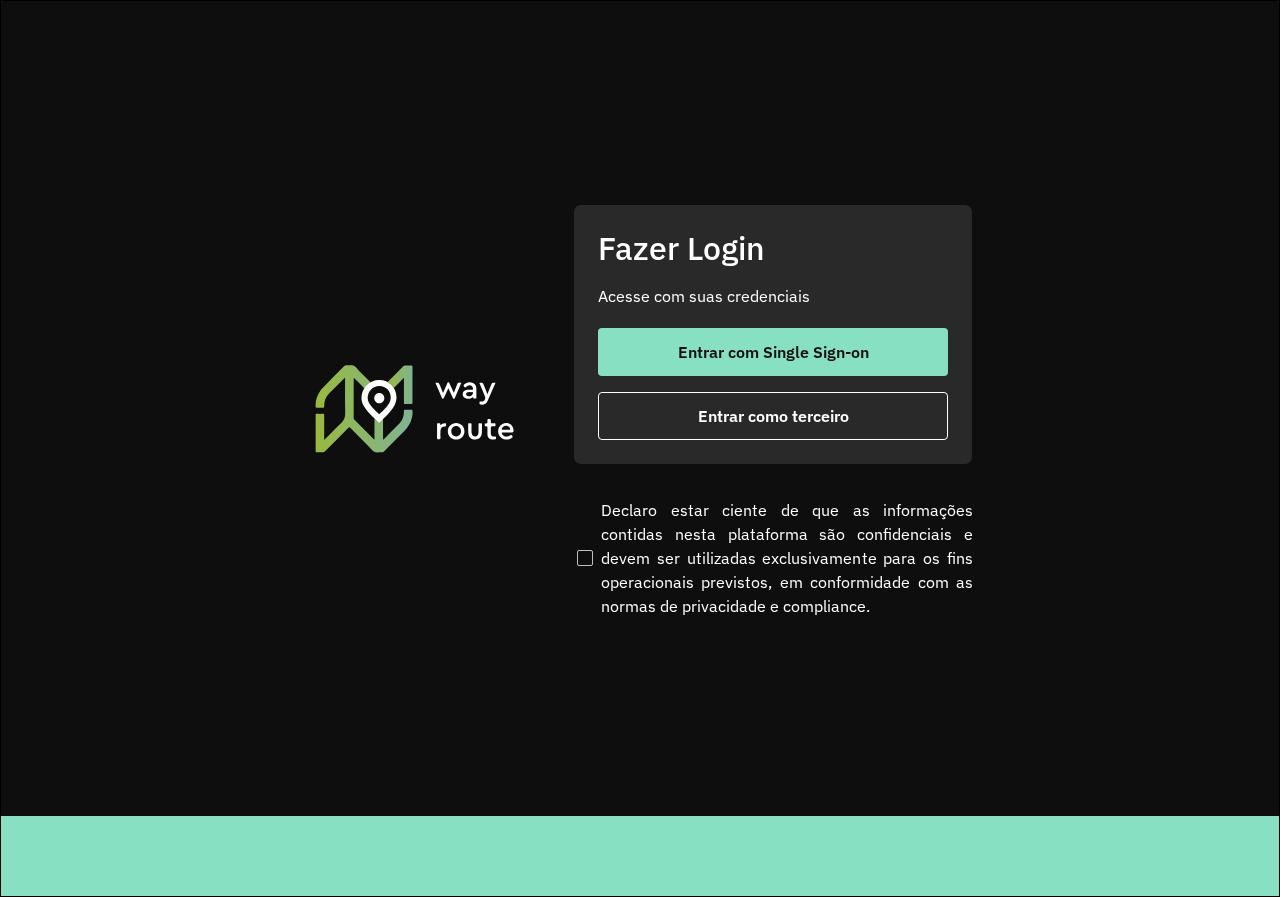 scroll, scrollTop: 0, scrollLeft: 0, axis: both 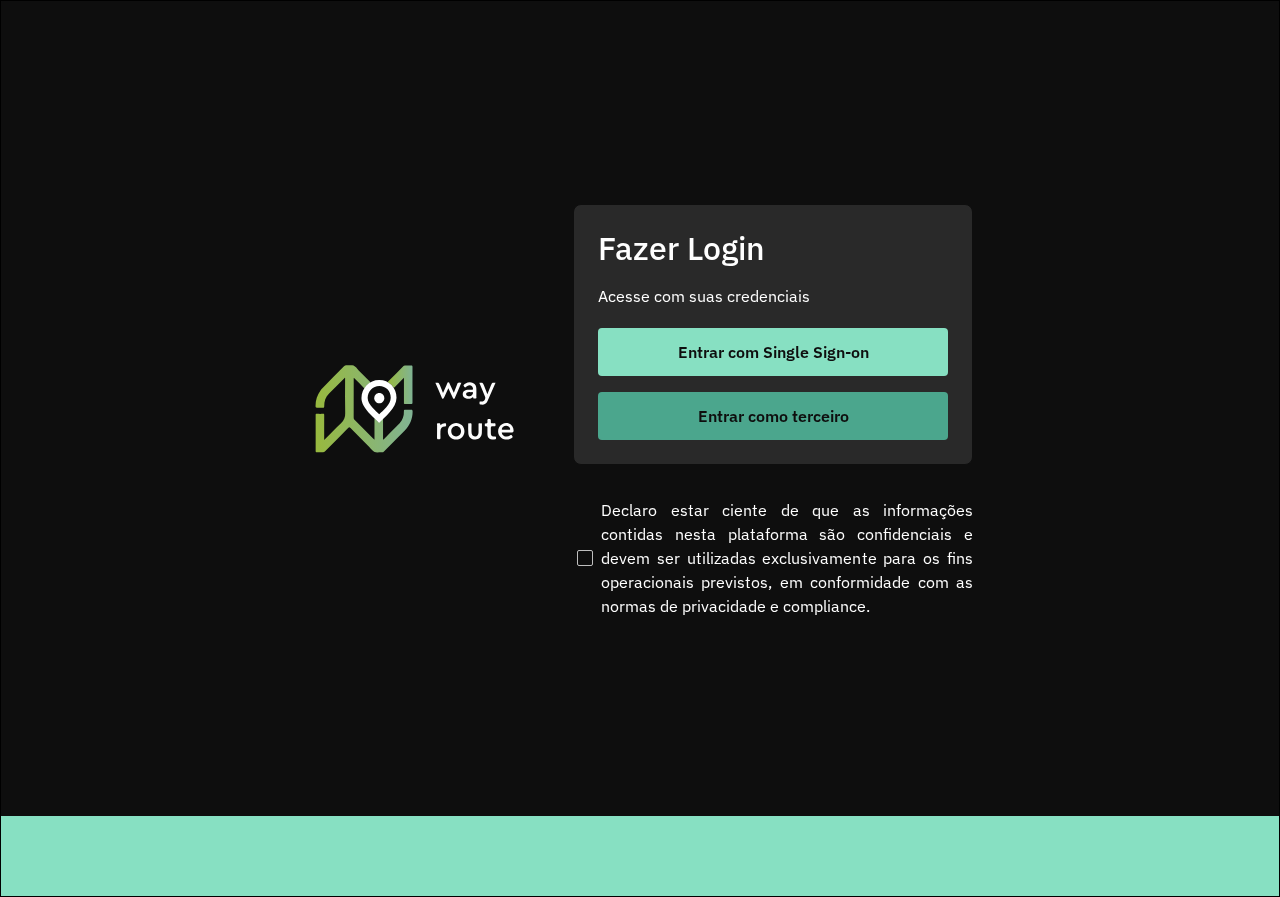 click on "Entrar como terceiro" at bounding box center [773, 416] 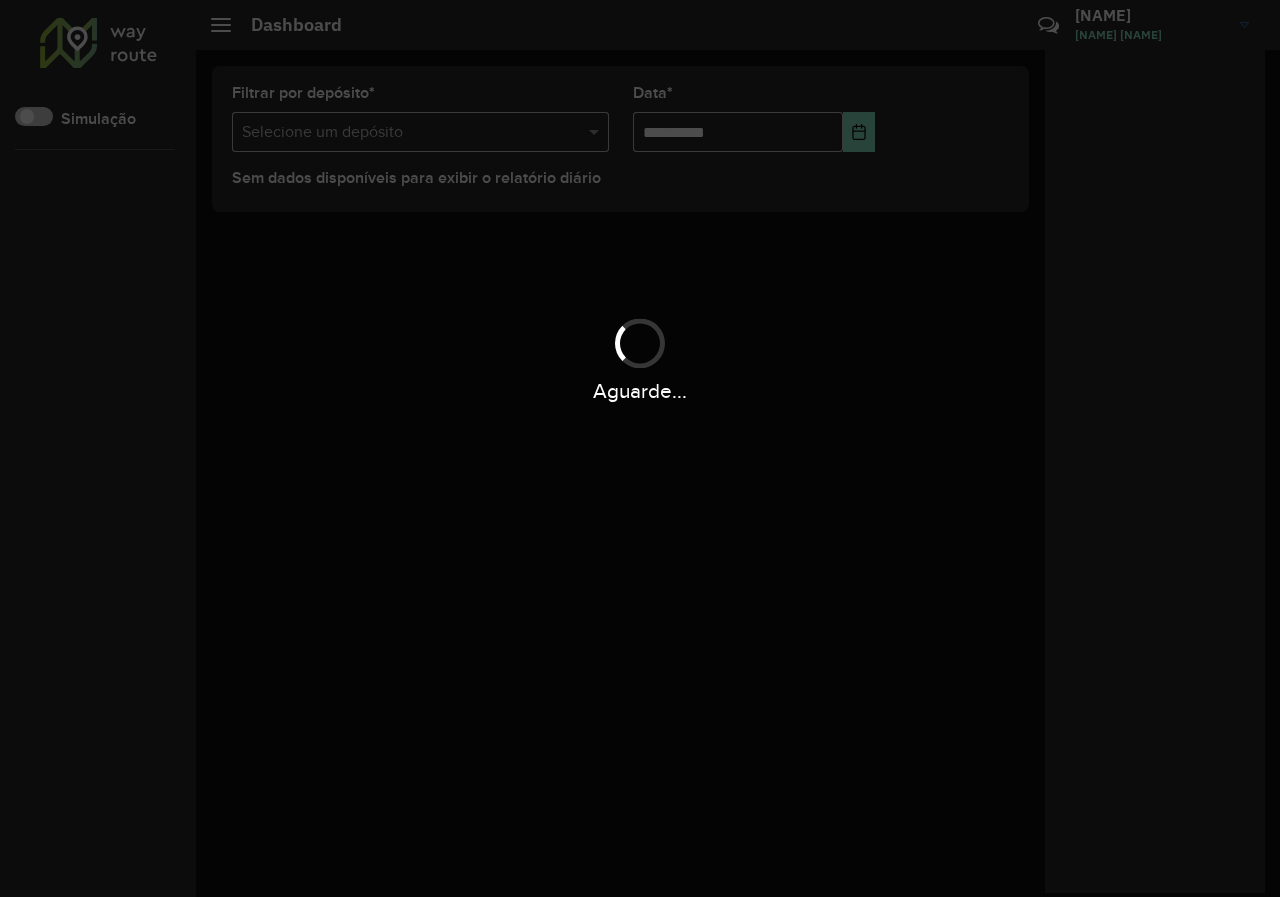 scroll, scrollTop: 0, scrollLeft: 0, axis: both 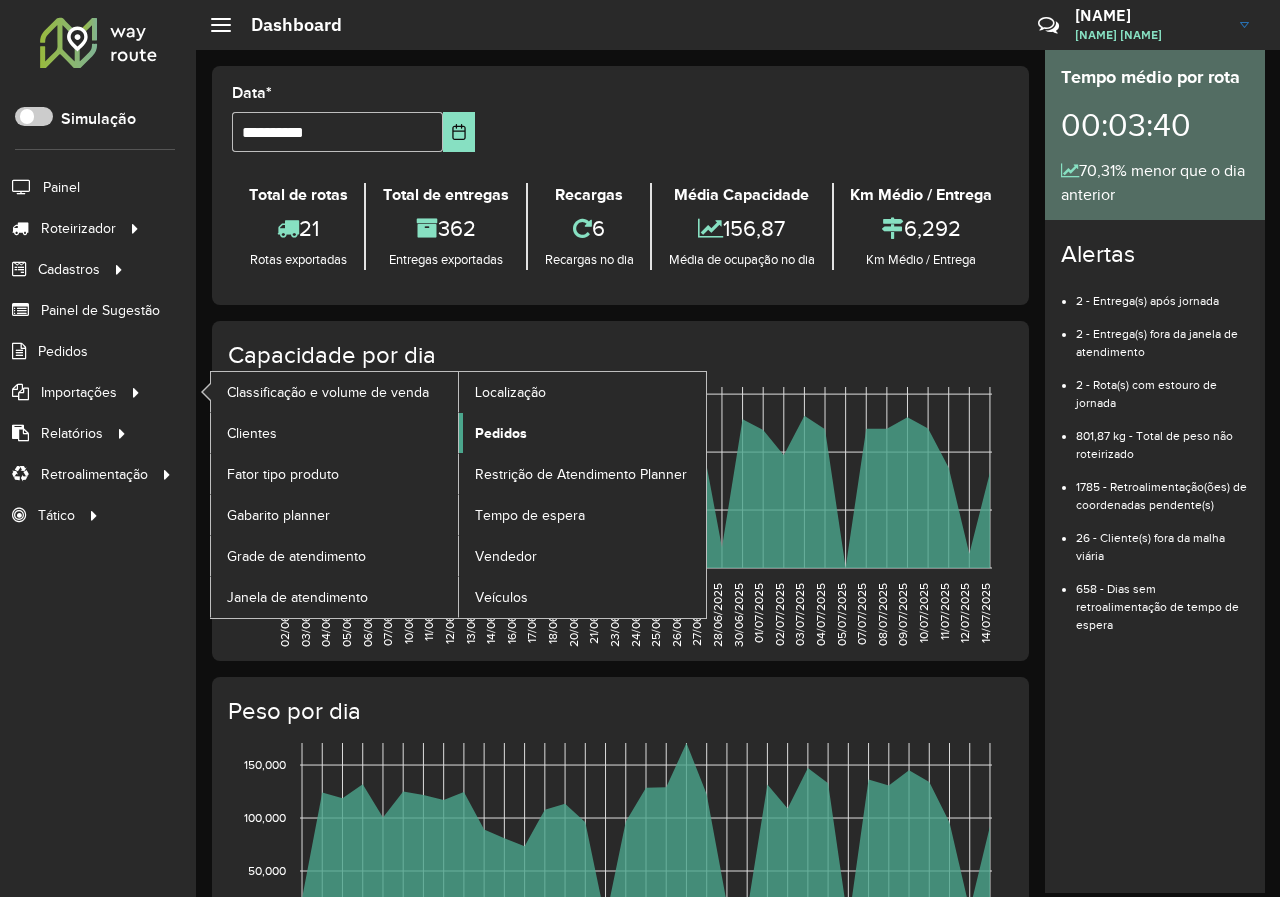 click on "Pedidos" 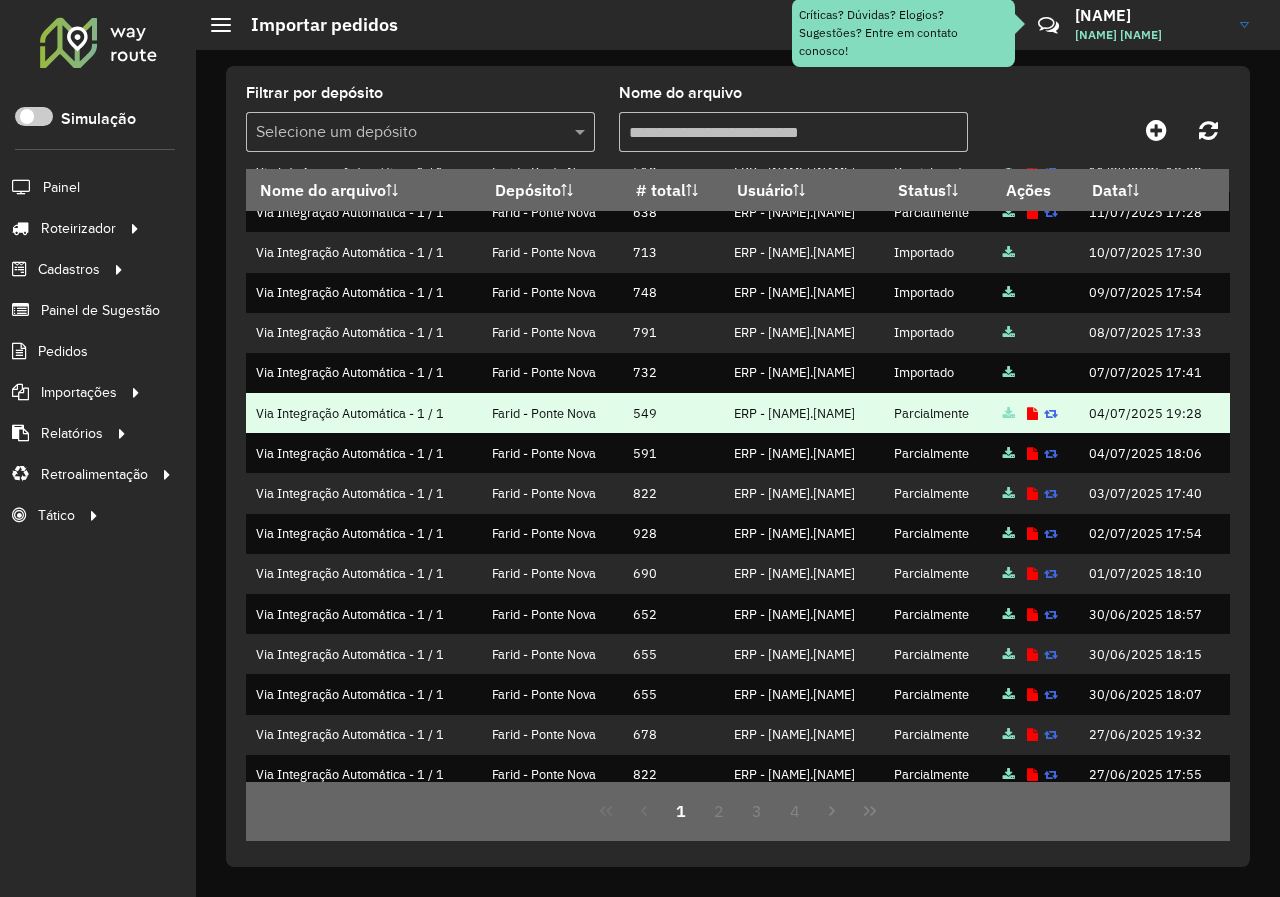 scroll, scrollTop: 0, scrollLeft: 0, axis: both 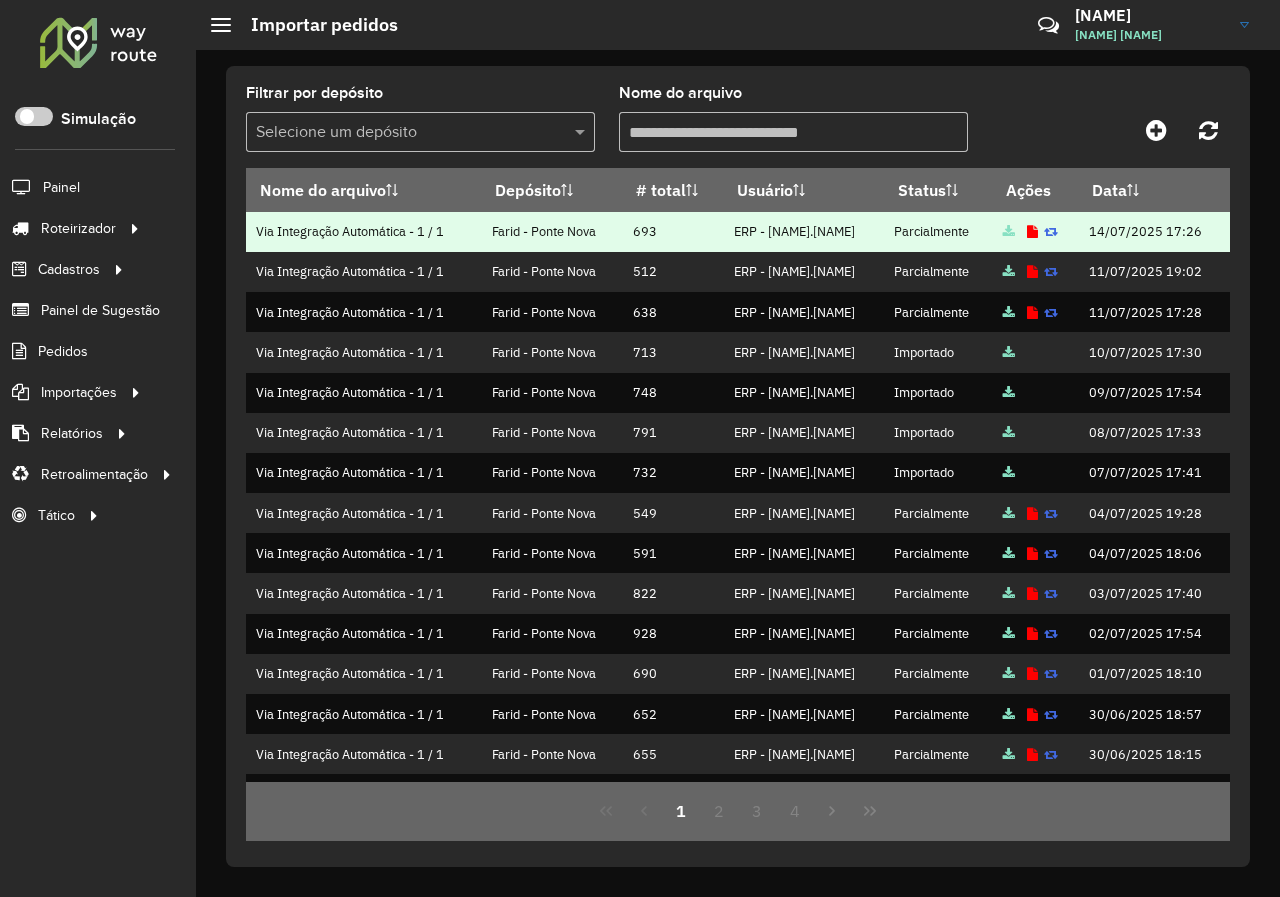 click at bounding box center (1032, 232) 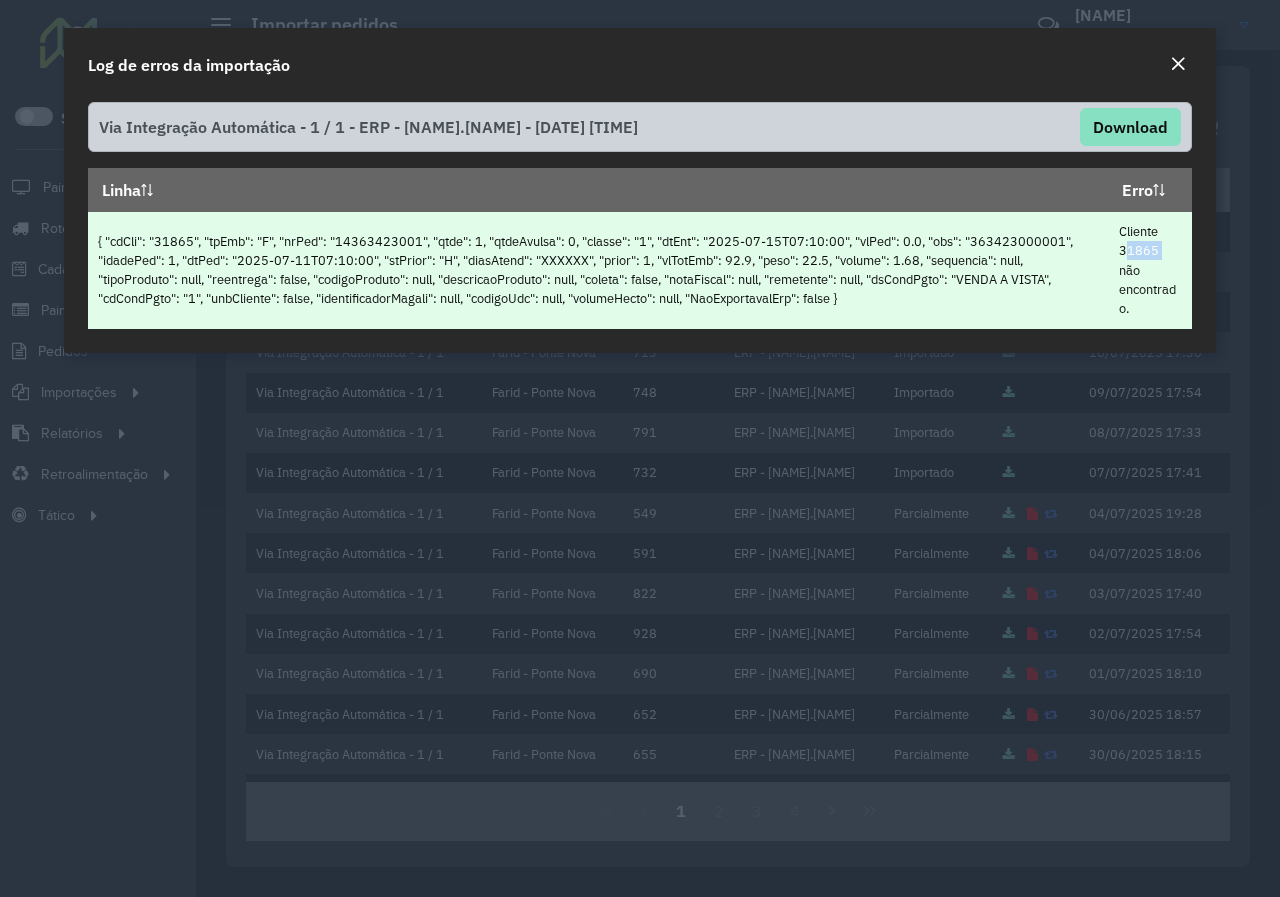 drag, startPoint x: 1119, startPoint y: 249, endPoint x: 1160, endPoint y: 249, distance: 41 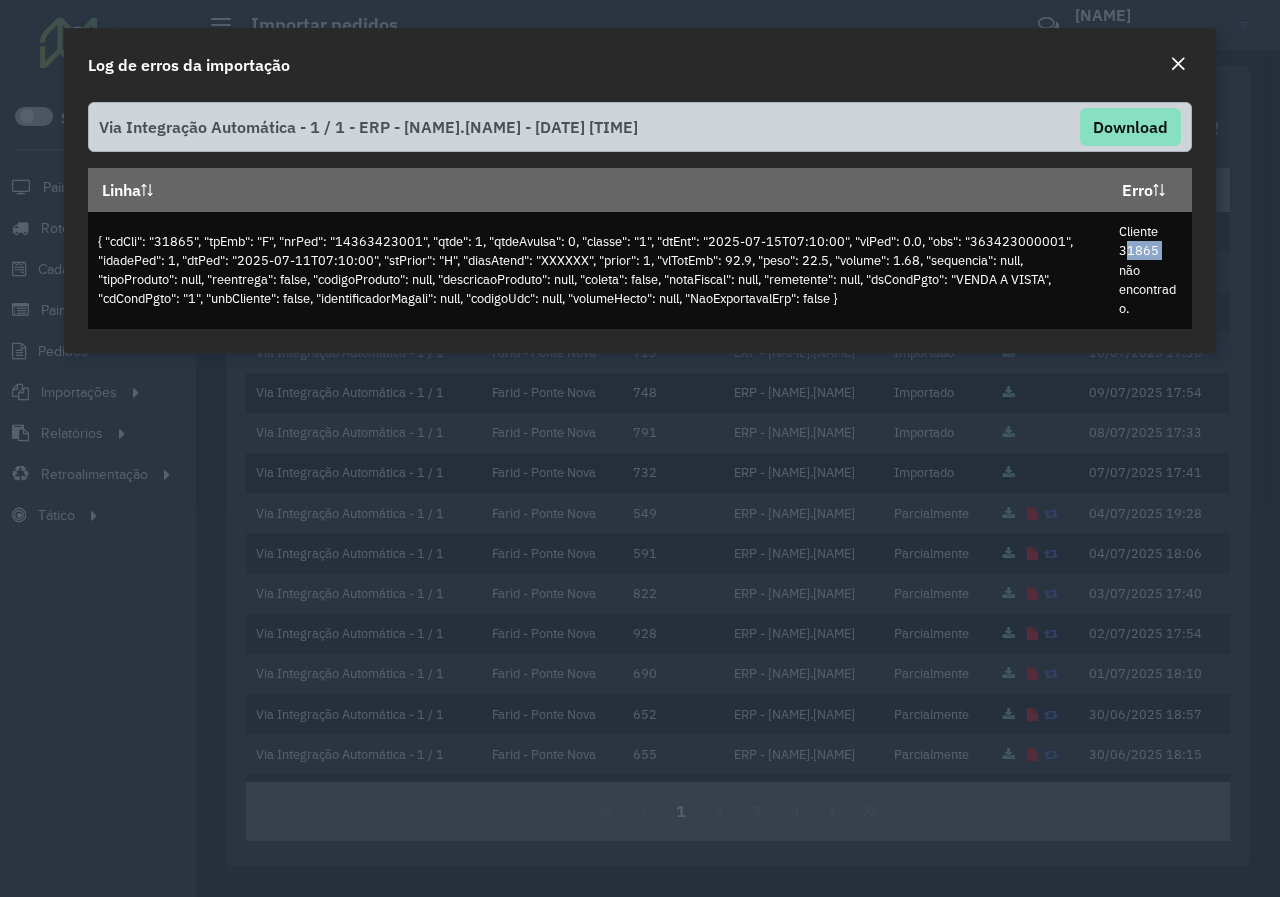 click 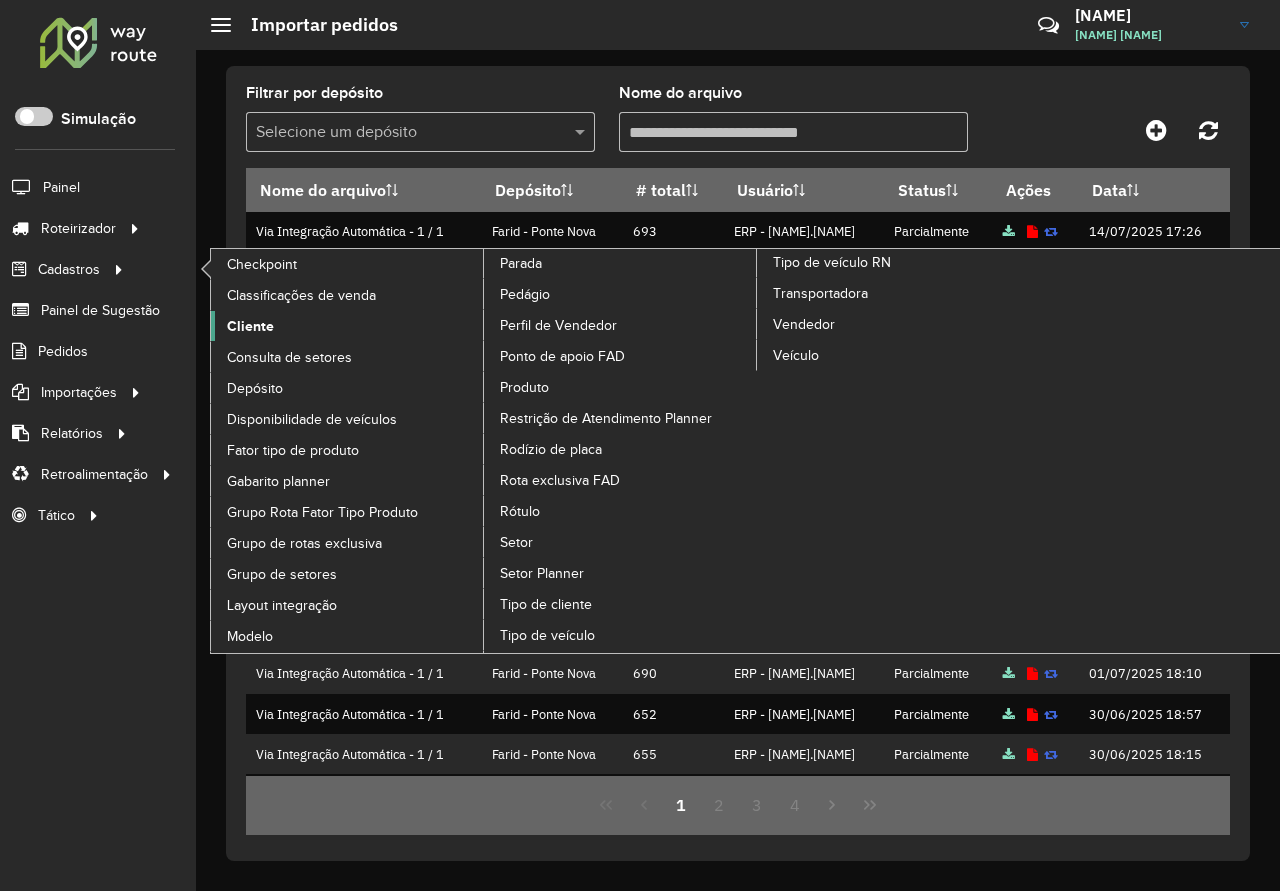 click on "Cliente" 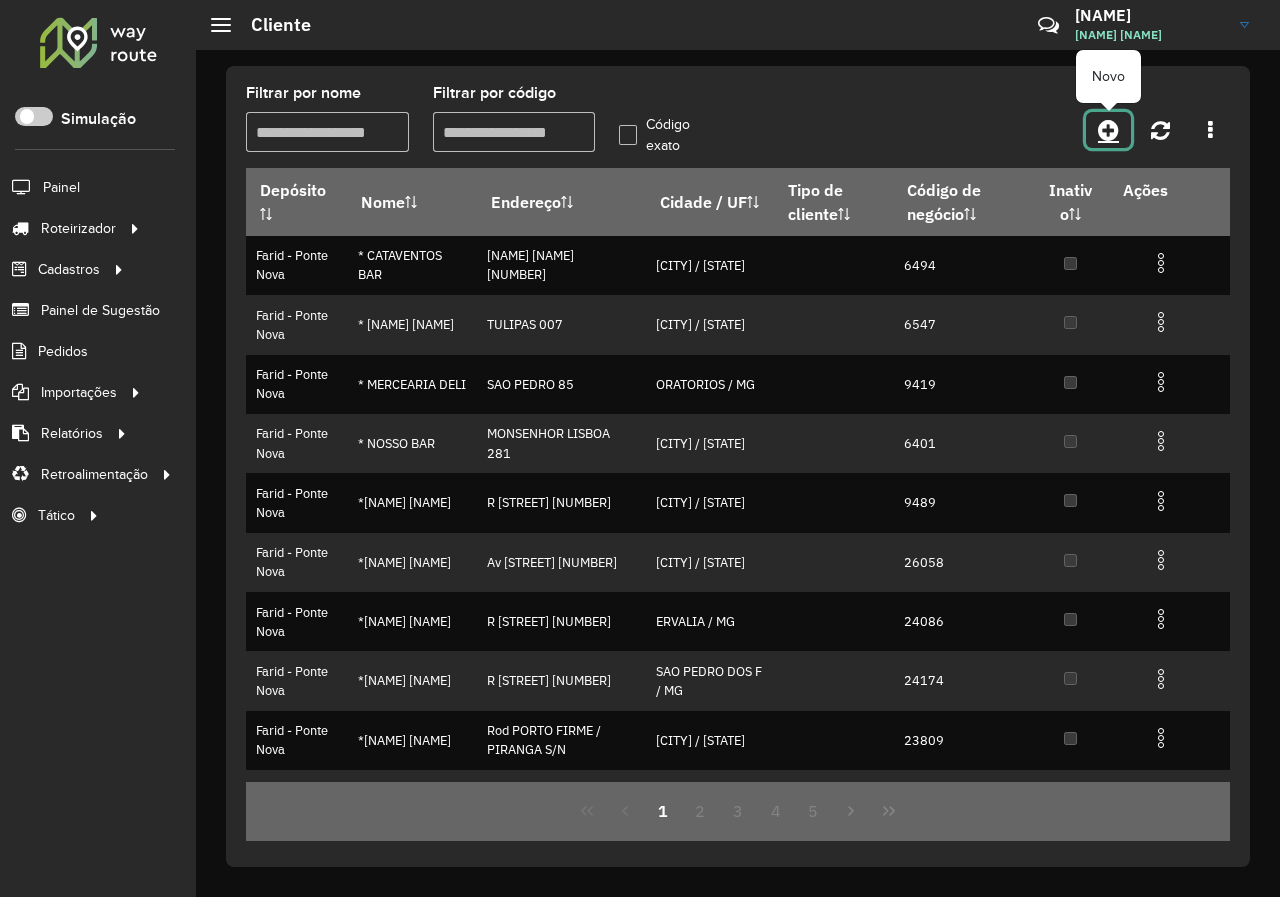 click 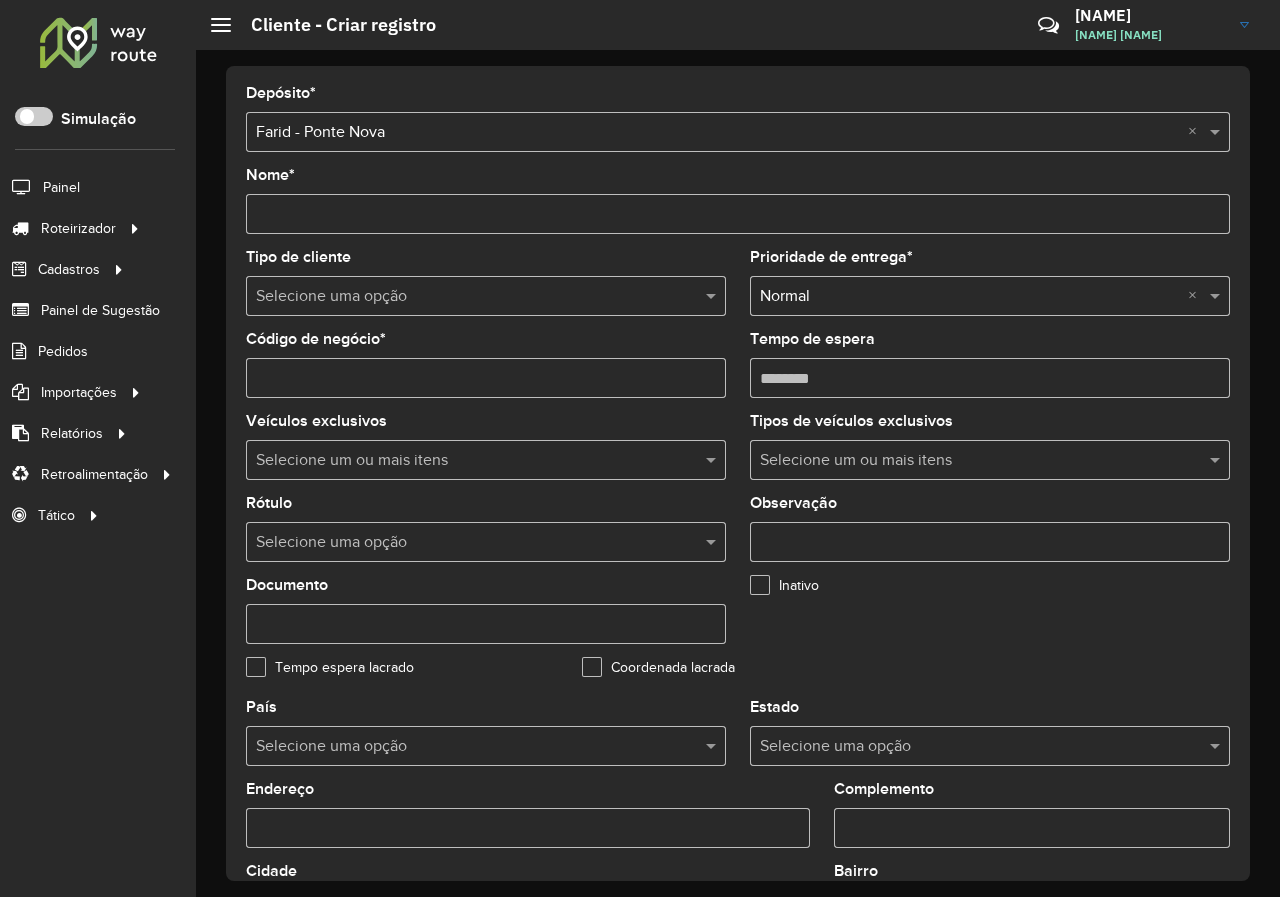 click on "Nome  *" at bounding box center (738, 214) 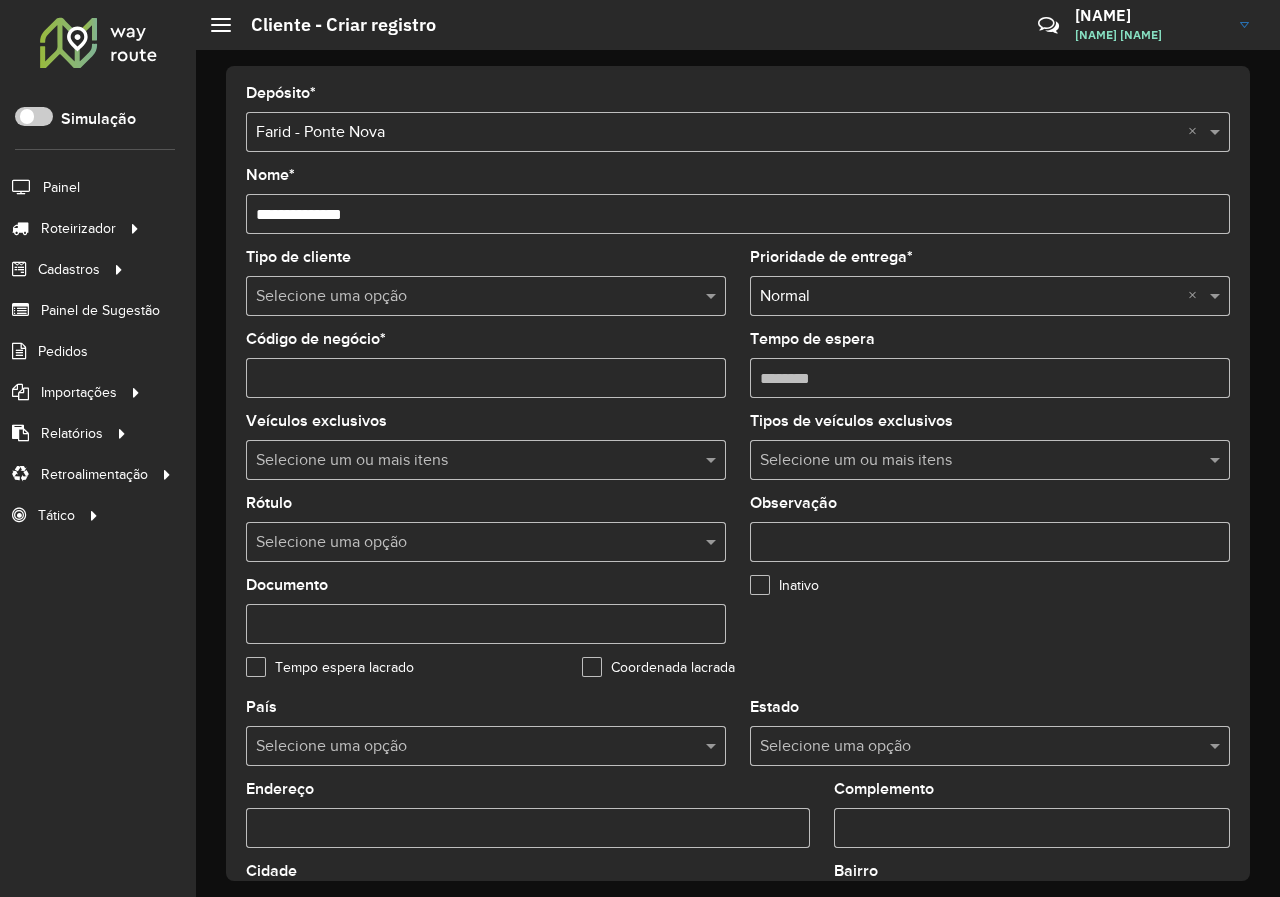 type on "**********" 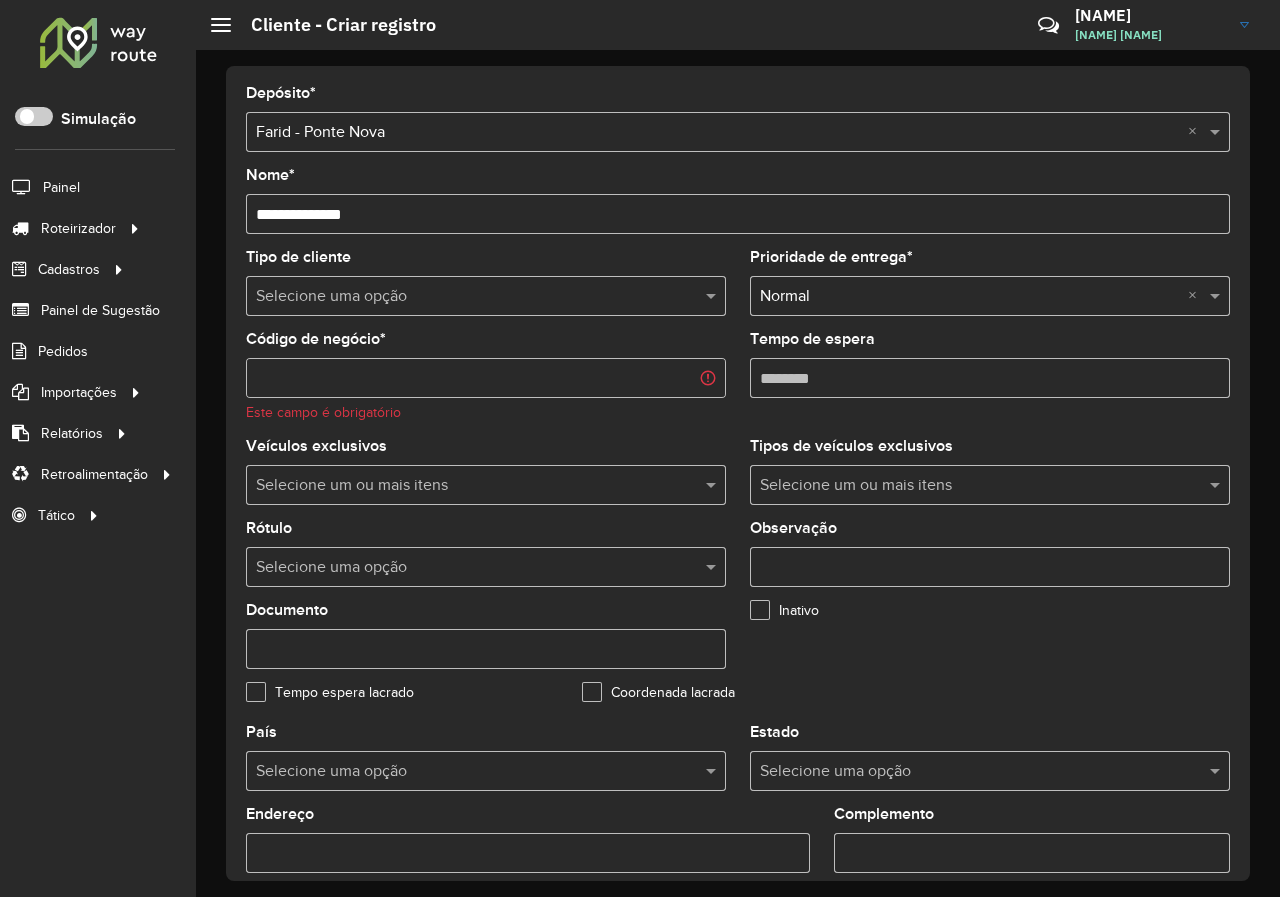 paste on "*****" 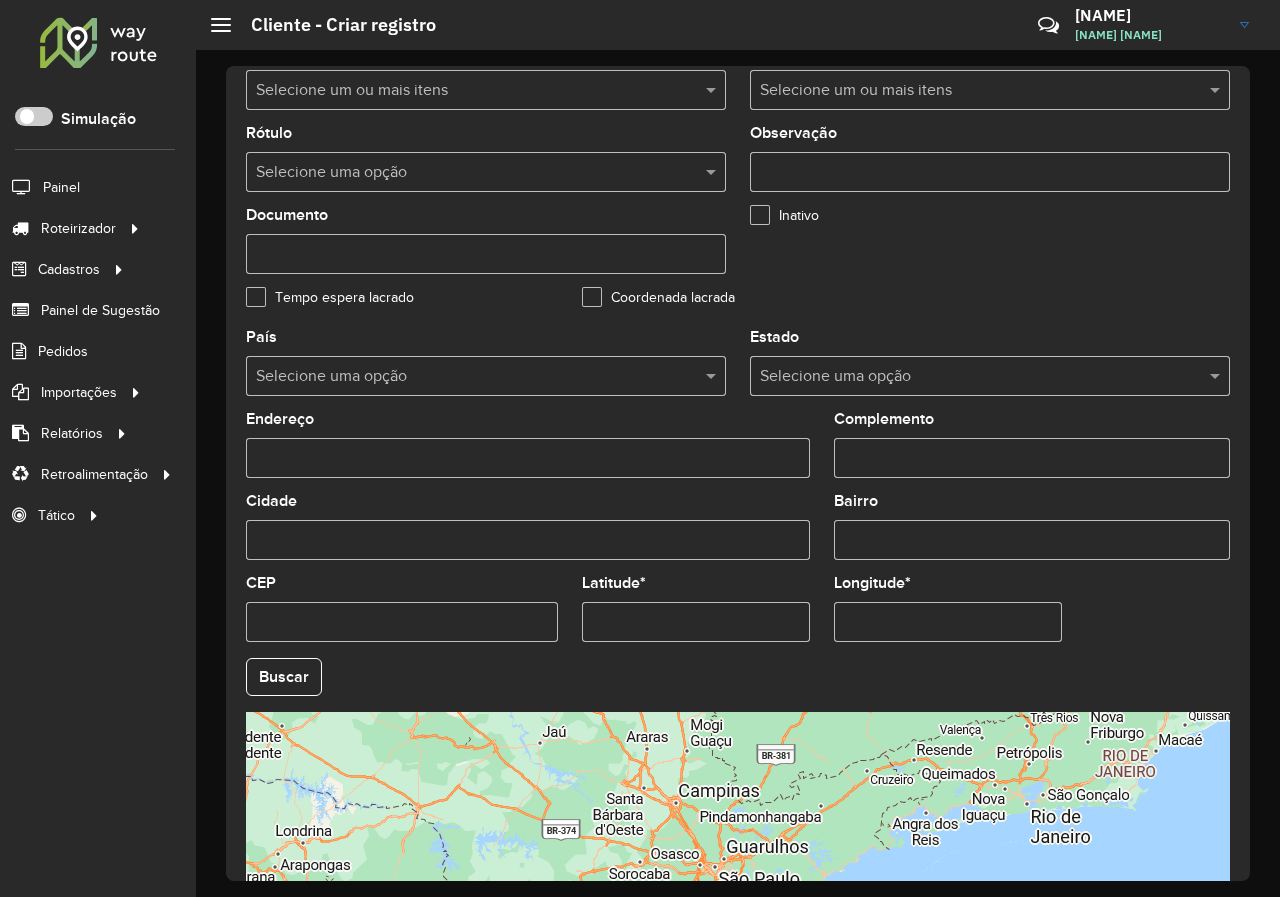 scroll, scrollTop: 400, scrollLeft: 0, axis: vertical 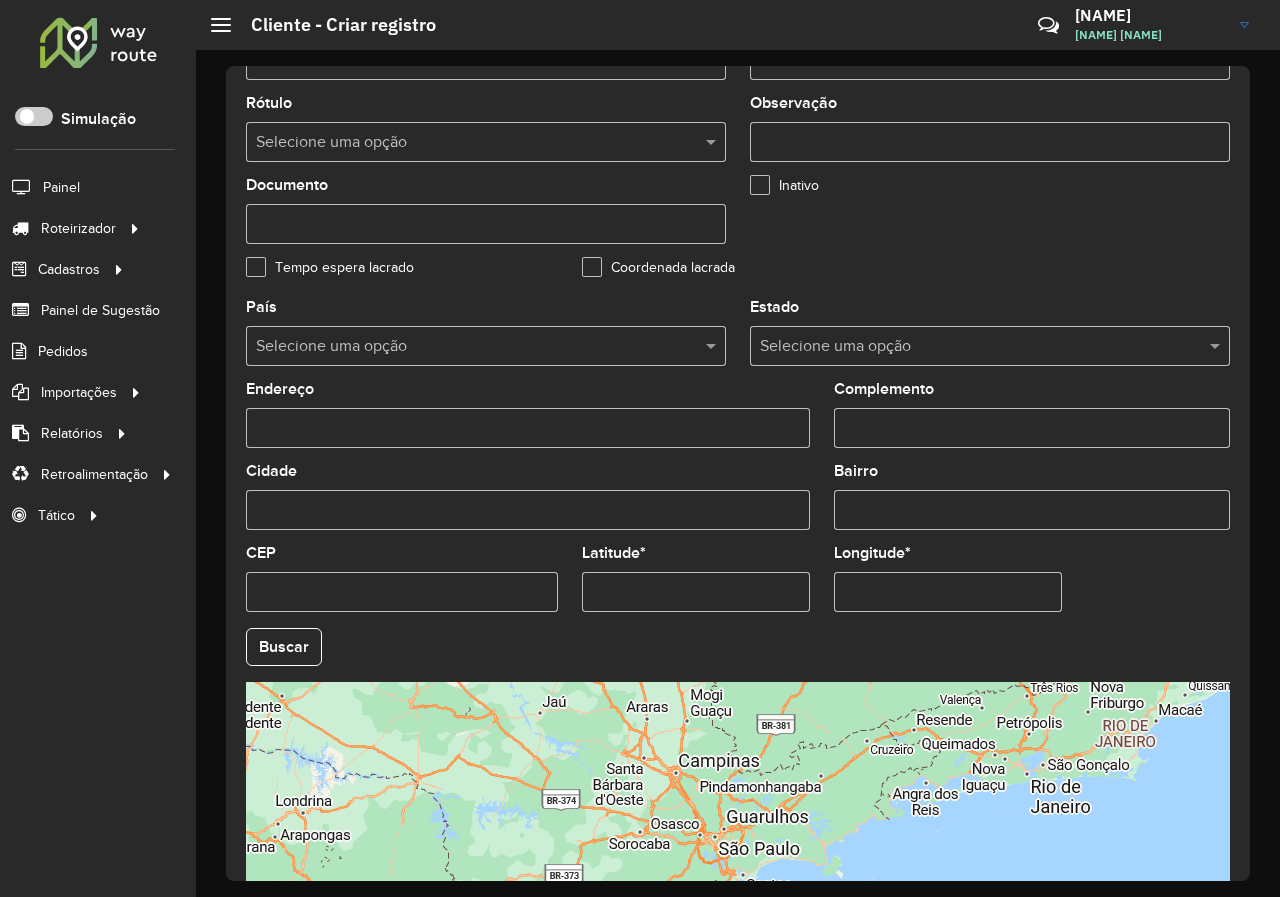 type on "*****" 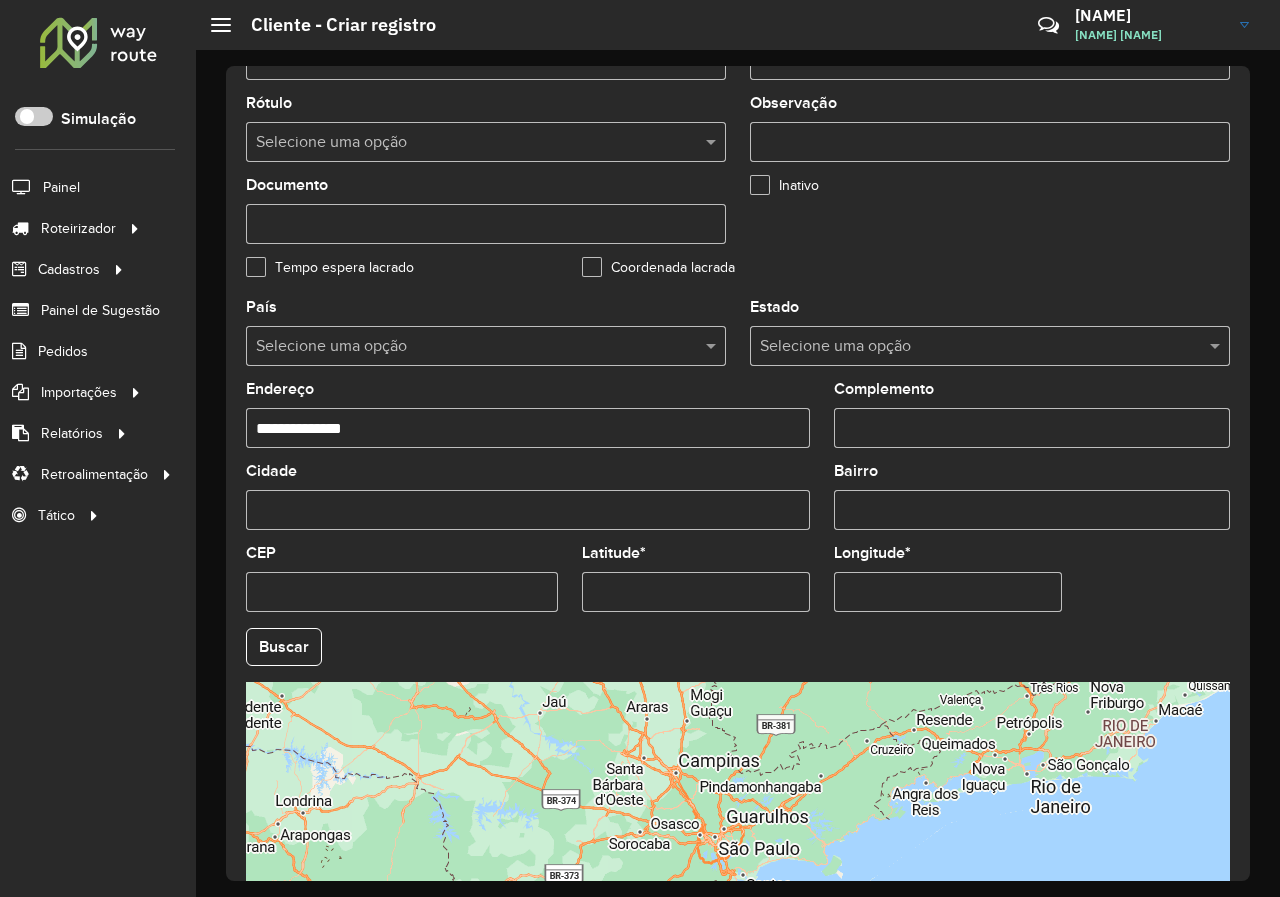 type on "**********" 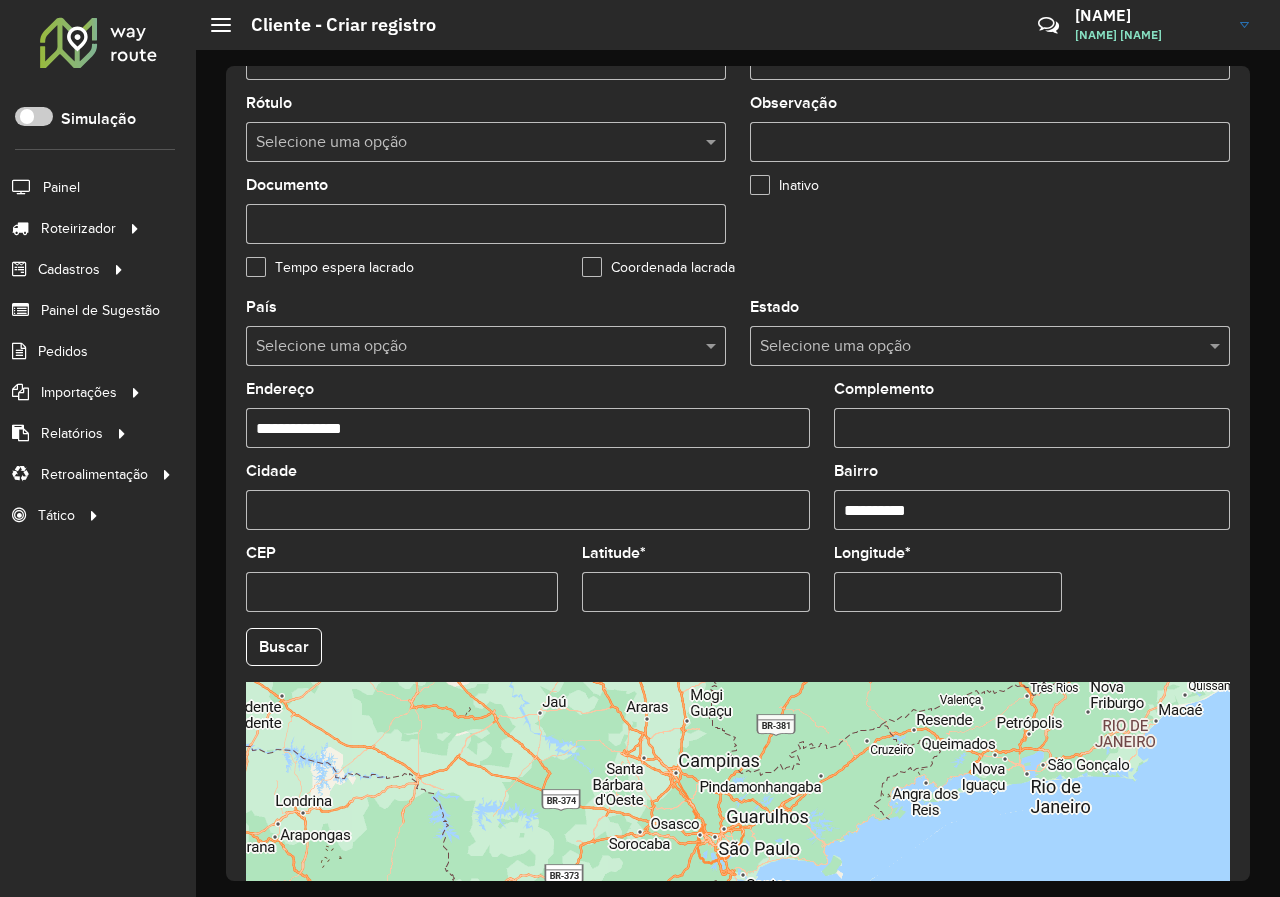 type on "**********" 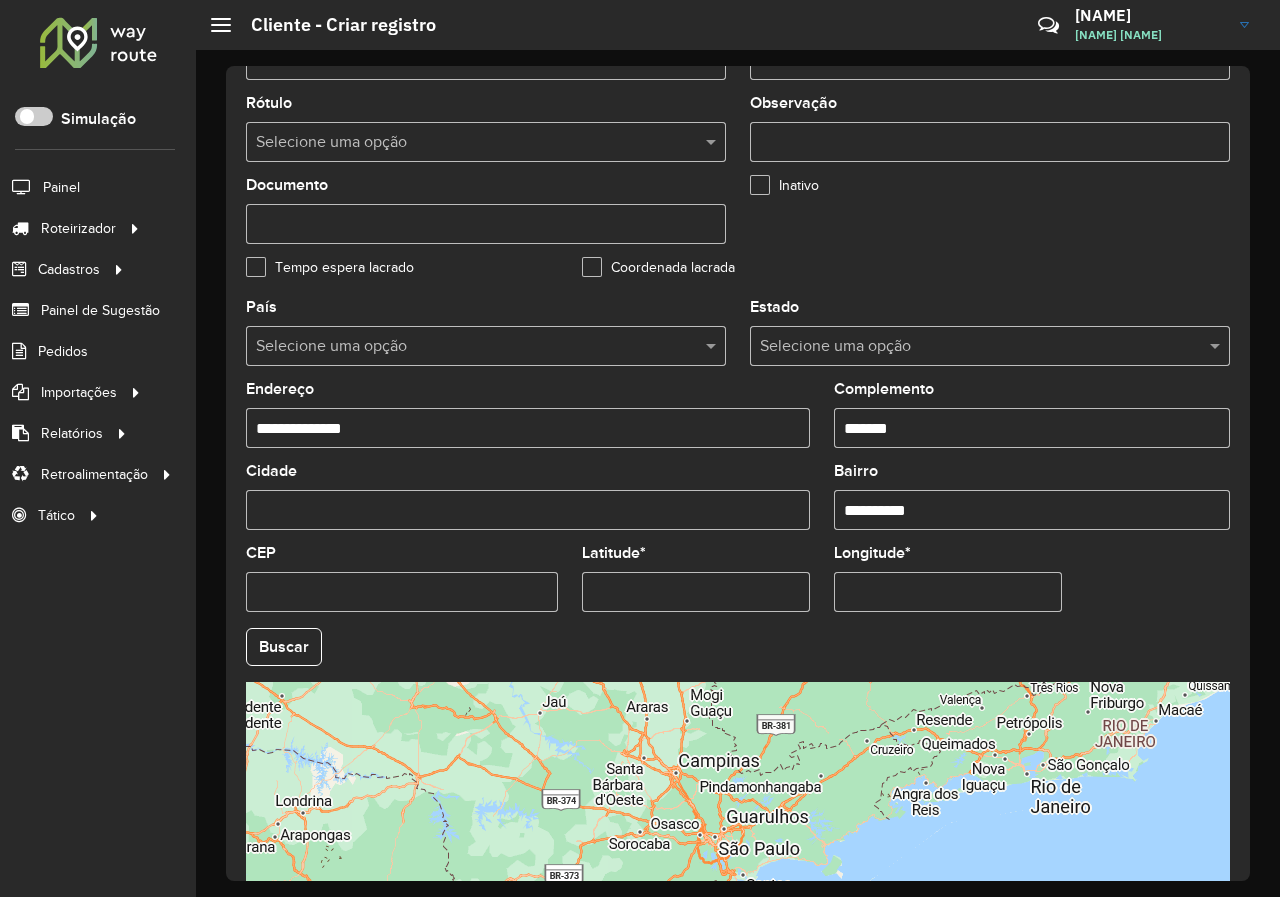 type on "*******" 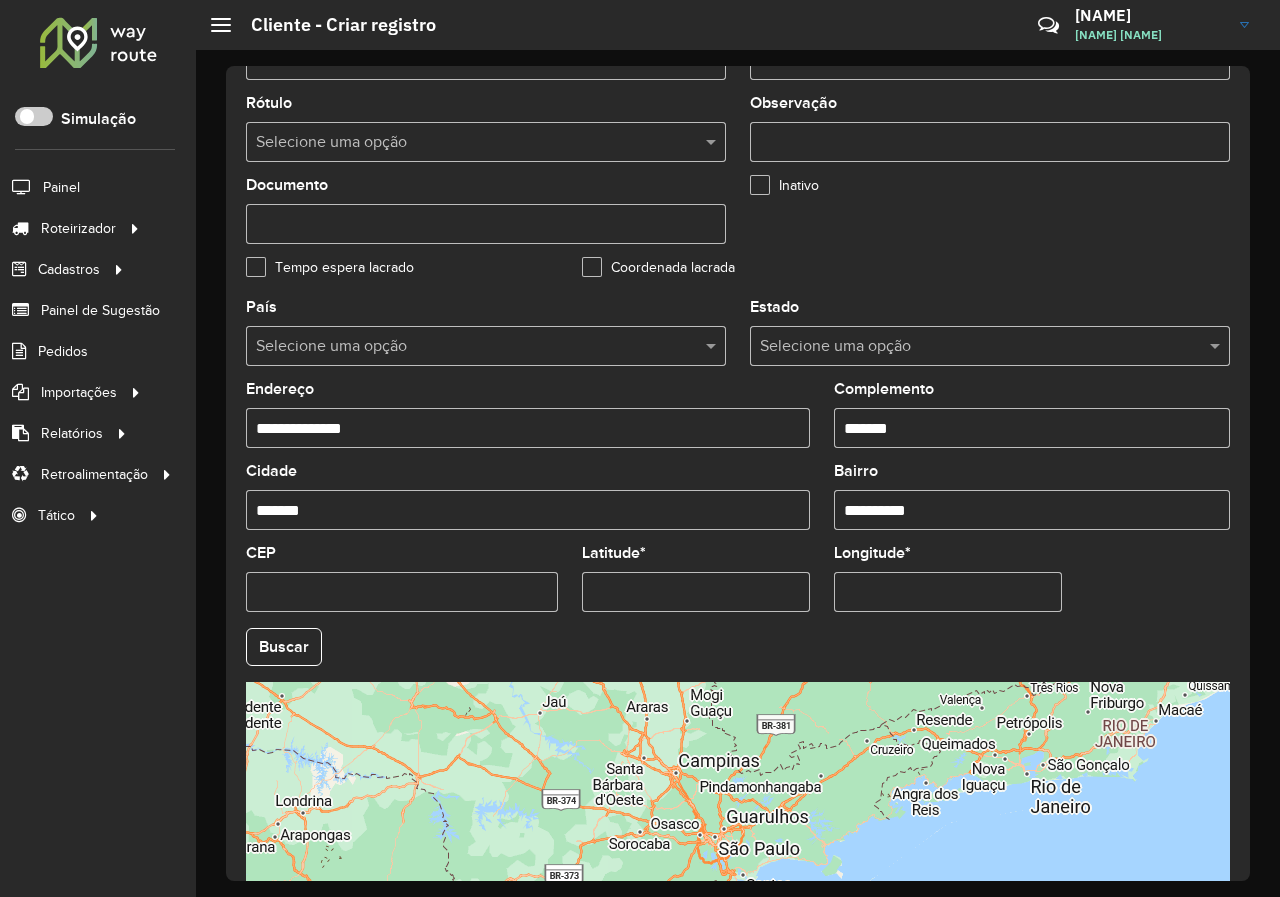 type on "*******" 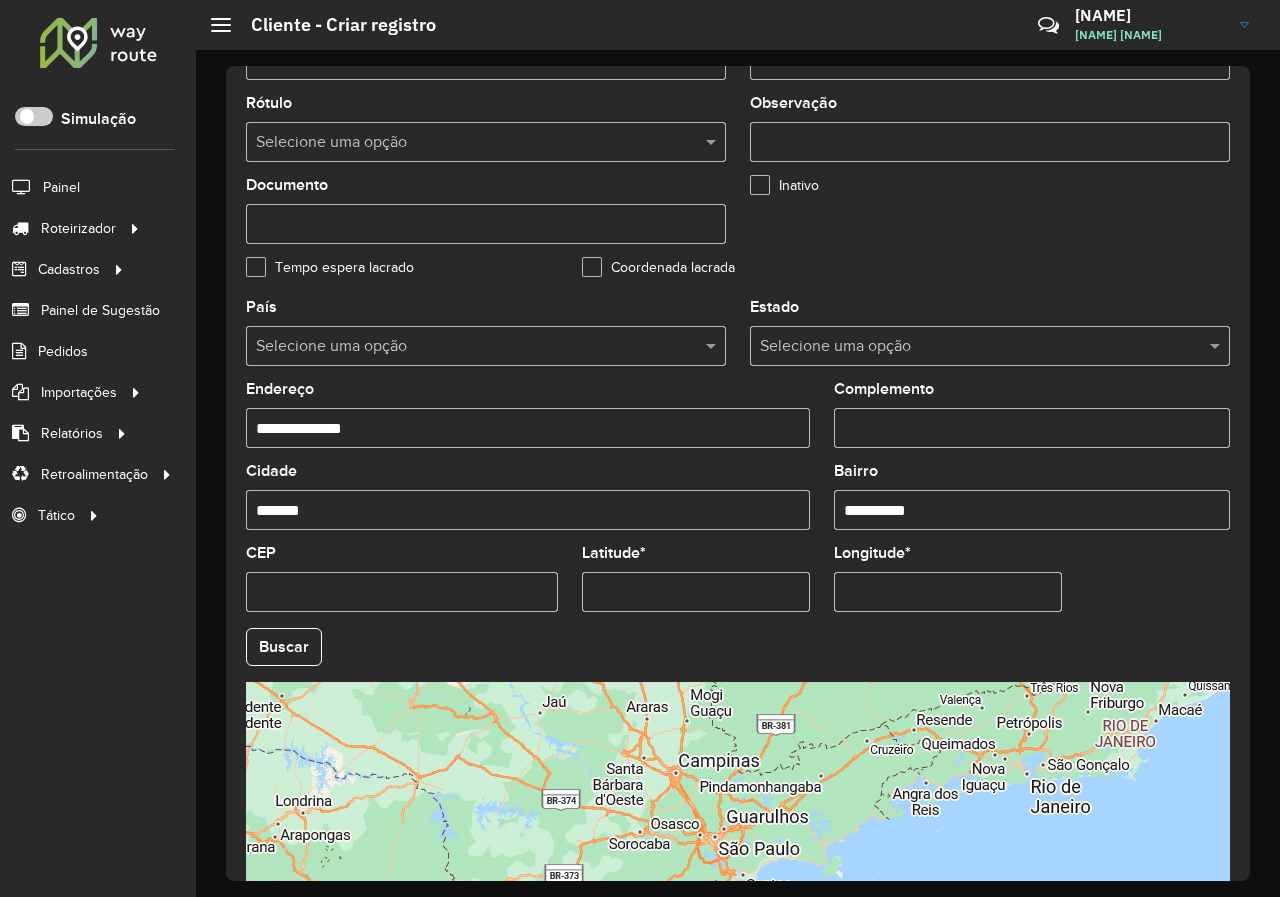 scroll, scrollTop: 500, scrollLeft: 0, axis: vertical 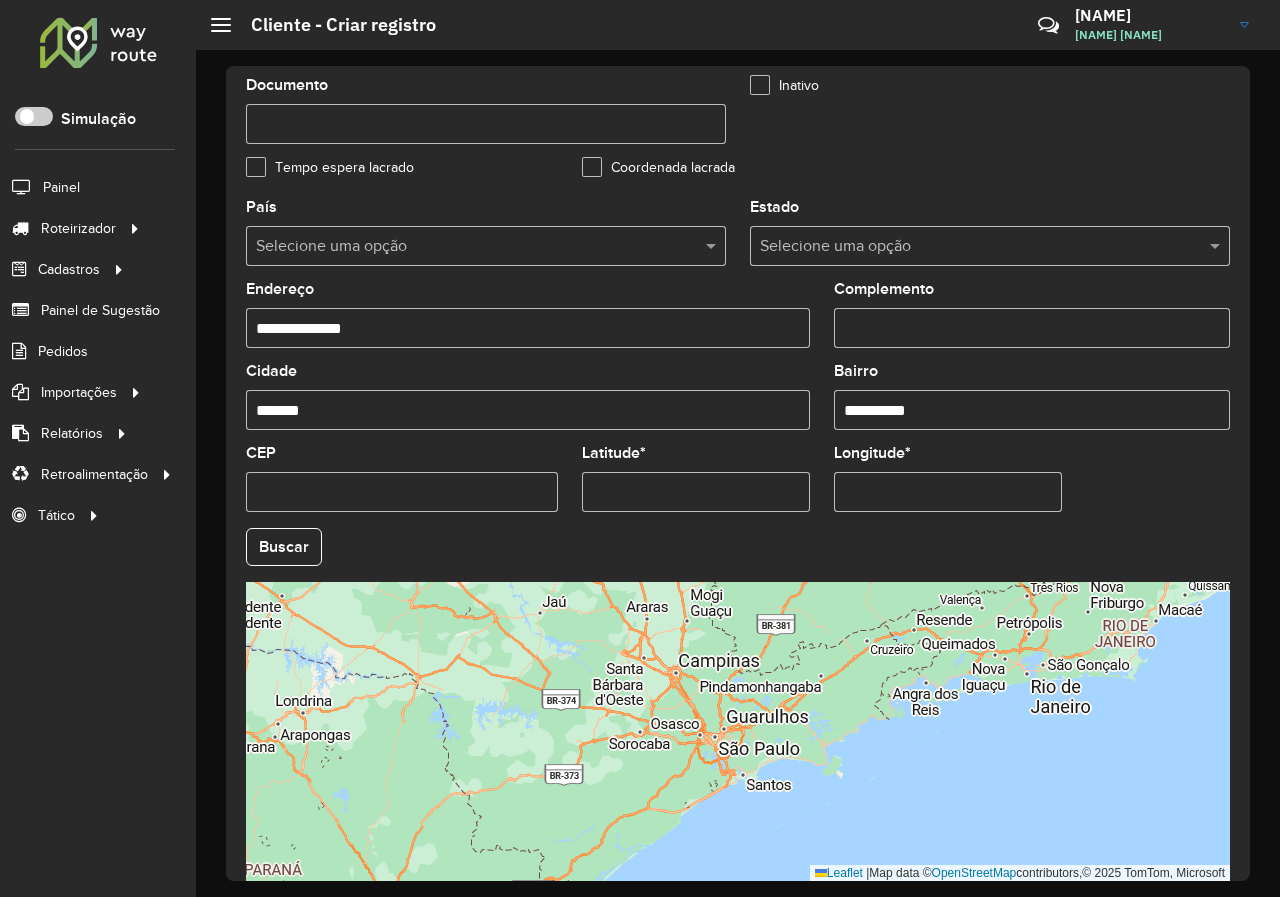 type 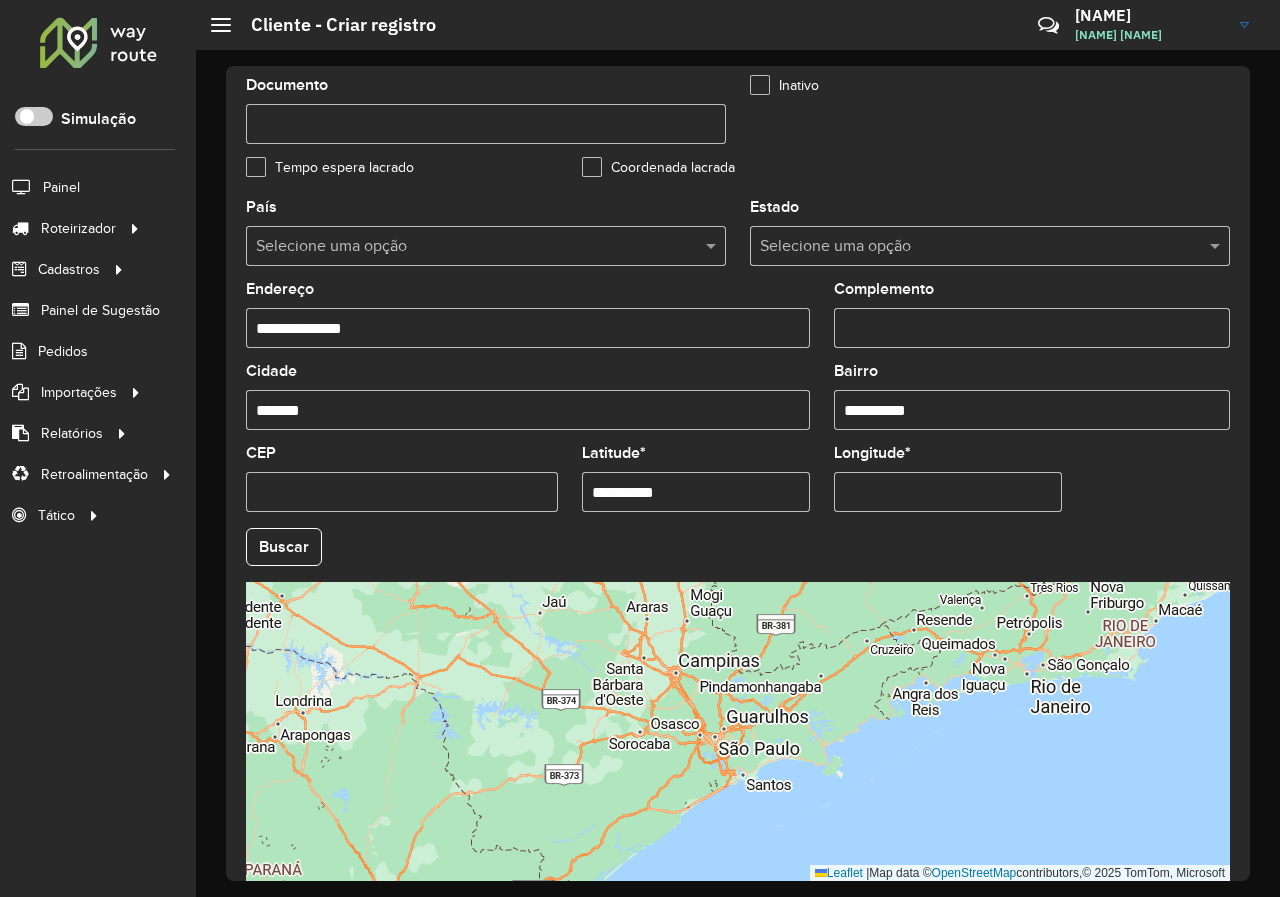 type on "**********" 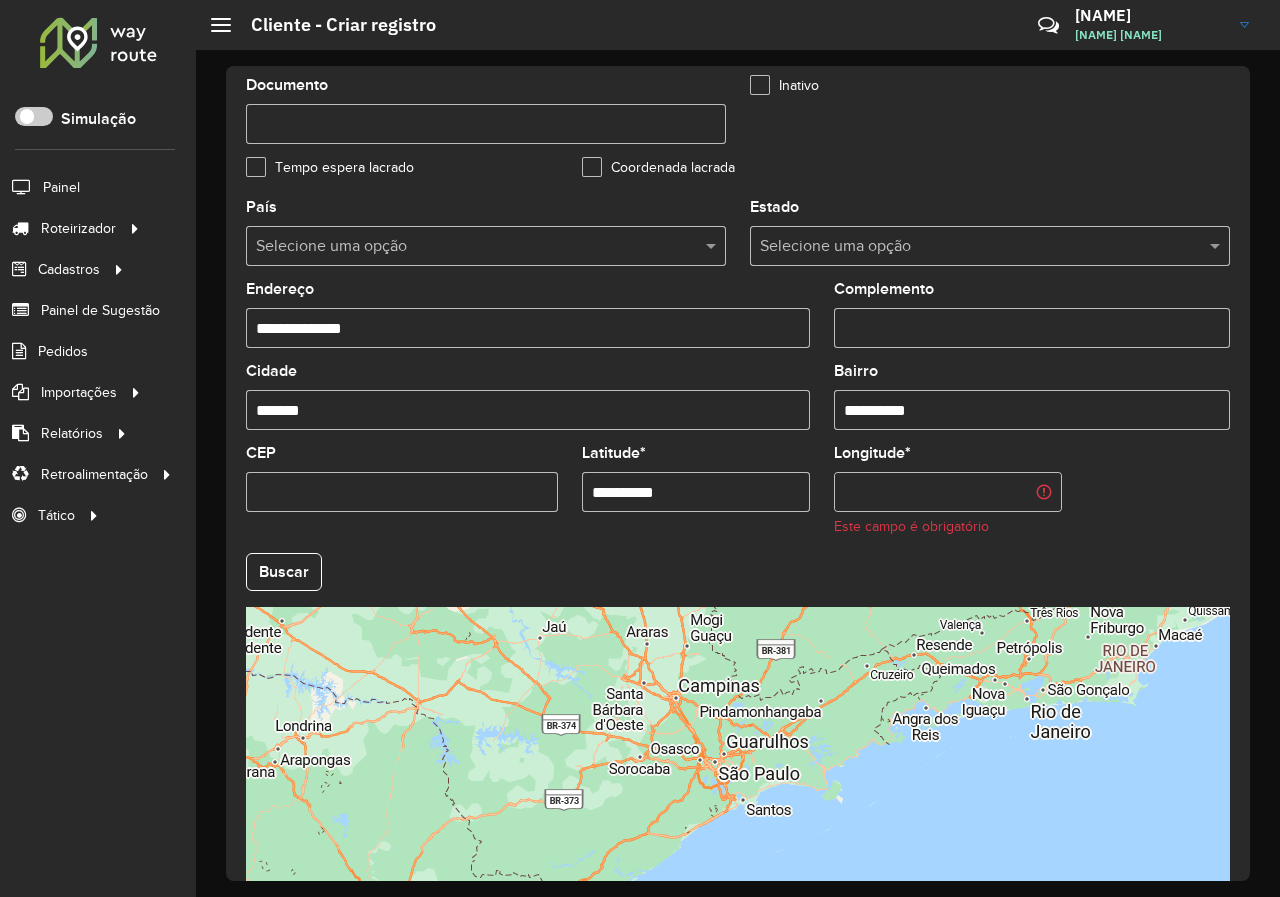 paste on "**********" 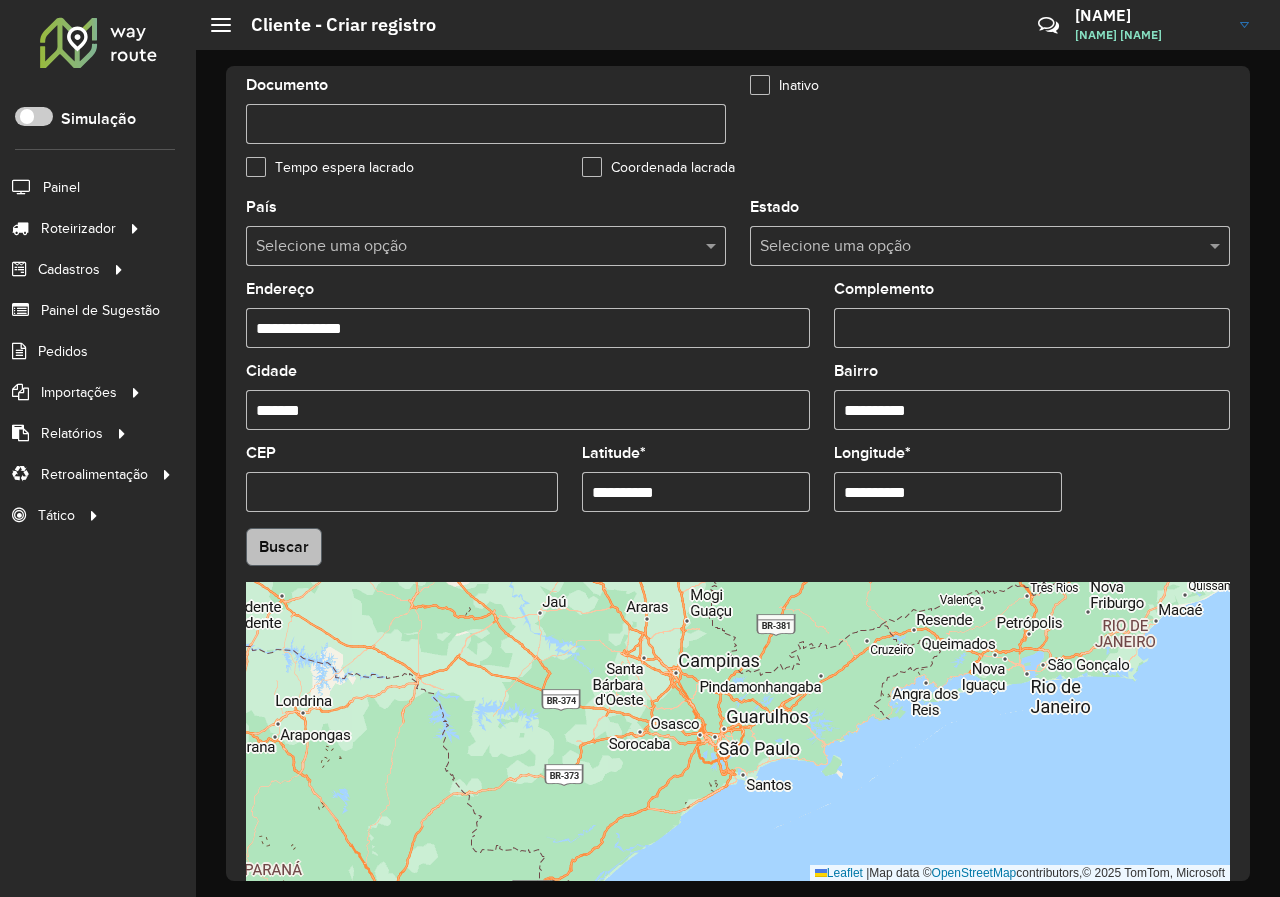 type on "**********" 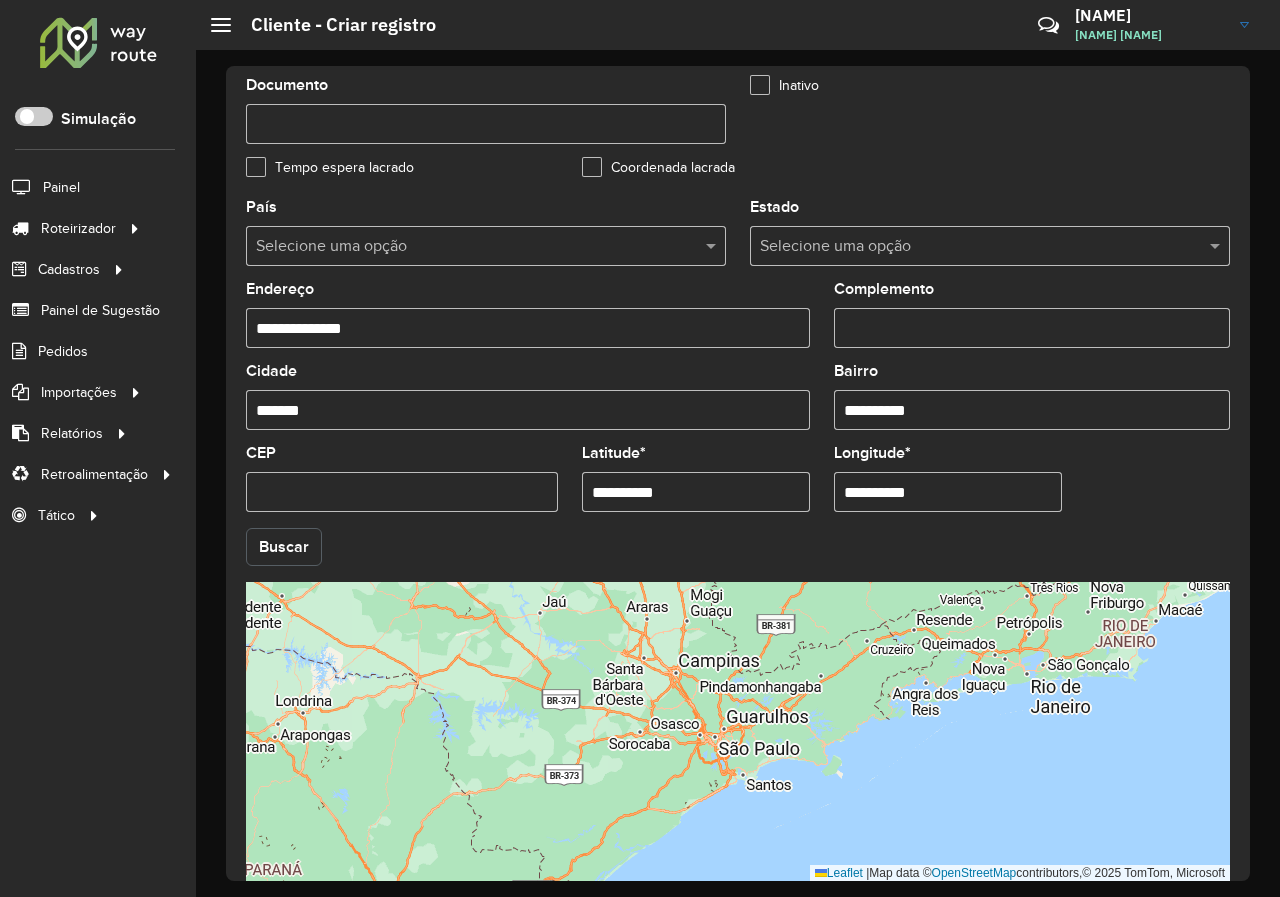 click on "Aguarde...  Pop-up bloqueado!  Seu navegador bloqueou automáticamente a abertura de uma nova janela.   Acesse as configurações e adicione o endereço do sistema a lista de permissão.   Fechar  Roteirizador AmbevTech Simulação Painel Roteirizador Entregas Vendas Cadastros Checkpoint Classificações de venda Cliente Consulta de setores Depósito Disponibilidade de veículos Fator tipo de produto Gabarito planner Grupo Rota Fator Tipo Produto Grupo de rotas exclusiva Grupo de setores Layout integração Modelo Parada Pedágio Perfil de Vendedor Ponto de apoio FAD Produto Restrição de Atendimento Planner Rodízio de placa Rota exclusiva FAD Rótulo Setor Setor Planner Tipo de cliente Tipo de veículo Tipo de veículo RN Transportadora Vendedor Veículo Painel de Sugestão Pedidos Importações Classificação e volume de venda Clientes Fator tipo produto Gabarito planner Grade de atendimento Janela de atendimento Localização Pedidos Restrição de Atendimento Planner Tempo de espera Vendedor Veículos" at bounding box center (640, 448) 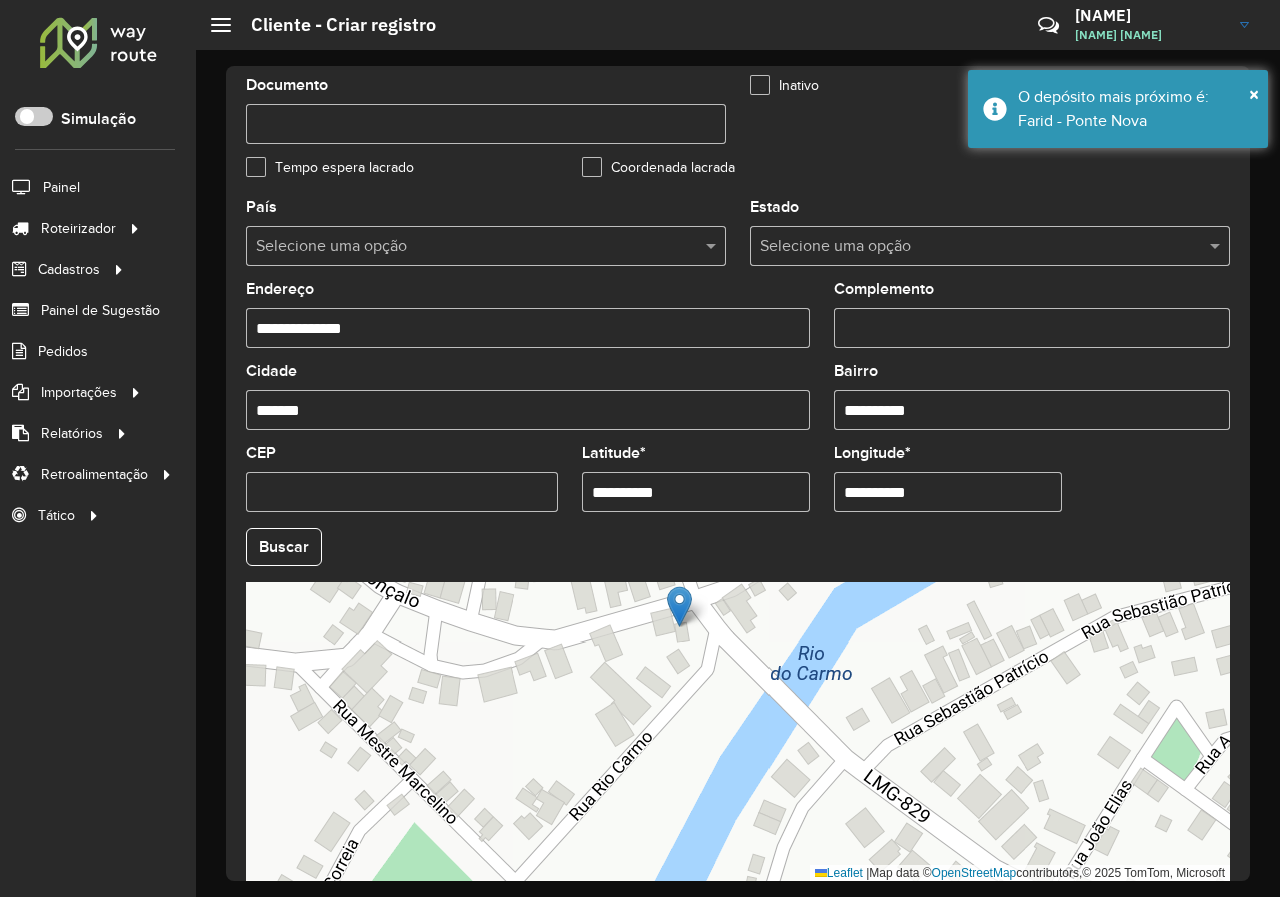 scroll, scrollTop: 501, scrollLeft: 0, axis: vertical 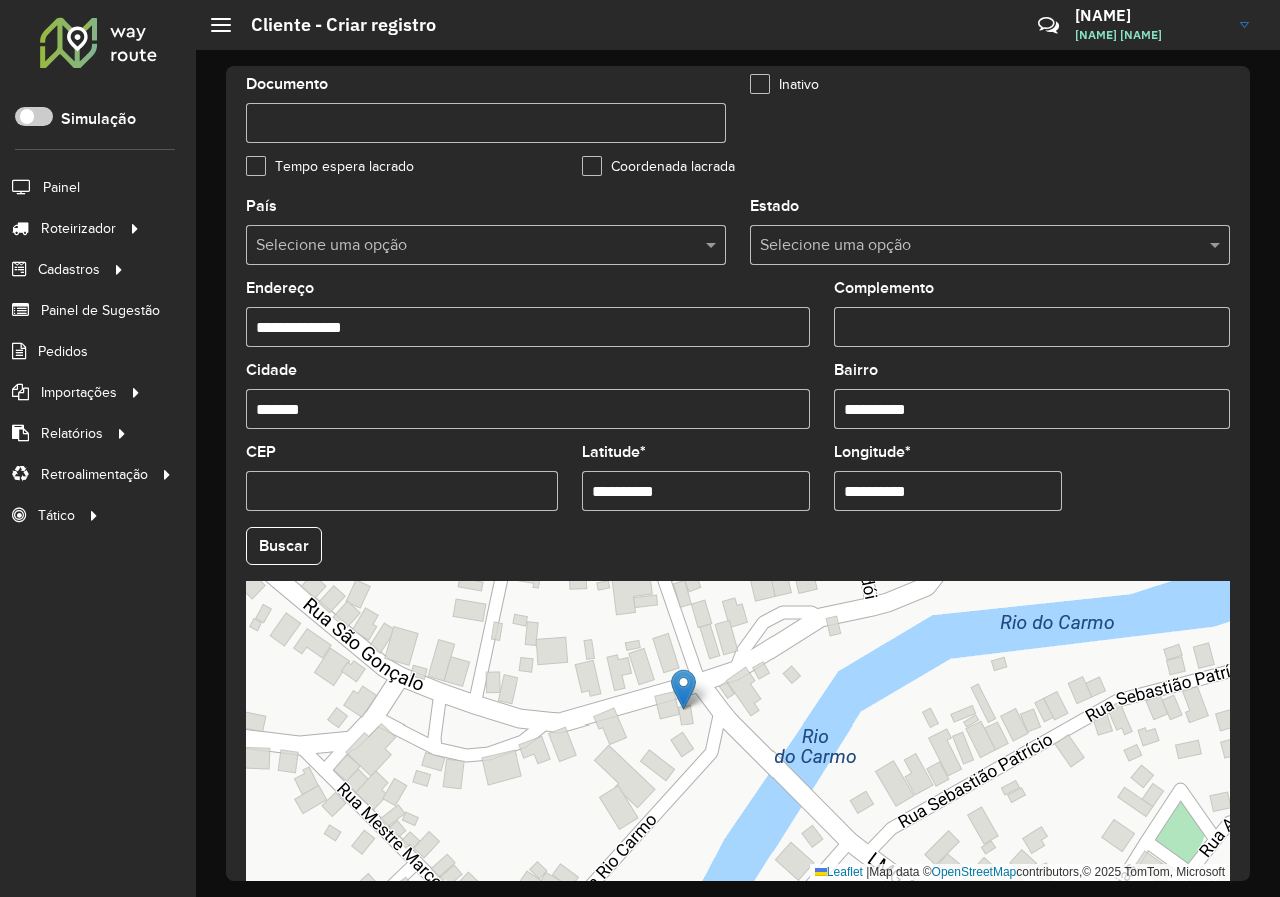 drag, startPoint x: 678, startPoint y: 651, endPoint x: 682, endPoint y: 735, distance: 84.095184 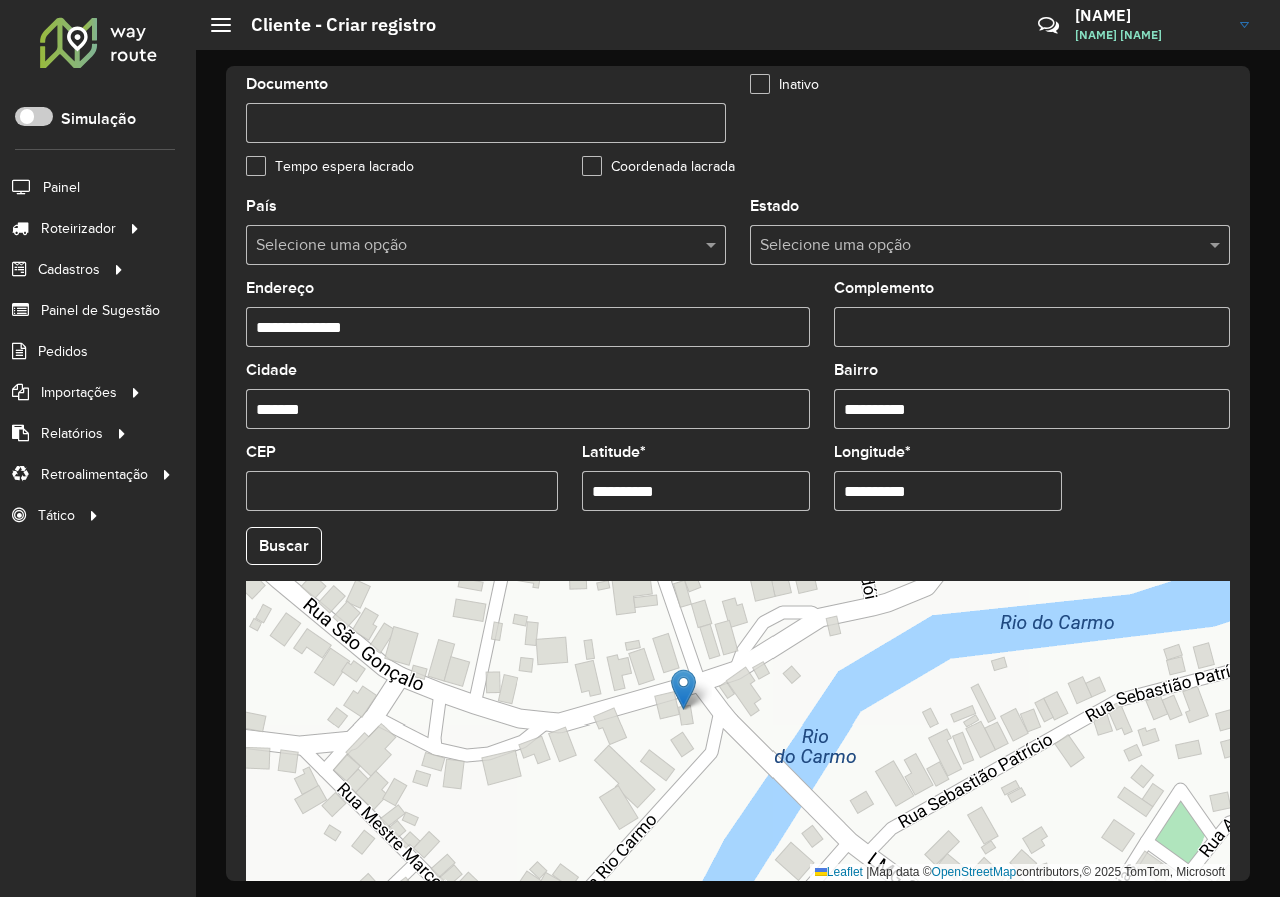 drag, startPoint x: 682, startPoint y: 483, endPoint x: 597, endPoint y: 488, distance: 85.146935 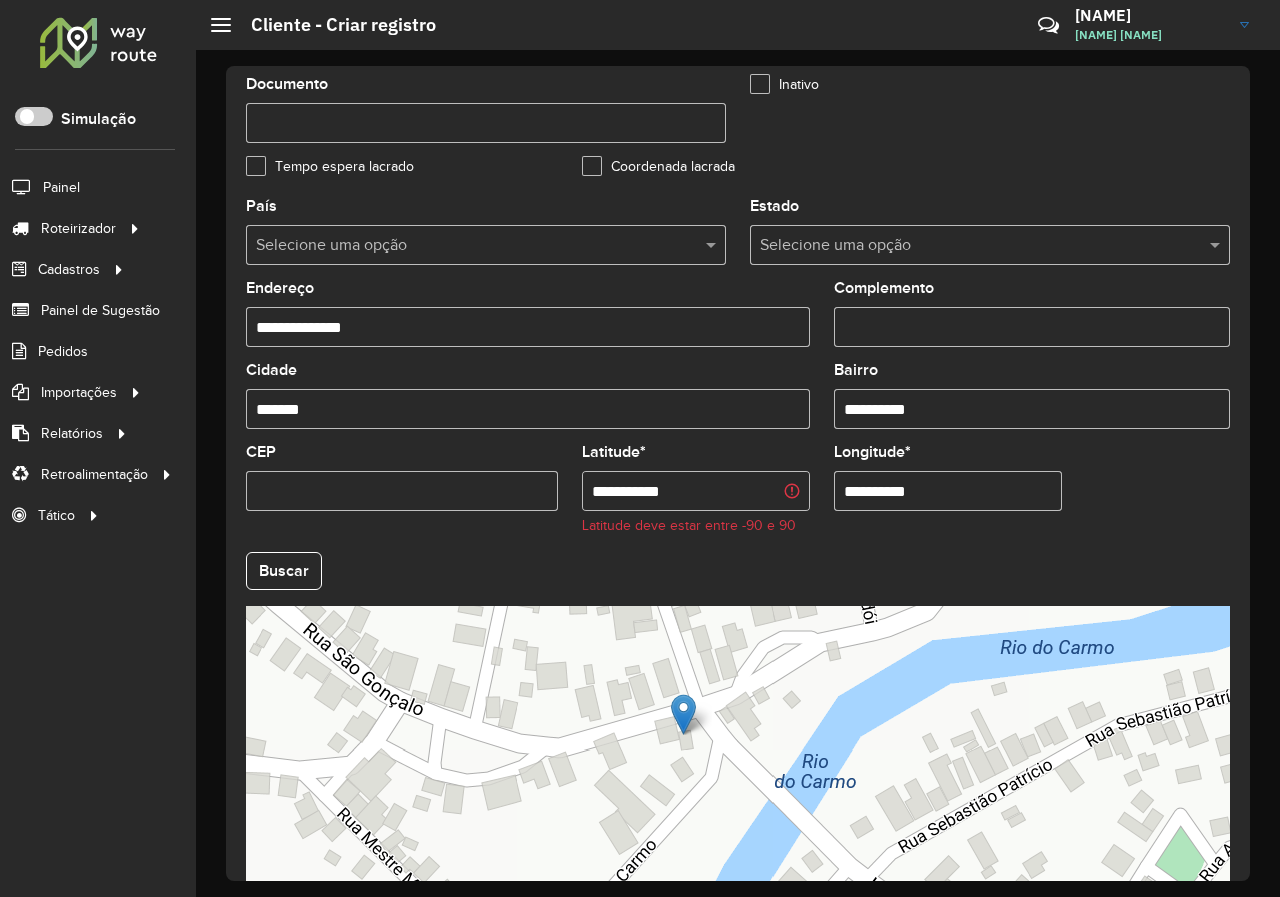 drag, startPoint x: 688, startPoint y: 487, endPoint x: 547, endPoint y: 485, distance: 141.01419 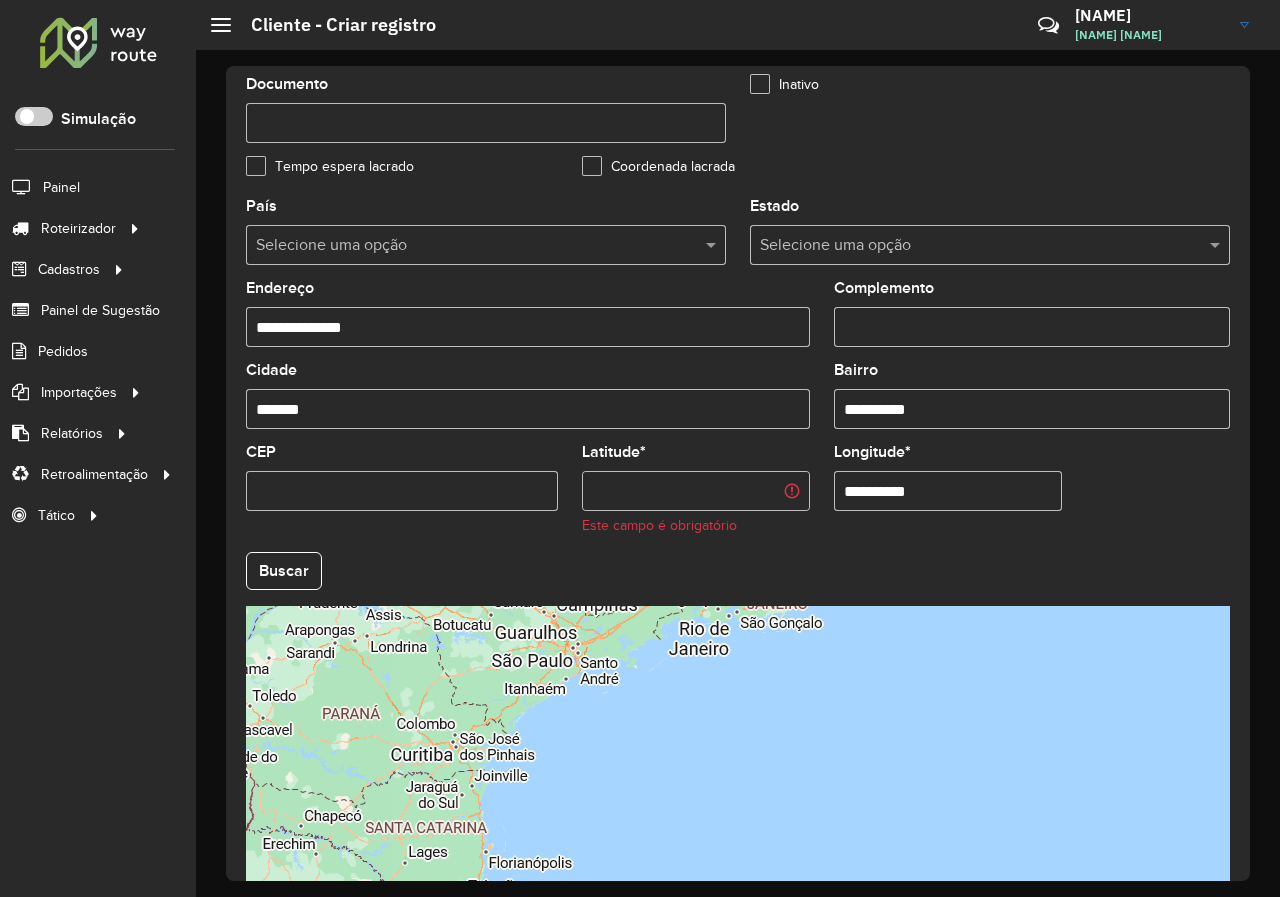 paste on "**********" 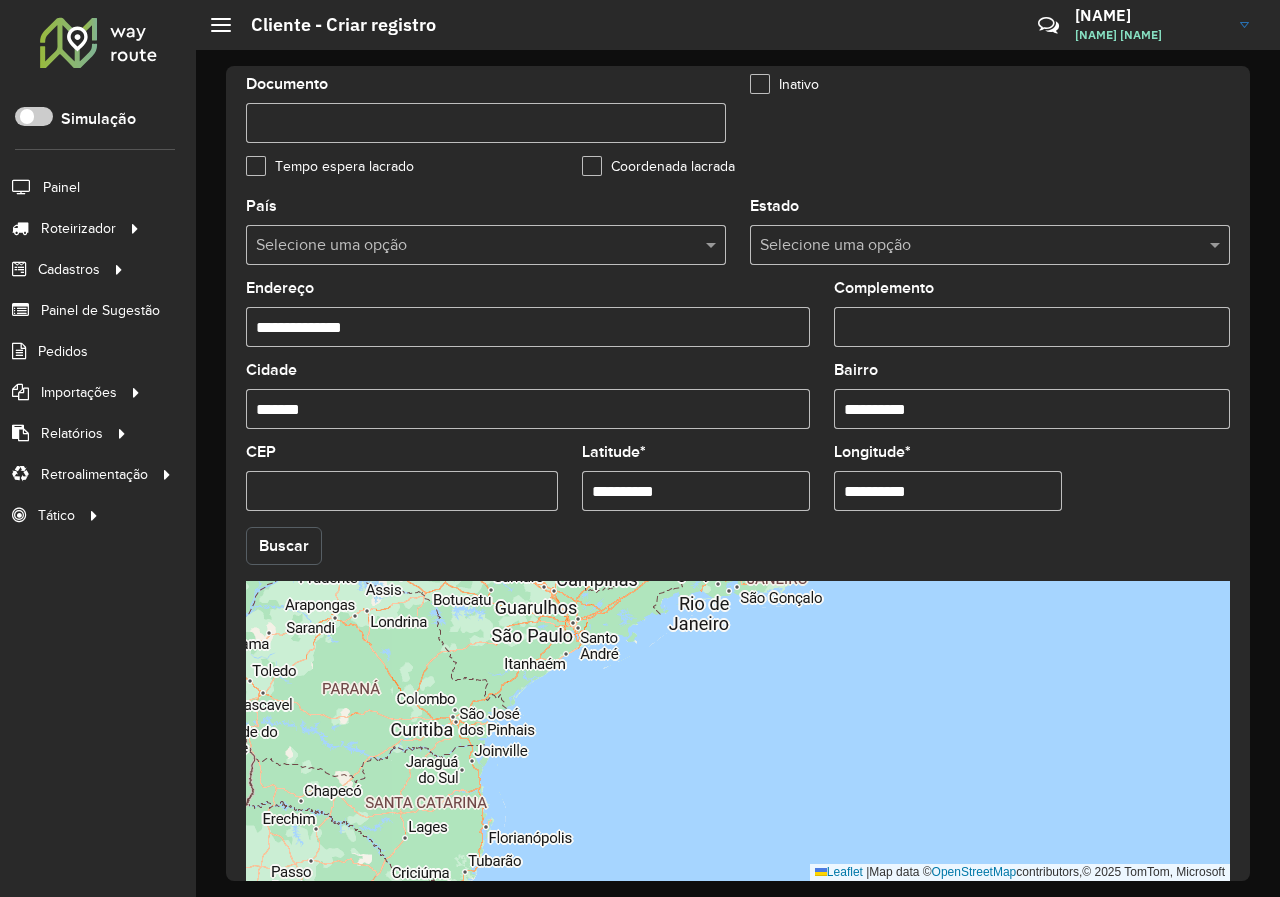 click on "Aguarde...  Pop-up bloqueado!  Seu navegador bloqueou automáticamente a abertura de uma nova janela.   Acesse as configurações e adicione o endereço do sistema a lista de permissão.   Fechar  Roteirizador AmbevTech Simulação Painel Roteirizador Entregas Vendas Cadastros Checkpoint Classificações de venda Cliente Consulta de setores Depósito Disponibilidade de veículos Fator tipo de produto Gabarito planner Grupo Rota Fator Tipo Produto Grupo de rotas exclusiva Grupo de setores Layout integração Modelo Parada Pedágio Perfil de Vendedor Ponto de apoio FAD Produto Restrição de Atendimento Planner Rodízio de placa Rota exclusiva FAD Rótulo Setor Setor Planner Tipo de cliente Tipo de veículo Tipo de veículo RN Transportadora Vendedor Veículo Painel de Sugestão Pedidos Importações Classificação e volume de venda Clientes Fator tipo produto Gabarito planner Grade de atendimento Janela de atendimento Localização Pedidos Restrição de Atendimento Planner Tempo de espera Vendedor Veículos" at bounding box center [640, 448] 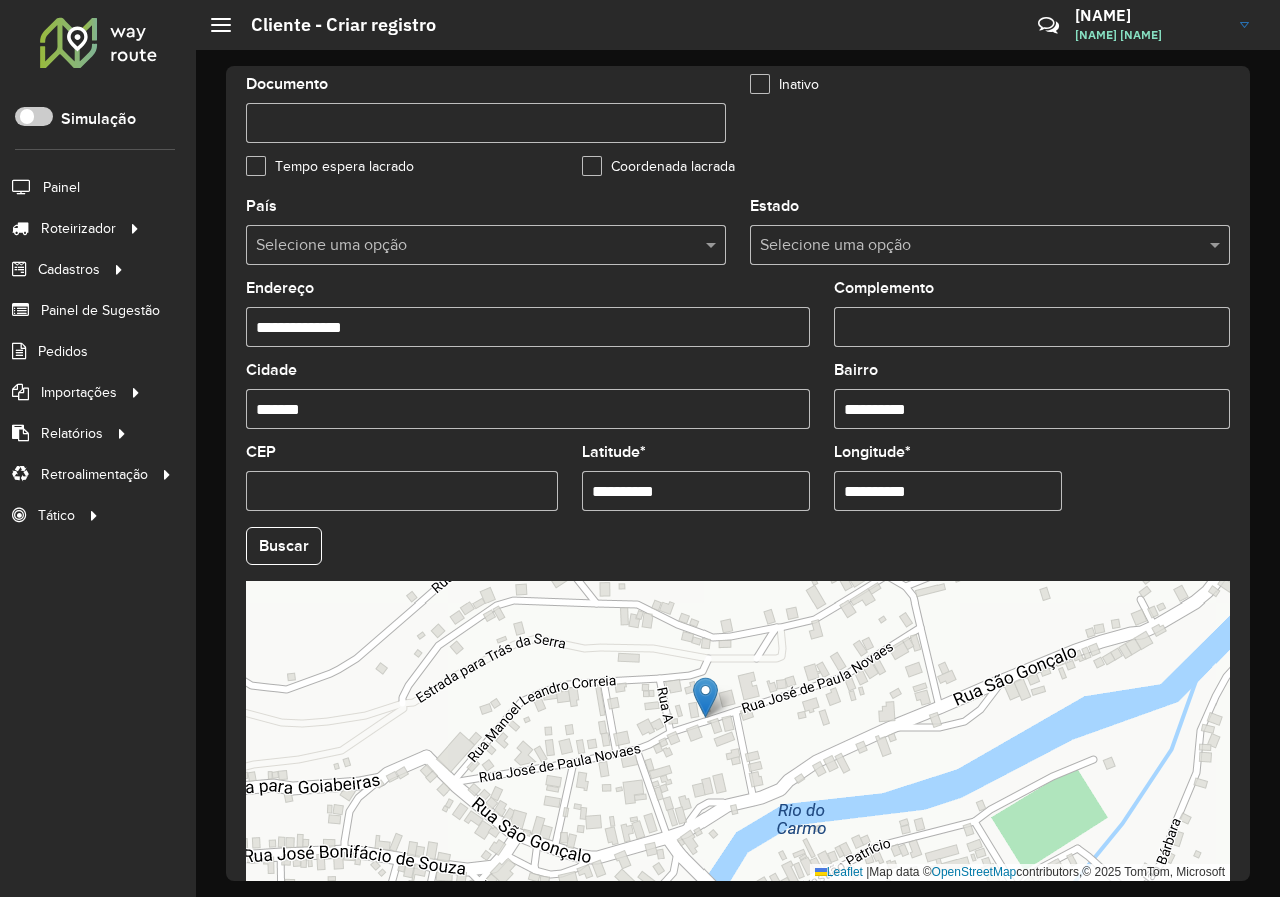 drag, startPoint x: 666, startPoint y: 827, endPoint x: 712, endPoint y: 694, distance: 140.73024 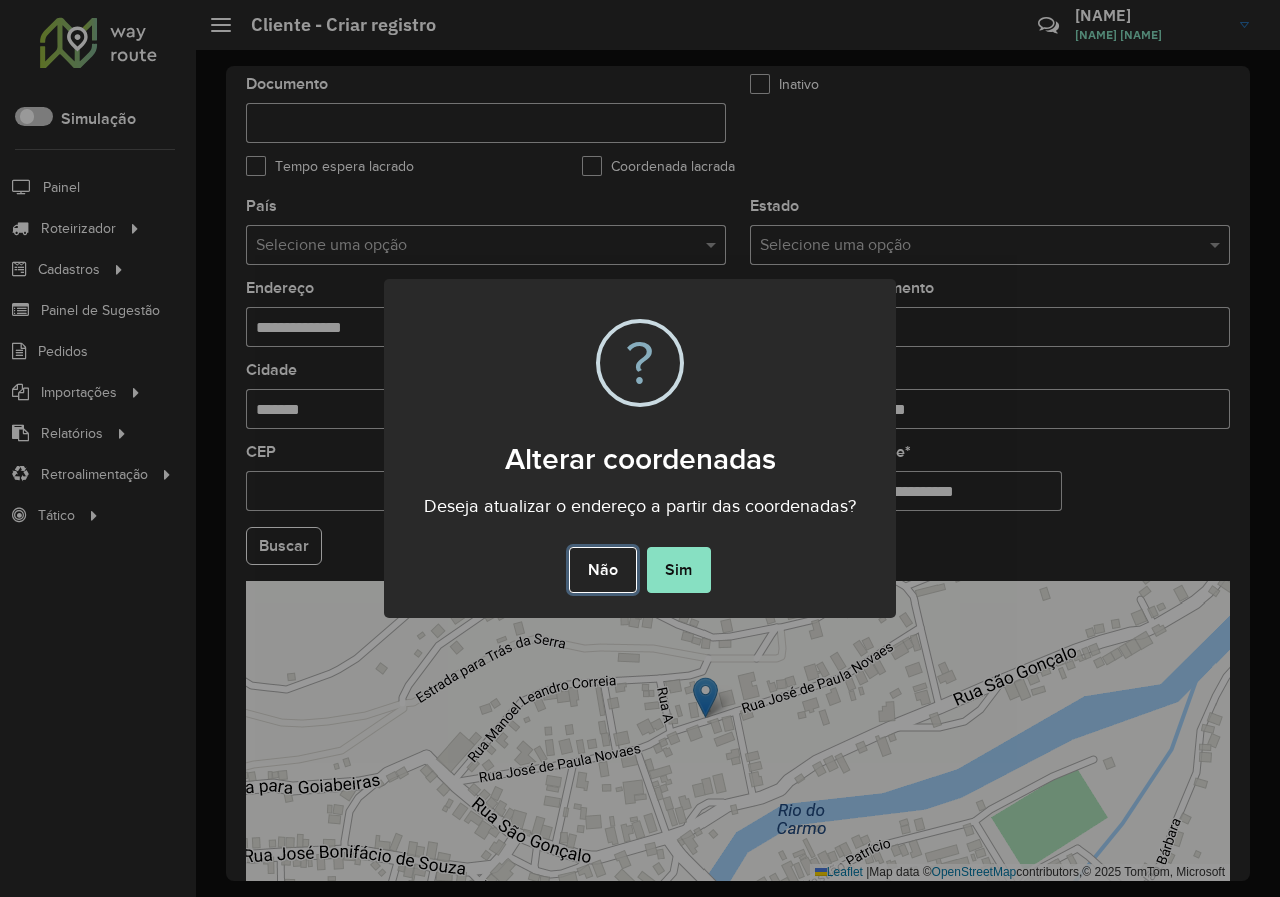 click on "Não" at bounding box center [602, 570] 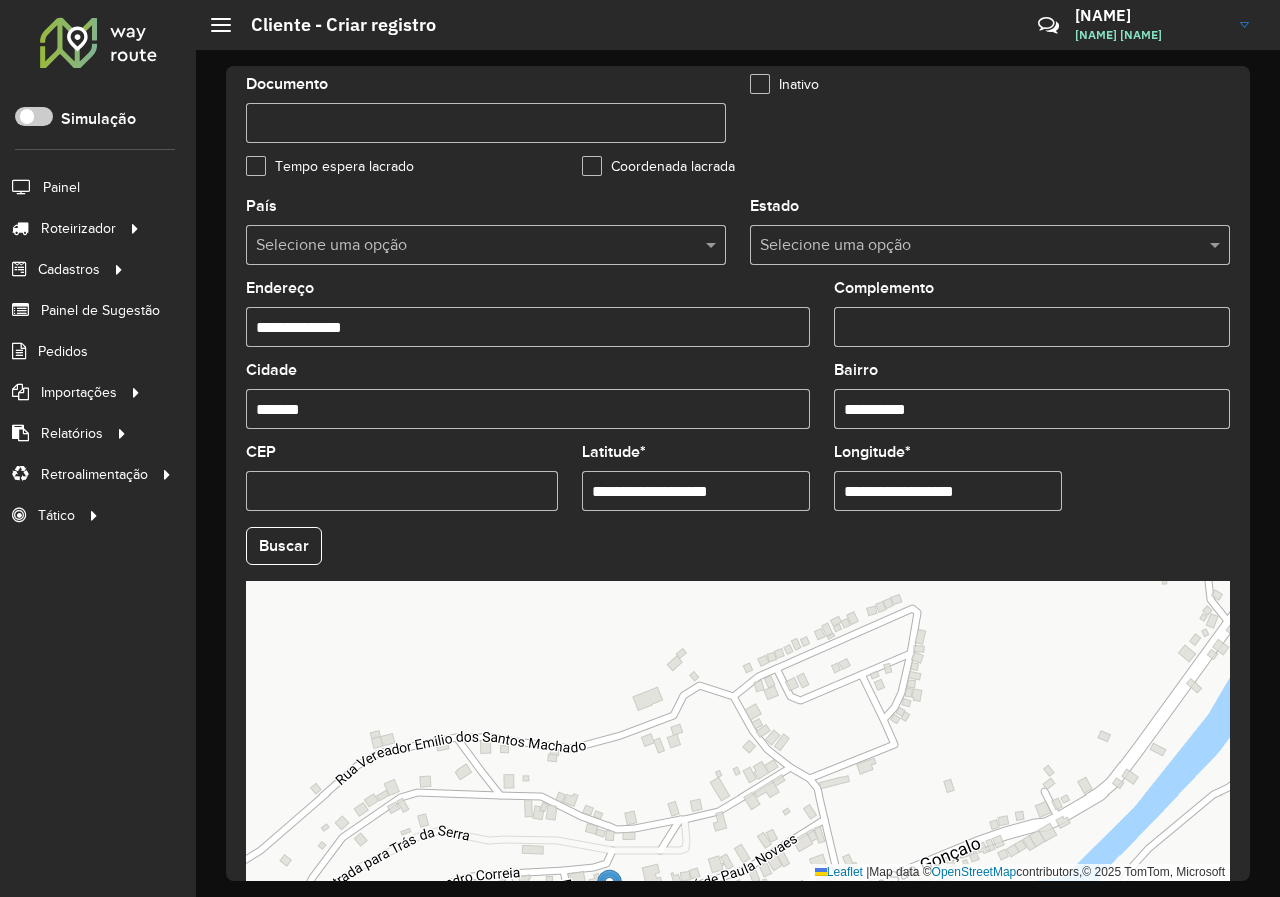 drag, startPoint x: 791, startPoint y: 662, endPoint x: 695, endPoint y: 854, distance: 214.66252 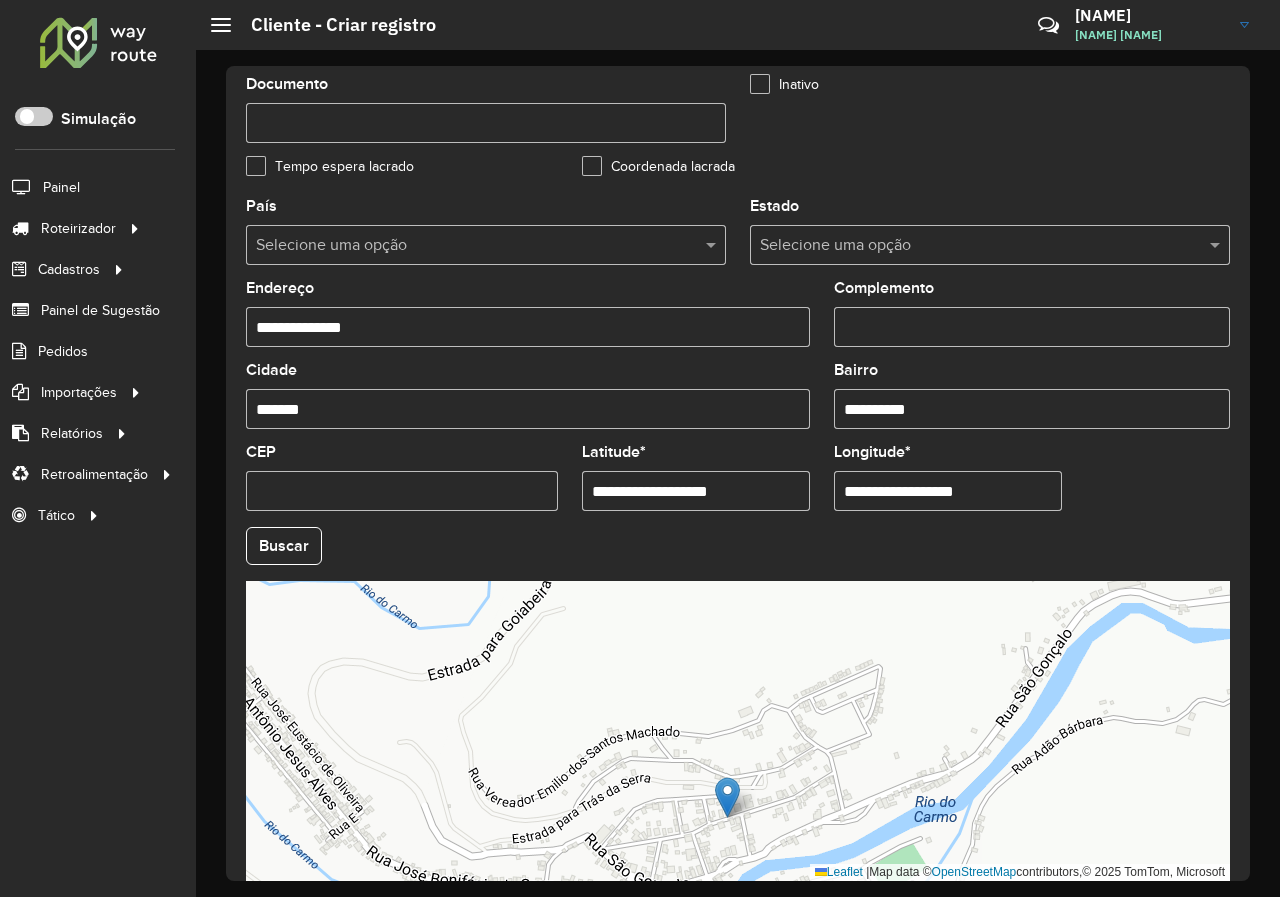 drag, startPoint x: 699, startPoint y: 805, endPoint x: 772, endPoint y: 788, distance: 74.953316 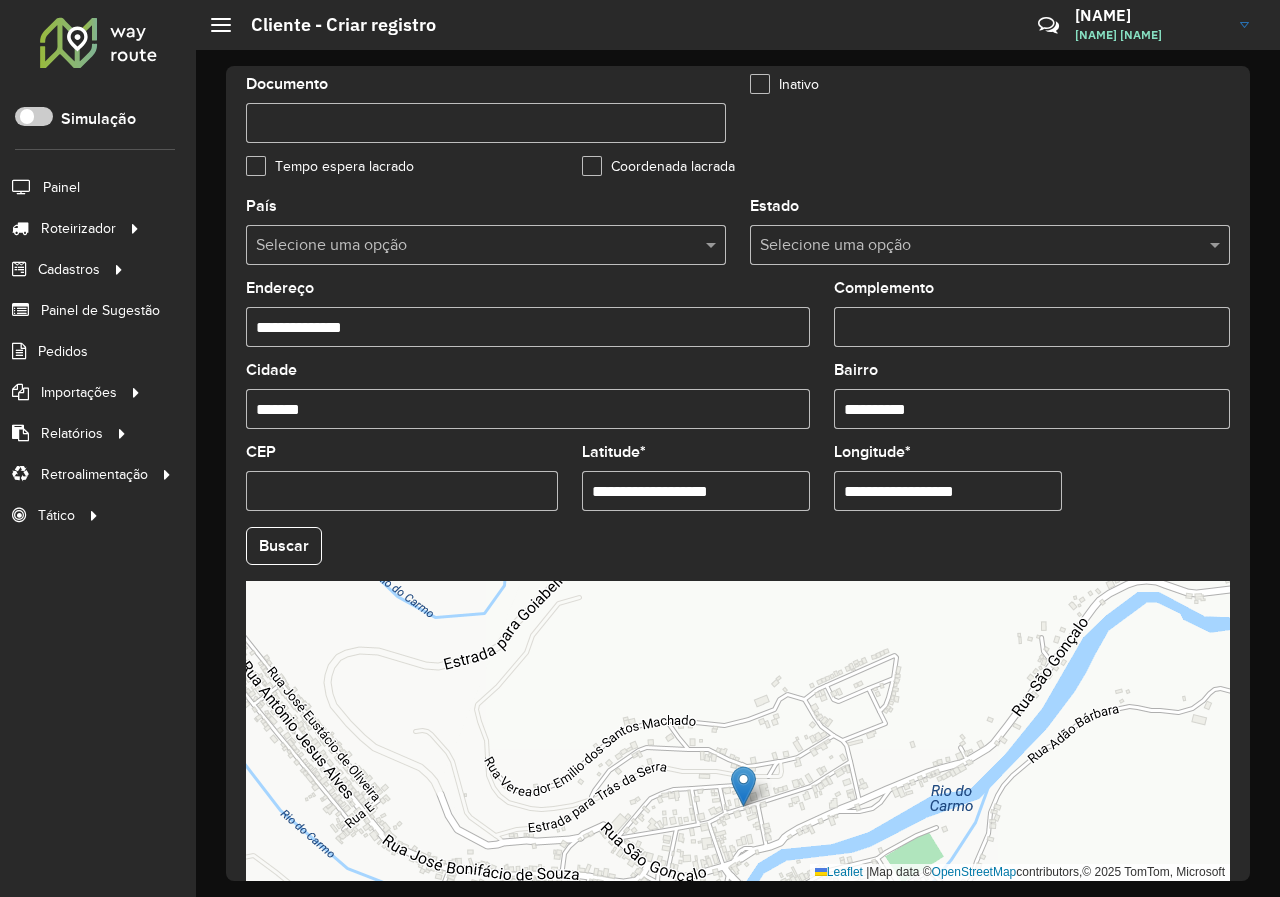 drag, startPoint x: 775, startPoint y: 783, endPoint x: 797, endPoint y: 729, distance: 58.30952 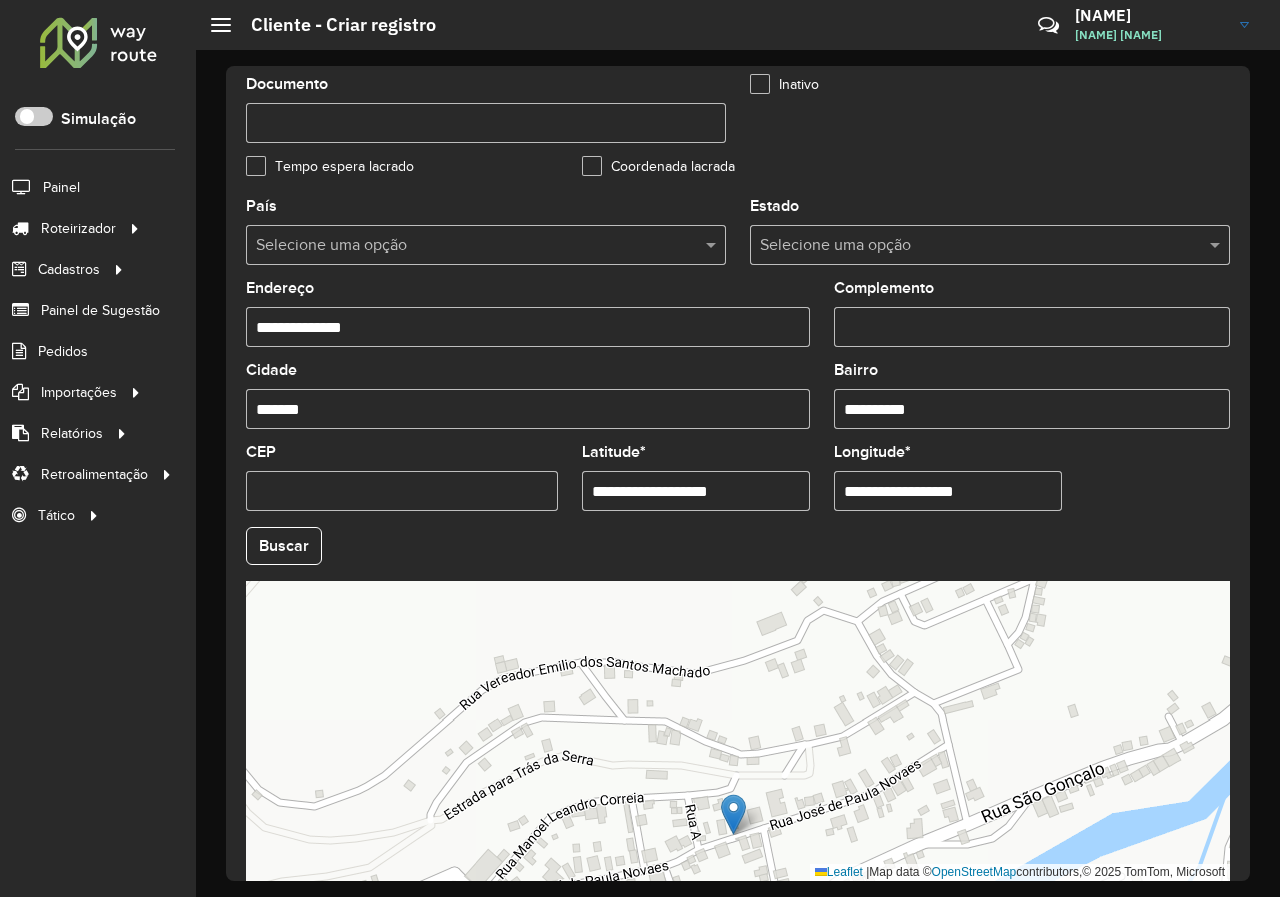 drag, startPoint x: 771, startPoint y: 781, endPoint x: 771, endPoint y: 717, distance: 64 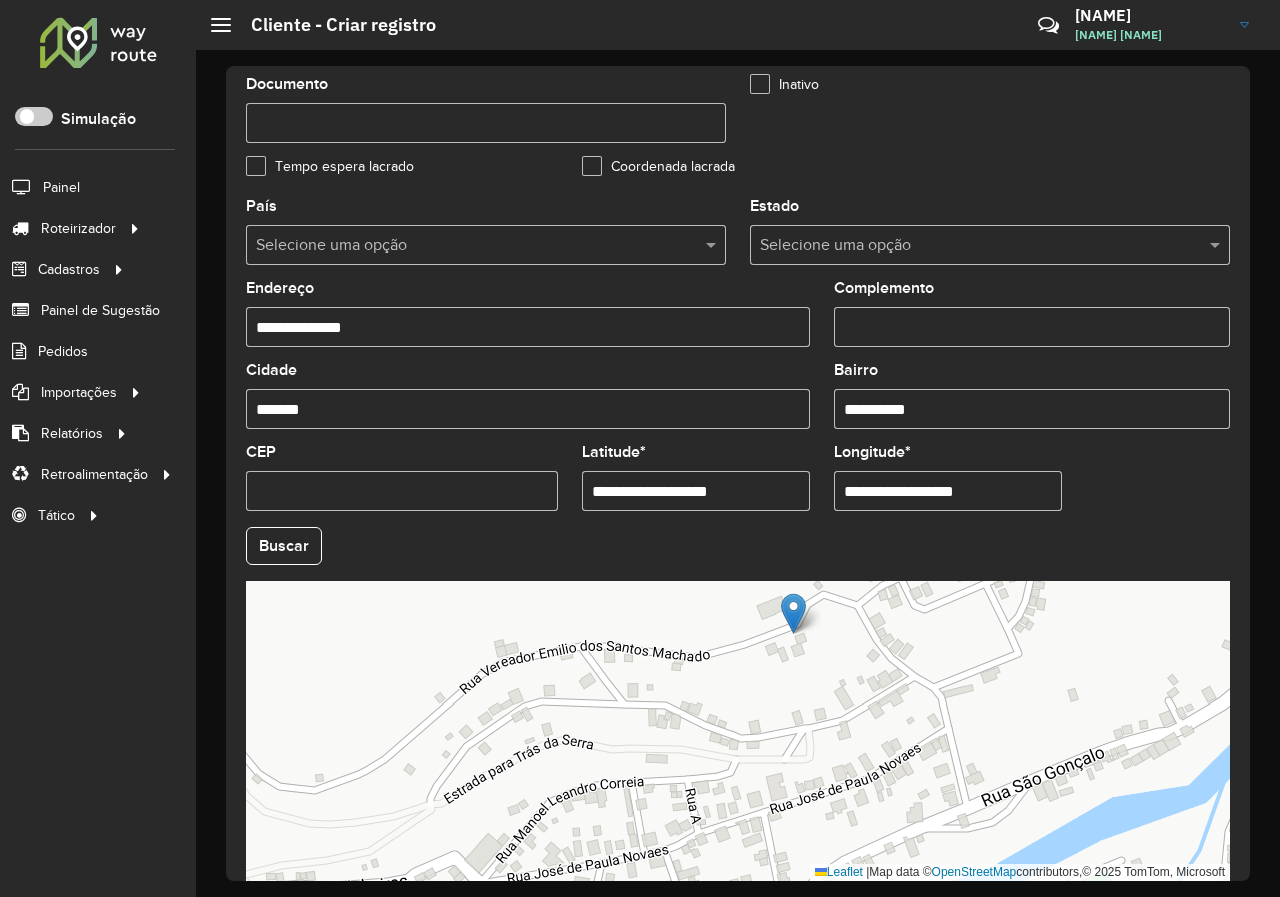 drag, startPoint x: 737, startPoint y: 803, endPoint x: 797, endPoint y: 618, distance: 194.4865 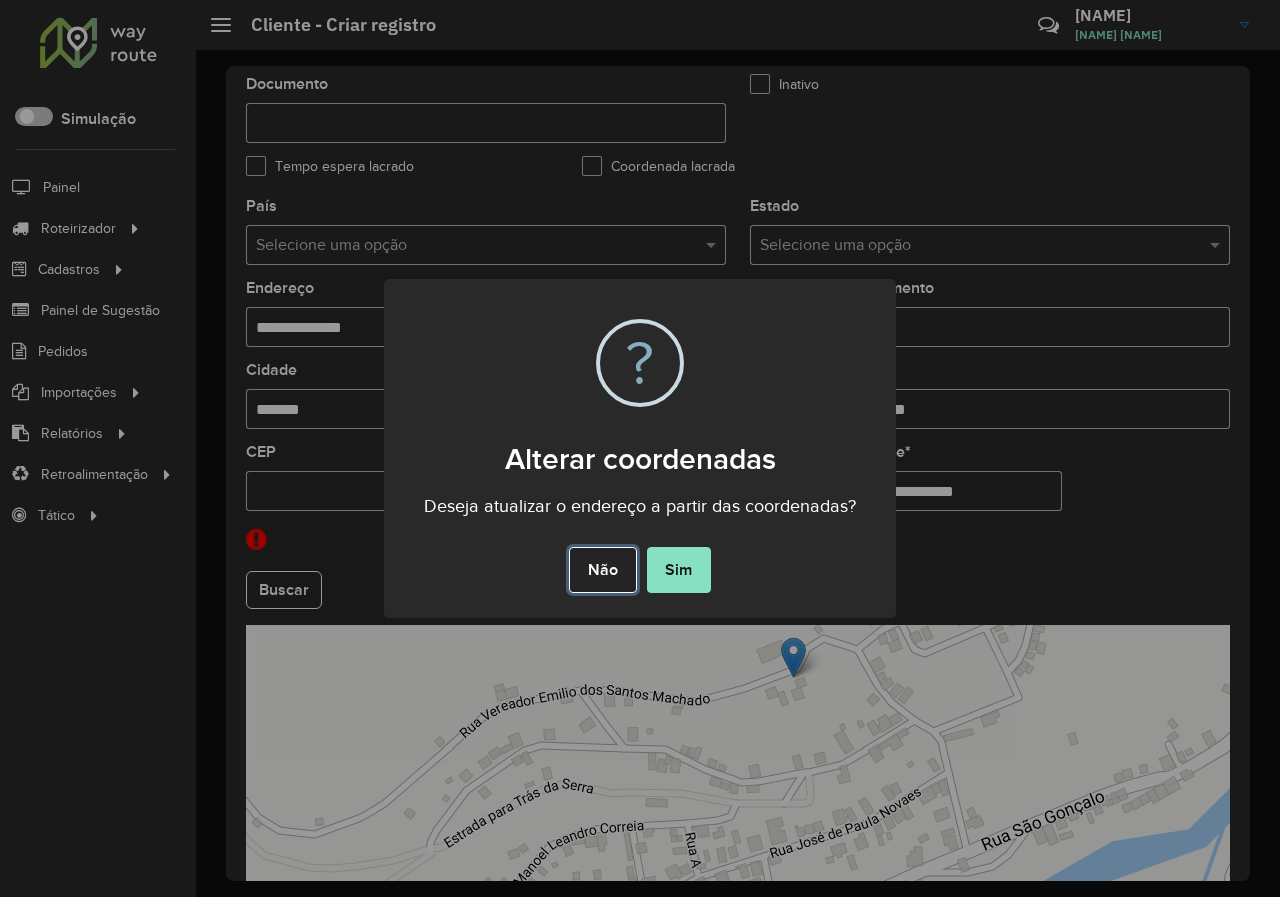 click on "Não" at bounding box center (602, 570) 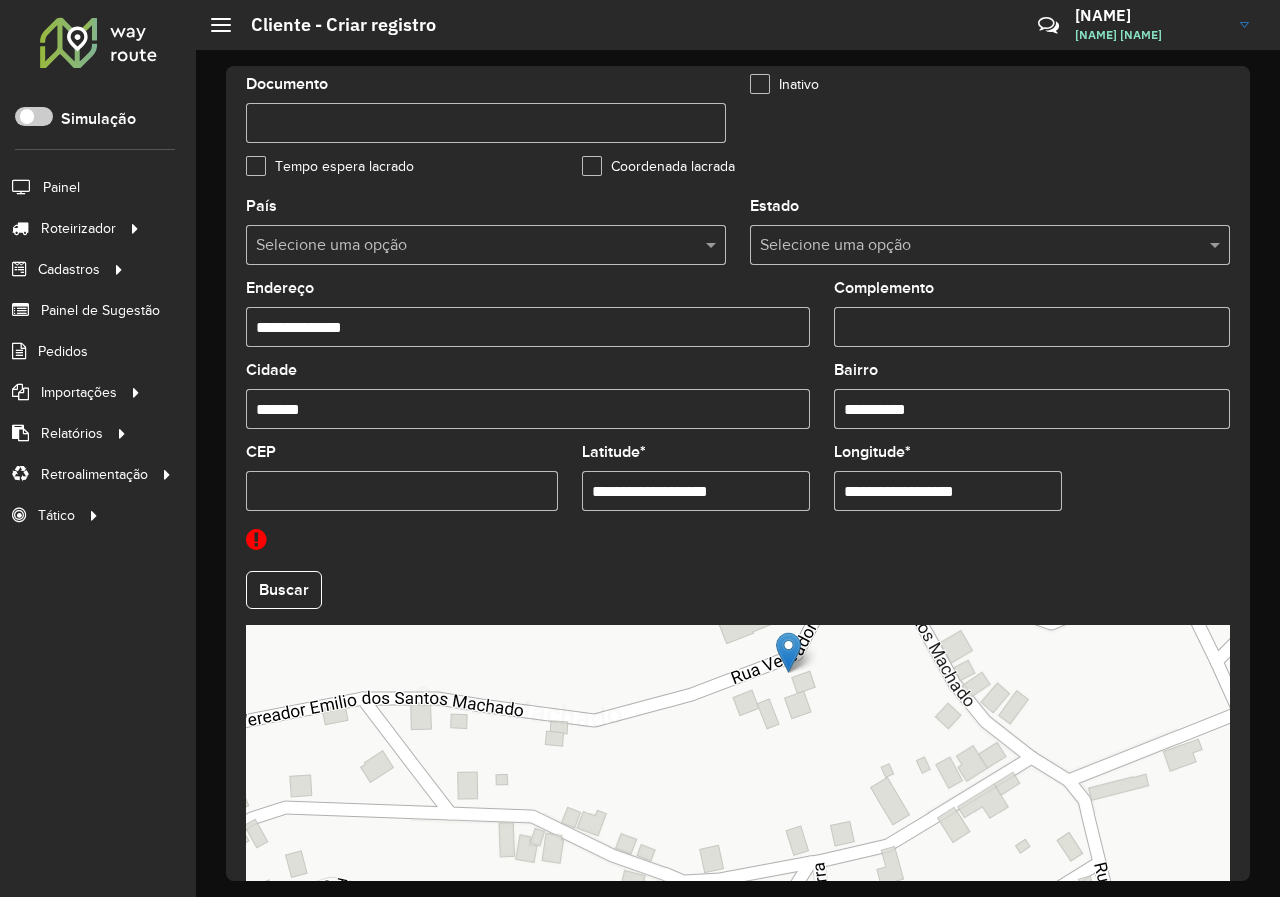 scroll, scrollTop: 545, scrollLeft: 0, axis: vertical 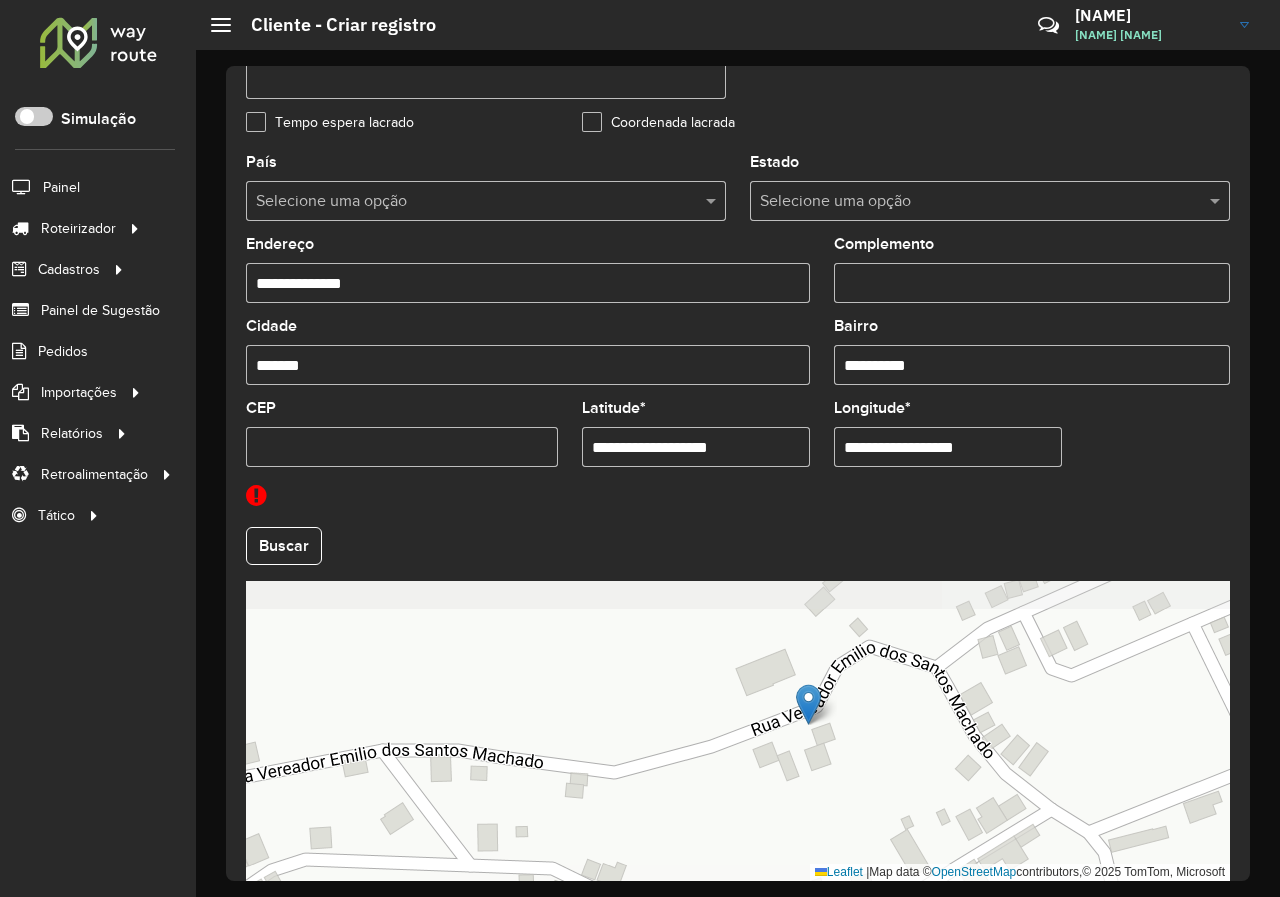 drag, startPoint x: 800, startPoint y: 707, endPoint x: 820, endPoint y: 803, distance: 98.0612 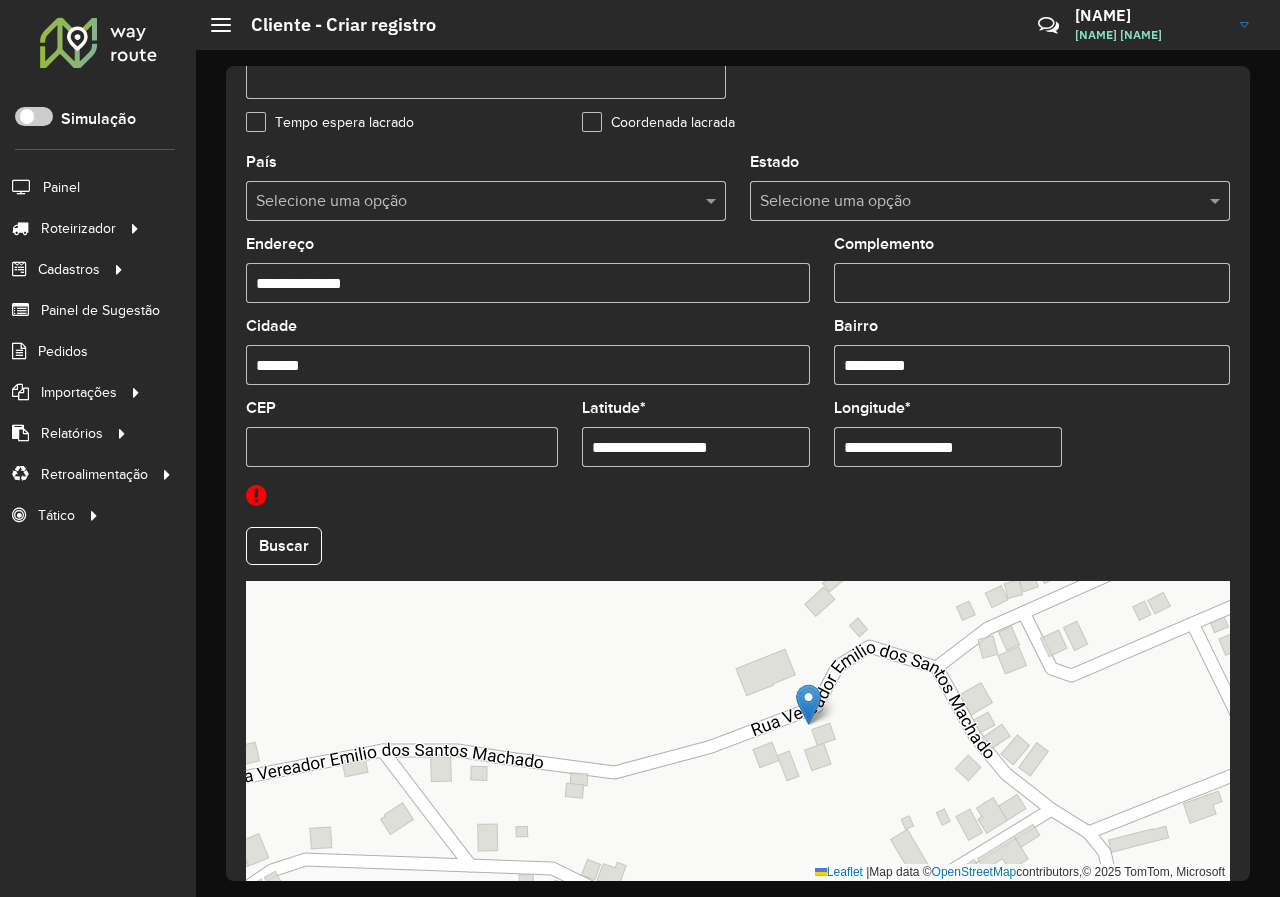 scroll, scrollTop: 635, scrollLeft: 0, axis: vertical 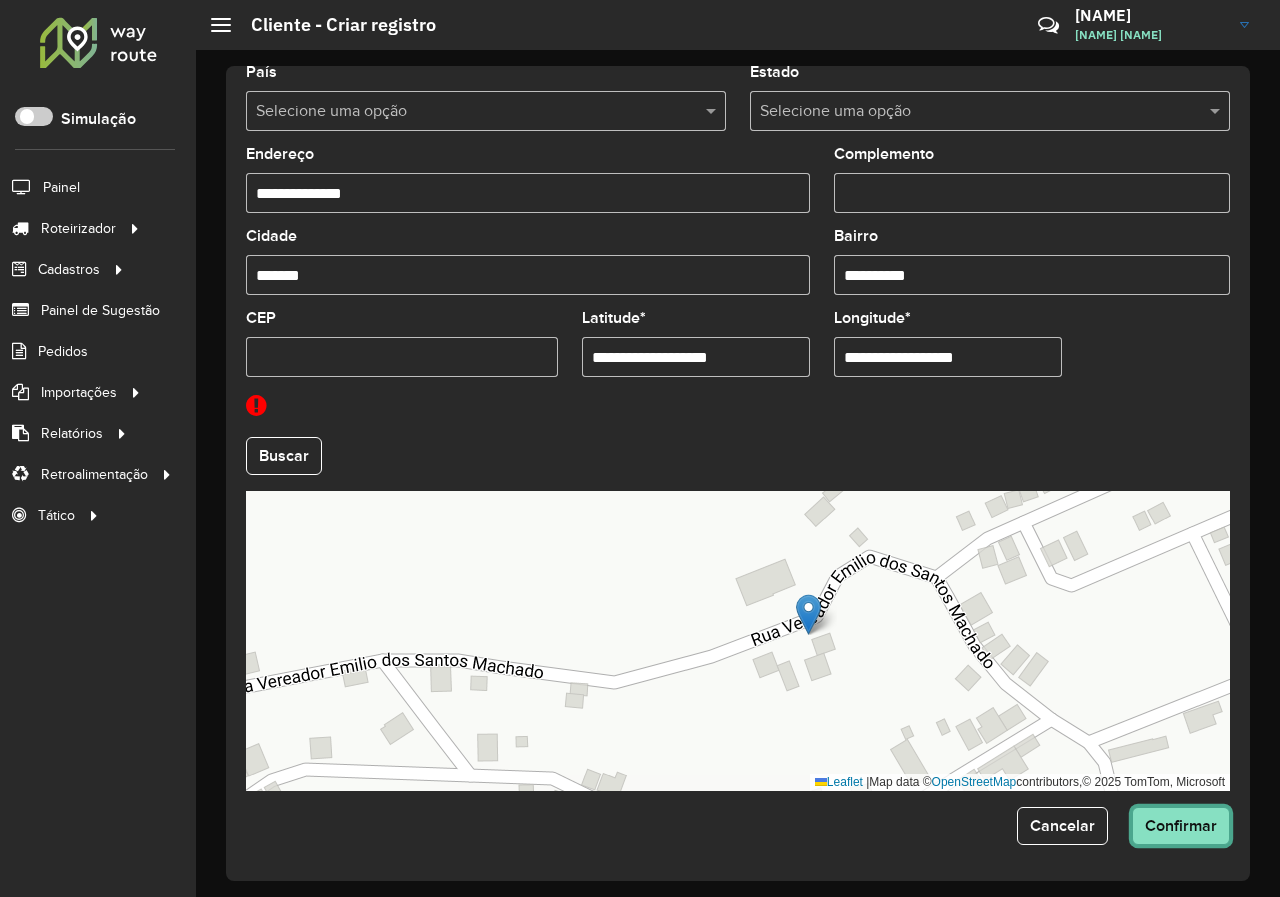 click on "Confirmar" 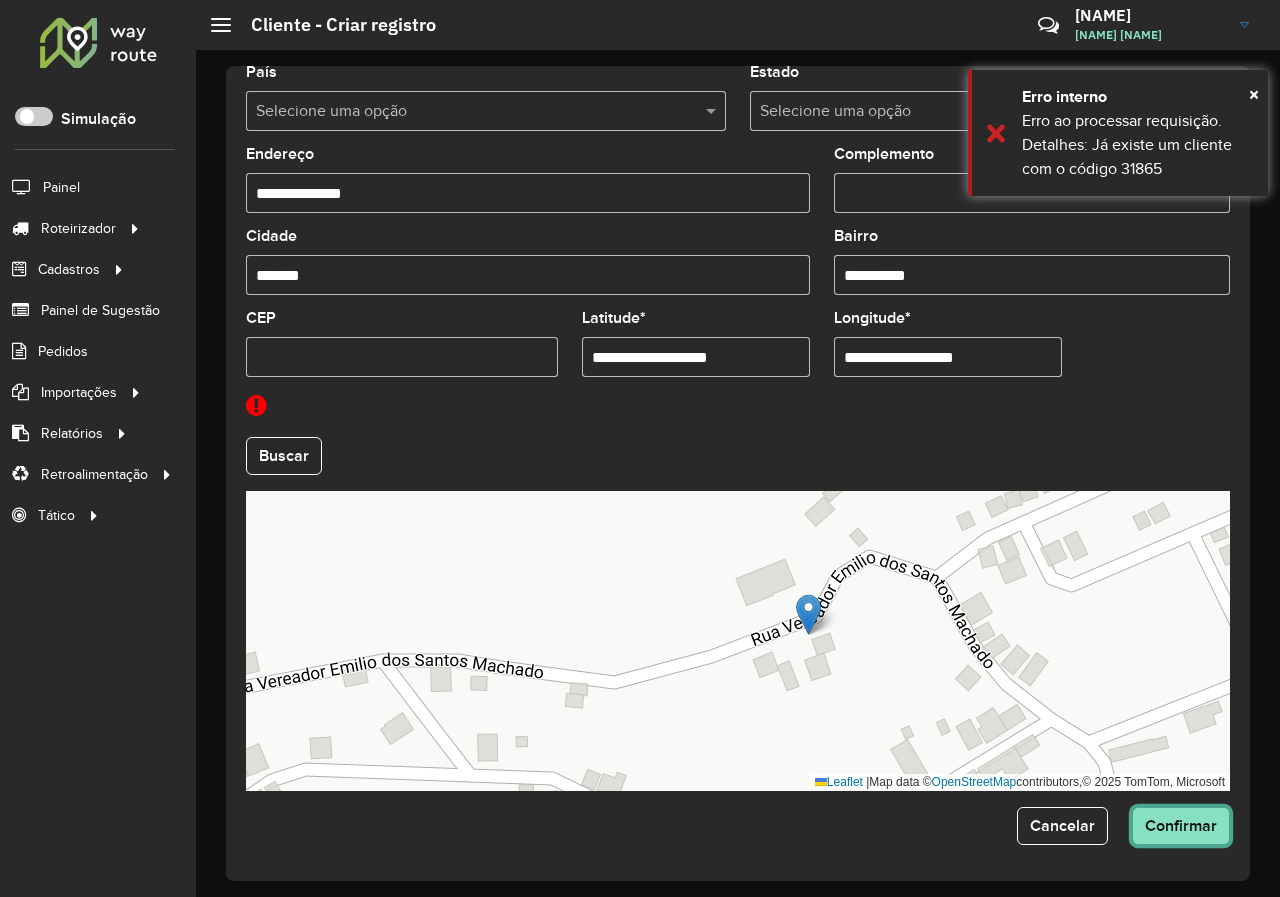type 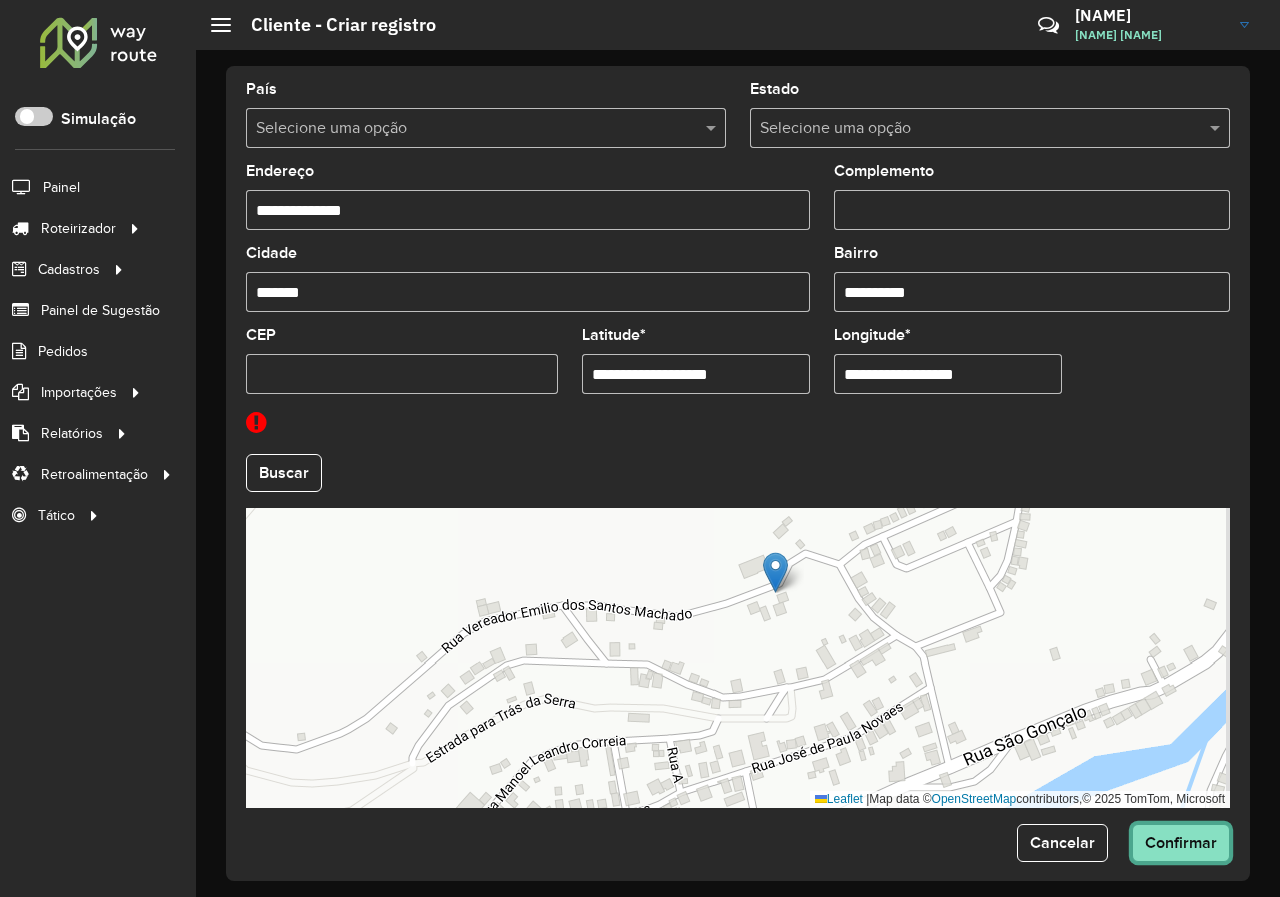 scroll, scrollTop: 635, scrollLeft: 0, axis: vertical 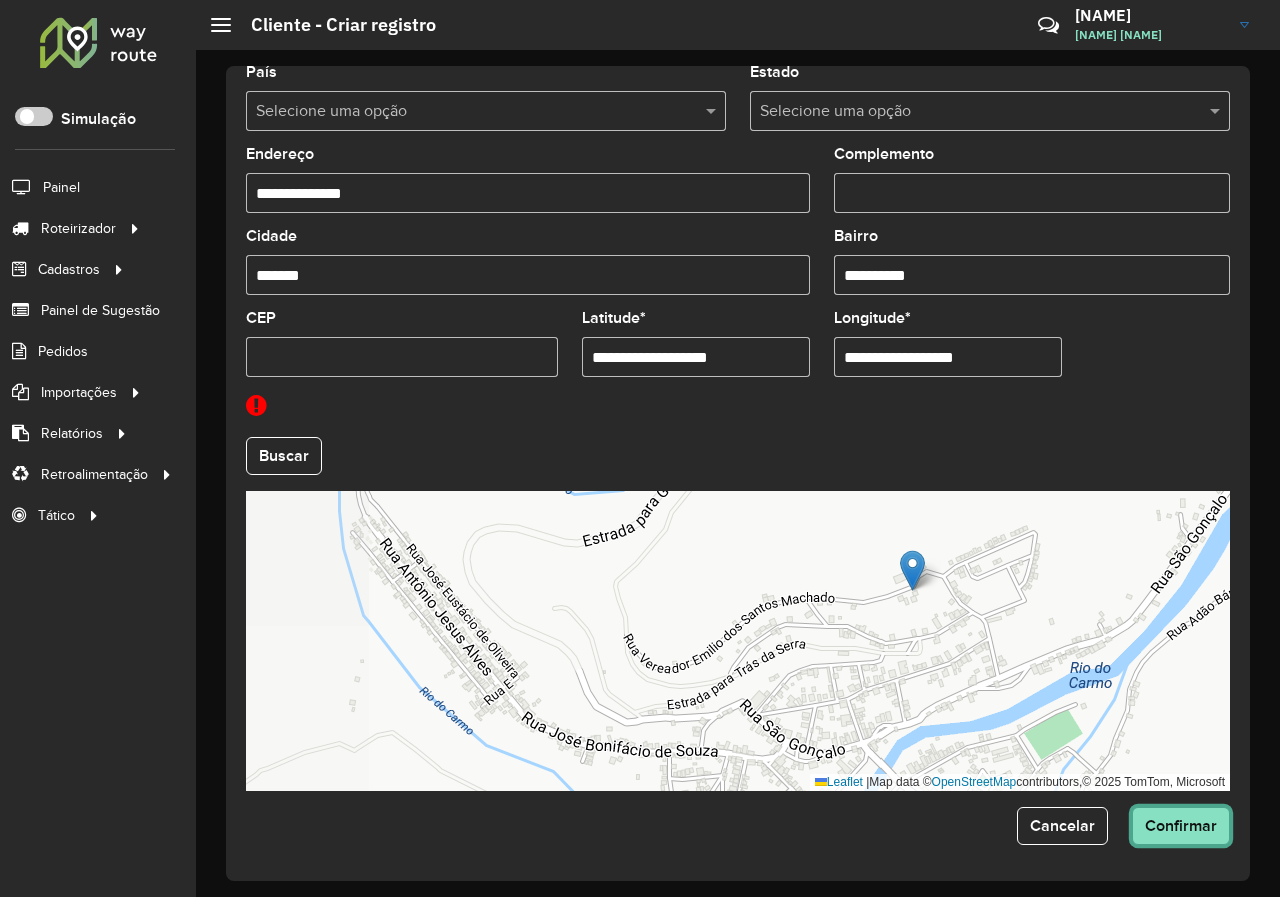 click on "Confirmar" 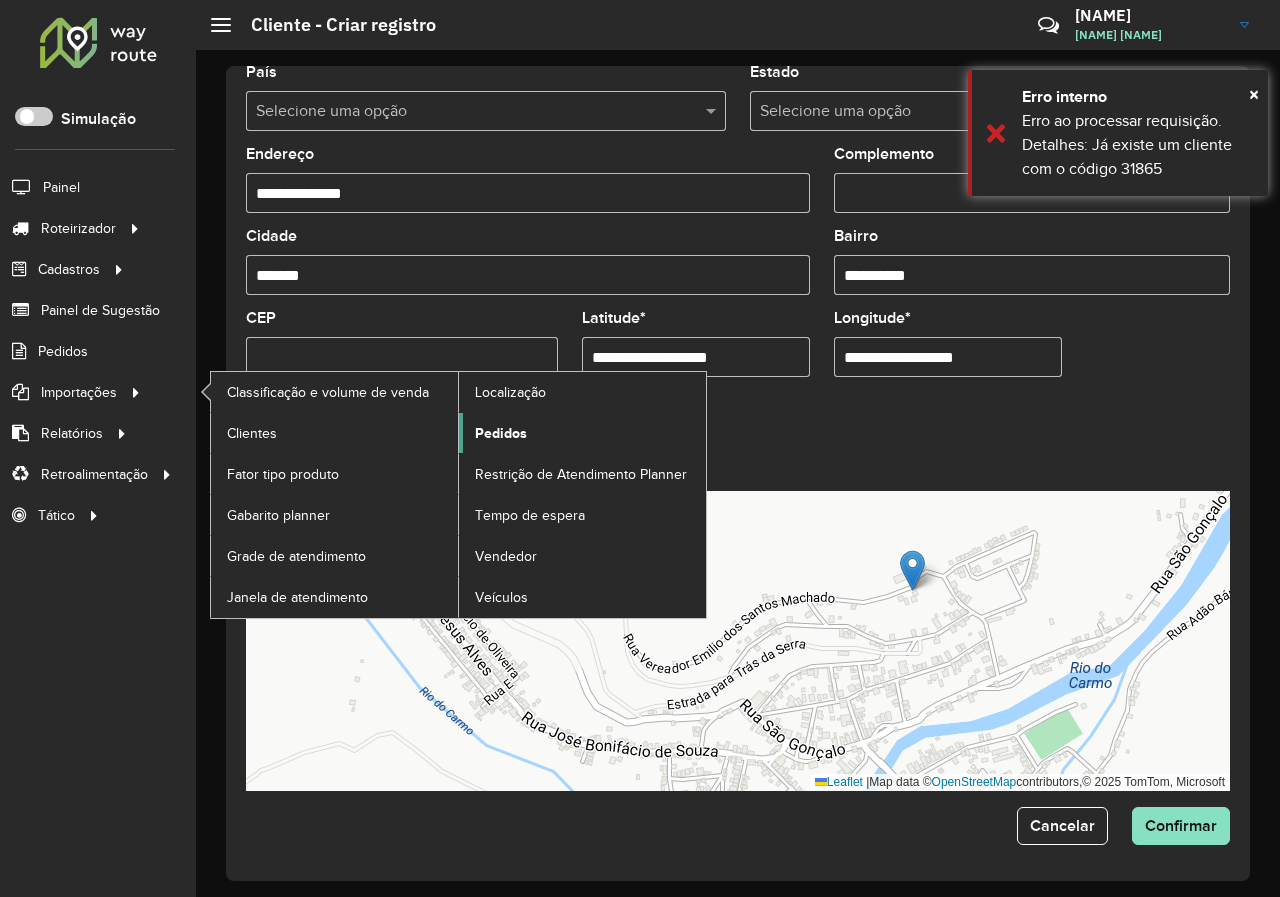 click on "Pedidos" 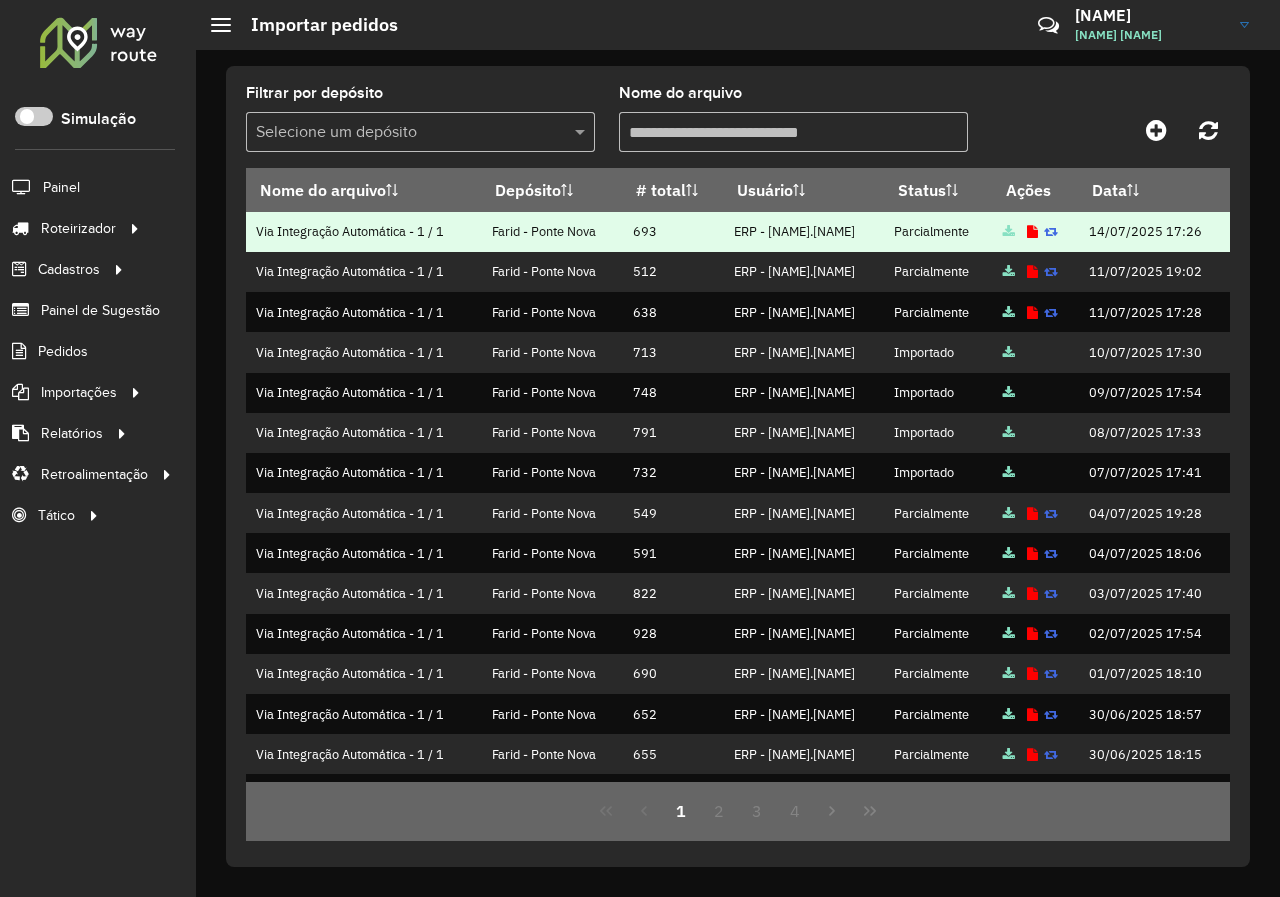 click at bounding box center (1051, 232) 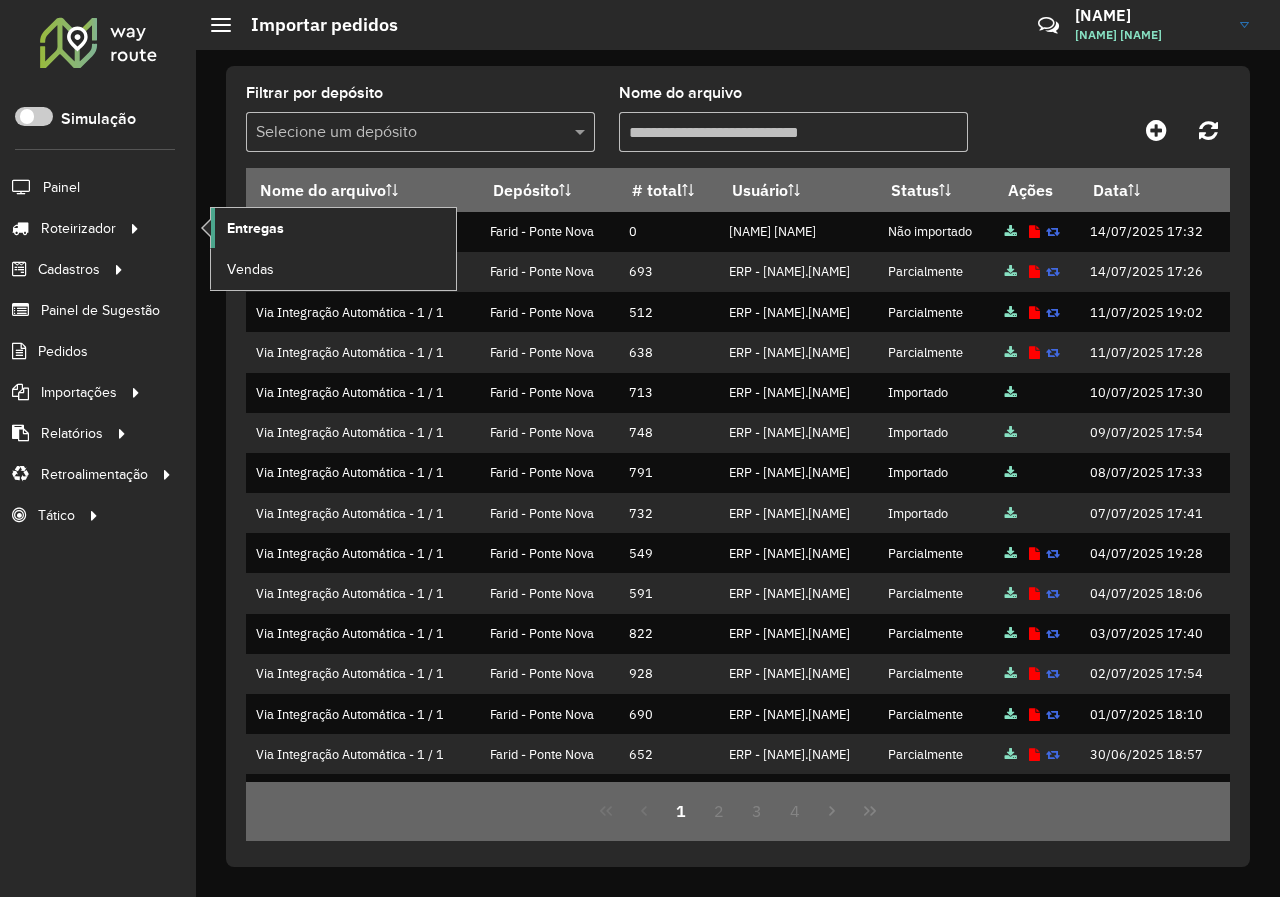 click on "Entregas" 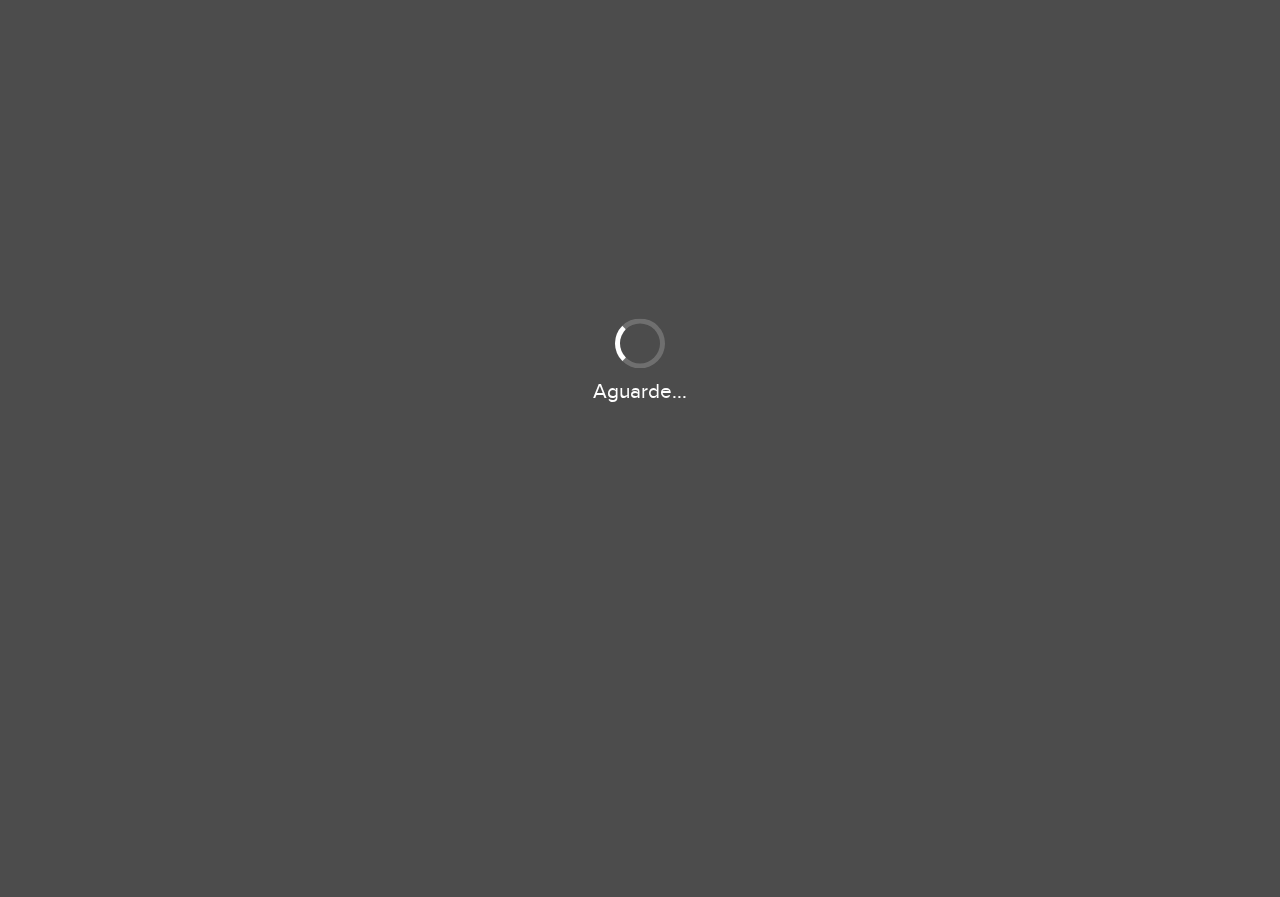 scroll, scrollTop: 0, scrollLeft: 0, axis: both 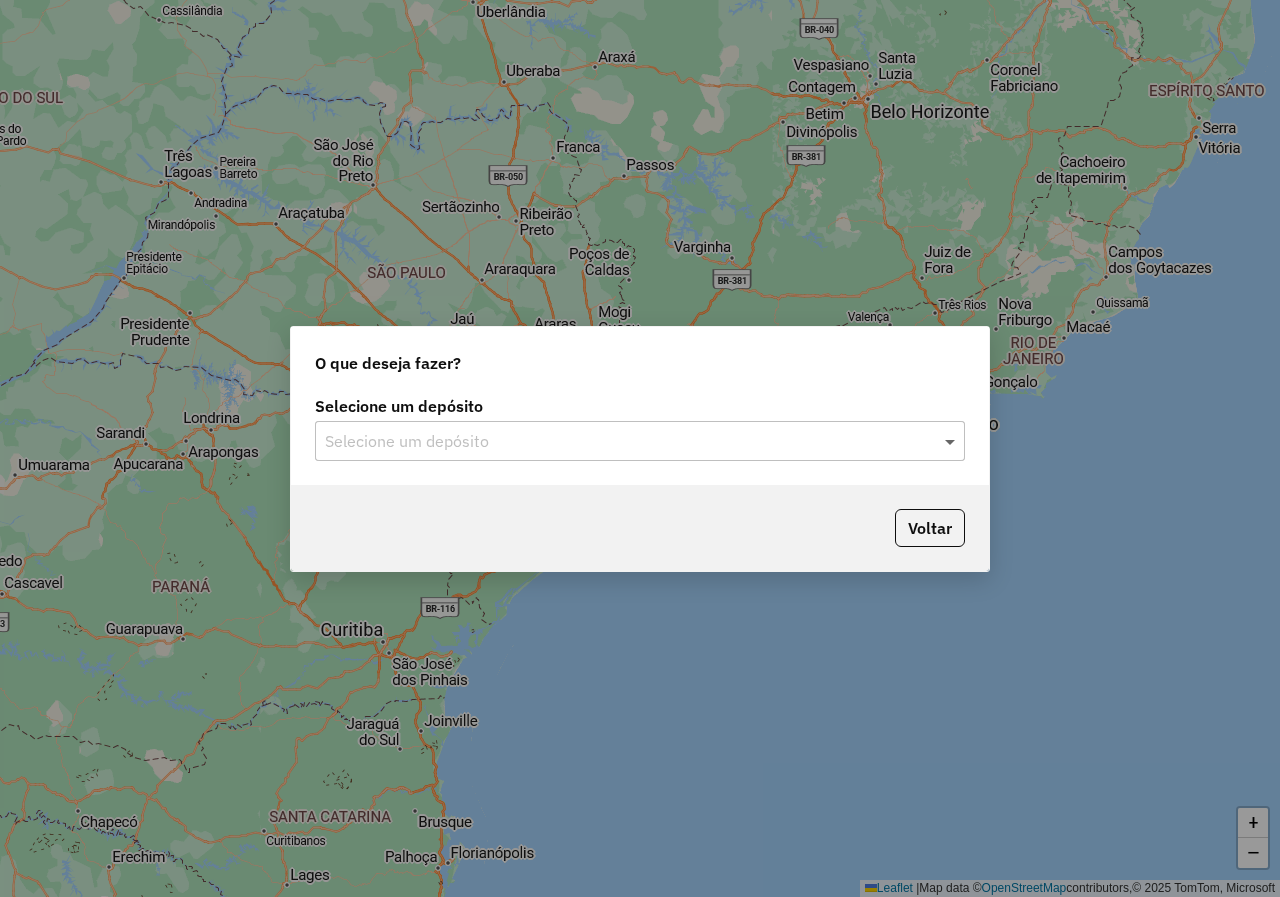 click 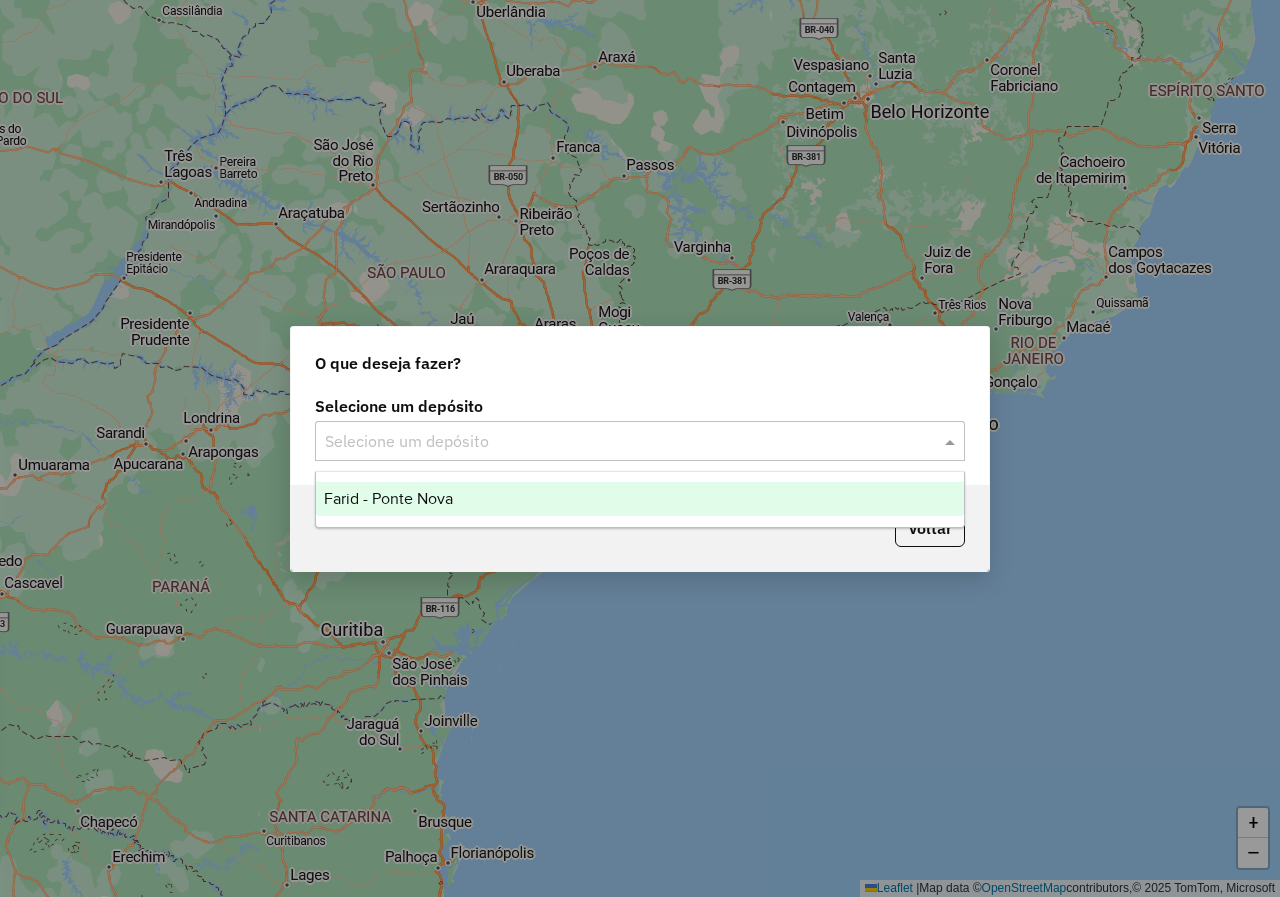 click on "Farid - Ponte Nova" at bounding box center [640, 499] 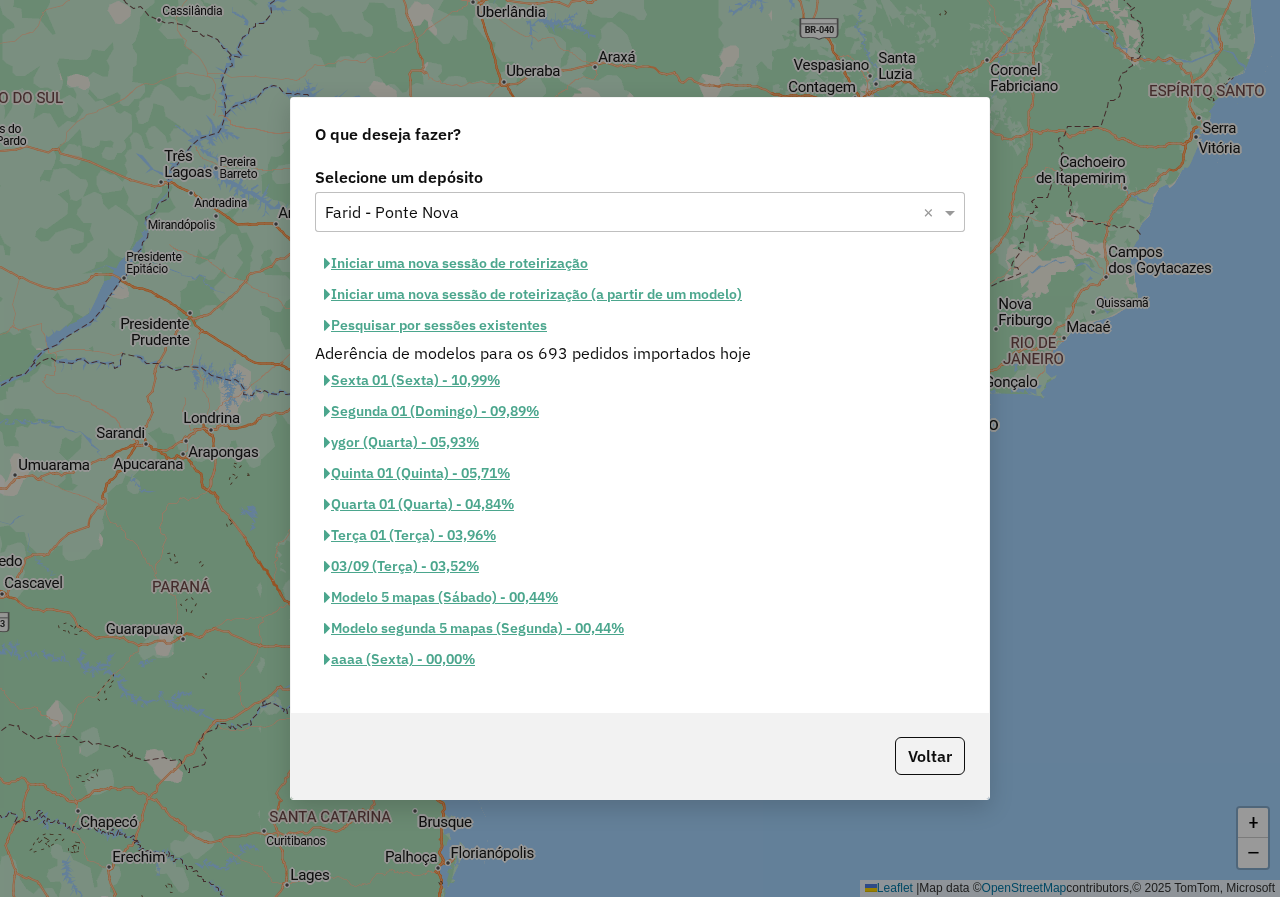click on "Iniciar uma nova sessão de roteirização" 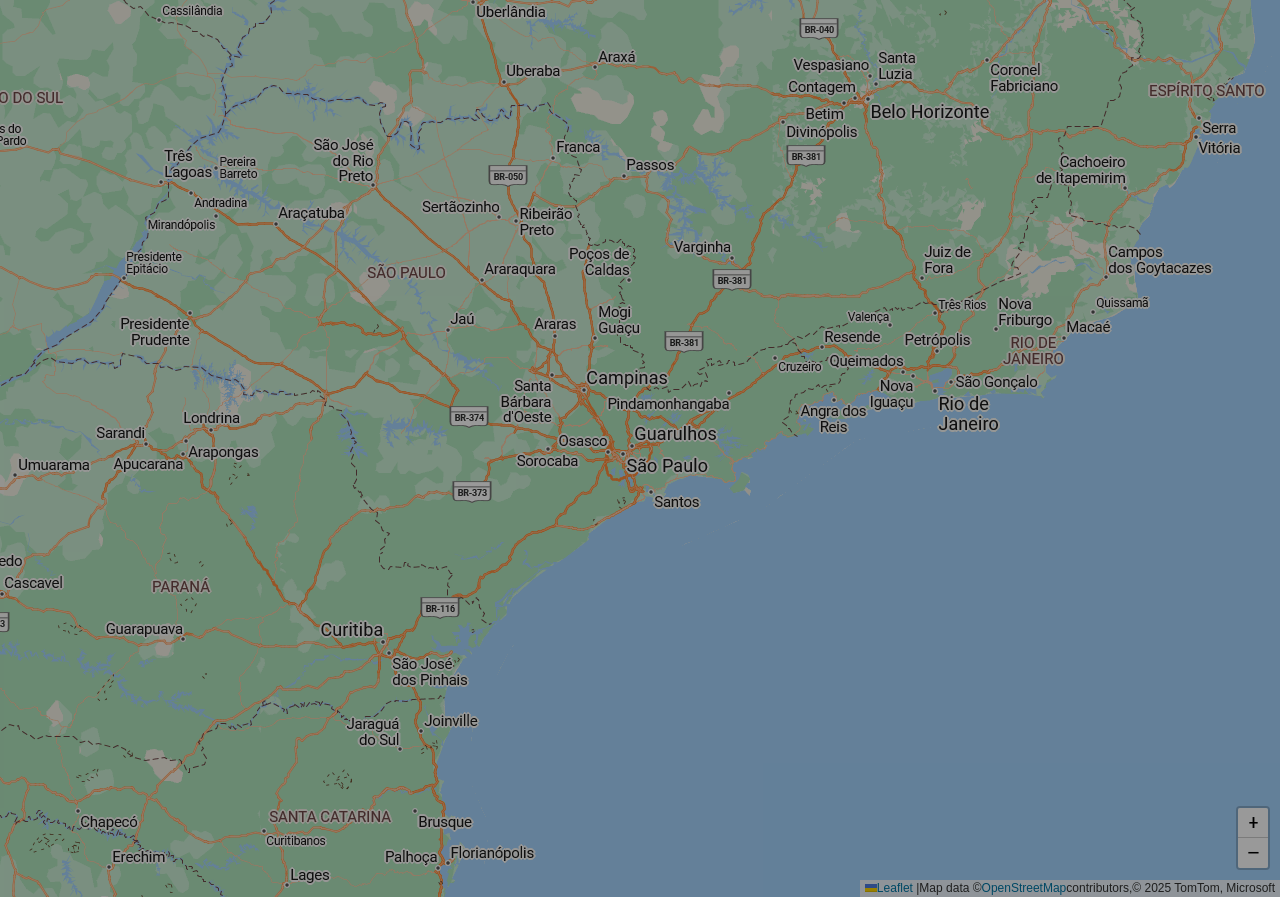 select on "*" 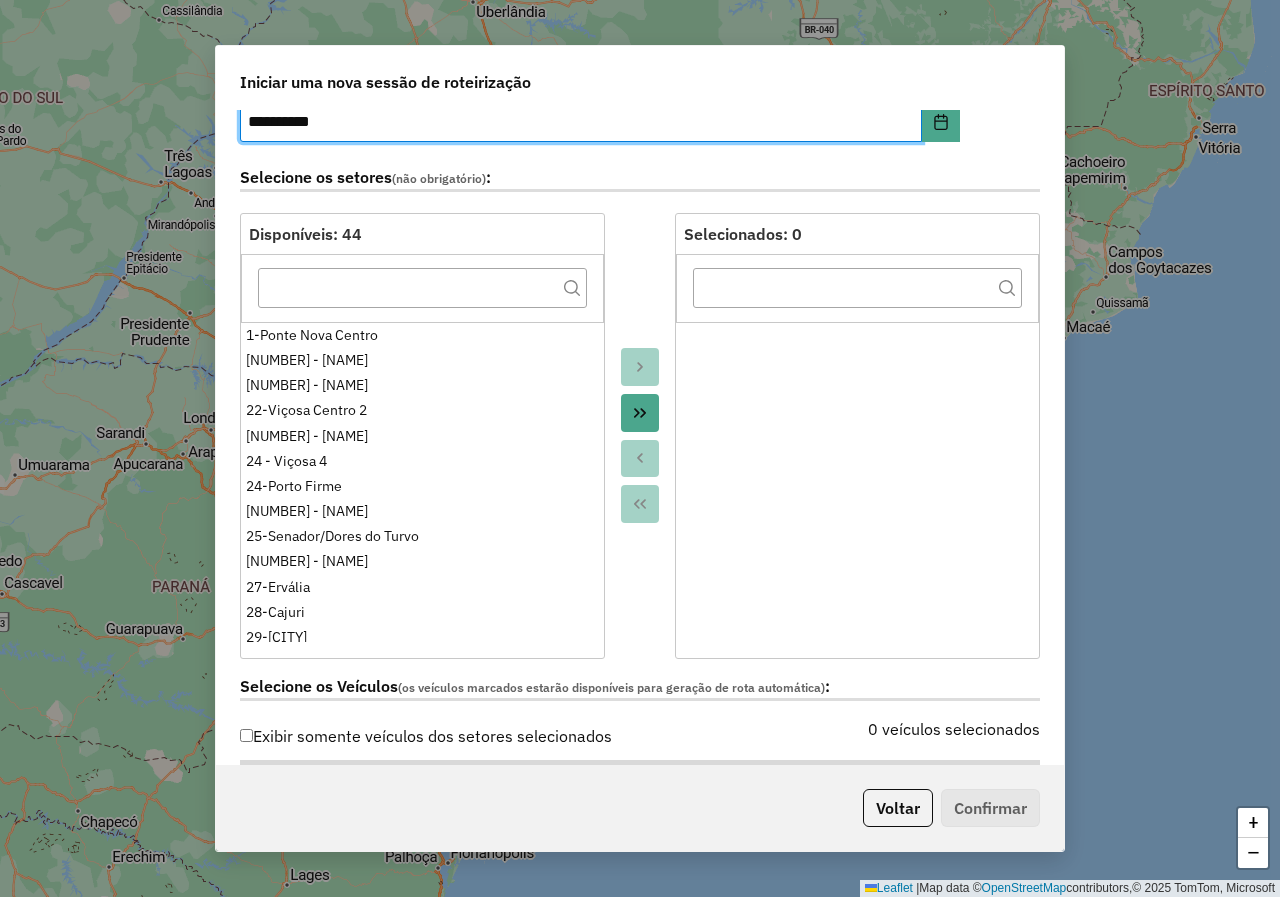 scroll, scrollTop: 300, scrollLeft: 0, axis: vertical 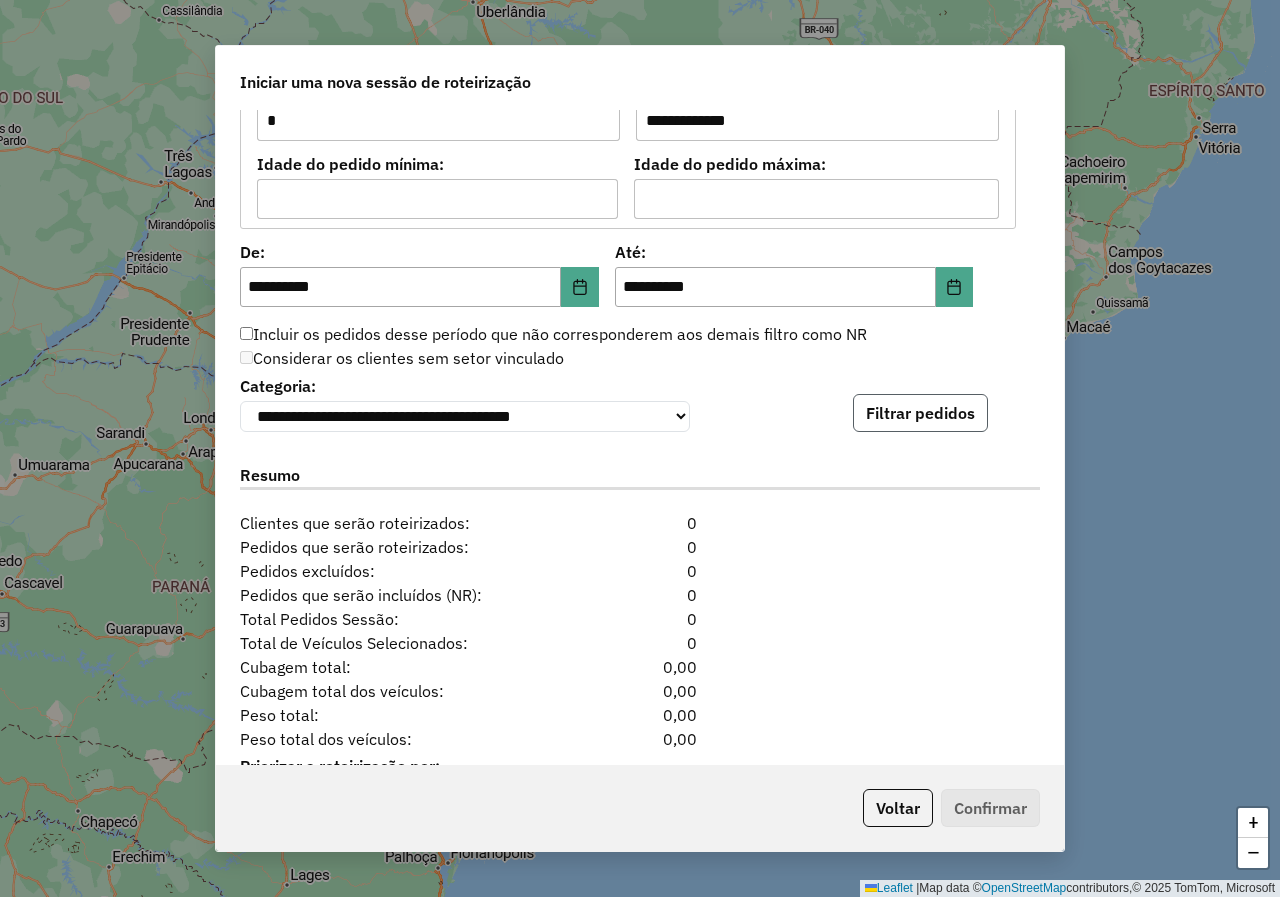 click on "Filtrar pedidos" 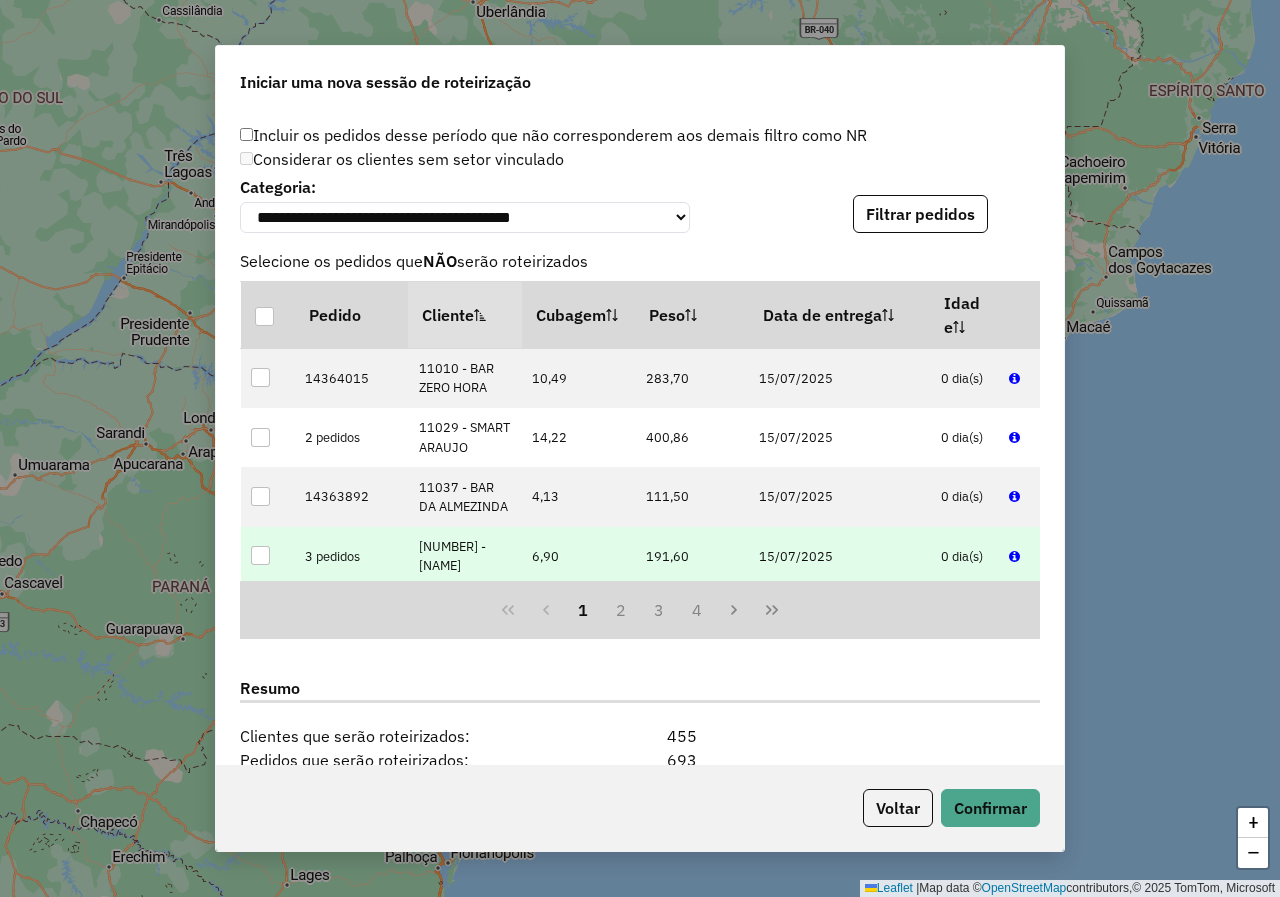scroll, scrollTop: 1993, scrollLeft: 0, axis: vertical 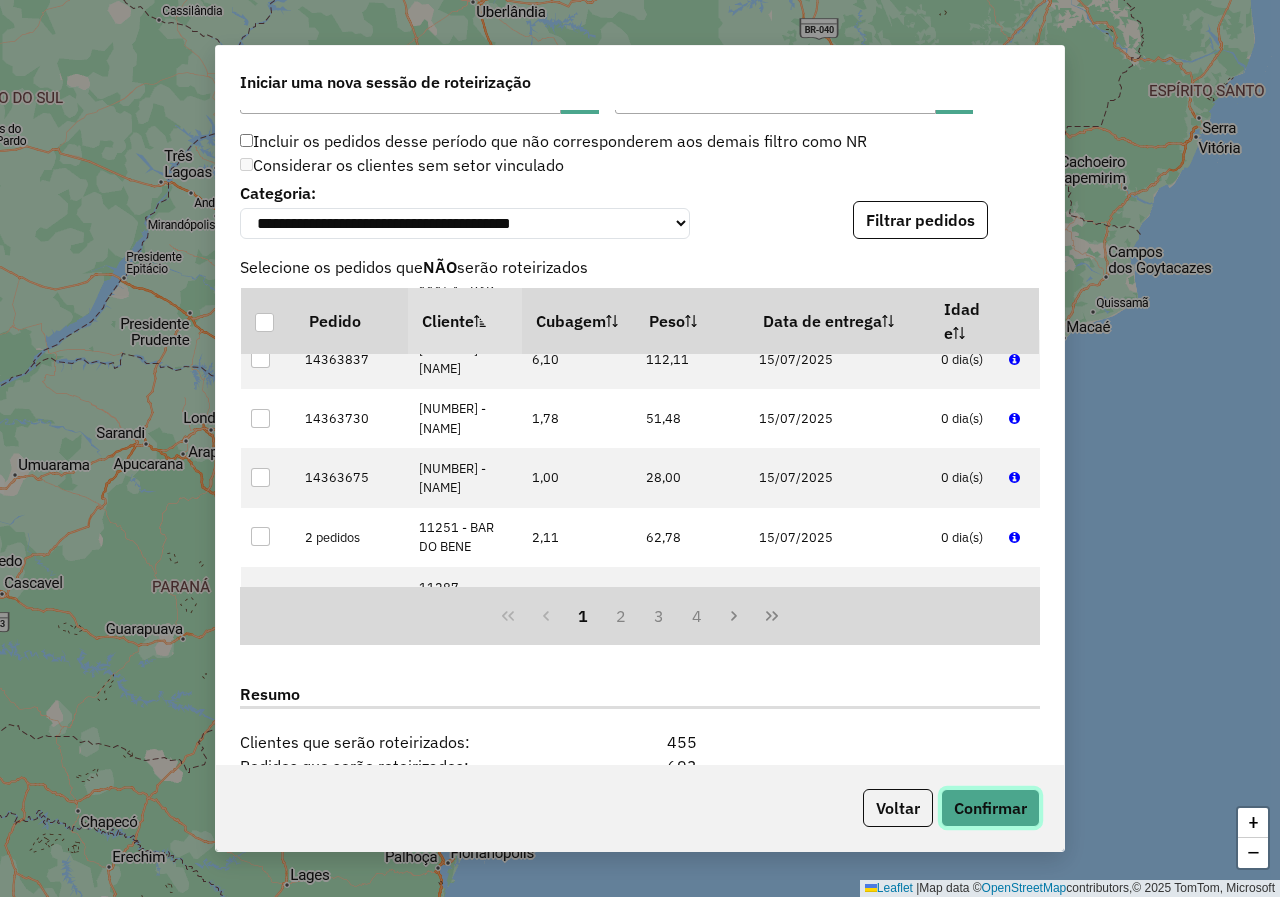 click on "Confirmar" 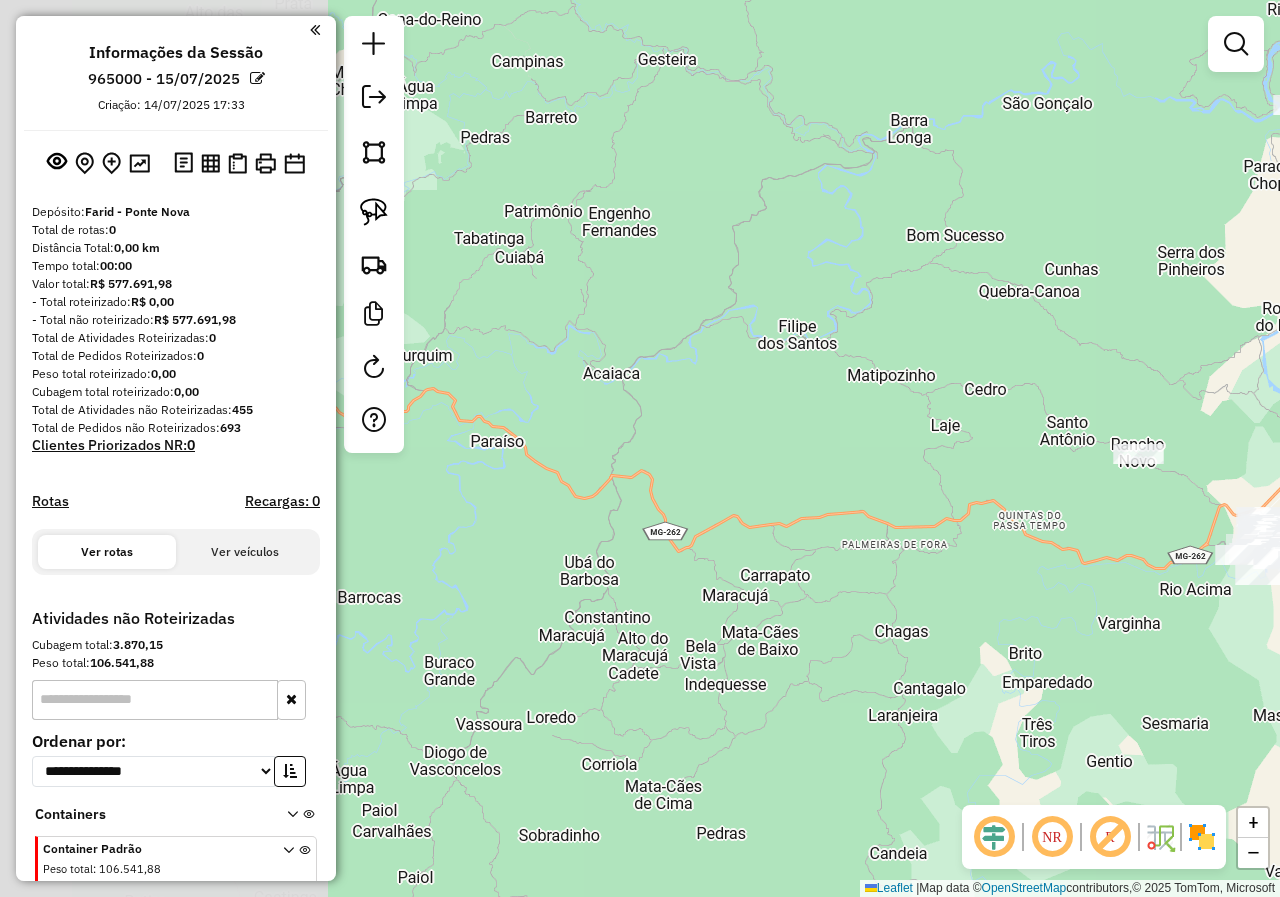 drag, startPoint x: 514, startPoint y: 490, endPoint x: 1022, endPoint y: 524, distance: 509.13654 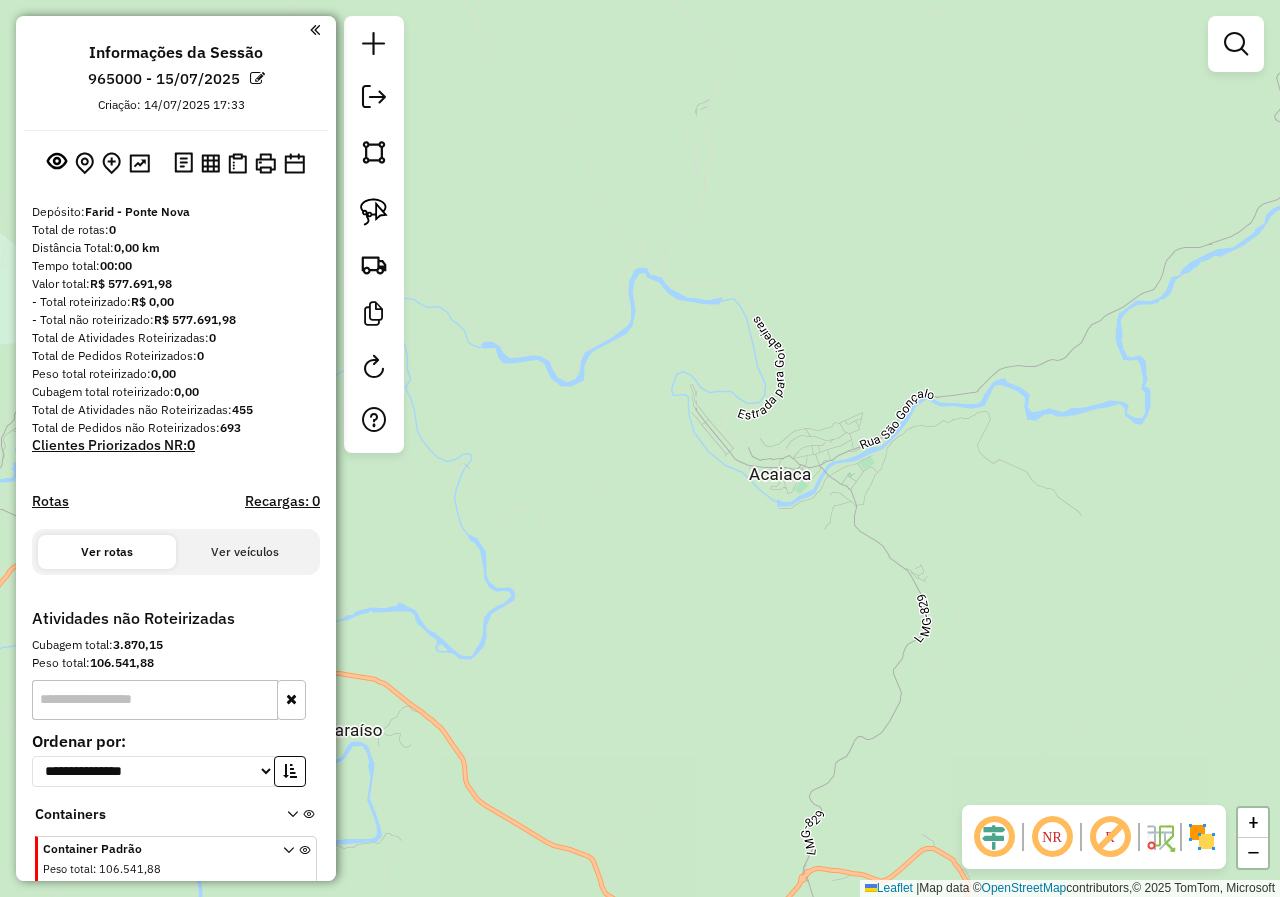 drag, startPoint x: 742, startPoint y: 552, endPoint x: 811, endPoint y: 551, distance: 69.00725 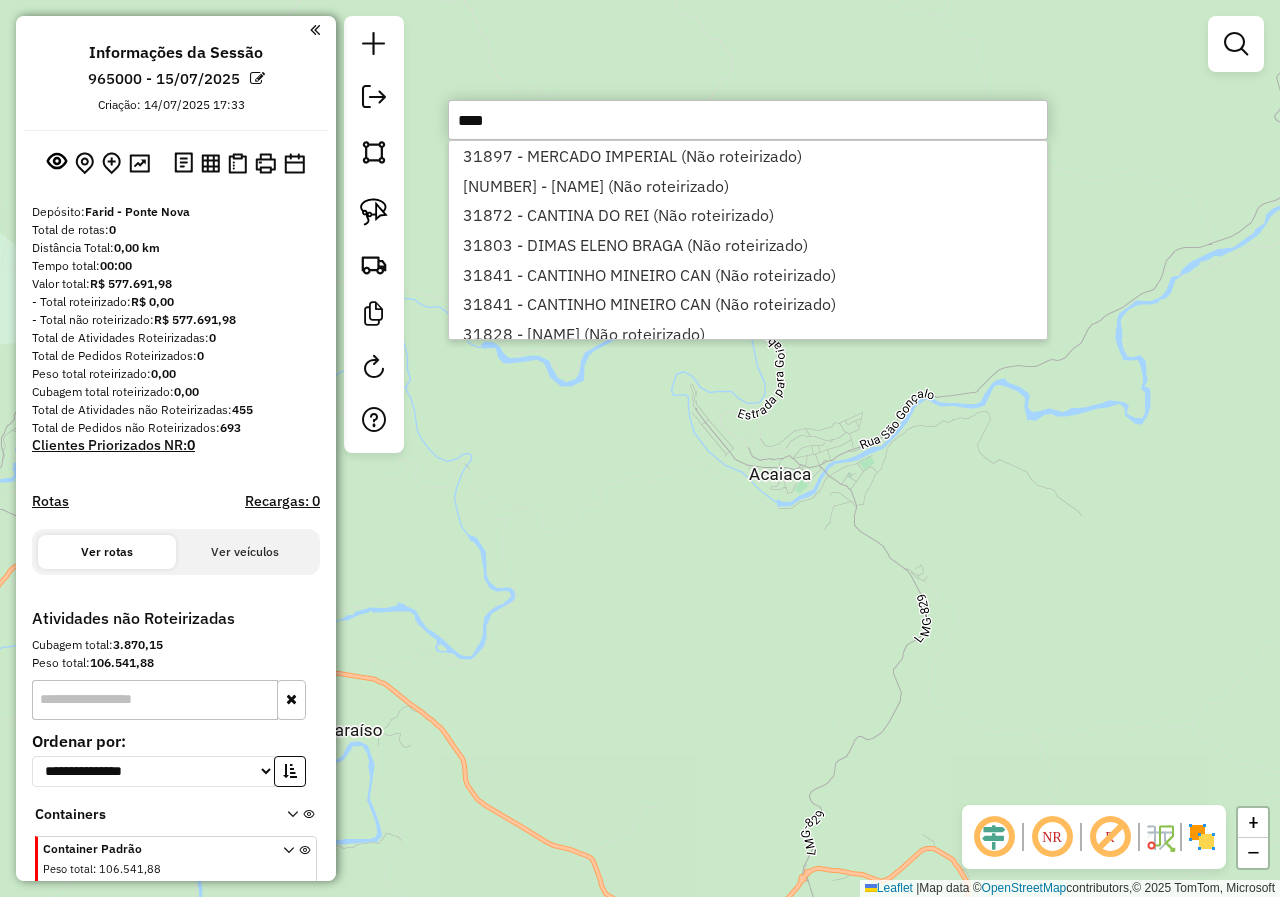 type on "*****" 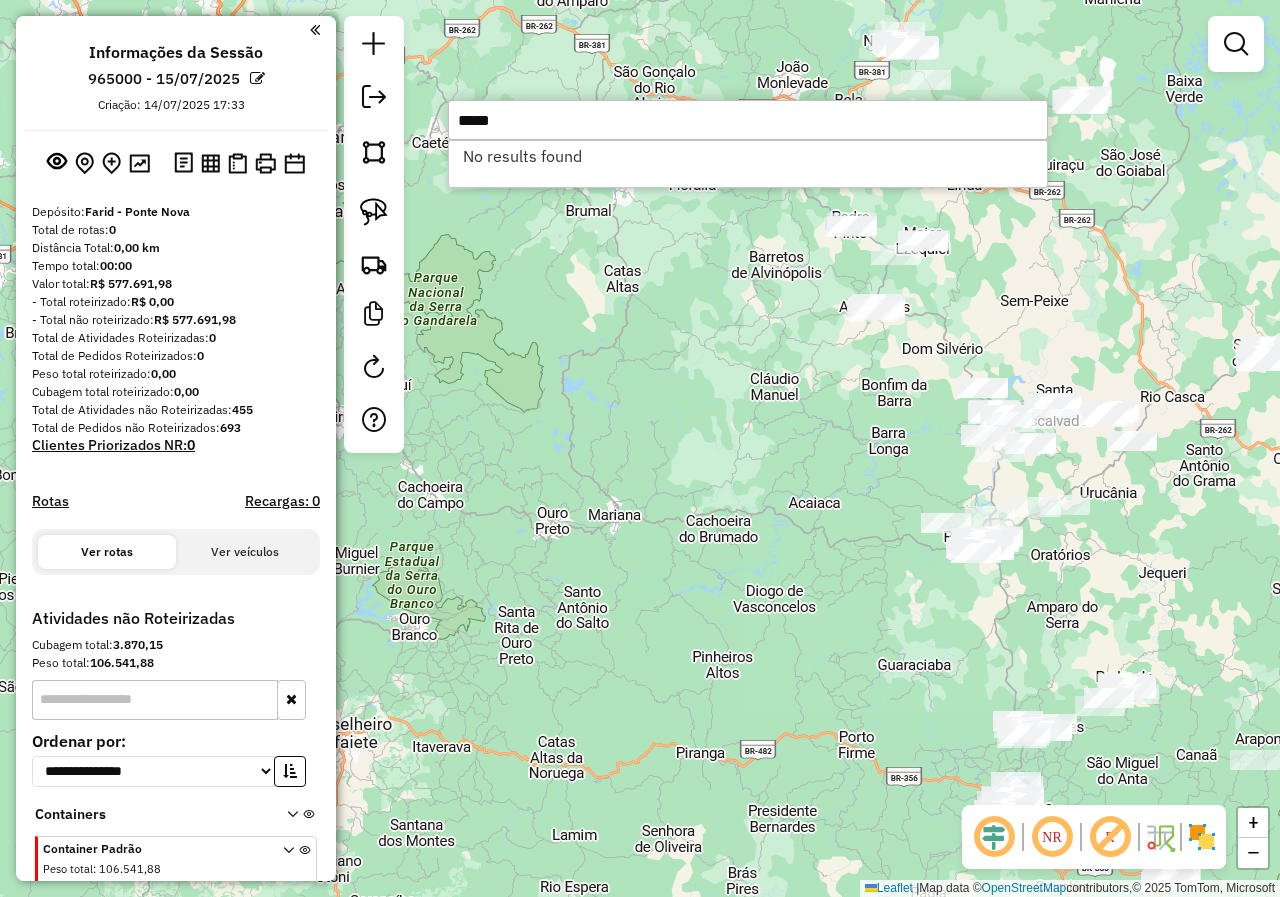 click on "Janela de atendimento Grade de atendimento Capacidade Transportadoras Veículos Cliente Pedidos  Rotas Selecione os dias de semana para filtrar as janelas de atendimento  Seg   Ter   Qua   Qui   Sex   Sáb   Dom  Informe o período da janela de atendimento: De: Até:  Filtrar exatamente a janela do cliente  Considerar janela de atendimento padrão  Selecione os dias de semana para filtrar as grades de atendimento  Seg   Ter   Qua   Qui   Sex   Sáb   Dom   Considerar clientes sem dia de atendimento cadastrado  Clientes fora do dia de atendimento selecionado Filtrar as atividades entre os valores definidos abaixo:  Peso mínimo:   Peso máximo:   Cubagem mínima:   Cubagem máxima:   De:   Até:  Filtrar as atividades entre o tempo de atendimento definido abaixo:  De:   Até:   Considerar capacidade total dos clientes não roteirizados Transportadora: Selecione um ou mais itens Tipo de veículo: Selecione um ou mais itens Veículo: Selecione um ou mais itens Motorista: Selecione um ou mais itens Nome: Rótulo:" 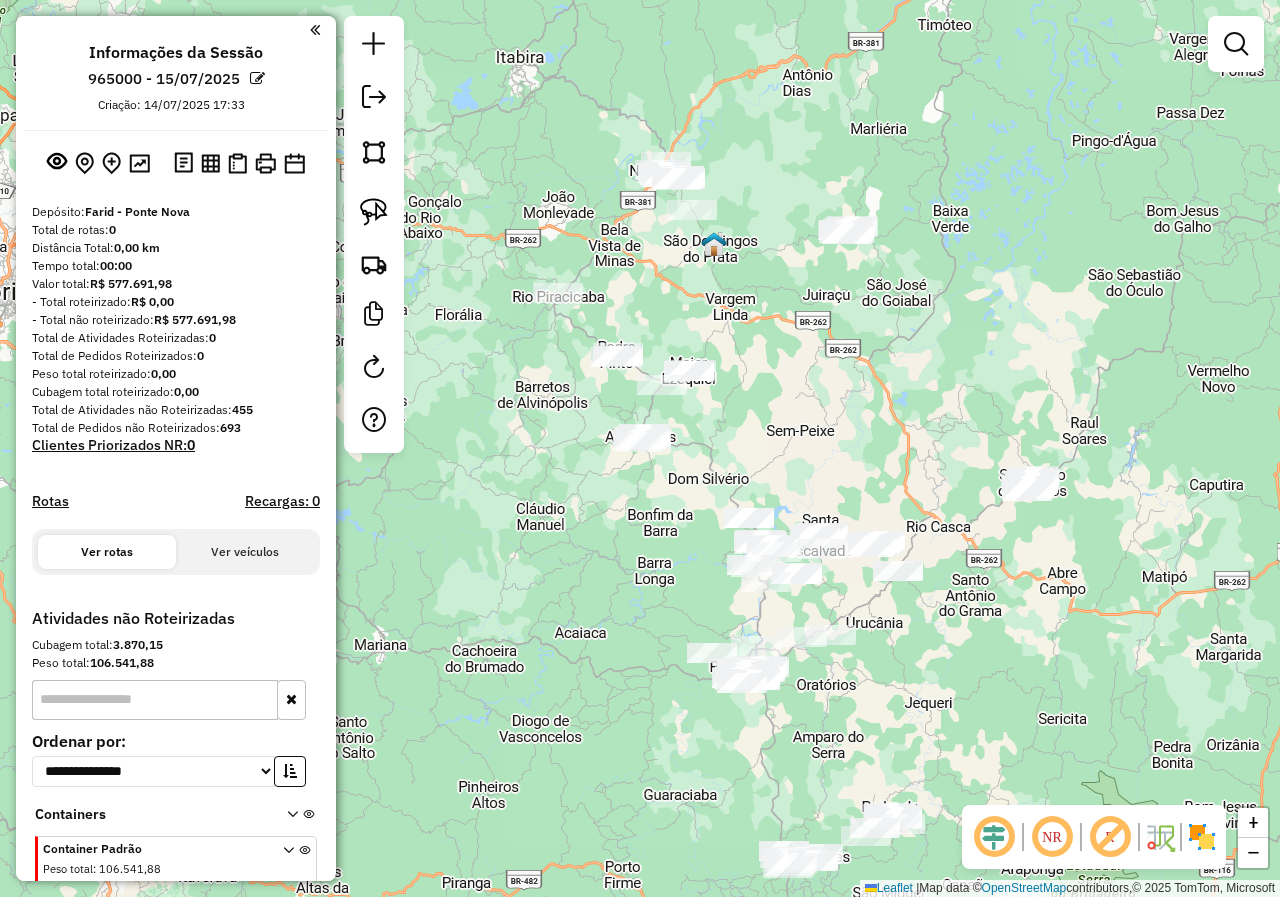 drag, startPoint x: 889, startPoint y: 419, endPoint x: 658, endPoint y: 420, distance: 231.00217 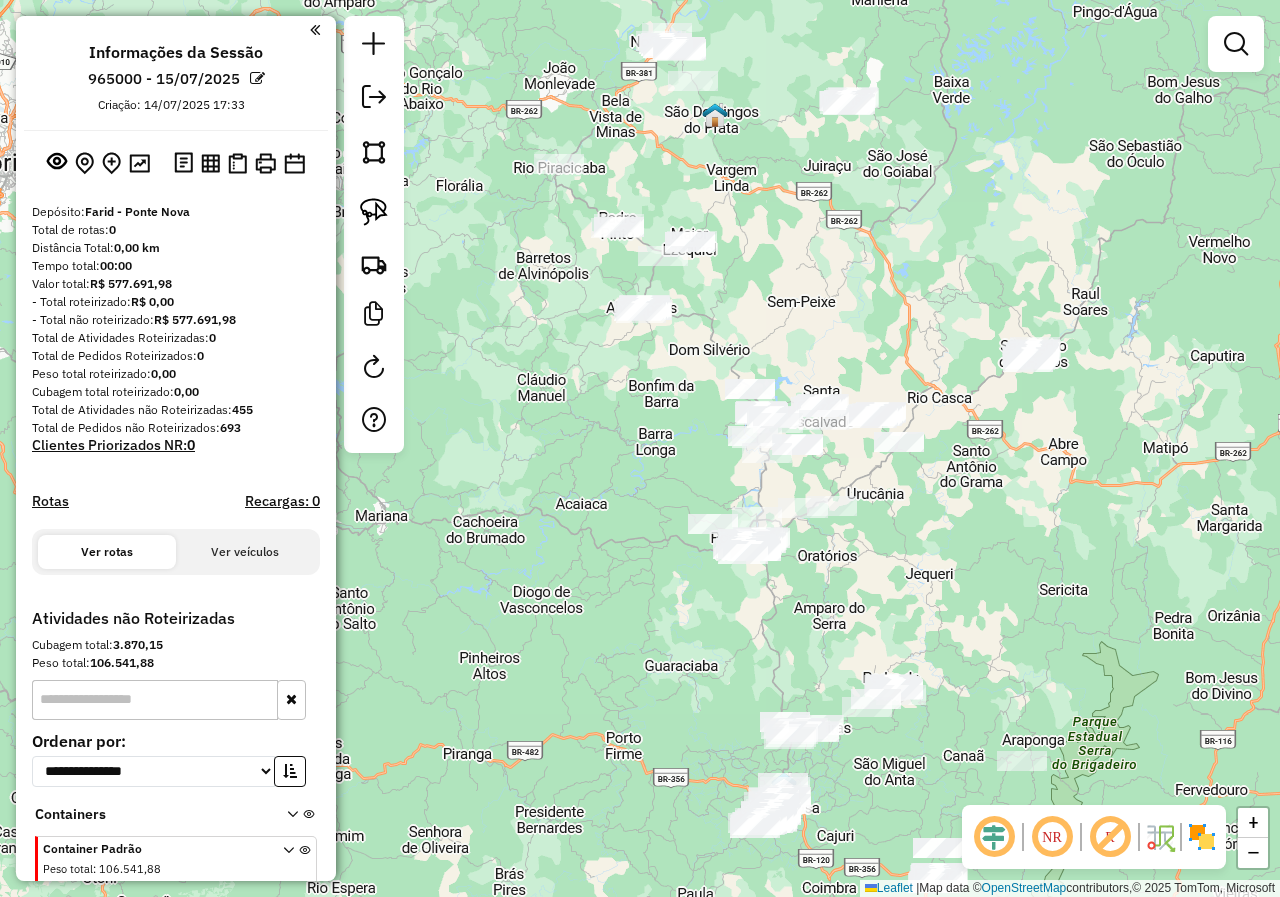 click 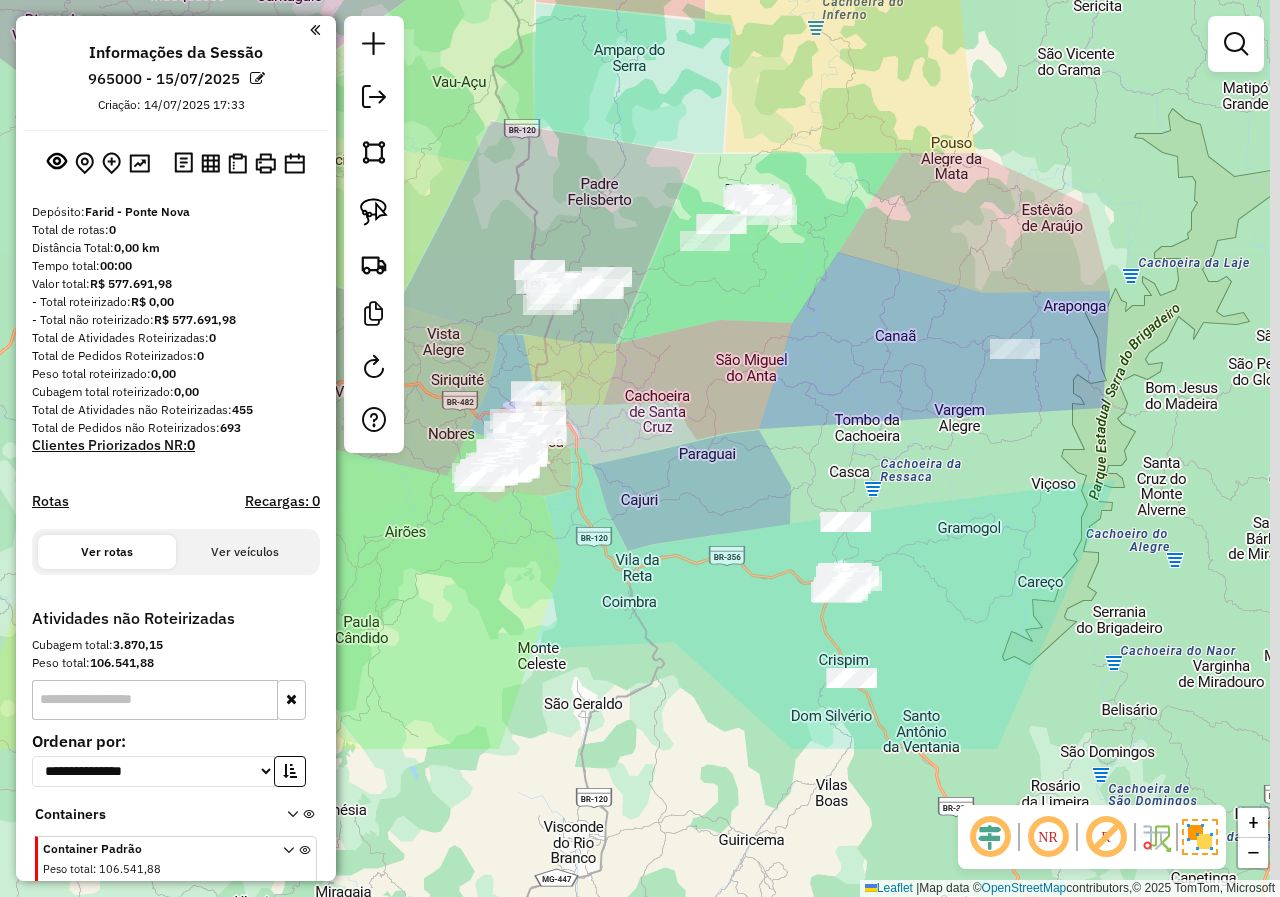 drag, startPoint x: 907, startPoint y: 751, endPoint x: 799, endPoint y: 540, distance: 237.03375 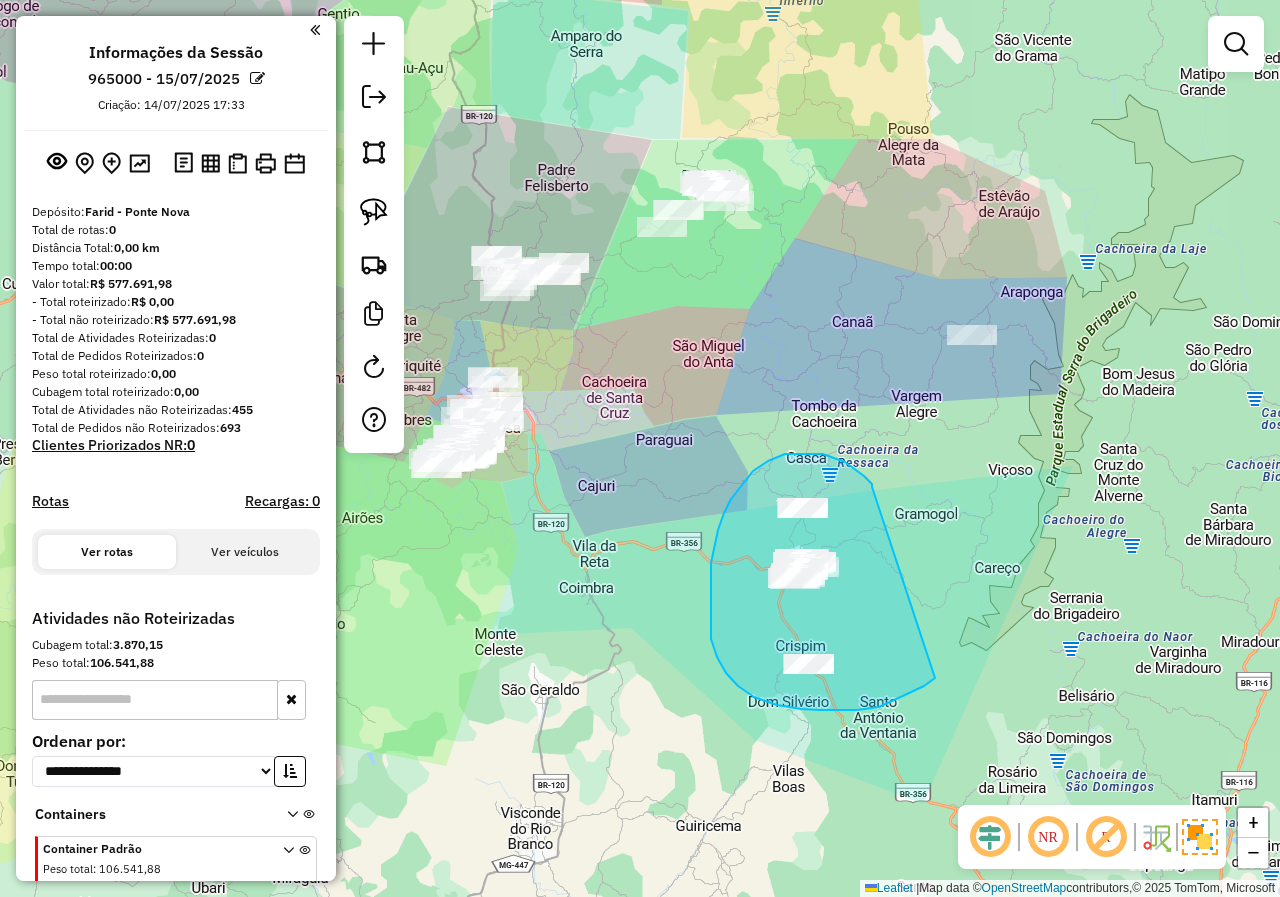 drag, startPoint x: 864, startPoint y: 476, endPoint x: 942, endPoint y: 669, distance: 208.1658 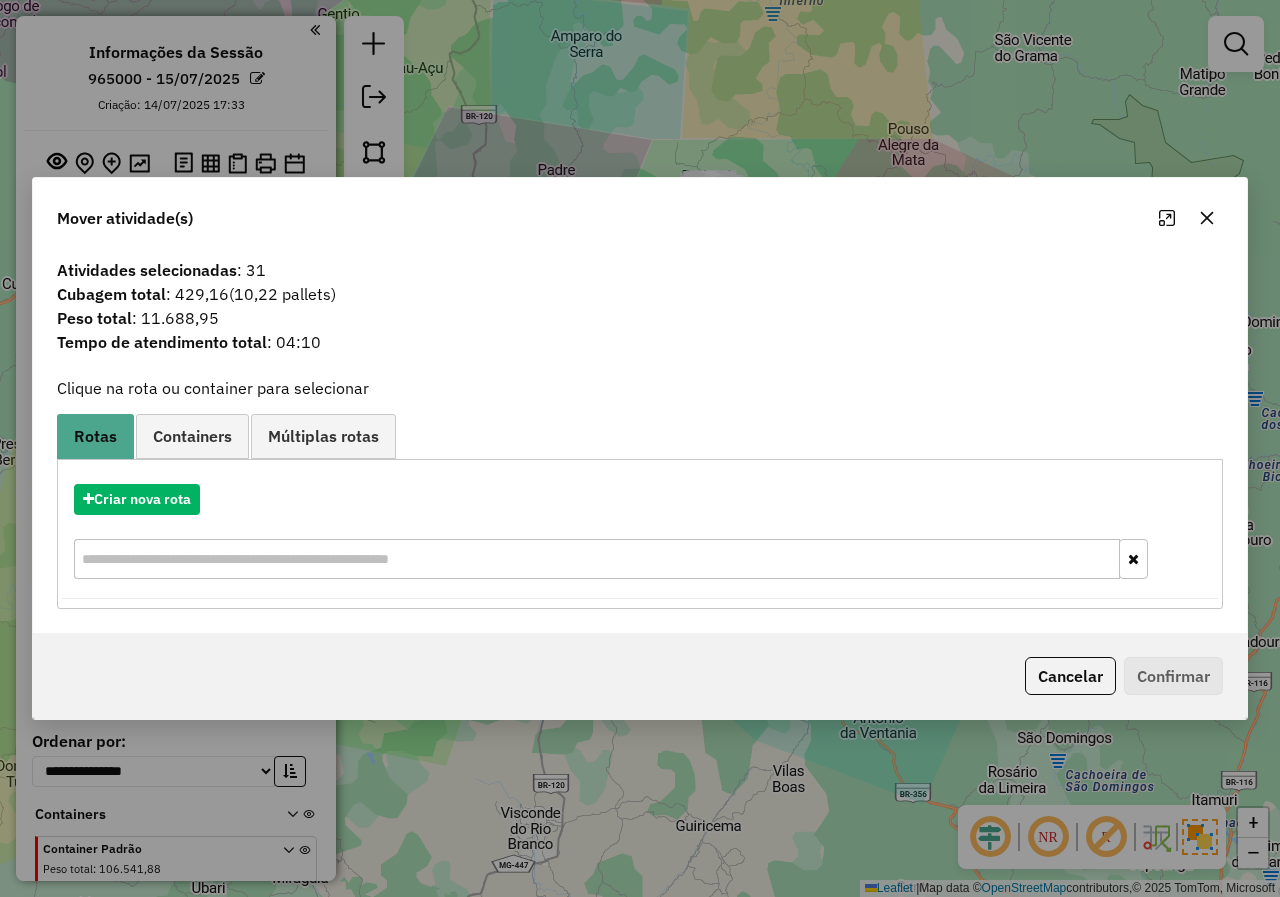 click 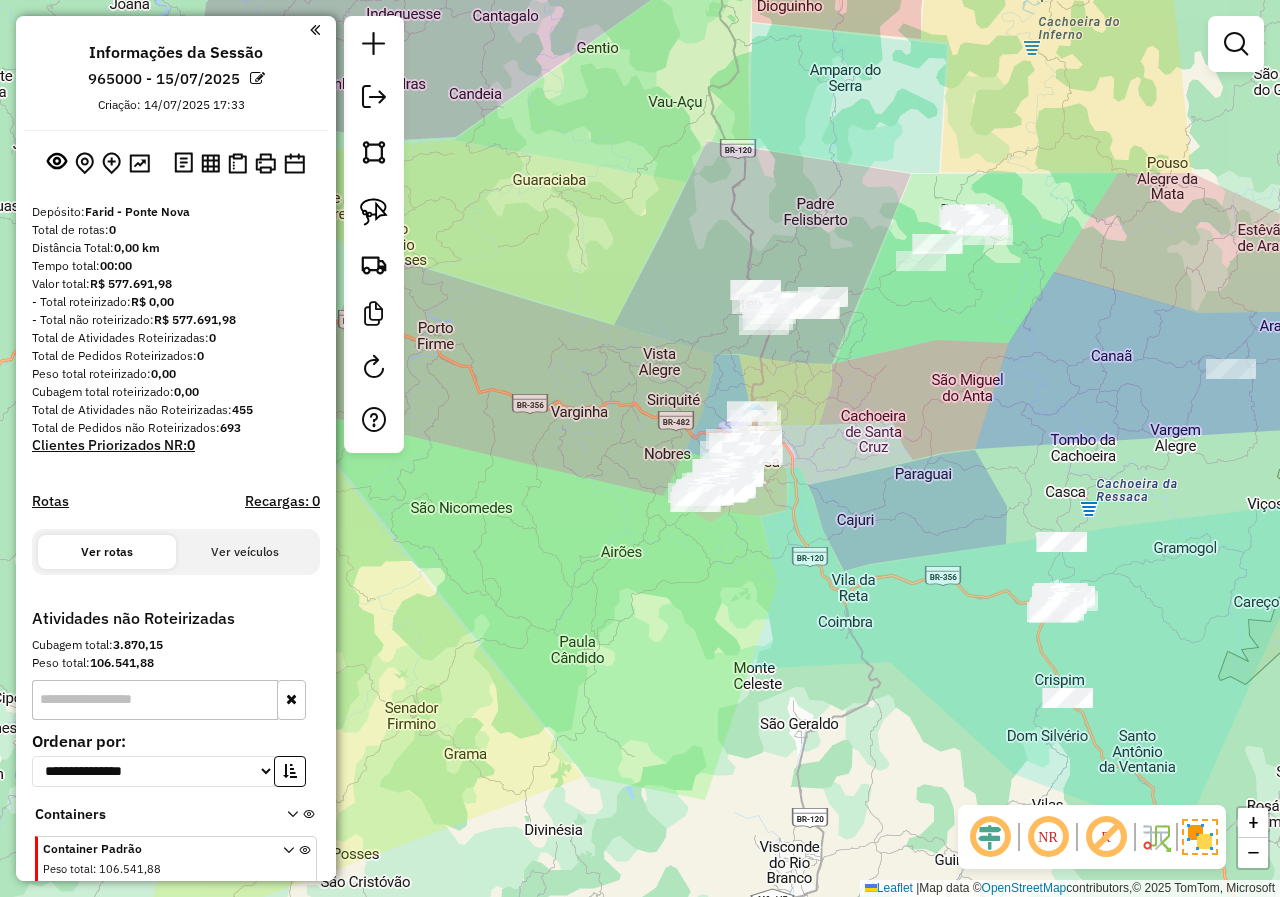 drag, startPoint x: 897, startPoint y: 389, endPoint x: 1158, endPoint y: 423, distance: 263.20523 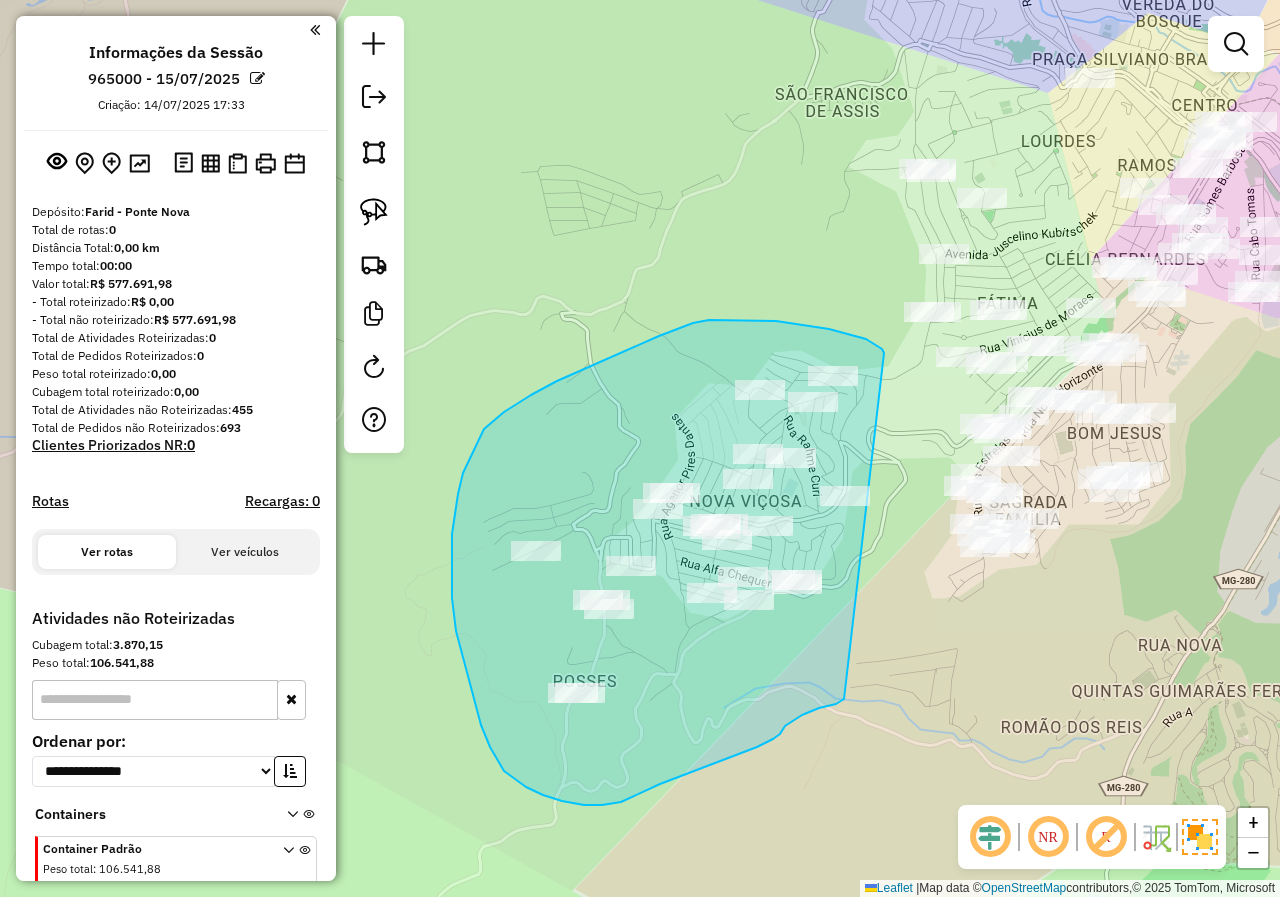 drag, startPoint x: 884, startPoint y: 353, endPoint x: 876, endPoint y: 688, distance: 335.09552 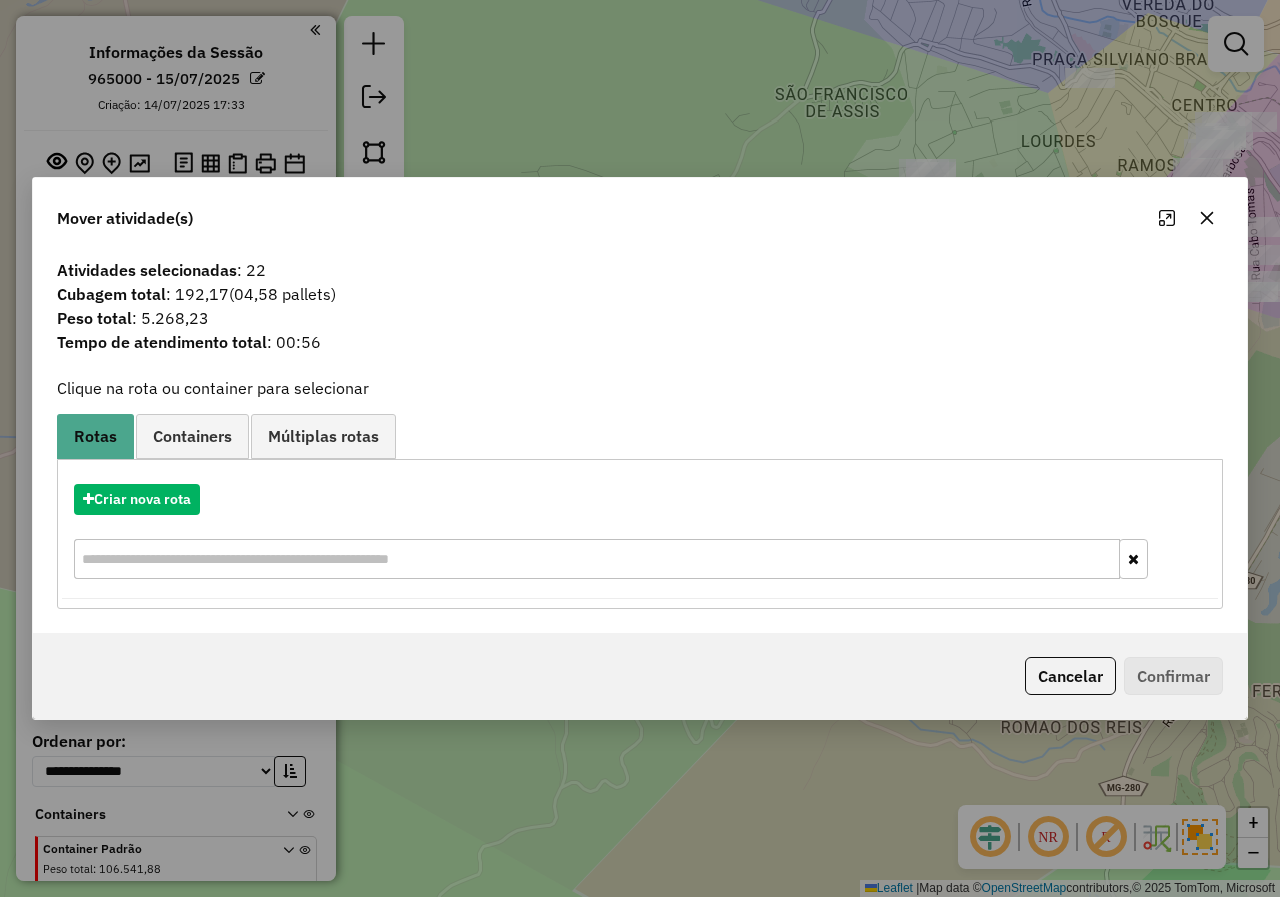 click 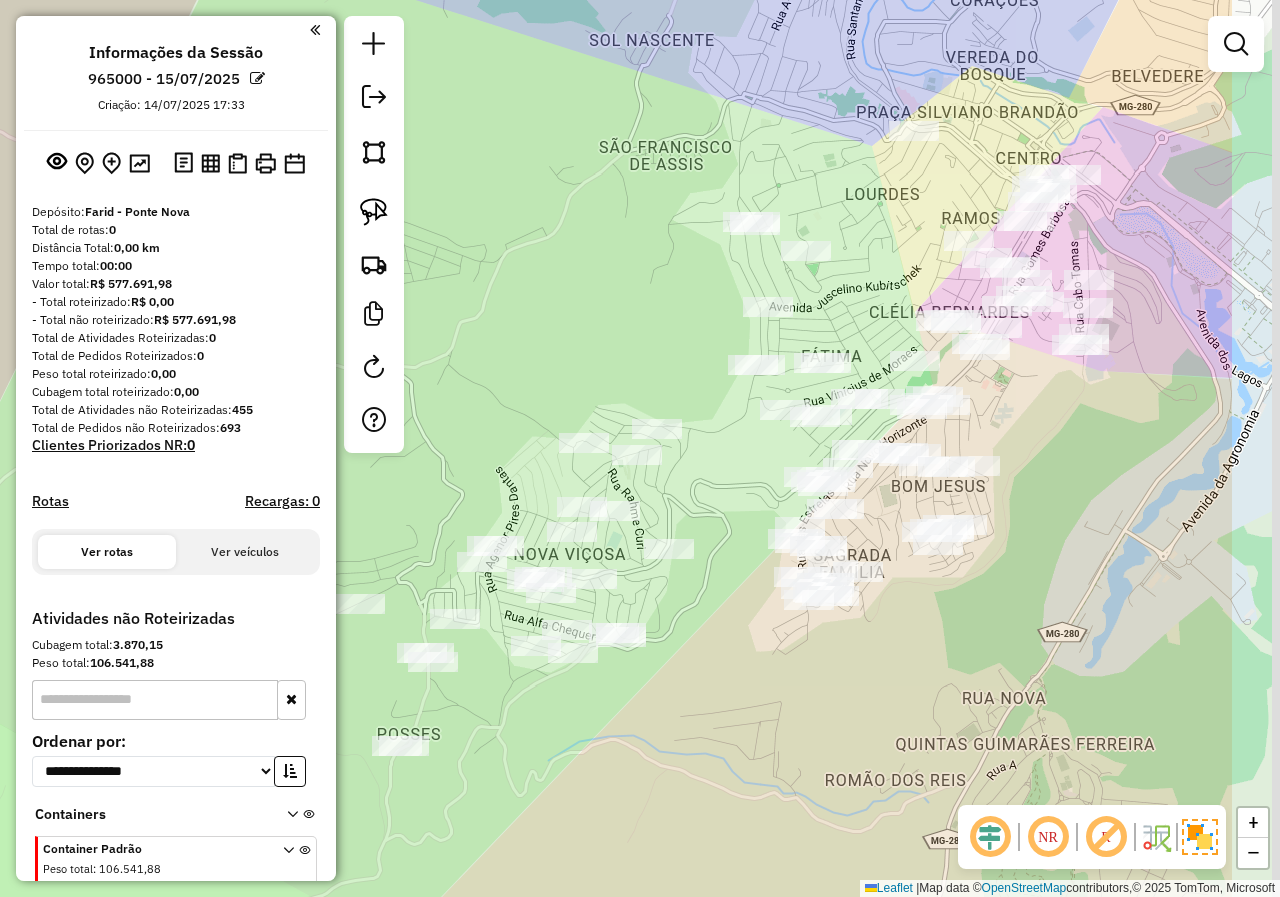 drag, startPoint x: 1194, startPoint y: 433, endPoint x: 1008, endPoint y: 486, distance: 193.40372 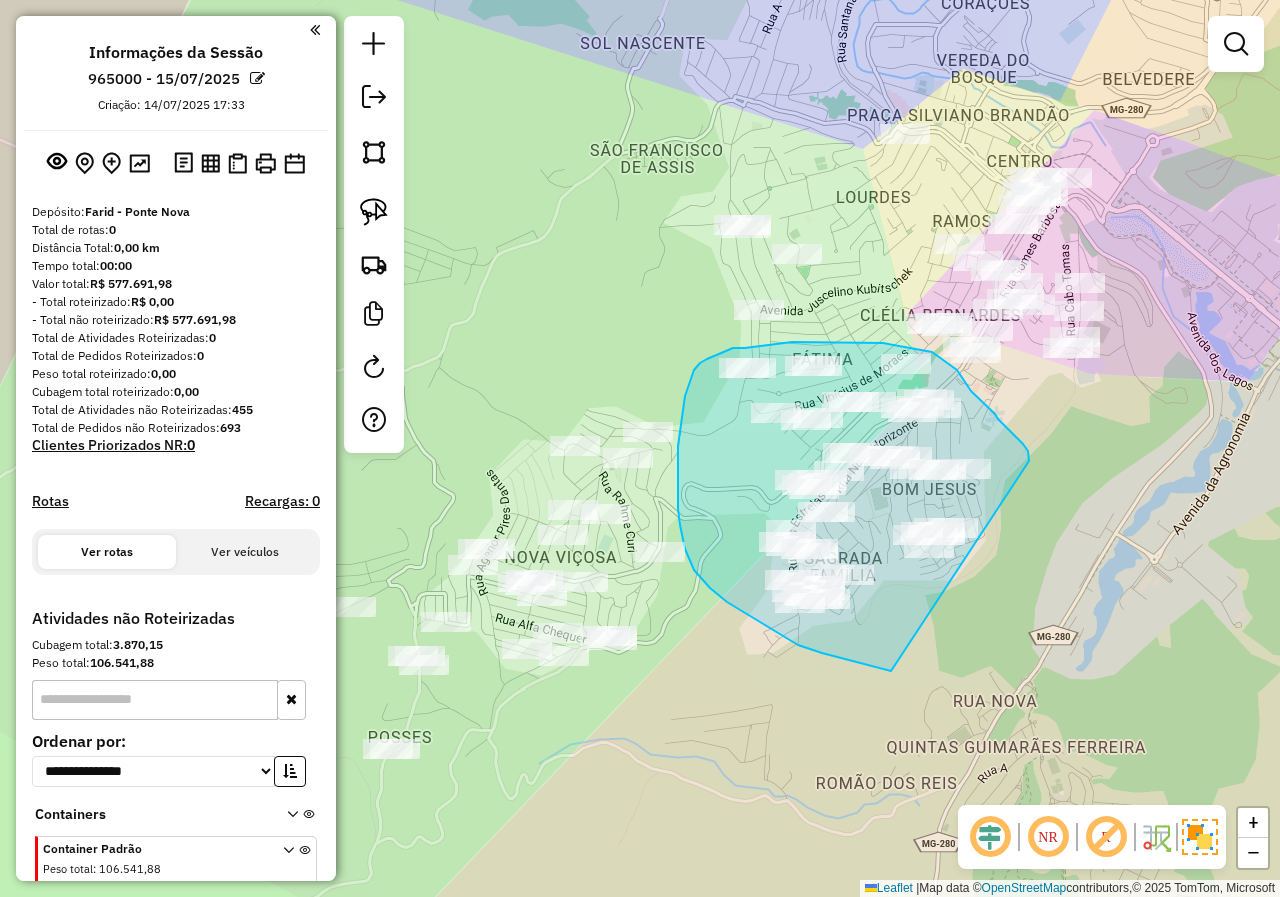 drag, startPoint x: 1029, startPoint y: 461, endPoint x: 1006, endPoint y: 679, distance: 219.20995 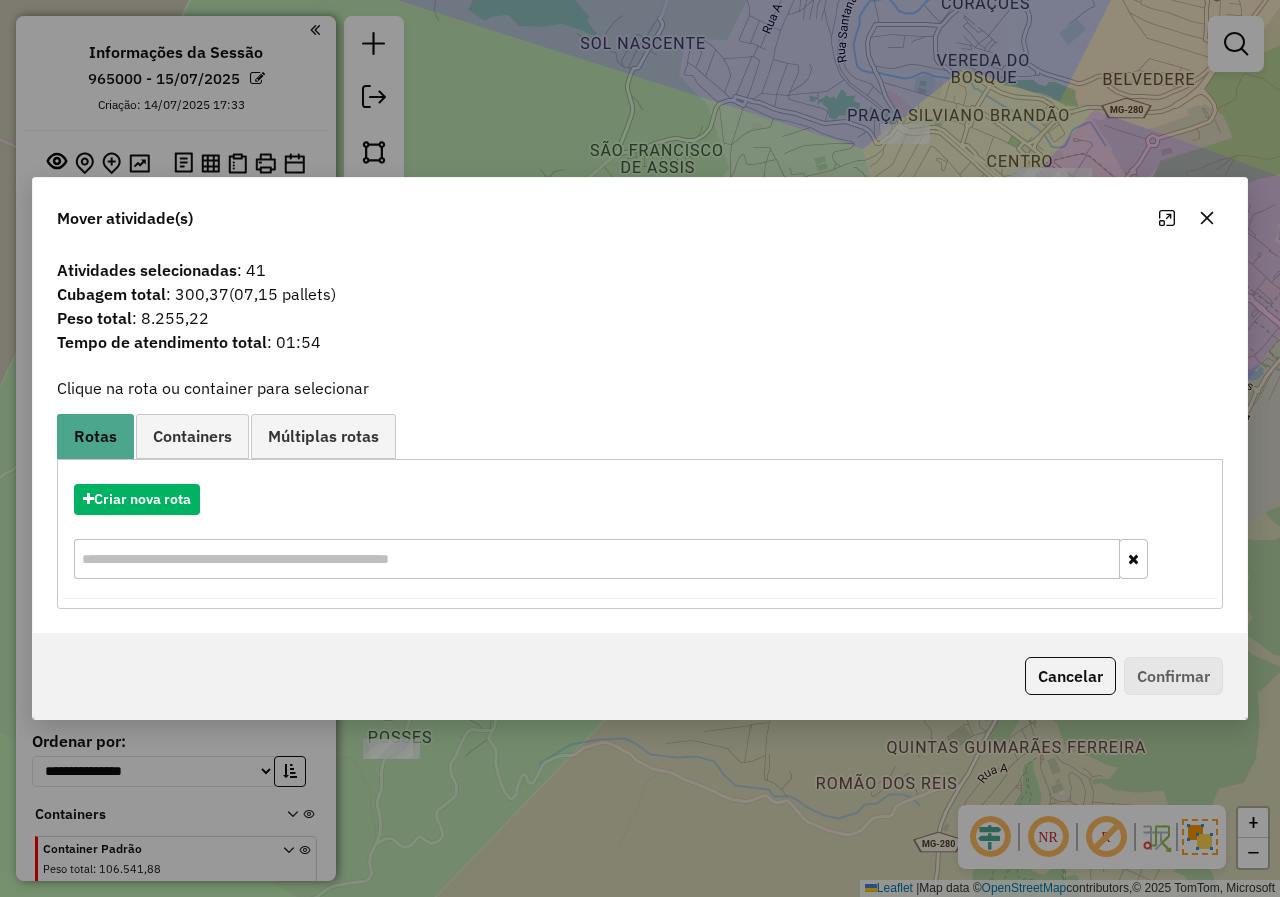 click 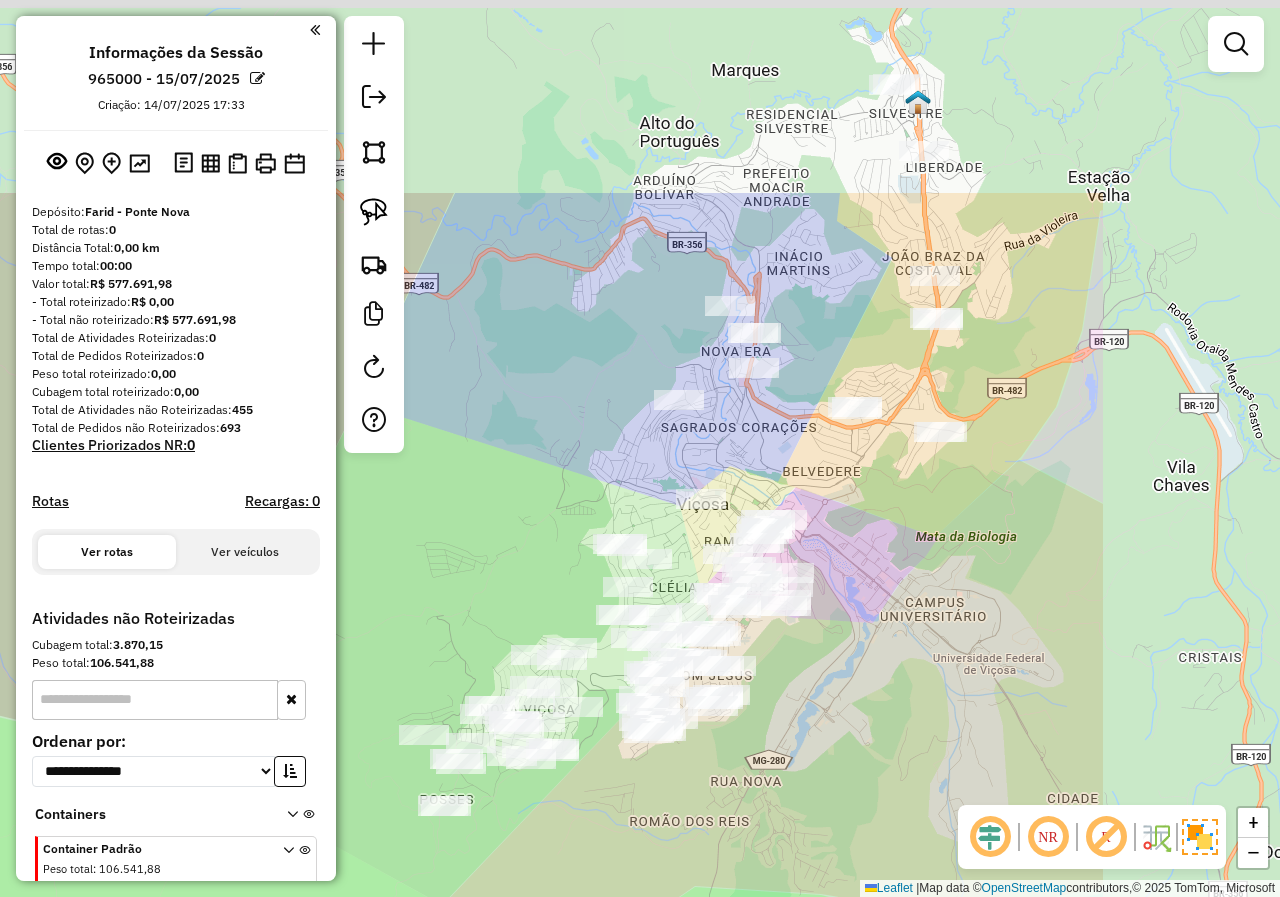 drag, startPoint x: 1030, startPoint y: 171, endPoint x: 752, endPoint y: 437, distance: 384.75967 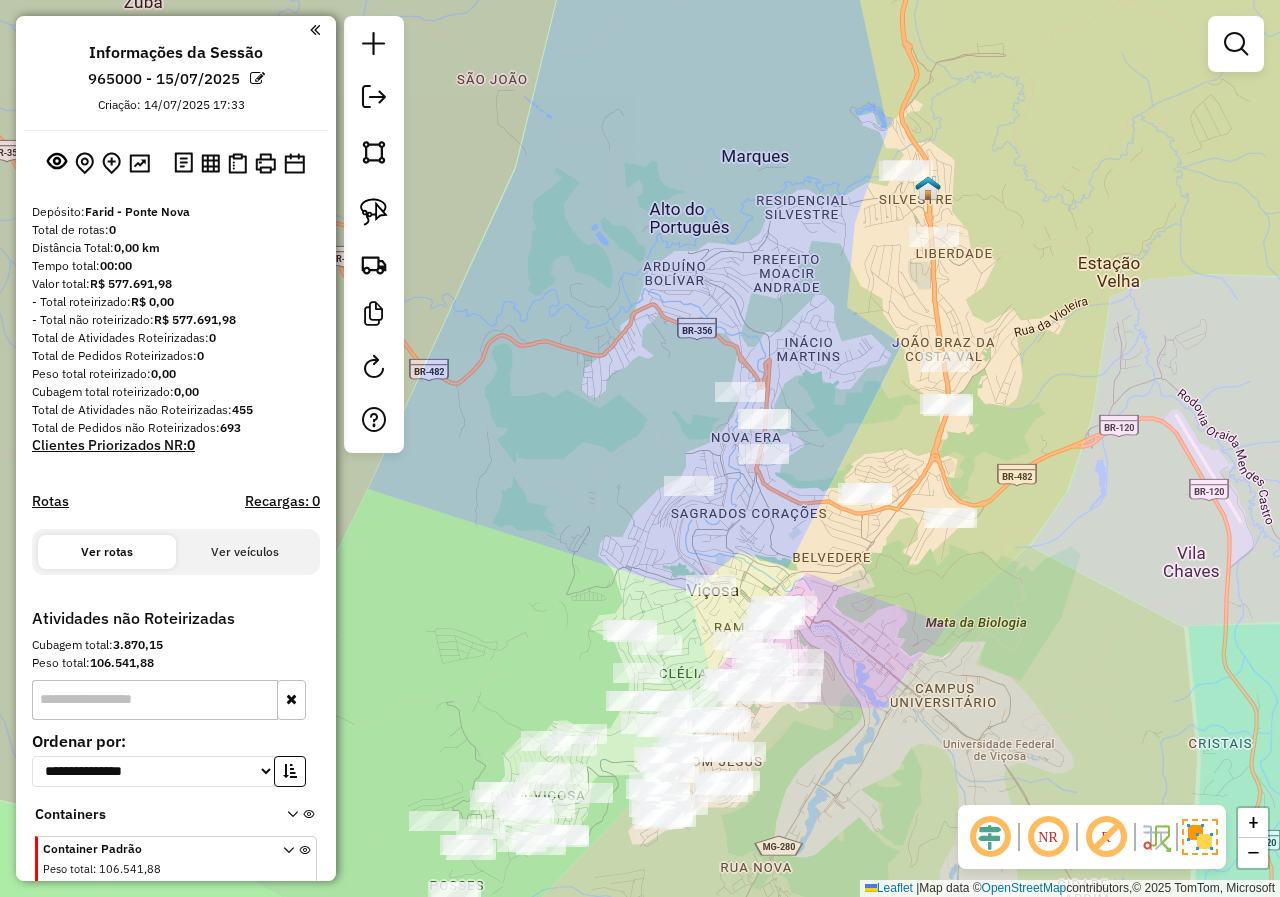 drag, startPoint x: 755, startPoint y: 413, endPoint x: 792, endPoint y: 460, distance: 59.816387 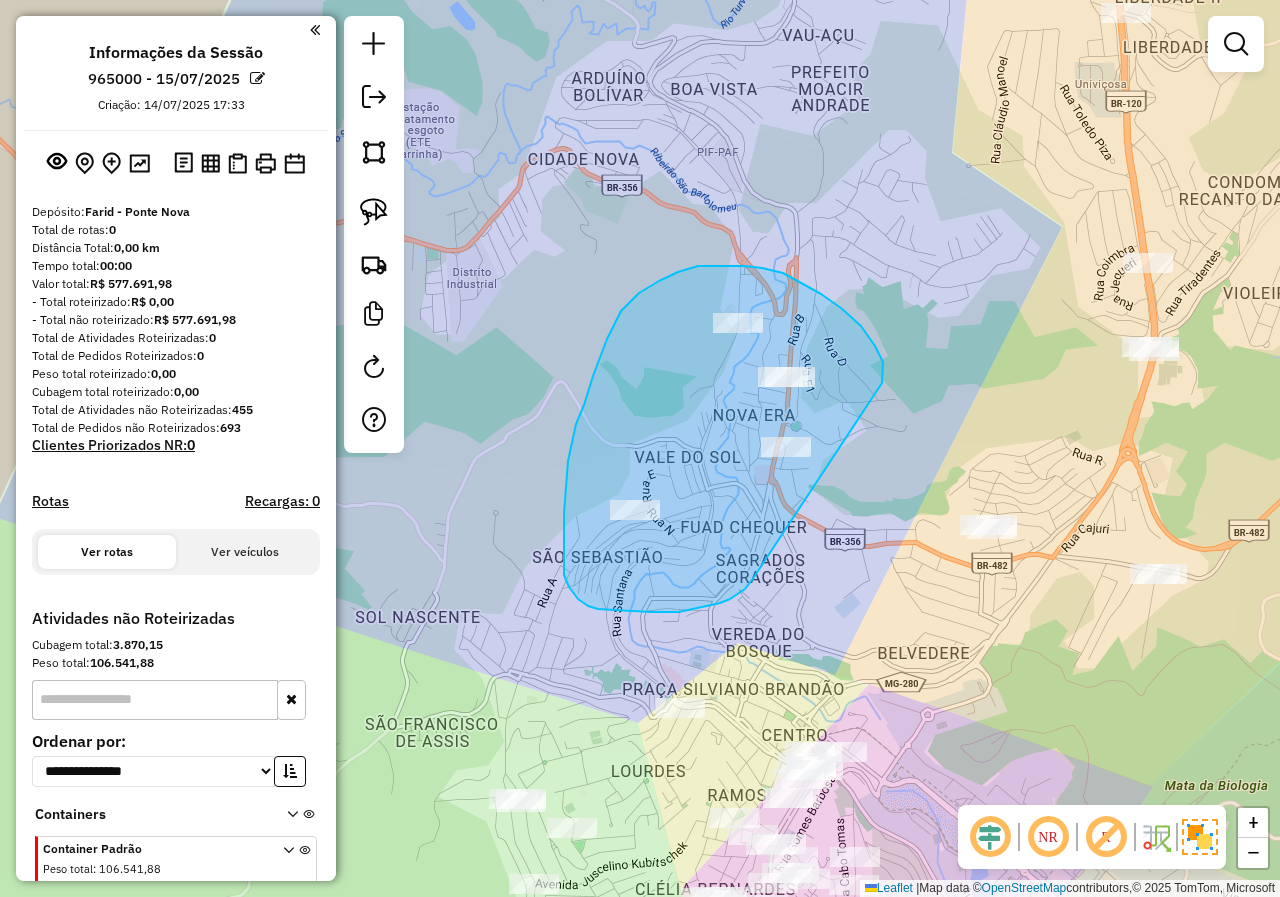 drag, startPoint x: 882, startPoint y: 383, endPoint x: 756, endPoint y: 573, distance: 227.98245 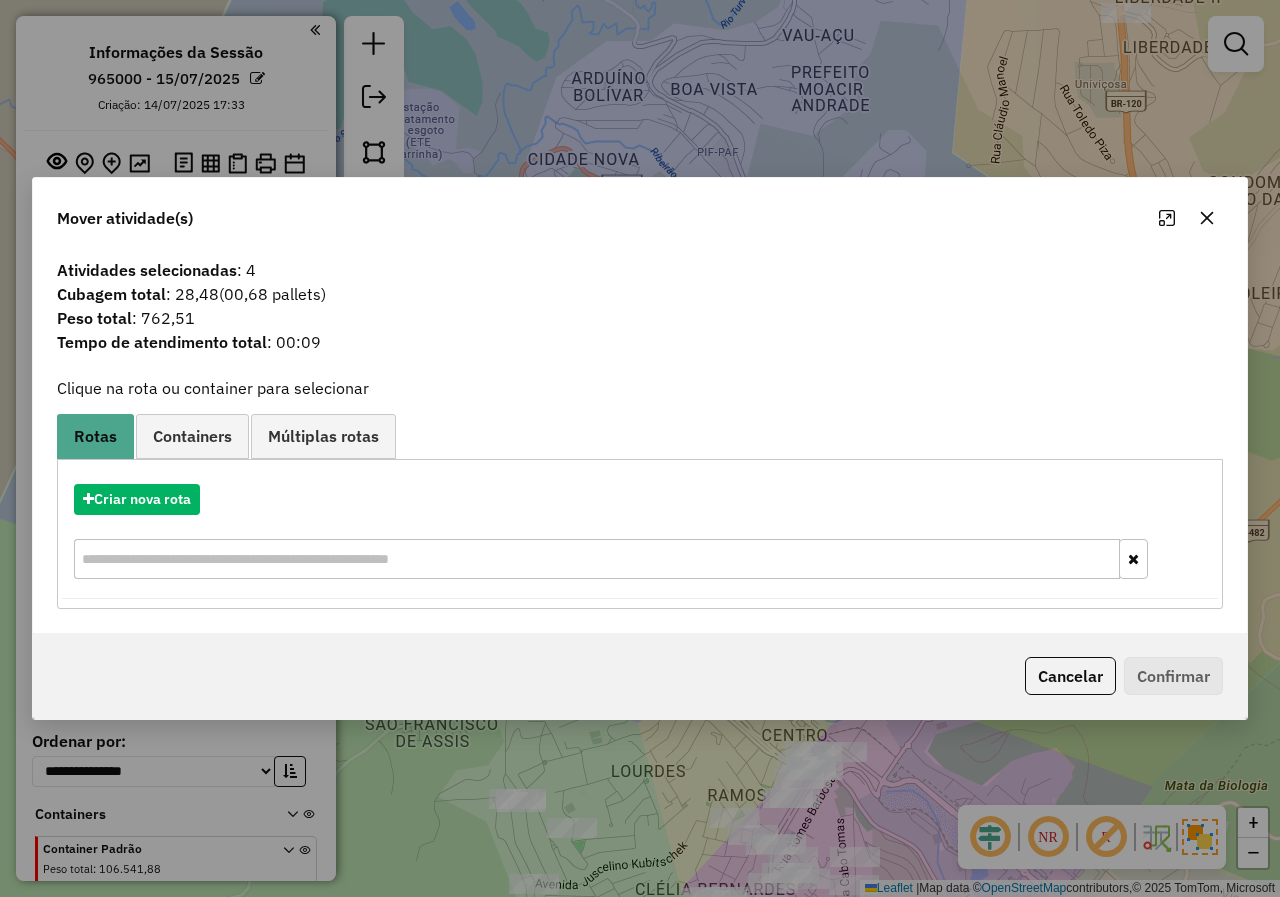 click 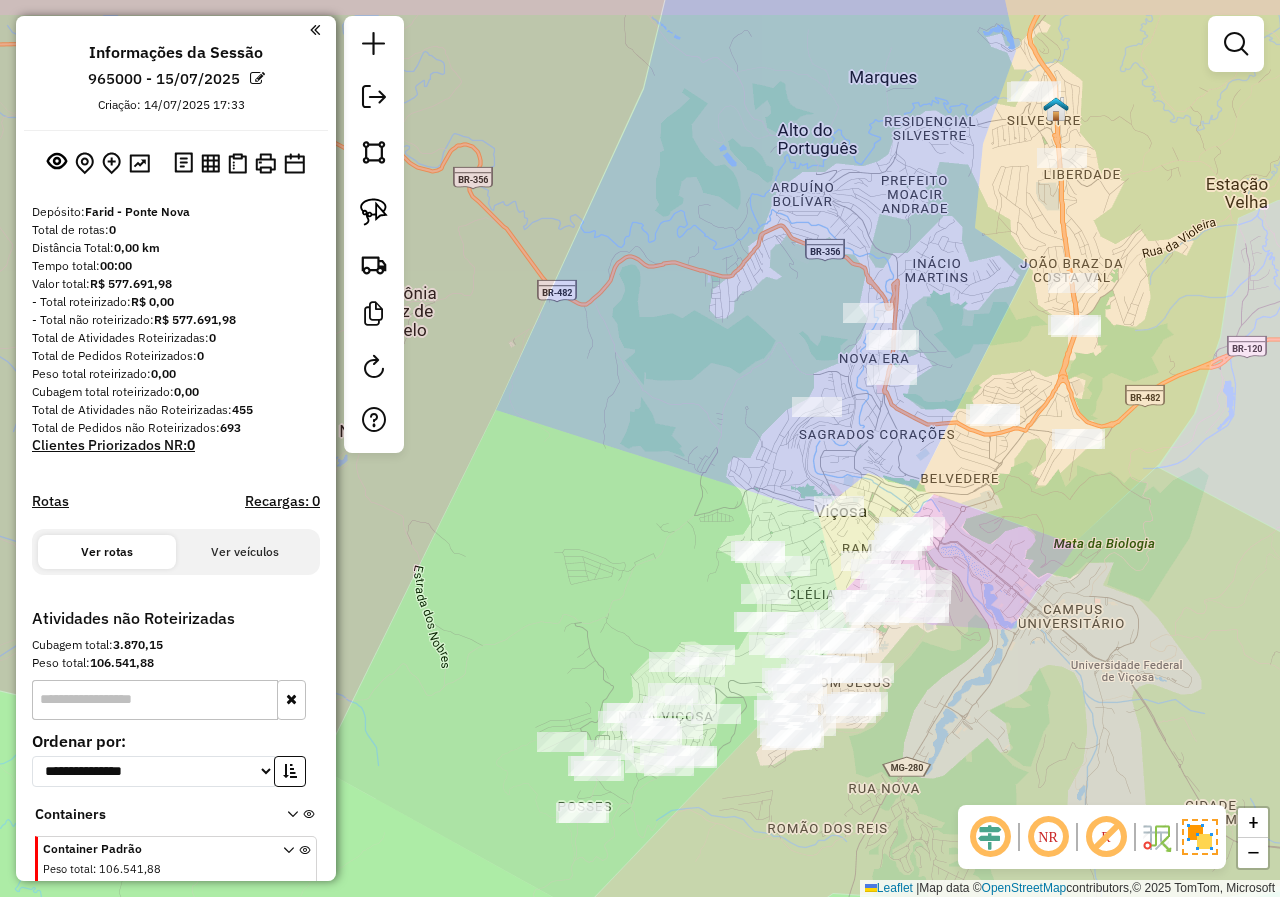 drag, startPoint x: 973, startPoint y: 222, endPoint x: 970, endPoint y: 260, distance: 38.118237 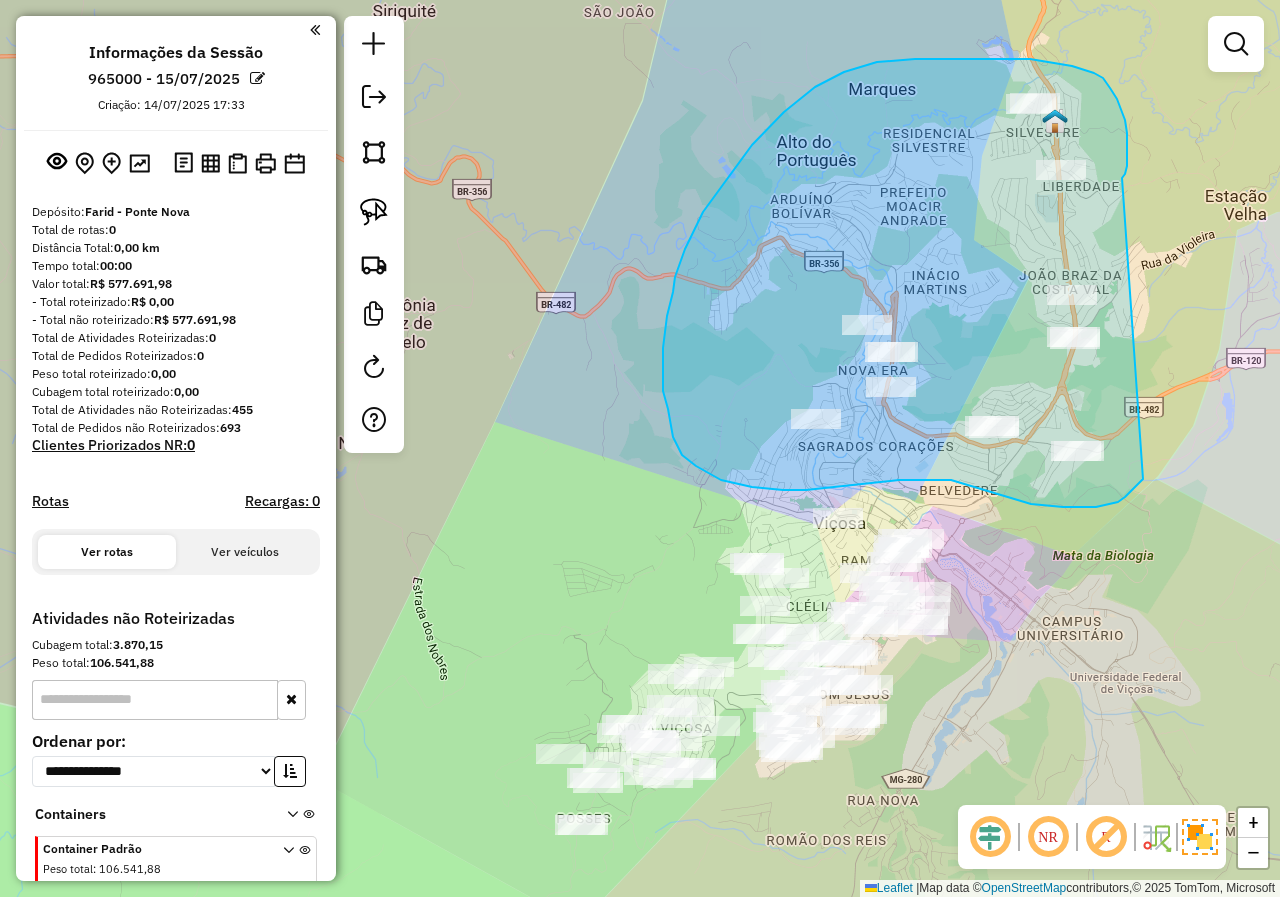 drag, startPoint x: 1122, startPoint y: 178, endPoint x: 1160, endPoint y: 459, distance: 283.55774 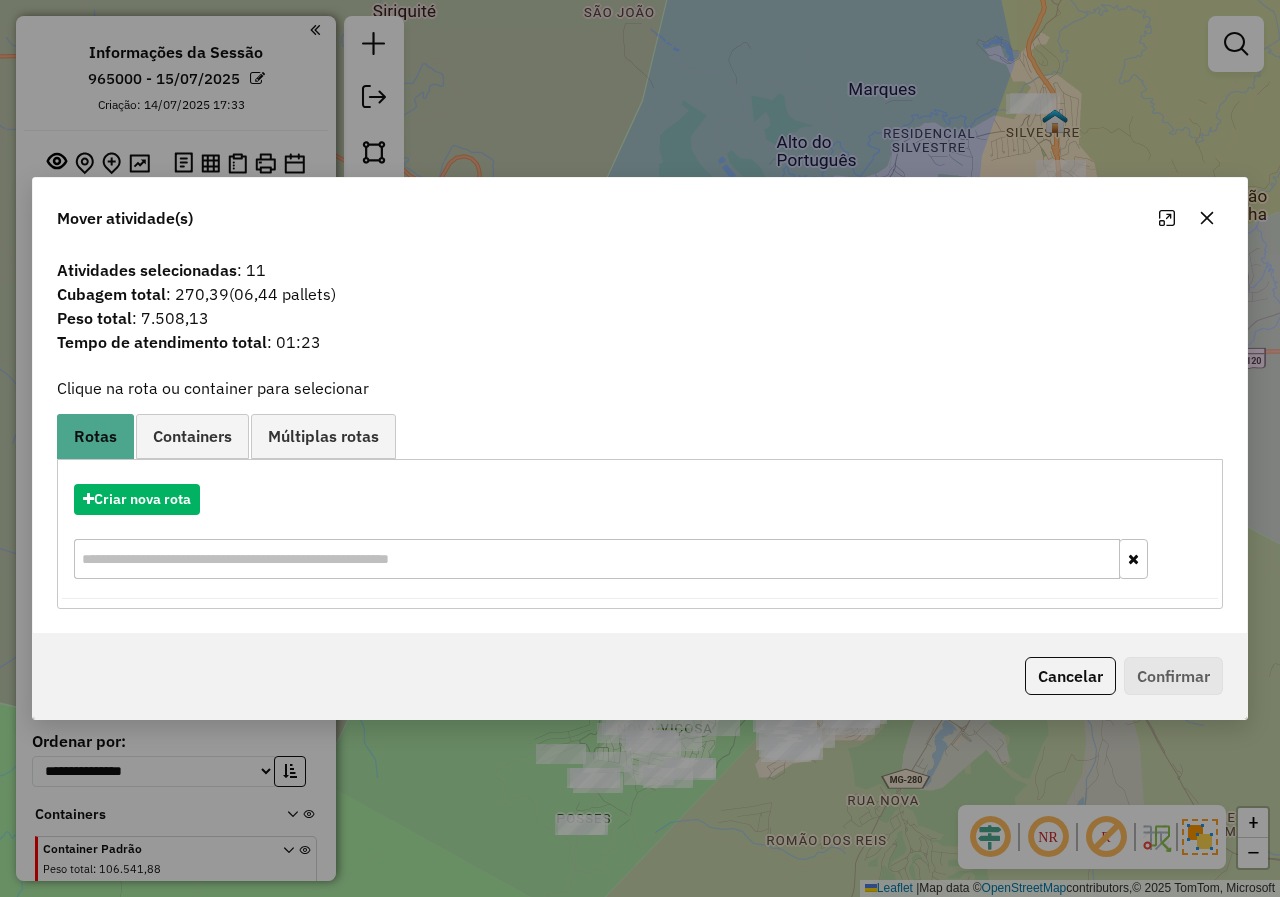 click 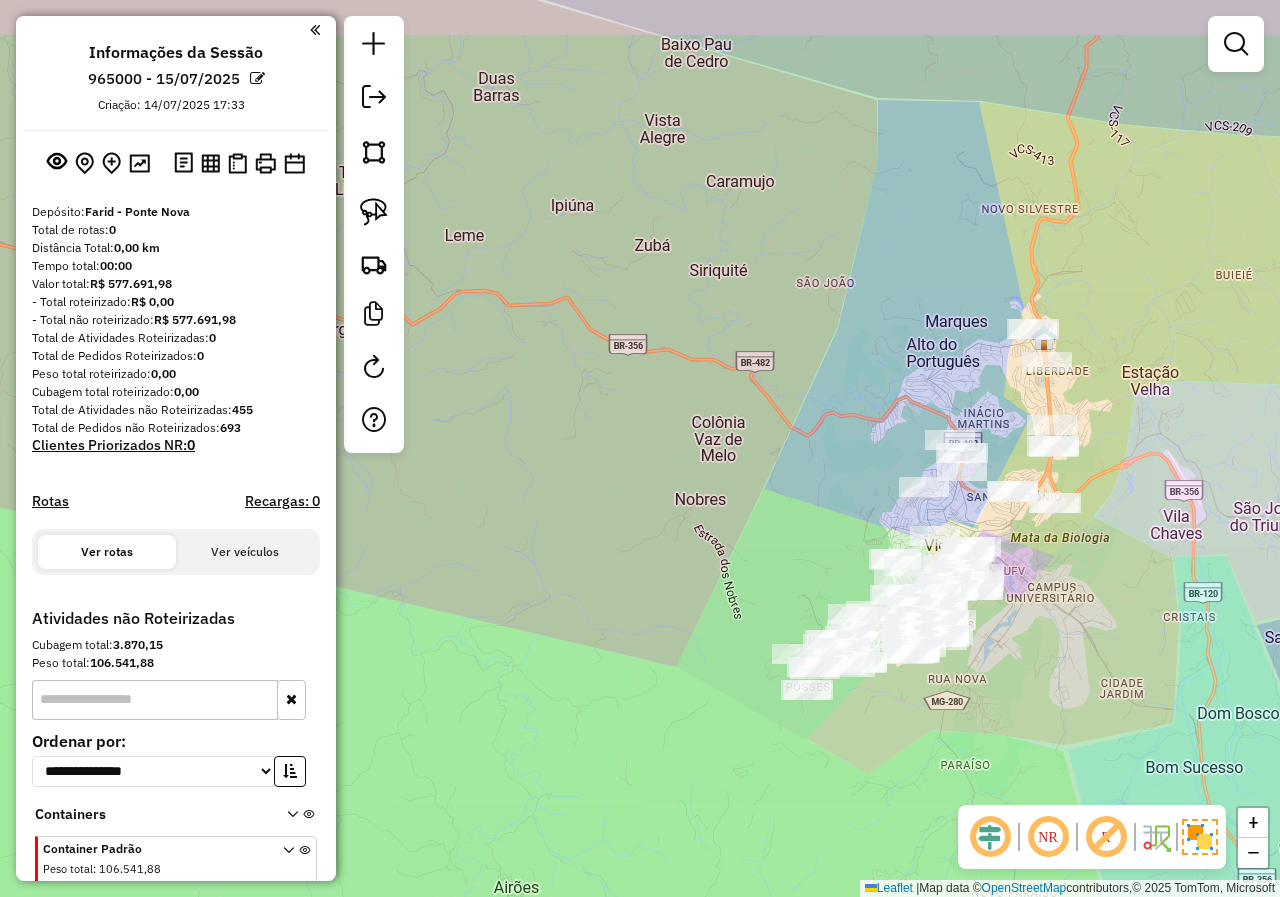 drag, startPoint x: 886, startPoint y: 199, endPoint x: 829, endPoint y: 402, distance: 210.85066 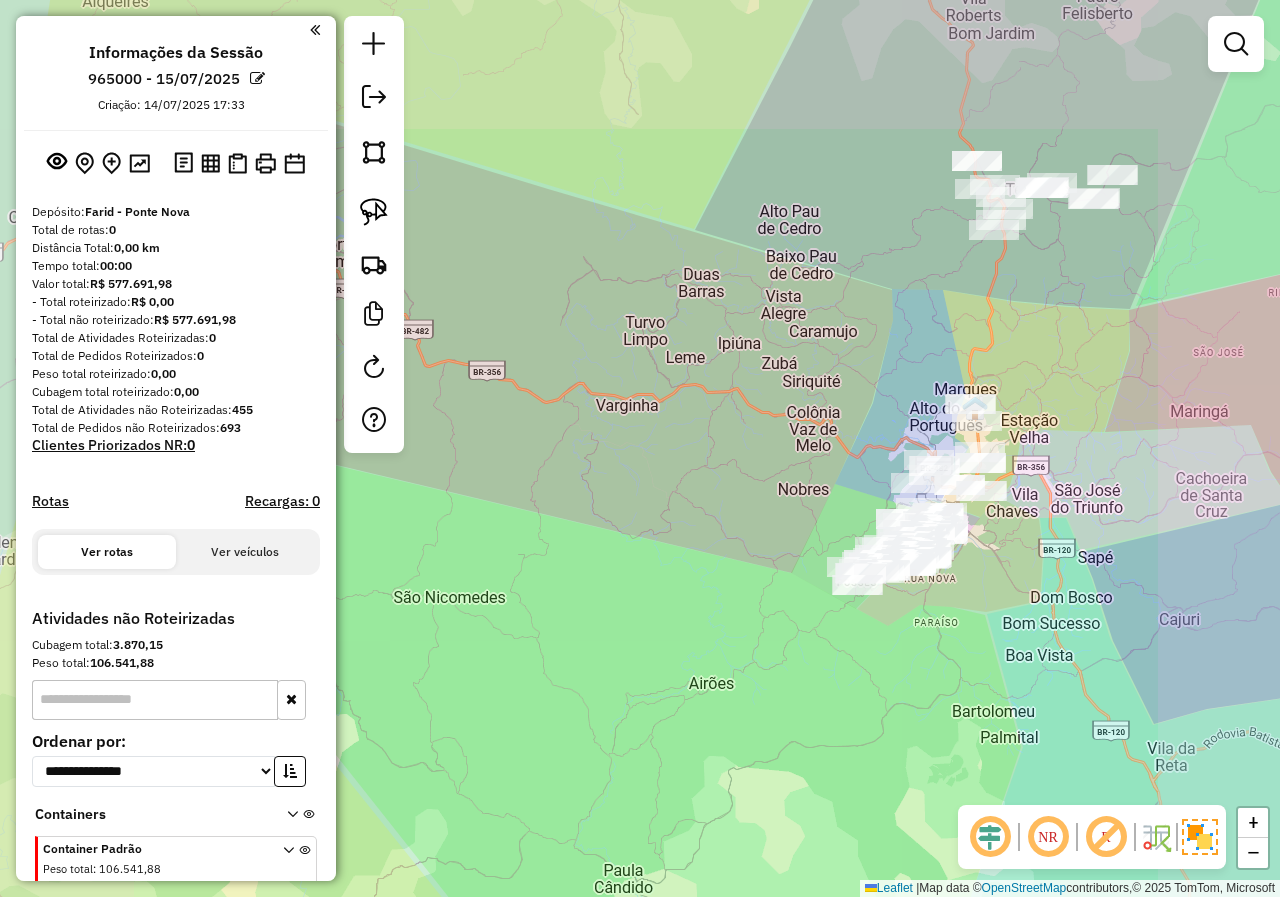 drag, startPoint x: 871, startPoint y: 225, endPoint x: 839, endPoint y: 367, distance: 145.56099 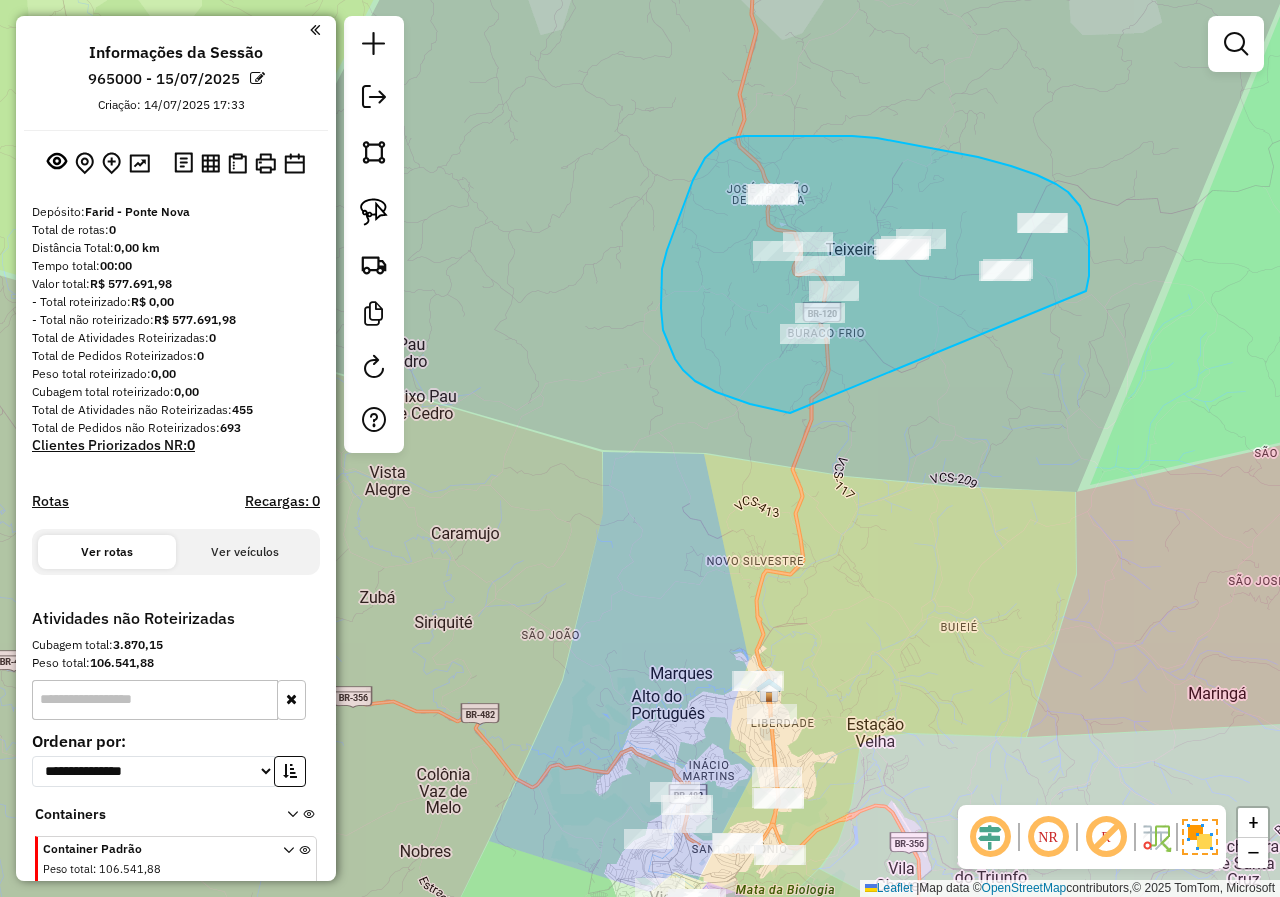 drag, startPoint x: 1087, startPoint y: 227, endPoint x: 994, endPoint y: 406, distance: 201.71762 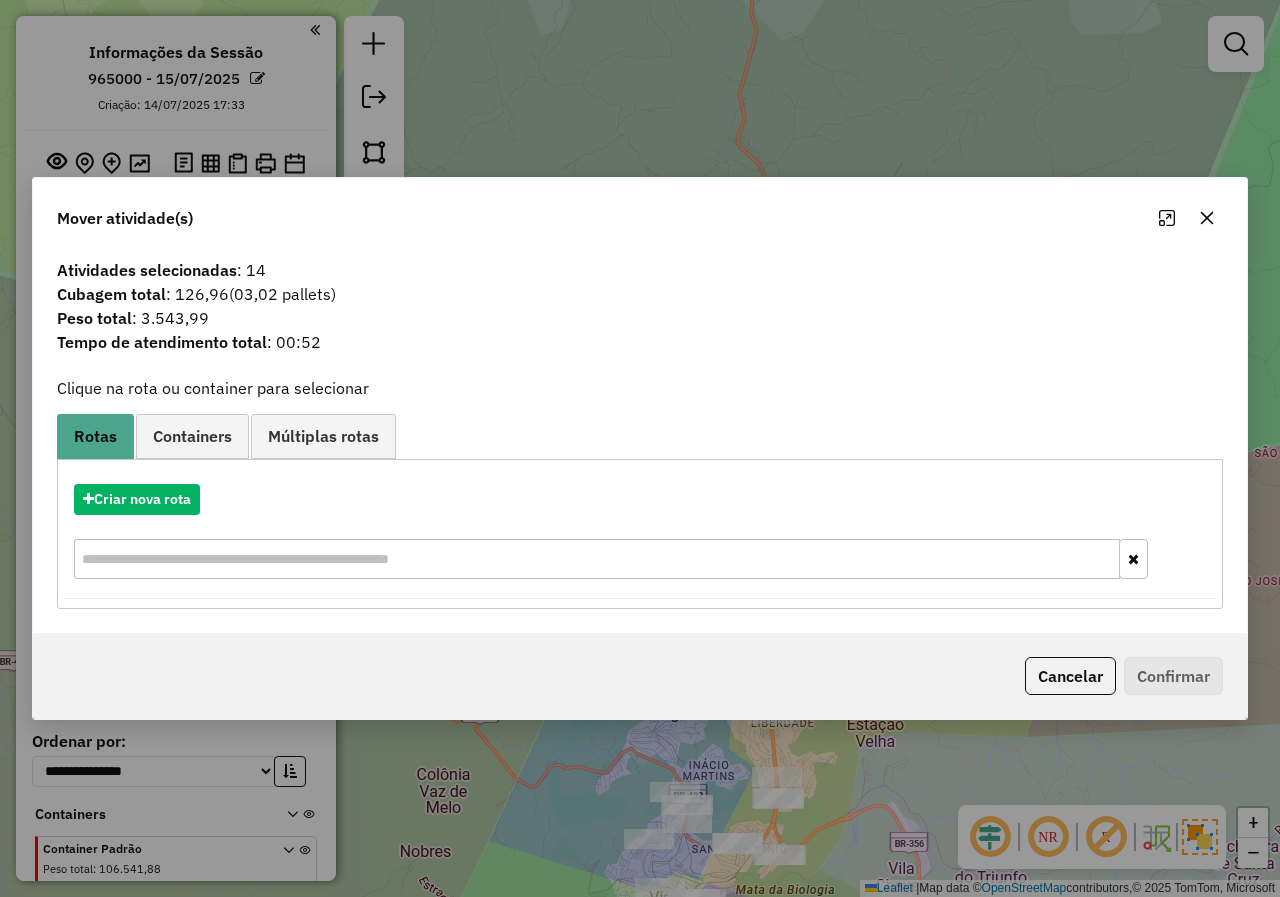 click 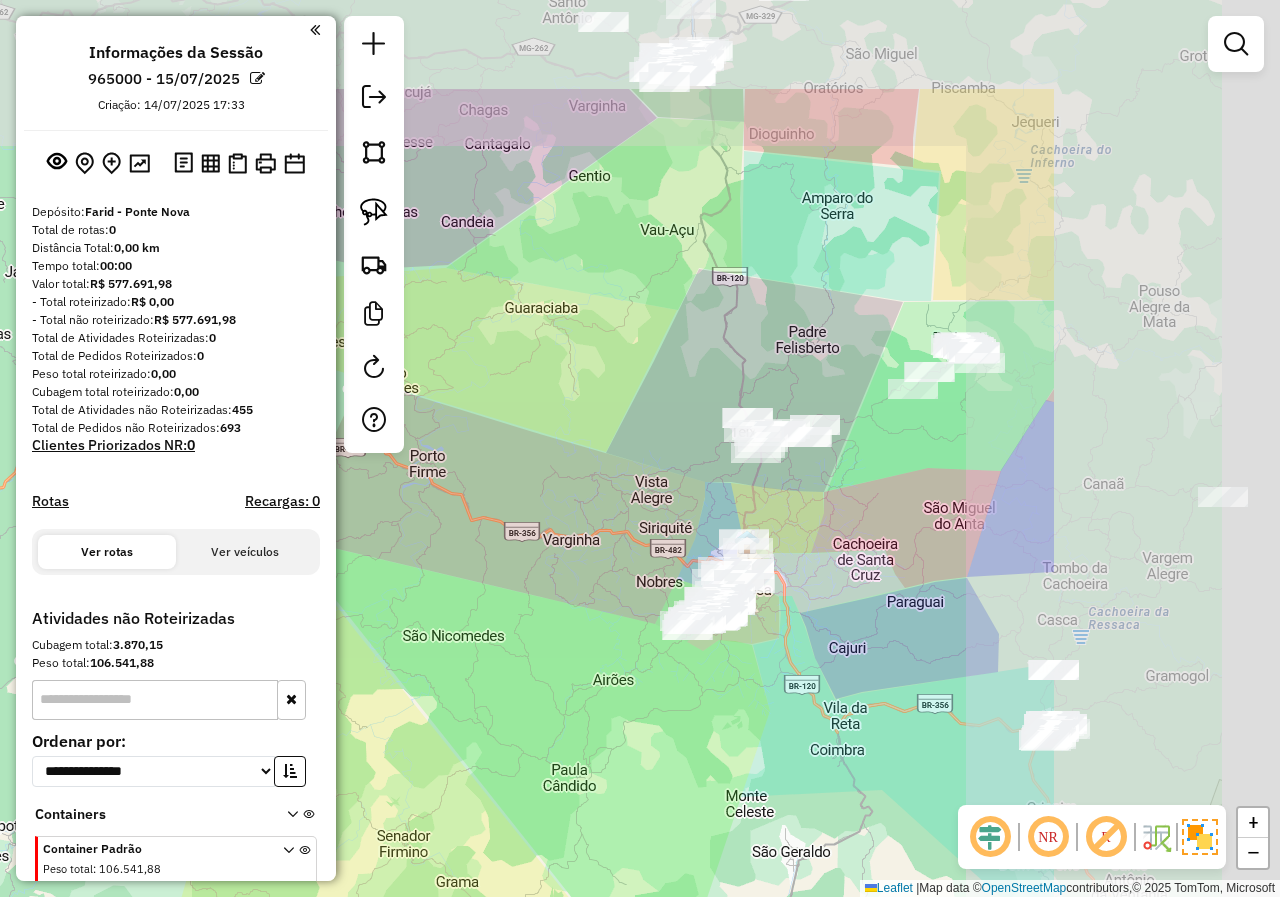 drag, startPoint x: 1083, startPoint y: 351, endPoint x: 848, endPoint y: 481, distance: 268.56097 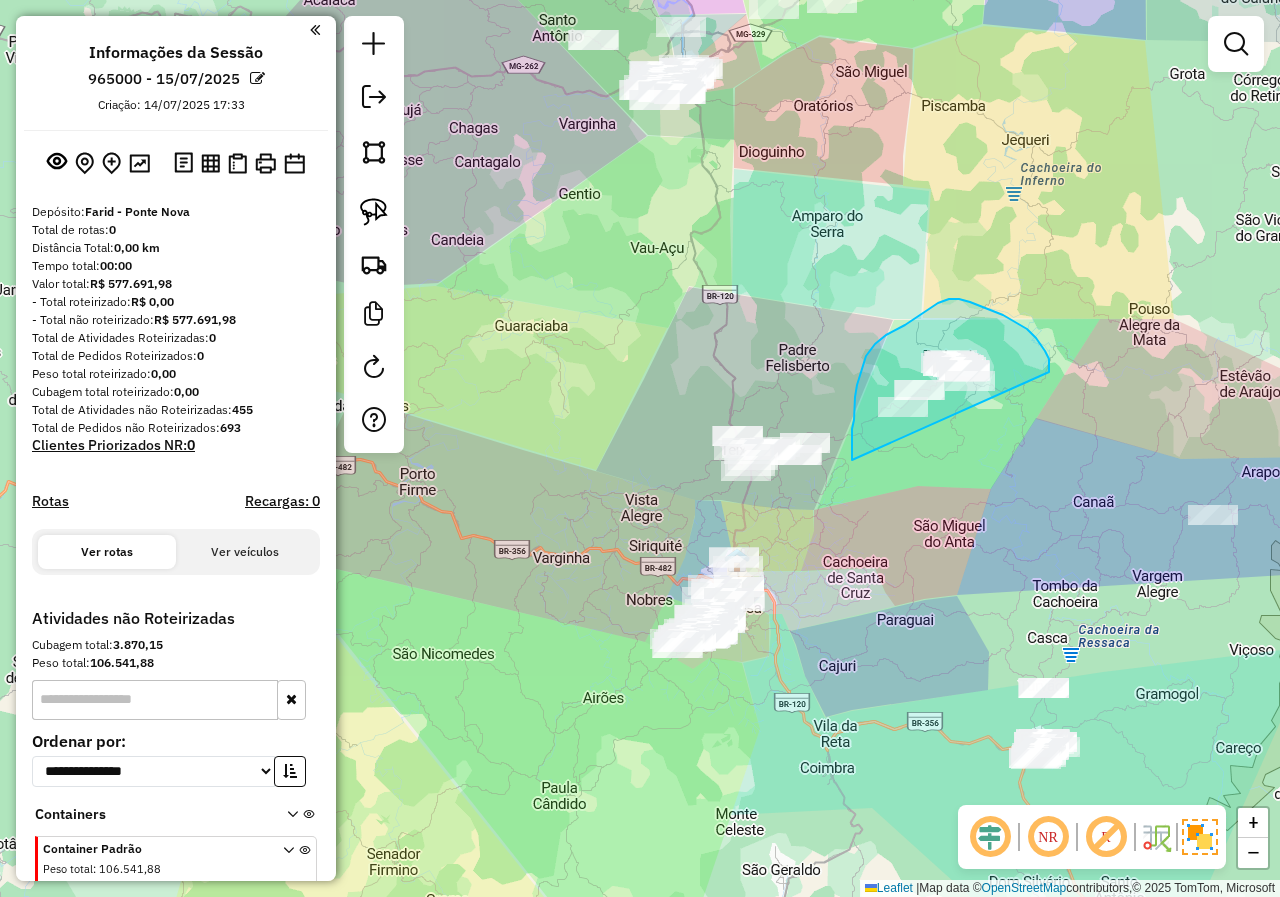 drag, startPoint x: 1049, startPoint y: 372, endPoint x: 987, endPoint y: 469, distance: 115.12167 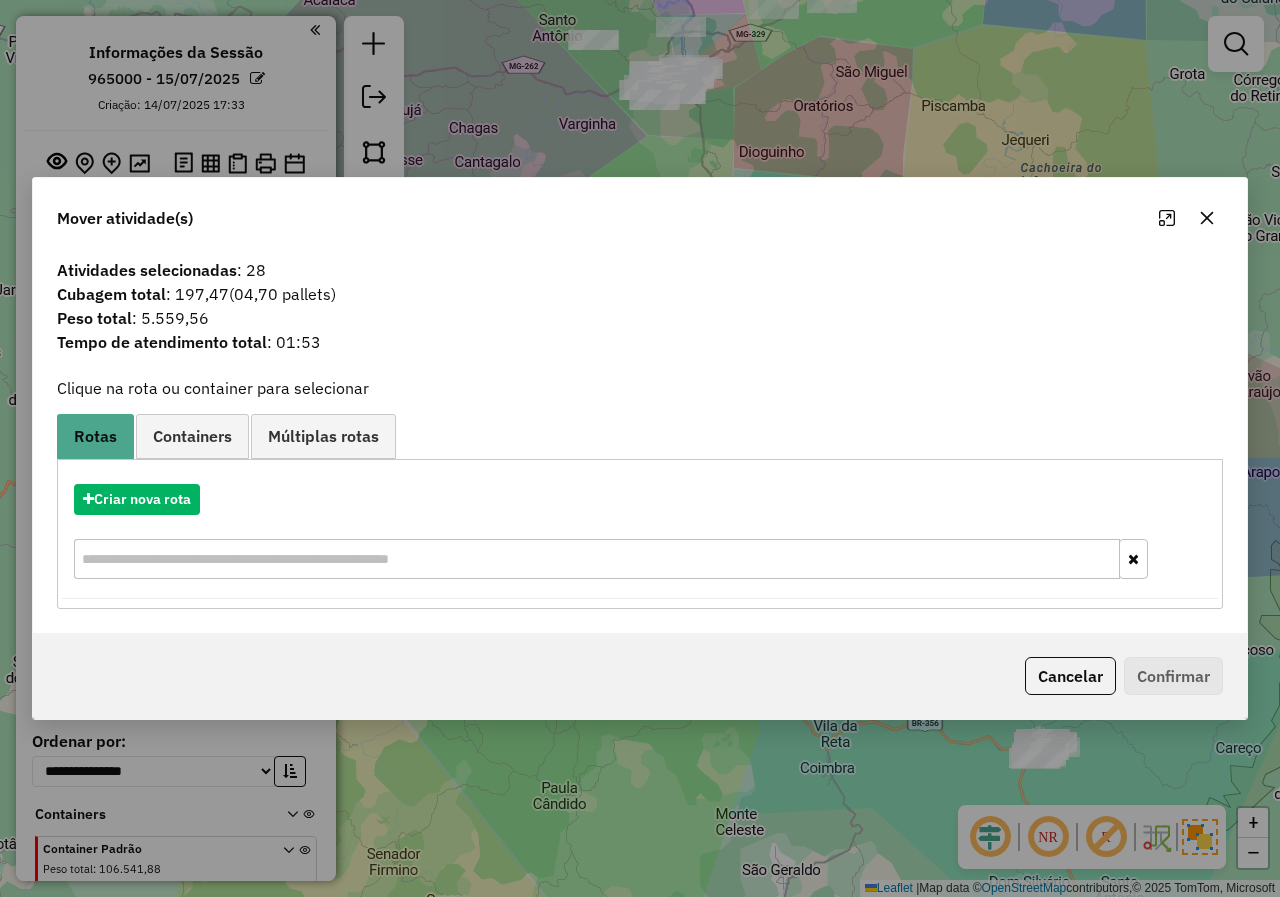 click 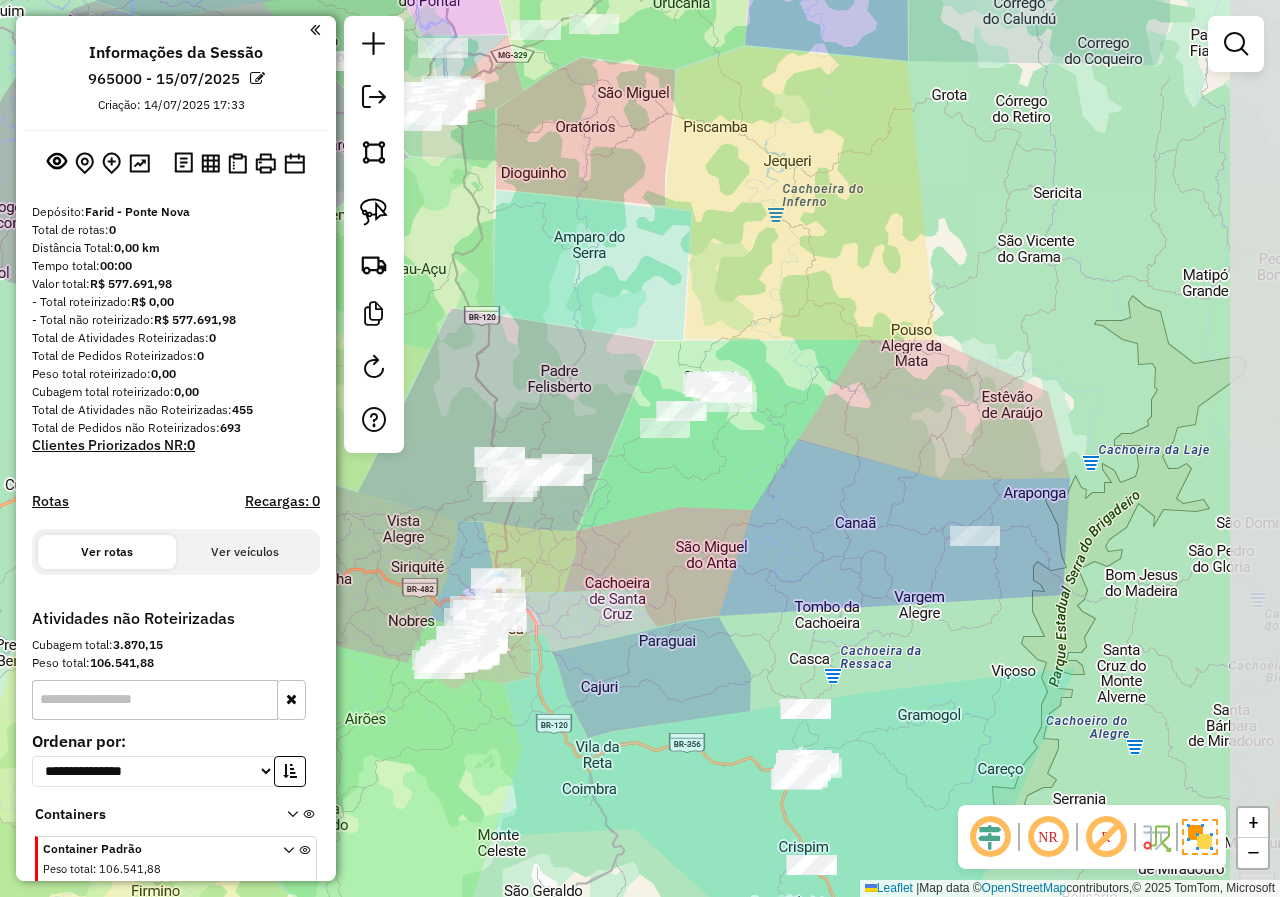 drag, startPoint x: 1127, startPoint y: 549, endPoint x: 898, endPoint y: 568, distance: 229.78687 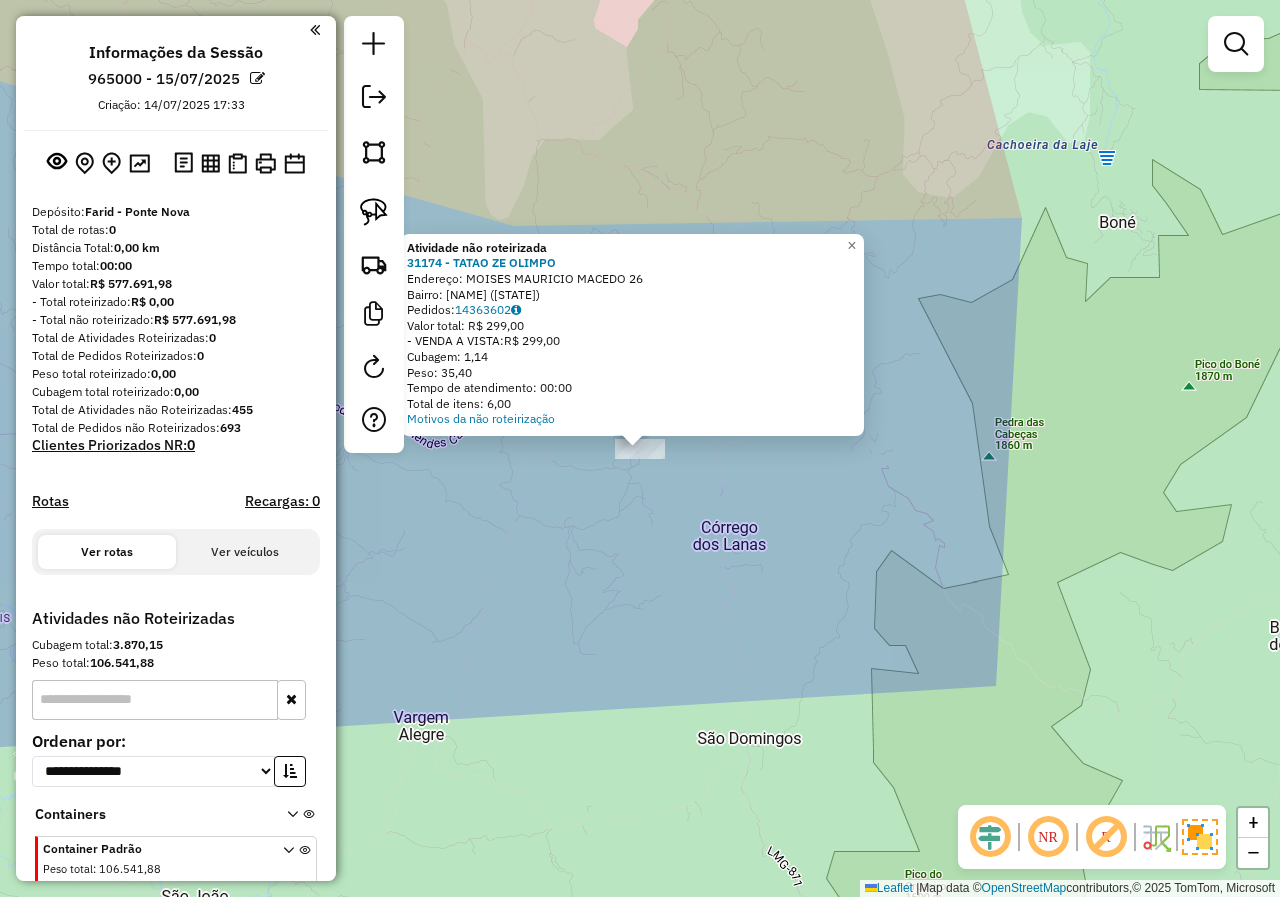 click on "Atividade não roteirizada 31174 - TATAO ZE OLIMPO  Endereço:  MOISES MAURICIO MACEDO 26   Bairro: CENTRO (ARAPONGA / MG)   Pedidos:  14363602   Valor total: R$ 299,00   - VENDA A VISTA:  R$ 299,00   Cubagem: 1,14   Peso: 35,40   Tempo de atendimento: 00:00   Total de itens: 6,00  Motivos da não roteirização × Janela de atendimento Grade de atendimento Capacidade Transportadoras Veículos Cliente Pedidos  Rotas Selecione os dias de semana para filtrar as janelas de atendimento  Seg   Ter   Qua   Qui   Sex   Sáb   Dom  Informe o período da janela de atendimento: De: Até:  Filtrar exatamente a janela do cliente  Considerar janela de atendimento padrão  Selecione os dias de semana para filtrar as grades de atendimento  Seg   Ter   Qua   Qui   Sex   Sáb   Dom   Considerar clientes sem dia de atendimento cadastrado  Clientes fora do dia de atendimento selecionado Filtrar as atividades entre os valores definidos abaixo:  Peso mínimo:   Peso máximo:   Cubagem mínima:   Cubagem máxima:   De:   Até:  +" 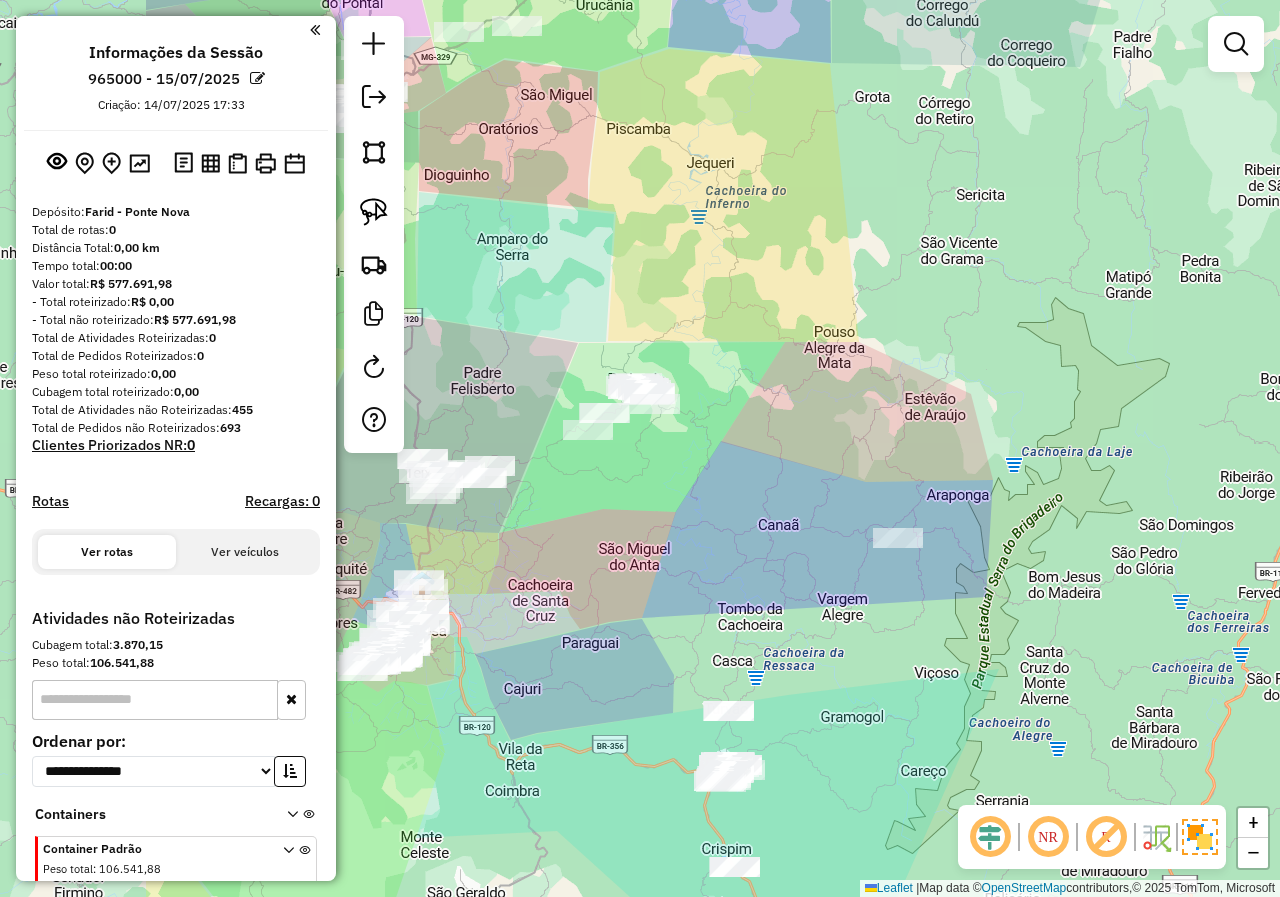 drag, startPoint x: 612, startPoint y: 522, endPoint x: 886, endPoint y: 573, distance: 278.70593 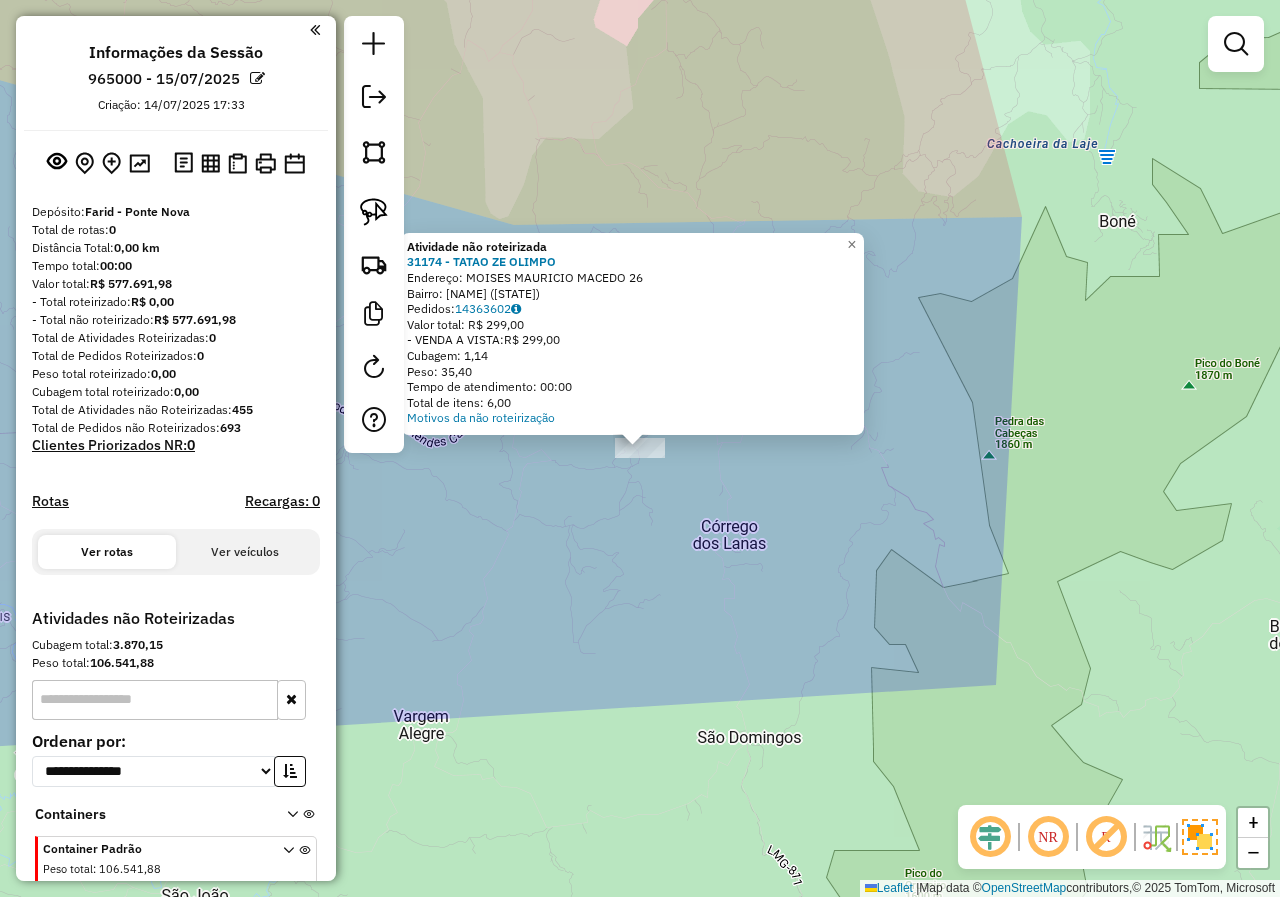 click on "Atividade não roteirizada 31174 - TATAO ZE OLIMPO  Endereço:  MOISES MAURICIO MACEDO 26   Bairro: CENTRO (ARAPONGA / MG)   Pedidos:  14363602   Valor total: R$ 299,00   - VENDA A VISTA:  R$ 299,00   Cubagem: 1,14   Peso: 35,40   Tempo de atendimento: 00:00   Total de itens: 6,00  Motivos da não roteirização × Janela de atendimento Grade de atendimento Capacidade Transportadoras Veículos Cliente Pedidos  Rotas Selecione os dias de semana para filtrar as janelas de atendimento  Seg   Ter   Qua   Qui   Sex   Sáb   Dom  Informe o período da janela de atendimento: De: Até:  Filtrar exatamente a janela do cliente  Considerar janela de atendimento padrão  Selecione os dias de semana para filtrar as grades de atendimento  Seg   Ter   Qua   Qui   Sex   Sáb   Dom   Considerar clientes sem dia de atendimento cadastrado  Clientes fora do dia de atendimento selecionado Filtrar as atividades entre os valores definidos abaixo:  Peso mínimo:   Peso máximo:   Cubagem mínima:   Cubagem máxima:   De:   Até:  +" 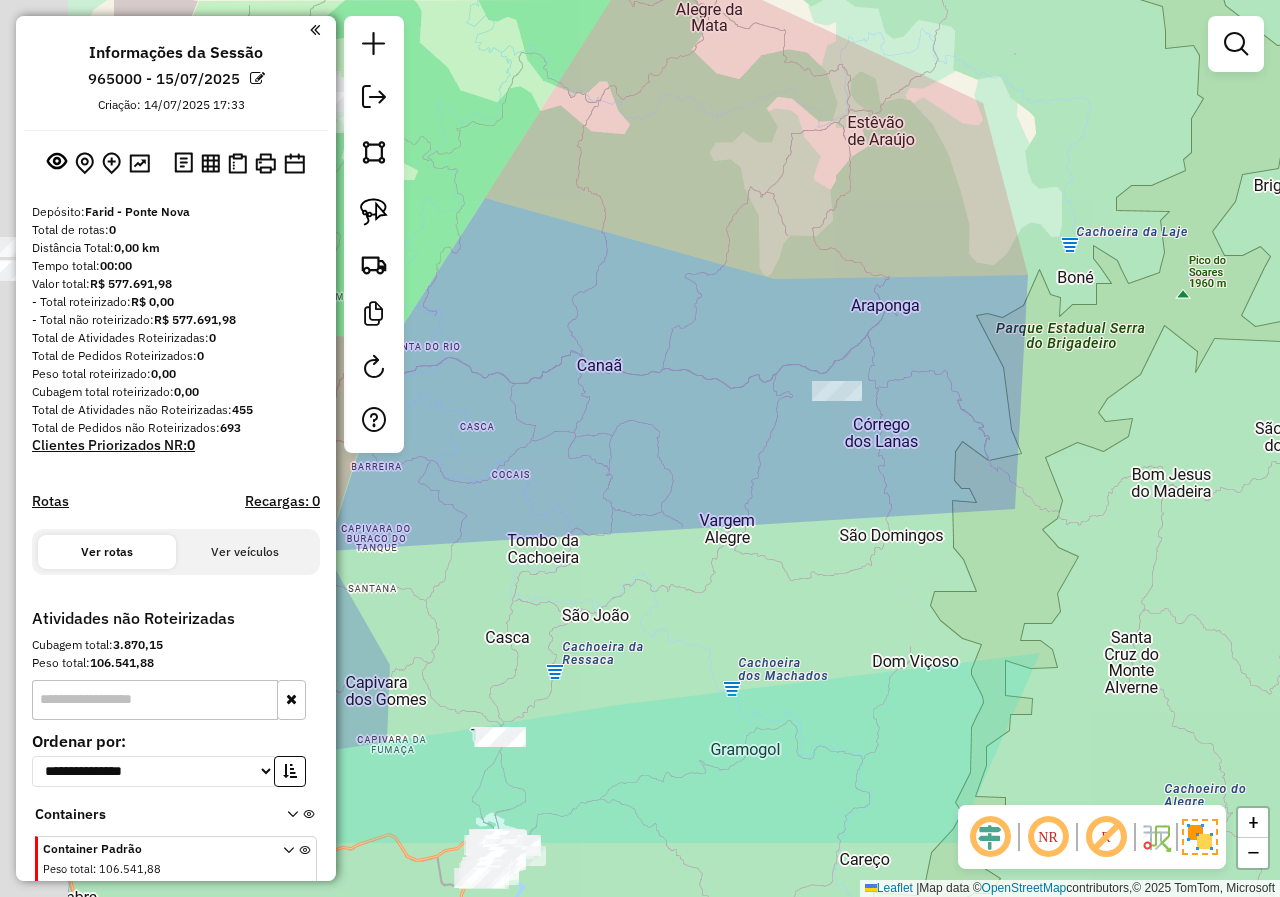 drag, startPoint x: 545, startPoint y: 654, endPoint x: 857, endPoint y: 440, distance: 378.33847 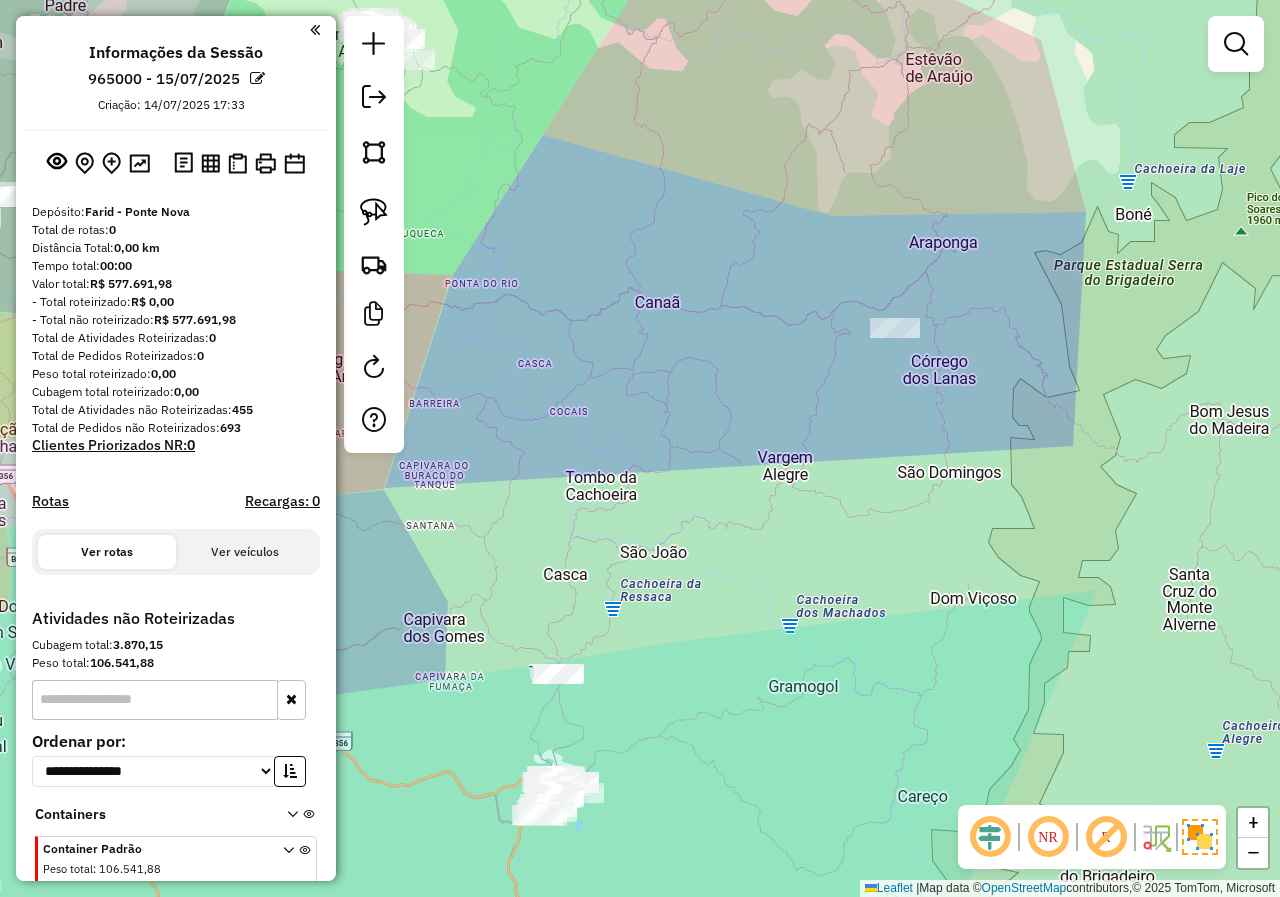 drag, startPoint x: 678, startPoint y: 682, endPoint x: 953, endPoint y: 578, distance: 294.0085 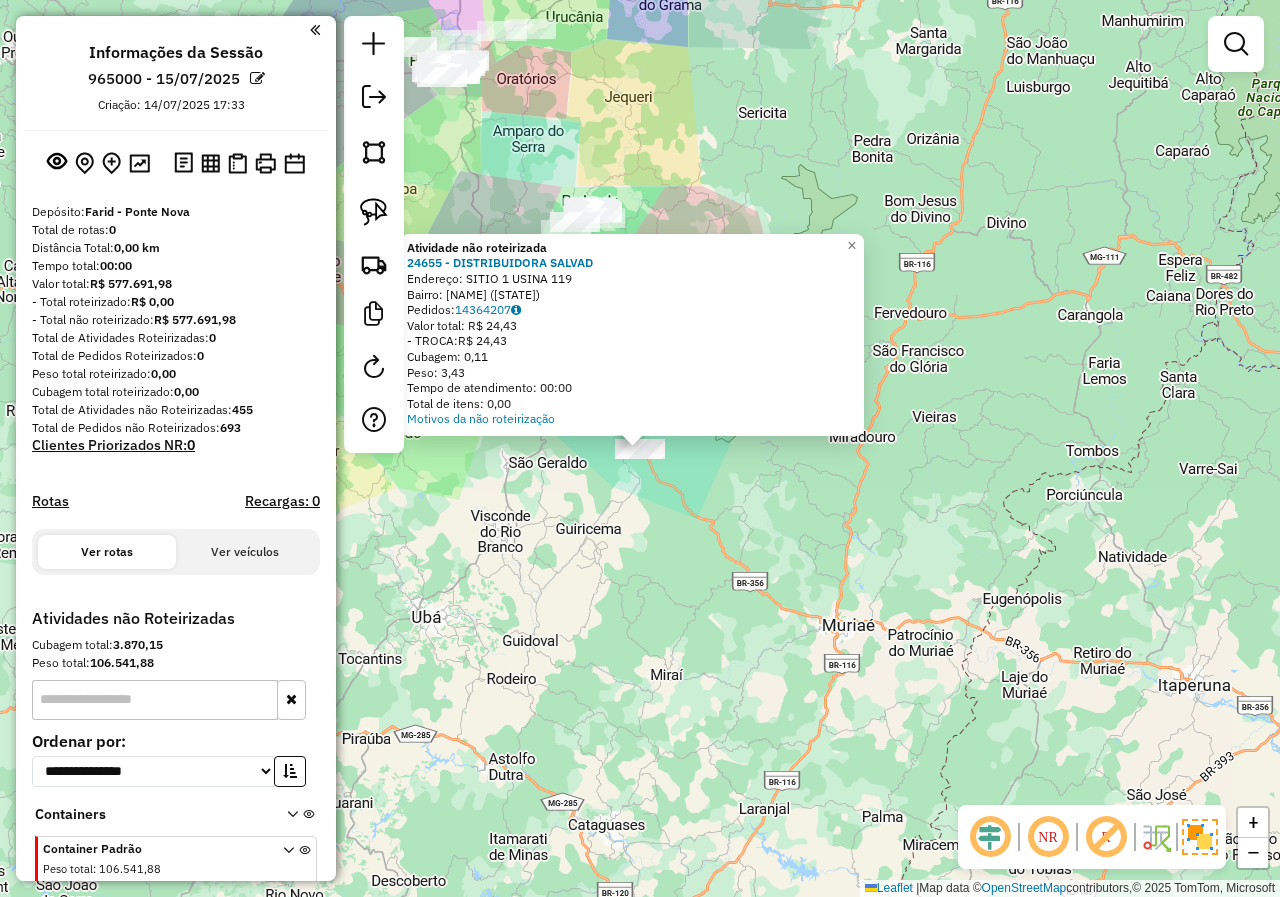 click on "Atividade não roteirizada 24655 - DISTRIBUIDORA SALVAD  Endereço:  SITIO 1 USINA 119   Bairro: AREA RURAL (ERVALIA / MG)   Pedidos:  14364207   Valor total: R$ 24,43   - TROCA:  R$ 24,43   Cubagem: 0,11   Peso: 3,43   Tempo de atendimento: 00:00   Total de itens: 0,00  Motivos da não roteirização × Janela de atendimento Grade de atendimento Capacidade Transportadoras Veículos Cliente Pedidos  Rotas Selecione os dias de semana para filtrar as janelas de atendimento  Seg   Ter   Qua   Qui   Sex   Sáb   Dom  Informe o período da janela de atendimento: De: Até:  Filtrar exatamente a janela do cliente  Considerar janela de atendimento padrão  Selecione os dias de semana para filtrar as grades de atendimento  Seg   Ter   Qua   Qui   Sex   Sáb   Dom   Considerar clientes sem dia de atendimento cadastrado  Clientes fora do dia de atendimento selecionado Filtrar as atividades entre os valores definidos abaixo:  Peso mínimo:   Peso máximo:   Cubagem mínima:   Cubagem máxima:   De:   Até:   De:   Até:" 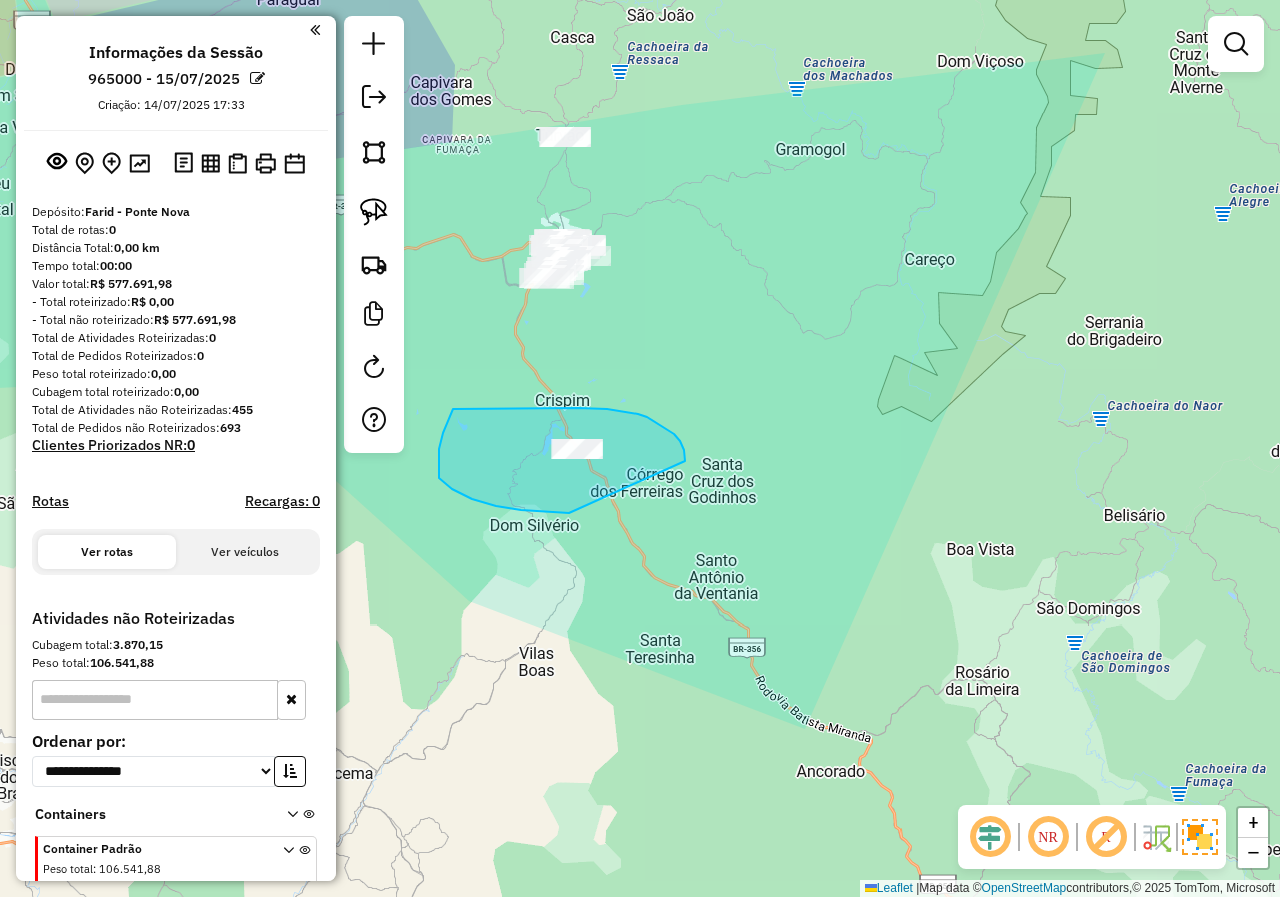 drag, startPoint x: 685, startPoint y: 461, endPoint x: 595, endPoint y: 515, distance: 104.95713 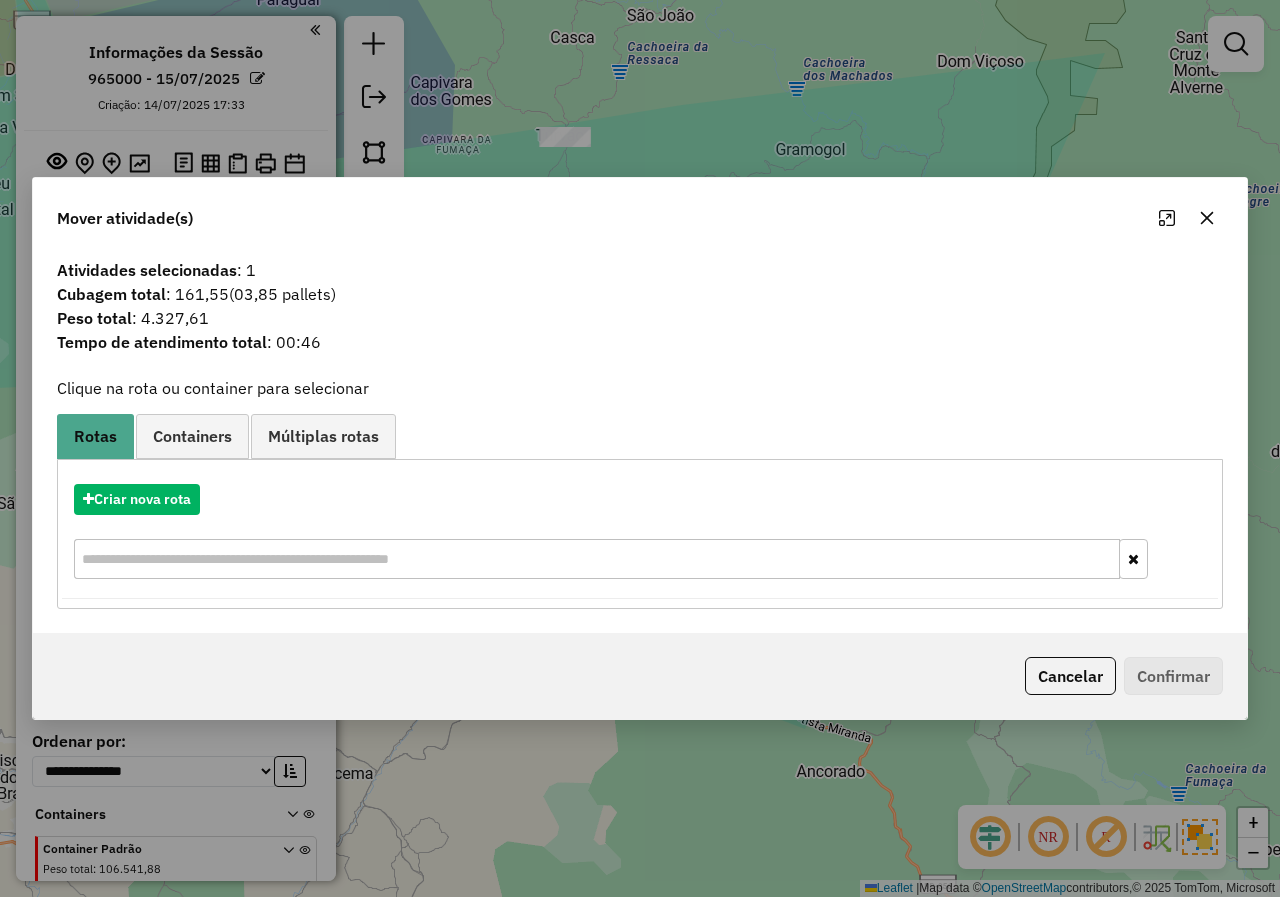 click 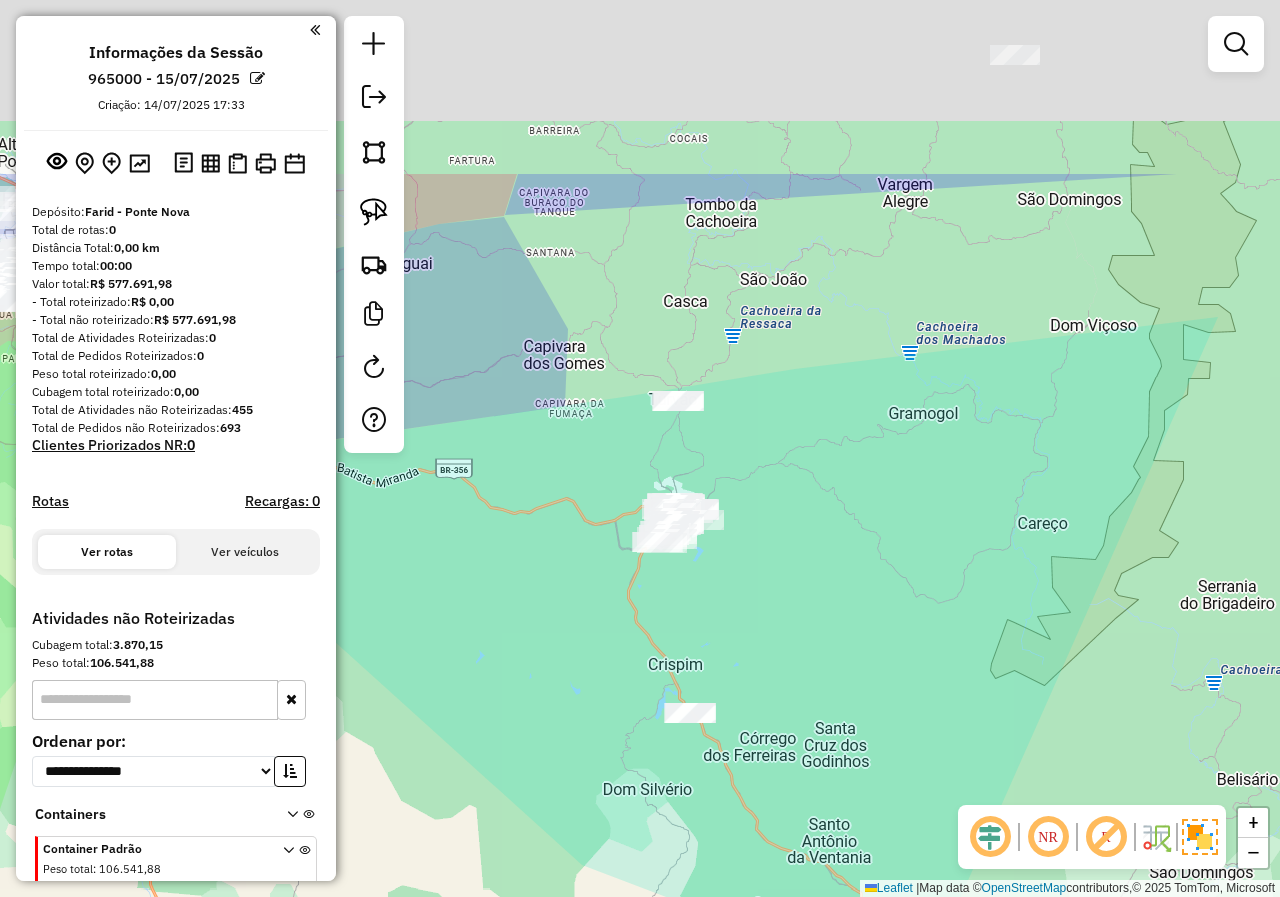 drag, startPoint x: 900, startPoint y: 197, endPoint x: 1013, endPoint y: 461, distance: 287.1672 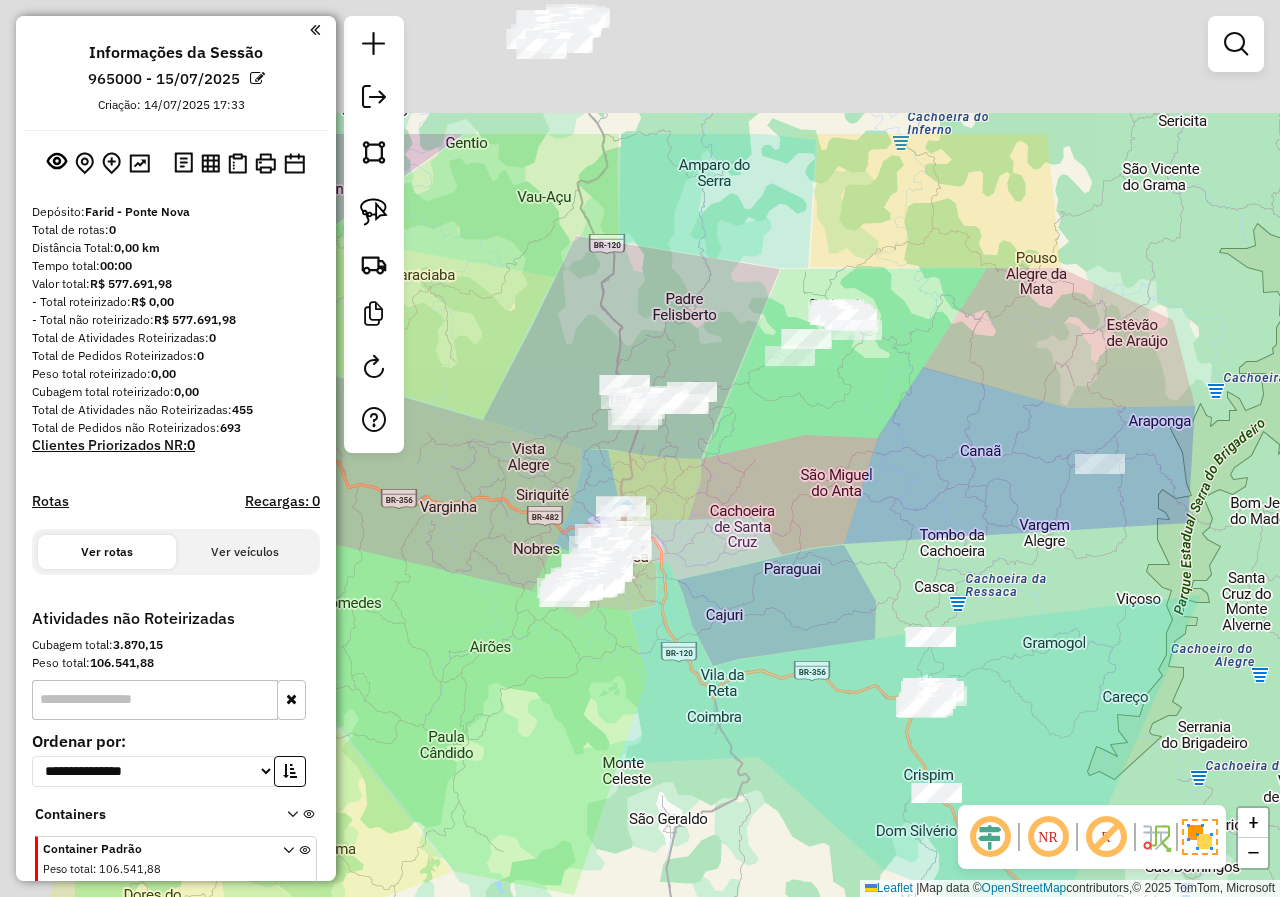 drag, startPoint x: 863, startPoint y: 350, endPoint x: 968, endPoint y: 565, distance: 239.26973 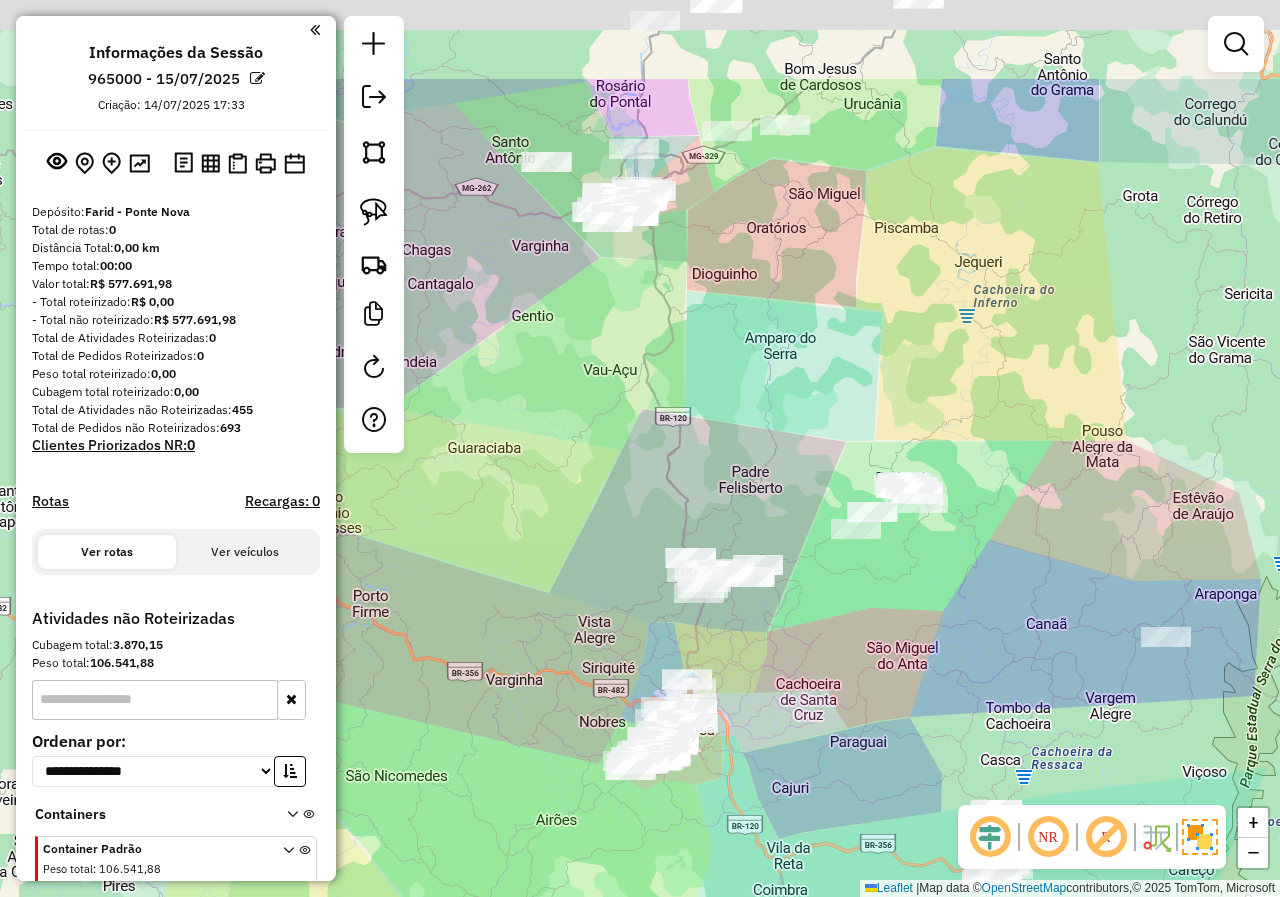 drag, startPoint x: 936, startPoint y: 475, endPoint x: 1002, endPoint y: 644, distance: 181.43042 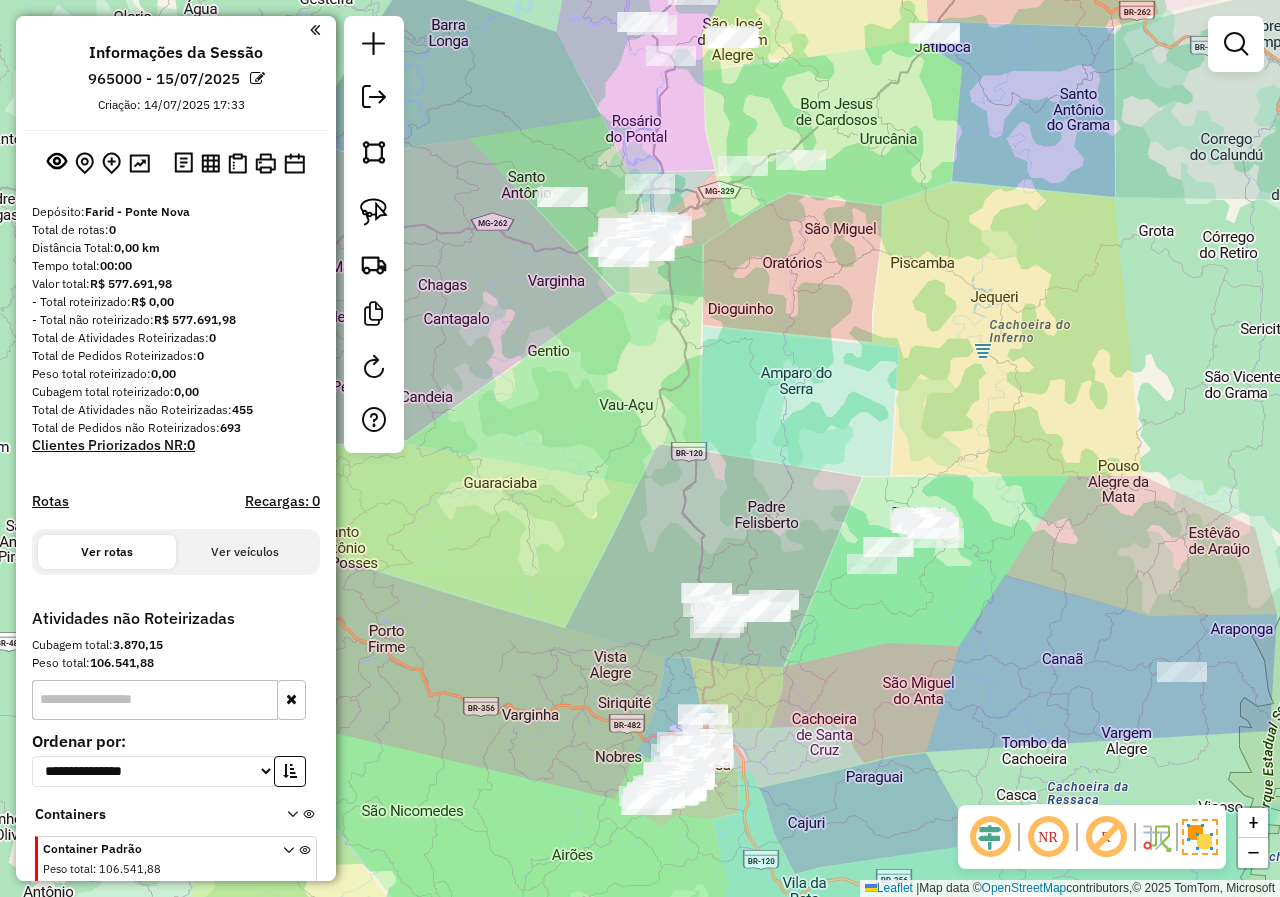drag, startPoint x: 947, startPoint y: 381, endPoint x: 1067, endPoint y: 605, distance: 254.11809 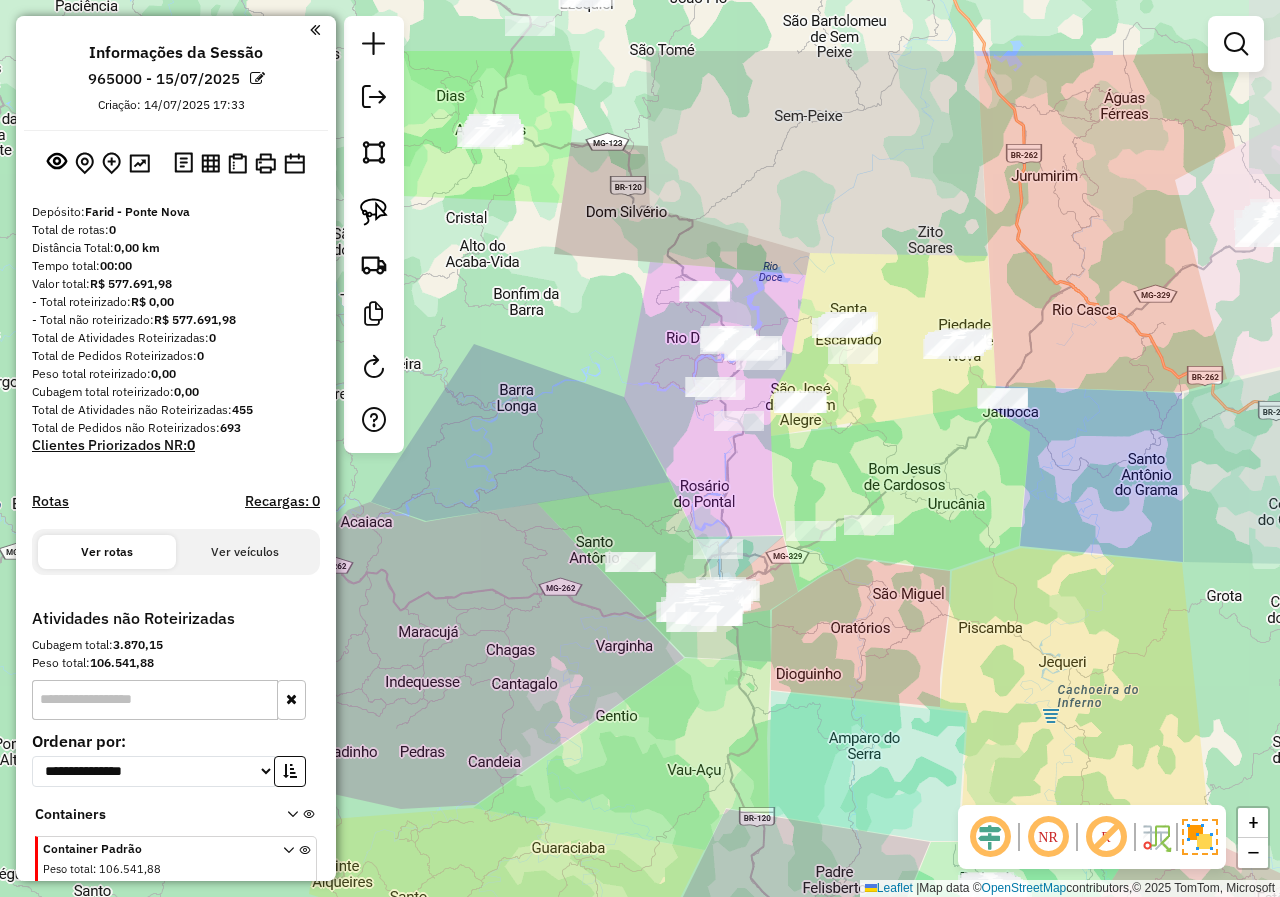 drag, startPoint x: 963, startPoint y: 604, endPoint x: 968, endPoint y: 650, distance: 46.270943 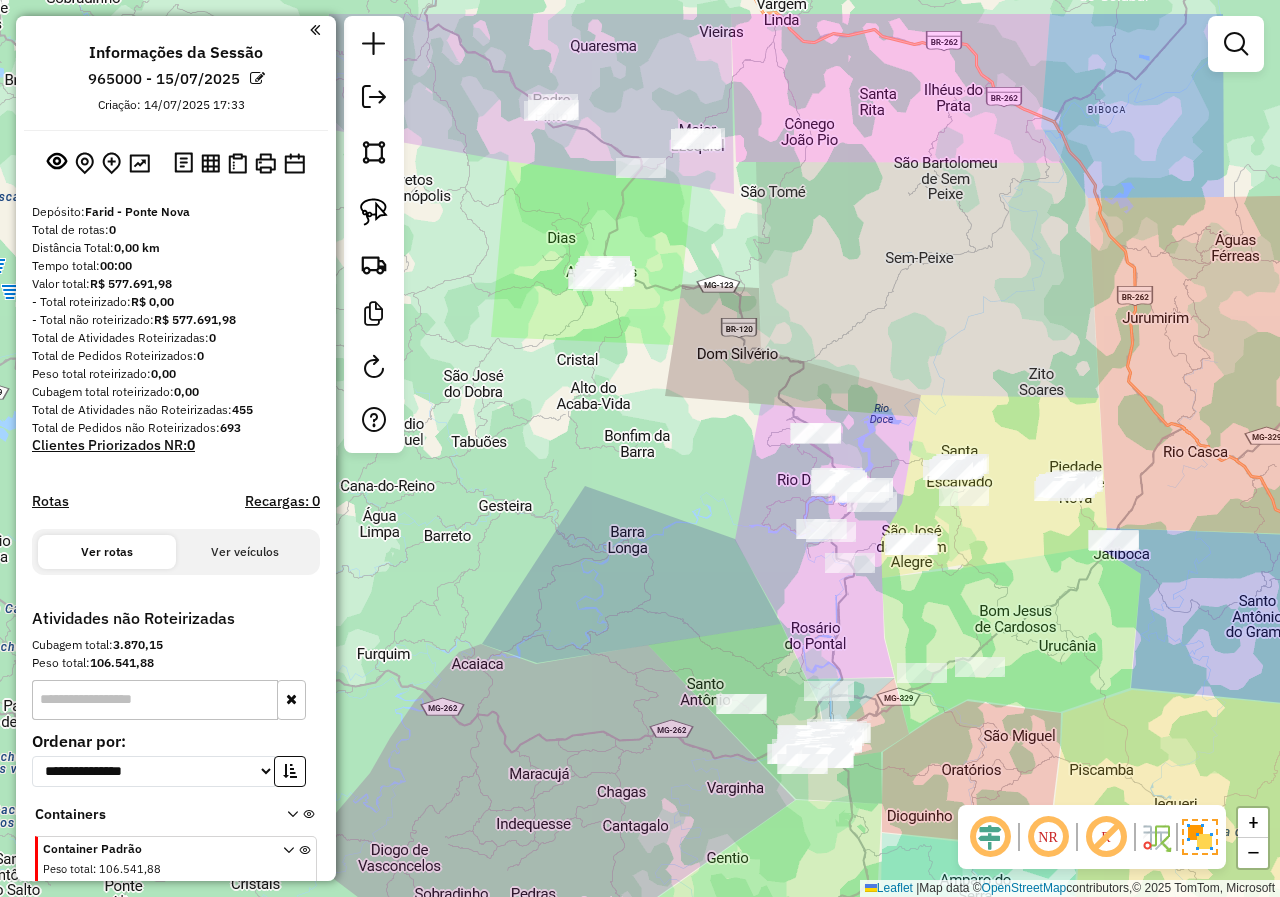 drag, startPoint x: 988, startPoint y: 578, endPoint x: 1045, endPoint y: 721, distance: 153.94154 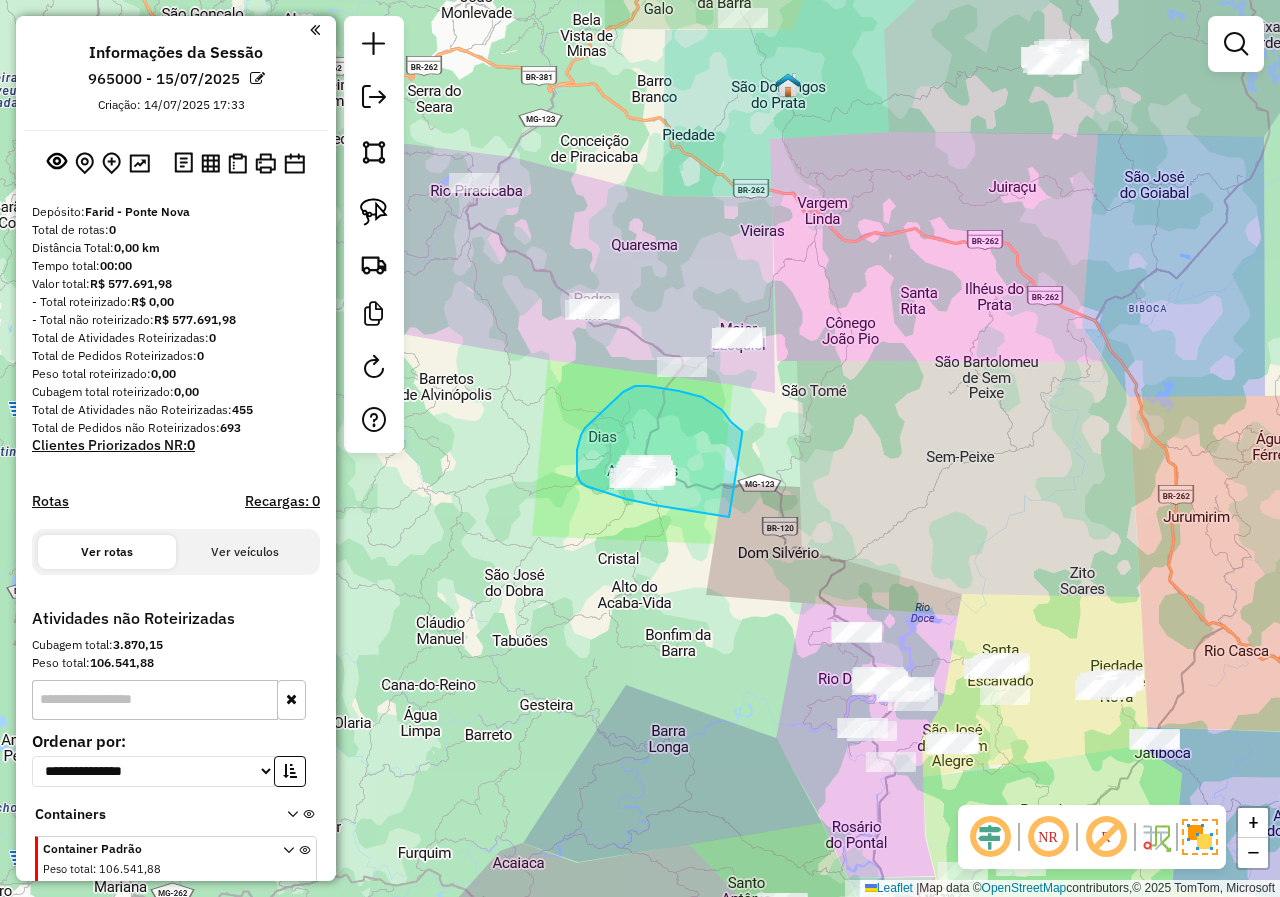 drag, startPoint x: 741, startPoint y: 430, endPoint x: 734, endPoint y: 518, distance: 88.27797 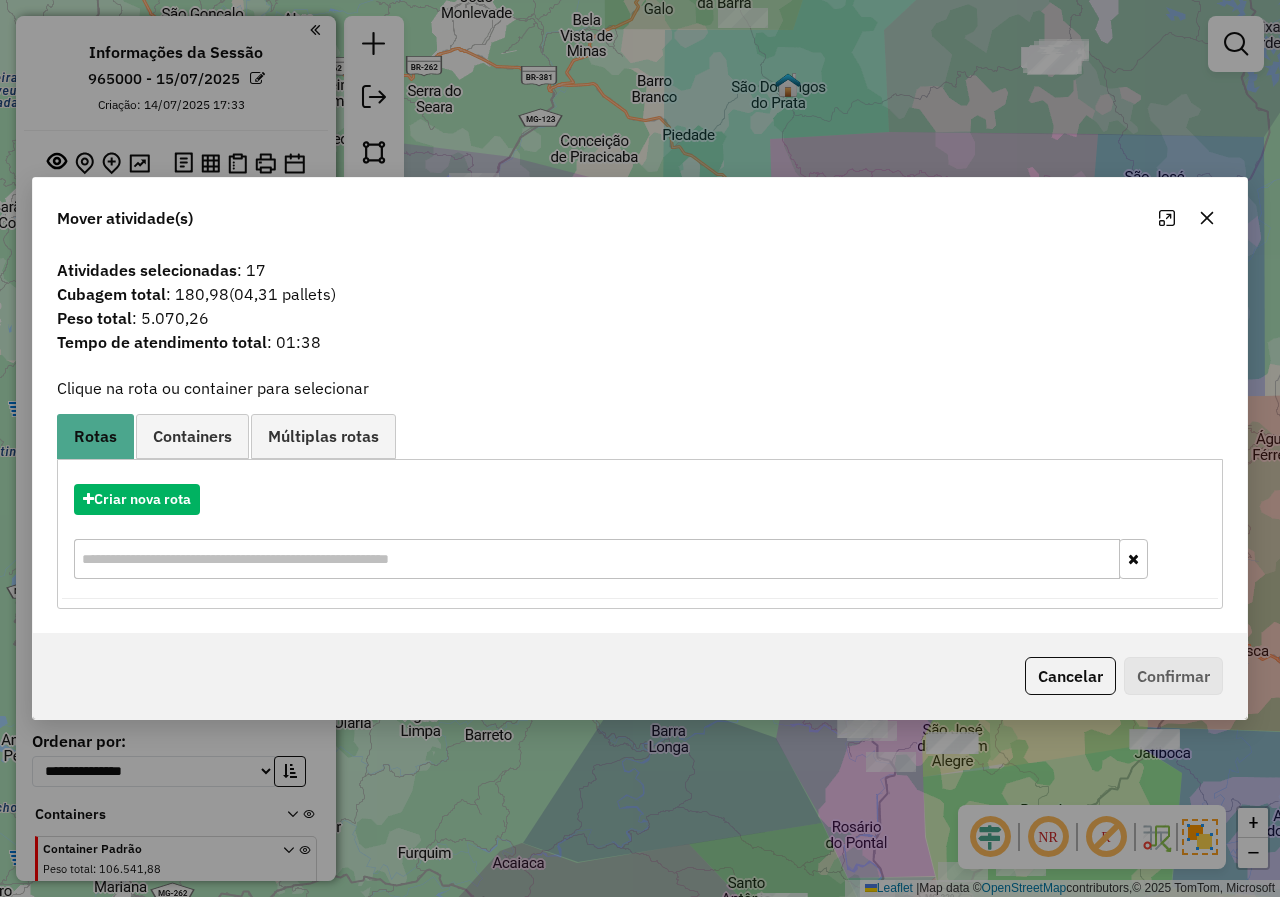 click 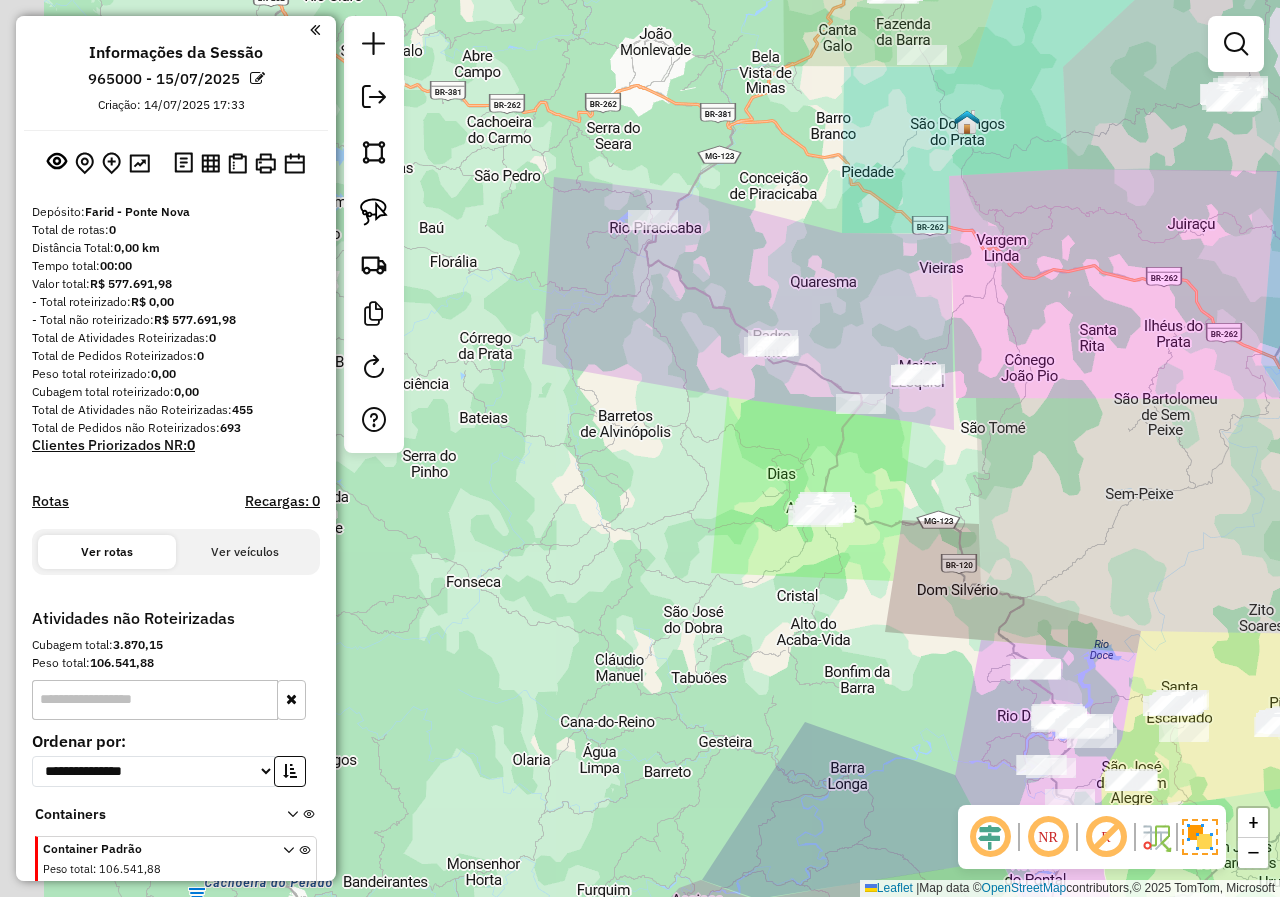 drag, startPoint x: 1007, startPoint y: 381, endPoint x: 1186, endPoint y: 412, distance: 181.66452 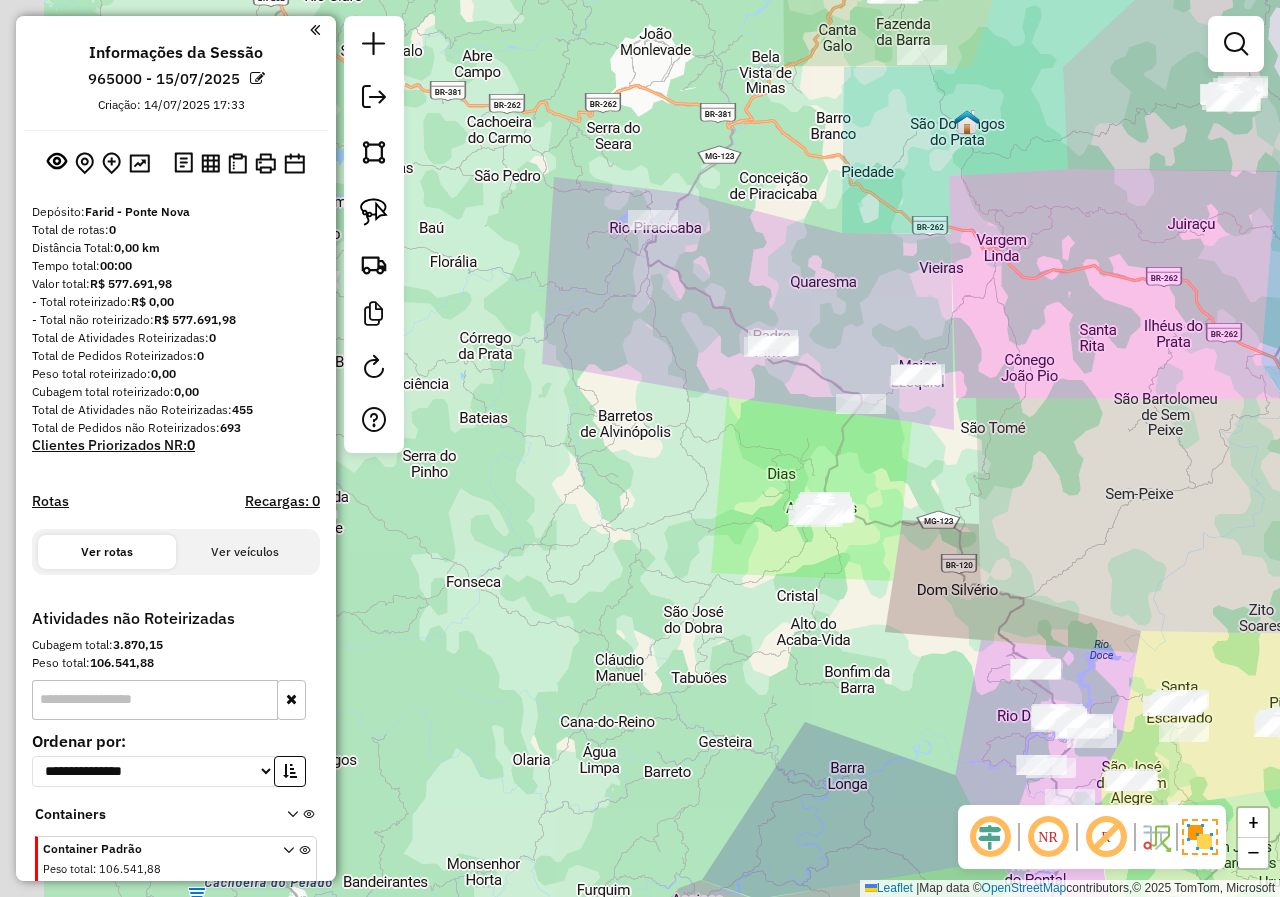 click on "Janela de atendimento Grade de atendimento Capacidade Transportadoras Veículos Cliente Pedidos  Rotas Selecione os dias de semana para filtrar as janelas de atendimento  Seg   Ter   Qua   Qui   Sex   Sáb   Dom  Informe o período da janela de atendimento: De: Até:  Filtrar exatamente a janela do cliente  Considerar janela de atendimento padrão  Selecione os dias de semana para filtrar as grades de atendimento  Seg   Ter   Qua   Qui   Sex   Sáb   Dom   Considerar clientes sem dia de atendimento cadastrado  Clientes fora do dia de atendimento selecionado Filtrar as atividades entre os valores definidos abaixo:  Peso mínimo:   Peso máximo:   Cubagem mínima:   Cubagem máxima:   De:   Até:  Filtrar as atividades entre o tempo de atendimento definido abaixo:  De:   Até:   Considerar capacidade total dos clientes não roteirizados Transportadora: Selecione um ou mais itens Tipo de veículo: Selecione um ou mais itens Veículo: Selecione um ou mais itens Motorista: Selecione um ou mais itens Nome: Rótulo:" 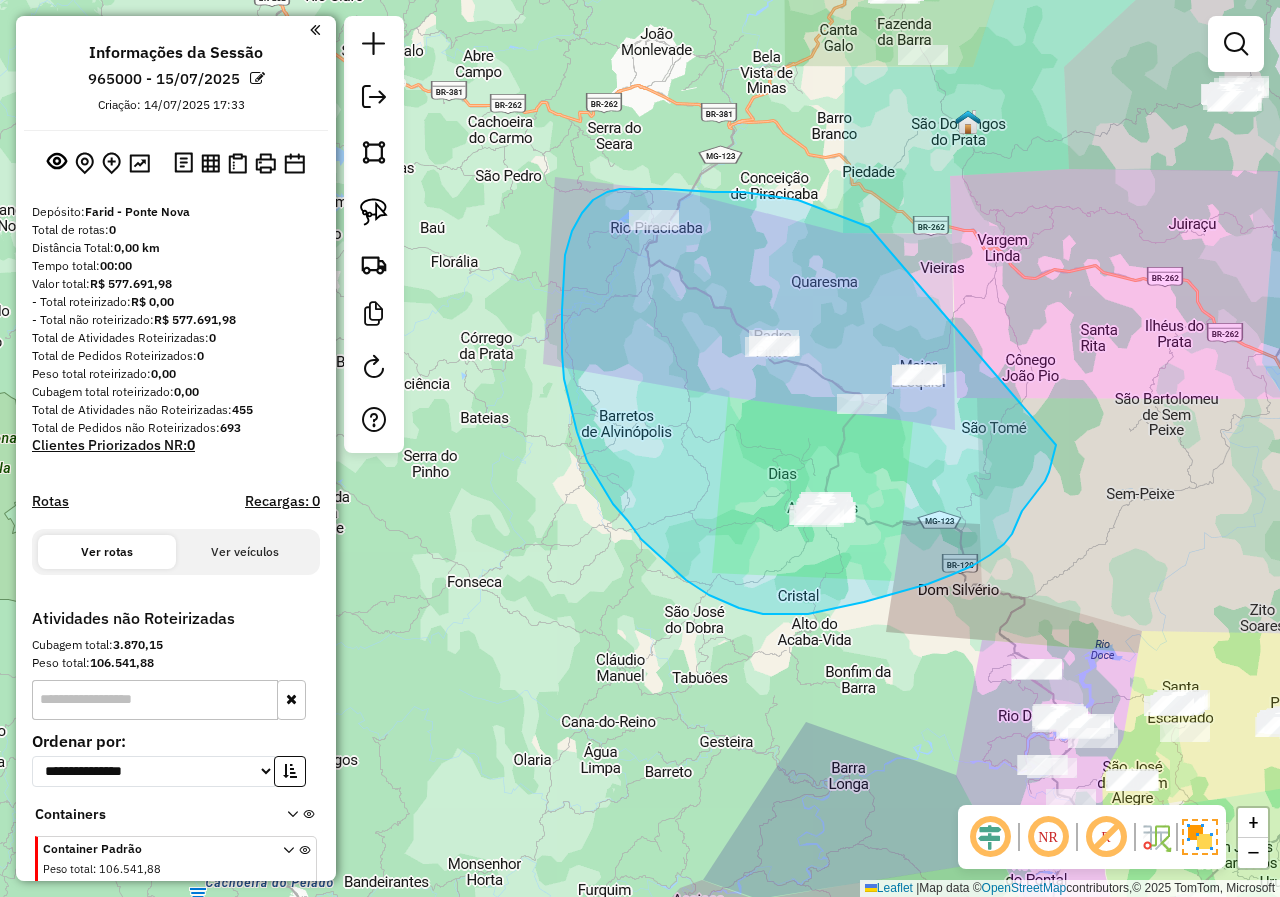 drag, startPoint x: 869, startPoint y: 227, endPoint x: 1056, endPoint y: 445, distance: 287.21594 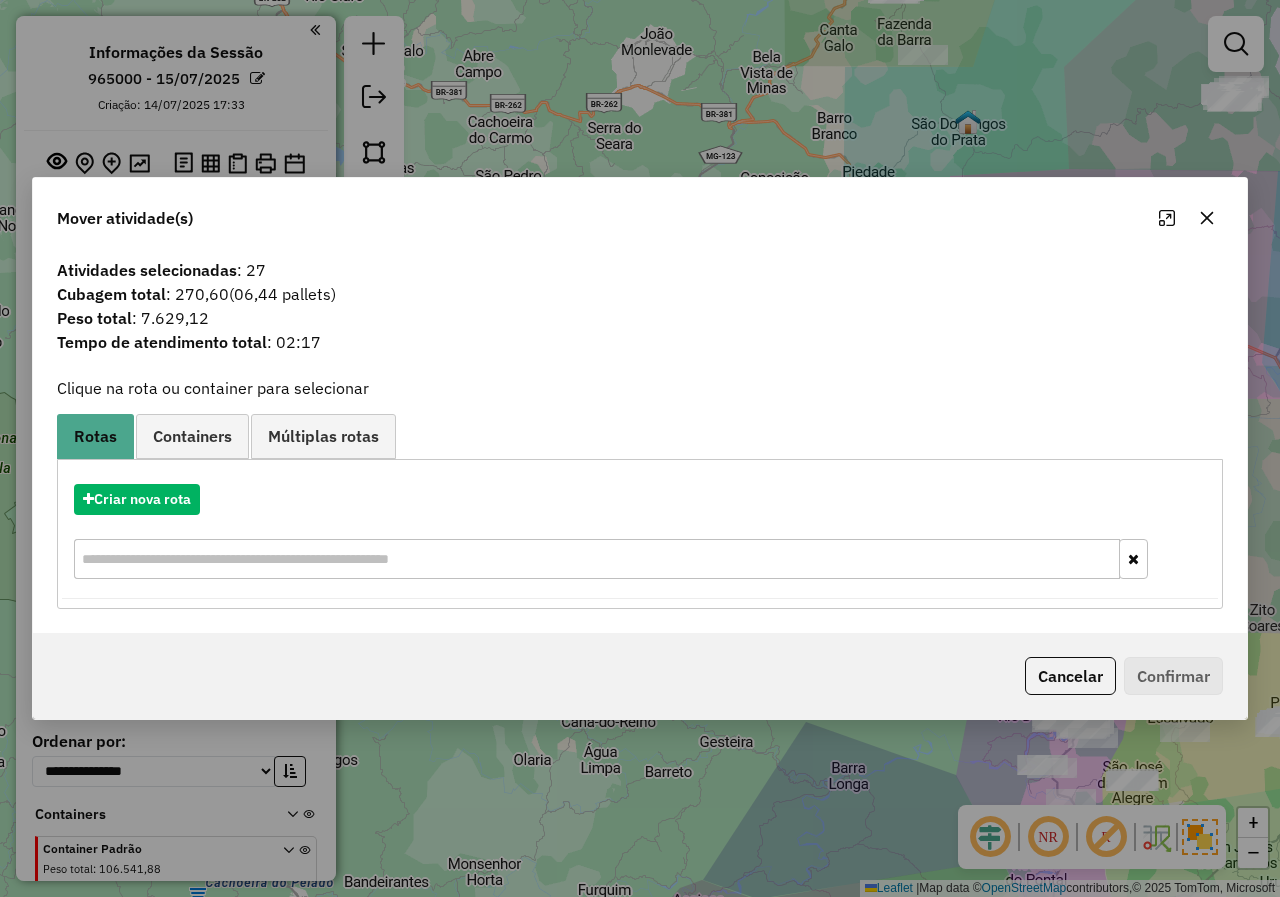 click on "Mover atividade(s)" 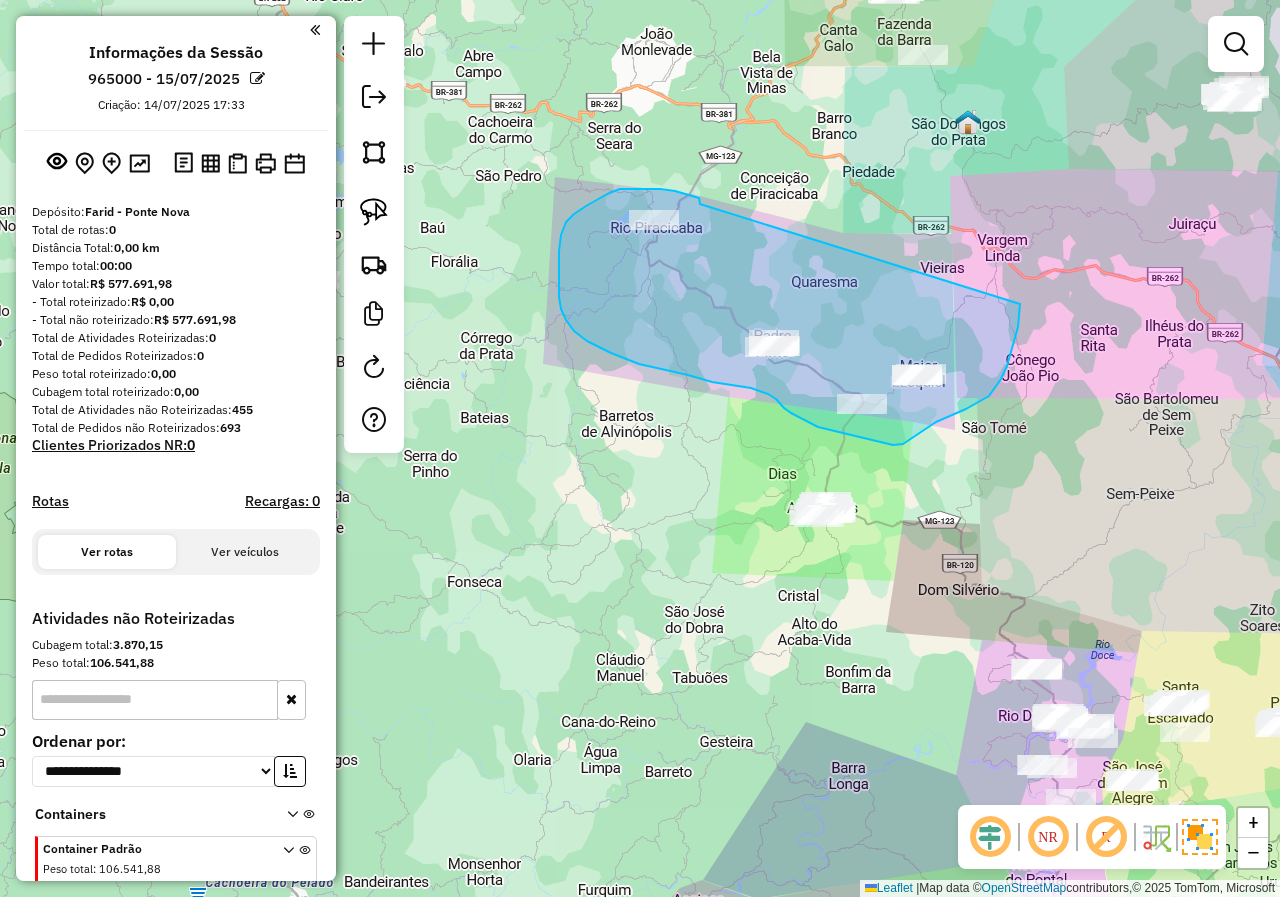drag, startPoint x: 700, startPoint y: 204, endPoint x: 1020, endPoint y: 304, distance: 335.26108 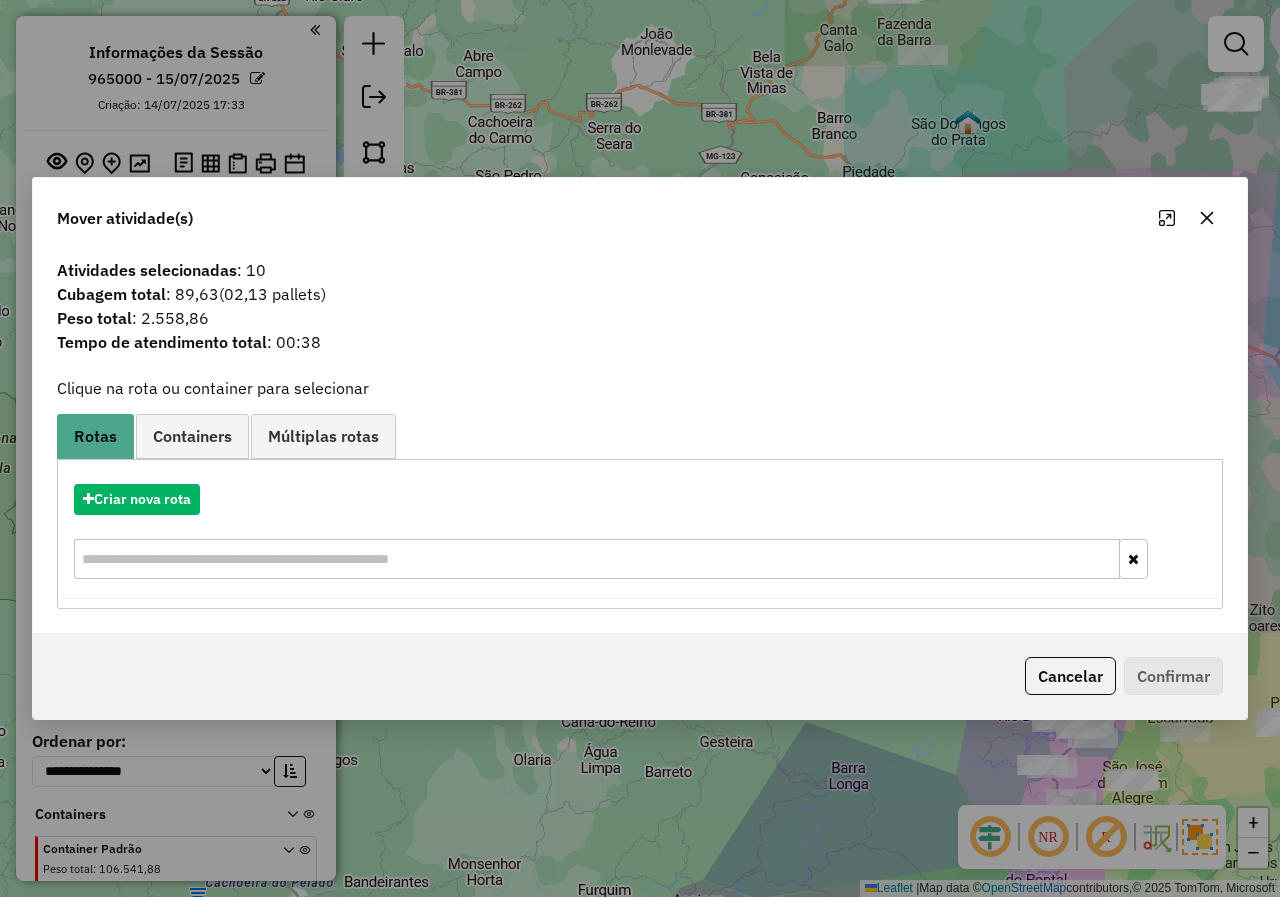 click 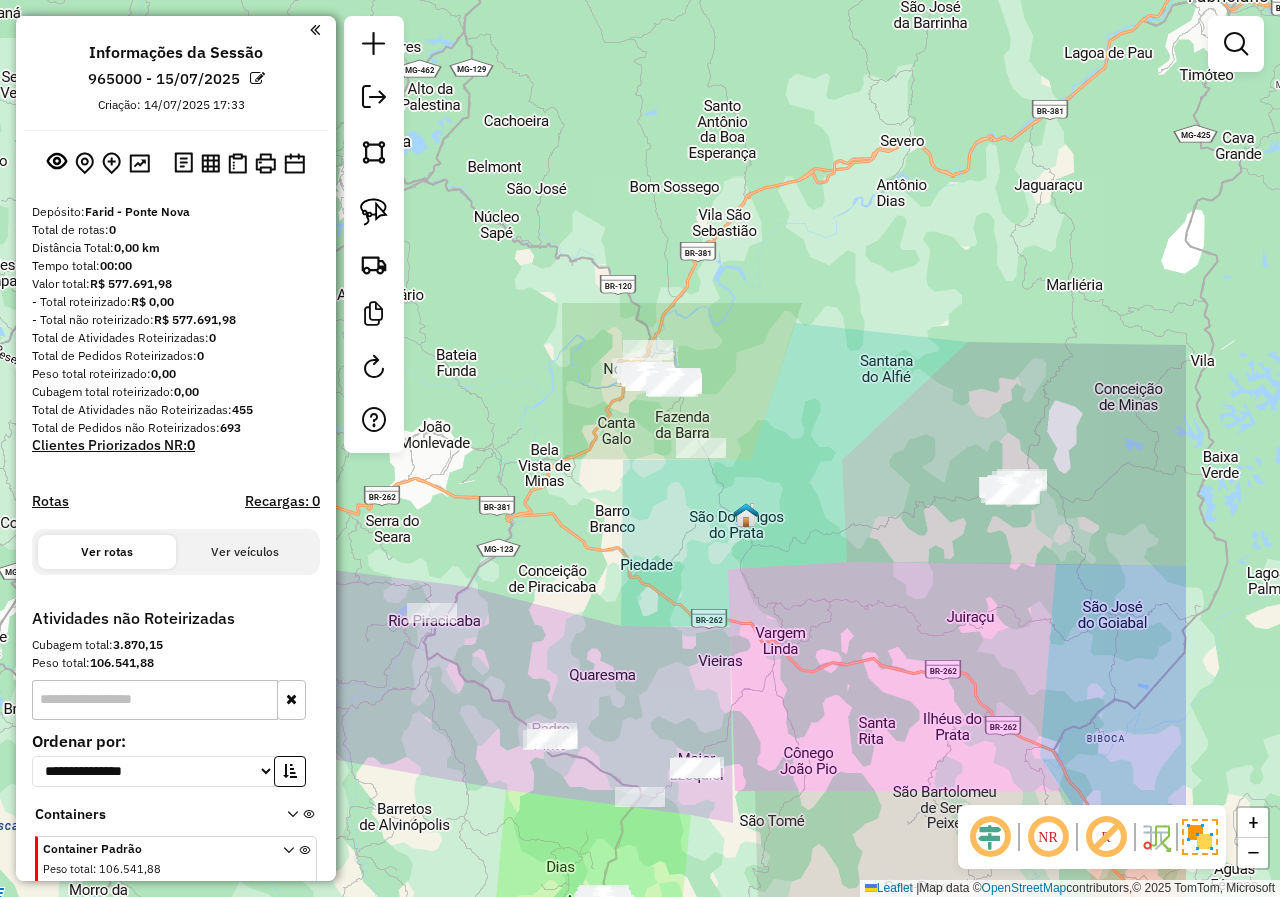 drag, startPoint x: 1024, startPoint y: 166, endPoint x: 803, endPoint y: 559, distance: 450.87692 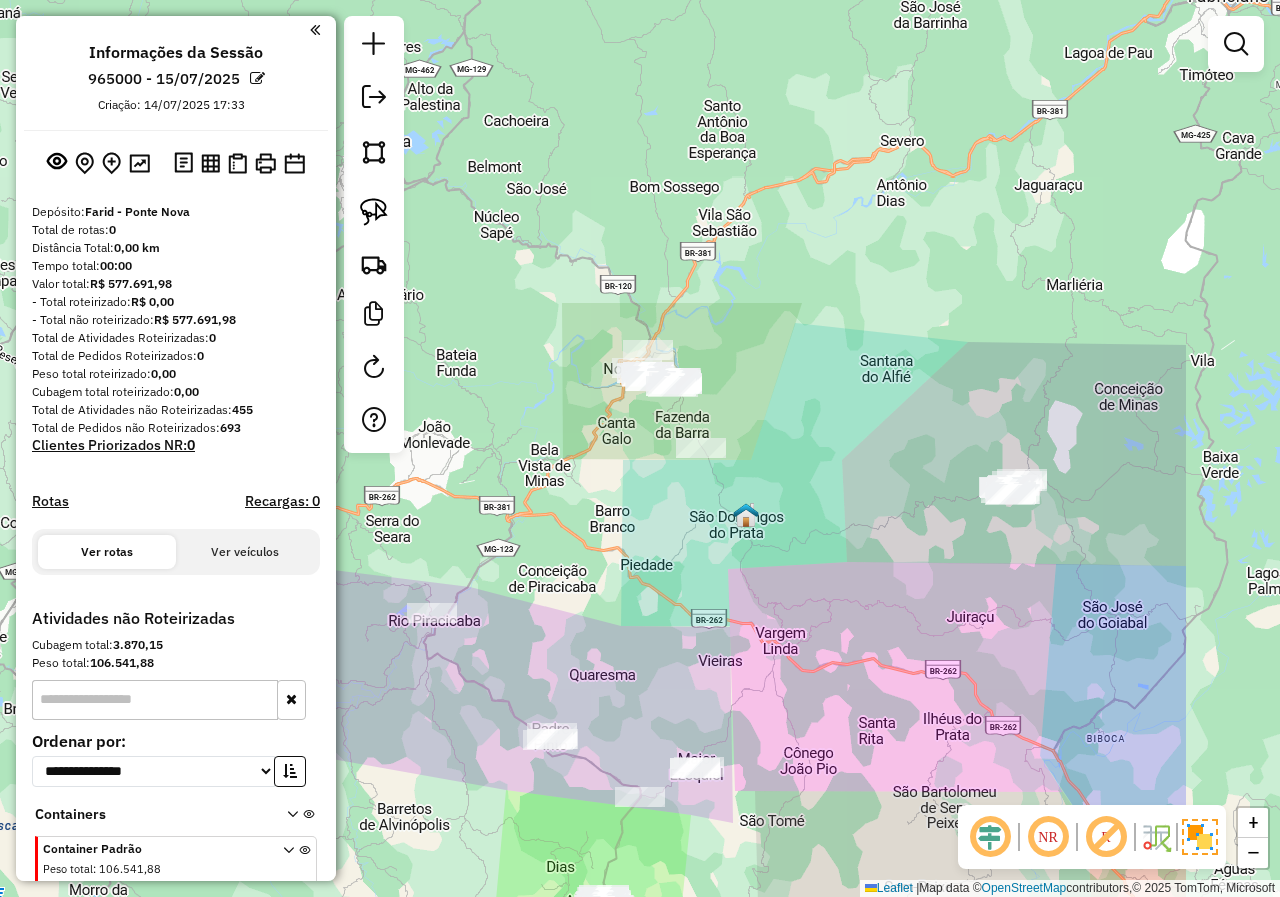 click on "Janela de atendimento Grade de atendimento Capacidade Transportadoras Veículos Cliente Pedidos  Rotas Selecione os dias de semana para filtrar as janelas de atendimento  Seg   Ter   Qua   Qui   Sex   Sáb   Dom  Informe o período da janela de atendimento: De: Até:  Filtrar exatamente a janela do cliente  Considerar janela de atendimento padrão  Selecione os dias de semana para filtrar as grades de atendimento  Seg   Ter   Qua   Qui   Sex   Sáb   Dom   Considerar clientes sem dia de atendimento cadastrado  Clientes fora do dia de atendimento selecionado Filtrar as atividades entre os valores definidos abaixo:  Peso mínimo:   Peso máximo:   Cubagem mínima:   Cubagem máxima:   De:   Até:  Filtrar as atividades entre o tempo de atendimento definido abaixo:  De:   Até:   Considerar capacidade total dos clientes não roteirizados Transportadora: Selecione um ou mais itens Tipo de veículo: Selecione um ou mais itens Veículo: Selecione um ou mais itens Motorista: Selecione um ou mais itens Nome: Rótulo:" 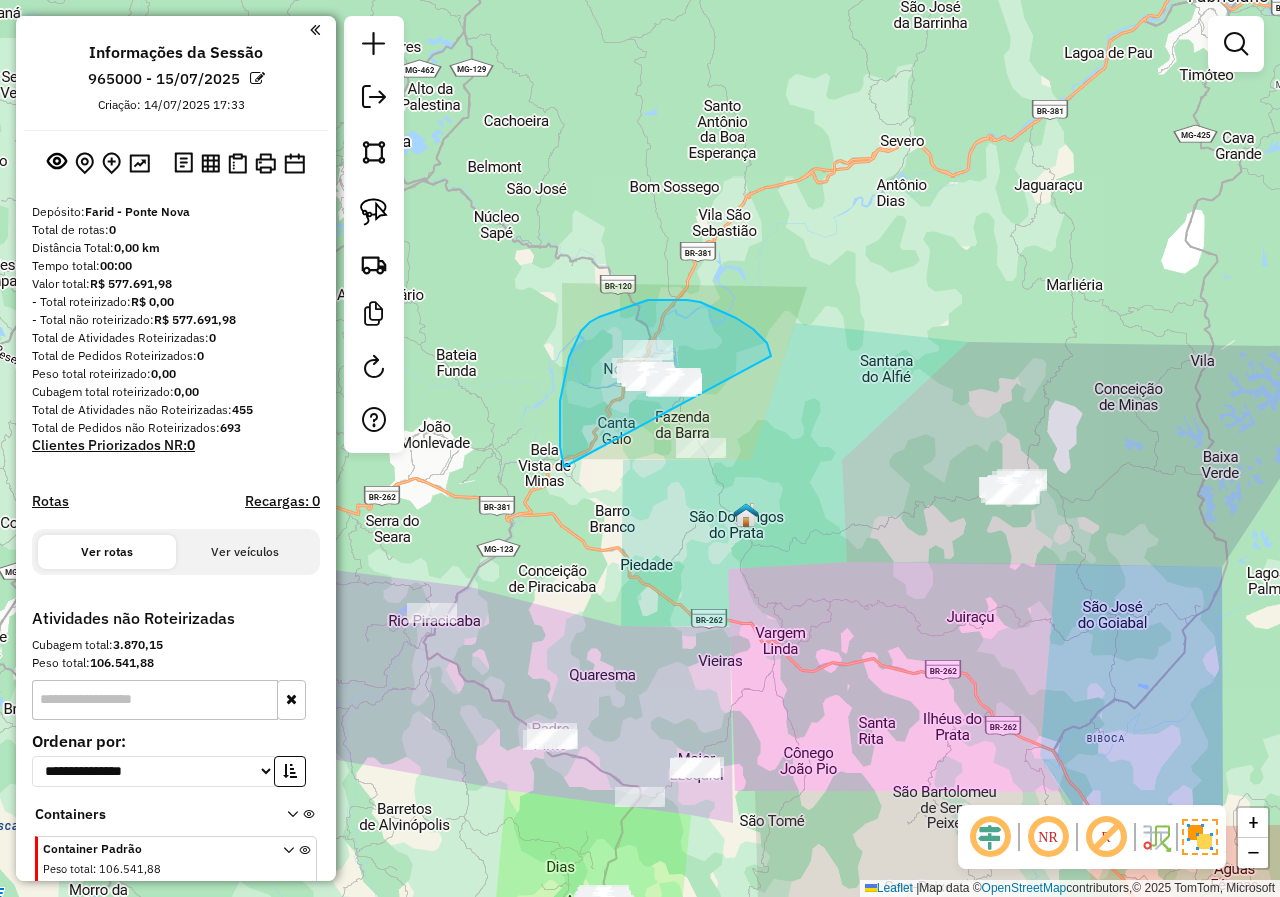 drag, startPoint x: 771, startPoint y: 356, endPoint x: 899, endPoint y: 520, distance: 208.03845 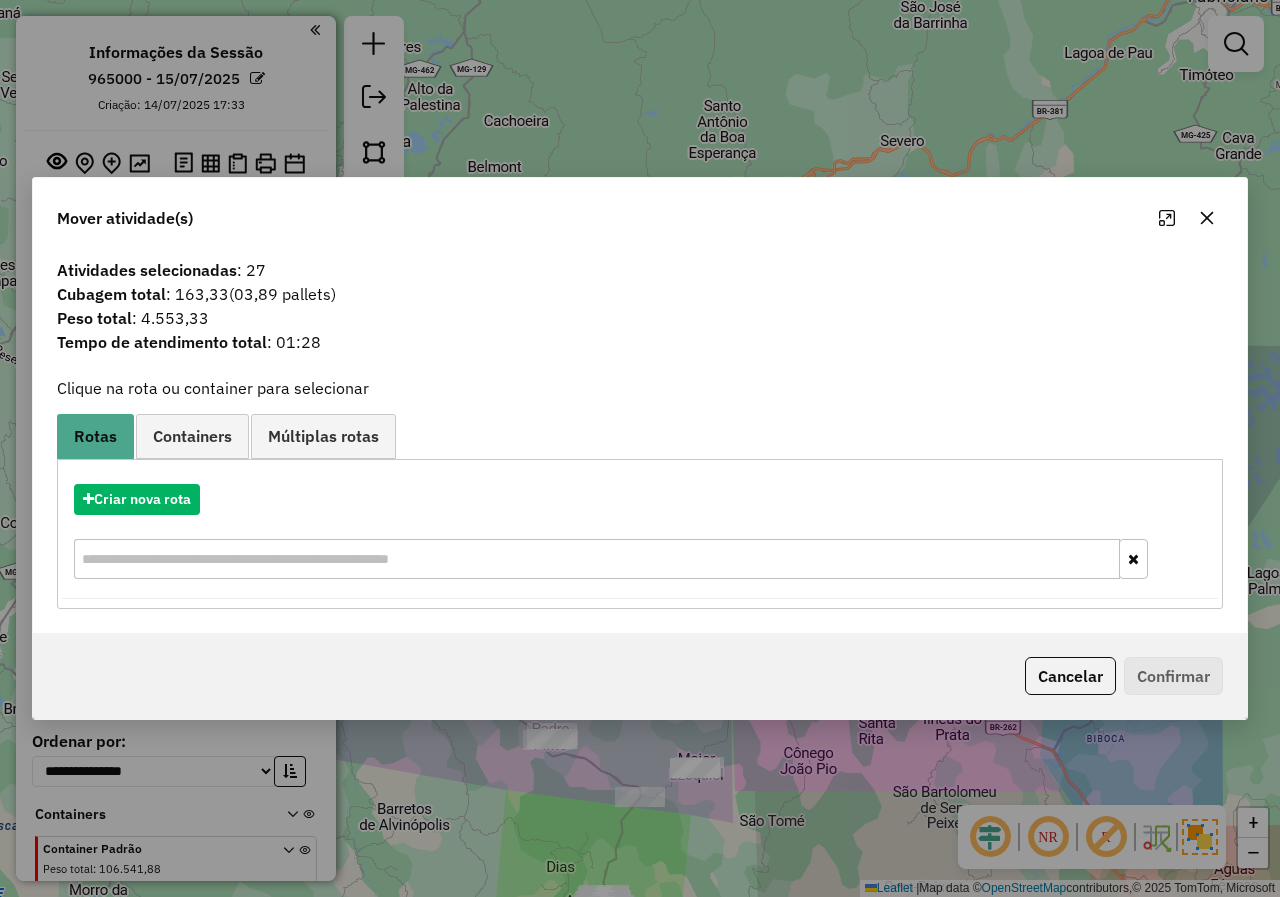 click 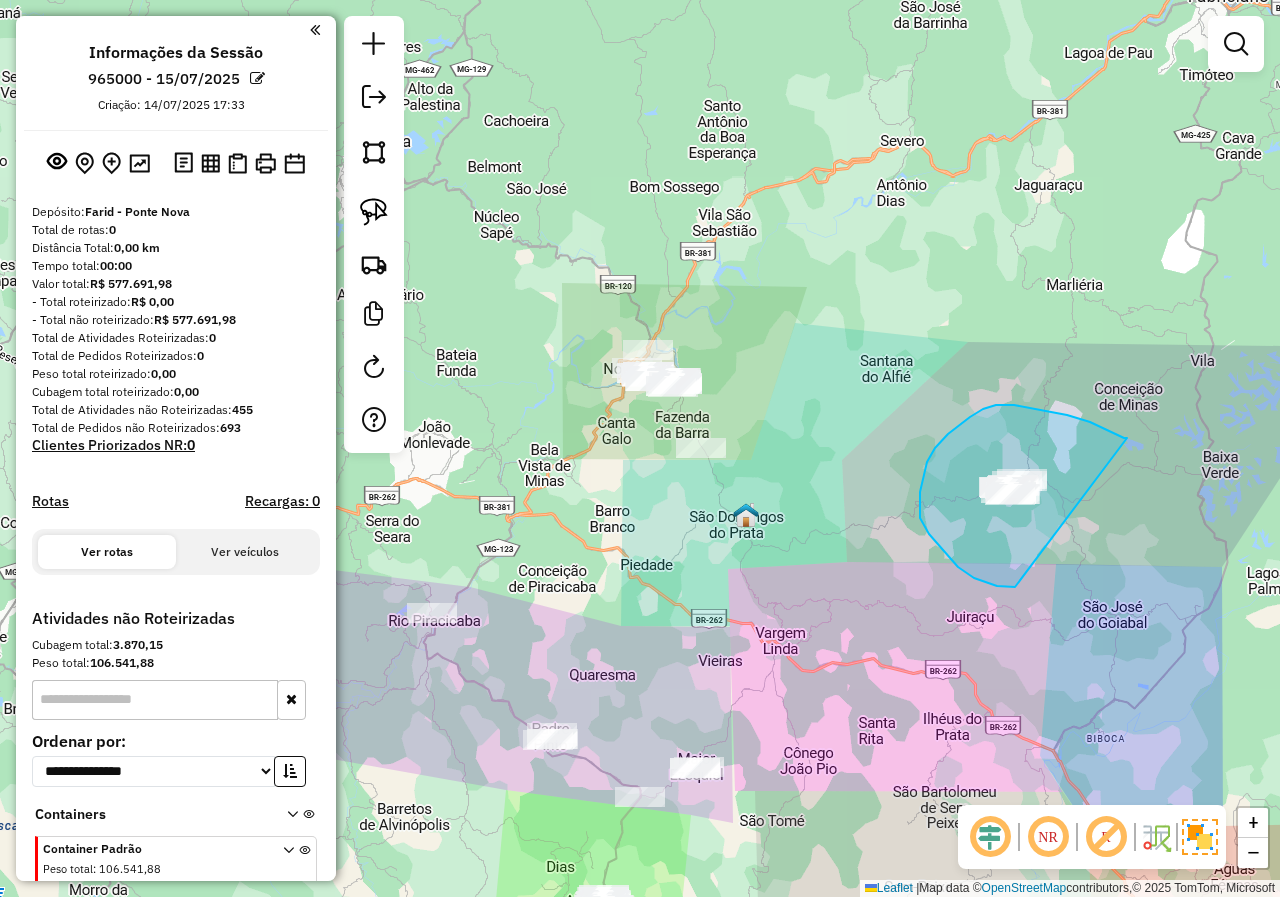 drag, startPoint x: 1127, startPoint y: 438, endPoint x: 1106, endPoint y: 562, distance: 125.765656 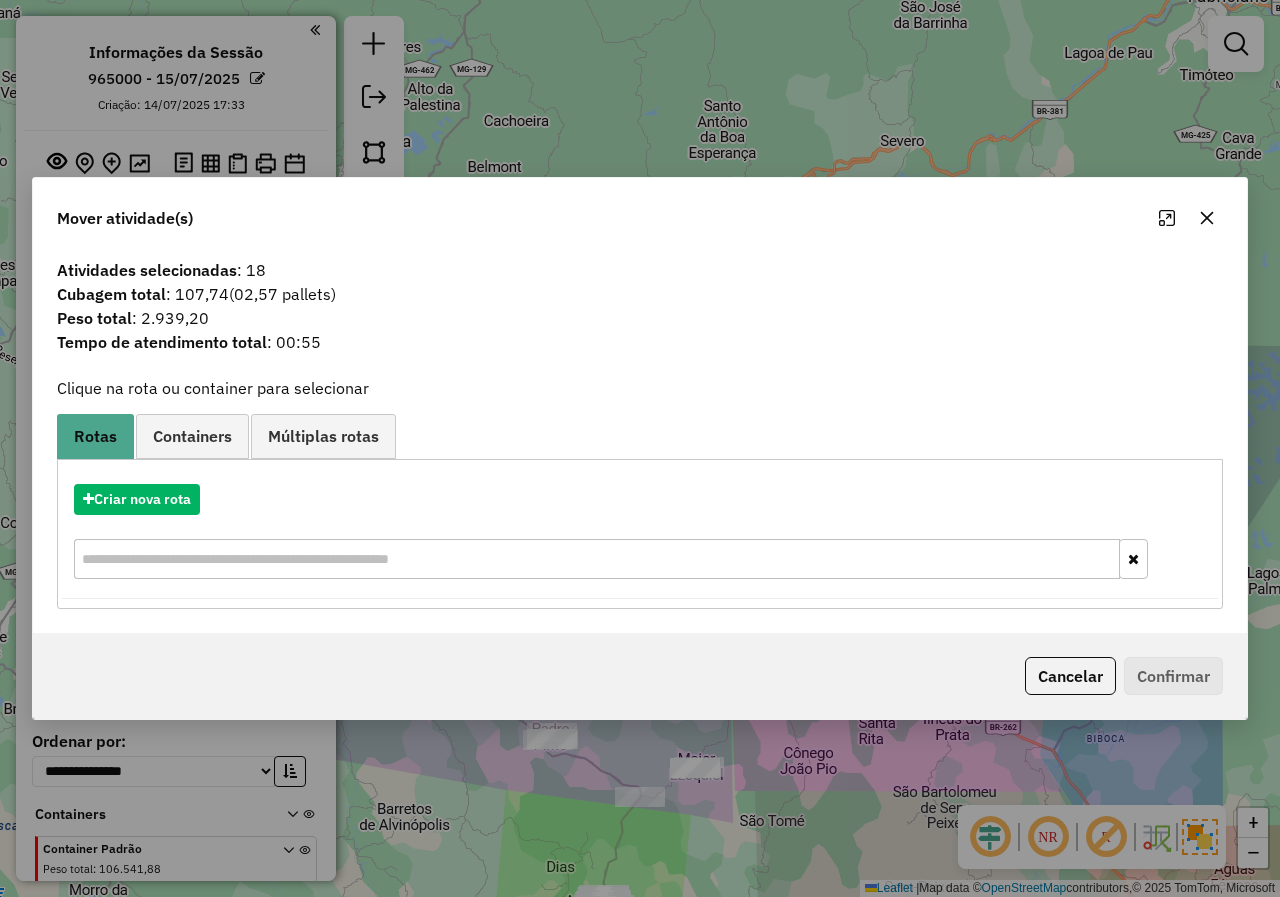 click 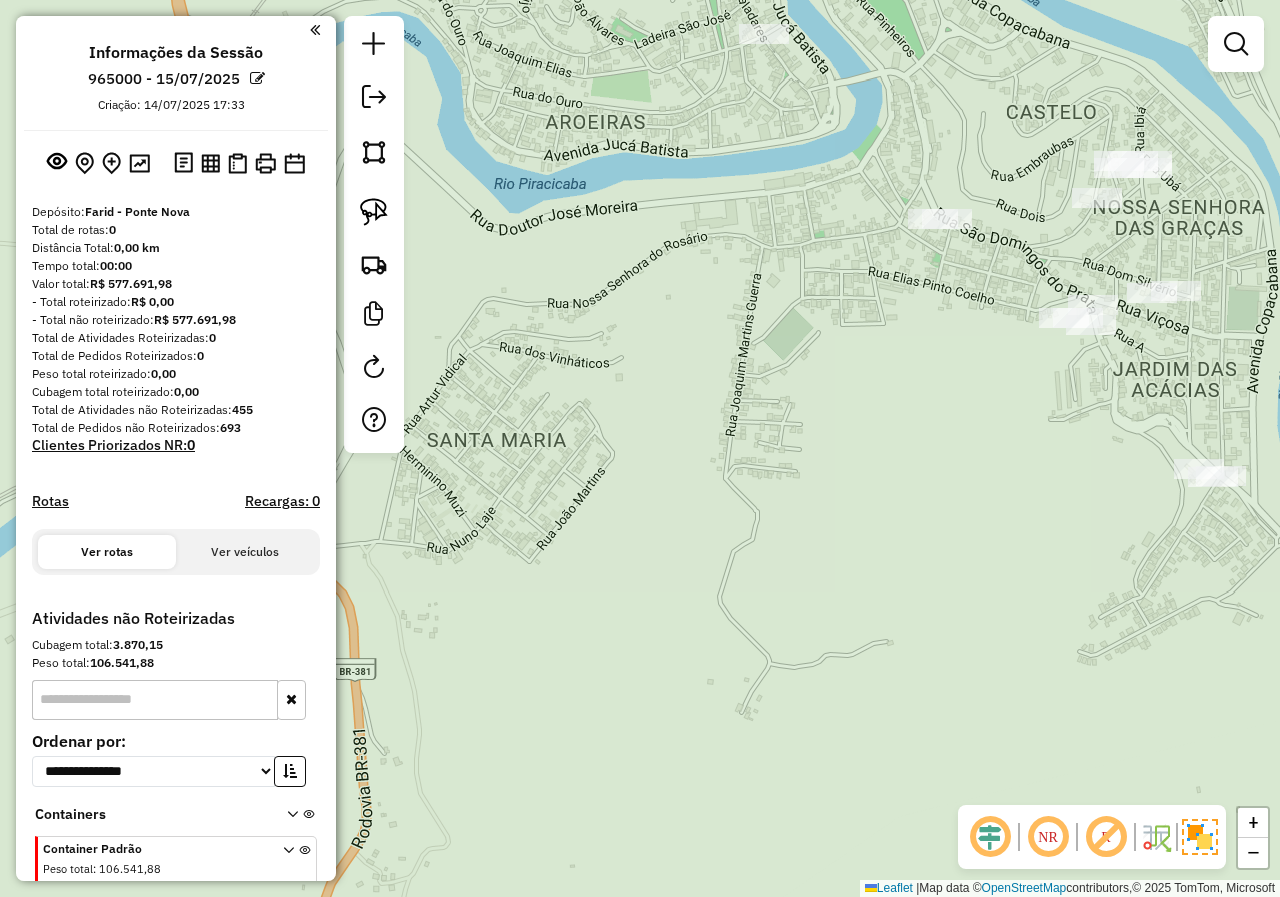 drag, startPoint x: 834, startPoint y: 277, endPoint x: 641, endPoint y: 326, distance: 199.12308 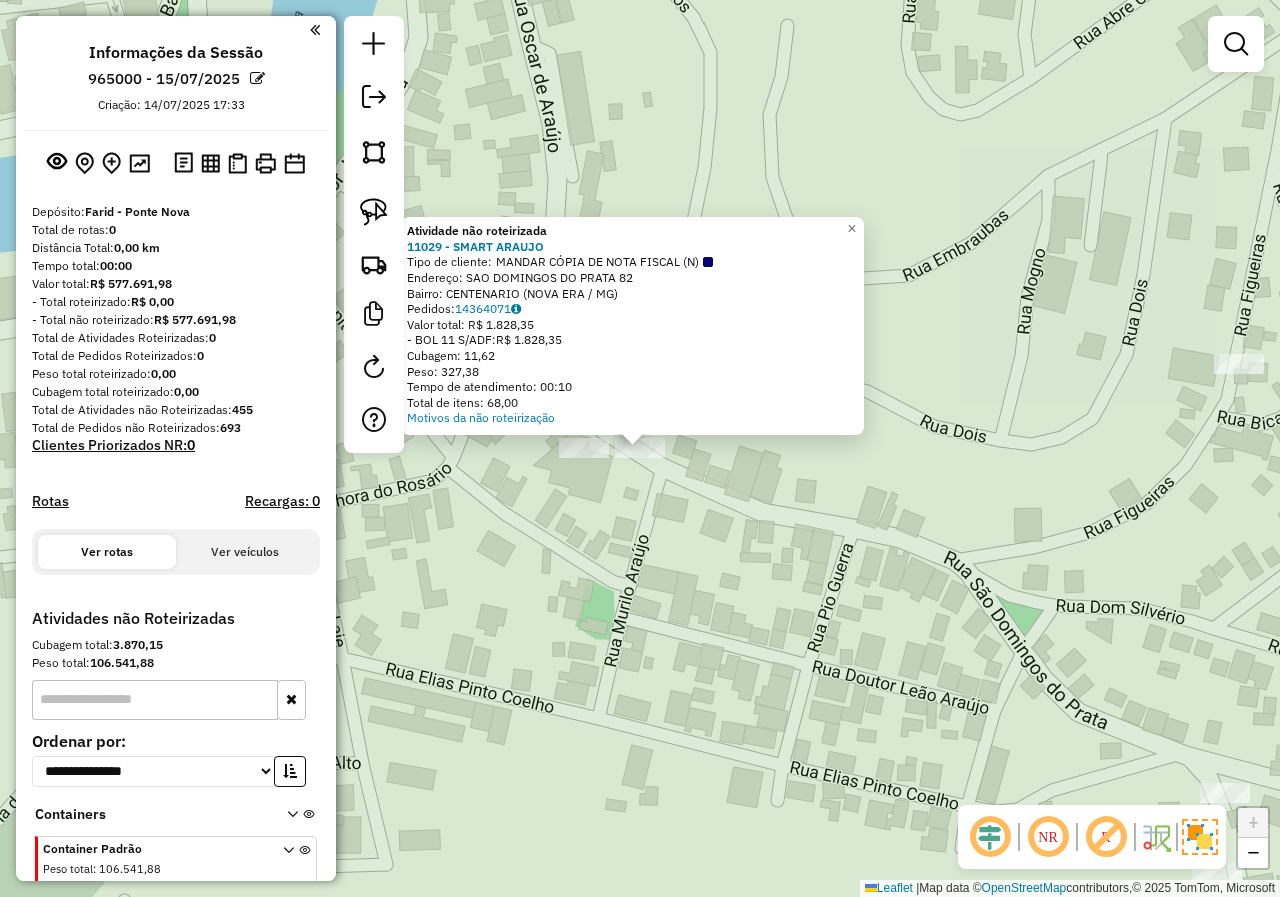 click on "Atividade não roteirizada 11029 - SMART ARAUJO  Tipo de cliente:   MANDAR CÓPIA DE NOTA FISCAL (N)   Endereço:  SAO DOMINGOS DO PRATA 82   Bairro: CENTENARIO (NOVA ERA / MG)   Pedidos:  14364071   Valor total: R$ 1.828,35   - BOL 11 S/ADF:  R$ 1.828,35   Cubagem: 11,62   Peso: 327,38   Tempo de atendimento: 00:10   Total de itens: 68,00  Motivos da não roteirização × Janela de atendimento Grade de atendimento Capacidade Transportadoras Veículos Cliente Pedidos  Rotas Selecione os dias de semana para filtrar as janelas de atendimento  Seg   Ter   Qua   Qui   Sex   Sáb   Dom  Informe o período da janela de atendimento: De: Até:  Filtrar exatamente a janela do cliente  Considerar janela de atendimento padrão  Selecione os dias de semana para filtrar as grades de atendimento  Seg   Ter   Qua   Qui   Sex   Sáb   Dom   Considerar clientes sem dia de atendimento cadastrado  Clientes fora do dia de atendimento selecionado Filtrar as atividades entre os valores definidos abaixo:  Peso mínimo:   De:  De:" 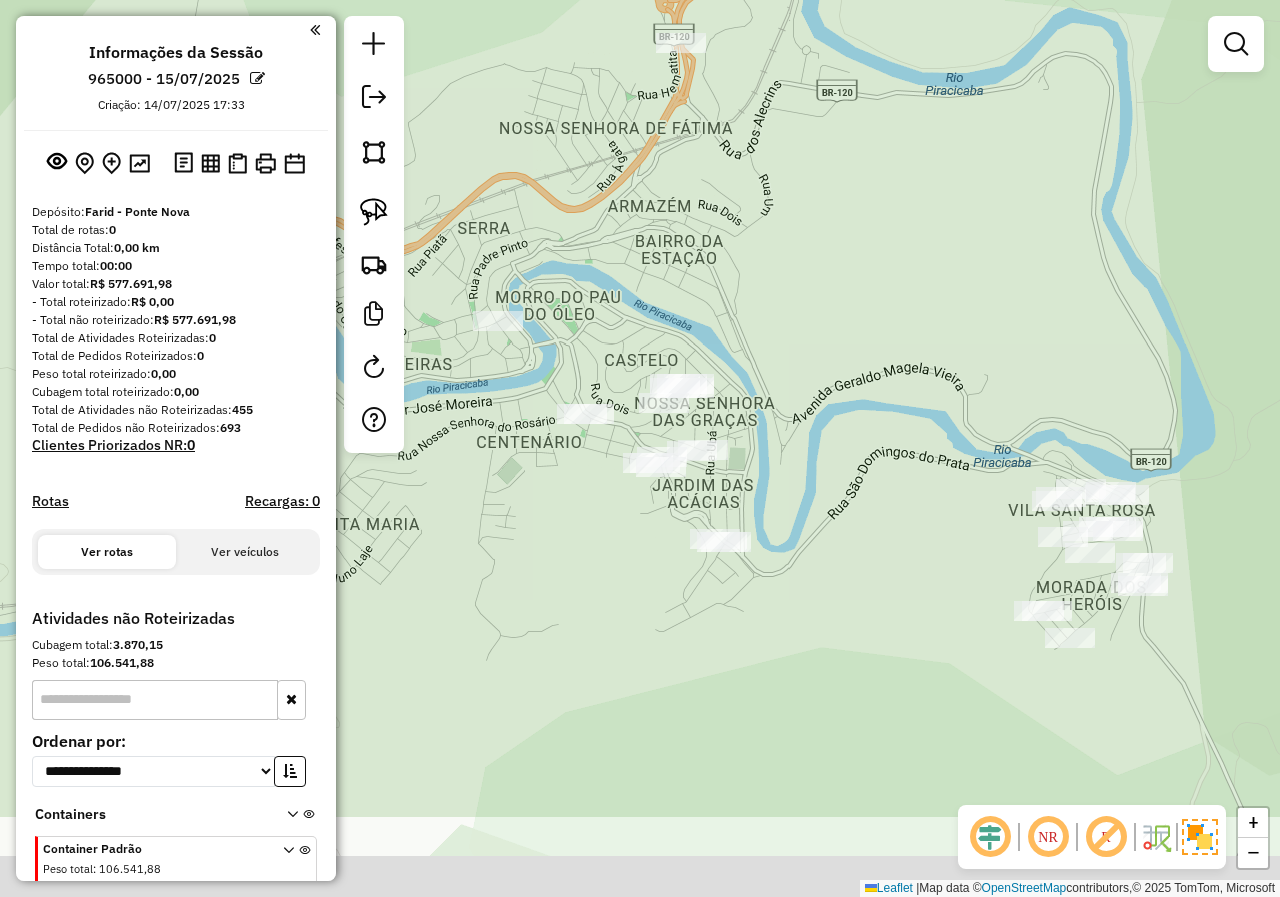 drag, startPoint x: 703, startPoint y: 670, endPoint x: 584, endPoint y: 501, distance: 206.69301 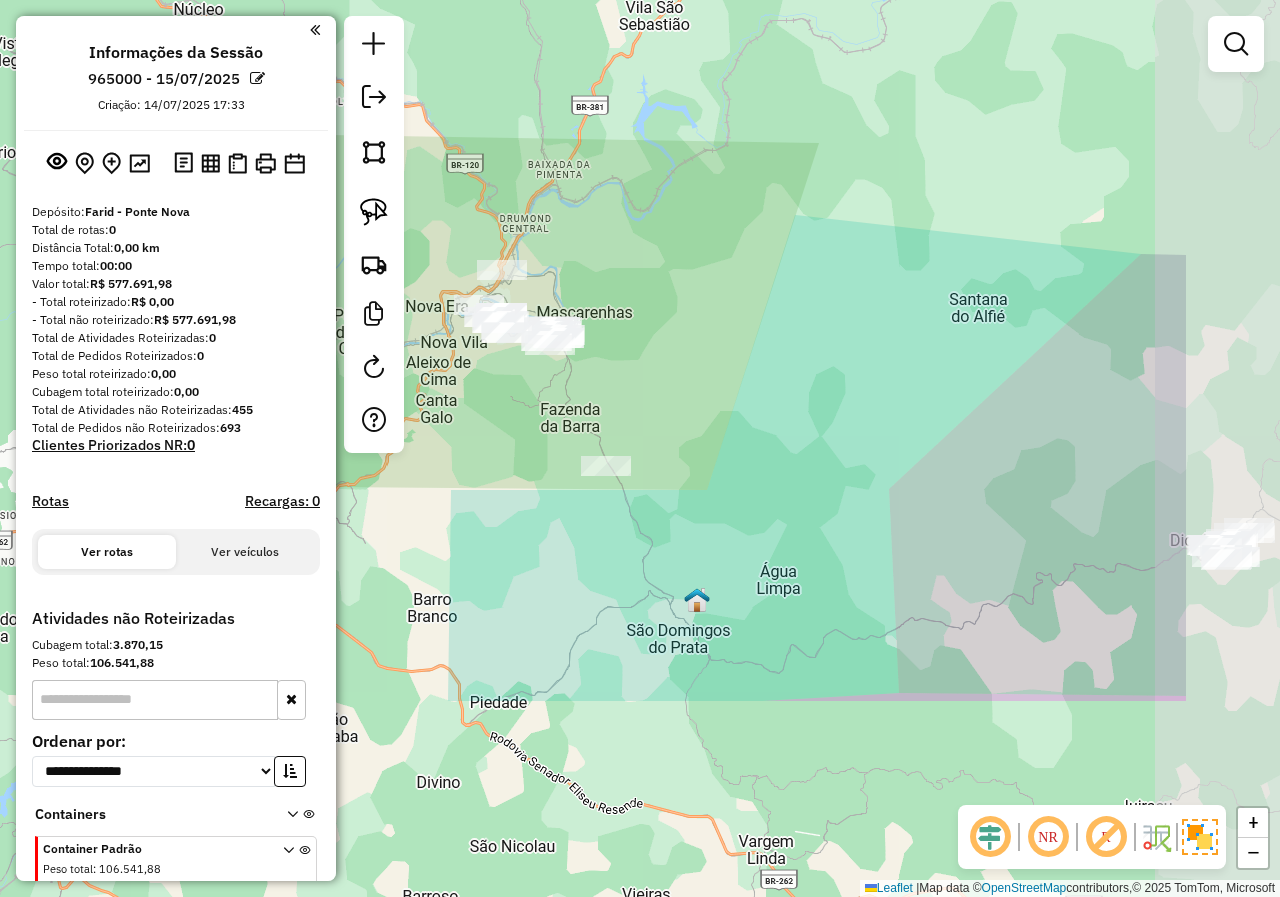 drag, startPoint x: 895, startPoint y: 673, endPoint x: 671, endPoint y: 388, distance: 362.49277 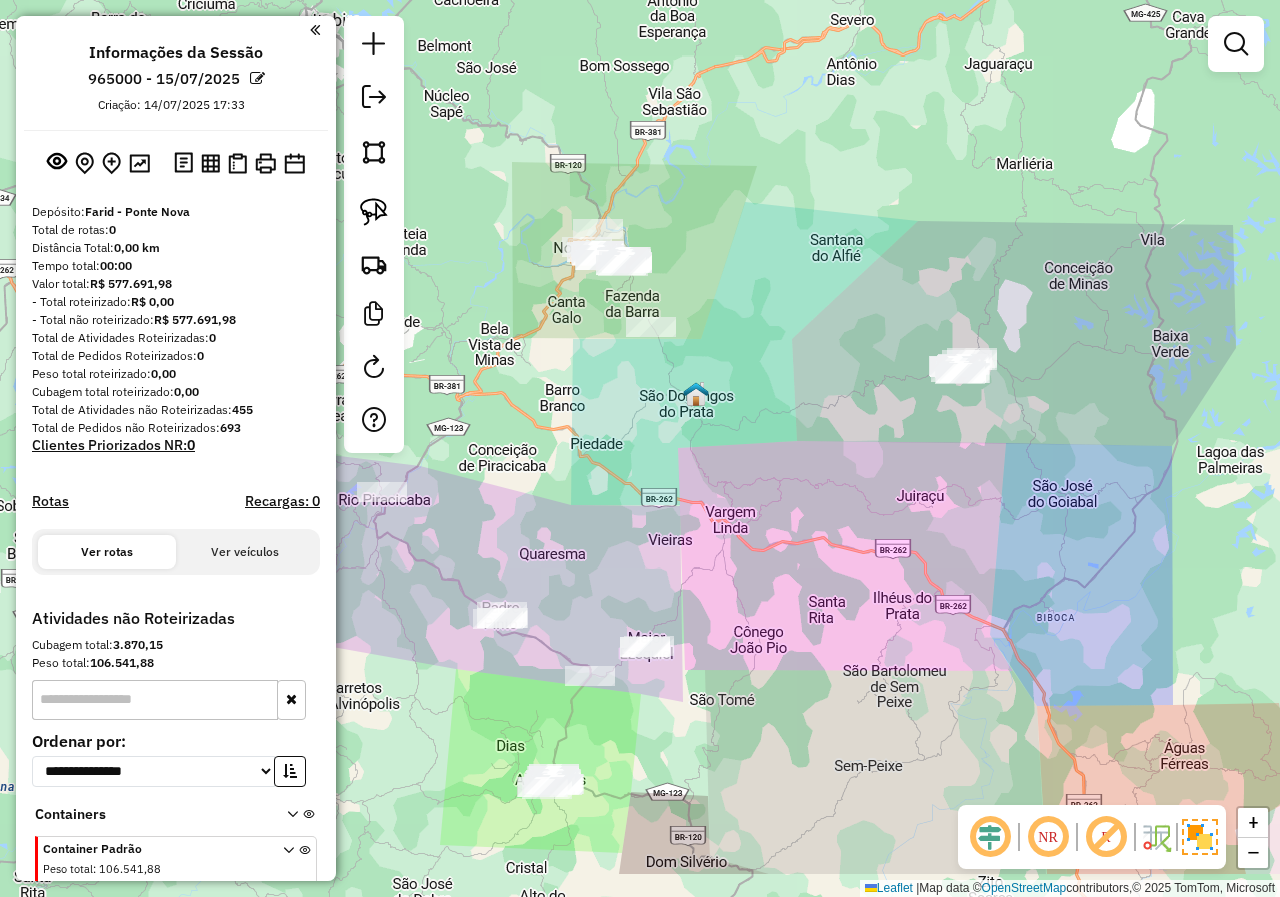 drag, startPoint x: 947, startPoint y: 572, endPoint x: 957, endPoint y: 460, distance: 112.44554 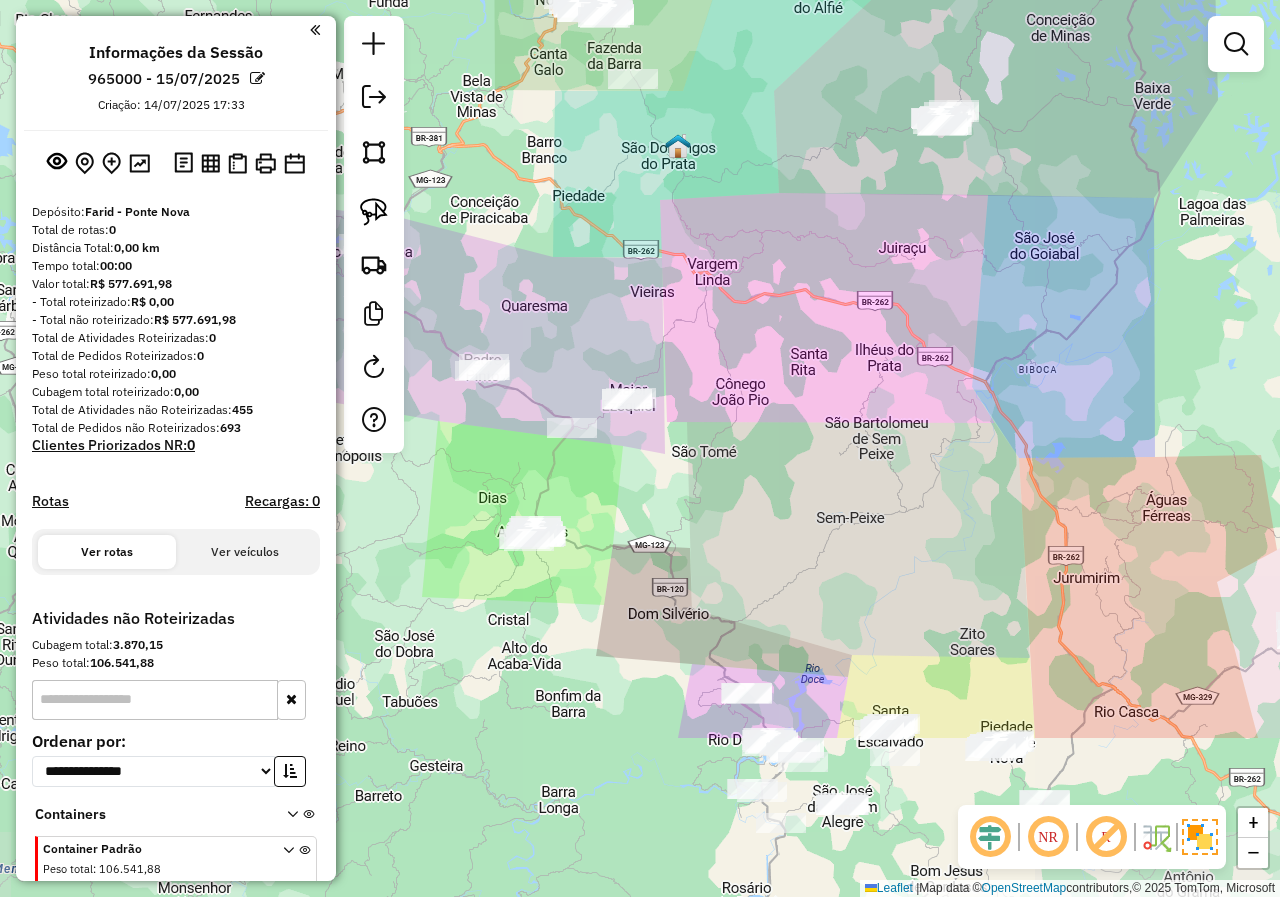 drag, startPoint x: 930, startPoint y: 634, endPoint x: 912, endPoint y: 367, distance: 267.60605 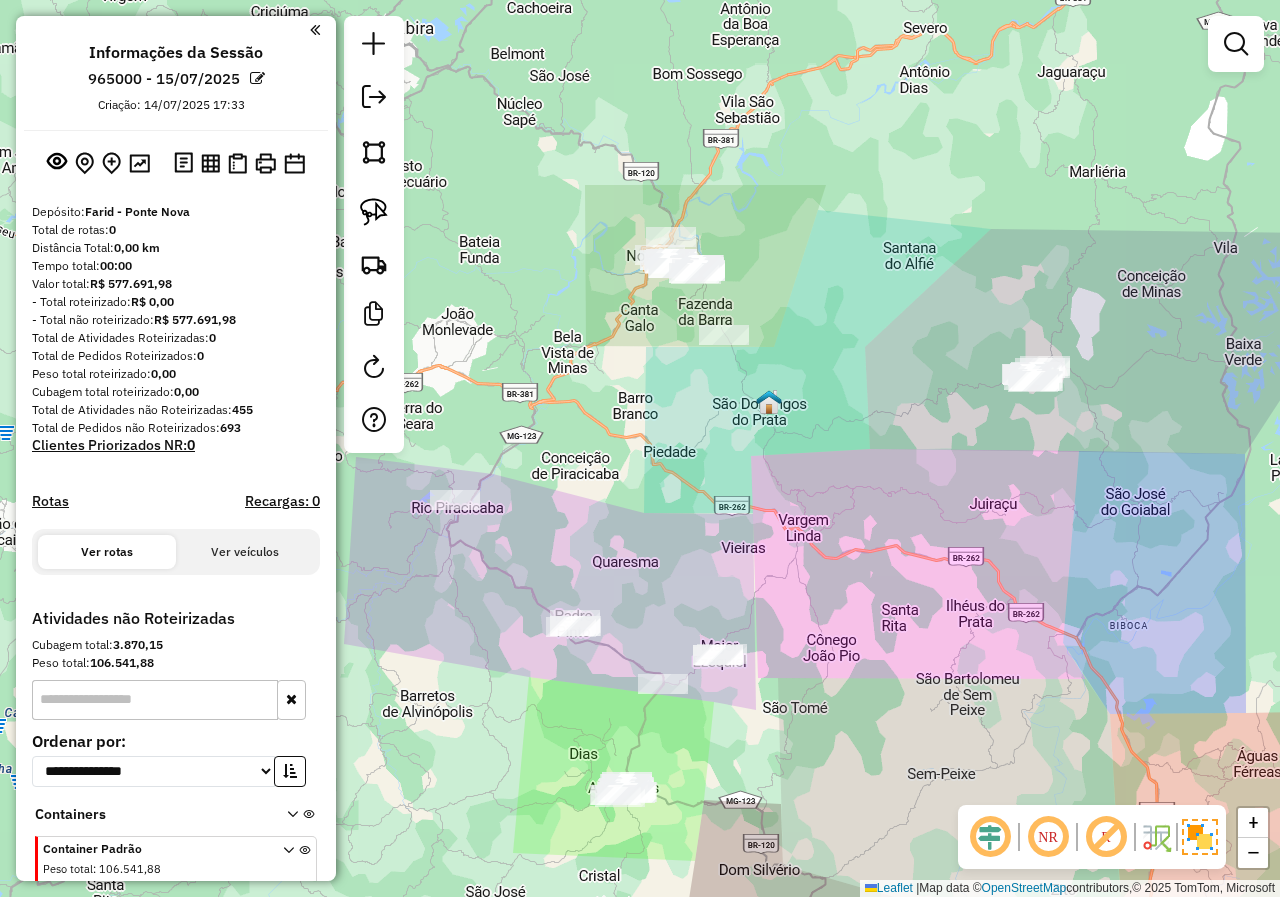 drag, startPoint x: 749, startPoint y: 363, endPoint x: 817, endPoint y: 573, distance: 220.73514 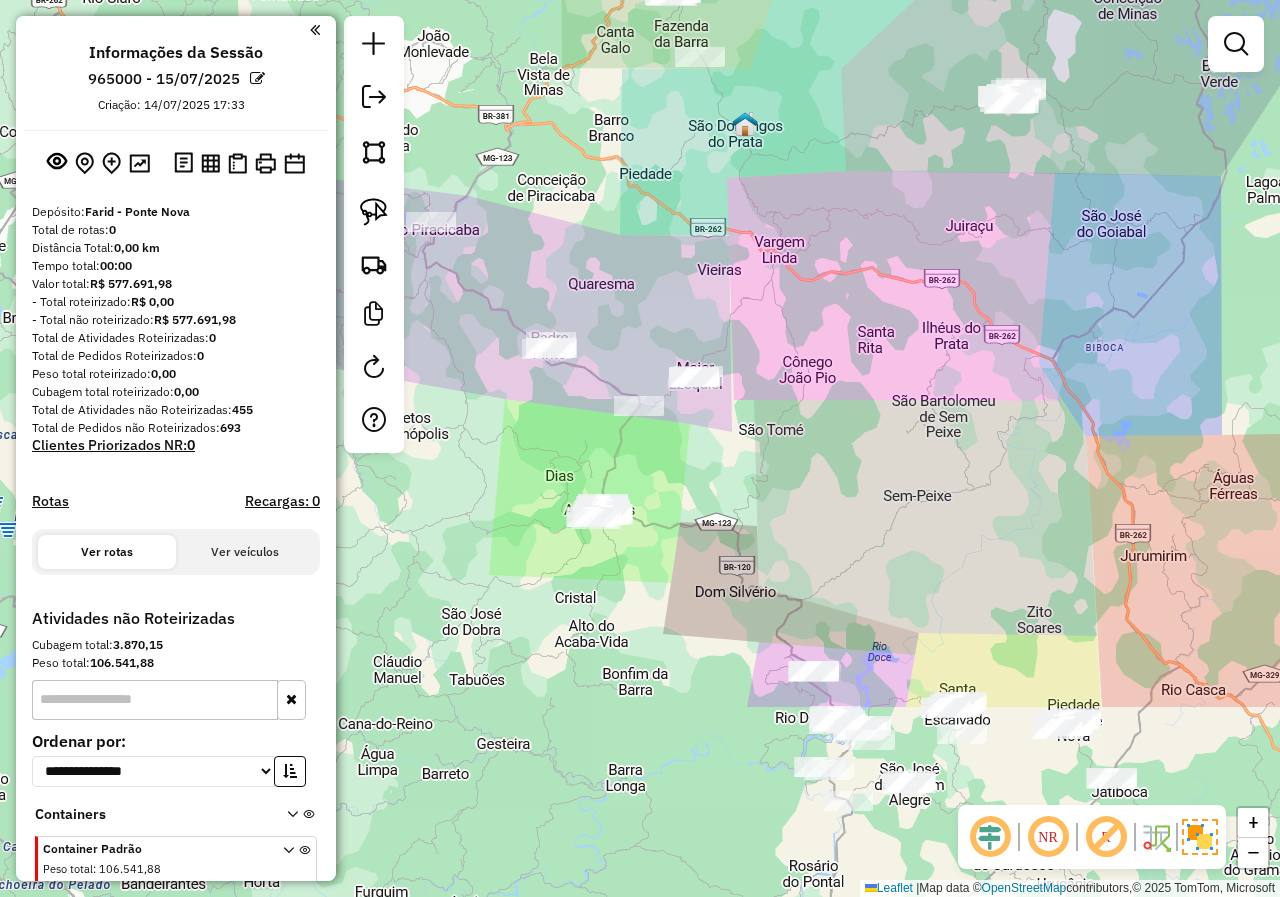 drag, startPoint x: 856, startPoint y: 720, endPoint x: 832, endPoint y: 441, distance: 280.03036 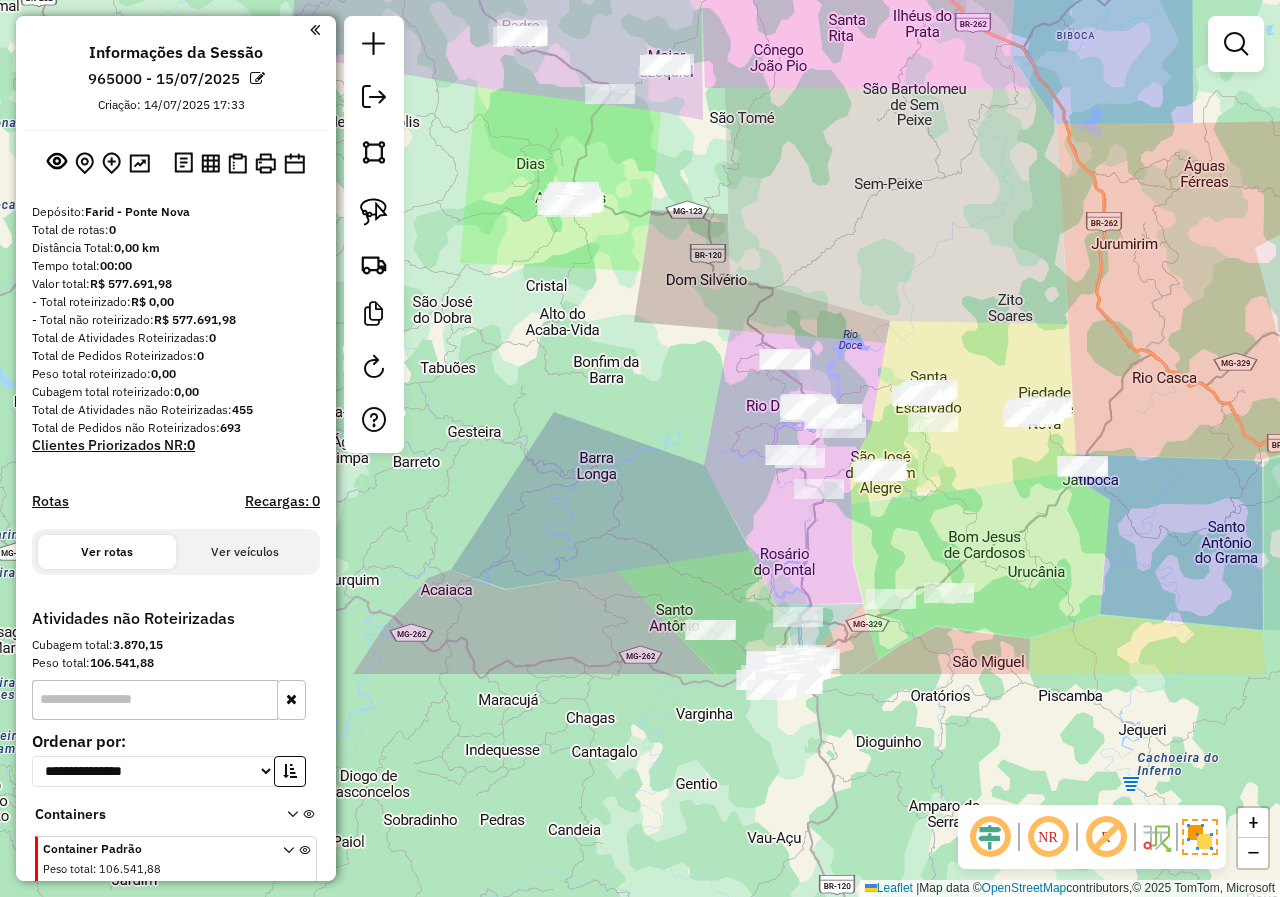 drag, startPoint x: 729, startPoint y: 785, endPoint x: 700, endPoint y: 473, distance: 313.34485 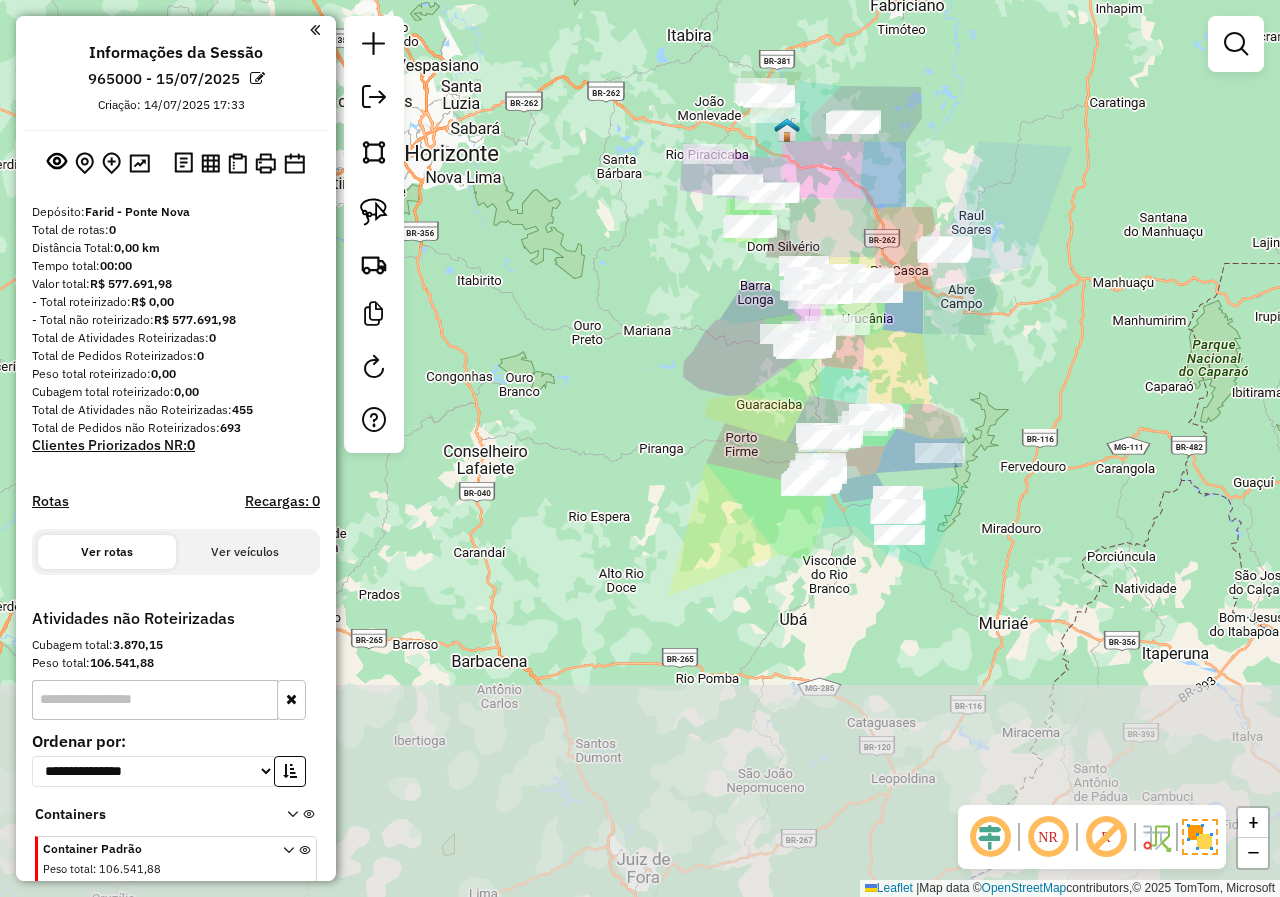 drag, startPoint x: 809, startPoint y: 737, endPoint x: 732, endPoint y: 371, distance: 374.01202 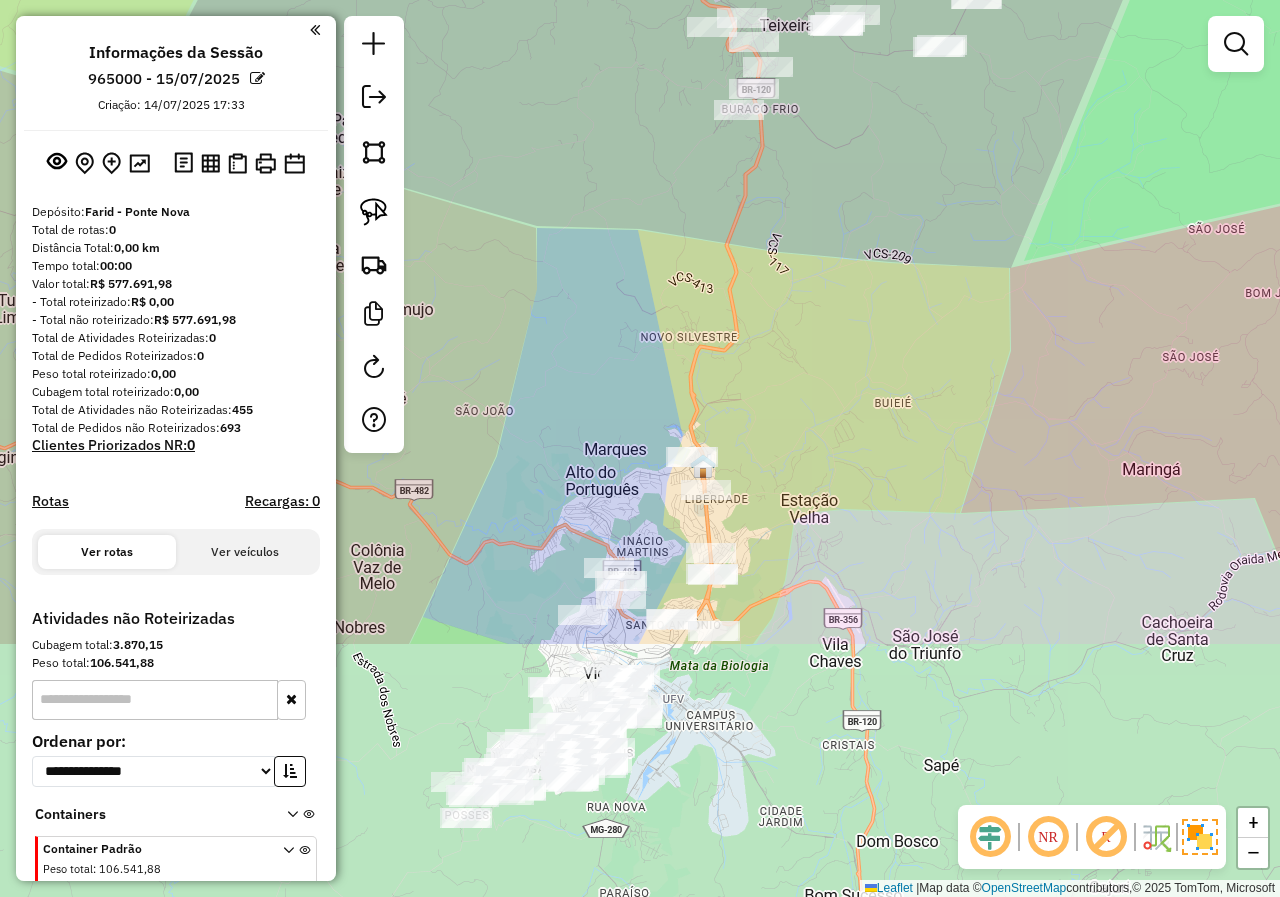 drag, startPoint x: 660, startPoint y: 606, endPoint x: 735, endPoint y: 238, distance: 375.5649 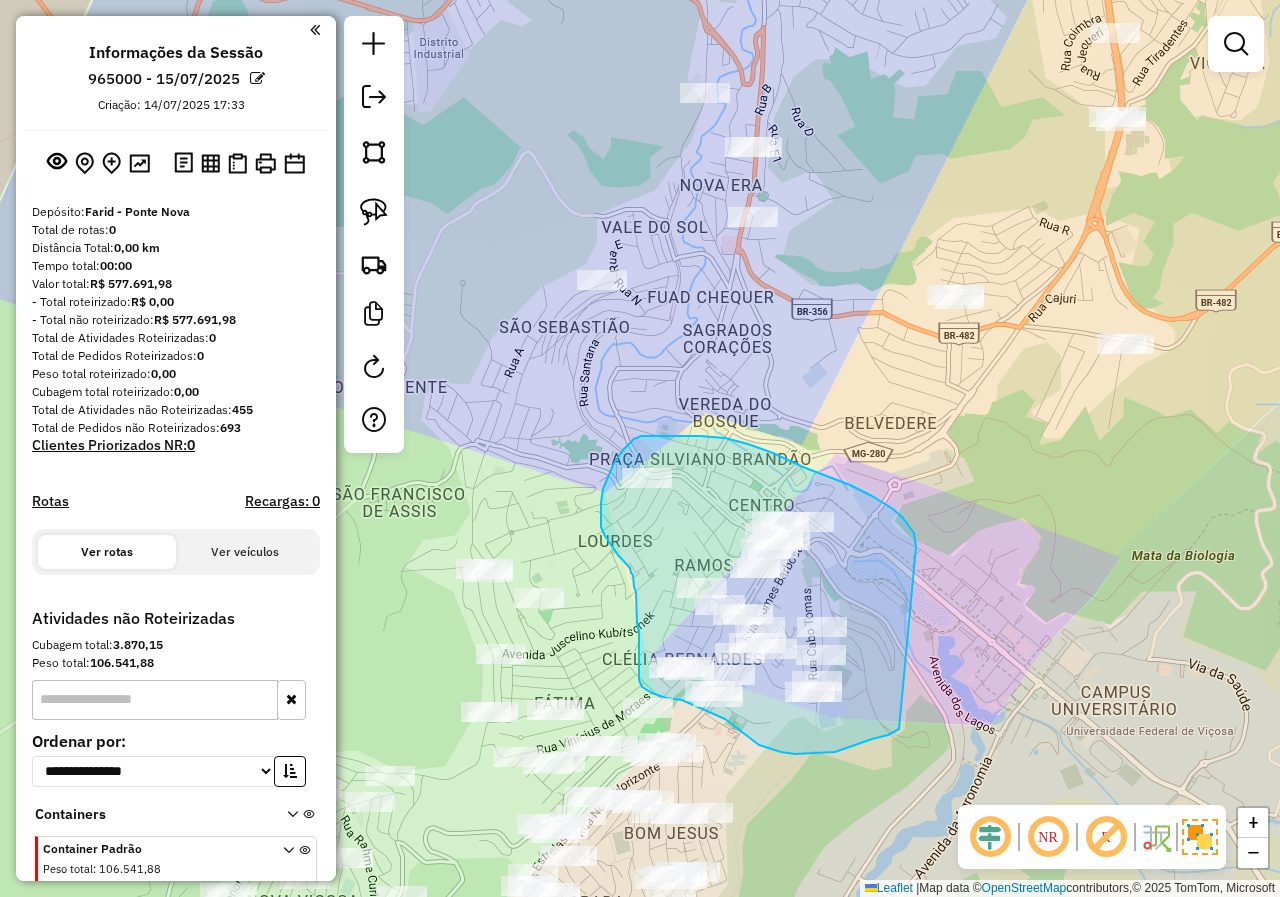 drag, startPoint x: 916, startPoint y: 547, endPoint x: 899, endPoint y: 729, distance: 182.79224 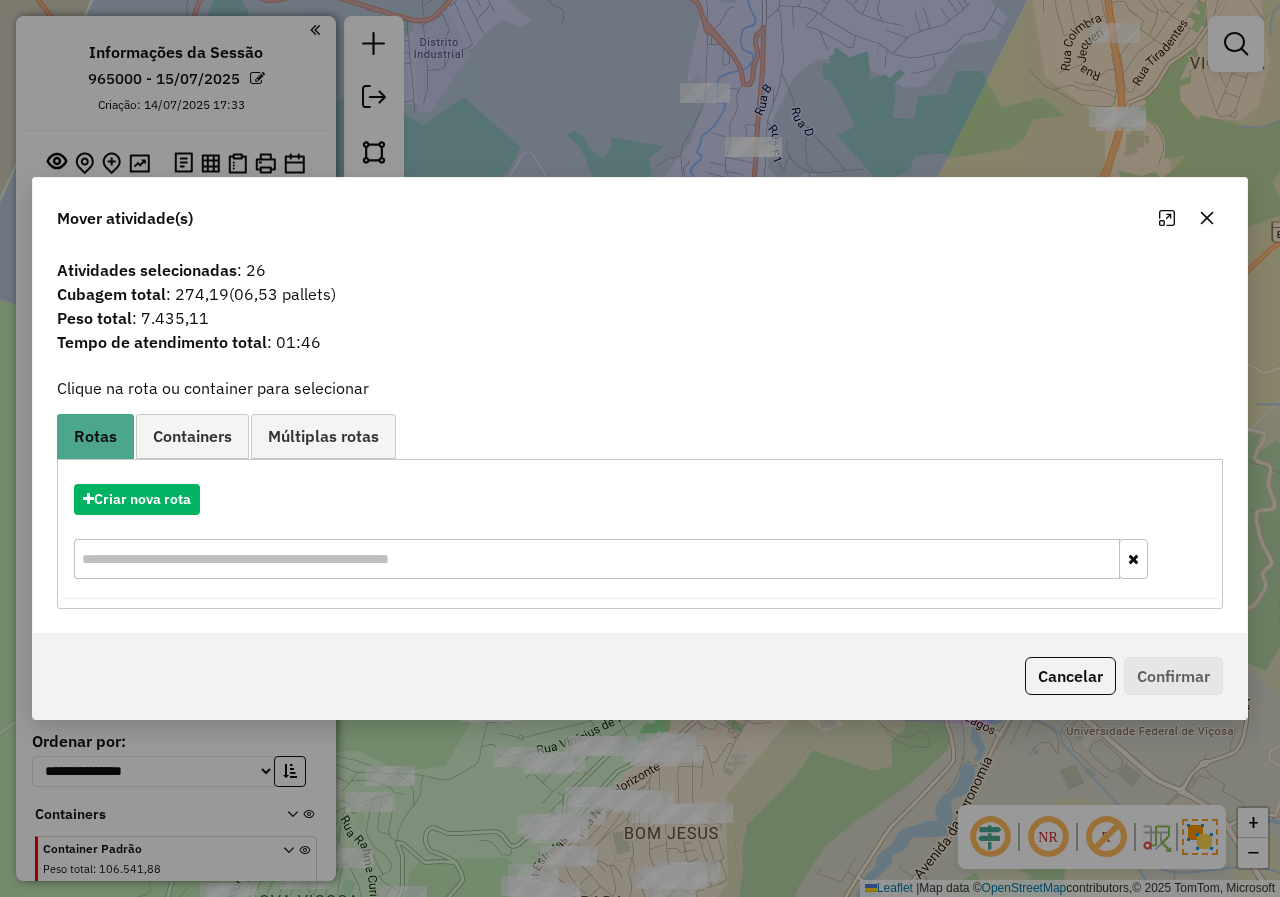 click 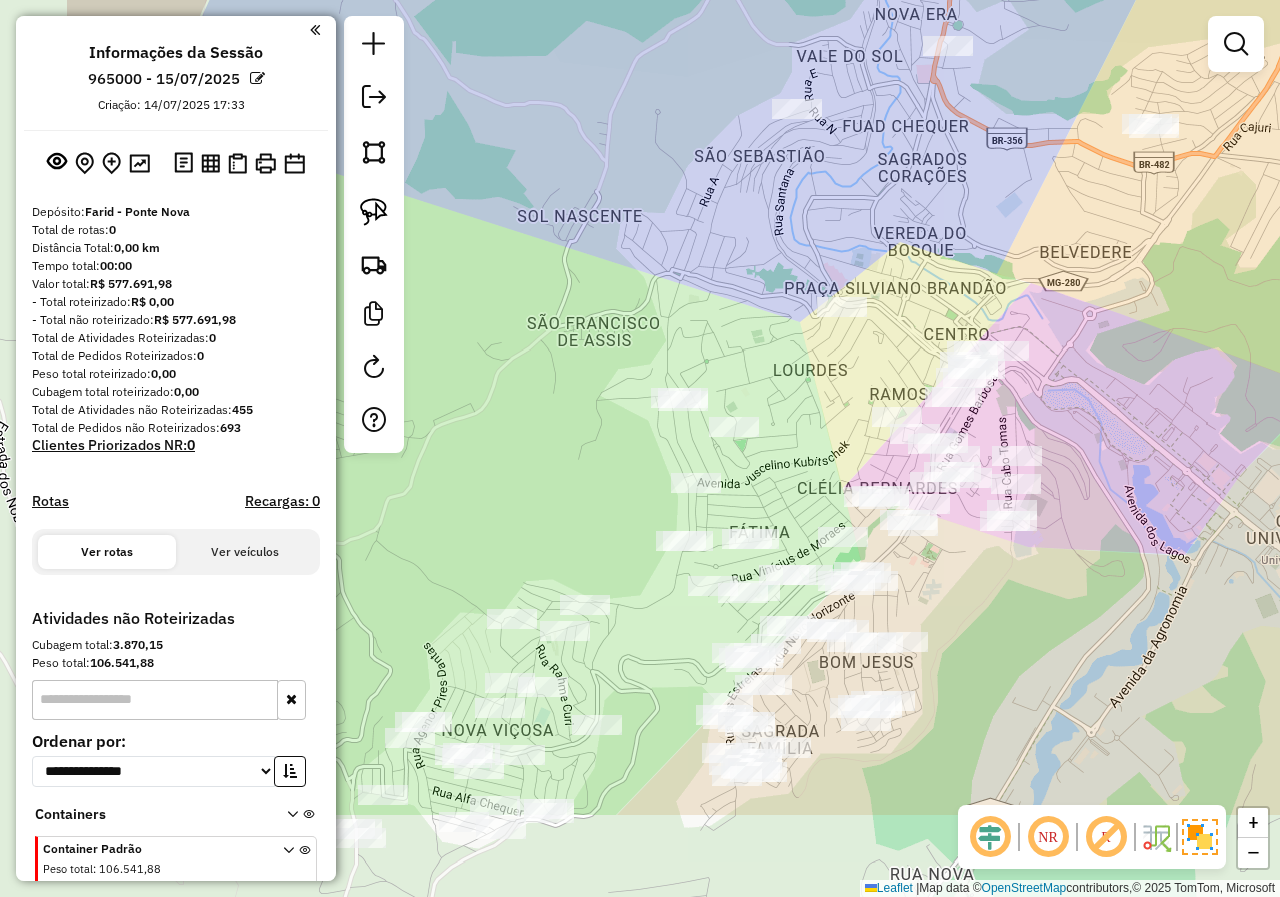 drag, startPoint x: 777, startPoint y: 781, endPoint x: 958, endPoint y: 615, distance: 245.5952 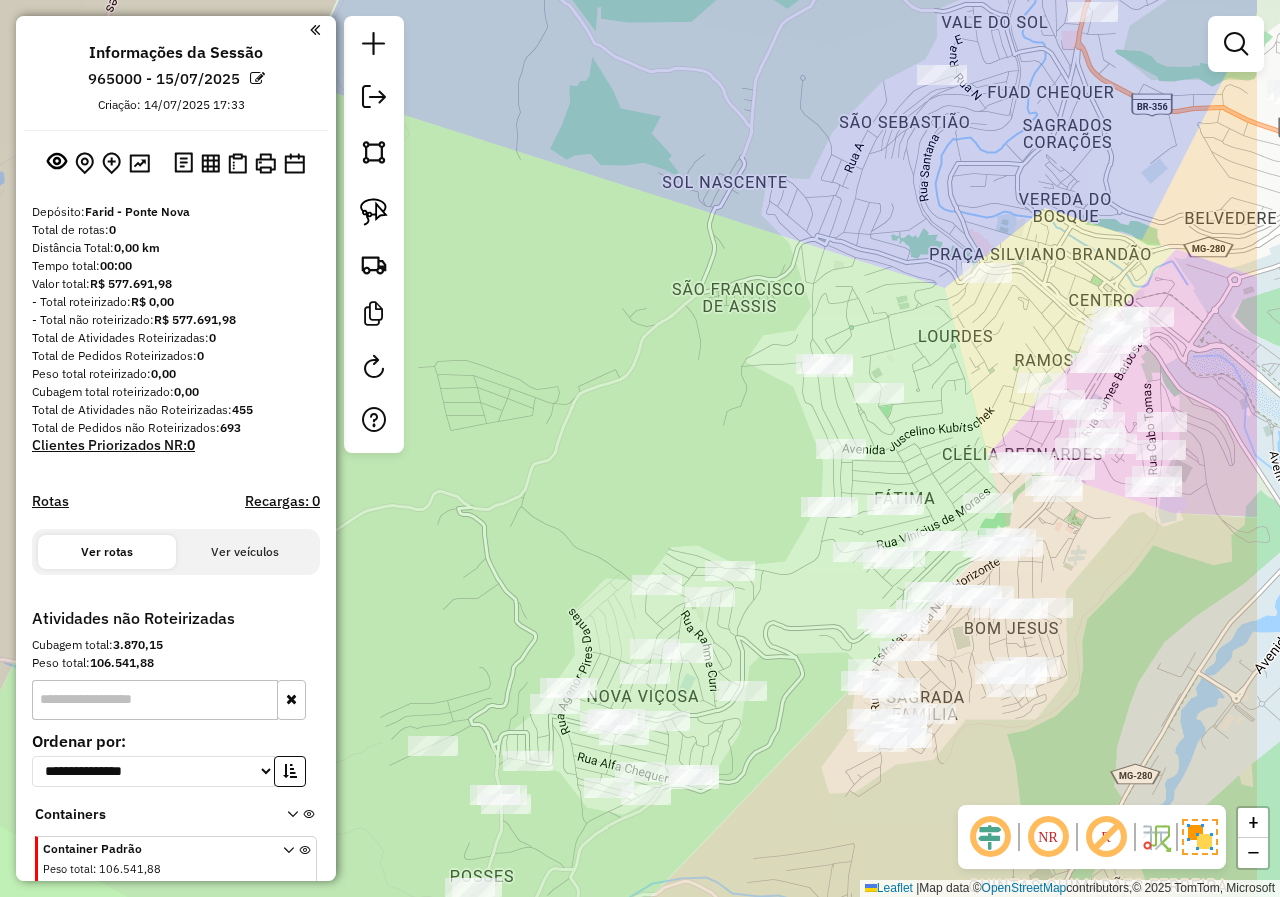 drag, startPoint x: 875, startPoint y: 614, endPoint x: 729, endPoint y: 677, distance: 159.01257 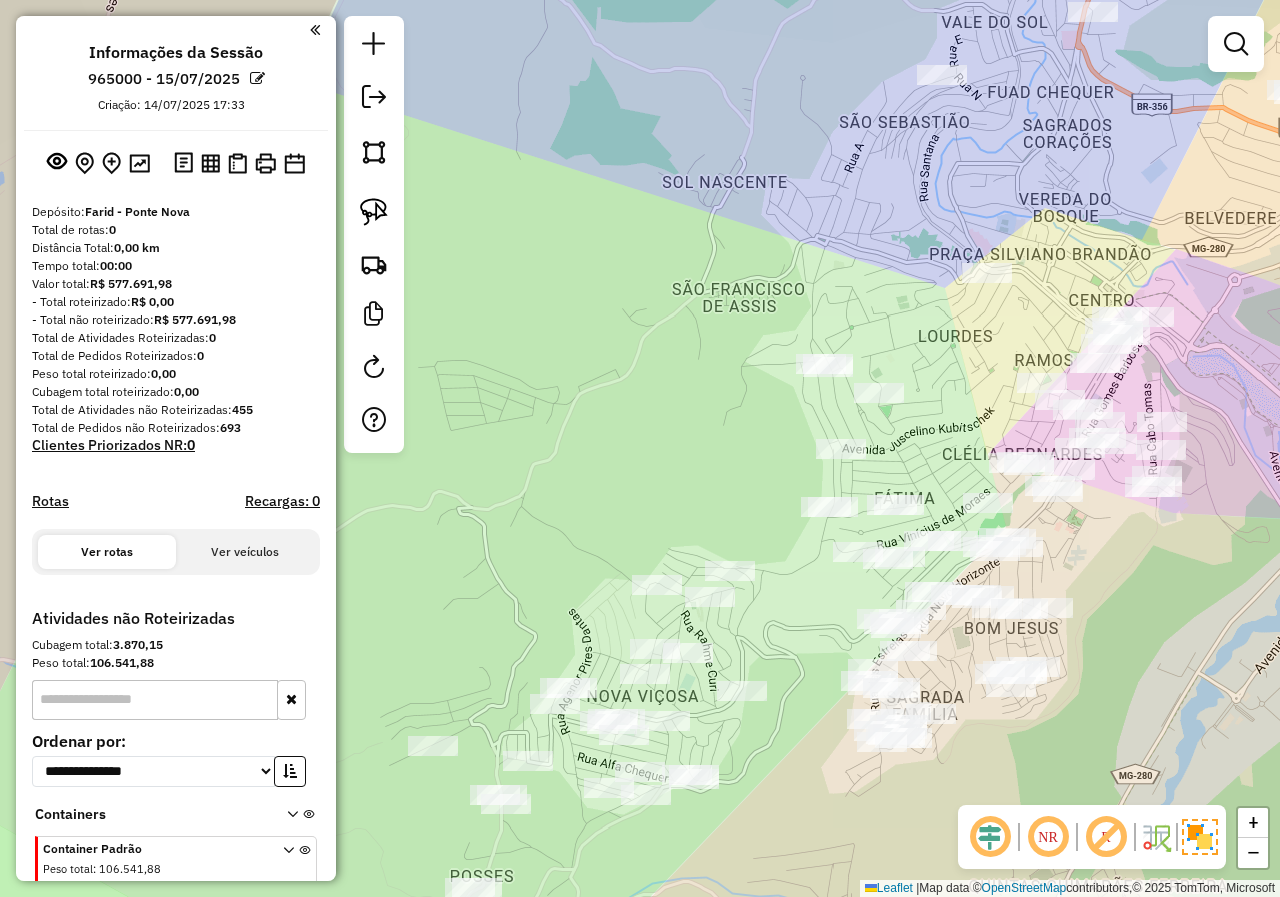 drag, startPoint x: 1134, startPoint y: 549, endPoint x: 832, endPoint y: 652, distance: 319.08148 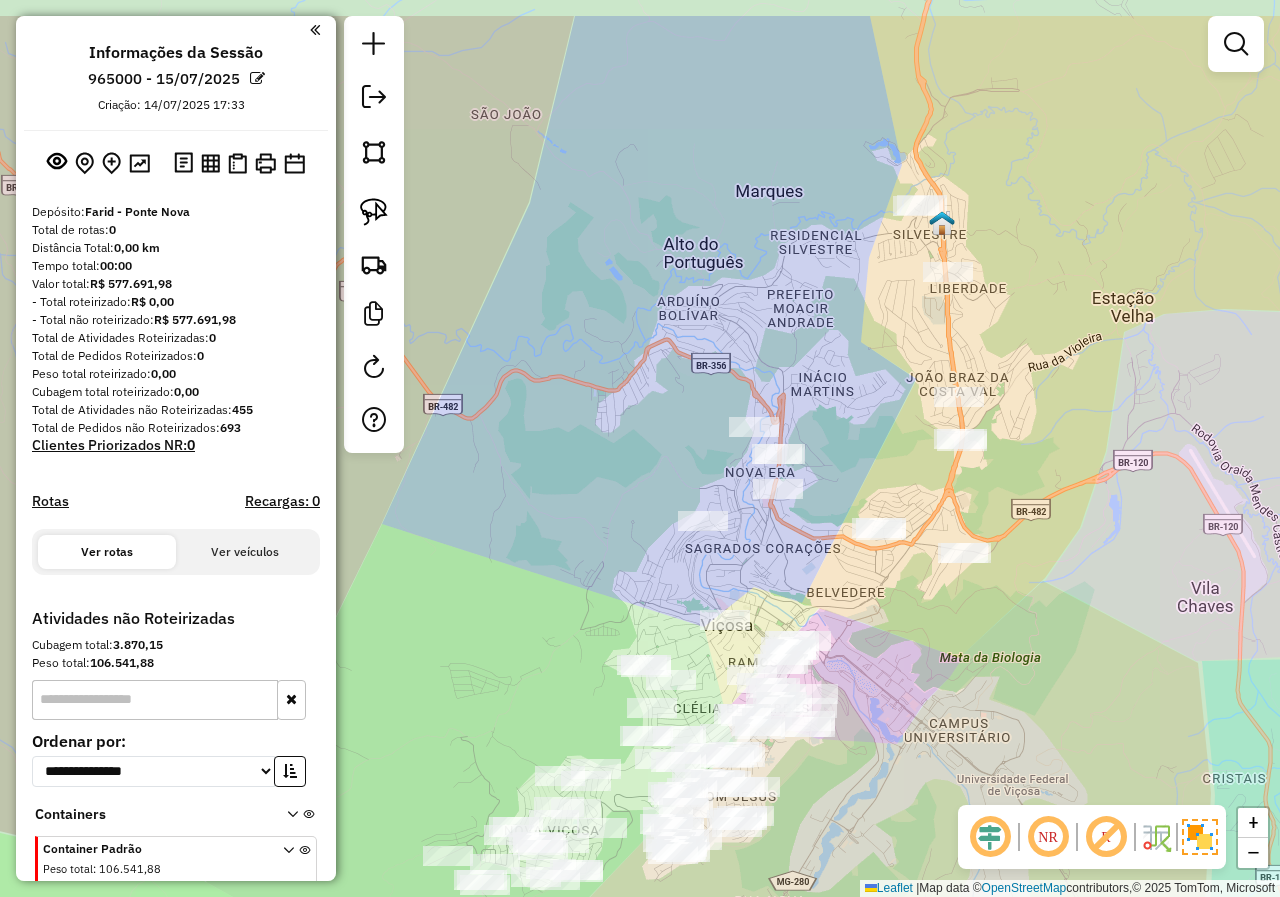 drag, startPoint x: 954, startPoint y: 547, endPoint x: 897, endPoint y: 728, distance: 189.76302 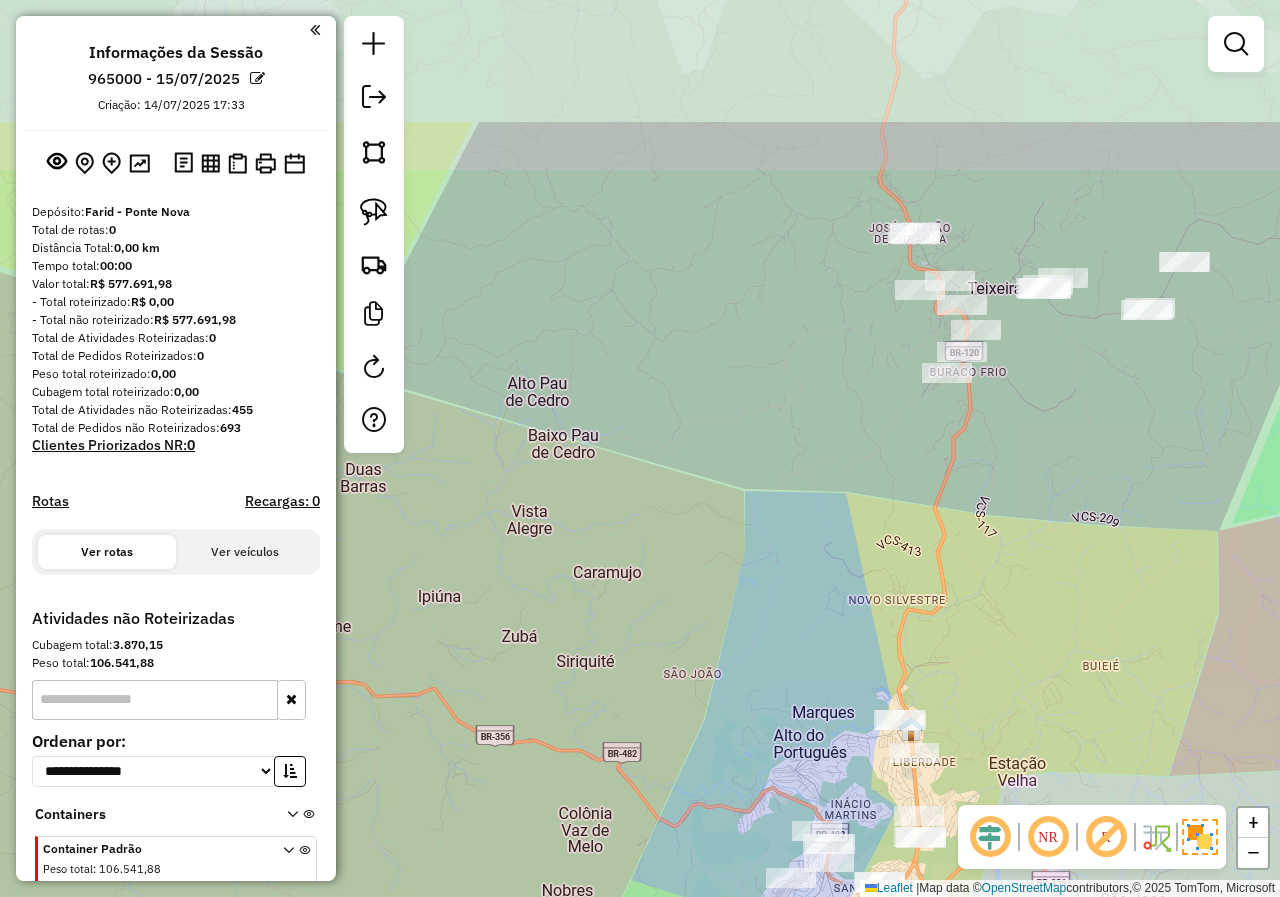 drag, startPoint x: 1029, startPoint y: 497, endPoint x: 1034, endPoint y: 709, distance: 212.05896 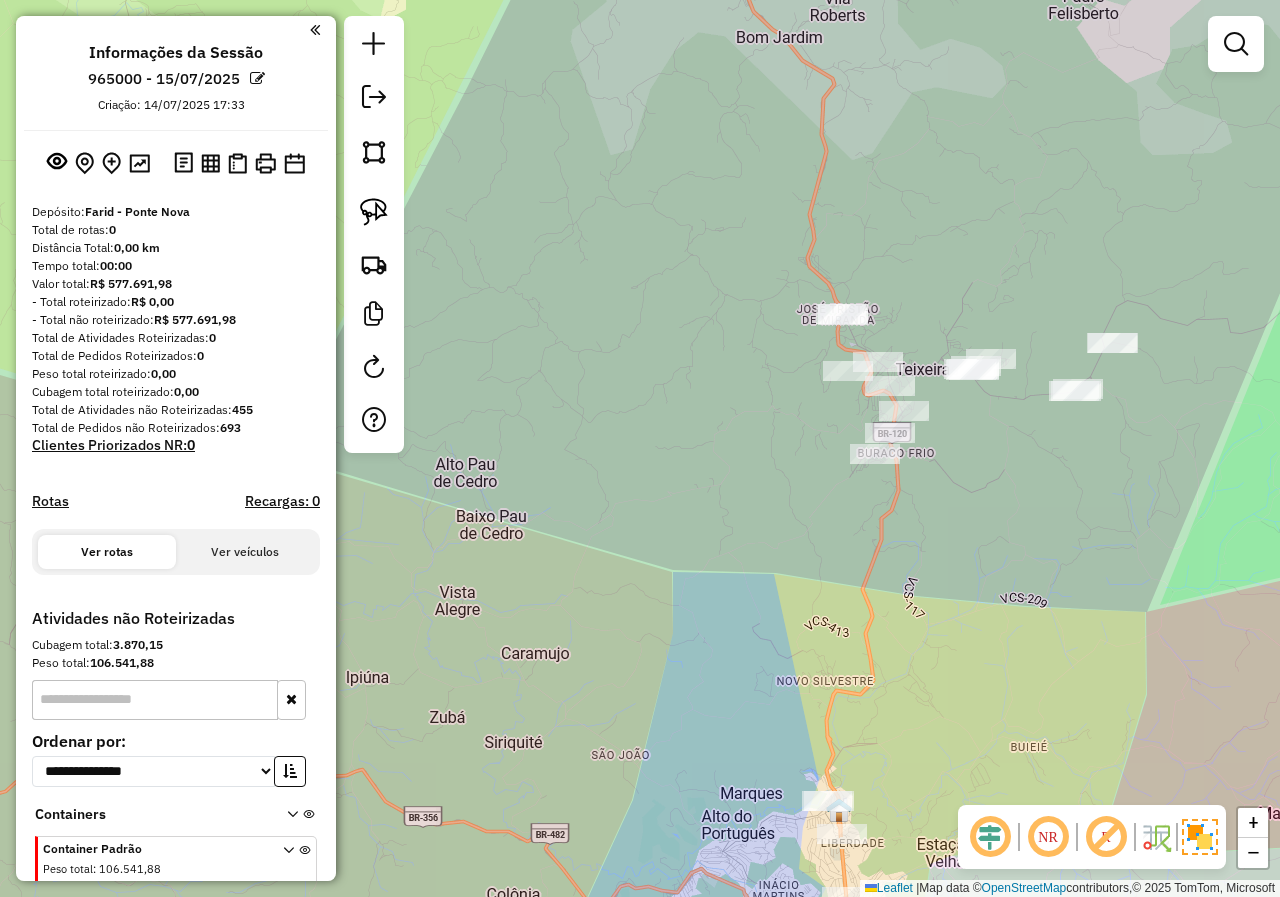 drag, startPoint x: 1060, startPoint y: 521, endPoint x: 836, endPoint y: 734, distance: 309.10355 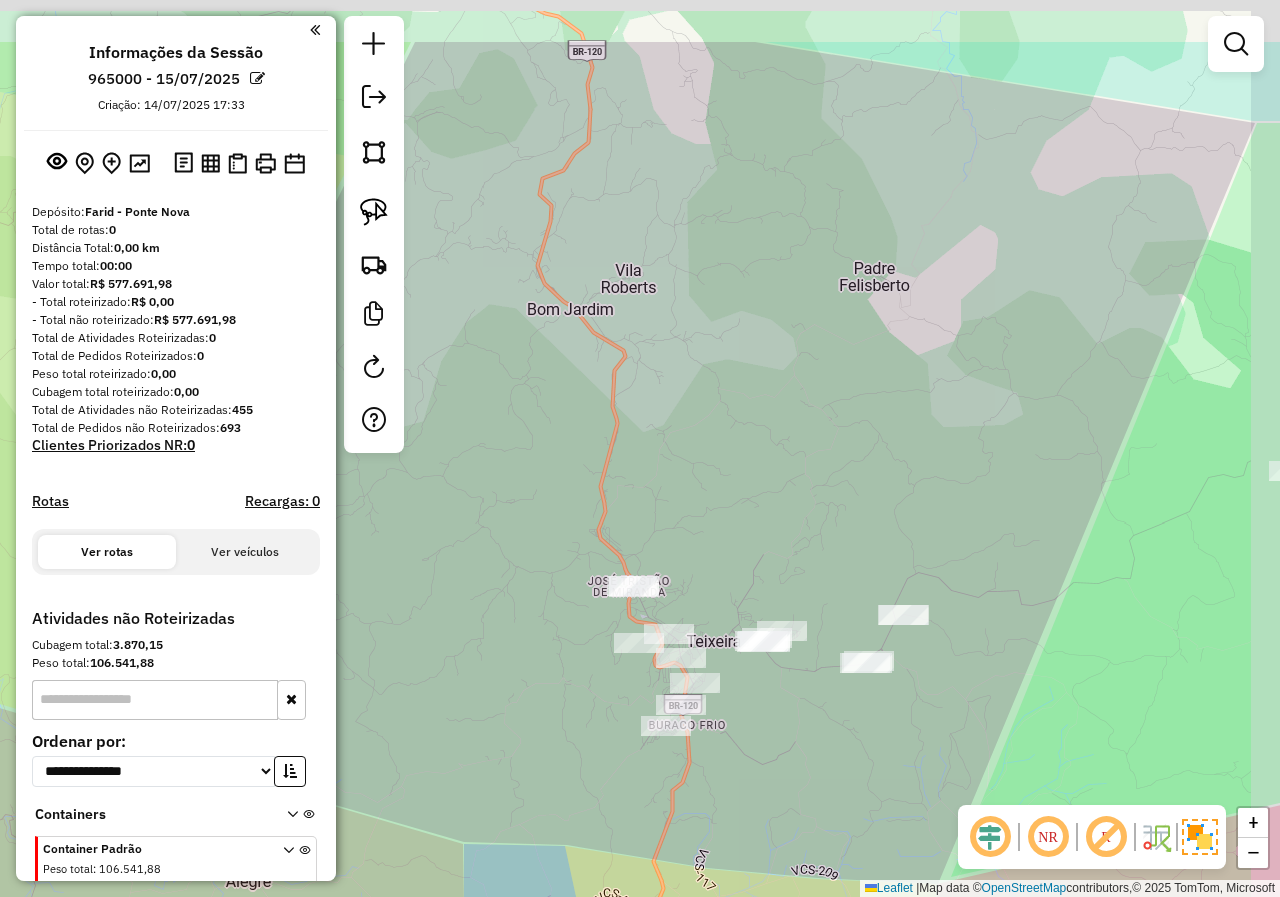drag, startPoint x: 728, startPoint y: 179, endPoint x: 667, endPoint y: 319, distance: 152.71214 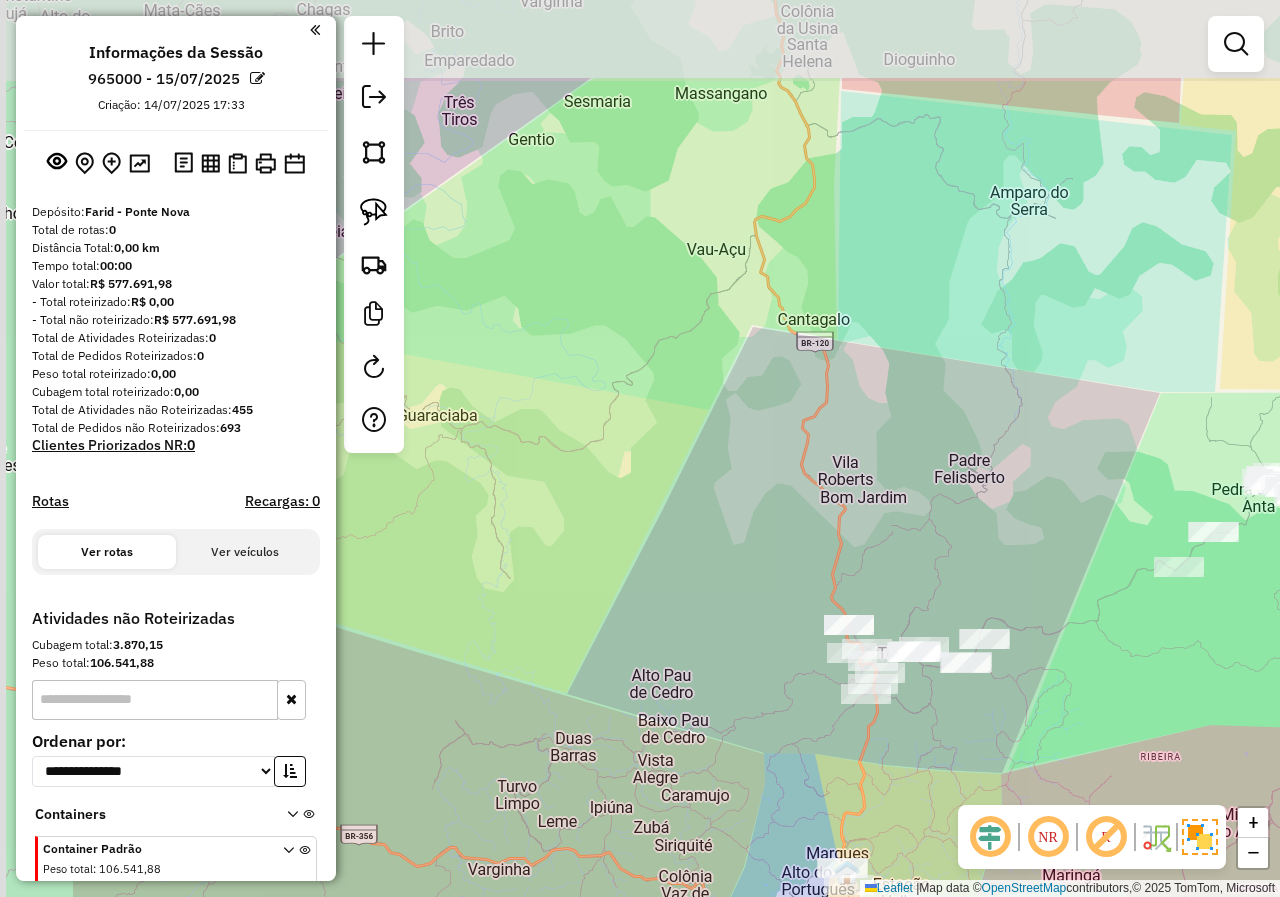 drag, startPoint x: 683, startPoint y: 279, endPoint x: 879, endPoint y: 379, distance: 220.03636 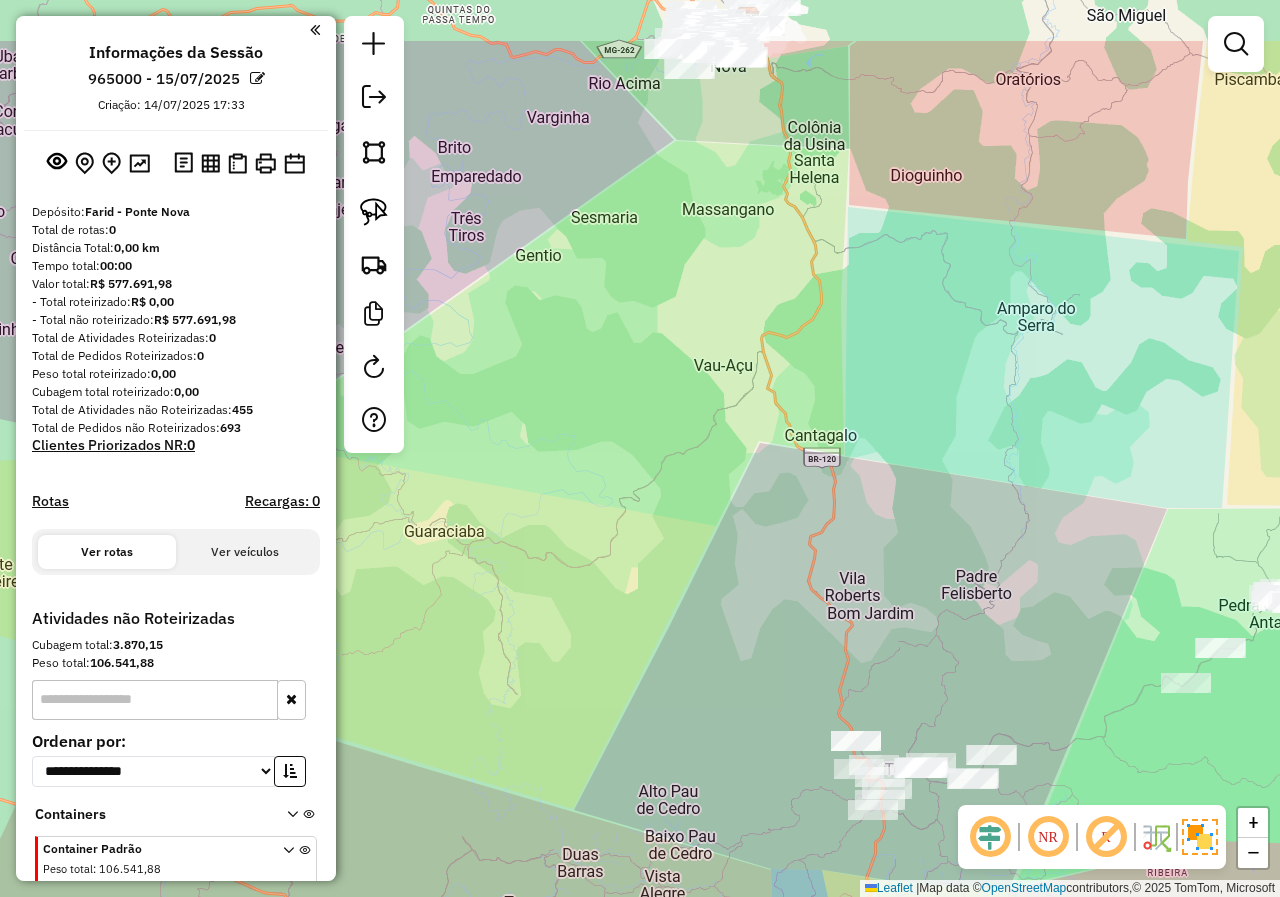 drag, startPoint x: 831, startPoint y: 228, endPoint x: 857, endPoint y: 374, distance: 148.297 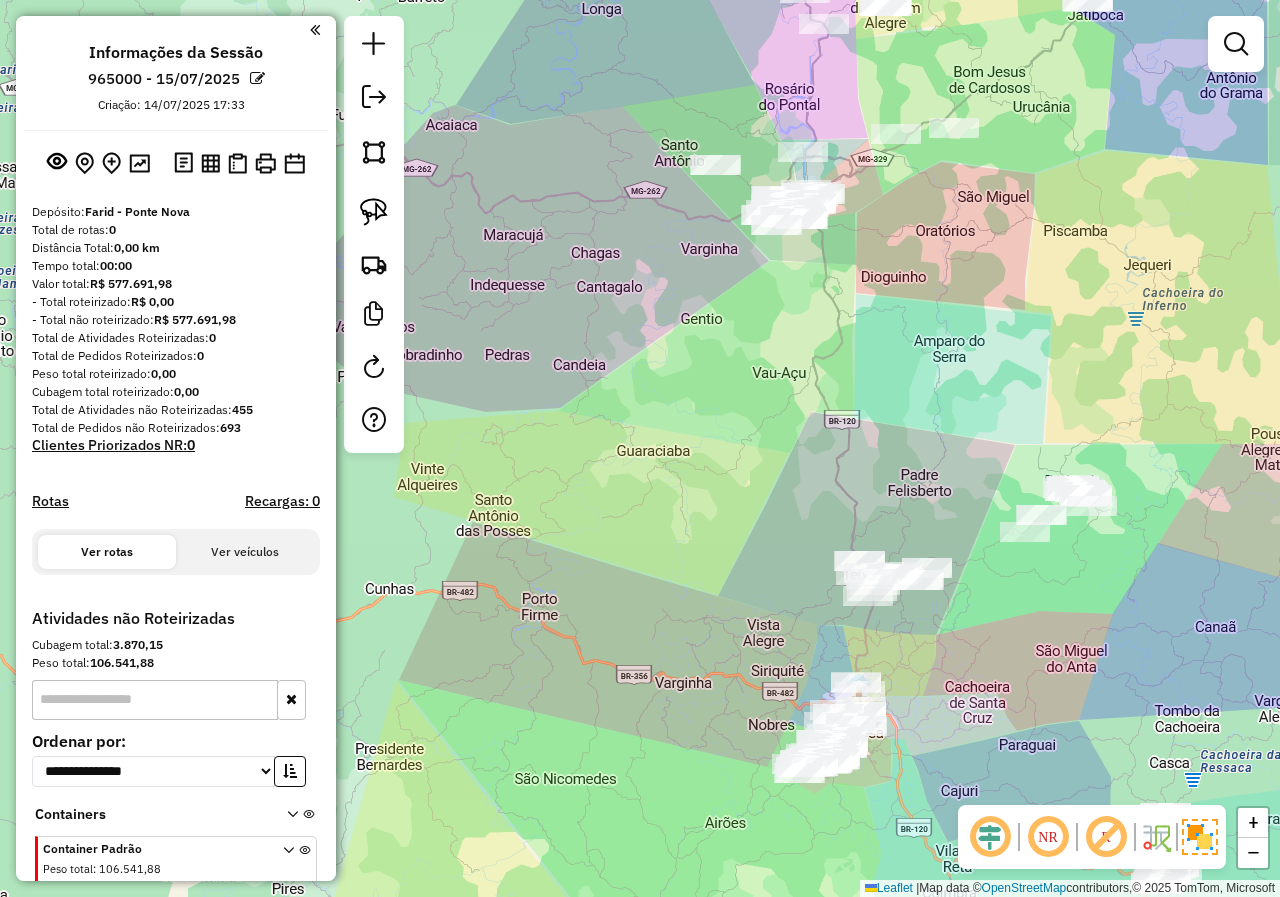 drag, startPoint x: 813, startPoint y: 294, endPoint x: 816, endPoint y: 450, distance: 156.02884 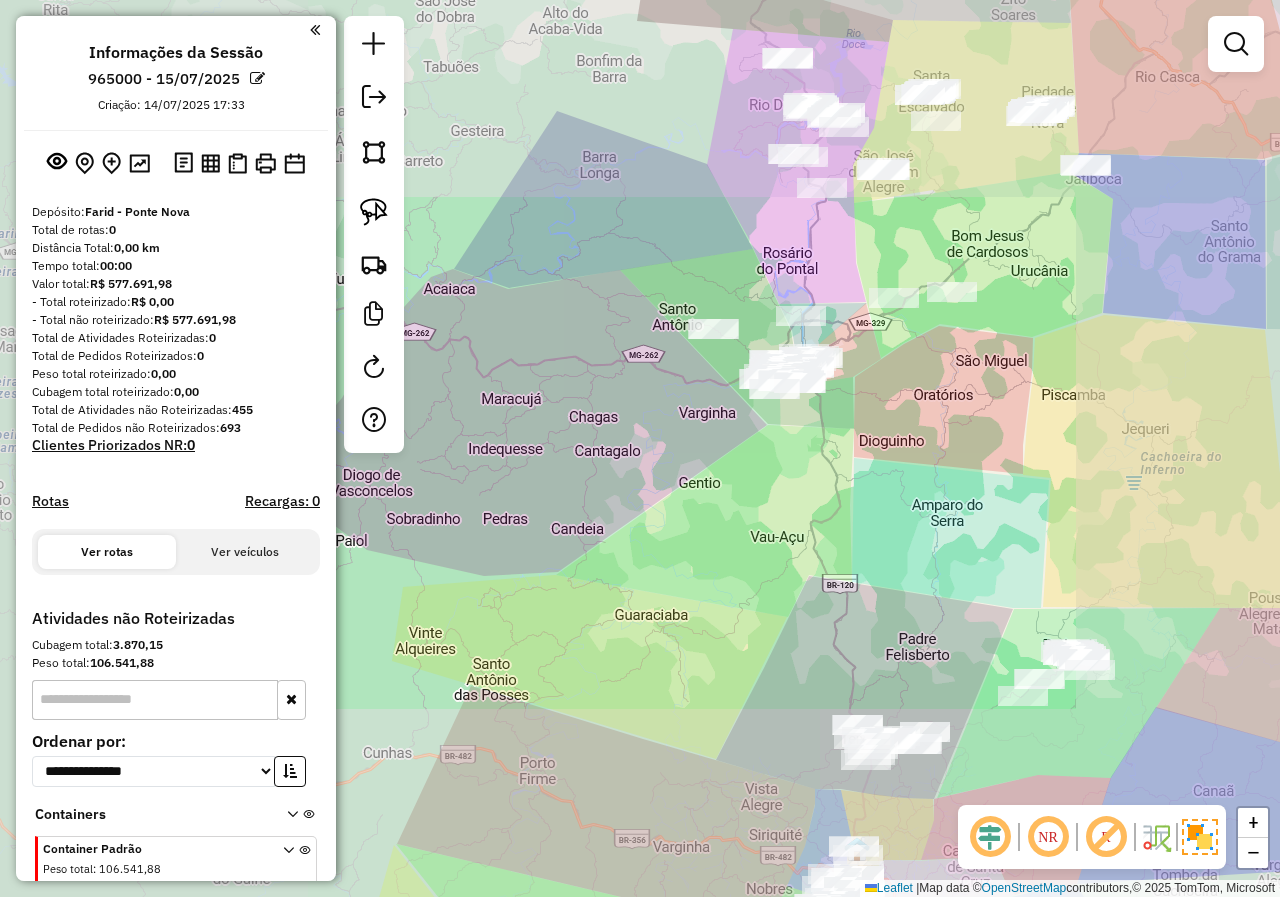 drag, startPoint x: 862, startPoint y: 417, endPoint x: 898, endPoint y: 618, distance: 204.19843 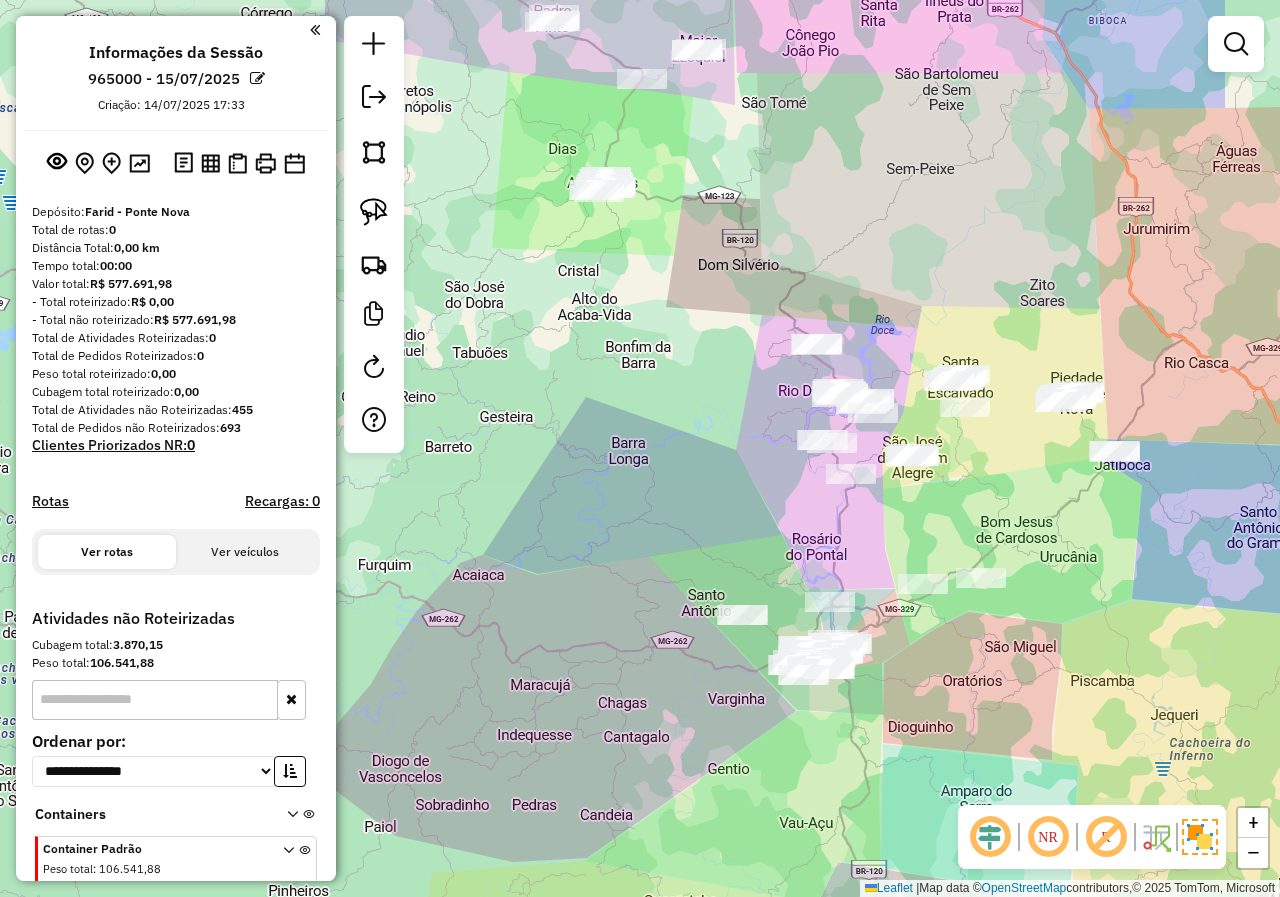 drag, startPoint x: 710, startPoint y: 382, endPoint x: 694, endPoint y: 548, distance: 166.7693 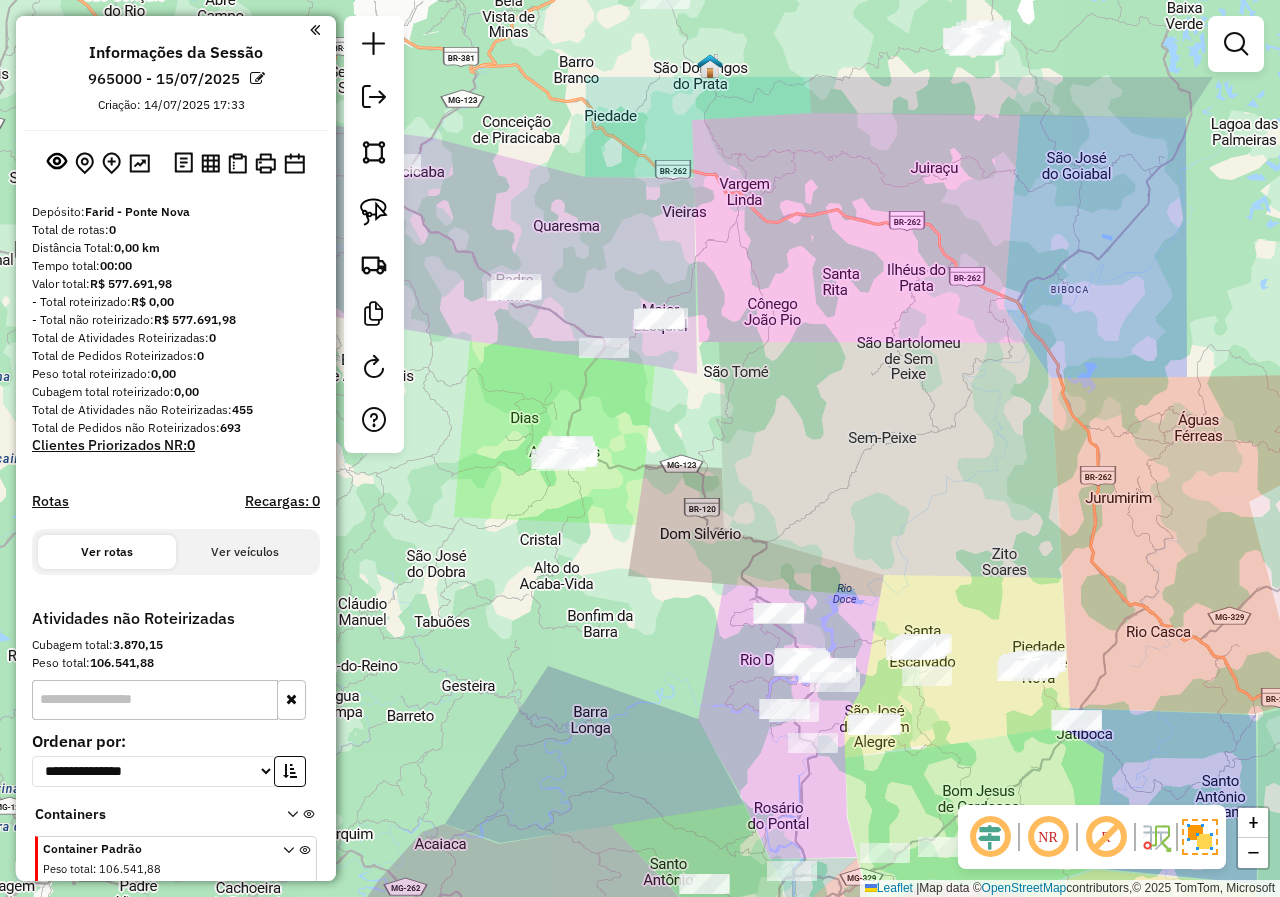 drag, startPoint x: 719, startPoint y: 395, endPoint x: 694, endPoint y: 516, distance: 123.55566 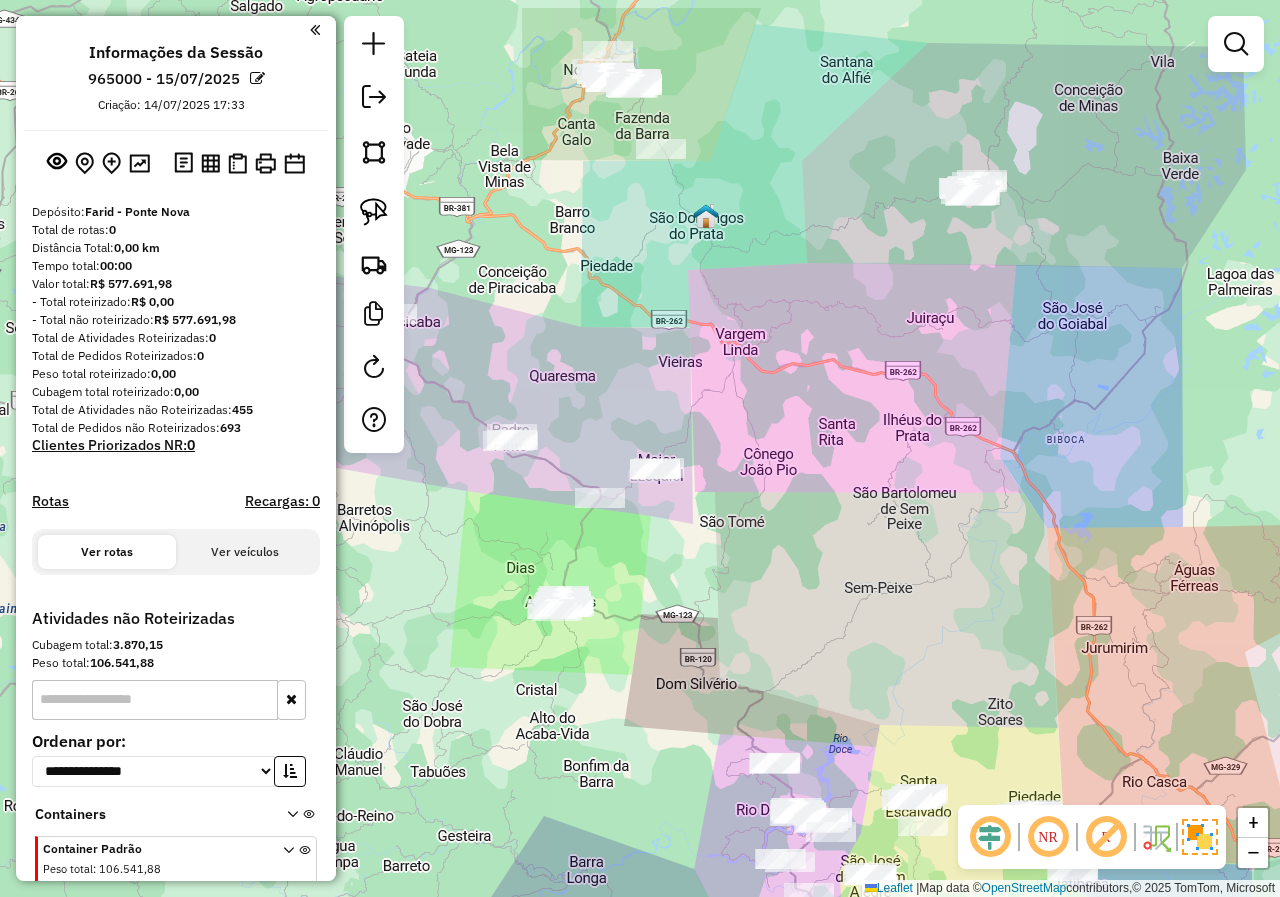 drag, startPoint x: 774, startPoint y: 453, endPoint x: 776, endPoint y: 563, distance: 110.01818 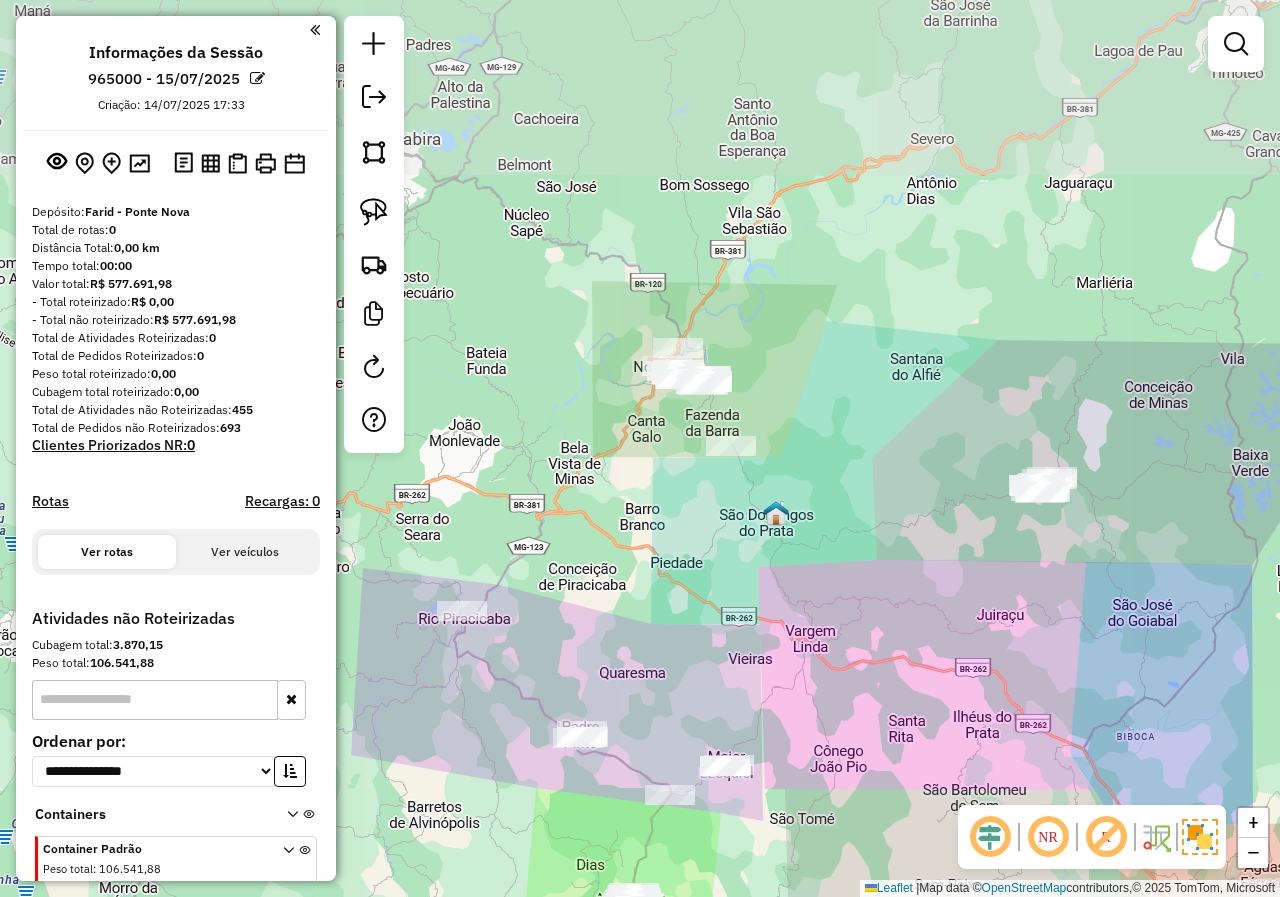 drag, startPoint x: 689, startPoint y: 369, endPoint x: 757, endPoint y: 569, distance: 211.24394 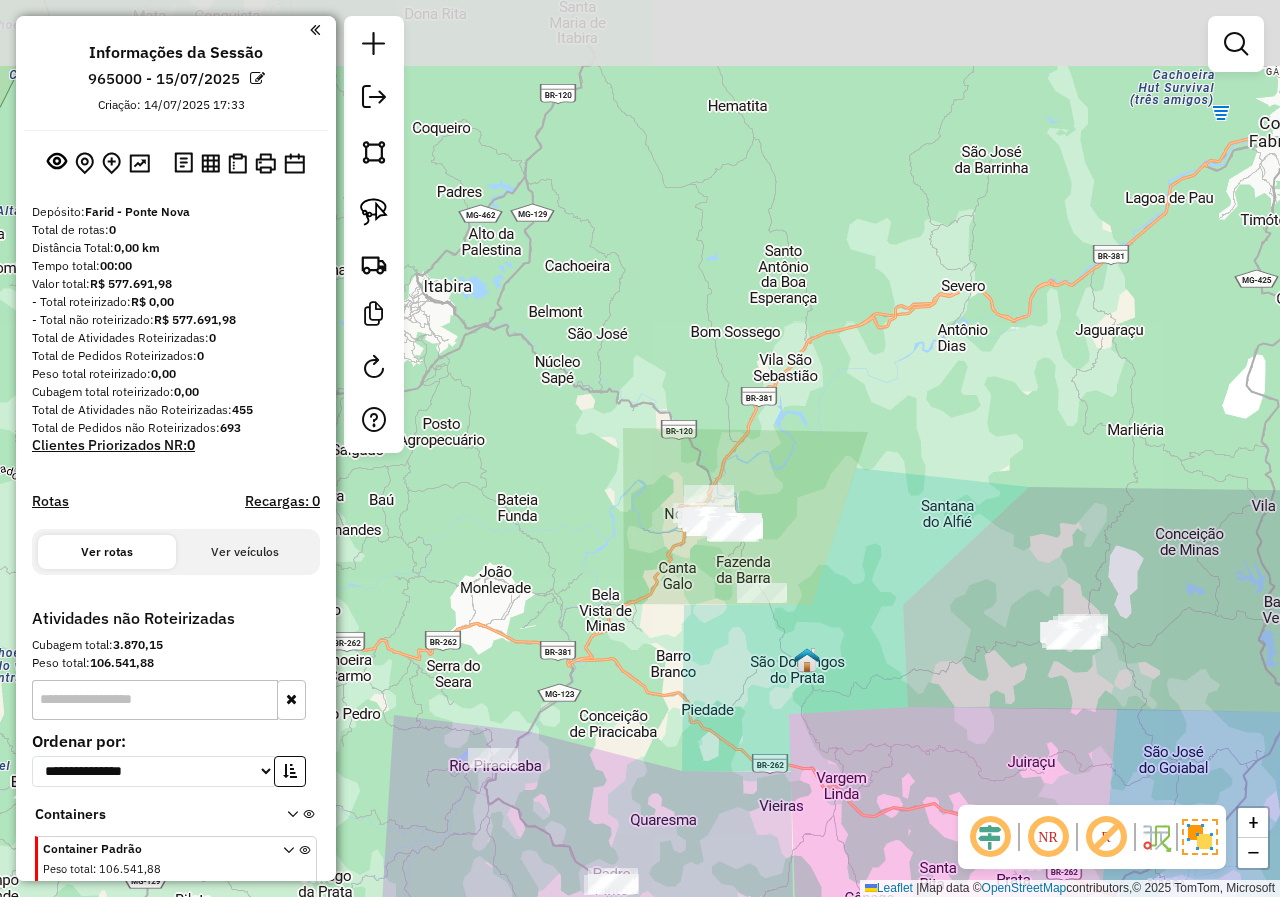 drag, startPoint x: 733, startPoint y: 490, endPoint x: 765, endPoint y: 644, distance: 157.28954 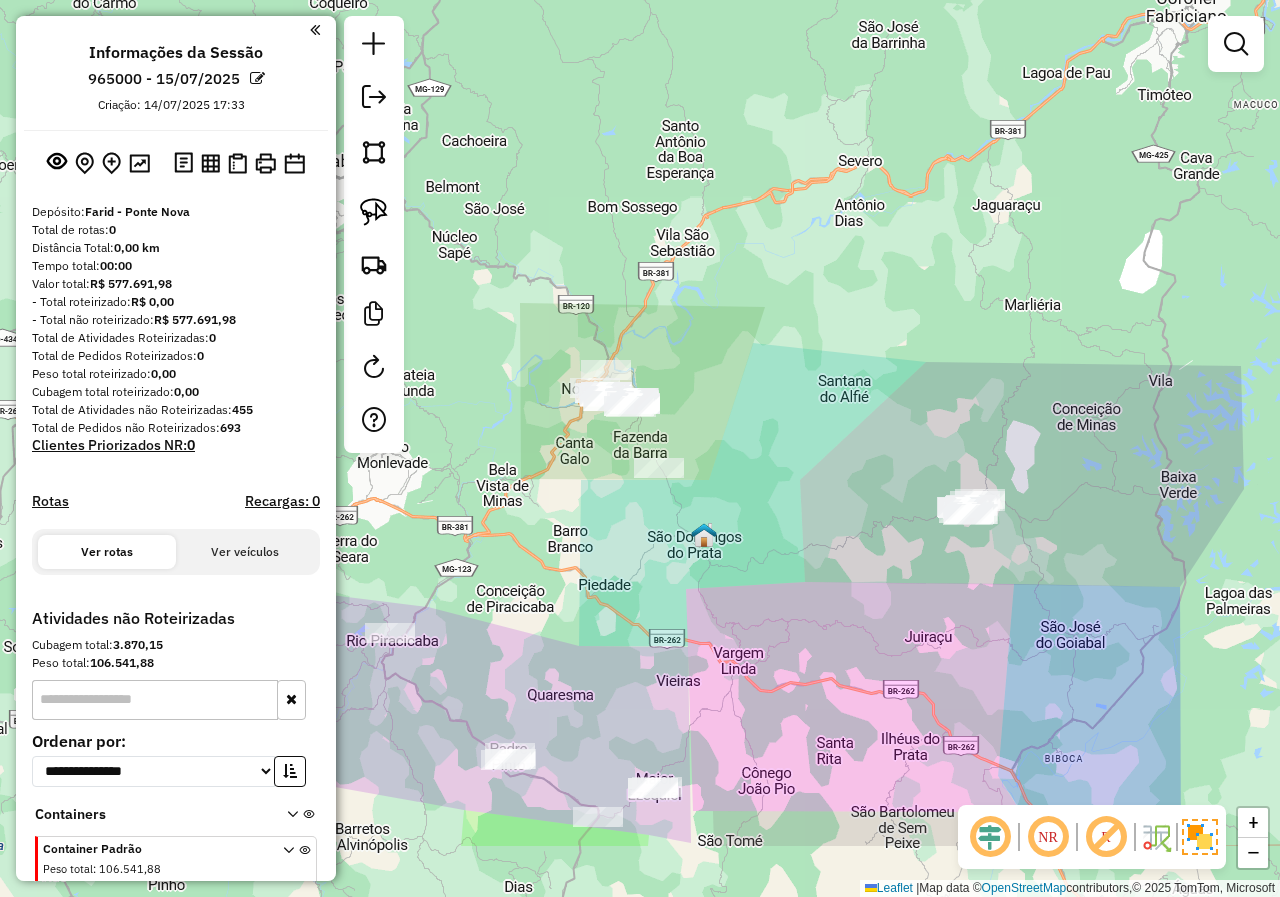 drag, startPoint x: 730, startPoint y: 695, endPoint x: 682, endPoint y: 550, distance: 152.73834 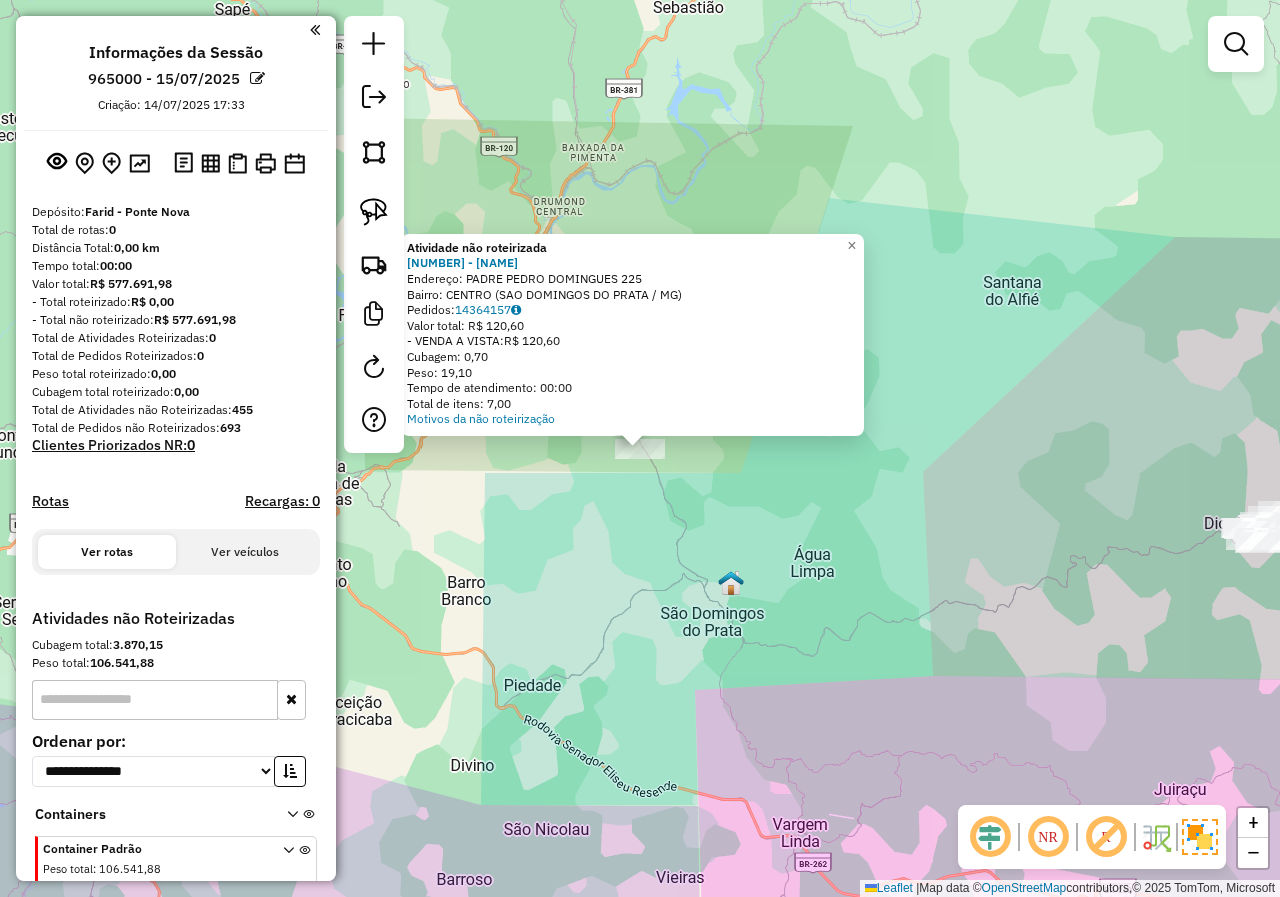 click on "Atividade não roteirizada 31575 - TAPERA ALIMENTOS  Endereço:  PADRE PEDRO DOMINGUES 225   Bairro: CENTRO (SAO DOMINGOS DO PRATA / MG)   Pedidos:  14364157   Valor total: R$ 120,60   - VENDA A VISTA:  R$ 120,60   Cubagem: 0,70   Peso: 19,10   Tempo de atendimento: 00:00   Total de itens: 7,00  Motivos da não roteirização × Janela de atendimento Grade de atendimento Capacidade Transportadoras Veículos Cliente Pedidos  Rotas Selecione os dias de semana para filtrar as janelas de atendimento  Seg   Ter   Qua   Qui   Sex   Sáb   Dom  Informe o período da janela de atendimento: De: Até:  Filtrar exatamente a janela do cliente  Considerar janela de atendimento padrão  Selecione os dias de semana para filtrar as grades de atendimento  Seg   Ter   Qua   Qui   Sex   Sáb   Dom   Considerar clientes sem dia de atendimento cadastrado  Clientes fora do dia de atendimento selecionado Filtrar as atividades entre os valores definidos abaixo:  Peso mínimo:   Peso máximo:   Cubagem mínima:   Cubagem máxima:  +" 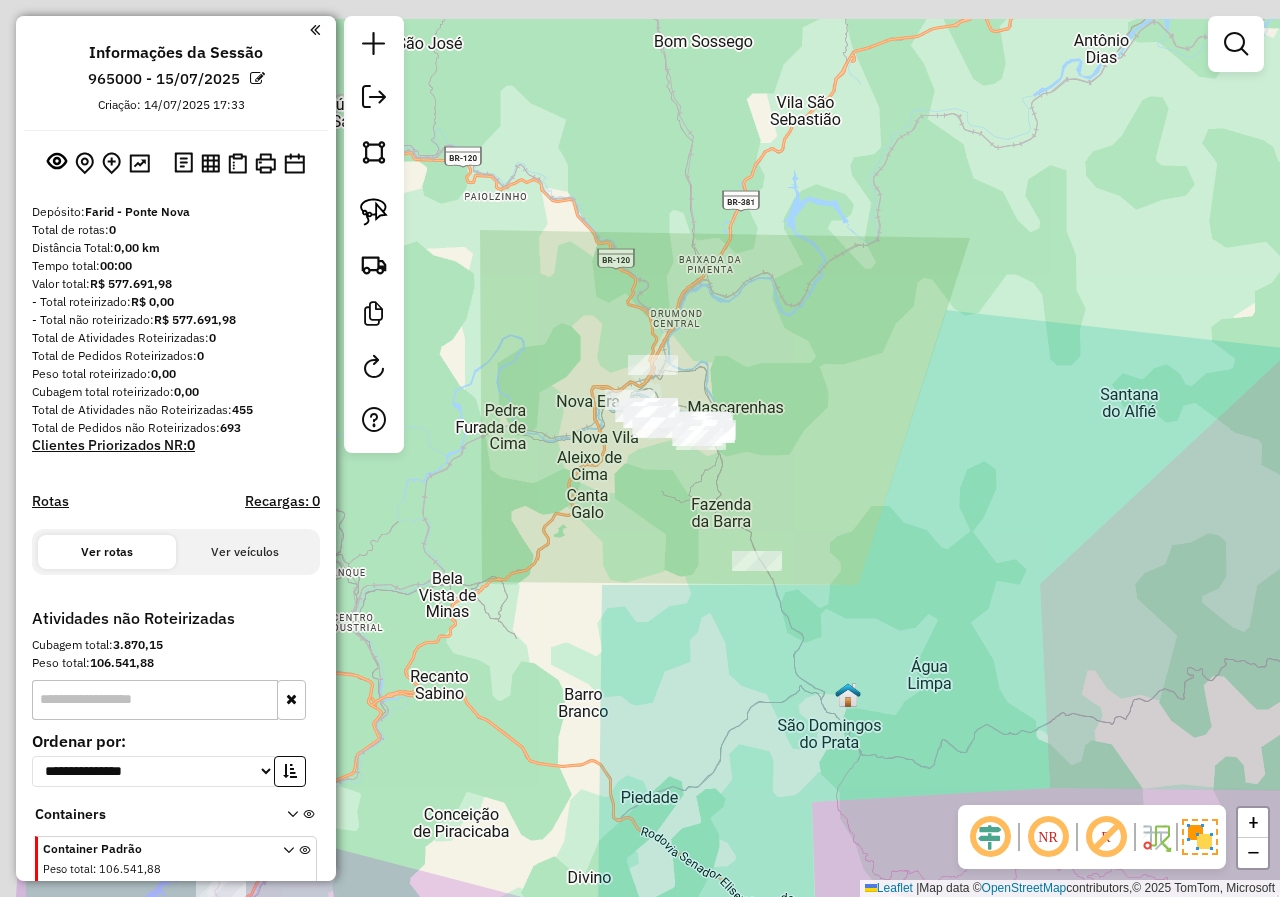 drag, startPoint x: 520, startPoint y: 475, endPoint x: 691, endPoint y: 578, distance: 199.62465 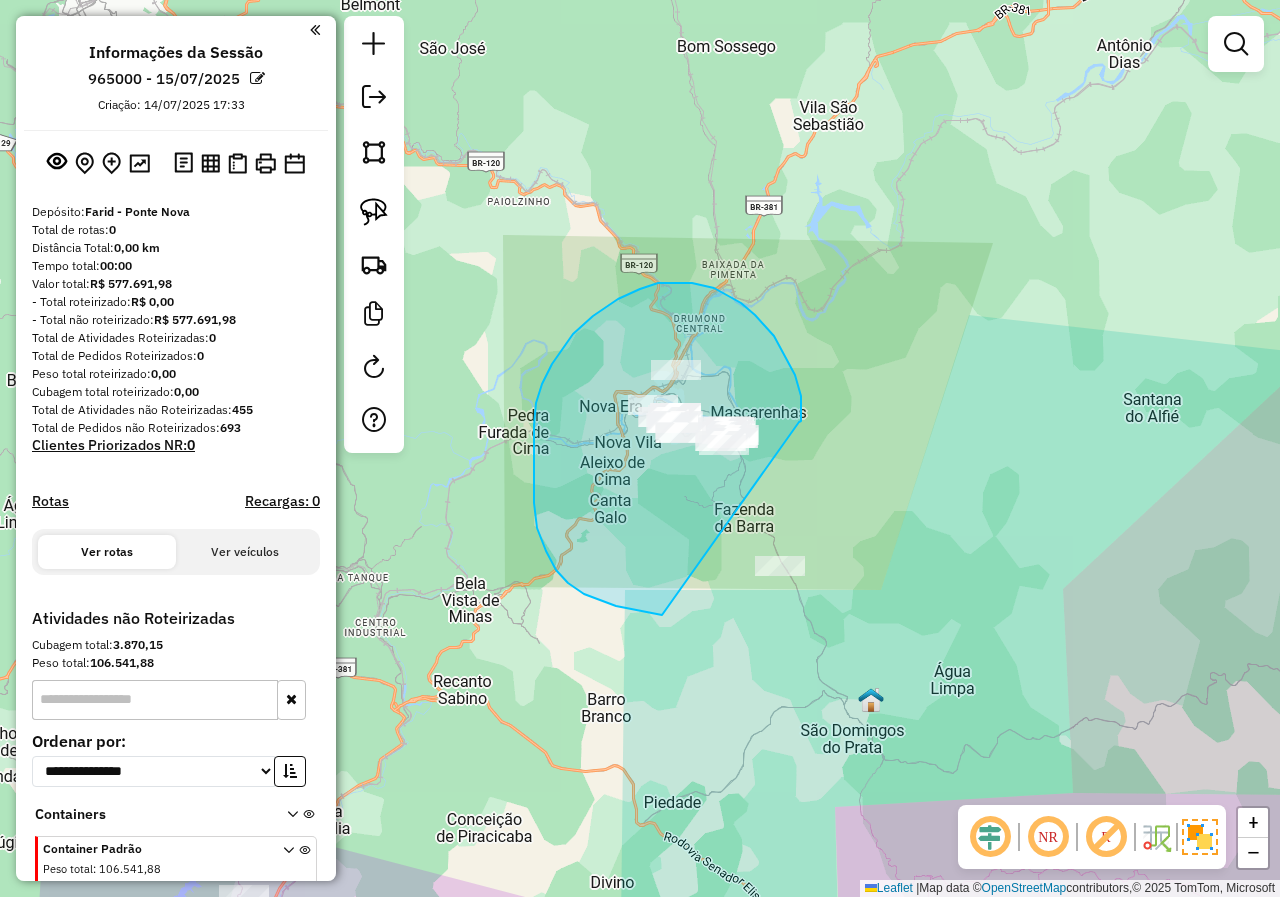drag, startPoint x: 799, startPoint y: 422, endPoint x: 874, endPoint y: 556, distance: 153.56107 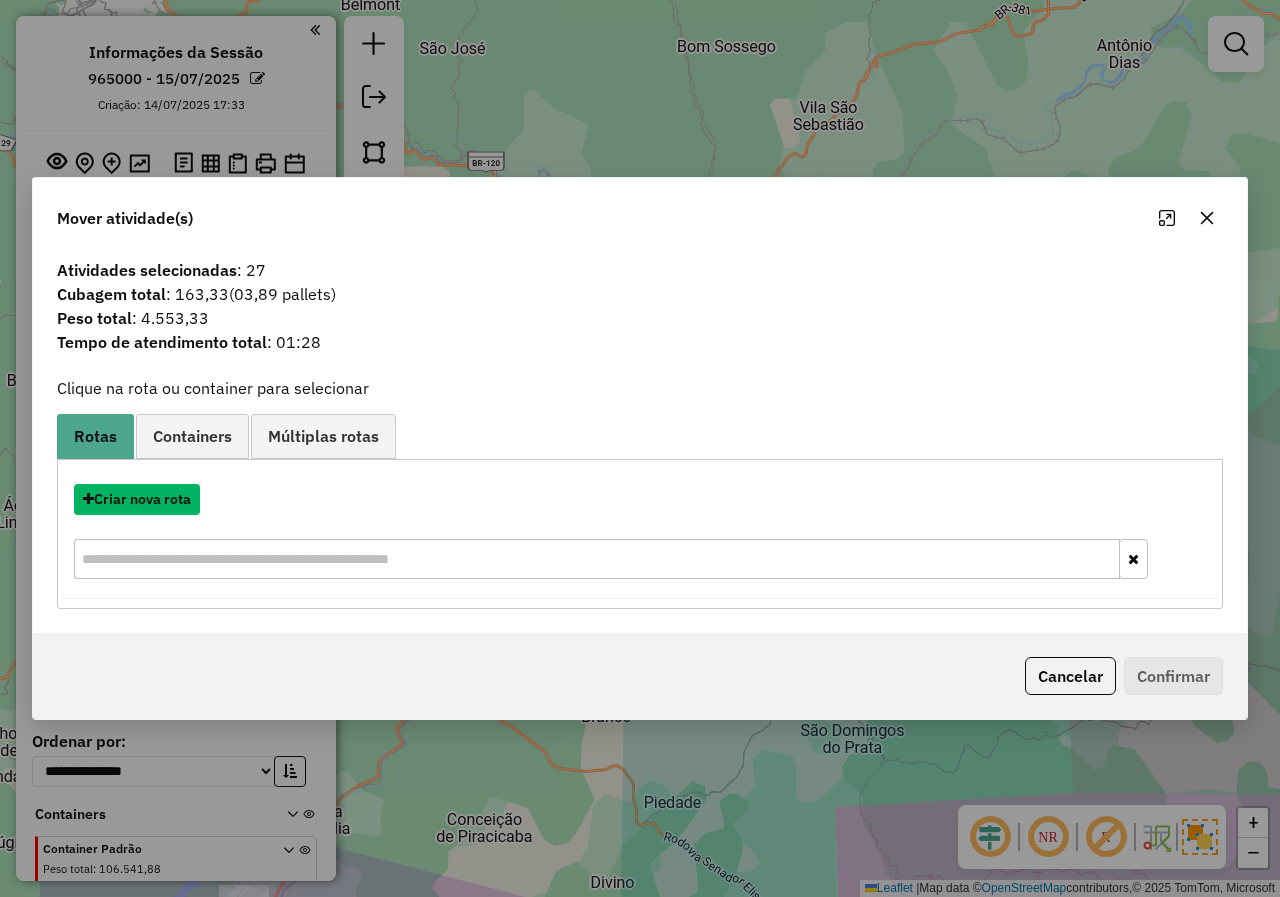 click on "Criar nova rota" at bounding box center [137, 499] 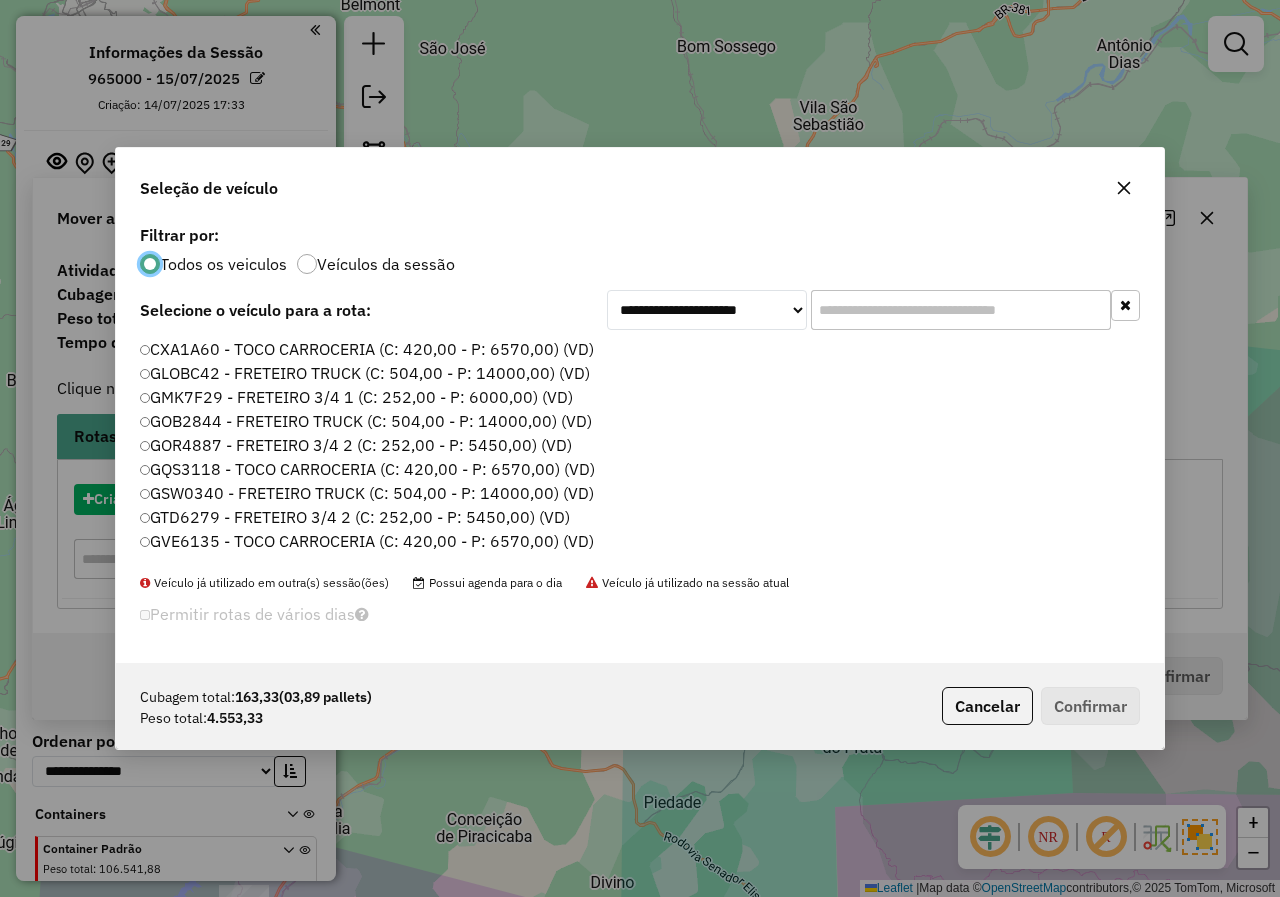 scroll, scrollTop: 11, scrollLeft: 6, axis: both 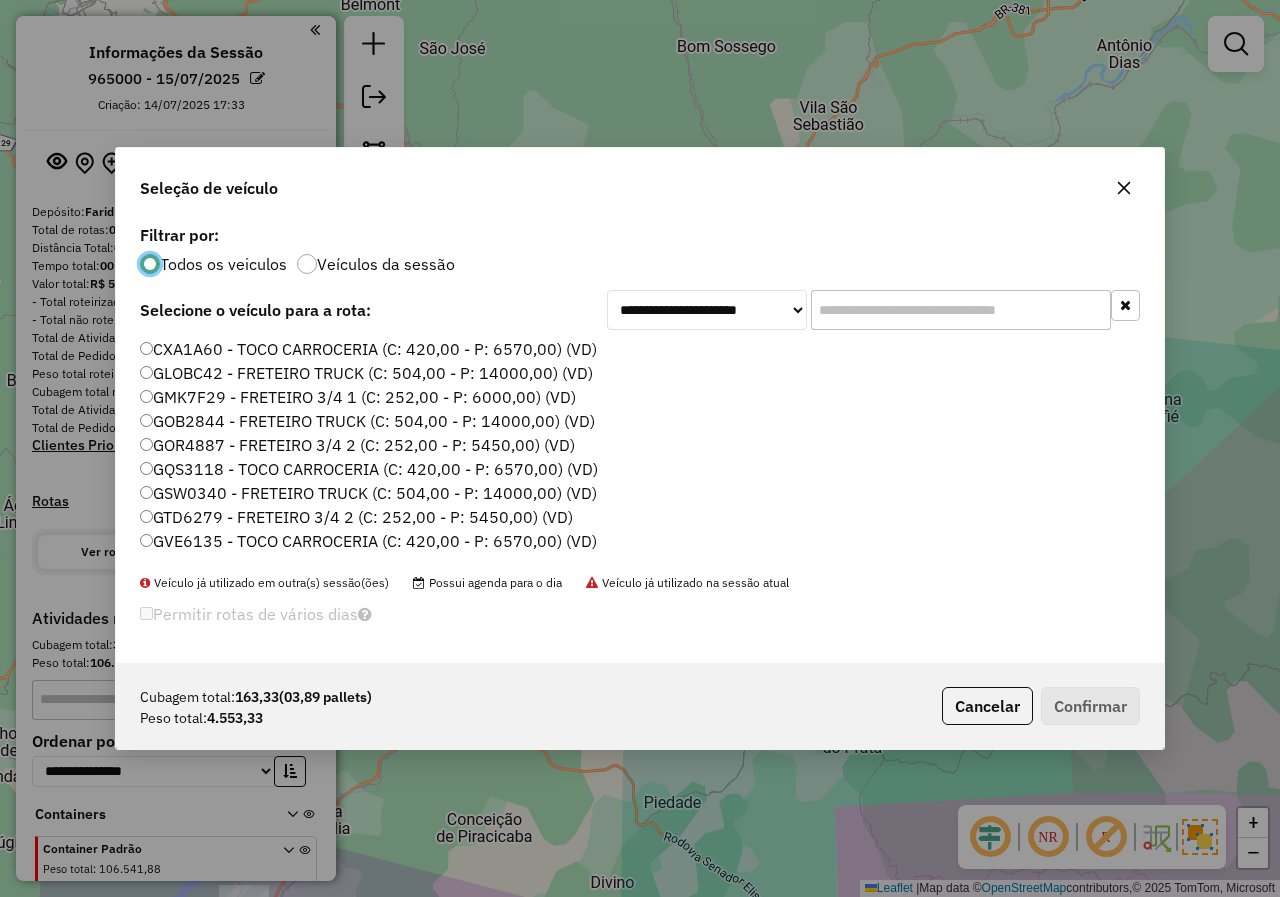 click 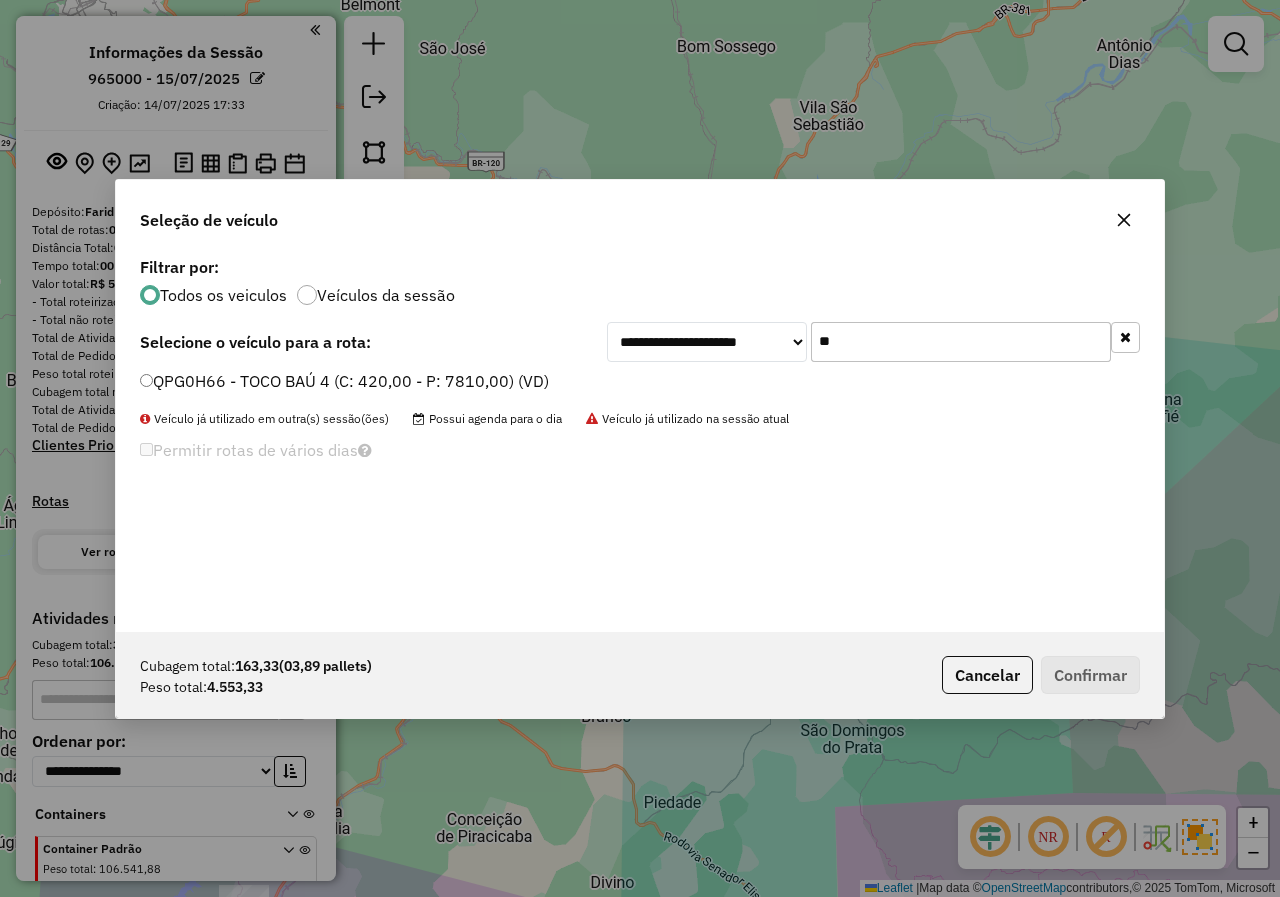 type on "**" 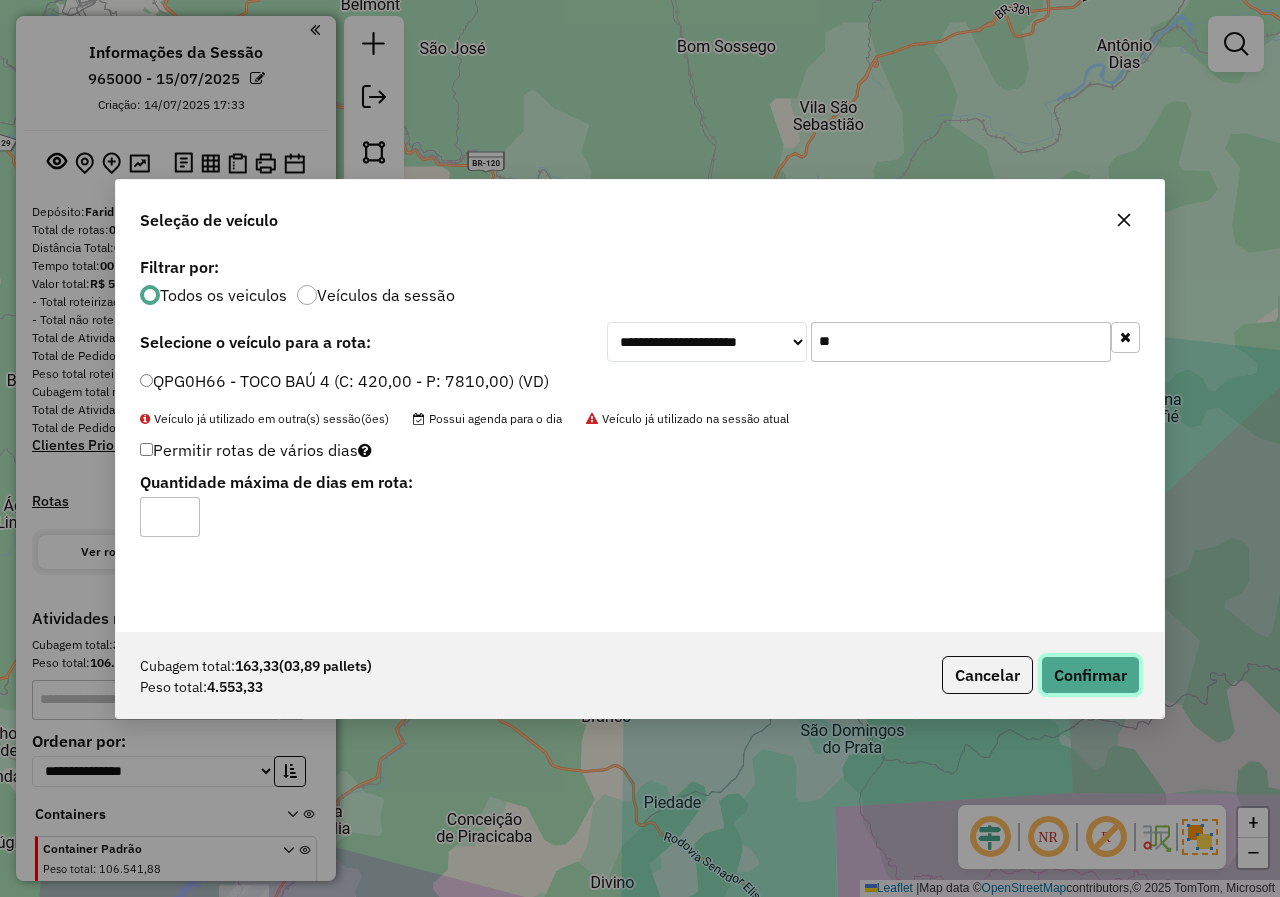 click on "Confirmar" 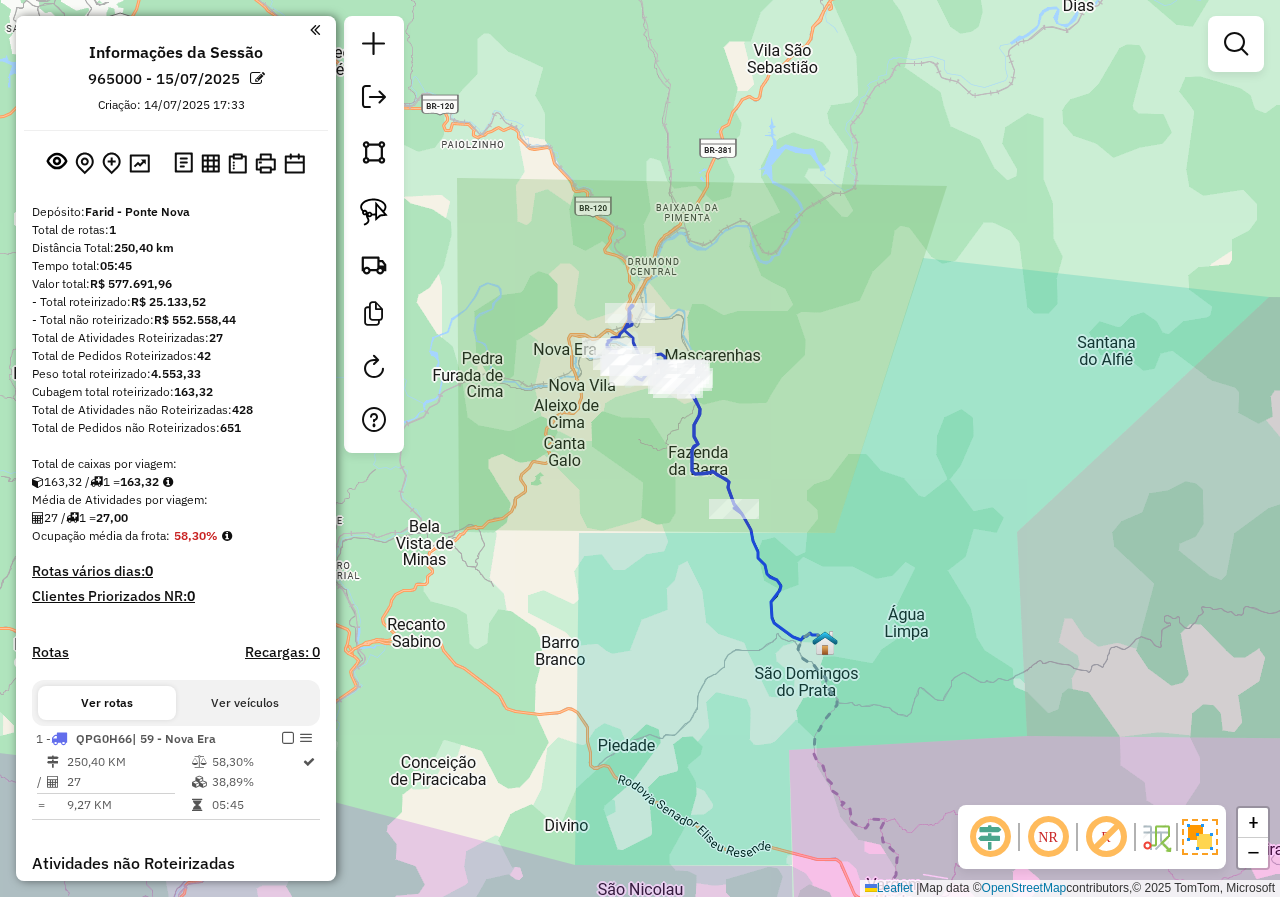 drag, startPoint x: 985, startPoint y: 670, endPoint x: 836, endPoint y: 473, distance: 247.00203 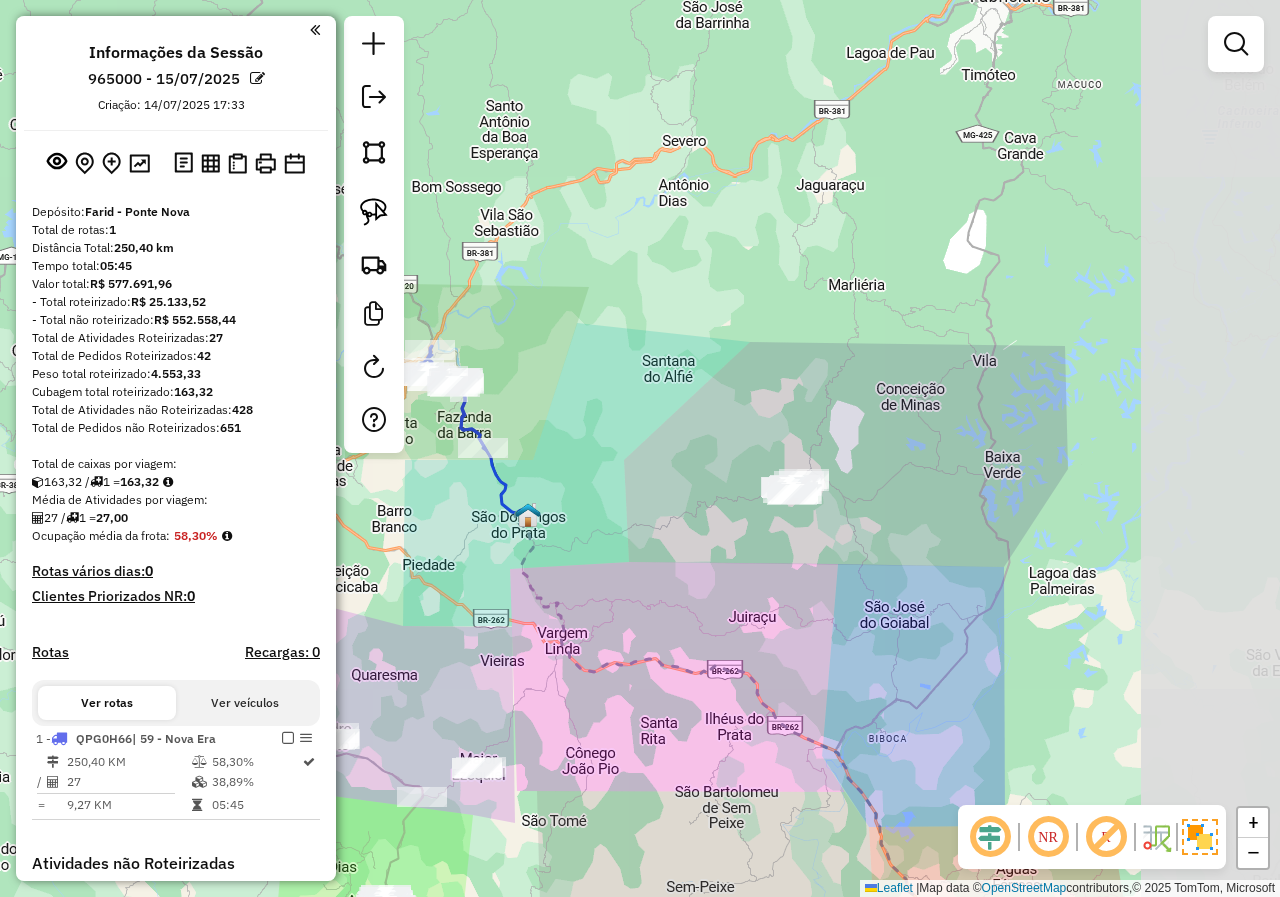 drag, startPoint x: 900, startPoint y: 537, endPoint x: 640, endPoint y: 564, distance: 261.39816 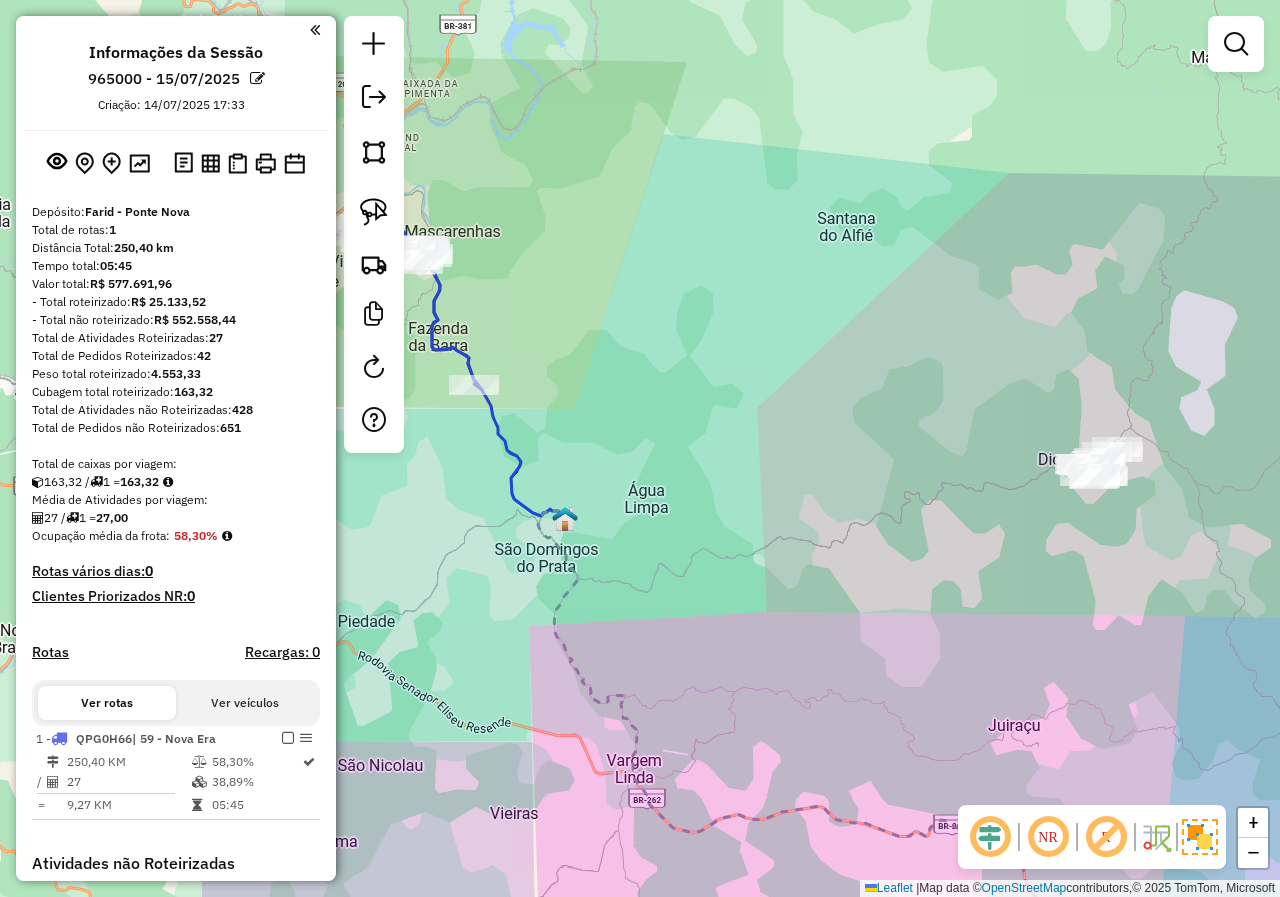 drag, startPoint x: 709, startPoint y: 520, endPoint x: 1039, endPoint y: 526, distance: 330.05453 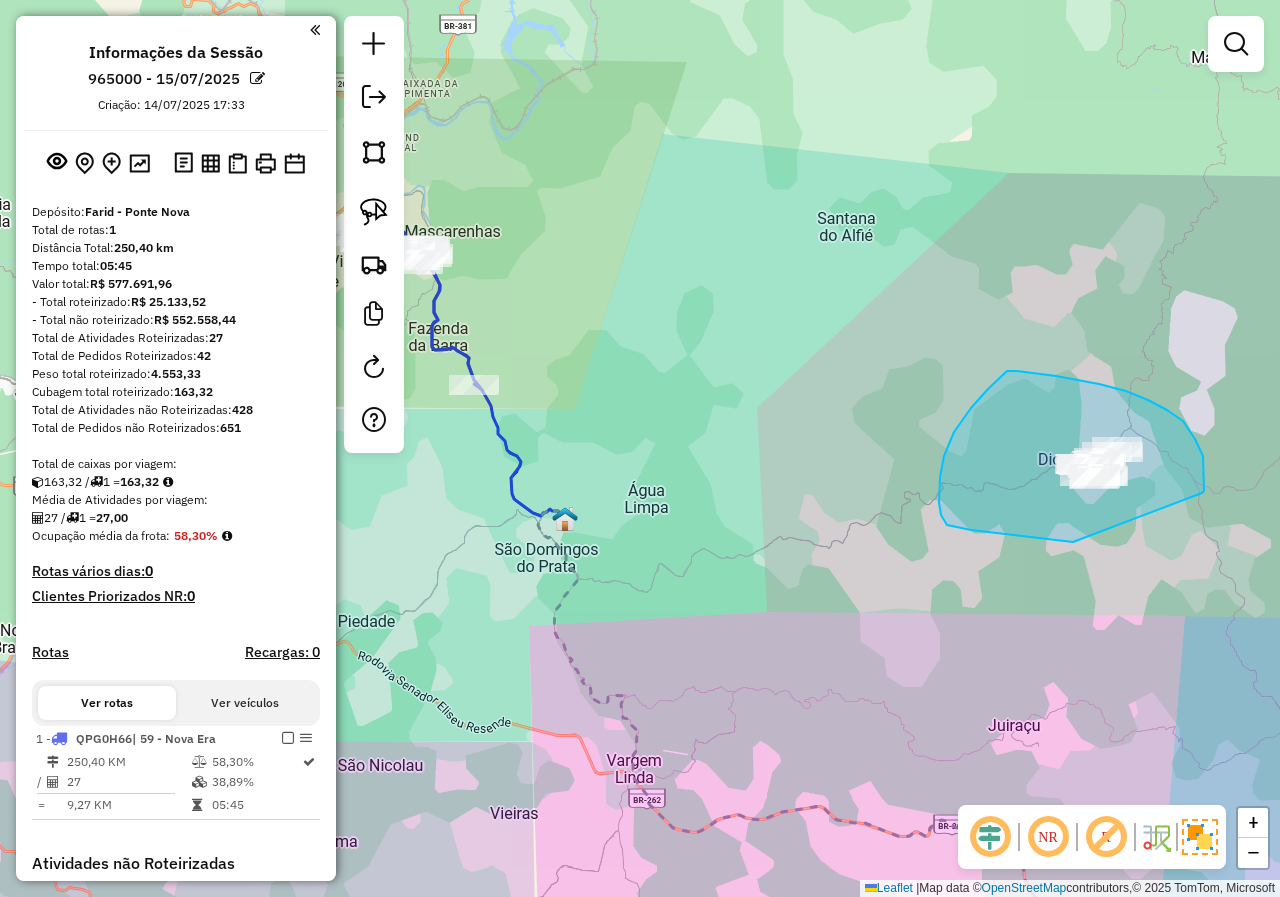 drag, startPoint x: 1204, startPoint y: 491, endPoint x: 1117, endPoint y: 542, distance: 100.84642 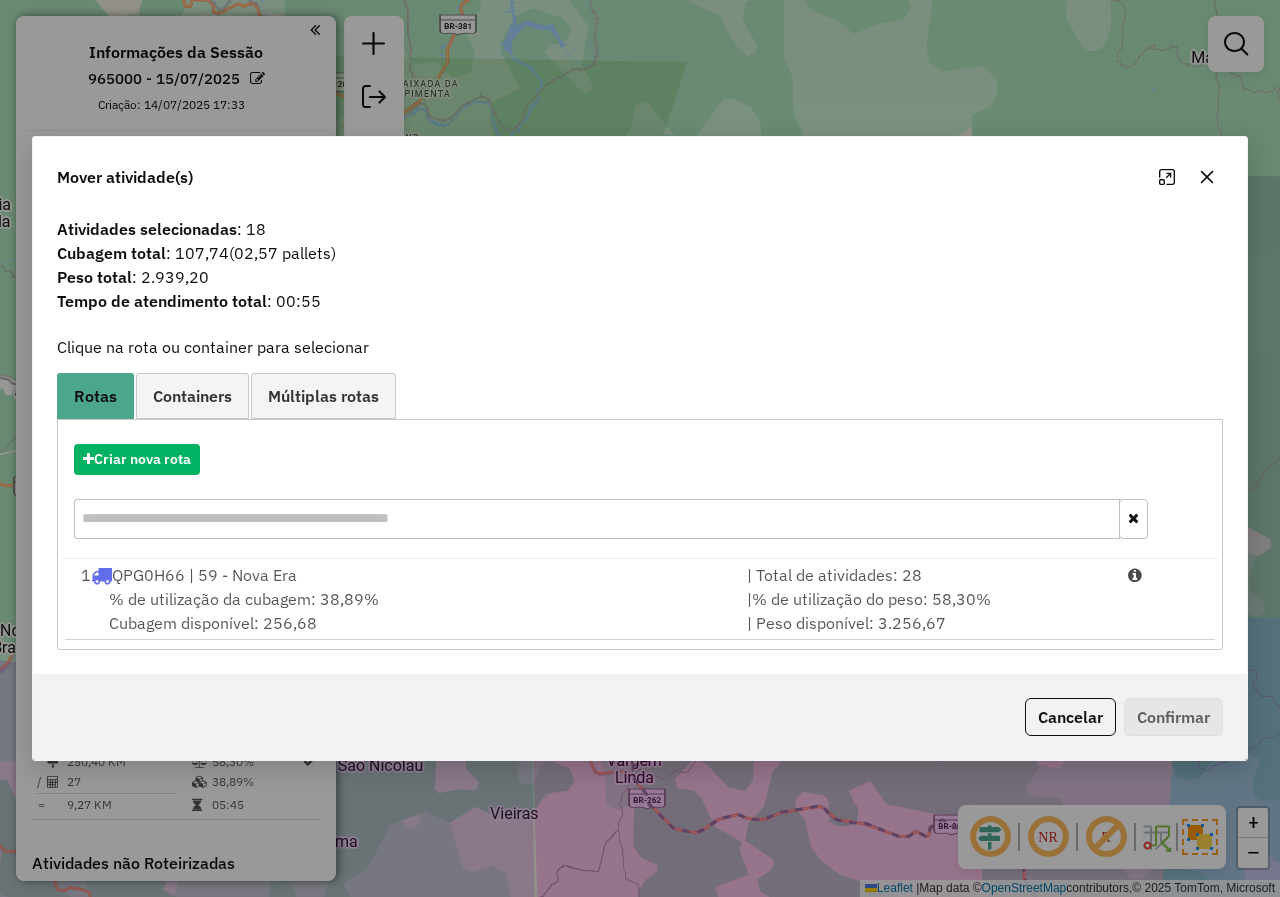 click 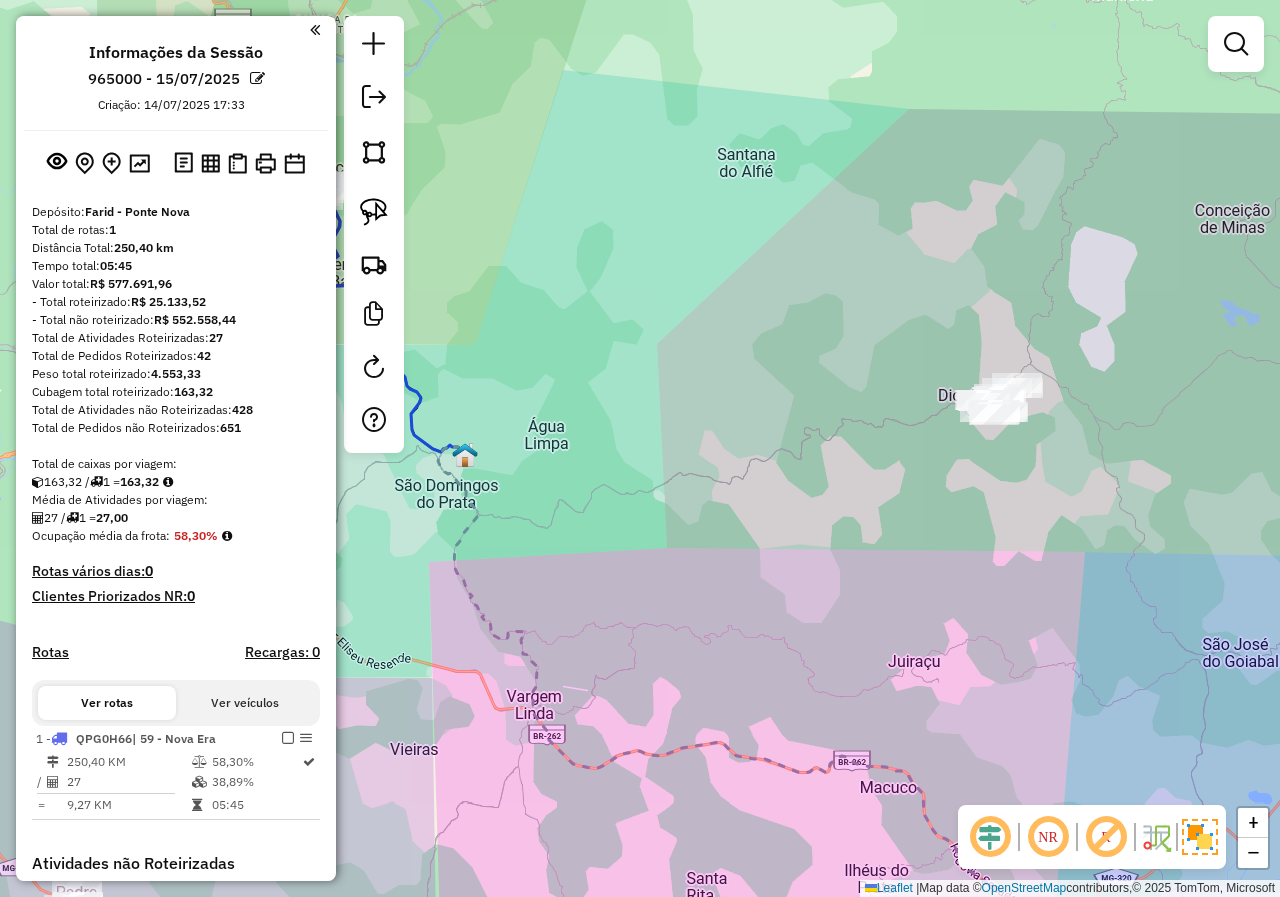 drag, startPoint x: 934, startPoint y: 598, endPoint x: 828, endPoint y: 534, distance: 123.82246 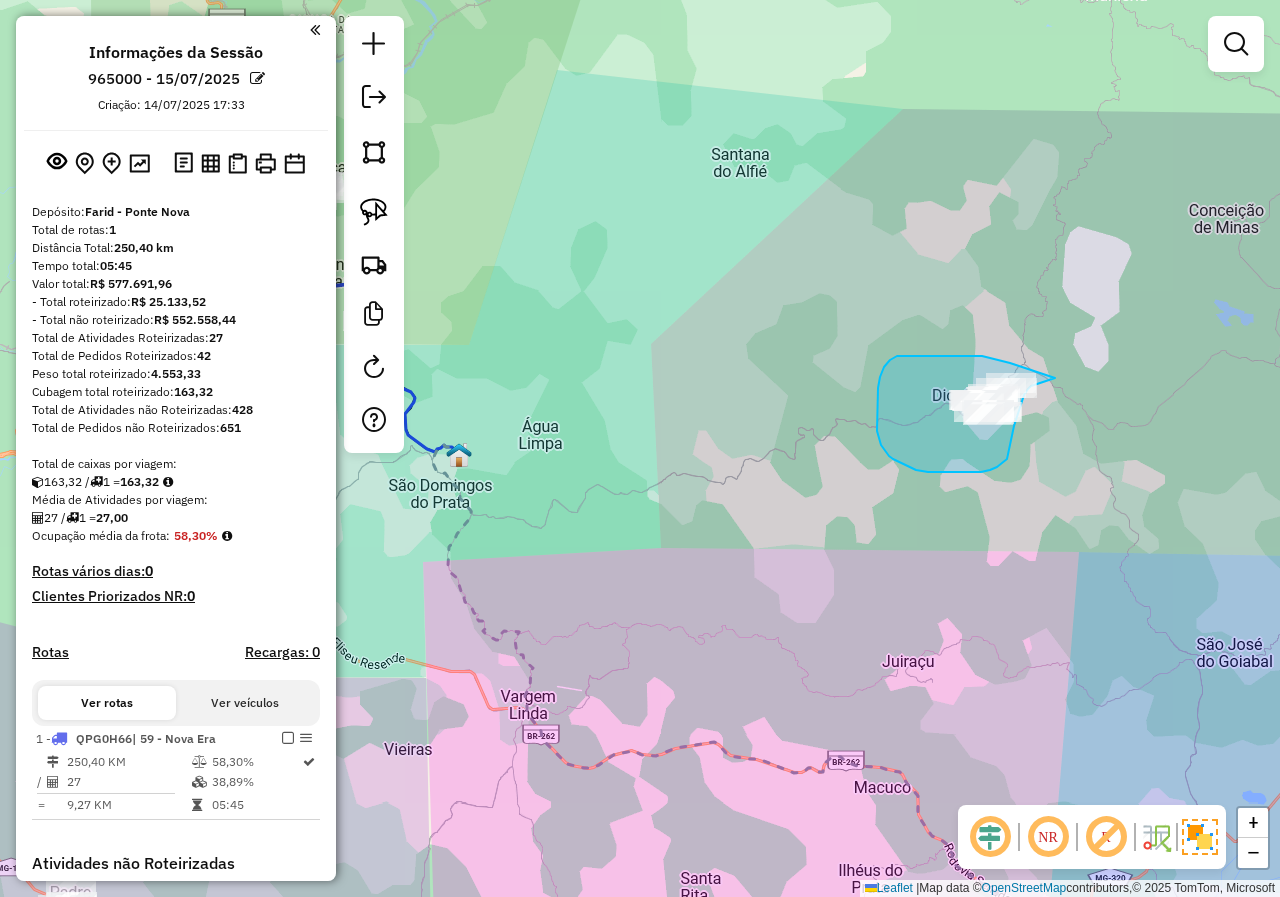 drag, startPoint x: 986, startPoint y: 357, endPoint x: 1073, endPoint y: 343, distance: 88.11924 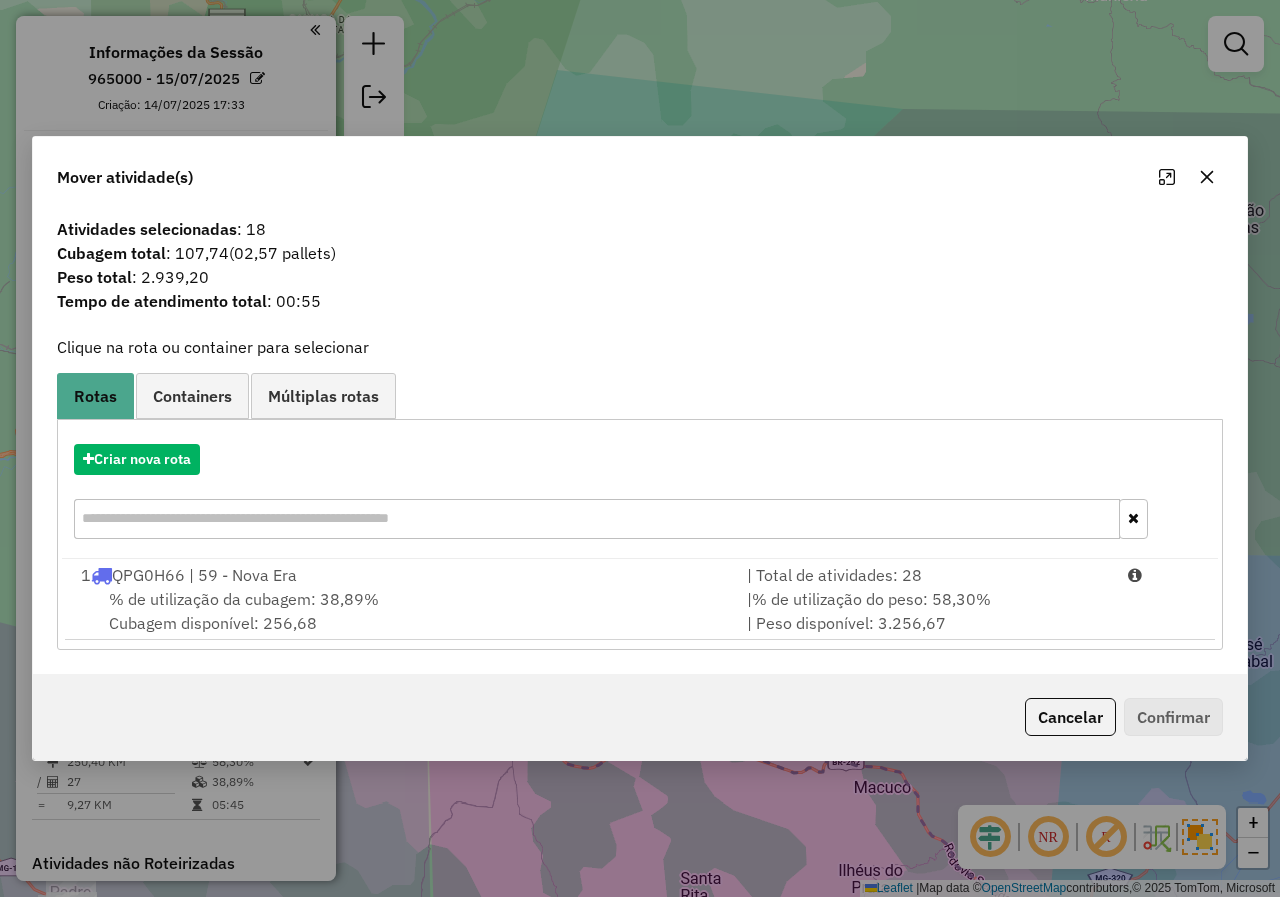 click 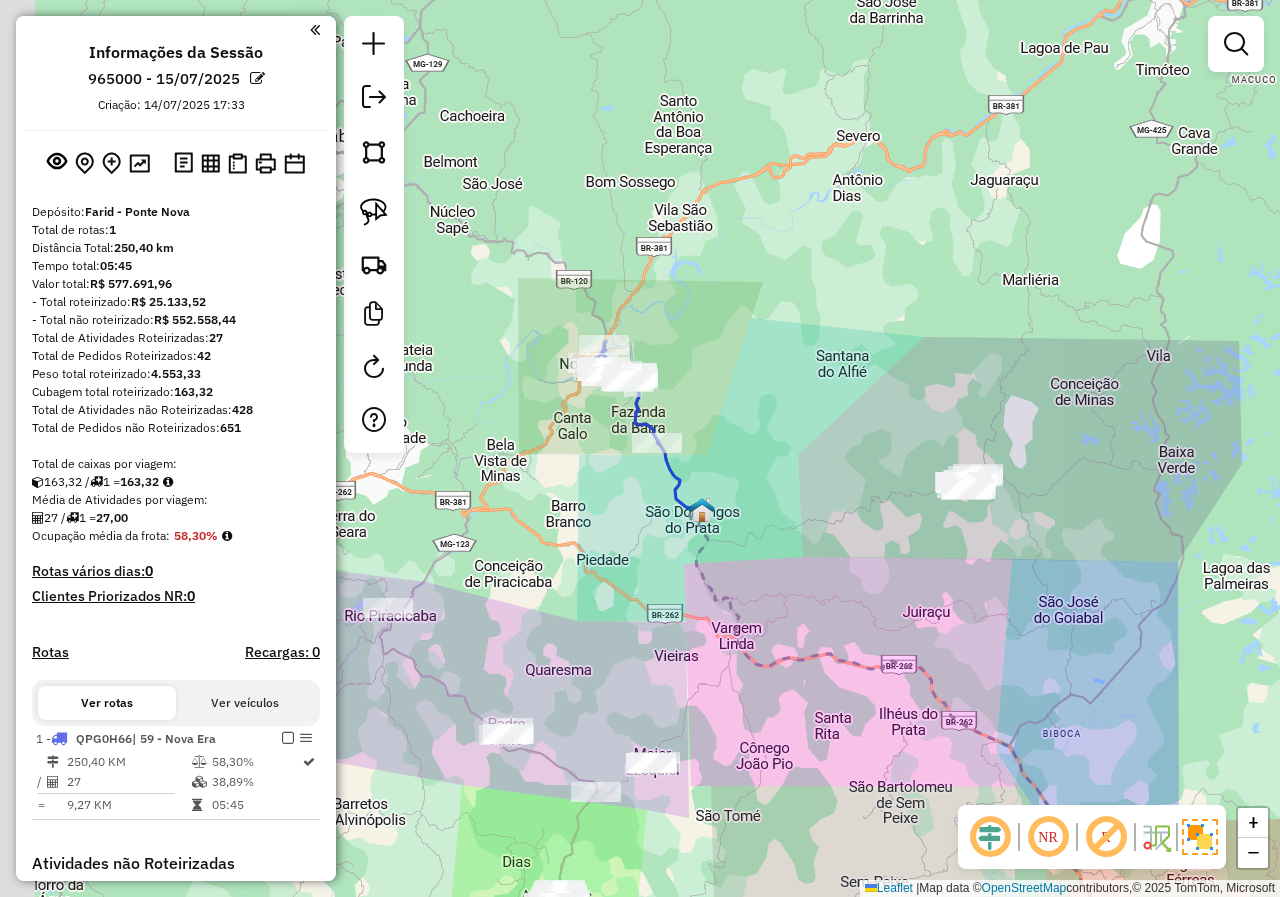drag, startPoint x: 719, startPoint y: 557, endPoint x: 782, endPoint y: 554, distance: 63.07139 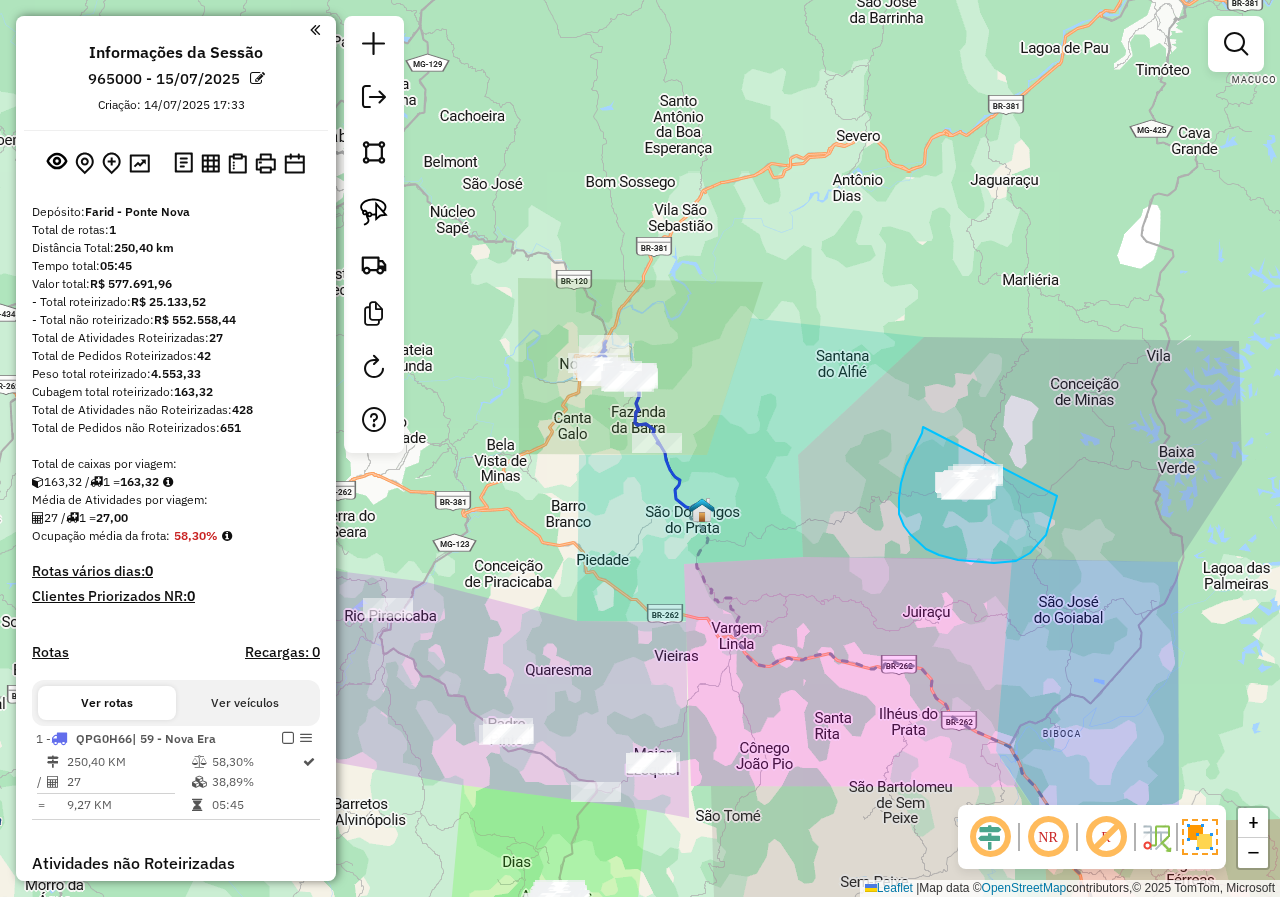drag, startPoint x: 923, startPoint y: 427, endPoint x: 1062, endPoint y: 439, distance: 139.51703 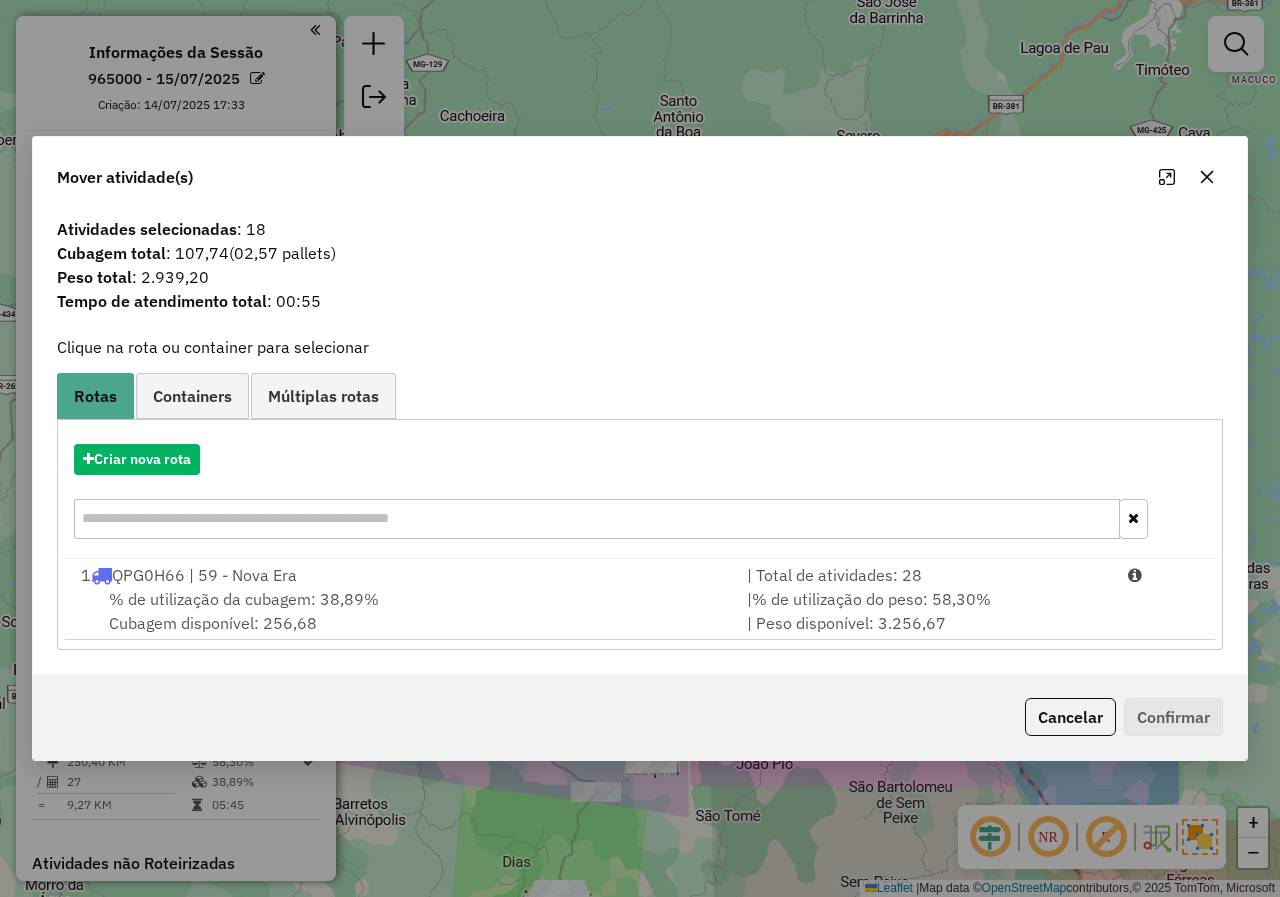 click 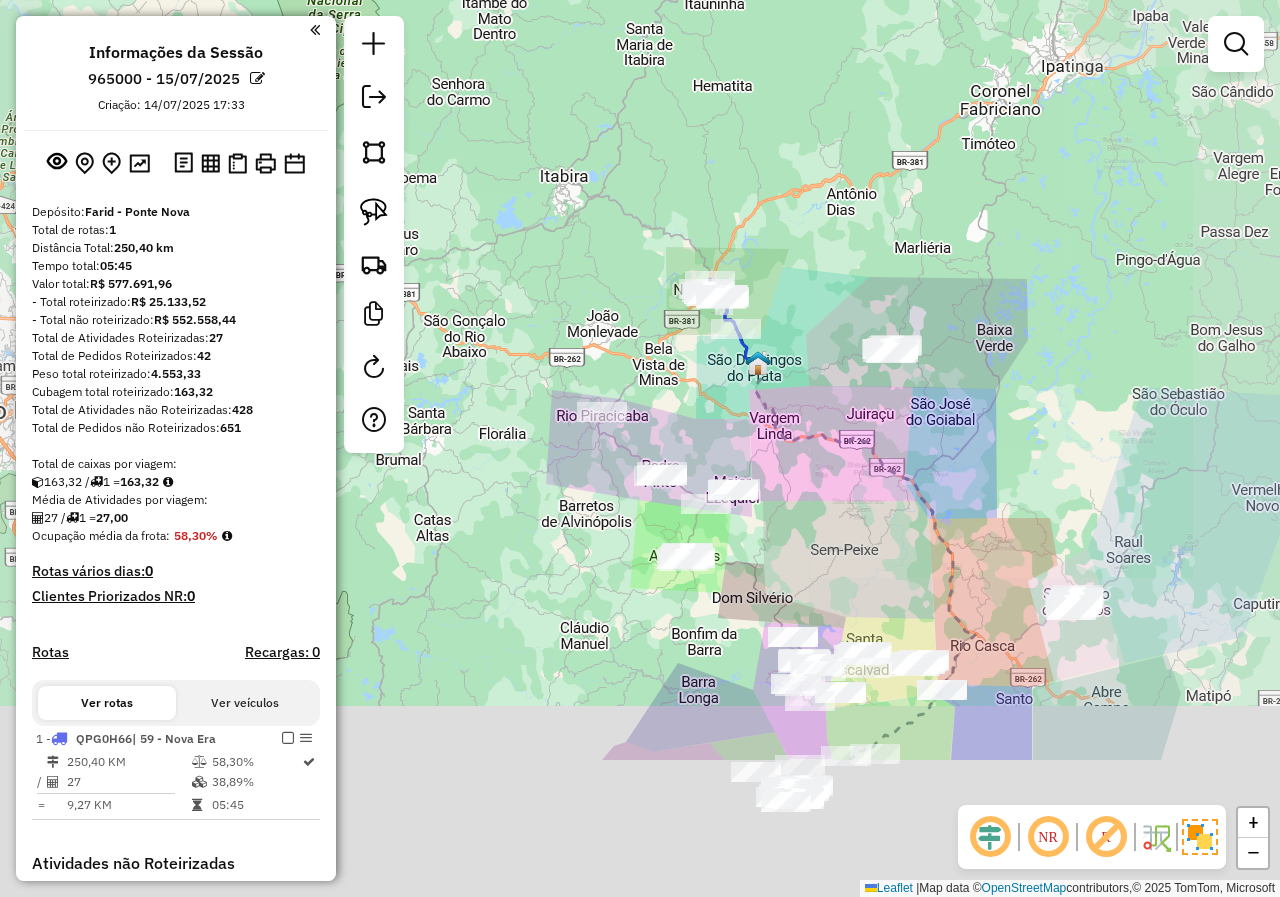 drag, startPoint x: 833, startPoint y: 702, endPoint x: 838, endPoint y: 452, distance: 250.04999 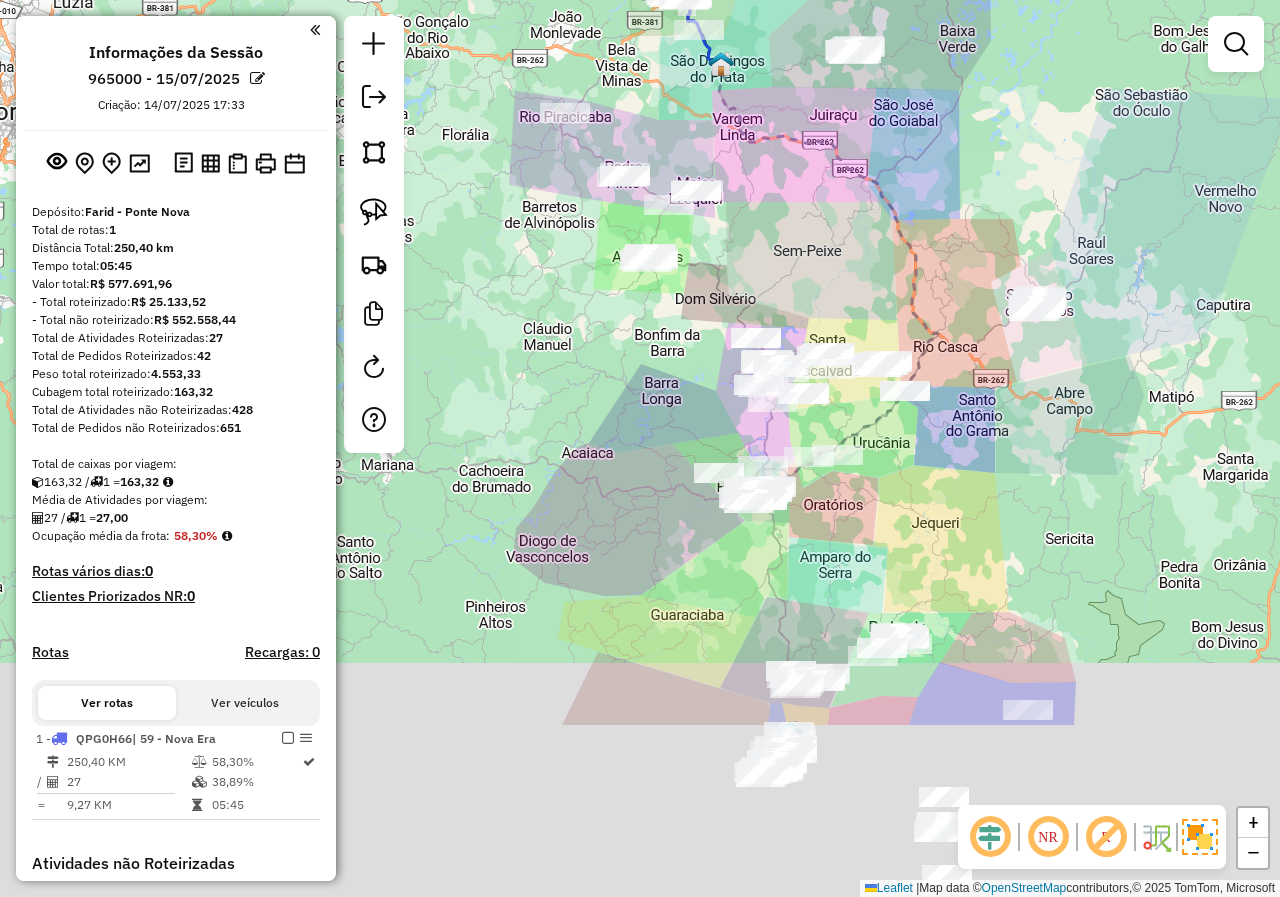 drag, startPoint x: 795, startPoint y: 815, endPoint x: 760, endPoint y: 451, distance: 365.67883 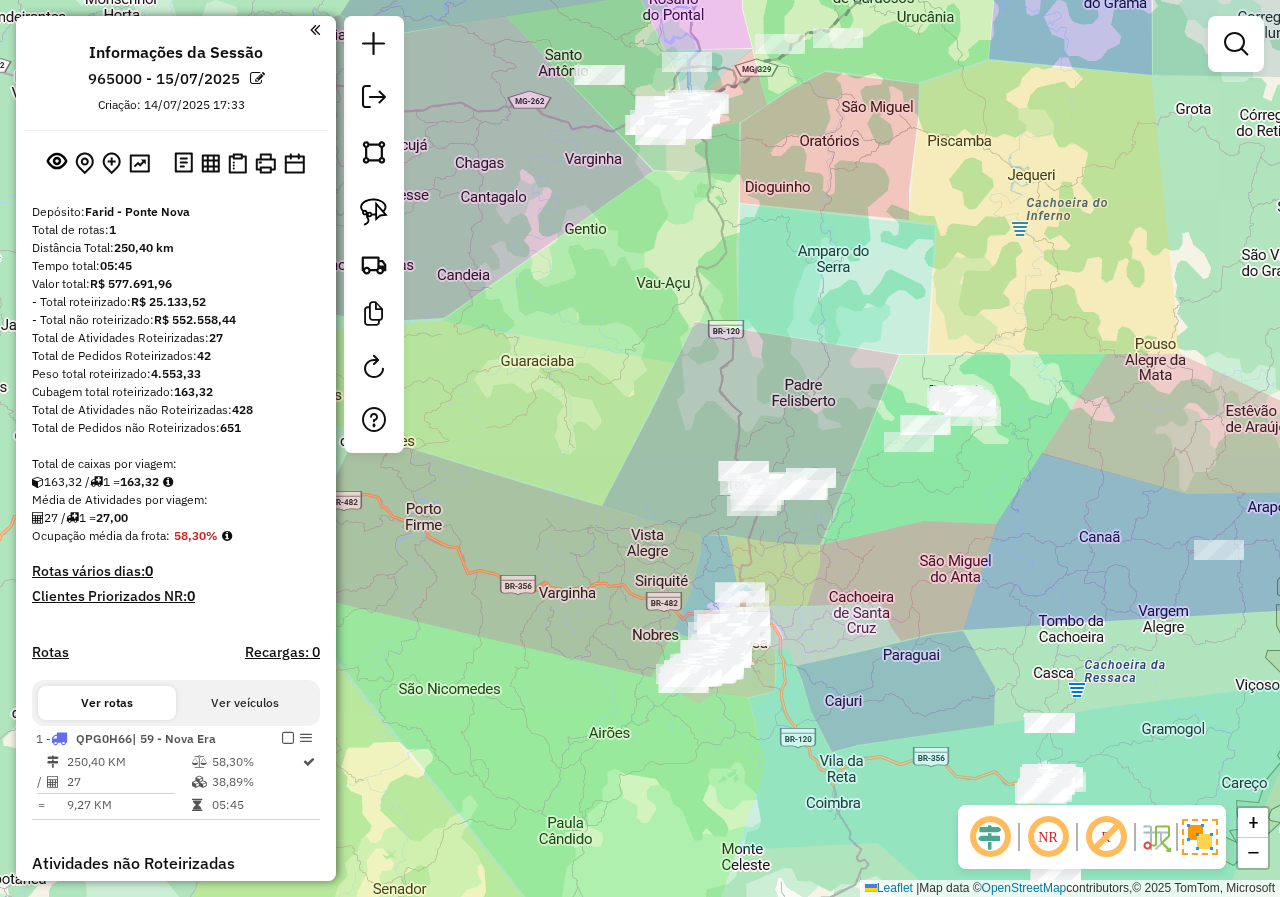 drag, startPoint x: 828, startPoint y: 589, endPoint x: 858, endPoint y: 595, distance: 30.594116 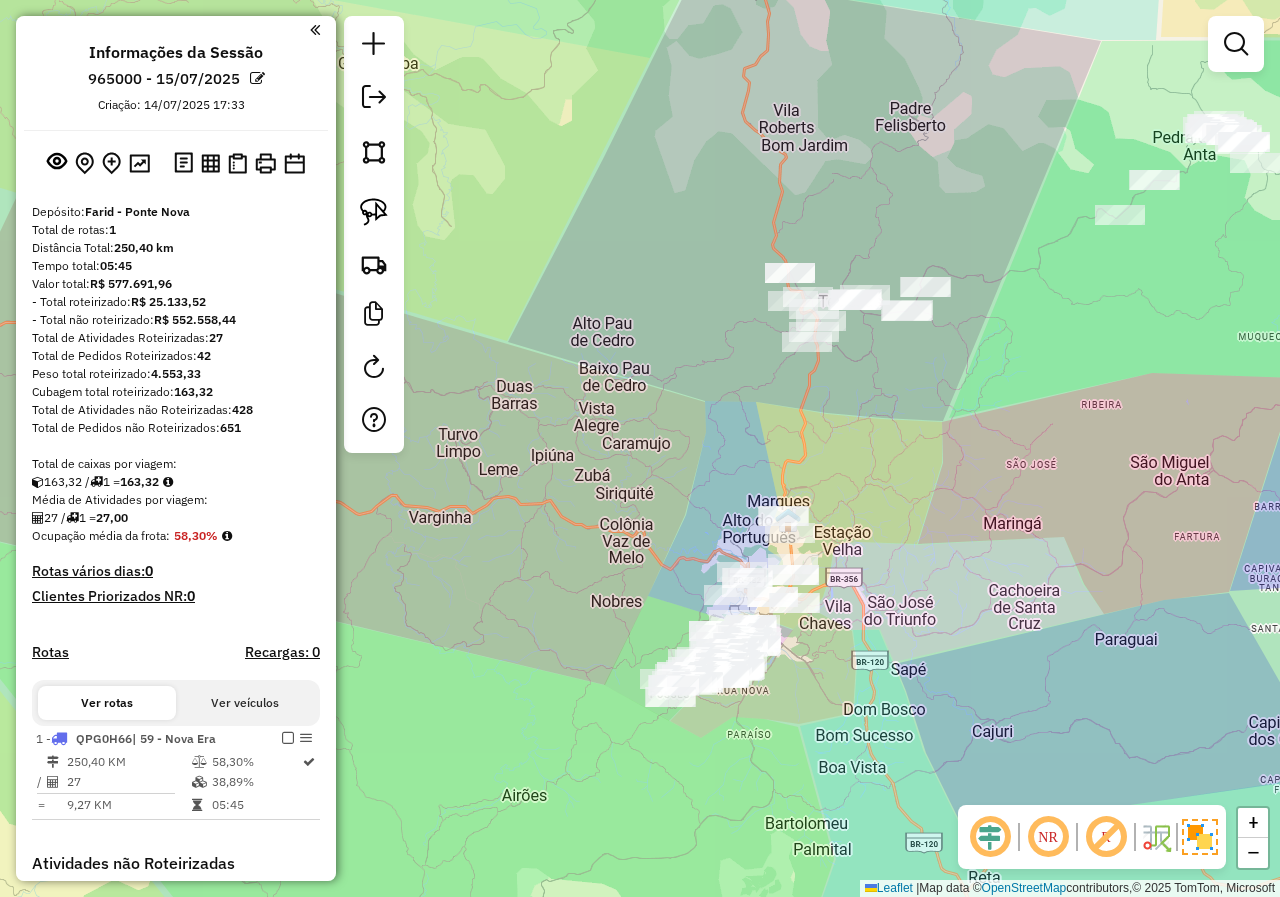 drag, startPoint x: 790, startPoint y: 697, endPoint x: 844, endPoint y: 672, distance: 59.5063 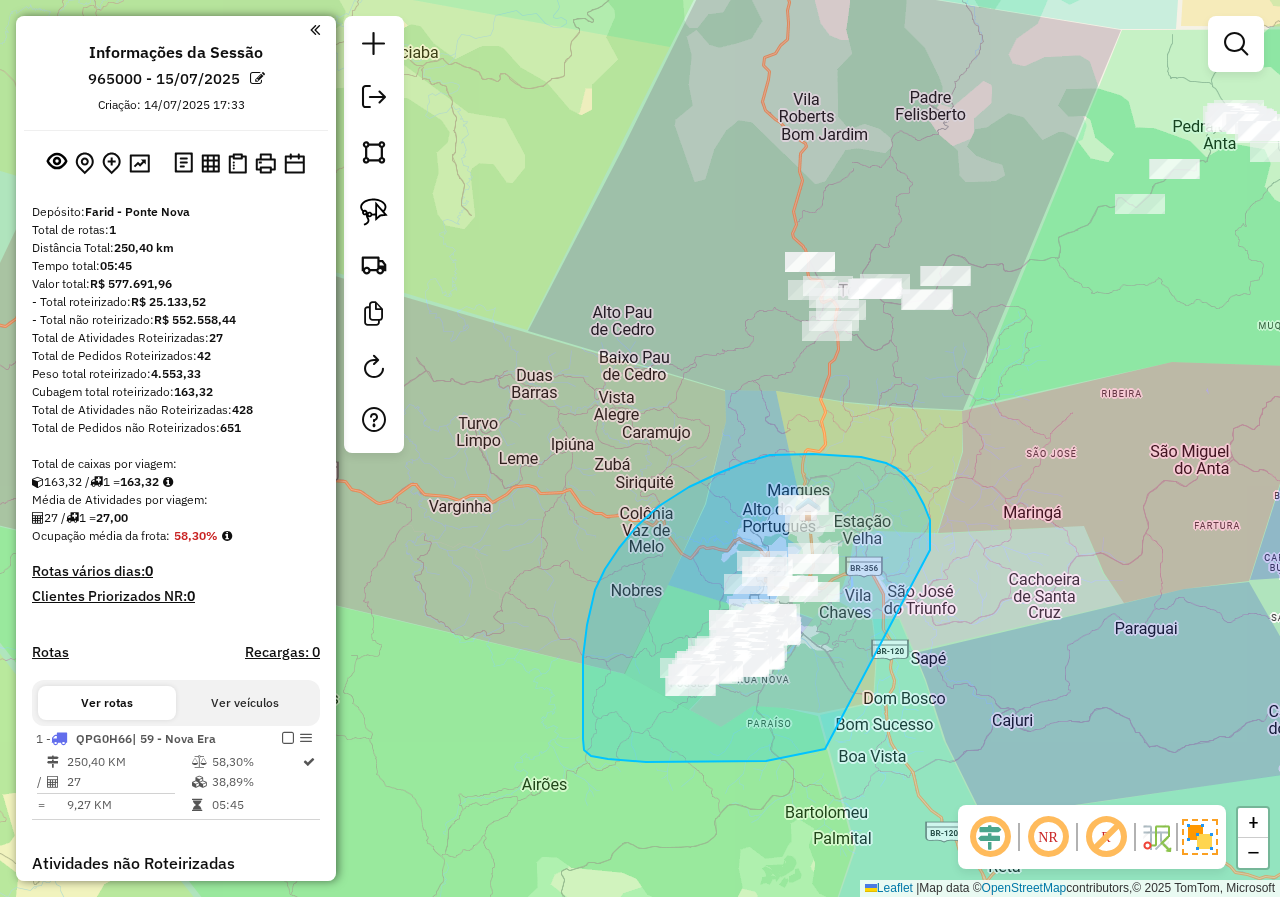 drag, startPoint x: 930, startPoint y: 537, endPoint x: 844, endPoint y: 721, distance: 203.10588 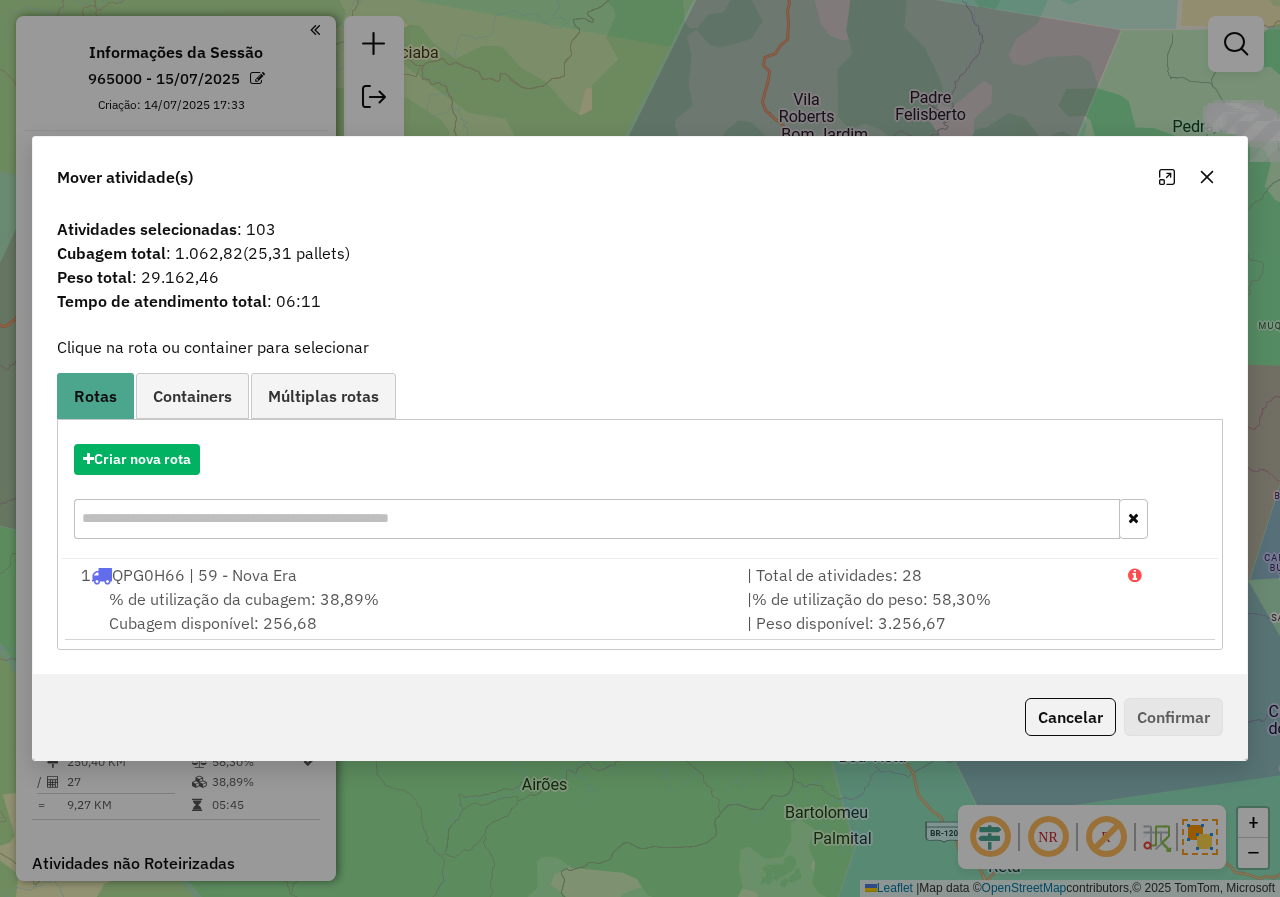 click 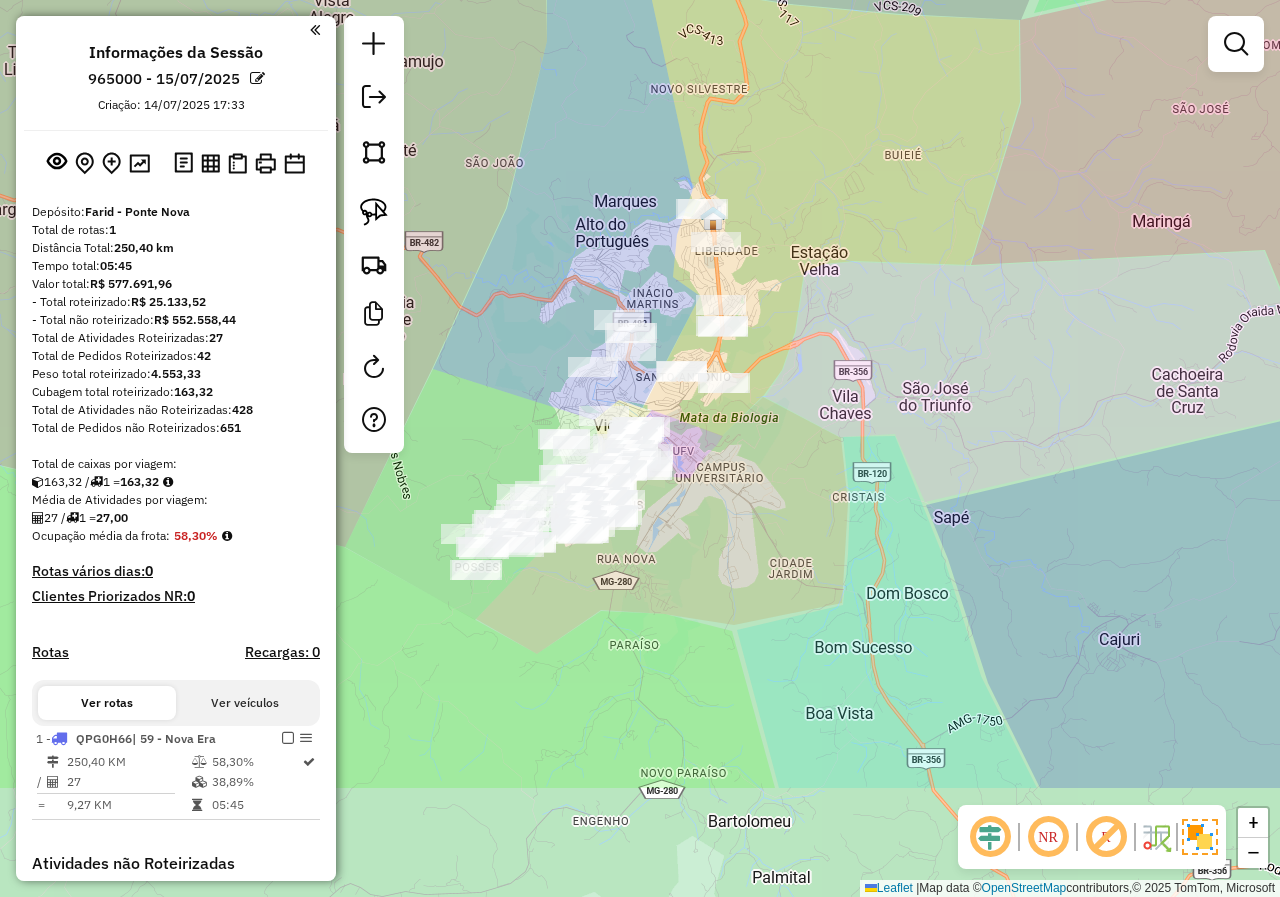 drag, startPoint x: 910, startPoint y: 568, endPoint x: 975, endPoint y: 397, distance: 182.93715 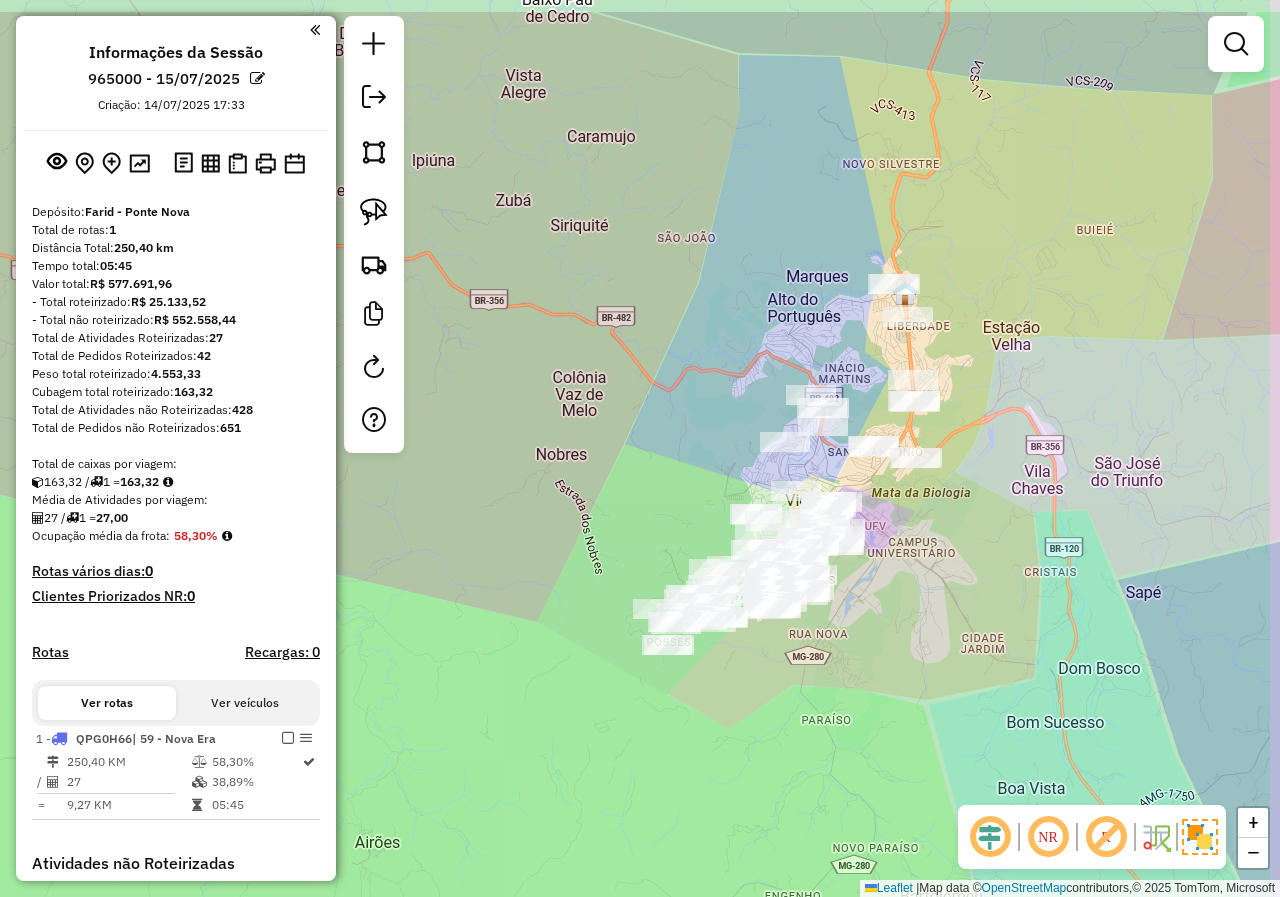 drag, startPoint x: 921, startPoint y: 446, endPoint x: 898, endPoint y: 548, distance: 104.56099 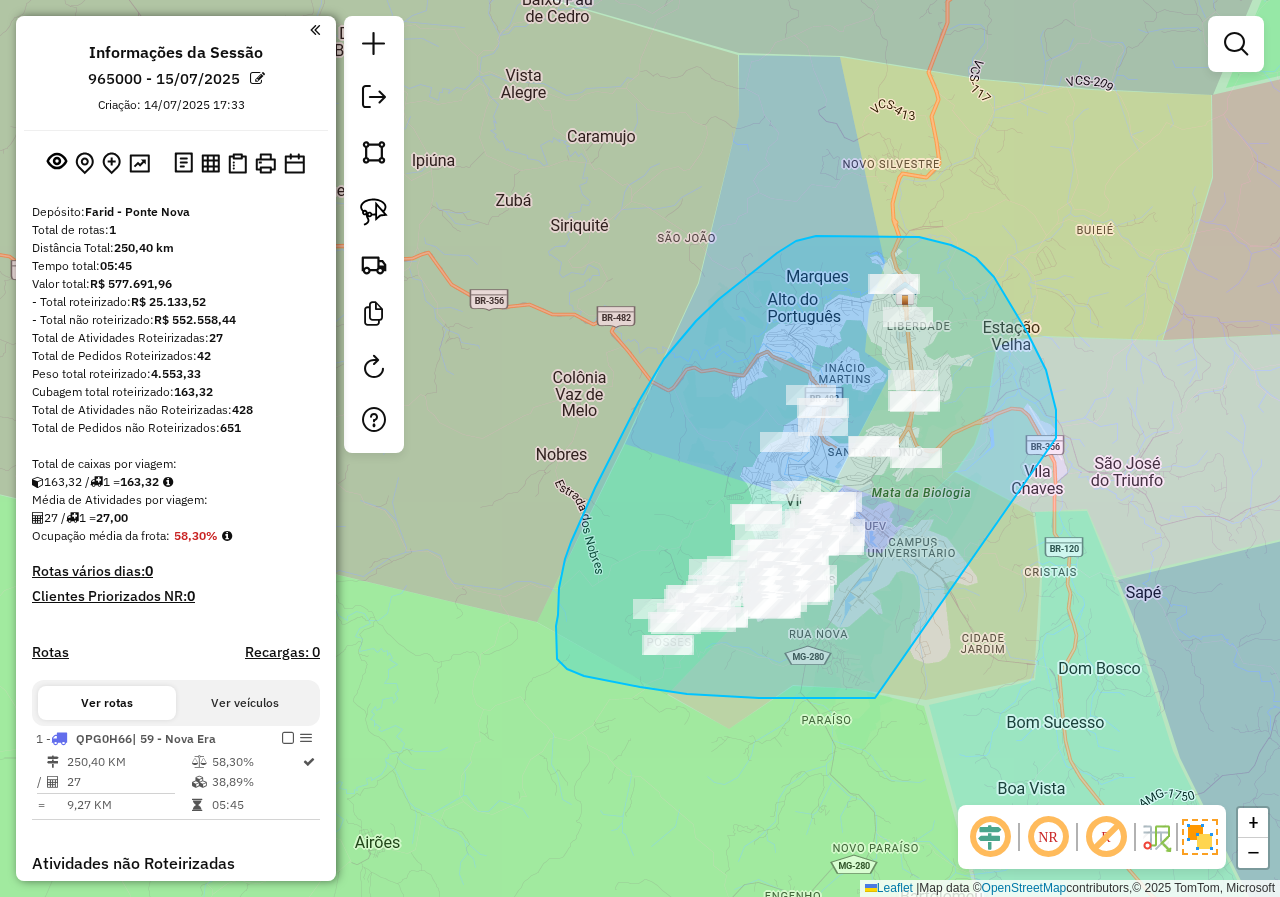 drag, startPoint x: 1056, startPoint y: 438, endPoint x: 875, endPoint y: 698, distance: 316.79803 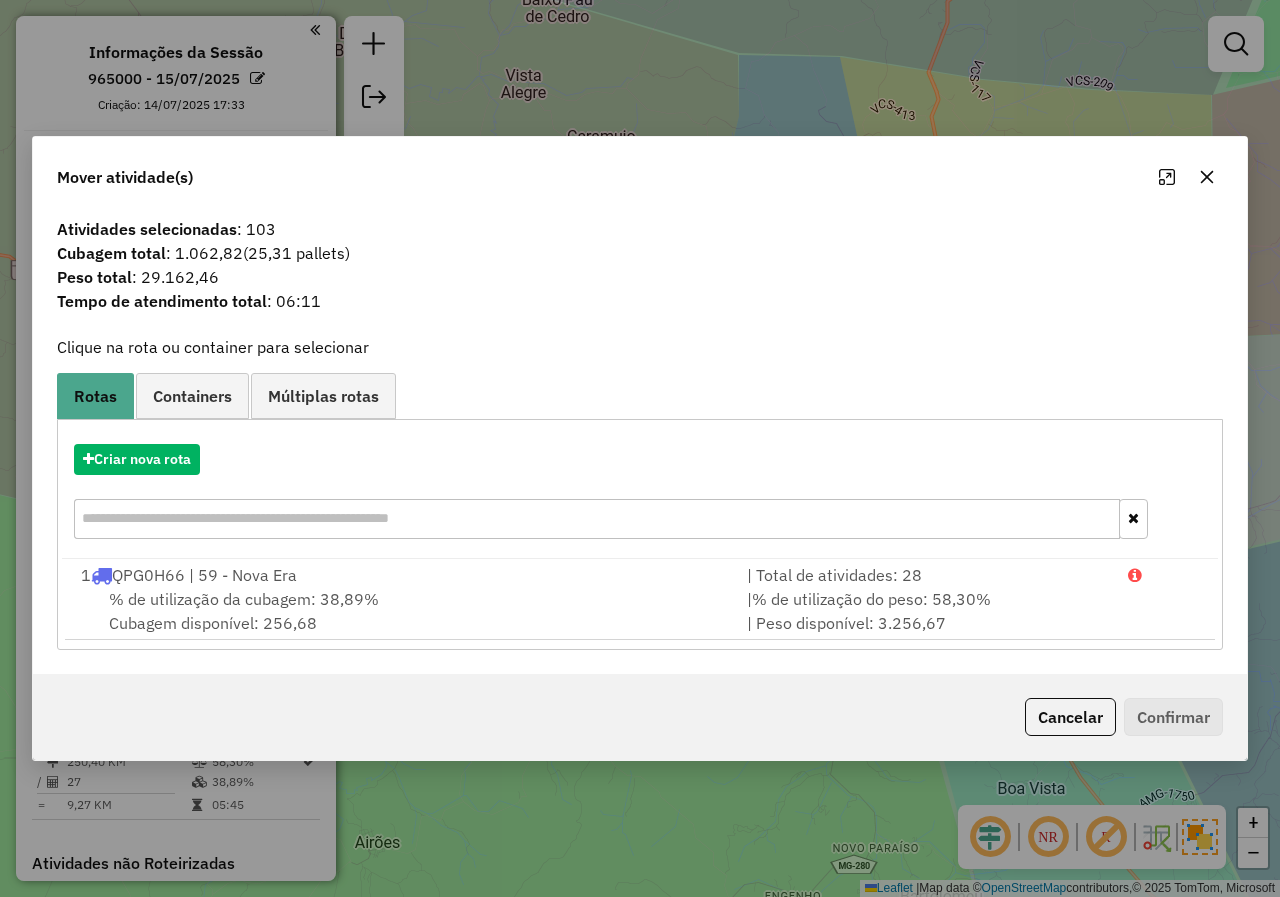 click 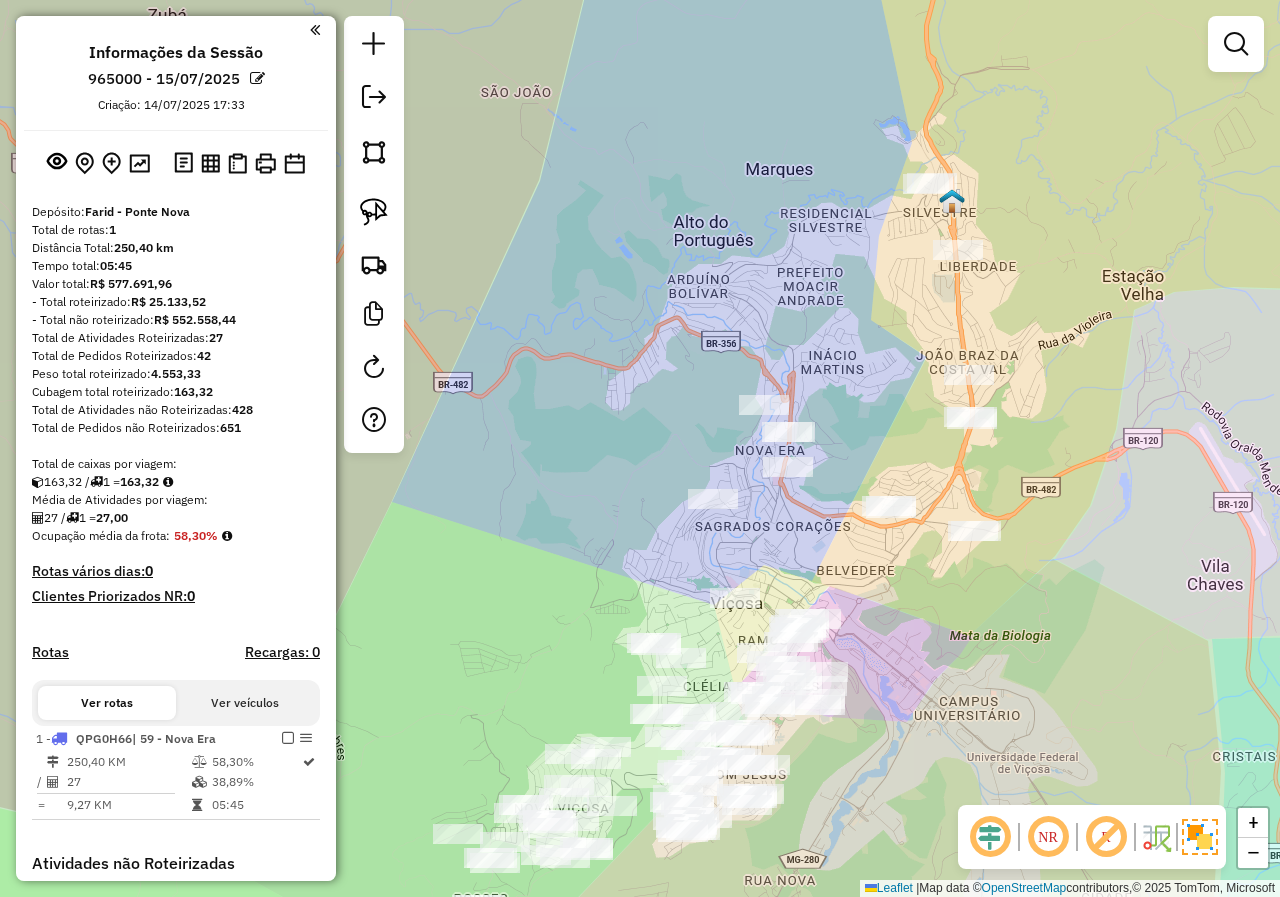 drag, startPoint x: 838, startPoint y: 495, endPoint x: 834, endPoint y: 548, distance: 53.15073 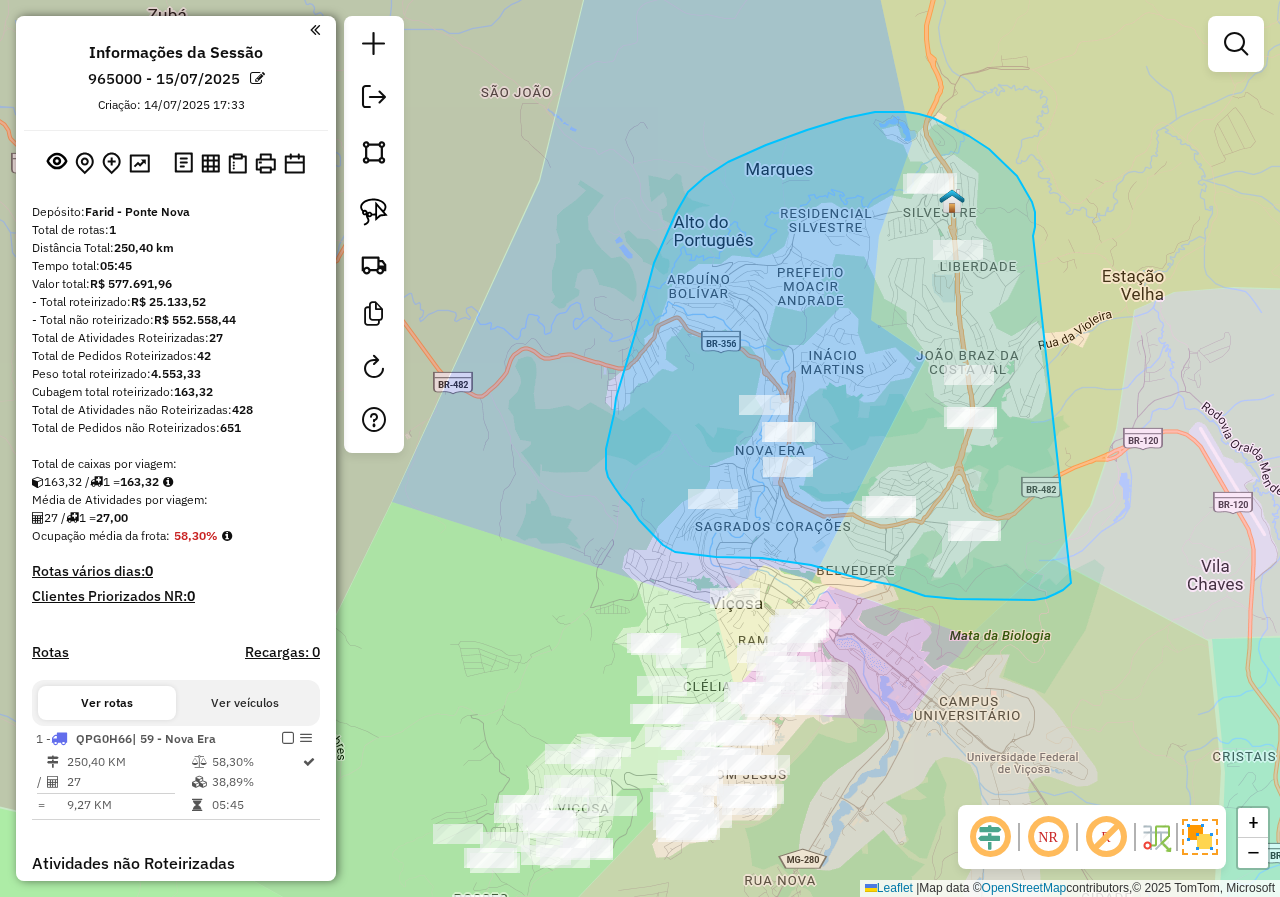 drag, startPoint x: 1033, startPoint y: 236, endPoint x: 1080, endPoint y: 573, distance: 340.26166 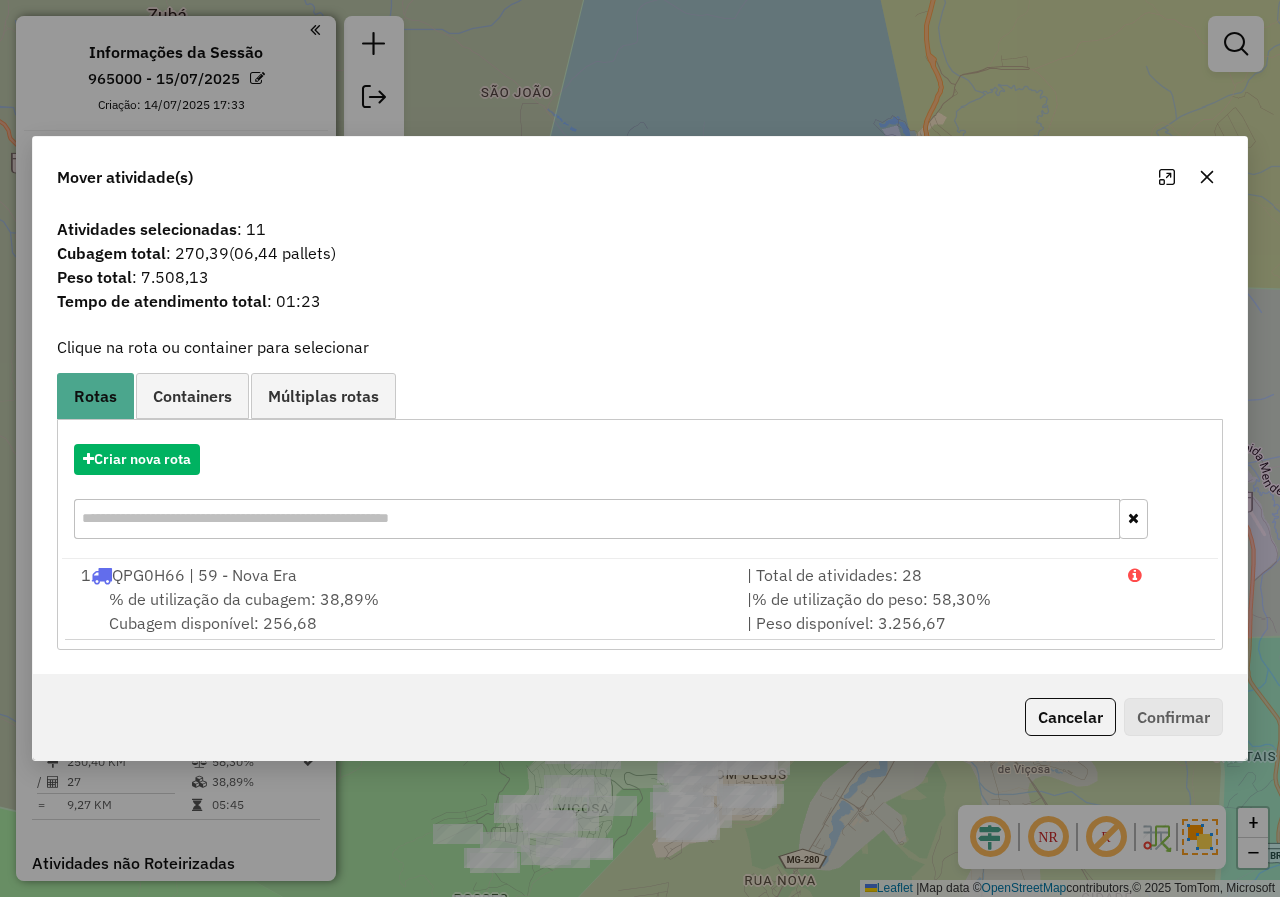 click 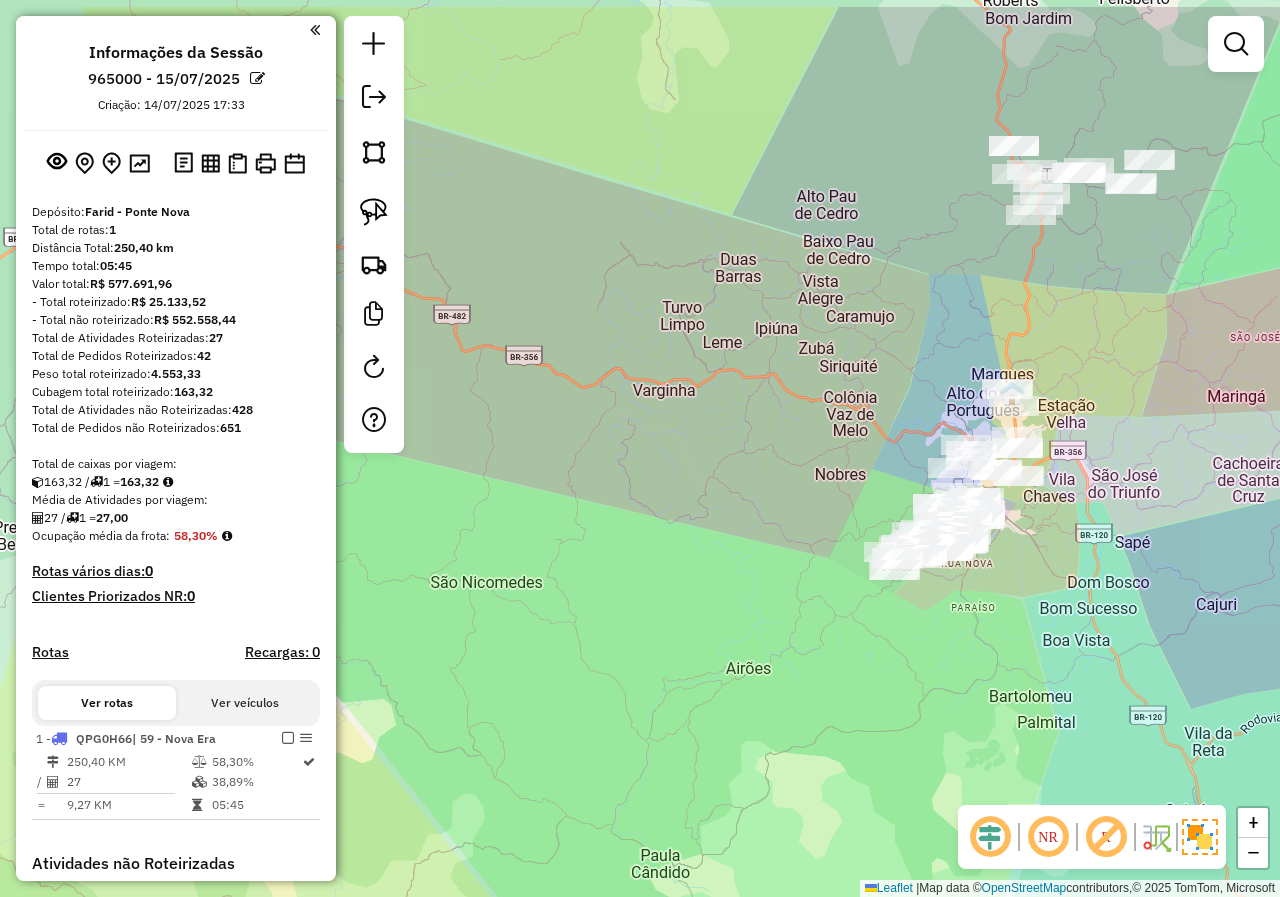 drag, startPoint x: 815, startPoint y: 192, endPoint x: 838, endPoint y: 362, distance: 171.54883 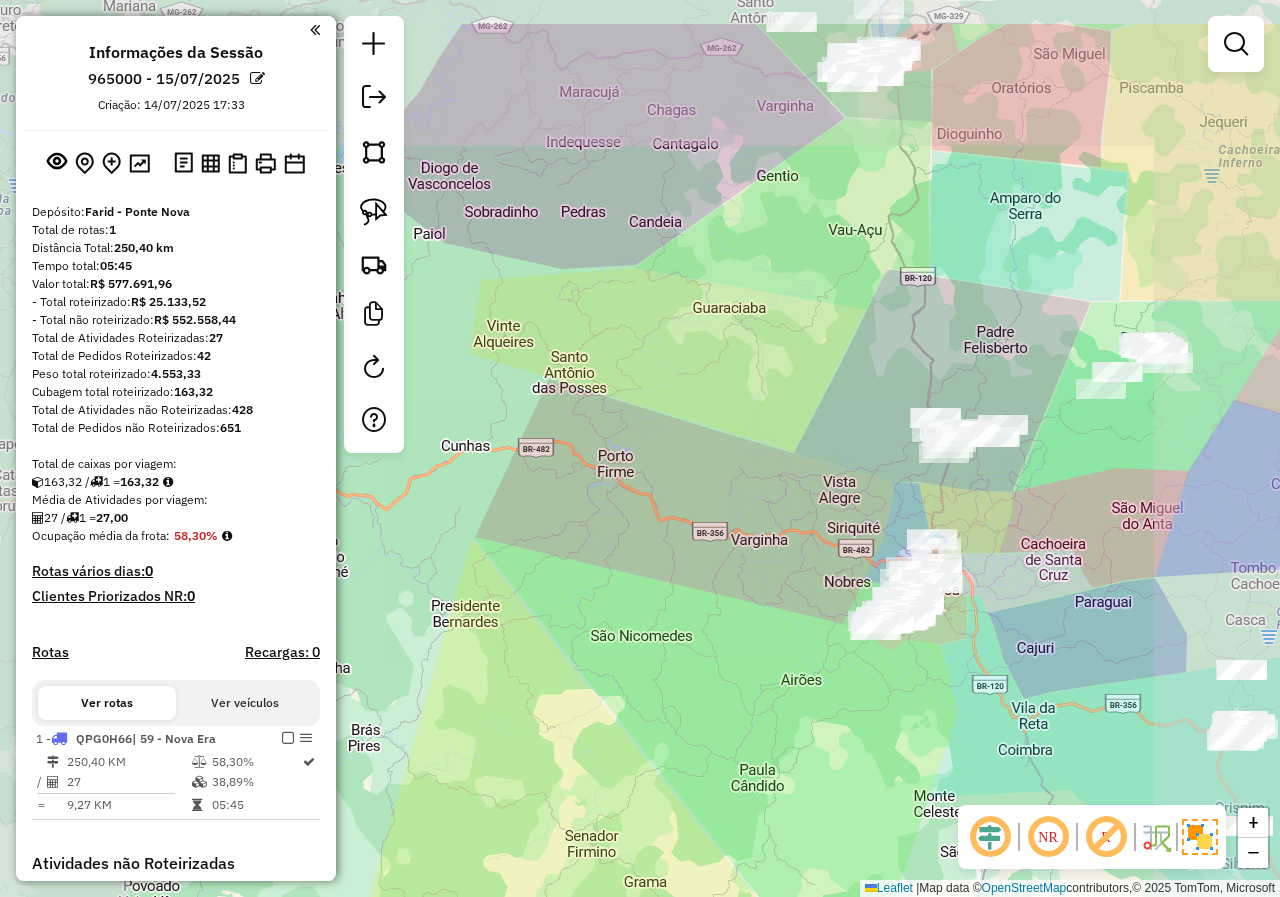 drag, startPoint x: 812, startPoint y: 371, endPoint x: 823, endPoint y: 441, distance: 70.85902 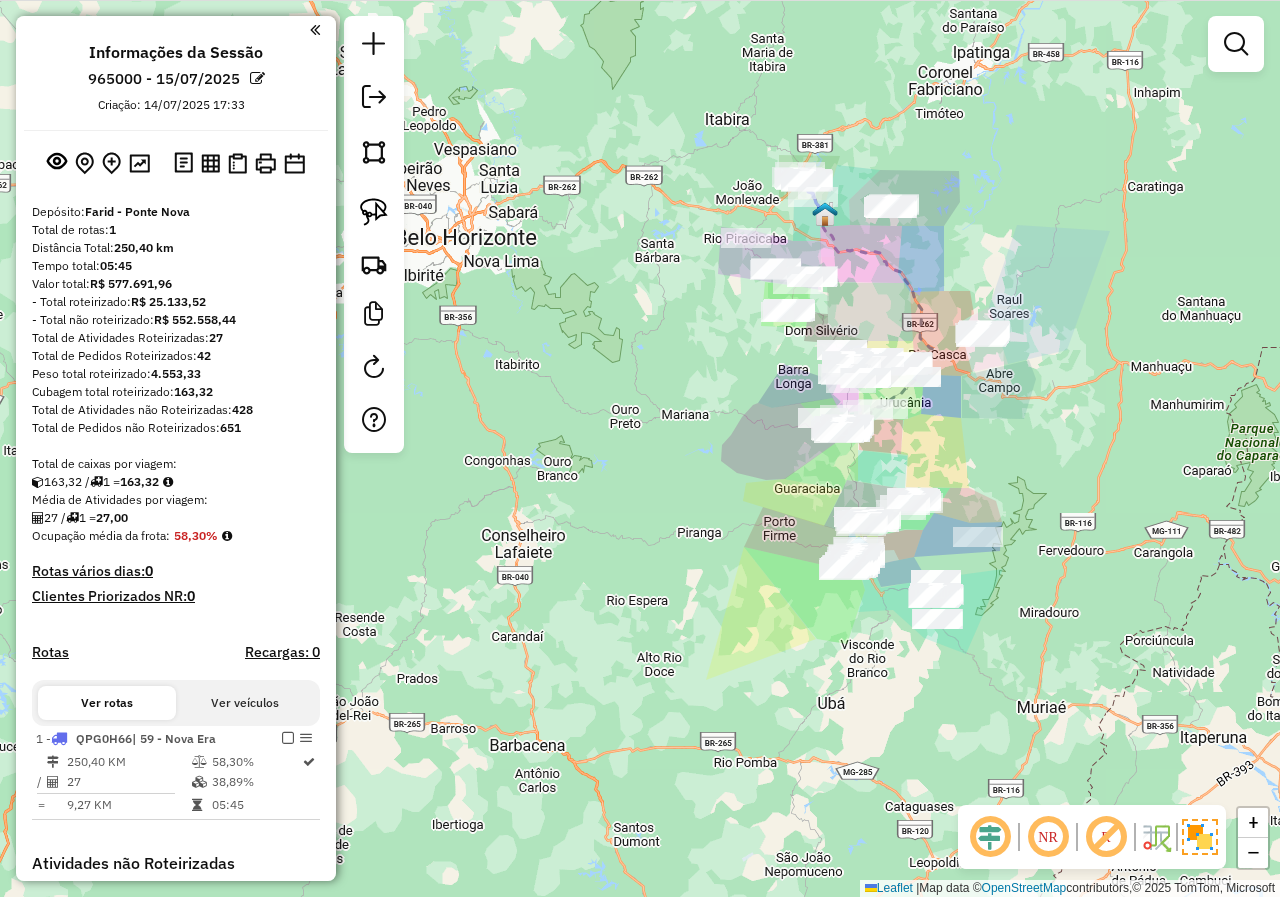 scroll, scrollTop: 0, scrollLeft: 0, axis: both 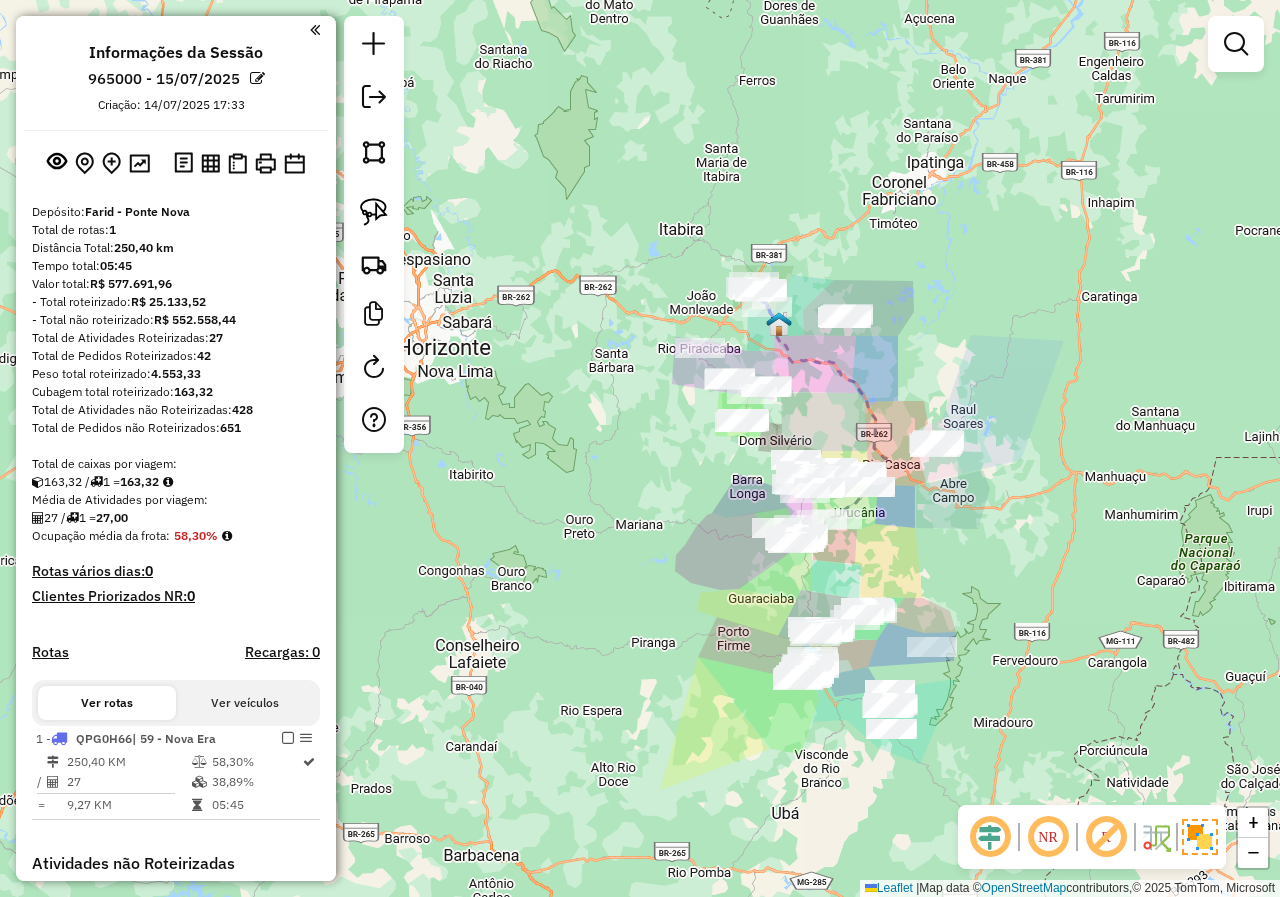 drag, startPoint x: 726, startPoint y: 383, endPoint x: 685, endPoint y: 469, distance: 95.27329 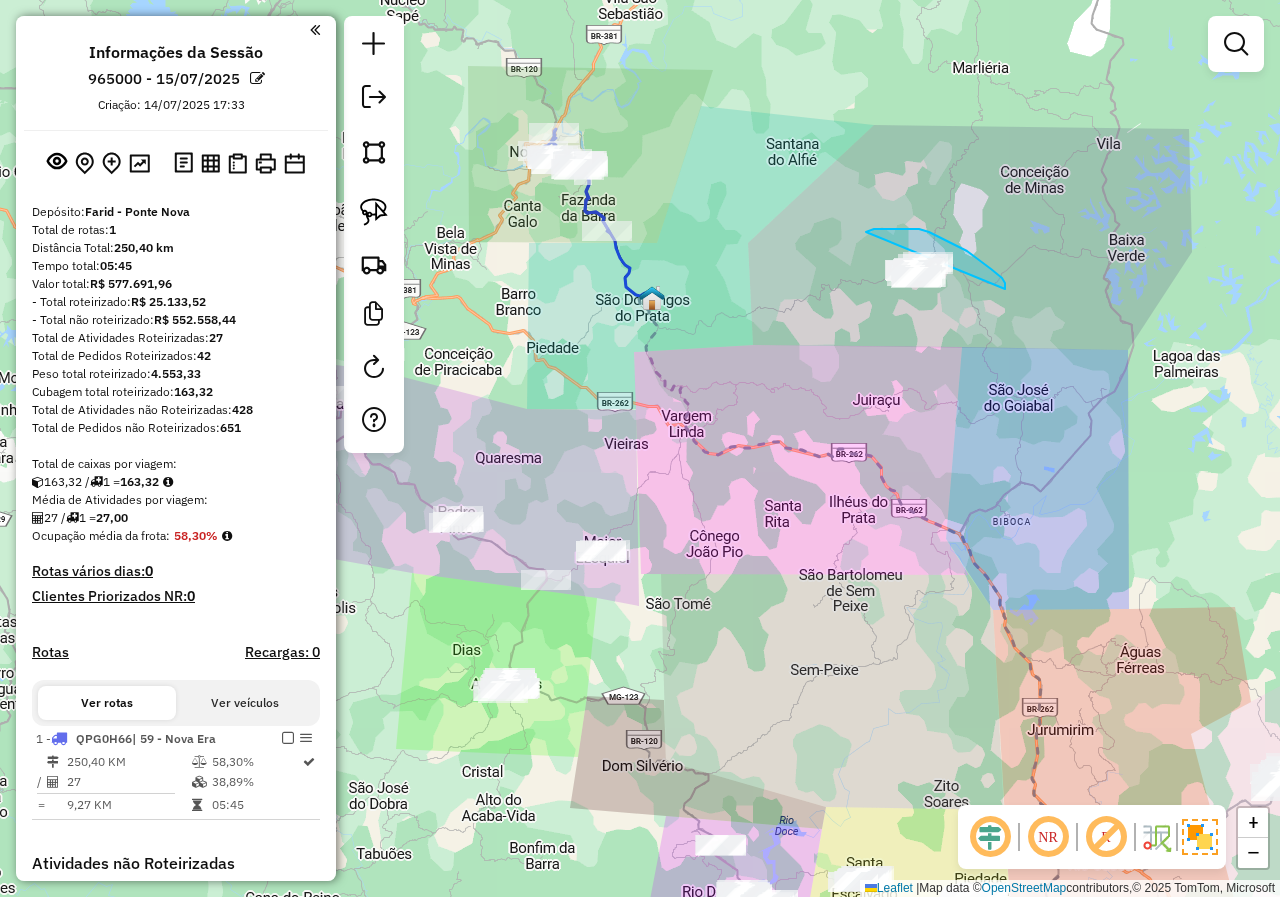 drag, startPoint x: 1005, startPoint y: 289, endPoint x: 912, endPoint y: 329, distance: 101.23734 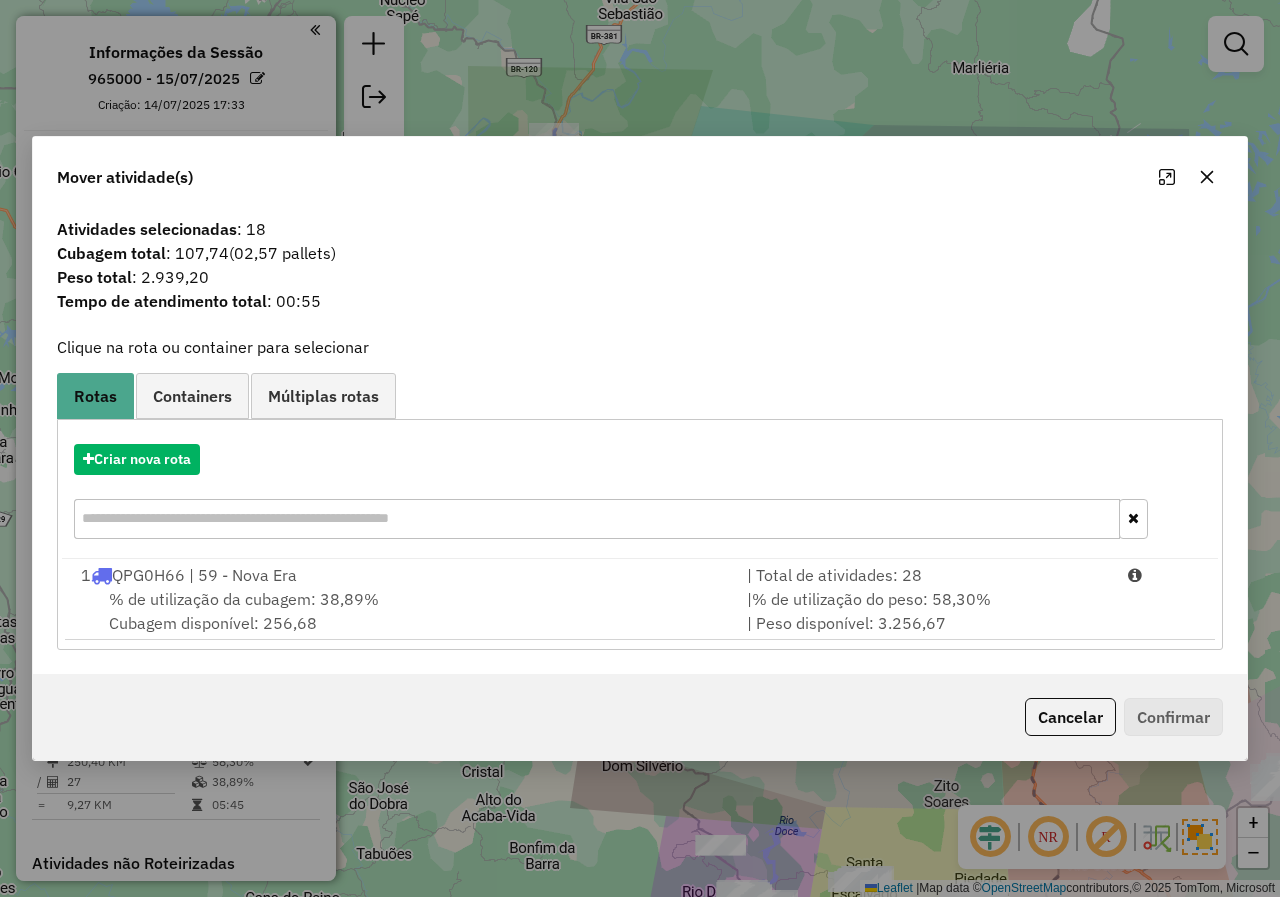 click 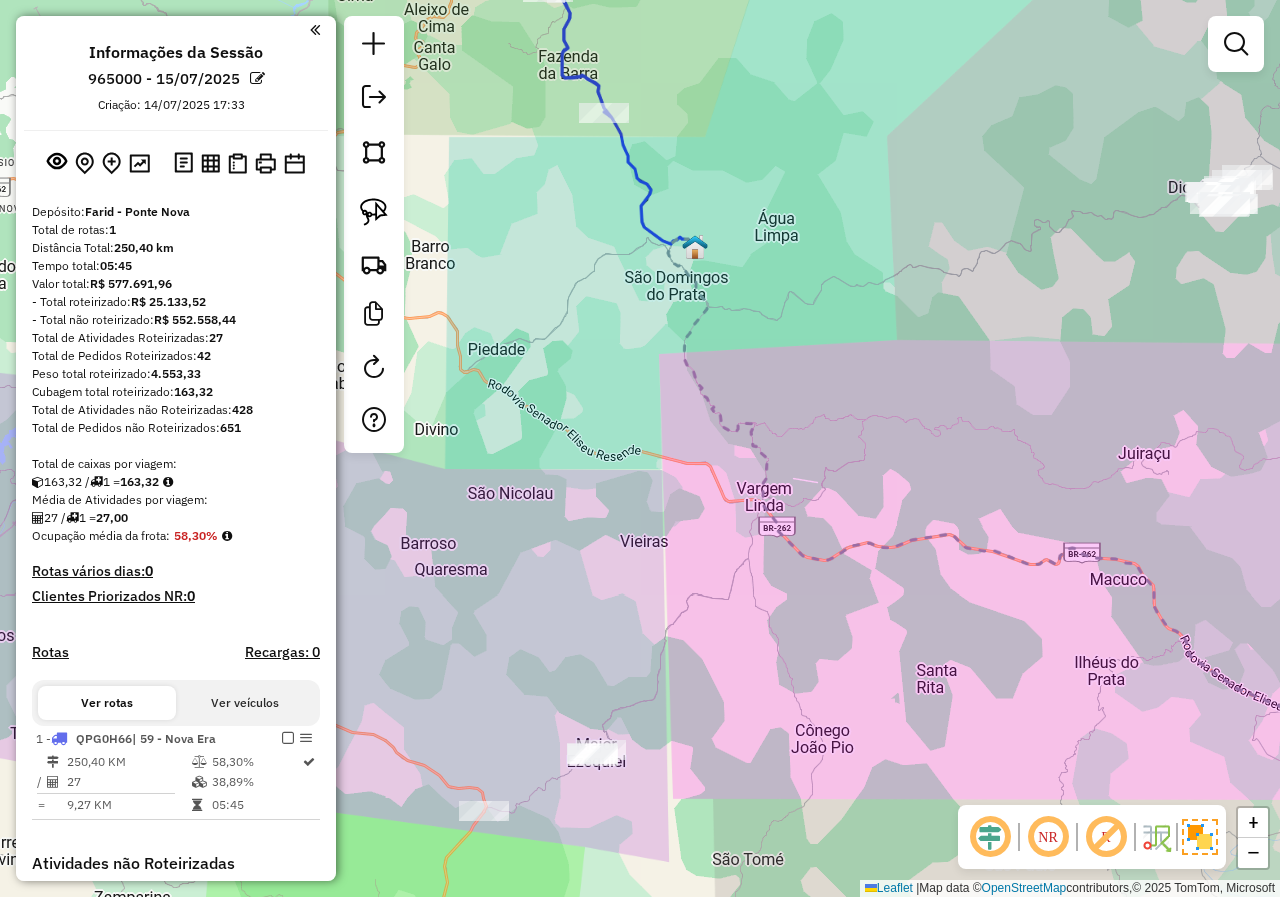 drag, startPoint x: 700, startPoint y: 311, endPoint x: 806, endPoint y: 228, distance: 134.62912 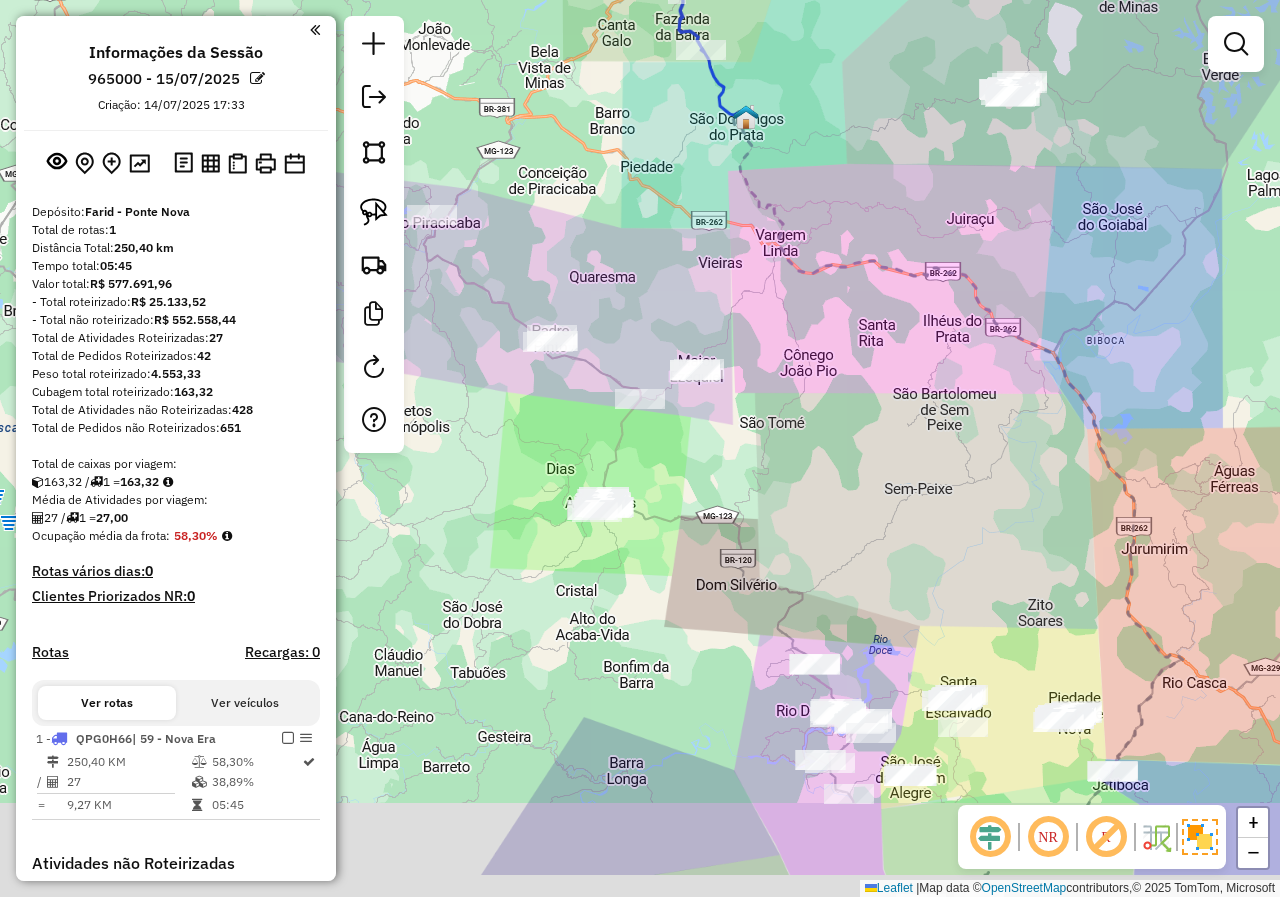 drag, startPoint x: 798, startPoint y: 445, endPoint x: 796, endPoint y: 311, distance: 134.01492 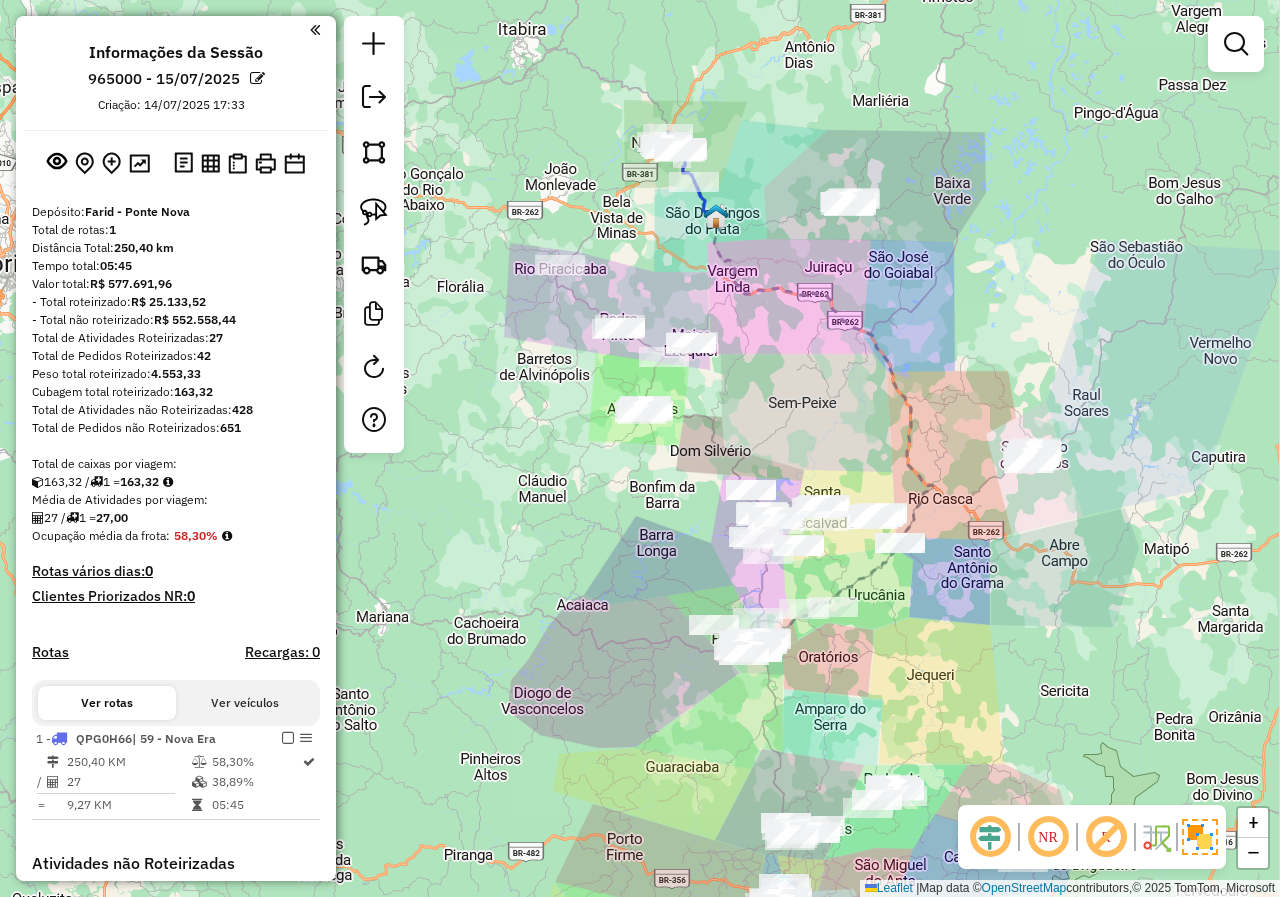 drag, startPoint x: 849, startPoint y: 355, endPoint x: 800, endPoint y: 470, distance: 125.004 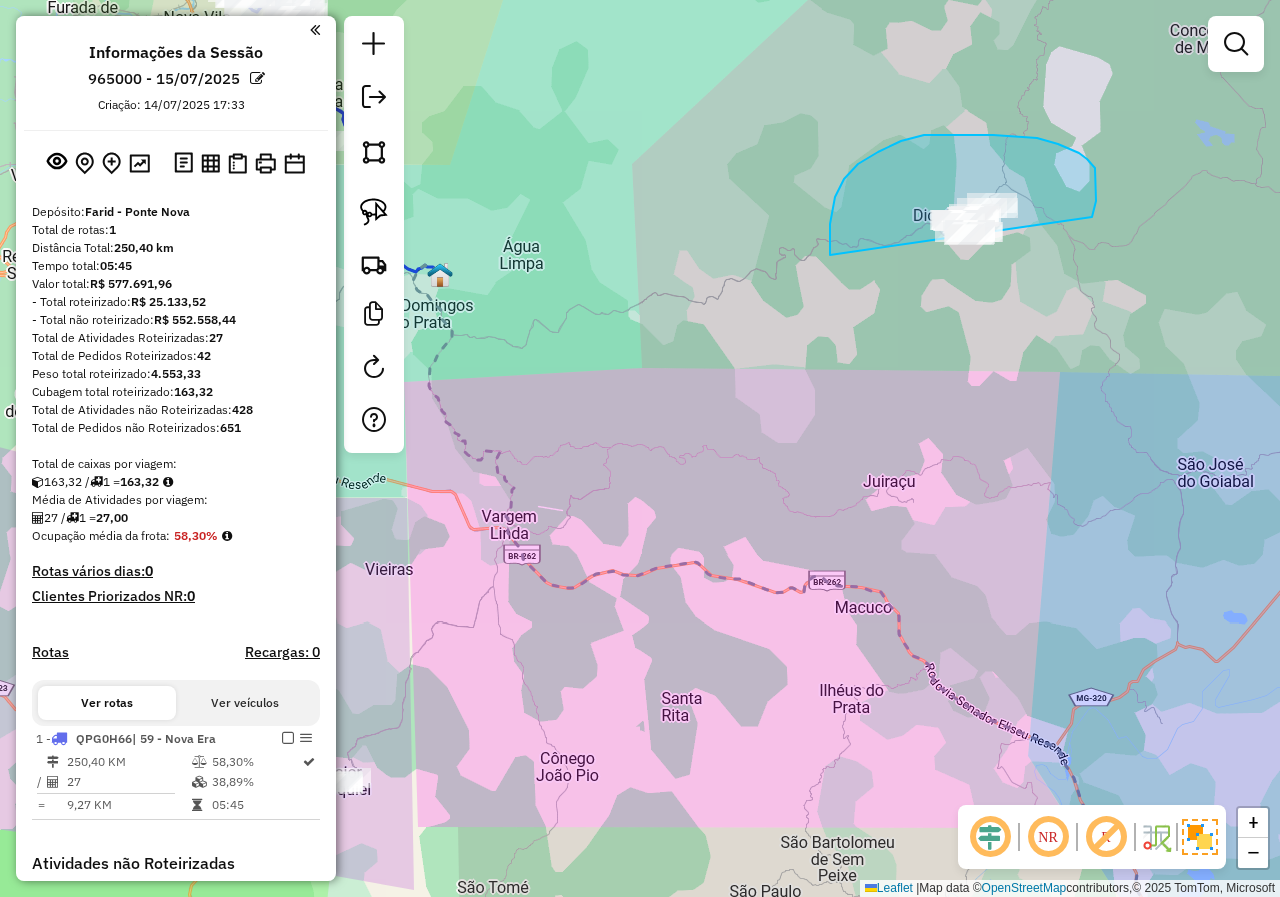 drag, startPoint x: 1087, startPoint y: 159, endPoint x: 972, endPoint y: 313, distance: 192.20041 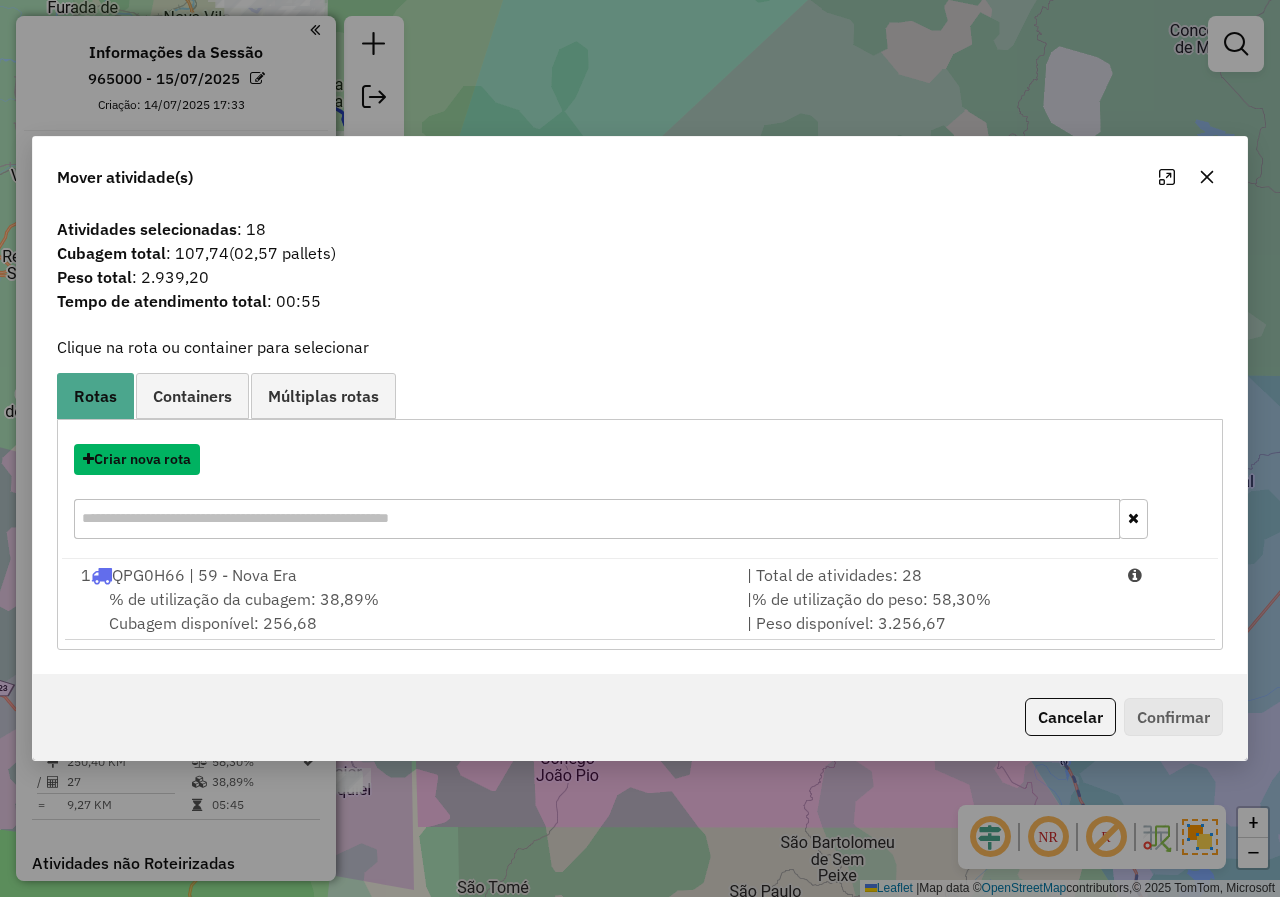 click on "Criar nova rota" at bounding box center [137, 459] 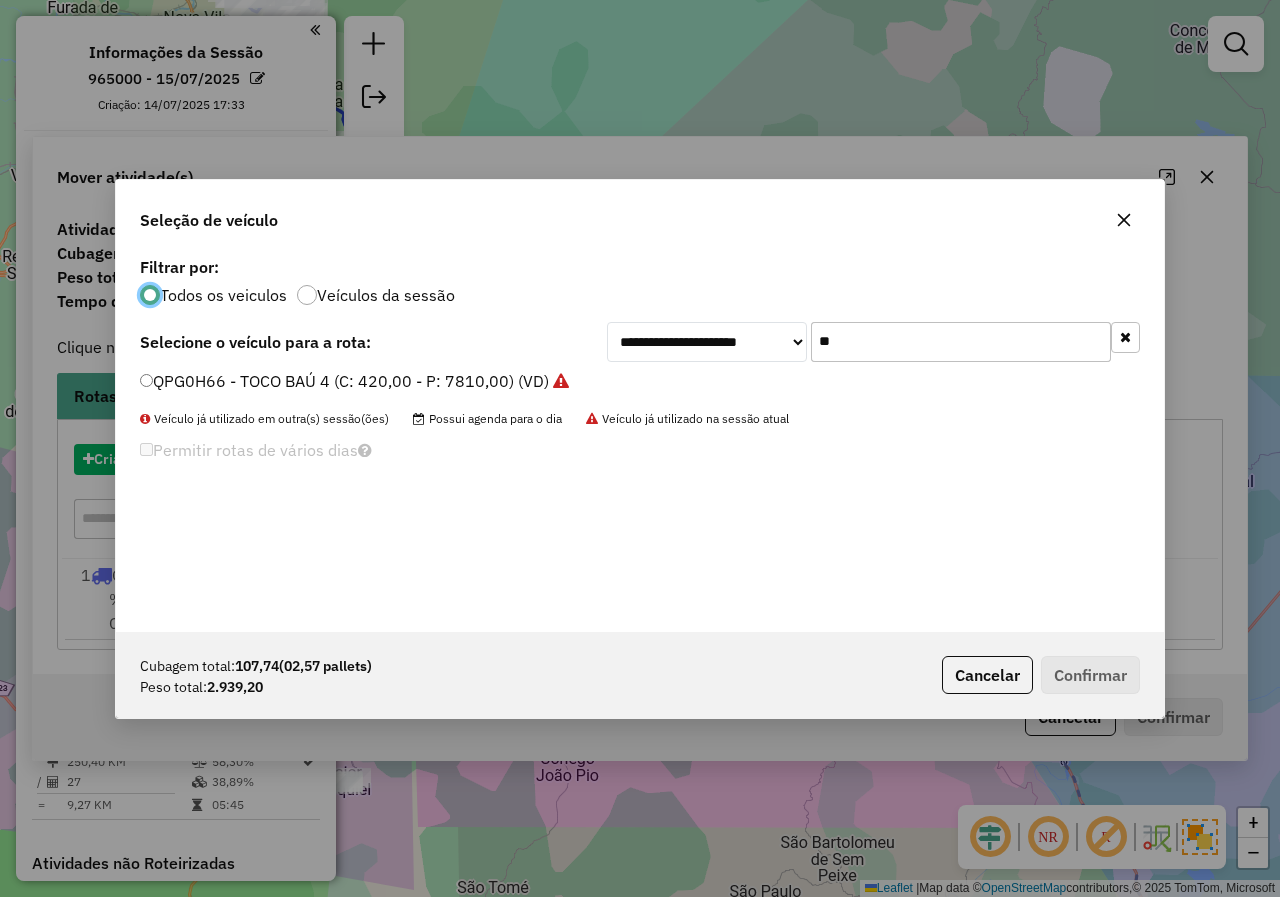 scroll, scrollTop: 11, scrollLeft: 6, axis: both 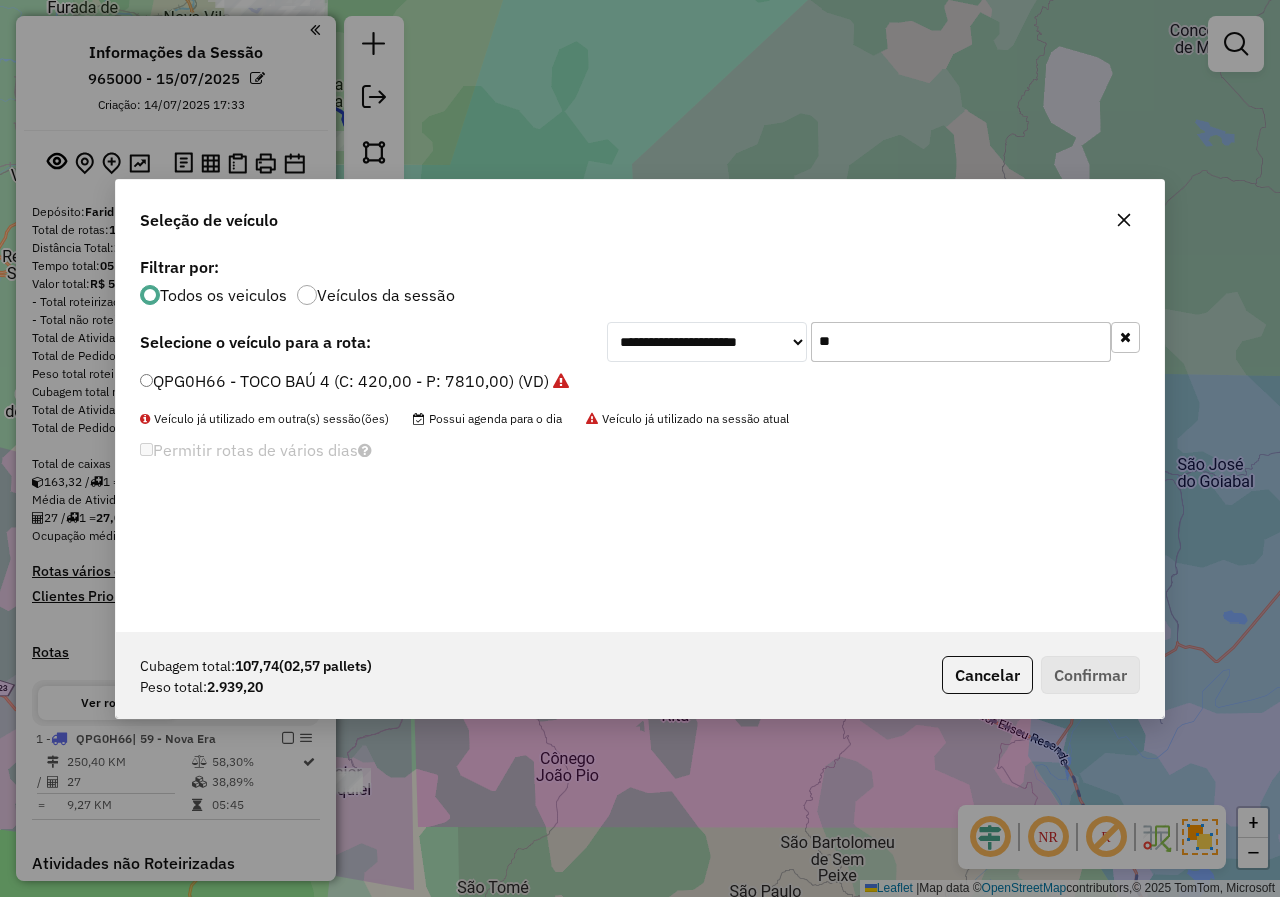 drag, startPoint x: 942, startPoint y: 330, endPoint x: 565, endPoint y: 330, distance: 377 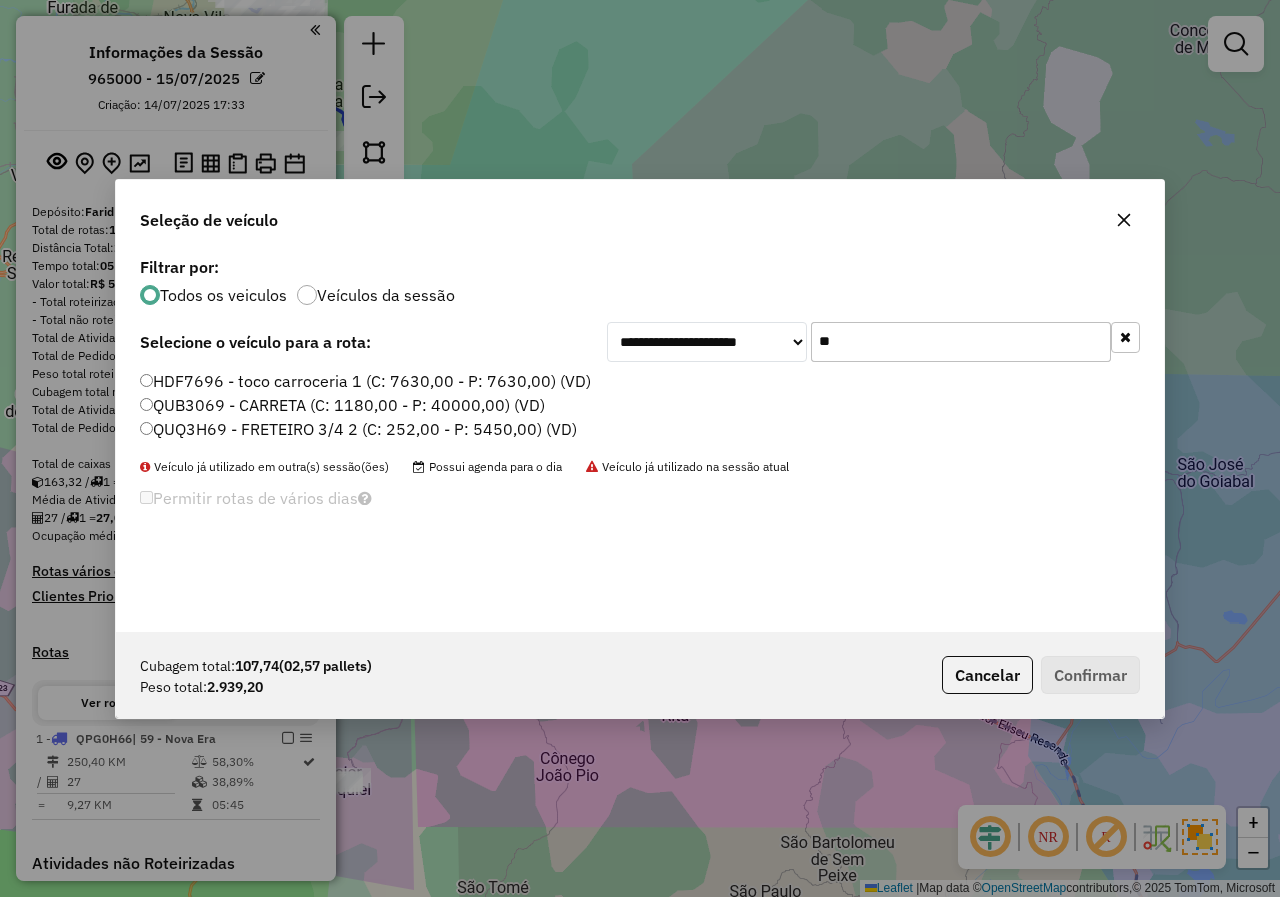 type on "**" 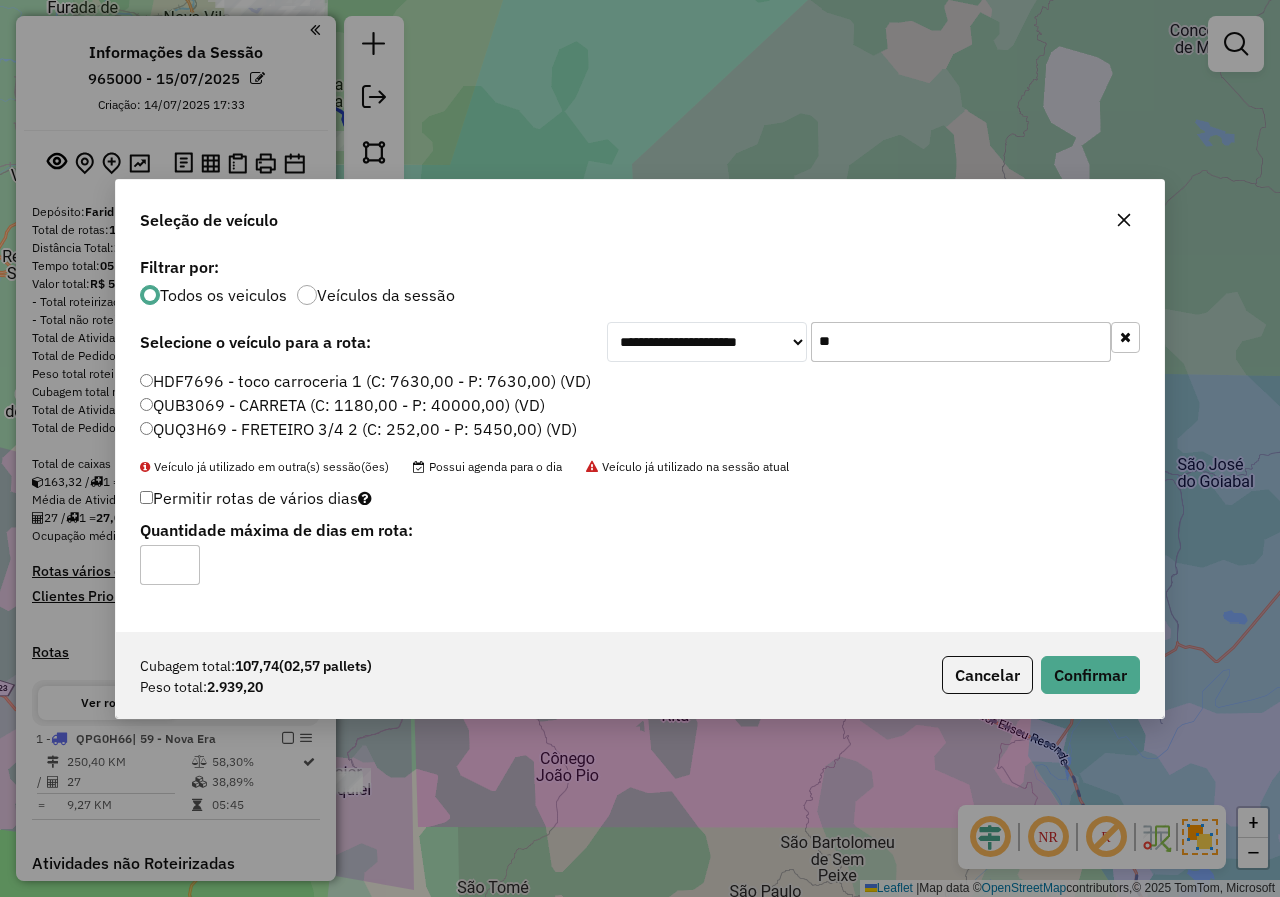 click on "QUQ3H69 - FRETEIRO 3/4 2 (C: 252,00 - P: 5450,00) (VD)" 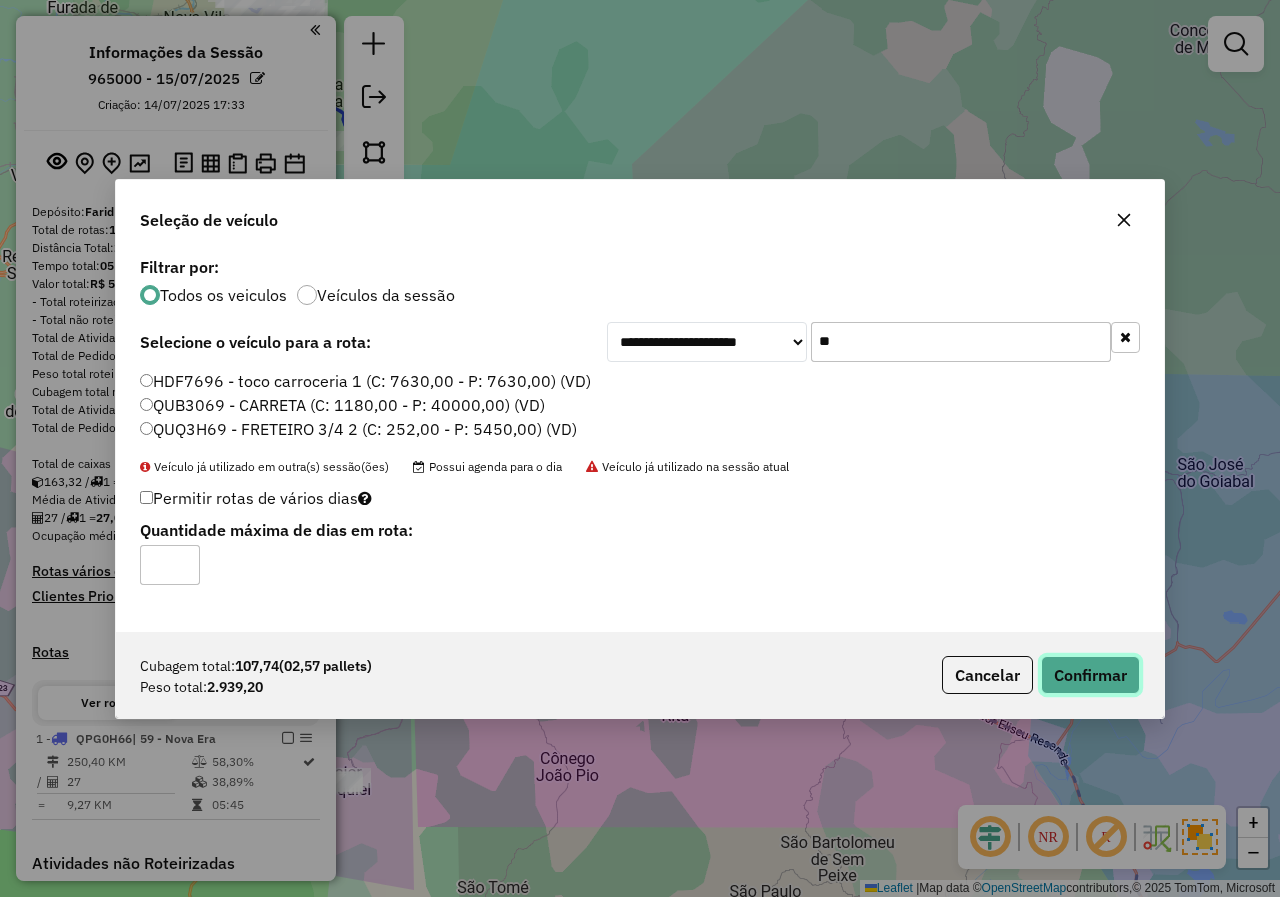 click on "Confirmar" 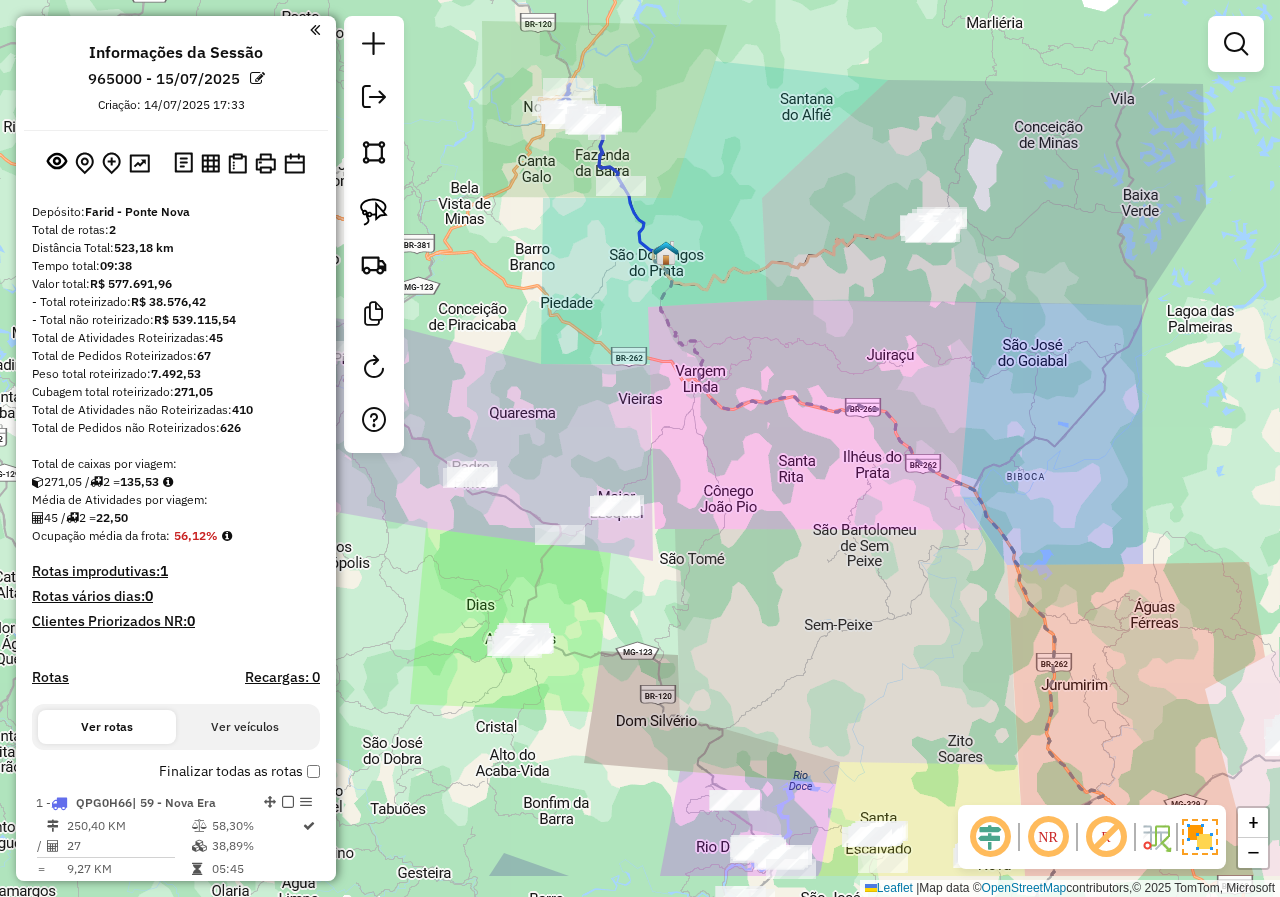 drag, startPoint x: 696, startPoint y: 561, endPoint x: 771, endPoint y: 363, distance: 211.7286 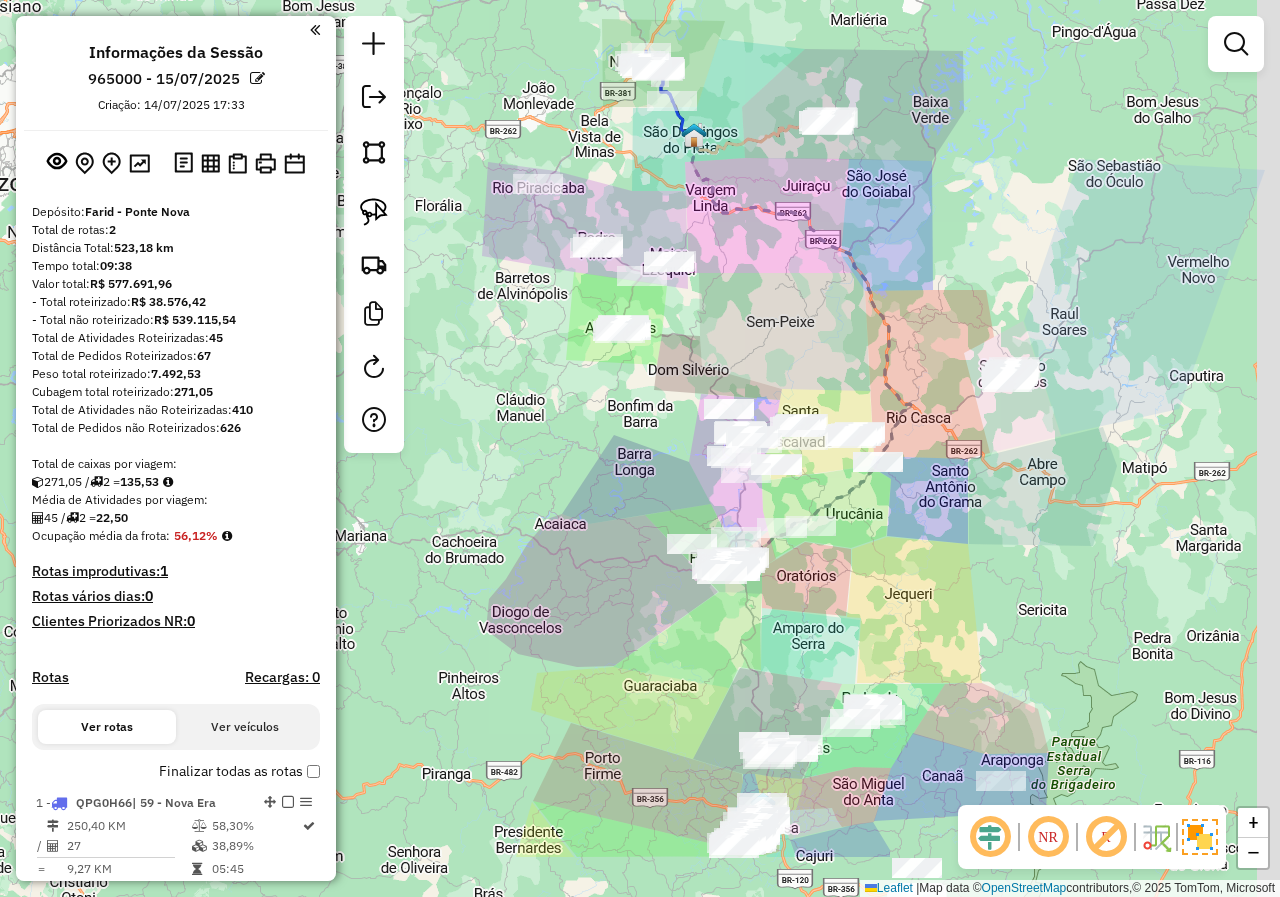 drag, startPoint x: 726, startPoint y: 469, endPoint x: 712, endPoint y: 333, distance: 136.71869 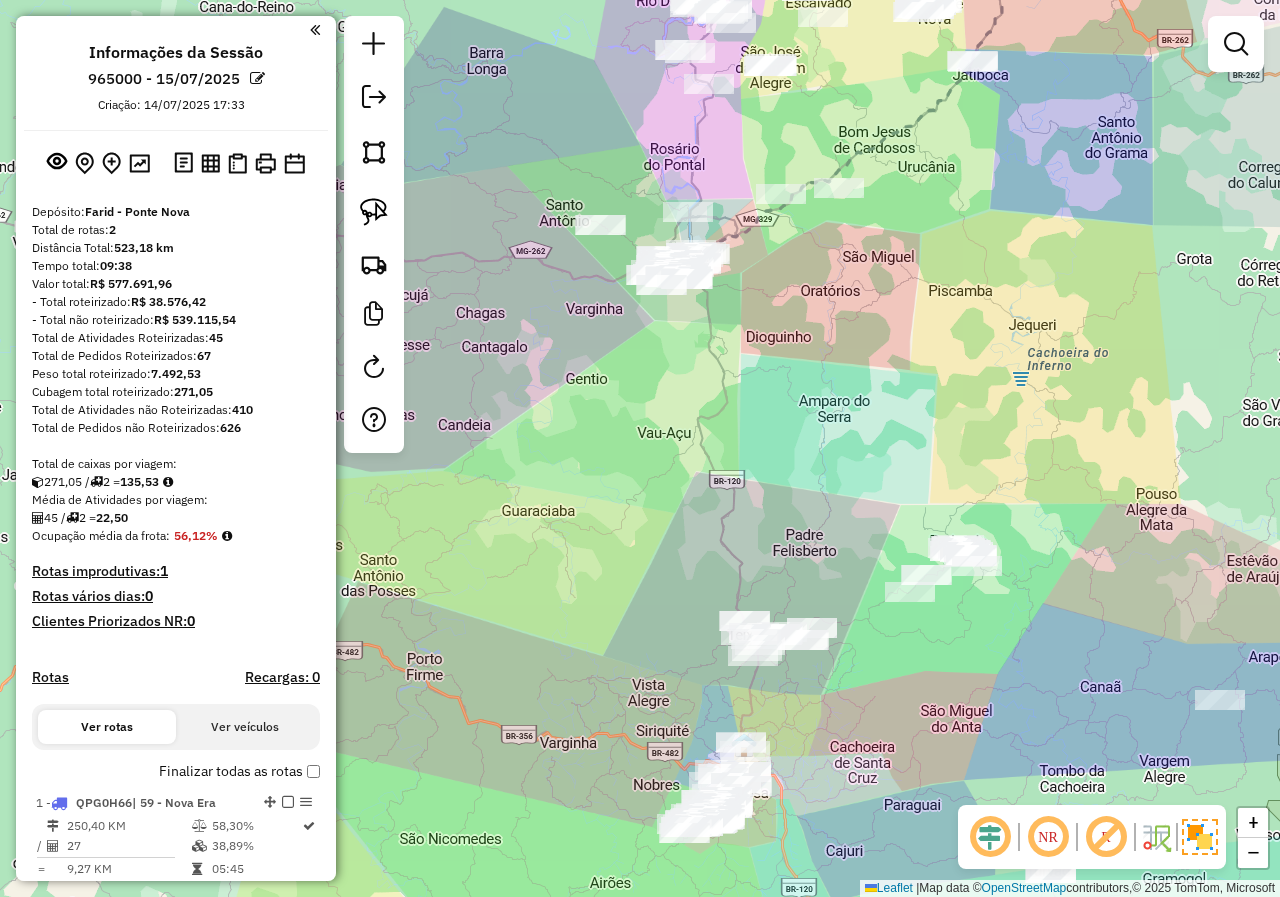 drag, startPoint x: 752, startPoint y: 707, endPoint x: 749, endPoint y: 625, distance: 82.05486 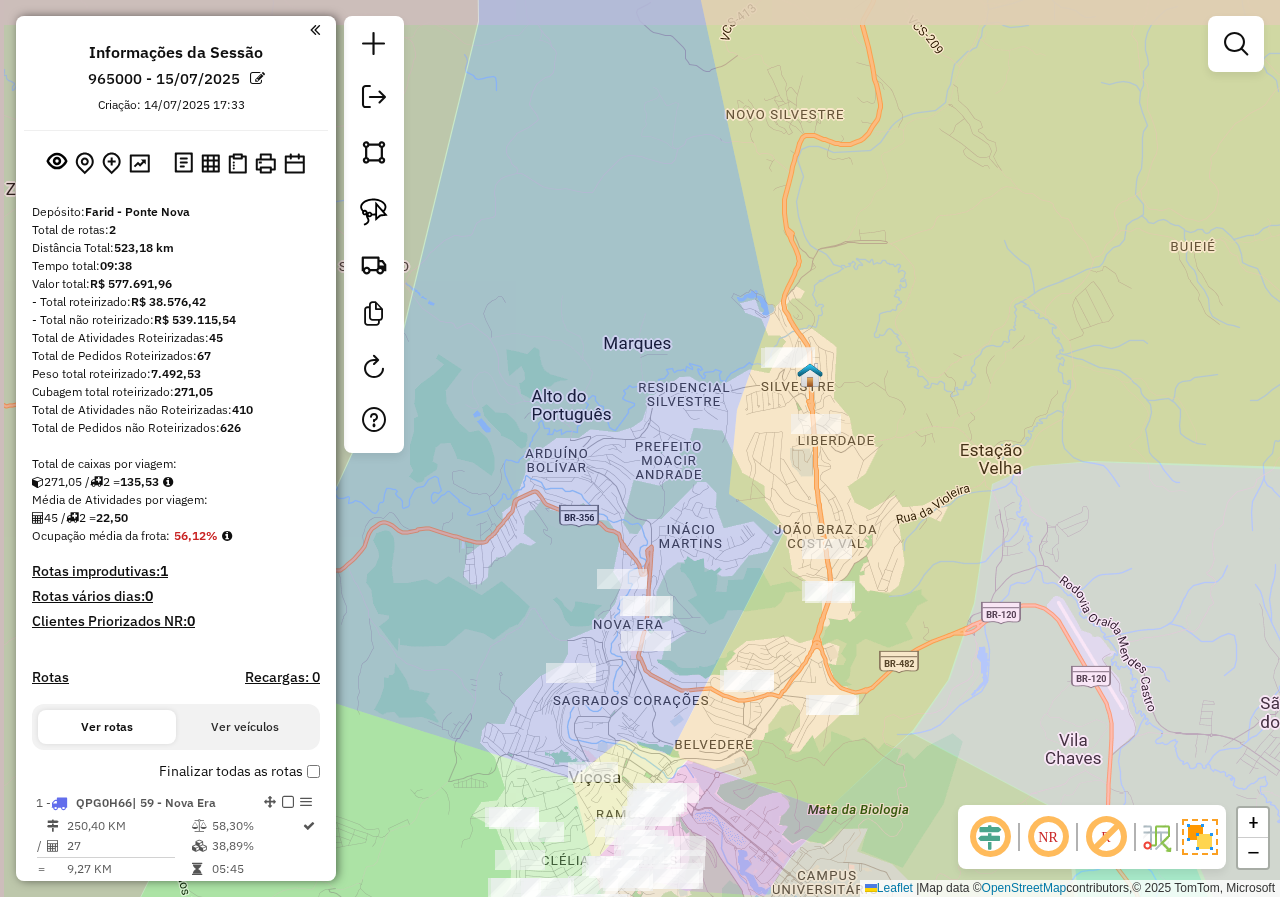 drag, startPoint x: 670, startPoint y: 522, endPoint x: 720, endPoint y: 553, distance: 58.830265 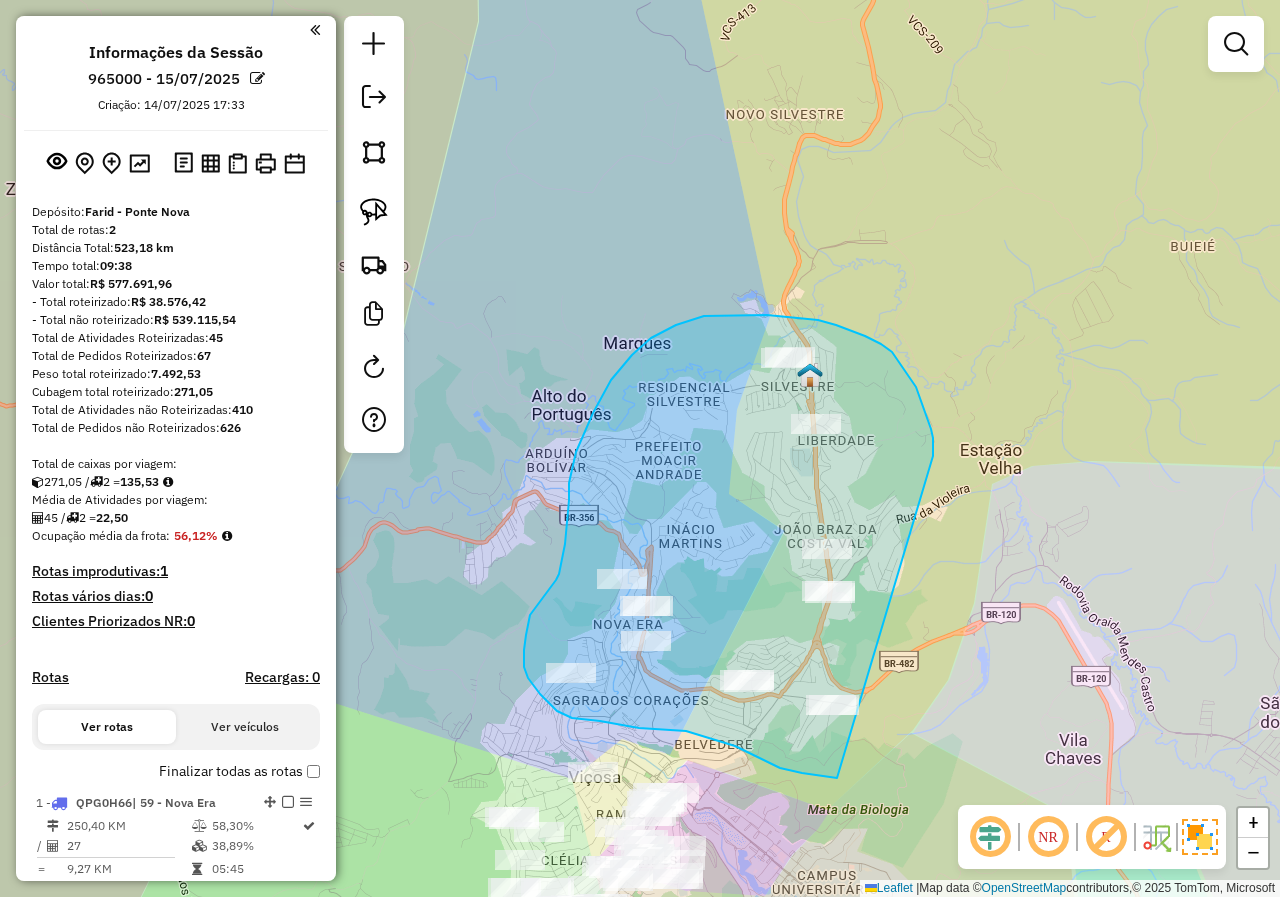 drag, startPoint x: 927, startPoint y: 417, endPoint x: 956, endPoint y: 747, distance: 331.2718 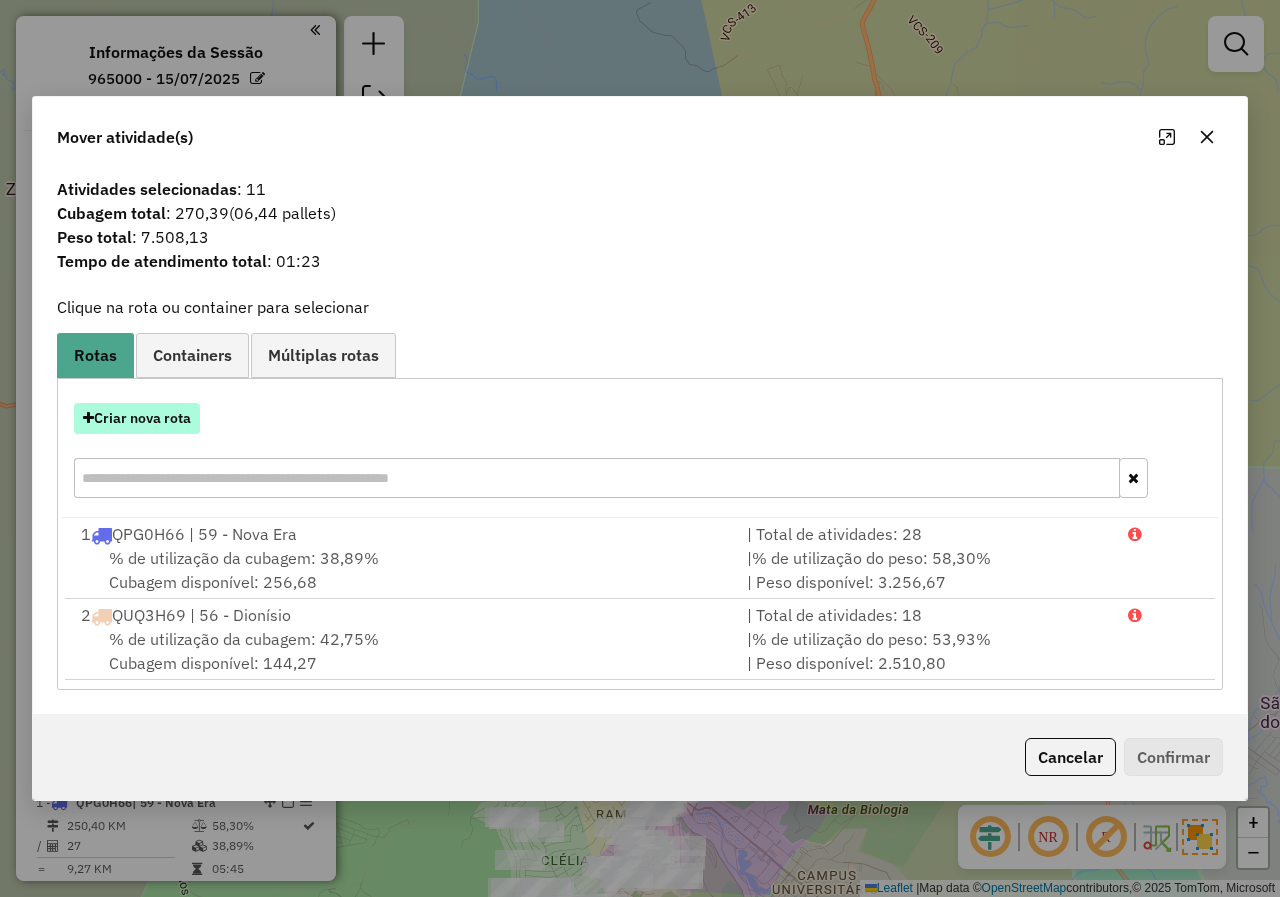 click on "Criar nova rota" at bounding box center (137, 418) 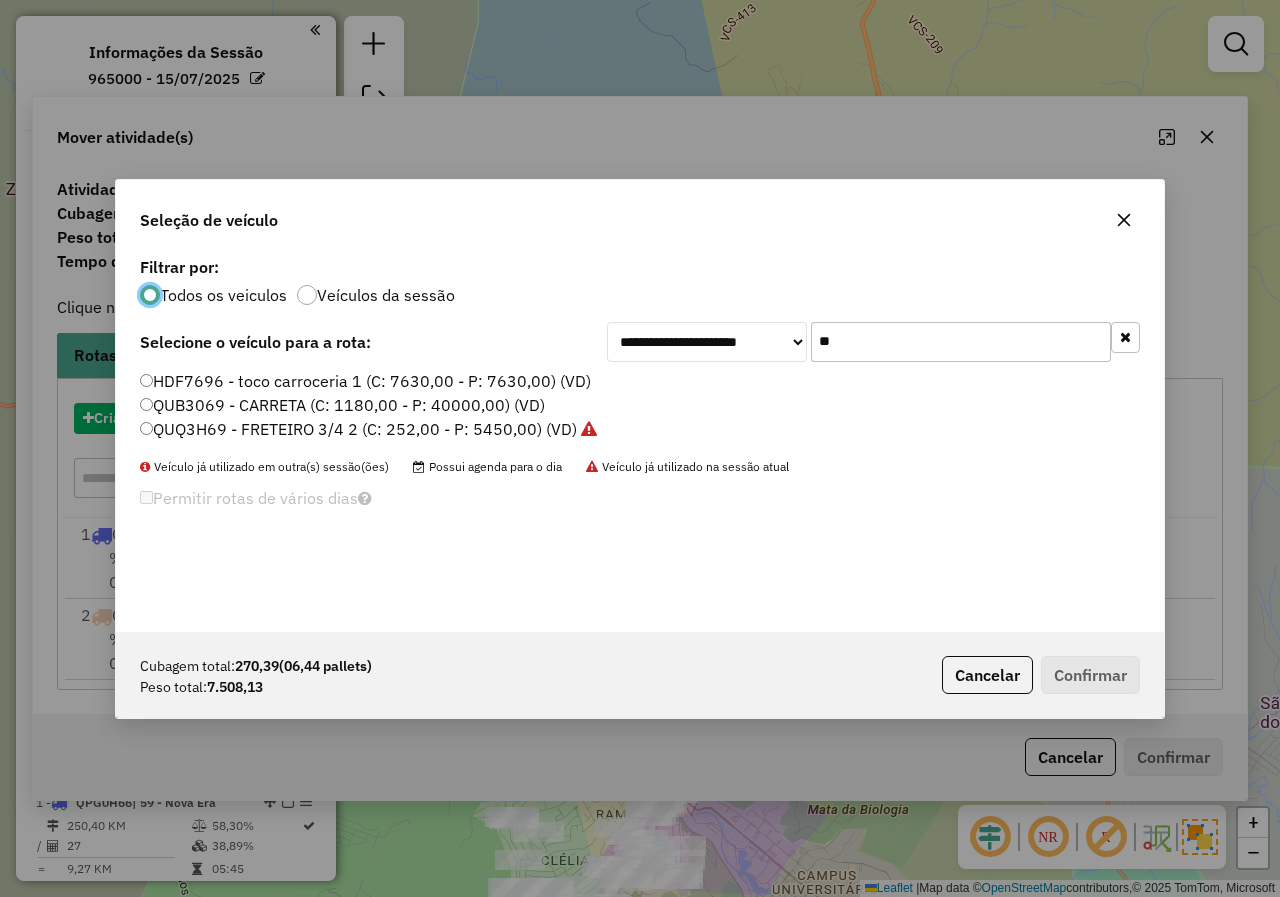 scroll, scrollTop: 11, scrollLeft: 6, axis: both 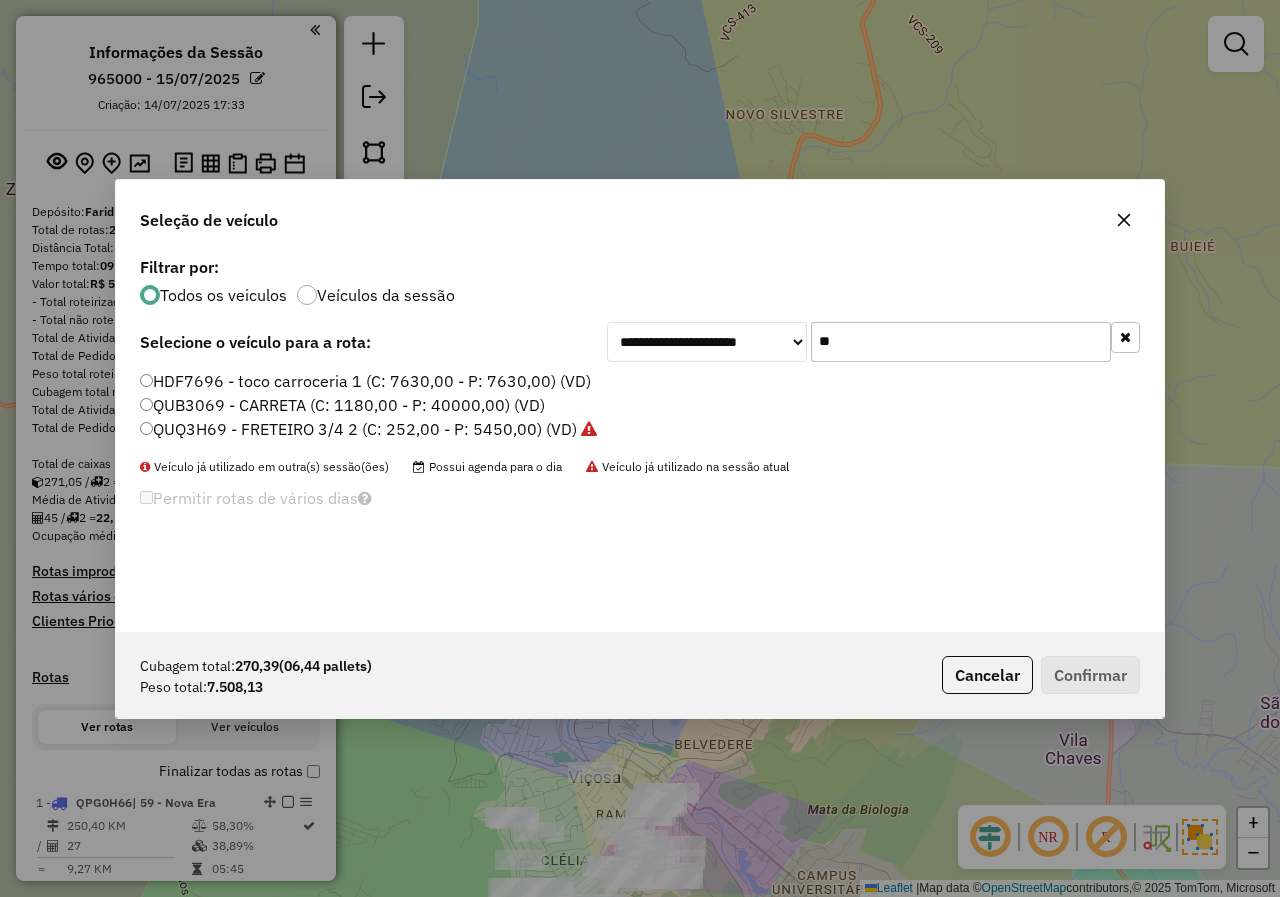 drag, startPoint x: 790, startPoint y: 340, endPoint x: 588, endPoint y: 333, distance: 202.12125 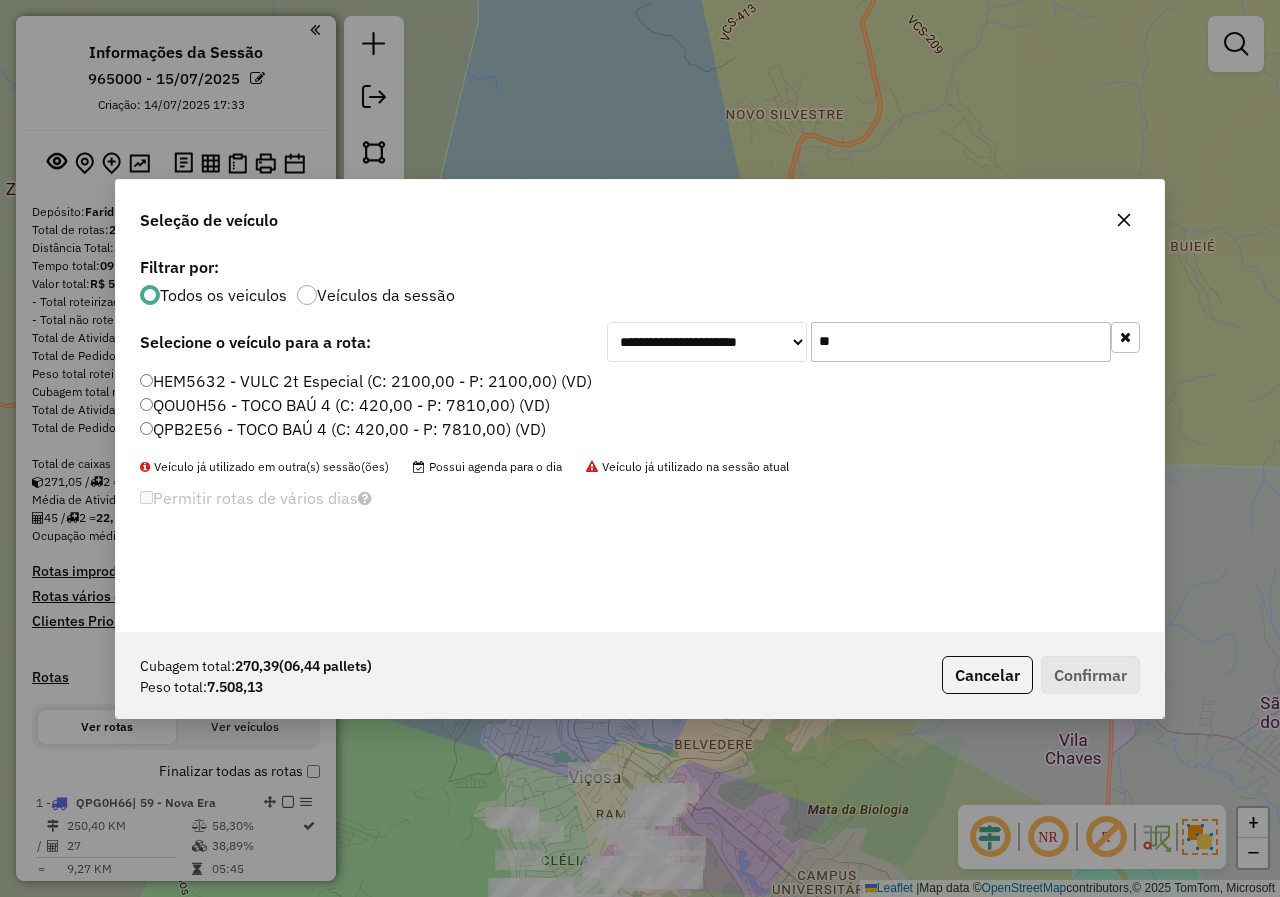 type on "**" 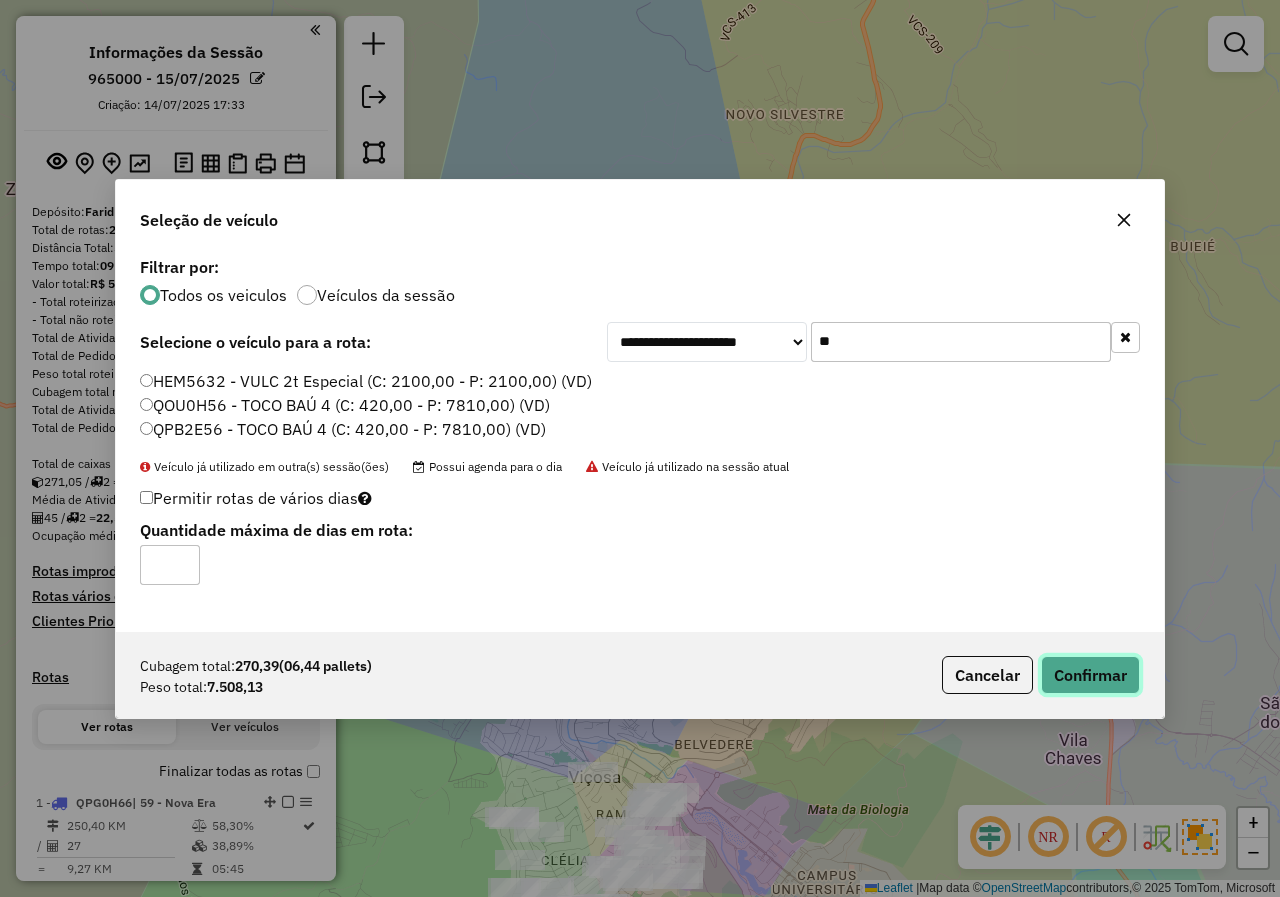 click on "Confirmar" 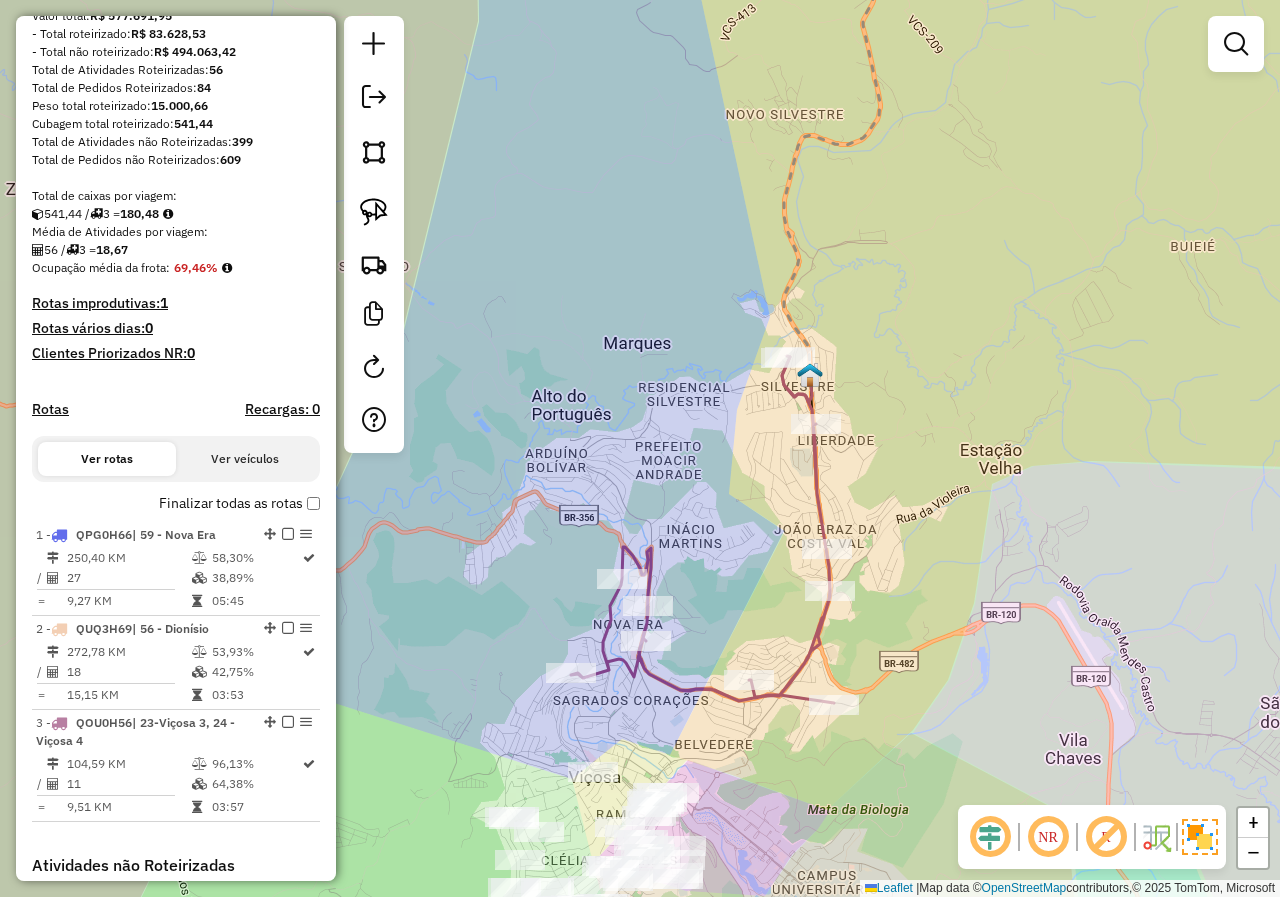 scroll, scrollTop: 300, scrollLeft: 0, axis: vertical 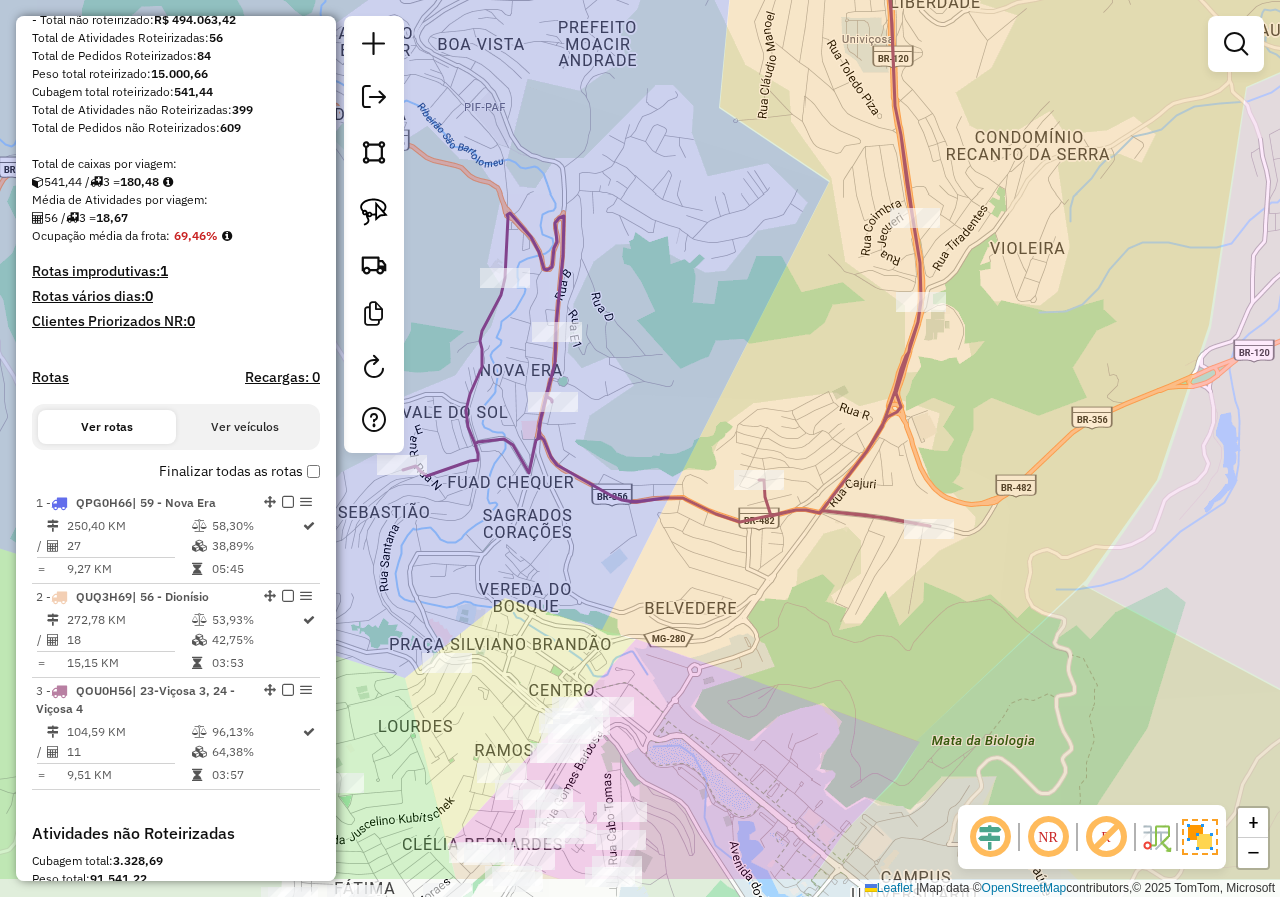 drag, startPoint x: 687, startPoint y: 769, endPoint x: 603, endPoint y: 534, distance: 249.56161 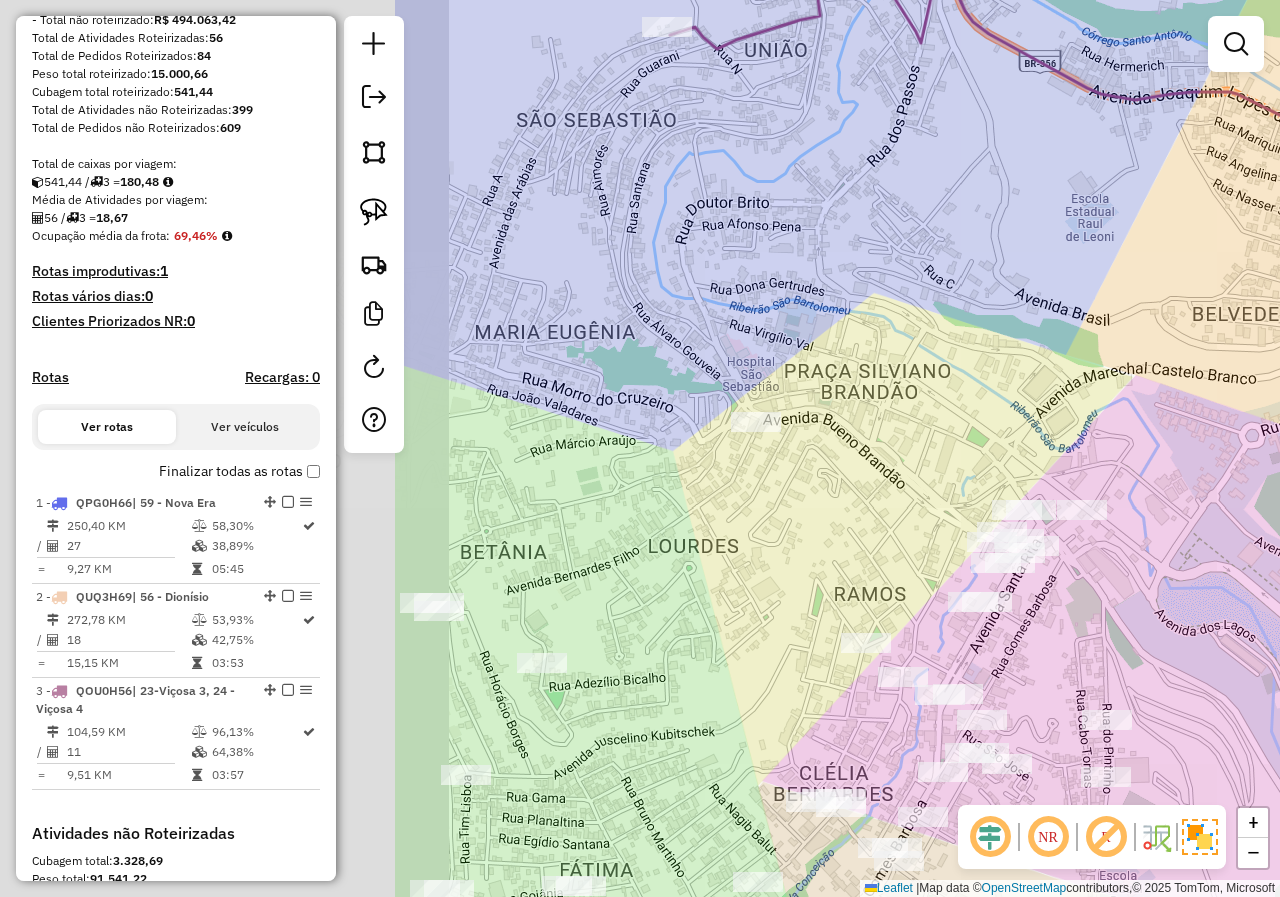 drag, startPoint x: 571, startPoint y: 631, endPoint x: 1130, endPoint y: 636, distance: 559.02234 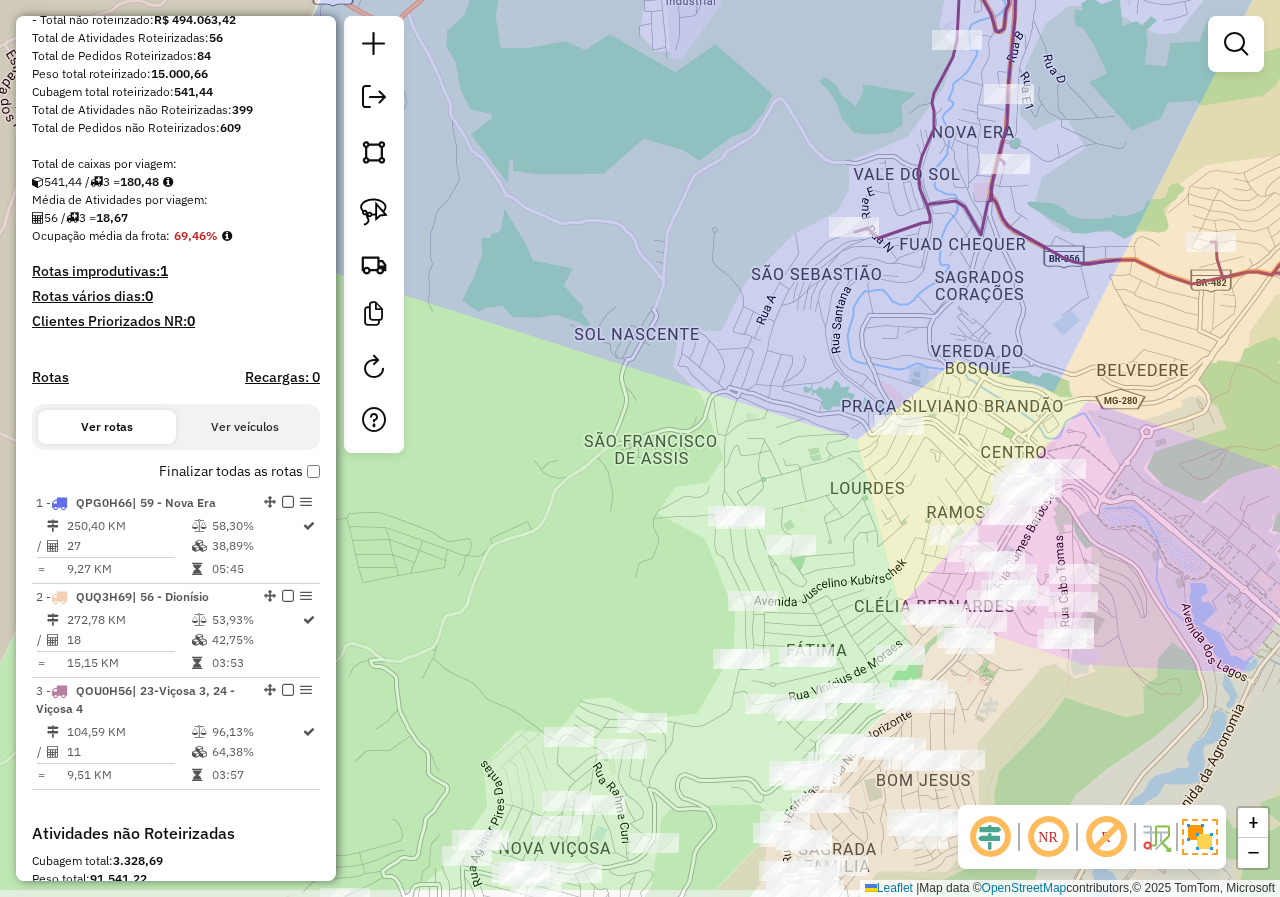 drag, startPoint x: 865, startPoint y: 663, endPoint x: 827, endPoint y: 567, distance: 103.24728 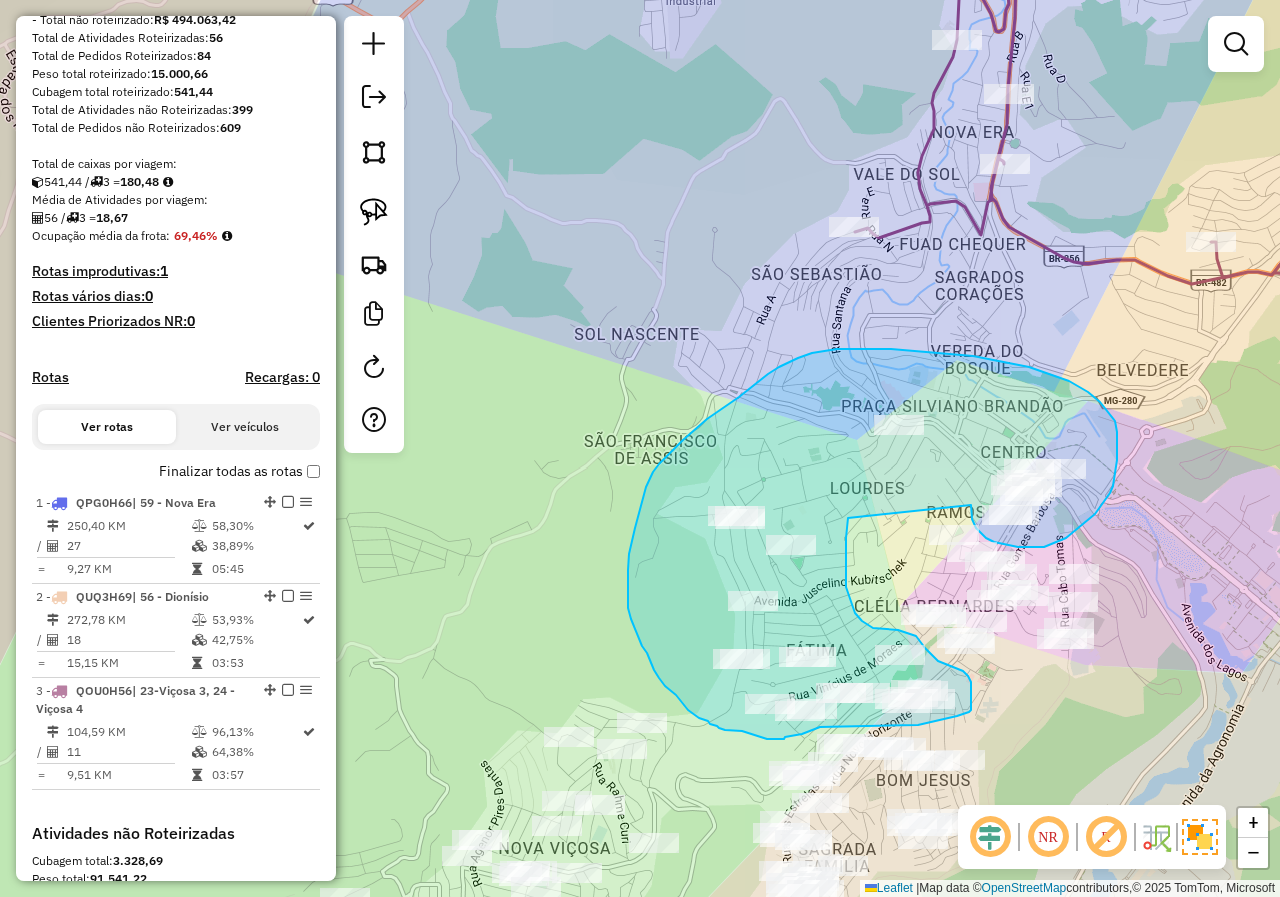 drag, startPoint x: 971, startPoint y: 505, endPoint x: 849, endPoint y: 508, distance: 122.03688 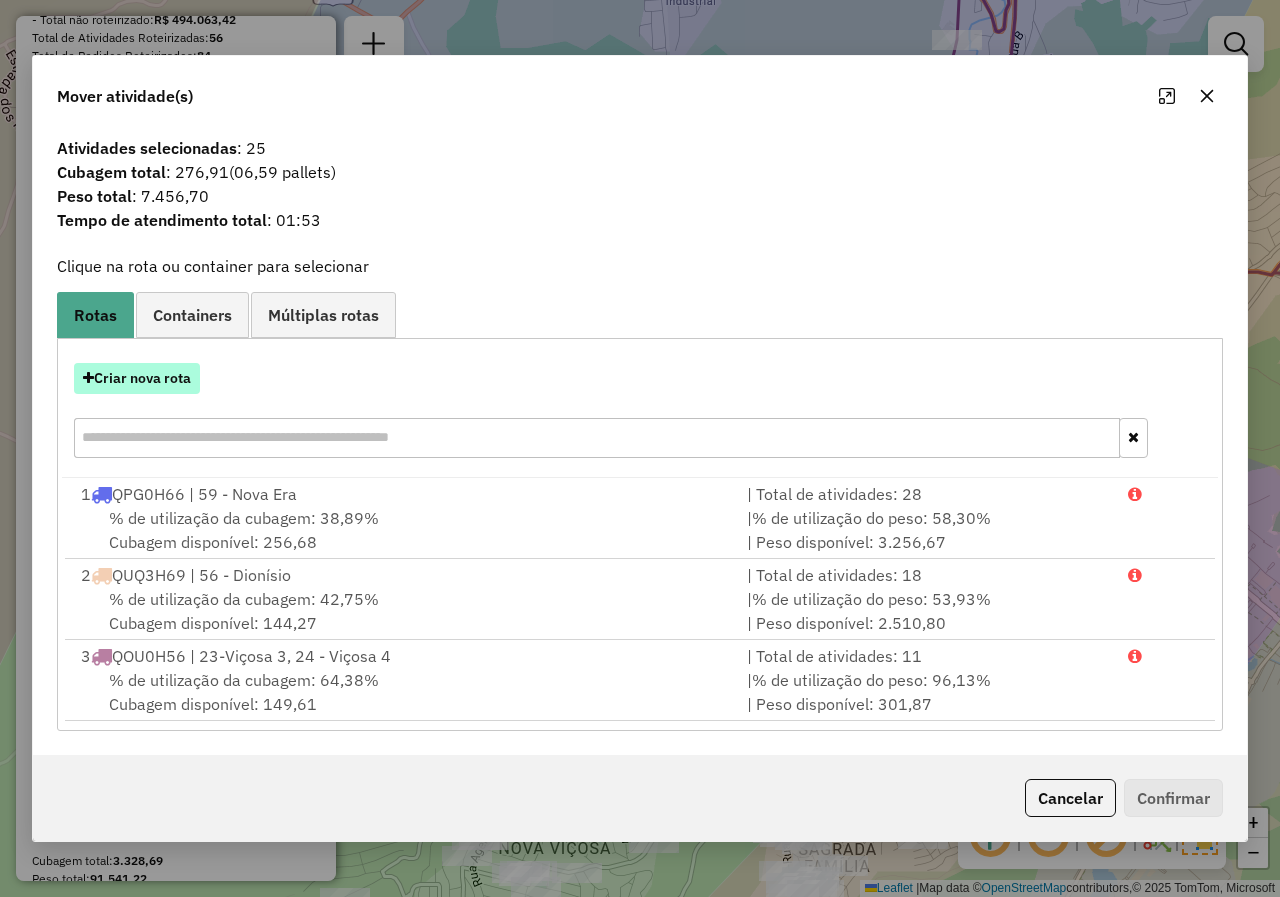 click on "Criar nova rota" at bounding box center [137, 378] 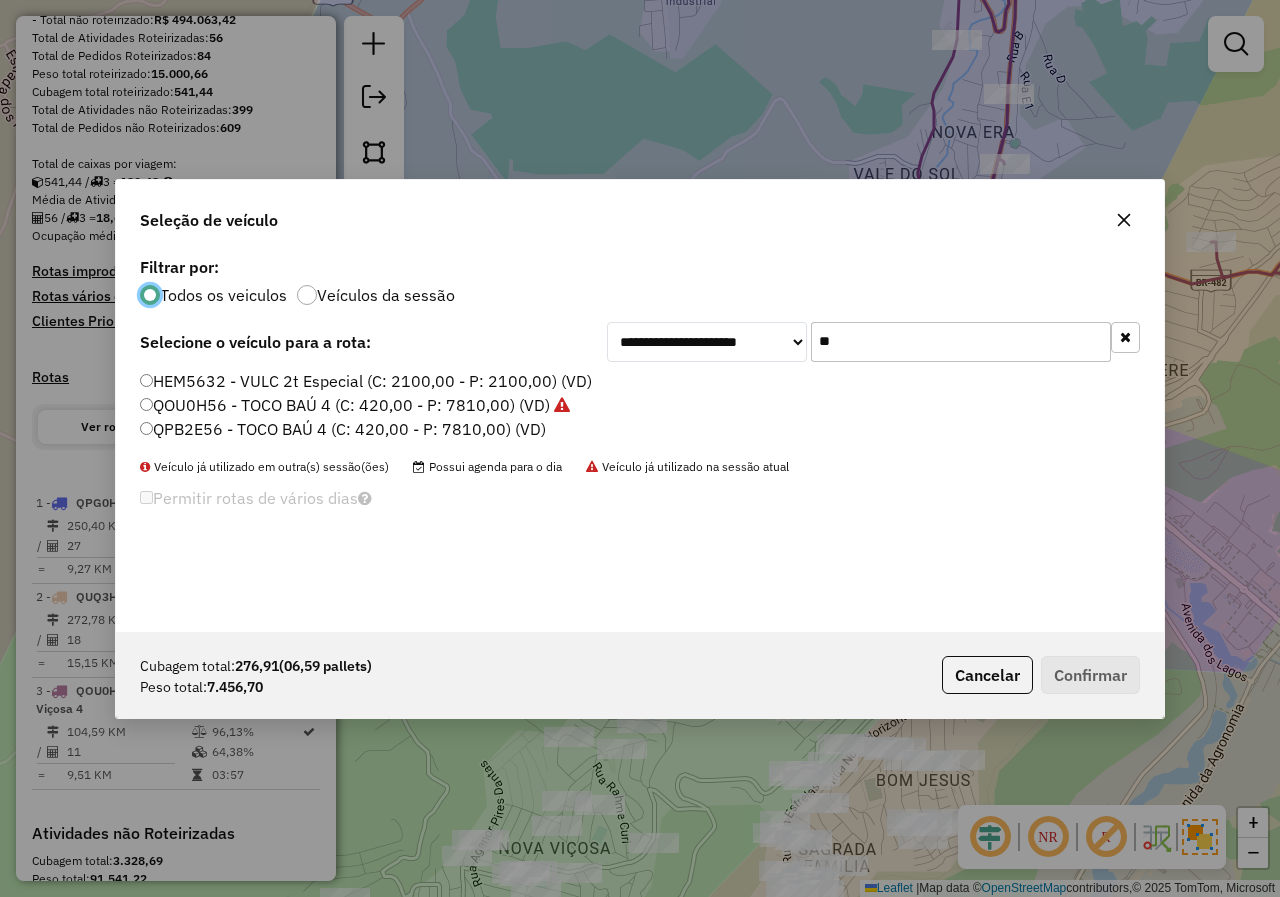 scroll, scrollTop: 11, scrollLeft: 6, axis: both 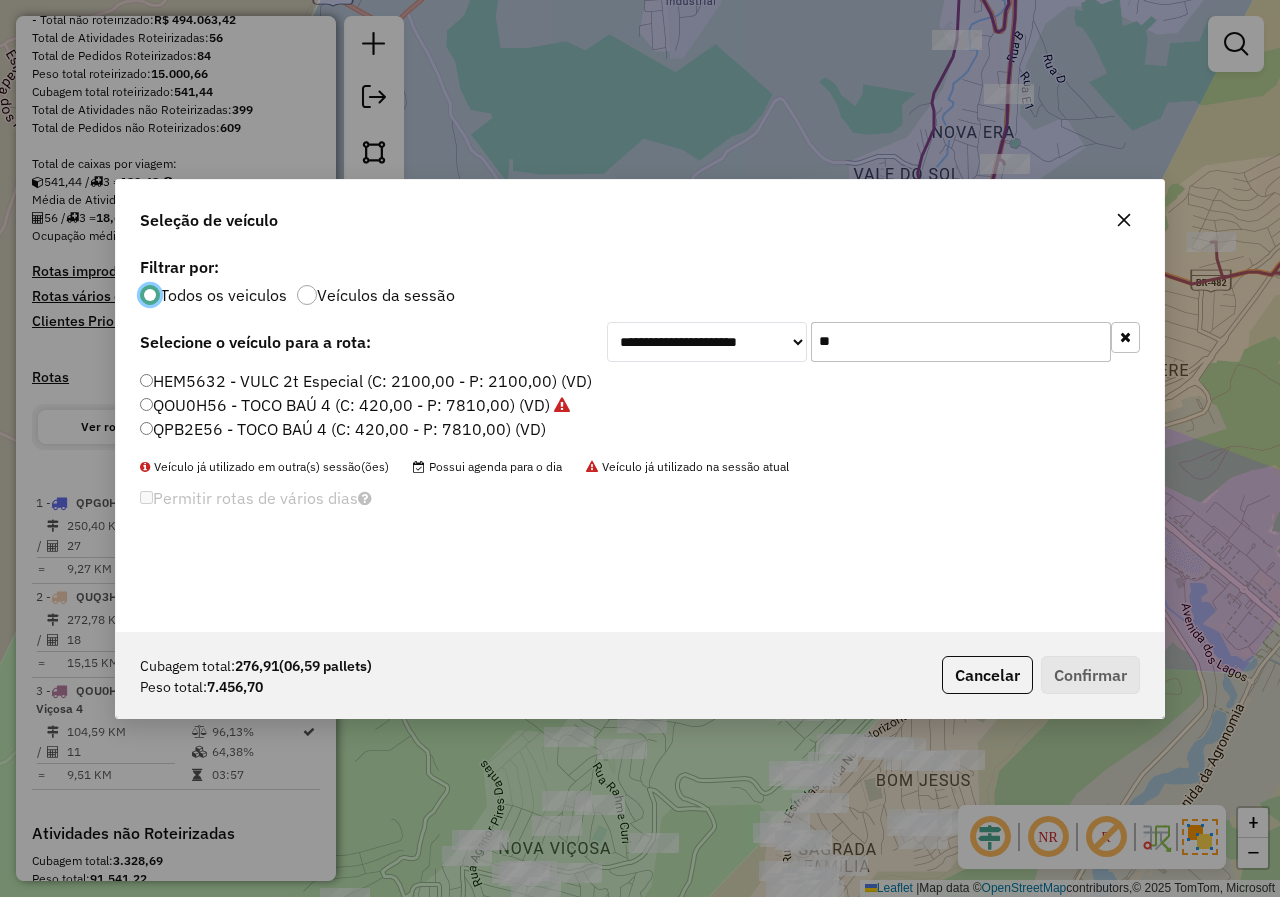 drag, startPoint x: 952, startPoint y: 355, endPoint x: 664, endPoint y: 321, distance: 290 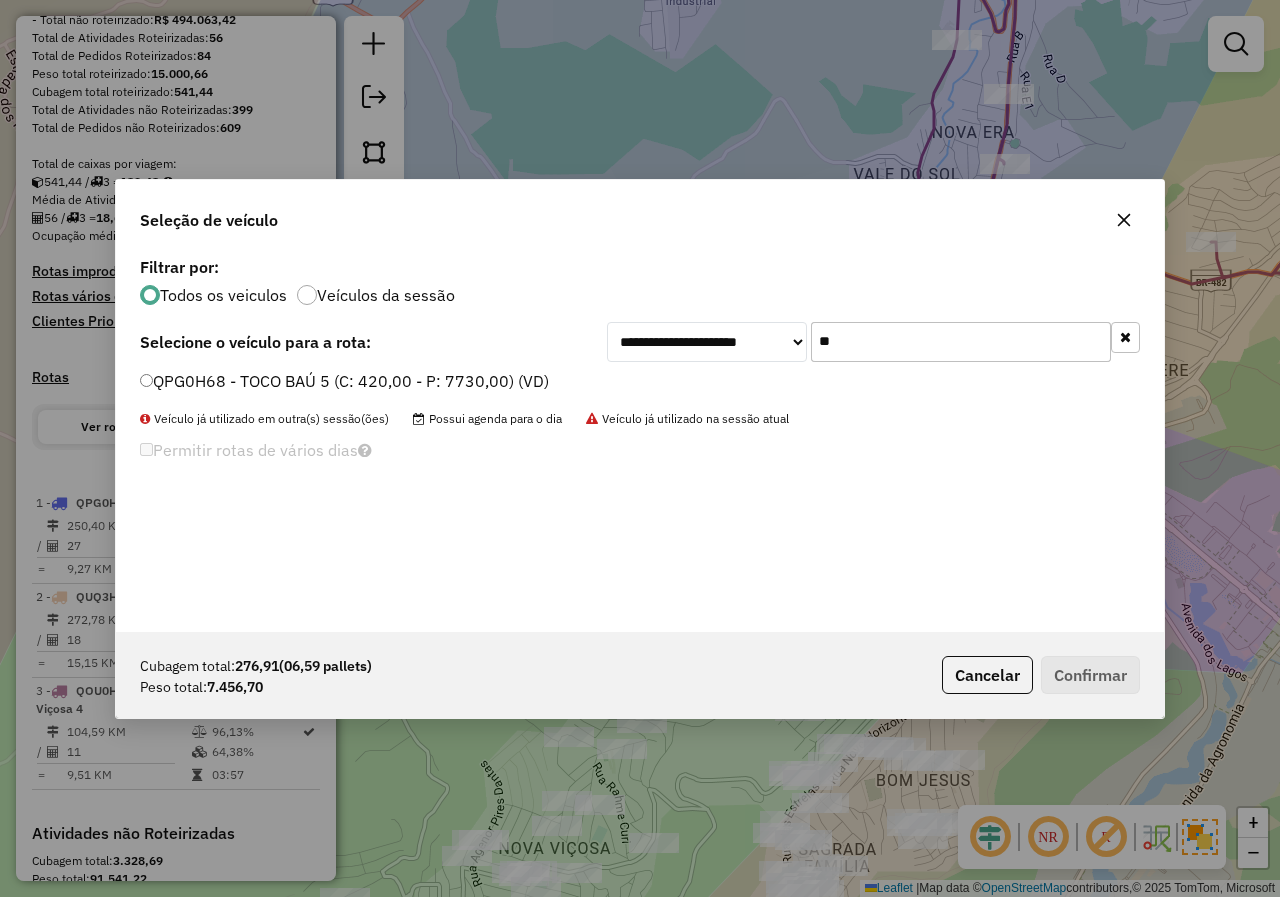 type on "**" 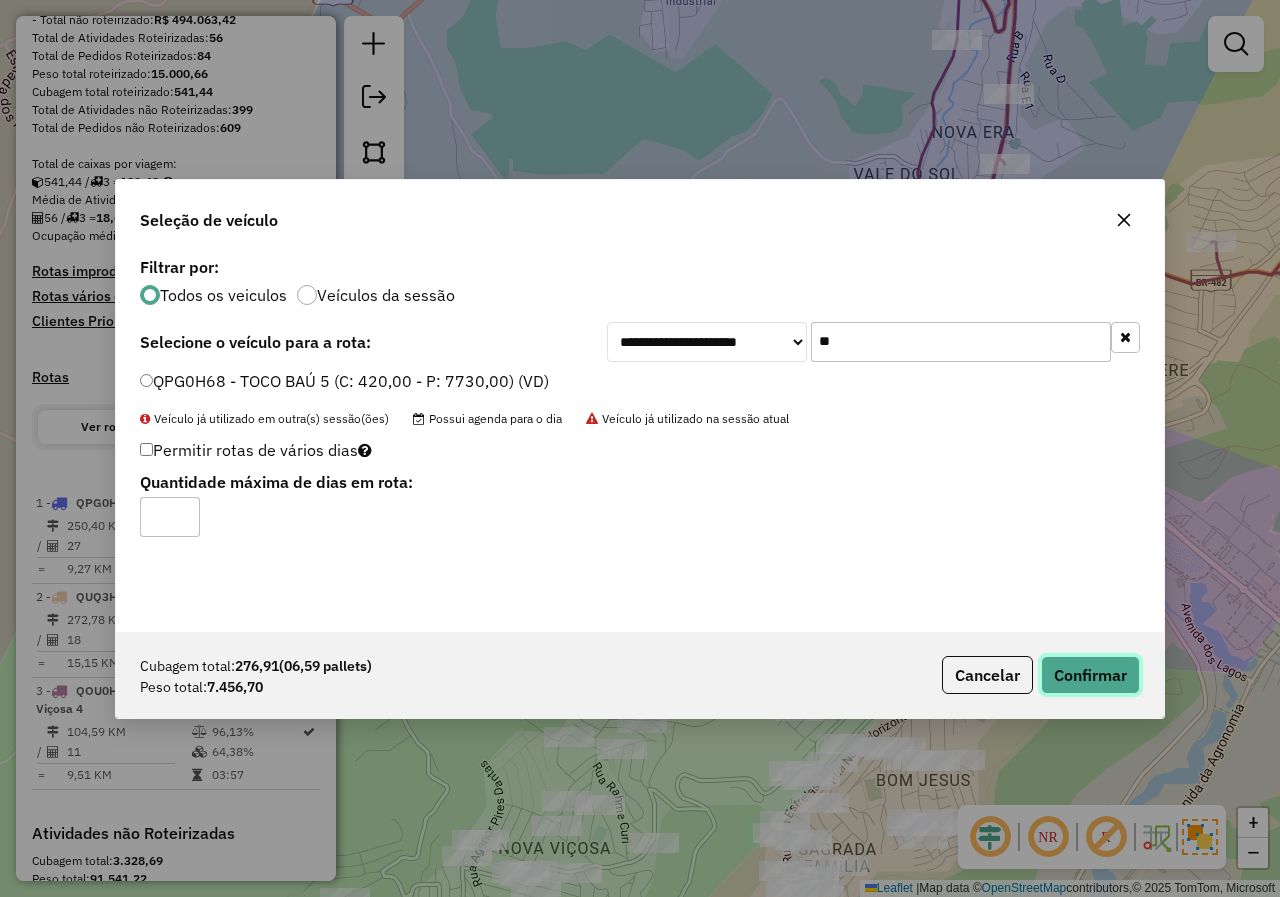 click on "Confirmar" 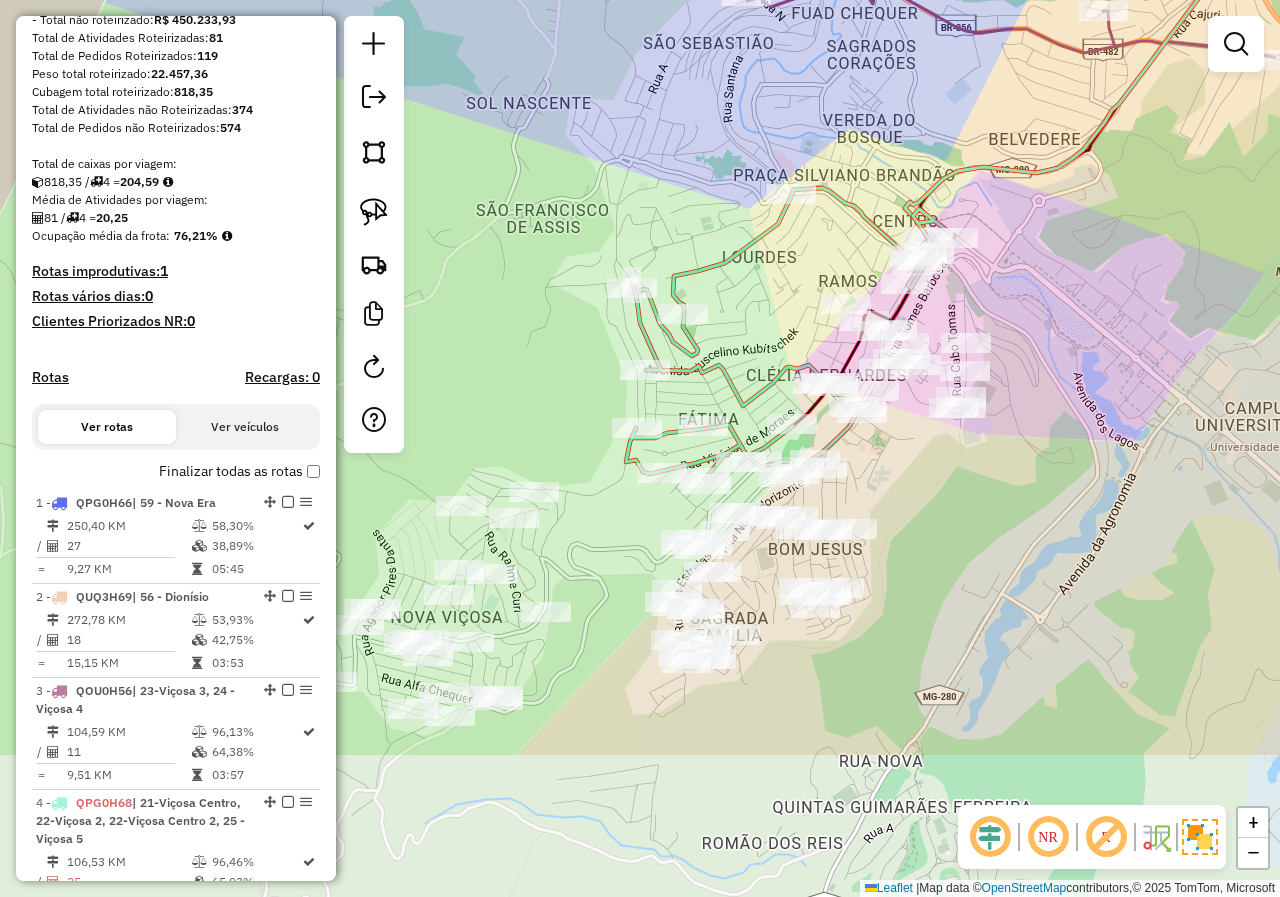 drag, startPoint x: 983, startPoint y: 727, endPoint x: 875, endPoint y: 496, distance: 255 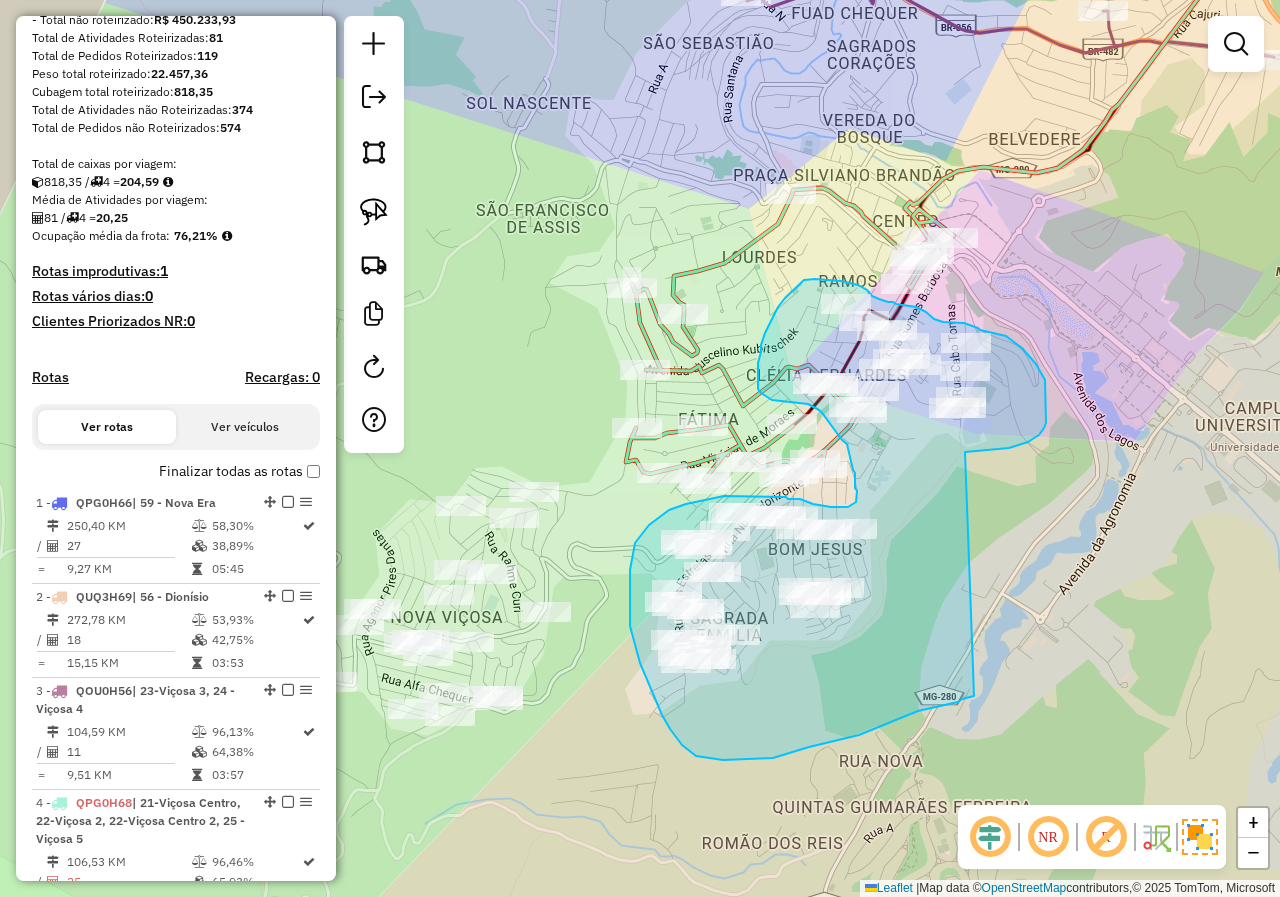 drag, startPoint x: 975, startPoint y: 452, endPoint x: 974, endPoint y: 696, distance: 244.00204 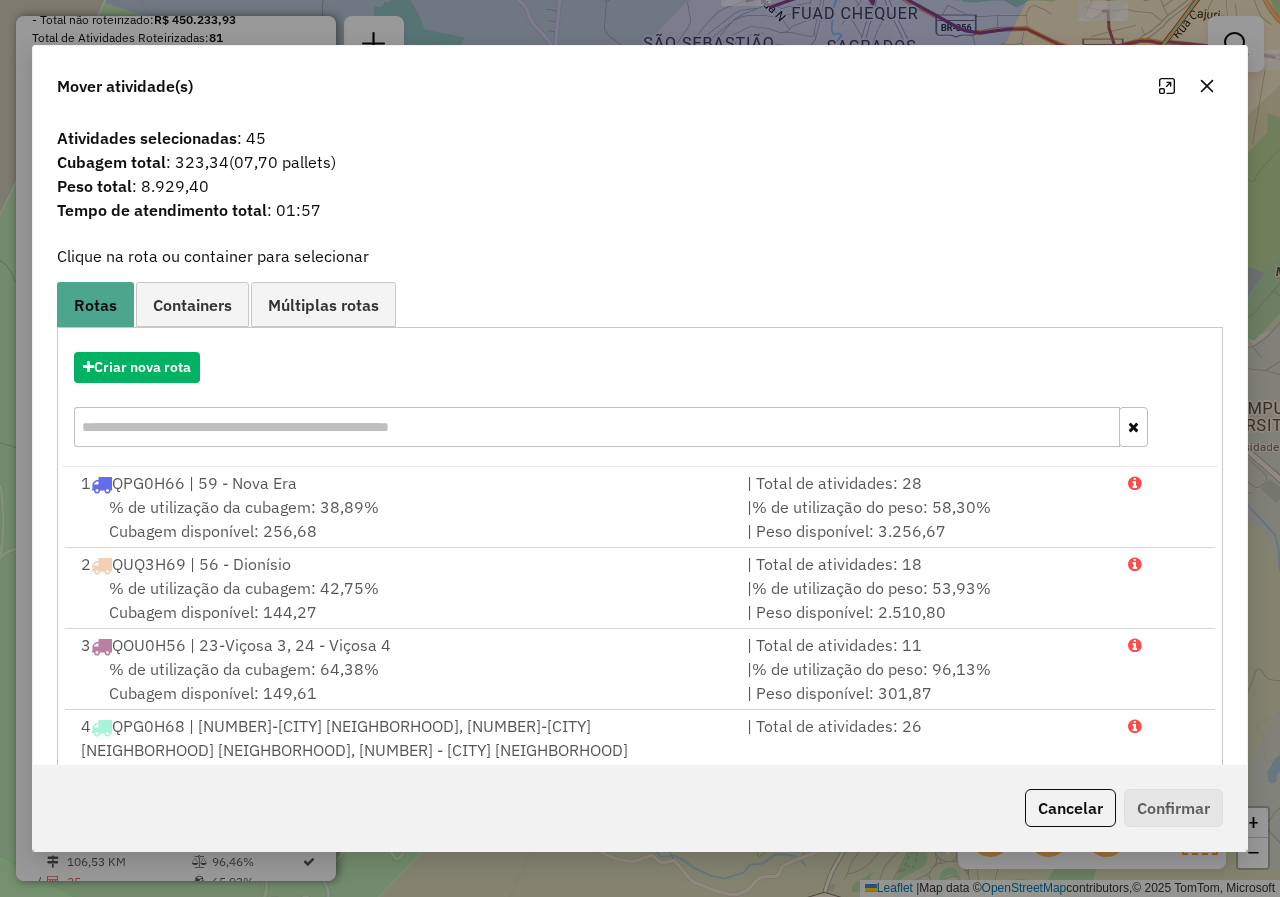 click 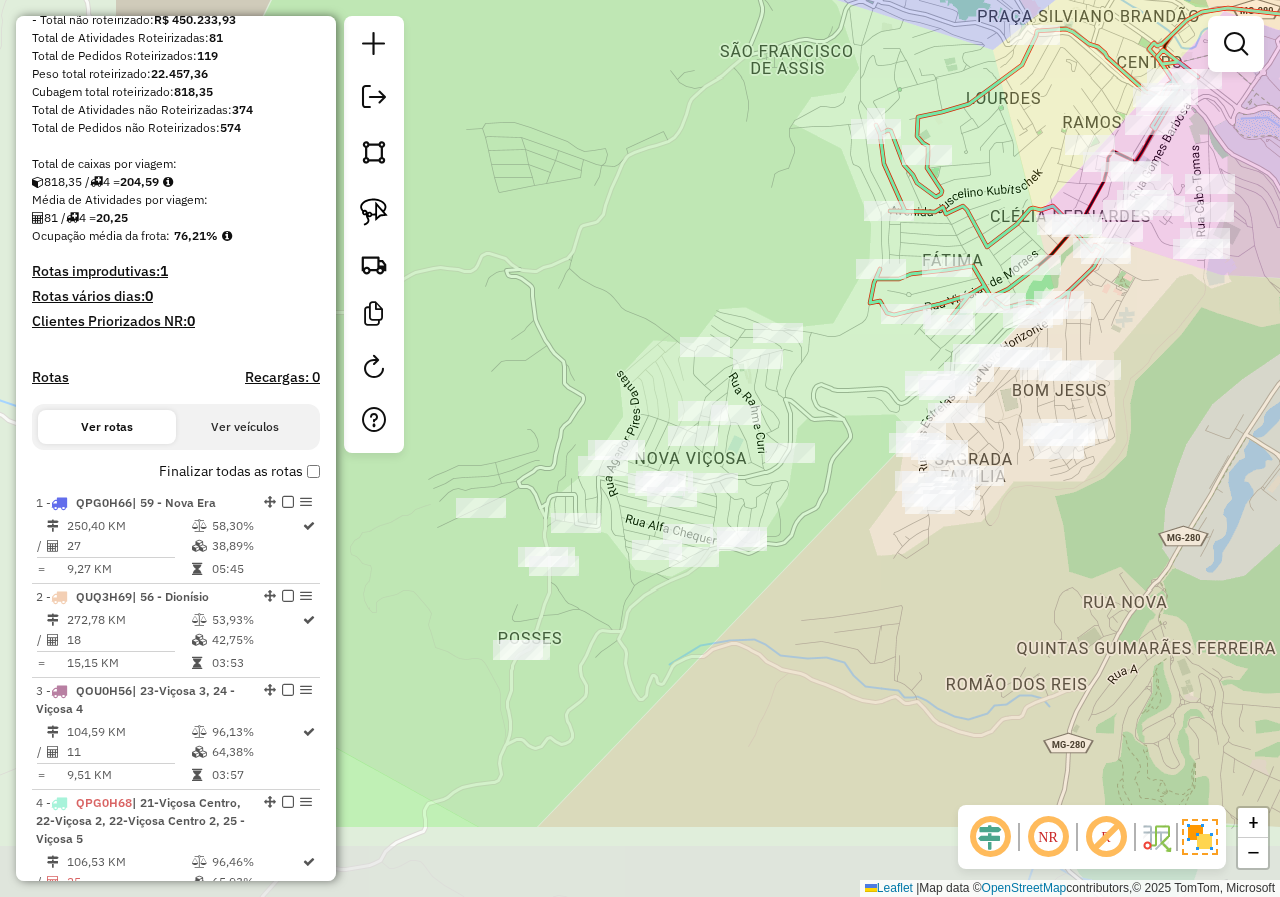 drag, startPoint x: 599, startPoint y: 616, endPoint x: 852, endPoint y: 449, distance: 303.14682 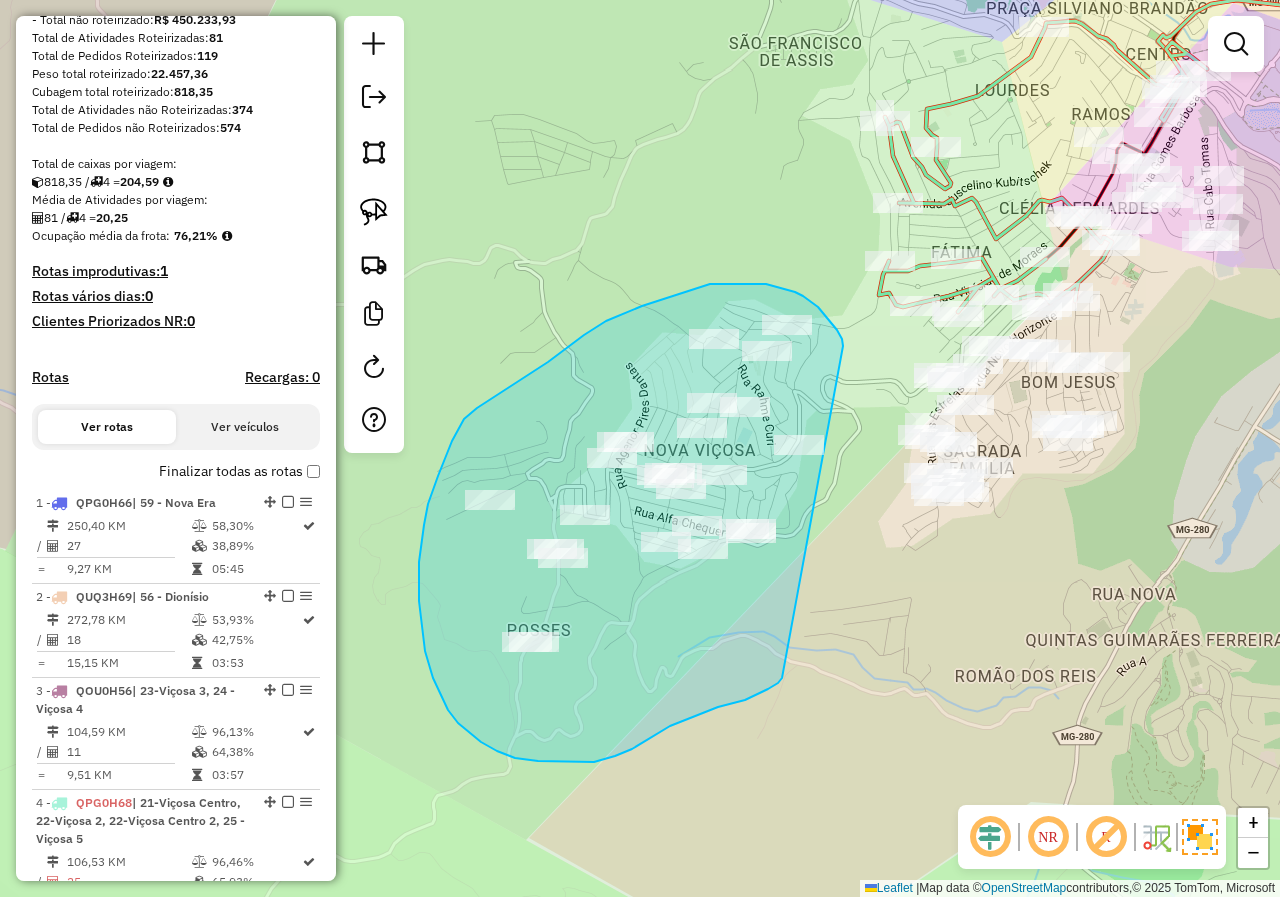 drag, startPoint x: 843, startPoint y: 346, endPoint x: 797, endPoint y: 659, distance: 316.36212 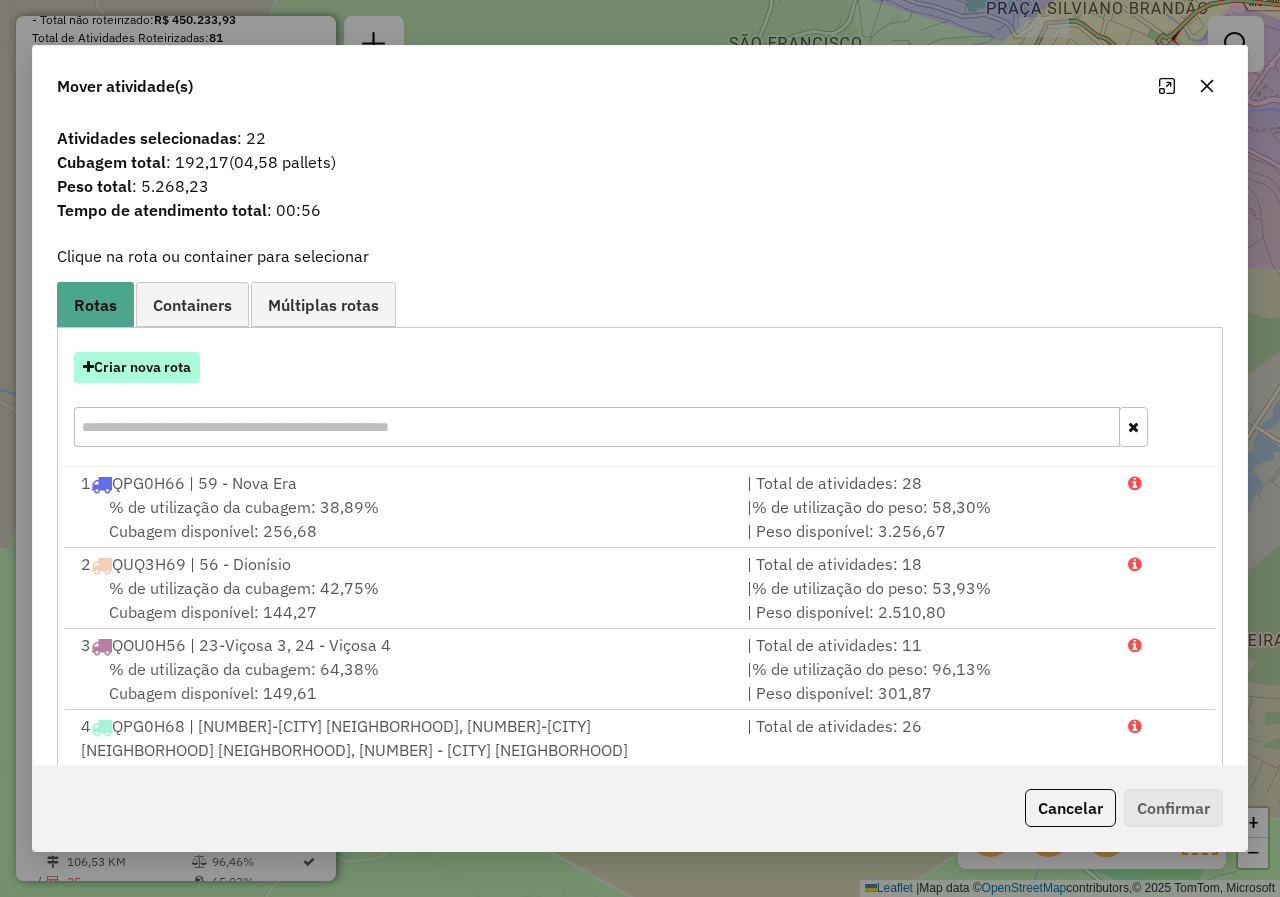click on "Criar nova rota" at bounding box center [137, 367] 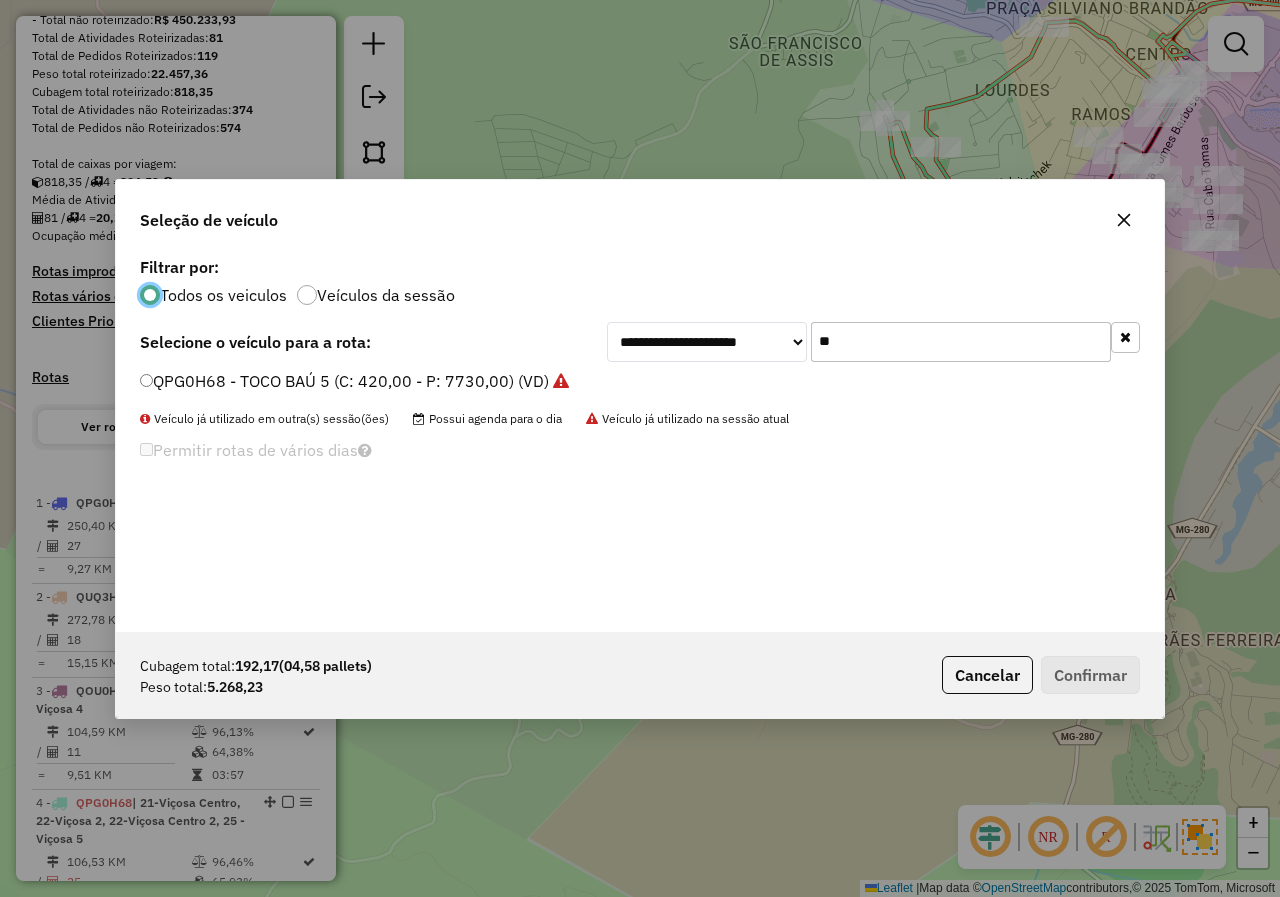 scroll, scrollTop: 11, scrollLeft: 6, axis: both 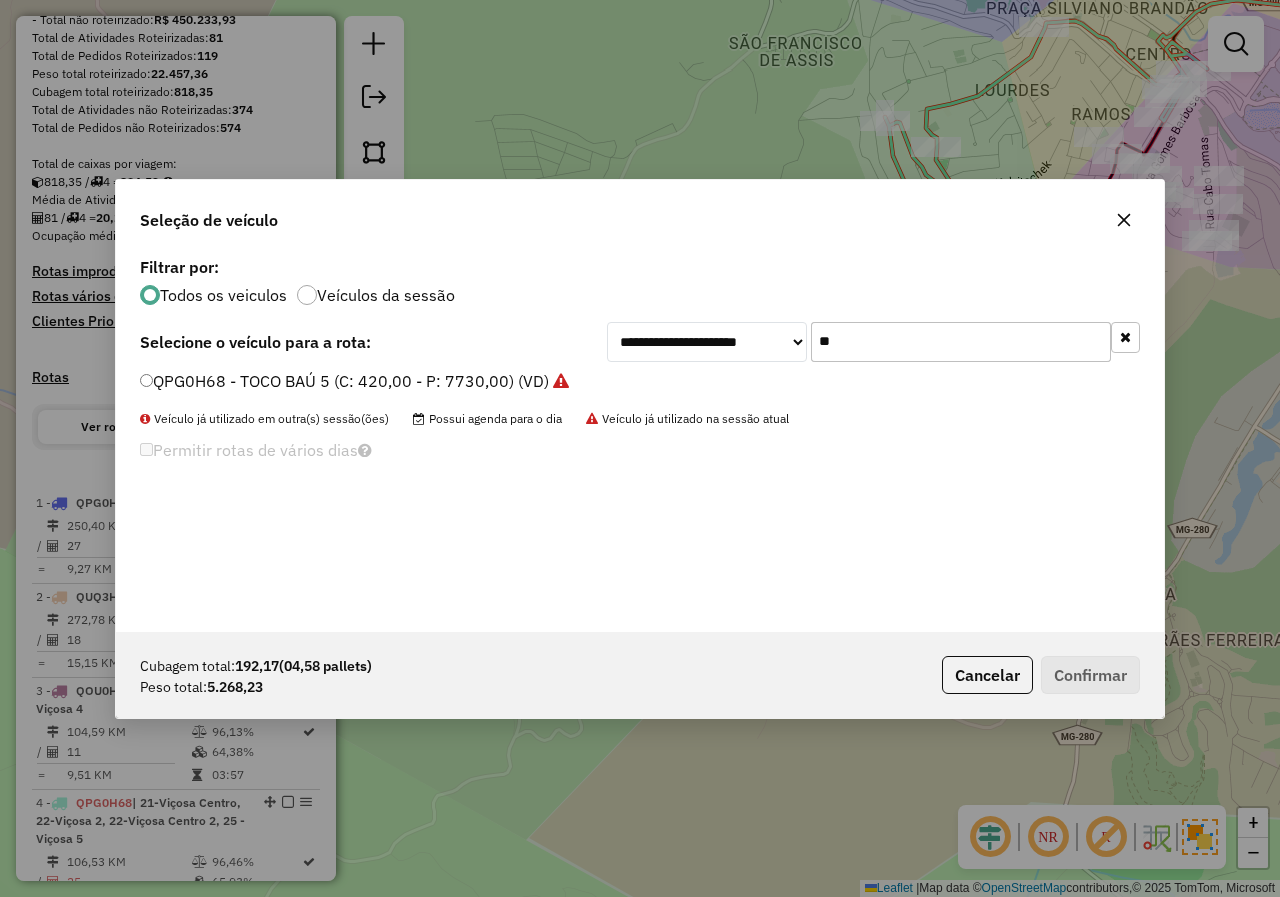 drag, startPoint x: 893, startPoint y: 346, endPoint x: 648, endPoint y: 344, distance: 245.00816 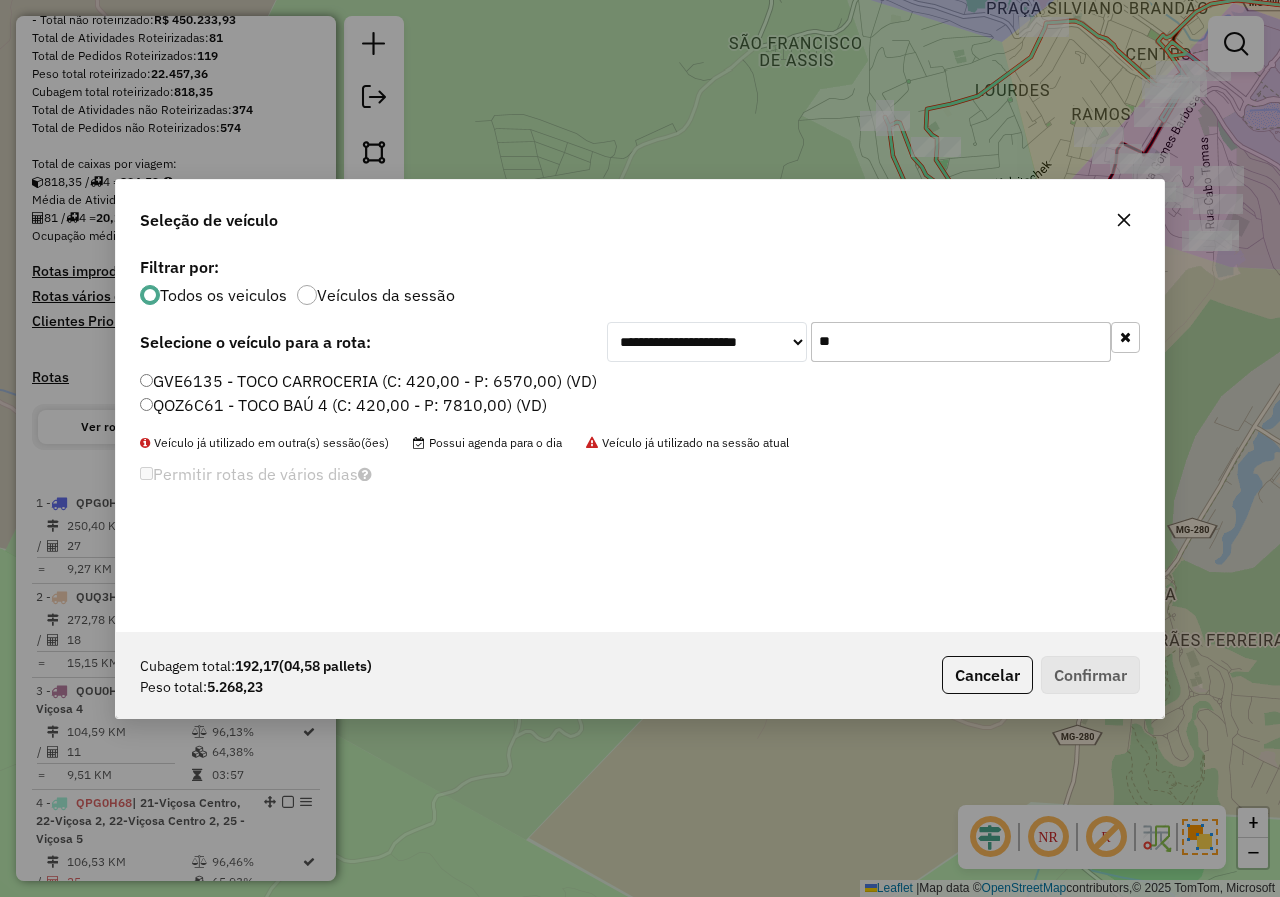 type on "**" 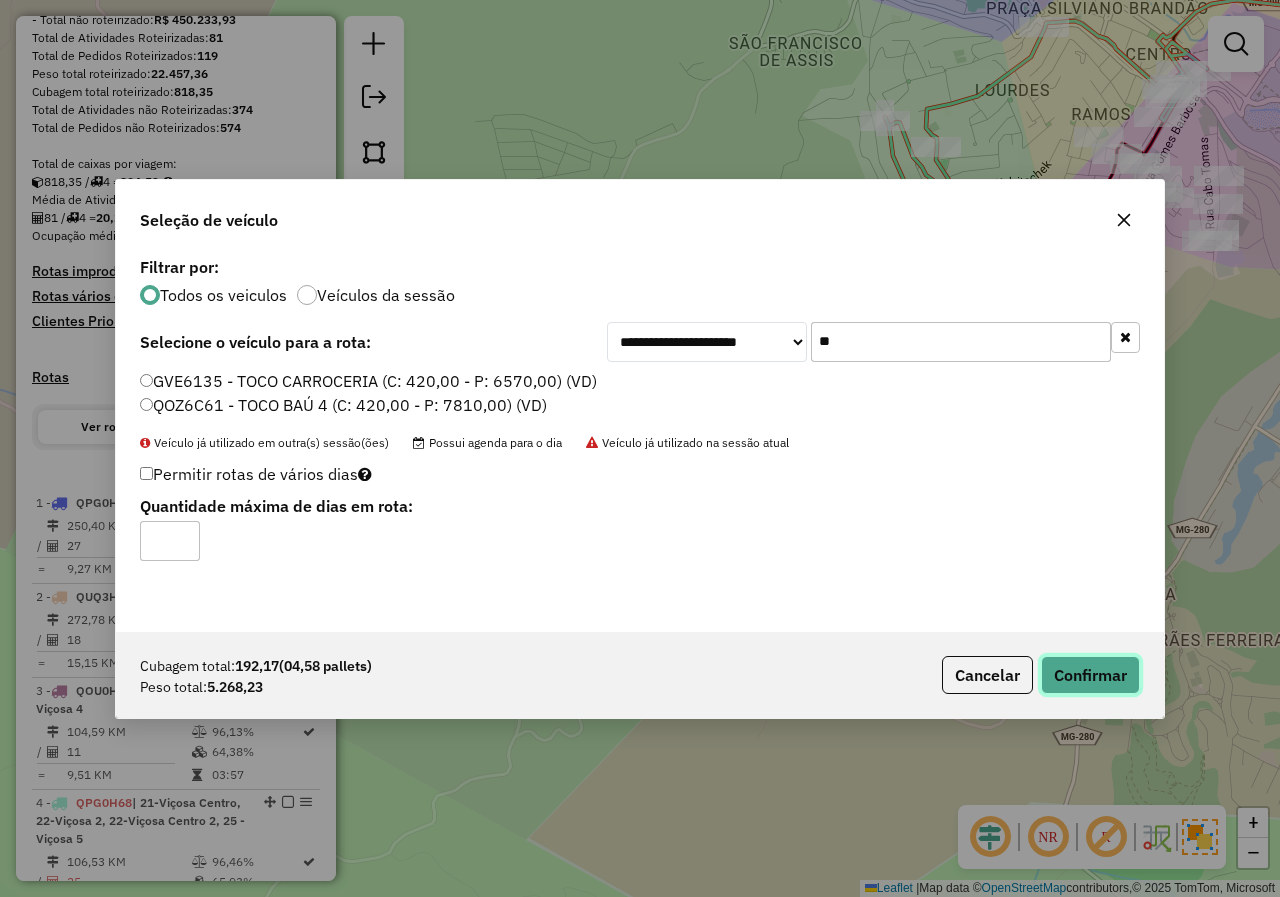 click on "Confirmar" 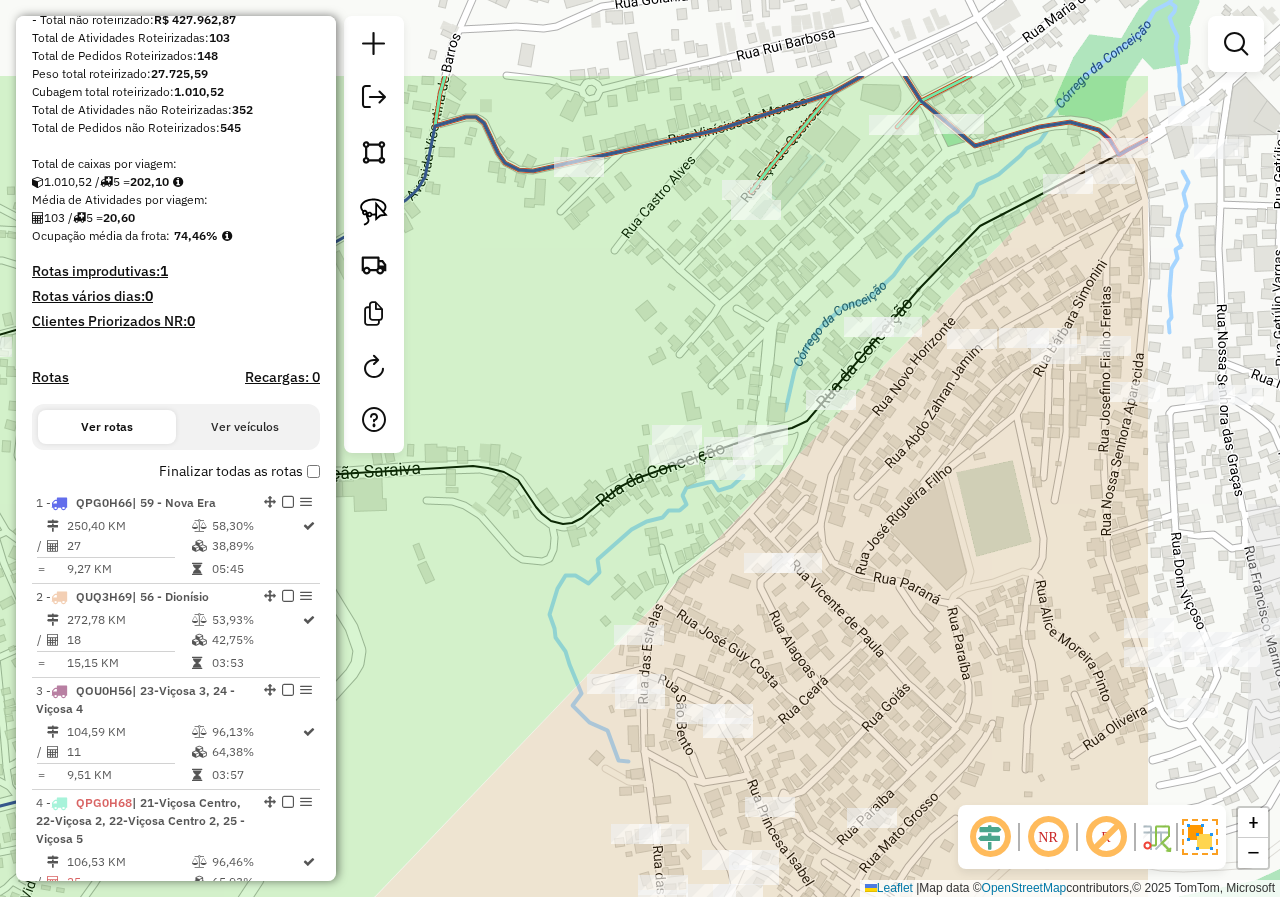 drag, startPoint x: 963, startPoint y: 349, endPoint x: 721, endPoint y: 510, distance: 290.66302 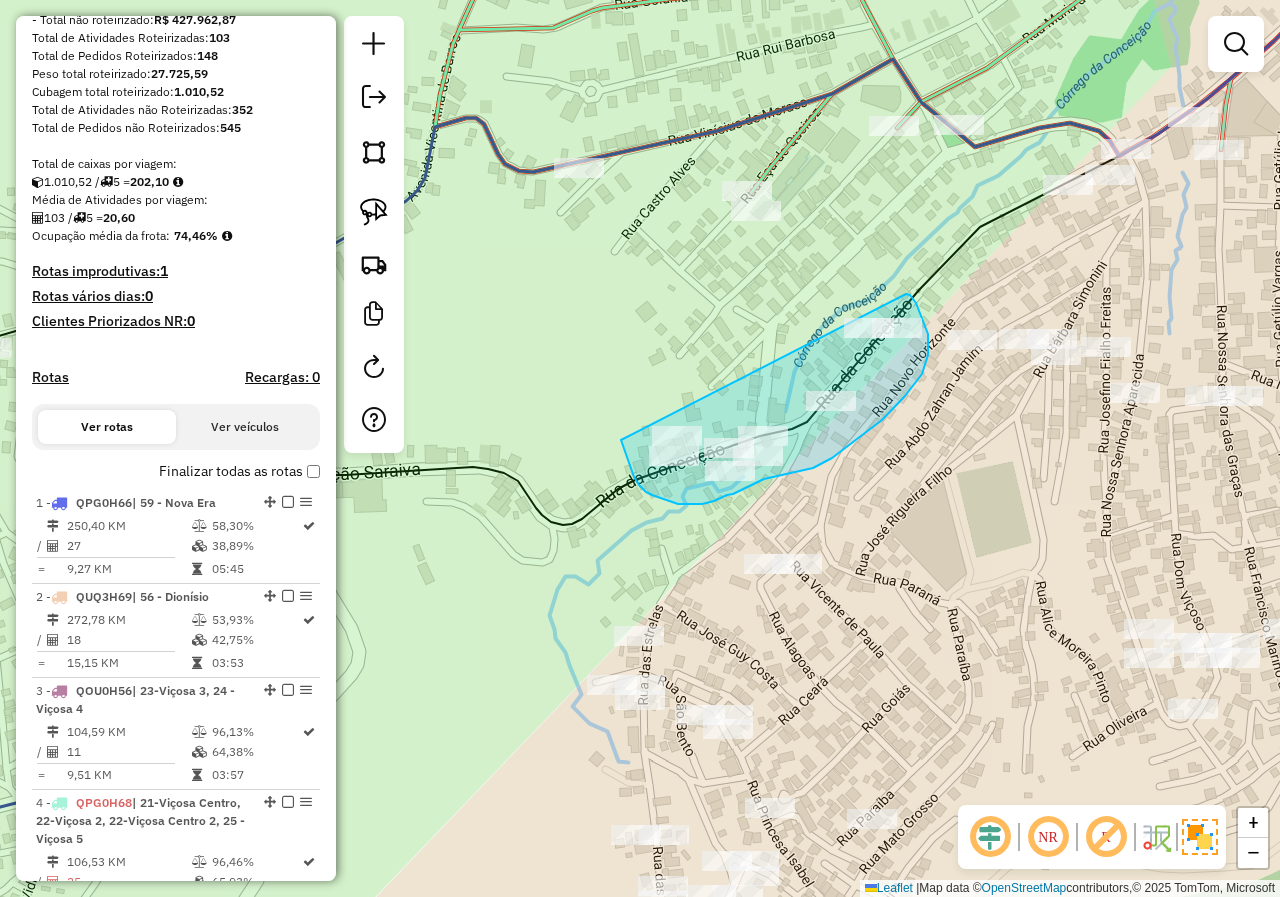 drag, startPoint x: 906, startPoint y: 294, endPoint x: 607, endPoint y: 361, distance: 306.41476 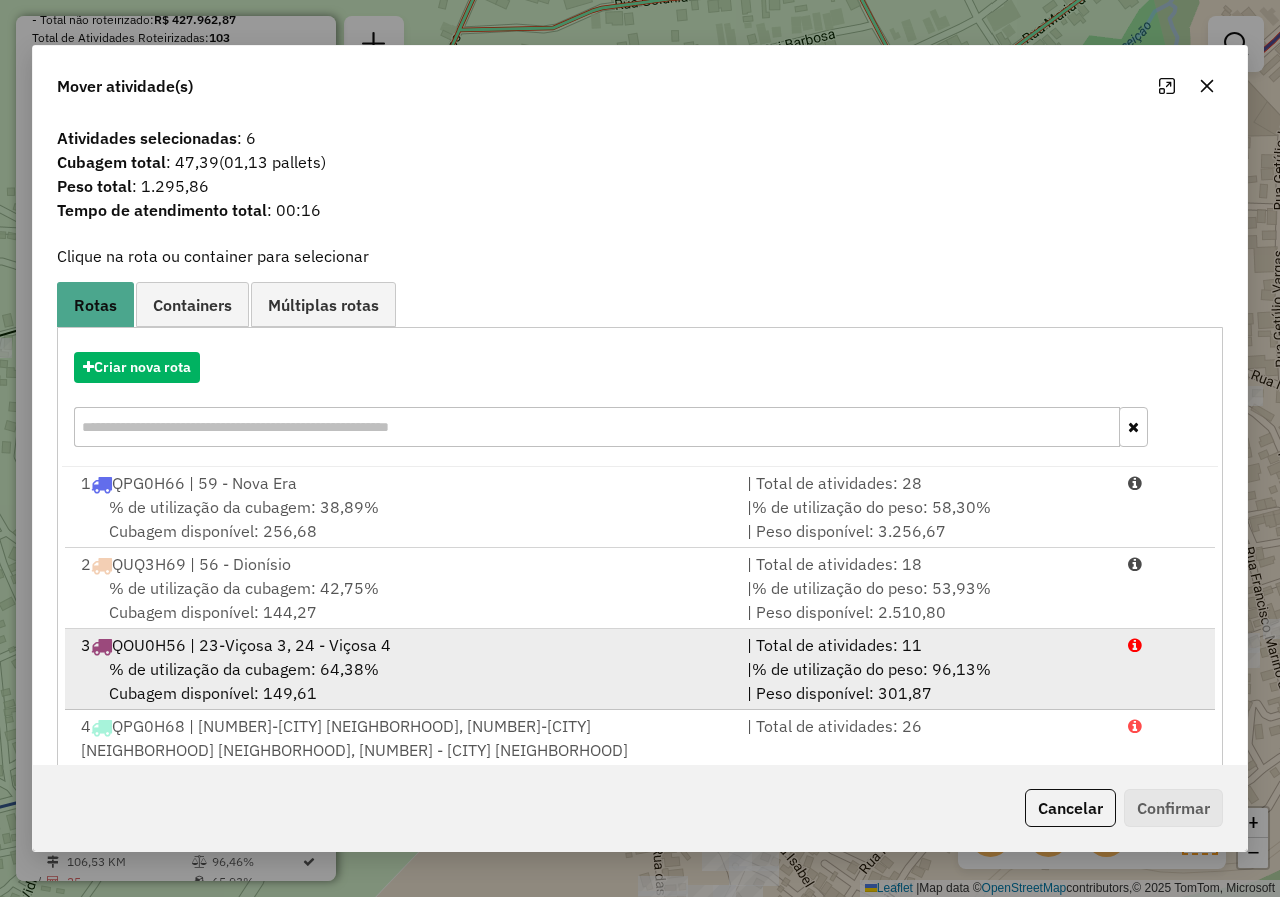 scroll, scrollTop: 5, scrollLeft: 0, axis: vertical 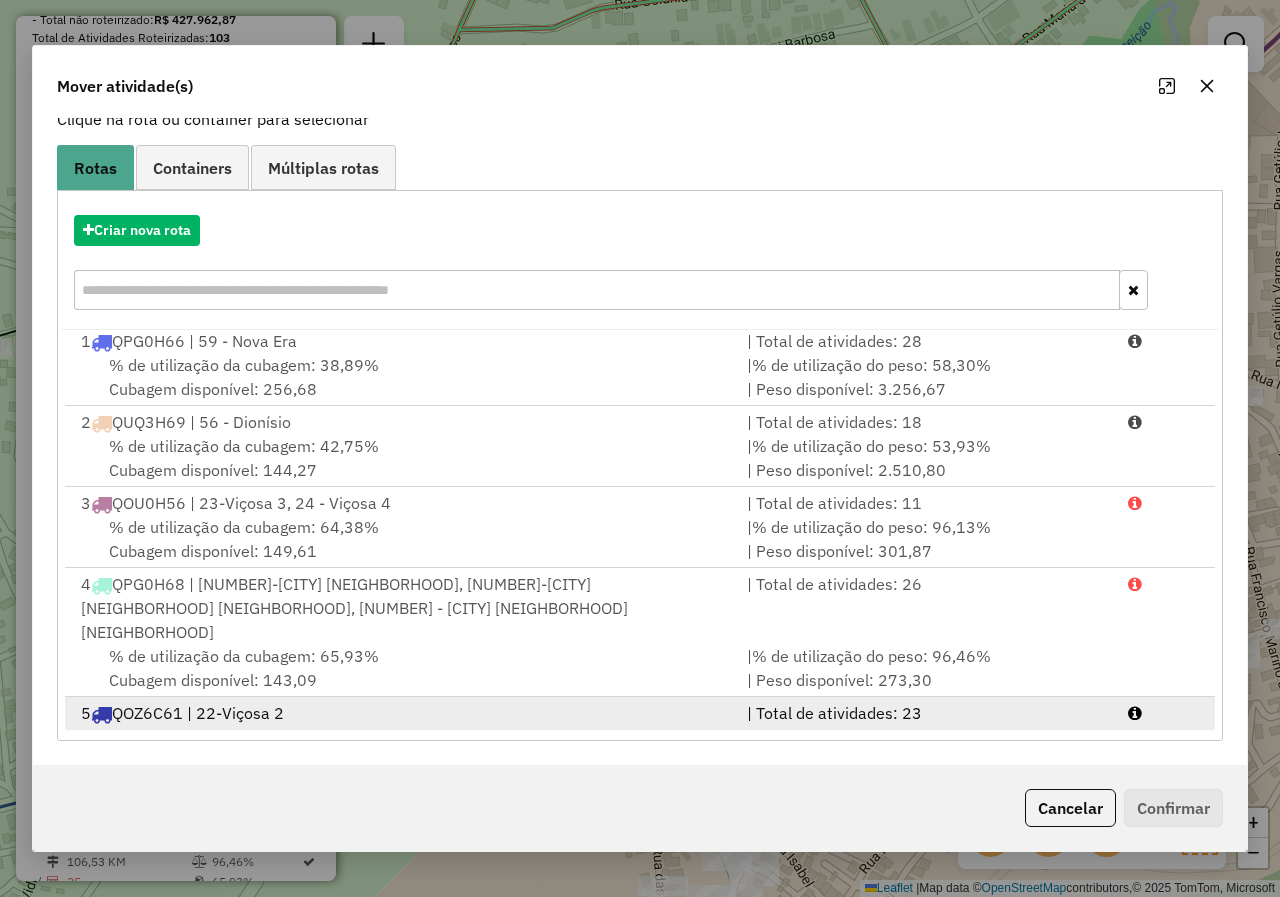 click on "% de utilização da cubagem: 45,75%  Cubagem disponível: 227,83" at bounding box center [402, 749] 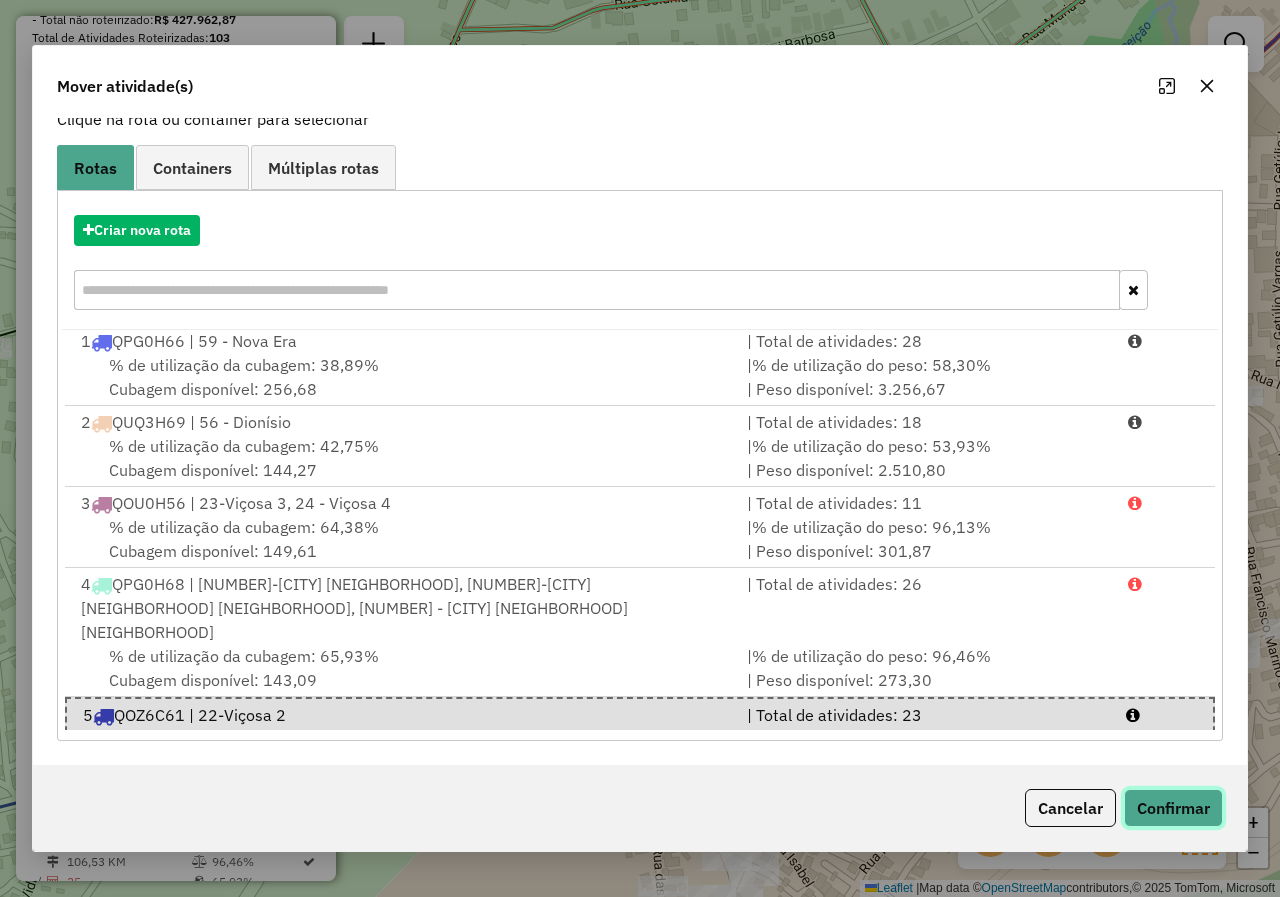 click on "Confirmar" 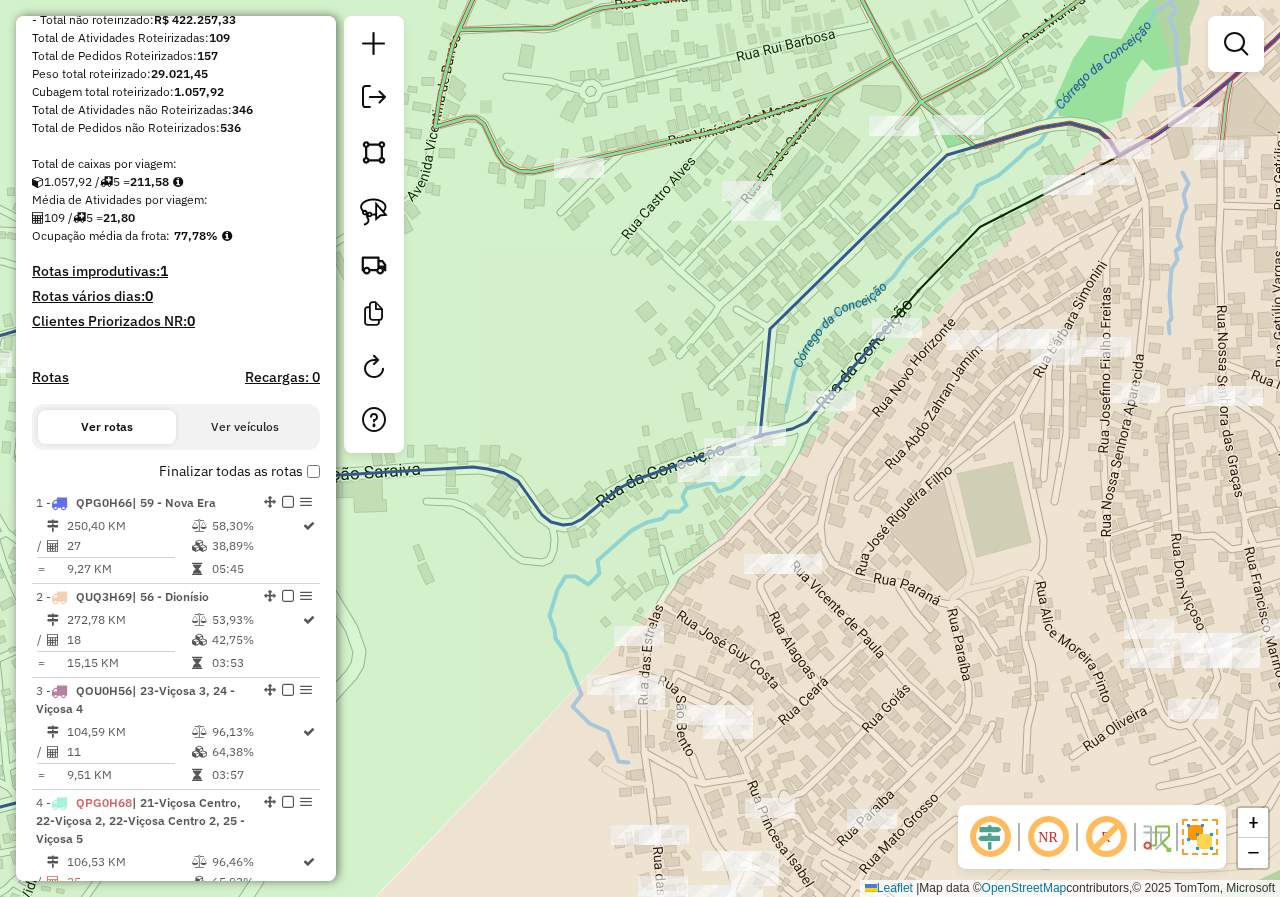 scroll, scrollTop: 0, scrollLeft: 0, axis: both 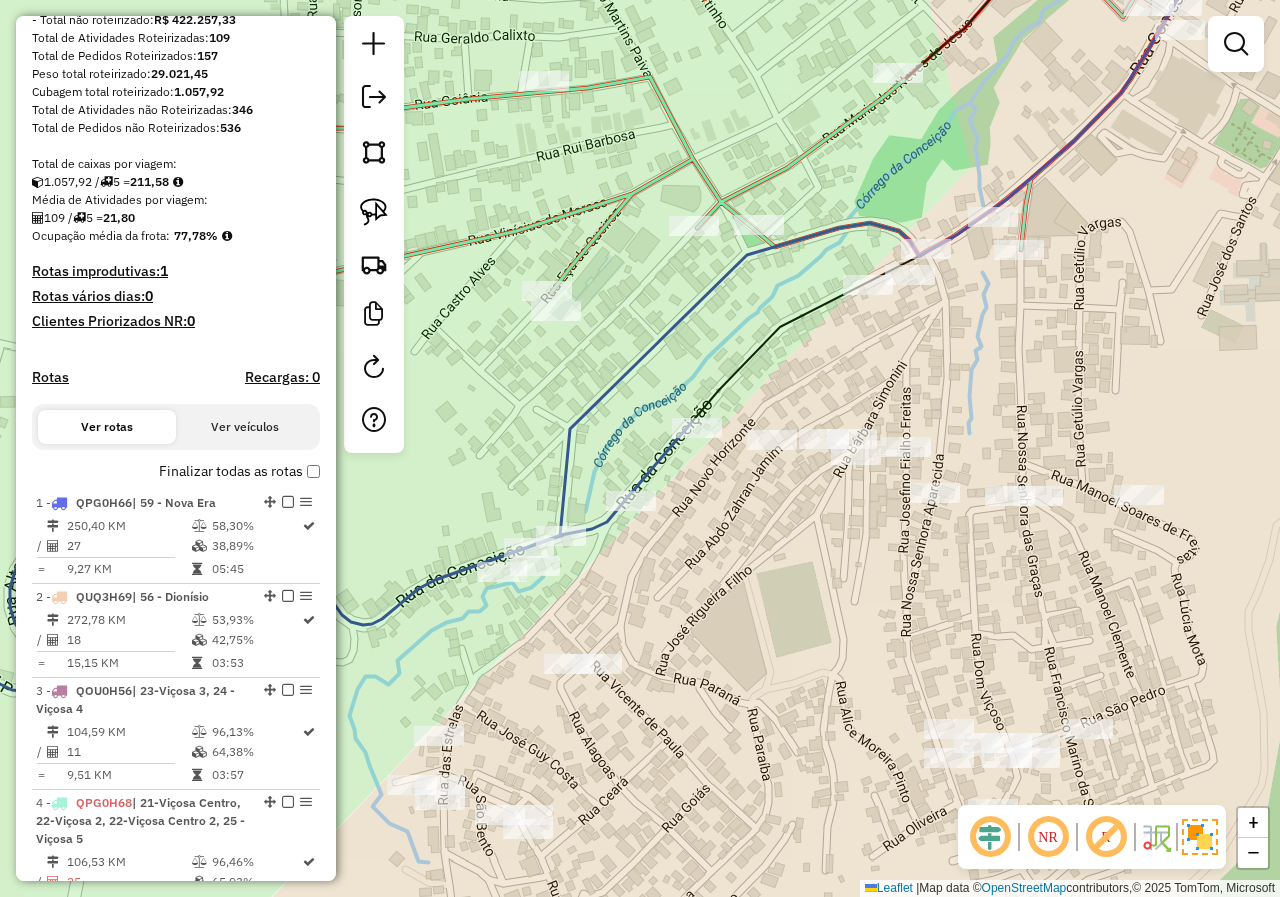 drag, startPoint x: 659, startPoint y: 588, endPoint x: 865, endPoint y: 506, distance: 221.72055 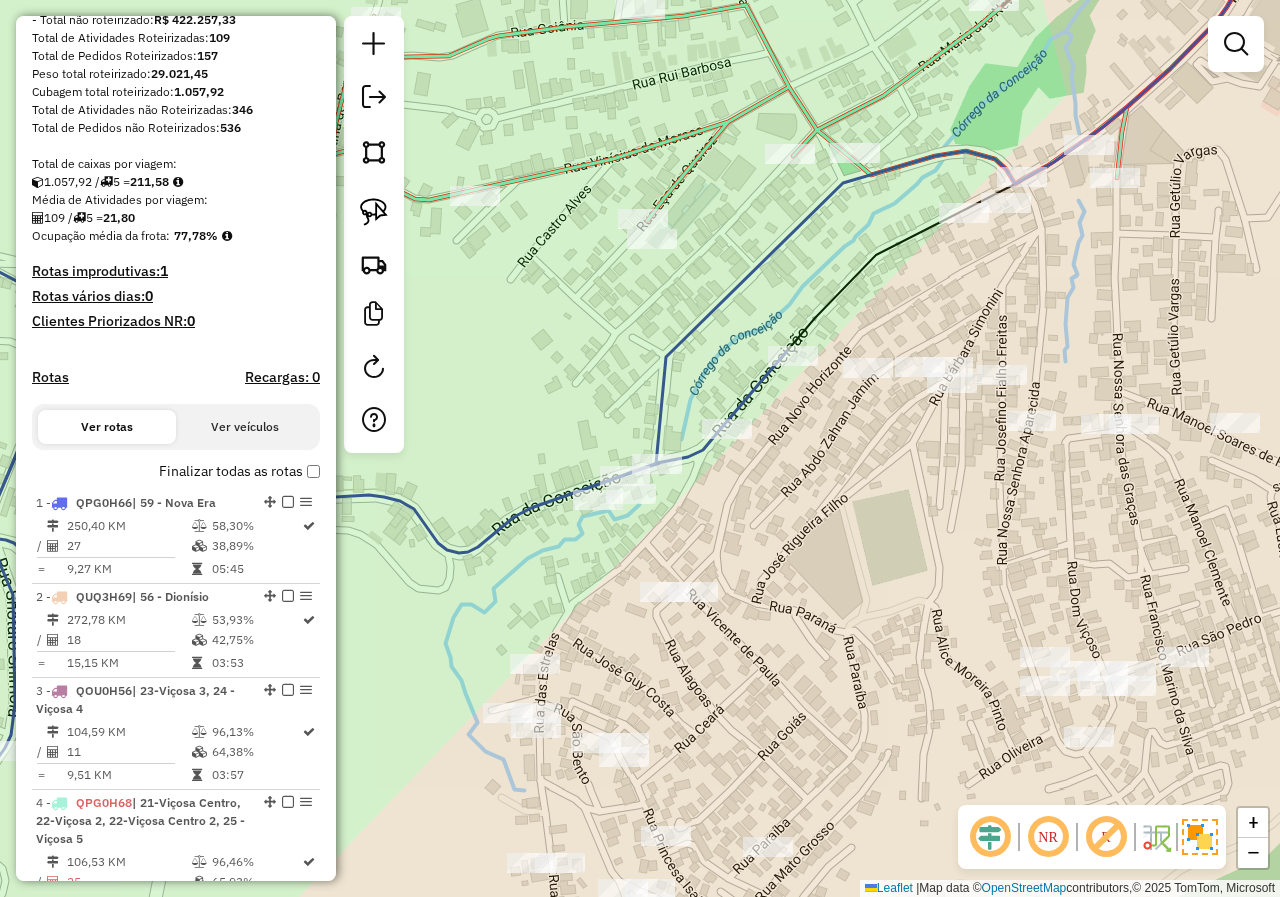 drag, startPoint x: 963, startPoint y: 509, endPoint x: 532, endPoint y: 541, distance: 432.1863 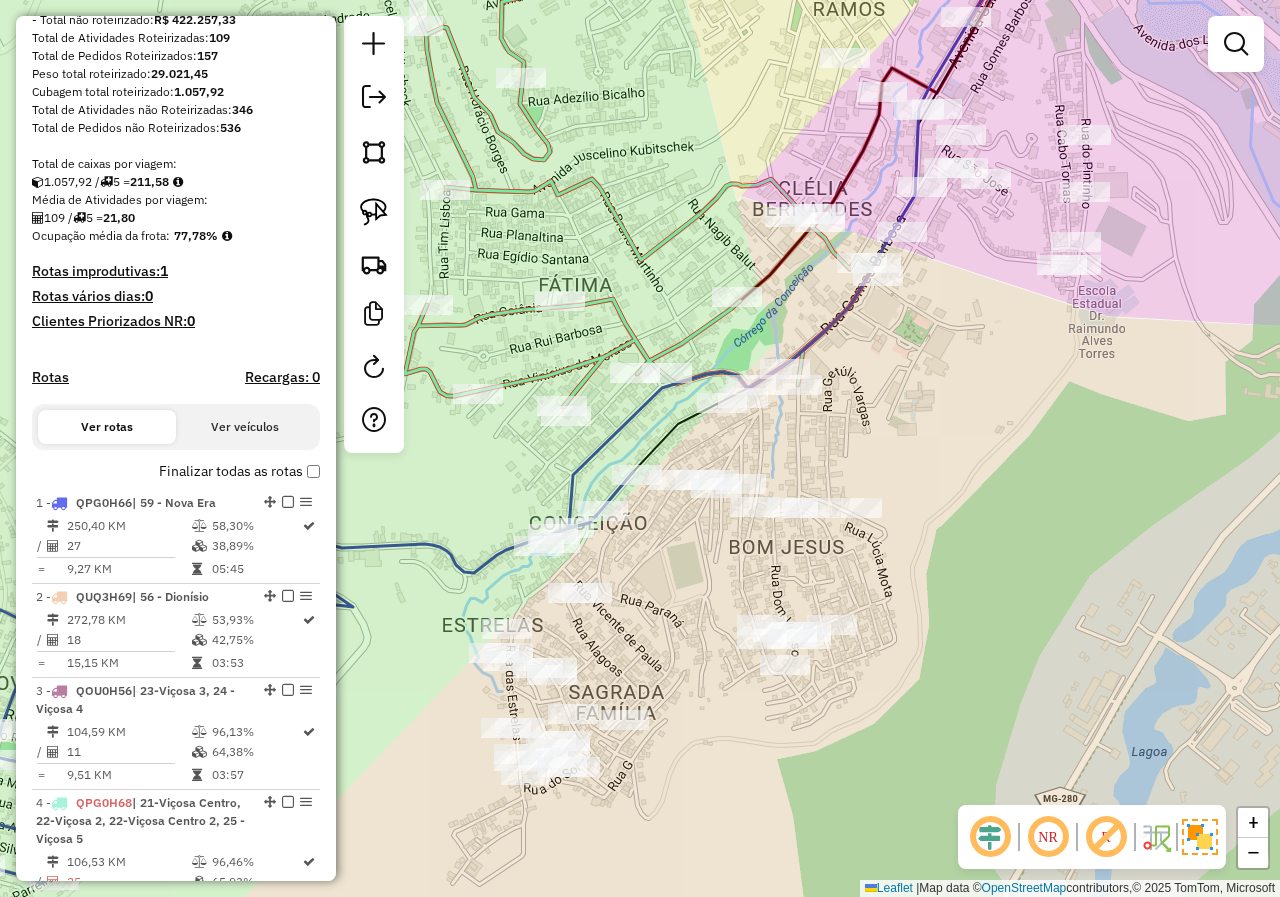 drag, startPoint x: 764, startPoint y: 410, endPoint x: 888, endPoint y: 424, distance: 124.78782 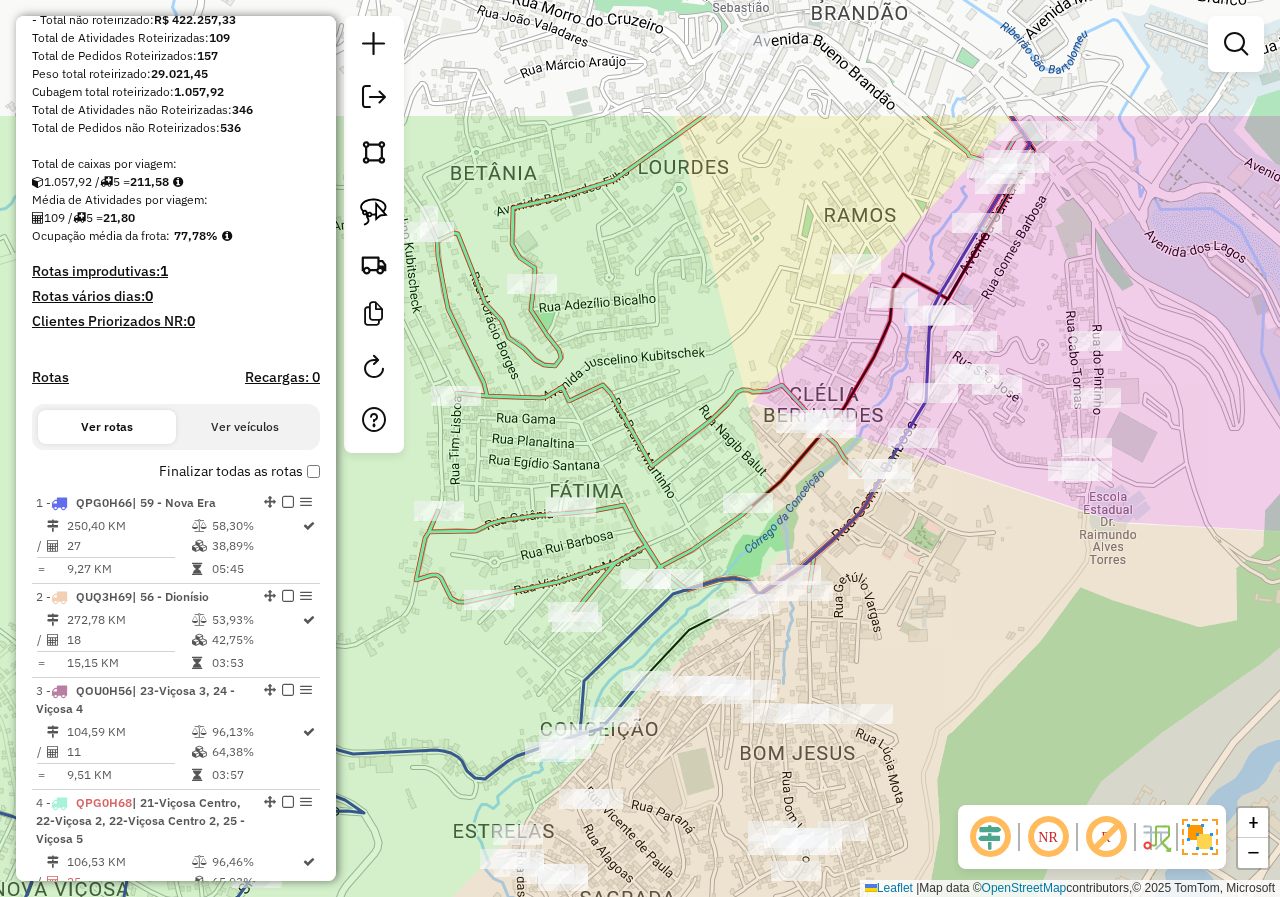 drag, startPoint x: 982, startPoint y: 328, endPoint x: 993, endPoint y: 531, distance: 203.2978 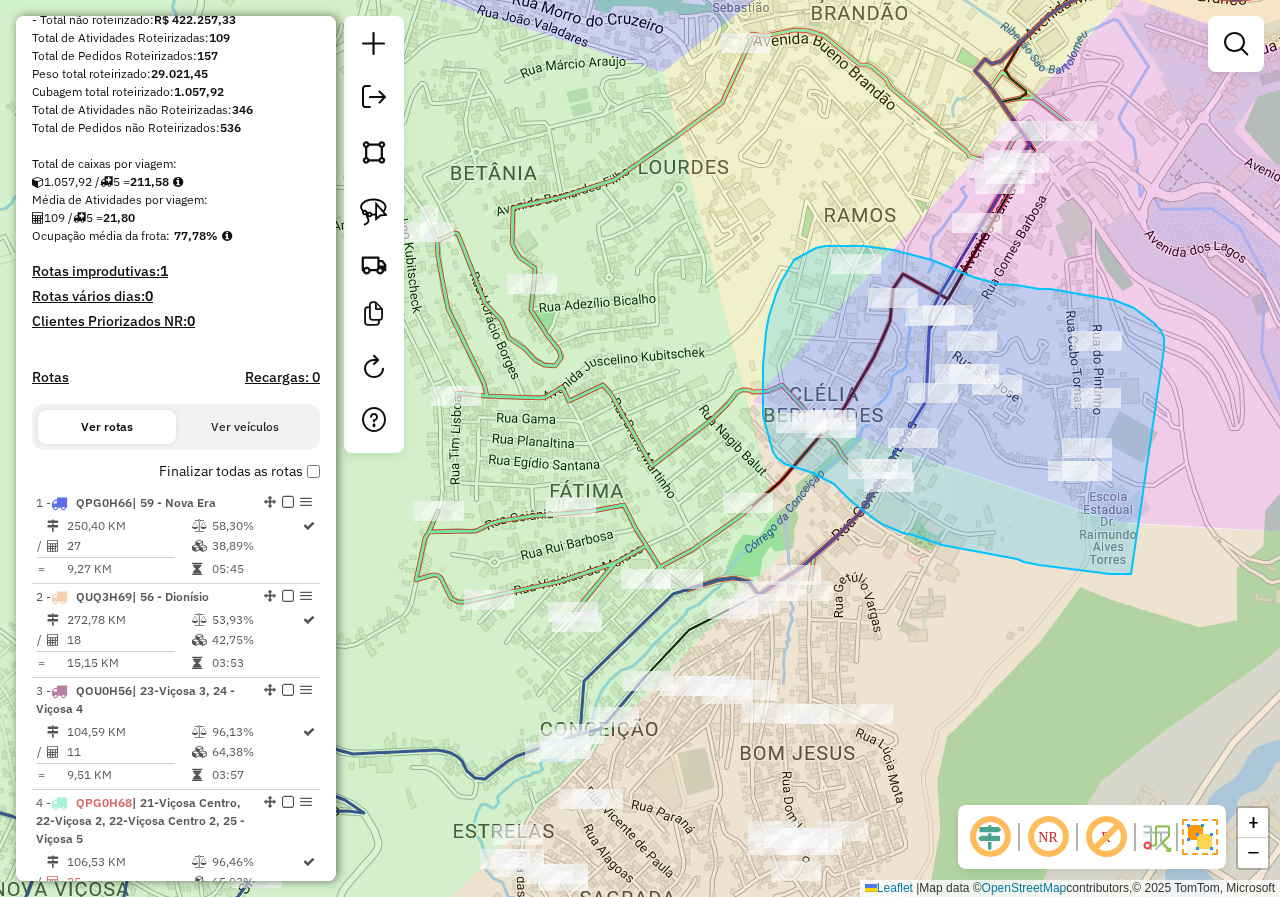 drag, startPoint x: 1140, startPoint y: 313, endPoint x: 1131, endPoint y: 574, distance: 261.15512 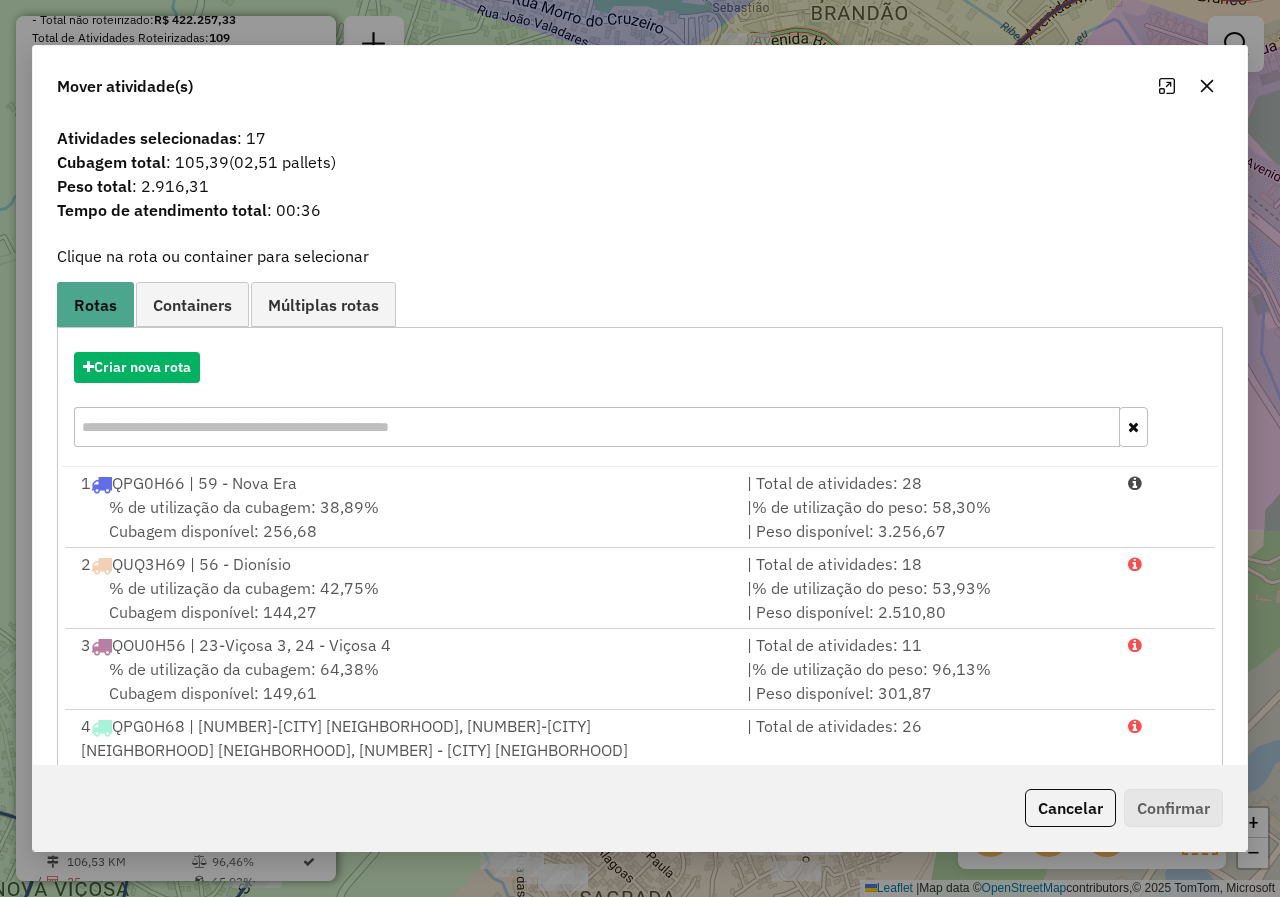 click 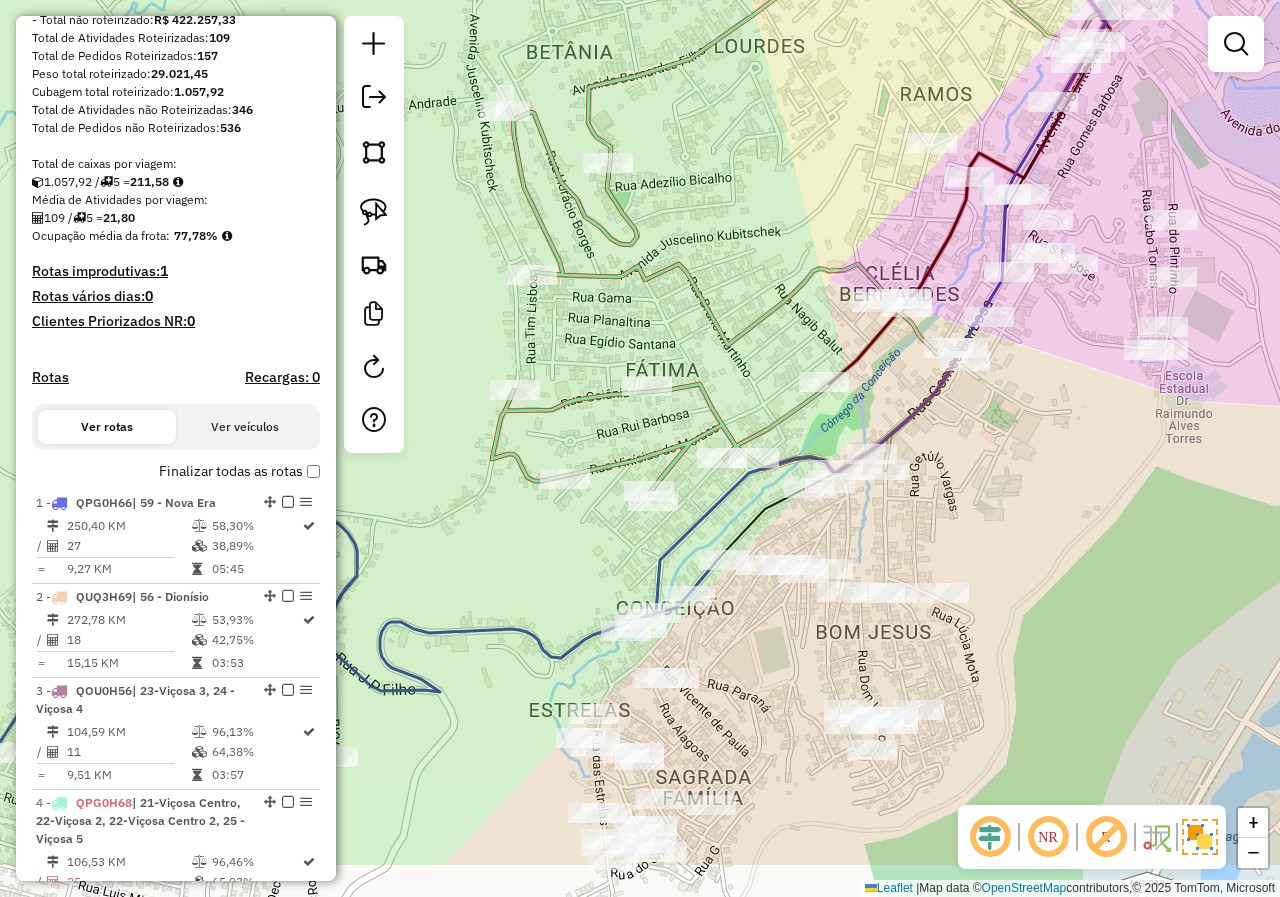 drag, startPoint x: 1056, startPoint y: 658, endPoint x: 1124, endPoint y: 534, distance: 141.42136 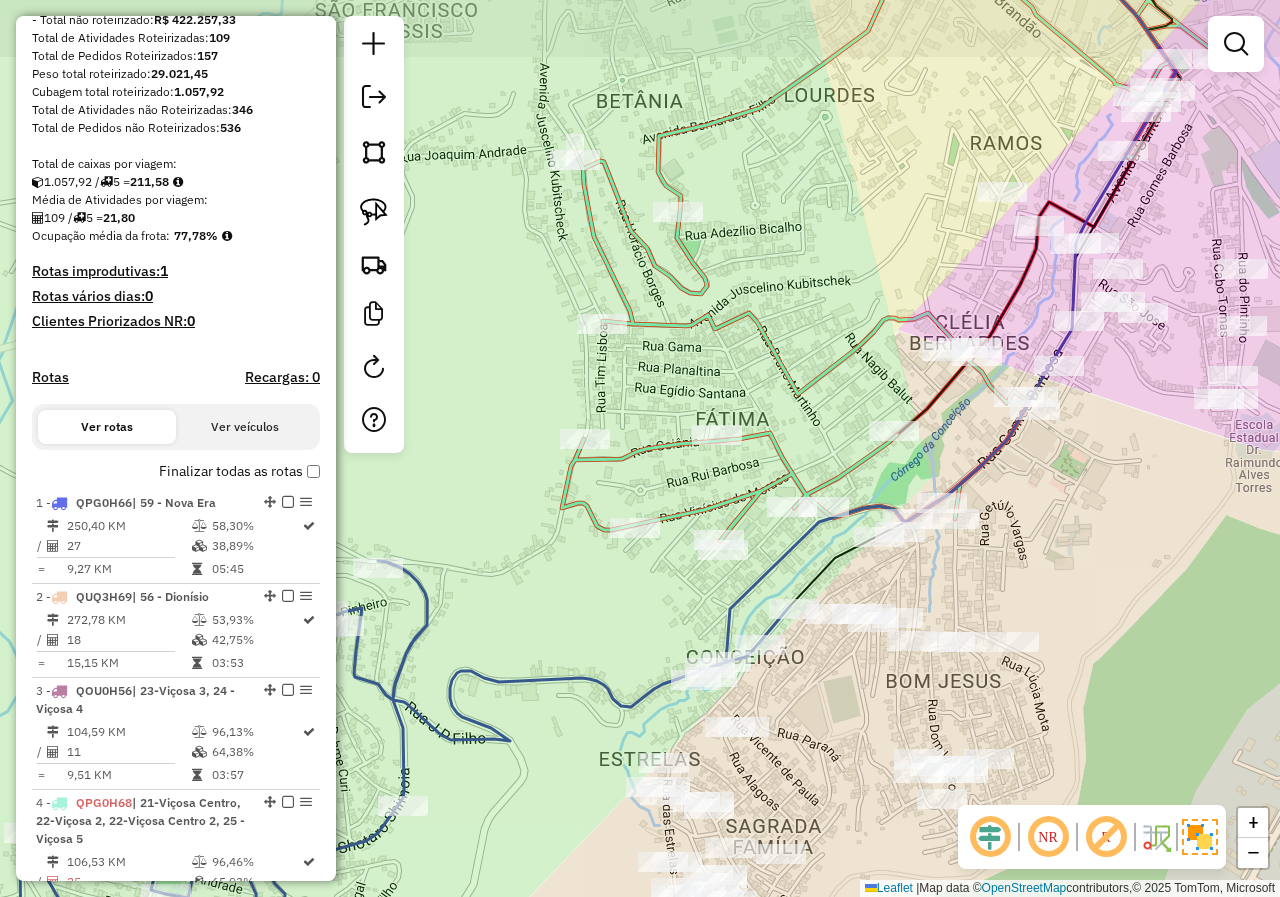 drag, startPoint x: 1057, startPoint y: 495, endPoint x: 1058, endPoint y: 553, distance: 58.00862 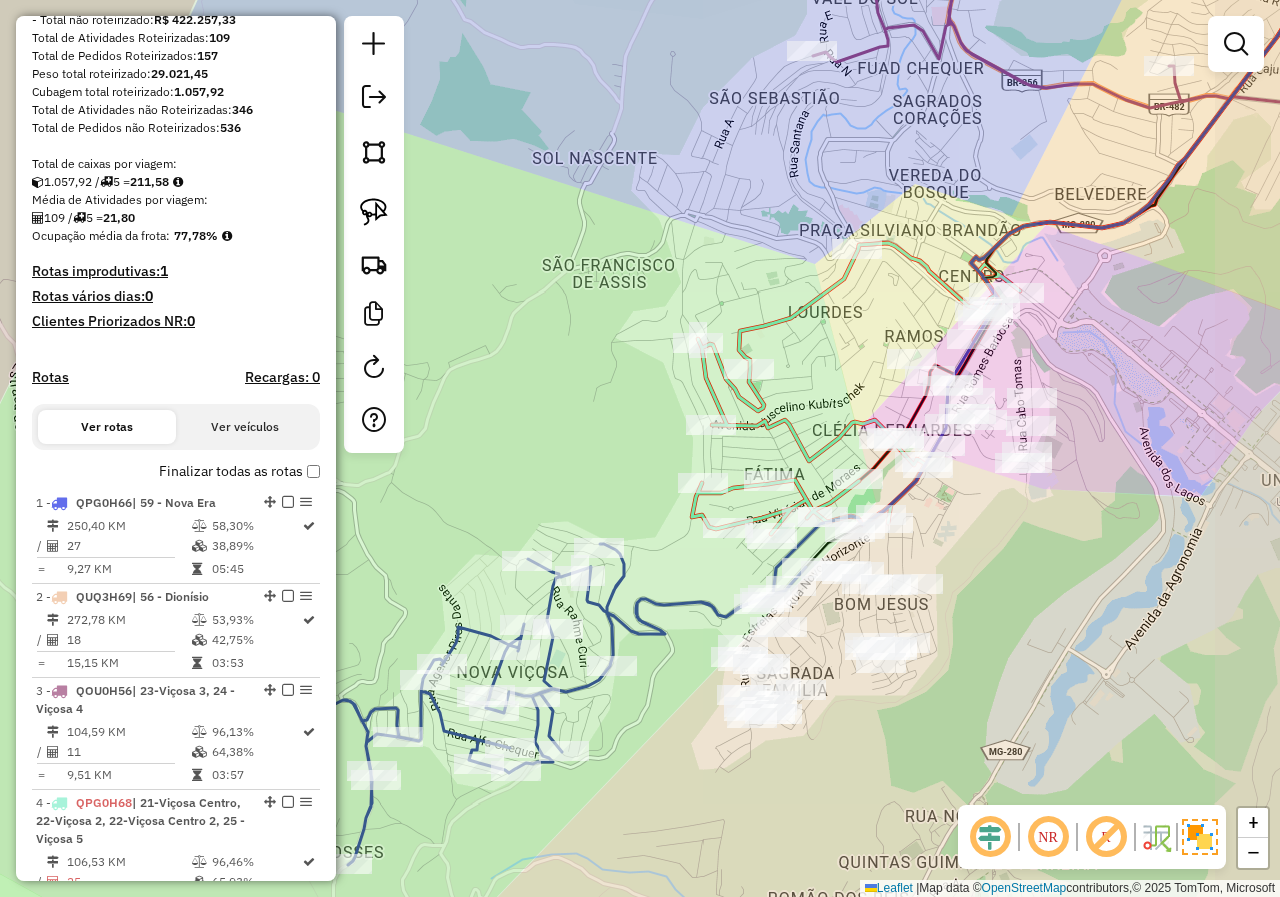 drag, startPoint x: 1091, startPoint y: 542, endPoint x: 959, endPoint y: 512, distance: 135.36617 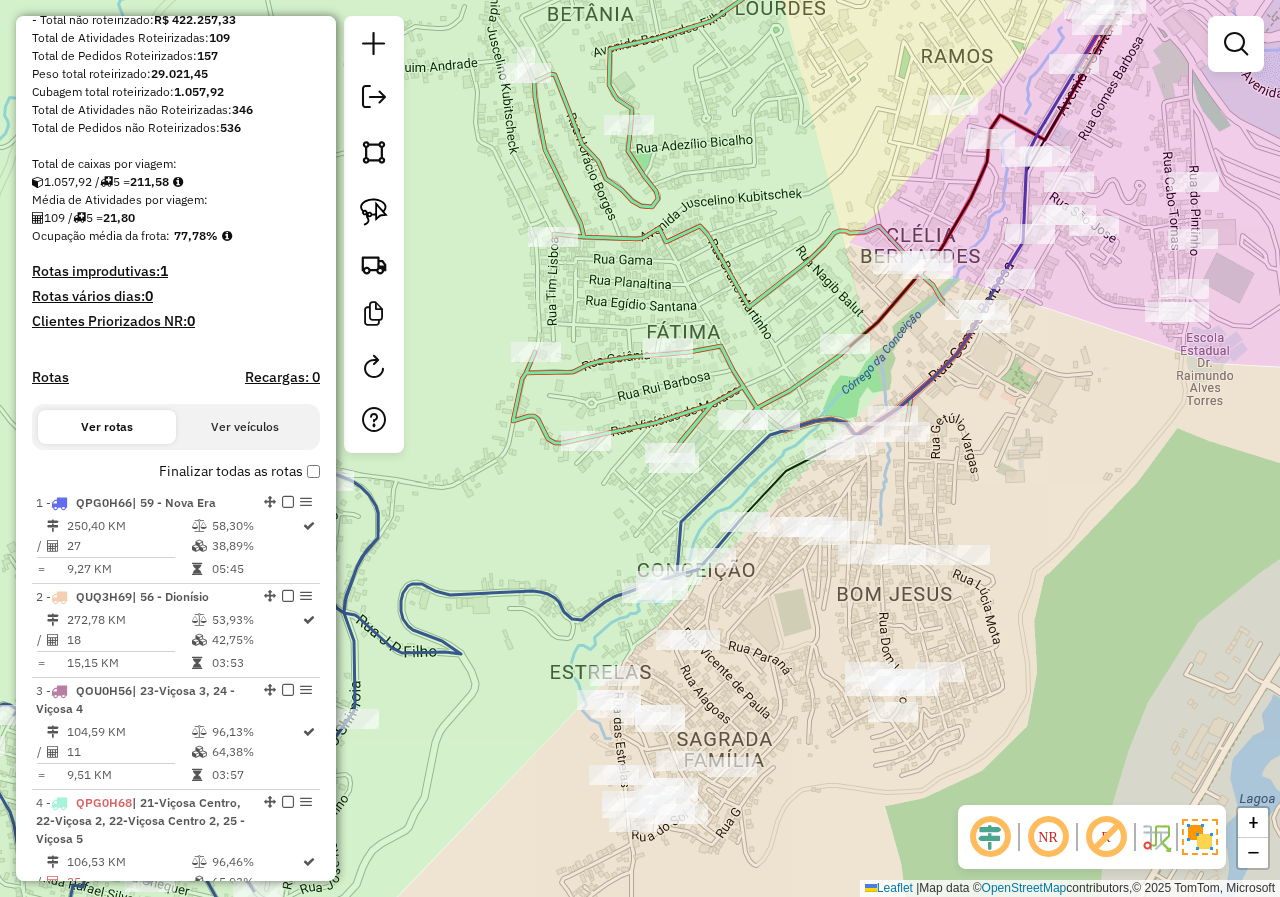 drag, startPoint x: 954, startPoint y: 494, endPoint x: 1063, endPoint y: 408, distance: 138.84163 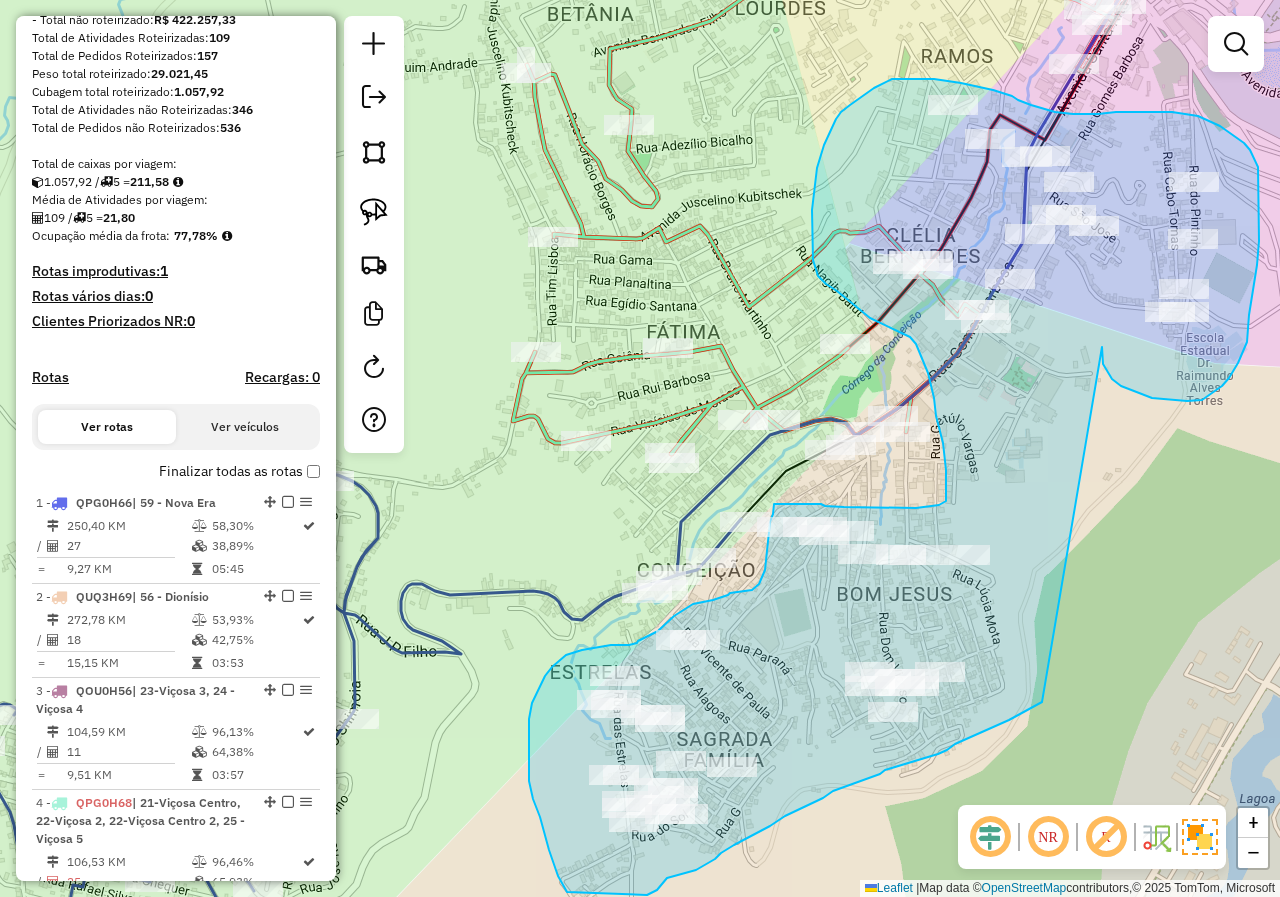 drag, startPoint x: 1112, startPoint y: 379, endPoint x: 1050, endPoint y: 700, distance: 326.9327 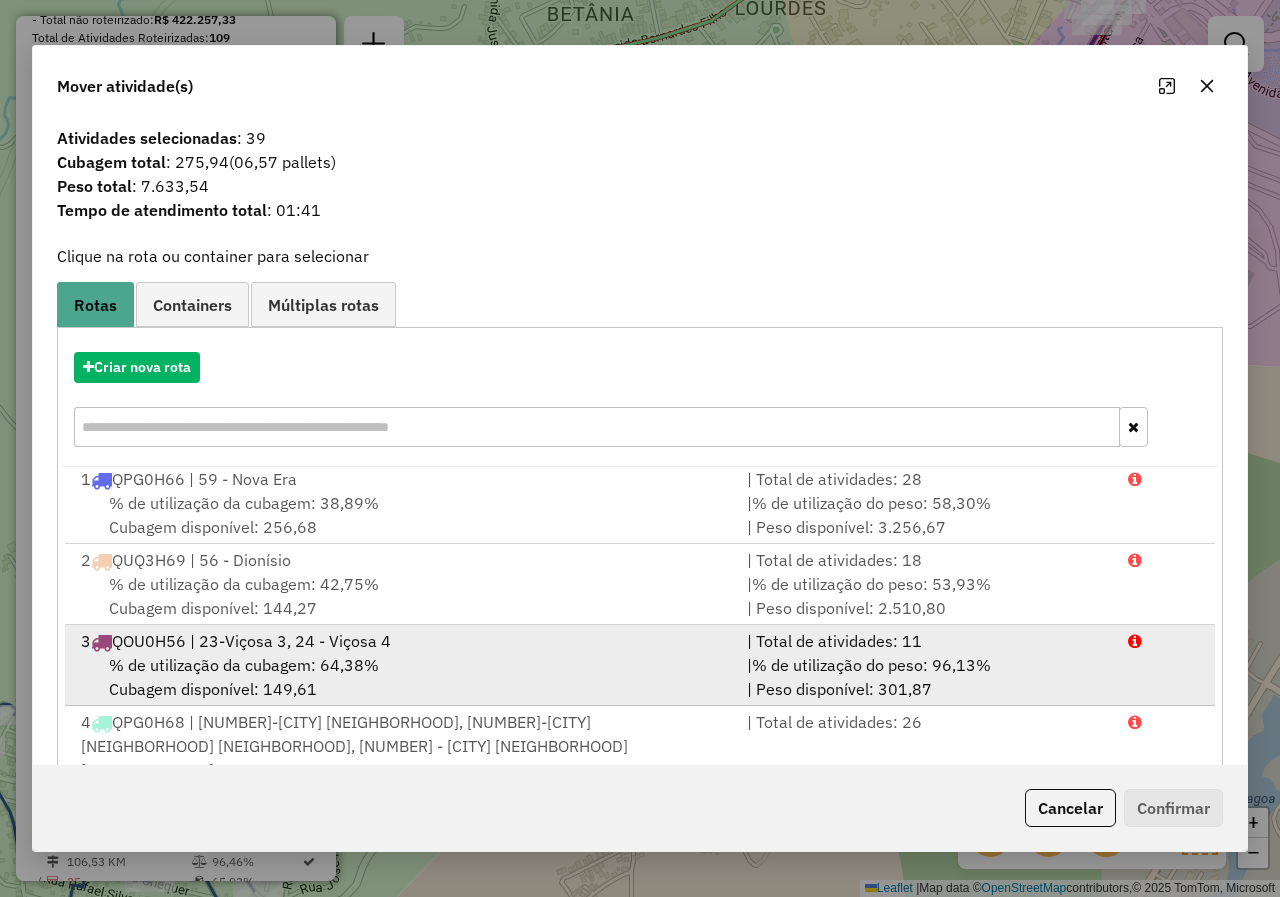 scroll, scrollTop: 5, scrollLeft: 0, axis: vertical 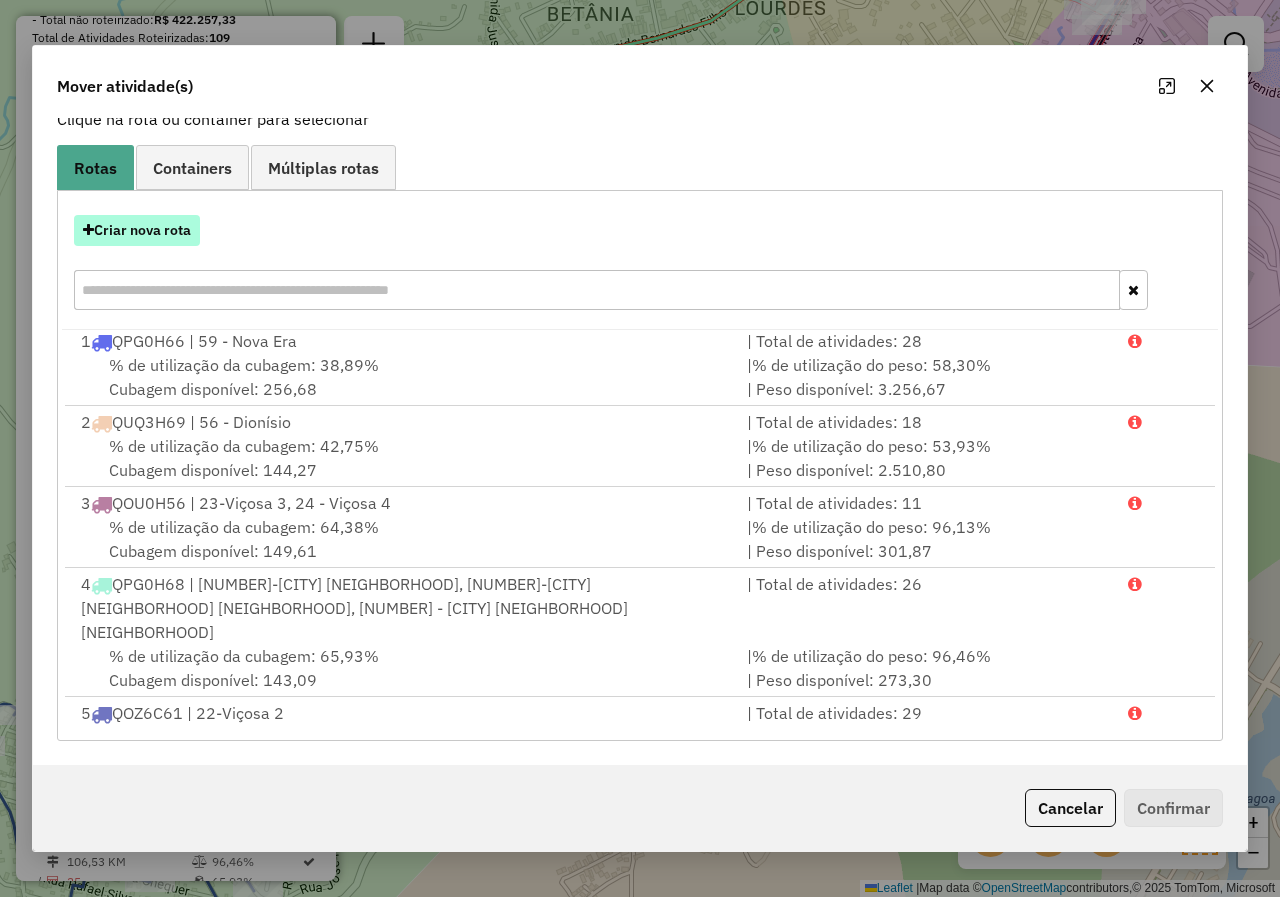 click on "Criar nova rota" at bounding box center (137, 230) 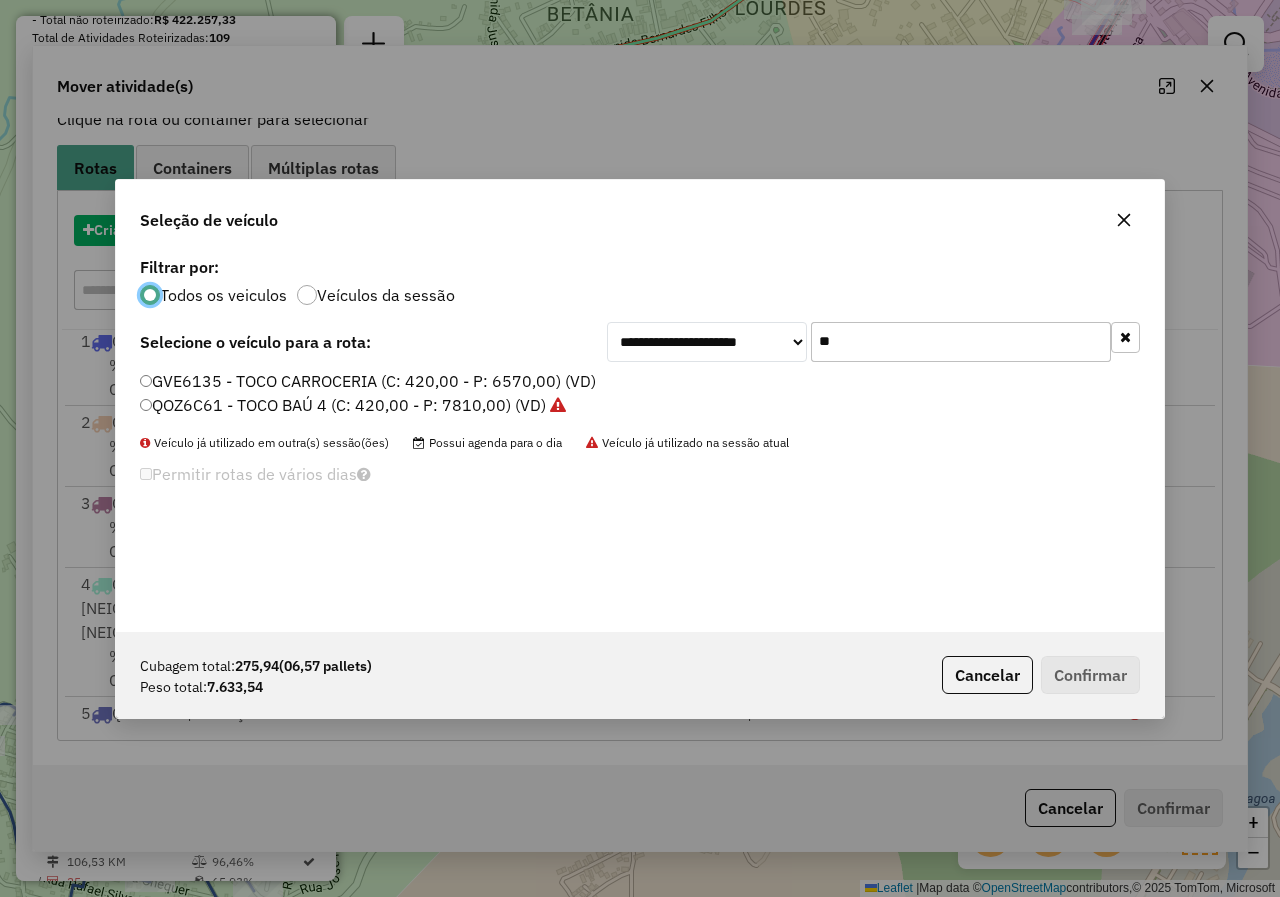 scroll, scrollTop: 11, scrollLeft: 6, axis: both 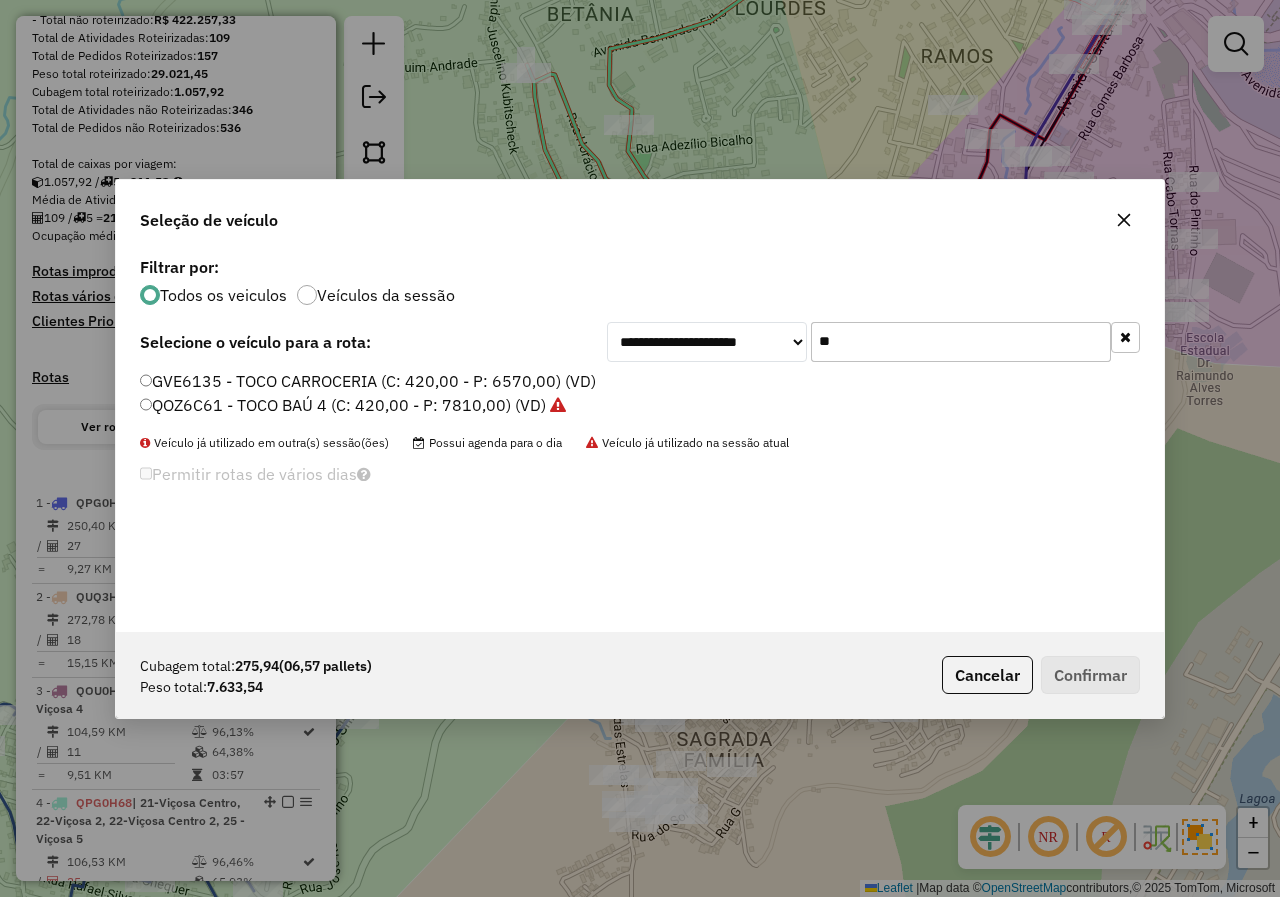 drag, startPoint x: 882, startPoint y: 352, endPoint x: 707, endPoint y: 352, distance: 175 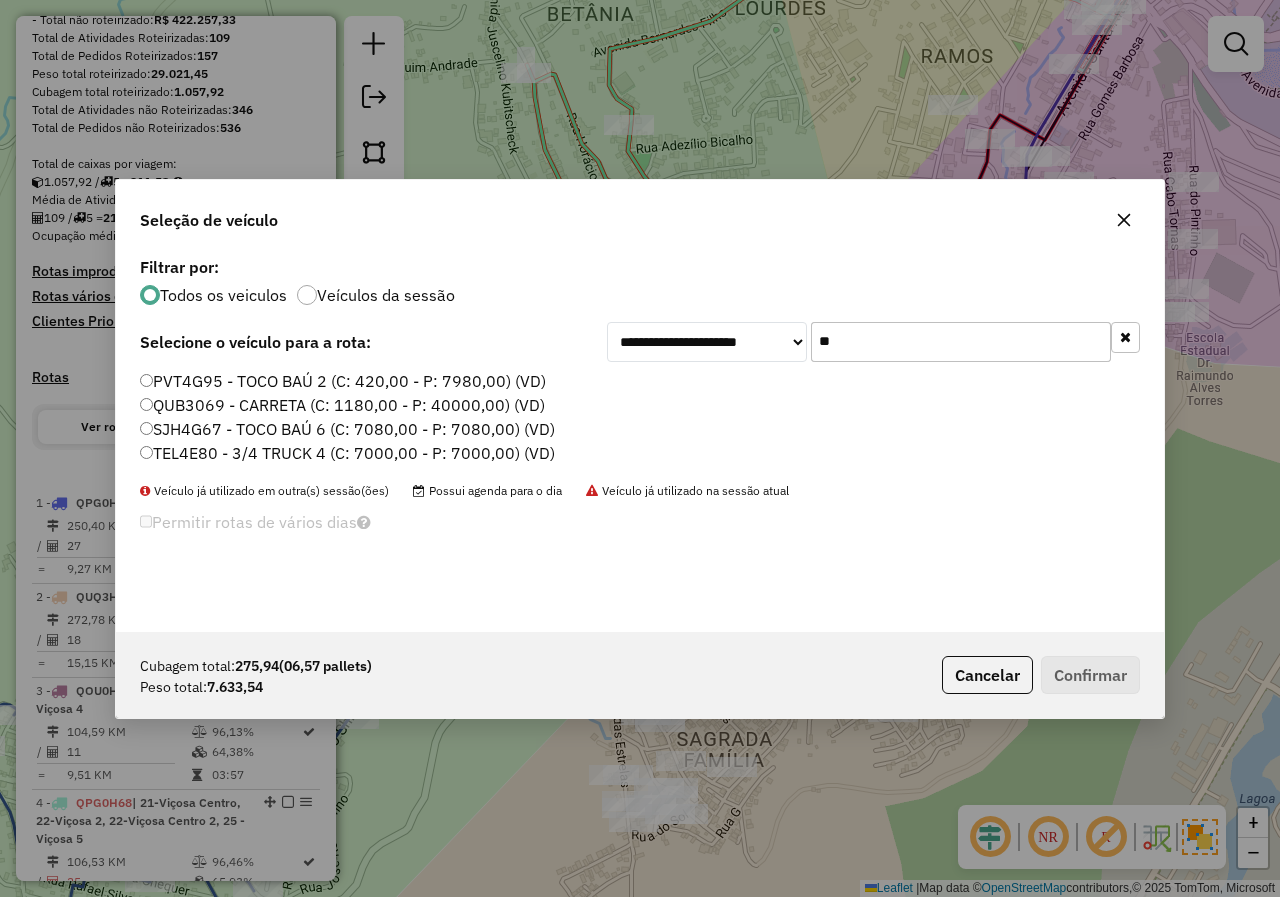 type on "**" 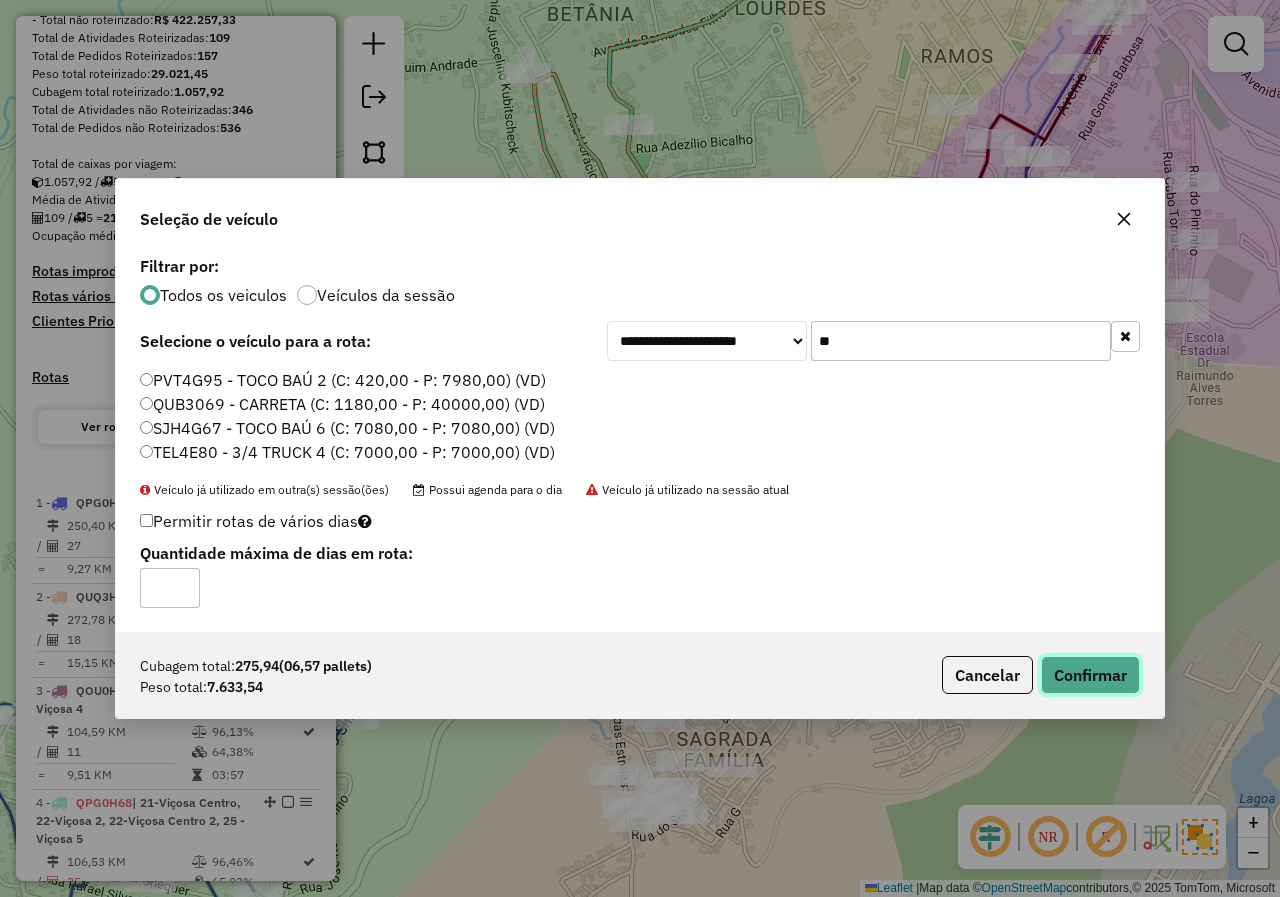 click on "Confirmar" 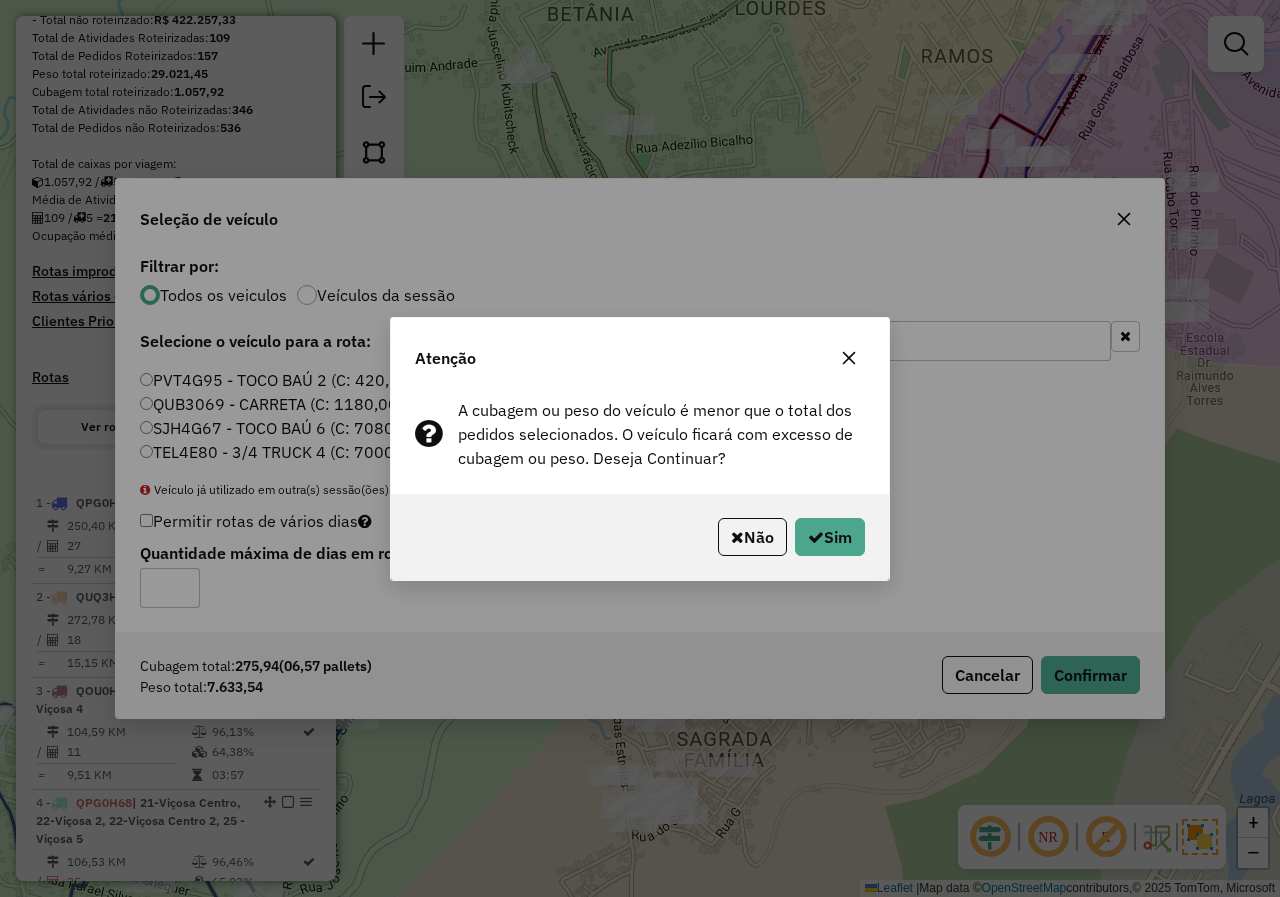 click on "Não   Sim" 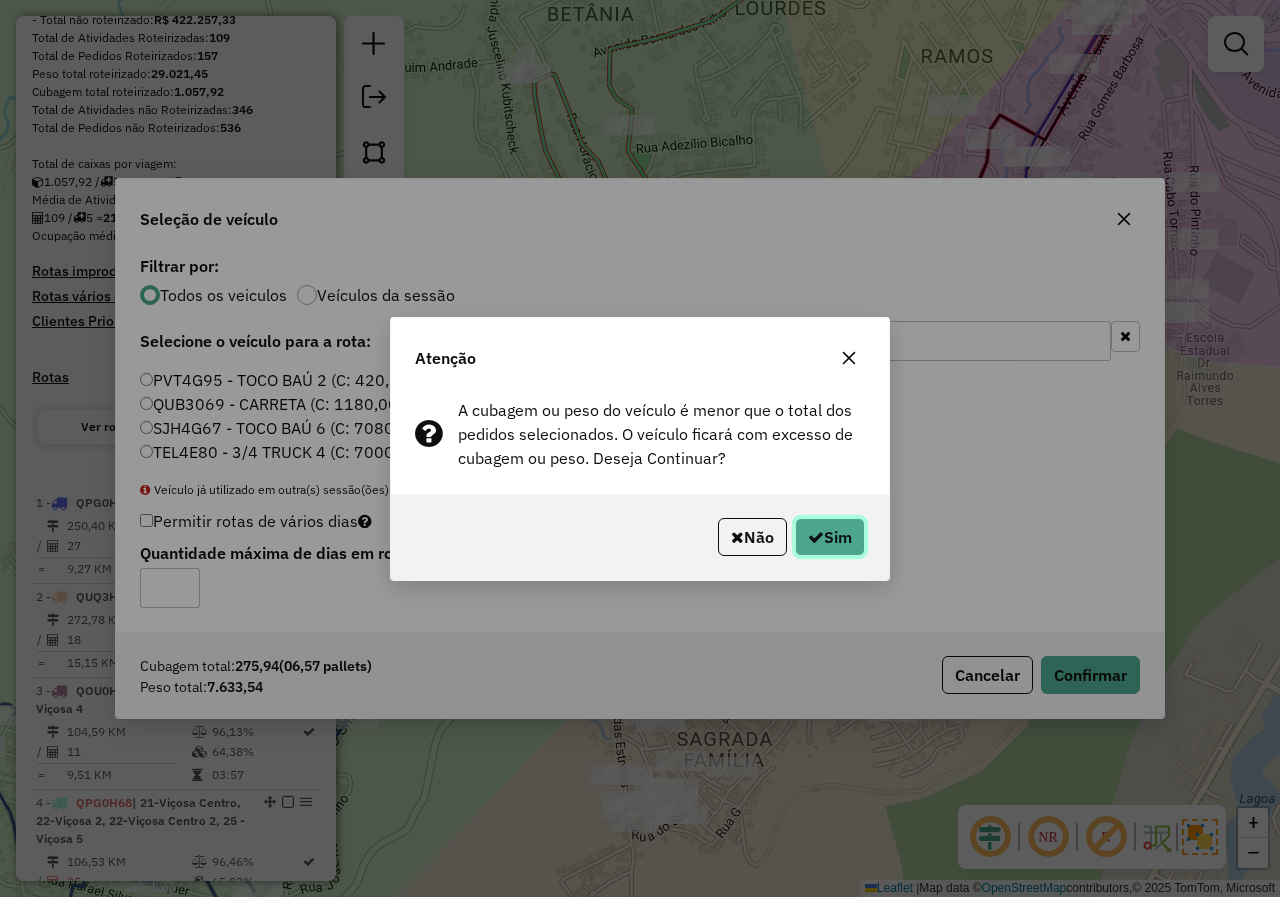 click on "Sim" 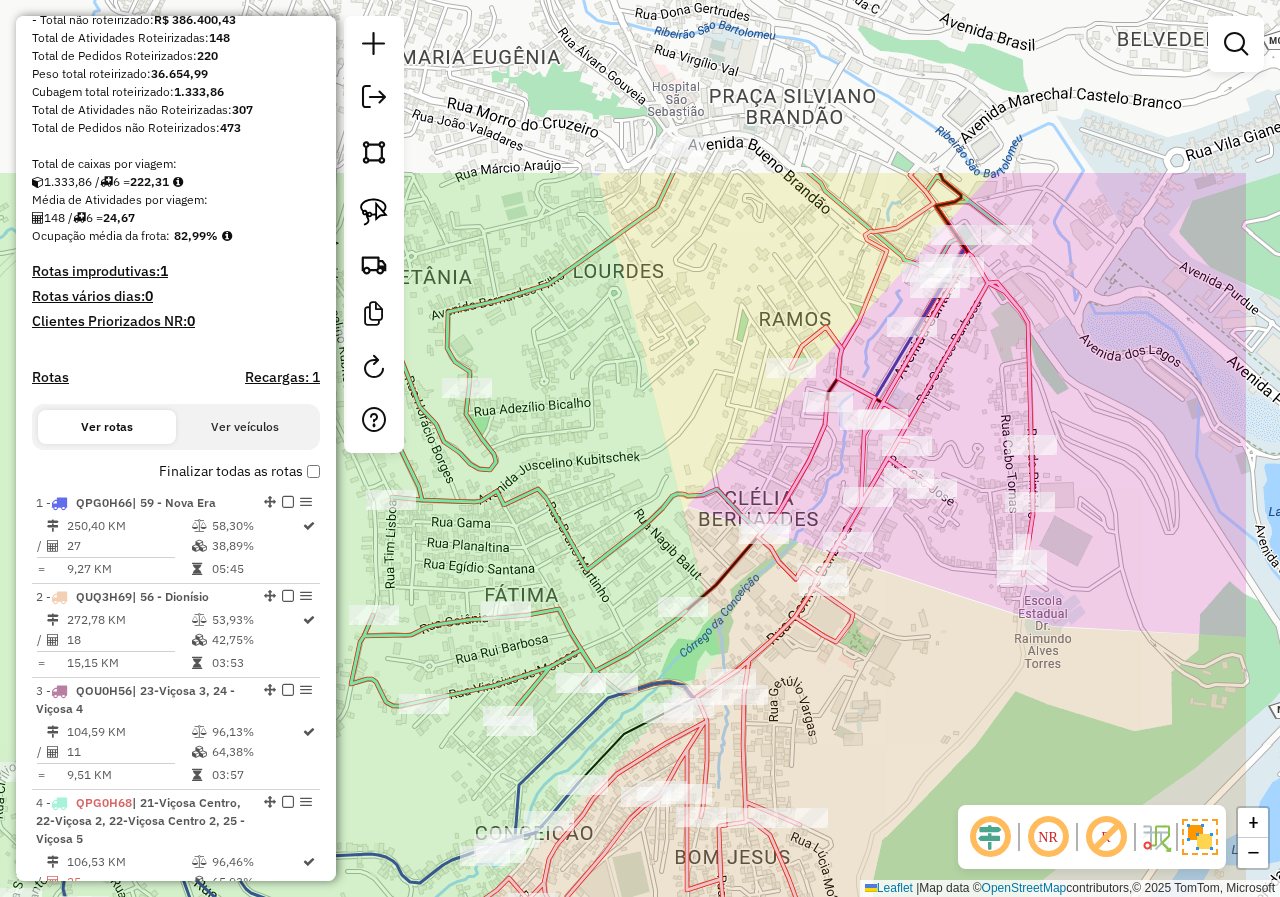 drag, startPoint x: 1086, startPoint y: 458, endPoint x: 924, endPoint y: 721, distance: 308.88995 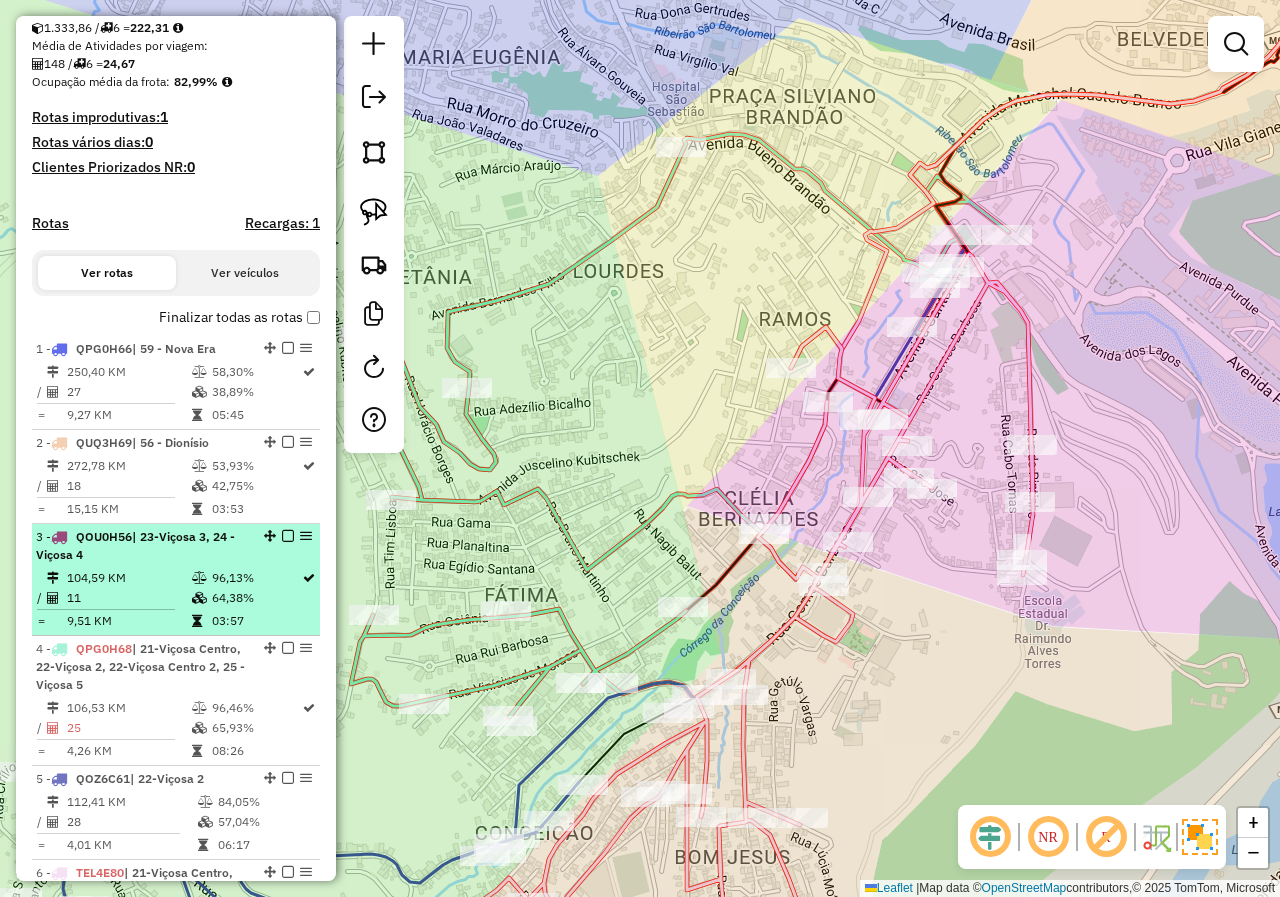 scroll, scrollTop: 500, scrollLeft: 0, axis: vertical 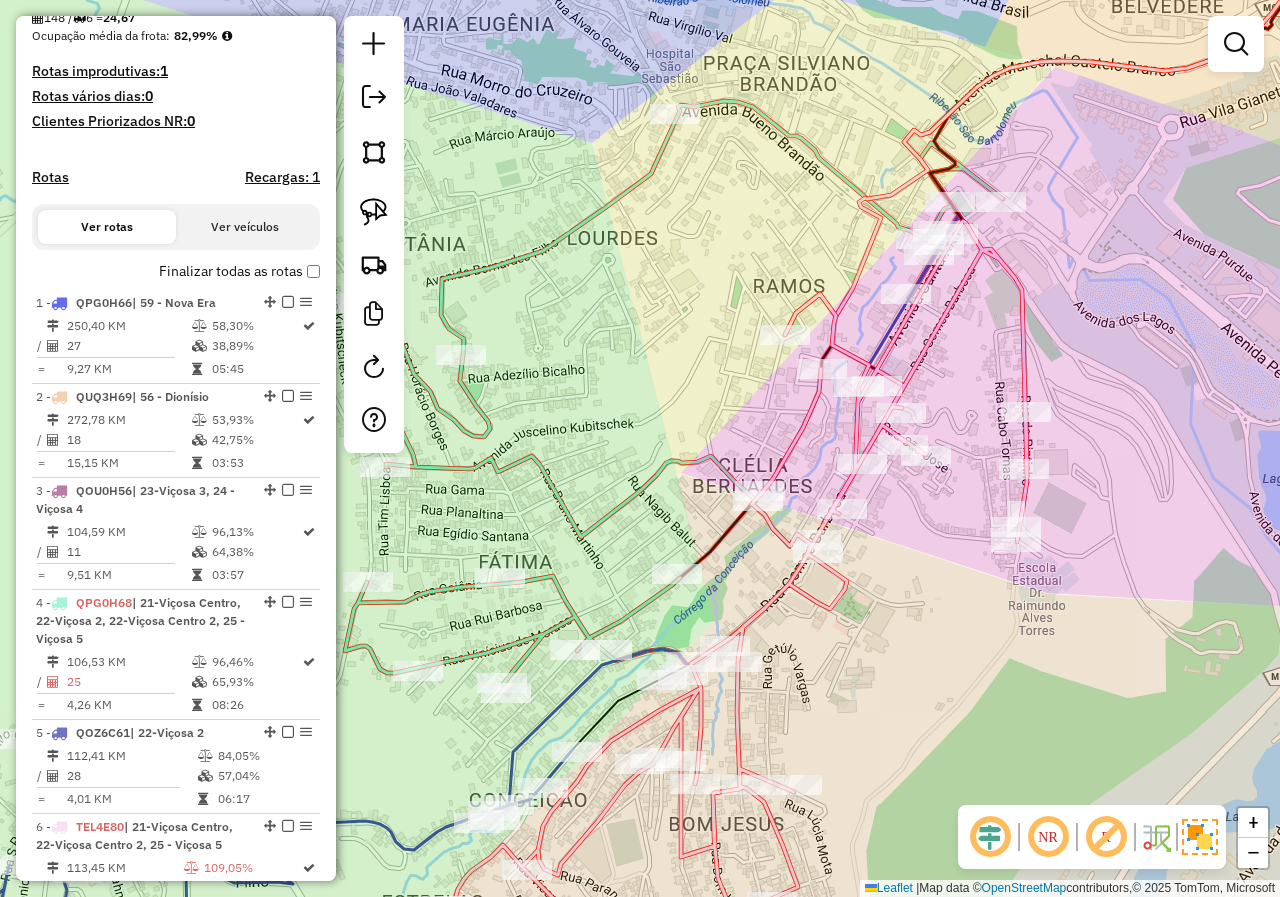 drag, startPoint x: 585, startPoint y: 733, endPoint x: 579, endPoint y: 700, distance: 33.54102 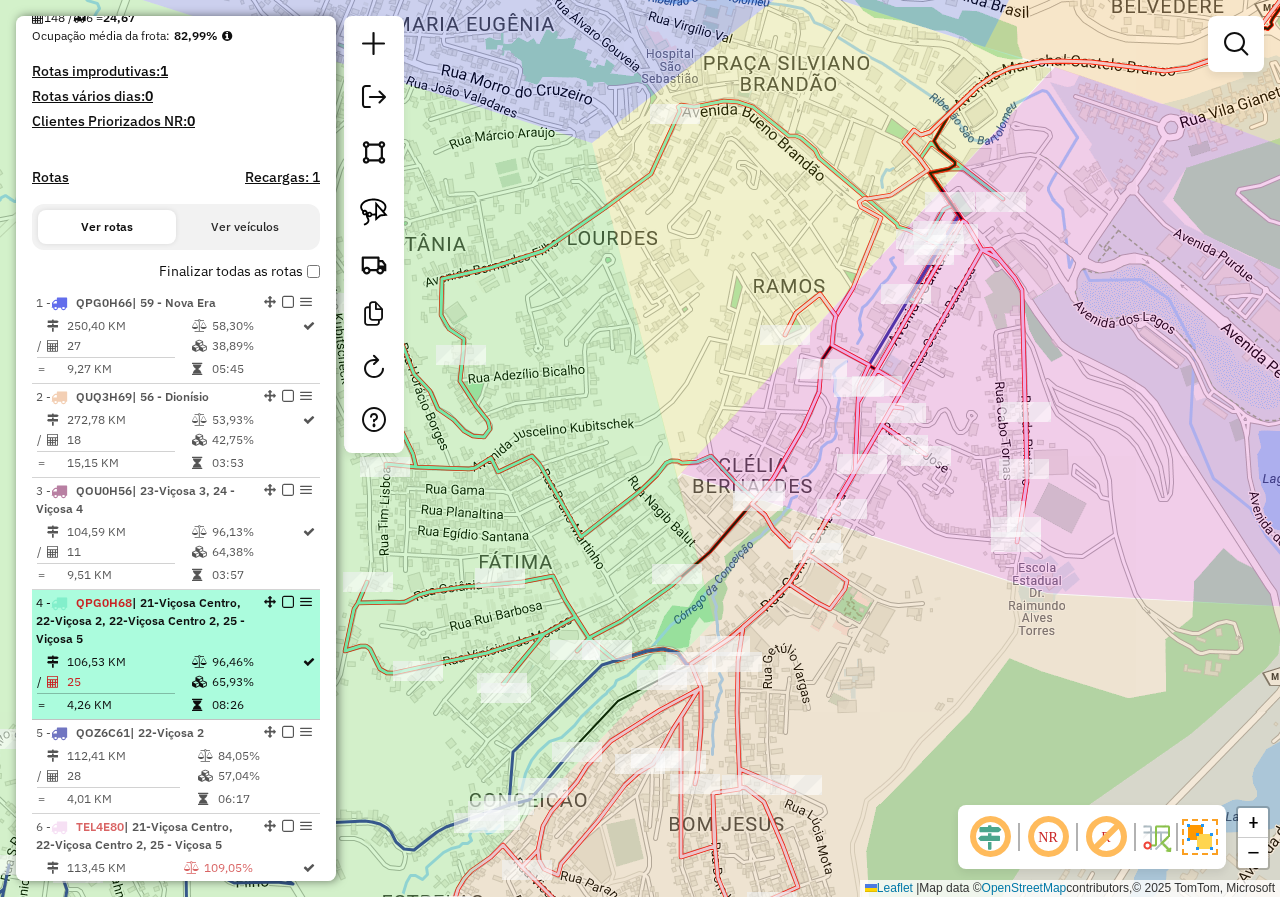 scroll, scrollTop: 600, scrollLeft: 0, axis: vertical 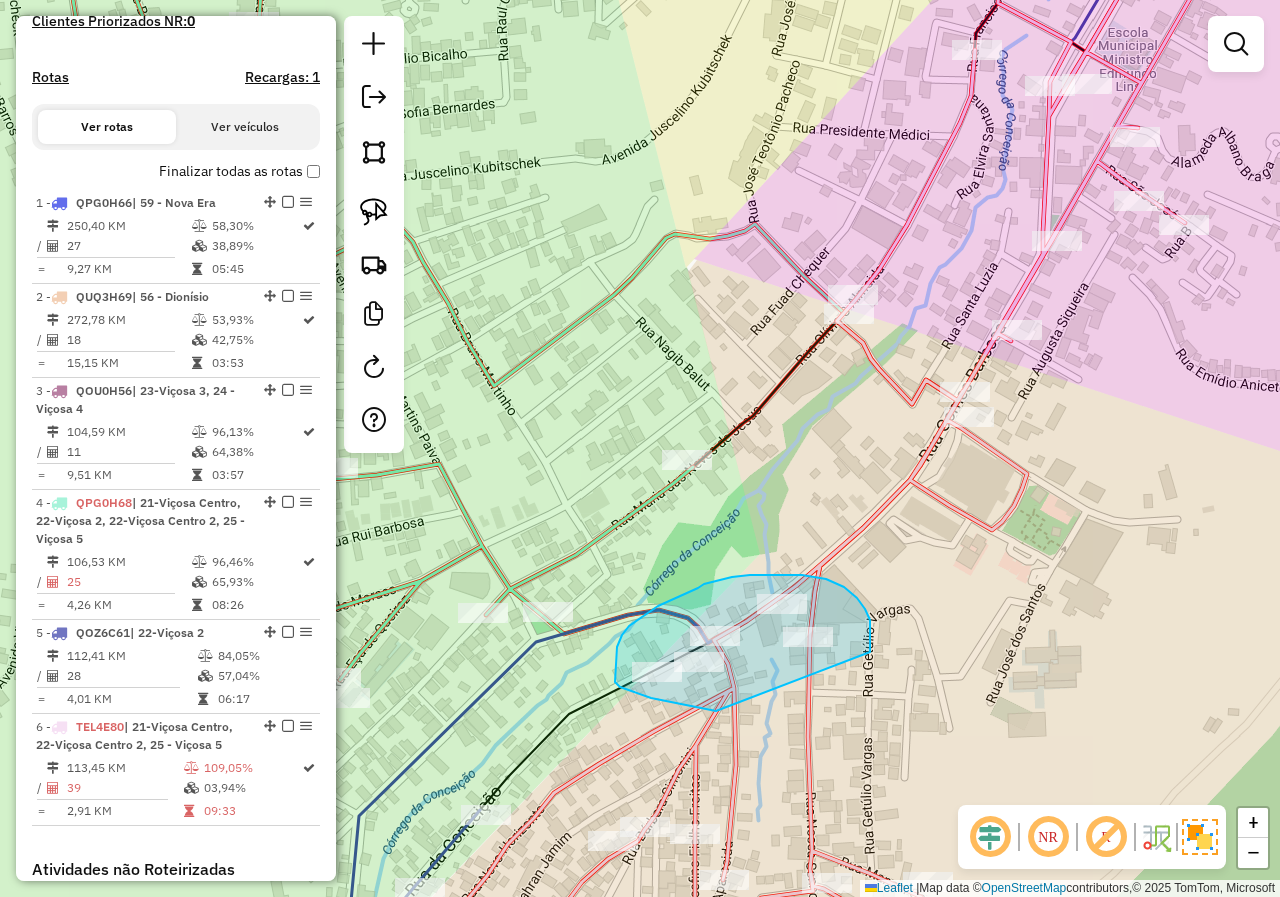 drag, startPoint x: 870, startPoint y: 645, endPoint x: 716, endPoint y: 711, distance: 167.54701 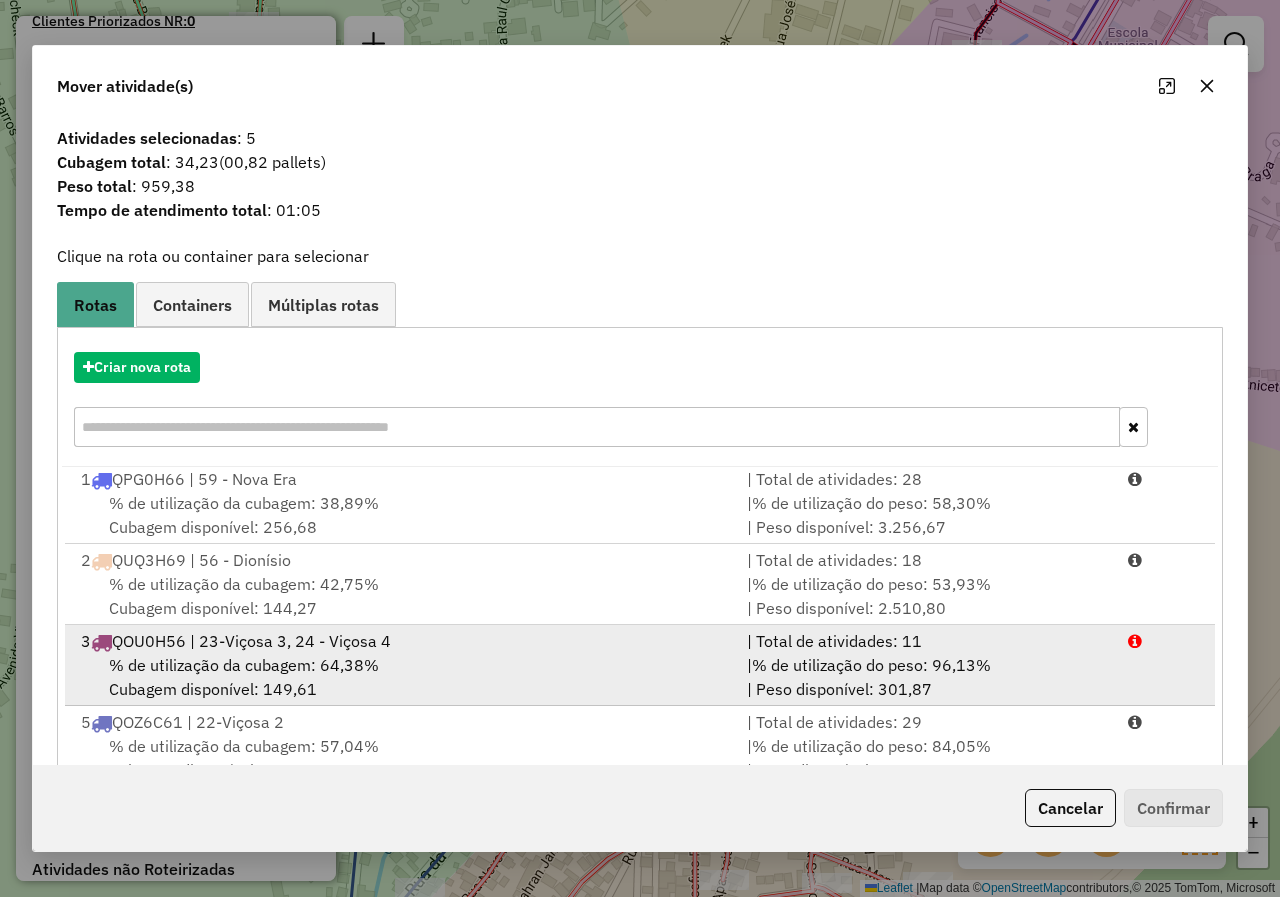 scroll, scrollTop: 5, scrollLeft: 0, axis: vertical 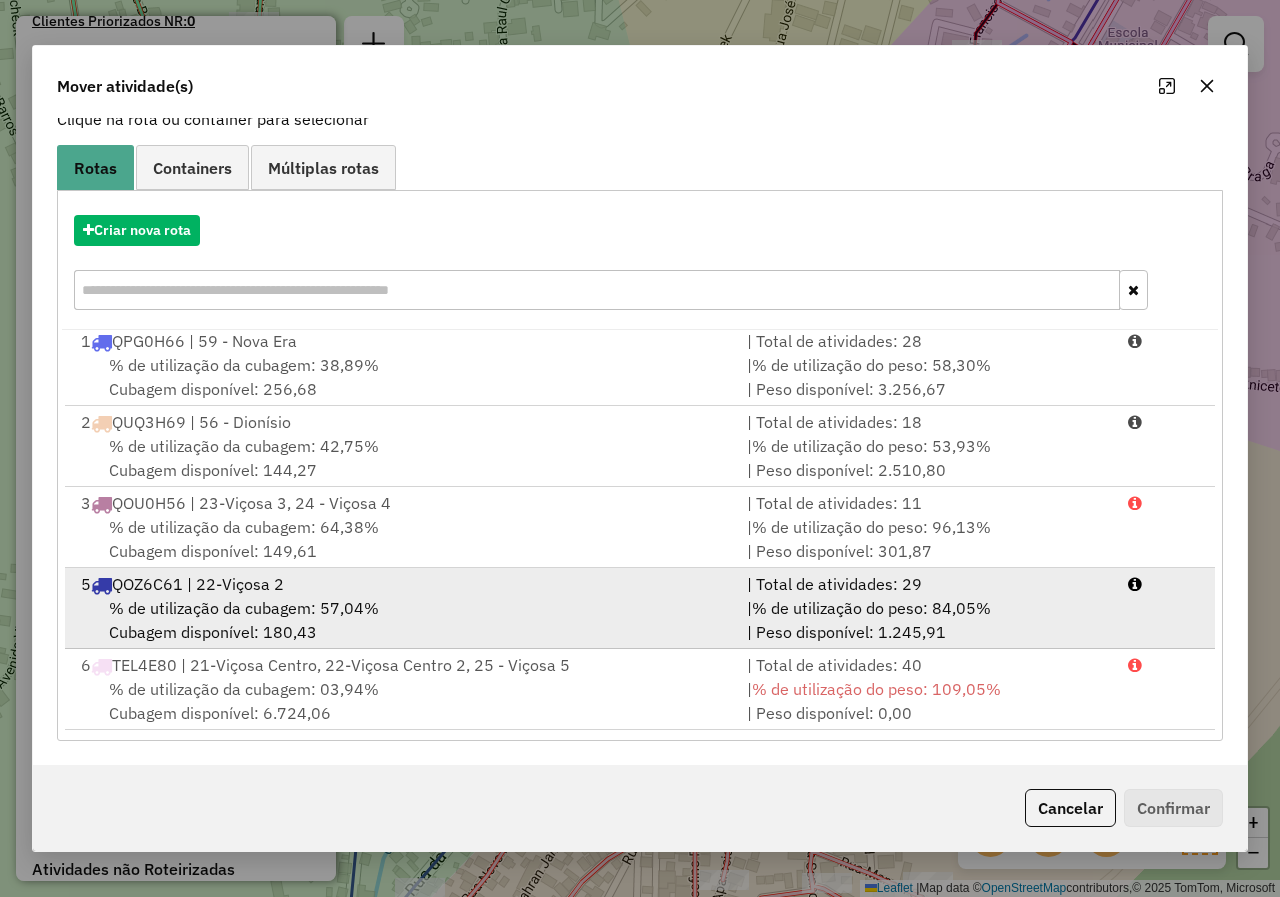 click on "% de utilização da cubagem: 57,04%  Cubagem disponível: 180,43" at bounding box center [402, 620] 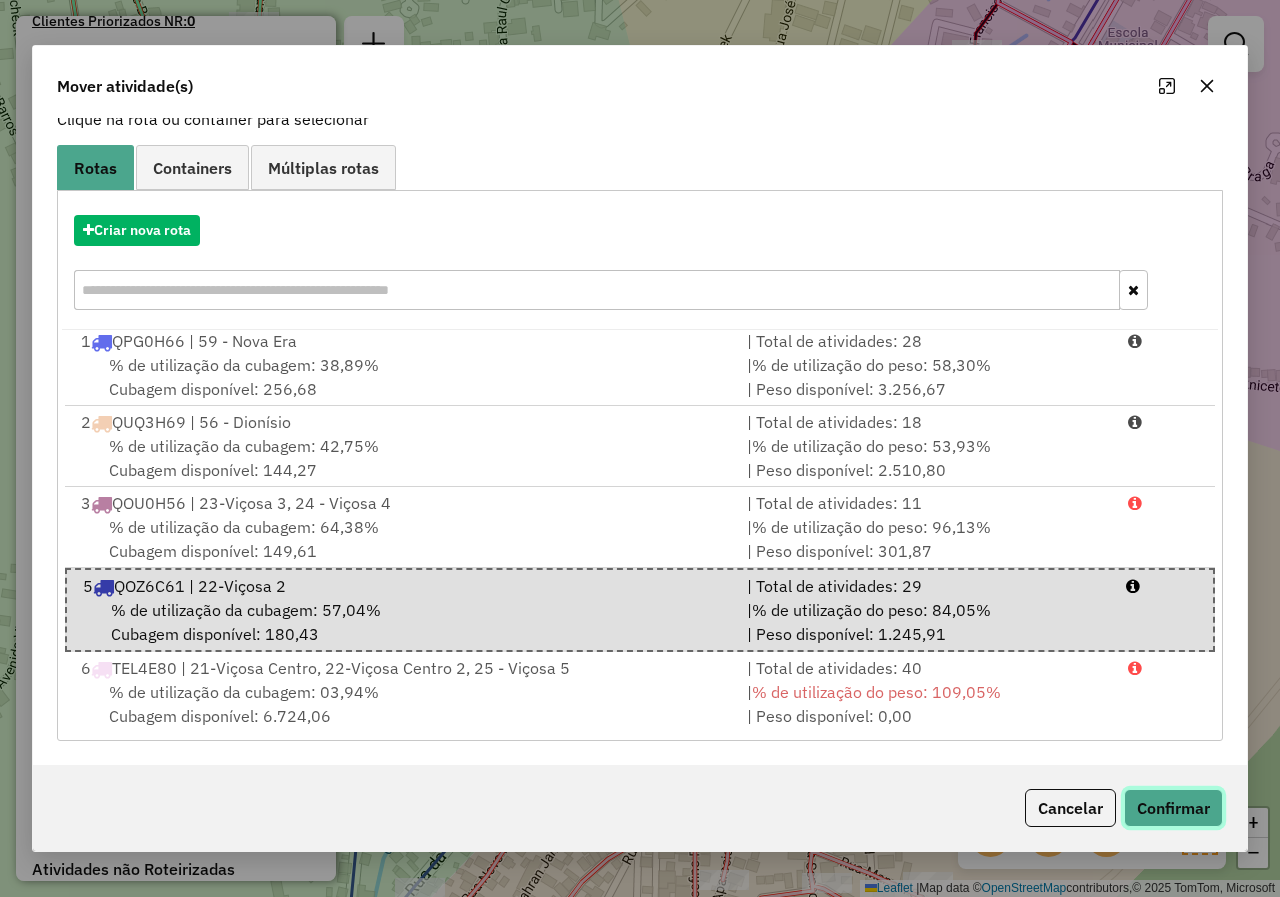 click on "Confirmar" 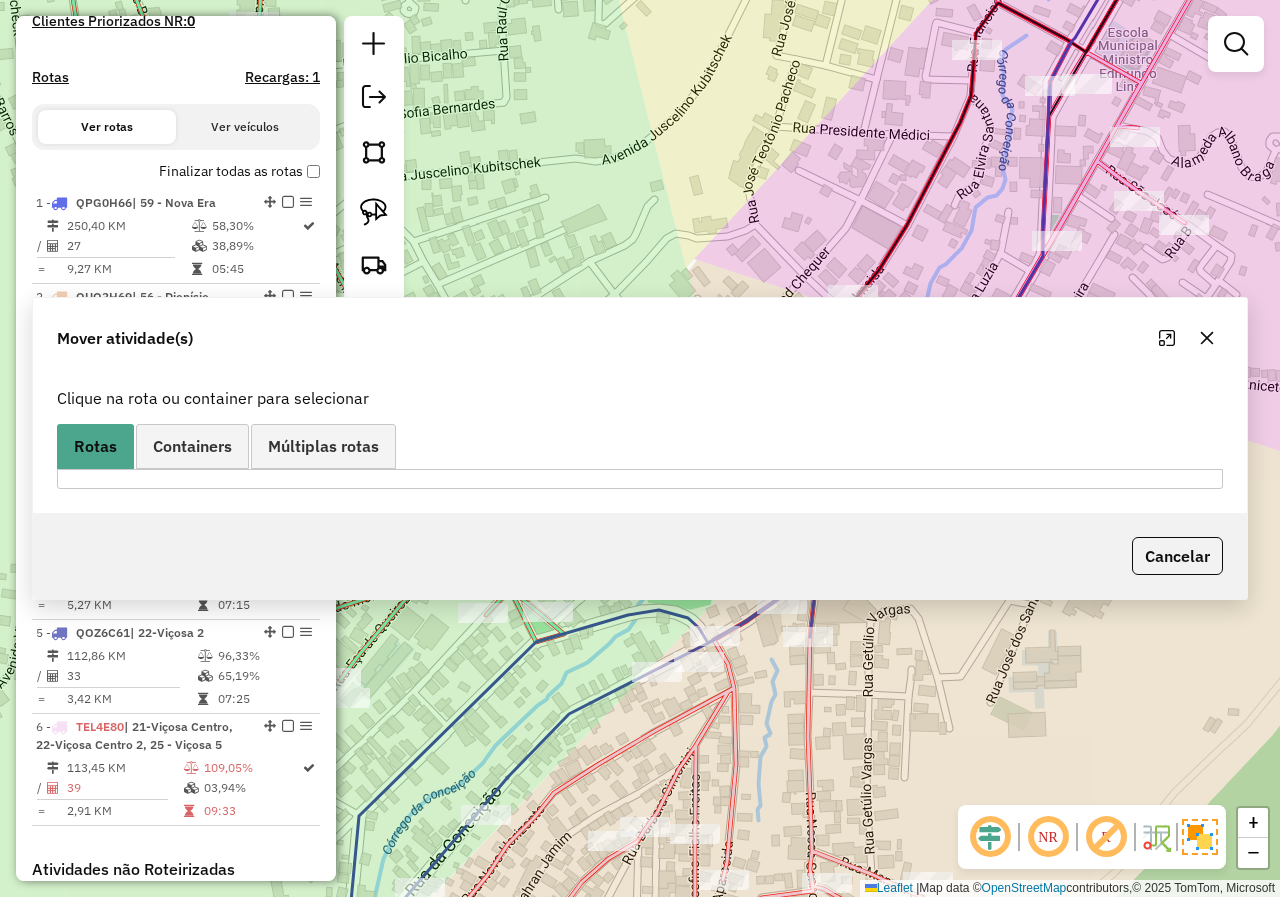 scroll, scrollTop: 0, scrollLeft: 0, axis: both 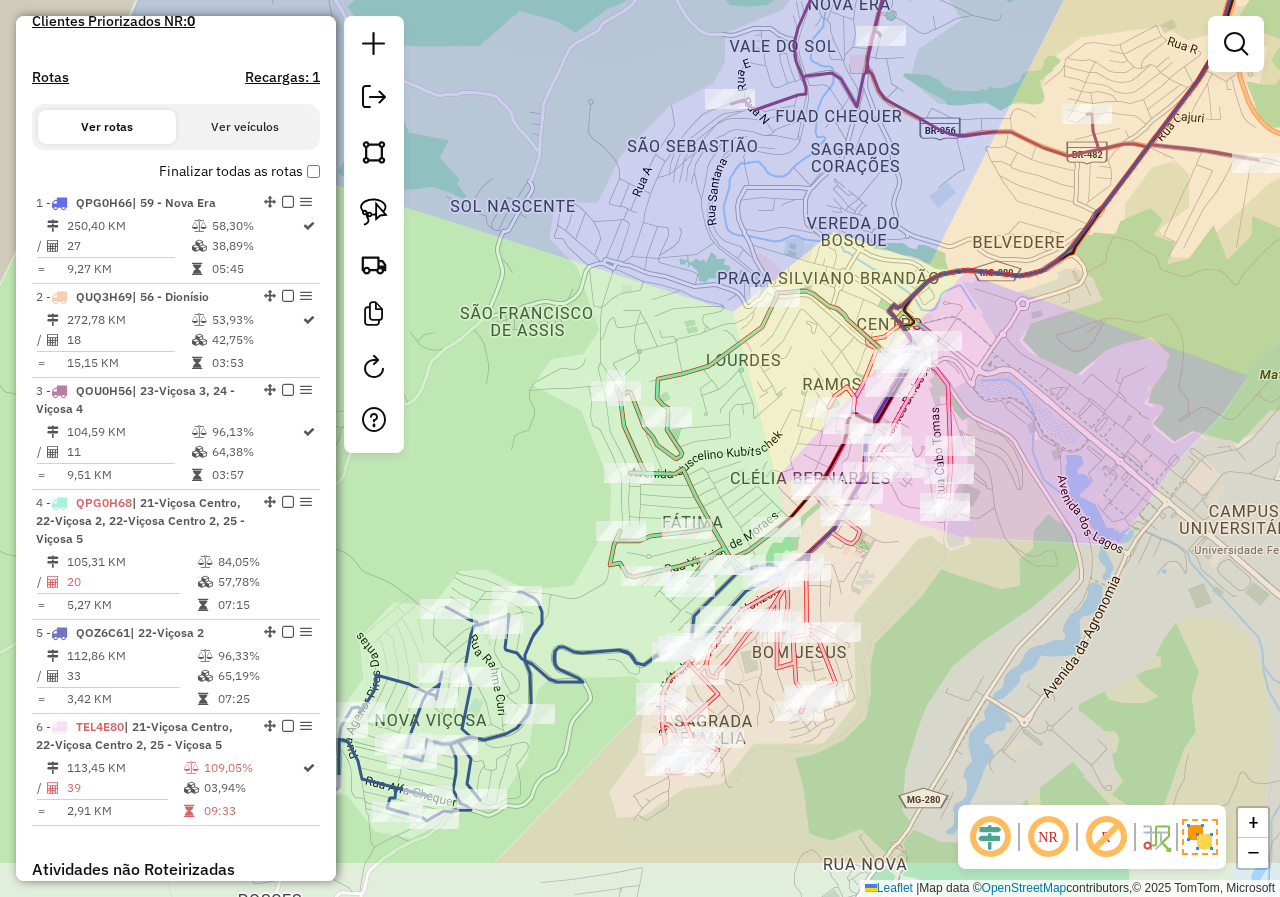 drag, startPoint x: 874, startPoint y: 724, endPoint x: 927, endPoint y: 601, distance: 133.93282 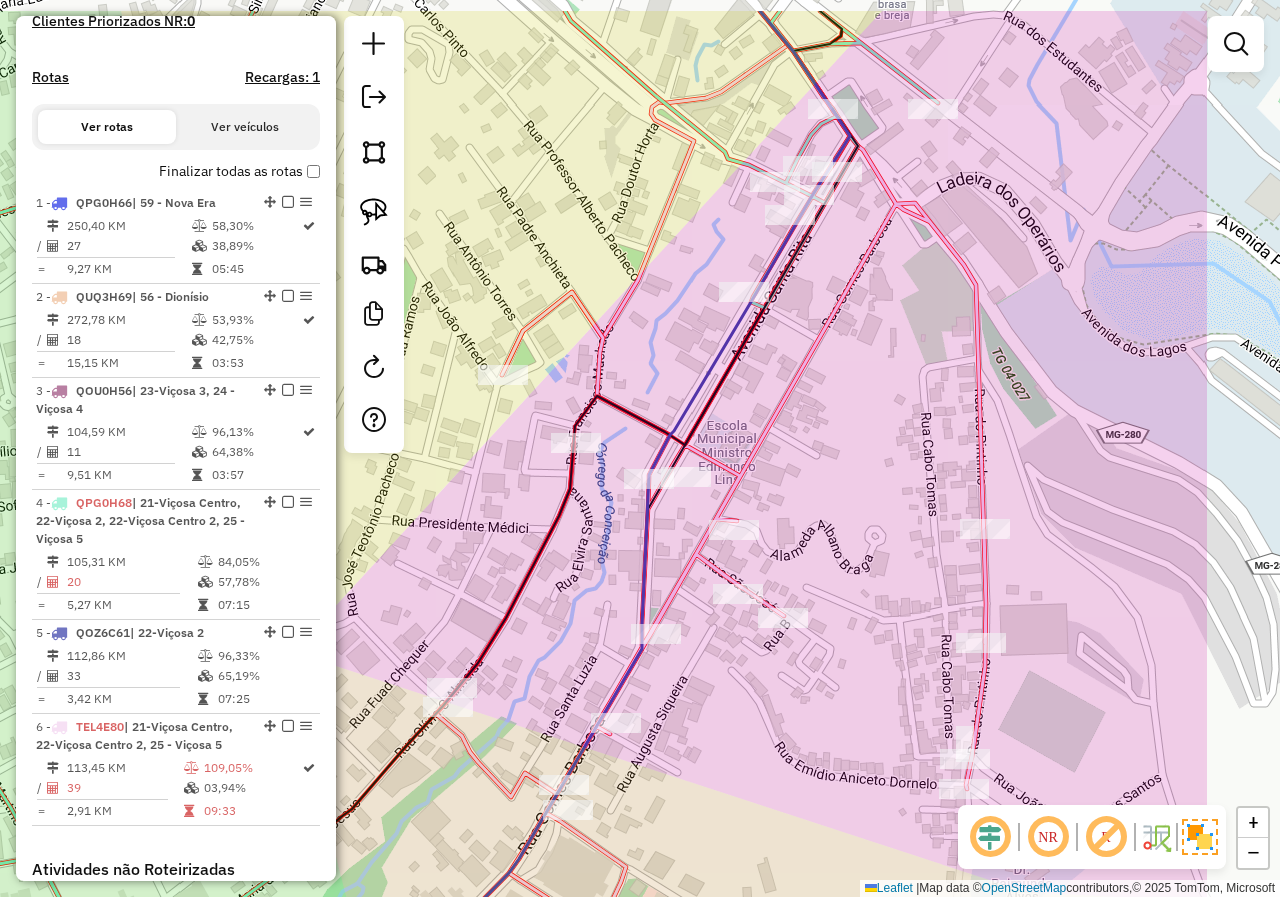 drag, startPoint x: 952, startPoint y: 358, endPoint x: 728, endPoint y: 401, distance: 228.08989 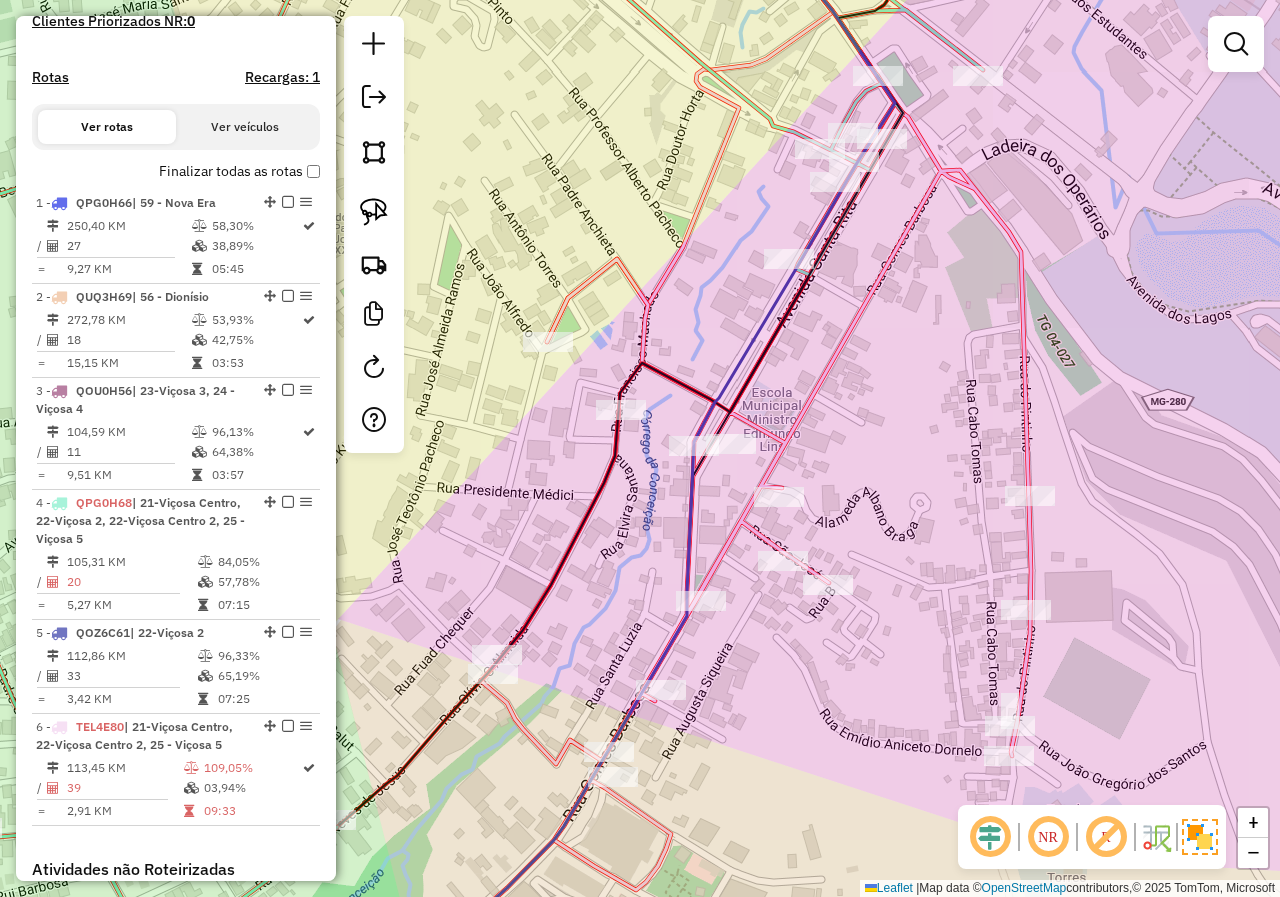 drag, startPoint x: 871, startPoint y: 482, endPoint x: 942, endPoint y: 503, distance: 74.04053 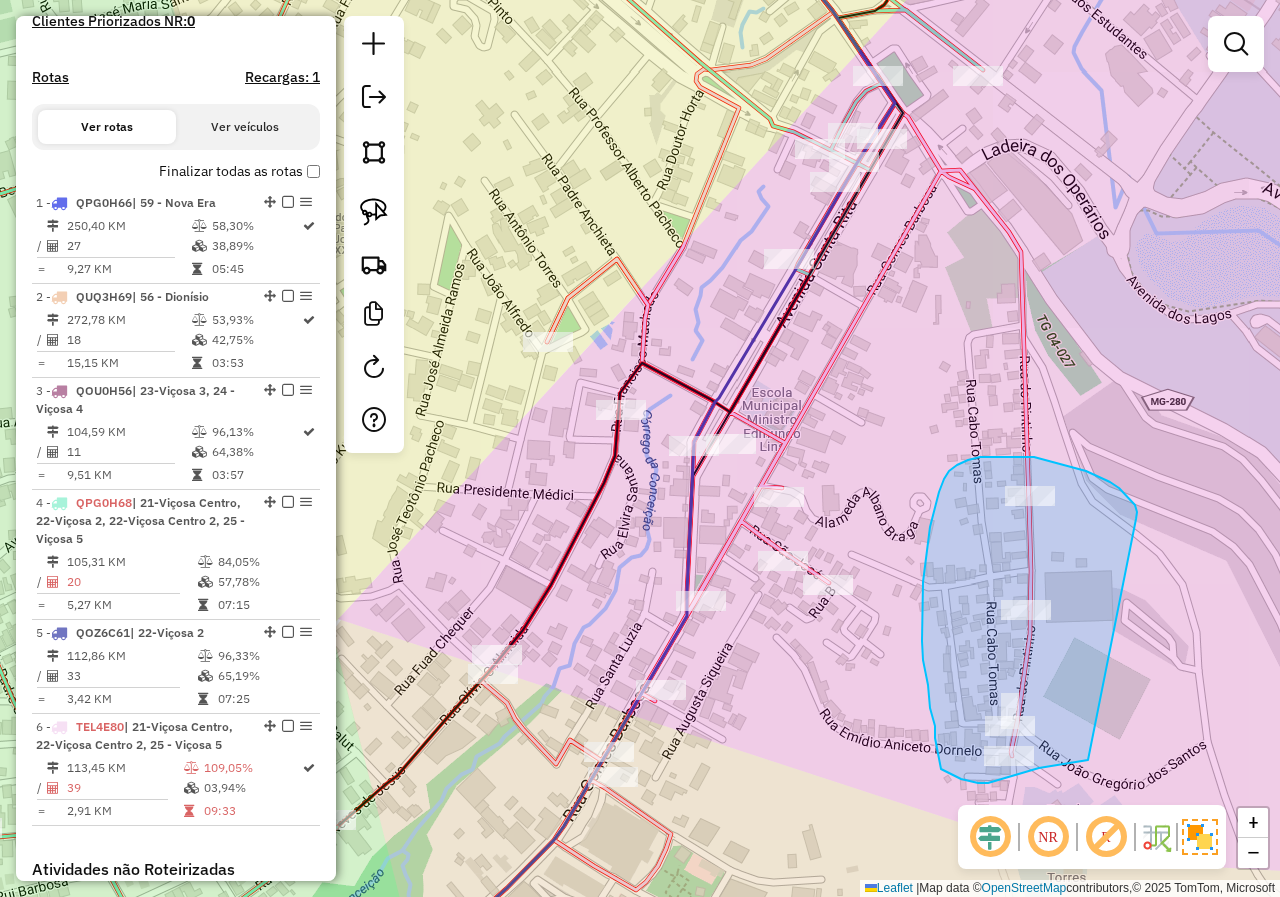 drag, startPoint x: 1136, startPoint y: 519, endPoint x: 1137, endPoint y: 753, distance: 234.00214 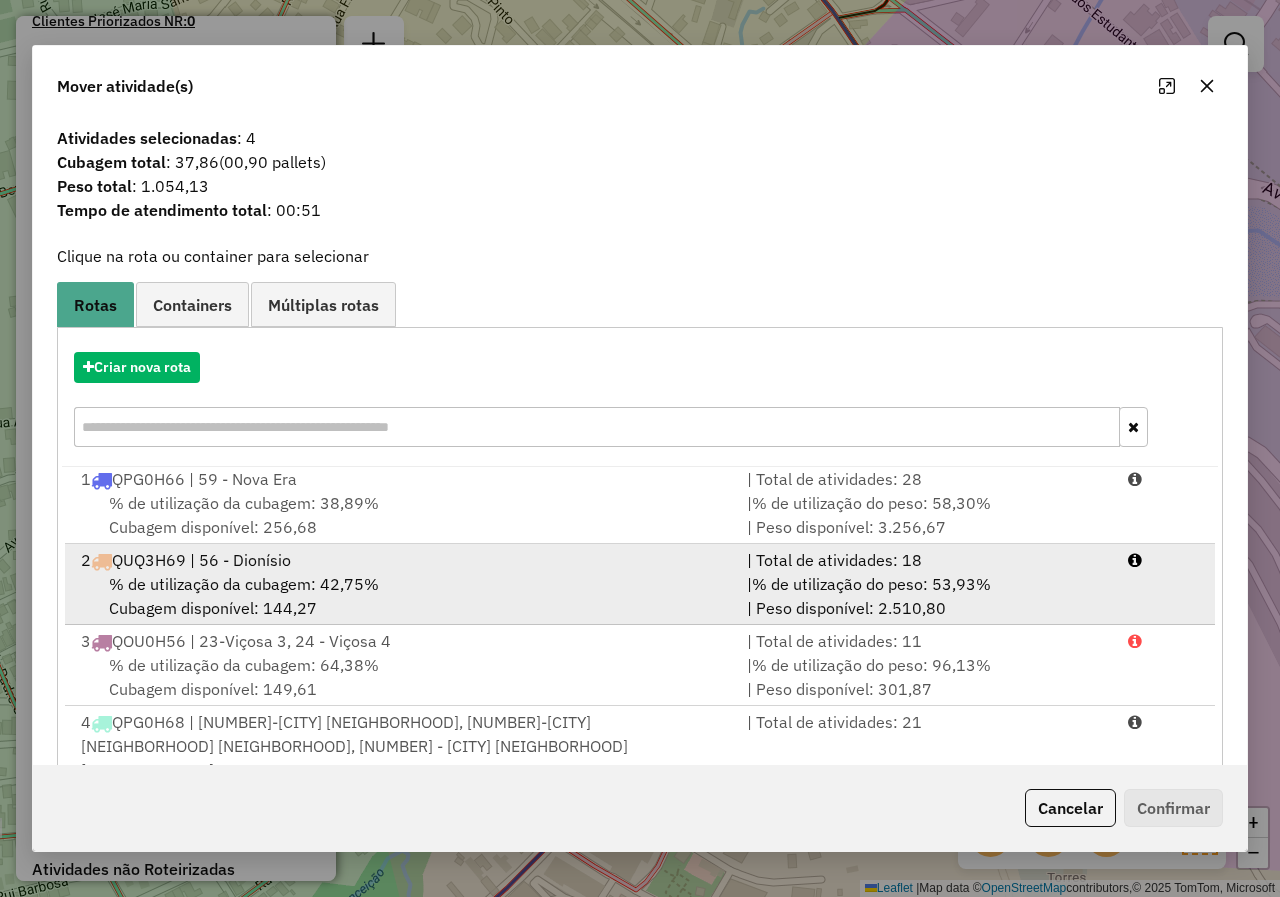 scroll, scrollTop: 5, scrollLeft: 0, axis: vertical 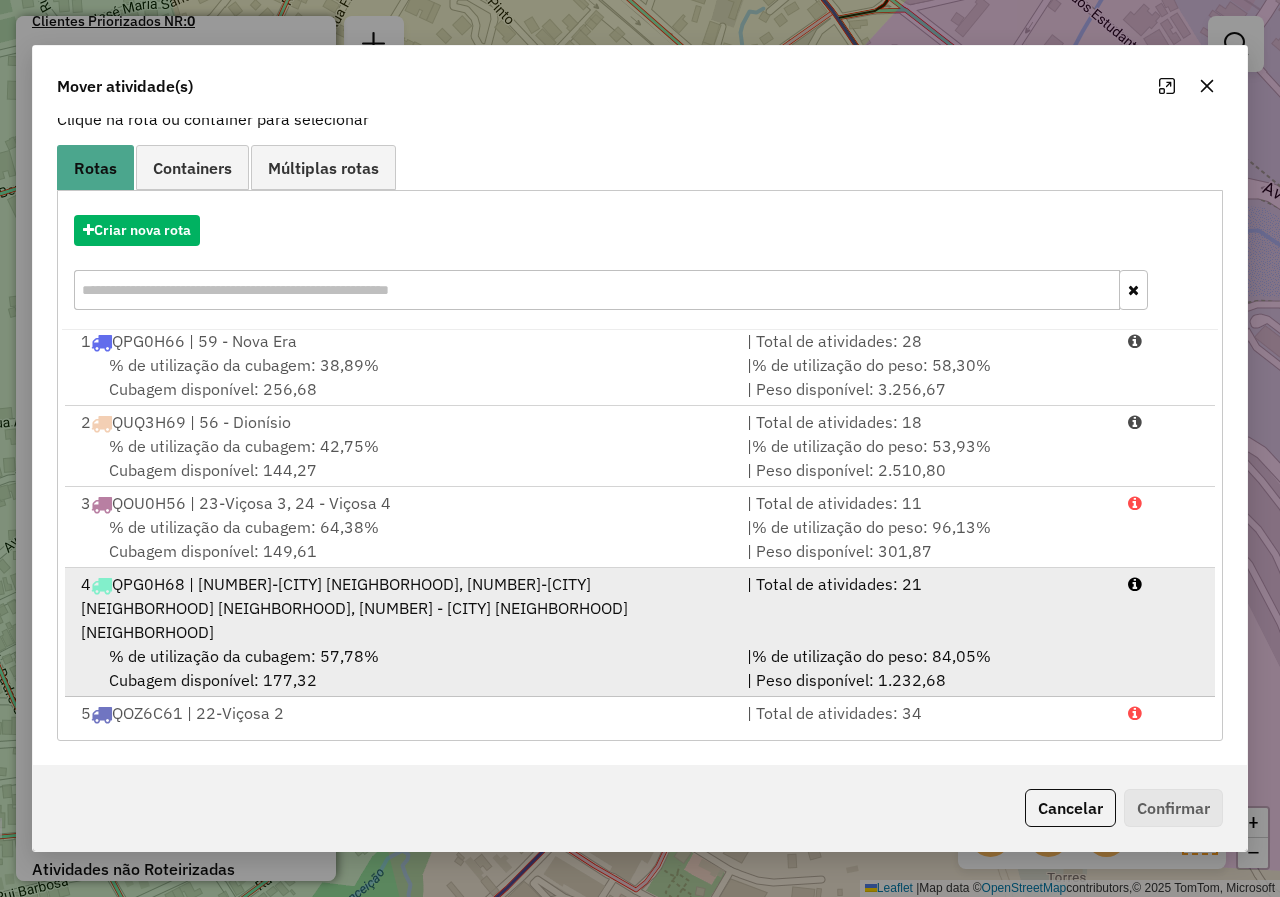 click on "% de utilização da cubagem: 57,78%  Cubagem disponível: 177,32" at bounding box center [402, 668] 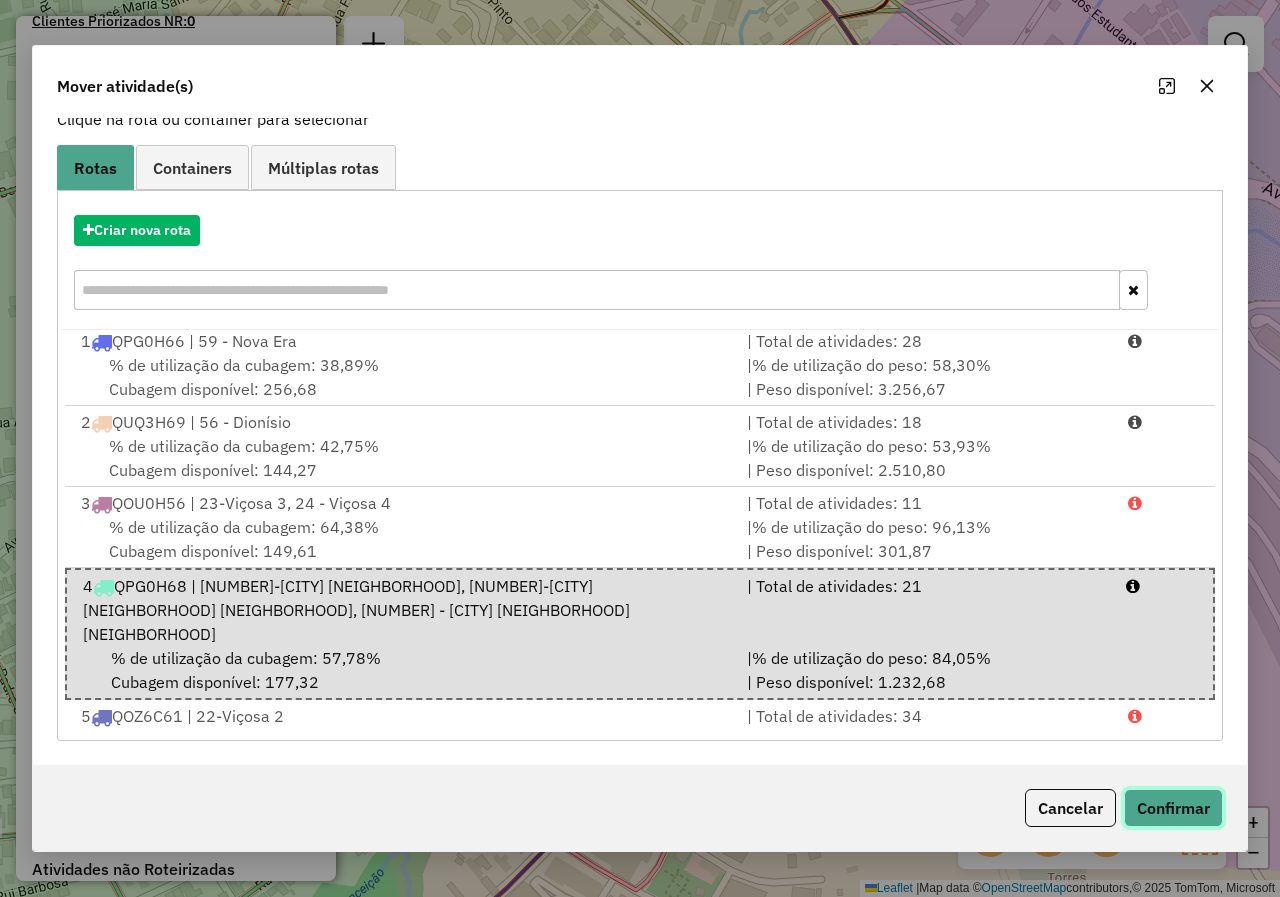 click on "Confirmar" 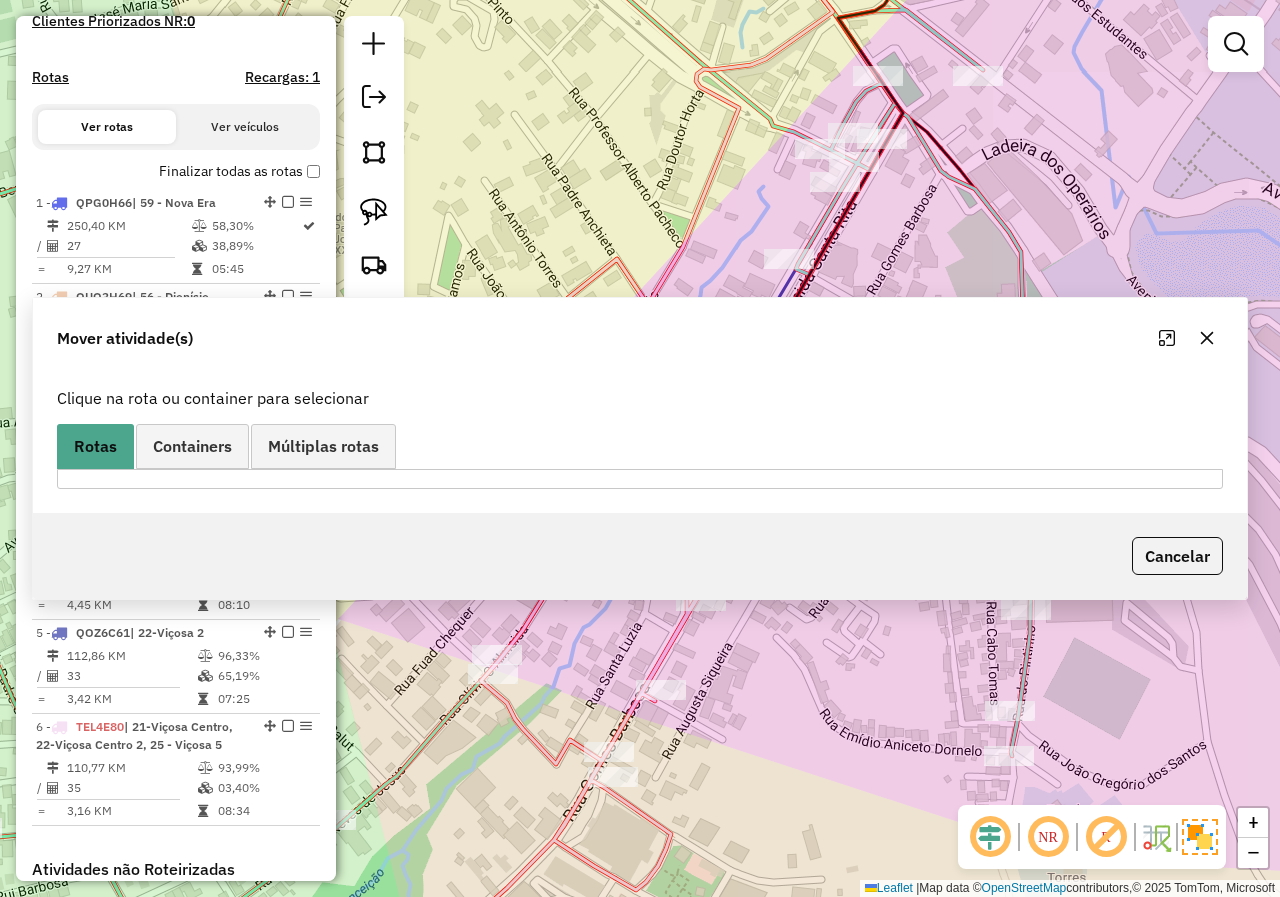 scroll, scrollTop: 0, scrollLeft: 0, axis: both 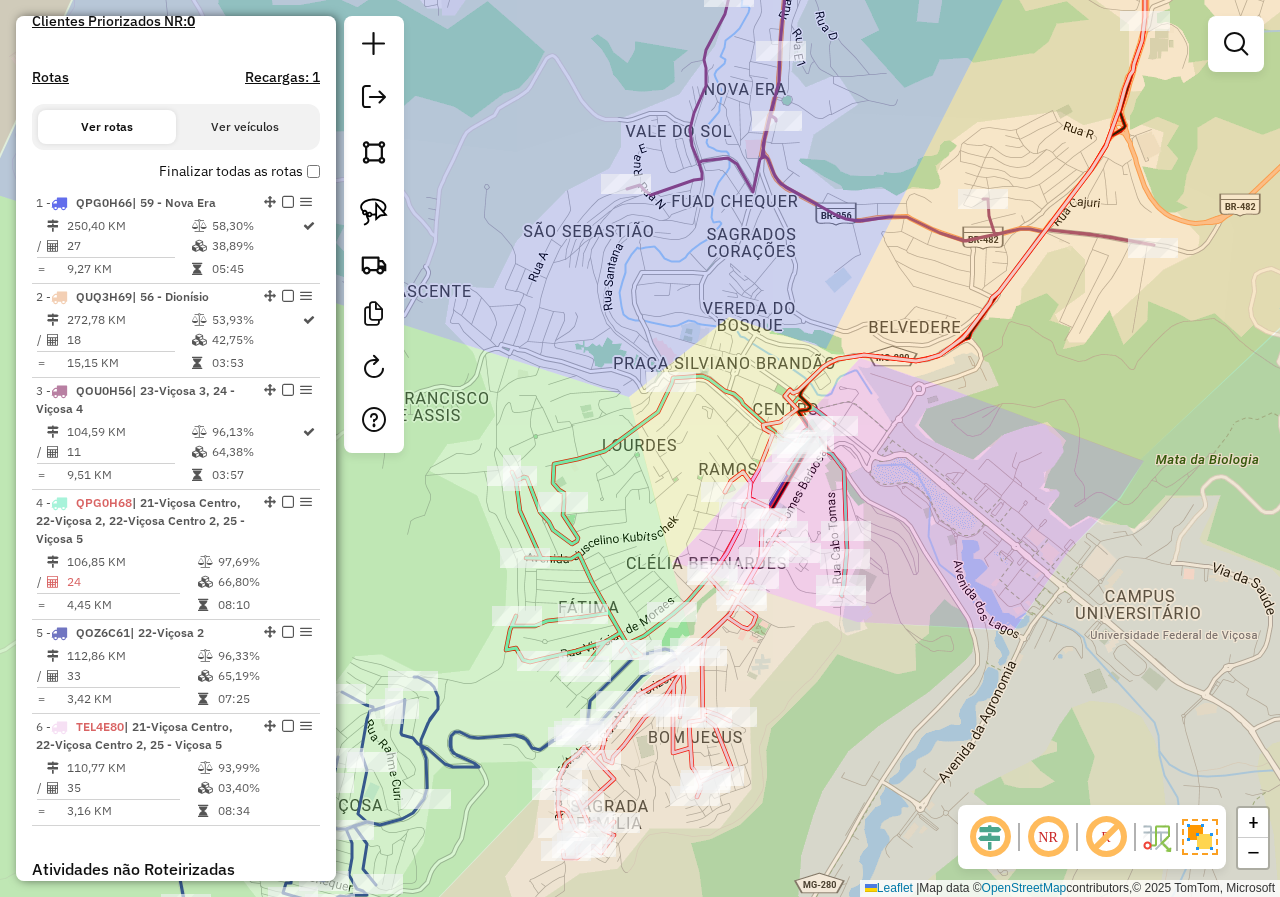 drag, startPoint x: 948, startPoint y: 408, endPoint x: 921, endPoint y: 474, distance: 71.30919 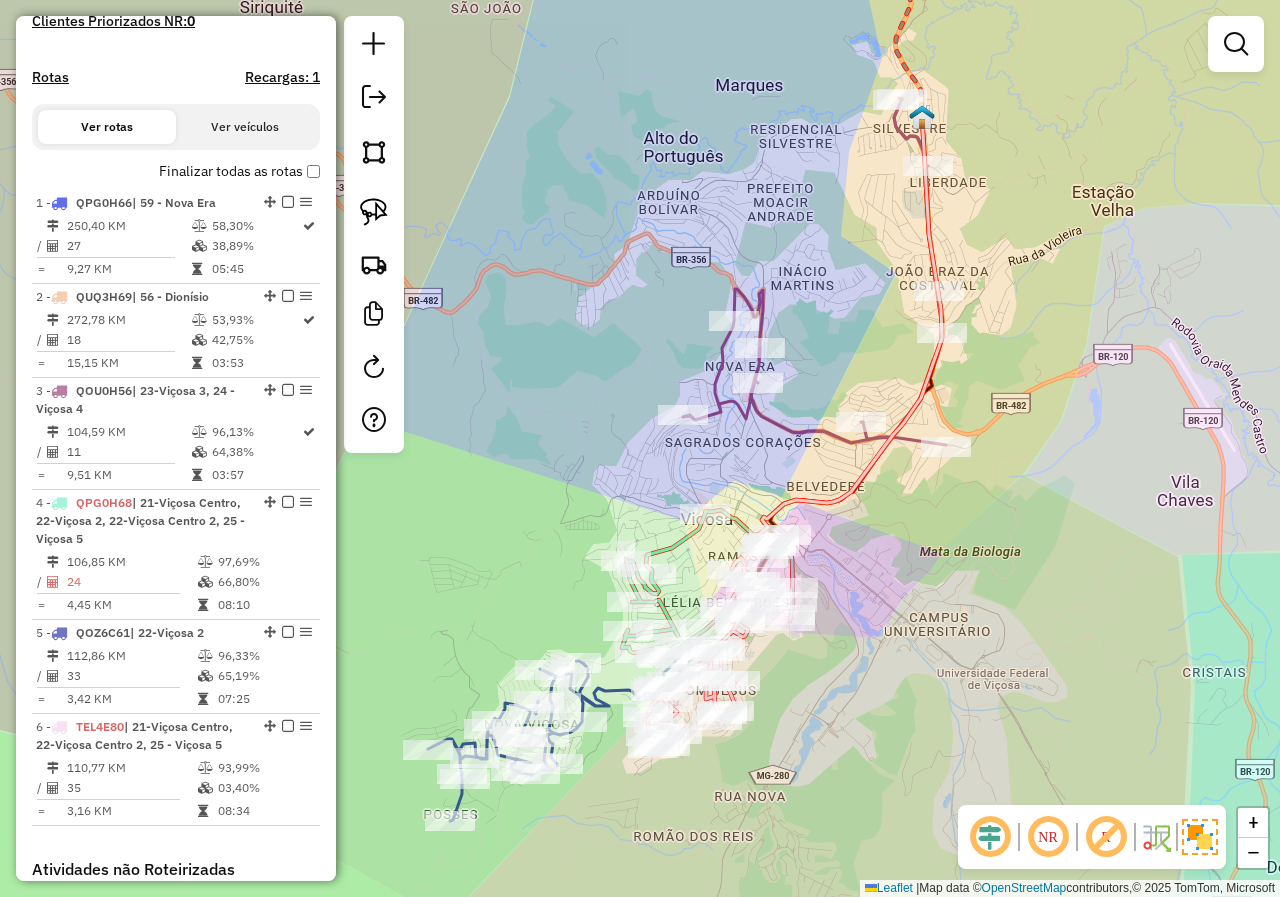 drag, startPoint x: 954, startPoint y: 457, endPoint x: 865, endPoint y: 538, distance: 120.34118 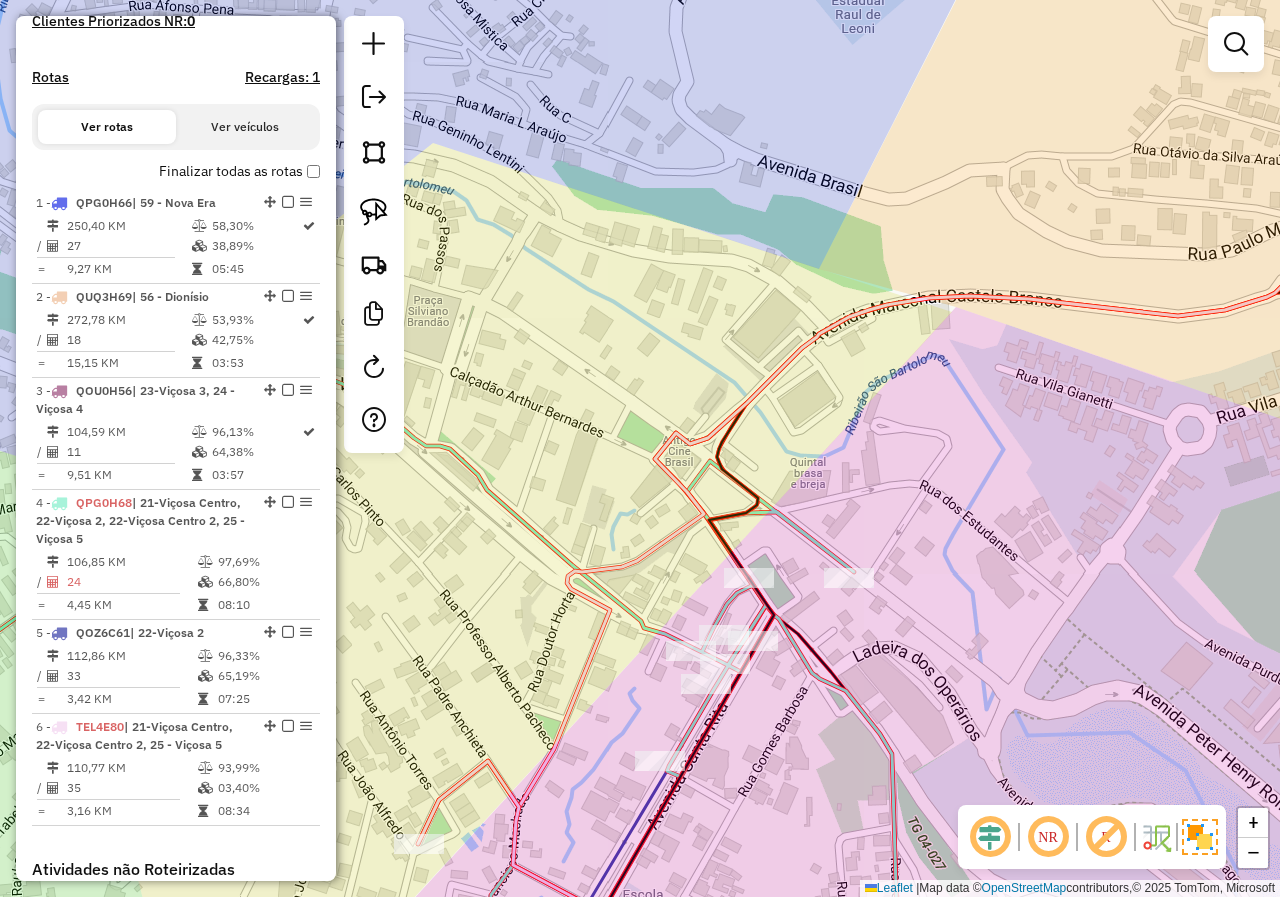drag, startPoint x: 757, startPoint y: 489, endPoint x: 785, endPoint y: 502, distance: 30.870699 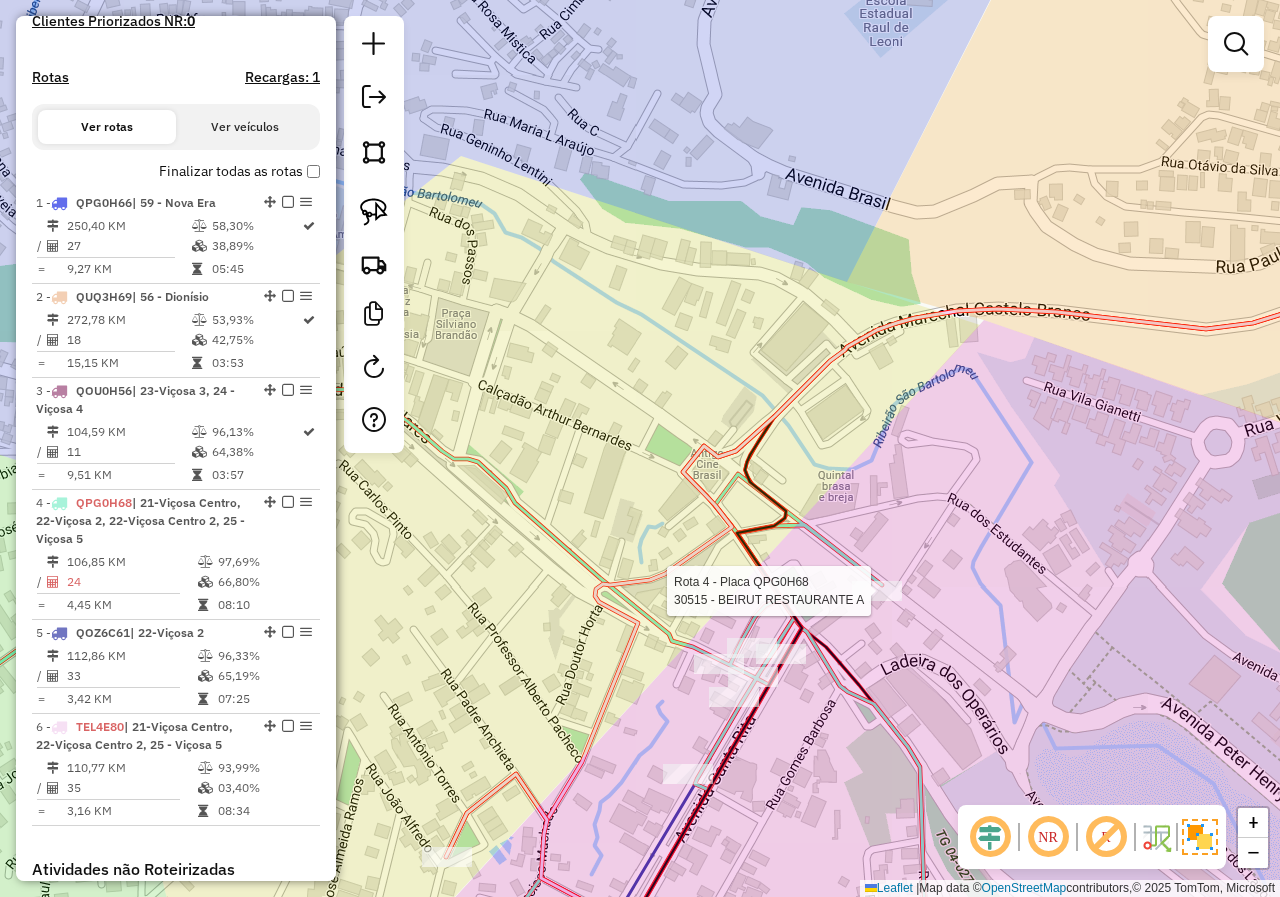select on "**********" 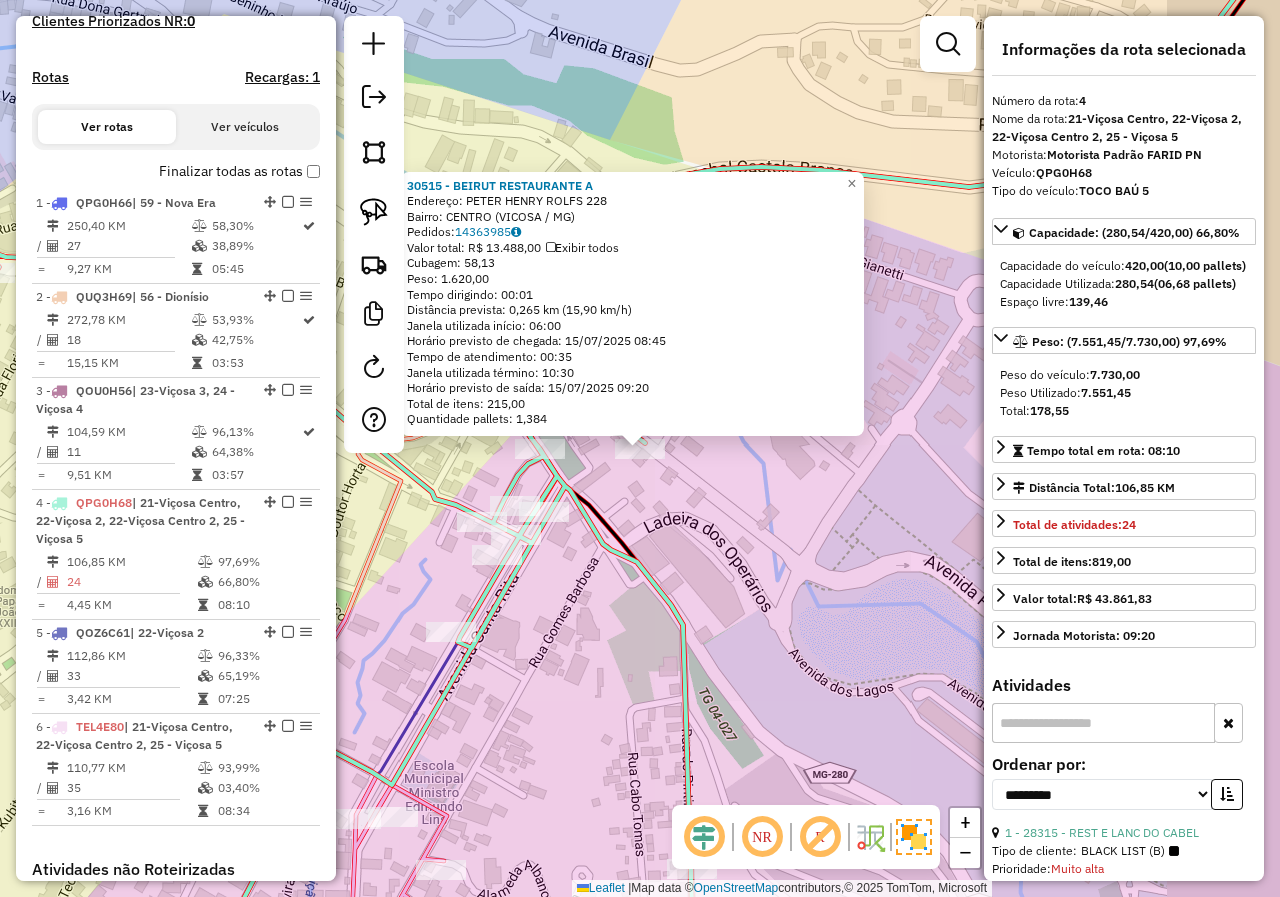 scroll, scrollTop: 939, scrollLeft: 0, axis: vertical 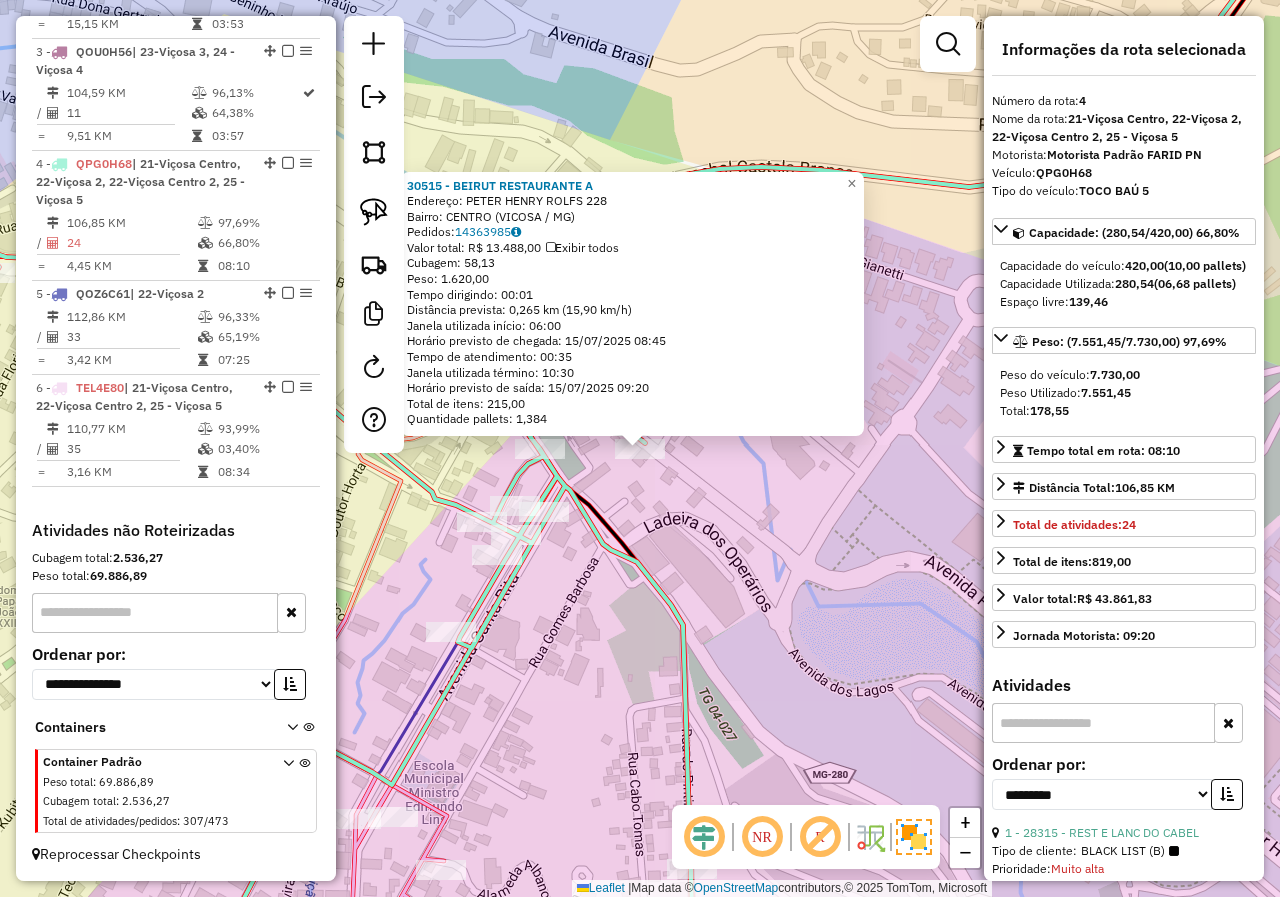 click on "30515 - BEIRUT RESTAURANTE A  Endereço:  PETER HENRY ROLFS 228   Bairro: CENTRO (VICOSA / MG)   Pedidos:  14363985   Valor total: R$ 13.488,00   Exibir todos   Cubagem: 58,13  Peso: 1.620,00  Tempo dirigindo: 00:01   Distância prevista: 0,265 km (15,90 km/h)   Janela utilizada início: 06:00   Horário previsto de chegada: 15/07/2025 08:45   Tempo de atendimento: 00:35   Janela utilizada término: 10:30   Horário previsto de saída: 15/07/2025 09:20   Total de itens: 215,00   Quantidade pallets: 1,384  × Janela de atendimento Grade de atendimento Capacidade Transportadoras Veículos Cliente Pedidos  Rotas Selecione os dias de semana para filtrar as janelas de atendimento  Seg   Ter   Qua   Qui   Sex   Sáb   Dom  Informe o período da janela de atendimento: De: Até:  Filtrar exatamente a janela do cliente  Considerar janela de atendimento padrão  Selecione os dias de semana para filtrar as grades de atendimento  Seg   Ter   Qua   Qui   Sex   Sáb   Dom   Clientes fora do dia de atendimento selecionado +" 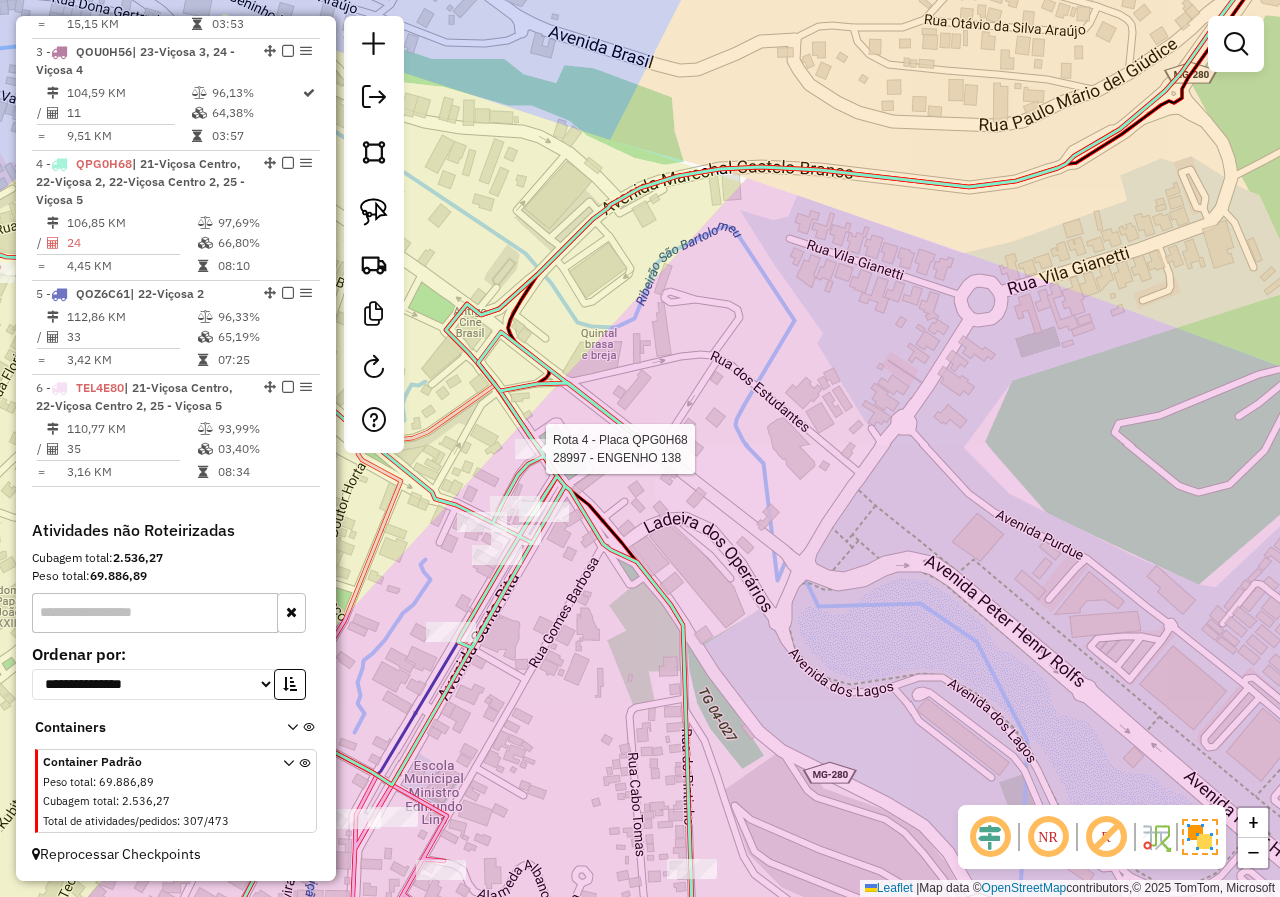 select on "**********" 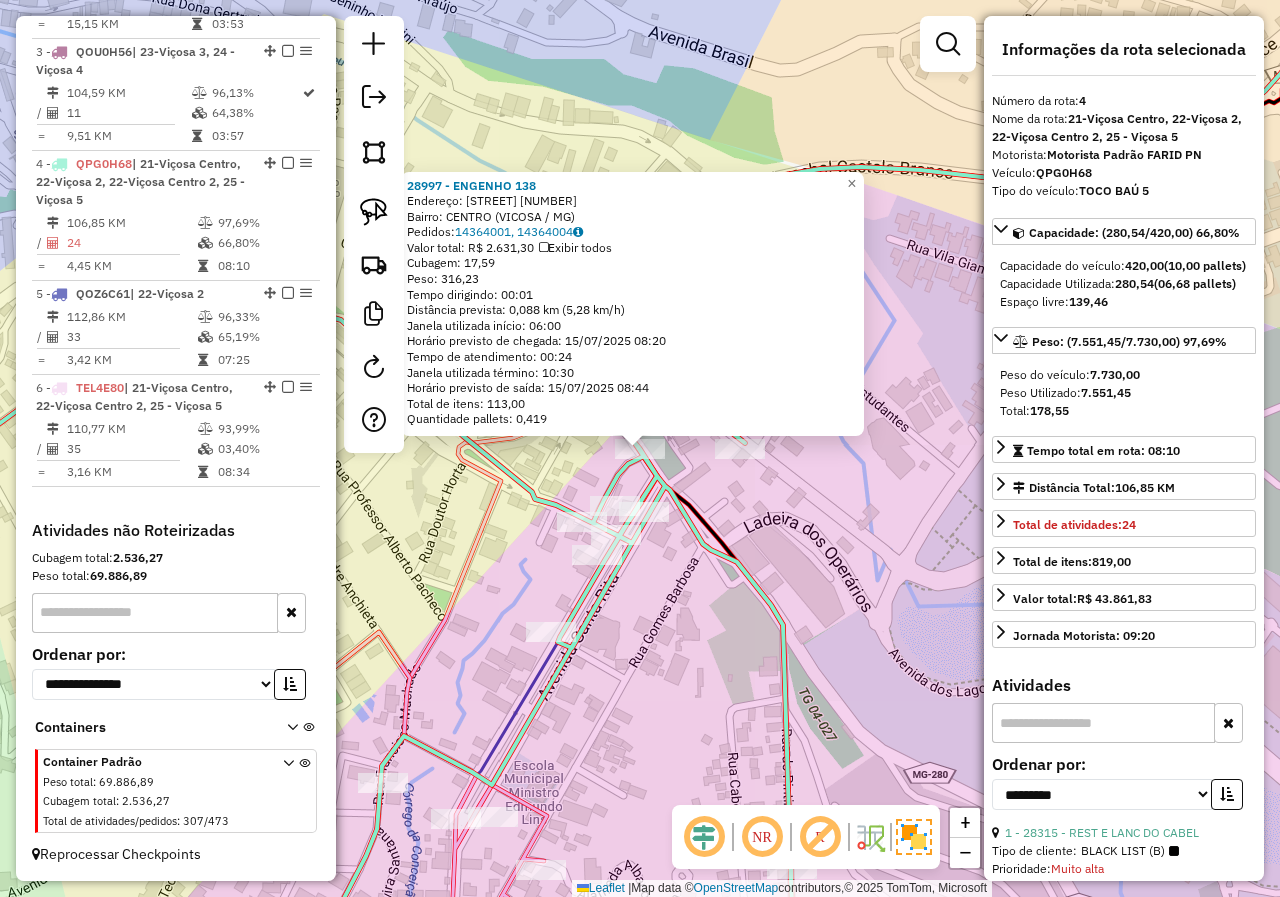 click on "28997 - ENGENHO 138  Endereço:  PADRE SERAFIM 138   Bairro: CENTRO (VICOSA / MG)   Pedidos:  14364001, 14364004   Valor total: R$ 2.631,30   Exibir todos   Cubagem: 17,59  Peso: 316,23  Tempo dirigindo: 00:01   Distância prevista: 0,088 km (5,28 km/h)   Janela utilizada início: 06:00   Horário previsto de chegada: 15/07/2025 08:20   Tempo de atendimento: 00:24   Janela utilizada término: 10:30   Horário previsto de saída: 15/07/2025 08:44   Total de itens: 113,00   Quantidade pallets: 0,419  × Janela de atendimento Grade de atendimento Capacidade Transportadoras Veículos Cliente Pedidos  Rotas Selecione os dias de semana para filtrar as janelas de atendimento  Seg   Ter   Qua   Qui   Sex   Sáb   Dom  Informe o período da janela de atendimento: De: Até:  Filtrar exatamente a janela do cliente  Considerar janela de atendimento padrão  Selecione os dias de semana para filtrar as grades de atendimento  Seg   Ter   Qua   Qui   Sex   Sáb   Dom   Considerar clientes sem dia de atendimento cadastrado +" 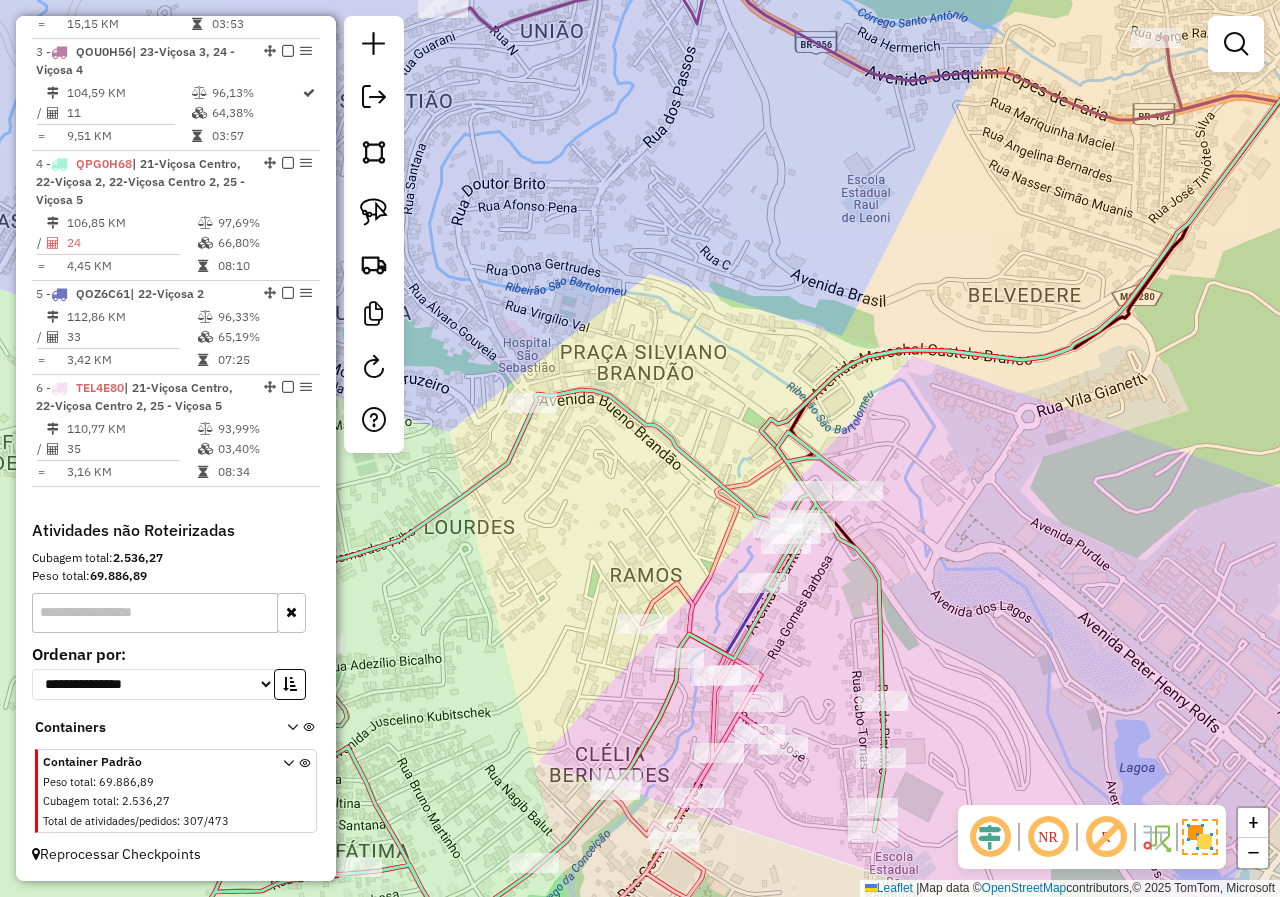 drag, startPoint x: 572, startPoint y: 486, endPoint x: 788, endPoint y: 477, distance: 216.18742 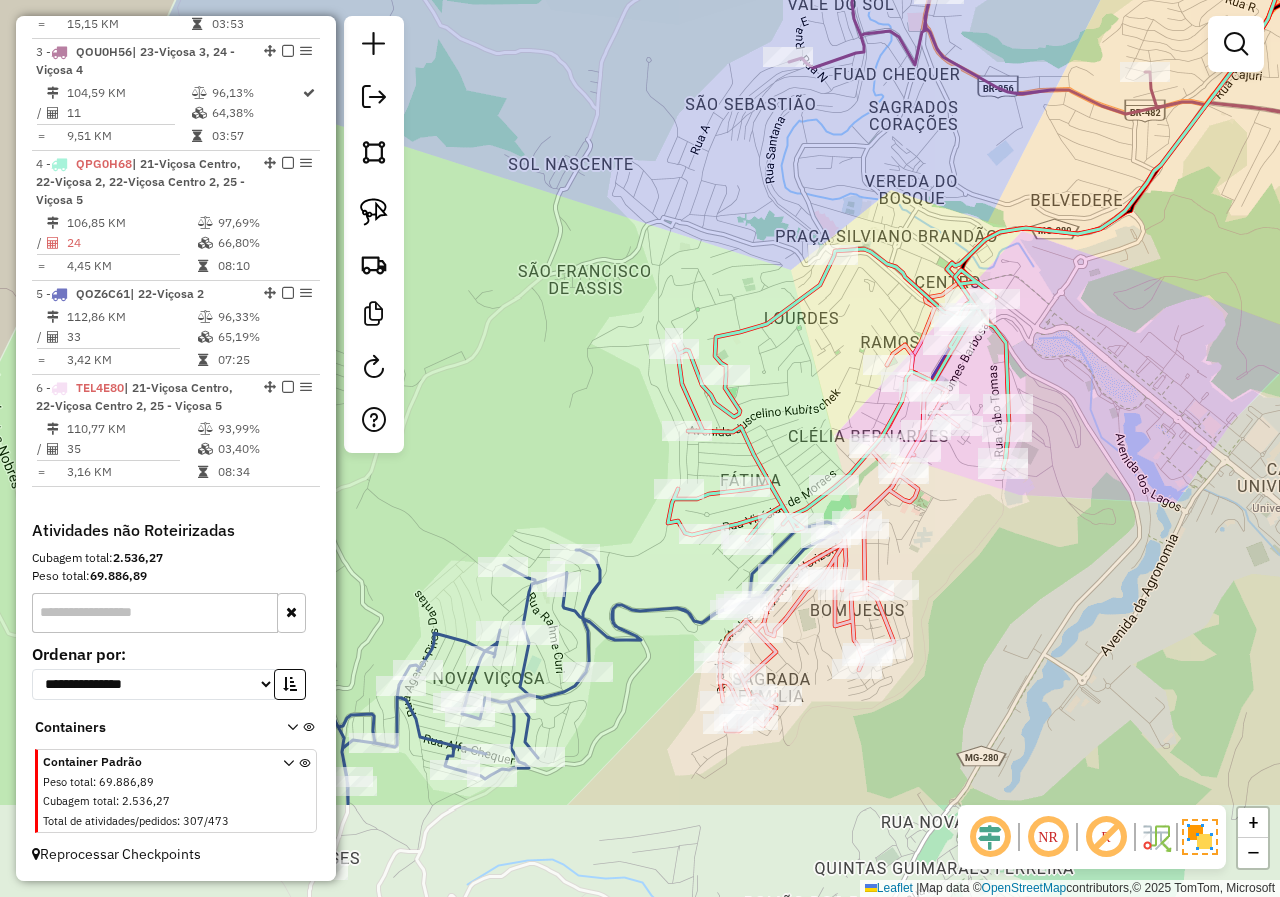 drag, startPoint x: 732, startPoint y: 477, endPoint x: 858, endPoint y: 296, distance: 220.53798 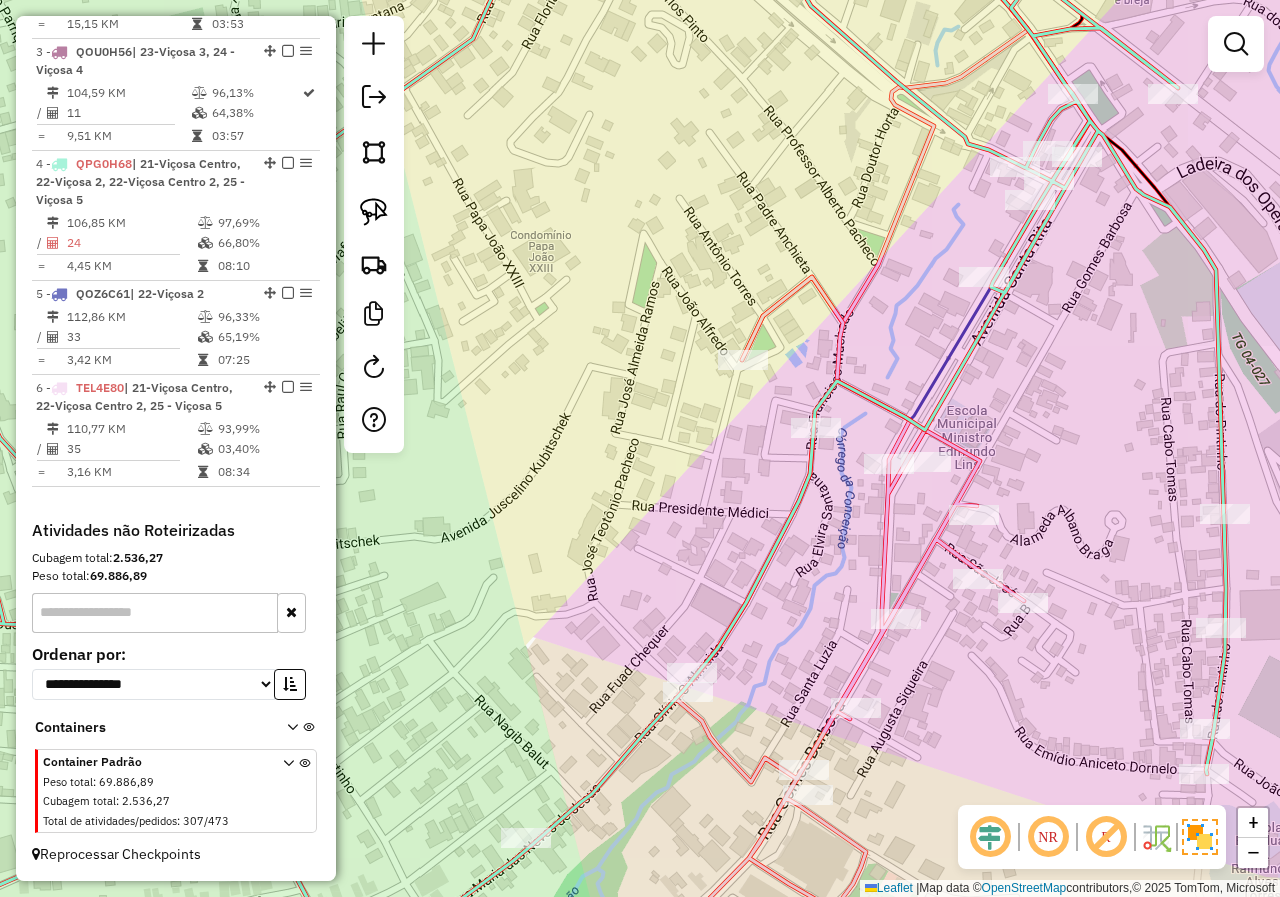 drag, startPoint x: 901, startPoint y: 355, endPoint x: 902, endPoint y: 365, distance: 10.049875 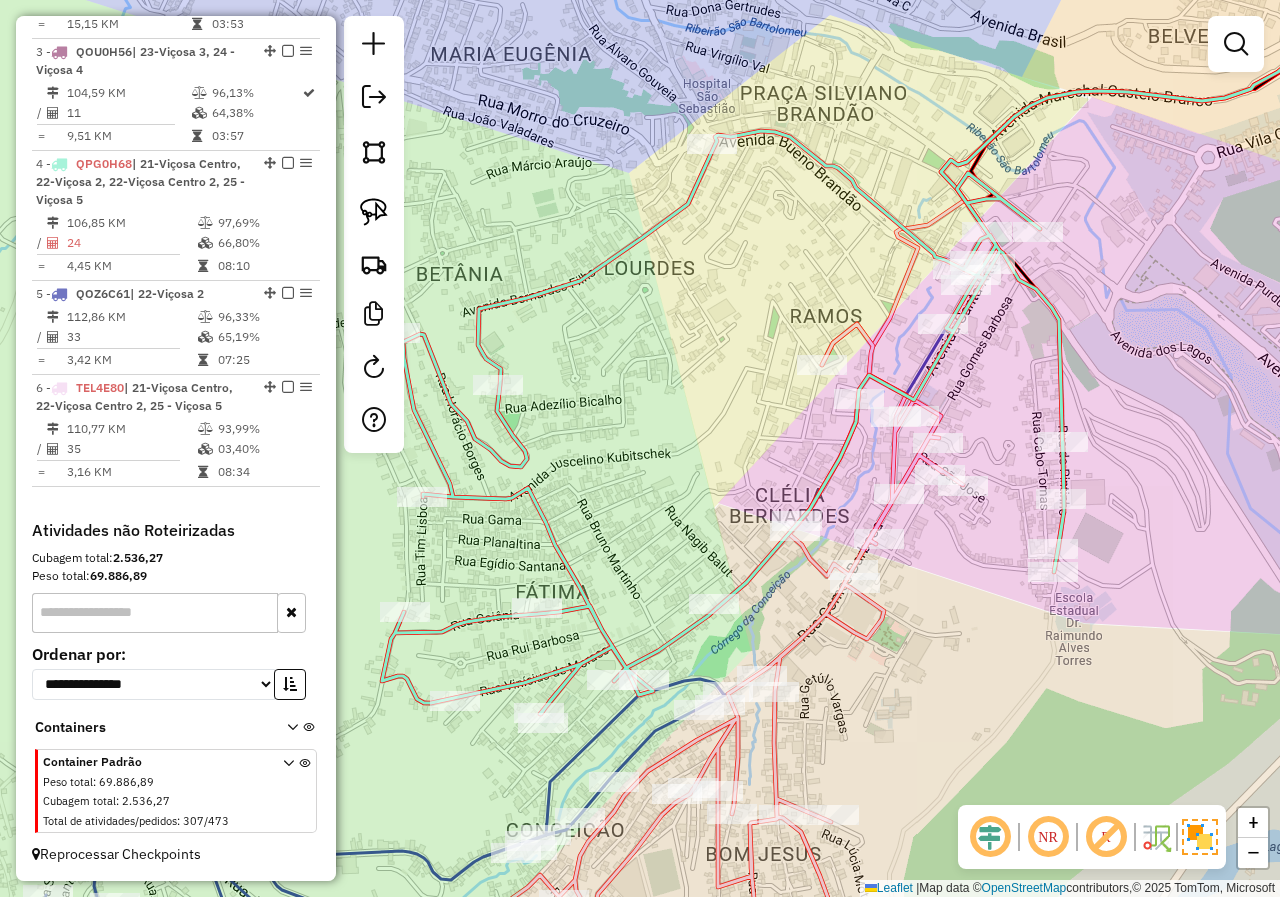 drag, startPoint x: 817, startPoint y: 305, endPoint x: 821, endPoint y: 344, distance: 39.20459 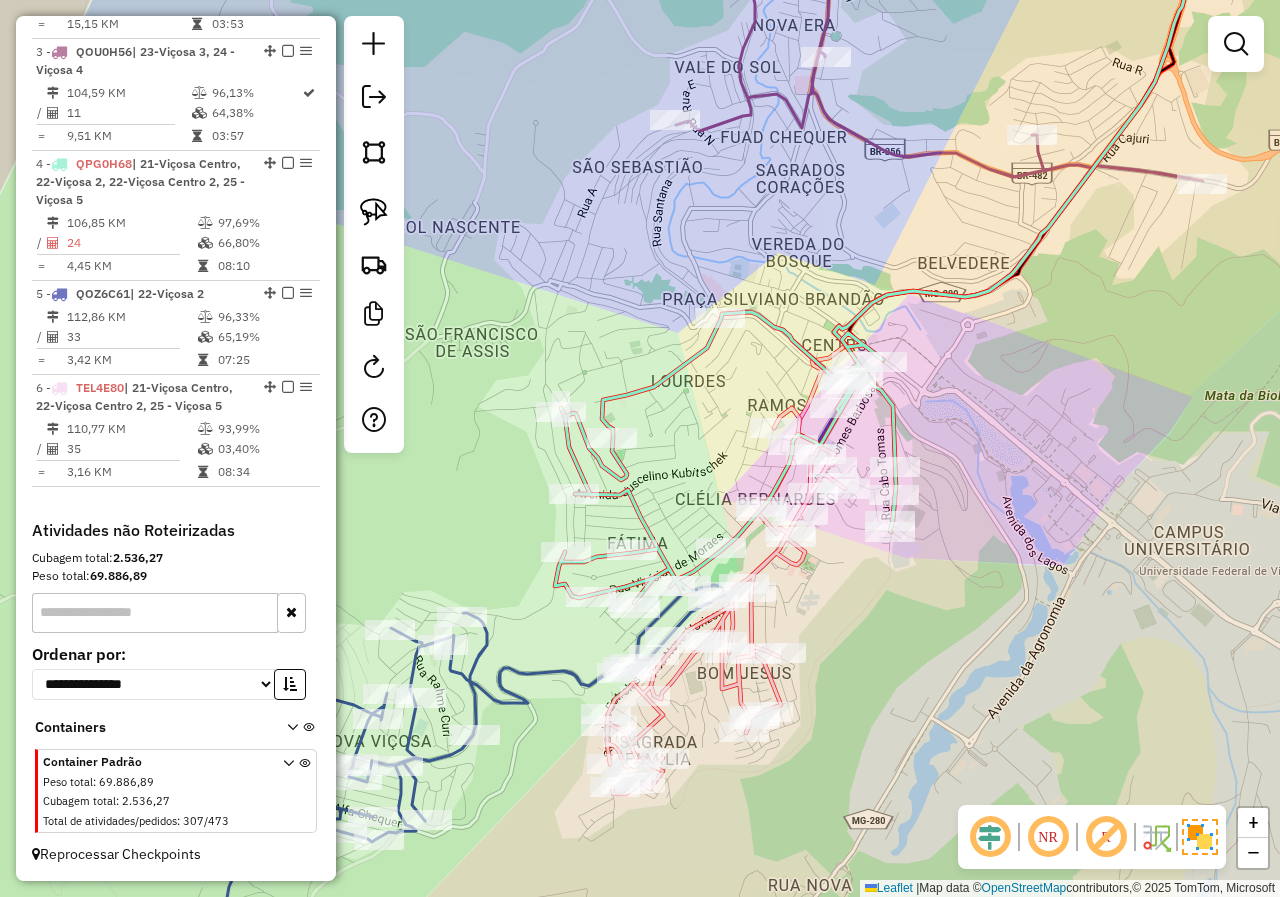 drag, startPoint x: 752, startPoint y: 338, endPoint x: 703, endPoint y: 394, distance: 74.41102 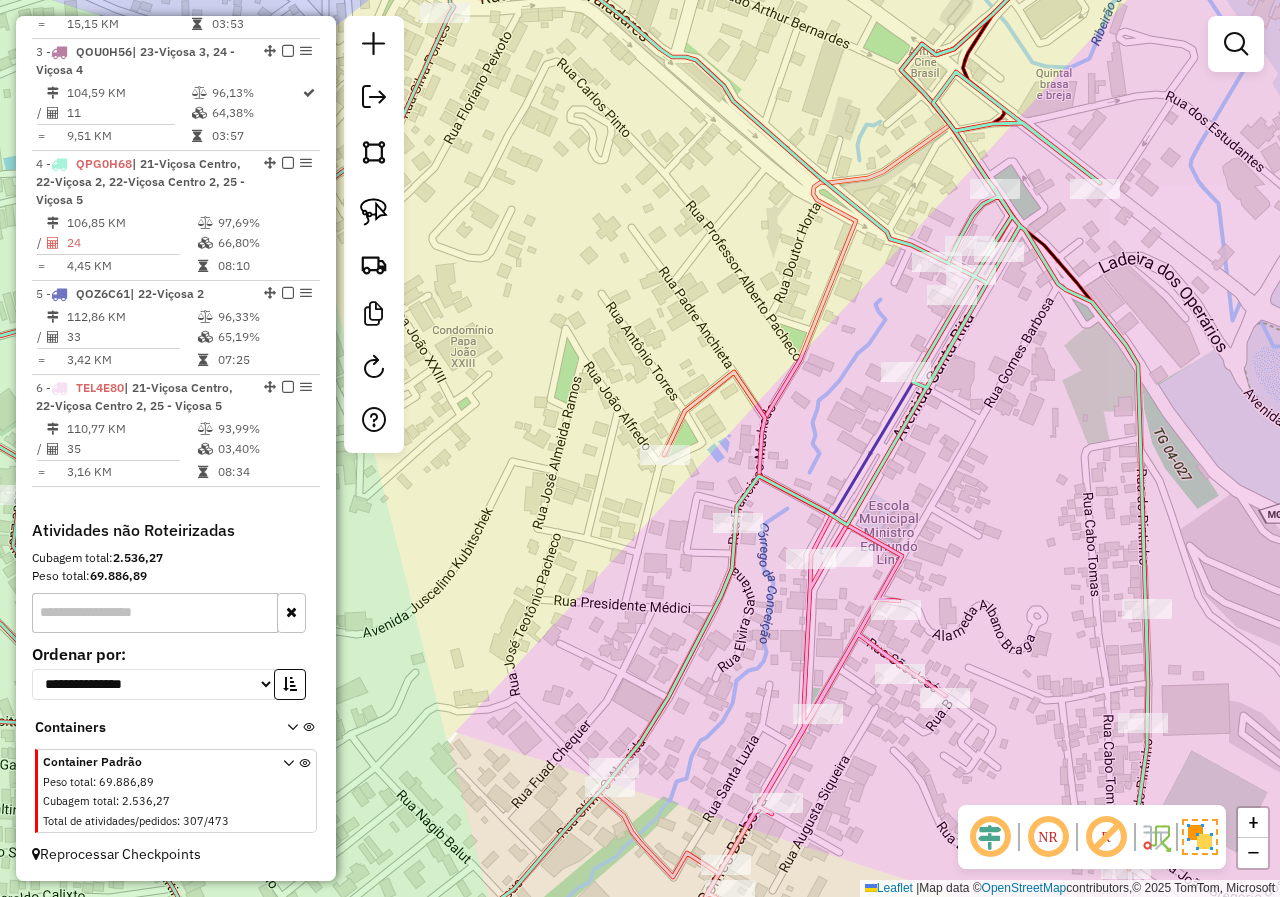 drag, startPoint x: 888, startPoint y: 463, endPoint x: 831, endPoint y: 453, distance: 57.870544 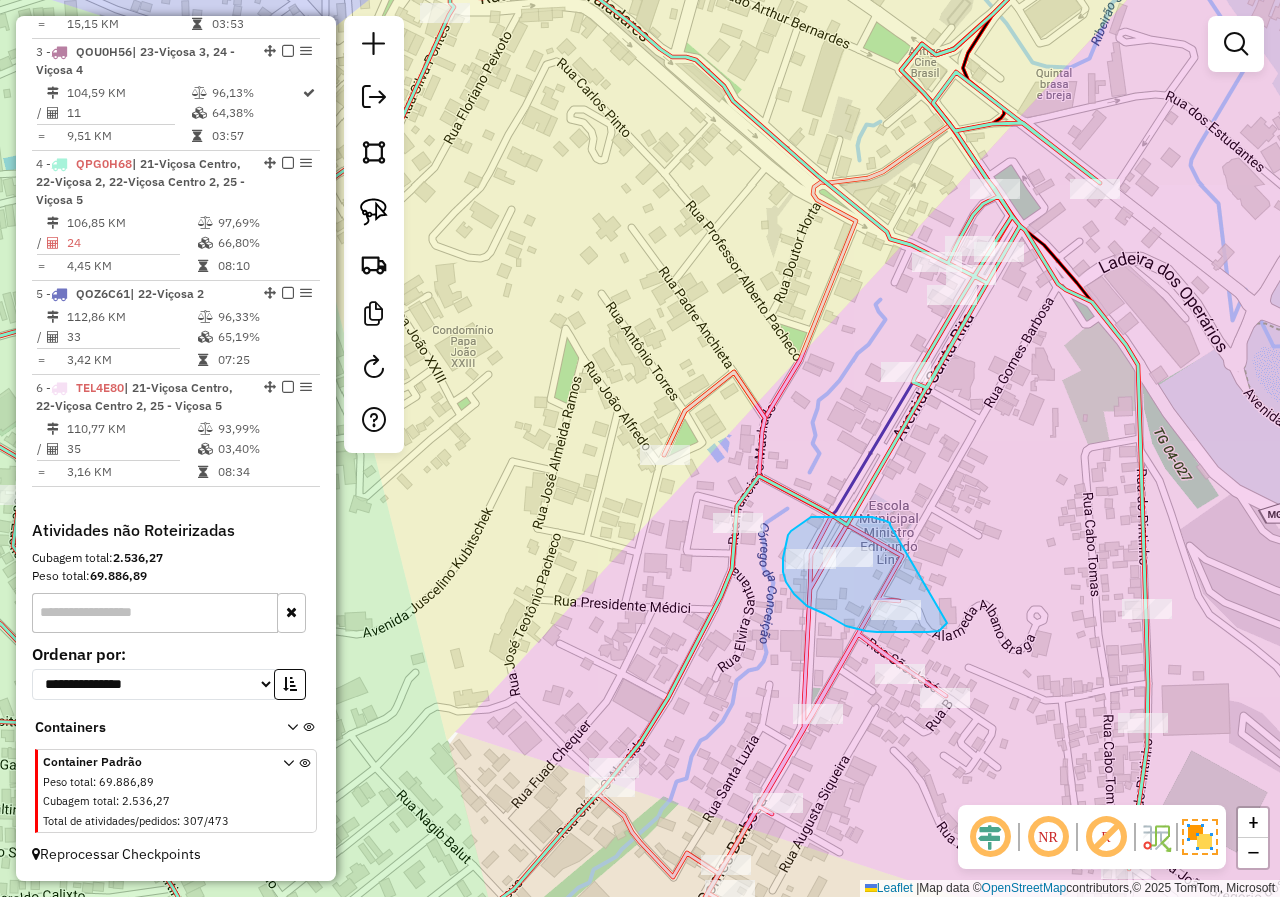 drag, startPoint x: 890, startPoint y: 525, endPoint x: 947, endPoint y: 621, distance: 111.64677 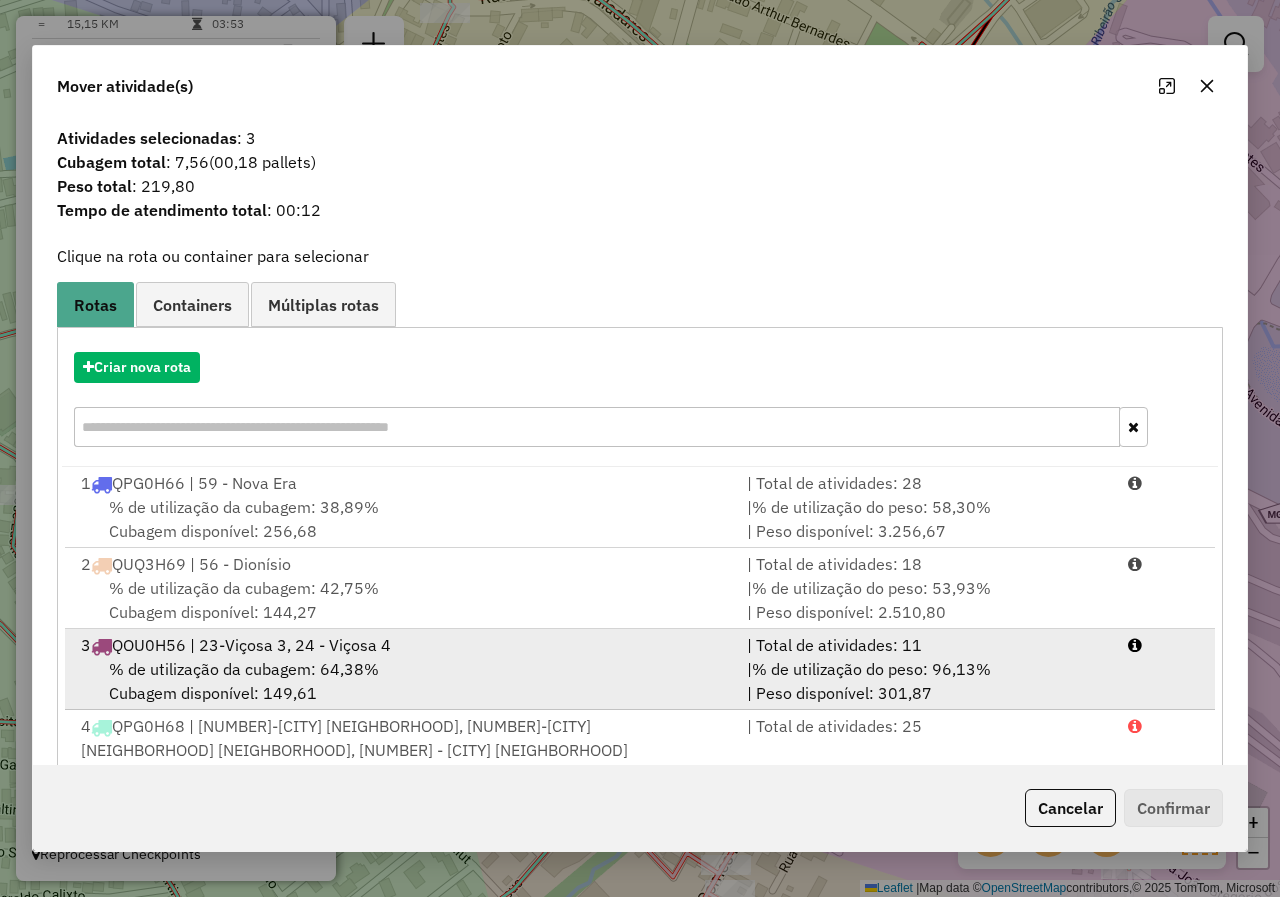 scroll, scrollTop: 5, scrollLeft: 0, axis: vertical 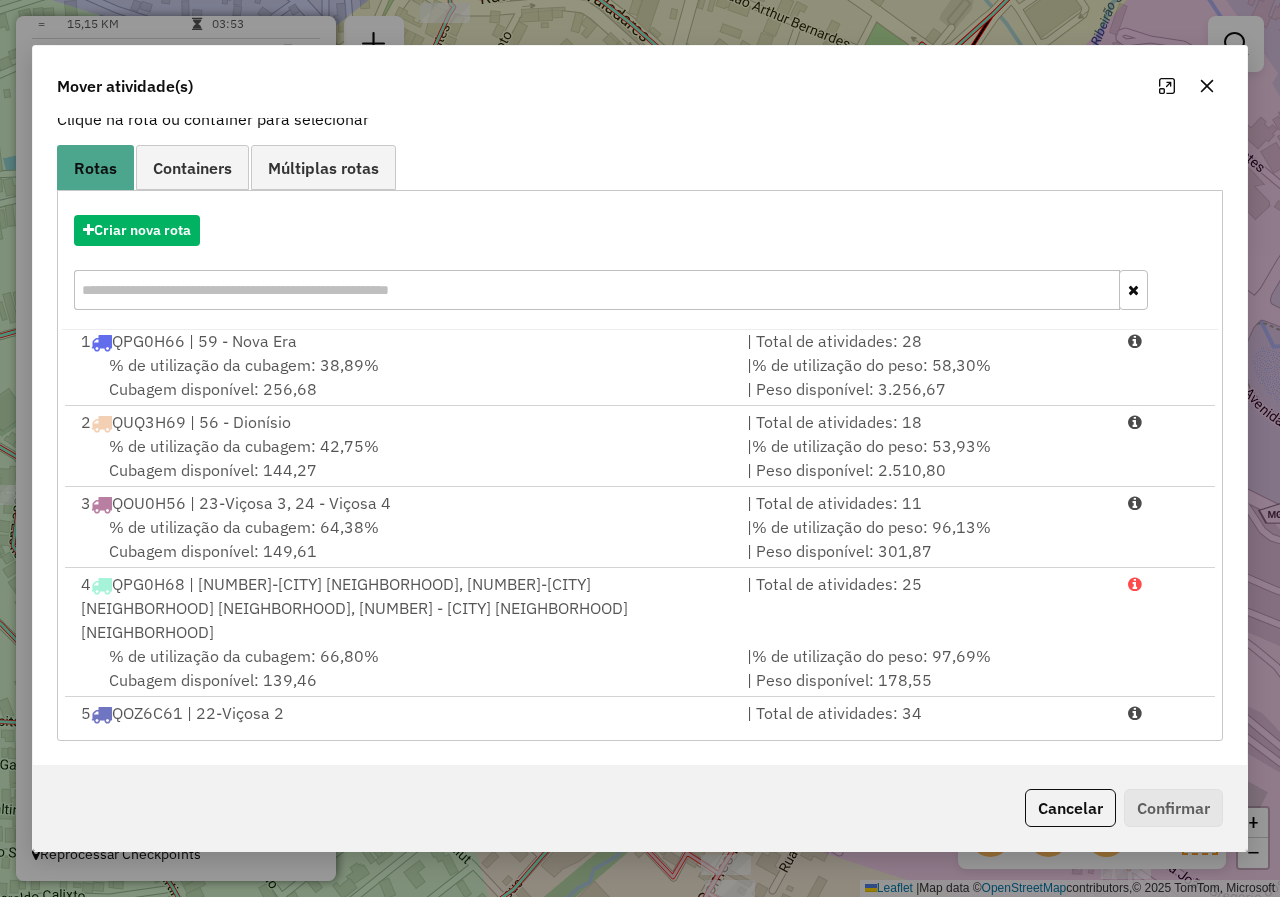 click on "Mover atividade(s)" 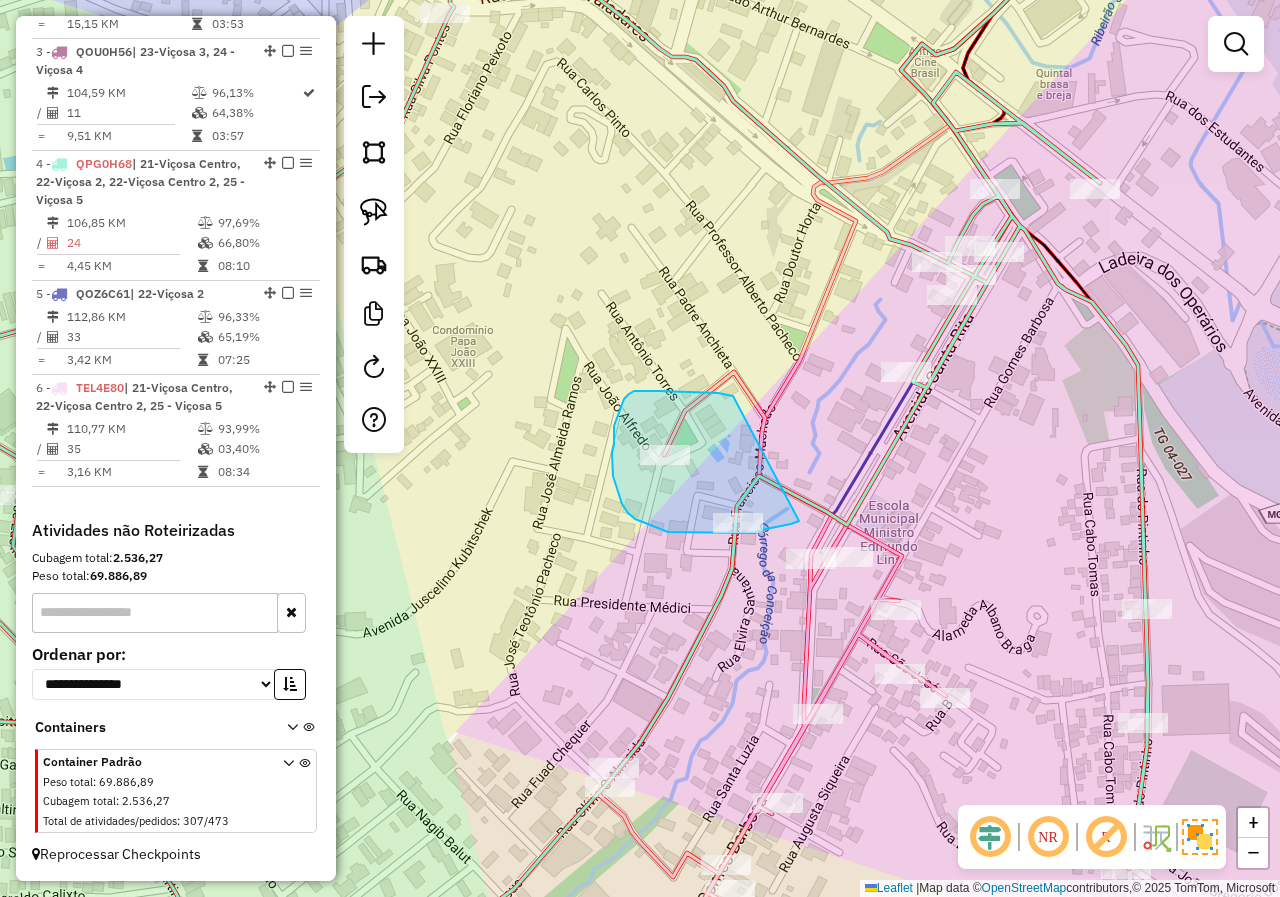 drag, startPoint x: 733, startPoint y: 396, endPoint x: 808, endPoint y: 514, distance: 139.81773 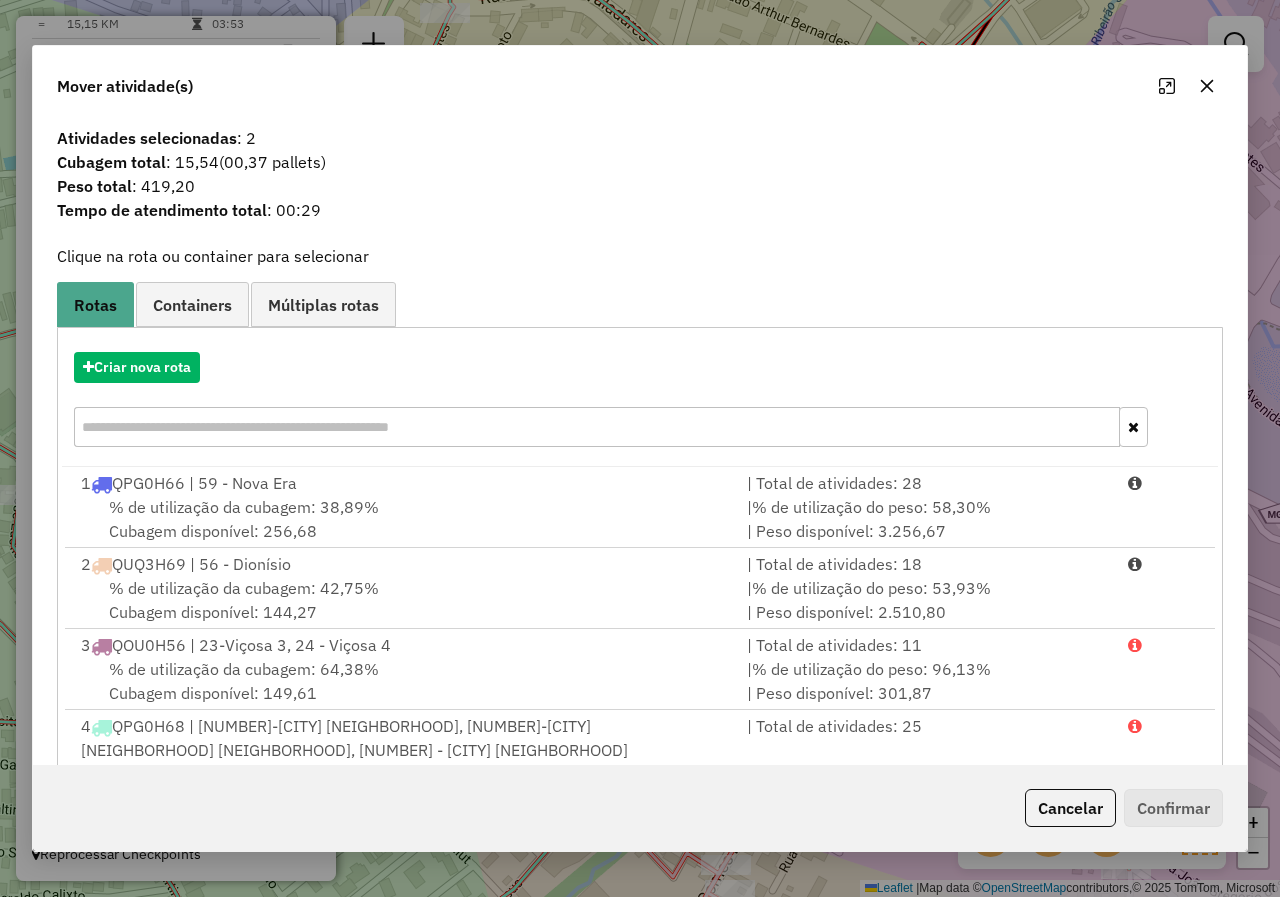 click 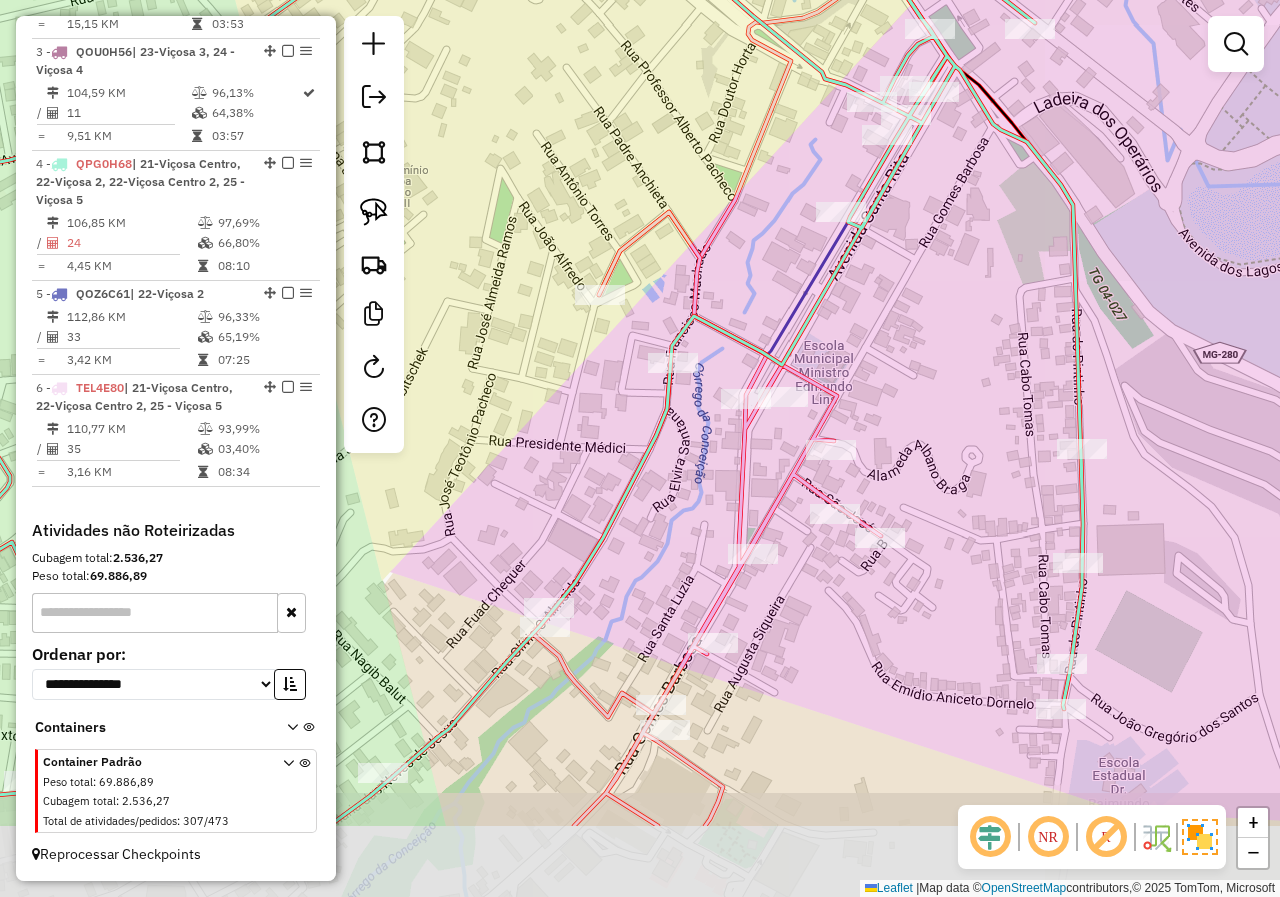drag, startPoint x: 1021, startPoint y: 625, endPoint x: 956, endPoint y: 465, distance: 172.69916 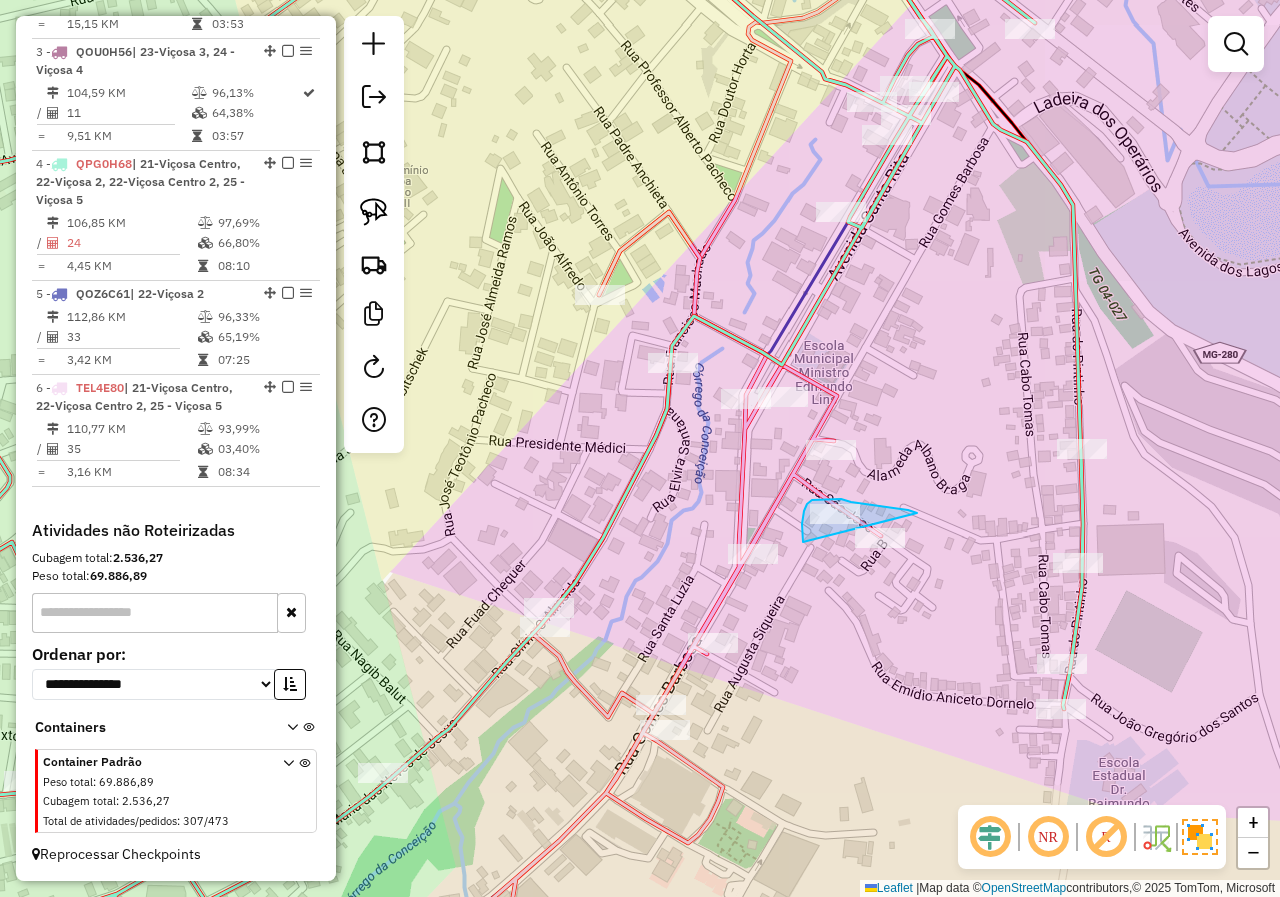 drag, startPoint x: 917, startPoint y: 513, endPoint x: 947, endPoint y: 586, distance: 78.92401 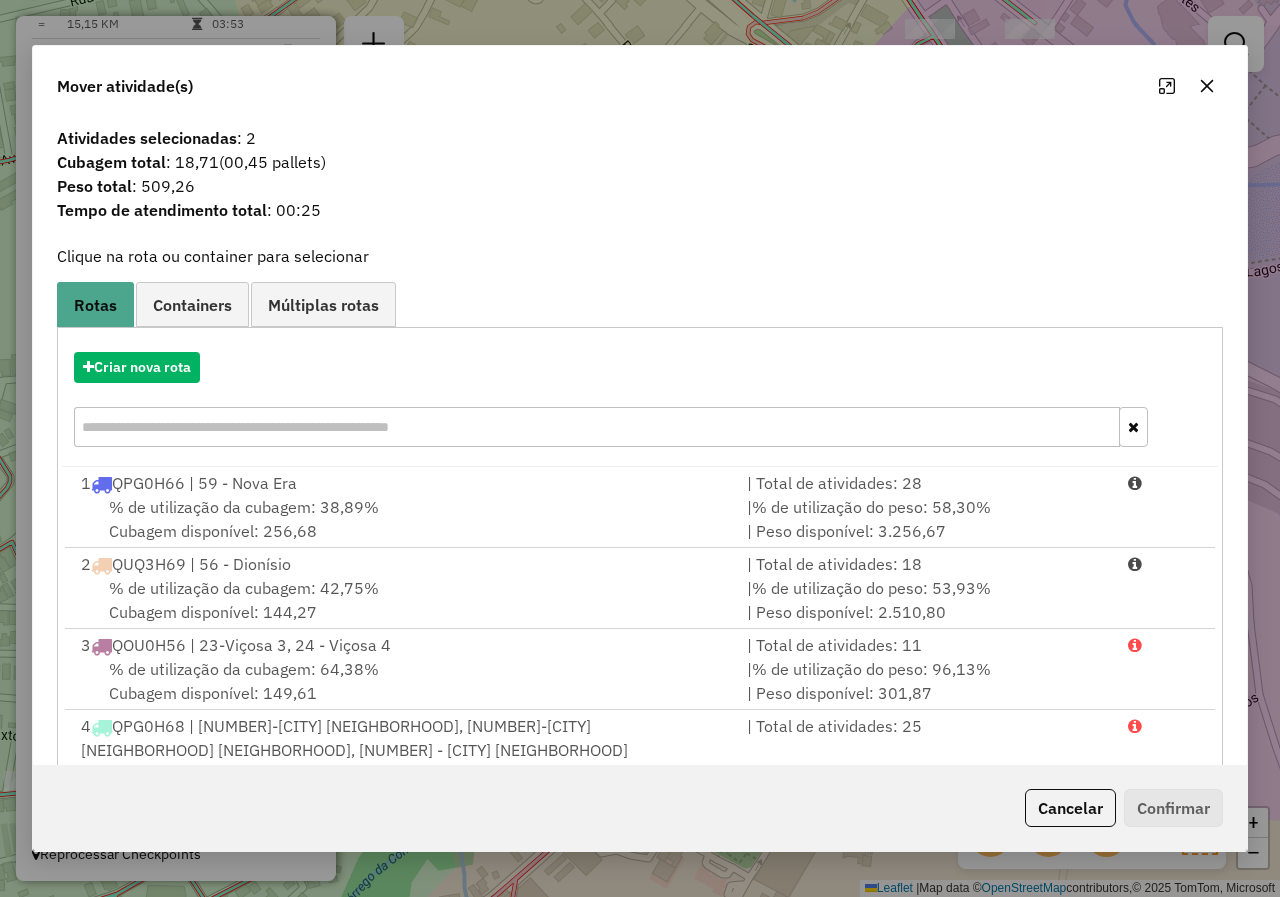click 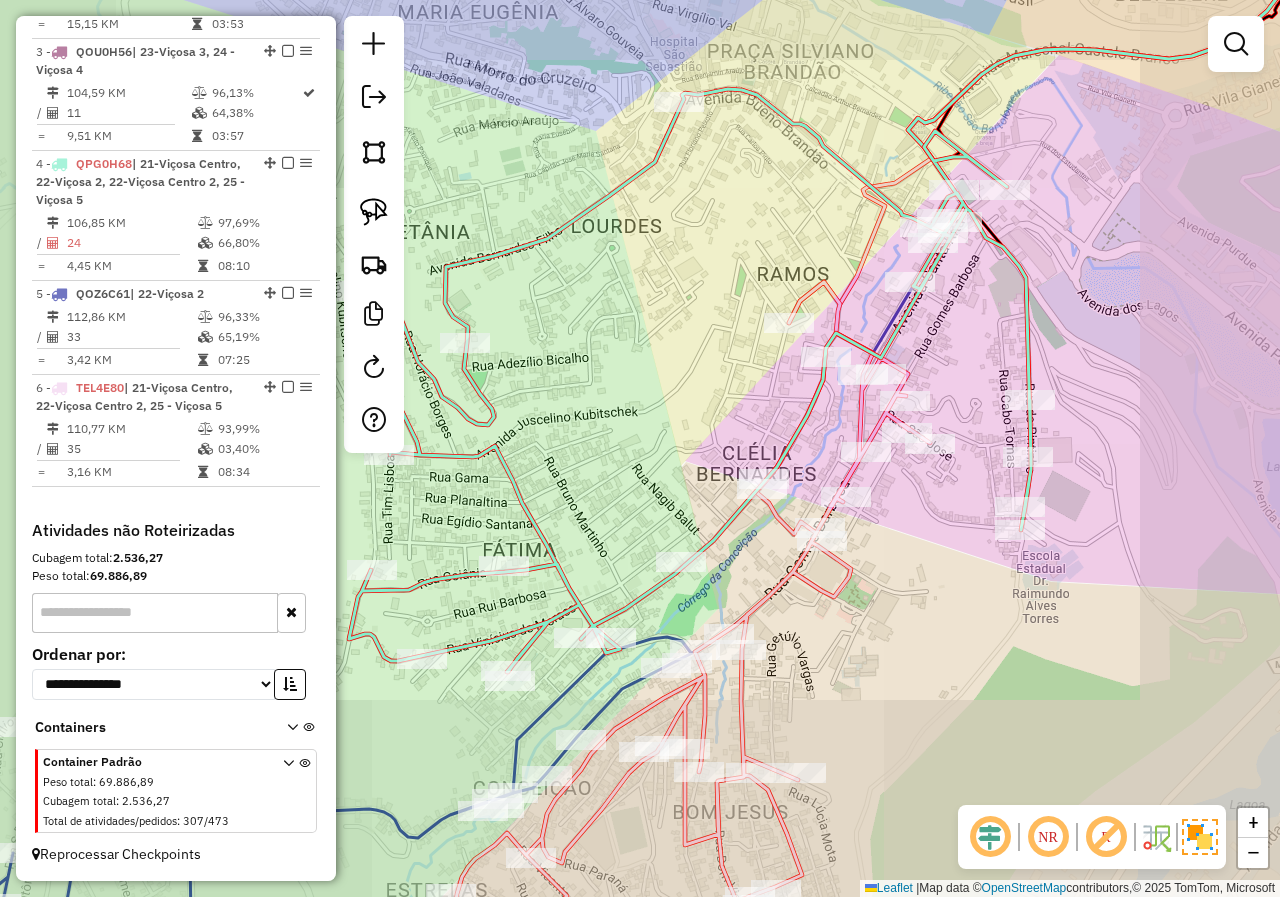 drag, startPoint x: 979, startPoint y: 334, endPoint x: 925, endPoint y: 488, distance: 163.19313 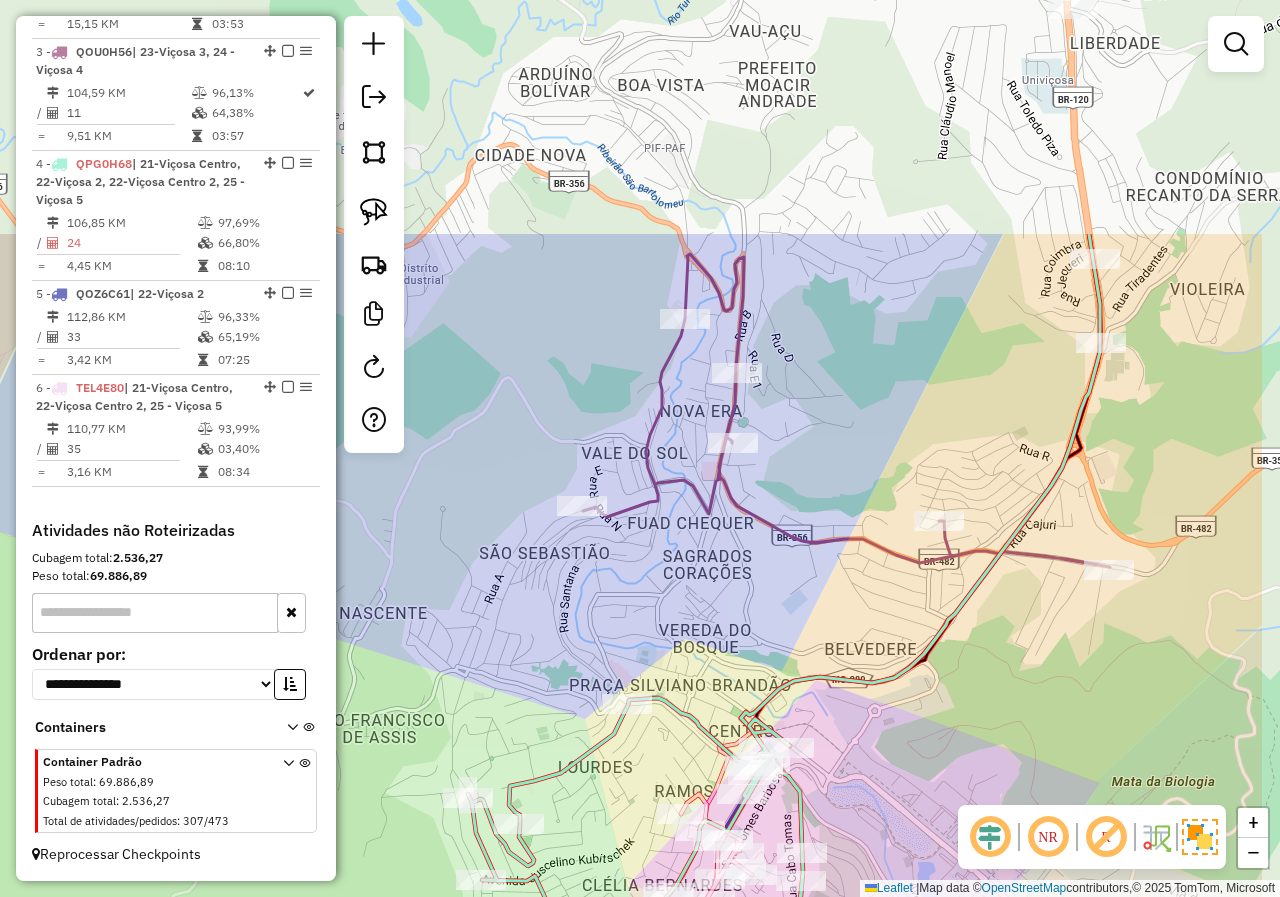 drag, startPoint x: 1025, startPoint y: 414, endPoint x: 879, endPoint y: 738, distance: 355.37585 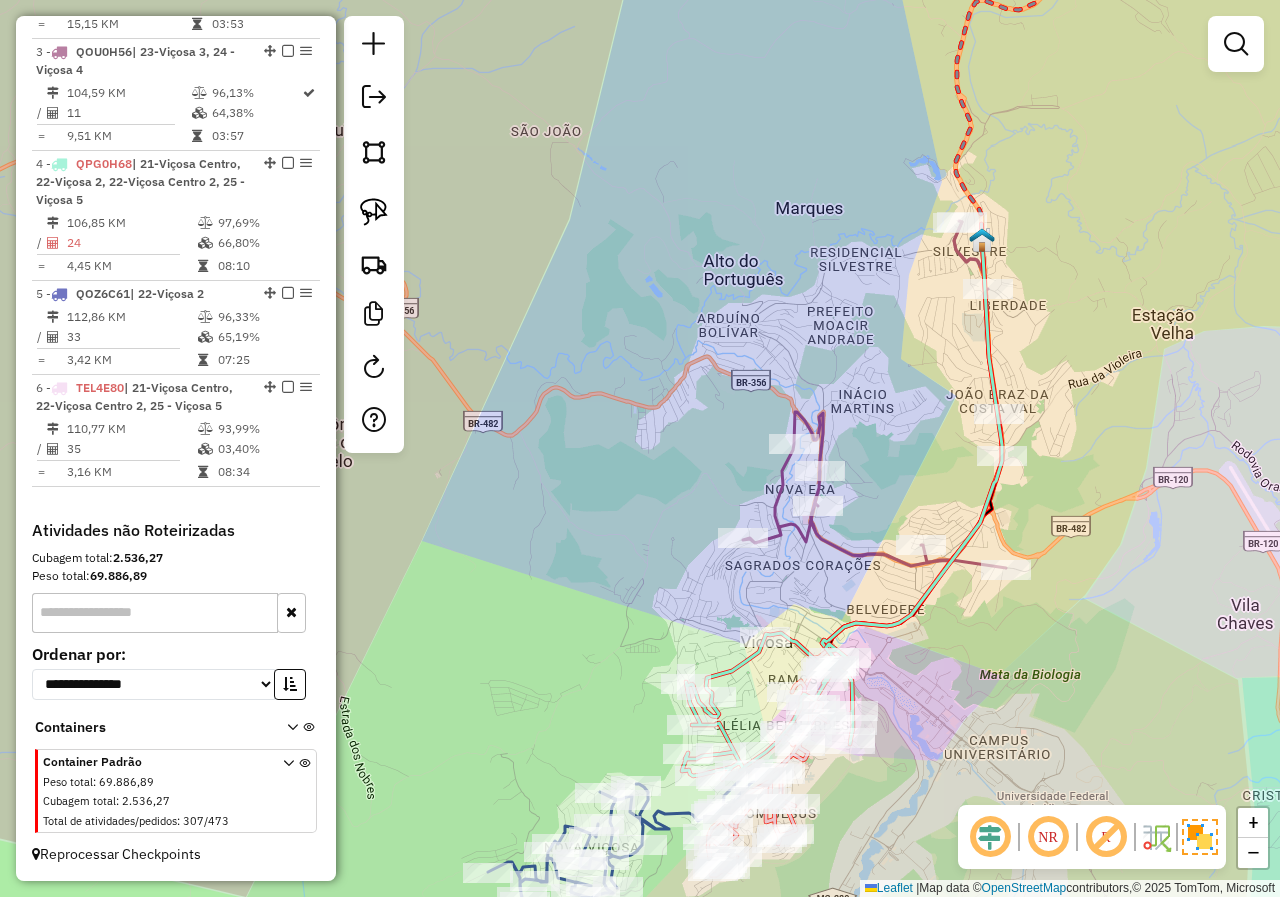 drag, startPoint x: 919, startPoint y: 451, endPoint x: 927, endPoint y: 405, distance: 46.69047 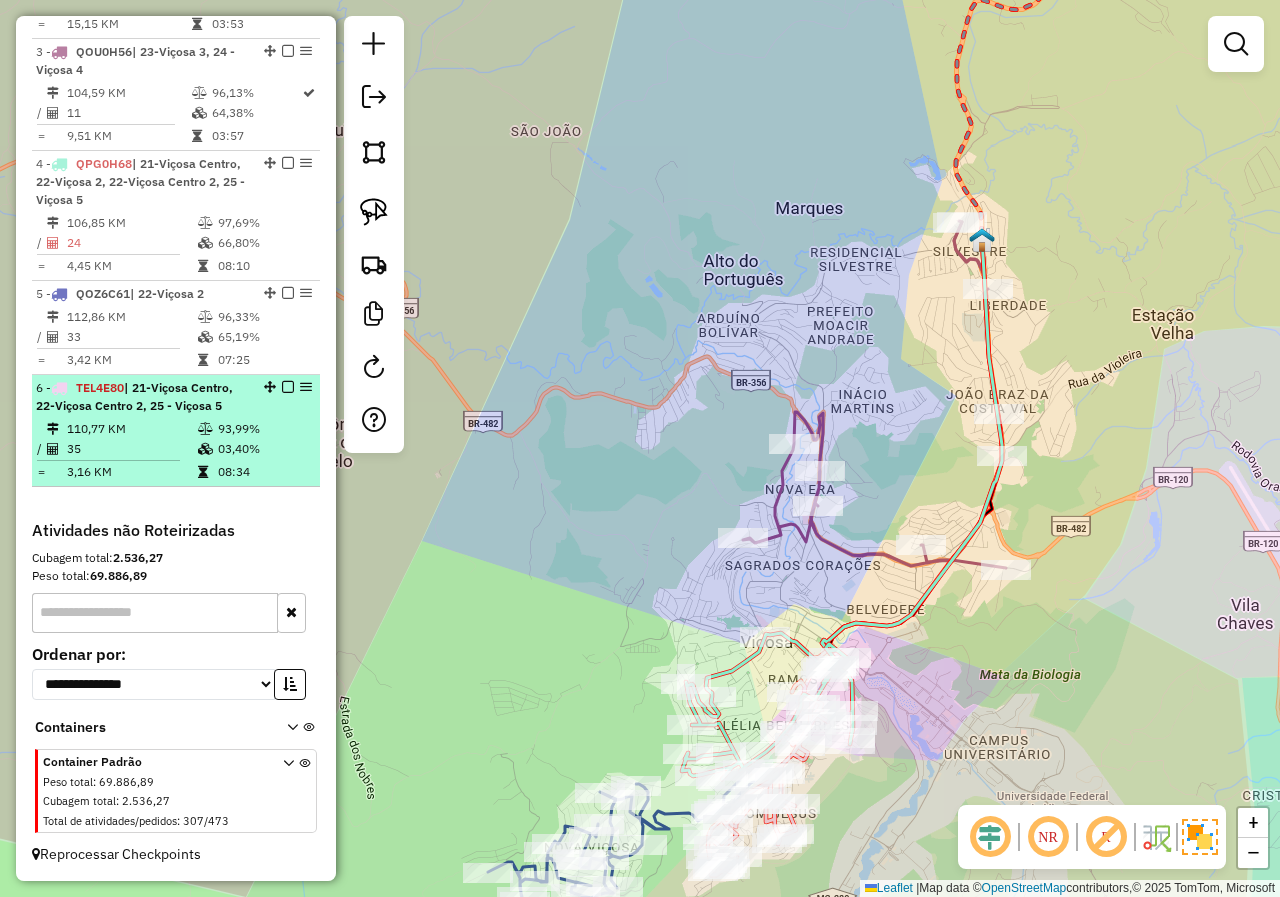 scroll, scrollTop: 839, scrollLeft: 0, axis: vertical 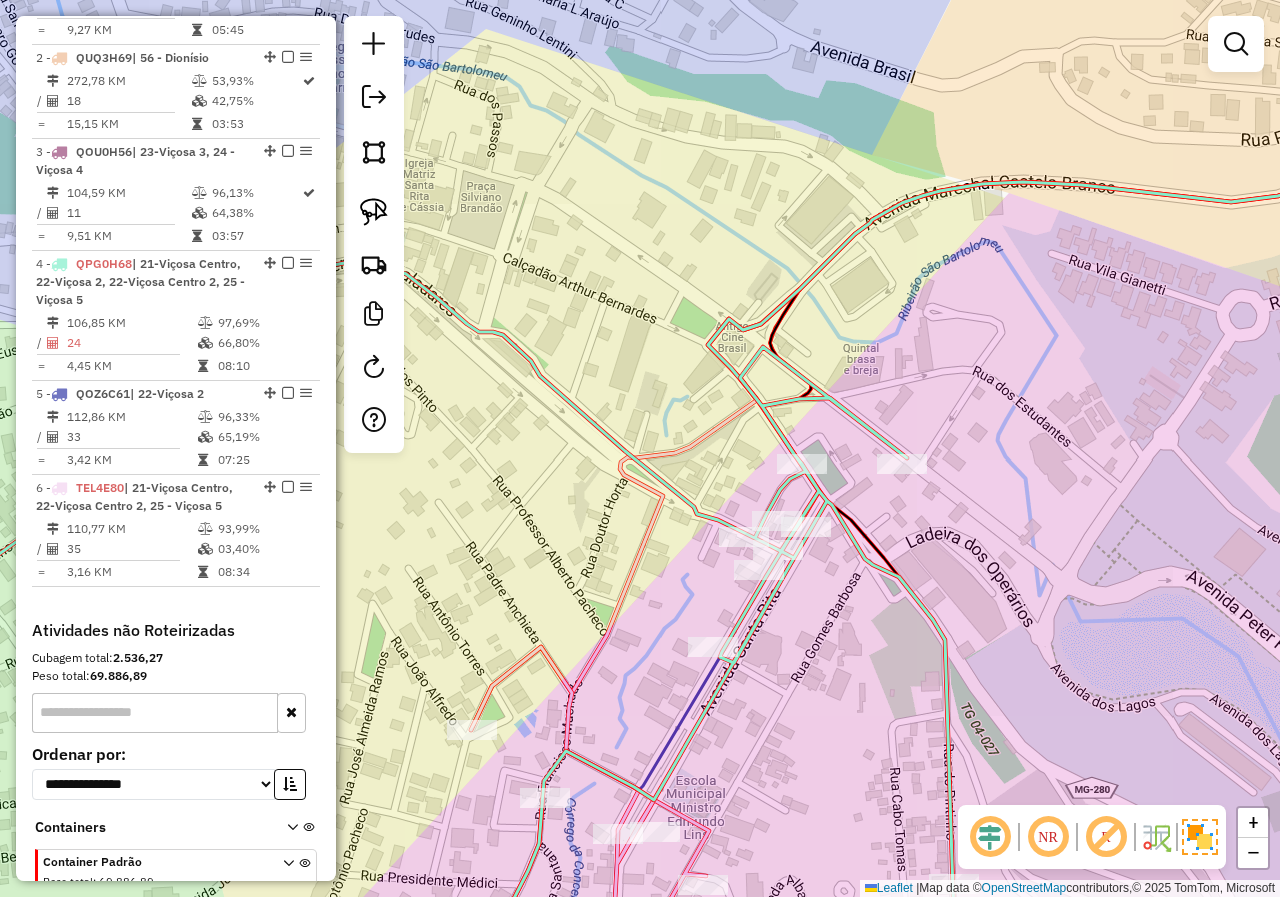 drag, startPoint x: 796, startPoint y: 655, endPoint x: 844, endPoint y: 624, distance: 57.14018 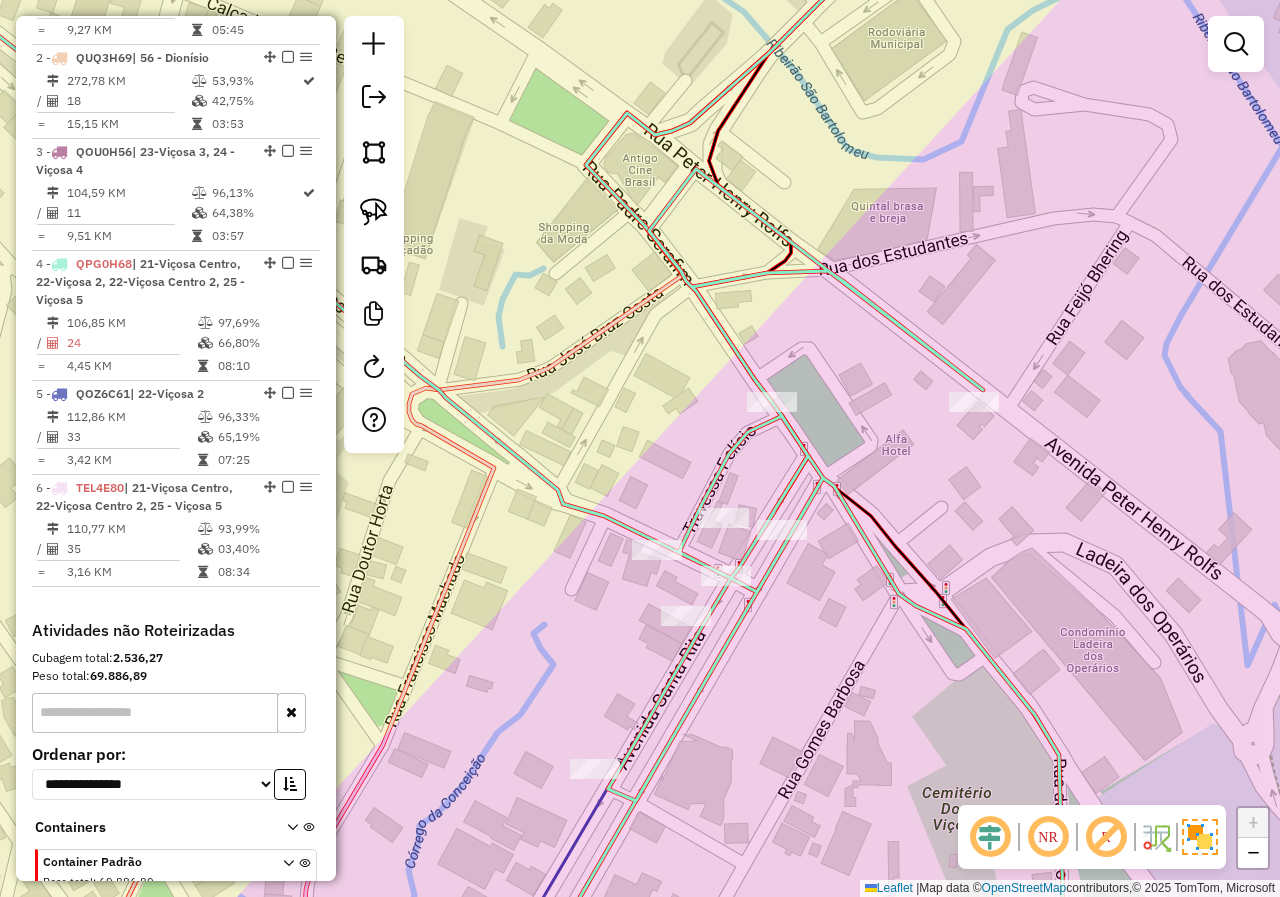 drag, startPoint x: 790, startPoint y: 598, endPoint x: 830, endPoint y: 555, distance: 58.728188 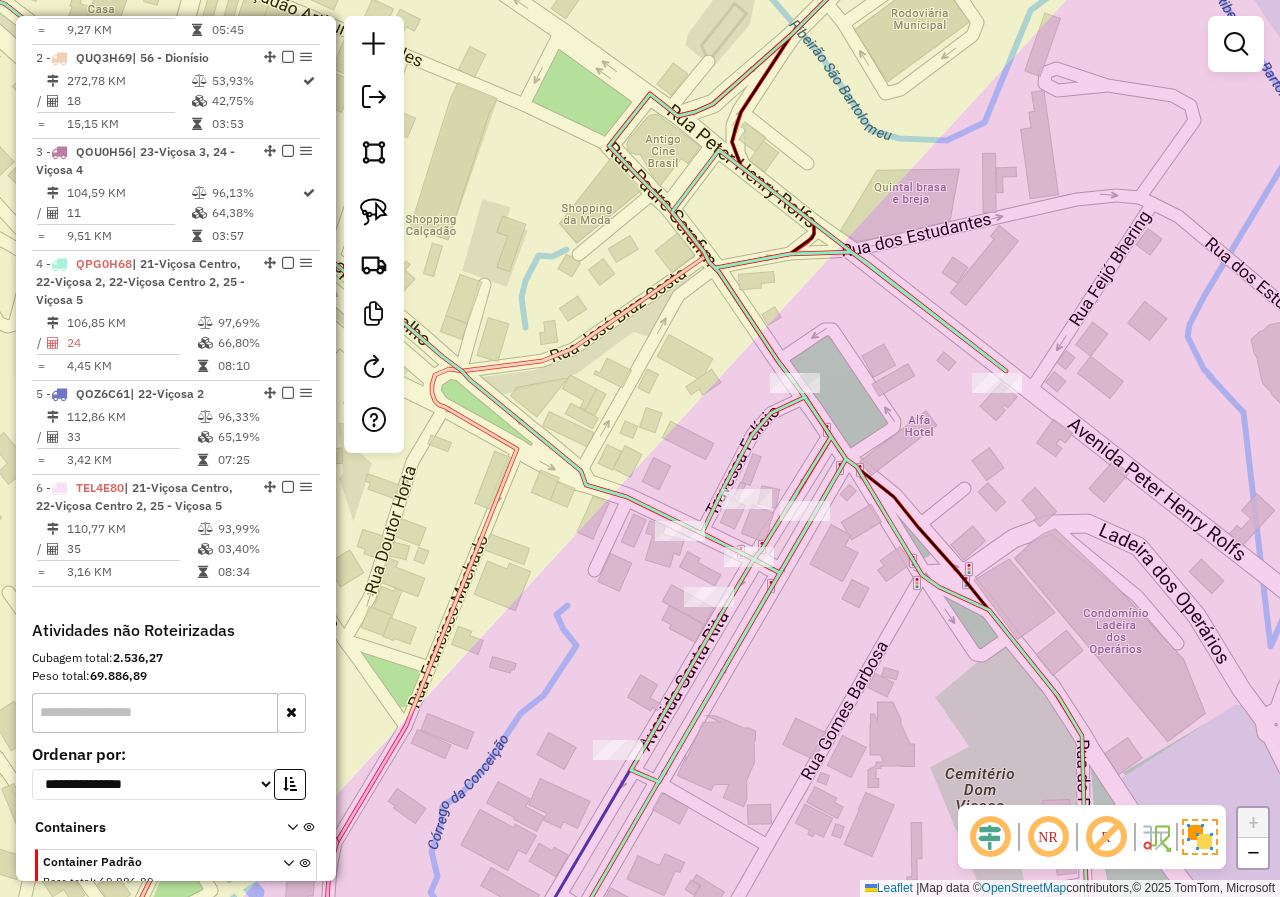 drag, startPoint x: 630, startPoint y: 402, endPoint x: 894, endPoint y: 412, distance: 264.18933 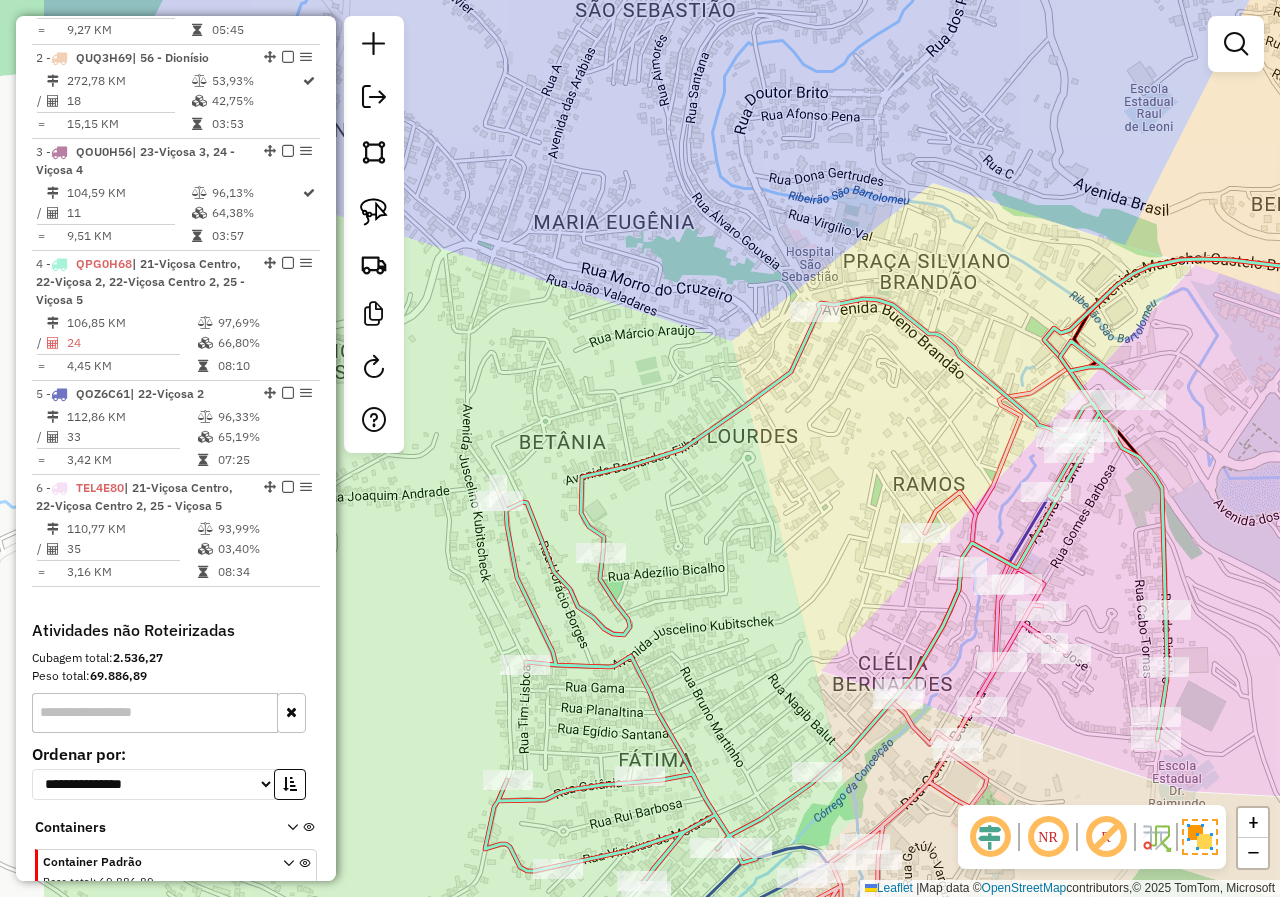drag, startPoint x: 750, startPoint y: 425, endPoint x: 933, endPoint y: 407, distance: 183.88312 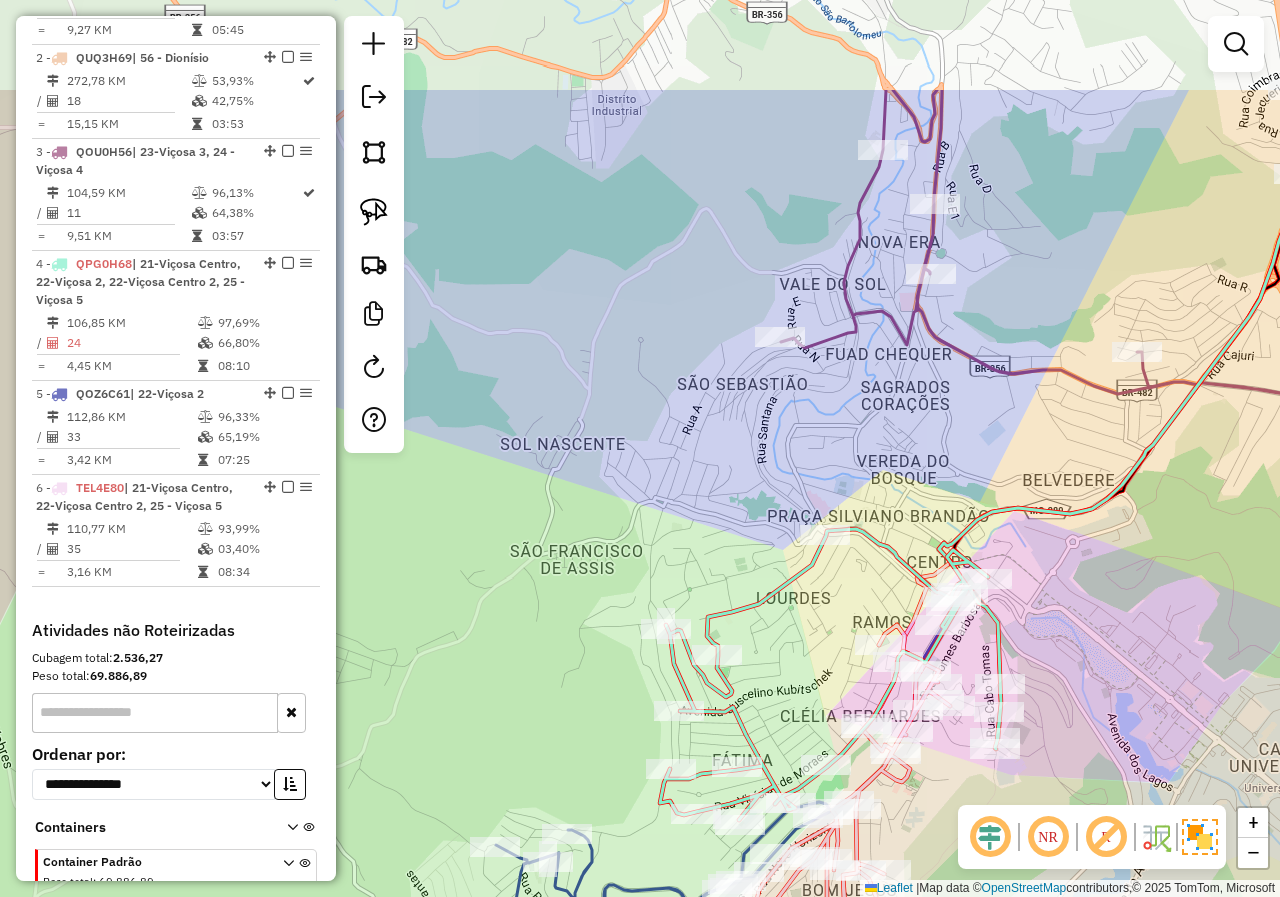drag, startPoint x: 898, startPoint y: 415, endPoint x: 843, endPoint y: 593, distance: 186.30351 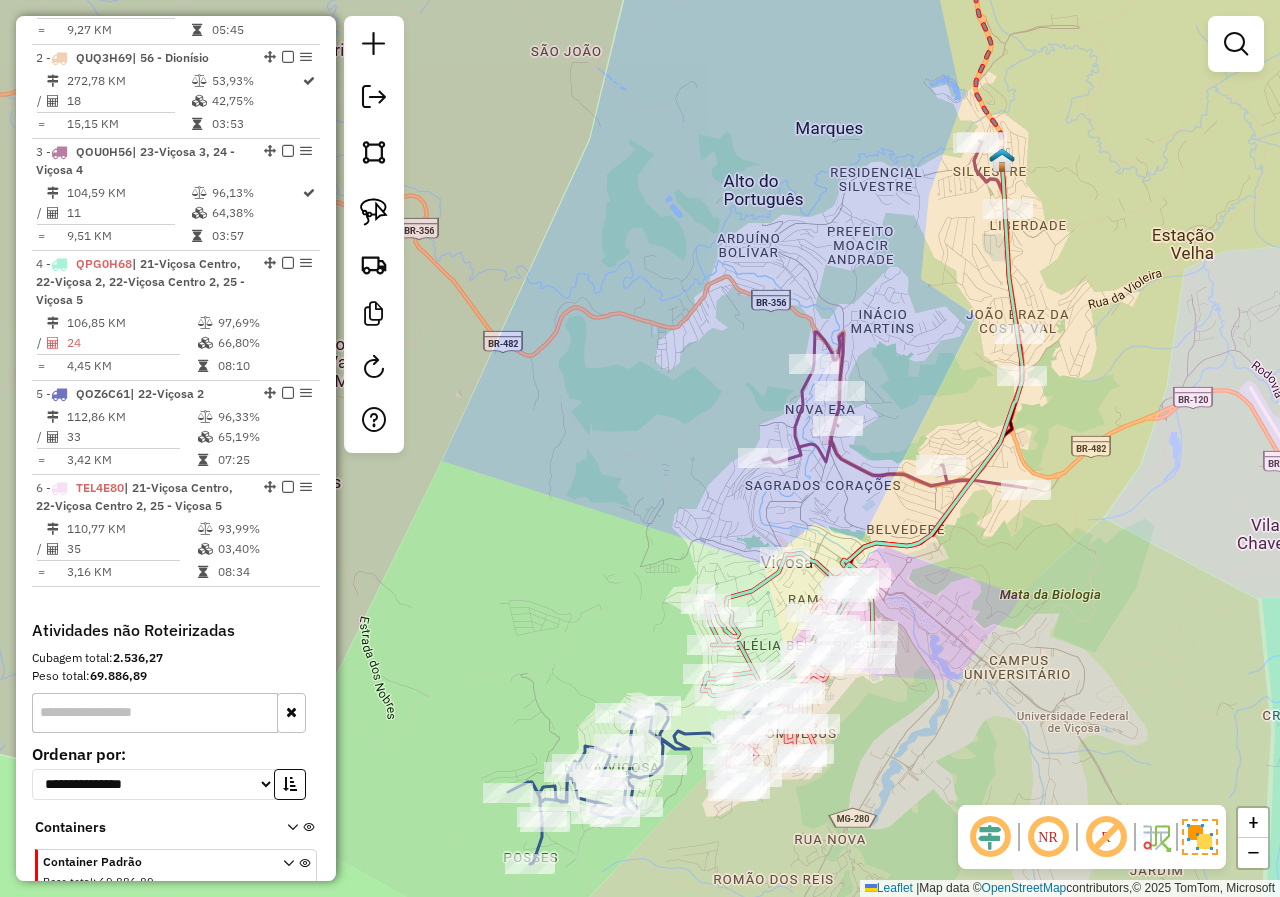 drag, startPoint x: 854, startPoint y: 510, endPoint x: 813, endPoint y: 470, distance: 57.280014 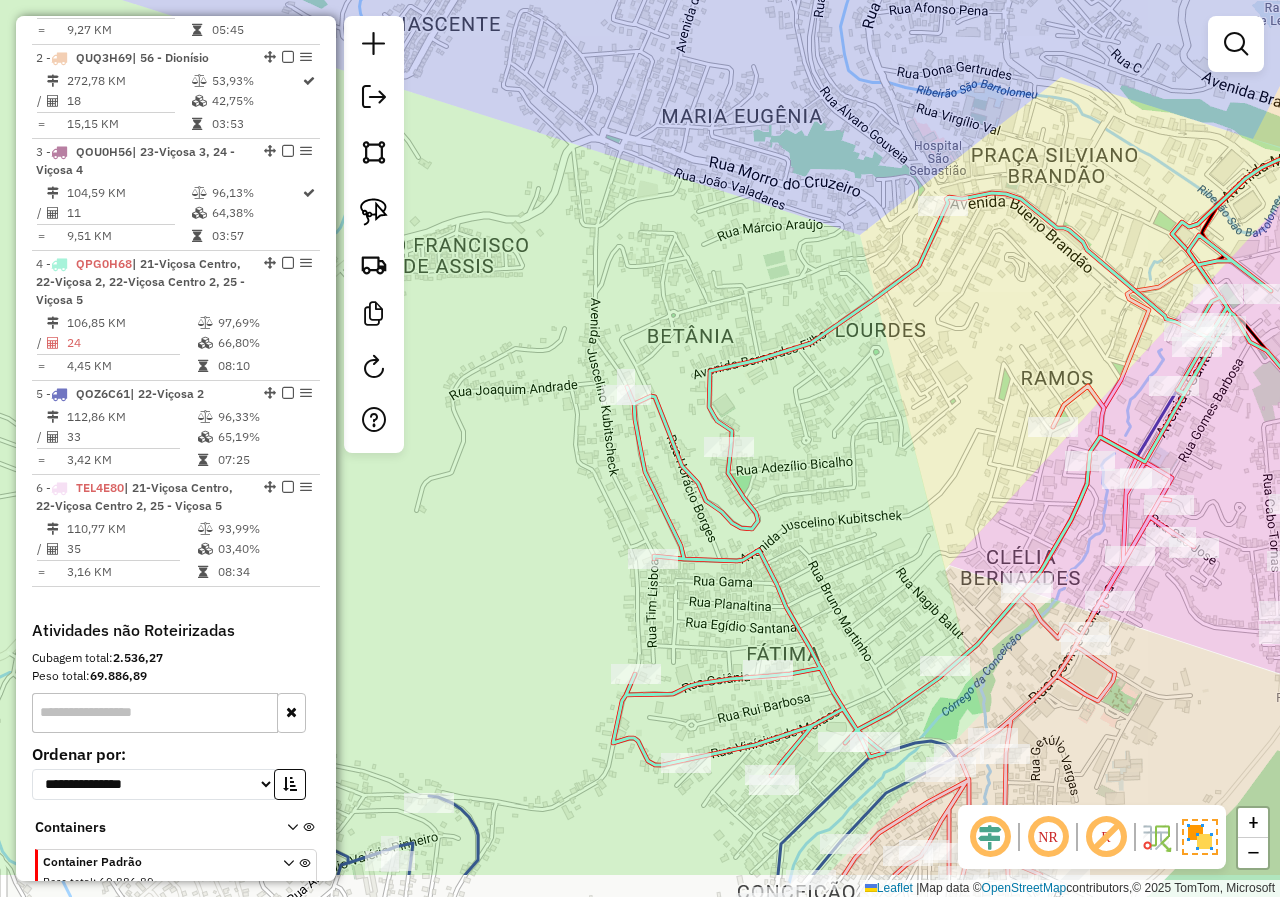 drag, startPoint x: 758, startPoint y: 601, endPoint x: 766, endPoint y: 490, distance: 111.28792 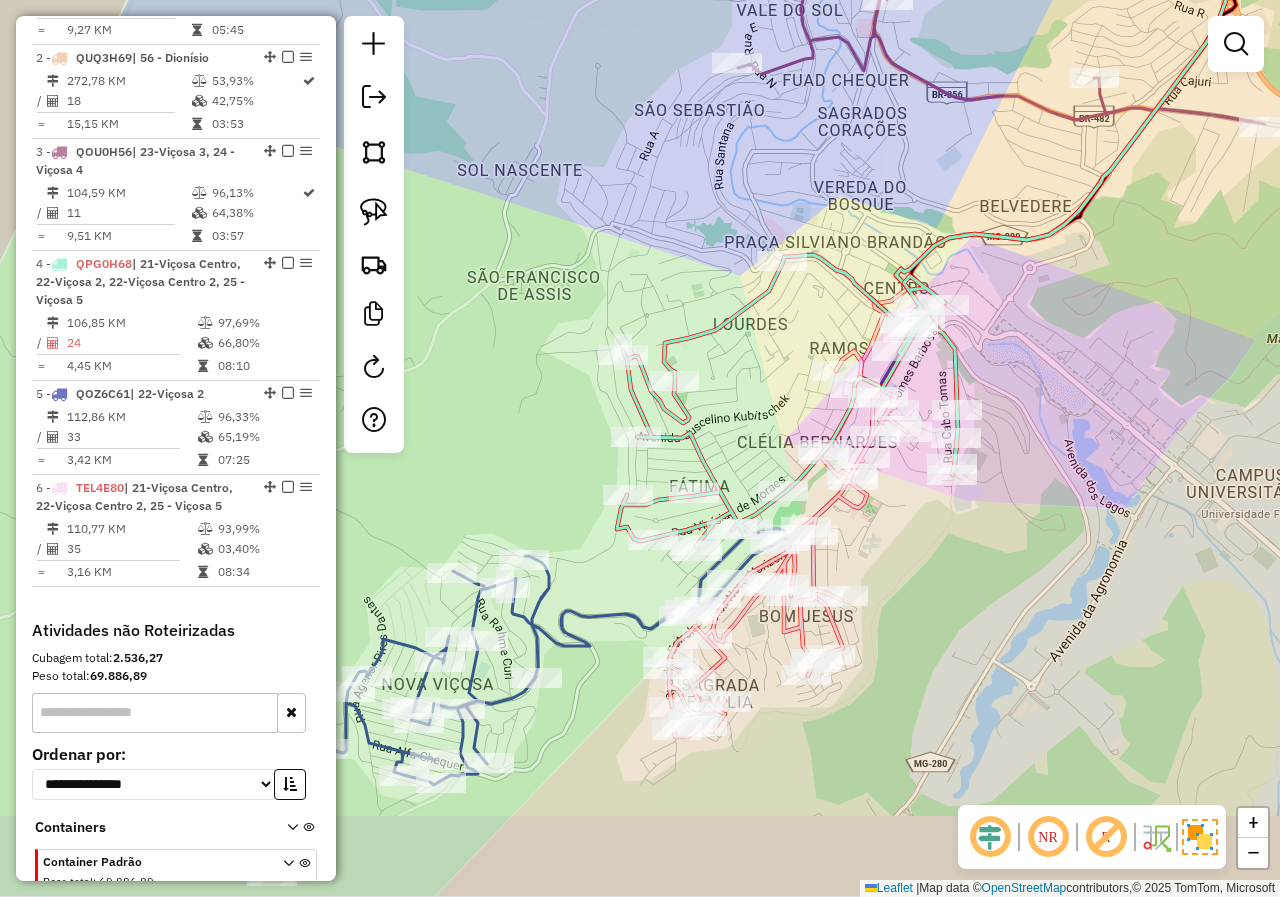 drag, startPoint x: 862, startPoint y: 463, endPoint x: 776, endPoint y: 366, distance: 129.6341 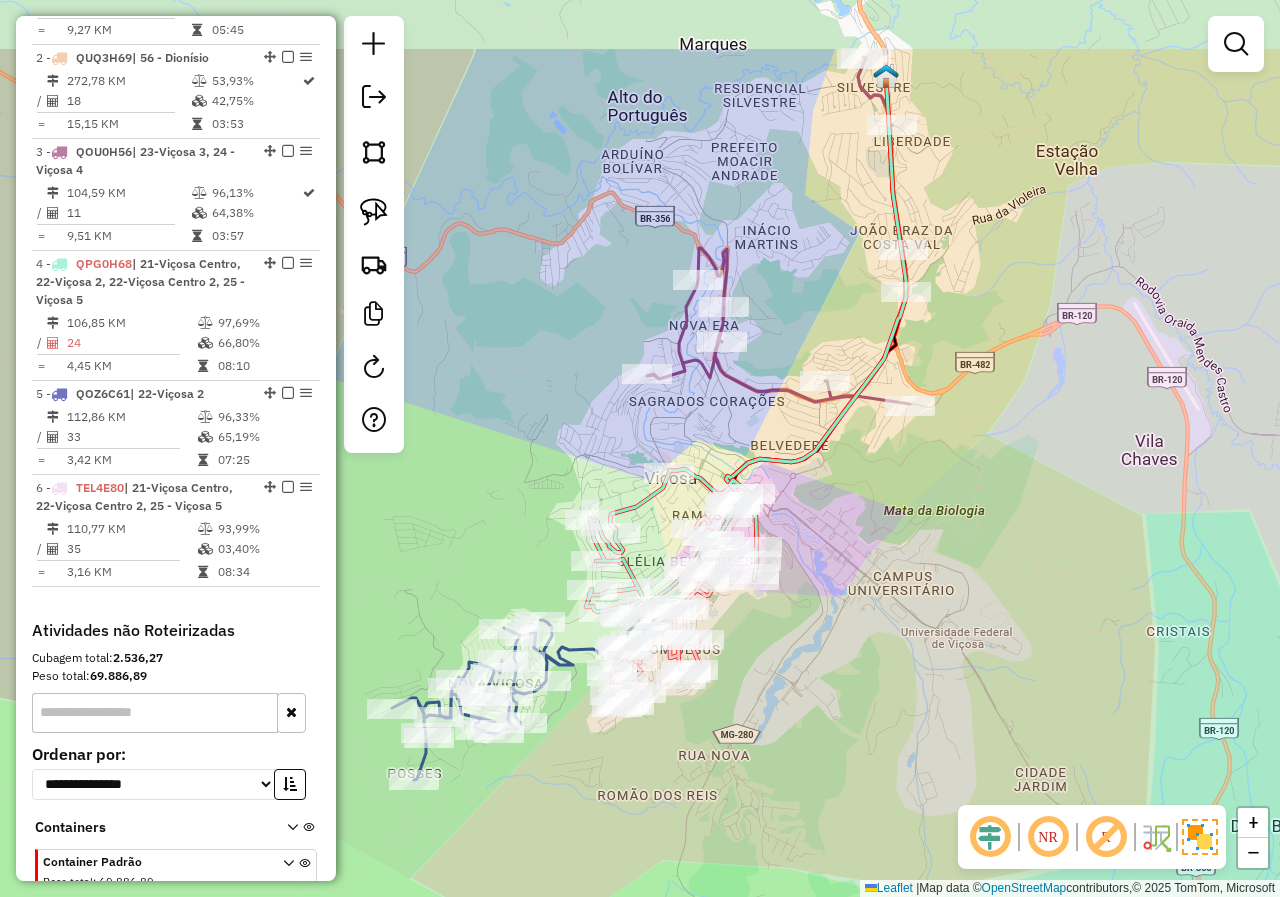 drag, startPoint x: 954, startPoint y: 430, endPoint x: 844, endPoint y: 569, distance: 177.25969 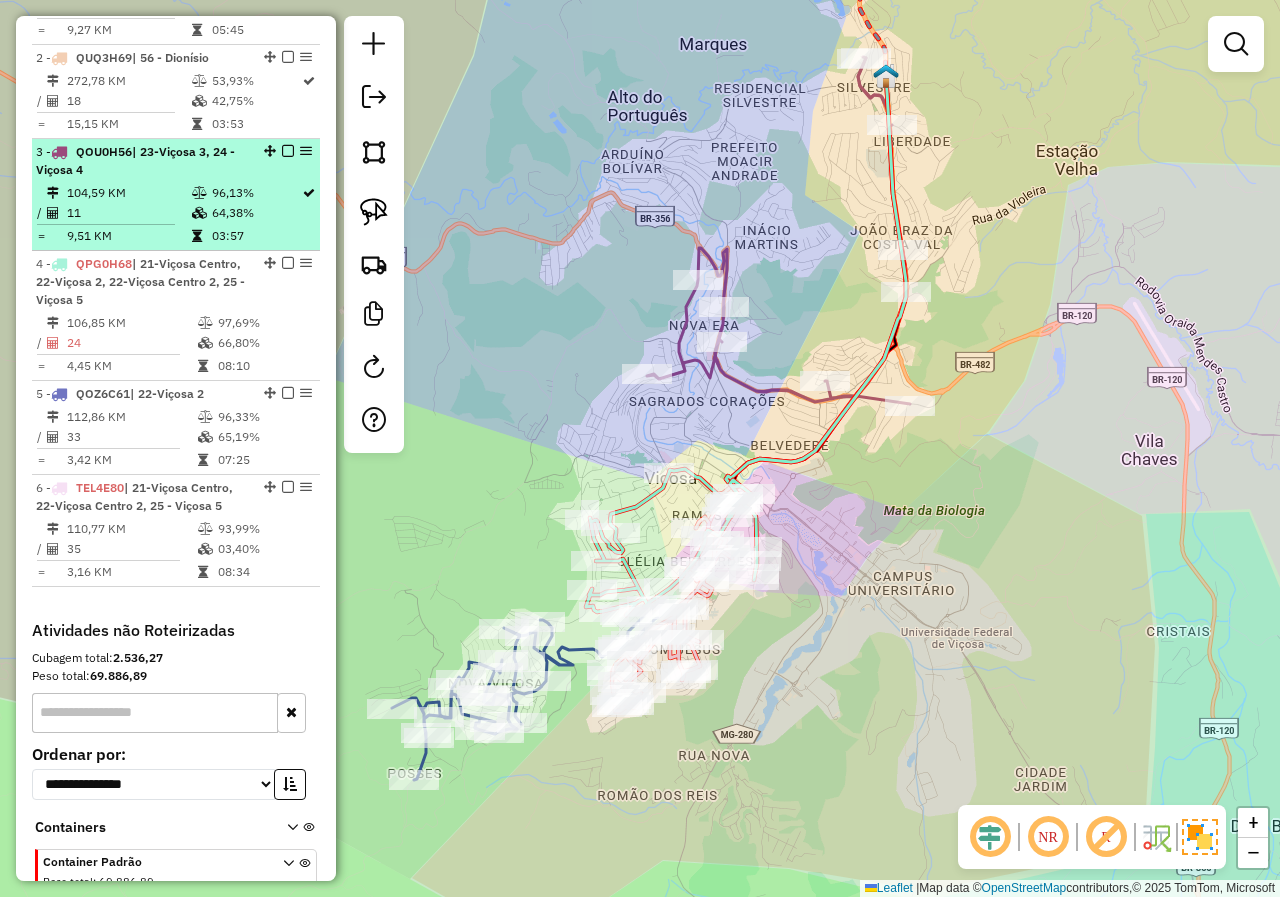 click at bounding box center [199, 213] 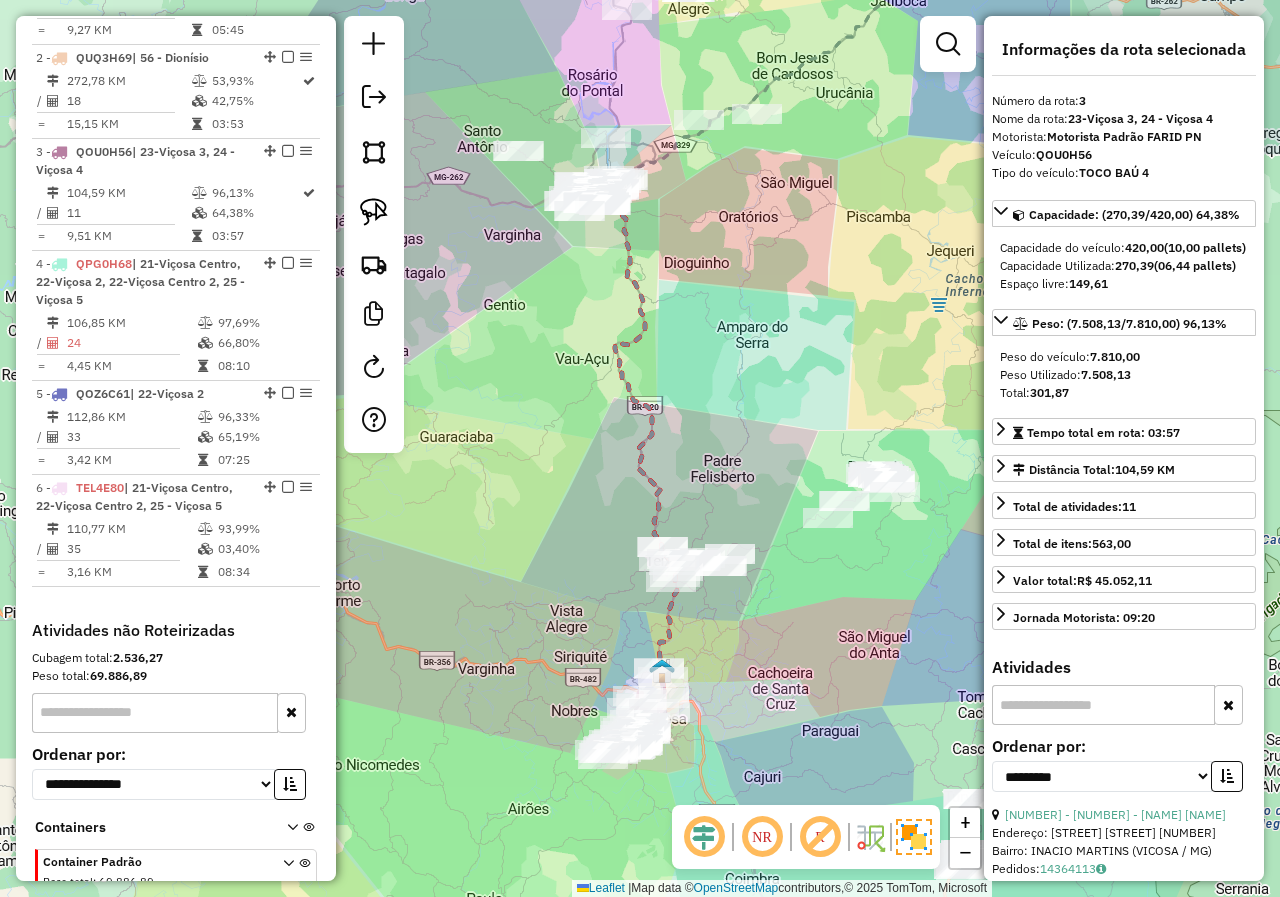 drag, startPoint x: 772, startPoint y: 695, endPoint x: 816, endPoint y: 614, distance: 92.17918 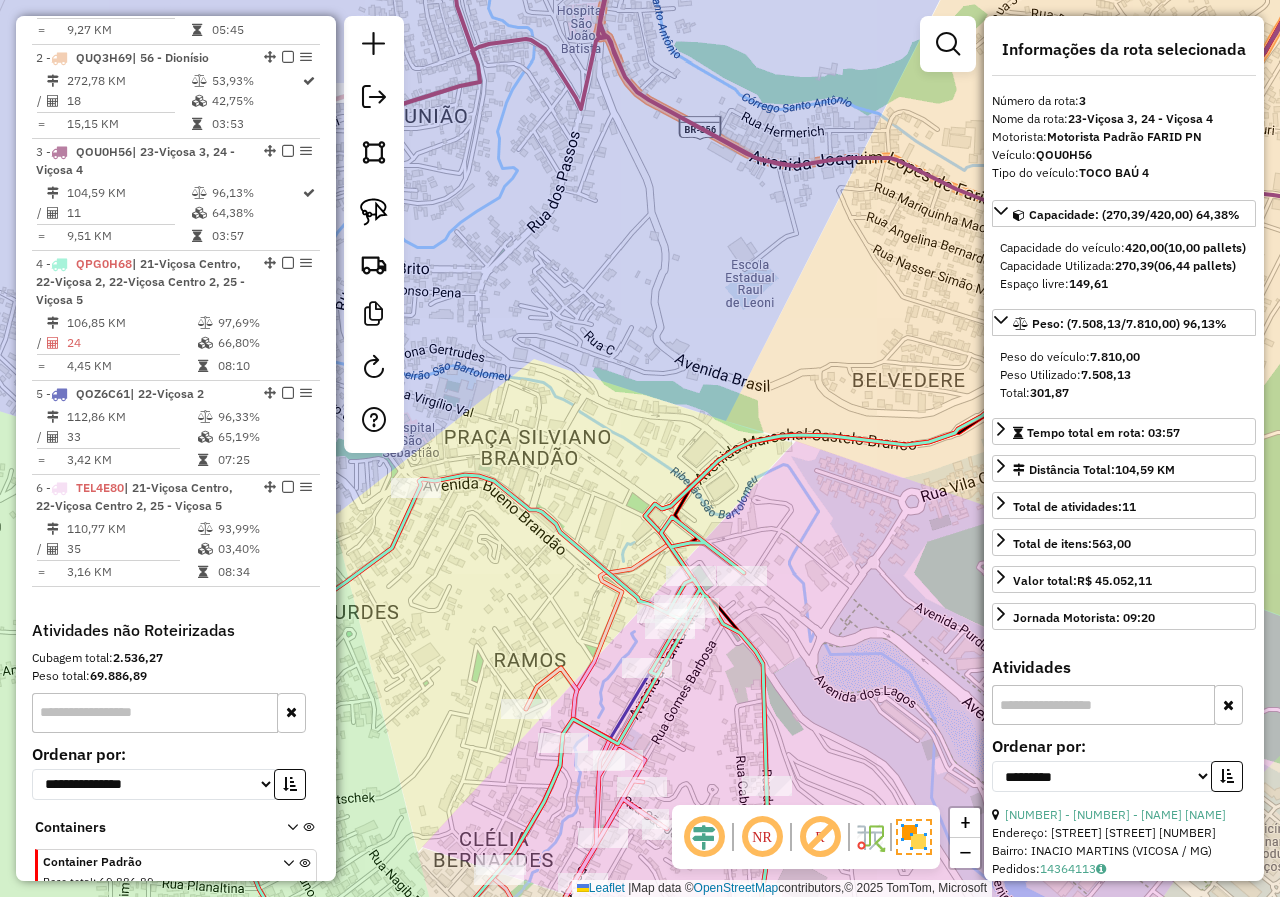 drag, startPoint x: 535, startPoint y: 622, endPoint x: 910, endPoint y: 502, distance: 393.73215 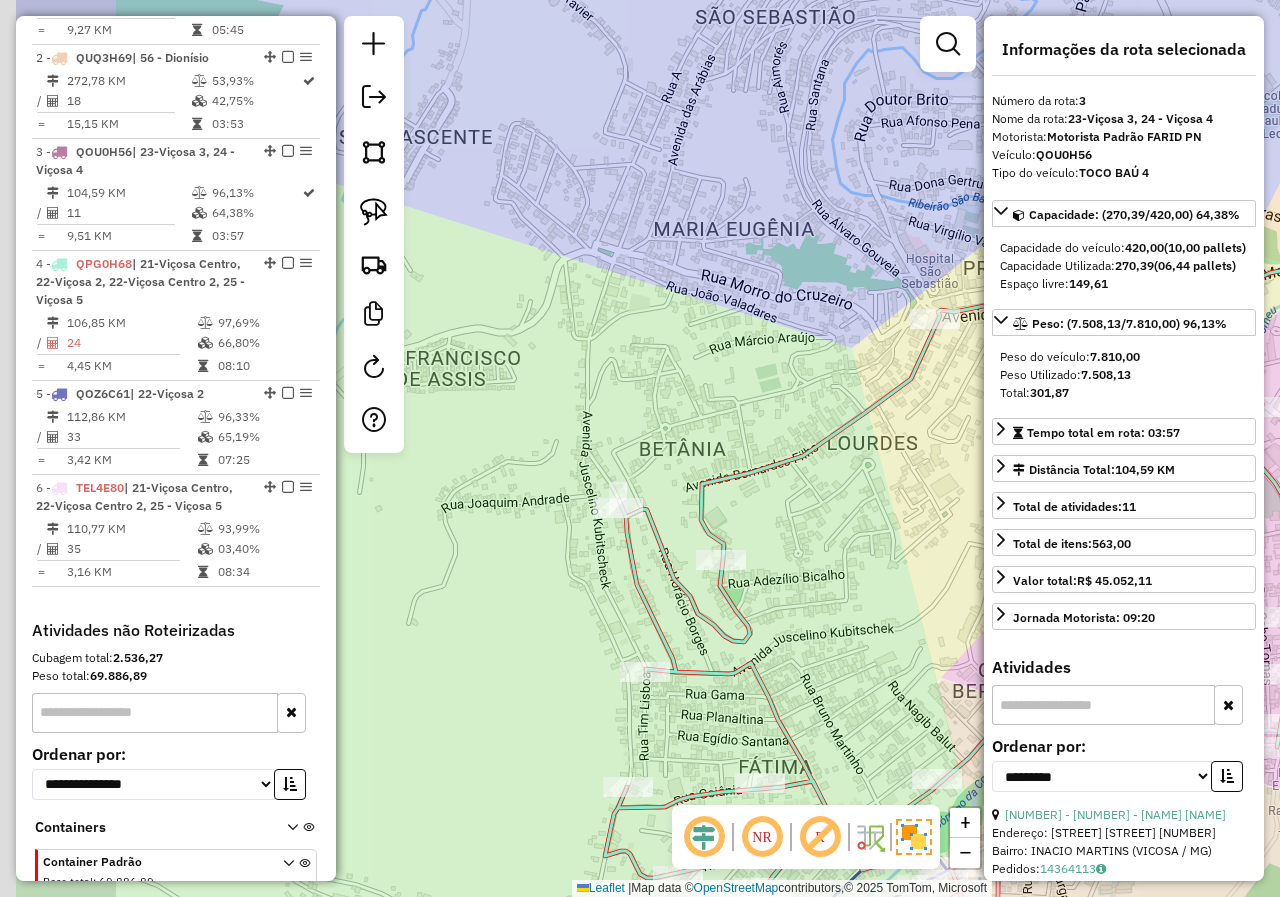 drag, startPoint x: 716, startPoint y: 567, endPoint x: 860, endPoint y: 518, distance: 152.10852 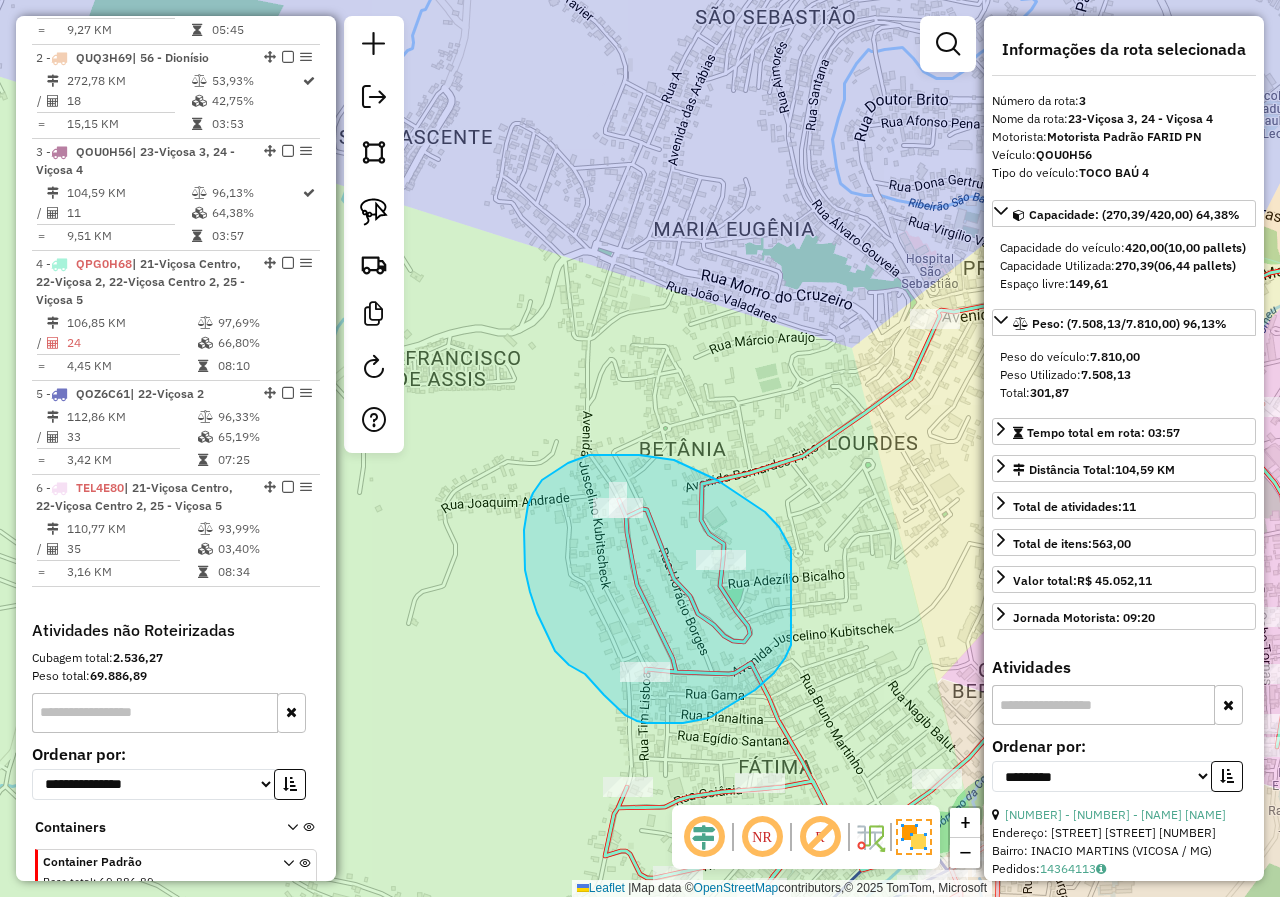 drag, startPoint x: 791, startPoint y: 549, endPoint x: 794, endPoint y: 637, distance: 88.051125 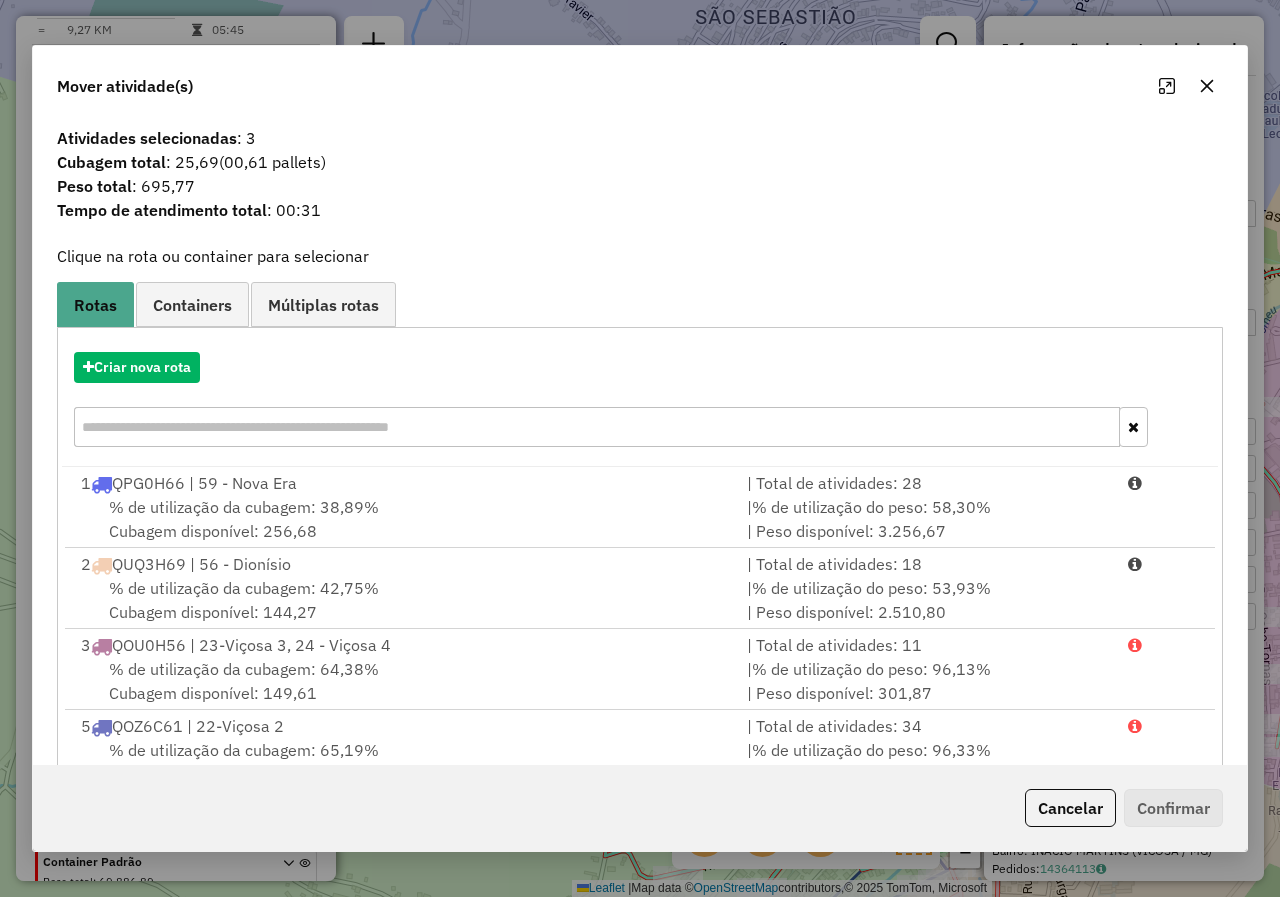 click 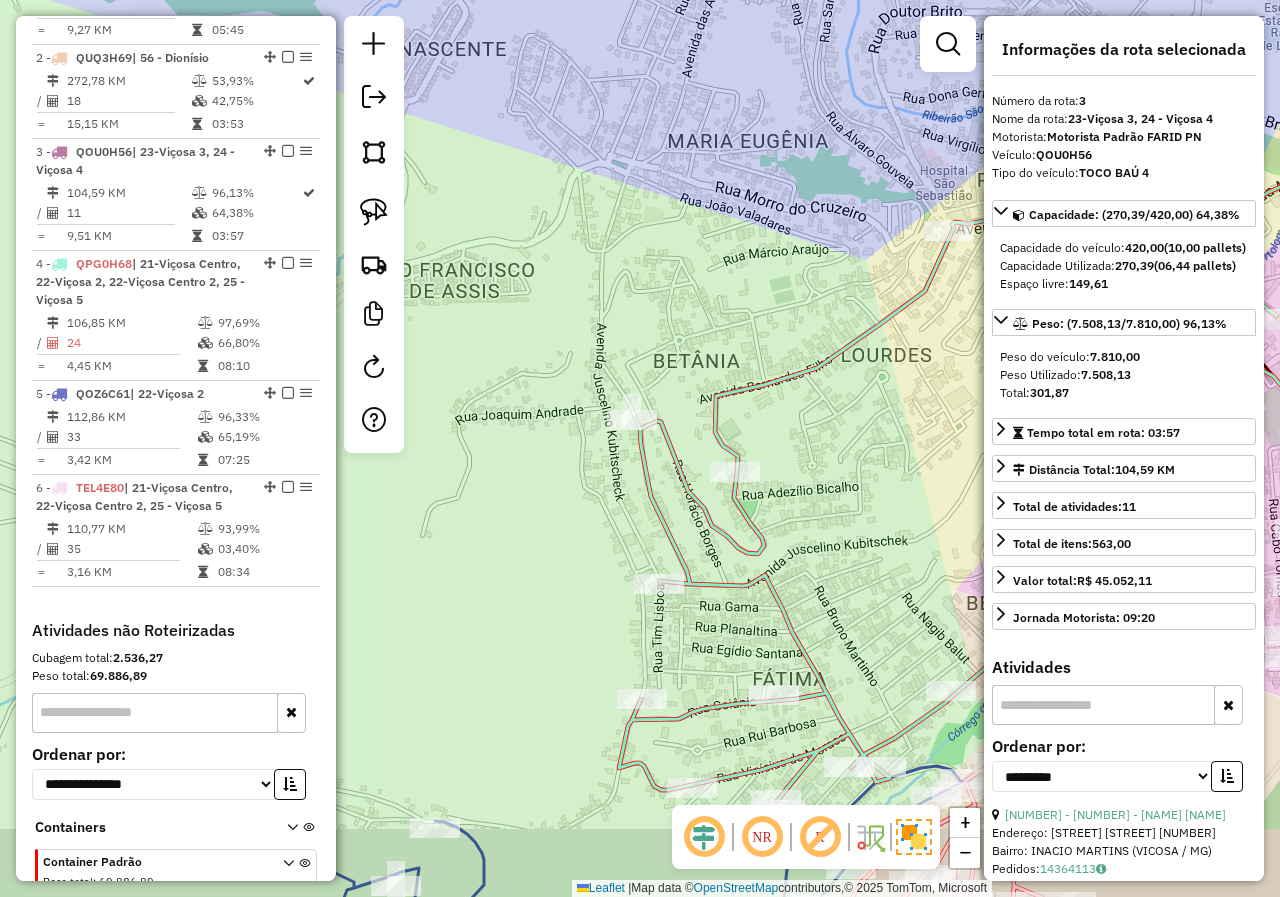 drag, startPoint x: 750, startPoint y: 569, endPoint x: 766, endPoint y: 314, distance: 255.50146 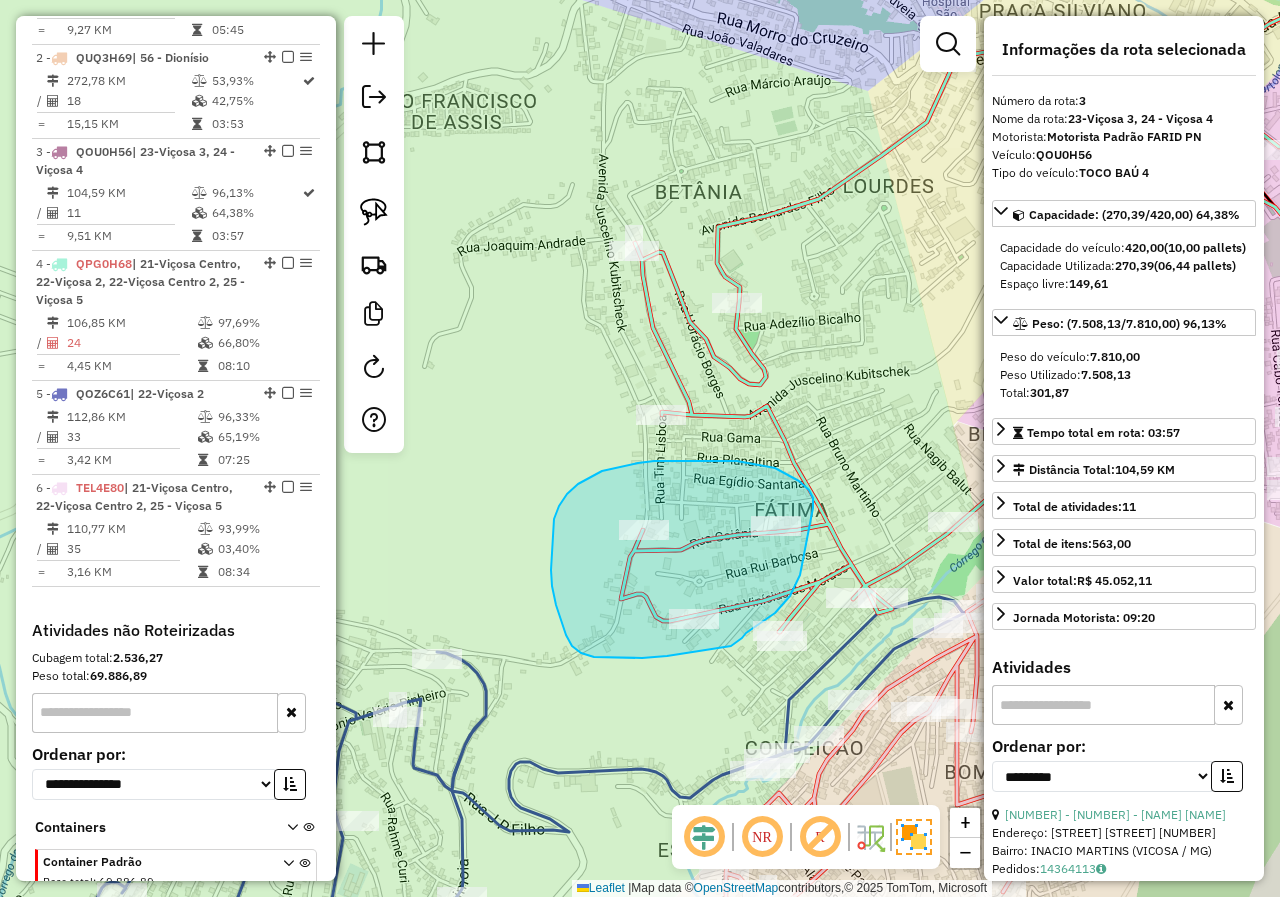 drag, startPoint x: 789, startPoint y: 475, endPoint x: 817, endPoint y: 557, distance: 86.64872 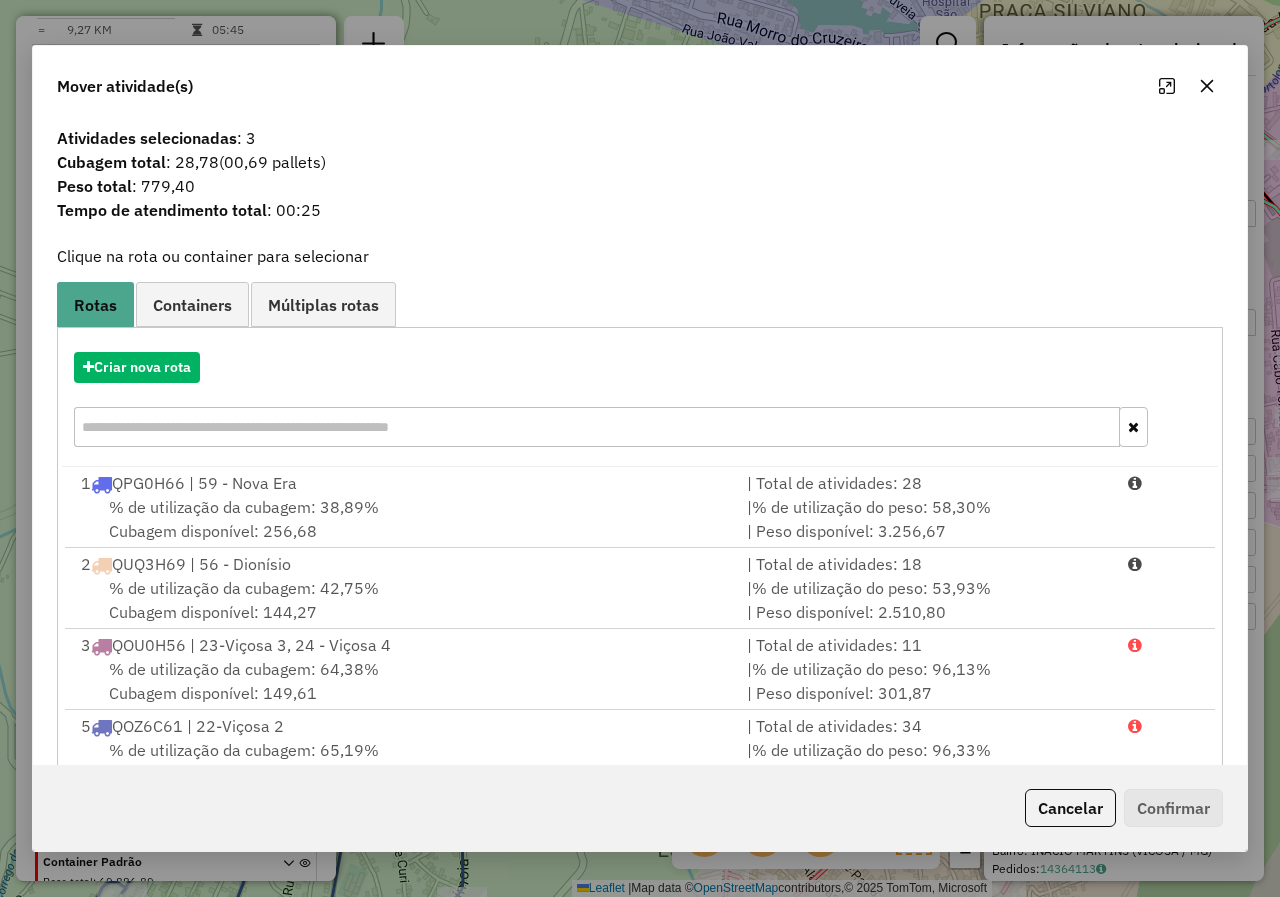 click 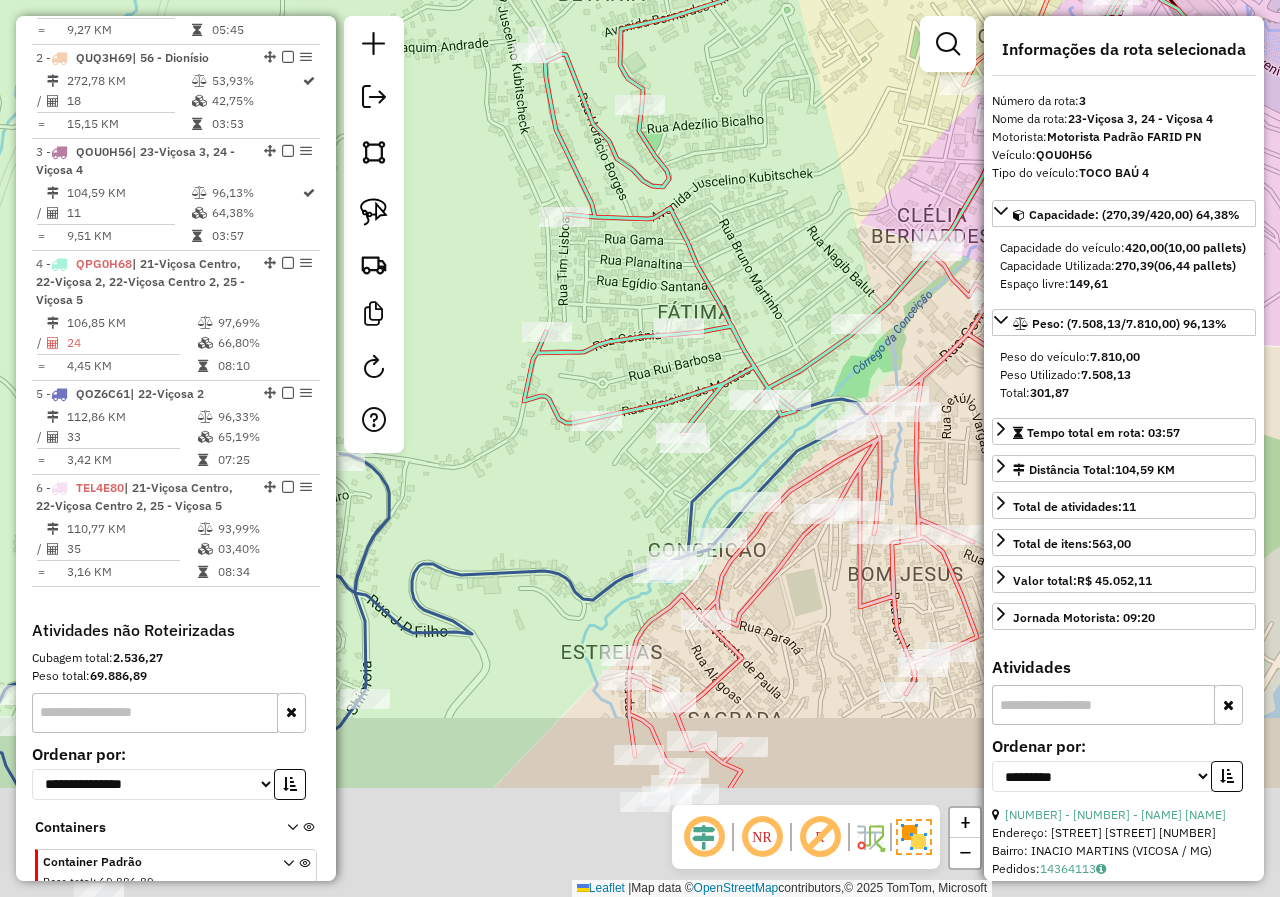 drag, startPoint x: 767, startPoint y: 565, endPoint x: 666, endPoint y: 341, distance: 245.71732 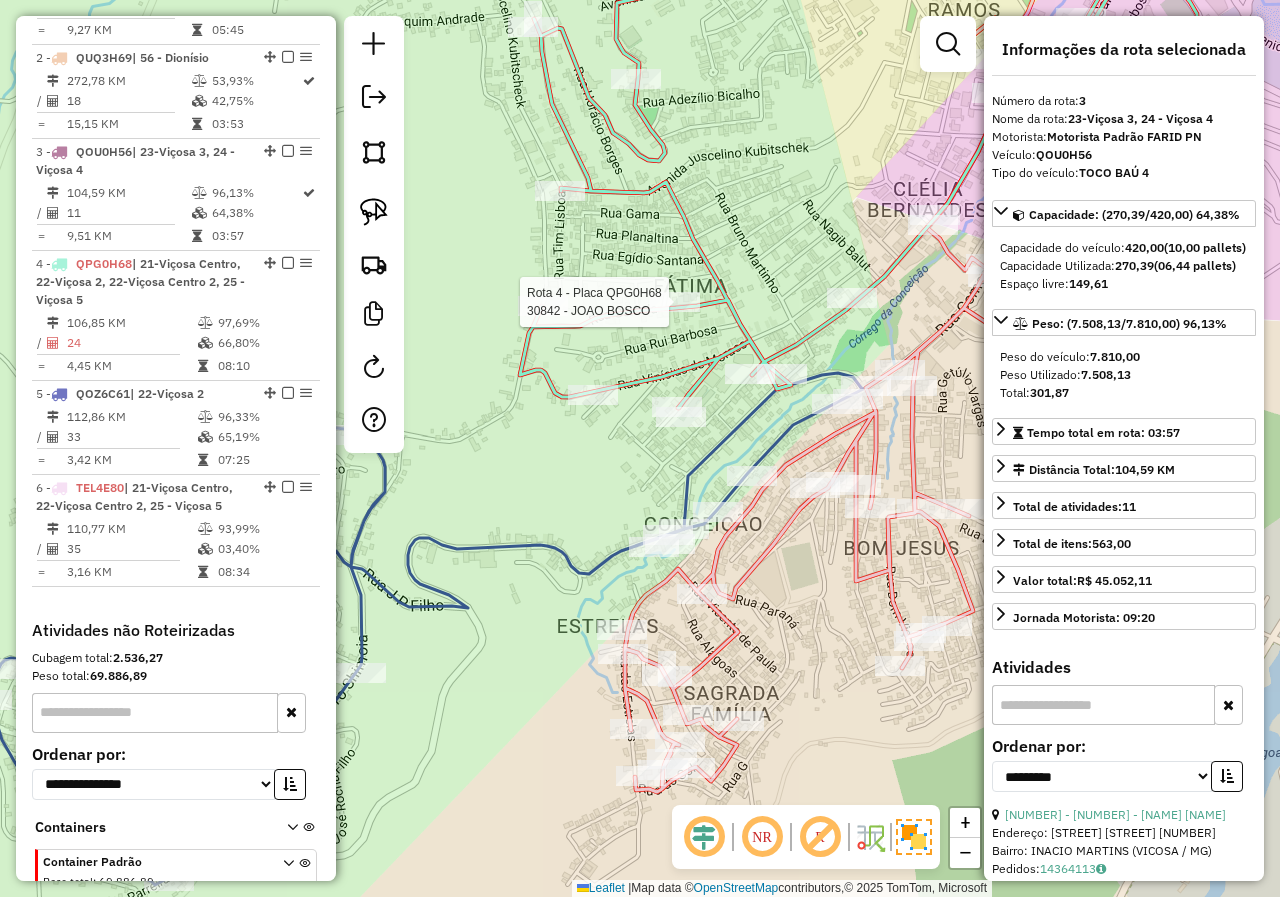 drag, startPoint x: 547, startPoint y: 678, endPoint x: 738, endPoint y: 510, distance: 254.37178 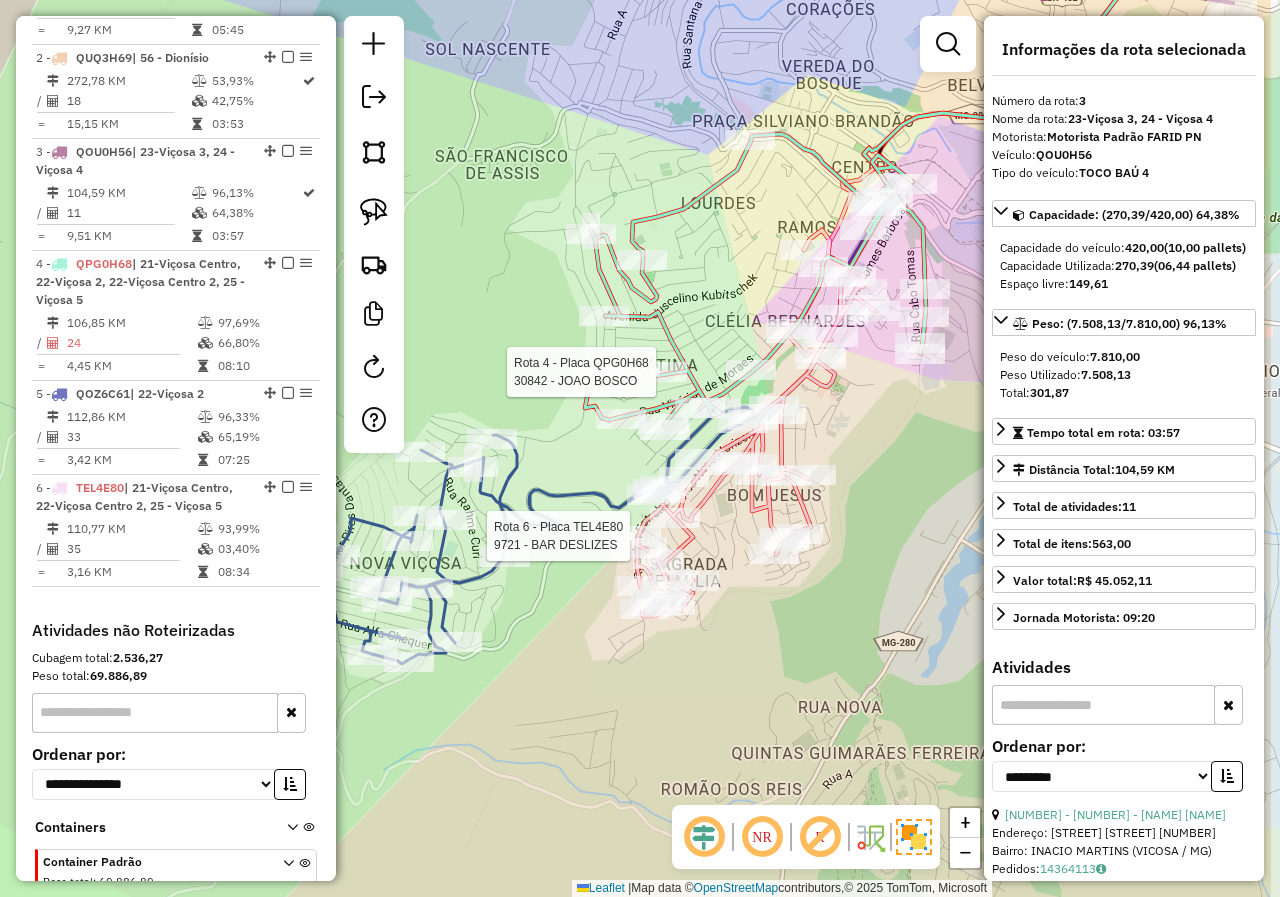 drag, startPoint x: 729, startPoint y: 594, endPoint x: 592, endPoint y: 620, distance: 139.44533 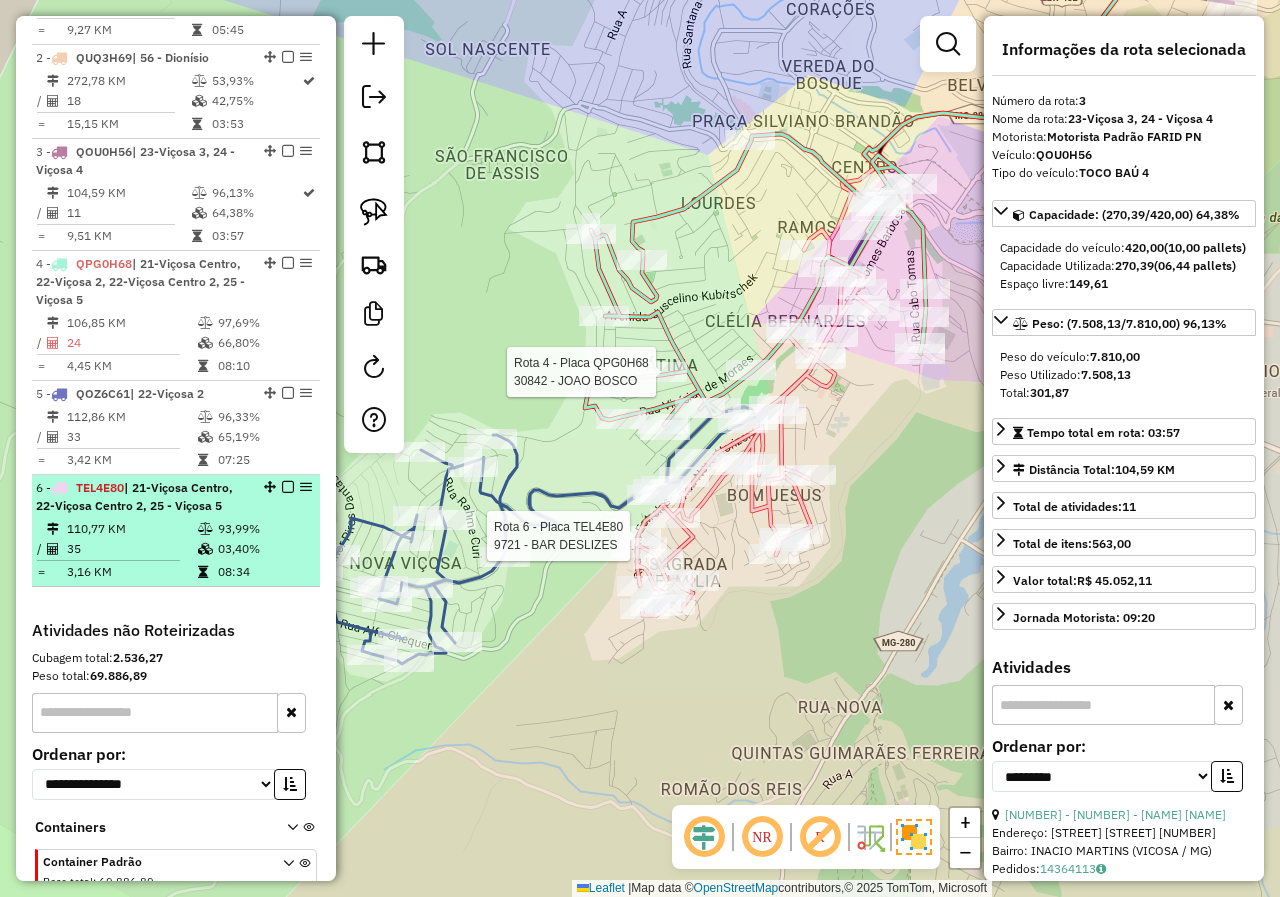 click on "| 21-Viçosa Centro, 22-Viçosa Centro 2, 25 - Viçosa 5" at bounding box center (134, 496) 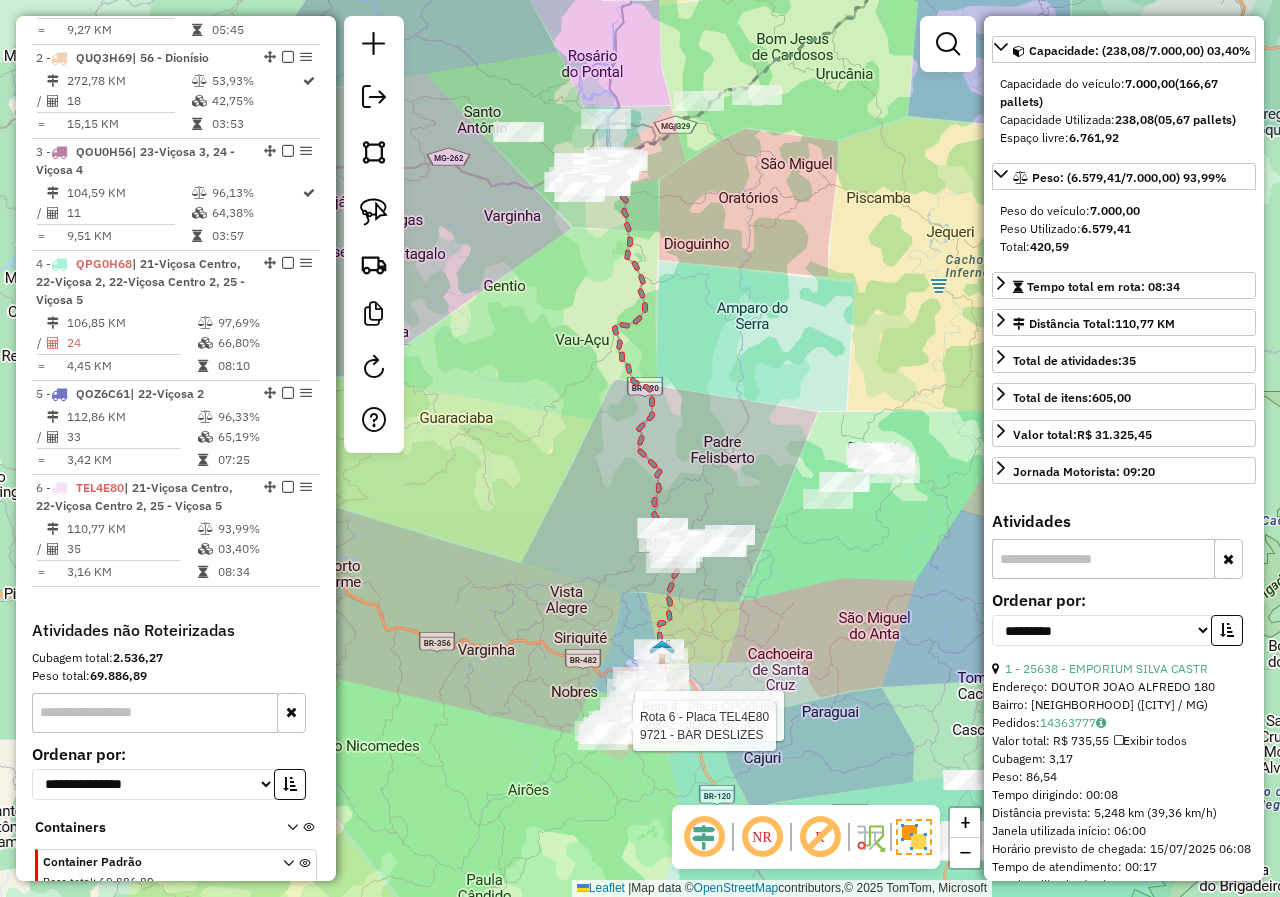 scroll, scrollTop: 400, scrollLeft: 0, axis: vertical 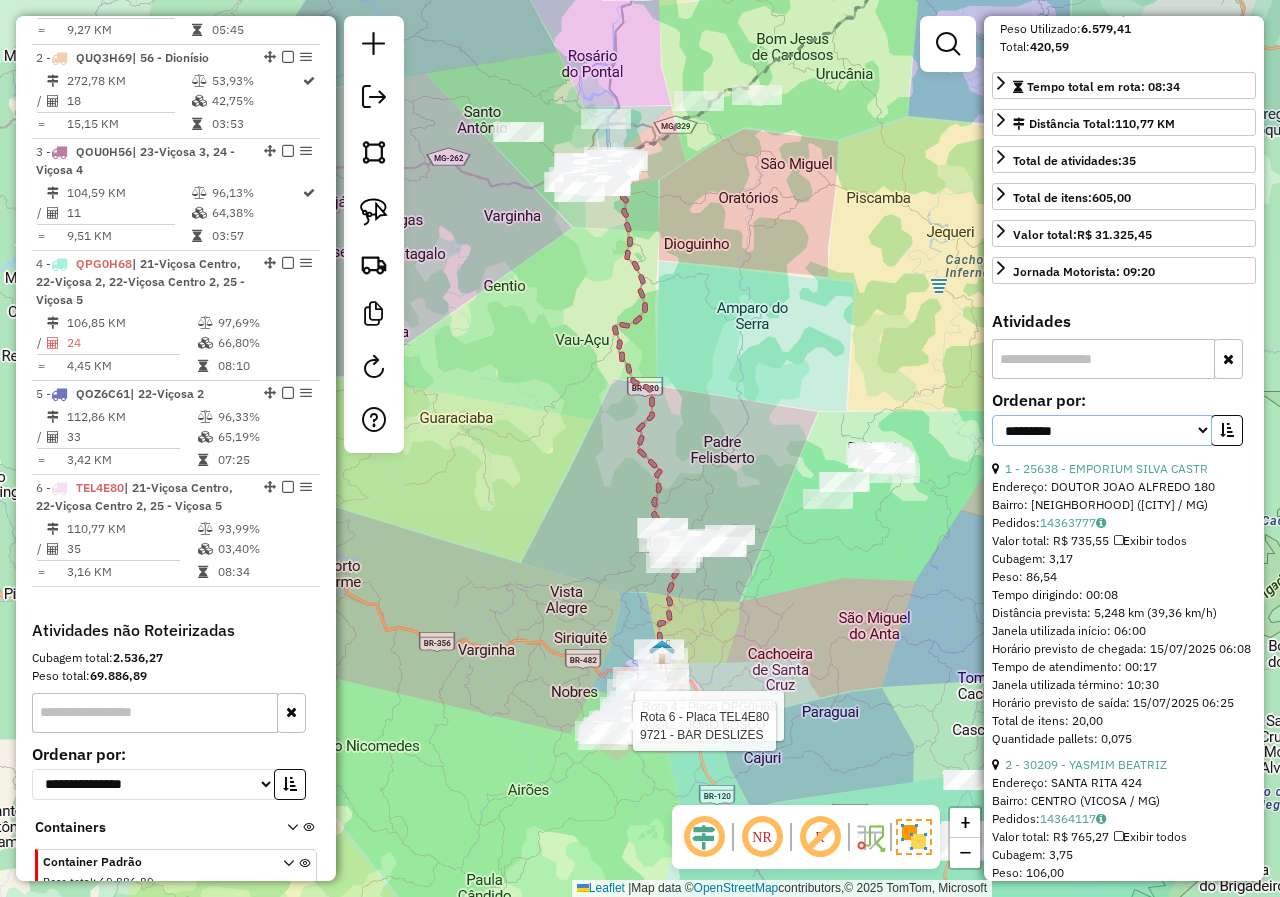 click on "**********" at bounding box center (1102, 430) 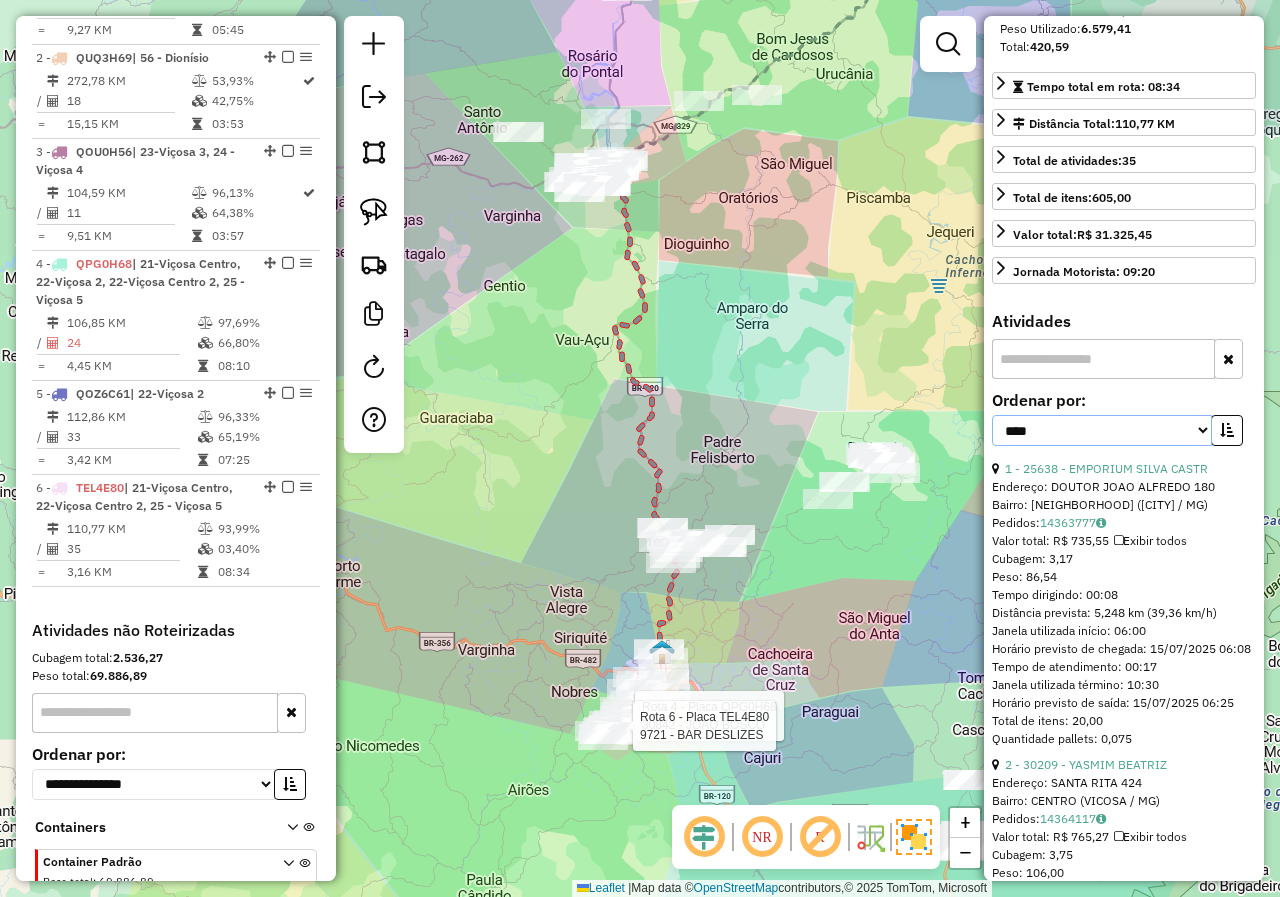click on "**********" at bounding box center [1102, 430] 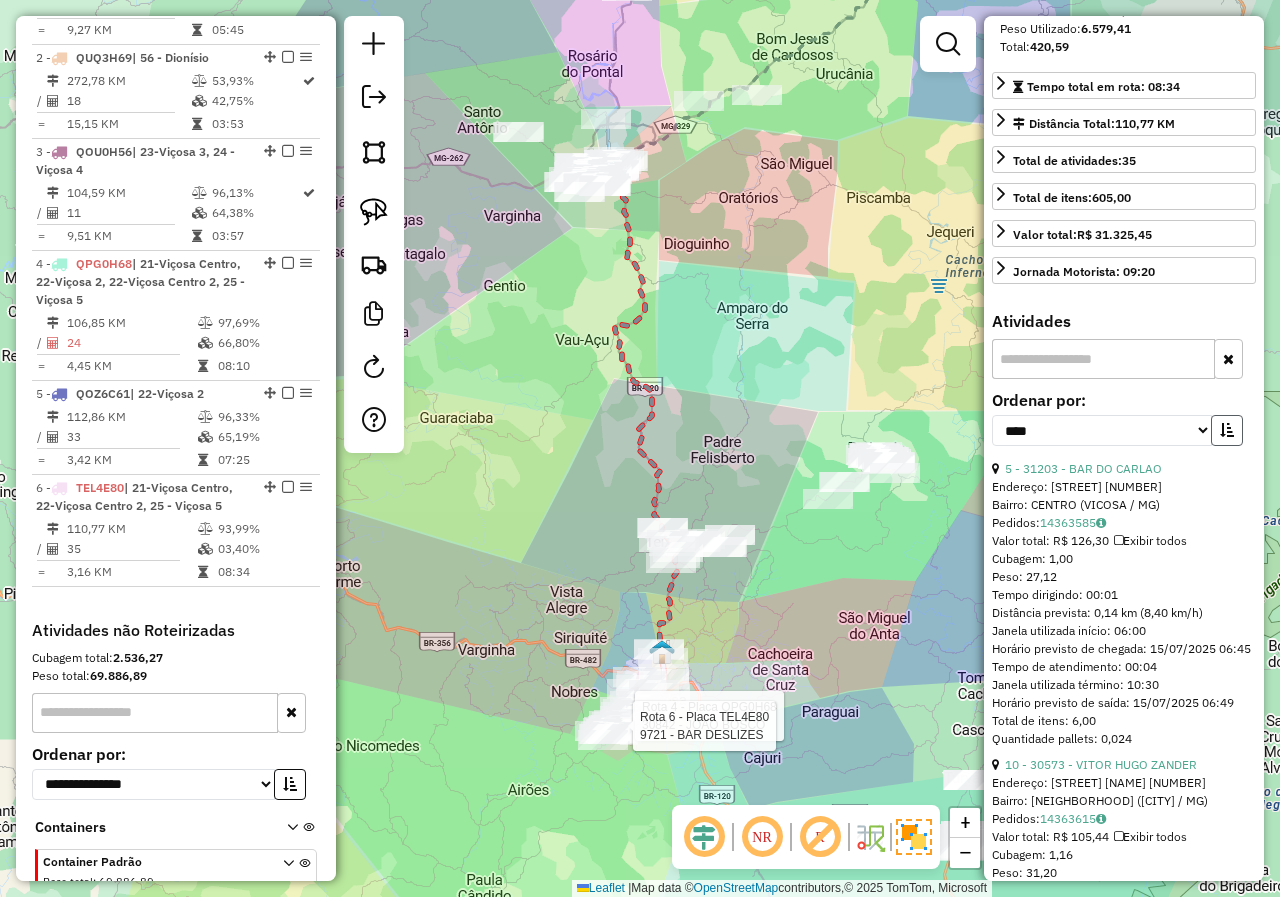 click at bounding box center [1227, 430] 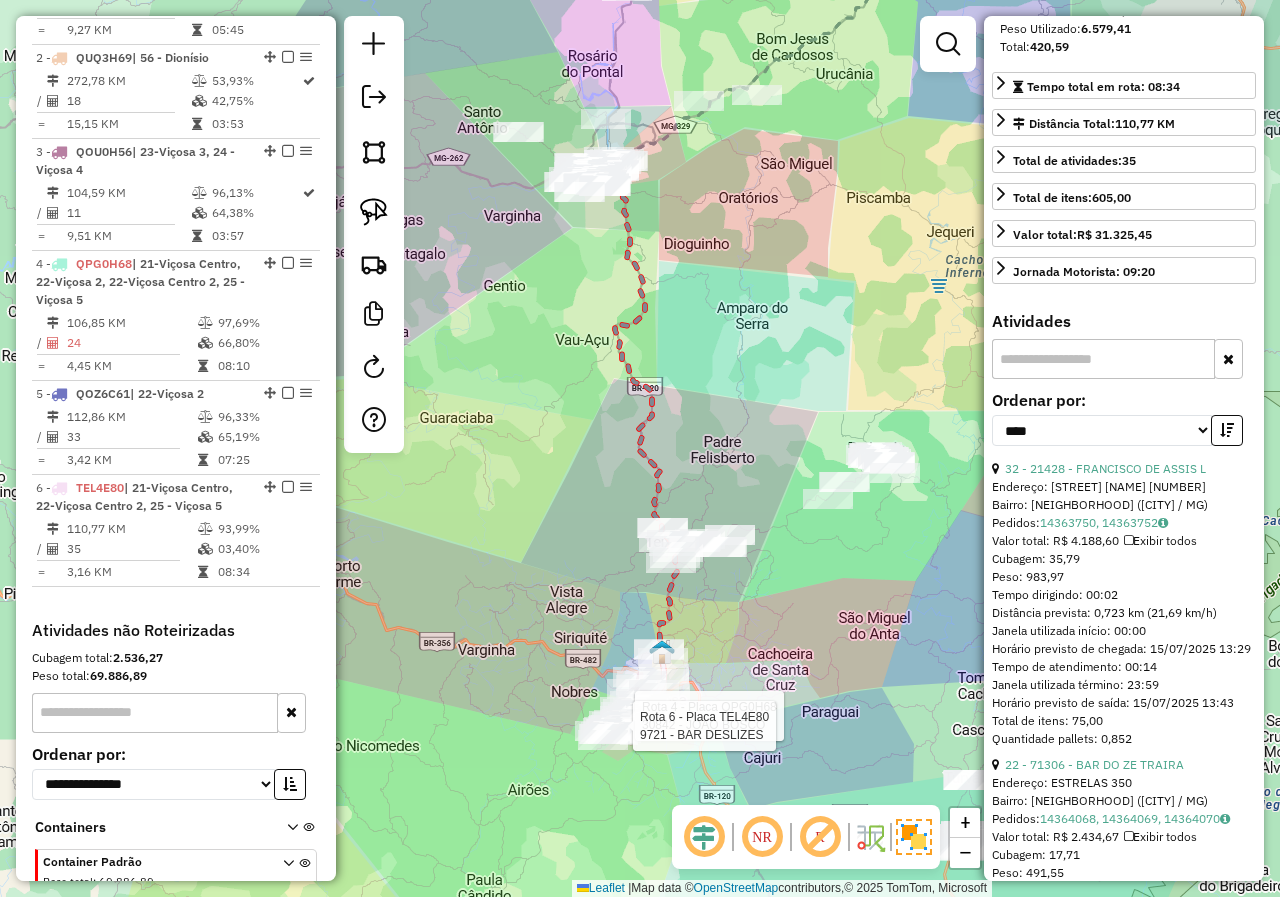 click at bounding box center (1227, 430) 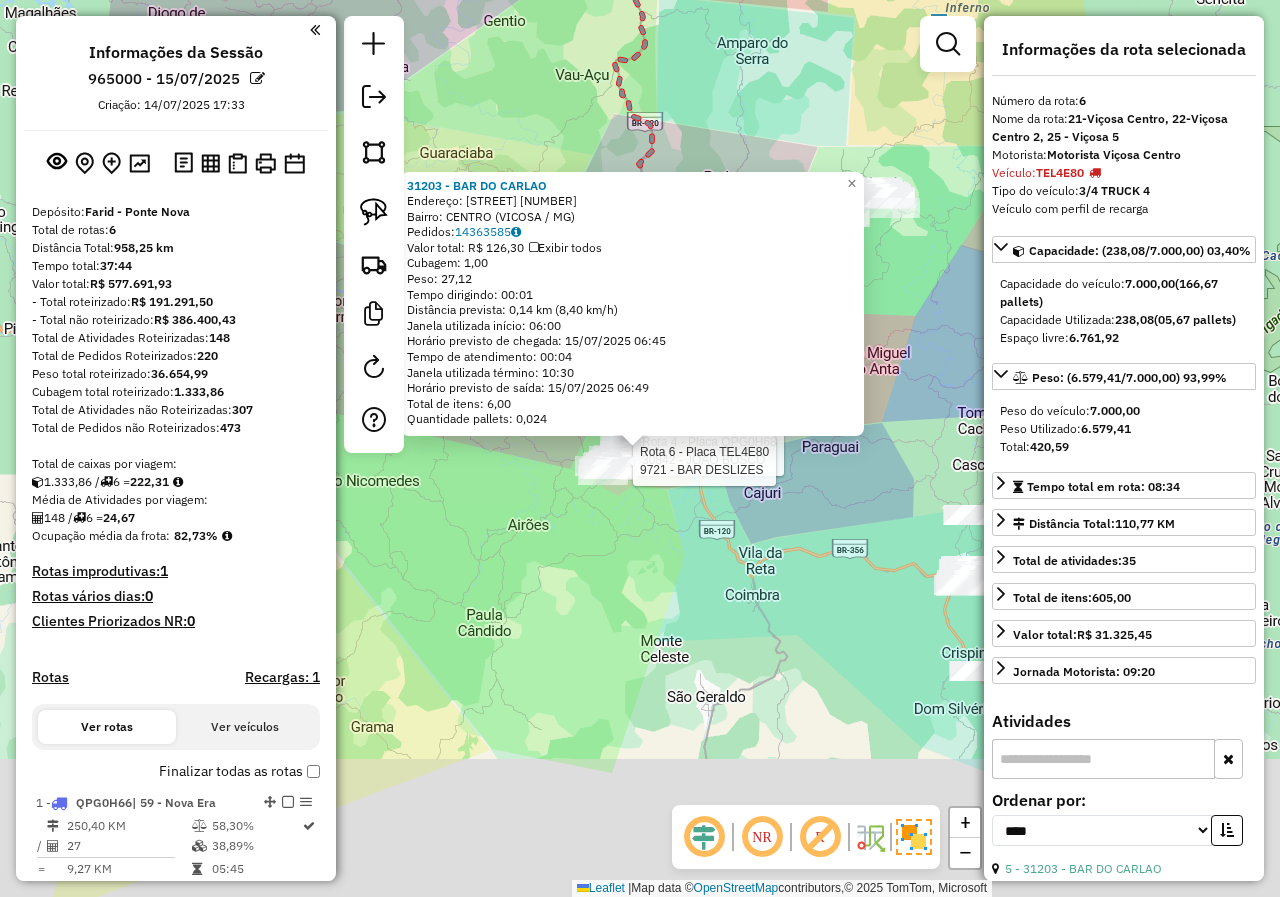 select on "*********" 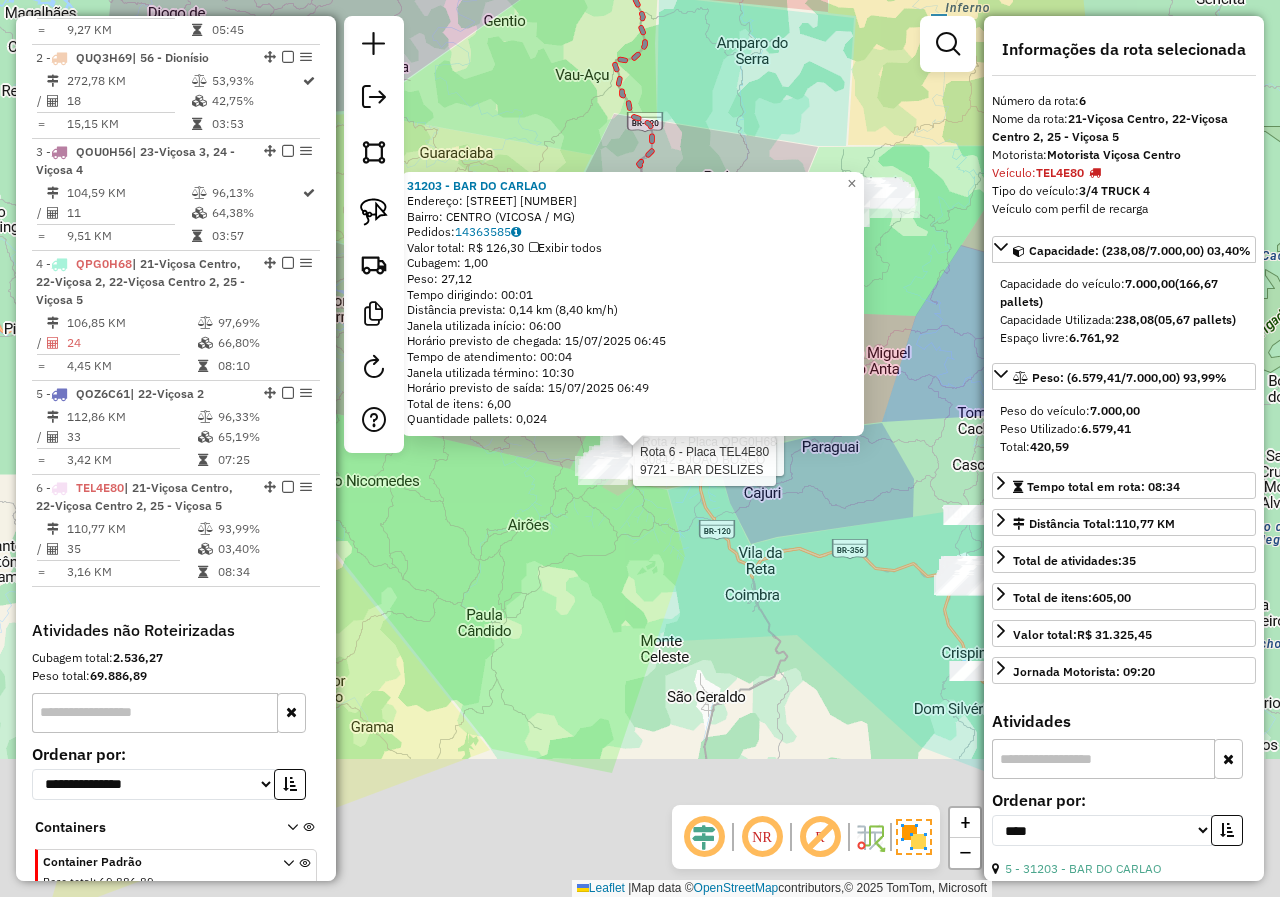 scroll, scrollTop: 400, scrollLeft: 0, axis: vertical 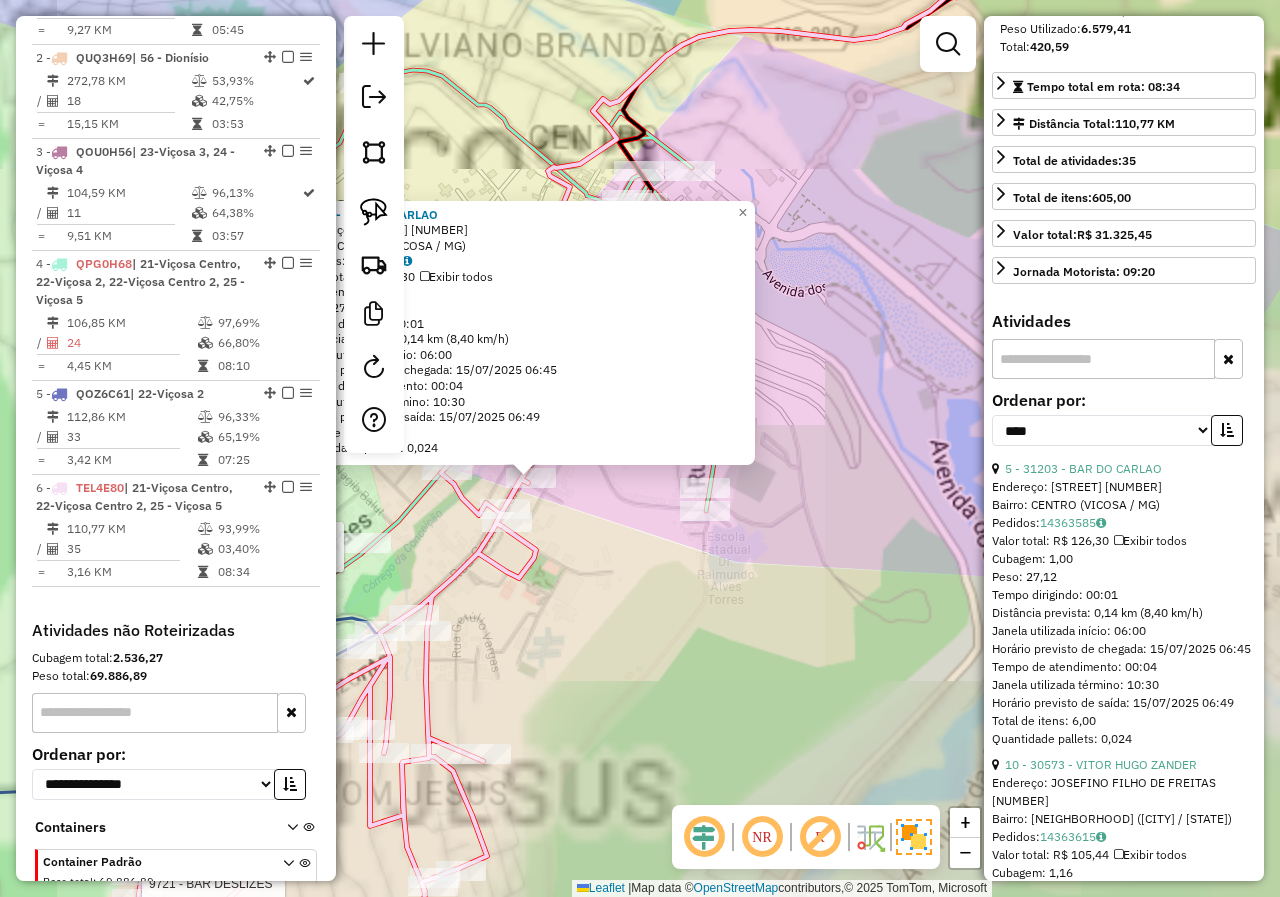 click on "Rota [NUMBER] - Placa [PLATE]  [NUMBER] - [NAME] Rota [NUMBER] - Placa [PLATE]  [NUMBER] - [NAME] [NUMBER] - [NAME]  Endereço:  [STREET] [NUMBER]   Bairro: [NEIGHBORHOOD] ([CITY] / [STATE])   Pedidos:  [NUMBER]   Valor total: R$ [PRICE]   Exibir todos   Cubagem: [NUMBER]  Peso: [NUMBER]  Tempo dirigindo: [TIME]   Distância prevista: [NUMBER] km ([NUMBER]/h)   Janela utilizada início: [TIME]   Horário previsto de chegada: [DATE] [TIME]   Tempo de atendimento: [TIME]   Janela utilizada término: [TIME]   Horário previsto de saída: [DATE] [TIME]   Total de itens: [NUMBER]   Quantidade pallets: [NUMBER]  × Janela de atendimento Grade de atendimento Capacidade Transportadoras Veículos Cliente Pedidos  Rotas Selecione os dias de semana para filtrar as janelas de atendimento  Seg   Ter   Qua   Qui   Sex   Sáb   Dom  Informe o período da janela de atendimento: De: Até:  Filtrar exatamente a janela do cliente  Considerar janela de atendimento padrão  Selecione os dias de semana para filtrar as grades de atendimento  Seg   Ter   Qua   Qui  De:" 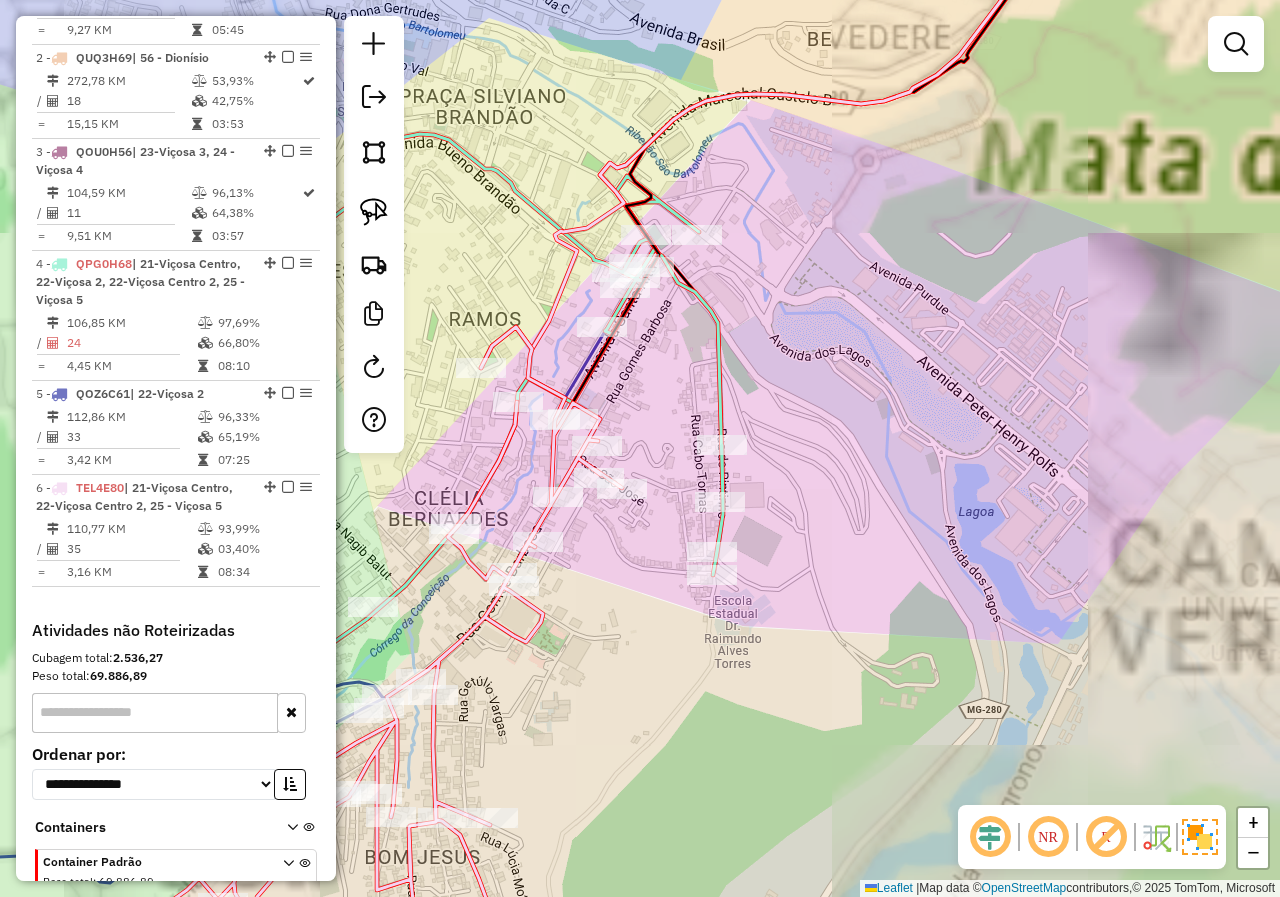 drag, startPoint x: 588, startPoint y: 506, endPoint x: 597, endPoint y: 574, distance: 68.593 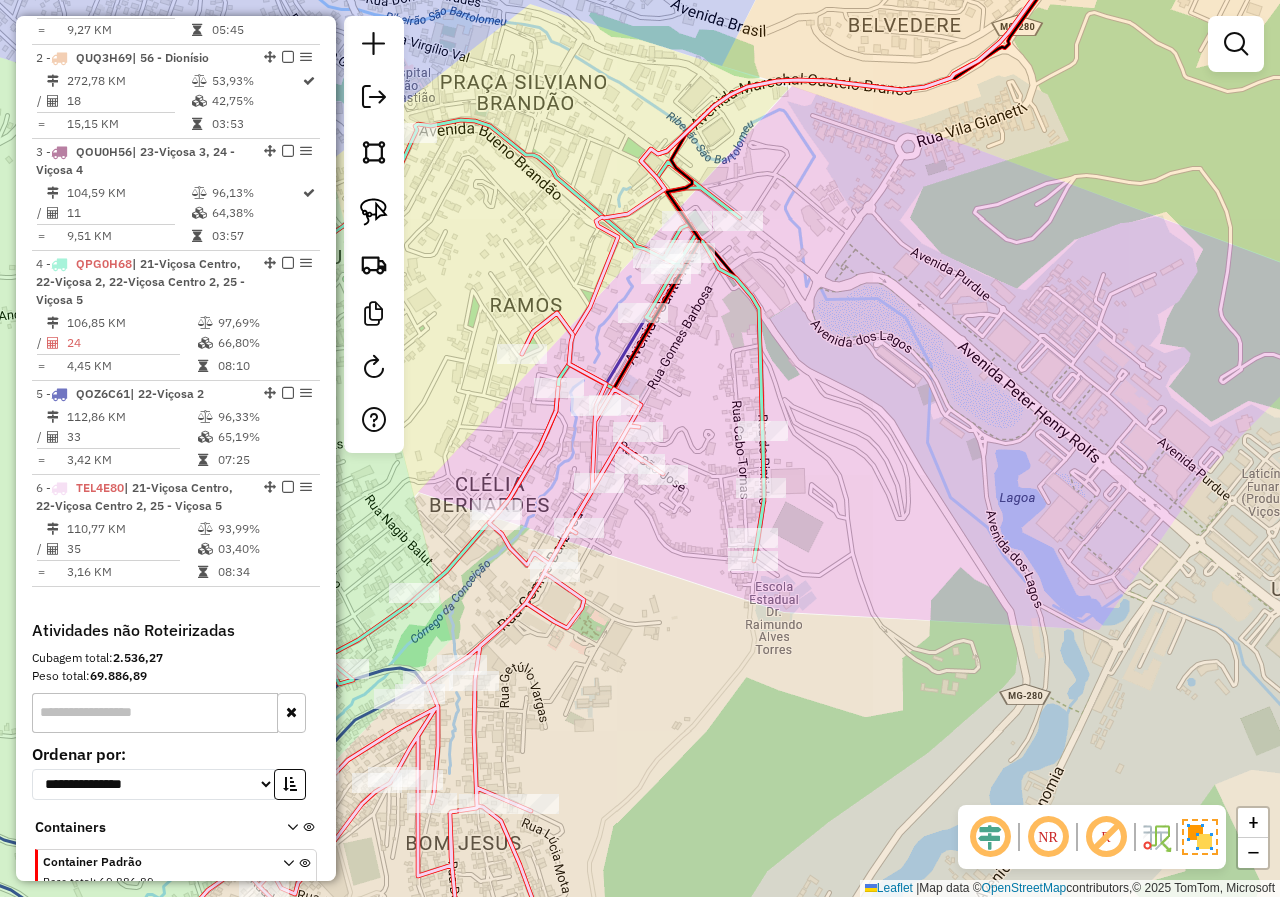 drag, startPoint x: 587, startPoint y: 583, endPoint x: 626, endPoint y: 565, distance: 42.953465 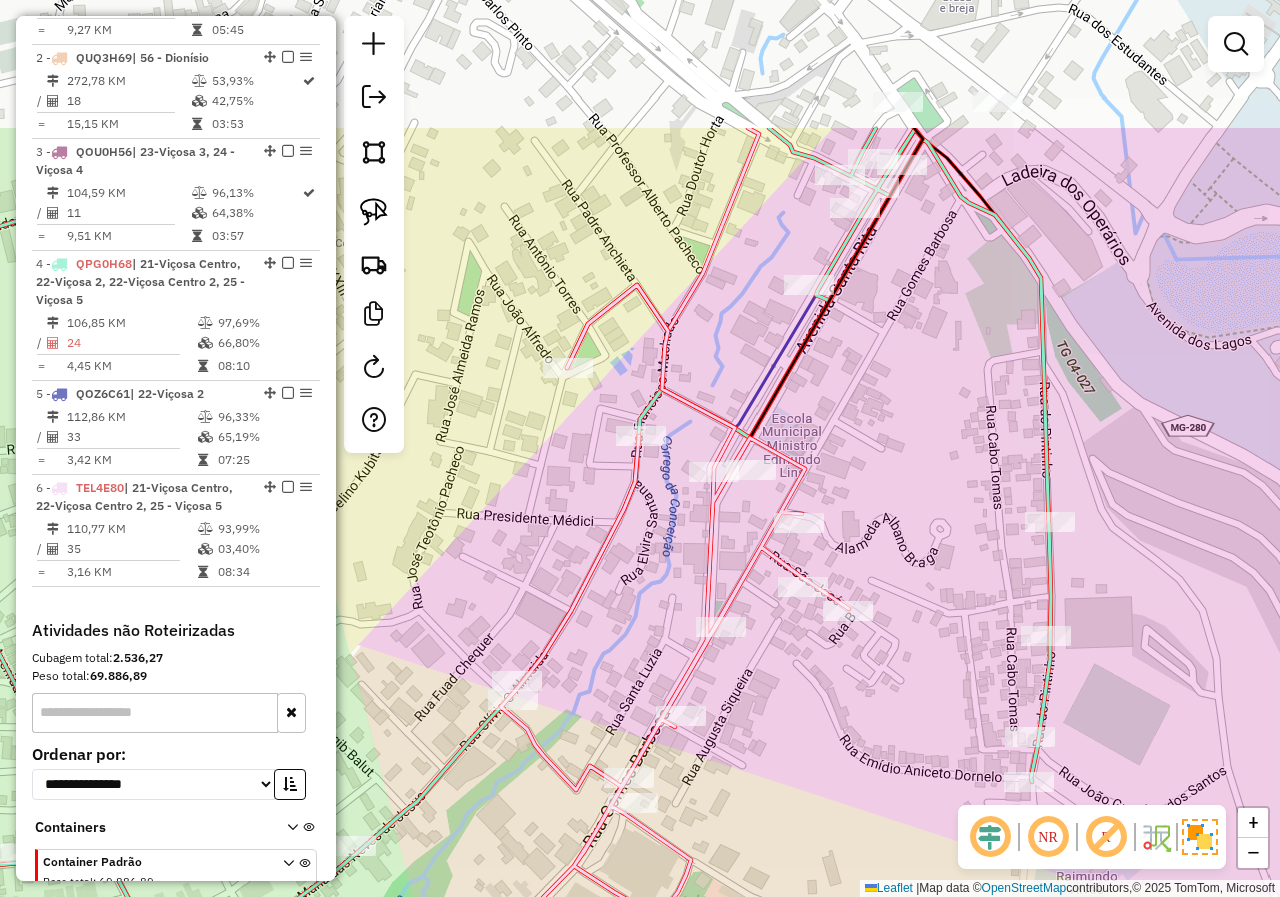 drag, startPoint x: 623, startPoint y: 477, endPoint x: 743, endPoint y: 700, distance: 253.23705 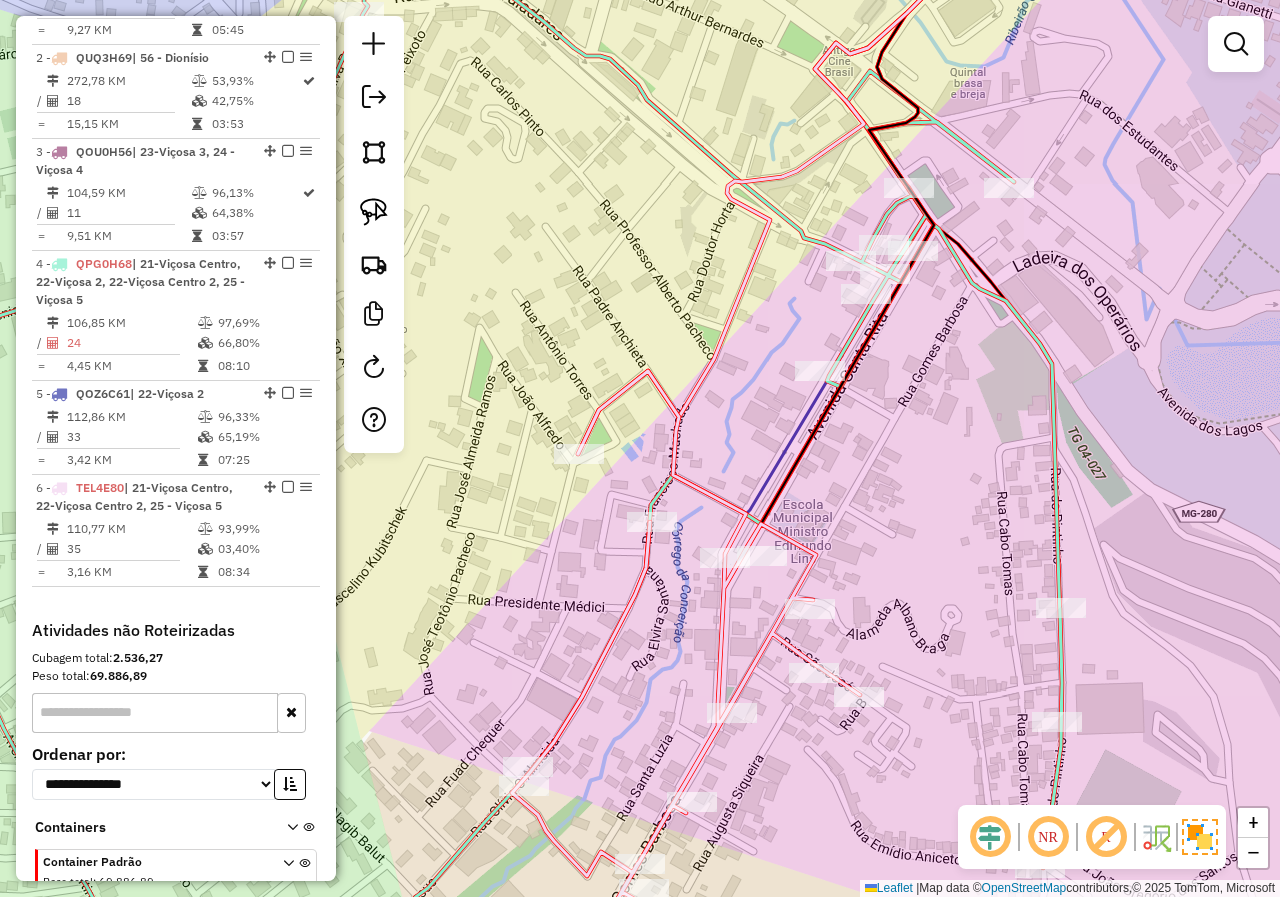 drag, startPoint x: 648, startPoint y: 501, endPoint x: 655, endPoint y: 608, distance: 107.22873 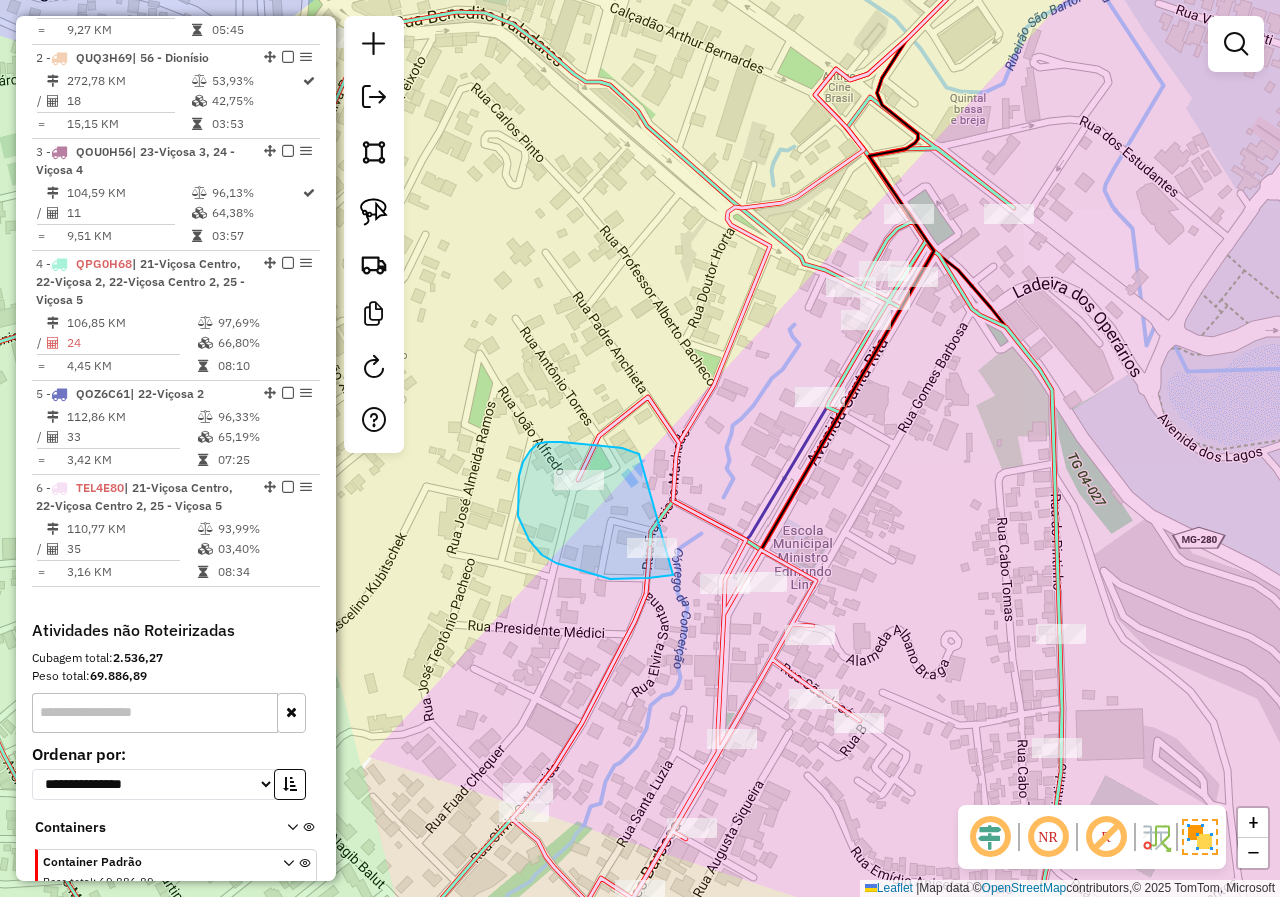 drag, startPoint x: 638, startPoint y: 453, endPoint x: 731, endPoint y: 531, distance: 121.37957 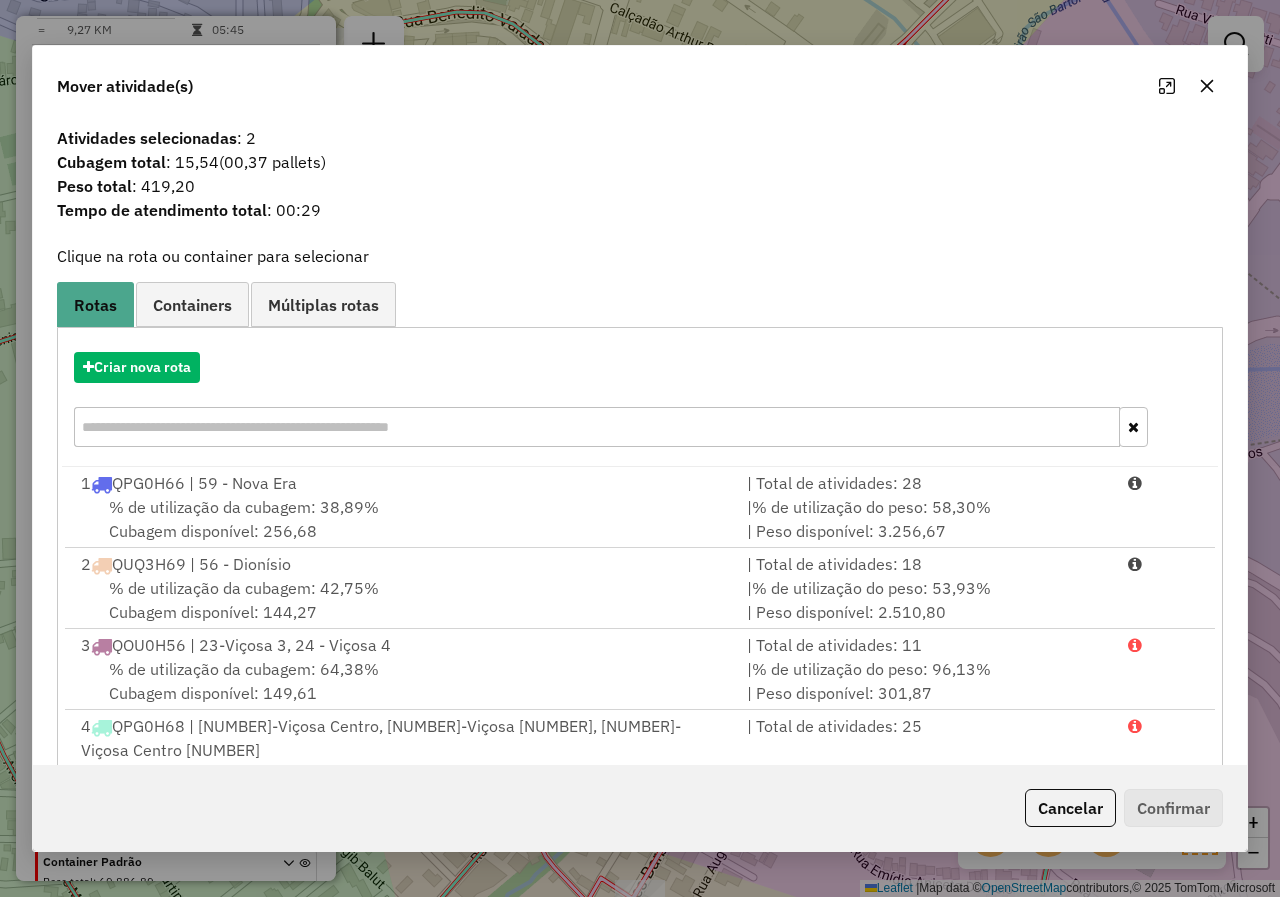click 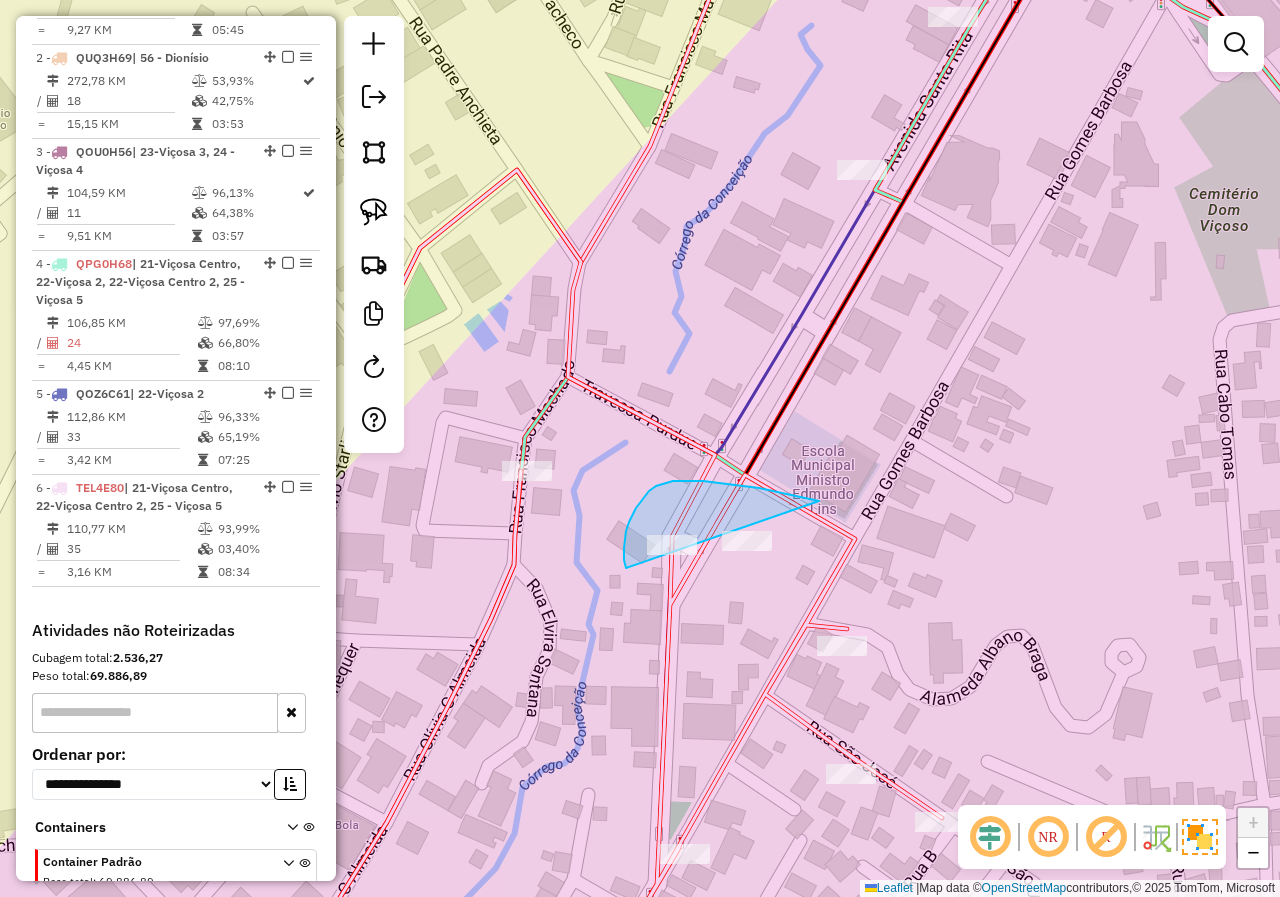 drag, startPoint x: 819, startPoint y: 501, endPoint x: 816, endPoint y: 572, distance: 71.063354 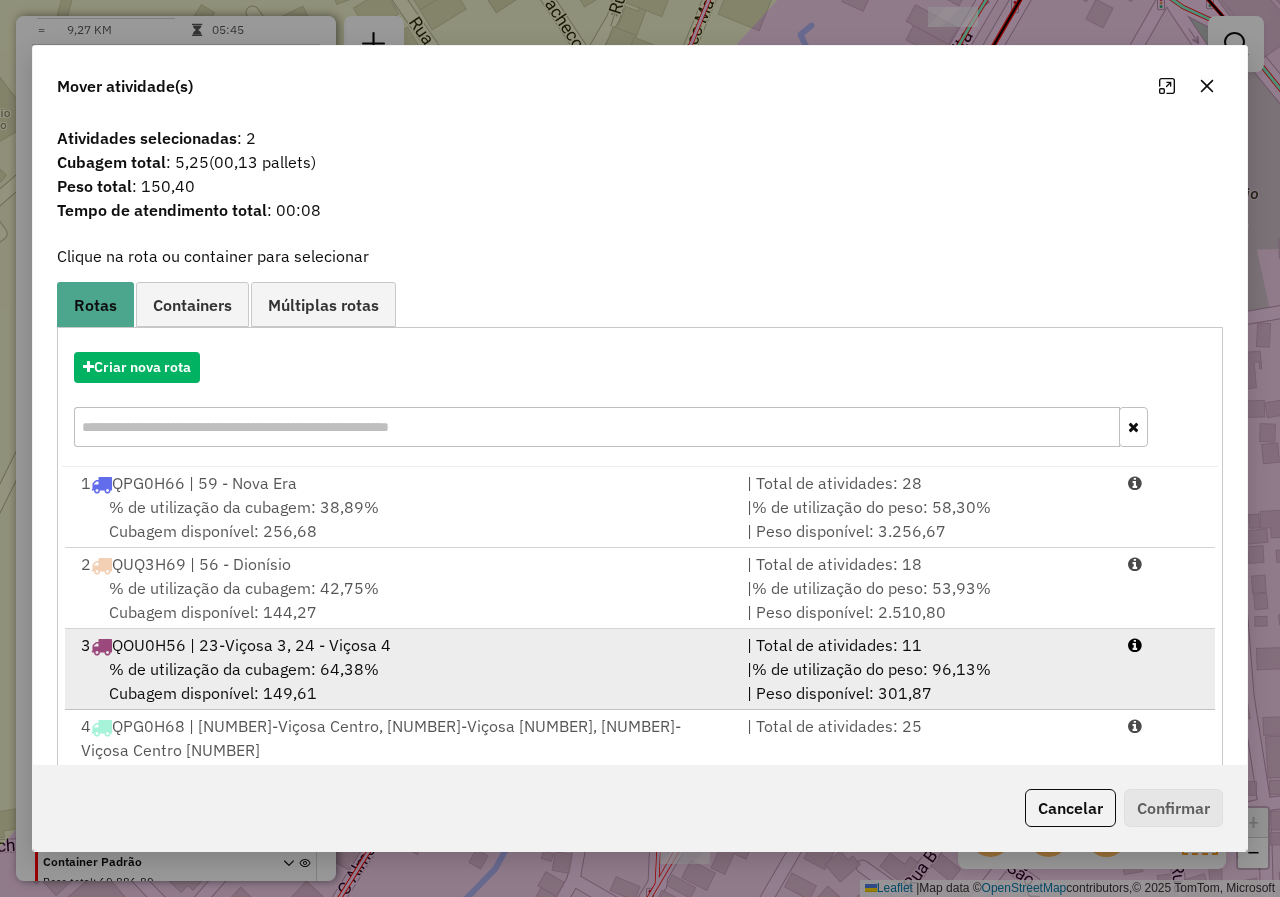 scroll, scrollTop: 5, scrollLeft: 0, axis: vertical 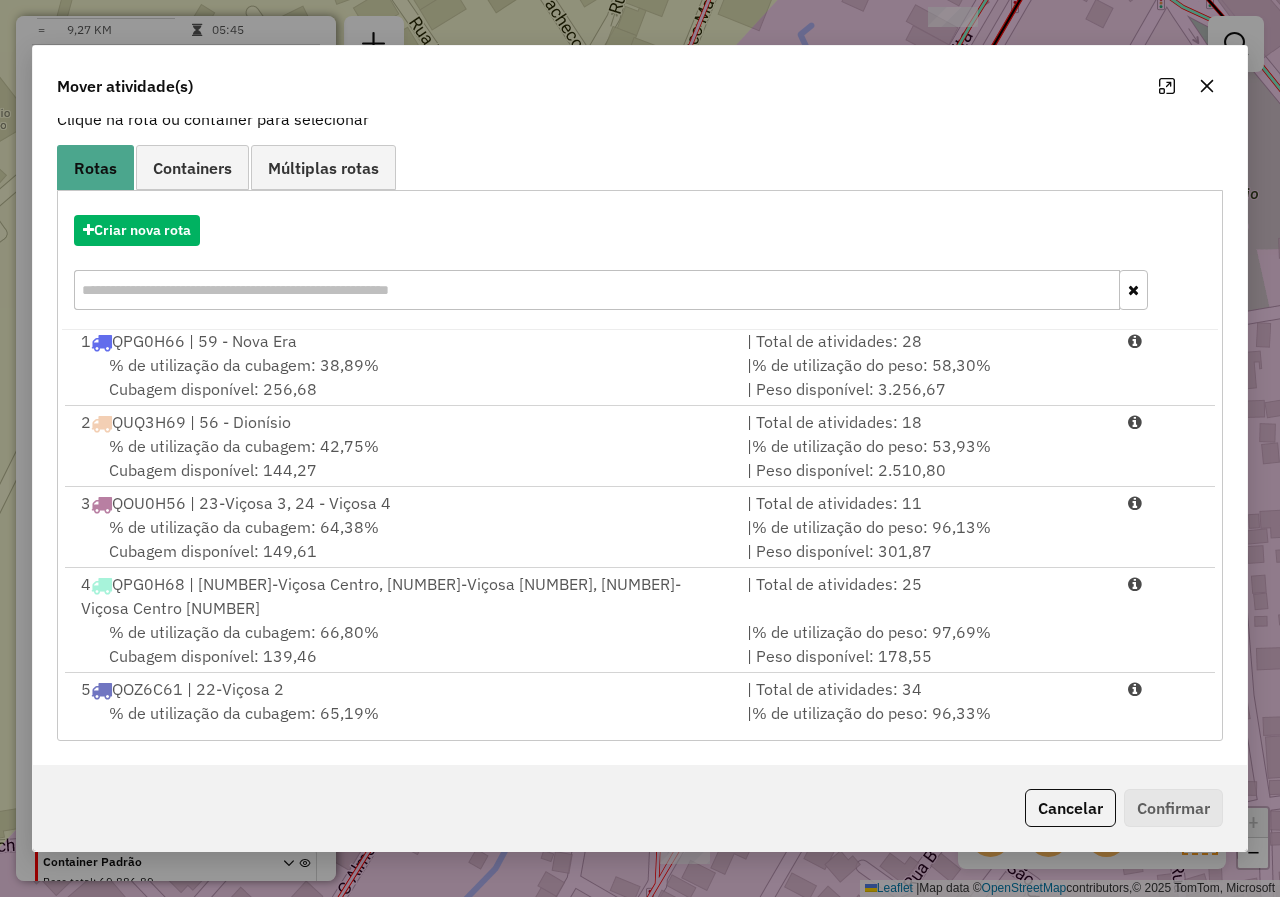 click 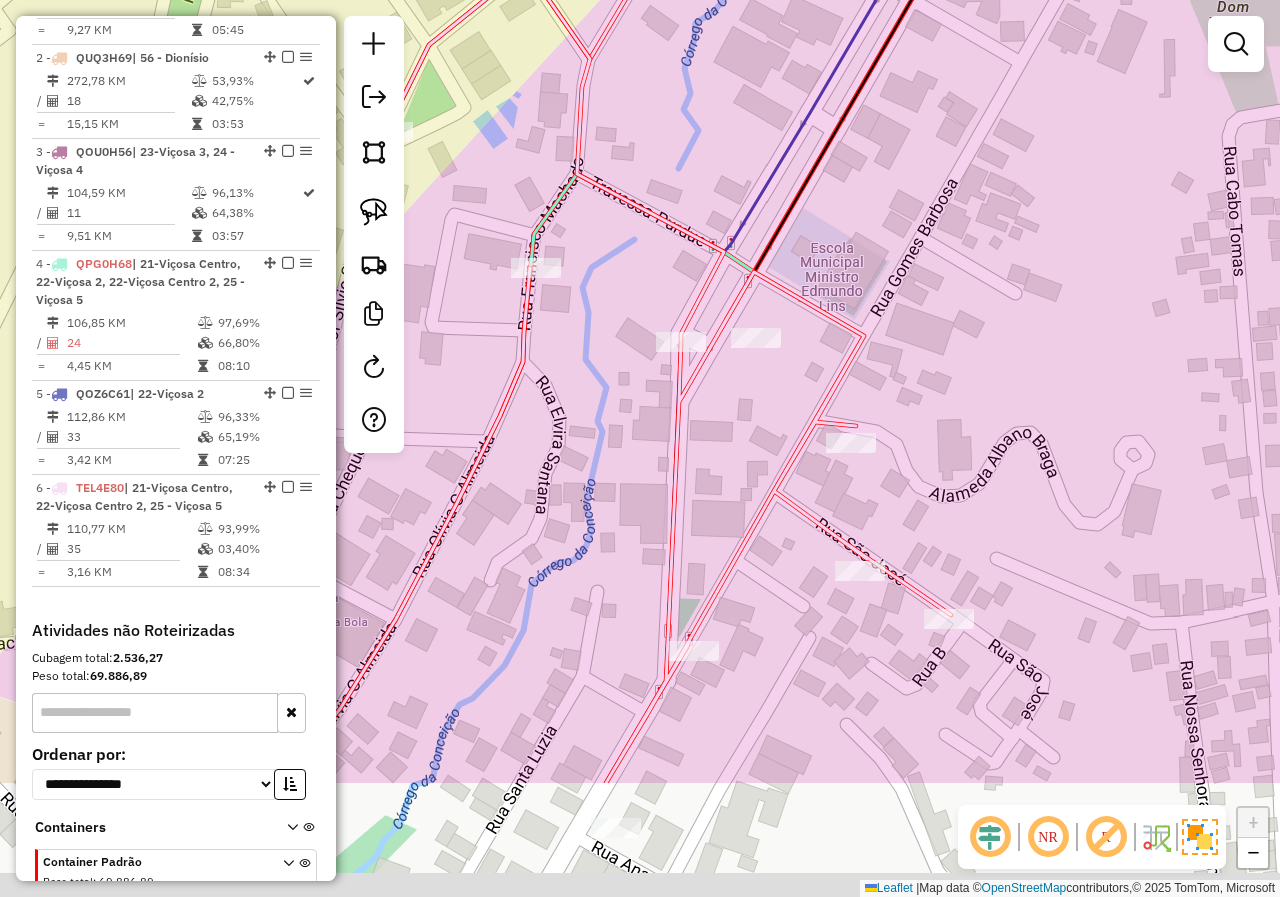 drag, startPoint x: 905, startPoint y: 542, endPoint x: 914, endPoint y: 341, distance: 201.20139 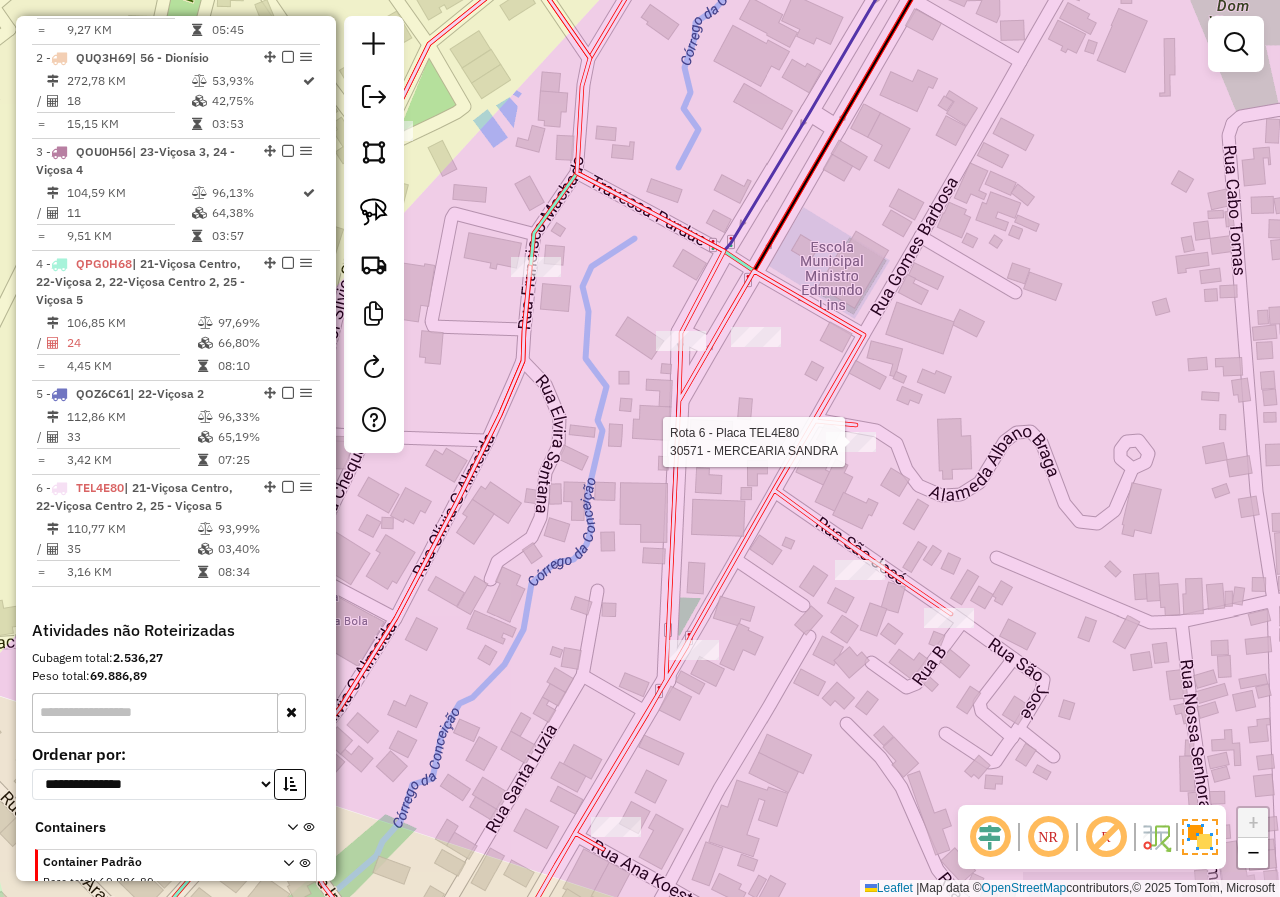 select on "*********" 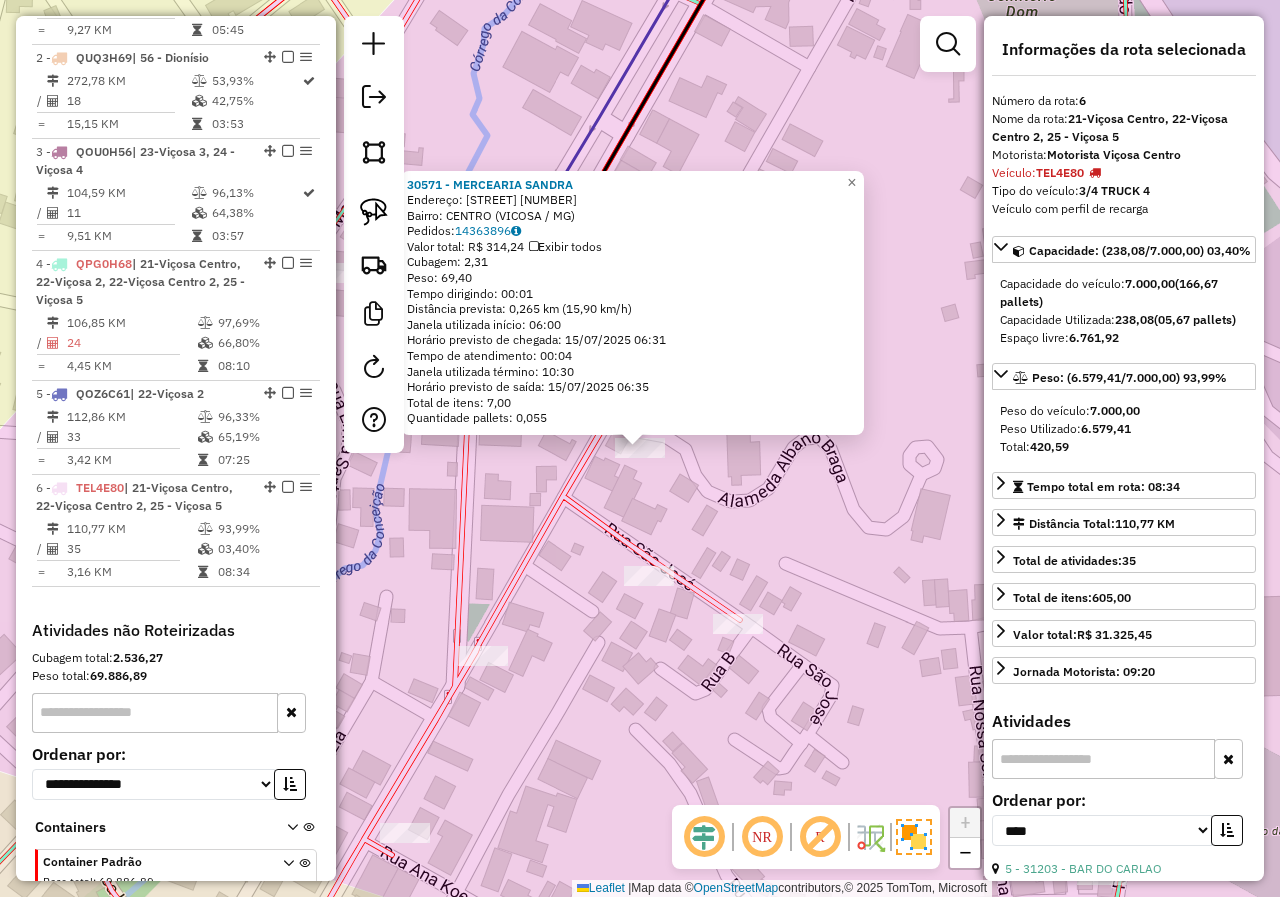 scroll, scrollTop: 939, scrollLeft: 0, axis: vertical 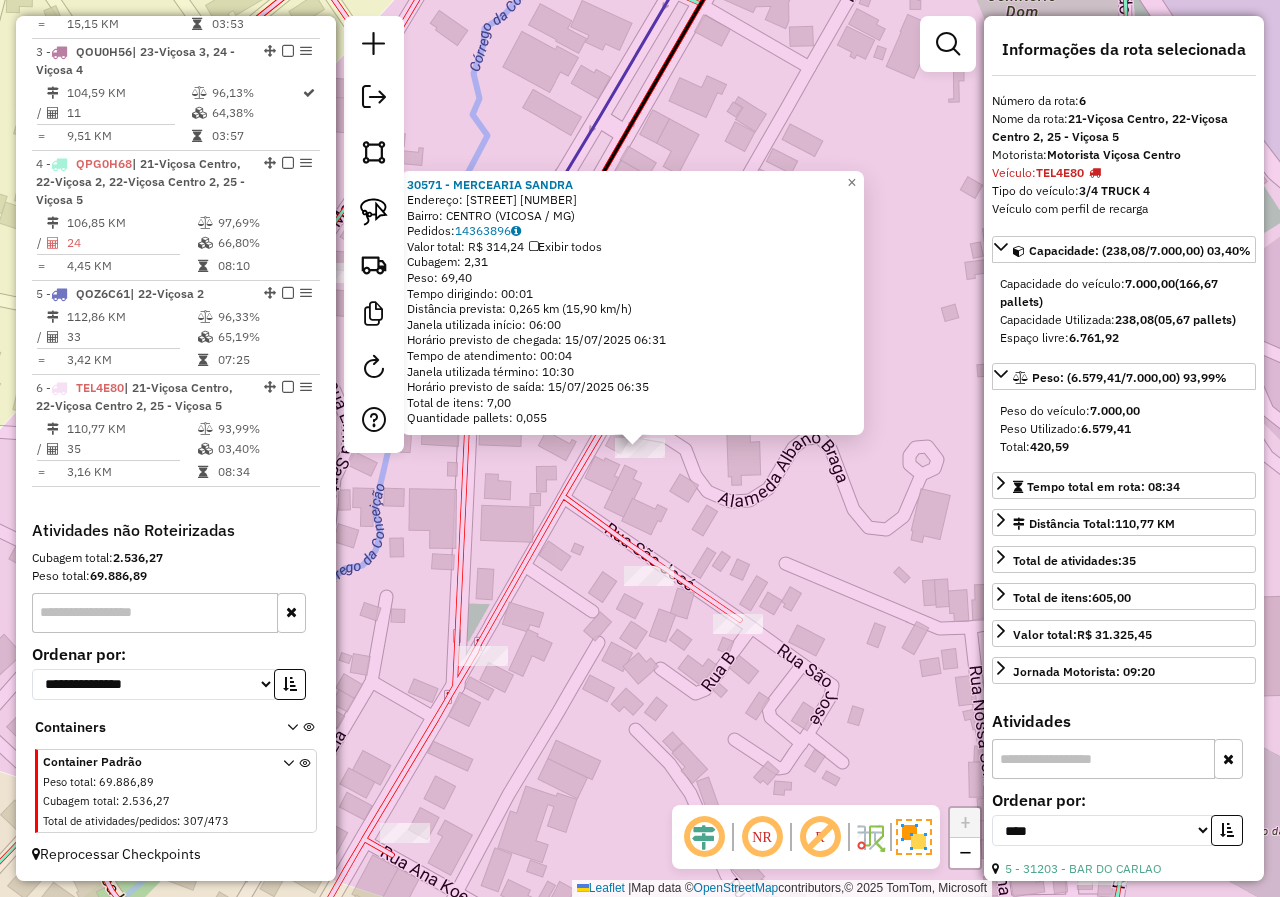click on "[NUMBER] - [NAME]  Endereço:  [STREET] [NUMBER]   Bairro: [NEIGHBORHOOD] ([CITY] / [STATE])   Pedidos:  [NUMBER]   Valor total: R$ [PRICE]   Exibir todos   Cubagem: [NUMBER]  Peso: [NUMBER]  Tempo dirigindo: [TIME]   Distância prevista: [NUMBER] km ([NUMBER]/h)   Janela utilizada início: [TIME]   Horário previsto de chegada: [DATE] [TIME]   Tempo de atendimento: [TIME]   Janela utilizada término: [TIME]   Horário previsto de saída: [DATE] [TIME]   Total de itens: [NUMBER]   Quantidade pallets: [NUMBER]  × Janela de atendimento Grade de atendimento Capacidade Transportadoras Veículos Cliente Pedidos  Rotas Selecione os dias de semana para filtrar as janelas de atendimento  Seg   Ter   Qua   Qui   Sex   Sáb   Dom  Informe o período da janela de atendimento: De: Até:  Filtrar exatamente a janela do cliente  Considerar janela de atendimento padrão  Selecione os dias de semana para filtrar as grades de atendimento  Seg   Ter   Qua   Qui   Sex   Sáb   Dom   Considerar clientes sem dia de atendimento cadastrado  De:   De:" 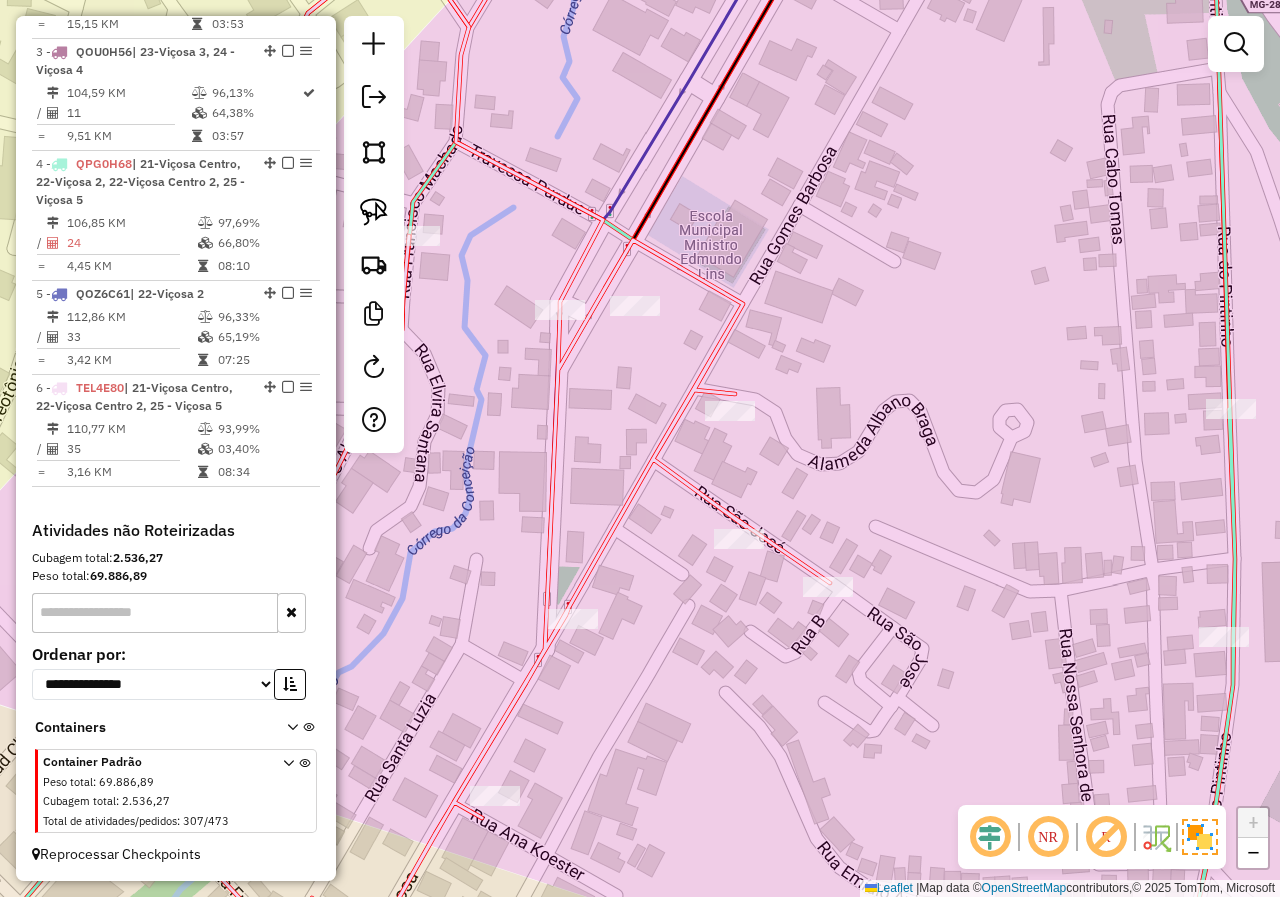 drag, startPoint x: 702, startPoint y: 509, endPoint x: 860, endPoint y: 436, distance: 174.04884 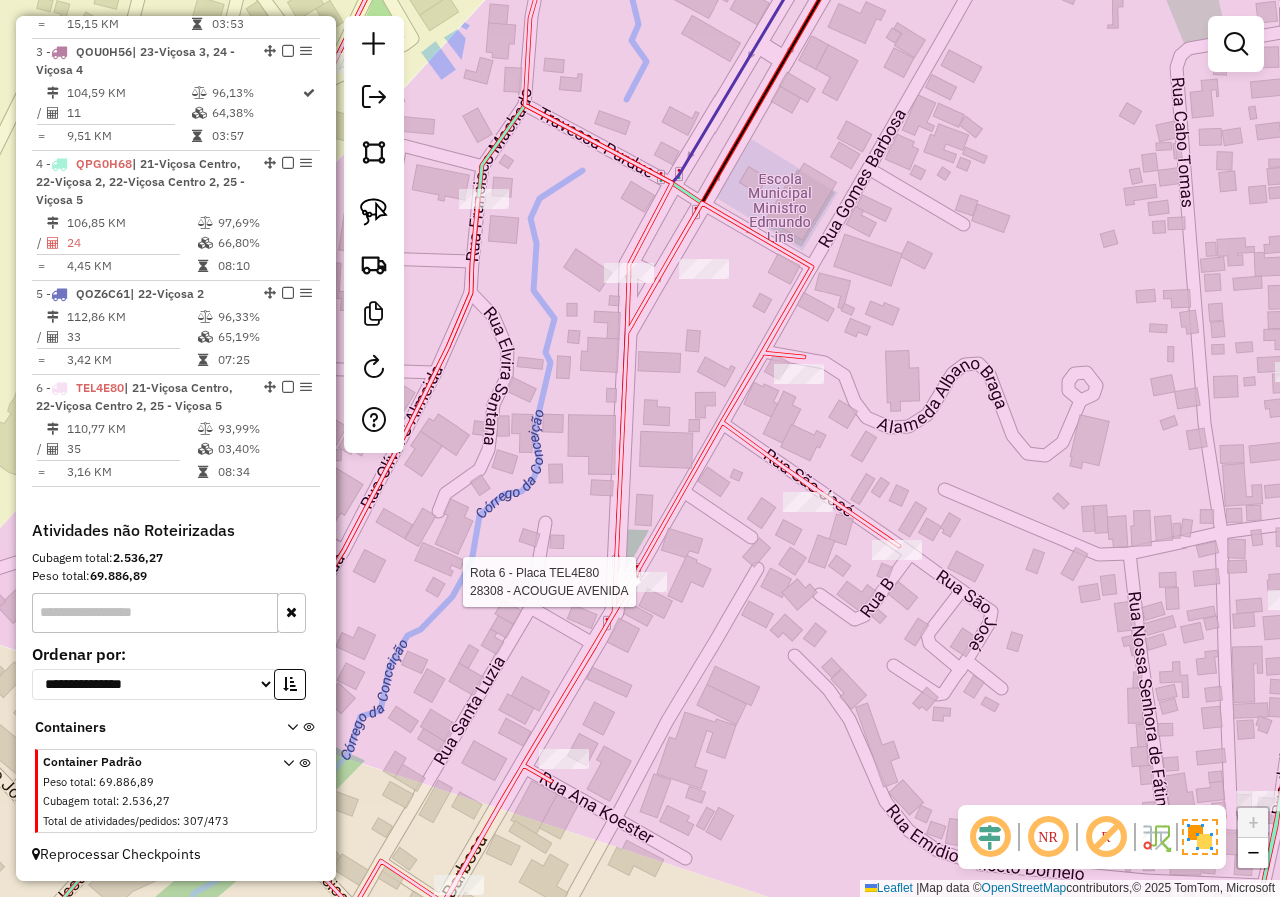 select on "*********" 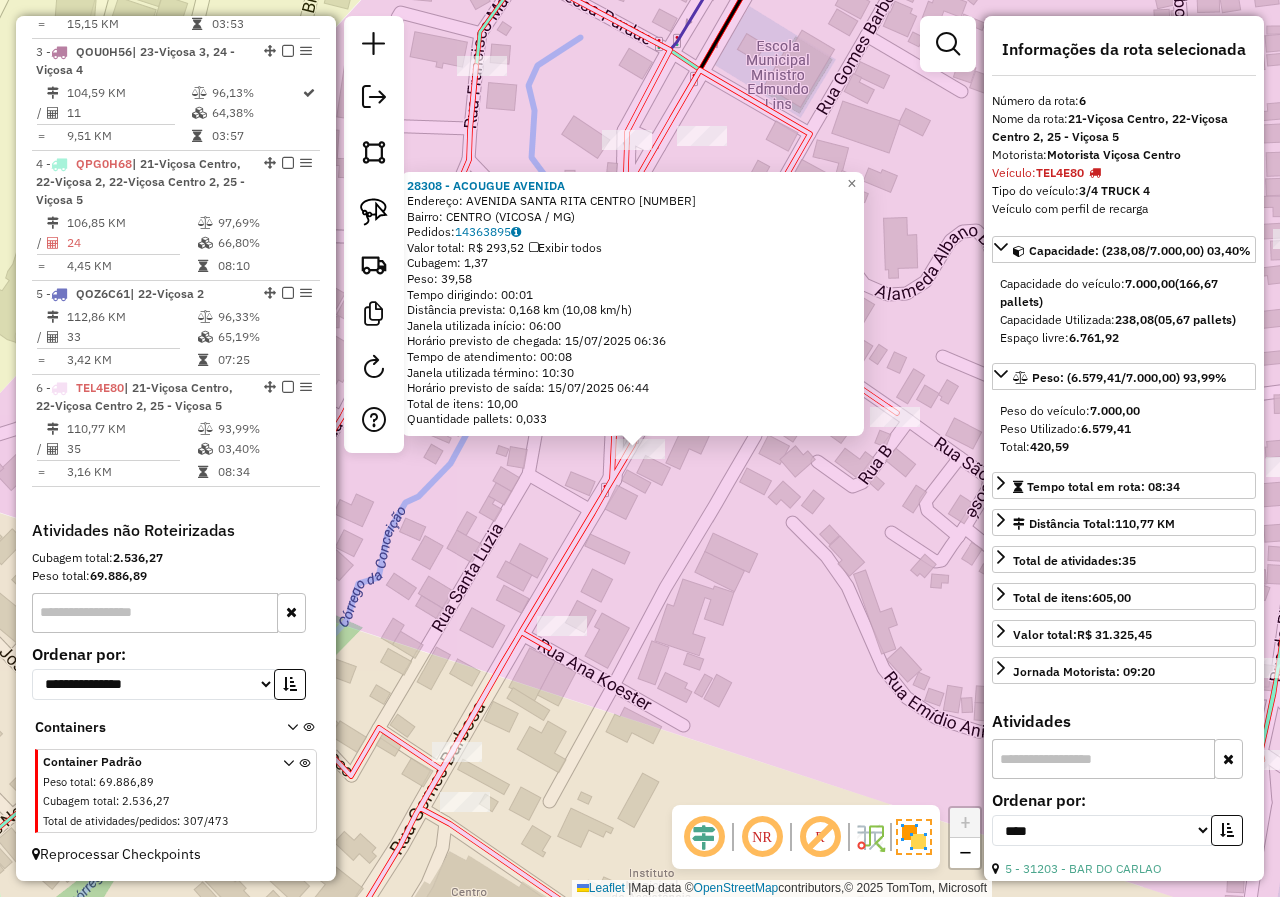 drag, startPoint x: 655, startPoint y: 624, endPoint x: 684, endPoint y: 577, distance: 55.226807 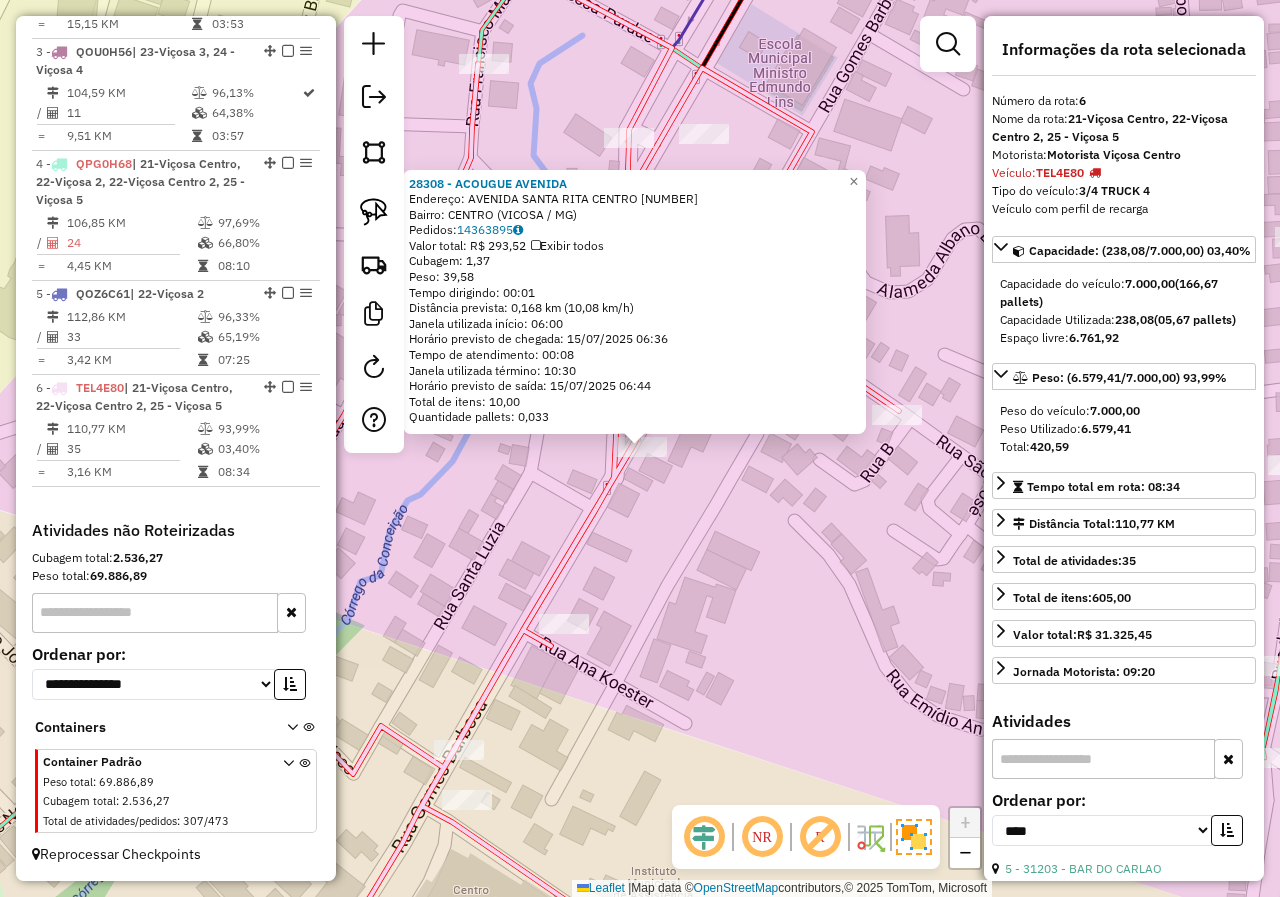 click on "28308 - ACOUGUE AVENIDA  Endereço:  AVENIDA SANTA RITA CENTRO 580   Bairro: CENTRO (VICOSA / MG)   Pedidos:  14363895   Valor total: R$ 293,52   Exibir todos   Cubagem: 1,37  Peso: 39,58  Tempo dirigindo: 00:01   Distância prevista: 0,168 km (10,08 km/h)   Janela utilizada início: 06:00   Horário previsto de chegada: 15/07/2025 06:36   Tempo de atendimento: 00:08   Janela utilizada término: 10:30   Horário previsto de saída: 15/07/2025 06:44   Total de itens: 10,00   Quantidade pallets: 0,033  × Janela de atendimento Grade de atendimento Capacidade Transportadoras Veículos Cliente Pedidos  Rotas Selecione os dias de semana para filtrar as janelas de atendimento  Seg   Ter   Qua   Qui   Sex   Sáb   Dom  Informe o período da janela de atendimento: De: Até:  Filtrar exatamente a janela do cliente  Considerar janela de atendimento padrão  Selecione os dias de semana para filtrar as grades de atendimento  Seg   Ter   Qua   Qui   Sex   Sáb   Dom   Considerar clientes sem dia de atendimento cadastrado" 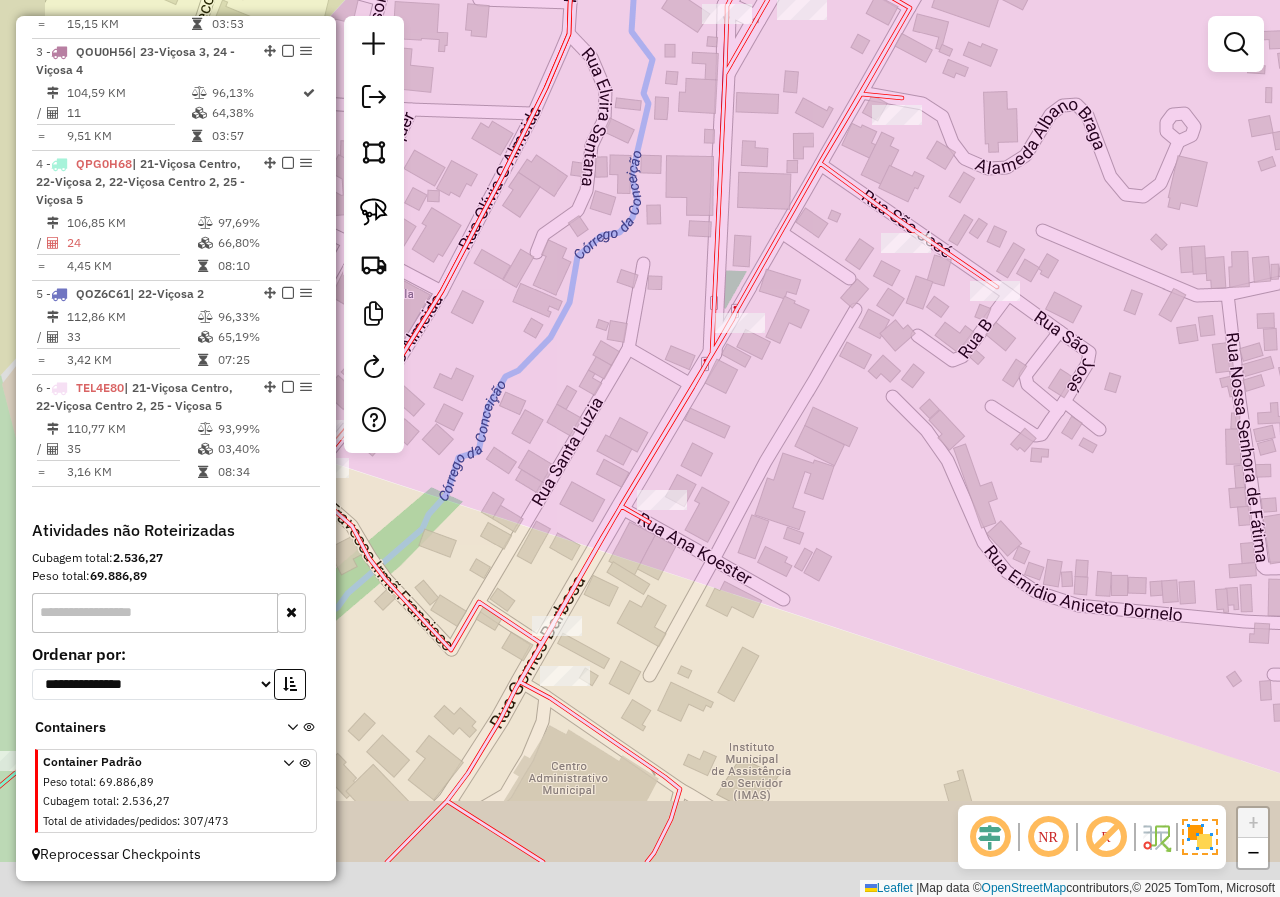 drag, startPoint x: 676, startPoint y: 549, endPoint x: 700, endPoint y: 476, distance: 76.843994 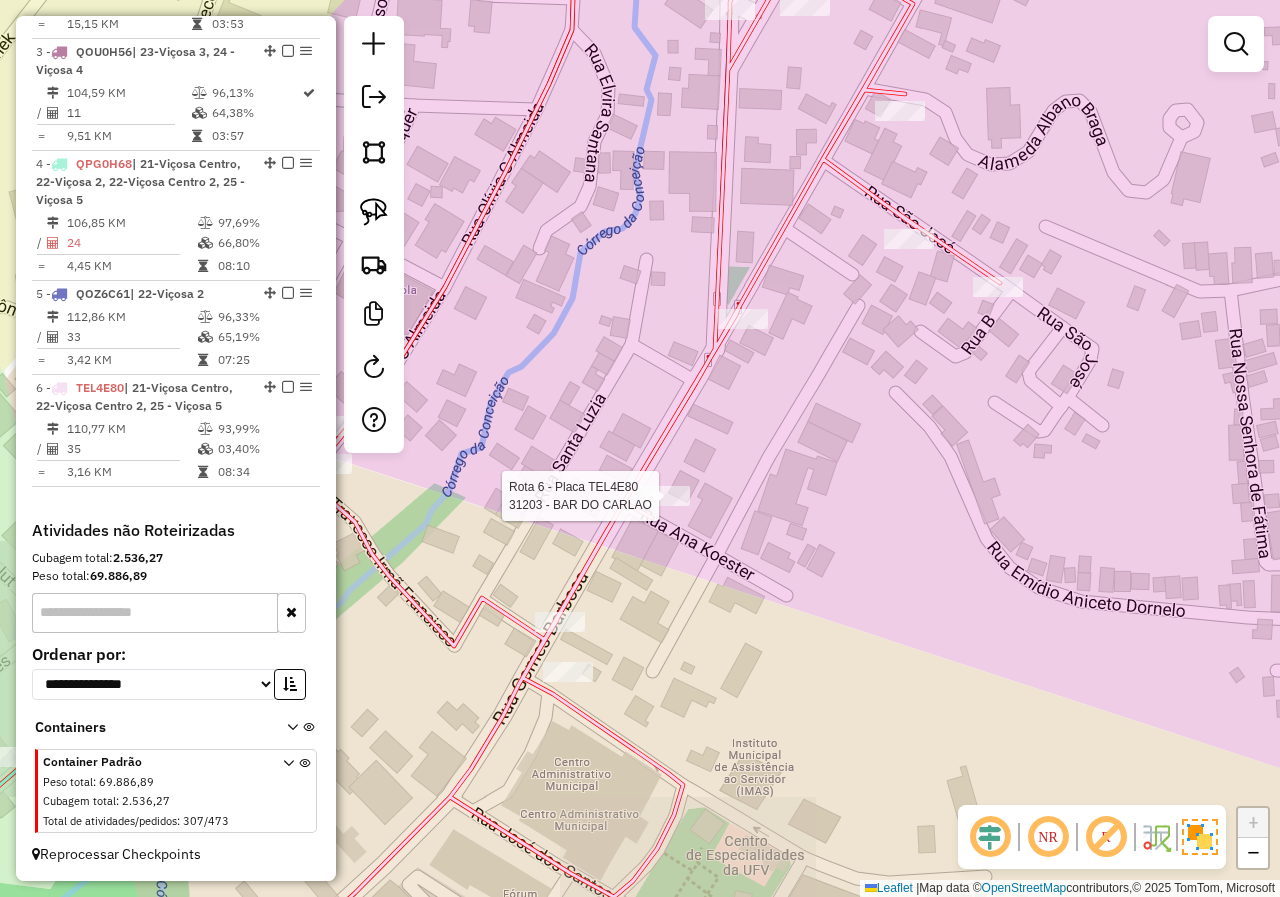 select on "*********" 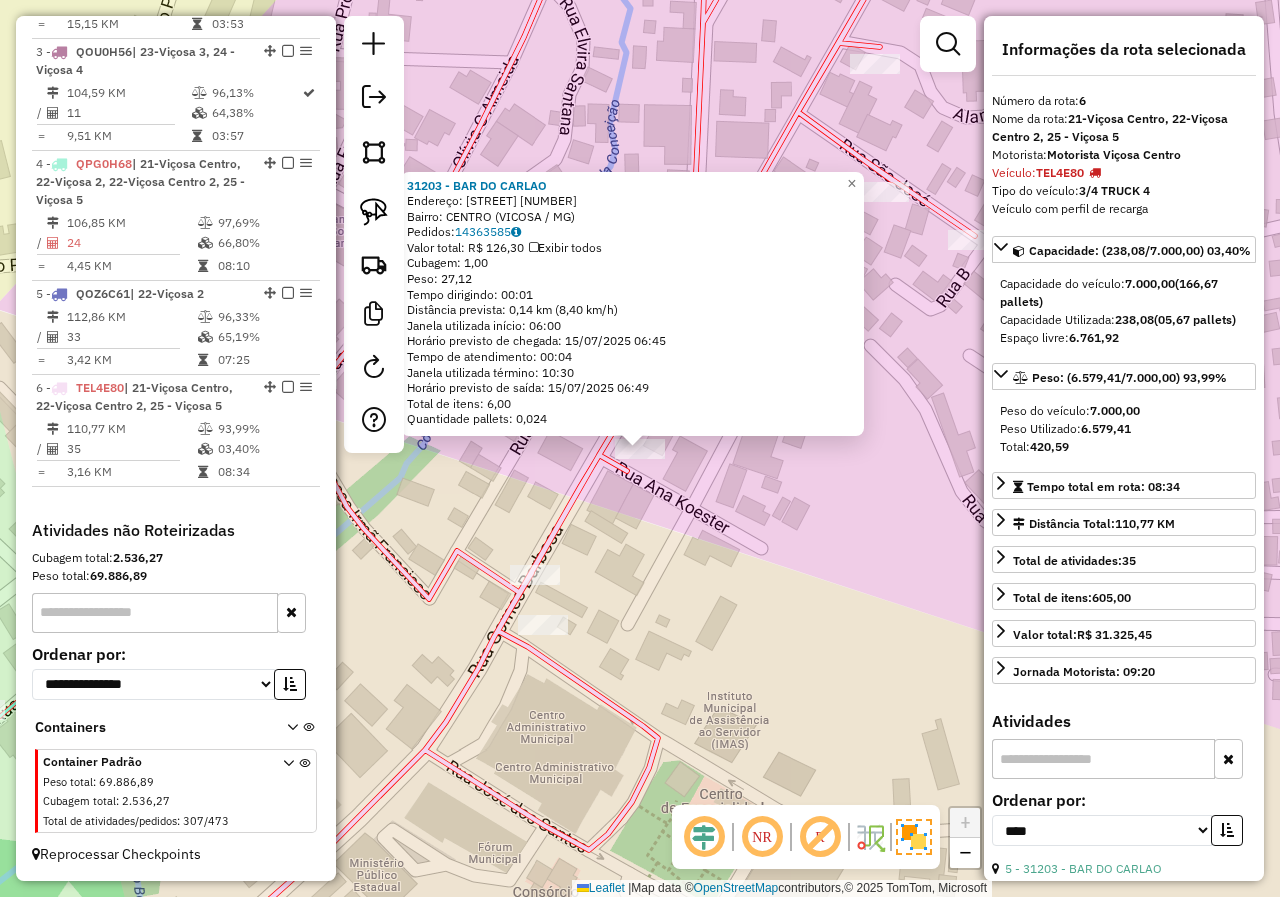 click on "31203 - BAR DO CARLAO  Endereço:  GOMES BARBOSA 639   Bairro: CENTRO (VICOSA / MG)   Pedidos:  14363585   Valor total: R$ 126,30   Exibir todos   Cubagem: 1,00  Peso: 27,12  Tempo dirigindo: 00:01   Distância prevista: 0,14 km (8,40 km/h)   Janela utilizada início: 06:00   Horário previsto de chegada: 15/07/2025 06:45   Tempo de atendimento: 00:04   Janela utilizada término: 10:30   Horário previsto de saída: 15/07/2025 06:49   Total de itens: 6,00   Quantidade pallets: 0,024  × Janela de atendimento Grade de atendimento Capacidade Transportadoras Veículos Cliente Pedidos  Rotas Selecione os dias de semana para filtrar as janelas de atendimento  Seg   Ter   Qua   Qui   Sex   Sáb   Dom  Informe o período da janela de atendimento: De: Até:  Filtrar exatamente a janela do cliente  Considerar janela de atendimento padrão  Selecione os dias de semana para filtrar as grades de atendimento  Seg   Ter   Qua   Qui   Sex   Sáb   Dom   Considerar clientes sem dia de atendimento cadastrado  Peso mínimo:  +" 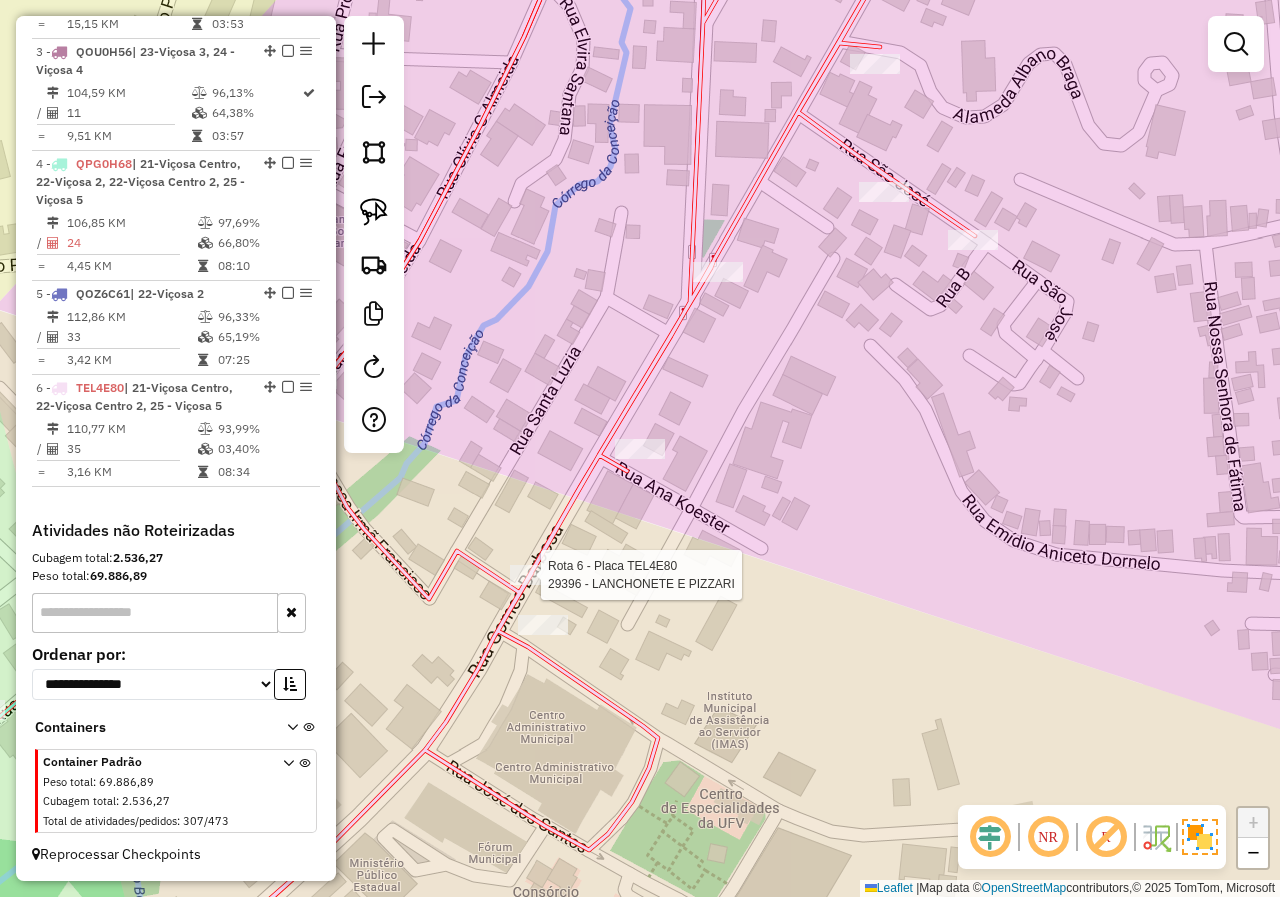 select on "*********" 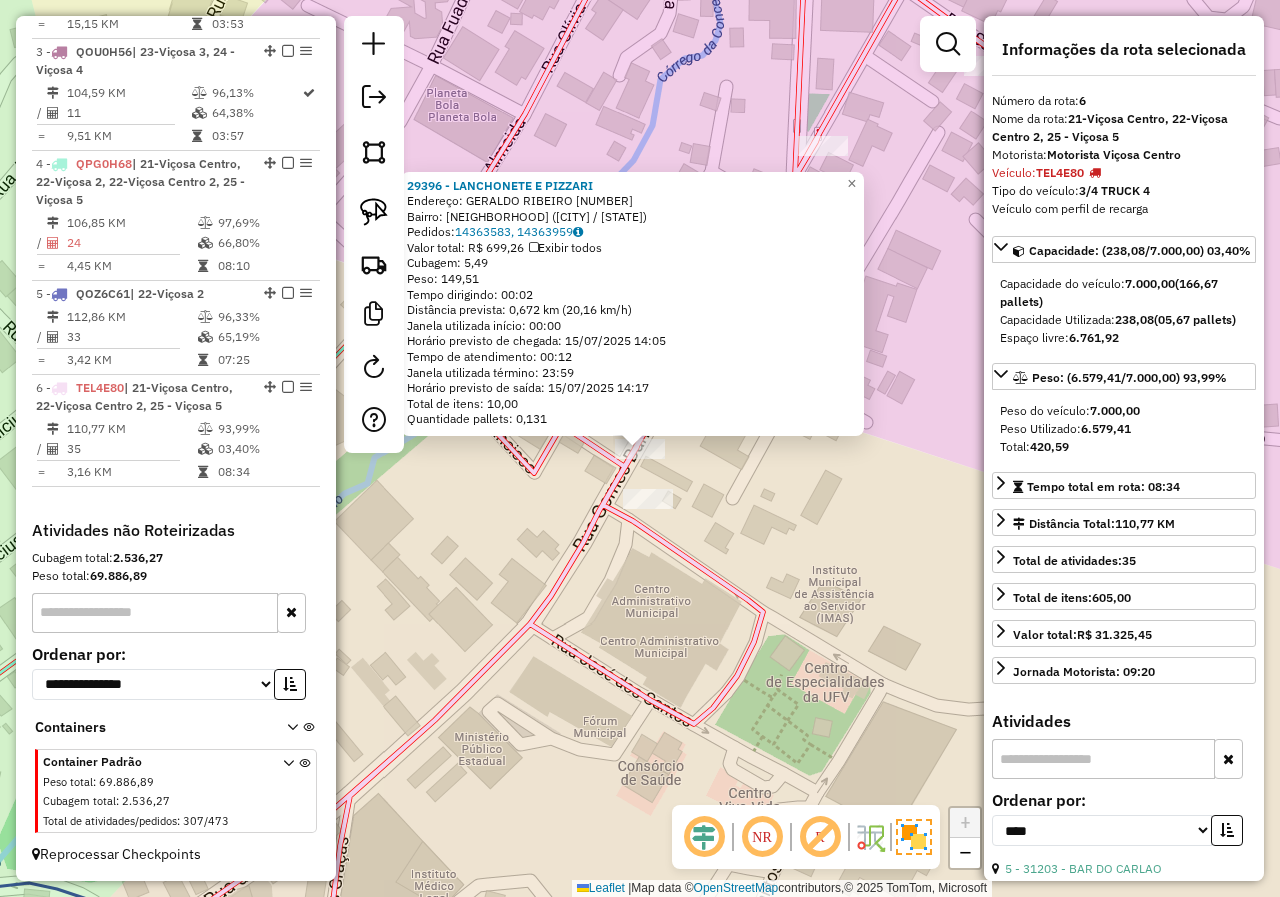 click 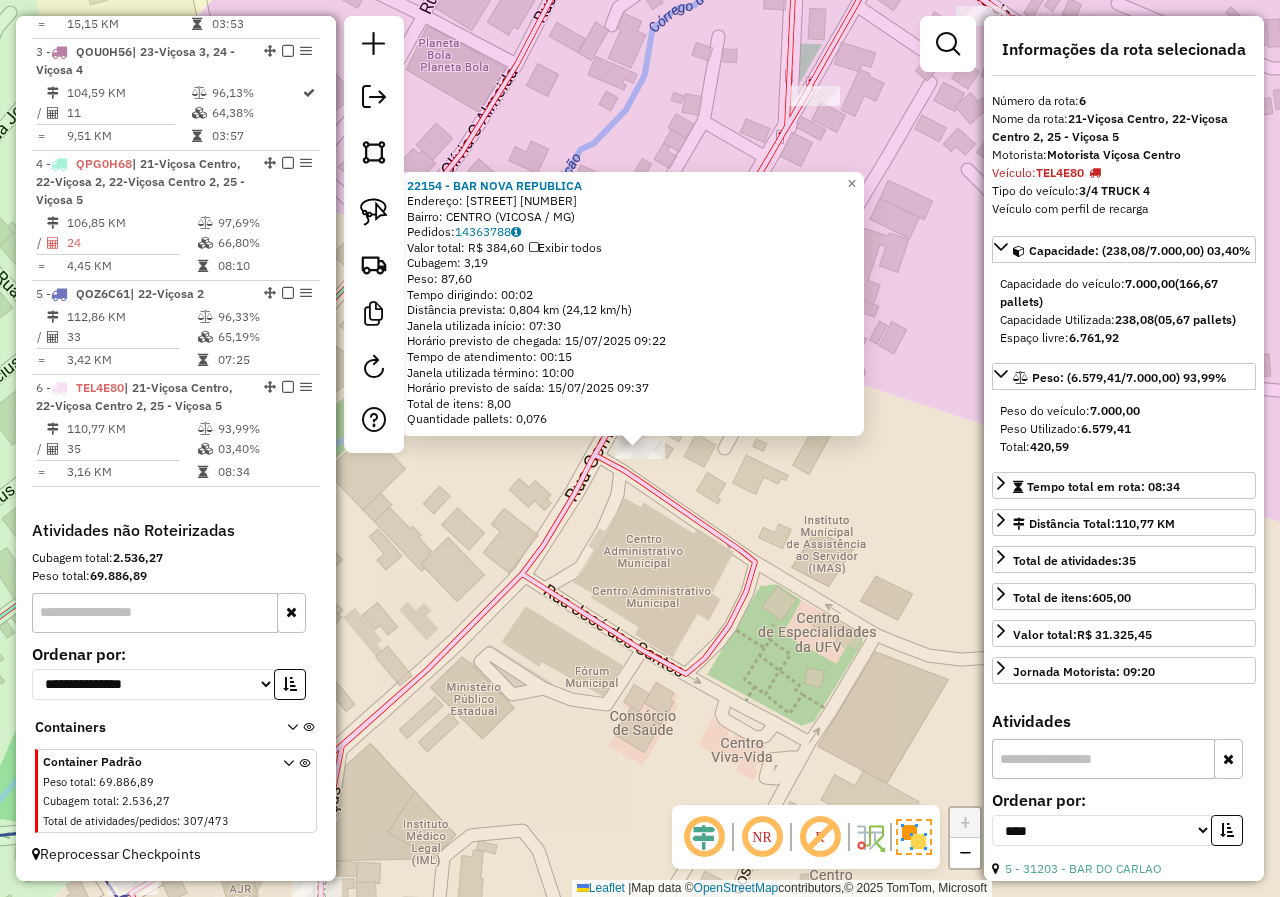 click on "22154 - BAR NOVA REPUBLICA  Endereço:  GOMES BARBOSA 774   Bairro: CENTRO (VICOSA / MG)   Pedidos:  14363788   Valor total: R$ 384,60   Exibir todos   Cubagem: 3,19  Peso: 87,60  Tempo dirigindo: 00:02   Distância prevista: 0,804 km (24,12 km/h)   Janela utilizada início: 07:30   Horário previsto de chegada: 15/07/2025 09:22   Tempo de atendimento: 00:15   Janela utilizada término: 10:00   Horário previsto de saída: 15/07/2025 09:37   Total de itens: 8,00   Quantidade pallets: 0,076  × Janela de atendimento Grade de atendimento Capacidade Transportadoras Veículos Cliente Pedidos  Rotas Selecione os dias de semana para filtrar as janelas de atendimento  Seg   Ter   Qua   Qui   Sex   Sáb   Dom  Informe o período da janela de atendimento: De: Até:  Filtrar exatamente a janela do cliente  Considerar janela de atendimento padrão  Selecione os dias de semana para filtrar as grades de atendimento  Seg   Ter   Qua   Qui   Sex   Sáb   Dom   Considerar clientes sem dia de atendimento cadastrado  De:  De:" 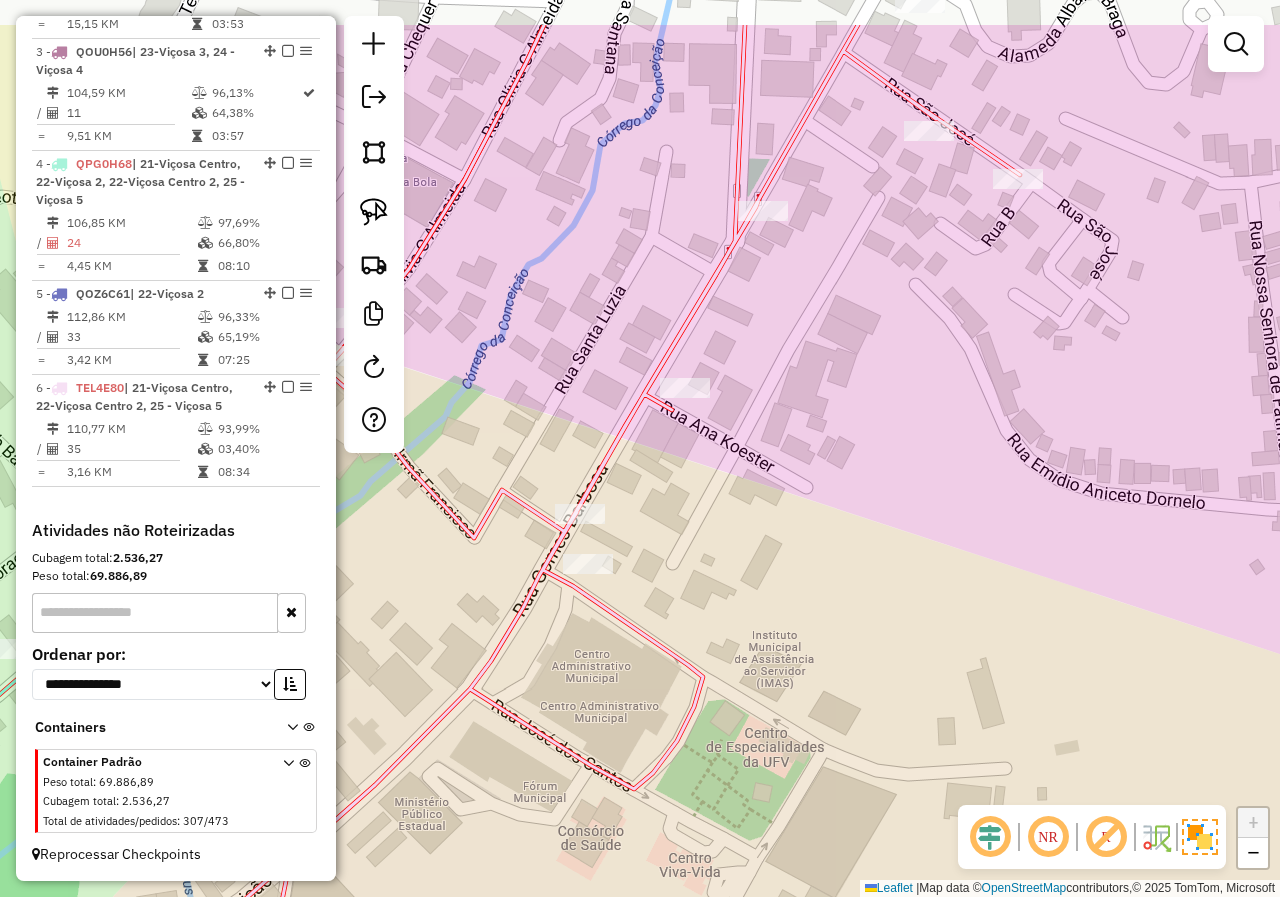 drag, startPoint x: 757, startPoint y: 447, endPoint x: 679, endPoint y: 586, distance: 159.38947 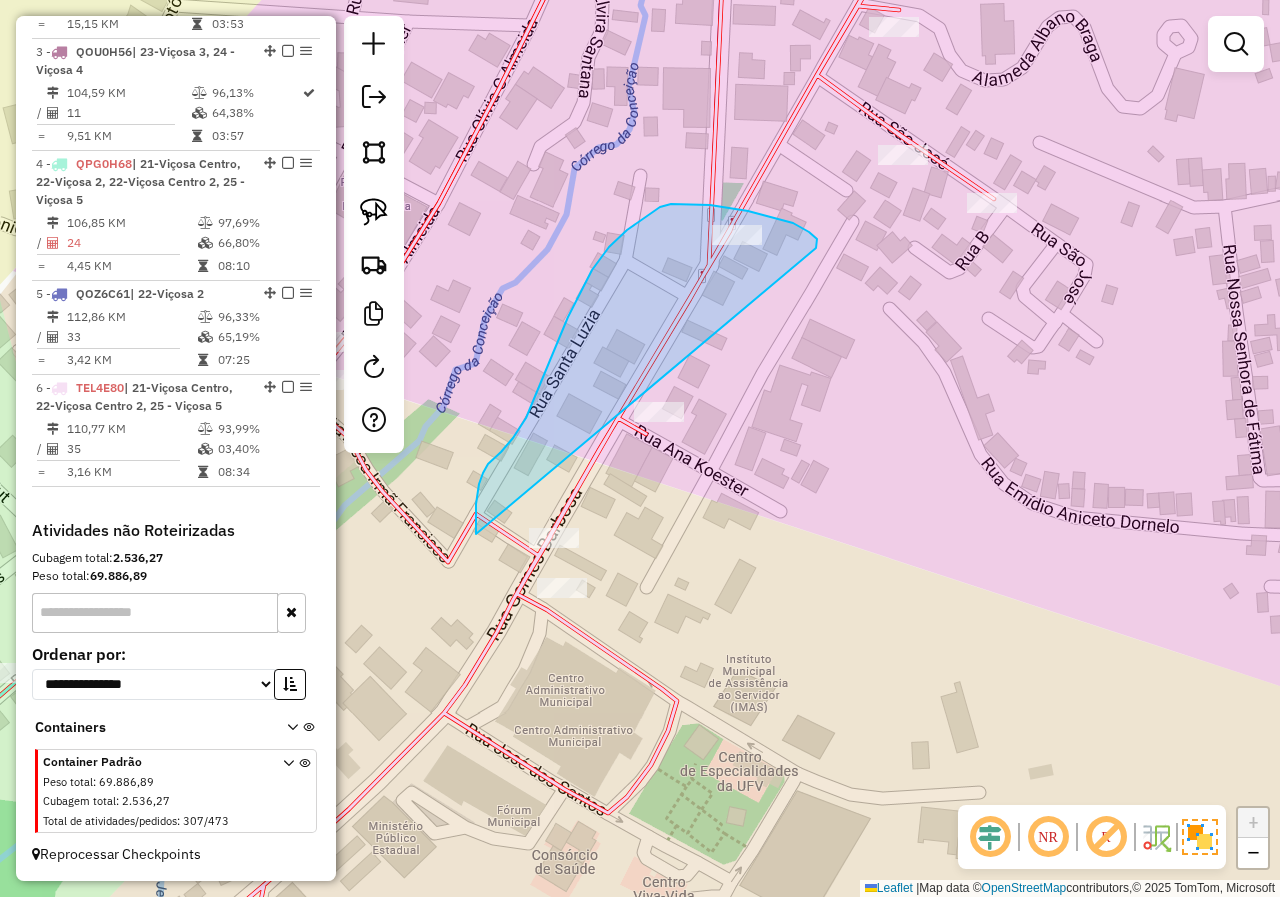 drag, startPoint x: 817, startPoint y: 239, endPoint x: 720, endPoint y: 628, distance: 400.91147 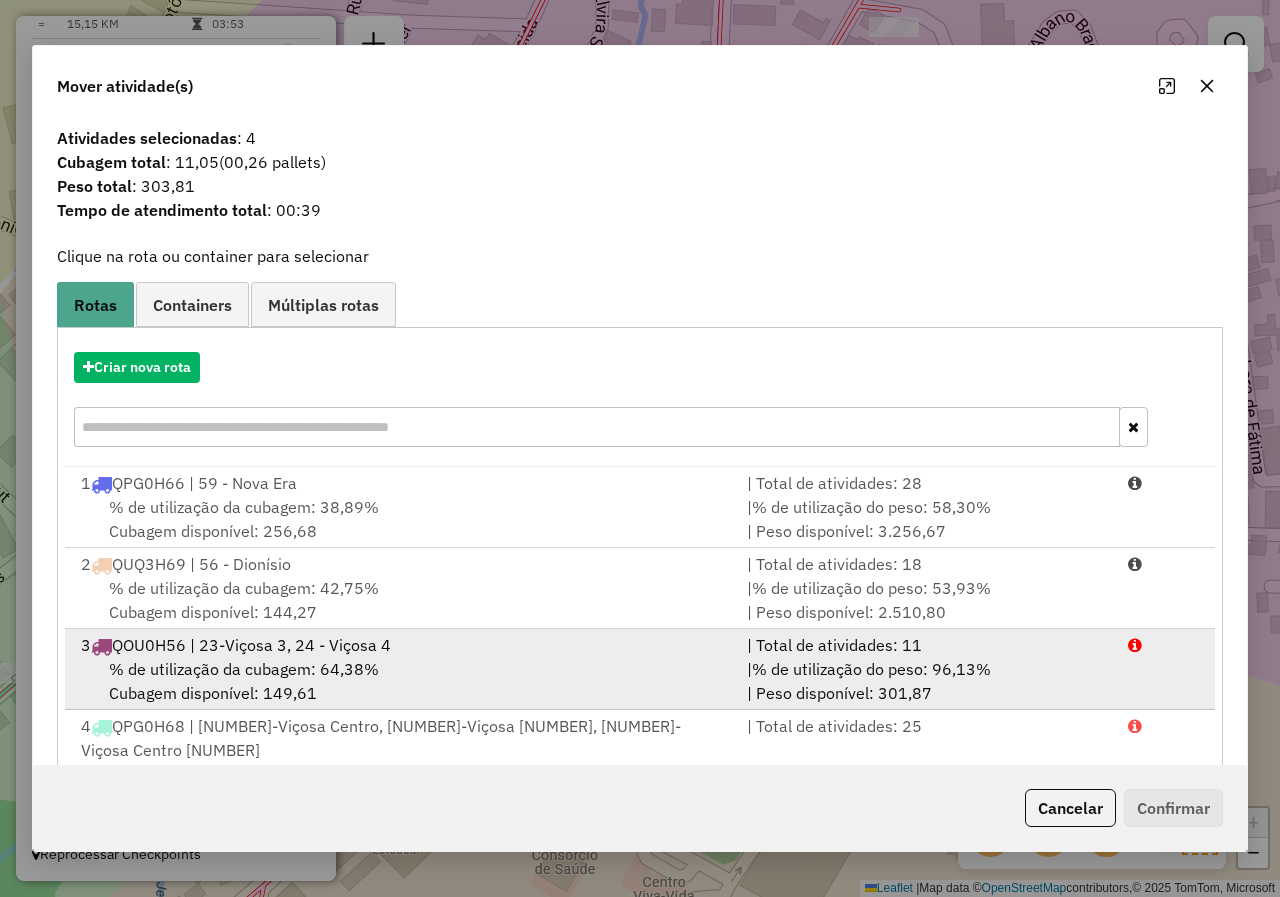 scroll, scrollTop: 5, scrollLeft: 0, axis: vertical 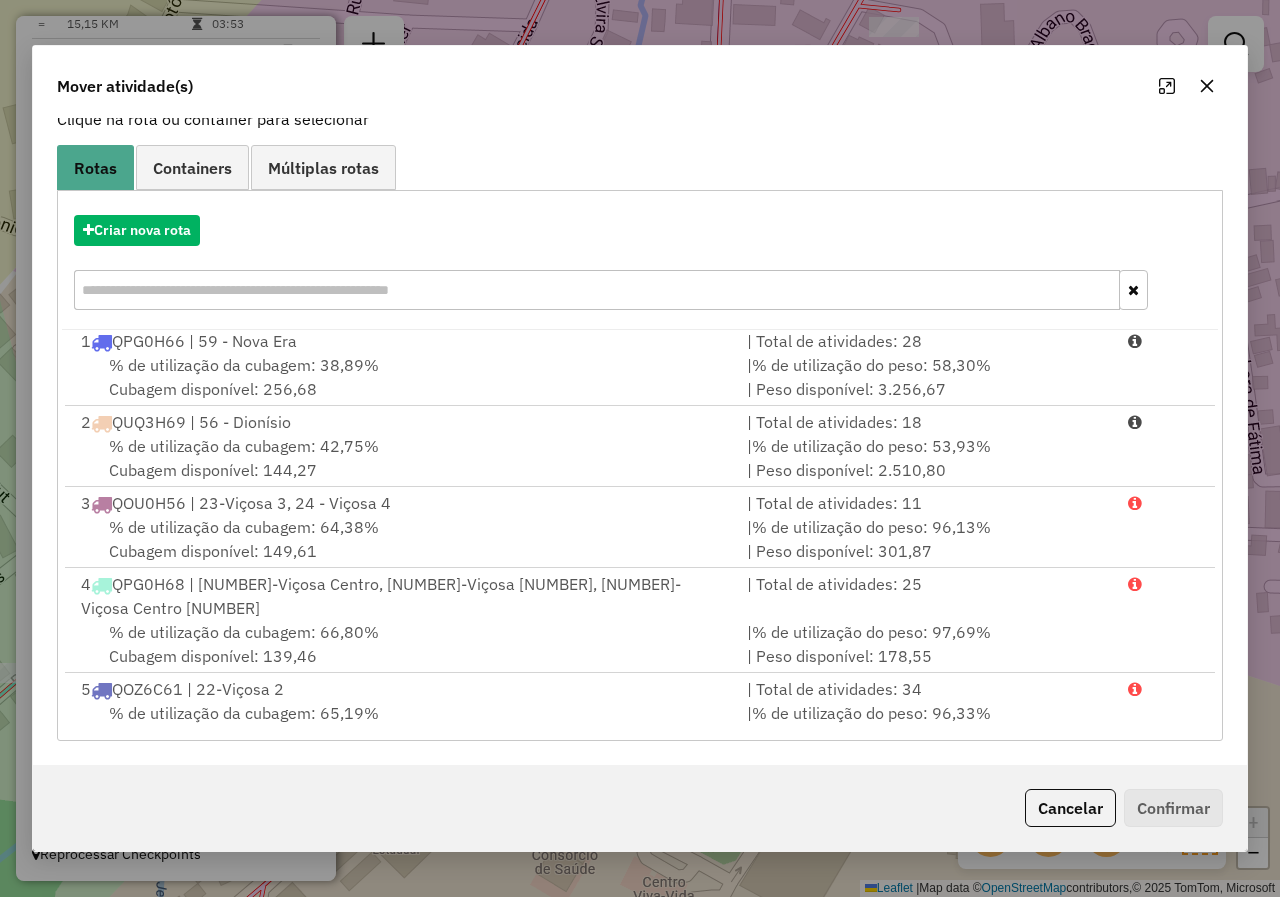 click 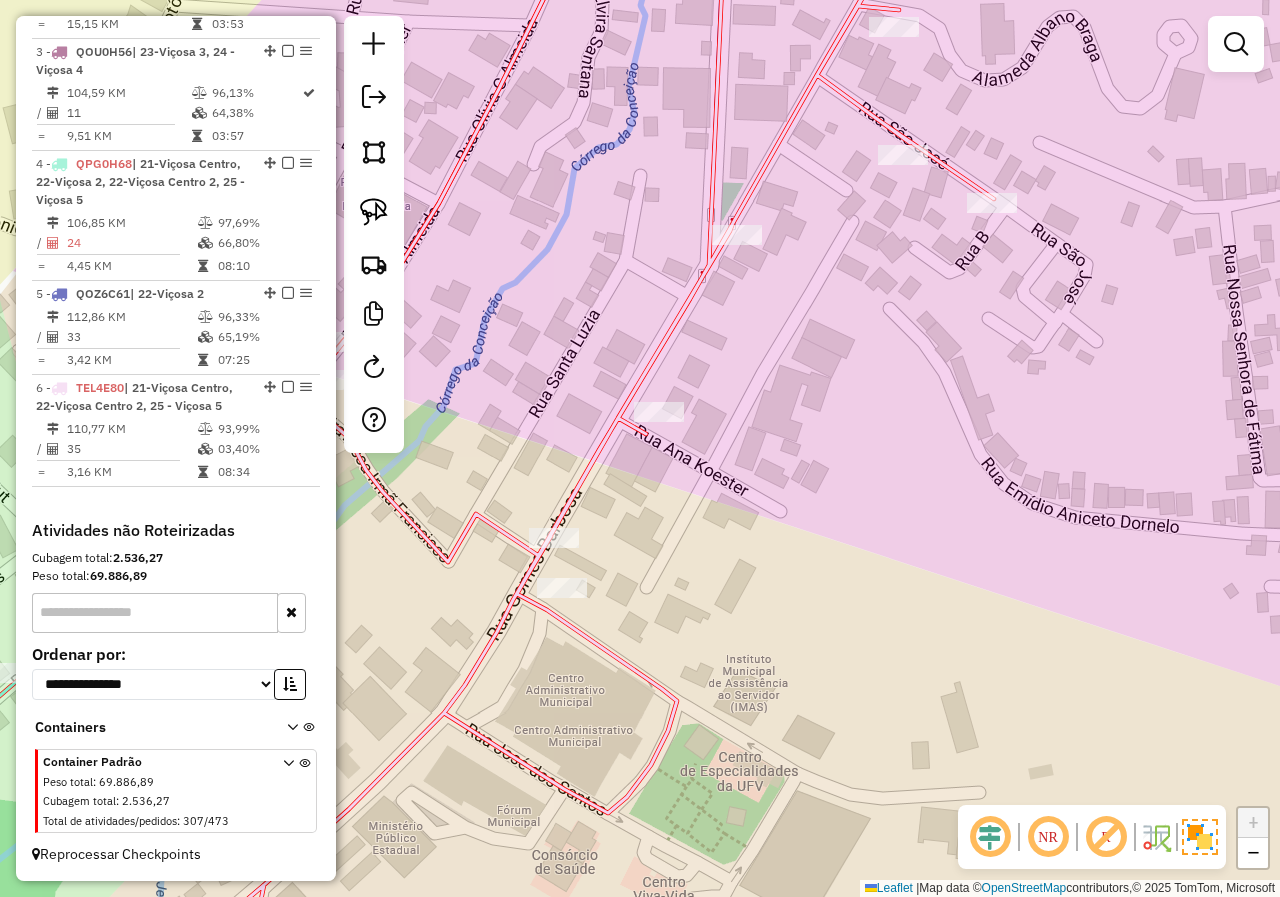 click on "Janela de atendimento Grade de atendimento Capacidade Transportadoras Veículos Cliente Pedidos  Rotas Selecione os dias de semana para filtrar as janelas de atendimento  Seg   Ter   Qua   Qui   Sex   Sáb   Dom  Informe o período da janela de atendimento: De: Até:  Filtrar exatamente a janela do cliente  Considerar janela de atendimento padrão  Selecione os dias de semana para filtrar as grades de atendimento  Seg   Ter   Qua   Qui   Sex   Sáb   Dom   Considerar clientes sem dia de atendimento cadastrado  Clientes fora do dia de atendimento selecionado Filtrar as atividades entre os valores definidos abaixo:  Peso mínimo:   Peso máximo:   Cubagem mínima:   Cubagem máxima:   De:   Até:  Filtrar as atividades entre o tempo de atendimento definido abaixo:  De:   Até:   Considerar capacidade total dos clientes não roteirizados Transportadora: Selecione um ou mais itens Tipo de veículo: Selecione um ou mais itens Veículo: Selecione um ou mais itens Motorista: Selecione um ou mais itens Nome: Rótulo:" 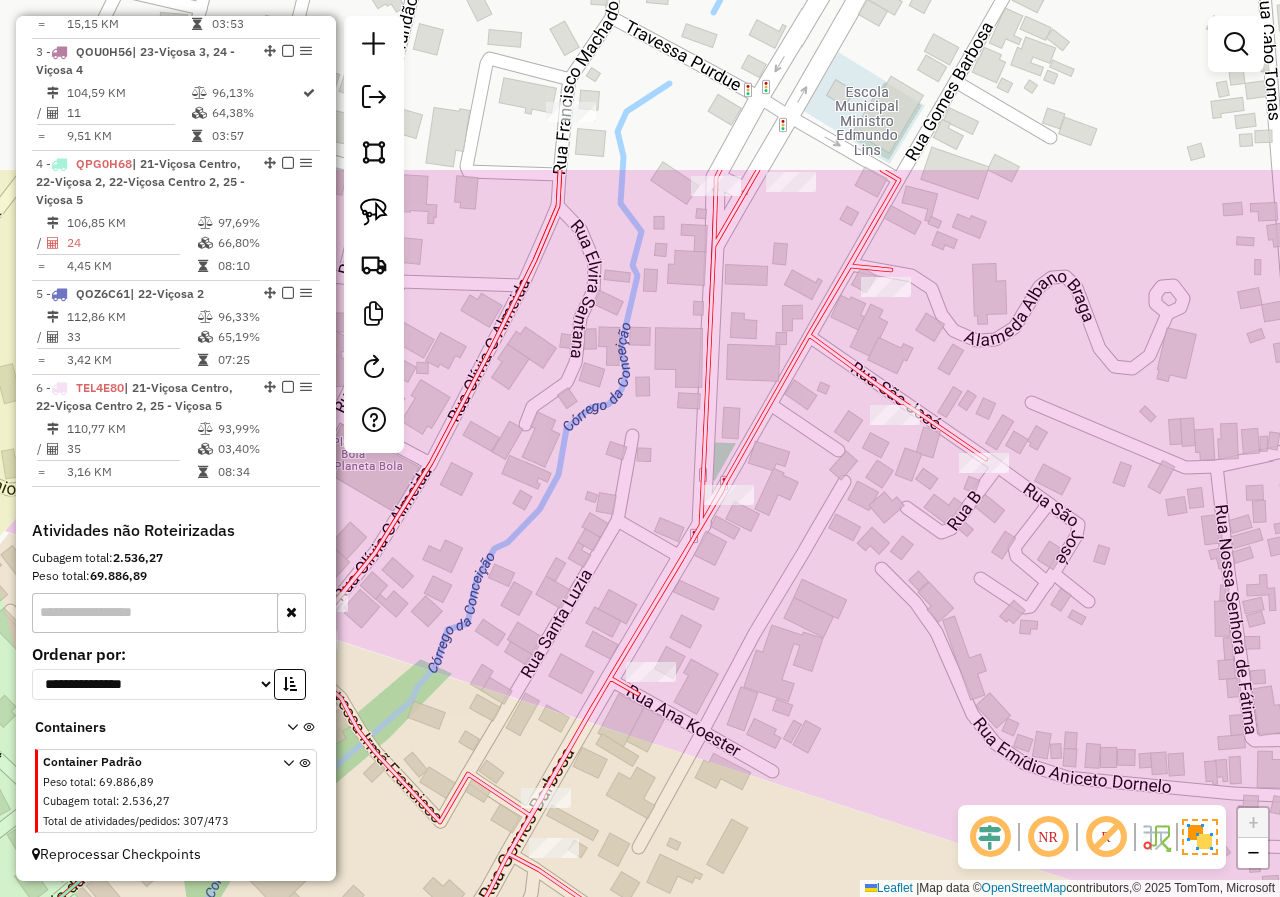 drag, startPoint x: 1048, startPoint y: 249, endPoint x: 1017, endPoint y: 572, distance: 324.4842 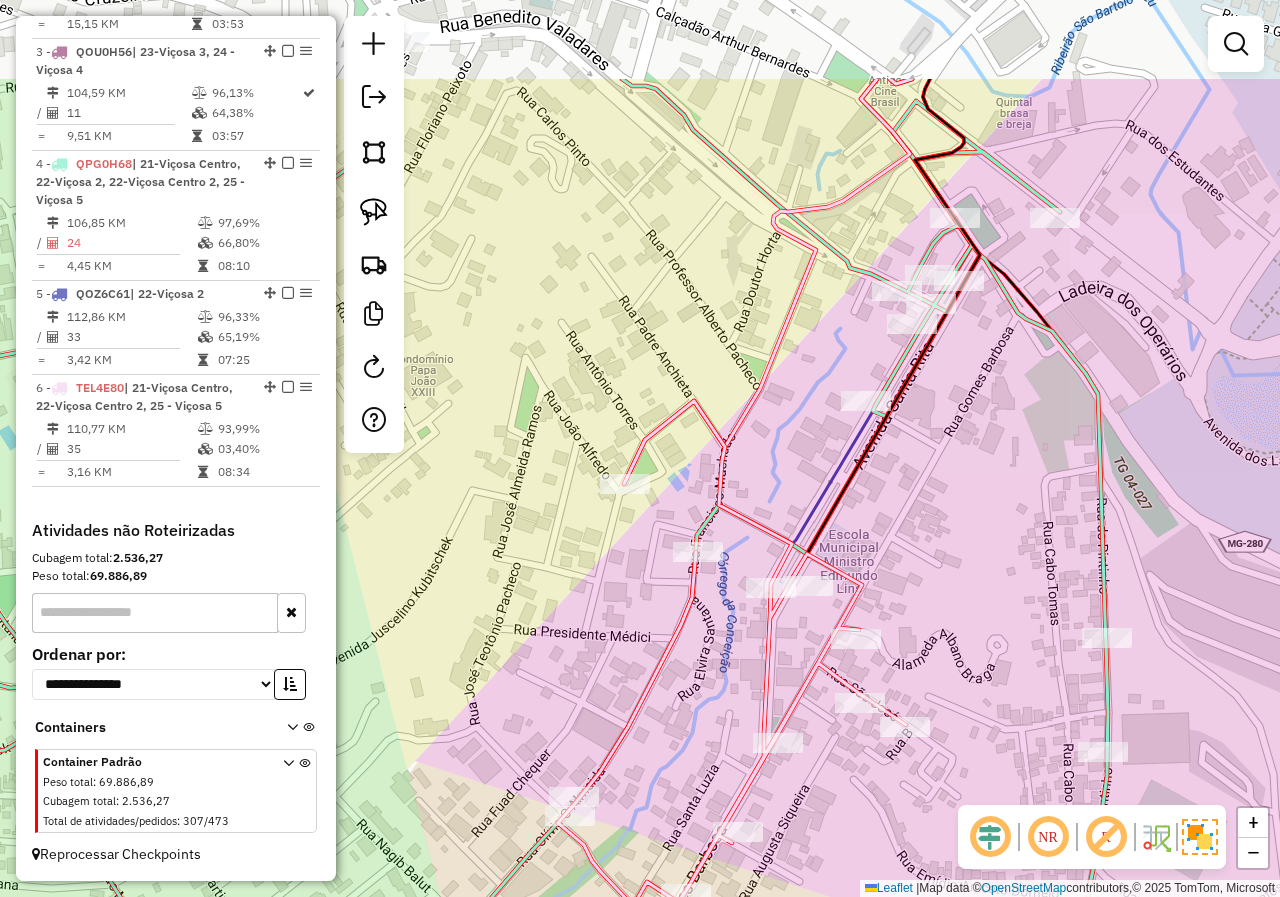 drag, startPoint x: 966, startPoint y: 404, endPoint x: 920, endPoint y: 577, distance: 179.01117 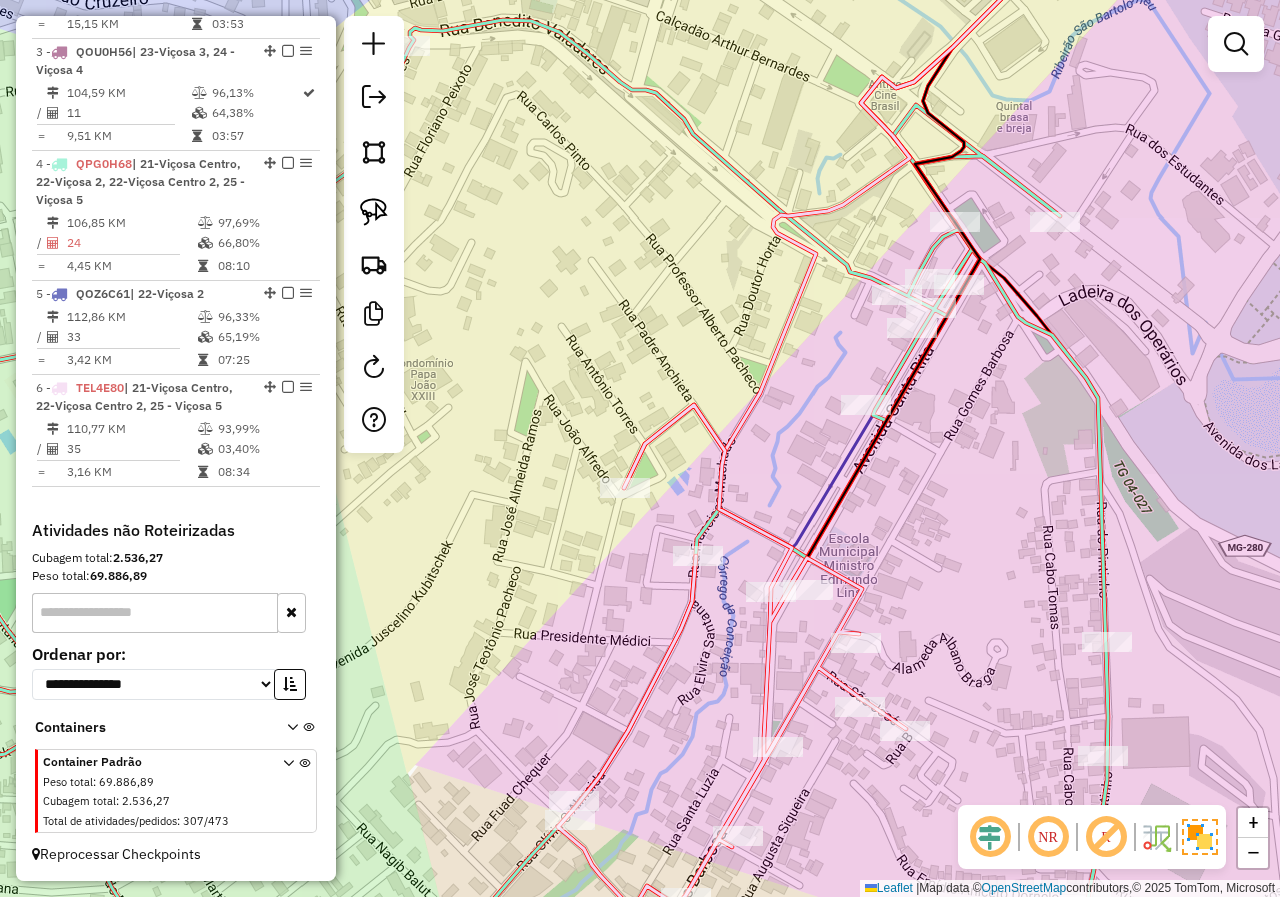 select on "*********" 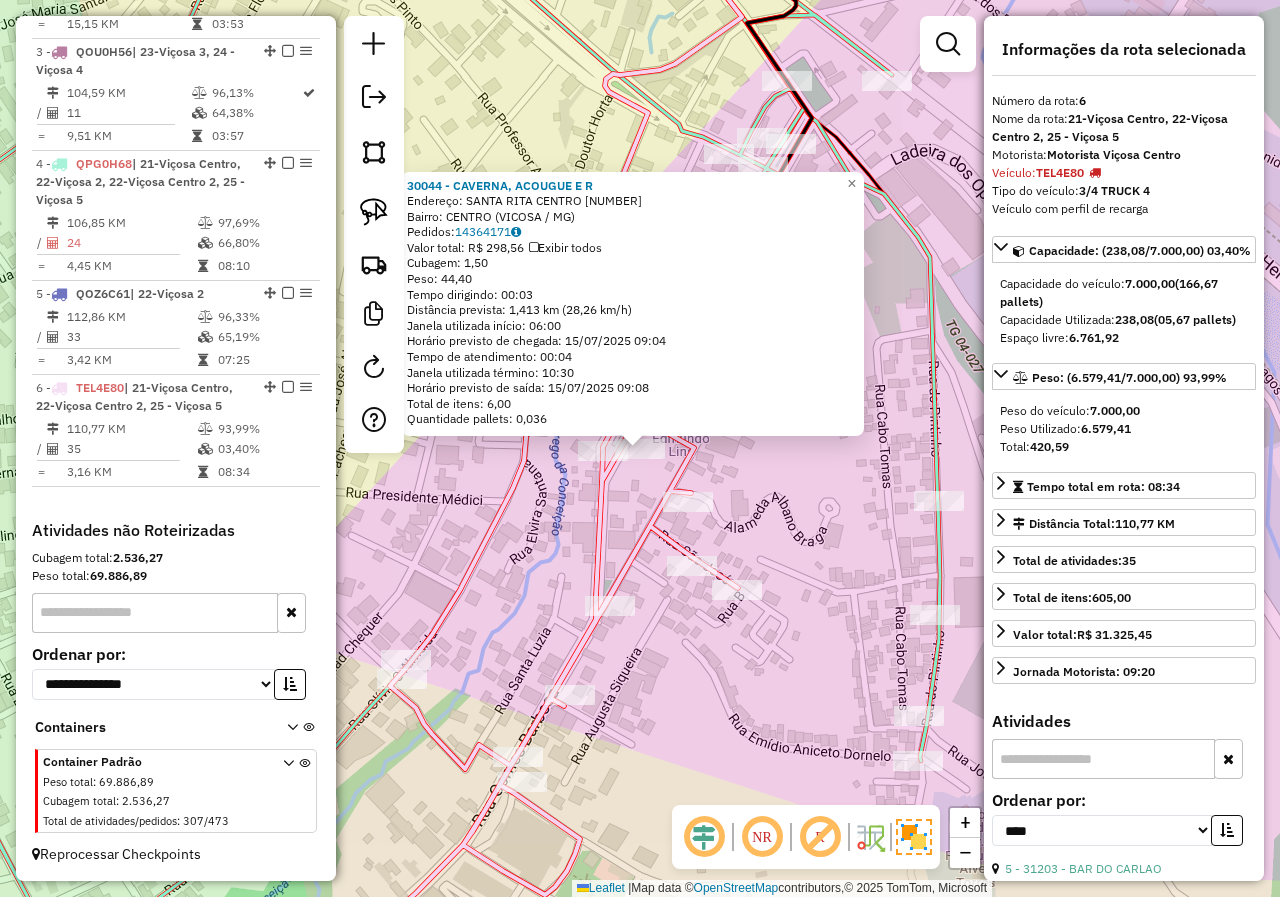 click on "30044 - CAVERNA, ACOUGUE E R  Endereço:  SANTA RITA CENTRO 403   Bairro: CENTRO (VICOSA / MG)   Pedidos:  14364171   Valor total: R$ 298,56   Exibir todos   Cubagem: 1,50  Peso: 44,40  Tempo dirigindo: 00:03   Distância prevista: 1,413 km (28,26 km/h)   Janela utilizada início: 06:00   Horário previsto de chegada: 15/07/2025 09:04   Tempo de atendimento: 00:04   Janela utilizada término: 10:30   Horário previsto de saída: 15/07/2025 09:08   Total de itens: 6,00   Quantidade pallets: 0,036  × Janela de atendimento Grade de atendimento Capacidade Transportadoras Veículos Cliente Pedidos  Rotas Selecione os dias de semana para filtrar as janelas de atendimento  Seg   Ter   Qua   Qui   Sex   Sáb   Dom  Informe o período da janela de atendimento: De: Até:  Filtrar exatamente a janela do cliente  Considerar janela de atendimento padrão  Selecione os dias de semana para filtrar as grades de atendimento  Seg   Ter   Qua   Qui   Sex   Sáb   Dom   Considerar clientes sem dia de atendimento cadastrado De:" 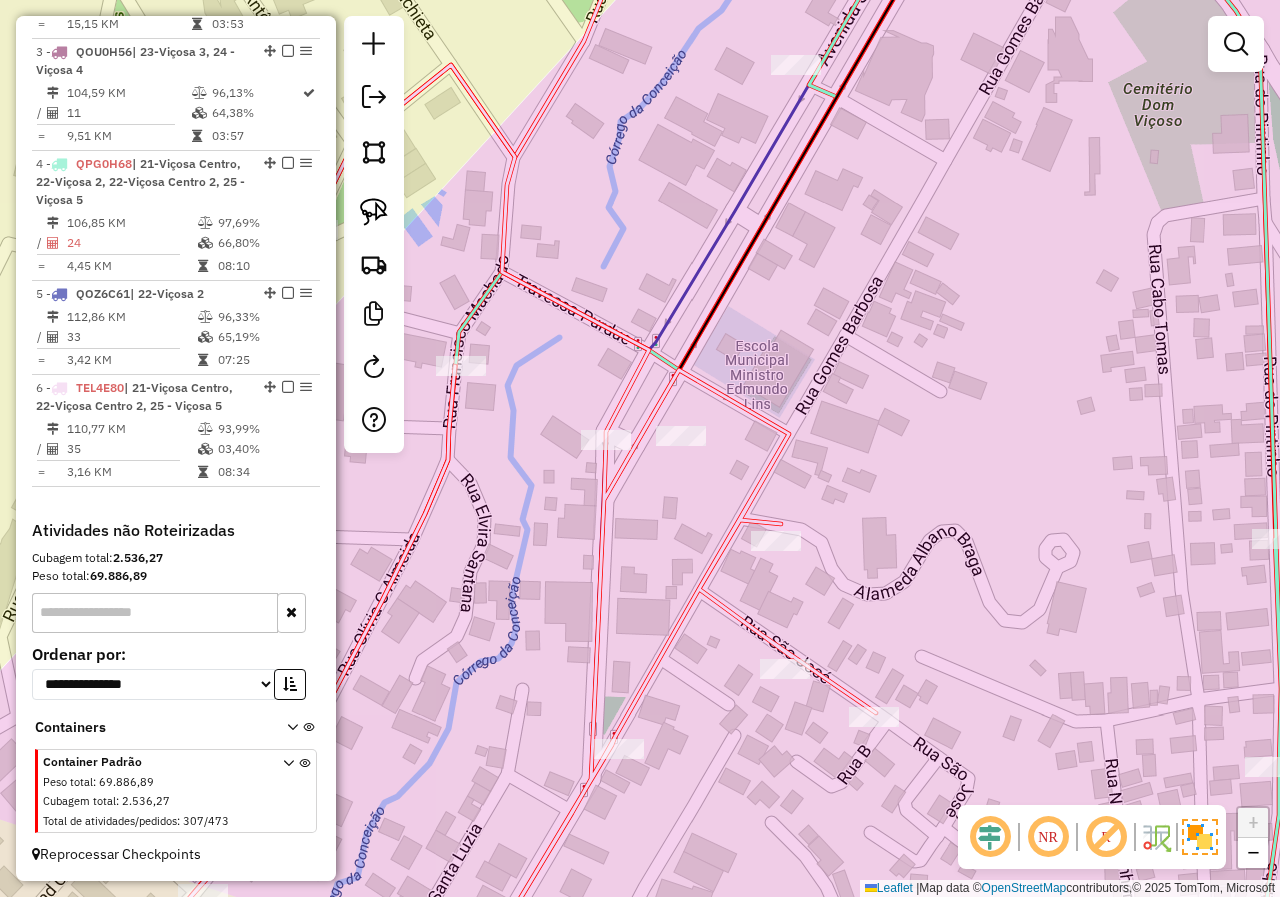 drag, startPoint x: 632, startPoint y: 464, endPoint x: 705, endPoint y: 501, distance: 81.84131 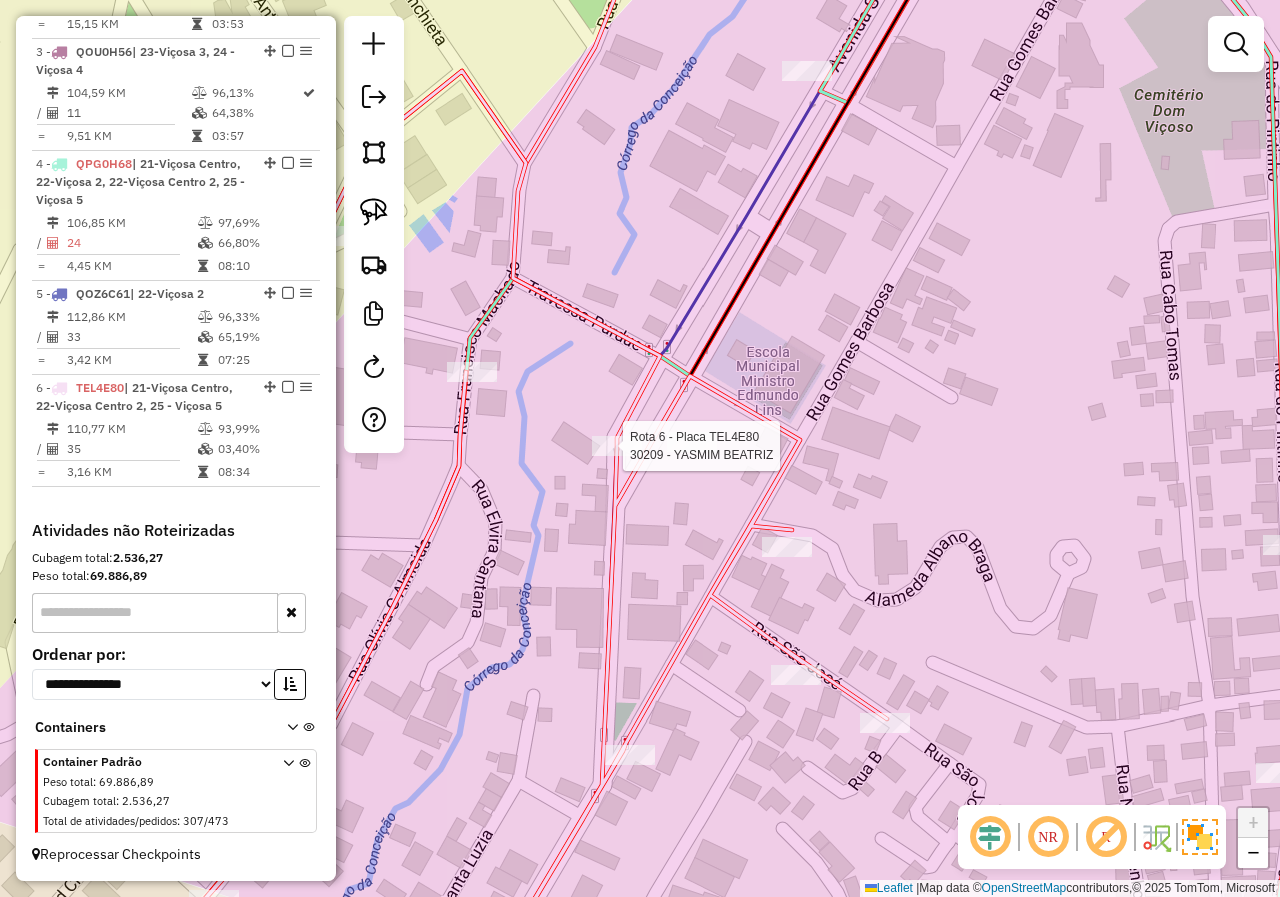 select on "*********" 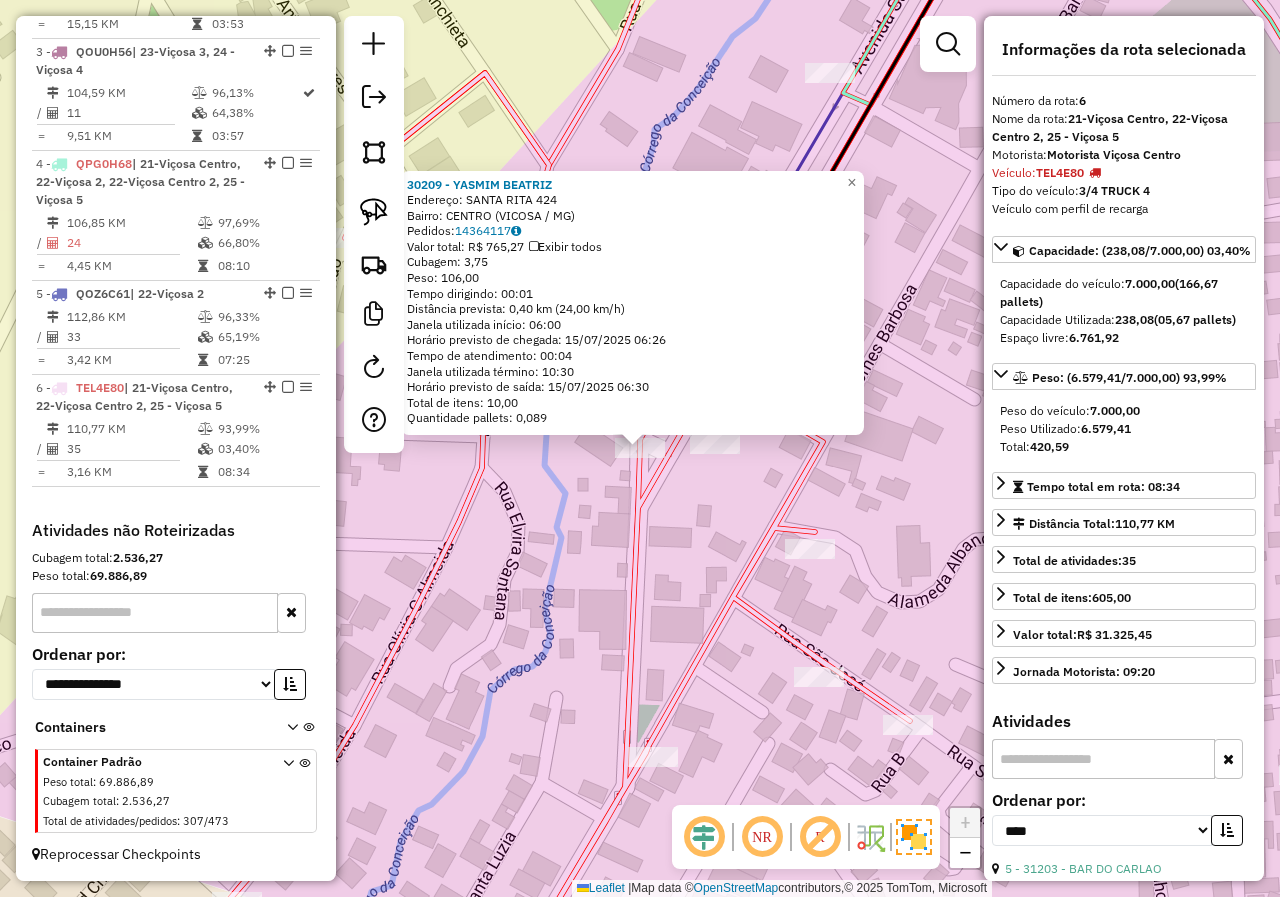 click on "30209 - YASMIM BEATRIZ  Endereço:  SANTA RITA 424   Bairro: CENTRO (VICOSA / MG)   Pedidos:  14364117   Valor total: R$ 765,27   Exibir todos   Cubagem: 3,75  Peso: 106,00  Tempo dirigindo: 00:01   Distância prevista: 0,40 km (24,00 km/h)   Janela utilizada início: 06:00   Horário previsto de chegada: 15/07/2025 06:26   Tempo de atendimento: 00:04   Janela utilizada término: 10:30   Horário previsto de saída: 15/07/2025 06:30   Total de itens: 10,00   Quantidade pallets: 0,089  × Janela de atendimento Grade de atendimento Capacidade Transportadoras Veículos Cliente Pedidos  Rotas Selecione os dias de semana para filtrar as janelas de atendimento  Seg   Ter   Qua   Qui   Sex   Sáb   Dom  Informe o período da janela de atendimento: De: Até:  Filtrar exatamente a janela do cliente  Considerar janela de atendimento padrão  Selecione os dias de semana para filtrar as grades de atendimento  Seg   Ter   Qua   Qui   Sex   Sáb   Dom   Considerar clientes sem dia de atendimento cadastrado  Peso mínimo:" 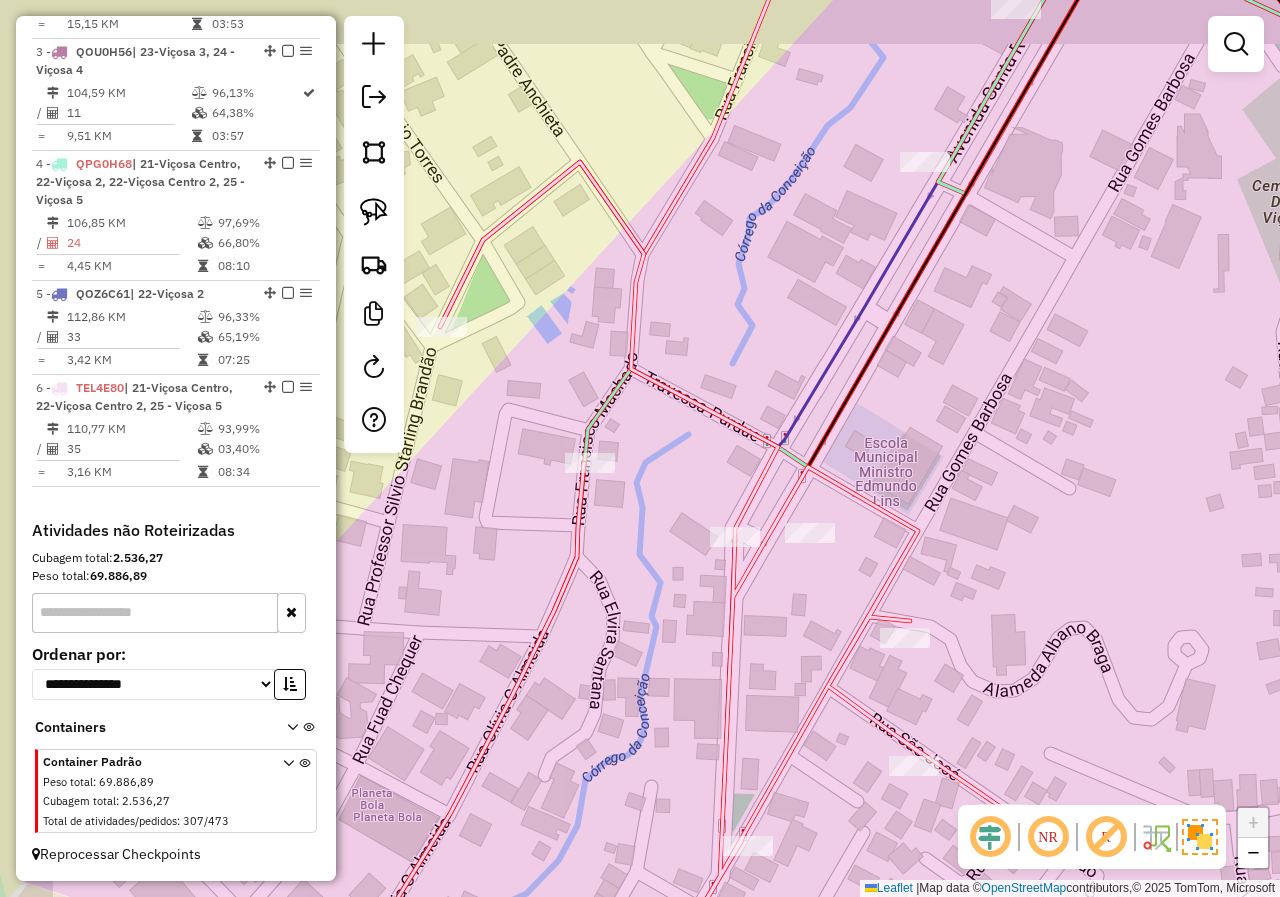 drag, startPoint x: 703, startPoint y: 509, endPoint x: 798, endPoint y: 598, distance: 130.1768 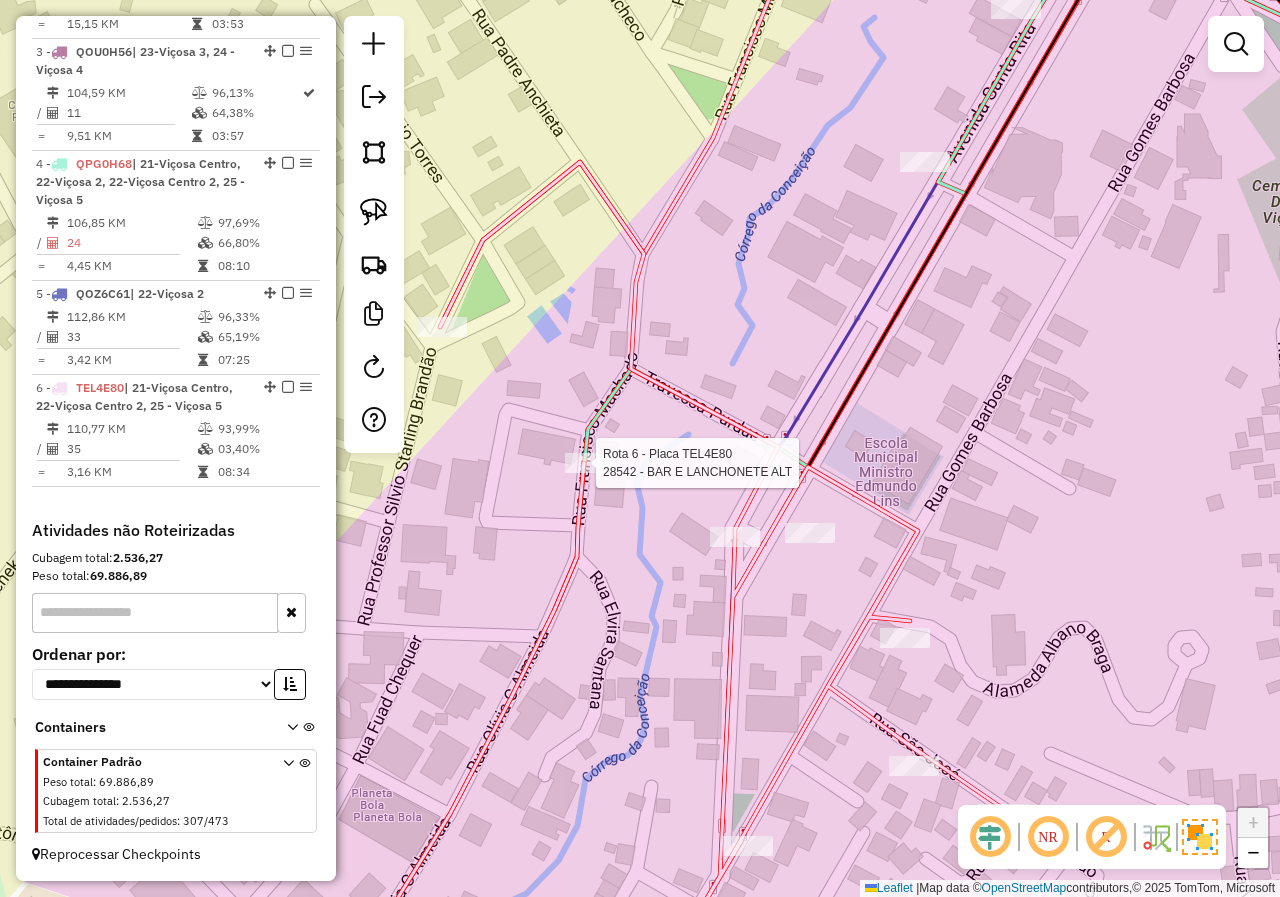 select on "*********" 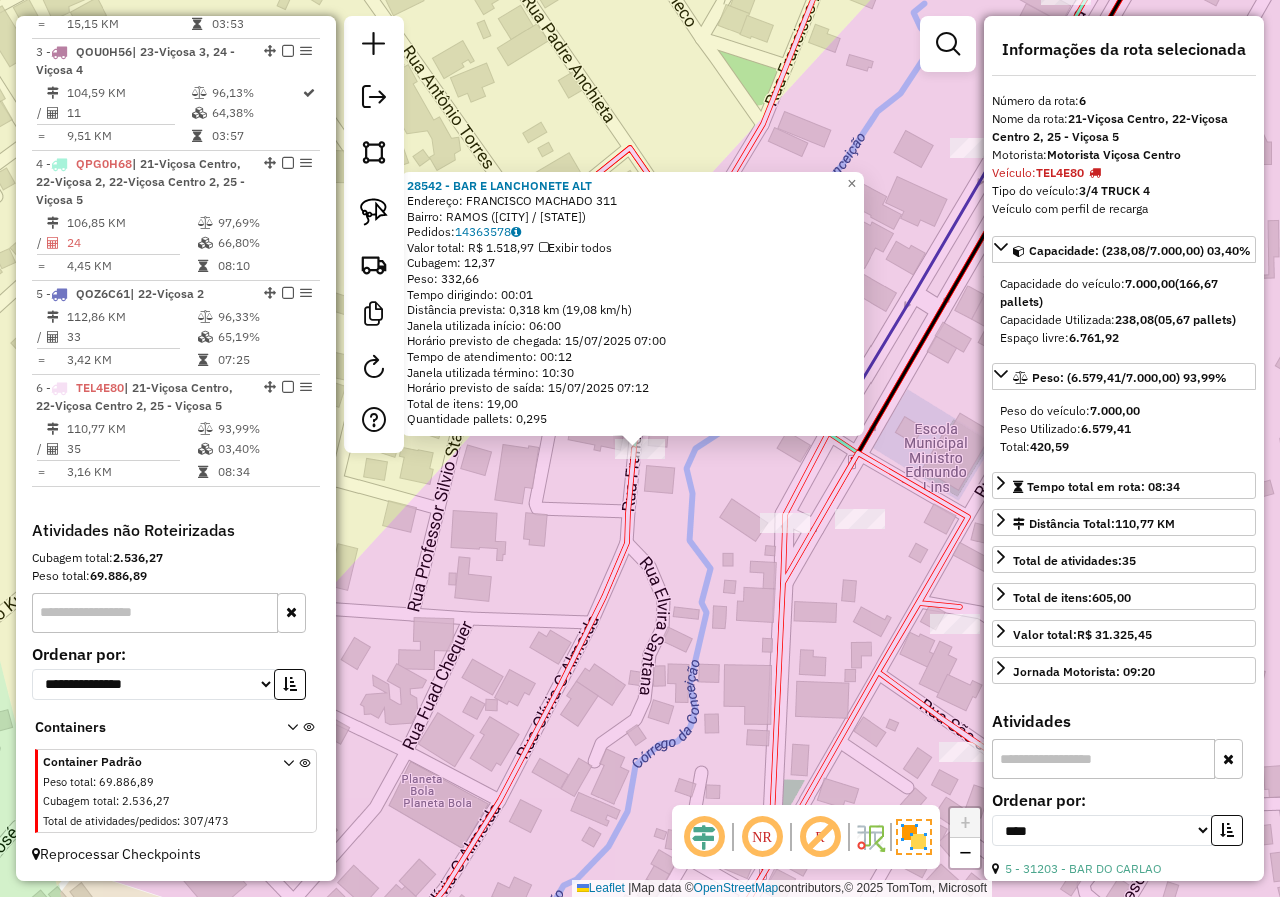 drag, startPoint x: 652, startPoint y: 548, endPoint x: 688, endPoint y: 535, distance: 38.27532 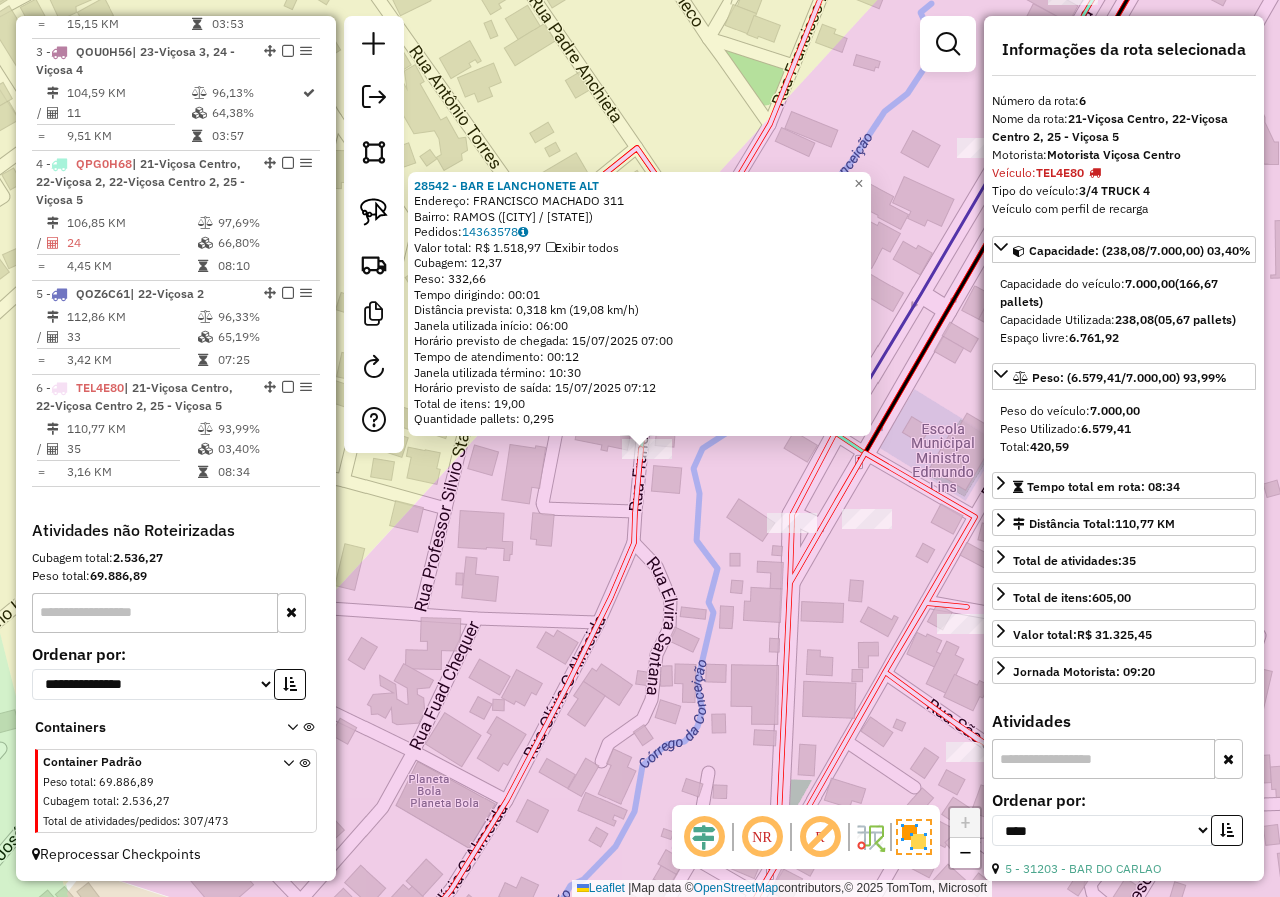 drag, startPoint x: 688, startPoint y: 535, endPoint x: 742, endPoint y: 646, distance: 123.43824 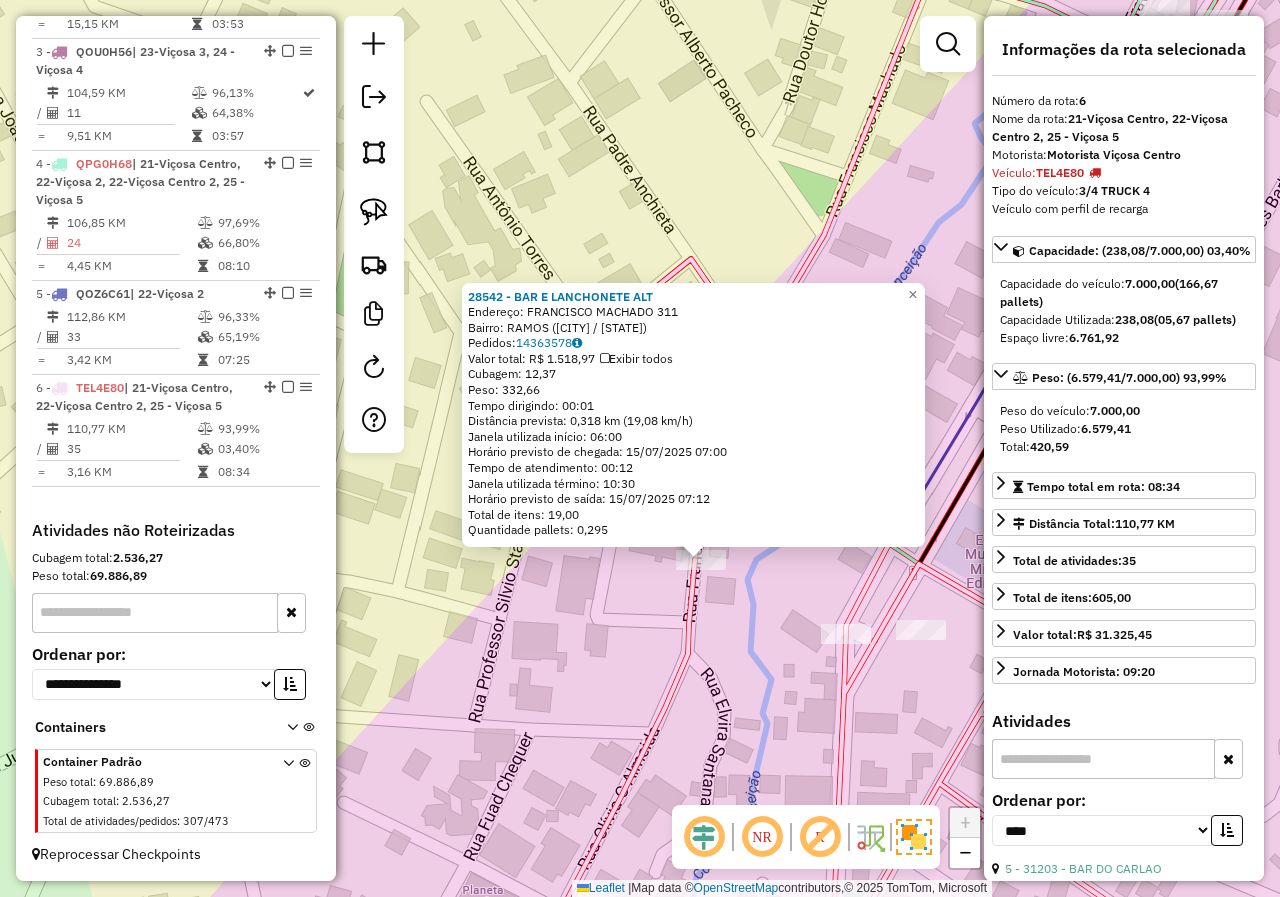 click on "28542 - BAR E LANCHONETE ALT  Endereço:  FRANCISCO MACHADO 311   Bairro: RAMOS (VICOSA / MG)   Pedidos:  14363578   Valor total: R$ 1.518,97   Exibir todos   Cubagem: 12,37  Peso: 332,66  Tempo dirigindo: 00:01   Distância prevista: 0,318 km (19,08 km/h)   Janela utilizada início: 06:00   Horário previsto de chegada: 15/07/2025 07:00   Tempo de atendimento: 00:12   Janela utilizada término: 10:30   Horário previsto de saída: 15/07/2025 07:12   Total de itens: 19,00   Quantidade pallets: 0,295  × Janela de atendimento Grade de atendimento Capacidade Transportadoras Veículos Cliente Pedidos  Rotas Selecione os dias de semana para filtrar as janelas de atendimento  Seg   Ter   Qua   Qui   Sex   Sáb   Dom  Informe o período da janela de atendimento: De: Até:  Filtrar exatamente a janela do cliente  Considerar janela de atendimento padrão  Selecione os dias de semana para filtrar as grades de atendimento  Seg   Ter   Qua   Qui   Sex   Sáb   Dom   Considerar clientes sem dia de atendimento cadastrado" 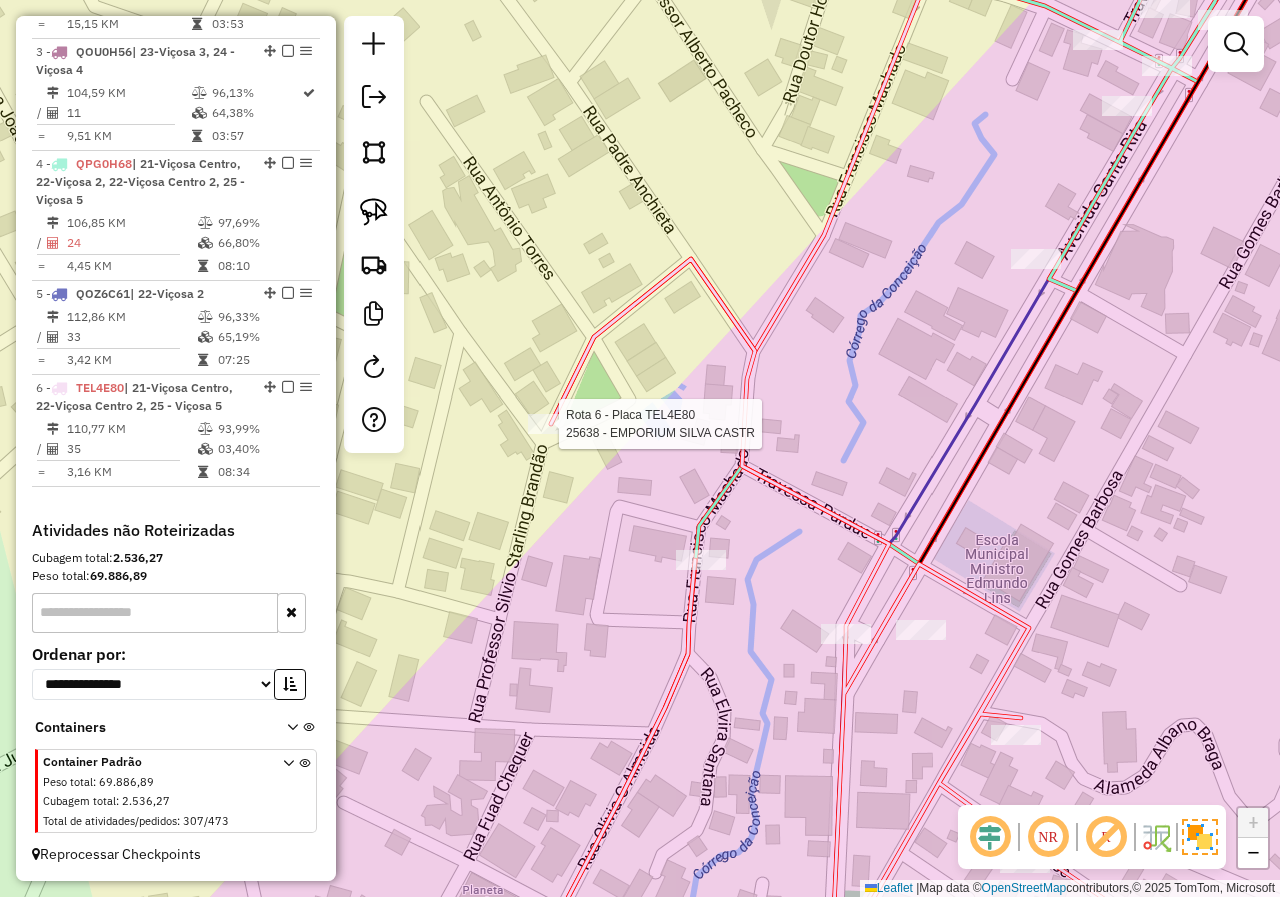 select on "*********" 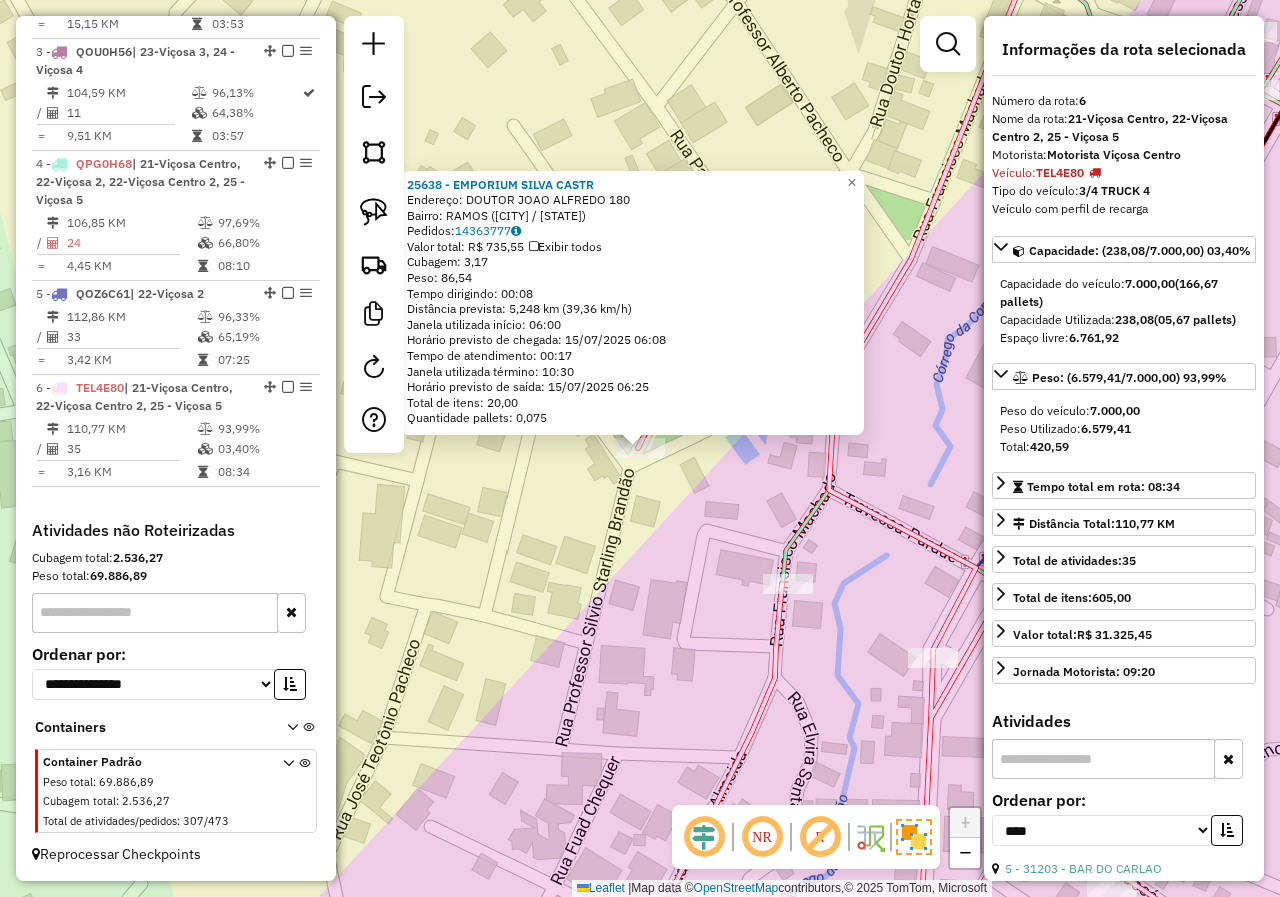 drag, startPoint x: 650, startPoint y: 549, endPoint x: 774, endPoint y: 569, distance: 125.60255 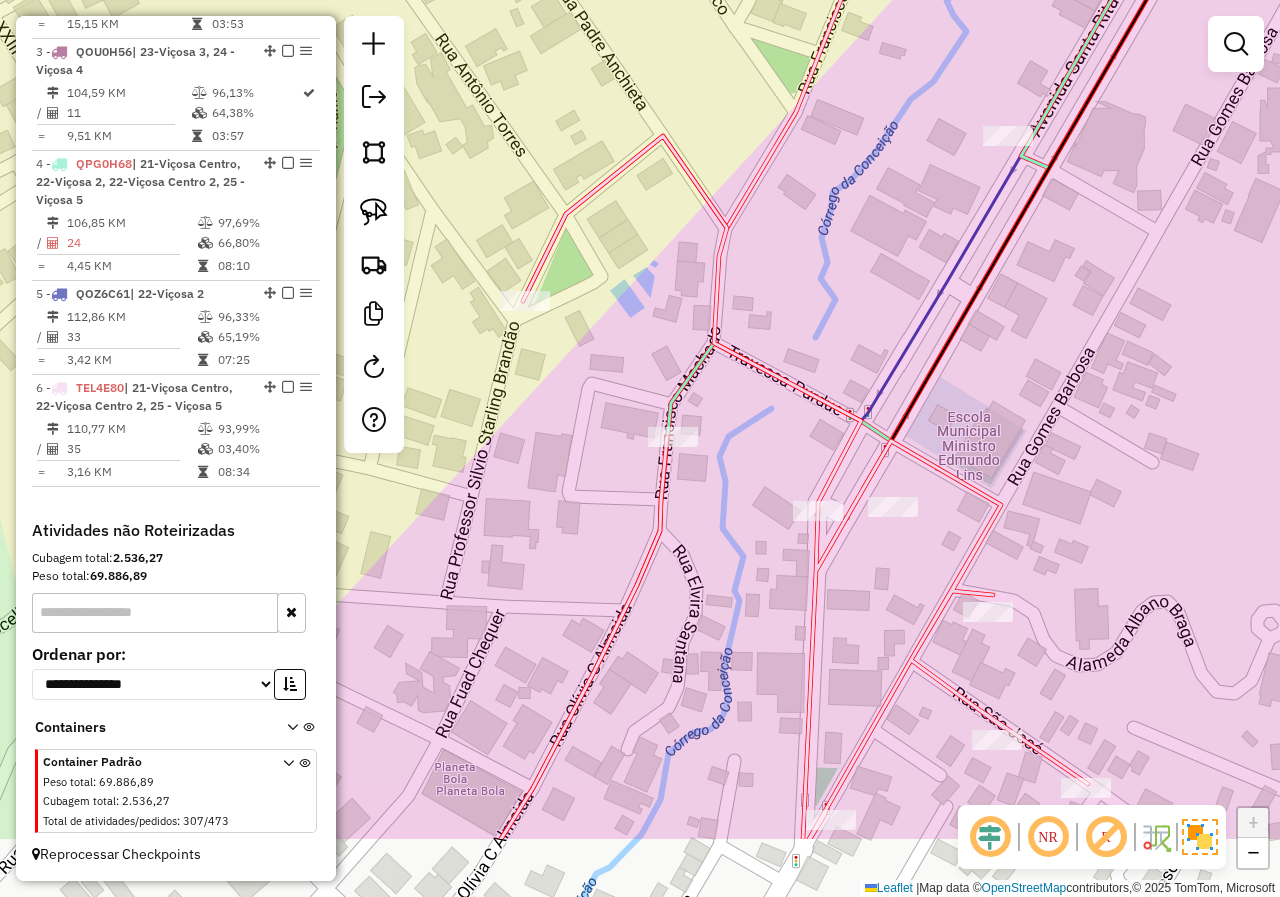 drag, startPoint x: 818, startPoint y: 583, endPoint x: 582, endPoint y: 277, distance: 386.435 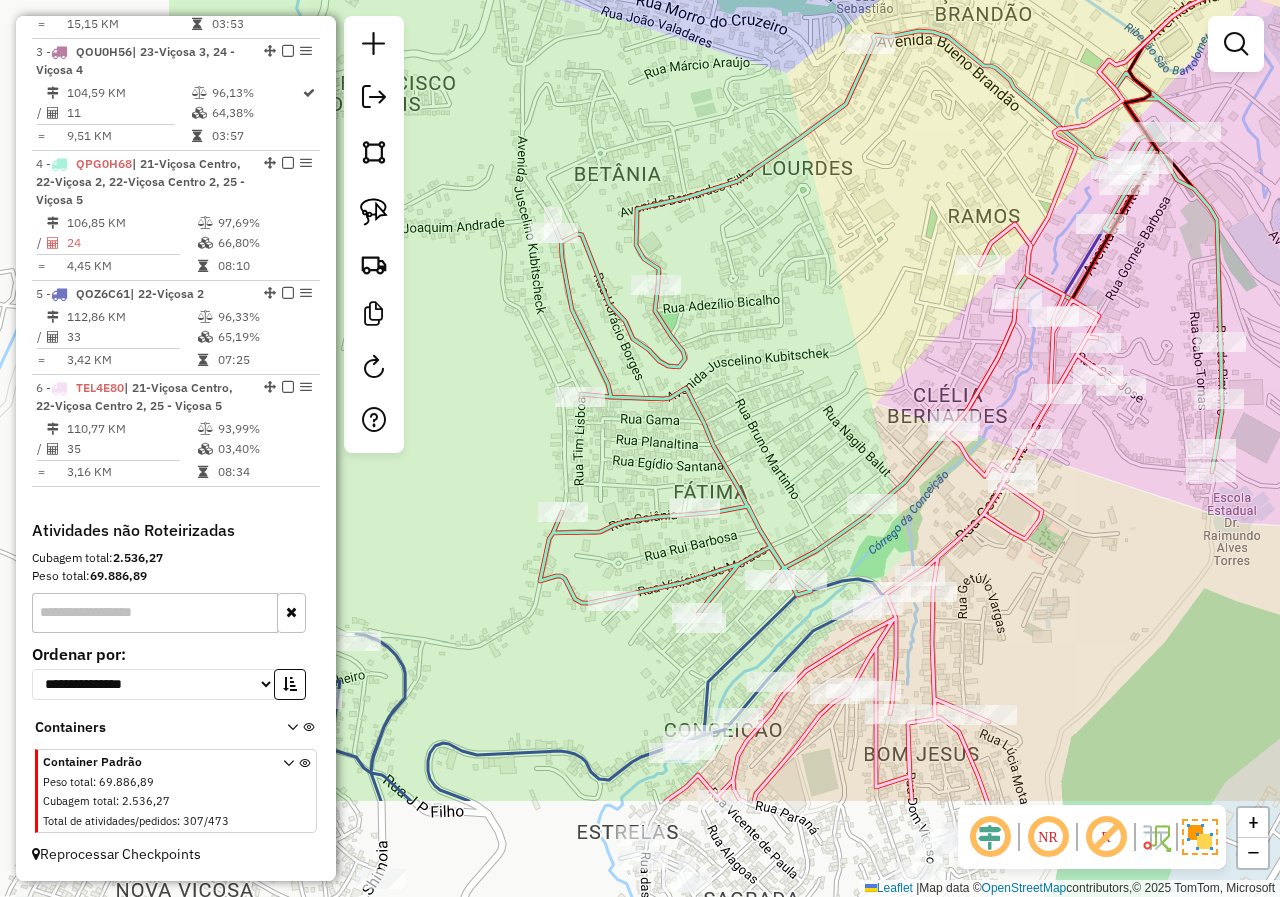 drag, startPoint x: 672, startPoint y: 410, endPoint x: 978, endPoint y: 173, distance: 387.0465 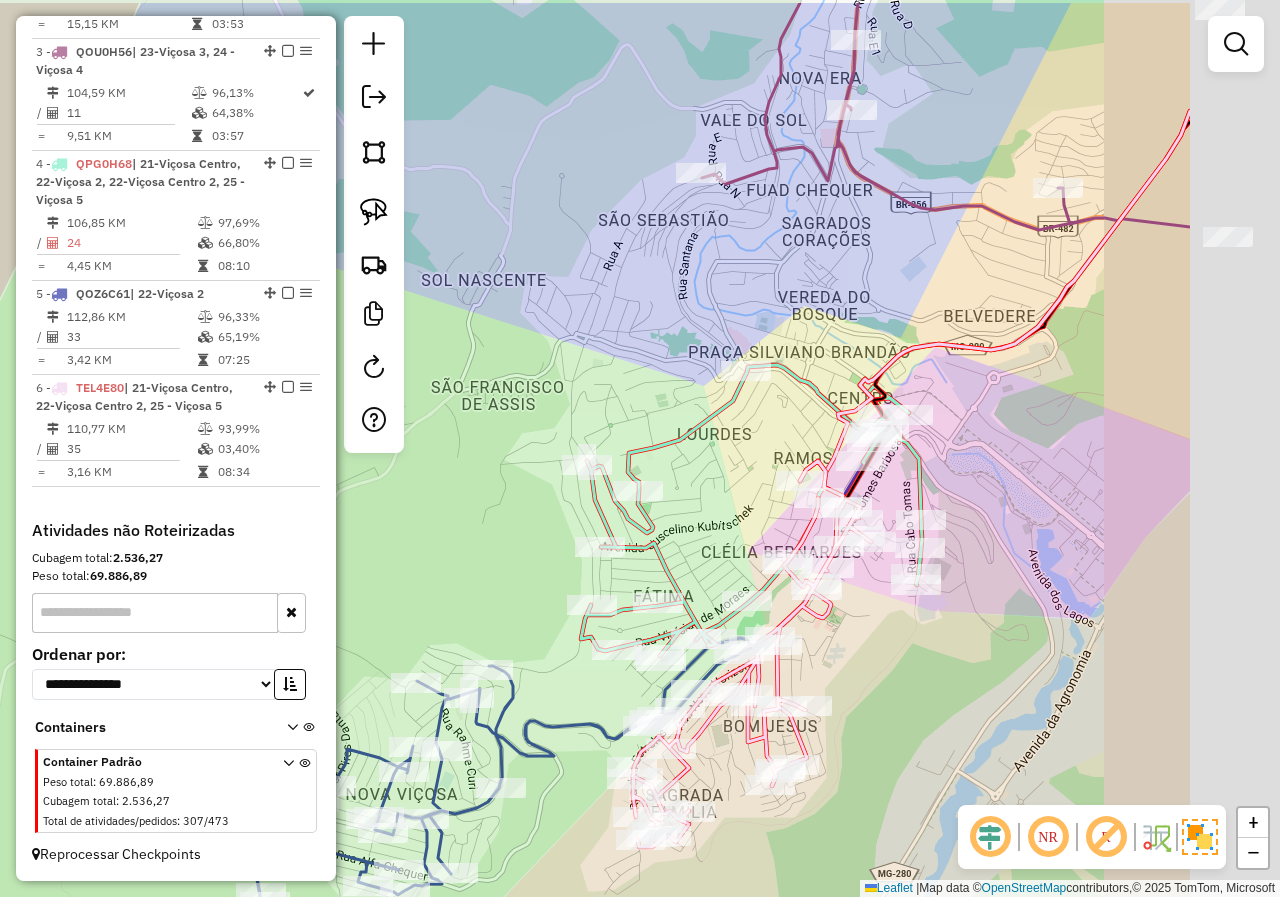 drag, startPoint x: 1078, startPoint y: 549, endPoint x: 860, endPoint y: 642, distance: 237.00844 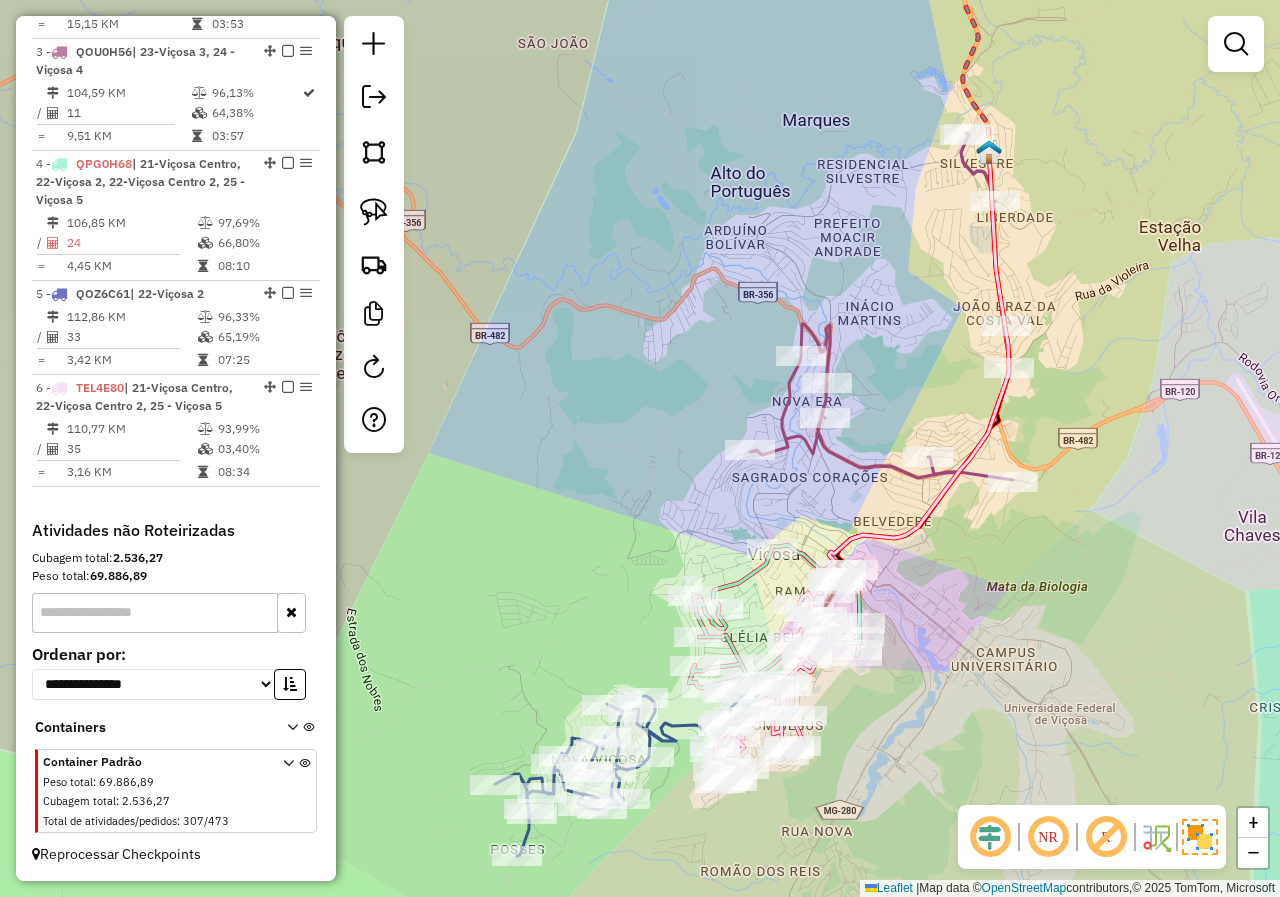 drag, startPoint x: 1011, startPoint y: 530, endPoint x: 942, endPoint y: 583, distance: 87.005745 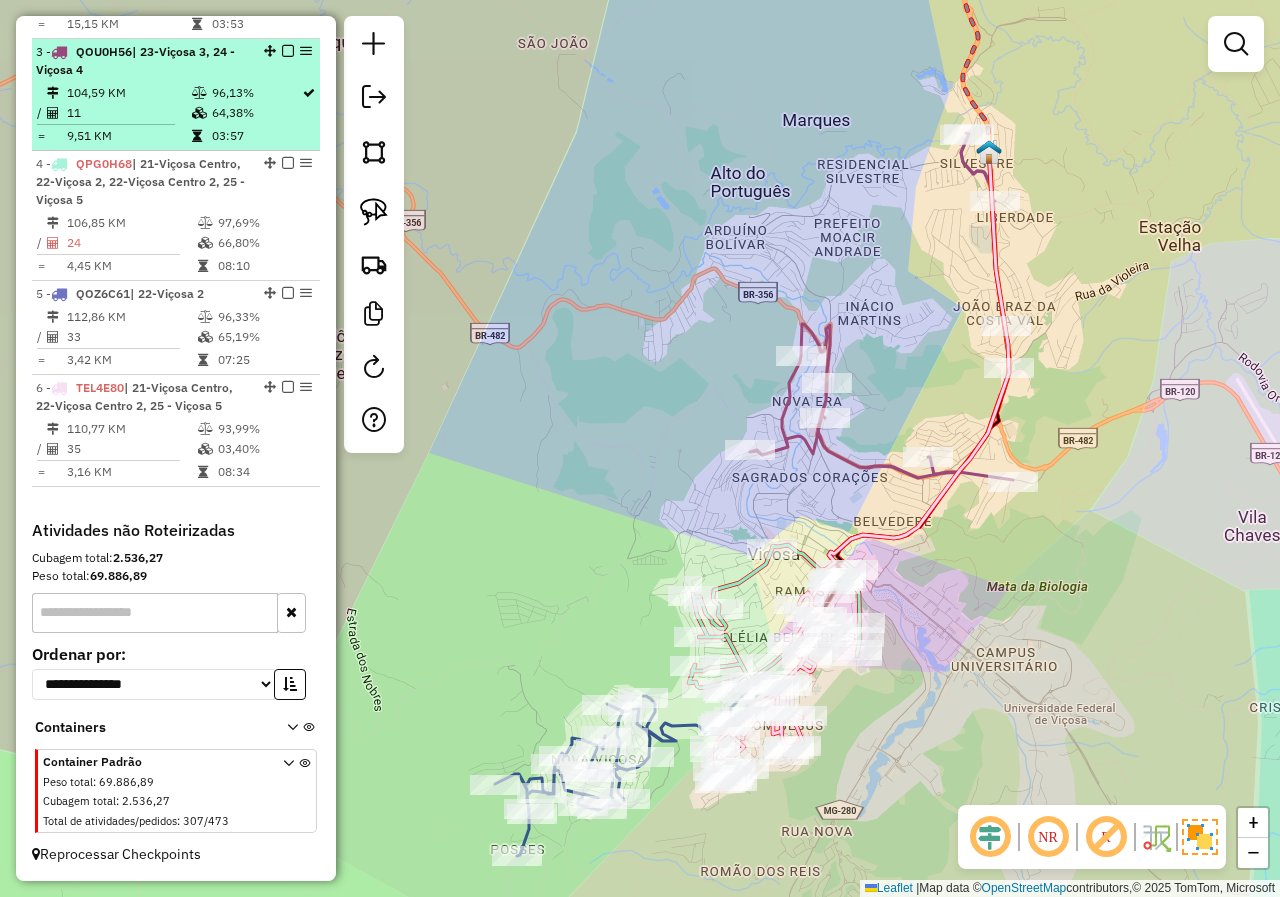 click at bounding box center [199, 113] 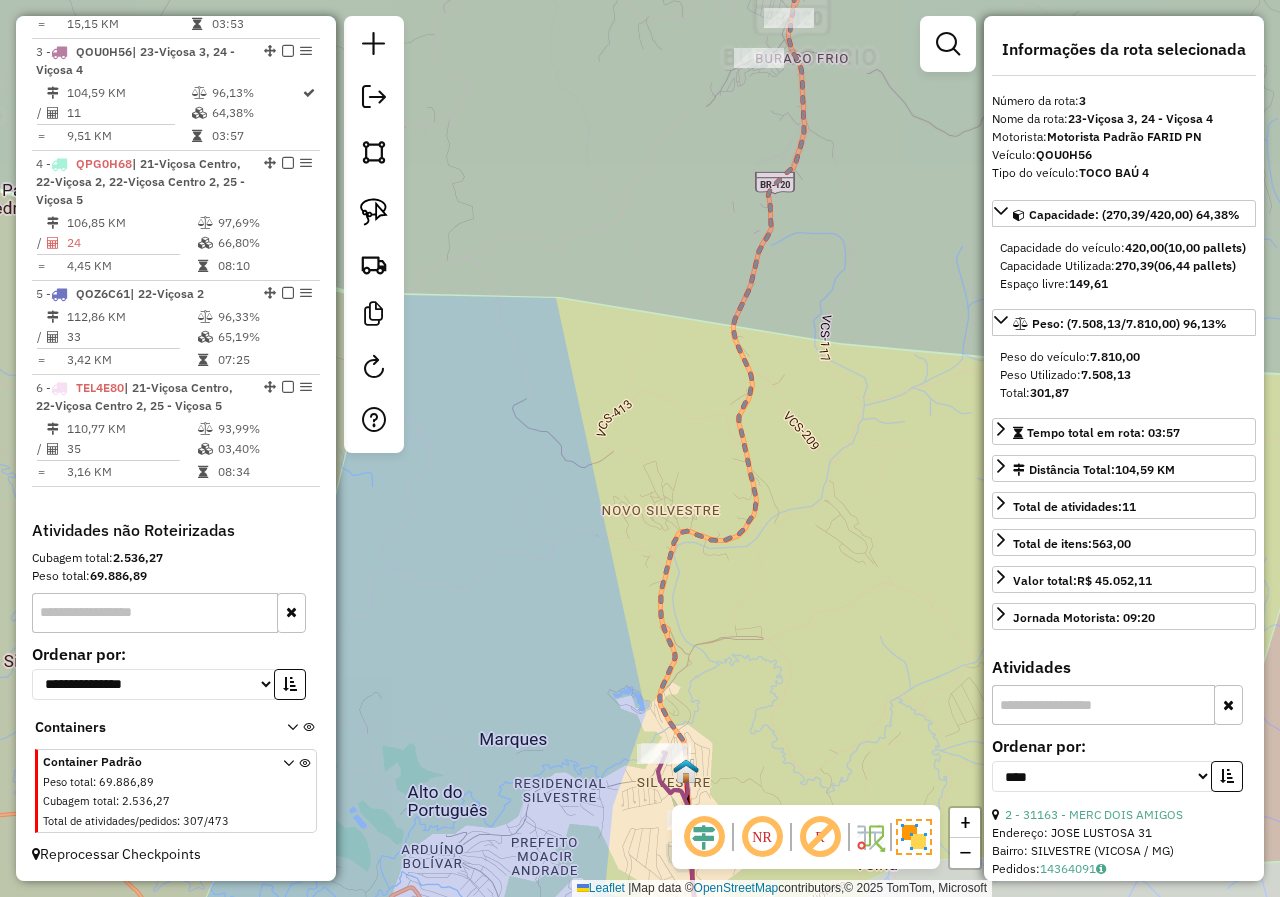 drag, startPoint x: 585, startPoint y: 674, endPoint x: 600, endPoint y: 439, distance: 235.47824 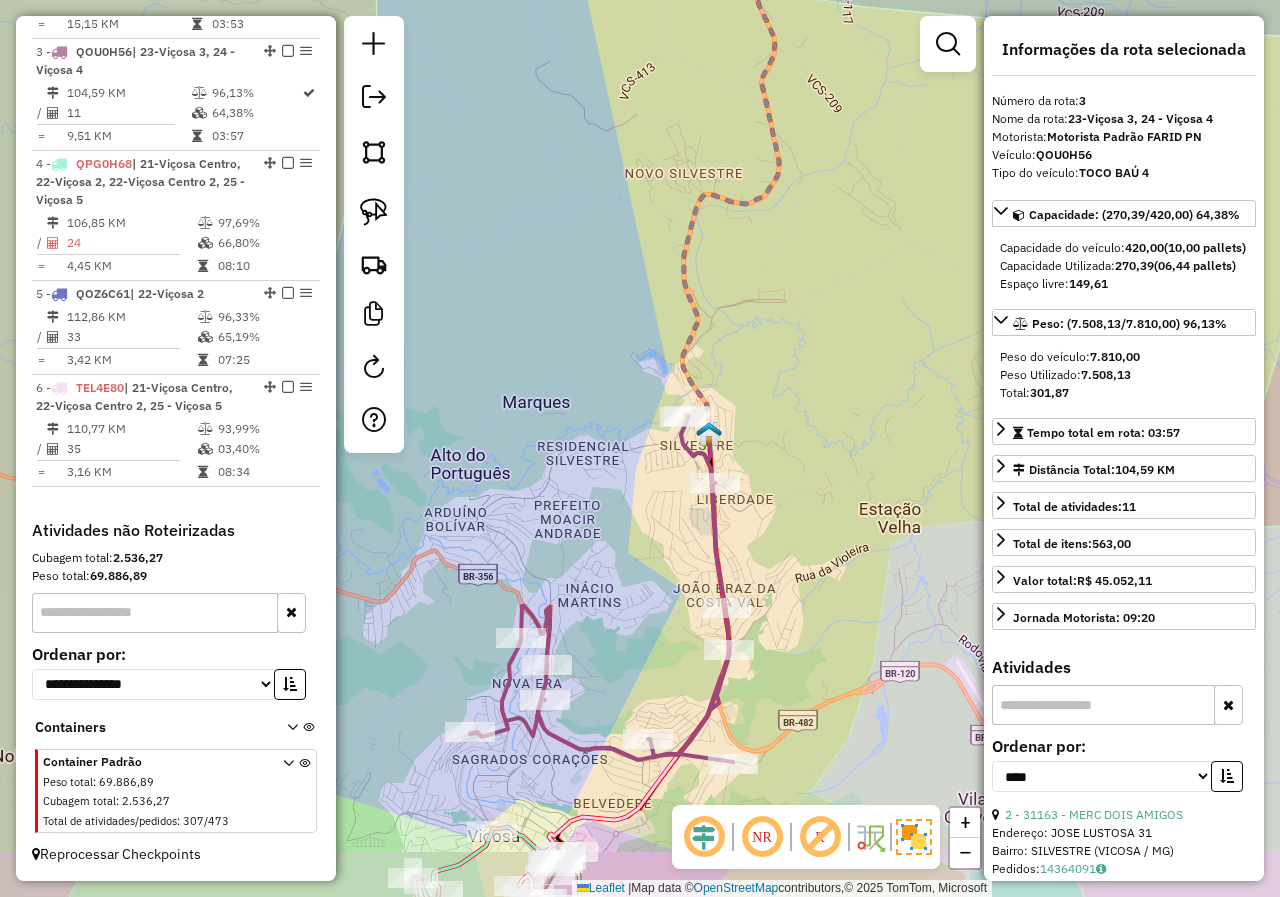 drag, startPoint x: 597, startPoint y: 653, endPoint x: 615, endPoint y: 480, distance: 173.9339 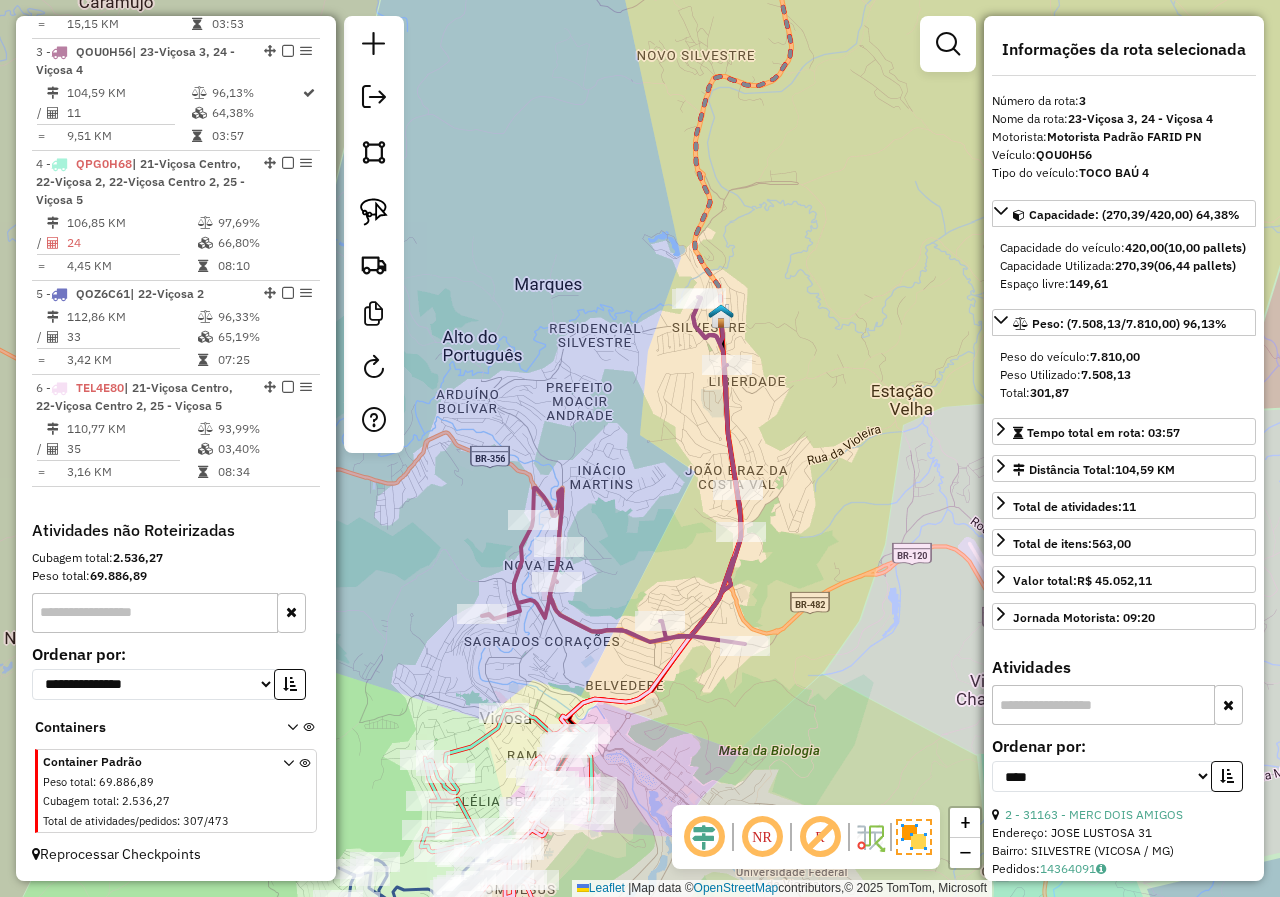 drag, startPoint x: 558, startPoint y: 691, endPoint x: 621, endPoint y: 560, distance: 145.36162 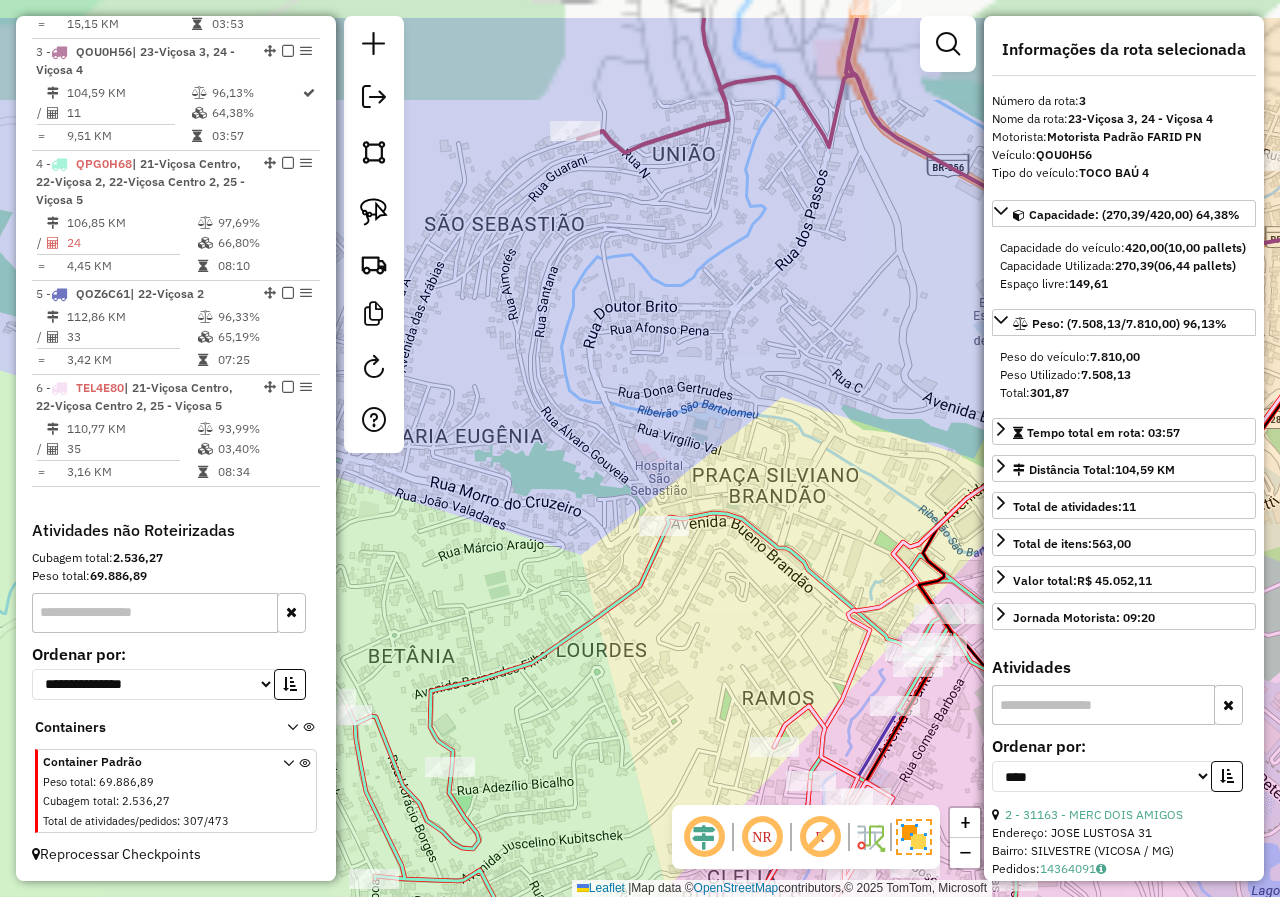 drag, startPoint x: 623, startPoint y: 593, endPoint x: 599, endPoint y: 705, distance: 114.54257 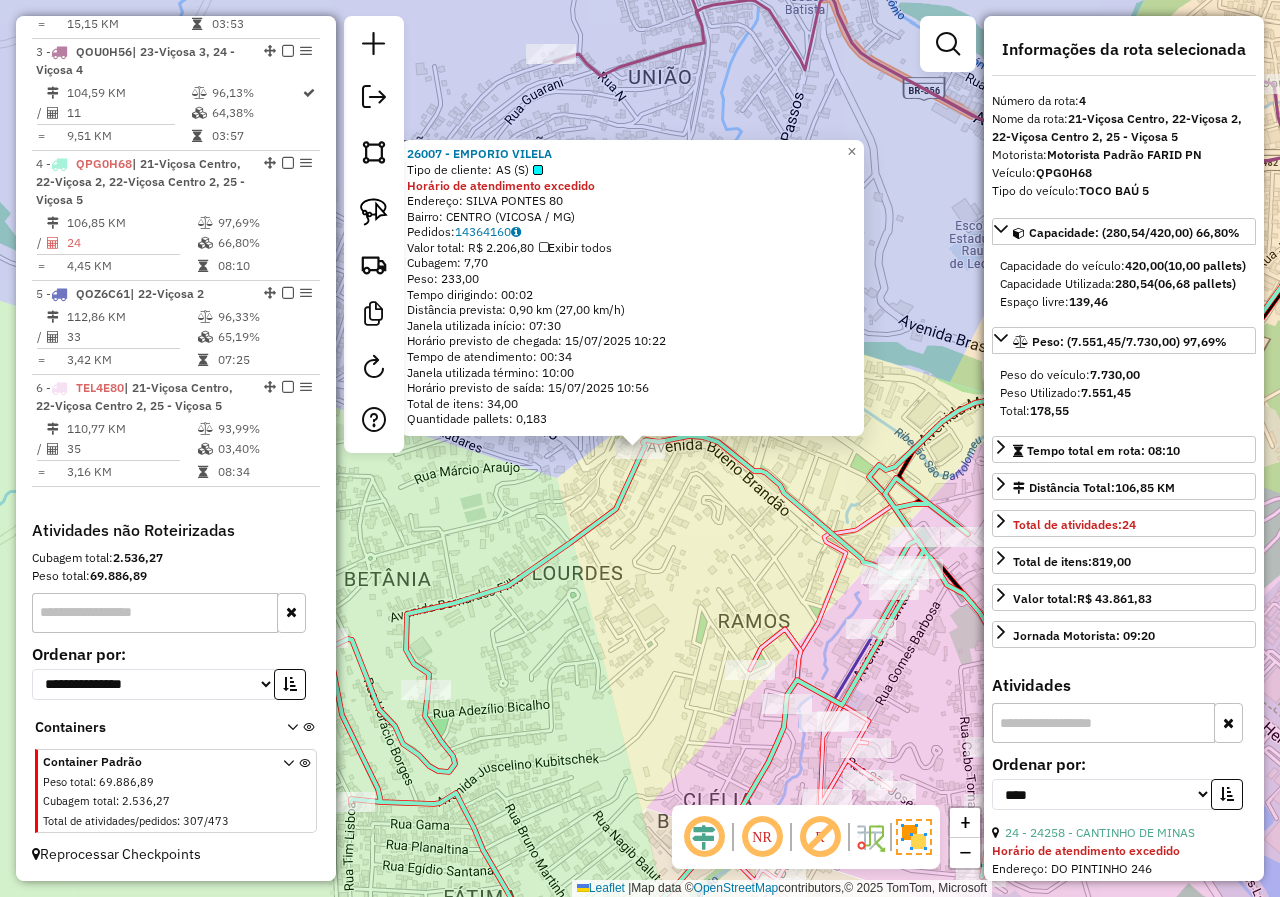 click on "26007 - EMPORIO VILELA  Tipo de cliente:   AS (S)  Horário de atendimento excedido  Endereço:  SILVA PONTES 80   Bairro: CENTRO (VICOSA / MG)   Pedidos:  14364160   Valor total: R$ 2.206,80   Exibir todos   Cubagem: 7,70  Peso: 233,00  Tempo dirigindo: 00:02   Distância prevista: 0,90 km (27,00 km/h)   Janela utilizada início: 07:30   Horário previsto de chegada: 15/07/2025 10:22   Tempo de atendimento: 00:34   Janela utilizada término: 10:00   Horário previsto de saída: 15/07/2025 10:56   Total de itens: 34,00   Quantidade pallets: 0,183  × Janela de atendimento Grade de atendimento Capacidade Transportadoras Veículos Cliente Pedidos  Rotas Selecione os dias de semana para filtrar as janelas de atendimento  Seg   Ter   Qua   Qui   Sex   Sáb   Dom  Informe o período da janela de atendimento: De: Até:  Filtrar exatamente a janela do cliente  Considerar janela de atendimento padrão  Selecione os dias de semana para filtrar as grades de atendimento  Seg   Ter   Qua   Qui   Sex   Sáb   Dom   De:  +" 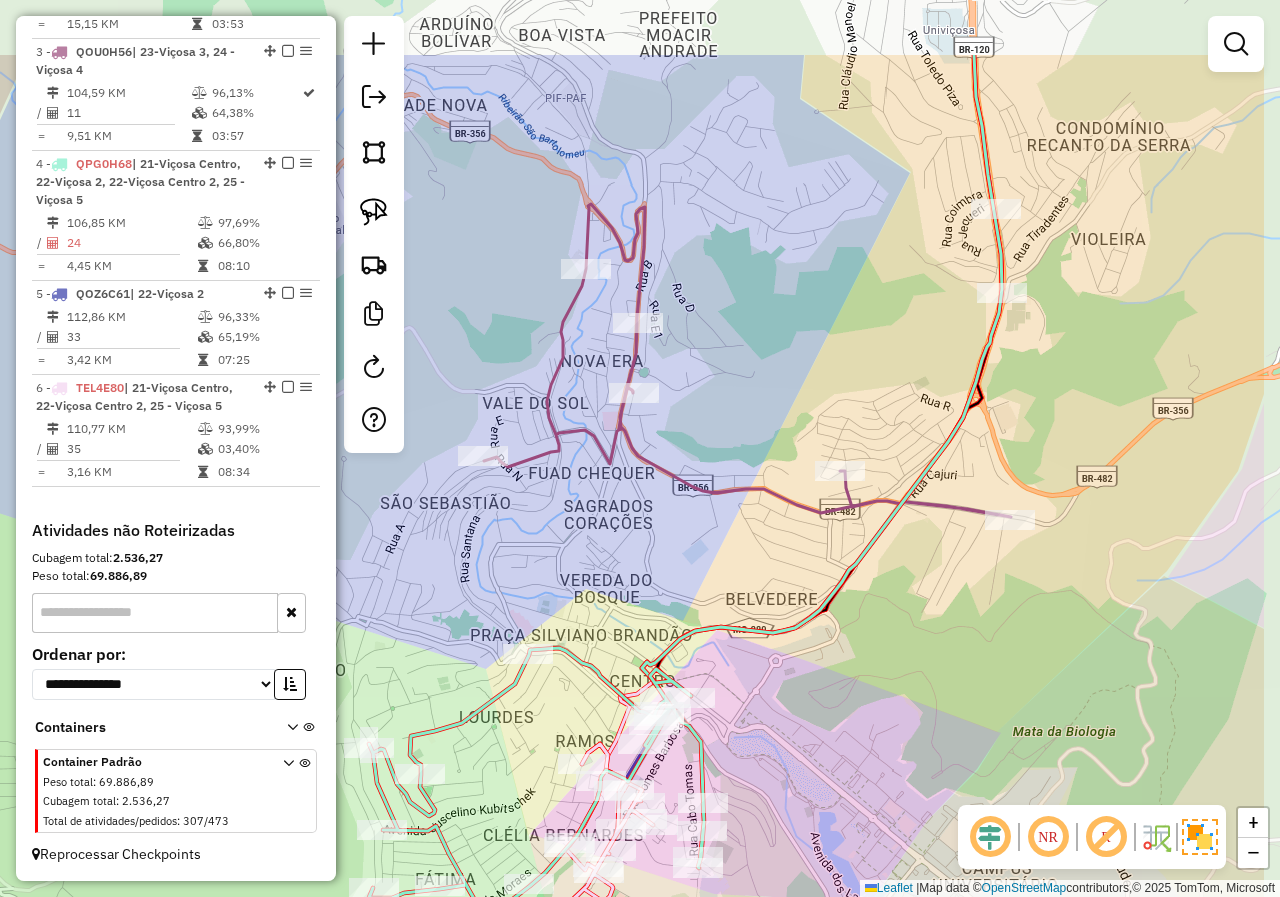 drag, startPoint x: 896, startPoint y: 538, endPoint x: 752, endPoint y: 683, distance: 204.35509 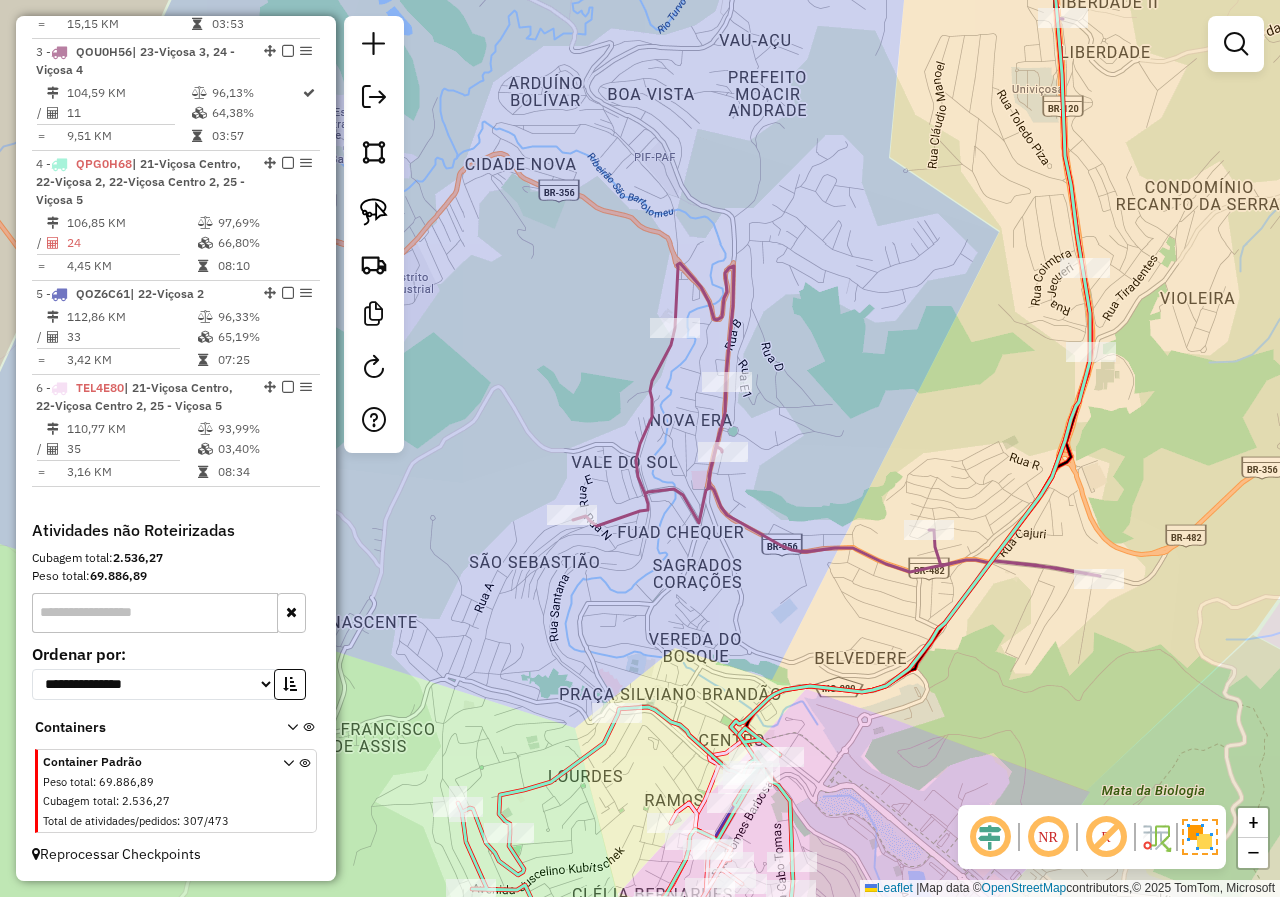 drag, startPoint x: 663, startPoint y: 653, endPoint x: 663, endPoint y: 634, distance: 19 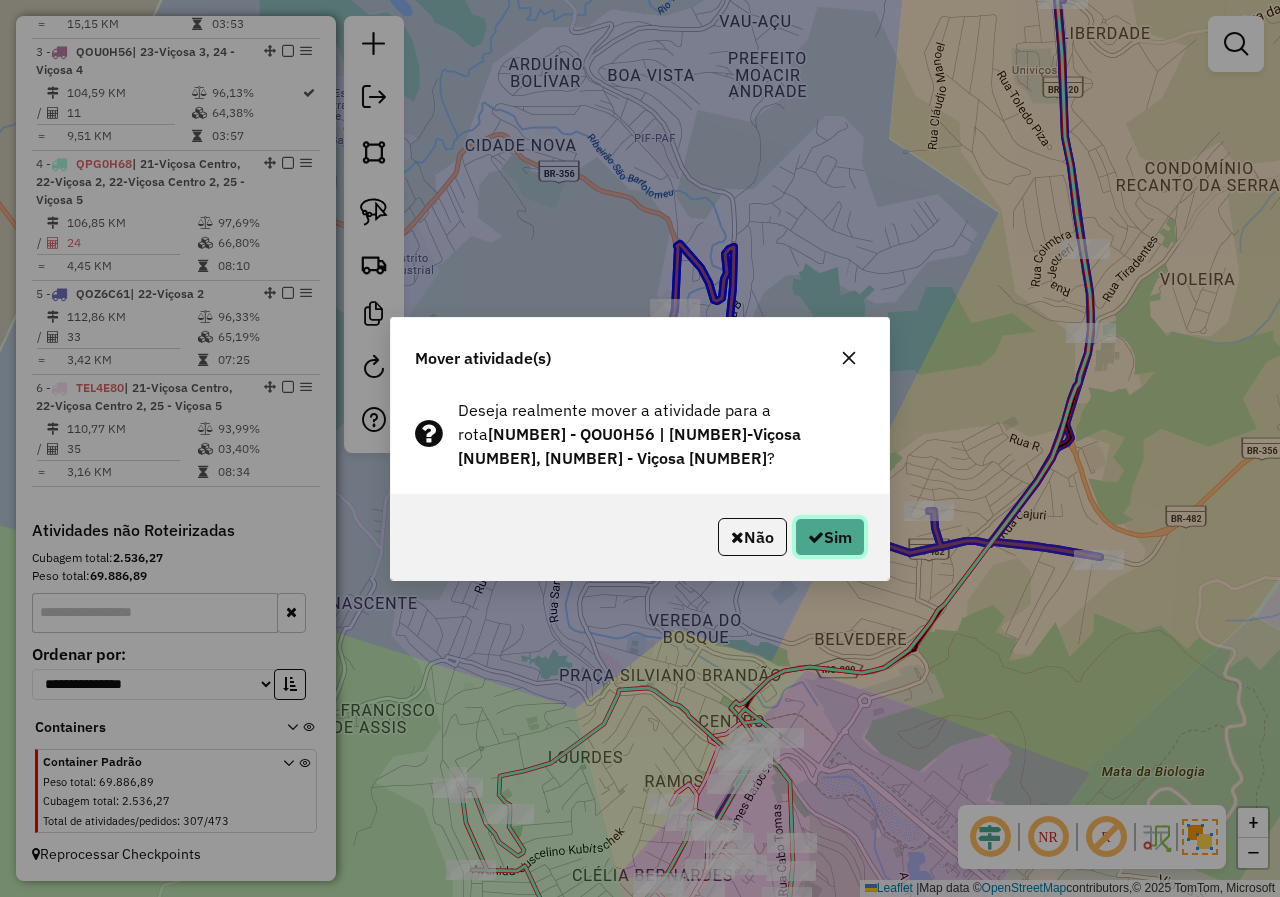 click on "Sim" 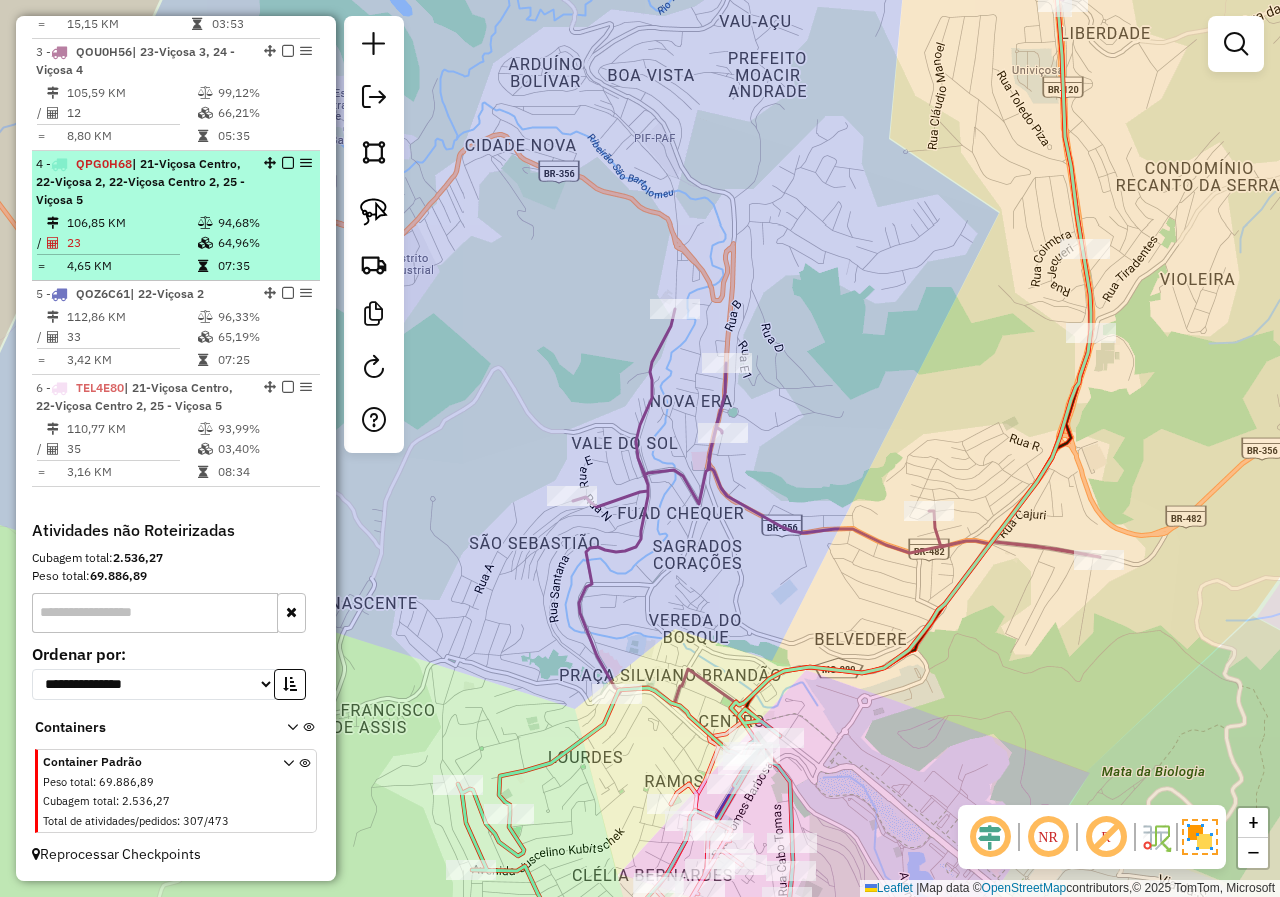 click on "4,65 KM" at bounding box center [131, 266] 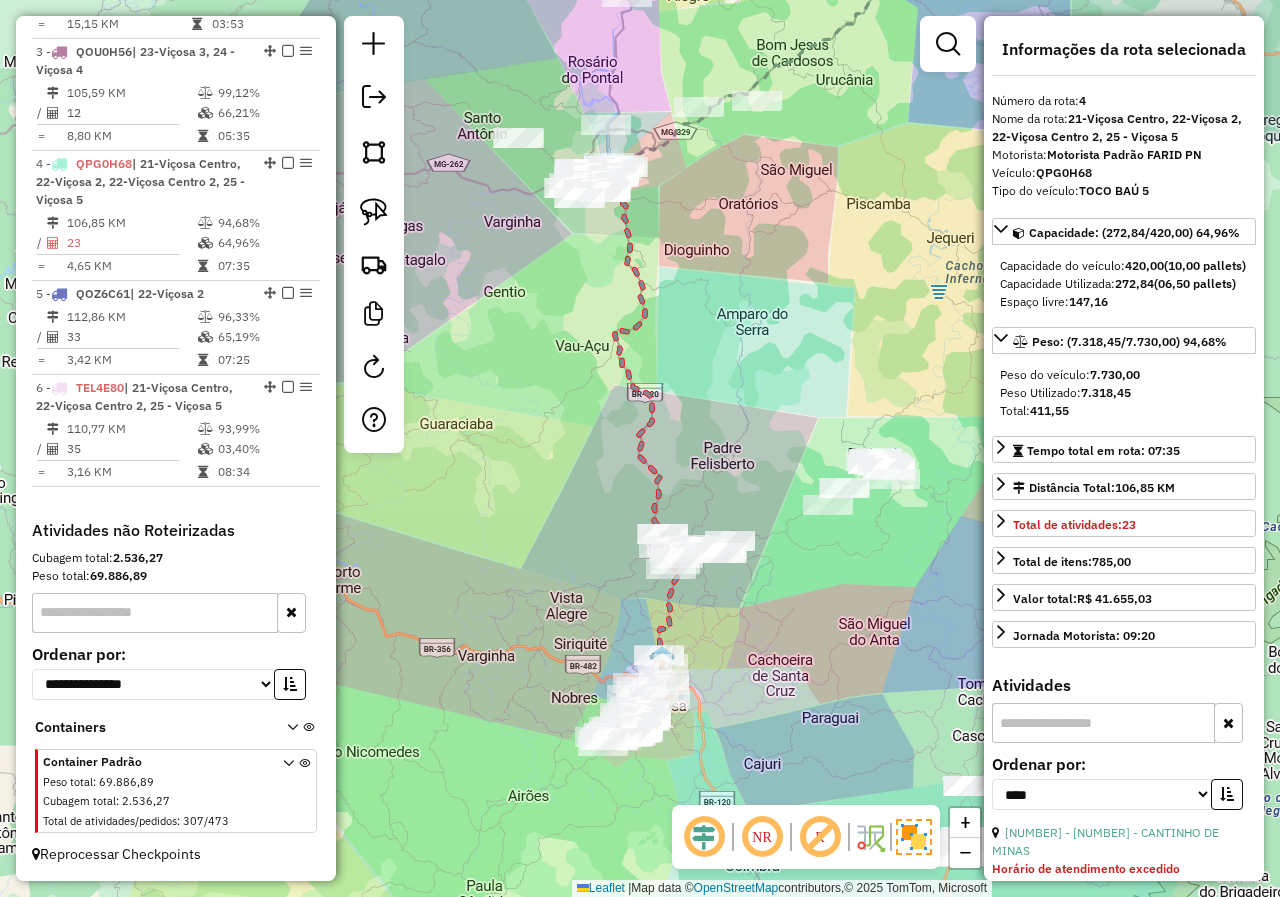 click on "Janela de atendimento Grade de atendimento Capacidade Transportadoras Veículos Cliente Pedidos  Rotas Selecione os dias de semana para filtrar as janelas de atendimento  Seg   Ter   Qua   Qui   Sex   Sáb   Dom  Informe o período da janela de atendimento: De: Até:  Filtrar exatamente a janela do cliente  Considerar janela de atendimento padrão  Selecione os dias de semana para filtrar as grades de atendimento  Seg   Ter   Qua   Qui   Sex   Sáb   Dom   Considerar clientes sem dia de atendimento cadastrado  Clientes fora do dia de atendimento selecionado Filtrar as atividades entre os valores definidos abaixo:  Peso mínimo:   Peso máximo:   Cubagem mínima:   Cubagem máxima:   De:   Até:  Filtrar as atividades entre o tempo de atendimento definido abaixo:  De:   Até:   Considerar capacidade total dos clientes não roteirizados Transportadora: Selecione um ou mais itens Tipo de veículo: Selecione um ou mais itens Veículo: Selecione um ou mais itens Motorista: Selecione um ou mais itens Nome: Rótulo:" 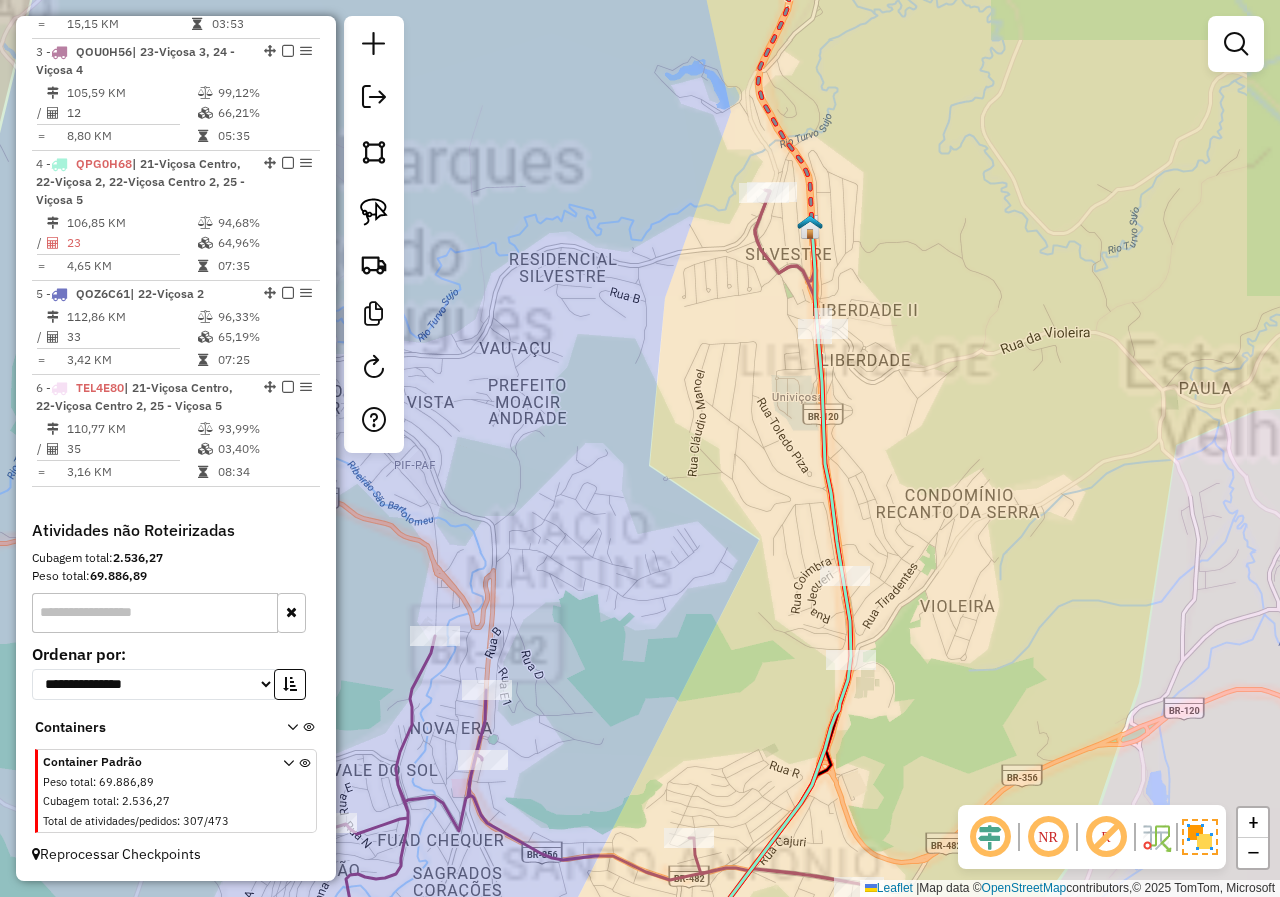 drag, startPoint x: 689, startPoint y: 733, endPoint x: 713, endPoint y: 426, distance: 307.93668 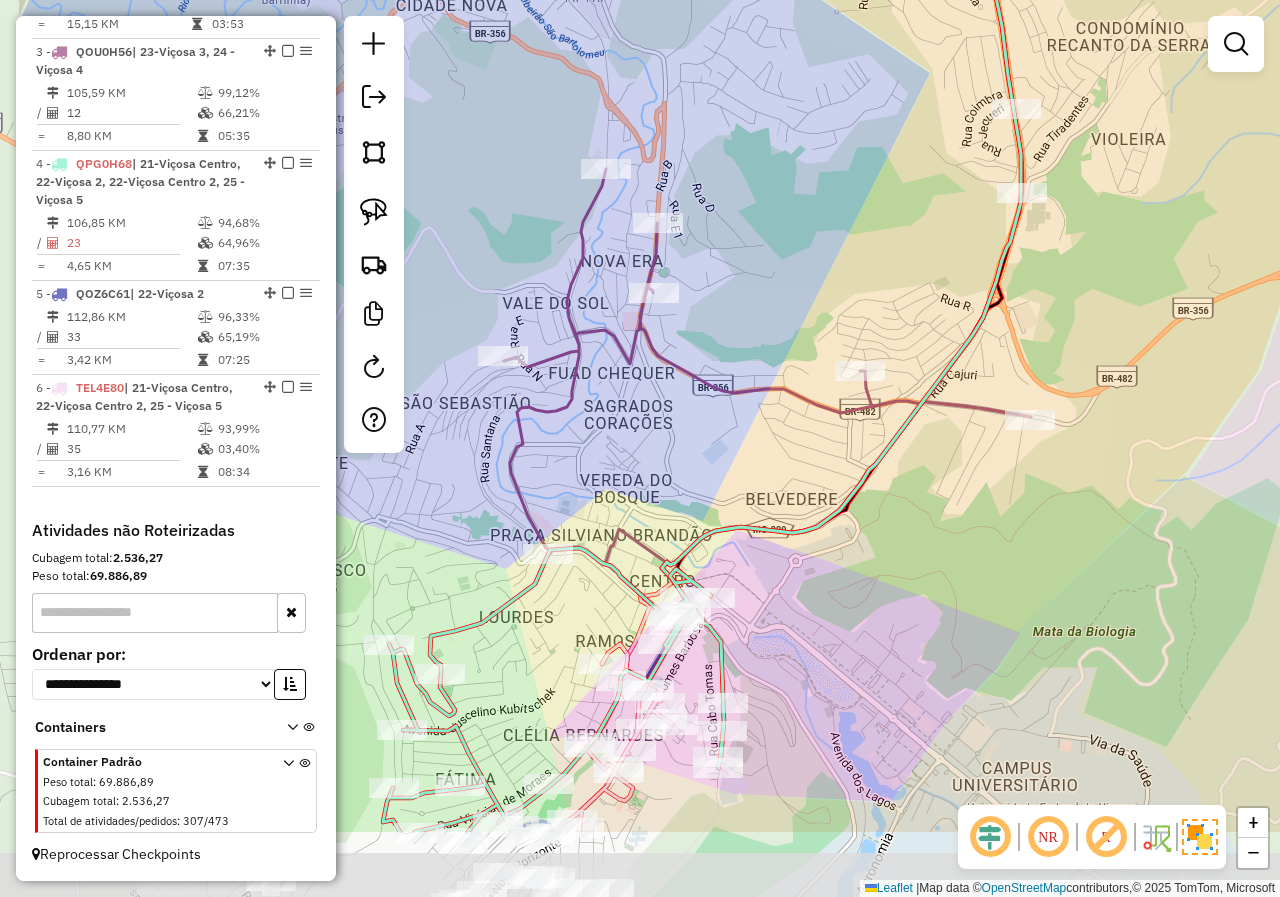 drag, startPoint x: 622, startPoint y: 618, endPoint x: 806, endPoint y: 416, distance: 273.2398 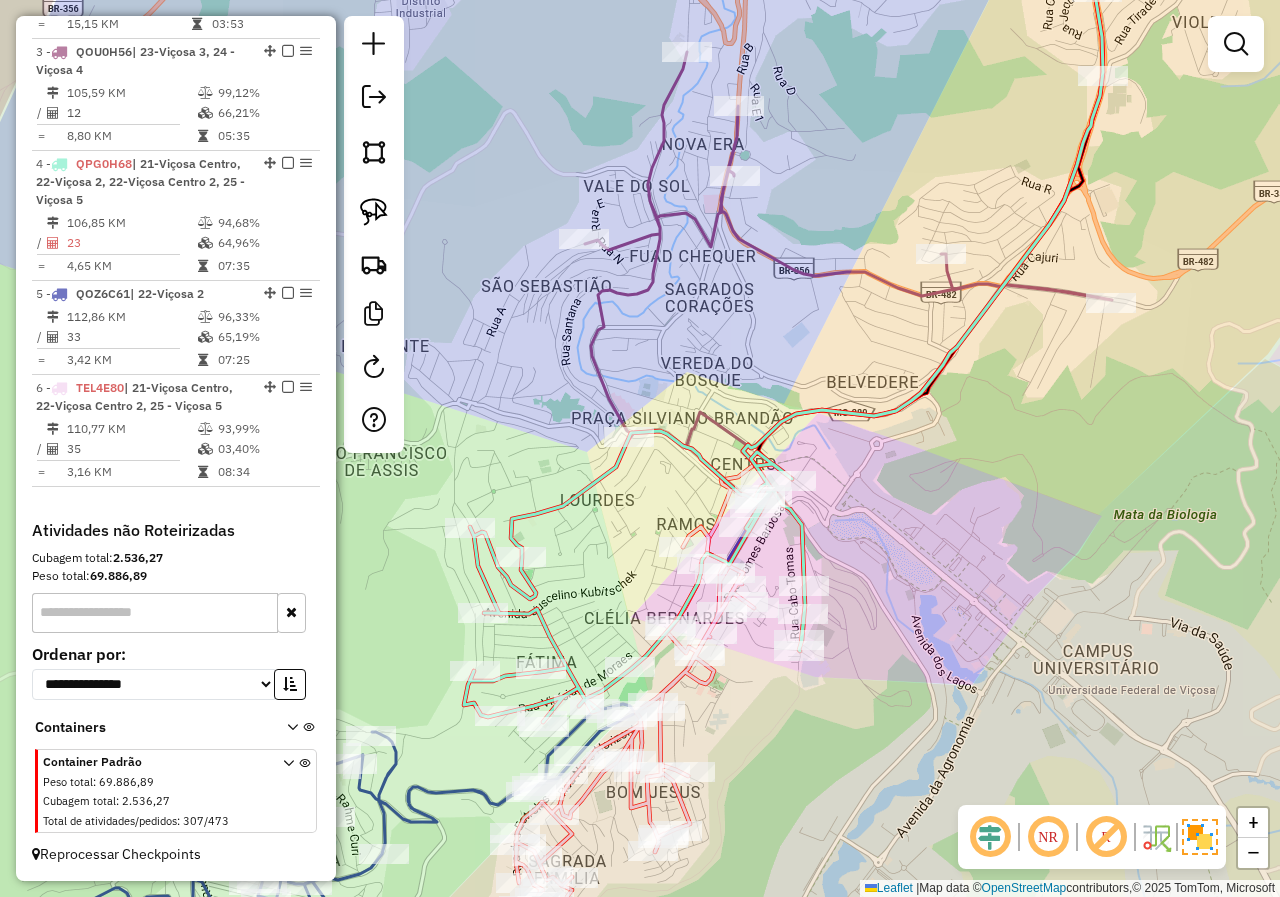 drag, startPoint x: 821, startPoint y: 605, endPoint x: 866, endPoint y: 536, distance: 82.37718 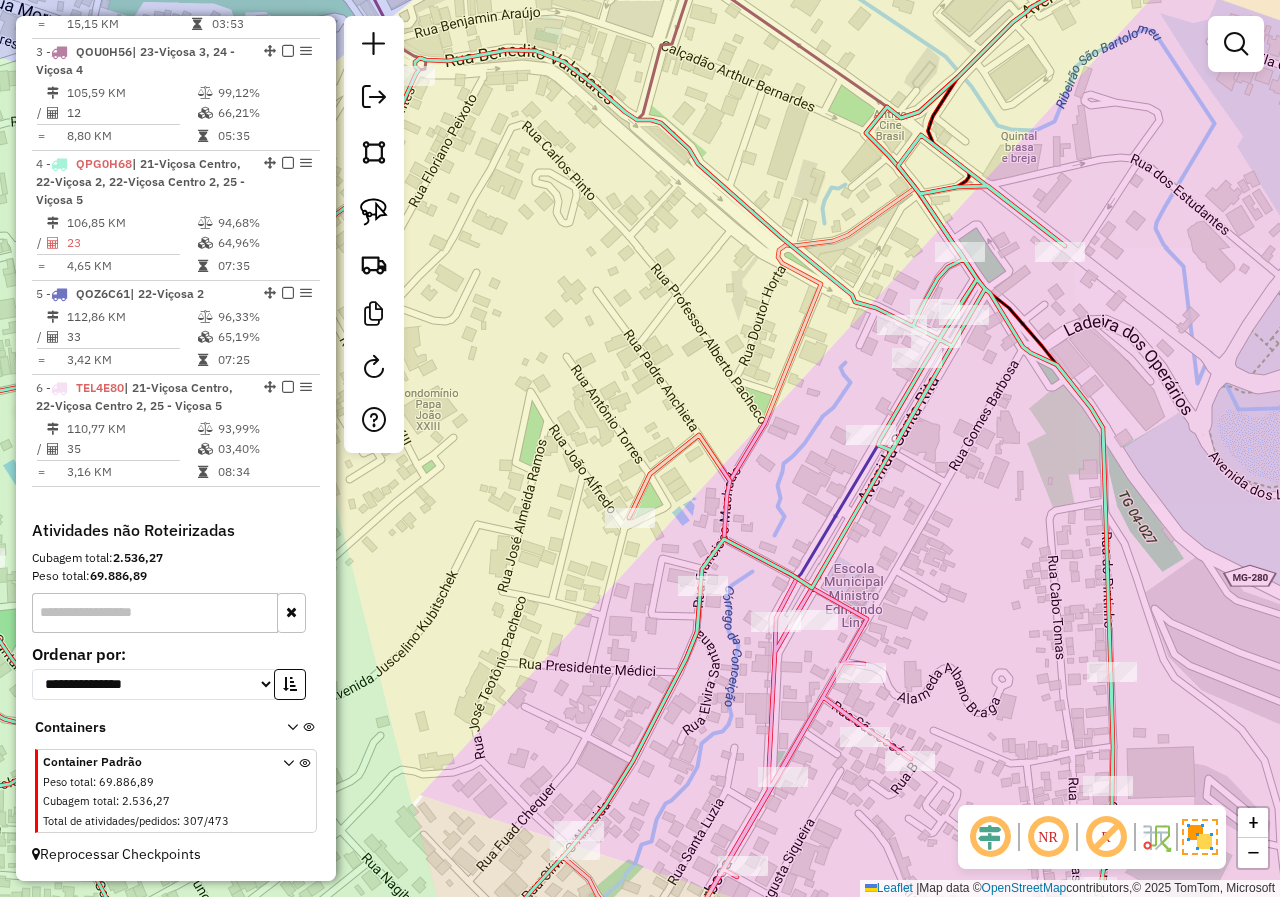 drag, startPoint x: 716, startPoint y: 545, endPoint x: 609, endPoint y: 625, distance: 133.60014 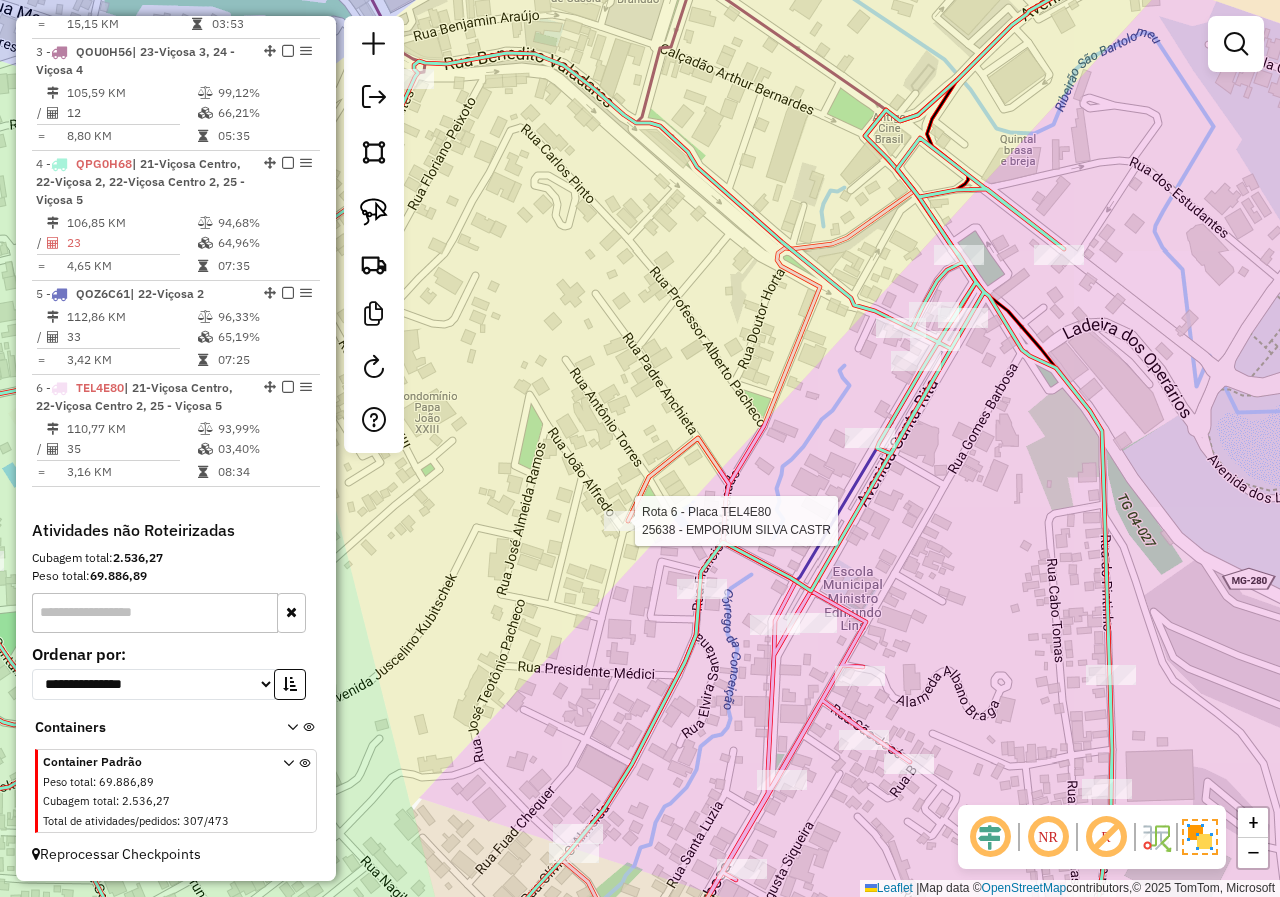click 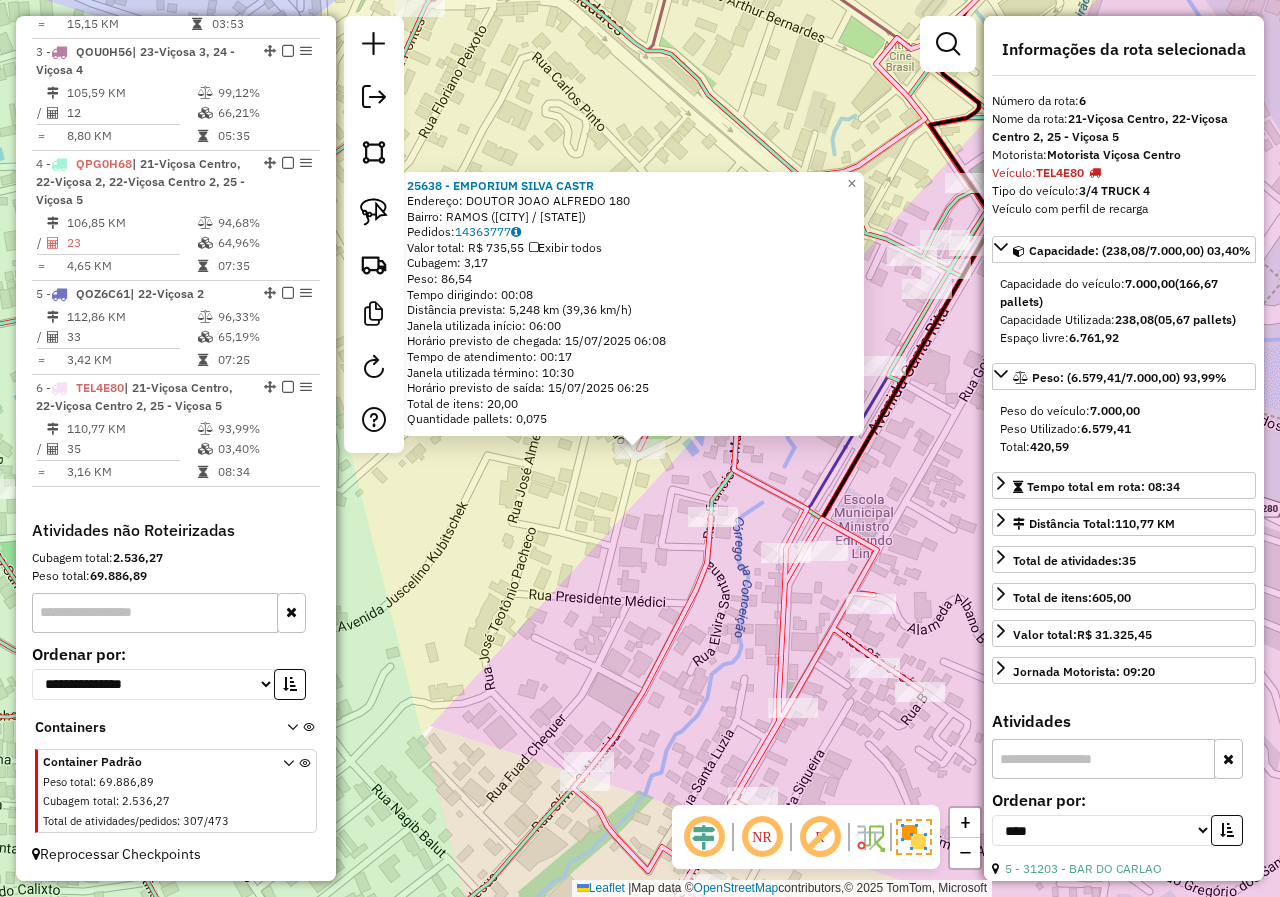 click on "25638 - EMPORIUM SILVA CASTR  Endereço:  DOUTOR JOAO ALFREDO 180   Bairro: RAMOS (VICOSA / MG)   Pedidos:  14363777   Valor total: R$ 735,55   Exibir todos   Cubagem: 3,17  Peso: 86,54  Tempo dirigindo: 00:08   Distância prevista: 5,248 km (39,36 km/h)   Janela utilizada início: 06:00   Horário previsto de chegada: 15/07/2025 06:08   Tempo de atendimento: 00:17   Janela utilizada término: 10:30   Horário previsto de saída: 15/07/2025 06:25   Total de itens: 20,00   Quantidade pallets: 0,075  × Janela de atendimento Grade de atendimento Capacidade Transportadoras Veículos Cliente Pedidos  Rotas Selecione os dias de semana para filtrar as janelas de atendimento  Seg   Ter   Qua   Qui   Sex   Sáb   Dom  Informe o período da janela de atendimento: De: Até:  Filtrar exatamente a janela do cliente  Considerar janela de atendimento padrão  Selecione os dias de semana para filtrar as grades de atendimento  Seg   Ter   Qua   Qui   Sex   Sáb   Dom   Considerar clientes sem dia de atendimento cadastrado +" 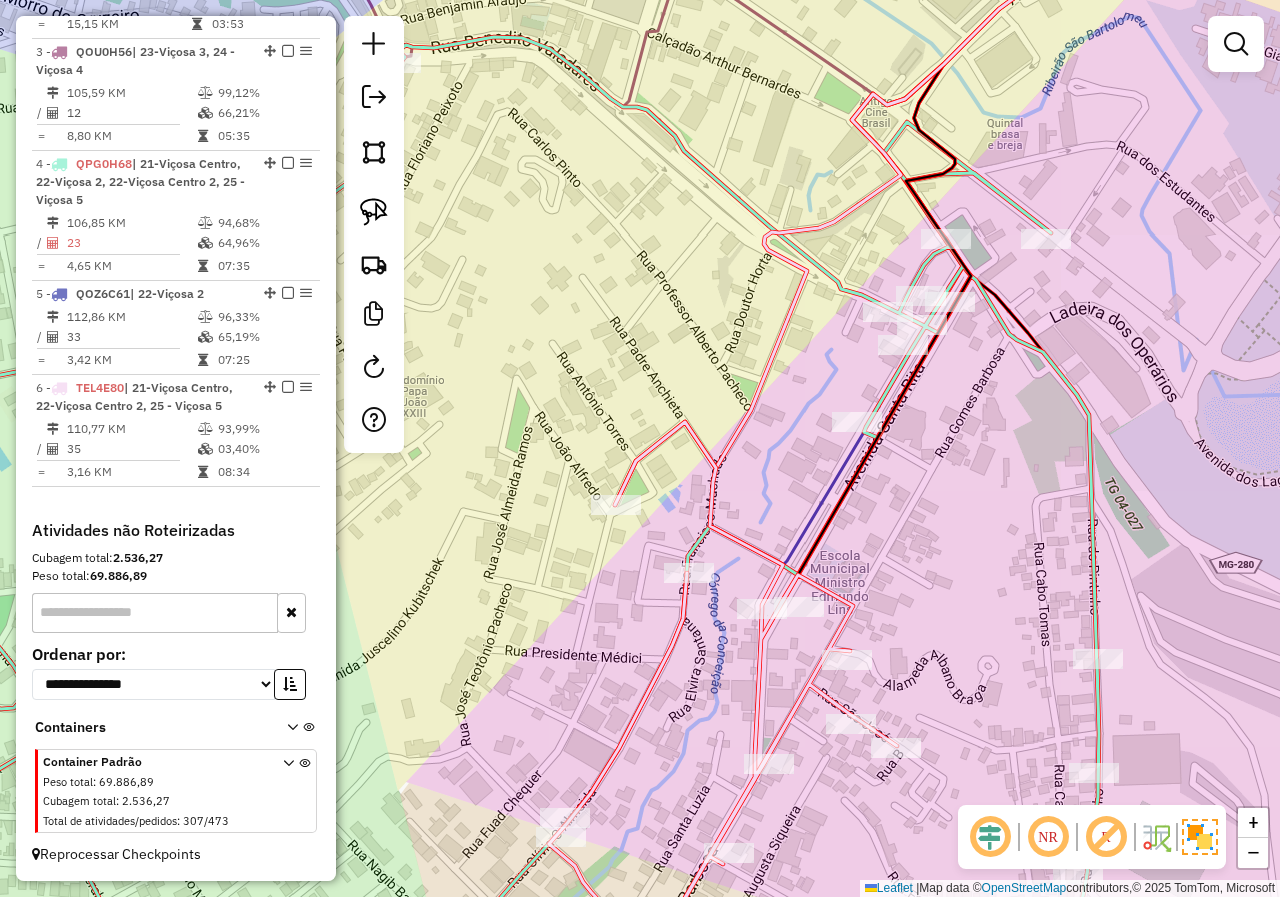 drag, startPoint x: 628, startPoint y: 536, endPoint x: 602, endPoint y: 570, distance: 42.80187 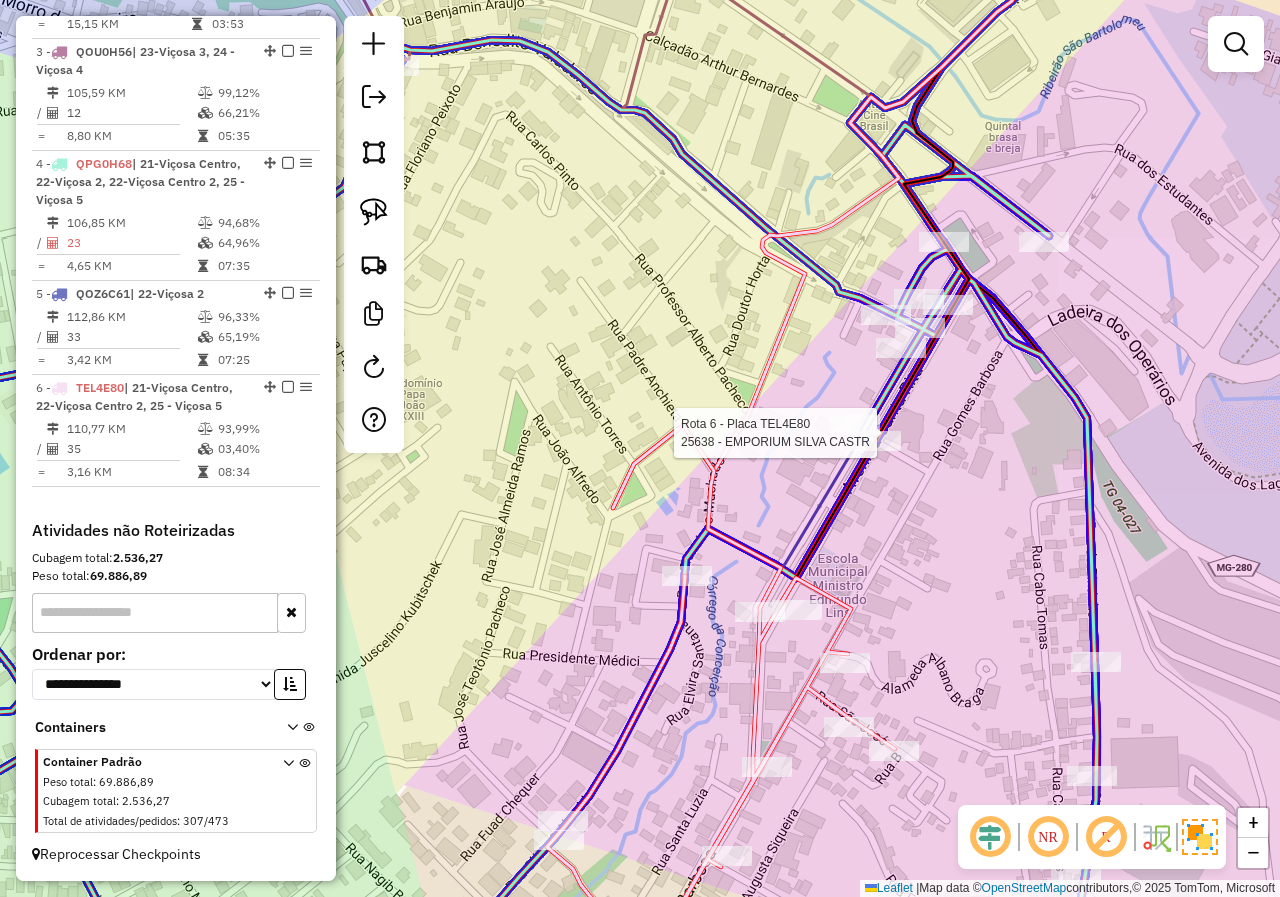click 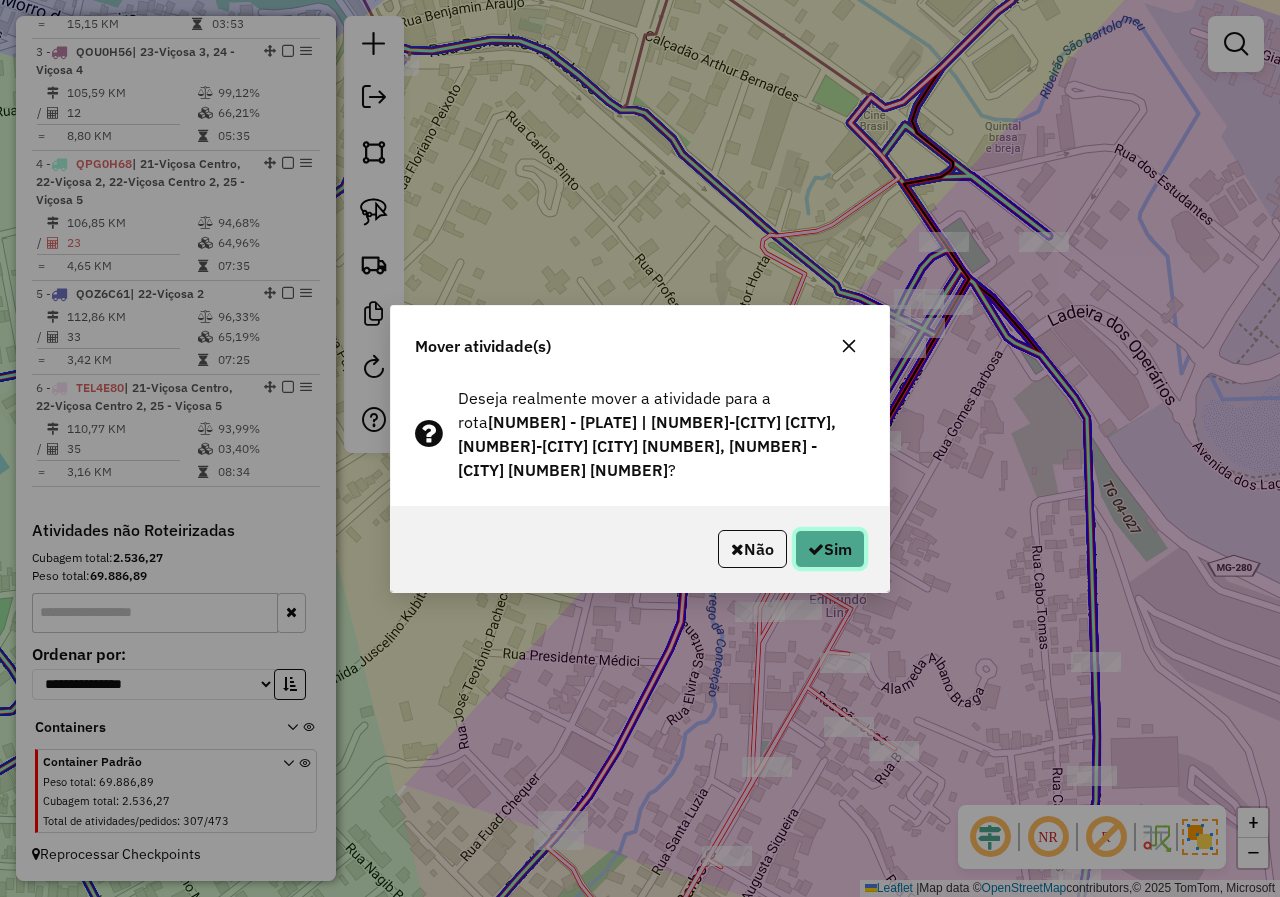 click on "Sim" 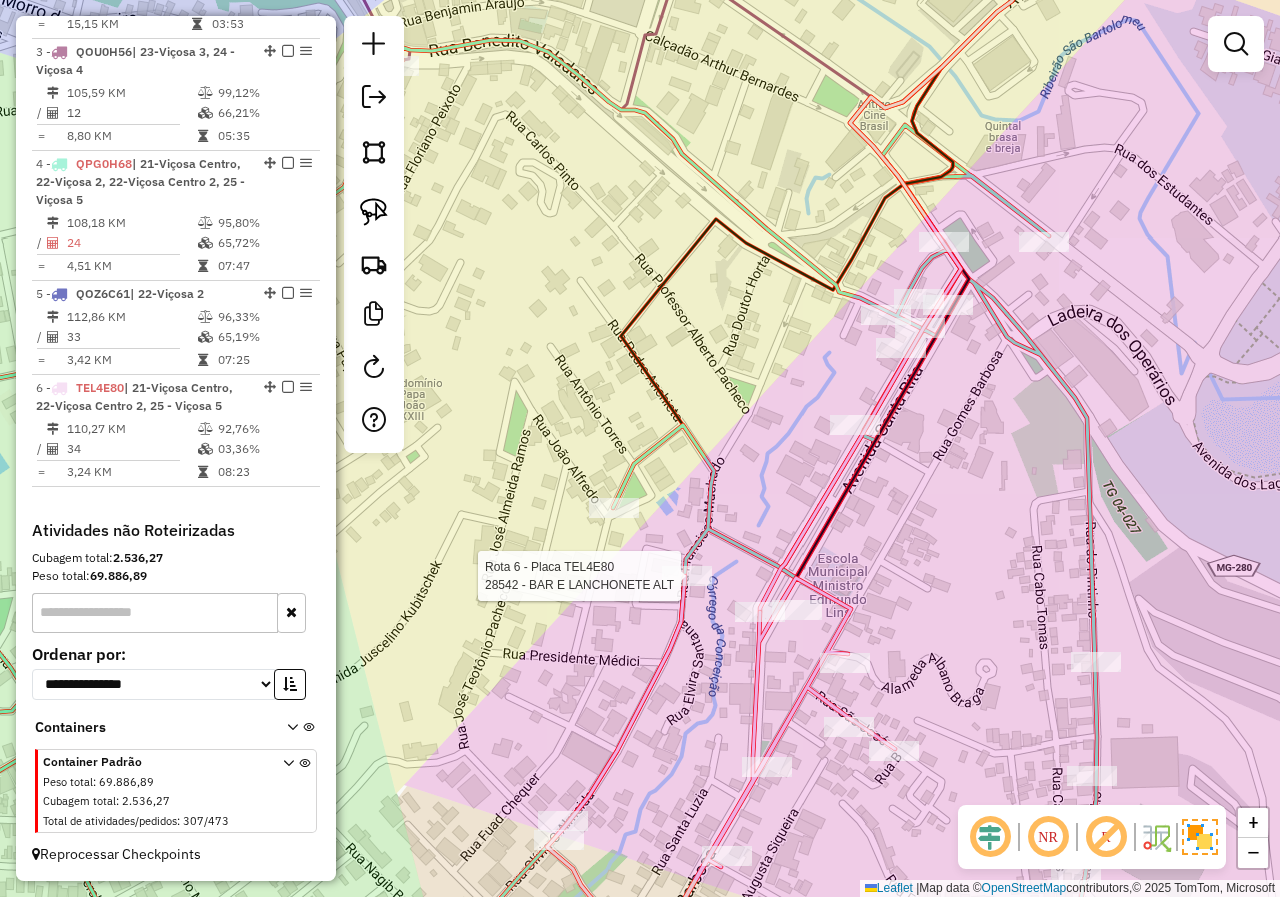 select on "*********" 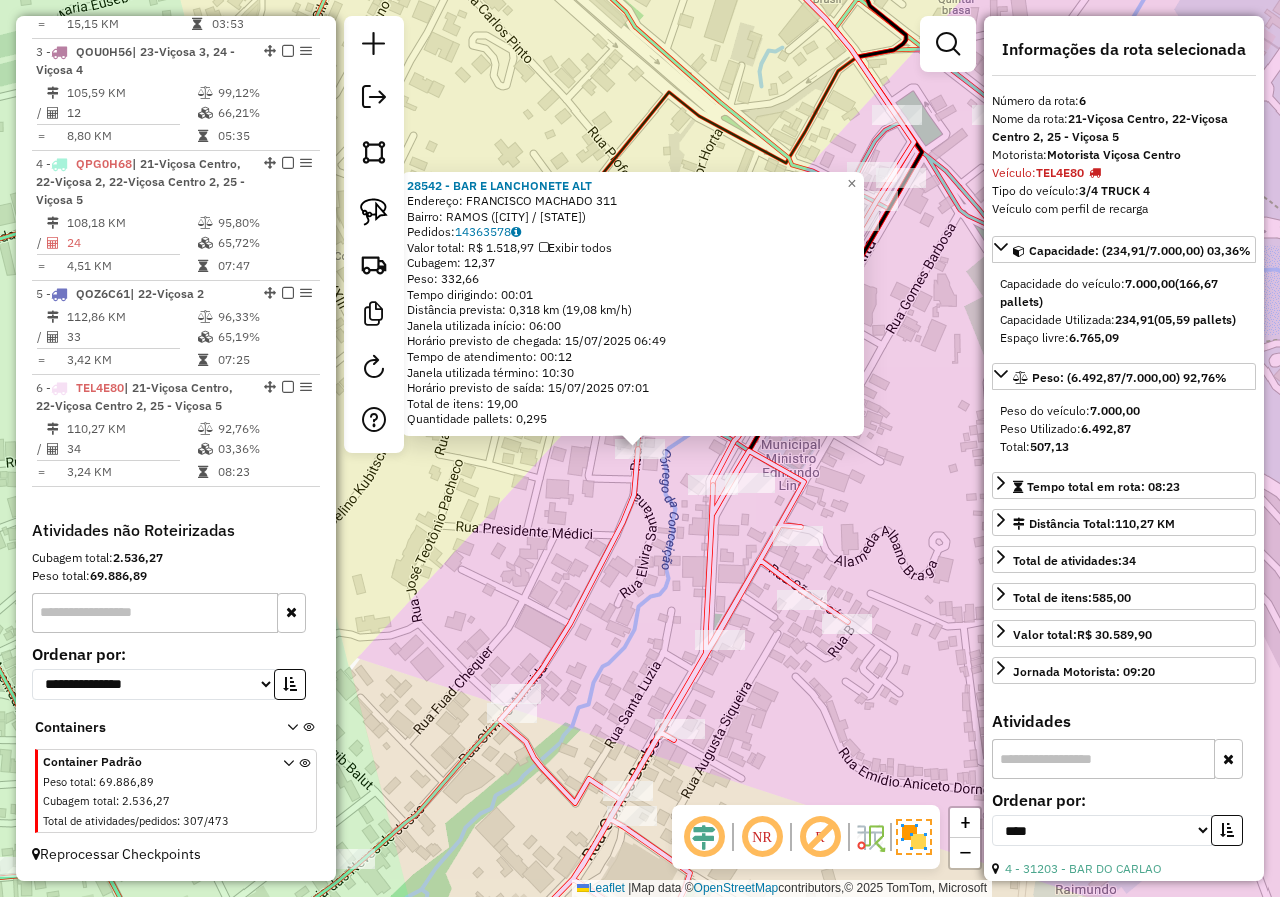 click on "28542 - BAR E LANCHONETE ALT  Endereço:  FRANCISCO MACHADO 311   Bairro: RAMOS (VICOSA / MG)   Pedidos:  14363578   Valor total: R$ 1.518,97   Exibir todos   Cubagem: 12,37  Peso: 332,66  Tempo dirigindo: 00:01   Distância prevista: 0,318 km (19,08 km/h)   Janela utilizada início: 06:00   Horário previsto de chegada: 15/07/2025 06:49   Tempo de atendimento: 00:12   Janela utilizada término: 10:30   Horário previsto de saída: 15/07/2025 07:01   Total de itens: 19,00   Quantidade pallets: 0,295  × Janela de atendimento Grade de atendimento Capacidade Transportadoras Veículos Cliente Pedidos  Rotas Selecione os dias de semana para filtrar as janelas de atendimento  Seg   Ter   Qua   Qui   Sex   Sáb   Dom  Informe o período da janela de atendimento: De: Até:  Filtrar exatamente a janela do cliente  Considerar janela de atendimento padrão  Selecione os dias de semana para filtrar as grades de atendimento  Seg   Ter   Qua   Qui   Sex   Sáb   Dom   Considerar clientes sem dia de atendimento cadastrado" 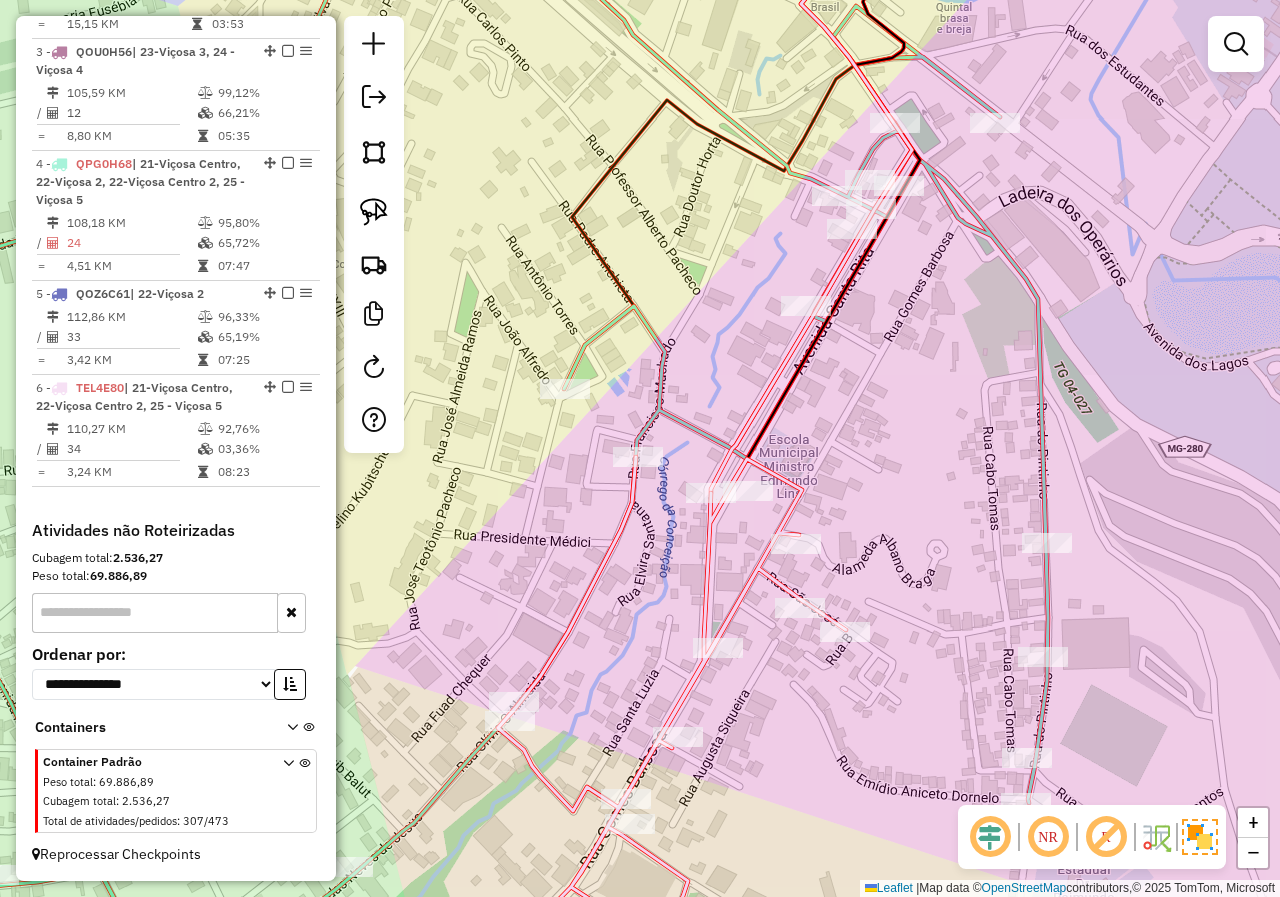 drag, startPoint x: 833, startPoint y: 463, endPoint x: 795, endPoint y: 548, distance: 93.10747 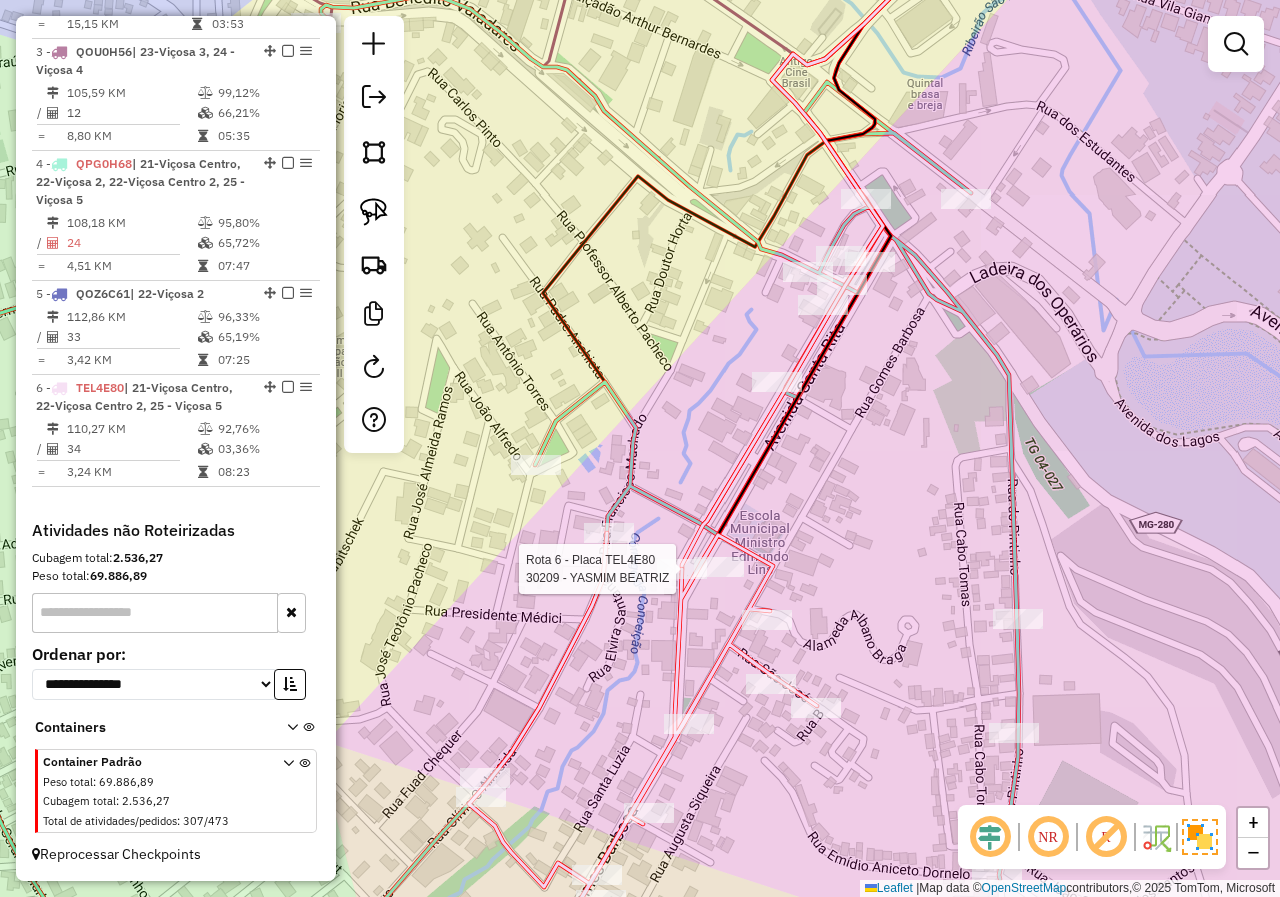 select on "*********" 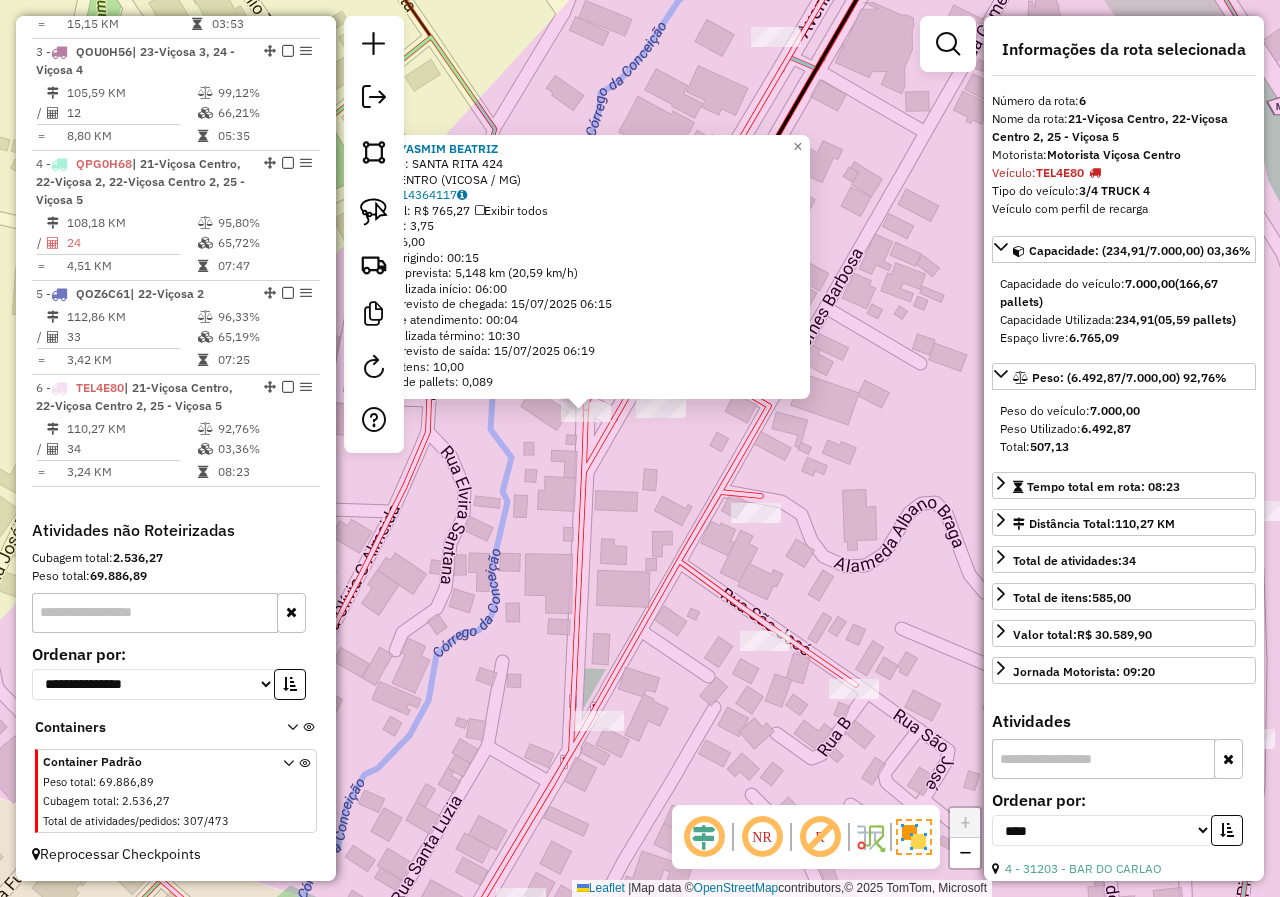 click on "30209 - YASMIM BEATRIZ  Endereço:  SANTA RITA 424   Bairro: CENTRO (VICOSA / MG)   Pedidos:  14364117   Valor total: R$ 765,27   Exibir todos   Cubagem: 3,75  Peso: 106,00  Tempo dirigindo: 00:15   Distância prevista: 5,148 km (20,59 km/h)   Janela utilizada início: 06:00   Horário previsto de chegada: 15/07/2025 06:15   Tempo de atendimento: 00:04   Janela utilizada término: 10:30   Horário previsto de saída: 15/07/2025 06:19   Total de itens: 10,00   Quantidade pallets: 0,089  × Janela de atendimento Grade de atendimento Capacidade Transportadoras Veículos Cliente Pedidos  Rotas Selecione os dias de semana para filtrar as janelas de atendimento  Seg   Ter   Qua   Qui   Sex   Sáb   Dom  Informe o período da janela de atendimento: De: Até:  Filtrar exatamente a janela do cliente  Considerar janela de atendimento padrão  Selecione os dias de semana para filtrar as grades de atendimento  Seg   Ter   Qua   Qui   Sex   Sáb   Dom   Considerar clientes sem dia de atendimento cadastrado  Peso mínimo:" 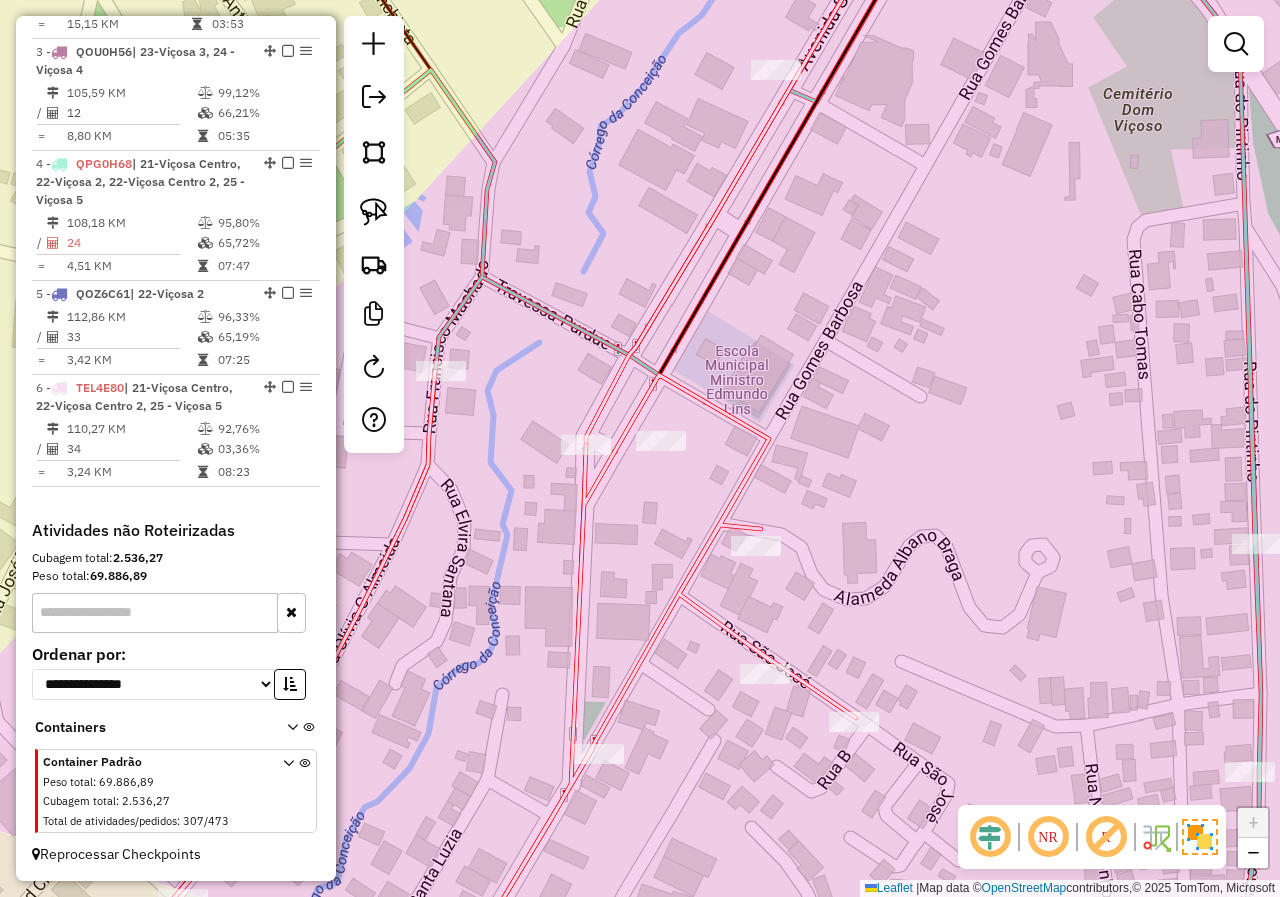 drag, startPoint x: 657, startPoint y: 528, endPoint x: 655, endPoint y: 612, distance: 84.0238 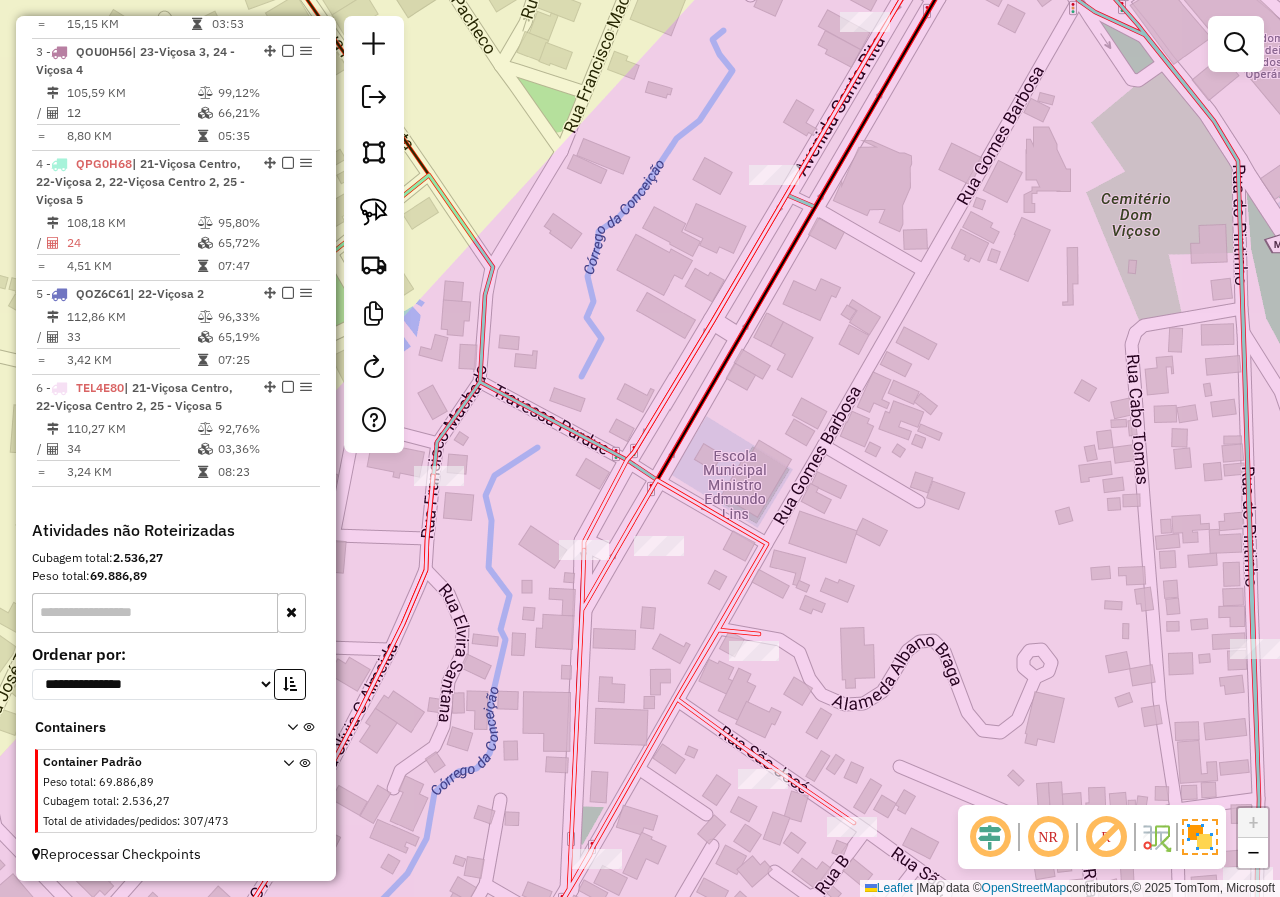 select on "*********" 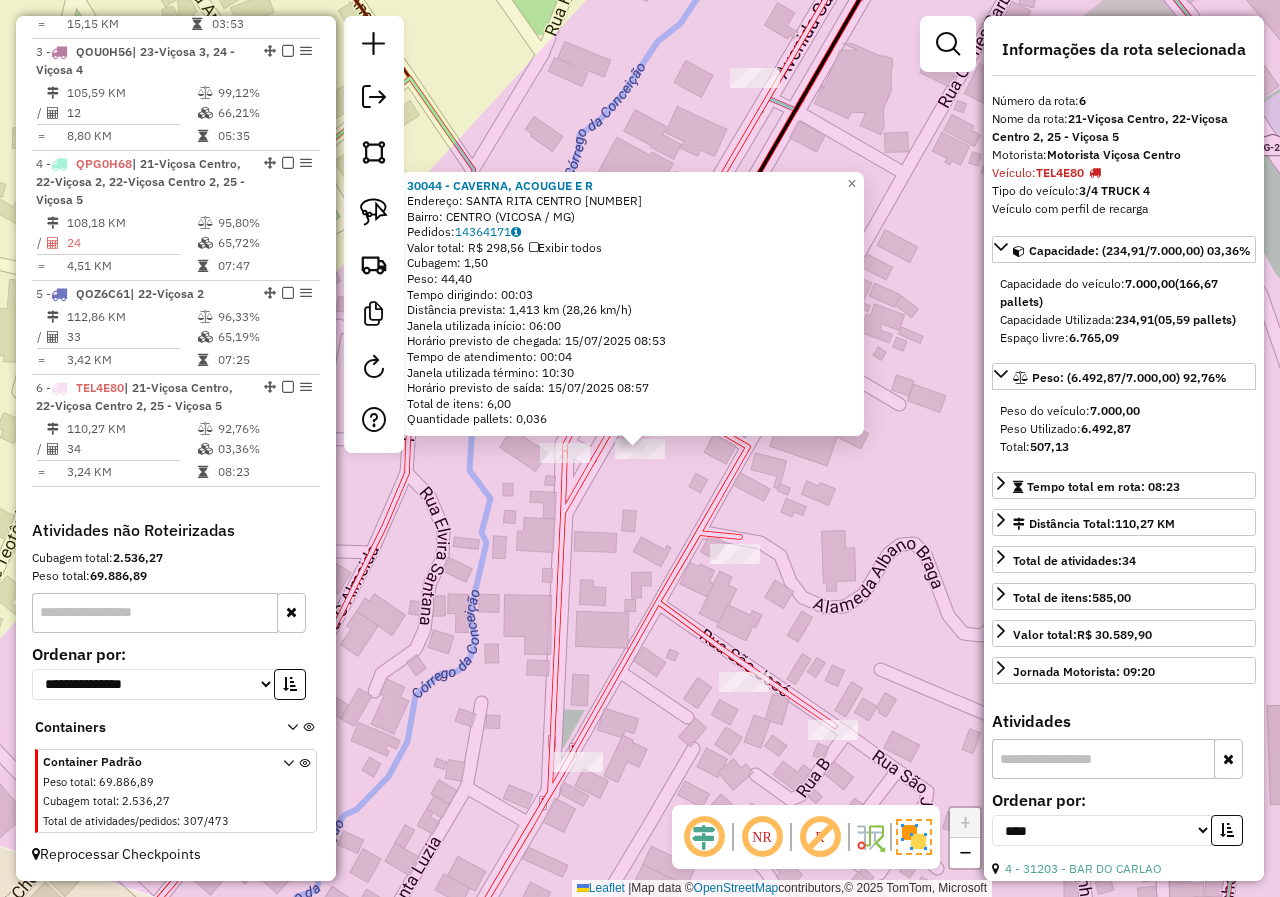 click on "30044 - CAVERNA, ACOUGUE E R  Endereço:  SANTA RITA CENTRO 403   Bairro: CENTRO (VICOSA / MG)   Pedidos:  14364171   Valor total: R$ 298,56   Exibir todos   Cubagem: 1,50  Peso: 44,40  Tempo dirigindo: 00:03   Distância prevista: 1,413 km (28,26 km/h)   Janela utilizada início: 06:00   Horário previsto de chegada: 15/07/2025 08:53   Tempo de atendimento: 00:04   Janela utilizada término: 10:30   Horário previsto de saída: 15/07/2025 08:57   Total de itens: 6,00   Quantidade pallets: 0,036  × Janela de atendimento Grade de atendimento Capacidade Transportadoras Veículos Cliente Pedidos  Rotas Selecione os dias de semana para filtrar as janelas de atendimento  Seg   Ter   Qua   Qui   Sex   Sáb   Dom  Informe o período da janela de atendimento: De: Até:  Filtrar exatamente a janela do cliente  Considerar janela de atendimento padrão  Selecione os dias de semana para filtrar as grades de atendimento  Seg   Ter   Qua   Qui   Sex   Sáb   Dom   Considerar clientes sem dia de atendimento cadastrado De:" 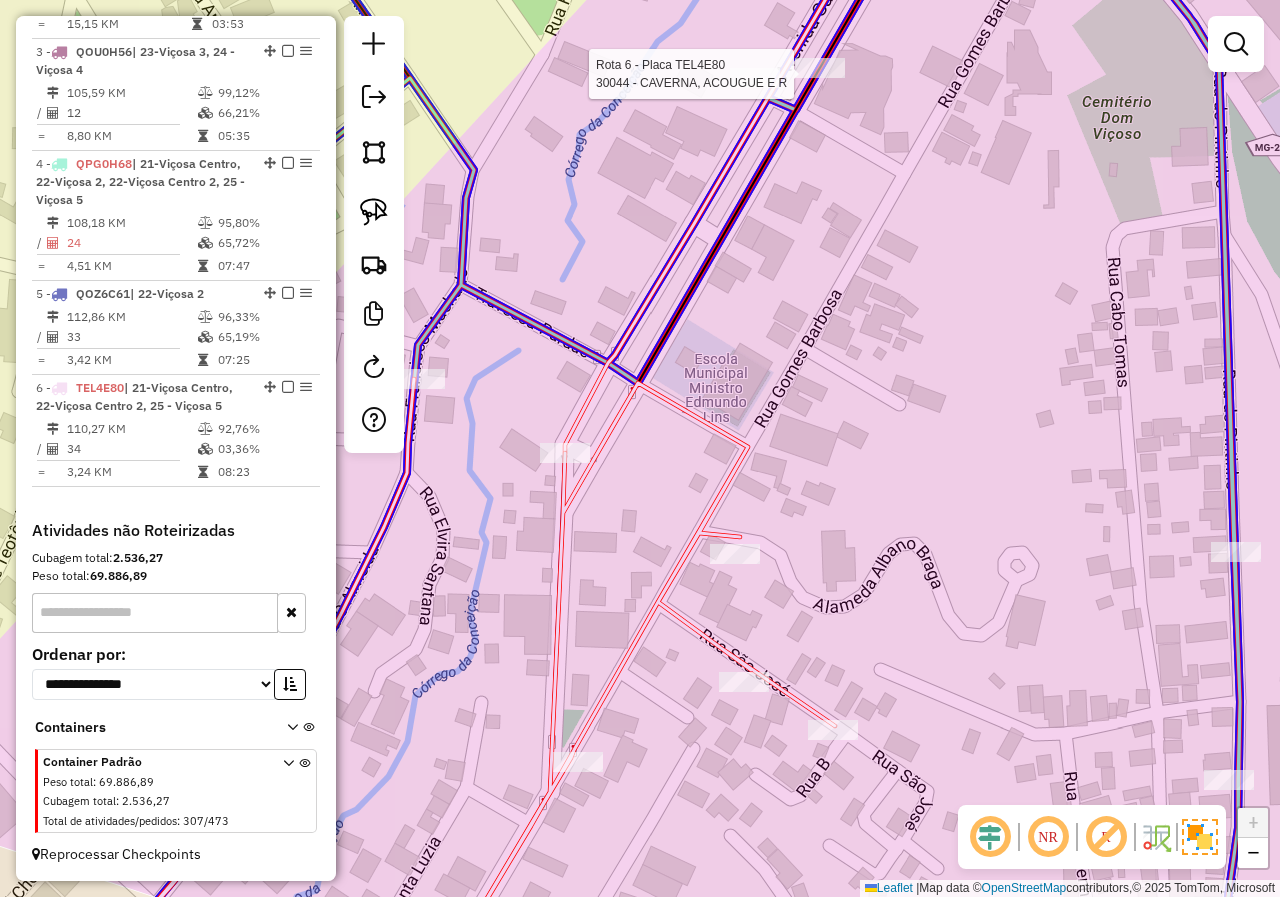 drag, startPoint x: 640, startPoint y: 462, endPoint x: 799, endPoint y: 124, distance: 373.53046 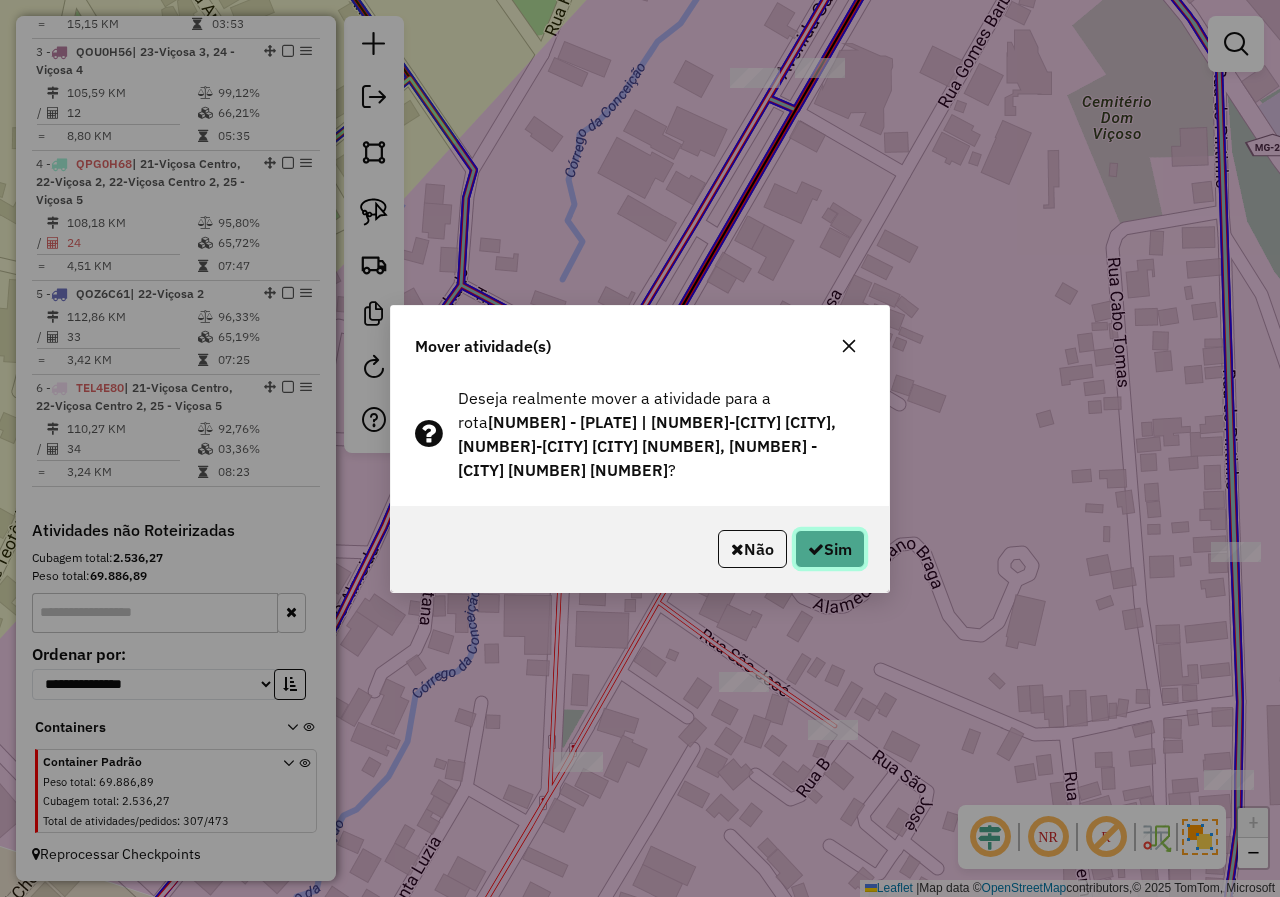 click on "Sim" 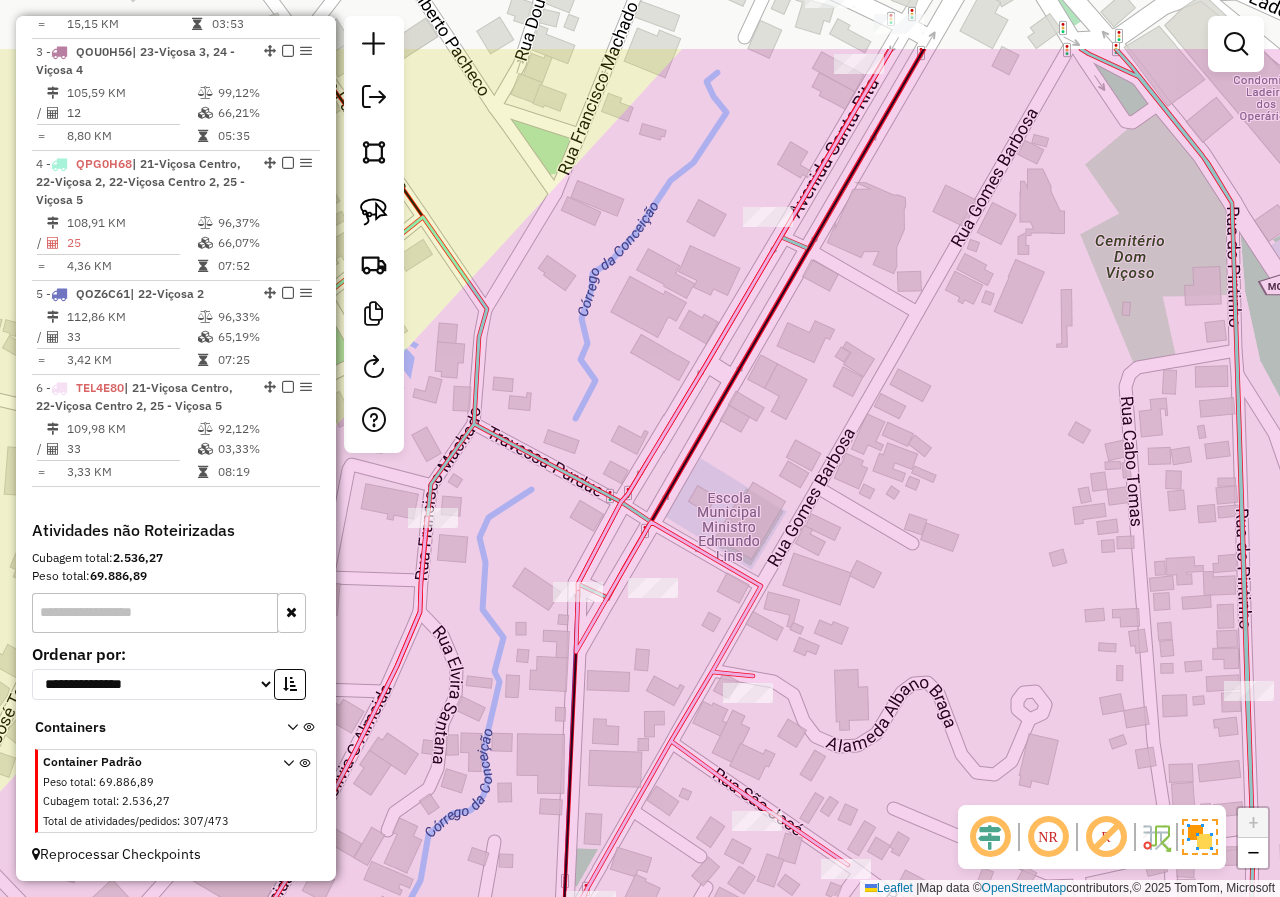 drag, startPoint x: 816, startPoint y: 392, endPoint x: 831, endPoint y: 556, distance: 164.68454 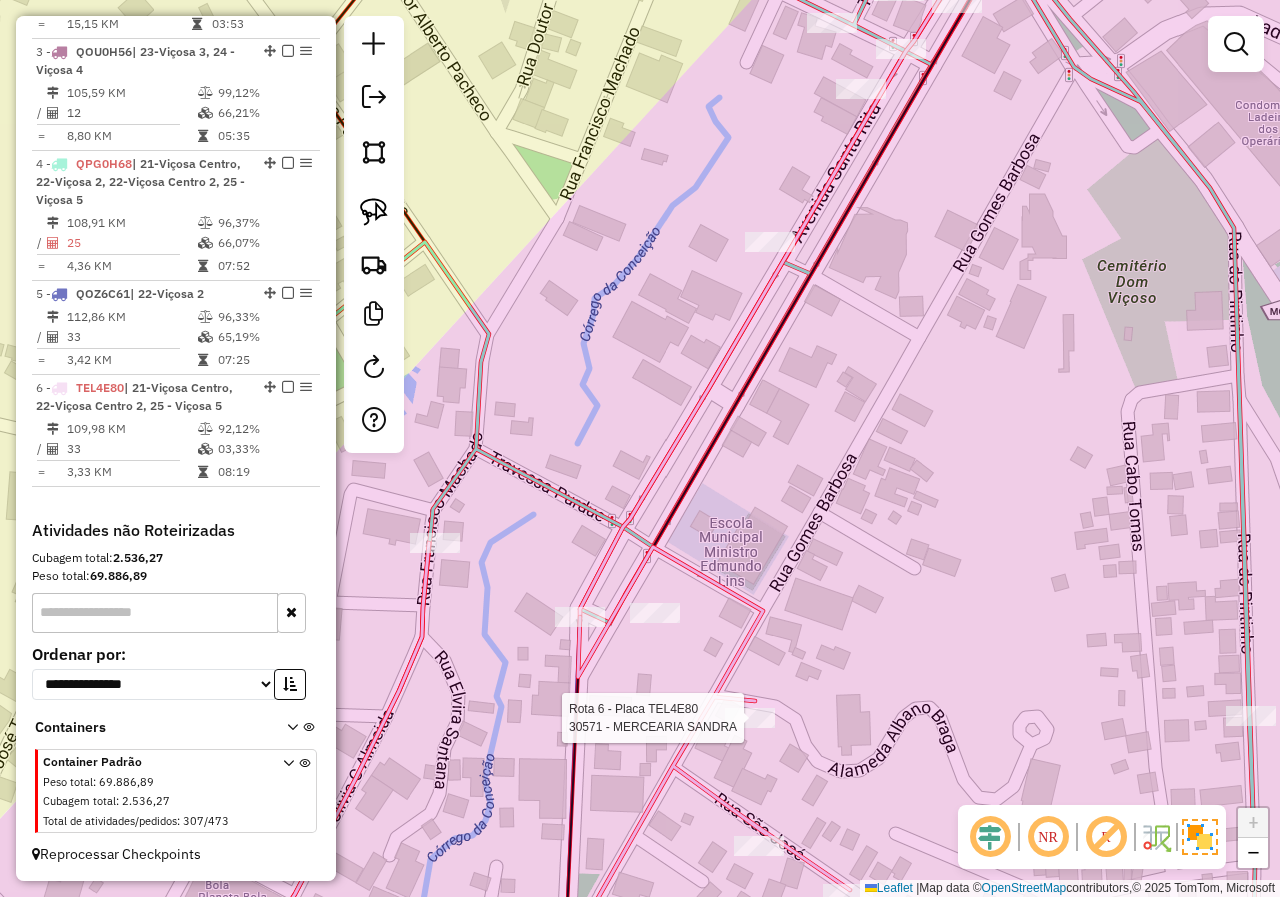 select on "*********" 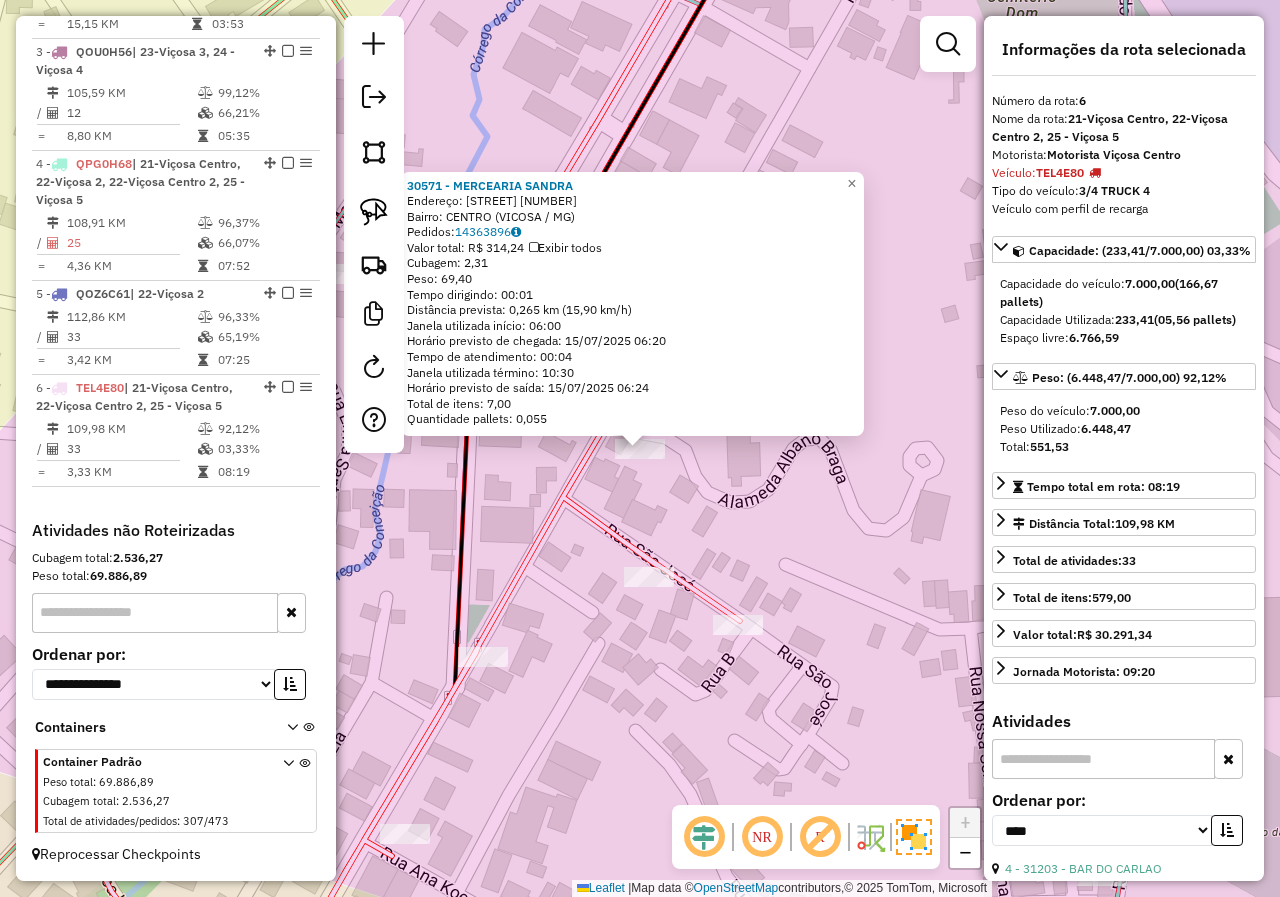 click on "30571 - MERCEARIA SANDRA  Endereço:  GOMES BARBOSA 391   Bairro: CENTRO (VICOSA / MG)   Pedidos:  14363896   Valor total: R$ 314,24   Exibir todos   Cubagem: 2,31  Peso: 69,40  Tempo dirigindo: 00:01   Distância prevista: 0,265 km (15,90 km/h)   Janela utilizada início: 06:00   Horário previsto de chegada: 15/07/2025 06:20   Tempo de atendimento: 00:04   Janela utilizada término: 10:30   Horário previsto de saída: 15/07/2025 06:24   Total de itens: 7,00   Quantidade pallets: 0,055  × Janela de atendimento Grade de atendimento Capacidade Transportadoras Veículos Cliente Pedidos  Rotas Selecione os dias de semana para filtrar as janelas de atendimento  Seg   Ter   Qua   Qui   Sex   Sáb   Dom  Informe o período da janela de atendimento: De: Até:  Filtrar exatamente a janela do cliente  Considerar janela de atendimento padrão  Selecione os dias de semana para filtrar as grades de atendimento  Seg   Ter   Qua   Qui   Sex   Sáb   Dom   Considerar clientes sem dia de atendimento cadastrado  De:   De:" 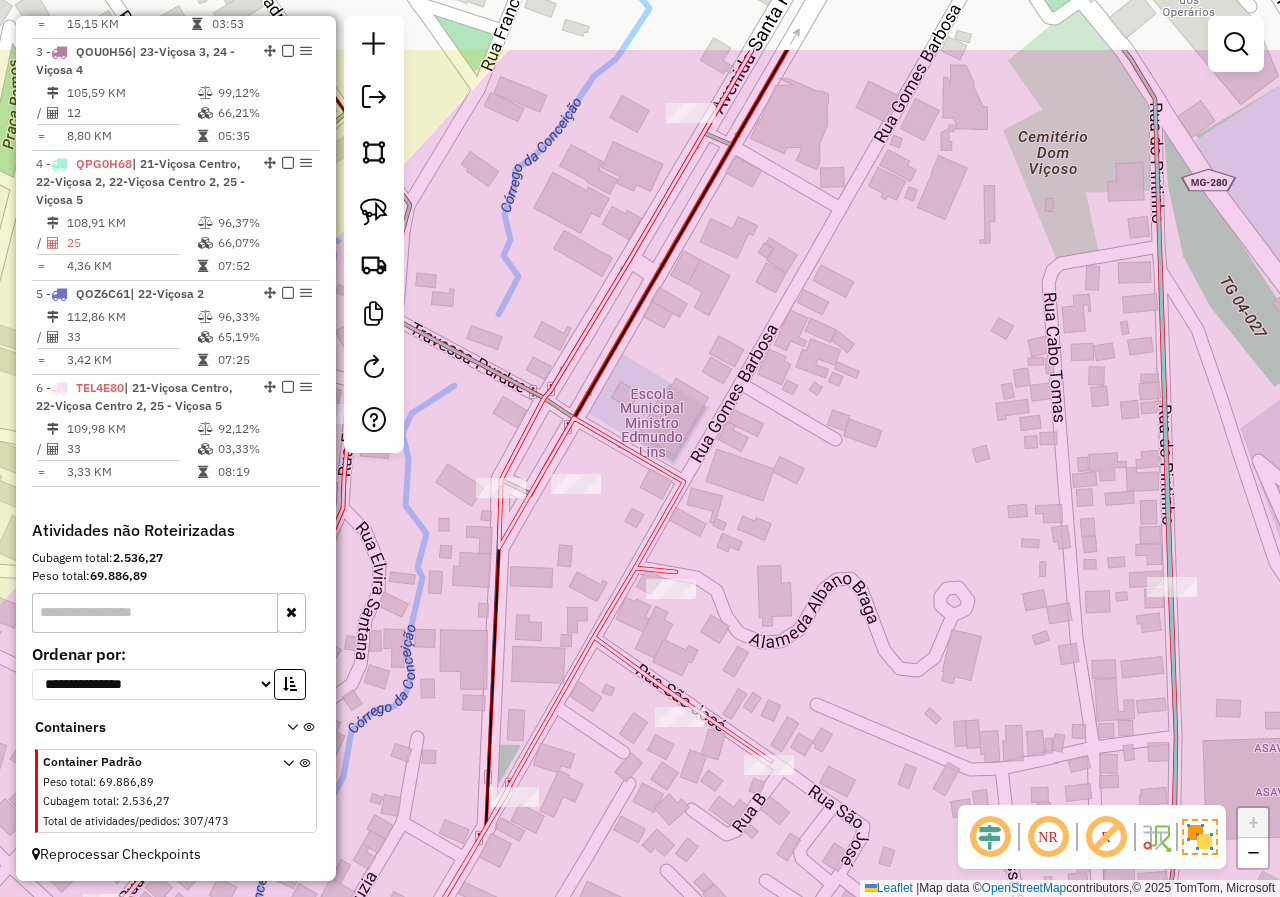 drag, startPoint x: 766, startPoint y: 513, endPoint x: 797, endPoint y: 653, distance: 143.39107 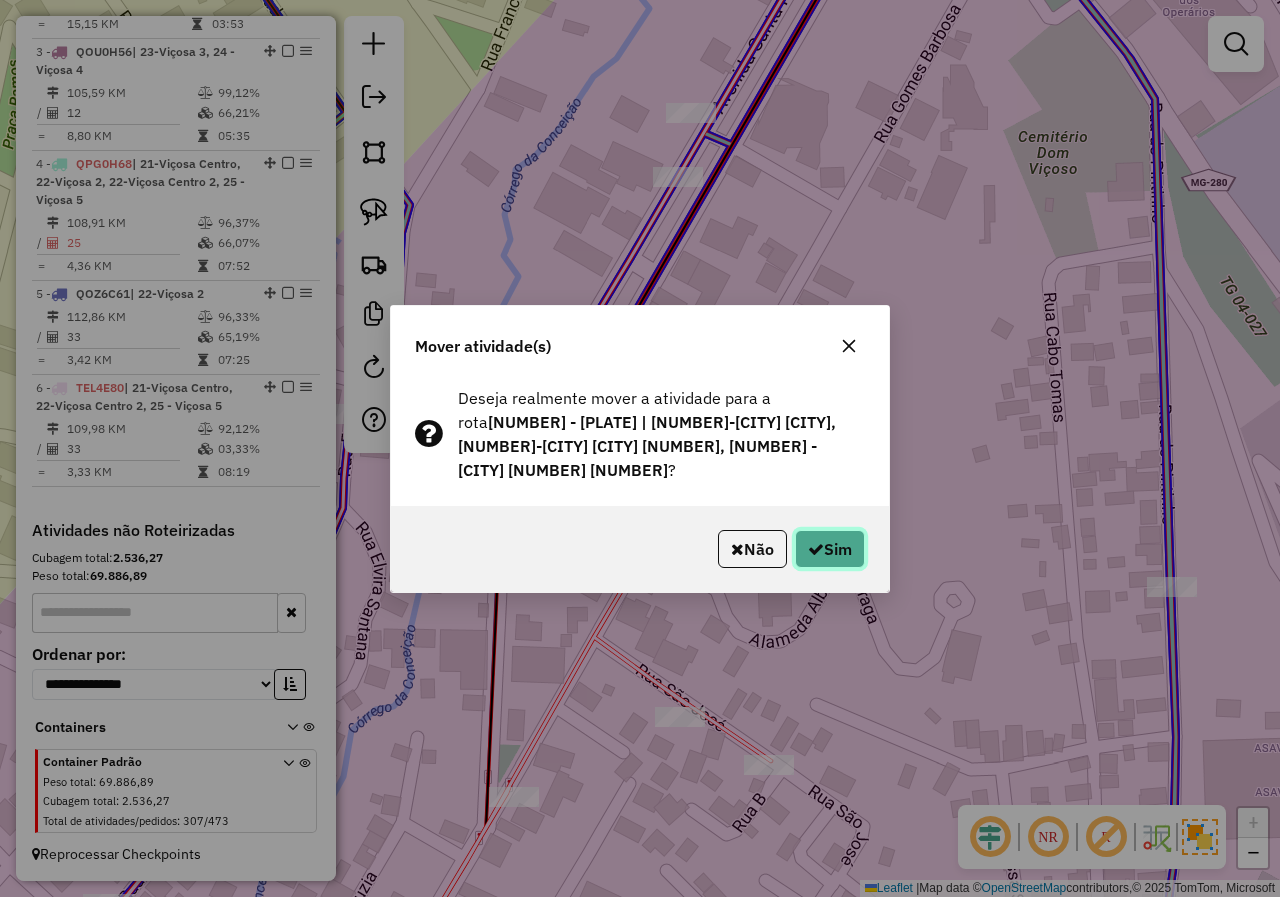 click on "Sim" 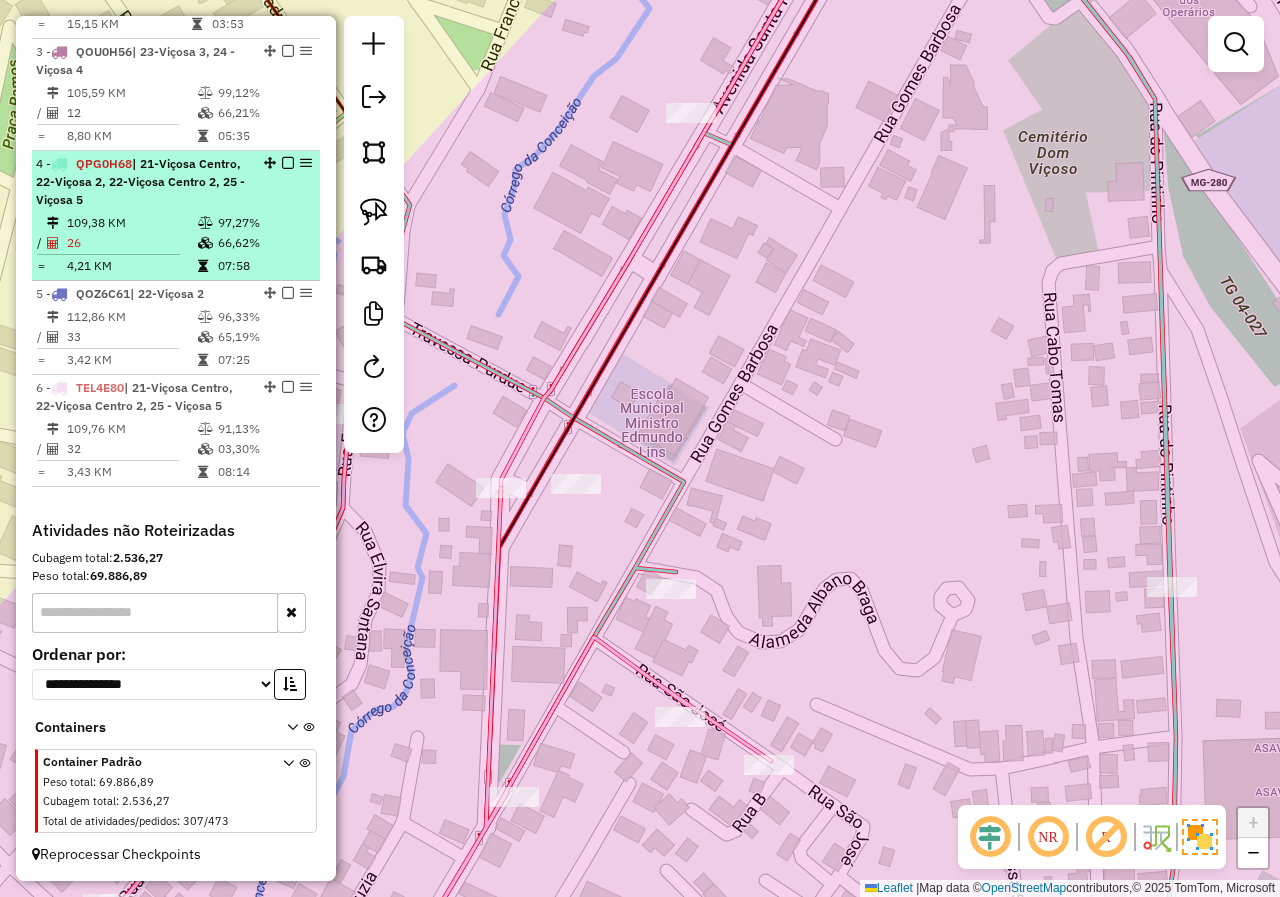 click on "26" at bounding box center [131, 243] 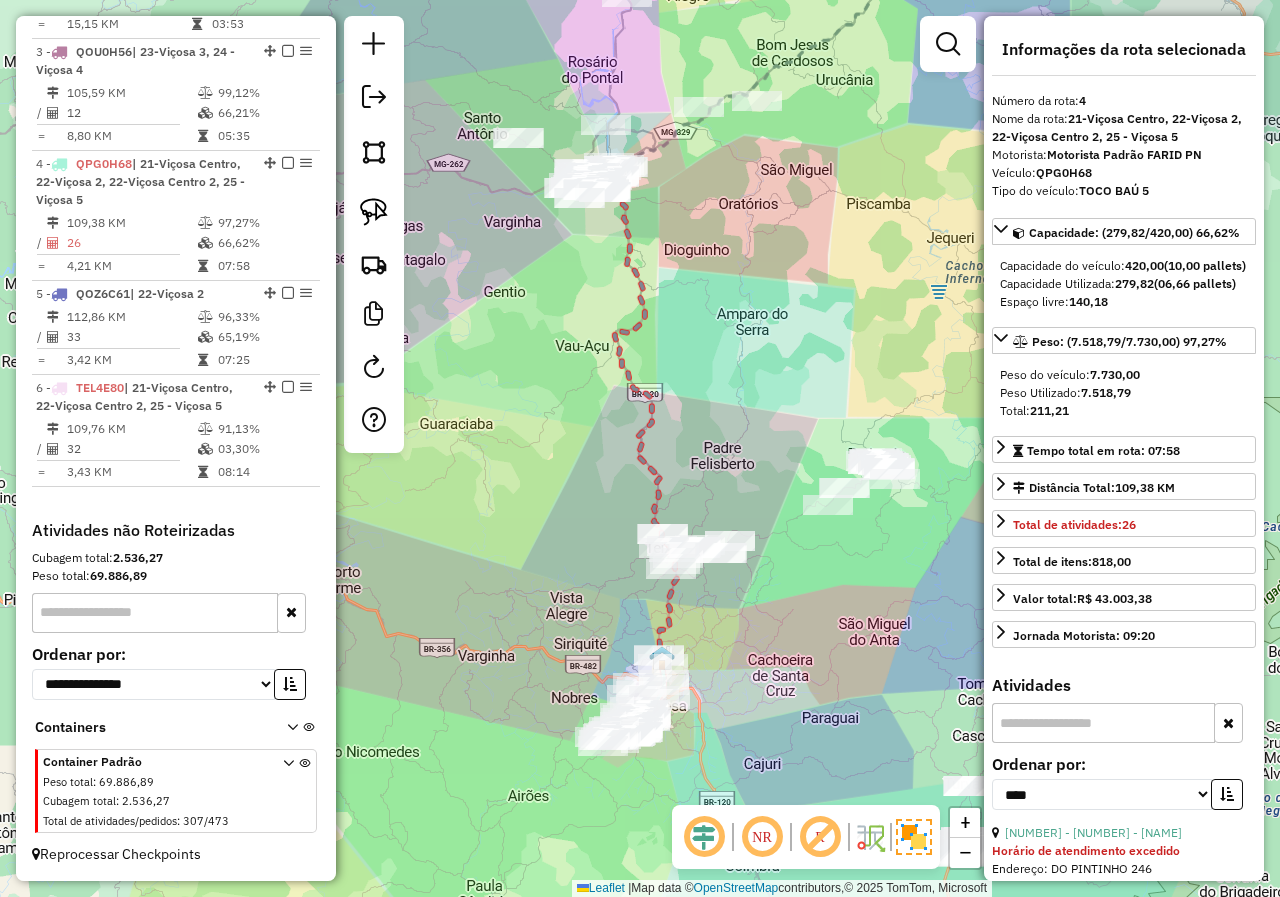 click on "Janela de atendimento Grade de atendimento Capacidade Transportadoras Veículos Cliente Pedidos  Rotas Selecione os dias de semana para filtrar as janelas de atendimento  Seg   Ter   Qua   Qui   Sex   Sáb   Dom  Informe o período da janela de atendimento: De: Até:  Filtrar exatamente a janela do cliente  Considerar janela de atendimento padrão  Selecione os dias de semana para filtrar as grades de atendimento  Seg   Ter   Qua   Qui   Sex   Sáb   Dom   Considerar clientes sem dia de atendimento cadastrado  Clientes fora do dia de atendimento selecionado Filtrar as atividades entre os valores definidos abaixo:  Peso mínimo:   Peso máximo:   Cubagem mínima:   Cubagem máxima:   De:   Até:  Filtrar as atividades entre o tempo de atendimento definido abaixo:  De:   Até:   Considerar capacidade total dos clientes não roteirizados Transportadora: Selecione um ou mais itens Tipo de veículo: Selecione um ou mais itens Veículo: Selecione um ou mais itens Motorista: Selecione um ou mais itens Nome: Rótulo:" 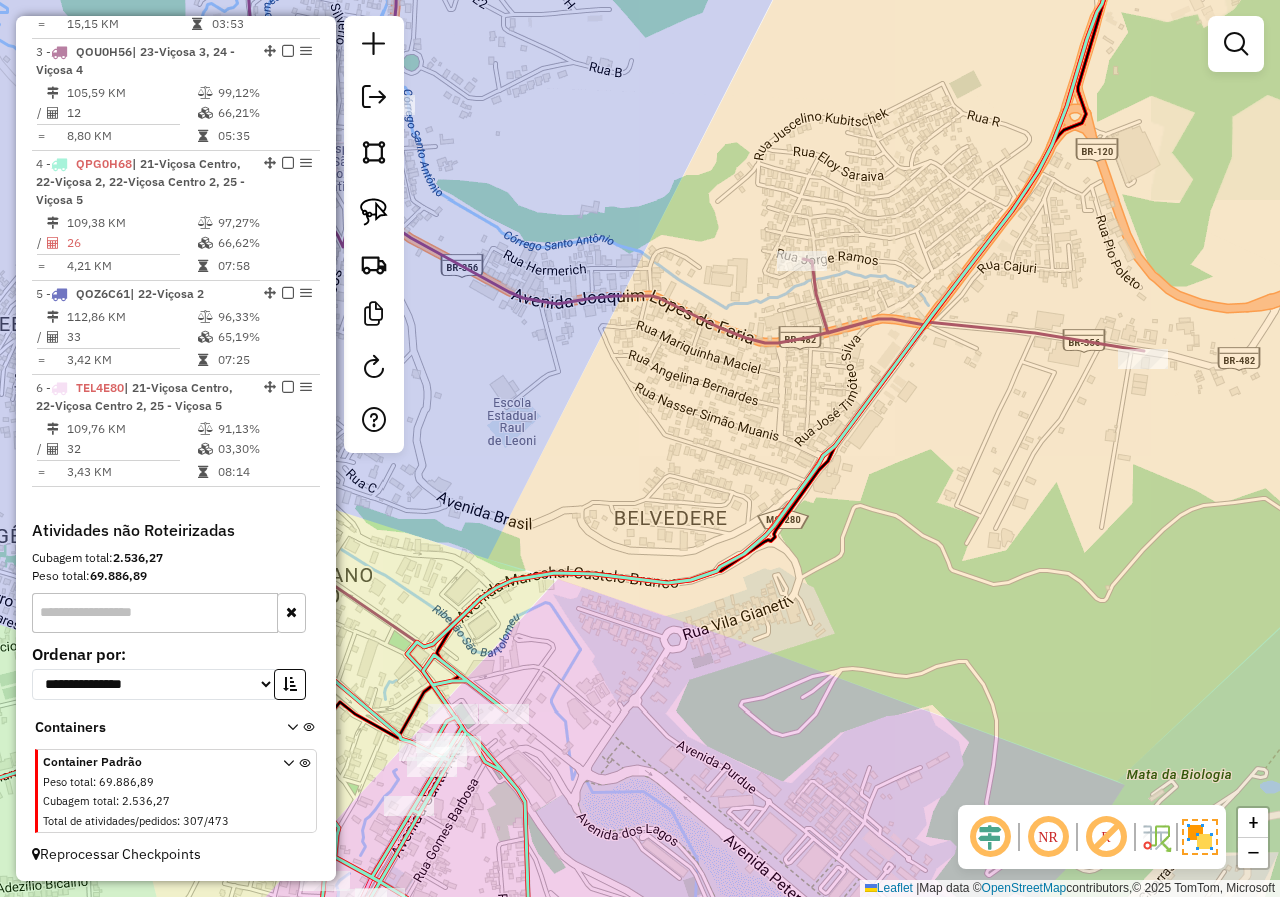 drag, startPoint x: 580, startPoint y: 717, endPoint x: 672, endPoint y: 546, distance: 194.17775 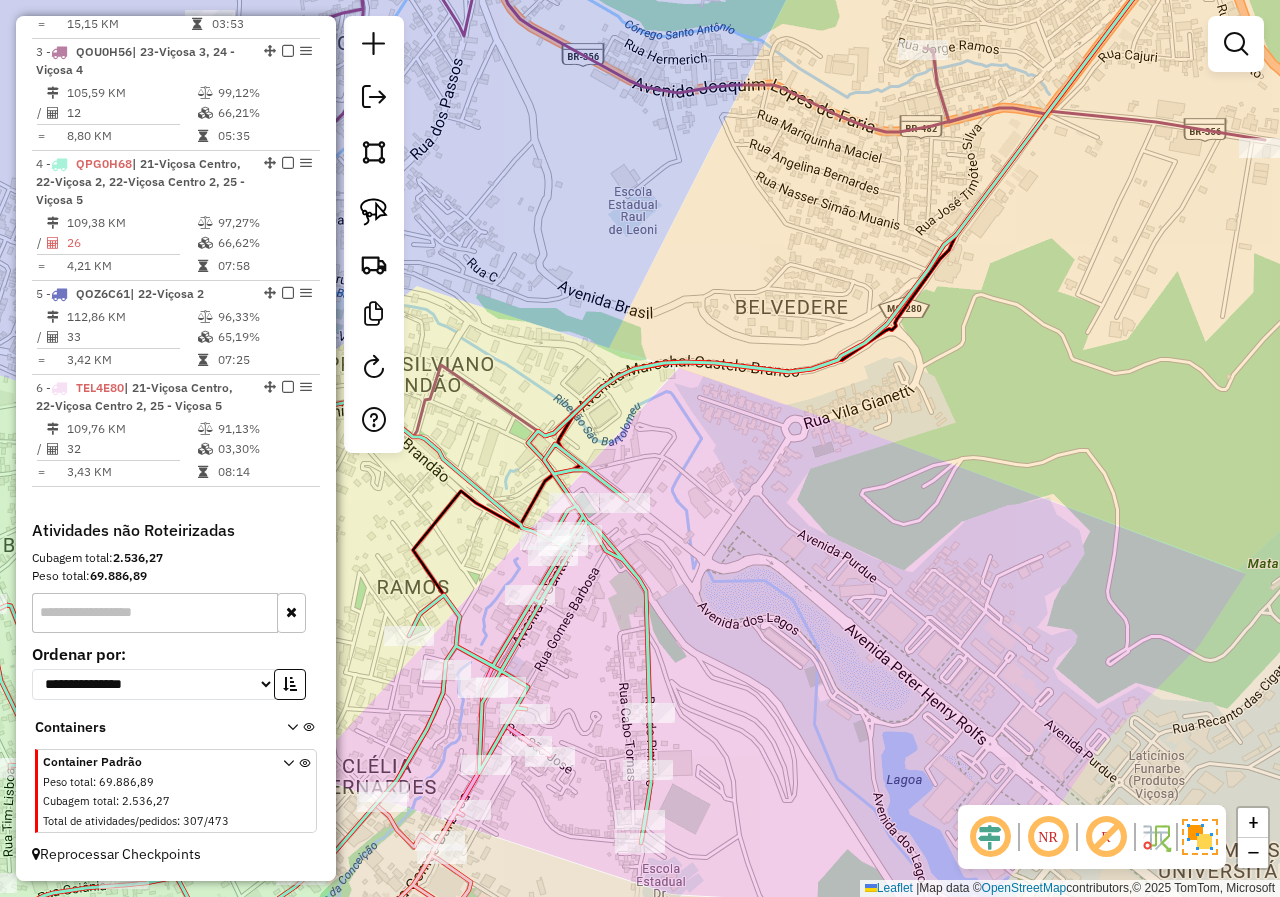 drag, startPoint x: 565, startPoint y: 728, endPoint x: 722, endPoint y: 544, distance: 241.87807 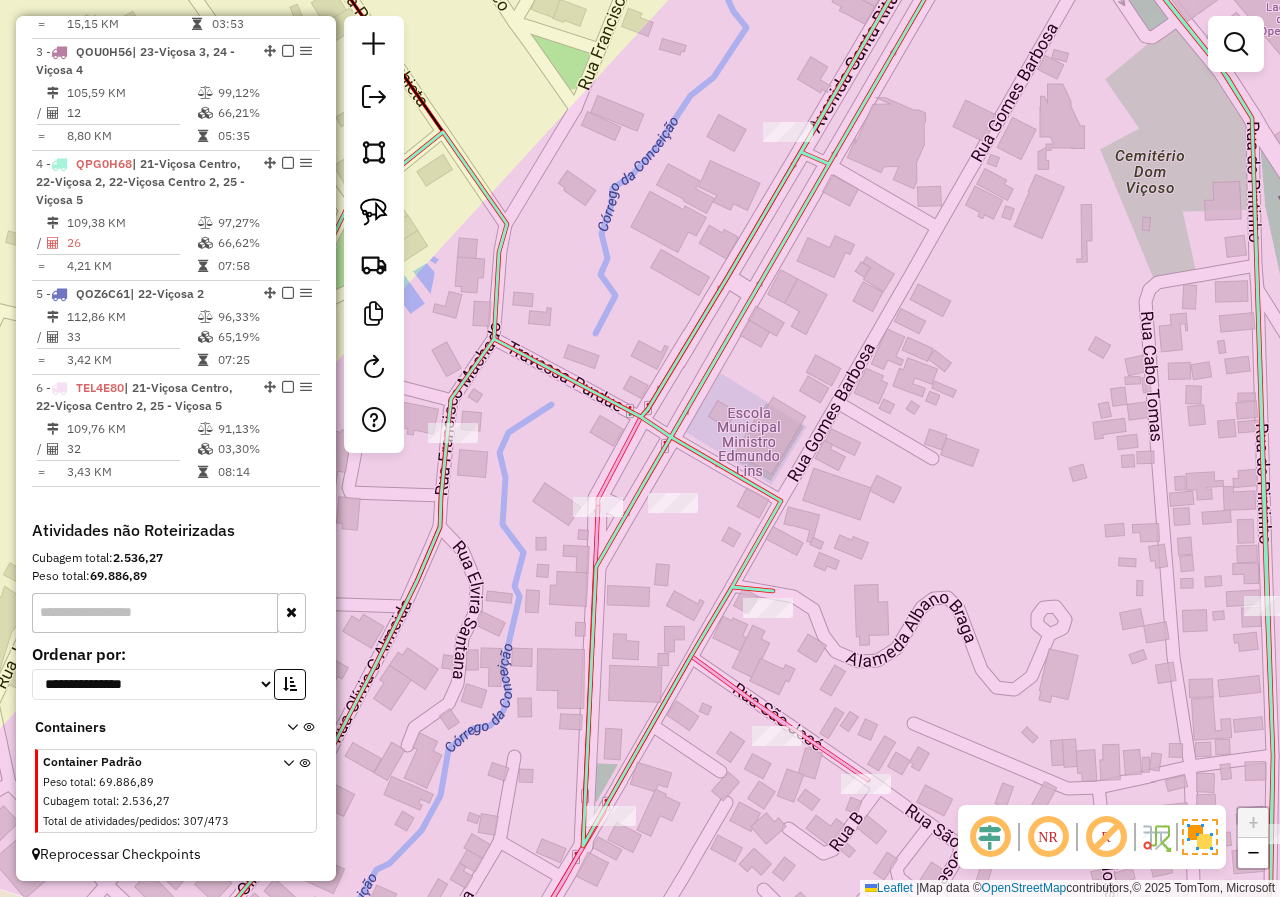 drag, startPoint x: 556, startPoint y: 528, endPoint x: 604, endPoint y: 558, distance: 56.603886 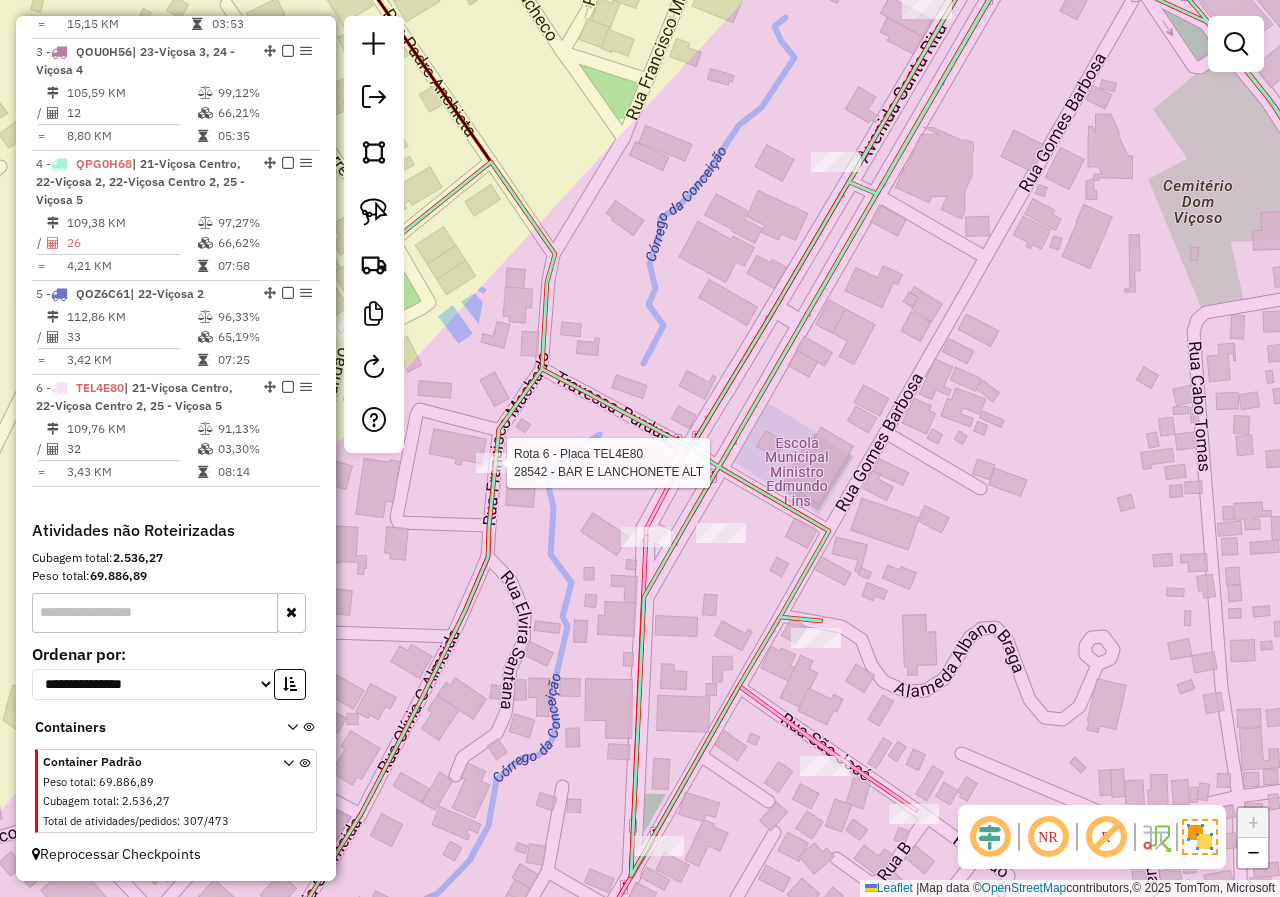 select on "*********" 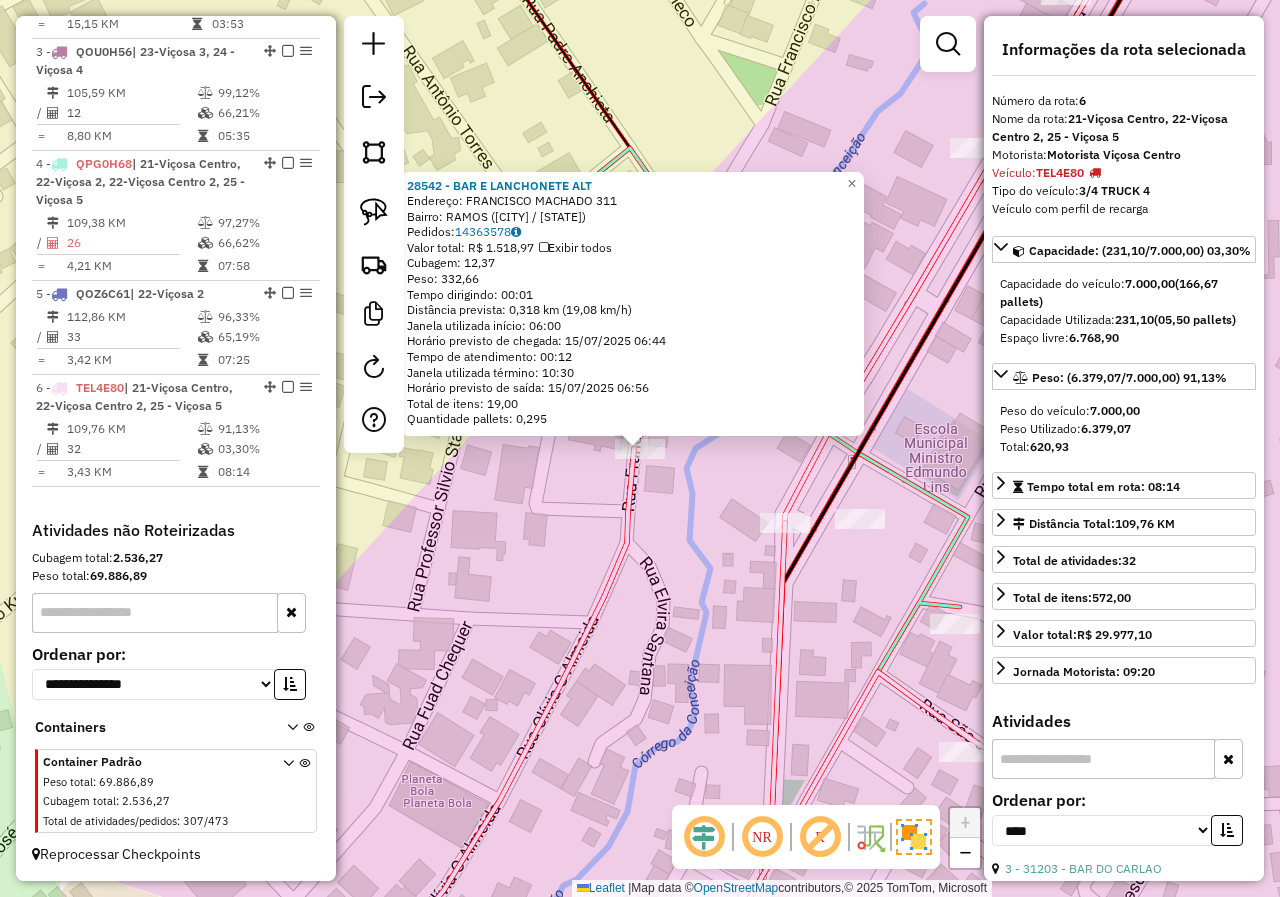 click on "28542 - BAR E LANCHONETE ALT  Endereço:  FRANCISCO MACHADO 311   Bairro: RAMOS (VICOSA / MG)   Pedidos:  14363578   Valor total: R$ 1.518,97   Exibir todos   Cubagem: 12,37  Peso: 332,66  Tempo dirigindo: 00:01   Distância prevista: 0,318 km (19,08 km/h)   Janela utilizada início: 06:00   Horário previsto de chegada: 15/07/2025 06:44   Tempo de atendimento: 00:12   Janela utilizada término: 10:30   Horário previsto de saída: 15/07/2025 06:56   Total de itens: 19,00   Quantidade pallets: 0,295  × Janela de atendimento Grade de atendimento Capacidade Transportadoras Veículos Cliente Pedidos  Rotas Selecione os dias de semana para filtrar as janelas de atendimento  Seg   Ter   Qua   Qui   Sex   Sáb   Dom  Informe o período da janela de atendimento: De: Até:  Filtrar exatamente a janela do cliente  Considerar janela de atendimento padrão  Selecione os dias de semana para filtrar as grades de atendimento  Seg   Ter   Qua   Qui   Sex   Sáb   Dom   Considerar clientes sem dia de atendimento cadastrado" 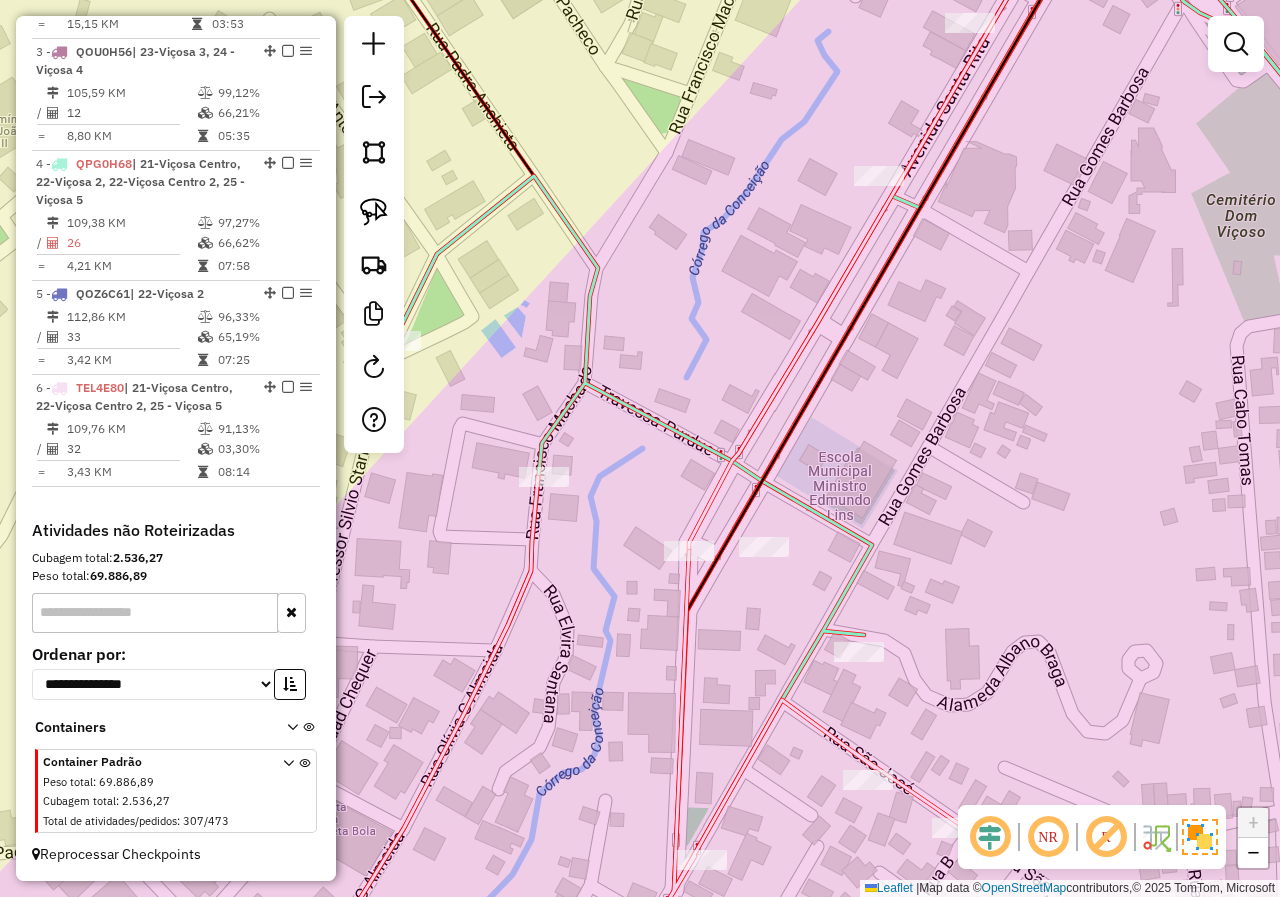 drag, startPoint x: 674, startPoint y: 543, endPoint x: 589, endPoint y: 570, distance: 89.1852 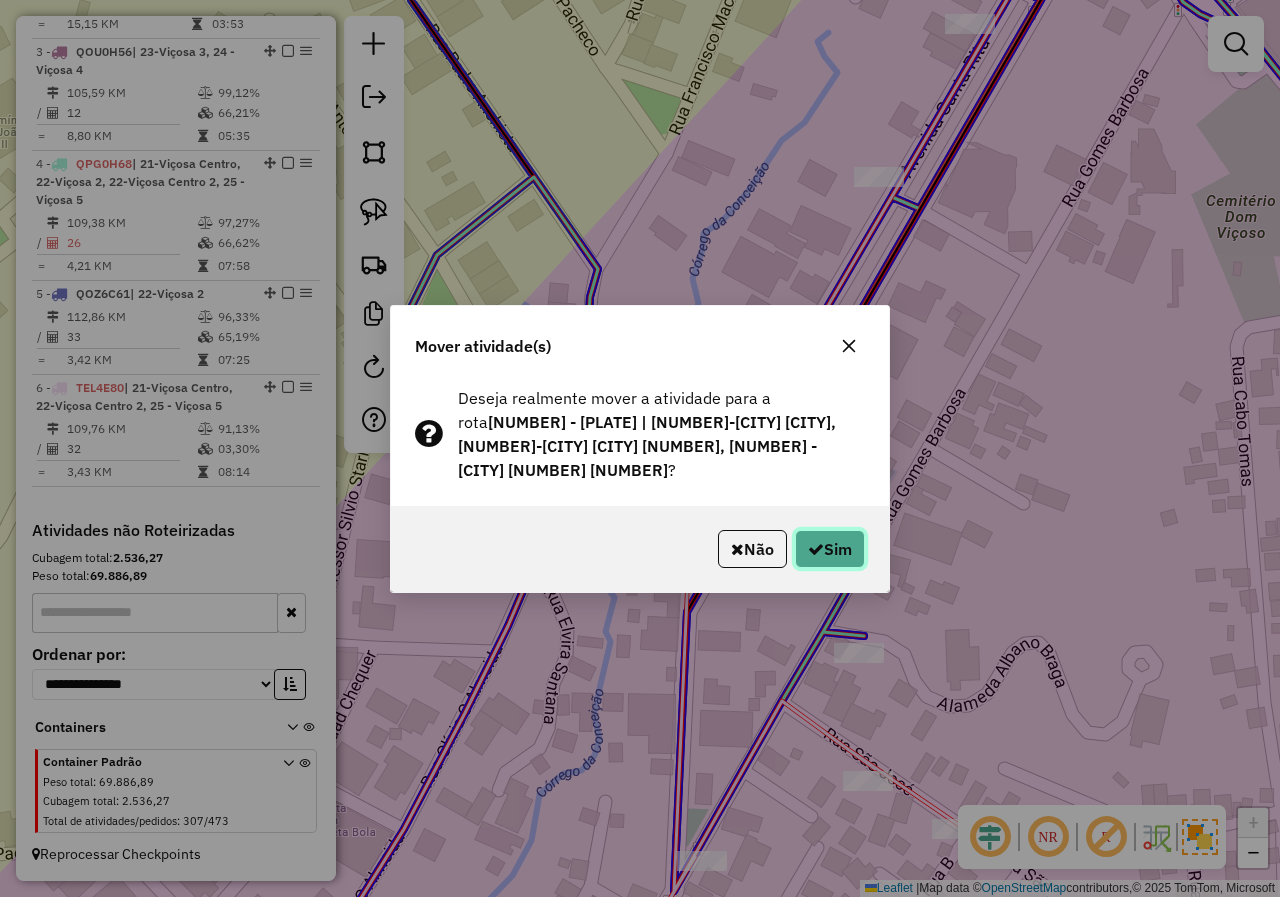 click on "Sim" 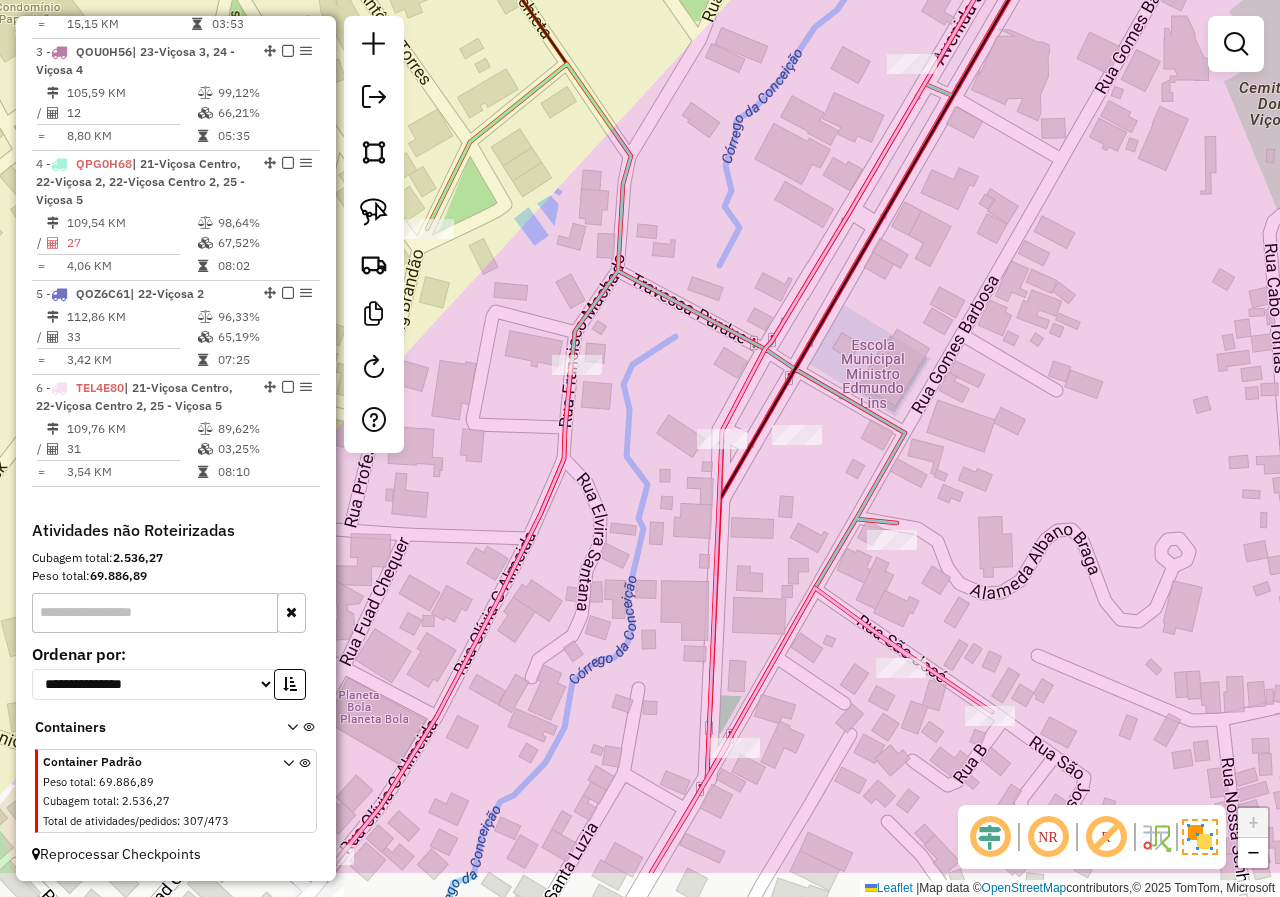 drag, startPoint x: 774, startPoint y: 639, endPoint x: 809, endPoint y: 505, distance: 138.49548 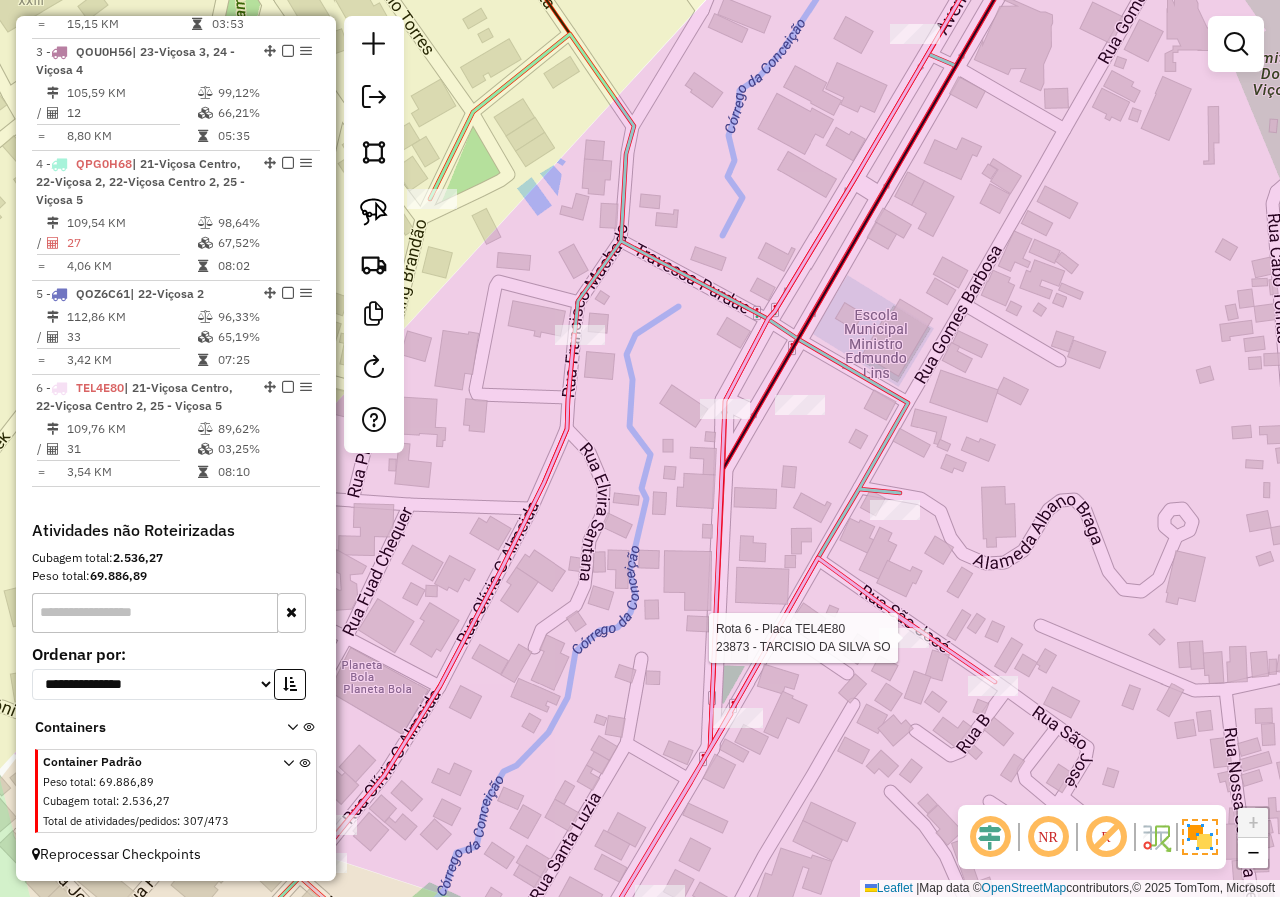 click 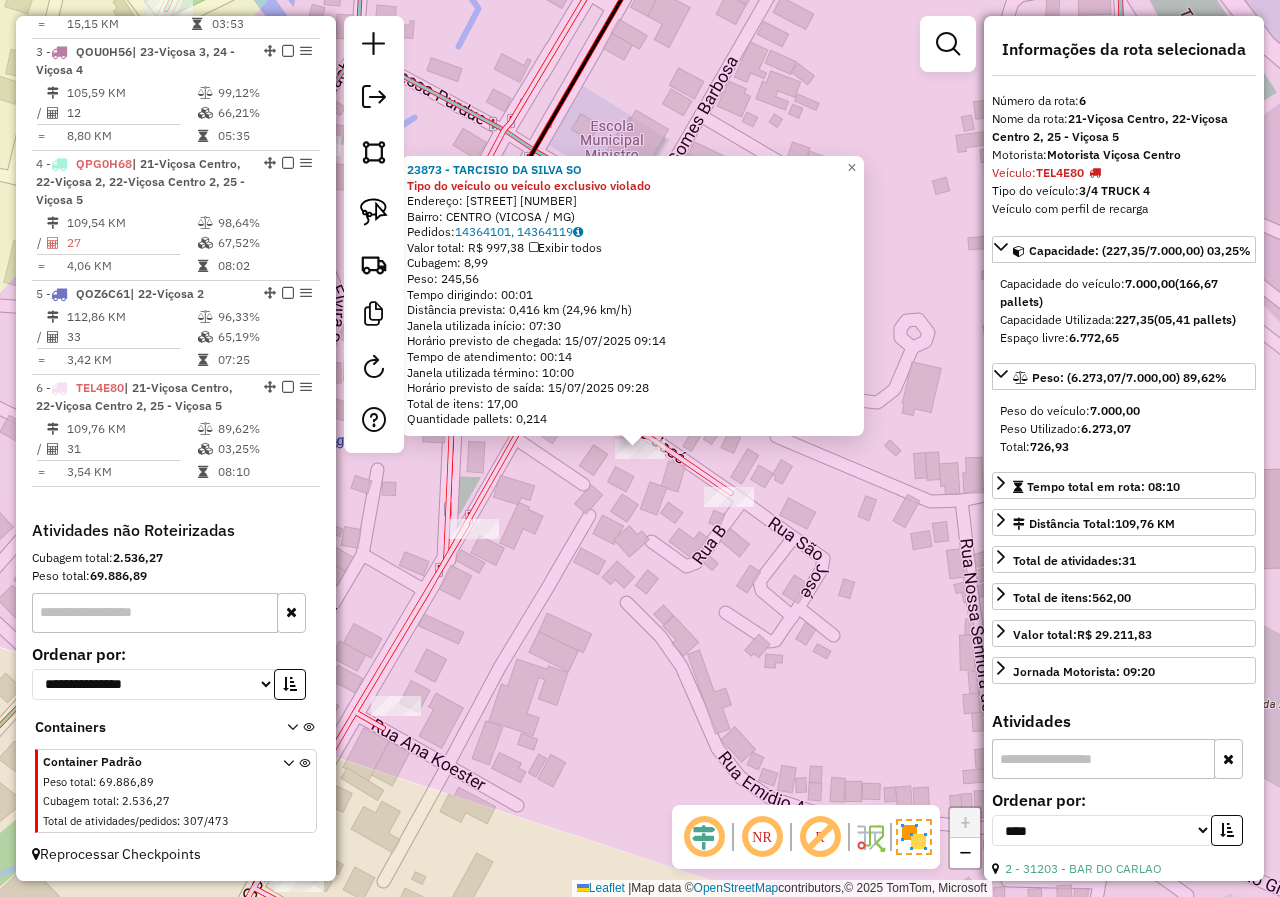 click on "23873 - TARCISIO DA SILVA SO Tipo do veículo ou veículo exclusivo violado  Endereço:  SAO JOSE 93   Bairro: CENTRO (VICOSA / MG)   Pedidos:  14364101, 14364119   Valor total: R$ 997,38   Exibir todos   Cubagem: 8,99  Peso: 245,56  Tempo dirigindo: 00:01   Distância prevista: 0,416 km (24,96 km/h)   Janela utilizada início: 07:30   Horário previsto de chegada: 15/07/2025 09:14   Tempo de atendimento: 00:14   Janela utilizada término: 10:00   Horário previsto de saída: 15/07/2025 09:28   Total de itens: 17,00   Quantidade pallets: 0,214  × Janela de atendimento Grade de atendimento Capacidade Transportadoras Veículos Cliente Pedidos  Rotas Selecione os dias de semana para filtrar as janelas de atendimento  Seg   Ter   Qua   Qui   Sex   Sáb   Dom  Informe o período da janela de atendimento: De: Até:  Filtrar exatamente a janela do cliente  Considerar janela de atendimento padrão  Selecione os dias de semana para filtrar as grades de atendimento  Seg   Ter   Qua   Qui   Sex   Sáb   Dom   De:  De:" 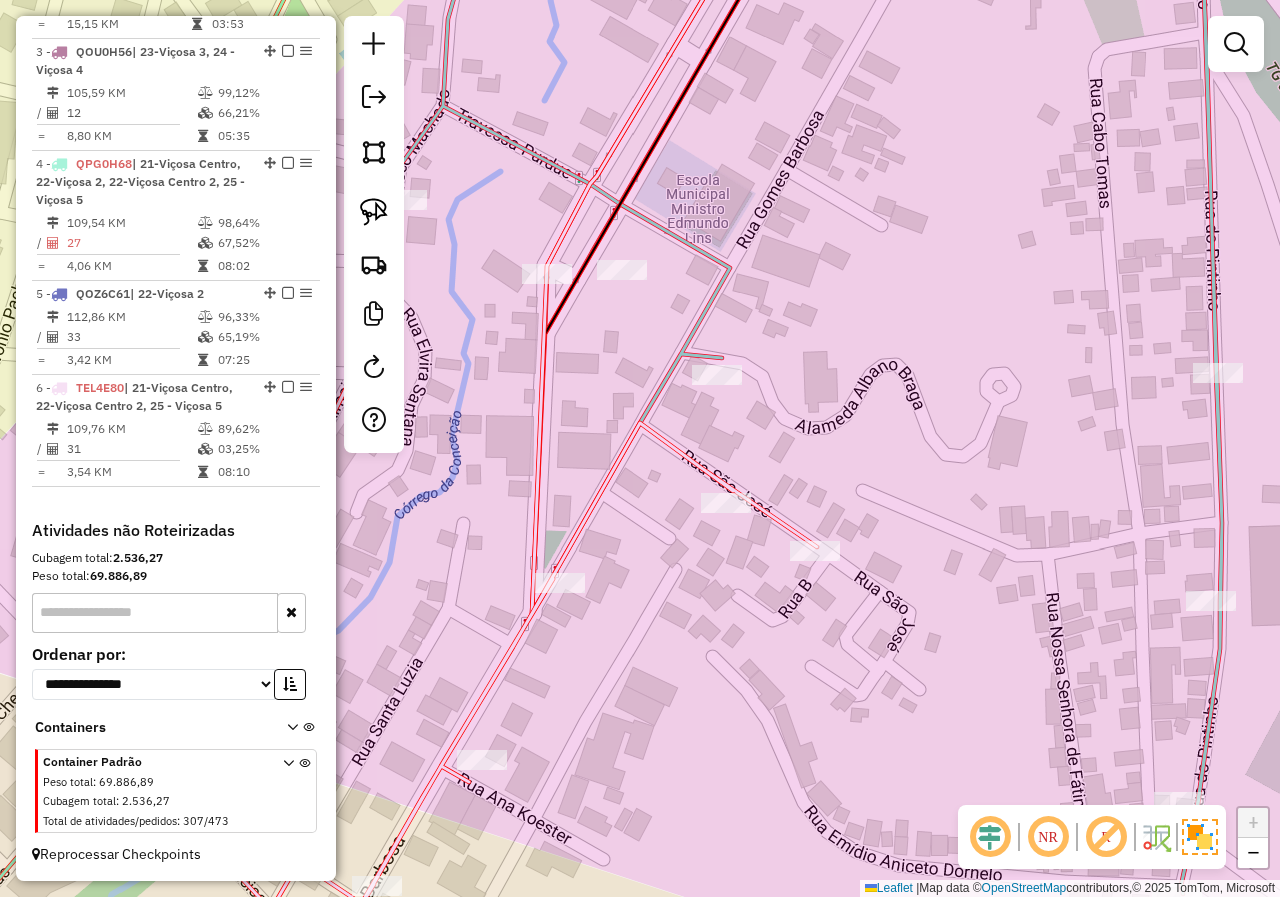 drag, startPoint x: 630, startPoint y: 584, endPoint x: 760, endPoint y: 635, distance: 139.64598 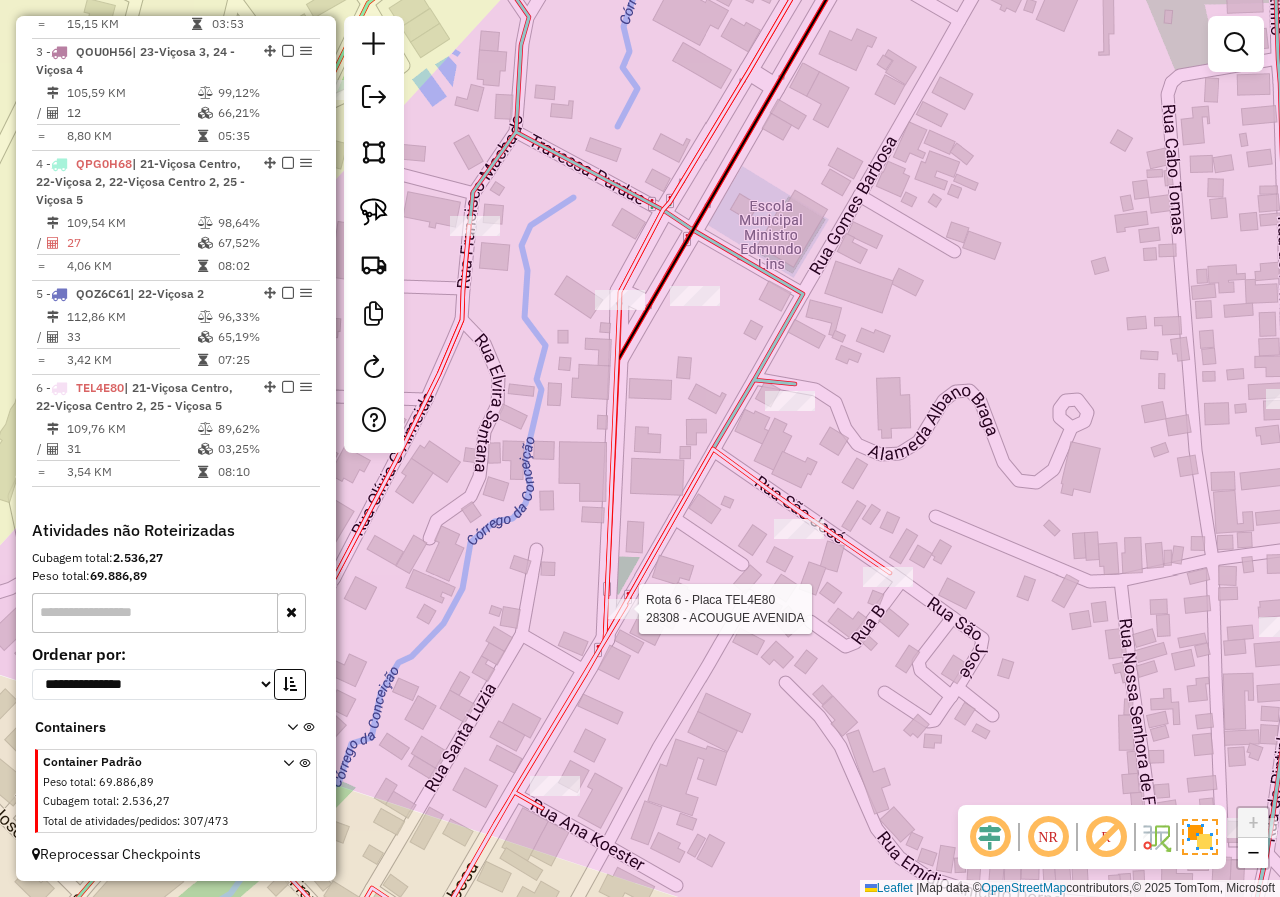select on "*********" 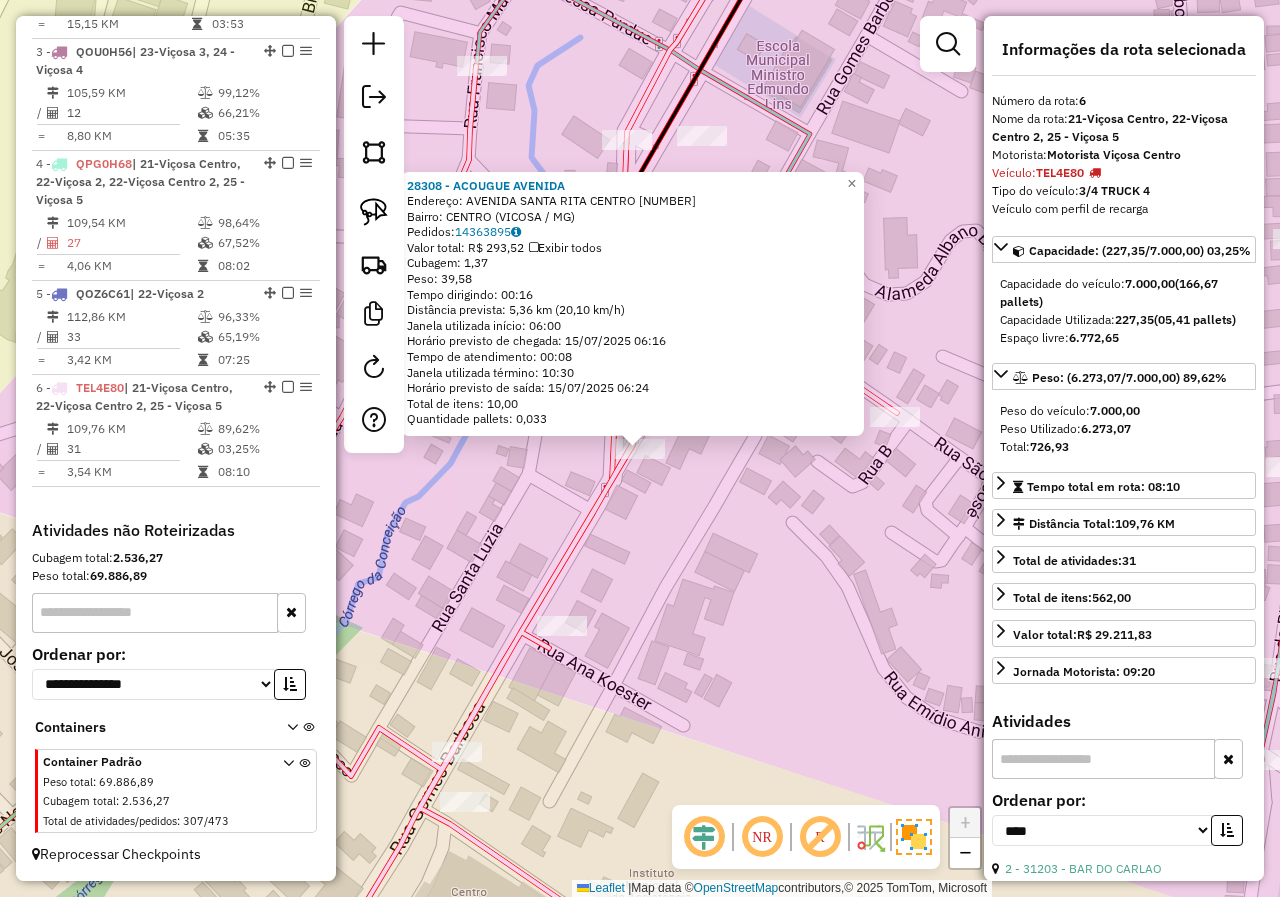click on "28308 - ACOUGUE AVENIDA  Endereço:  AVENIDA SANTA RITA CENTRO 580   Bairro: CENTRO (VICOSA / MG)   Pedidos:  14363895   Valor total: R$ 293,52   Exibir todos   Cubagem: 1,37  Peso: 39,58  Tempo dirigindo: 00:16   Distância prevista: 5,36 km (20,10 km/h)   Janela utilizada início: 06:00   Horário previsto de chegada: 15/07/2025 06:16   Tempo de atendimento: 00:08   Janela utilizada término: 10:30   Horário previsto de saída: 15/07/2025 06:24   Total de itens: 10,00   Quantidade pallets: 0,033  × Janela de atendimento Grade de atendimento Capacidade Transportadoras Veículos Cliente Pedidos  Rotas Selecione os dias de semana para filtrar as janelas de atendimento  Seg   Ter   Qua   Qui   Sex   Sáb   Dom  Informe o período da janela de atendimento: De: Até:  Filtrar exatamente a janela do cliente  Considerar janela de atendimento padrão  Selecione os dias de semana para filtrar as grades de atendimento  Seg   Ter   Qua   Qui   Sex   Sáb   Dom   Considerar clientes sem dia de atendimento cadastrado +" 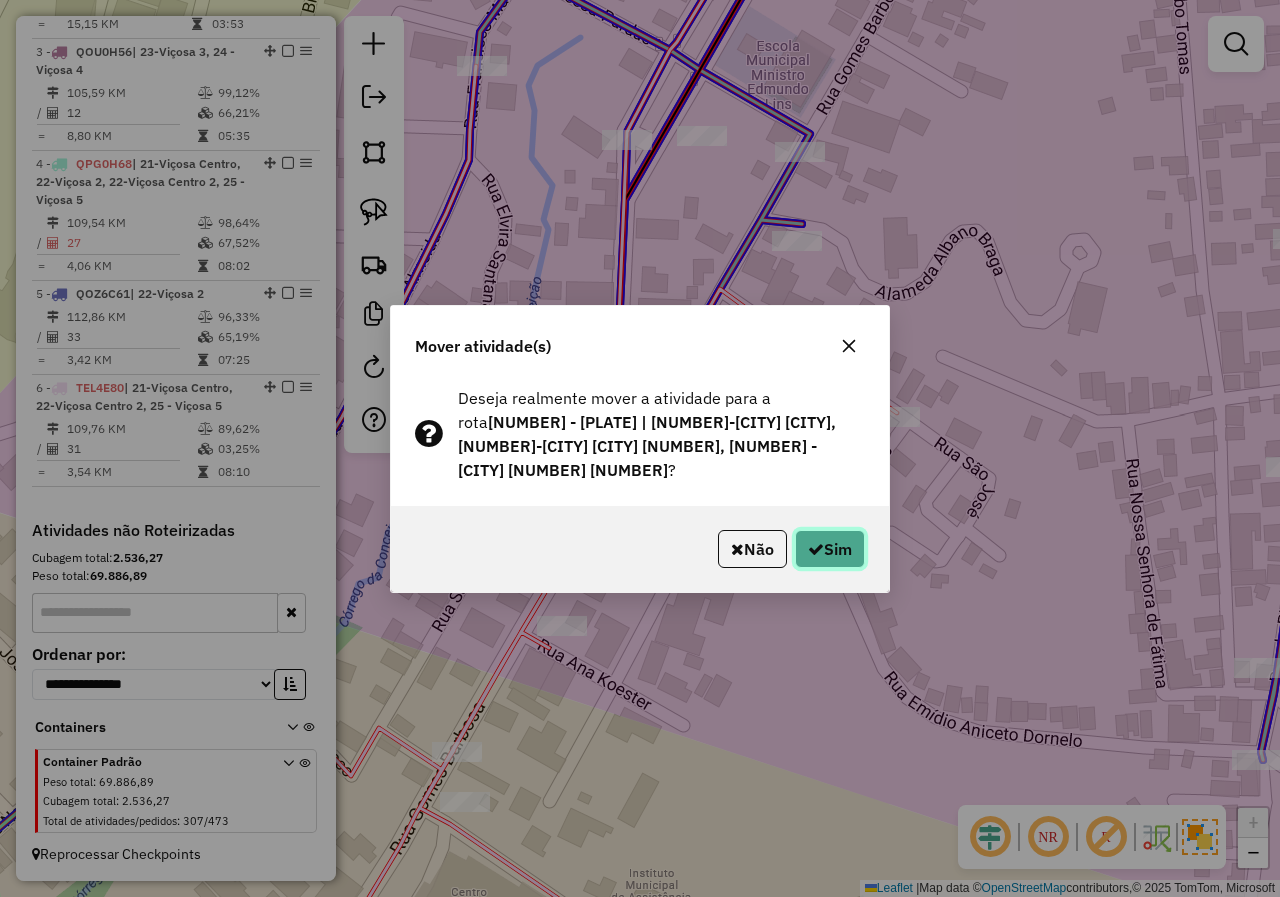 click on "Sim" 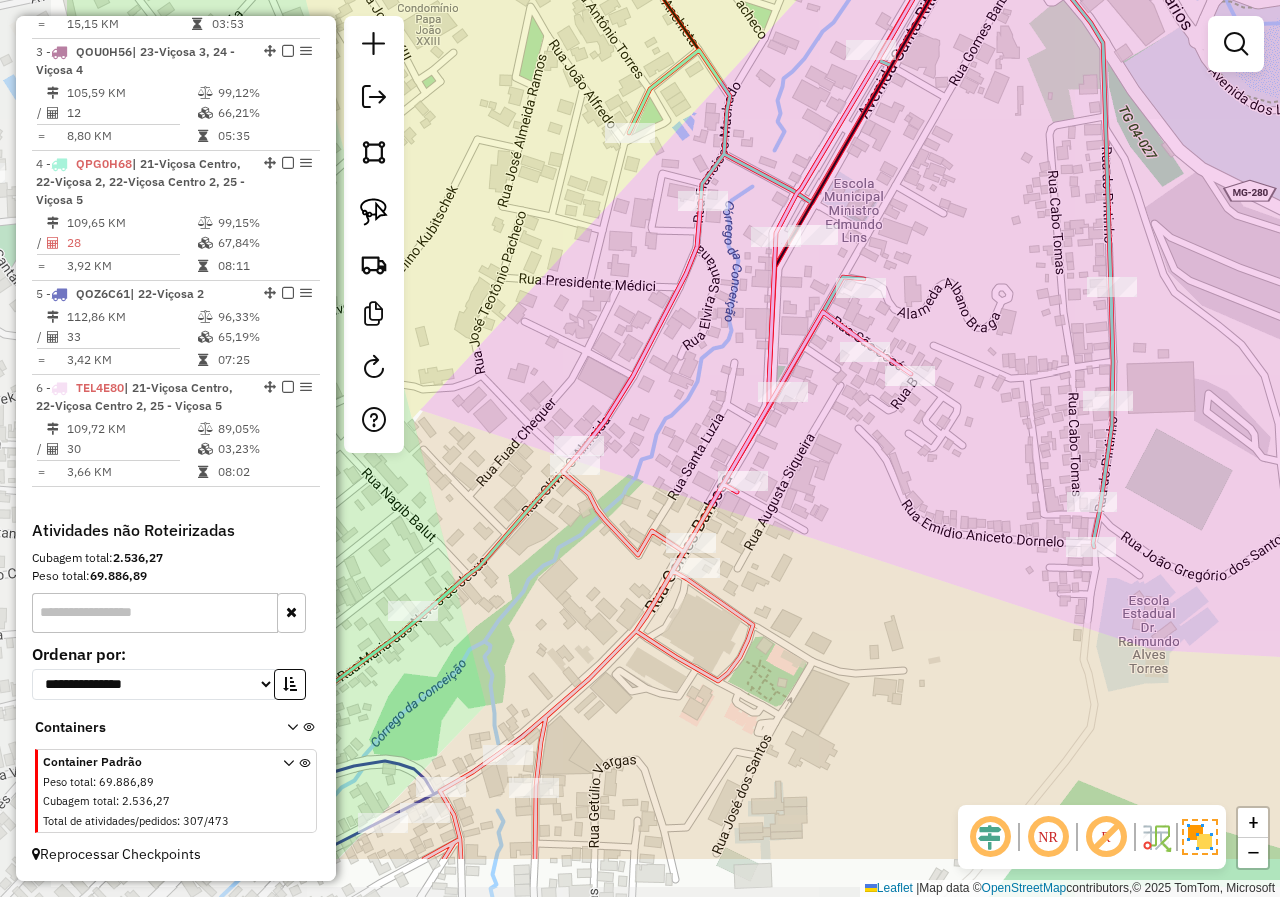 drag, startPoint x: 666, startPoint y: 673, endPoint x: 861, endPoint y: 546, distance: 232.71011 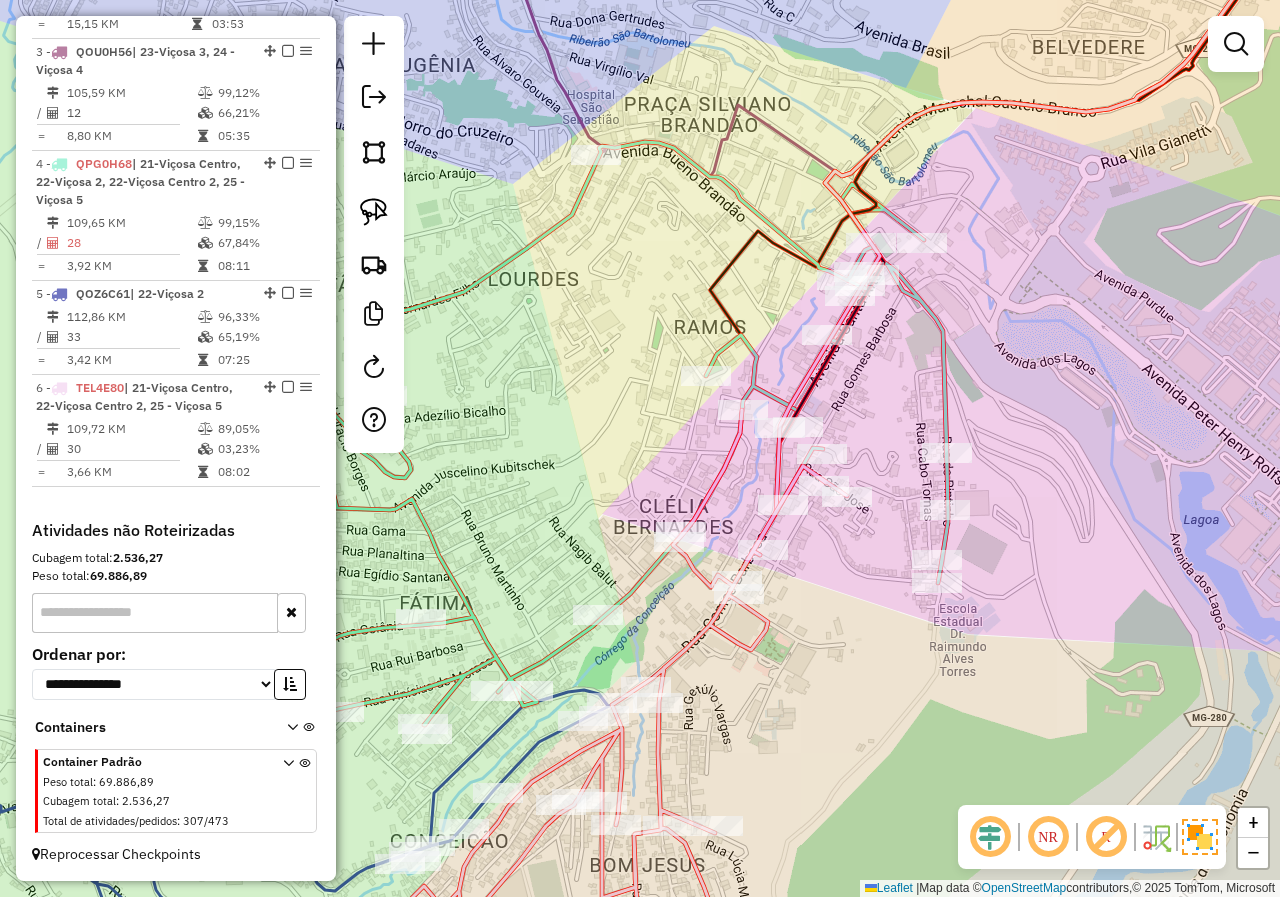 drag, startPoint x: 765, startPoint y: 651, endPoint x: 843, endPoint y: 542, distance: 134.03358 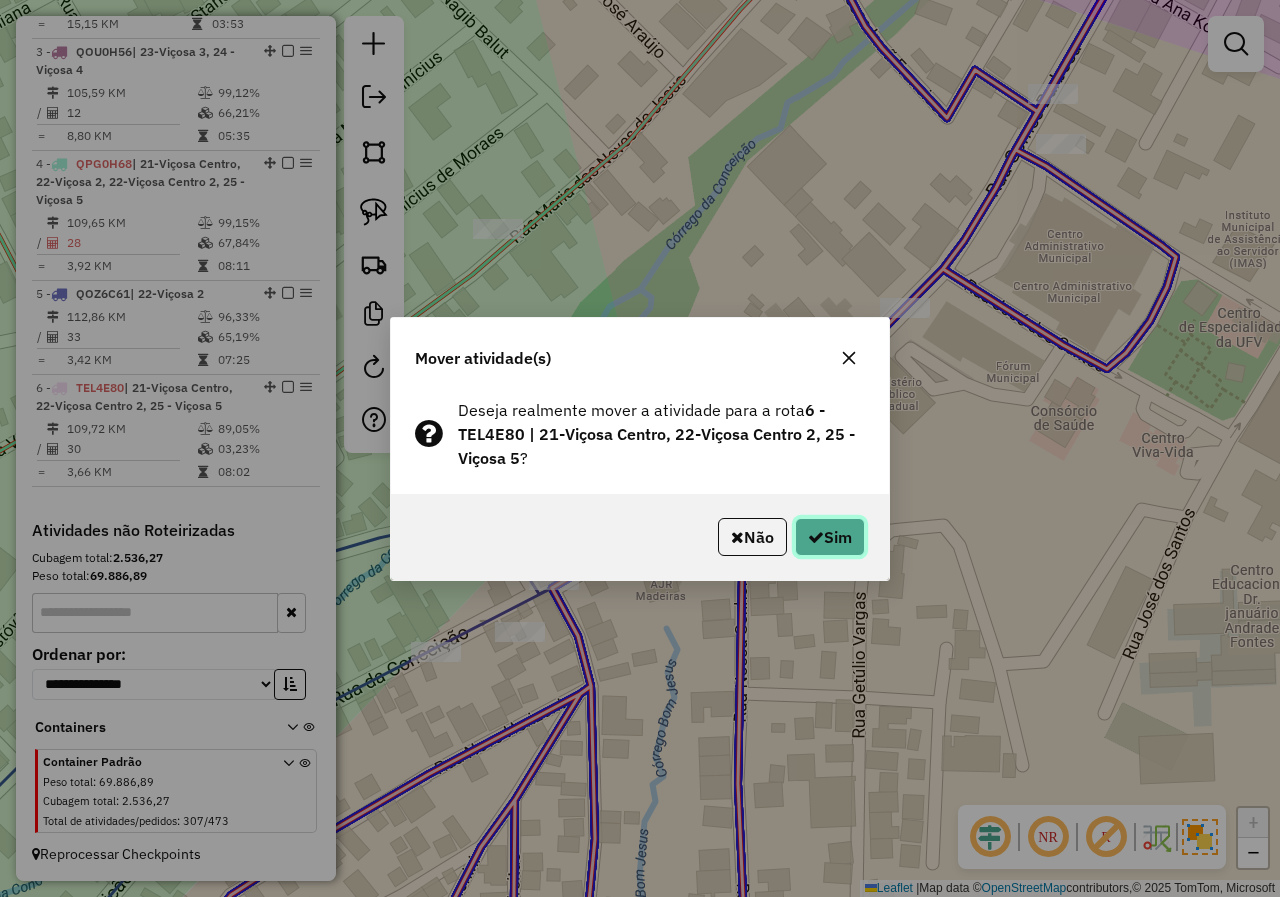 click on "Sim" 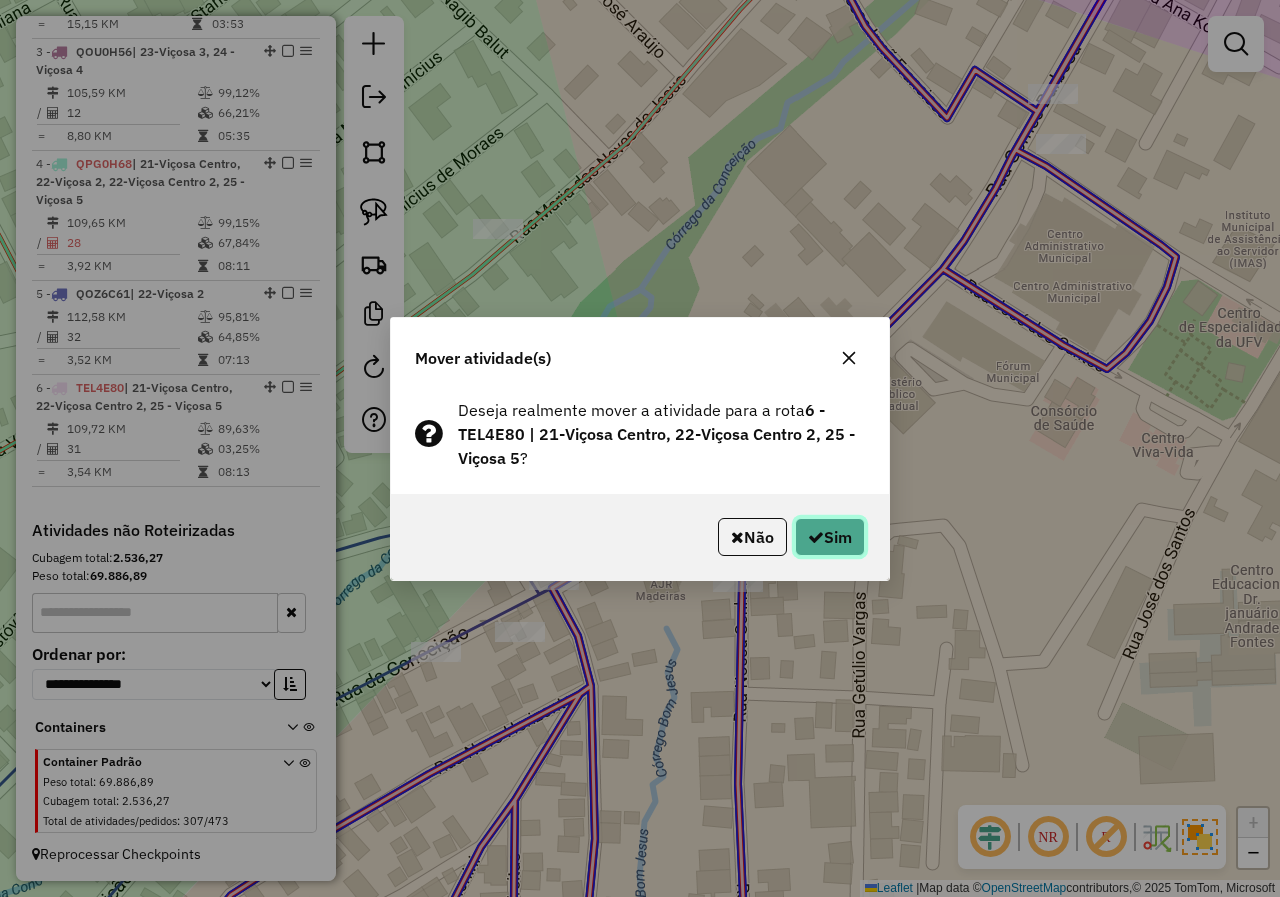 click on "Sim" 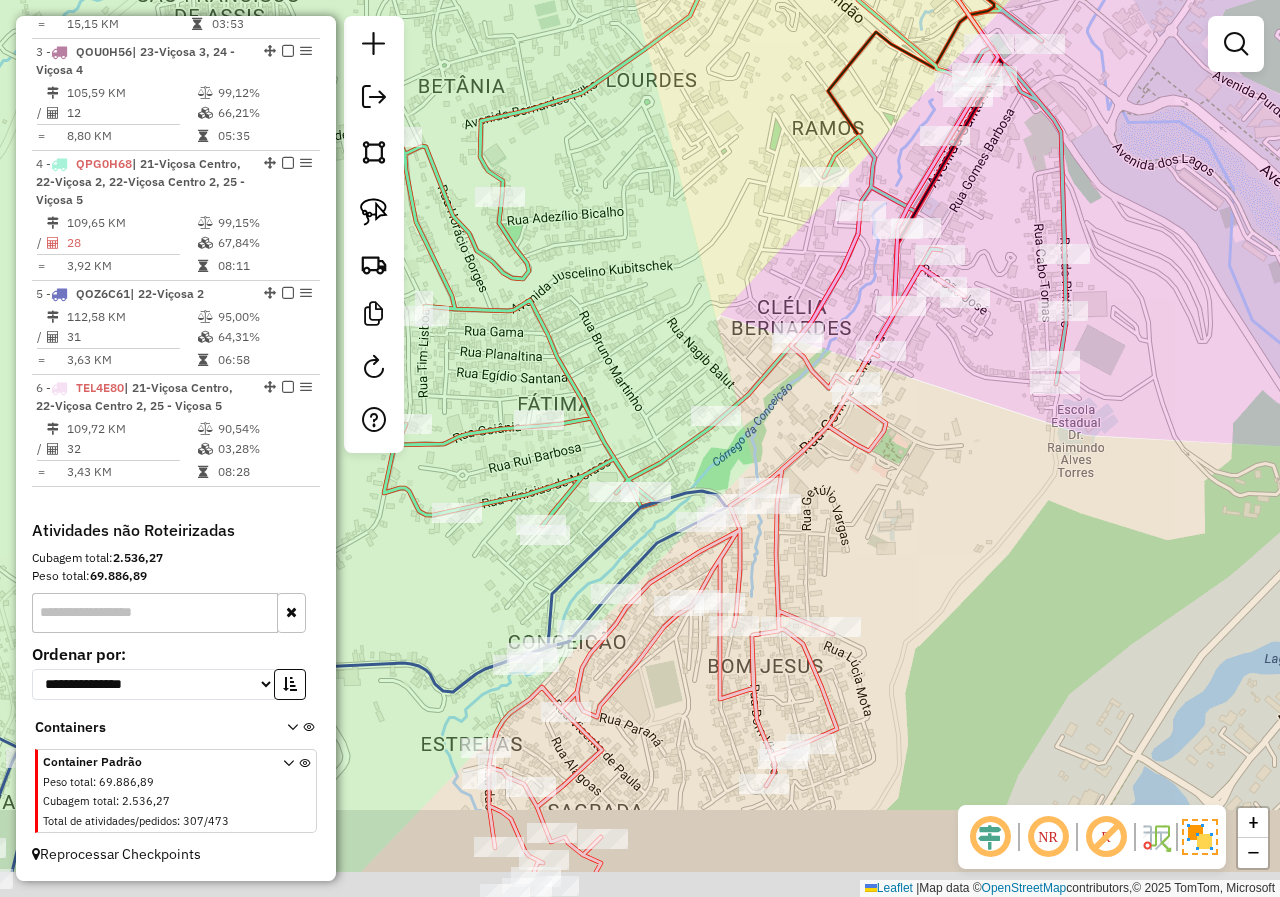 drag, startPoint x: 898, startPoint y: 644, endPoint x: 852, endPoint y: 525, distance: 127.581345 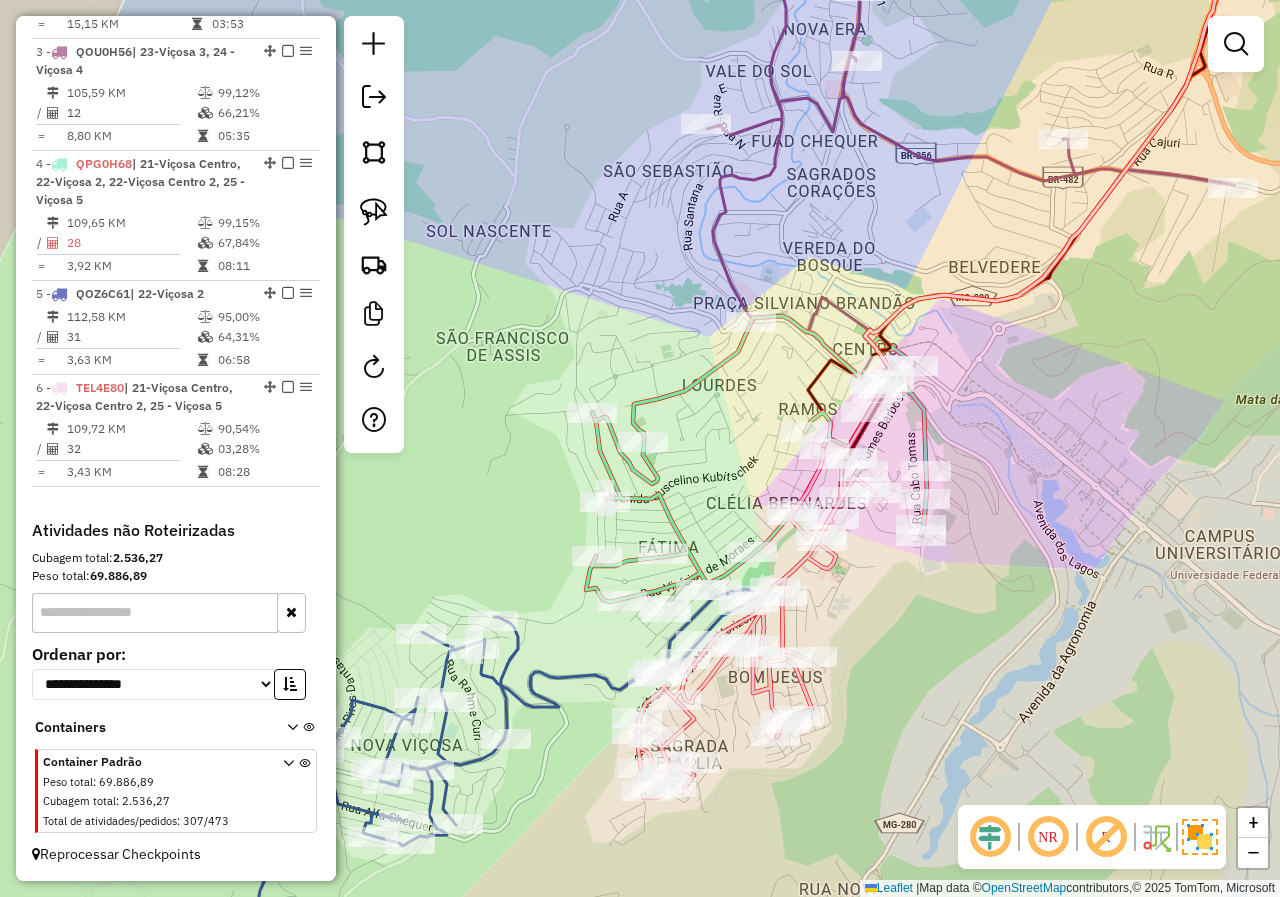 drag, startPoint x: 899, startPoint y: 563, endPoint x: 865, endPoint y: 634, distance: 78.72102 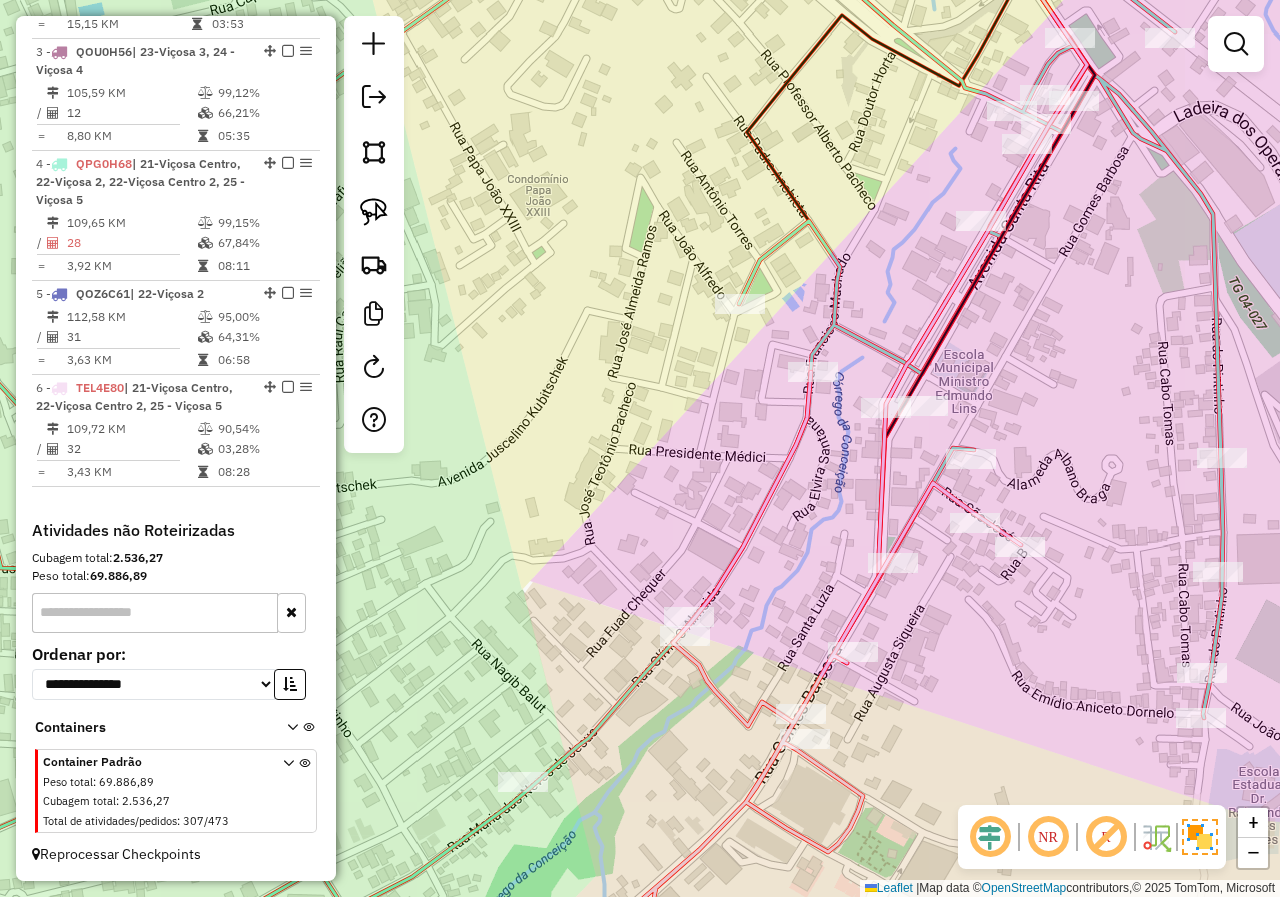drag, startPoint x: 881, startPoint y: 483, endPoint x: 827, endPoint y: 495, distance: 55.31727 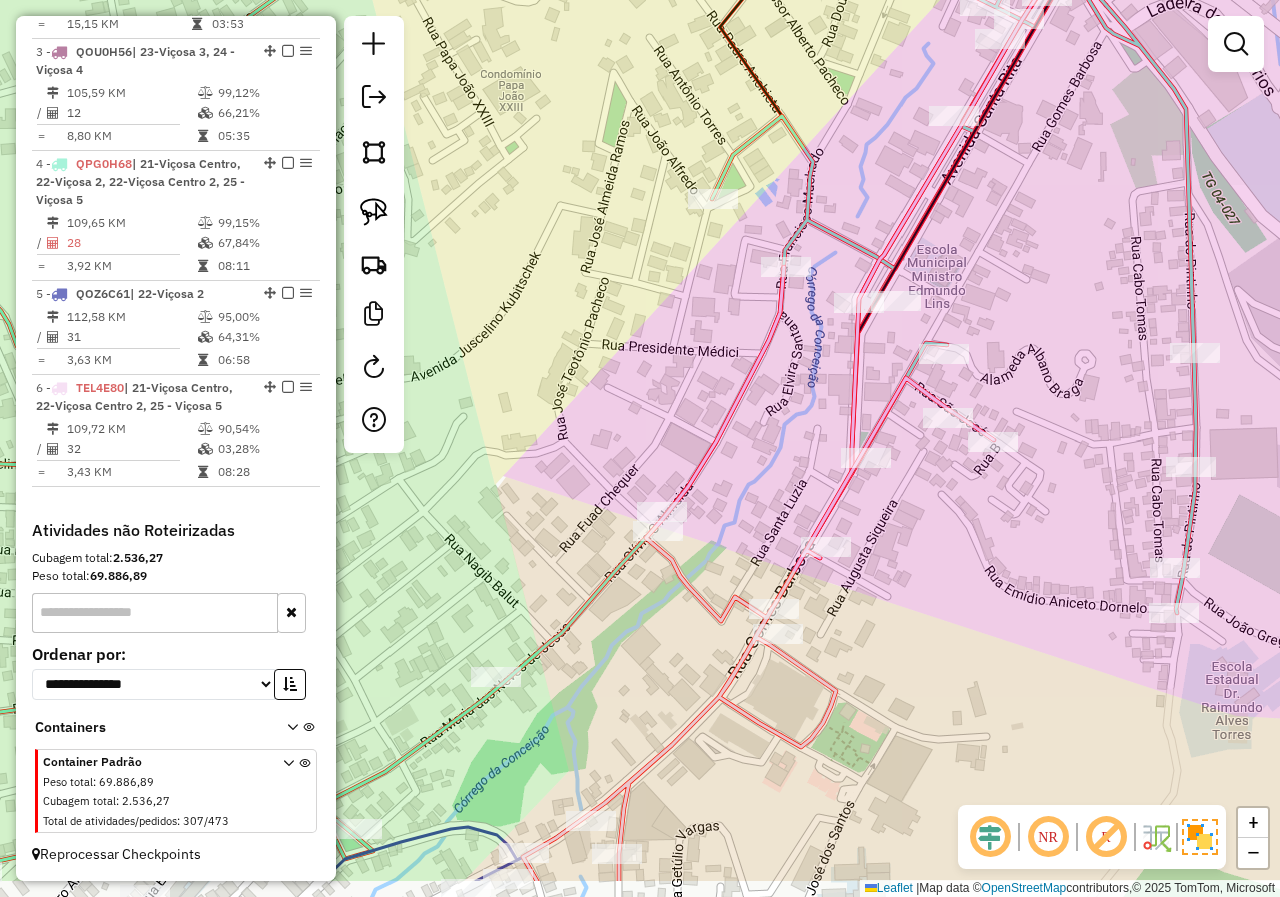 drag, startPoint x: 996, startPoint y: 668, endPoint x: 1013, endPoint y: 552, distance: 117.239075 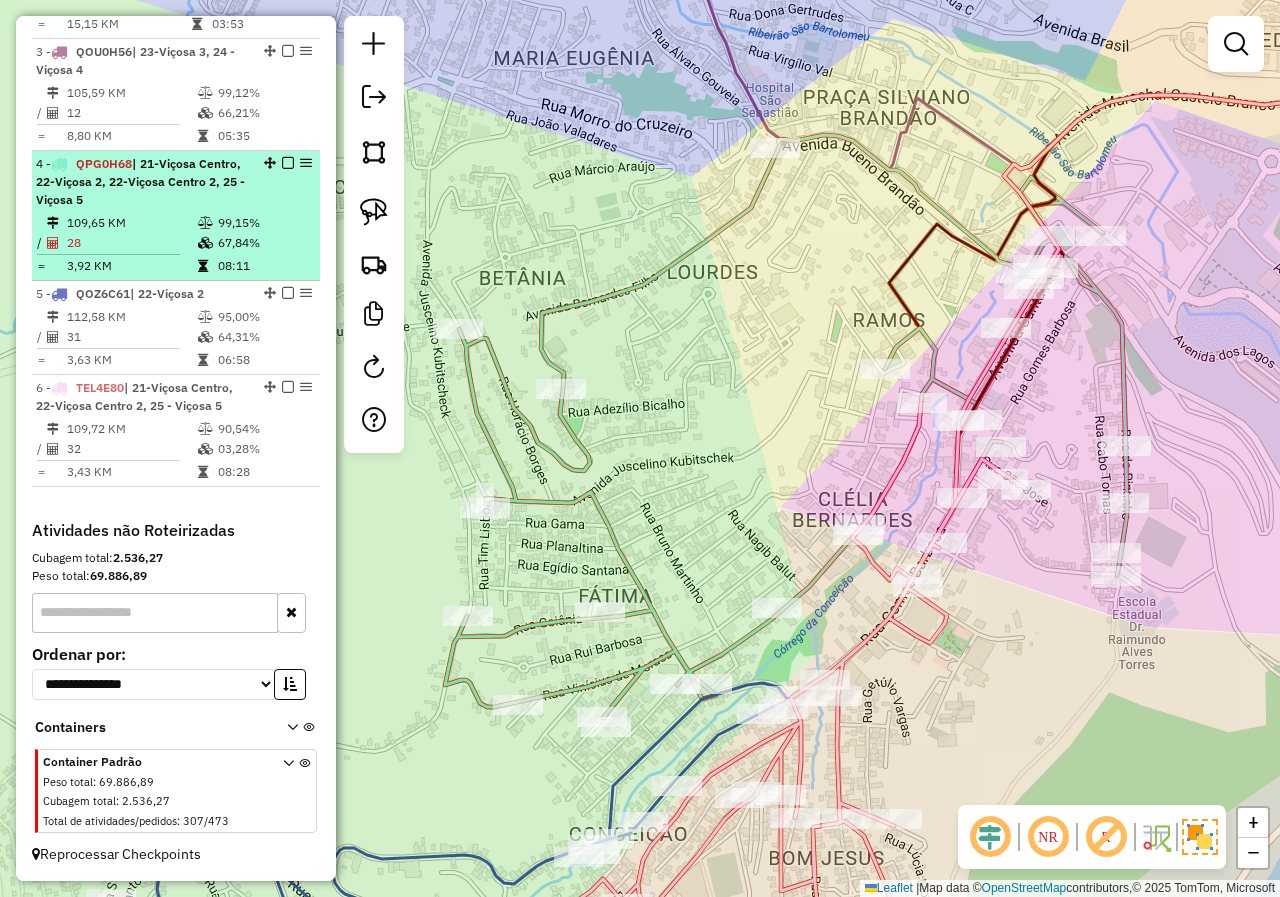 click on "08:11" at bounding box center (264, 266) 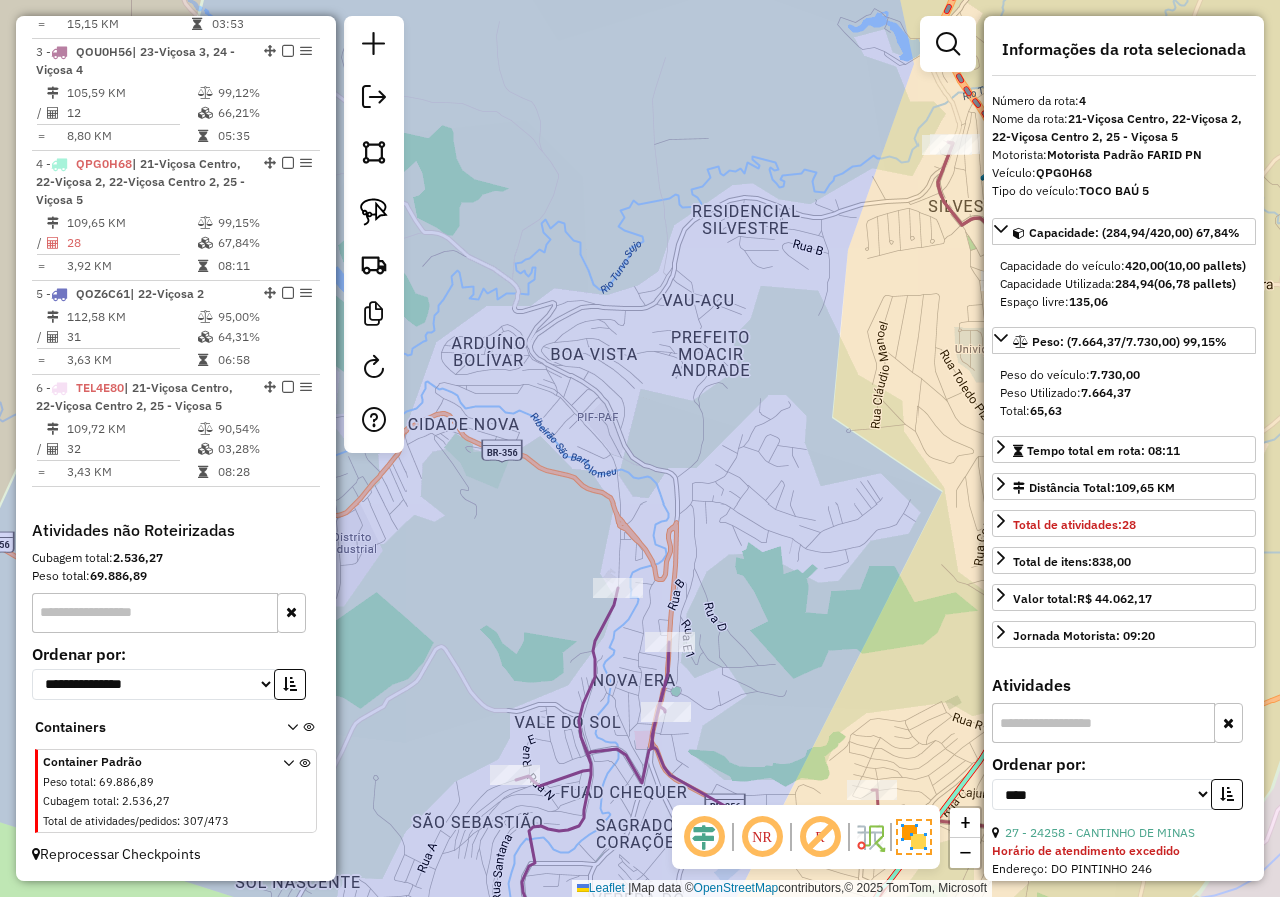 drag, startPoint x: 495, startPoint y: 704, endPoint x: 453, endPoint y: 257, distance: 448.9688 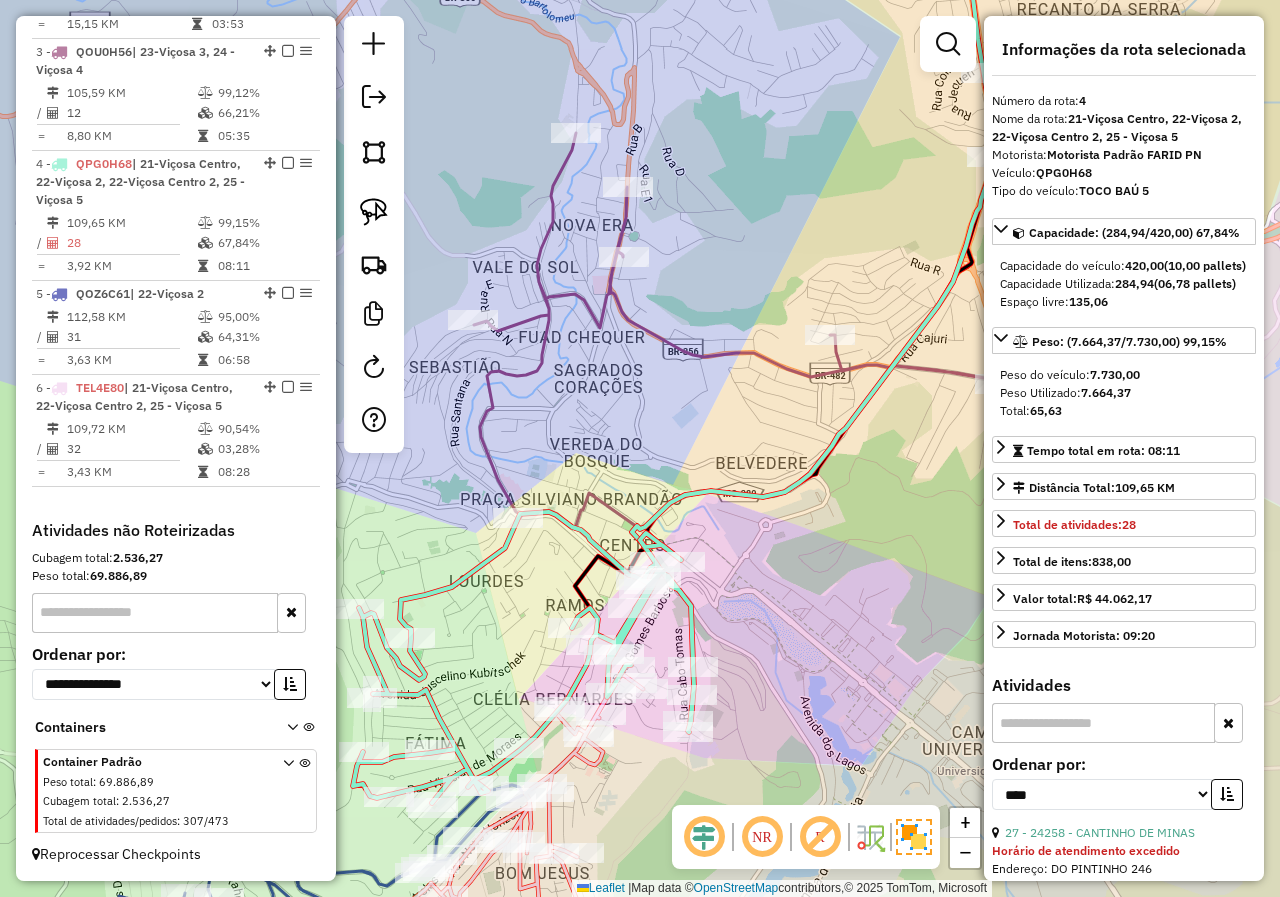 drag, startPoint x: 451, startPoint y: 591, endPoint x: 463, endPoint y: 515, distance: 76.941536 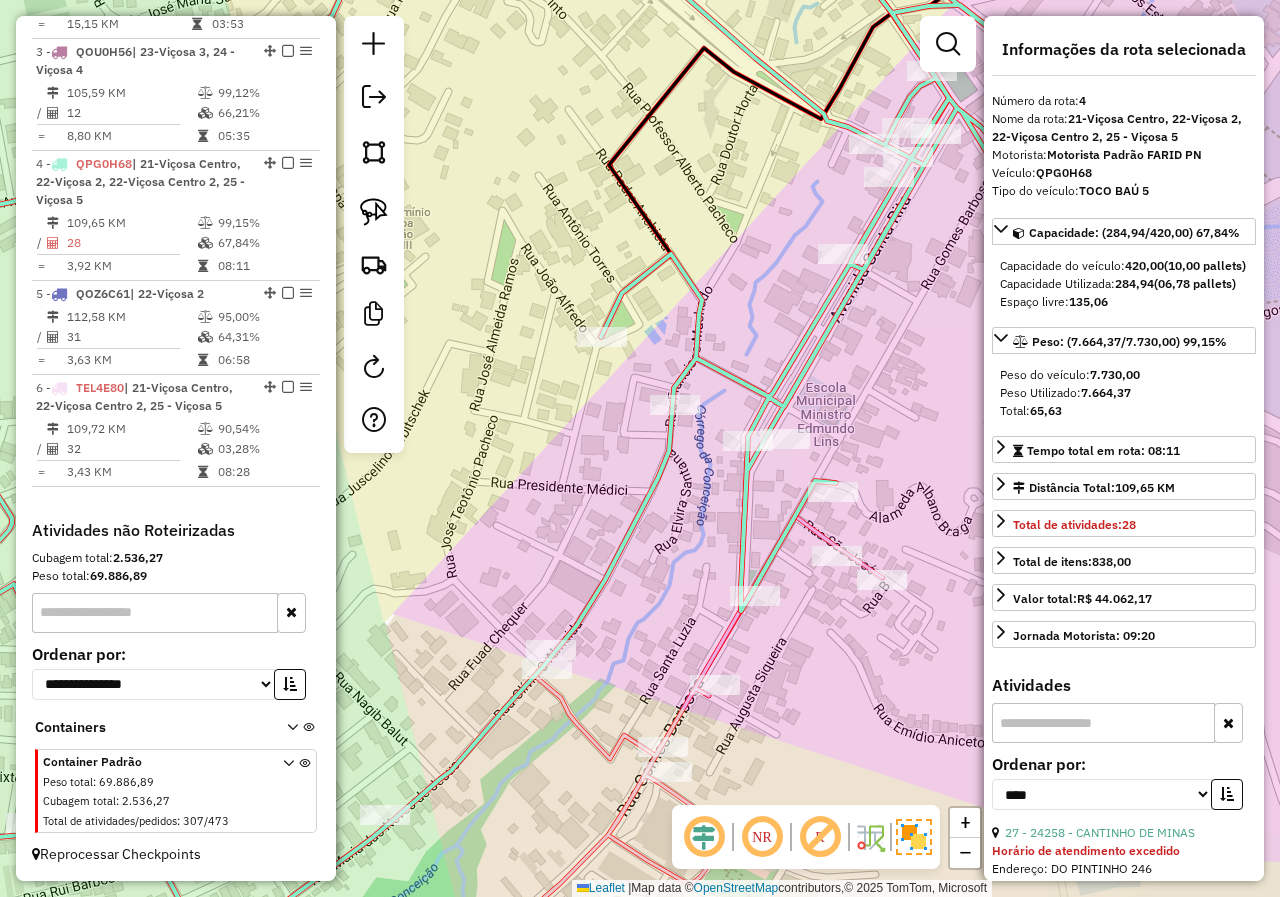 drag, startPoint x: 609, startPoint y: 509, endPoint x: 515, endPoint y: 567, distance: 110.45361 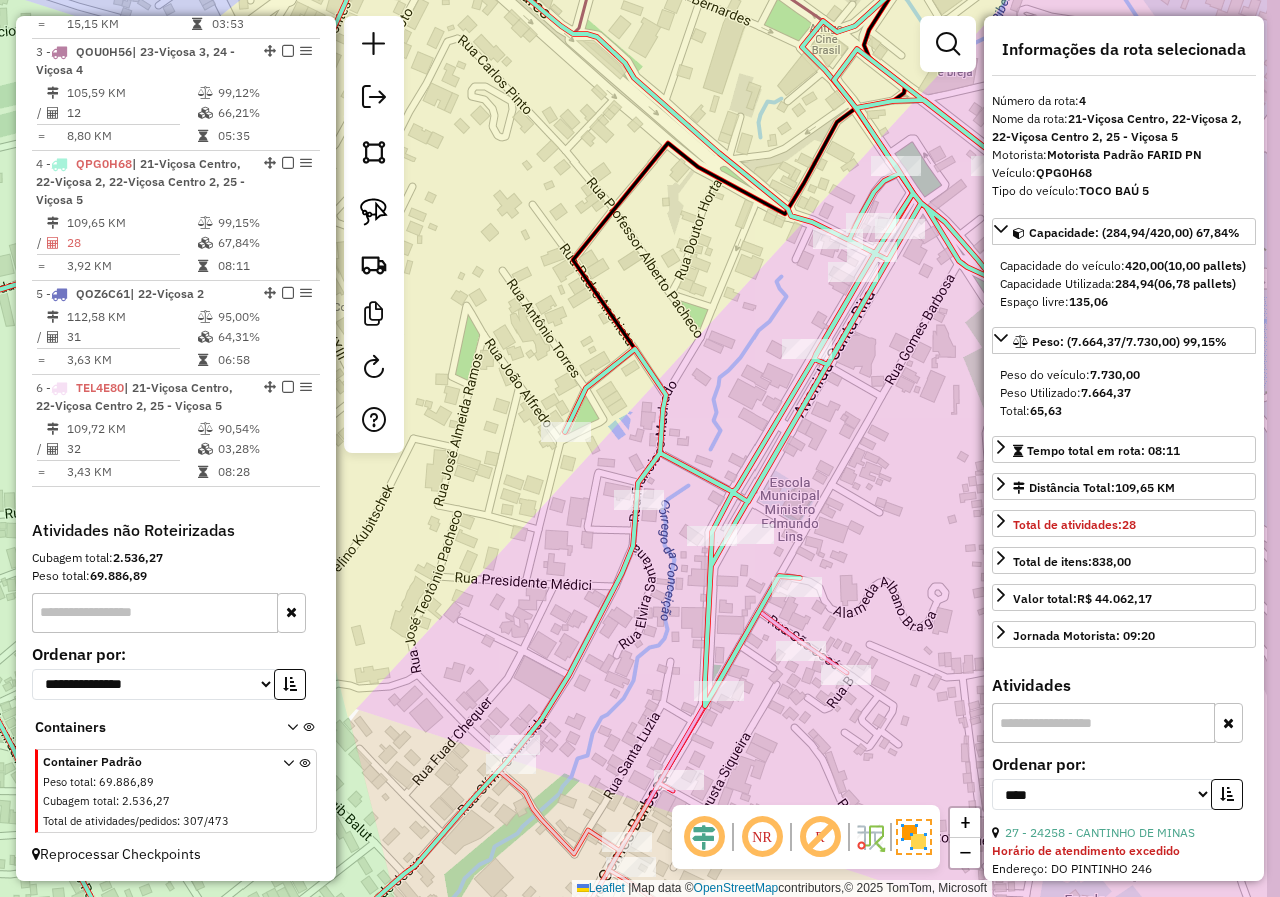 drag, startPoint x: 648, startPoint y: 600, endPoint x: 642, endPoint y: 563, distance: 37.48333 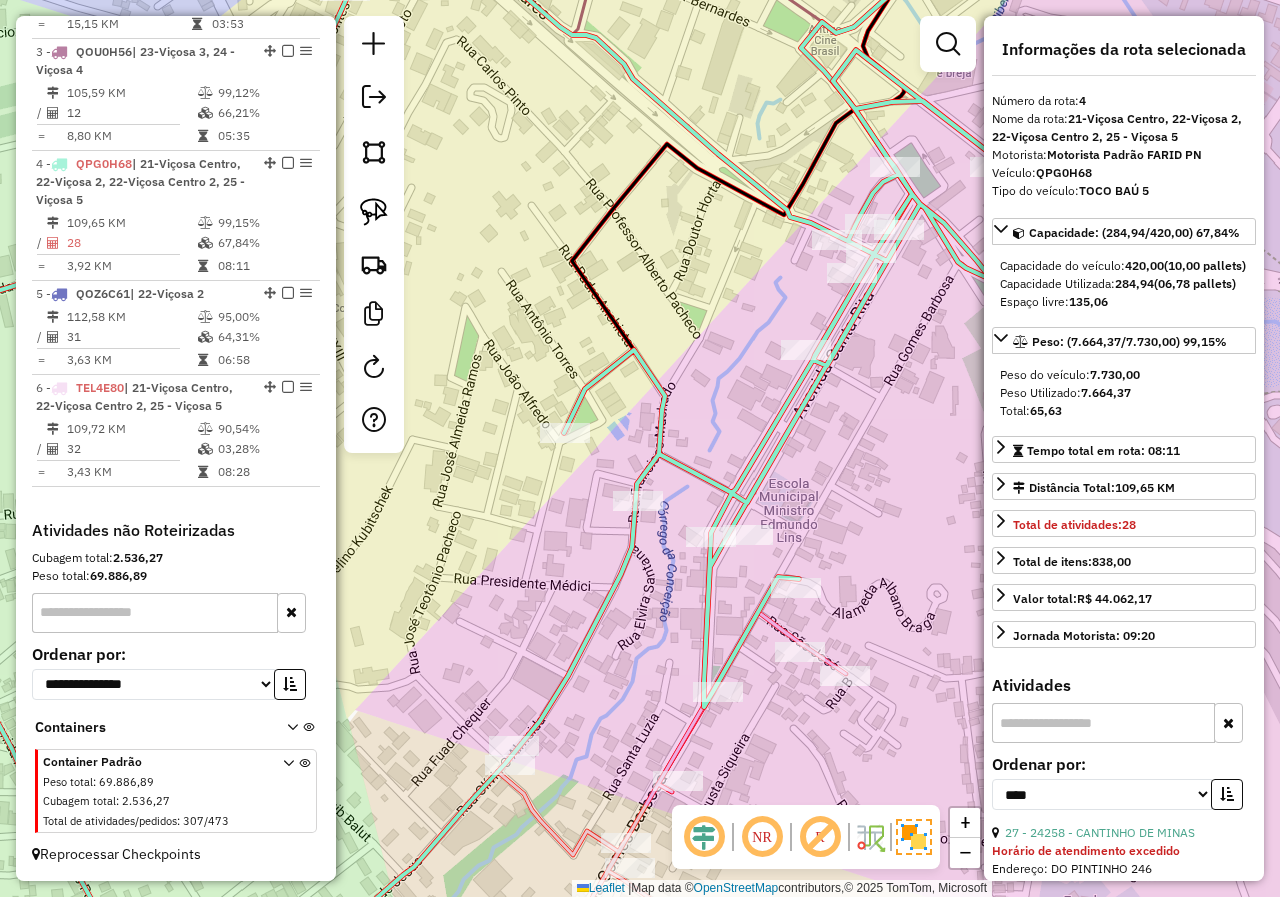 click 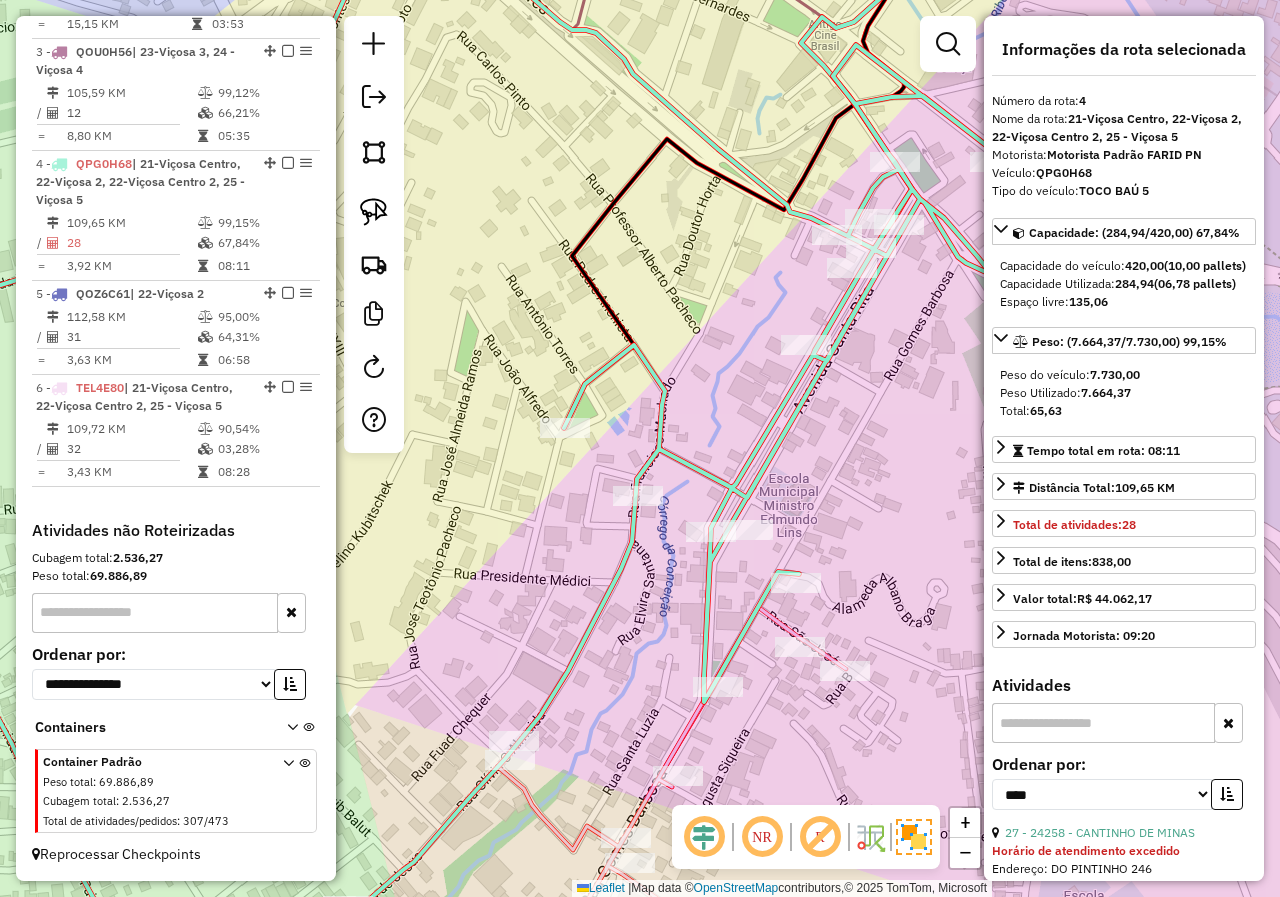 drag, startPoint x: 646, startPoint y: 591, endPoint x: 605, endPoint y: 517, distance: 84.59905 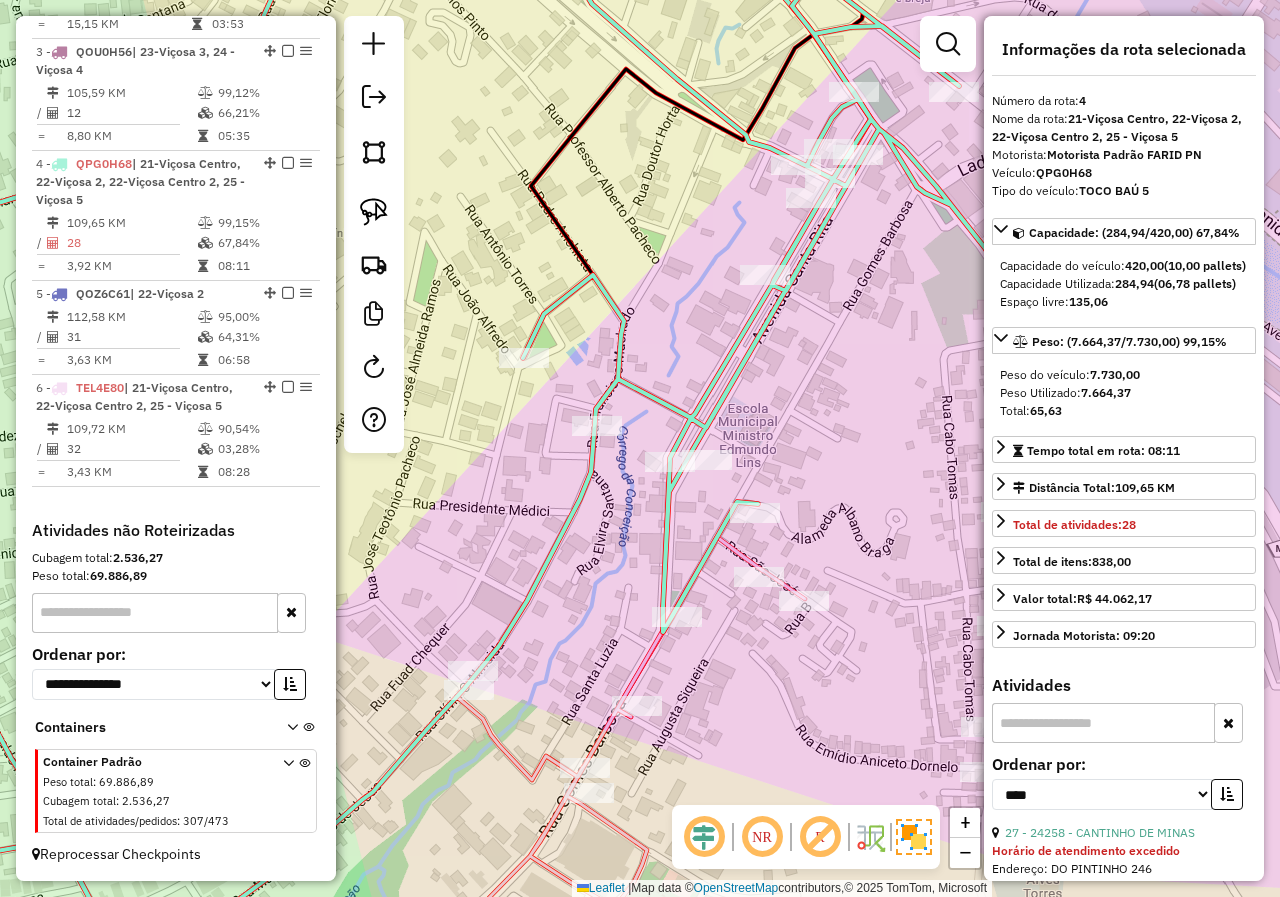 drag, startPoint x: 632, startPoint y: 612, endPoint x: 624, endPoint y: 529, distance: 83.38465 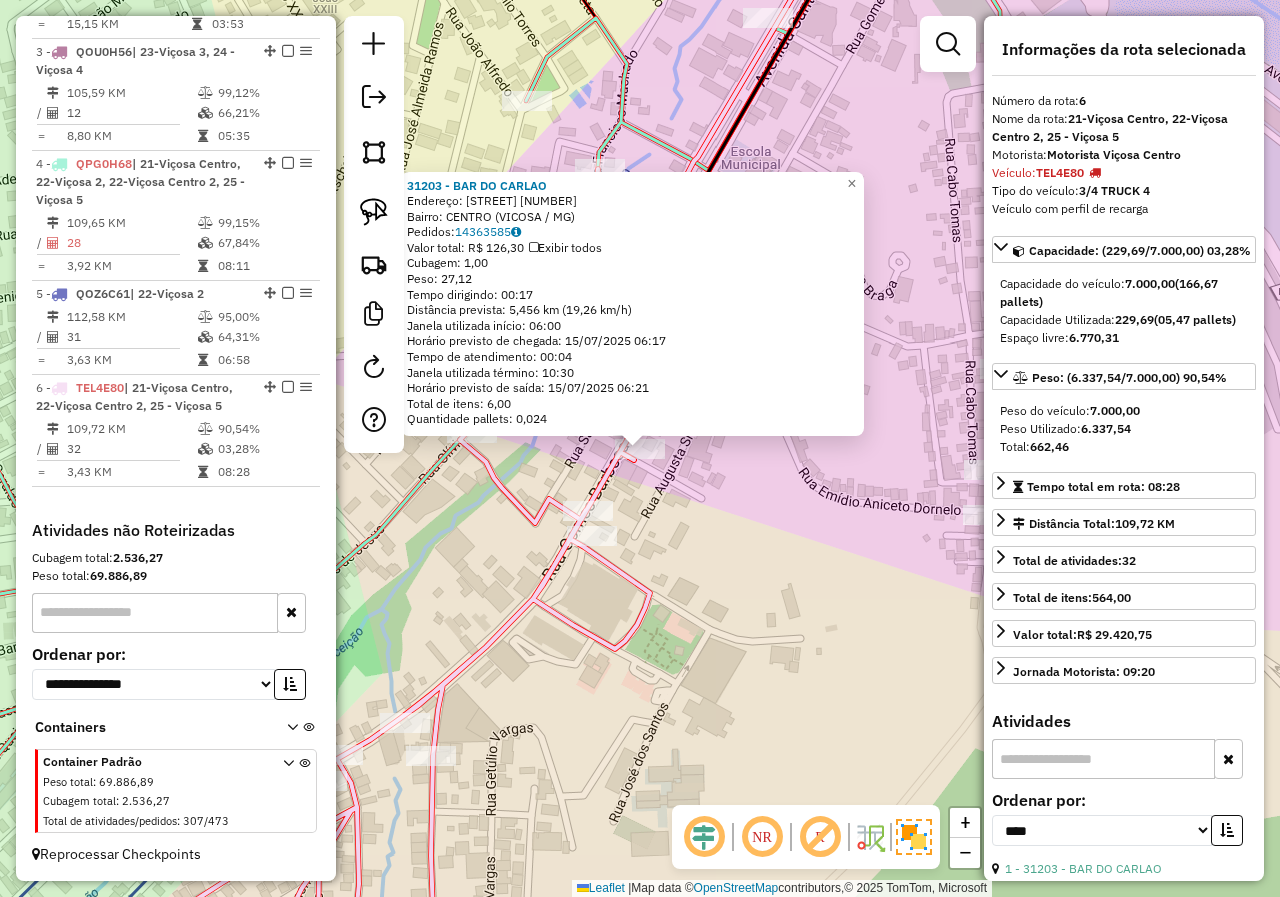 click on "31203 - BAR DO CARLAO  Endereço:  GOMES BARBOSA 639   Bairro: CENTRO (VICOSA / MG)   Pedidos:  14363585   Valor total: R$ 126,30   Exibir todos   Cubagem: 1,00  Peso: 27,12  Tempo dirigindo: 00:17   Distância prevista: 5,456 km (19,26 km/h)   Janela utilizada início: 06:00   Horário previsto de chegada: 15/07/2025 06:17   Tempo de atendimento: 00:04   Janela utilizada término: 10:30   Horário previsto de saída: 15/07/2025 06:21   Total de itens: 6,00   Quantidade pallets: 0,024  × Janela de atendimento Grade de atendimento Capacidade Transportadoras Veículos Cliente Pedidos  Rotas Selecione os dias de semana para filtrar as janelas de atendimento  Seg   Ter   Qua   Qui   Sex   Sáb   Dom  Informe o período da janela de atendimento: De: Até:  Filtrar exatamente a janela do cliente  Considerar janela de atendimento padrão  Selecione os dias de semana para filtrar as grades de atendimento  Seg   Ter   Qua   Qui   Sex   Sáb   Dom   Considerar clientes sem dia de atendimento cadastrado  Peso mínimo:" 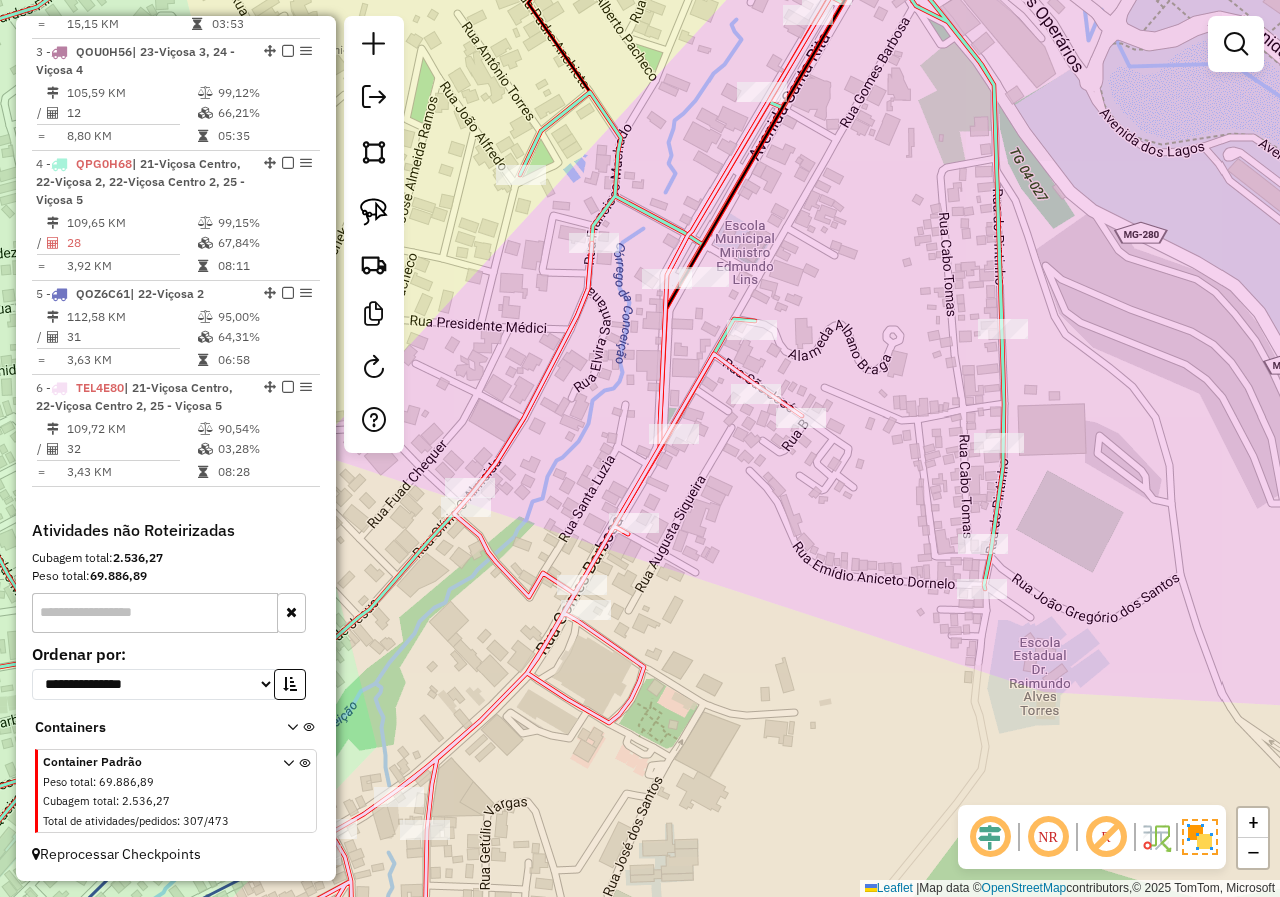 drag, startPoint x: 682, startPoint y: 511, endPoint x: 676, endPoint y: 589, distance: 78.23043 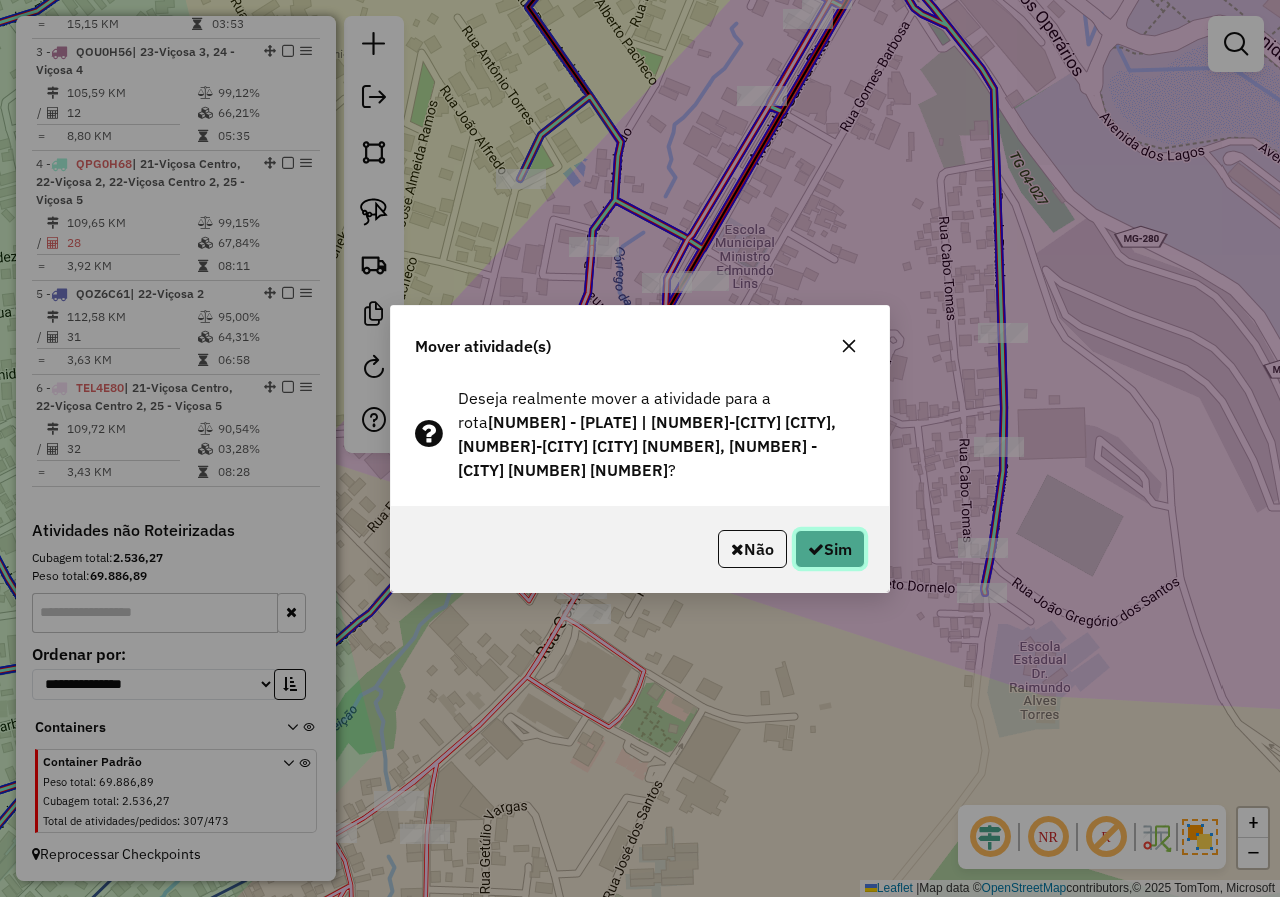 click on "Sim" 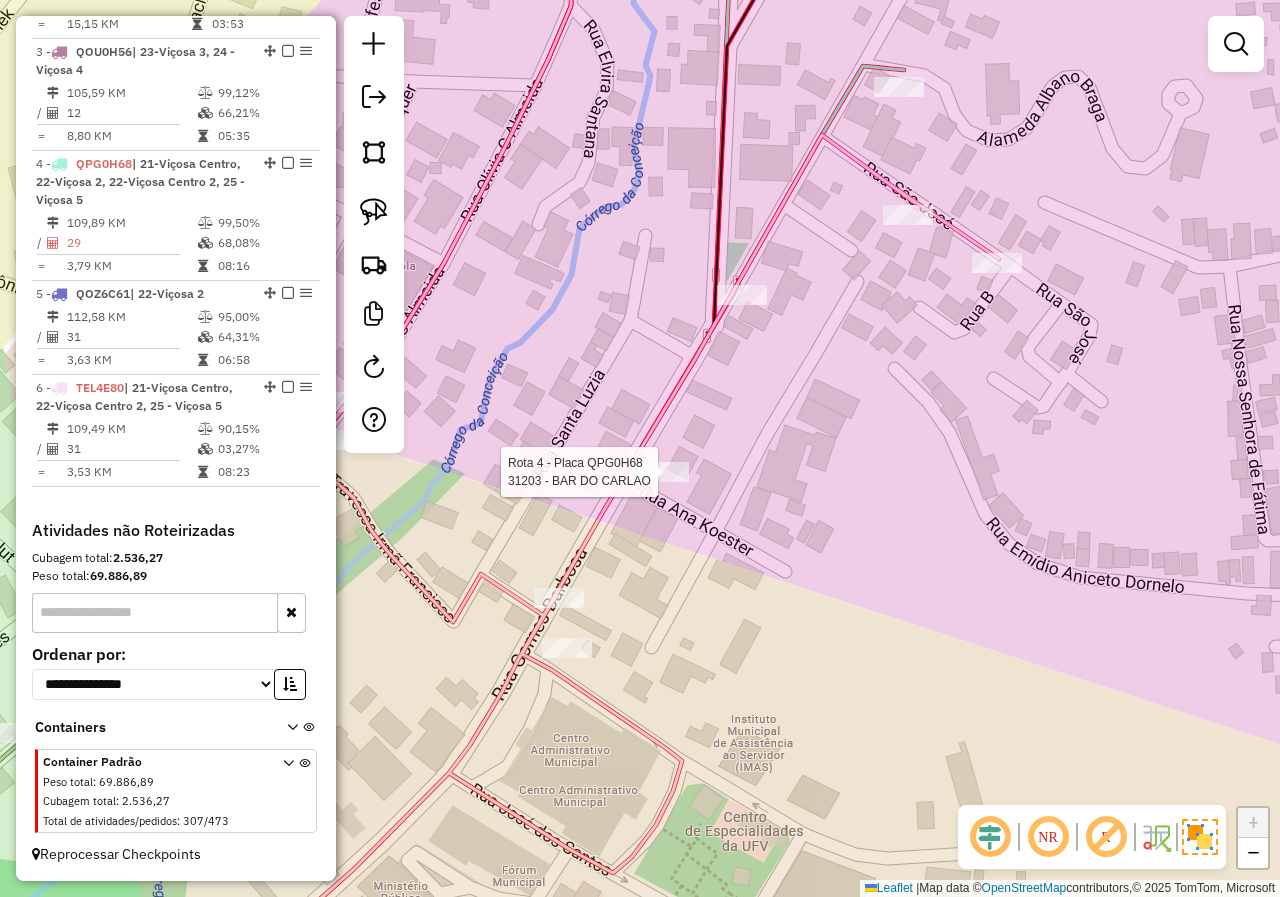 select on "*********" 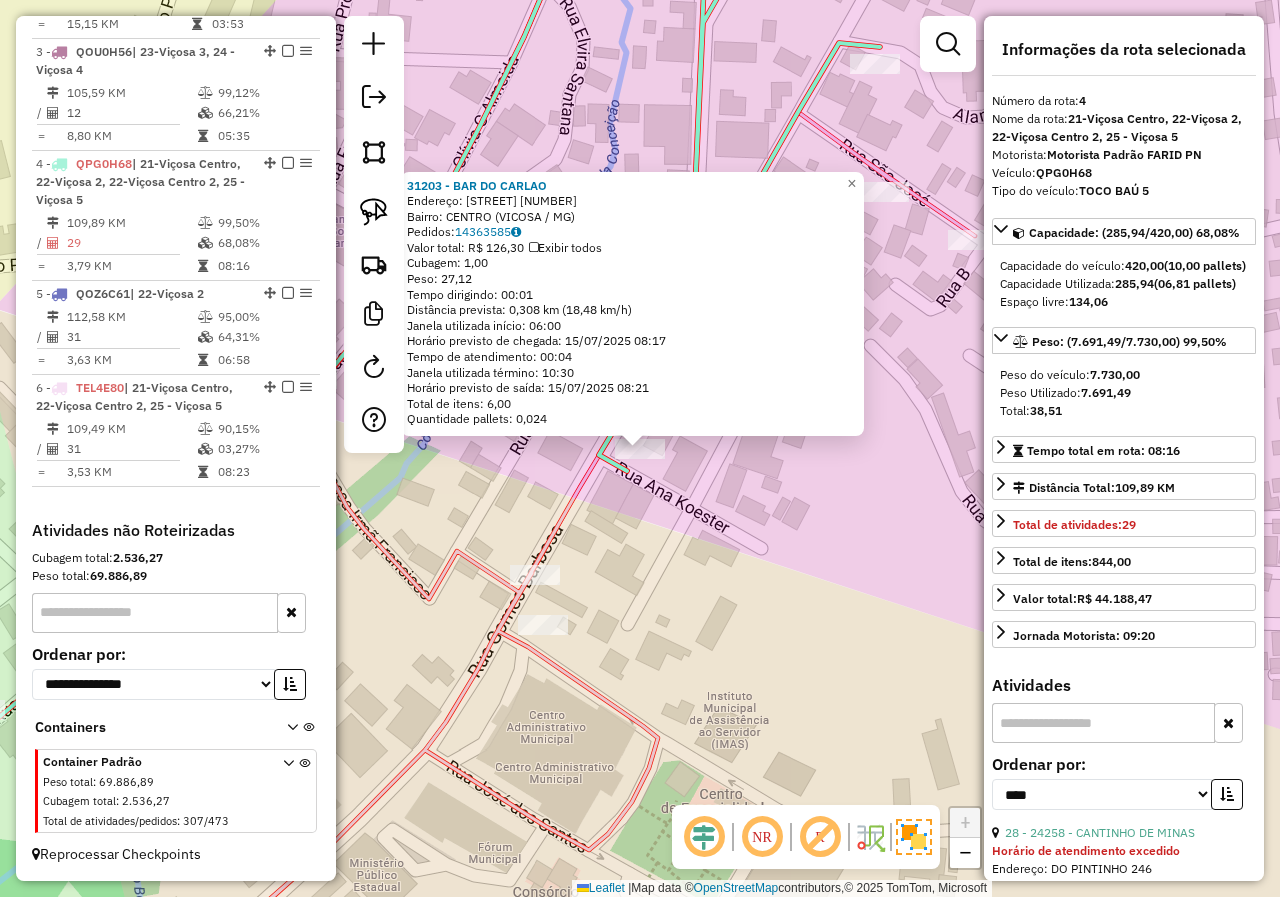 click on "31203 - BAR DO CARLAO  Endereço:  GOMES BARBOSA 639   Bairro: CENTRO (VICOSA / MG)   Pedidos:  14363585   Valor total: R$ 126,30   Exibir todos   Cubagem: 1,00  Peso: 27,12  Tempo dirigindo: 00:01   Distância prevista: 0,308 km (18,48 km/h)   Janela utilizada início: 06:00   Horário previsto de chegada: 15/07/2025 08:17   Tempo de atendimento: 00:04   Janela utilizada término: 10:30   Horário previsto de saída: 15/07/2025 08:21   Total de itens: 6,00   Quantidade pallets: 0,024  × Janela de atendimento Grade de atendimento Capacidade Transportadoras Veículos Cliente Pedidos  Rotas Selecione os dias de semana para filtrar as janelas de atendimento  Seg   Ter   Qua   Qui   Sex   Sáb   Dom  Informe o período da janela de atendimento: De: Até:  Filtrar exatamente a janela do cliente  Considerar janela de atendimento padrão  Selecione os dias de semana para filtrar as grades de atendimento  Seg   Ter   Qua   Qui   Sex   Sáb   Dom   Considerar clientes sem dia de atendimento cadastrado  Peso mínimo:" 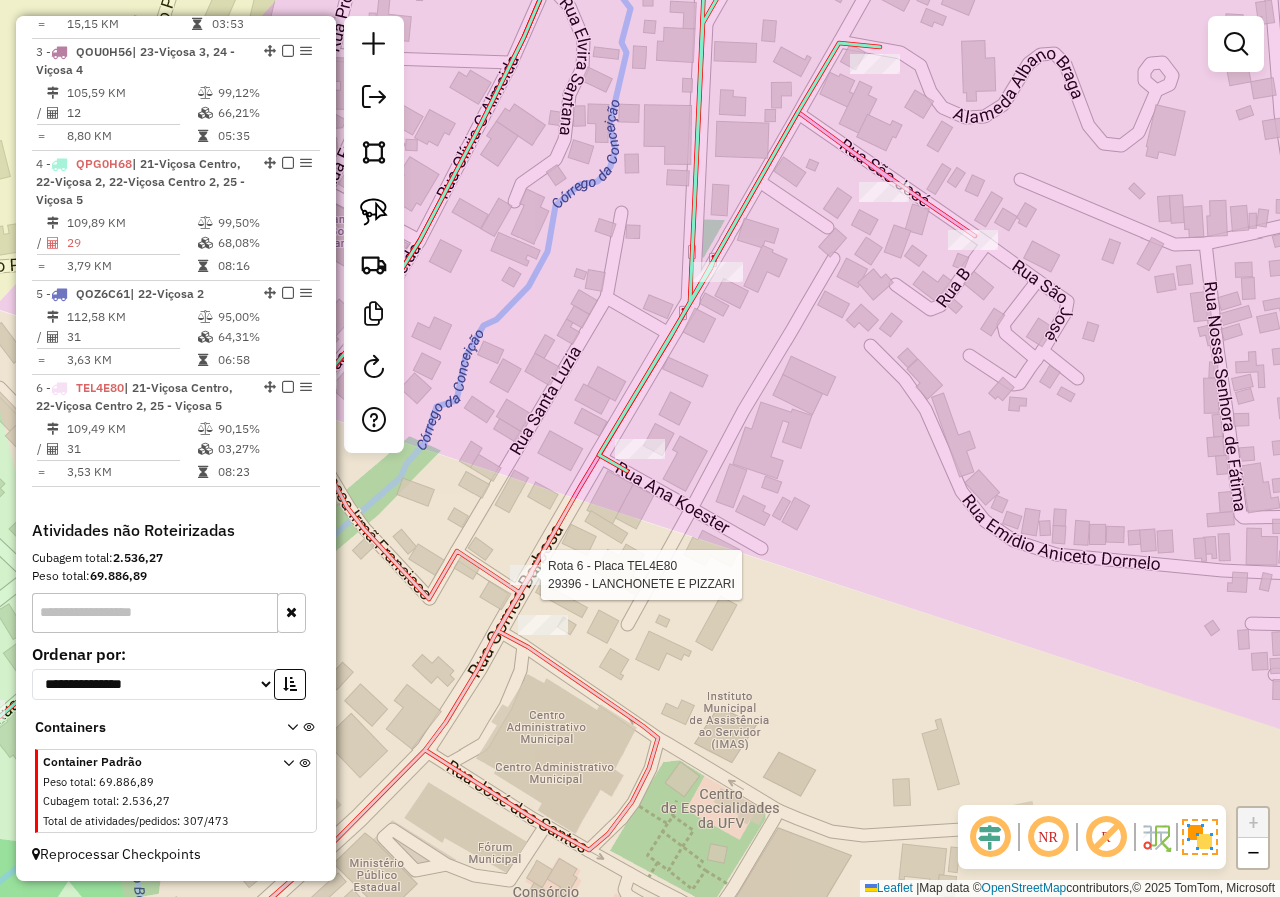 select on "*********" 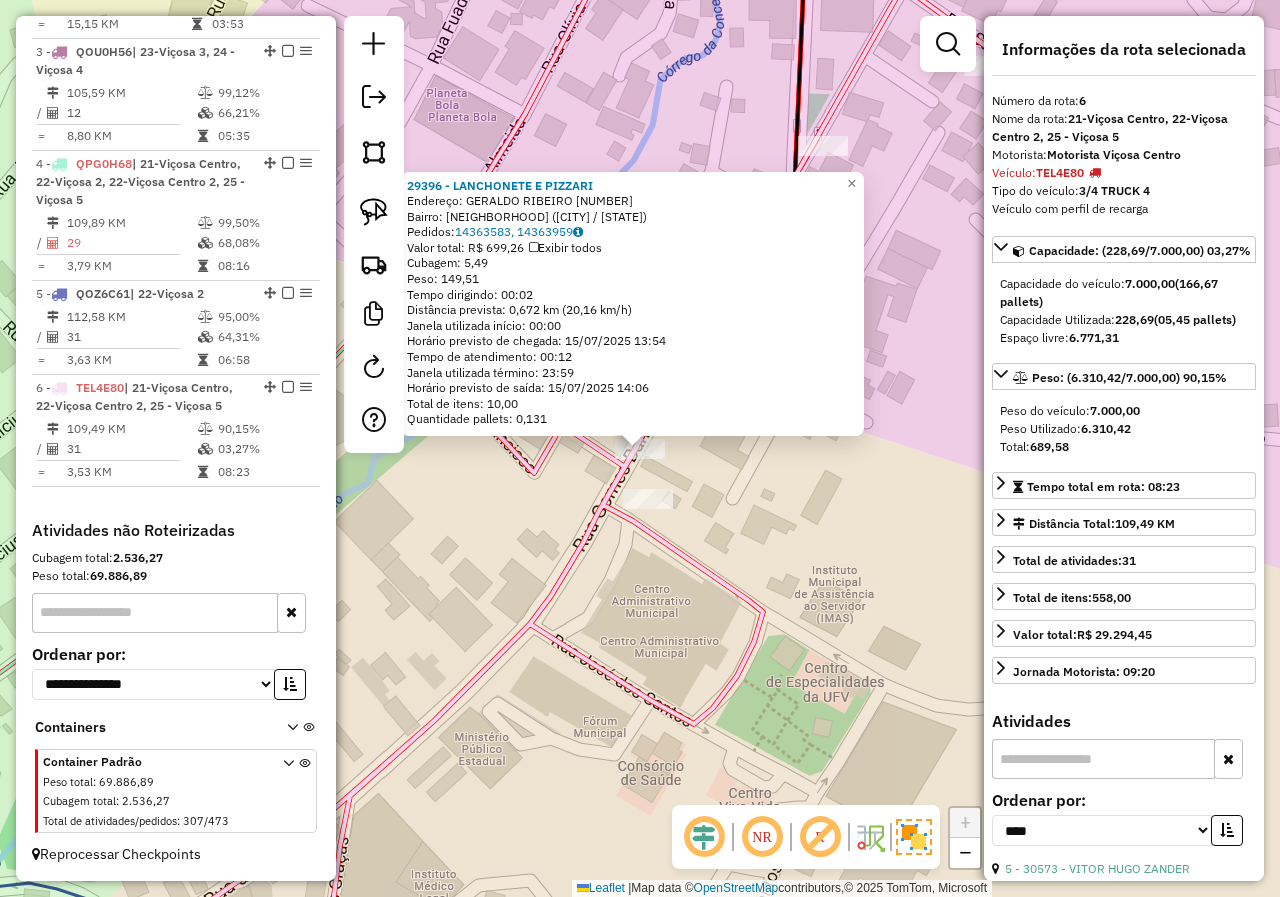 drag, startPoint x: 749, startPoint y: 531, endPoint x: 697, endPoint y: 524, distance: 52.46904 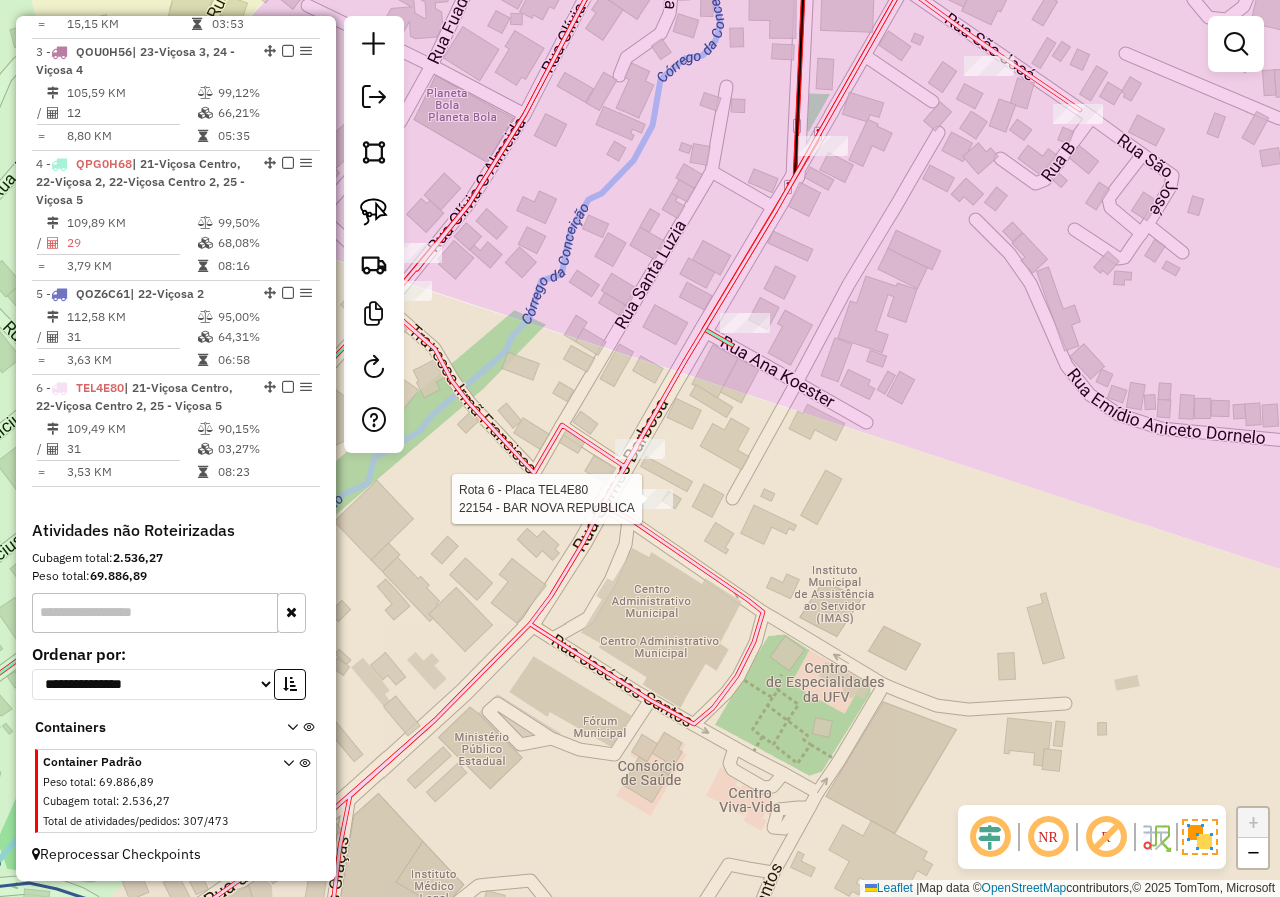 click 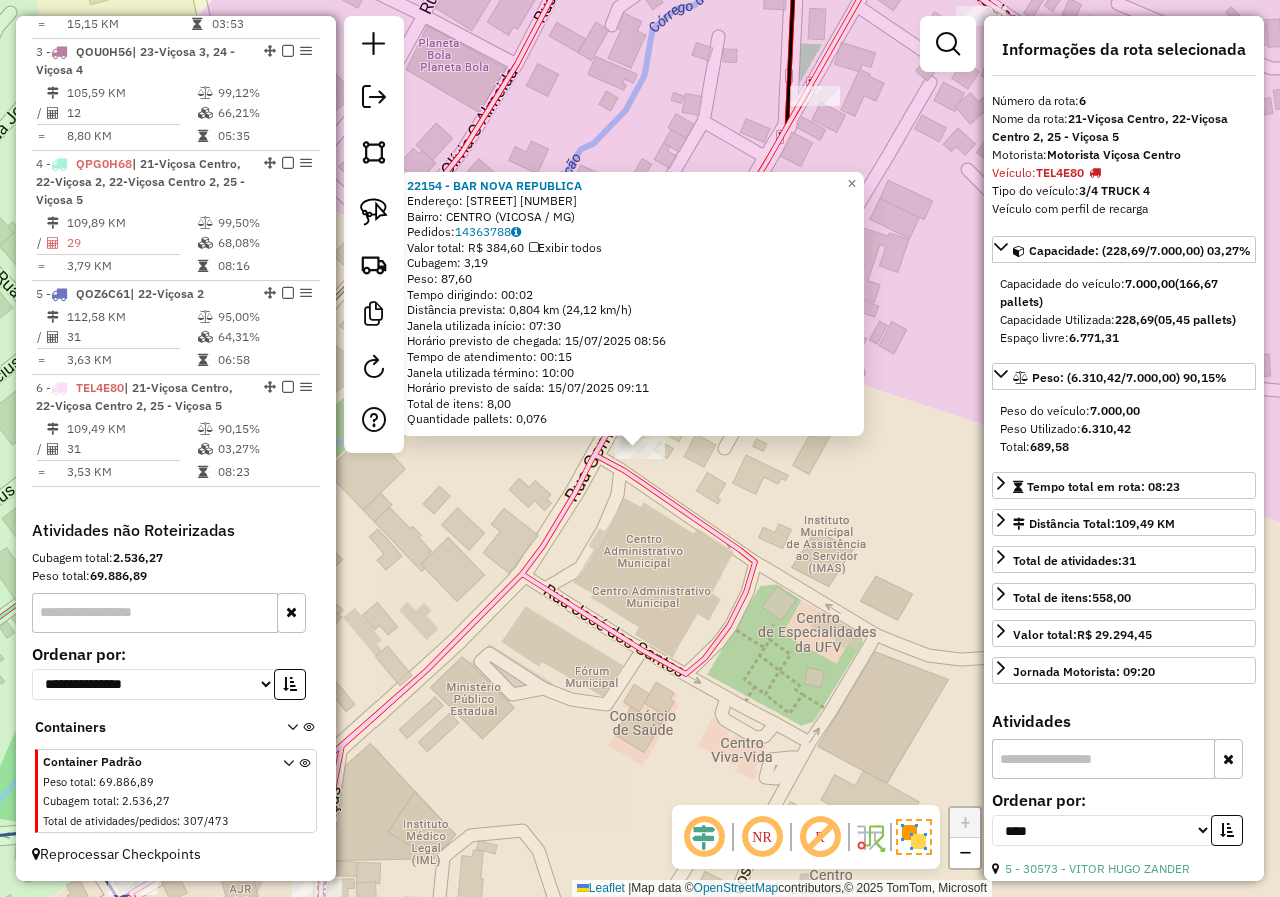 click on "22154 - BAR NOVA REPUBLICA  Endereço:  GOMES BARBOSA 774   Bairro: CENTRO (VICOSA / MG)   Pedidos:  14363788   Valor total: R$ 384,60   Exibir todos   Cubagem: 3,19  Peso: 87,60  Tempo dirigindo: 00:02   Distância prevista: 0,804 km (24,12 km/h)   Janela utilizada início: 07:30   Horário previsto de chegada: 15/07/2025 08:56   Tempo de atendimento: 00:15   Janela utilizada término: 10:00   Horário previsto de saída: 15/07/2025 09:11   Total de itens: 8,00   Quantidade pallets: 0,076  × Janela de atendimento Grade de atendimento Capacidade Transportadoras Veículos Cliente Pedidos  Rotas Selecione os dias de semana para filtrar as janelas de atendimento  Seg   Ter   Qua   Qui   Sex   Sáb   Dom  Informe o período da janela de atendimento: De: Até:  Filtrar exatamente a janela do cliente  Considerar janela de atendimento padrão  Selecione os dias de semana para filtrar as grades de atendimento  Seg   Ter   Qua   Qui   Sex   Sáb   Dom   Considerar clientes sem dia de atendimento cadastrado  De:  De:" 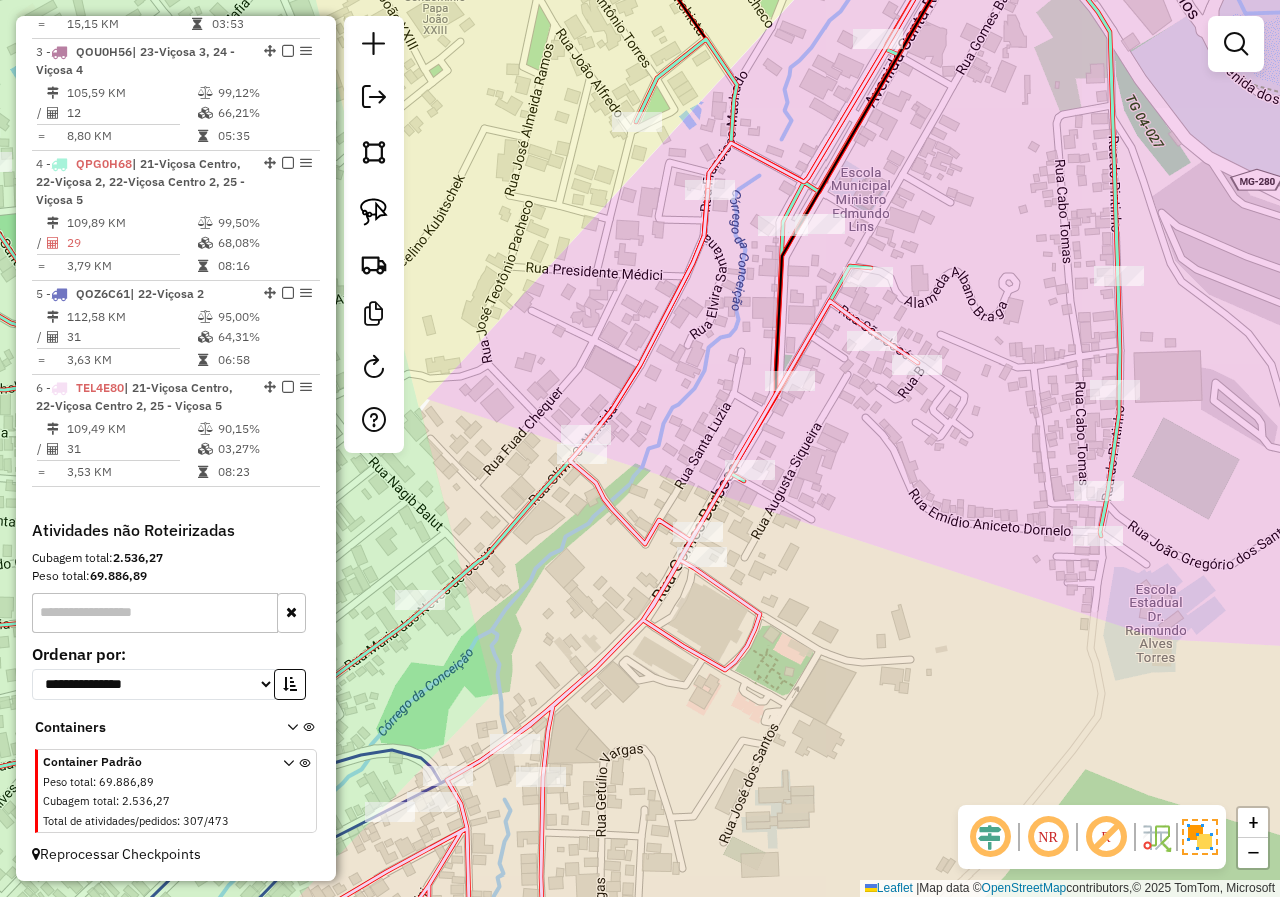 drag, startPoint x: 548, startPoint y: 544, endPoint x: 592, endPoint y: 530, distance: 46.173584 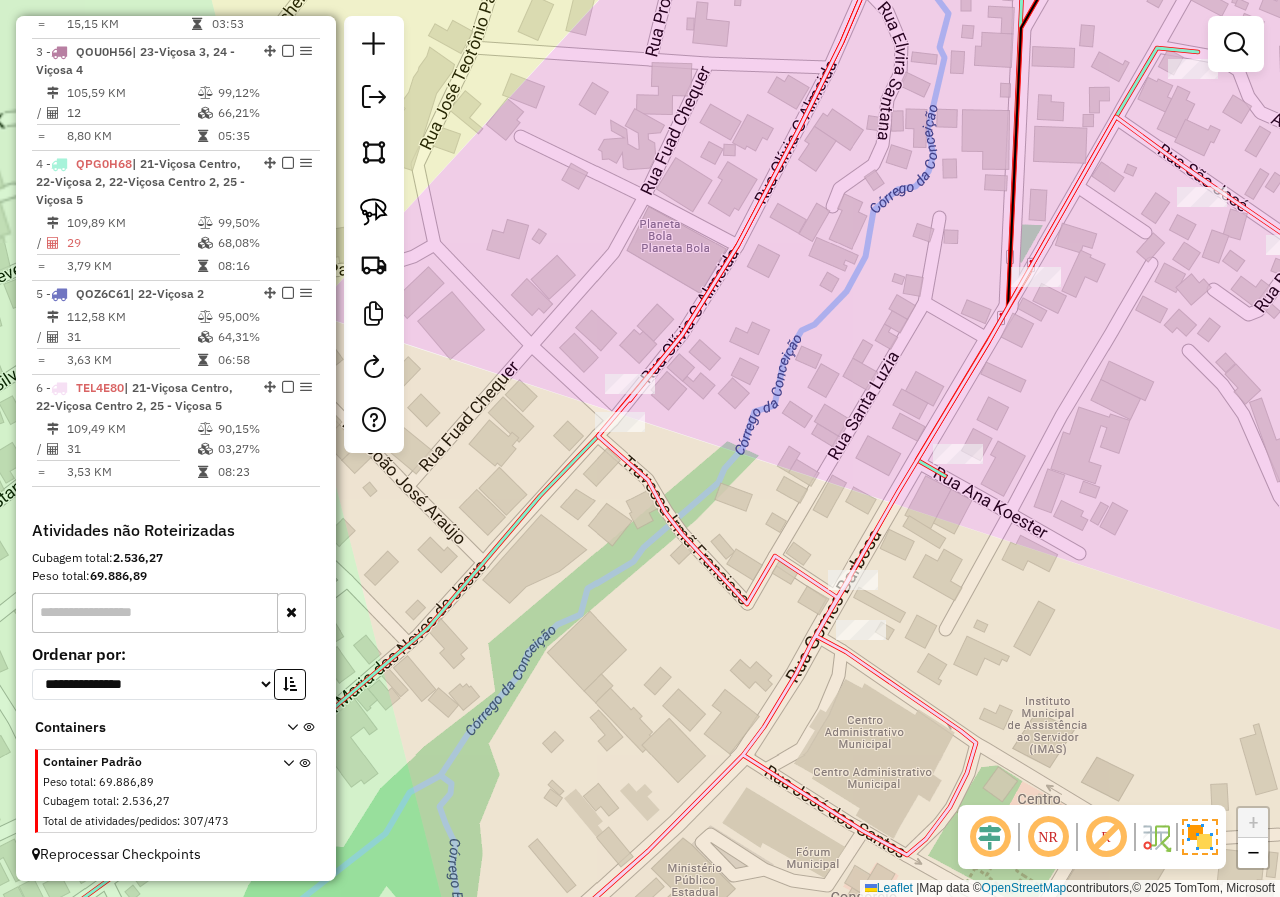 drag, startPoint x: 573, startPoint y: 499, endPoint x: 610, endPoint y: 552, distance: 64.63745 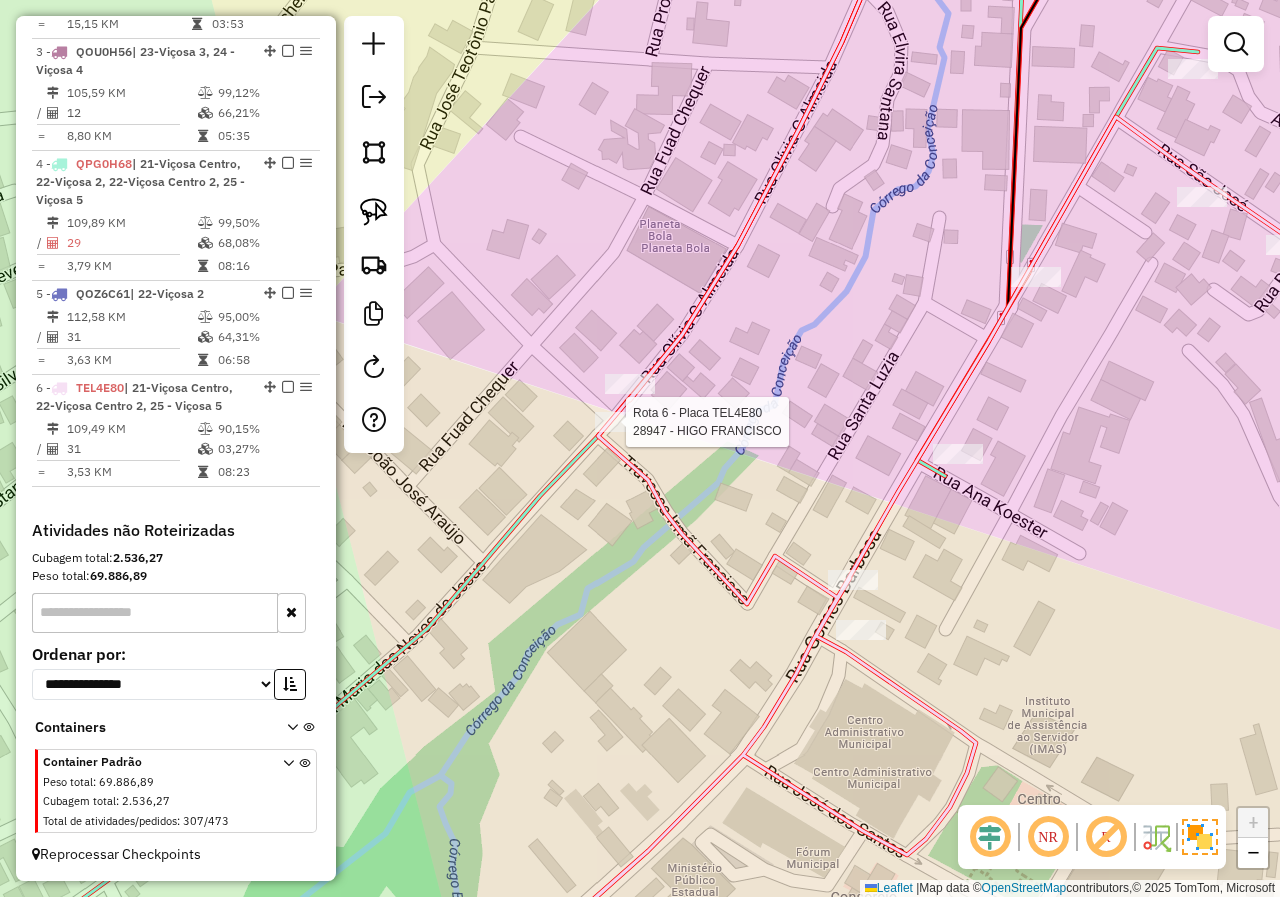 select on "*********" 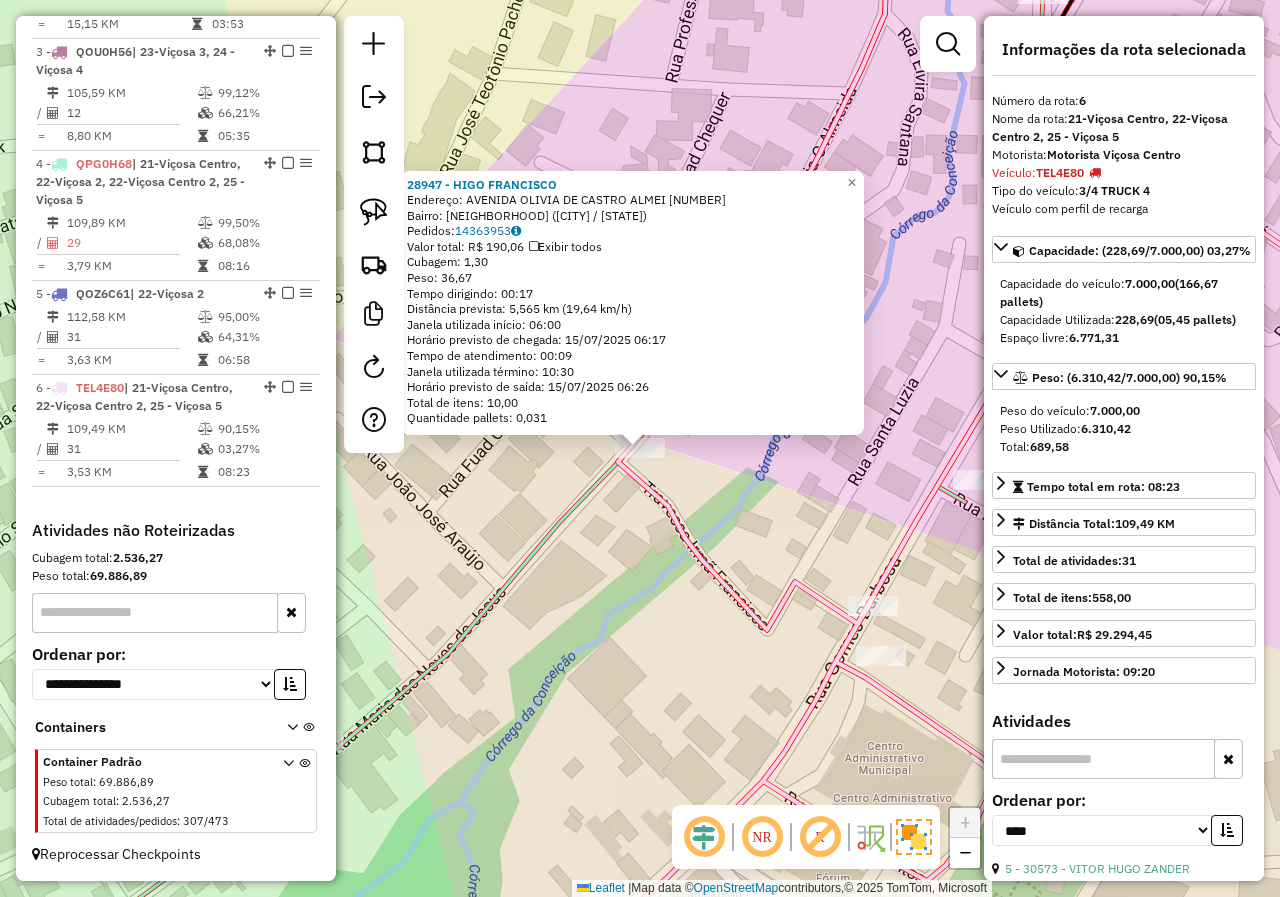 click on "28947 - HIGO FRANCISCO  Endereço:  AVENIDA OLIVIA DE CASTRO ALMEI 273   Bairro: CLELIA BERNARDES (VICOSA / MG)   Pedidos:  14363953   Valor total: R$ 190,06   Exibir todos   Cubagem: 1,30  Peso: 36,67  Tempo dirigindo: 00:17   Distância prevista: 5,565 km (19,64 km/h)   Janela utilizada início: 06:00   Horário previsto de chegada: 15/07/2025 06:17   Tempo de atendimento: 00:09   Janela utilizada término: 10:30   Horário previsto de saída: 15/07/2025 06:26   Total de itens: 10,00   Quantidade pallets: 0,031  × Janela de atendimento Grade de atendimento Capacidade Transportadoras Veículos Cliente Pedidos  Rotas Selecione os dias de semana para filtrar as janelas de atendimento  Seg   Ter   Qua   Qui   Sex   Sáb   Dom  Informe o período da janela de atendimento: De: Até:  Filtrar exatamente a janela do cliente  Considerar janela de atendimento padrão  Selecione os dias de semana para filtrar as grades de atendimento  Seg   Ter   Qua   Qui   Sex   Sáb   Dom   Peso mínimo:   Peso máximo:   De:  De:" 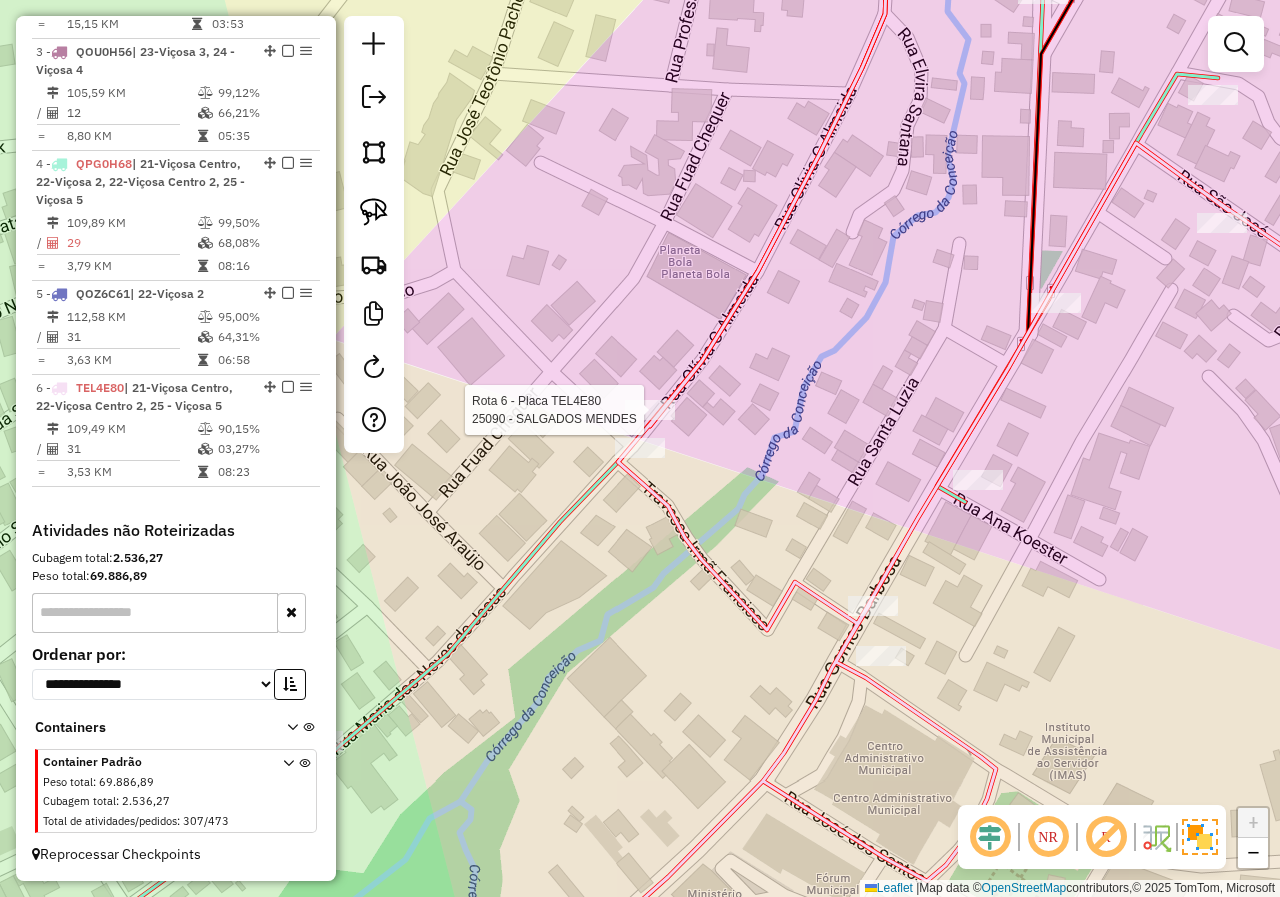 select on "*********" 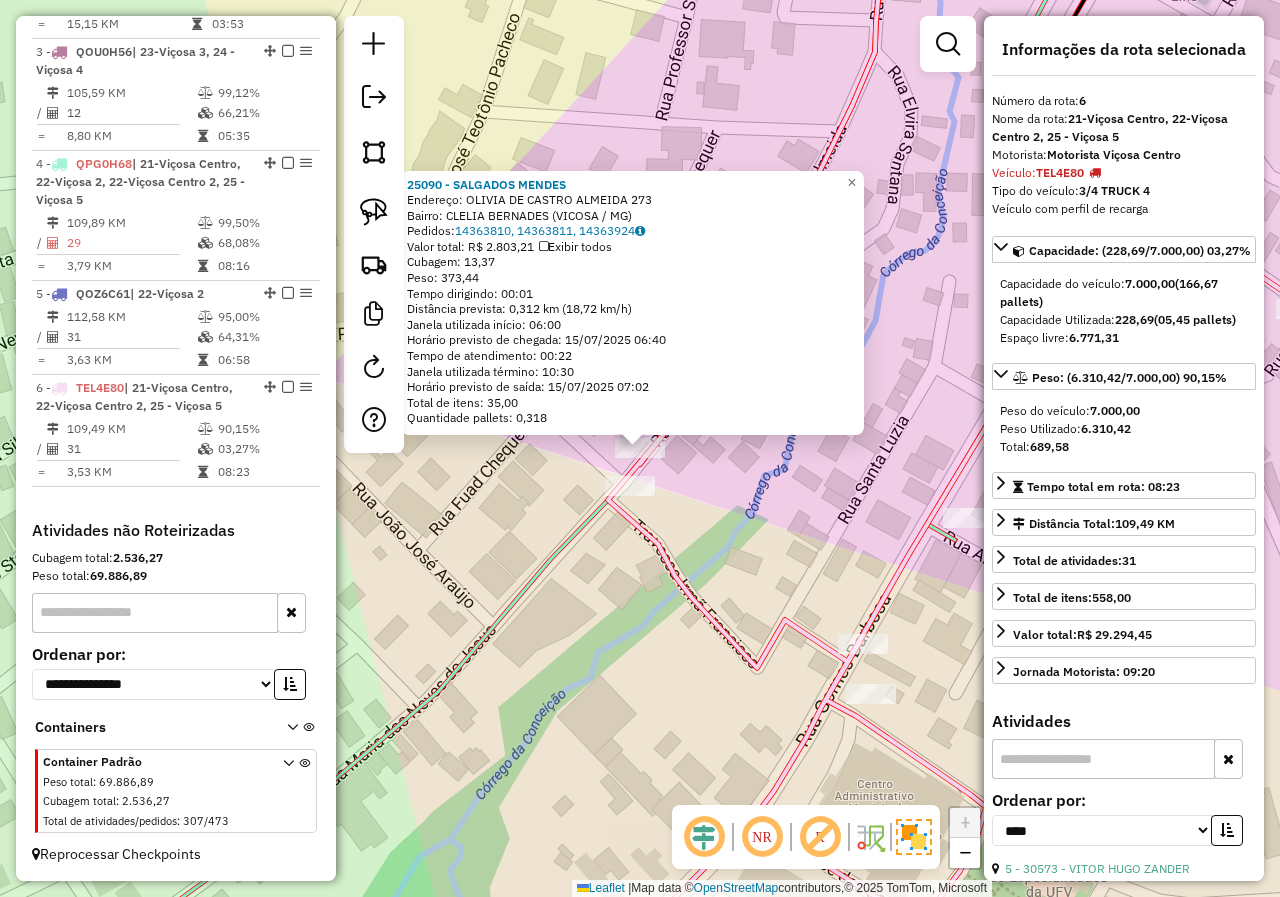 click on "25090 - SALGADOS MENDES  Endereço:  OLIVIA DE CASTRO ALMEIDA 273   Bairro: CLELIA BERNADES (VICOSA / MG)   Pedidos:  14363810, 14363811, 14363924   Valor total: R$ 2.803,21   Exibir todos   Cubagem: 13,37  Peso: 373,44  Tempo dirigindo: 00:01   Distância prevista: 0,312 km (18,72 km/h)   Janela utilizada início: 06:00   Horário previsto de chegada: 15/07/2025 06:40   Tempo de atendimento: 00:22   Janela utilizada término: 10:30   Horário previsto de saída: 15/07/2025 07:02   Total de itens: 35,00   Quantidade pallets: 0,318  × Janela de atendimento Grade de atendimento Capacidade Transportadoras Veículos Cliente Pedidos  Rotas Selecione os dias de semana para filtrar as janelas de atendimento  Seg   Ter   Qua   Qui   Sex   Sáb   Dom  Informe o período da janela de atendimento: De: Até:  Filtrar exatamente a janela do cliente  Considerar janela de atendimento padrão  Selecione os dias de semana para filtrar as grades de atendimento  Seg   Ter   Qua   Qui   Sex   Sáb   Dom   Peso mínimo:   De:  +" 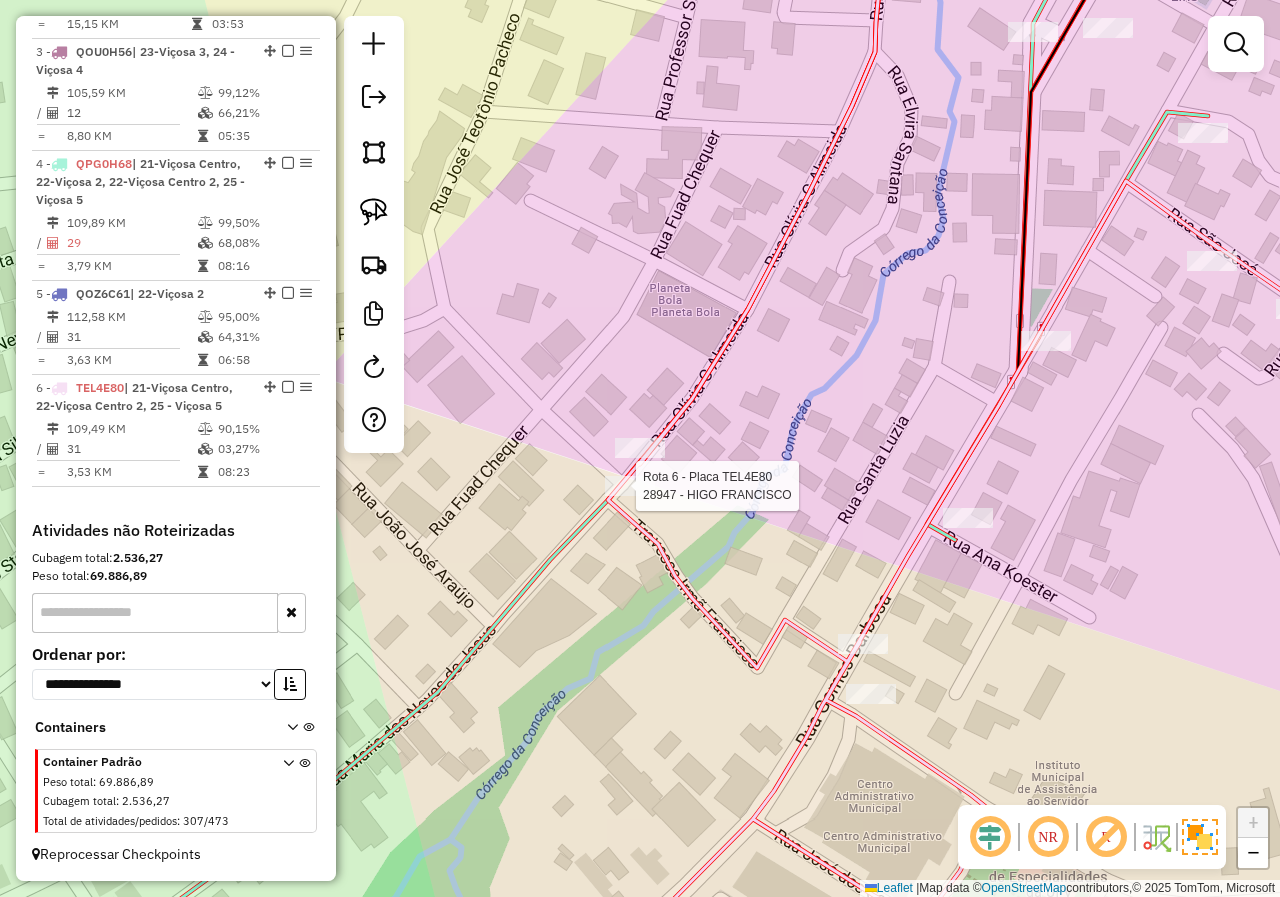 select on "*********" 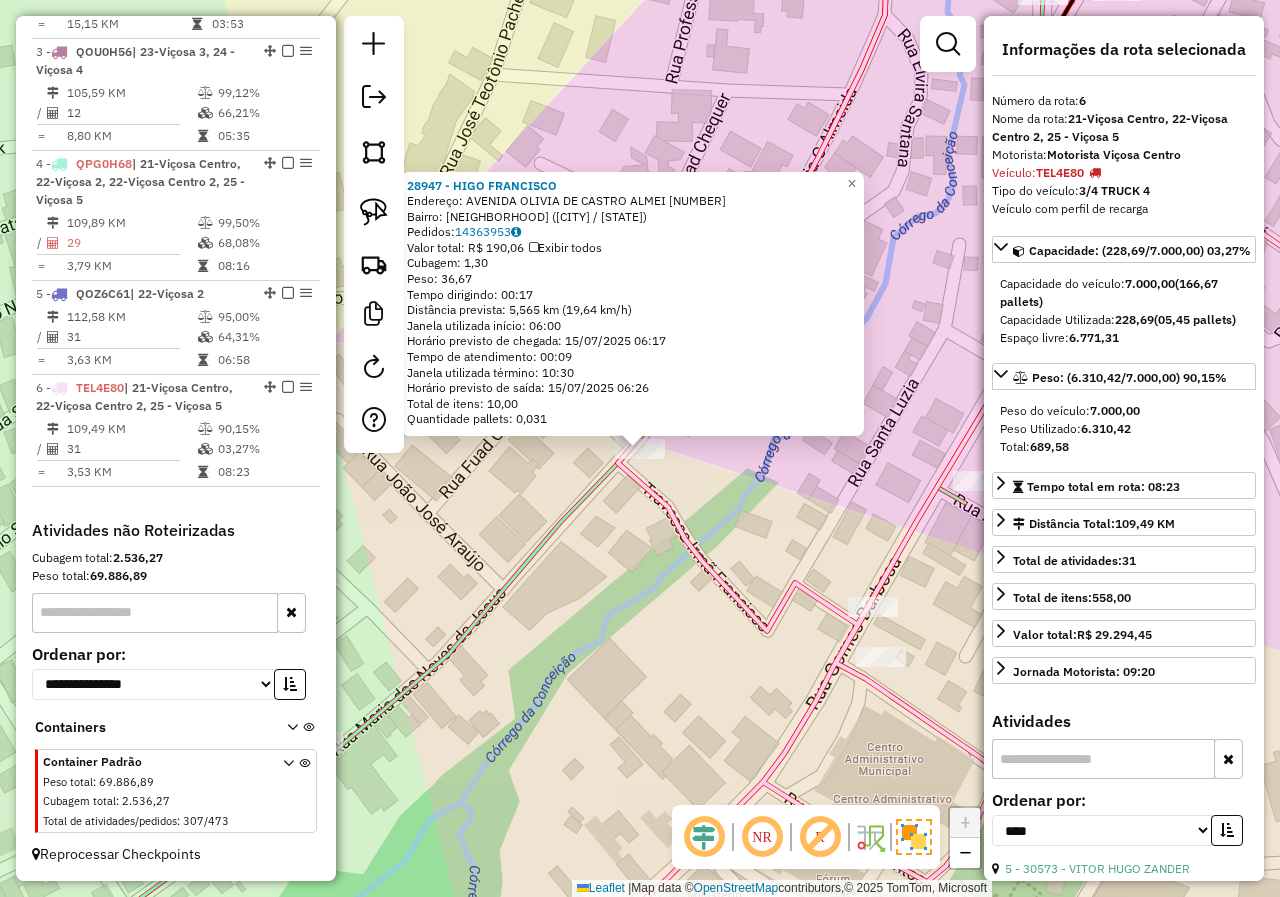 click on "28947 - HIGO FRANCISCO  Endereço:  AVENIDA OLIVIA DE CASTRO ALMEI 273   Bairro: CLELIA BERNARDES (VICOSA / MG)   Pedidos:  14363953   Valor total: R$ 190,06   Exibir todos   Cubagem: 1,30  Peso: 36,67  Tempo dirigindo: 00:17   Distância prevista: 5,565 km (19,64 km/h)   Janela utilizada início: 06:00   Horário previsto de chegada: 15/07/2025 06:17   Tempo de atendimento: 00:09   Janela utilizada término: 10:30   Horário previsto de saída: 15/07/2025 06:26   Total de itens: 10,00   Quantidade pallets: 0,031  × Janela de atendimento Grade de atendimento Capacidade Transportadoras Veículos Cliente Pedidos  Rotas Selecione os dias de semana para filtrar as janelas de atendimento  Seg   Ter   Qua   Qui   Sex   Sáb   Dom  Informe o período da janela de atendimento: De: Até:  Filtrar exatamente a janela do cliente  Considerar janela de atendimento padrão  Selecione os dias de semana para filtrar as grades de atendimento  Seg   Ter   Qua   Qui   Sex   Sáb   Dom   Peso mínimo:   Peso máximo:   De:  De:" 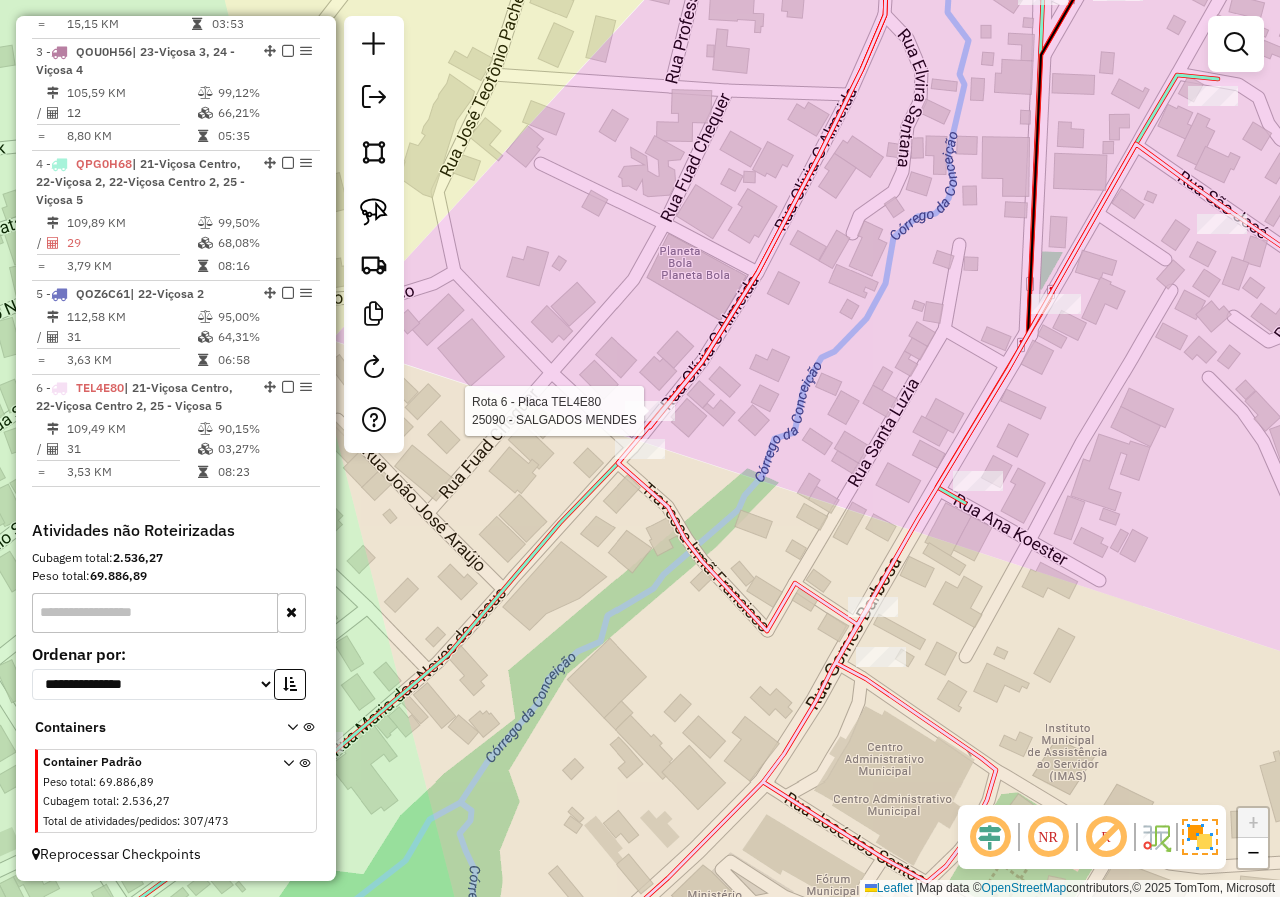 select on "*********" 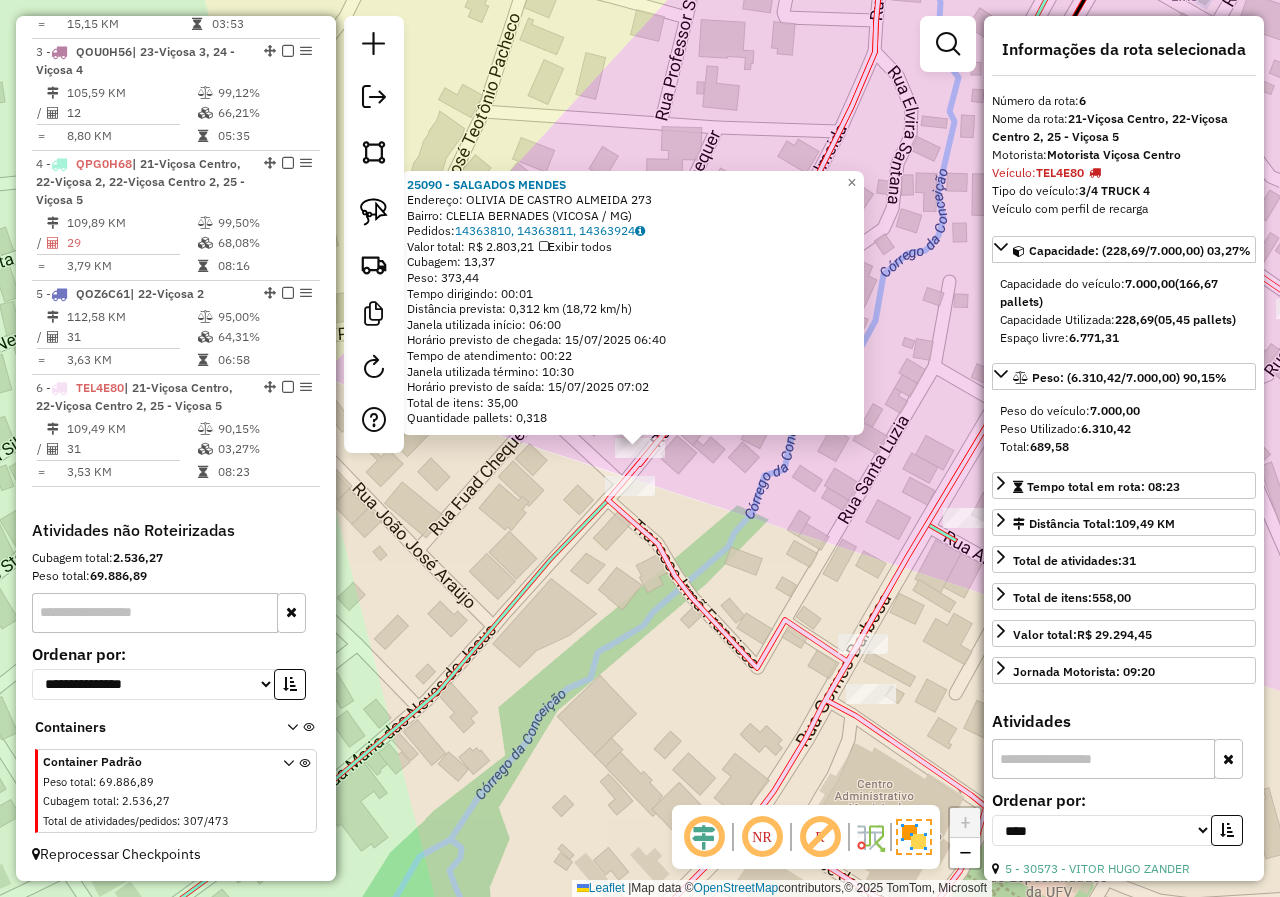 click on "25090 - SALGADOS MENDES  Endereço:  OLIVIA DE CASTRO ALMEIDA 273   Bairro: CLELIA BERNADES (VICOSA / MG)   Pedidos:  14363810, 14363811, 14363924   Valor total: R$ 2.803,21   Exibir todos   Cubagem: 13,37  Peso: 373,44  Tempo dirigindo: 00:01   Distância prevista: 0,312 km (18,72 km/h)   Janela utilizada início: 06:00   Horário previsto de chegada: 15/07/2025 06:40   Tempo de atendimento: 00:22   Janela utilizada término: 10:30   Horário previsto de saída: 15/07/2025 07:02   Total de itens: 35,00   Quantidade pallets: 0,318  × Janela de atendimento Grade de atendimento Capacidade Transportadoras Veículos Cliente Pedidos  Rotas Selecione os dias de semana para filtrar as janelas de atendimento  Seg   Ter   Qua   Qui   Sex   Sáb   Dom  Informe o período da janela de atendimento: De: Até:  Filtrar exatamente a janela do cliente  Considerar janela de atendimento padrão  Selecione os dias de semana para filtrar as grades de atendimento  Seg   Ter   Qua   Qui   Sex   Sáb   Dom   Peso mínimo:   De:  +" 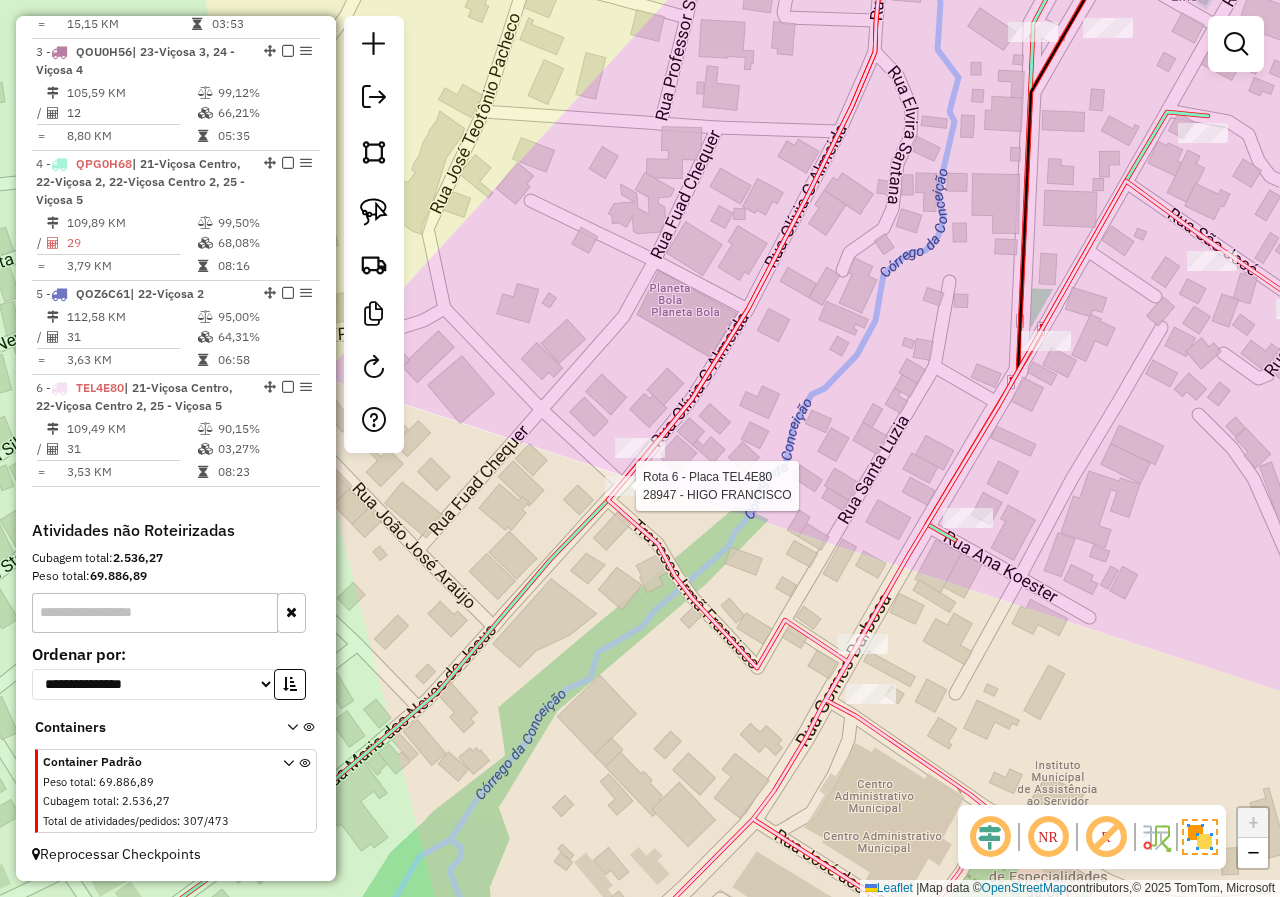 select on "*********" 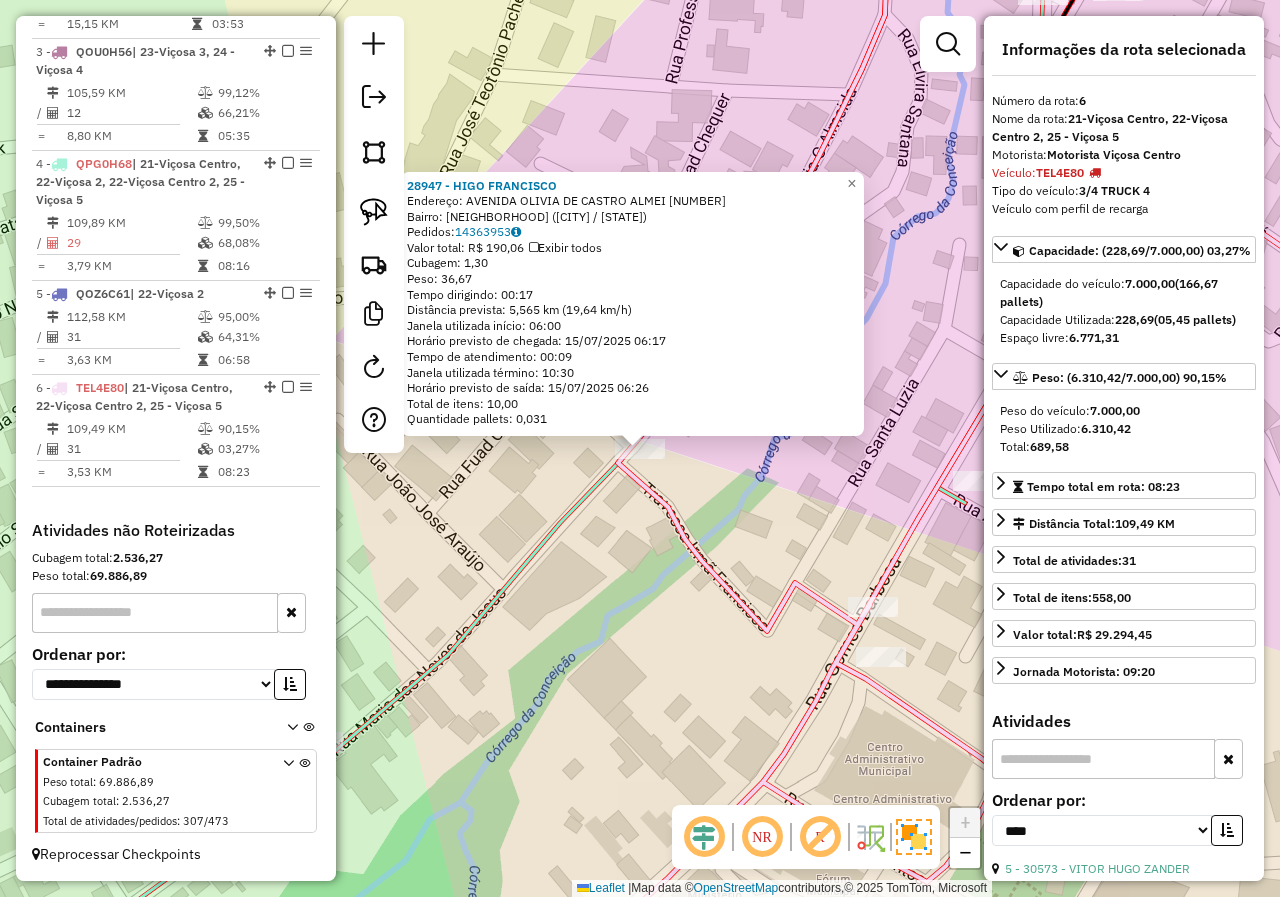 click on "28947 - HIGO FRANCISCO  Endereço:  AVENIDA OLIVIA DE CASTRO ALMEI 273   Bairro: CLELIA BERNARDES (VICOSA / MG)   Pedidos:  14363953   Valor total: R$ 190,06   Exibir todos   Cubagem: 1,30  Peso: 36,67  Tempo dirigindo: 00:17   Distância prevista: 5,565 km (19,64 km/h)   Janela utilizada início: 06:00   Horário previsto de chegada: 15/07/2025 06:17   Tempo de atendimento: 00:09   Janela utilizada término: 10:30   Horário previsto de saída: 15/07/2025 06:26   Total de itens: 10,00   Quantidade pallets: 0,031  × Janela de atendimento Grade de atendimento Capacidade Transportadoras Veículos Cliente Pedidos  Rotas Selecione os dias de semana para filtrar as janelas de atendimento  Seg   Ter   Qua   Qui   Sex   Sáb   Dom  Informe o período da janela de atendimento: De: Até:  Filtrar exatamente a janela do cliente  Considerar janela de atendimento padrão  Selecione os dias de semana para filtrar as grades de atendimento  Seg   Ter   Qua   Qui   Sex   Sáb   Dom   Peso mínimo:   Peso máximo:   De:  De:" 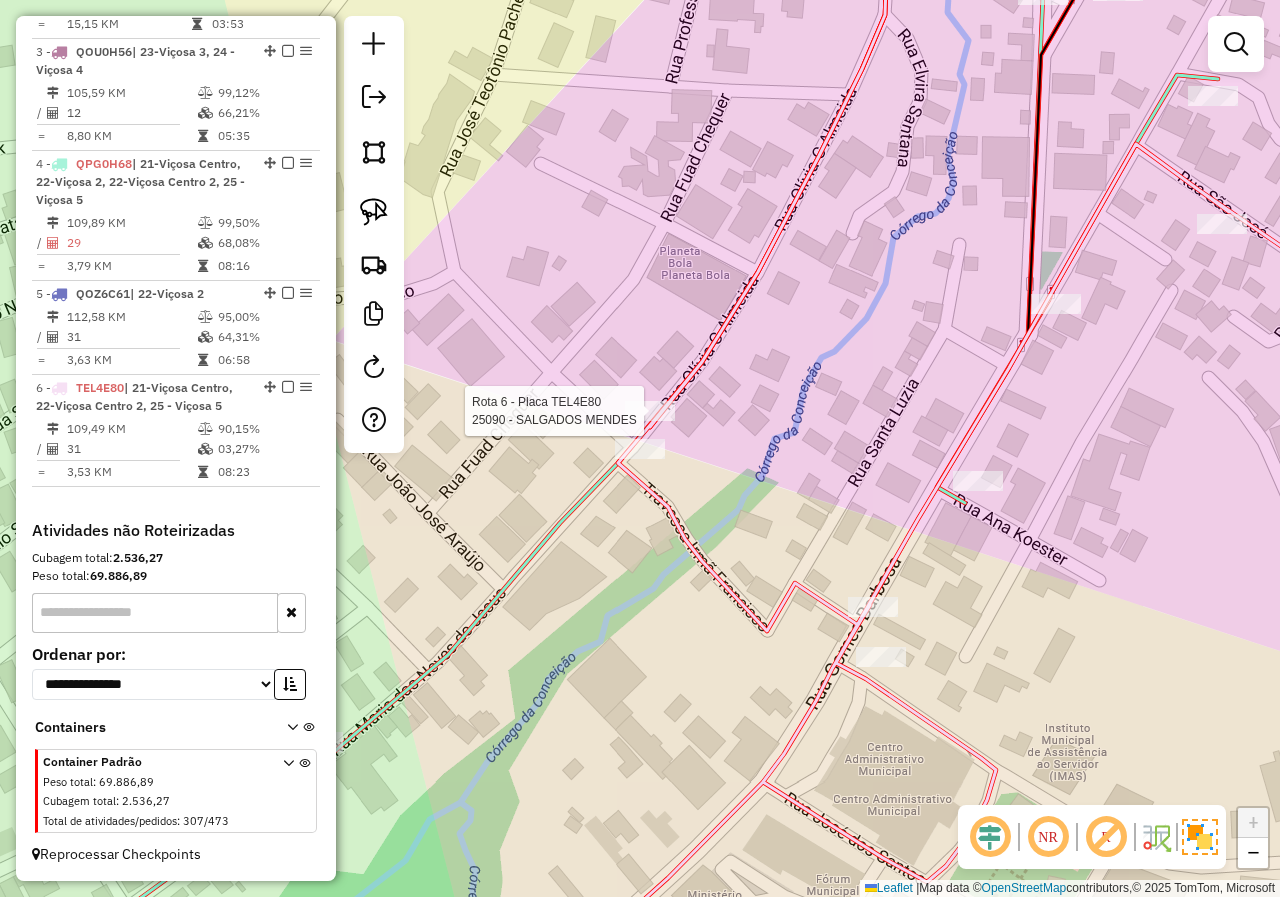 select on "*********" 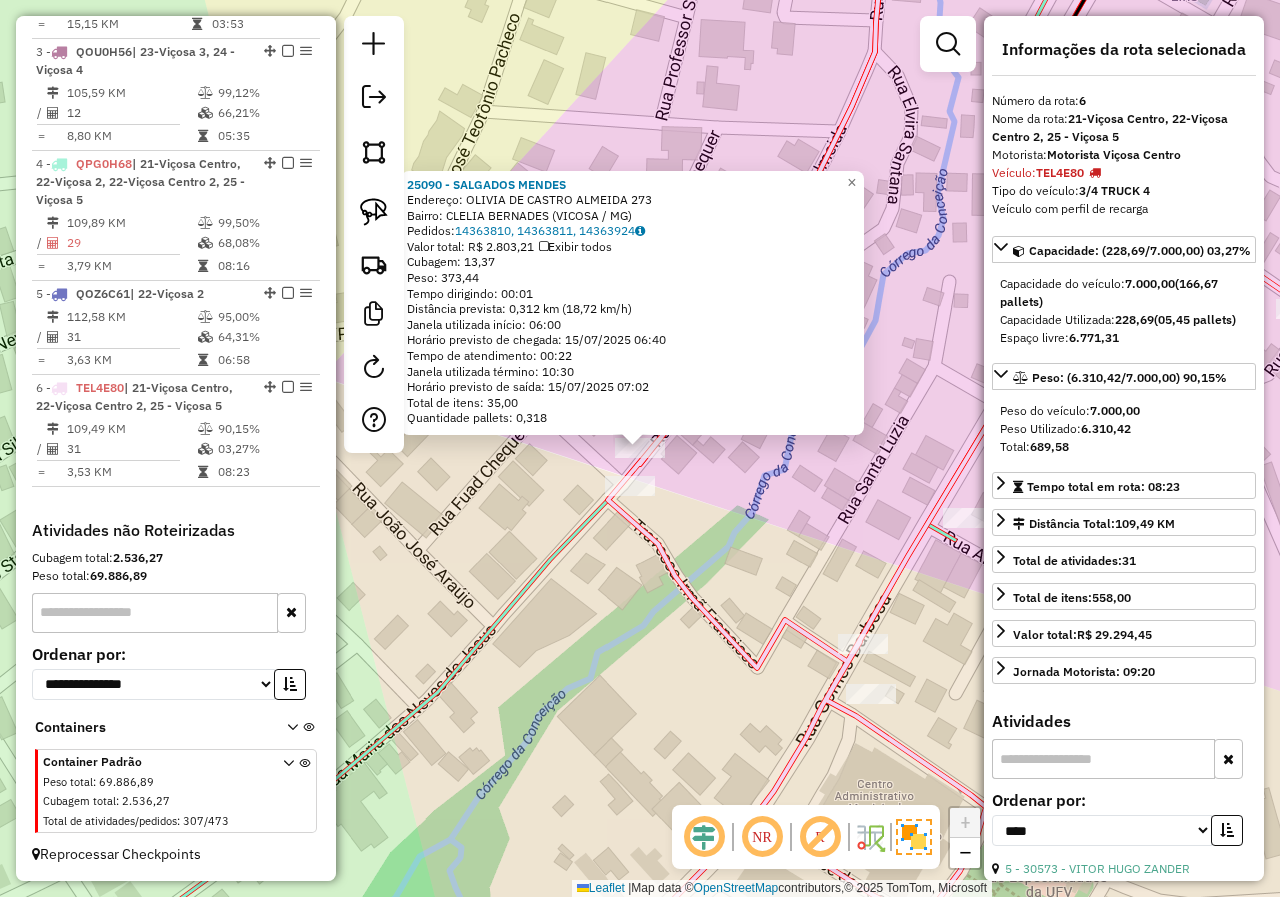 click on "25090 - SALGADOS MENDES  Endereço:  OLIVIA DE CASTRO ALMEIDA 273   Bairro: CLELIA BERNADES (VICOSA / MG)   Pedidos:  14363810, 14363811, 14363924   Valor total: R$ 2.803,21   Exibir todos   Cubagem: 13,37  Peso: 373,44  Tempo dirigindo: 00:01   Distância prevista: 0,312 km (18,72 km/h)   Janela utilizada início: 06:00   Horário previsto de chegada: 15/07/2025 06:40   Tempo de atendimento: 00:22   Janela utilizada término: 10:30   Horário previsto de saída: 15/07/2025 07:02   Total de itens: 35,00   Quantidade pallets: 0,318  × Janela de atendimento Grade de atendimento Capacidade Transportadoras Veículos Cliente Pedidos  Rotas Selecione os dias de semana para filtrar as janelas de atendimento  Seg   Ter   Qua   Qui   Sex   Sáb   Dom  Informe o período da janela de atendimento: De: Até:  Filtrar exatamente a janela do cliente  Considerar janela de atendimento padrão  Selecione os dias de semana para filtrar as grades de atendimento  Seg   Ter   Qua   Qui   Sex   Sáb   Dom   Peso mínimo:   De:  +" 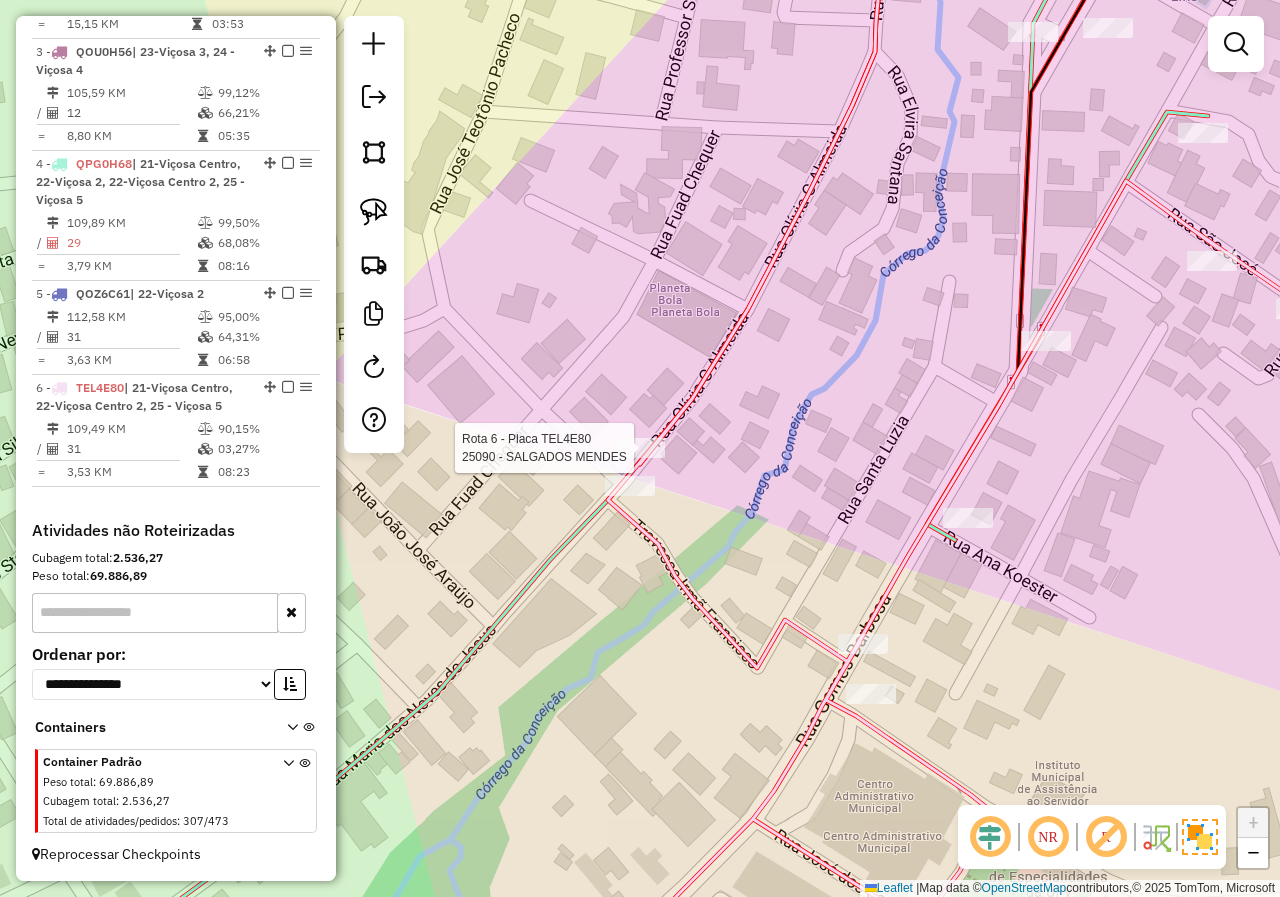 select on "*********" 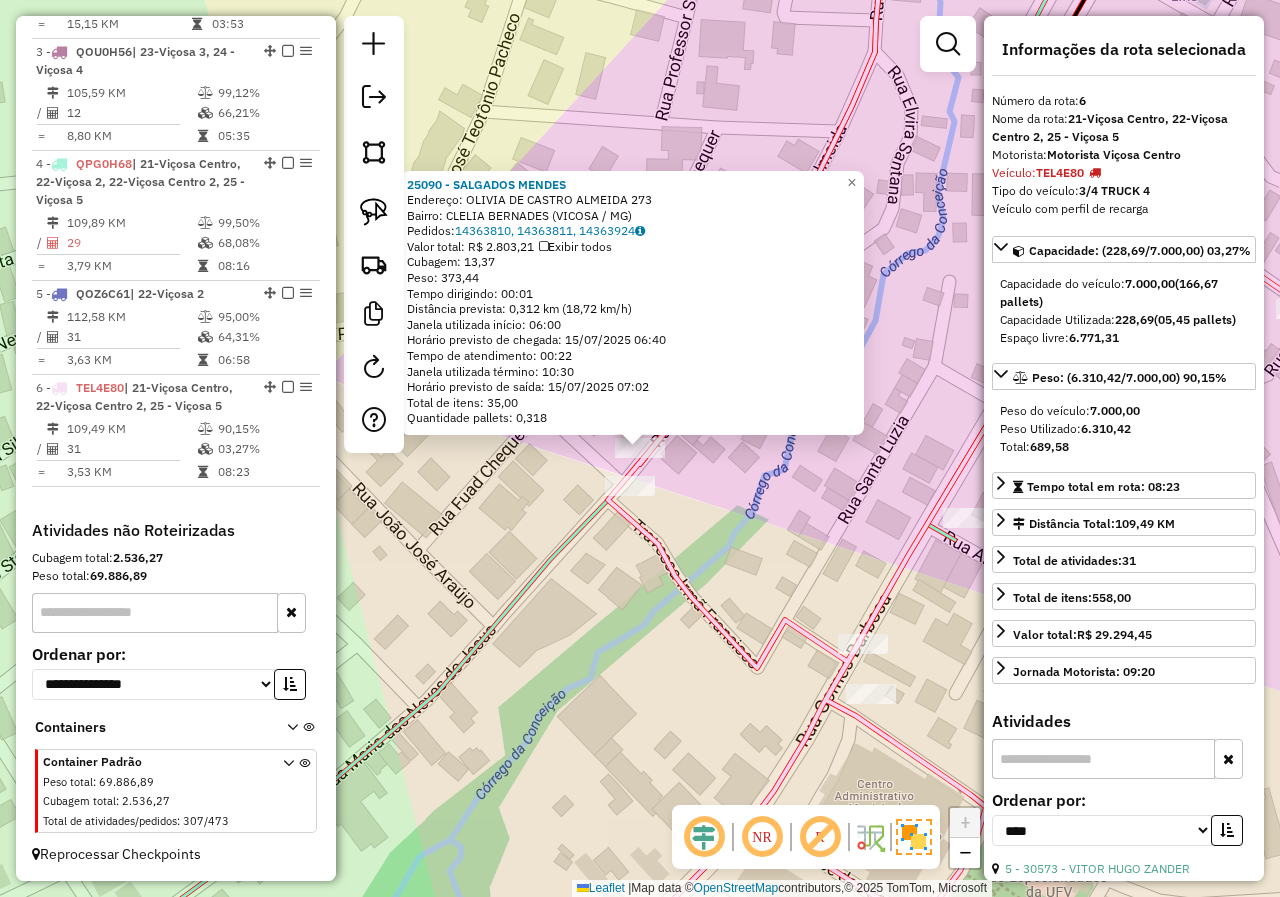 click on "25090 - SALGADOS MENDES  Endereço:  OLIVIA DE CASTRO ALMEIDA 273   Bairro: CLELIA BERNADES (VICOSA / MG)   Pedidos:  14363810, 14363811, 14363924   Valor total: R$ 2.803,21   Exibir todos   Cubagem: 13,37  Peso: 373,44  Tempo dirigindo: 00:01   Distância prevista: 0,312 km (18,72 km/h)   Janela utilizada início: 06:00   Horário previsto de chegada: 15/07/2025 06:40   Tempo de atendimento: 00:22   Janela utilizada término: 10:30   Horário previsto de saída: 15/07/2025 07:02   Total de itens: 35,00   Quantidade pallets: 0,318  × Janela de atendimento Grade de atendimento Capacidade Transportadoras Veículos Cliente Pedidos  Rotas Selecione os dias de semana para filtrar as janelas de atendimento  Seg   Ter   Qua   Qui   Sex   Sáb   Dom  Informe o período da janela de atendimento: De: Até:  Filtrar exatamente a janela do cliente  Considerar janela de atendimento padrão  Selecione os dias de semana para filtrar as grades de atendimento  Seg   Ter   Qua   Qui   Sex   Sáb   Dom   Peso mínimo:   De:  +" 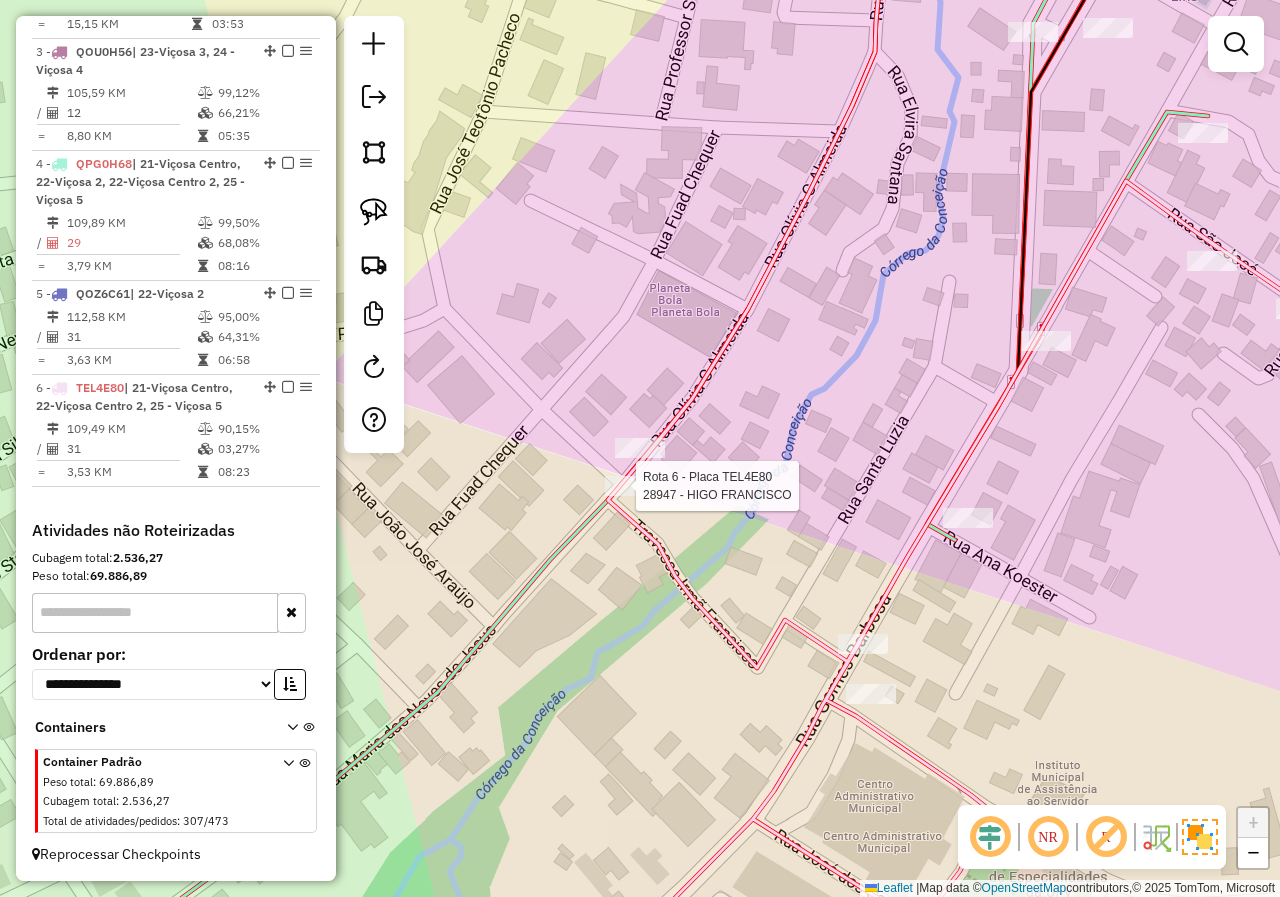 select on "*********" 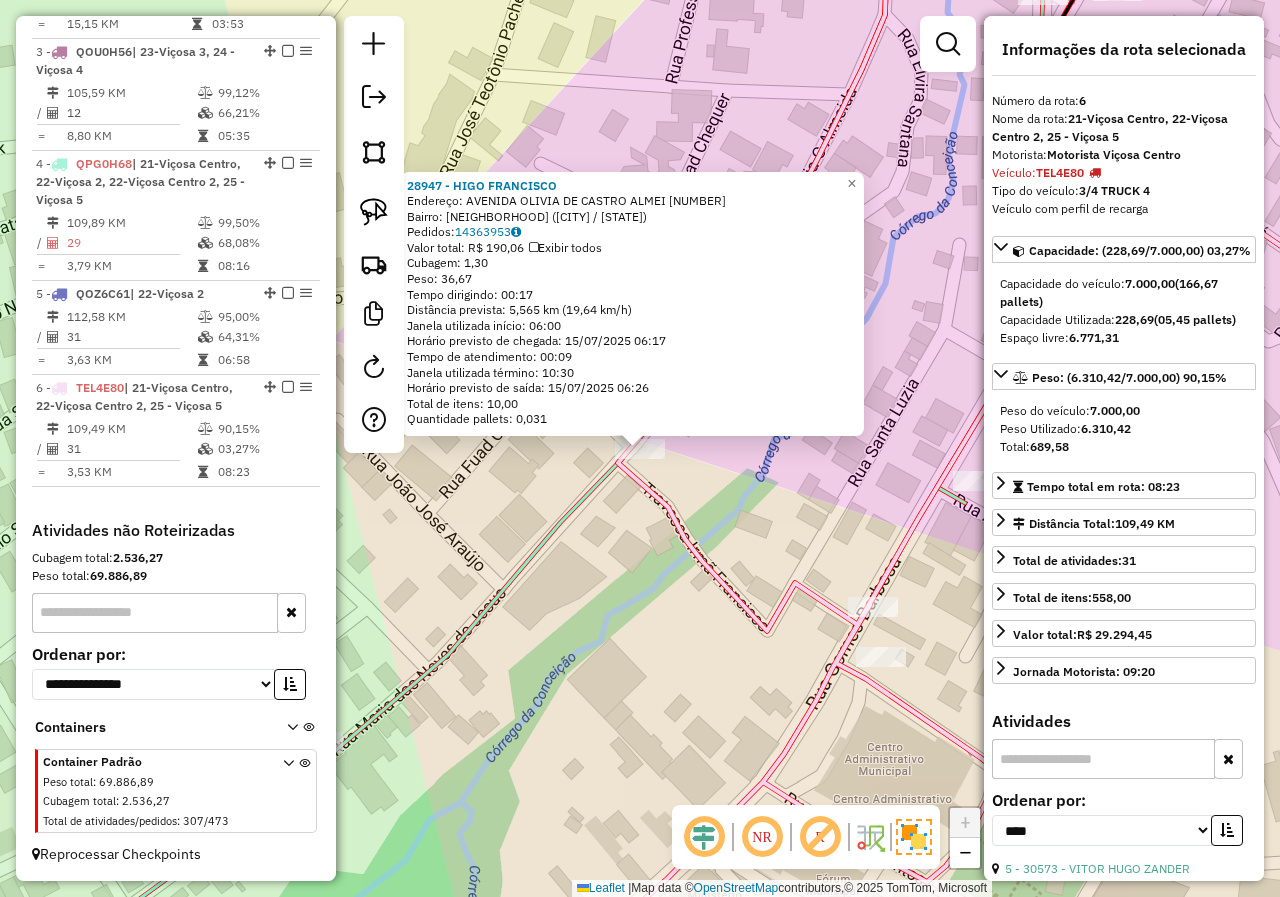 click on "28947 - HIGO FRANCISCO  Endereço:  AVENIDA OLIVIA DE CASTRO ALMEI 273   Bairro: CLELIA BERNARDES (VICOSA / MG)   Pedidos:  14363953   Valor total: R$ 190,06   Exibir todos   Cubagem: 1,30  Peso: 36,67  Tempo dirigindo: 00:17   Distância prevista: 5,565 km (19,64 km/h)   Janela utilizada início: 06:00   Horário previsto de chegada: 15/07/2025 06:17   Tempo de atendimento: 00:09   Janela utilizada término: 10:30   Horário previsto de saída: 15/07/2025 06:26   Total de itens: 10,00   Quantidade pallets: 0,031  × Janela de atendimento Grade de atendimento Capacidade Transportadoras Veículos Cliente Pedidos  Rotas Selecione os dias de semana para filtrar as janelas de atendimento  Seg   Ter   Qua   Qui   Sex   Sáb   Dom  Informe o período da janela de atendimento: De: Até:  Filtrar exatamente a janela do cliente  Considerar janela de atendimento padrão  Selecione os dias de semana para filtrar as grades de atendimento  Seg   Ter   Qua   Qui   Sex   Sáb   Dom   Peso mínimo:   Peso máximo:   De:  De:" 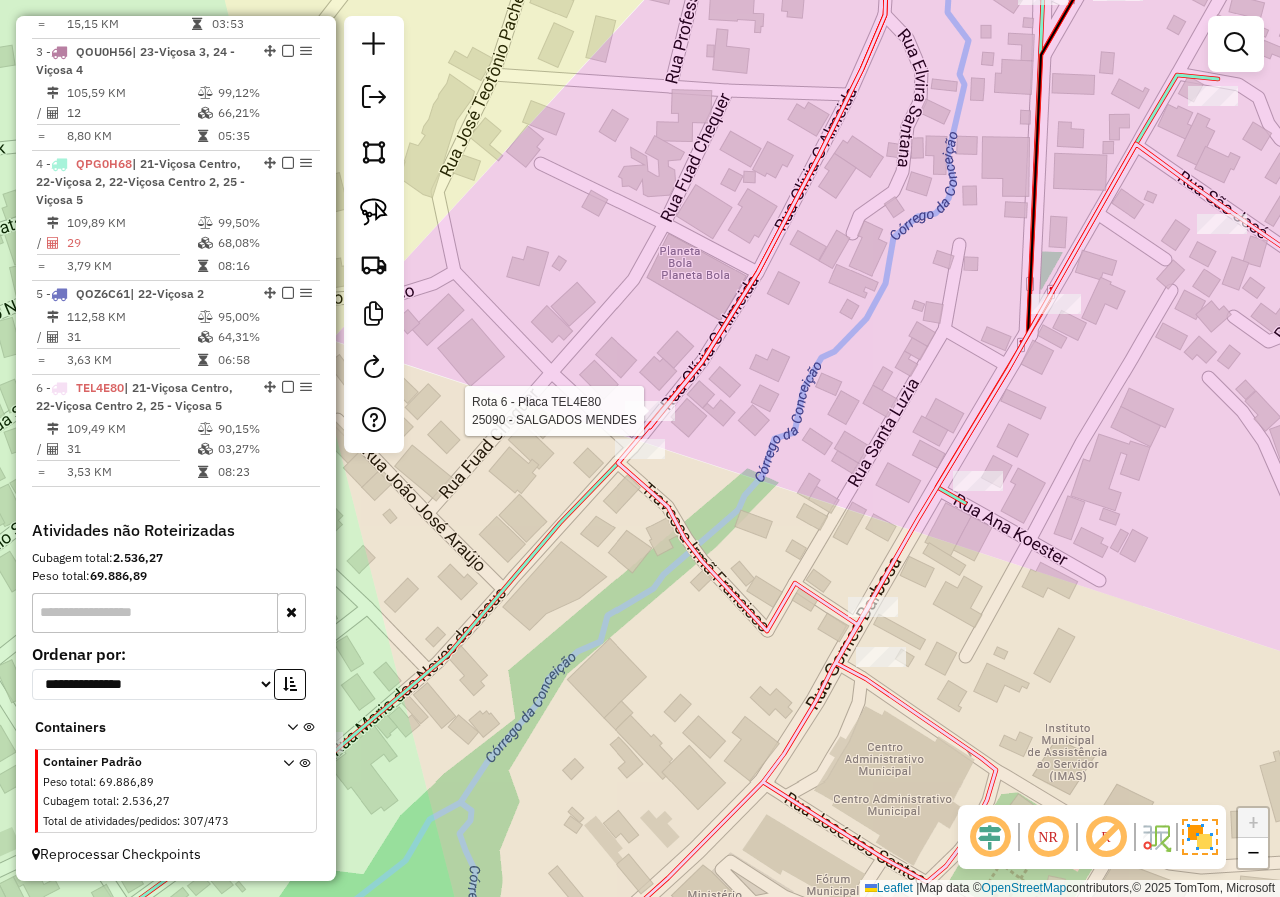click 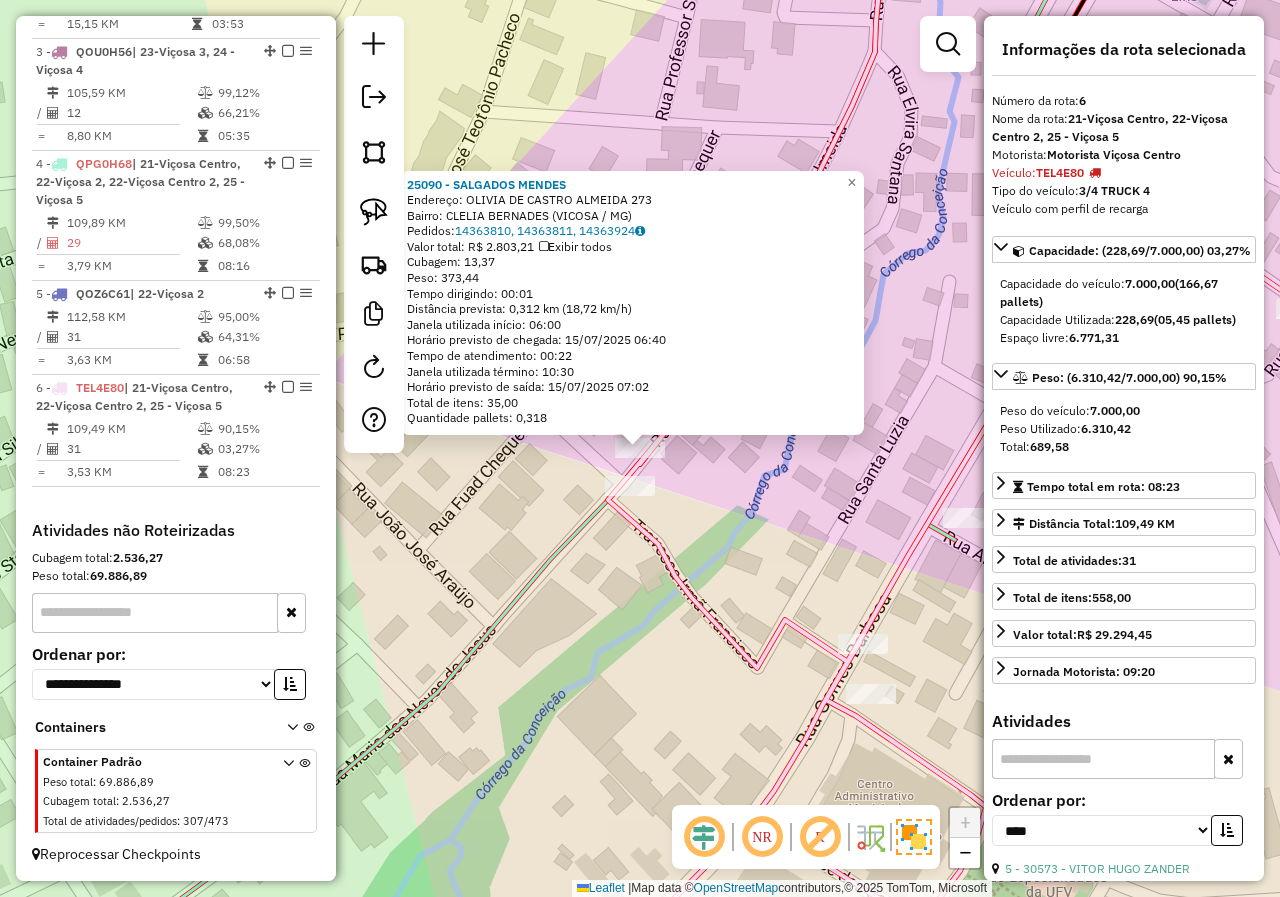 click on "25090 - SALGADOS MENDES  Endereço:  OLIVIA DE CASTRO ALMEIDA 273   Bairro: CLELIA BERNADES (VICOSA / MG)   Pedidos:  14363810, 14363811, 14363924   Valor total: R$ 2.803,21   Exibir todos   Cubagem: 13,37  Peso: 373,44  Tempo dirigindo: 00:01   Distância prevista: 0,312 km (18,72 km/h)   Janela utilizada início: 06:00   Horário previsto de chegada: 15/07/2025 06:40   Tempo de atendimento: 00:22   Janela utilizada término: 10:30   Horário previsto de saída: 15/07/2025 07:02   Total de itens: 35,00   Quantidade pallets: 0,318  × Janela de atendimento Grade de atendimento Capacidade Transportadoras Veículos Cliente Pedidos  Rotas Selecione os dias de semana para filtrar as janelas de atendimento  Seg   Ter   Qua   Qui   Sex   Sáb   Dom  Informe o período da janela de atendimento: De: Até:  Filtrar exatamente a janela do cliente  Considerar janela de atendimento padrão  Selecione os dias de semana para filtrar as grades de atendimento  Seg   Ter   Qua   Qui   Sex   Sáb   Dom   Peso mínimo:   De:  +" 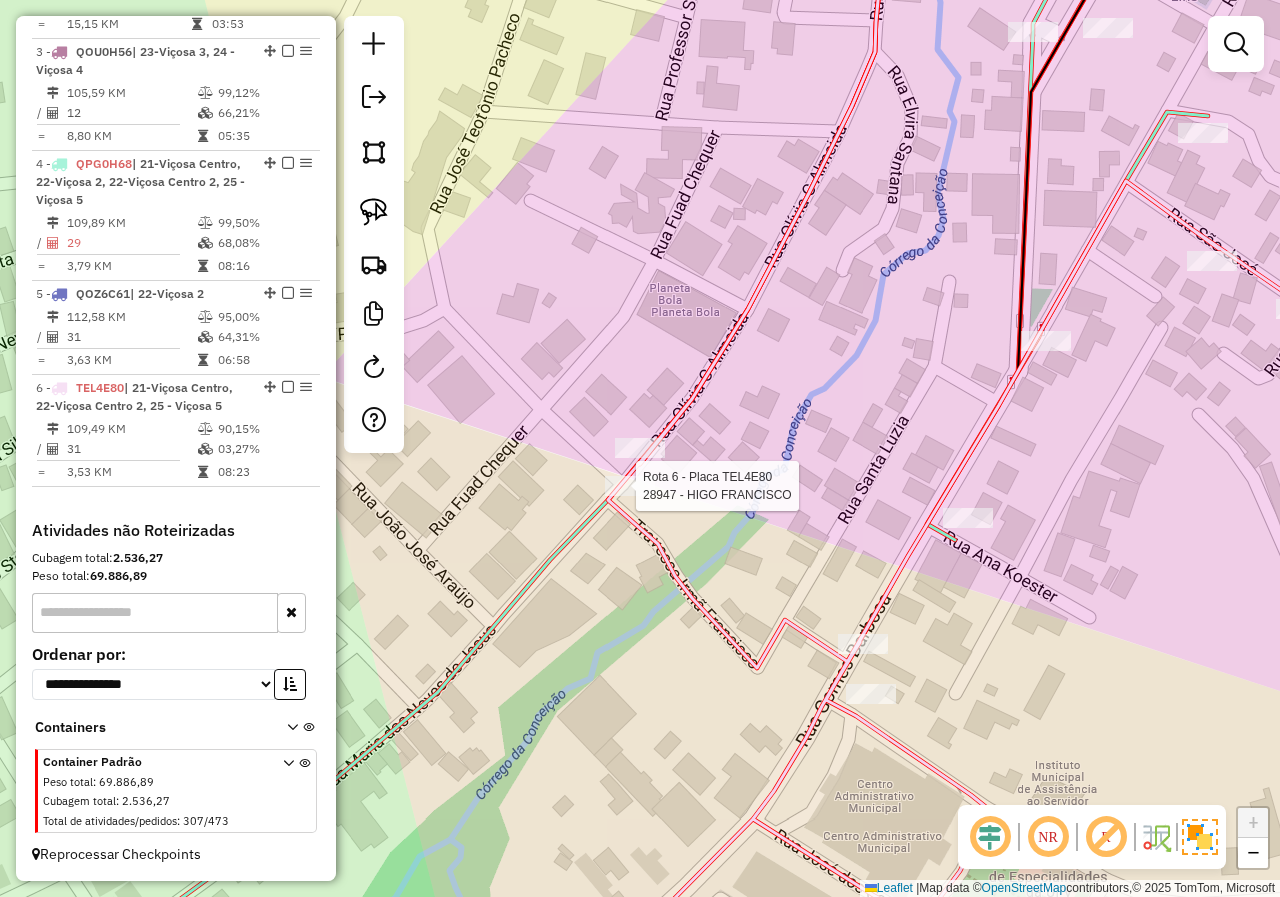 select on "*********" 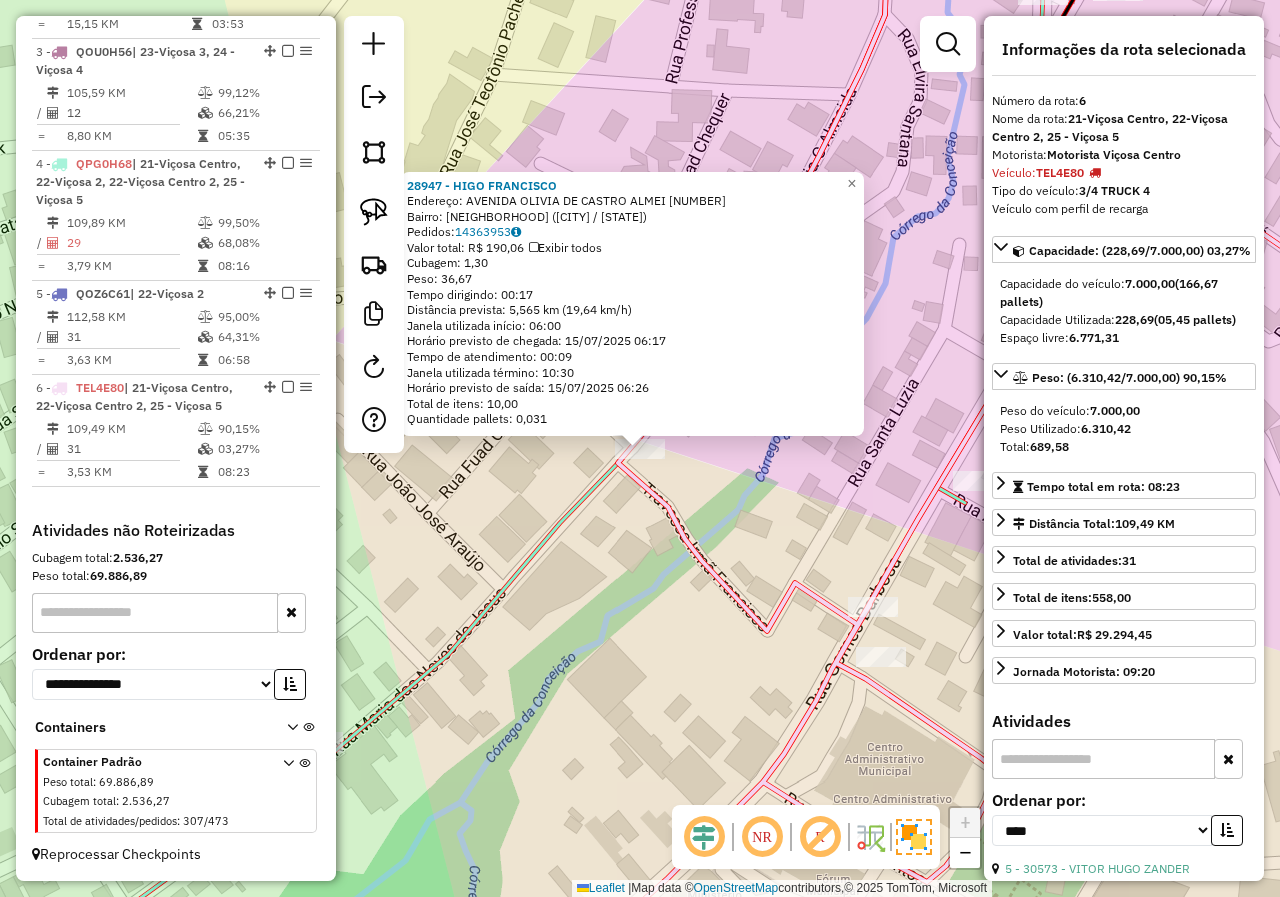 click on "28947 - HIGO FRANCISCO  Endereço:  AVENIDA OLIVIA DE CASTRO ALMEI 273   Bairro: CLELIA BERNARDES (VICOSA / MG)   Pedidos:  14363953   Valor total: R$ 190,06   Exibir todos   Cubagem: 1,30  Peso: 36,67  Tempo dirigindo: 00:17   Distância prevista: 5,565 km (19,64 km/h)   Janela utilizada início: 06:00   Horário previsto de chegada: 15/07/2025 06:17   Tempo de atendimento: 00:09   Janela utilizada término: 10:30   Horário previsto de saída: 15/07/2025 06:26   Total de itens: 10,00   Quantidade pallets: 0,031  × Janela de atendimento Grade de atendimento Capacidade Transportadoras Veículos Cliente Pedidos  Rotas Selecione os dias de semana para filtrar as janelas de atendimento  Seg   Ter   Qua   Qui   Sex   Sáb   Dom  Informe o período da janela de atendimento: De: Até:  Filtrar exatamente a janela do cliente  Considerar janela de atendimento padrão  Selecione os dias de semana para filtrar as grades de atendimento  Seg   Ter   Qua   Qui   Sex   Sáb   Dom   Peso mínimo:   Peso máximo:   De:  De:" 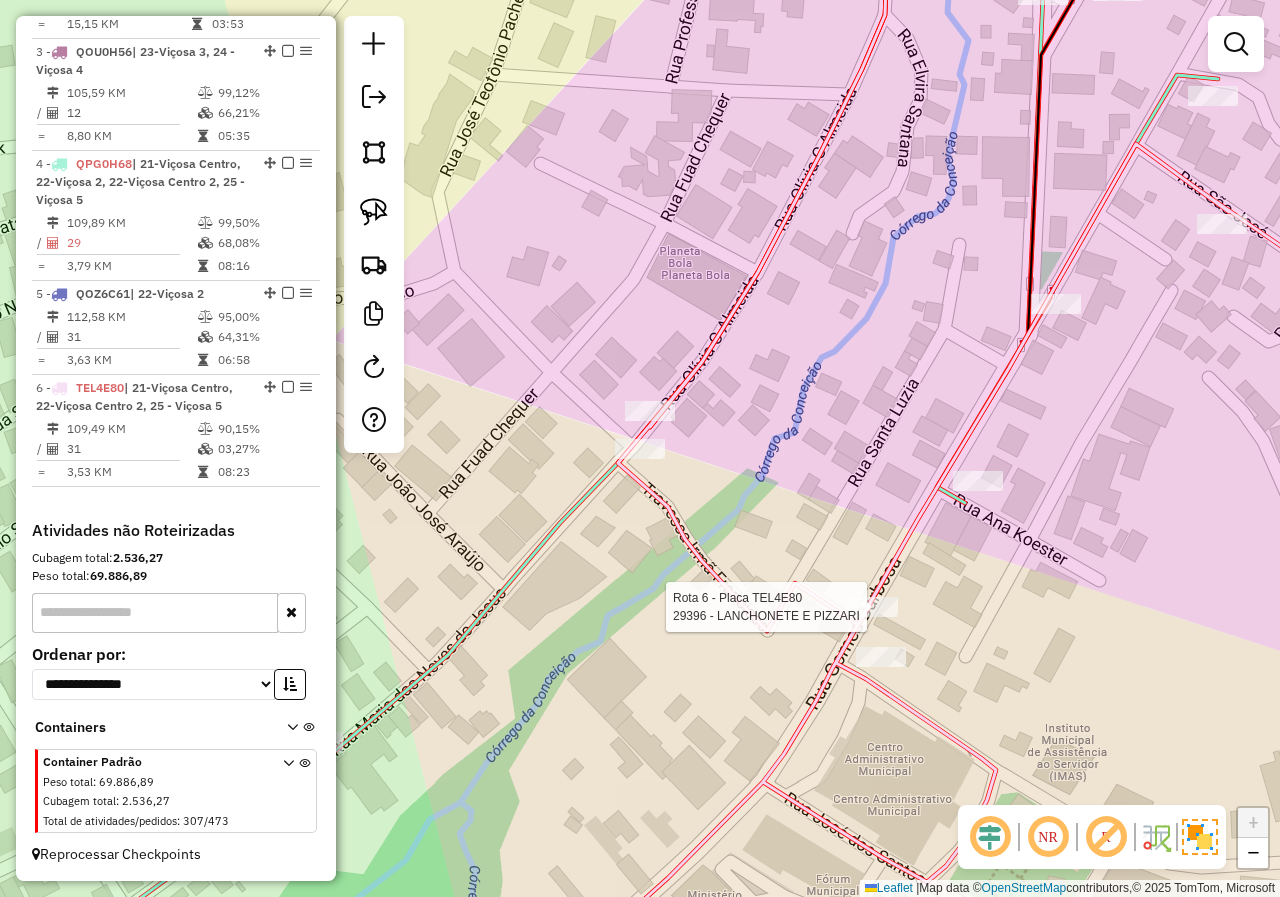 select on "*********" 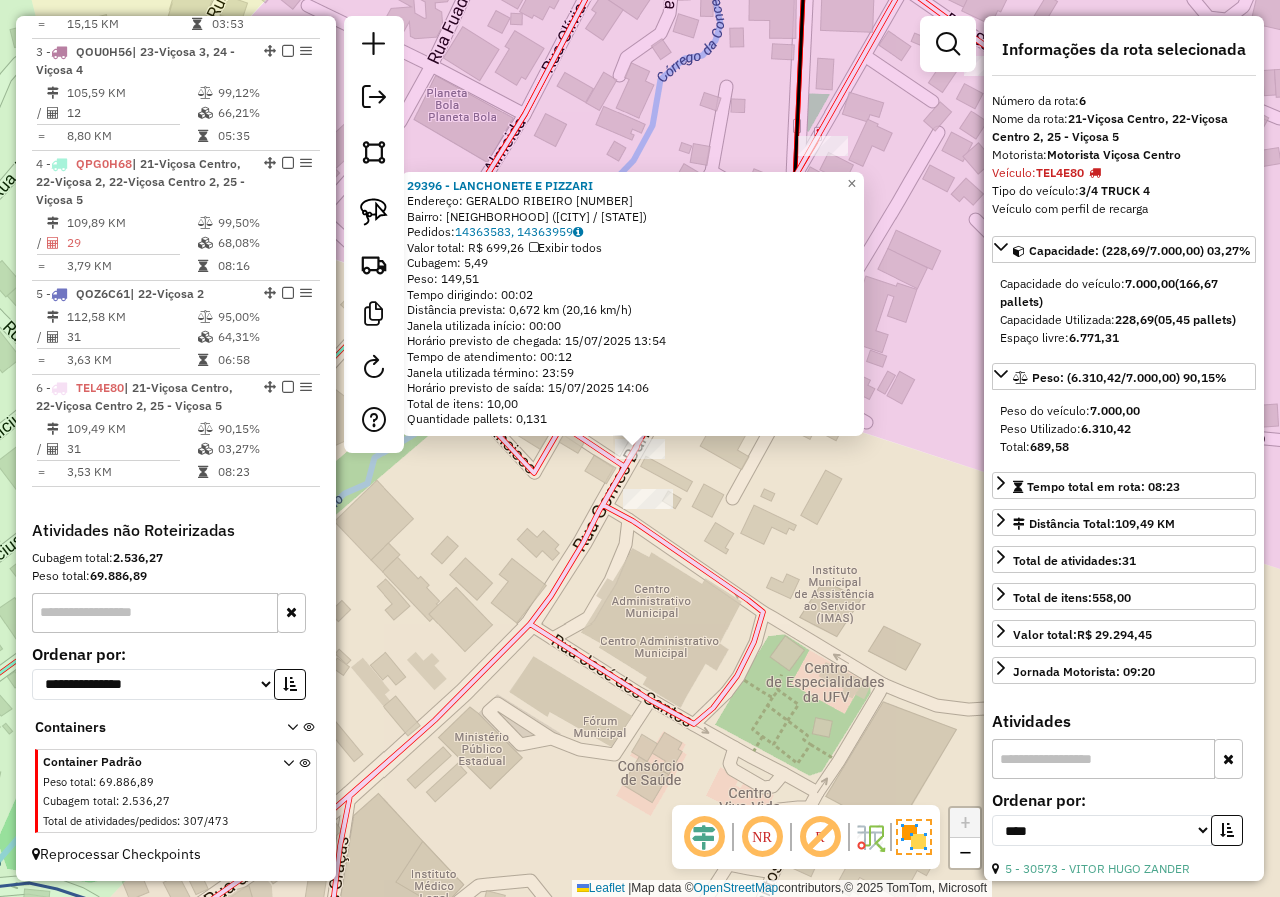 click on "29396 - LANCHONETE E PIZZARI  Endereço:  GERALDO RIBEIRO 65   Bairro: BOM JESUS (VICOSA / MG)   Pedidos:  14363583, 14363959   Valor total: R$ 699,26   Exibir todos   Cubagem: 5,49  Peso: 149,51  Tempo dirigindo: 00:02   Distância prevista: 0,672 km (20,16 km/h)   Janela utilizada início: 00:00   Horário previsto de chegada: 15/07/2025 13:54   Tempo de atendimento: 00:12   Janela utilizada término: 23:59   Horário previsto de saída: 15/07/2025 14:06   Total de itens: 10,00   Quantidade pallets: 0,131  × Janela de atendimento Grade de atendimento Capacidade Transportadoras Veículos Cliente Pedidos  Rotas Selecione os dias de semana para filtrar as janelas de atendimento  Seg   Ter   Qua   Qui   Sex   Sáb   Dom  Informe o período da janela de atendimento: De: Até:  Filtrar exatamente a janela do cliente  Considerar janela de atendimento padrão  Selecione os dias de semana para filtrar as grades de atendimento  Seg   Ter   Qua   Qui   Sex   Sáb   Dom   Peso mínimo:   Peso máximo:   De:   Até:  +" 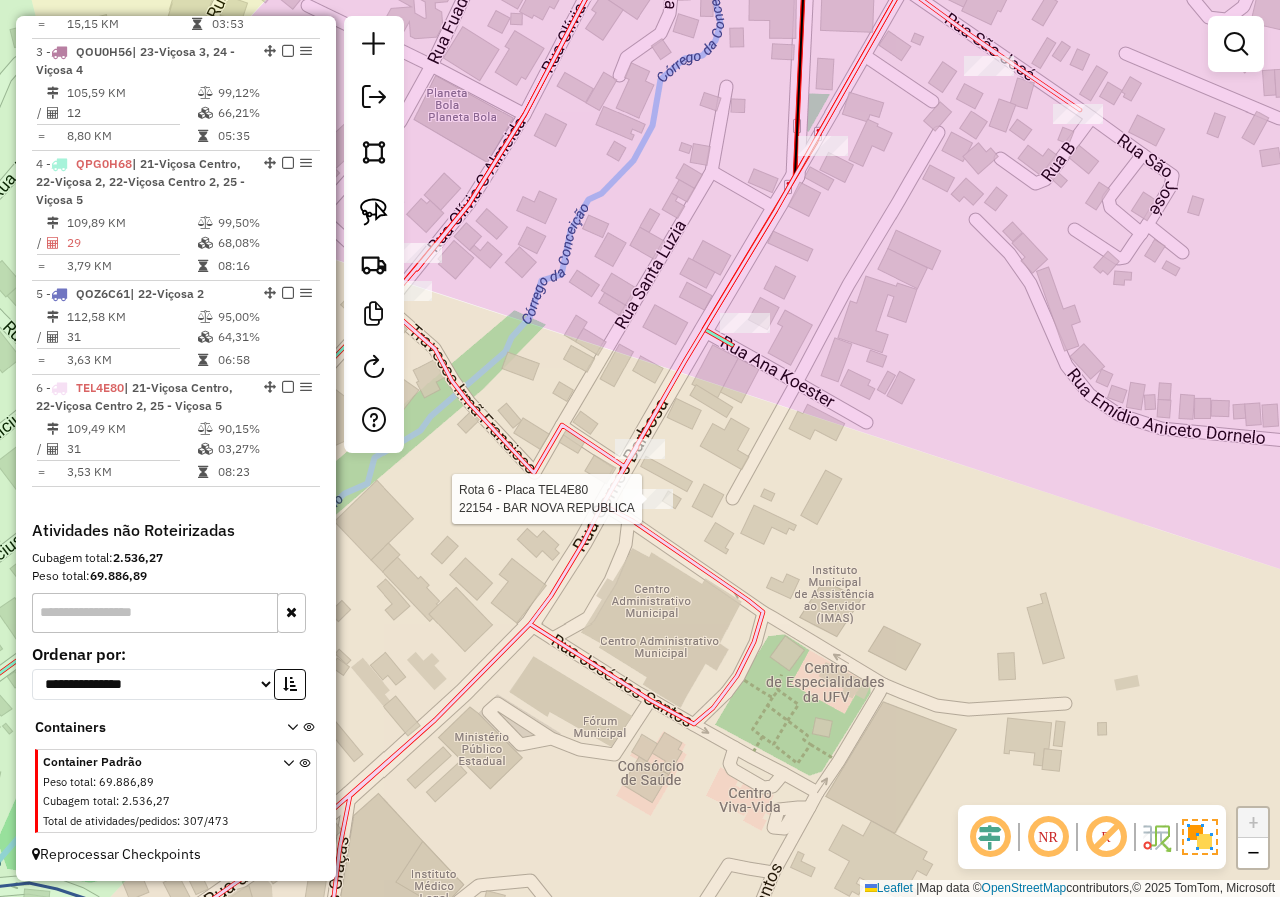 select on "*********" 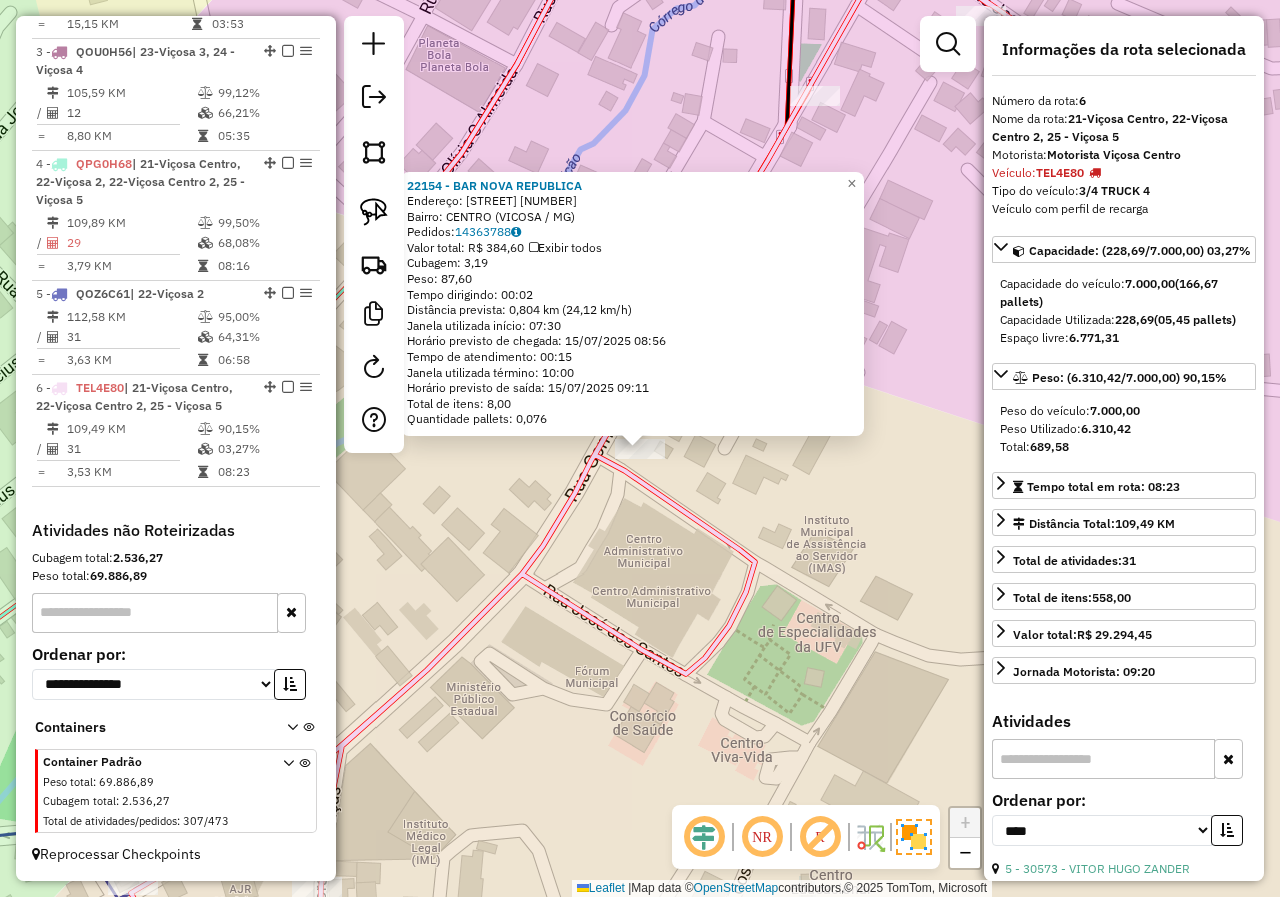 click on "22154 - BAR NOVA REPUBLICA  Endereço:  GOMES BARBOSA 774   Bairro: CENTRO (VICOSA / MG)   Pedidos:  14363788   Valor total: R$ 384,60   Exibir todos   Cubagem: 3,19  Peso: 87,60  Tempo dirigindo: 00:02   Distância prevista: 0,804 km (24,12 km/h)   Janela utilizada início: 07:30   Horário previsto de chegada: 15/07/2025 08:56   Tempo de atendimento: 00:15   Janela utilizada término: 10:00   Horário previsto de saída: 15/07/2025 09:11   Total de itens: 8,00   Quantidade pallets: 0,076  × Janela de atendimento Grade de atendimento Capacidade Transportadoras Veículos Cliente Pedidos  Rotas Selecione os dias de semana para filtrar as janelas de atendimento  Seg   Ter   Qua   Qui   Sex   Sáb   Dom  Informe o período da janela de atendimento: De: Até:  Filtrar exatamente a janela do cliente  Considerar janela de atendimento padrão  Selecione os dias de semana para filtrar as grades de atendimento  Seg   Ter   Qua   Qui   Sex   Sáb   Dom   Considerar clientes sem dia de atendimento cadastrado  De:  De:" 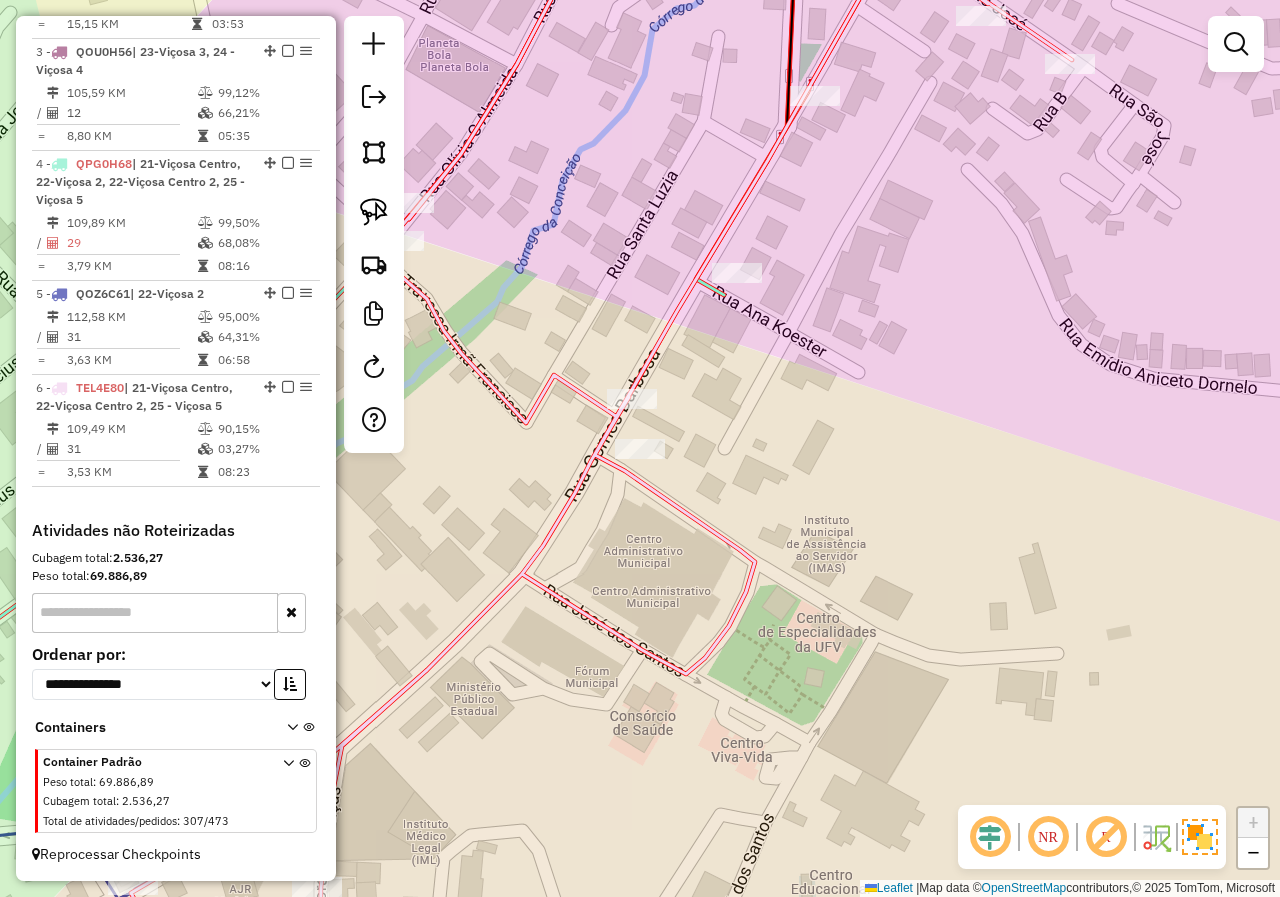 drag, startPoint x: 813, startPoint y: 461, endPoint x: 747, endPoint y: 591, distance: 145.79437 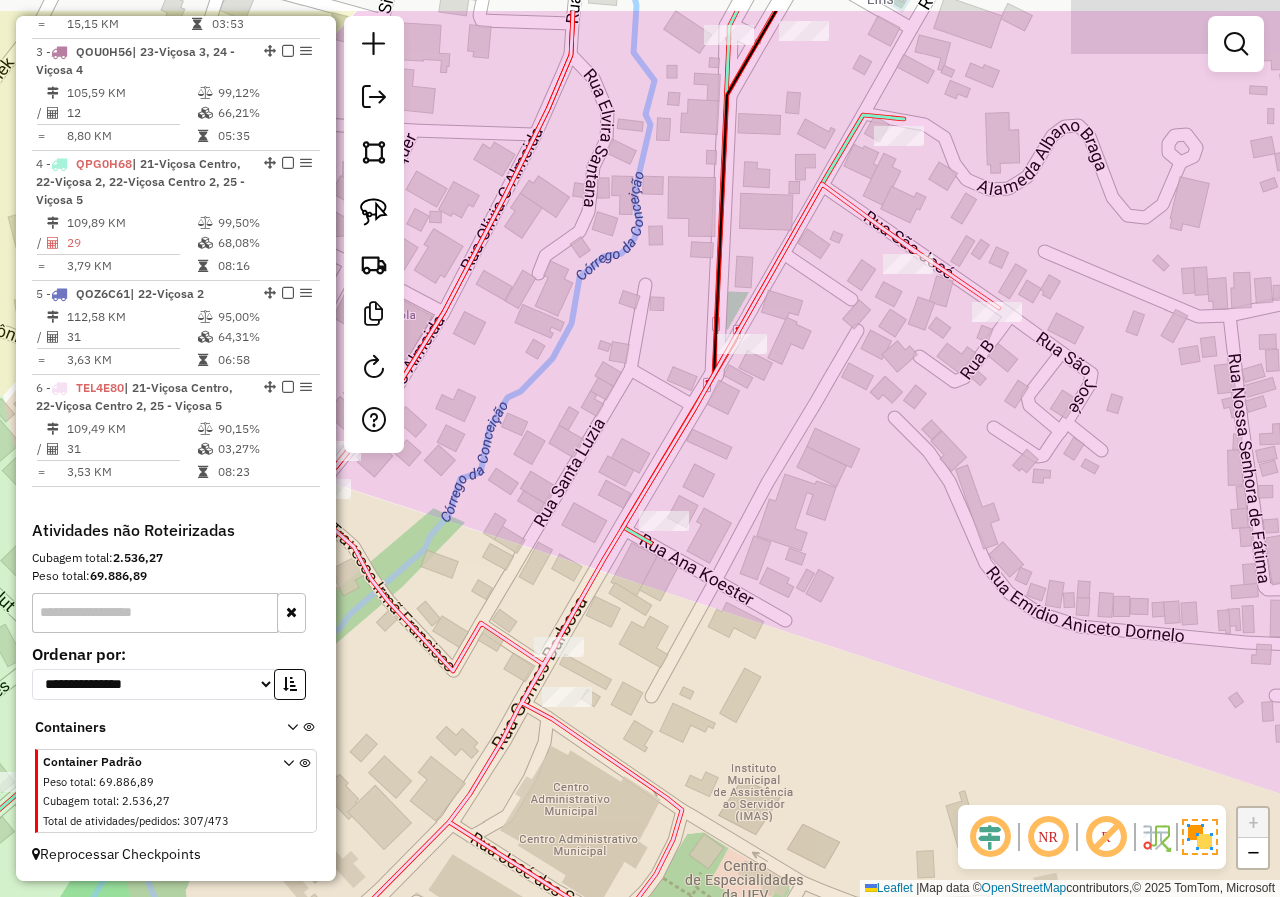 drag, startPoint x: 756, startPoint y: 470, endPoint x: 758, endPoint y: 610, distance: 140.01428 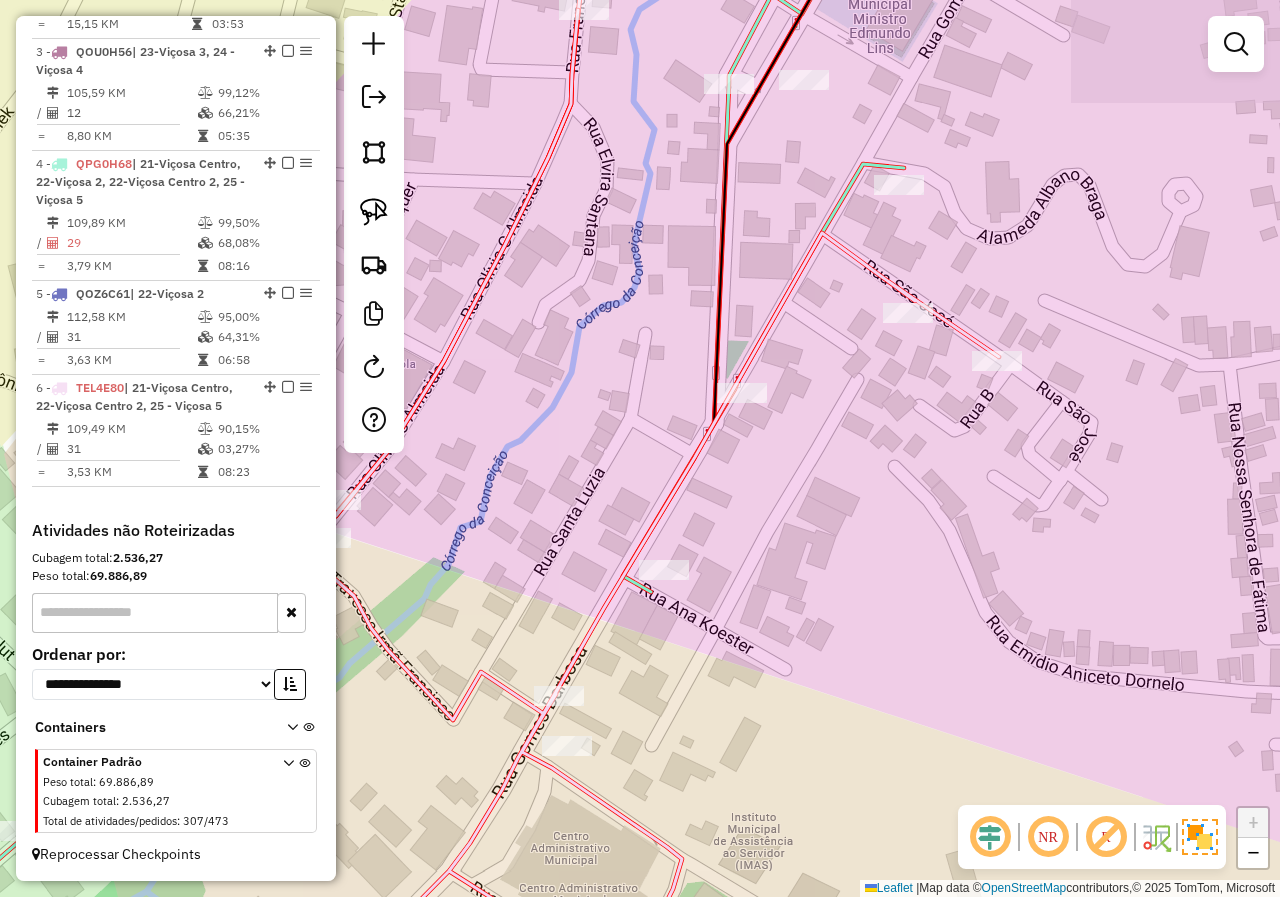drag, startPoint x: 776, startPoint y: 514, endPoint x: 778, endPoint y: 631, distance: 117.01709 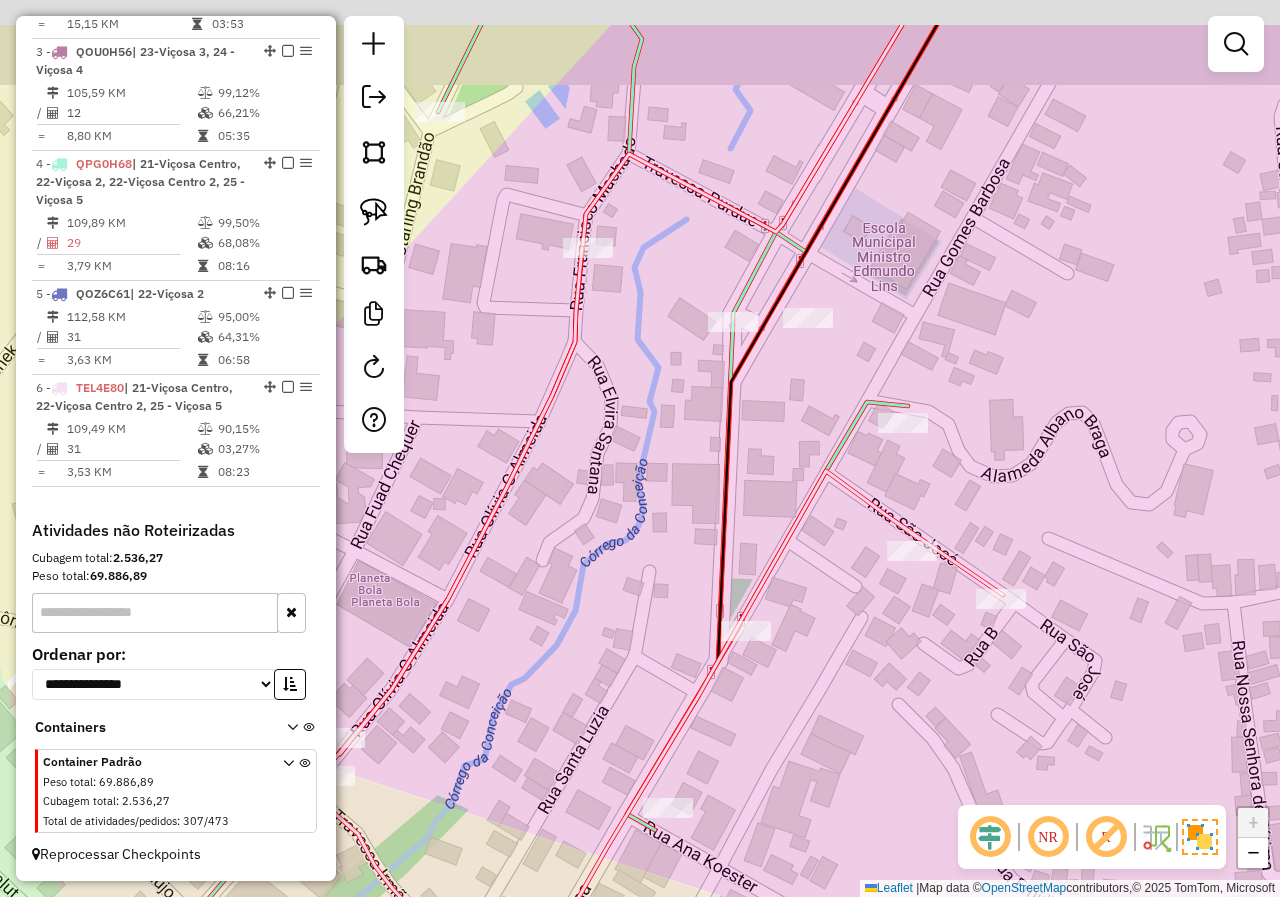 drag, startPoint x: 782, startPoint y: 532, endPoint x: 784, endPoint y: 696, distance: 164.01219 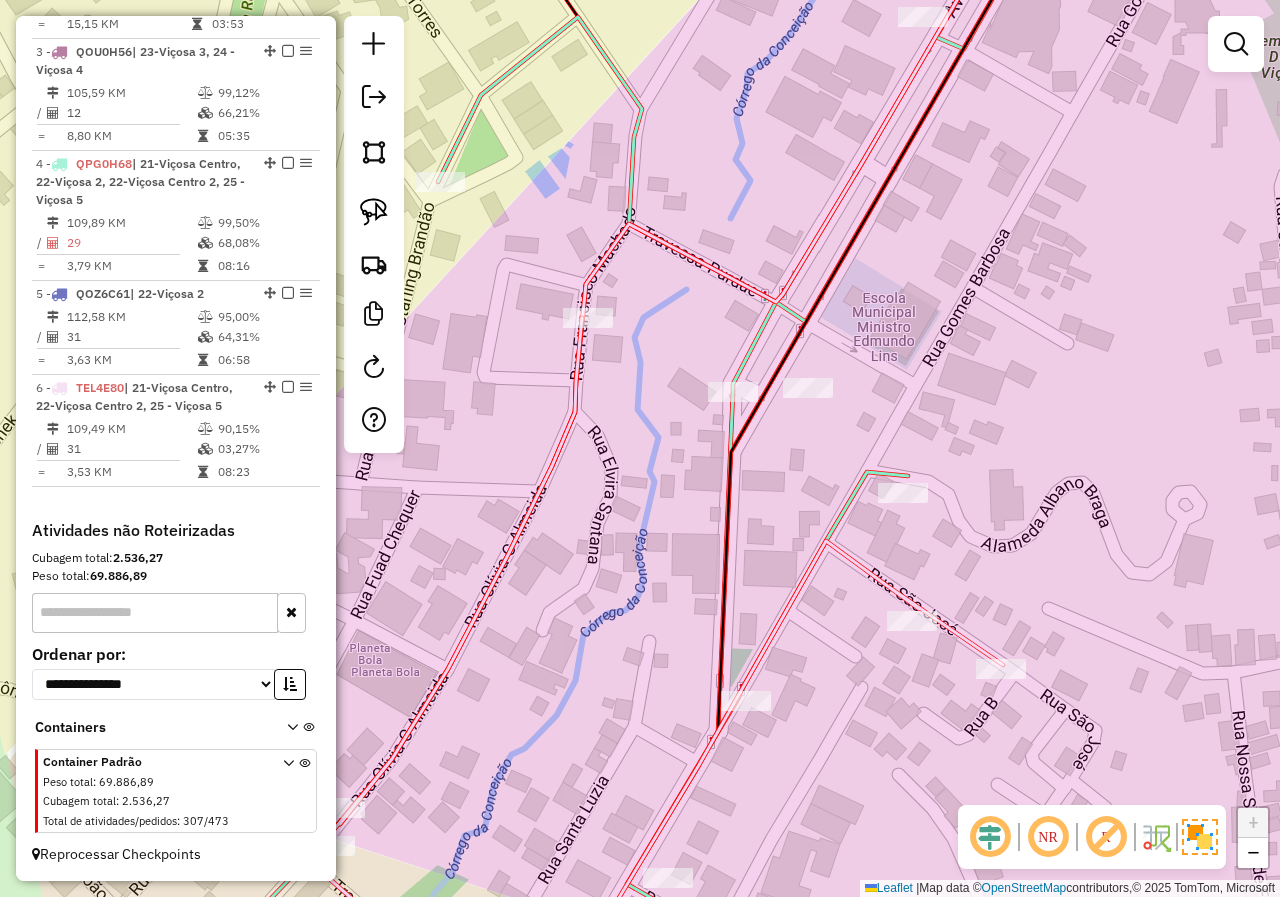 drag, startPoint x: 773, startPoint y: 521, endPoint x: 816, endPoint y: 625, distance: 112.53888 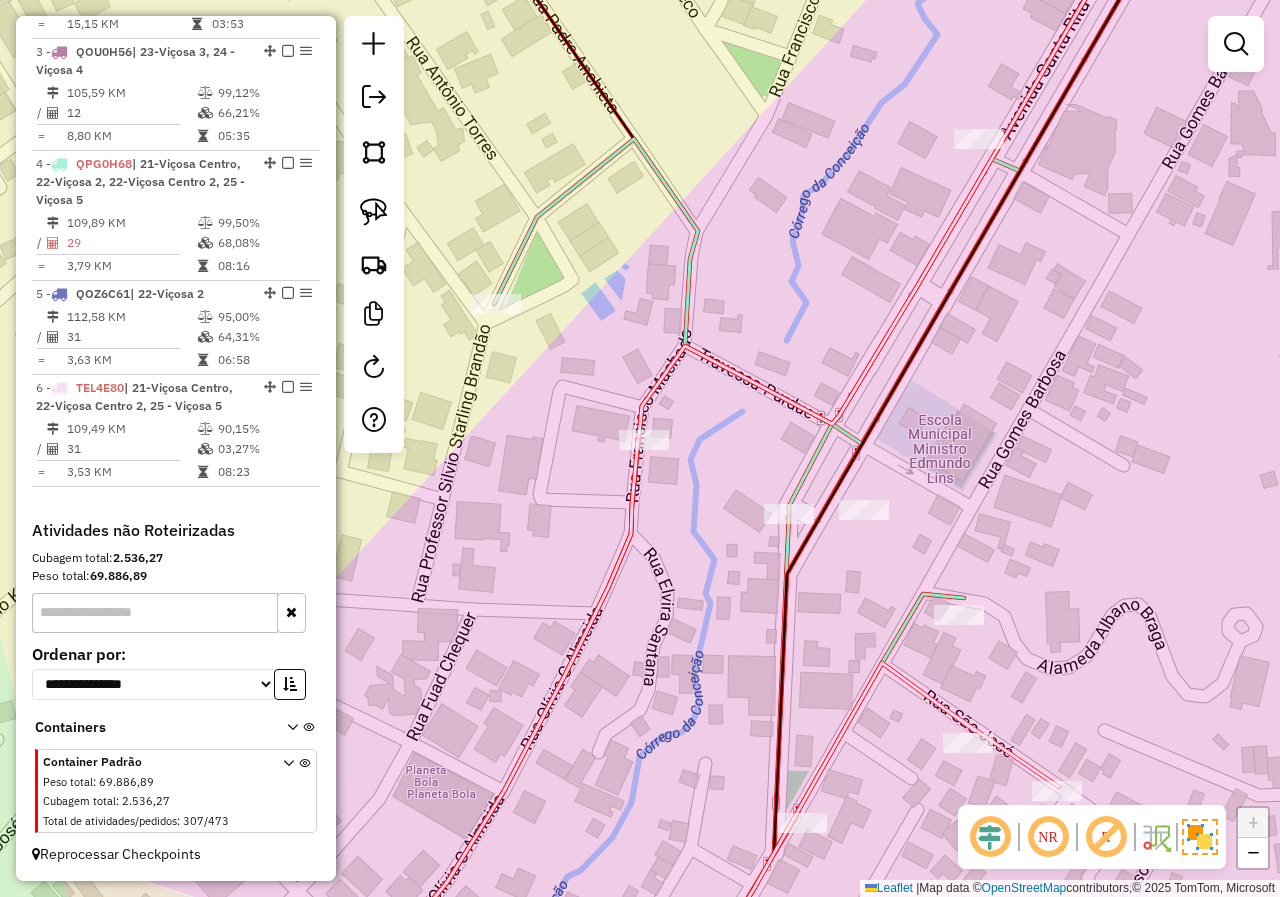 drag, startPoint x: 725, startPoint y: 599, endPoint x: 755, endPoint y: 628, distance: 41.725292 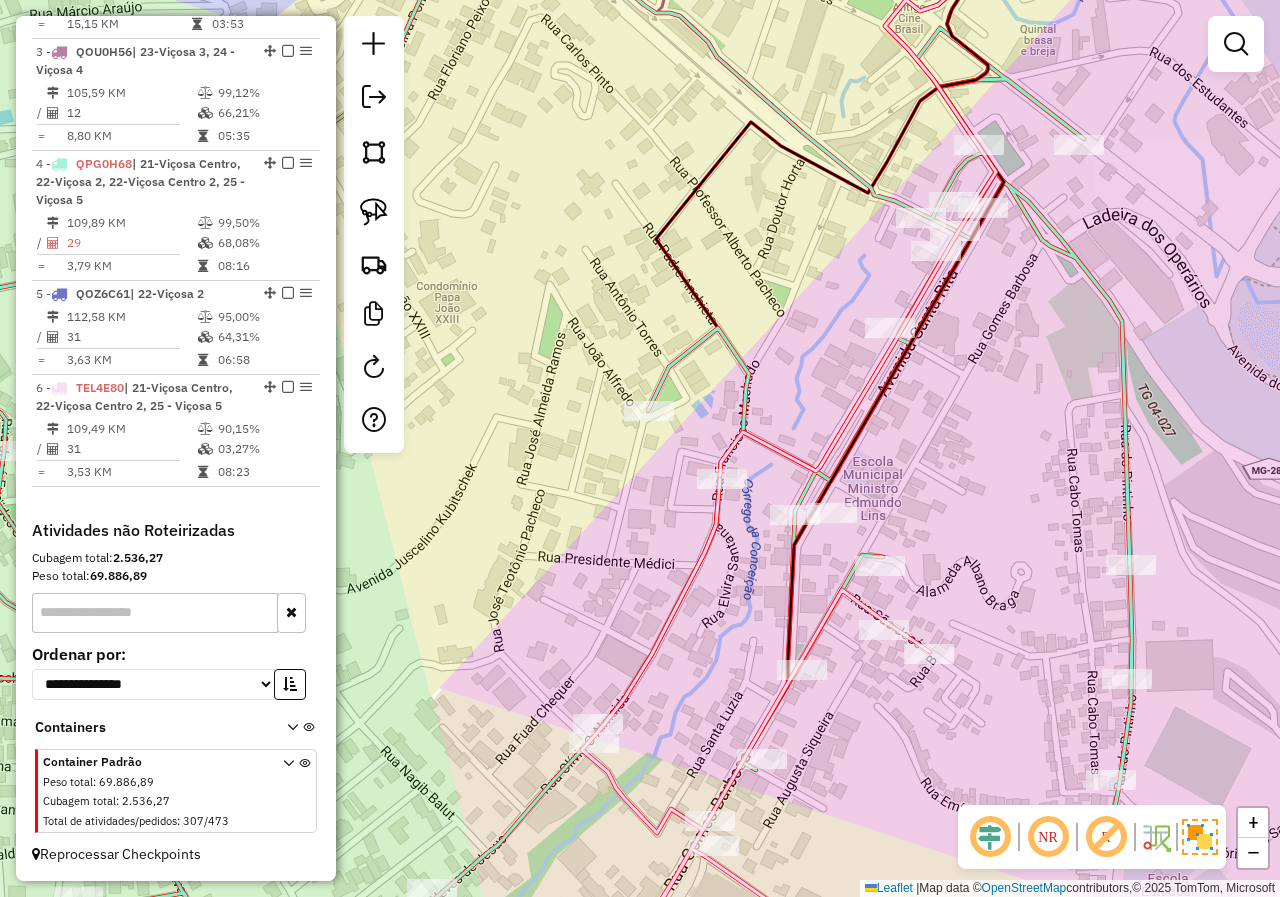 drag, startPoint x: 552, startPoint y: 686, endPoint x: 630, endPoint y: 431, distance: 266.66272 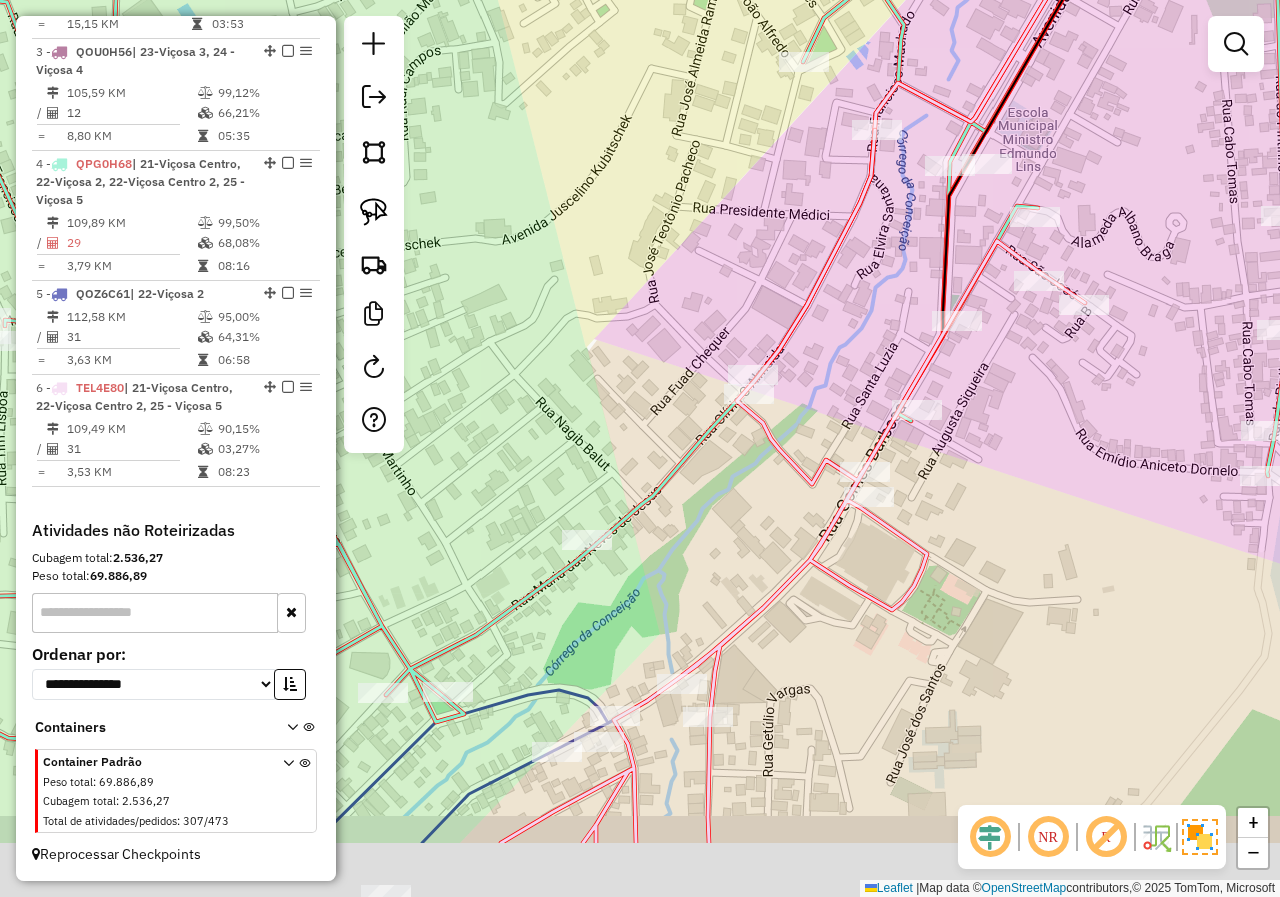 drag, startPoint x: 568, startPoint y: 535, endPoint x: 666, endPoint y: 378, distance: 185.07565 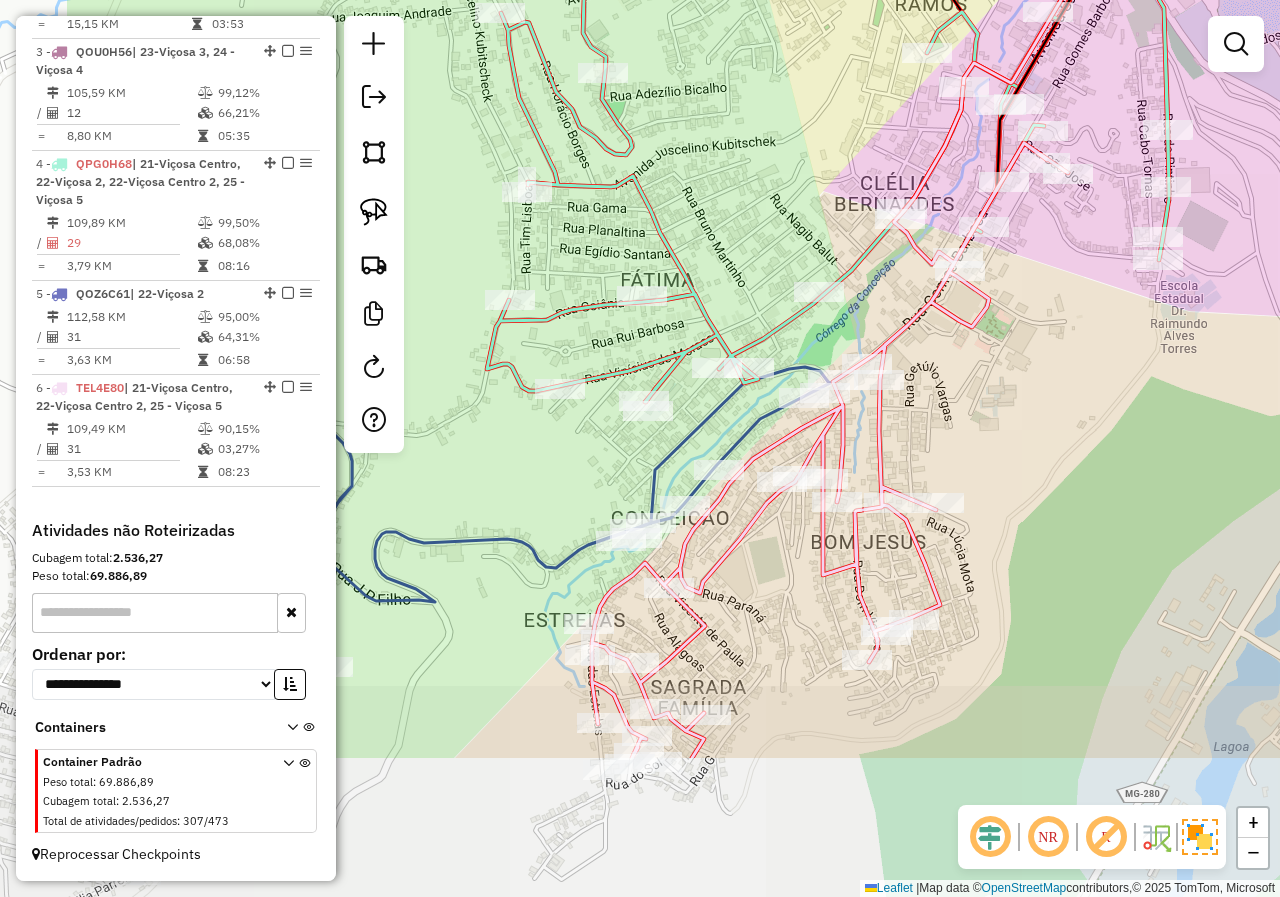 drag, startPoint x: 748, startPoint y: 664, endPoint x: 943, endPoint y: 431, distance: 303.83218 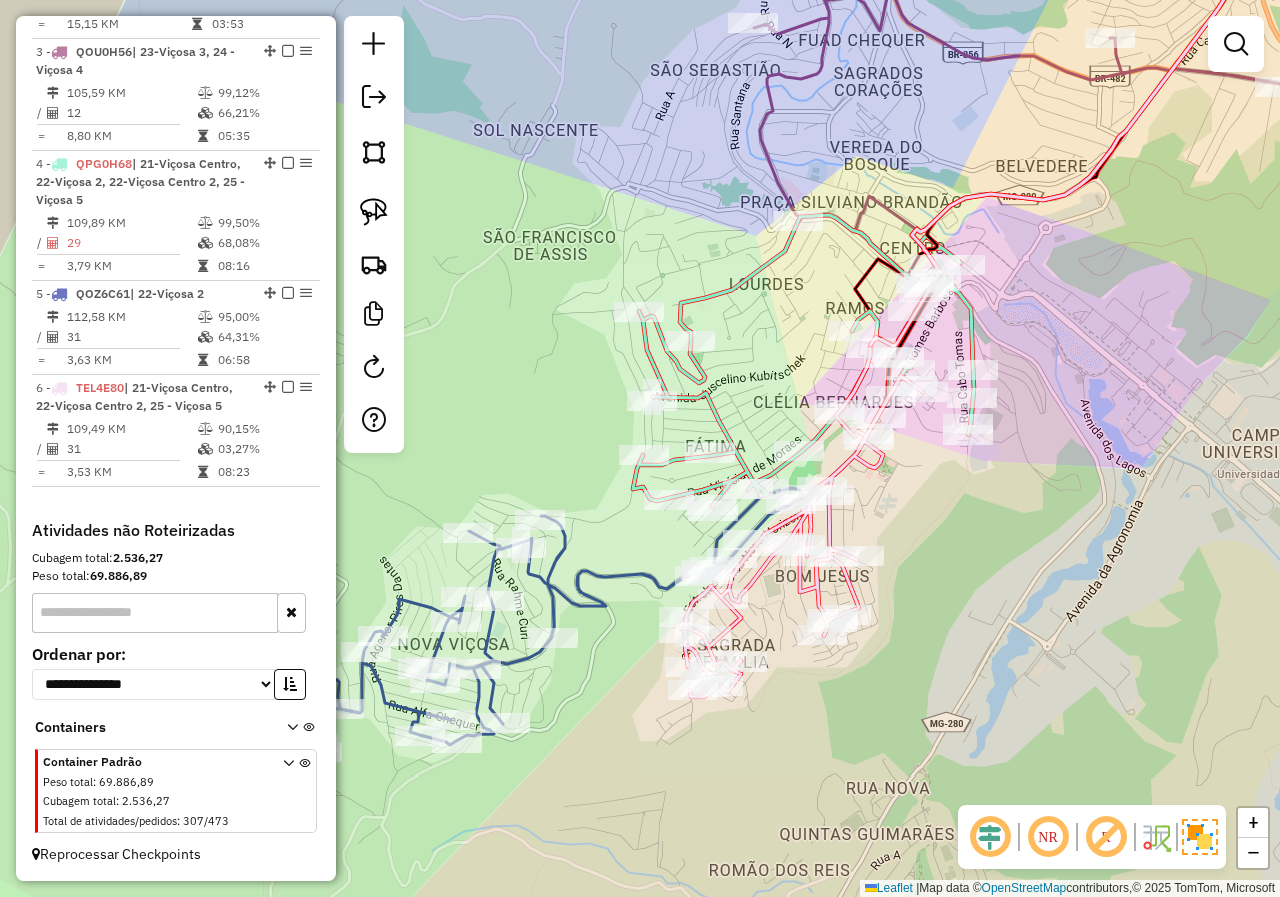 drag, startPoint x: 976, startPoint y: 438, endPoint x: 899, endPoint y: 522, distance: 113.951744 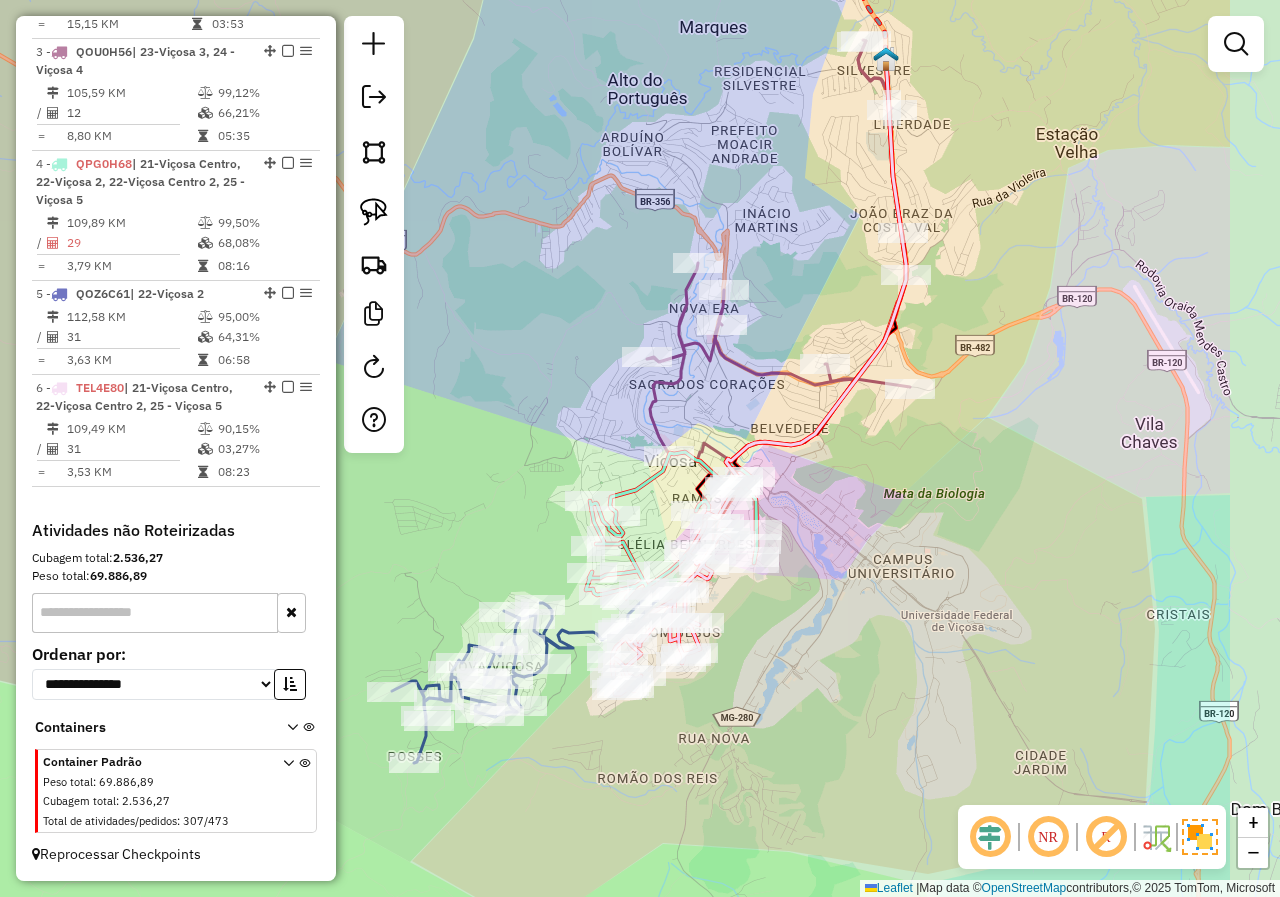 drag, startPoint x: 964, startPoint y: 549, endPoint x: 778, endPoint y: 629, distance: 202.47469 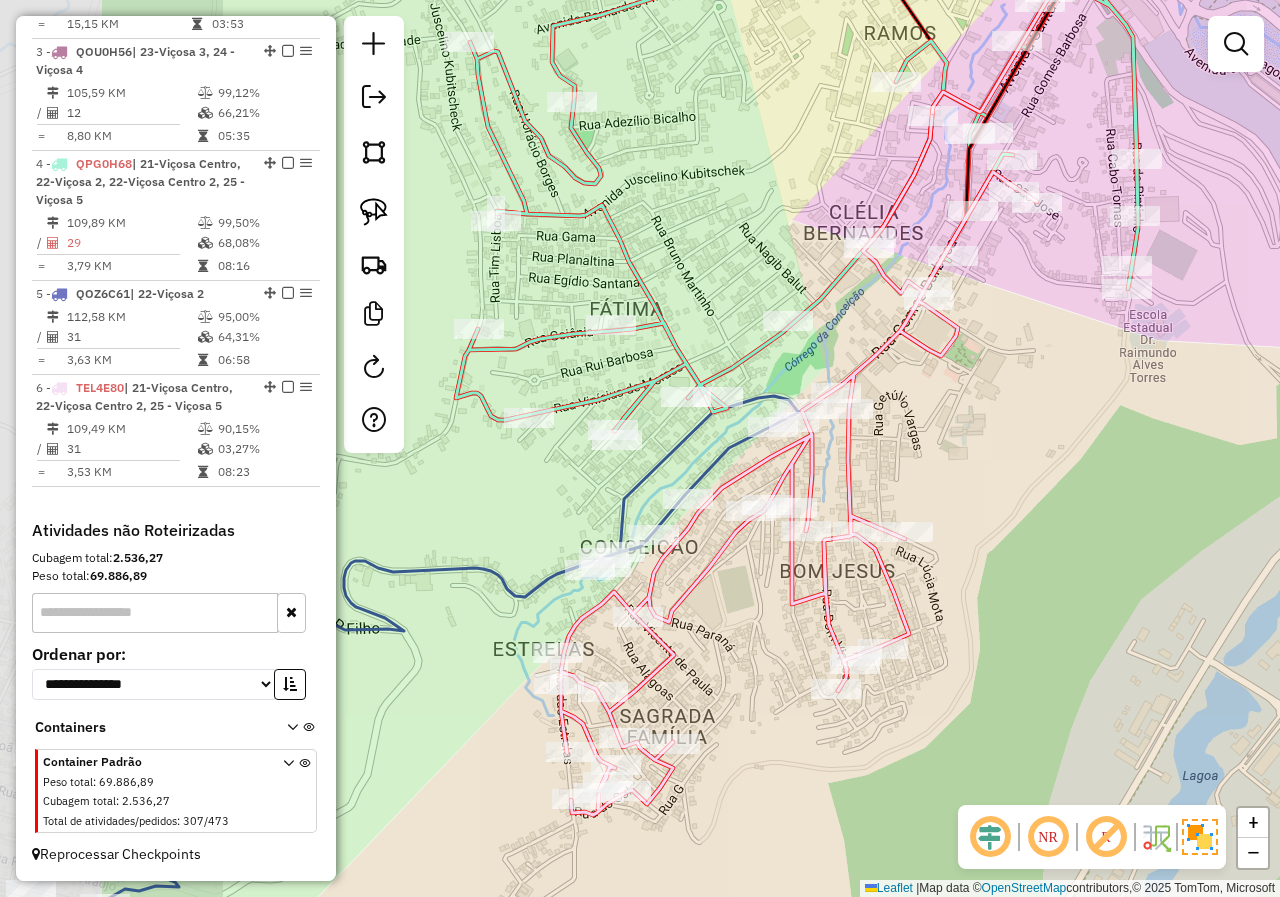 drag, startPoint x: 522, startPoint y: 627, endPoint x: 755, endPoint y: 560, distance: 242.44174 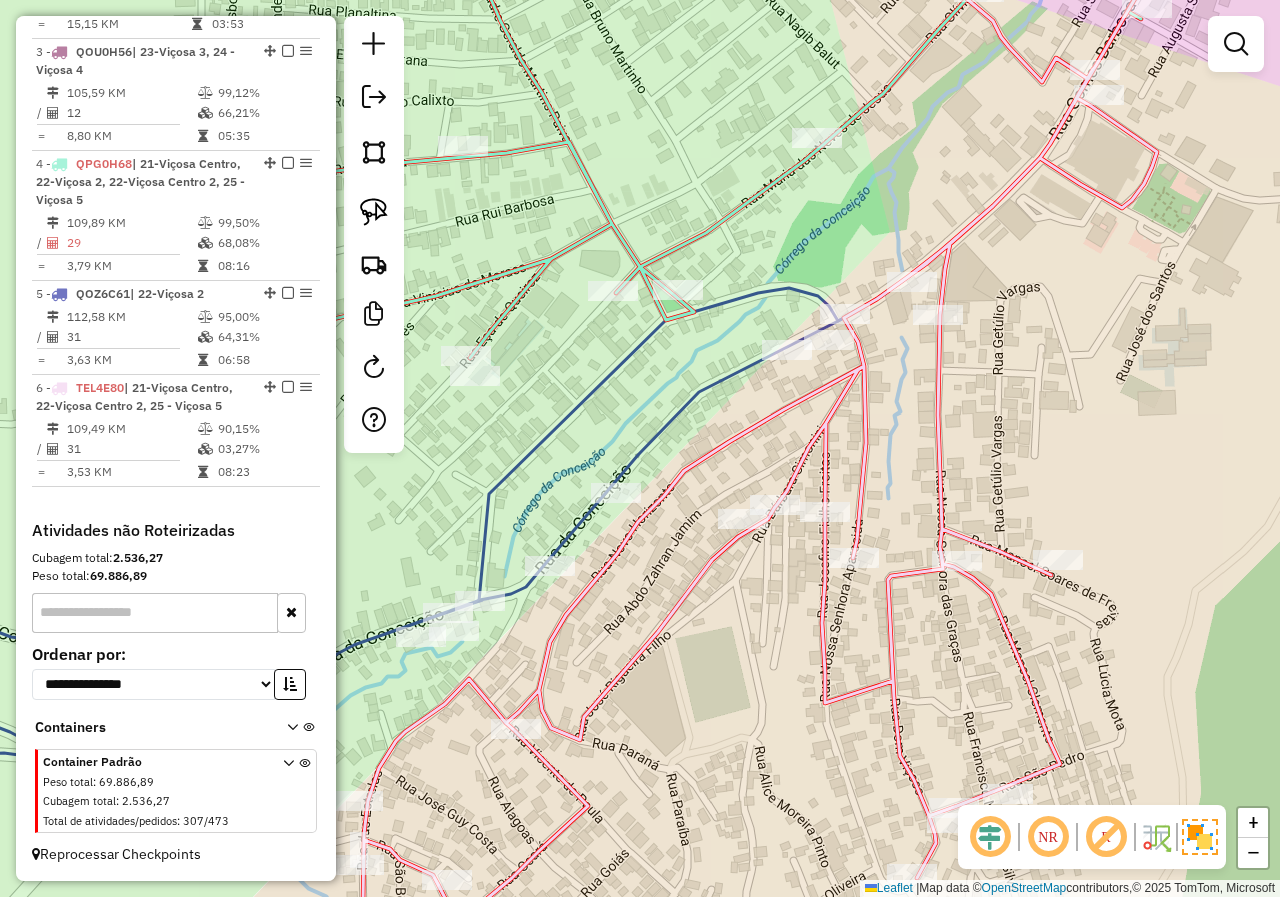 drag, startPoint x: 780, startPoint y: 343, endPoint x: 766, endPoint y: 392, distance: 50.96077 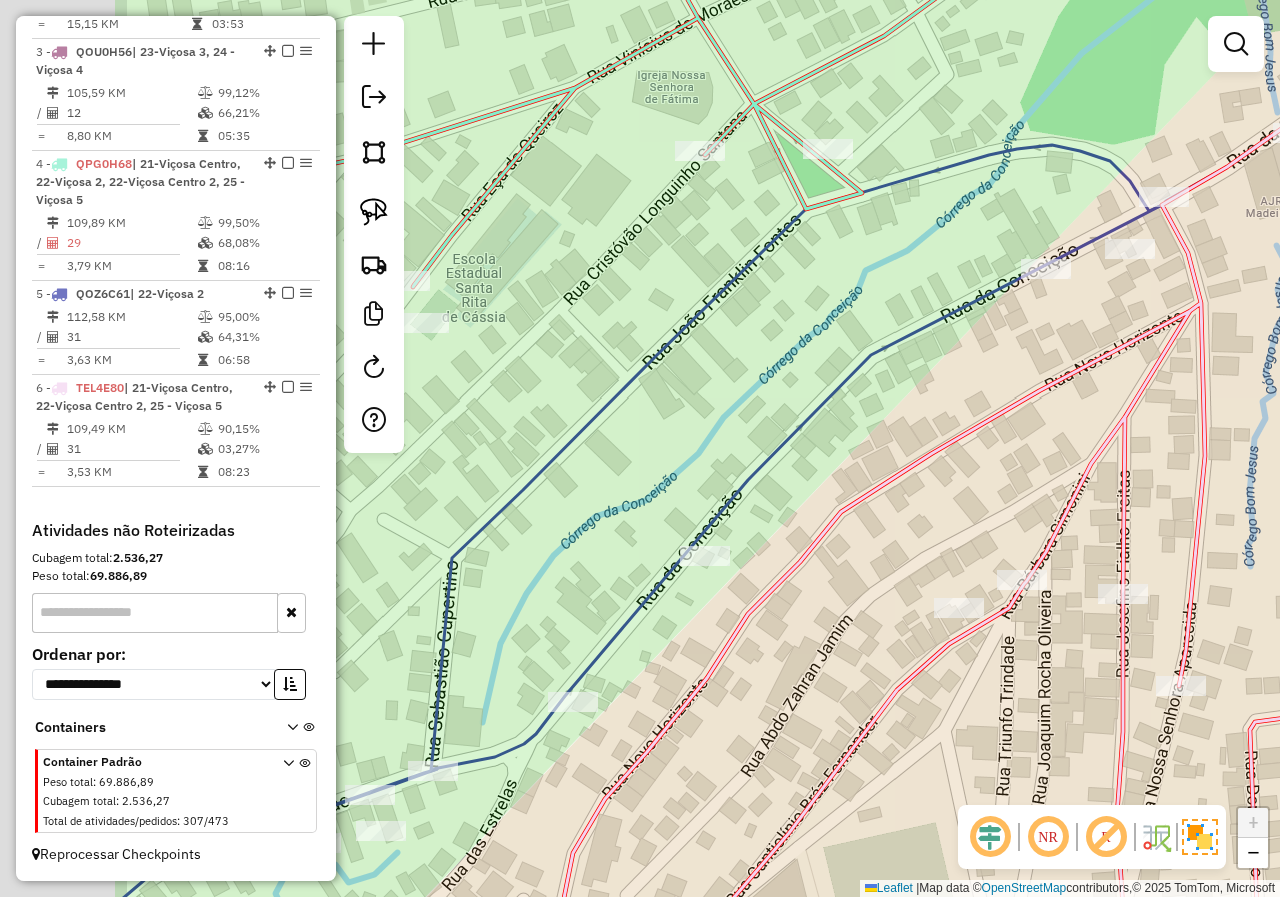 drag, startPoint x: 723, startPoint y: 437, endPoint x: 966, endPoint y: 359, distance: 255.21167 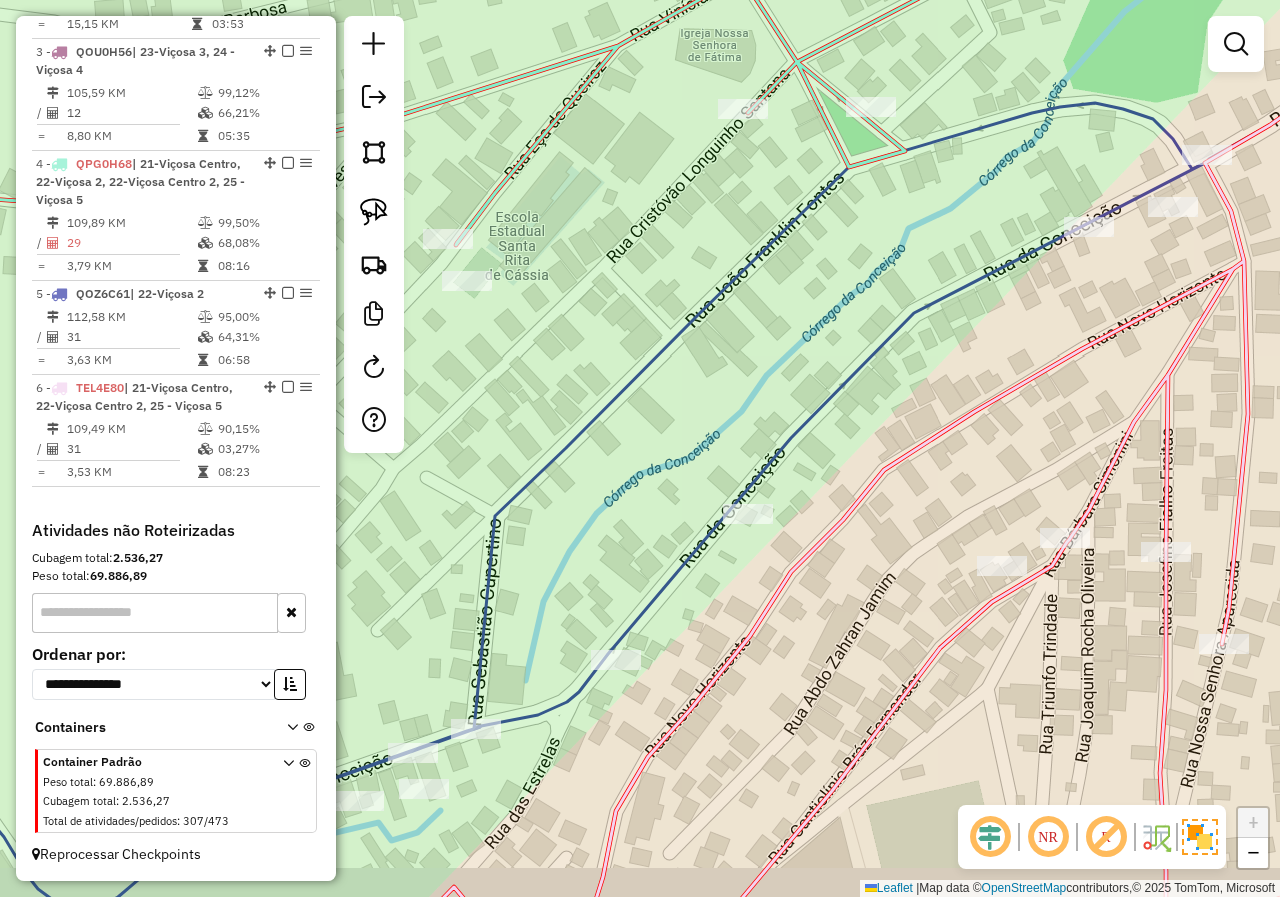 drag, startPoint x: 870, startPoint y: 450, endPoint x: 955, endPoint y: 397, distance: 100.16985 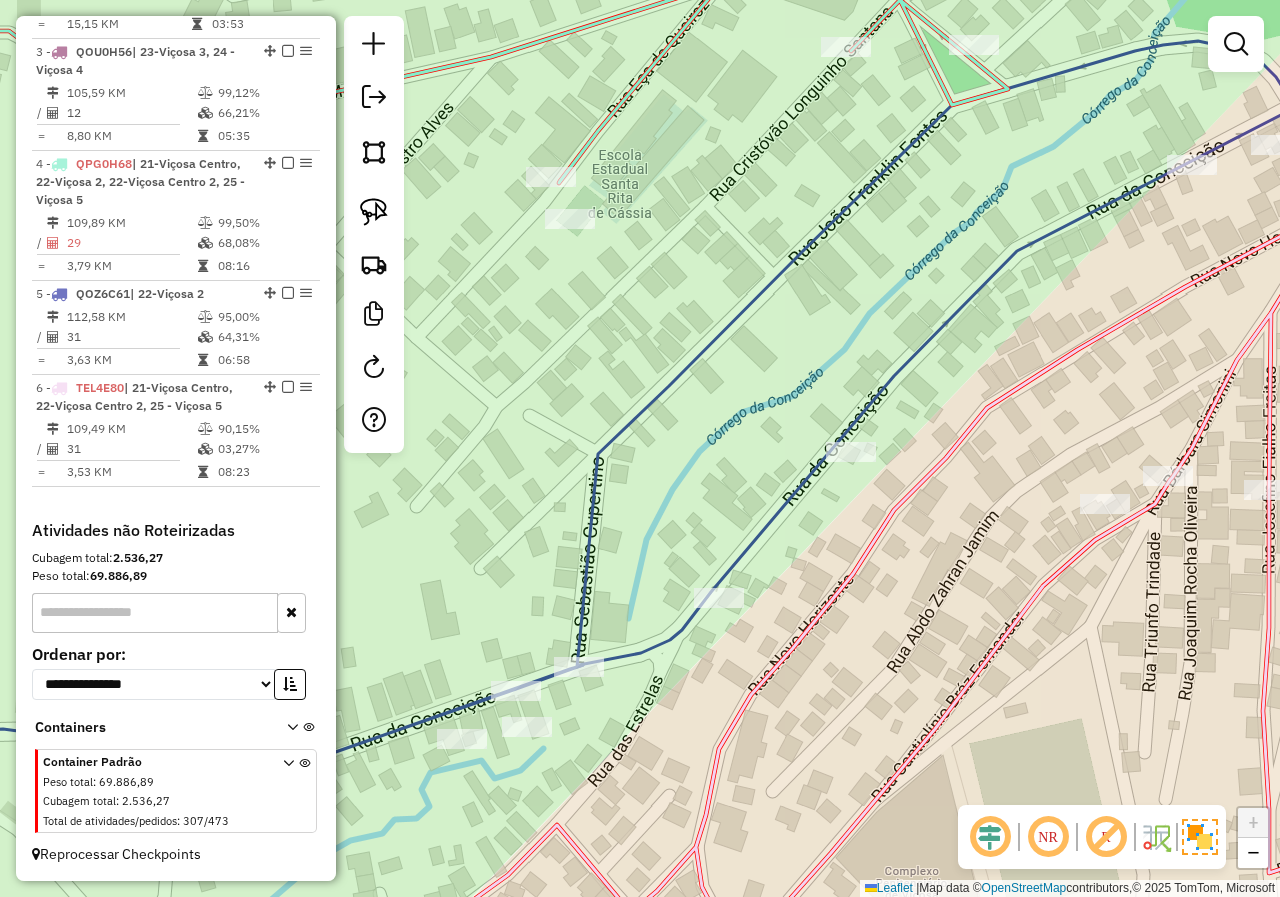 drag, startPoint x: 640, startPoint y: 708, endPoint x: 744, endPoint y: 591, distance: 156.54073 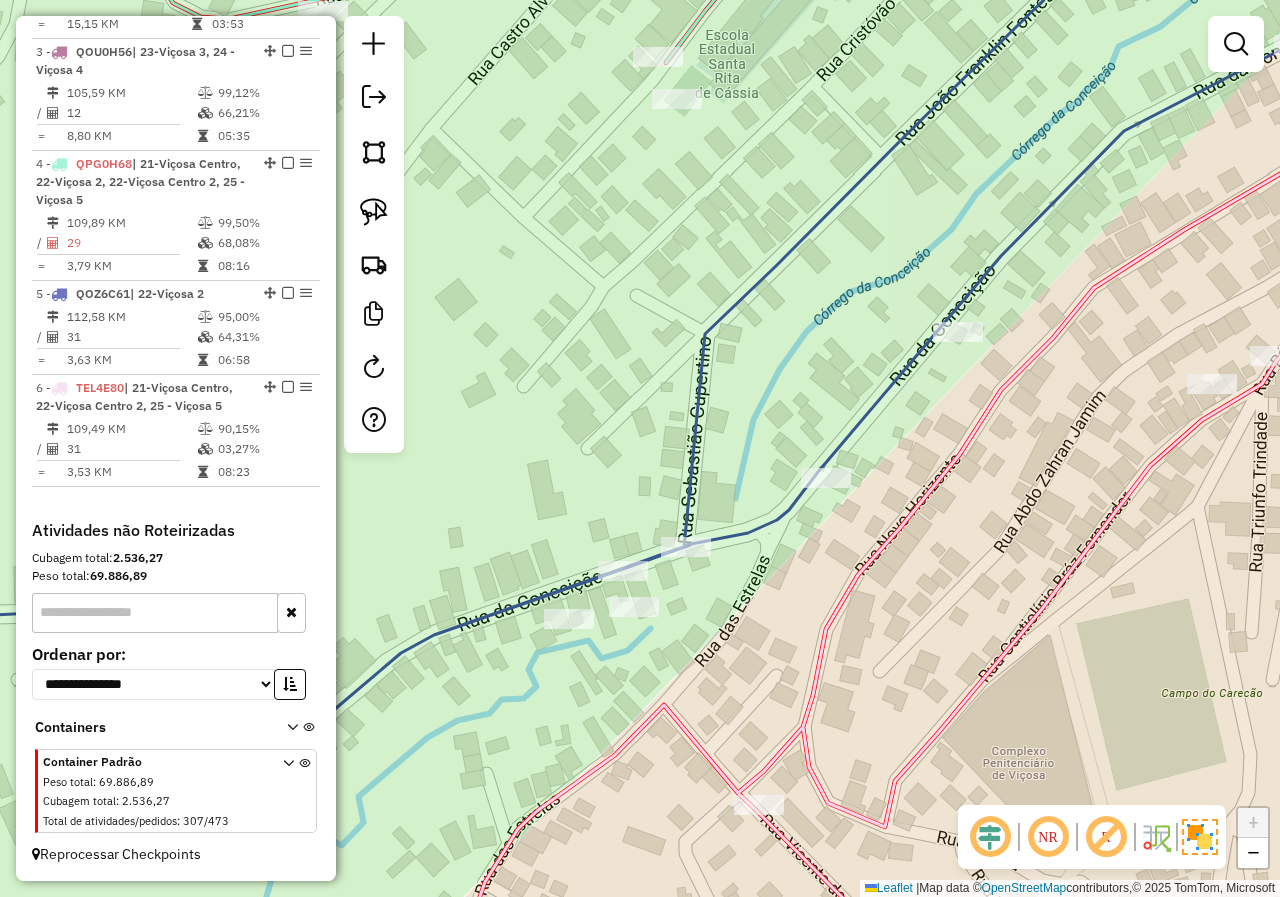 drag, startPoint x: 589, startPoint y: 686, endPoint x: 742, endPoint y: 584, distance: 183.88312 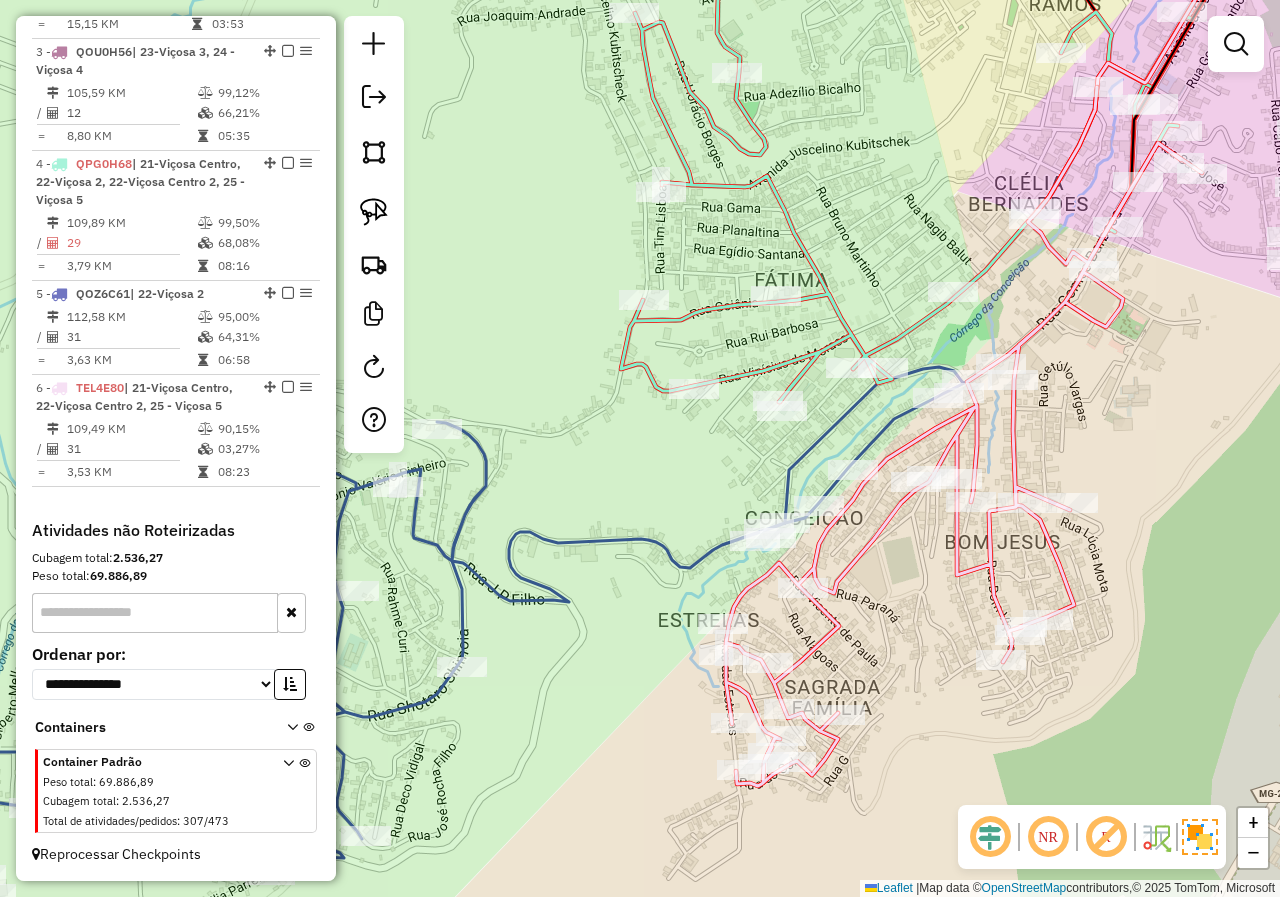 drag, startPoint x: 608, startPoint y: 663, endPoint x: 739, endPoint y: 598, distance: 146.23953 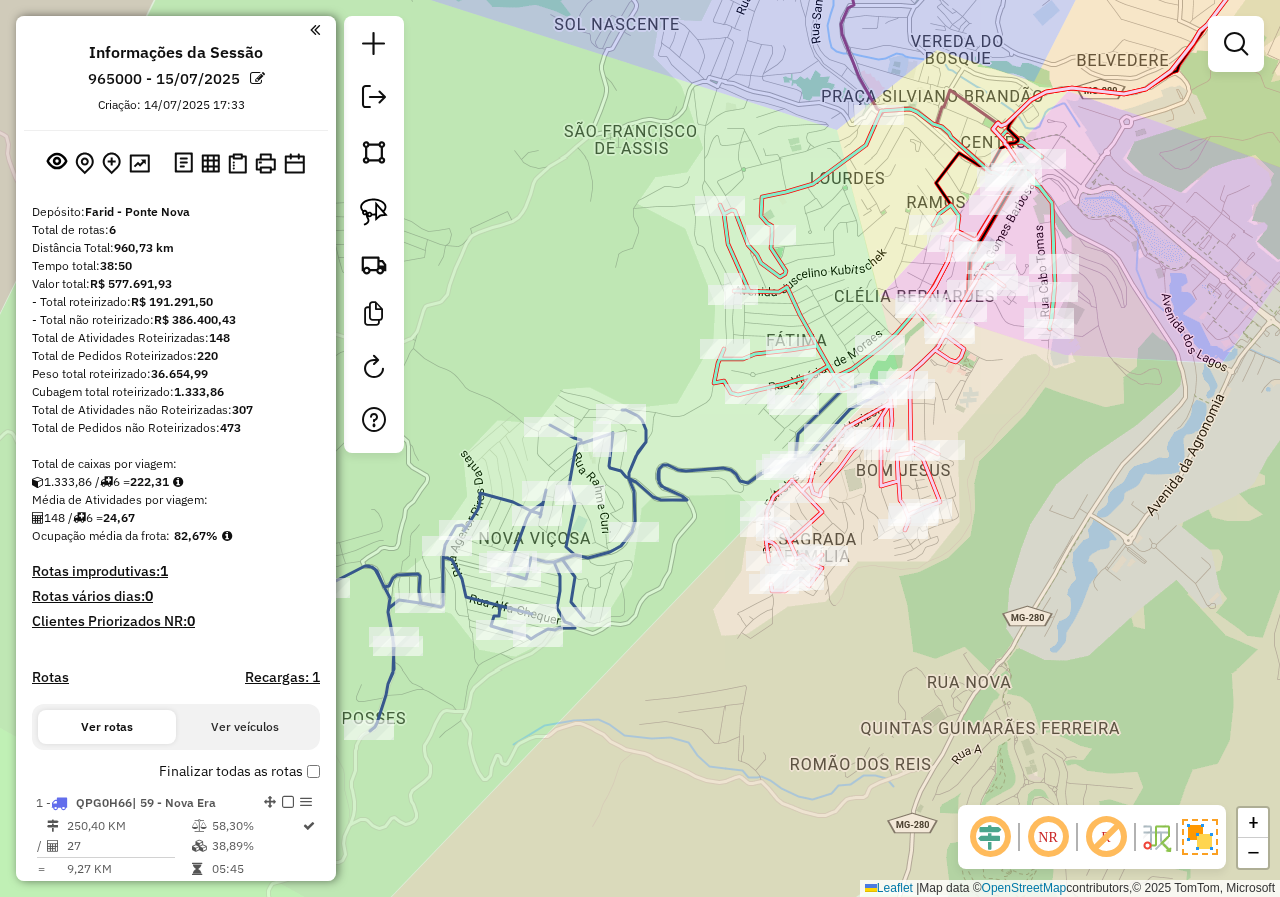scroll, scrollTop: 0, scrollLeft: 0, axis: both 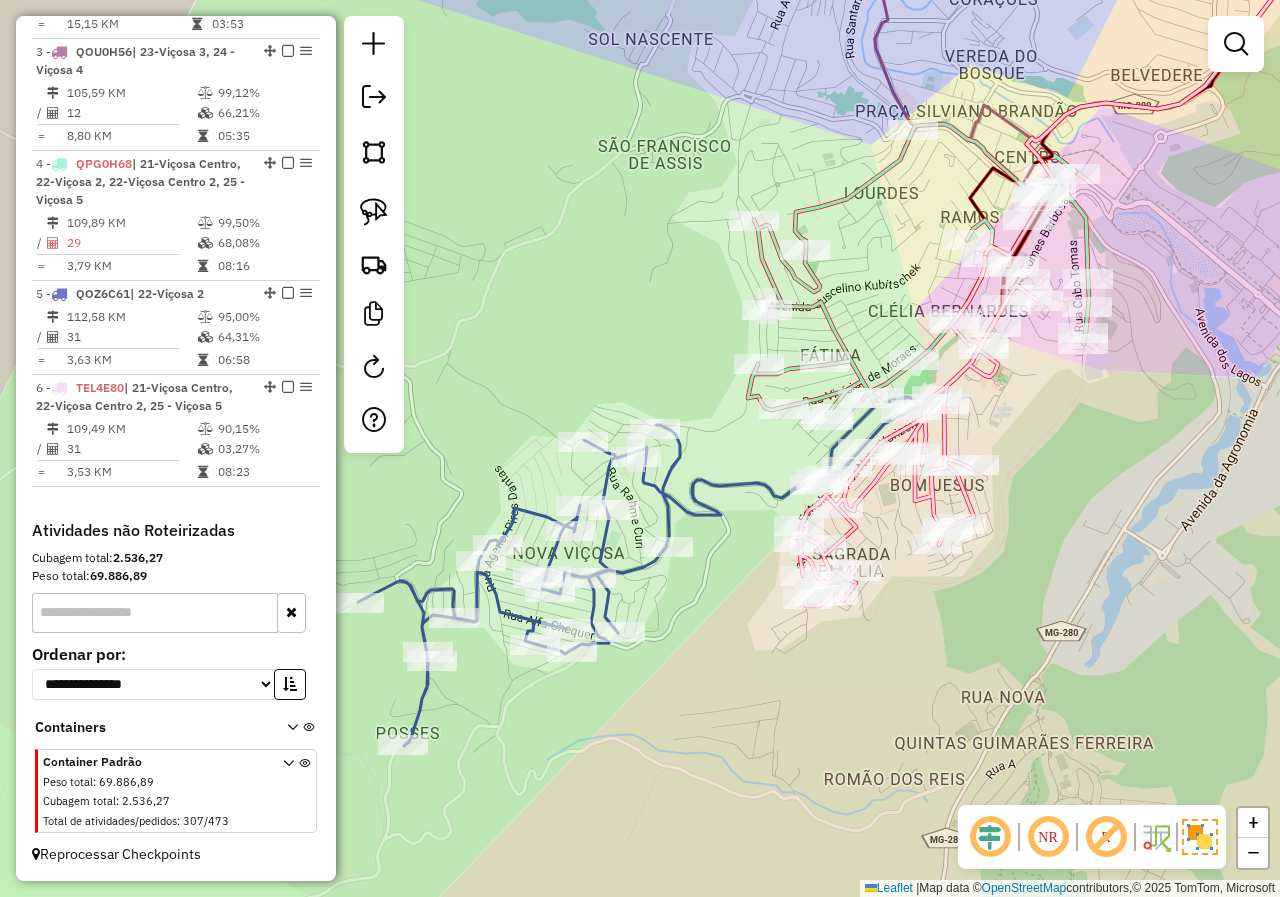 click on "Janela de atendimento Grade de atendimento Capacidade Transportadoras Veículos Cliente Pedidos  Rotas Selecione os dias de semana para filtrar as janelas de atendimento  Seg   Ter   Qua   Qui   Sex   Sáb   Dom  Informe o período da janela de atendimento: De: Até:  Filtrar exatamente a janela do cliente  Considerar janela de atendimento padrão  Selecione os dias de semana para filtrar as grades de atendimento  Seg   Ter   Qua   Qui   Sex   Sáb   Dom   Considerar clientes sem dia de atendimento cadastrado  Clientes fora do dia de atendimento selecionado Filtrar as atividades entre os valores definidos abaixo:  Peso mínimo:   Peso máximo:   Cubagem mínima:   Cubagem máxima:   De:   Até:  Filtrar as atividades entre o tempo de atendimento definido abaixo:  De:   Até:   Considerar capacidade total dos clientes não roteirizados Transportadora: Selecione um ou mais itens Tipo de veículo: Selecione um ou mais itens Veículo: Selecione um ou mais itens Motorista: Selecione um ou mais itens Nome: Rótulo:" 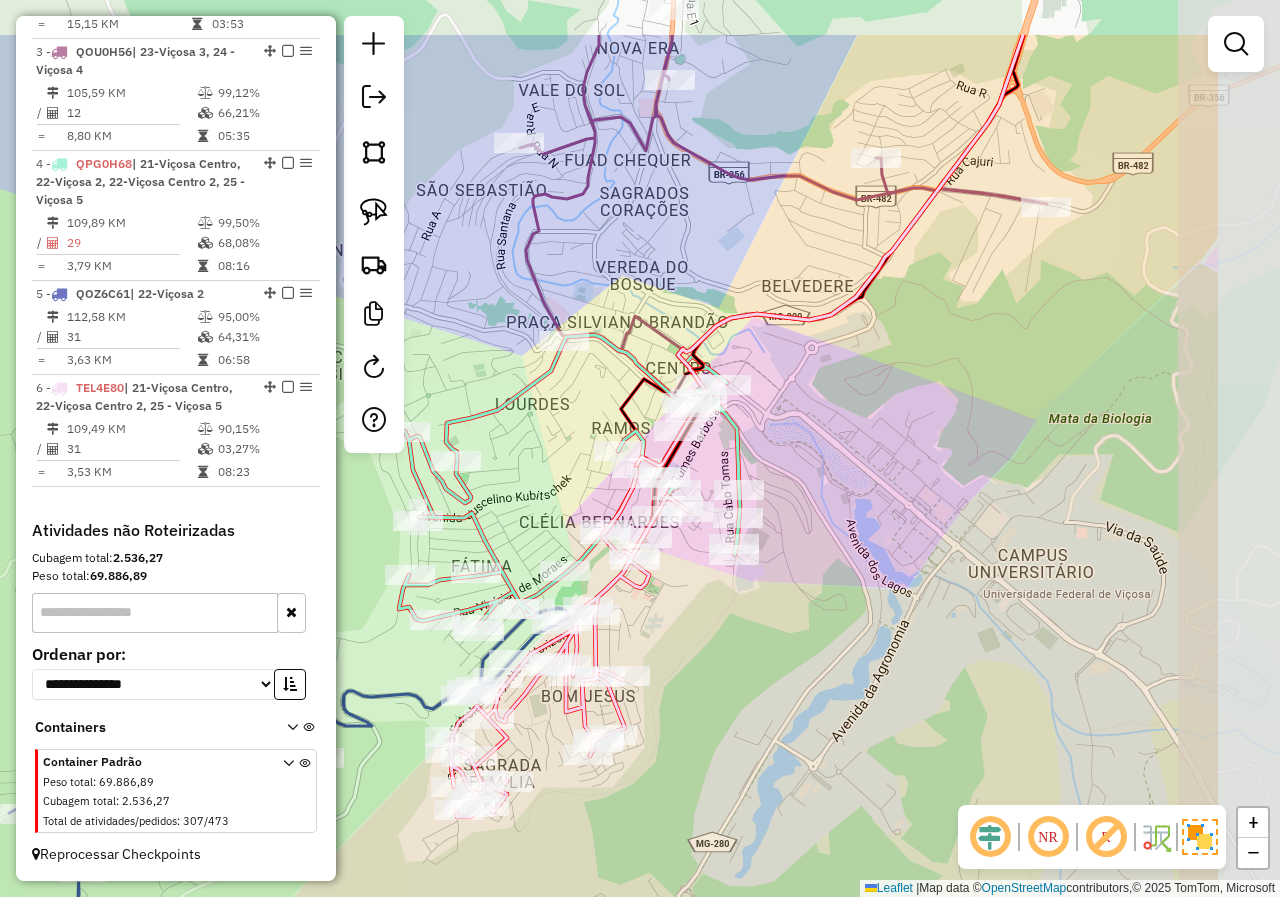 drag, startPoint x: 987, startPoint y: 519, endPoint x: 797, endPoint y: 644, distance: 227.4313 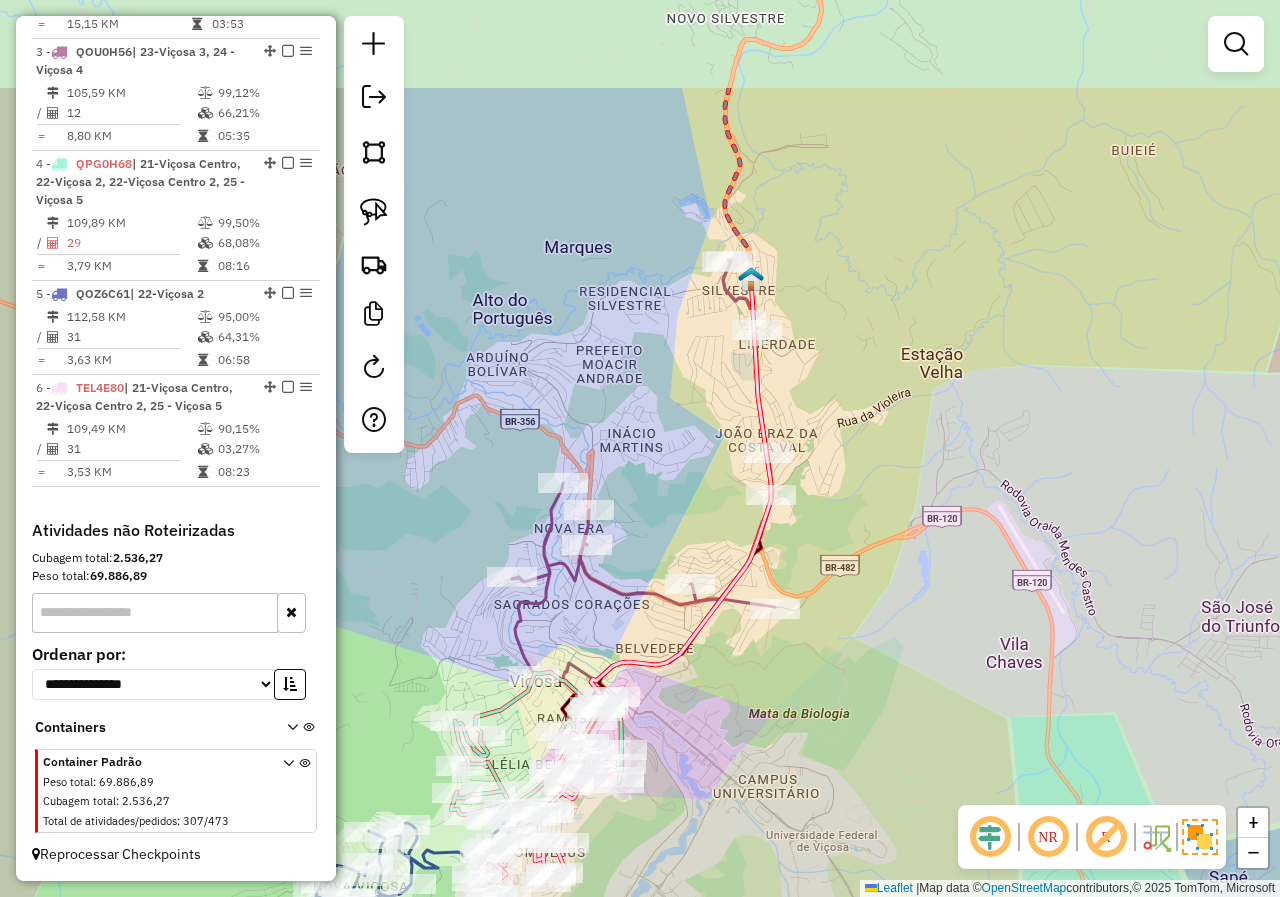drag, startPoint x: 894, startPoint y: 546, endPoint x: 947, endPoint y: 515, distance: 61.400326 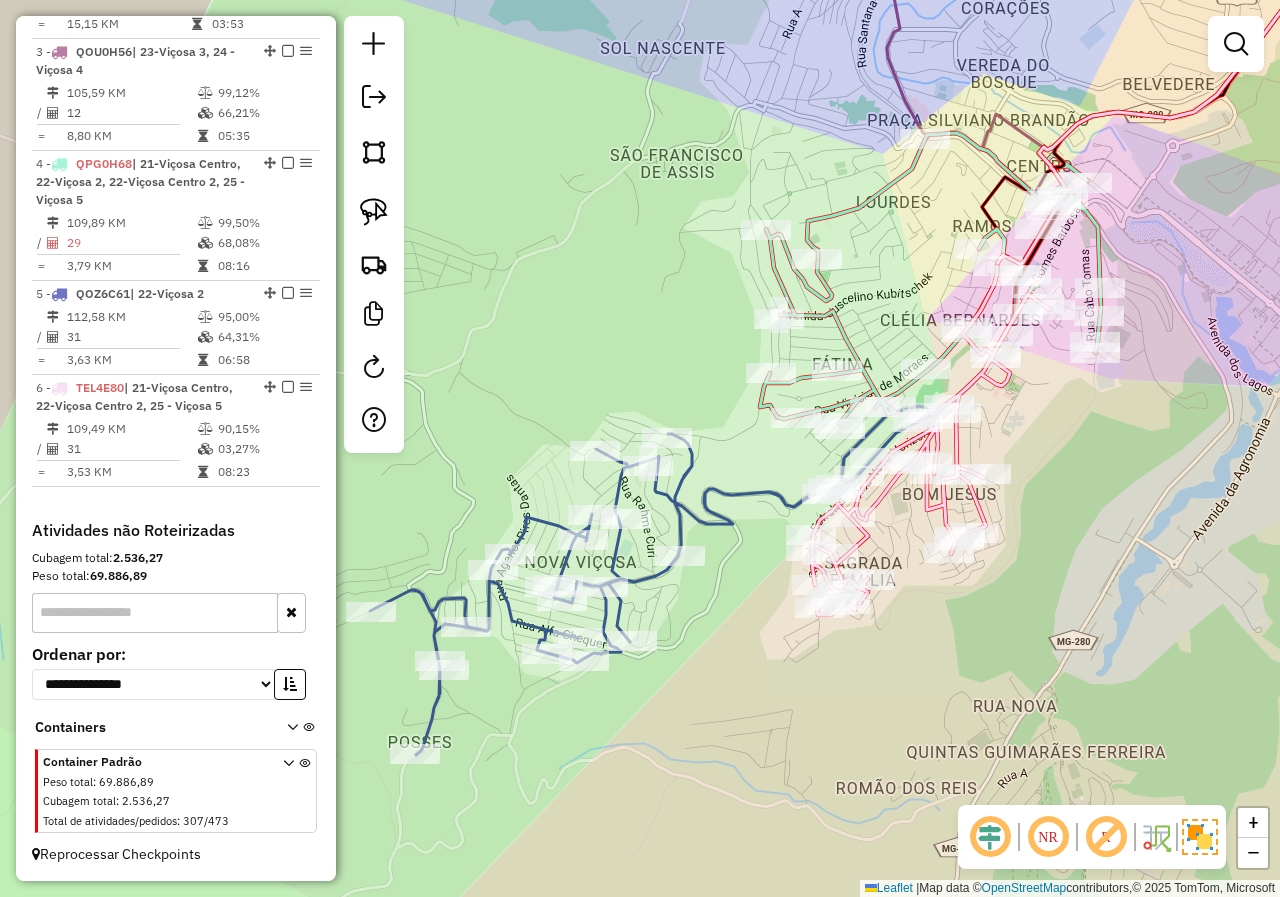 drag, startPoint x: 866, startPoint y: 672, endPoint x: 704, endPoint y: 751, distance: 180.23596 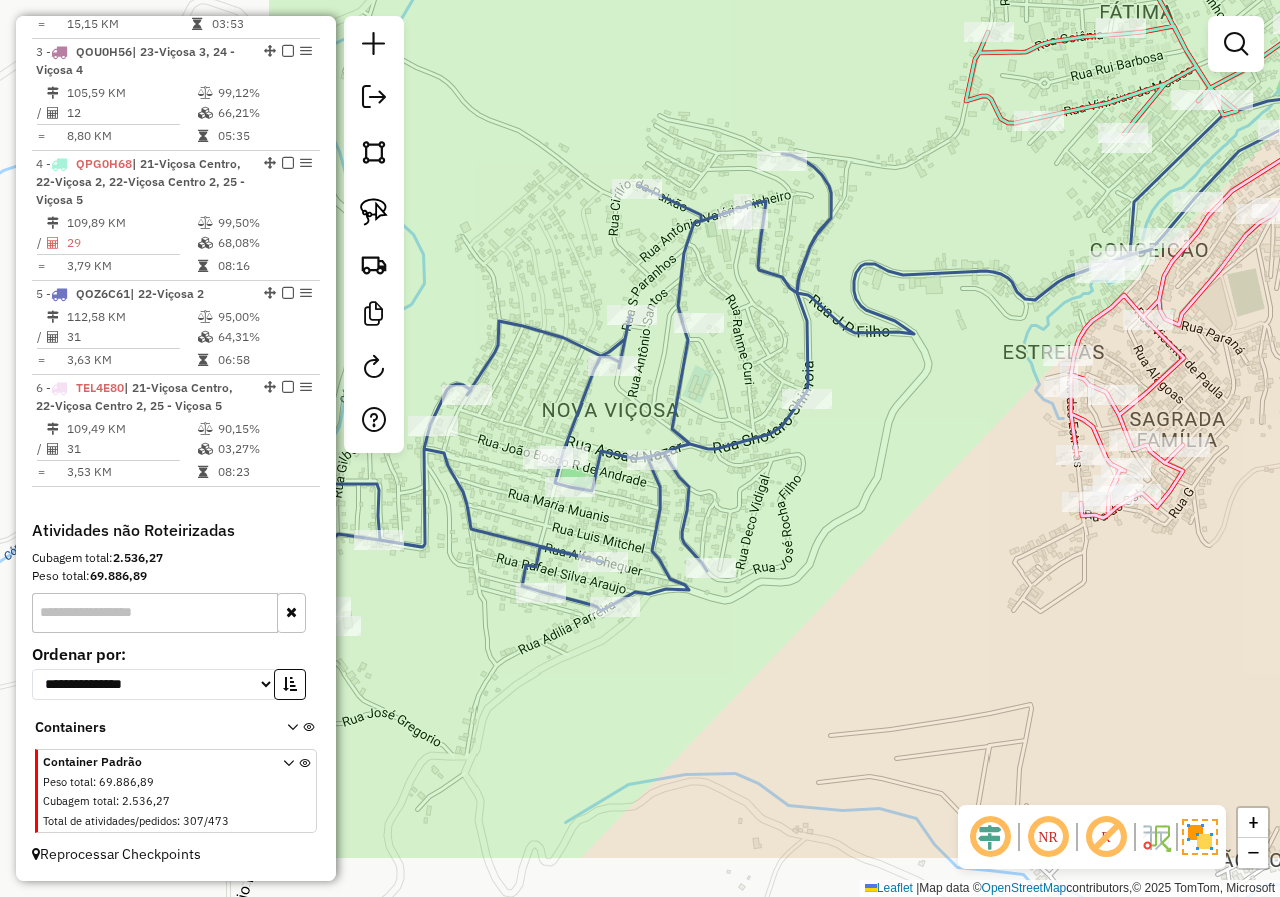 drag, startPoint x: 860, startPoint y: 630, endPoint x: 1279, endPoint y: 457, distance: 453.31006 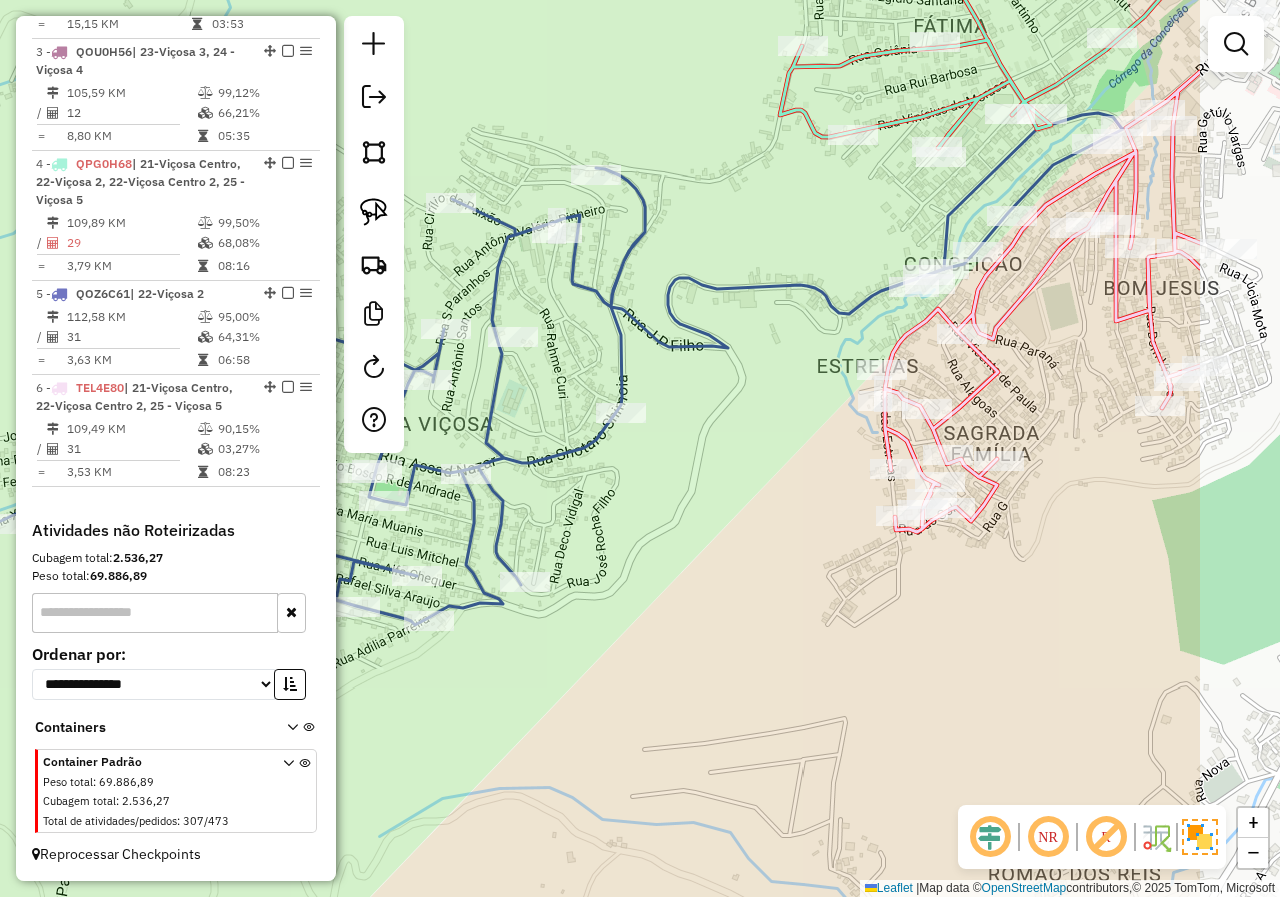 drag, startPoint x: 775, startPoint y: 715, endPoint x: 711, endPoint y: 702, distance: 65.30697 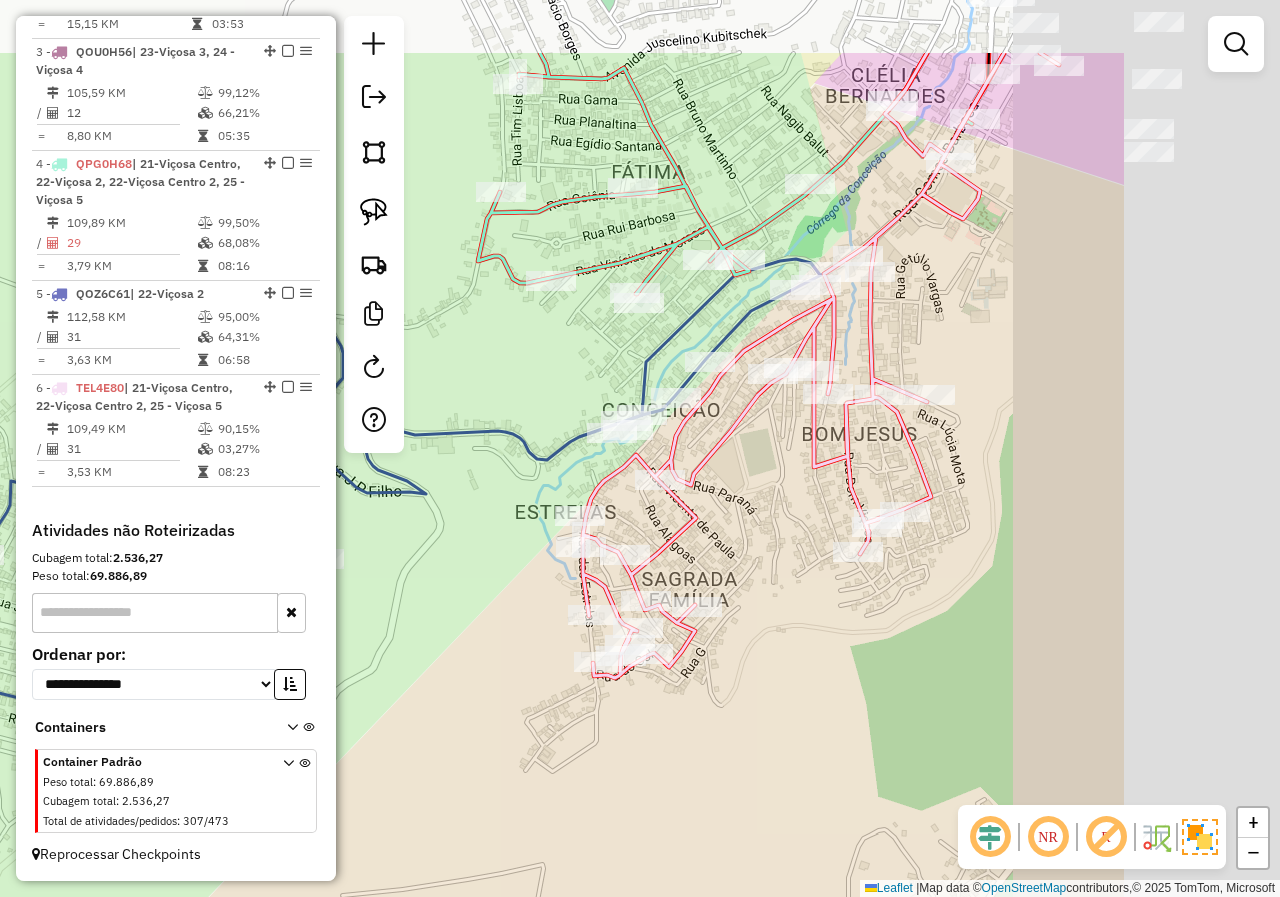 drag, startPoint x: 732, startPoint y: 688, endPoint x: 448, endPoint y: 832, distance: 318.4211 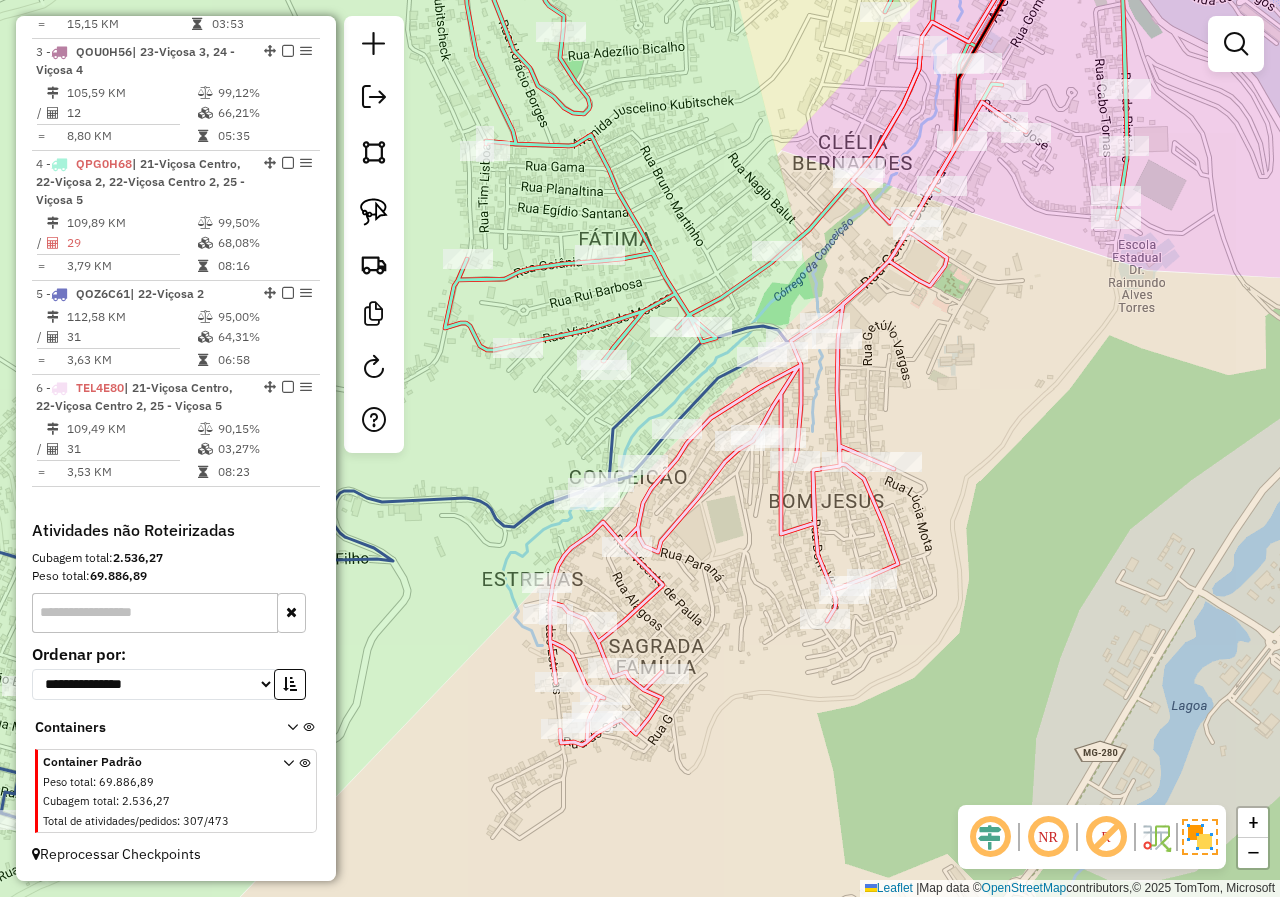 drag, startPoint x: 750, startPoint y: 704, endPoint x: 662, endPoint y: 835, distance: 157.81319 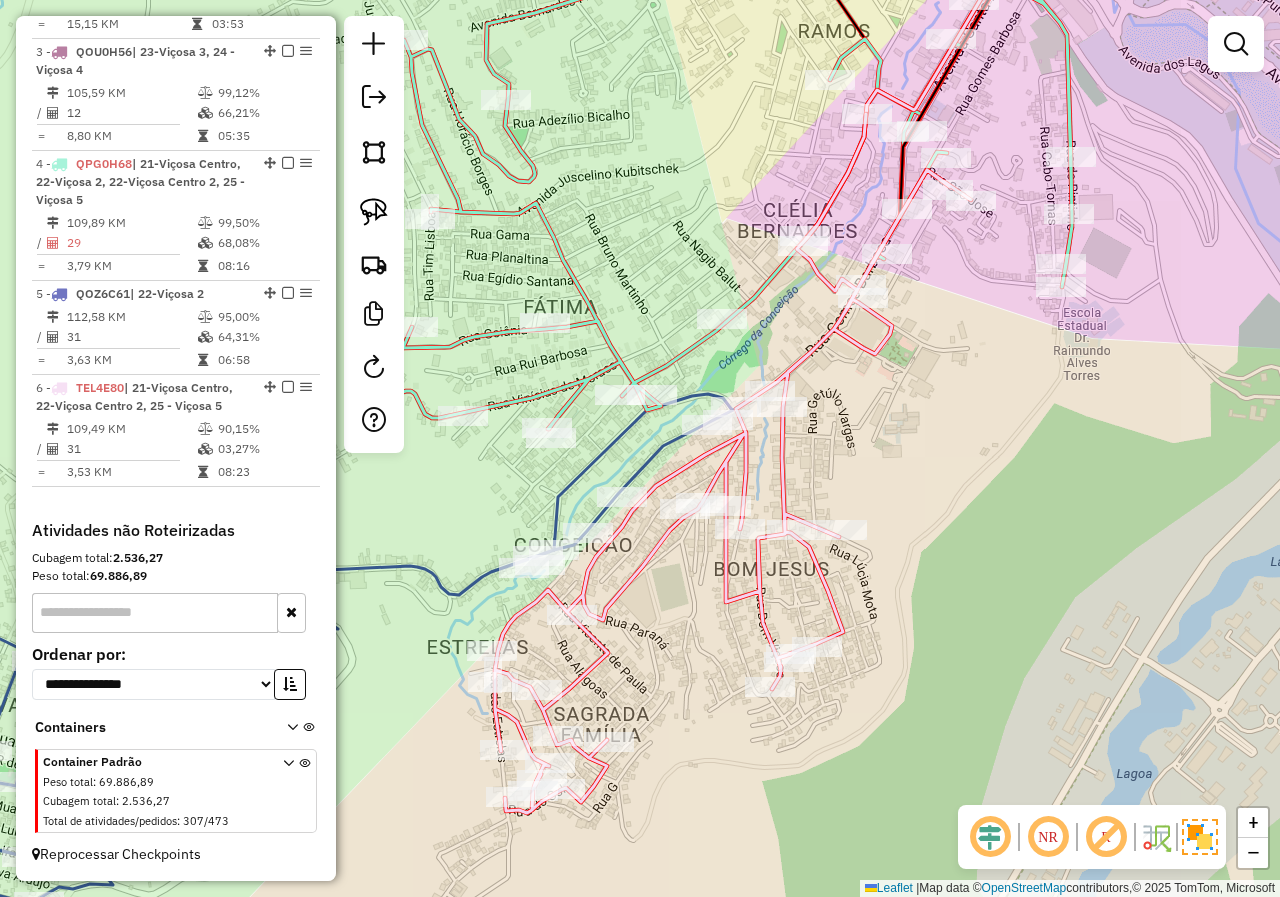 drag, startPoint x: 1016, startPoint y: 610, endPoint x: 934, endPoint y: 799, distance: 206.02185 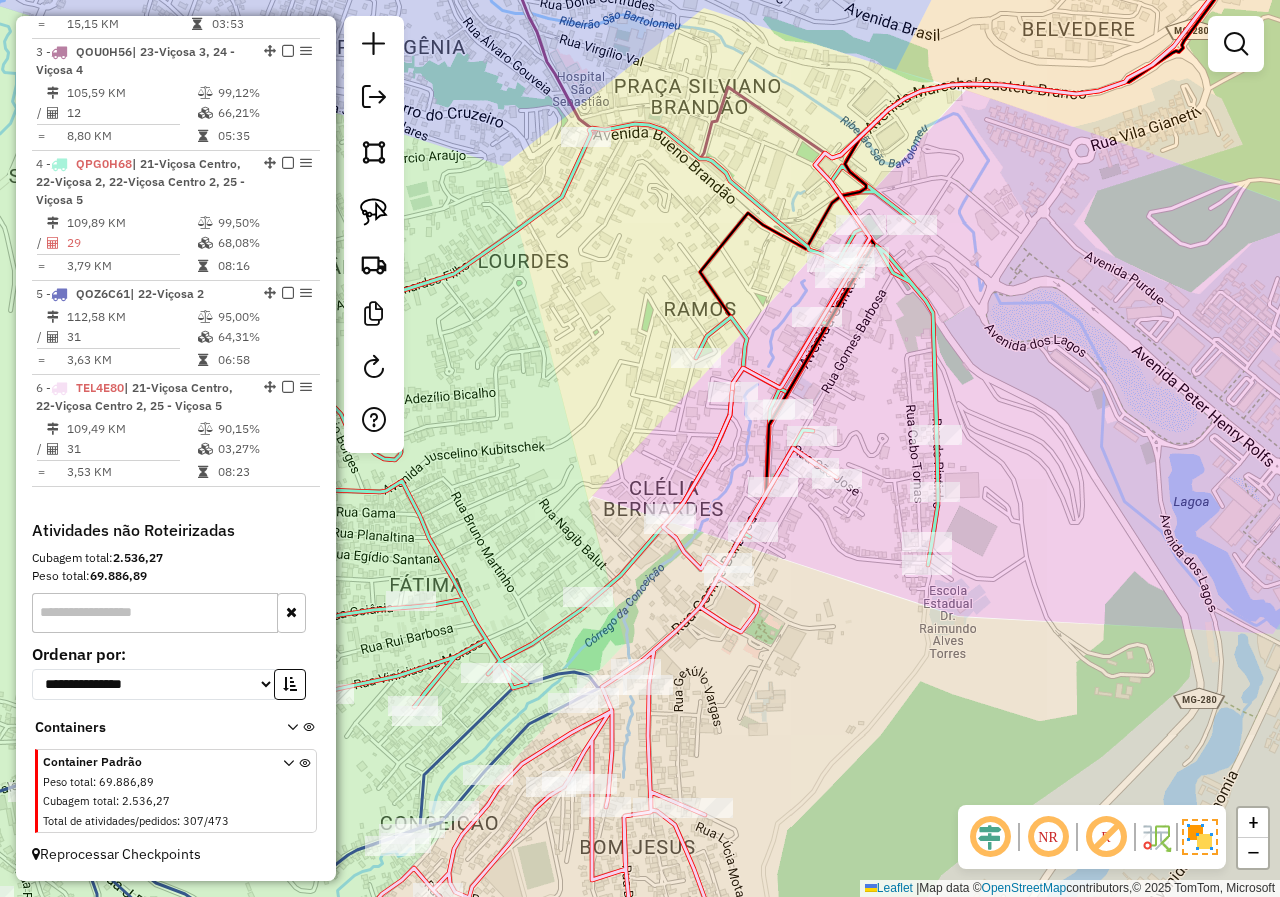 drag, startPoint x: 913, startPoint y: 721, endPoint x: 861, endPoint y: 810, distance: 103.077644 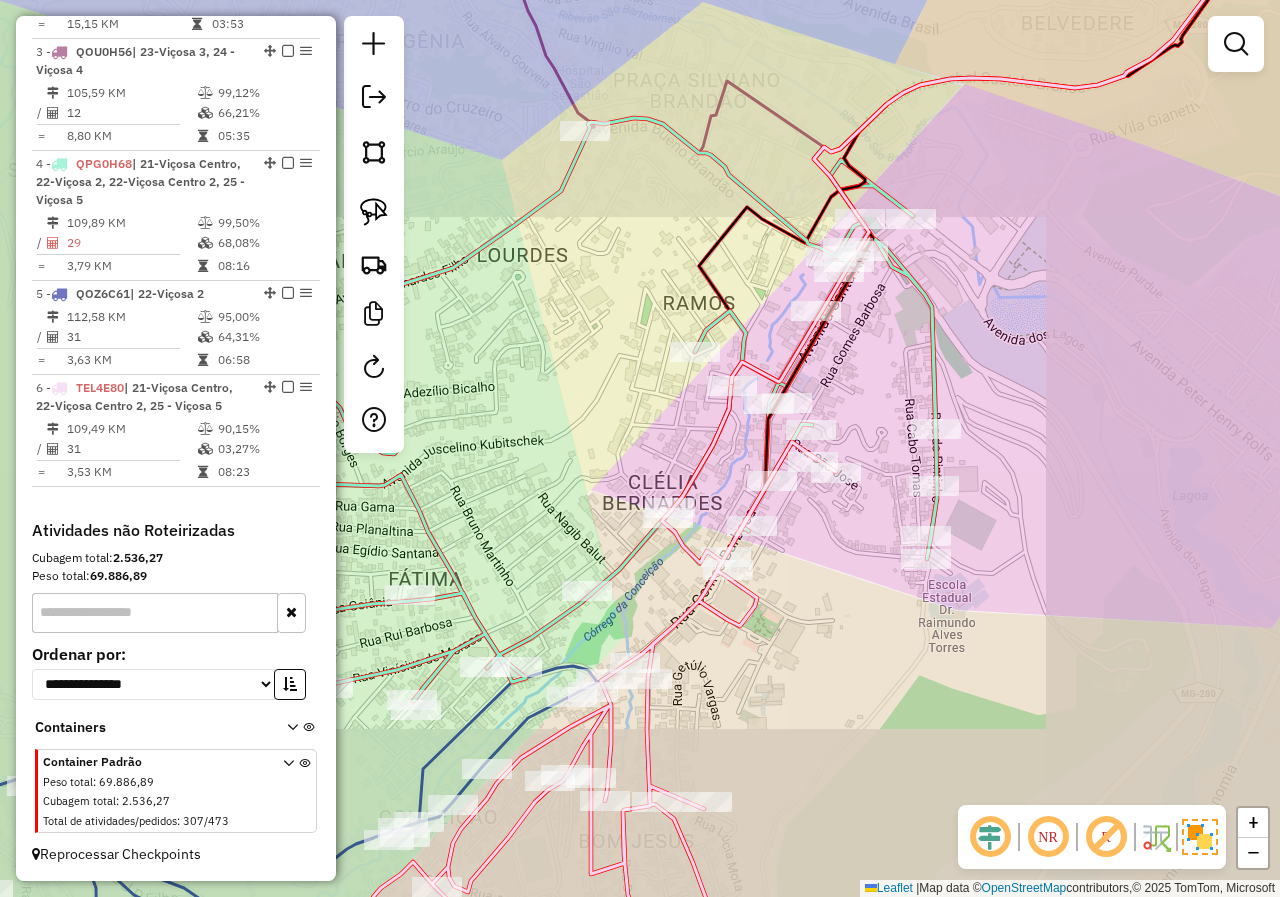 click on "Janela de atendimento Grade de atendimento Capacidade Transportadoras Veículos Cliente Pedidos  Rotas Selecione os dias de semana para filtrar as janelas de atendimento  Seg   Ter   Qua   Qui   Sex   Sáb   Dom  Informe o período da janela de atendimento: De: Até:  Filtrar exatamente a janela do cliente  Considerar janela de atendimento padrão  Selecione os dias de semana para filtrar as grades de atendimento  Seg   Ter   Qua   Qui   Sex   Sáb   Dom   Considerar clientes sem dia de atendimento cadastrado  Clientes fora do dia de atendimento selecionado Filtrar as atividades entre os valores definidos abaixo:  Peso mínimo:   Peso máximo:   Cubagem mínima:   Cubagem máxima:   De:   Até:  Filtrar as atividades entre o tempo de atendimento definido abaixo:  De:   Até:   Considerar capacidade total dos clientes não roteirizados Transportadora: Selecione um ou mais itens Tipo de veículo: Selecione um ou mais itens Veículo: Selecione um ou mais itens Motorista: Selecione um ou mais itens Nome: Rótulo:" 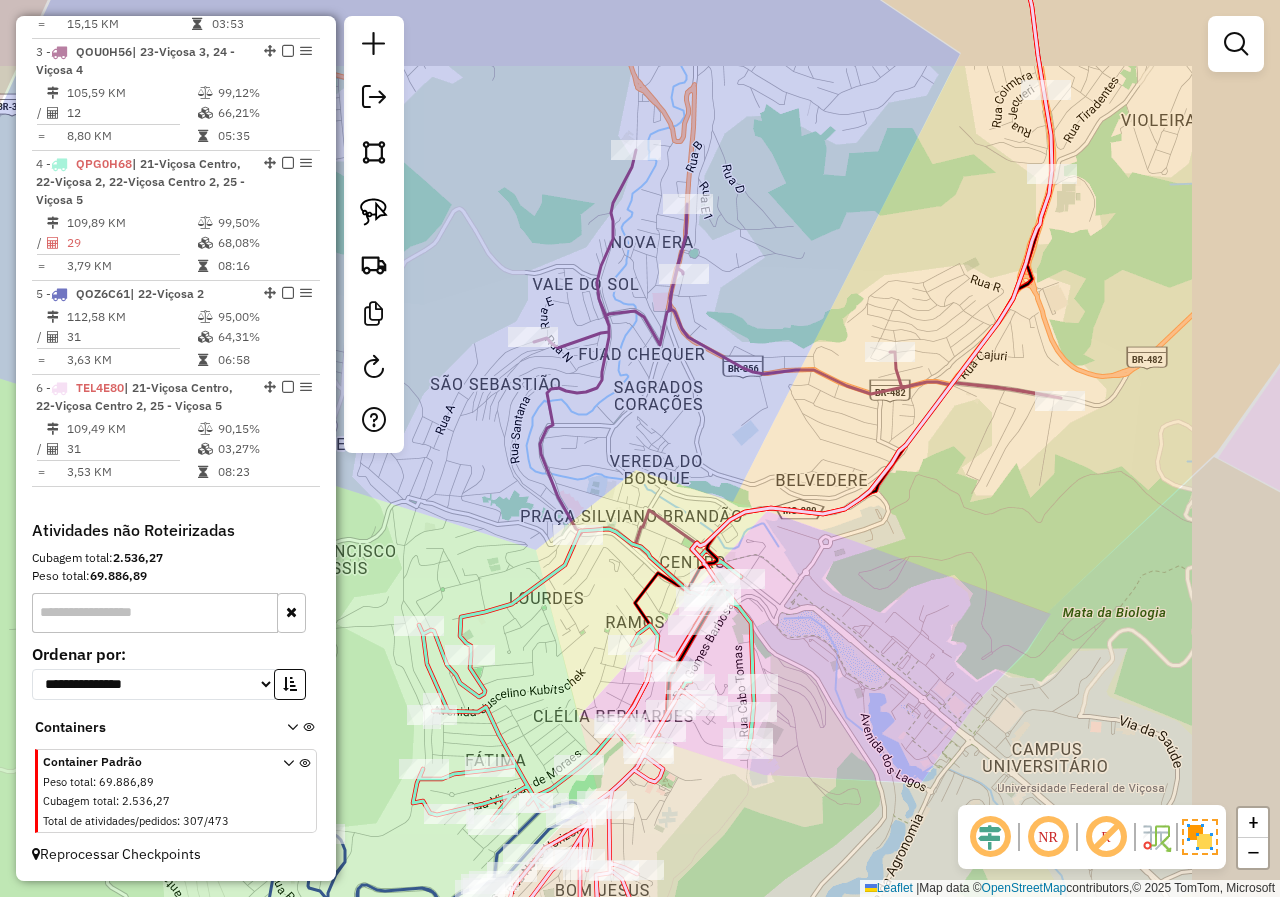 drag, startPoint x: 961, startPoint y: 599, endPoint x: 852, endPoint y: 675, distance: 132.87964 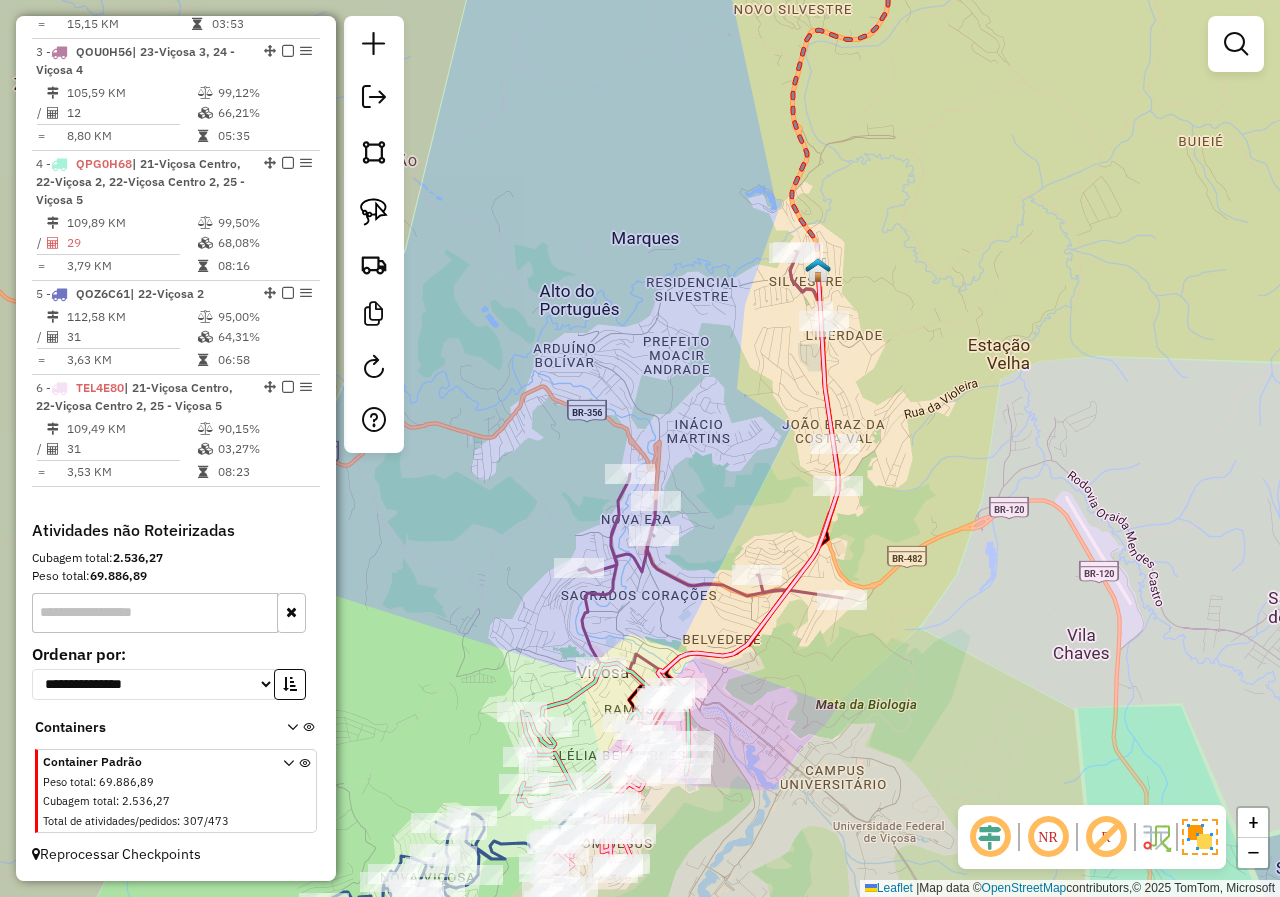 drag, startPoint x: 944, startPoint y: 626, endPoint x: 826, endPoint y: 592, distance: 122.80065 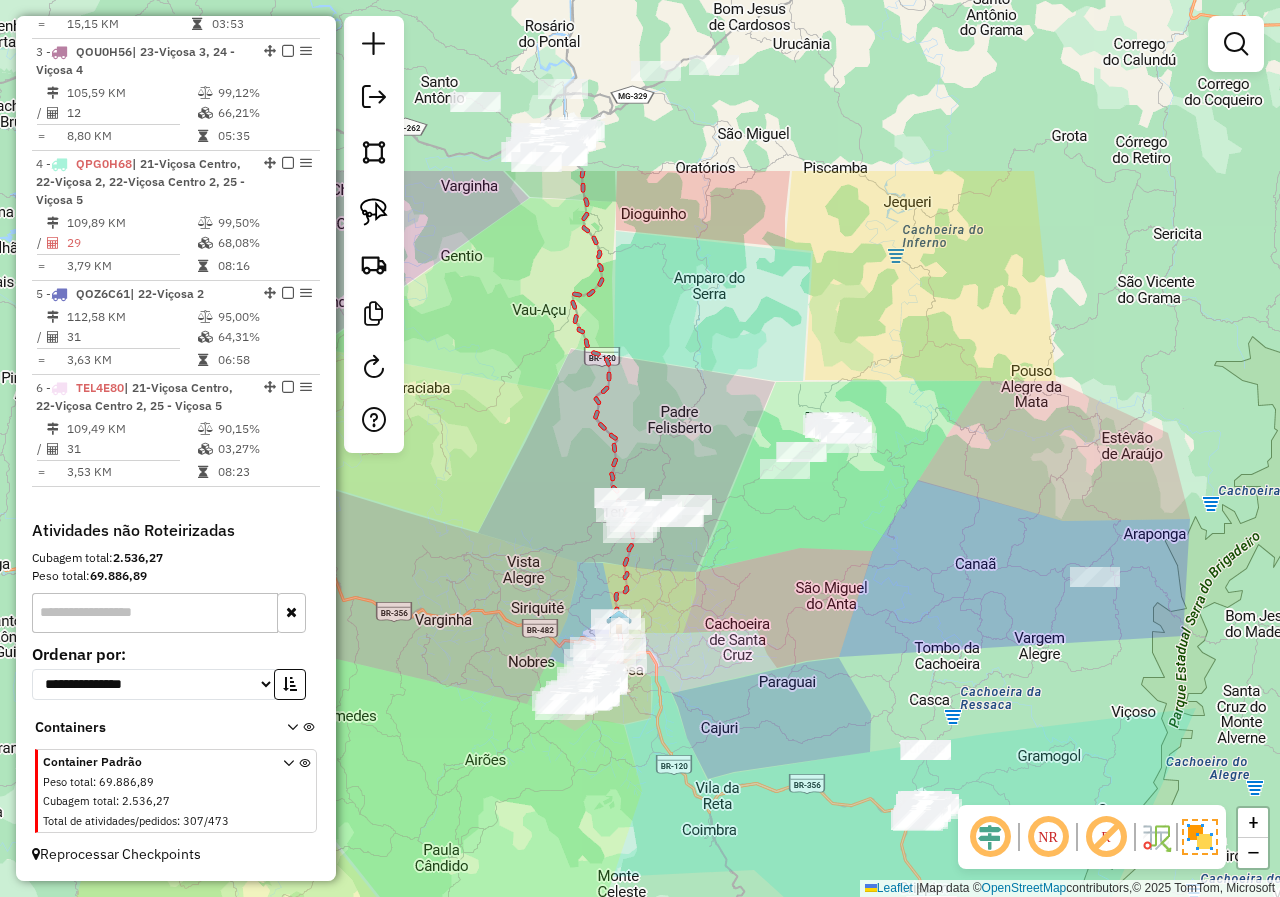 drag, startPoint x: 803, startPoint y: 397, endPoint x: 722, endPoint y: 532, distance: 157.4357 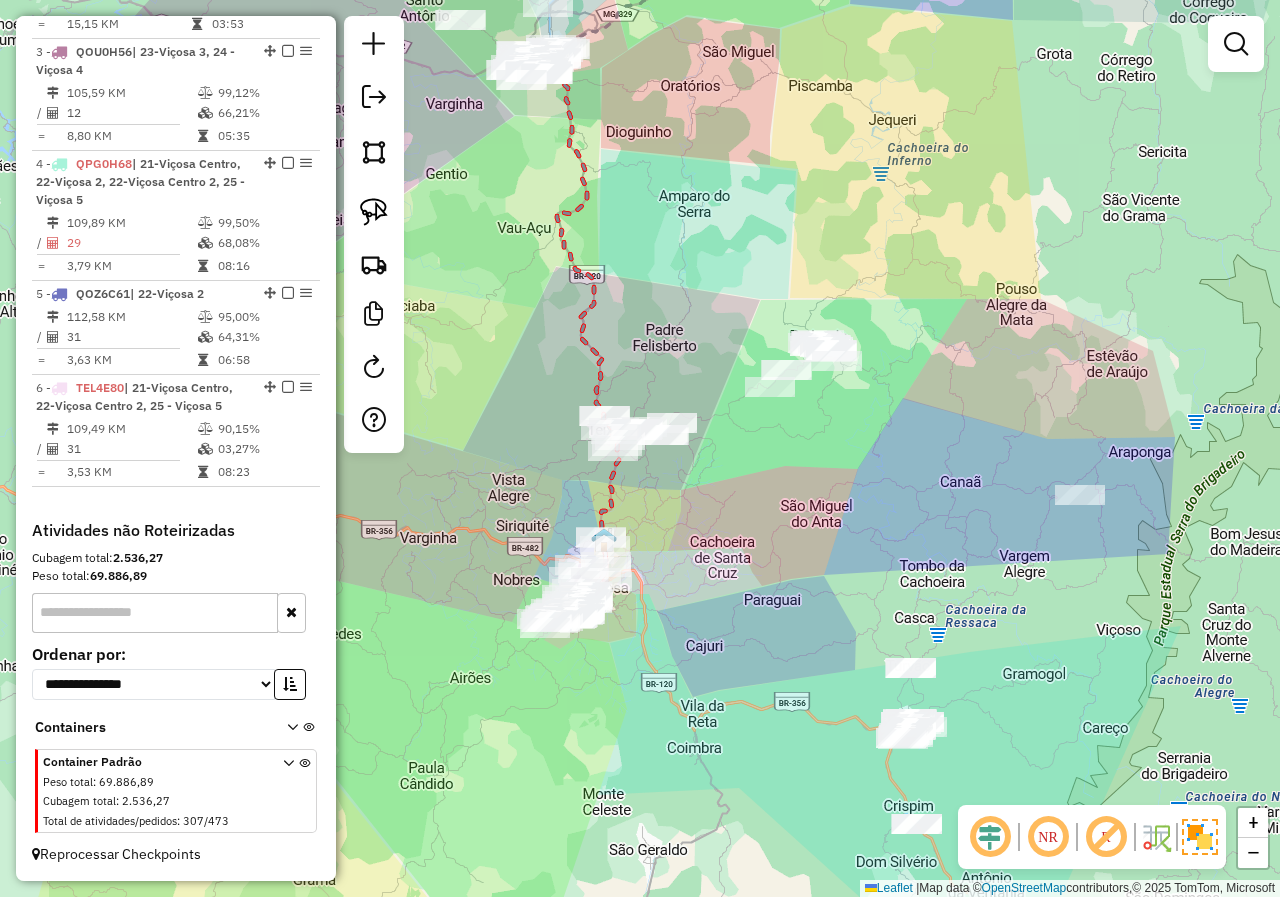 drag, startPoint x: 772, startPoint y: 638, endPoint x: 743, endPoint y: 530, distance: 111.82576 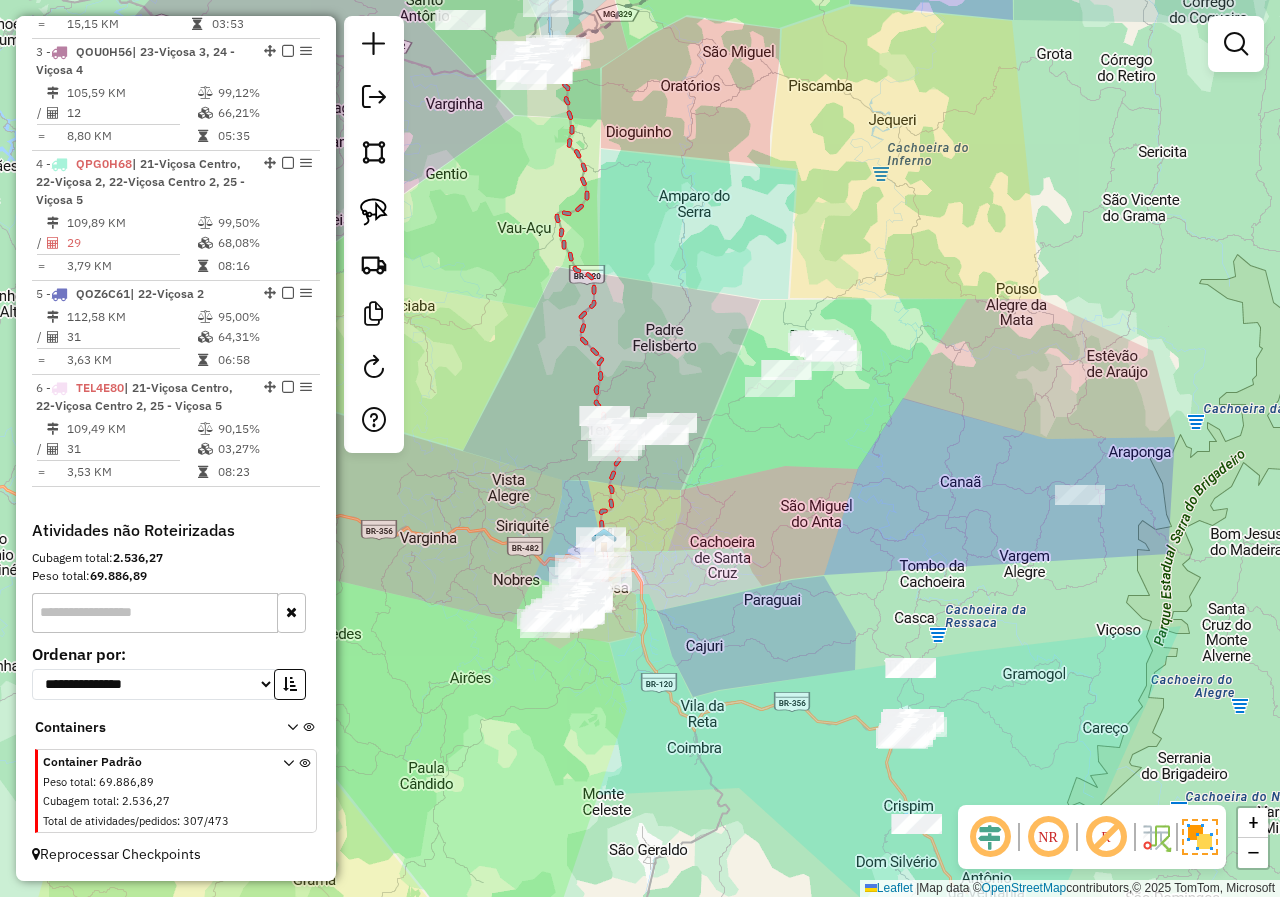 click on "Janela de atendimento Grade de atendimento Capacidade Transportadoras Veículos Cliente Pedidos  Rotas Selecione os dias de semana para filtrar as janelas de atendimento  Seg   Ter   Qua   Qui   Sex   Sáb   Dom  Informe o período da janela de atendimento: De: Até:  Filtrar exatamente a janela do cliente  Considerar janela de atendimento padrão  Selecione os dias de semana para filtrar as grades de atendimento  Seg   Ter   Qua   Qui   Sex   Sáb   Dom   Considerar clientes sem dia de atendimento cadastrado  Clientes fora do dia de atendimento selecionado Filtrar as atividades entre os valores definidos abaixo:  Peso mínimo:   Peso máximo:   Cubagem mínima:   Cubagem máxima:   De:   Até:  Filtrar as atividades entre o tempo de atendimento definido abaixo:  De:   Até:   Considerar capacidade total dos clientes não roteirizados Transportadora: Selecione um ou mais itens Tipo de veículo: Selecione um ou mais itens Veículo: Selecione um ou mais itens Motorista: Selecione um ou mais itens Nome: Rótulo:" 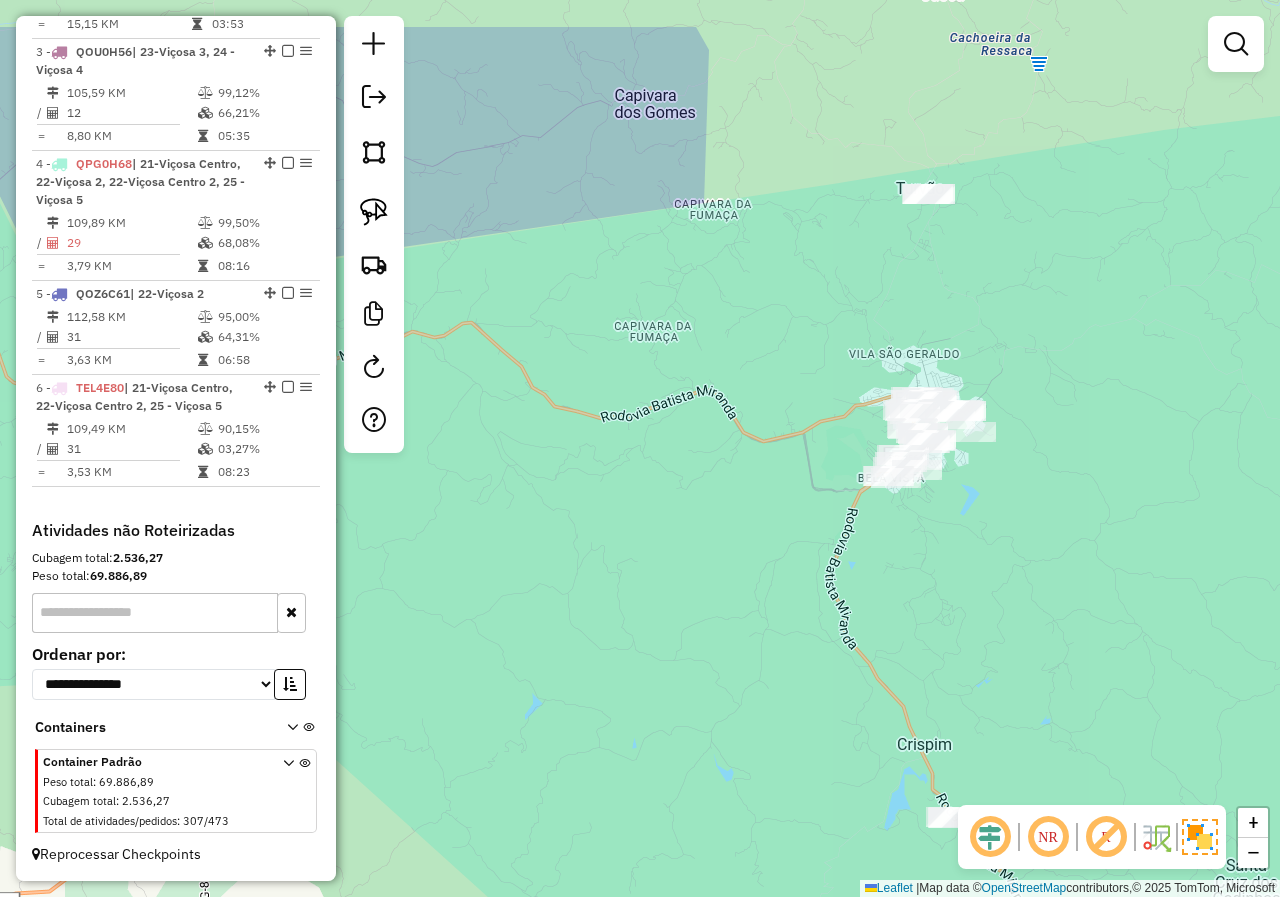 drag, startPoint x: 875, startPoint y: 557, endPoint x: 821, endPoint y: 669, distance: 124.33825 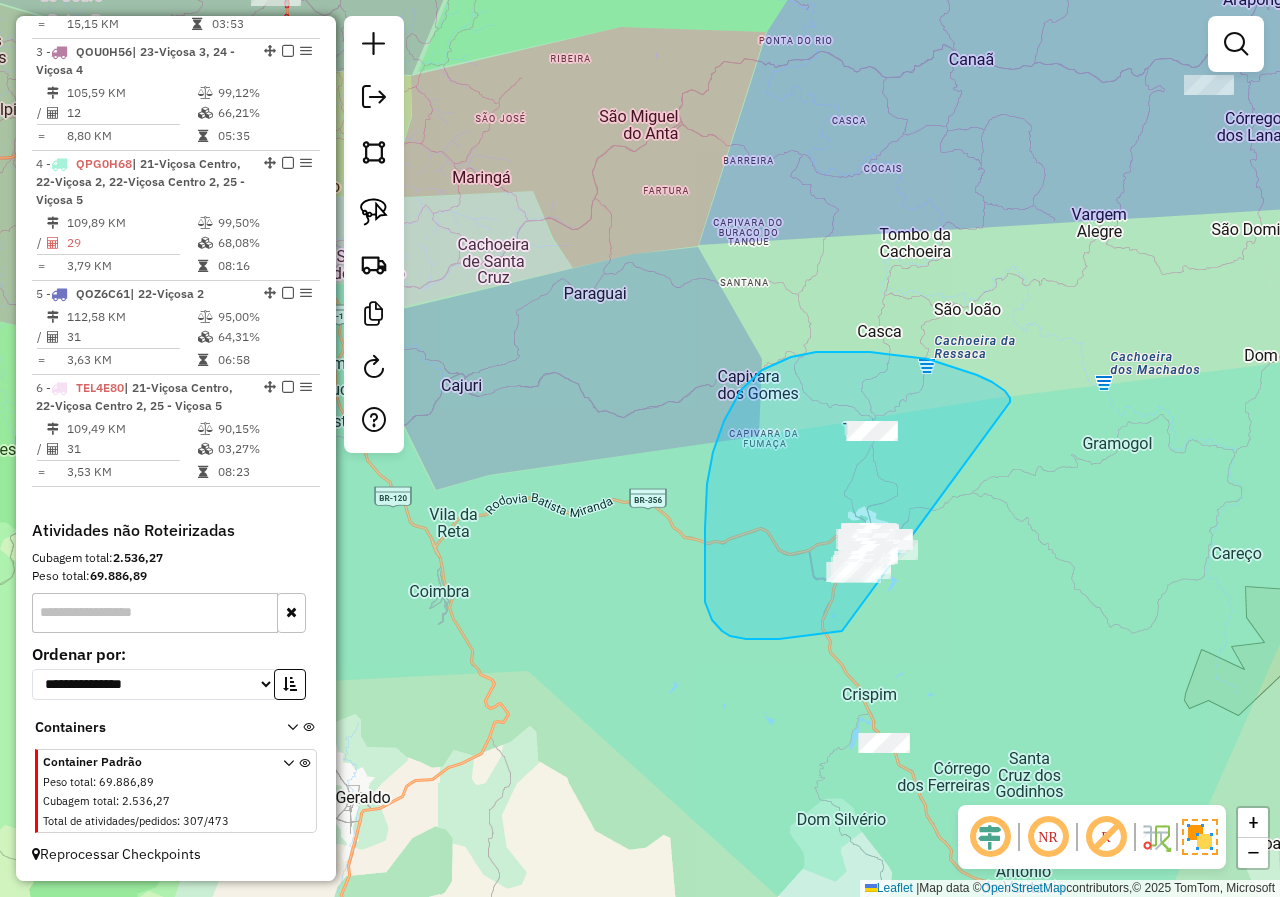 drag, startPoint x: 992, startPoint y: 382, endPoint x: 1046, endPoint y: 571, distance: 196.56297 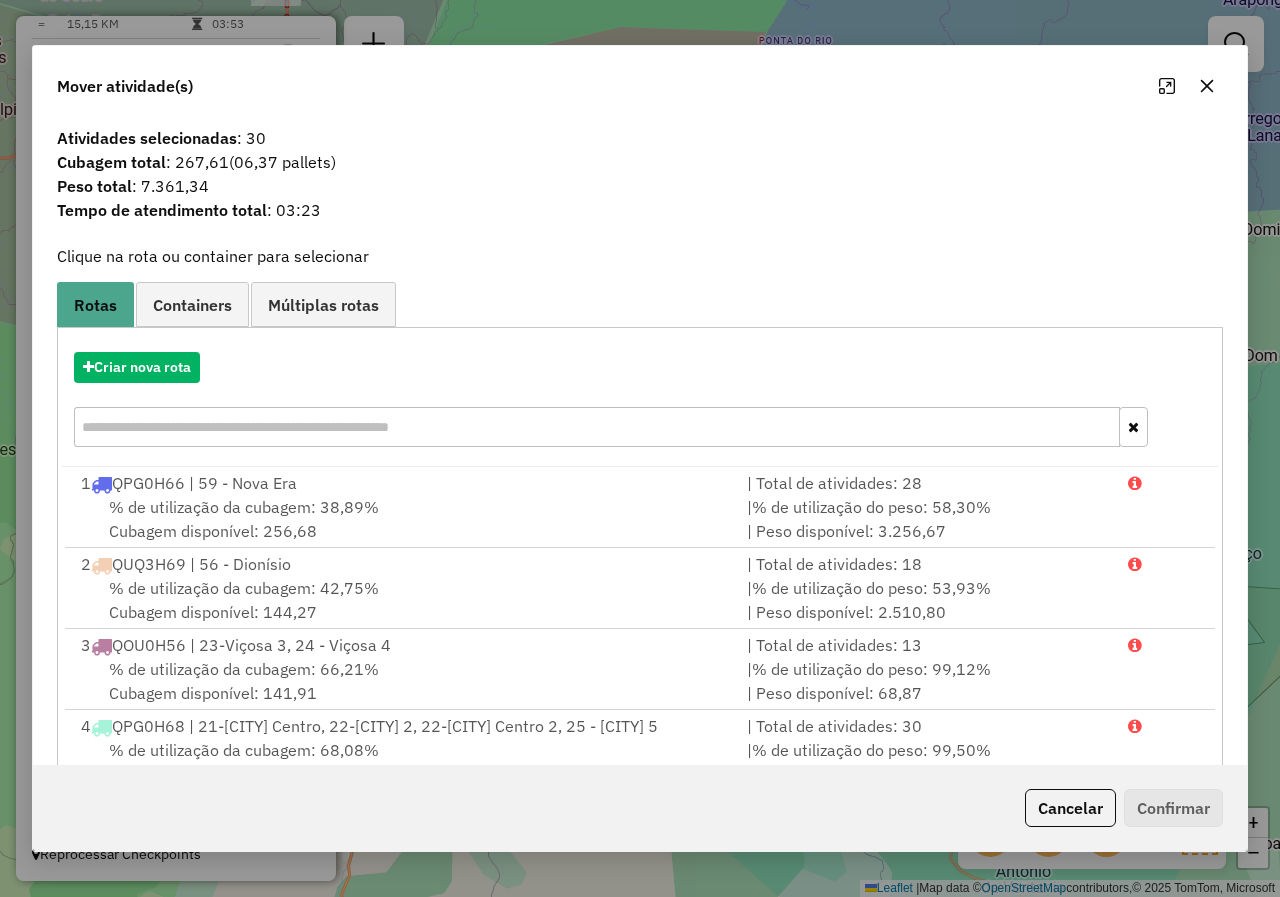 click 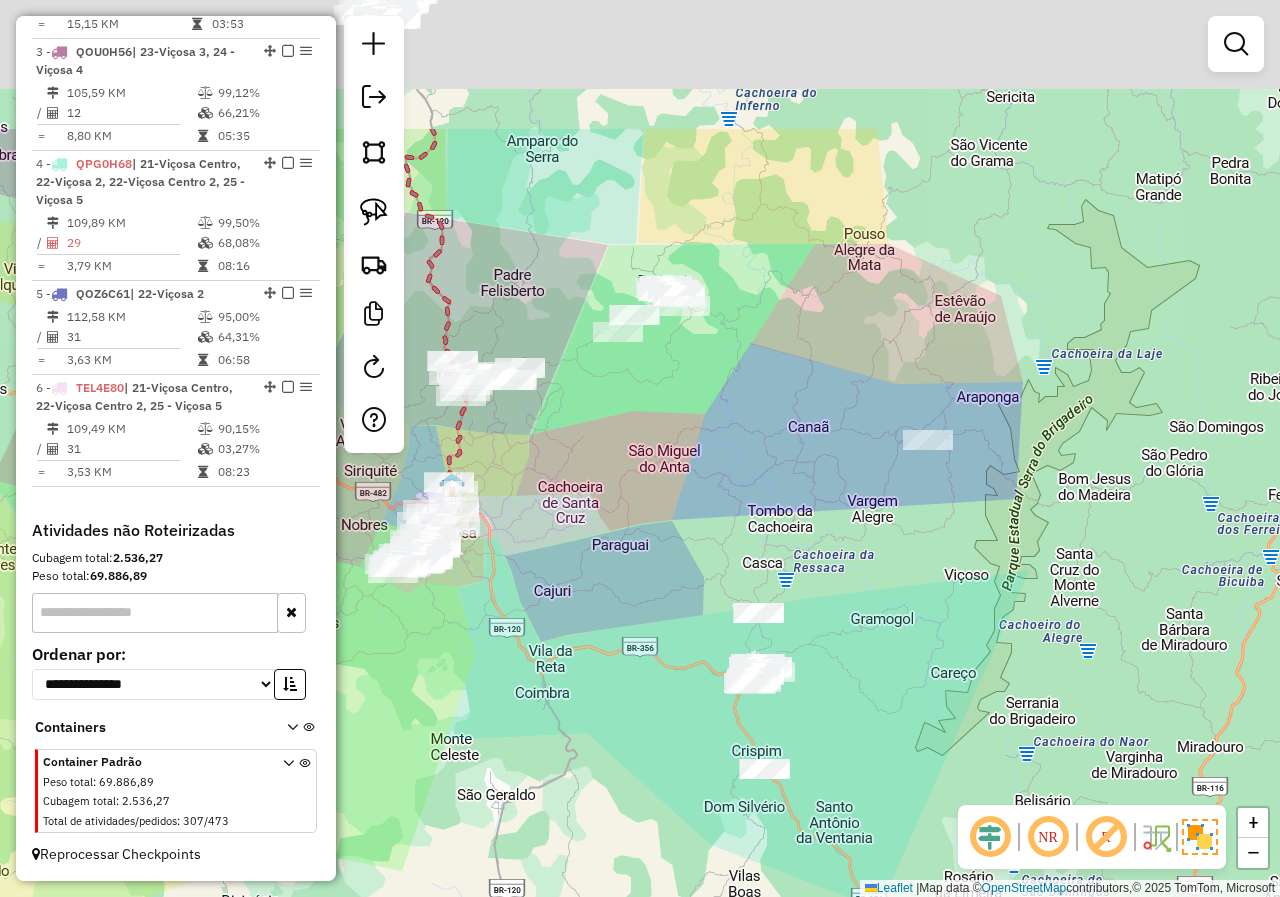 drag, startPoint x: 956, startPoint y: 284, endPoint x: 763, endPoint y: 488, distance: 280.82913 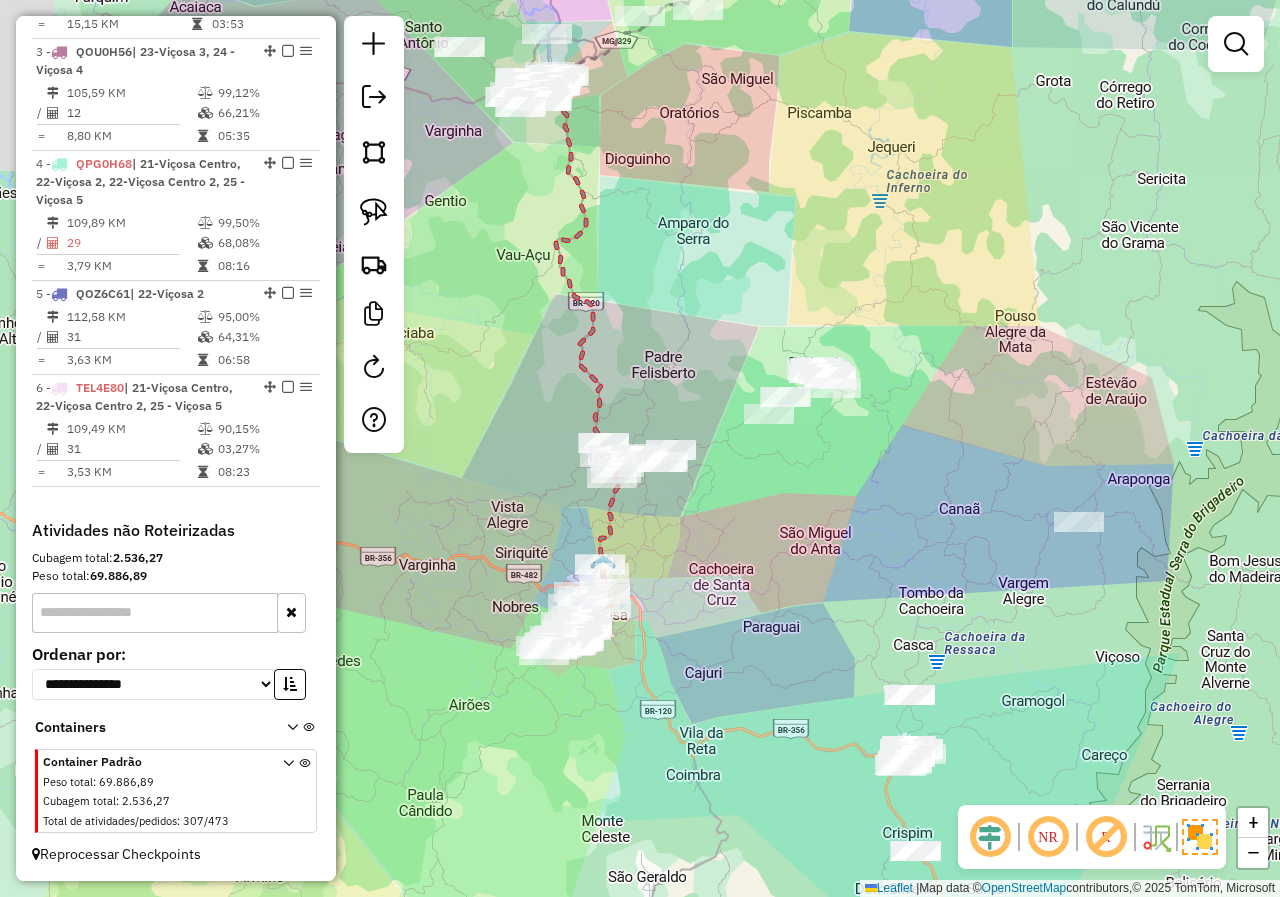 drag, startPoint x: 740, startPoint y: 471, endPoint x: 876, endPoint y: 539, distance: 152.05263 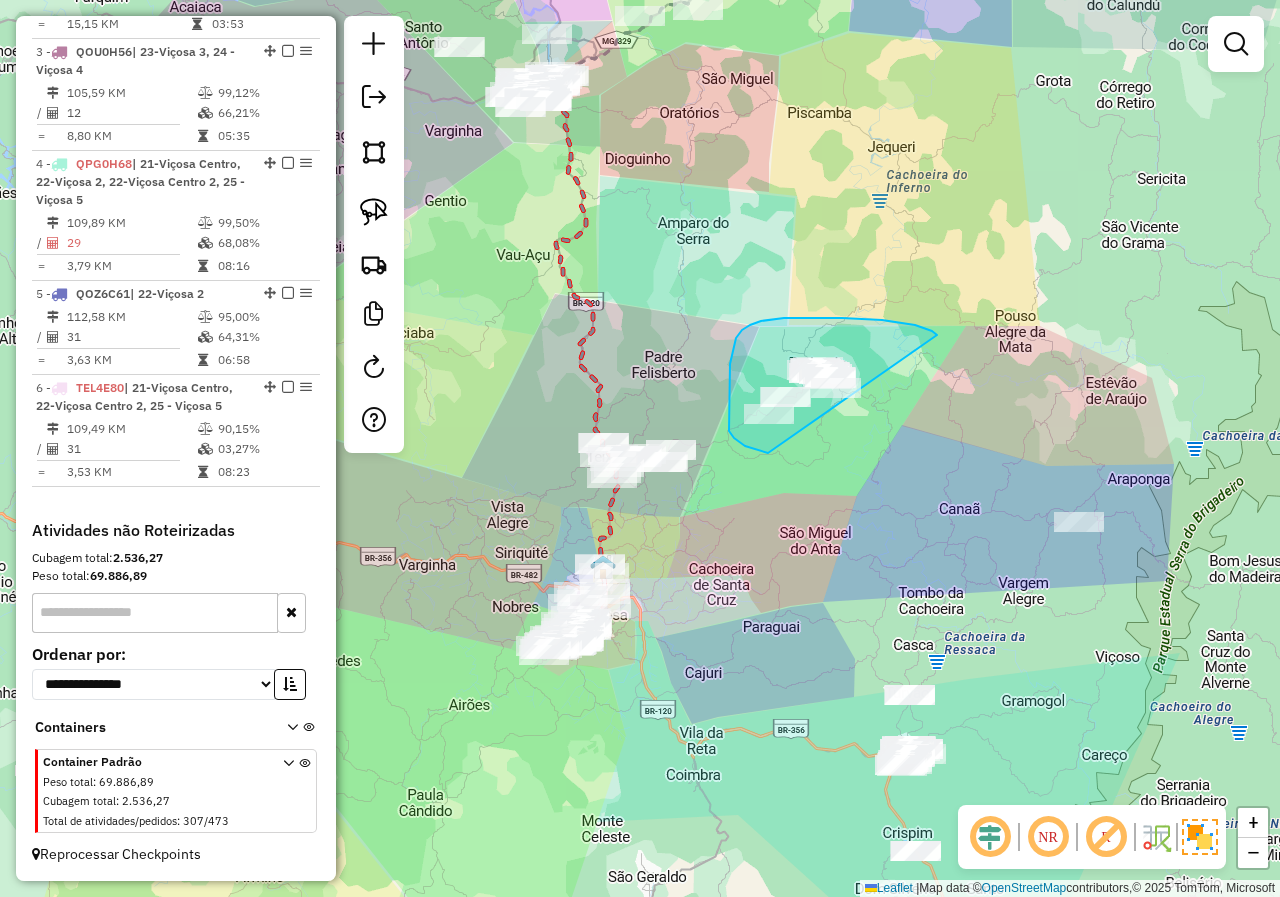 drag, startPoint x: 915, startPoint y: 325, endPoint x: 909, endPoint y: 443, distance: 118.15244 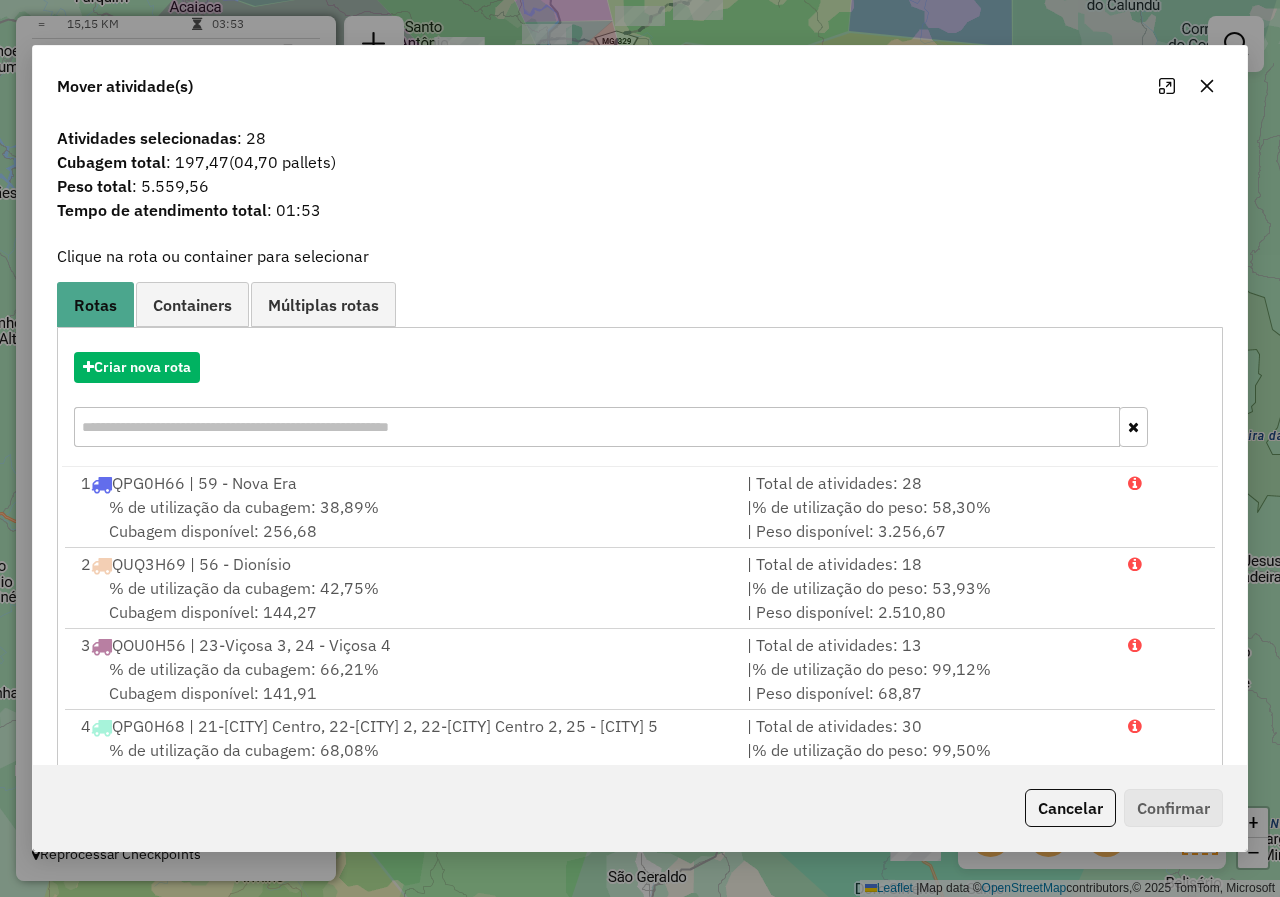 click 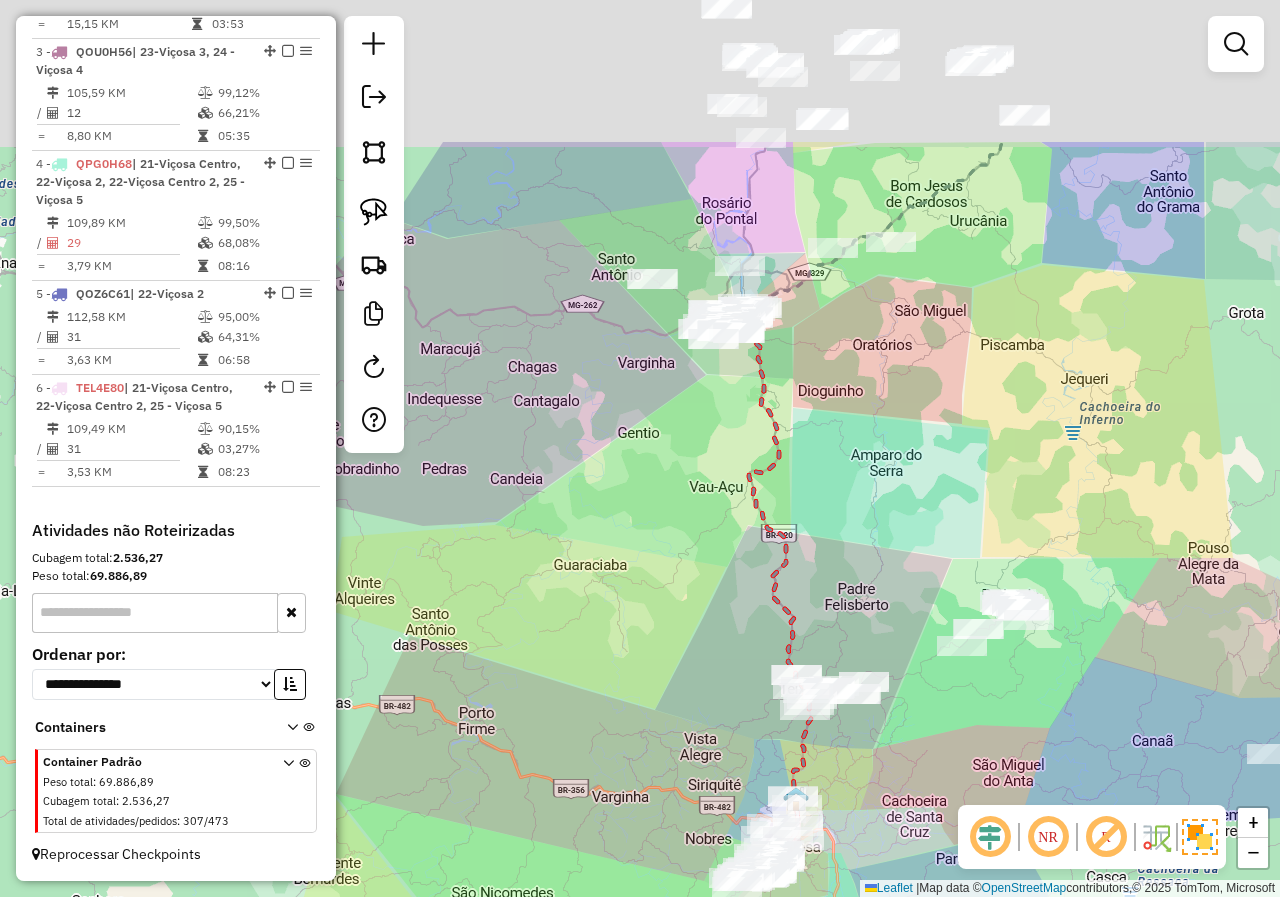 drag, startPoint x: 780, startPoint y: 244, endPoint x: 938, endPoint y: 396, distance: 219.24416 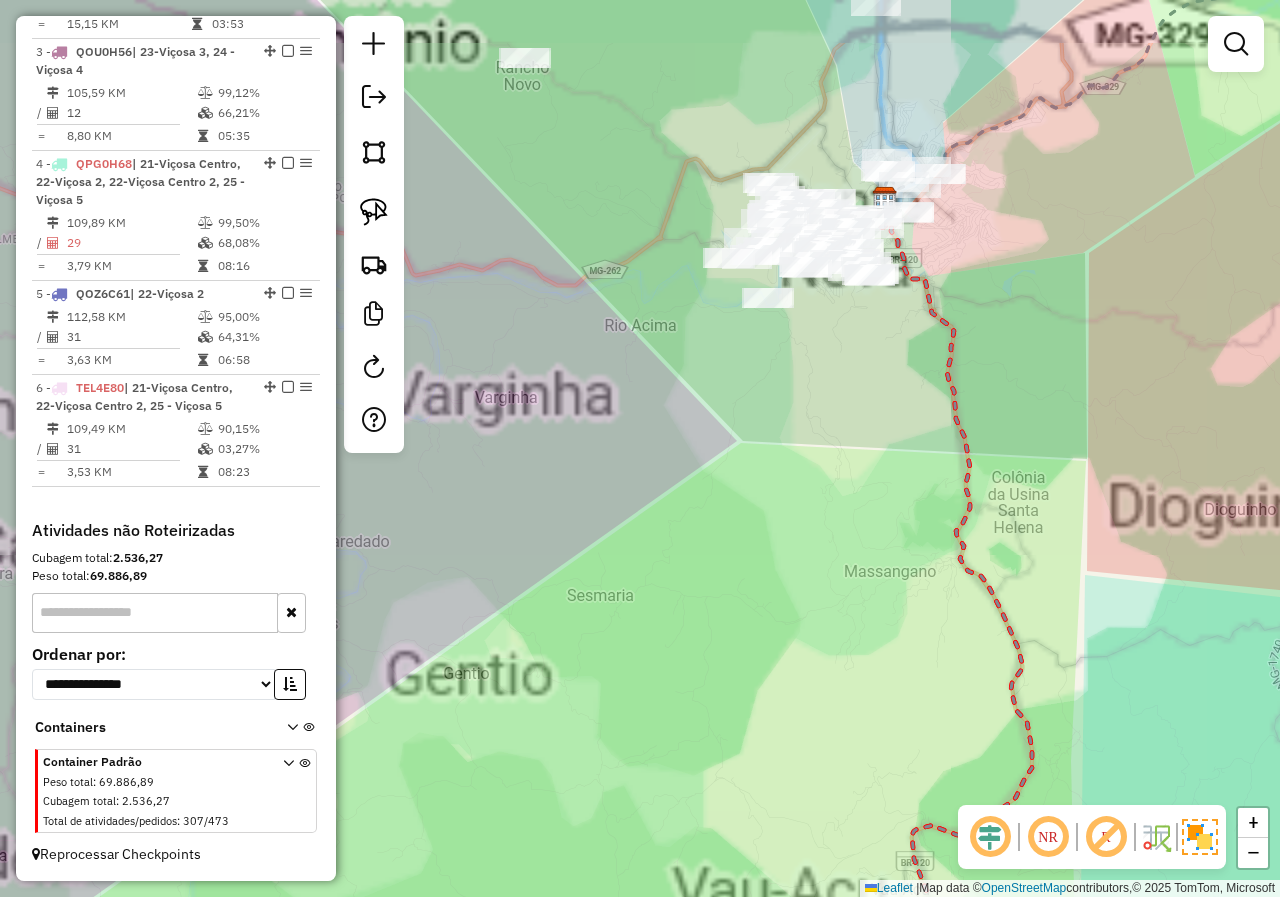 drag, startPoint x: 700, startPoint y: 453, endPoint x: 747, endPoint y: 508, distance: 72.34639 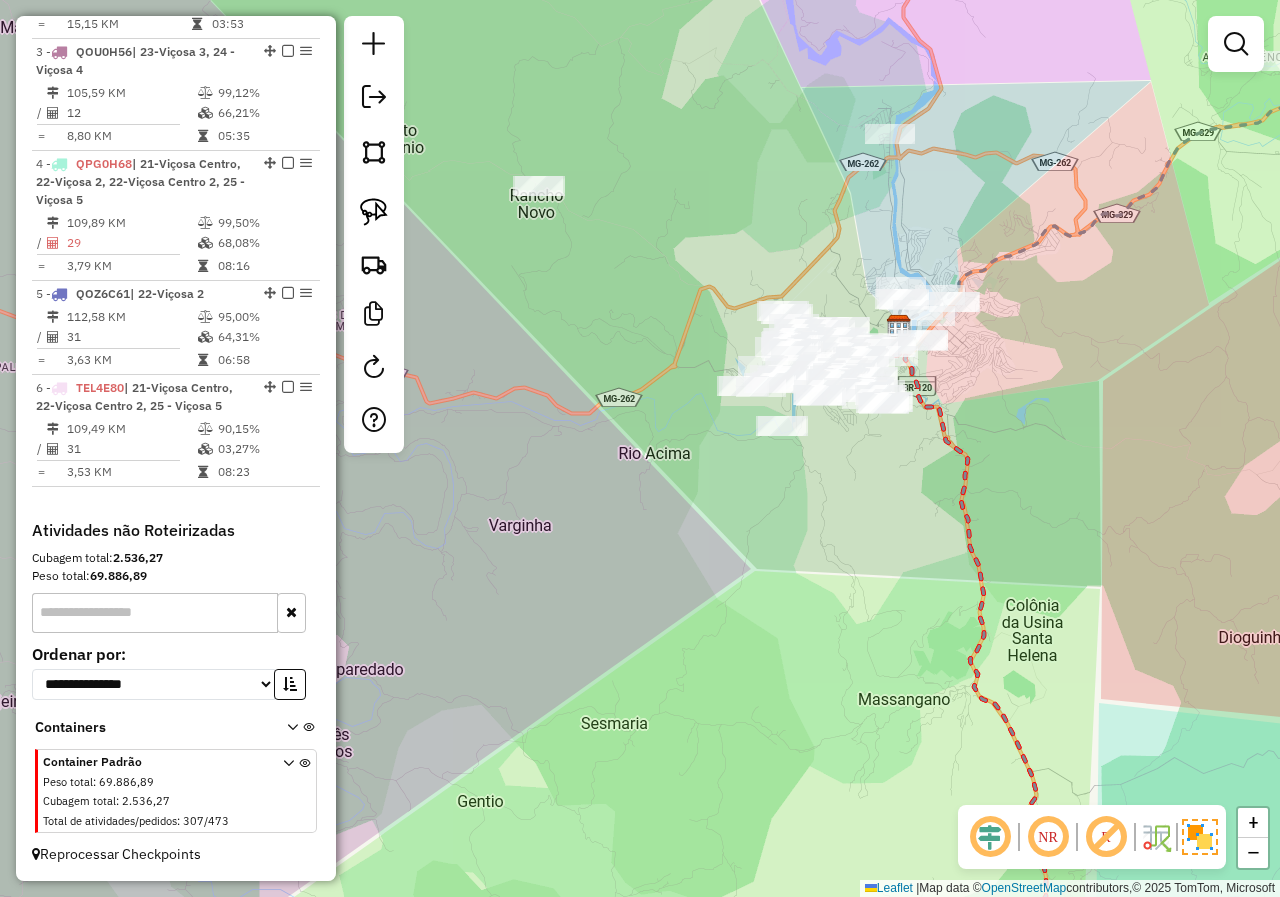 drag, startPoint x: 670, startPoint y: 428, endPoint x: 754, endPoint y: 537, distance: 137.61177 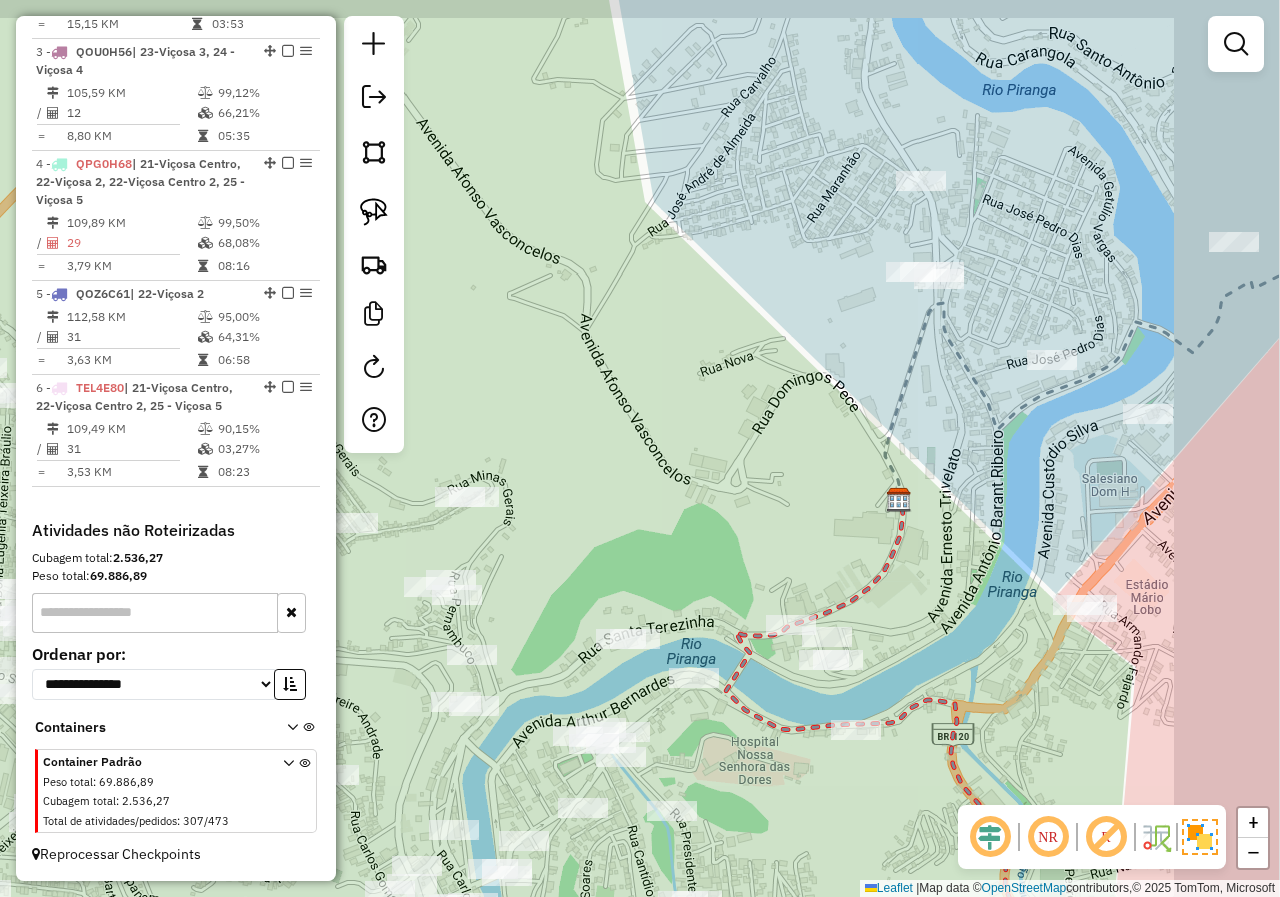 drag, startPoint x: 998, startPoint y: 322, endPoint x: 827, endPoint y: 417, distance: 195.61697 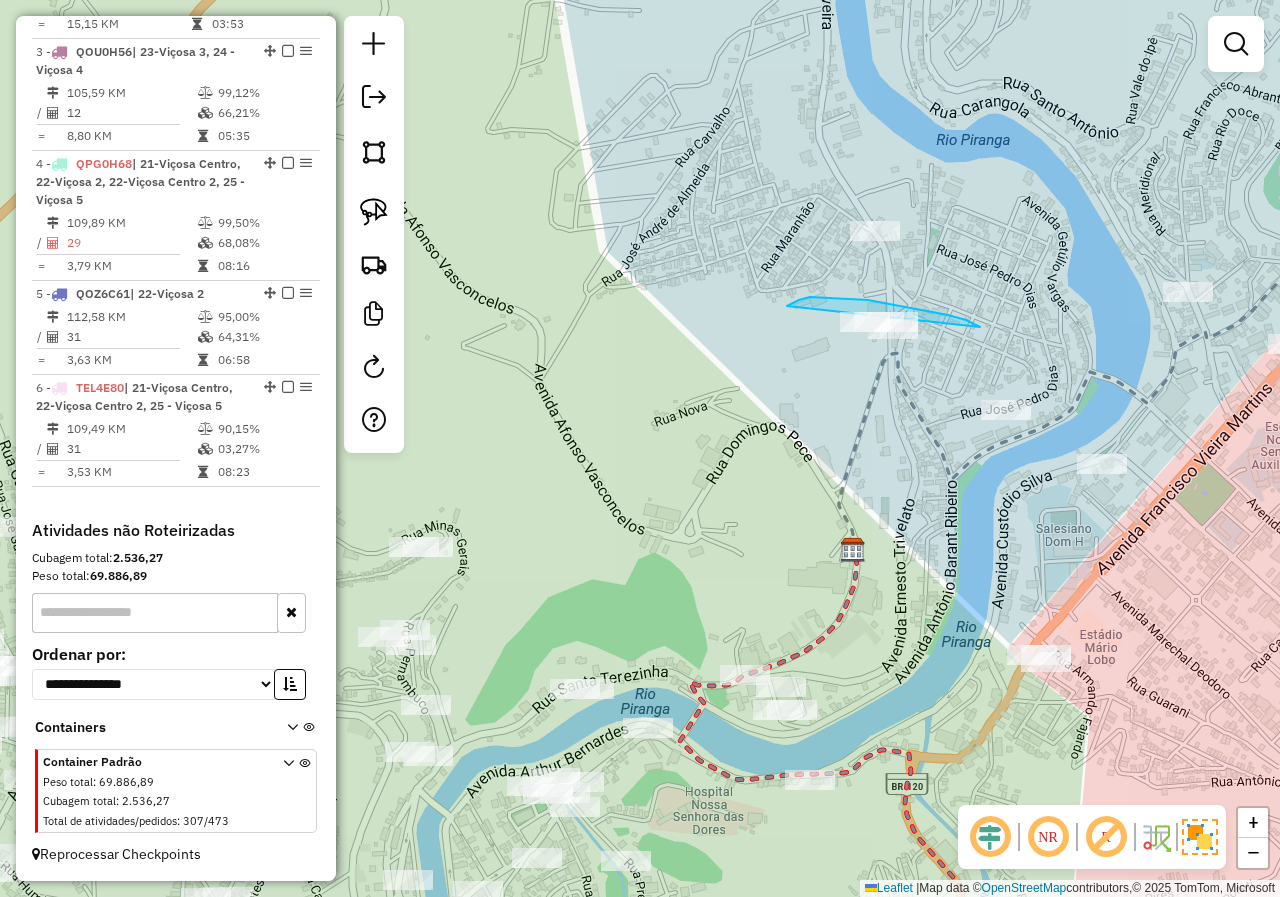 drag, startPoint x: 980, startPoint y: 327, endPoint x: 882, endPoint y: 363, distance: 104.40307 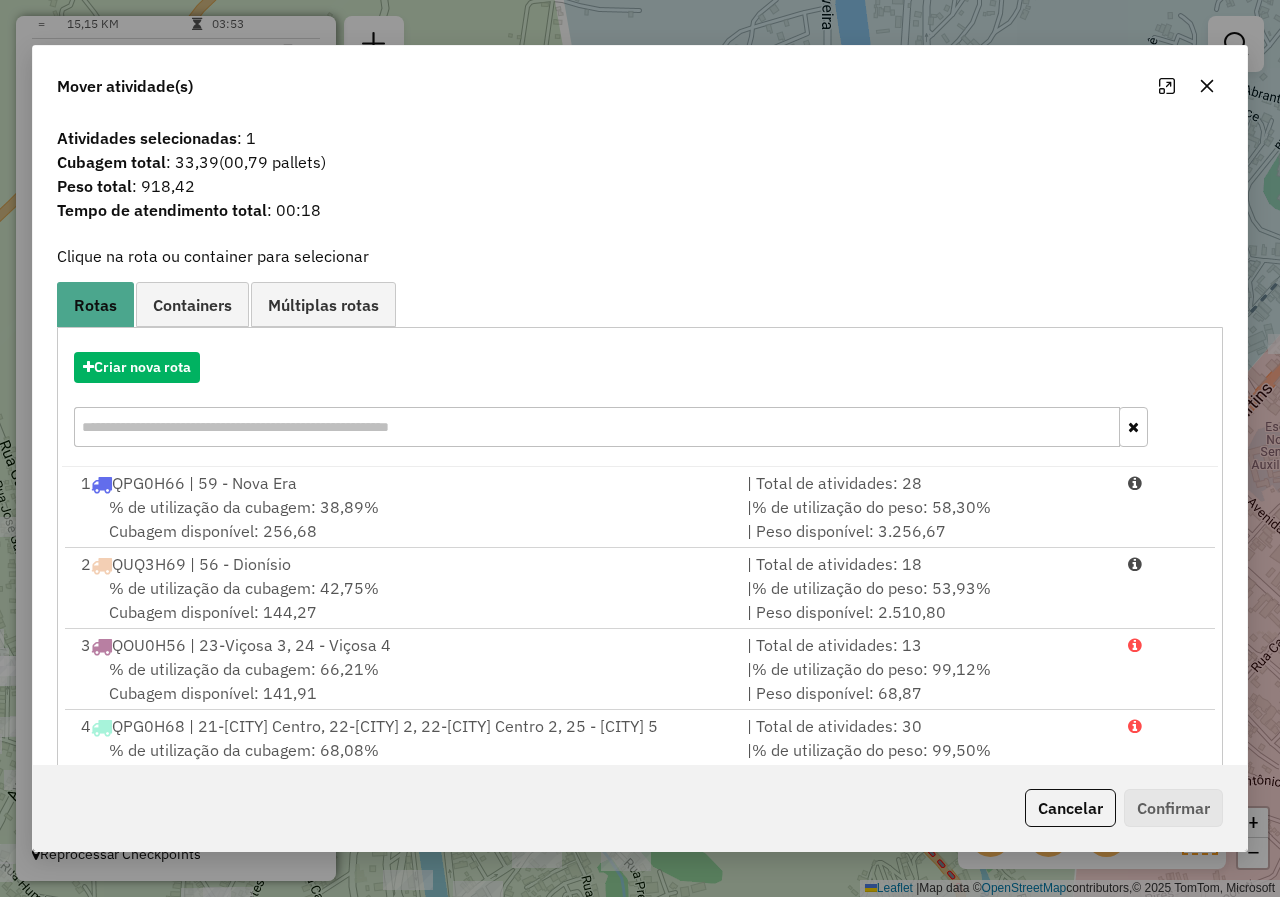 click 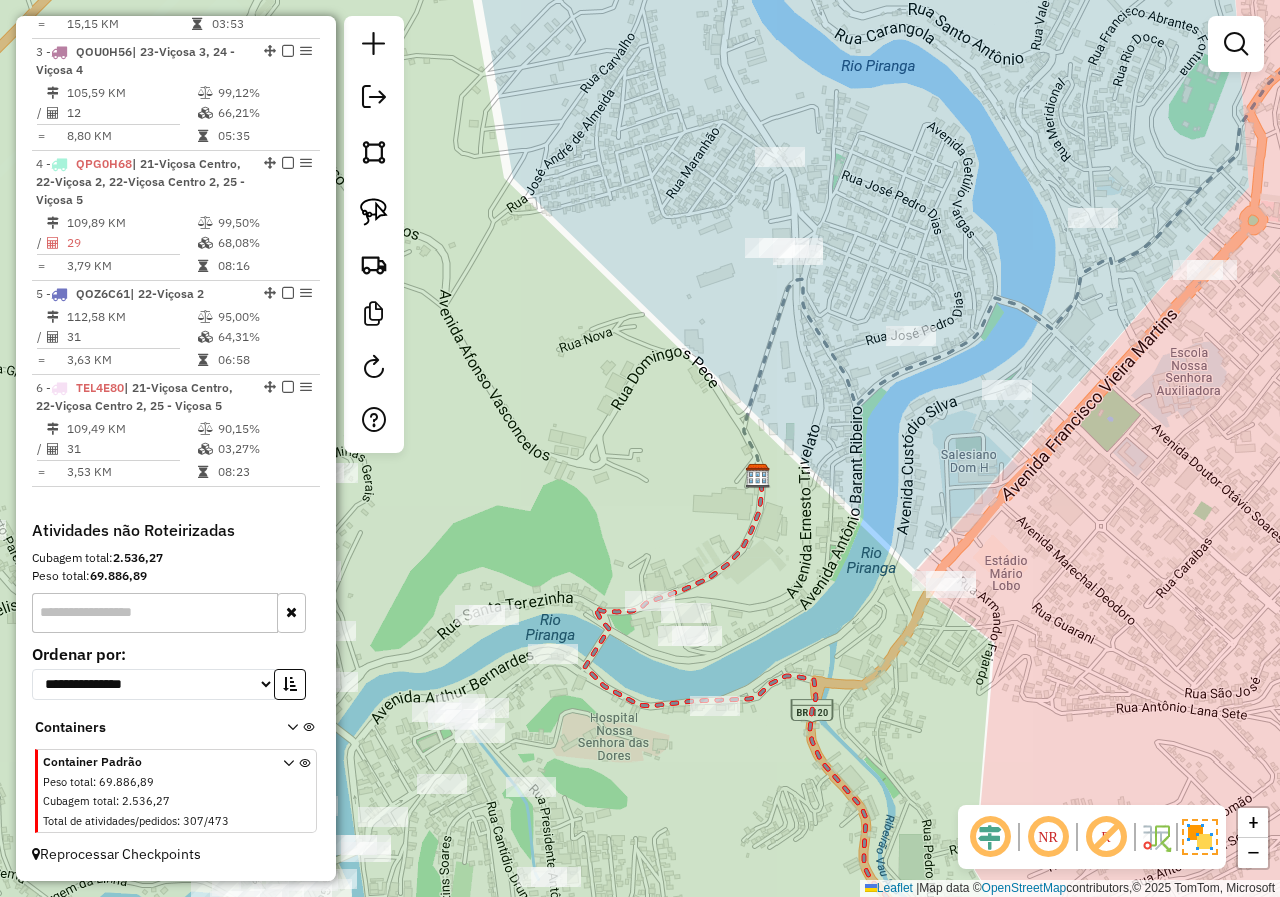 drag, startPoint x: 1049, startPoint y: 594, endPoint x: 954, endPoint y: 519, distance: 121.037186 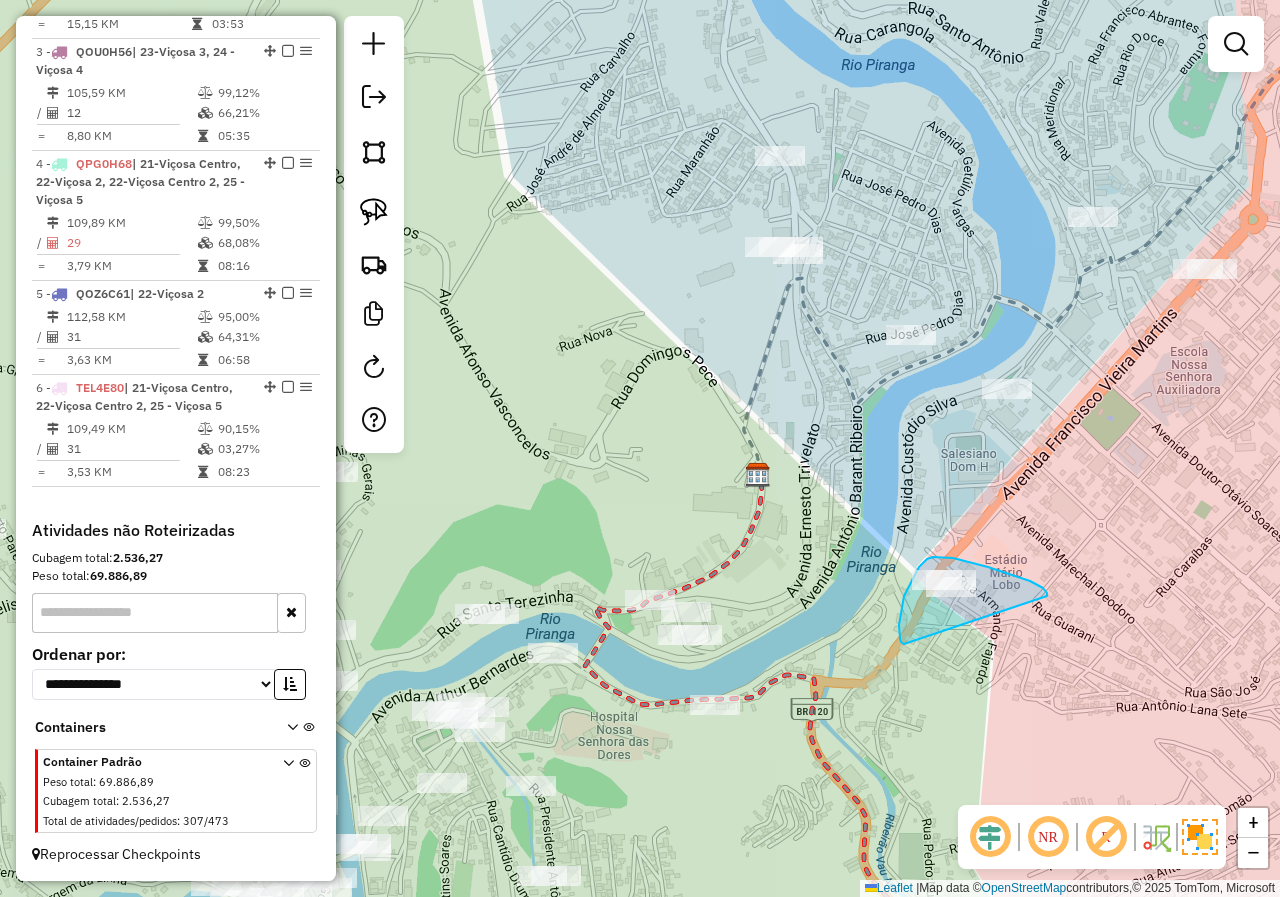 drag, startPoint x: 1047, startPoint y: 596, endPoint x: 933, endPoint y: 641, distance: 122.56019 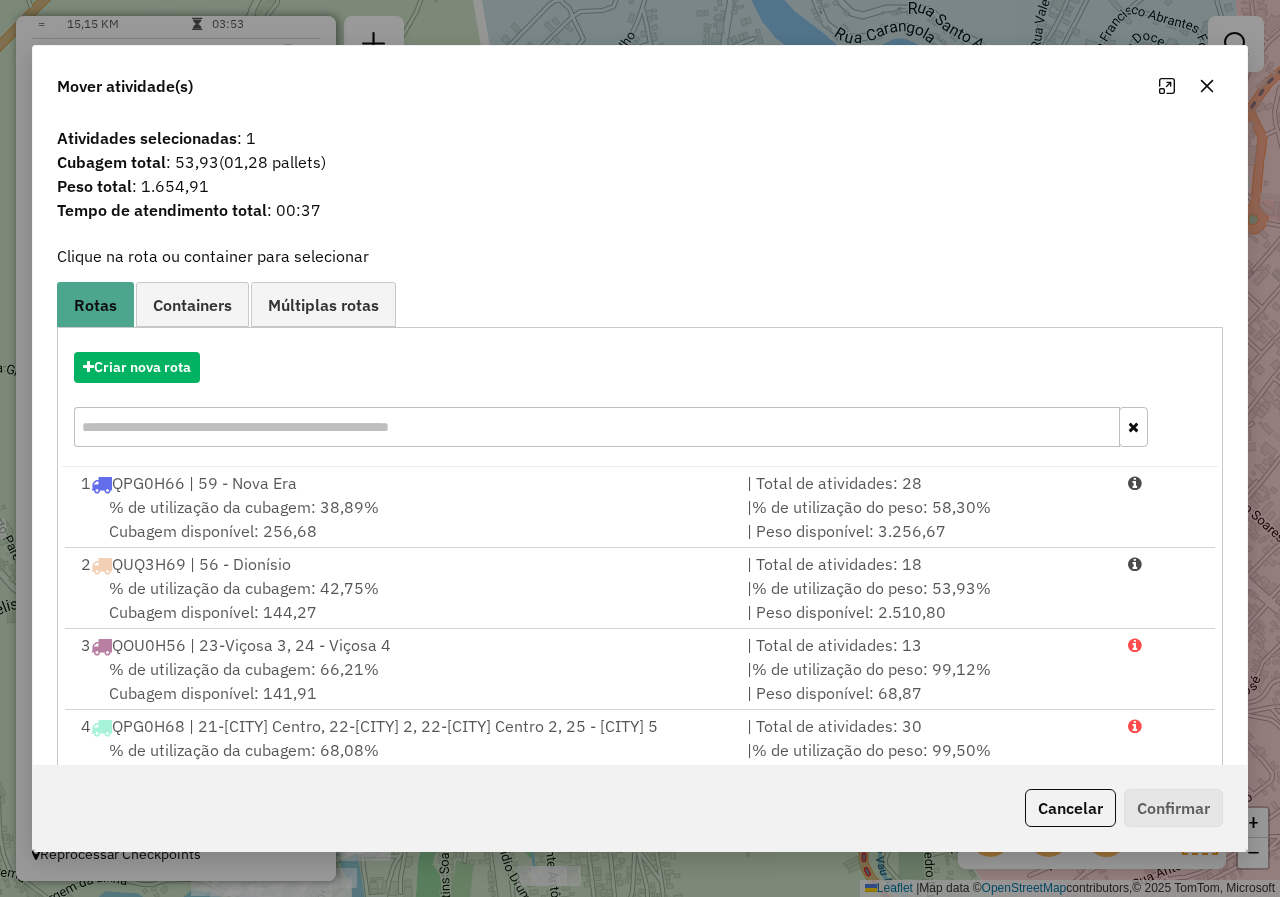 click 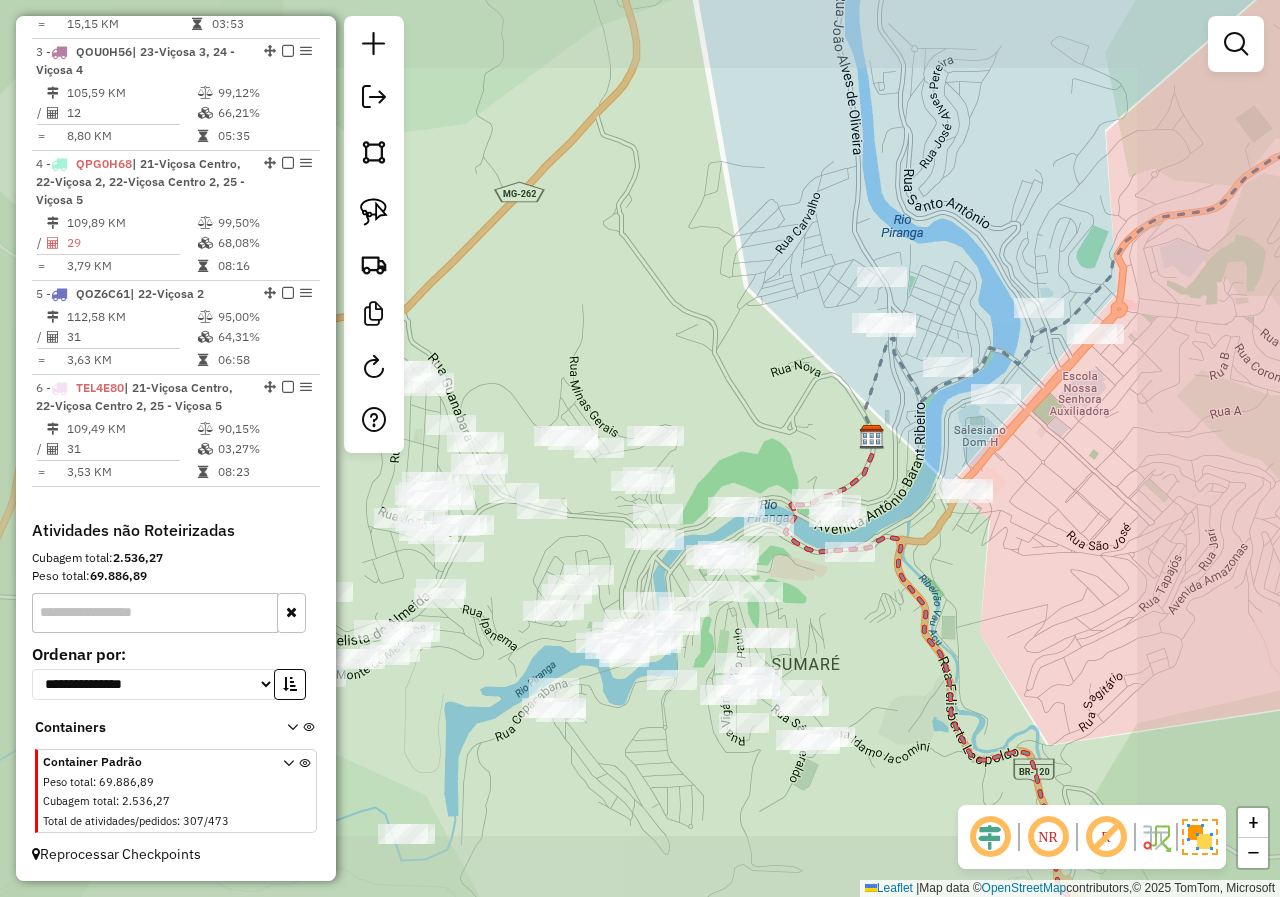 drag, startPoint x: 1118, startPoint y: 426, endPoint x: 933, endPoint y: 431, distance: 185.06755 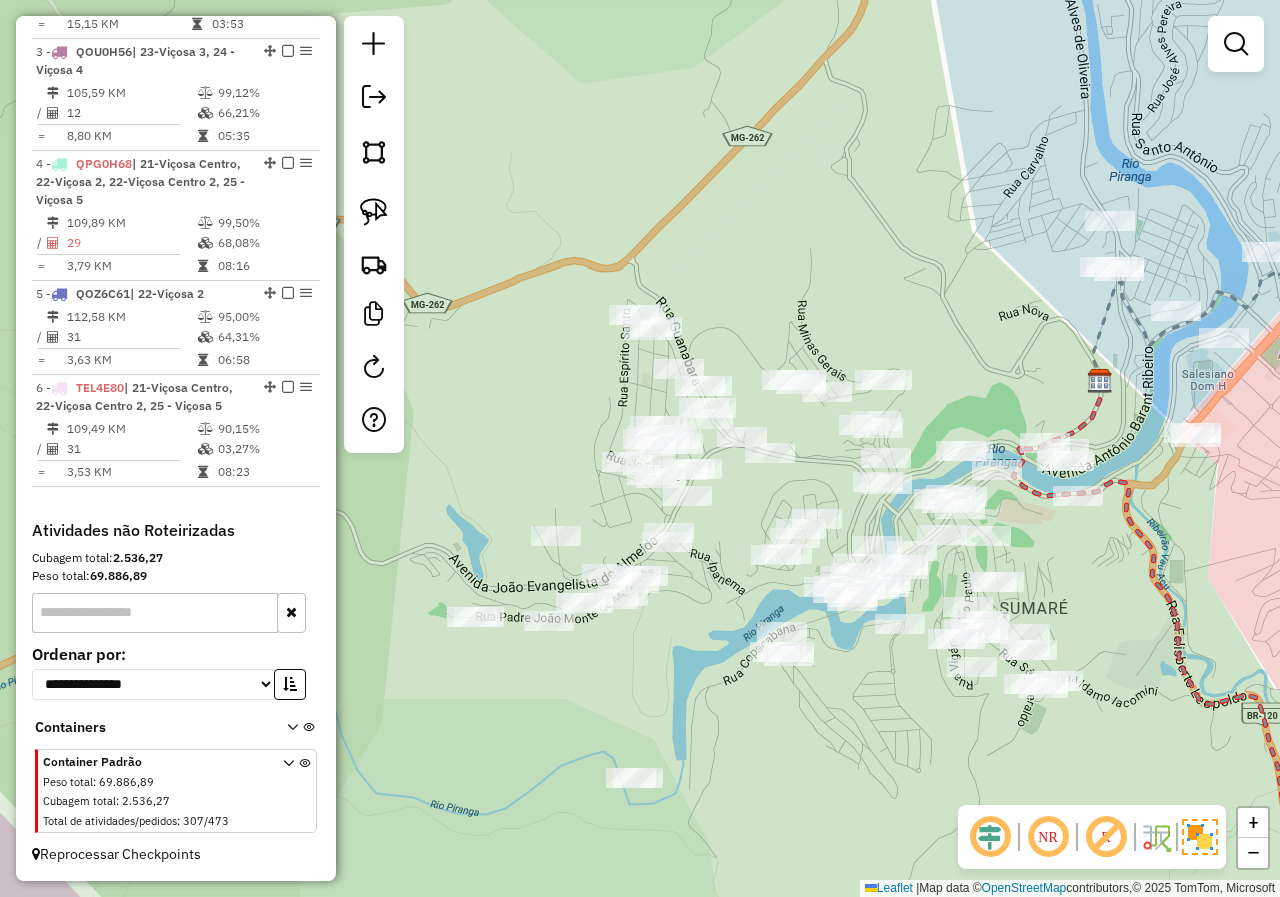 drag, startPoint x: 513, startPoint y: 438, endPoint x: 582, endPoint y: 432, distance: 69.260376 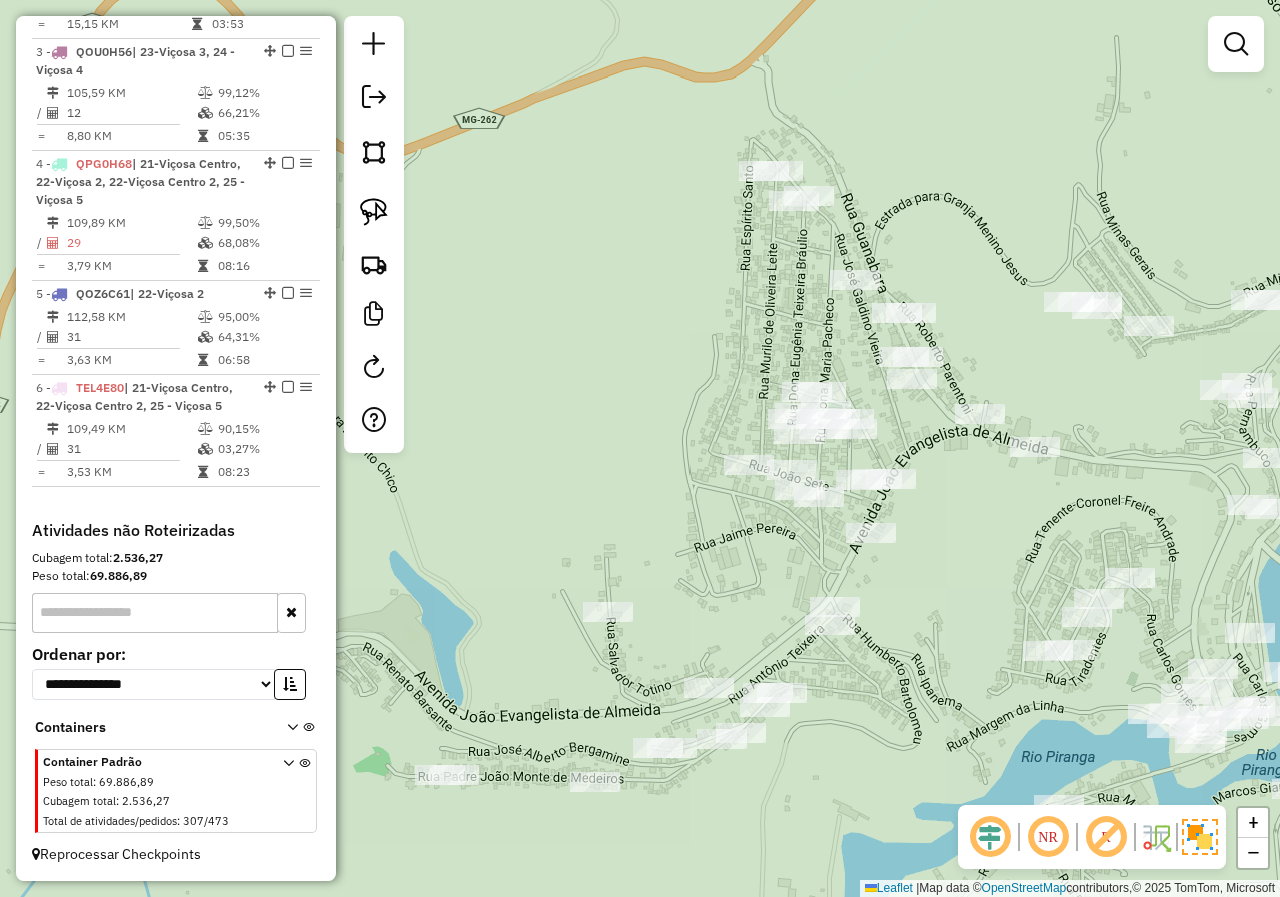 drag, startPoint x: 606, startPoint y: 418, endPoint x: 616, endPoint y: 365, distance: 53.935146 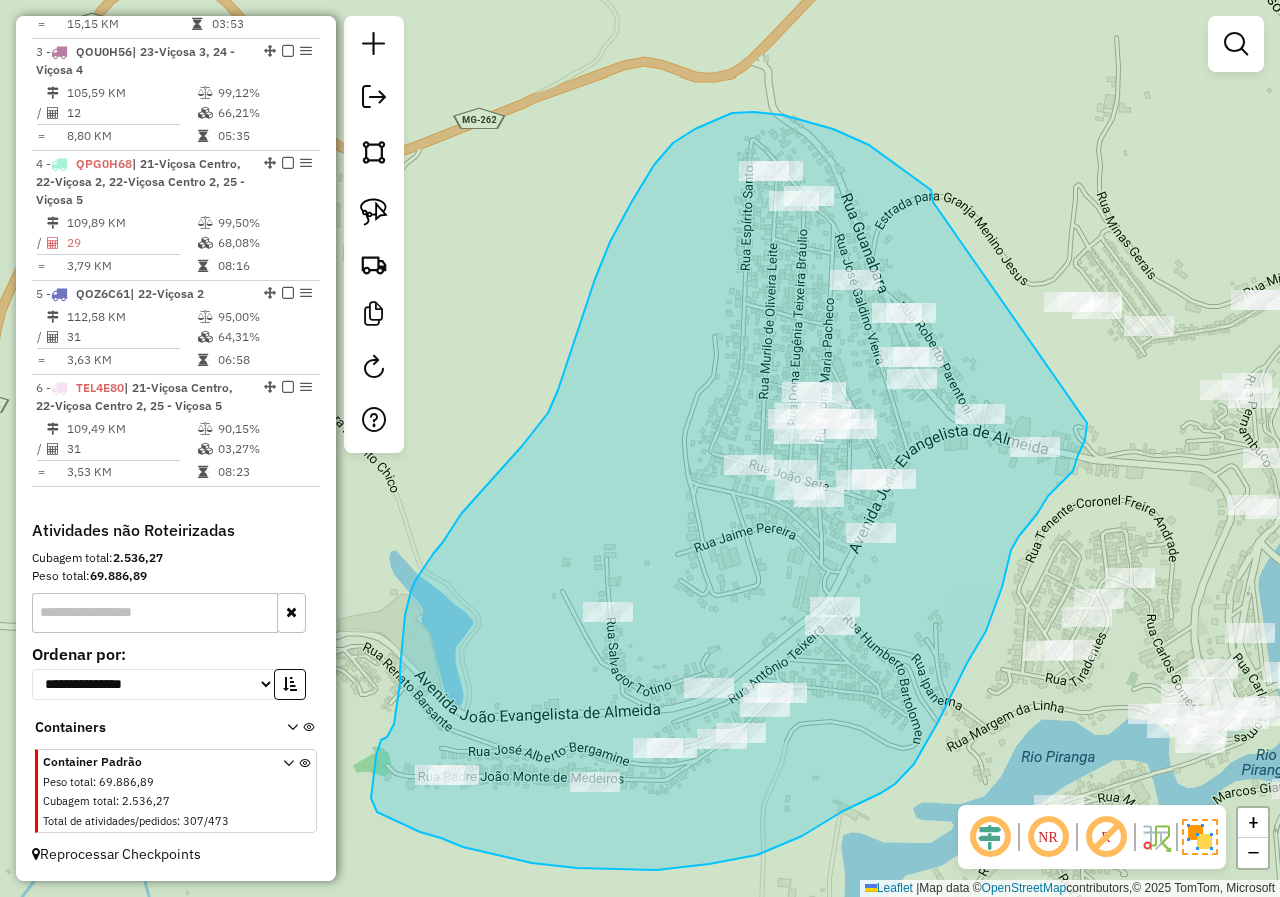 drag, startPoint x: 933, startPoint y: 202, endPoint x: 1087, endPoint y: 423, distance: 269.36407 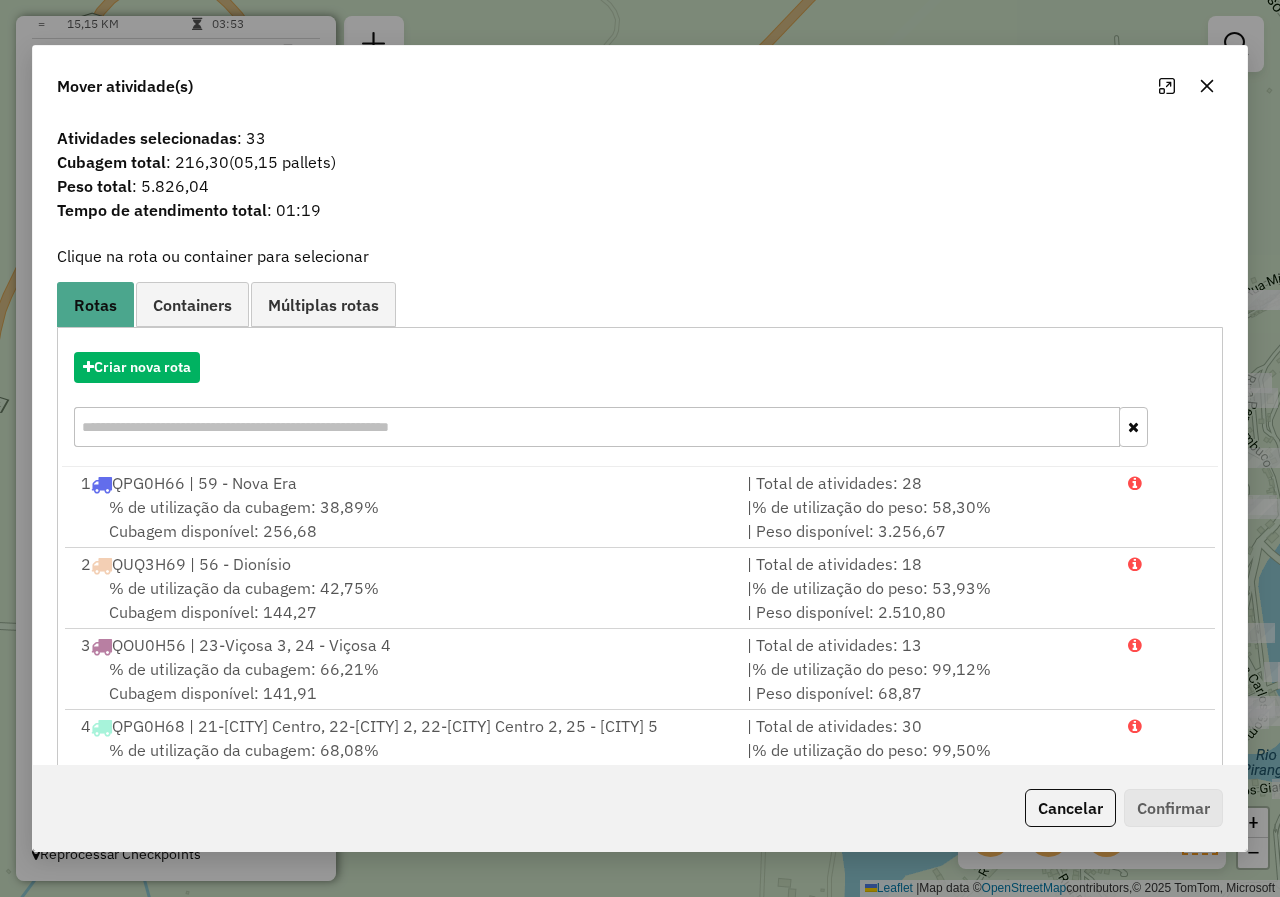 click 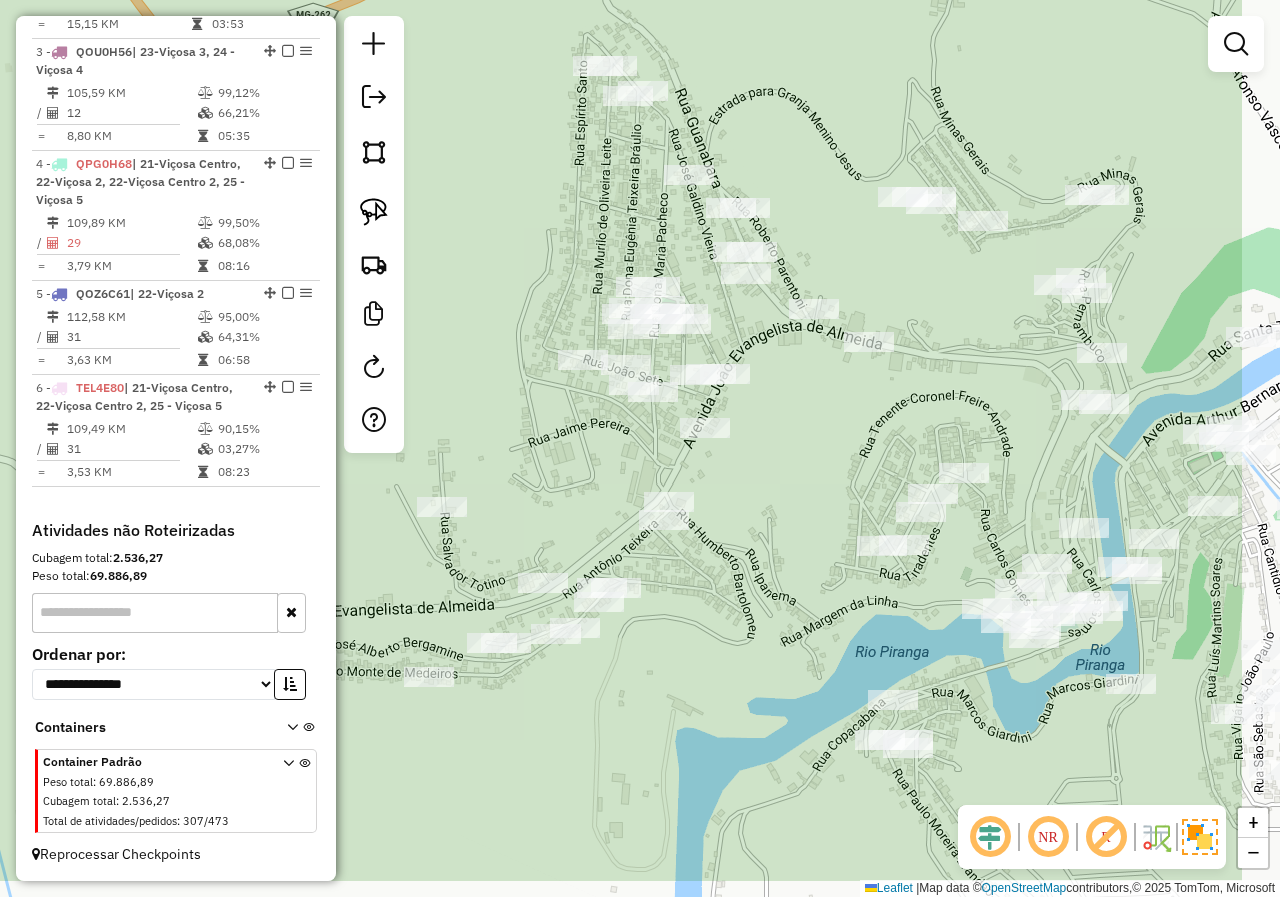 drag, startPoint x: 1113, startPoint y: 429, endPoint x: 946, endPoint y: 322, distance: 198.33809 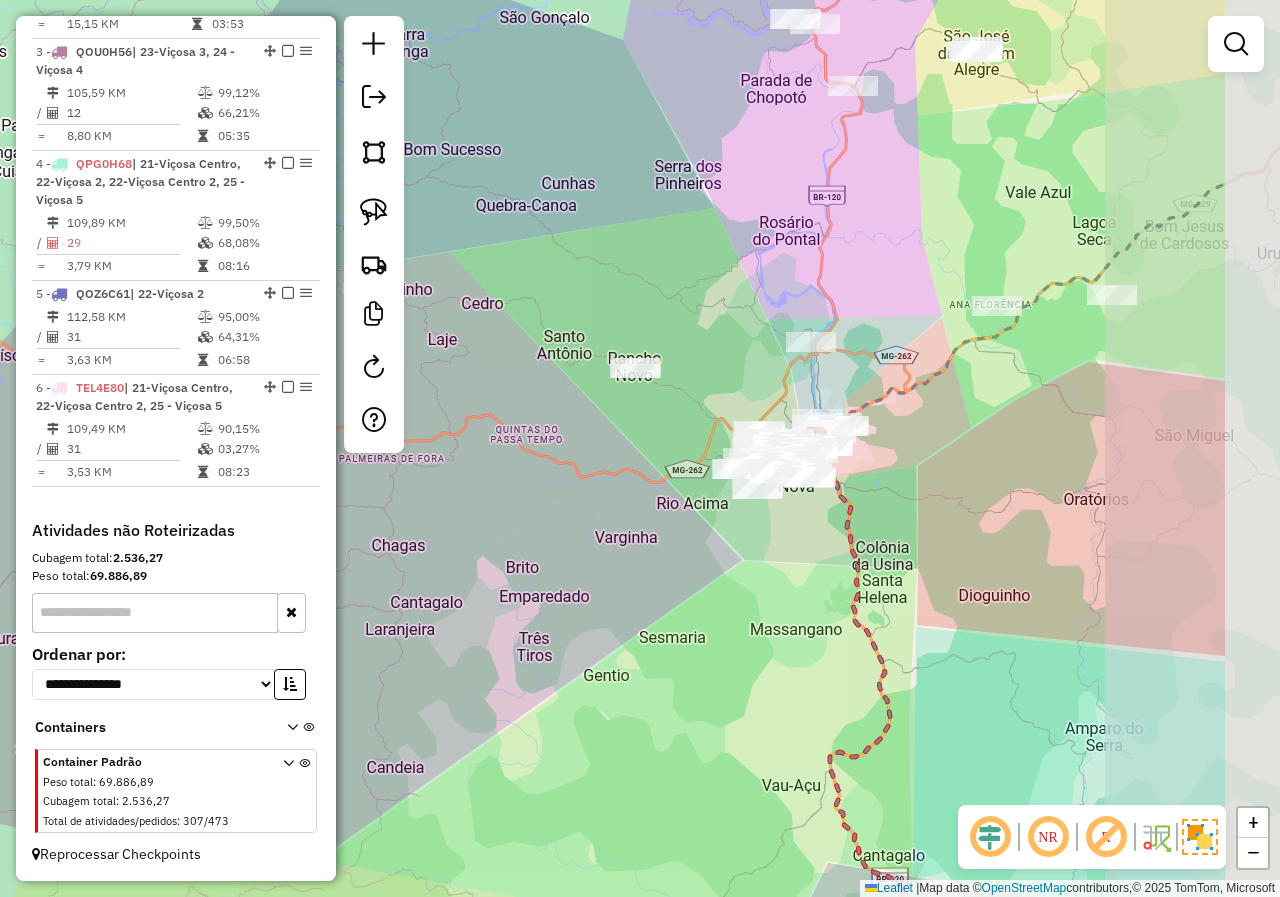 drag, startPoint x: 964, startPoint y: 575, endPoint x: 740, endPoint y: 637, distance: 232.42203 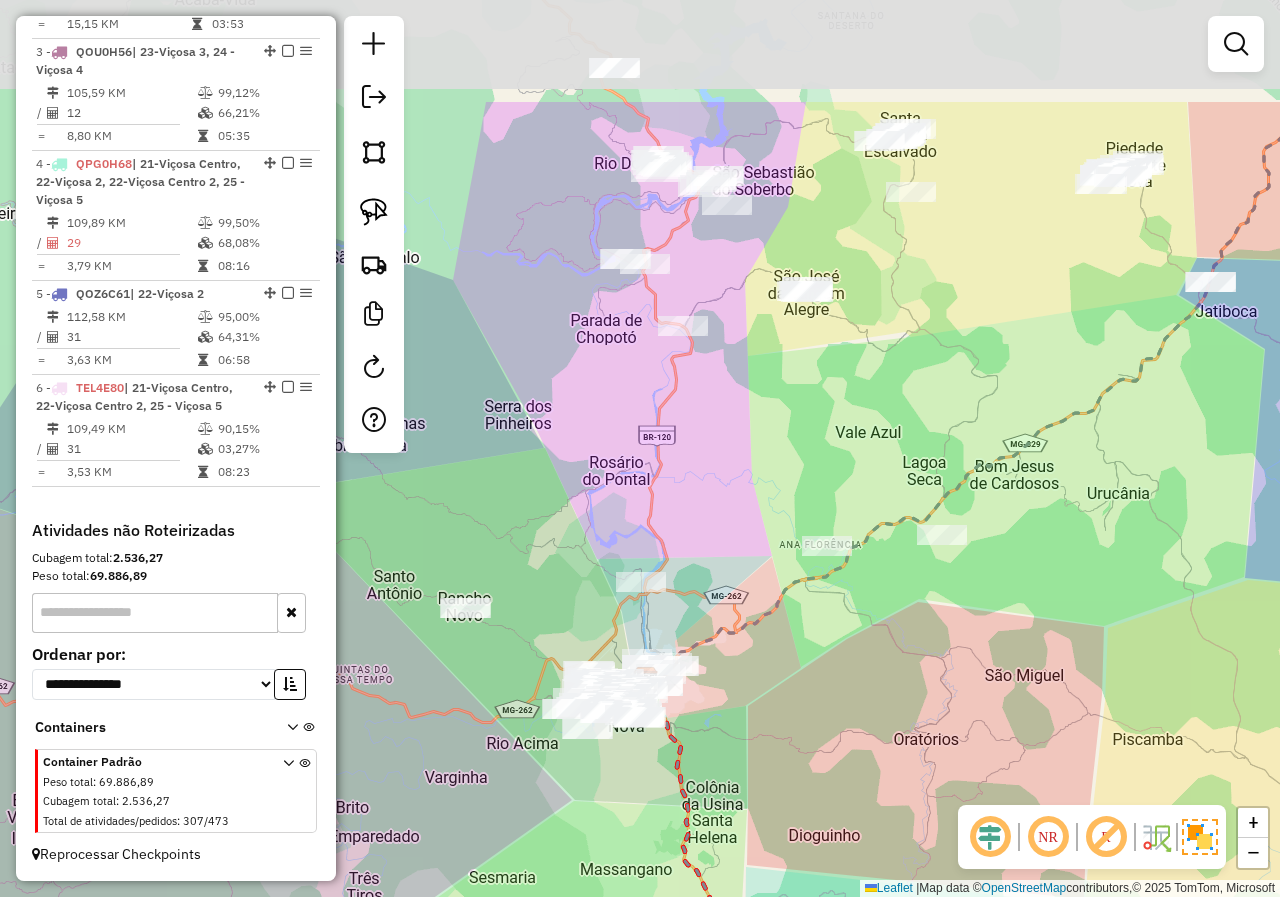 drag, startPoint x: 907, startPoint y: 553, endPoint x: 884, endPoint y: 693, distance: 141.87671 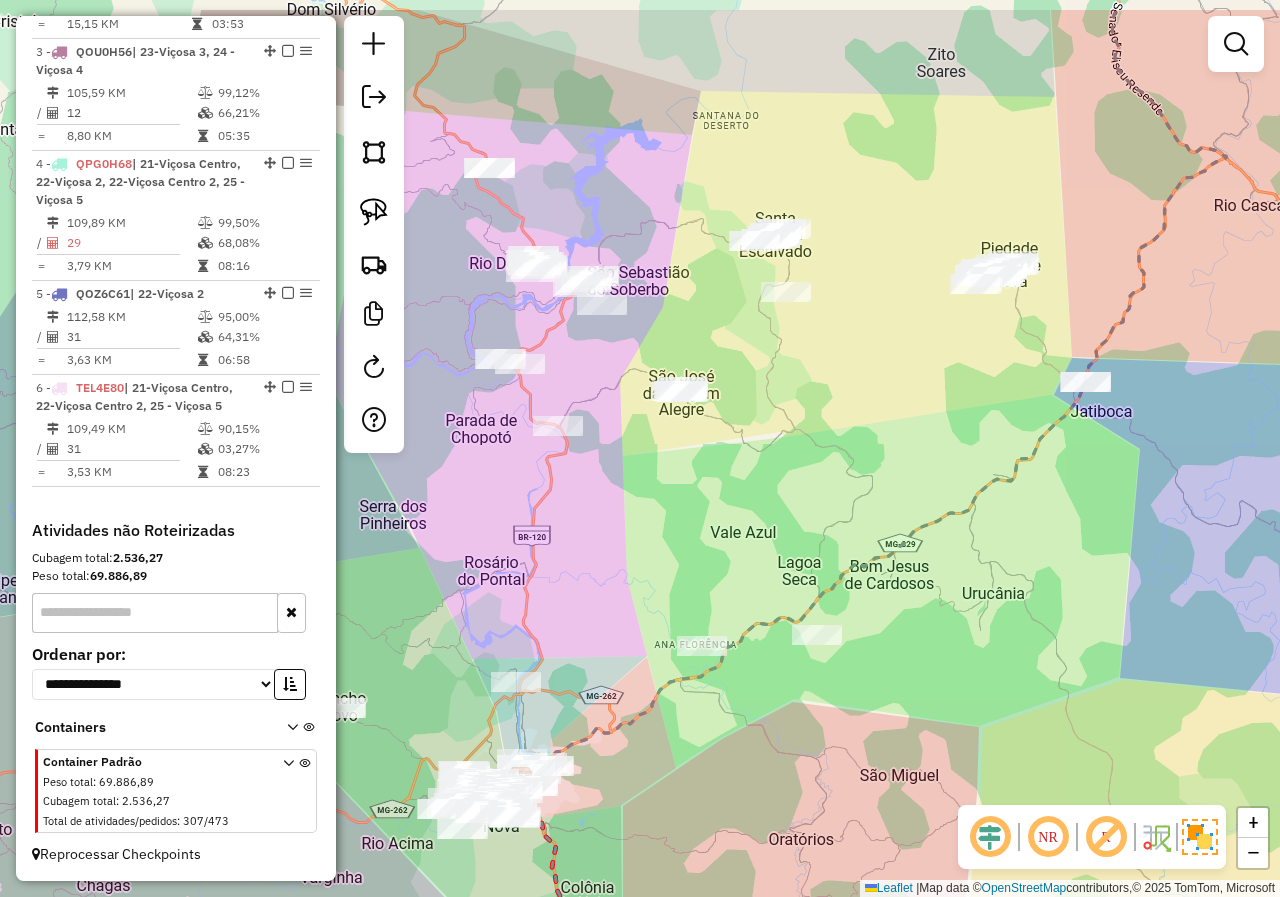 drag, startPoint x: 1059, startPoint y: 349, endPoint x: 918, endPoint y: 498, distance: 205.13898 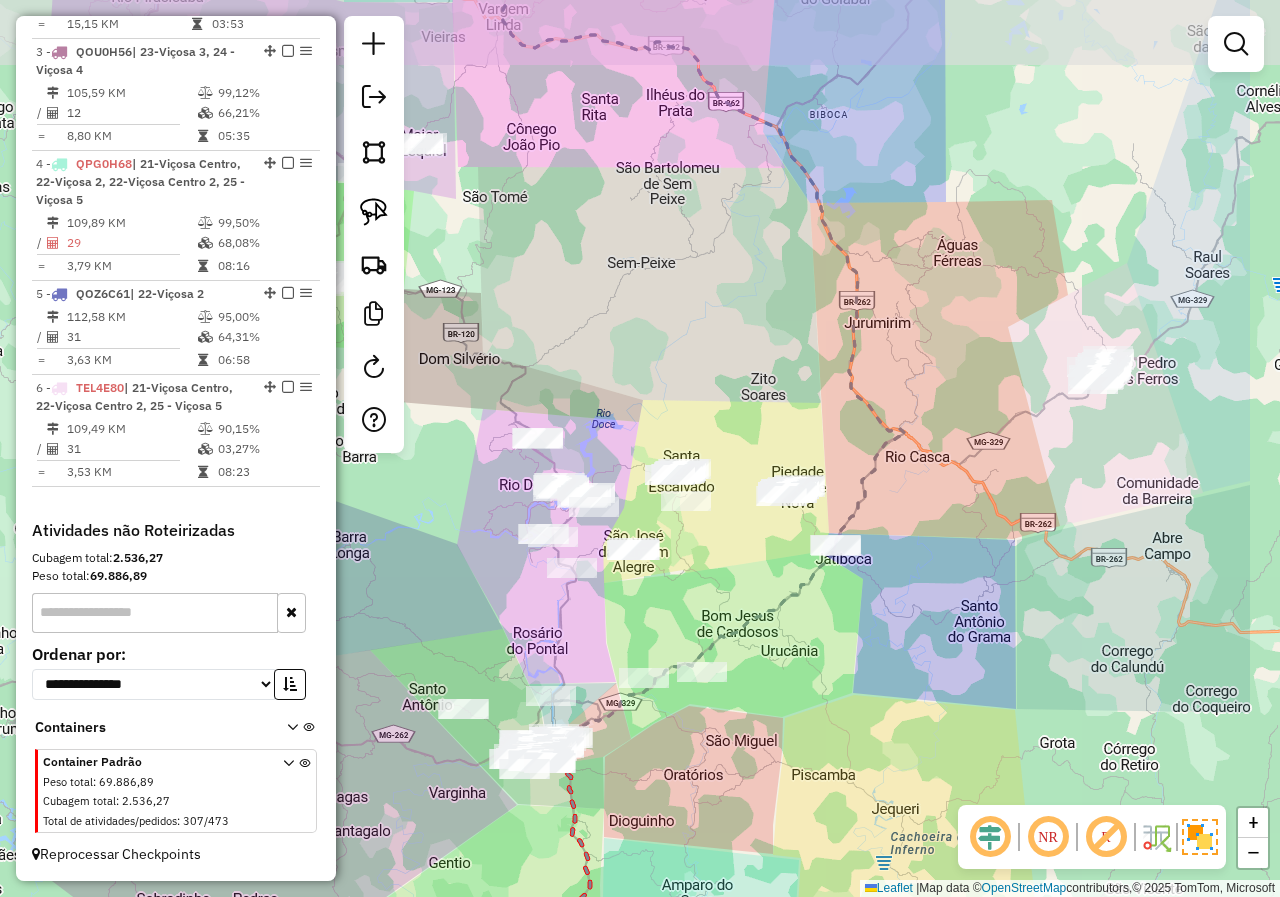 drag, startPoint x: 979, startPoint y: 583, endPoint x: 755, endPoint y: 661, distance: 237.19191 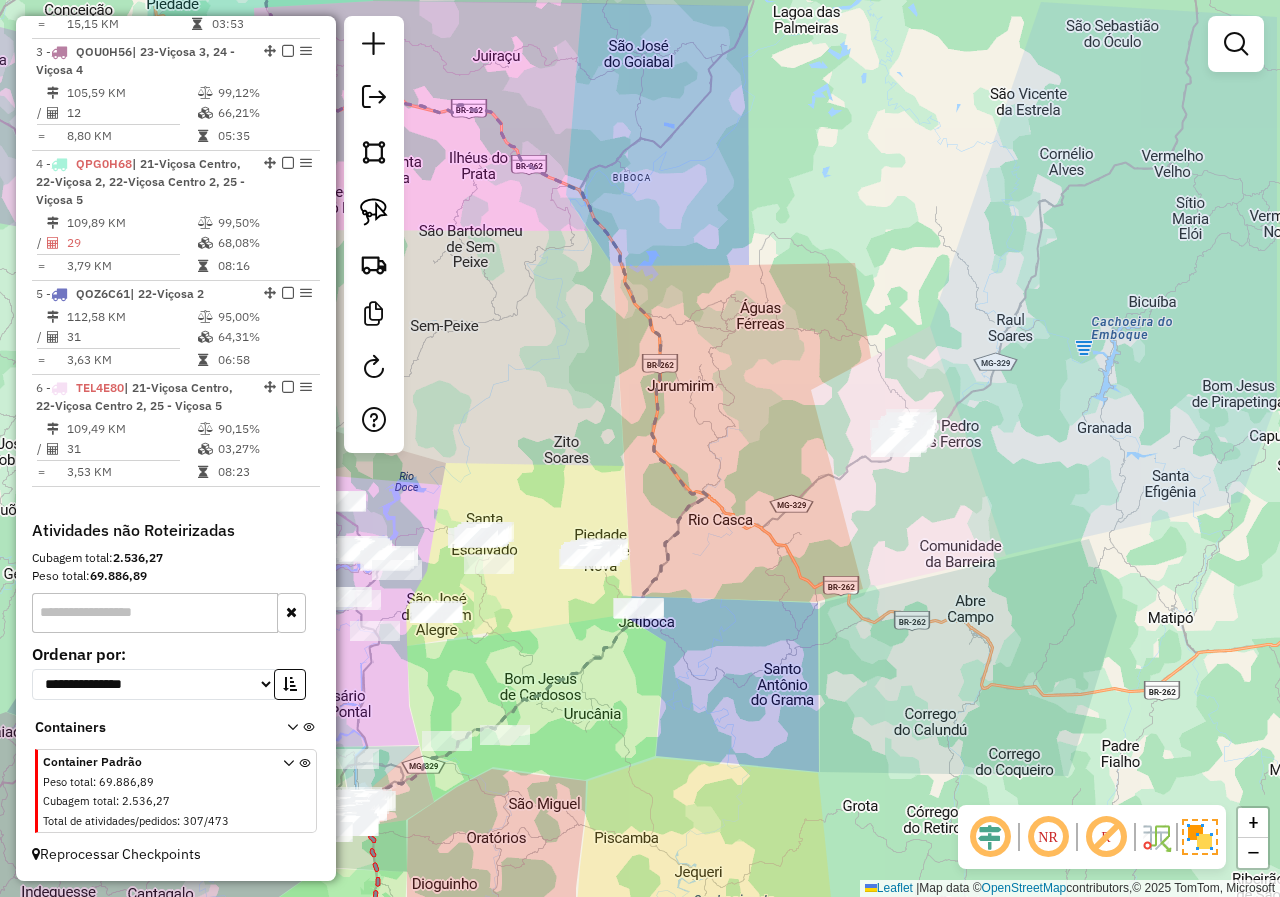 drag, startPoint x: 1028, startPoint y: 520, endPoint x: 894, endPoint y: 581, distance: 147.23111 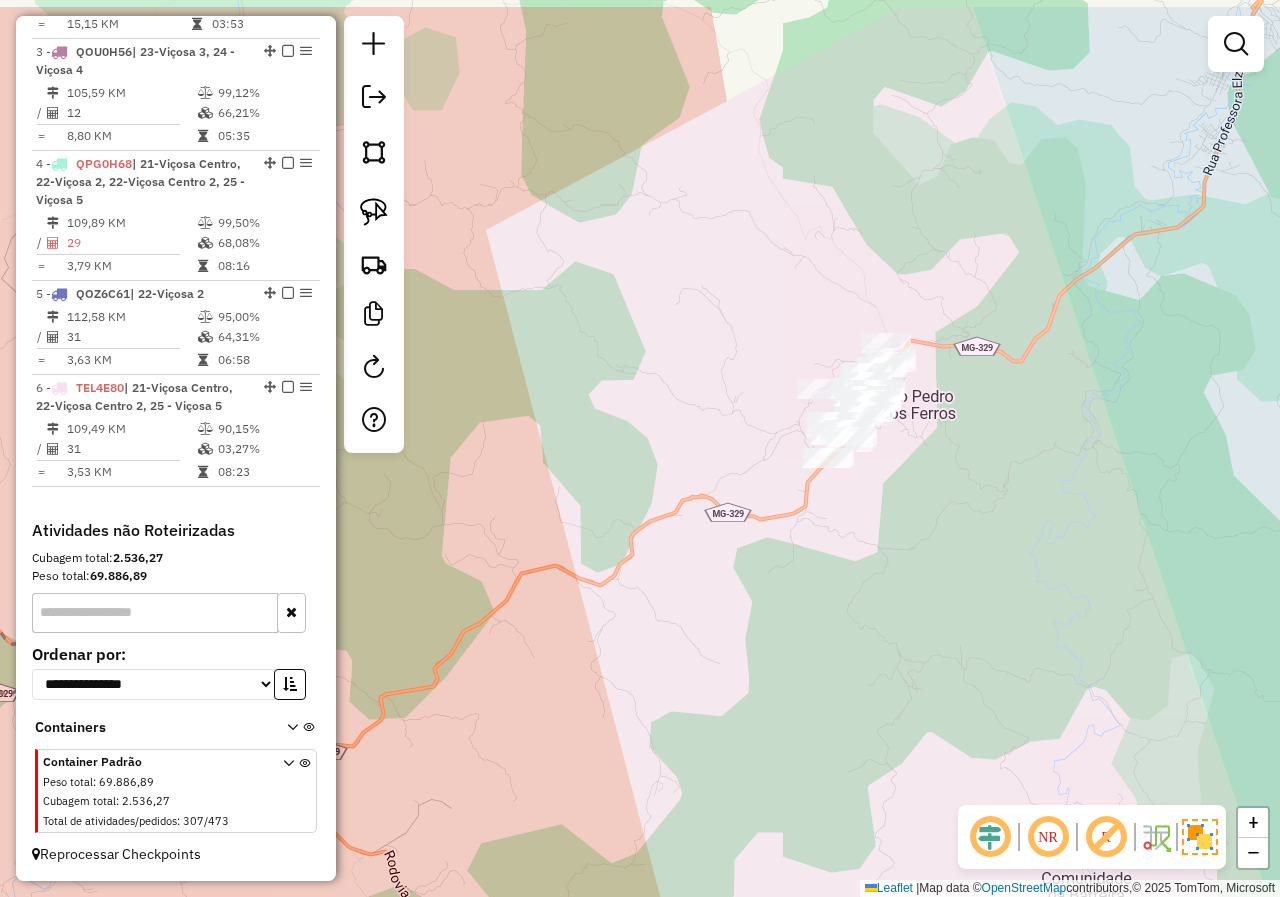 drag, startPoint x: 883, startPoint y: 433, endPoint x: 889, endPoint y: 476, distance: 43.416588 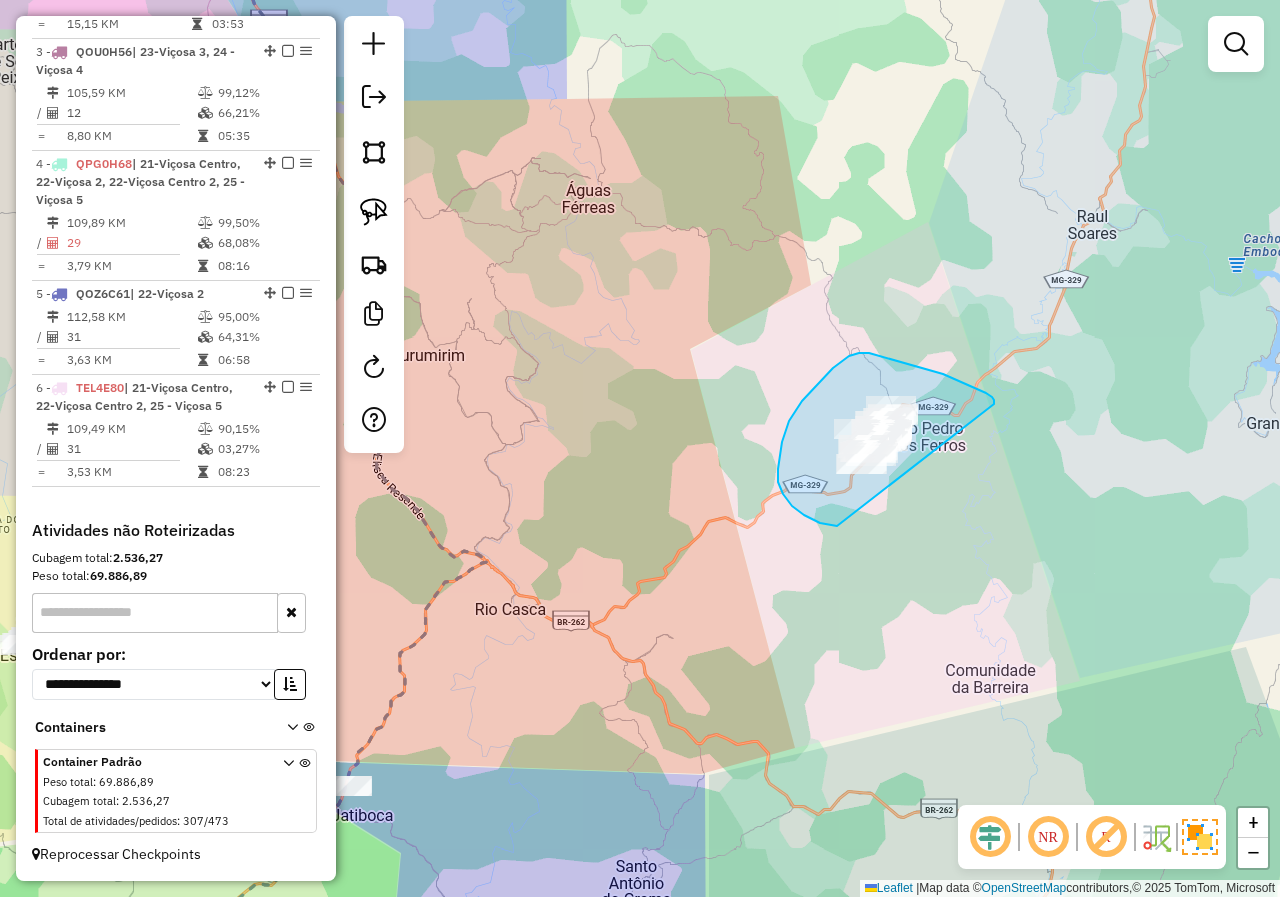 drag, startPoint x: 994, startPoint y: 404, endPoint x: 885, endPoint y: 517, distance: 157.00319 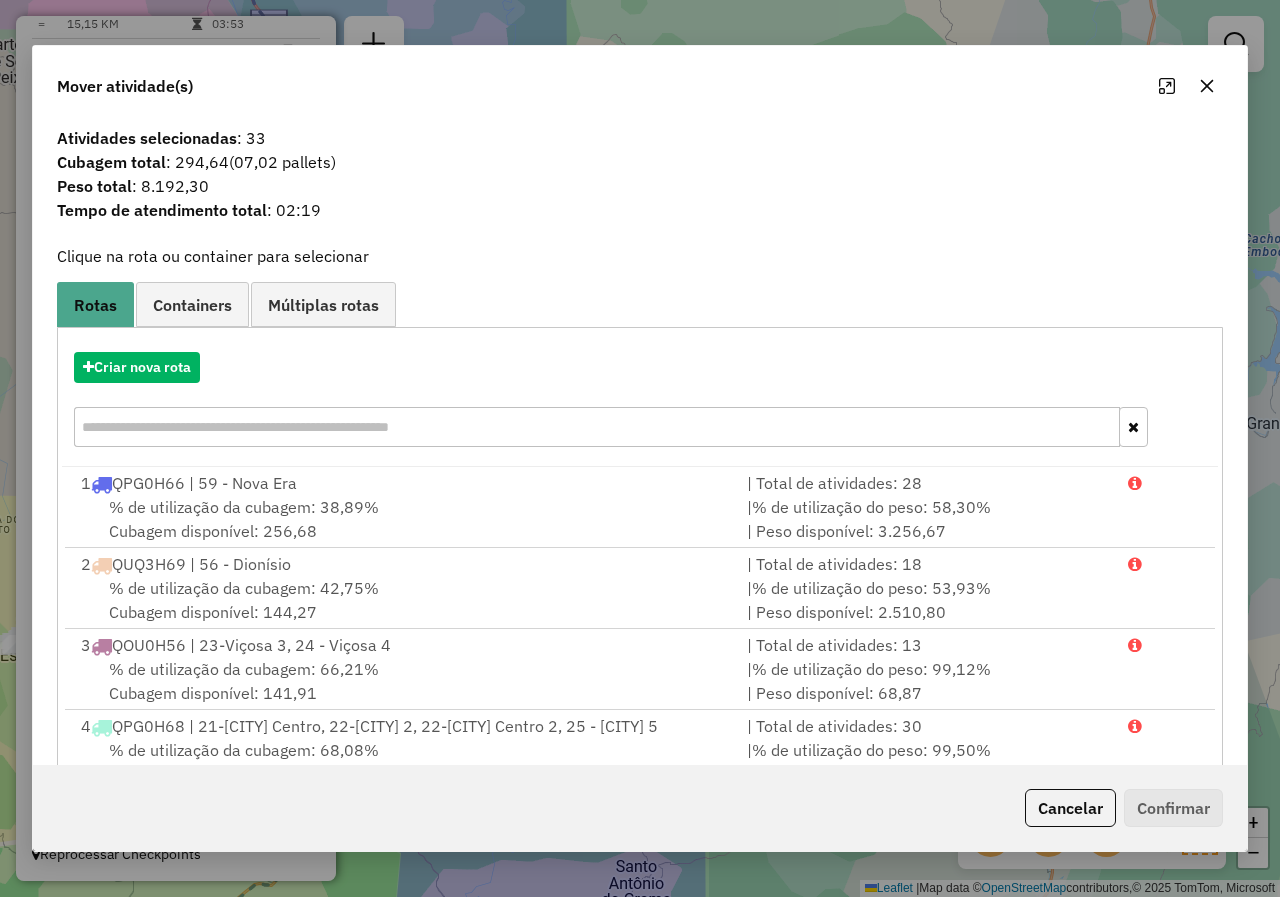 click 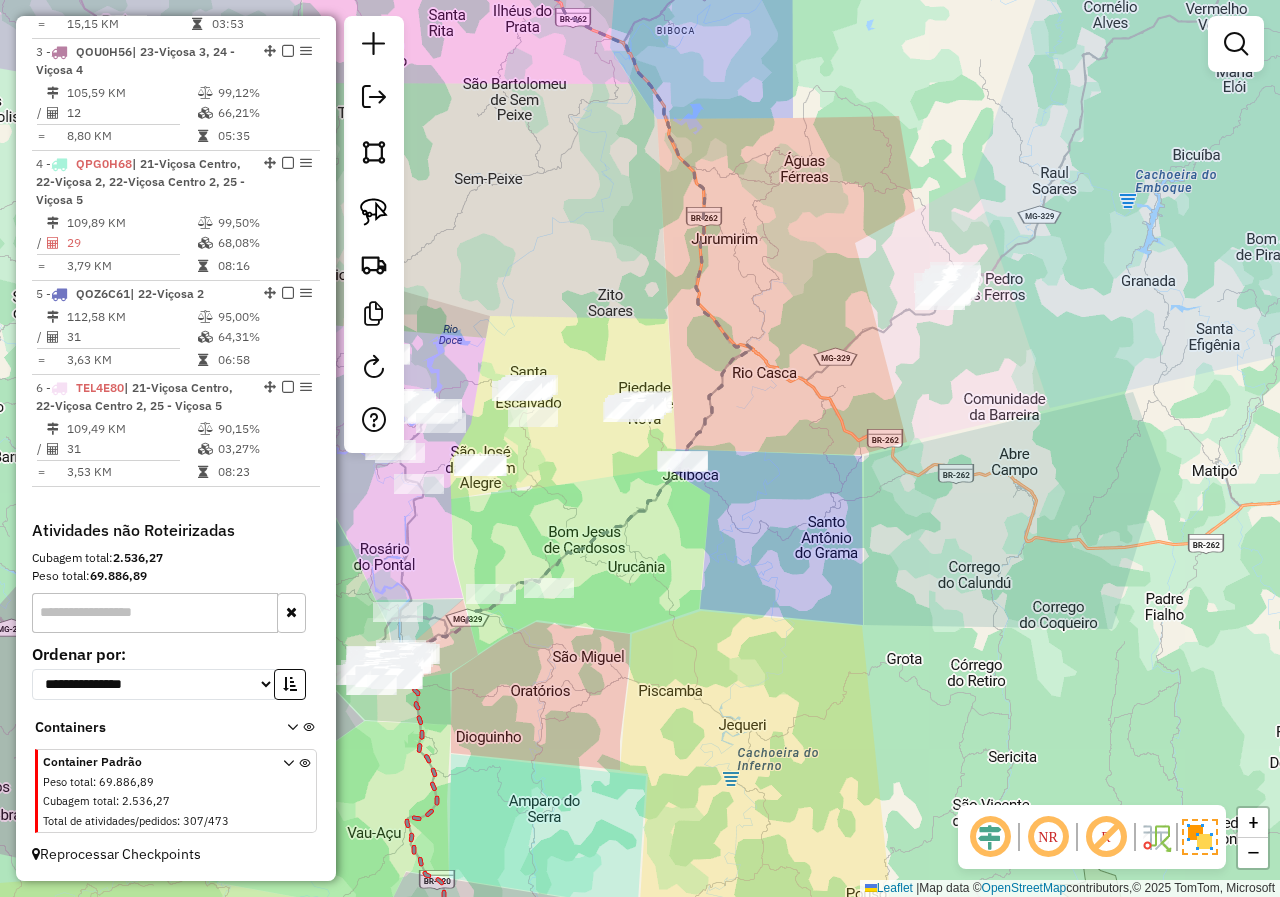 drag, startPoint x: 982, startPoint y: 278, endPoint x: 975, endPoint y: 194, distance: 84.29116 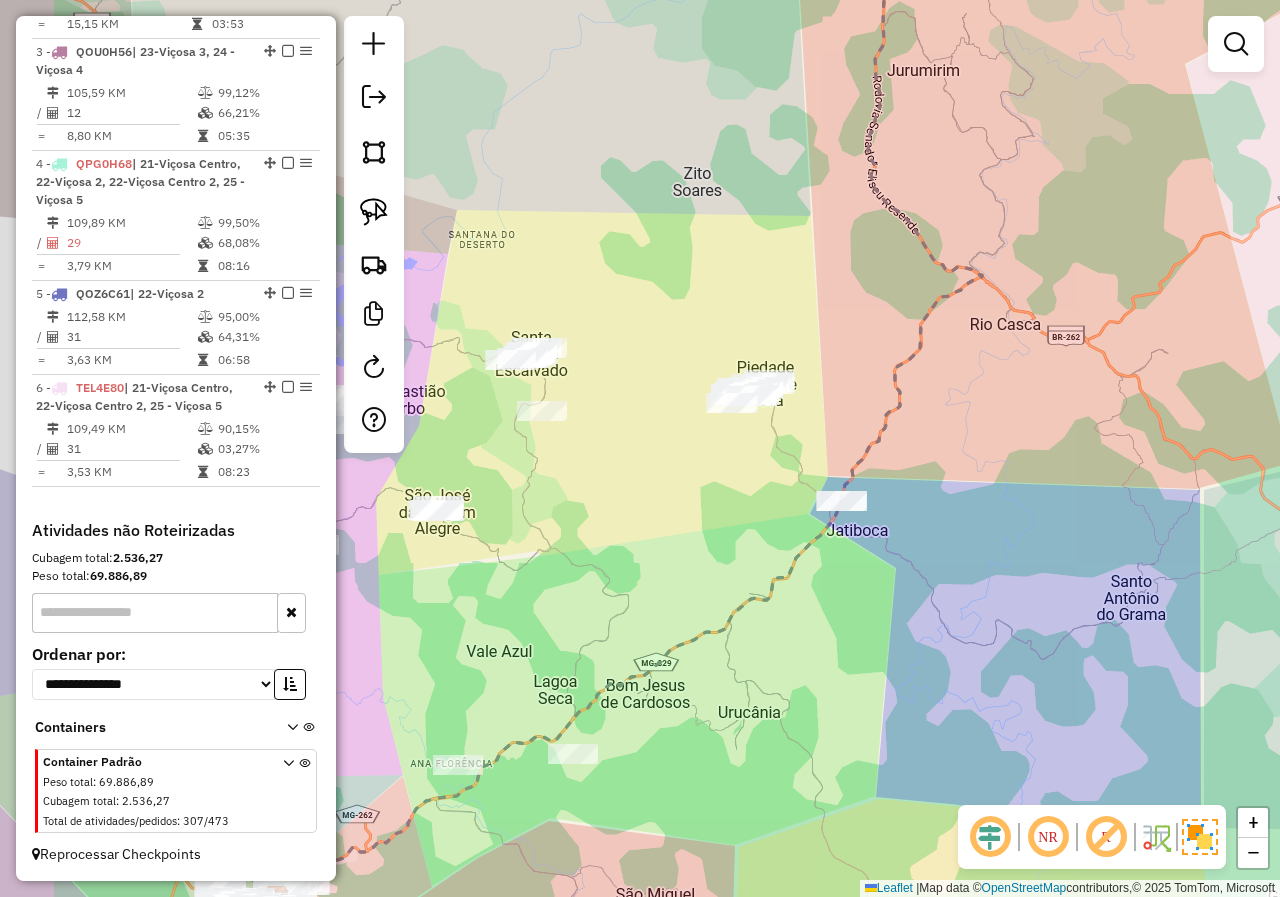drag, startPoint x: 604, startPoint y: 429, endPoint x: 698, endPoint y: 427, distance: 94.02127 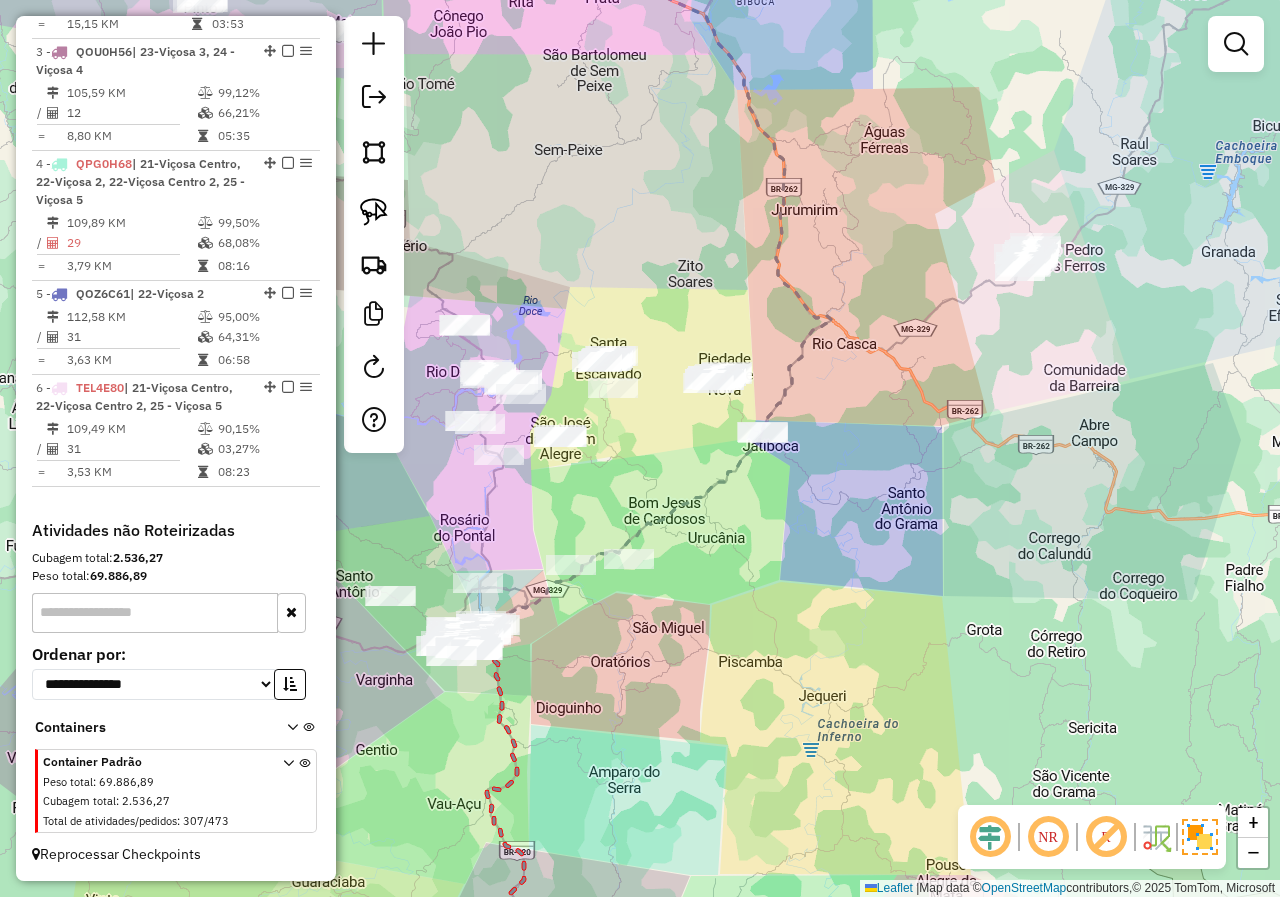 drag, startPoint x: 797, startPoint y: 382, endPoint x: 782, endPoint y: 346, distance: 39 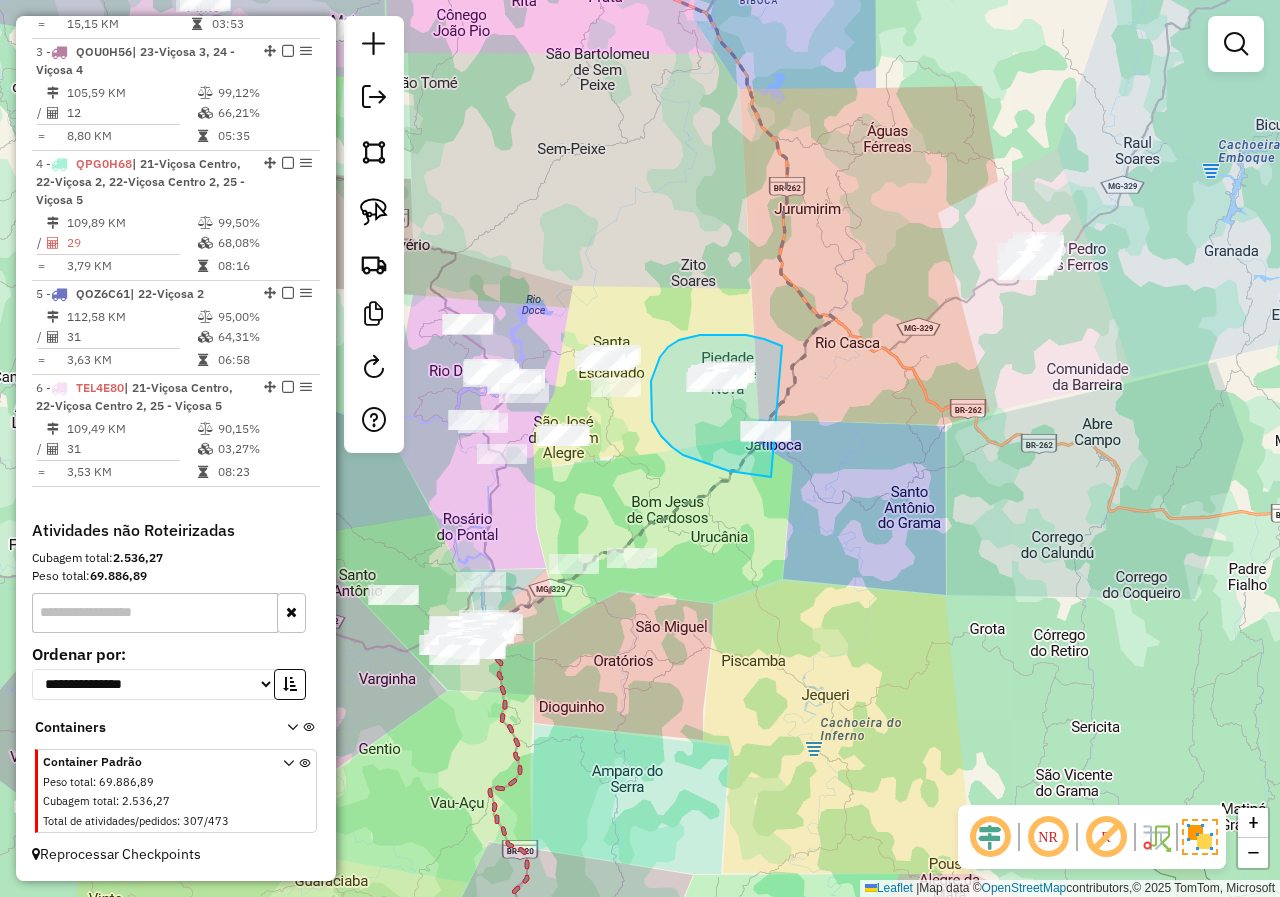 drag, startPoint x: 782, startPoint y: 346, endPoint x: 883, endPoint y: 471, distance: 160.7047 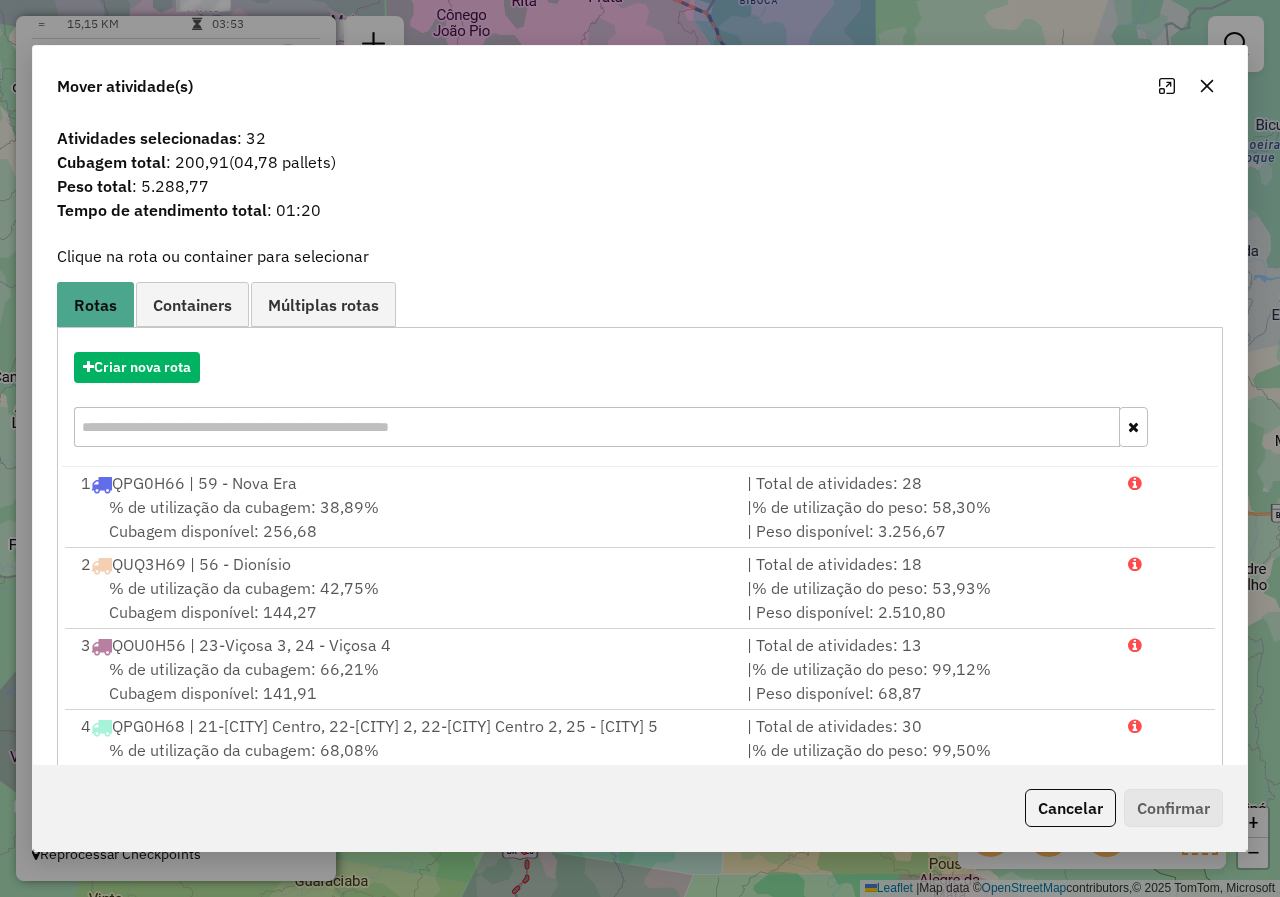 click 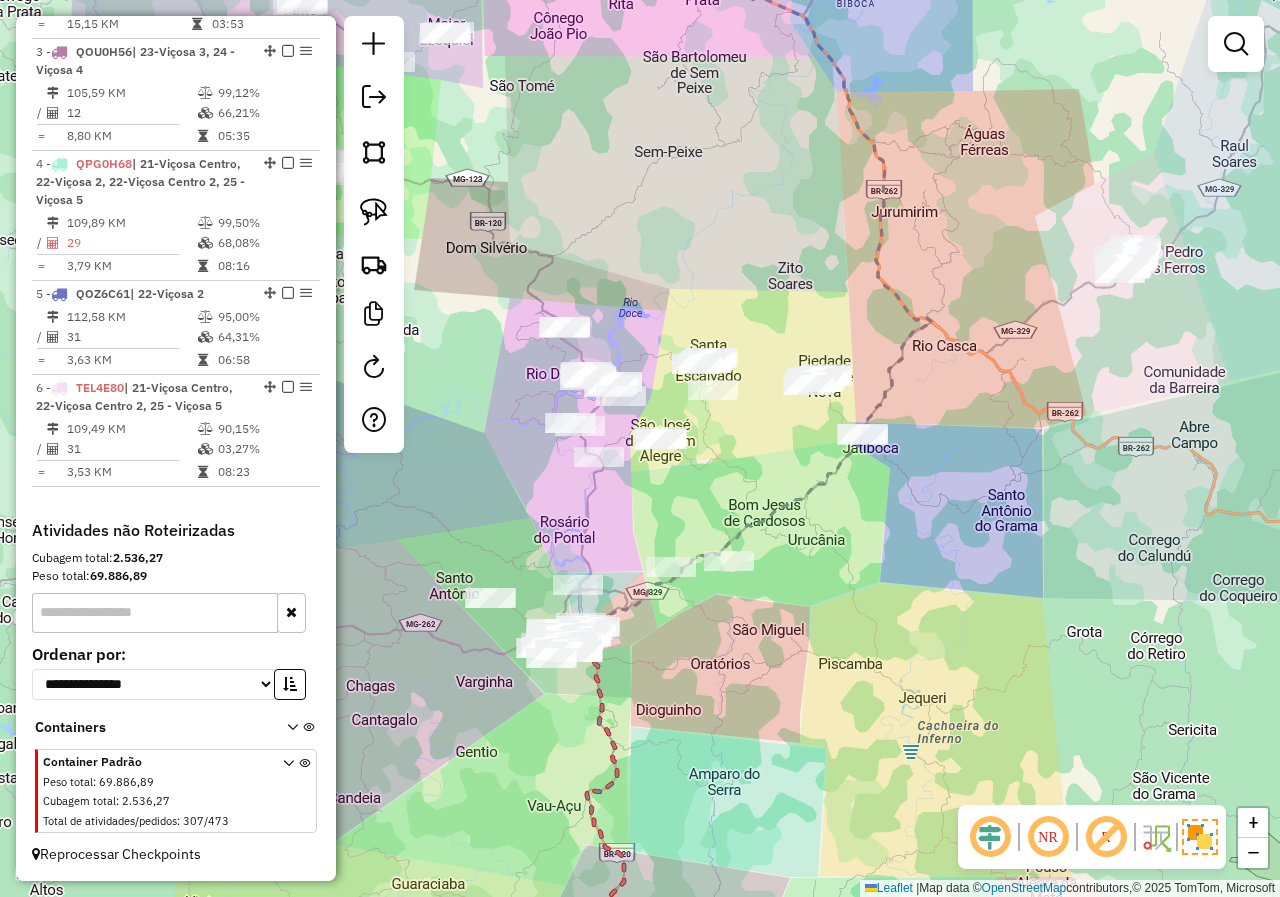 drag, startPoint x: 694, startPoint y: 469, endPoint x: 791, endPoint y: 472, distance: 97.04638 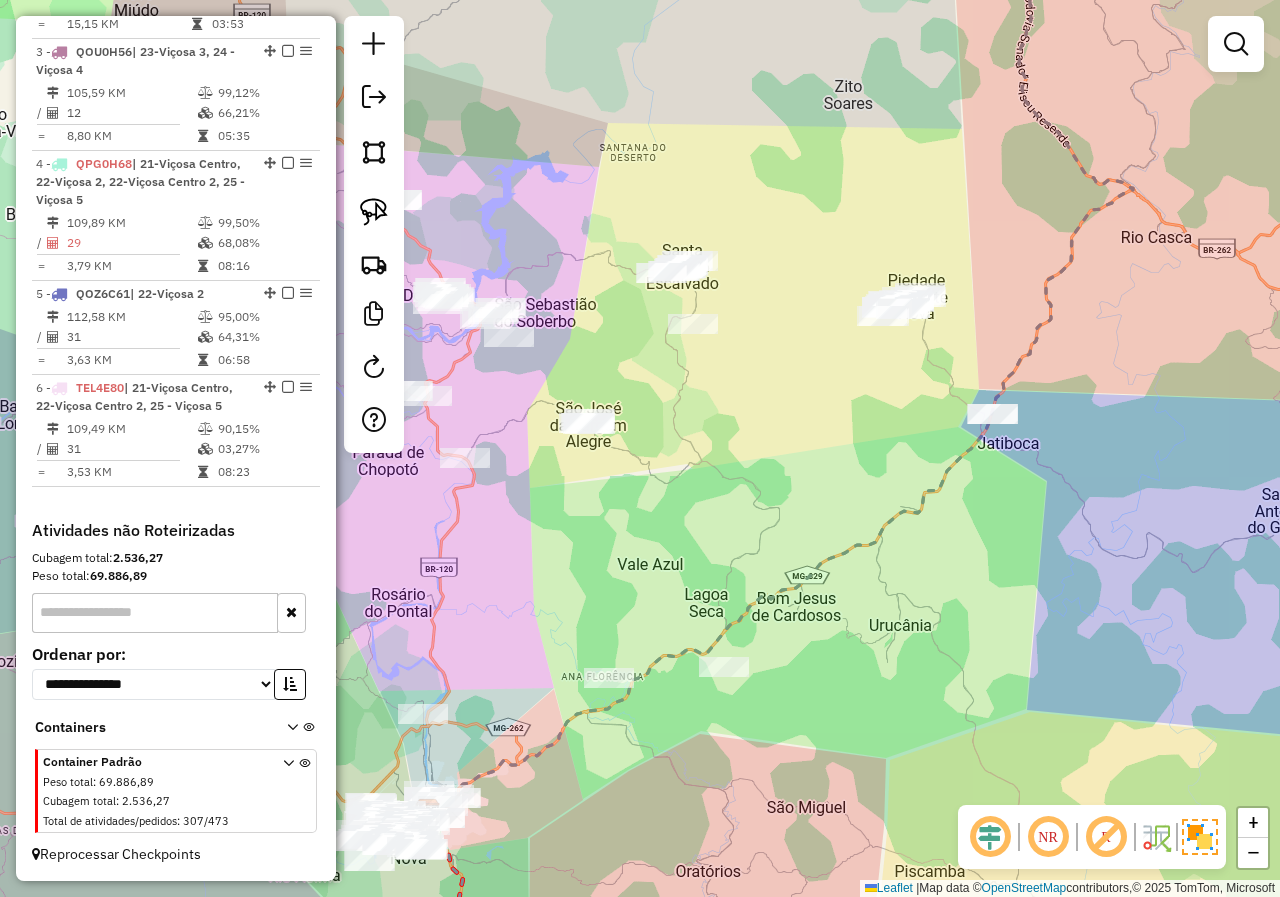 drag, startPoint x: 690, startPoint y: 456, endPoint x: 701, endPoint y: 485, distance: 31.016125 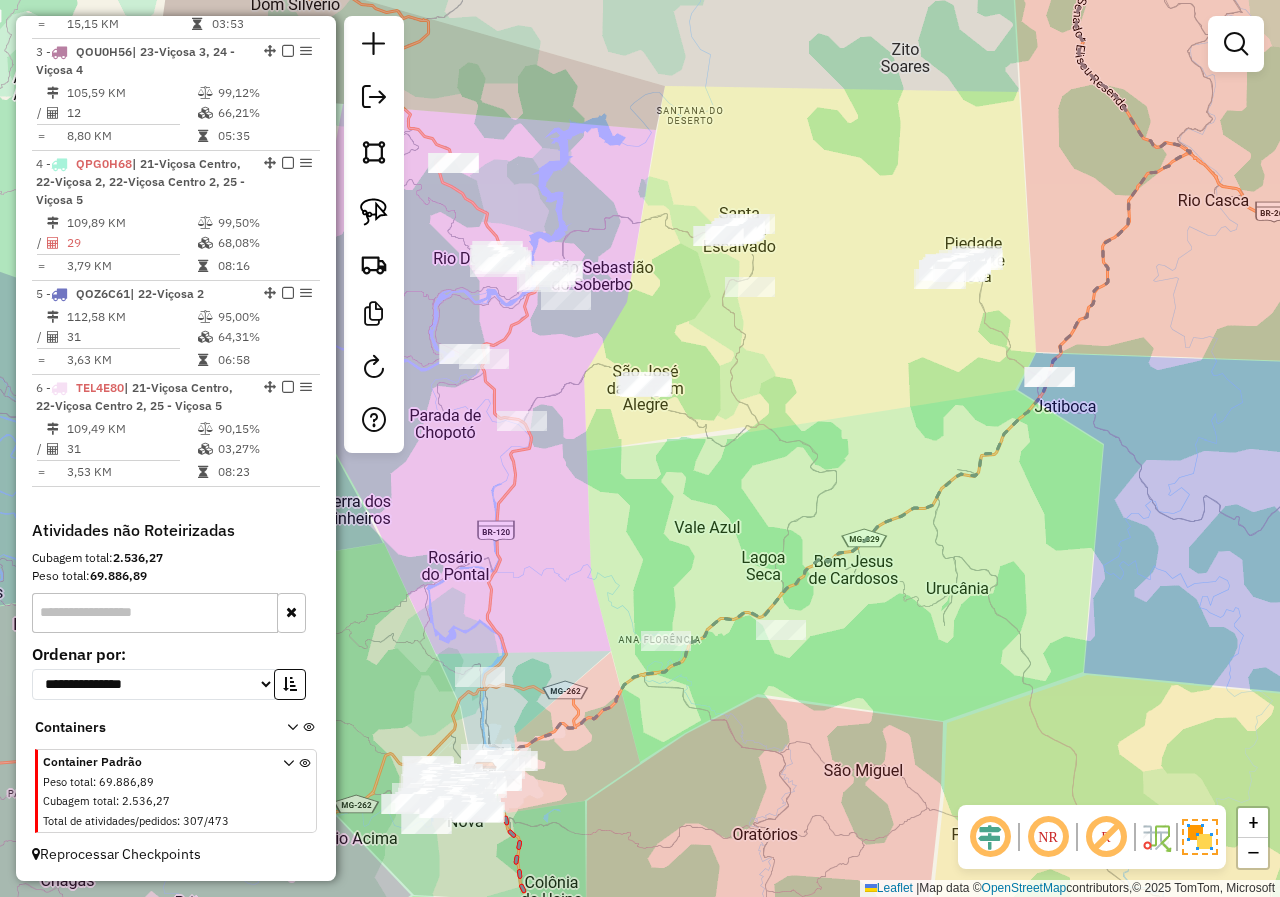 drag, startPoint x: 762, startPoint y: 266, endPoint x: 840, endPoint y: 219, distance: 91.06591 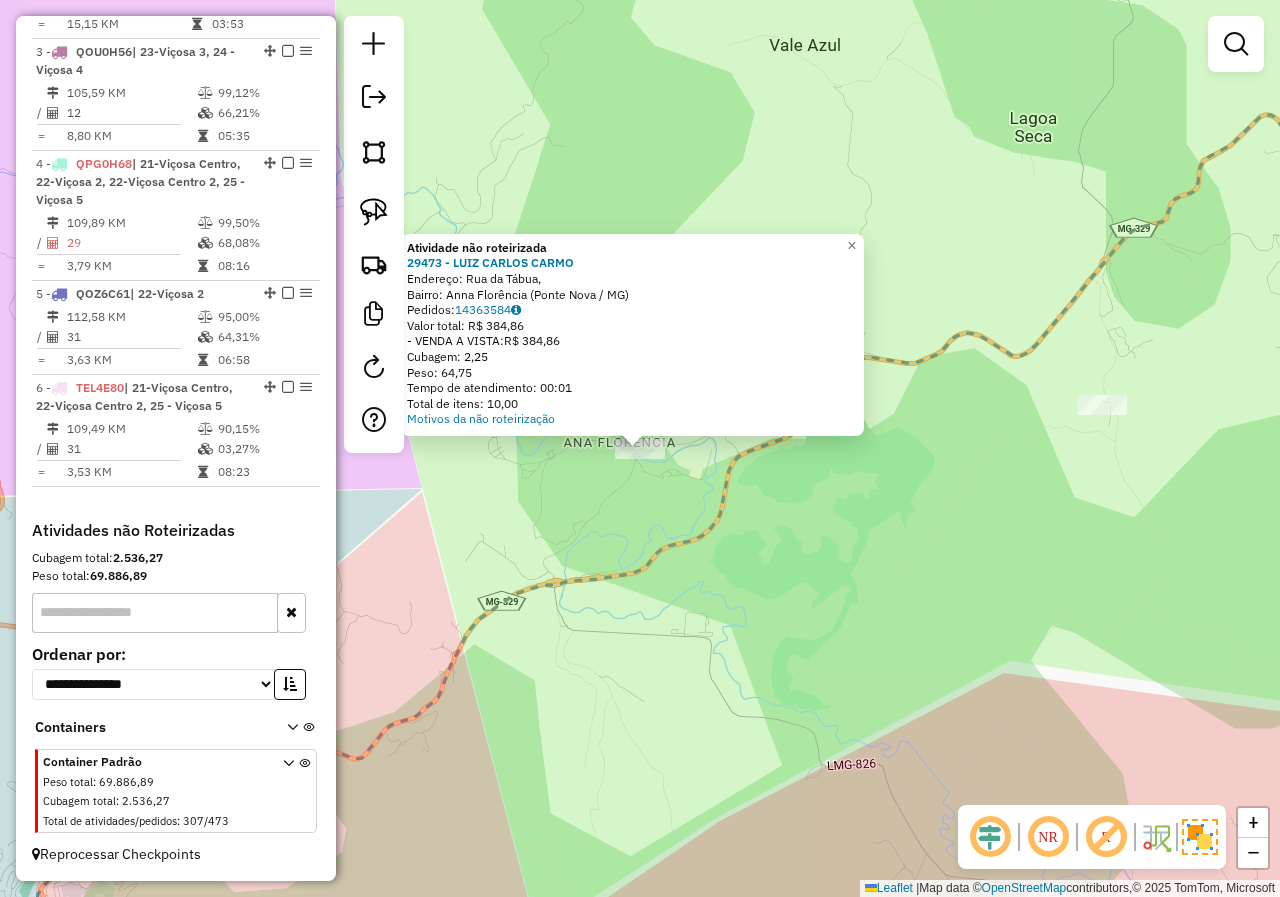 click on "Atividade não roteirizada 29473 - [PERSON] Endereço: Rua da Tábua, Bairro: [NEIGHBORHOOD] ([CITY] / MG) Pedidos: 14363584 Valor total: R$ 384,86 - VENDA A VISTA: R$ 384,86 Cubagem: 2,25 Peso: 64,75 Tempo de atendimento: 00:01 Total de itens: 10,00 Motivos da não roteirização × Janela de atendimento Grade de atendimento Capacidade Transportadoras Veículos Cliente Pedidos Rotas Selecione os dias de semana para filtrar as janelas de atendimento Seg Ter Qua Qui Sex Sáb Dom Informe o período da janela de atendimento: De: Até: Filtrar exatamente a janela do cliente Considerar janela de atendimento padrão Selecione os dias de semana para filtrar as grades de atendimento Seg Ter Qua Qui Sex Sáb Dom Considerar clientes sem dia de atendimento cadastrado Clientes fora do dia de atendimento selecionado Filtrar as atividades entre os valores definidos abaixo: Peso mínimo: Peso máximo: Cubagem mínima: Cubagem máxima: De: Até:" 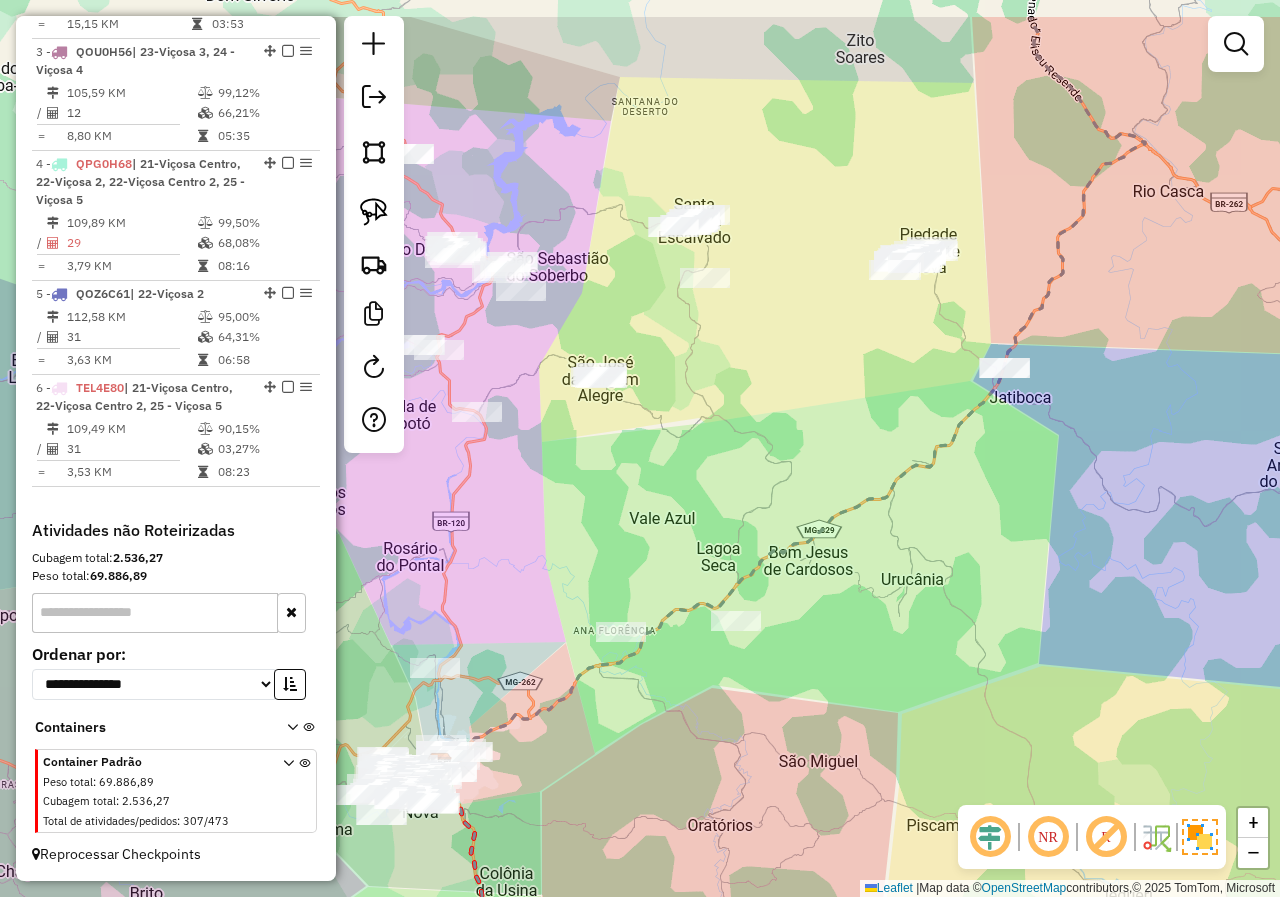 drag, startPoint x: 604, startPoint y: 583, endPoint x: 648, endPoint y: 659, distance: 87.81799 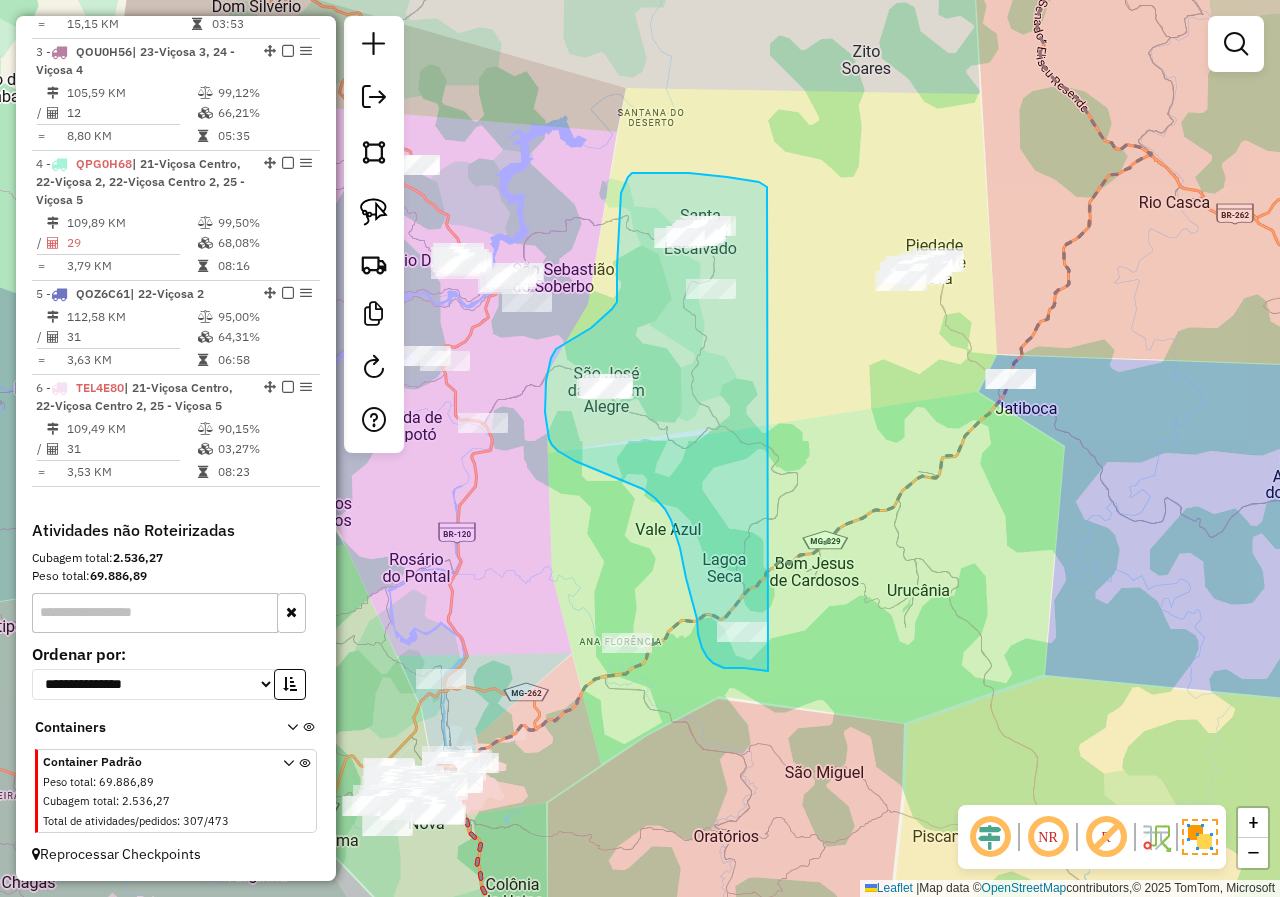 drag, startPoint x: 767, startPoint y: 190, endPoint x: 859, endPoint y: 620, distance: 439.73175 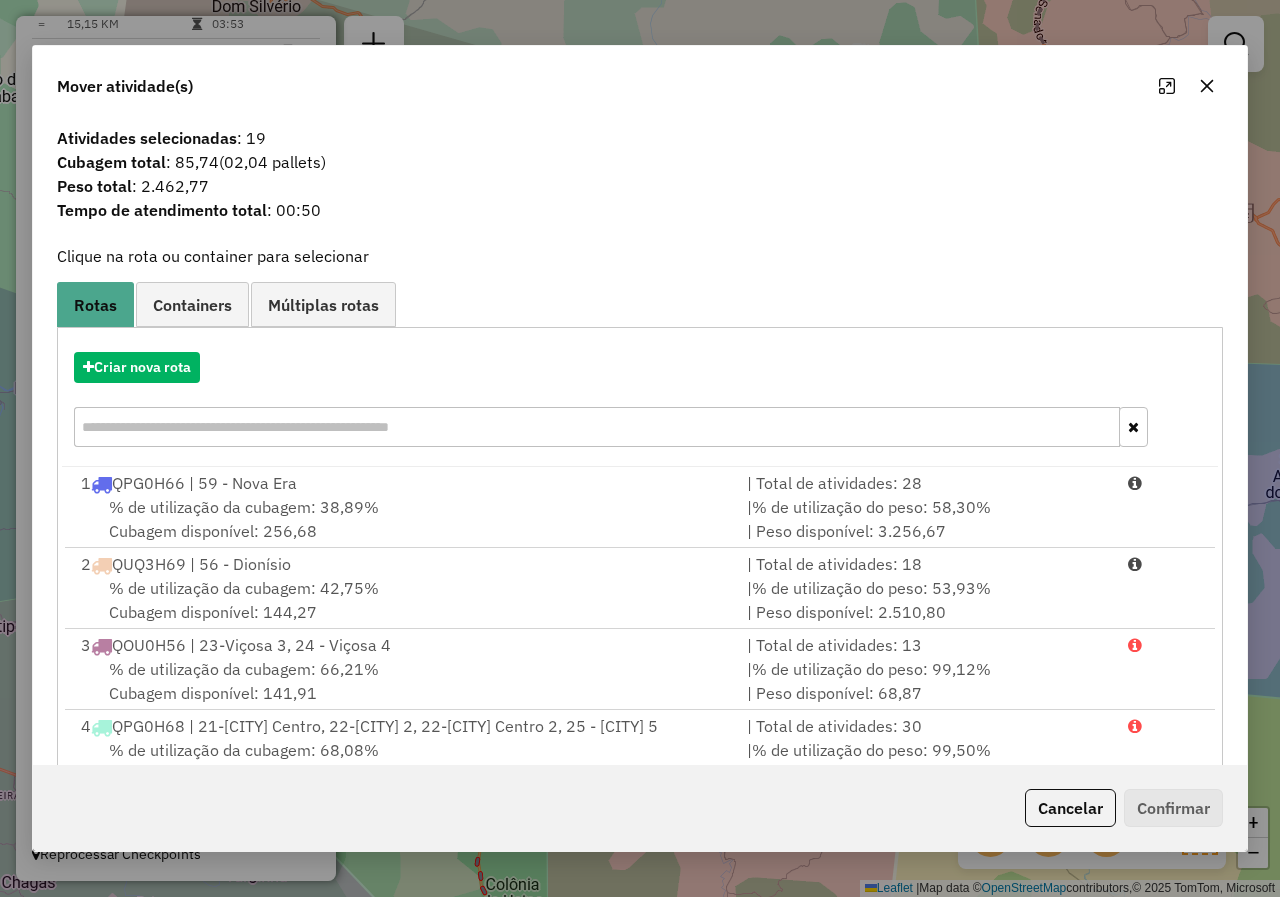 click 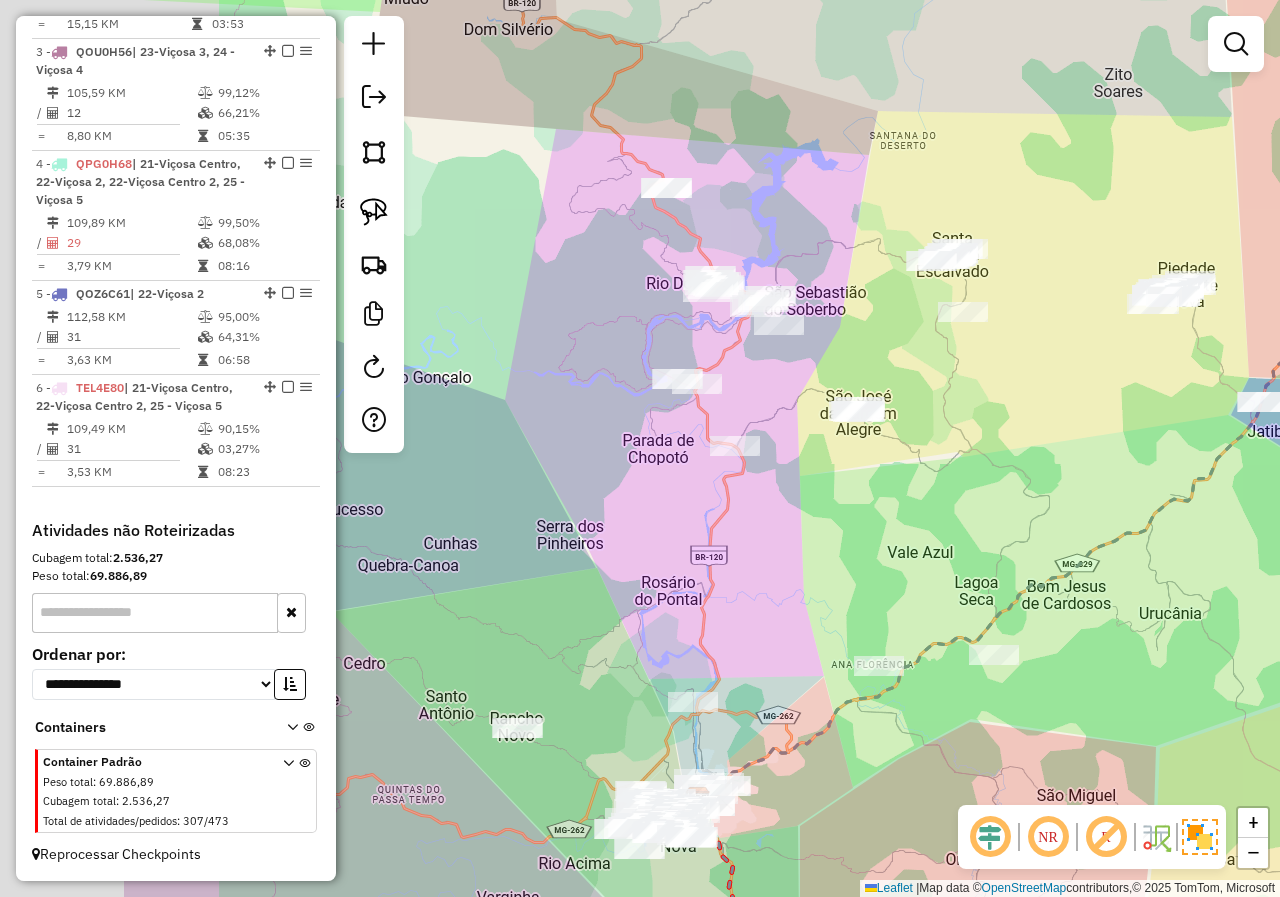 drag, startPoint x: 662, startPoint y: 431, endPoint x: 914, endPoint y: 454, distance: 253.04742 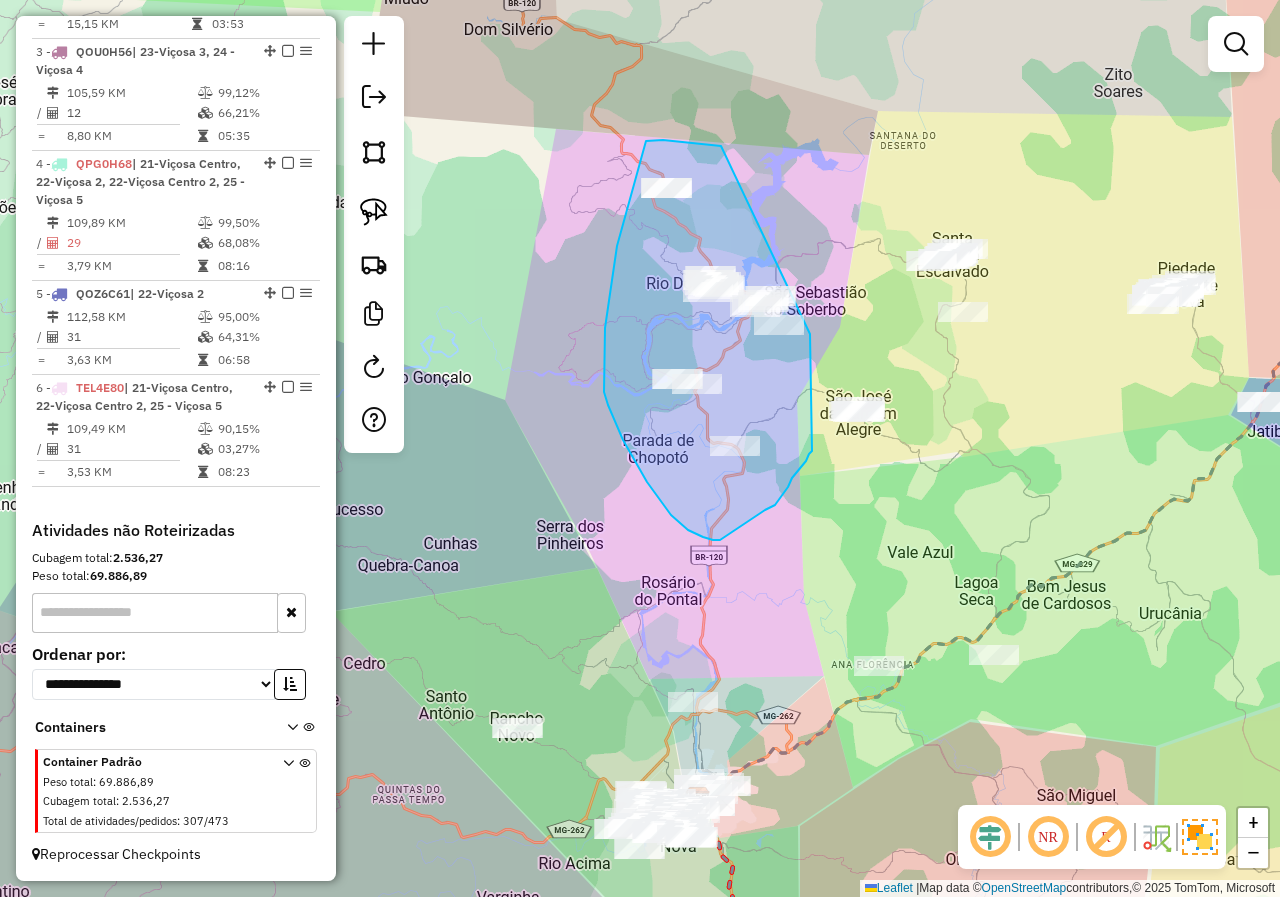 drag, startPoint x: 697, startPoint y: 144, endPoint x: 815, endPoint y: 271, distance: 173.35802 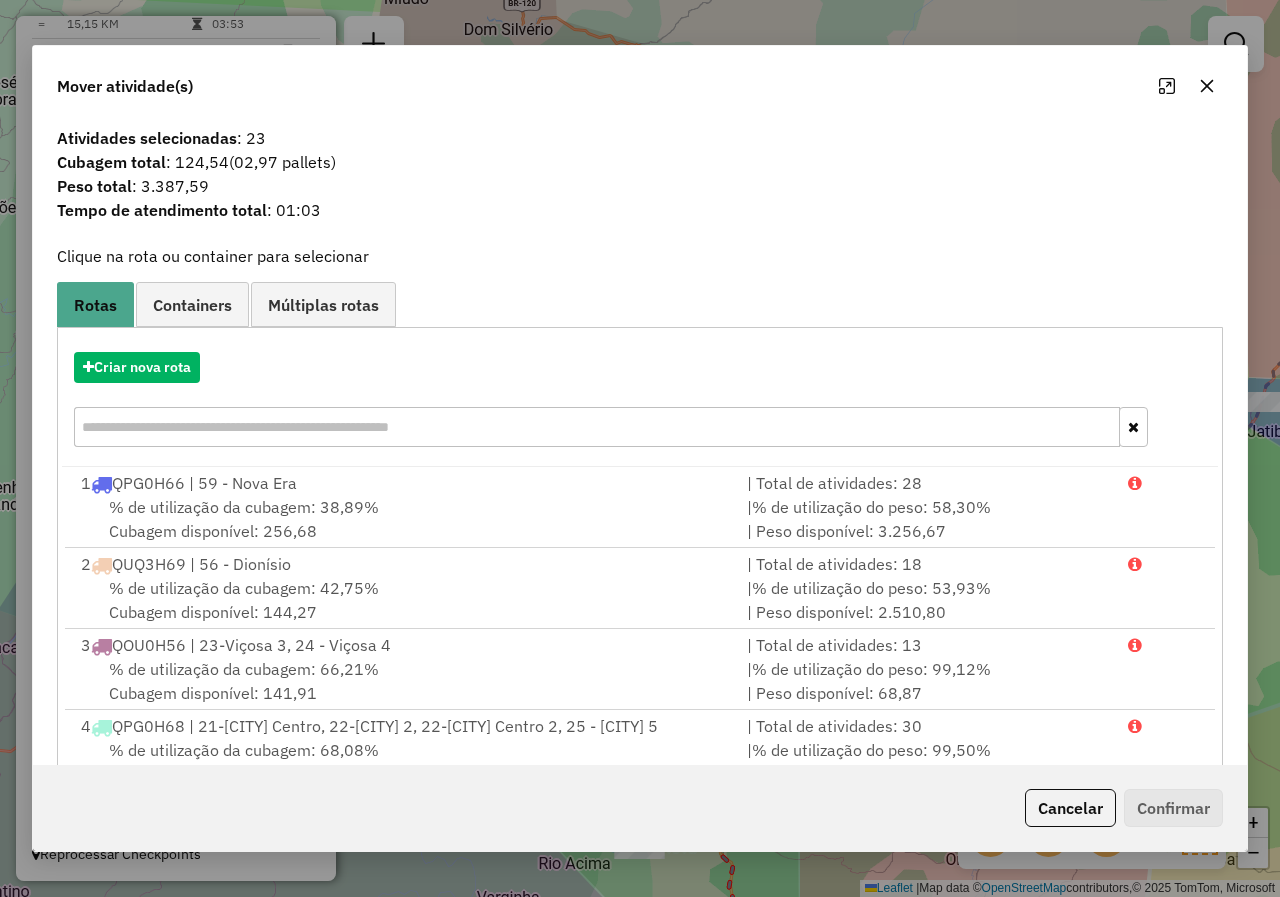 click 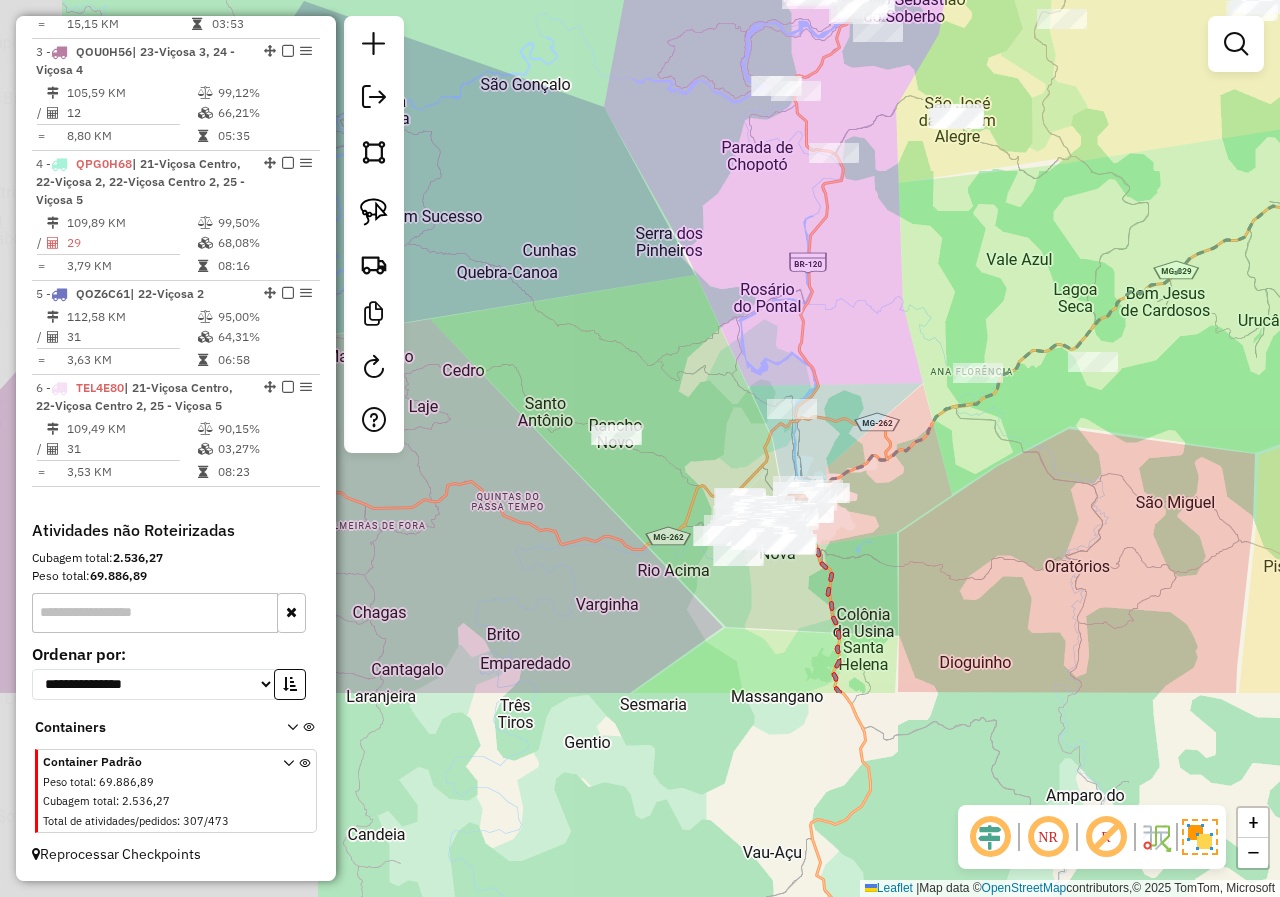 drag, startPoint x: 726, startPoint y: 575, endPoint x: 825, endPoint y: 284, distance: 307.37924 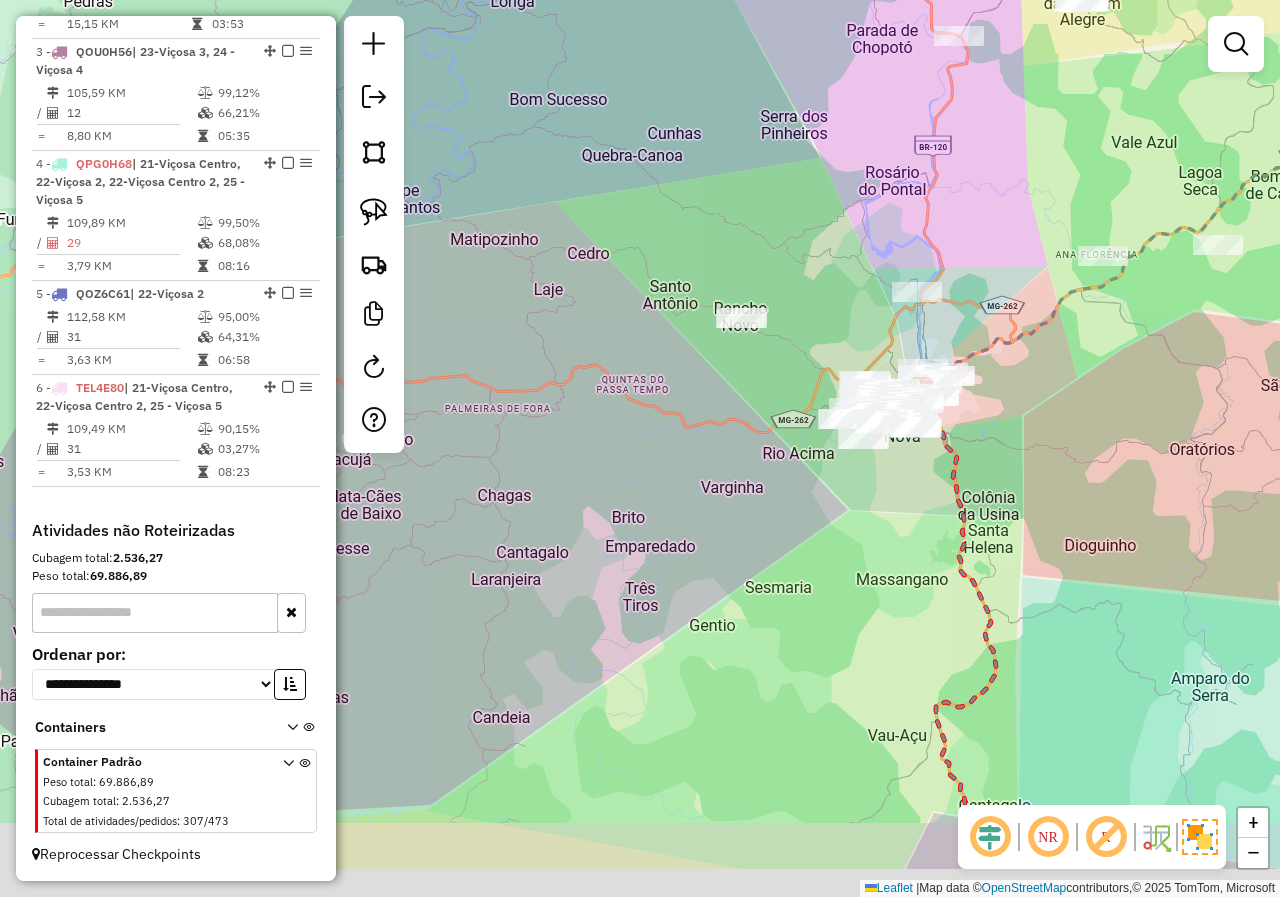 drag, startPoint x: 701, startPoint y: 351, endPoint x: 826, endPoint y: 234, distance: 171.21332 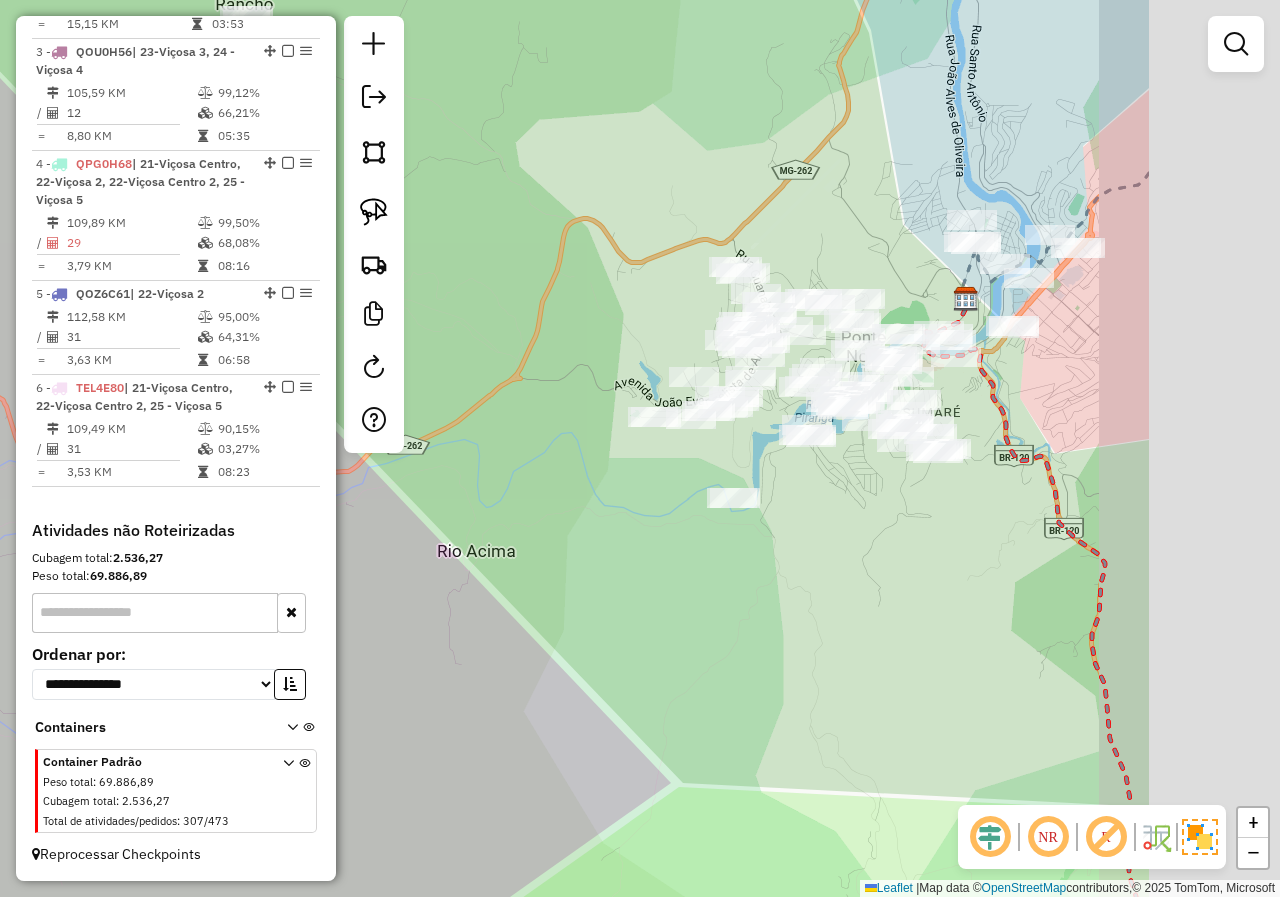 drag, startPoint x: 937, startPoint y: 477, endPoint x: 654, endPoint y: 478, distance: 283.00177 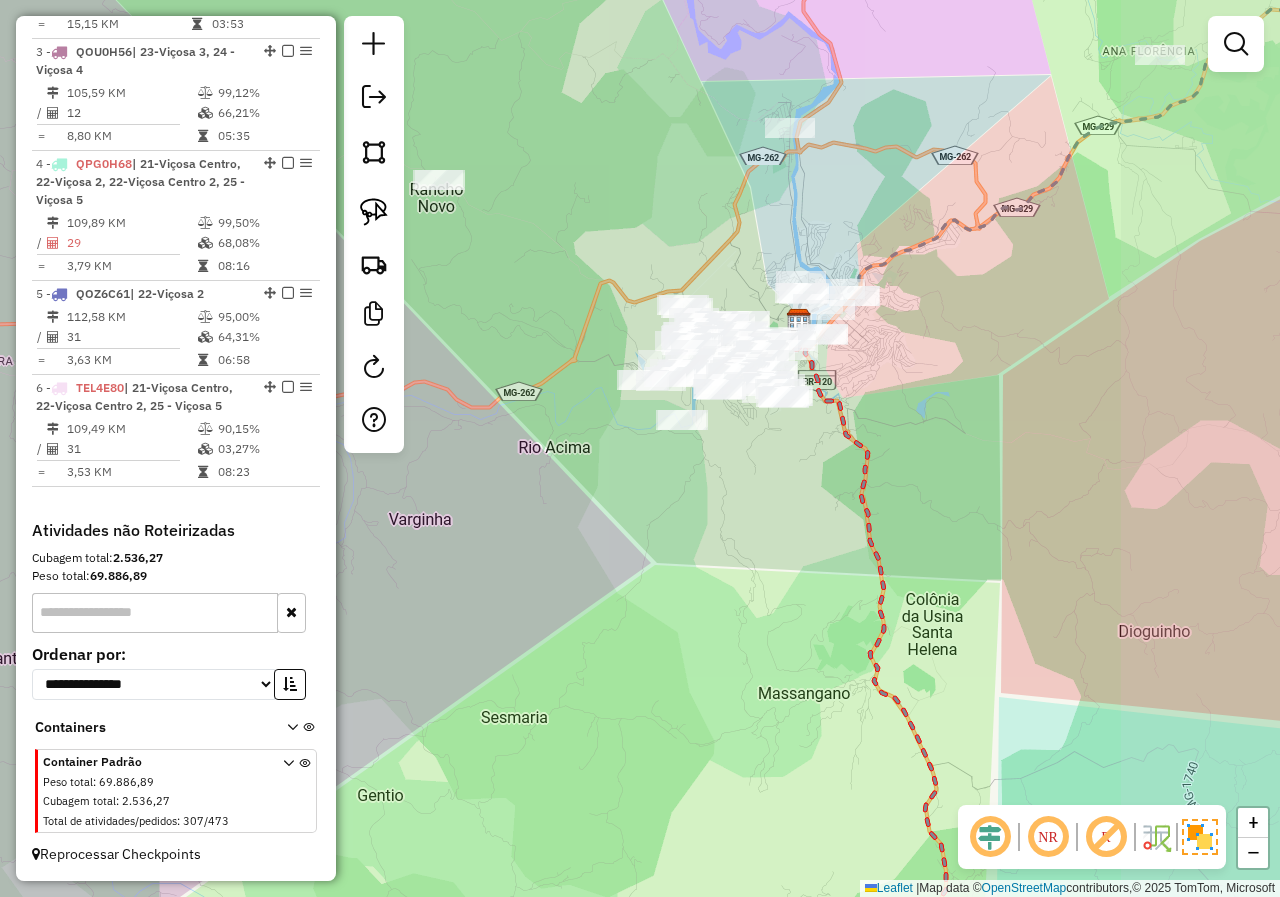 drag, startPoint x: 894, startPoint y: 567, endPoint x: 767, endPoint y: 421, distance: 193.50711 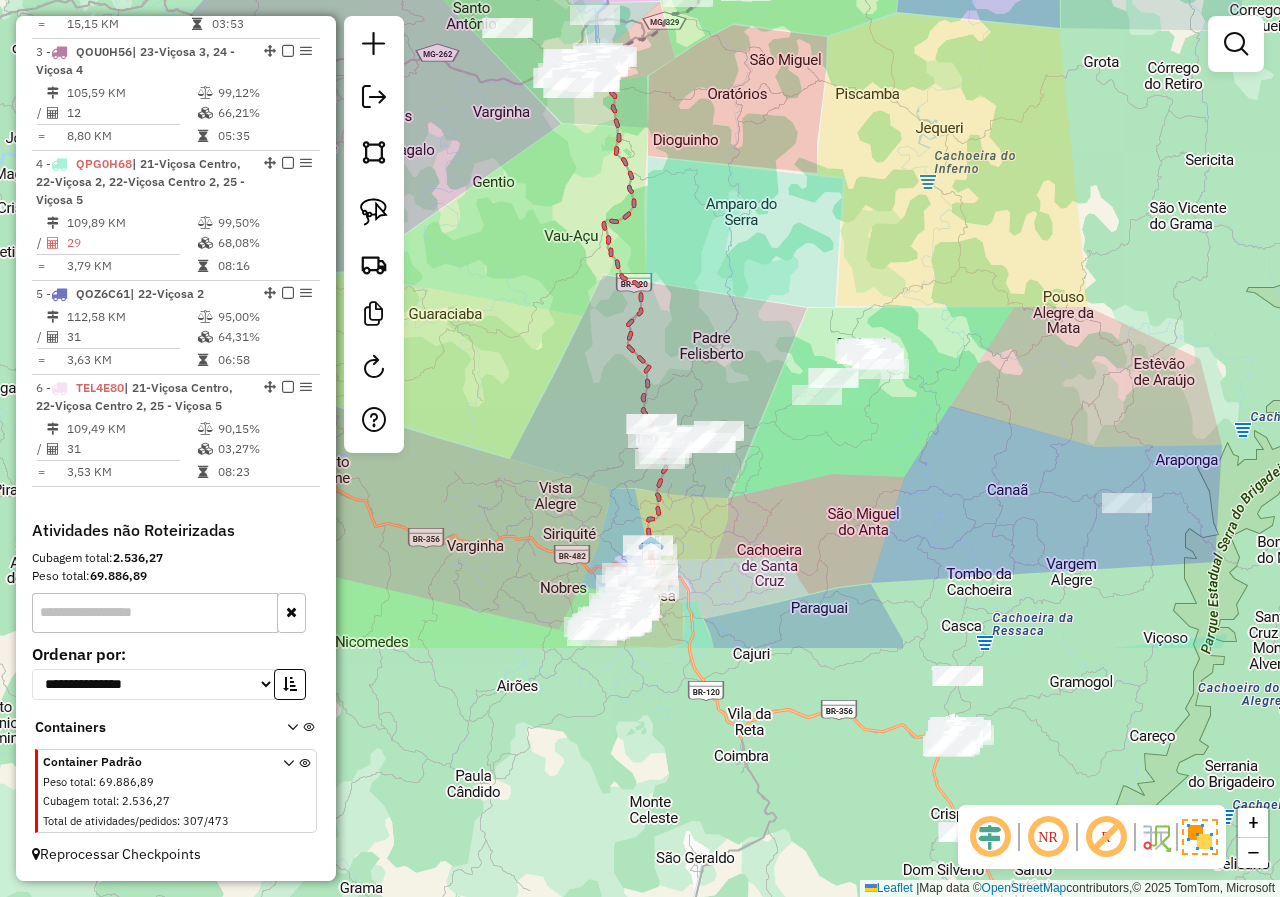 drag, startPoint x: 776, startPoint y: 536, endPoint x: 611, endPoint y: 198, distance: 376.12366 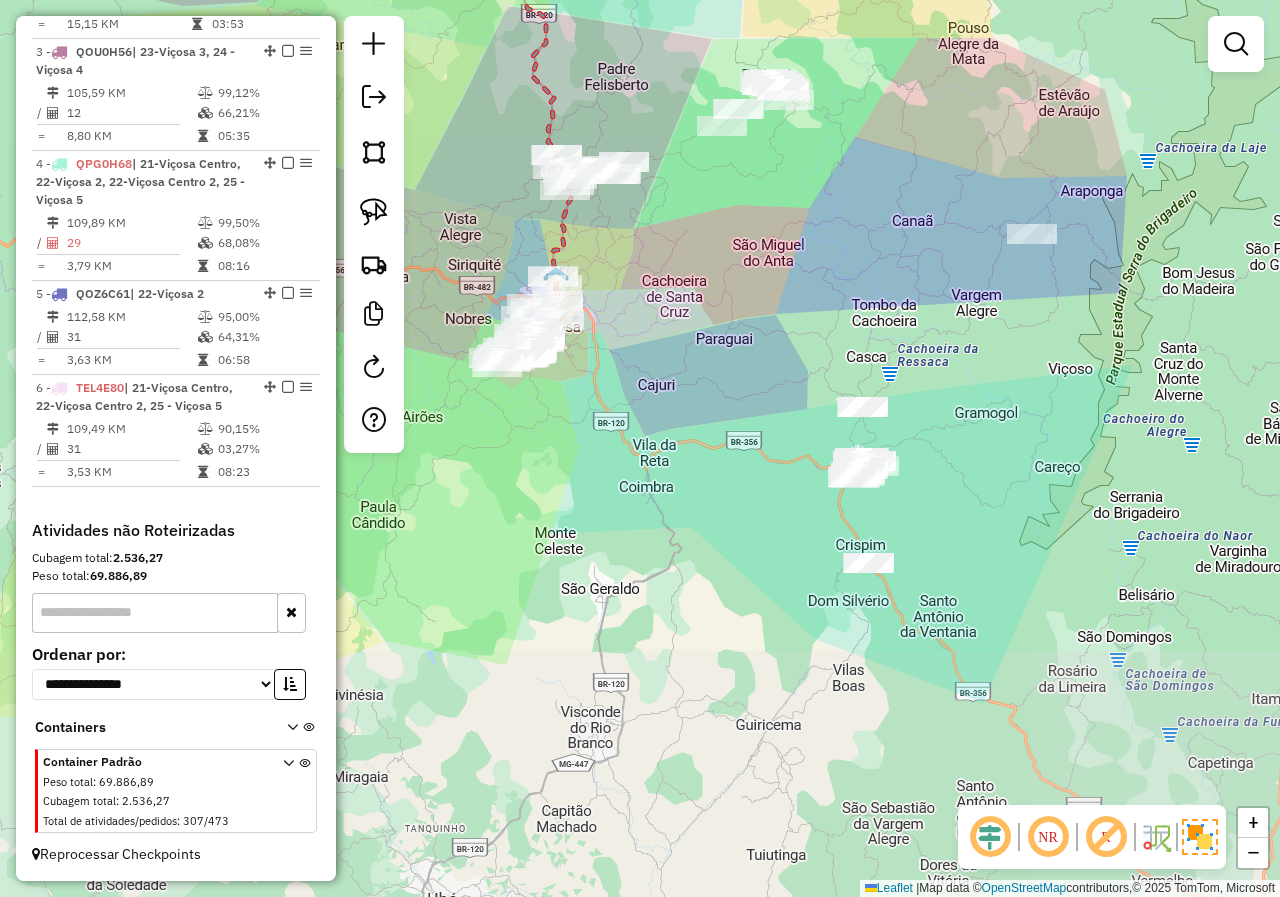 drag, startPoint x: 783, startPoint y: 596, endPoint x: 694, endPoint y: 339, distance: 271.97427 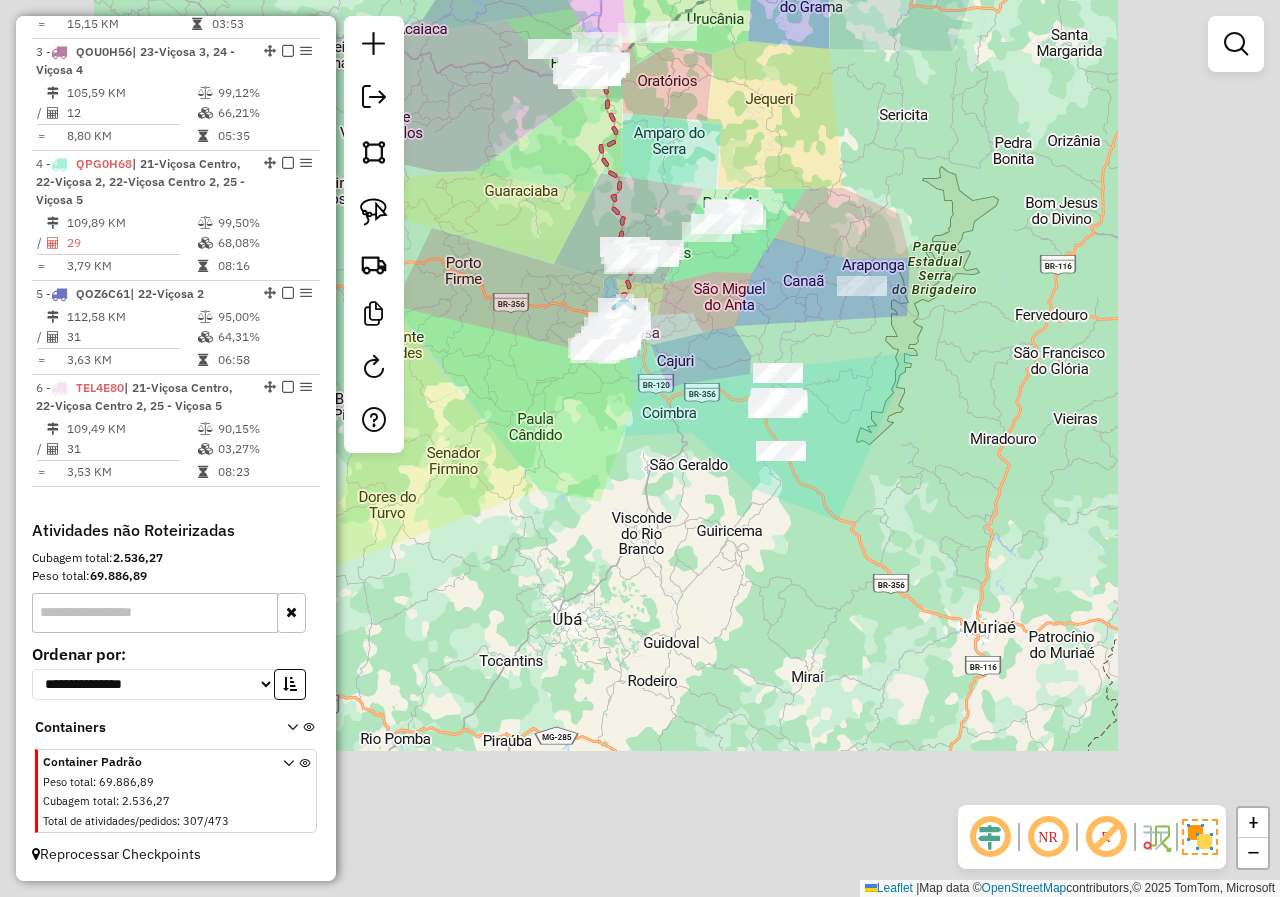 drag, startPoint x: 702, startPoint y: 449, endPoint x: 714, endPoint y: 614, distance: 165.43579 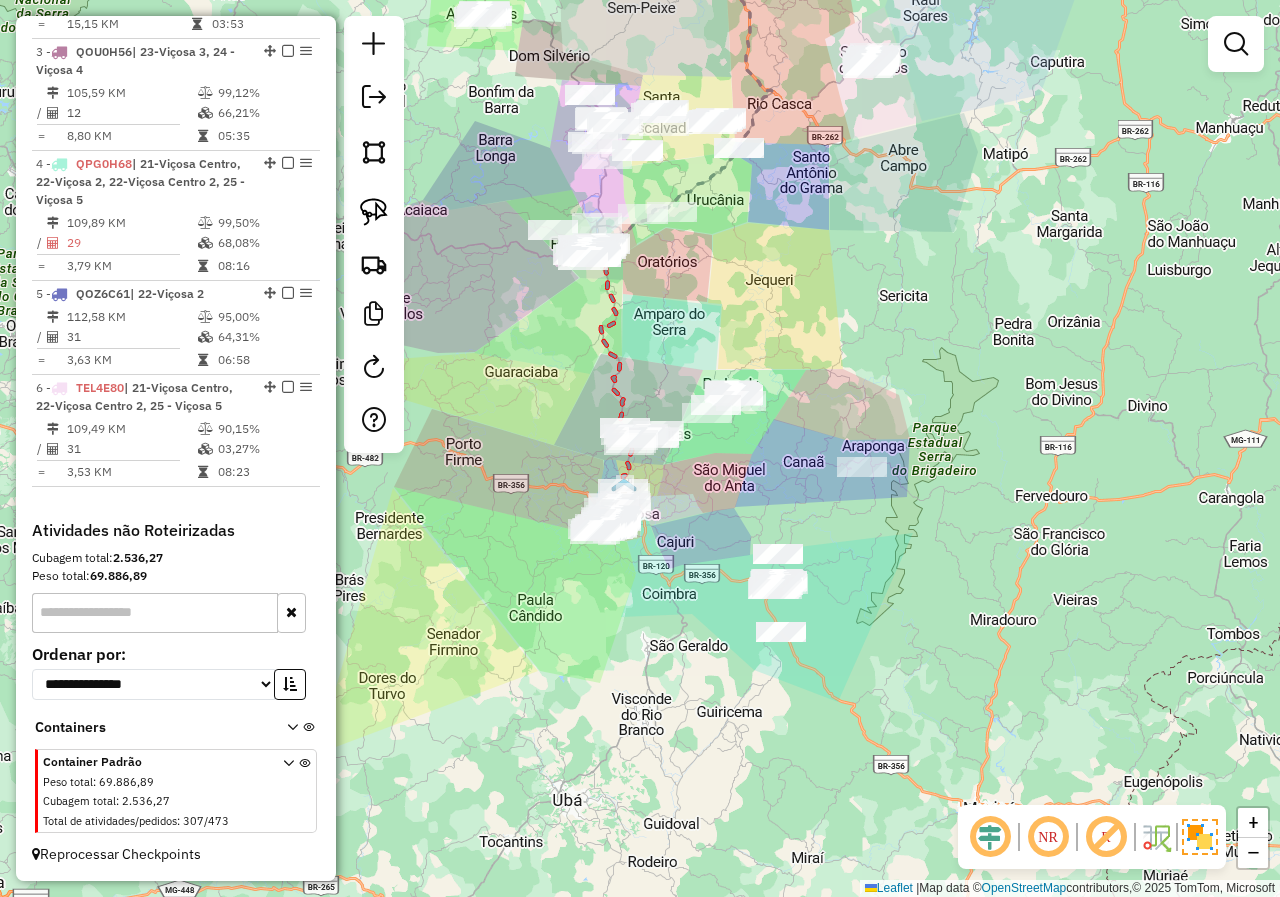 drag, startPoint x: 891, startPoint y: 318, endPoint x: 855, endPoint y: 514, distance: 199.2787 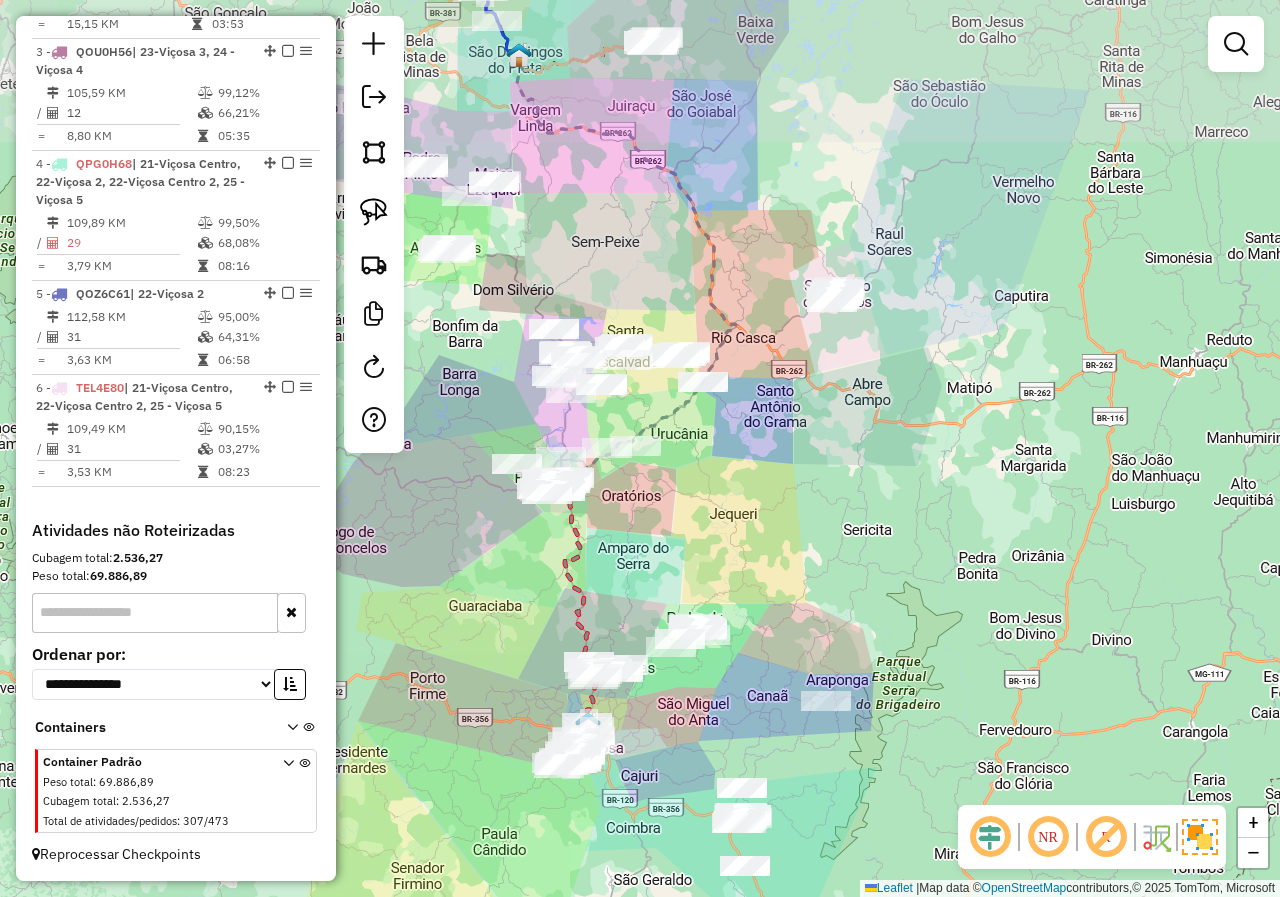 drag, startPoint x: 846, startPoint y: 438, endPoint x: 983, endPoint y: 545, distance: 173.83325 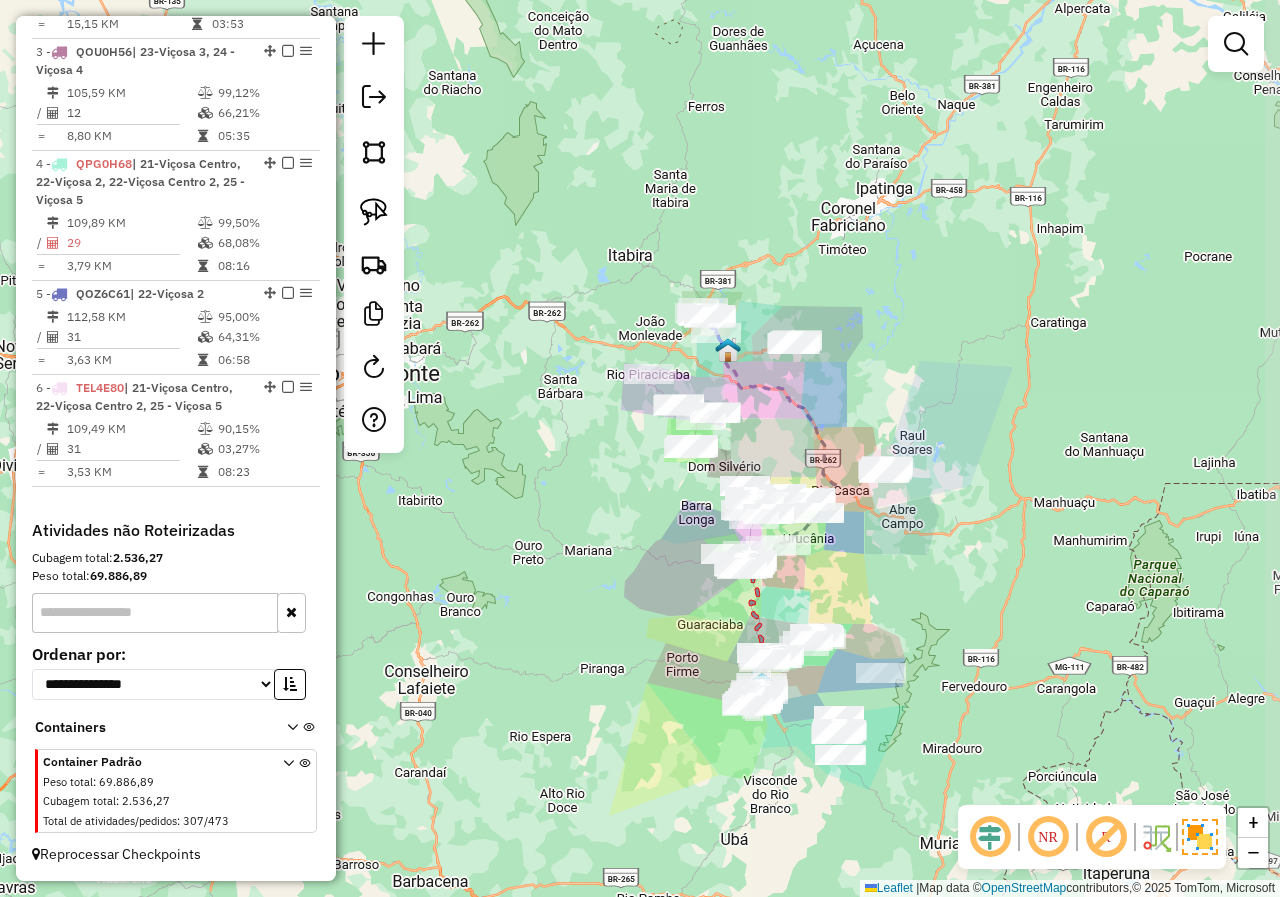 drag, startPoint x: 880, startPoint y: 406, endPoint x: 807, endPoint y: 422, distance: 74.73286 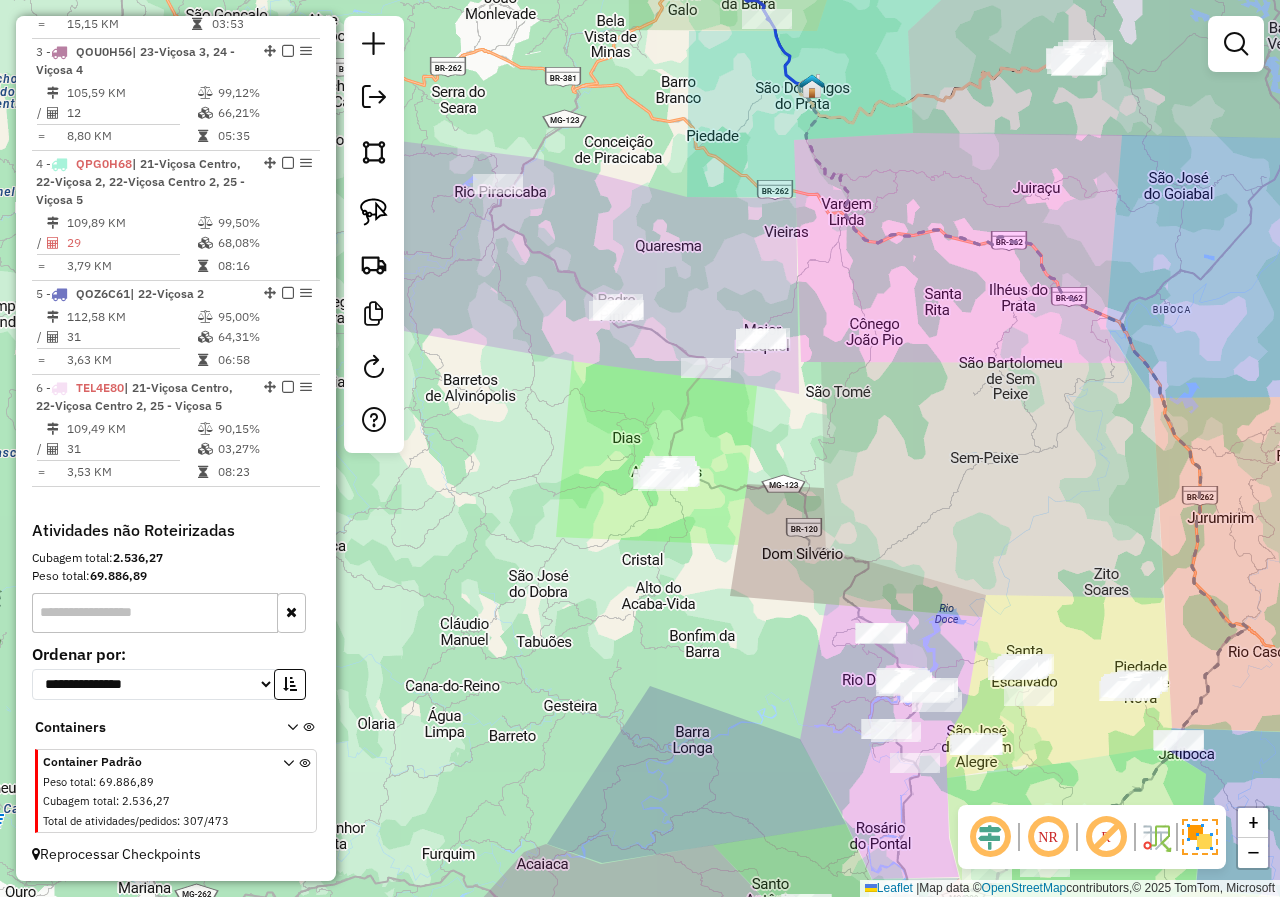 drag, startPoint x: 783, startPoint y: 580, endPoint x: 669, endPoint y: 377, distance: 232.81967 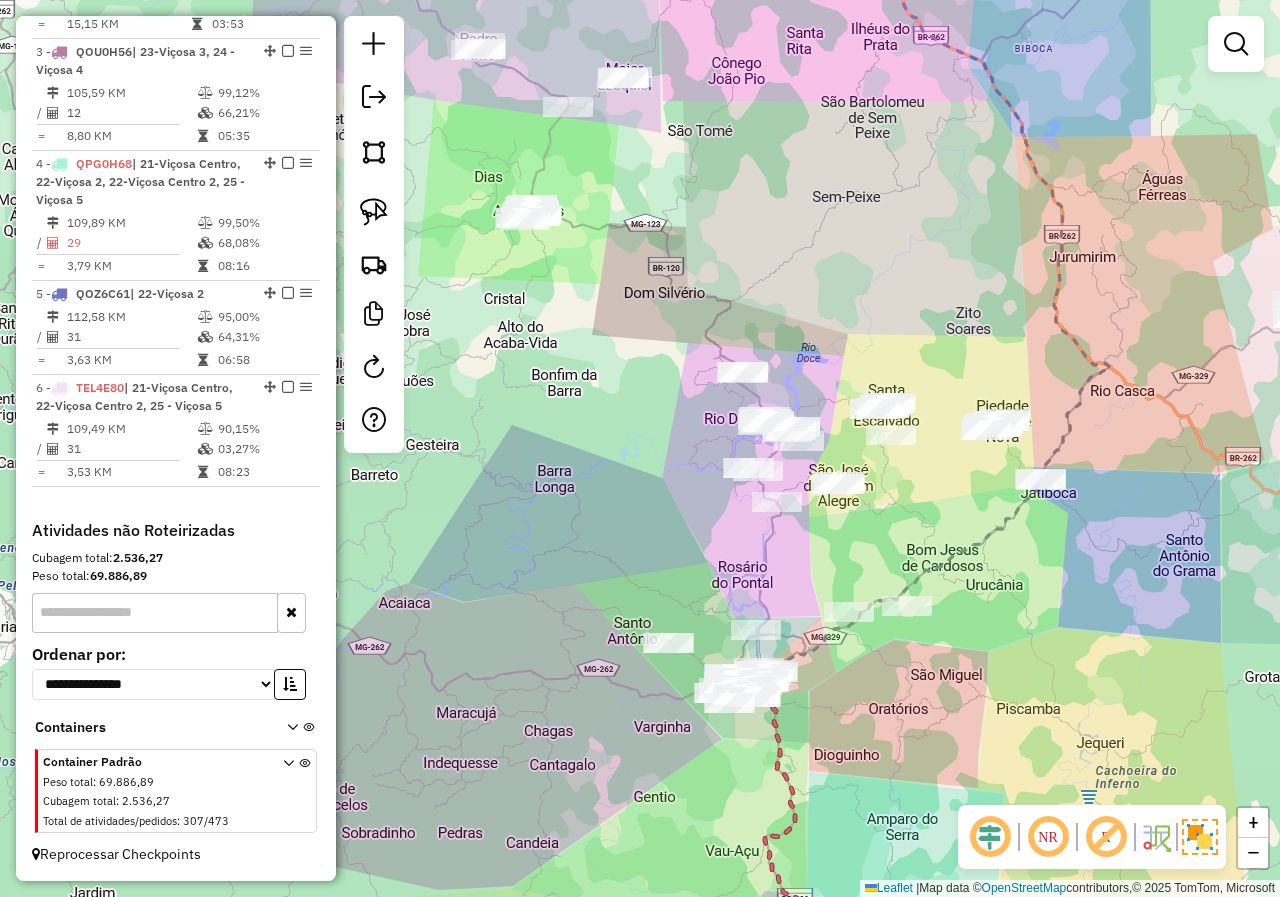 drag, startPoint x: 705, startPoint y: 578, endPoint x: 657, endPoint y: 461, distance: 126.46343 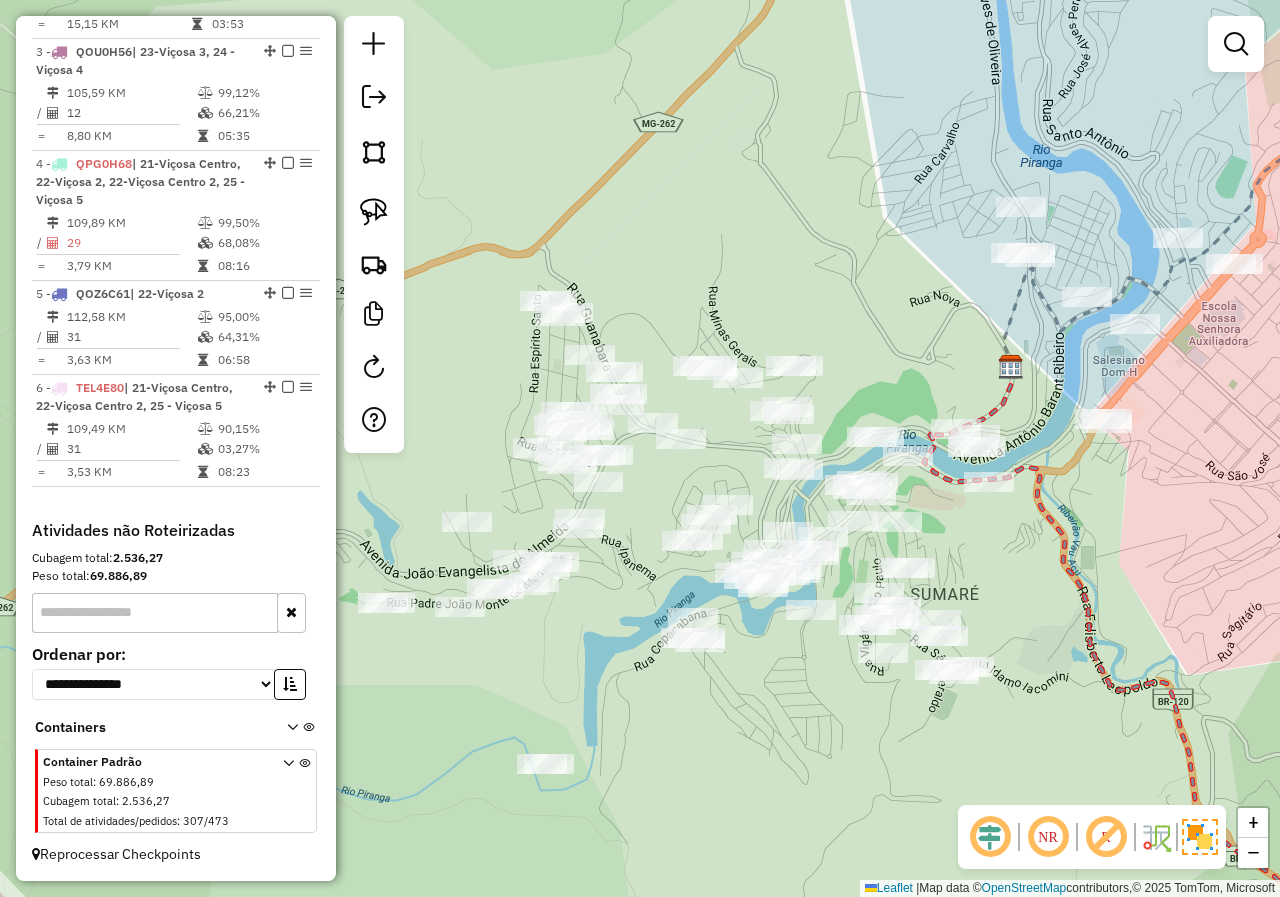 drag, startPoint x: 723, startPoint y: 674, endPoint x: 768, endPoint y: 692, distance: 48.466484 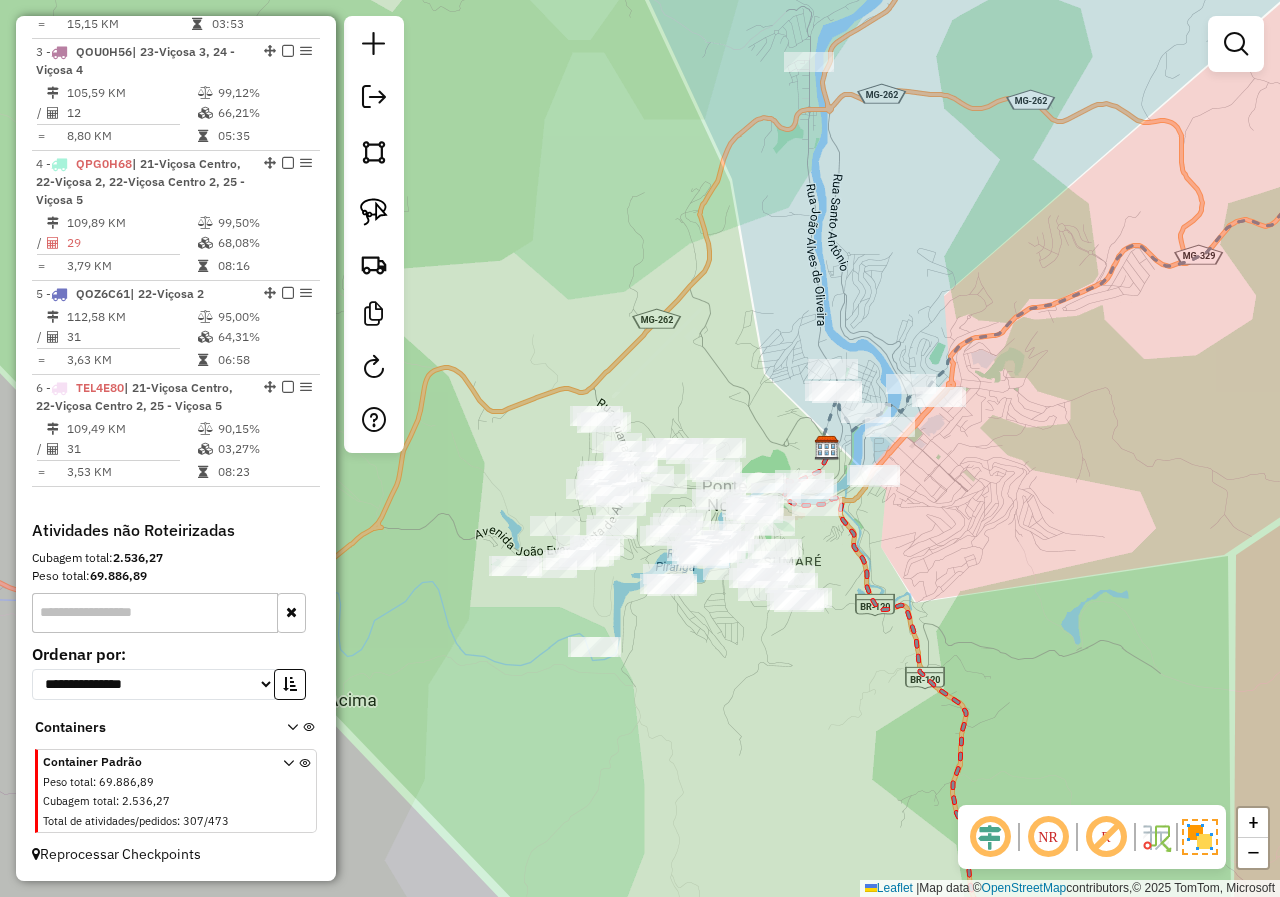 drag, startPoint x: 1072, startPoint y: 626, endPoint x: 1001, endPoint y: 546, distance: 106.96261 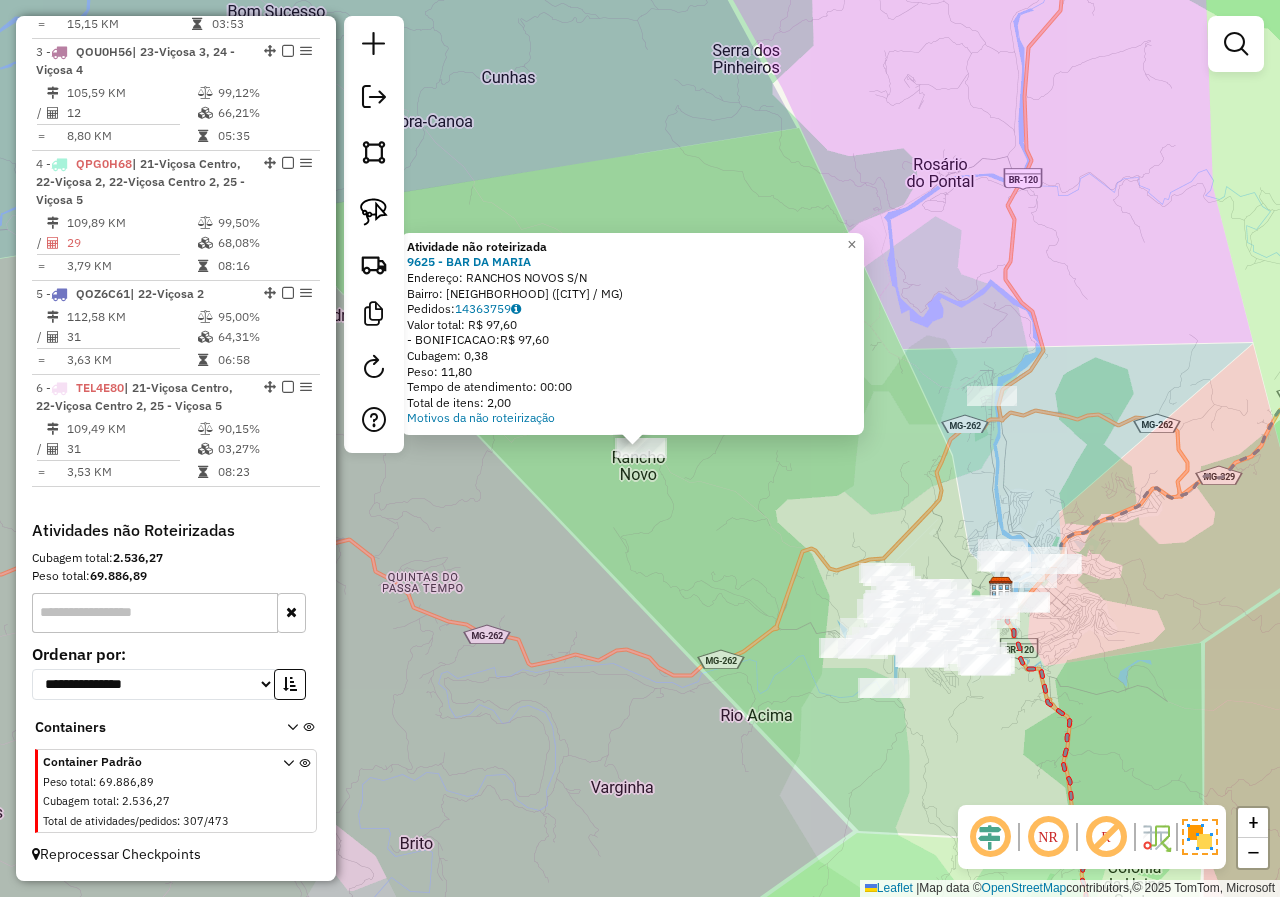 click on "Atividade não roteirizada 9625 - BAR DA [PERSON] Endereço: RANCHOS NOVOS S/N Bairro: [NEIGHBORHOOD] ([CITY] / MG) Pedidos: 14363759 Valor total: R$ 97,60 - BONIFICACAO: R$ 97,60 Cubagem: 0,38 Peso: 11,80 Tempo de atendimento: 00:00 Total de itens: 2,00 Motivos da não roteirização × Janela de atendimento Grade de atendimento Capacidade Transportadoras Veículos Cliente Pedidos Rotas Selecione os dias de semana para filtrar as janelas de atendimento Seg Ter Qua Qui Sex Sáb Dom Informe o período da janela de atendimento: De: Até: Filtrar exatamente a janela do cliente Considerar janela de atendimento padrão Selecione os dias de semana para filtrar as grades de atendimento Seg Ter Qua Qui Sex Sáb Dom Considerar clientes sem dia de atendimento cadastrado Clientes fora do dia de atendimento selecionado Filtrar as atividades entre os valores definidos abaixo: Peso mínimo: Peso máximo: Cubagem mínima: Cubagem máxima: De: Até: De: Nome:" 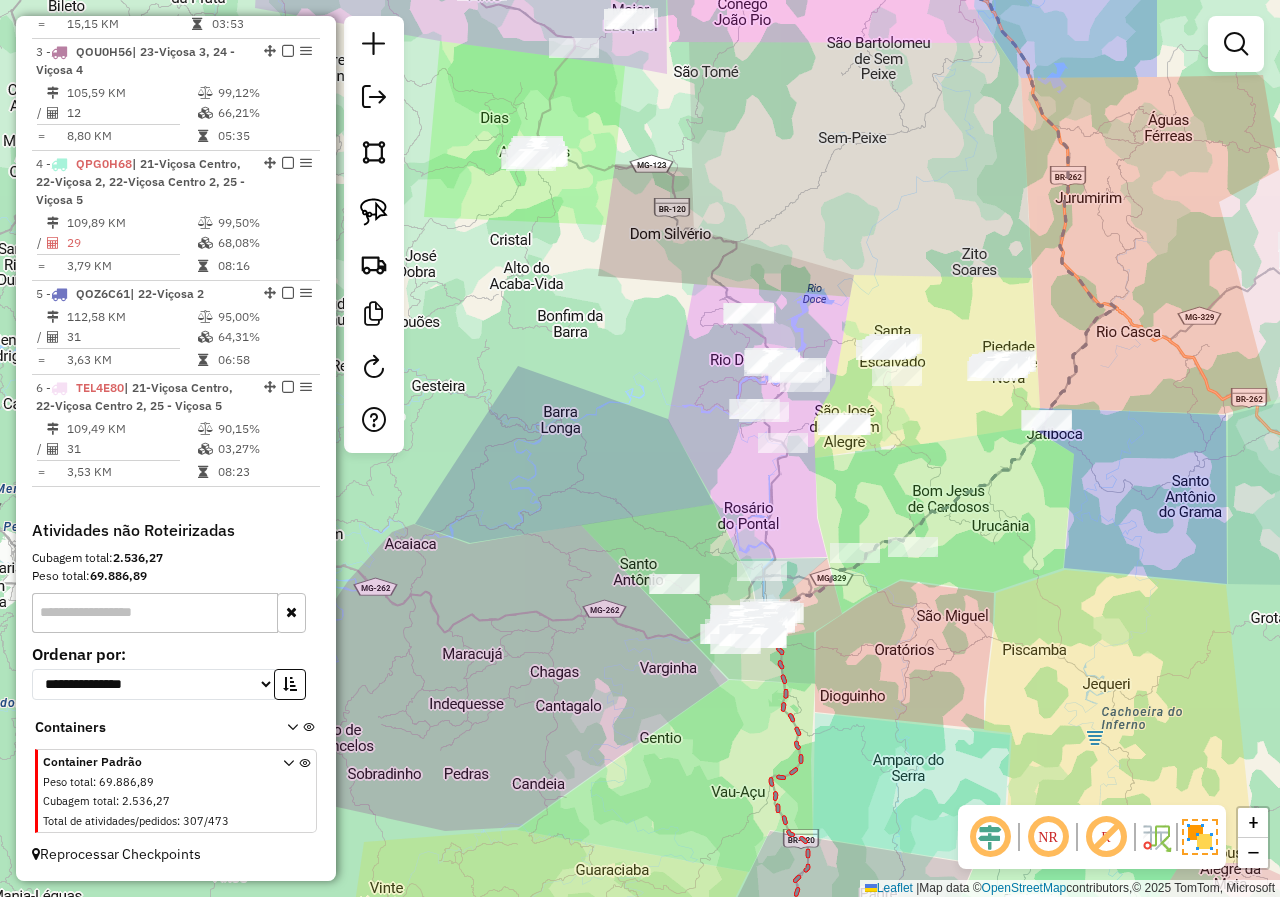 drag, startPoint x: 714, startPoint y: 439, endPoint x: 715, endPoint y: 533, distance: 94.00532 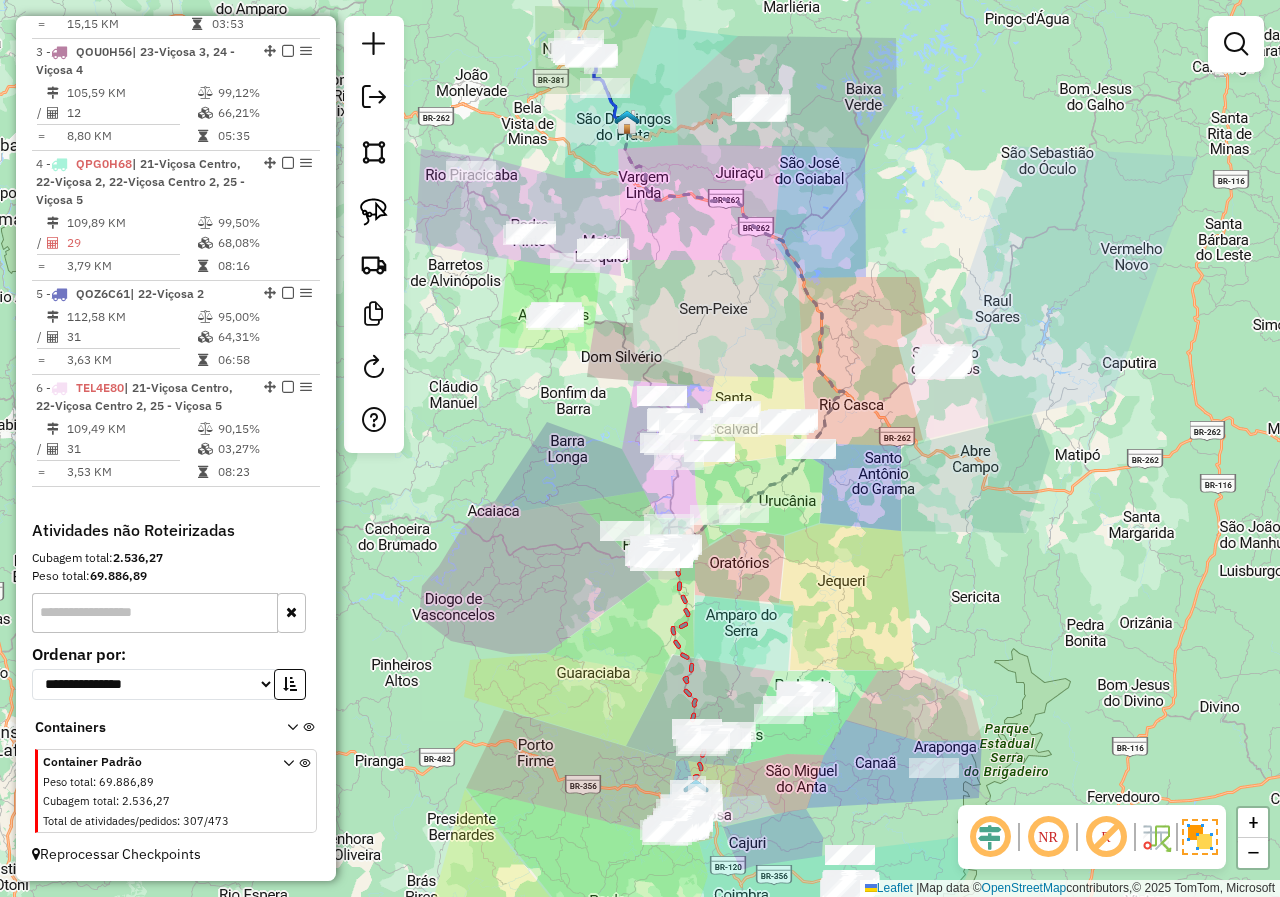 drag, startPoint x: 641, startPoint y: 493, endPoint x: 556, endPoint y: 377, distance: 143.8089 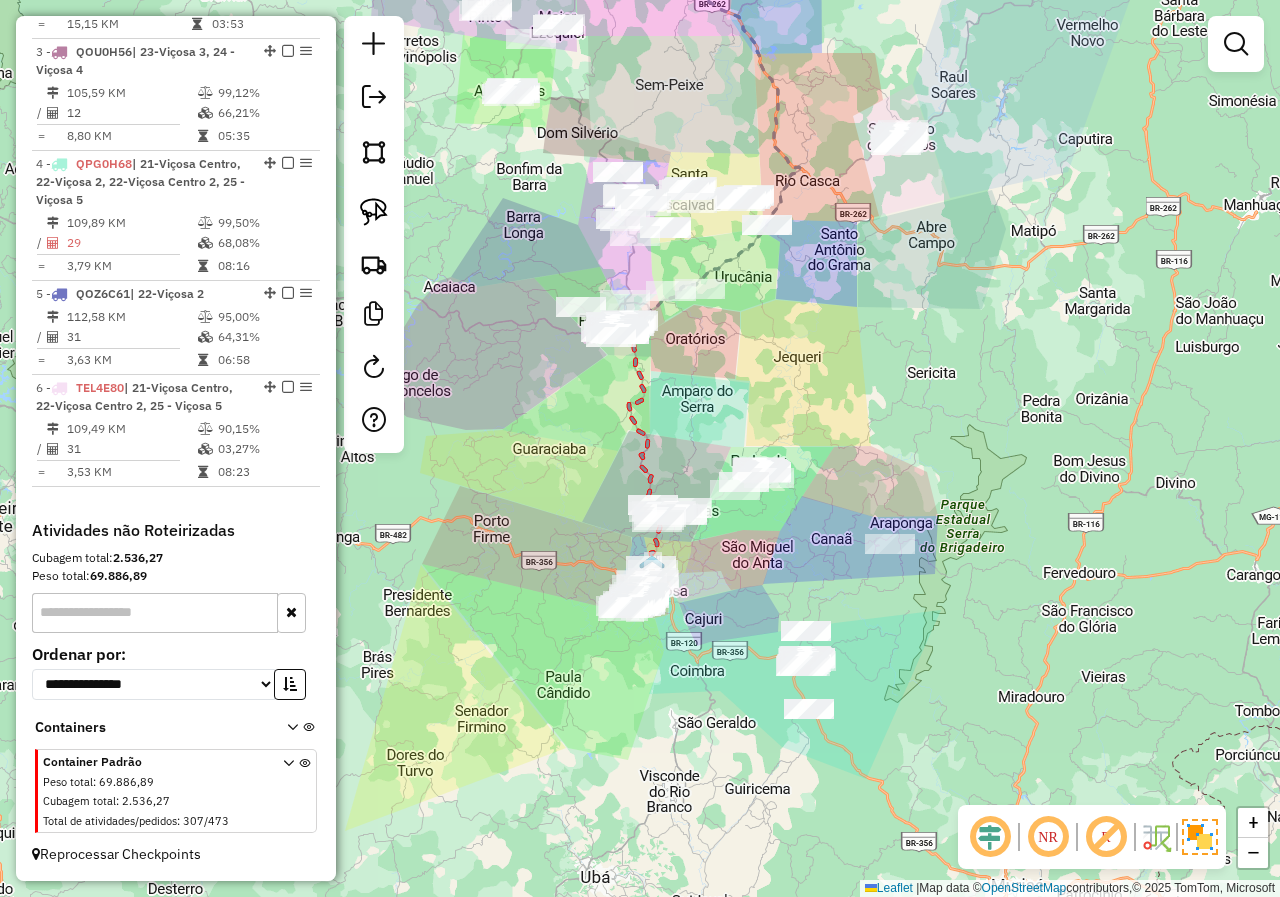 drag, startPoint x: 544, startPoint y: 570, endPoint x: 524, endPoint y: 467, distance: 104.92378 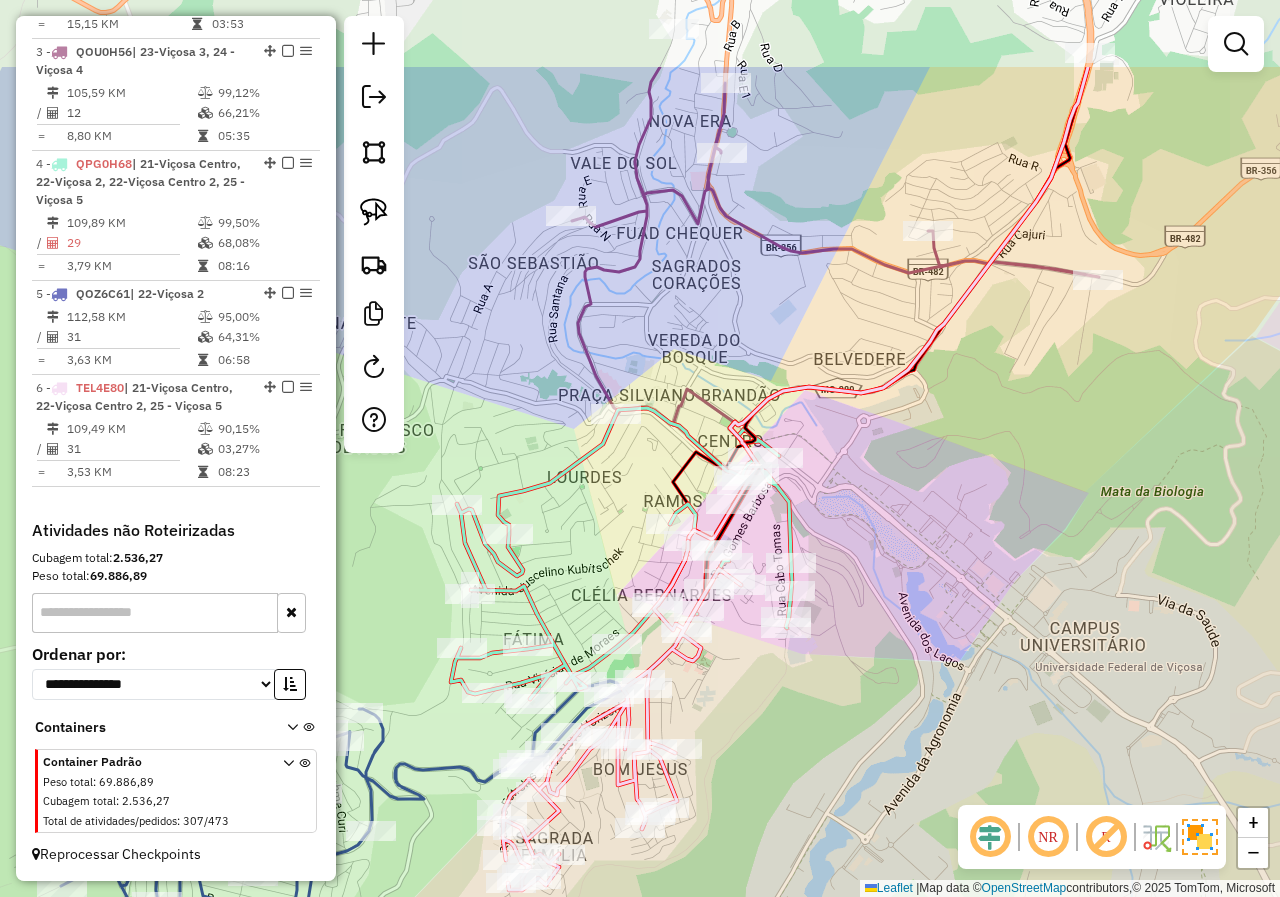 drag, startPoint x: 842, startPoint y: 578, endPoint x: 789, endPoint y: 746, distance: 176.16185 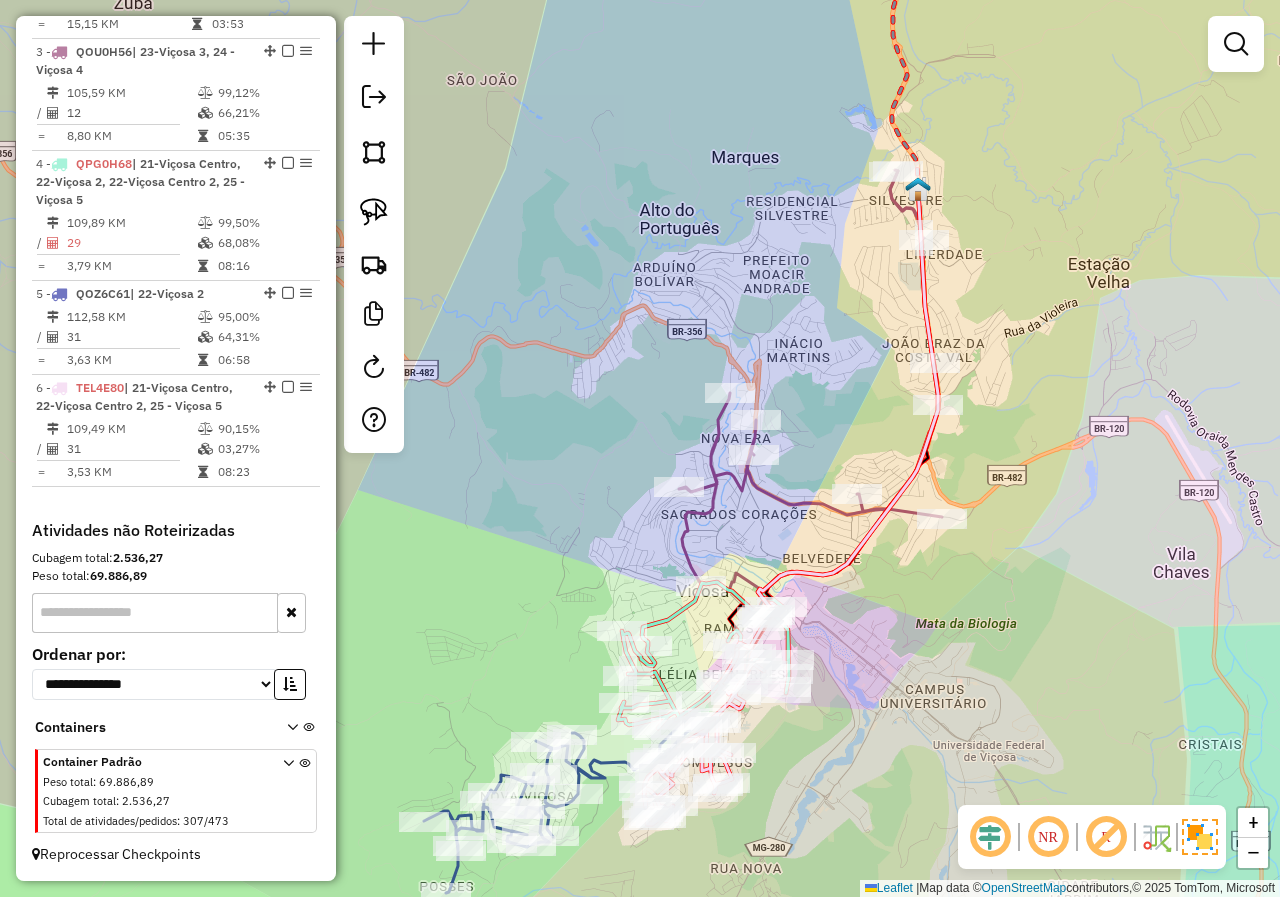 drag, startPoint x: 947, startPoint y: 655, endPoint x: 915, endPoint y: 681, distance: 41.231056 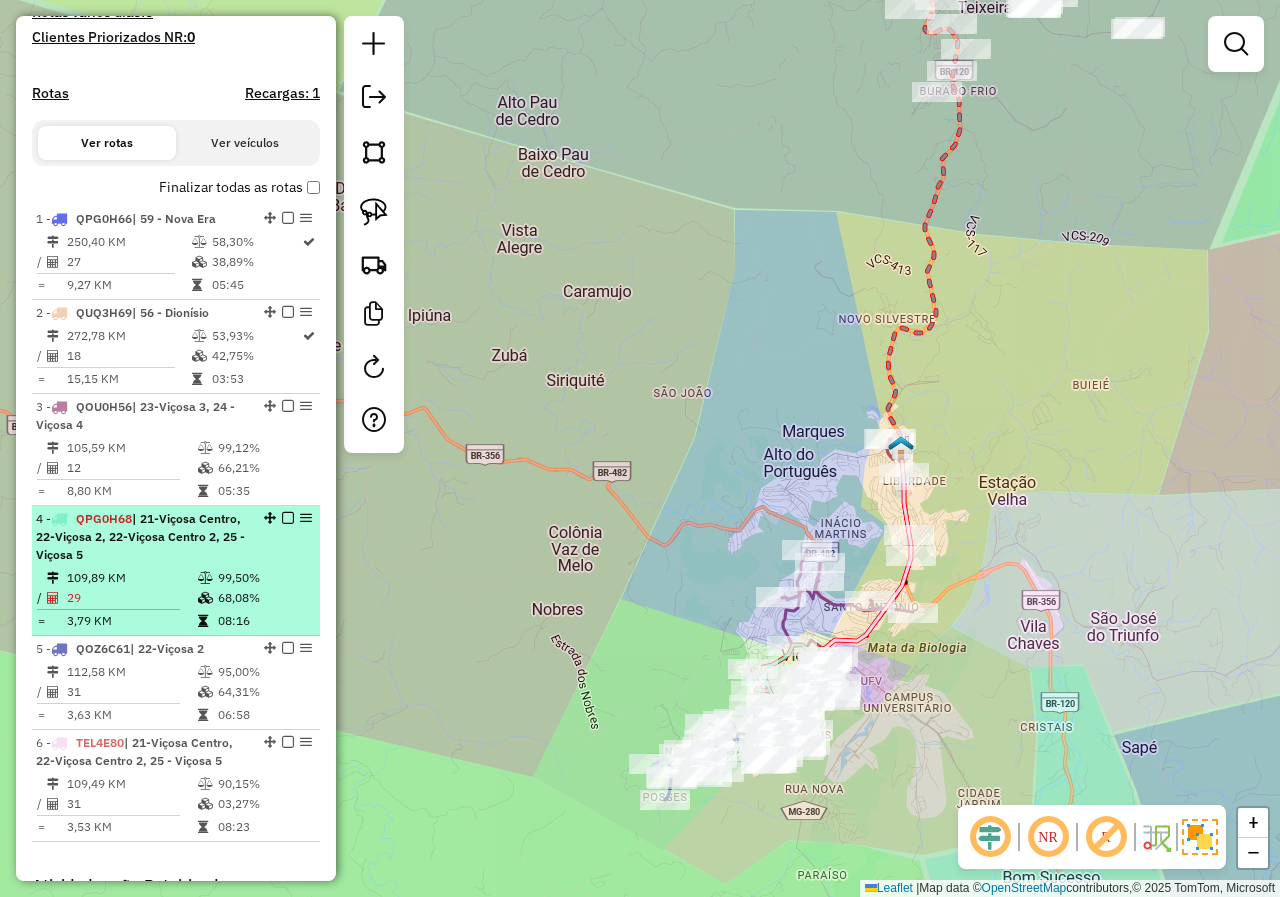 scroll, scrollTop: 539, scrollLeft: 0, axis: vertical 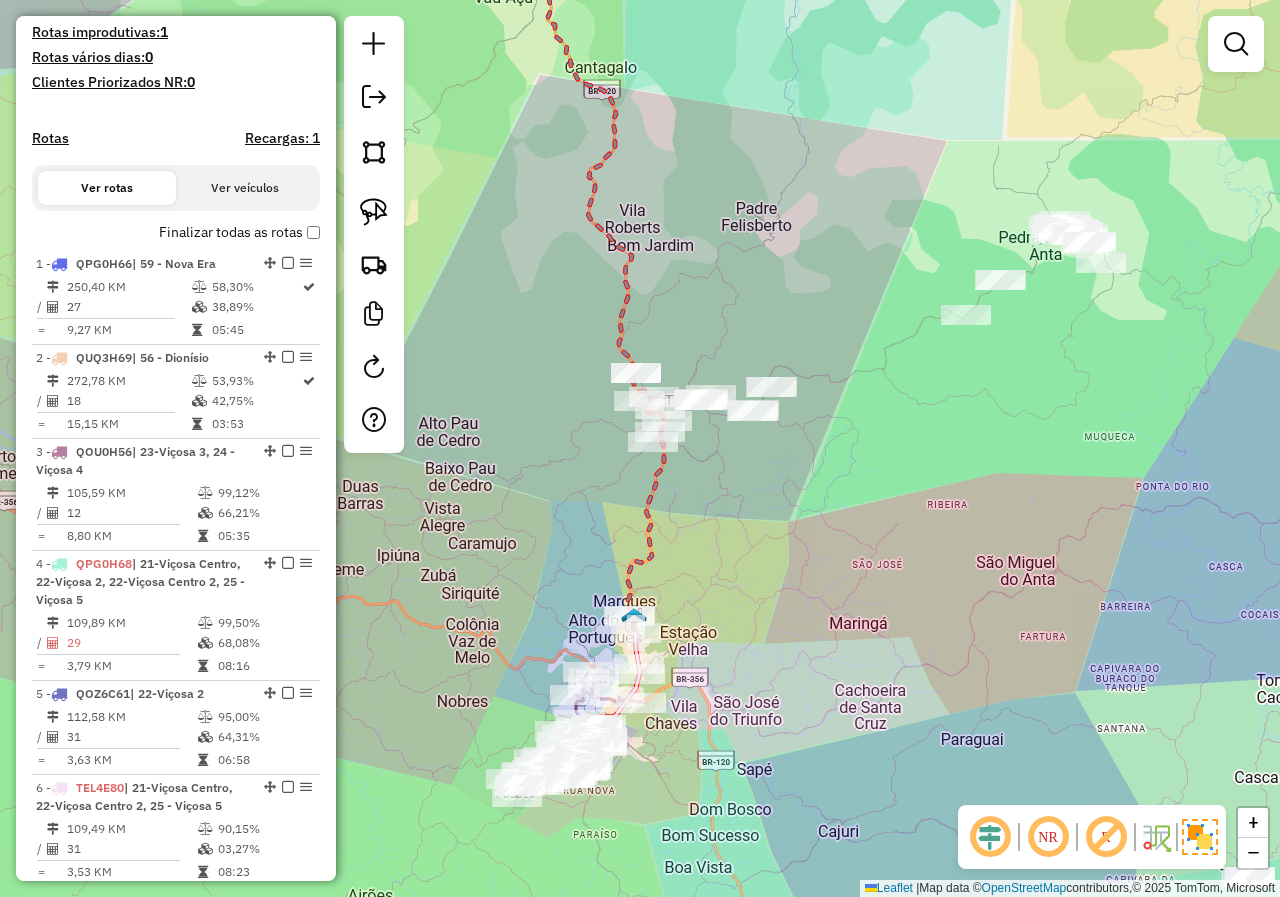 drag, startPoint x: 900, startPoint y: 526, endPoint x: 840, endPoint y: 614, distance: 106.50822 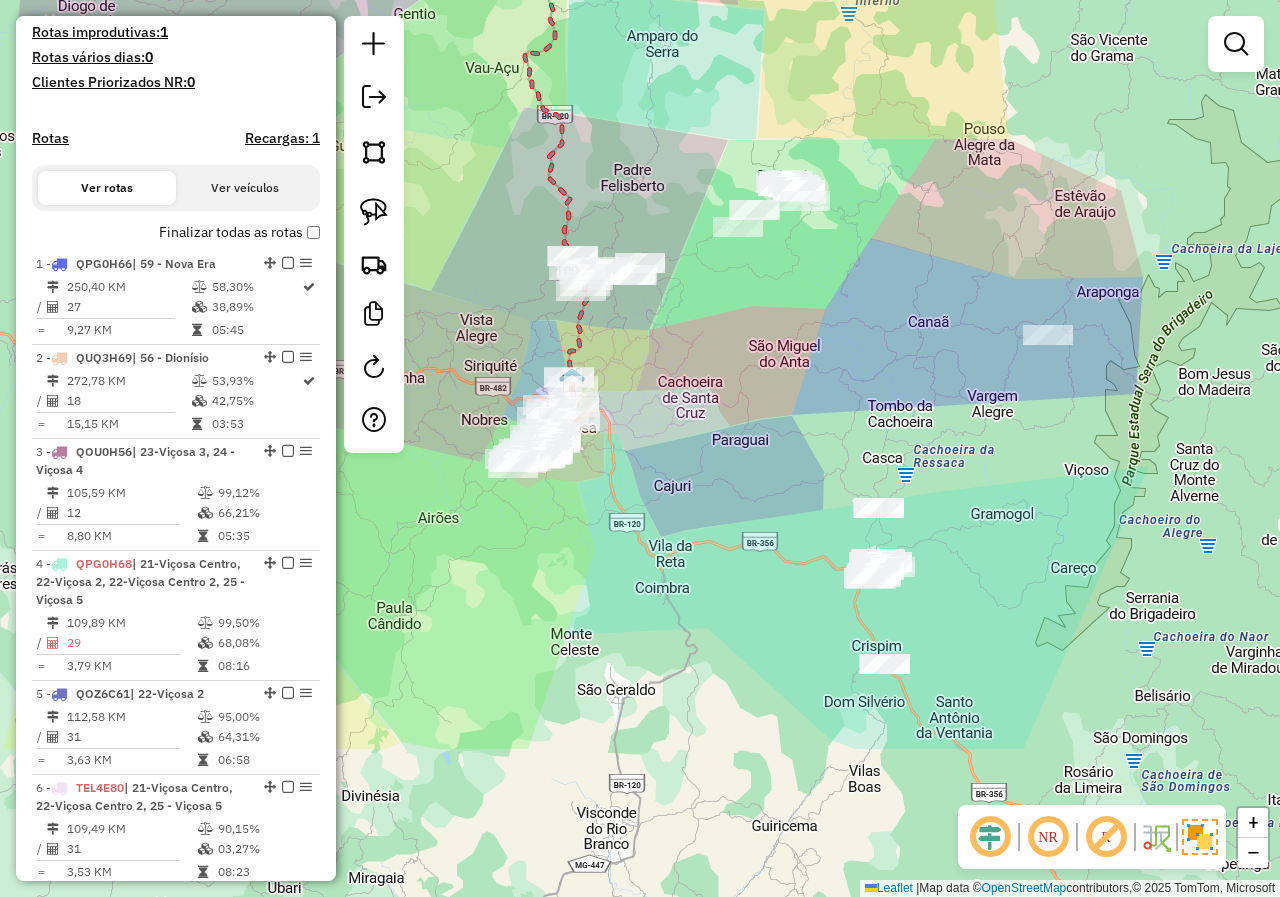drag, startPoint x: 839, startPoint y: 673, endPoint x: 674, endPoint y: 436, distance: 288.78018 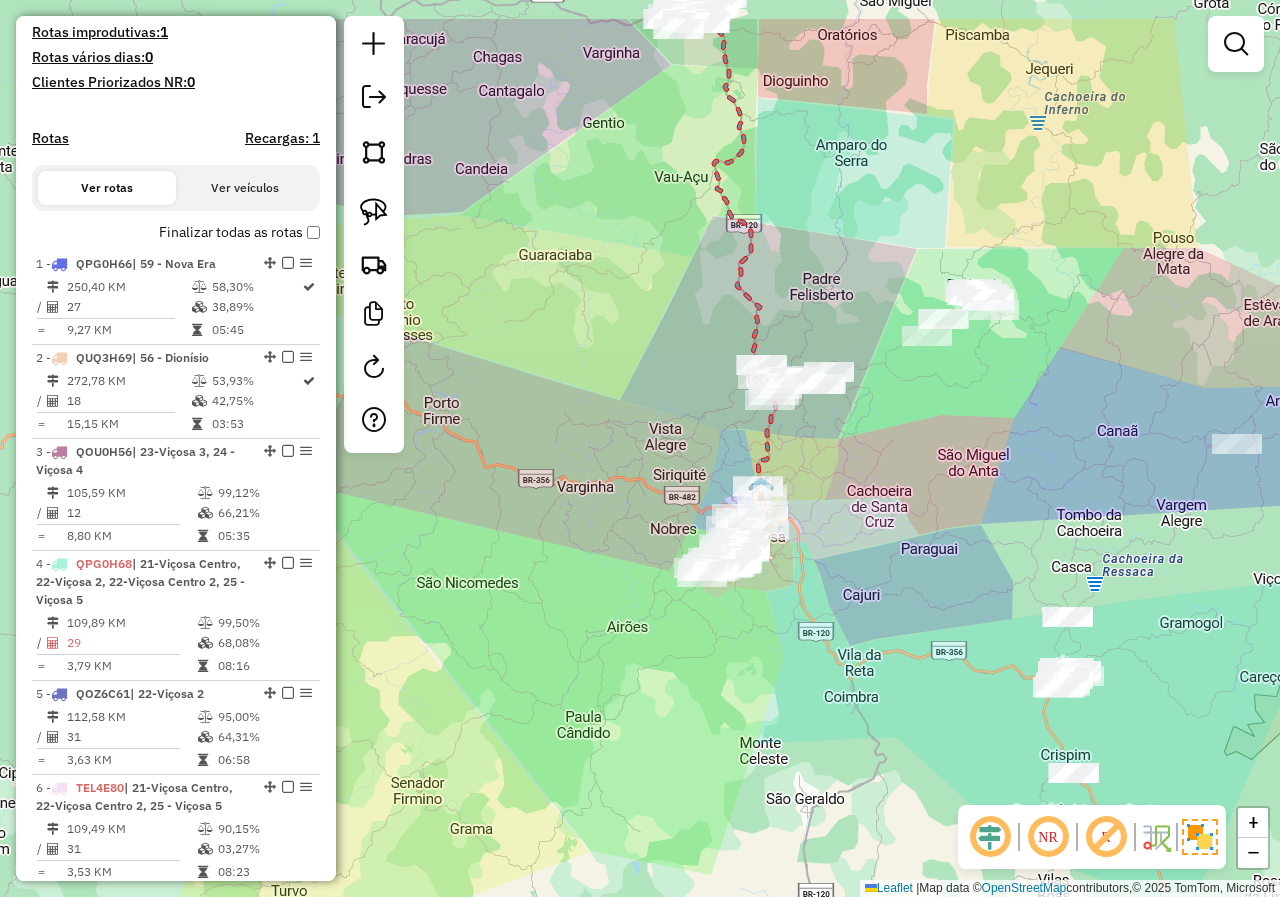 drag, startPoint x: 741, startPoint y: 434, endPoint x: 930, endPoint y: 543, distance: 218.17883 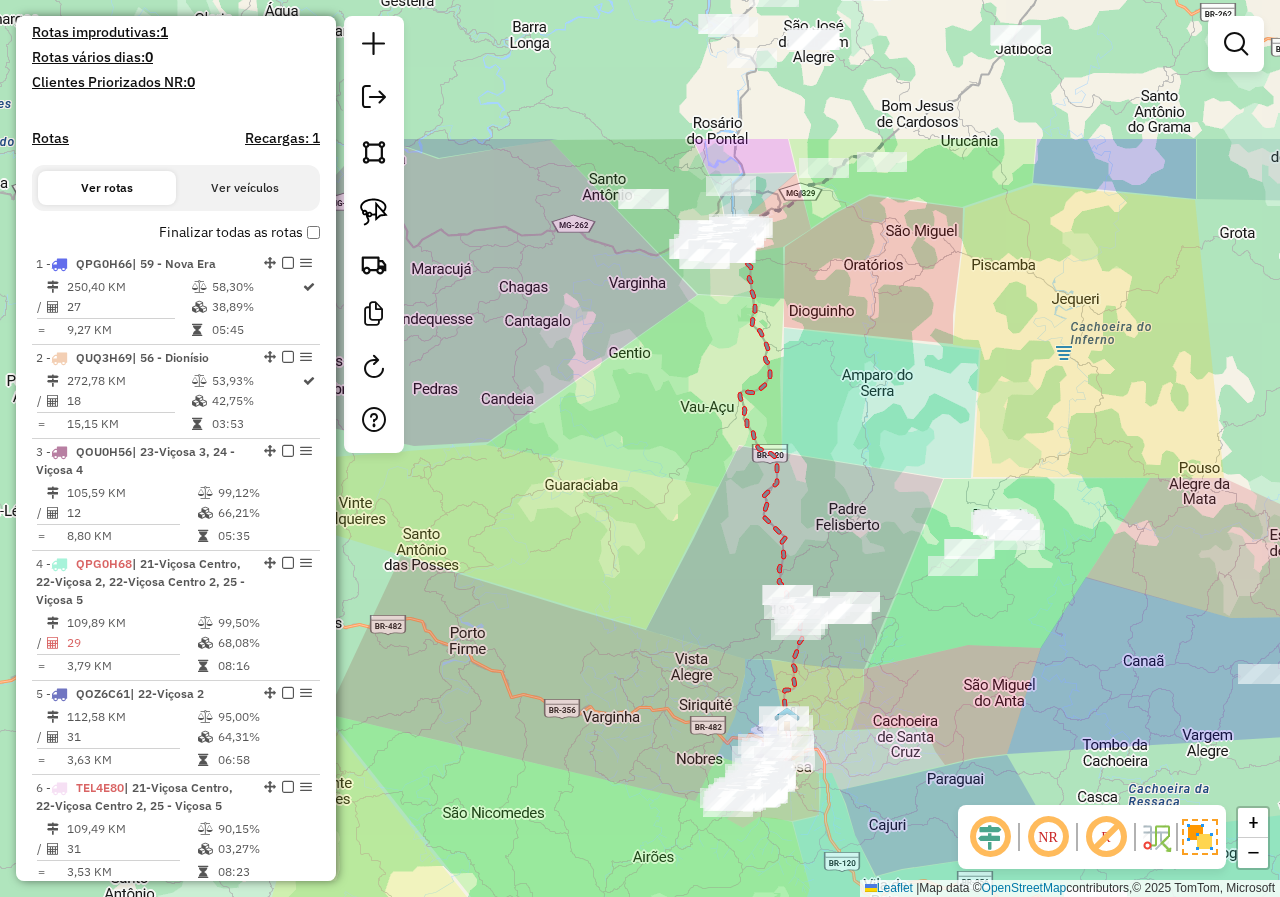 drag, startPoint x: 844, startPoint y: 463, endPoint x: 867, endPoint y: 692, distance: 230.15213 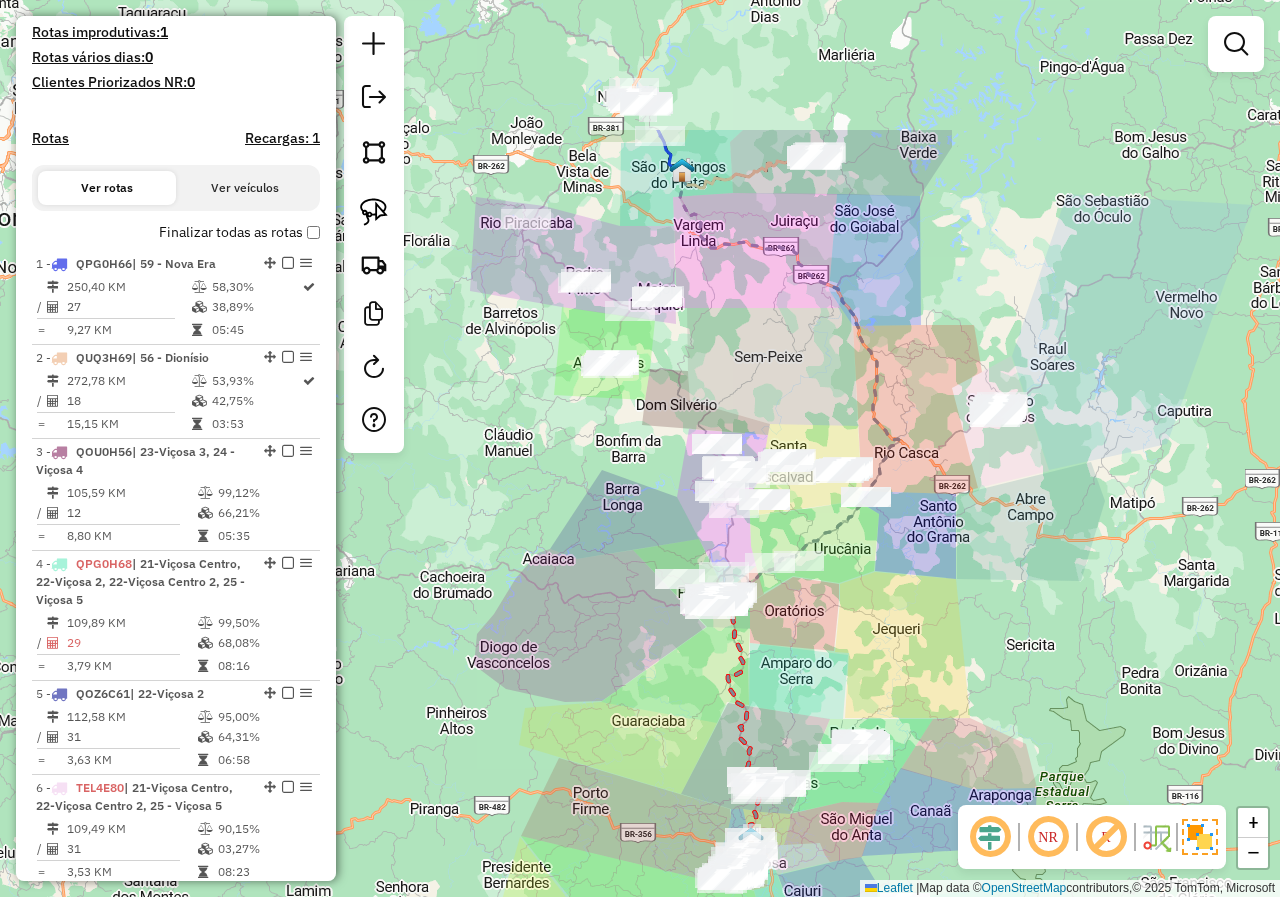 drag, startPoint x: 970, startPoint y: 374, endPoint x: 895, endPoint y: 594, distance: 232.43279 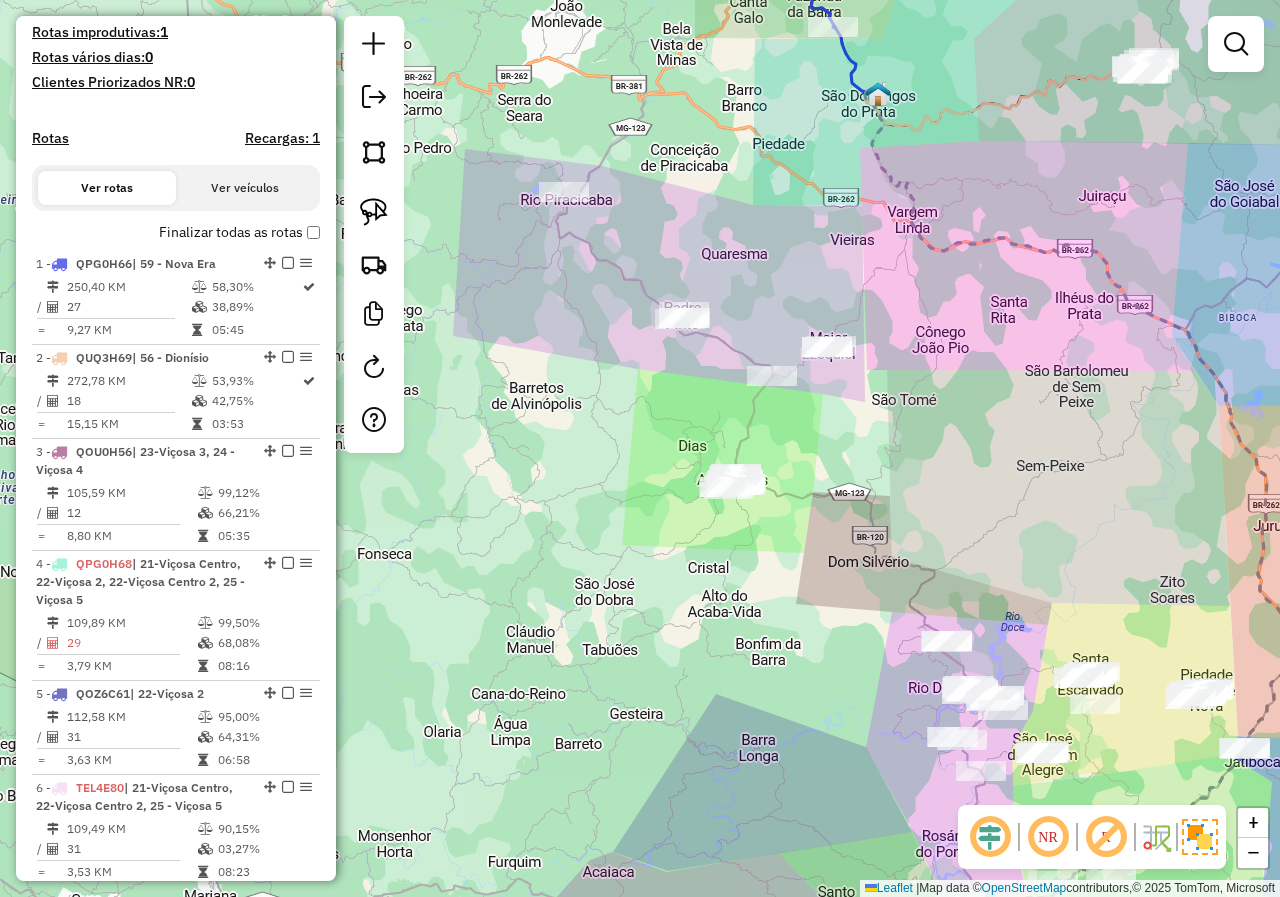 drag, startPoint x: 572, startPoint y: 332, endPoint x: 664, endPoint y: 418, distance: 125.93649 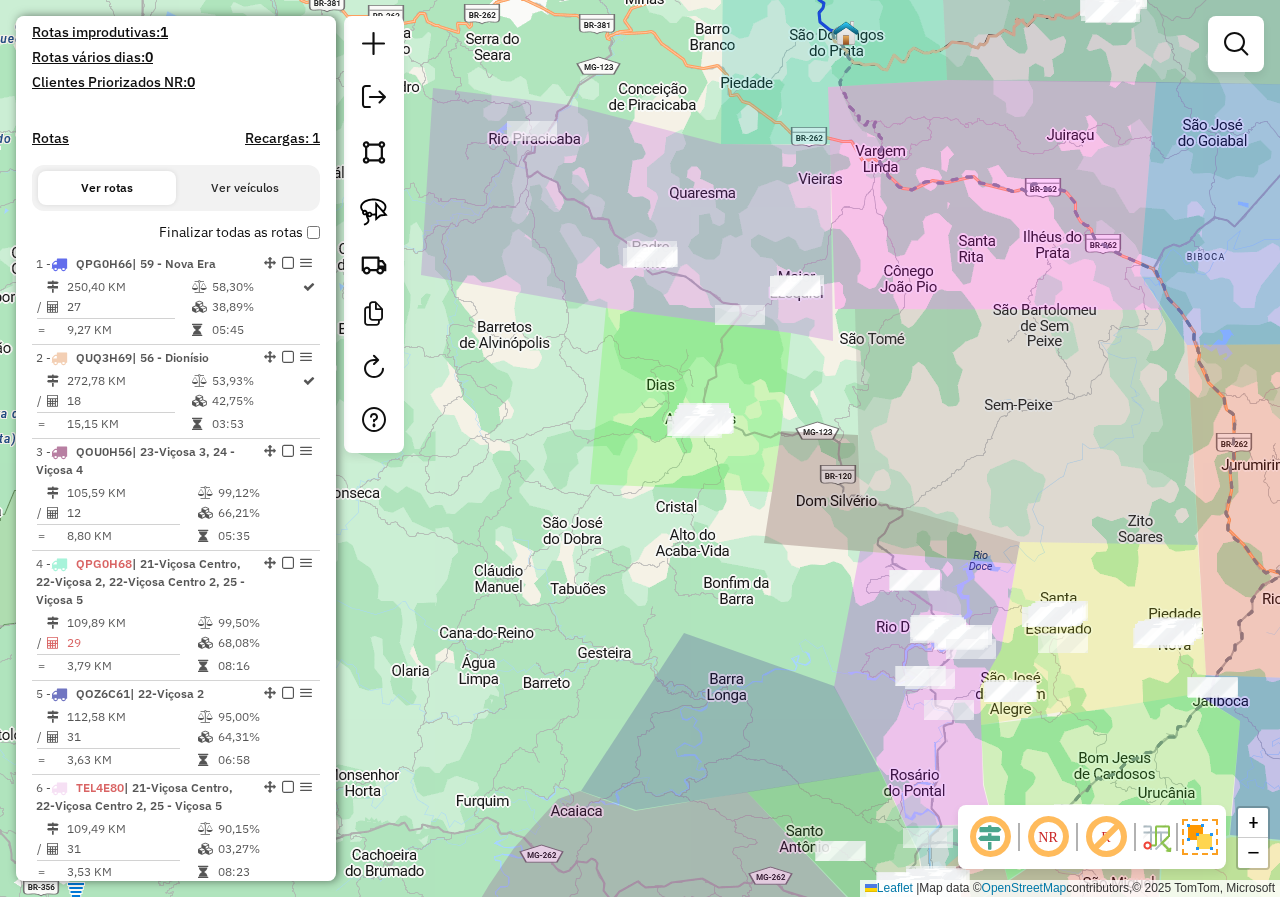 drag, startPoint x: 661, startPoint y: 418, endPoint x: 633, endPoint y: 332, distance: 90.44335 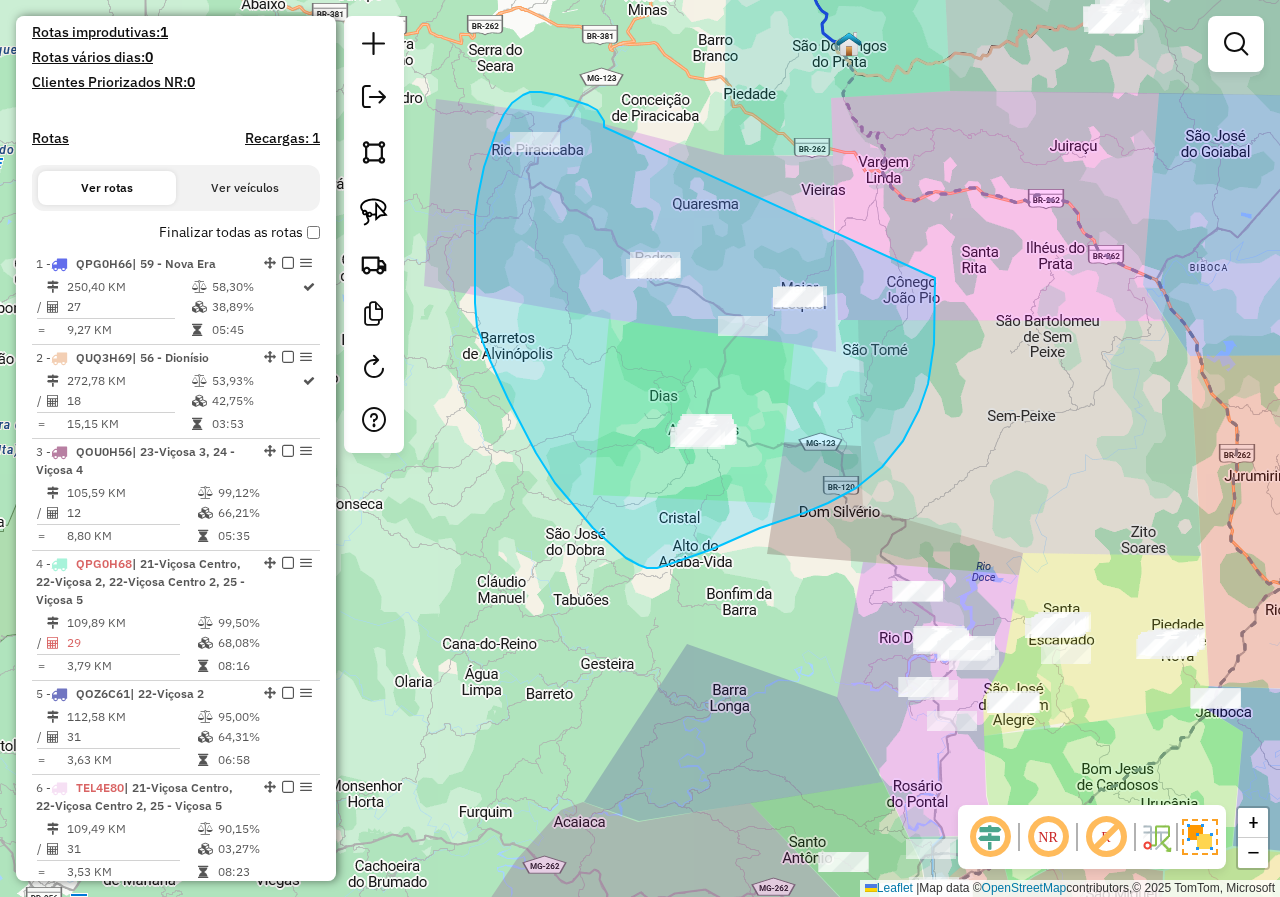 drag, startPoint x: 604, startPoint y: 127, endPoint x: 935, endPoint y: 276, distance: 362.99036 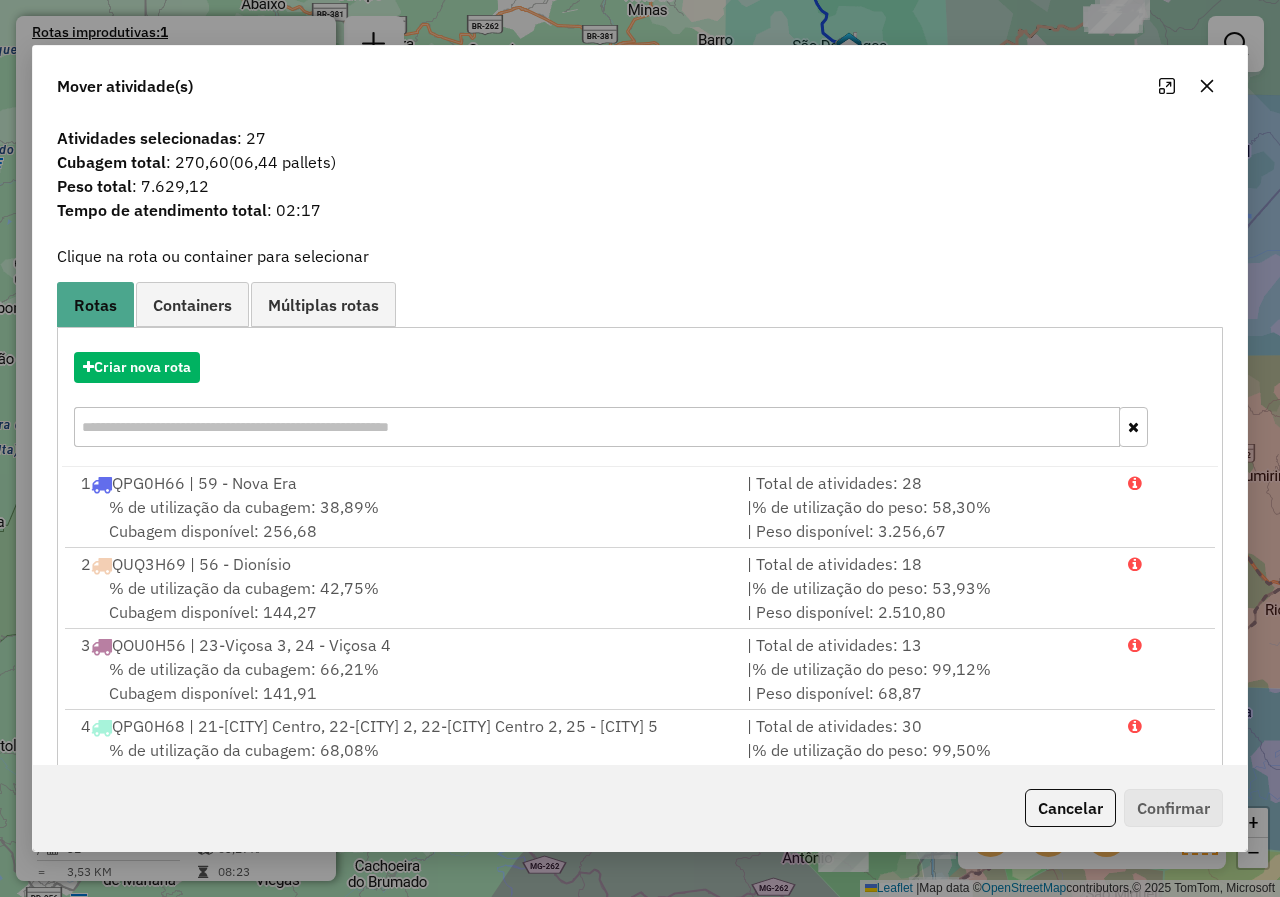 click 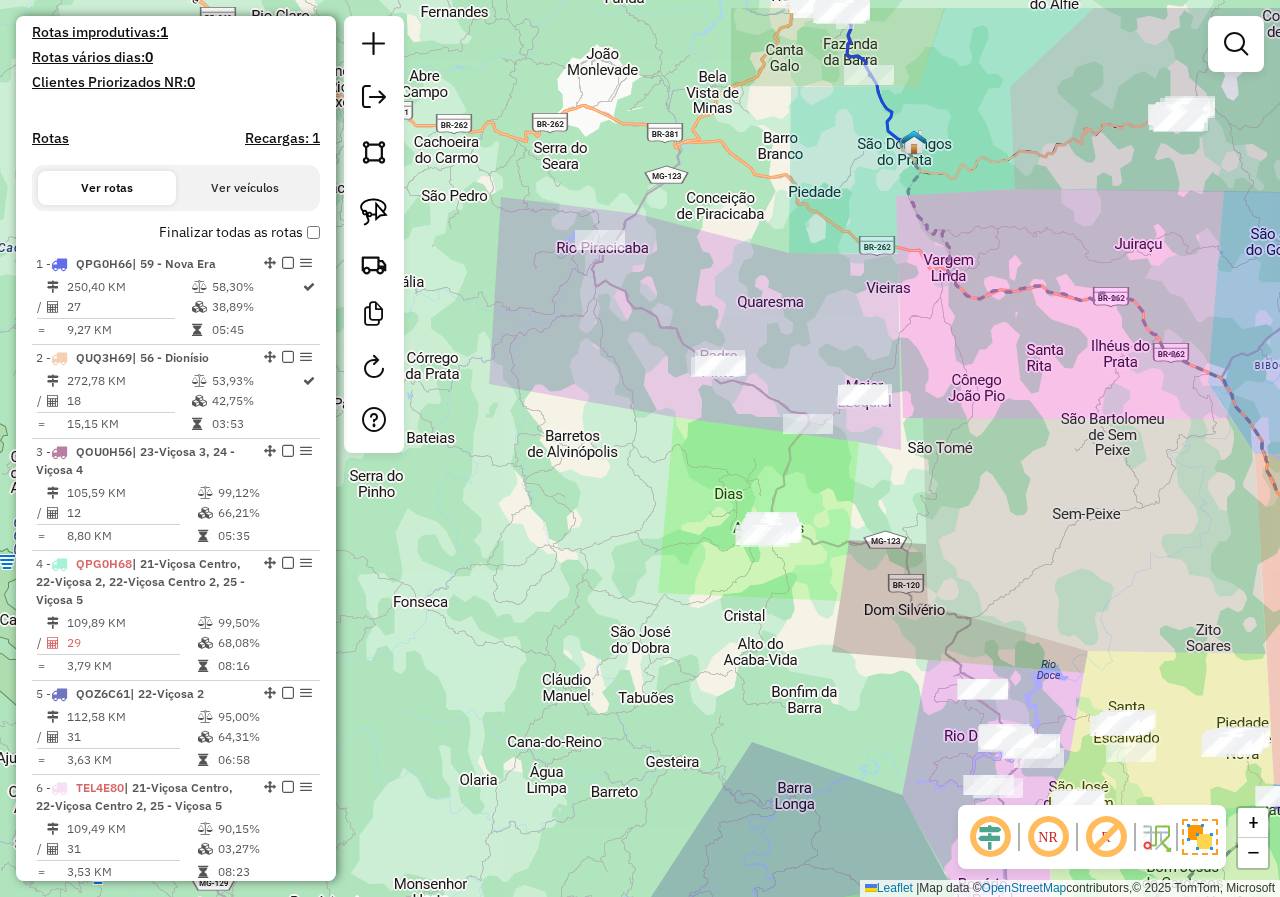 drag, startPoint x: 838, startPoint y: 400, endPoint x: 903, endPoint y: 500, distance: 119.26861 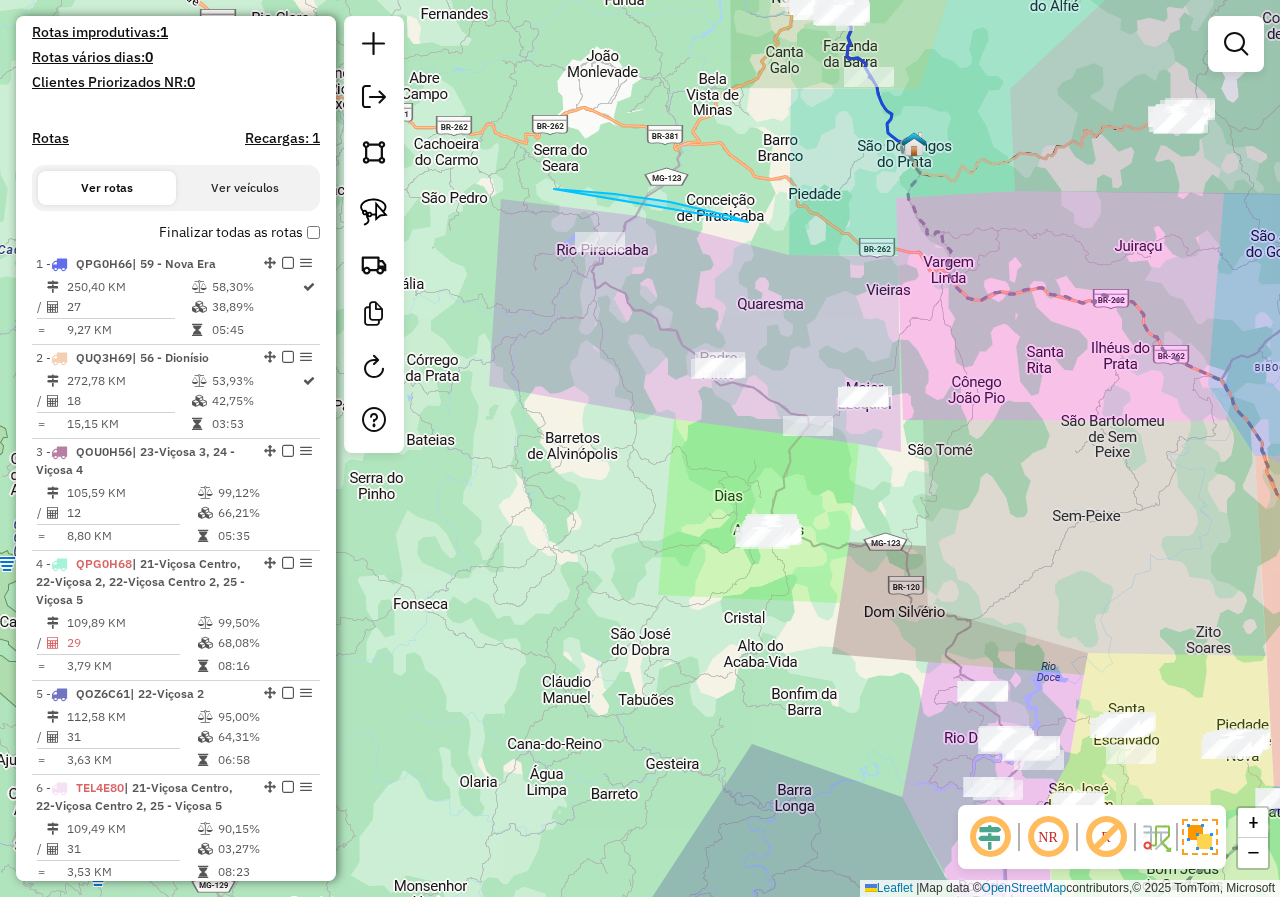 drag, startPoint x: 748, startPoint y: 222, endPoint x: 554, endPoint y: 189, distance: 196.78668 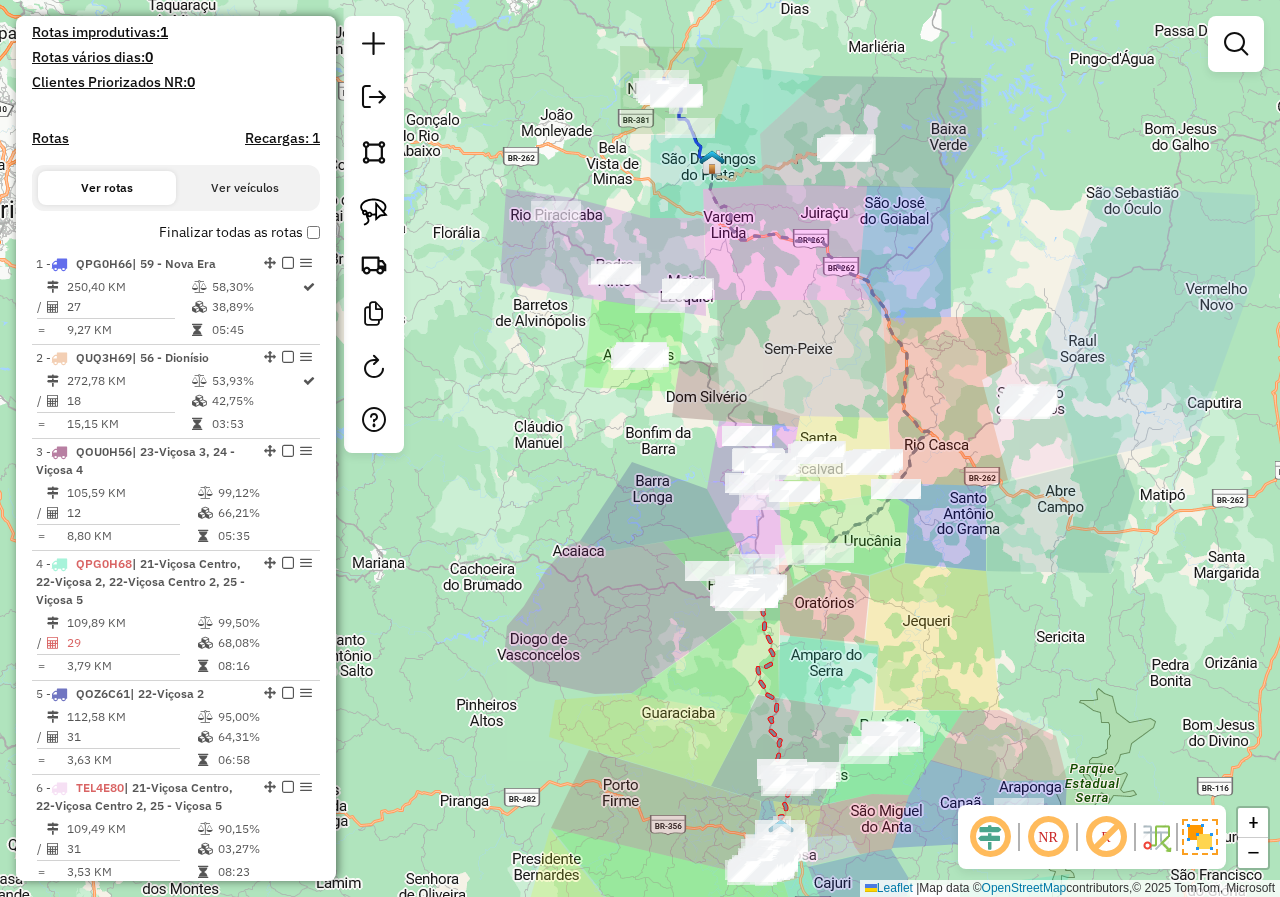 drag, startPoint x: 927, startPoint y: 403, endPoint x: 825, endPoint y: 320, distance: 131.50285 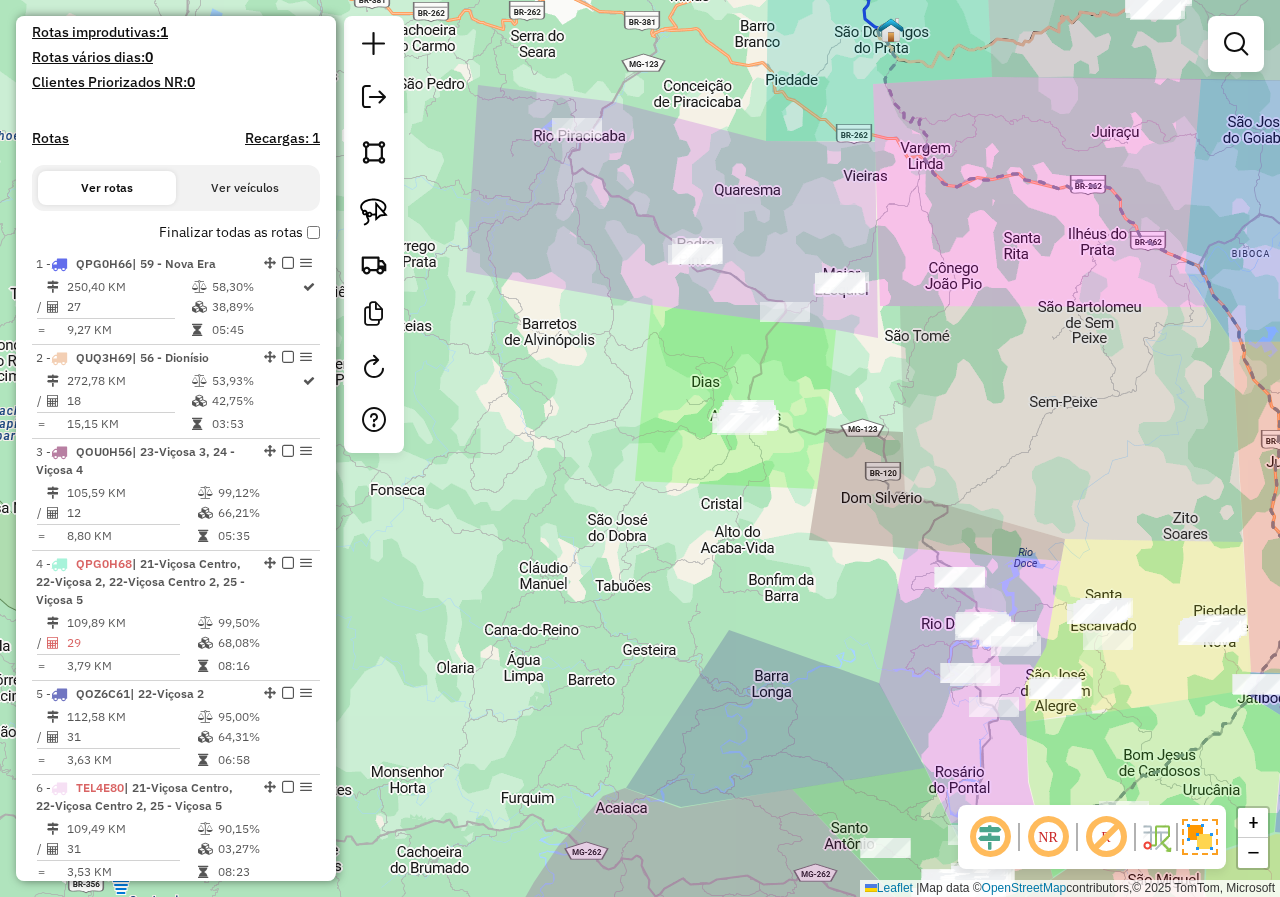 drag, startPoint x: 660, startPoint y: 325, endPoint x: 745, endPoint y: 365, distance: 93.941475 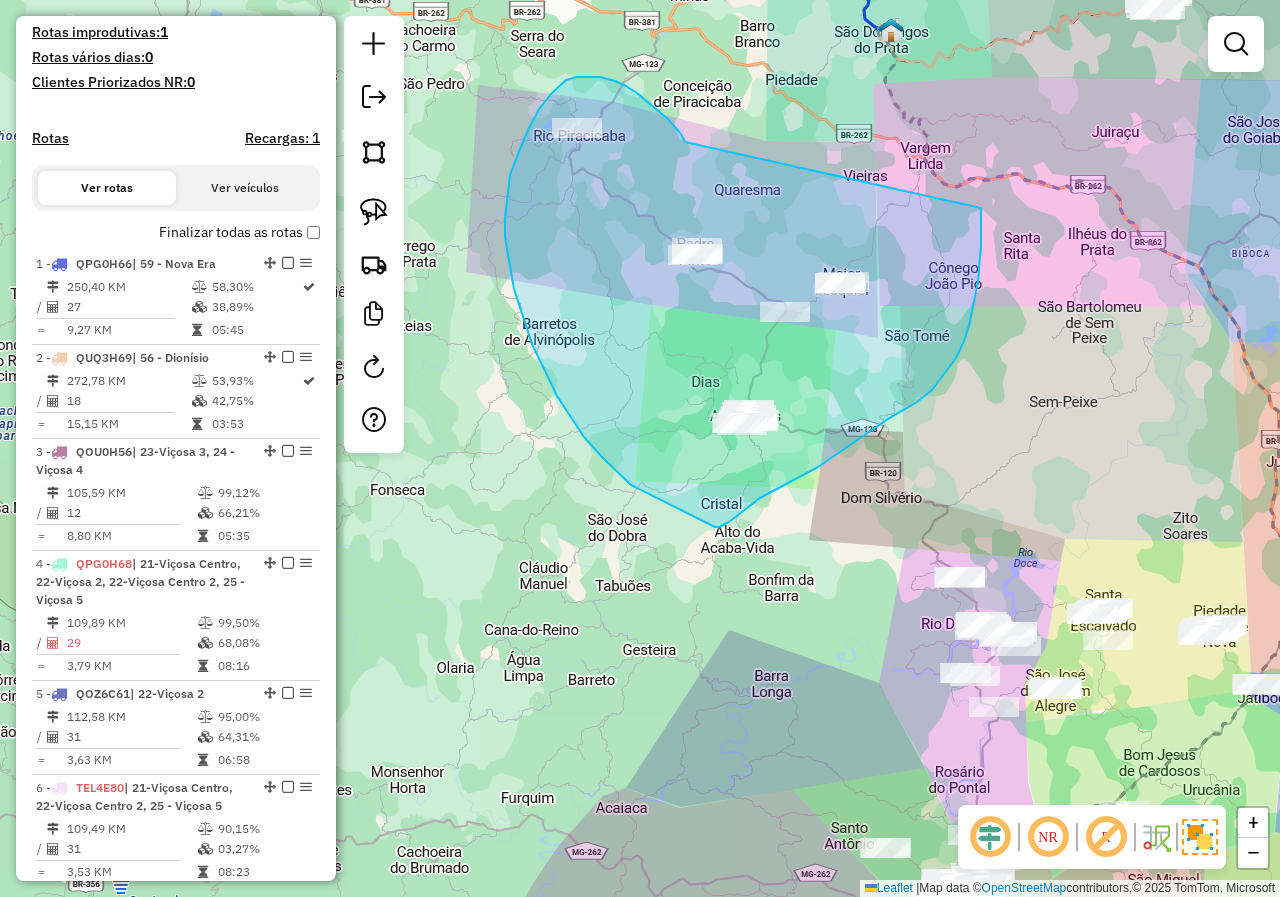 drag, startPoint x: 685, startPoint y: 142, endPoint x: 981, endPoint y: 198, distance: 301.25073 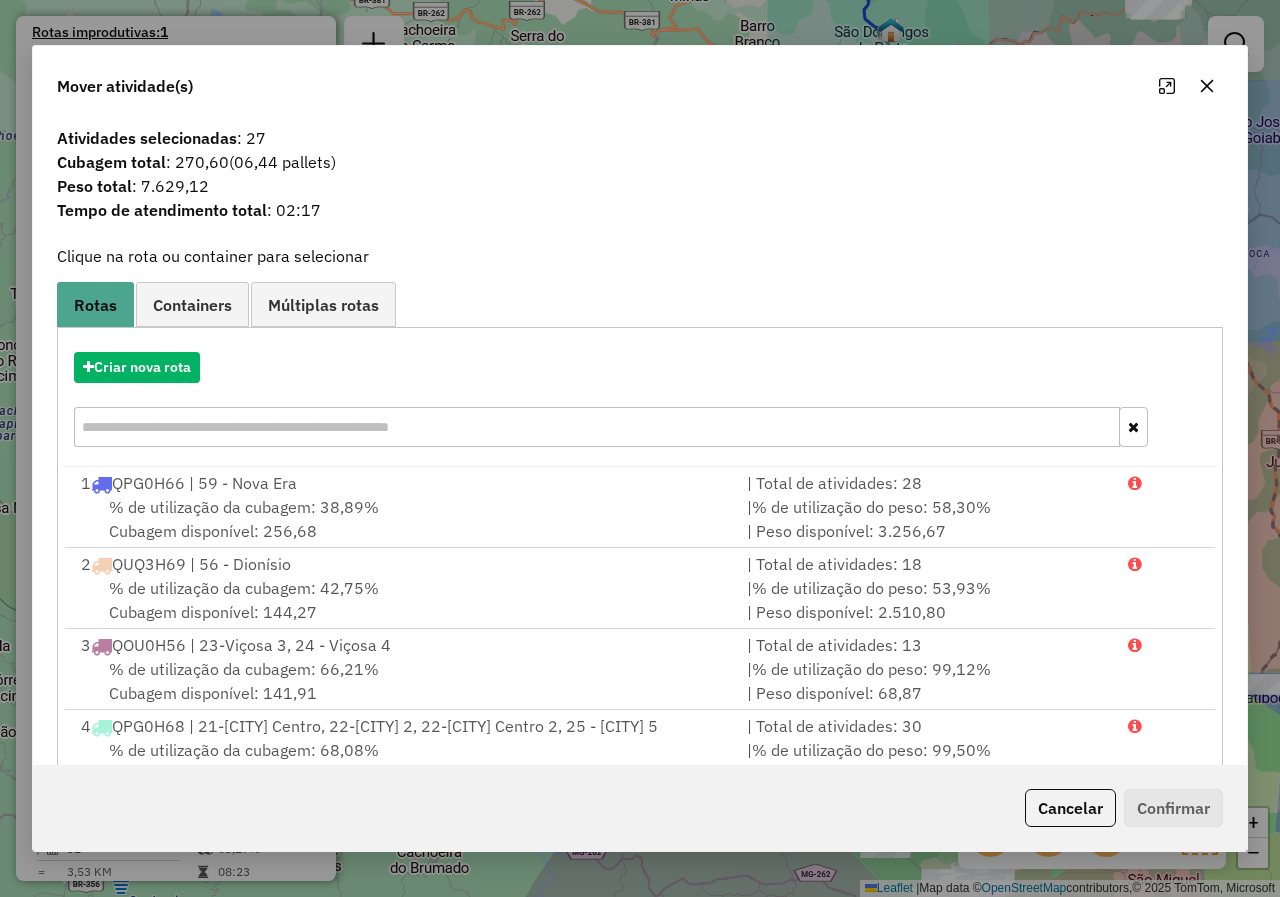 click 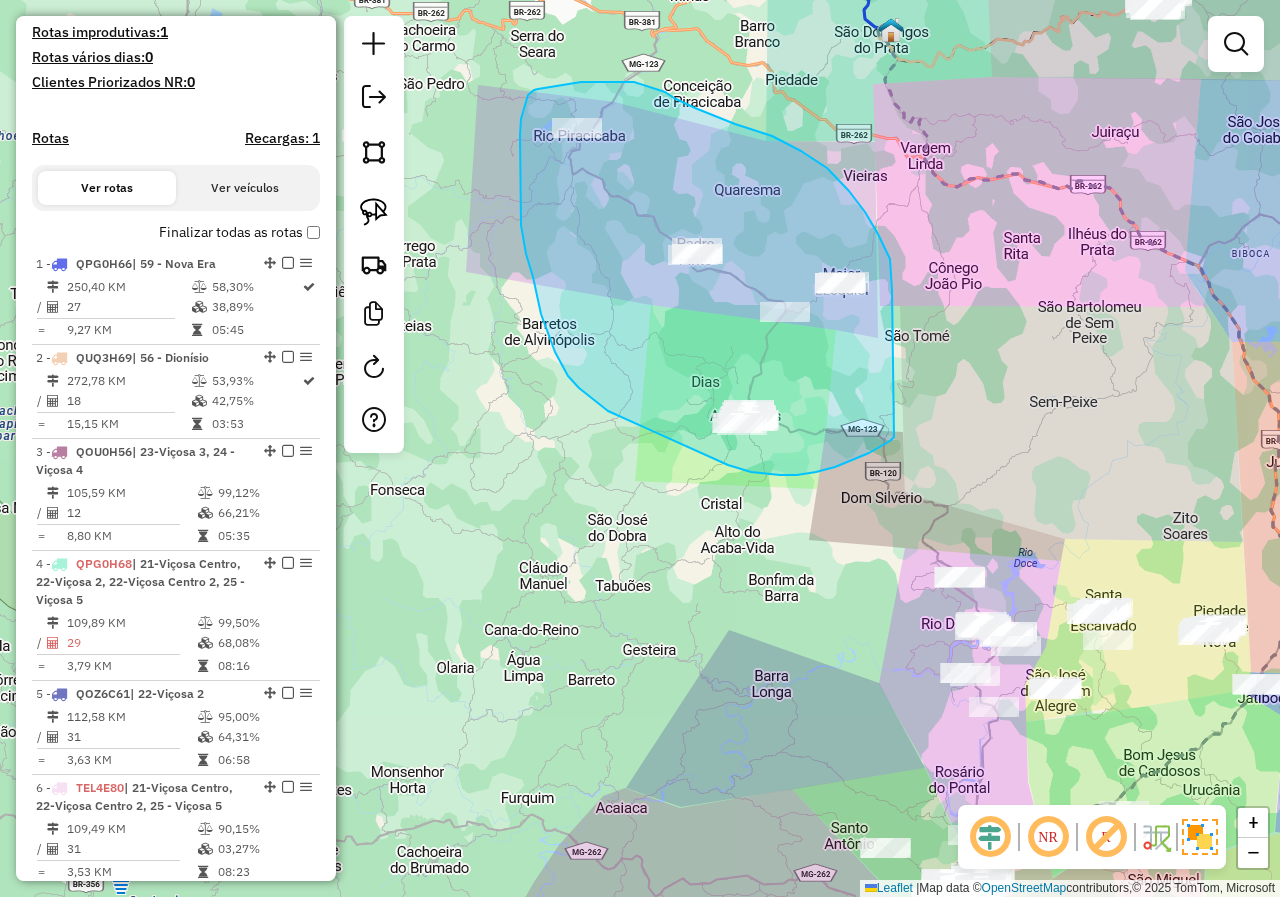 drag, startPoint x: 892, startPoint y: 290, endPoint x: 902, endPoint y: 431, distance: 141.35417 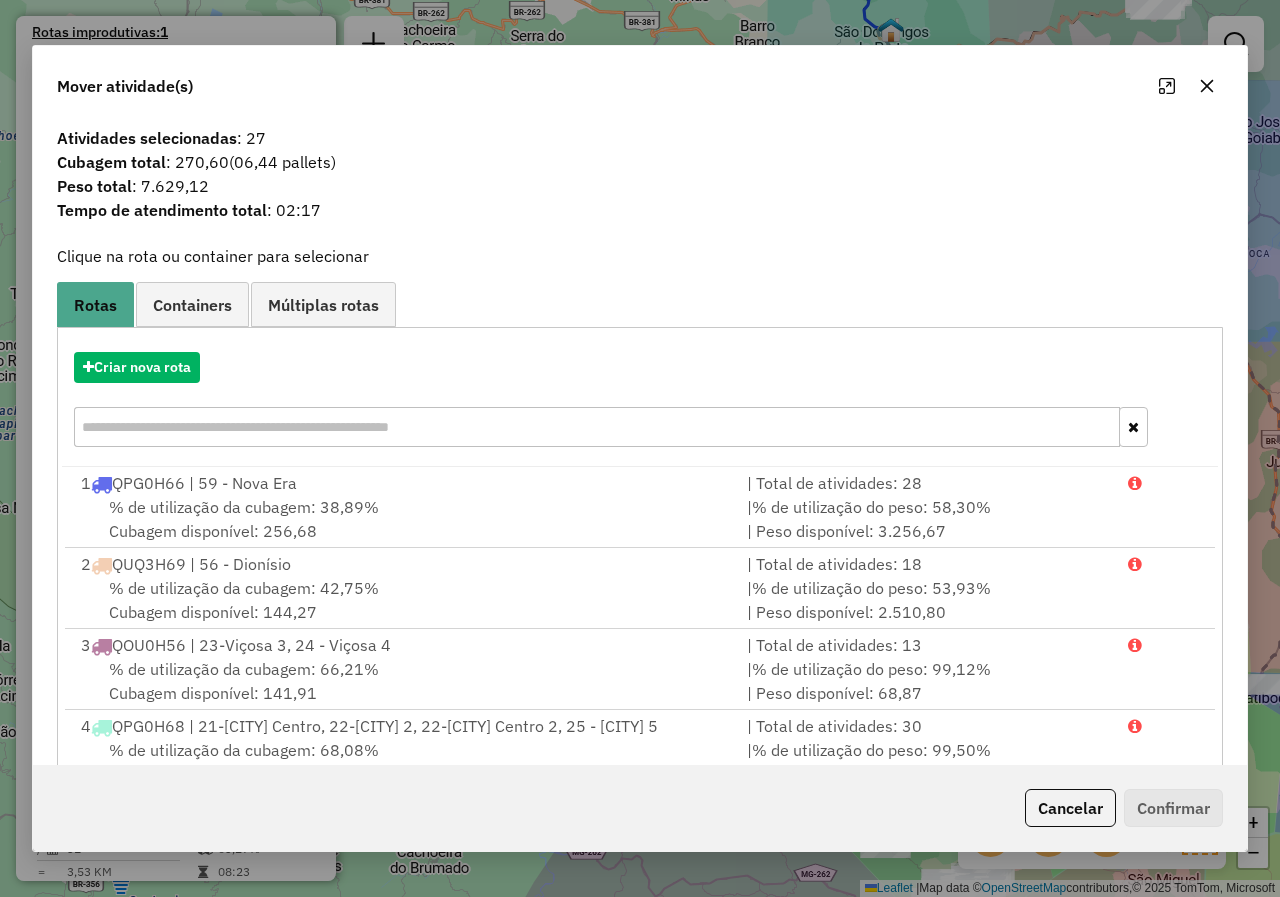 click 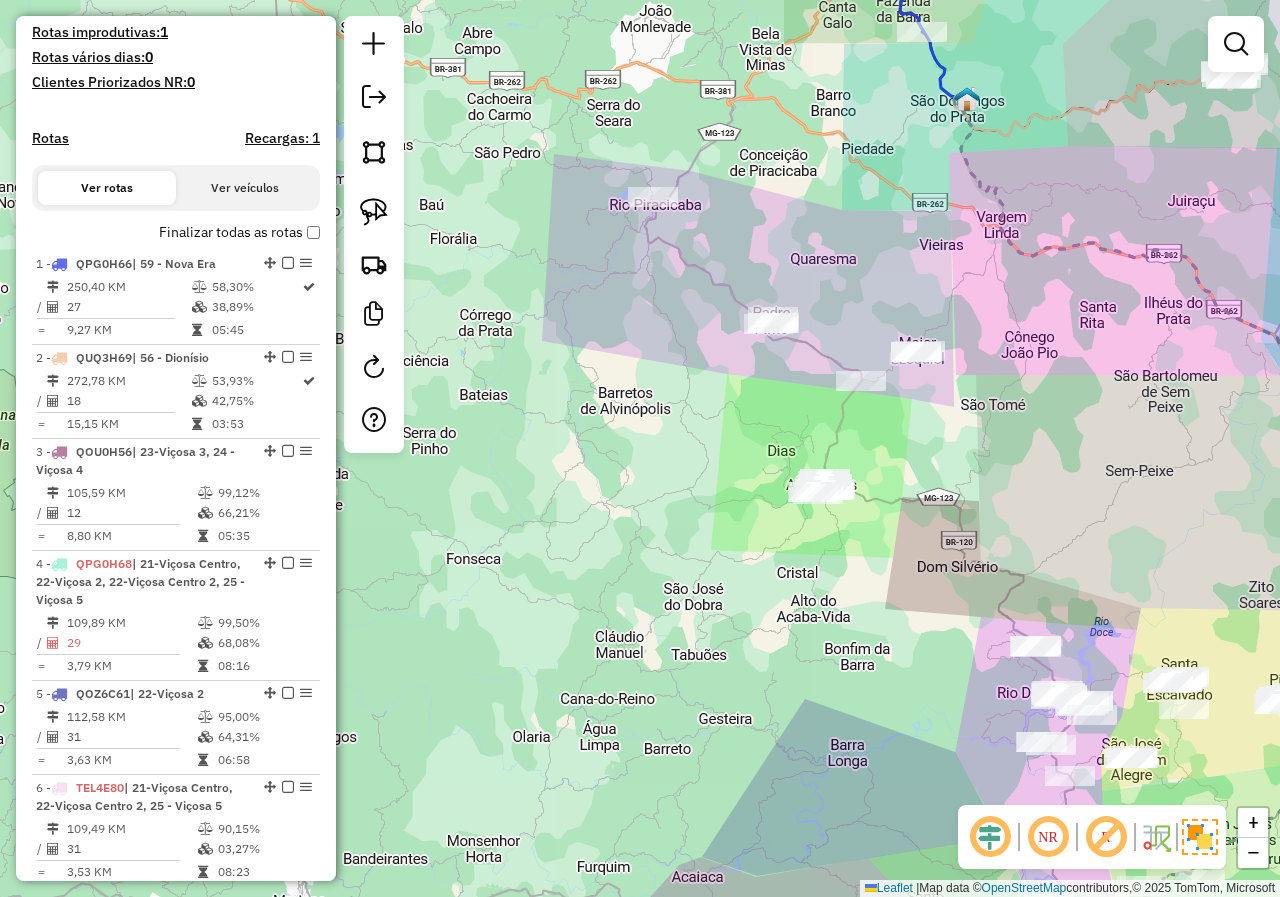drag, startPoint x: 850, startPoint y: 391, endPoint x: 926, endPoint y: 460, distance: 102.64989 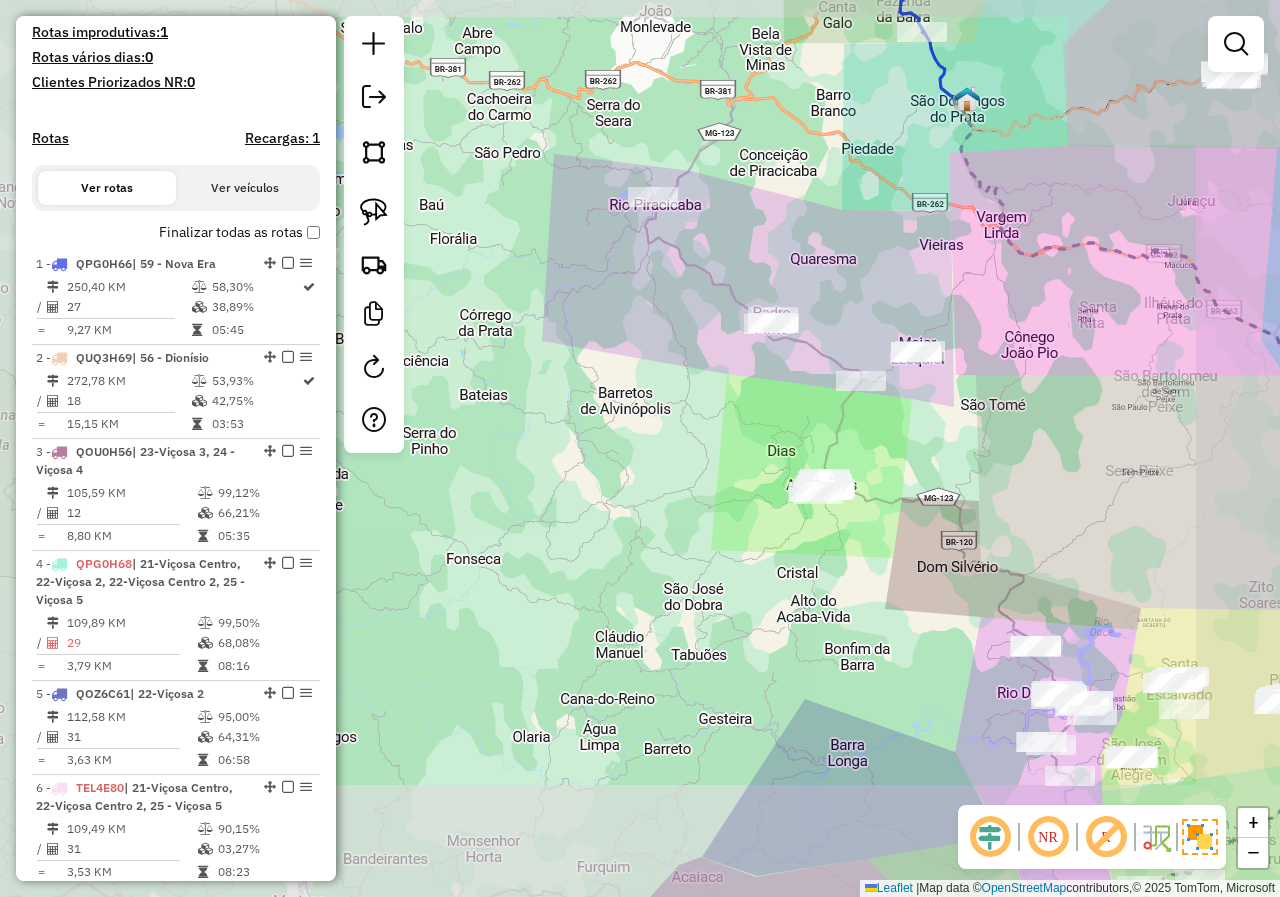 drag, startPoint x: 973, startPoint y: 477, endPoint x: 660, endPoint y: 359, distance: 334.50412 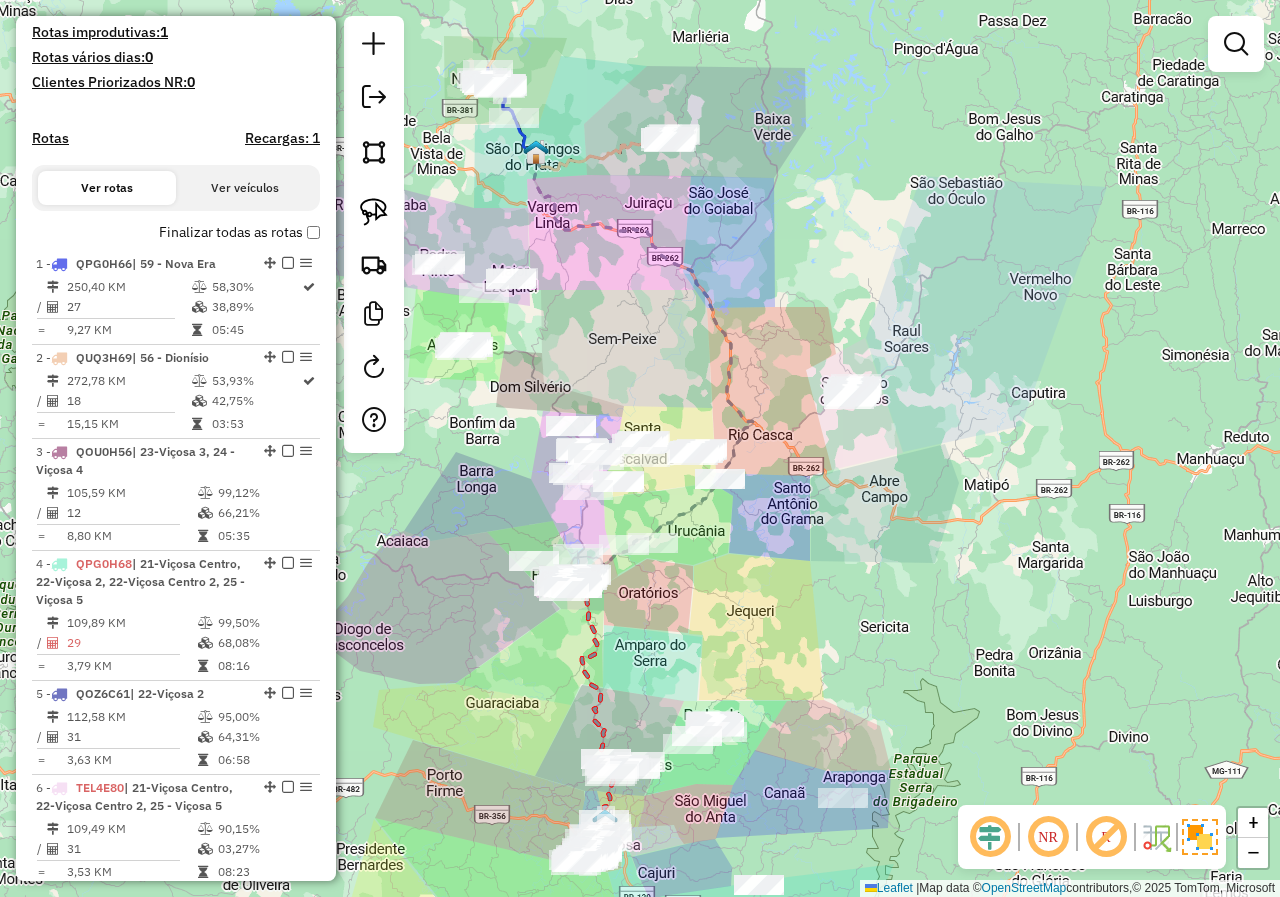 drag, startPoint x: 884, startPoint y: 396, endPoint x: 774, endPoint y: 383, distance: 110.76552 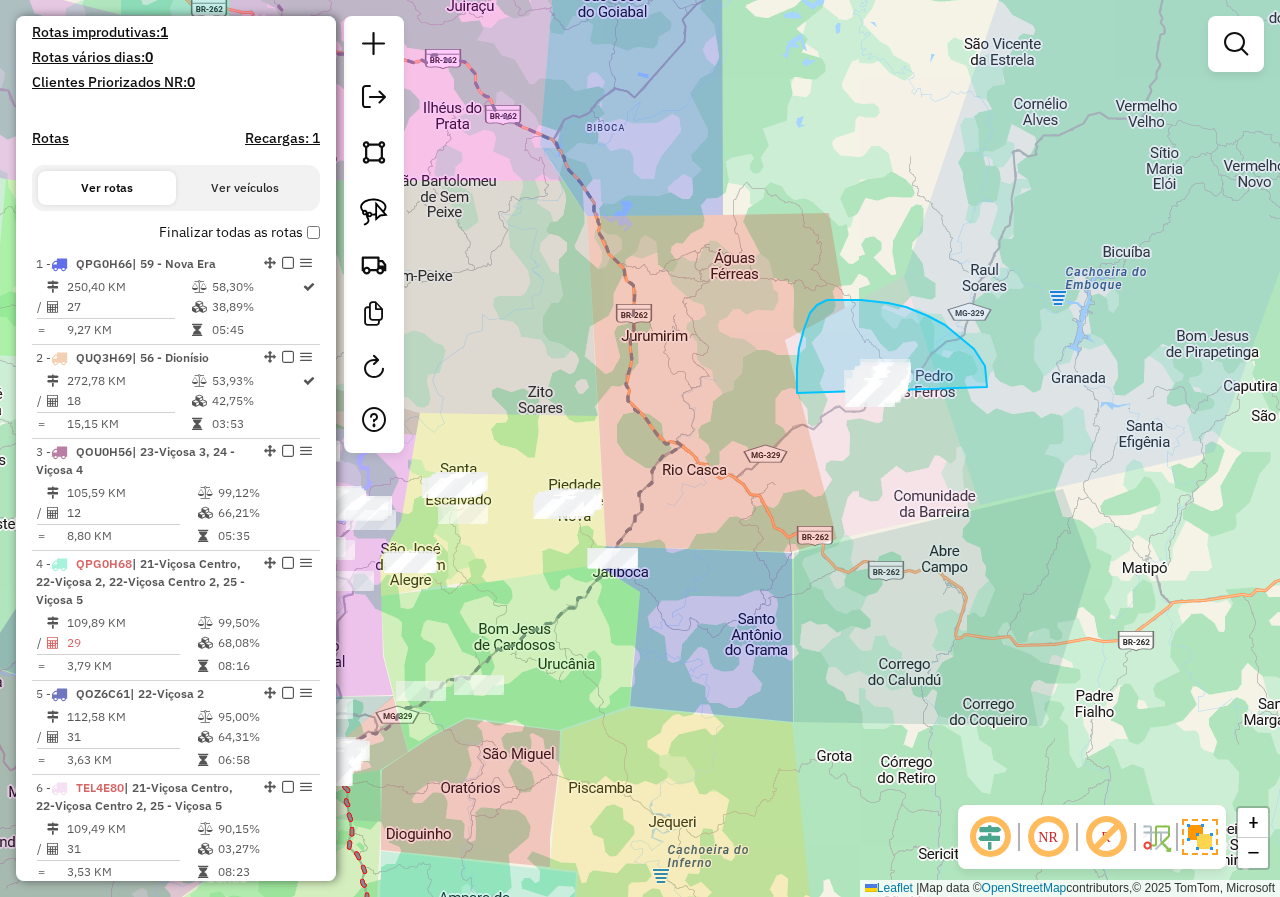 drag, startPoint x: 985, startPoint y: 366, endPoint x: 935, endPoint y: 474, distance: 119.0126 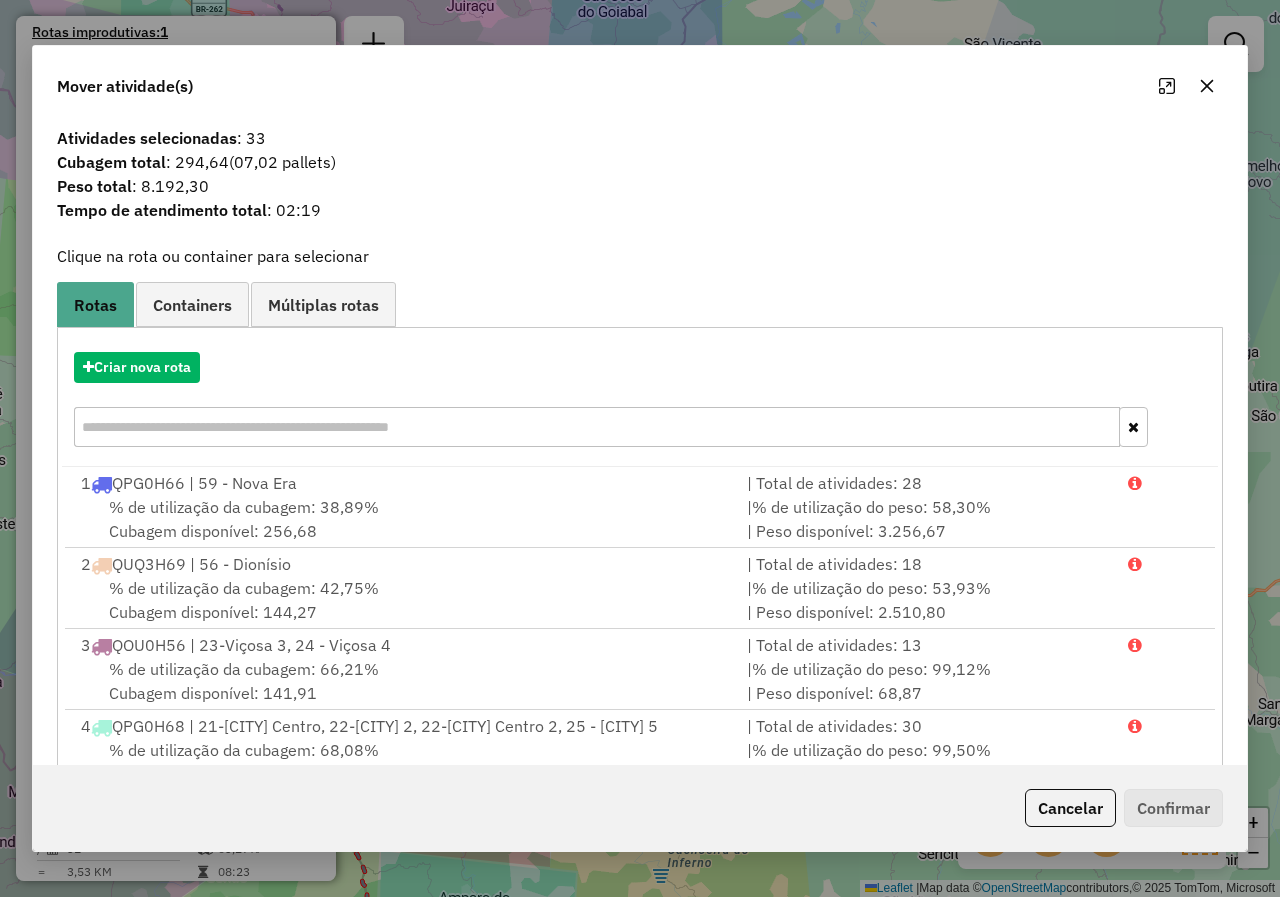click 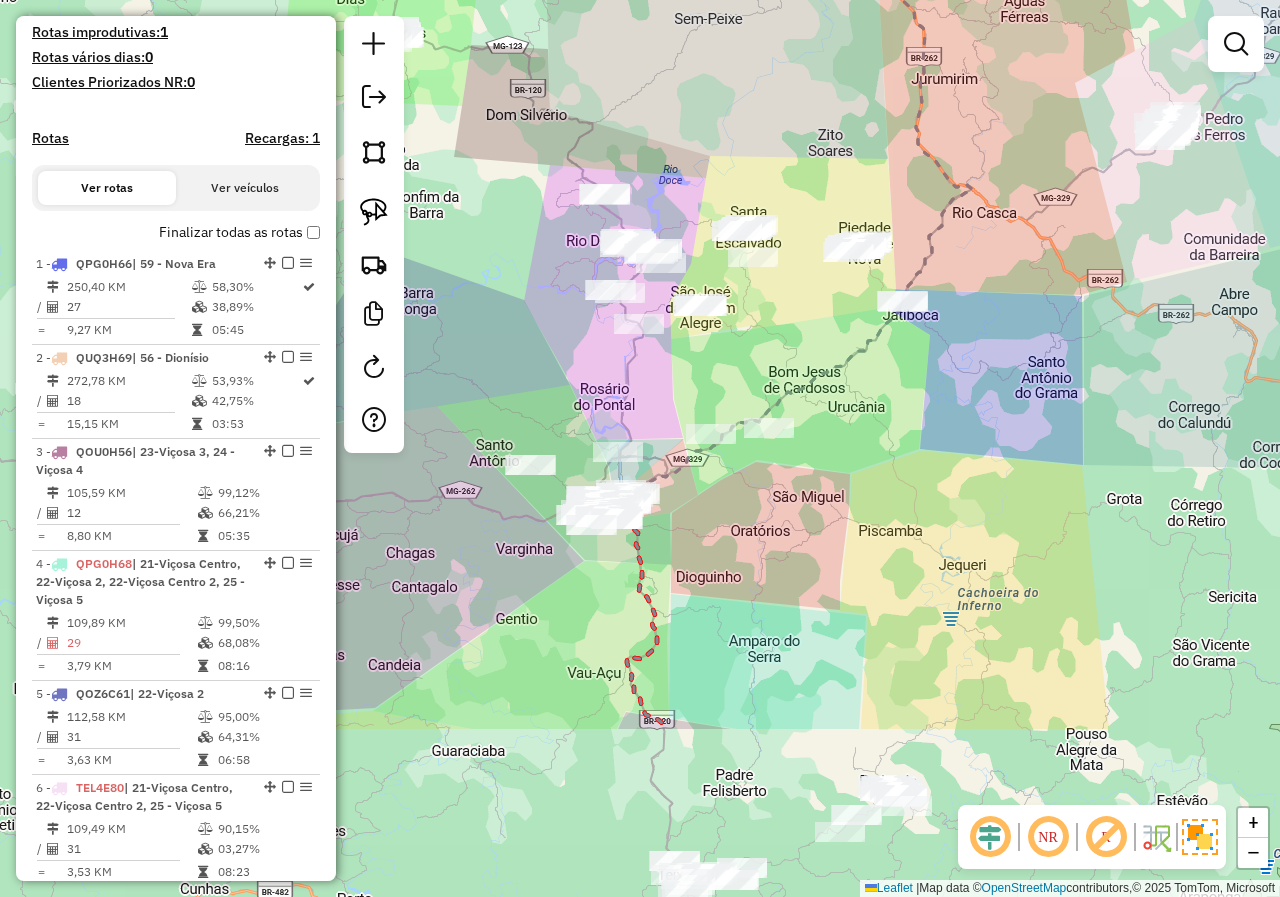 drag, startPoint x: 870, startPoint y: 583, endPoint x: 1164, endPoint y: 302, distance: 406.6903 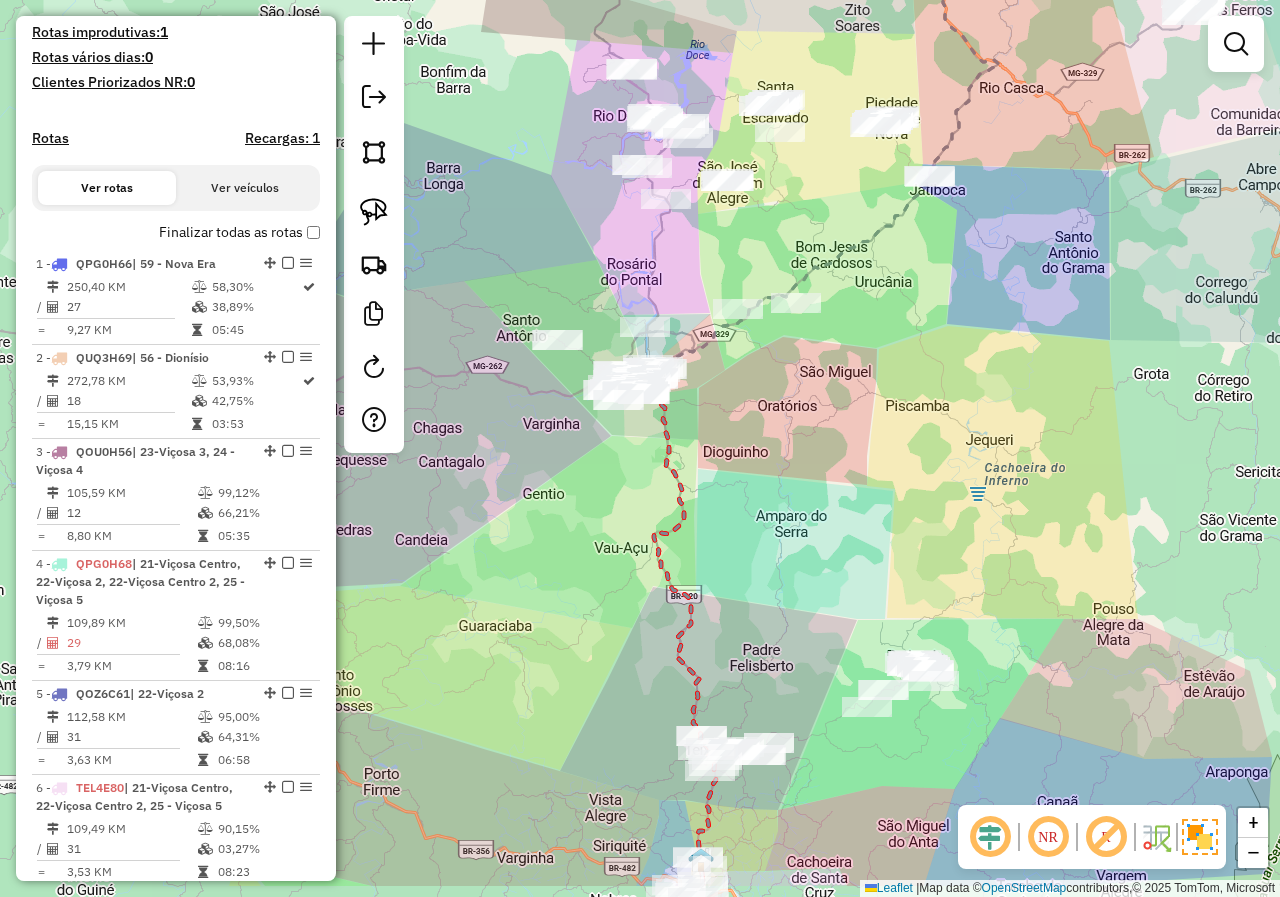 drag, startPoint x: 894, startPoint y: 543, endPoint x: 945, endPoint y: 287, distance: 261.03064 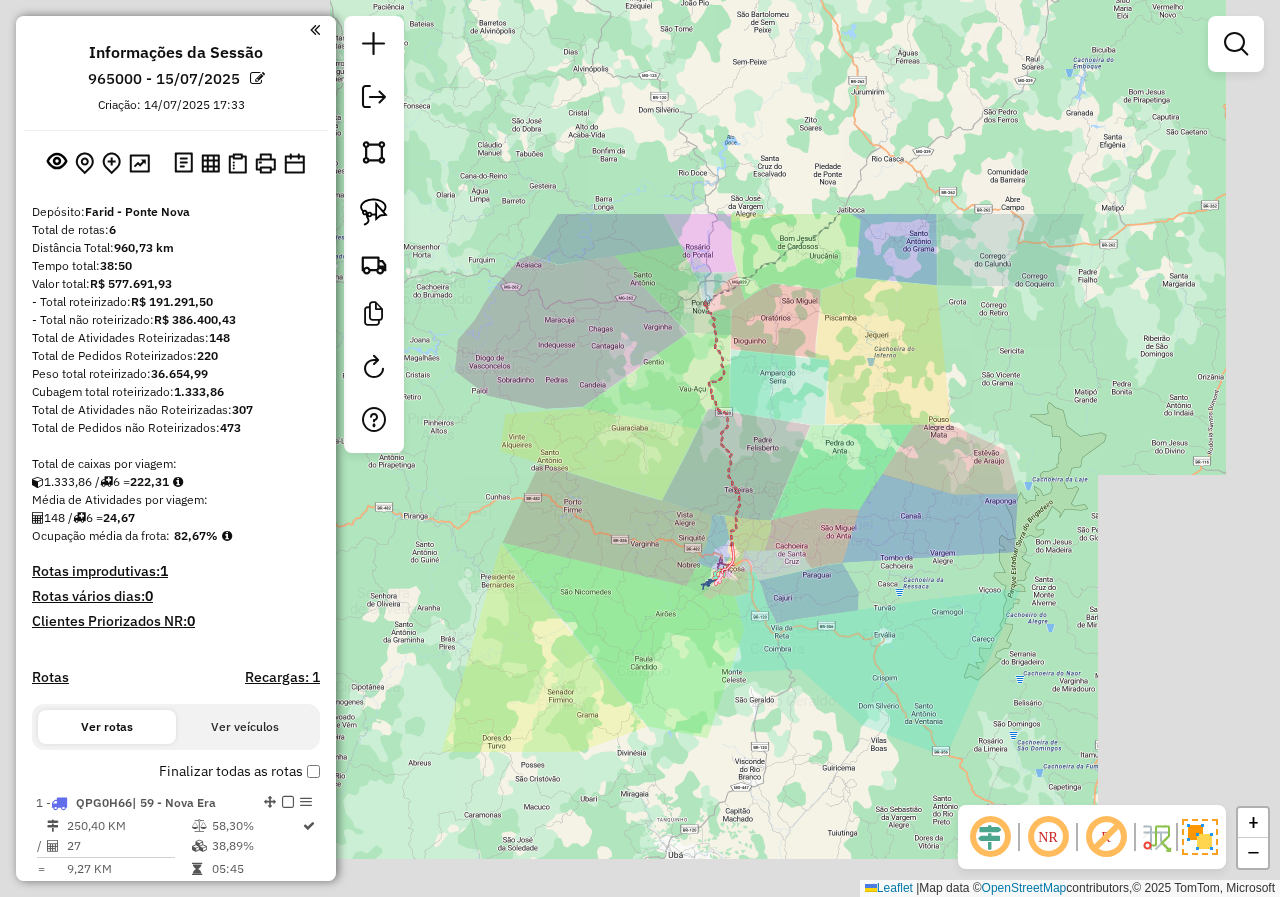 scroll, scrollTop: 0, scrollLeft: 0, axis: both 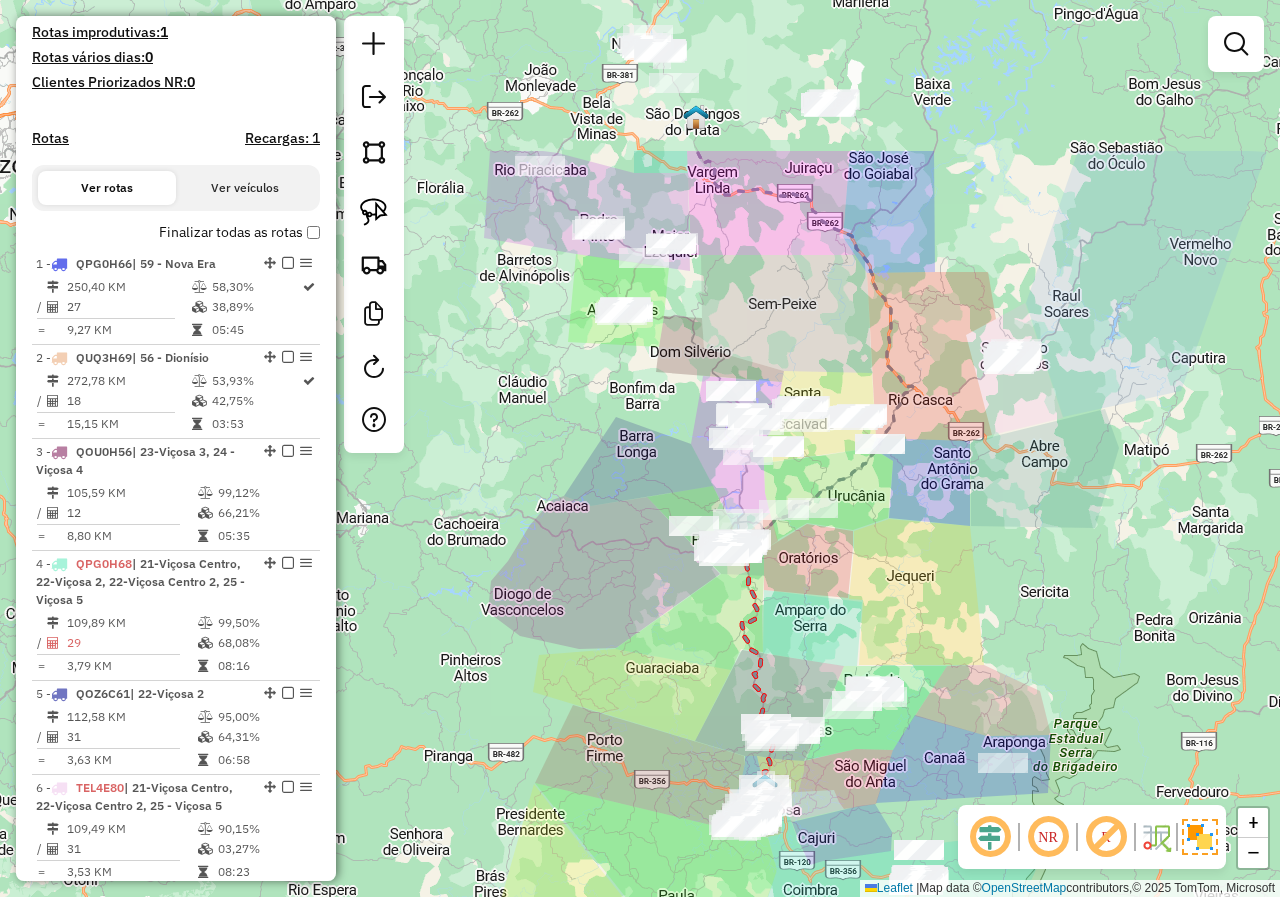 drag, startPoint x: 816, startPoint y: 353, endPoint x: 849, endPoint y: 594, distance: 243.24884 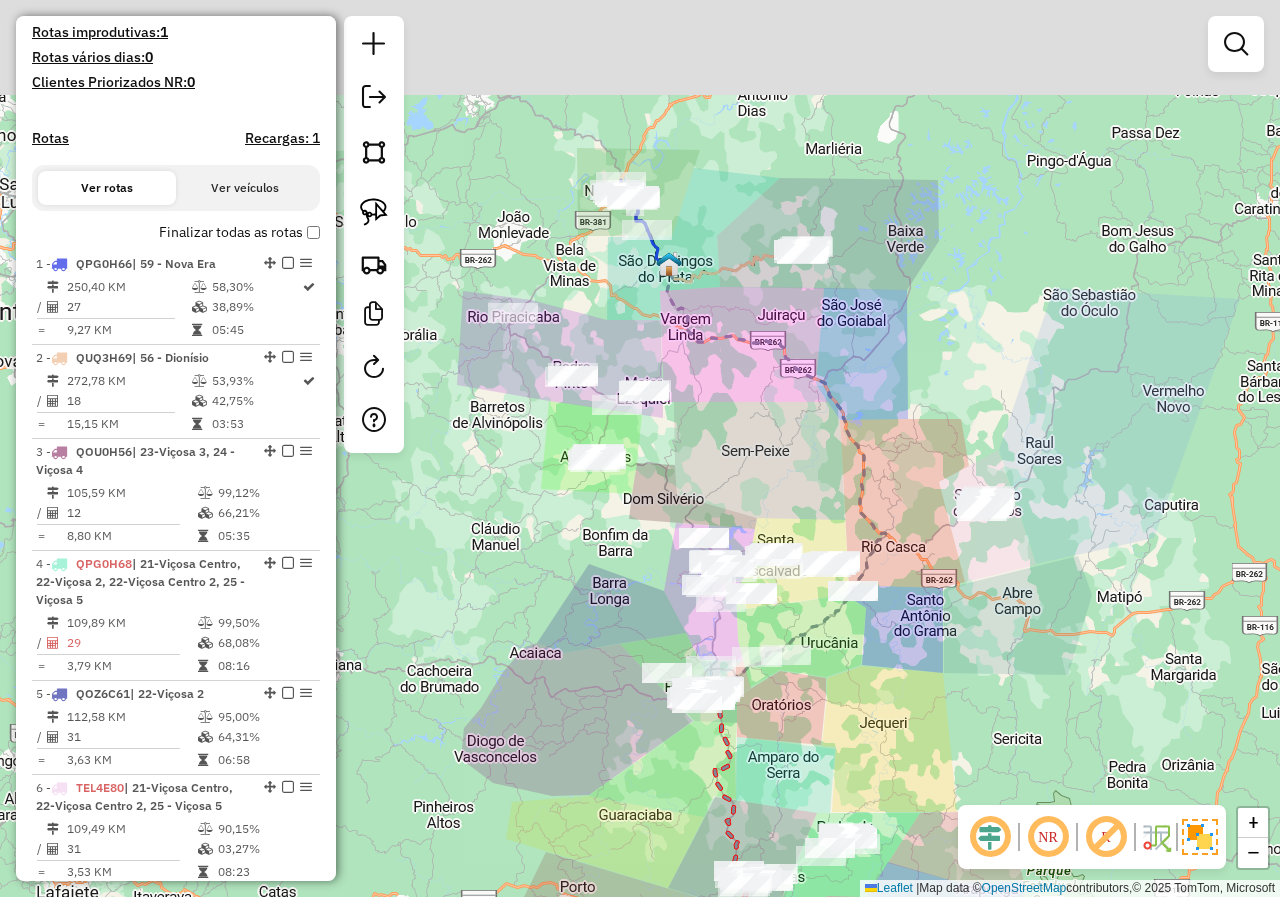 drag, startPoint x: 801, startPoint y: 230, endPoint x: 703, endPoint y: 366, distance: 167.63054 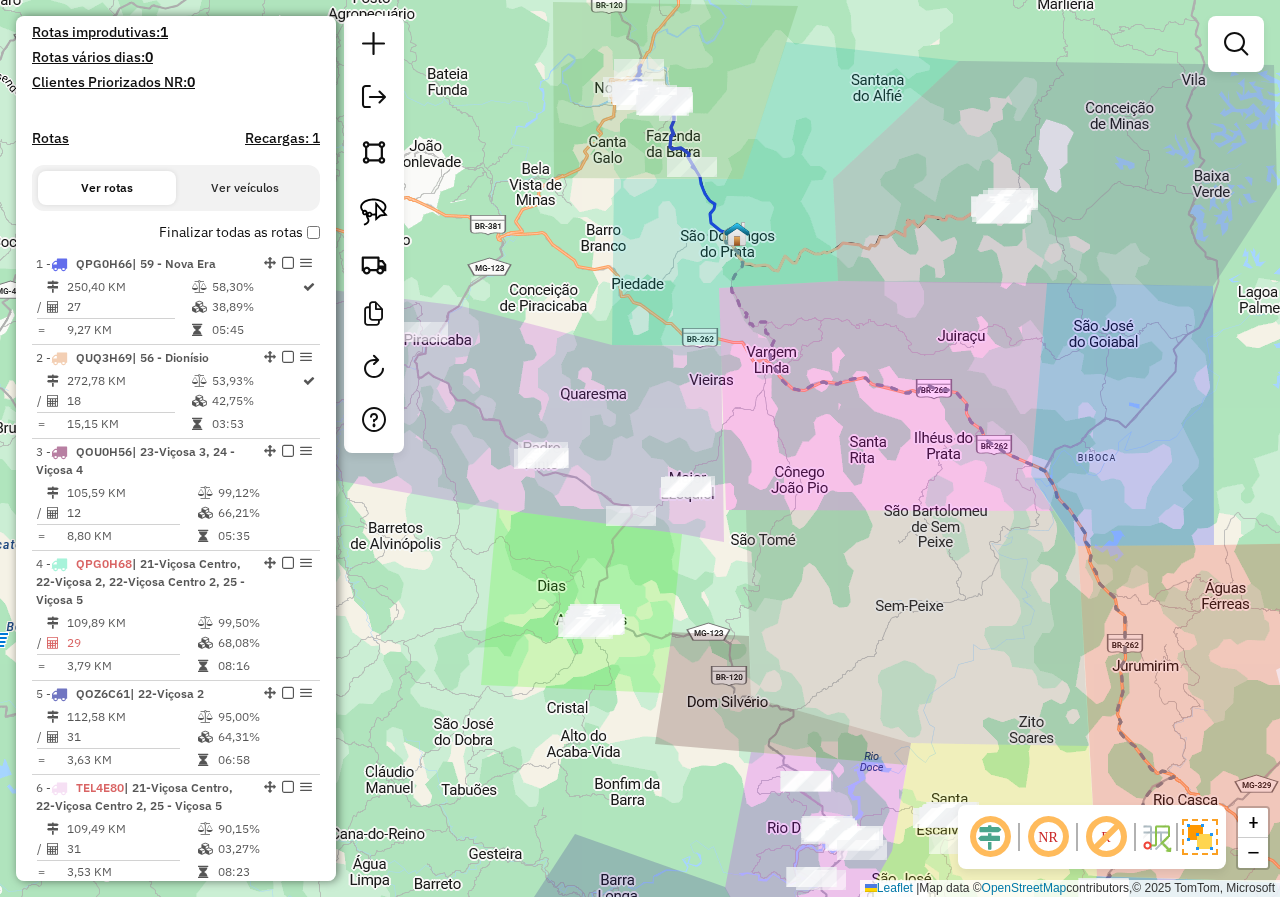 drag, startPoint x: 584, startPoint y: 224, endPoint x: 657, endPoint y: 196, distance: 78.18568 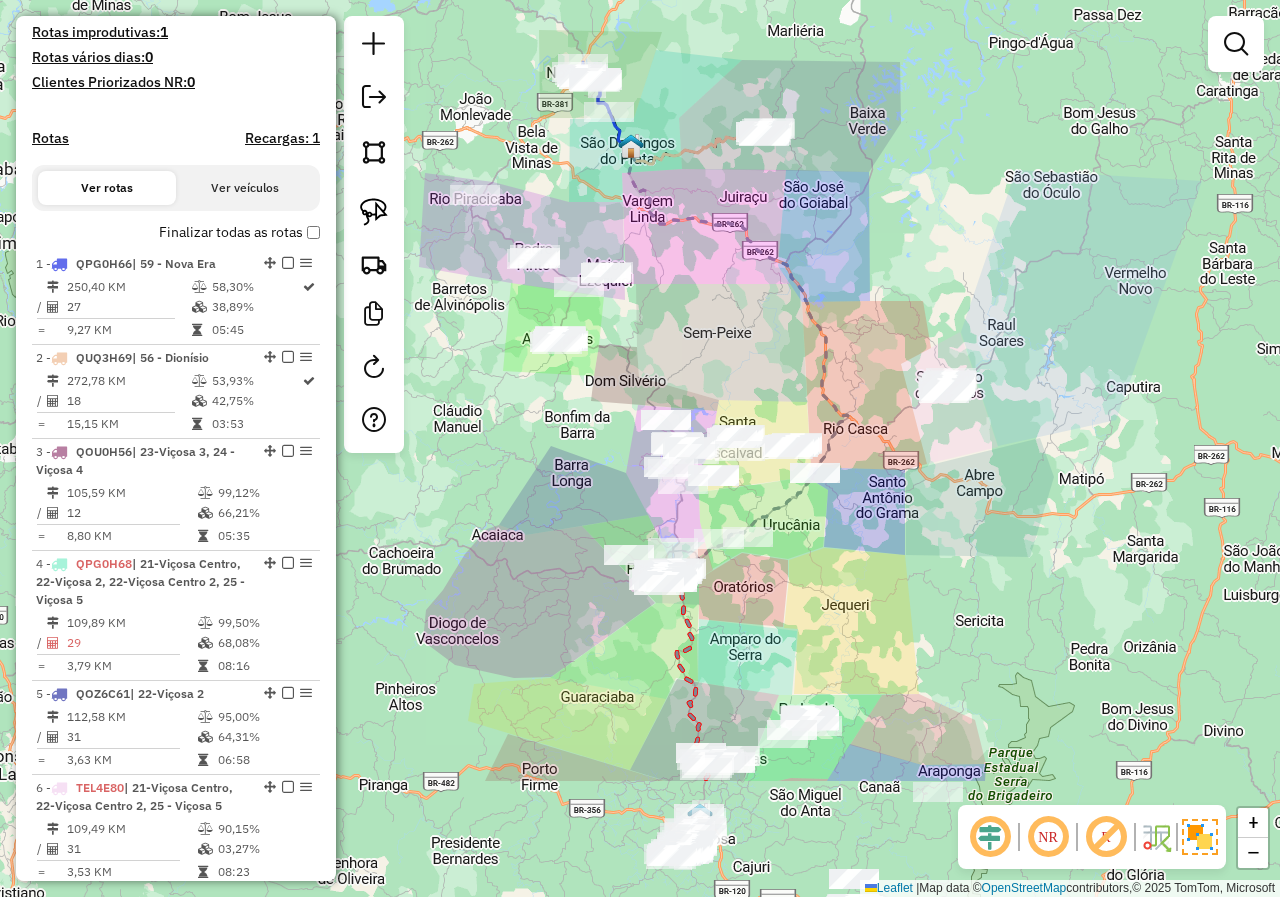 drag, startPoint x: 940, startPoint y: 521, endPoint x: 755, endPoint y: 316, distance: 276.13403 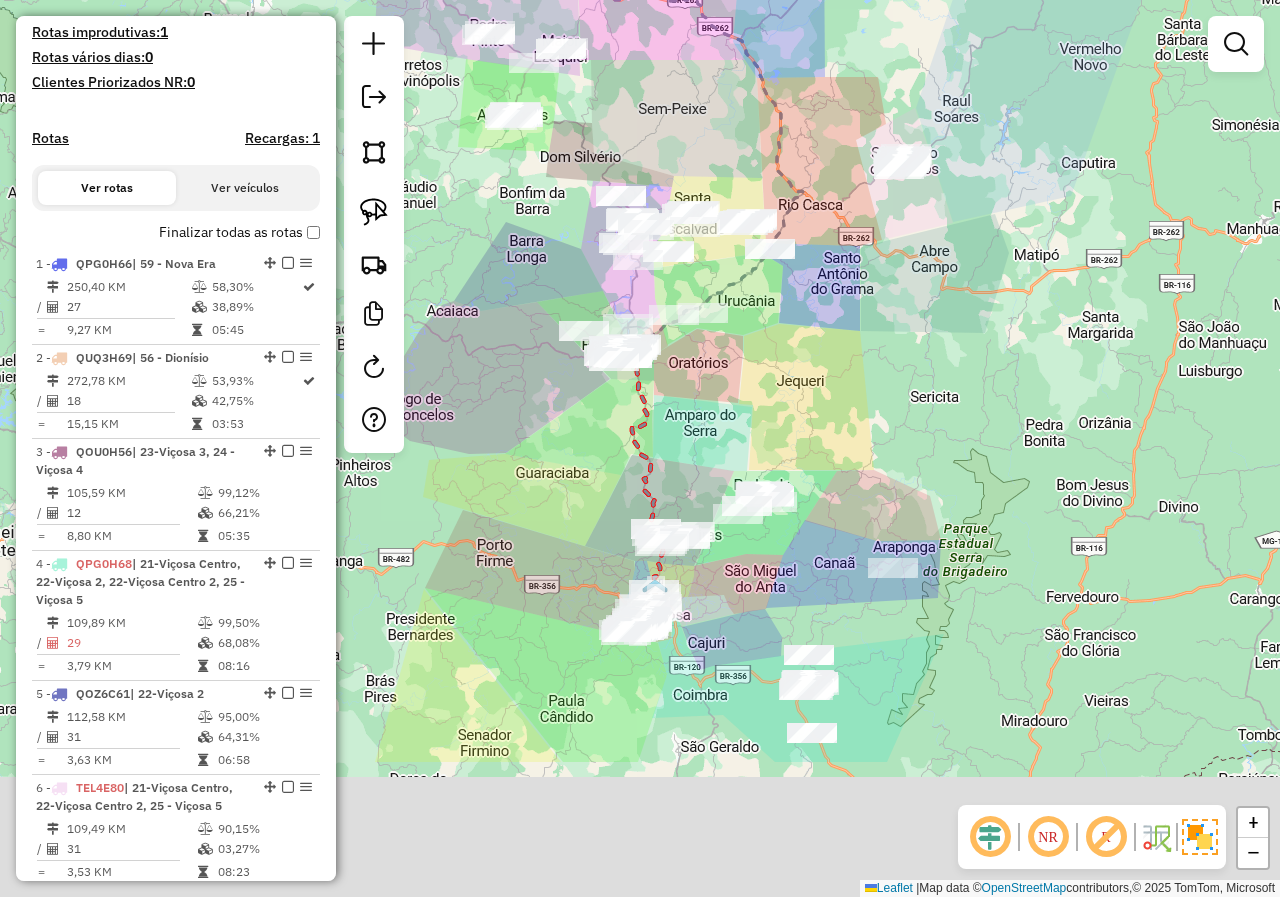drag, startPoint x: 886, startPoint y: 618, endPoint x: 841, endPoint y: 388, distance: 234.36084 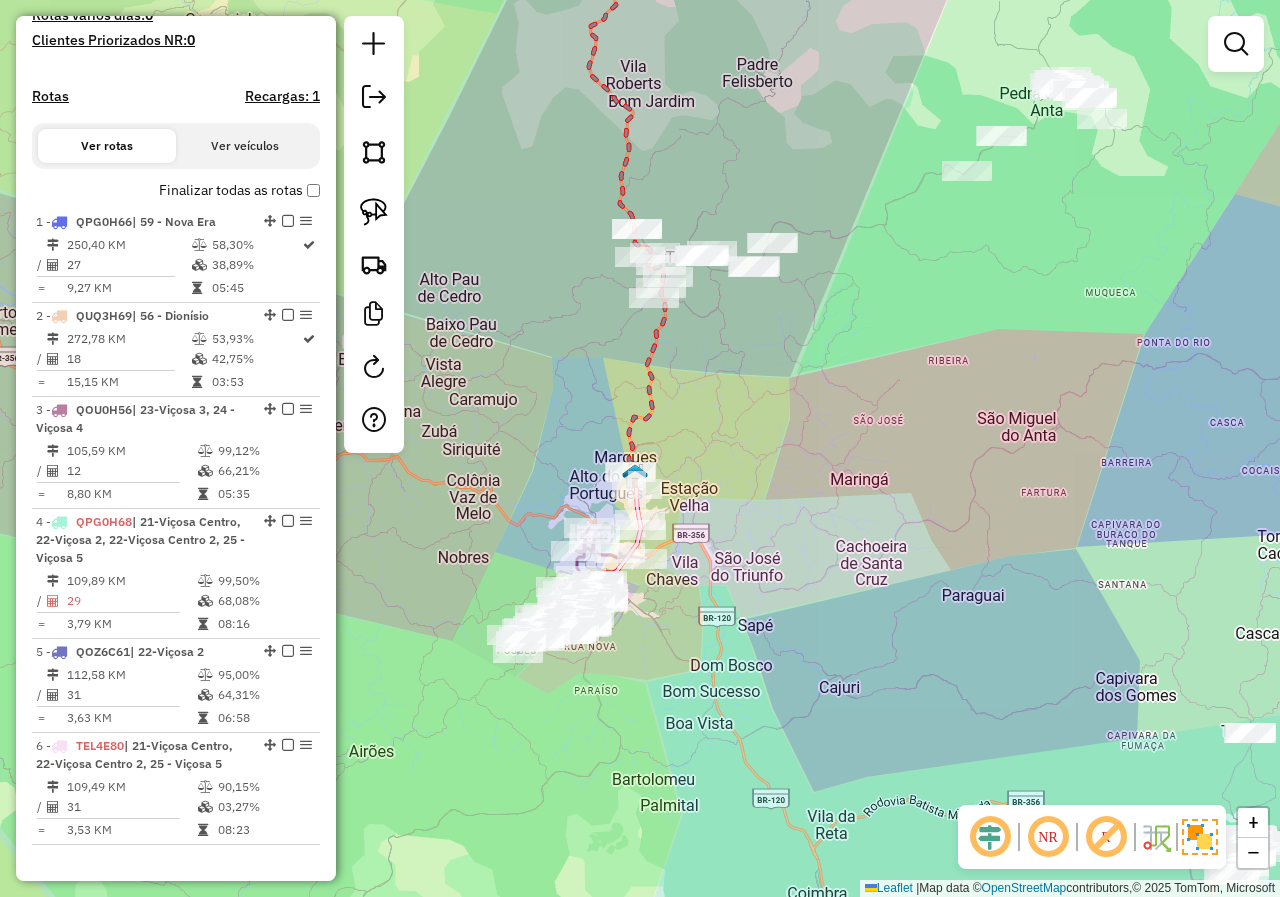 scroll, scrollTop: 639, scrollLeft: 0, axis: vertical 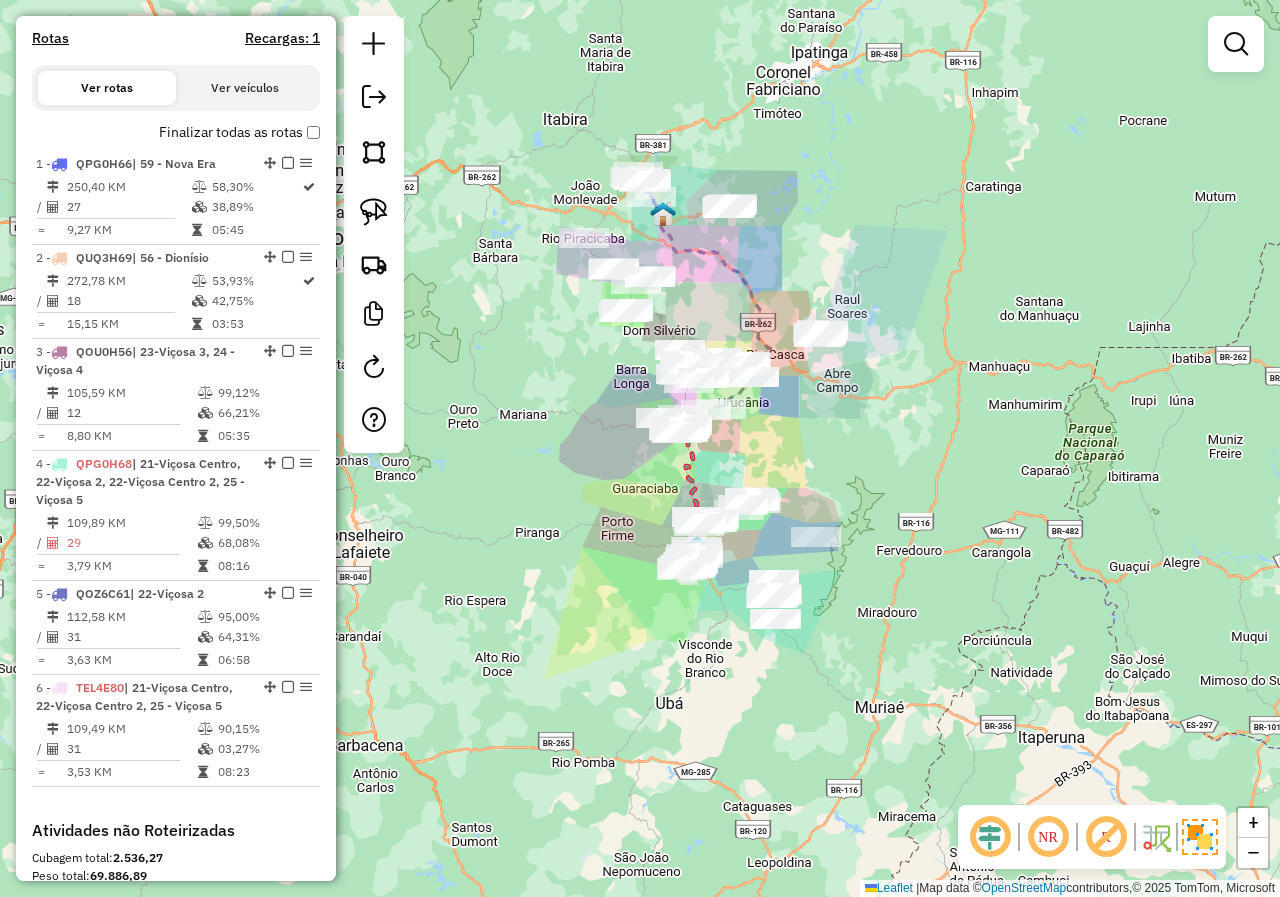 drag, startPoint x: 877, startPoint y: 455, endPoint x: 794, endPoint y: 454, distance: 83.00603 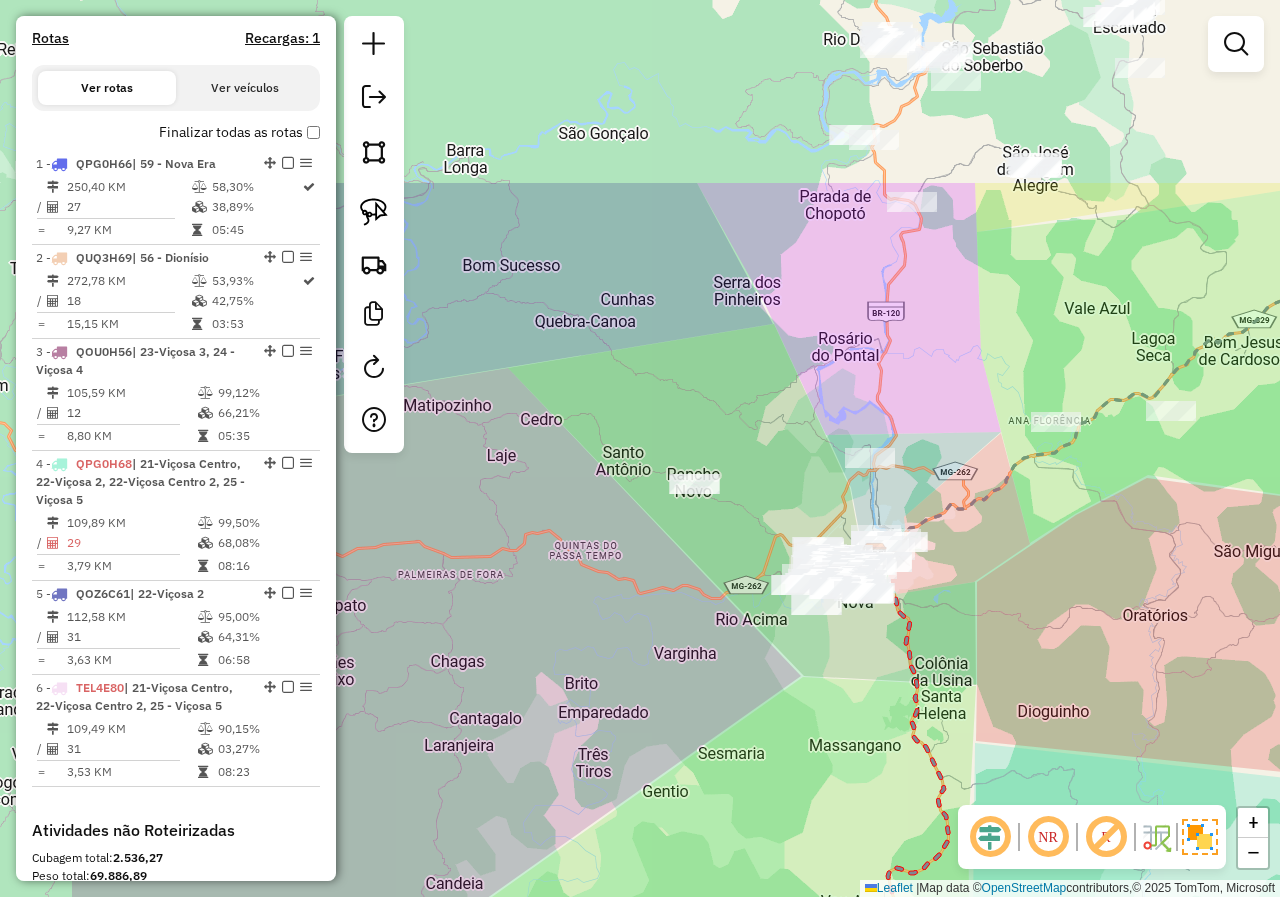 drag, startPoint x: 626, startPoint y: 541, endPoint x: 816, endPoint y: 709, distance: 253.62177 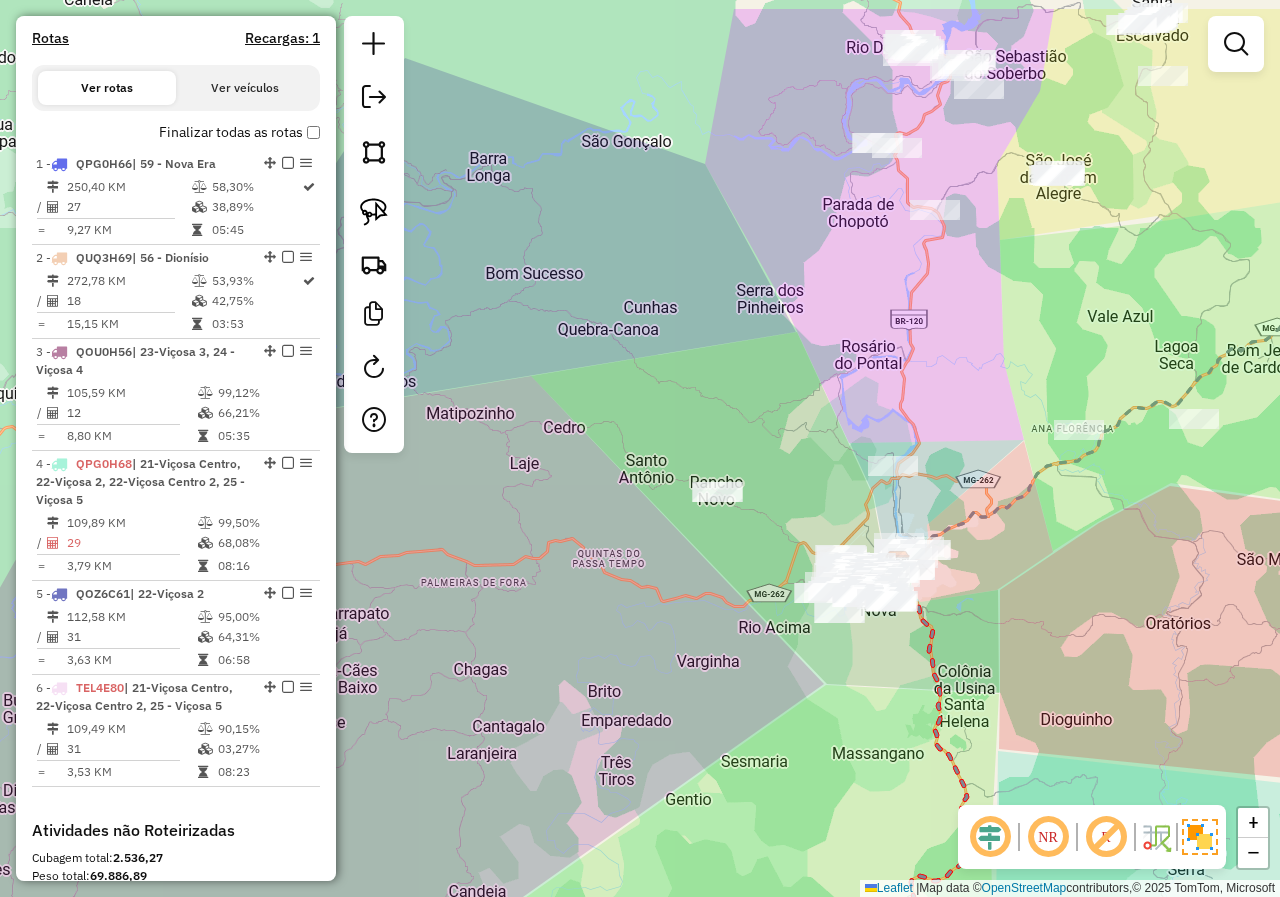 drag, startPoint x: 696, startPoint y: 577, endPoint x: 719, endPoint y: 676, distance: 101.636604 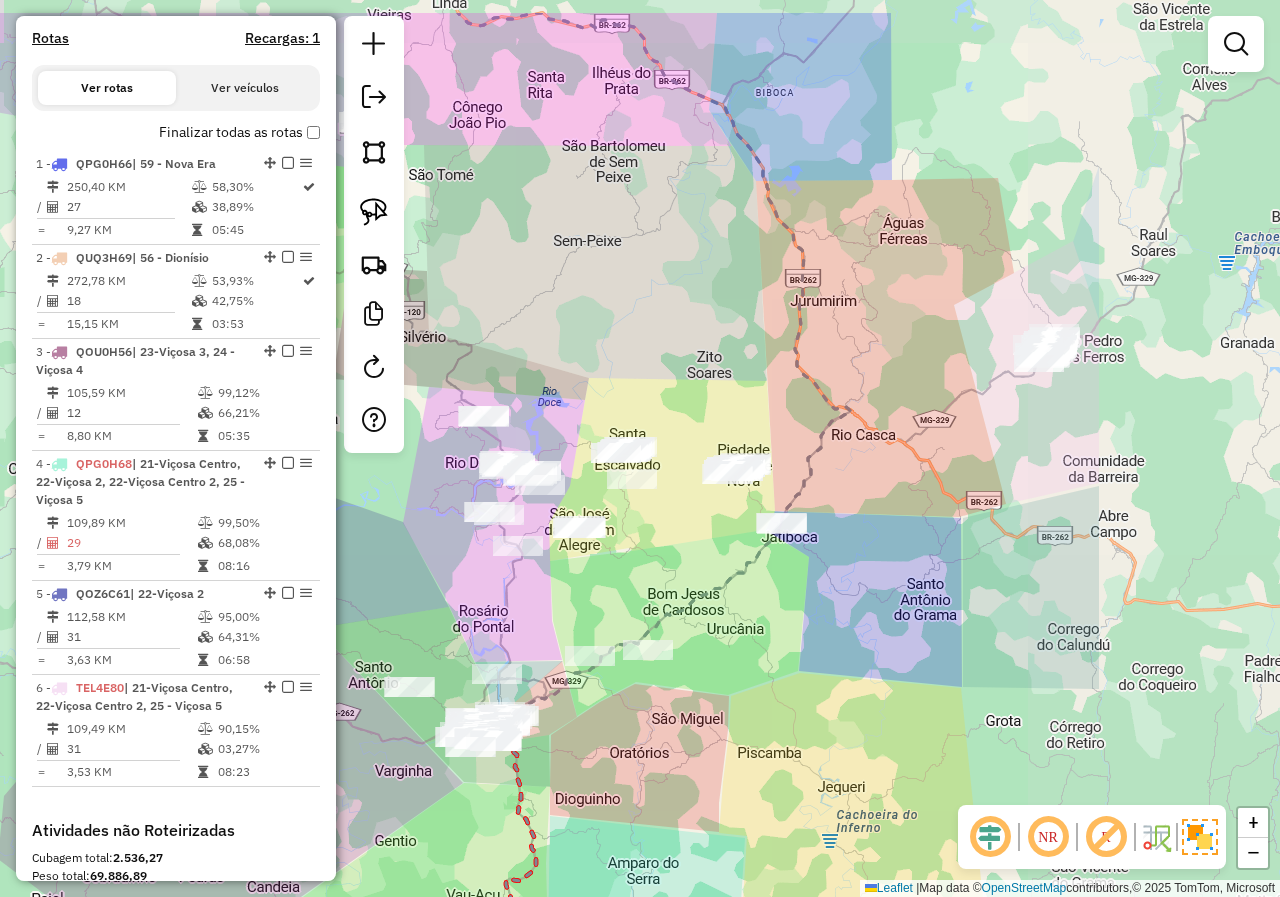 drag, startPoint x: 935, startPoint y: 635, endPoint x: 883, endPoint y: 719, distance: 98.79271 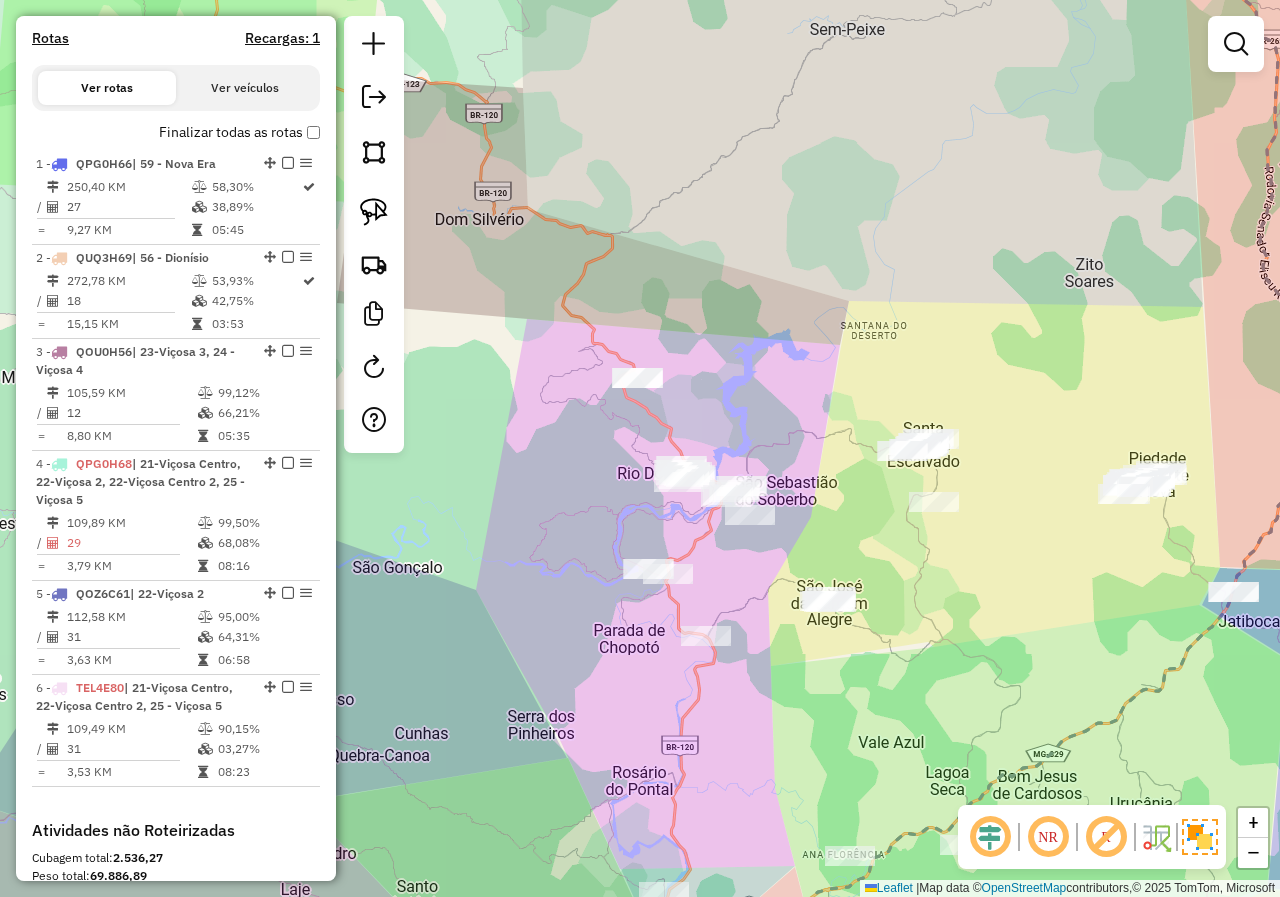 drag, startPoint x: 693, startPoint y: 508, endPoint x: 728, endPoint y: 612, distance: 109.73149 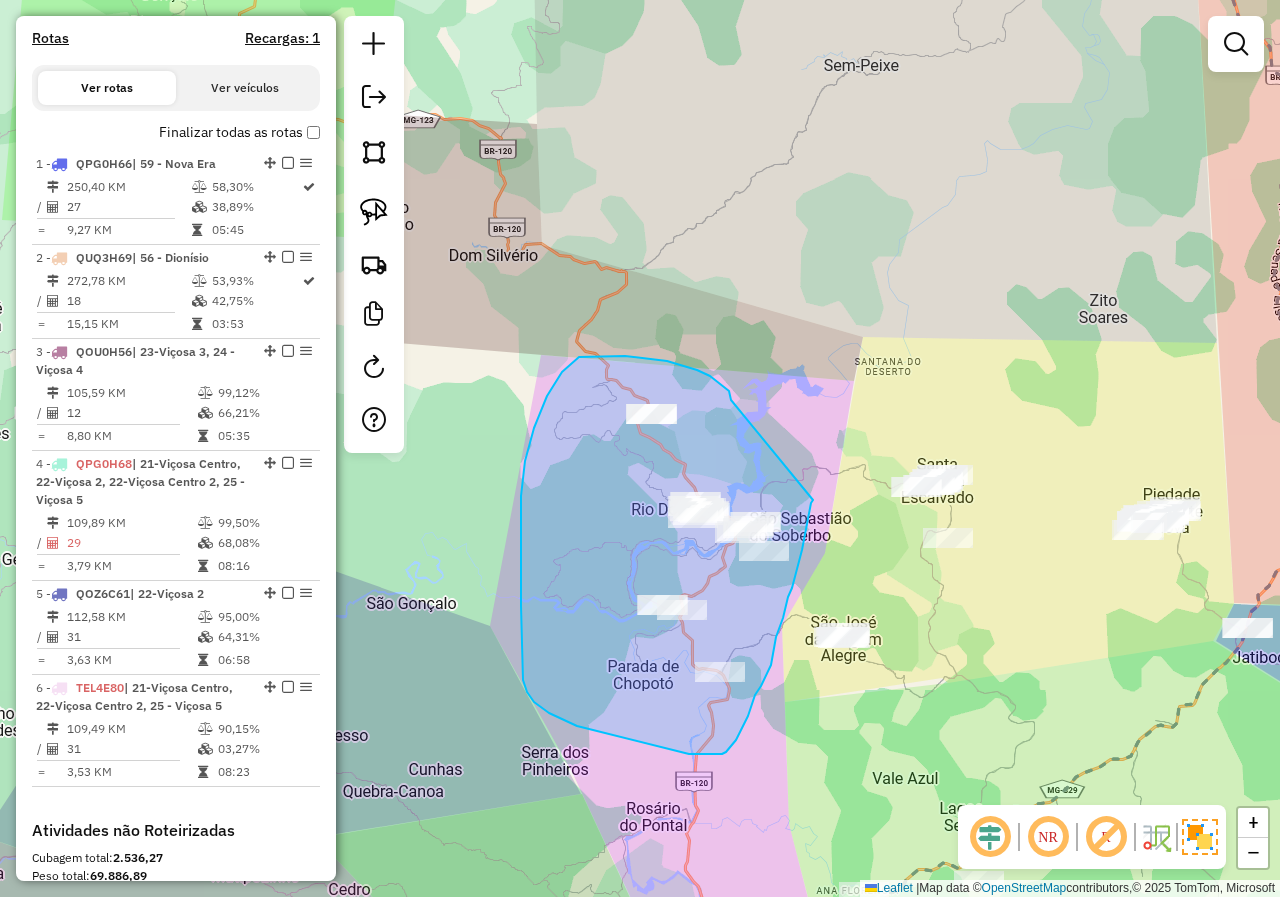 drag, startPoint x: 710, startPoint y: 376, endPoint x: 813, endPoint y: 499, distance: 160.43066 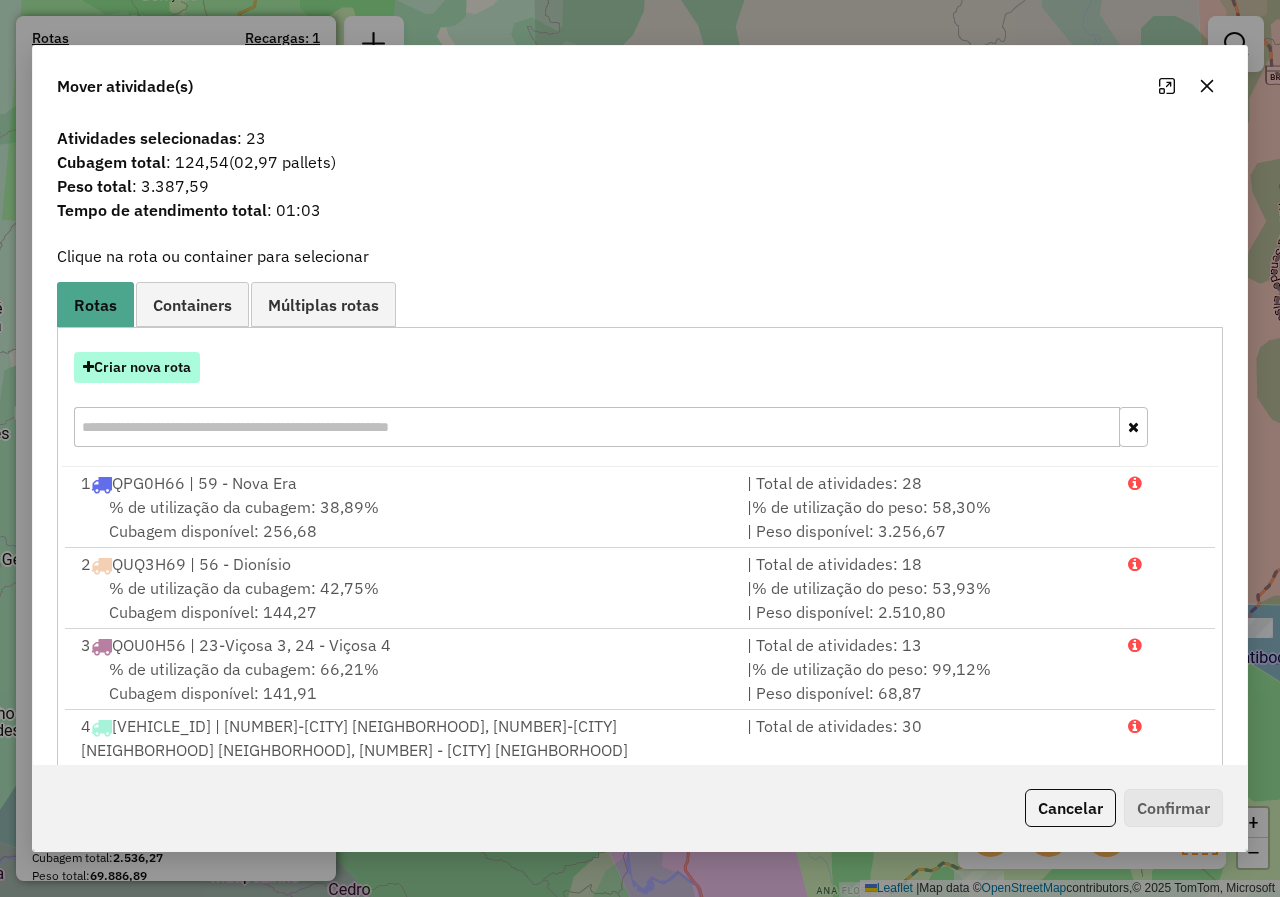 click on "Criar nova rota" at bounding box center [137, 367] 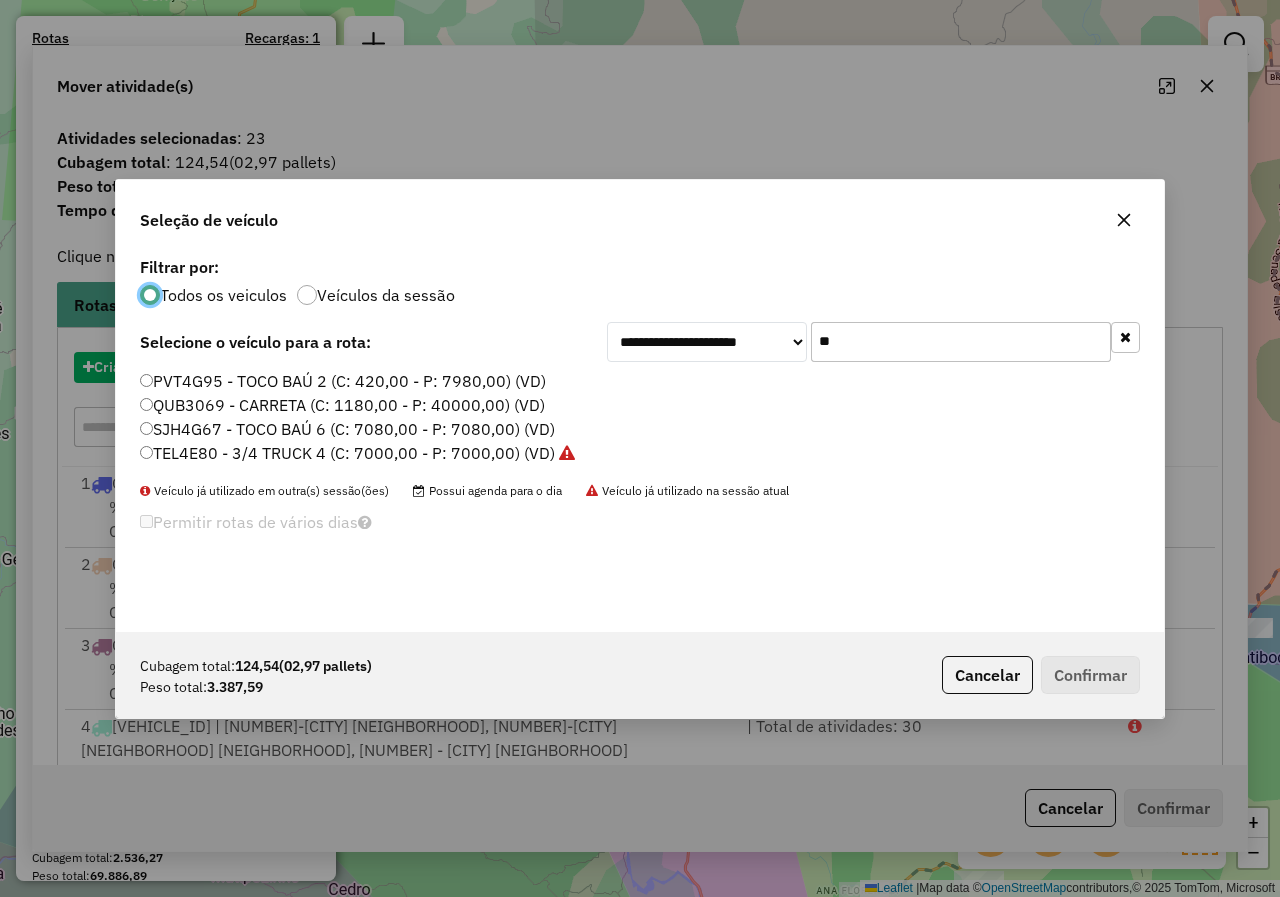 scroll, scrollTop: 11, scrollLeft: 6, axis: both 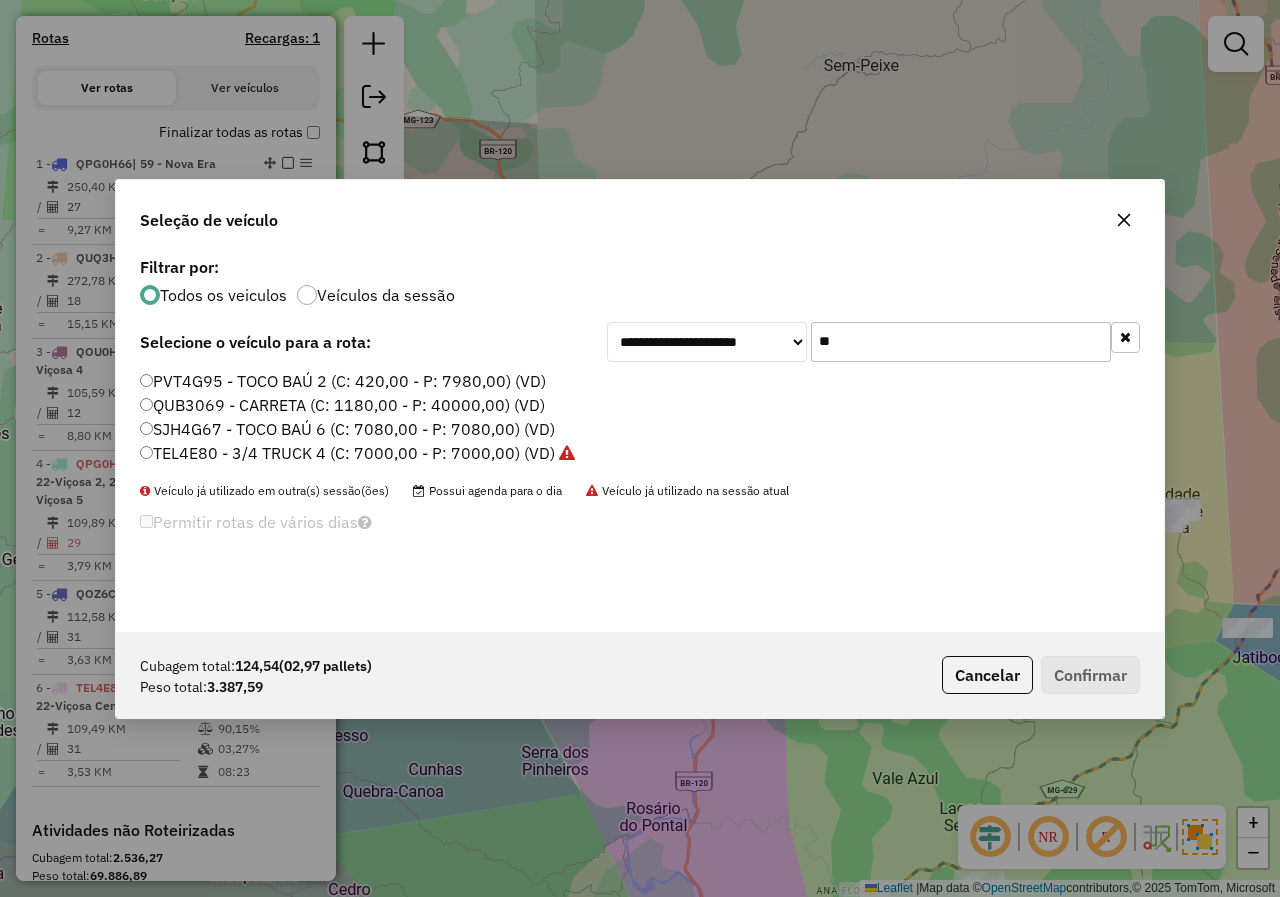 drag, startPoint x: 828, startPoint y: 336, endPoint x: 599, endPoint y: 316, distance: 229.8717 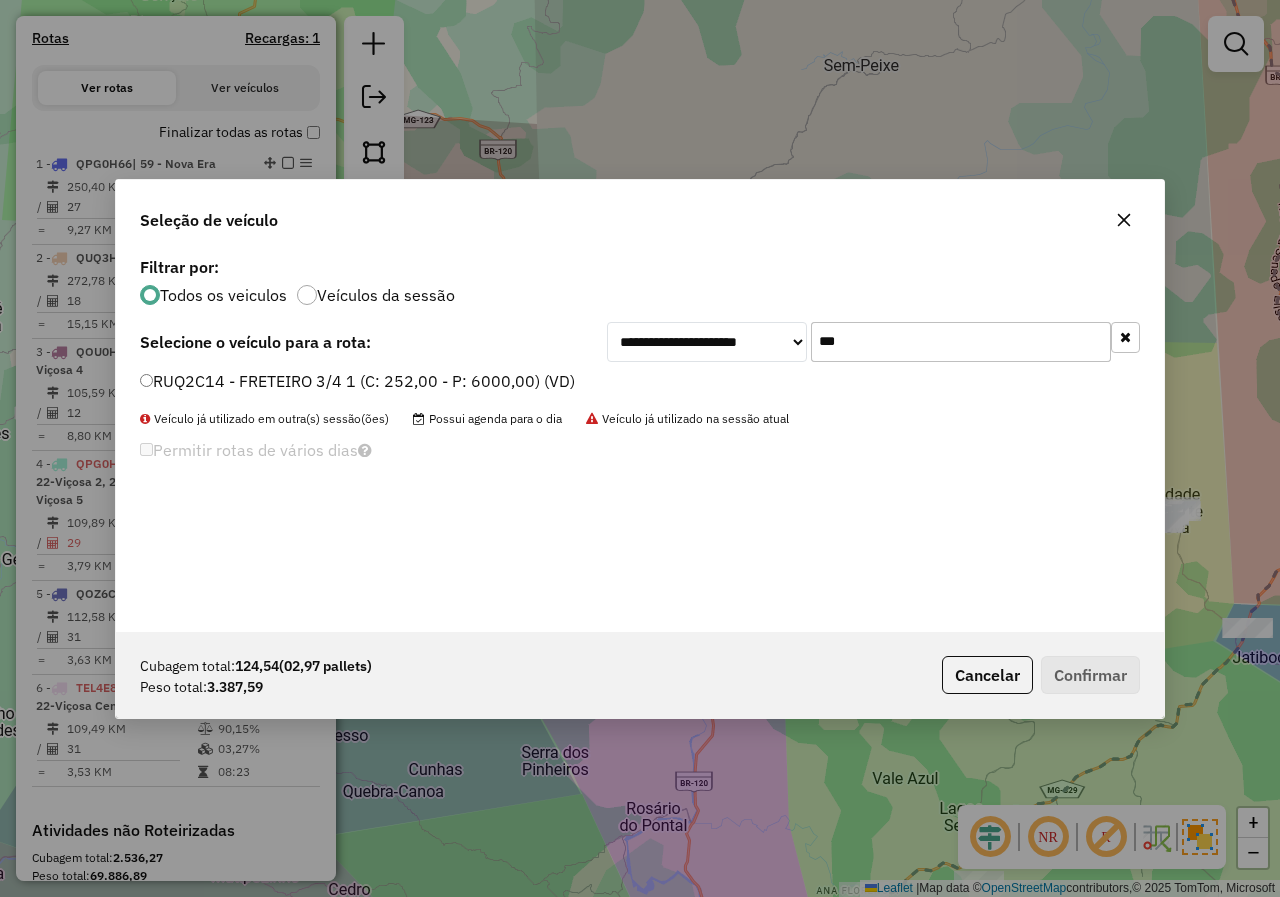 type on "***" 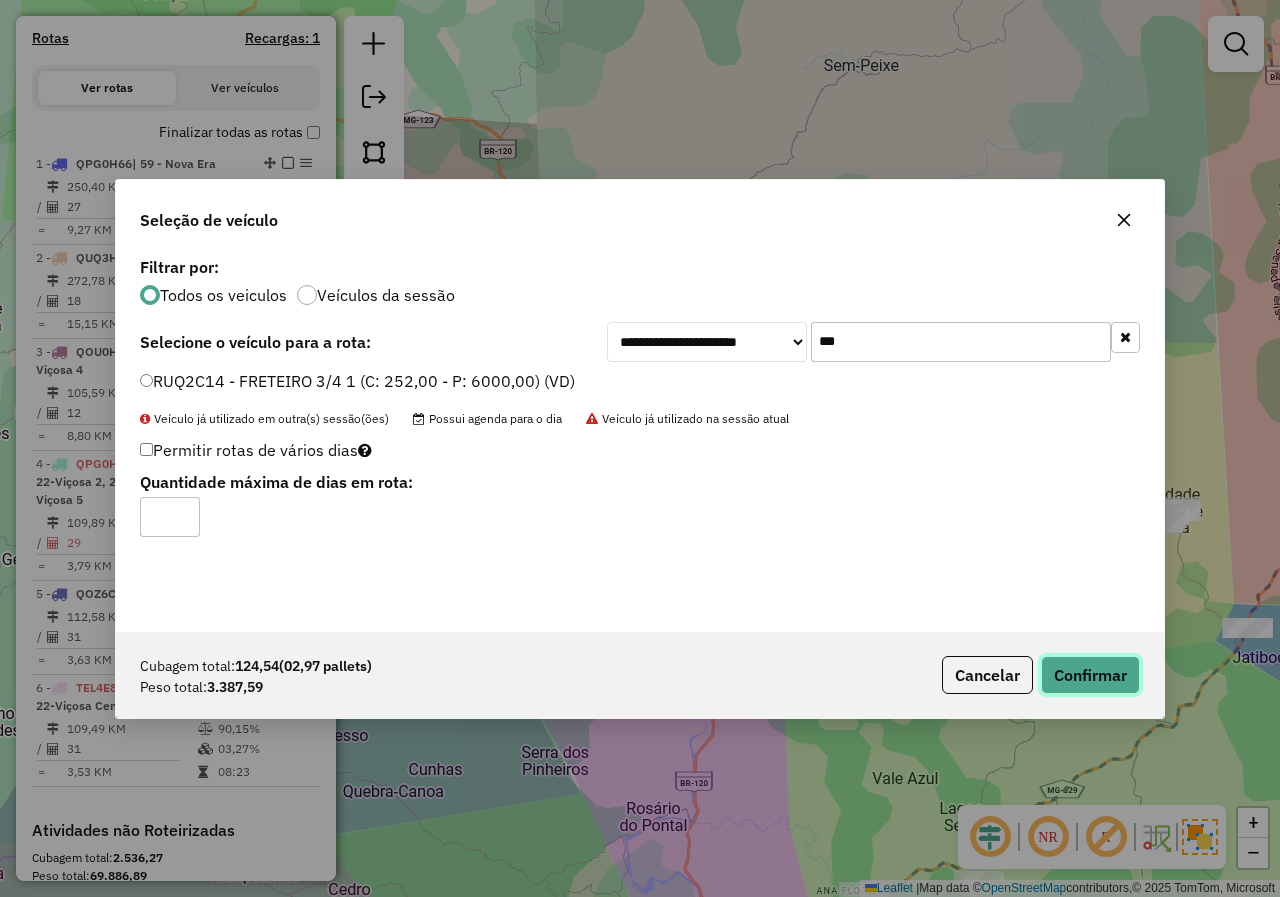 click on "Confirmar" 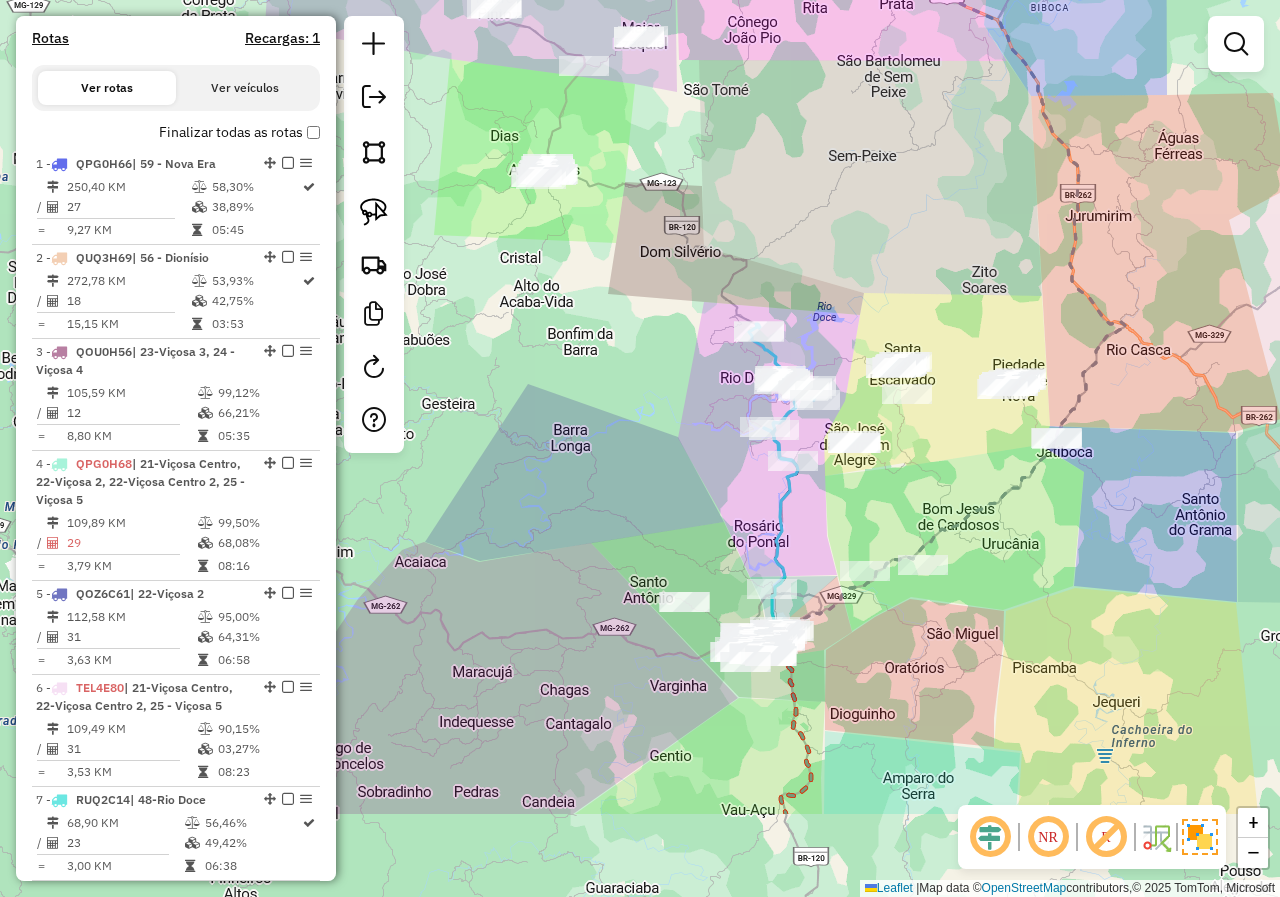 drag, startPoint x: 553, startPoint y: 573, endPoint x: 650, endPoint y: 401, distance: 197.46645 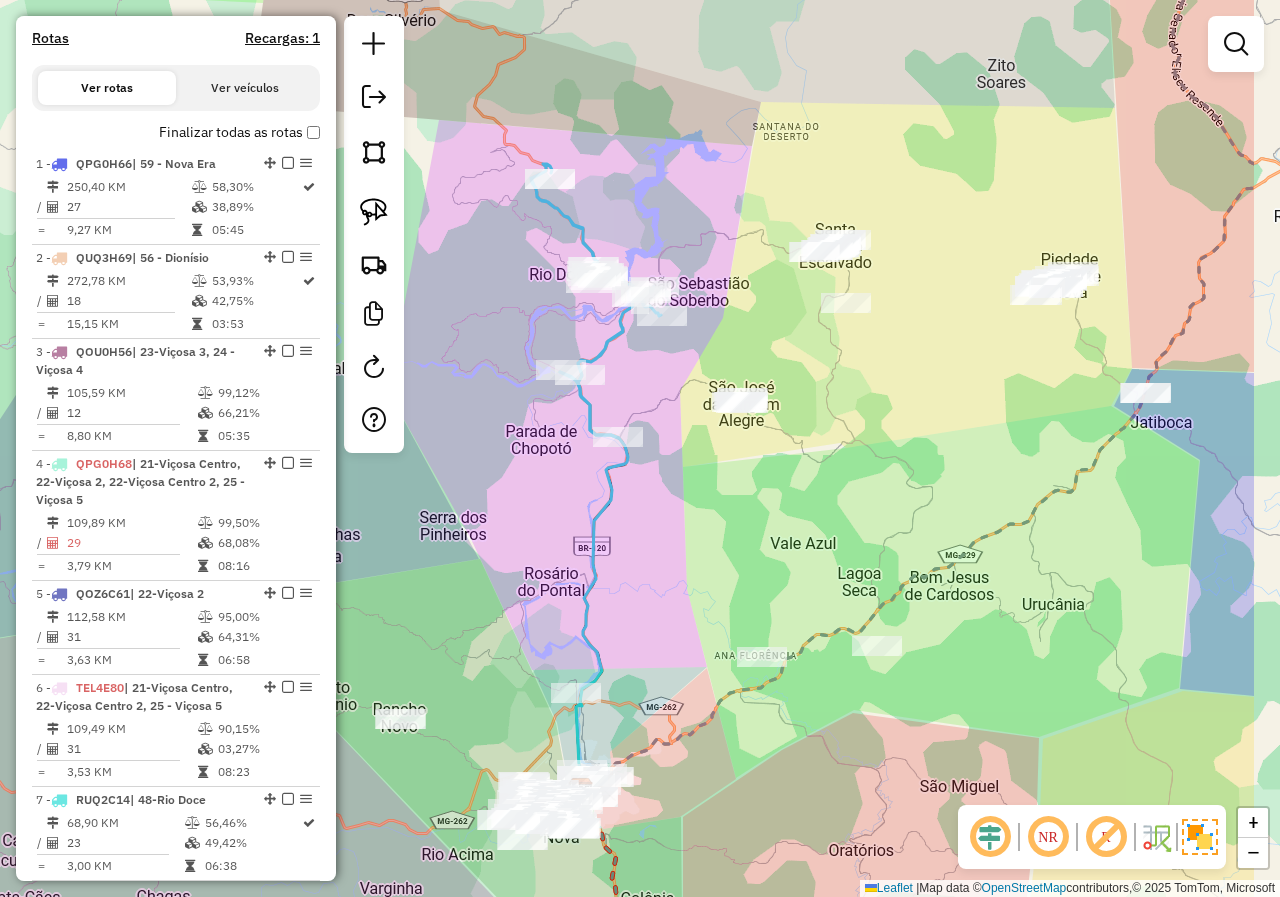 drag, startPoint x: 840, startPoint y: 491, endPoint x: 686, endPoint y: 499, distance: 154.20766 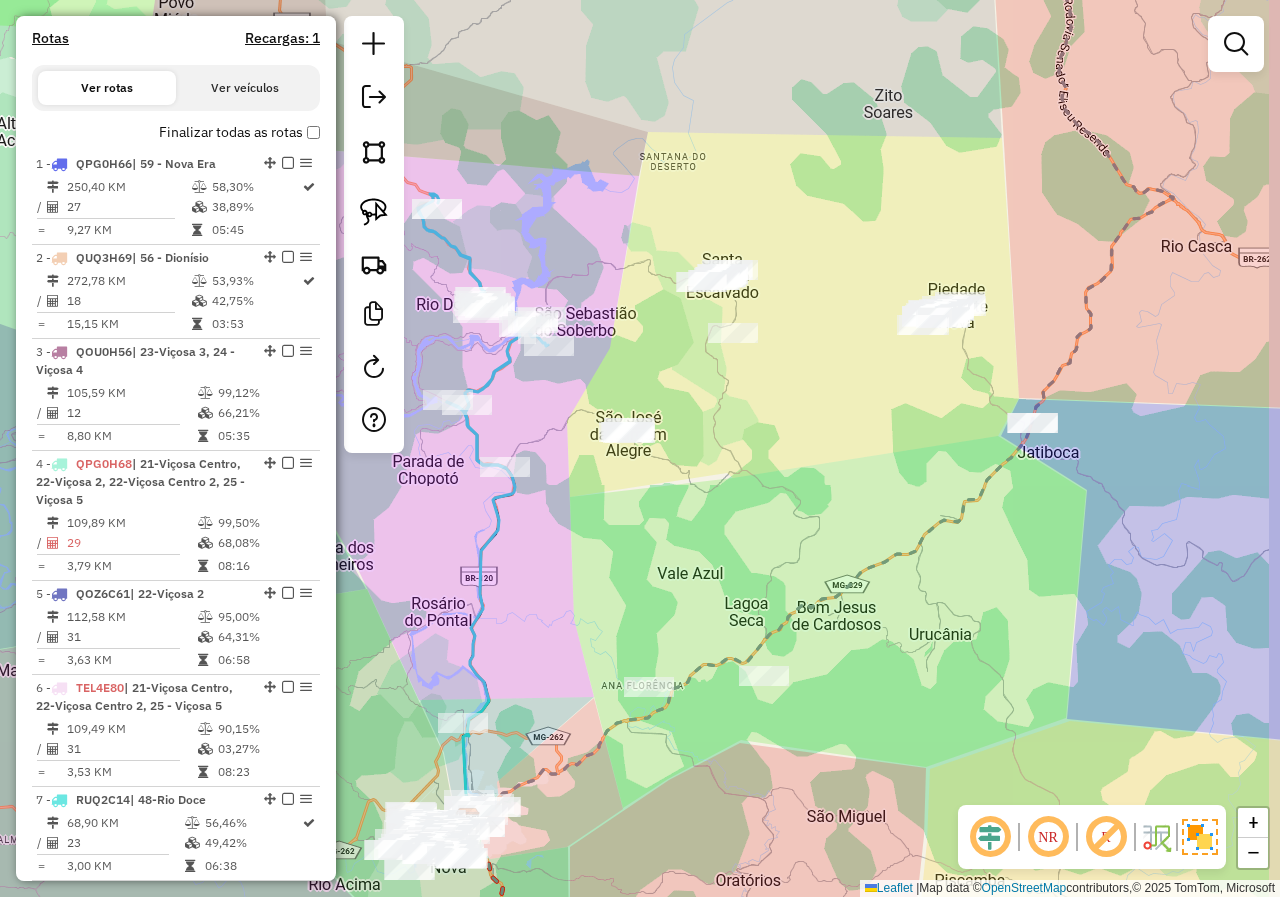 drag, startPoint x: 870, startPoint y: 486, endPoint x: 614, endPoint y: 596, distance: 278.6324 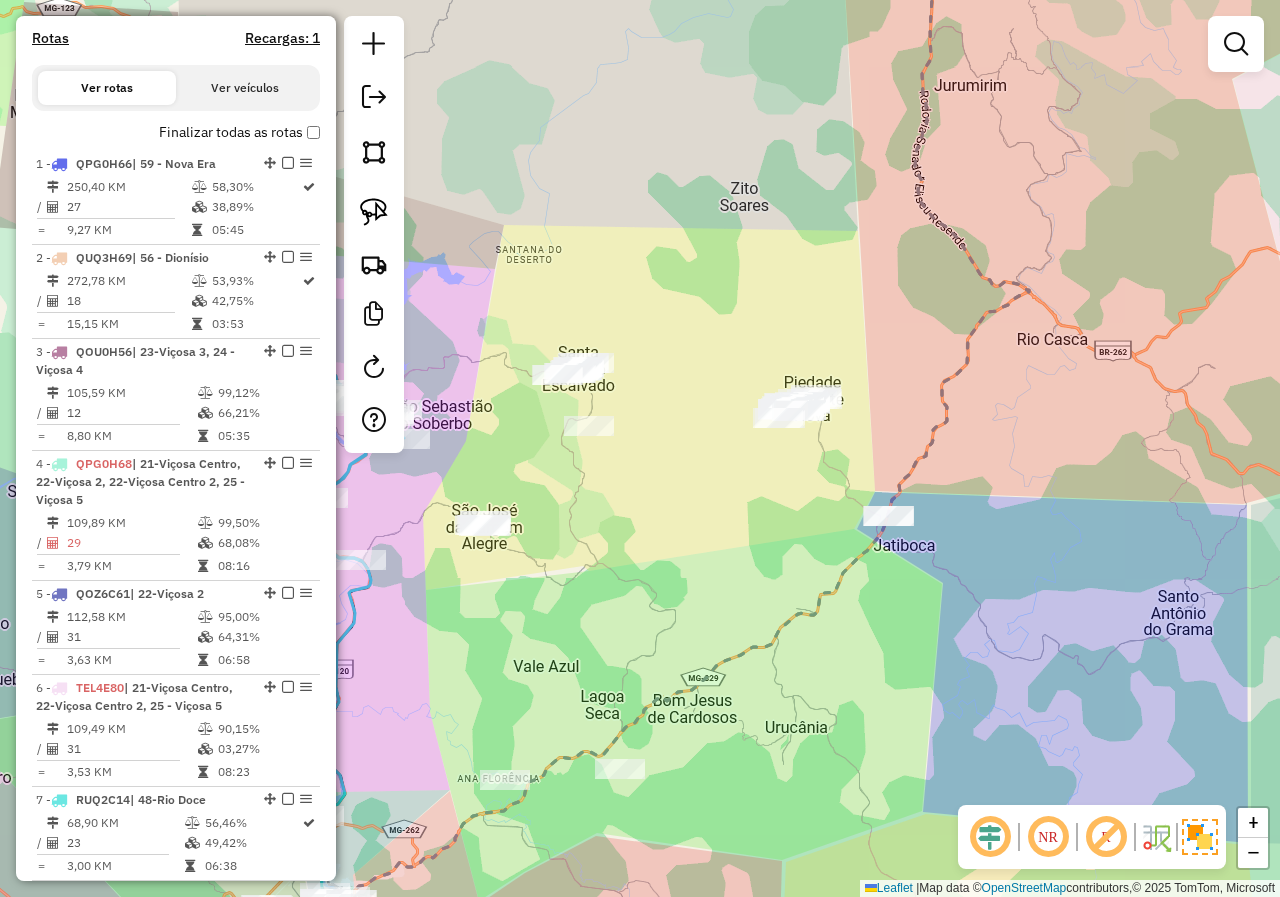 drag, startPoint x: 752, startPoint y: 561, endPoint x: 733, endPoint y: 613, distance: 55.362442 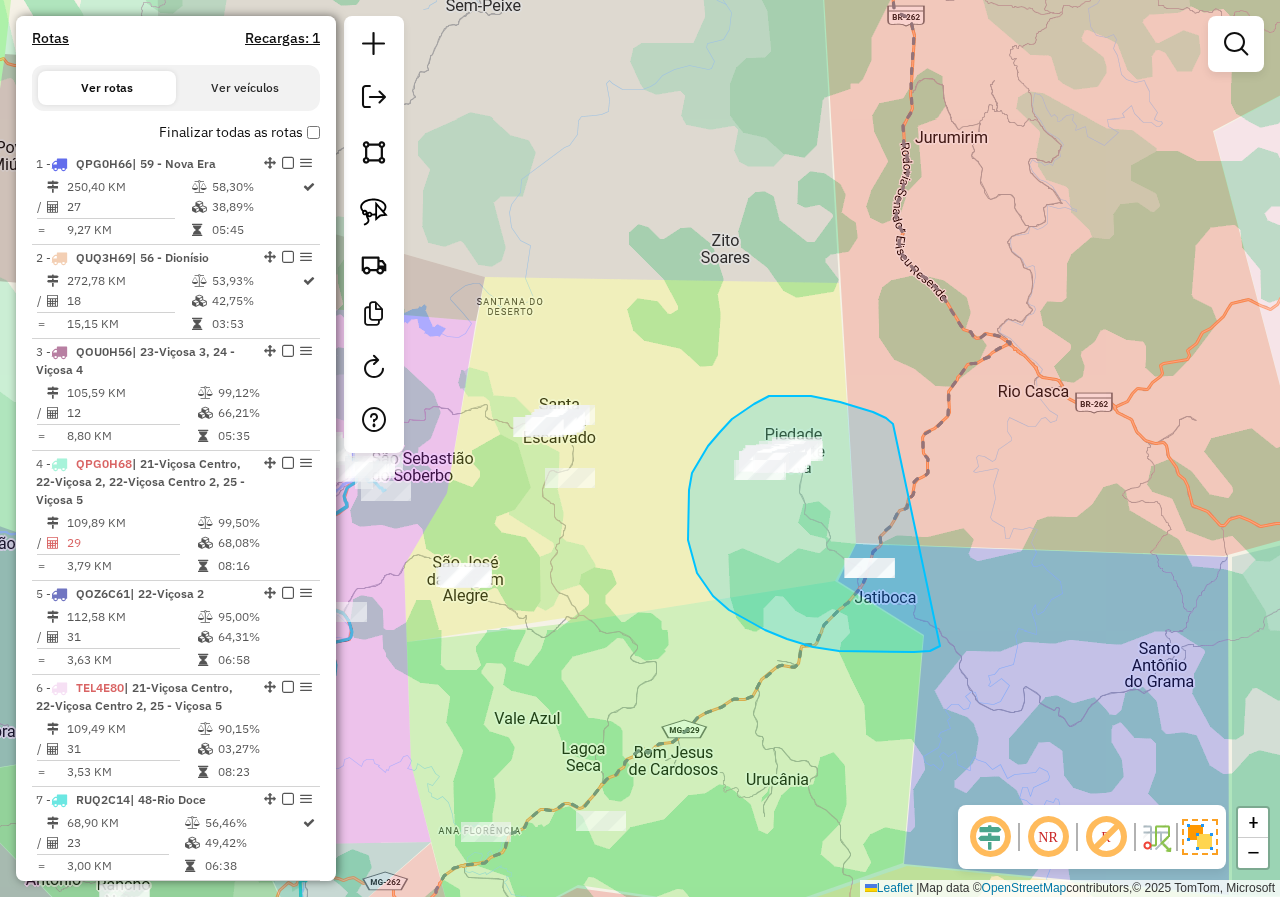 drag, startPoint x: 893, startPoint y: 424, endPoint x: 989, endPoint y: 608, distance: 207.53795 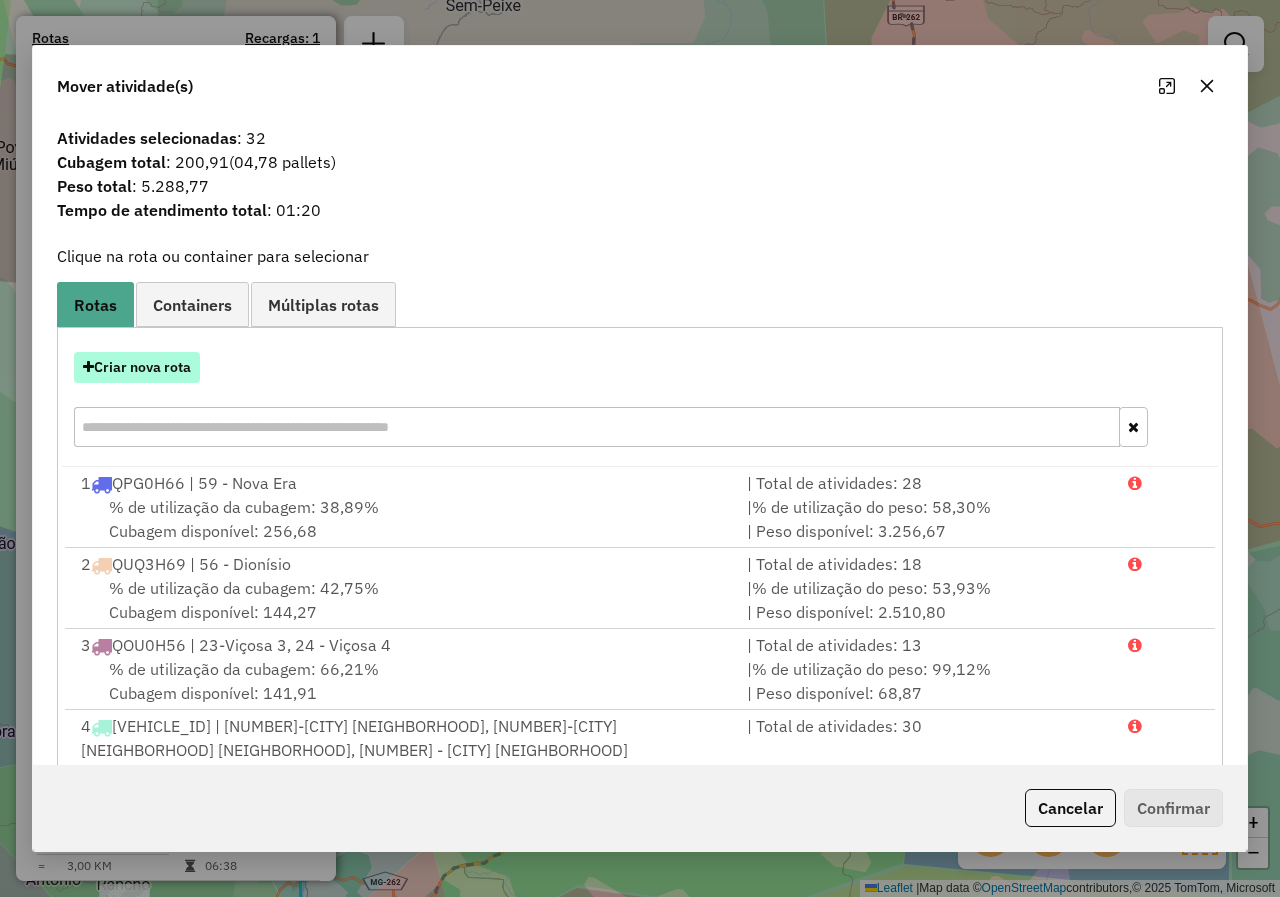 click on "Criar nova rota" at bounding box center (137, 367) 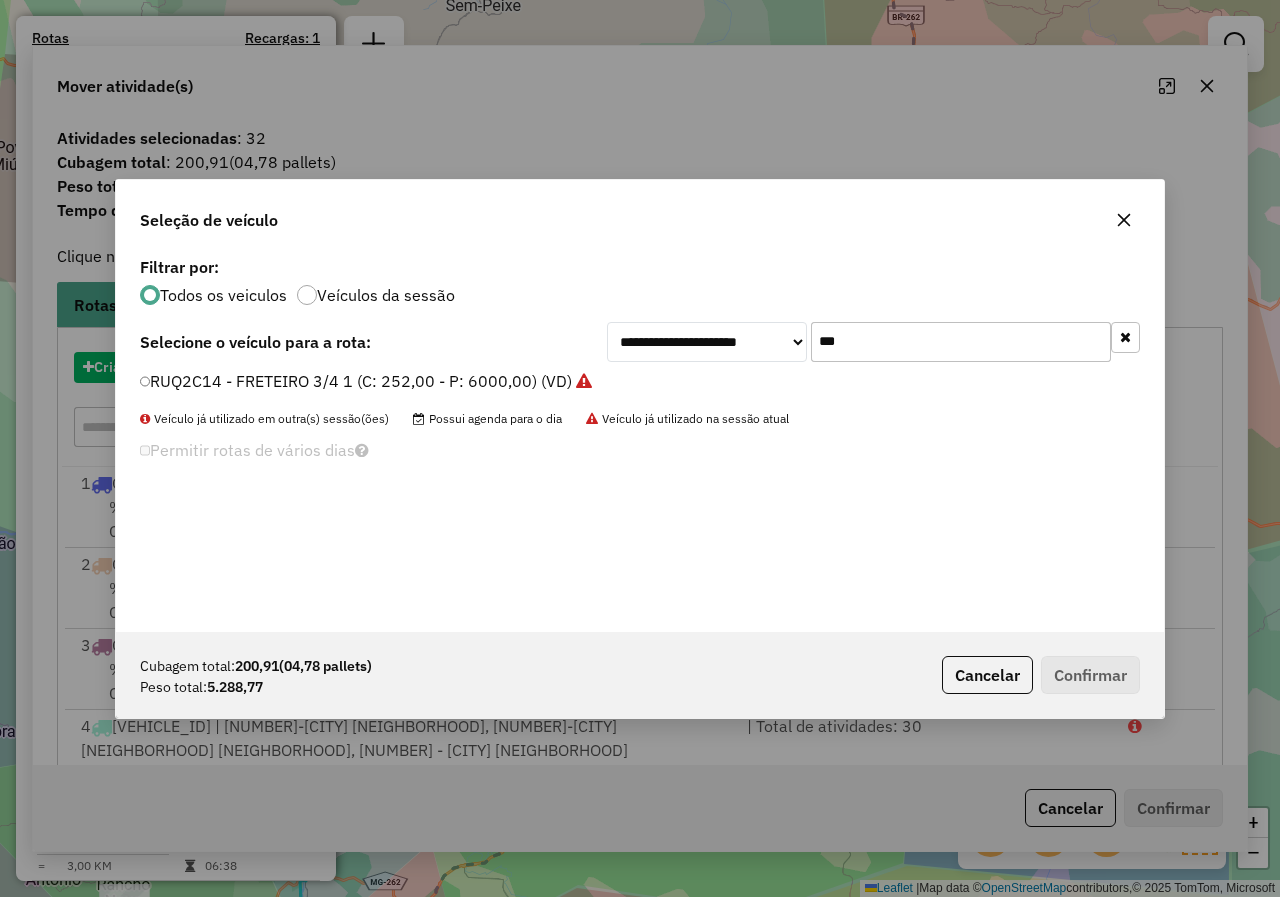 scroll, scrollTop: 11, scrollLeft: 6, axis: both 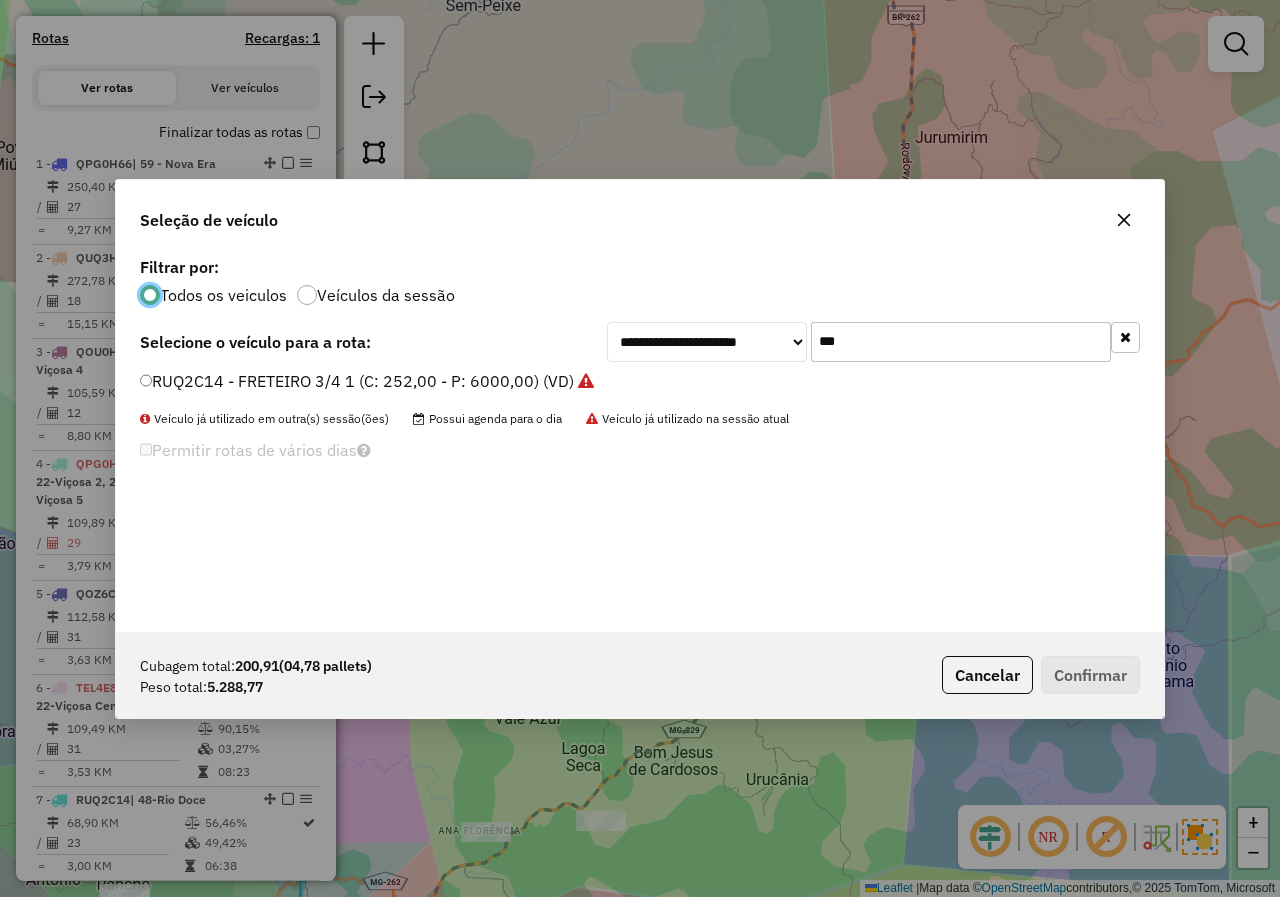 drag, startPoint x: 929, startPoint y: 354, endPoint x: 717, endPoint y: 348, distance: 212.08488 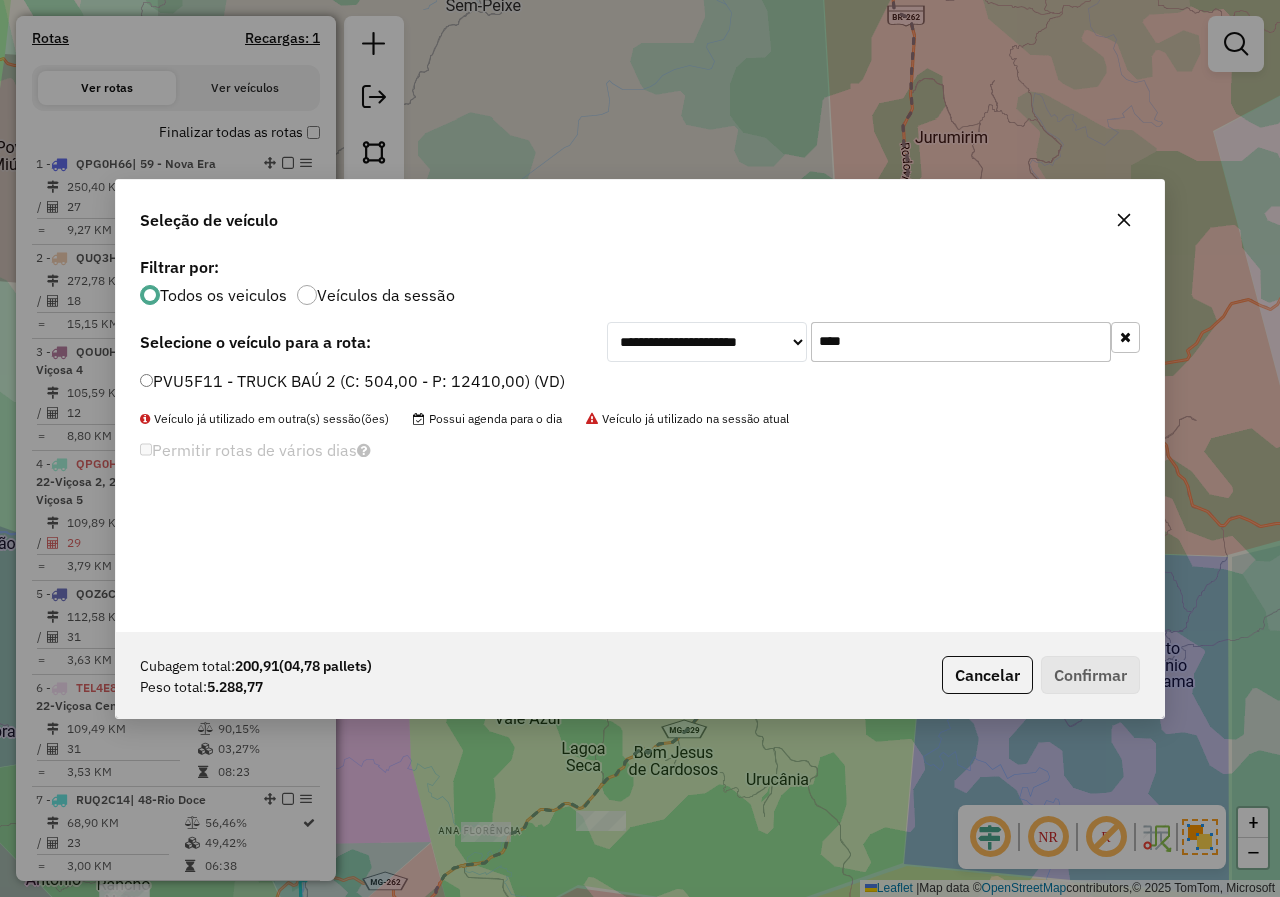 type on "****" 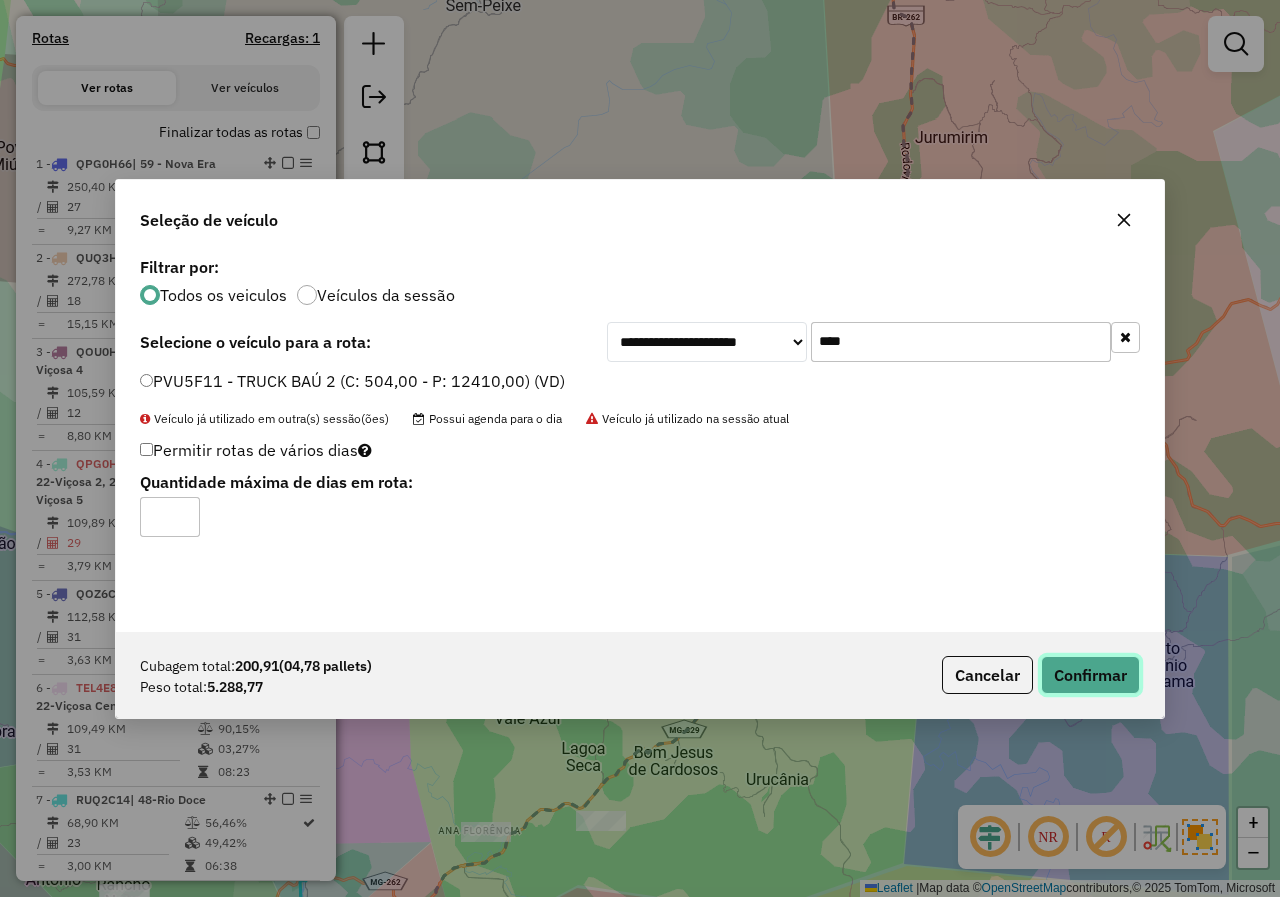 click on "Confirmar" 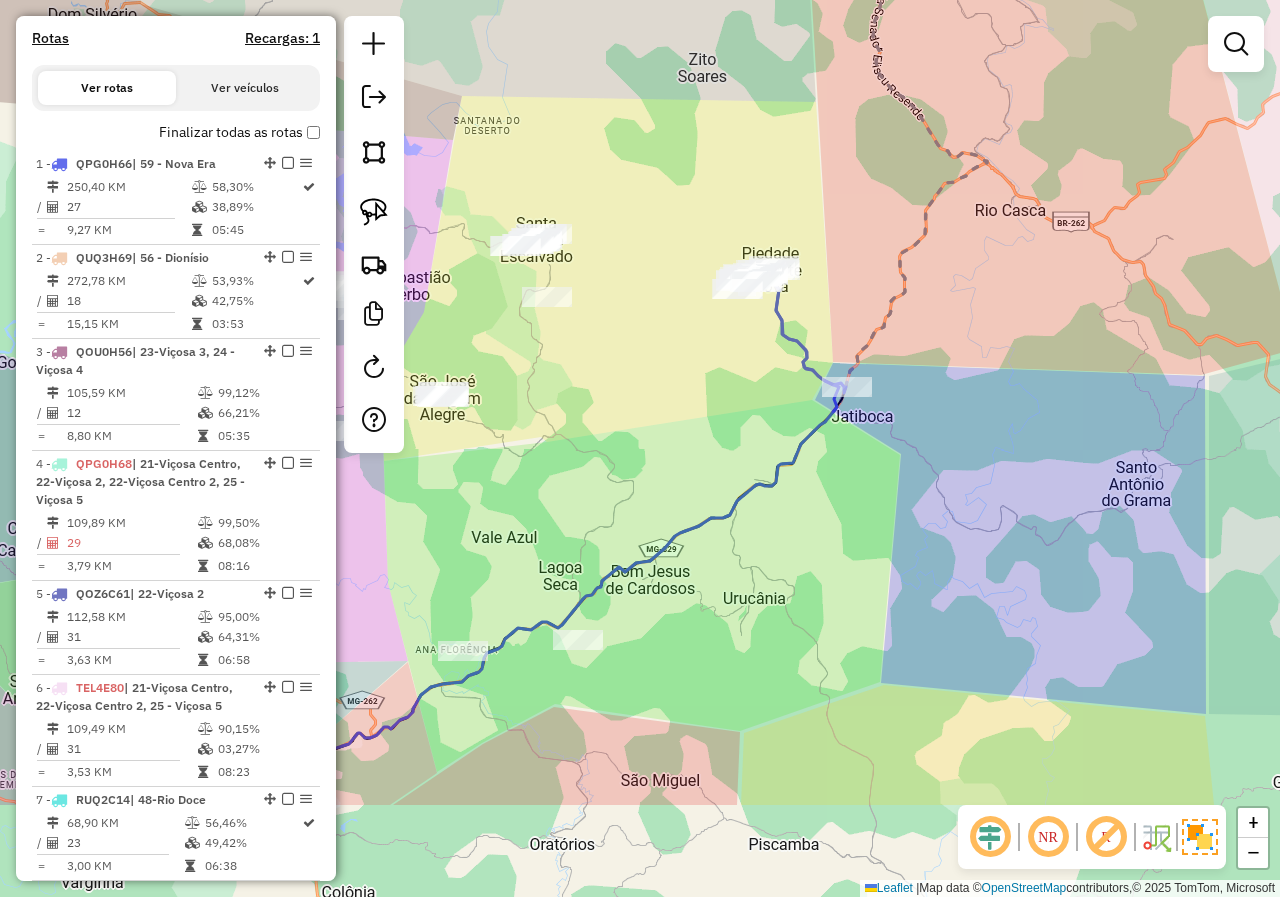 drag, startPoint x: 878, startPoint y: 694, endPoint x: 843, endPoint y: 441, distance: 255.40947 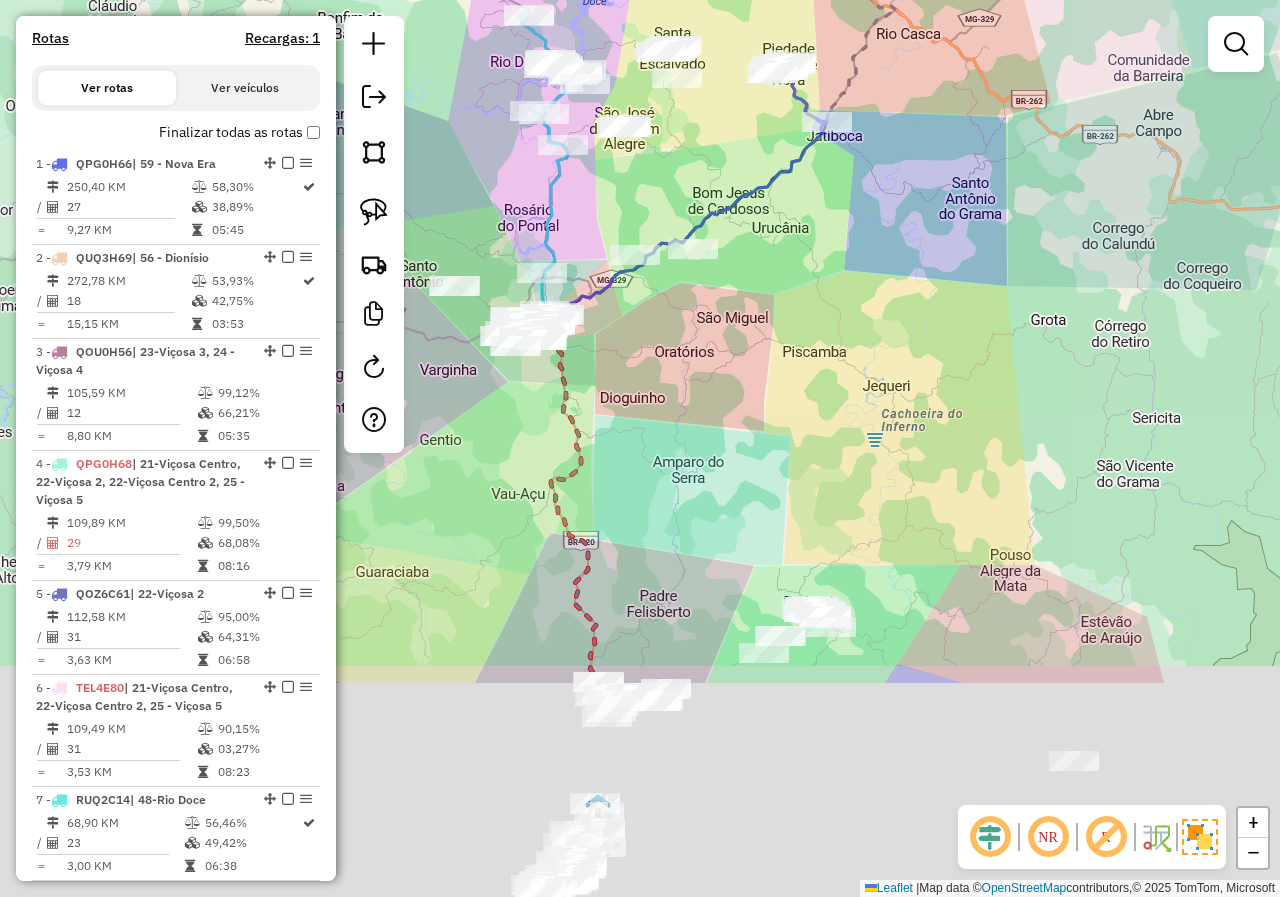 drag, startPoint x: 837, startPoint y: 627, endPoint x: 825, endPoint y: 304, distance: 323.22284 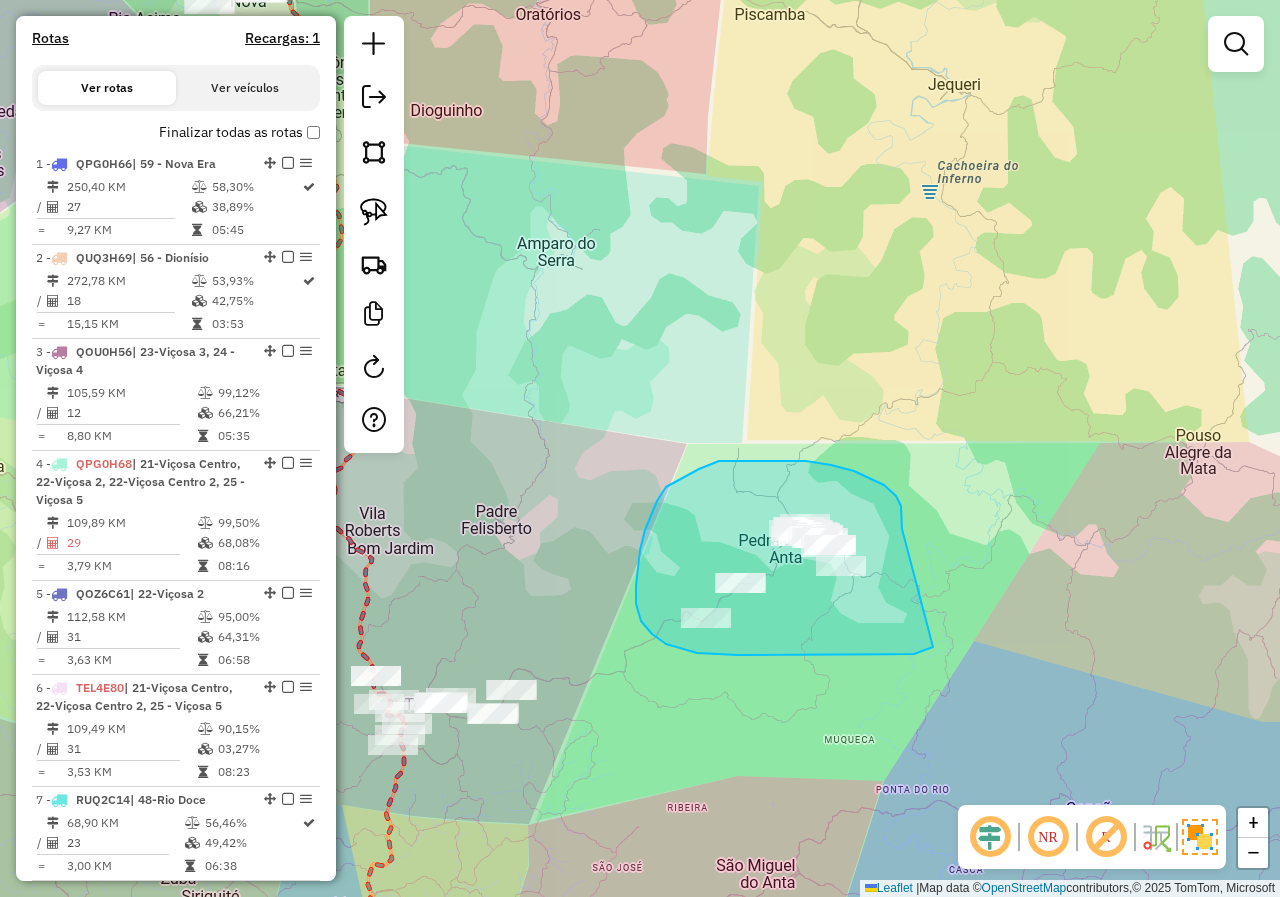 drag, startPoint x: 902, startPoint y: 527, endPoint x: 949, endPoint y: 621, distance: 105.09519 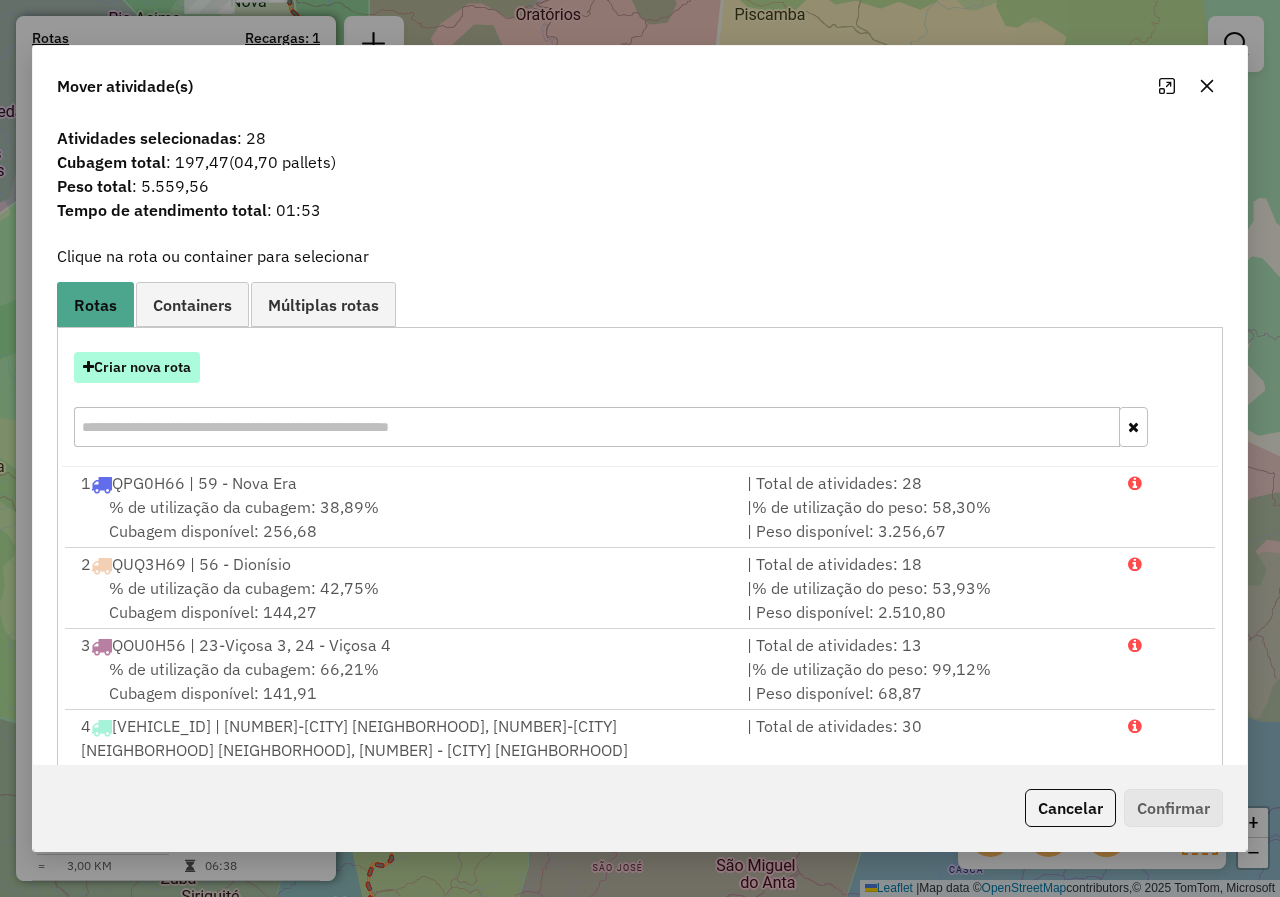click on "Criar nova rota" at bounding box center [137, 367] 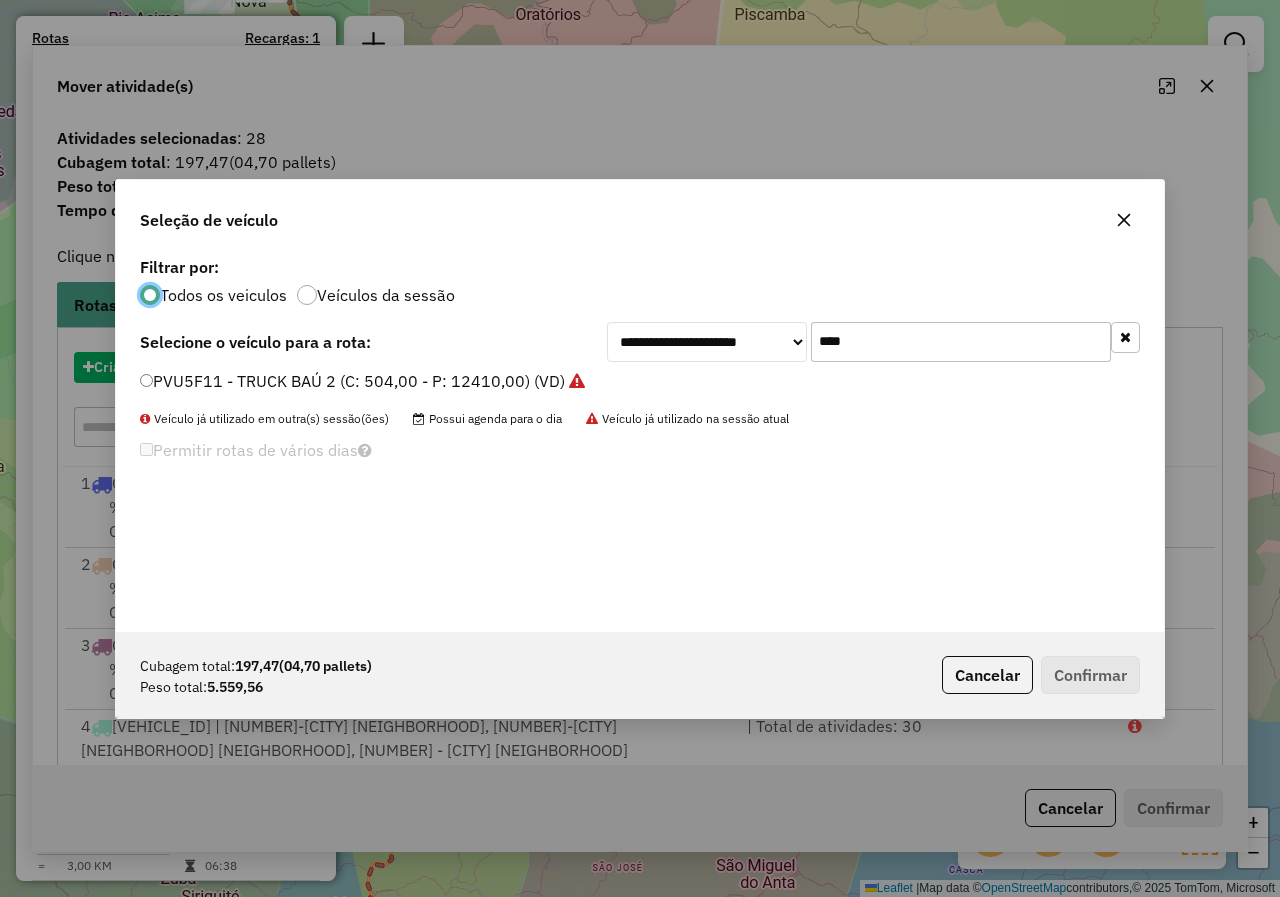 scroll, scrollTop: 11, scrollLeft: 6, axis: both 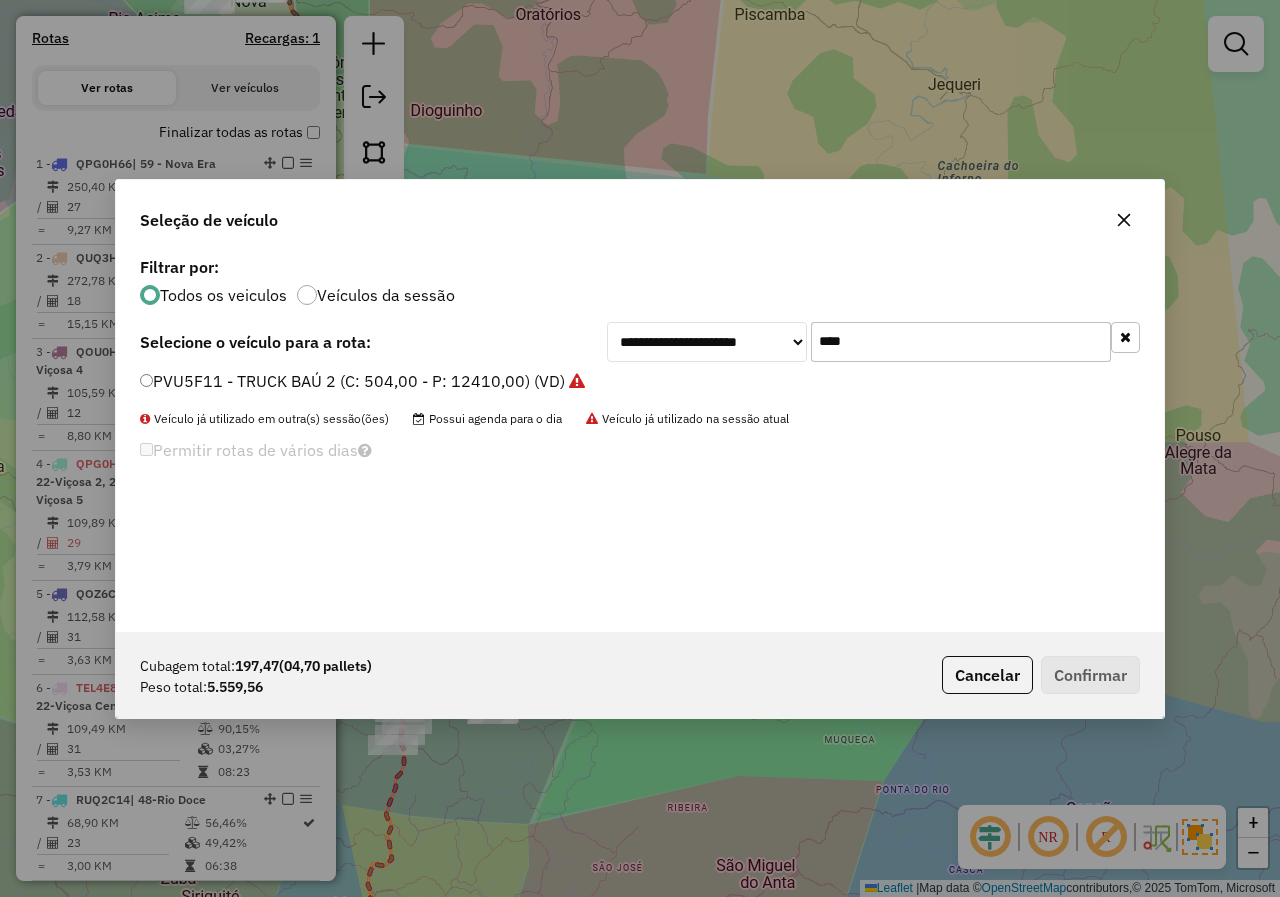 drag, startPoint x: 944, startPoint y: 344, endPoint x: 527, endPoint y: 319, distance: 417.74872 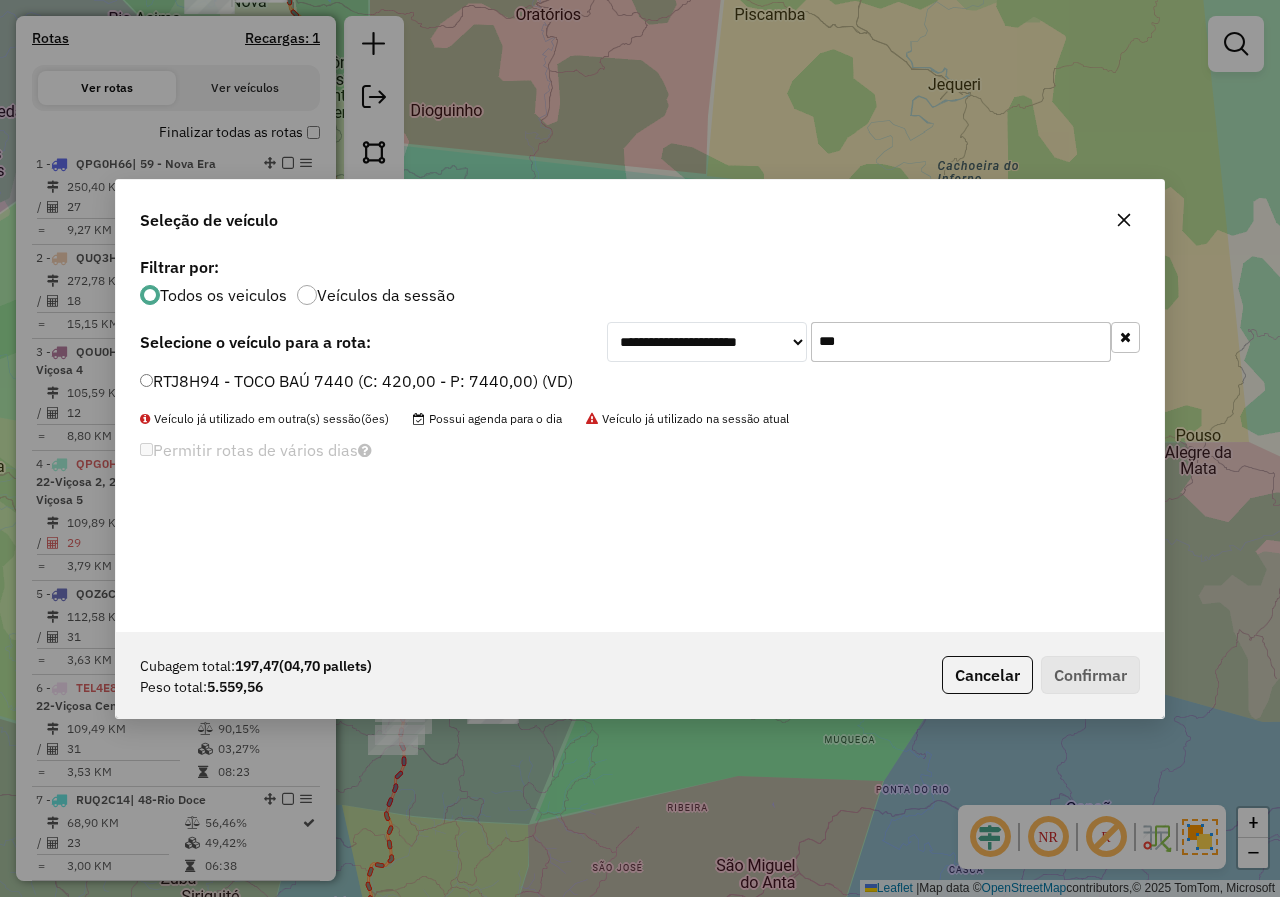 type on "***" 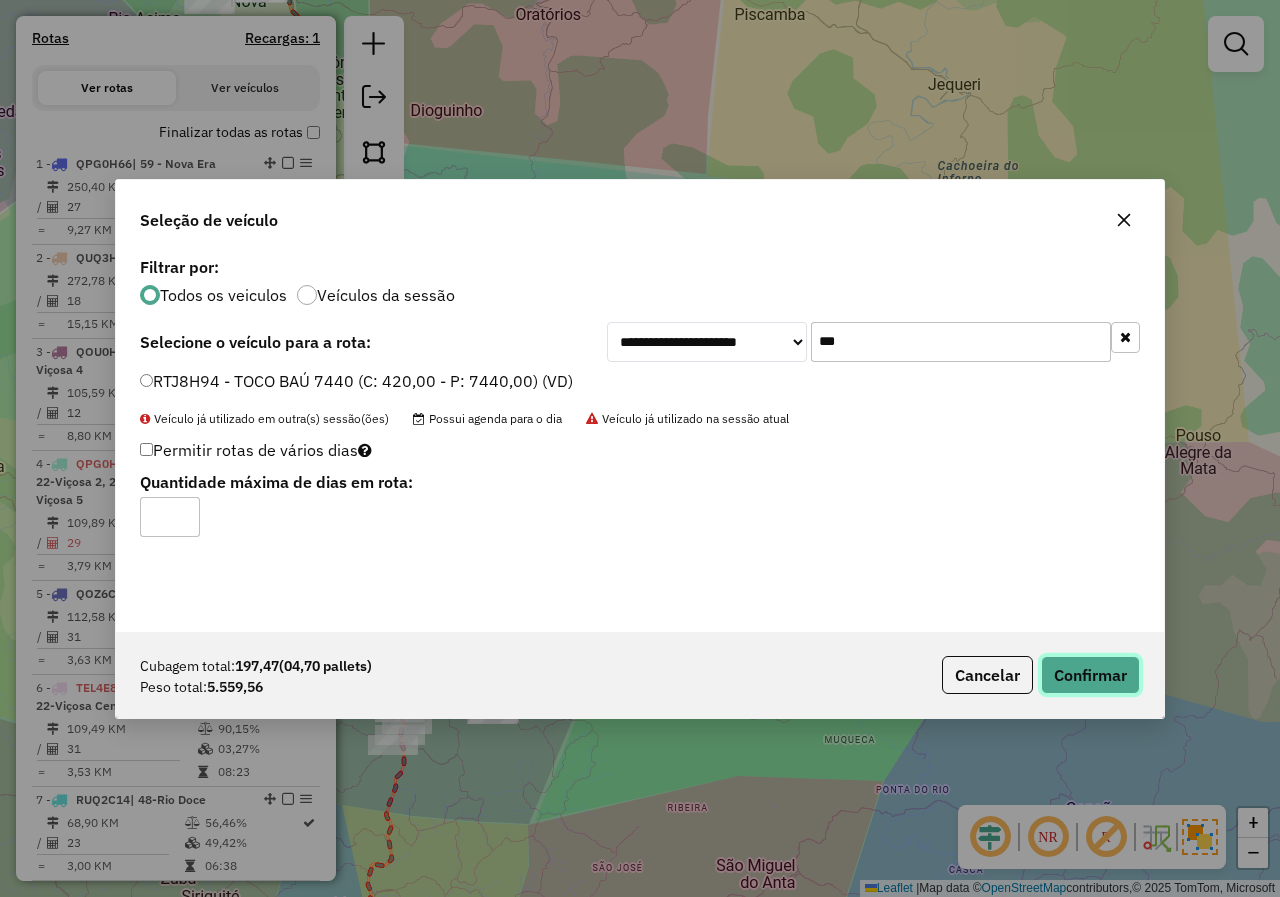 click on "Confirmar" 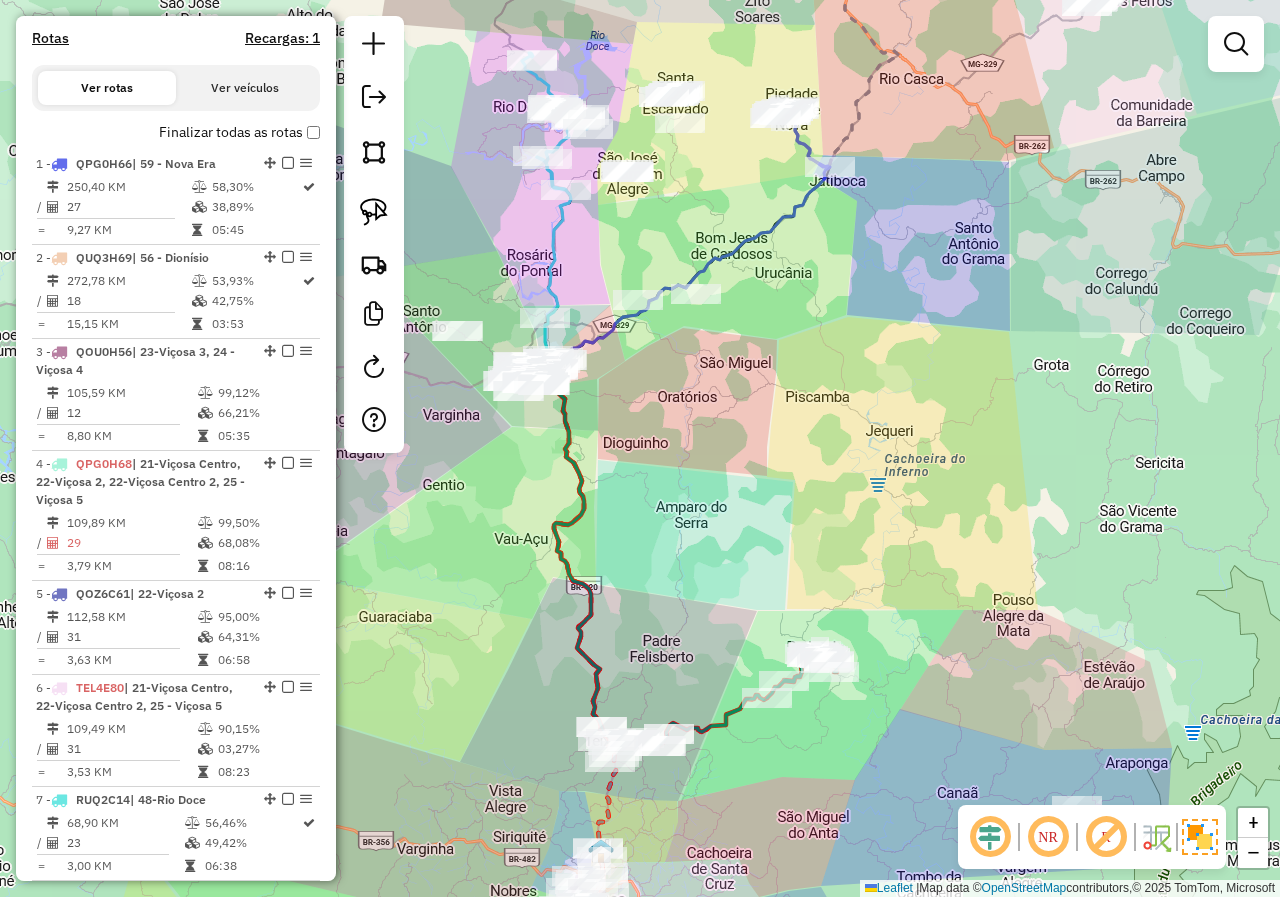 drag, startPoint x: 770, startPoint y: 667, endPoint x: 799, endPoint y: 738, distance: 76.6942 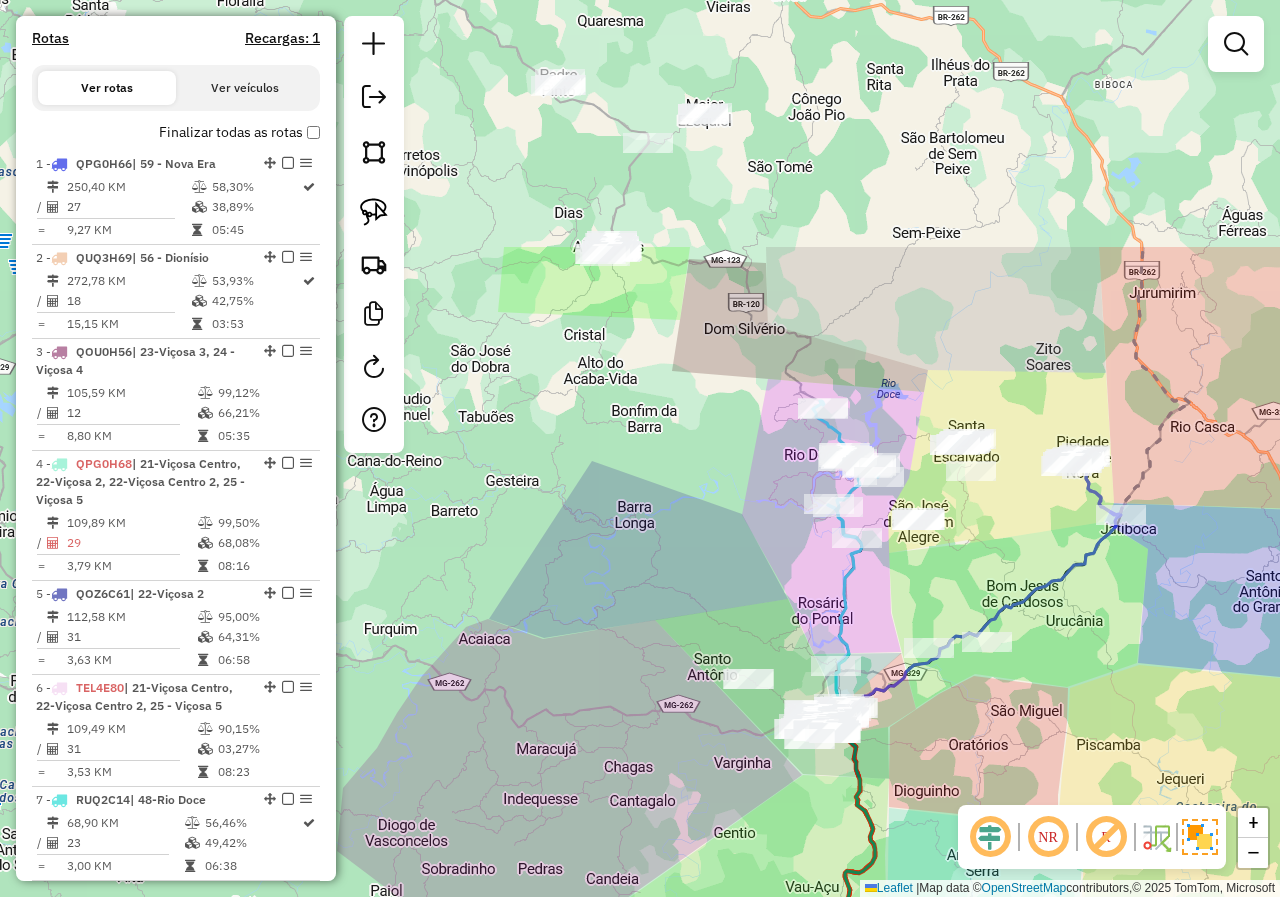 drag, startPoint x: 682, startPoint y: 526, endPoint x: 811, endPoint y: 745, distance: 254.16924 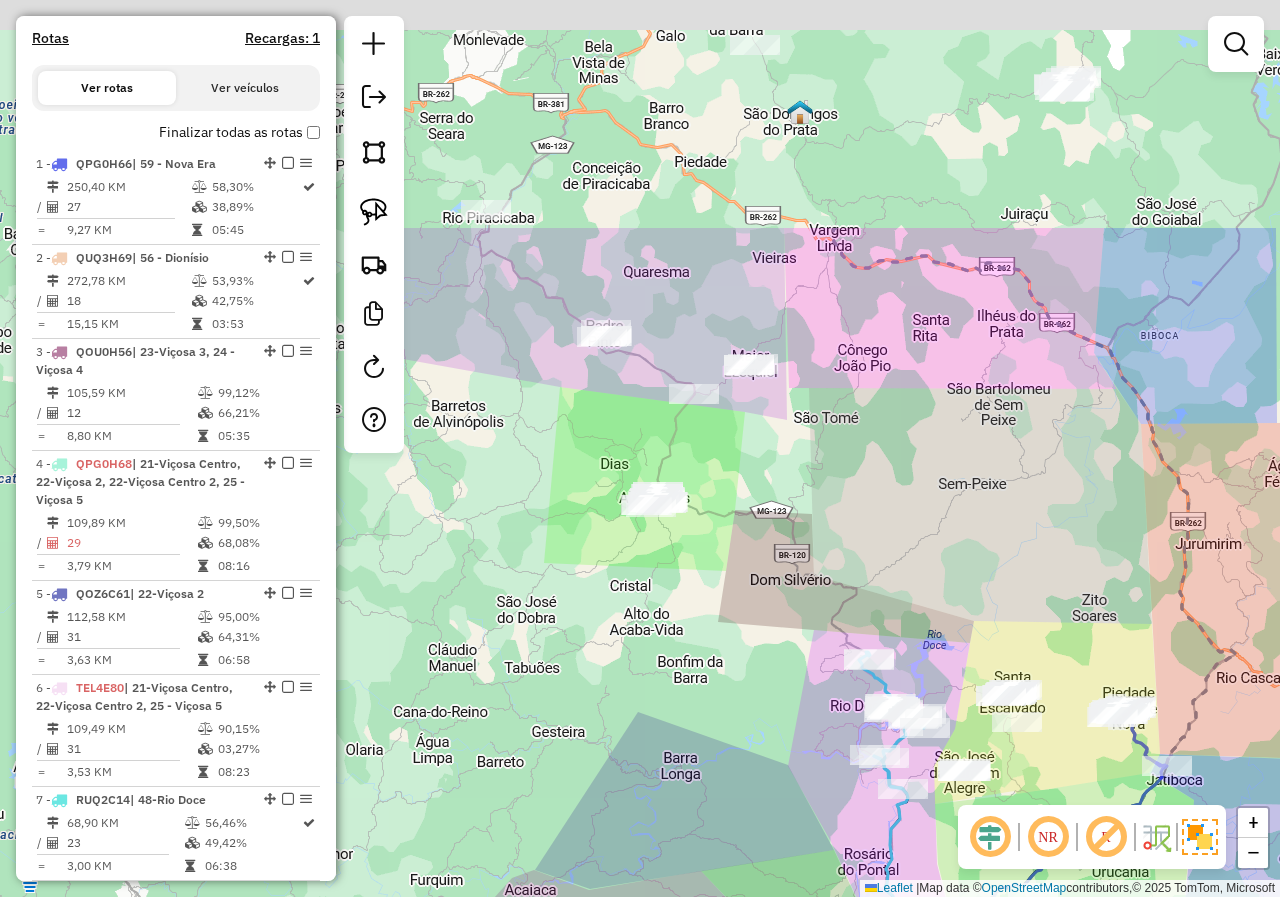 drag, startPoint x: 494, startPoint y: 374, endPoint x: 650, endPoint y: 563, distance: 245.06529 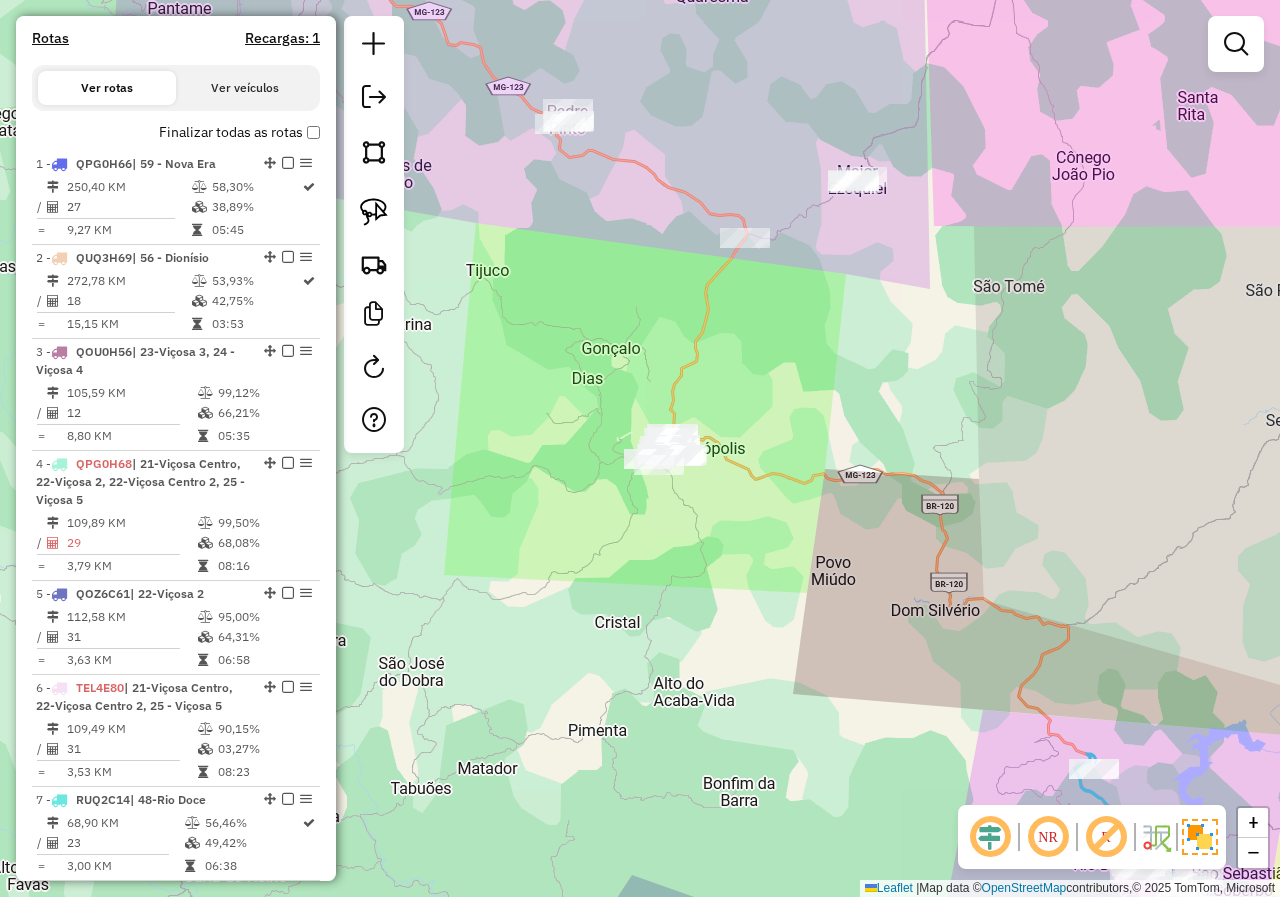 drag, startPoint x: 633, startPoint y: 527, endPoint x: 680, endPoint y: 566, distance: 61.073727 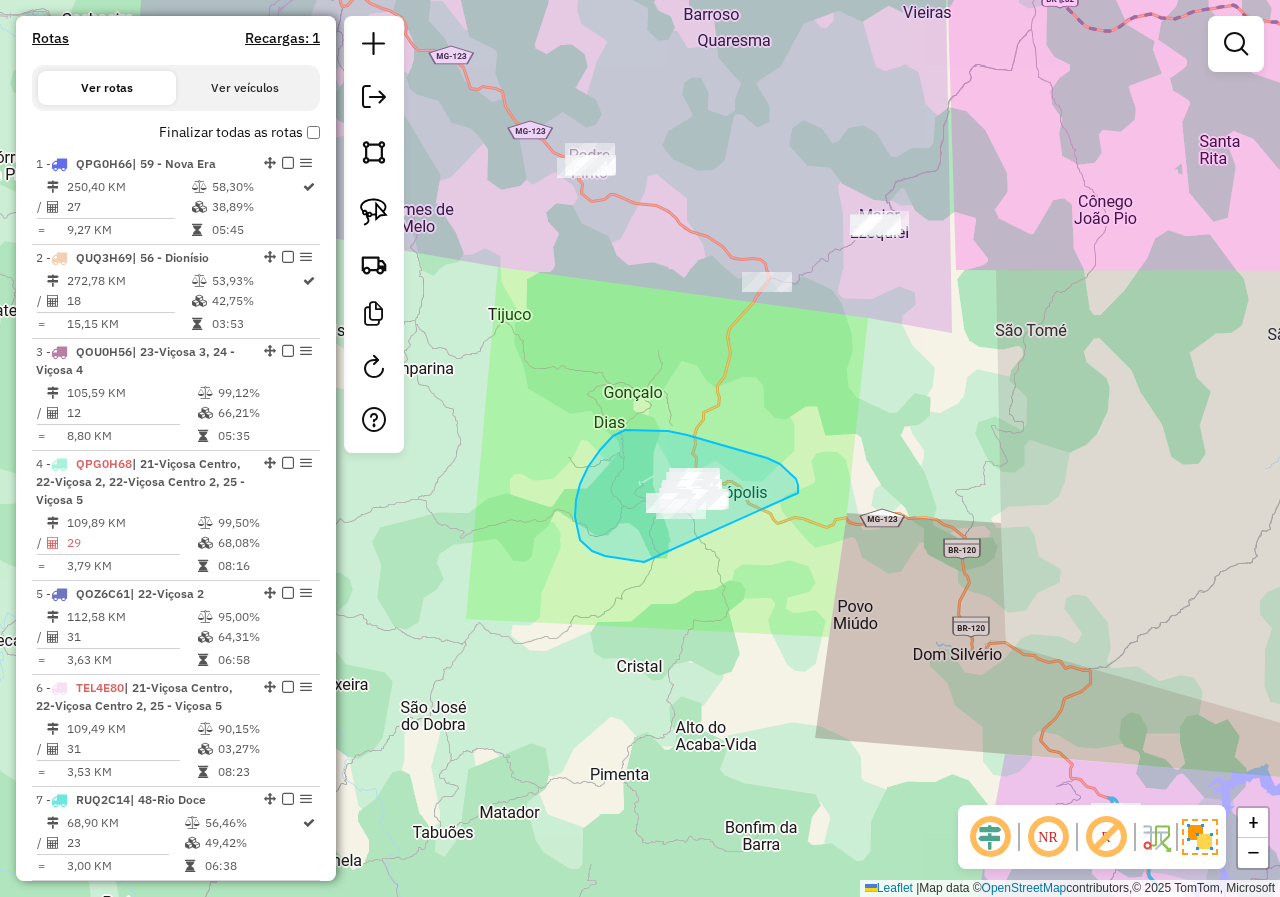 drag, startPoint x: 789, startPoint y: 472, endPoint x: 737, endPoint y: 564, distance: 105.67876 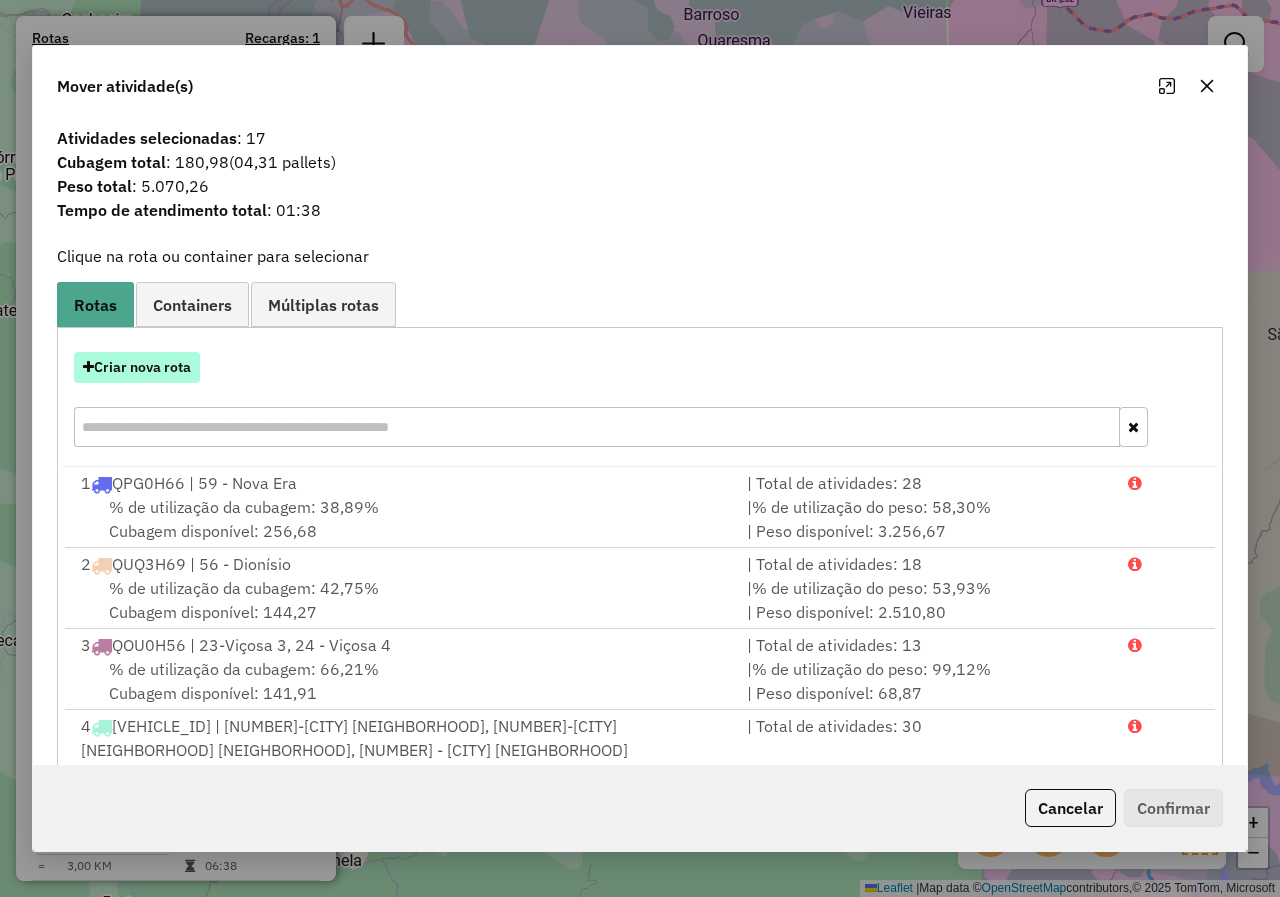 click on "Criar nova rota" at bounding box center (137, 367) 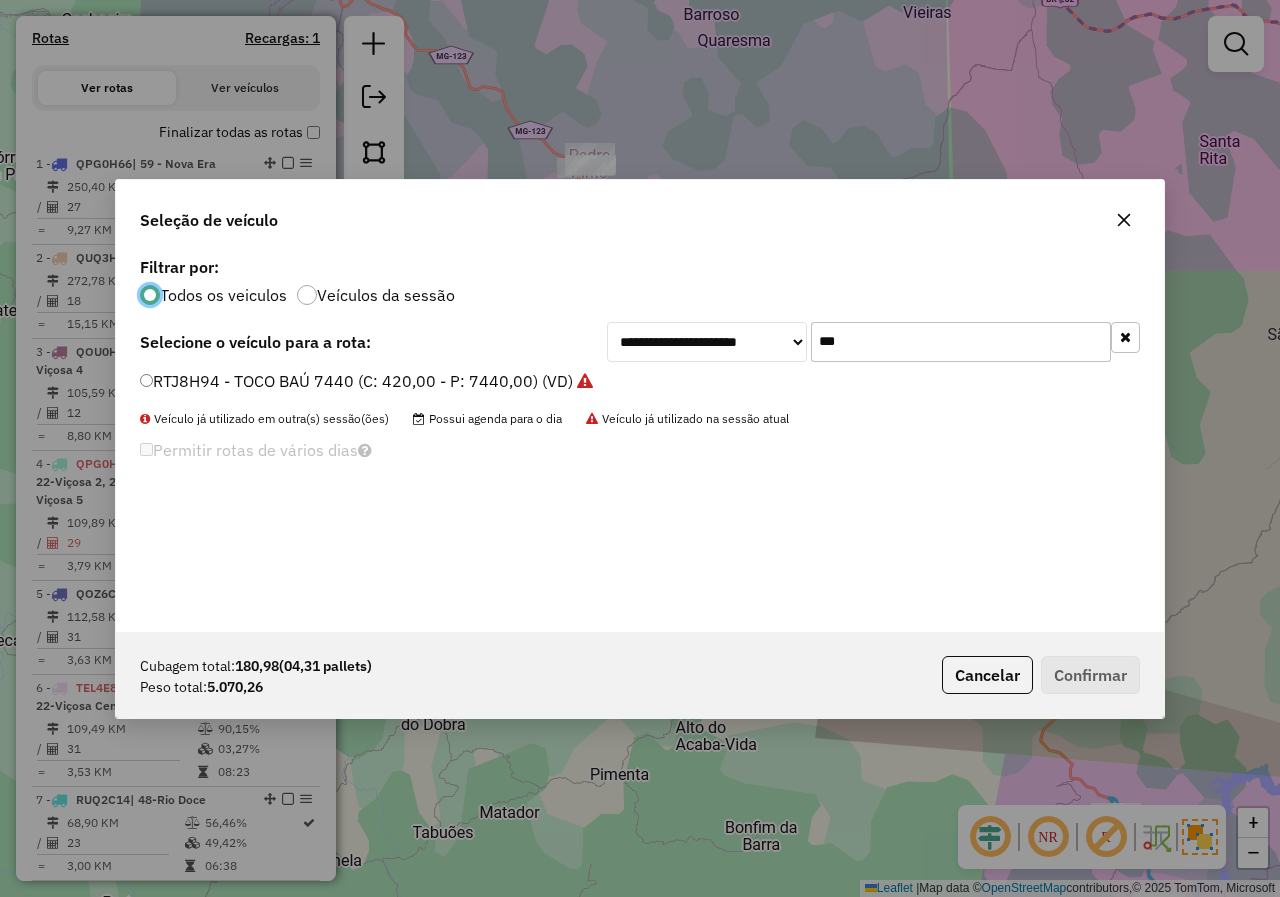 scroll, scrollTop: 11, scrollLeft: 6, axis: both 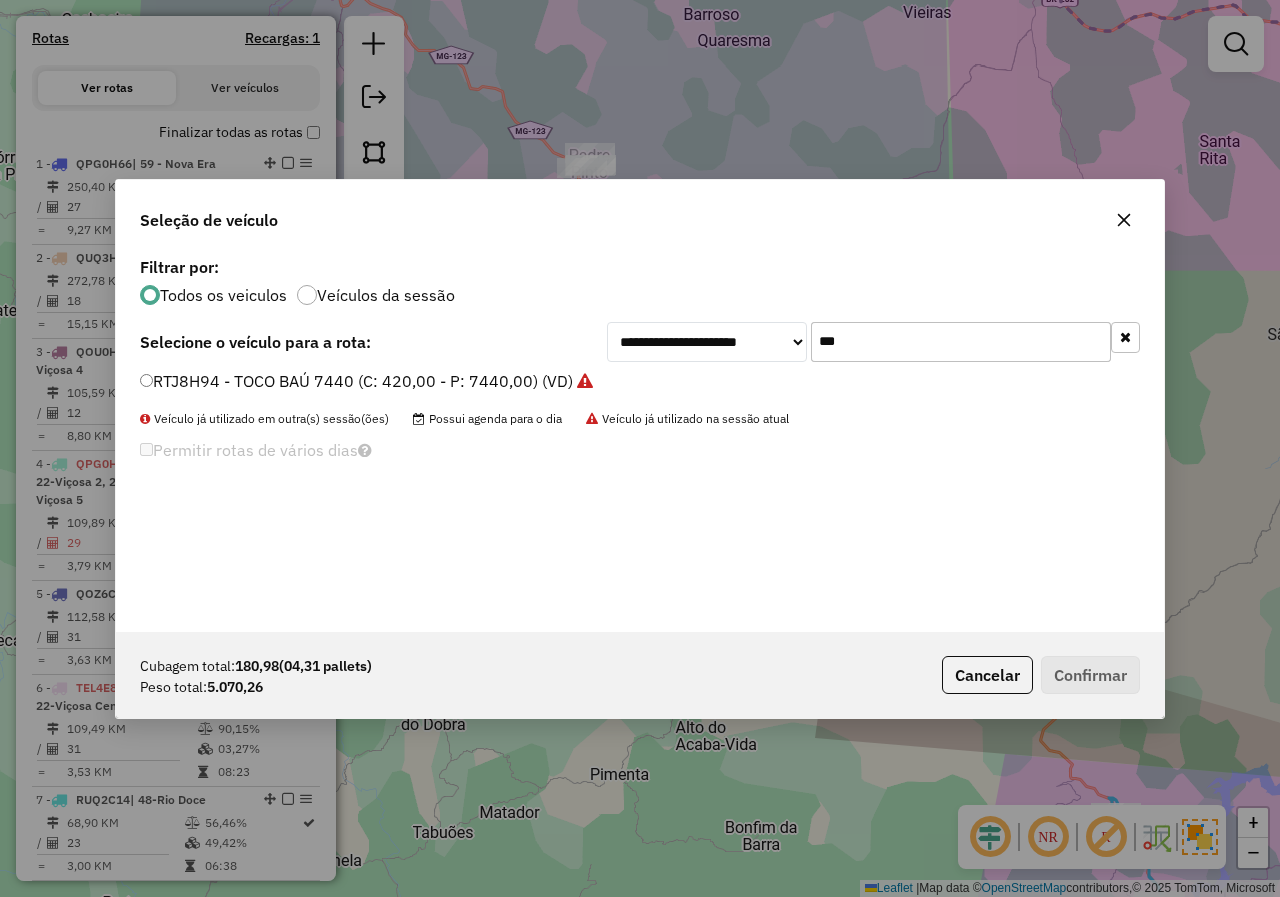 drag, startPoint x: 779, startPoint y: 334, endPoint x: 741, endPoint y: 333, distance: 38.013157 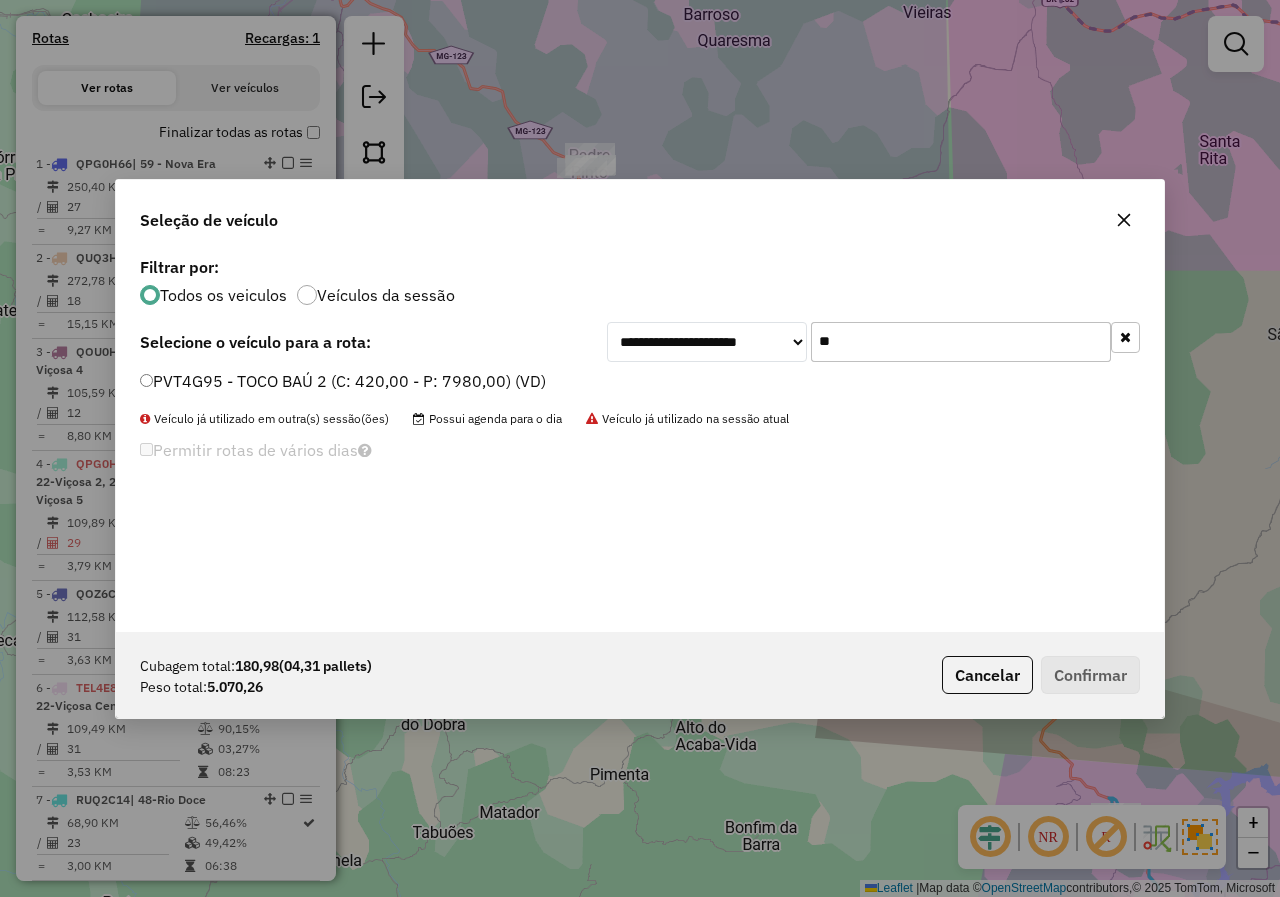 type on "**" 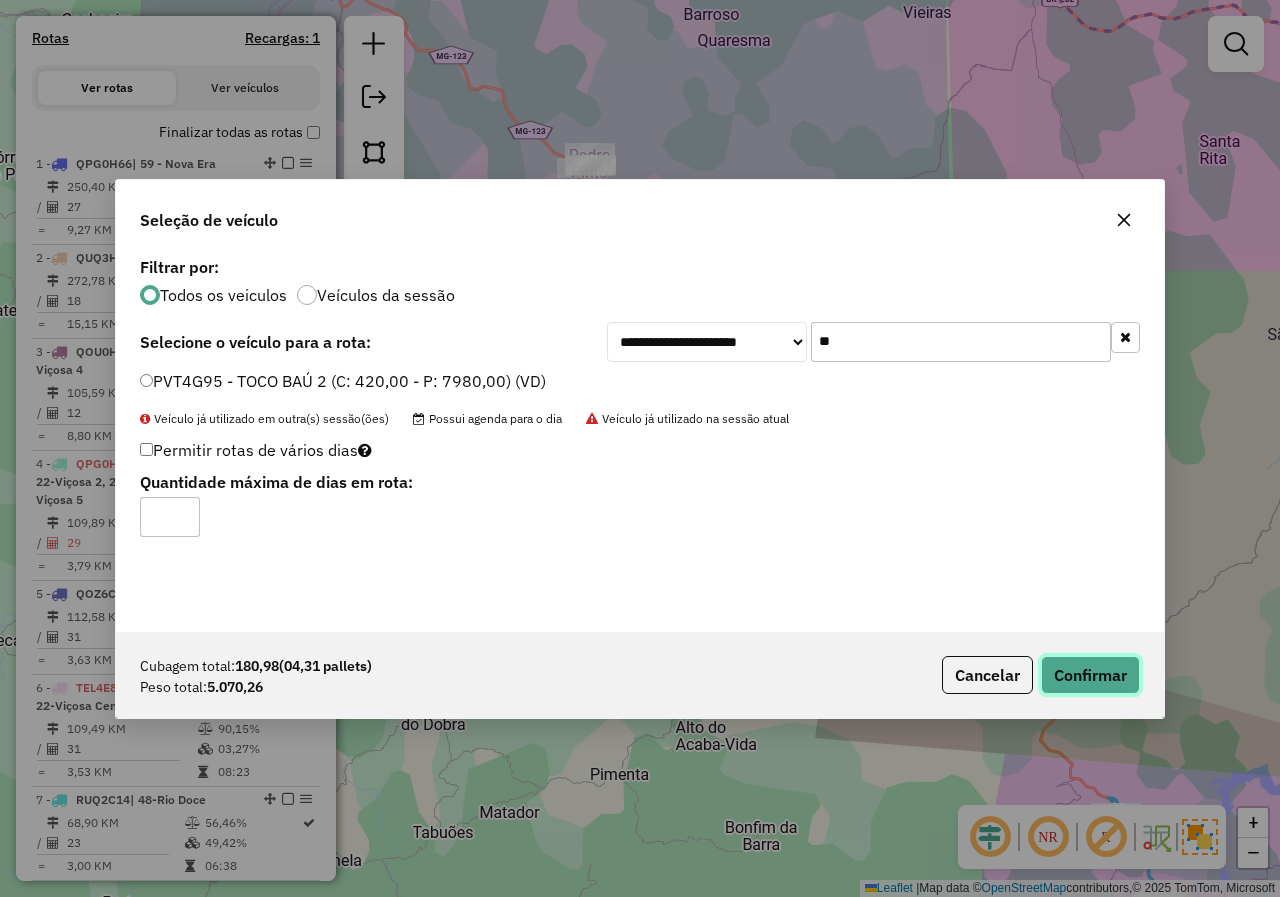 click on "Confirmar" 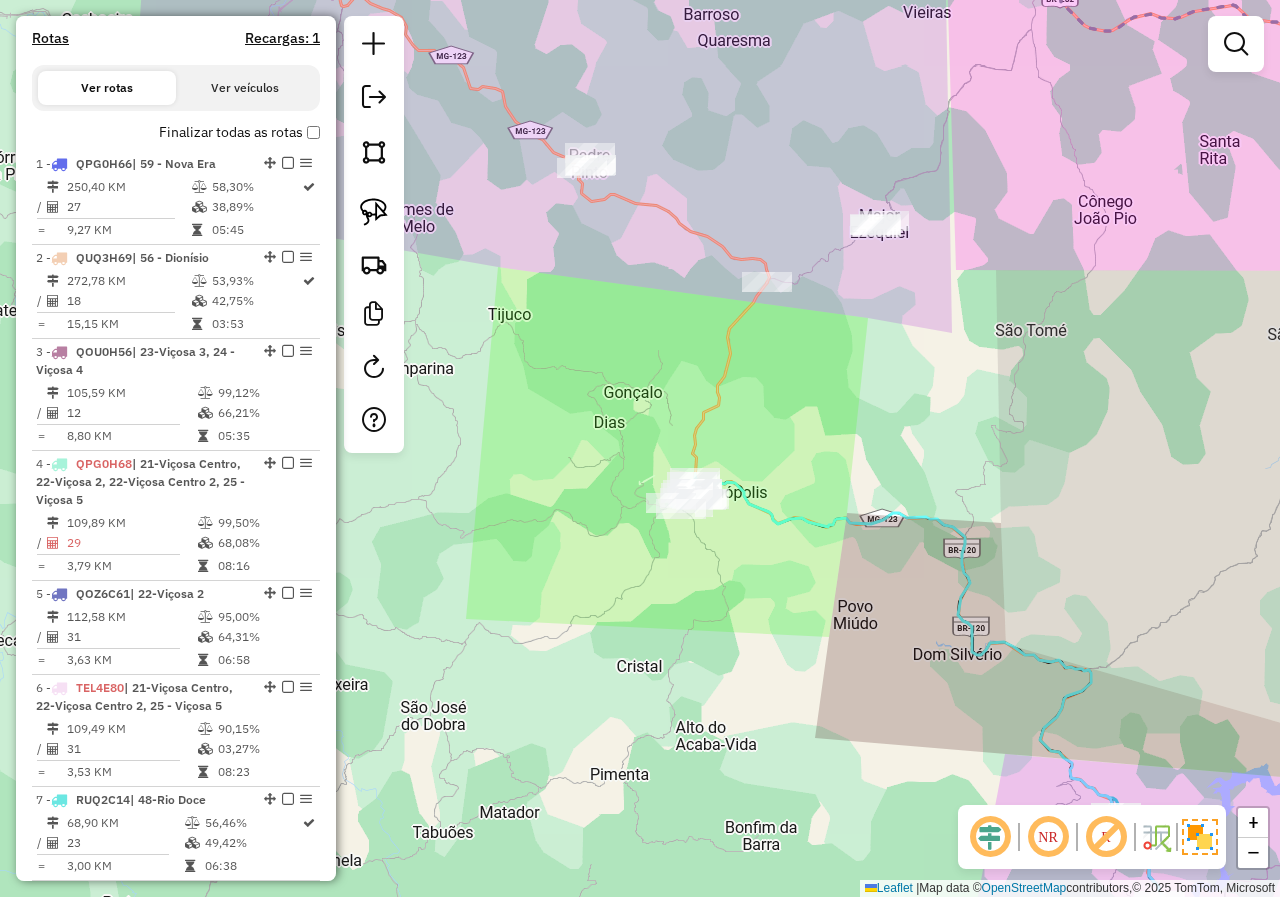 drag, startPoint x: 1160, startPoint y: 676, endPoint x: 819, endPoint y: 551, distance: 363.18866 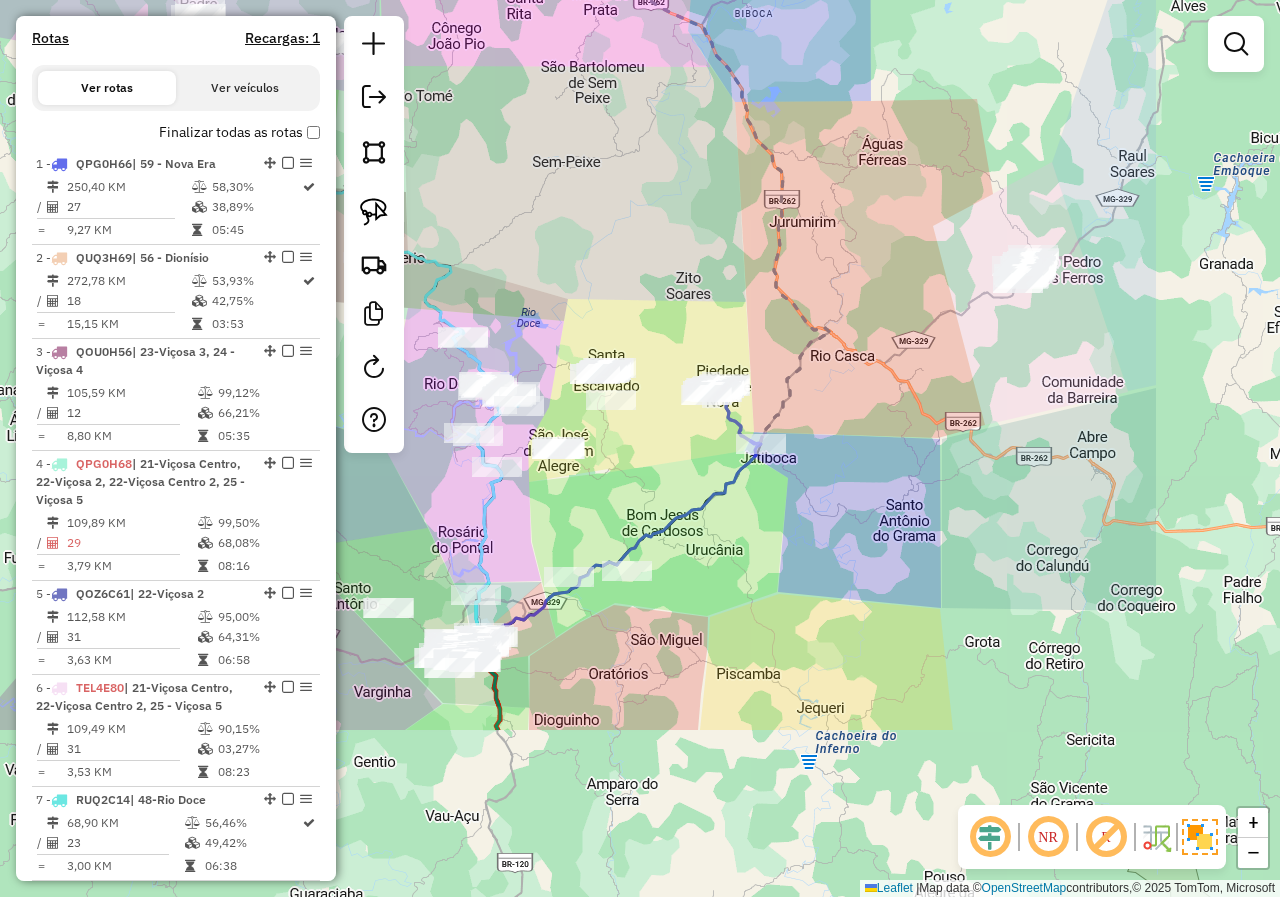 drag, startPoint x: 908, startPoint y: 699, endPoint x: 659, endPoint y: 431, distance: 365.82098 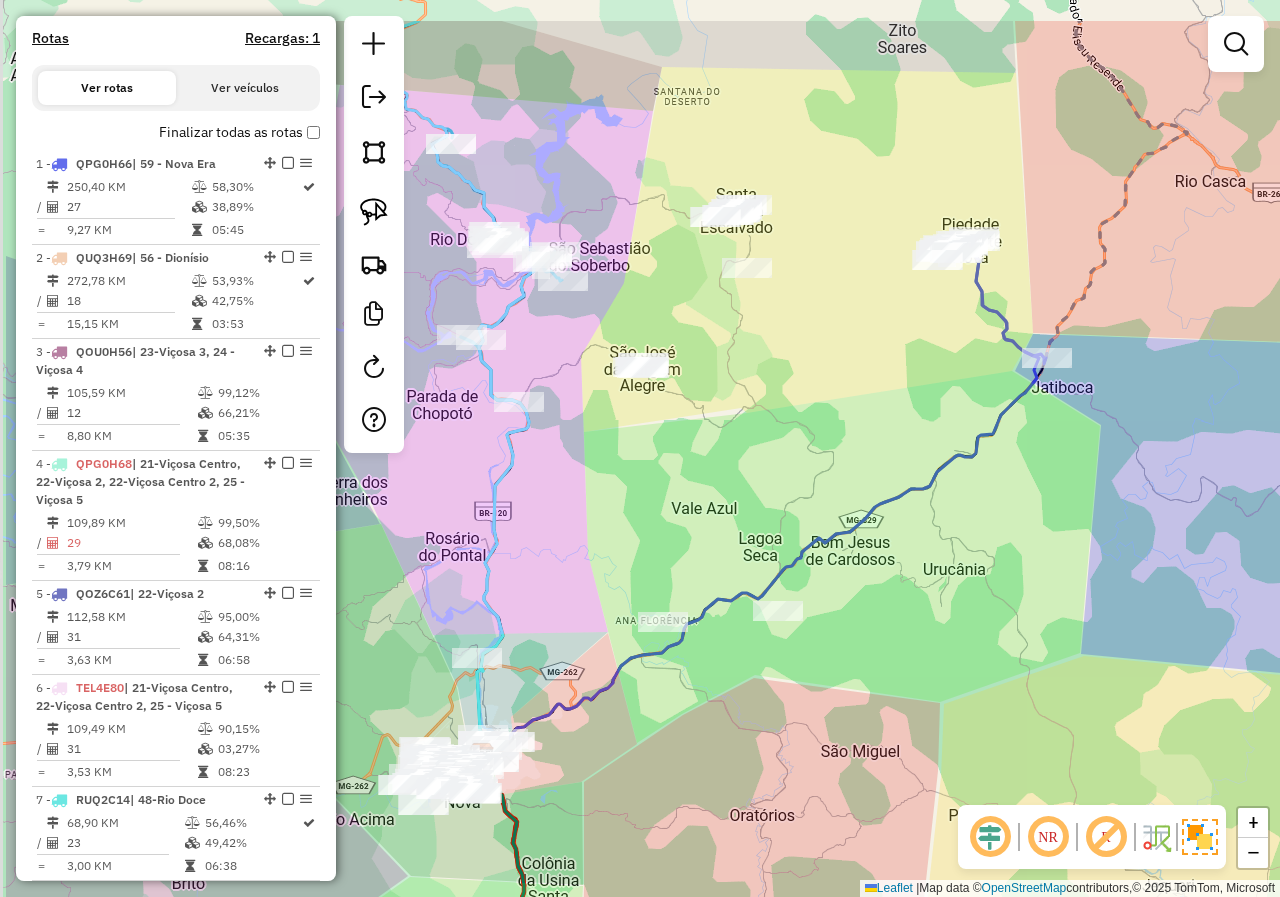 drag, startPoint x: 631, startPoint y: 577, endPoint x: 811, endPoint y: 485, distance: 202.14845 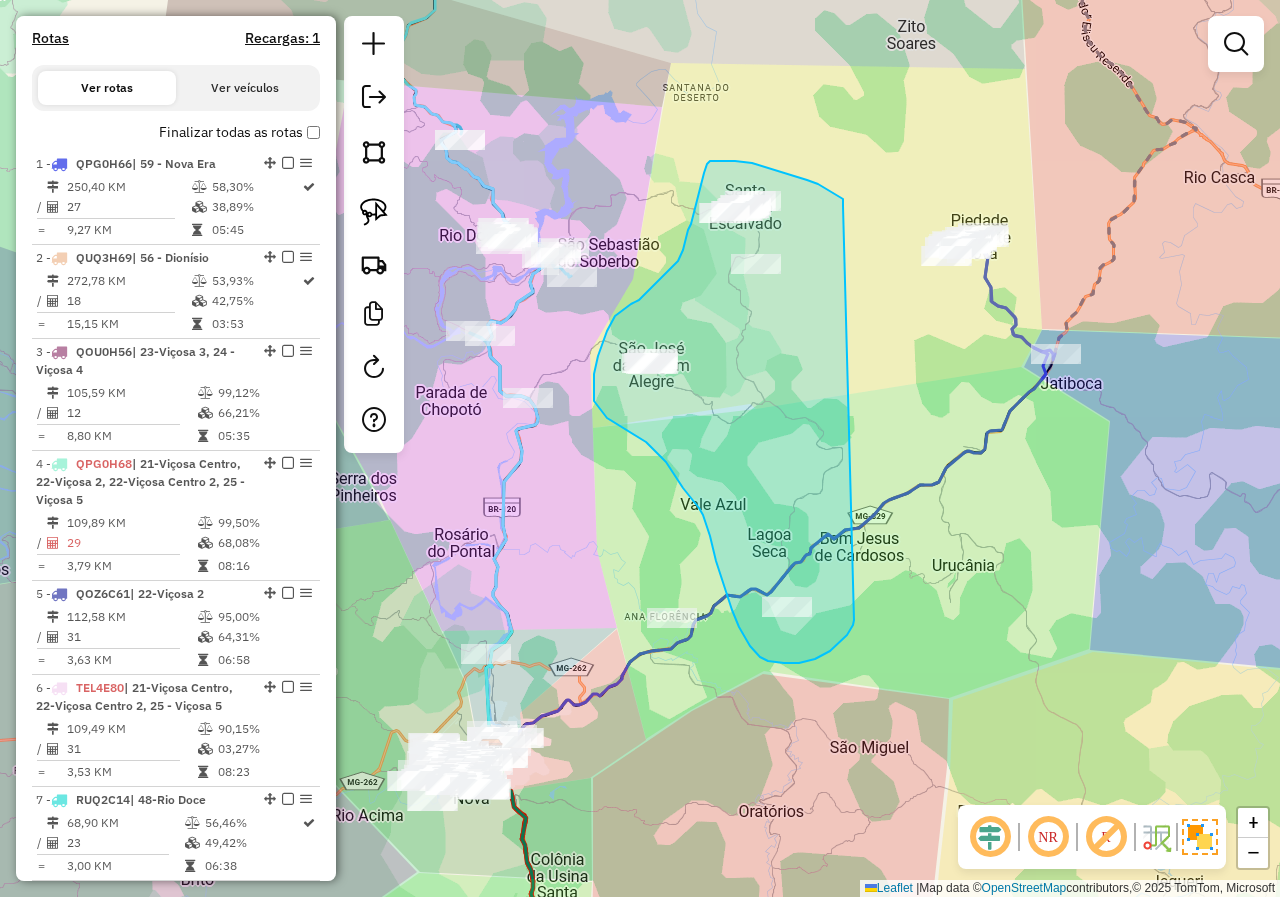 drag, startPoint x: 843, startPoint y: 199, endPoint x: 854, endPoint y: 620, distance: 421.14368 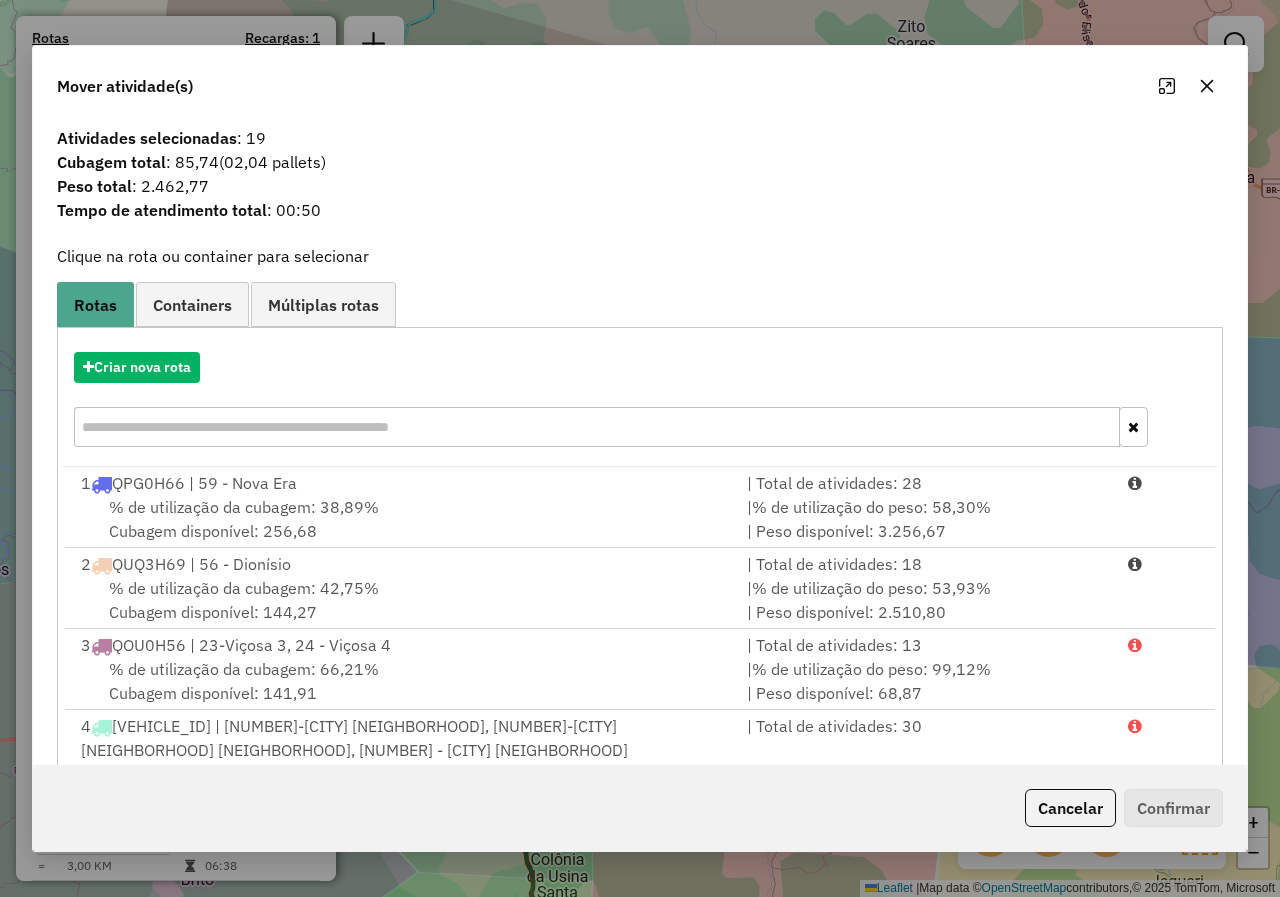 click 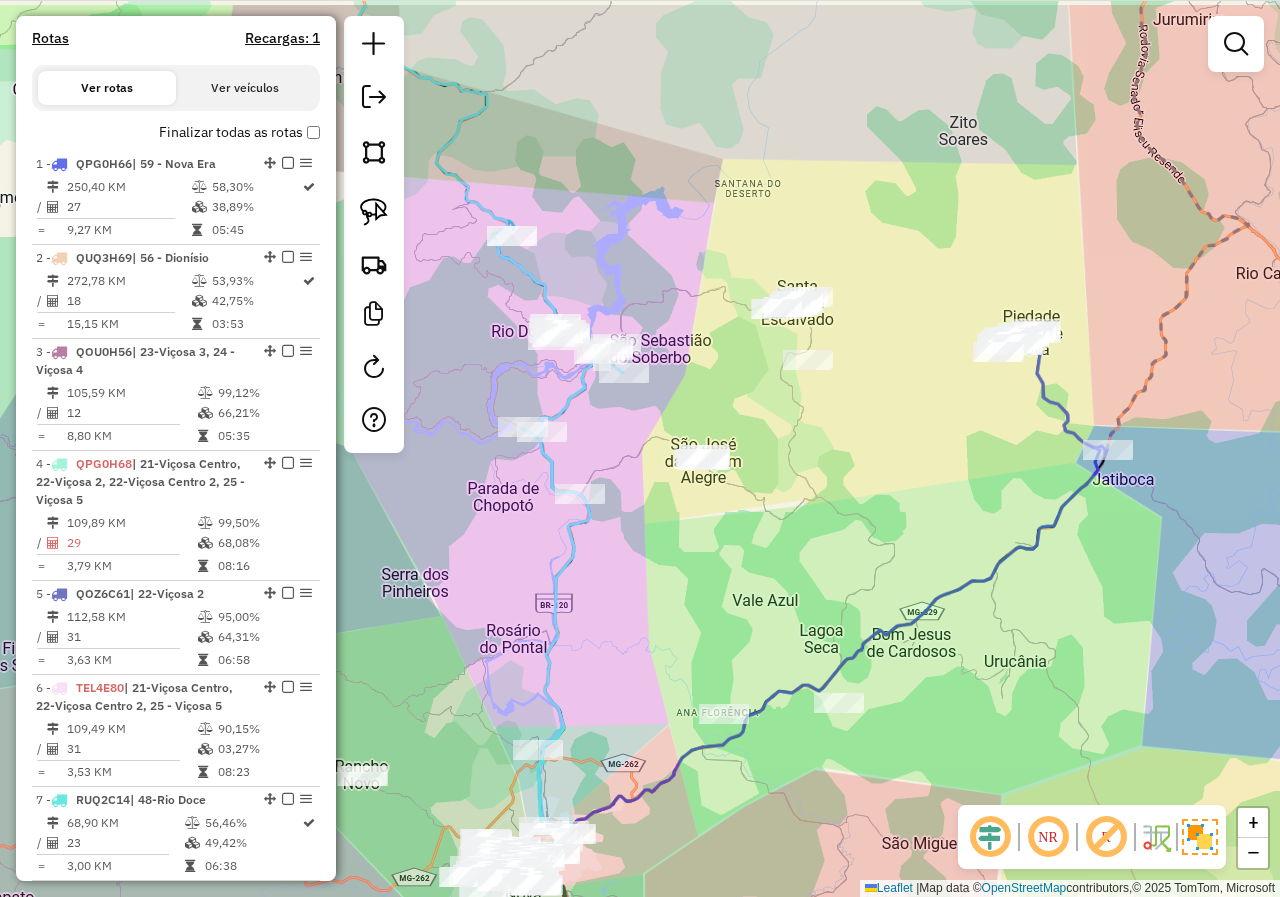 drag, startPoint x: 777, startPoint y: 428, endPoint x: 735, endPoint y: 456, distance: 50.47772 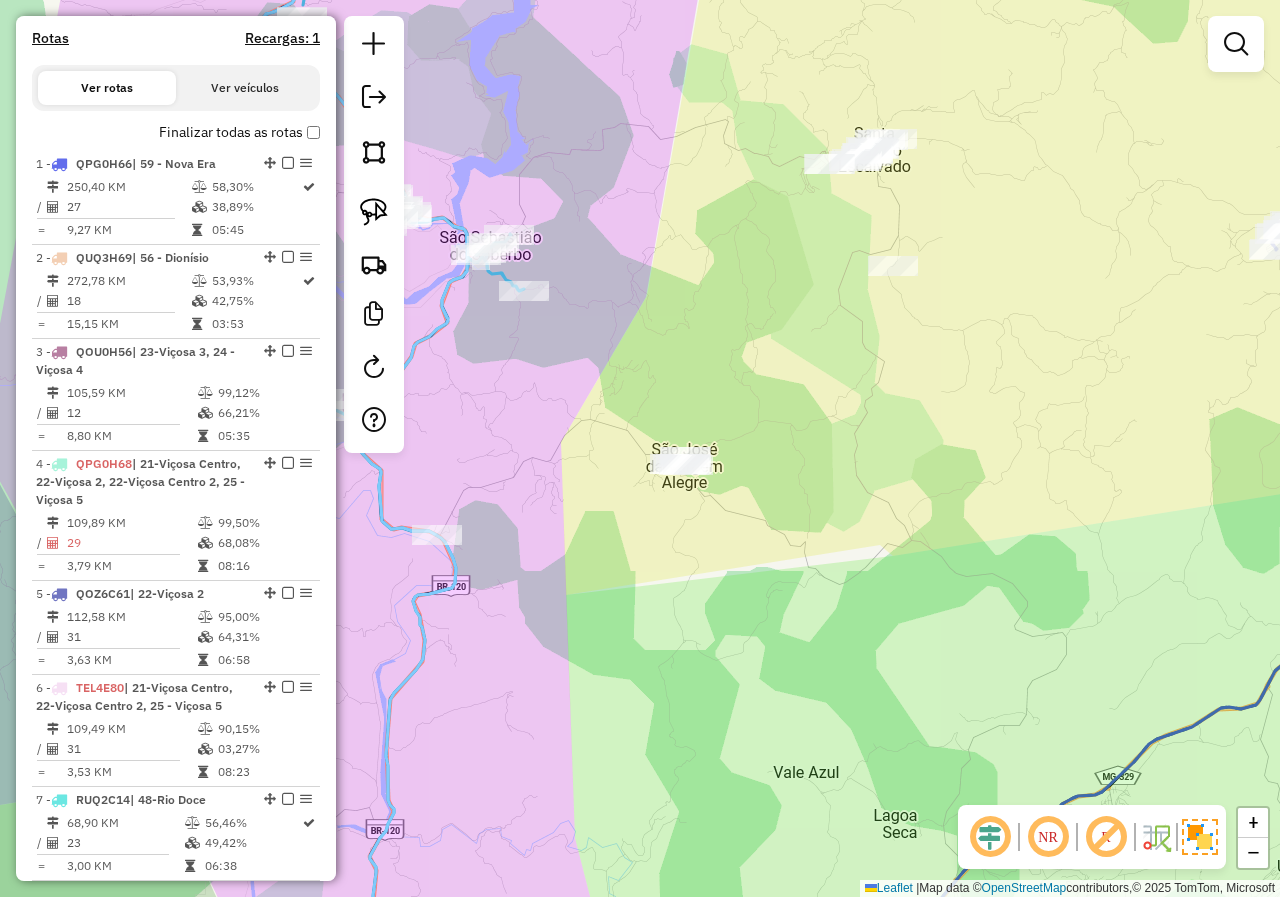 drag, startPoint x: 721, startPoint y: 409, endPoint x: 728, endPoint y: 490, distance: 81.3019 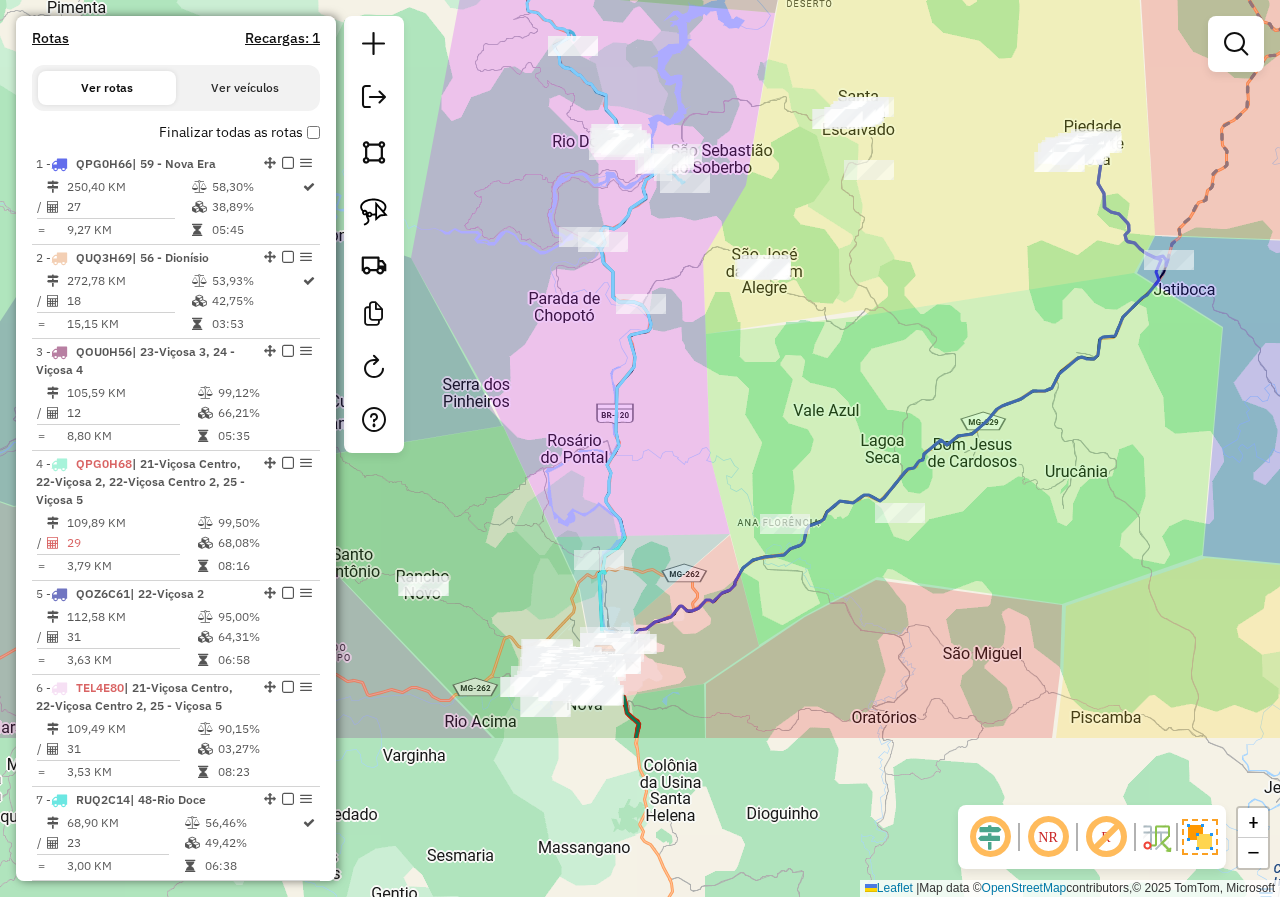 drag, startPoint x: 793, startPoint y: 548, endPoint x: 847, endPoint y: 300, distance: 253.81096 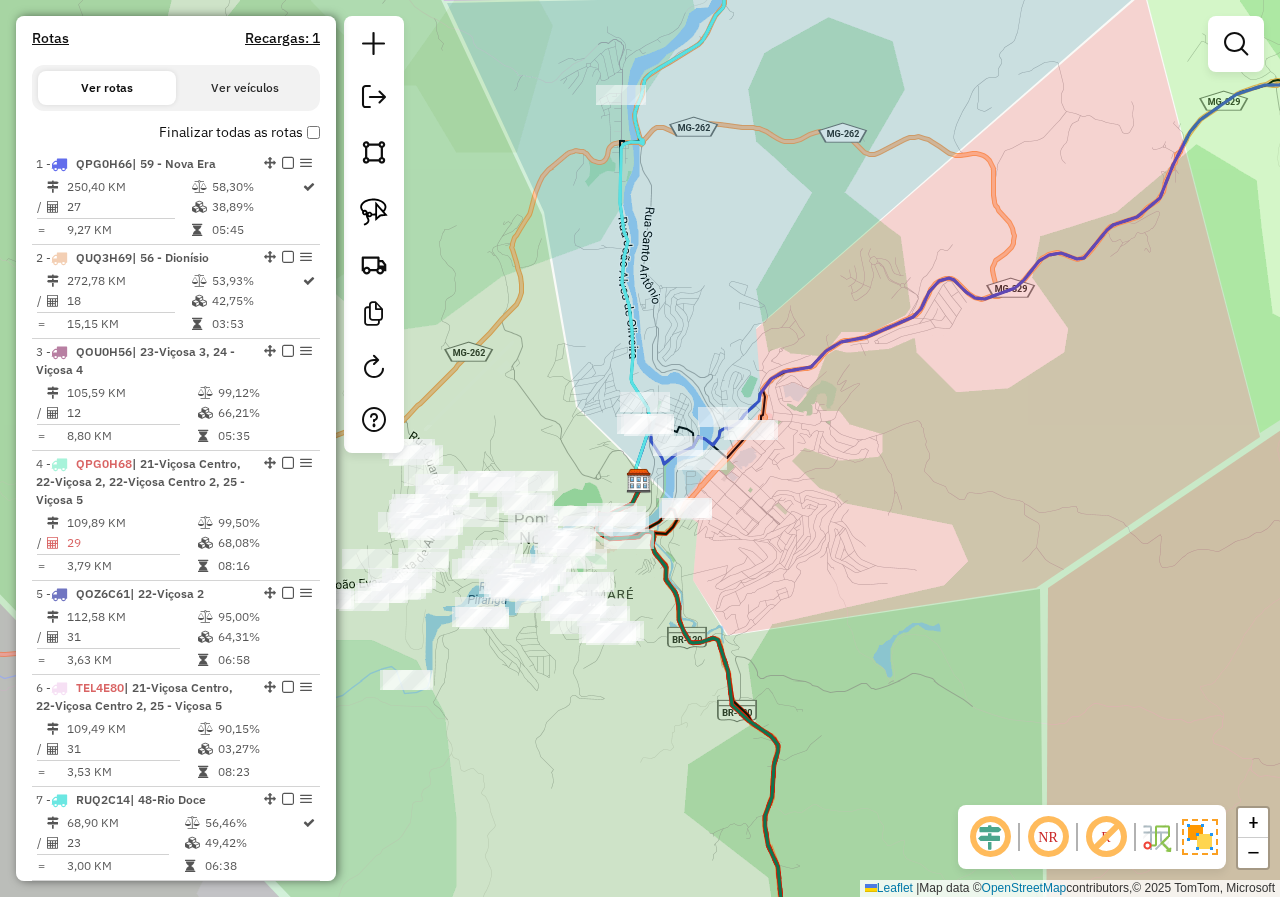 drag, startPoint x: 576, startPoint y: 670, endPoint x: 589, endPoint y: 711, distance: 43.011627 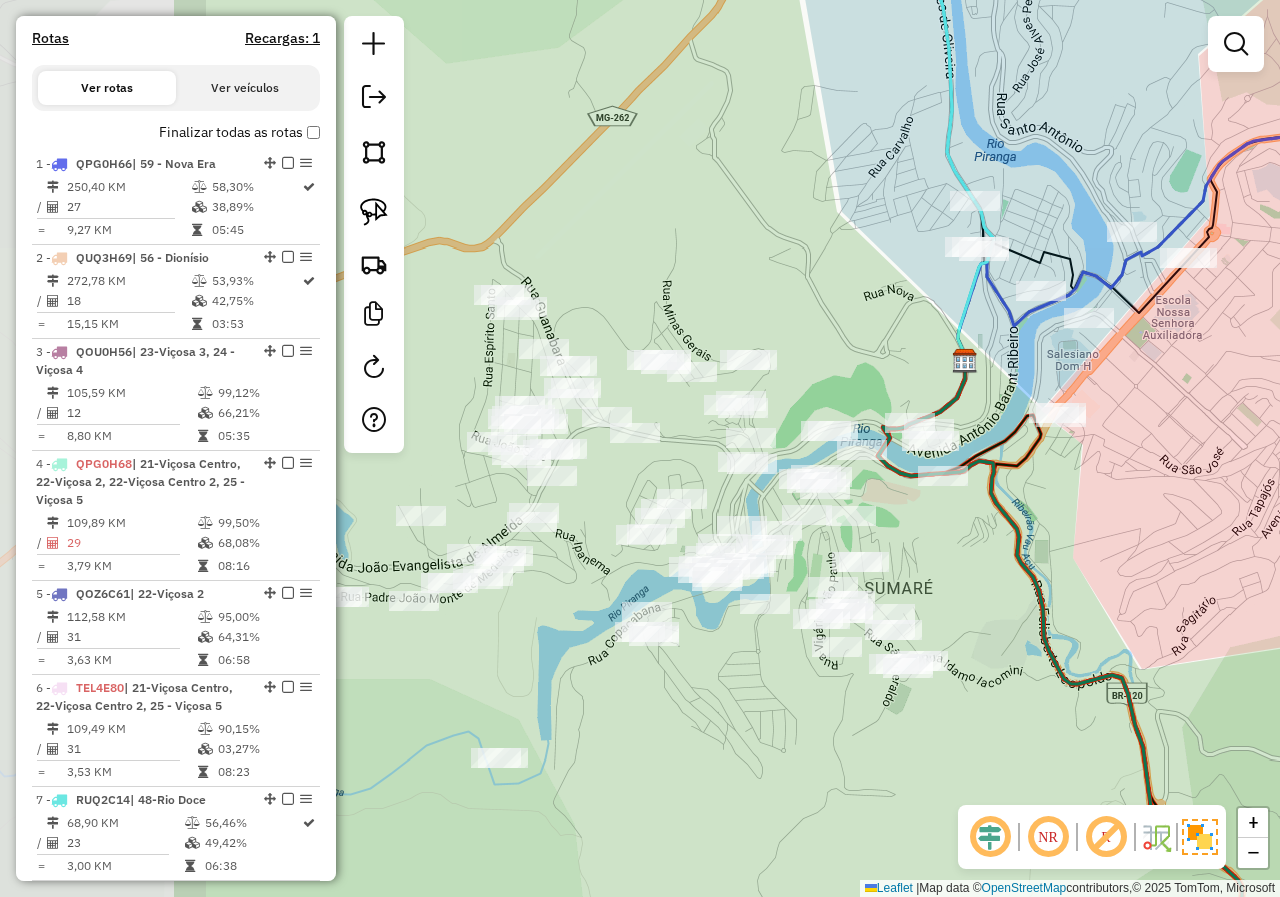drag, startPoint x: 642, startPoint y: 608, endPoint x: 970, endPoint y: 516, distance: 340.65817 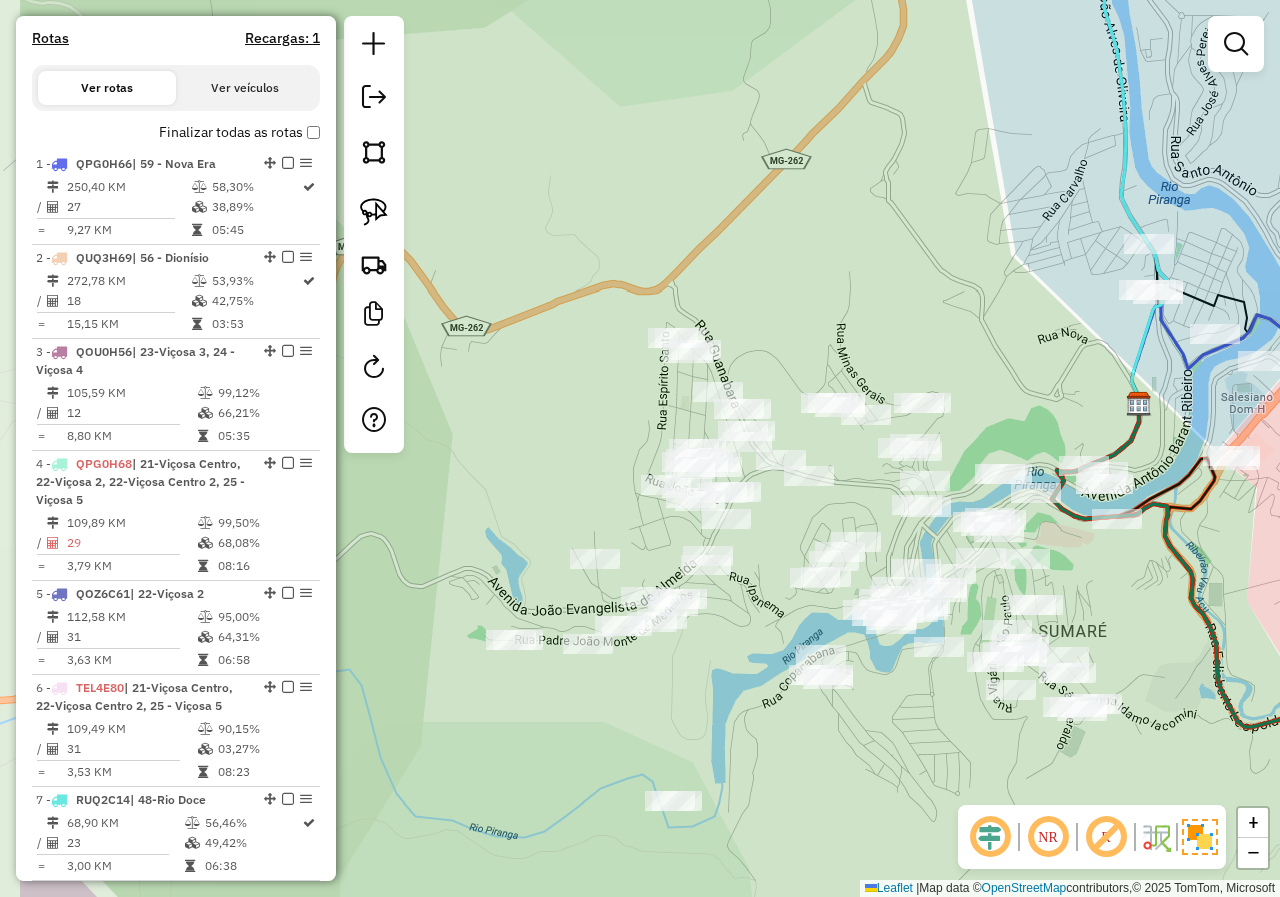 drag, startPoint x: 557, startPoint y: 599, endPoint x: 705, endPoint y: 648, distance: 155.9006 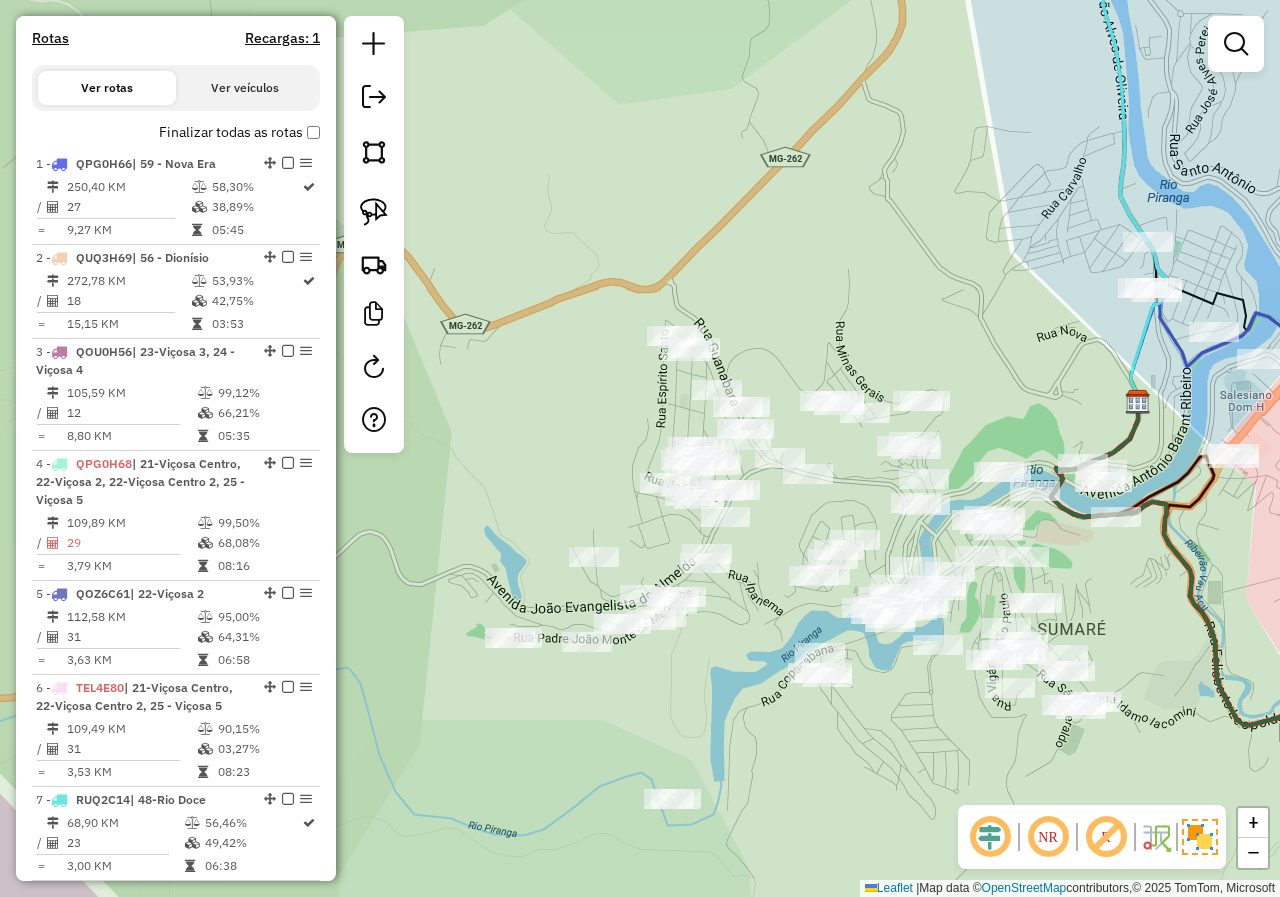 drag, startPoint x: 703, startPoint y: 632, endPoint x: 692, endPoint y: 635, distance: 11.401754 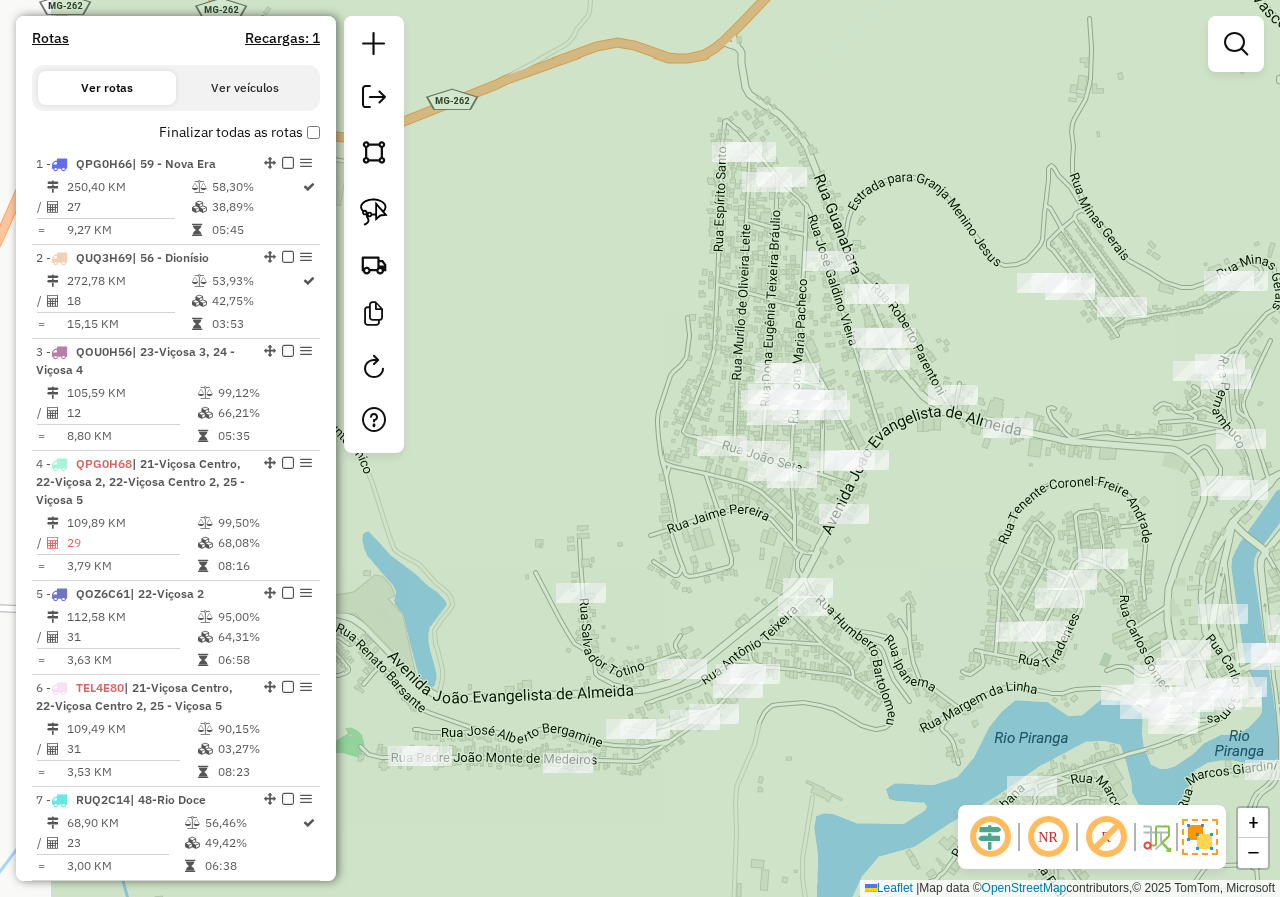 drag, startPoint x: 774, startPoint y: 526, endPoint x: 948, endPoint y: 517, distance: 174.2326 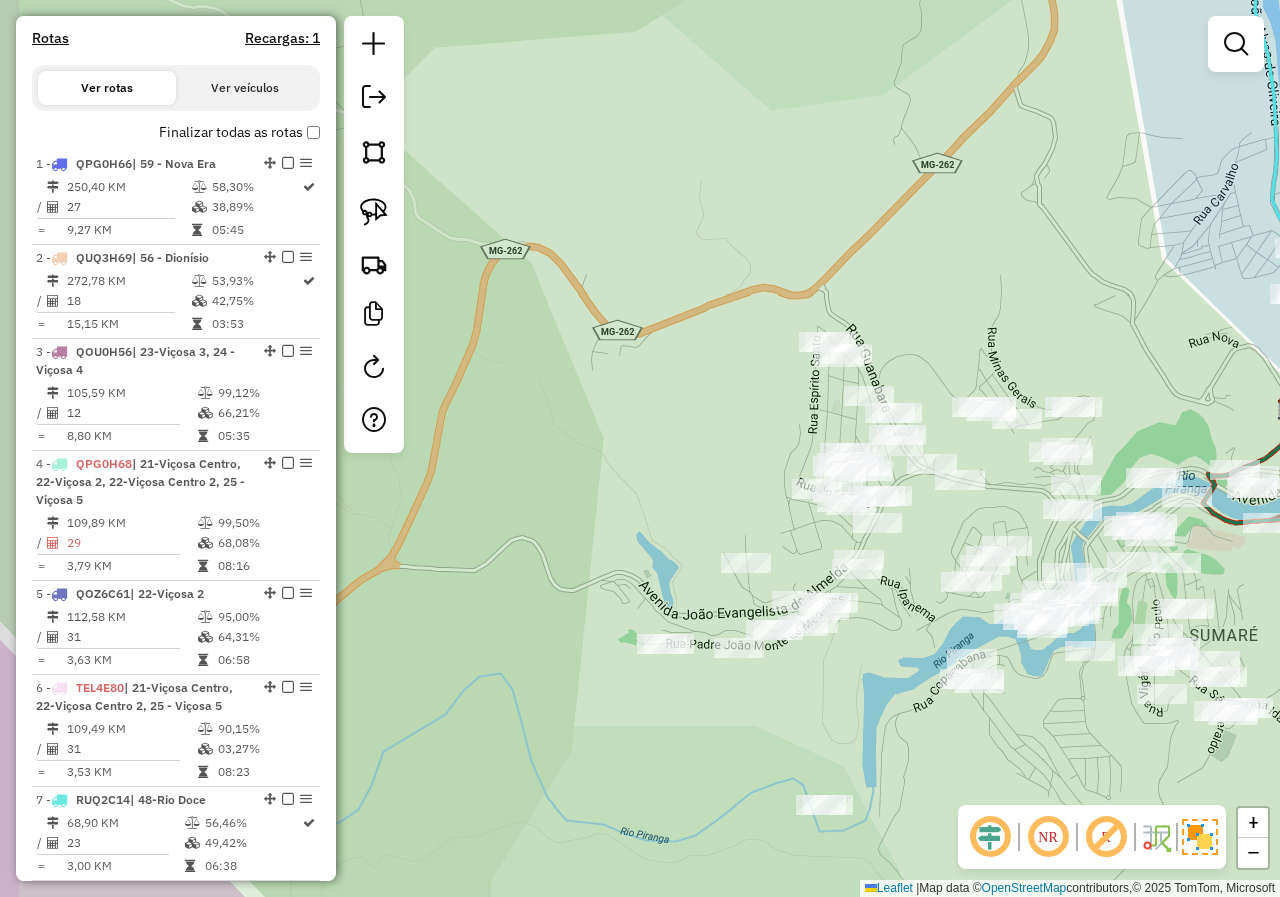 drag, startPoint x: 948, startPoint y: 517, endPoint x: 896, endPoint y: 536, distance: 55.362442 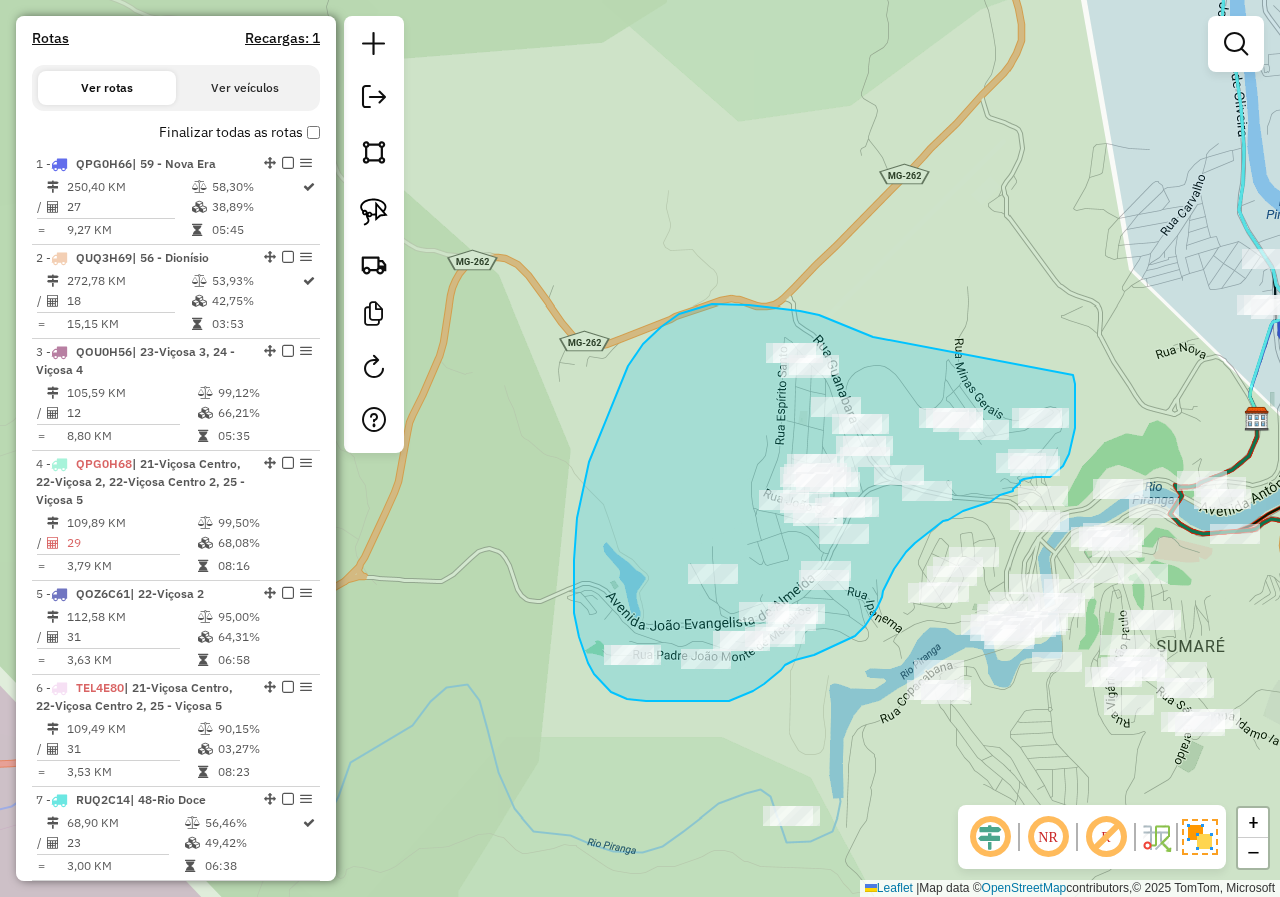 drag, startPoint x: 749, startPoint y: 305, endPoint x: 1072, endPoint y: 371, distance: 329.67407 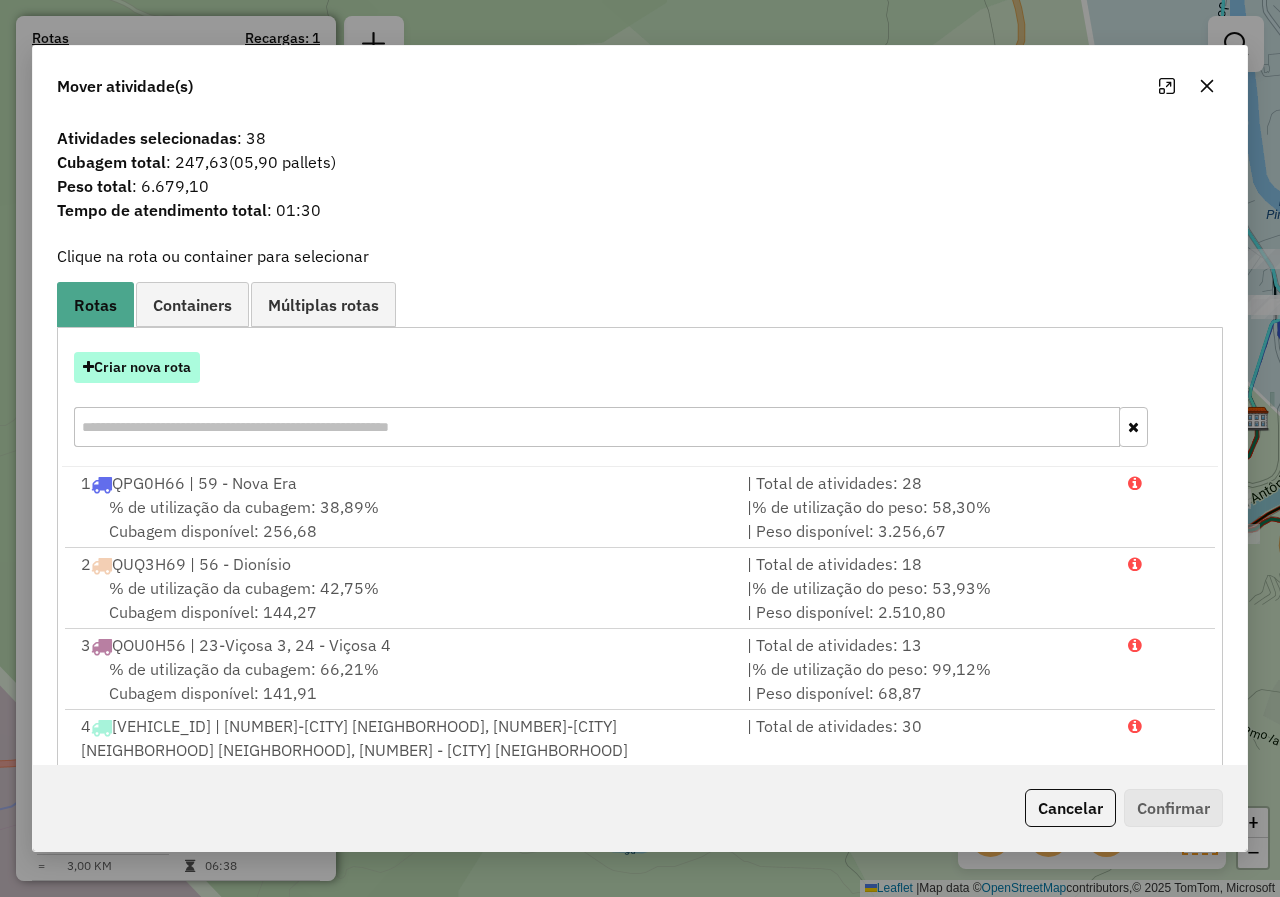 click on "Criar nova rota" at bounding box center (137, 367) 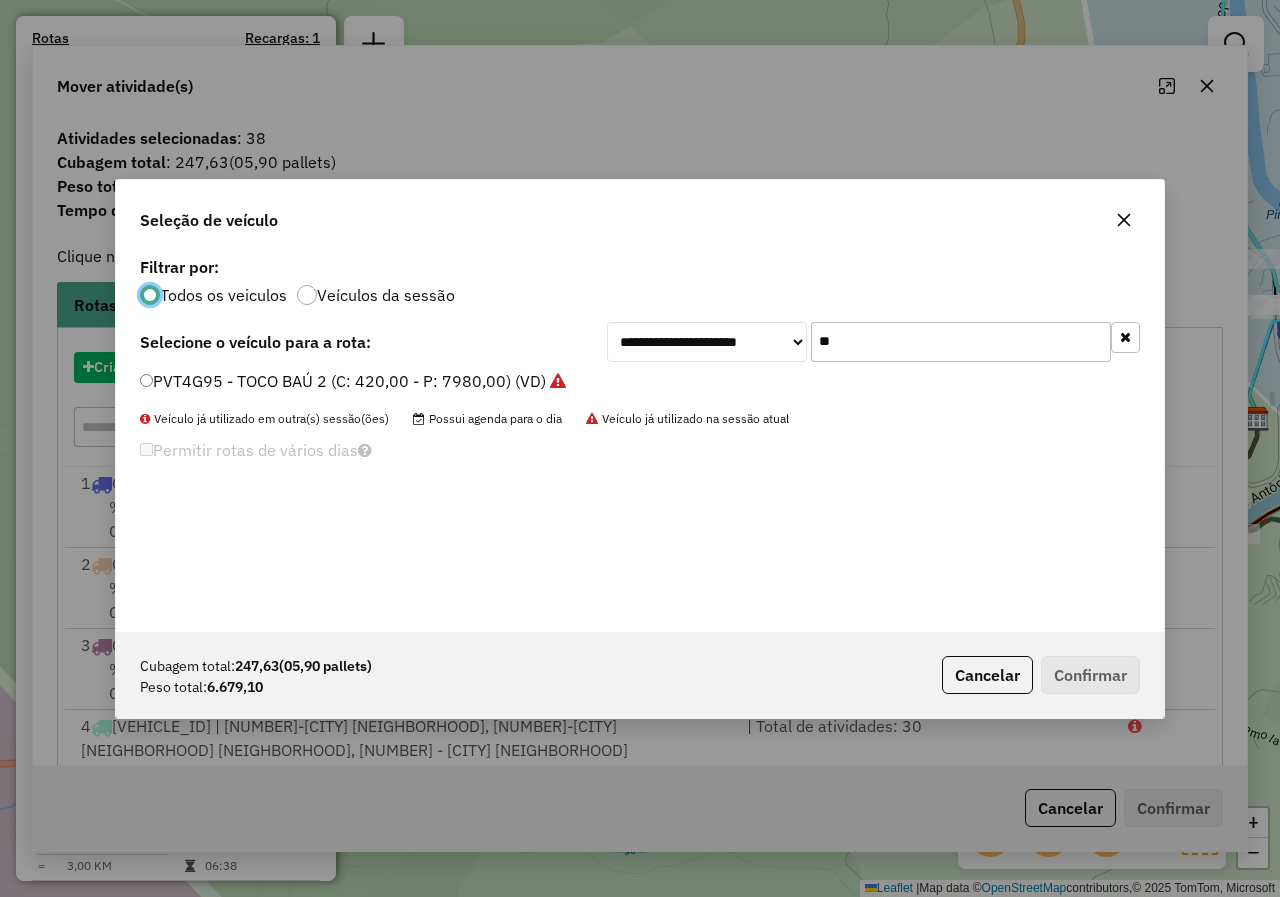 scroll, scrollTop: 11, scrollLeft: 6, axis: both 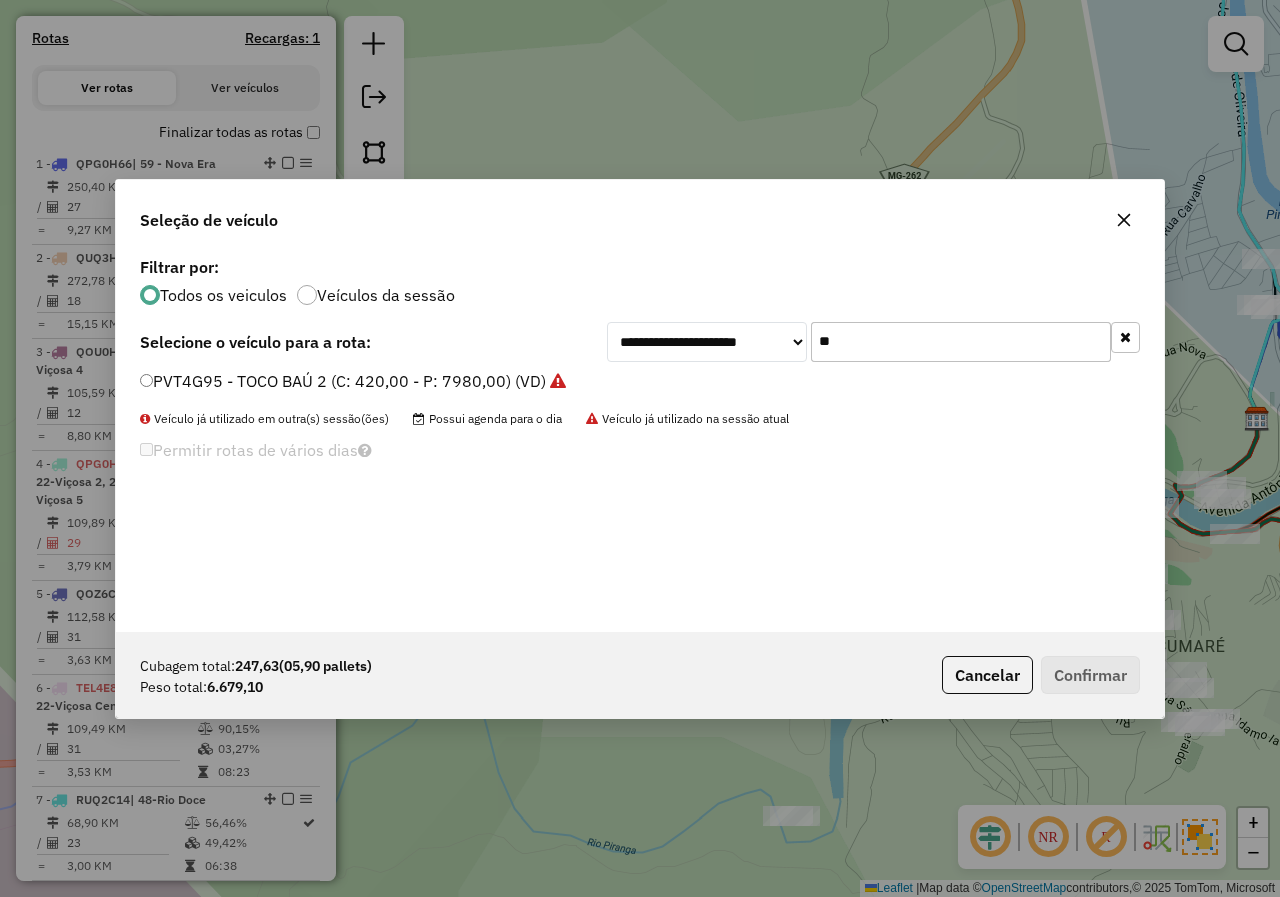 drag, startPoint x: 911, startPoint y: 343, endPoint x: 501, endPoint y: 343, distance: 410 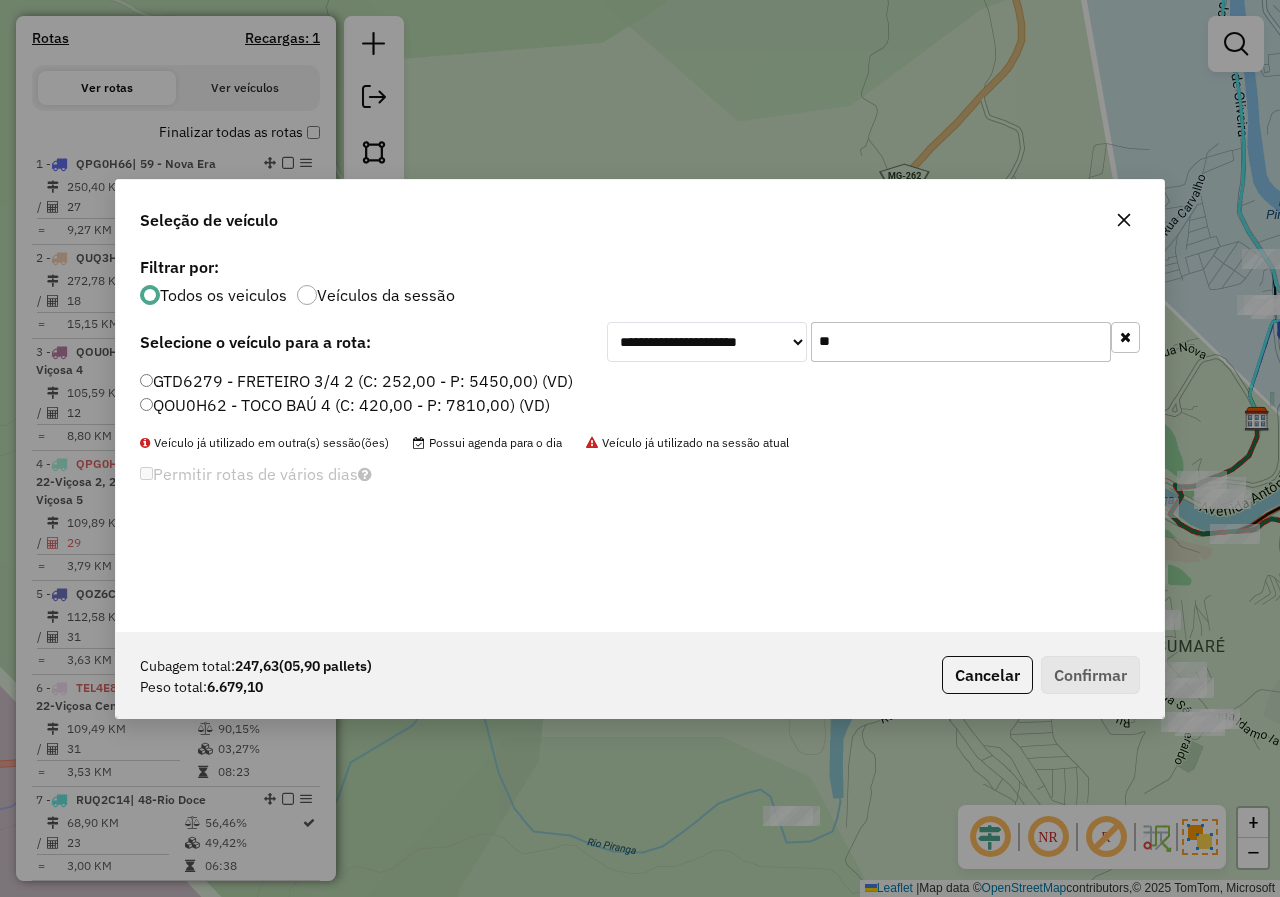 type on "**" 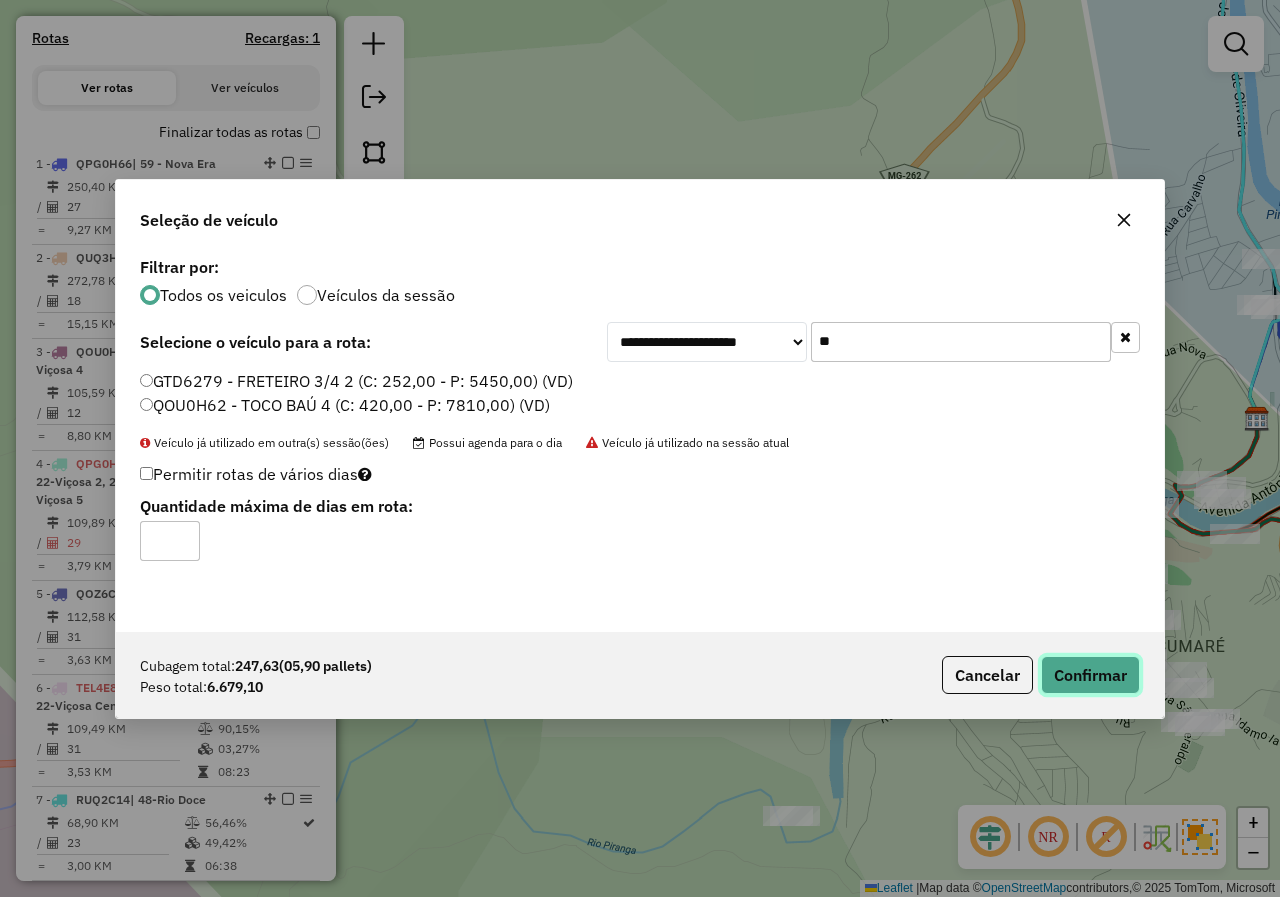 click on "Confirmar" 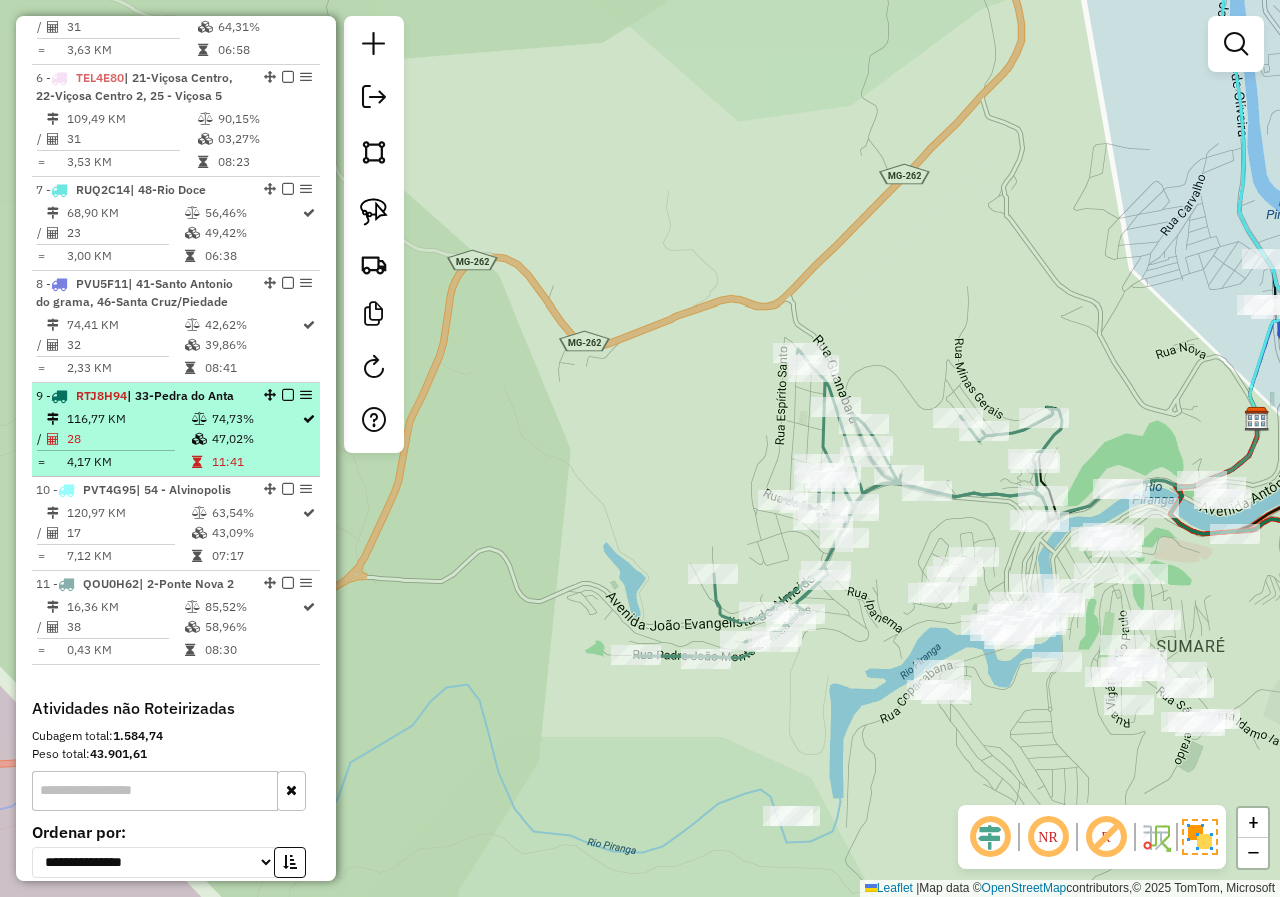 scroll, scrollTop: 1339, scrollLeft: 0, axis: vertical 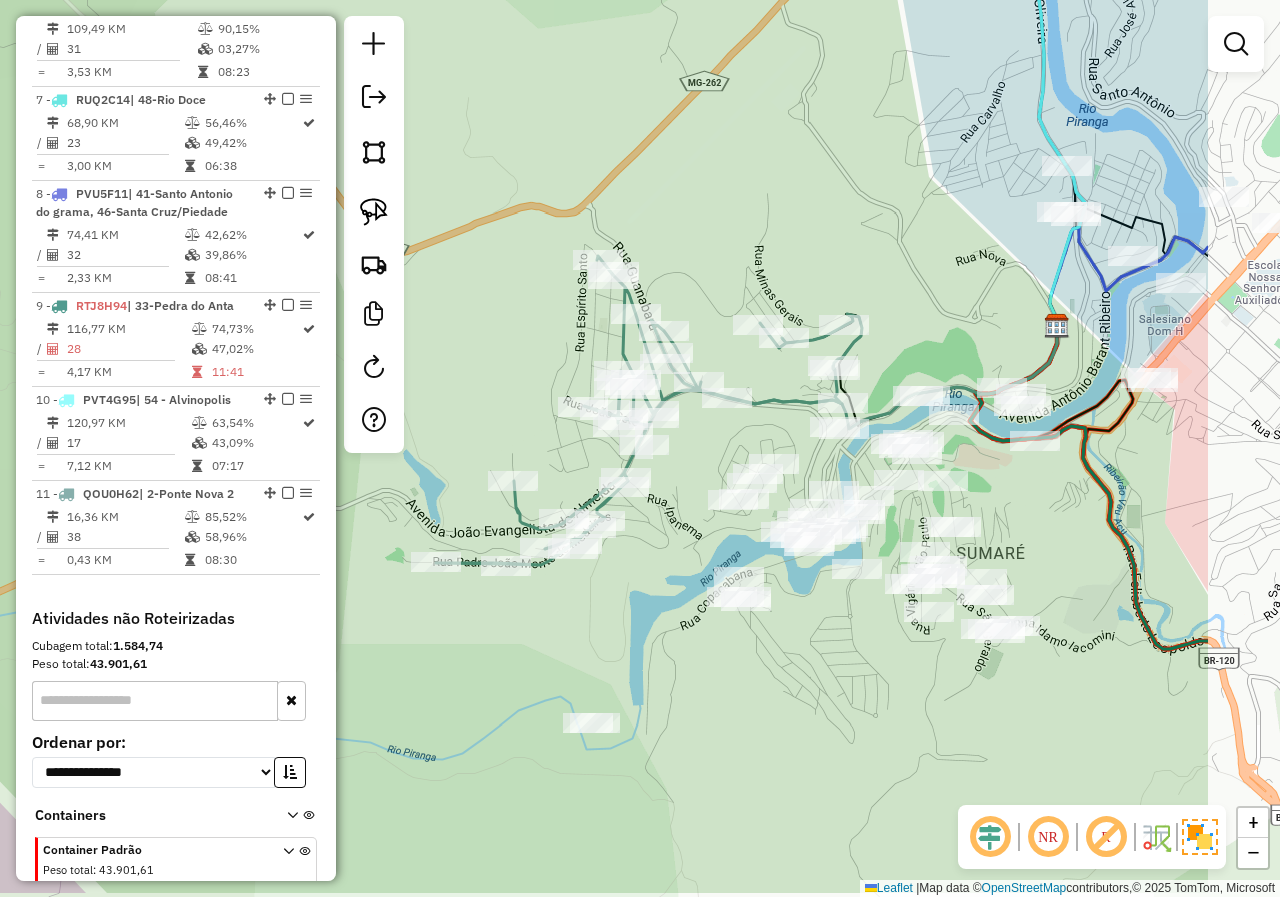 drag, startPoint x: 523, startPoint y: 711, endPoint x: 321, endPoint y: 606, distance: 227.65984 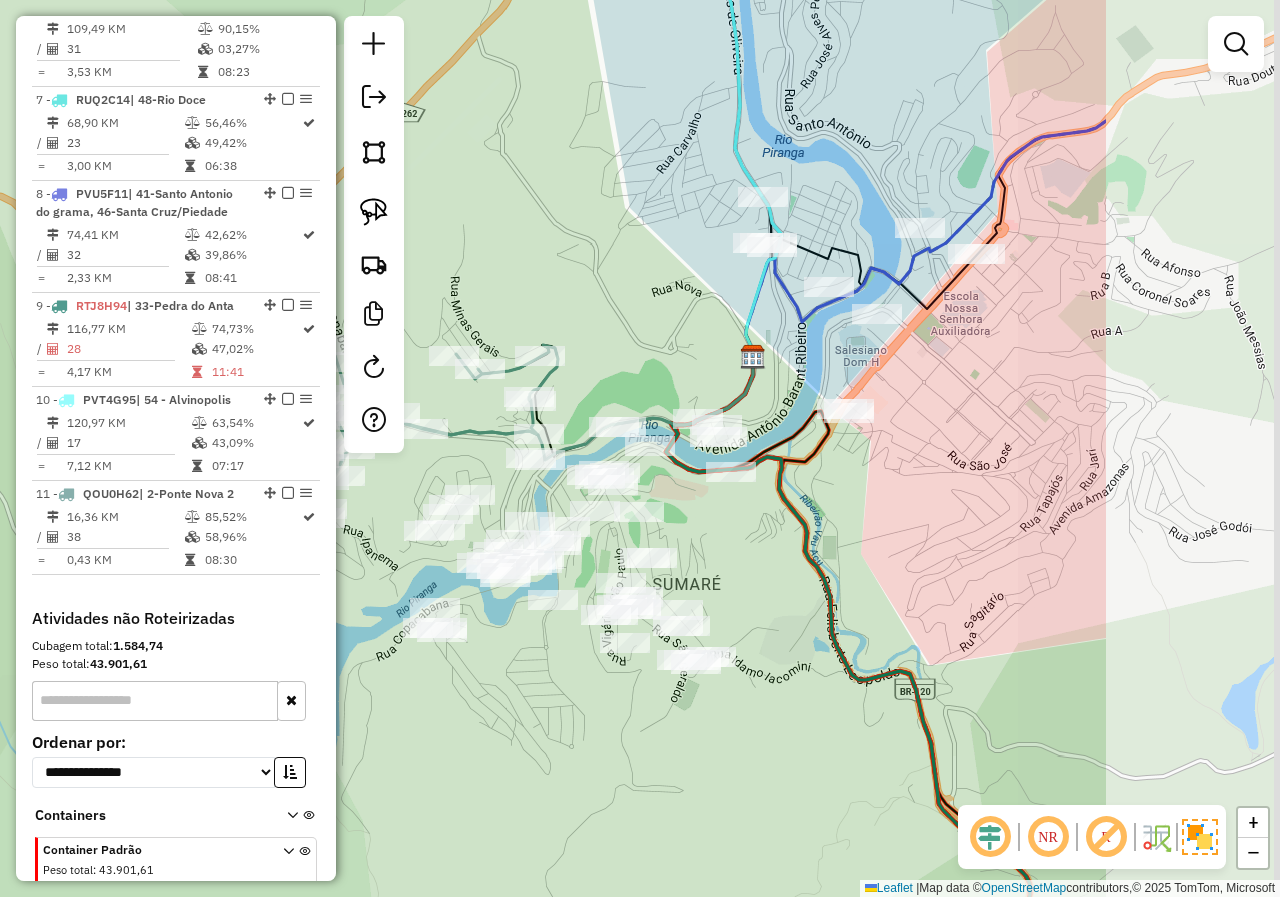 drag, startPoint x: 859, startPoint y: 648, endPoint x: 557, endPoint y: 683, distance: 304.0214 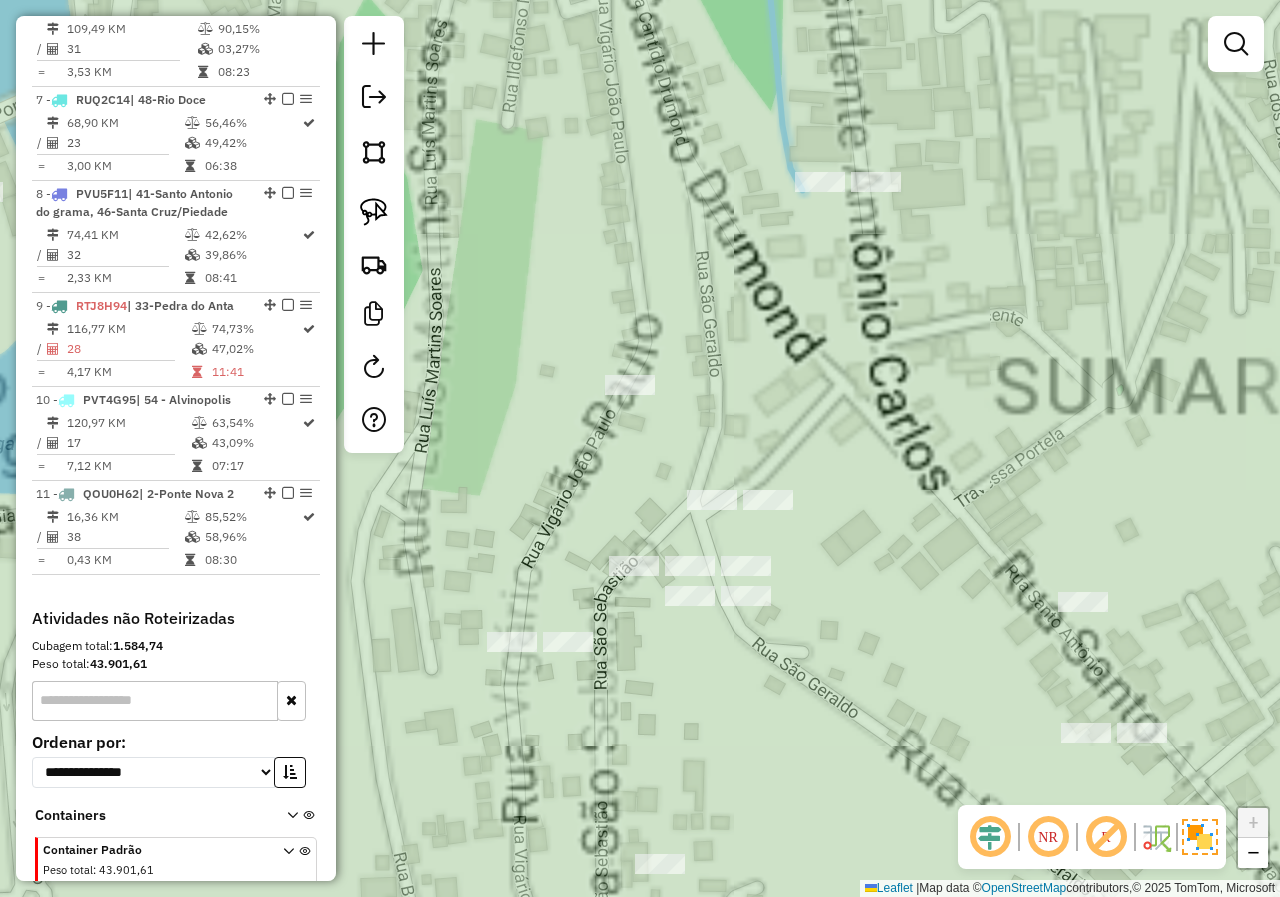 drag, startPoint x: 713, startPoint y: 677, endPoint x: 771, endPoint y: 443, distance: 241.0809 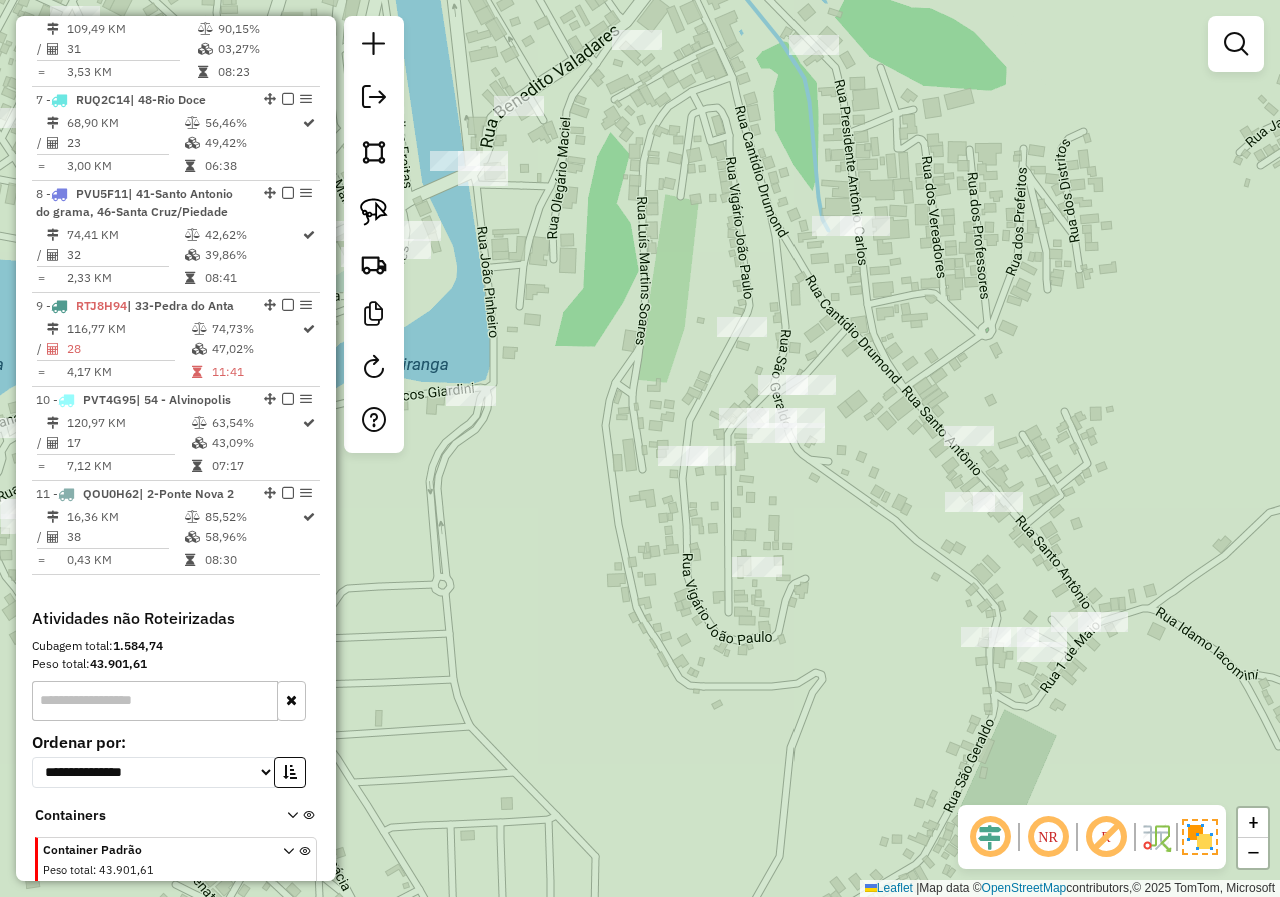 drag, startPoint x: 768, startPoint y: 478, endPoint x: 785, endPoint y: 491, distance: 21.400934 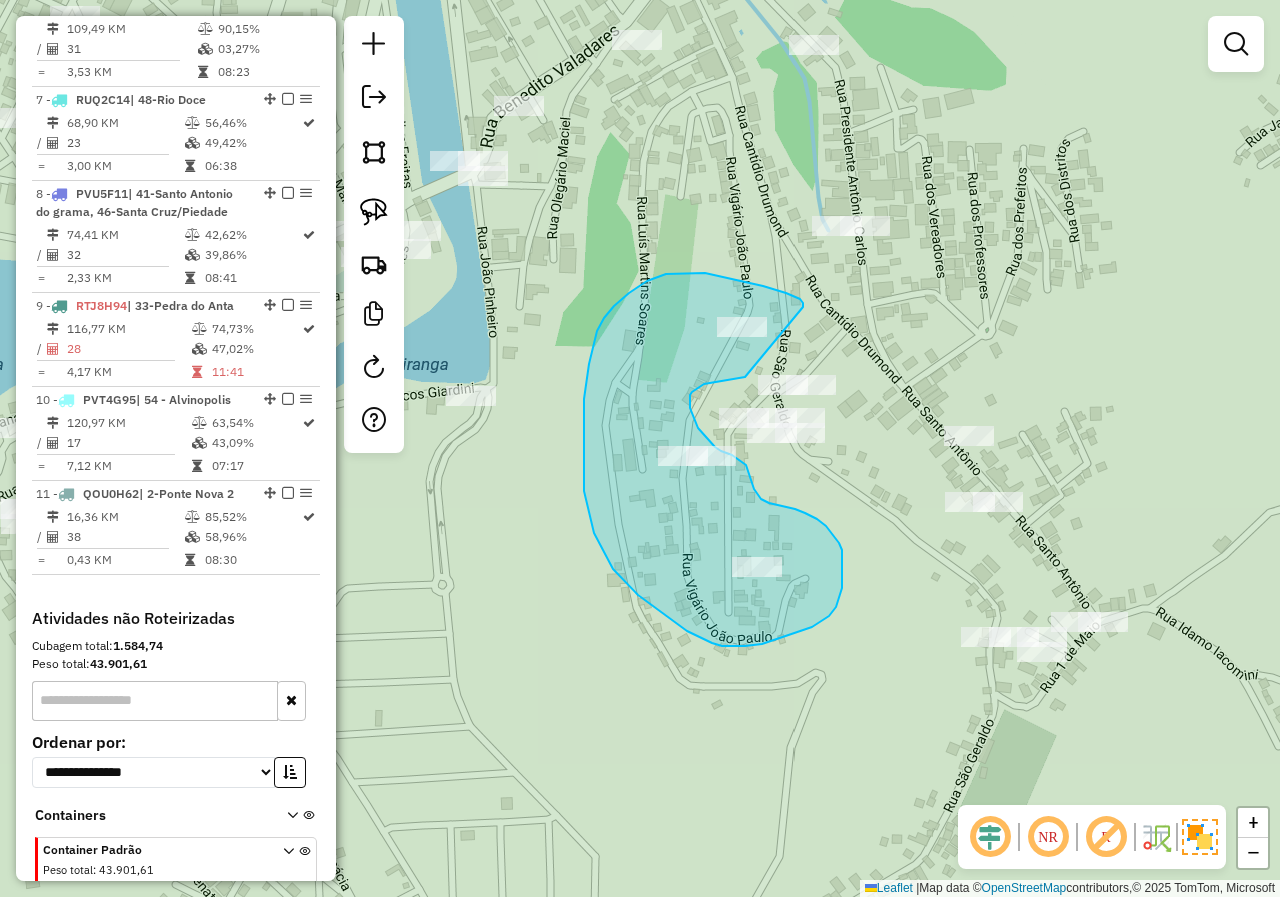 drag, startPoint x: 803, startPoint y: 307, endPoint x: 745, endPoint y: 377, distance: 90.90655 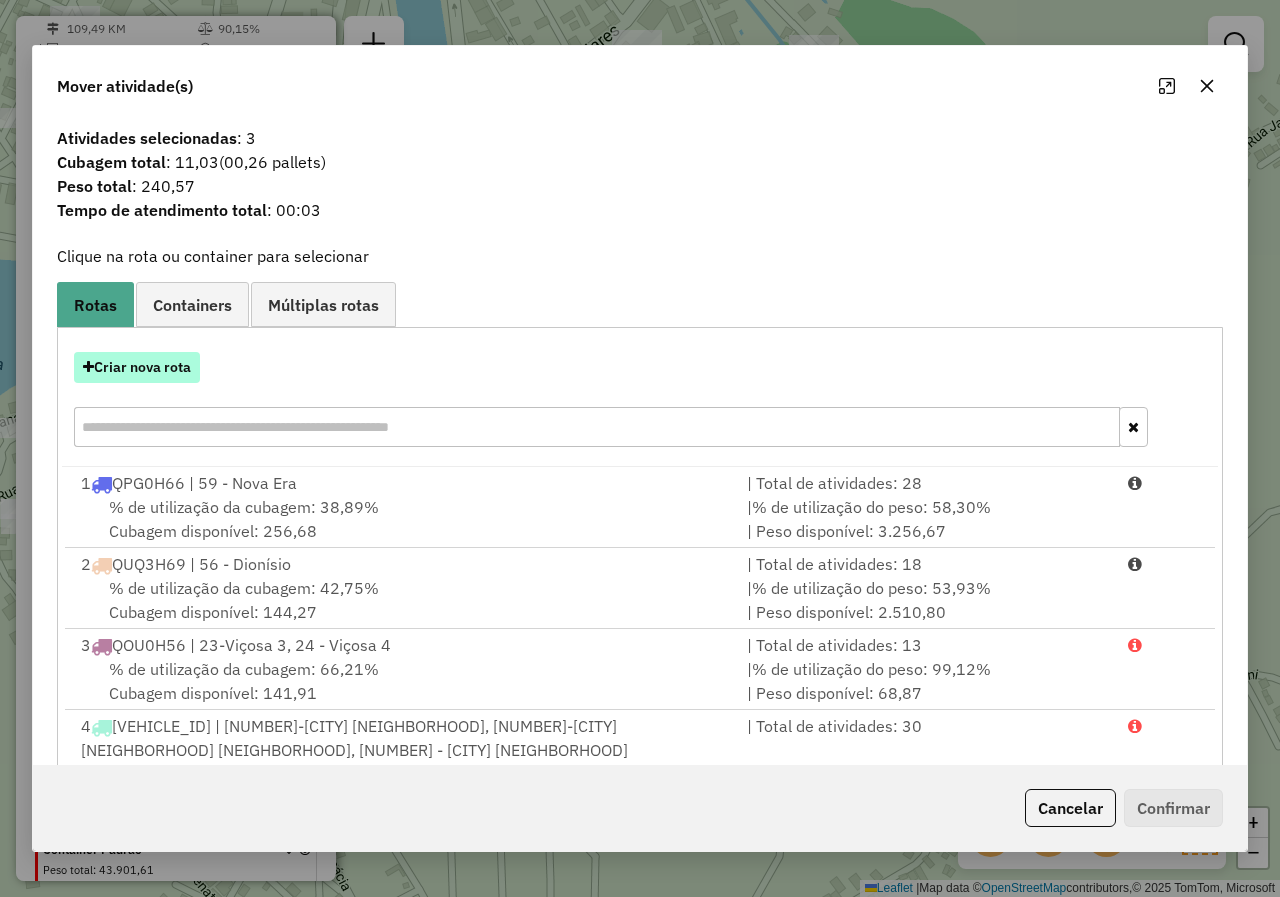 click on "Criar nova rota" at bounding box center (137, 367) 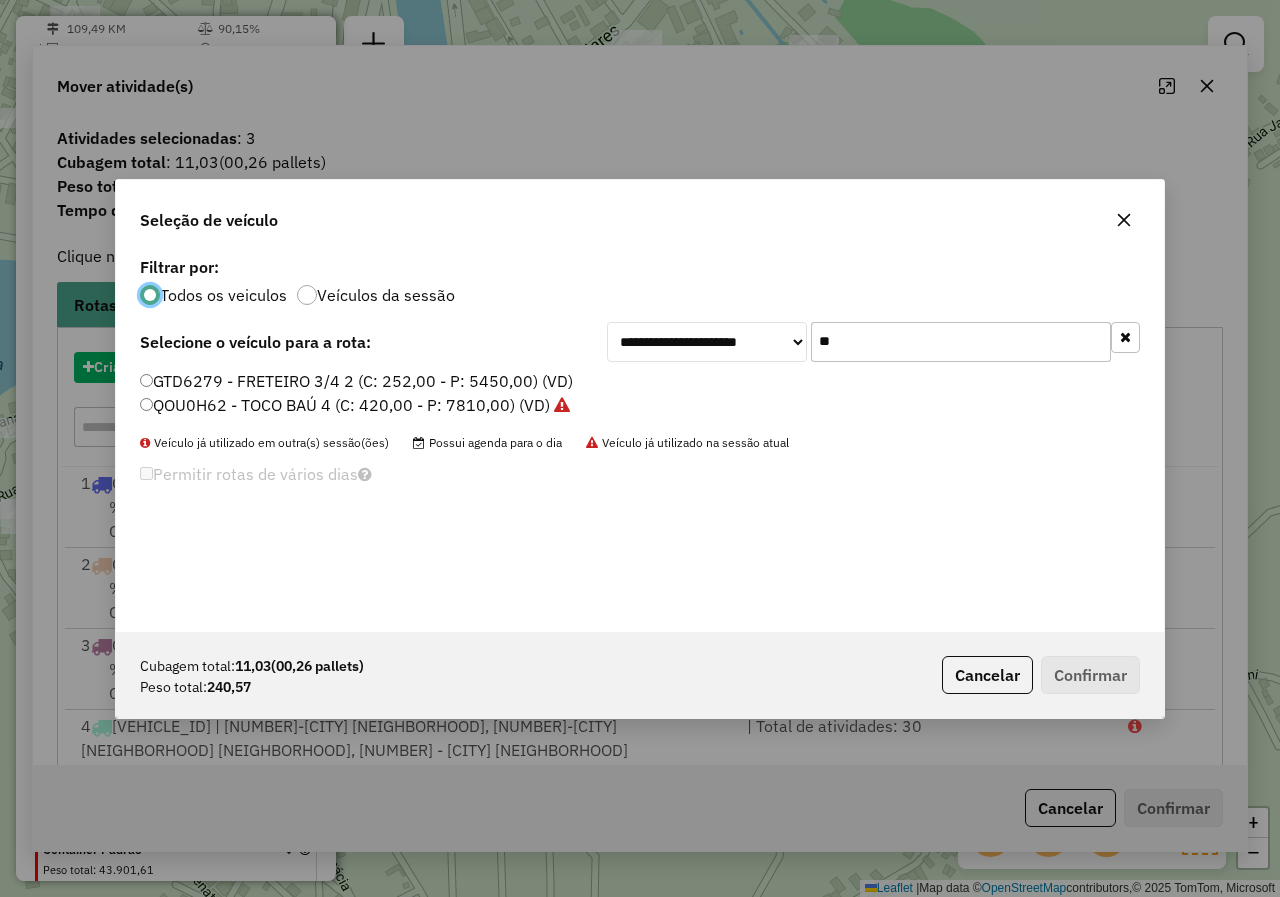 scroll, scrollTop: 11, scrollLeft: 6, axis: both 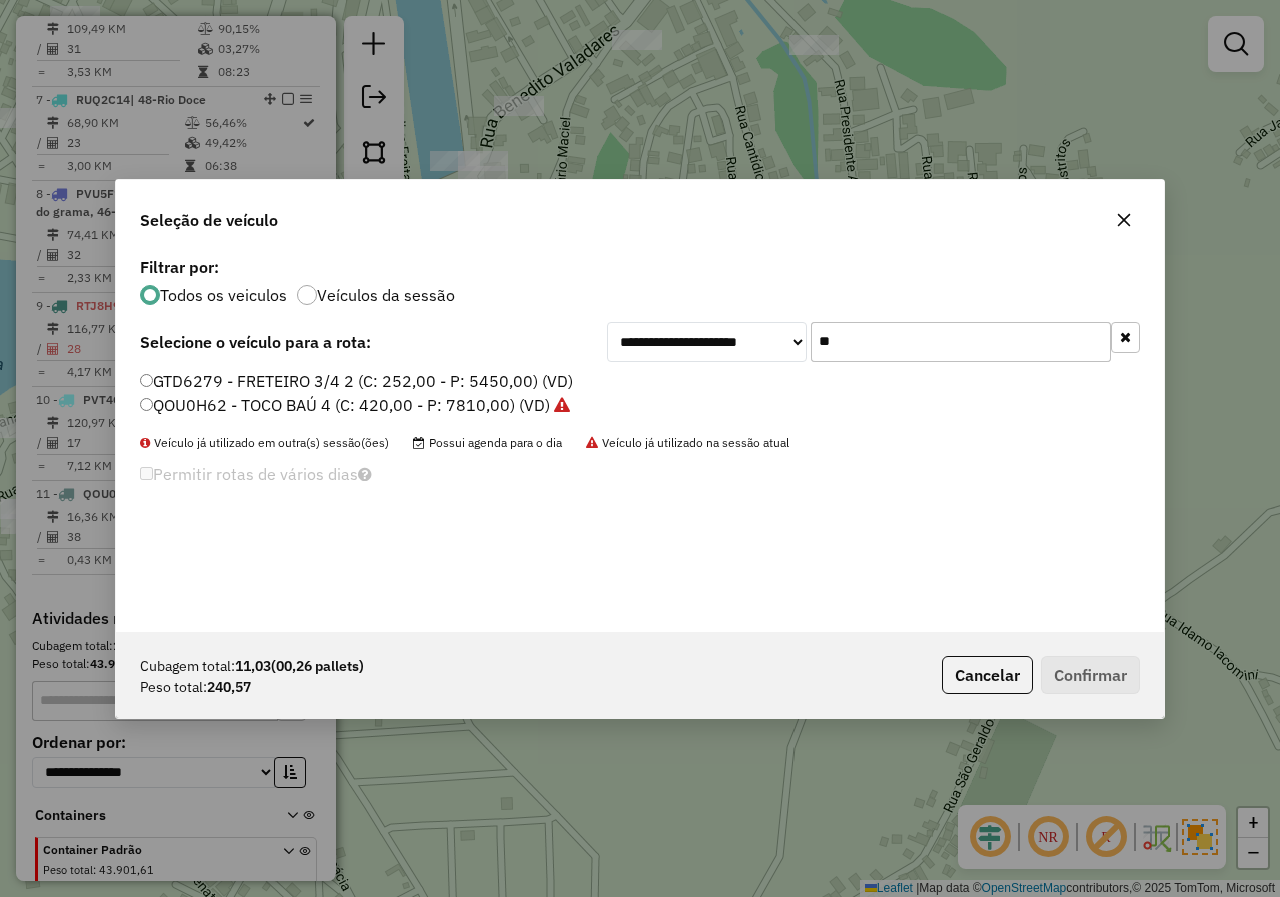 drag, startPoint x: 792, startPoint y: 340, endPoint x: 662, endPoint y: 337, distance: 130.0346 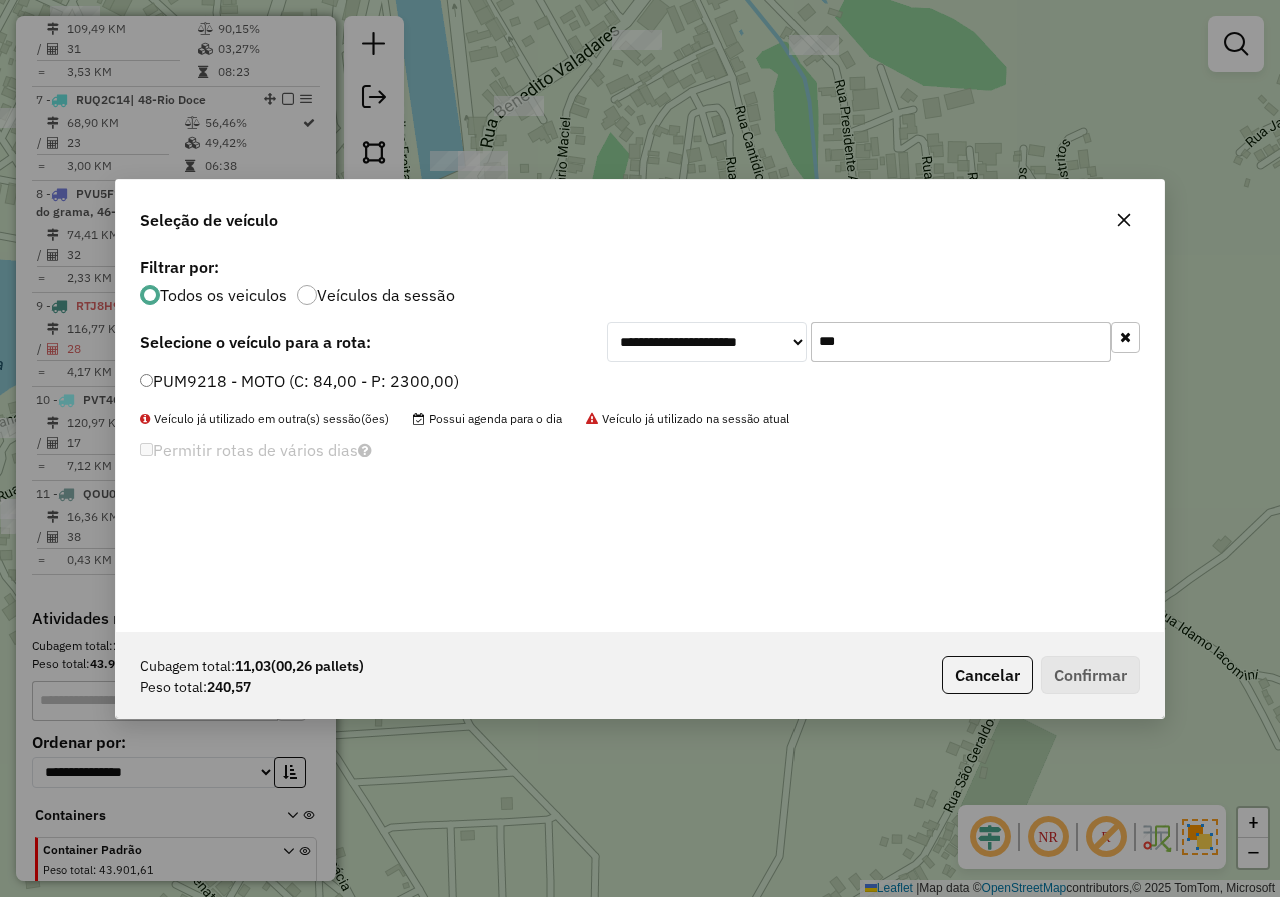 type on "***" 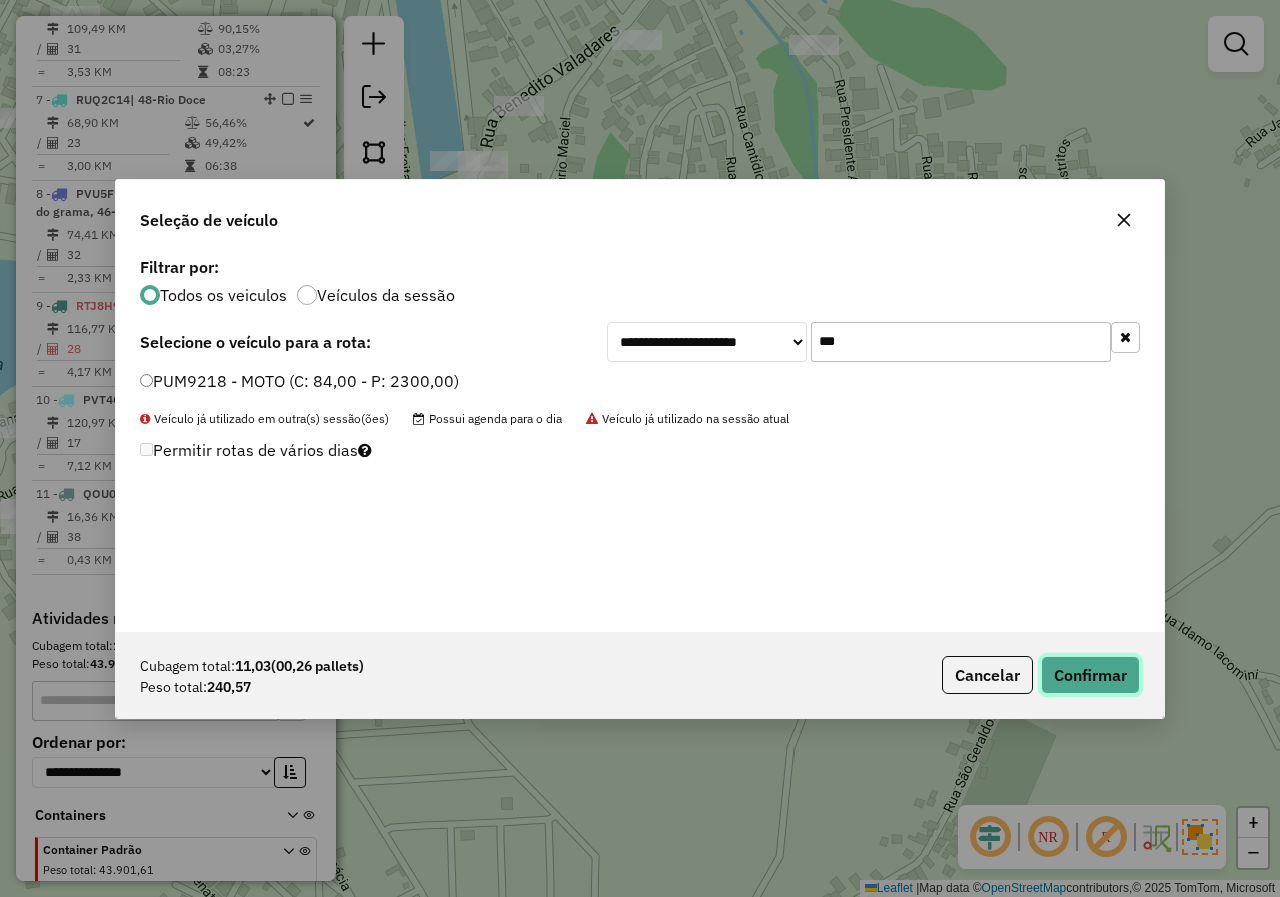 click on "Confirmar" 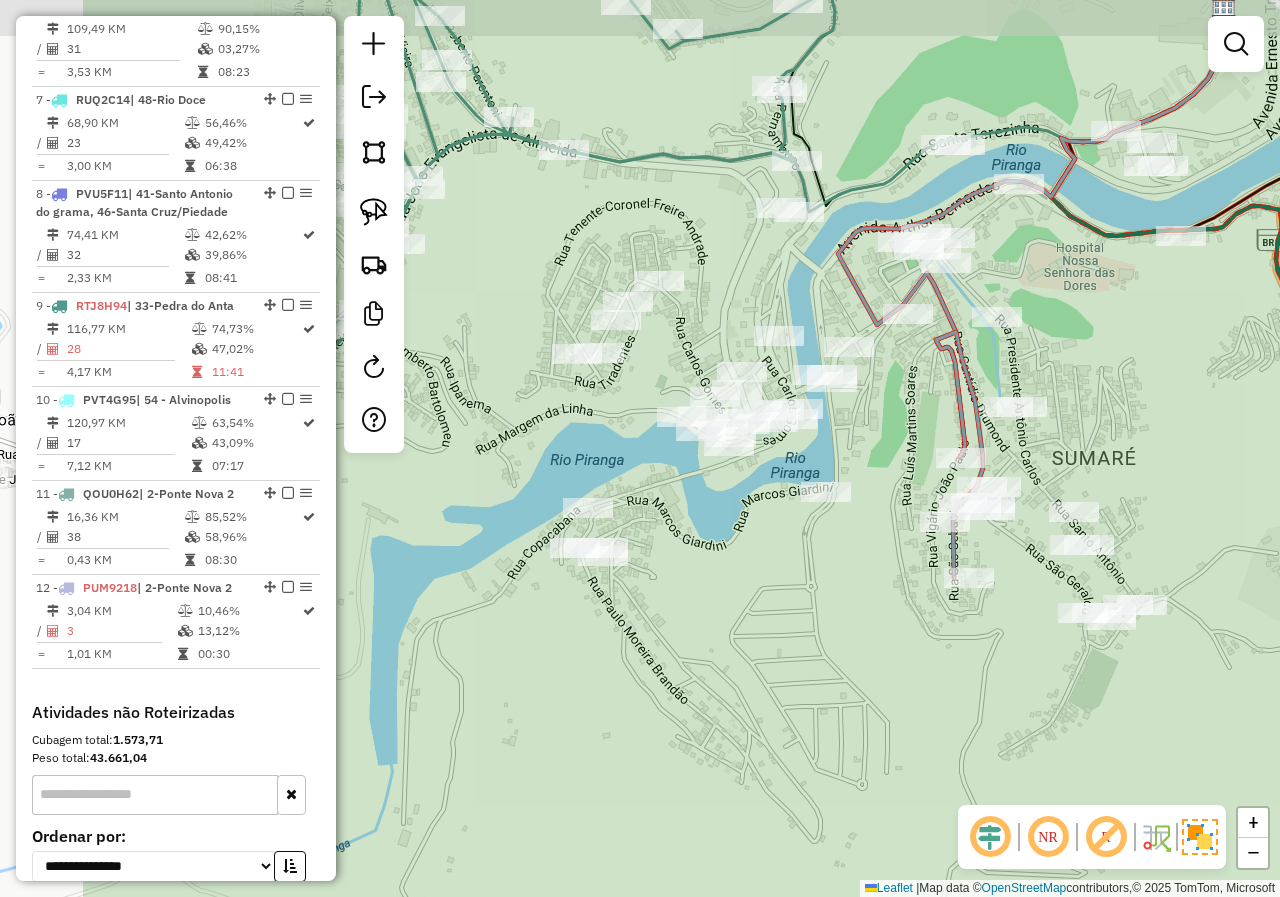 drag, startPoint x: 684, startPoint y: 537, endPoint x: 872, endPoint y: 652, distance: 220.38376 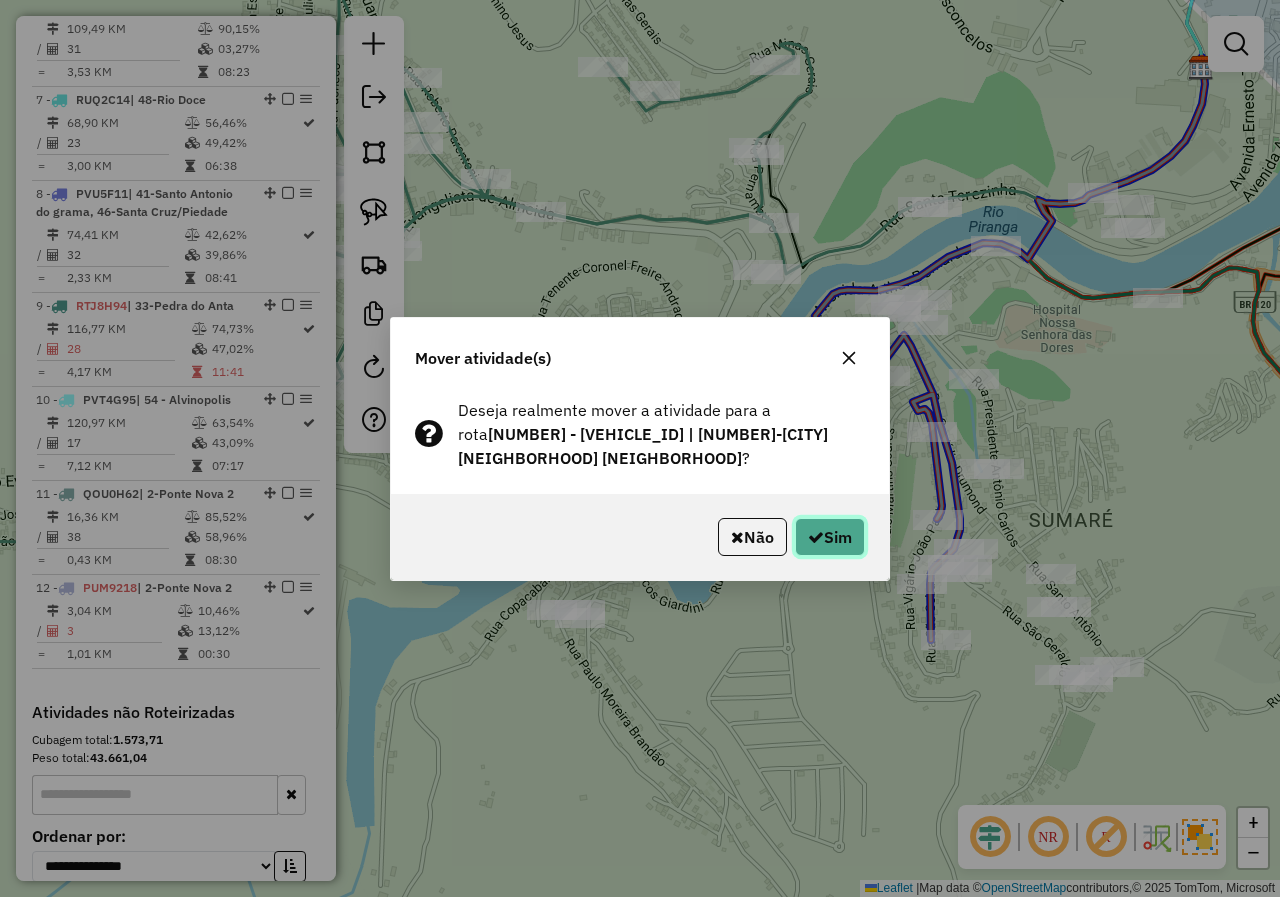 click on "Sim" 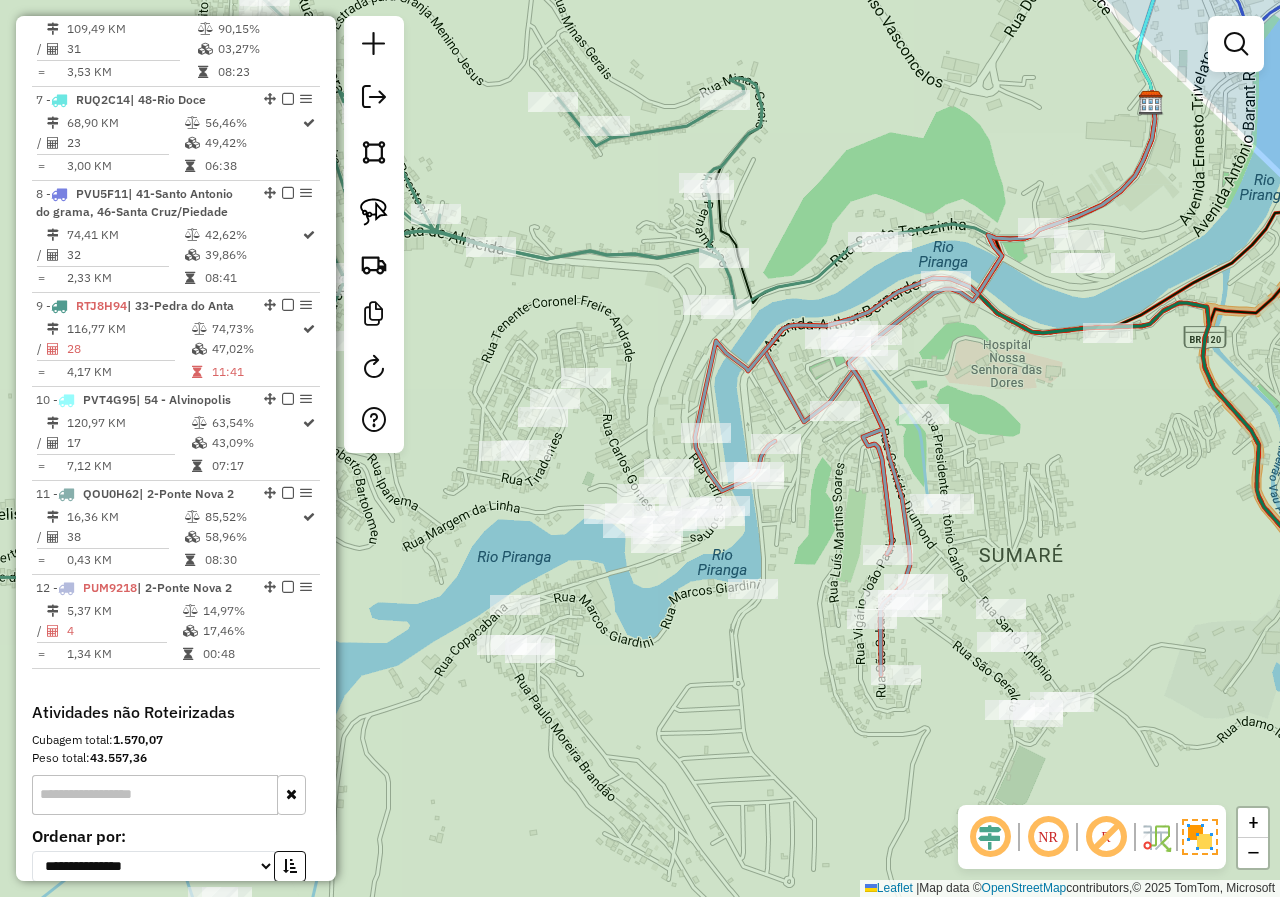 drag, startPoint x: 873, startPoint y: 466, endPoint x: 816, endPoint y: 505, distance: 69.065186 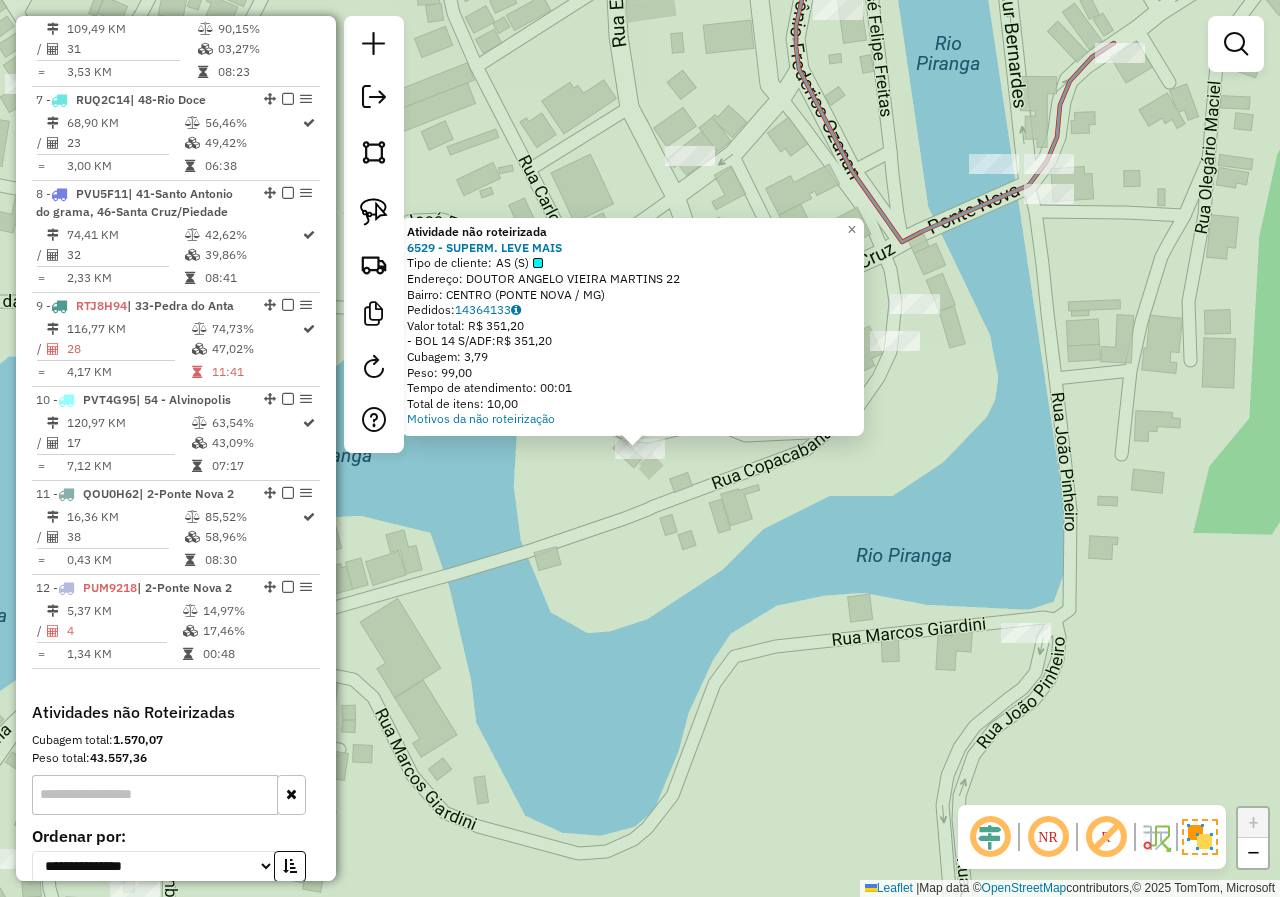 click on "Atividade não roteirizada 6529 - SUPERM.  LEVE MAIS  Tipo de cliente:   AS (S)   Endereço:  DOUTOR ANGELO VIEIRA MARTINS 22   Bairro: CENTRO (PONTE NOVA / MG)   Pedidos:  14364133   Valor total: R$ 351,20   - BOL 14 S/ADF:  R$ 351,20   Cubagem: 3,79   Peso: 99,00   Tempo de atendimento: 00:01   Total de itens: 10,00  Motivos da não roteirização × Janela de atendimento Grade de atendimento Capacidade Transportadoras Veículos Cliente Pedidos  Rotas Selecione os dias de semana para filtrar as janelas de atendimento  Seg   Ter   Qua   Qui   Sex   Sáb   Dom  Informe o período da janela de atendimento: De: Até:  Filtrar exatamente a janela do cliente  Considerar janela de atendimento padrão  Selecione os dias de semana para filtrar as grades de atendimento  Seg   Ter   Qua   Qui   Sex   Sáb   Dom   Considerar clientes sem dia de atendimento cadastrado  Clientes fora do dia de atendimento selecionado Filtrar as atividades entre os valores definidos abaixo:  Peso mínimo:   Peso máximo:   De:   Até:  +" 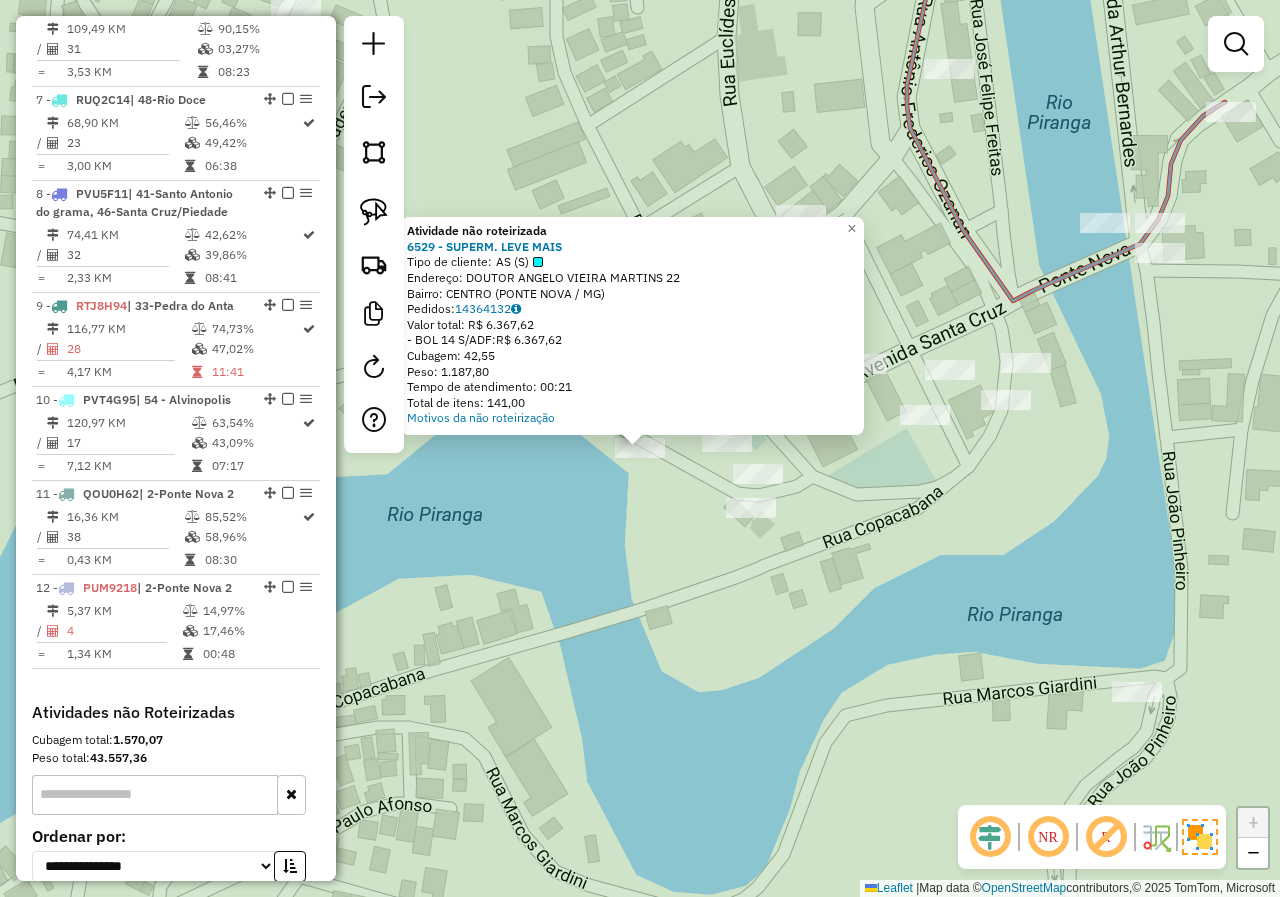 click on "Atividade não roteirizada 6529 - SUPERM.  LEVE MAIS  Tipo de cliente:   AS (S)   Endereço:  DOUTOR ANGELO VIEIRA MARTINS 22   Bairro: CENTRO (PONTE NOVA / MG)   Pedidos:  14364132   Valor total: R$ 6.367,62   - BOL 14 S/ADF:  R$ 6.367,62   Cubagem: 42,55   Peso: 1.187,80   Tempo de atendimento: 00:21   Total de itens: 141,00  Motivos da não roteirização × Janela de atendimento Grade de atendimento Capacidade Transportadoras Veículos Cliente Pedidos  Rotas Selecione os dias de semana para filtrar as janelas de atendimento  Seg   Ter   Qua   Qui   Sex   Sáb   Dom  Informe o período da janela de atendimento: De: Até:  Filtrar exatamente a janela do cliente  Considerar janela de atendimento padrão  Selecione os dias de semana para filtrar as grades de atendimento  Seg   Ter   Qua   Qui   Sex   Sáb   Dom   Considerar clientes sem dia de atendimento cadastrado  Clientes fora do dia de atendimento selecionado Filtrar as atividades entre os valores definidos abaixo:  Peso mínimo:   Peso máximo:   De:  +" 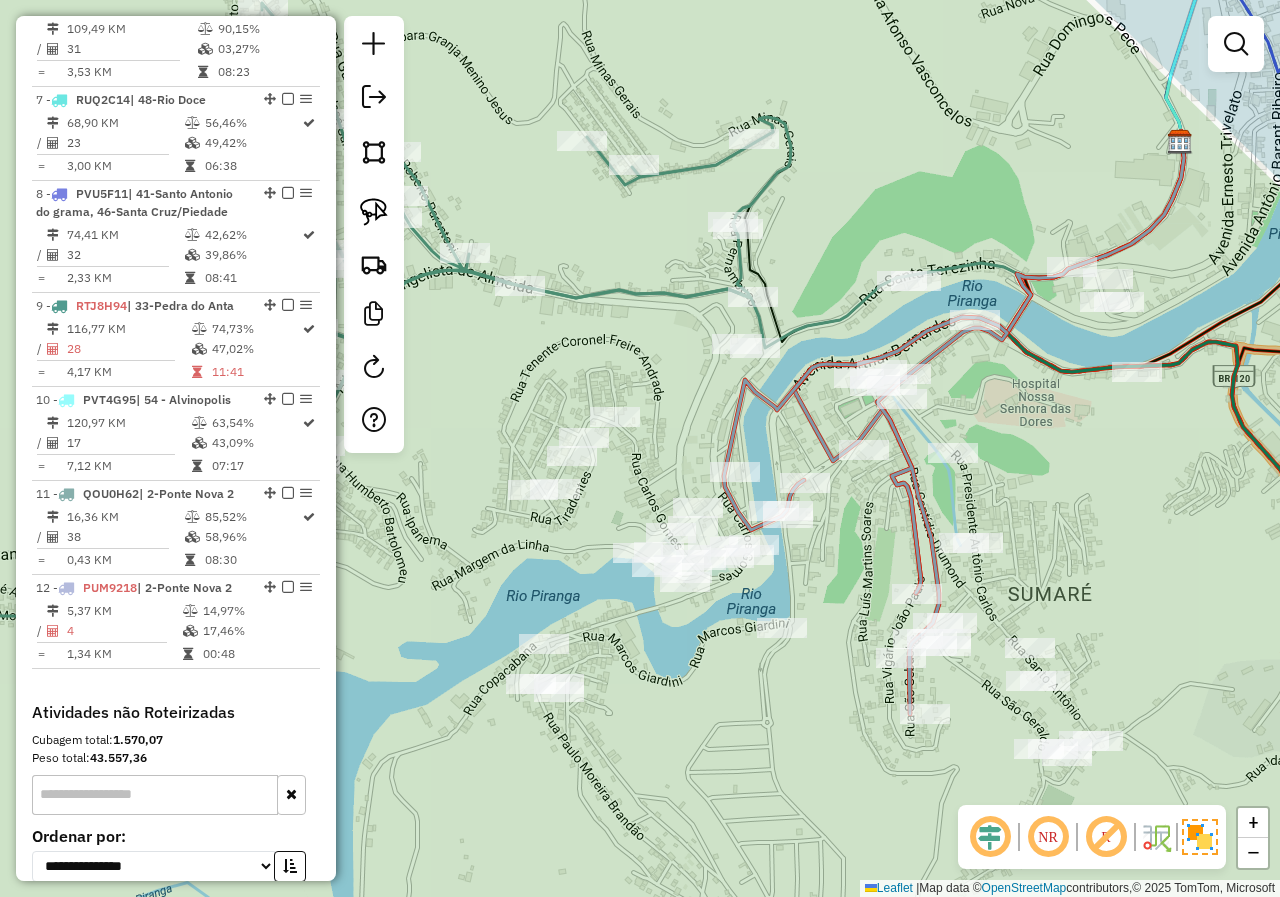 drag, startPoint x: 855, startPoint y: 561, endPoint x: 811, endPoint y: 579, distance: 47.539455 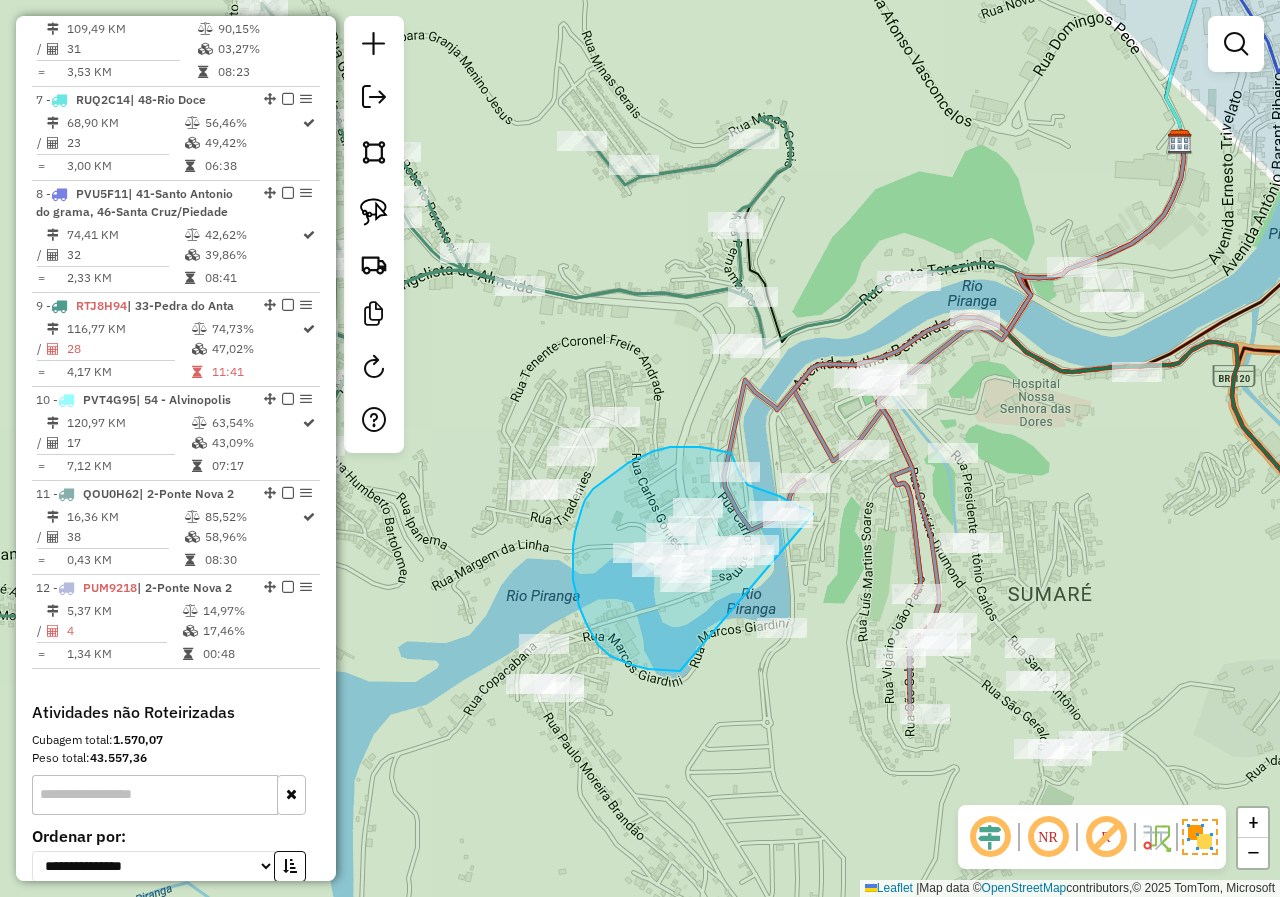 drag, startPoint x: 813, startPoint y: 514, endPoint x: 722, endPoint y: 662, distance: 173.73831 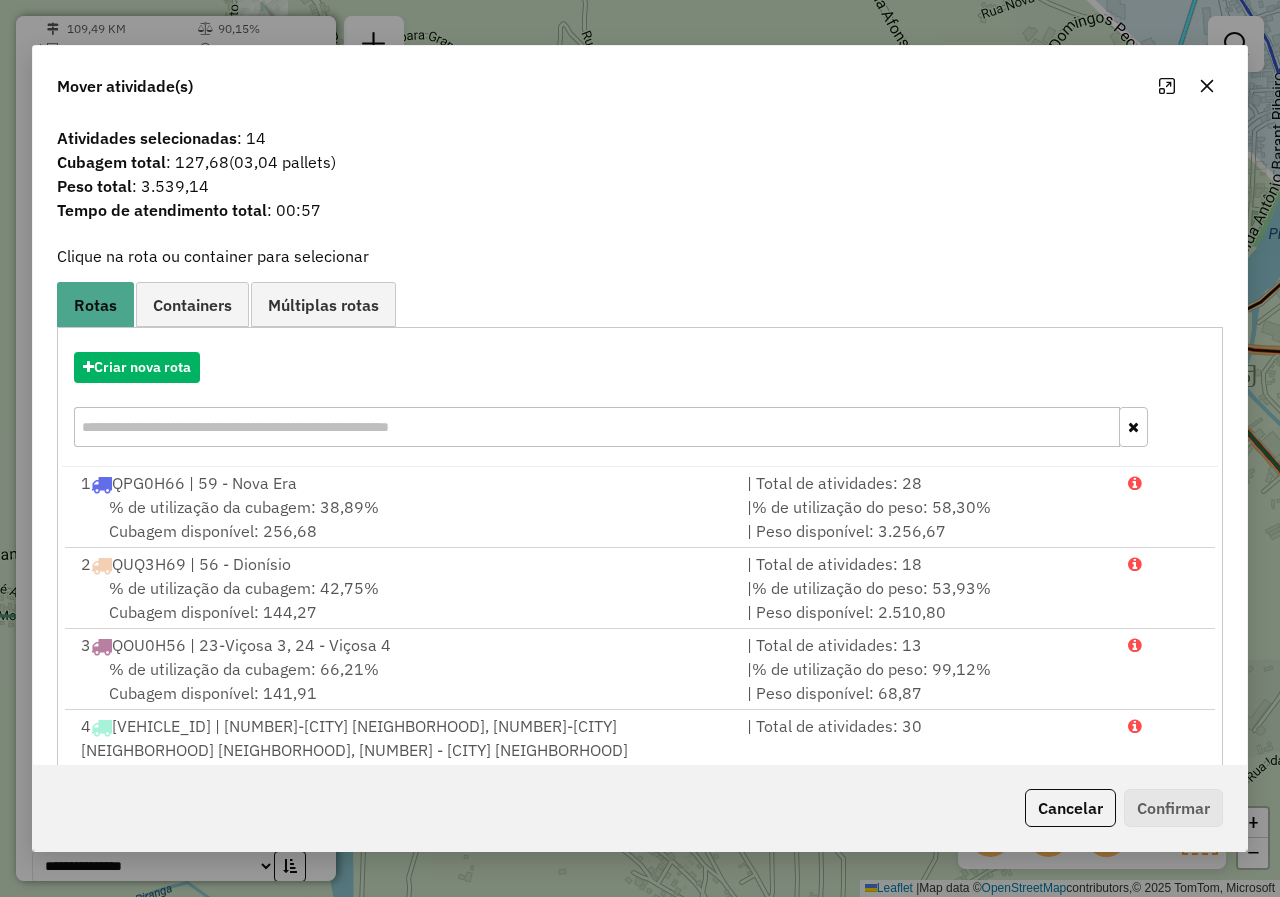 click 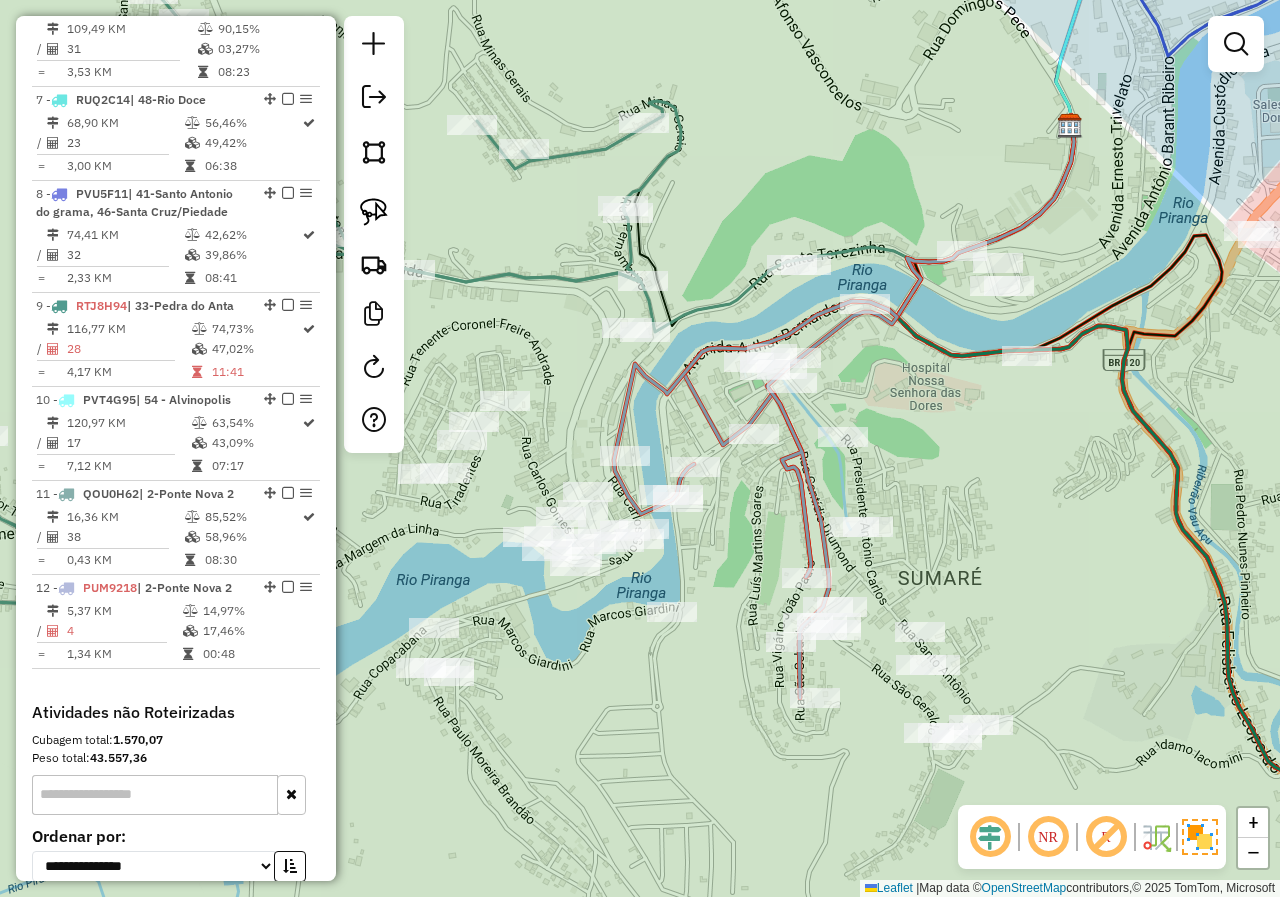 drag, startPoint x: 877, startPoint y: 536, endPoint x: 754, endPoint y: 560, distance: 125.31959 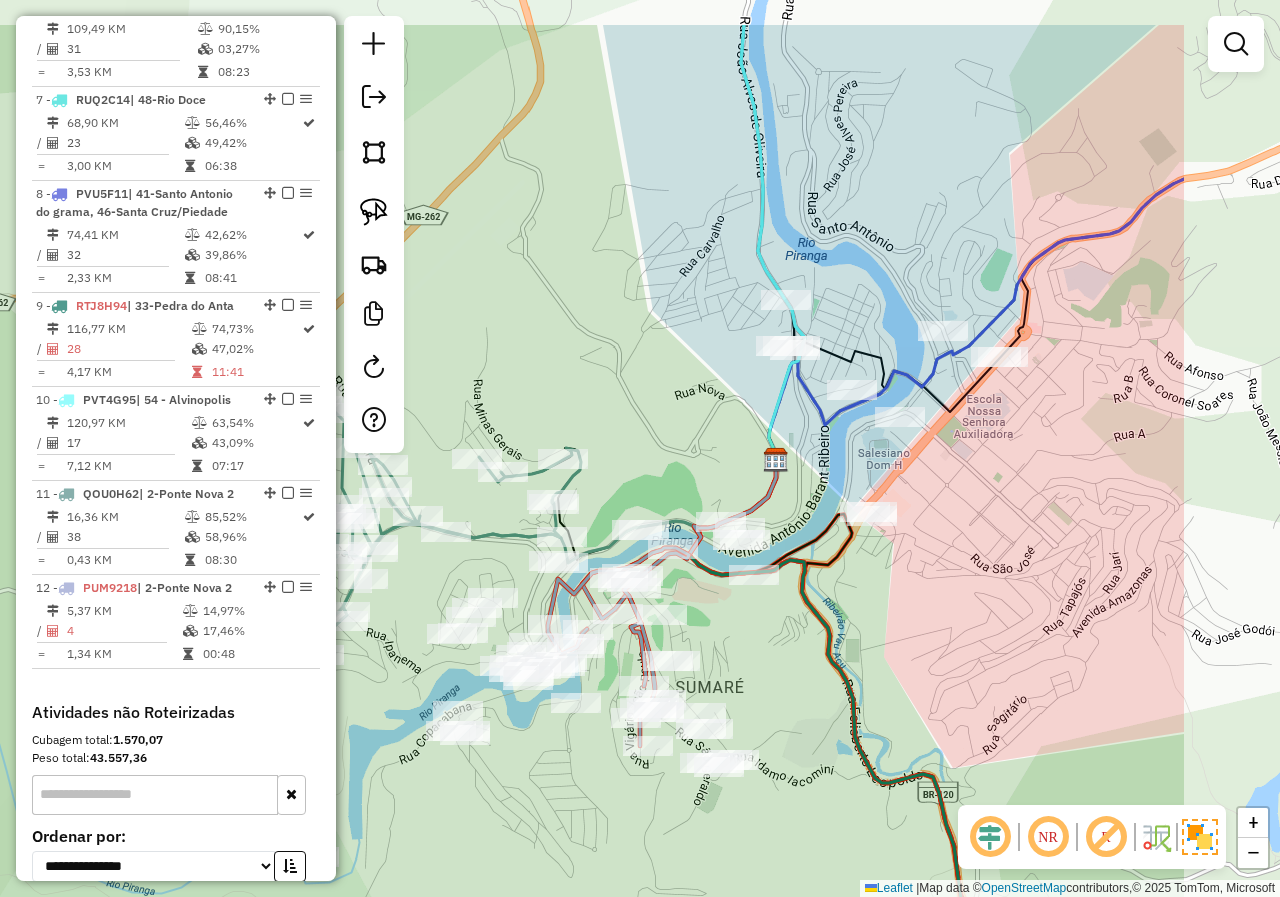 drag, startPoint x: 1076, startPoint y: 488, endPoint x: 885, endPoint y: 600, distance: 221.4159 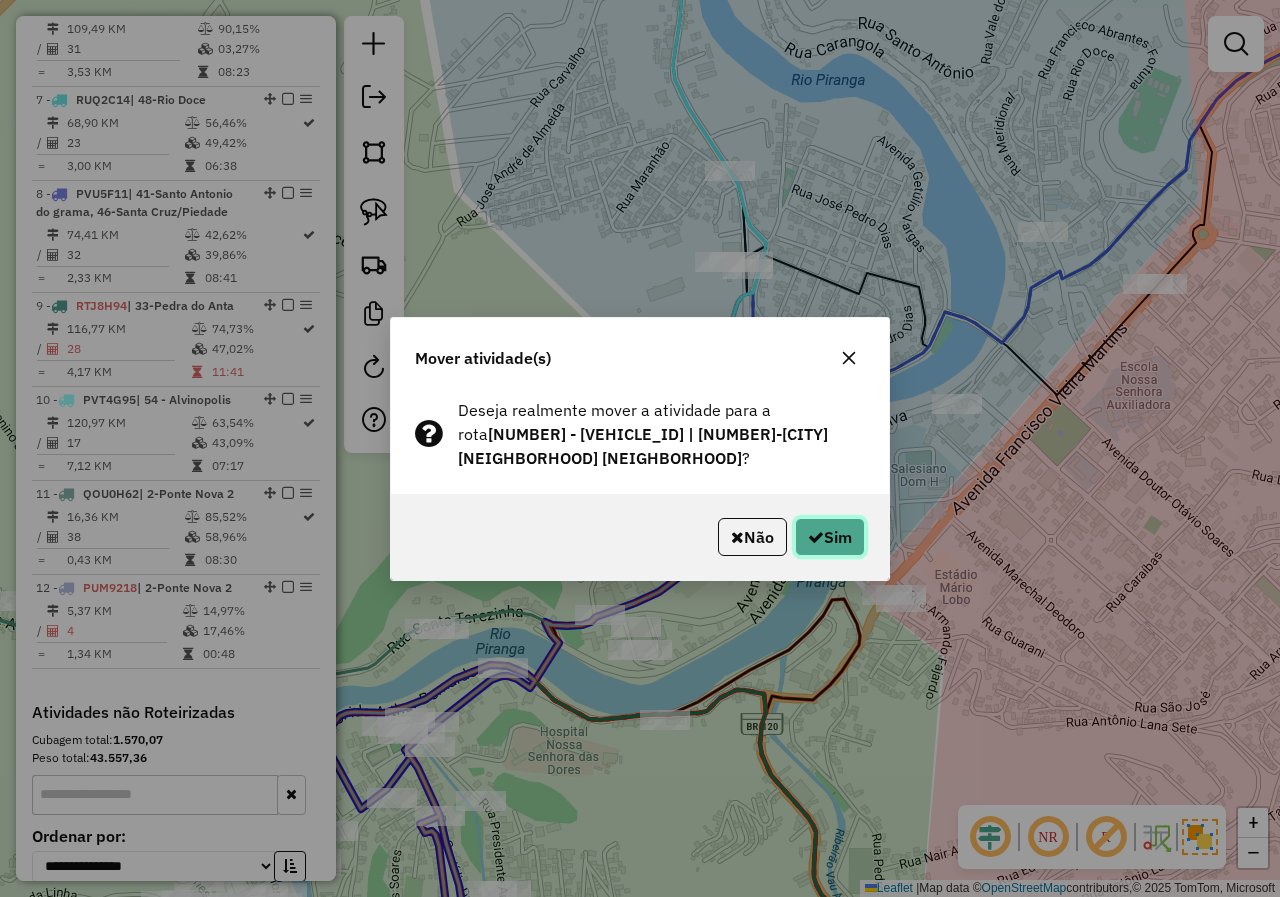 click 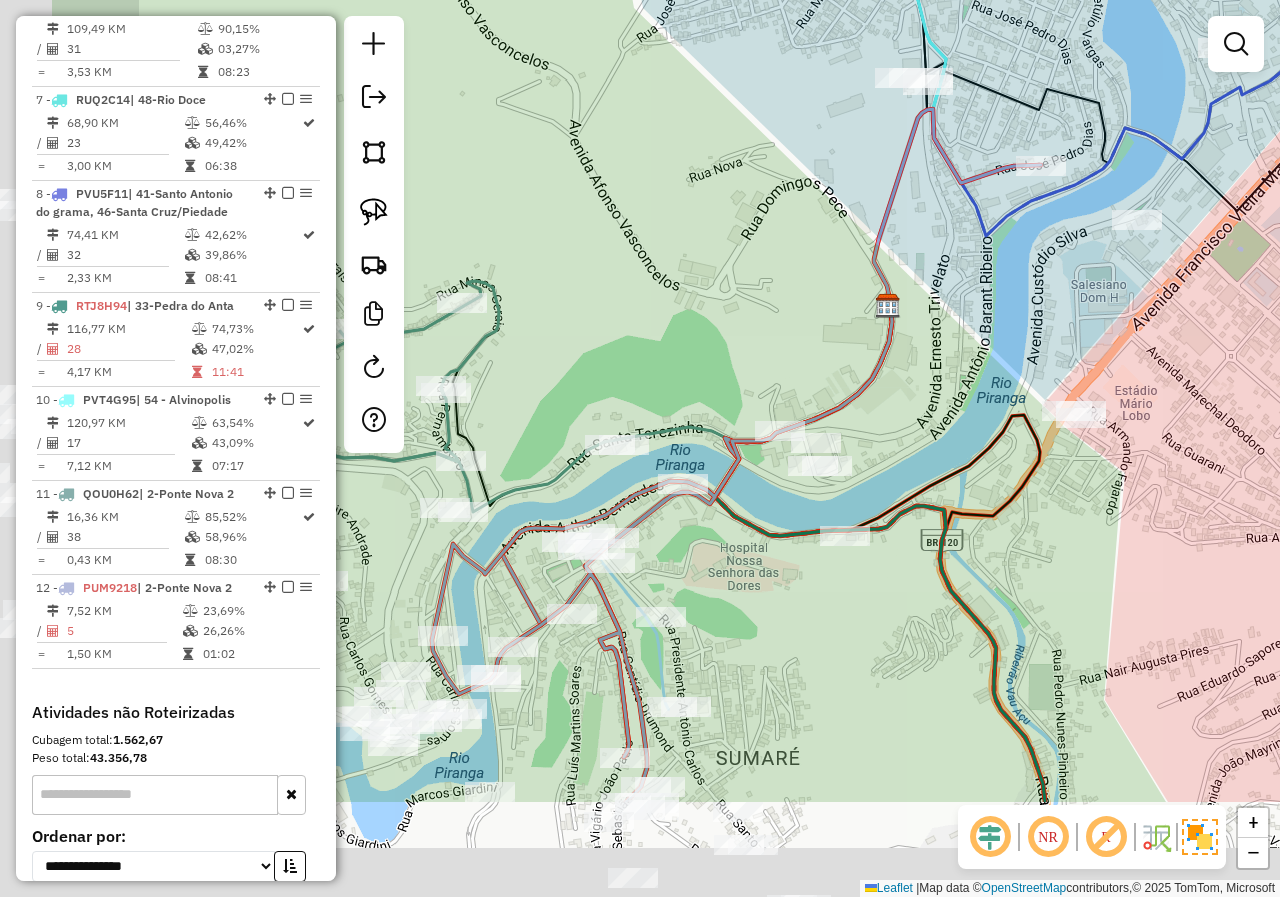 drag, startPoint x: 505, startPoint y: 472, endPoint x: 721, endPoint y: 213, distance: 337.24918 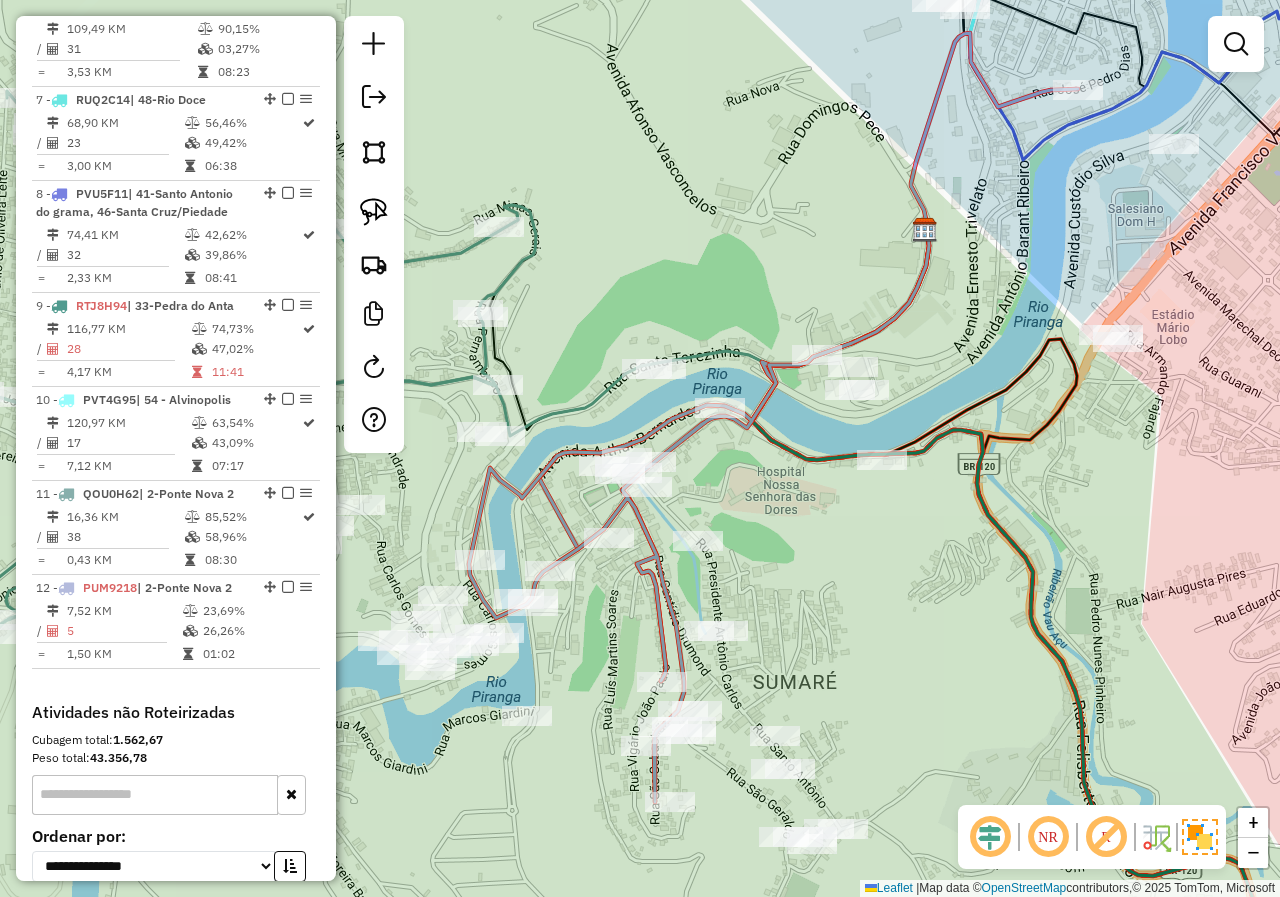 drag, startPoint x: 815, startPoint y: 633, endPoint x: 842, endPoint y: 577, distance: 62.169125 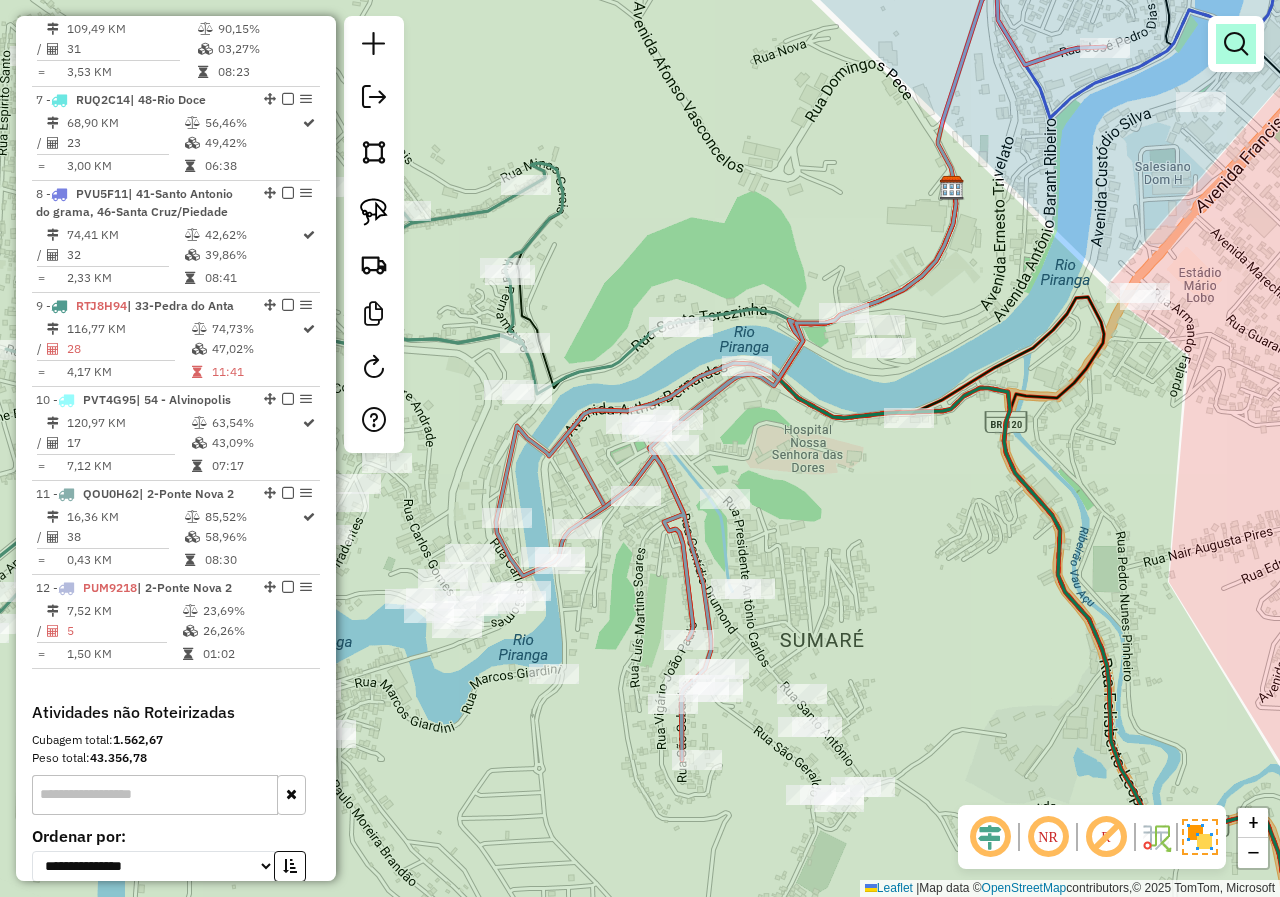 click at bounding box center (1236, 44) 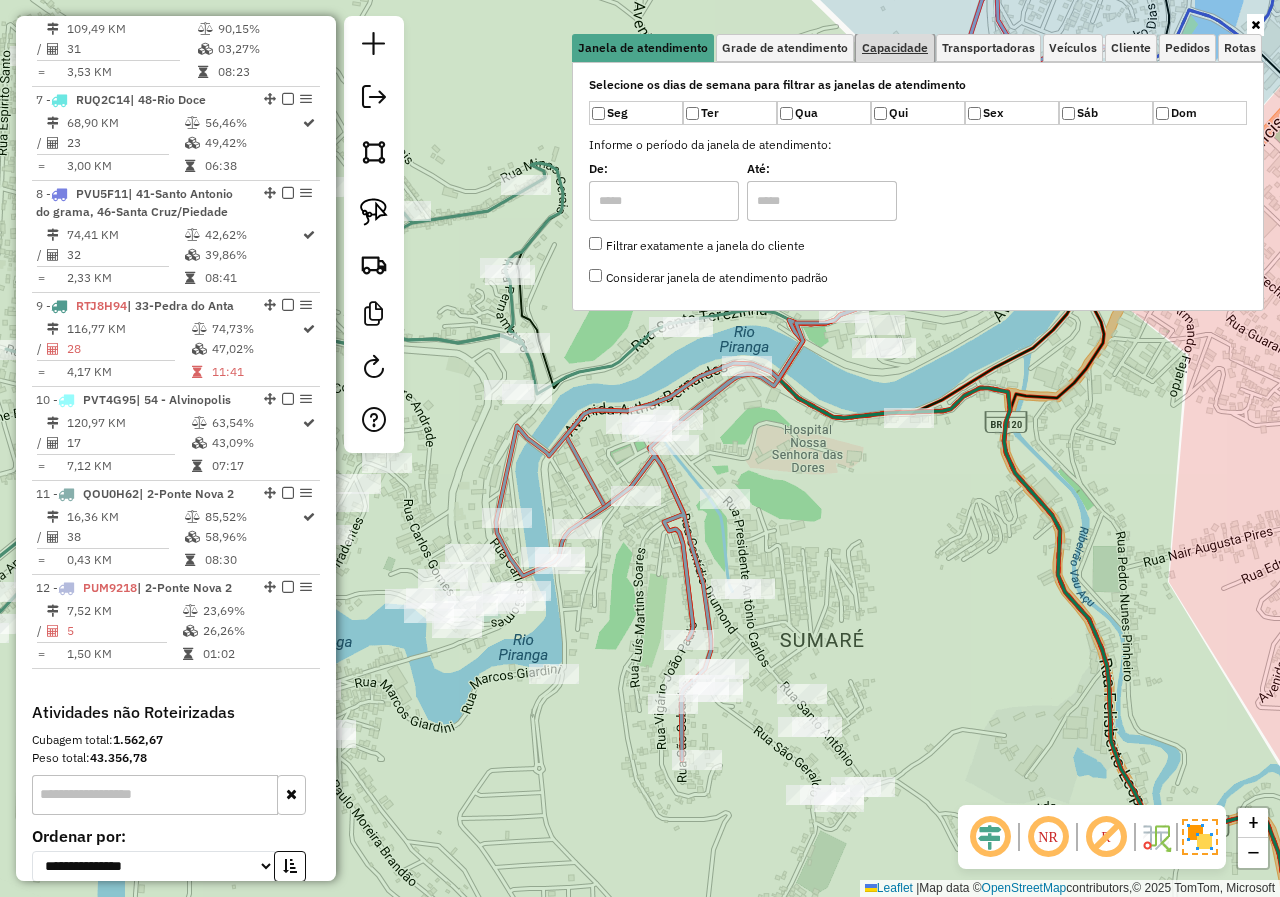 click on "Capacidade" at bounding box center (895, 48) 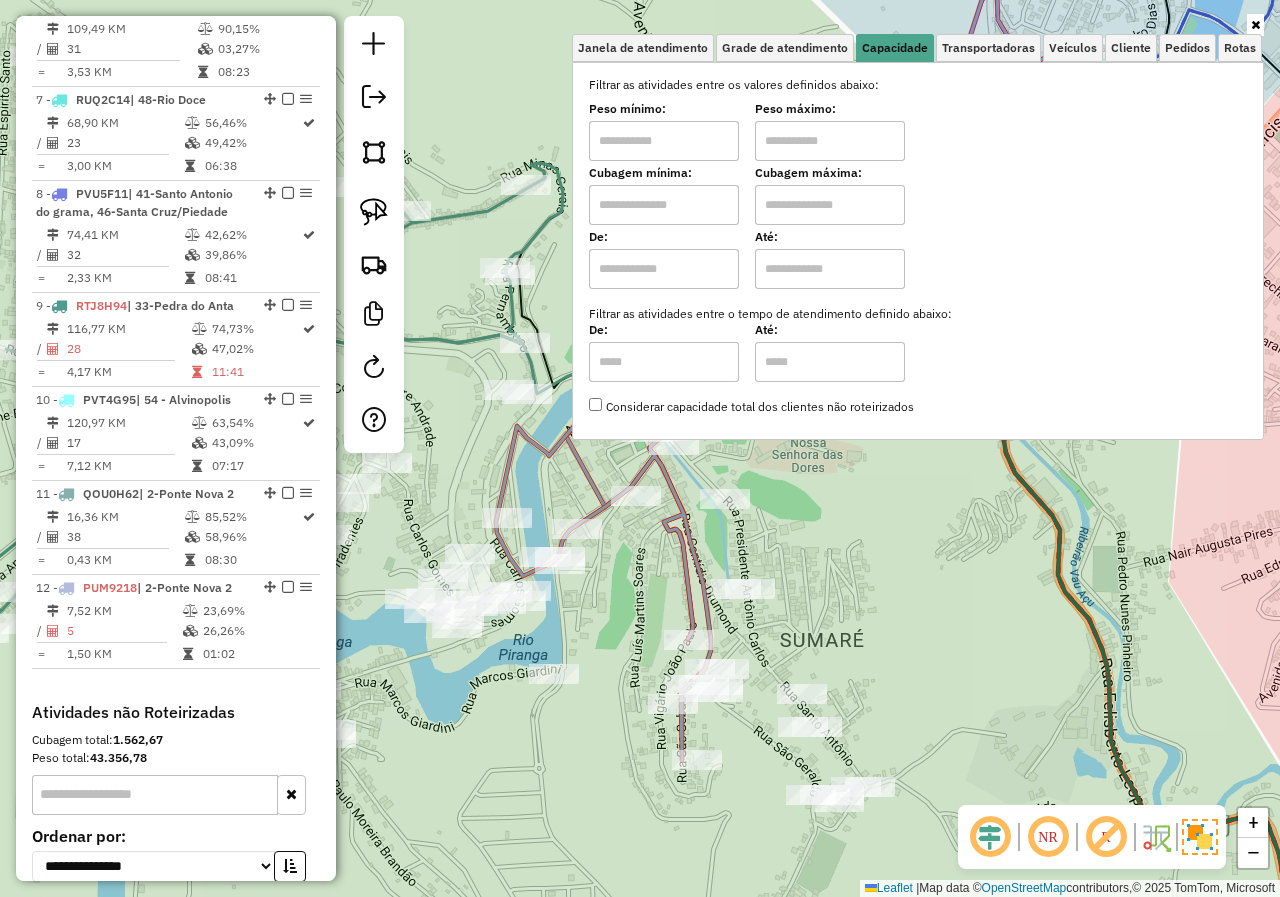 click at bounding box center (664, 141) 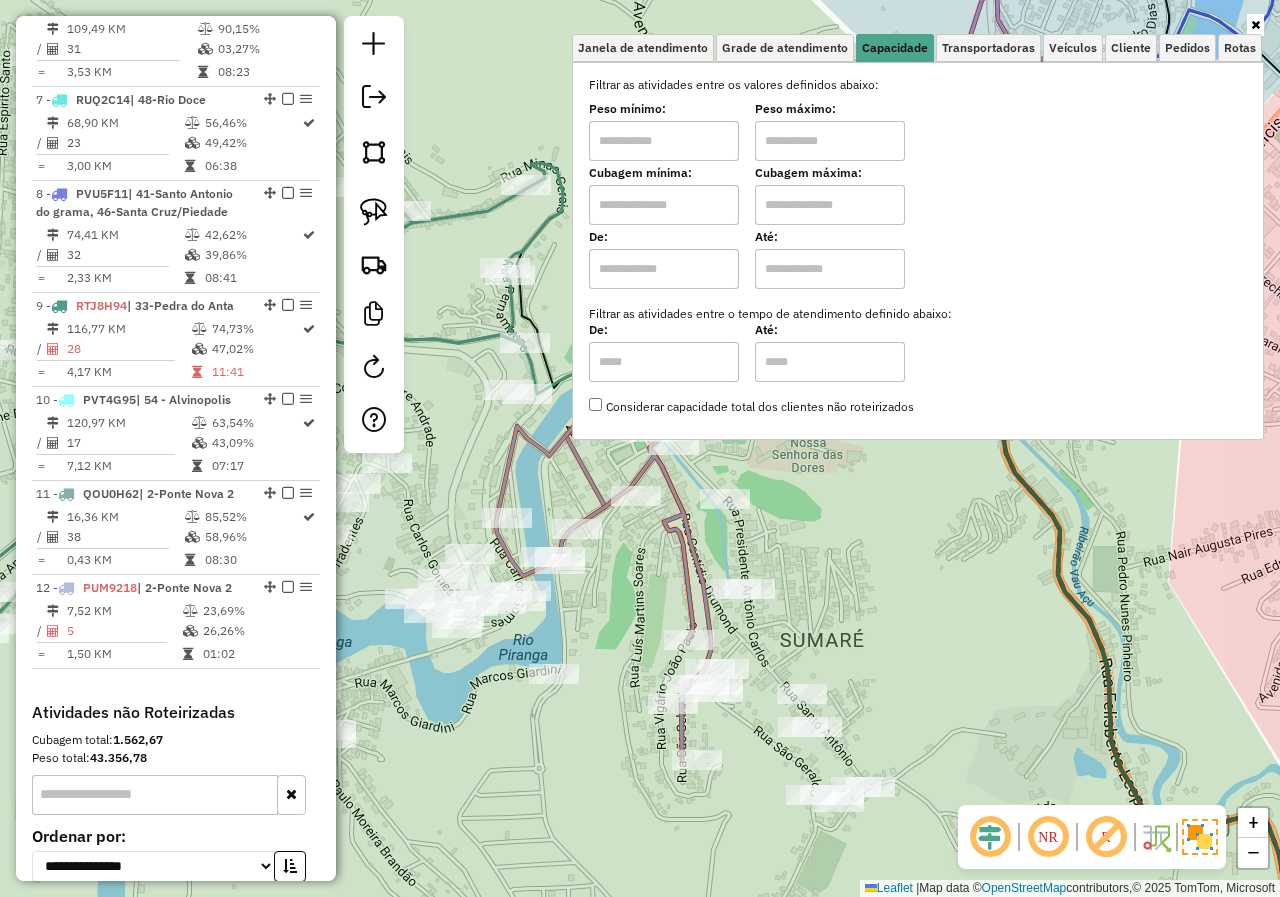 type on "****" 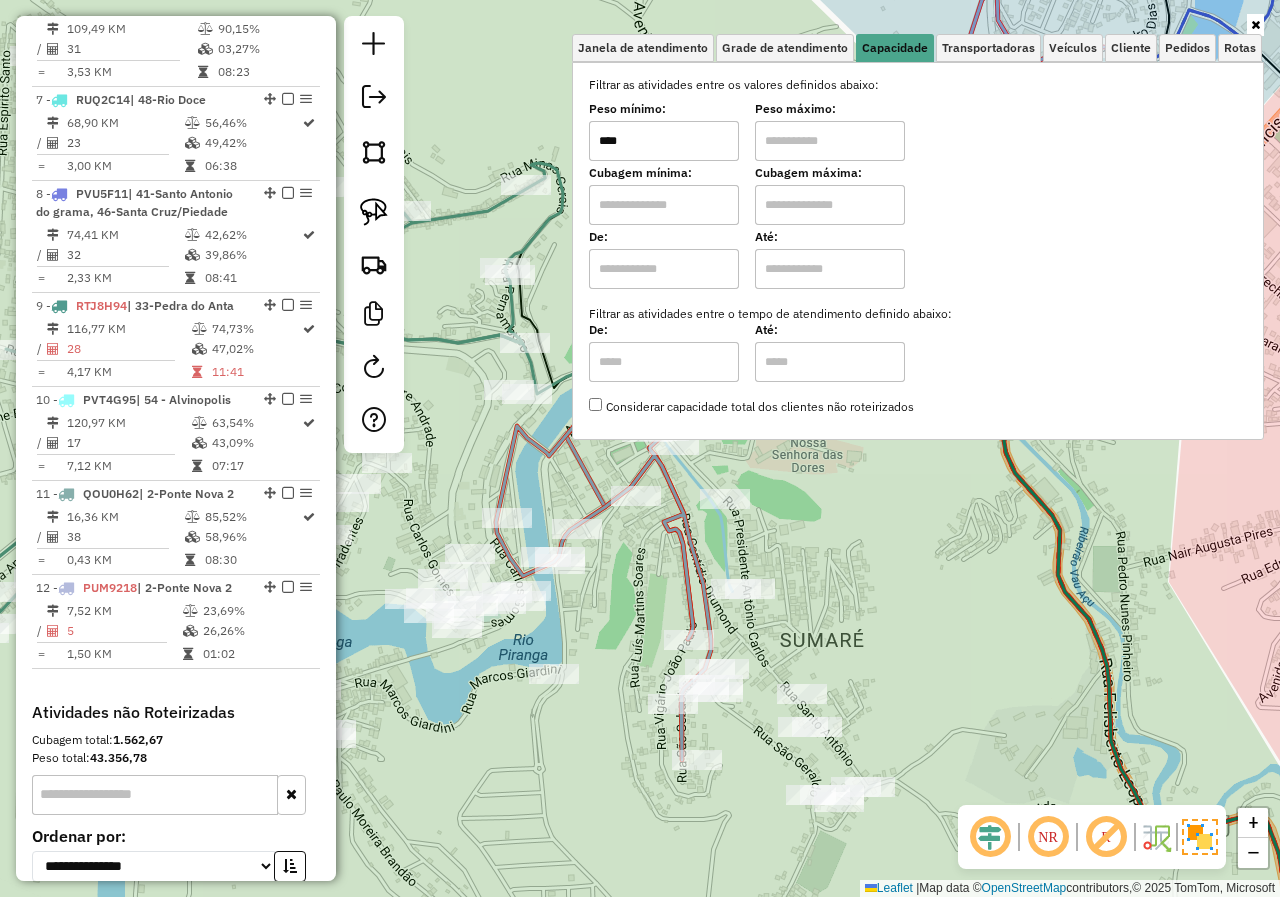 click at bounding box center (830, 141) 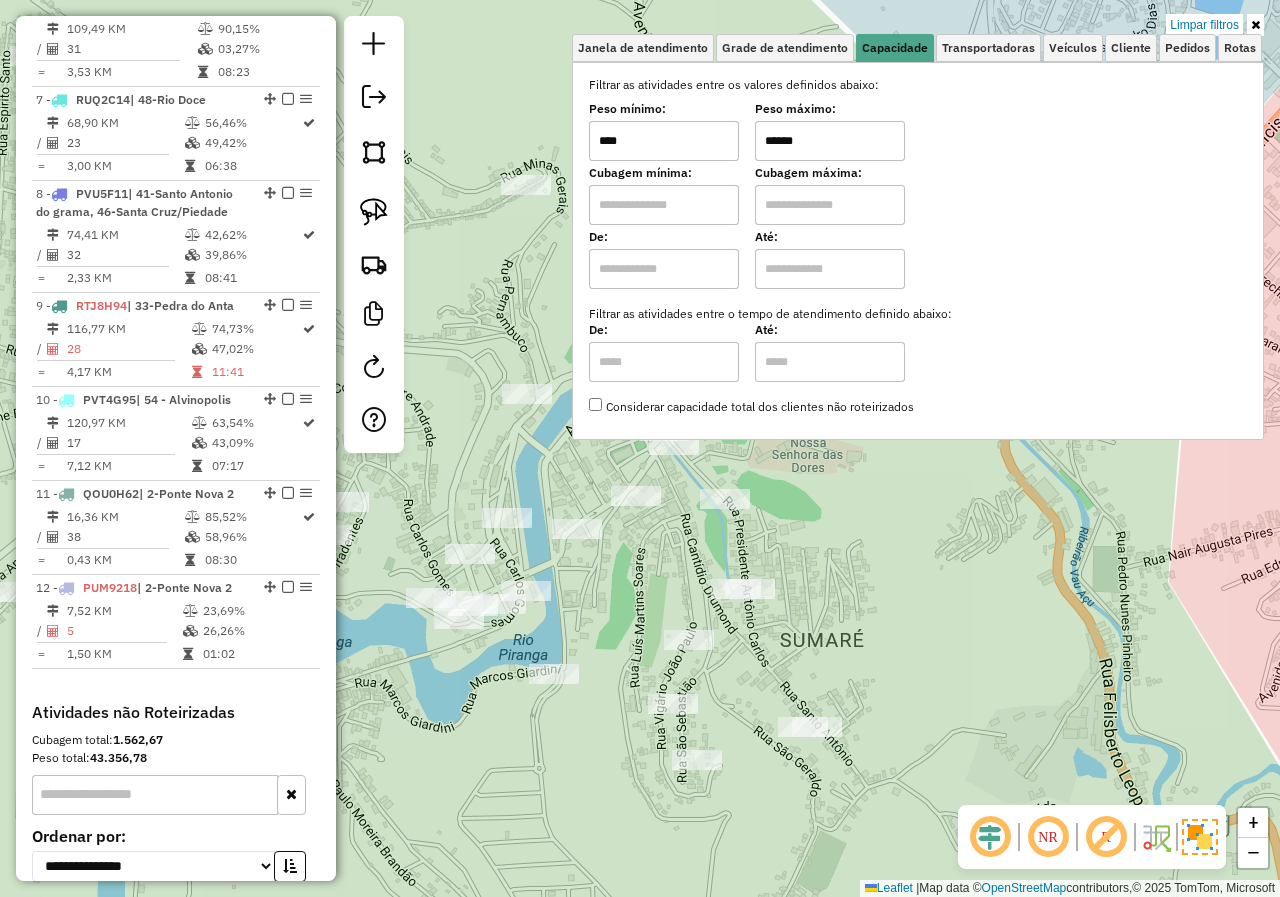 click on "Limpar filtros Janela de atendimento Grade de atendimento Capacidade Transportadoras Veículos Cliente Pedidos  Rotas Selecione os dias de semana para filtrar as janelas de atendimento  Seg   Ter   Qua   Qui   Sex   Sáb   Dom  Informe o período da janela de atendimento: De: Até:  Filtrar exatamente a janela do cliente  Considerar janela de atendimento padrão  Selecione os dias de semana para filtrar as grades de atendimento  Seg   Ter   Qua   Qui   Sex   Sáb   Dom   Considerar clientes sem dia de atendimento cadastrado  Clientes fora do dia de atendimento selecionado Filtrar as atividades entre os valores definidos abaixo:  Peso mínimo:  ****  Peso máximo:  ******  Cubagem mínima:   Cubagem máxima:   De:   Até:  Filtrar as atividades entre o tempo de atendimento definido abaixo:  De:   Até:   Considerar capacidade total dos clientes não roteirizados Transportadora: Selecione um ou mais itens Tipo de veículo: Selecione um ou mais itens Veículo: Selecione um ou mais itens Motorista: Nome: Rótulo:" 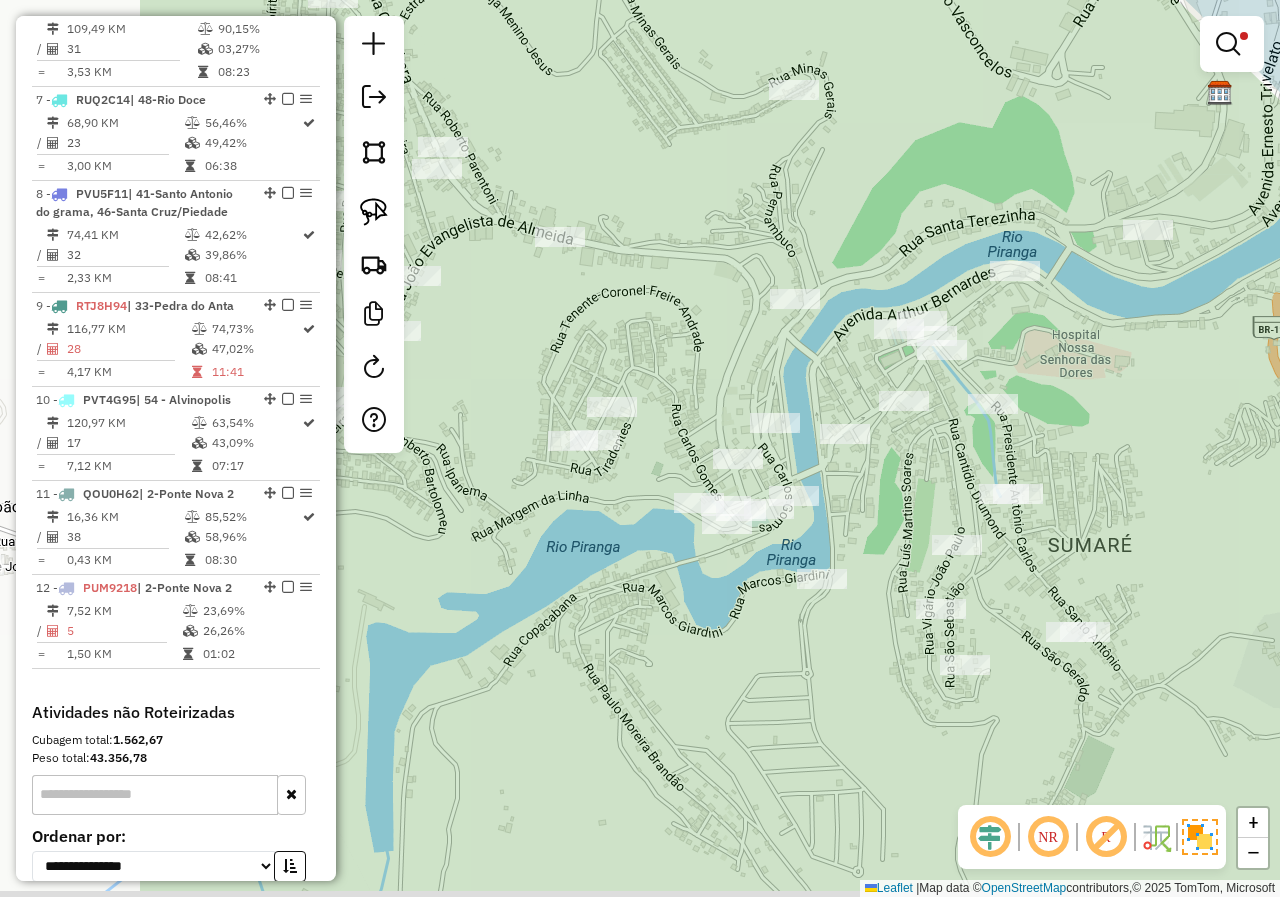 drag, startPoint x: 848, startPoint y: 545, endPoint x: 1116, endPoint y: 450, distance: 284.3396 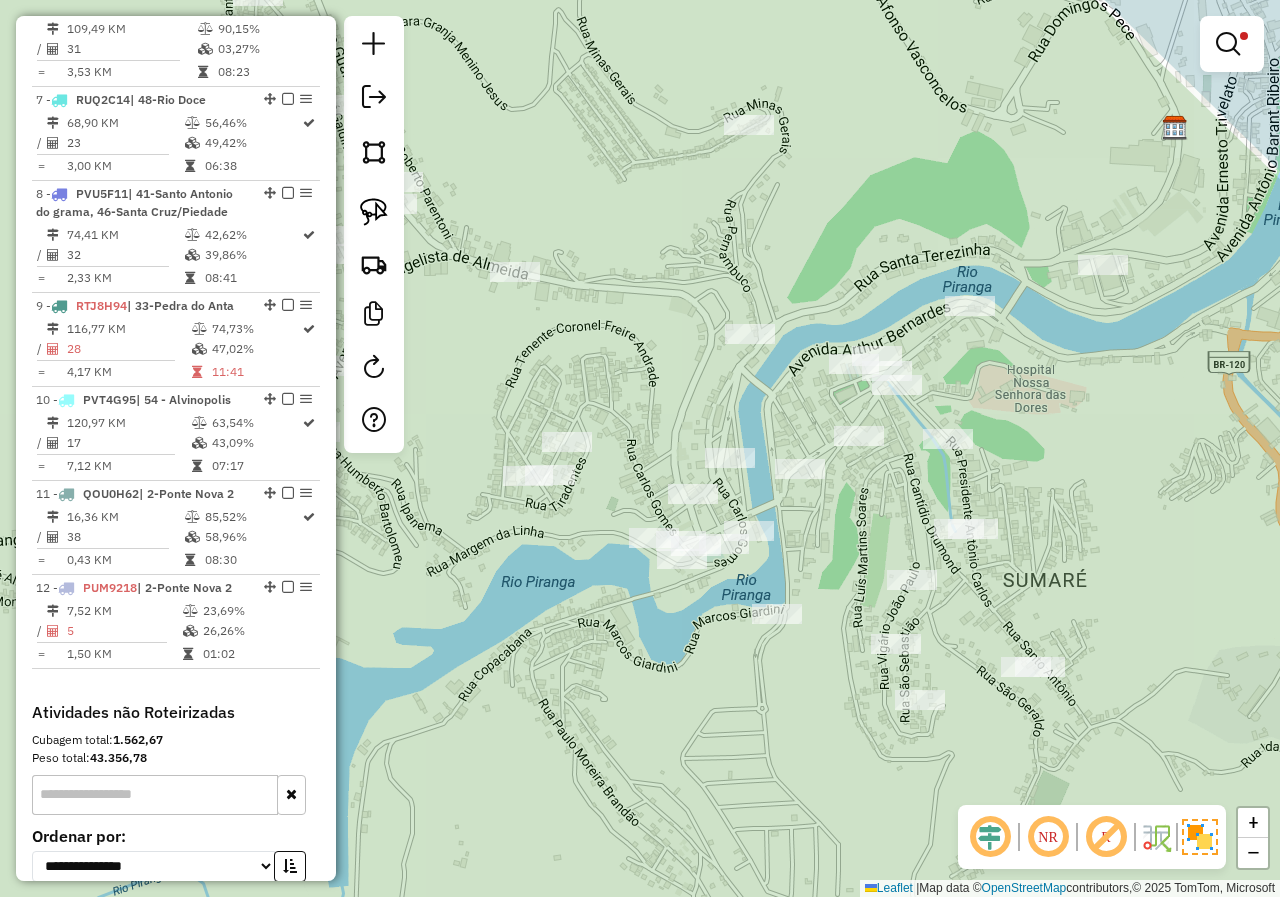 drag, startPoint x: 1101, startPoint y: 447, endPoint x: 1056, endPoint y: 482, distance: 57.00877 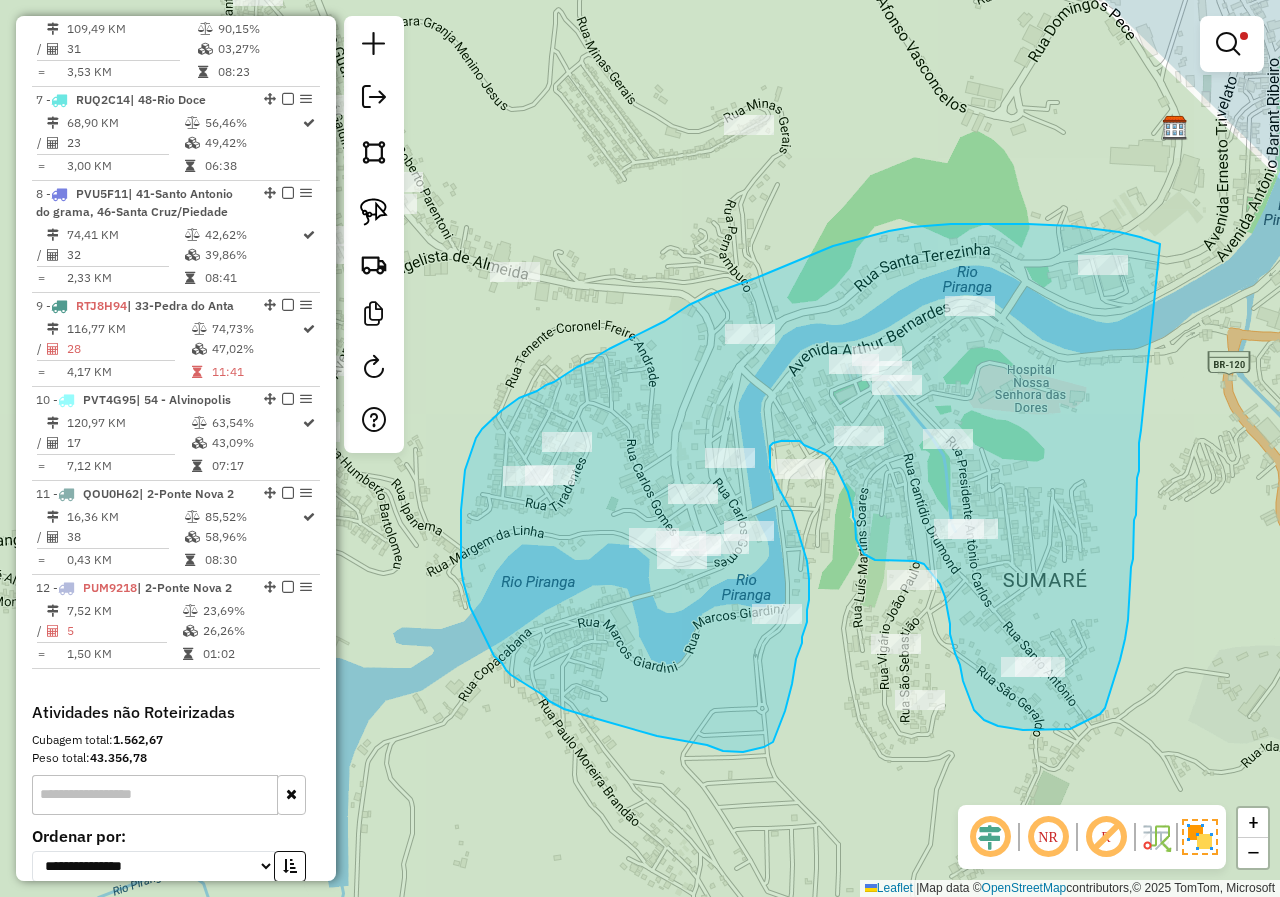drag, startPoint x: 1160, startPoint y: 244, endPoint x: 1141, endPoint y: 430, distance: 186.96791 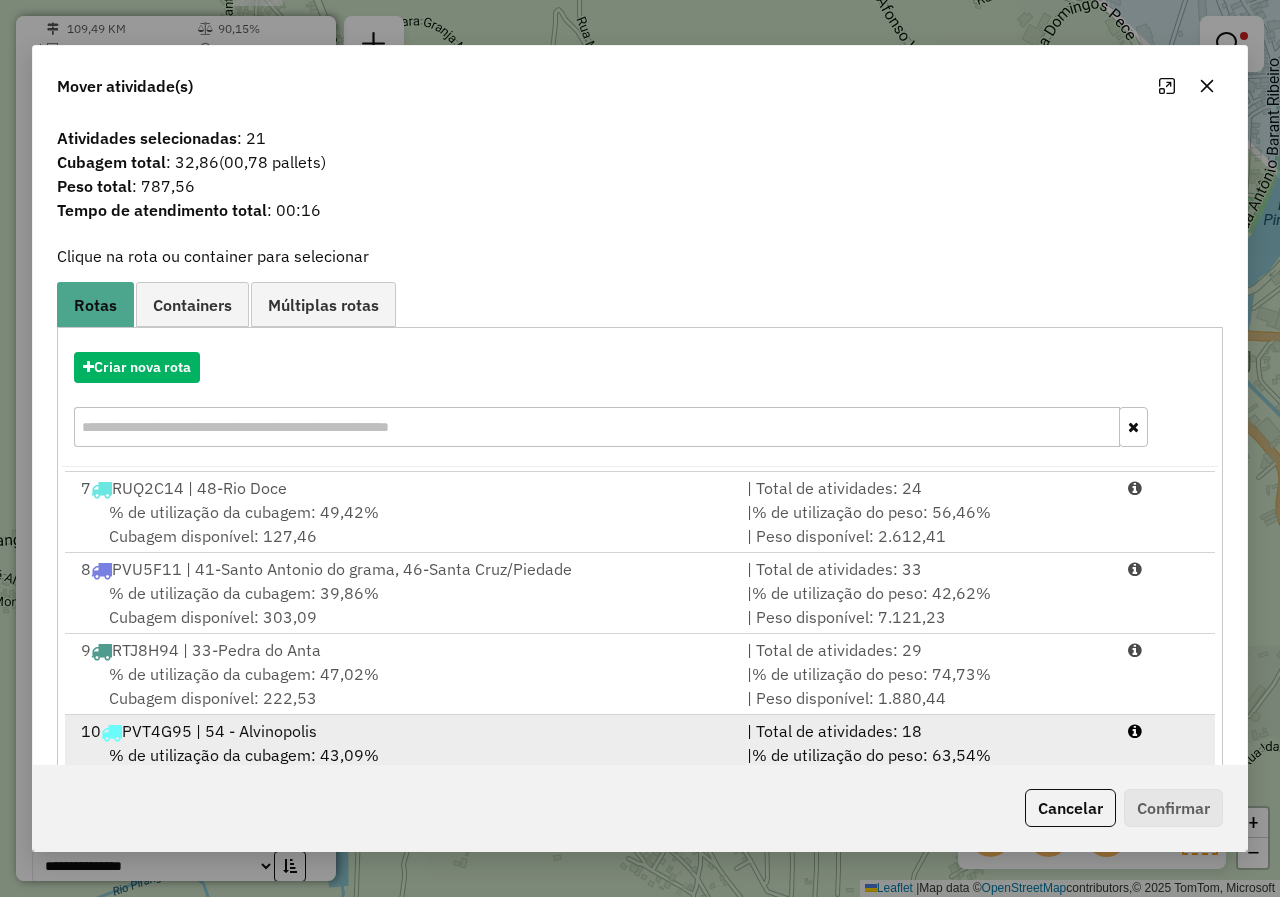 scroll, scrollTop: 572, scrollLeft: 0, axis: vertical 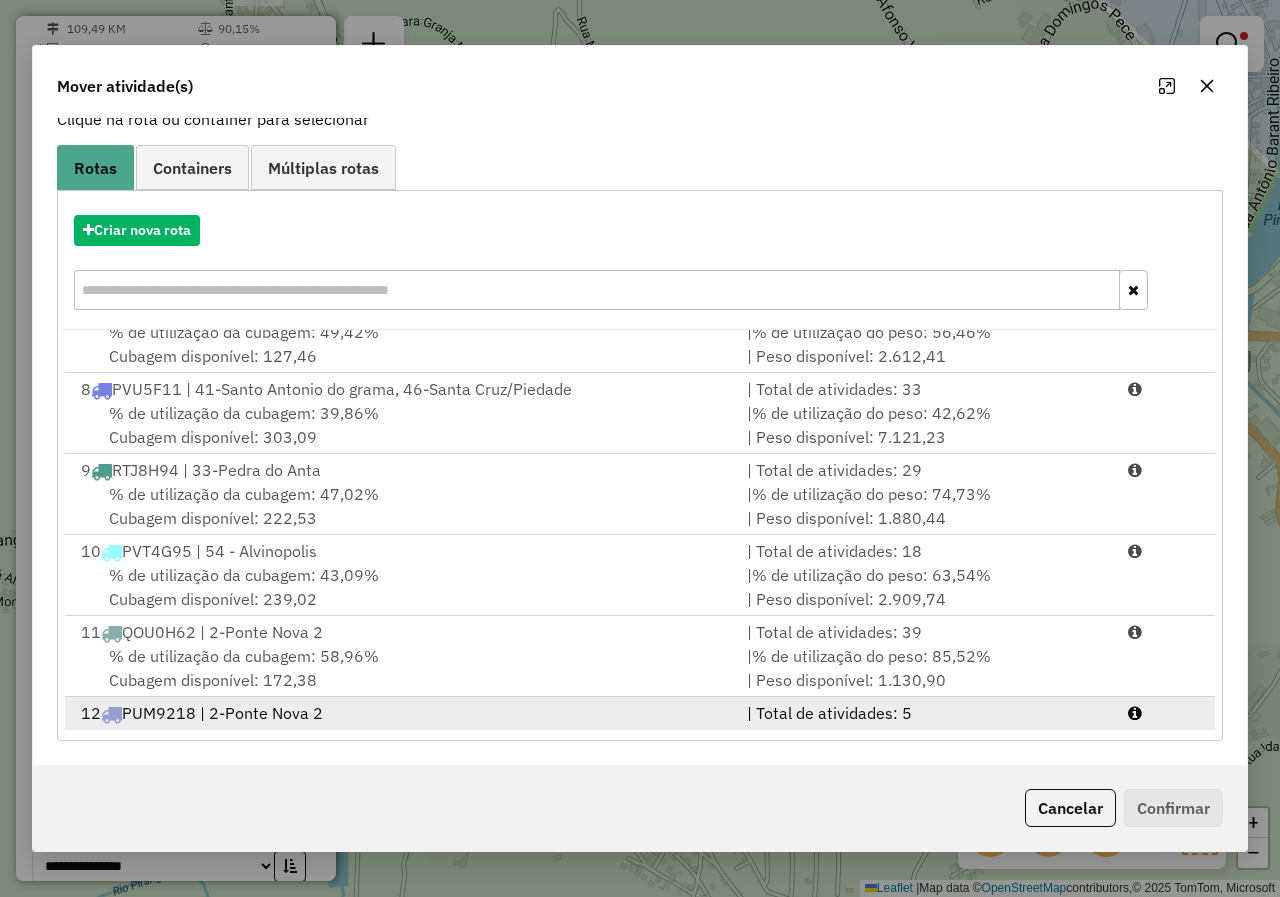 click on "12  PUM9218 | 2-Ponte Nova 2" at bounding box center [402, 713] 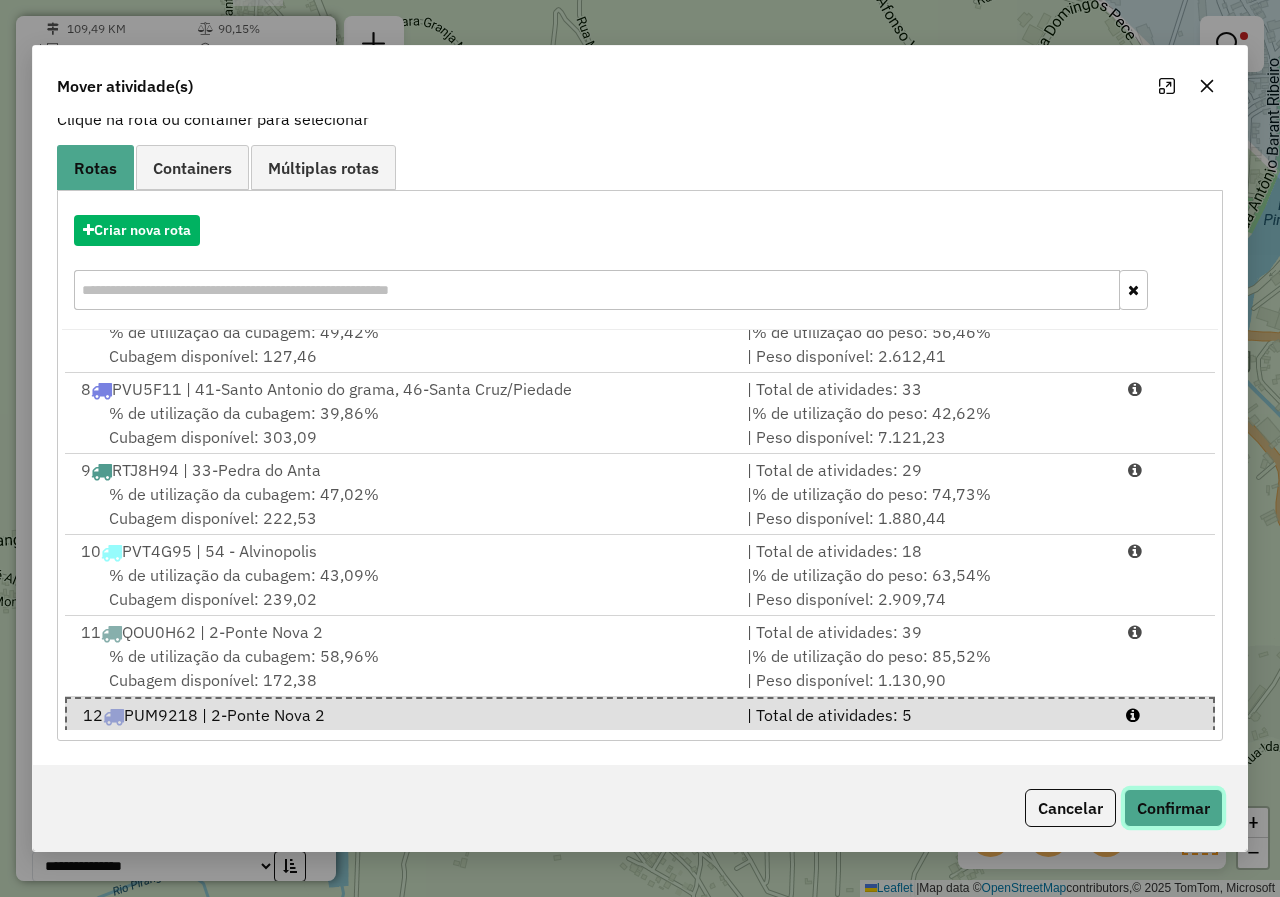 click on "Confirmar" 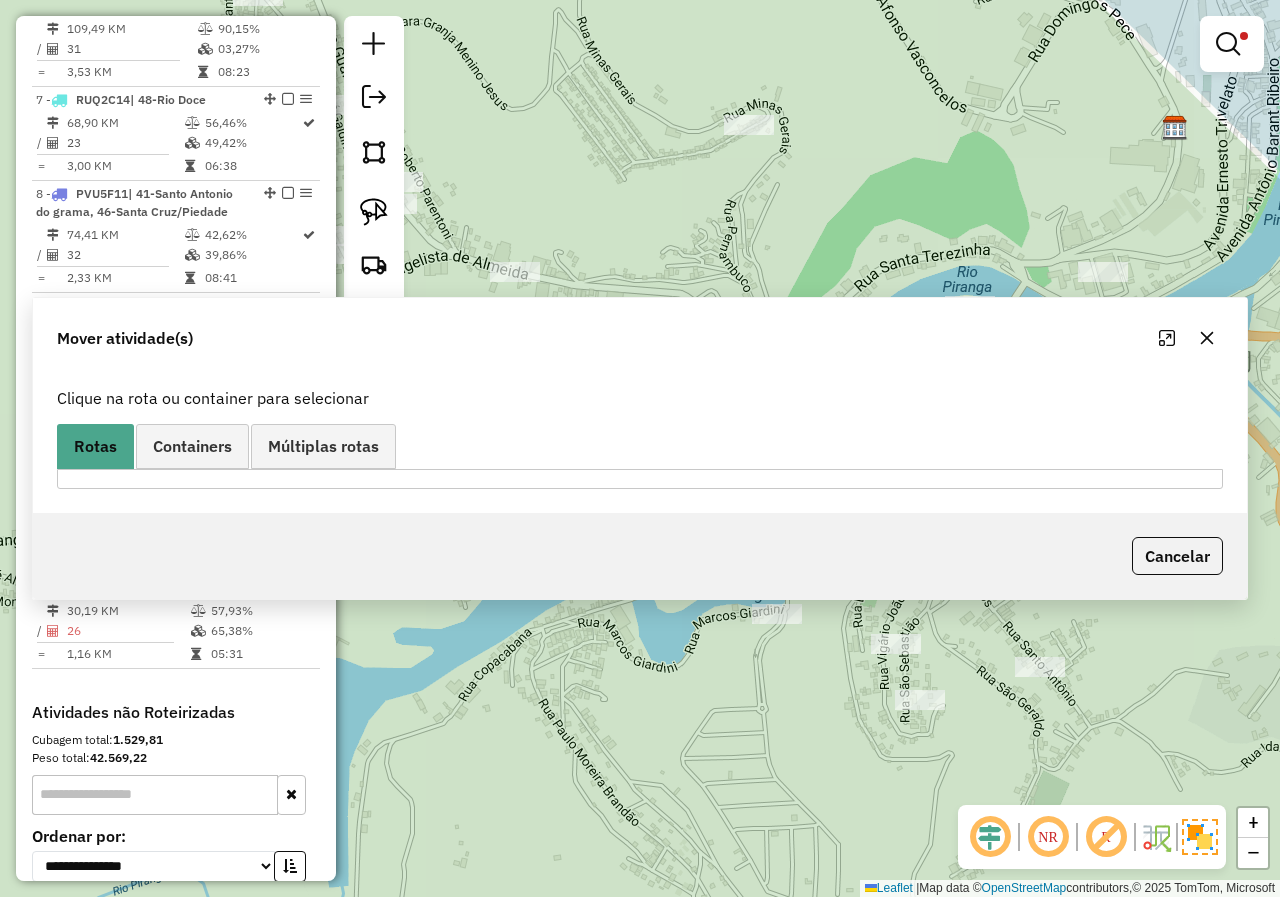 scroll, scrollTop: 0, scrollLeft: 0, axis: both 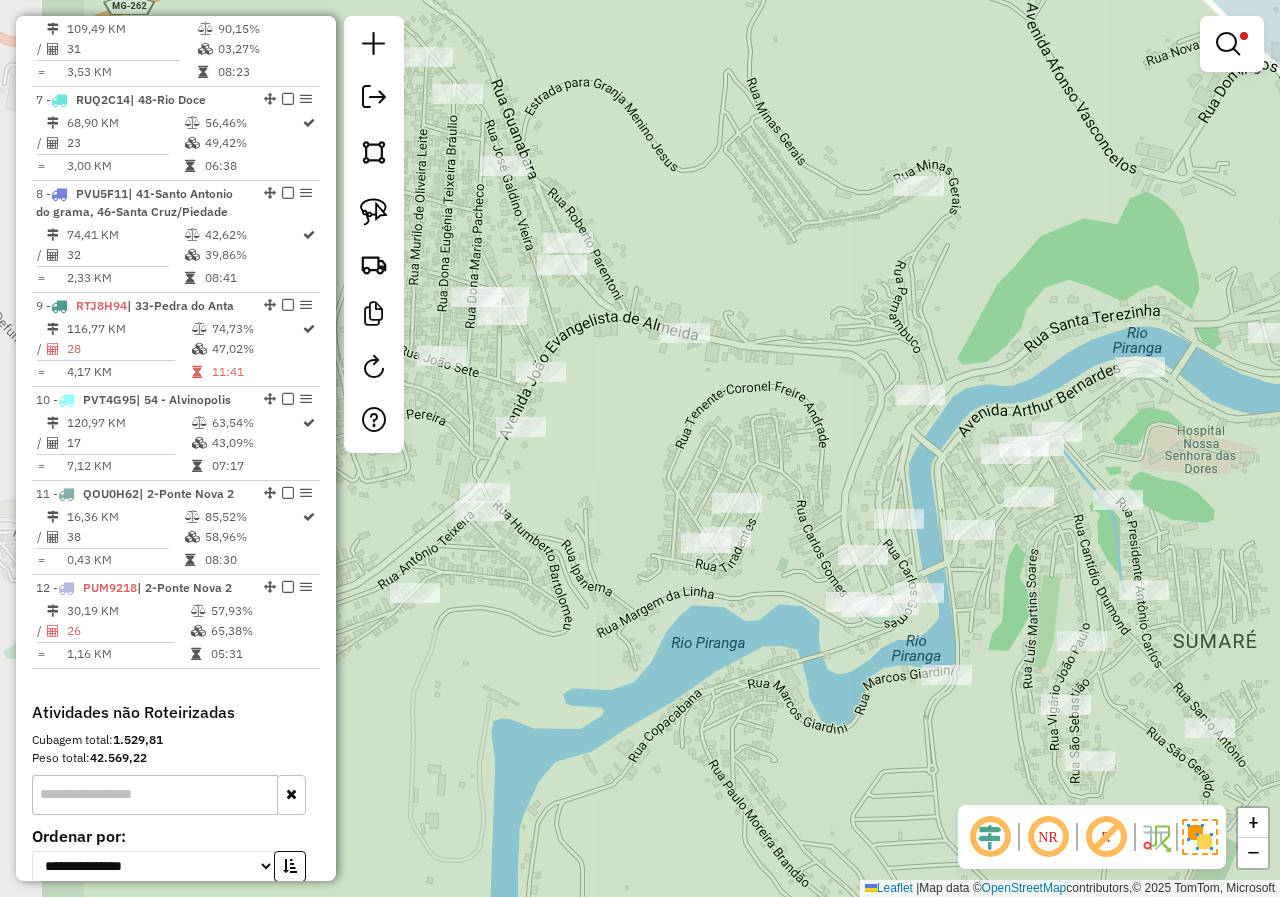 drag, startPoint x: 720, startPoint y: 748, endPoint x: 899, endPoint y: 812, distance: 190.09735 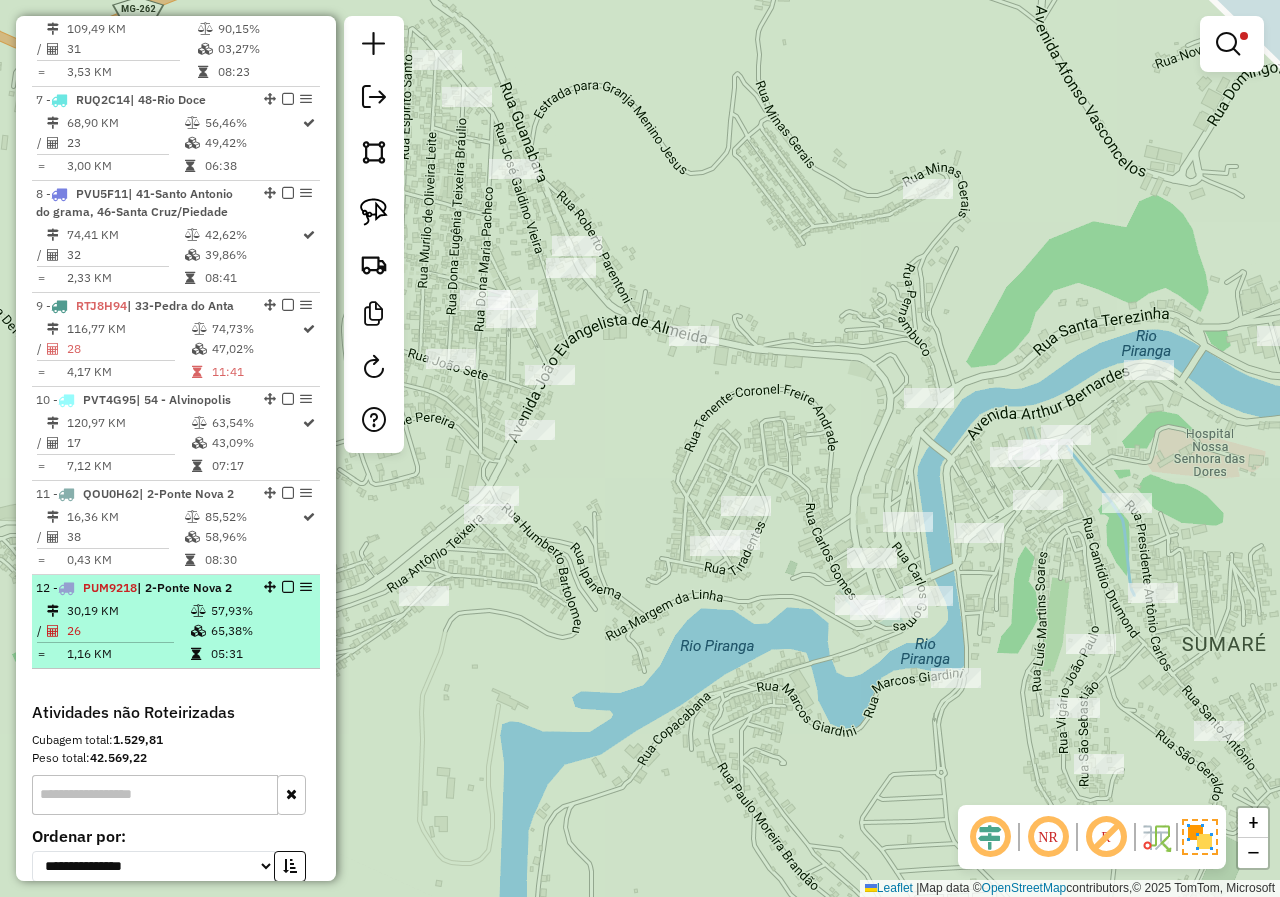 click on "65,38%" at bounding box center (260, 631) 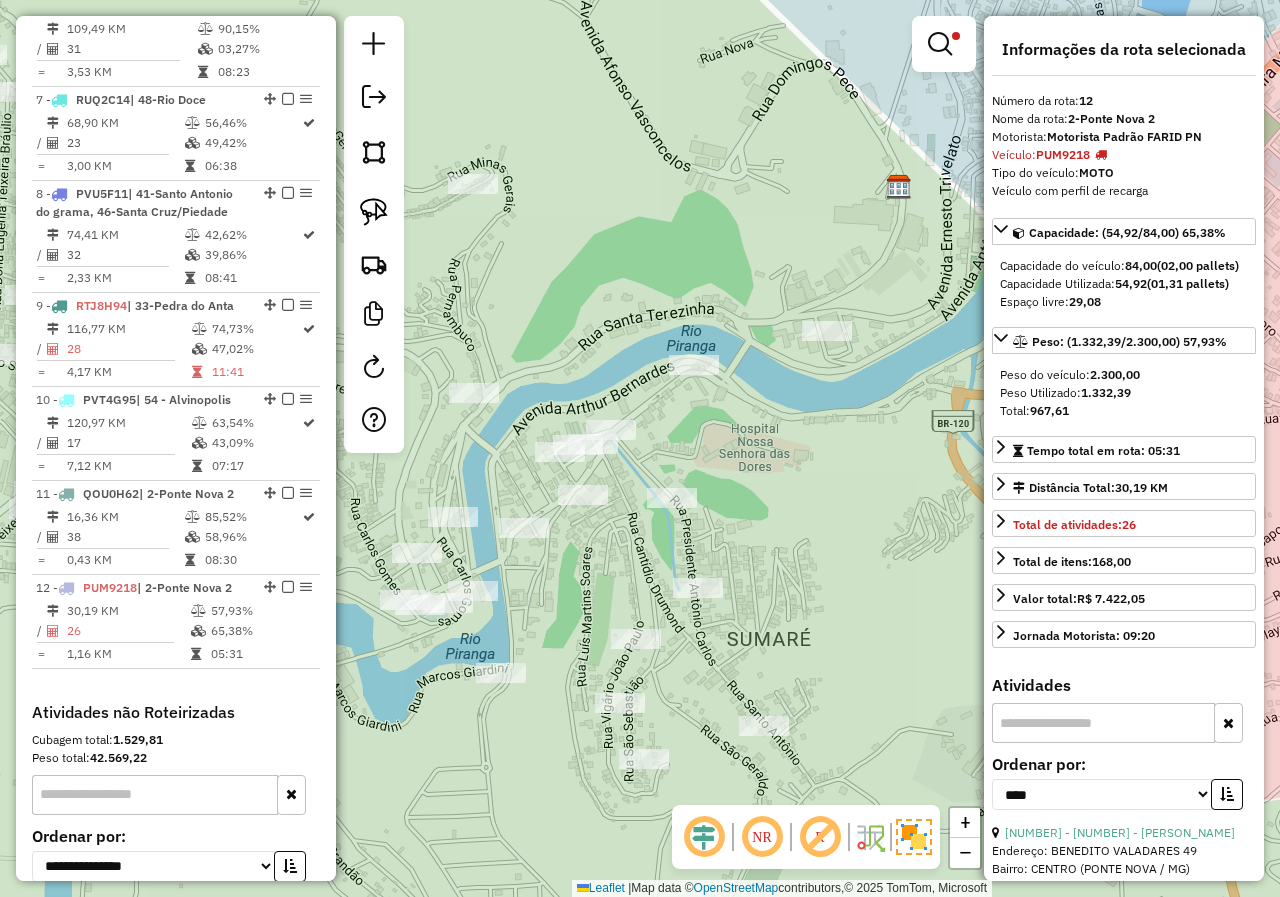 drag, startPoint x: 810, startPoint y: 635, endPoint x: 836, endPoint y: 522, distance: 115.952576 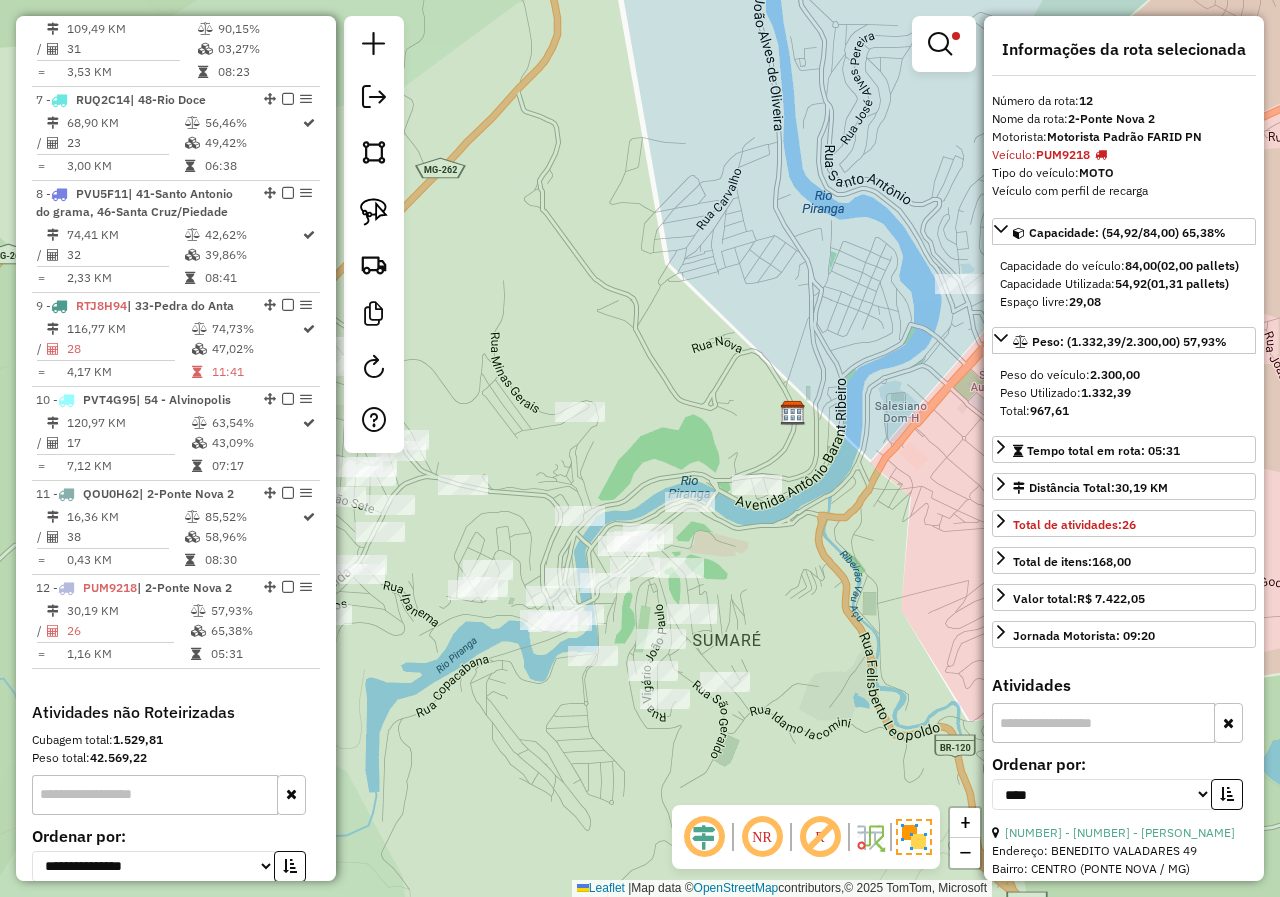 click on "Limpar filtros Janela de atendimento Grade de atendimento Capacidade Transportadoras Veículos Cliente Pedidos  Rotas Selecione os dias de semana para filtrar as janelas de atendimento  Seg   Ter   Qua   Qui   Sex   Sáb   Dom  Informe o período da janela de atendimento: De: Até:  Filtrar exatamente a janela do cliente  Considerar janela de atendimento padrão  Selecione os dias de semana para filtrar as grades de atendimento  Seg   Ter   Qua   Qui   Sex   Sáb   Dom   Considerar clientes sem dia de atendimento cadastrado  Clientes fora do dia de atendimento selecionado Filtrar as atividades entre os valores definidos abaixo:  Peso mínimo:  ****  Peso máximo:  ******  Cubagem mínima:   Cubagem máxima:   De:   Até:  Filtrar as atividades entre o tempo de atendimento definido abaixo:  De:   Até:   Considerar capacidade total dos clientes não roteirizados Transportadora: Selecione um ou mais itens Tipo de veículo: Selecione um ou mais itens Veículo: Selecione um ou mais itens Motorista: Nome: Rótulo:" 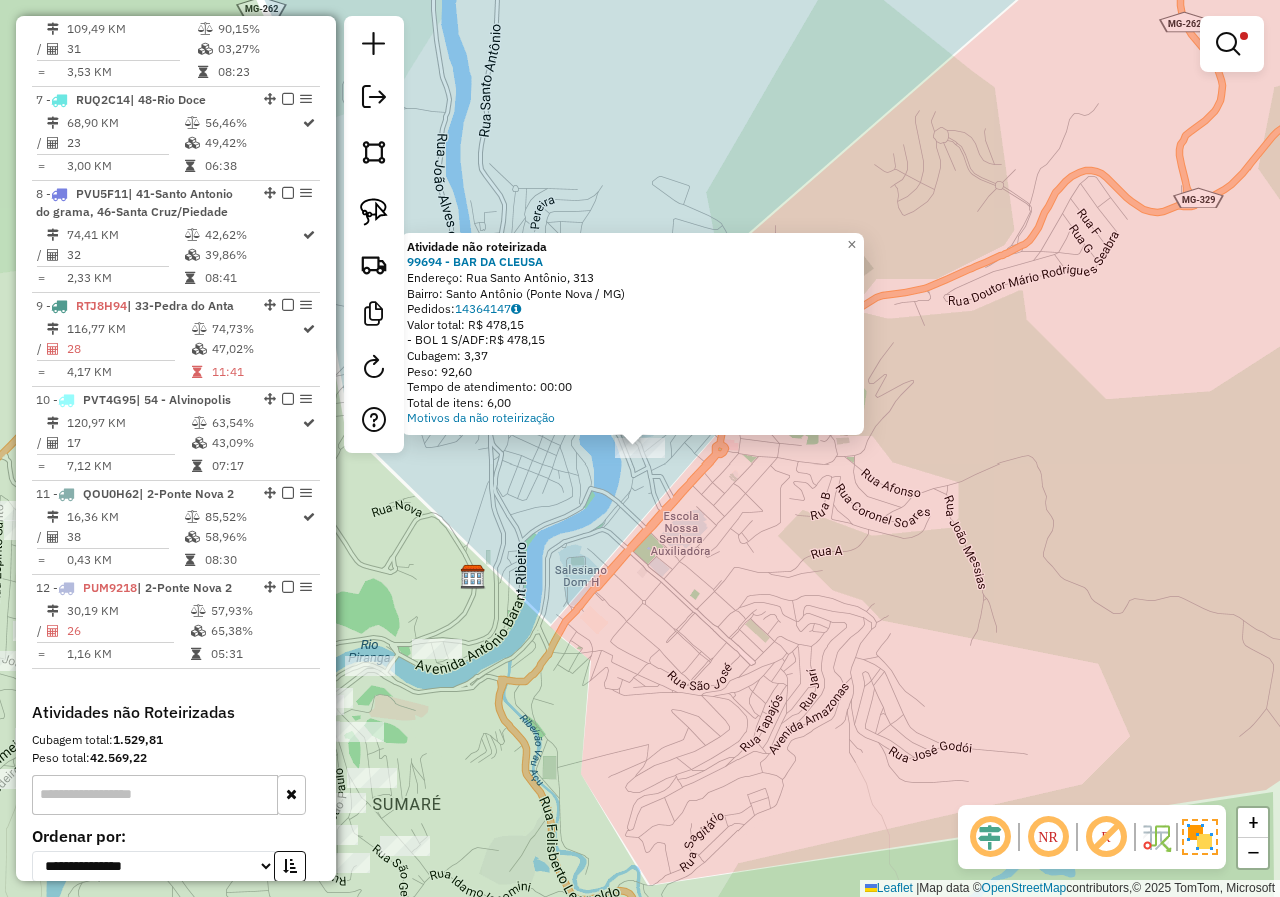 click on "Atividade não roteirizada 99694 - BAR DA CLEUSA  Endereço: Rua Santo Antônio, 313   Bairro: Santo Antônio (Ponte Nova / MG)   Pedidos:  14364147   Valor total: R$ 478,15   - BOL 1 S/ADF:  R$ 478,15   Cubagem: 3,37   Peso: 92,60   Tempo de atendimento: 00:00   Total de itens: 6,00  Motivos da não roteirização × Limpar filtros Janela de atendimento Grade de atendimento Capacidade Transportadoras Veículos Cliente Pedidos  Rotas Selecione os dias de semana para filtrar as janelas de atendimento  Seg   Ter   Qua   Qui   Sex   Sáb   Dom  Informe o período da janela de atendimento: De: Até:  Filtrar exatamente a janela do cliente  Considerar janela de atendimento padrão  Selecione os dias de semana para filtrar as grades de atendimento  Seg   Ter   Qua   Qui   Sex   Sáb   Dom   Considerar clientes sem dia de atendimento cadastrado  Clientes fora do dia de atendimento selecionado Filtrar as atividades entre os valores definidos abaixo:  Peso mínimo:  ****  Peso máximo:  ******  Cubagem mínima:   De:" 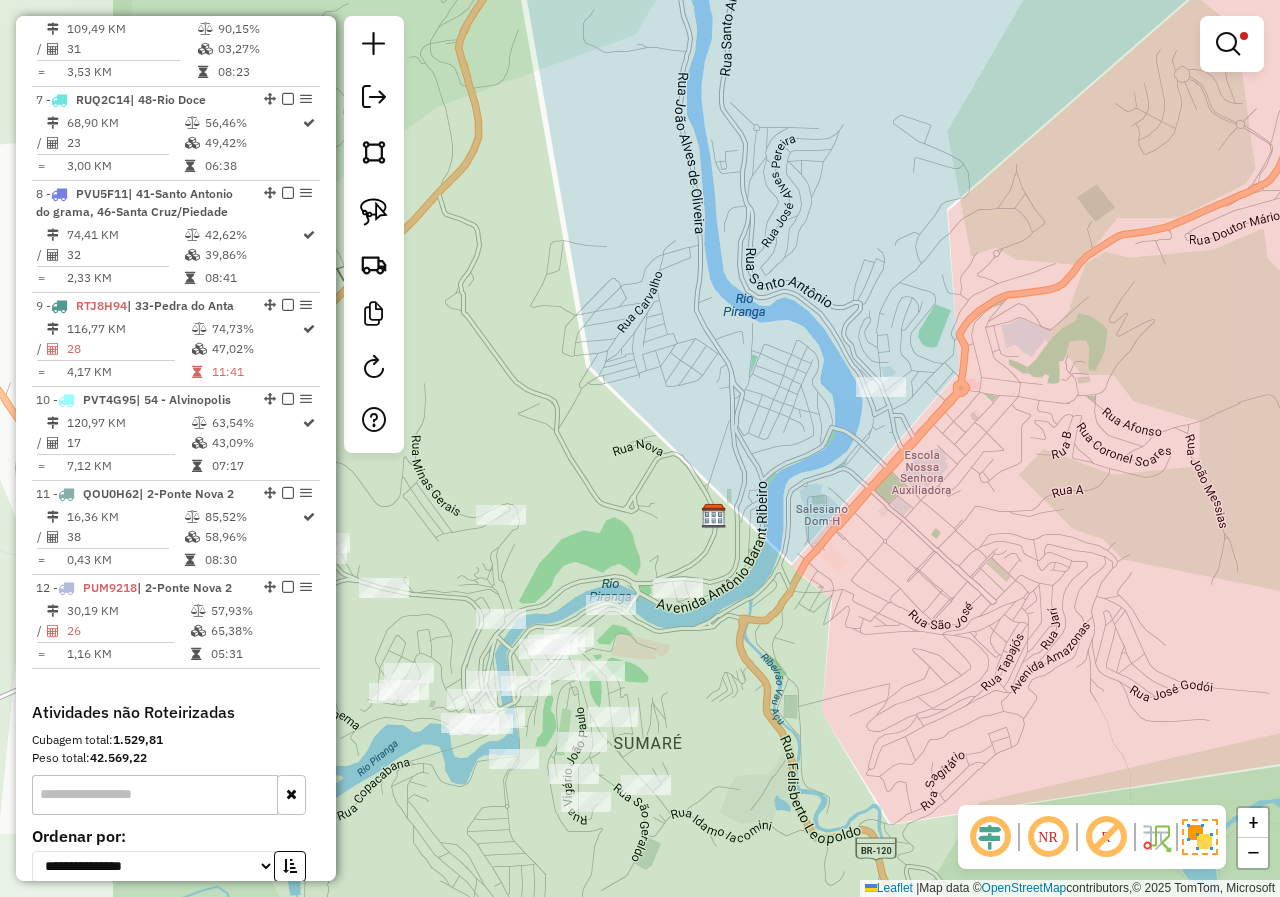 drag, startPoint x: 536, startPoint y: 498, endPoint x: 777, endPoint y: 437, distance: 248.60008 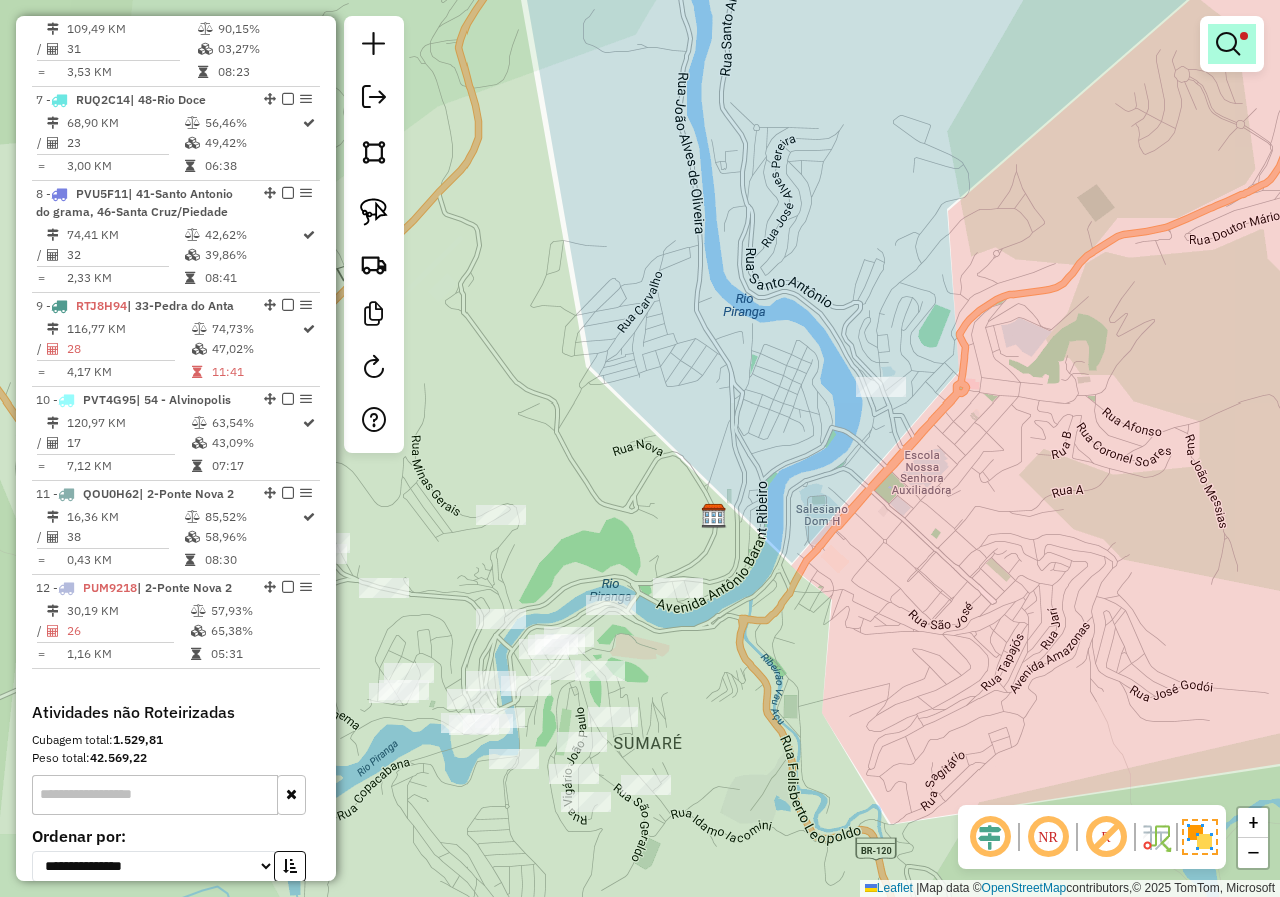 click at bounding box center (1228, 44) 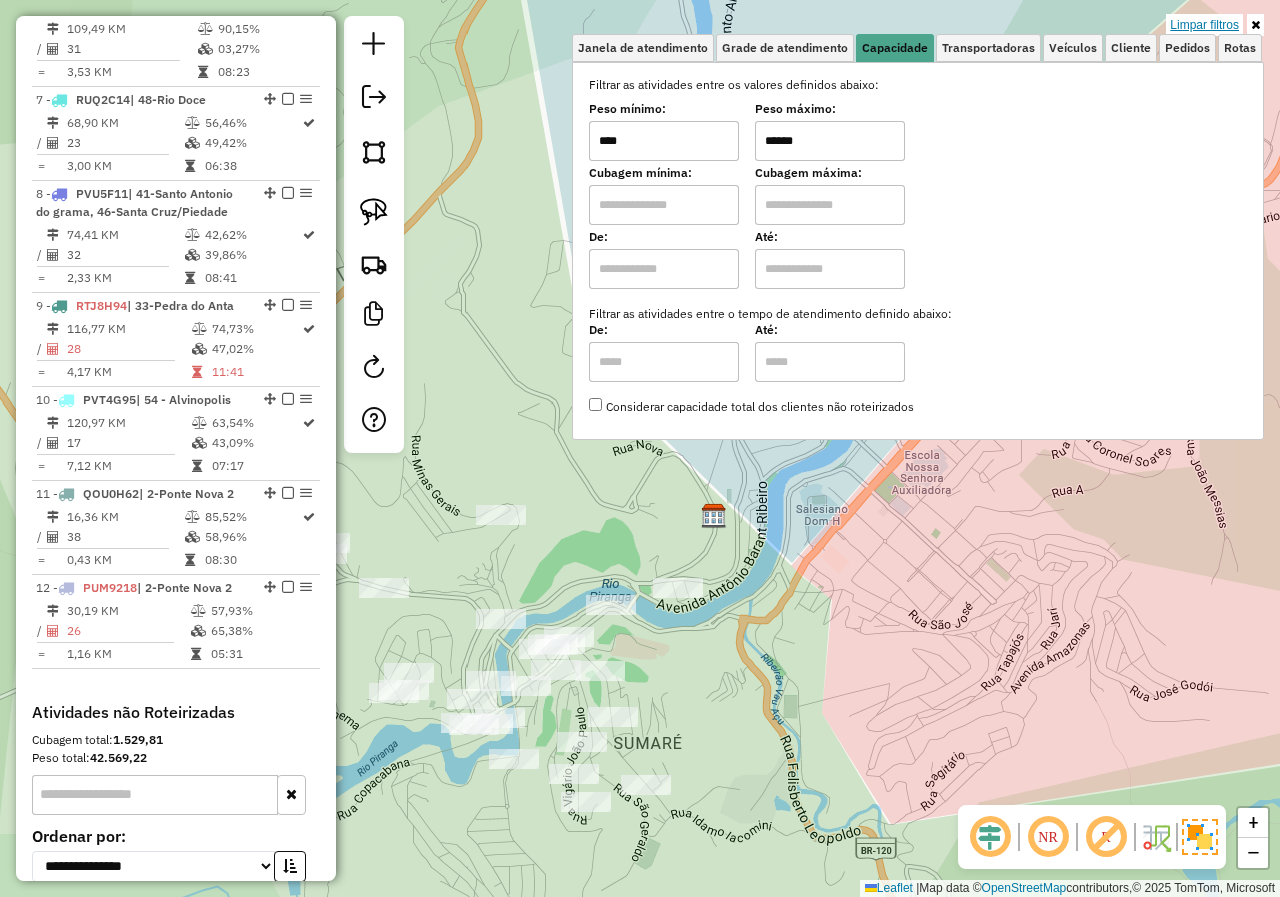click on "Limpar filtros" at bounding box center [1204, 25] 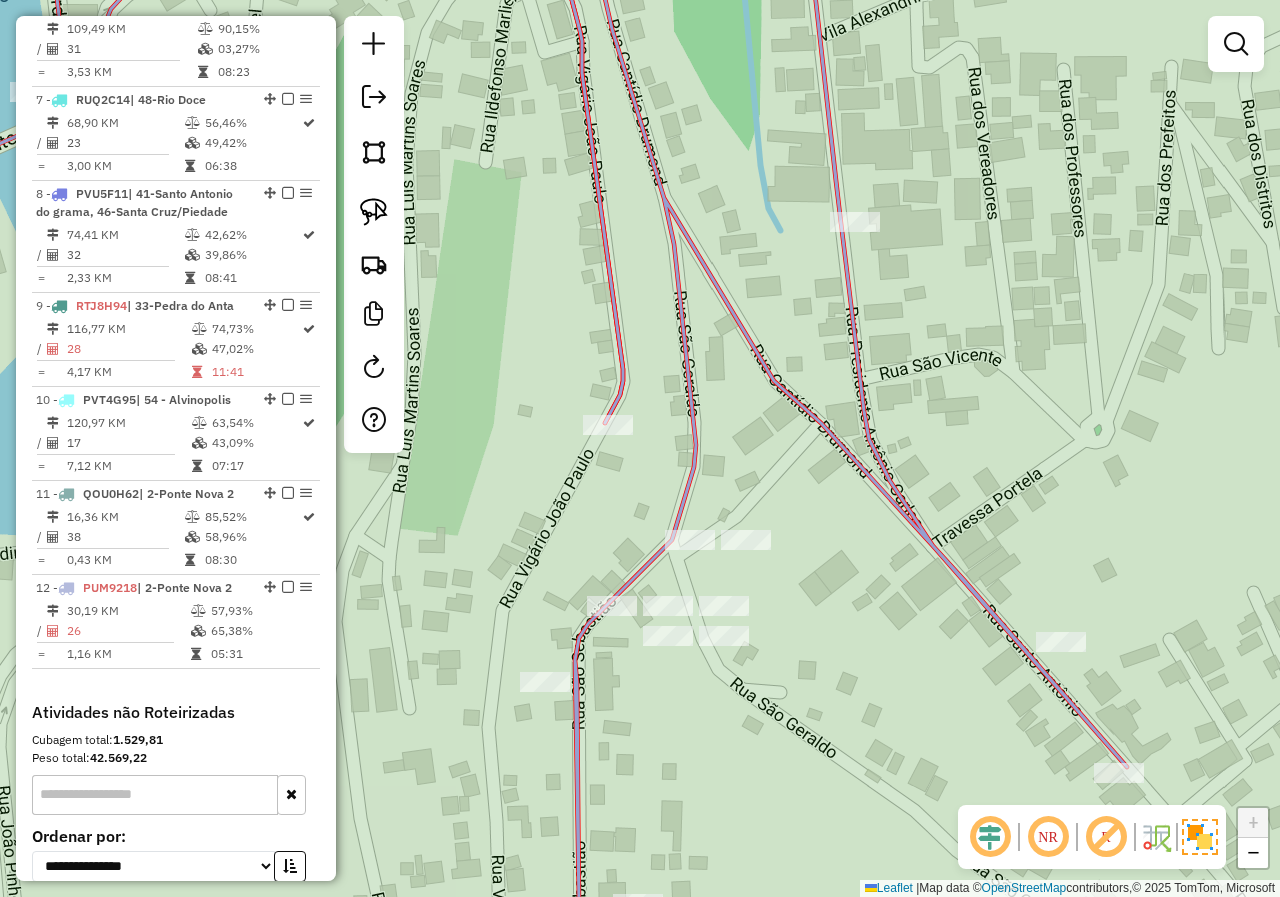 click on "Janela de atendimento Grade de atendimento Capacidade Transportadoras Veículos Cliente Pedidos  Rotas Selecione os dias de semana para filtrar as janelas de atendimento  Seg   Ter   Qua   Qui   Sex   Sáb   Dom  Informe o período da janela de atendimento: De: Até:  Filtrar exatamente a janela do cliente  Considerar janela de atendimento padrão  Selecione os dias de semana para filtrar as grades de atendimento  Seg   Ter   Qua   Qui   Sex   Sáb   Dom   Considerar clientes sem dia de atendimento cadastrado  Clientes fora do dia de atendimento selecionado Filtrar as atividades entre os valores definidos abaixo:  Peso mínimo:   Peso máximo:   Cubagem mínima:   Cubagem máxima:   De:   Até:  Filtrar as atividades entre o tempo de atendimento definido abaixo:  De:   Até:   Considerar capacidade total dos clientes não roteirizados Transportadora: Selecione um ou mais itens Tipo de veículo: Selecione um ou mais itens Veículo: Selecione um ou mais itens Motorista: Selecione um ou mais itens Nome: Rótulo:" 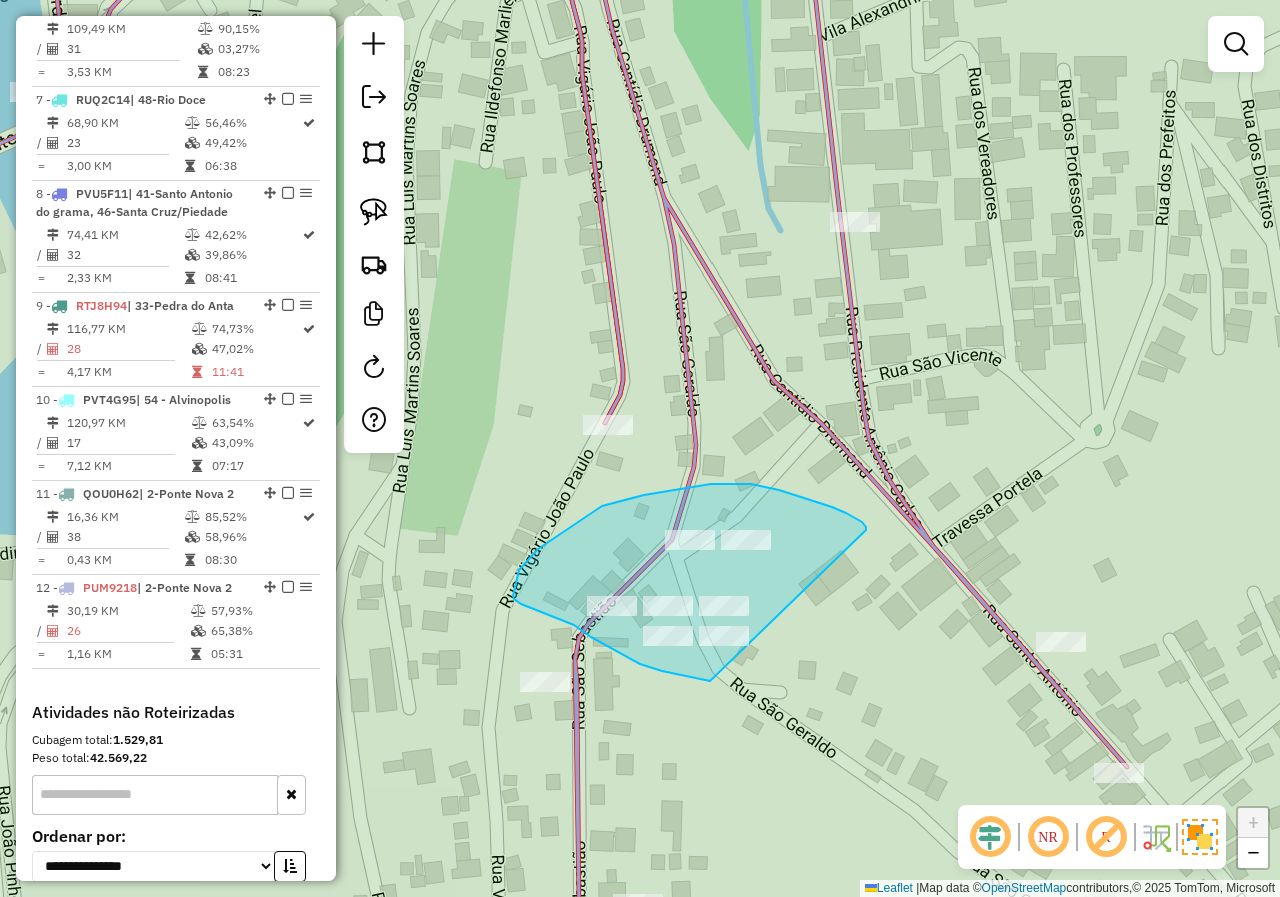 drag, startPoint x: 846, startPoint y: 513, endPoint x: 773, endPoint y: 685, distance: 186.8502 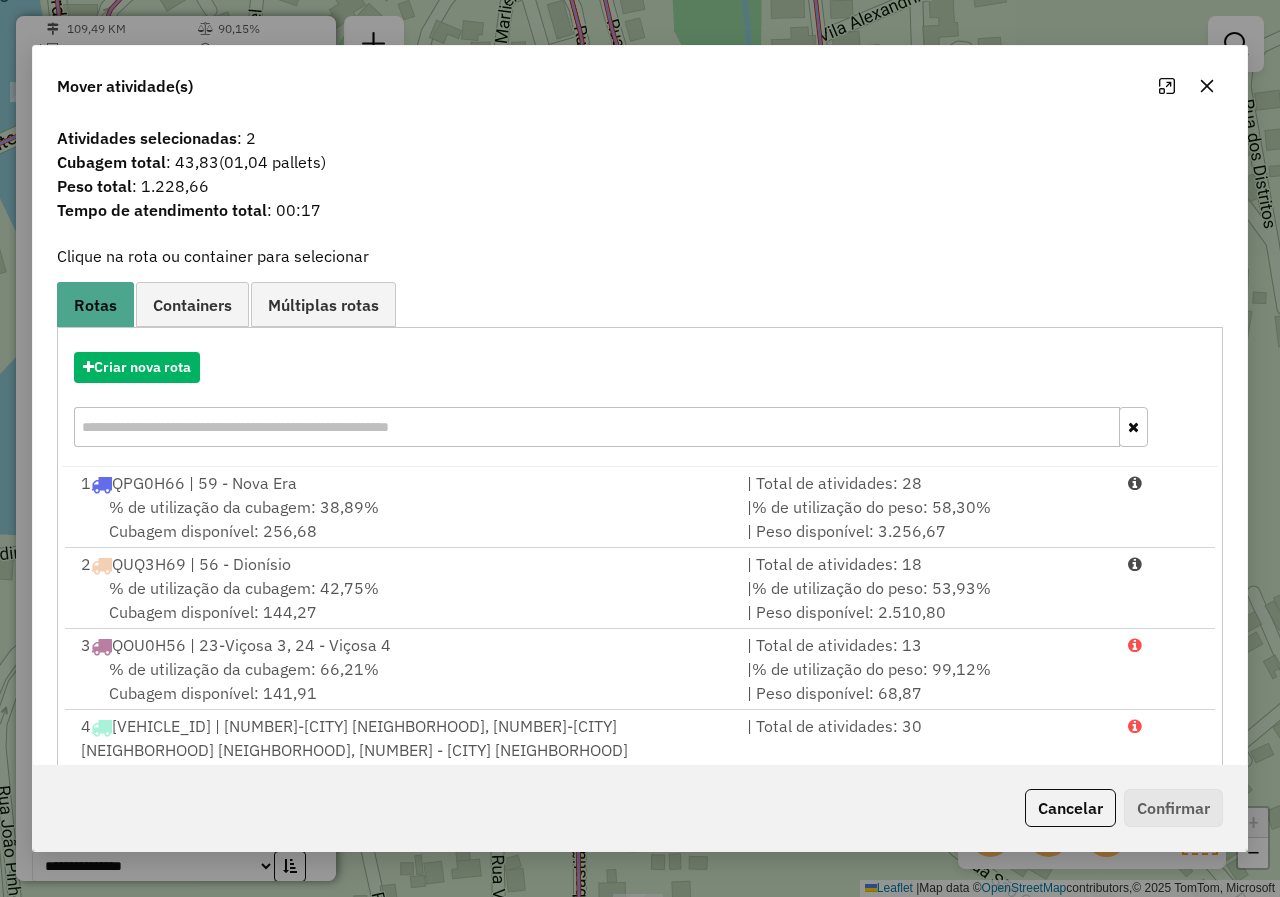 click 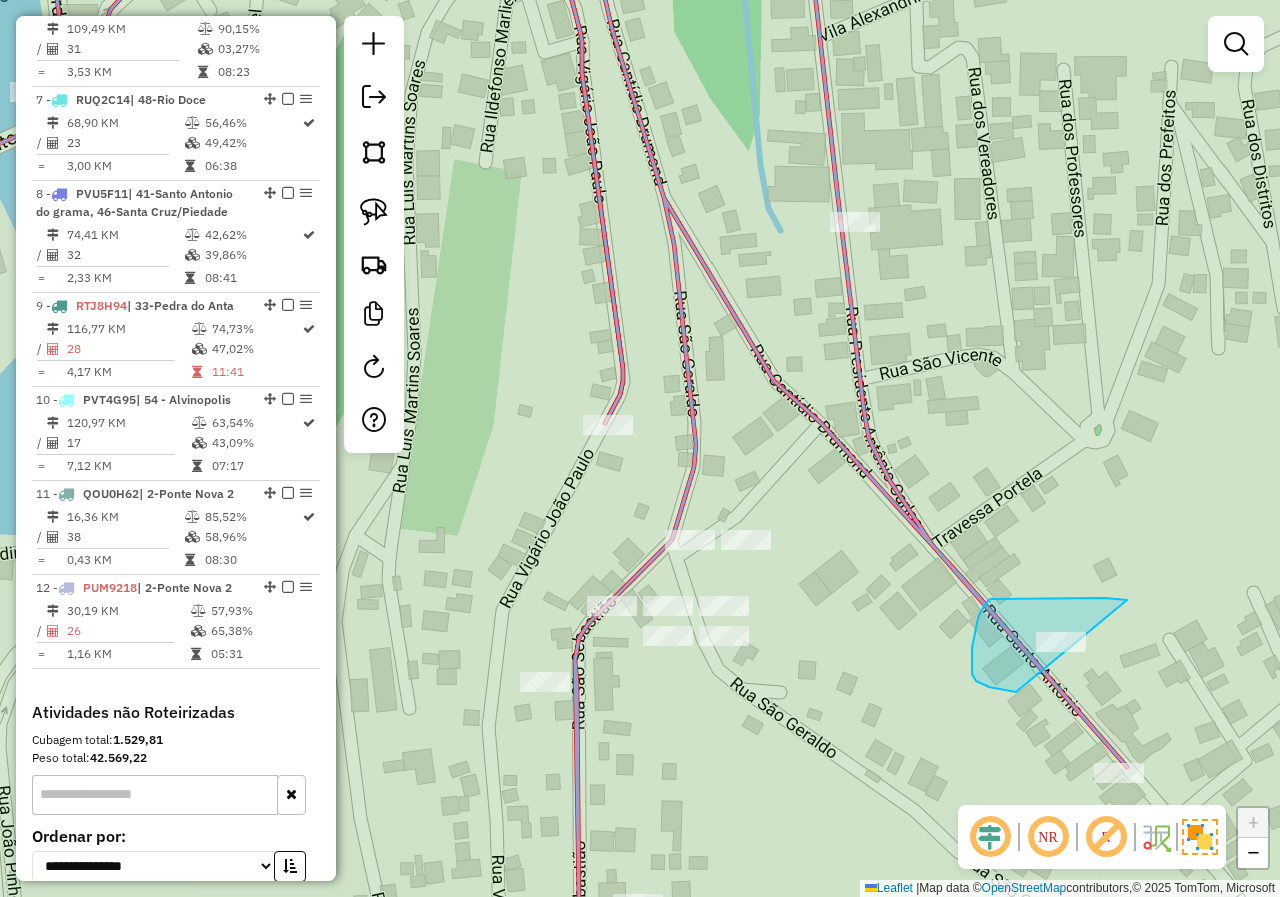 drag, startPoint x: 1127, startPoint y: 600, endPoint x: 1104, endPoint y: 686, distance: 89.02247 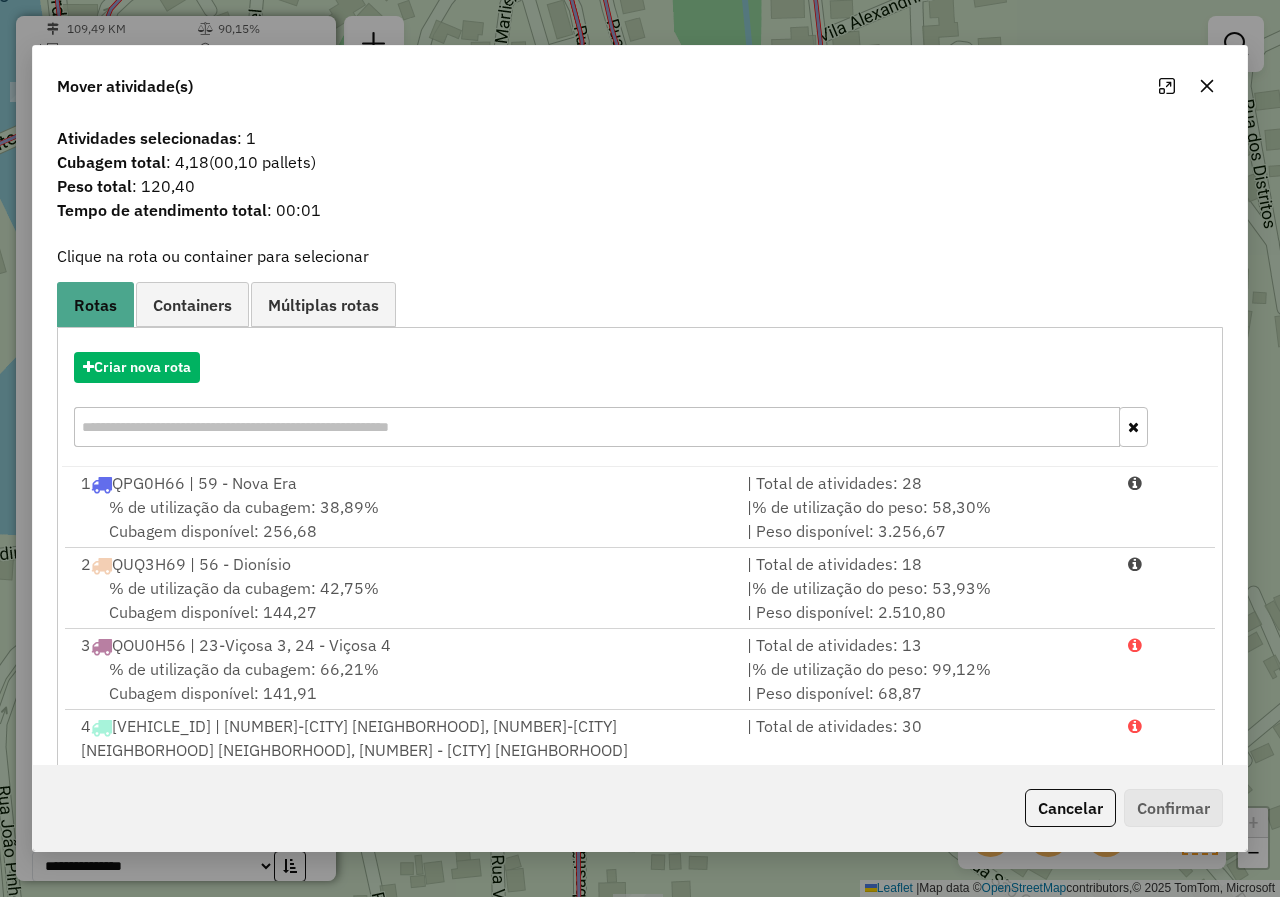 click 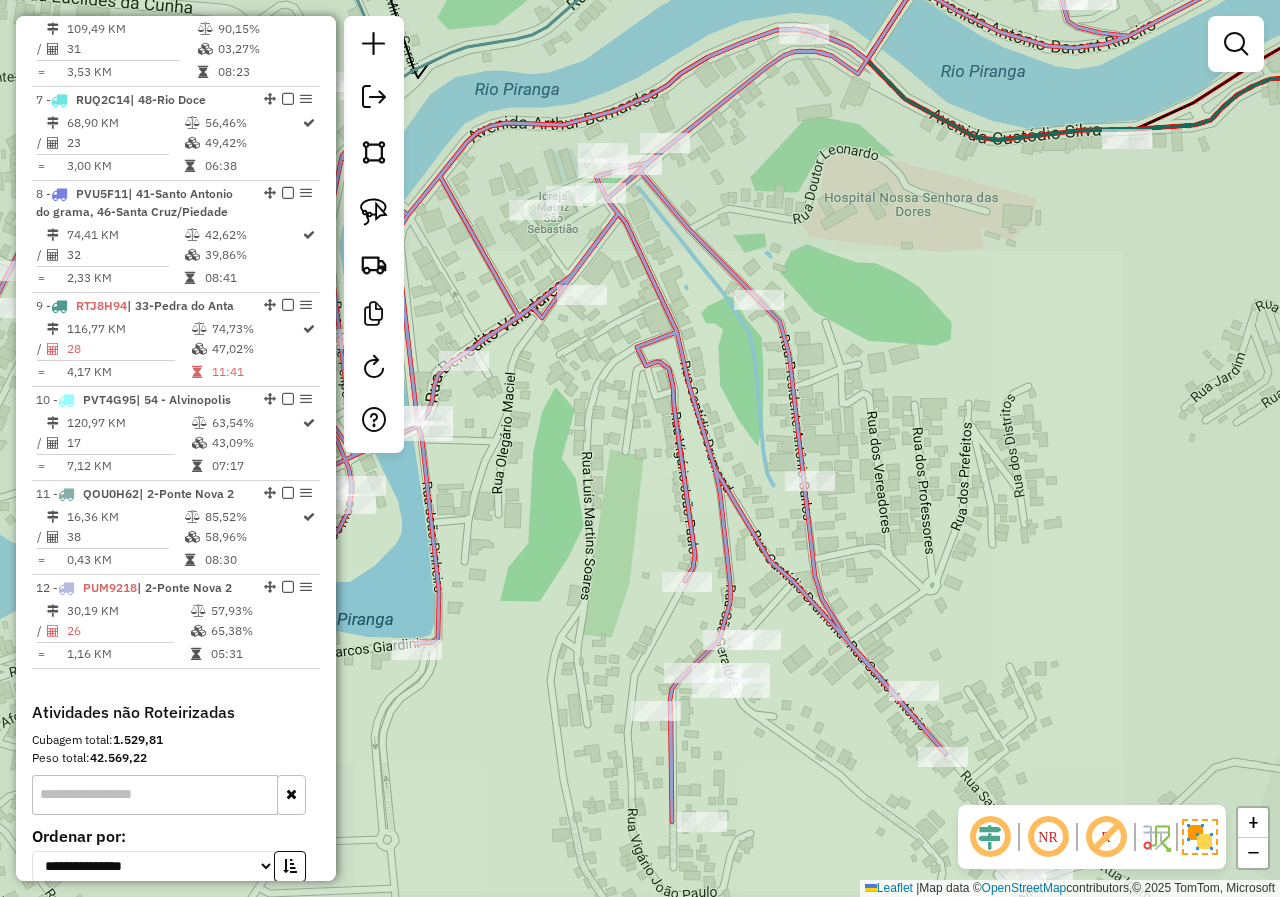 drag, startPoint x: 819, startPoint y: 701, endPoint x: 808, endPoint y: 719, distance: 21.095022 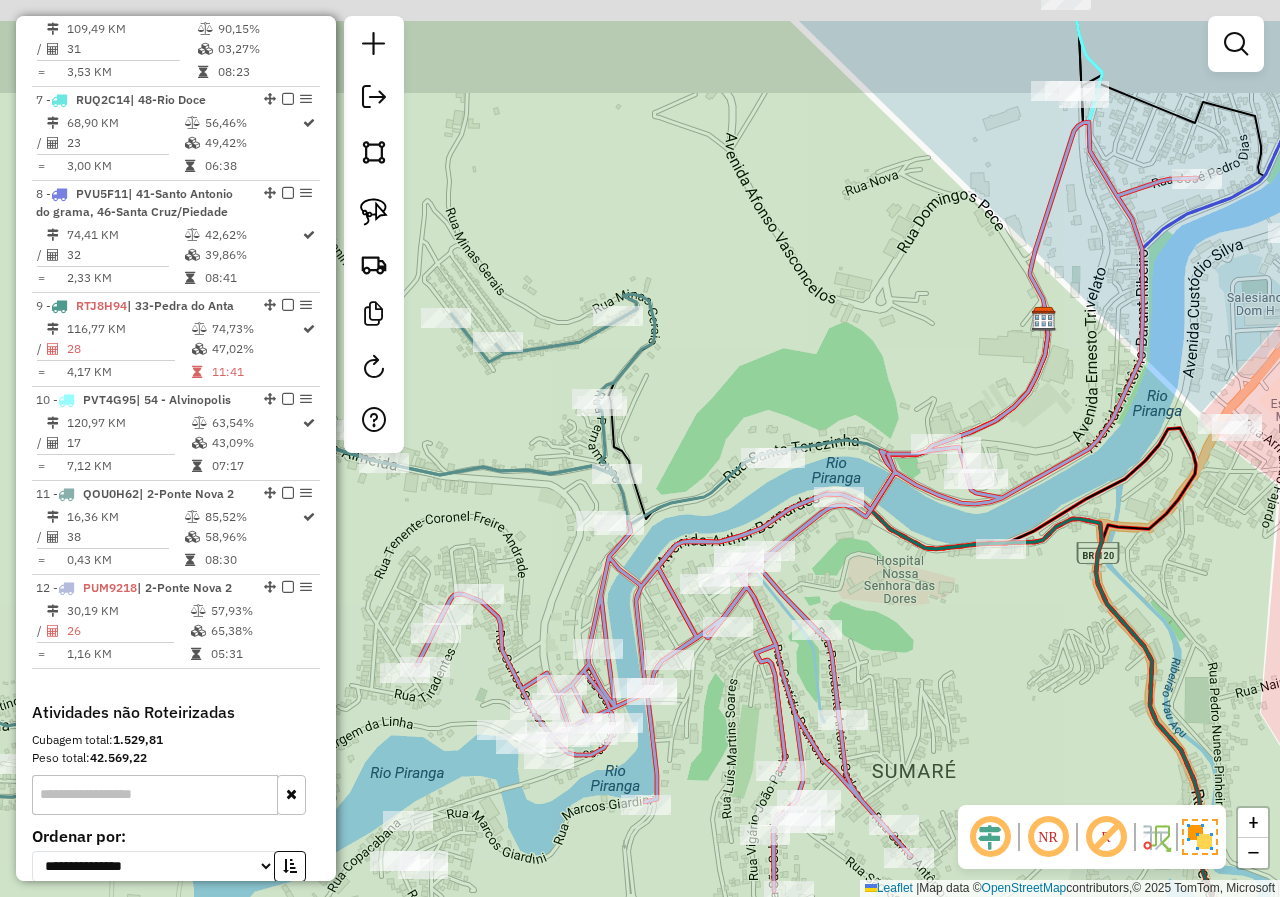 drag, startPoint x: 947, startPoint y: 581, endPoint x: 985, endPoint y: 712, distance: 136.40015 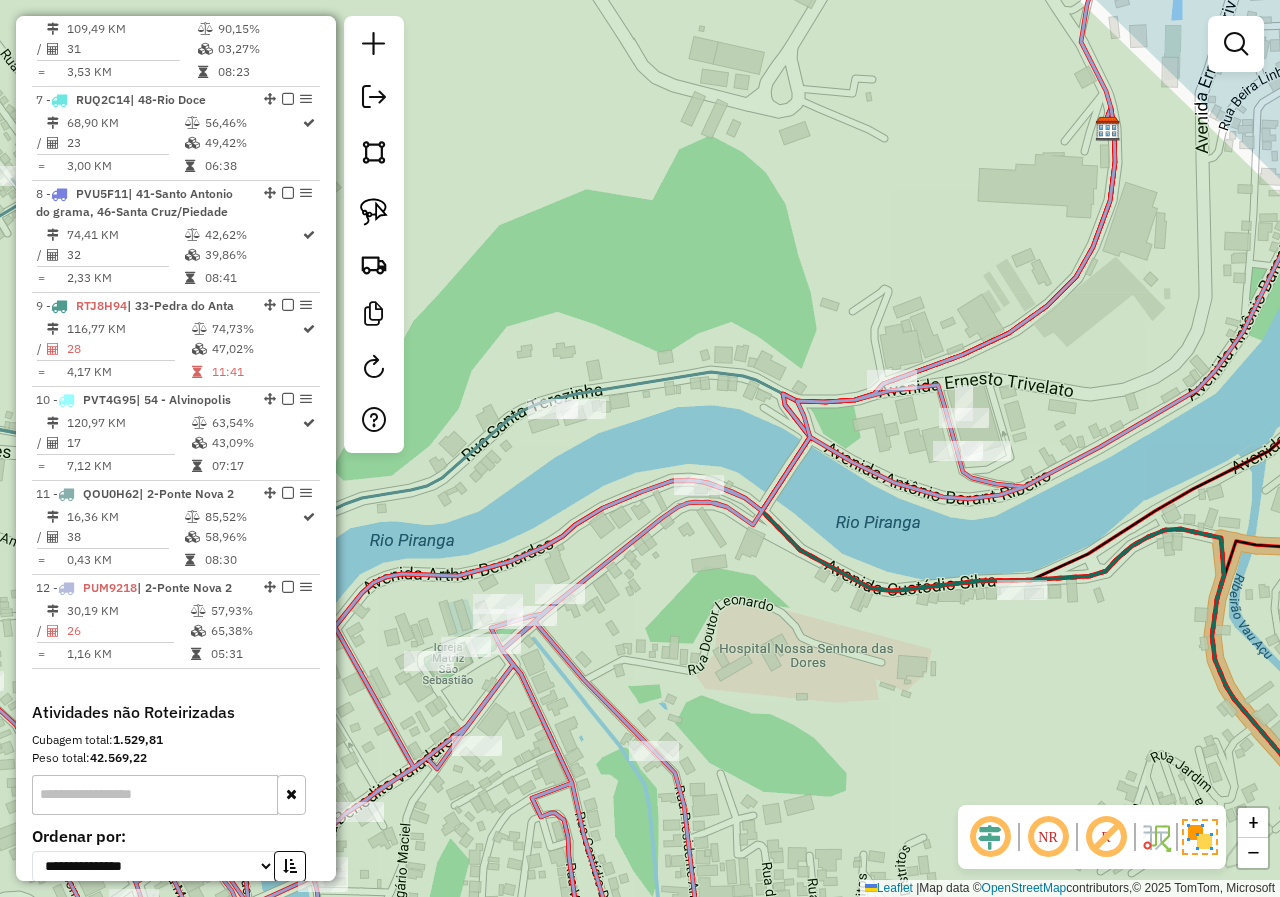 drag, startPoint x: 811, startPoint y: 634, endPoint x: 884, endPoint y: 561, distance: 103.23759 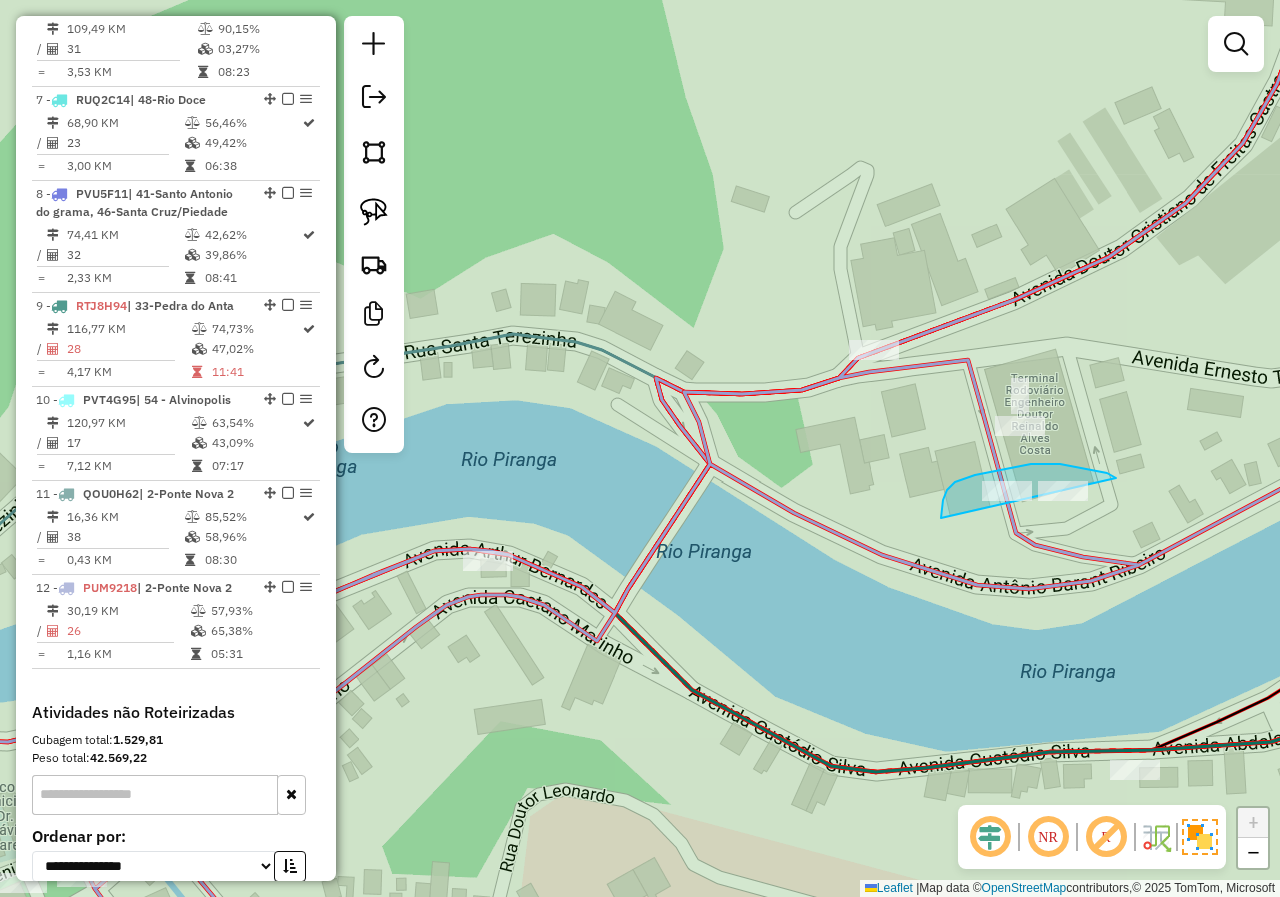 drag, startPoint x: 1116, startPoint y: 478, endPoint x: 1062, endPoint y: 528, distance: 73.593475 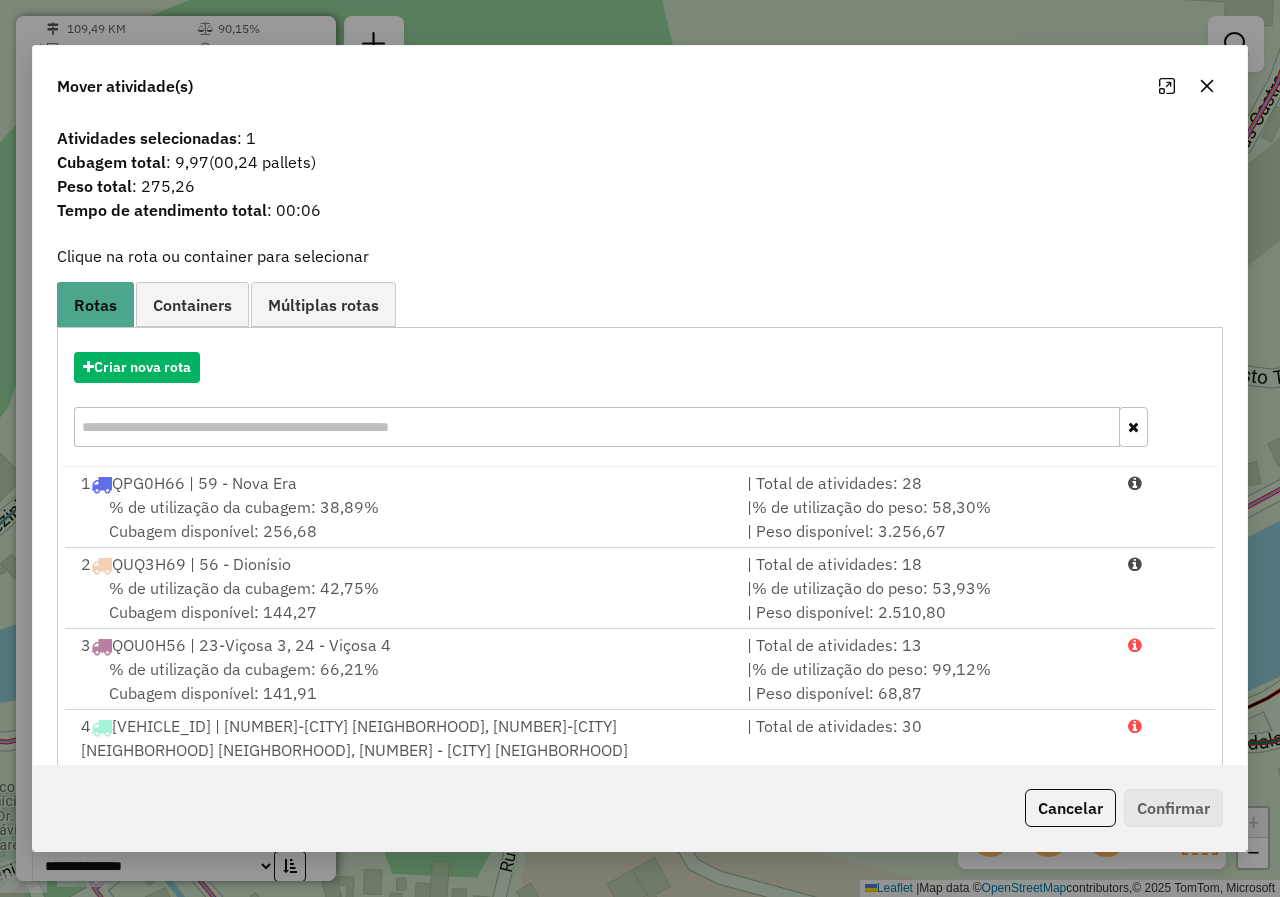 click 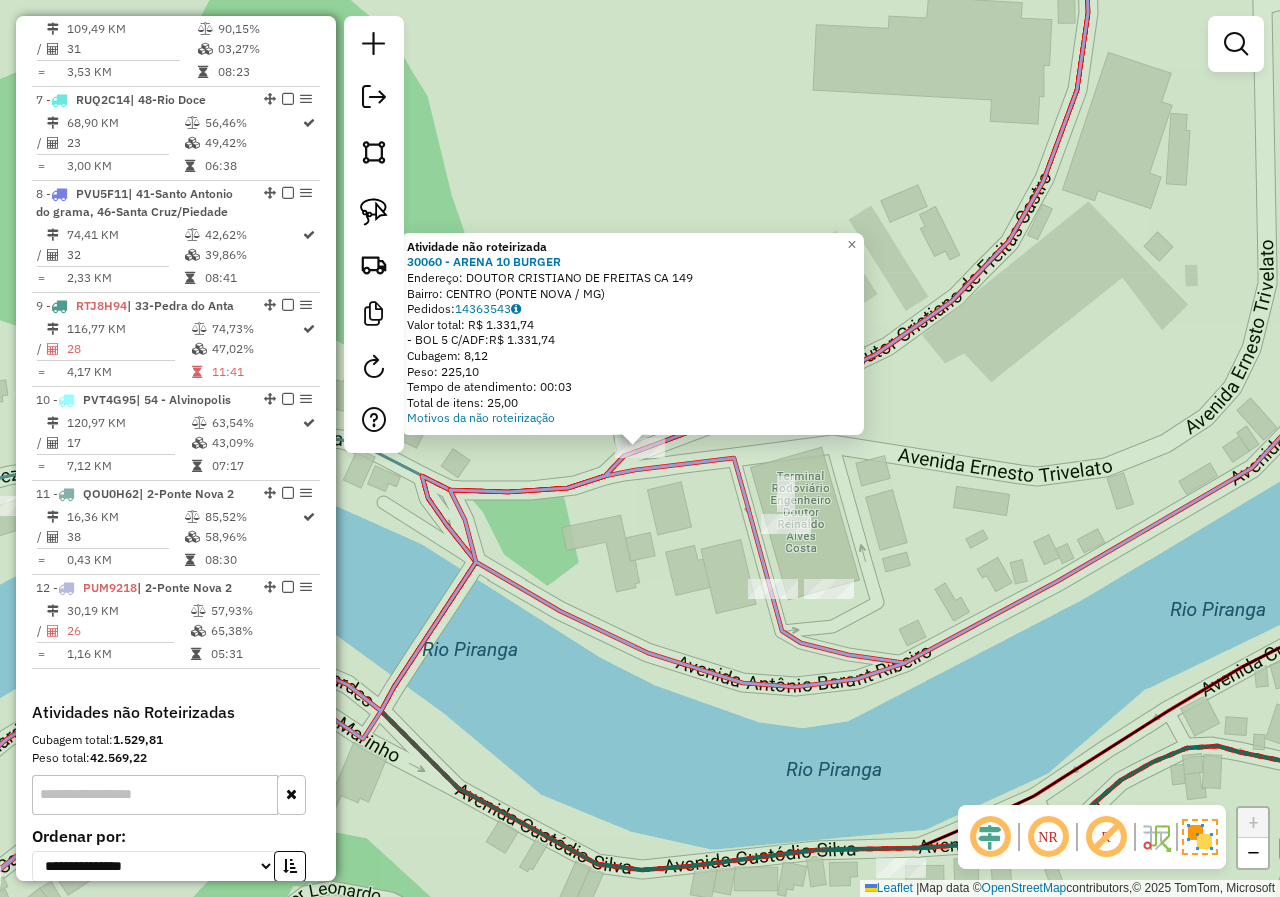 click on "Atividade não roteirizada 30060 - ARENA 10 BURGER  Endereço:  DOUTOR CRISTIANO DE FREITAS CA 149   Bairro: CENTRO (PONTE NOVA / MG)   Pedidos:  14363543   Valor total: R$ 1.331,74   - BOL 5 C/ADF:  R$ 1.331,74   Cubagem: 8,12   Peso: 225,10   Tempo de atendimento: 00:03   Total de itens: 25,00  Motivos da não roteirização × Janela de atendimento Grade de atendimento Capacidade Transportadoras Veículos Cliente Pedidos  Rotas Selecione os dias de semana para filtrar as janelas de atendimento  Seg   Ter   Qua   Qui   Sex   Sáb   Dom  Informe o período da janela de atendimento: De: Até:  Filtrar exatamente a janela do cliente  Considerar janela de atendimento padrão  Selecione os dias de semana para filtrar as grades de atendimento  Seg   Ter   Qua   Qui   Sex   Sáb   Dom   Considerar clientes sem dia de atendimento cadastrado  Clientes fora do dia de atendimento selecionado Filtrar as atividades entre os valores definidos abaixo:  Peso mínimo:   Peso máximo:   Cubagem mínima:   Cubagem máxima:  +" 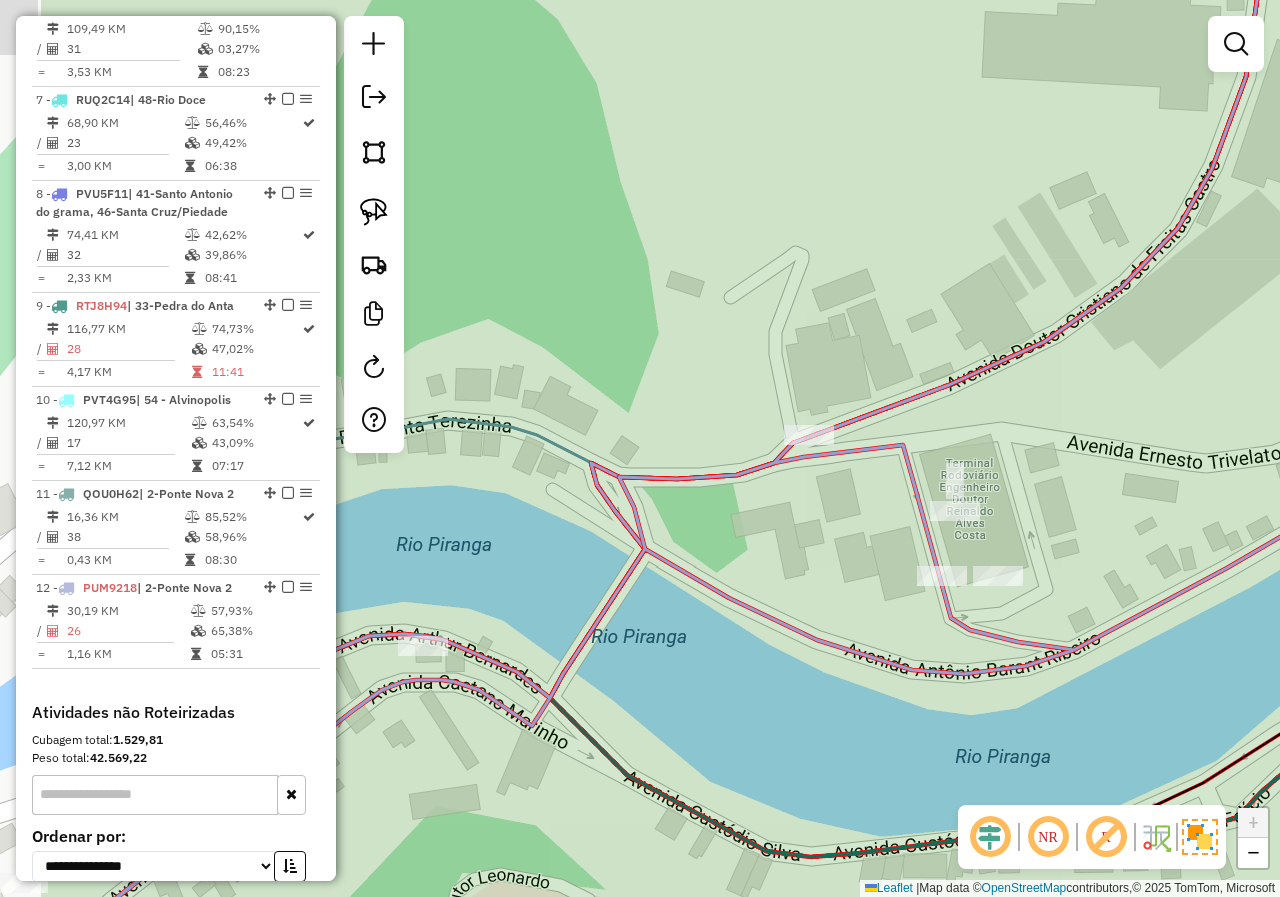 drag, startPoint x: 579, startPoint y: 540, endPoint x: 1076, endPoint y: 410, distance: 513.72076 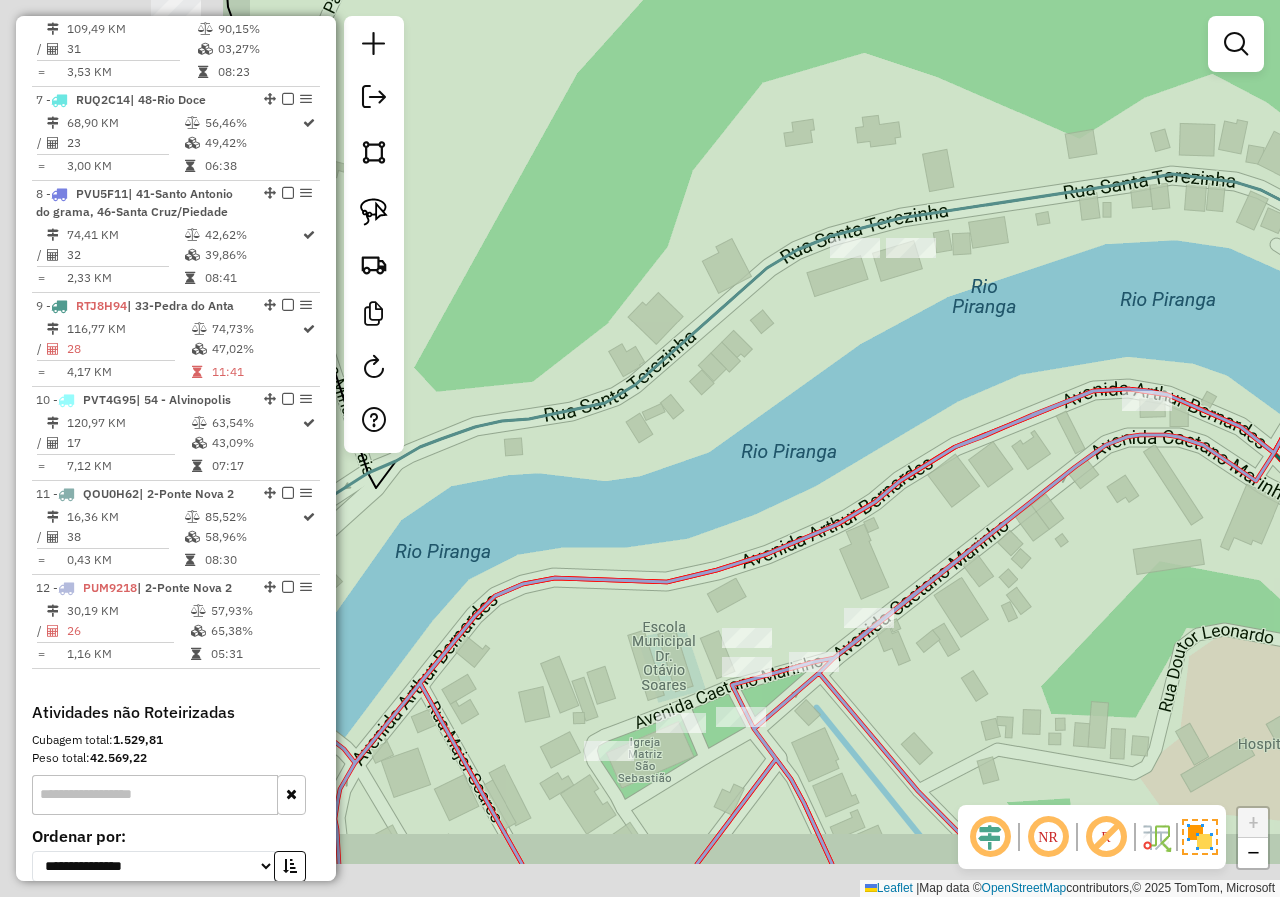 drag, startPoint x: 728, startPoint y: 428, endPoint x: 1003, endPoint y: 337, distance: 289.6653 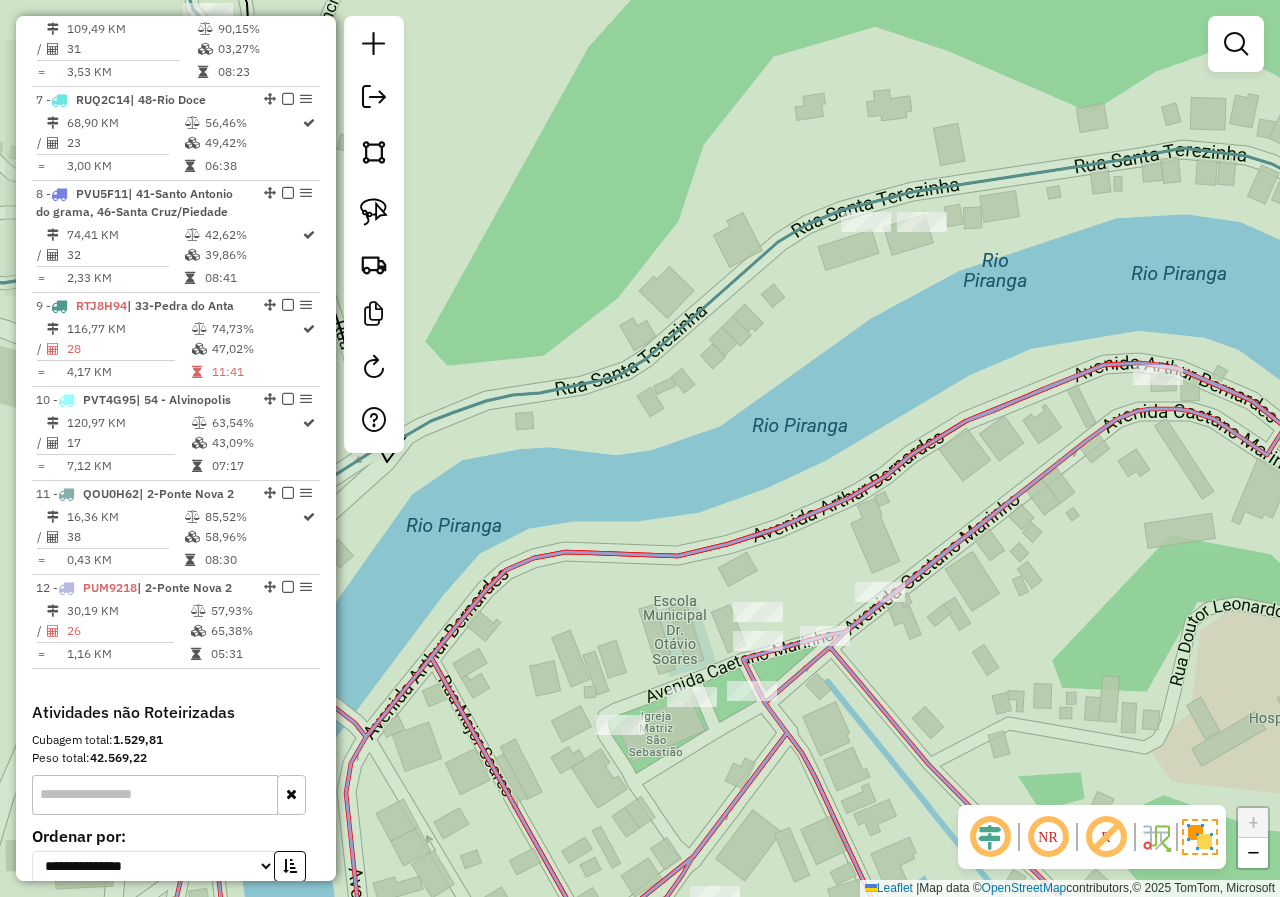 drag, startPoint x: 788, startPoint y: 440, endPoint x: 813, endPoint y: 333, distance: 109.88175 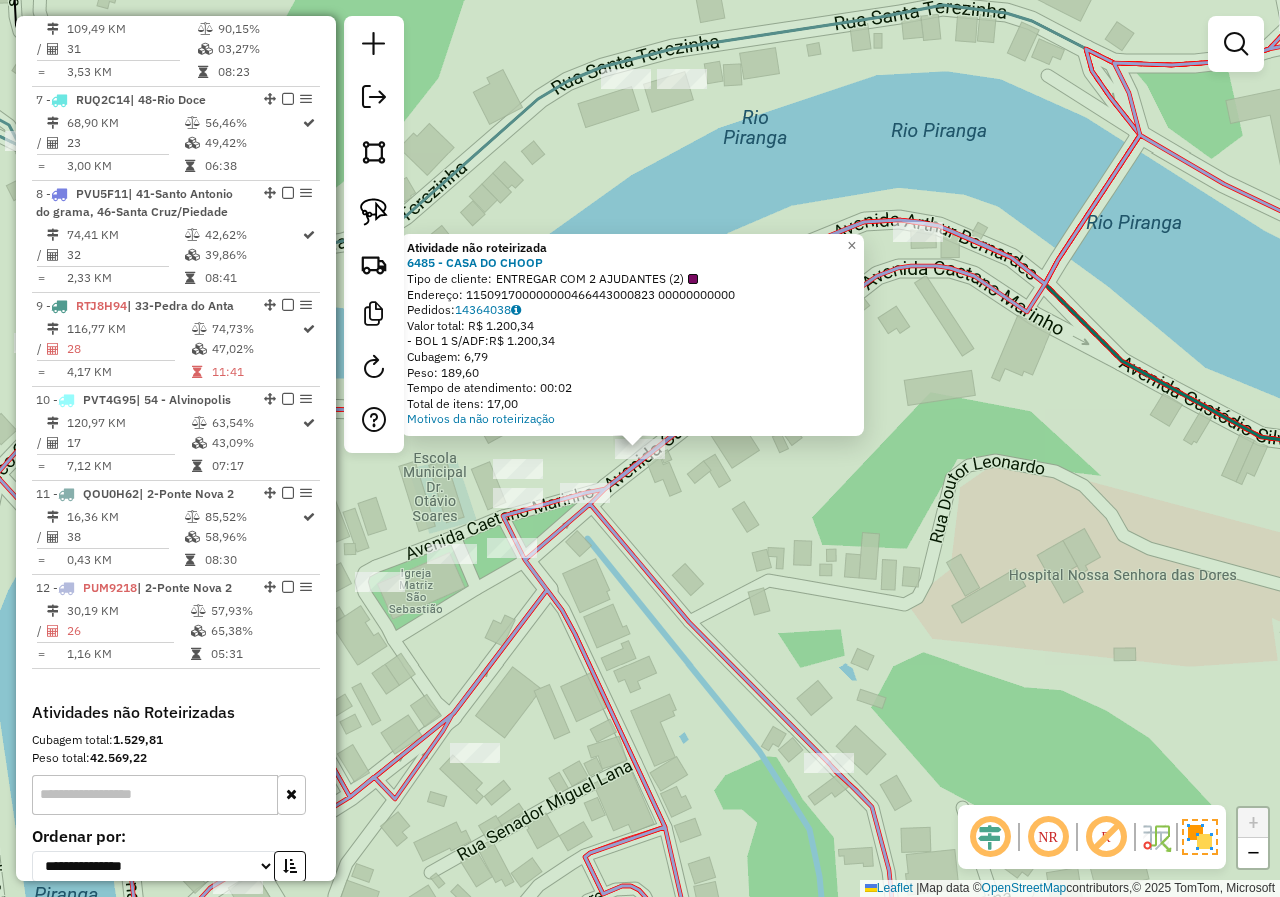 click on "Atividade não roteirizada 6485 - CASA DO CHOOP  Tipo de cliente:   ENTREGAR COM 2 AJUDANTES (2)   Endereço: 115091700000000466443000823          00000000000   Pedidos:  14364038   Valor total: R$ 1.200,34   - BOL 1 S/ADF:  R$ 1.200,34   Cubagem: 6,79   Peso: 189,60   Tempo de atendimento: 00:02   Total de itens: 17,00  Motivos da não roteirização × Janela de atendimento Grade de atendimento Capacidade Transportadoras Veículos Cliente Pedidos  Rotas Selecione os dias de semana para filtrar as janelas de atendimento  Seg   Ter   Qua   Qui   Sex   Sáb   Dom  Informe o período da janela de atendimento: De: Até:  Filtrar exatamente a janela do cliente  Considerar janela de atendimento padrão  Selecione os dias de semana para filtrar as grades de atendimento  Seg   Ter   Qua   Qui   Sex   Sáb   Dom   Considerar clientes sem dia de atendimento cadastrado  Clientes fora do dia de atendimento selecionado Filtrar as atividades entre os valores definidos abaixo:  Peso mínimo:   Peso máximo:   De:   Até:" 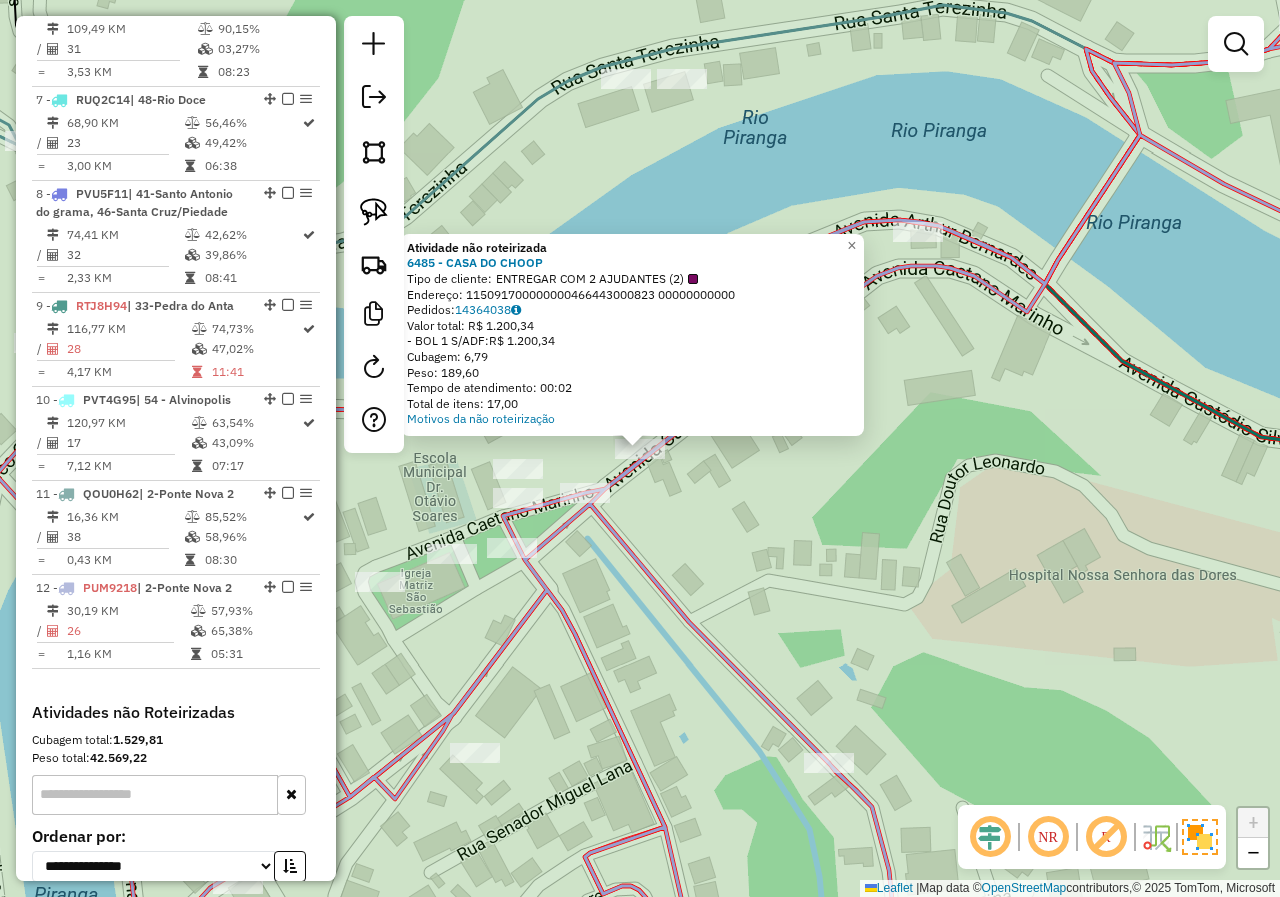 click on "Atividade não roteirizada 6485 - CASA DO CHOOP  Tipo de cliente:   ENTREGAR COM 2 AJUDANTES (2)   Endereço: 115091700000000466443000823          00000000000   Pedidos:  14364038   Valor total: R$ 1.200,34   - BOL 1 S/ADF:  R$ 1.200,34   Cubagem: 6,79   Peso: 189,60   Tempo de atendimento: 00:02   Total de itens: 17,00  Motivos da não roteirização × Janela de atendimento Grade de atendimento Capacidade Transportadoras Veículos Cliente Pedidos  Rotas Selecione os dias de semana para filtrar as janelas de atendimento  Seg   Ter   Qua   Qui   Sex   Sáb   Dom  Informe o período da janela de atendimento: De: Até:  Filtrar exatamente a janela do cliente  Considerar janela de atendimento padrão  Selecione os dias de semana para filtrar as grades de atendimento  Seg   Ter   Qua   Qui   Sex   Sáb   Dom   Considerar clientes sem dia de atendimento cadastrado  Clientes fora do dia de atendimento selecionado Filtrar as atividades entre os valores definidos abaixo:  Peso mínimo:   Peso máximo:   De:   Até:" 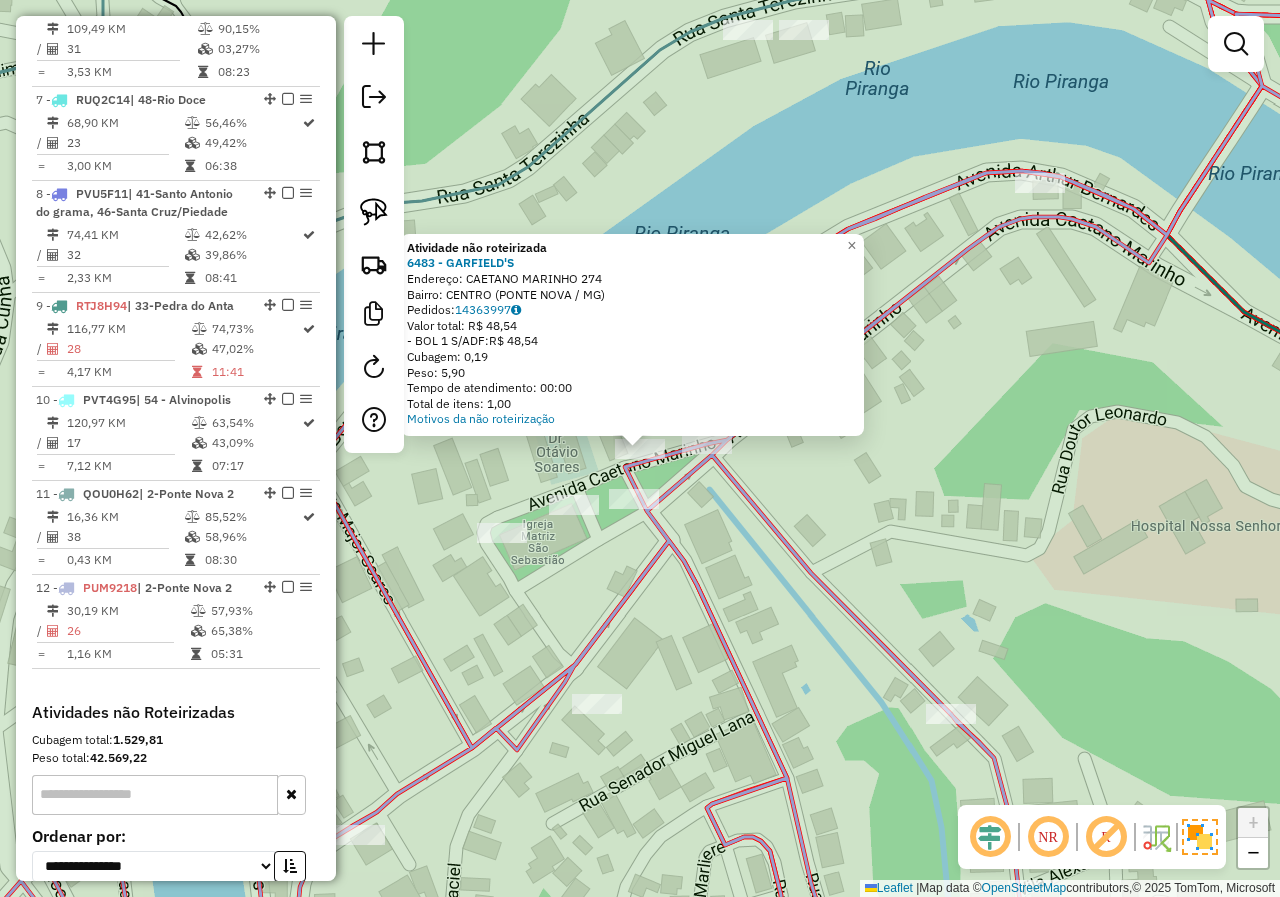 click on "Atividade não roteirizada 6483 - GARFIELD'S  Endereço:  CAETANO MARINHO 274   Bairro: CENTRO (PONTE NOVA / MG)   Pedidos:  14363997   Valor total: R$ 48,54   - BOL 1 S/ADF:  R$ 48,54   Cubagem: 0,19   Peso: 5,90   Tempo de atendimento: 00:00   Total de itens: 1,00  Motivos da não roteirização × Janela de atendimento Grade de atendimento Capacidade Transportadoras Veículos Cliente Pedidos  Rotas Selecione os dias de semana para filtrar as janelas de atendimento  Seg   Ter   Qua   Qui   Sex   Sáb   Dom  Informe o período da janela de atendimento: De: Até:  Filtrar exatamente a janela do cliente  Considerar janela de atendimento padrão  Selecione os dias de semana para filtrar as grades de atendimento  Seg   Ter   Qua   Qui   Sex   Sáb   Dom   Considerar clientes sem dia de atendimento cadastrado  Clientes fora do dia de atendimento selecionado Filtrar as atividades entre os valores definidos abaixo:  Peso mínimo:   Peso máximo:   Cubagem mínima:   Cubagem máxima:   De:   Até:   De:   Até:  De:" 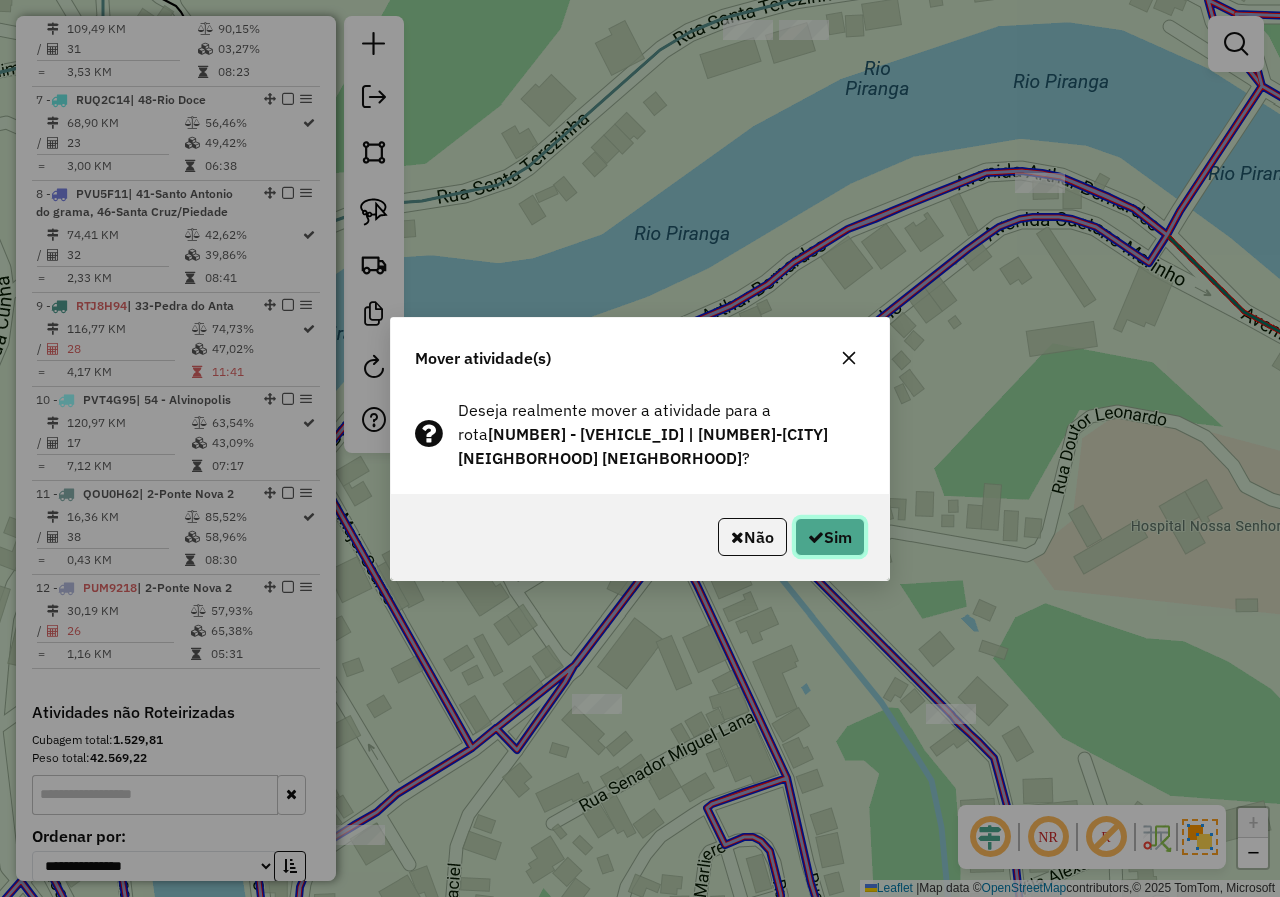 click on "Sim" 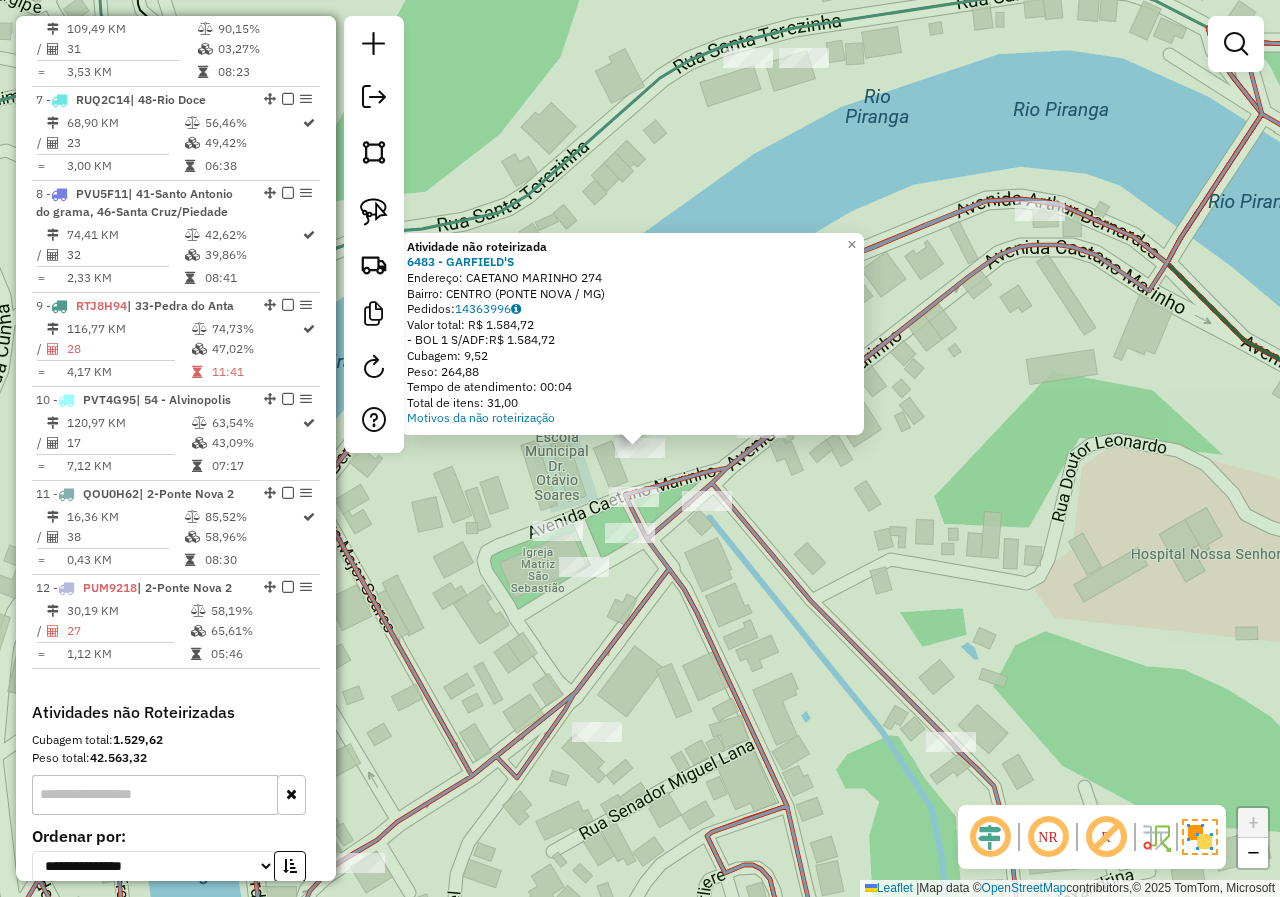 click on "Atividade não roteirizada 6483 - GARFIELD'S  Endereço:  CAETANO MARINHO 274   Bairro: CENTRO (PONTE NOVA / MG)   Pedidos:  14363996   Valor total: R$ 1.584,72   - BOL 1 S/ADF:  R$ 1.584,72   Cubagem: 9,52   Peso: 264,88   Tempo de atendimento: 00:04   Total de itens: 31,00  Motivos da não roteirização × Janela de atendimento Grade de atendimento Capacidade Transportadoras Veículos Cliente Pedidos  Rotas Selecione os dias de semana para filtrar as janelas de atendimento  Seg   Ter   Qua   Qui   Sex   Sáb   Dom  Informe o período da janela de atendimento: De: Até:  Filtrar exatamente a janela do cliente  Considerar janela de atendimento padrão  Selecione os dias de semana para filtrar as grades de atendimento  Seg   Ter   Qua   Qui   Sex   Sáb   Dom   Considerar clientes sem dia de atendimento cadastrado  Clientes fora do dia de atendimento selecionado Filtrar as atividades entre os valores definidos abaixo:  Peso mínimo:   Peso máximo:   Cubagem mínima:   Cubagem máxima:   De:   Até:   De:  +" 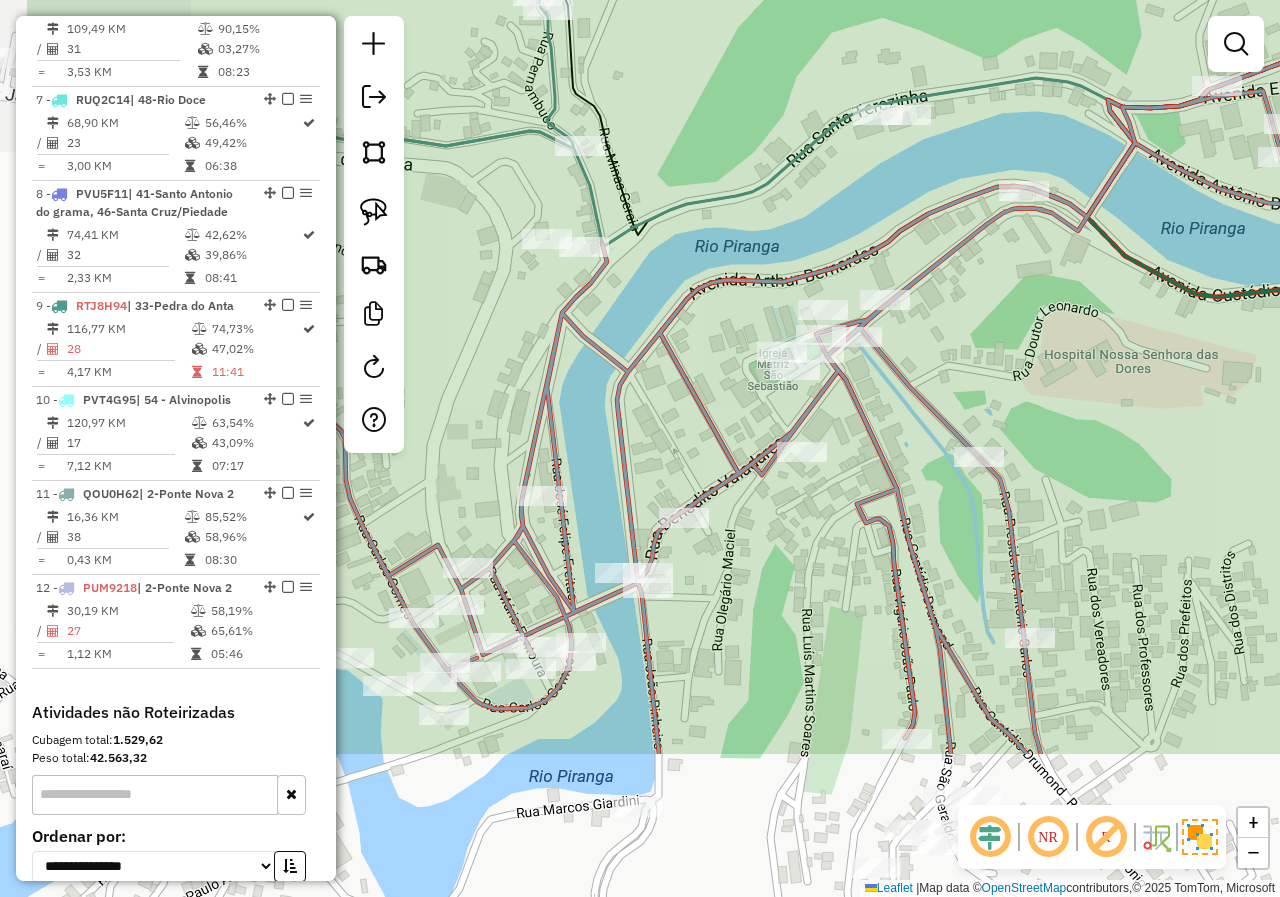 drag, startPoint x: 536, startPoint y: 644, endPoint x: 691, endPoint y: 412, distance: 279.01434 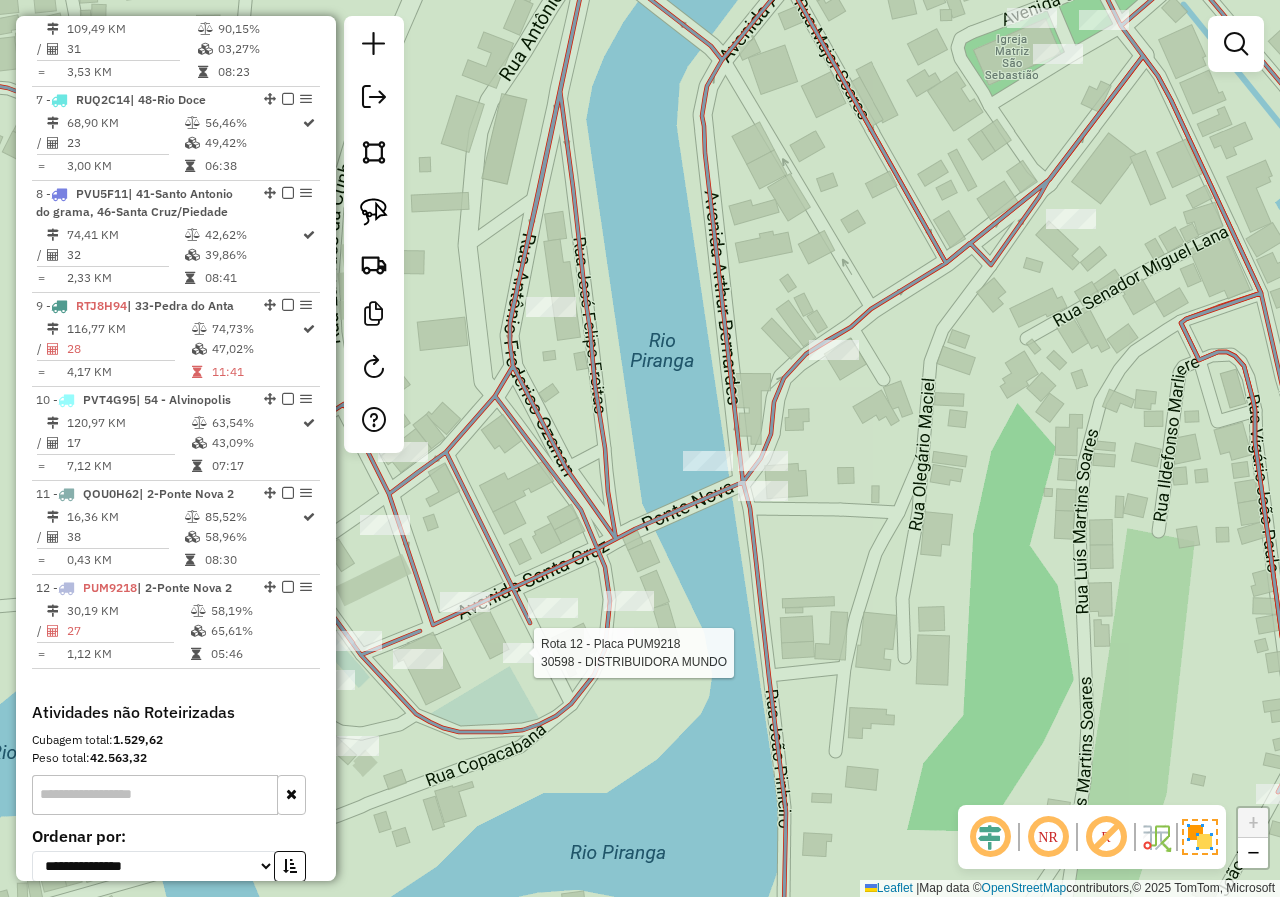 select on "*********" 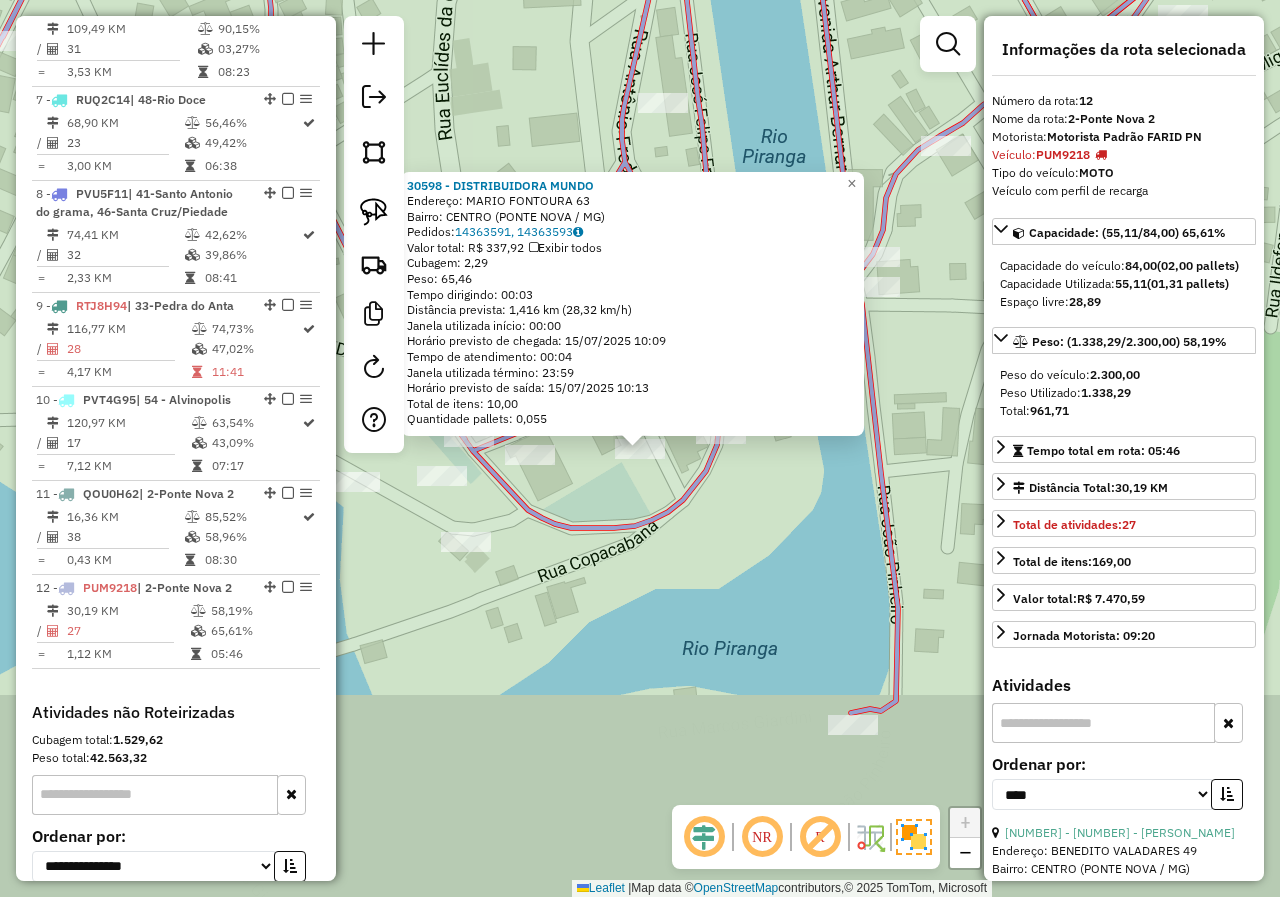scroll, scrollTop: 1521, scrollLeft: 0, axis: vertical 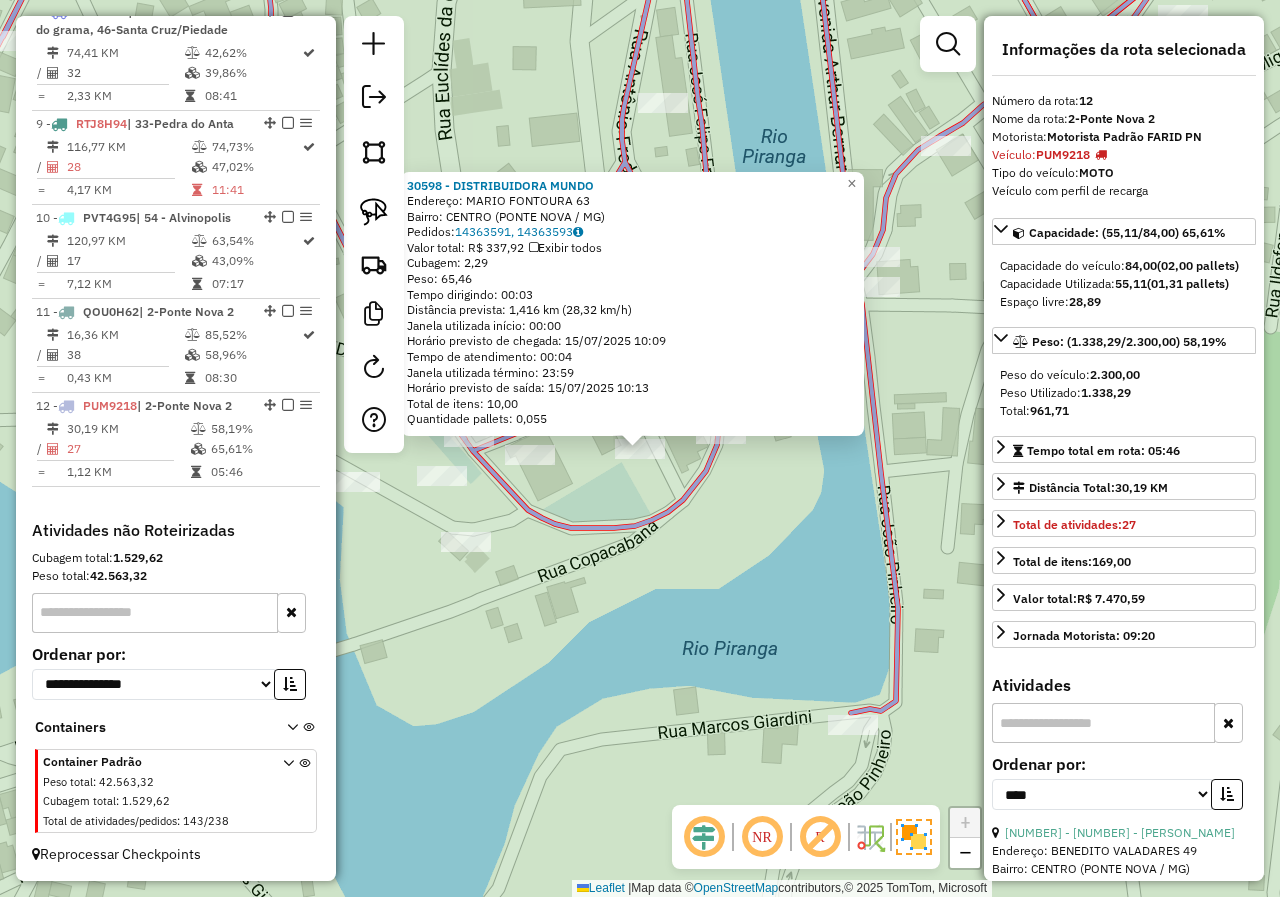 click on "30598 - DISTRIBUIDORA  MUNDO  Endereço:  MARIO FONTOURA 63   Bairro: CENTRO (PONTE NOVA / MG)   Pedidos:  14363591, 14363593   Valor total: R$ 337,92   Exibir todos   Cubagem: 2,29  Peso: 65,46  Tempo dirigindo: 00:03   Distância prevista: 1,416 km (28,32 km/h)   Janela utilizada início: 00:00   Horário previsto de chegada: 15/07/2025 10:09   Tempo de atendimento: 00:04   Janela utilizada término: 23:59   Horário previsto de saída: 15/07/2025 10:13   Total de itens: 10,00   Quantidade pallets: 0,055  × Janela de atendimento Grade de atendimento Capacidade Transportadoras Veículos Cliente Pedidos  Rotas Selecione os dias de semana para filtrar as janelas de atendimento  Seg   Ter   Qua   Qui   Sex   Sáb   Dom  Informe o período da janela de atendimento: De: Até:  Filtrar exatamente a janela do cliente  Considerar janela de atendimento padrão  Selecione os dias de semana para filtrar as grades de atendimento  Seg   Ter   Qua   Qui   Sex   Sáb   Dom   Clientes fora do dia de atendimento selecionado" 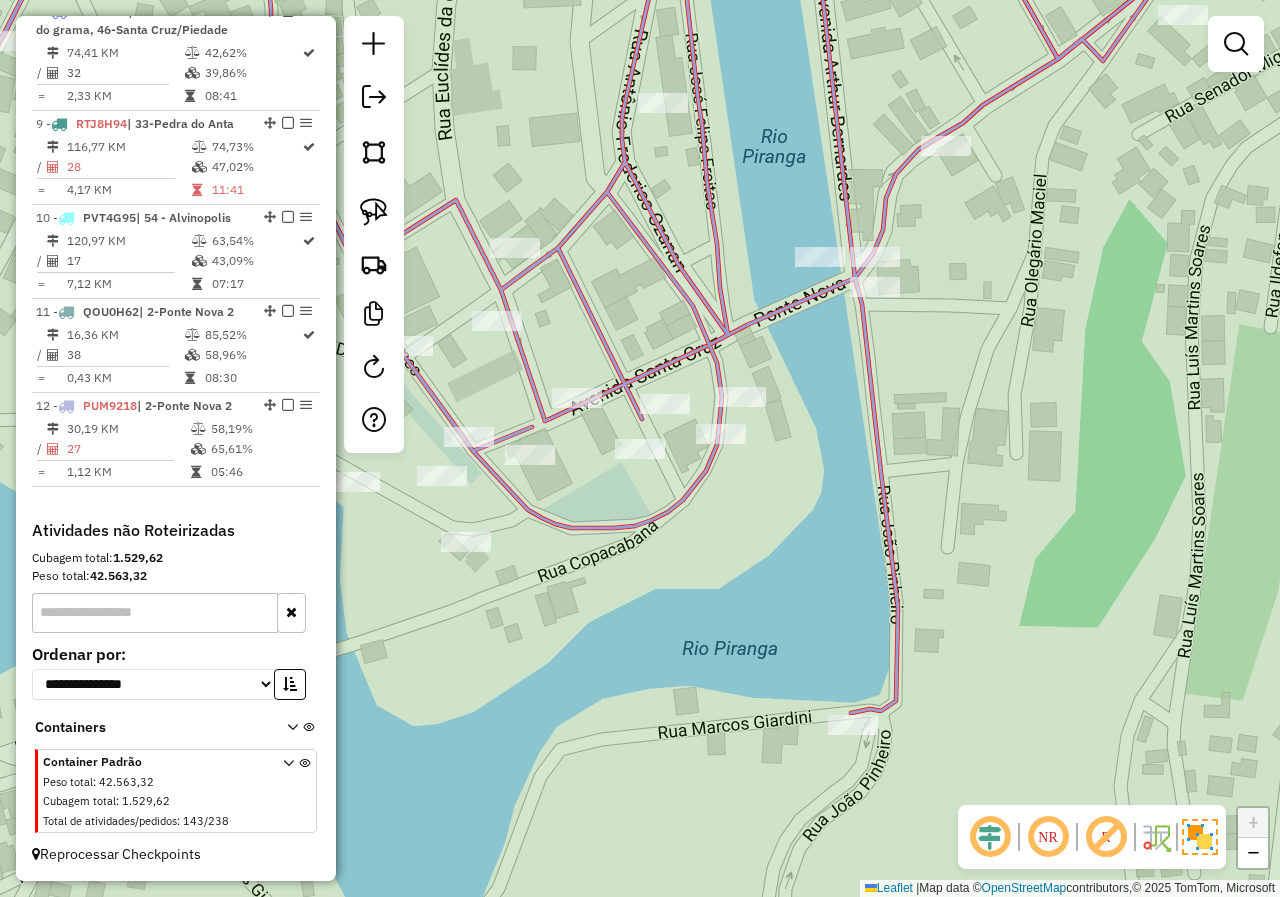 click on "Rota 12 - Placa PUM9218  29718 - DISTRIBUIDORA ANDRAD Janela de atendimento Grade de atendimento Capacidade Transportadoras Veículos Cliente Pedidos  Rotas Selecione os dias de semana para filtrar as janelas de atendimento  Seg   Ter   Qua   Qui   Sex   Sáb   Dom  Informe o período da janela de atendimento: De: Até:  Filtrar exatamente a janela do cliente  Considerar janela de atendimento padrão  Selecione os dias de semana para filtrar as grades de atendimento  Seg   Ter   Qua   Qui   Sex   Sáb   Dom   Considerar clientes sem dia de atendimento cadastrado  Clientes fora do dia de atendimento selecionado Filtrar as atividades entre os valores definidos abaixo:  Peso mínimo:   Peso máximo:   Cubagem mínima:   Cubagem máxima:   De:   Até:  Filtrar as atividades entre o tempo de atendimento definido abaixo:  De:   Até:   Considerar capacidade total dos clientes não roteirizados Transportadora: Selecione um ou mais itens Tipo de veículo: Selecione um ou mais itens Veículo: Motorista: Nome: Rótulo:" 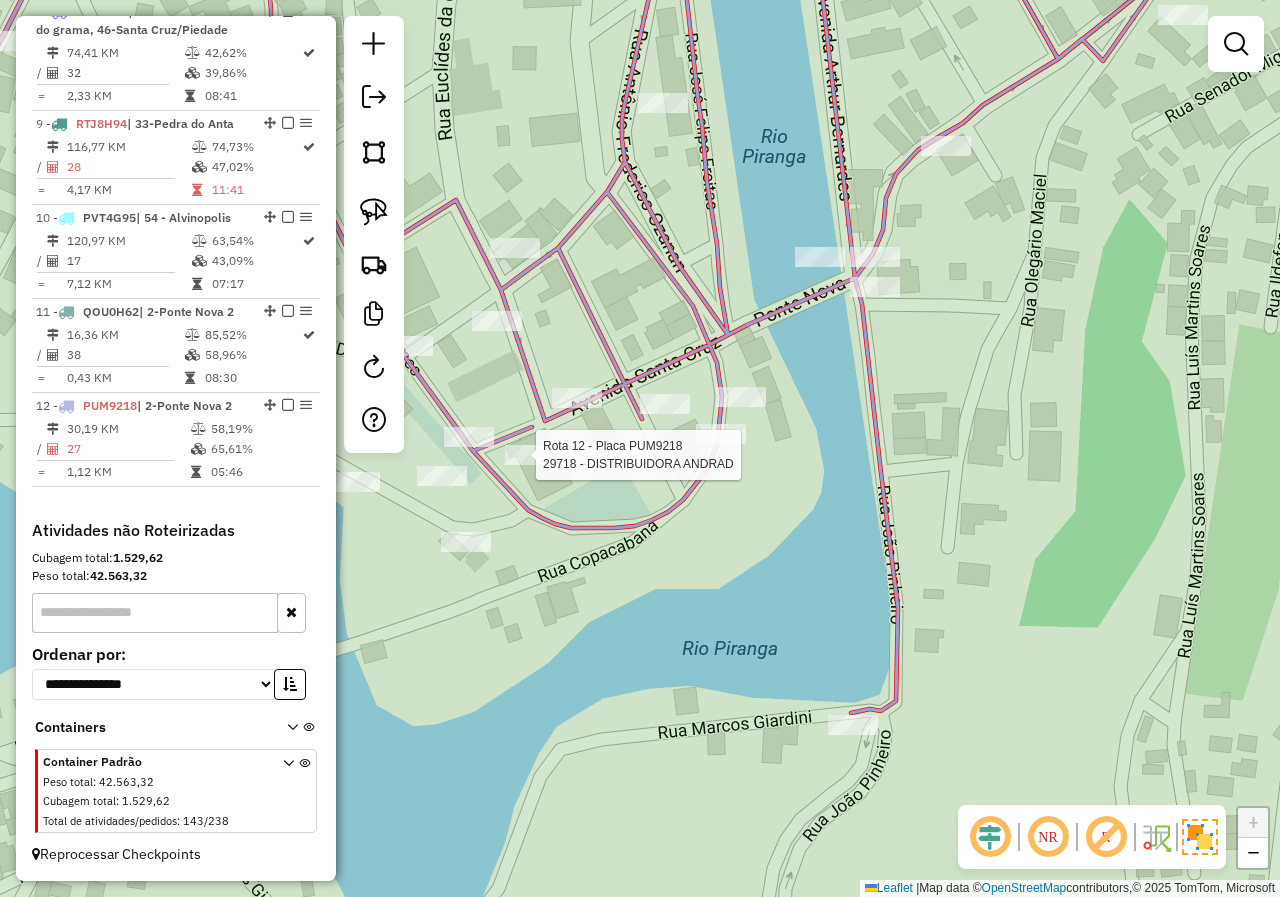 click 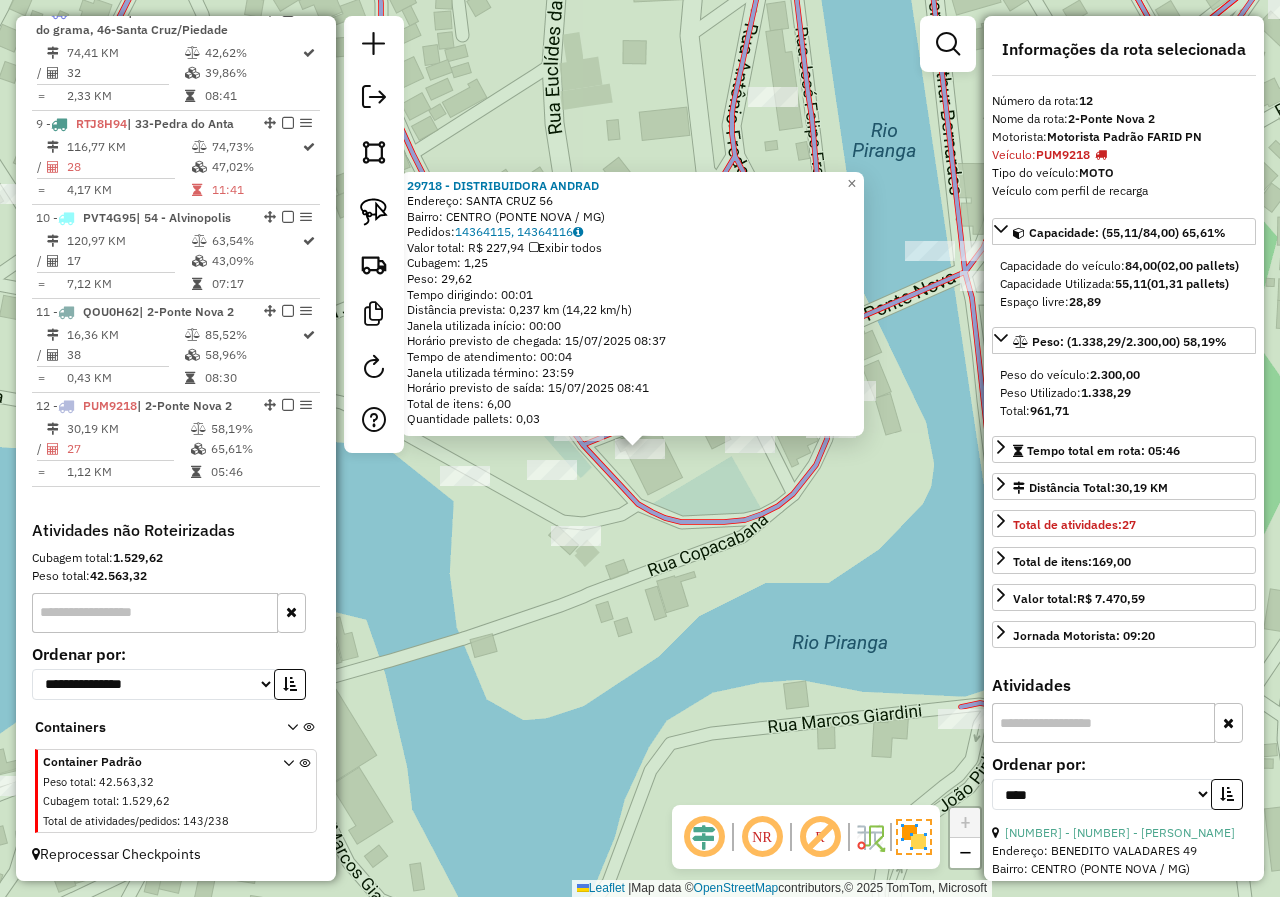 drag, startPoint x: 612, startPoint y: 610, endPoint x: 607, endPoint y: 543, distance: 67.18631 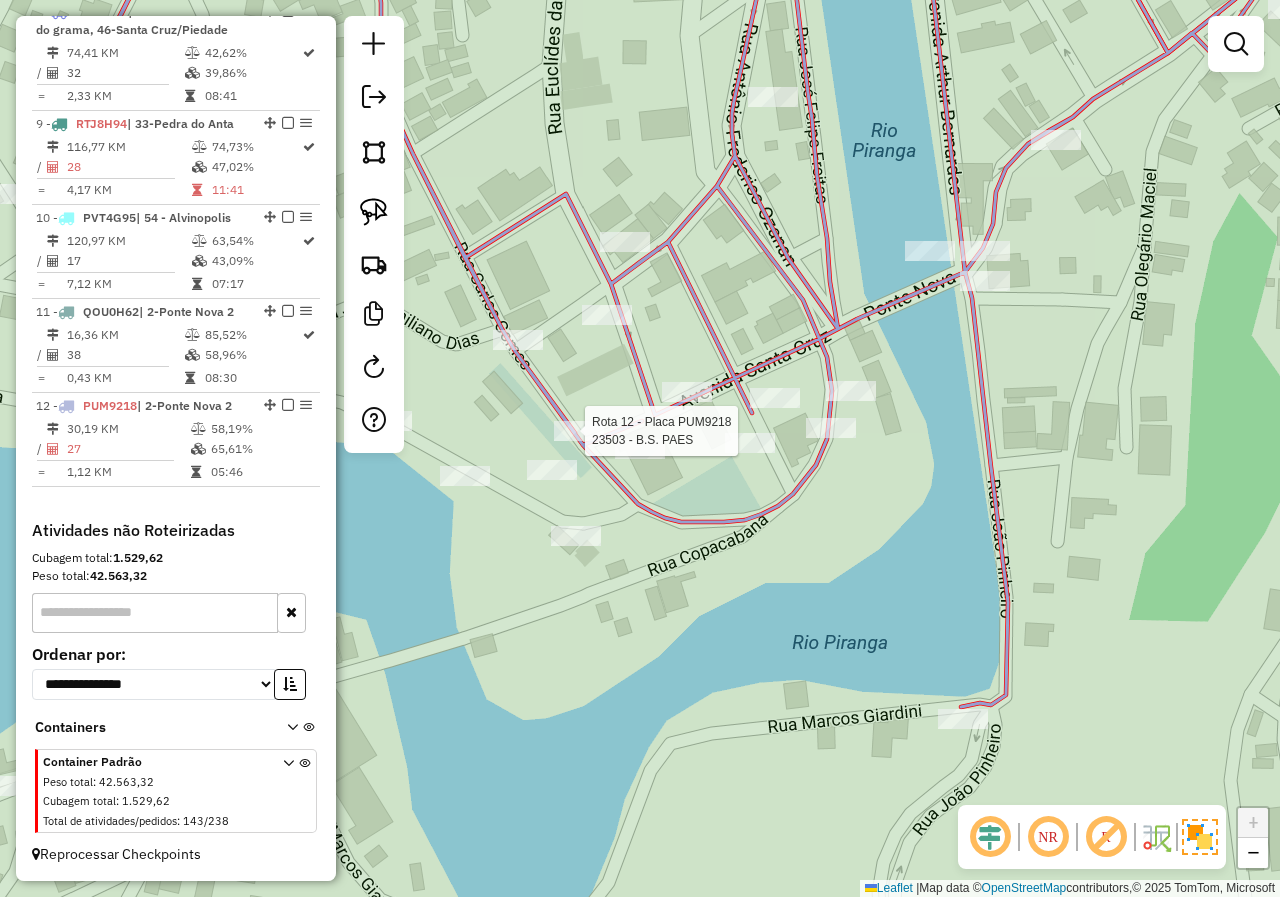 select on "*********" 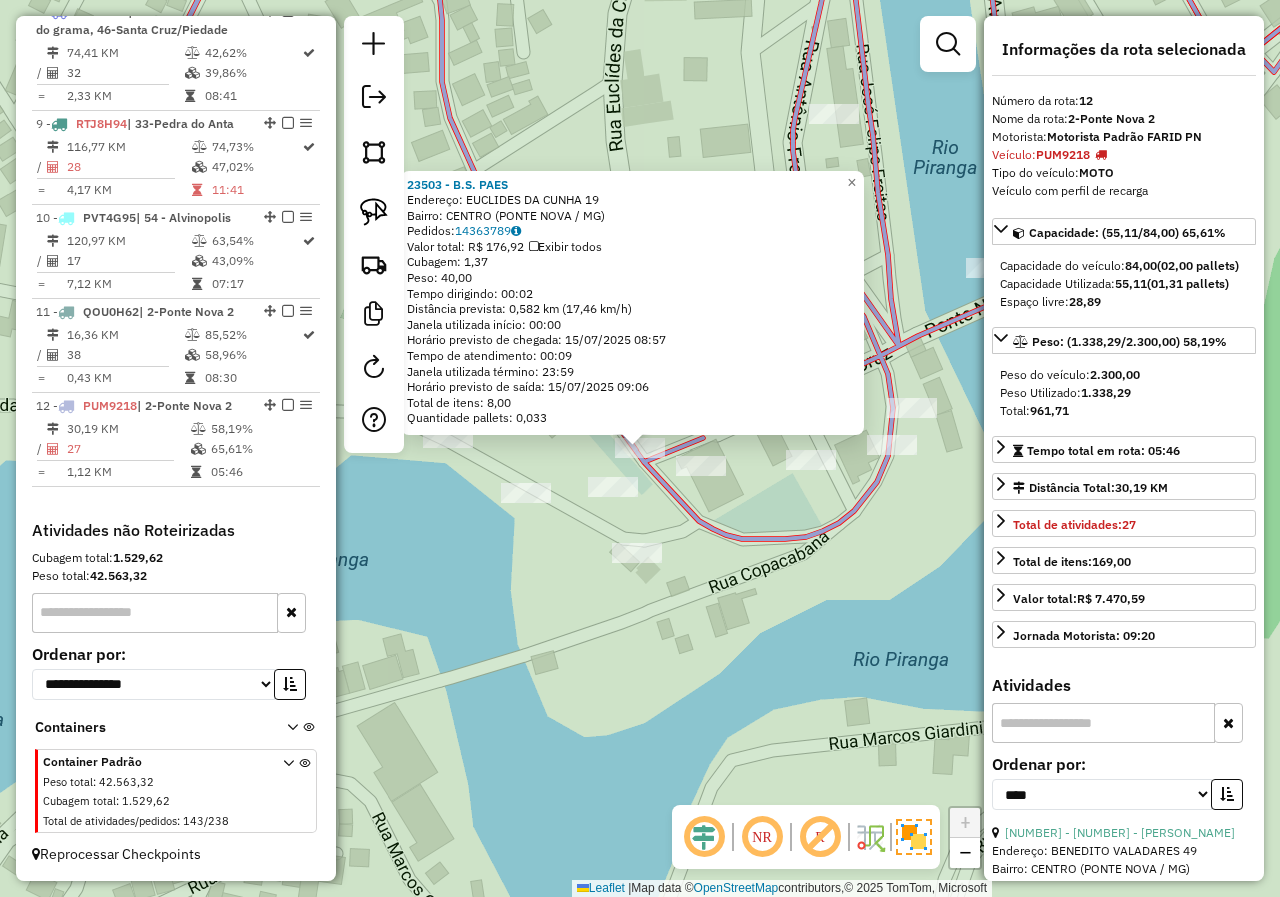 click on "23503 - B.S. PAES  Endereço:  EUCLIDES DA CUNHA 19   Bairro: CENTRO (PONTE NOVA / MG)   Pedidos:  14363789   Valor total: R$ 176,92   Exibir todos   Cubagem: 1,37  Peso: 40,00  Tempo dirigindo: 00:02   Distância prevista: 0,582 km (17,46 km/h)   Janela utilizada início: 00:00   Horário previsto de chegada: 15/07/2025 08:57   Tempo de atendimento: 00:09   Janela utilizada término: 23:59   Horário previsto de saída: 15/07/2025 09:06   Total de itens: 8,00   Quantidade pallets: 0,033  × Janela de atendimento Grade de atendimento Capacidade Transportadoras Veículos Cliente Pedidos  Rotas Selecione os dias de semana para filtrar as janelas de atendimento  Seg   Ter   Qua   Qui   Sex   Sáb   Dom  Informe o período da janela de atendimento: De: Até:  Filtrar exatamente a janela do cliente  Considerar janela de atendimento padrão  Selecione os dias de semana para filtrar as grades de atendimento  Seg   Ter   Qua   Qui   Sex   Sáb   Dom   Considerar clientes sem dia de atendimento cadastrado  De:   De:" 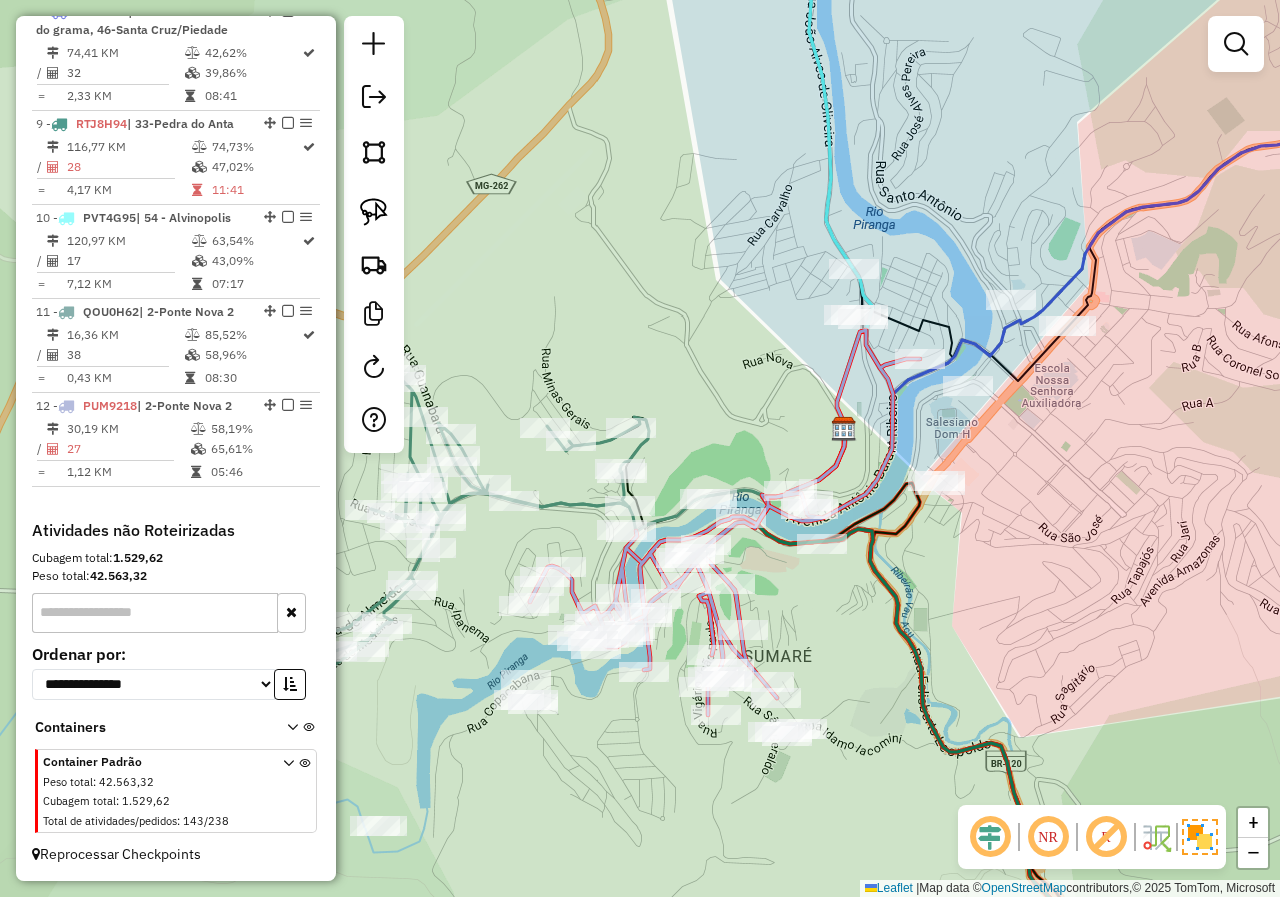 drag, startPoint x: 659, startPoint y: 751, endPoint x: 620, endPoint y: 731, distance: 43.829212 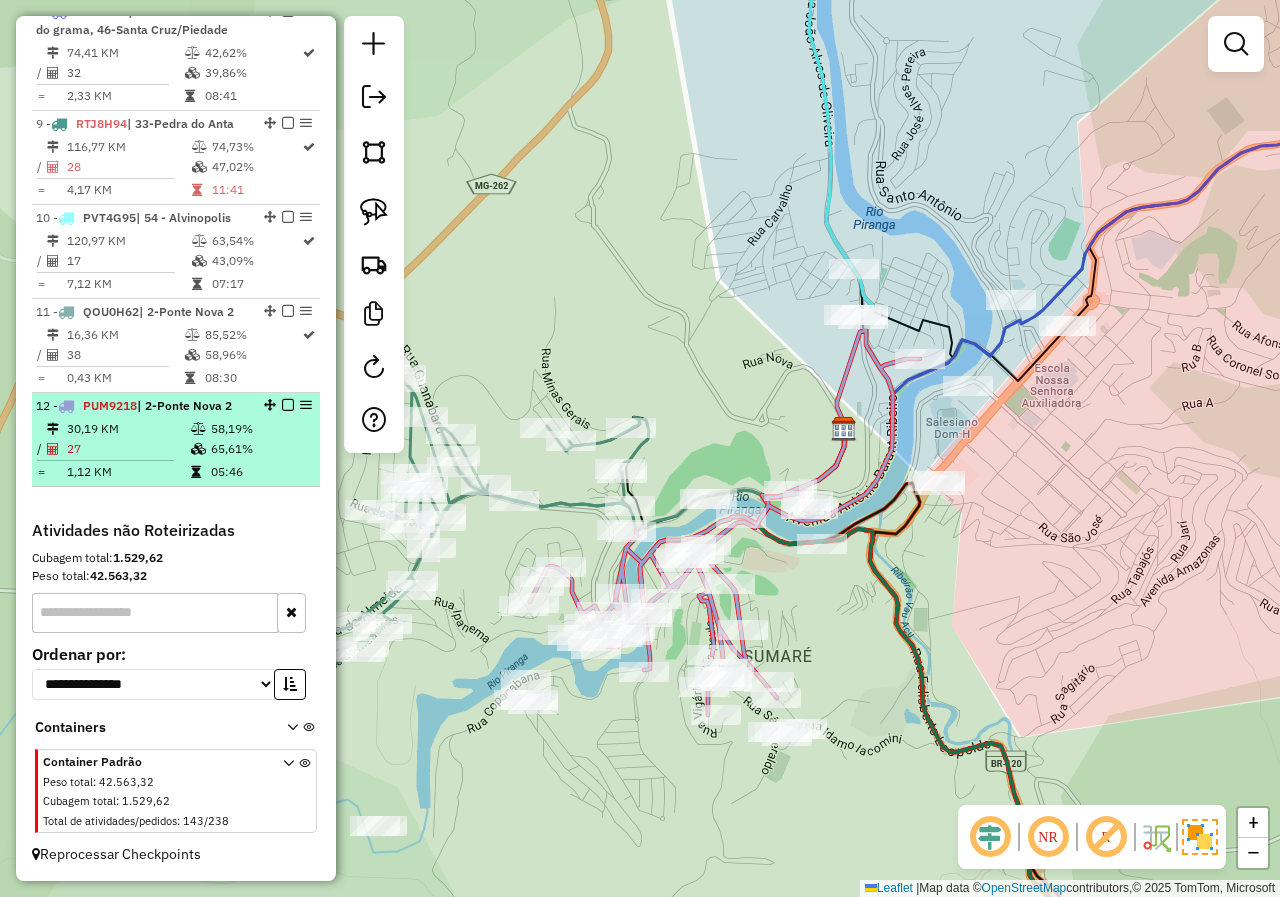 click at bounding box center [288, 405] 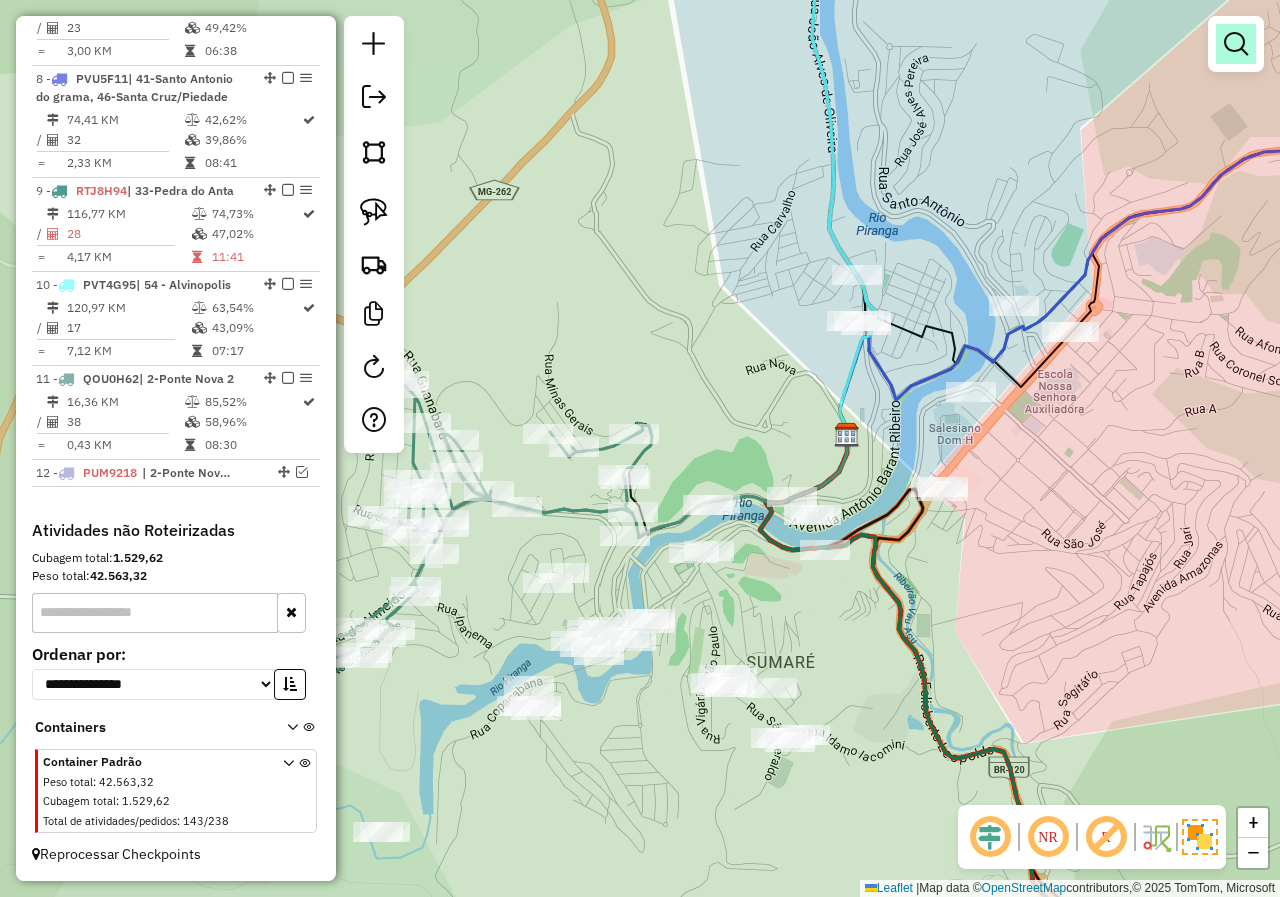click at bounding box center [1236, 44] 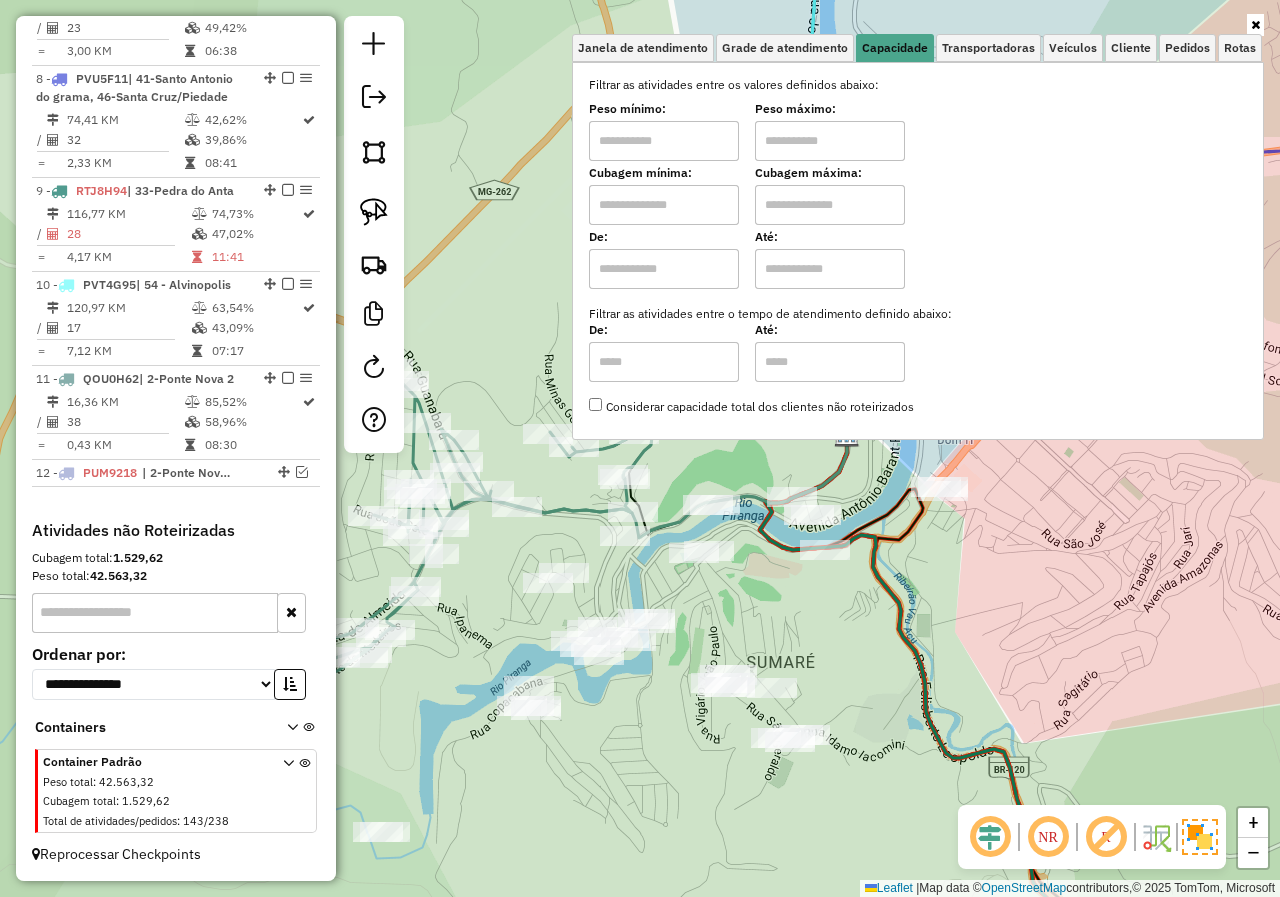 click on "Janela de atendimento Grade de atendimento Capacidade Transportadoras Veículos Cliente Pedidos  Rotas Selecione os dias de semana para filtrar as janelas de atendimento  Seg   Ter   Qua   Qui   Sex   Sáb   Dom  Informe o período da janela de atendimento: De: Até:  Filtrar exatamente a janela do cliente  Considerar janela de atendimento padrão  Selecione os dias de semana para filtrar as grades de atendimento  Seg   Ter   Qua   Qui   Sex   Sáb   Dom   Considerar clientes sem dia de atendimento cadastrado  Clientes fora do dia de atendimento selecionado Filtrar as atividades entre os valores definidos abaixo:  Peso mínimo:   Peso máximo:   Cubagem mínima:   Cubagem máxima:   De:   Até:  Filtrar as atividades entre o tempo de atendimento definido abaixo:  De:   Até:   Considerar capacidade total dos clientes não roteirizados Transportadora: Selecione um ou mais itens Tipo de veículo: Selecione um ou mais itens Veículo: Selecione um ou mais itens Motorista: Selecione um ou mais itens Nome: Rótulo:" 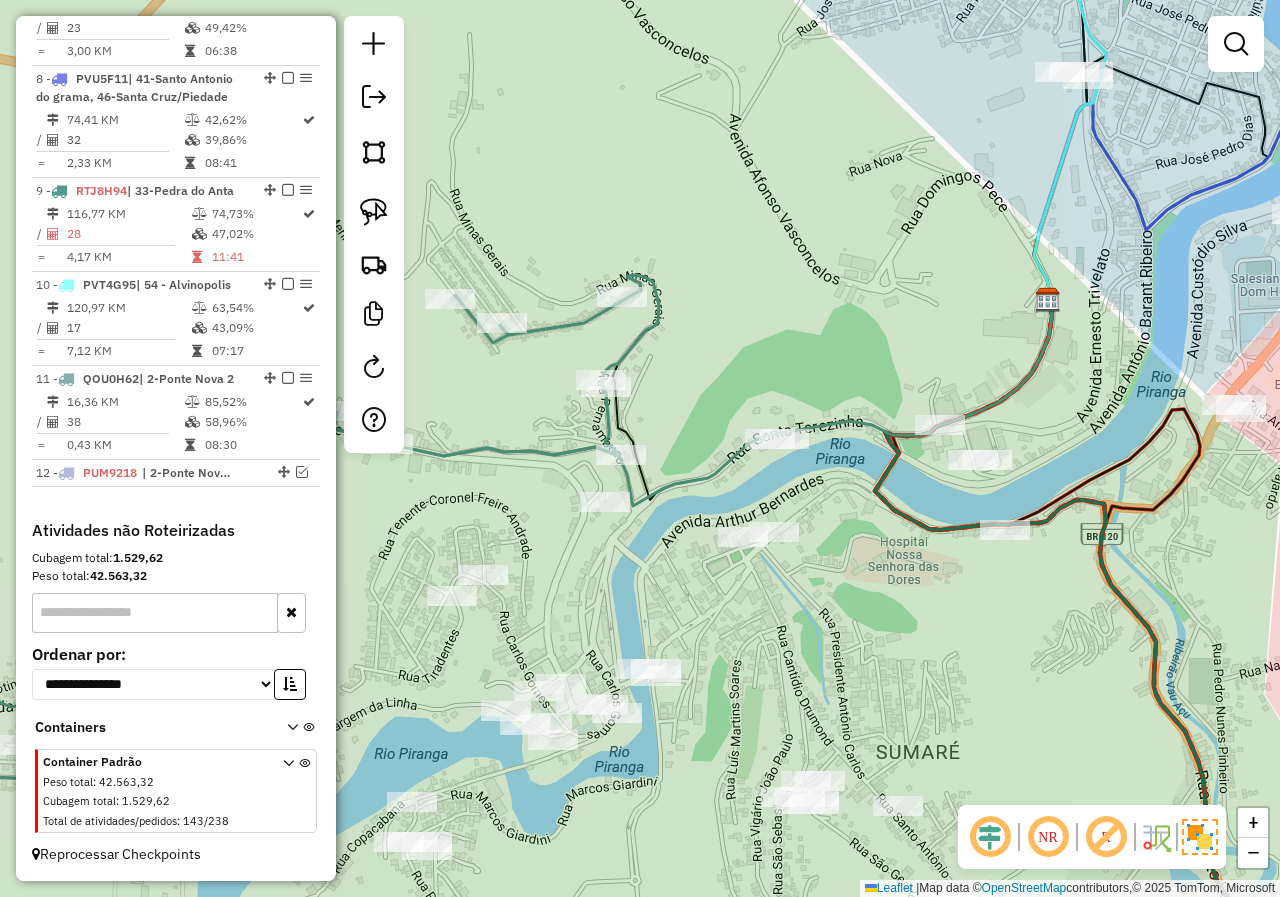 drag, startPoint x: 718, startPoint y: 561, endPoint x: 762, endPoint y: 558, distance: 44.102154 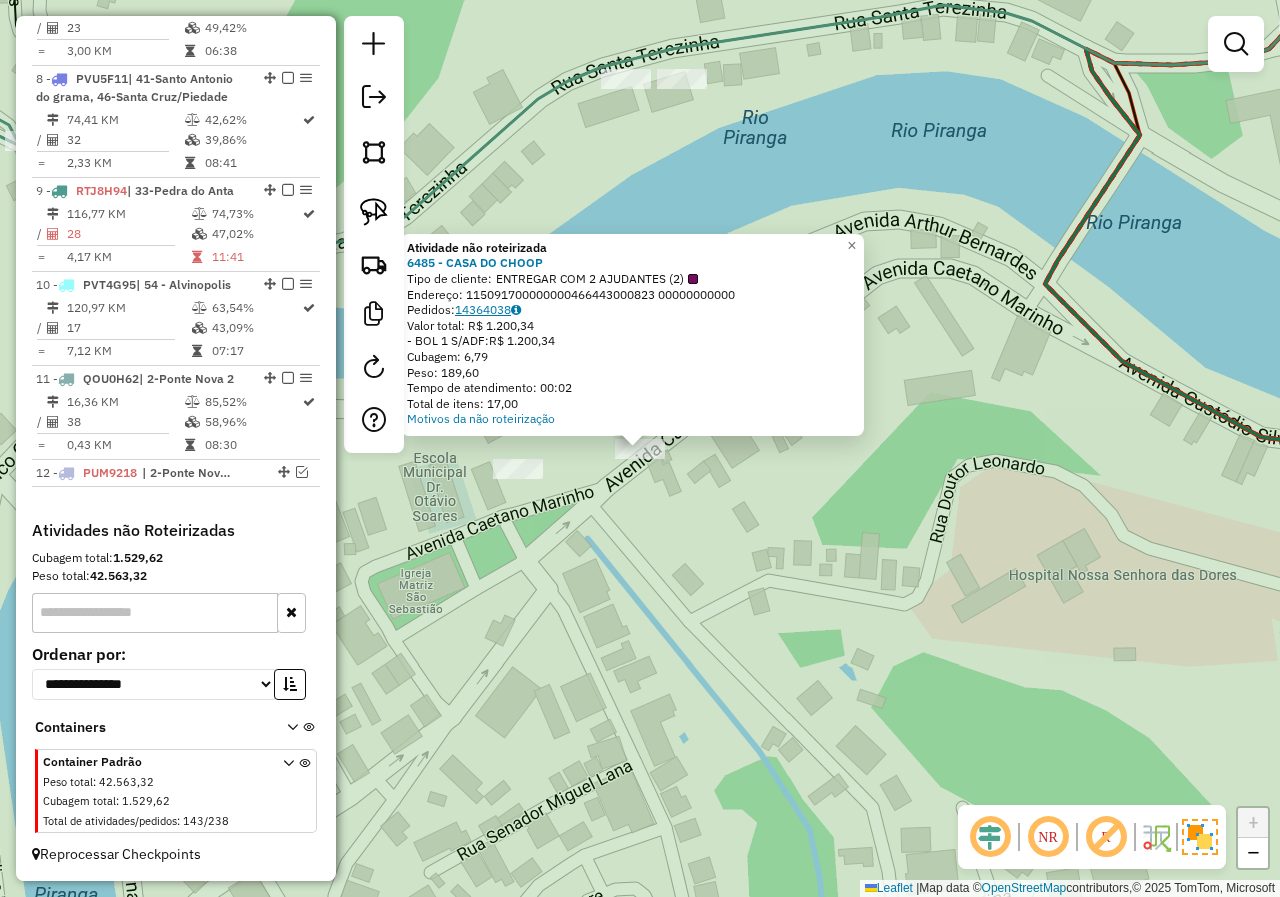 click on "14364038" 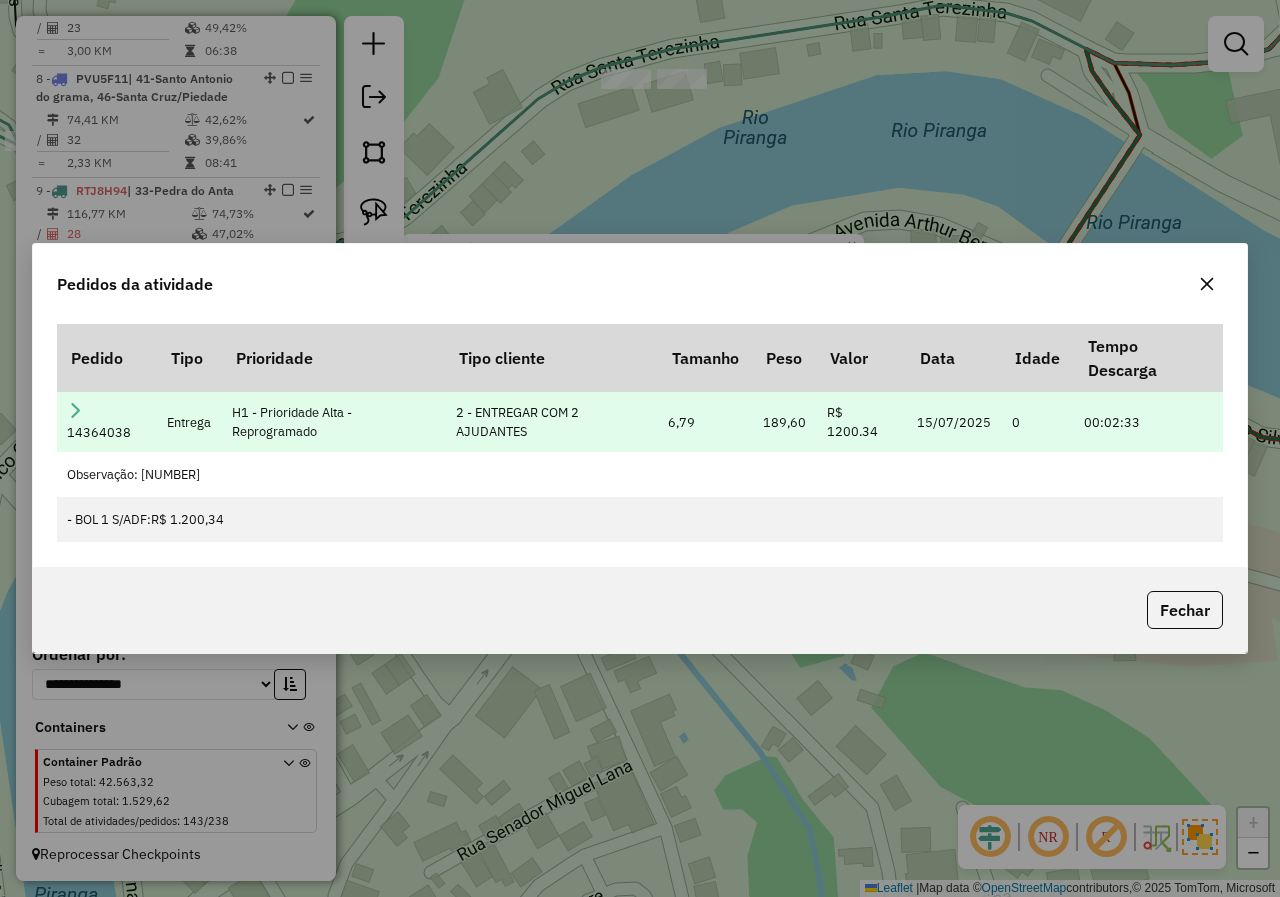click on "14364038" at bounding box center (107, 422) 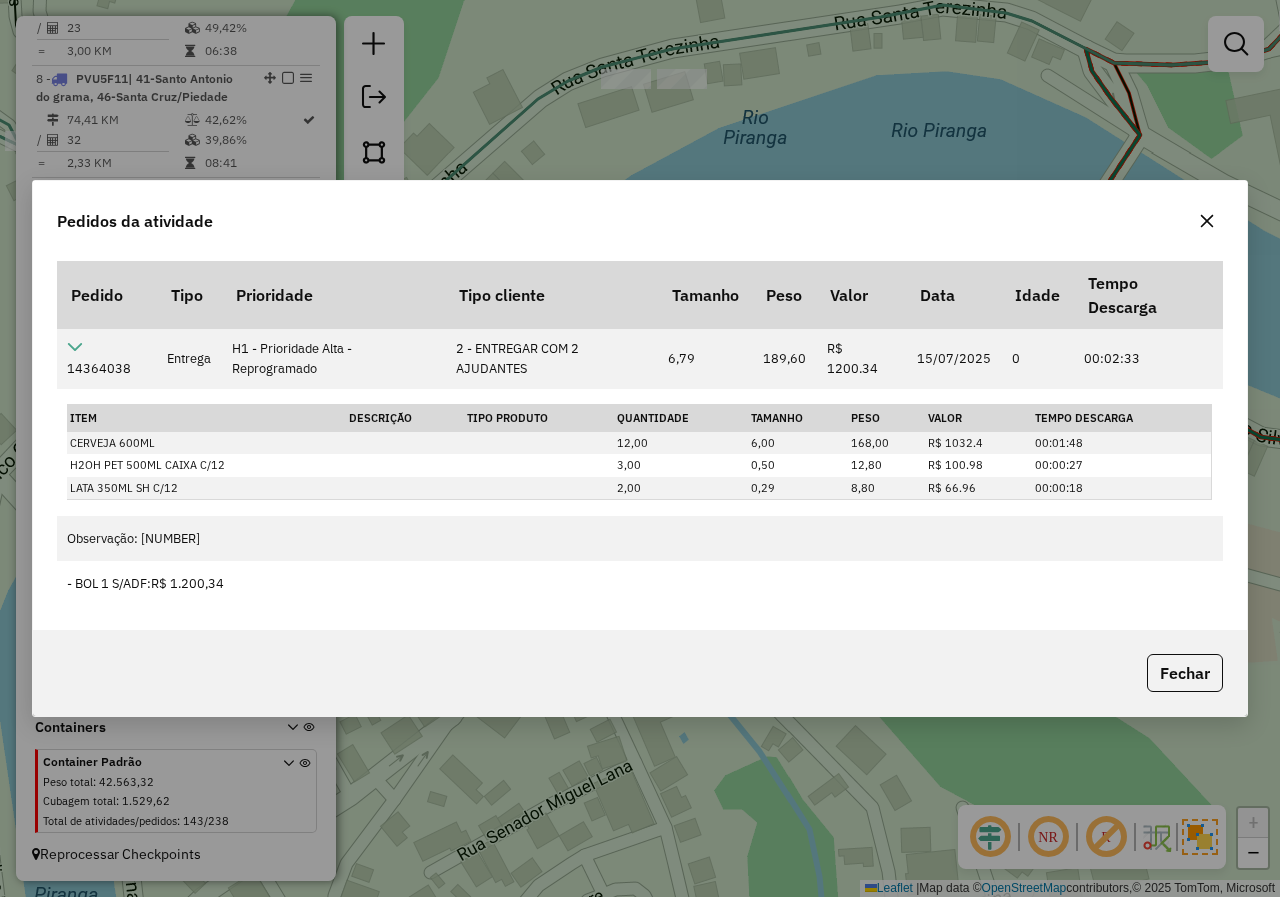 click 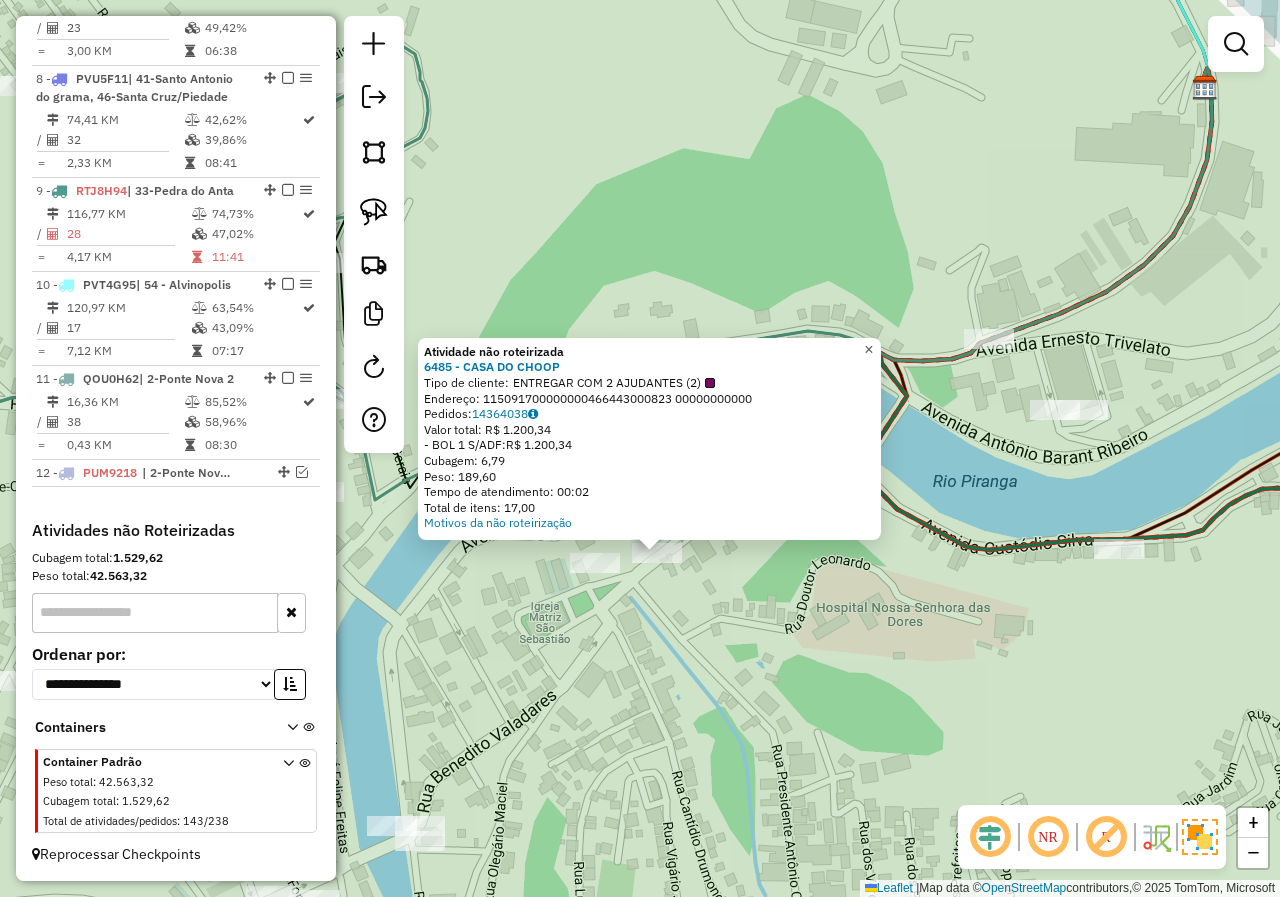 click on "×" 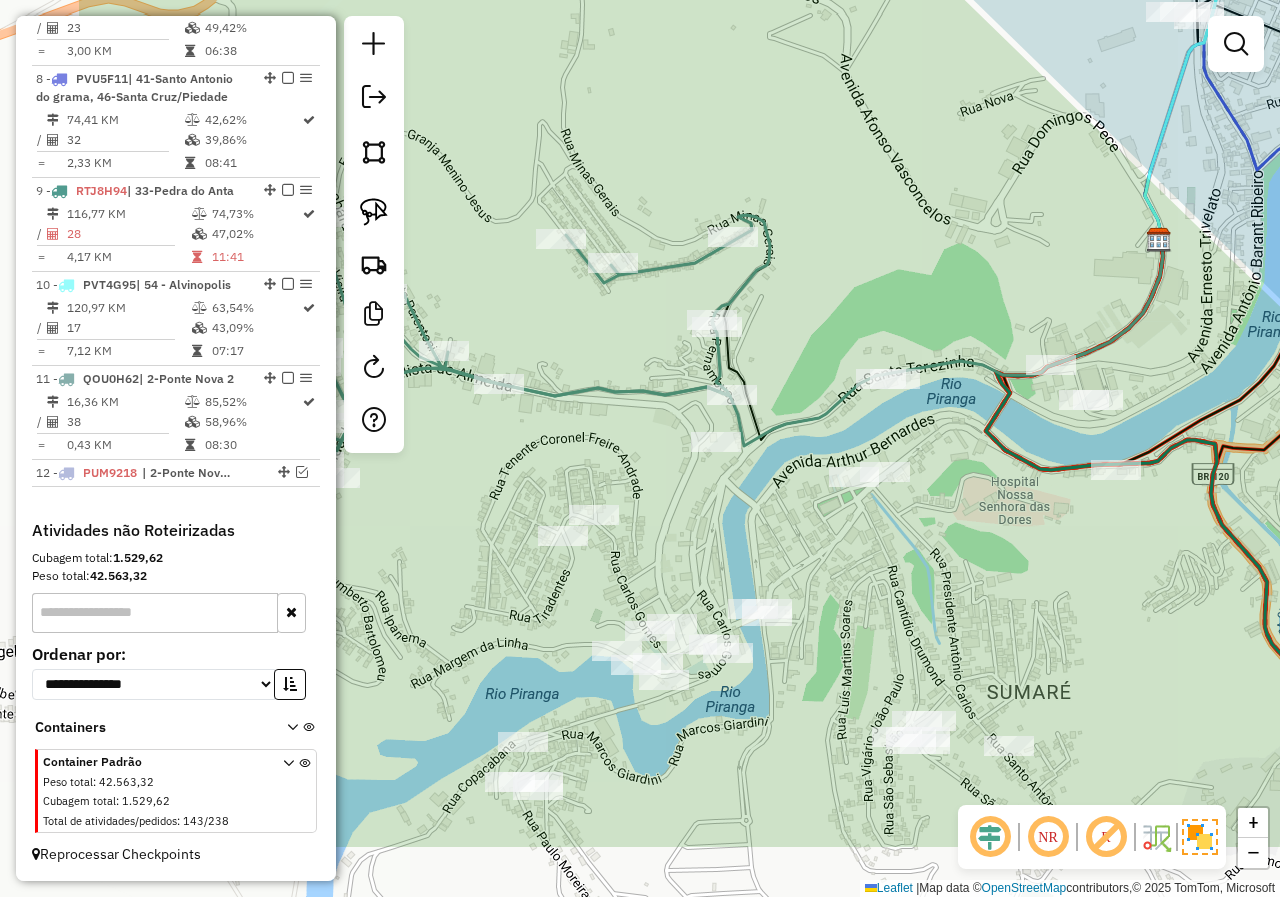 drag, startPoint x: 701, startPoint y: 685, endPoint x: 997, endPoint y: 496, distance: 351.19366 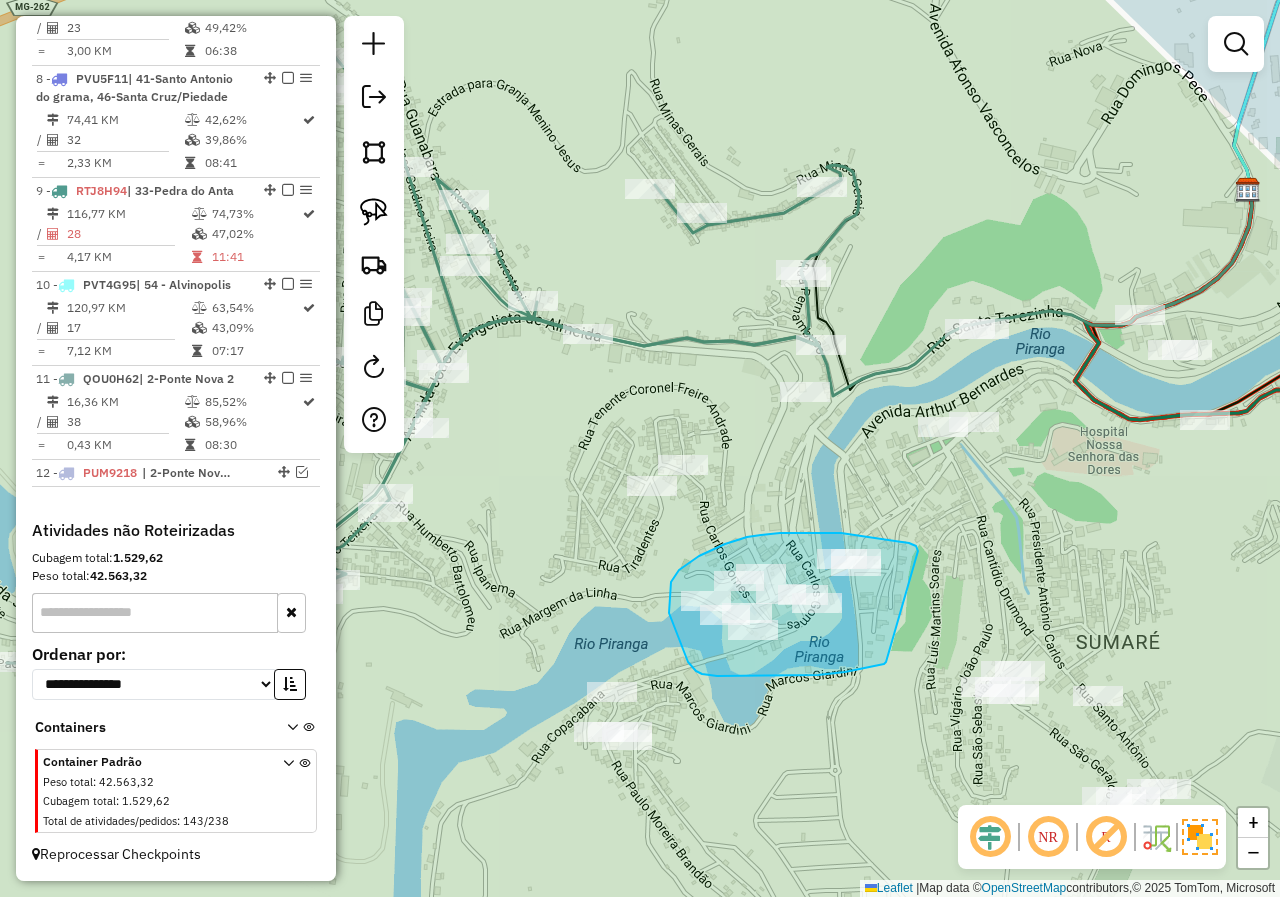 drag, startPoint x: 918, startPoint y: 551, endPoint x: 886, endPoint y: 662, distance: 115.52056 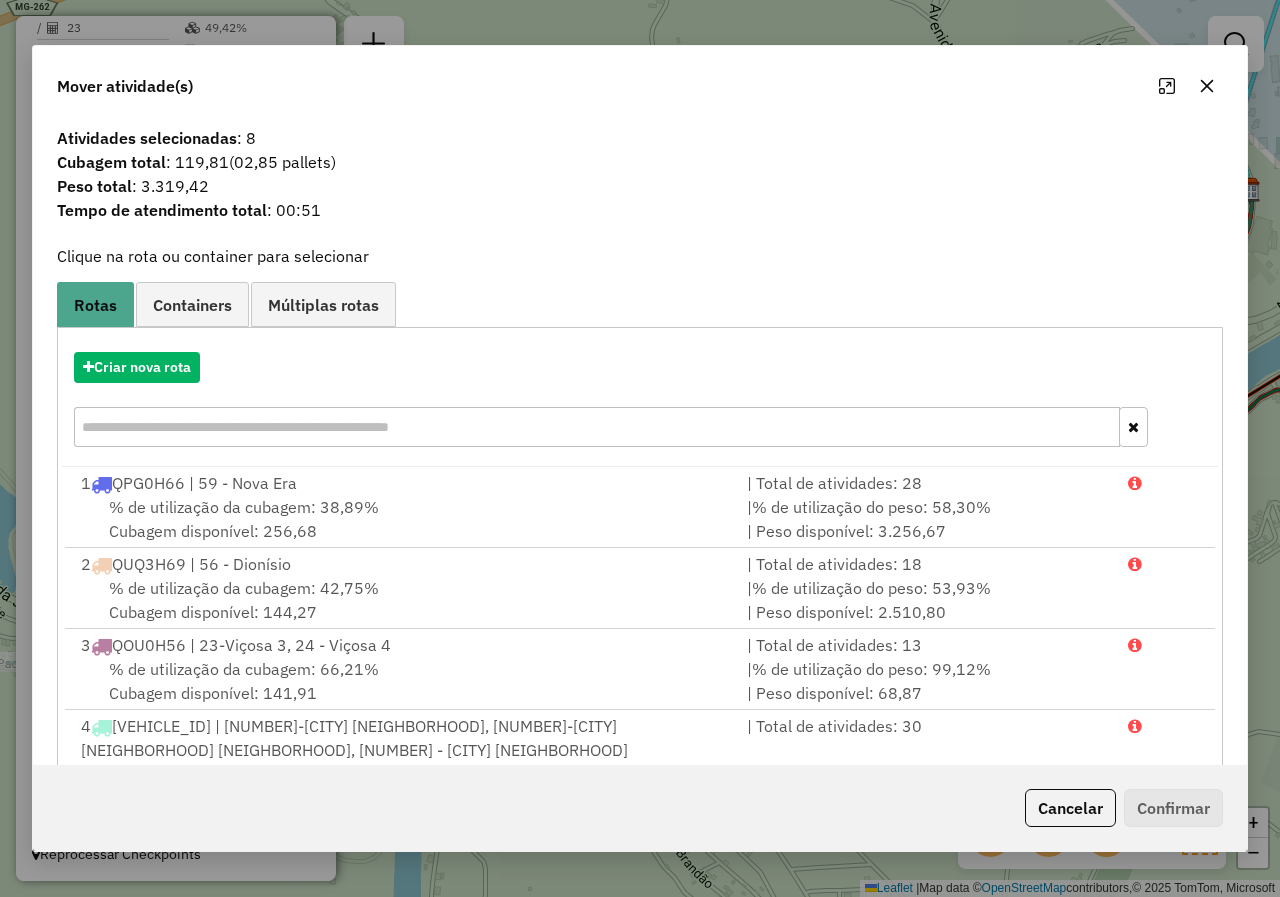 click 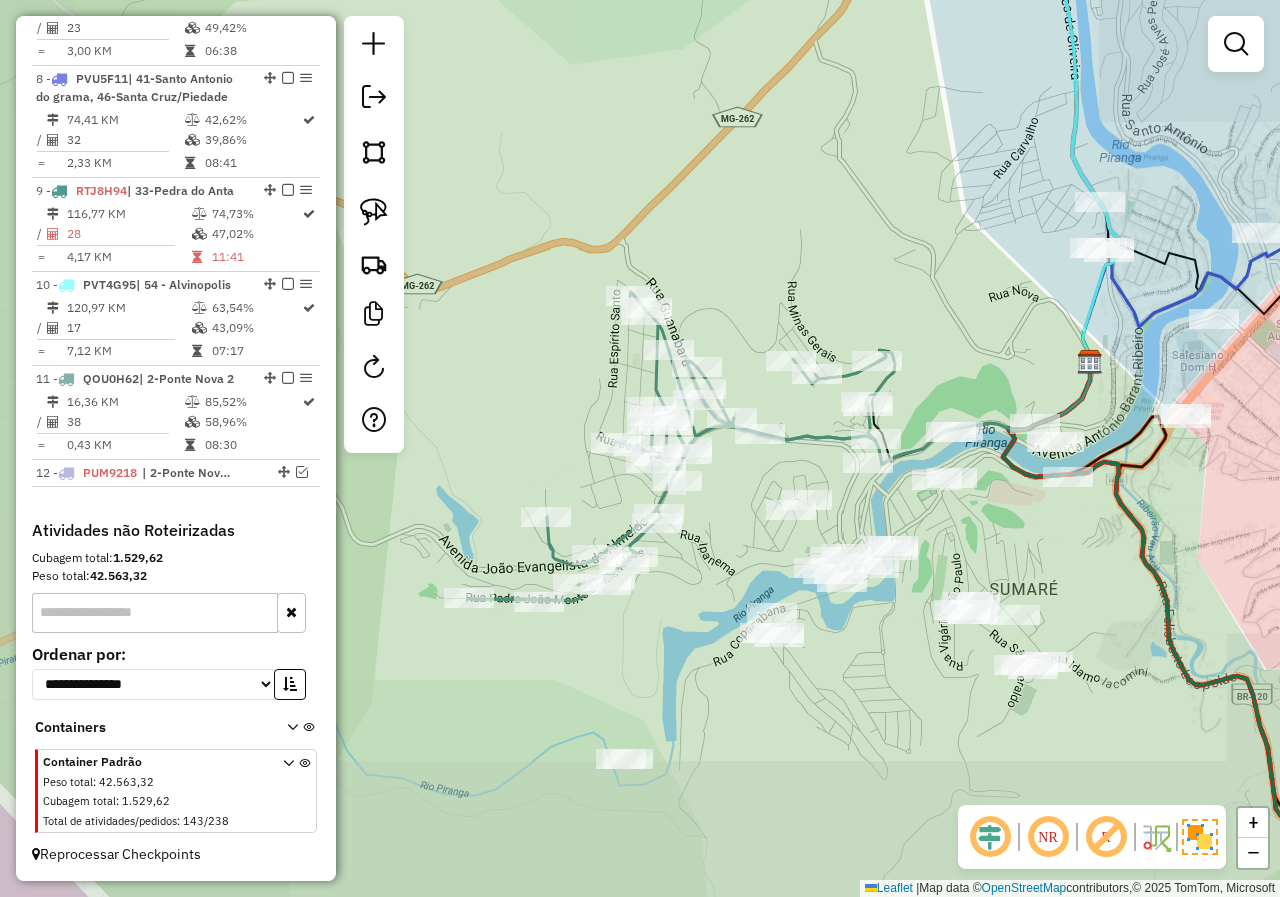drag, startPoint x: 1013, startPoint y: 550, endPoint x: 958, endPoint y: 502, distance: 73 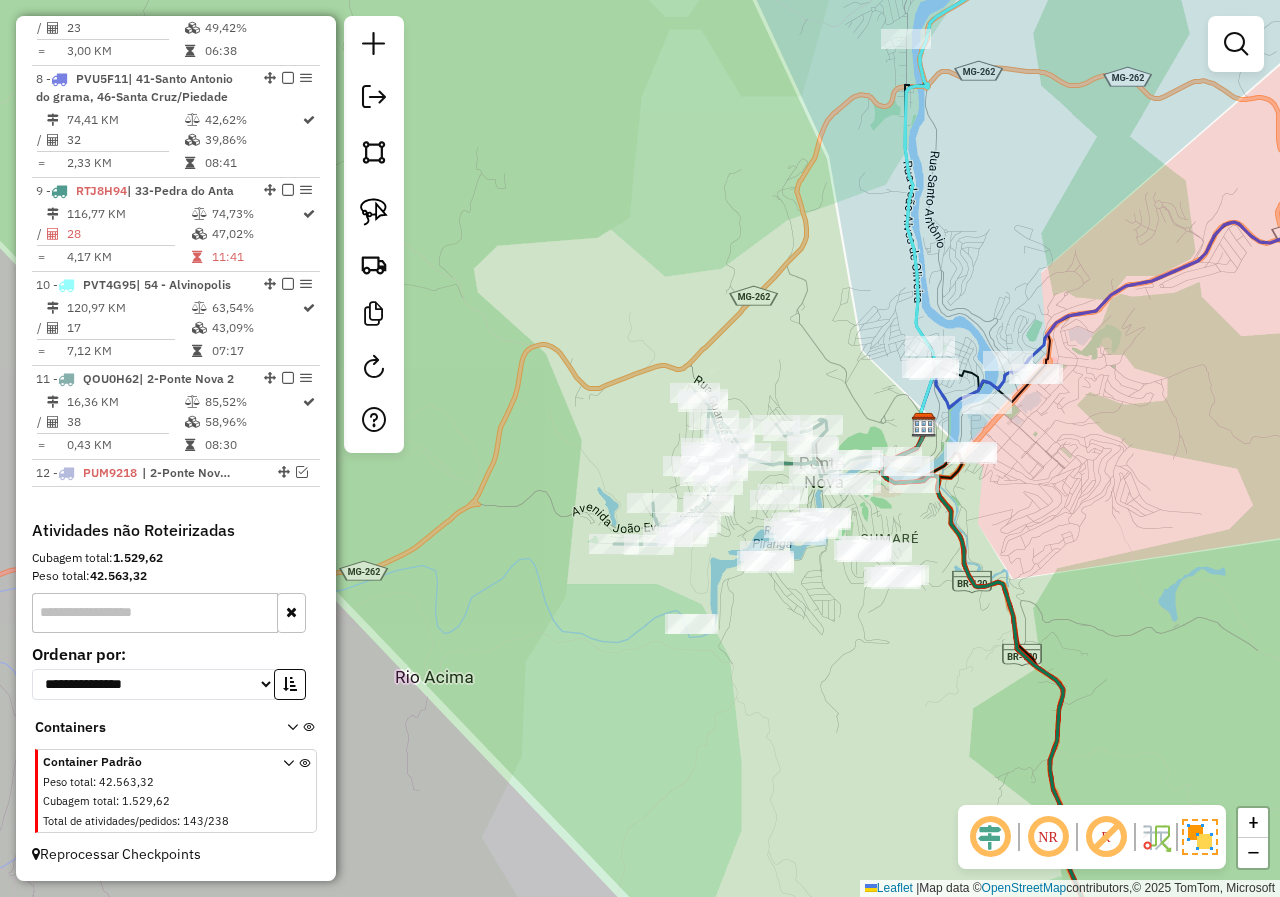 drag, startPoint x: 975, startPoint y: 519, endPoint x: 880, endPoint y: 527, distance: 95.33625 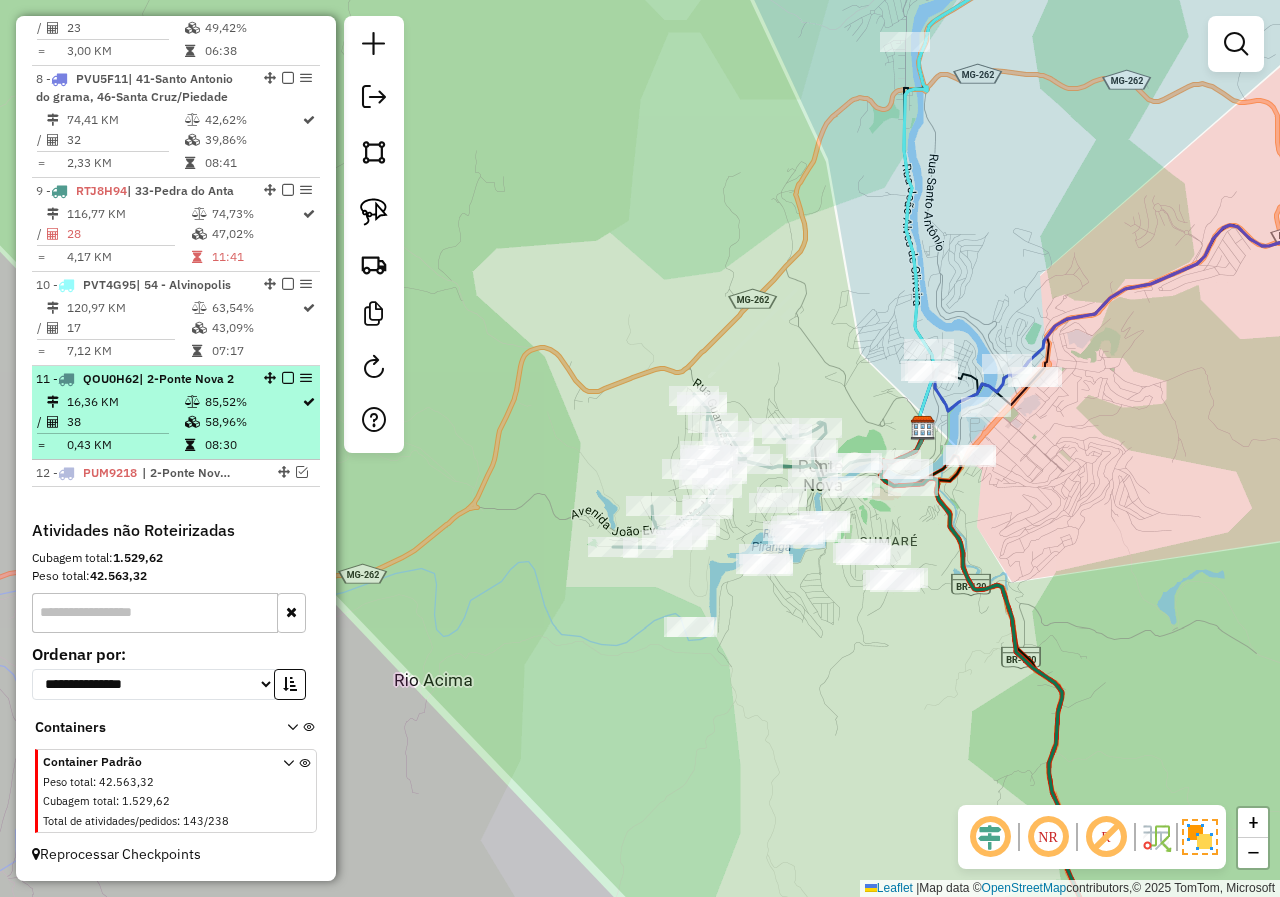 click at bounding box center [288, 378] 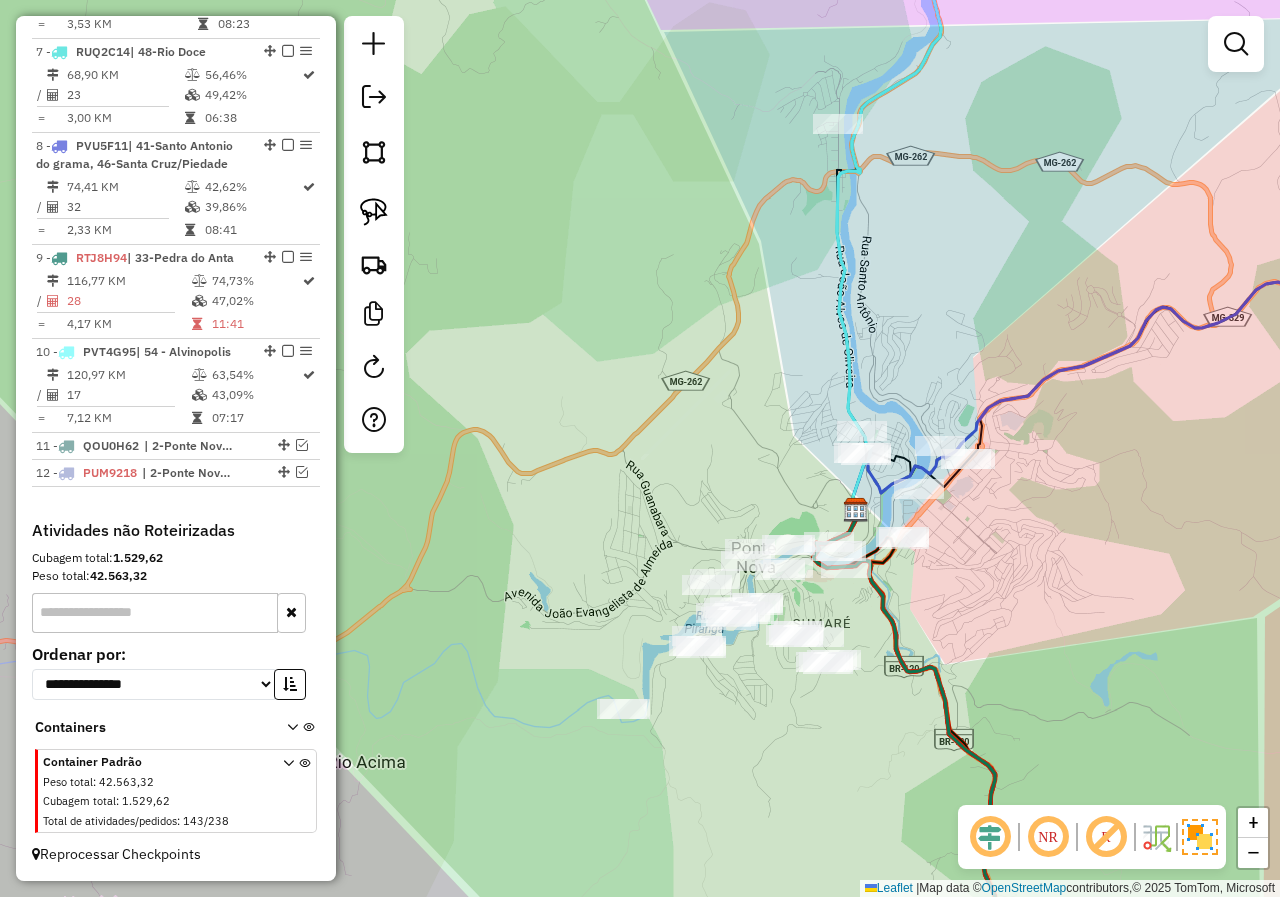 drag, startPoint x: 987, startPoint y: 507, endPoint x: 920, endPoint y: 589, distance: 105.89146 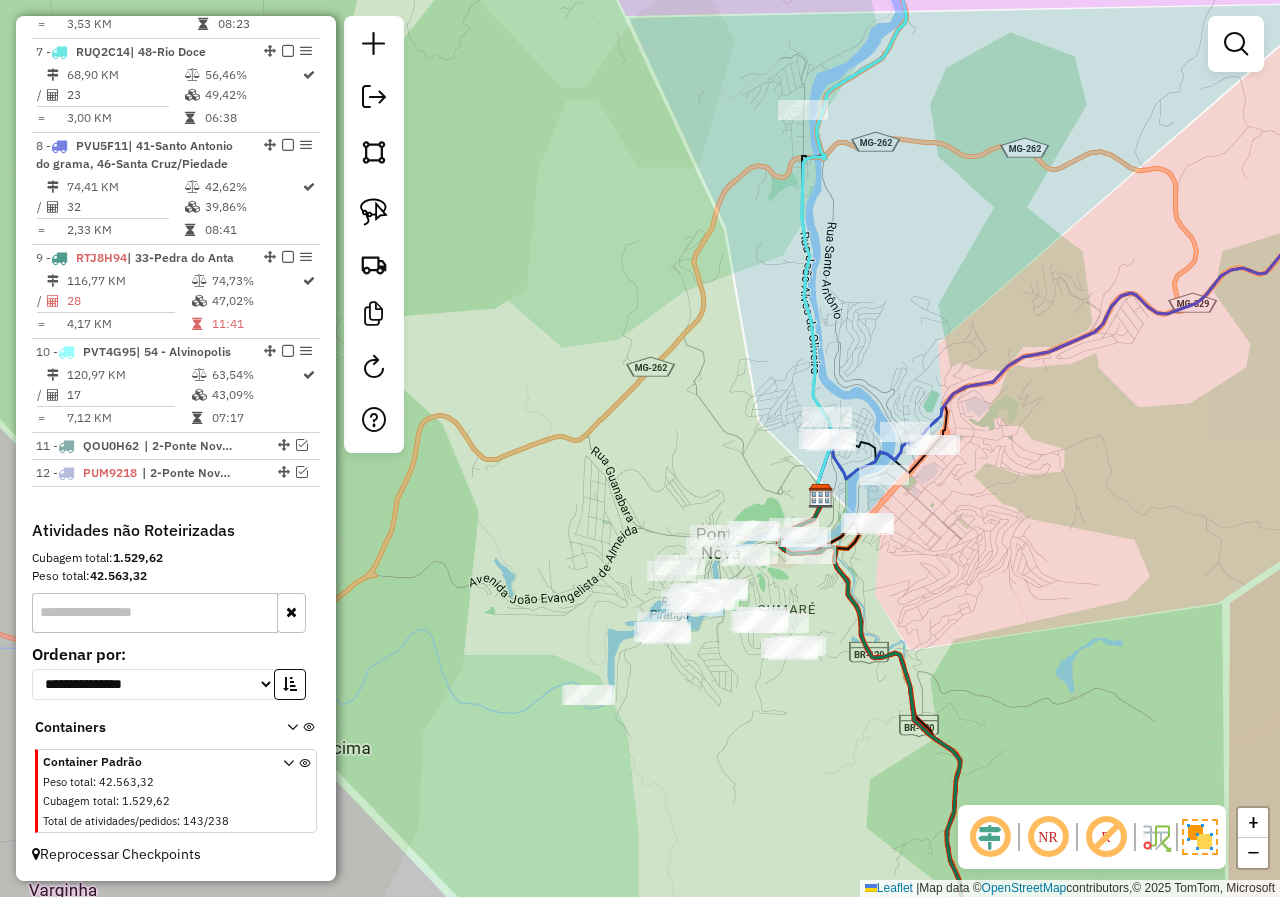 drag, startPoint x: 1029, startPoint y: 598, endPoint x: 993, endPoint y: 583, distance: 39 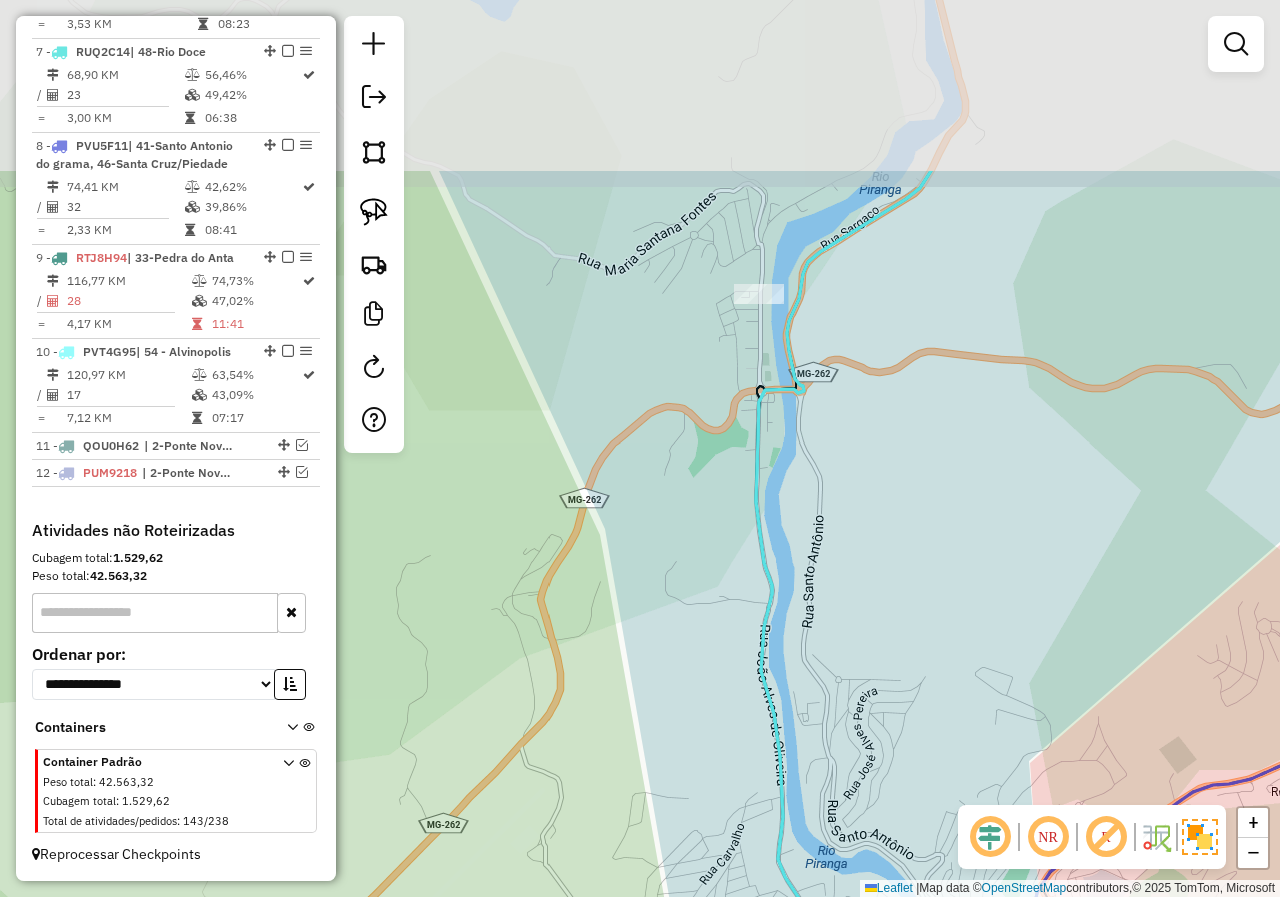 click on "Janela de atendimento Grade de atendimento Capacidade Transportadoras Veículos Cliente Pedidos  Rotas Selecione os dias de semana para filtrar as janelas de atendimento  Seg   Ter   Qua   Qui   Sex   Sáb   Dom  Informe o período da janela de atendimento: De: Até:  Filtrar exatamente a janela do cliente  Considerar janela de atendimento padrão  Selecione os dias de semana para filtrar as grades de atendimento  Seg   Ter   Qua   Qui   Sex   Sáb   Dom   Considerar clientes sem dia de atendimento cadastrado  Clientes fora do dia de atendimento selecionado Filtrar as atividades entre os valores definidos abaixo:  Peso mínimo:   Peso máximo:   Cubagem mínima:   Cubagem máxima:   De:   Até:  Filtrar as atividades entre o tempo de atendimento definido abaixo:  De:   Até:   Considerar capacidade total dos clientes não roteirizados Transportadora: Selecione um ou mais itens Tipo de veículo: Selecione um ou mais itens Veículo: Selecione um ou mais itens Motorista: Selecione um ou mais itens Nome: Rótulo:" 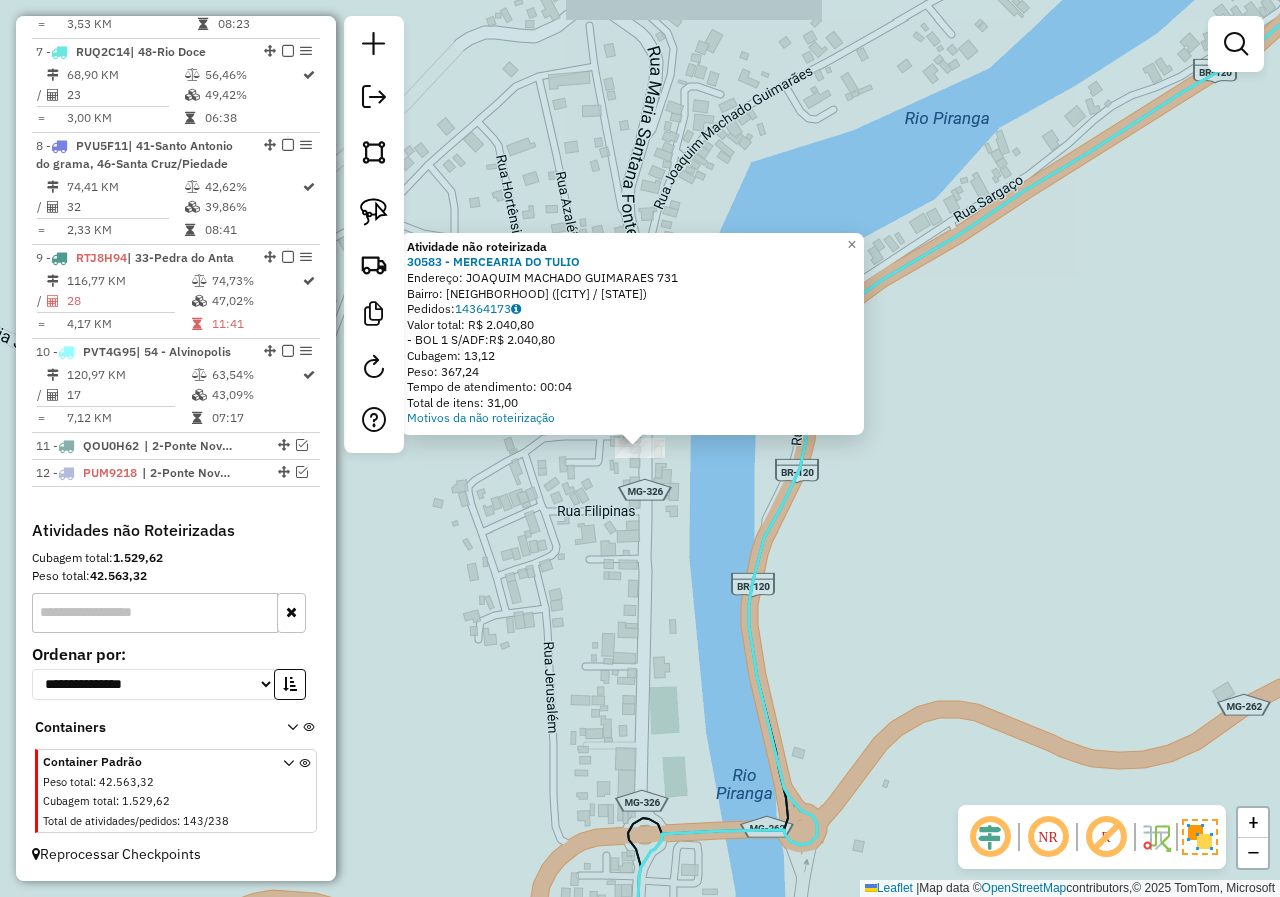click on "Atividade não roteirizada 30583 - MERCEARIA DO TULIO  Endereço:  JOAQUIM MACHADO GUIMARAES 731   Bairro: RASA (PONTE NOVA / MG)   Pedidos:  14364173   Valor total: R$ 2.040,80   - BOL 1 S/ADF:  R$ 2.040,80   Cubagem: 13,12   Peso: 367,24   Tempo de atendimento: 00:04   Total de itens: 31,00  Motivos da não roteirização × Janela de atendimento Grade de atendimento Capacidade Transportadoras Veículos Cliente Pedidos  Rotas Selecione os dias de semana para filtrar as janelas de atendimento  Seg   Ter   Qua   Qui   Sex   Sáb   Dom  Informe o período da janela de atendimento: De: Até:  Filtrar exatamente a janela do cliente  Considerar janela de atendimento padrão  Selecione os dias de semana para filtrar as grades de atendimento  Seg   Ter   Qua   Qui   Sex   Sáb   Dom   Considerar clientes sem dia de atendimento cadastrado  Clientes fora do dia de atendimento selecionado Filtrar as atividades entre os valores definidos abaixo:  Peso mínimo:   Peso máximo:   Cubagem mínima:   Cubagem máxima:  De:" 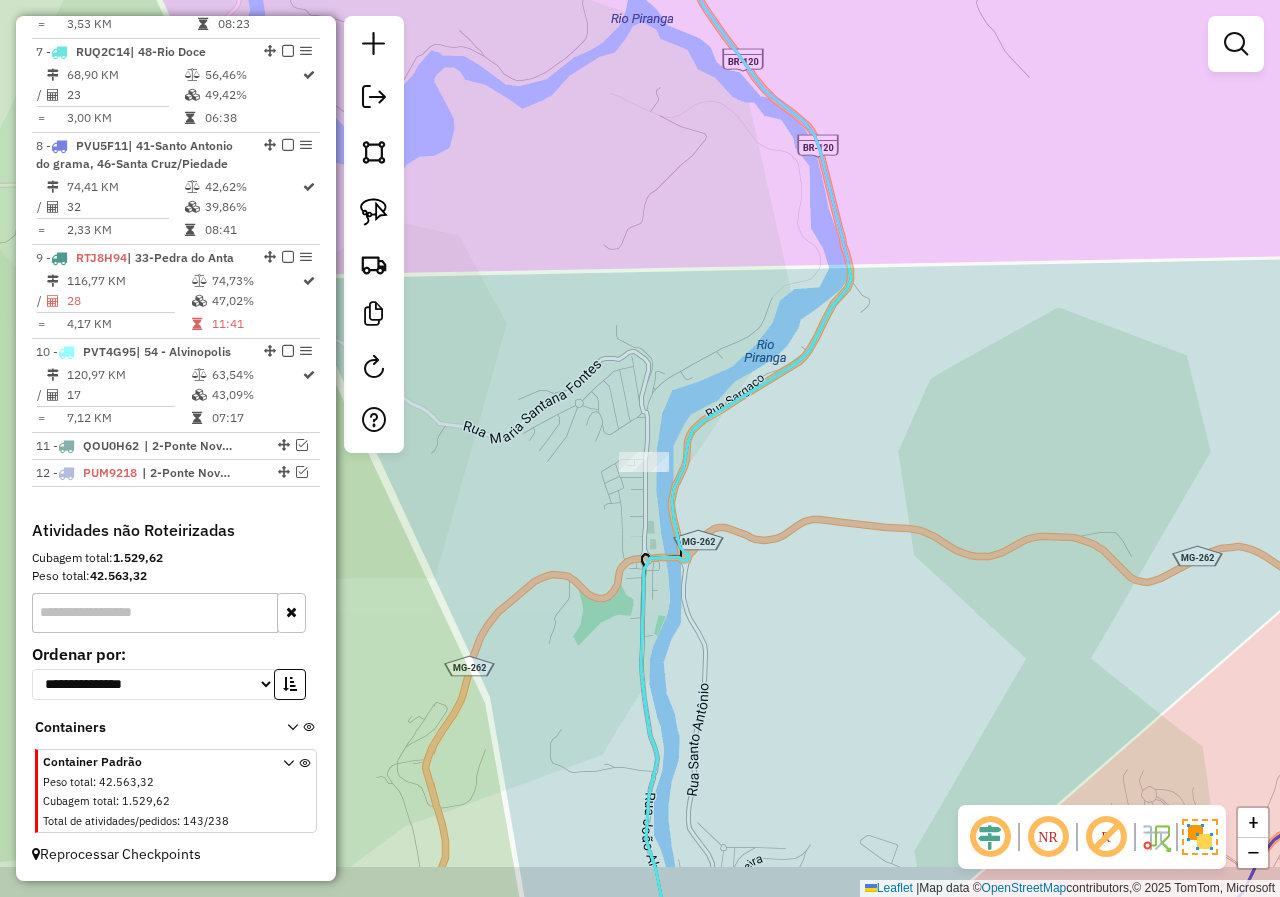 drag, startPoint x: 634, startPoint y: 630, endPoint x: 634, endPoint y: 370, distance: 260 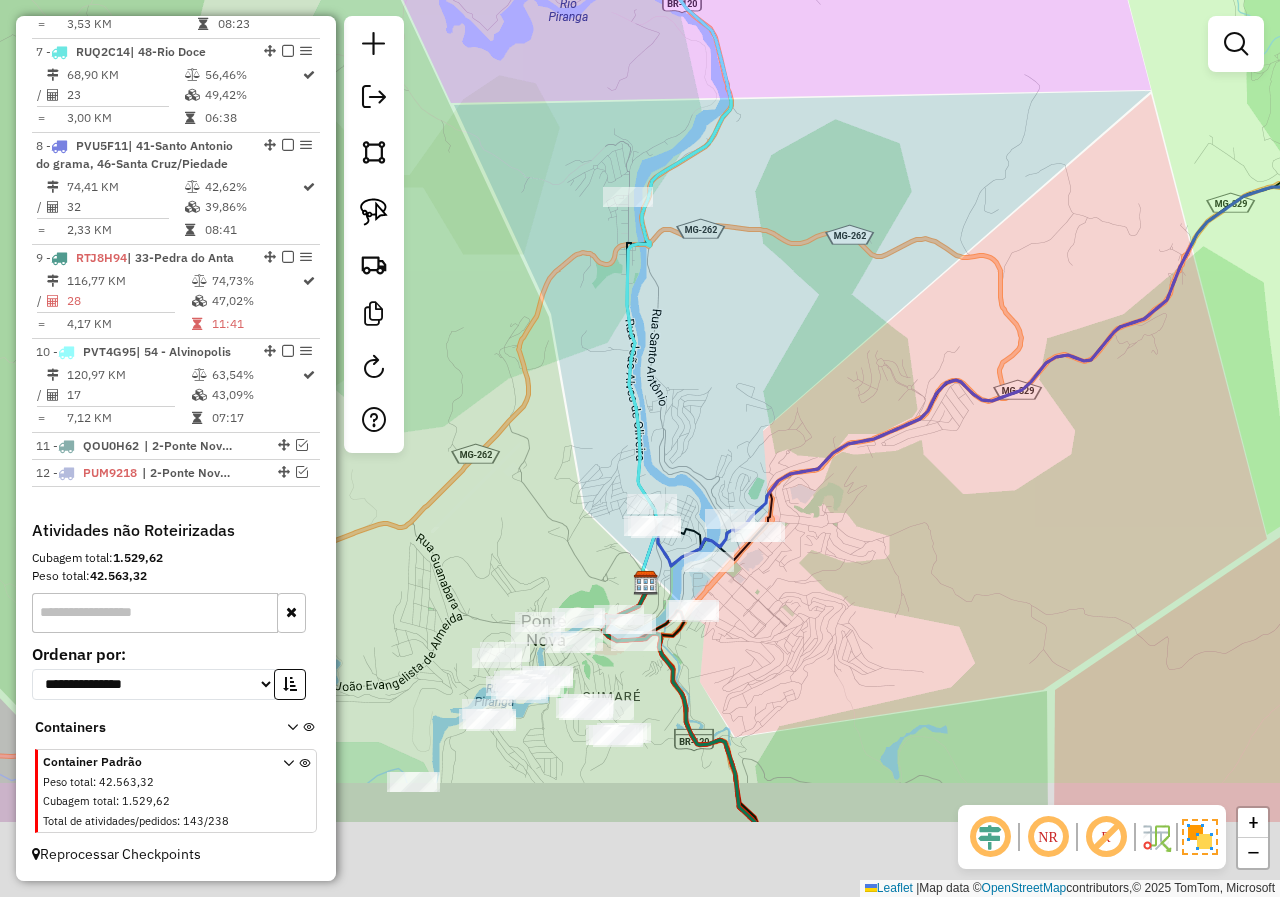 drag, startPoint x: 598, startPoint y: 575, endPoint x: 605, endPoint y: 445, distance: 130.18832 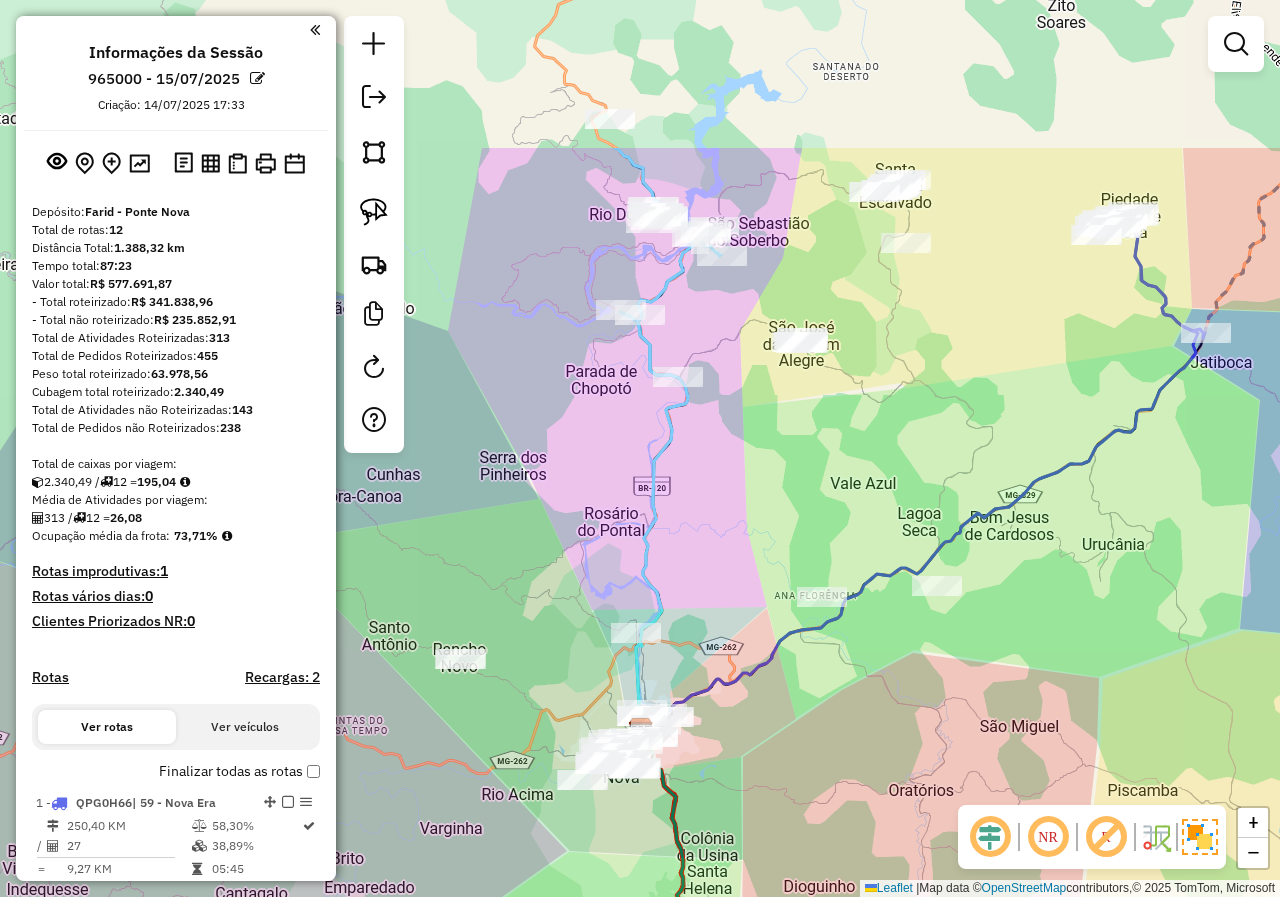 scroll, scrollTop: 0, scrollLeft: 0, axis: both 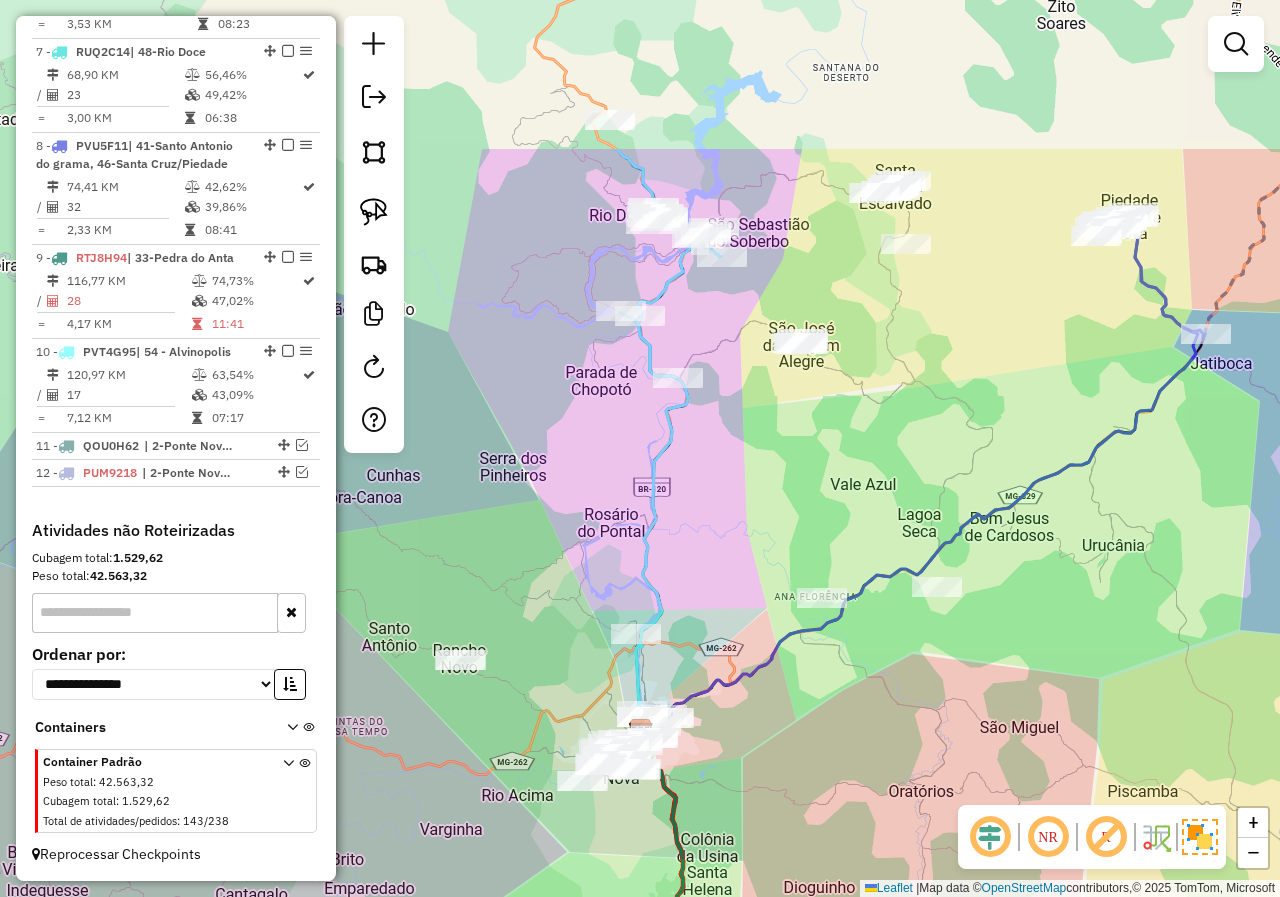 click on "Janela de atendimento Grade de atendimento Capacidade Transportadoras Veículos Cliente Pedidos  Rotas Selecione os dias de semana para filtrar as janelas de atendimento  Seg   Ter   Qua   Qui   Sex   Sáb   Dom  Informe o período da janela de atendimento: De: Até:  Filtrar exatamente a janela do cliente  Considerar janela de atendimento padrão  Selecione os dias de semana para filtrar as grades de atendimento  Seg   Ter   Qua   Qui   Sex   Sáb   Dom   Considerar clientes sem dia de atendimento cadastrado  Clientes fora do dia de atendimento selecionado Filtrar as atividades entre os valores definidos abaixo:  Peso mínimo:   Peso máximo:   Cubagem mínima:   Cubagem máxima:   De:   Até:  Filtrar as atividades entre o tempo de atendimento definido abaixo:  De:   Até:   Considerar capacidade total dos clientes não roteirizados Transportadora: Selecione um ou mais itens Tipo de veículo: Selecione um ou mais itens Veículo: Selecione um ou mais itens Motorista: Selecione um ou mais itens Nome: Rótulo:" 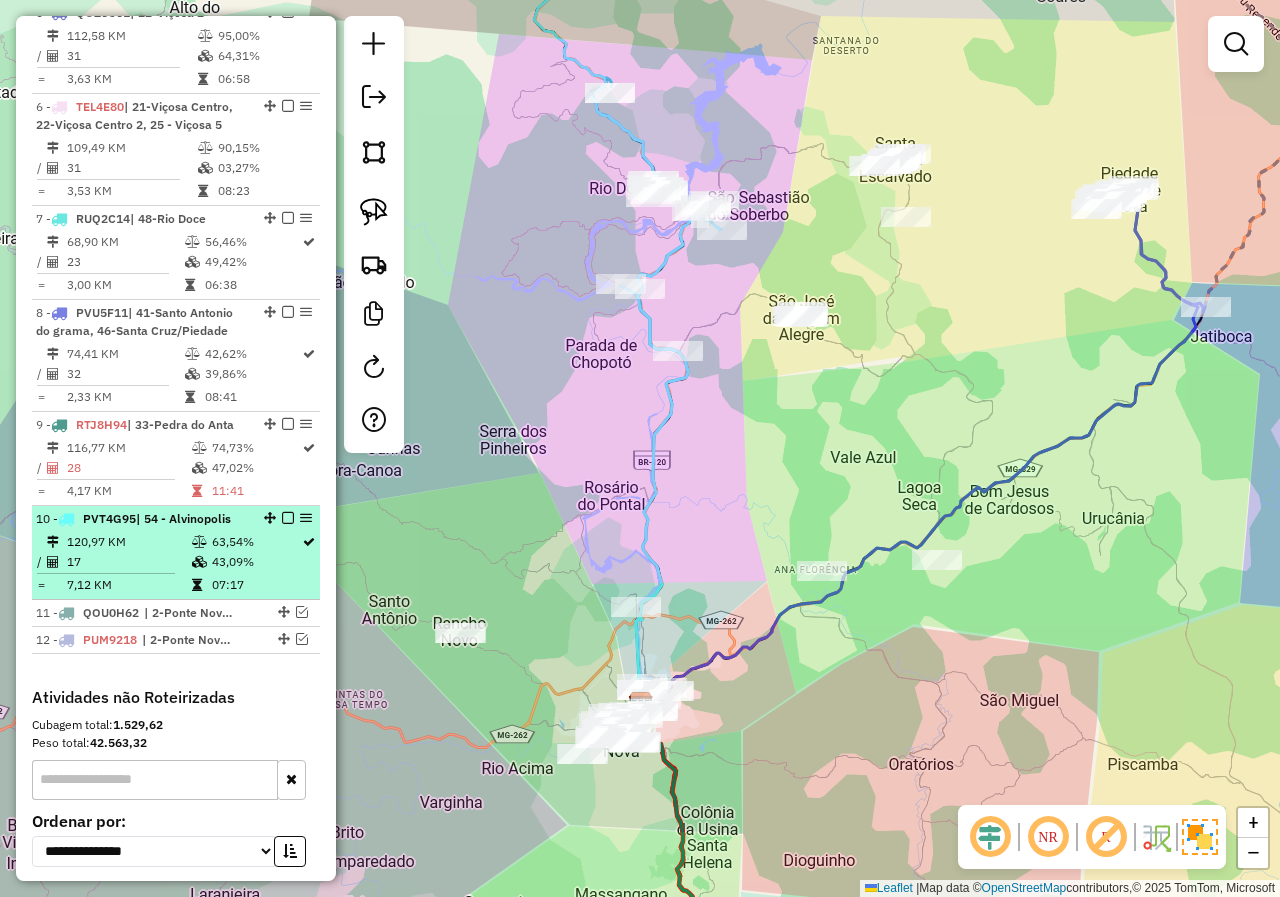 scroll, scrollTop: 1187, scrollLeft: 0, axis: vertical 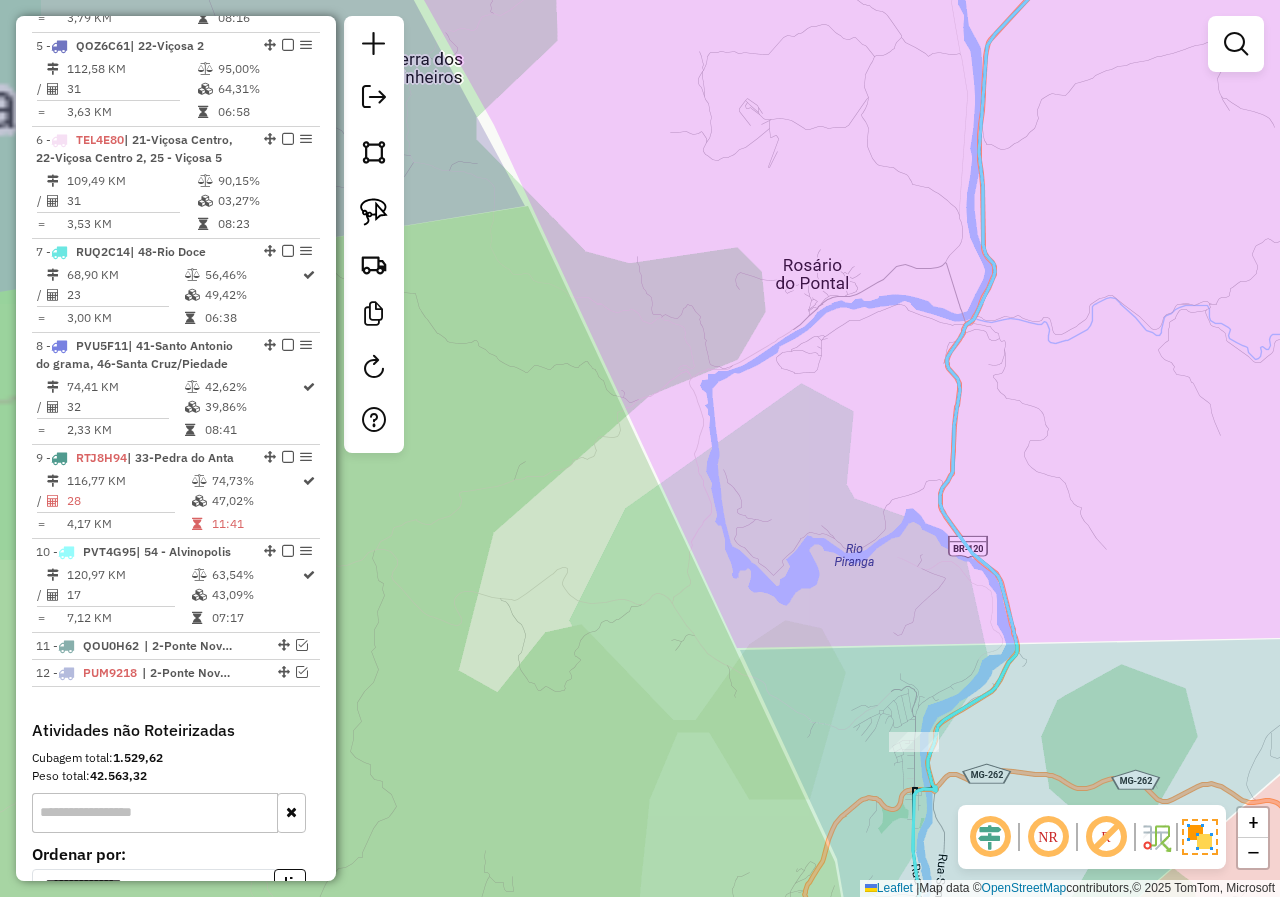 drag, startPoint x: 814, startPoint y: 687, endPoint x: 598, endPoint y: 564, distance: 248.56589 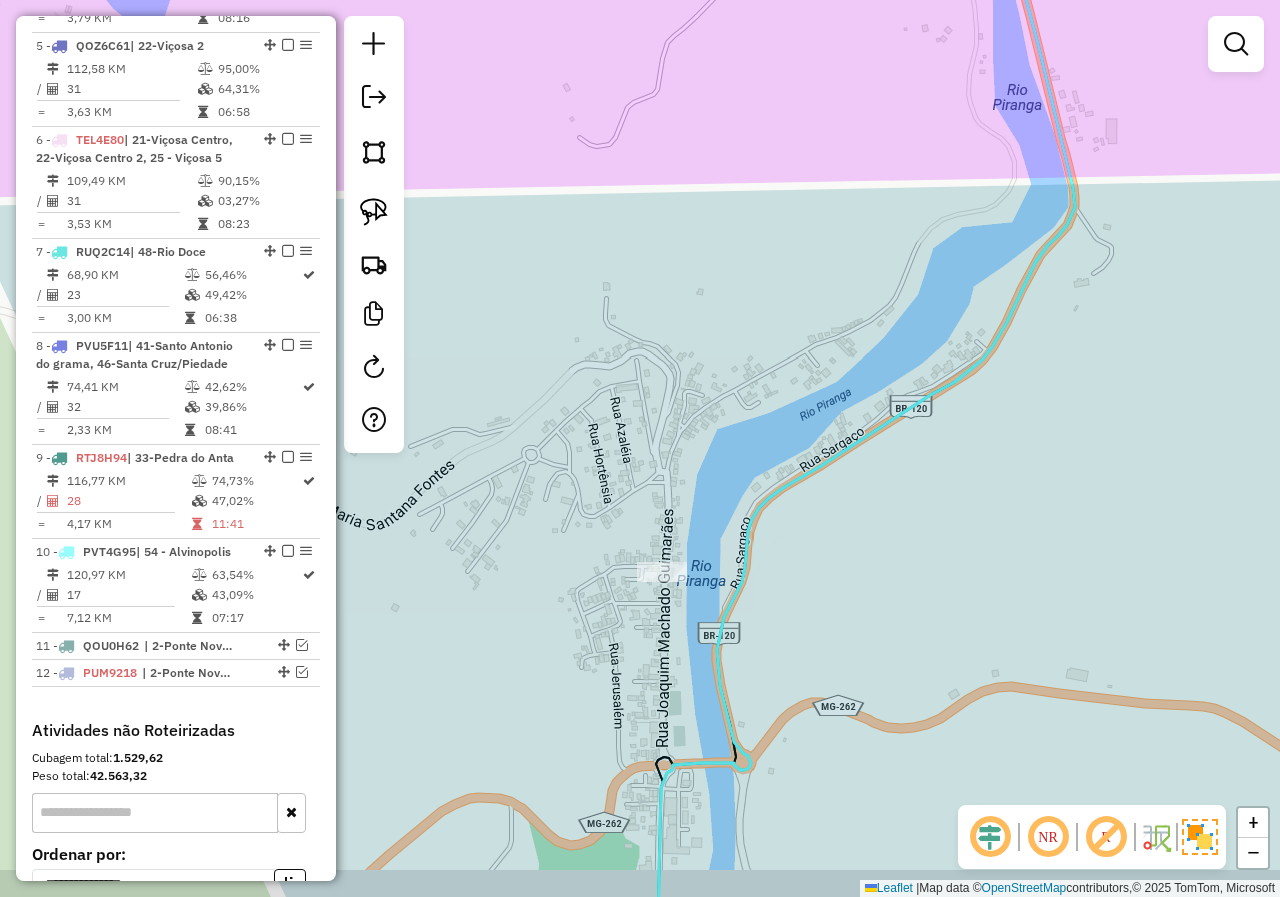drag, startPoint x: 680, startPoint y: 734, endPoint x: 680, endPoint y: 671, distance: 63 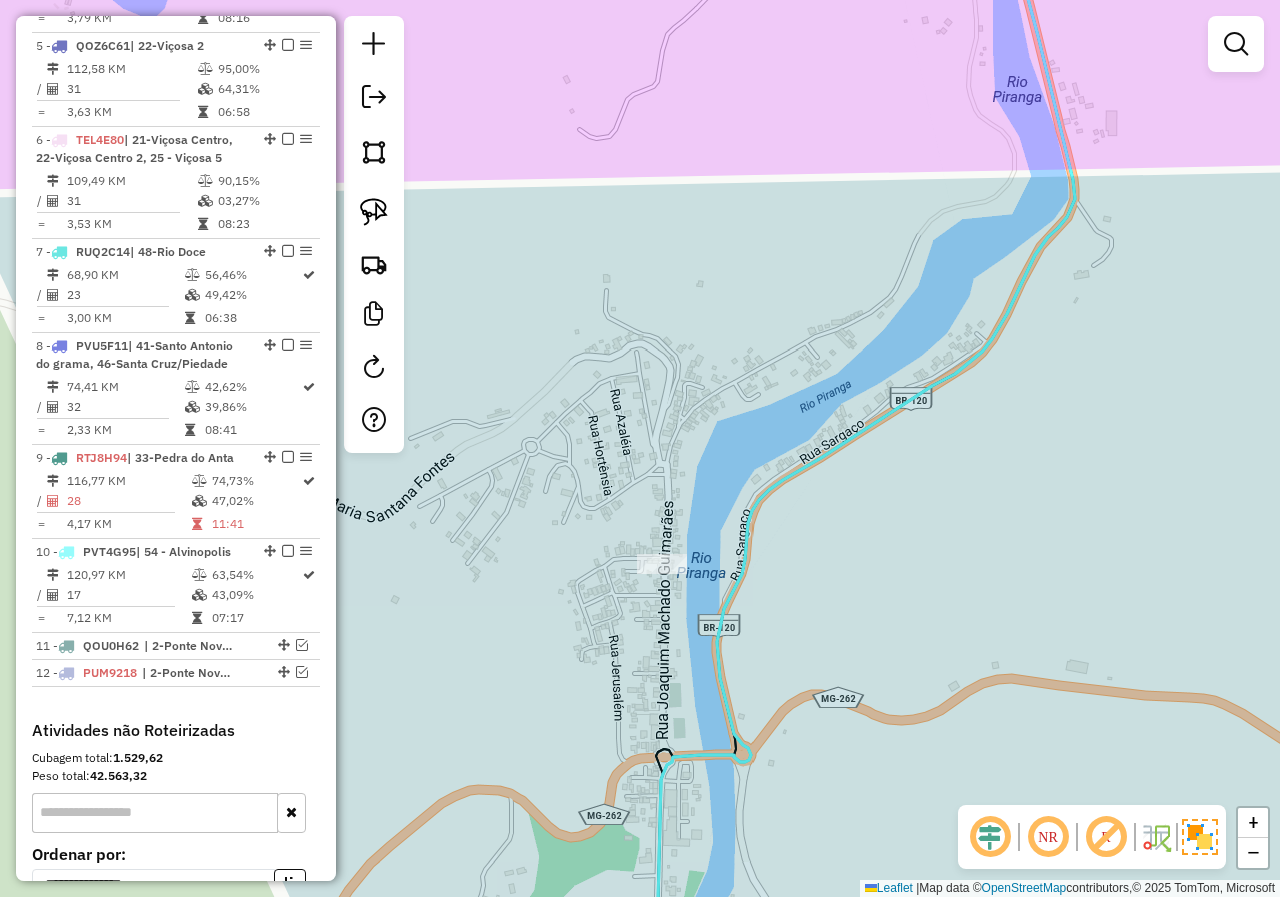 drag, startPoint x: 679, startPoint y: 696, endPoint x: 655, endPoint y: 571, distance: 127.28315 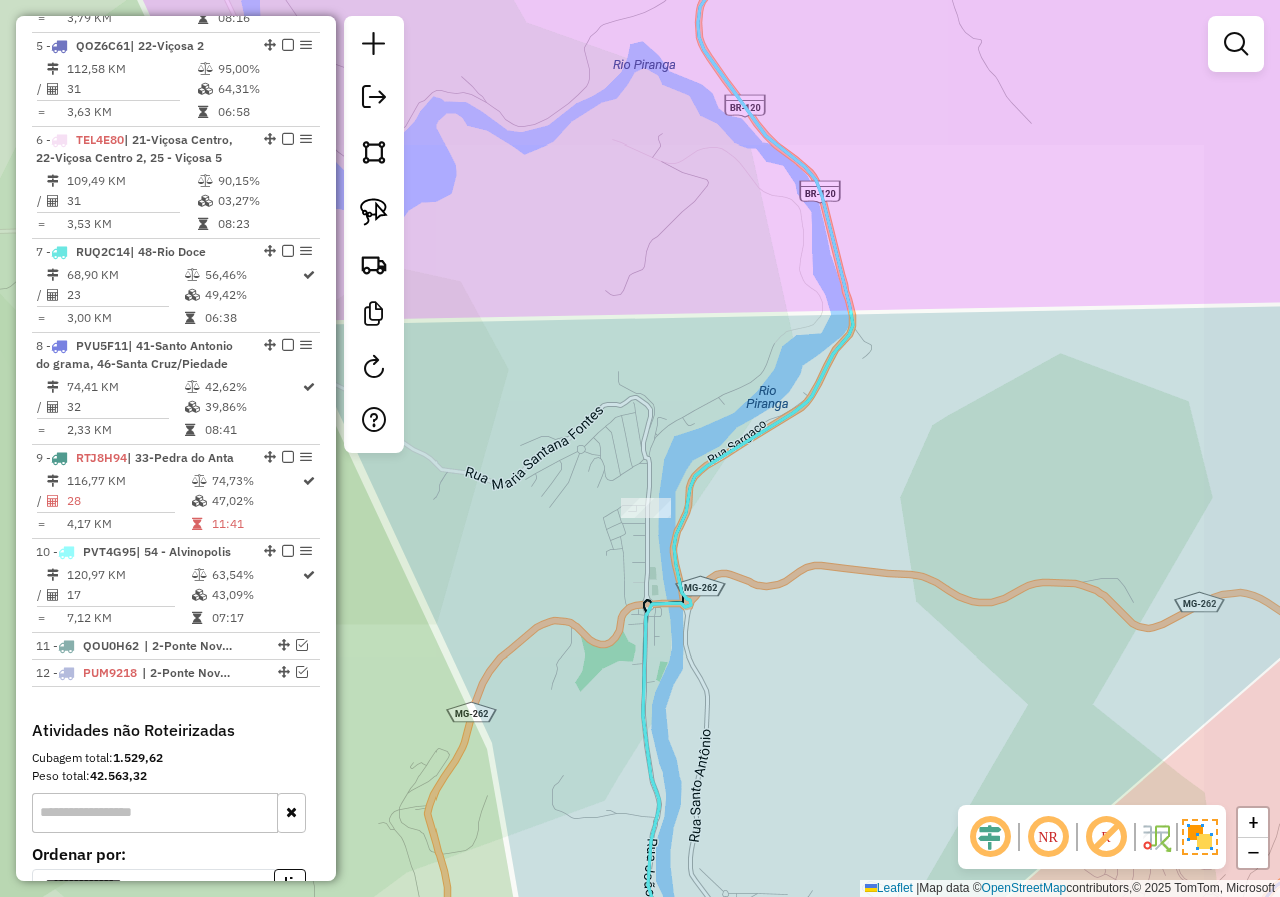 drag, startPoint x: 695, startPoint y: 685, endPoint x: 695, endPoint y: 467, distance: 218 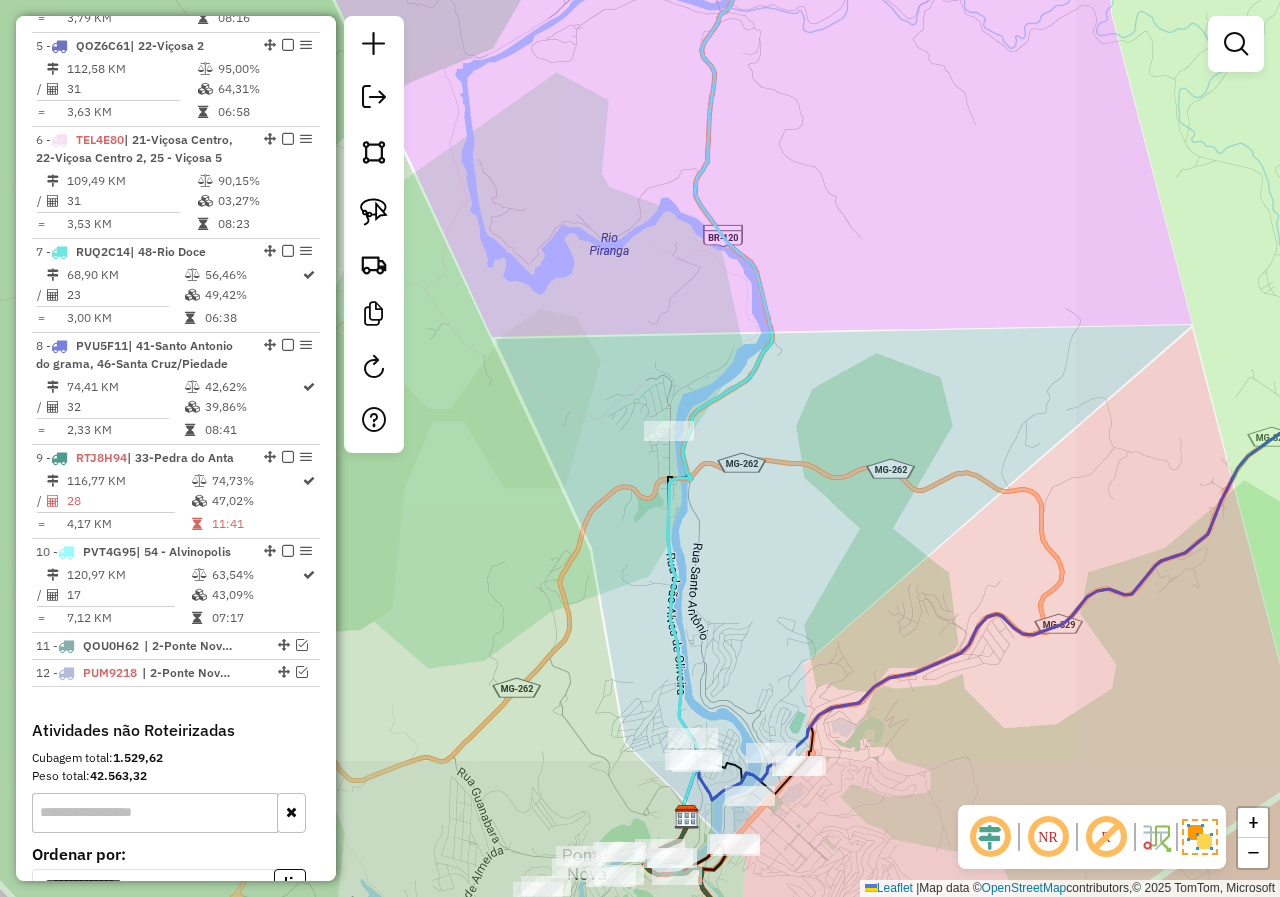 drag, startPoint x: 740, startPoint y: 633, endPoint x: 755, endPoint y: 397, distance: 236.47621 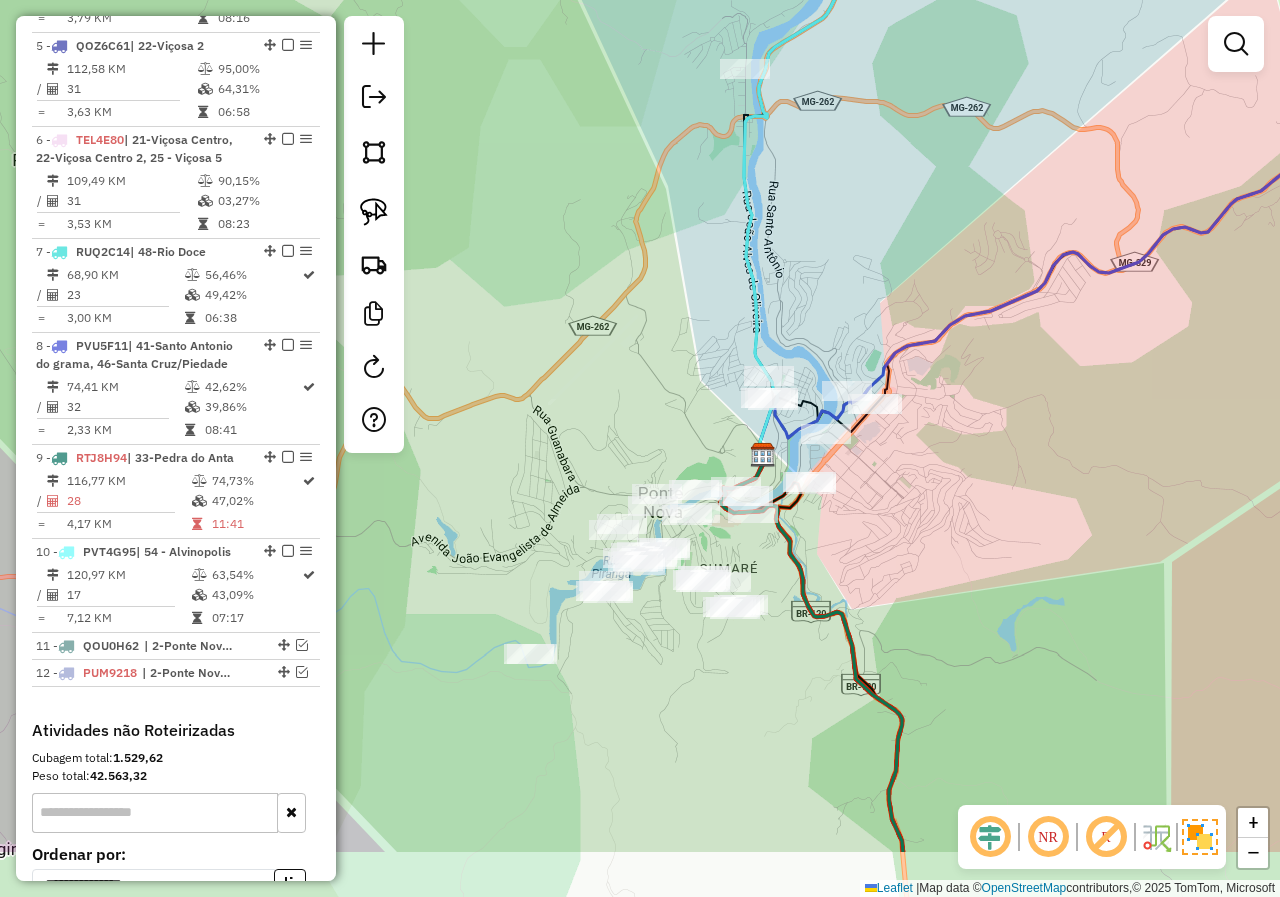drag, startPoint x: 604, startPoint y: 547, endPoint x: 671, endPoint y: 408, distance: 154.30489 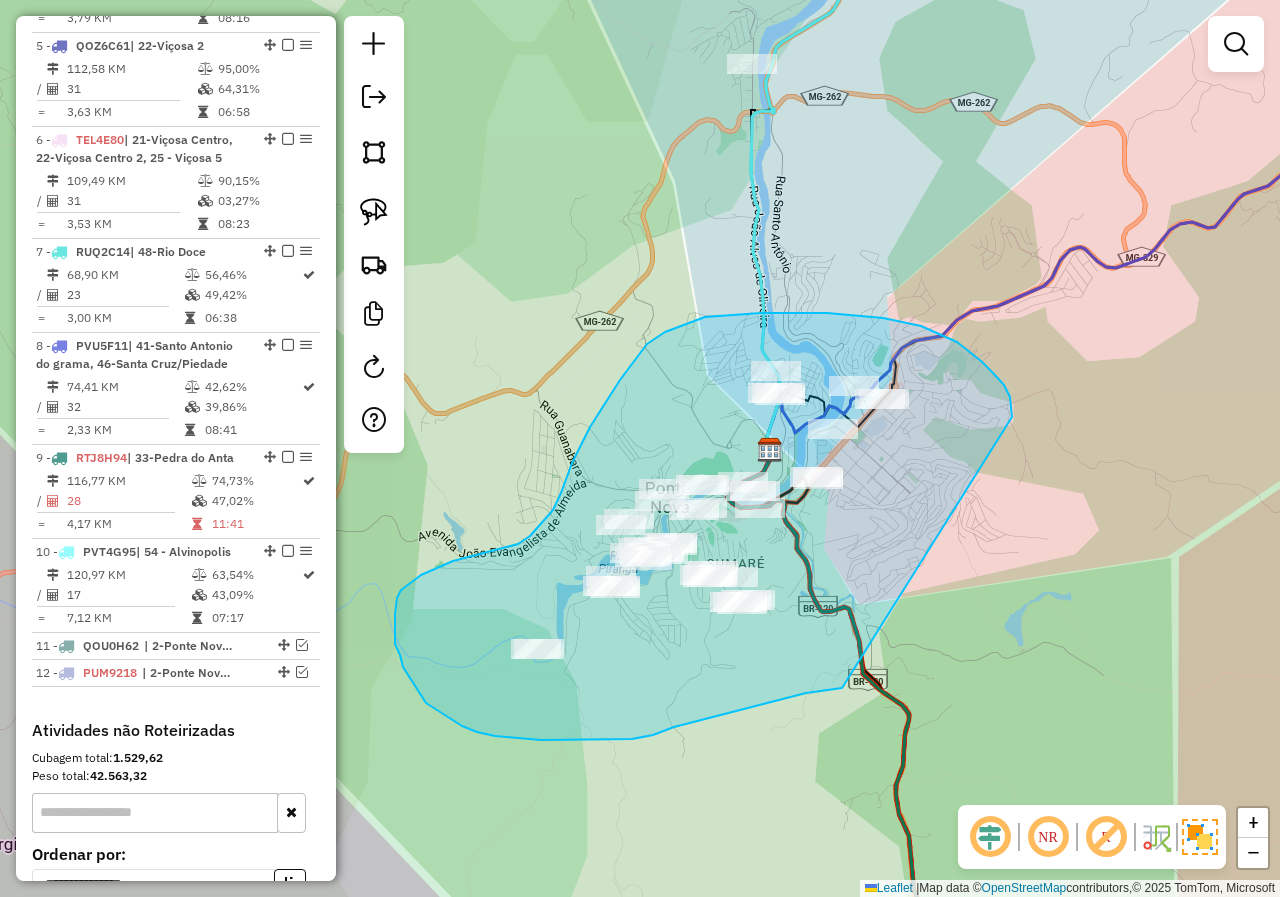 drag, startPoint x: 1012, startPoint y: 417, endPoint x: 878, endPoint y: 683, distance: 297.8456 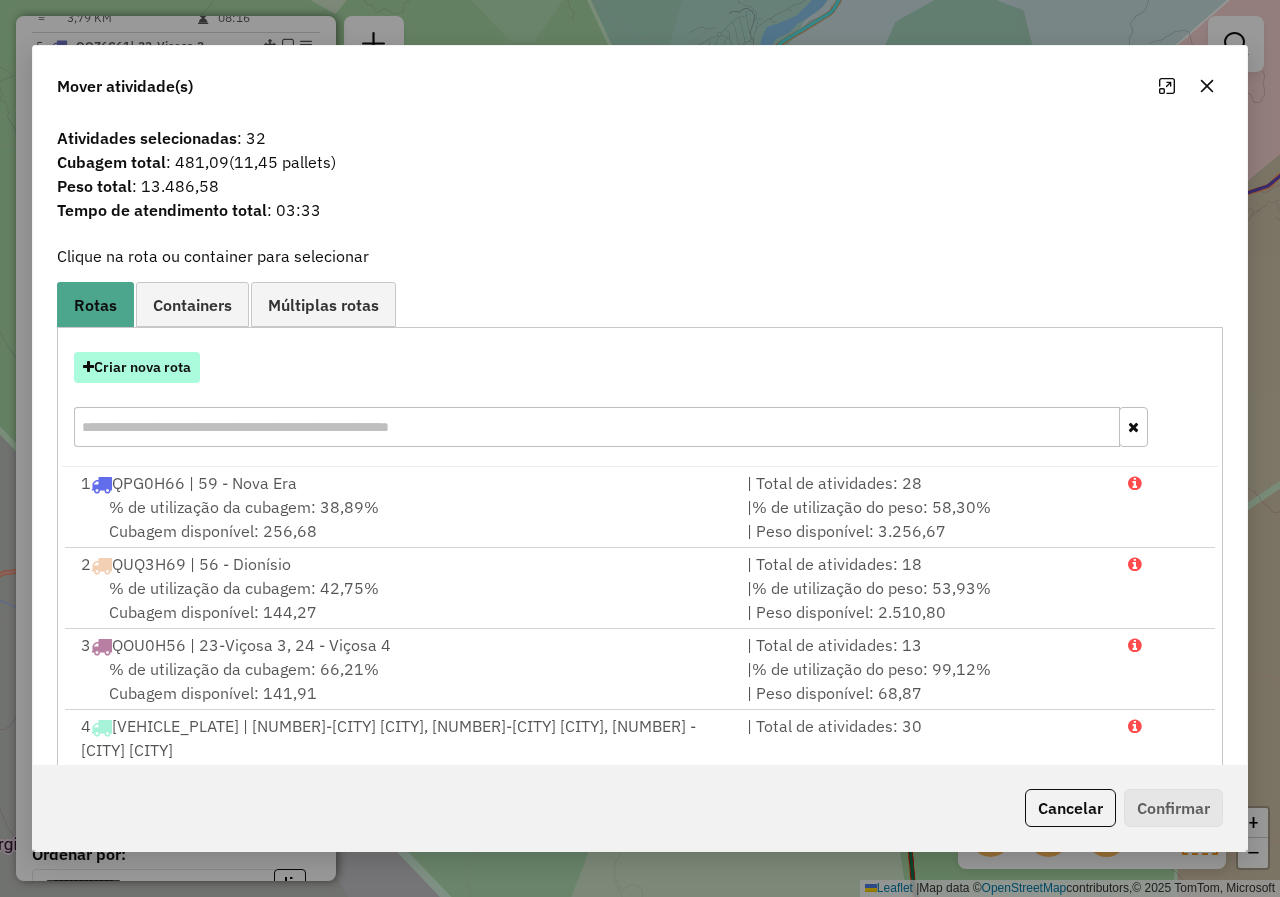 click on "Criar nova rota" at bounding box center (137, 367) 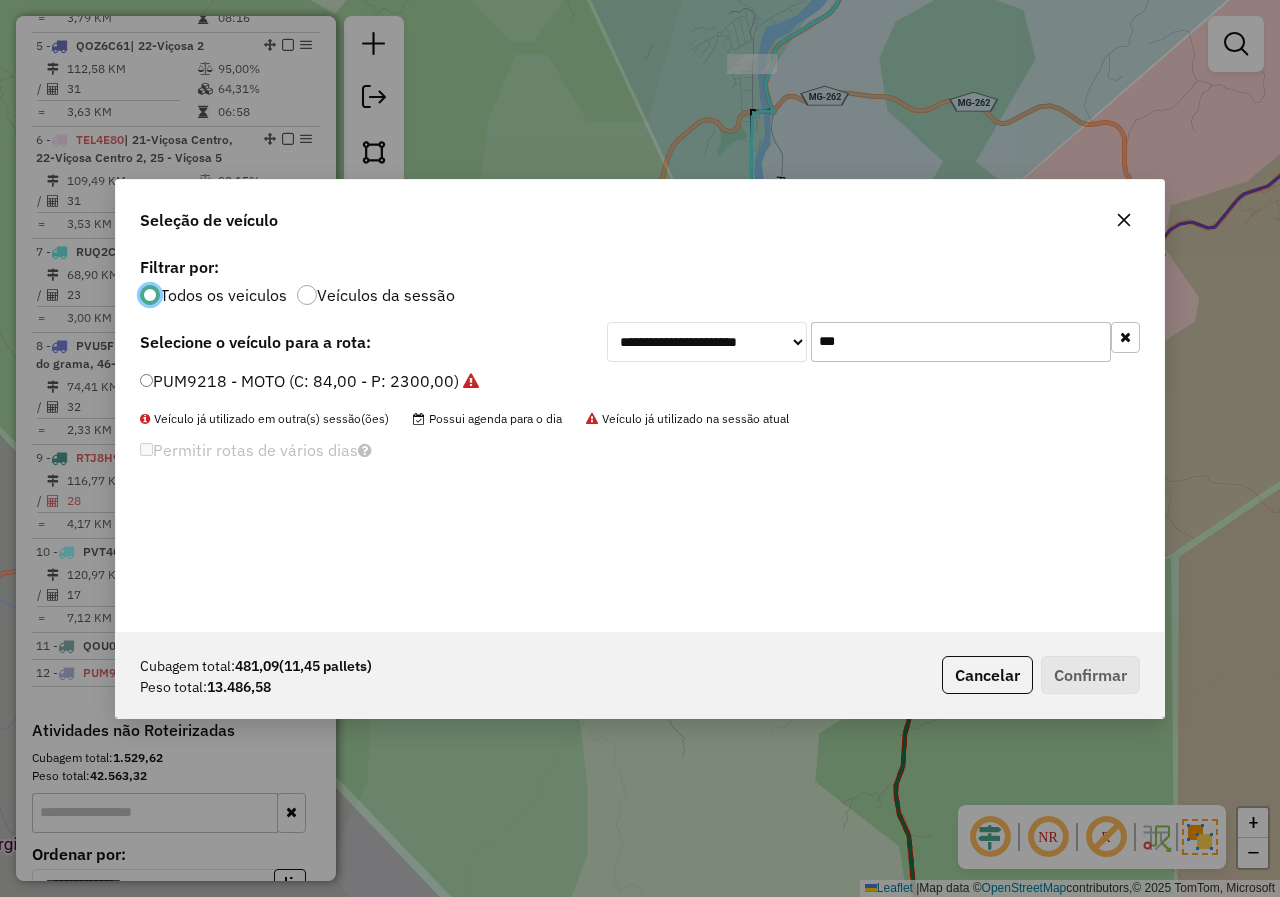scroll, scrollTop: 11, scrollLeft: 6, axis: both 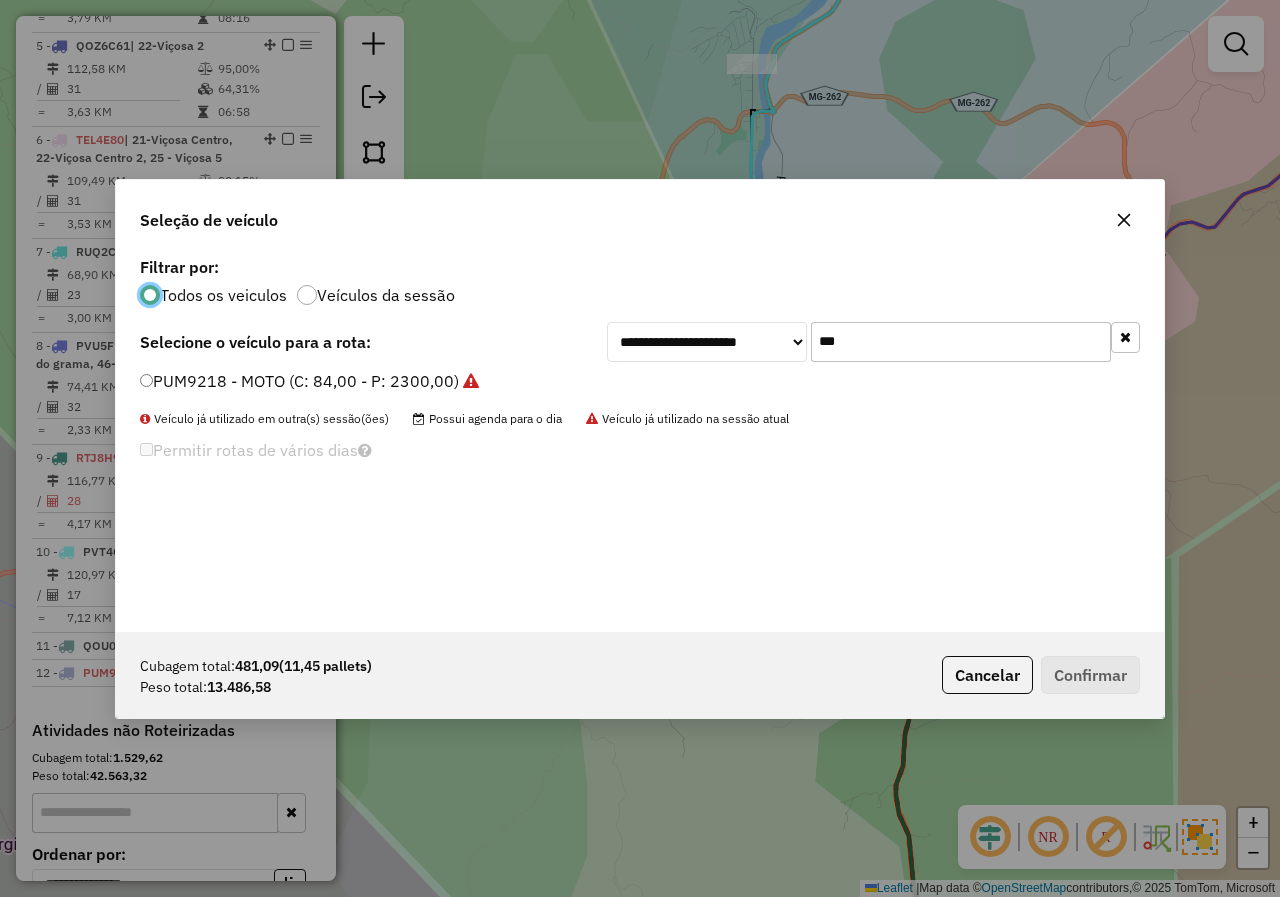 drag, startPoint x: 647, startPoint y: 351, endPoint x: 636, endPoint y: 351, distance: 11 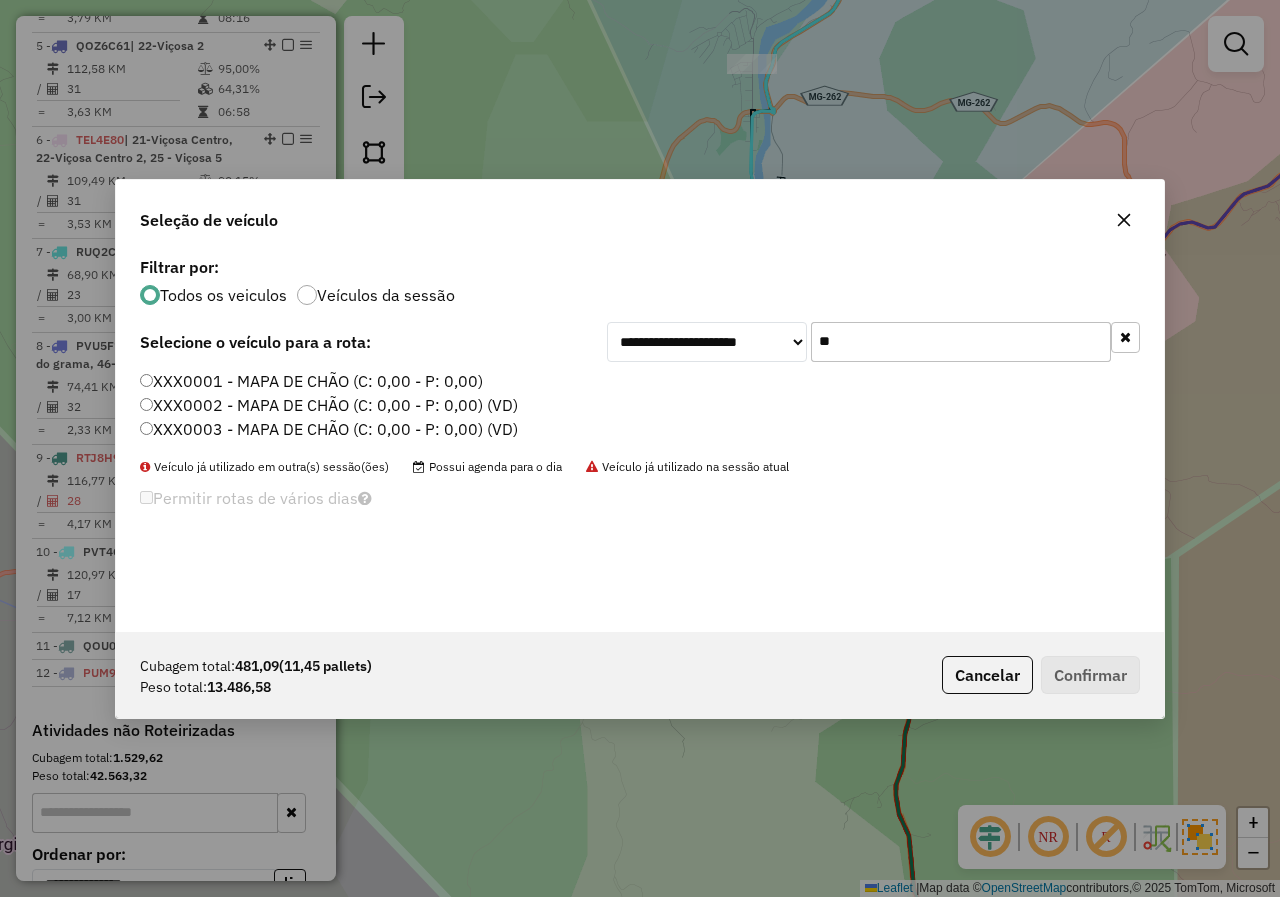 type on "**" 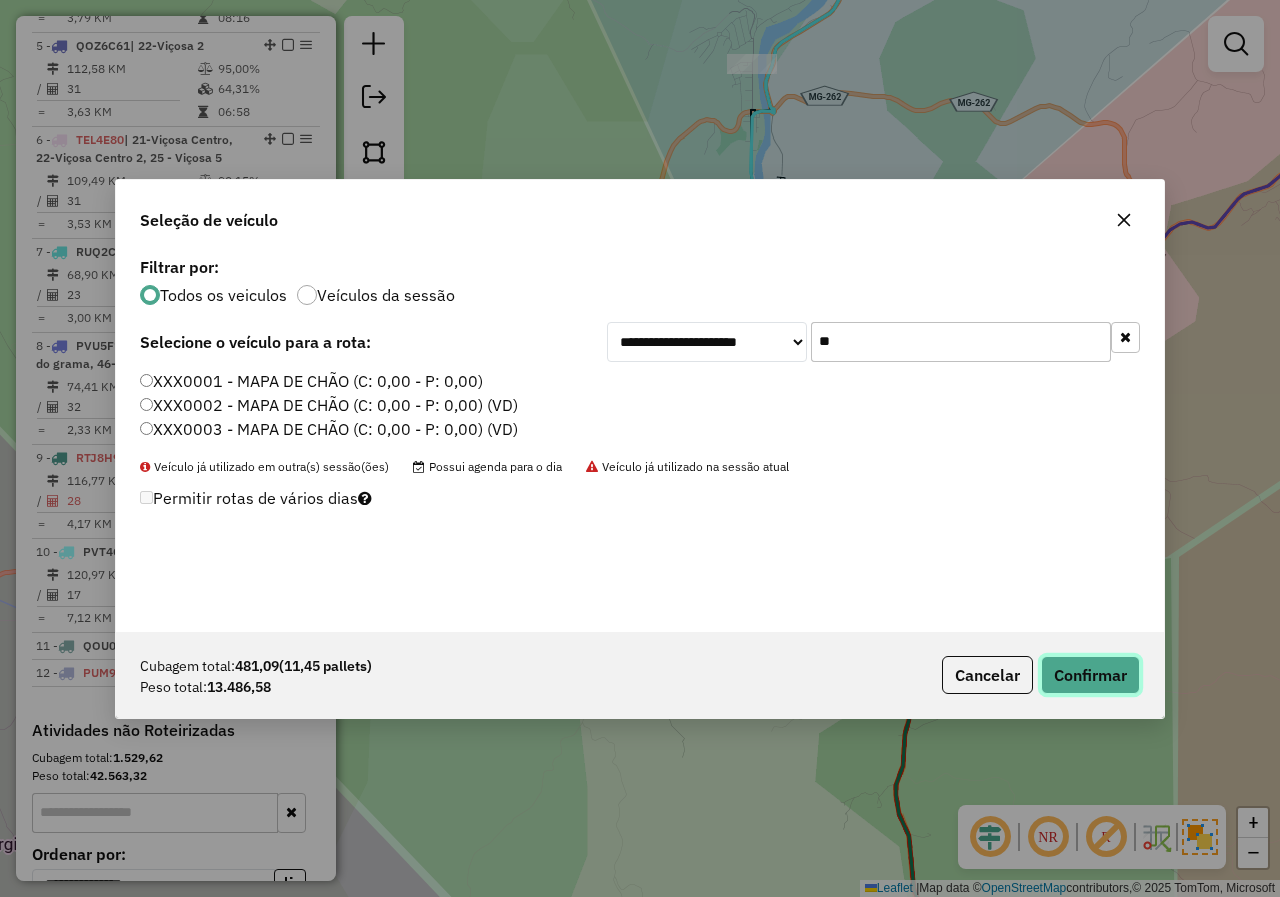 click on "Confirmar" 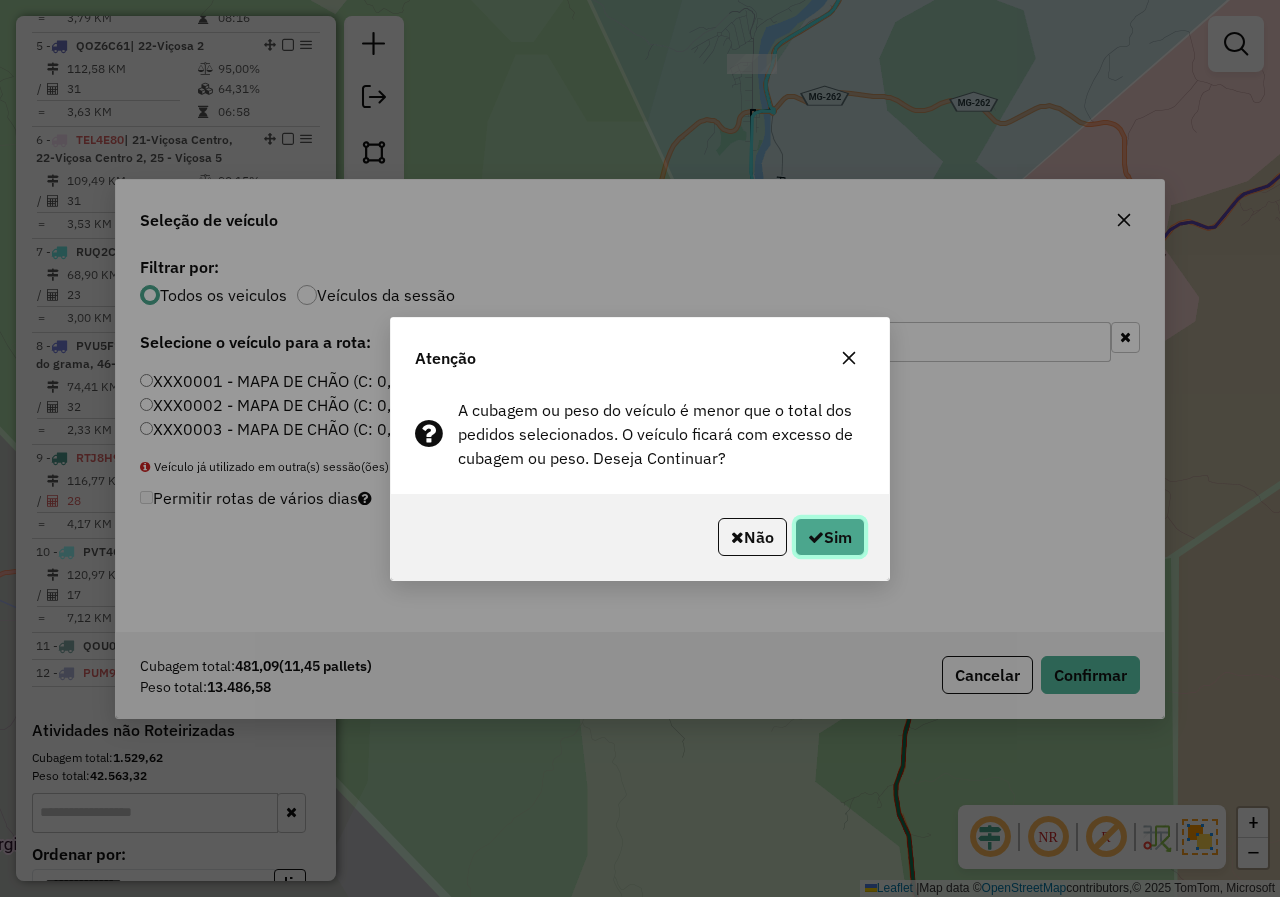 click on "Sim" 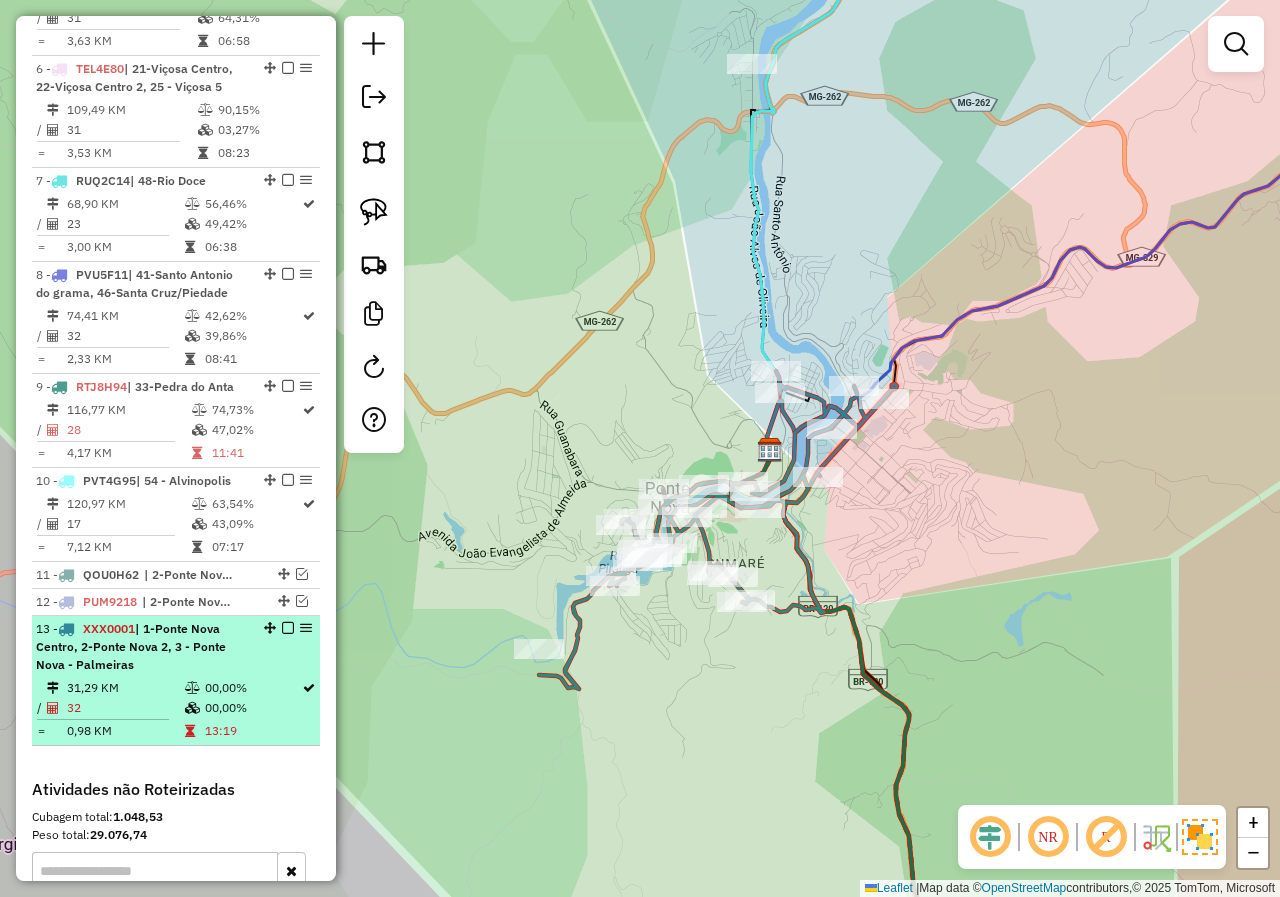 scroll, scrollTop: 1287, scrollLeft: 0, axis: vertical 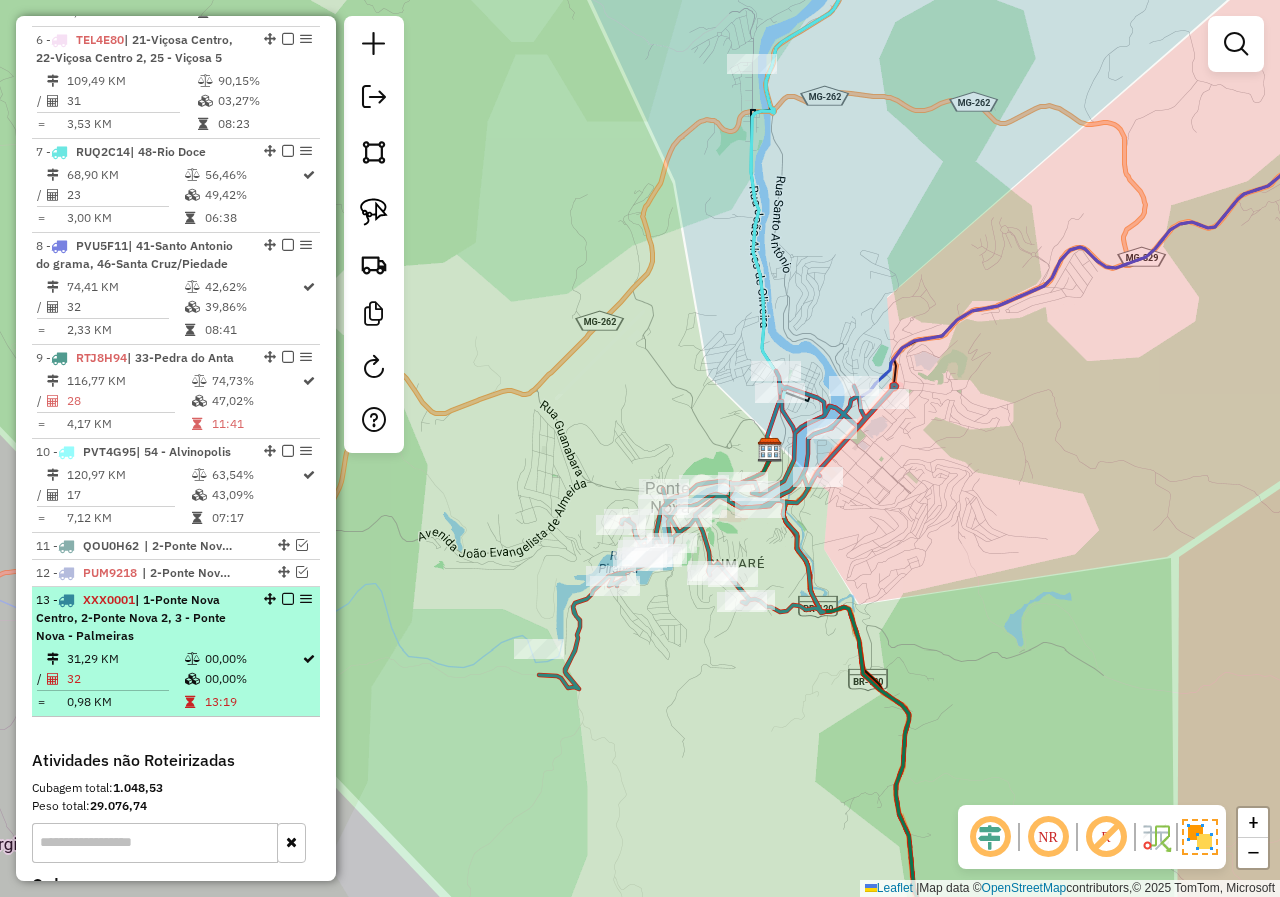 click on "[NUMBER] - [VEHICLE_PLATE] | [NUMBER]-[CITY] [CITY], [NUMBER] - [CITY] - [CITY] [DISTANCE] KM [PERCENTAGE] / [NUMBER] [PERCENTAGE] = [DISTANCE] KM [TIME]" at bounding box center [176, 652] 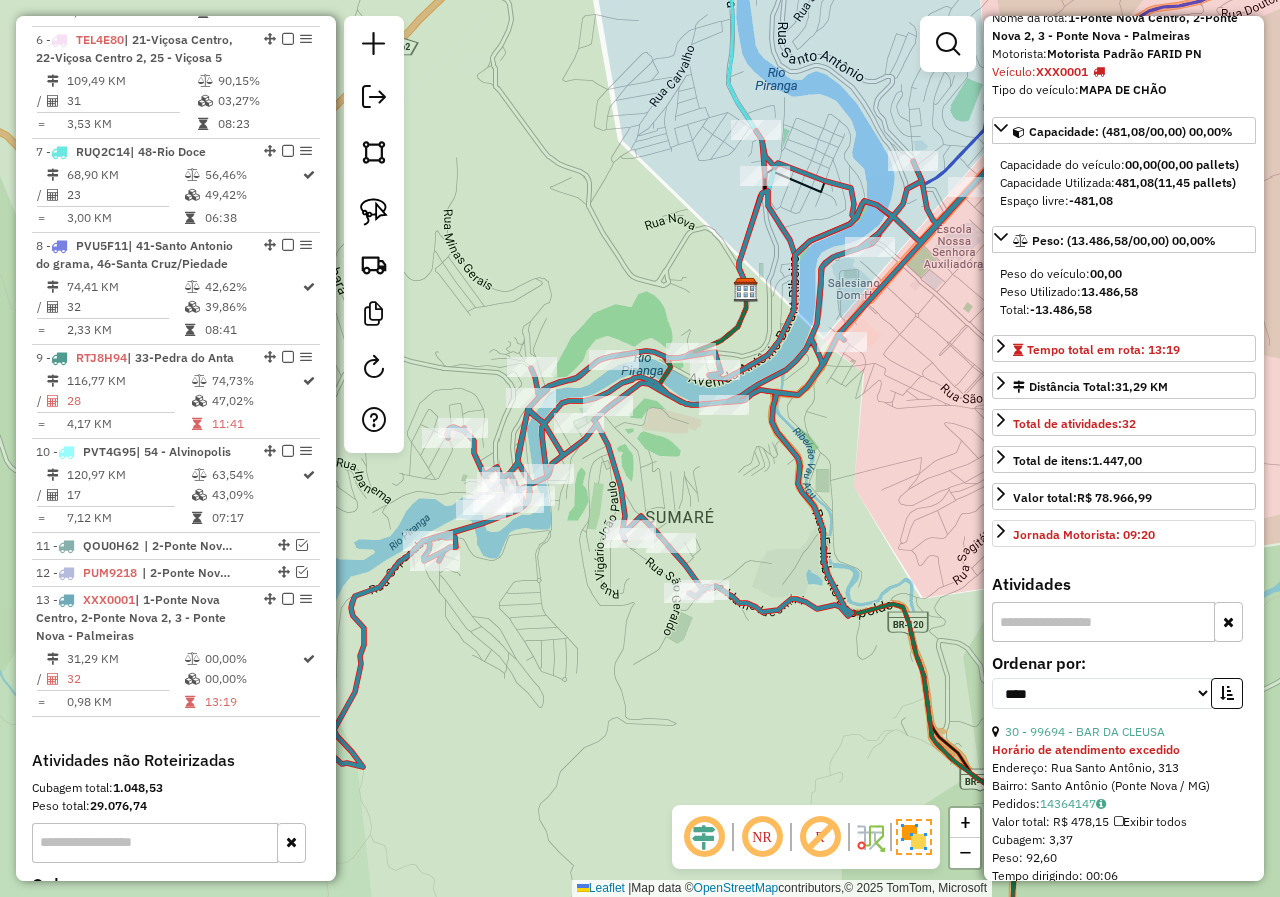 scroll, scrollTop: 200, scrollLeft: 0, axis: vertical 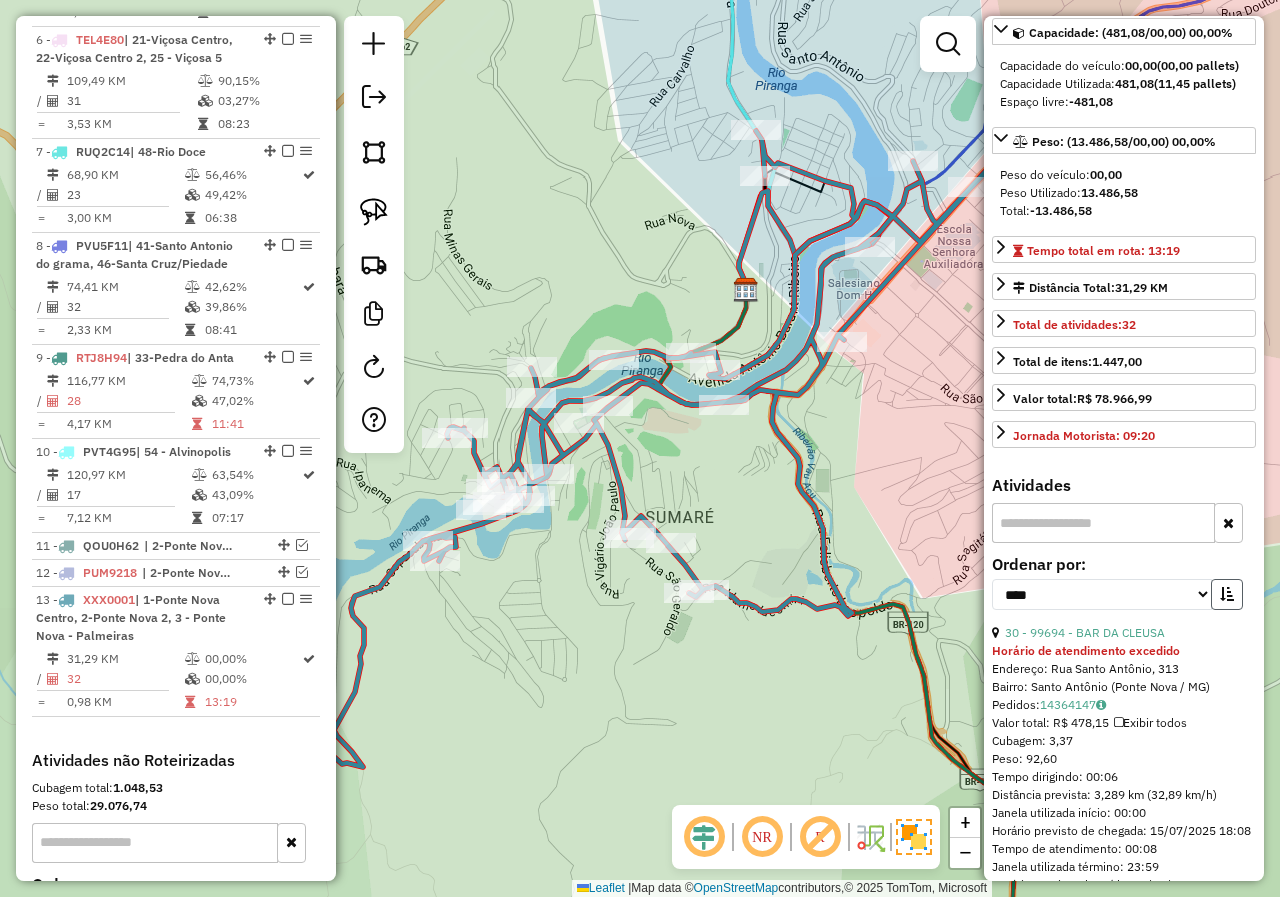 click at bounding box center (1227, 594) 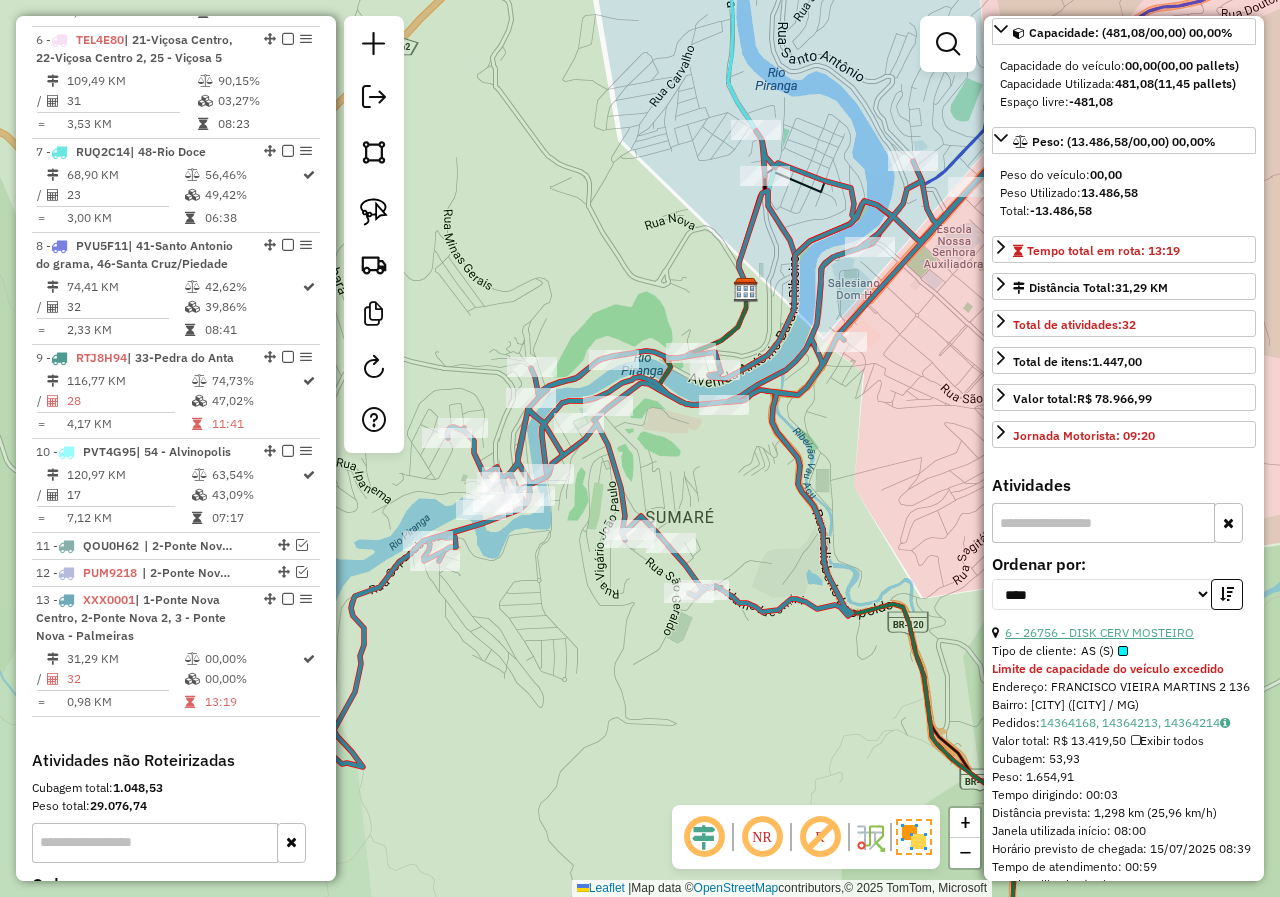 click on "6 - 26756 - DISK CERV MOSTEIRO" at bounding box center [1099, 632] 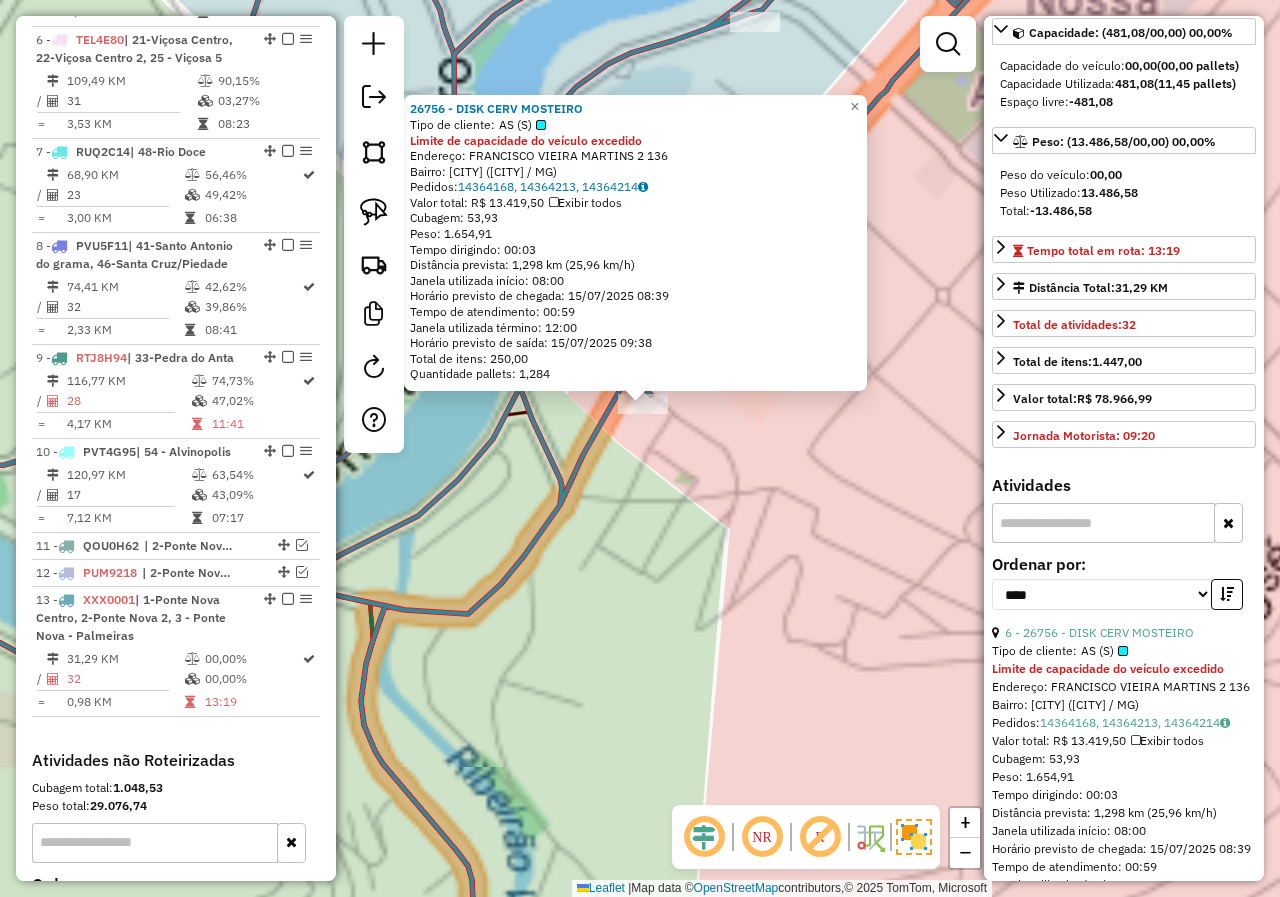 click on "[NUMBER] - [STORE_NAME] Tipo de cliente: [CLIENT_TYPE] Limite de capacidade do veículo excedido Endereço: [STREET_NAME] [NUMBER] Bairro: [CITY] ([CITY] / MG) Pedidos: [ORDER_ID], [ORDER_ID], [ORDER_ID] Valor total: R$ [PRICE] Cubagem: [CUBAGE] Peso: [WEIGHT] Tempo dirigindo: [TIME] Distância prevista: [DISTANCE] km ([SPEED] km/h) Janela utilizada início: [TIME] Horário previsto de chegada: [DATE] [TIME] Tempo de atendimento: [TIME] Janela utilizada término: [TIME] Horário previsto de saída: [DATE] [TIME] Total de itens: [ITEM_COUNT] Quantidade pallets: [PALLET_COUNT] × Janela de atendimento Grade de atendimento Capacidade Transportadoras Veículos Cliente Pedidos Rotas Selecione os dias de semana para filtrar as janelas de atendimento Seg Ter Qua Qui Sex Sáb Dom Informe o período da janela de atendimento: De: Até: Filtrar exatamente a janela do cliente Considerar janela de atendimento padrão Seg Ter Qua Qui Sex Sáb Dom De: De:" 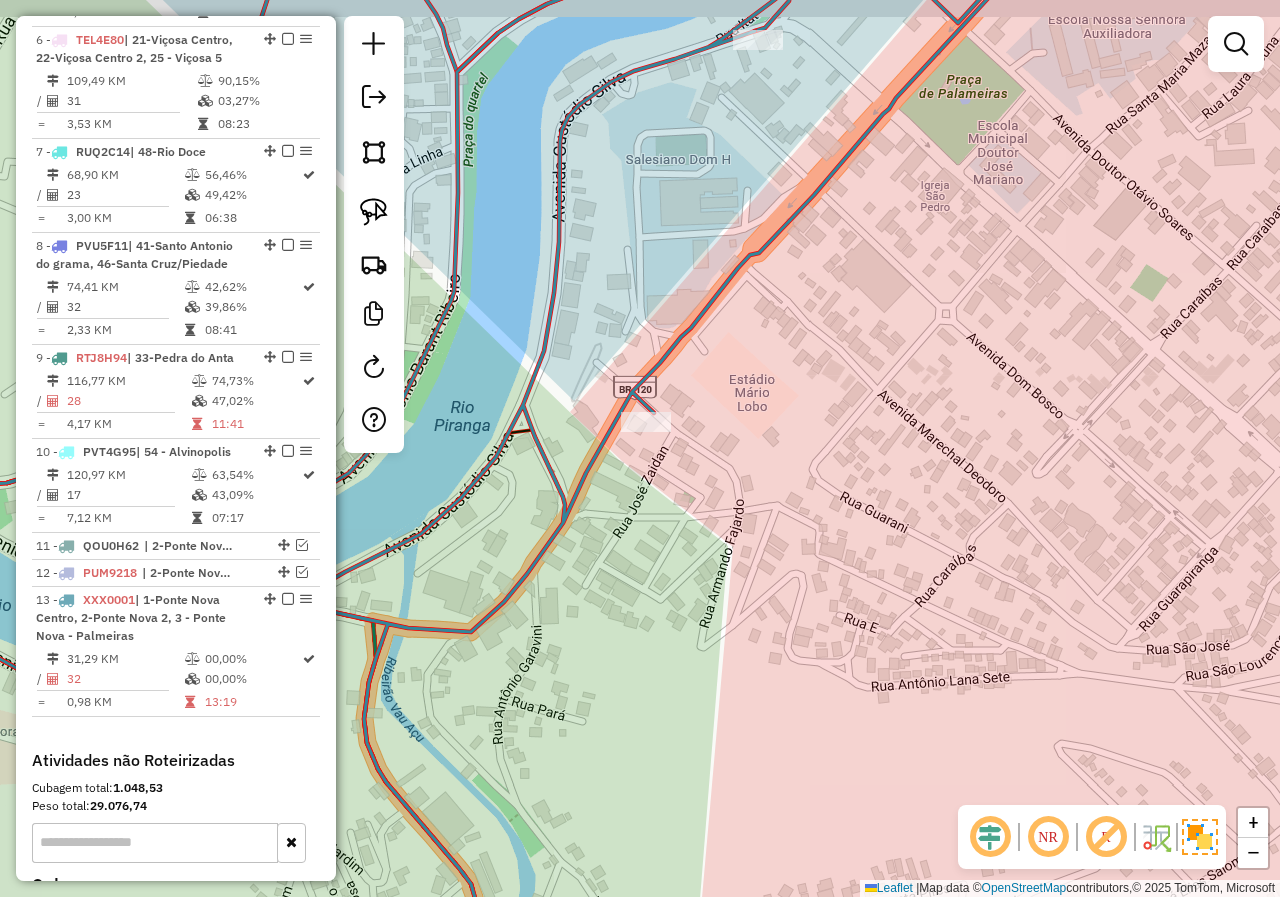 drag, startPoint x: 645, startPoint y: 490, endPoint x: 667, endPoint y: 533, distance: 48.30114 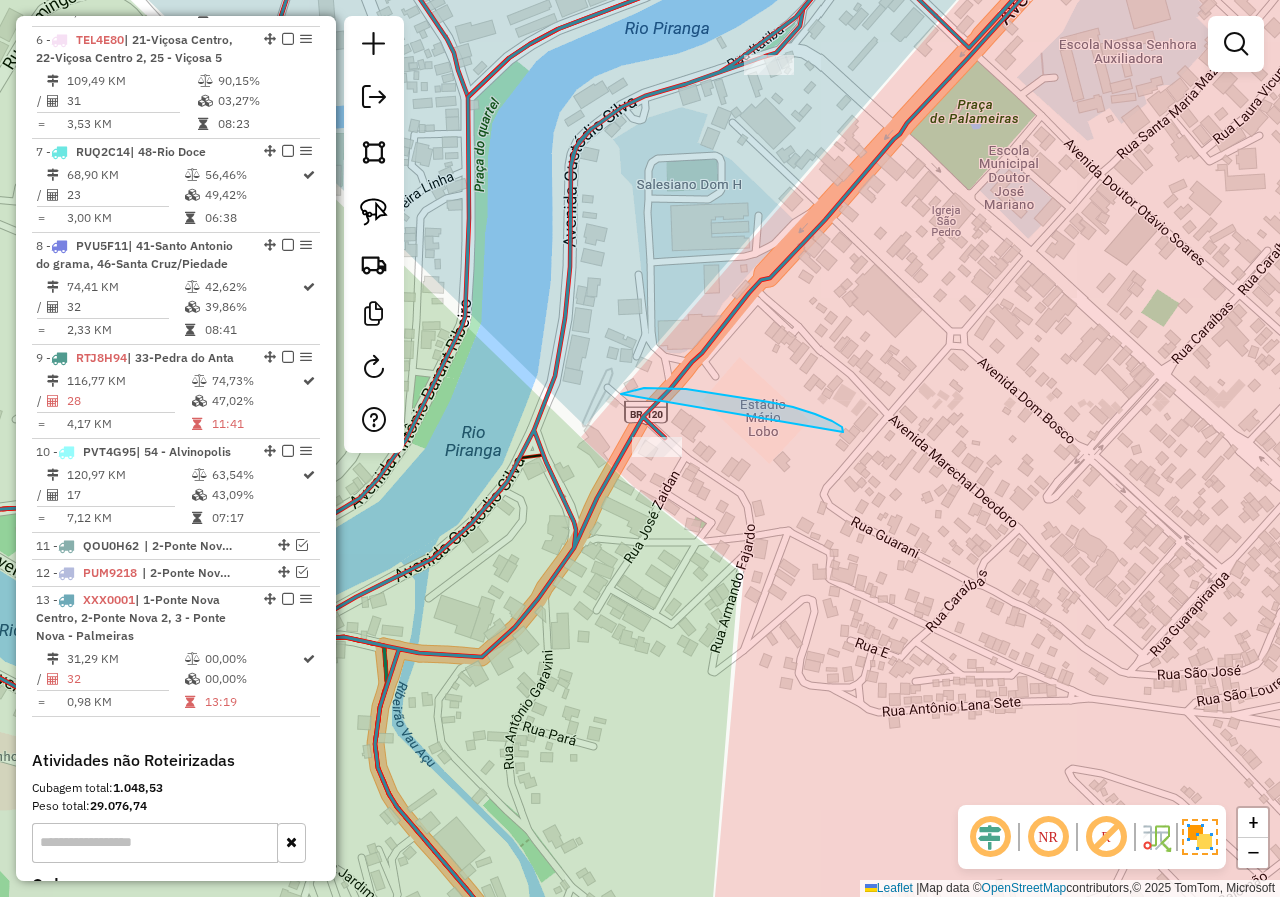 drag, startPoint x: 815, startPoint y: 414, endPoint x: 799, endPoint y: 514, distance: 101.27191 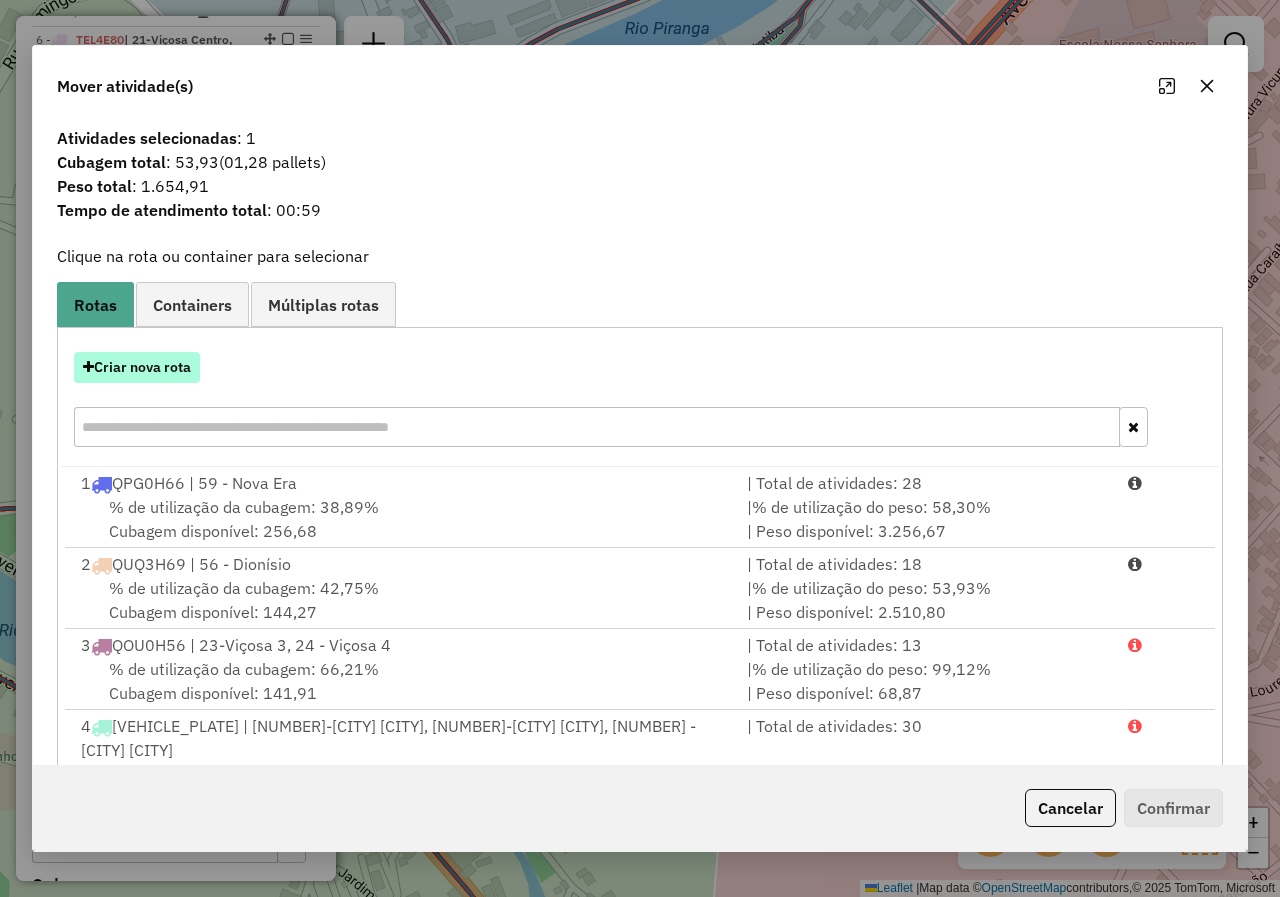 click on "Criar nova rota" at bounding box center [137, 367] 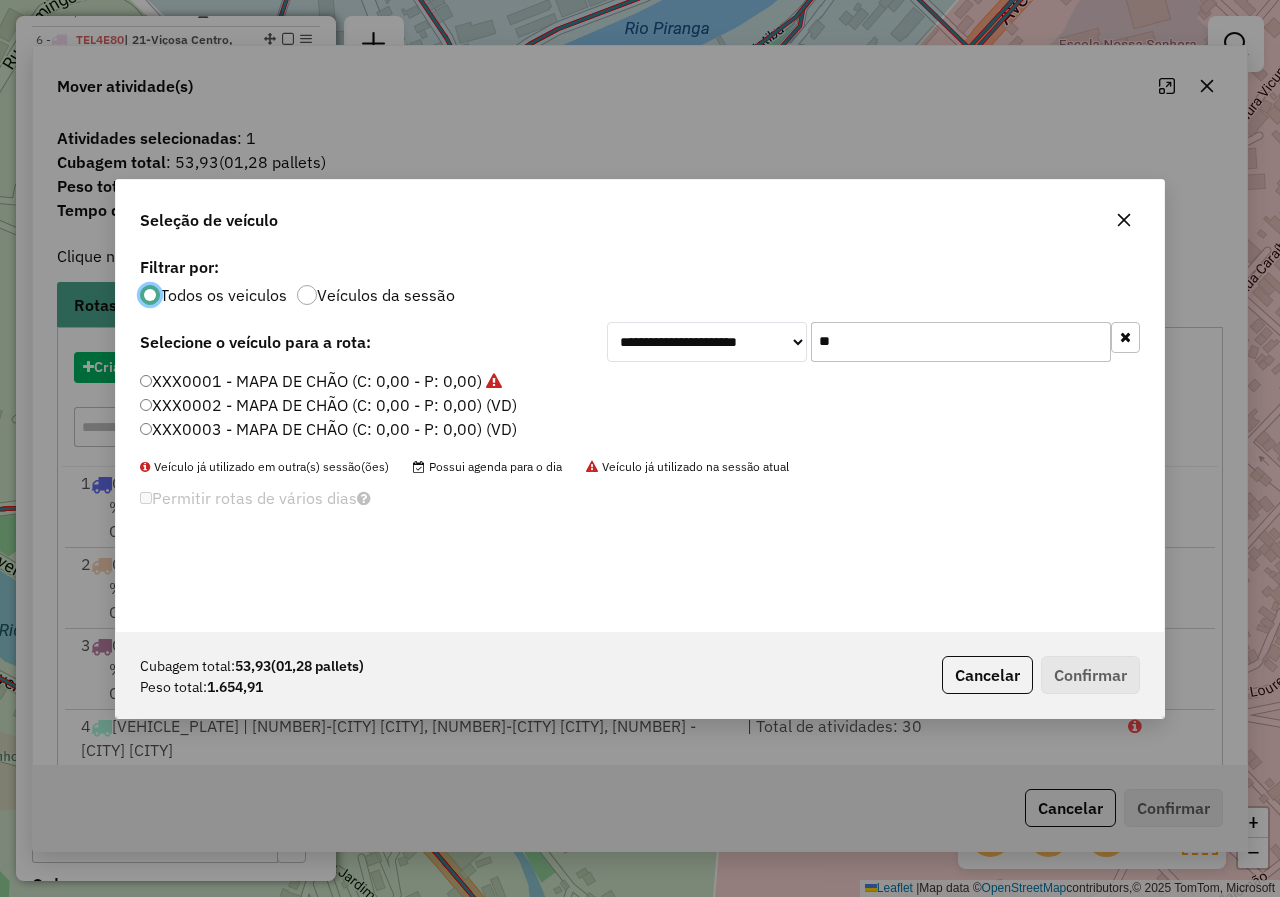 scroll, scrollTop: 11, scrollLeft: 6, axis: both 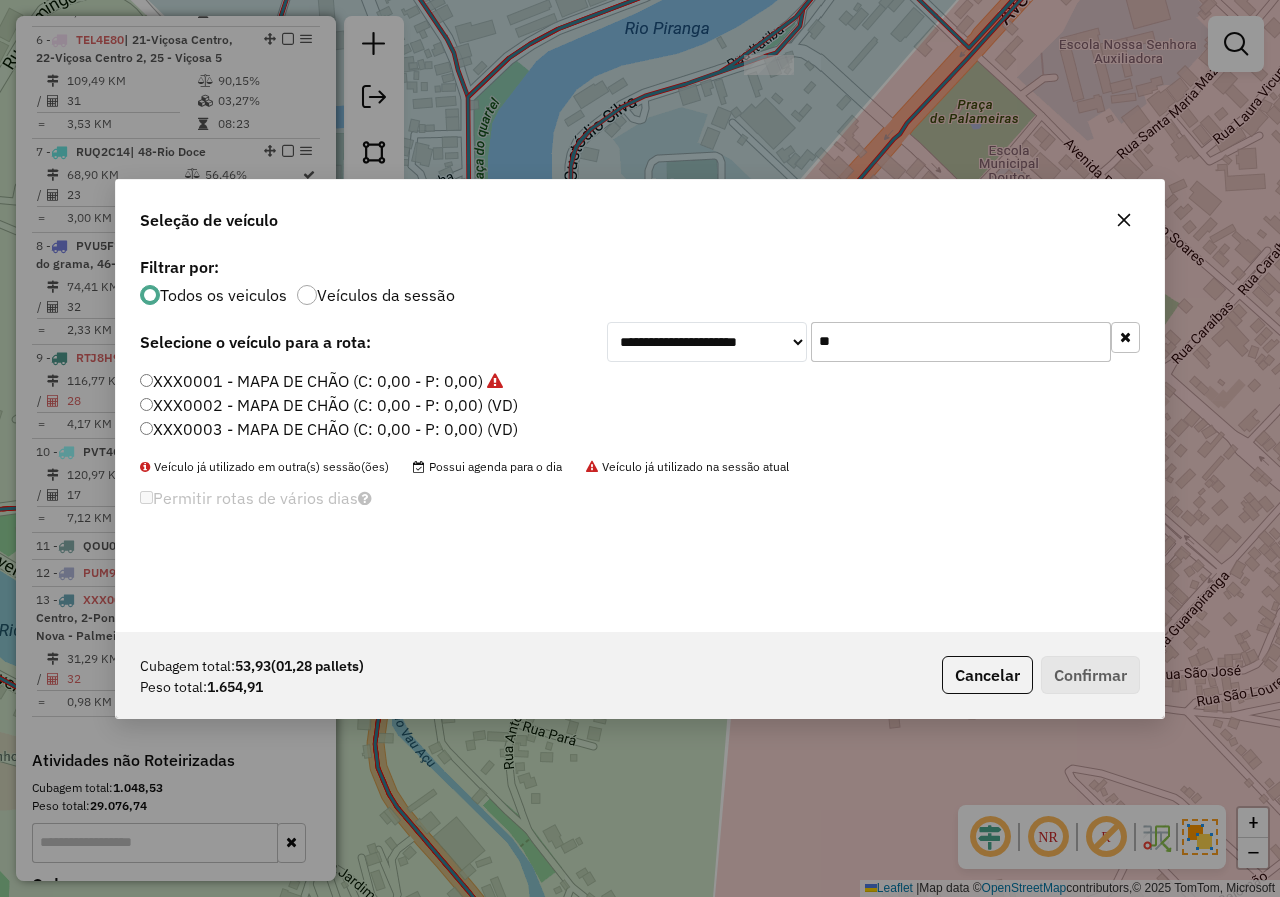 drag, startPoint x: 960, startPoint y: 351, endPoint x: 635, endPoint y: 348, distance: 325.01385 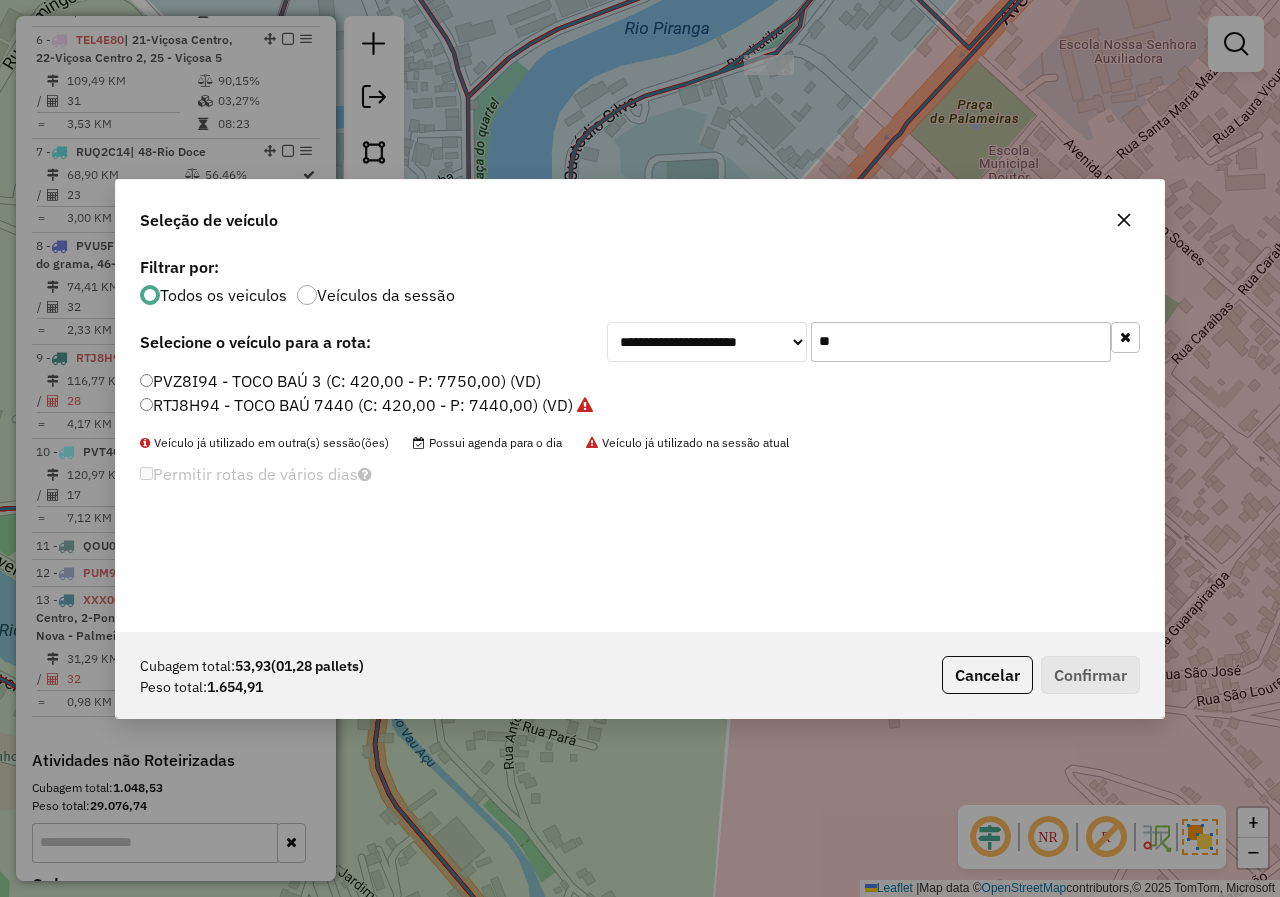 type on "**" 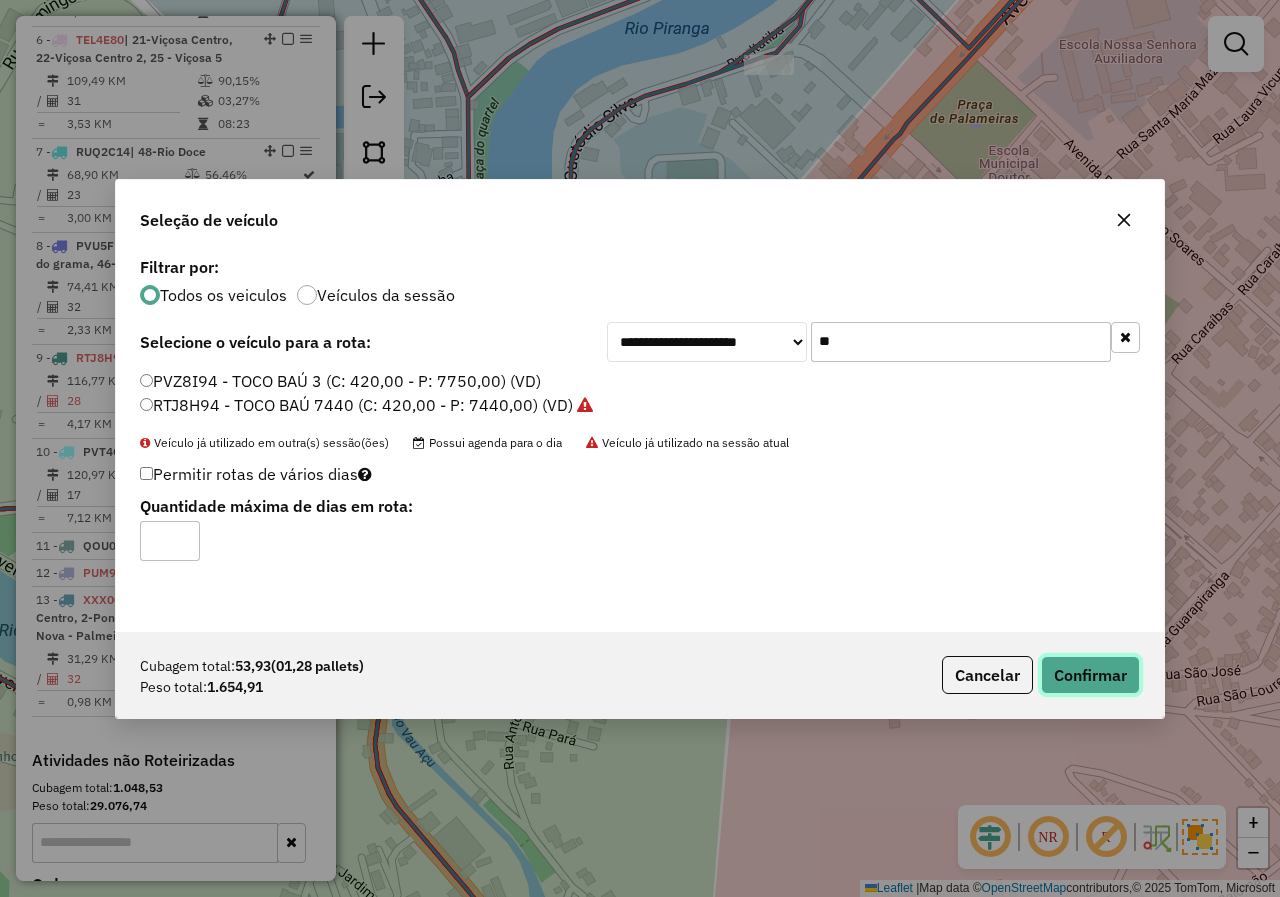 click on "Confirmar" 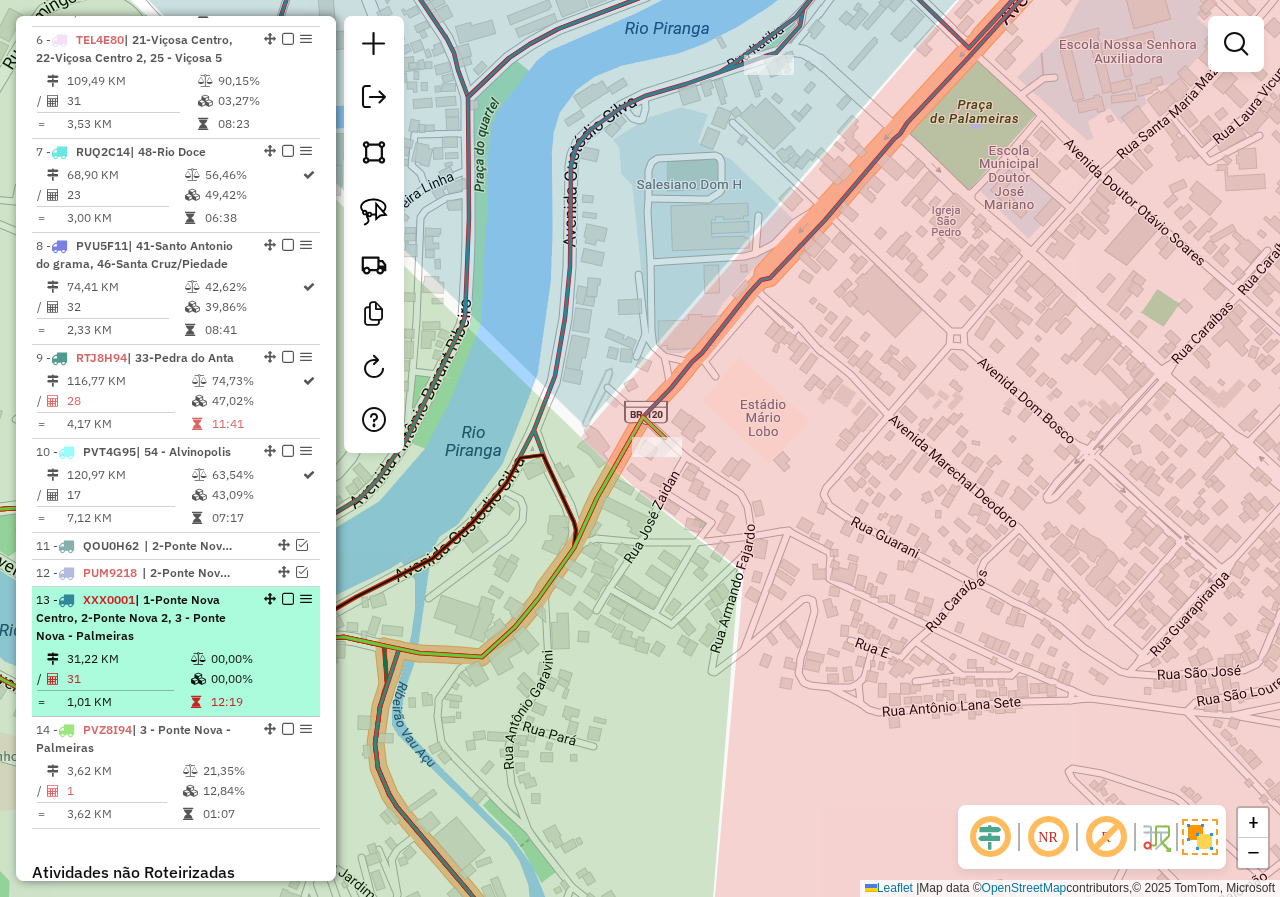 click at bounding box center (198, 659) 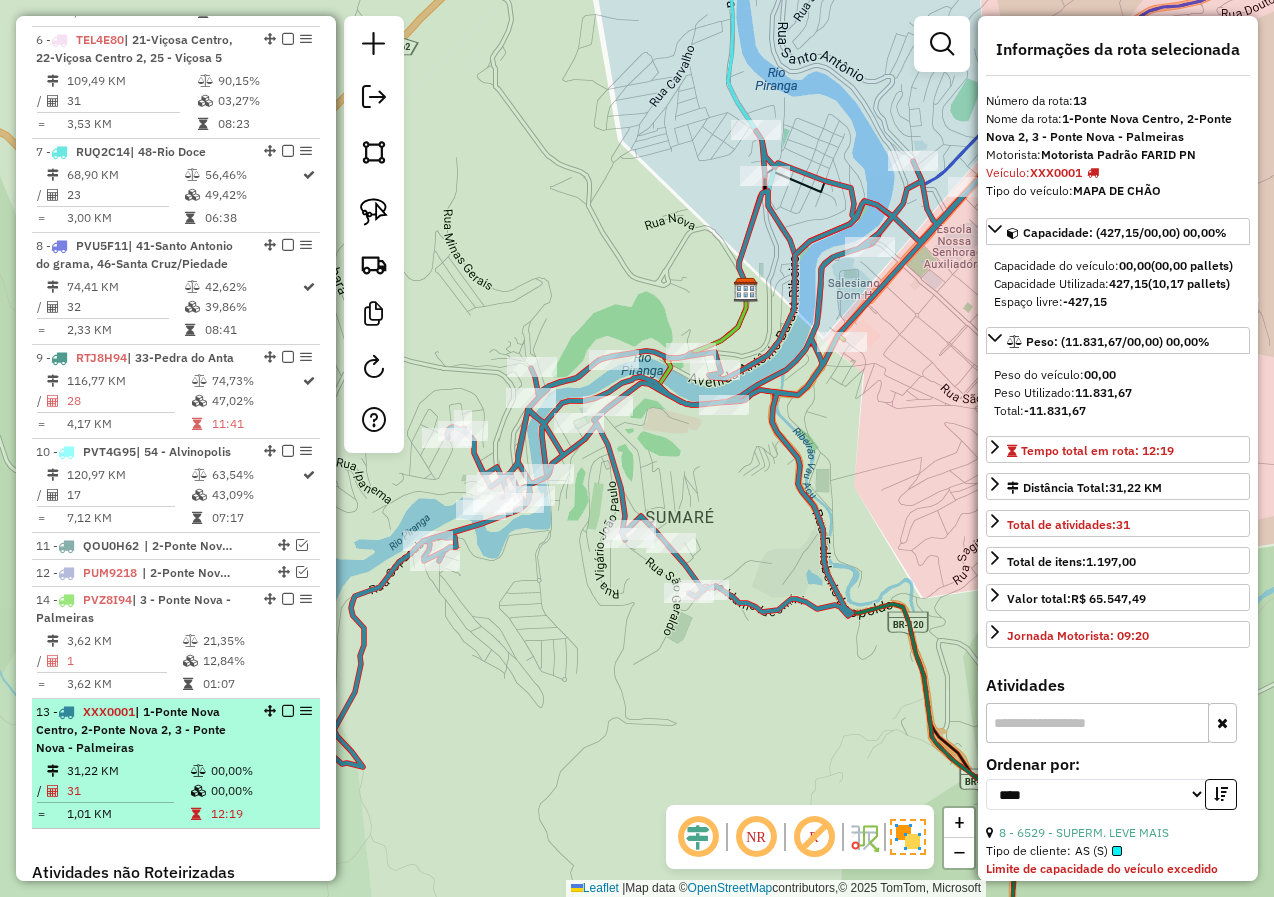 drag, startPoint x: 261, startPoint y: 599, endPoint x: 243, endPoint y: 780, distance: 181.89282 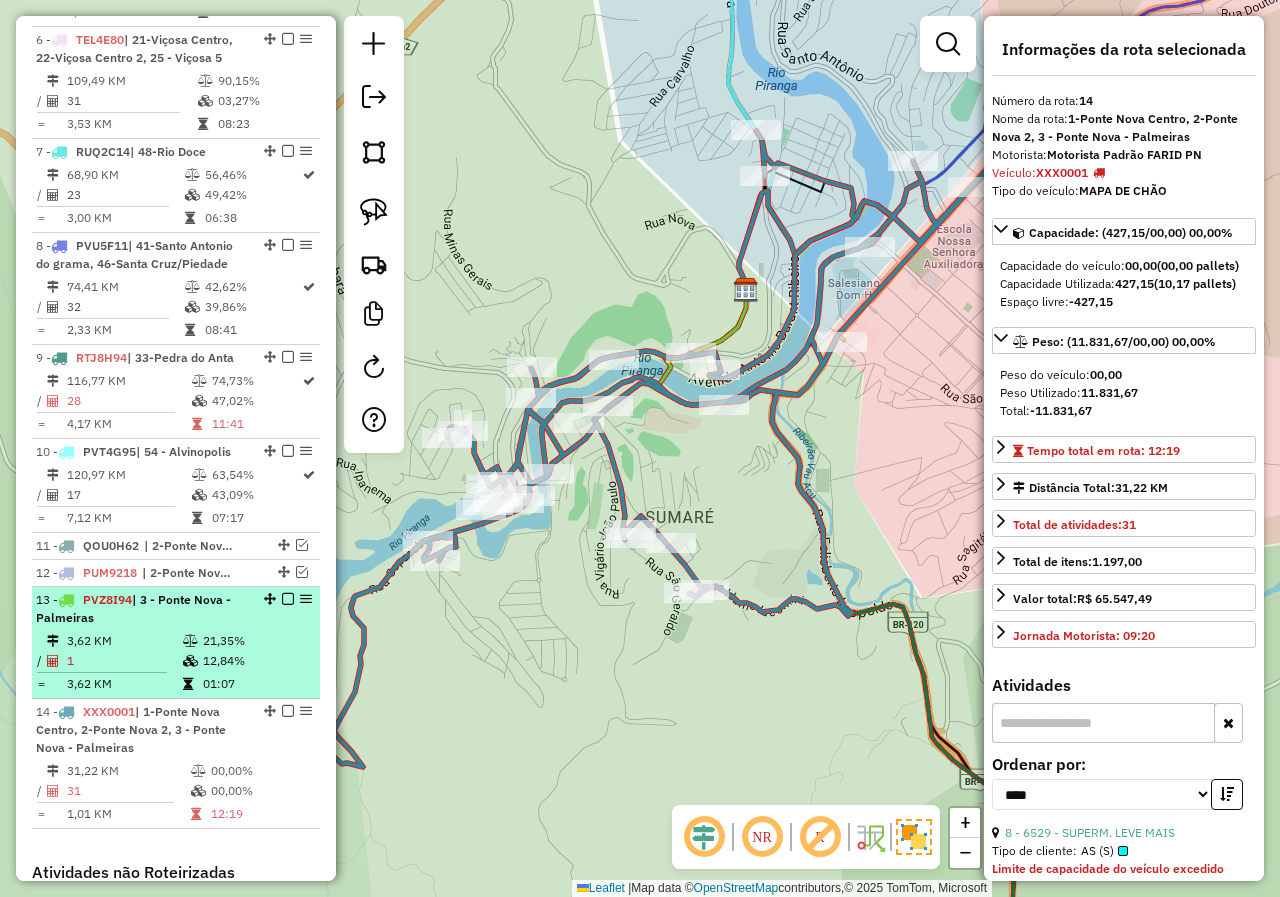 click on "3,62 KM" at bounding box center [124, 641] 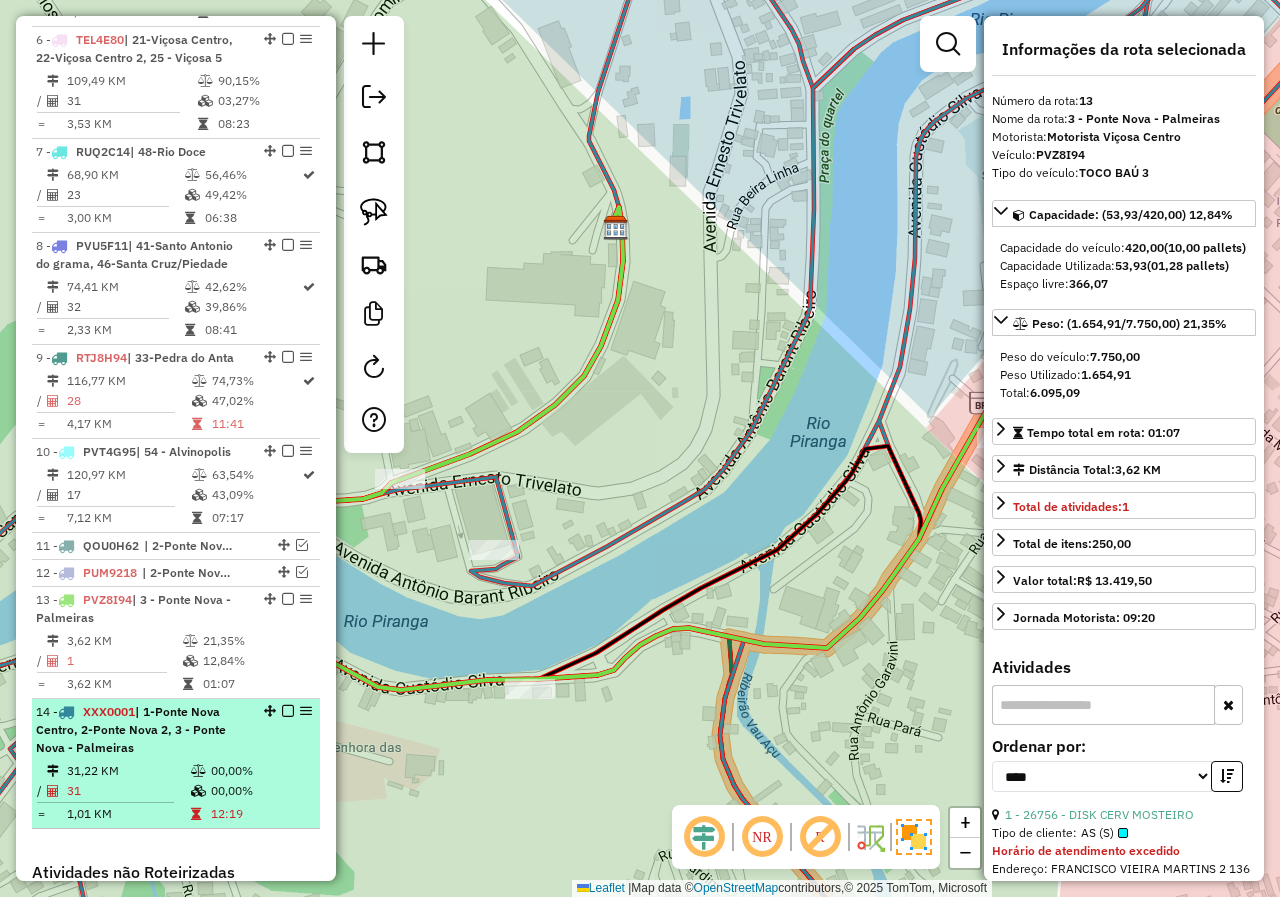click on "| 1-Ponte Nova Centro, 2-Ponte Nova 2, 3 - Ponte Nova - Palmeiras" at bounding box center (131, 729) 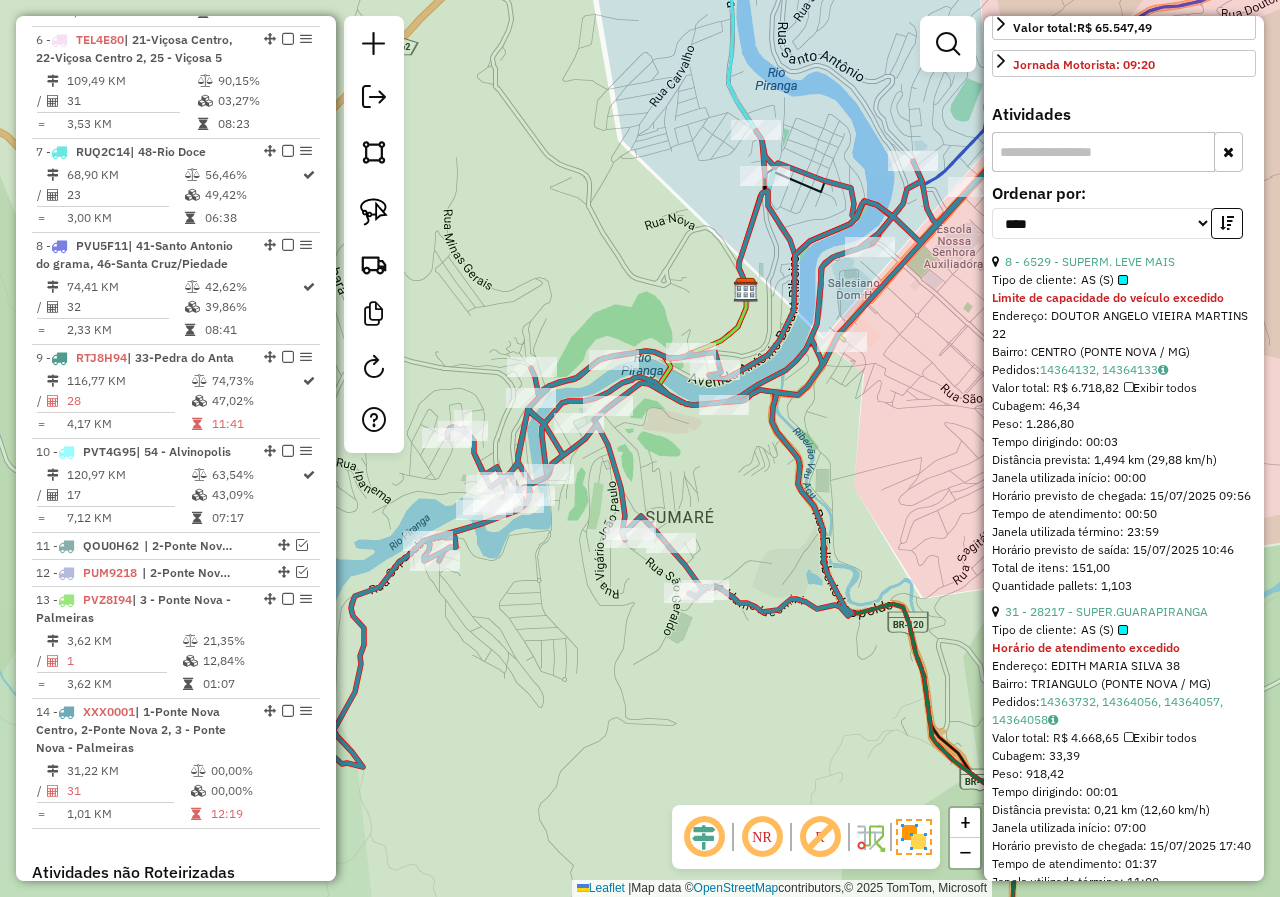scroll, scrollTop: 600, scrollLeft: 0, axis: vertical 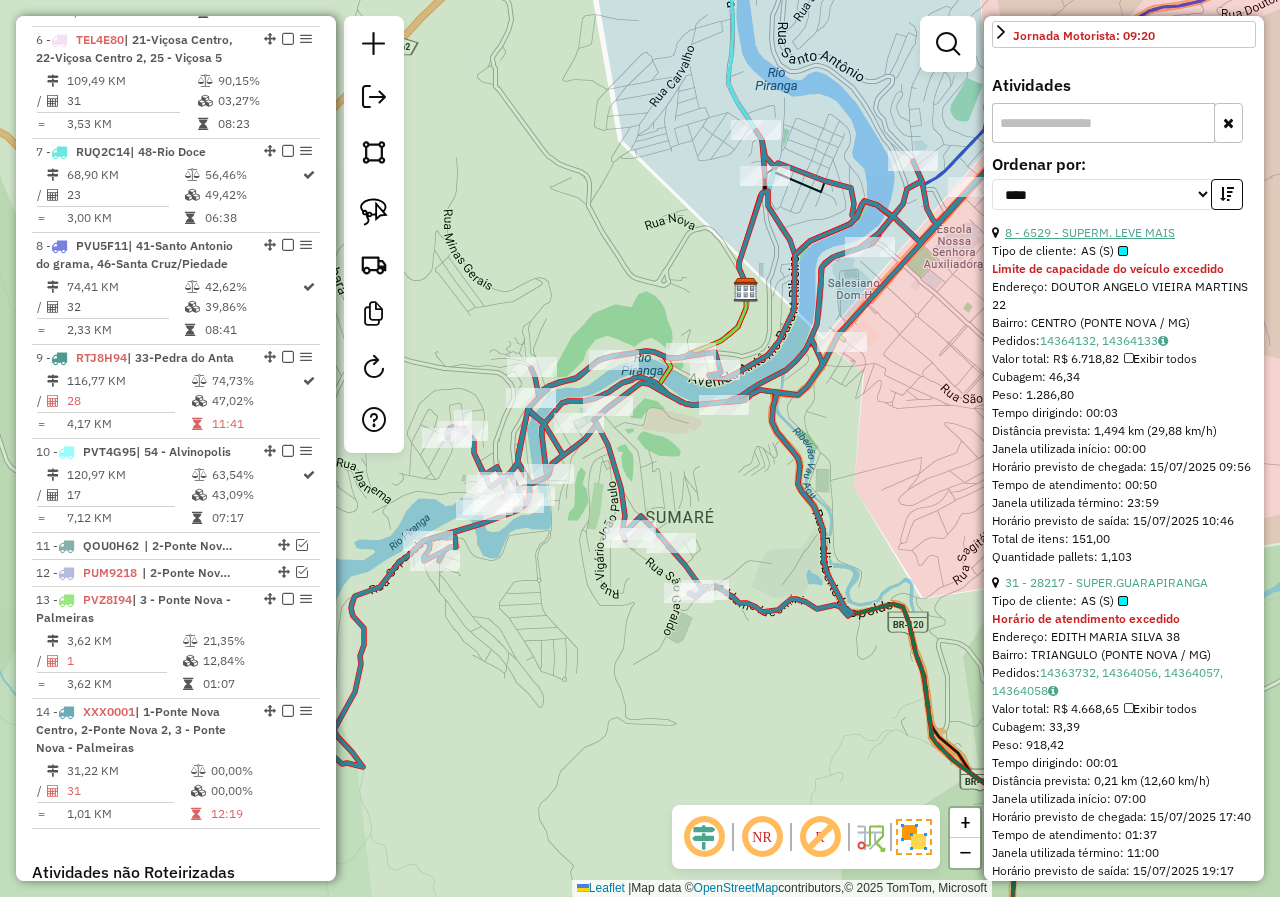 click on "8 - 6529 - SUPERM.  LEVE MAIS" at bounding box center (1090, 232) 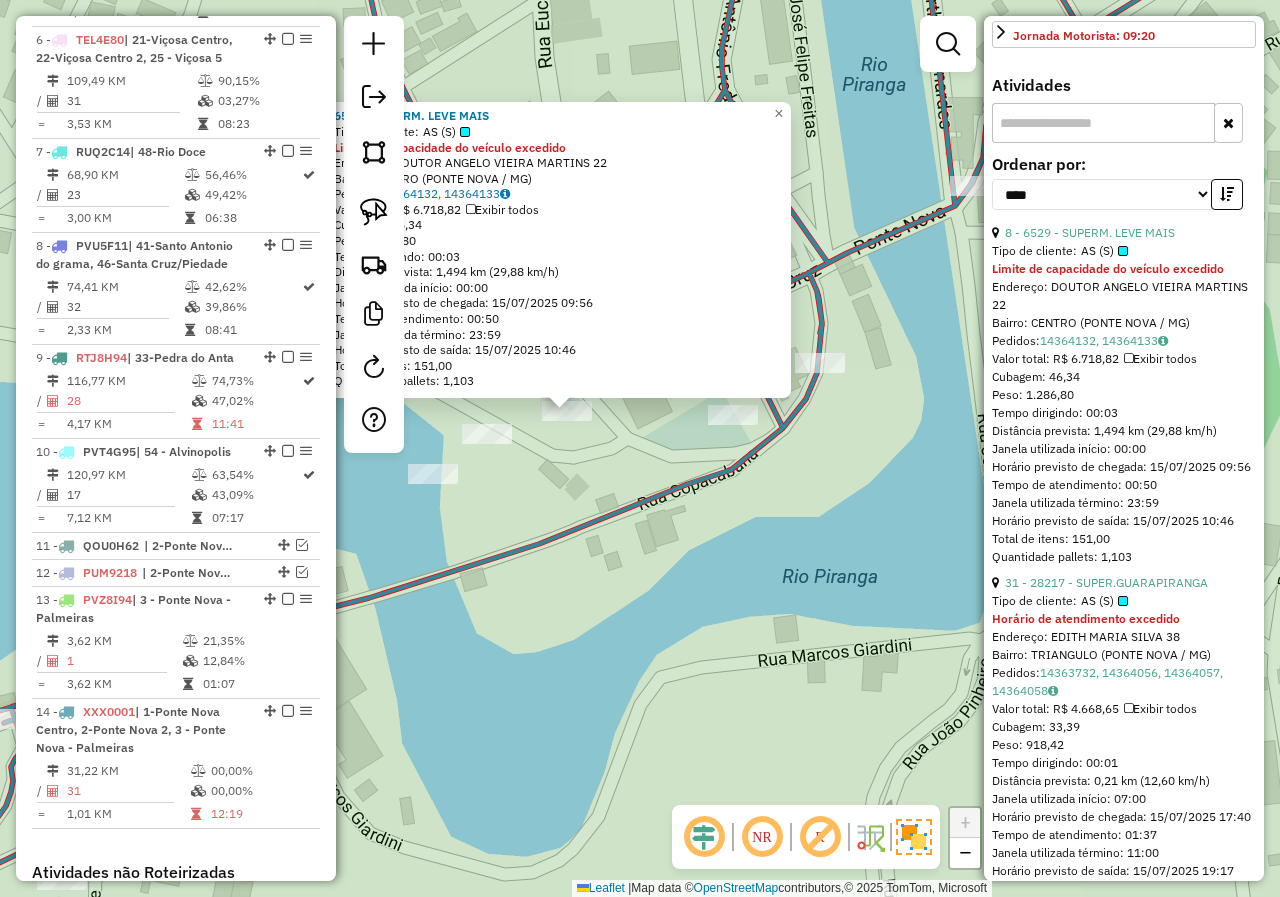 click on "[NUMBER] - [STORE_NAME] Tipo de cliente: [CLIENT_TYPE] Limite de capacidade do veículo excedido Endereço: [STREET_NAME] [NUMBER] Bairro: [CITY] ([CITY] / MG) Pedidos: [ORDER_ID], [ORDER_ID] Valor total: R$ [PRICE] Cubagem: [CUBAGE] Peso: [WEIGHT] Tempo dirigindo: [TIME] Distância prevista: [DISTANCE] km ([SPEED] km/h) Janela utilizada início: [TIME] Horário previsto de chegada: [DATE] [TIME] Tempo de atendimento: [TIME] Janela utilizada término: [TIME] Horário previsto de saída: [DATE] [TIME] Total de itens: [ITEM_COUNT] Quantidade pallets: [PALLET_COUNT] × Janela de atendimento Grade de atendimento Capacidade Transportadoras Veículos Cliente Pedidos Rotas Selecione os dias de semana para filtrar as janelas de atendimento Seg Ter Qua Qui Sex Sáb Dom Informe o período da janela de atendimento: De: Até: Filtrar exatamente a janela do cliente Considerar janela de atendimento padrão Selecione os dias de semana para filtrar as grades de atendimento De:" 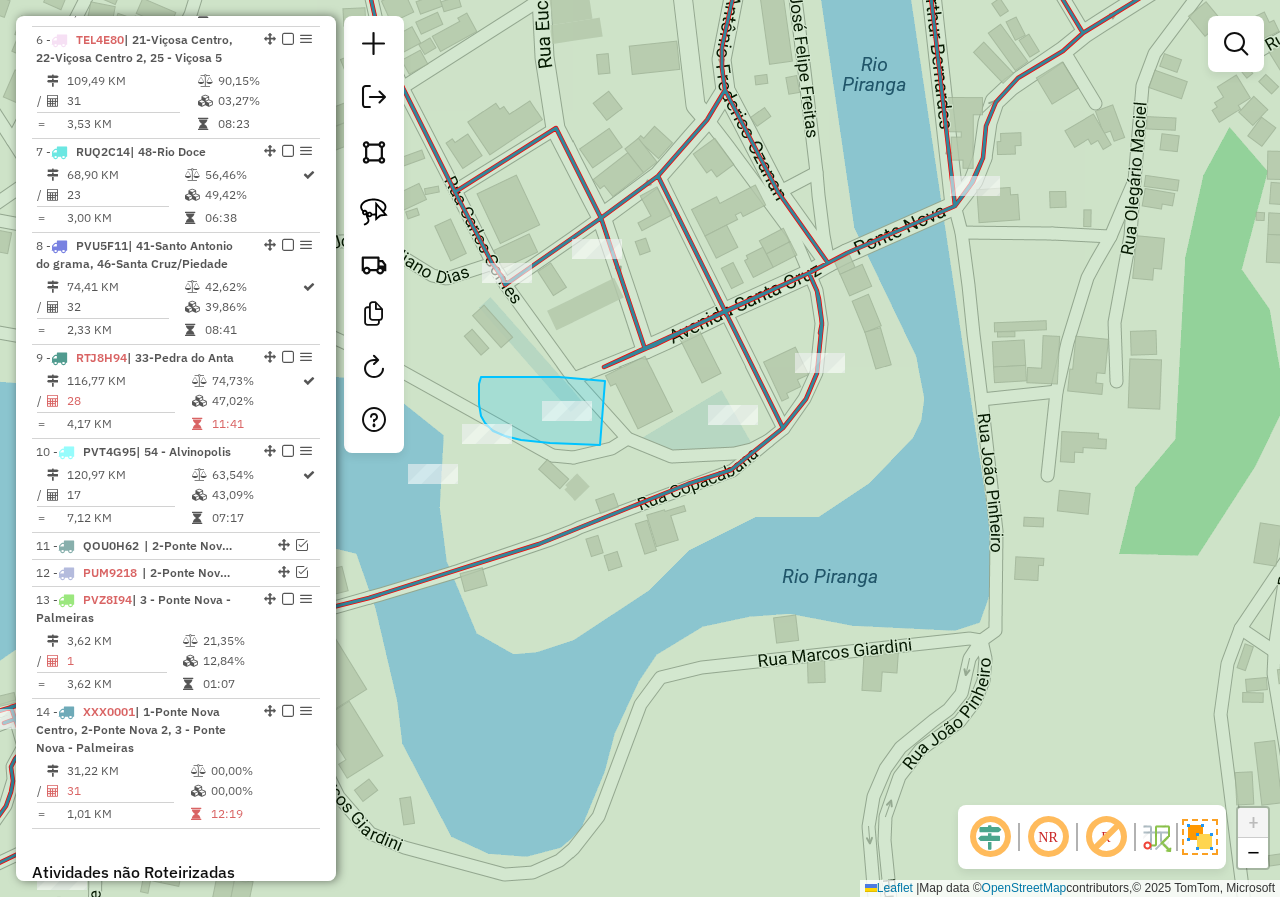 drag, startPoint x: 559, startPoint y: 377, endPoint x: 600, endPoint y: 445, distance: 79.40403 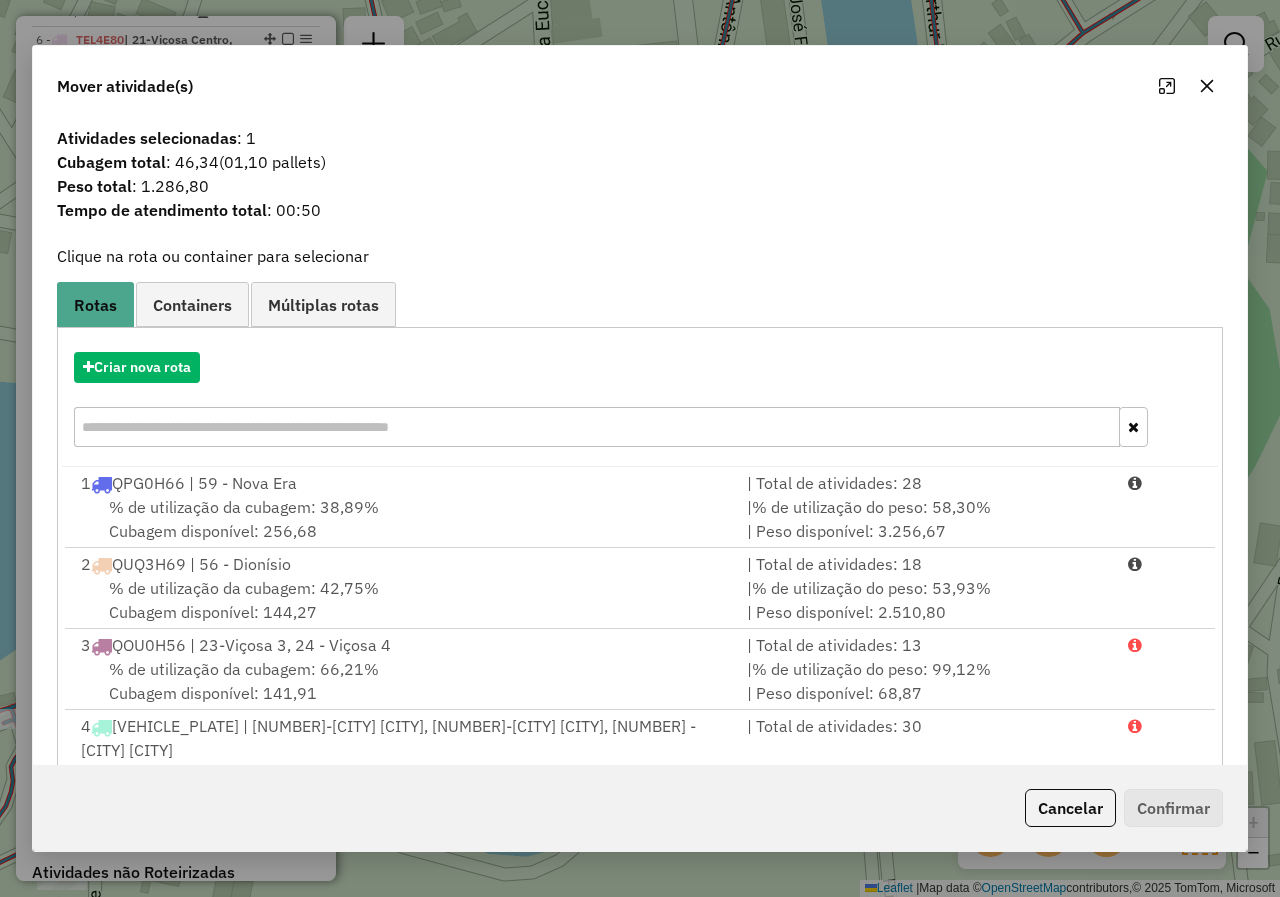 scroll, scrollTop: 491, scrollLeft: 0, axis: vertical 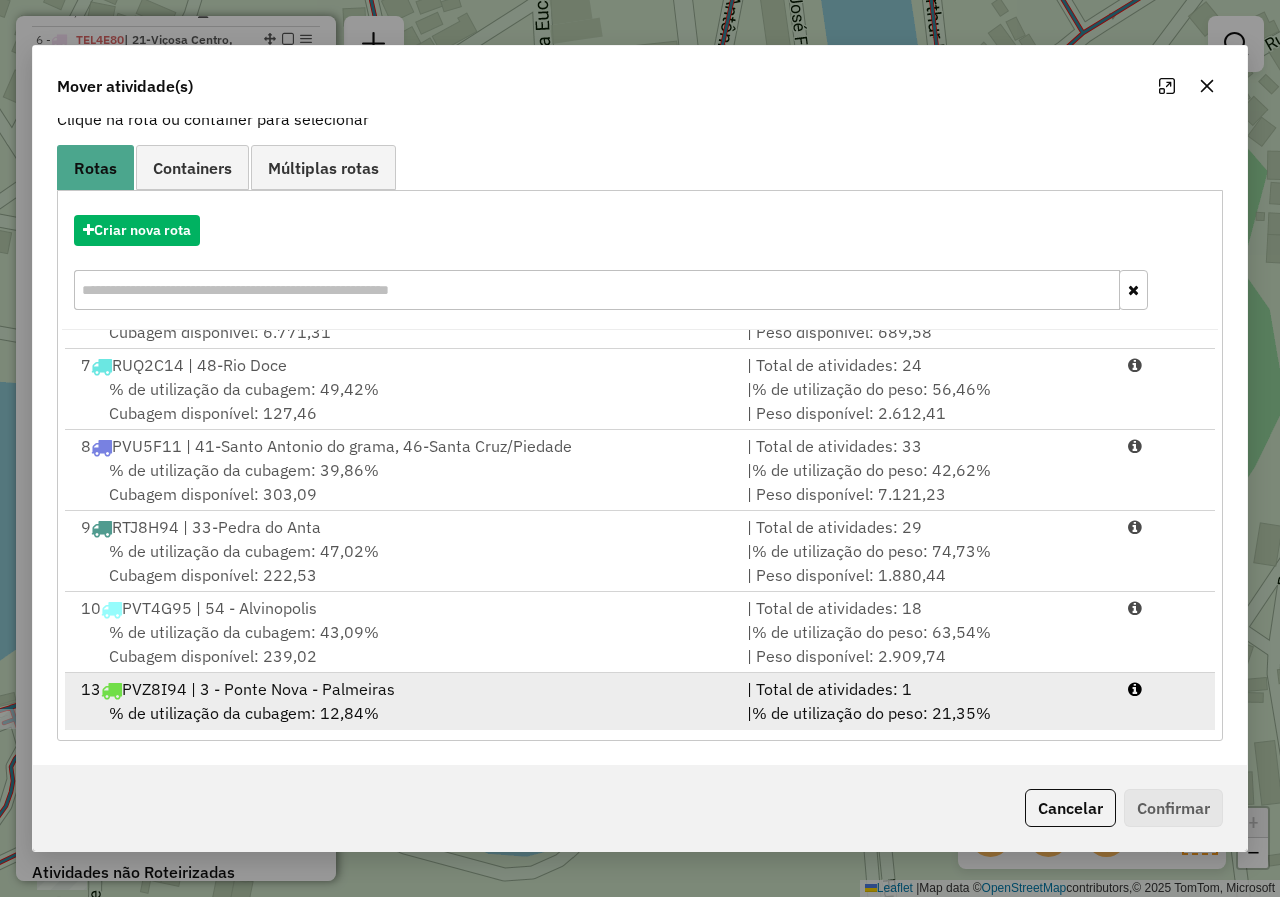 click on "% de utilização da cubagem: 12,84%" at bounding box center (244, 713) 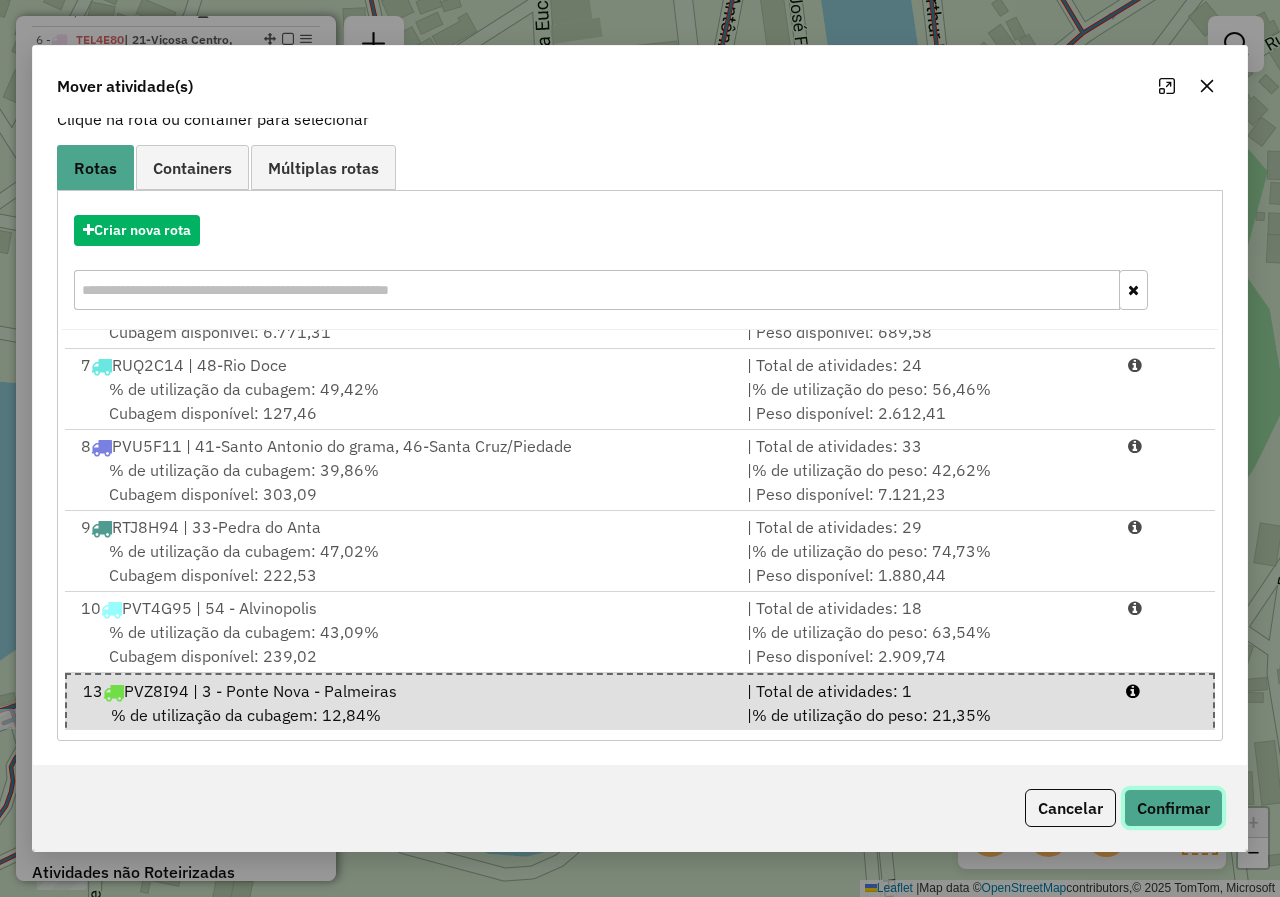 click on "Confirmar" 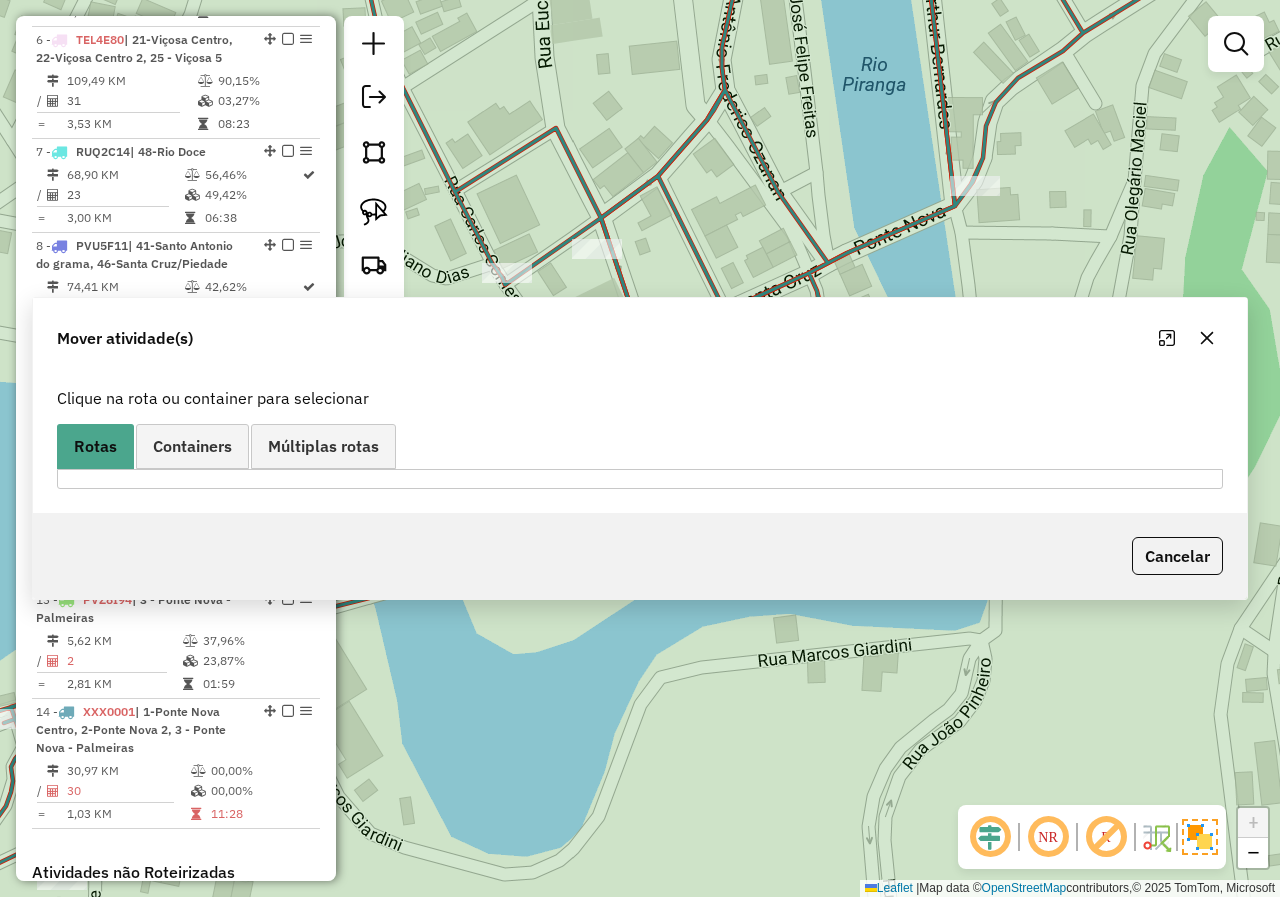 scroll, scrollTop: 0, scrollLeft: 0, axis: both 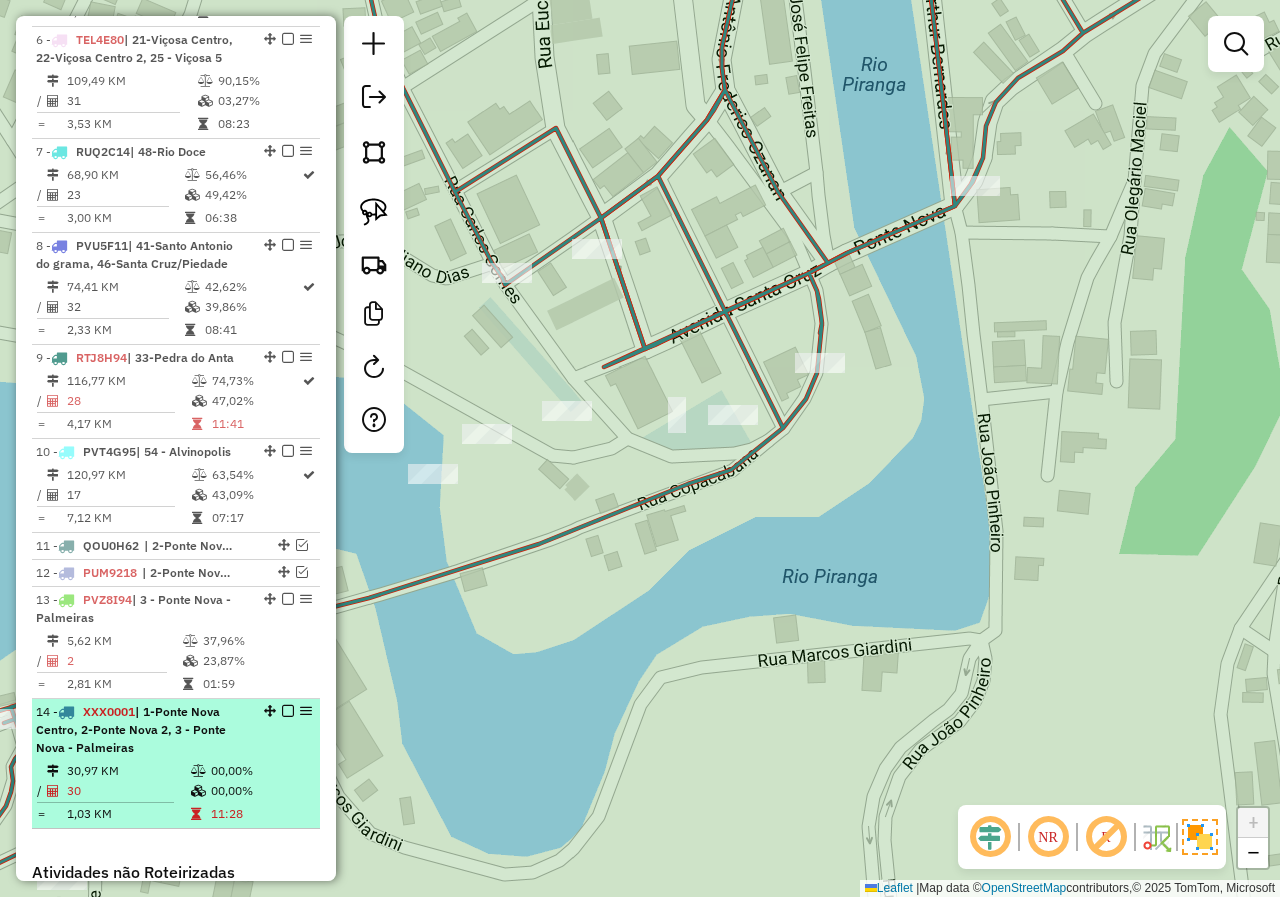 click on "[NUMBER] - [VEHICLE_PLATE] | [NUMBER]-[CITY] [CITY], [NUMBER] - [CITY] - [CITY]" at bounding box center (142, 730) 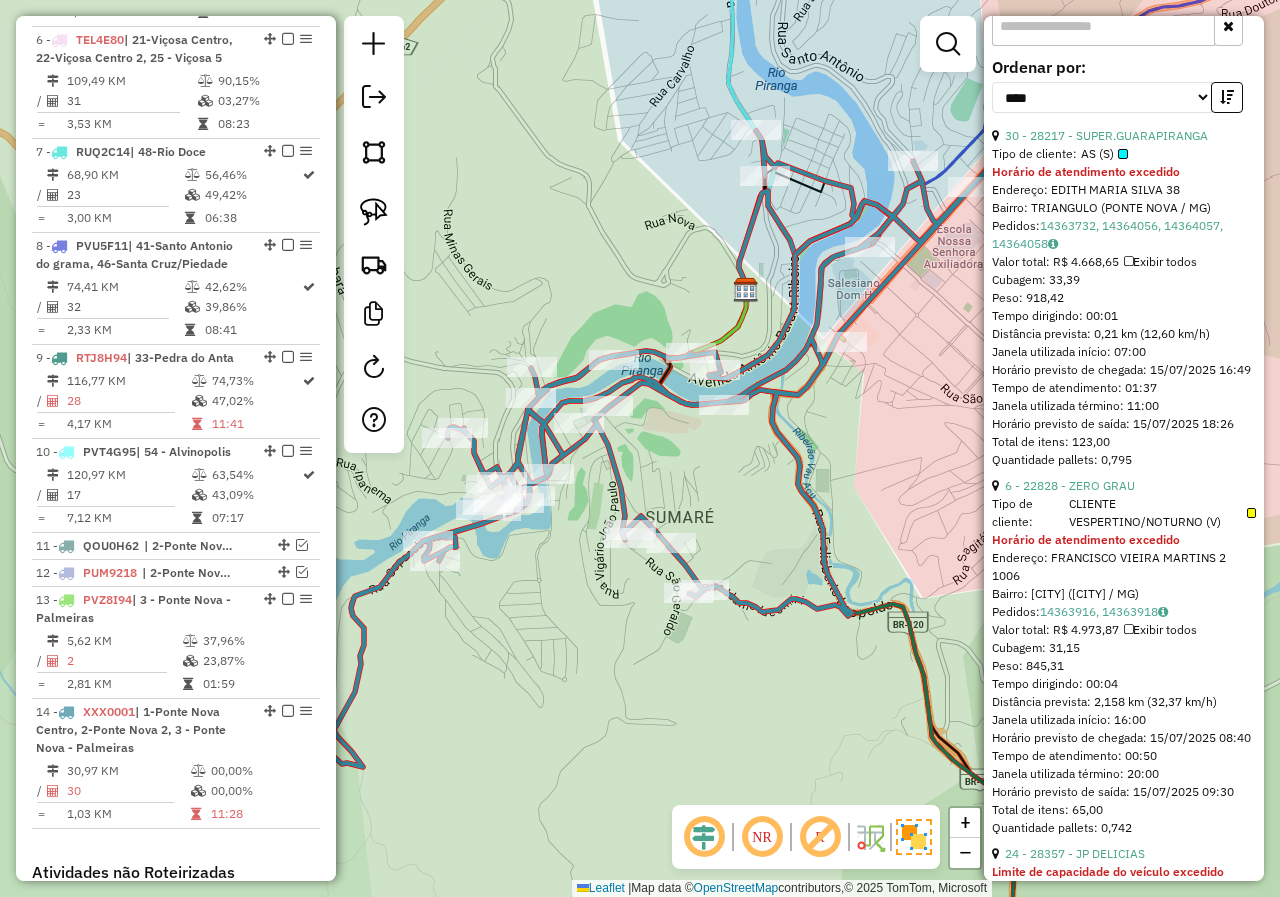 scroll, scrollTop: 700, scrollLeft: 0, axis: vertical 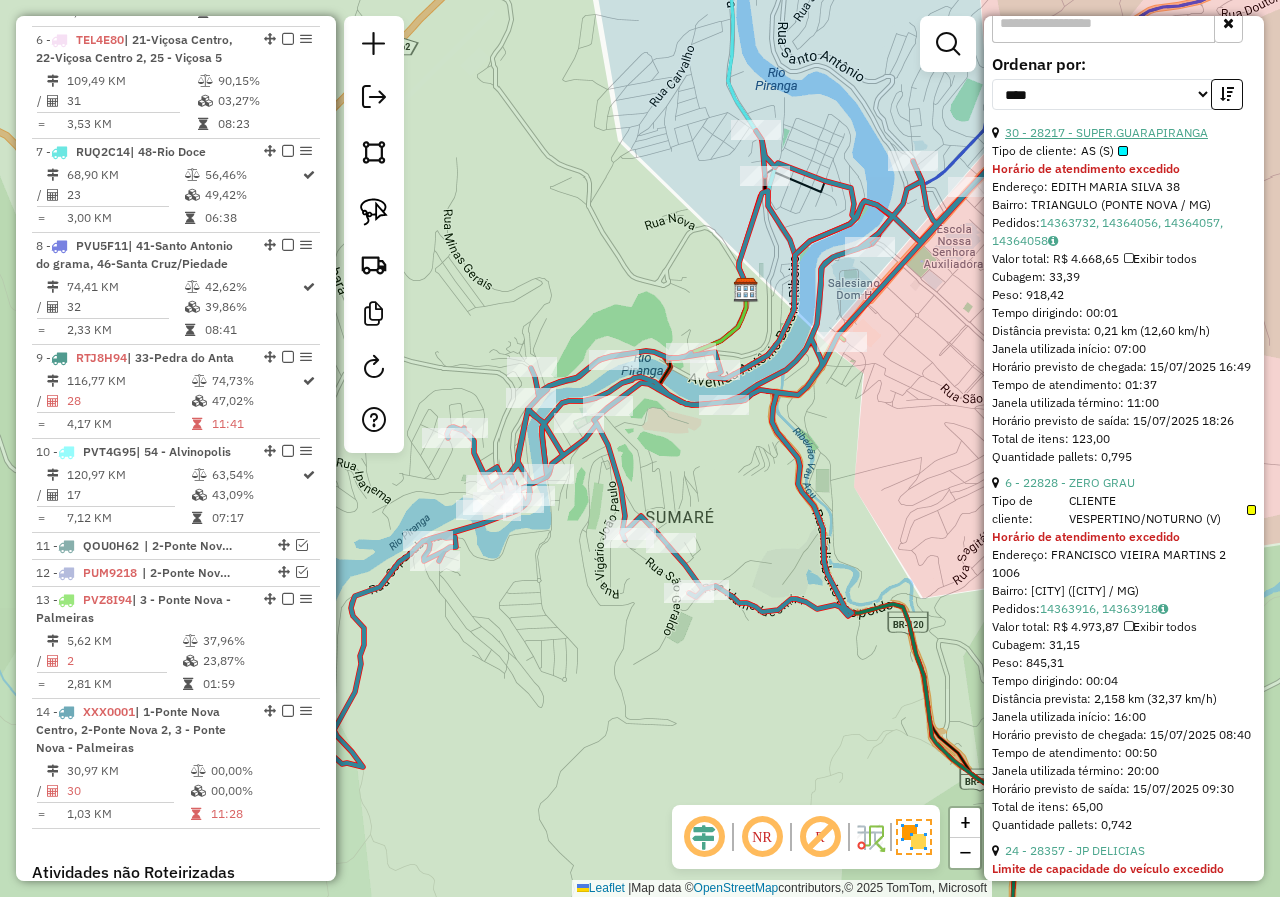 click on "30 - 28217 - SUPER.GUARAPIRANGA" at bounding box center (1106, 132) 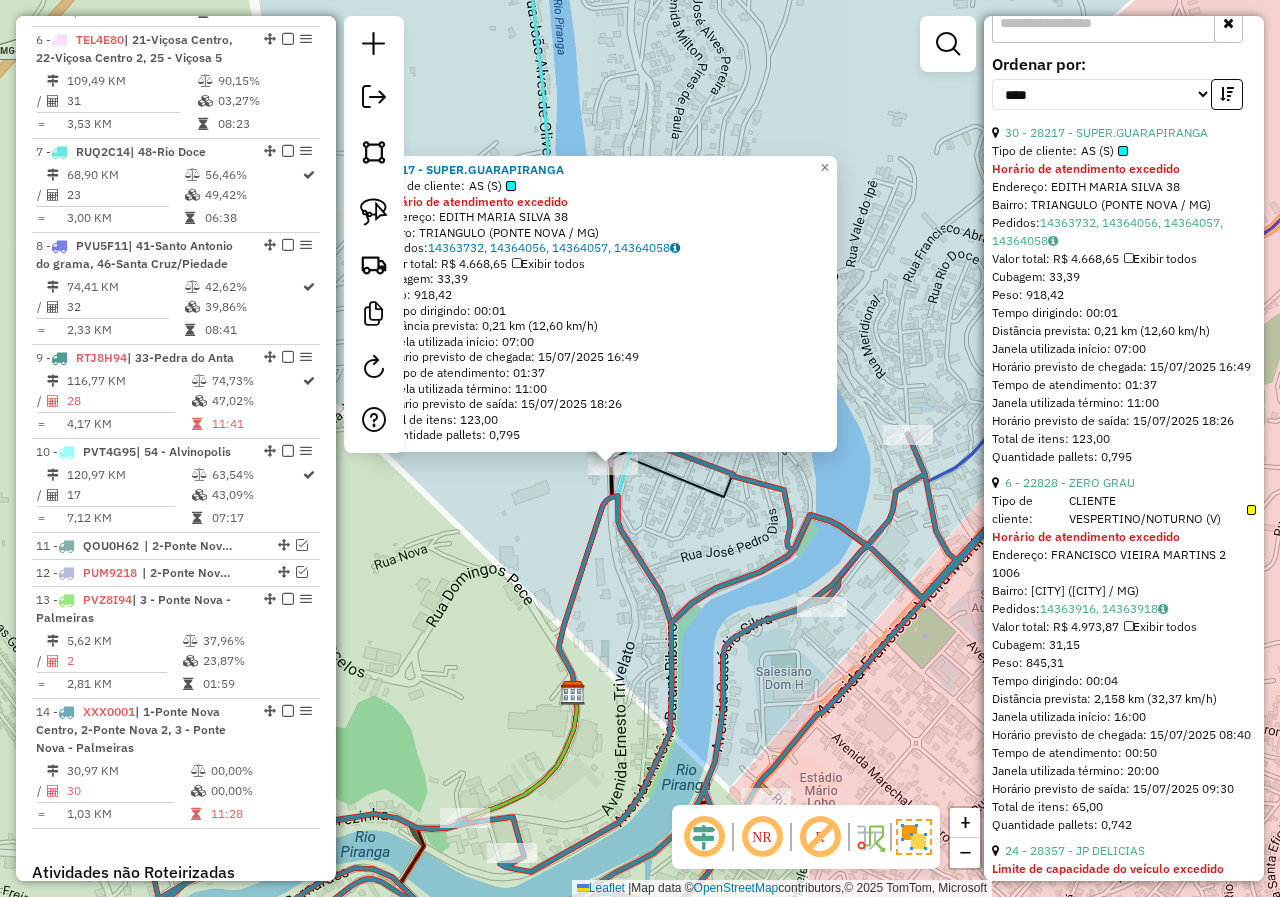 click on "[NUMBER] - [STORE_NAME] Tipo de cliente: [CLIENT_TYPE] Horário de atendimento excedido Endereço: [STREET_NAME] [NUMBER] Bairro: [CITY] ([CITY] / MG) Pedidos: [ORDER_ID], [ORDER_ID], [ORDER_ID], [ORDER_ID] Valor total: R$ [PRICE] Cubagem: [CUBAGE] Peso: [WEIGHT] Tempo dirigindo: [TIME] Distância prevista: [DISTANCE] km ([SPEED] km/h) Janela utilizada início: [TIME] Horário previsto de chegada: [DATE] [TIME] Tempo de atendimento: [TIME] Janela utilizada término: [TIME] Horário previsto de saída: [DATE] [TIME] Total de itens: [ITEM_COUNT] Quantidade pallets: [PALLET_COUNT] × Janela de atendimento Grade de atendimento Capacidade Transportadoras Veículos Cliente Pedidos Rotas Selecione os dias de semana para filtrar as janelas de atendimento Seg Ter Qua Qui Sex Sáb Dom Informe o período da janela de atendimento: De: Até: Filtrar exatamente a janela do cliente Considerar janela de atendimento padrão Selecione os dias de semana para filtrar as grades de atendimento +" 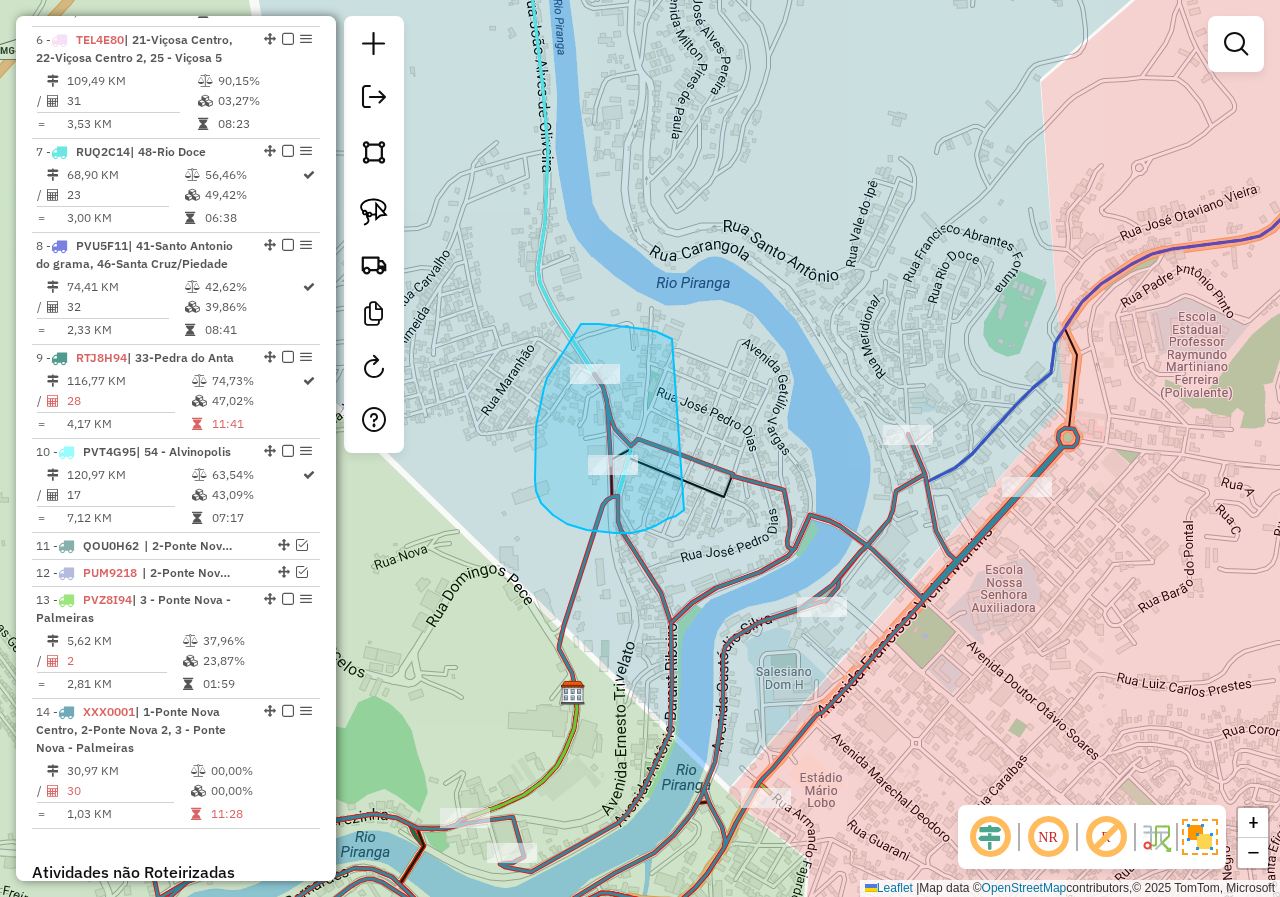 drag, startPoint x: 672, startPoint y: 339, endPoint x: 694, endPoint y: 504, distance: 166.4602 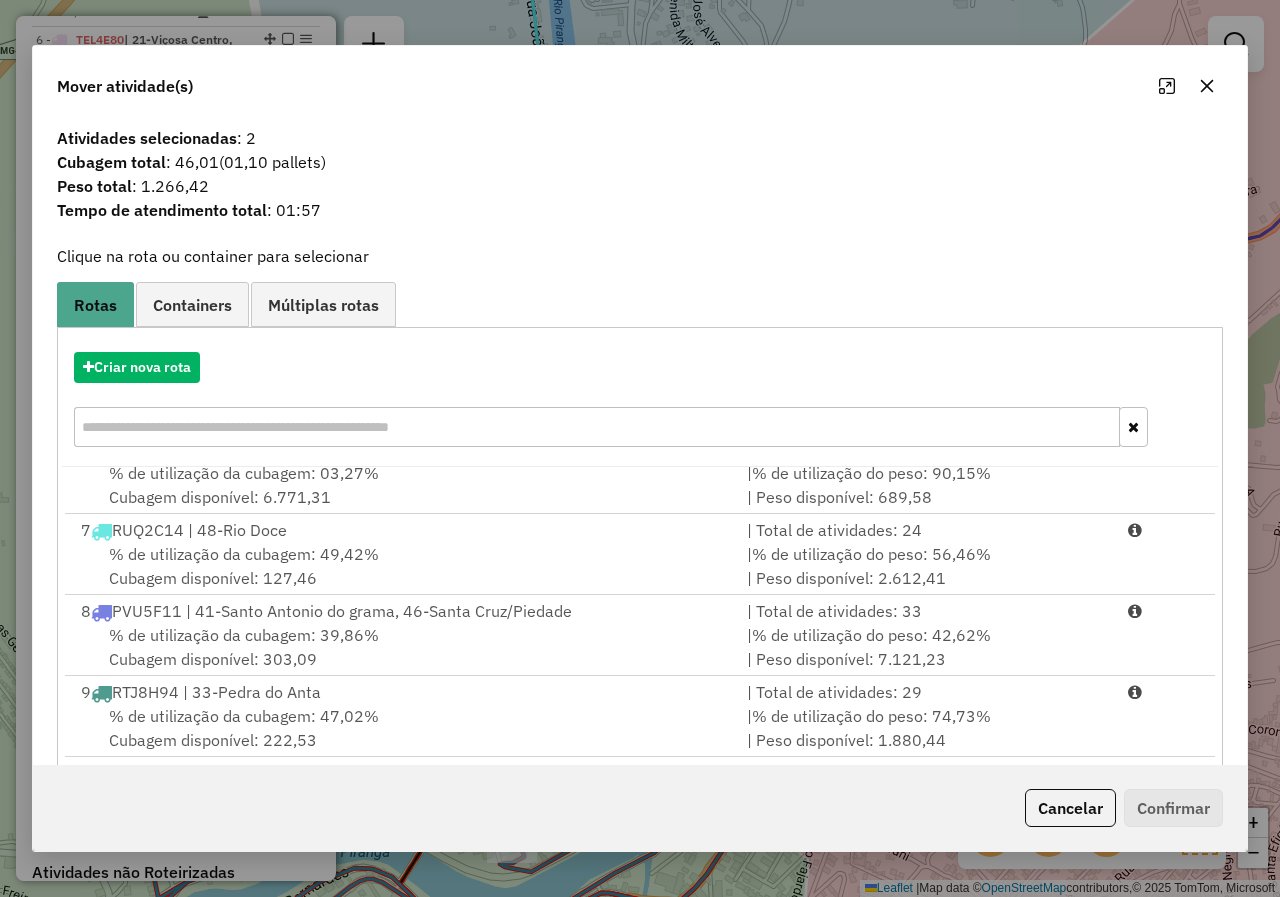 scroll, scrollTop: 491, scrollLeft: 0, axis: vertical 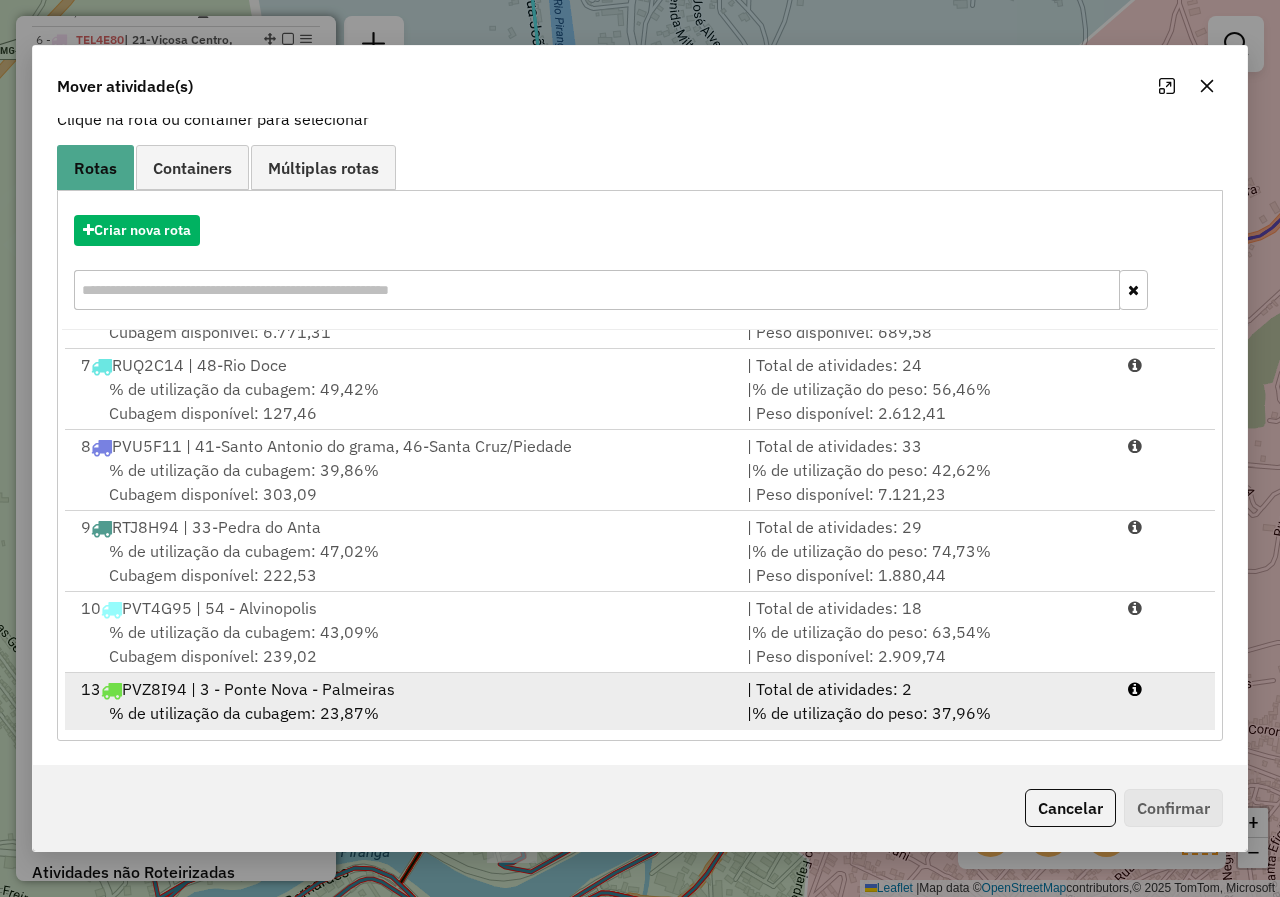 click on "% de utilização da cubagem: 23,87%  Cubagem disponível: 319,74" at bounding box center [402, 725] 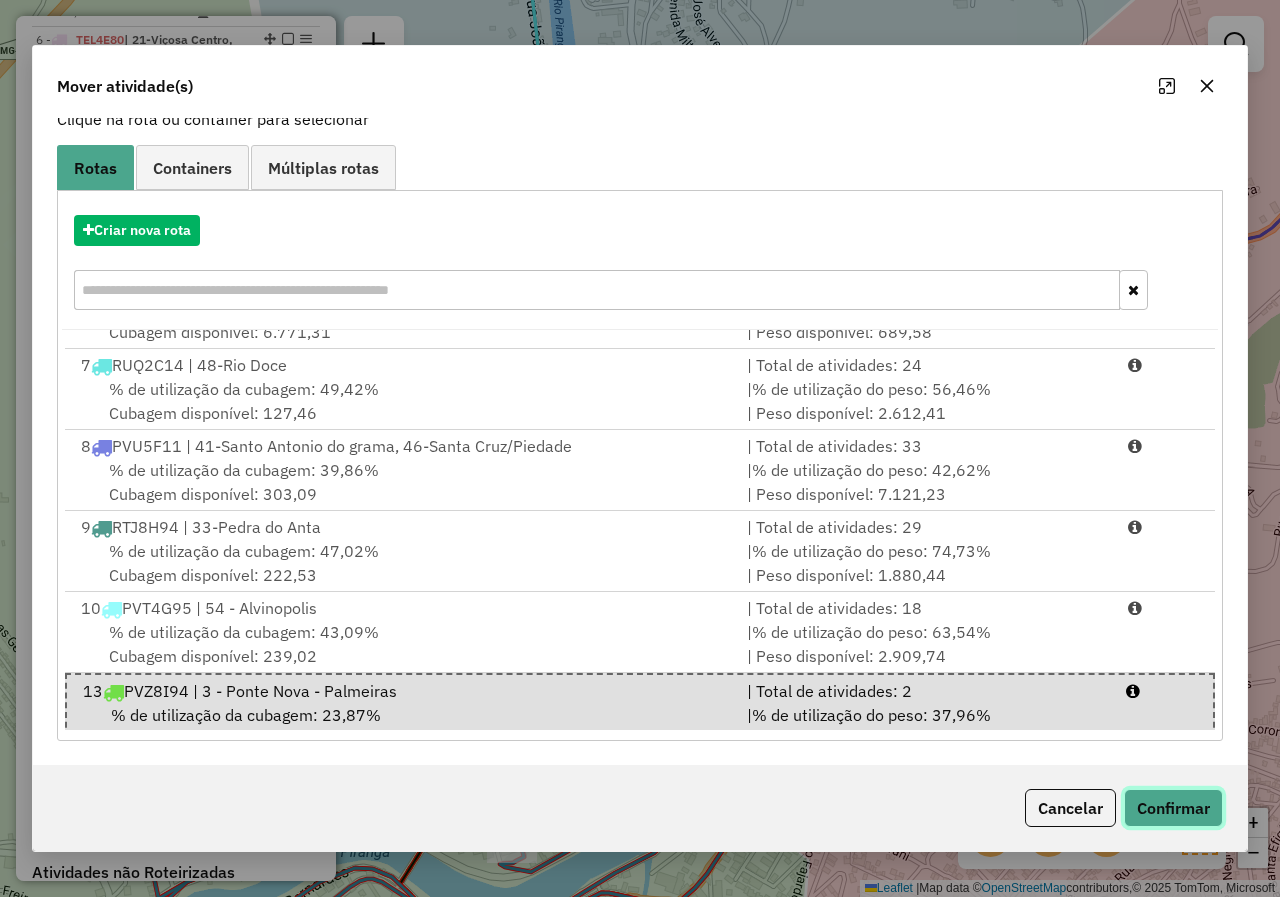 click on "Confirmar" 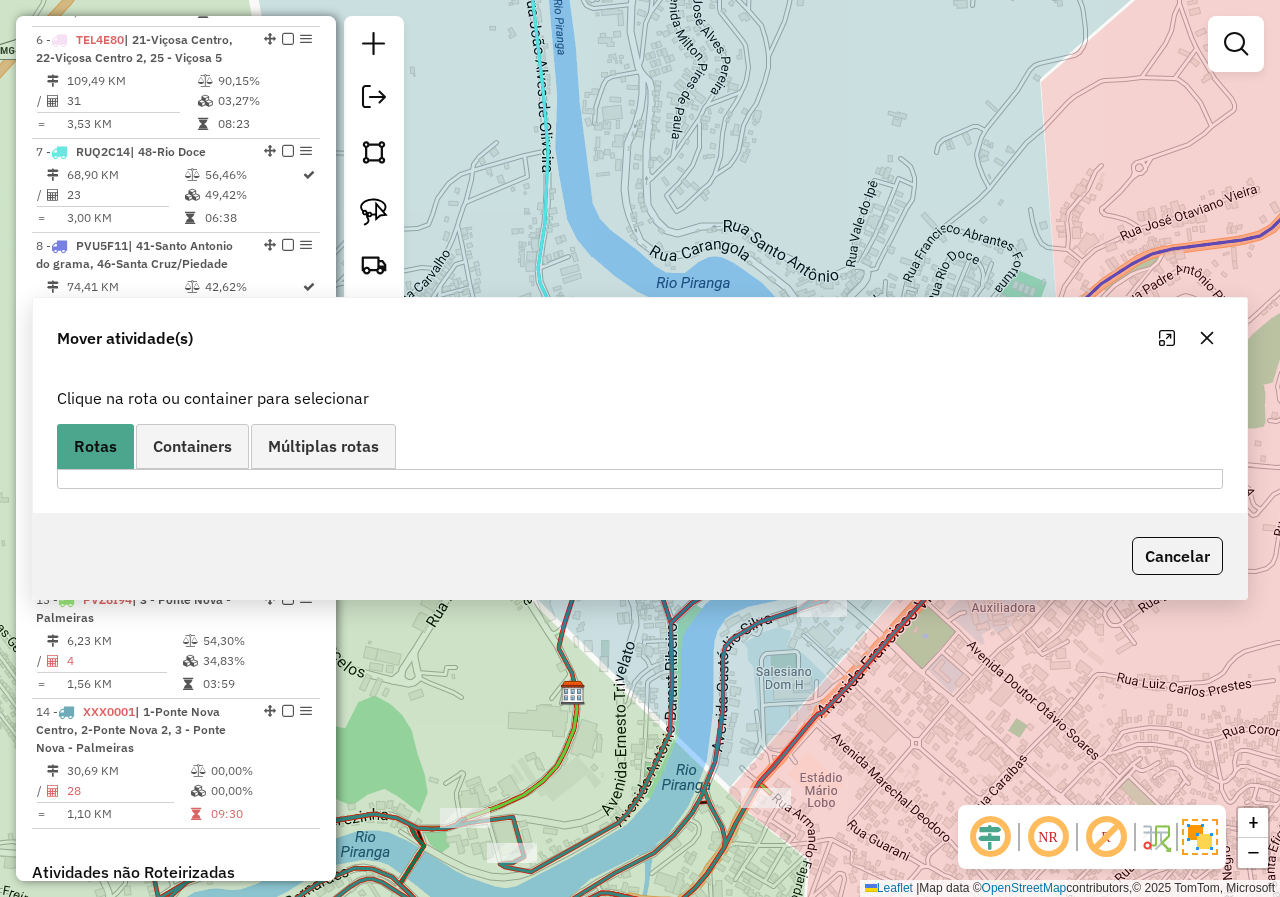 scroll, scrollTop: 0, scrollLeft: 0, axis: both 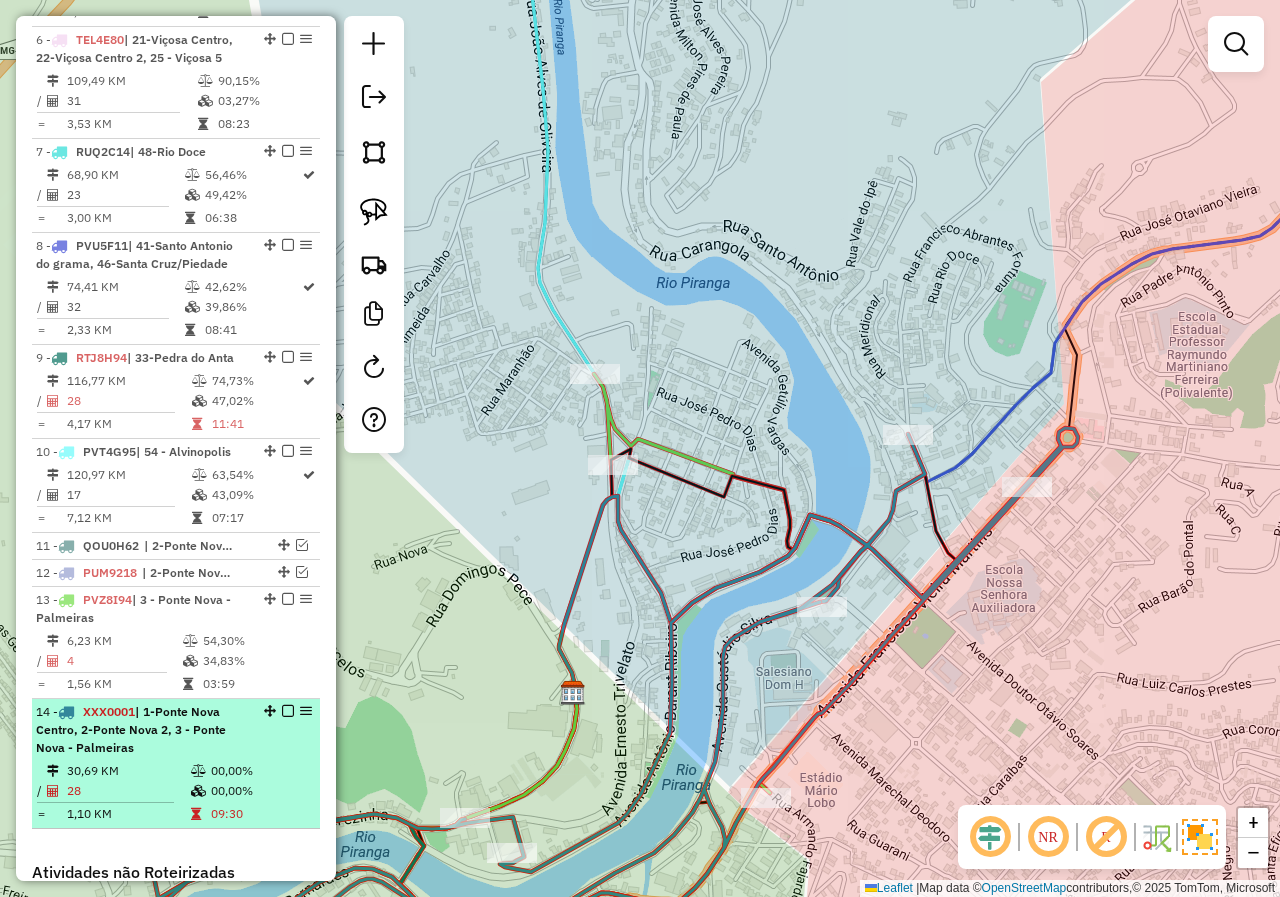 click on "[NUMBER] - [VEHICLE_PLATE] | [NUMBER]-[CITY] [CITY], [NUMBER] - [CITY] - [CITY]" at bounding box center [176, 730] 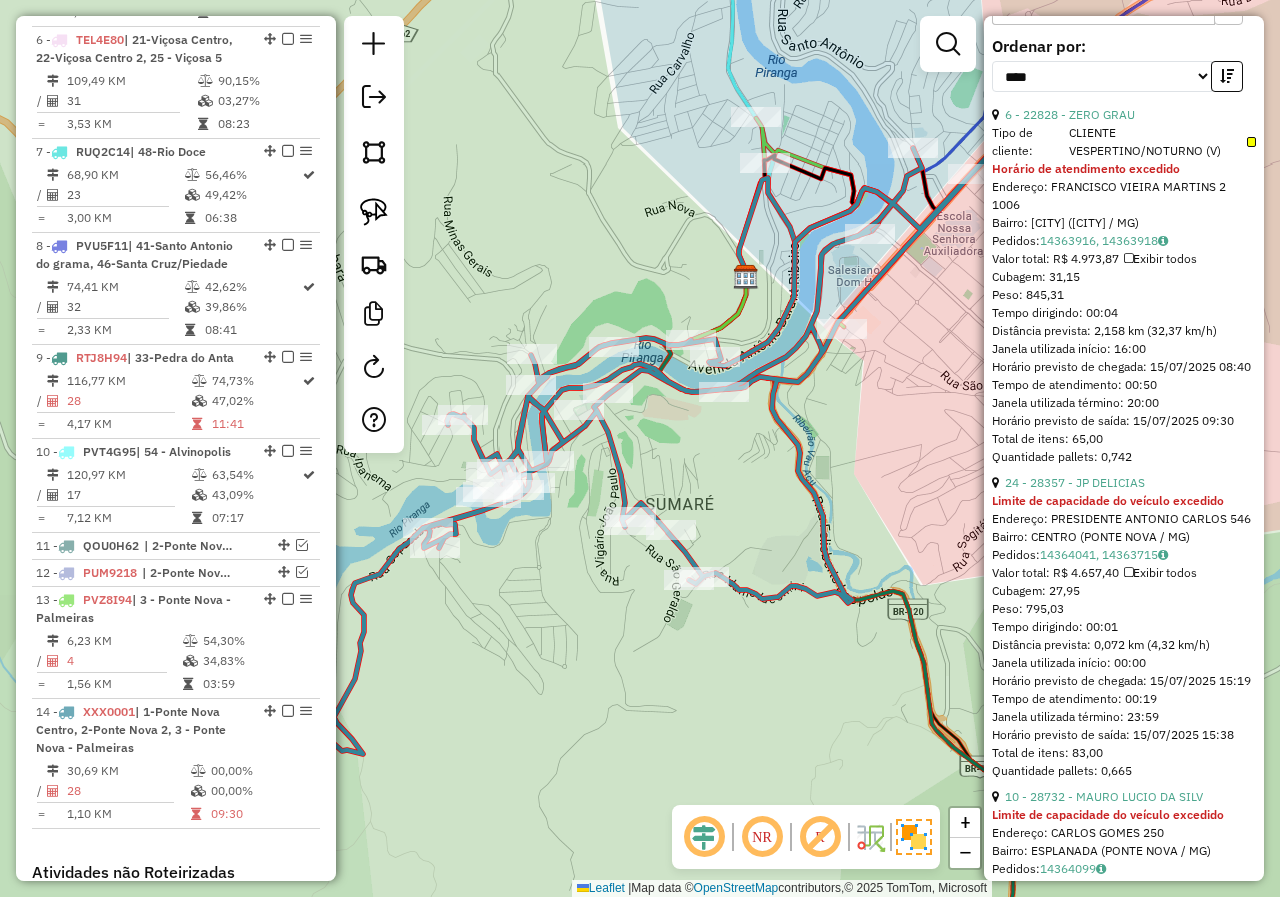 scroll, scrollTop: 600, scrollLeft: 0, axis: vertical 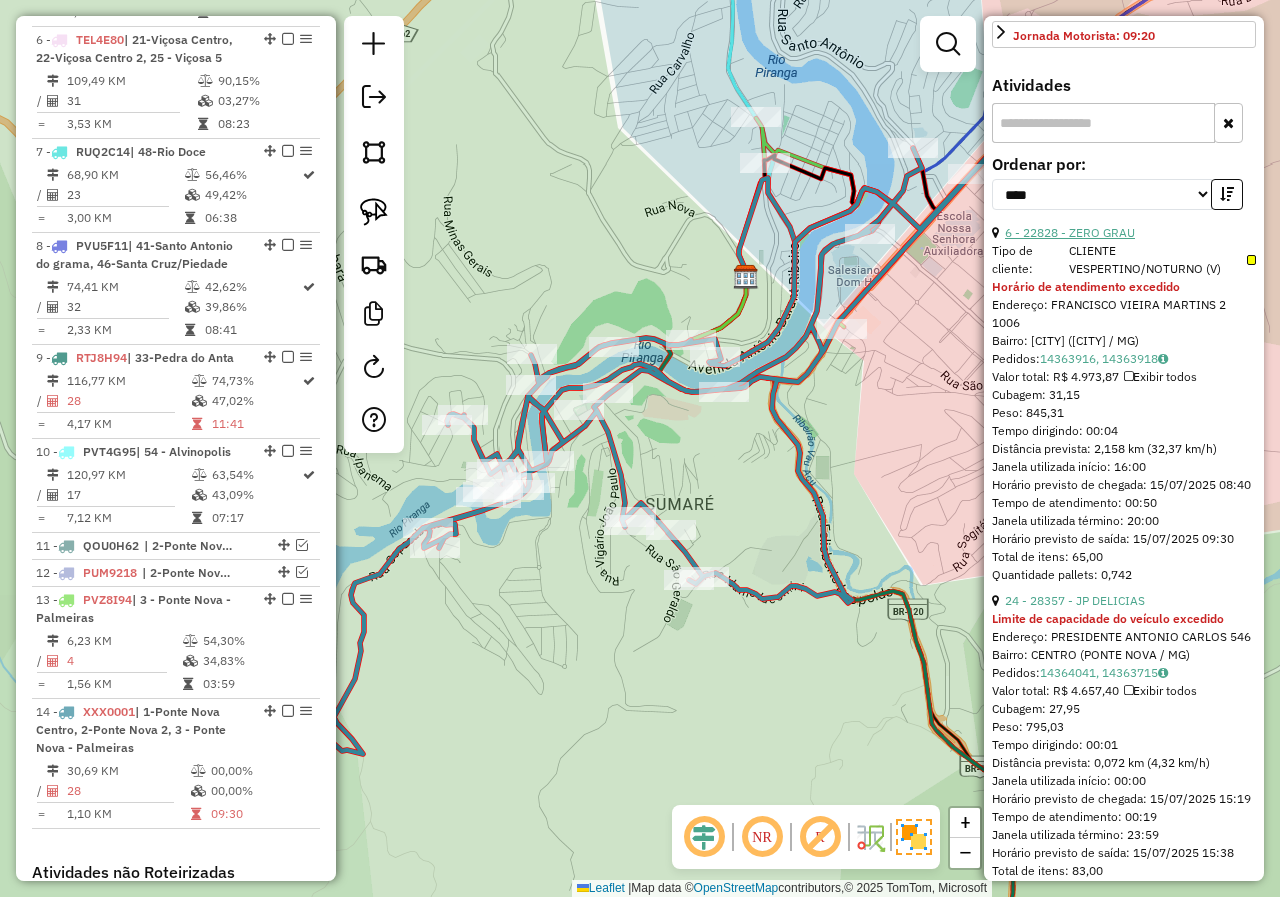 click on "6 - 22828 - ZERO GRAU" at bounding box center (1070, 232) 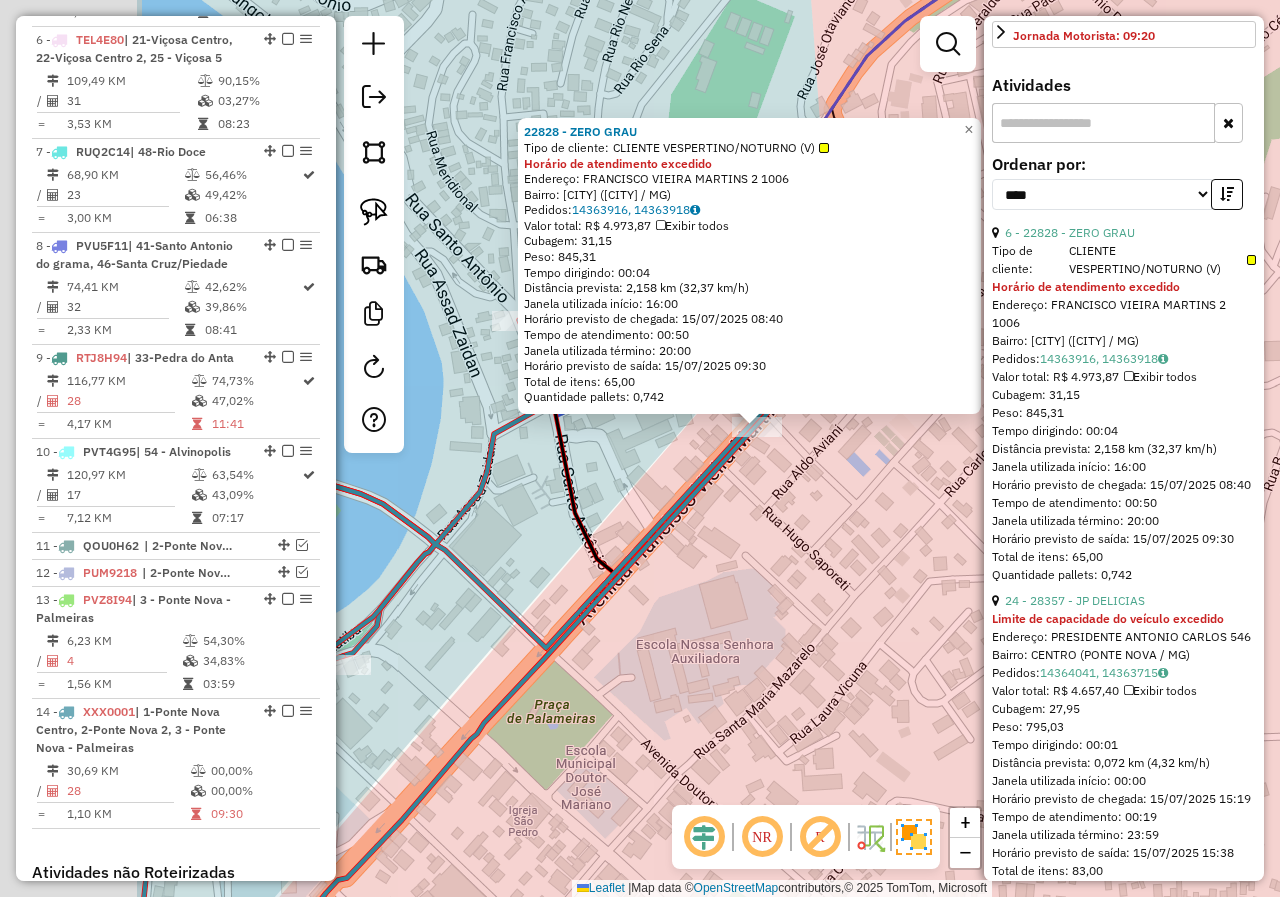 drag, startPoint x: 565, startPoint y: 486, endPoint x: 830, endPoint y: 491, distance: 265.04718 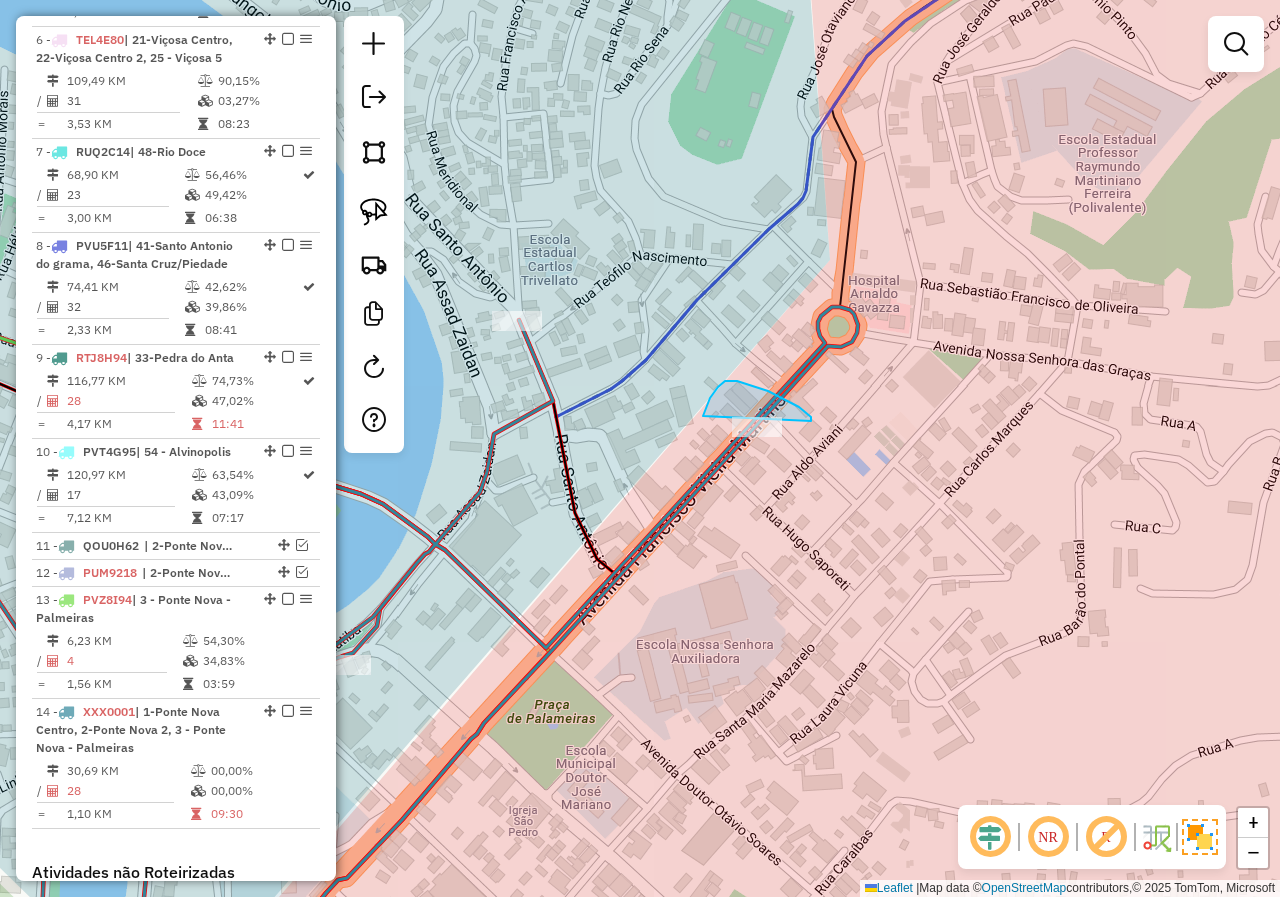 drag, startPoint x: 811, startPoint y: 421, endPoint x: 777, endPoint y: 484, distance: 71.5891 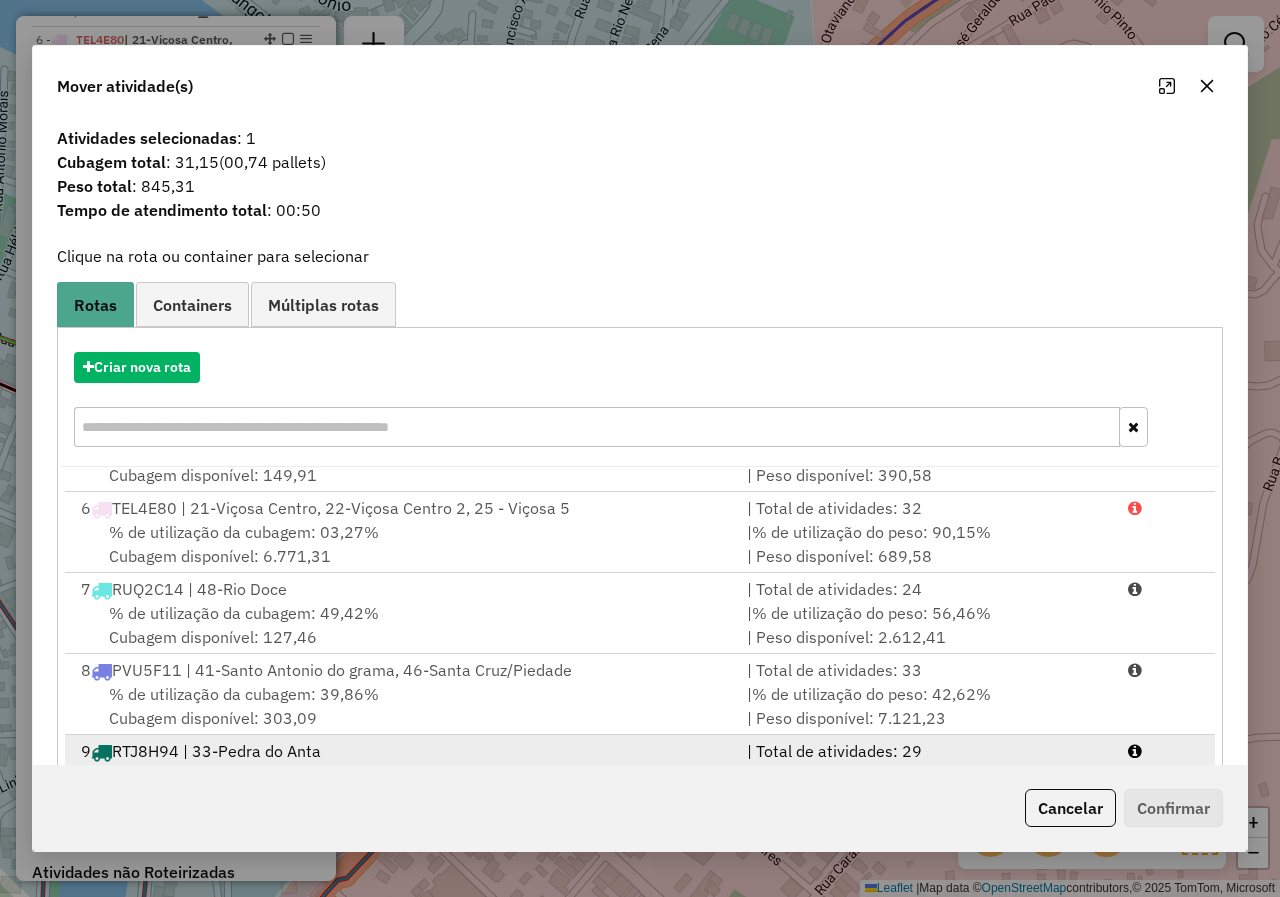 scroll, scrollTop: 491, scrollLeft: 0, axis: vertical 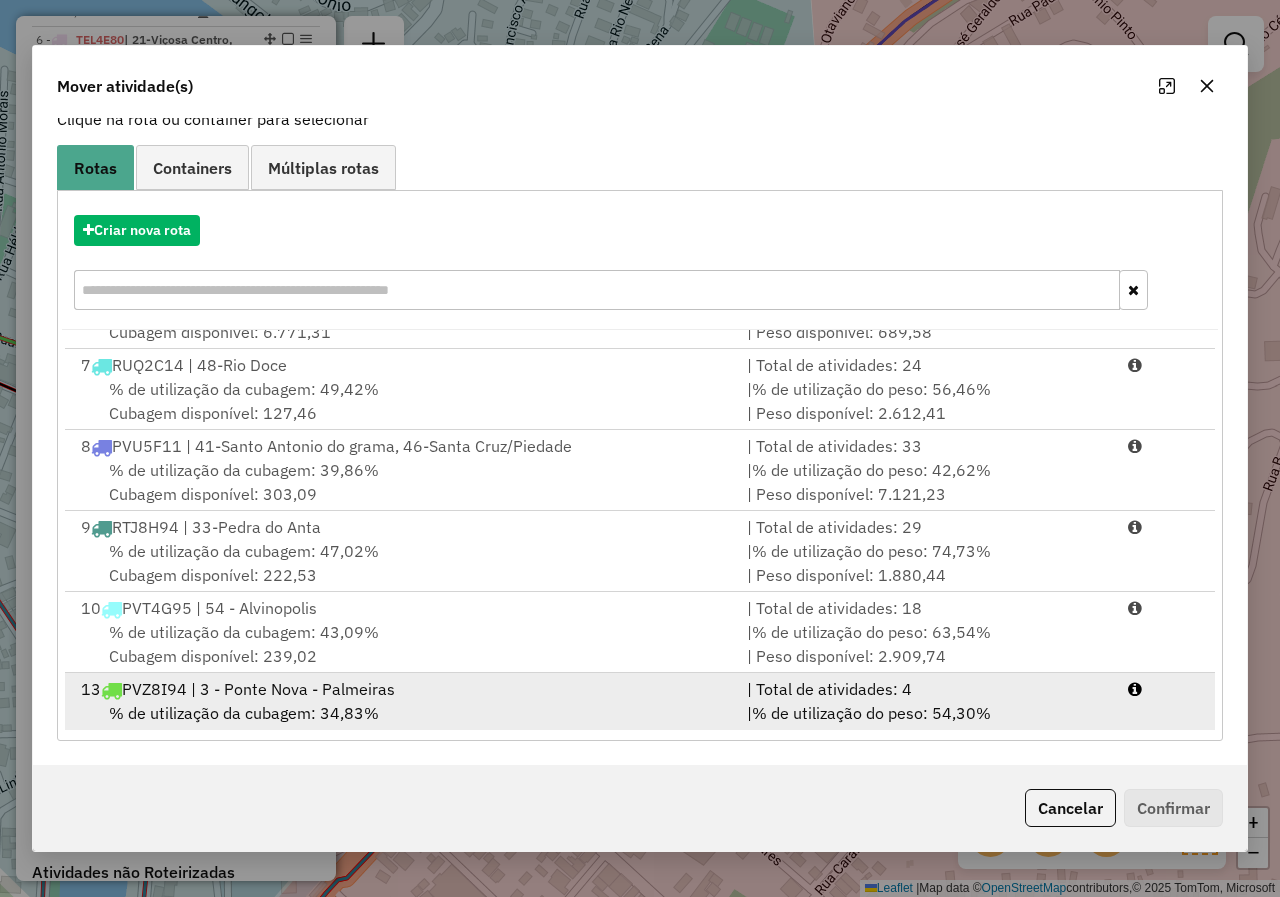 click on "% de utilização da cubagem: 34,83%" at bounding box center (244, 713) 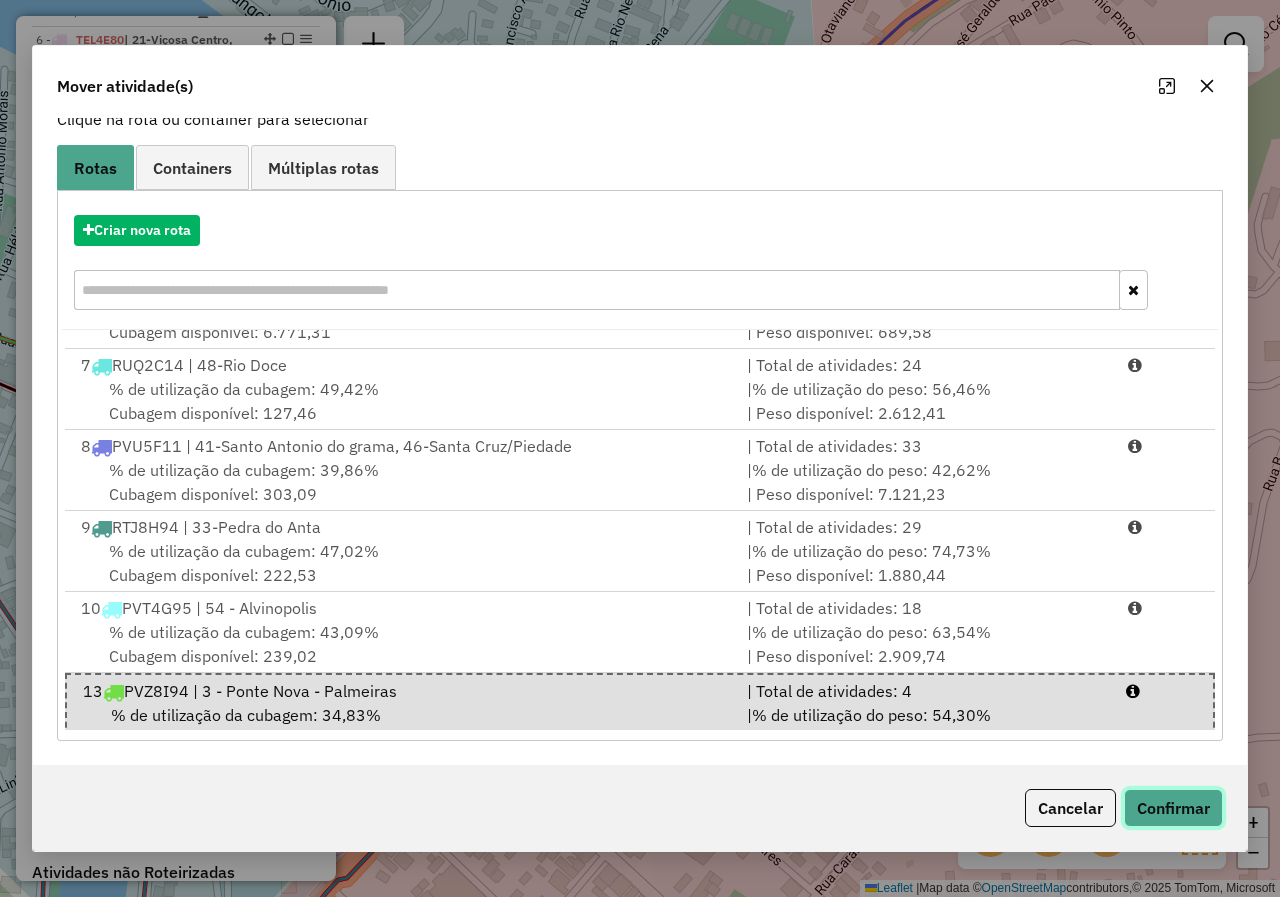 click on "Confirmar" 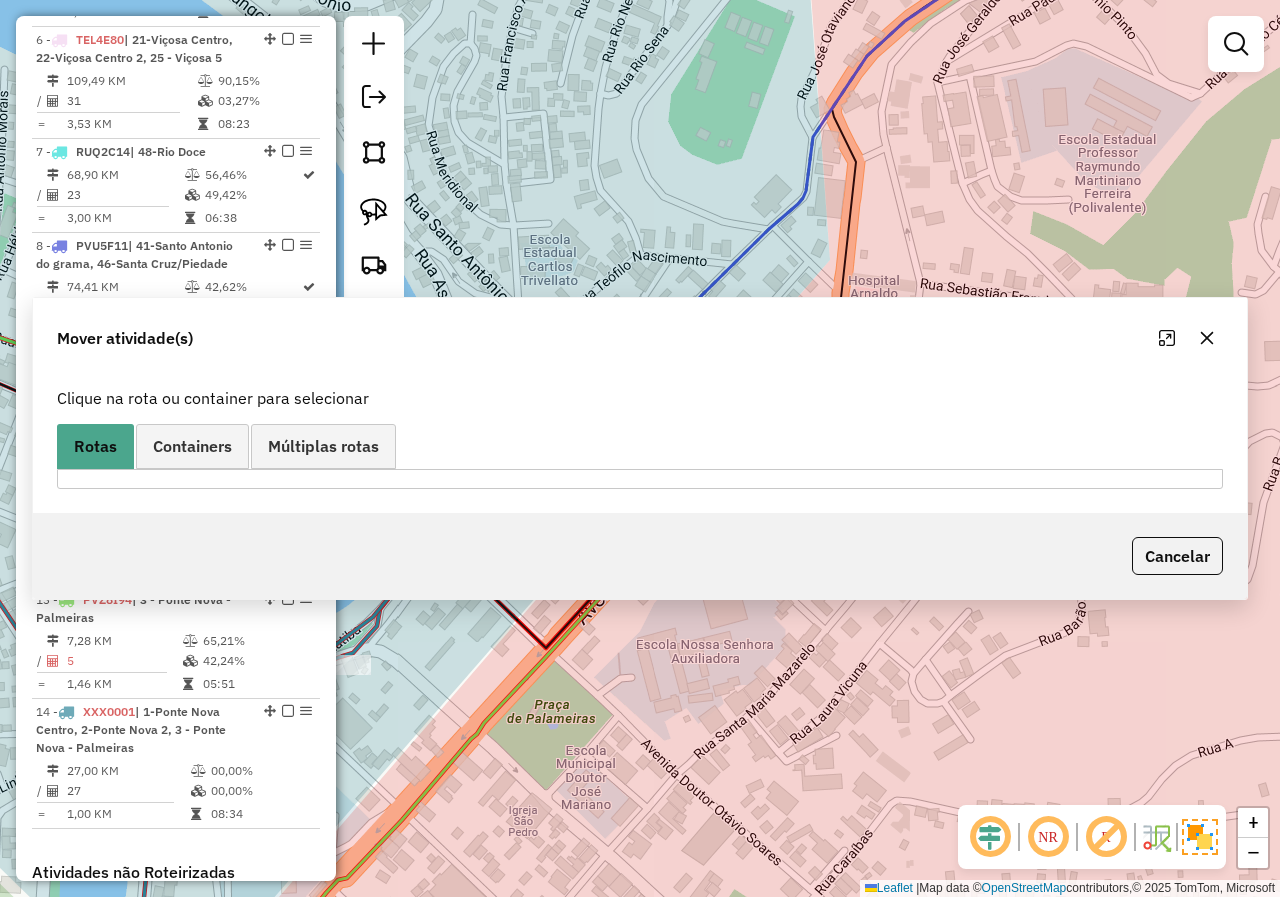 scroll, scrollTop: 0, scrollLeft: 0, axis: both 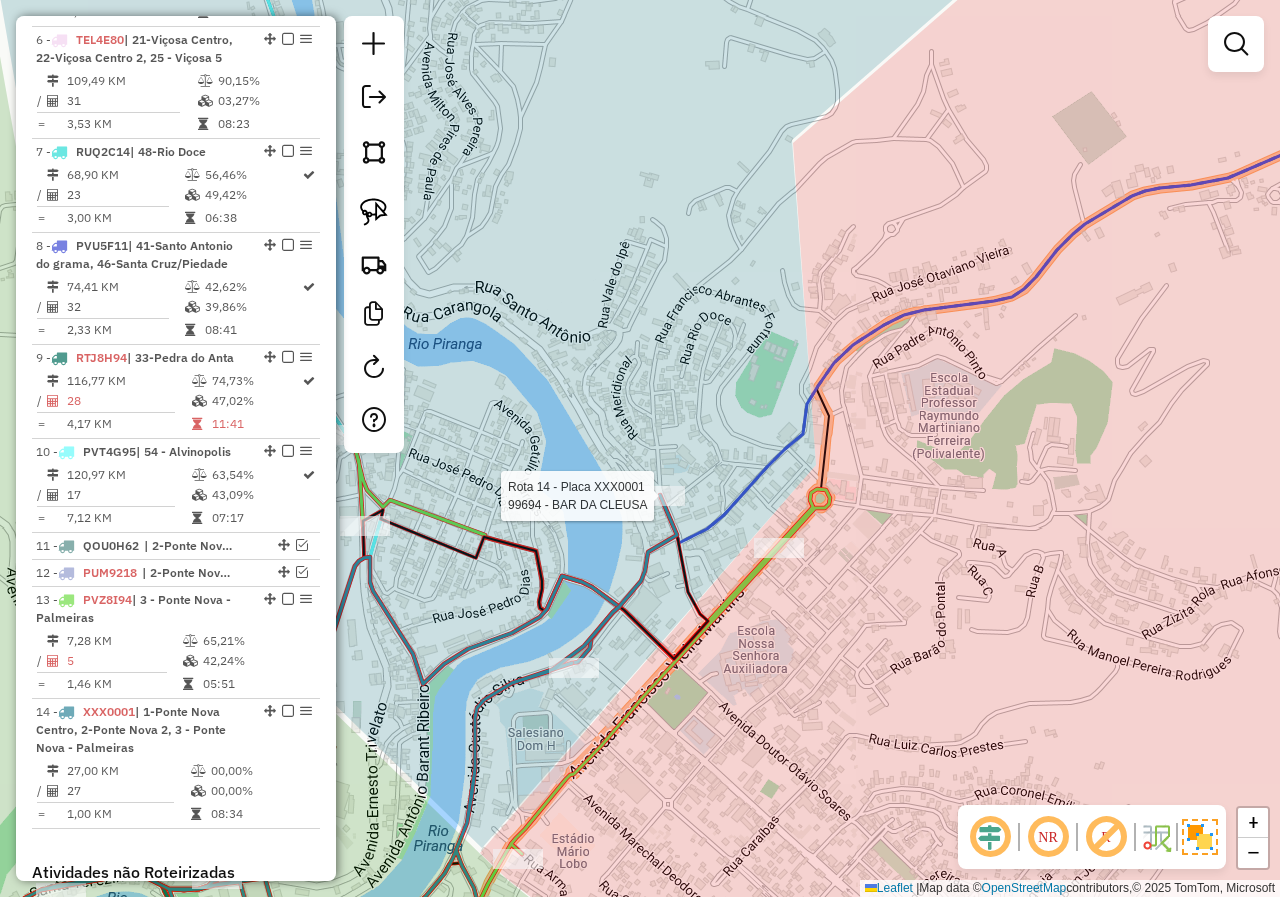 select on "*********" 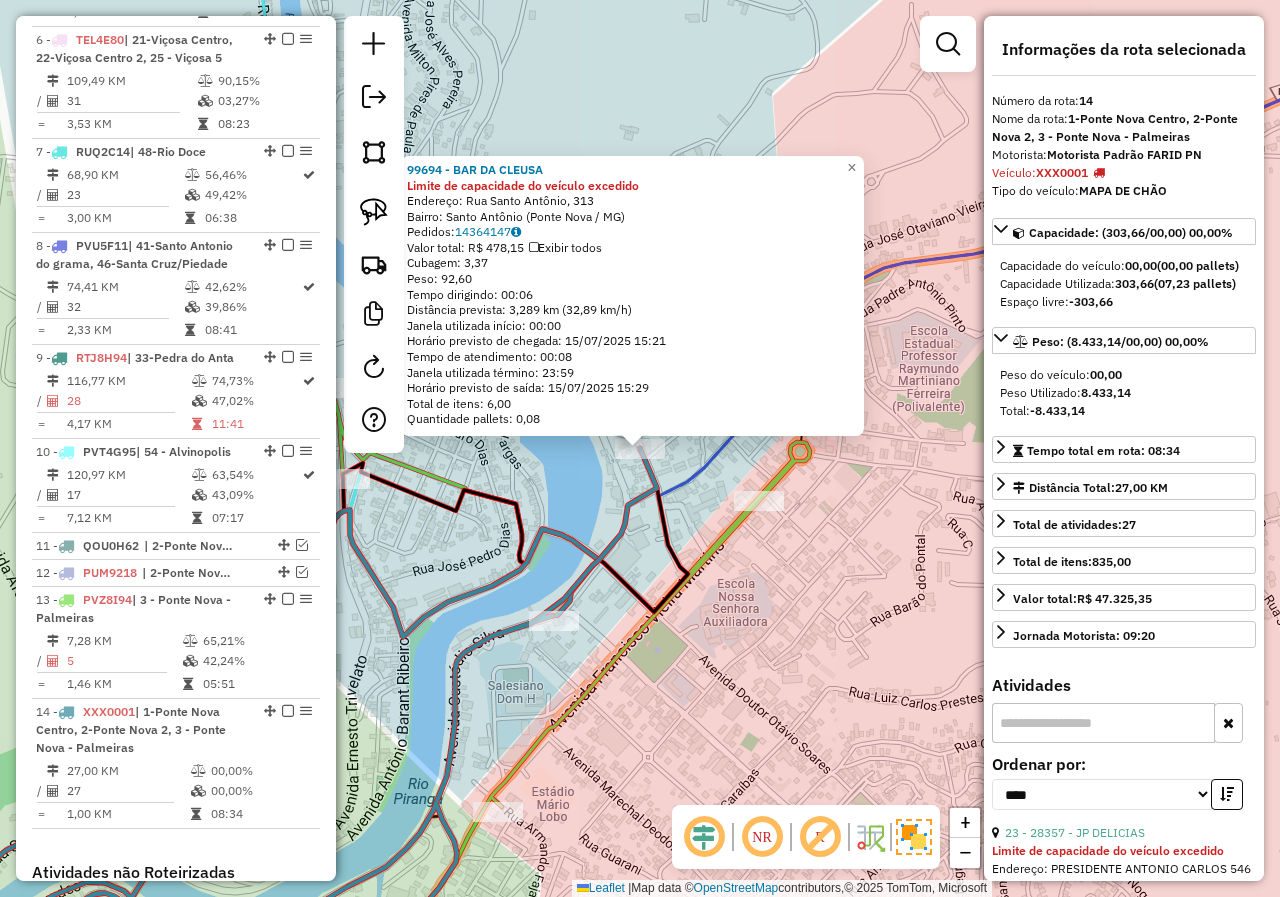 scroll, scrollTop: 1629, scrollLeft: 0, axis: vertical 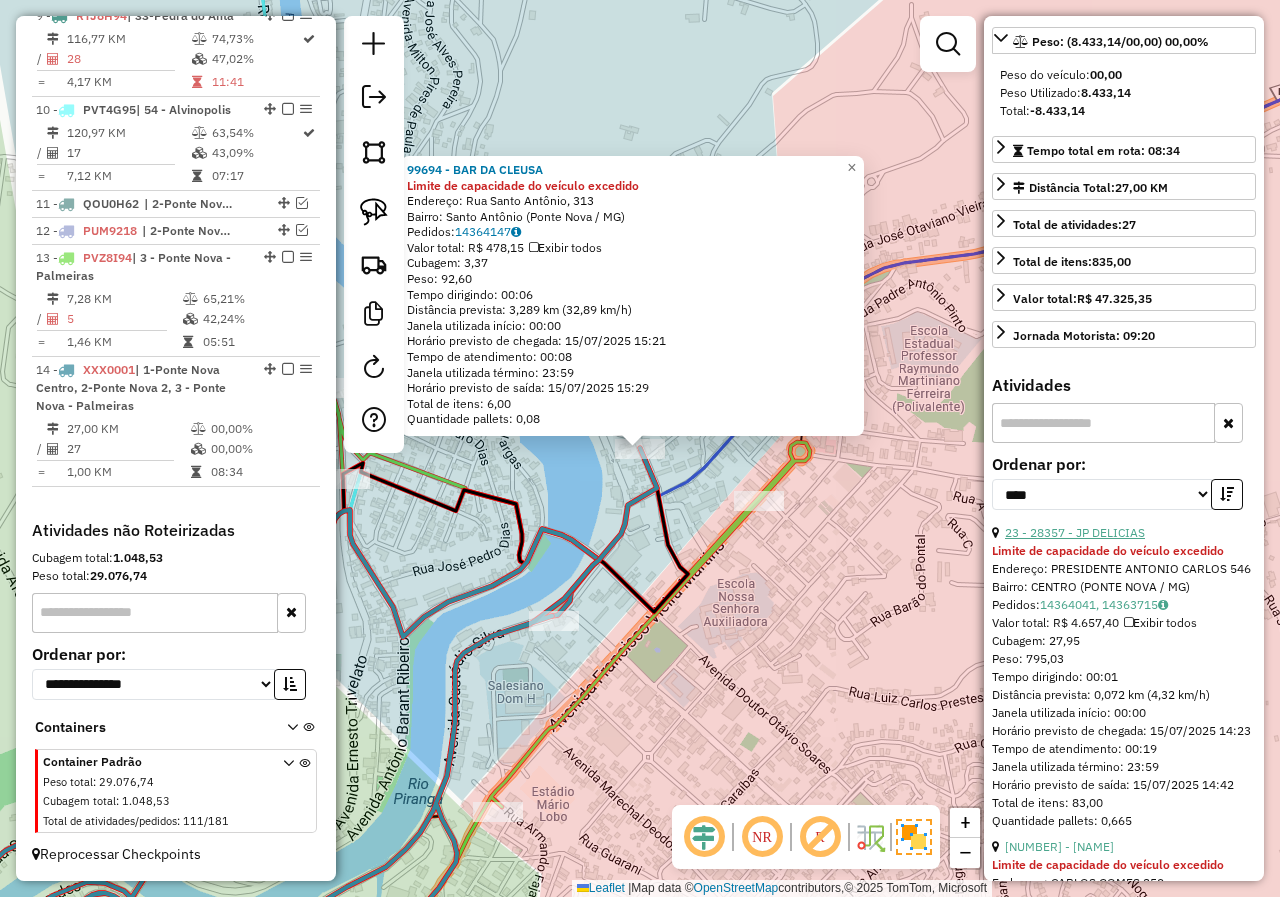 click on "23 - 28357 - JP DELICIAS" at bounding box center [1075, 532] 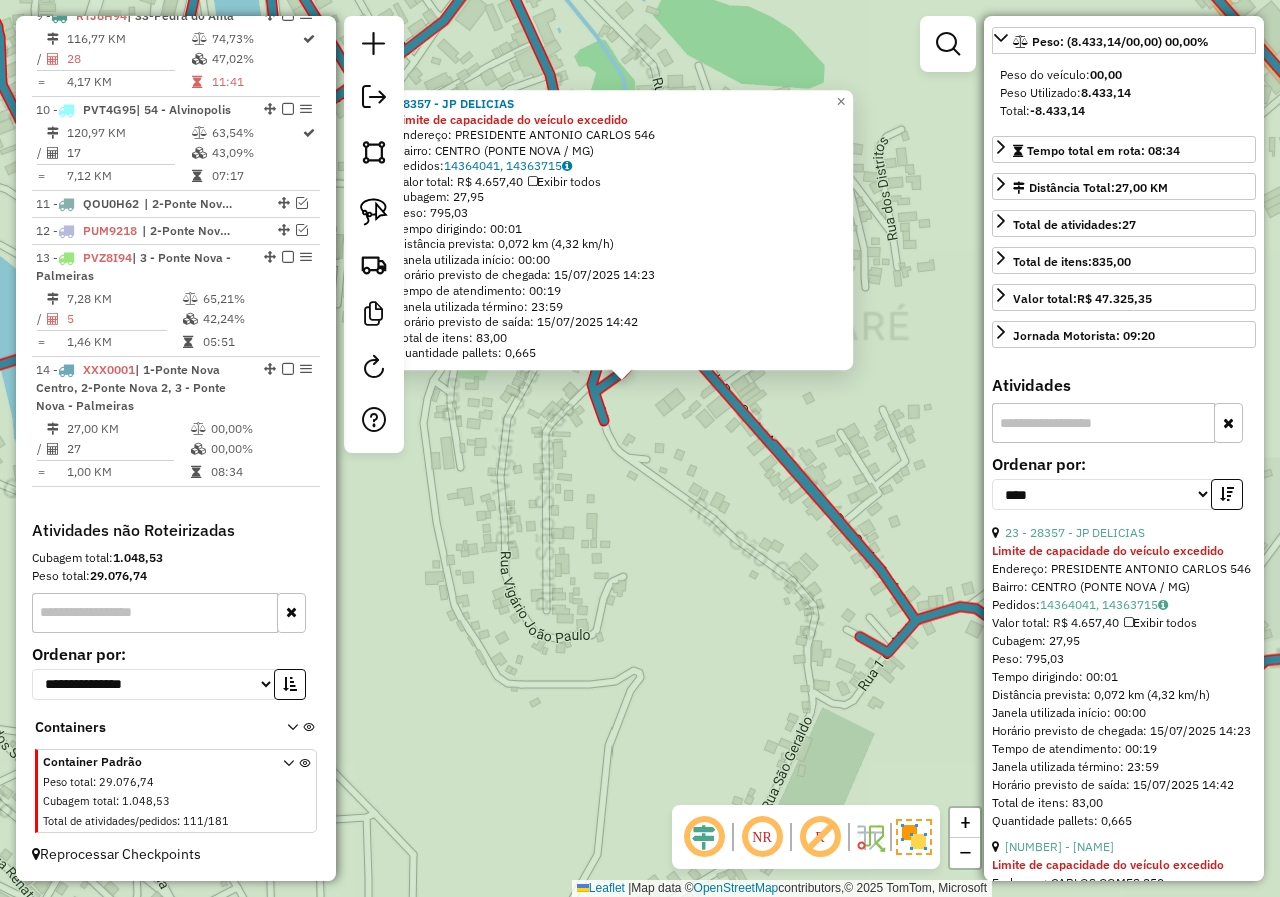 click on "[NUMBER] - [STORE_NAME] Tipo de cliente: [CLIENT_TYPE] Endereço: [STREET_NAME] [NUMBER] Bairro: [CITY] ([CITY] / MG) Pedidos: [ORDER_ID], [ORDER_ID] Valor total: R$ [PRICE] Cubagem: [CUBAGE] Peso: [WEIGHT] Tempo dirigindo: [TIME] Distância prevista: [DISTANCE] km ([SPEED] km/h) Janela utilizada início: [TIME] Horário previsto de chegada: [DATE] [TIME] Tempo de atendimento: [TIME] Janela utilizada término: [TIME] Horário previsto de saída: [DATE] [TIME] Total de itens: [ITEM_COUNT] Quantidade pallets: [PALLET_COUNT] × Janela de atendimento Grade de atendimento Capacidade Transportadoras Veículos Cliente Pedidos Rotas Selecione os dias de semana para filtrar as janelas de atendimento Seg Ter Qua Qui Sex Sáb Dom Informe o período da janela de atendimento: De: Até: Filtrar exatamente a janela do cliente Considerar janela de atendimento padrão Selecione os dias de semana para filtrar as grades de atendimento Seg Ter Qua Qui Sex Sáb Dom" 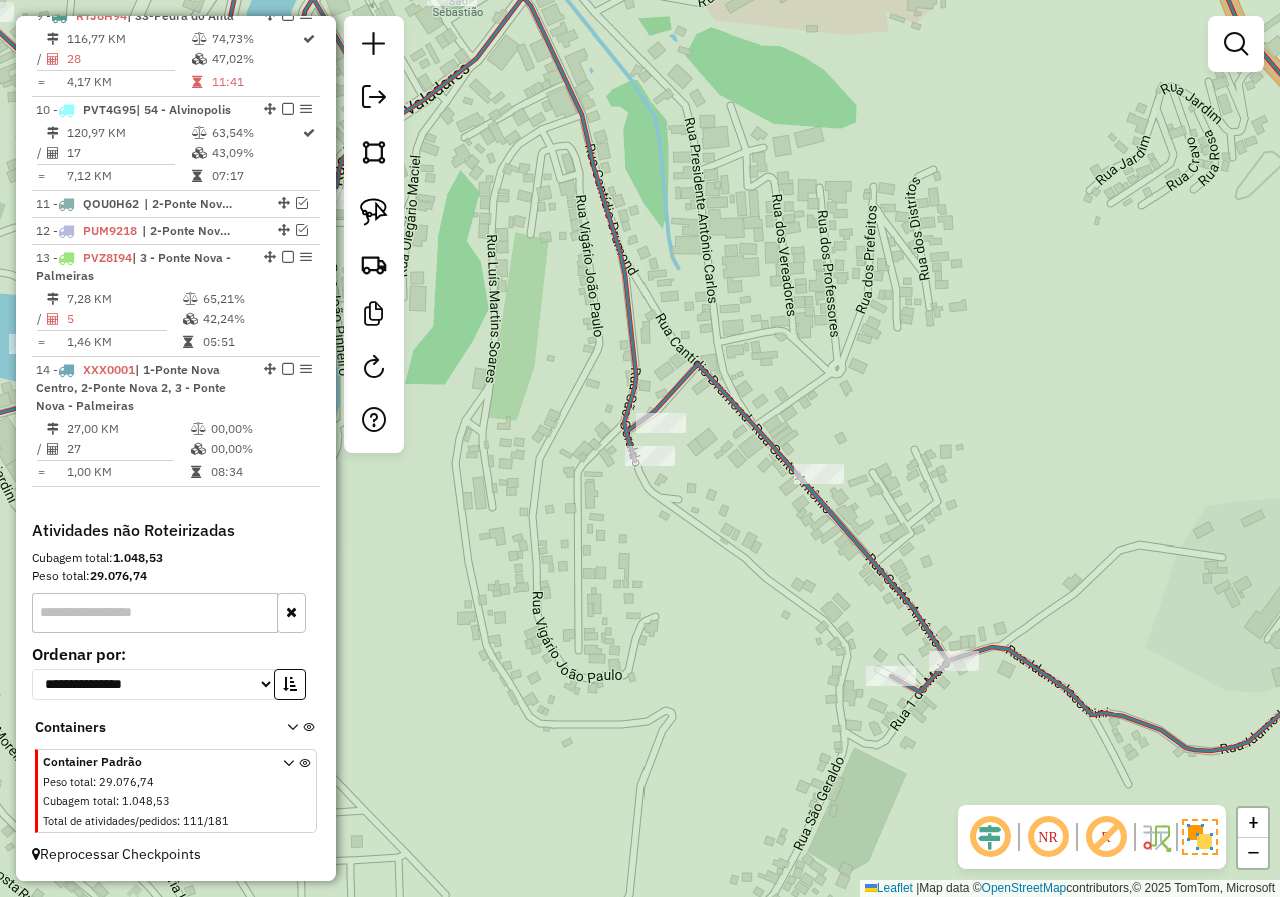 drag, startPoint x: 613, startPoint y: 473, endPoint x: 673, endPoint y: 501, distance: 66.211784 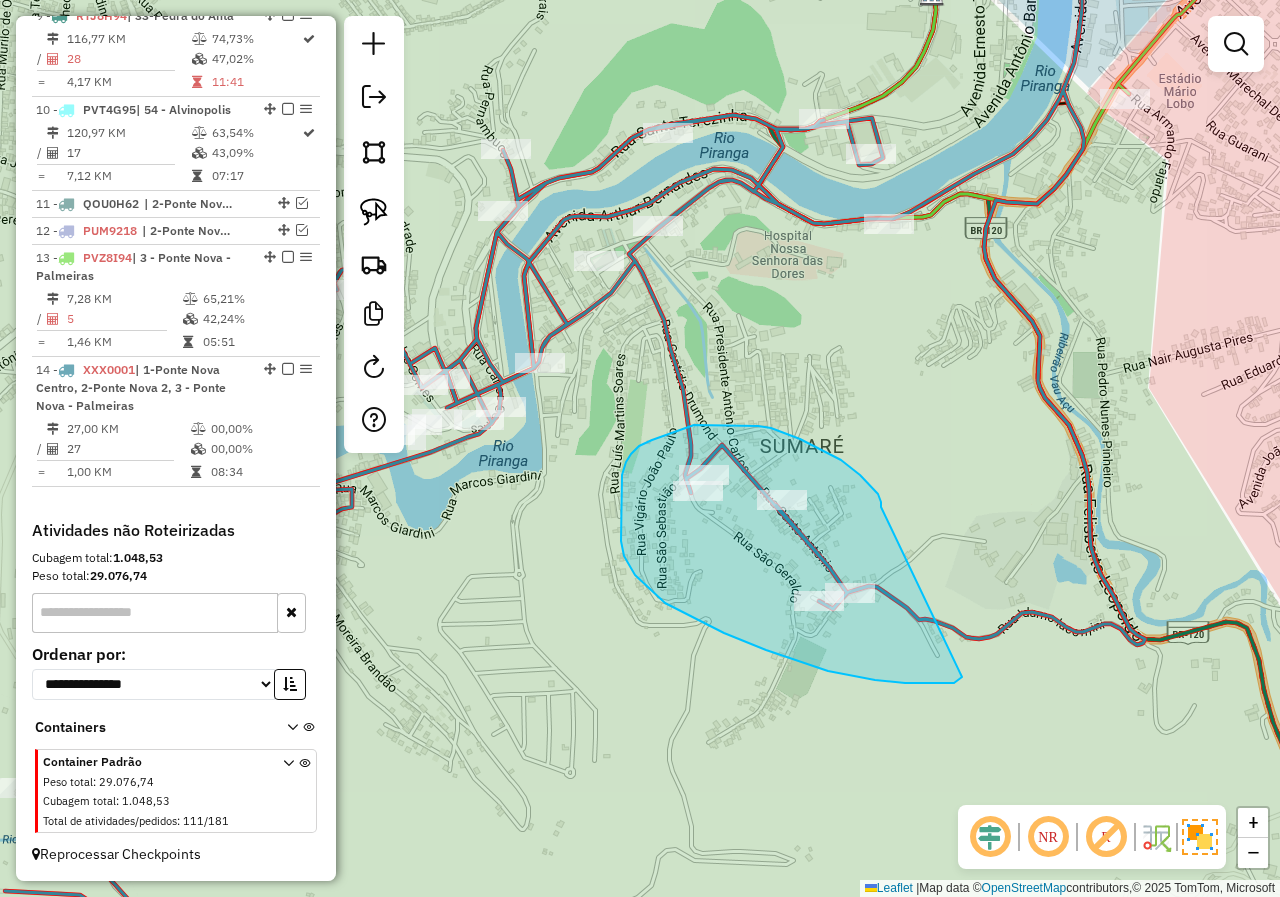 drag, startPoint x: 881, startPoint y: 507, endPoint x: 967, endPoint y: 669, distance: 183.41211 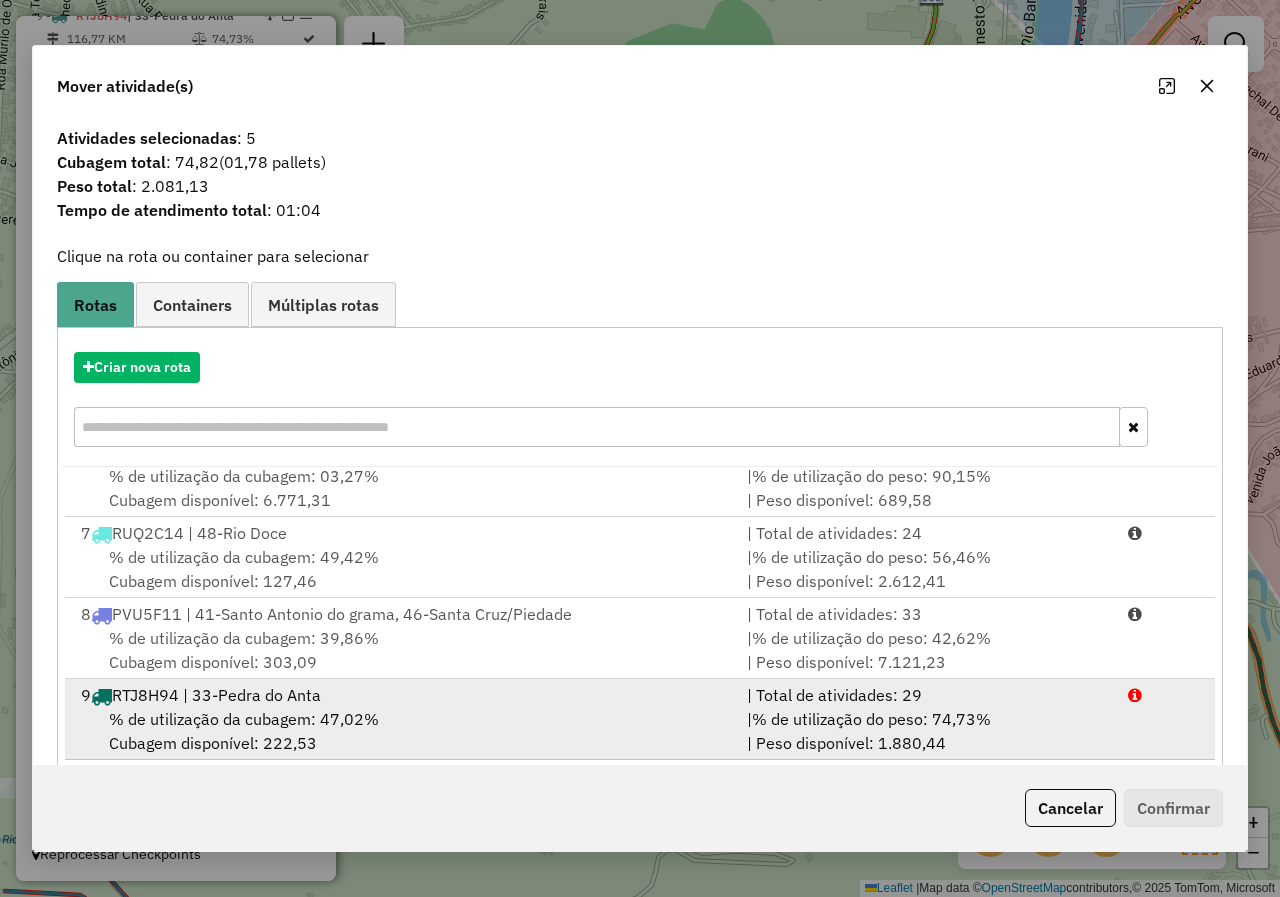 scroll, scrollTop: 491, scrollLeft: 0, axis: vertical 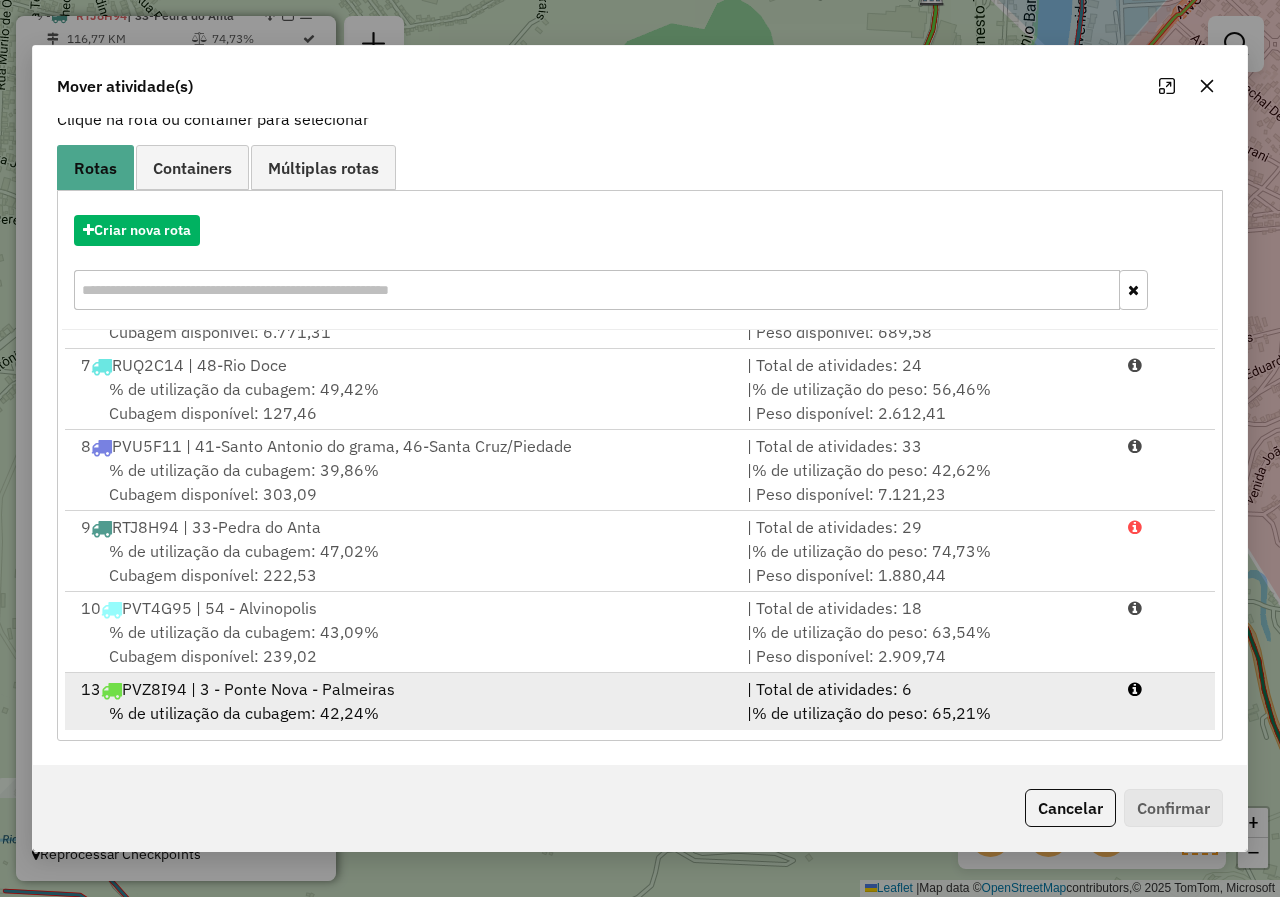 drag, startPoint x: 423, startPoint y: 694, endPoint x: 541, endPoint y: 681, distance: 118.71394 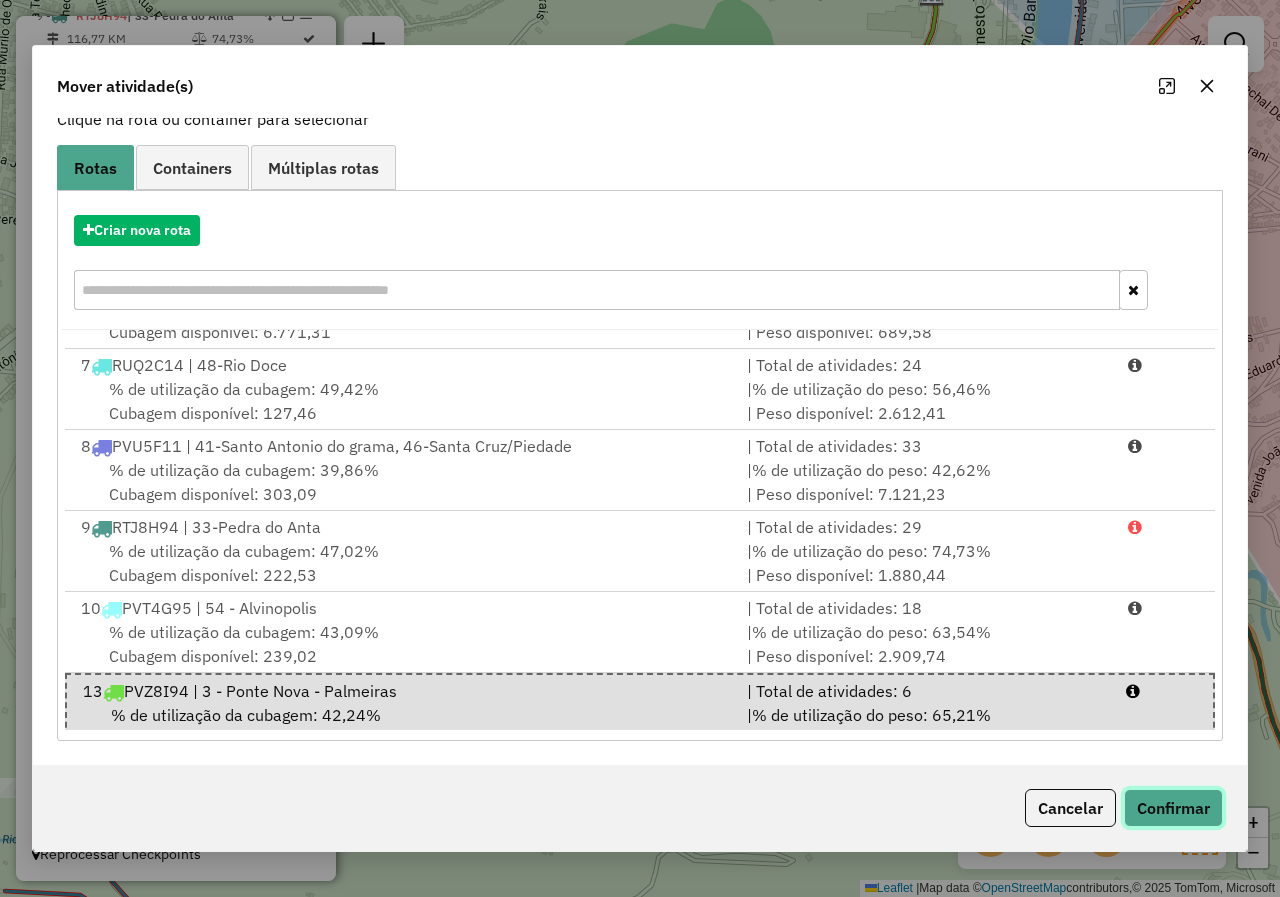 click on "Confirmar" 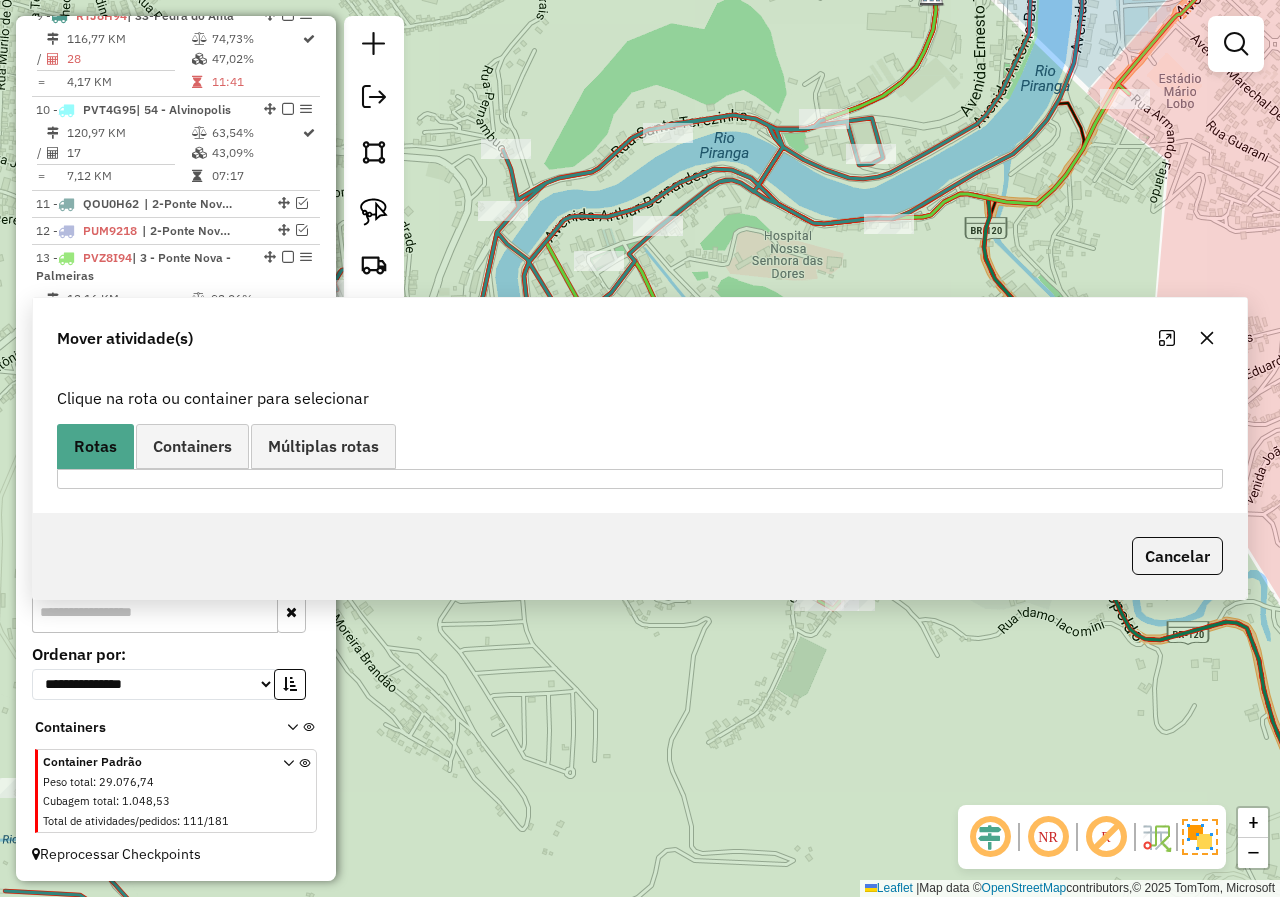 scroll, scrollTop: 0, scrollLeft: 0, axis: both 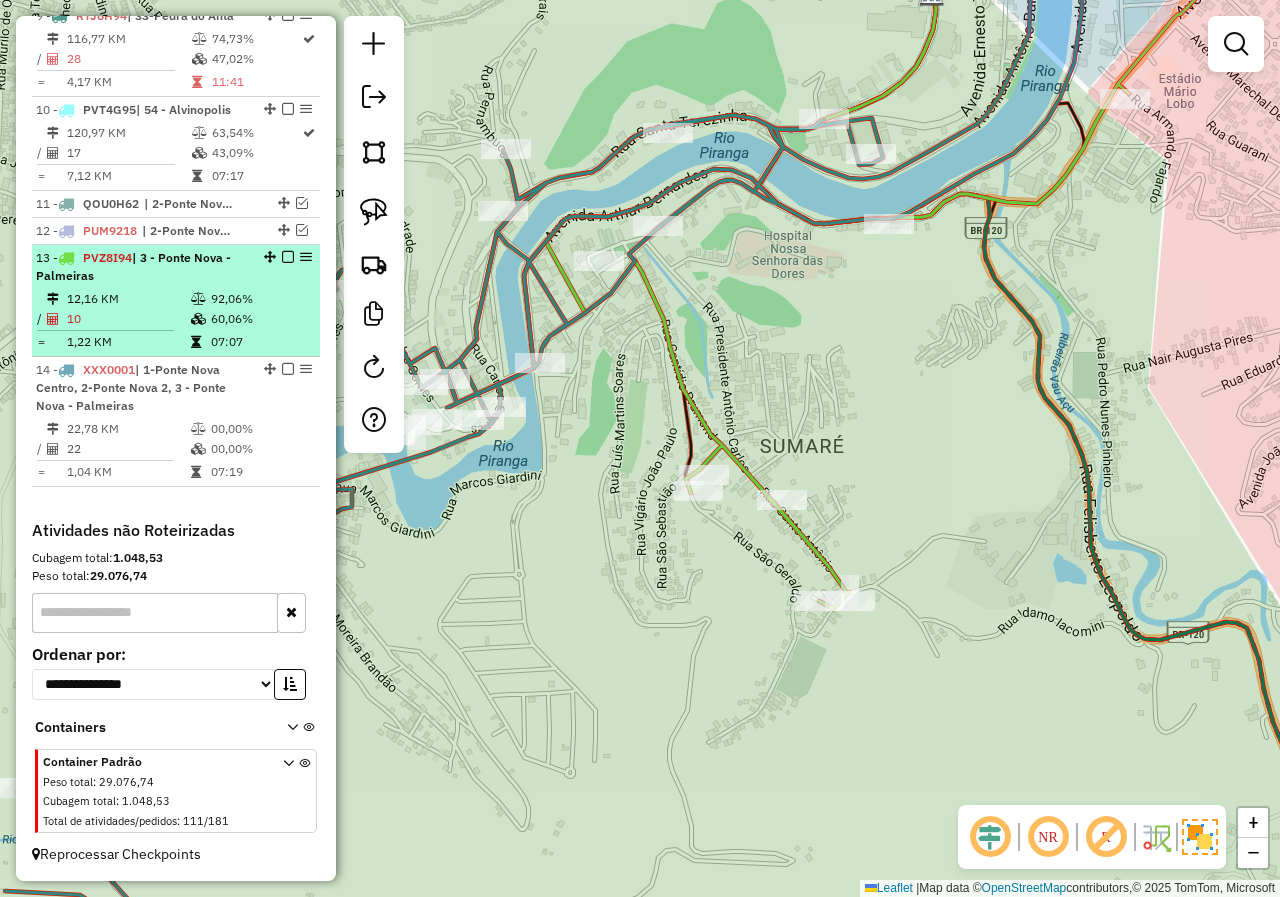 click on "92,06%" at bounding box center [260, 299] 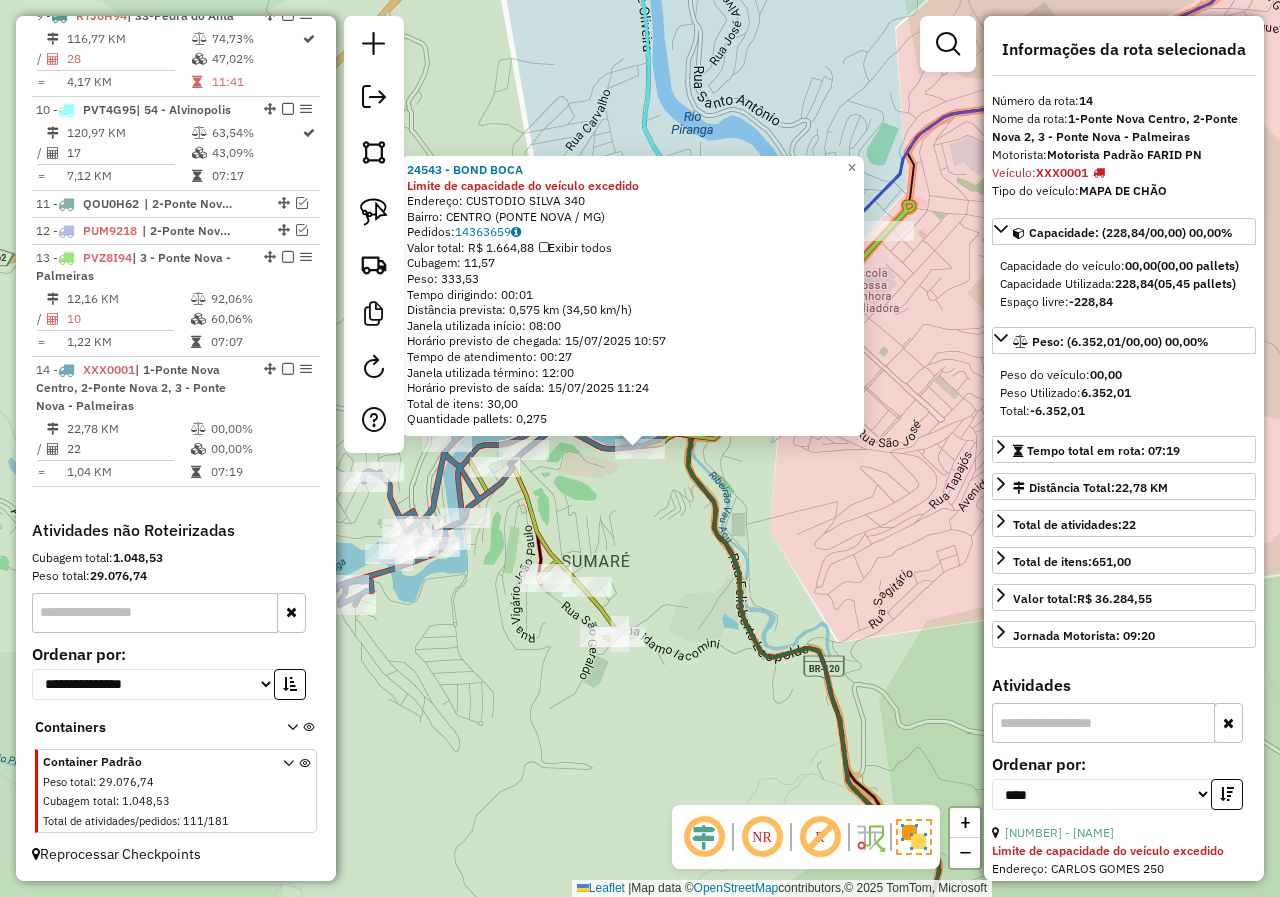 click on "[NUMBER] - [STORE_NAME] Limite de capacidade do veículo excedido Endereço: [STREET_NAME] [NUMBER] Bairro: [CITY] ([CITY] / MG) Pedidos: [ORDER_ID] Valor total: R$ [PRICE] Cubagem: [CUBAGE] Peso: [WEIGHT] Tempo dirigindo: [TIME] Distância prevista: [DISTANCE] km ([SPEED] km/h) Janela utilizada início: [TIME] Horário previsto de chegada: [DATE] [TIME] Tempo de atendimento: [TIME] Janela utilizada término: [TIME] Horário previsto de saída: [DATE] [TIME] Total de itens: [ITEM_COUNT] Quantidade pallets: [PALLET_COUNT] × Janela de atendimento Grade de atendimento Capacidade Transportadoras Veículos Cliente Pedidos Rotas Selecione os dias de semana para filtrar as janelas de atendimento Seg Ter Qua Qui Sex Sáb Dom Informe o período da janela de atendimento: De: Até: Filtrar exatamente a janela do cliente Considerar janela de atendimento padrão Seg Ter Qua Qui Sex Sáb Dom Peso mínimo: De:" 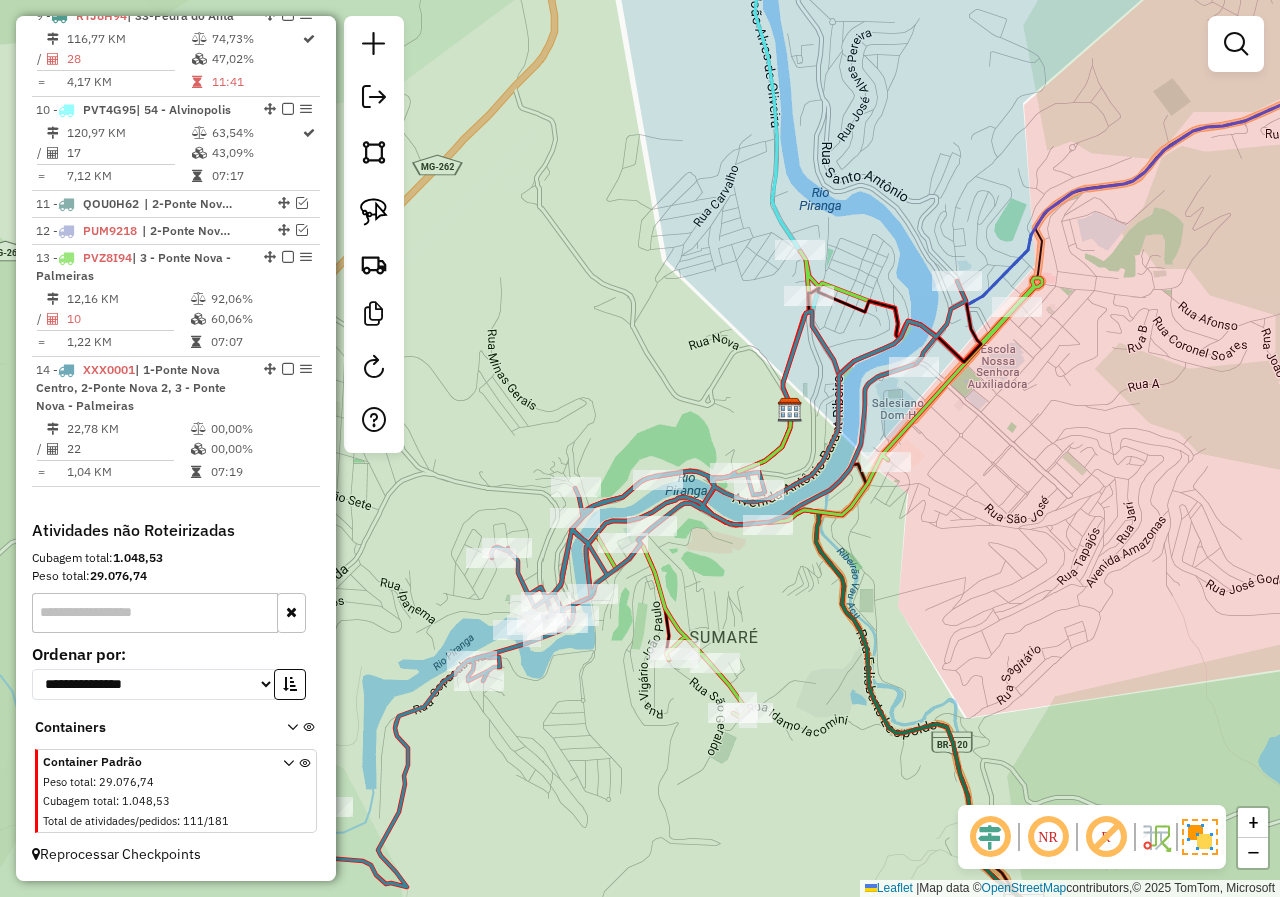 drag, startPoint x: 655, startPoint y: 522, endPoint x: 756, endPoint y: 598, distance: 126.40016 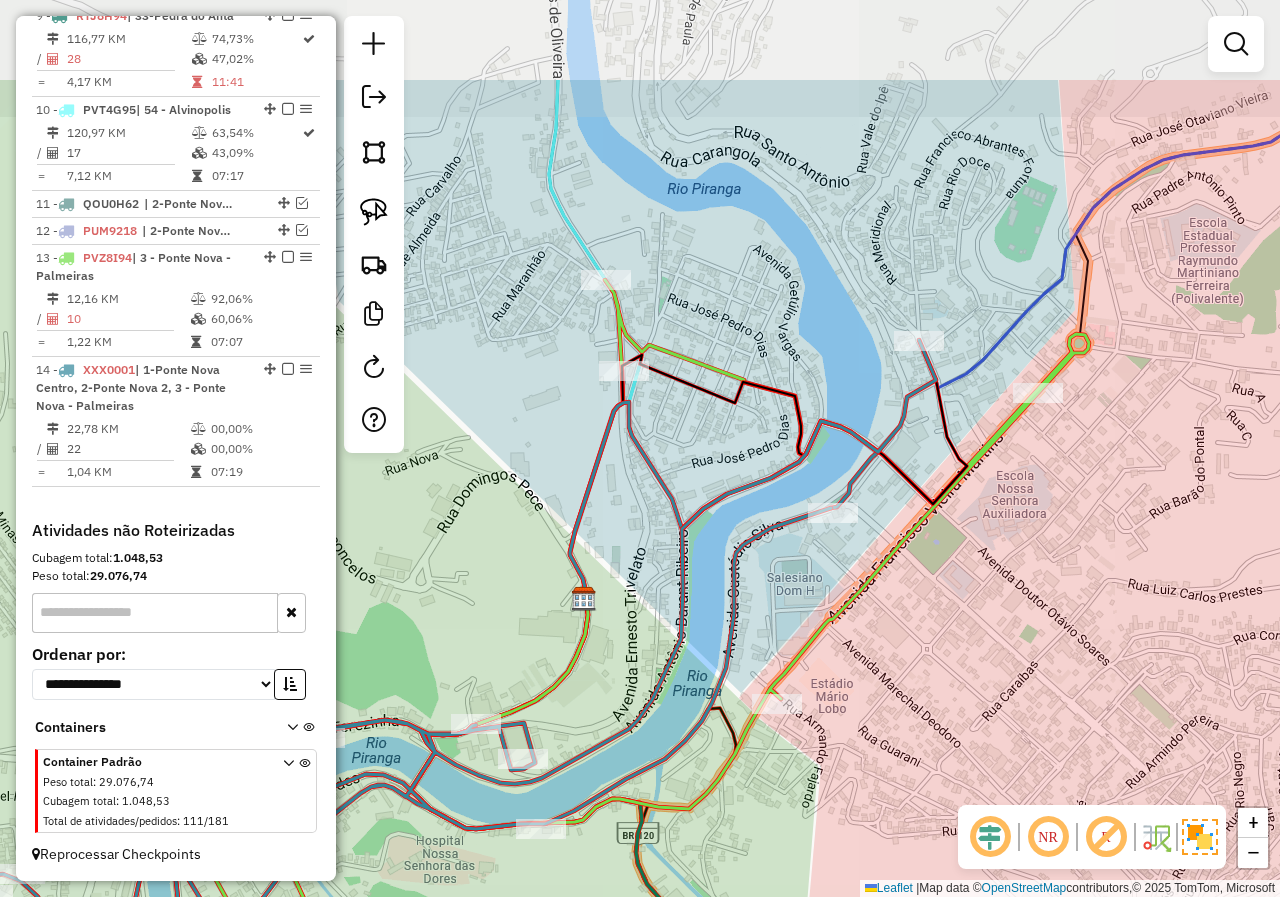 drag, startPoint x: 944, startPoint y: 367, endPoint x: 945, endPoint y: 537, distance: 170.00294 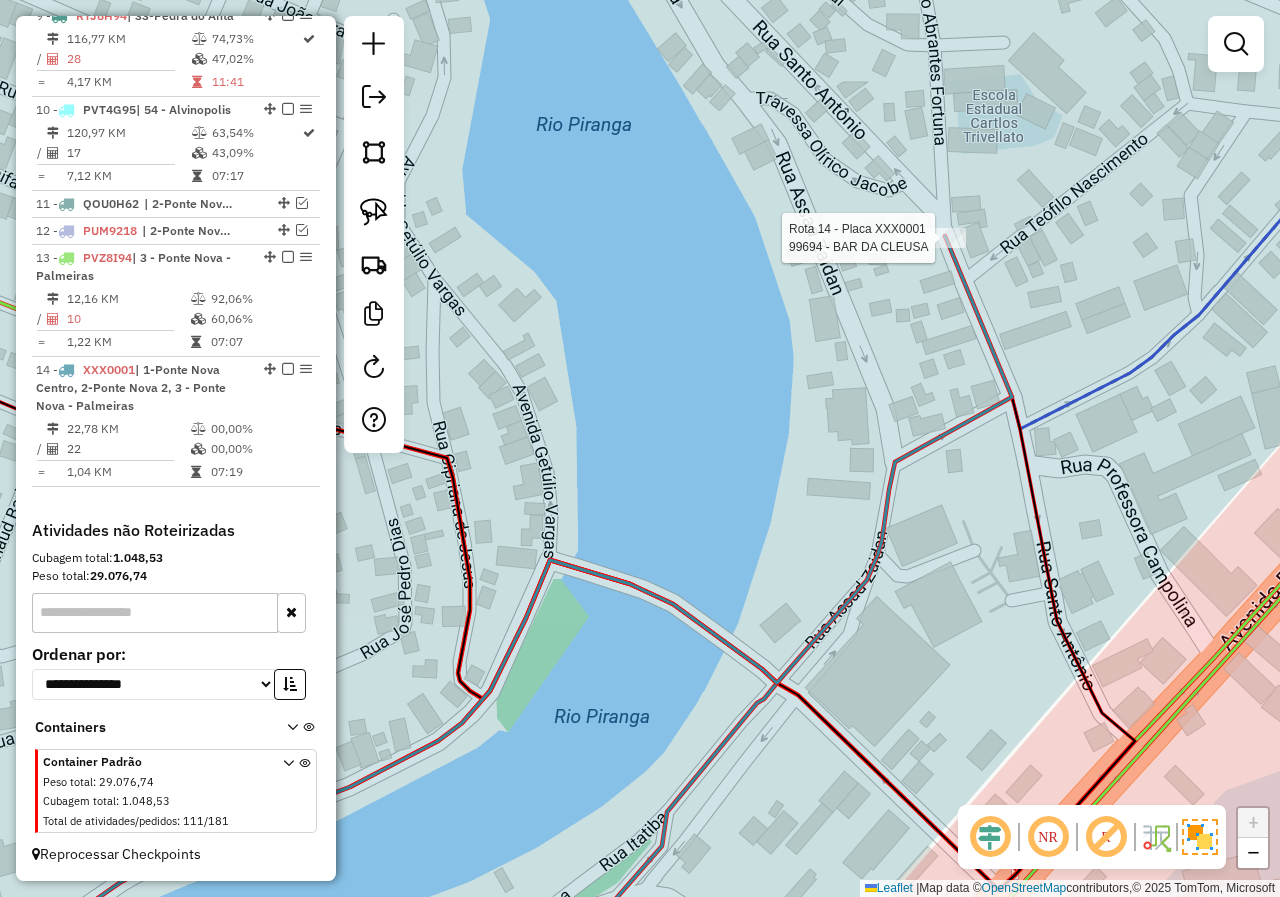 select on "*********" 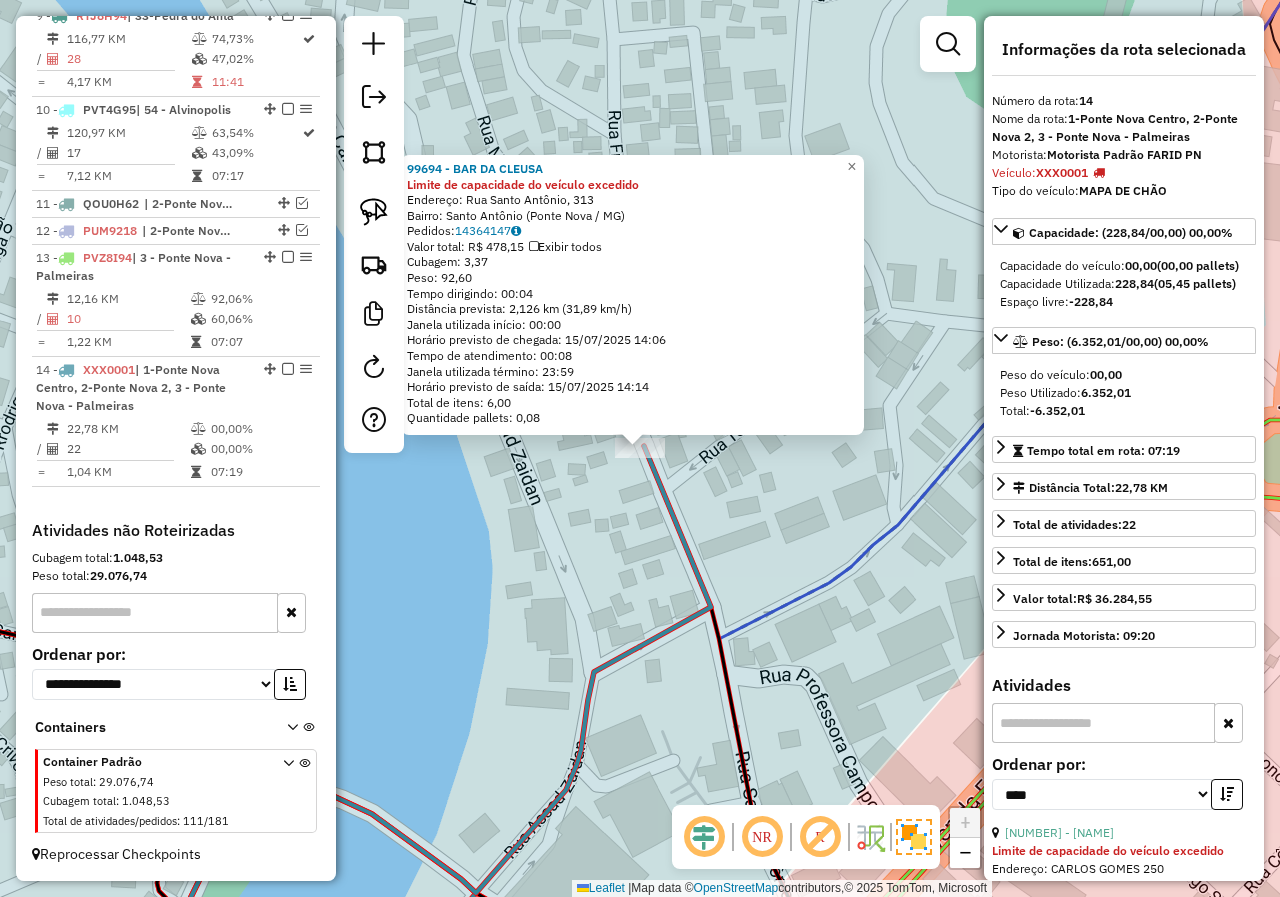 click on "[NUMBER] - [STORE_NAME] Limite de capacidade do veículo excedido Endereço: [STREET_NAME], [NUMBER] Bairro: [CITY] ([CITY] / MG) Pedidos: [ORDER_ID] Valor total: R$ [PRICE] Cubagem: [CUBAGE] Peso: [WEIGHT] Tempo dirigindo: [TIME] Distância prevista: [DISTANCE] km ([SPEED] km/h) Janela utilizada início: [TIME] Horário previsto de chegada: [DATE] [TIME] Tempo de atendimento: [TIME] Janela utilizada término: [TIME] Horário previsto de saída: [DATE] [TIME] Total de itens: [ITEM_COUNT] Quantidade pallets: [PALLET_COUNT] × Janela de atendimento Grade de atendimento Capacidade Transportadoras Veículos Cliente Pedidos Rotas Selecione os dias de semana para filtrar as janelas de atendimento Seg Ter Qua Qui Sex Sáb Dom Informe o período da janela de atendimento: De: Até: Filtrar exatamente a janela do cliente Considerar janela de atendimento padrão Selecione os dias de semana para filtrar as grades de atendimento Seg Ter Qua Qui Sex Sáb Dom De: De:" 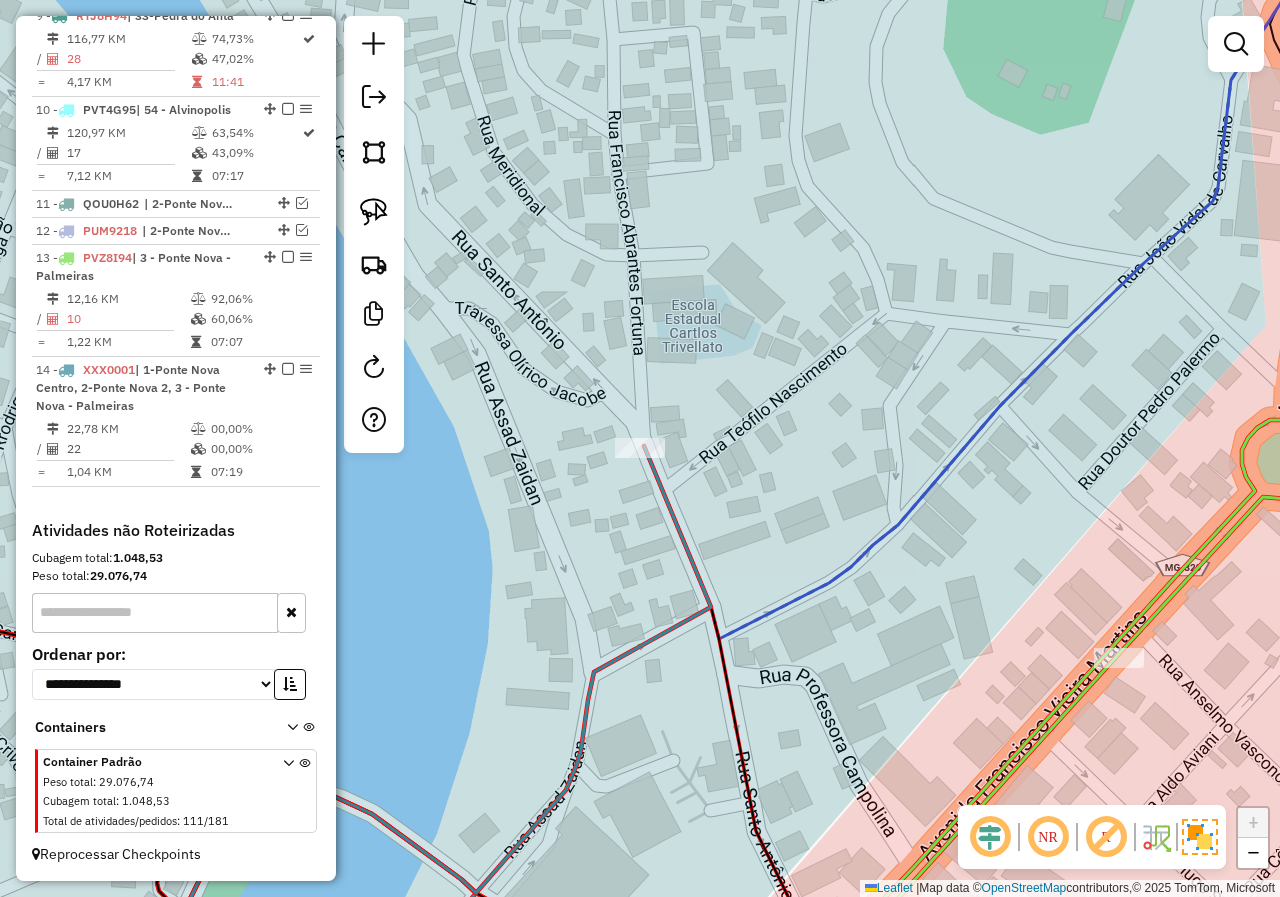 drag, startPoint x: 914, startPoint y: 603, endPoint x: 759, endPoint y: 491, distance: 191.23022 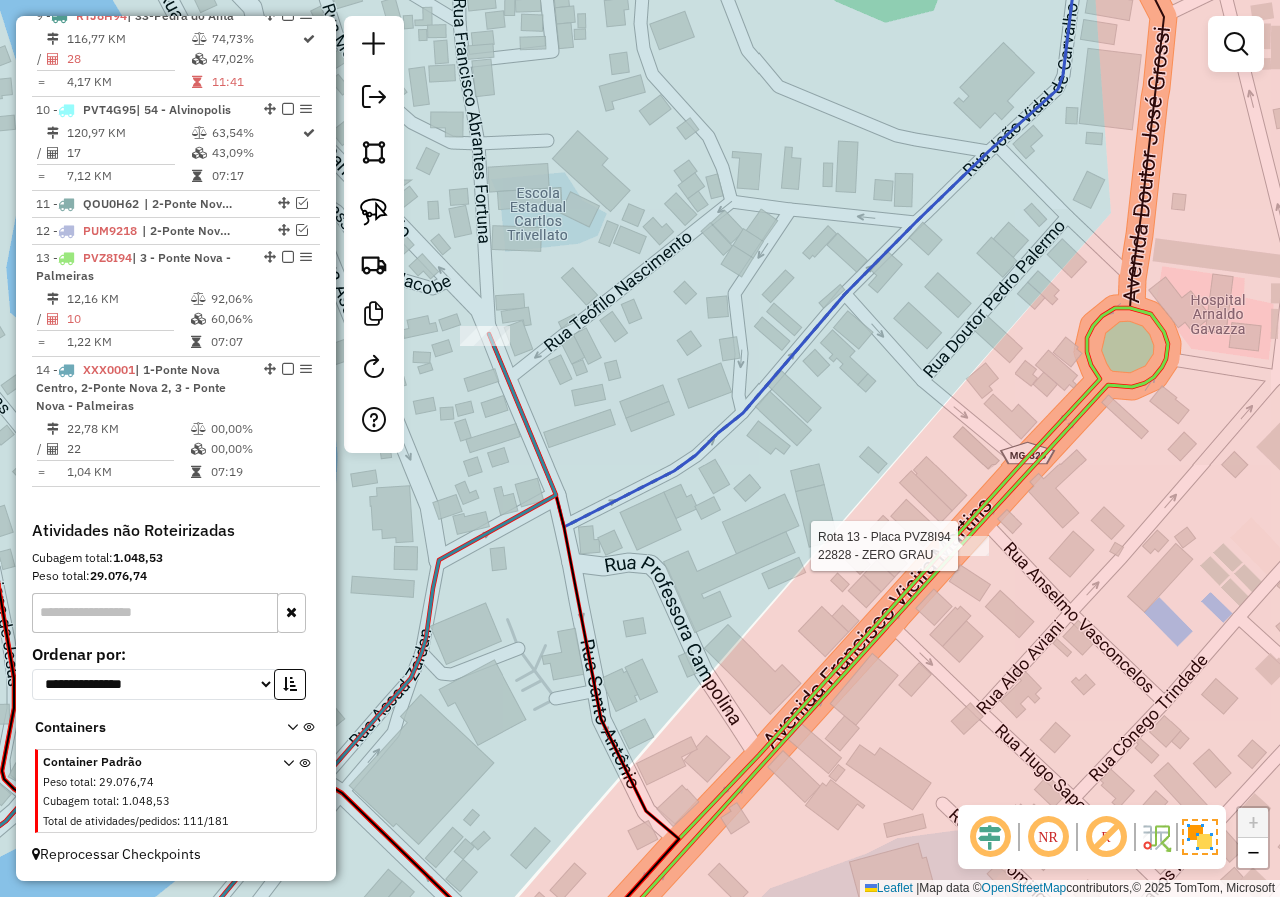 select on "*********" 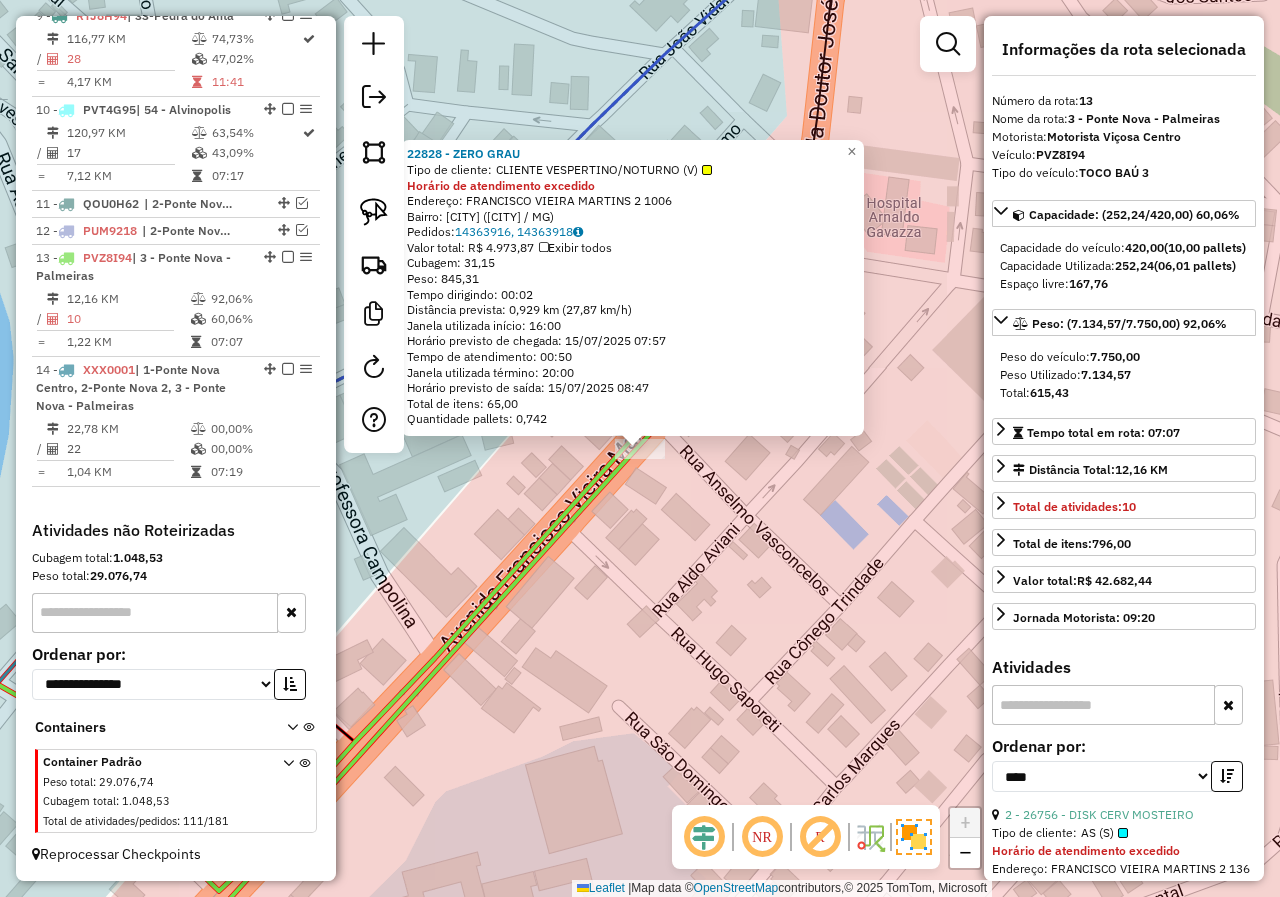 click on "[NUMBER] - [STORE_NAME] Tipo de cliente: [CLIENT_TYPE] Horário de atendimento excedido Endereço: [STREET_NAME] [NUMBER] [NUMBER] Bairro: [CITY] ([CITY] / MG) Pedidos: [ORDER_ID], [ORDER_ID] Valor total: R$ [PRICE] Cubagem: [CUBAGE] Peso: [WEIGHT] Tempo dirigindo: [TIME] Distância prevista: [DISTANCE] km ([SPEED] km/h) Janela utilizada início: [TIME] Horário previsto de chegada: [DATE] [TIME] Tempo de atendimento: [TIME] Janela utilizada término: [TIME] Horário previsto de saída: [DATE] [TIME] Total de itens: [ITEM_COUNT] Quantidade pallets: [PALLET_COUNT] × Janela de atendimento Grade de atendimento Capacidade Transportadoras Veículos Cliente Pedidos Rotas Selecione os dias de semana para filtrar as janelas de atendimento Seg Ter Qua Qui Sex Sáb Dom Informe o período da janela de atendimento: De: Até: Filtrar exatamente a janela do cliente Considerar janela de atendimento padrão Seg Ter Qua Qui Sex Sáb Dom Peso mínimo: De:" 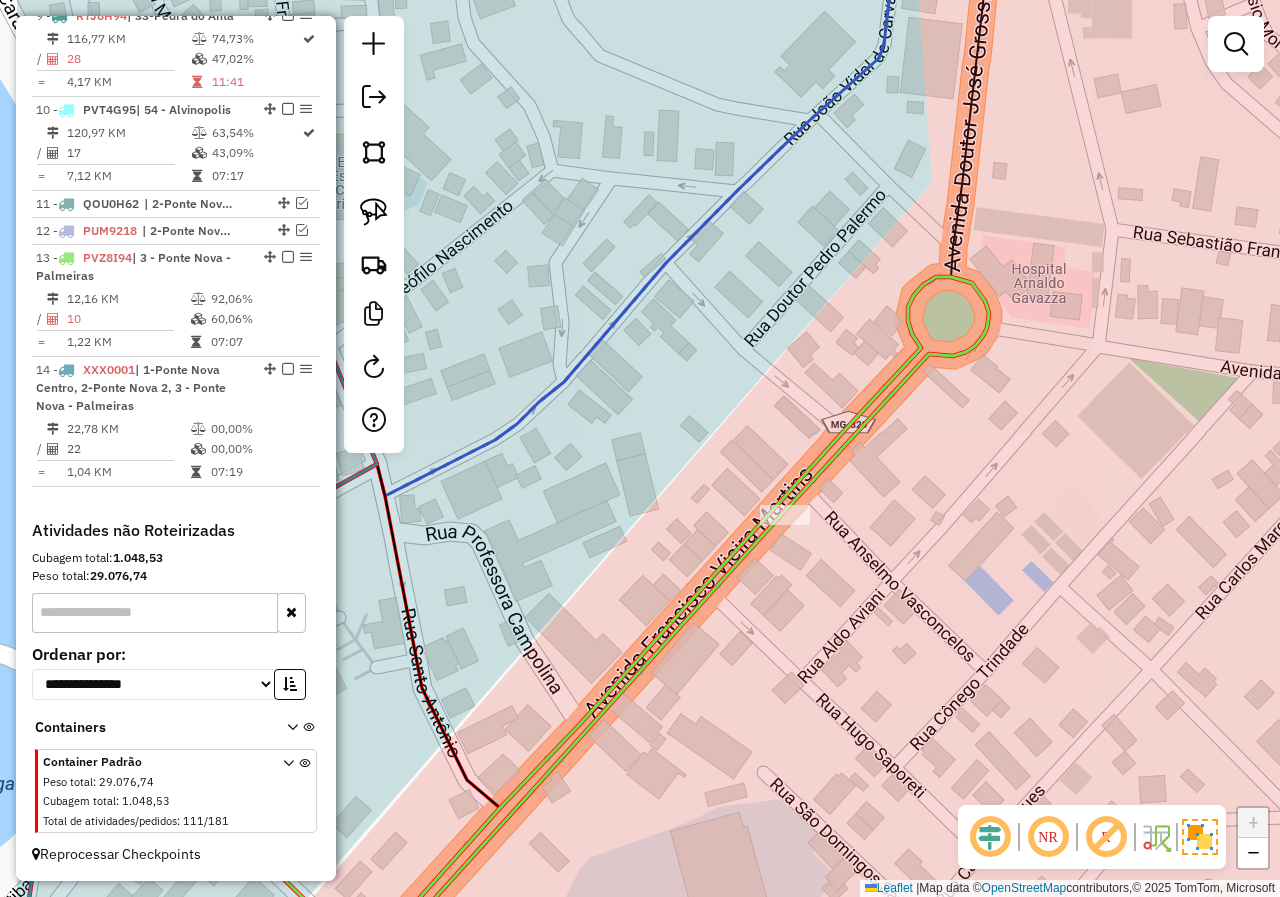 drag, startPoint x: 519, startPoint y: 468, endPoint x: 698, endPoint y: 538, distance: 192.20041 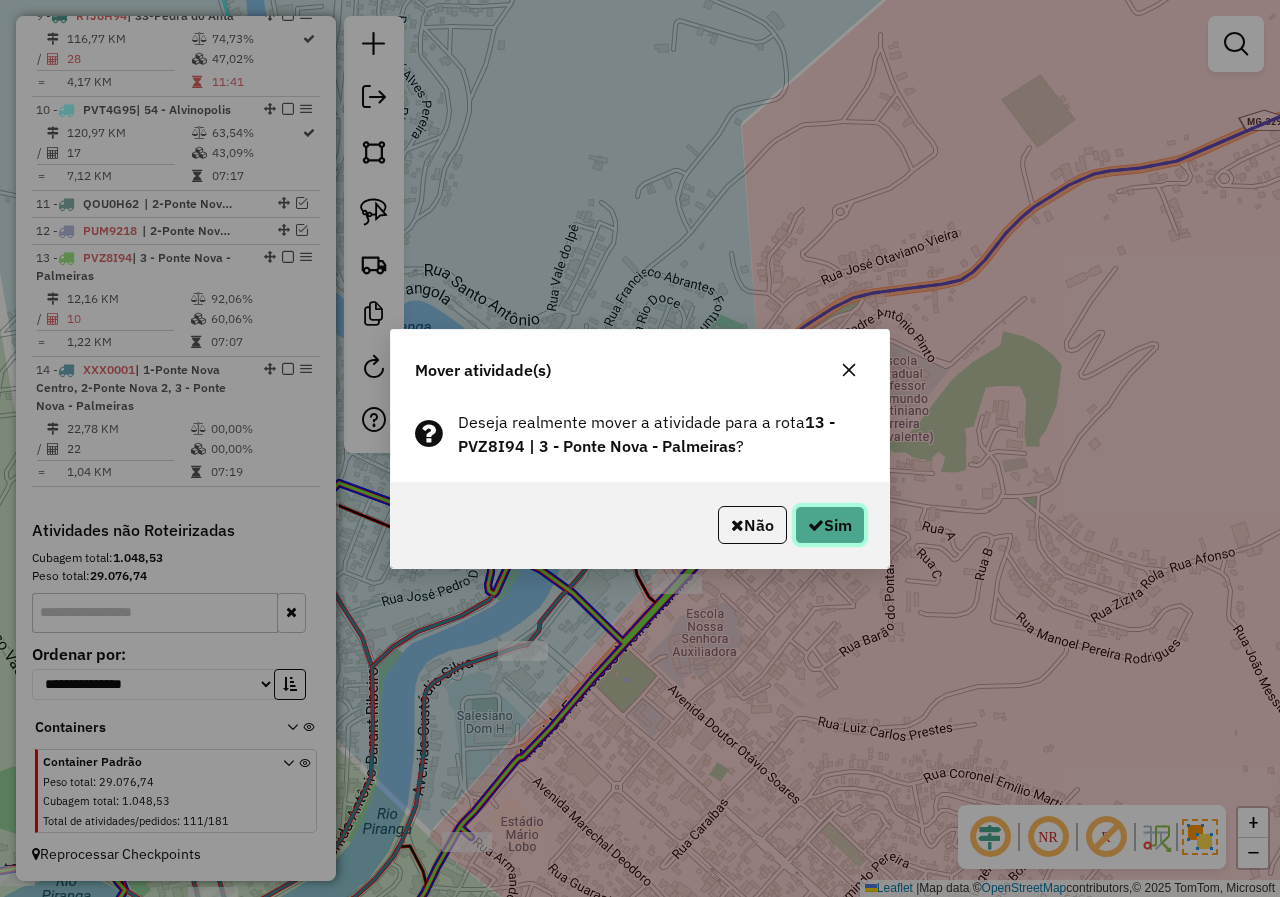 click on "Sim" 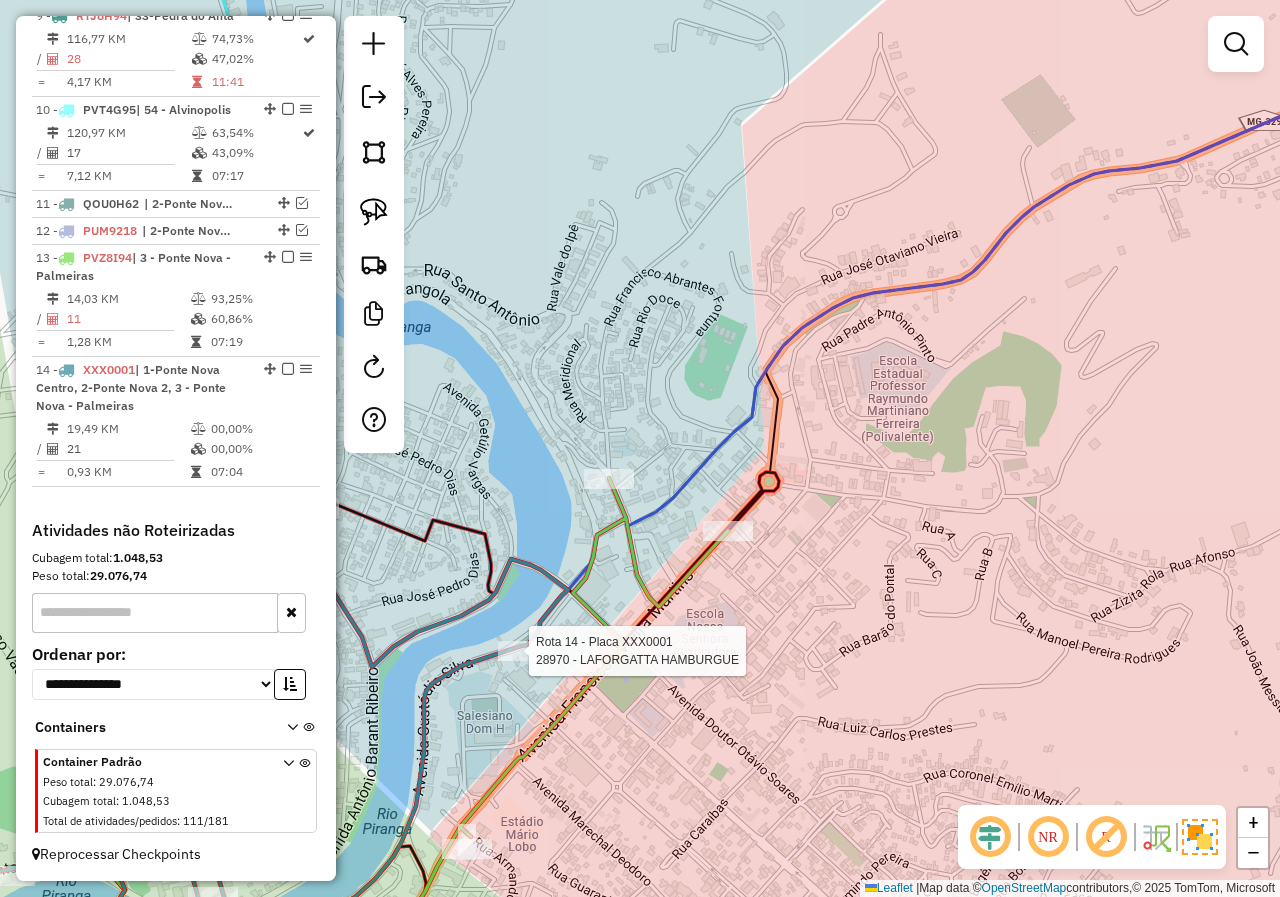 select on "*********" 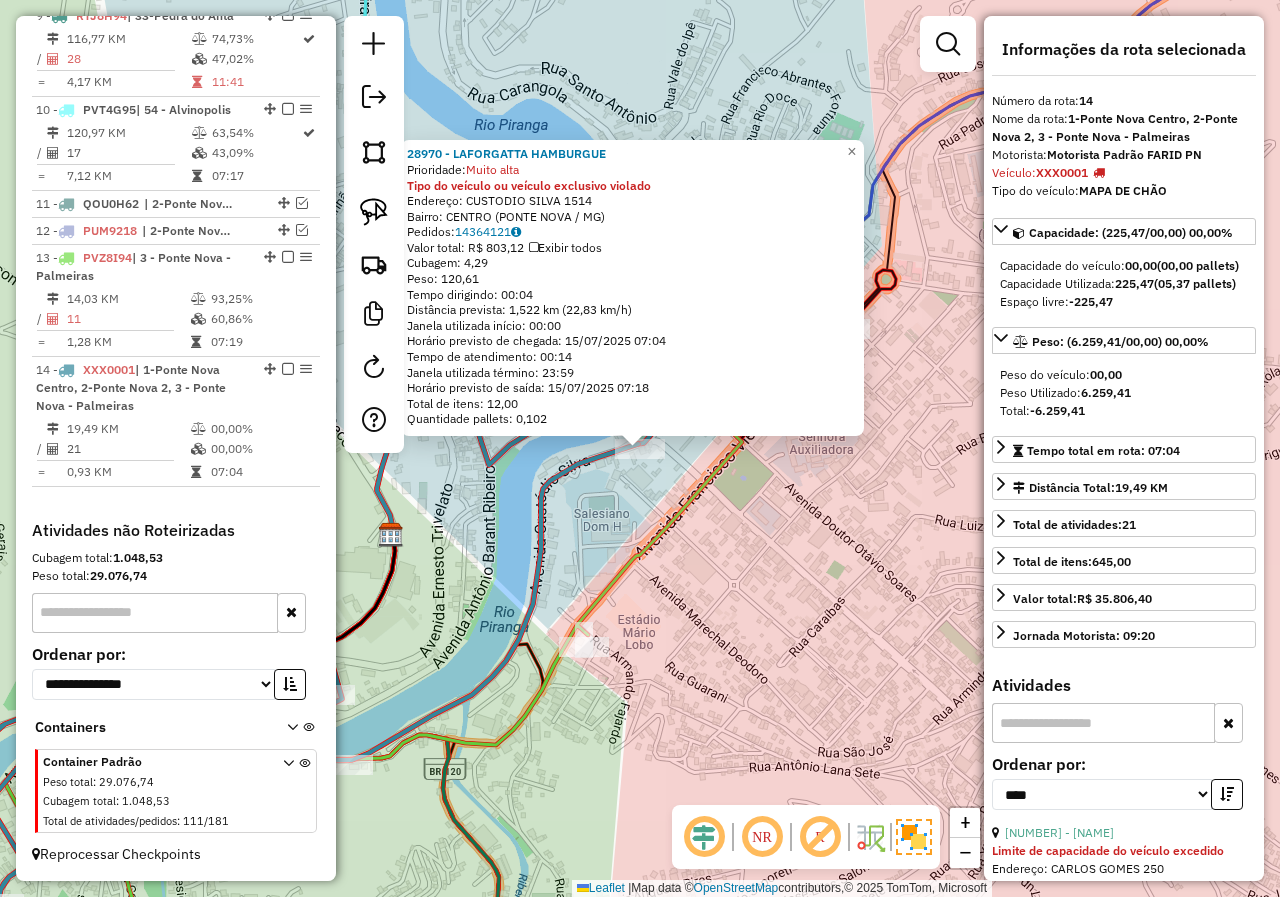 click on "[NUMBER] - [STORE_NAME] Prioridade: [PRIORITY] Tipo do veículo ou veículo exclusivo violado Endereço: [STREET_NAME] [NUMBER] Bairro: [CITY] ([CITY] / MG) Pedidos: [ORDER_ID] Valor total: R$ [PRICE] Cubagem: [CUBAGE] Peso: [WEIGHT] Tempo dirigindo: [TIME] Distância prevista: [DISTANCE] km ([SPEED] km/h) Janela utilizada início: [TIME] Horário previsto de chegada: [DATE] [TIME] Tempo de atendimento: [TIME] Janela utilizada término: [TIME] Horário previsto de saída: [DATE] [TIME] Total de itens: [ITEM_COUNT] Quantidade pallets: [PALLET_COUNT] × Janela de atendimento Grade de atendimento Capacidade Transportadoras Veículos Cliente Pedidos Rotas Selecione os dias de semana para filtrar as janelas de atendimento Seg Ter Qua Qui Sex Sáb Dom Informe o período da janela de atendimento: De: Até: Filtrar exatamente a janela do cliente Considerar janela de atendimento padrão Selecione os dias de semana para filtrar as grades de atendimento Seg Ter Qua Qui" 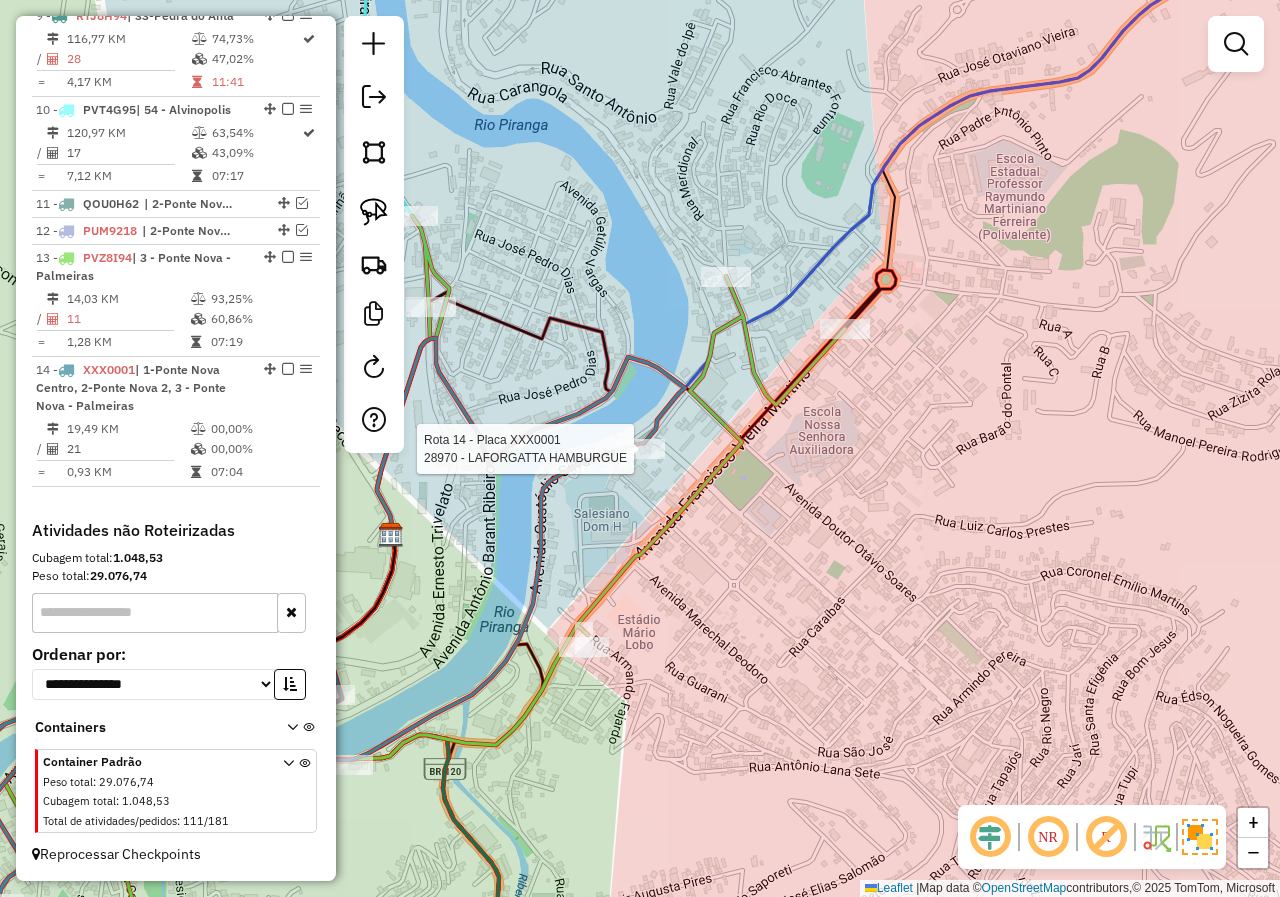 select on "*********" 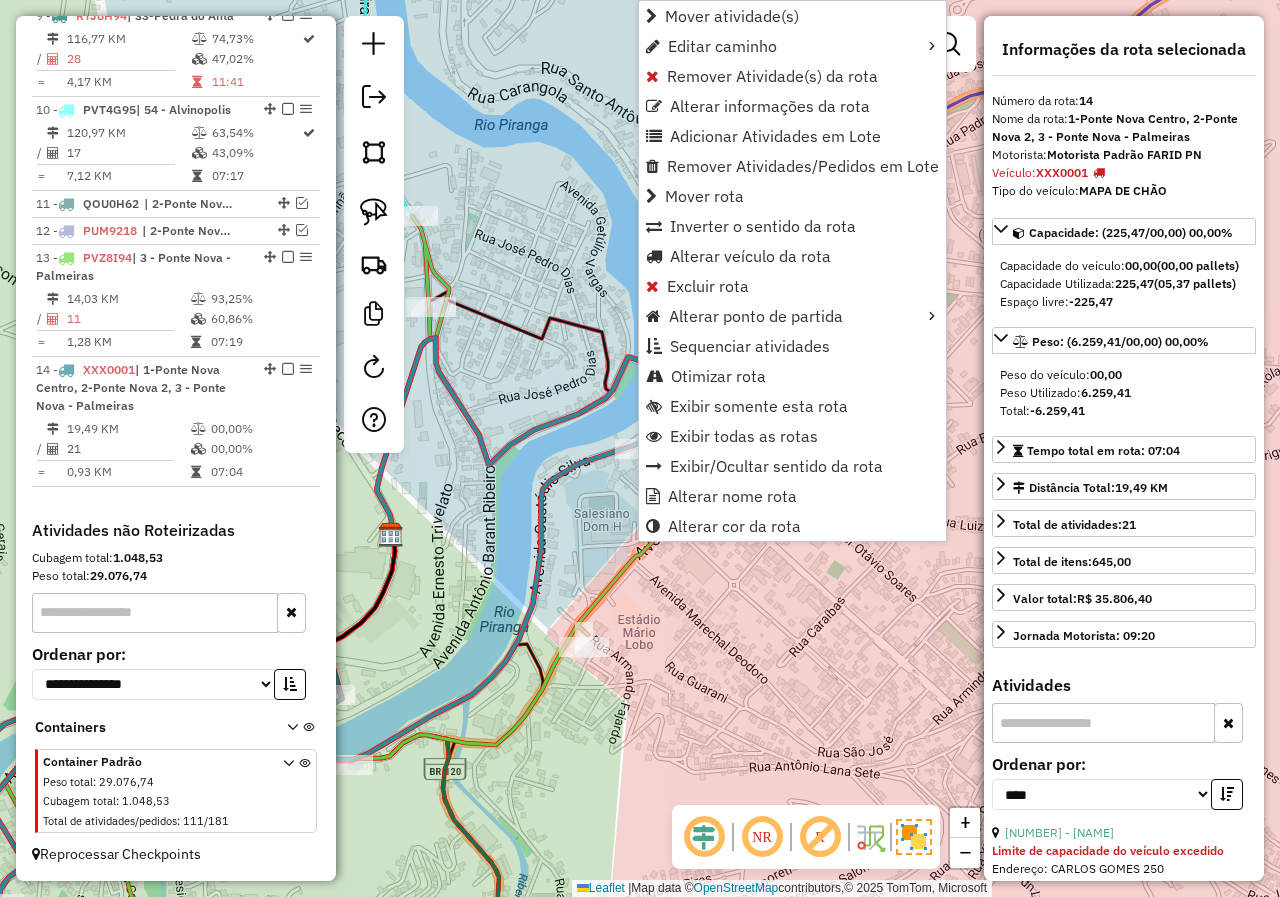 click on "Janela de atendimento Grade de atendimento Capacidade Transportadoras Veículos Cliente Pedidos  Rotas Selecione os dias de semana para filtrar as janelas de atendimento  Seg   Ter   Qua   Qui   Sex   Sáb   Dom  Informe o período da janela de atendimento: De: Até:  Filtrar exatamente a janela do cliente  Considerar janela de atendimento padrão  Selecione os dias de semana para filtrar as grades de atendimento  Seg   Ter   Qua   Qui   Sex   Sáb   Dom   Considerar clientes sem dia de atendimento cadastrado  Clientes fora do dia de atendimento selecionado Filtrar as atividades entre os valores definidos abaixo:  Peso mínimo:   Peso máximo:   Cubagem mínima:   Cubagem máxima:   De:   Até:  Filtrar as atividades entre o tempo de atendimento definido abaixo:  De:   Até:   Considerar capacidade total dos clientes não roteirizados Transportadora: Selecione um ou mais itens Tipo de veículo: Selecione um ou mais itens Veículo: Selecione um ou mais itens Motorista: Selecione um ou mais itens Nome: Rótulo:" 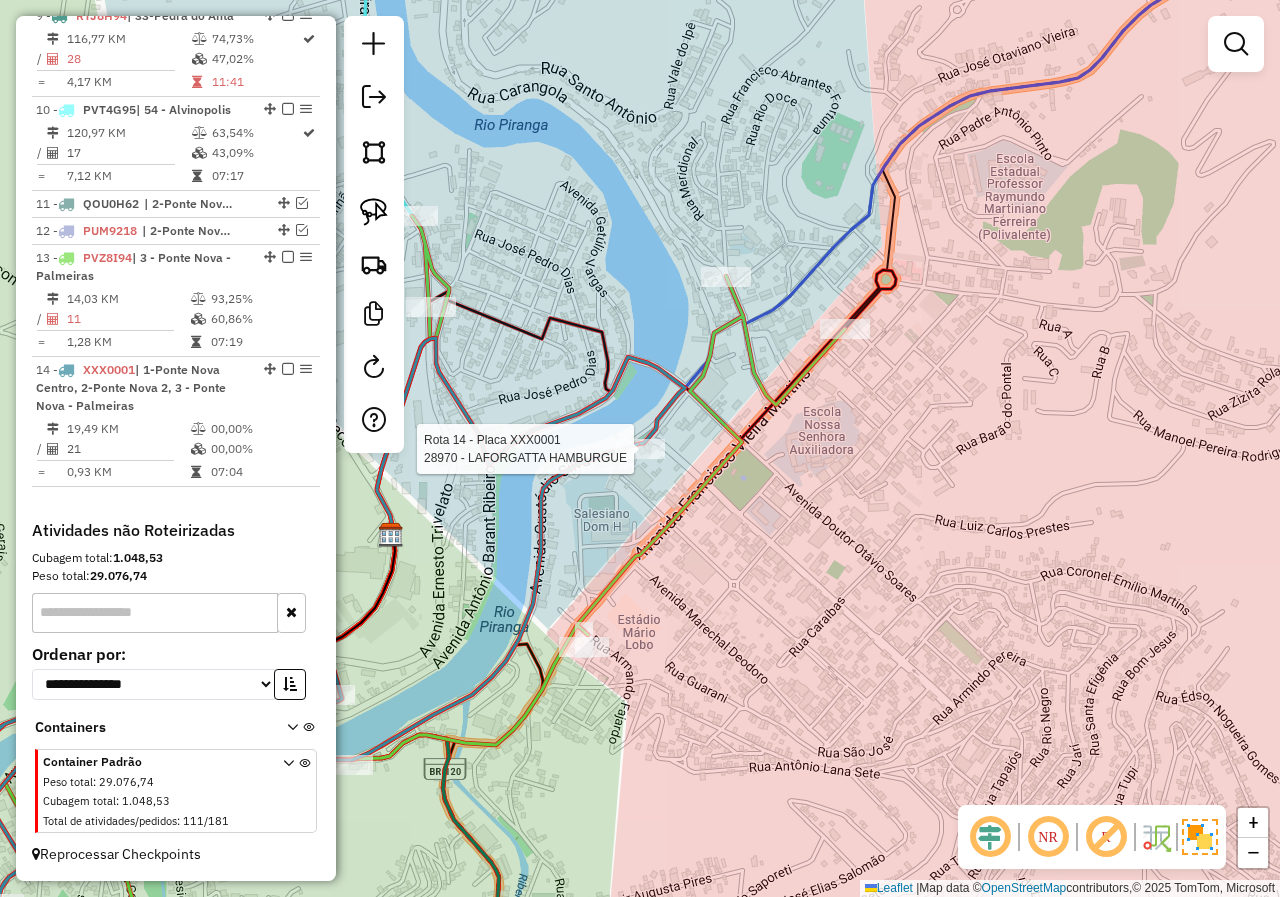 click 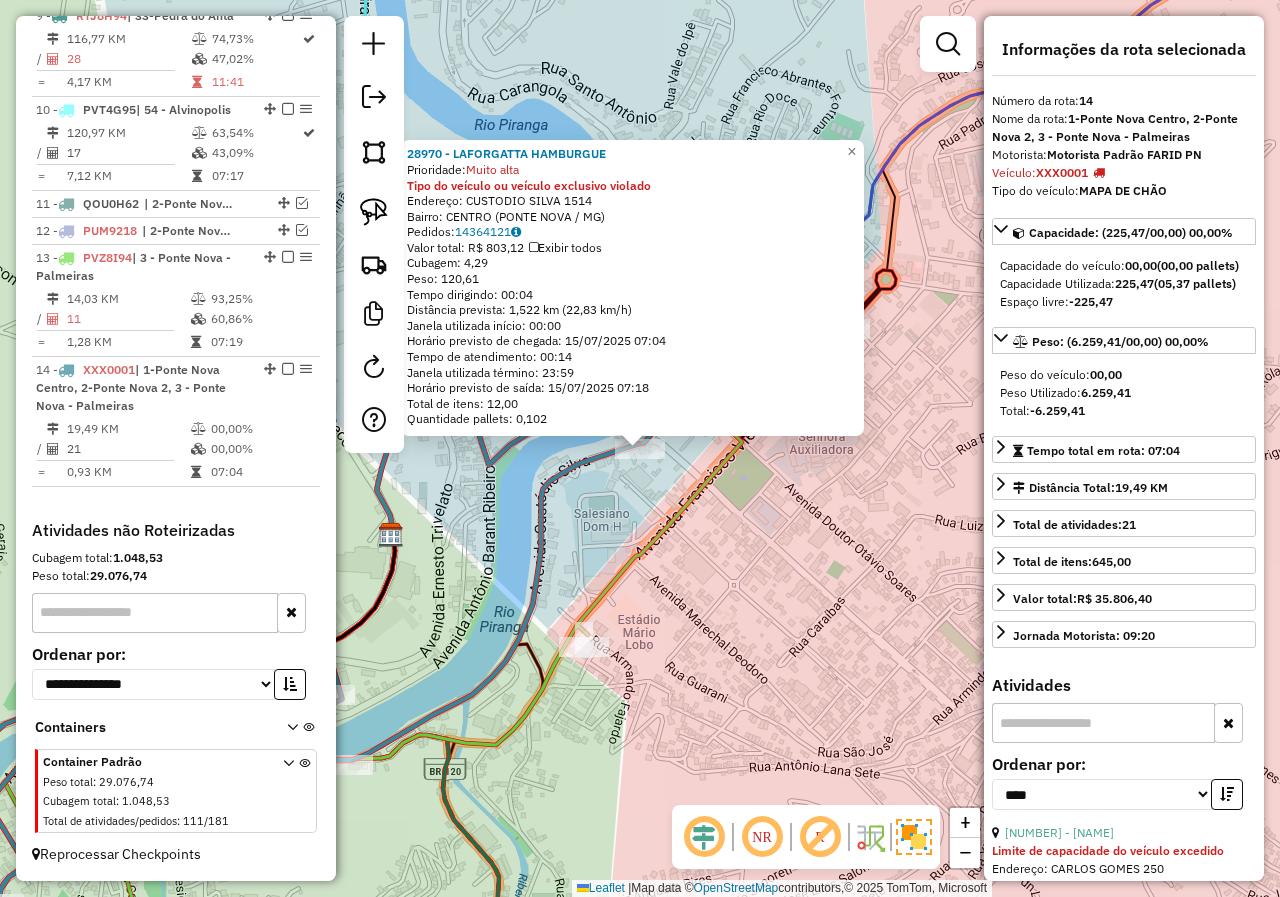 click on "28970 - LAFORGATTA HAMBURGUE  Prioridade:  Muito alta Tipo do veículo ou veículo exclusivo violado  Endereço:  CUSTODIO SILVA 1514   Bairro: CENTRO (PONTE NOVA / MG)   Pedidos:  14364121   Valor total: R$ 803,12   Exibir todos   Cubagem: 4,29  Peso: 120,61  Tempo dirigindo: 00:04   Distância prevista: 1,522 km (22,83 km/h)   Janela utilizada início: 00:00   Horário previsto de chegada: 15/07/2025 07:04   Tempo de atendimento: 00:14   Janela utilizada término: 23:59   Horário previsto de saída: 15/07/2025 07:18   Total de itens: 12,00   Quantidade pallets: 0,102  × Janela de atendimento Grade de atendimento Capacidade Transportadoras Veículos Cliente Pedidos  Rotas Selecione os dias de semana para filtrar as janelas de atendimento  Seg   Ter   Qua   Qui   Sex   Sáb   Dom  Informe o período da janela de atendimento: De: Até:  Filtrar exatamente a janela do cliente  Considerar janela de atendimento padrão  Selecione os dias de semana para filtrar as grades de atendimento  Seg   Ter   Qua   Qui  +" 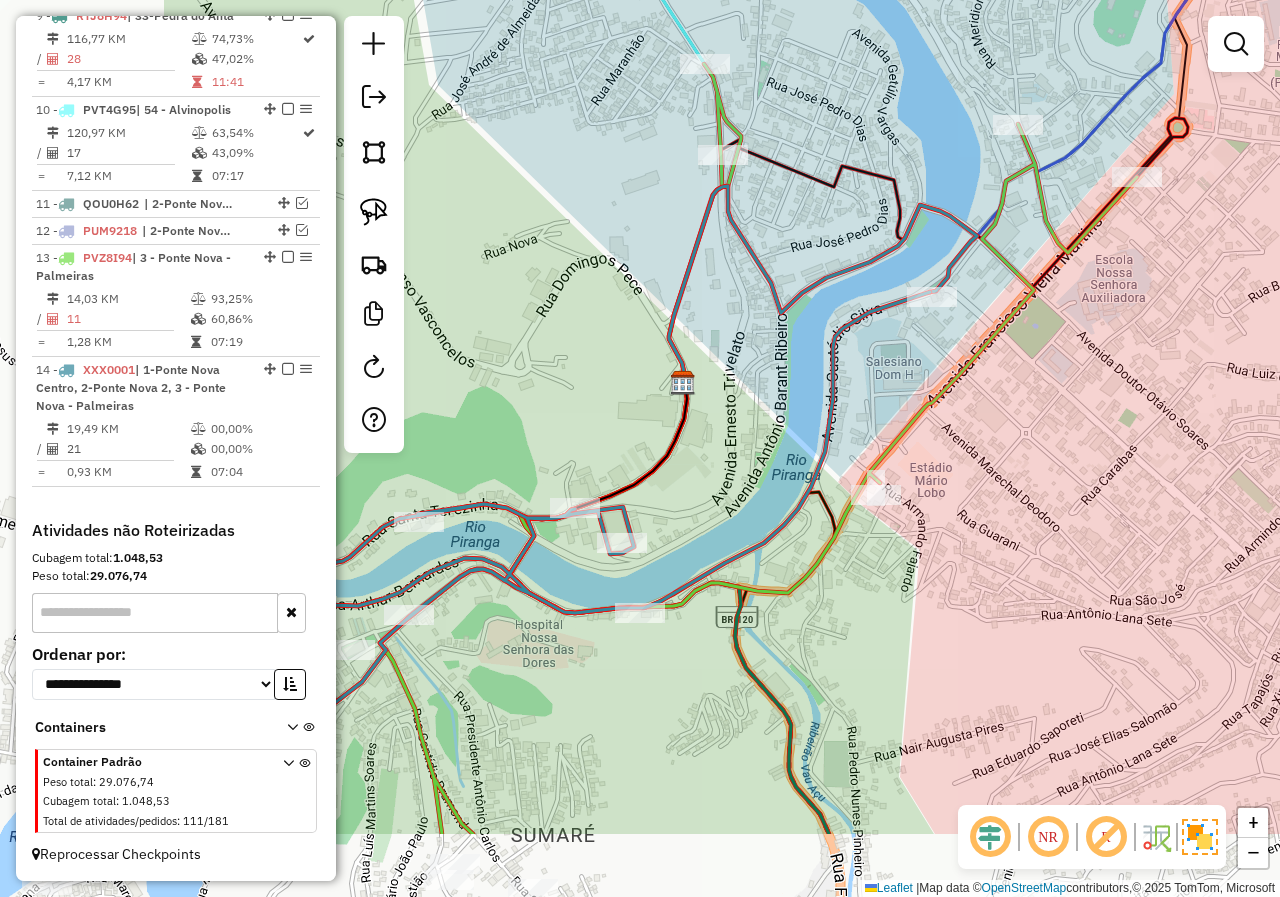 drag, startPoint x: 589, startPoint y: 547, endPoint x: 888, endPoint y: 392, distance: 336.78778 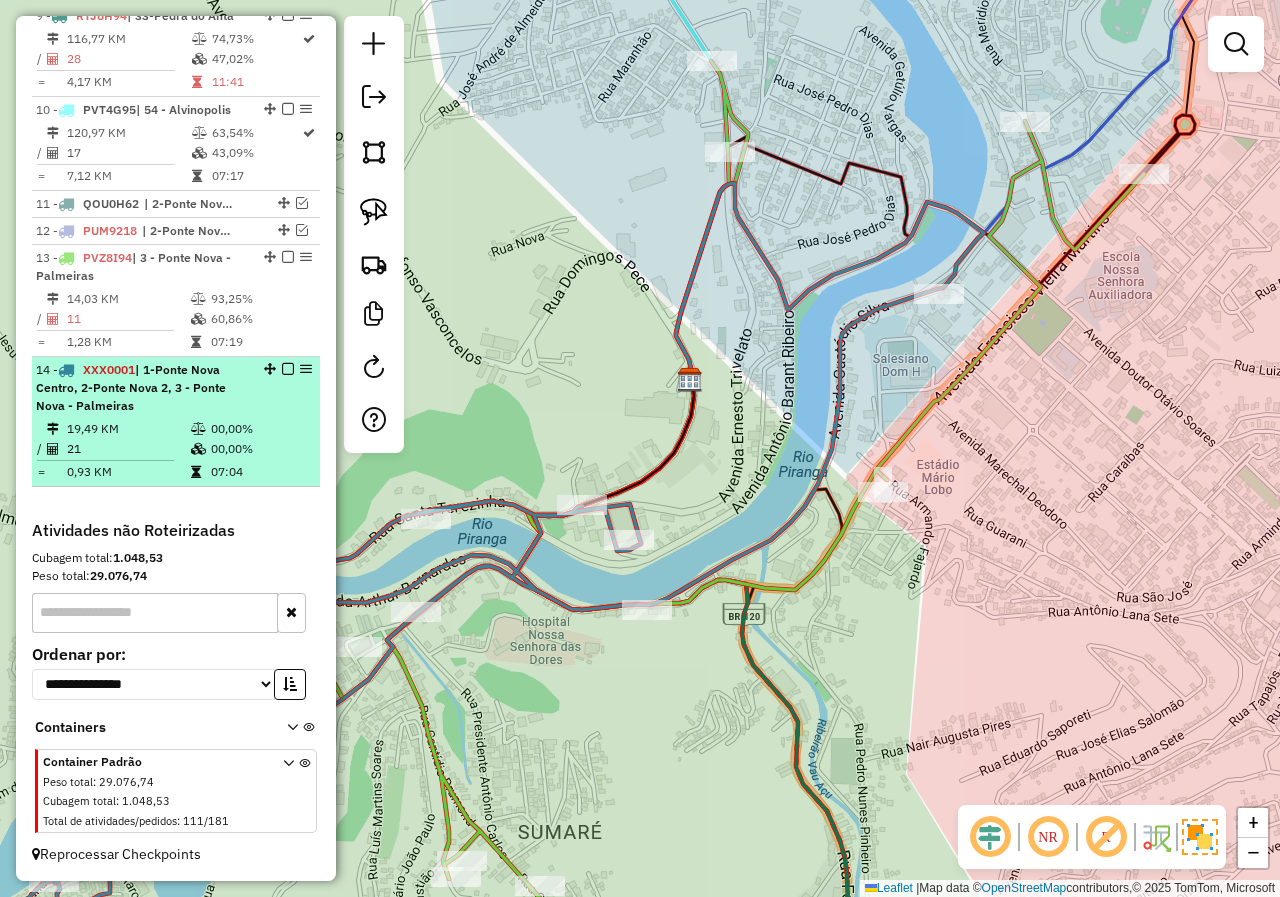 scroll, scrollTop: 1529, scrollLeft: 0, axis: vertical 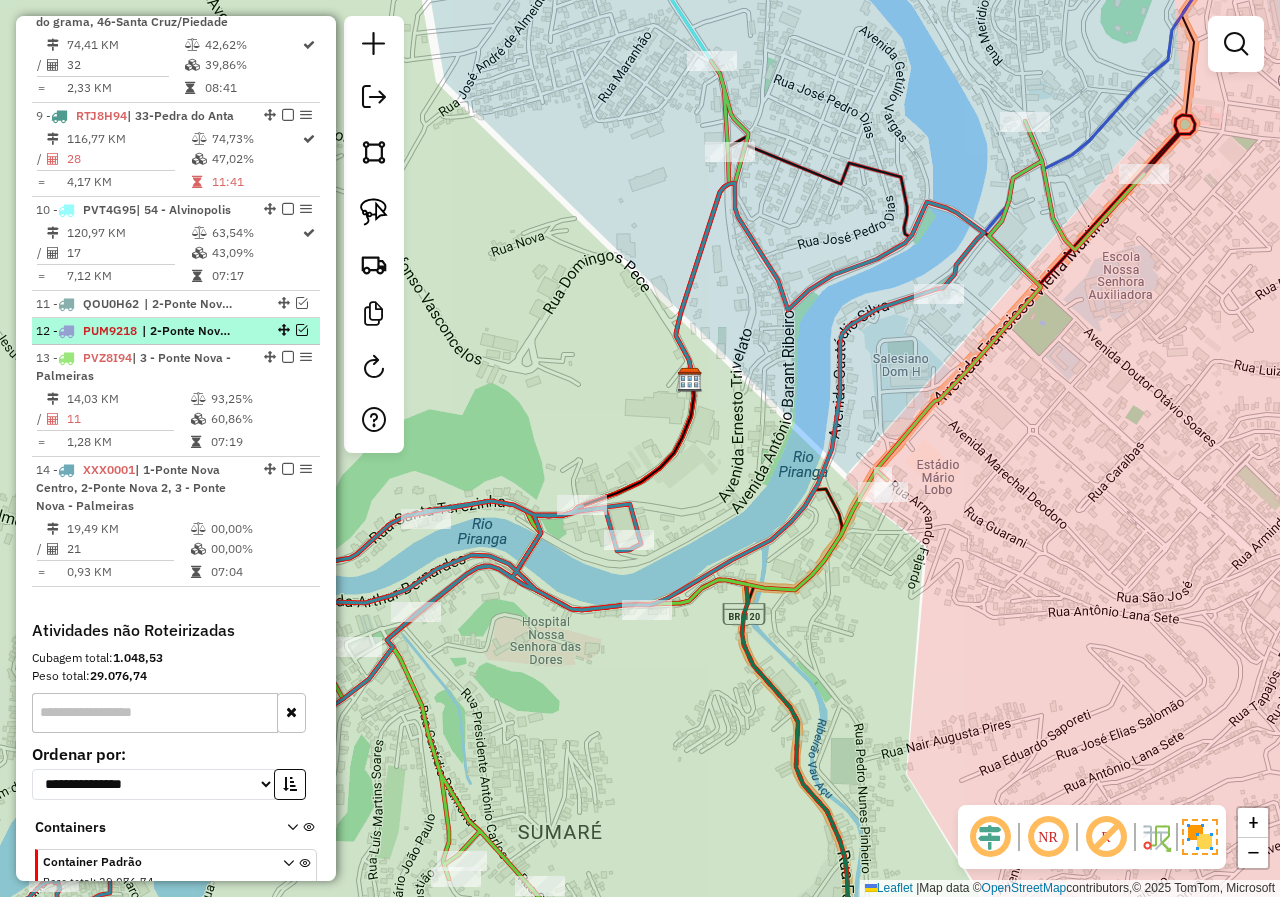 click at bounding box center [302, 330] 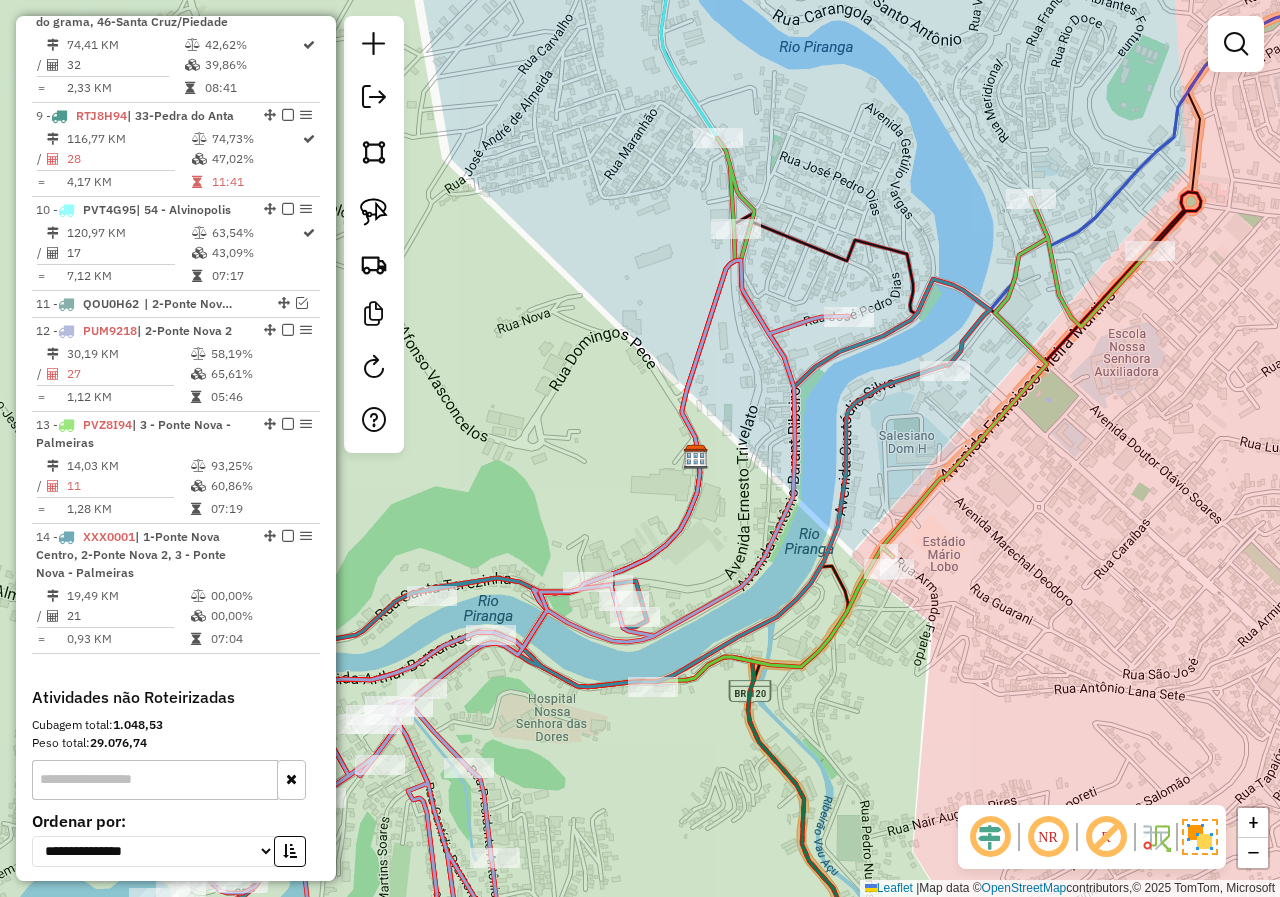 drag, startPoint x: 976, startPoint y: 476, endPoint x: 980, endPoint y: 548, distance: 72.11102 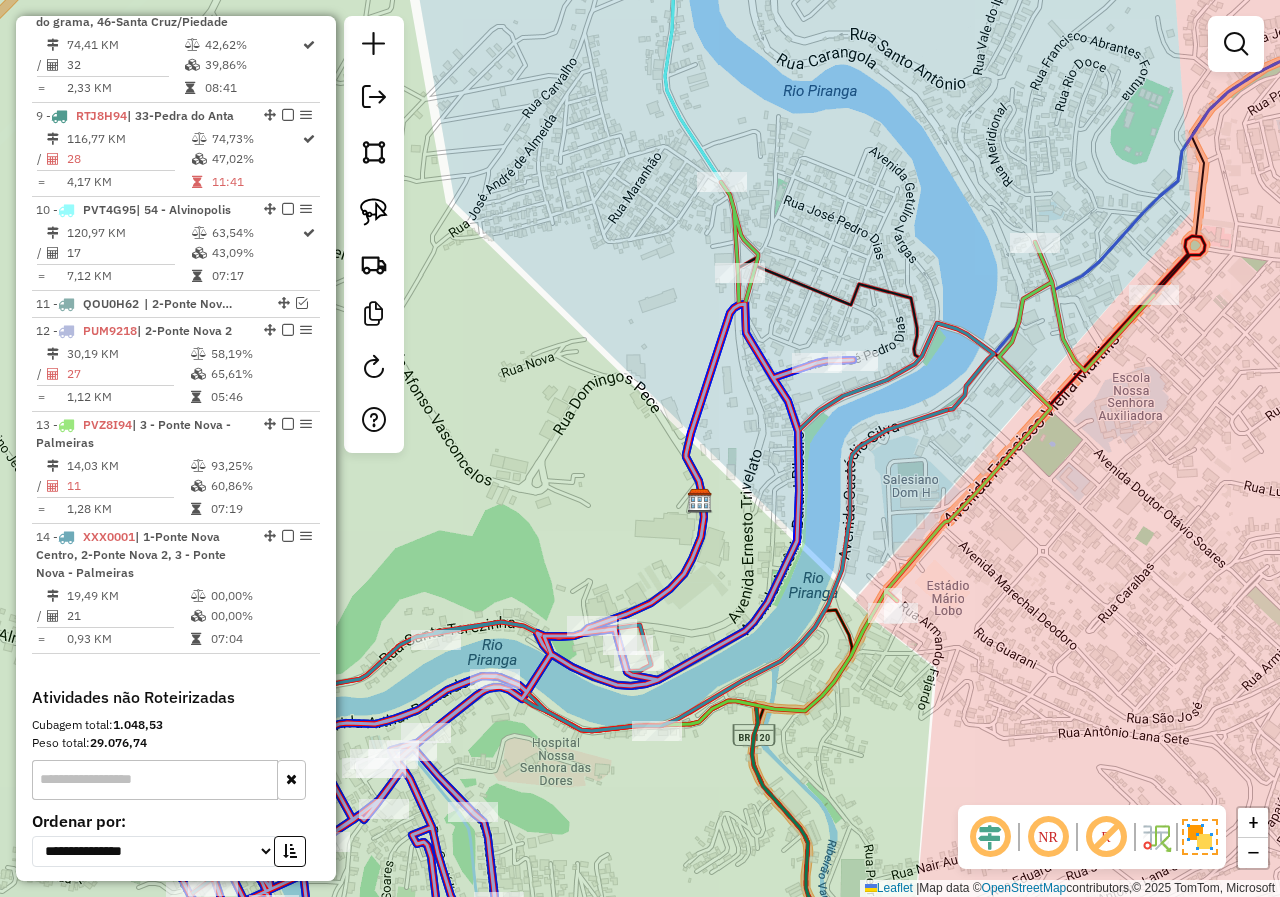 click 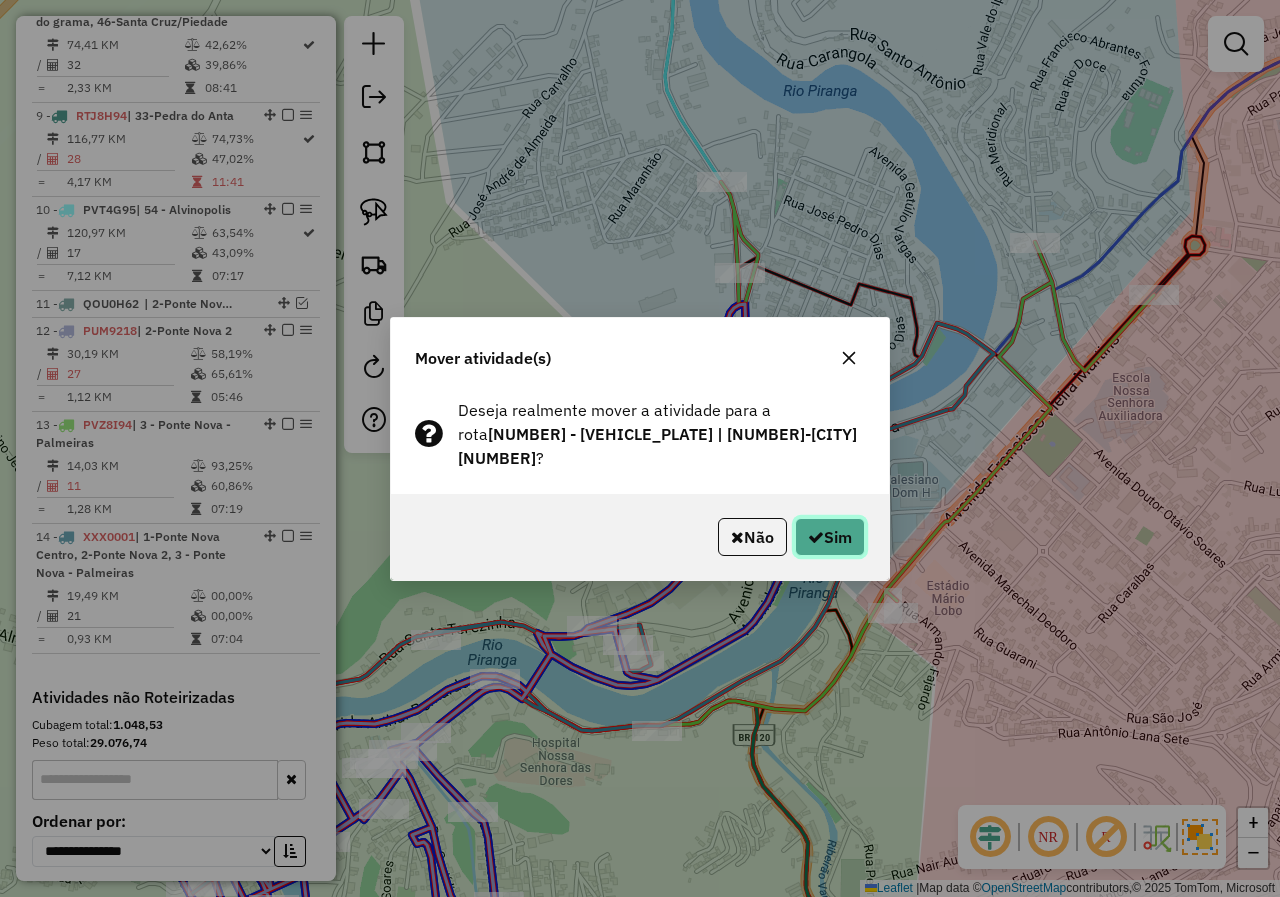 click on "Sim" 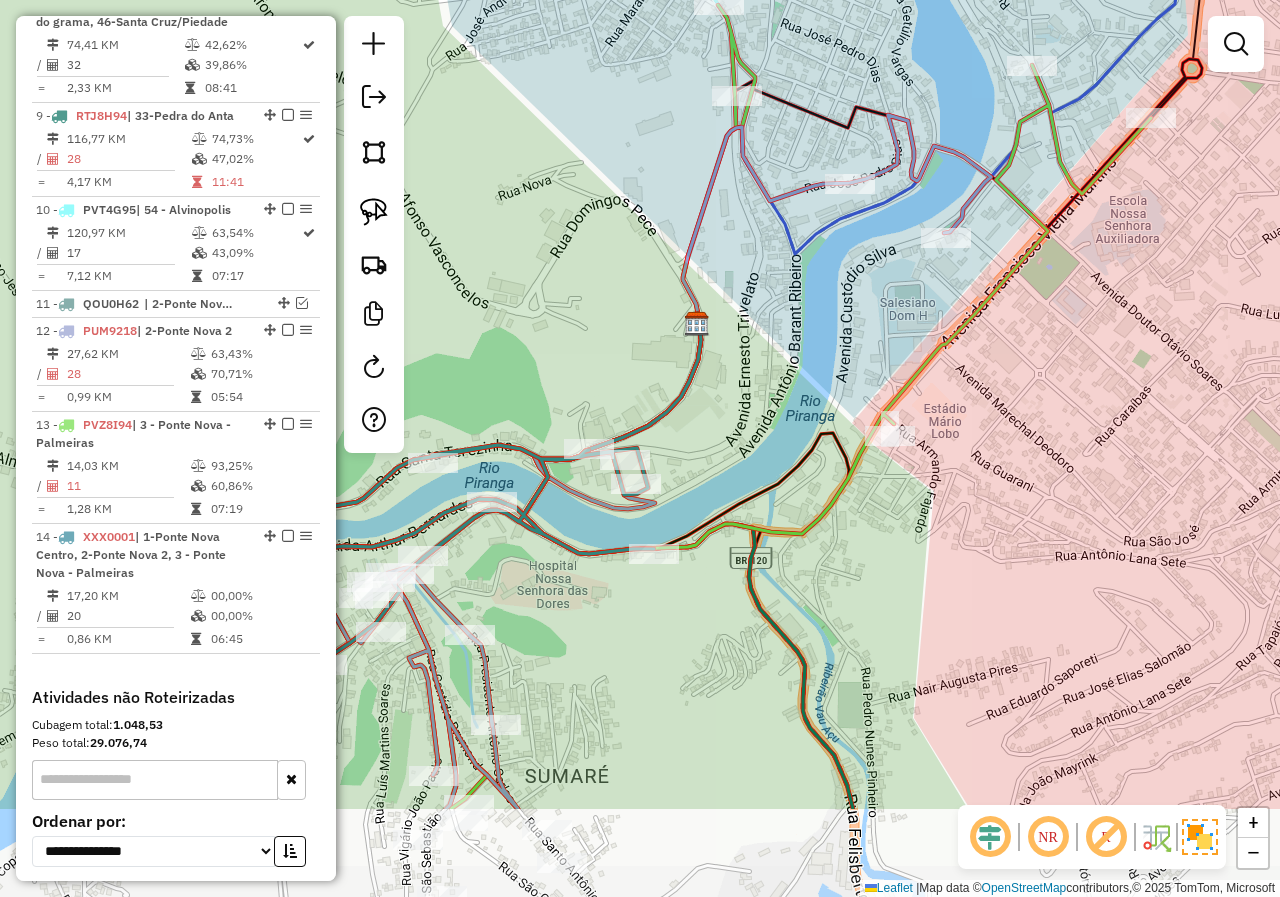 drag, startPoint x: 603, startPoint y: 787, endPoint x: 600, endPoint y: 608, distance: 179.02513 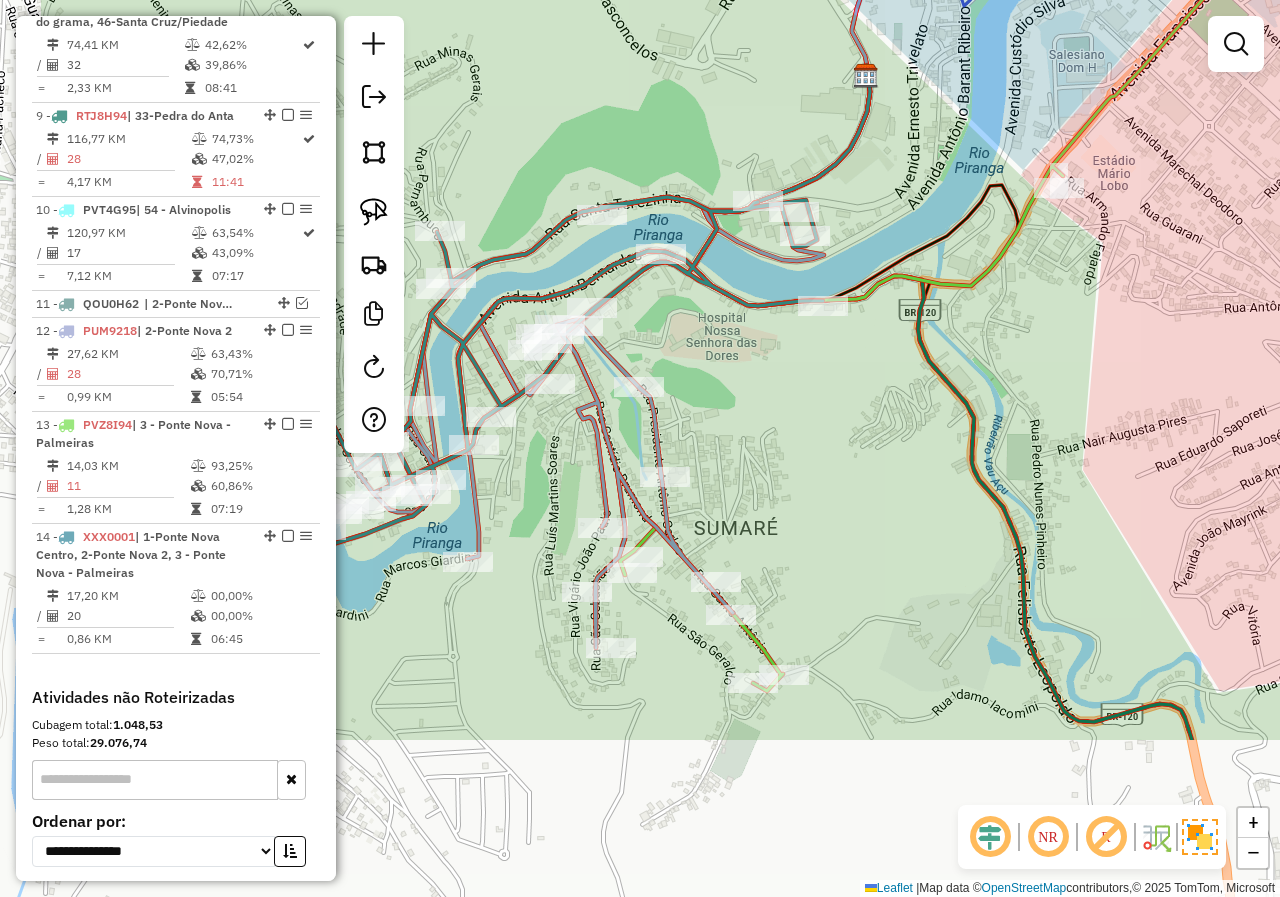 drag, startPoint x: 582, startPoint y: 693, endPoint x: 751, endPoint y: 447, distance: 298.4577 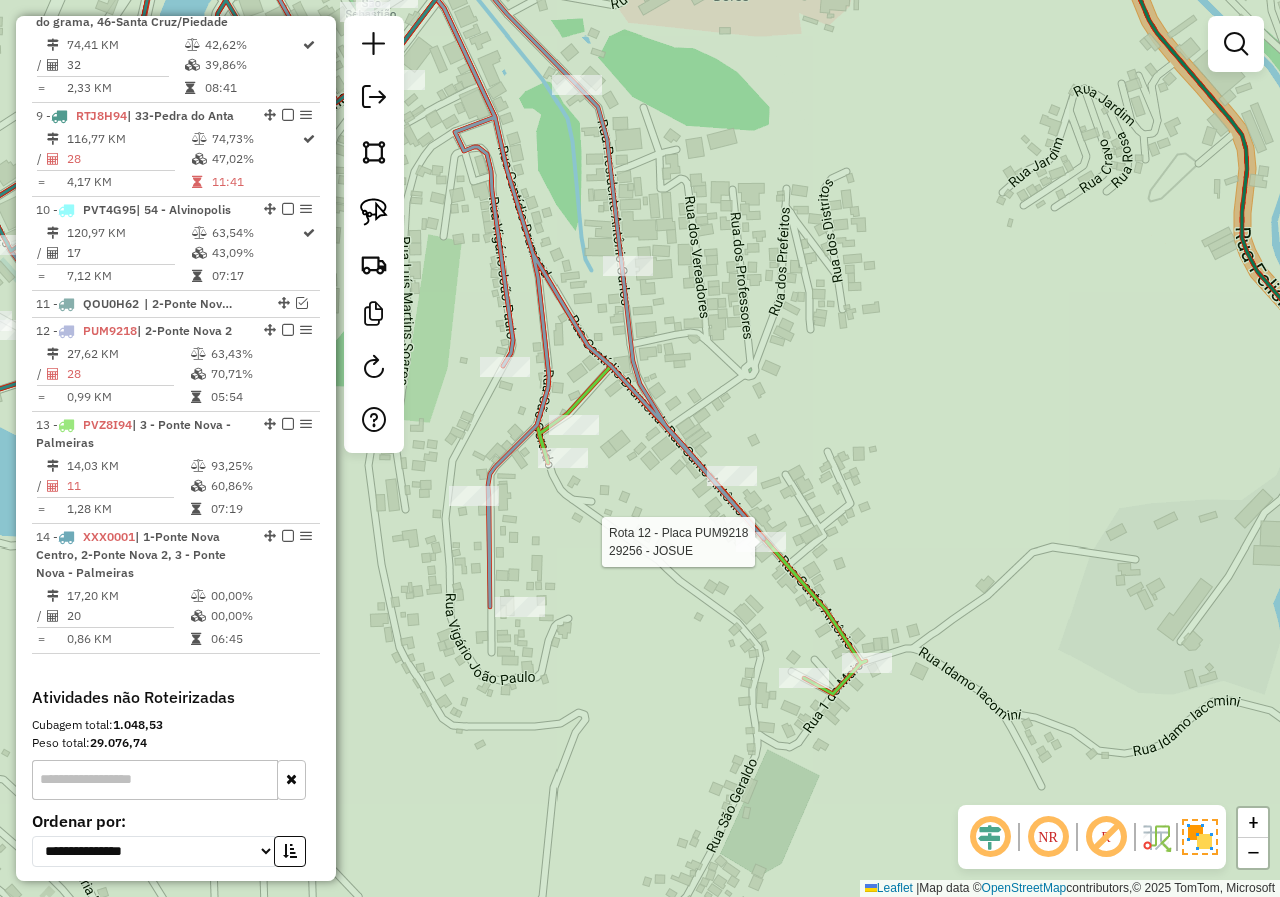 click 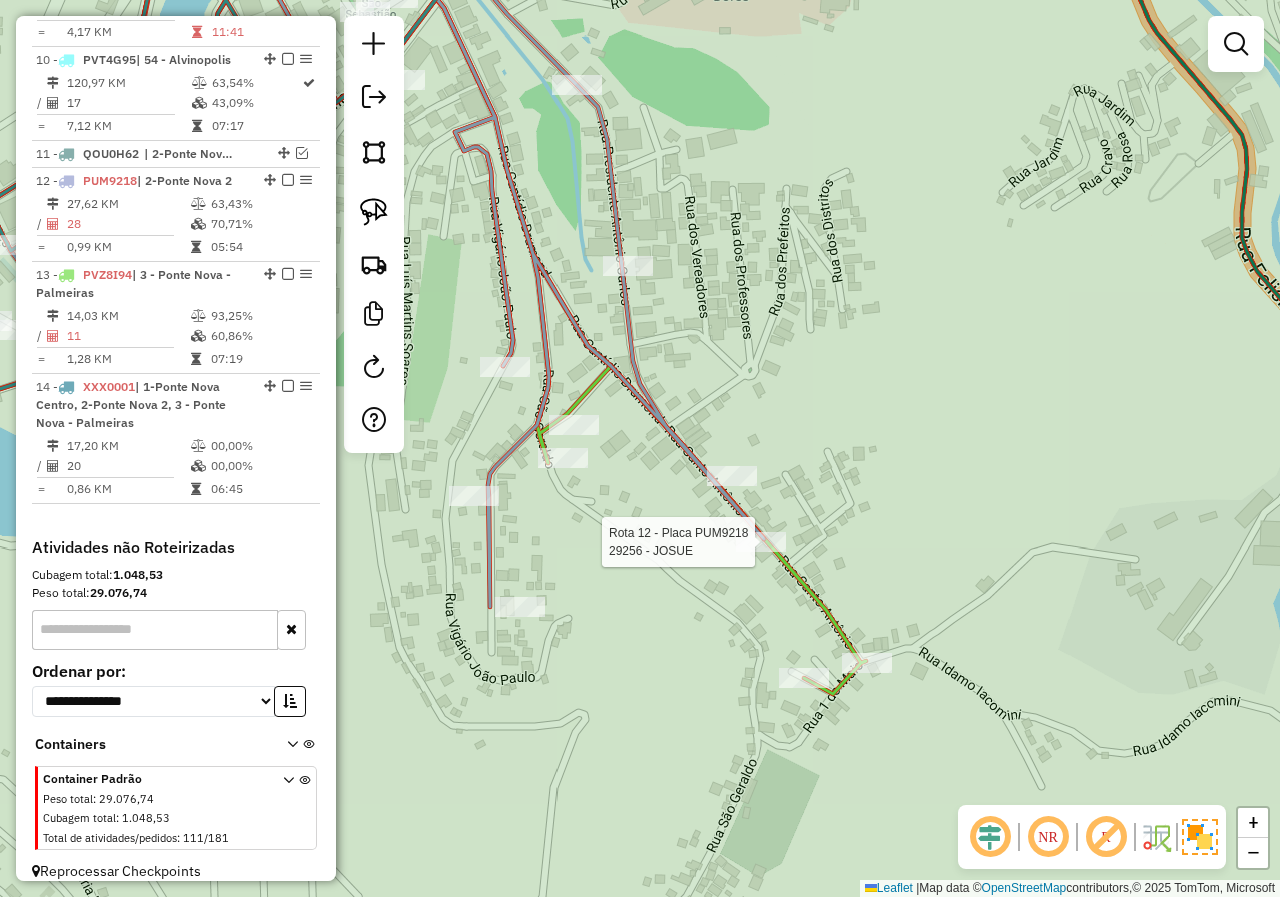 select on "*********" 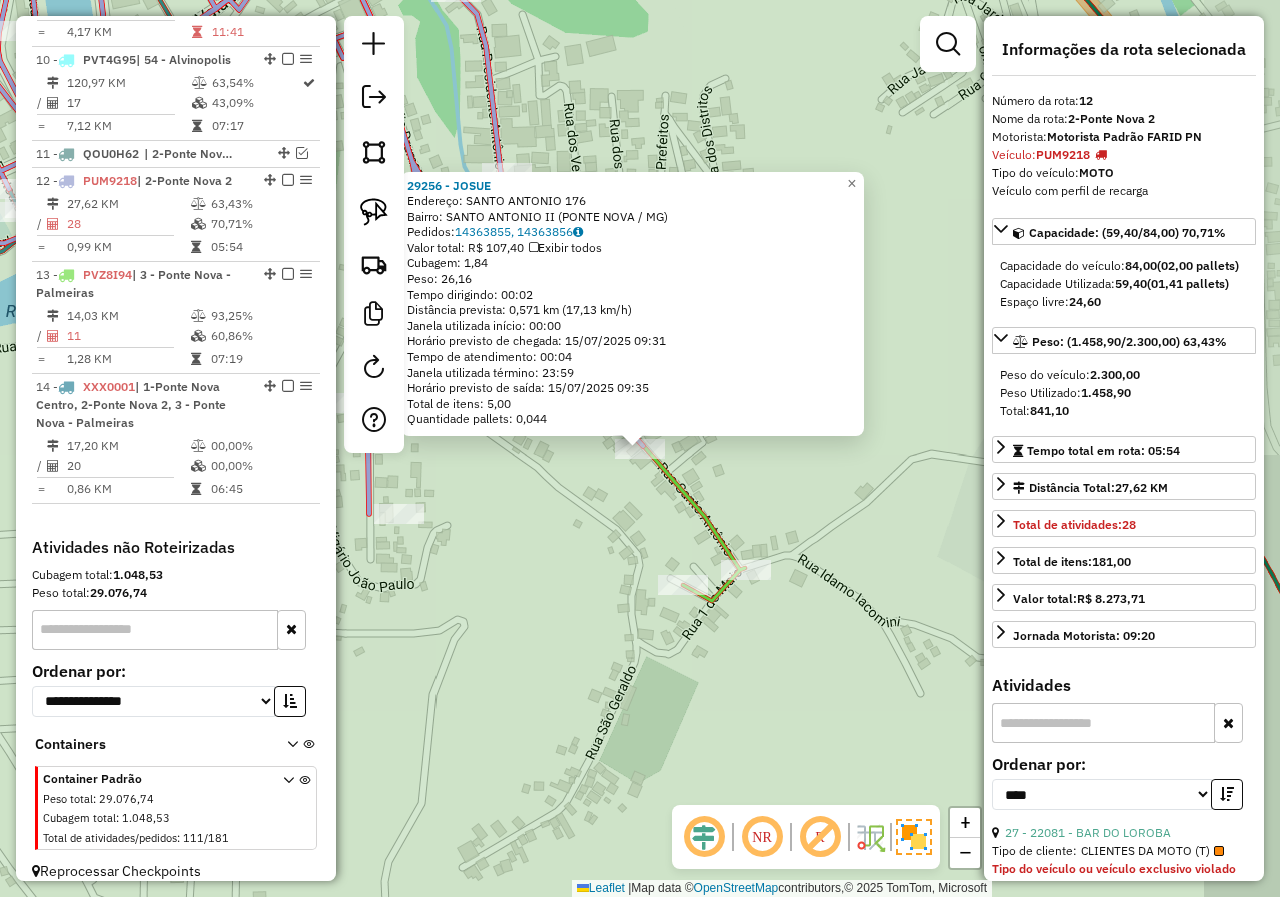 scroll, scrollTop: 1696, scrollLeft: 0, axis: vertical 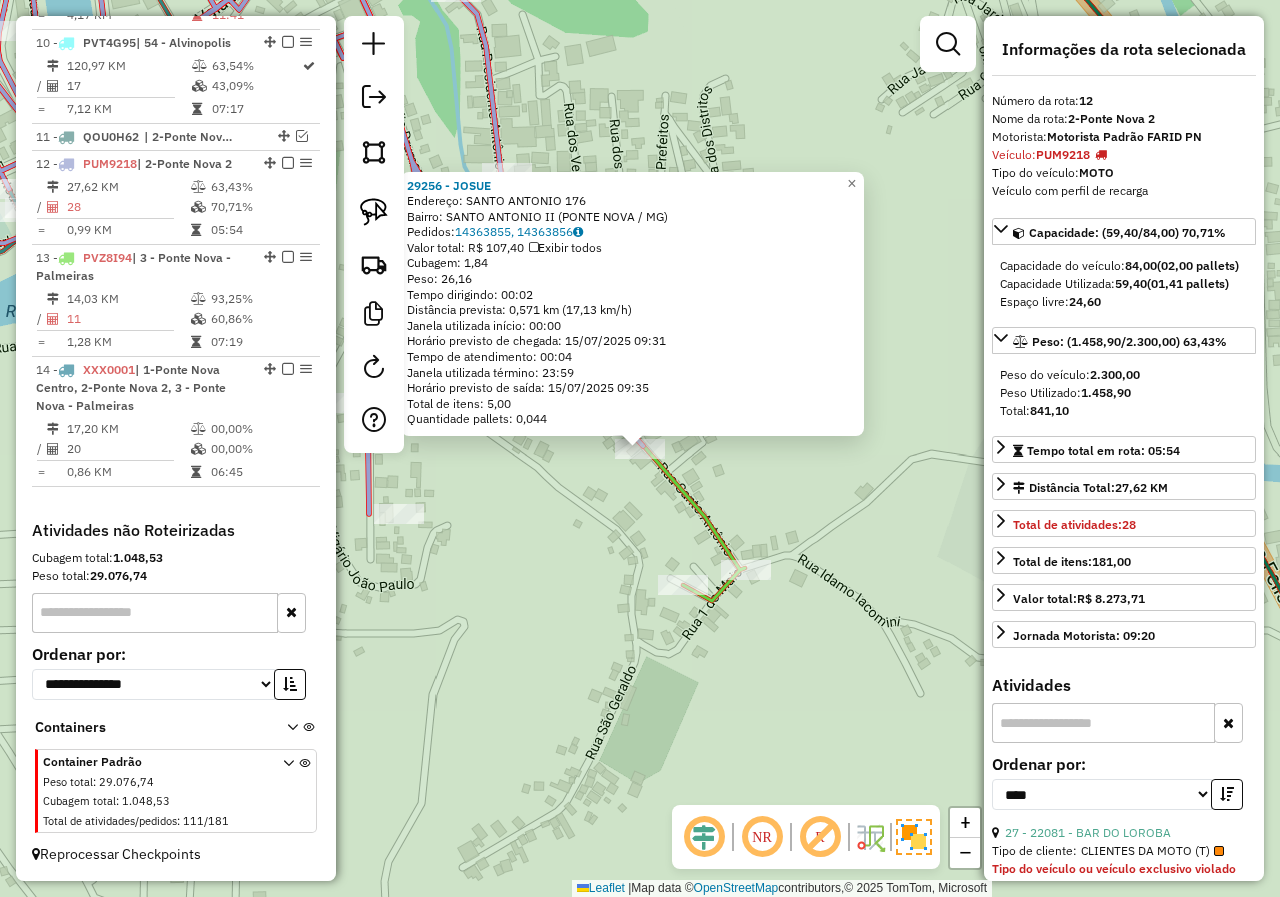 click on "29256 - JOSUE  Endereço:  SANTO ANTONIO 176   Bairro: SANTO ANTONIO II (PONTE NOVA / MG)   Pedidos:  14363855, 14363856   Valor total: R$ 107,40   Exibir todos   Cubagem: 1,84  Peso: 26,16  Tempo dirigindo: 00:02   Distância prevista: 0,571 km (17,13 km/h)   Janela utilizada início: 00:00   Horário previsto de chegada: 15/07/2025 09:31   Tempo de atendimento: 00:04   Janela utilizada término: 23:59   Horário previsto de saída: 15/07/2025 09:35   Total de itens: 5,00   Quantidade pallets: 0,044  × Janela de atendimento Grade de atendimento Capacidade Transportadoras Veículos Cliente Pedidos  Rotas Selecione os dias de semana para filtrar as janelas de atendimento  Seg   Ter   Qua   Qui   Sex   Sáb   Dom  Informe o período da janela de atendimento: De: Até:  Filtrar exatamente a janela do cliente  Considerar janela de atendimento padrão  Selecione os dias de semana para filtrar as grades de atendimento  Seg   Ter   Qua   Qui   Sex   Sáb   Dom   Considerar clientes sem dia de atendimento cadastrado" 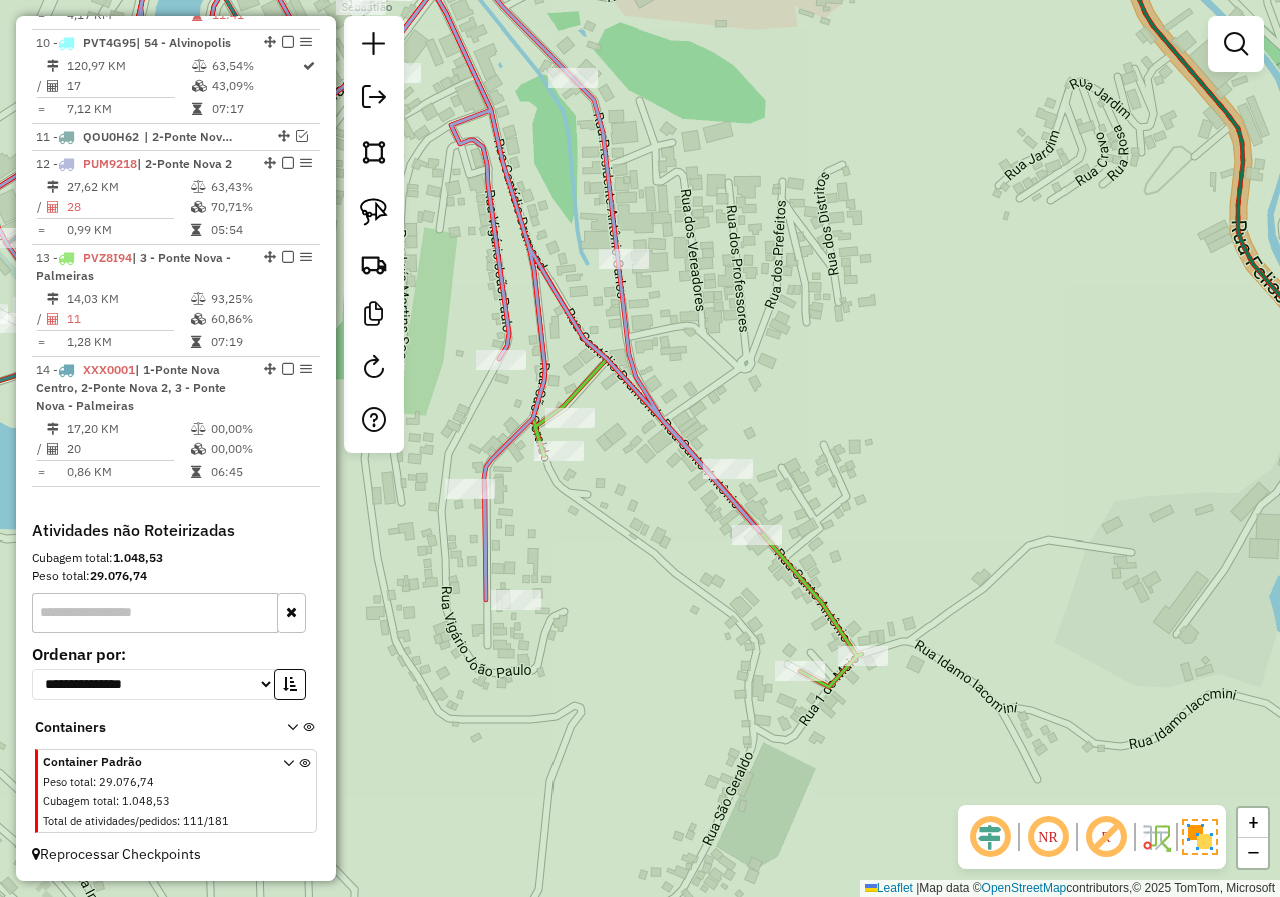 drag, startPoint x: 601, startPoint y: 537, endPoint x: 729, endPoint y: 618, distance: 151.47607 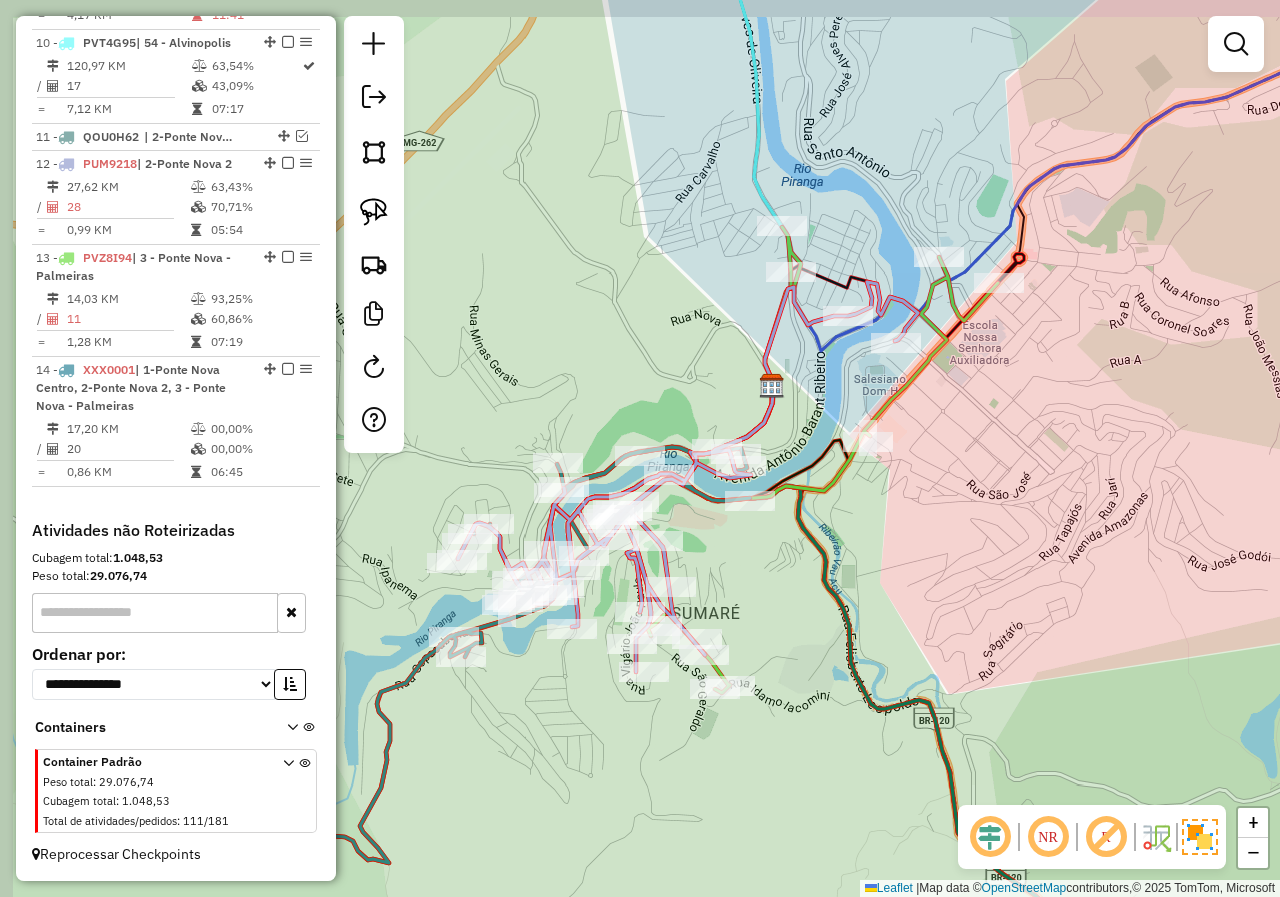 drag, startPoint x: 750, startPoint y: 547, endPoint x: 767, endPoint y: 615, distance: 70.0928 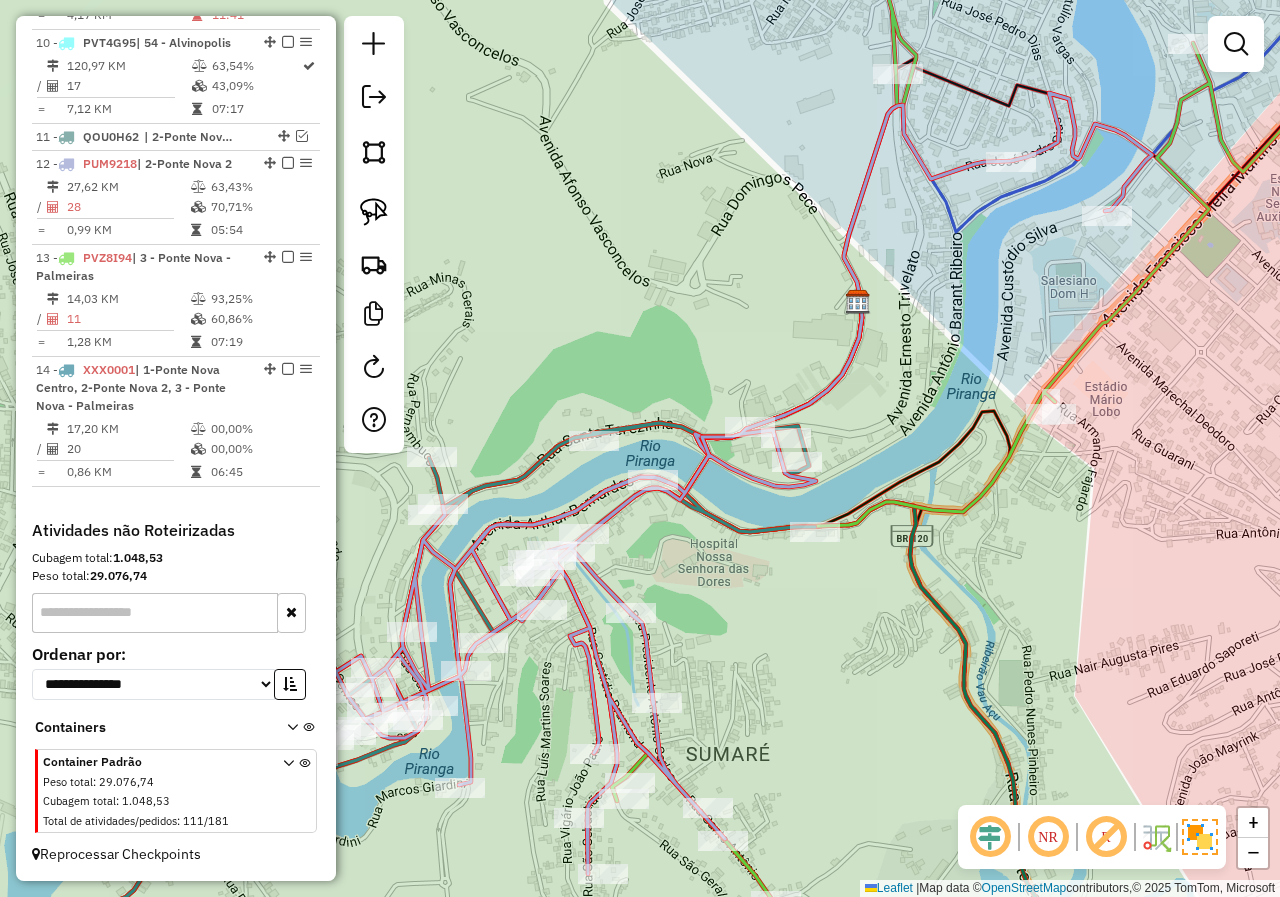 drag, startPoint x: 723, startPoint y: 606, endPoint x: 761, endPoint y: 619, distance: 40.16217 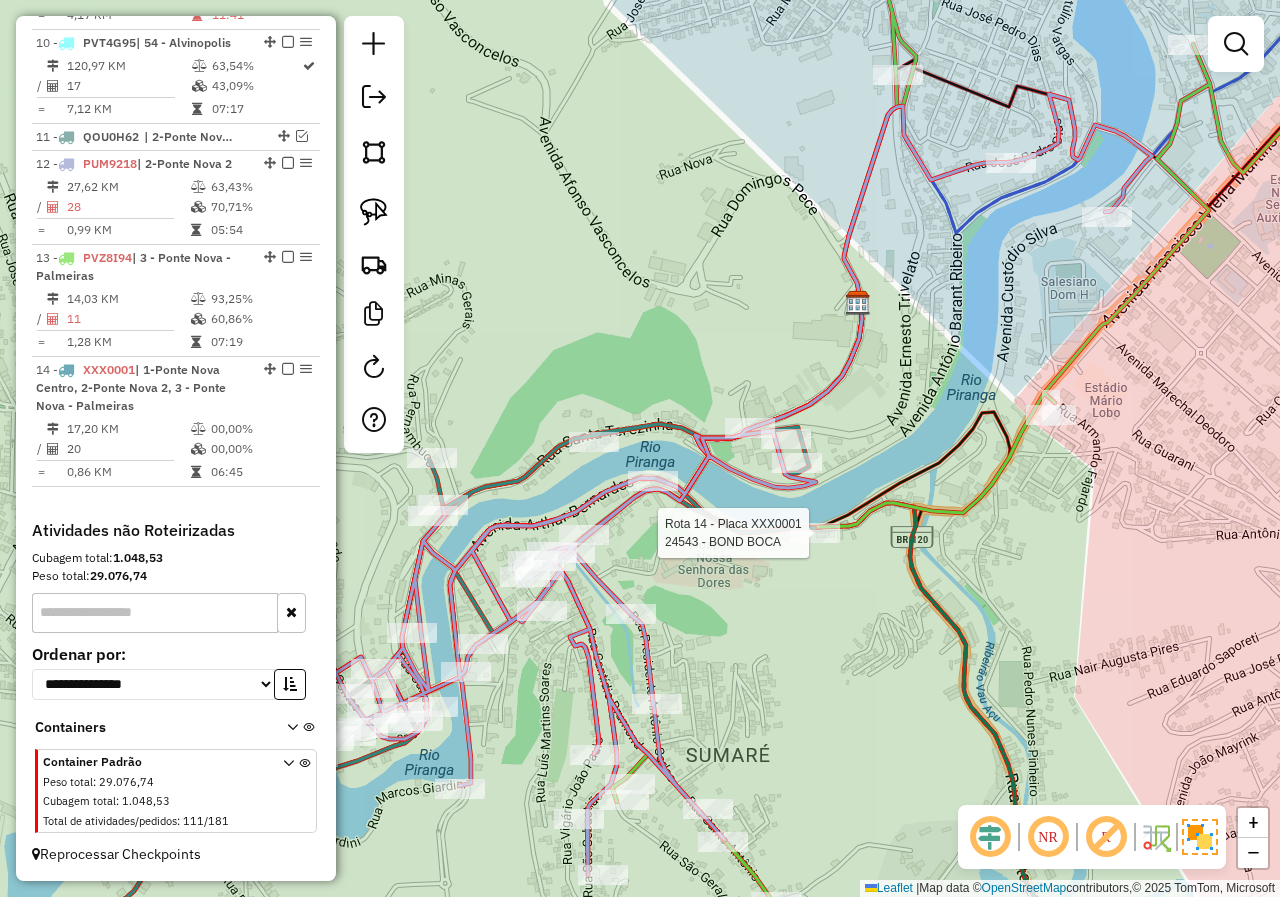 select on "*********" 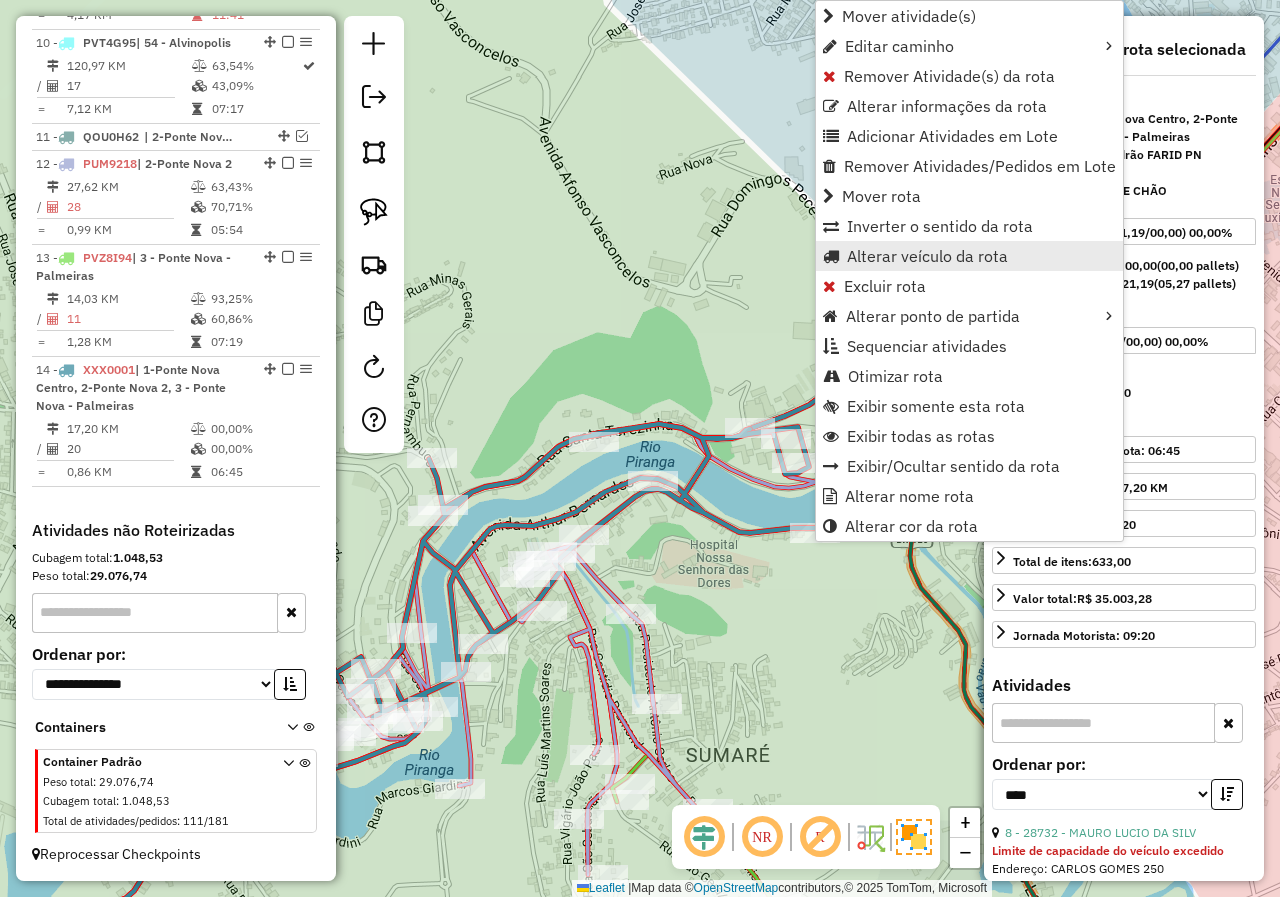 click on "Alterar veículo da rota" at bounding box center (927, 256) 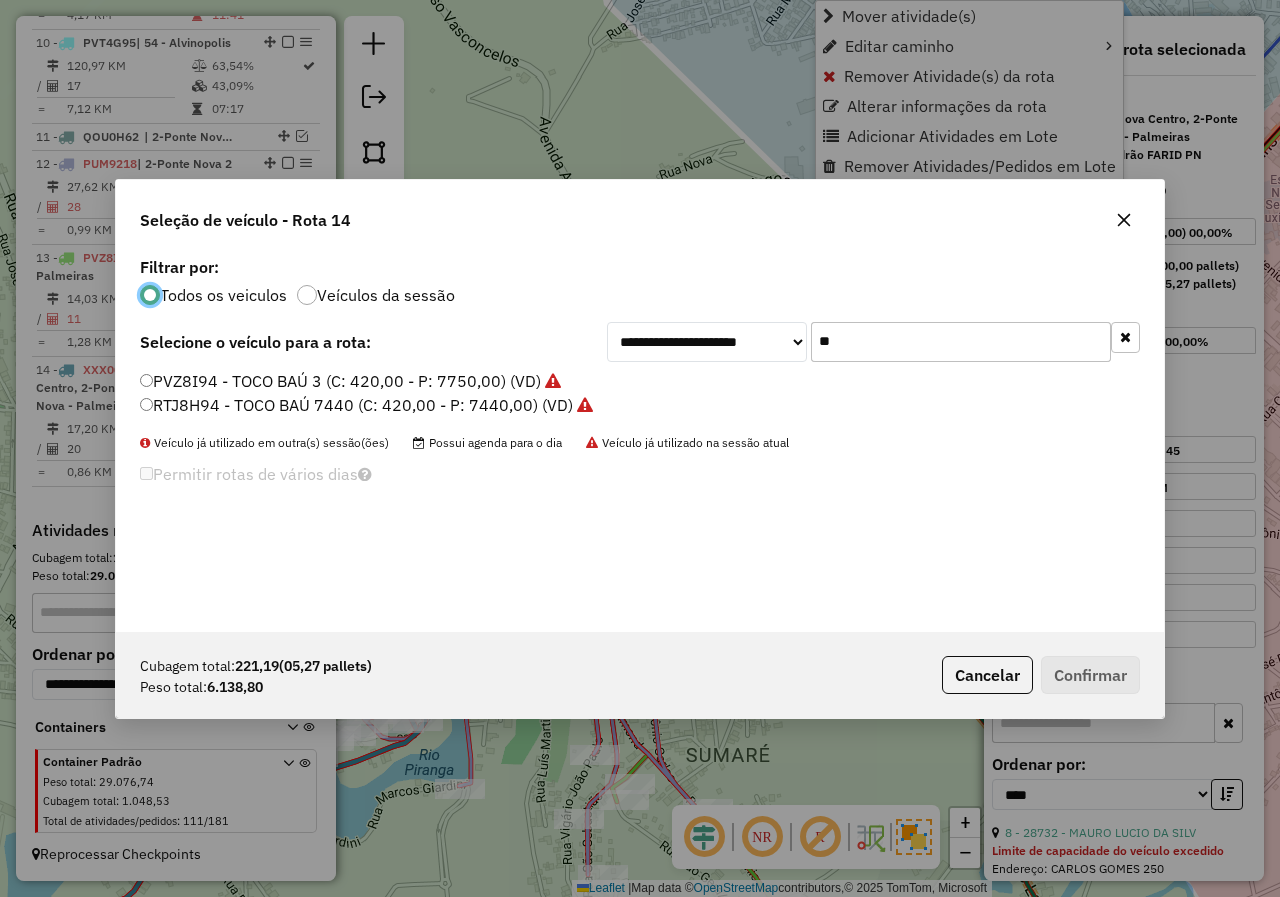 scroll, scrollTop: 11, scrollLeft: 6, axis: both 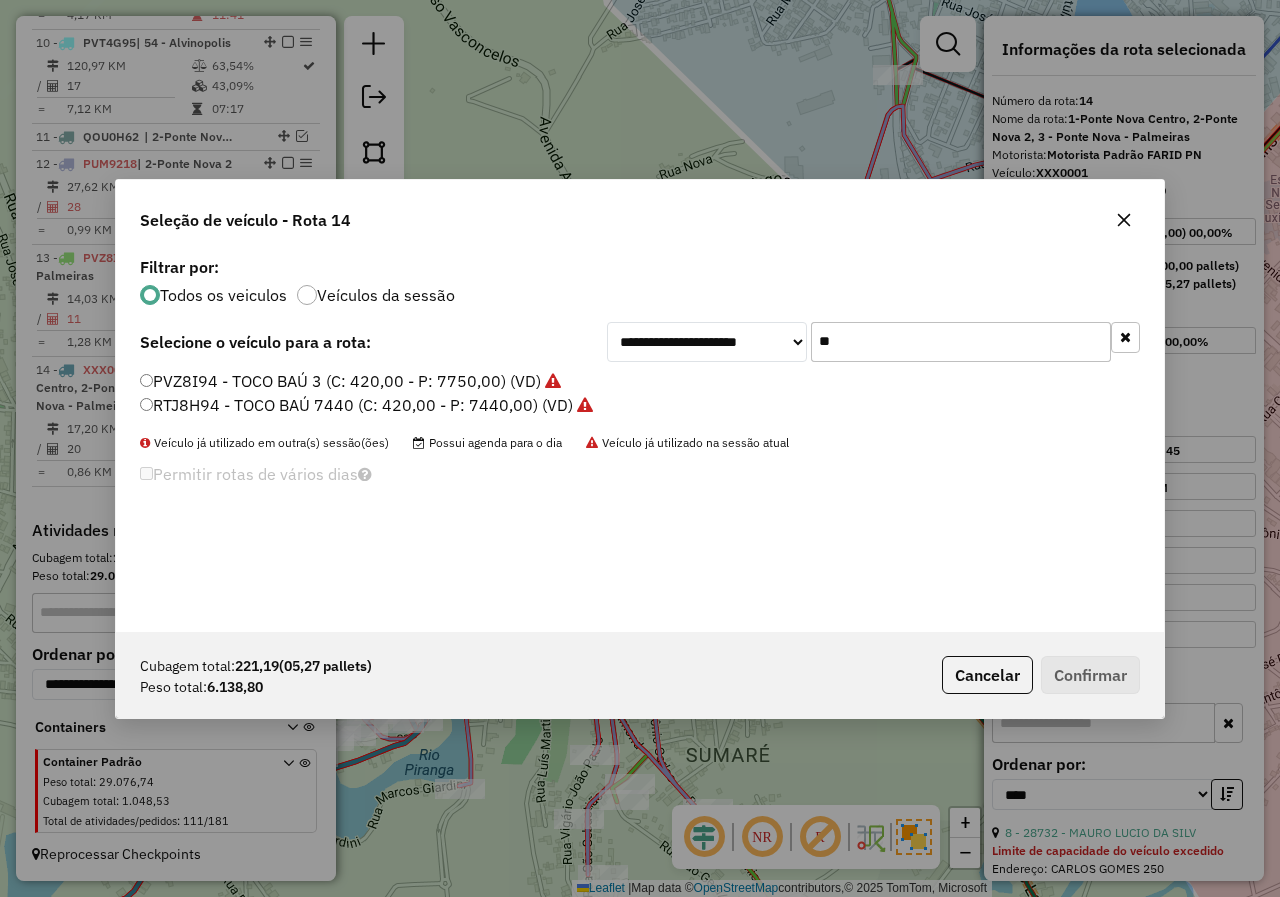drag, startPoint x: 894, startPoint y: 344, endPoint x: 670, endPoint y: 346, distance: 224.00893 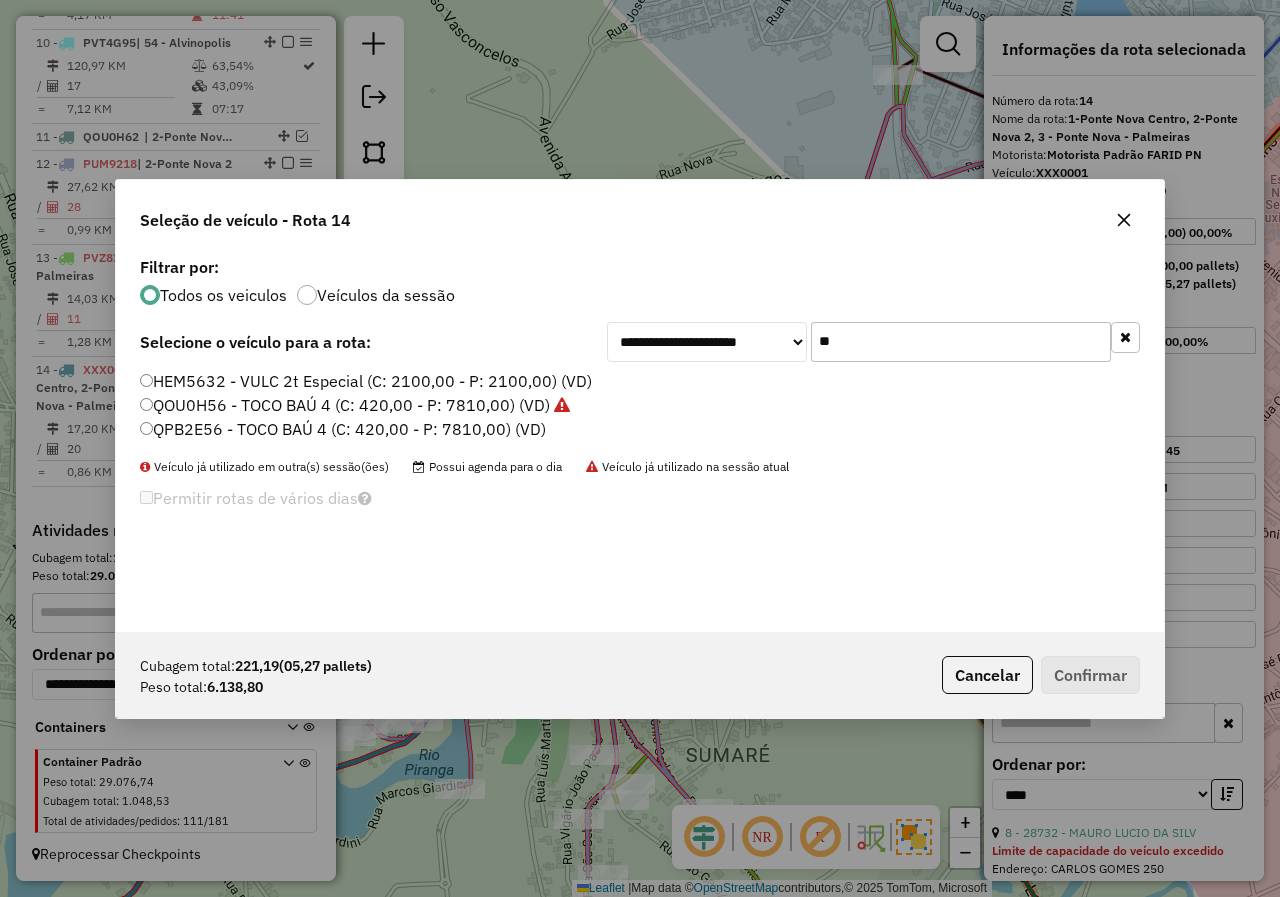 type on "**" 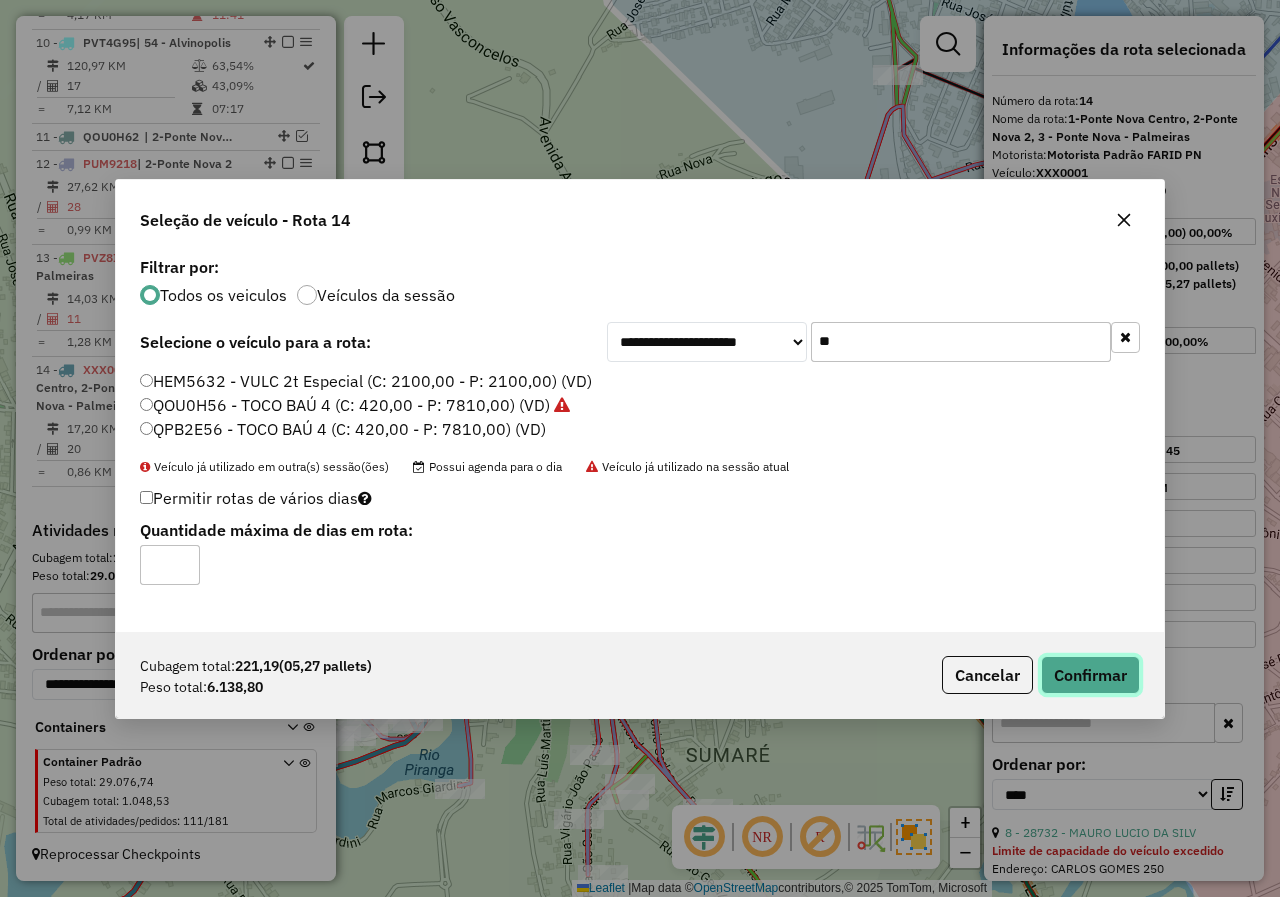 click on "Confirmar" 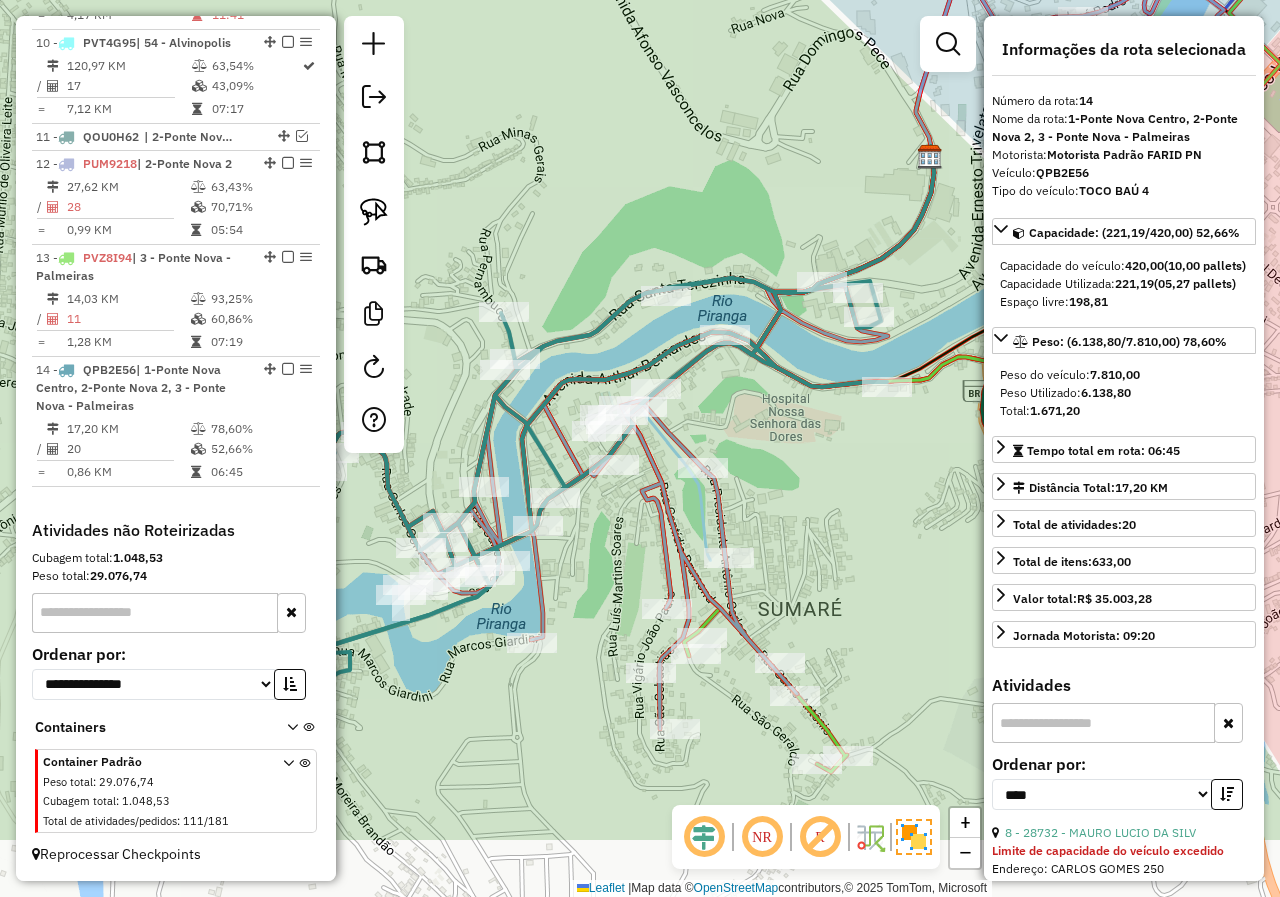 drag, startPoint x: 779, startPoint y: 663, endPoint x: 885, endPoint y: 505, distance: 190.26297 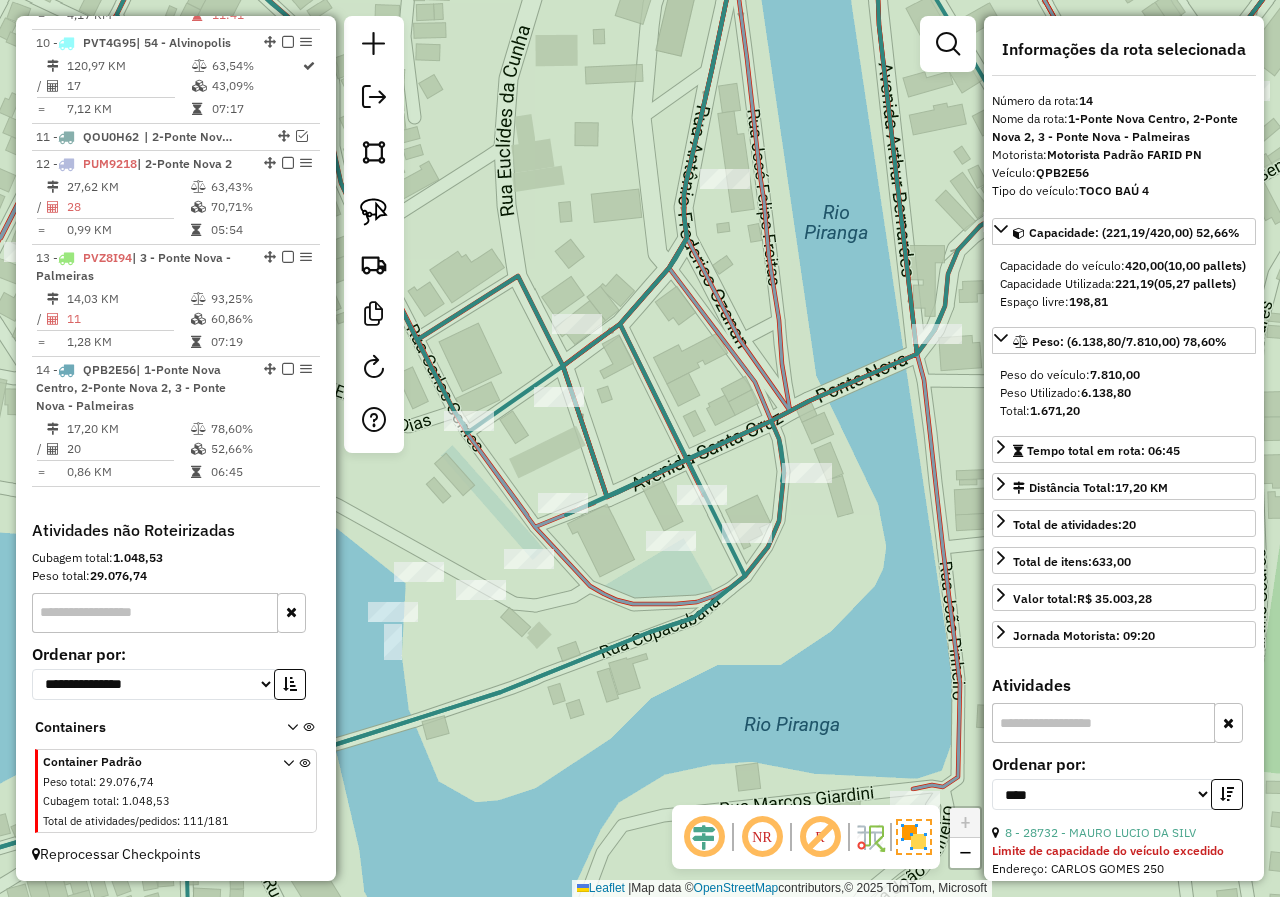 drag, startPoint x: 482, startPoint y: 586, endPoint x: 564, endPoint y: 602, distance: 83.546394 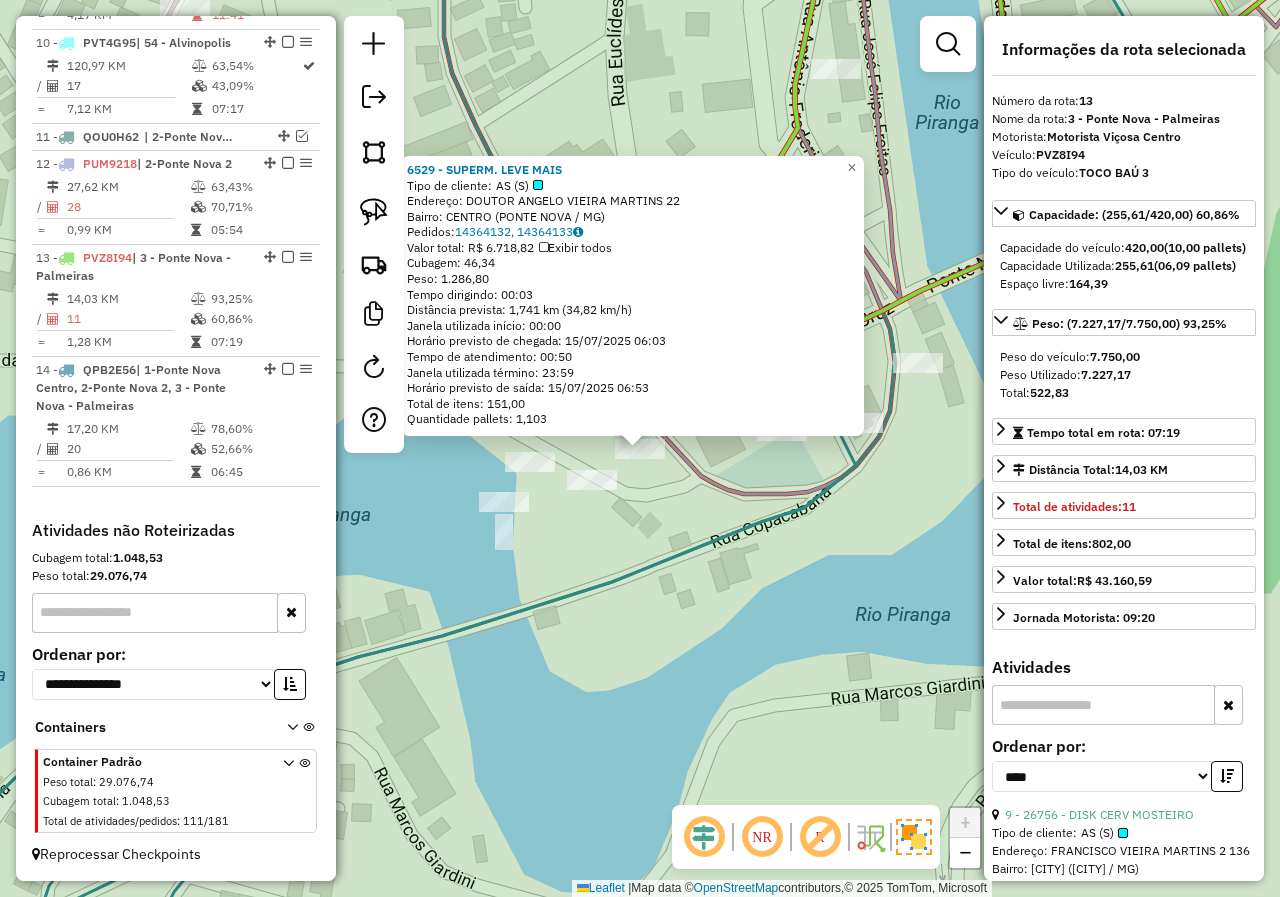 click on "6529 - SUPERM.  LEVE MAIS  Tipo de cliente:   AS (S)   Endereço:  DOUTOR ANGELO VIEIRA MARTINS 22   Bairro: CENTRO (PONTE NOVA / MG)   Pedidos:  14364132, 14364133   Valor total: R$ 6.718,82   Exibir todos   Cubagem: 46,34  Peso: 1.286,80  Tempo dirigindo: 00:03   Distância prevista: 1,741 km (34,82 km/h)   Janela utilizada início: 00:00   Horário previsto de chegada: 15/07/2025 06:03   Tempo de atendimento: 00:50   Janela utilizada término: 23:59   Horário previsto de saída: 15/07/2025 06:53   Total de itens: 151,00   Quantidade pallets: 1,103  × Janela de atendimento Grade de atendimento Capacidade Transportadoras Veículos Cliente Pedidos  Rotas Selecione os dias de semana para filtrar as janelas de atendimento  Seg   Ter   Qua   Qui   Sex   Sáb   Dom  Informe o período da janela de atendimento: De: Até:  Filtrar exatamente a janela do cliente  Considerar janela de atendimento padrão  Selecione os dias de semana para filtrar as grades de atendimento  Seg   Ter   Qua   Qui   Sex   Sáb   Dom  +" 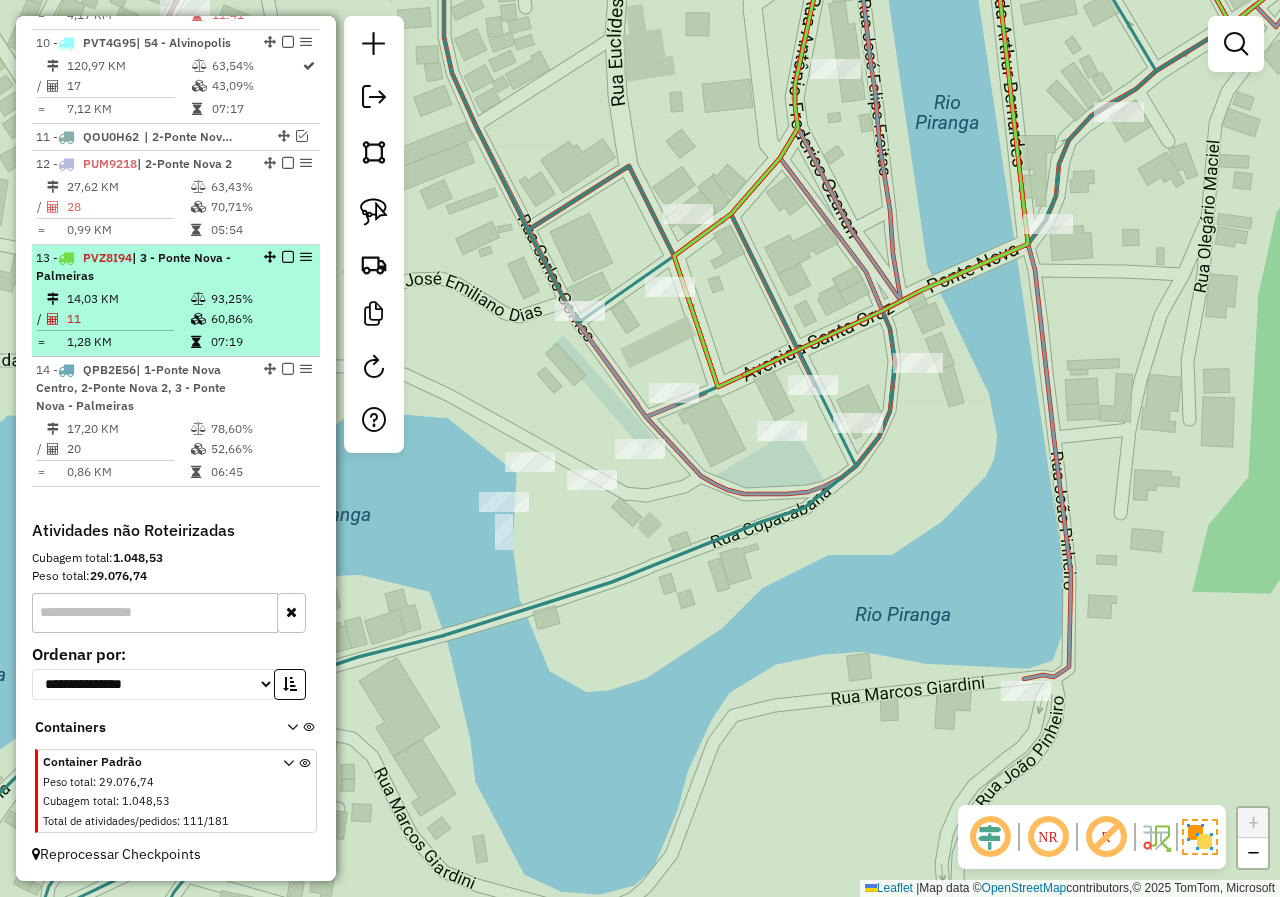 click on "93,25%" at bounding box center (260, 299) 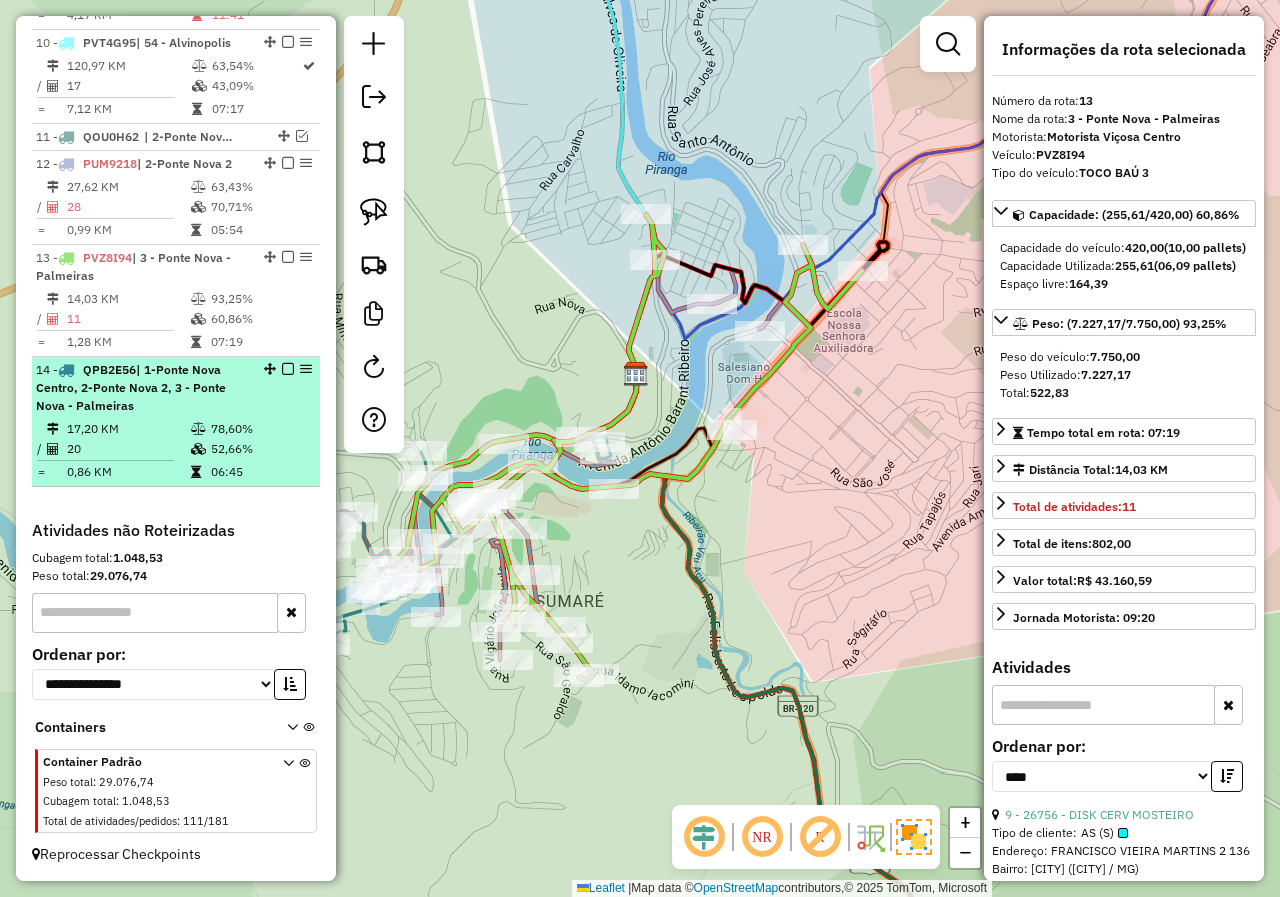 click on "78,60%" at bounding box center (260, 429) 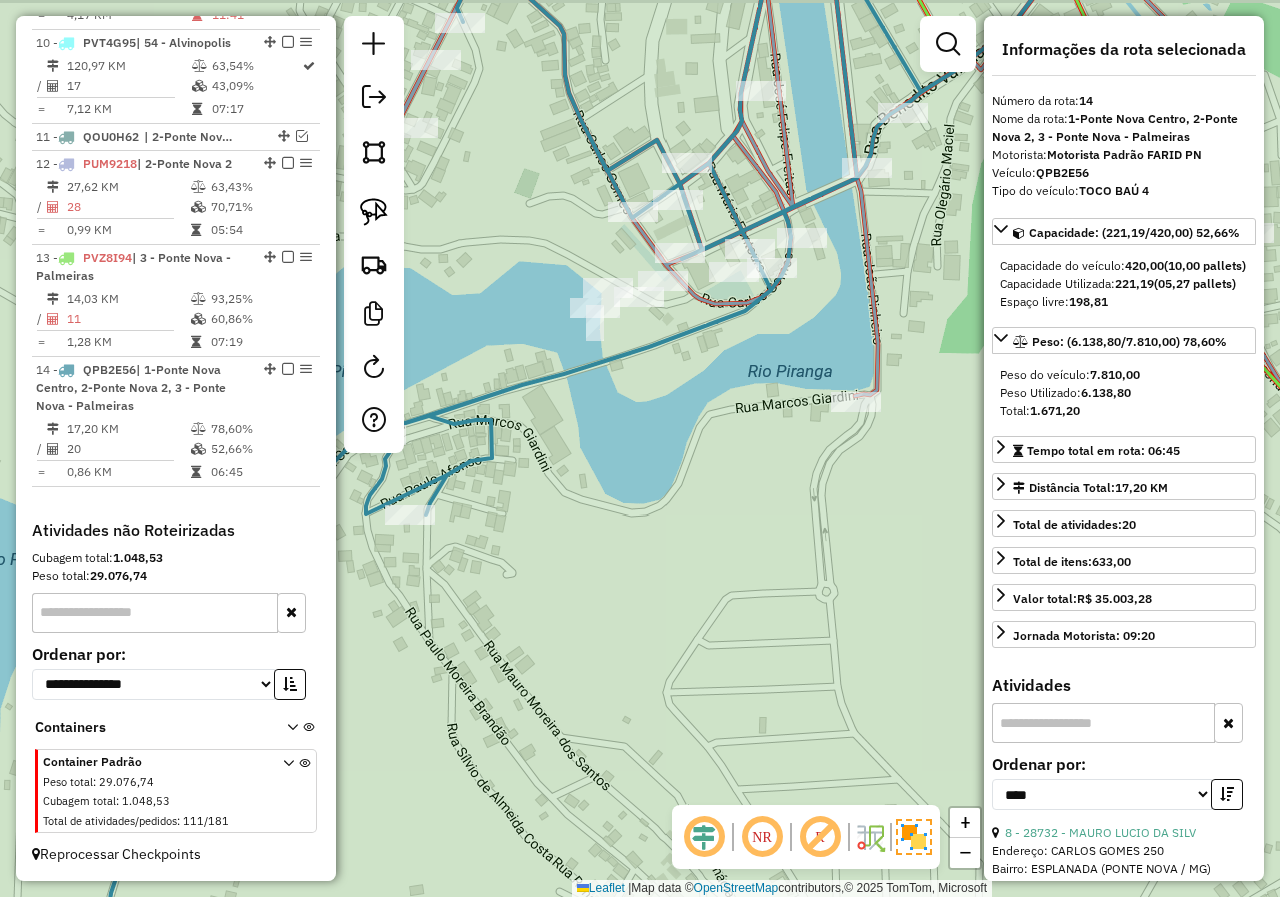 drag, startPoint x: 656, startPoint y: 428, endPoint x: 615, endPoint y: 554, distance: 132.50282 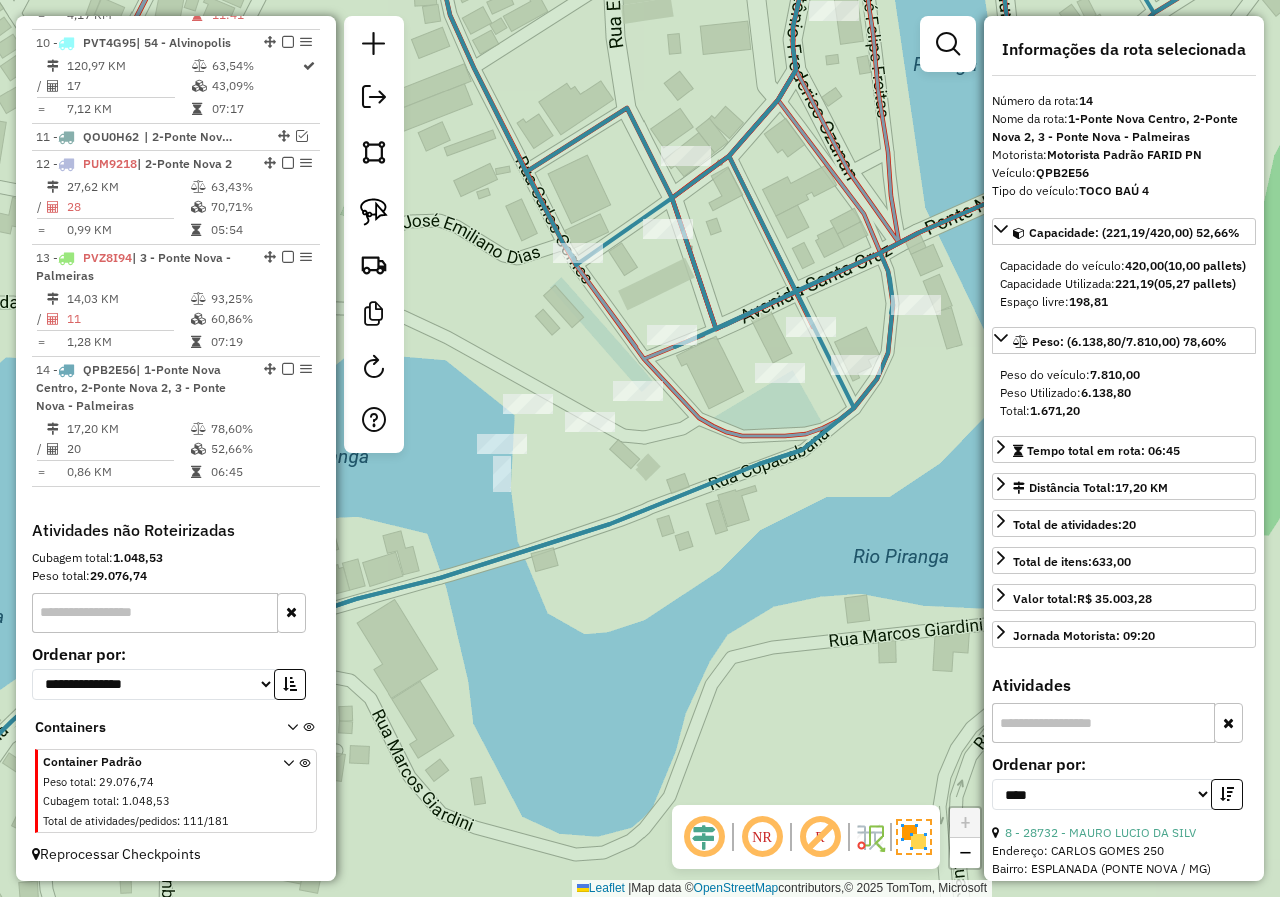 drag, startPoint x: 615, startPoint y: 462, endPoint x: 586, endPoint y: 520, distance: 64.84597 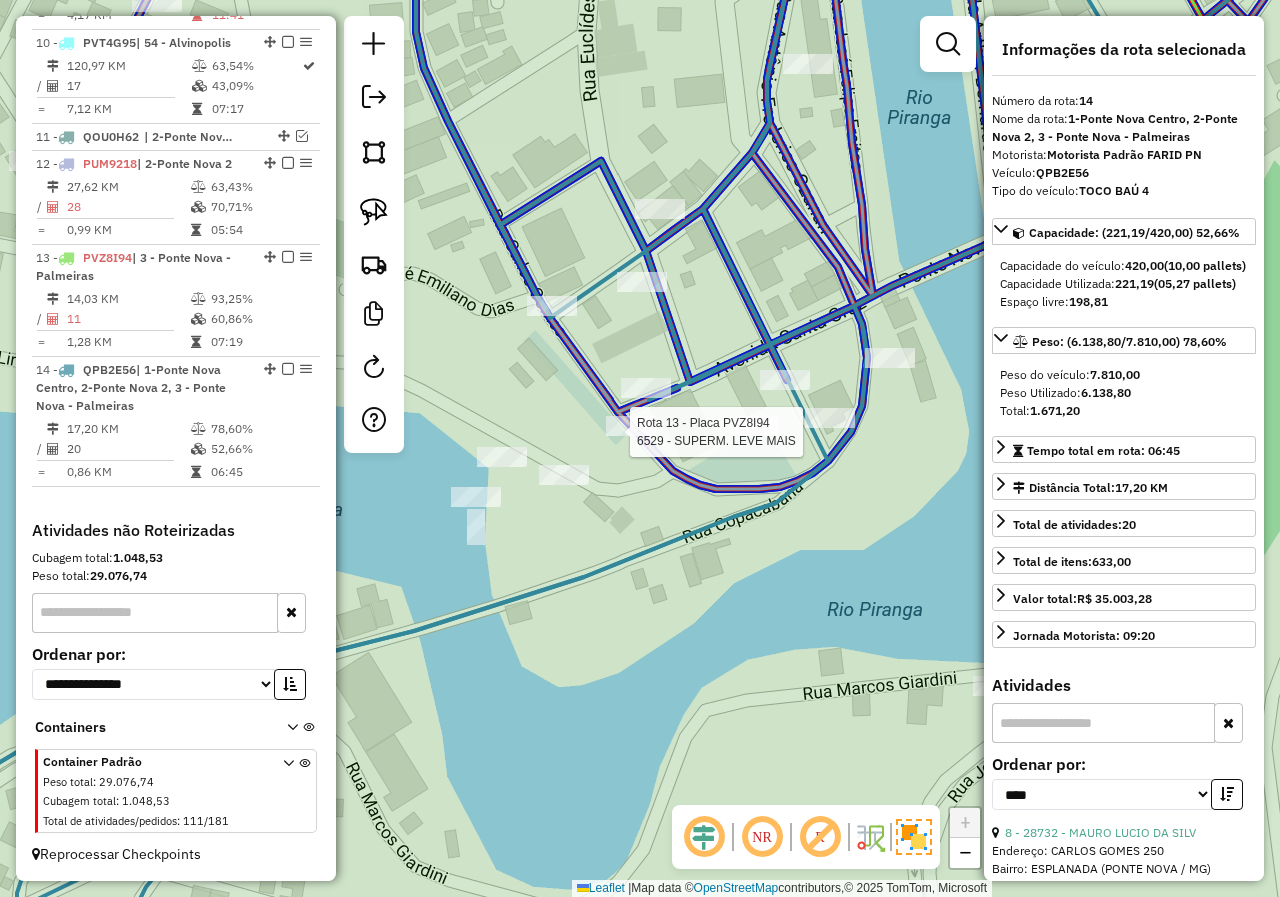click 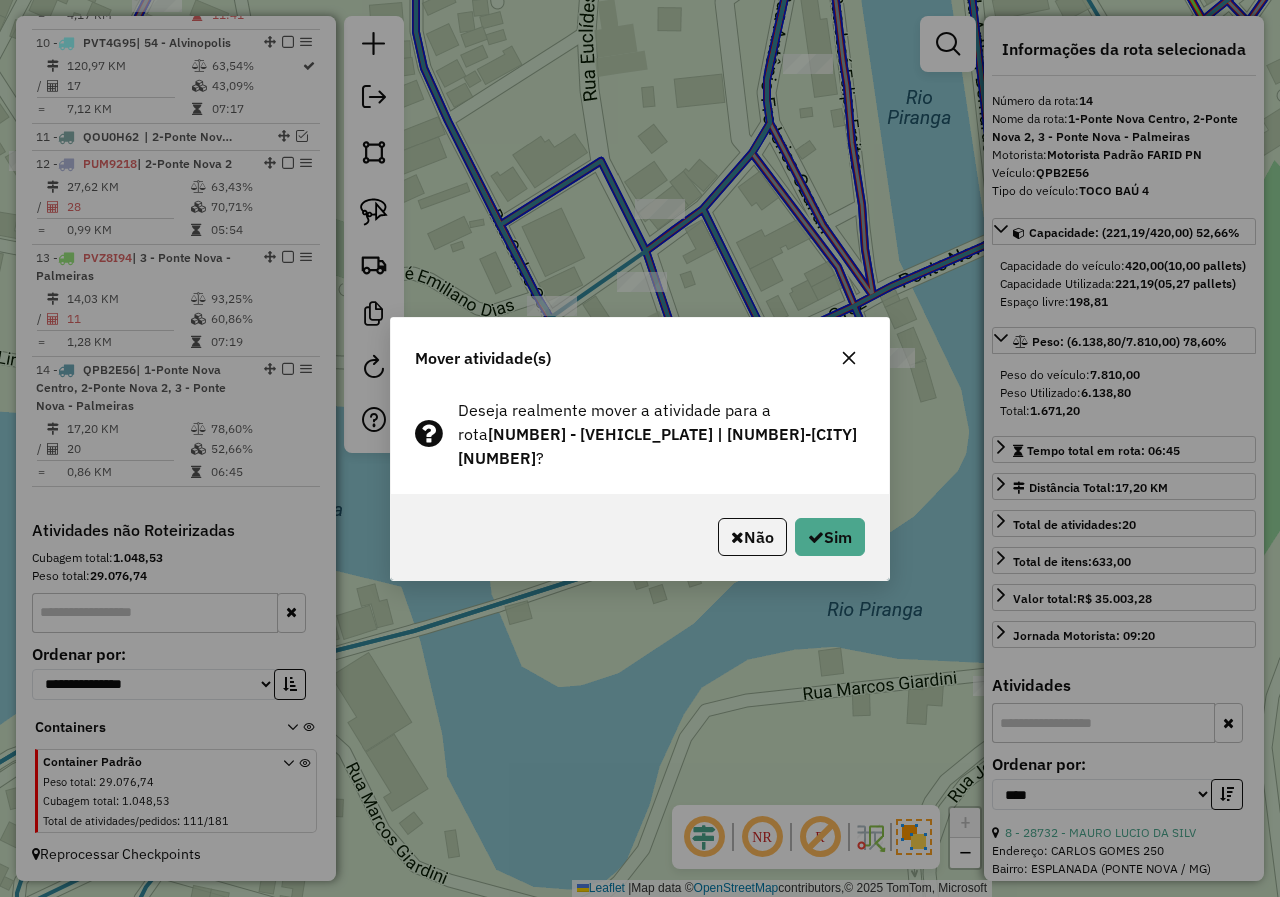 click 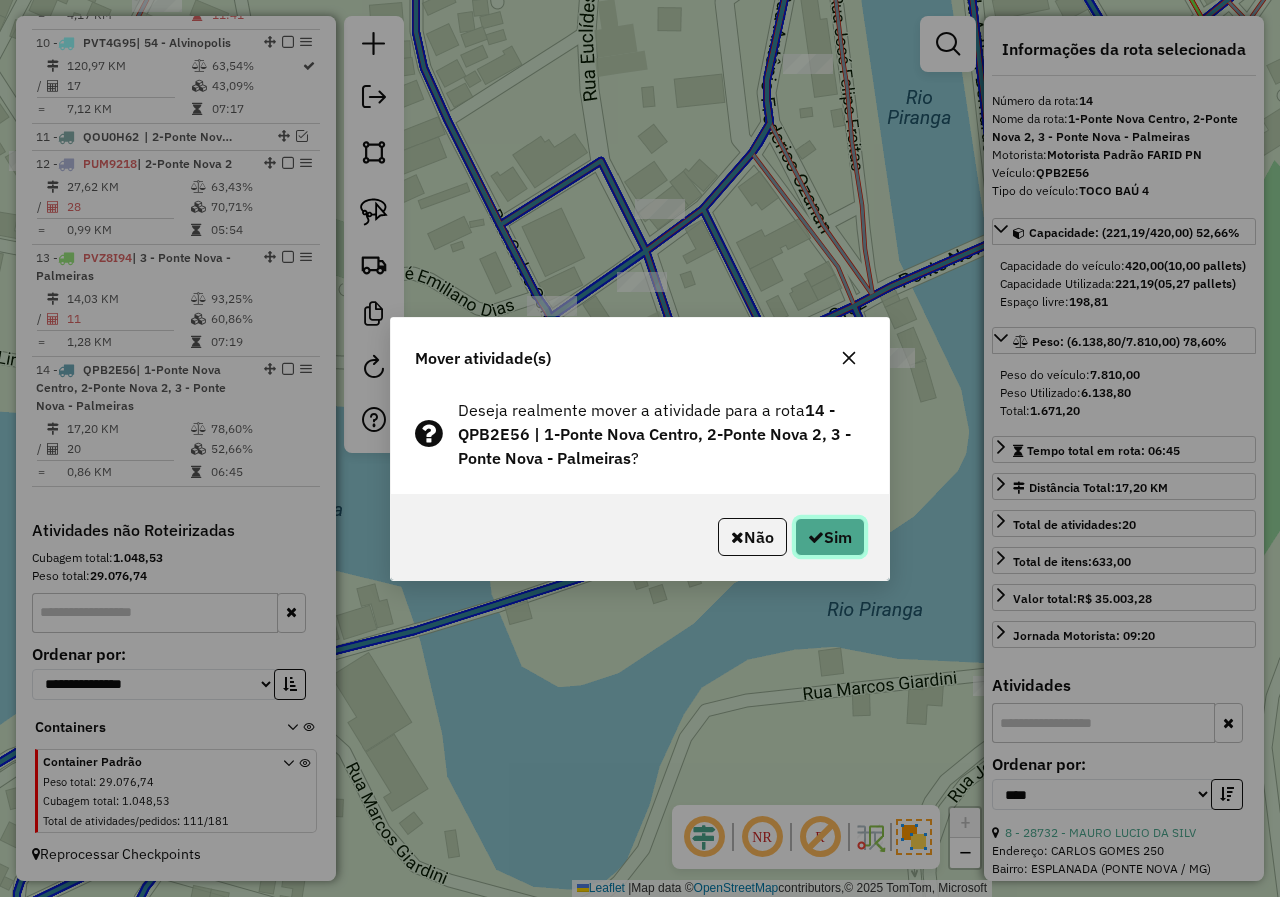 click on "Sim" 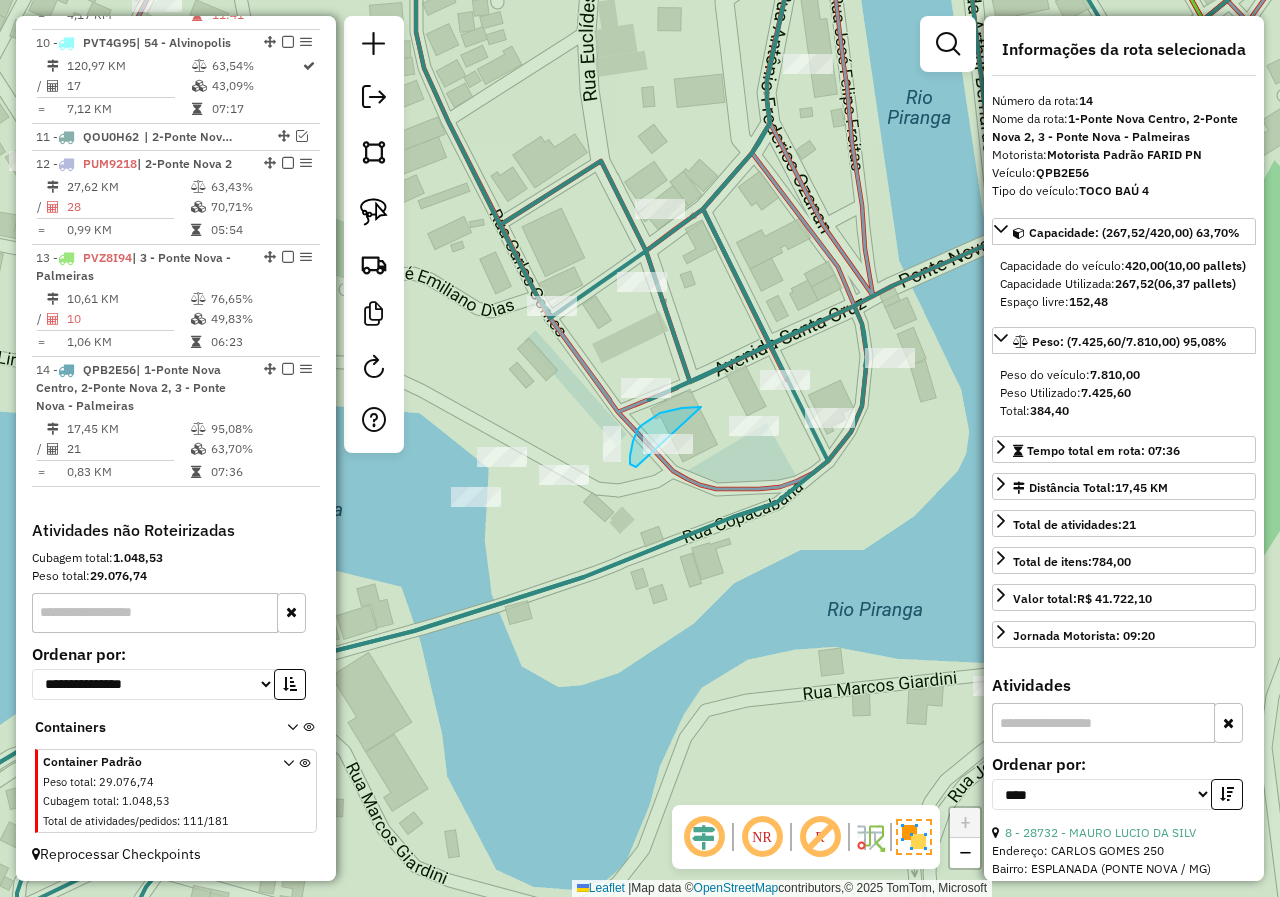 drag, startPoint x: 701, startPoint y: 407, endPoint x: 685, endPoint y: 477, distance: 71.80529 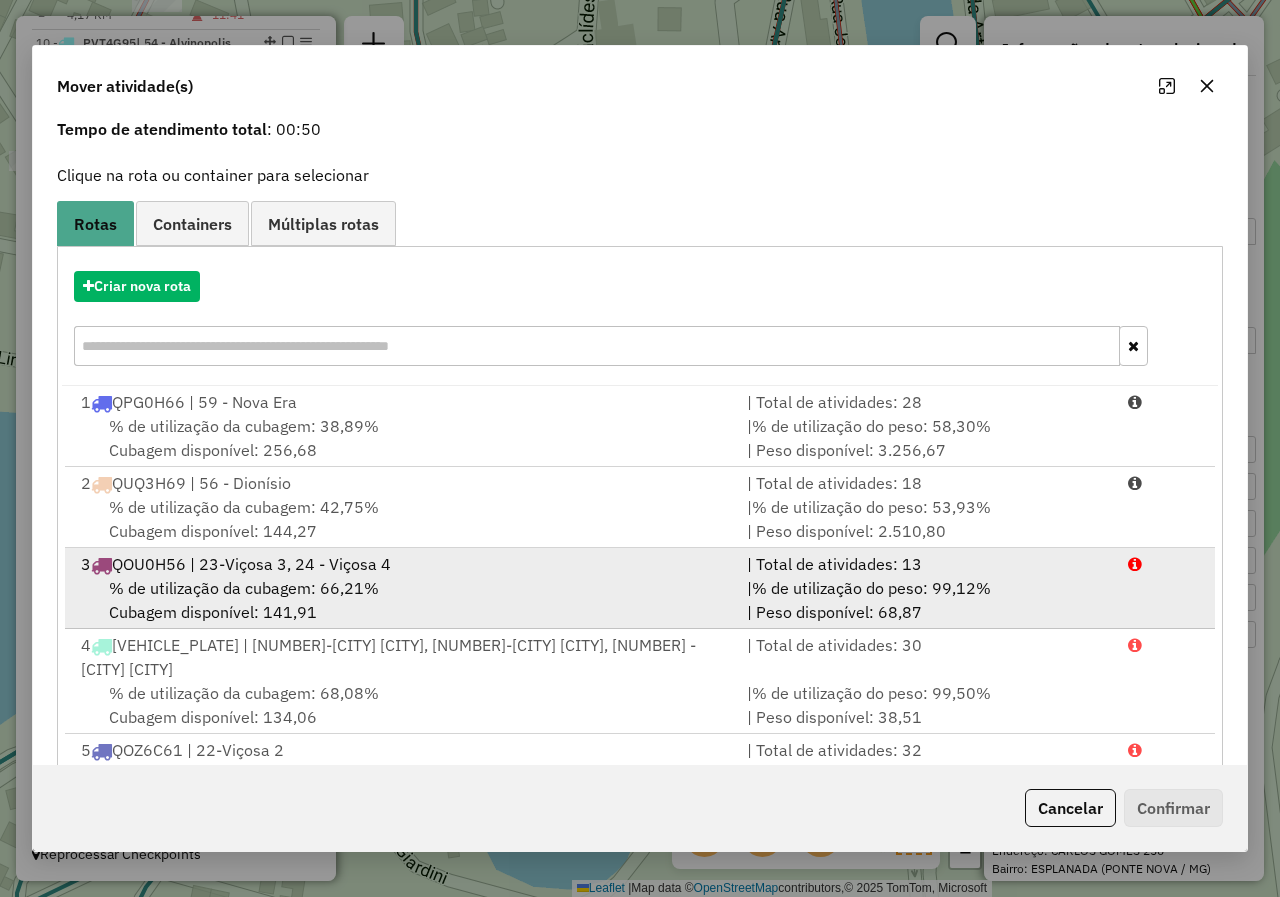 scroll, scrollTop: 137, scrollLeft: 0, axis: vertical 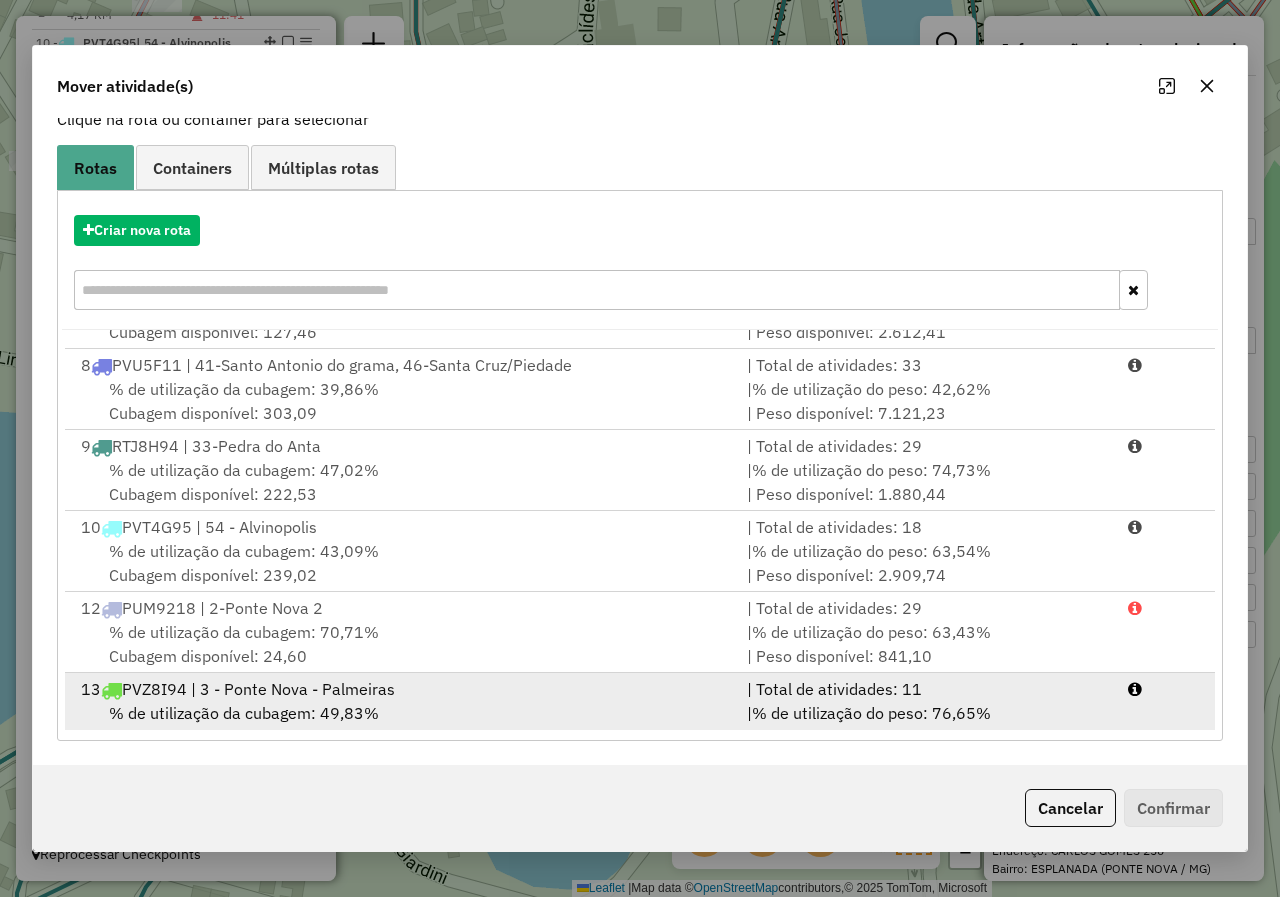 click on "13  PVZ8I94 | 3 - Ponte Nova - Palmeiras" at bounding box center [402, 689] 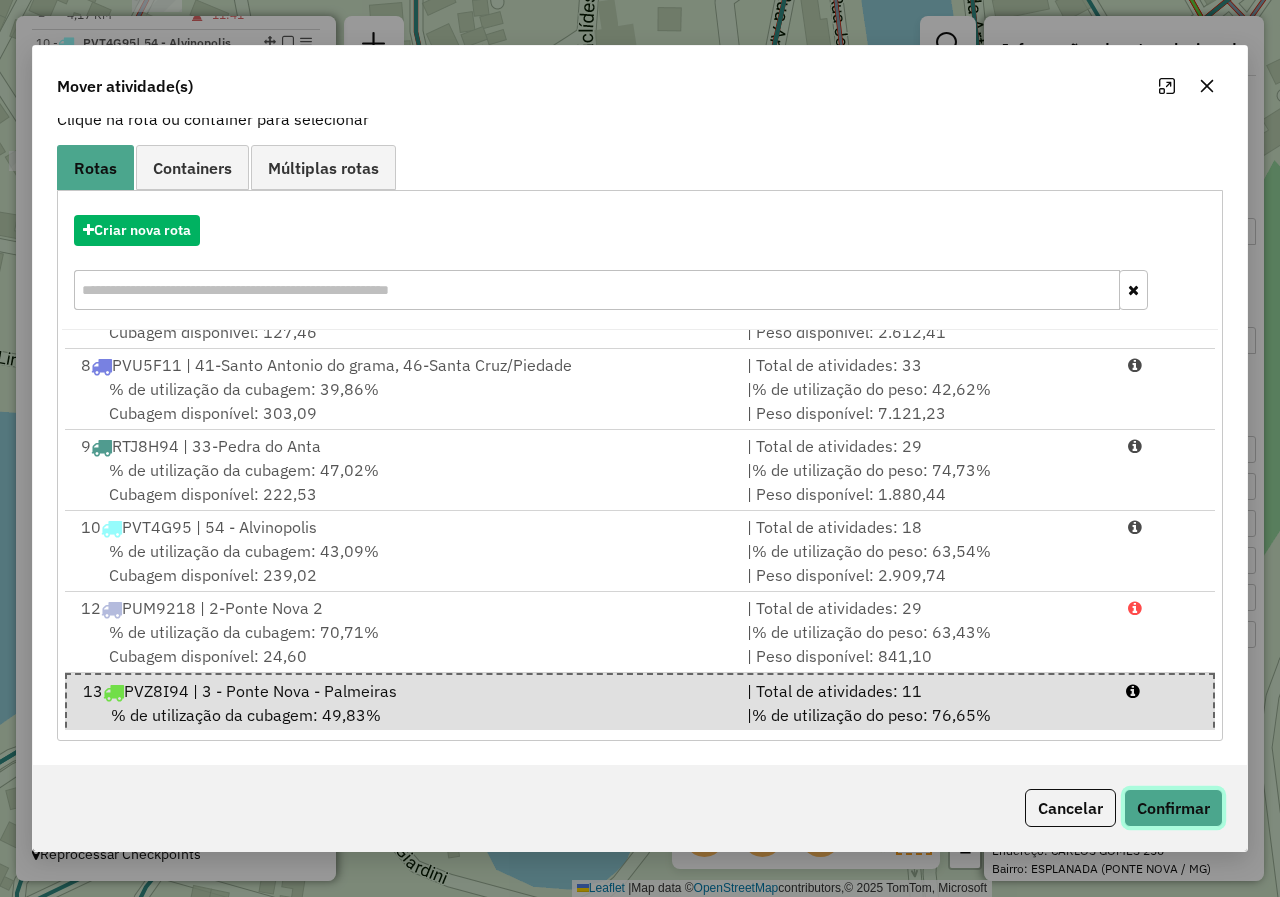 click on "Confirmar" 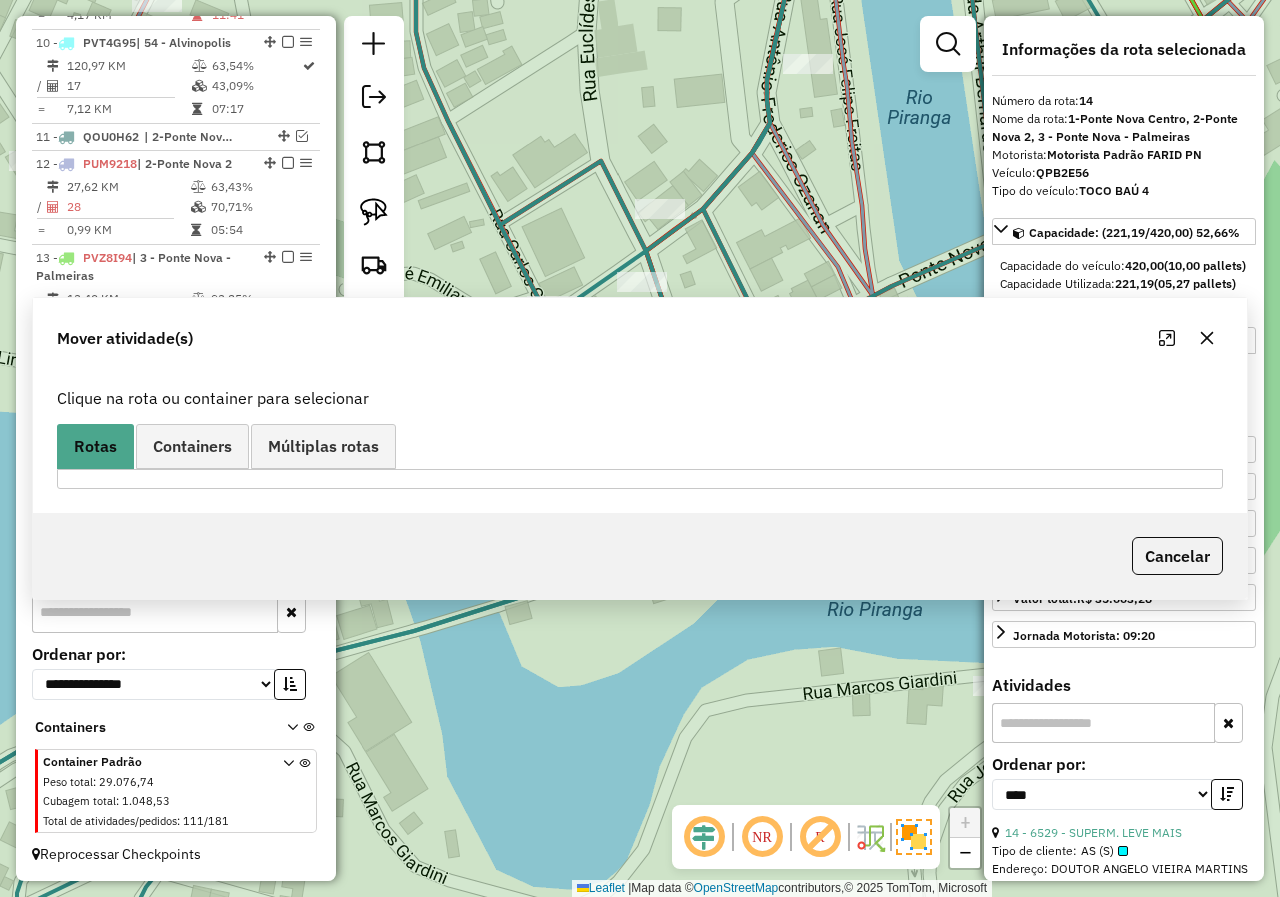 scroll, scrollTop: 0, scrollLeft: 0, axis: both 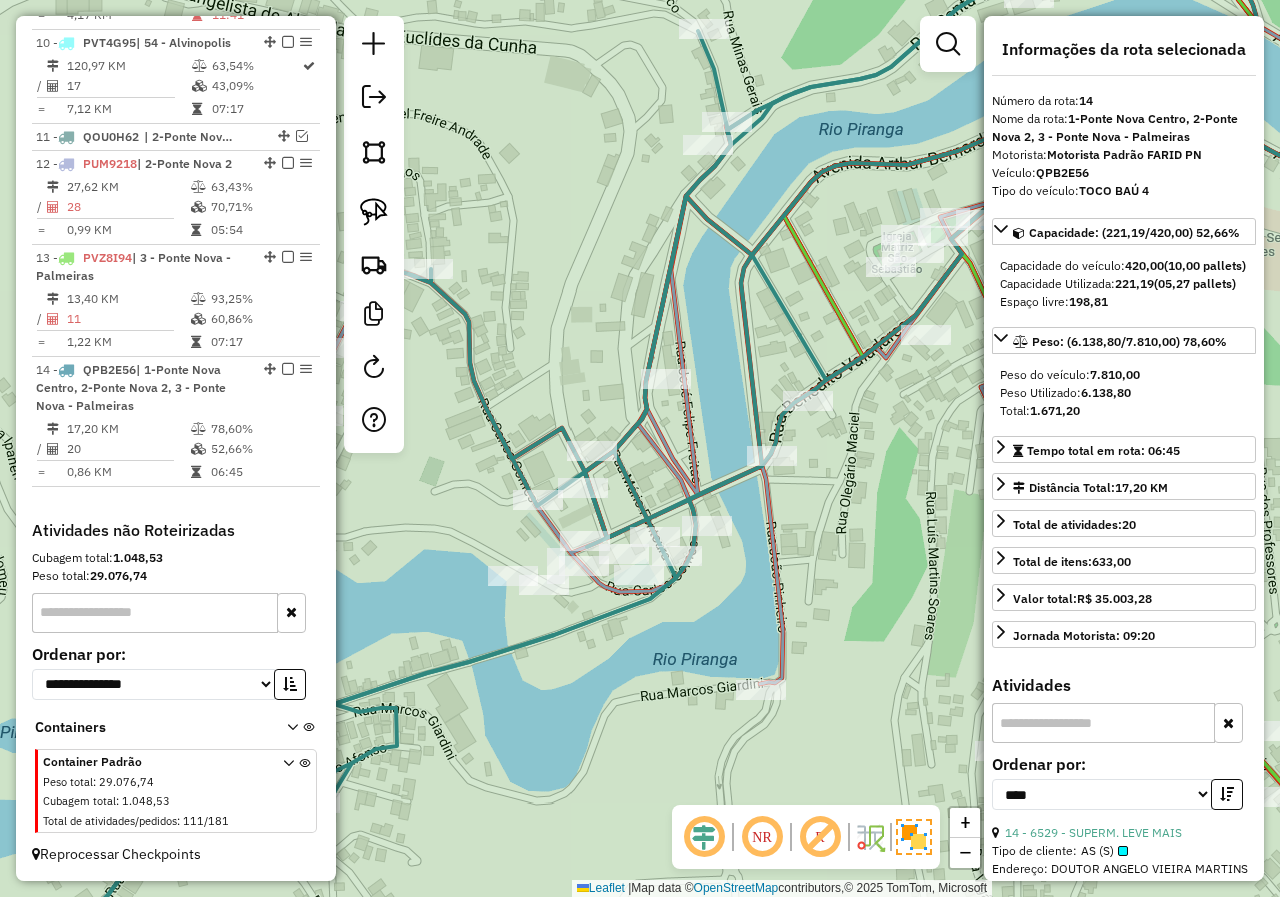 drag, startPoint x: 780, startPoint y: 661, endPoint x: 662, endPoint y: 681, distance: 119.682915 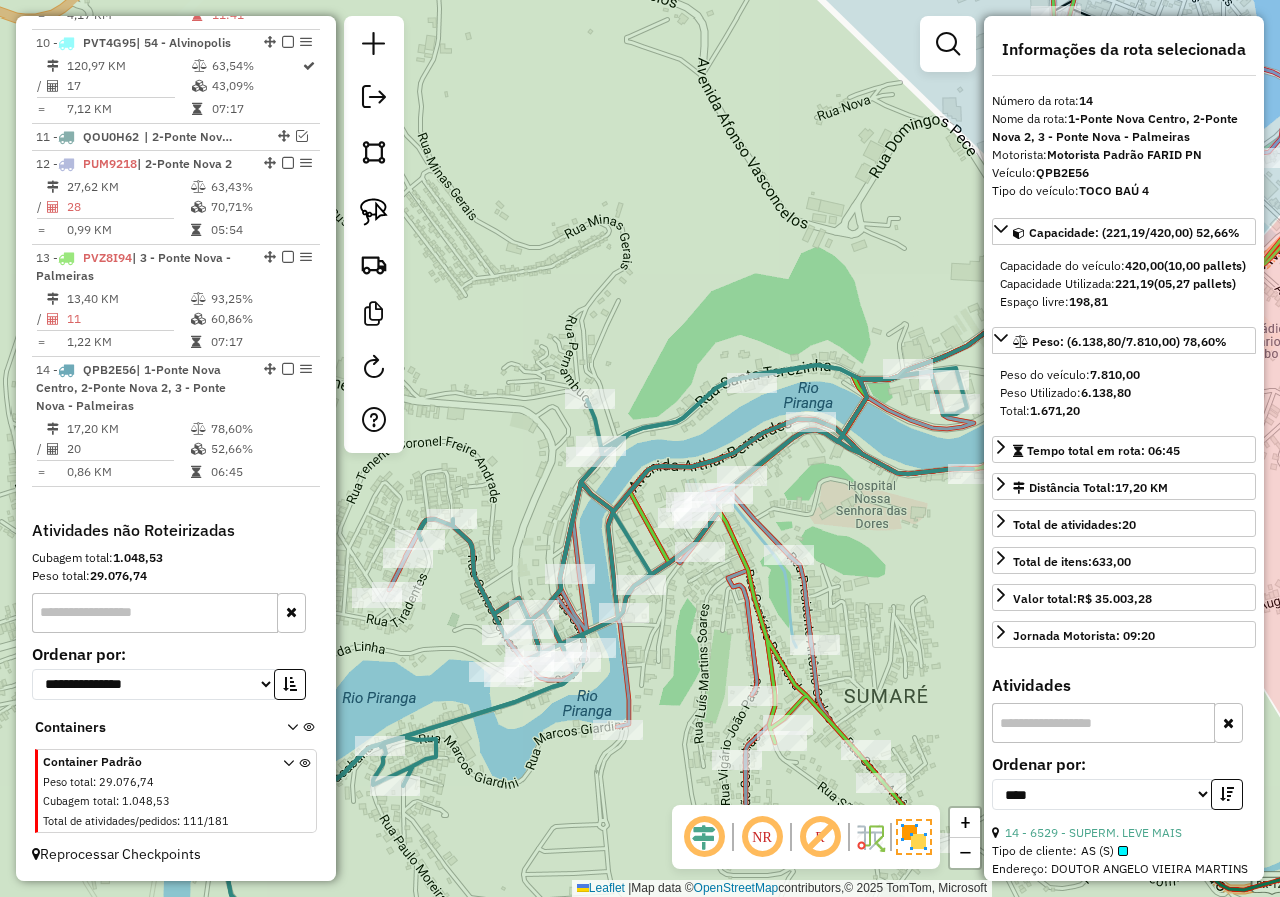 drag, startPoint x: 789, startPoint y: 610, endPoint x: 670, endPoint y: 563, distance: 127.9453 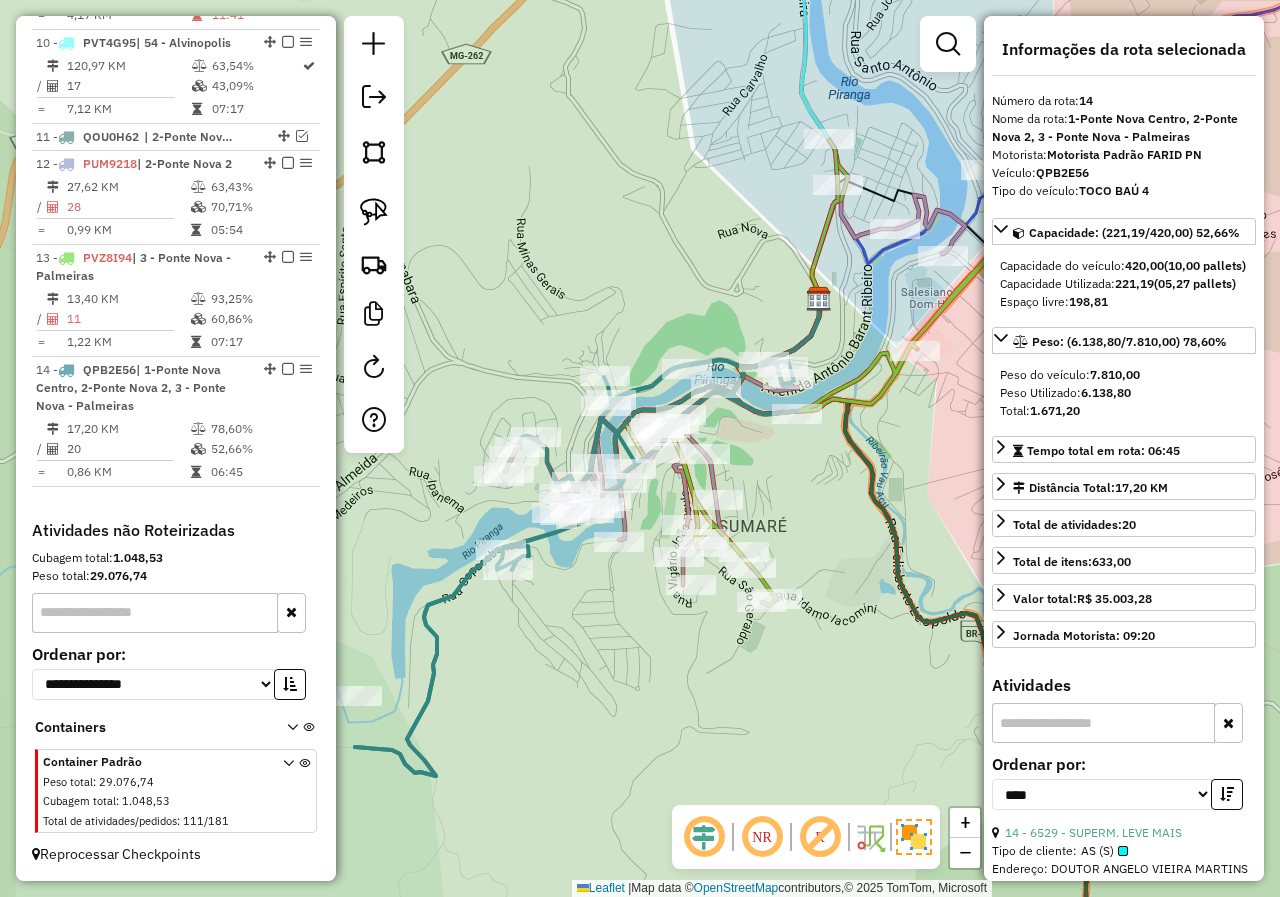 drag, startPoint x: 626, startPoint y: 679, endPoint x: 615, endPoint y: 620, distance: 60.016663 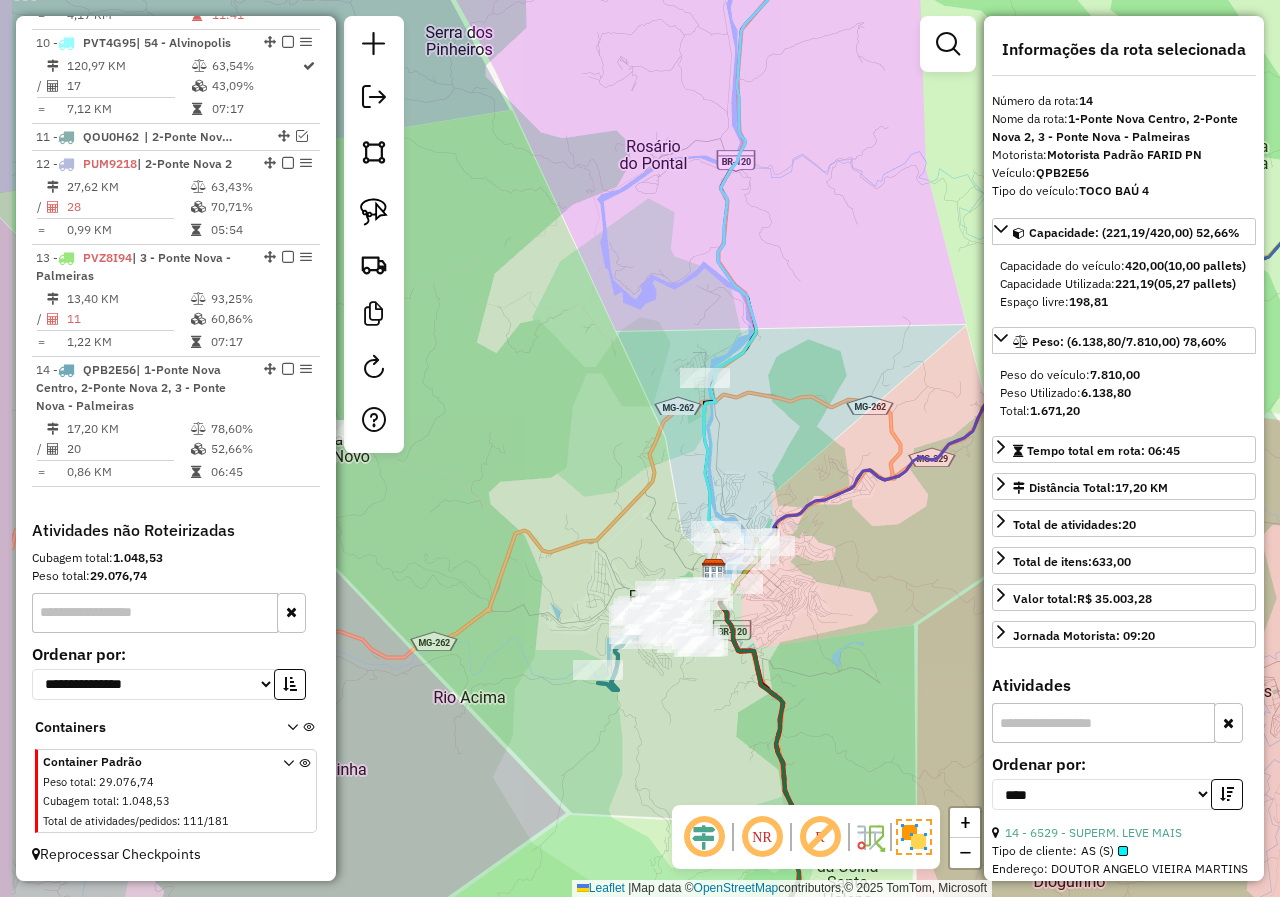 drag, startPoint x: 688, startPoint y: 683, endPoint x: 894, endPoint y: 647, distance: 209.12198 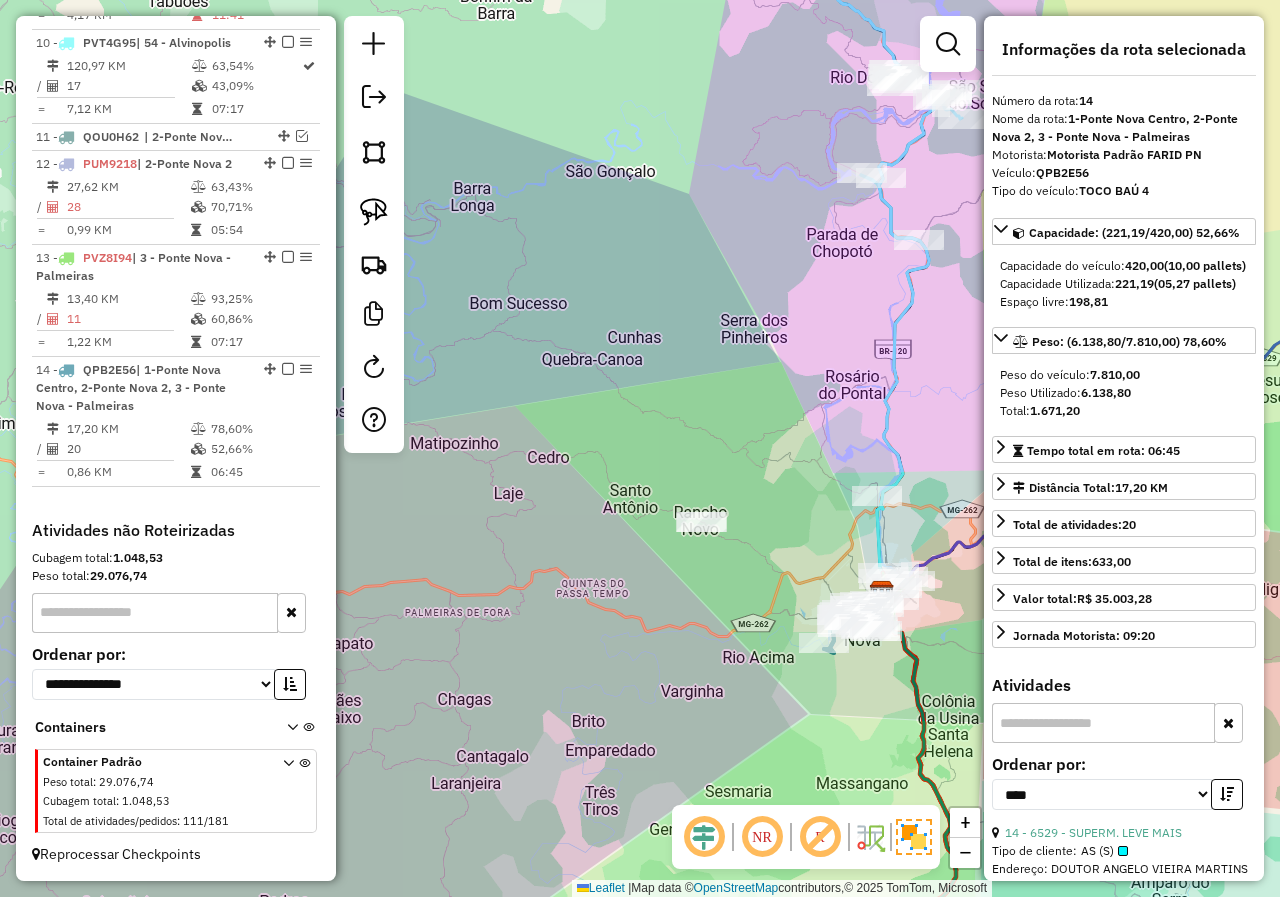 drag, startPoint x: 841, startPoint y: 697, endPoint x: 566, endPoint y: 657, distance: 277.89386 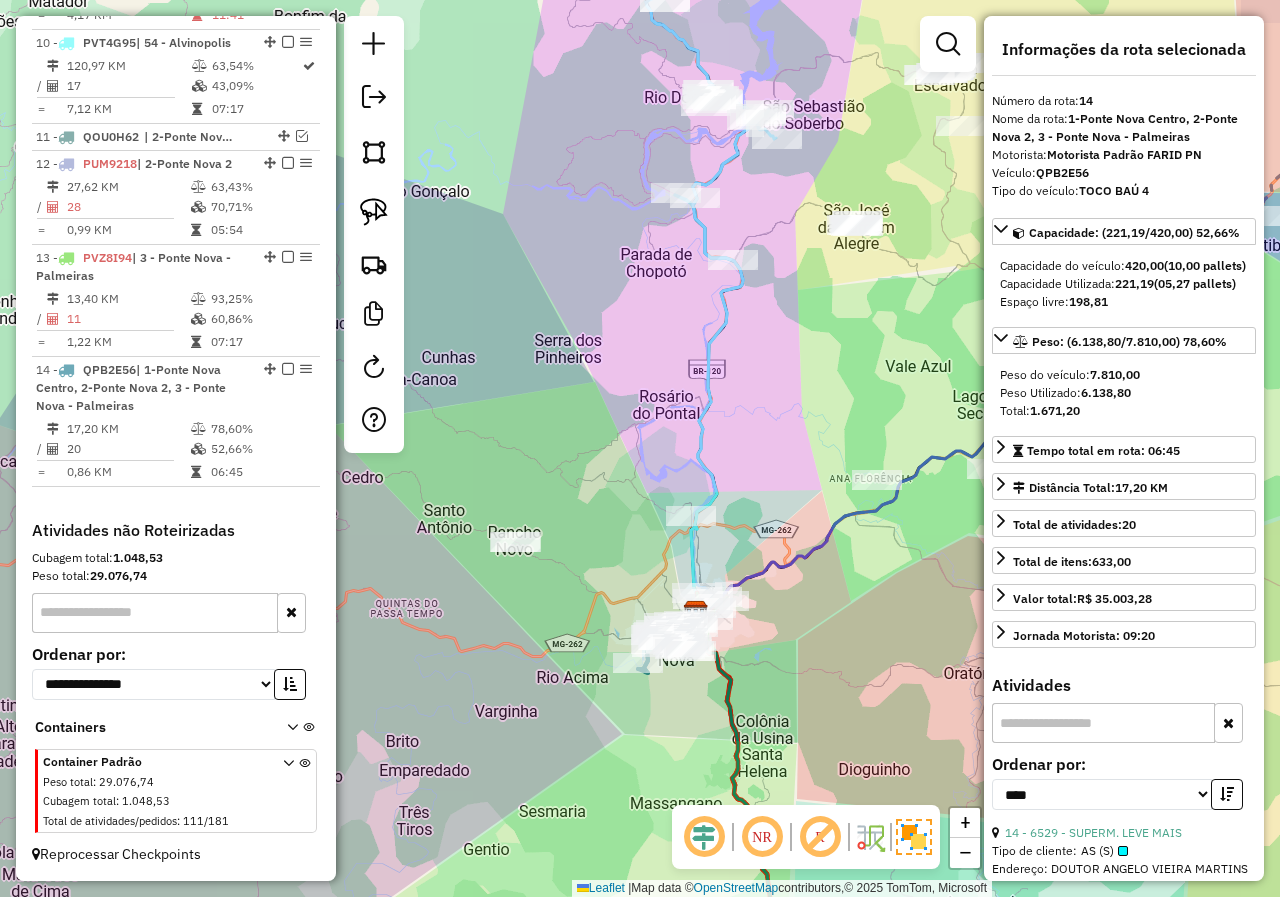 drag, startPoint x: 766, startPoint y: 591, endPoint x: 848, endPoint y: 650, distance: 101.0198 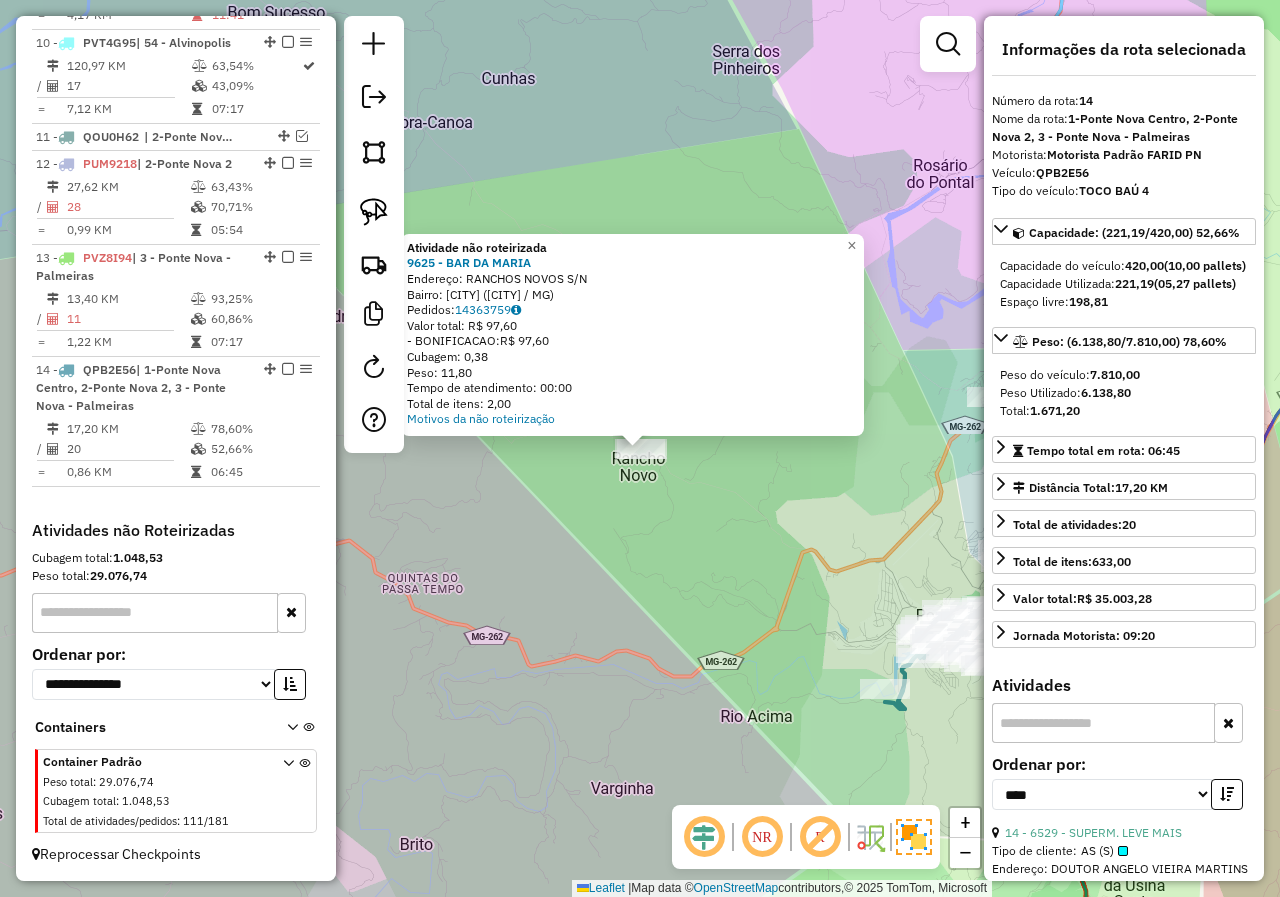 click on "Atividade não roteirizada 9625 - BAR DA MARIA  Endereço:  RANCHOS NOVOS S/N   Bairro: ZONA RURAL (PONTE NOVA / MG)   Pedidos:  14363759   Valor total: R$ 97,60   - BONIFICACAO:  R$ 97,60   Cubagem: 0,38   Peso: 11,80   Tempo de atendimento: 00:00   Total de itens: 2,00  Motivos da não roteirização × Janela de atendimento Grade de atendimento Capacidade Transportadoras Veículos Cliente Pedidos  Rotas Selecione os dias de semana para filtrar as janelas de atendimento  Seg   Ter   Qua   Qui   Sex   Sáb   Dom  Informe o período da janela de atendimento: De: Até:  Filtrar exatamente a janela do cliente  Considerar janela de atendimento padrão  Selecione os dias de semana para filtrar as grades de atendimento  Seg   Ter   Qua   Qui   Sex   Sáb   Dom   Considerar clientes sem dia de atendimento cadastrado  Clientes fora do dia de atendimento selecionado Filtrar as atividades entre os valores definidos abaixo:  Peso mínimo:   Peso máximo:   Cubagem mínima:   Cubagem máxima:   De:   Até:   De:  Nome:" 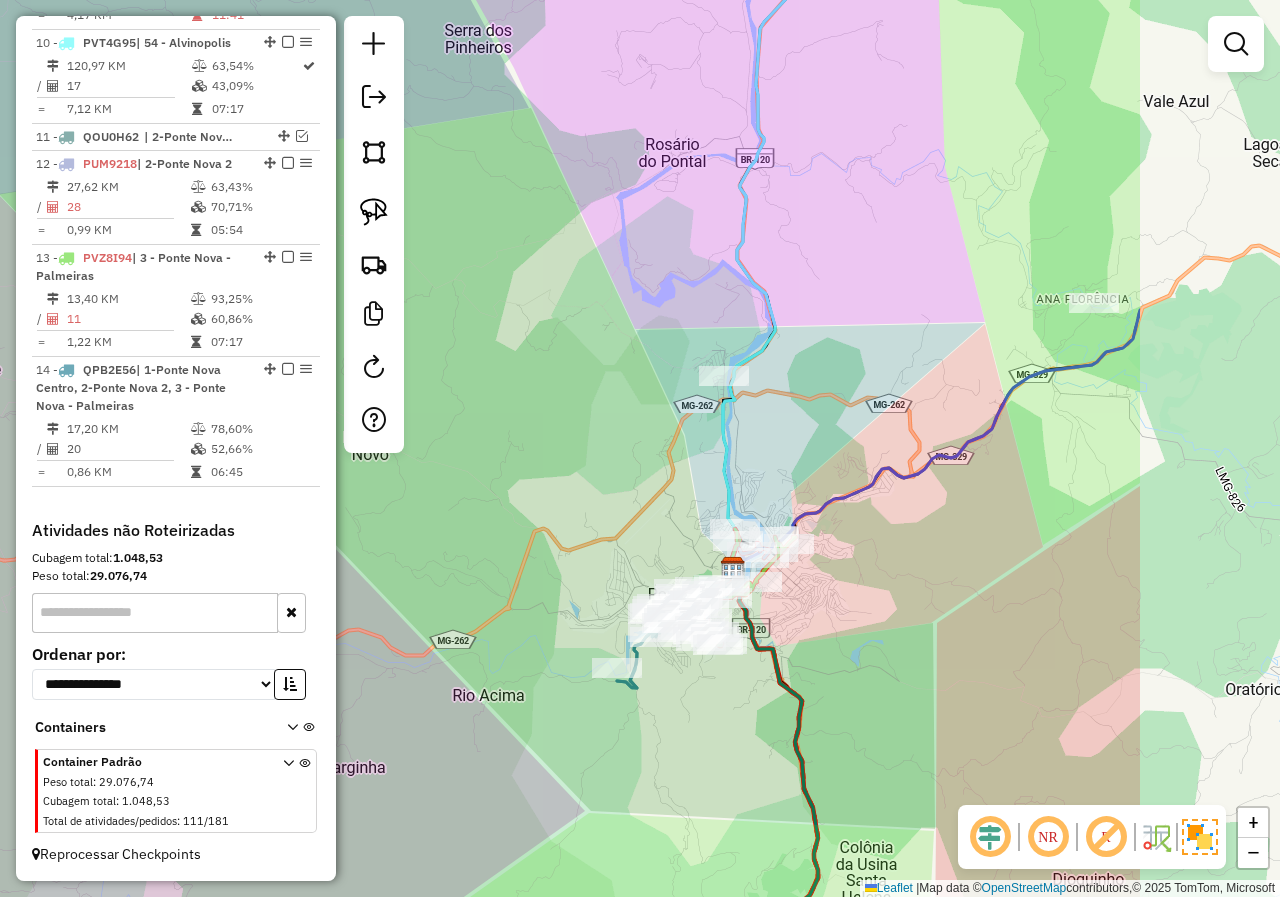 drag, startPoint x: 762, startPoint y: 612, endPoint x: 501, endPoint y: 585, distance: 262.39282 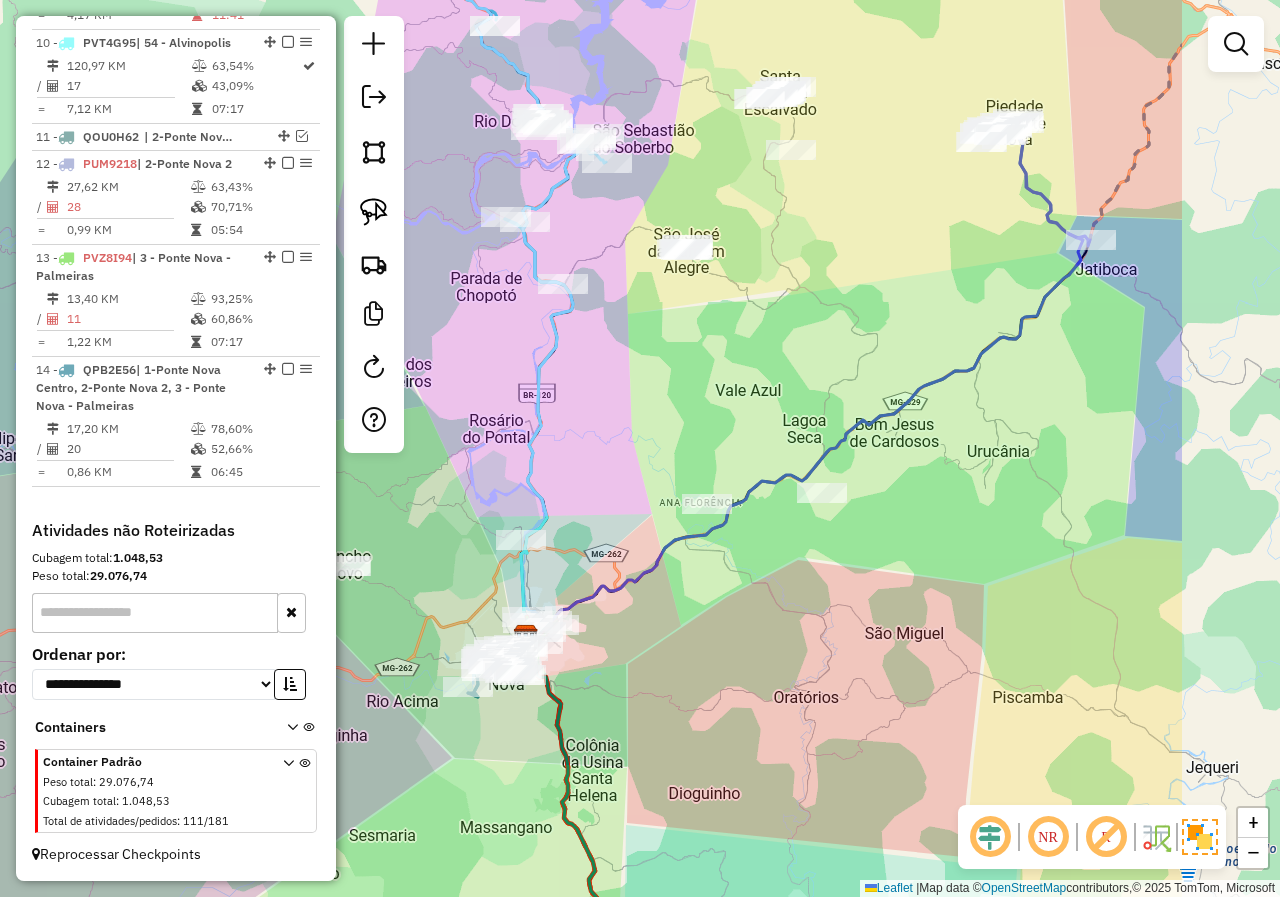 drag, startPoint x: 877, startPoint y: 596, endPoint x: 685, endPoint y: 639, distance: 196.7562 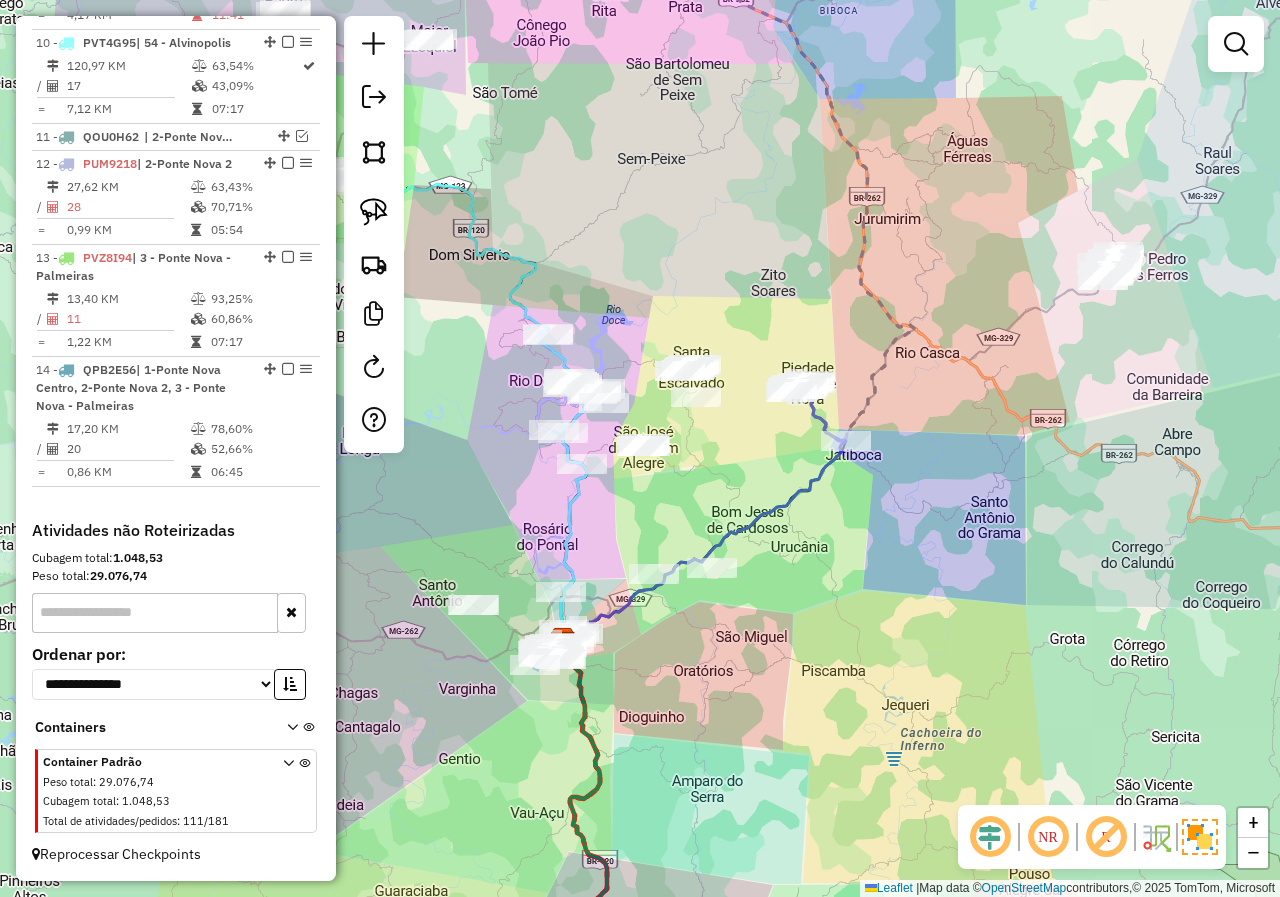 drag, startPoint x: 952, startPoint y: 540, endPoint x: 717, endPoint y: 631, distance: 252.00397 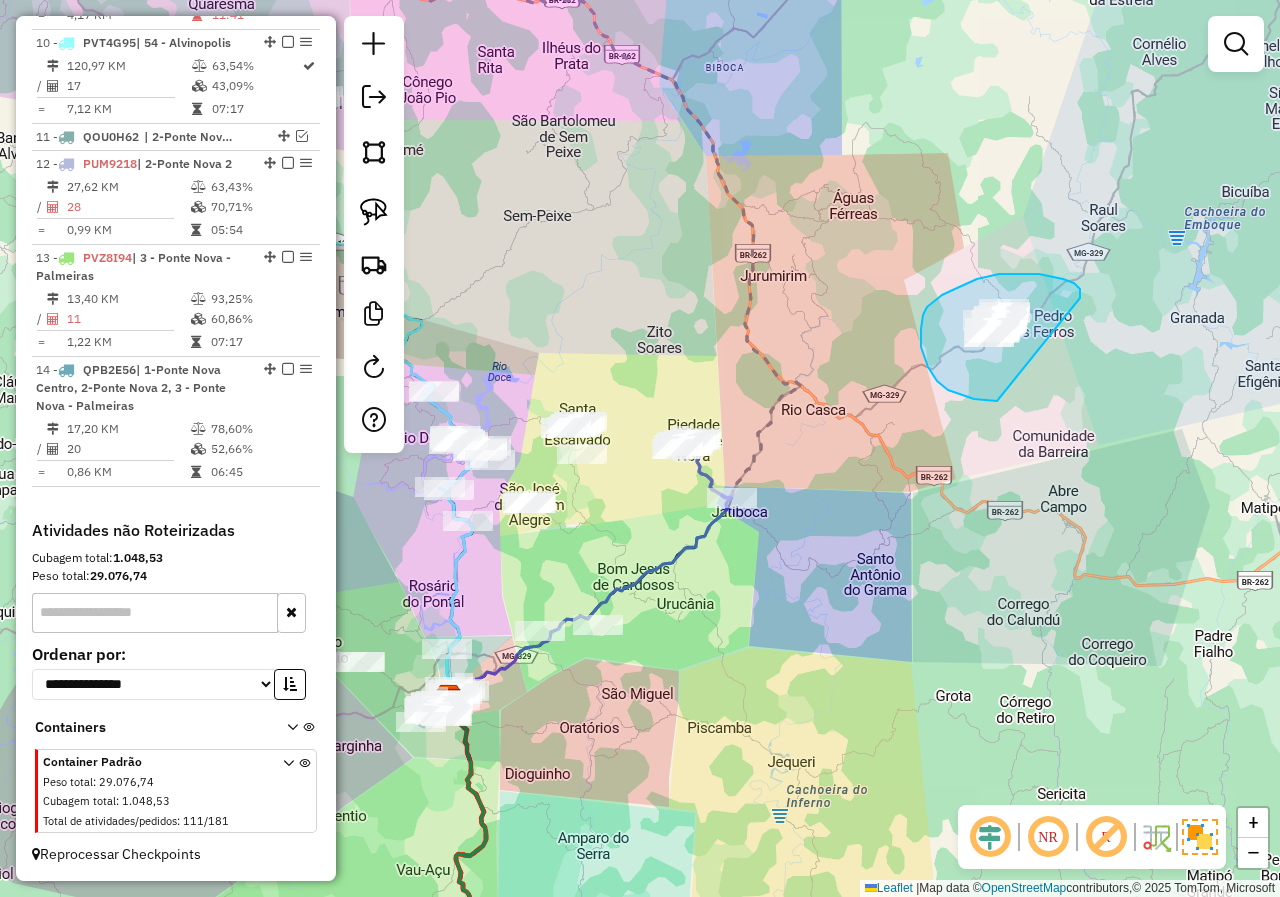 drag, startPoint x: 1080, startPoint y: 298, endPoint x: 1066, endPoint y: 390, distance: 93.05912 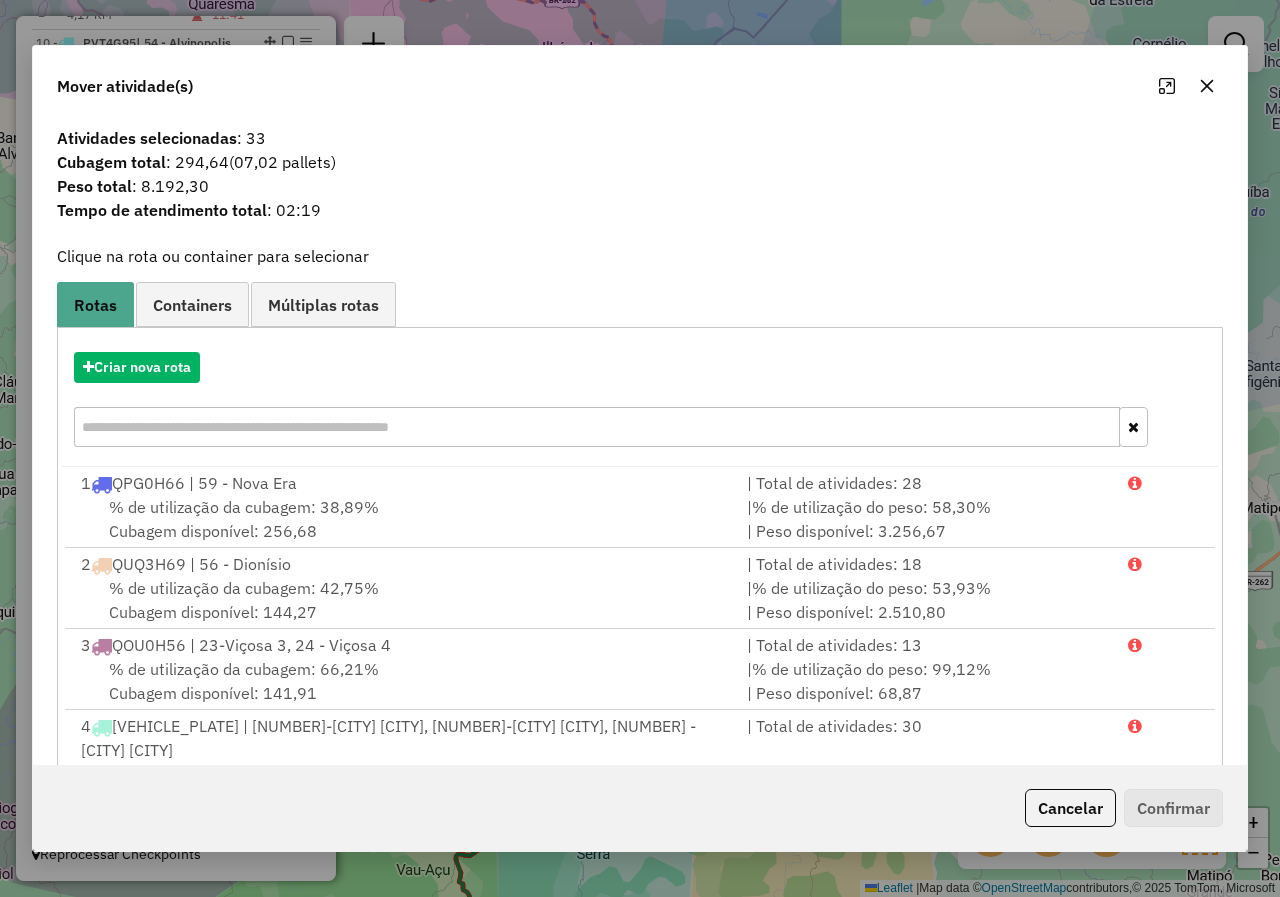 click 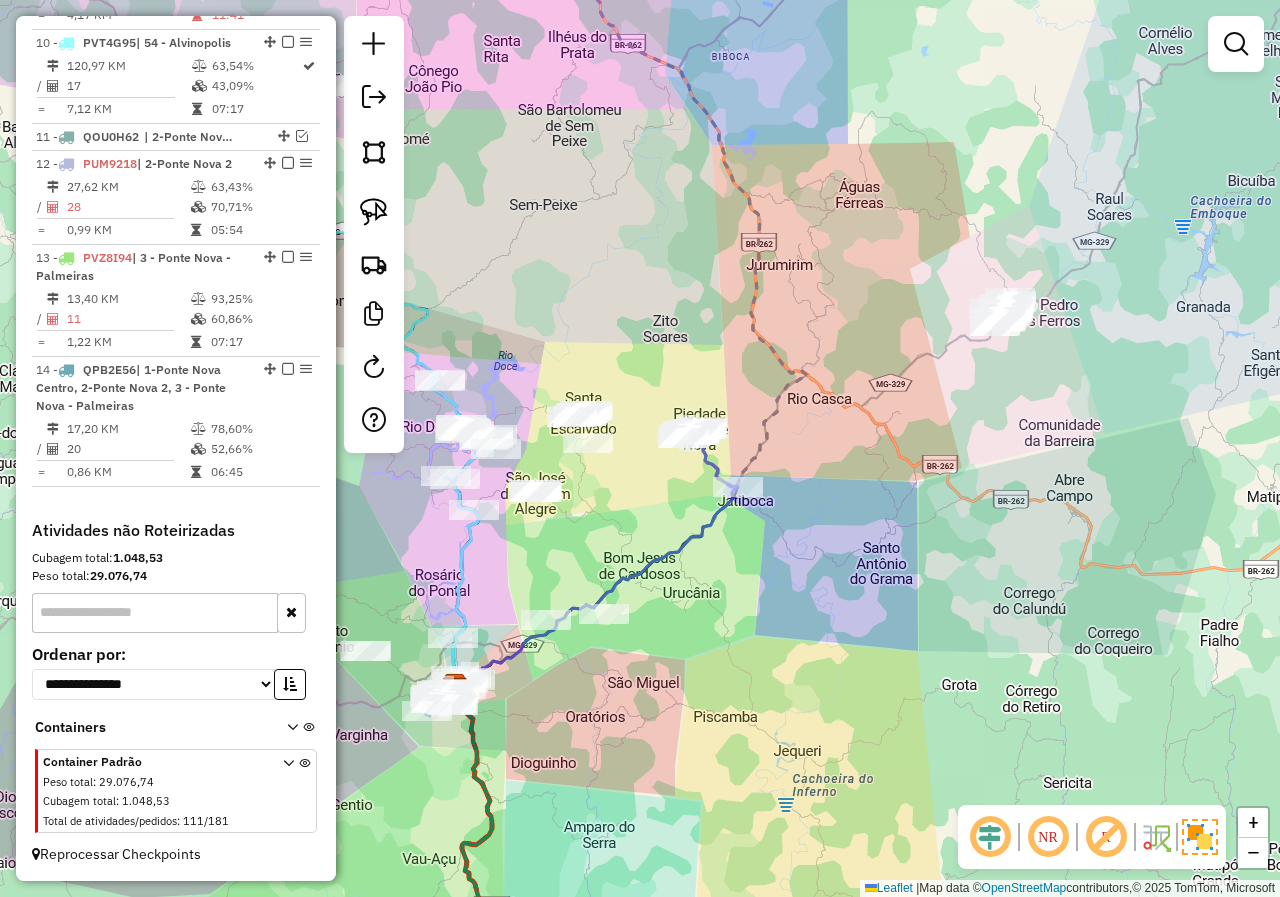drag, startPoint x: 860, startPoint y: 548, endPoint x: 866, endPoint y: 537, distance: 12.529964 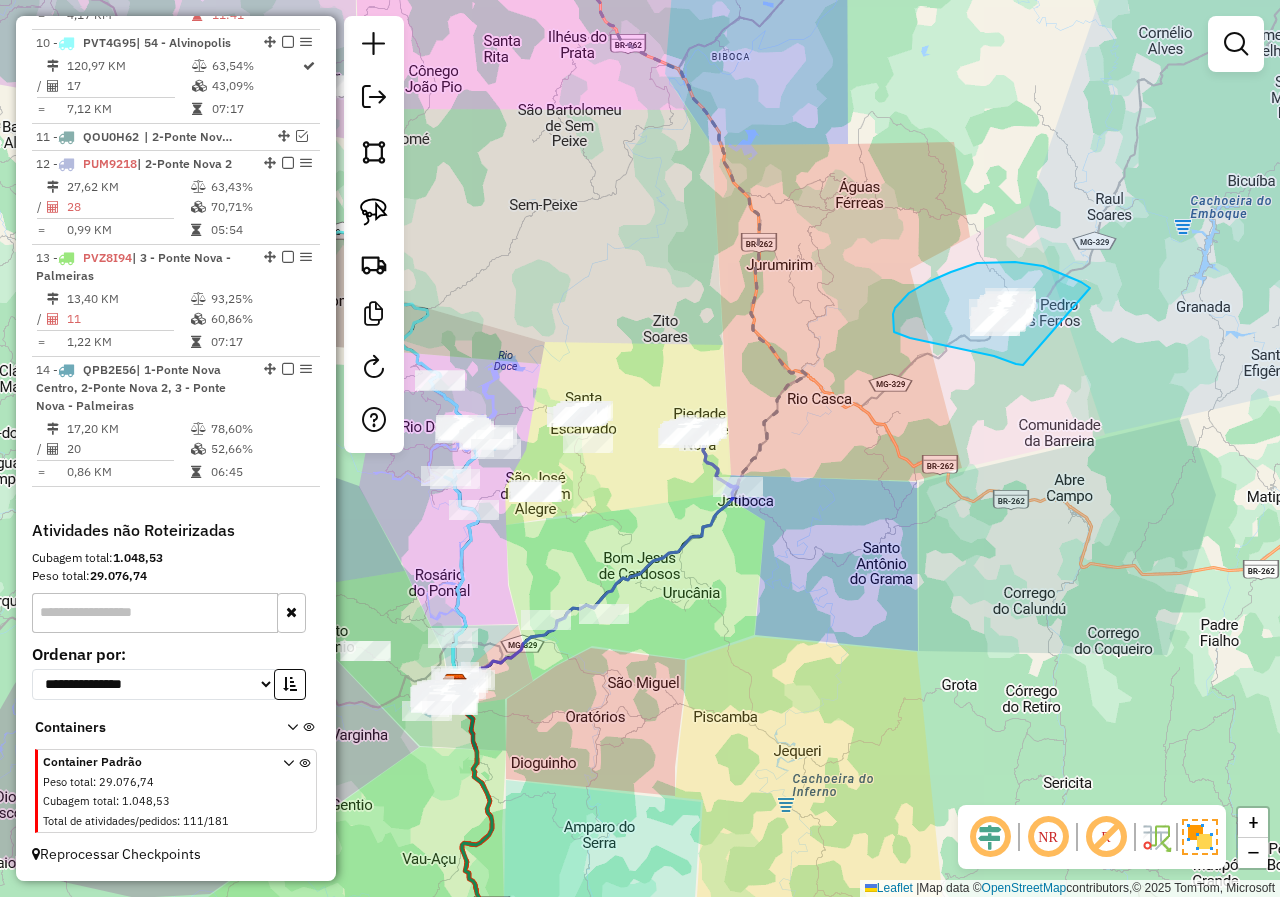 drag, startPoint x: 1090, startPoint y: 288, endPoint x: 1030, endPoint y: 366, distance: 98.40732 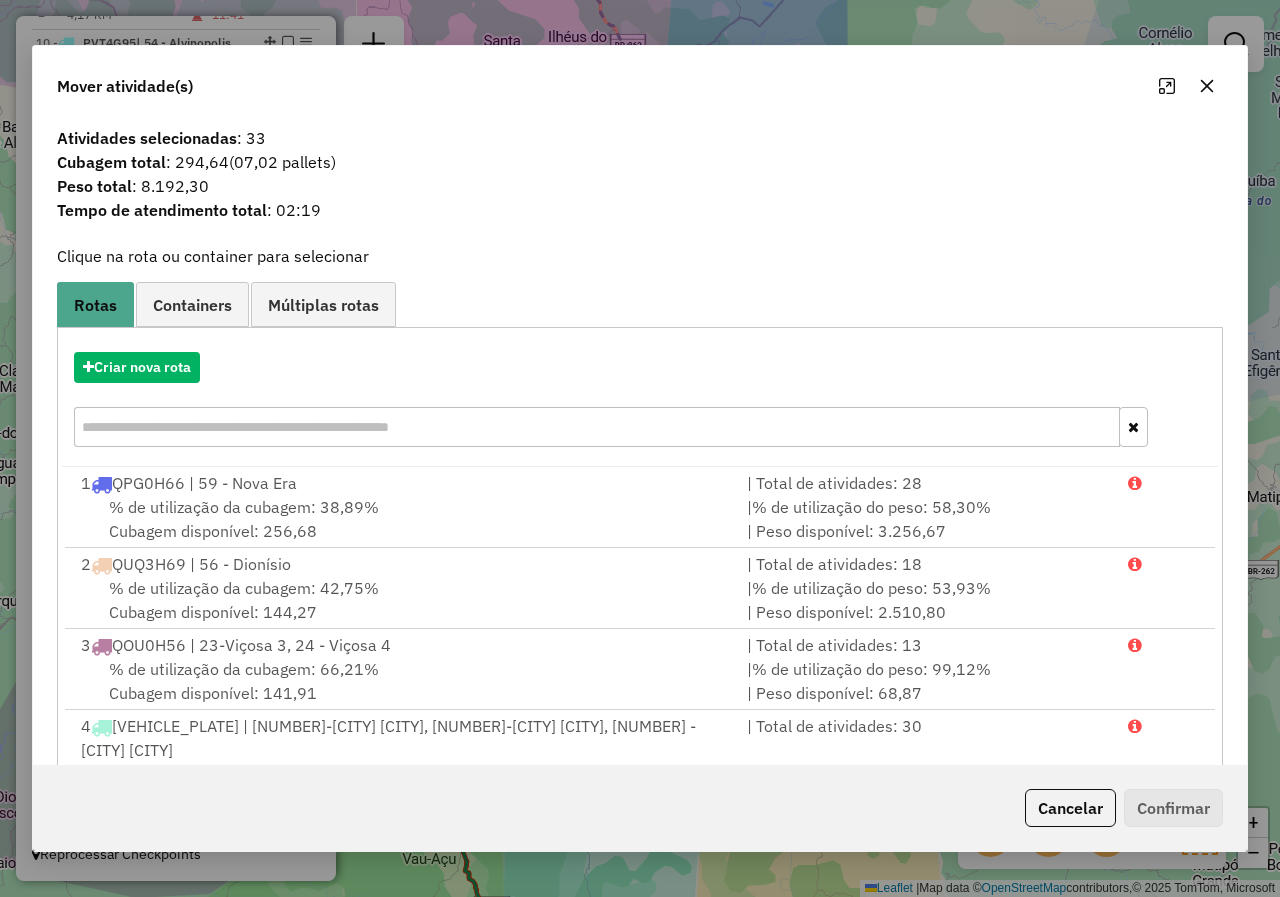 click 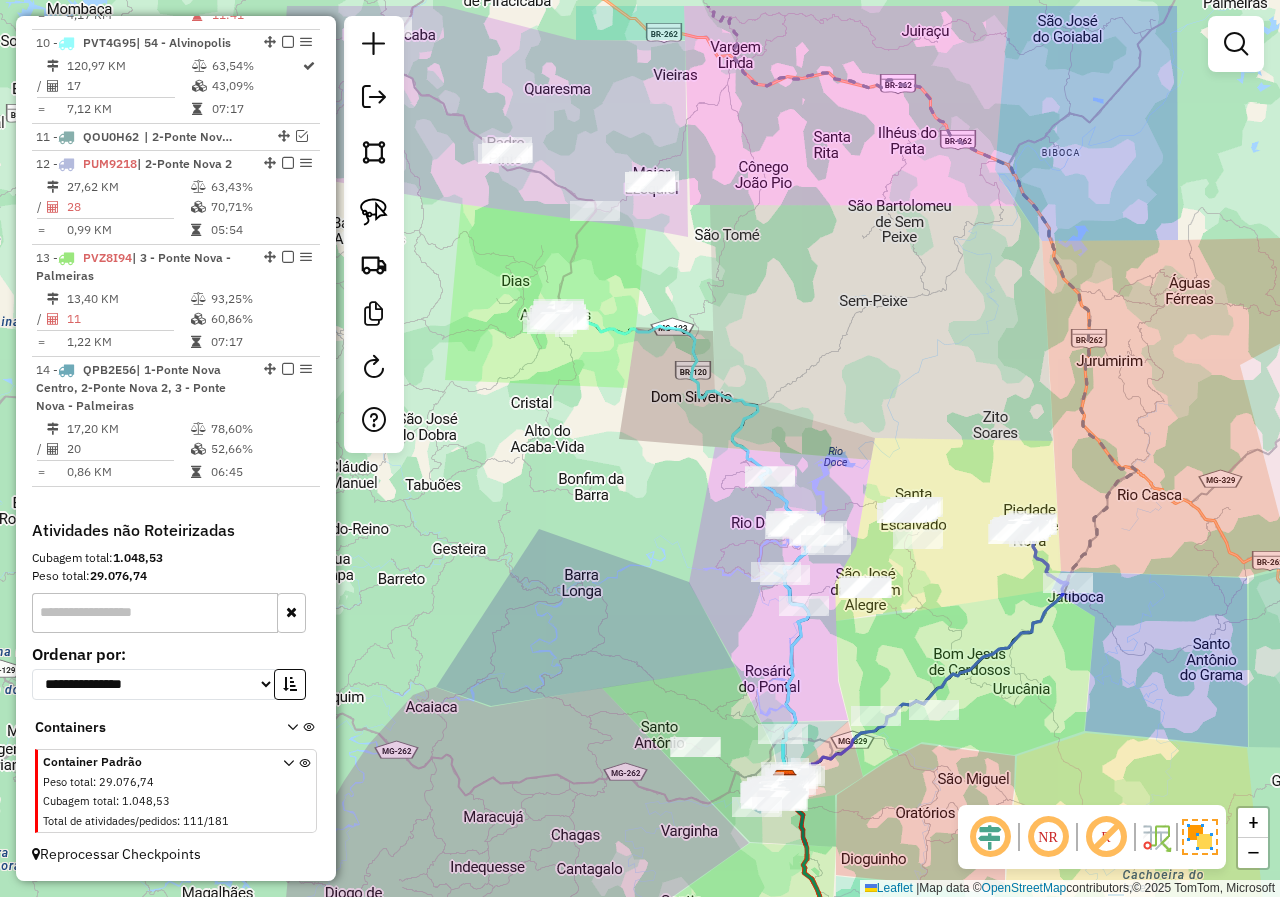 drag, startPoint x: 652, startPoint y: 665, endPoint x: 944, endPoint y: 752, distance: 304.6851 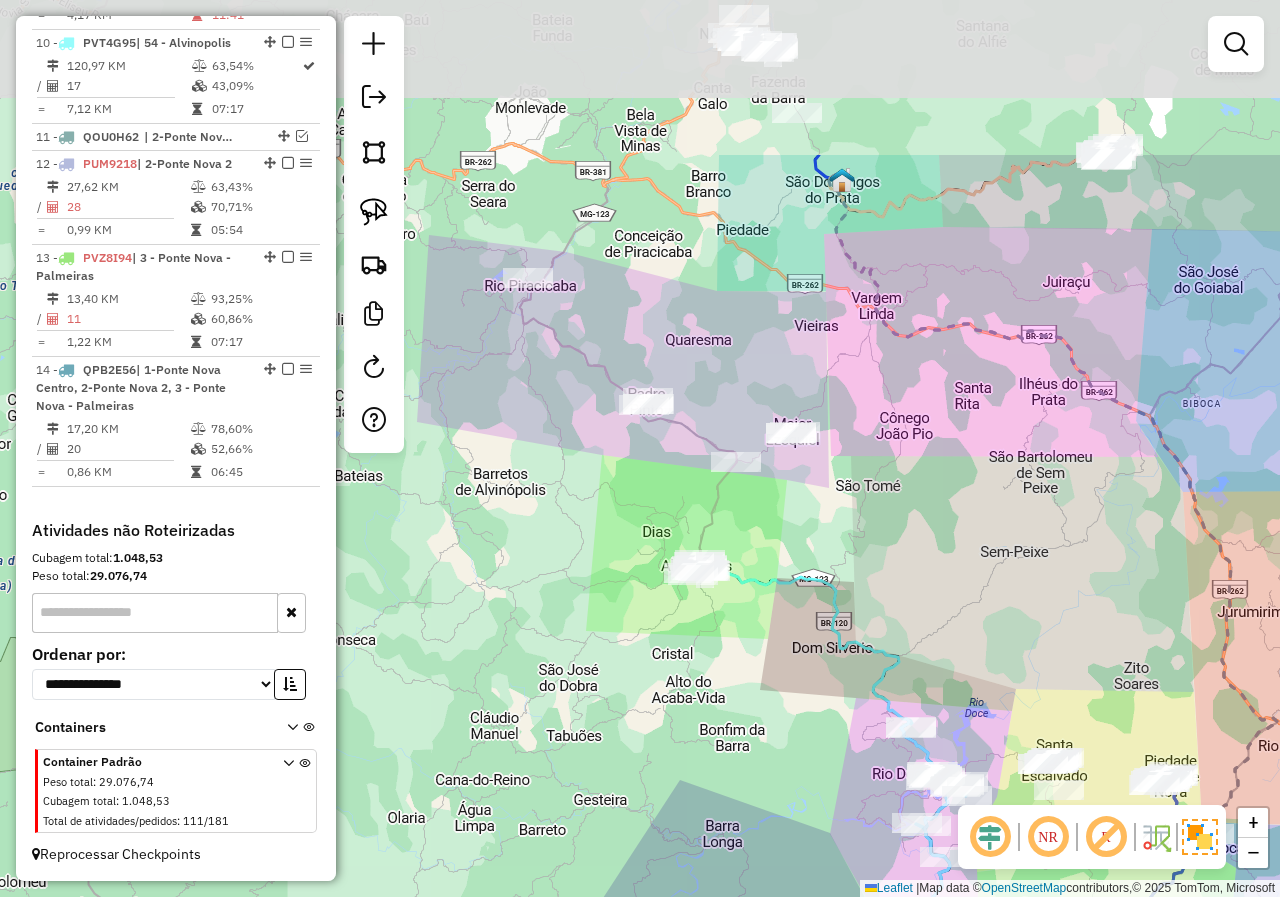 drag, startPoint x: 581, startPoint y: 523, endPoint x: 654, endPoint y: 435, distance: 114.33722 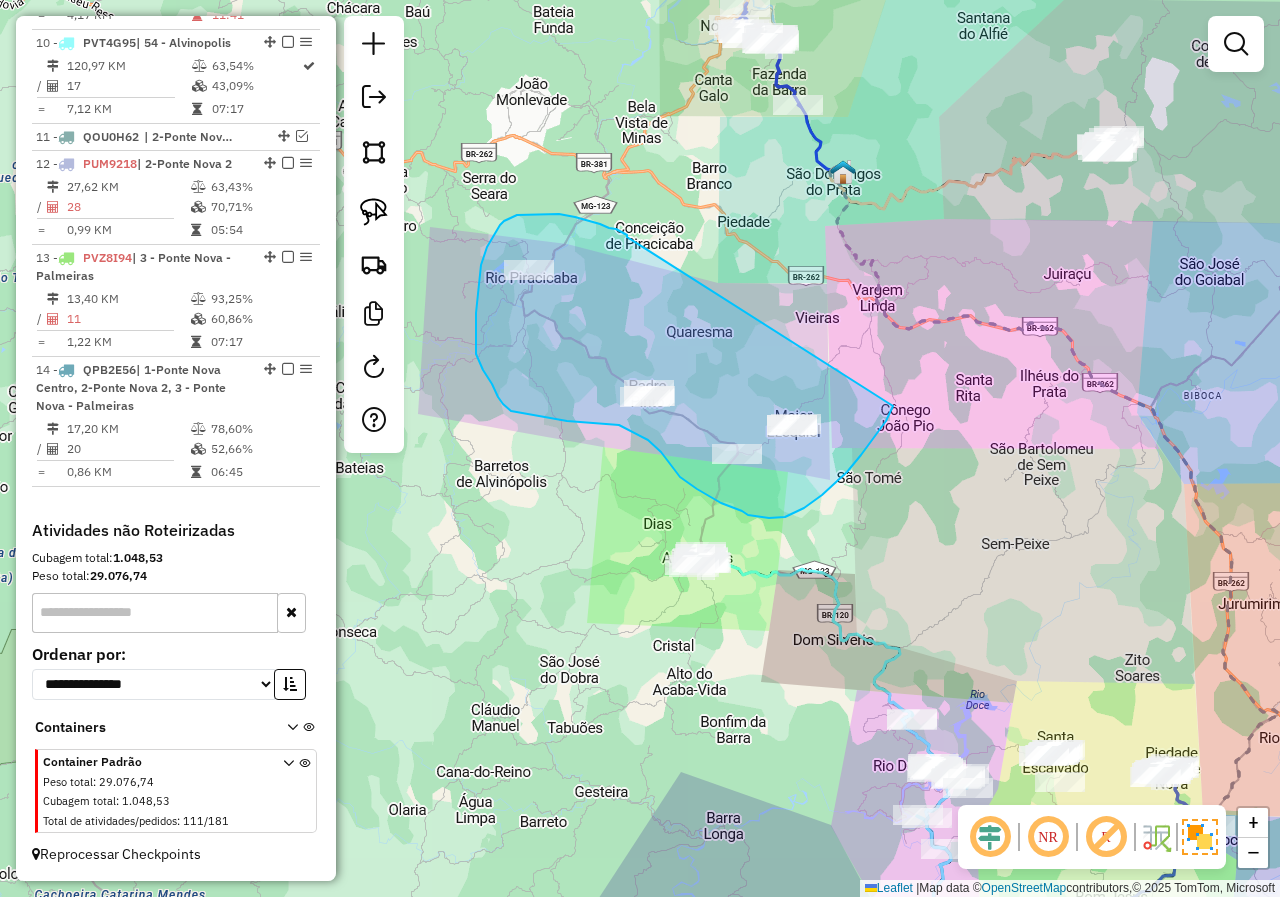 drag, startPoint x: 627, startPoint y: 237, endPoint x: 905, endPoint y: 372, distance: 309.04532 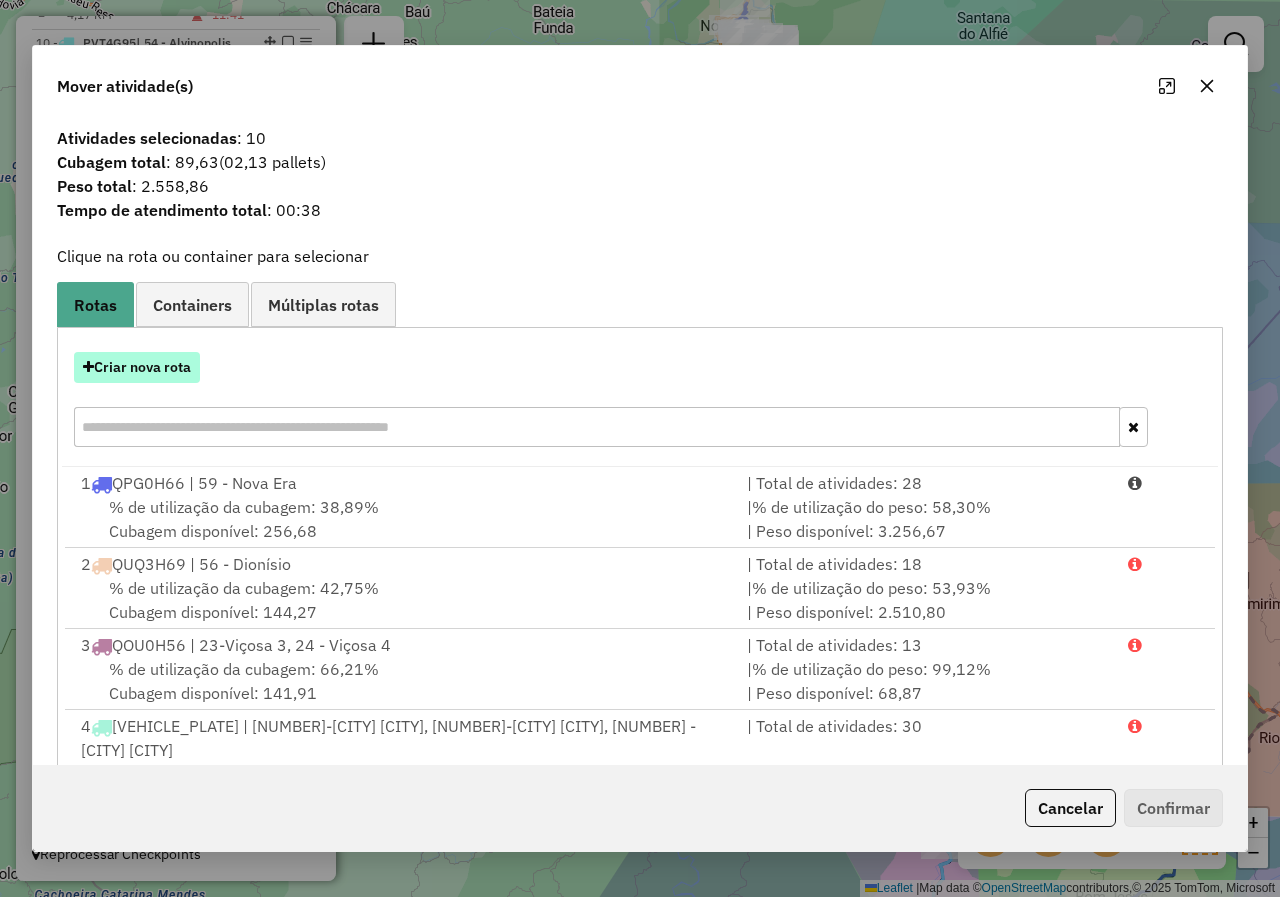 click on "Criar nova rota" at bounding box center (137, 367) 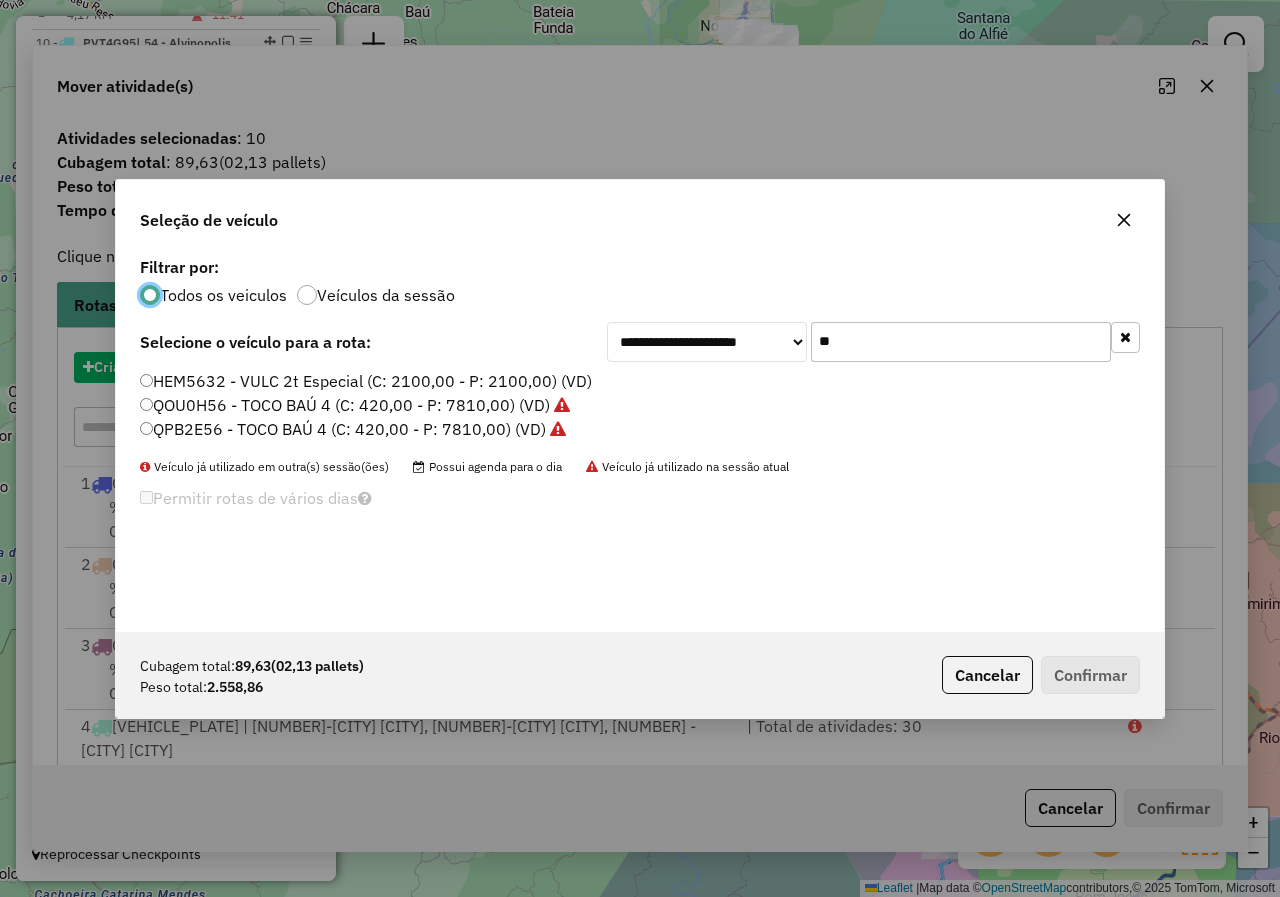 scroll, scrollTop: 11, scrollLeft: 6, axis: both 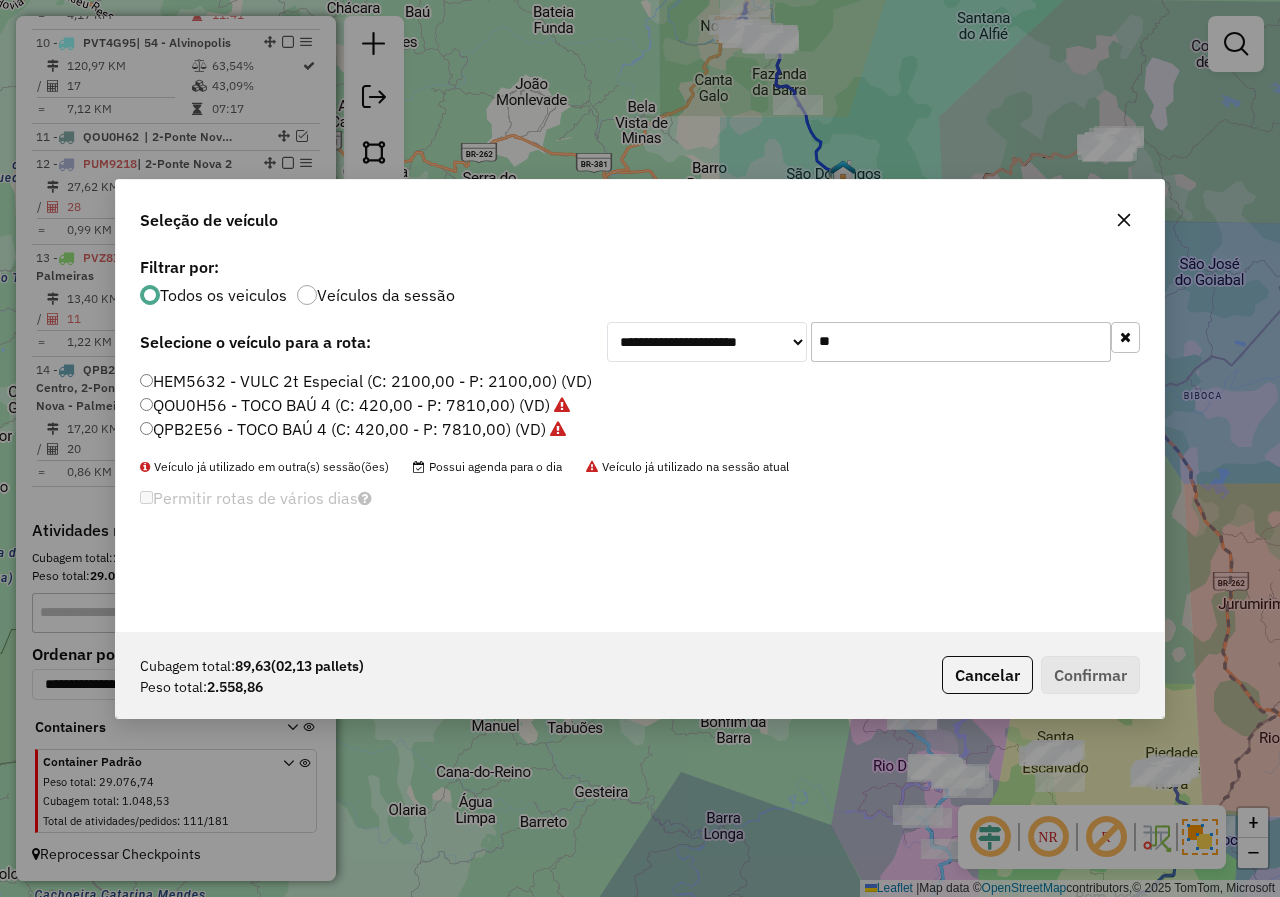drag, startPoint x: 934, startPoint y: 341, endPoint x: 579, endPoint y: 341, distance: 355 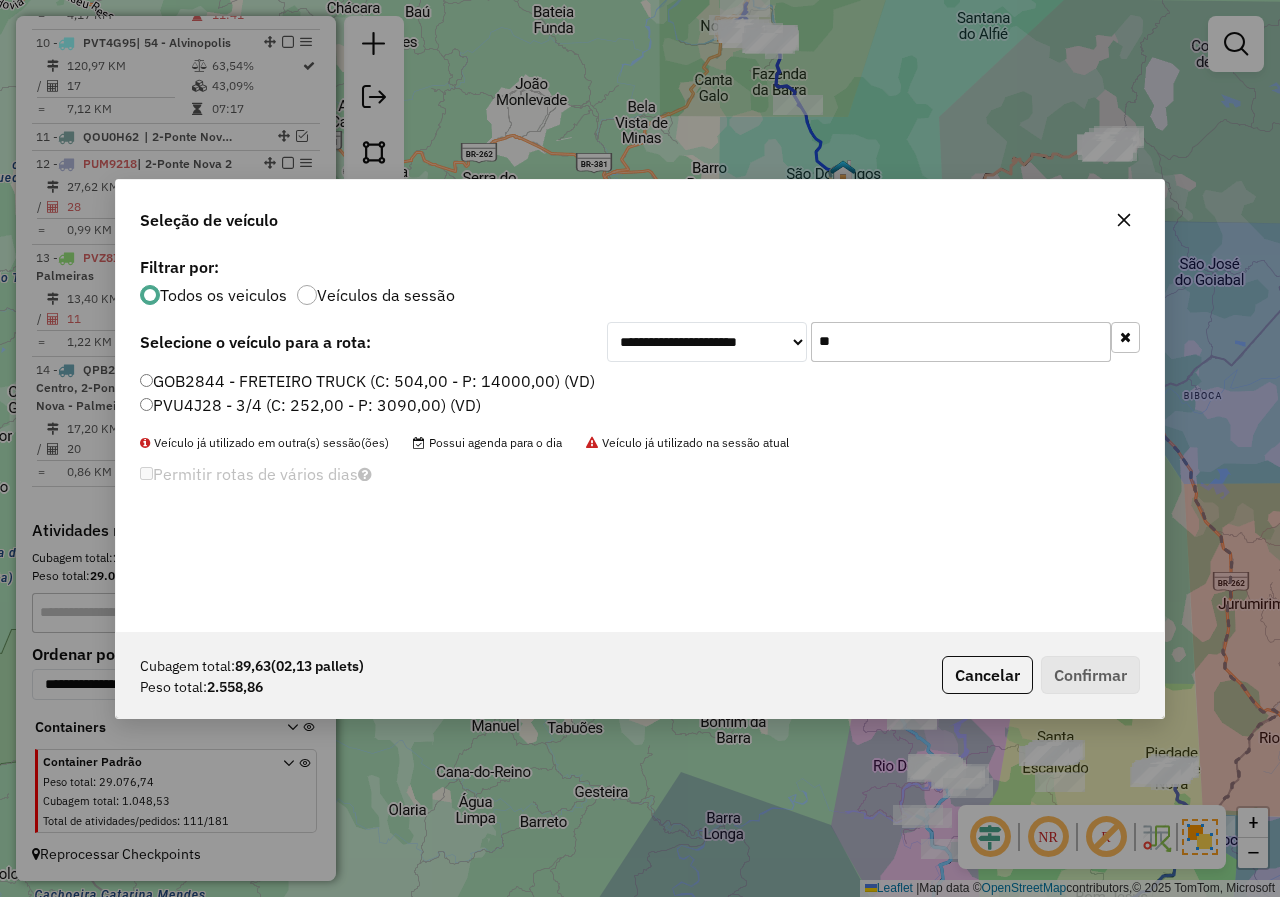 type on "**" 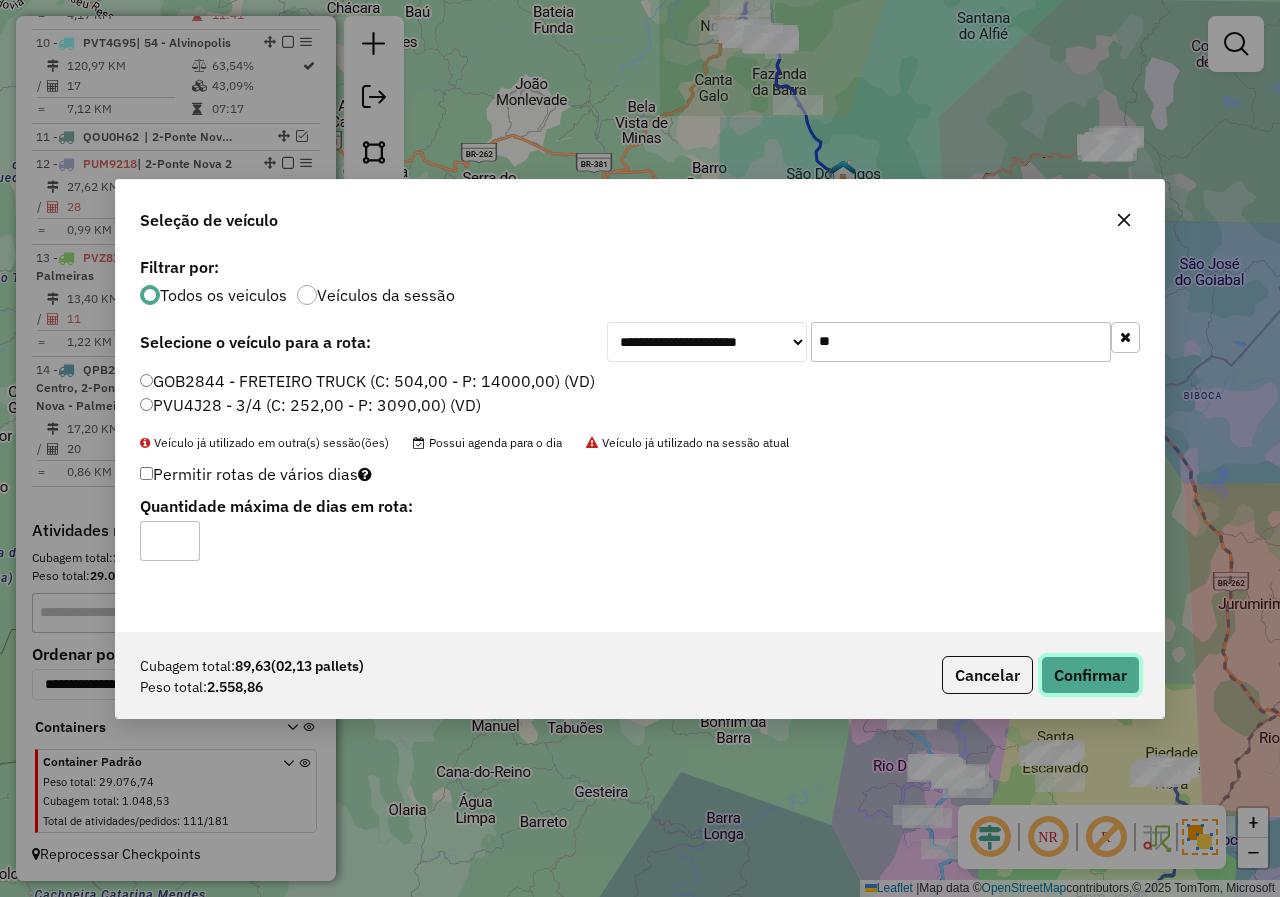 click on "Confirmar" 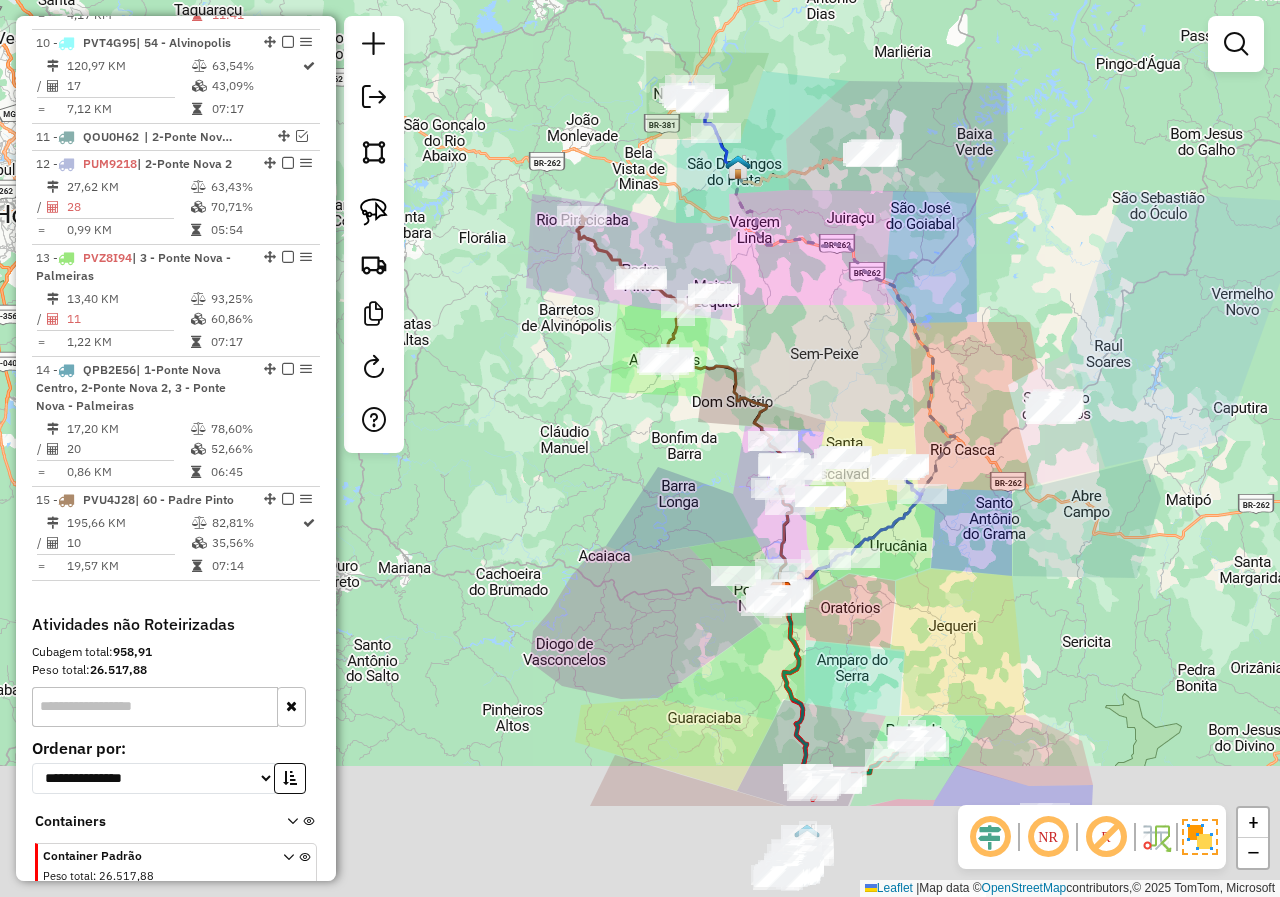 drag, startPoint x: 750, startPoint y: 649, endPoint x: 644, endPoint y: 436, distance: 237.91806 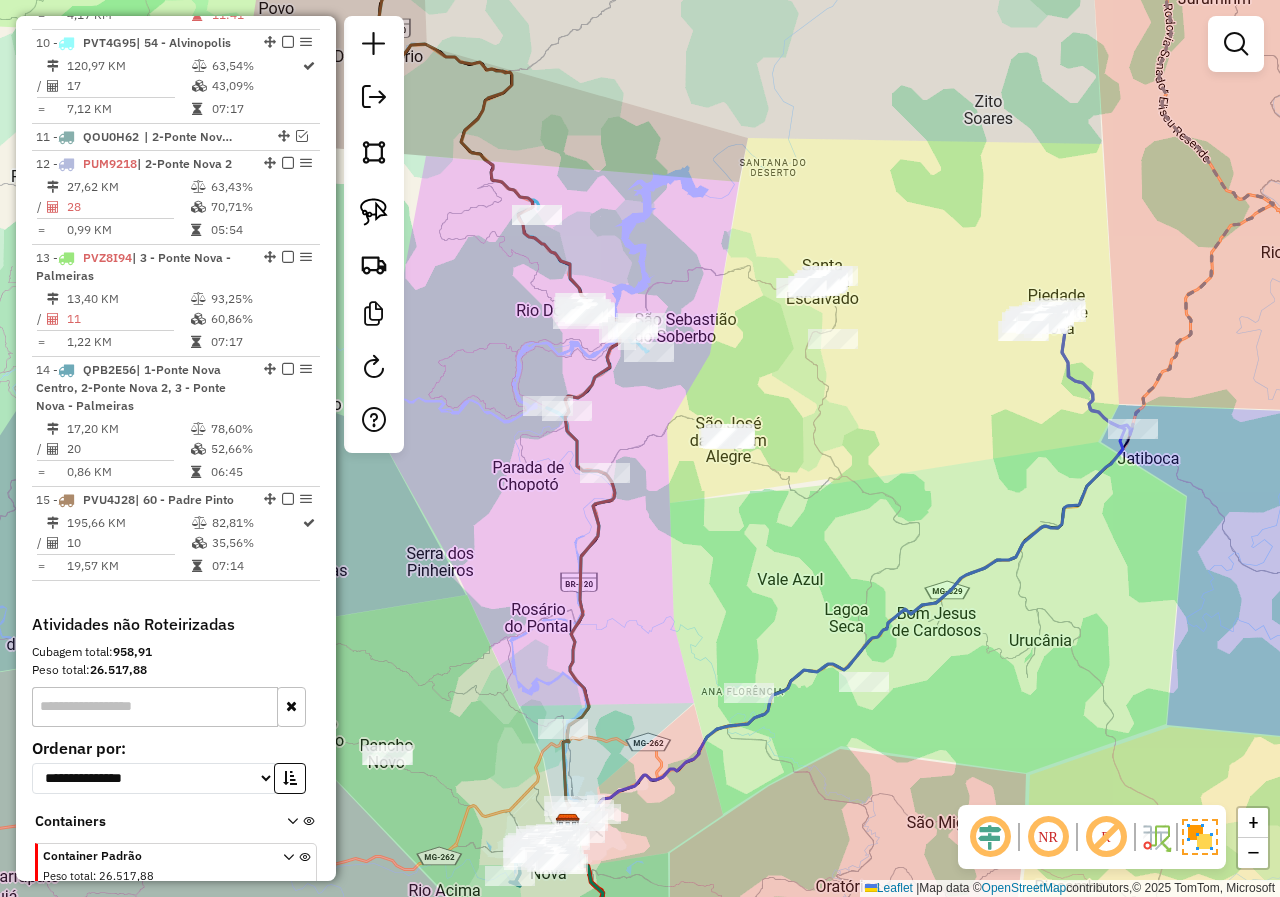 drag, startPoint x: 818, startPoint y: 448, endPoint x: 785, endPoint y: 511, distance: 71.11962 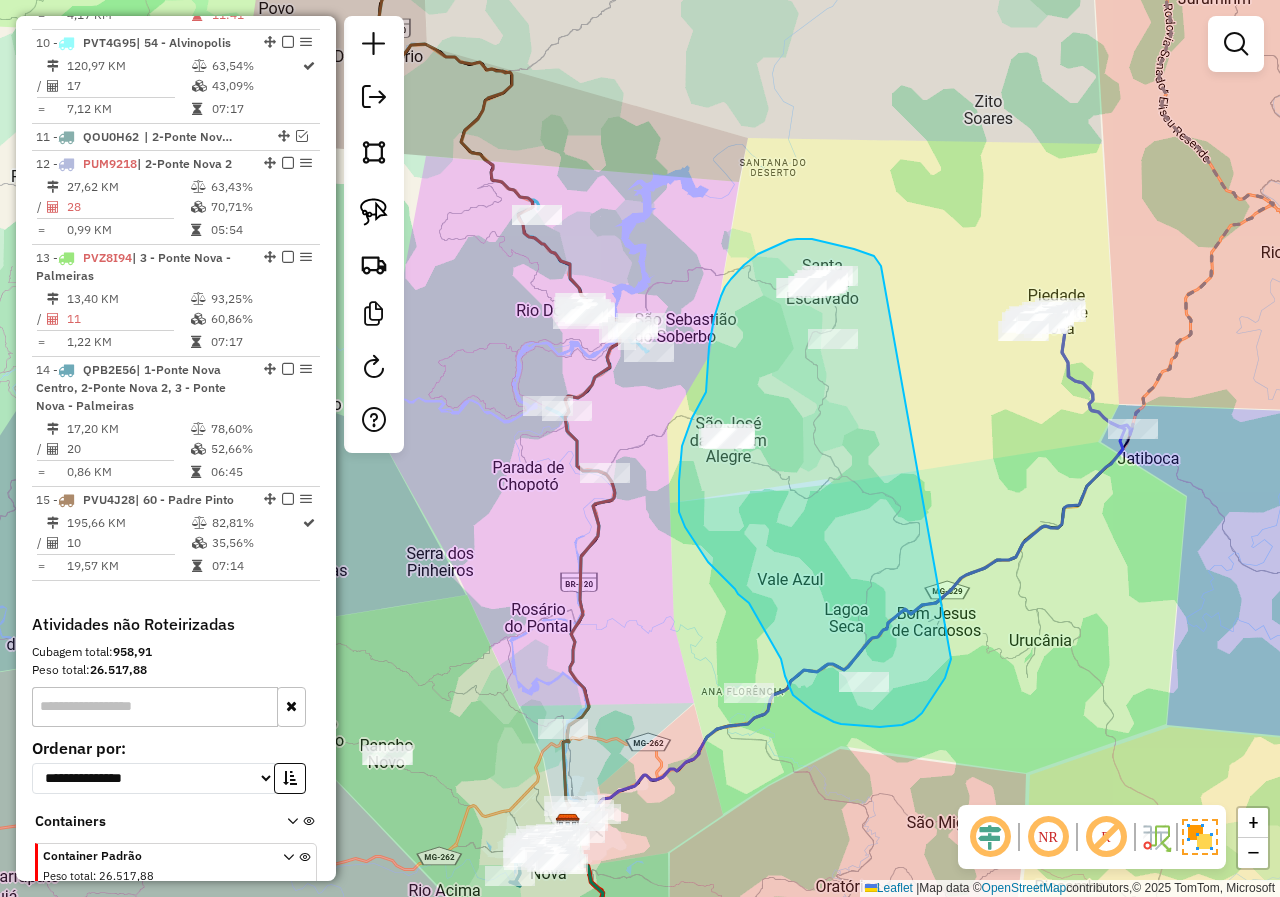 drag, startPoint x: 837, startPoint y: 245, endPoint x: 951, endPoint y: 659, distance: 429.4089 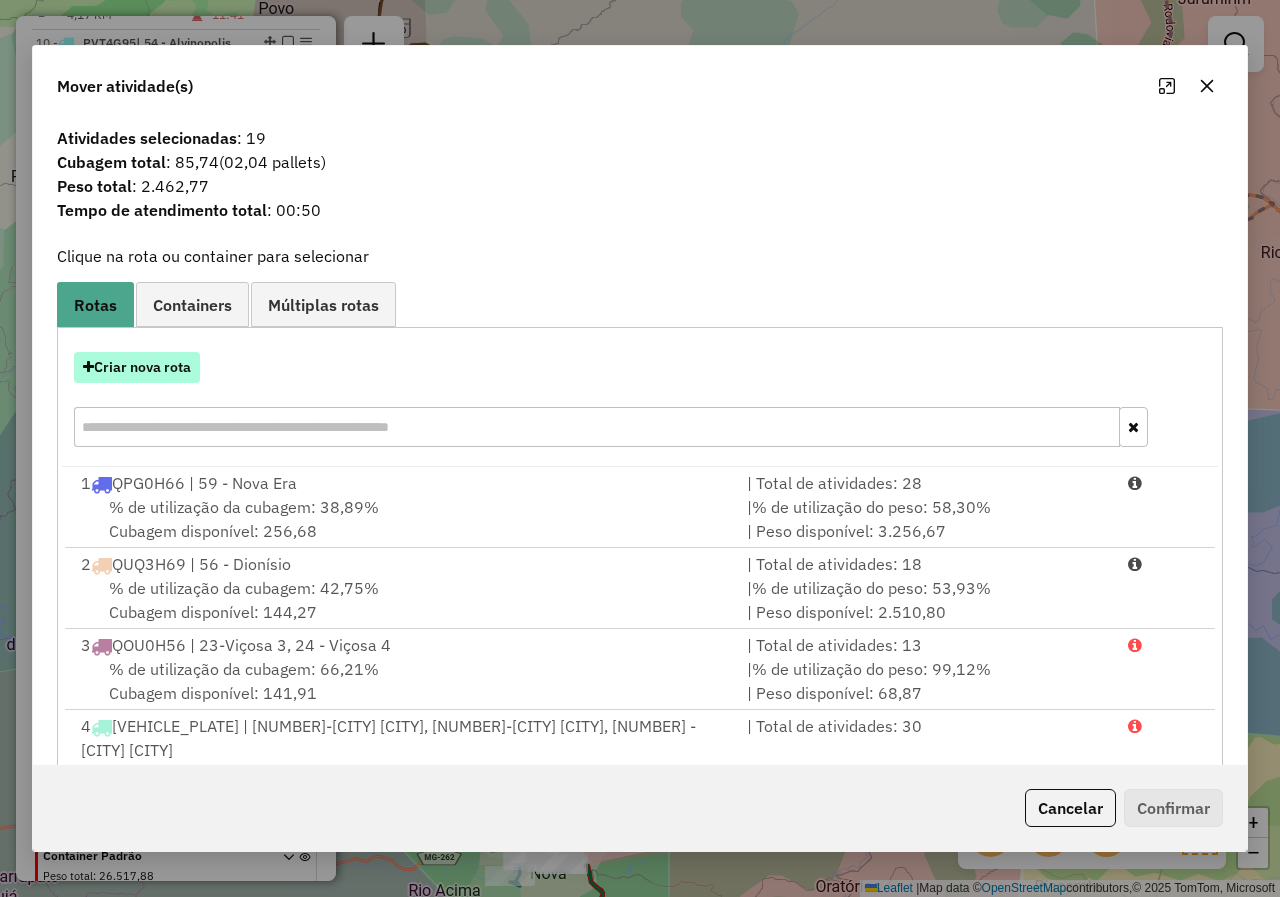 click on "Criar nova rota" at bounding box center [137, 367] 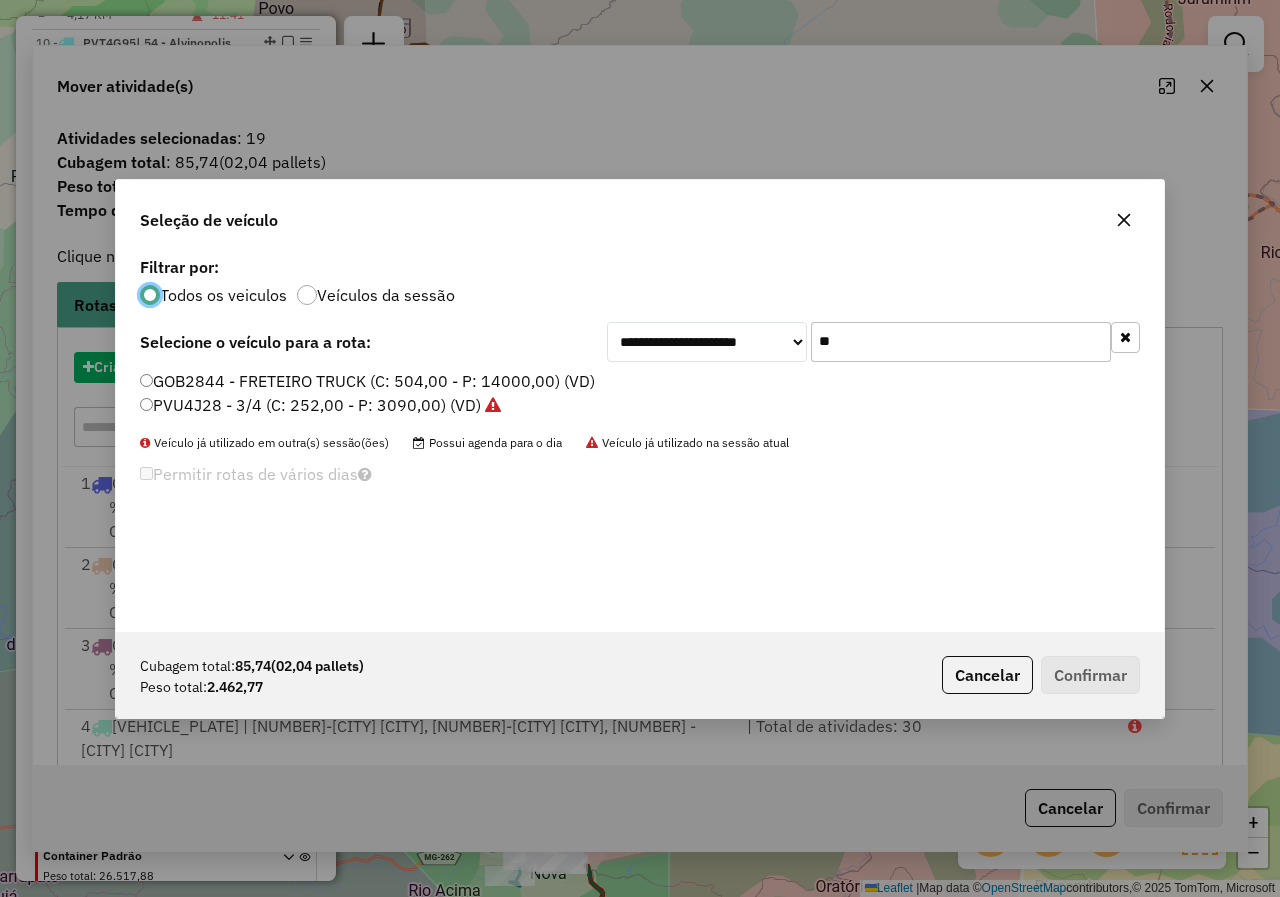 scroll, scrollTop: 11, scrollLeft: 6, axis: both 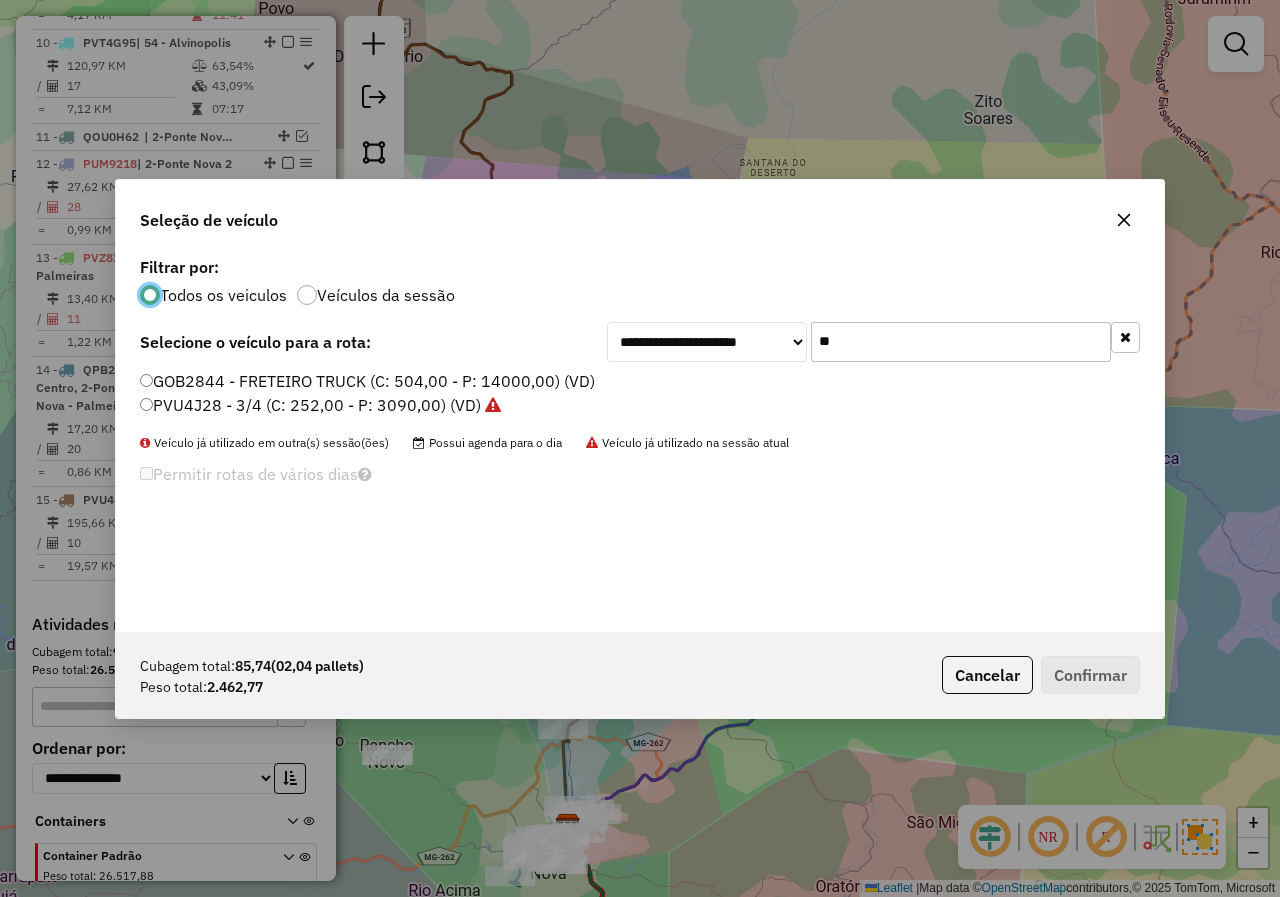 drag, startPoint x: 887, startPoint y: 337, endPoint x: 739, endPoint y: 337, distance: 148 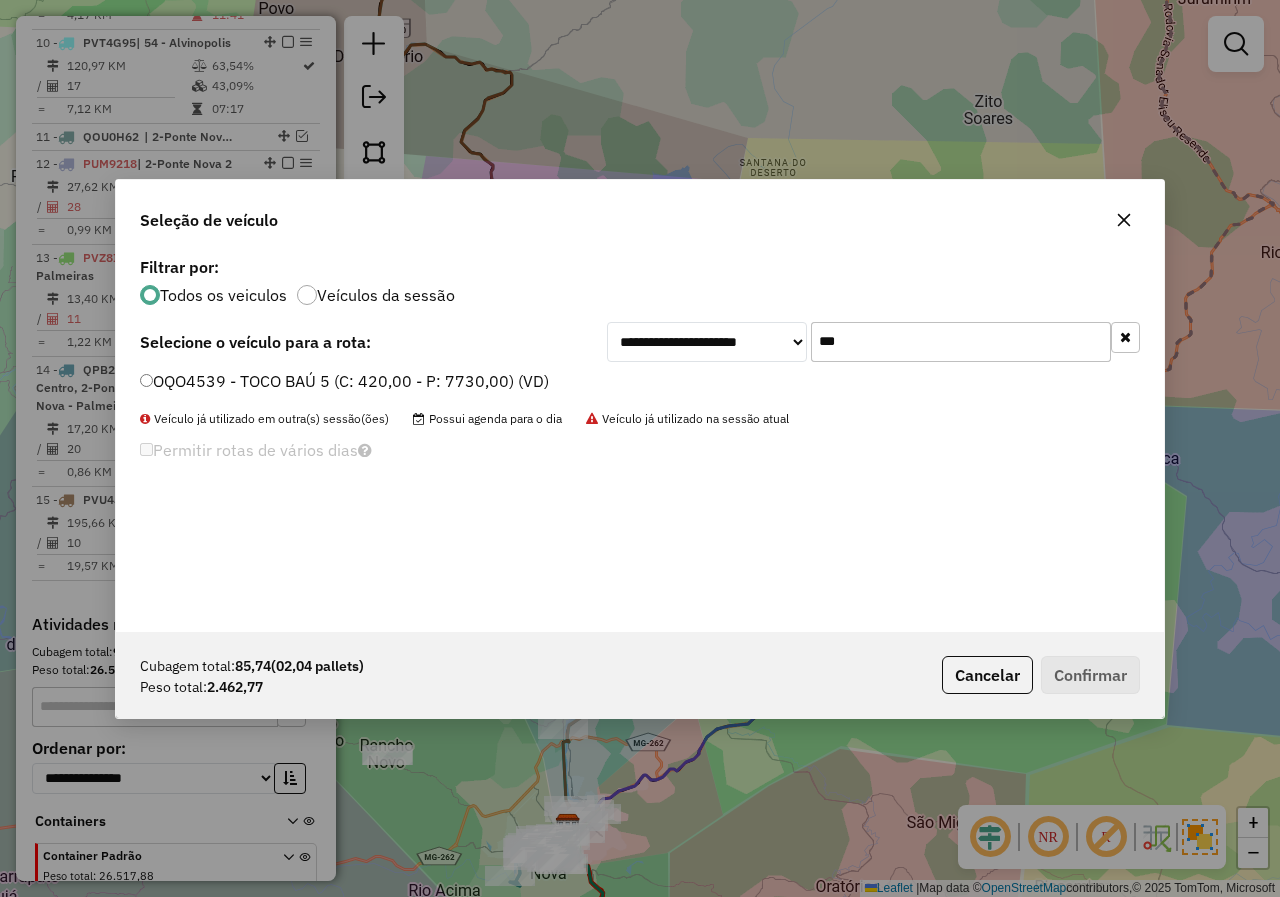 type on "***" 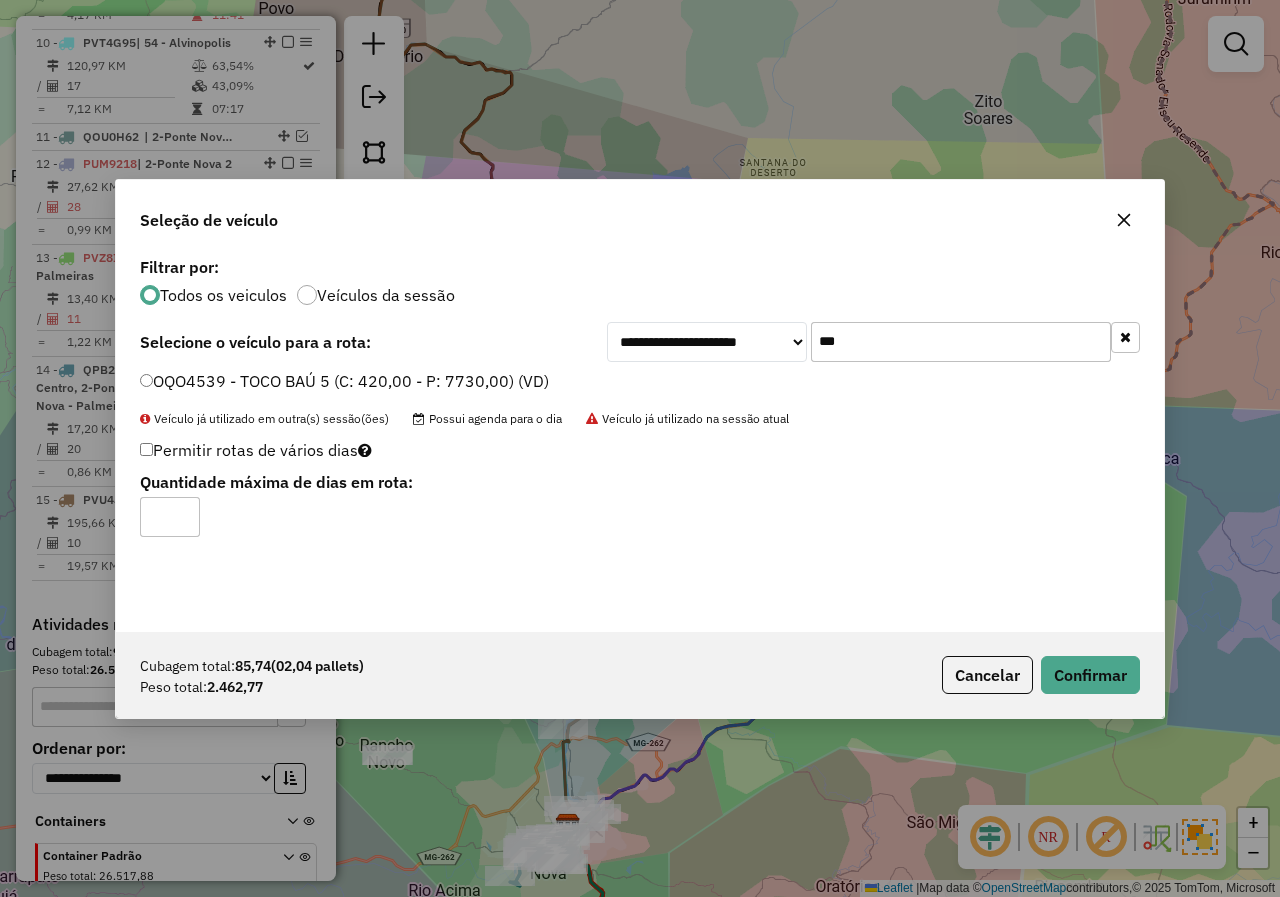 click on "Cubagem total:  85,74   (02,04 pallets)  Peso total: 2.462,77  Cancelar   Confirmar" 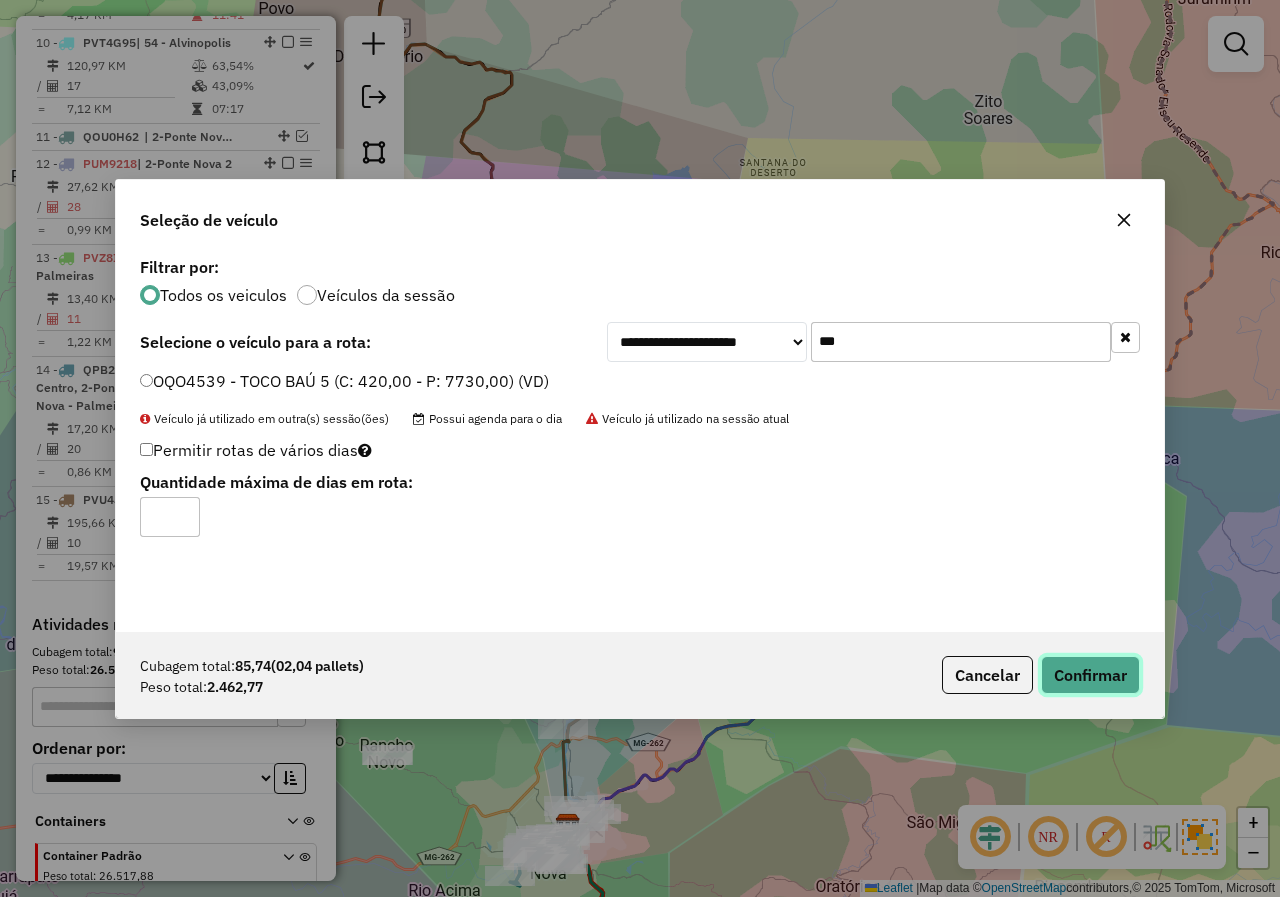 click on "Confirmar" 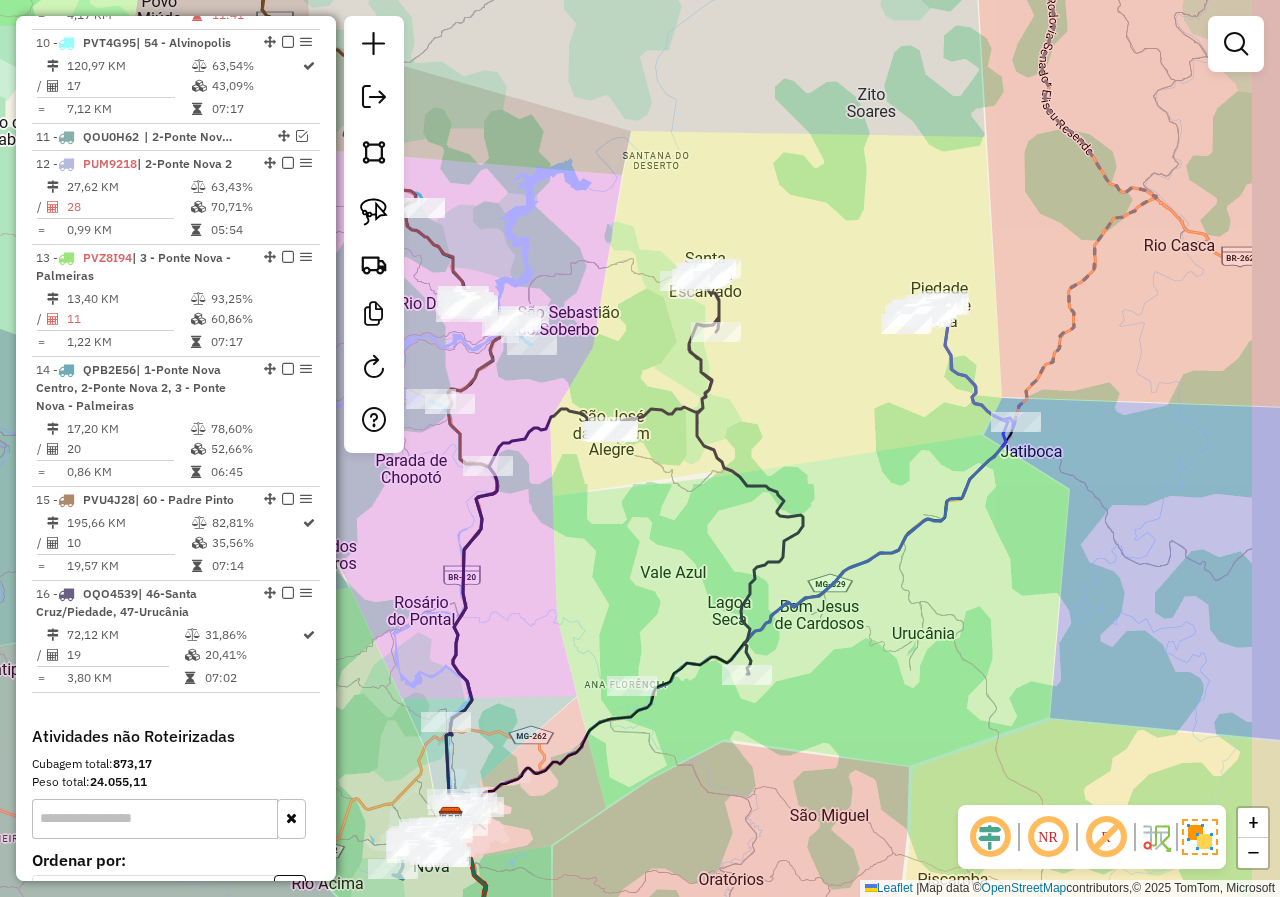 drag, startPoint x: 1125, startPoint y: 635, endPoint x: 901, endPoint y: 608, distance: 225.62137 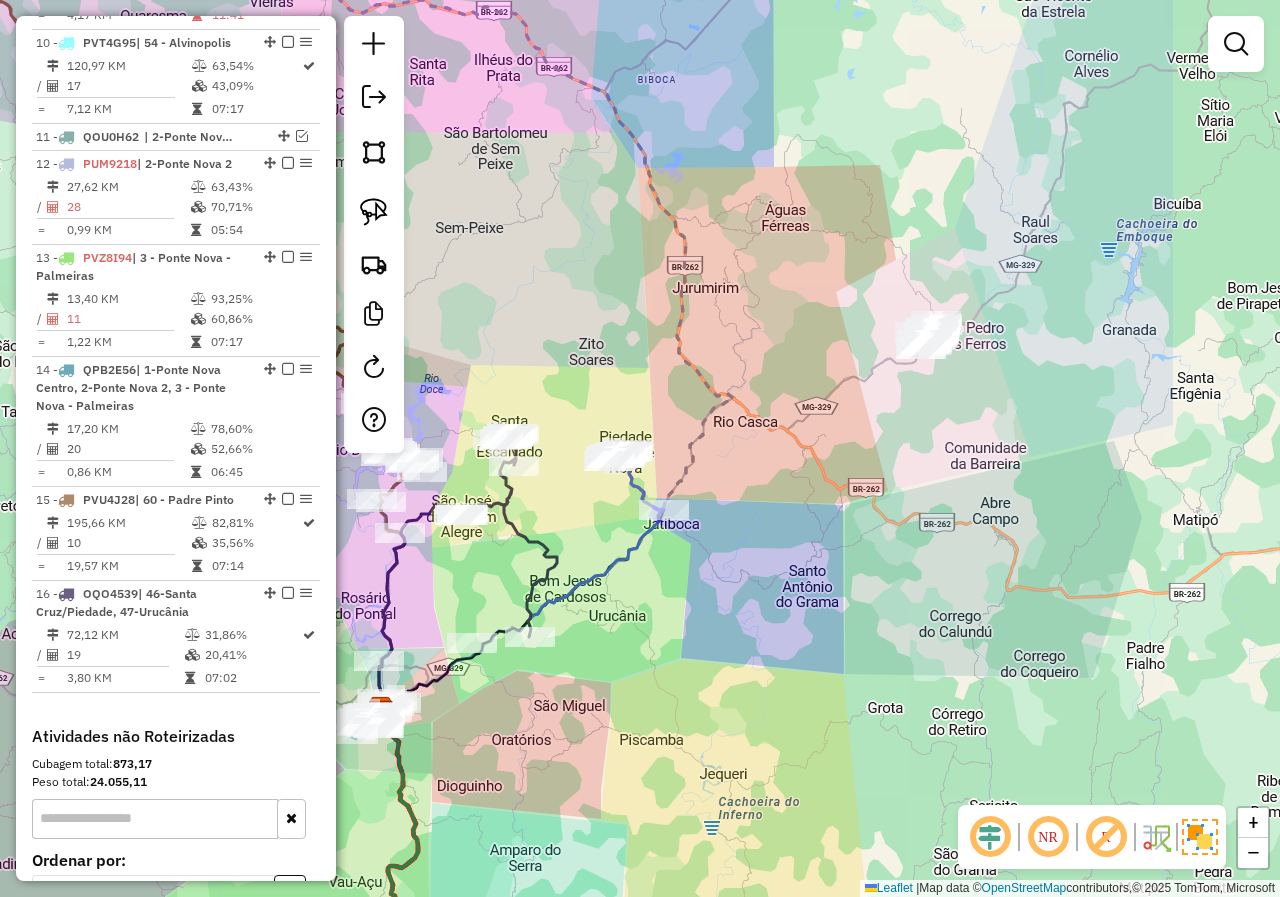 drag, startPoint x: 991, startPoint y: 606, endPoint x: 1032, endPoint y: 540, distance: 77.698135 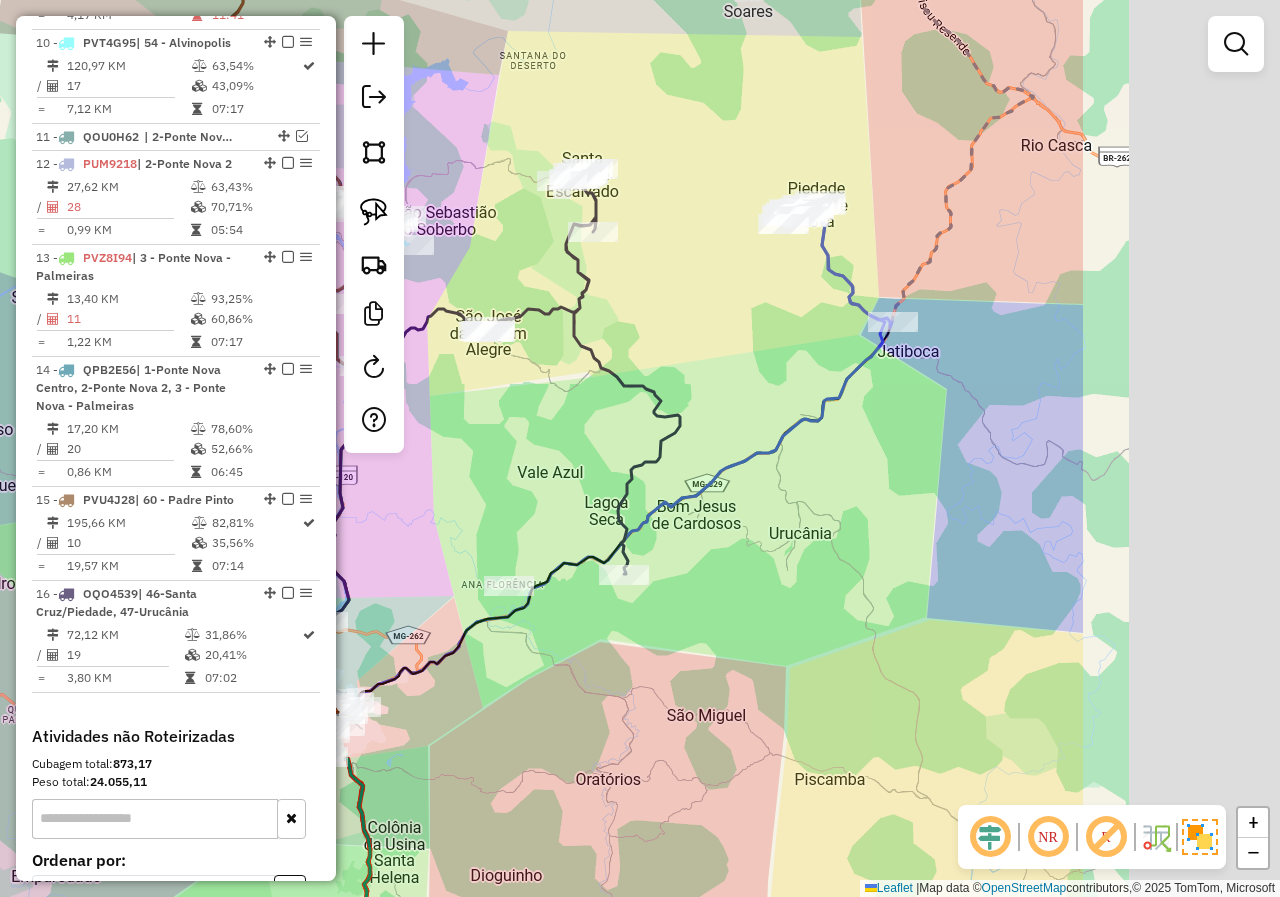 drag, startPoint x: 839, startPoint y: 636, endPoint x: 595, endPoint y: 711, distance: 255.26653 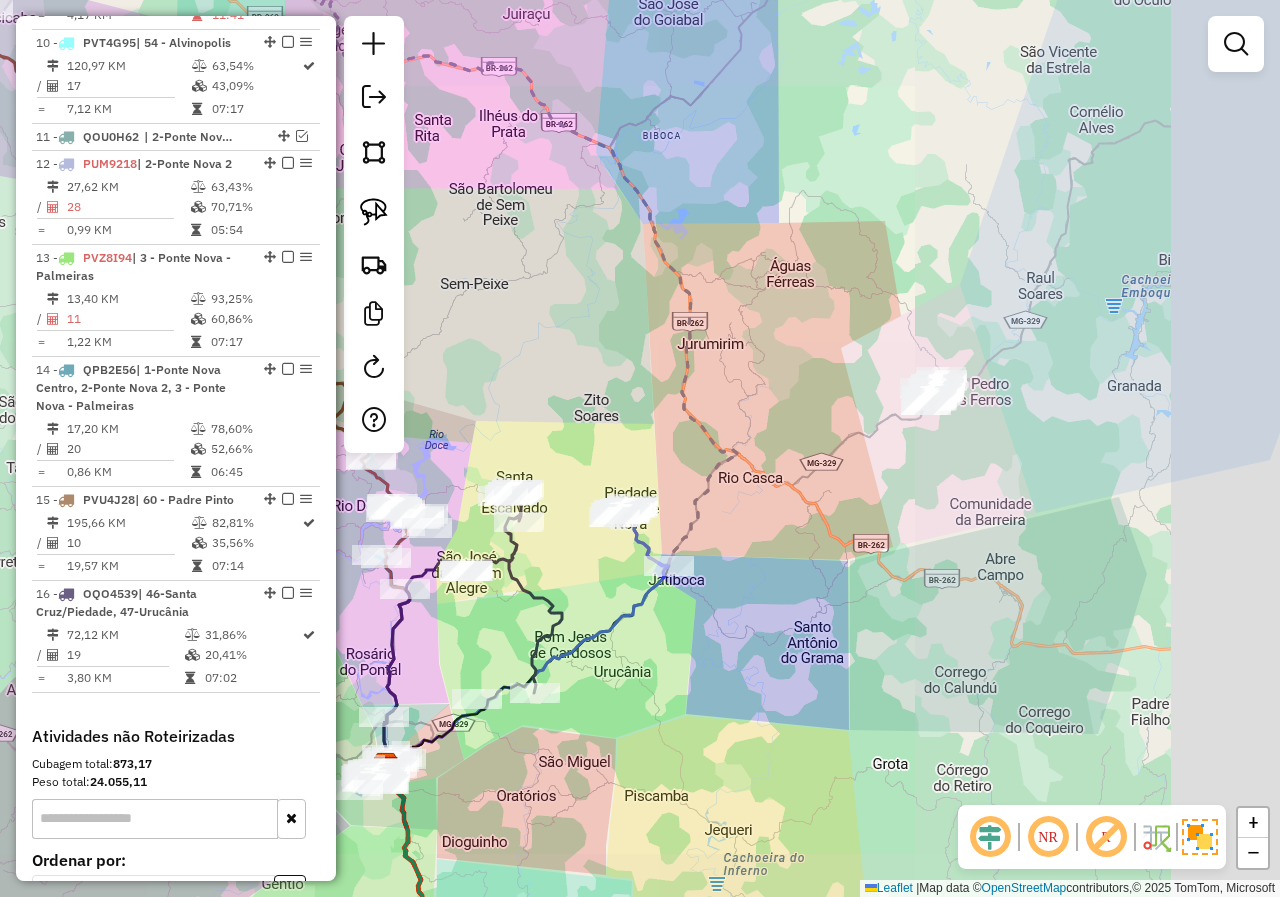 drag, startPoint x: 881, startPoint y: 544, endPoint x: 702, endPoint y: 630, distance: 198.58751 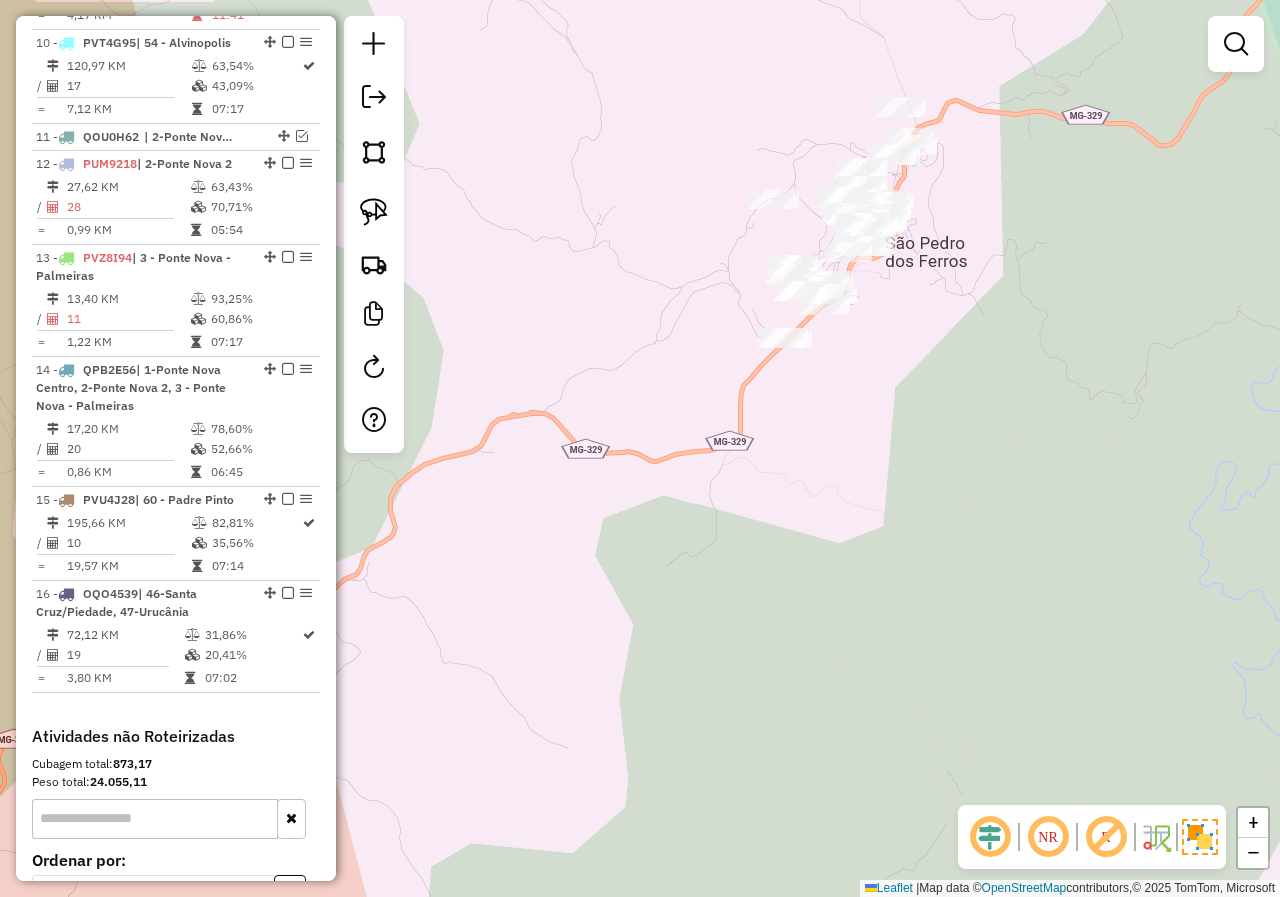 drag, startPoint x: 832, startPoint y: 368, endPoint x: 802, endPoint y: 489, distance: 124.66354 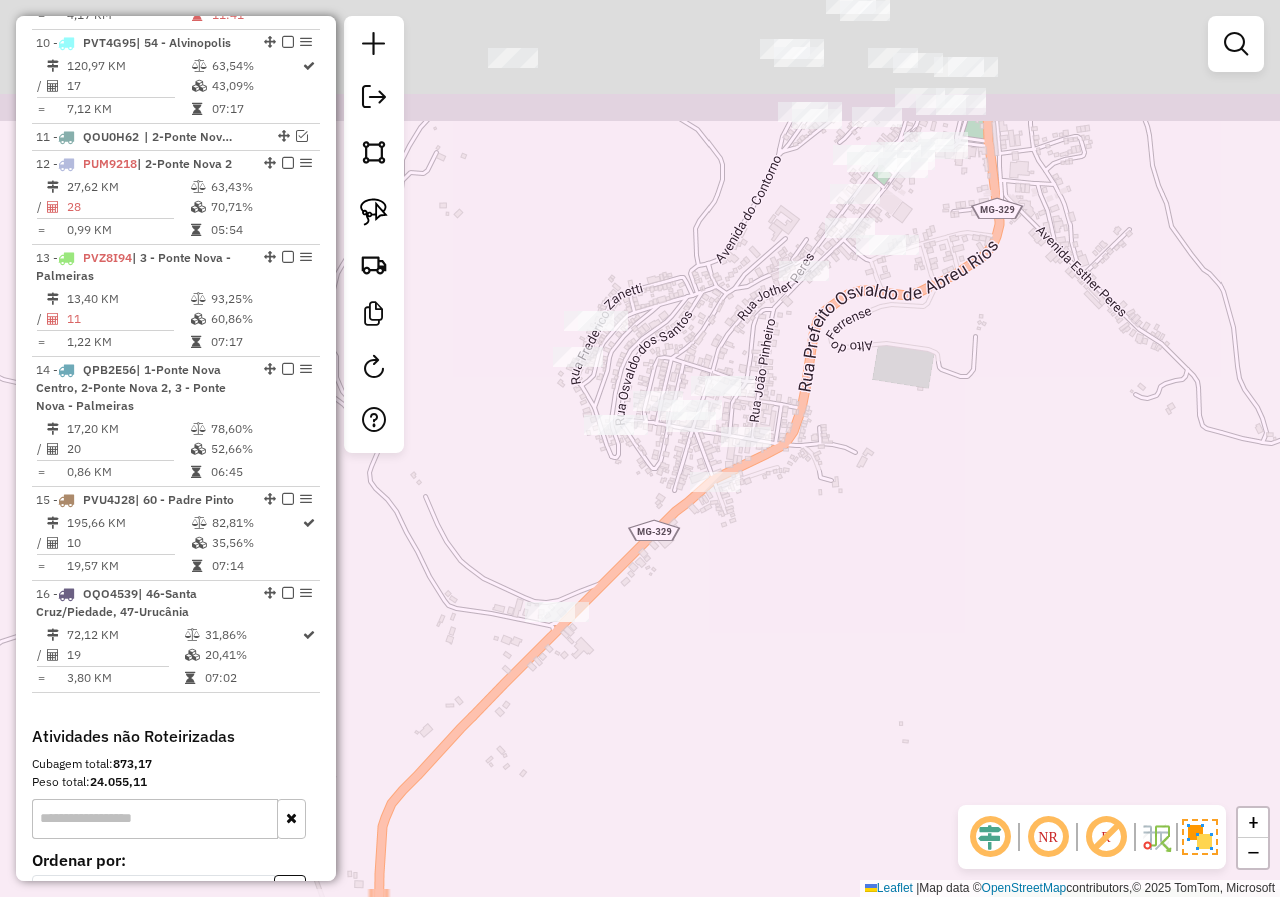 drag, startPoint x: 804, startPoint y: 441, endPoint x: 733, endPoint y: 651, distance: 221.67769 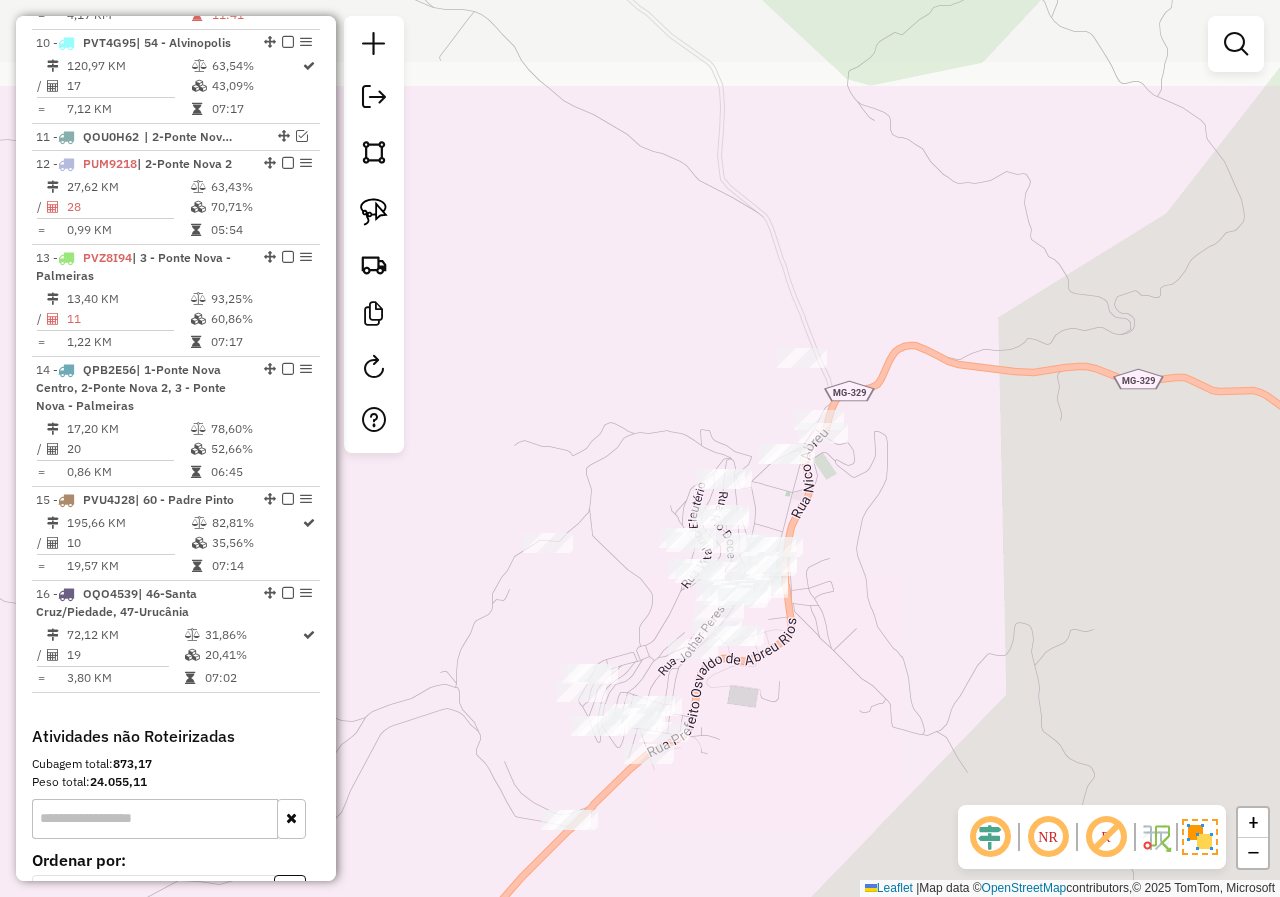 drag, startPoint x: 815, startPoint y: 523, endPoint x: 747, endPoint y: 699, distance: 188.67963 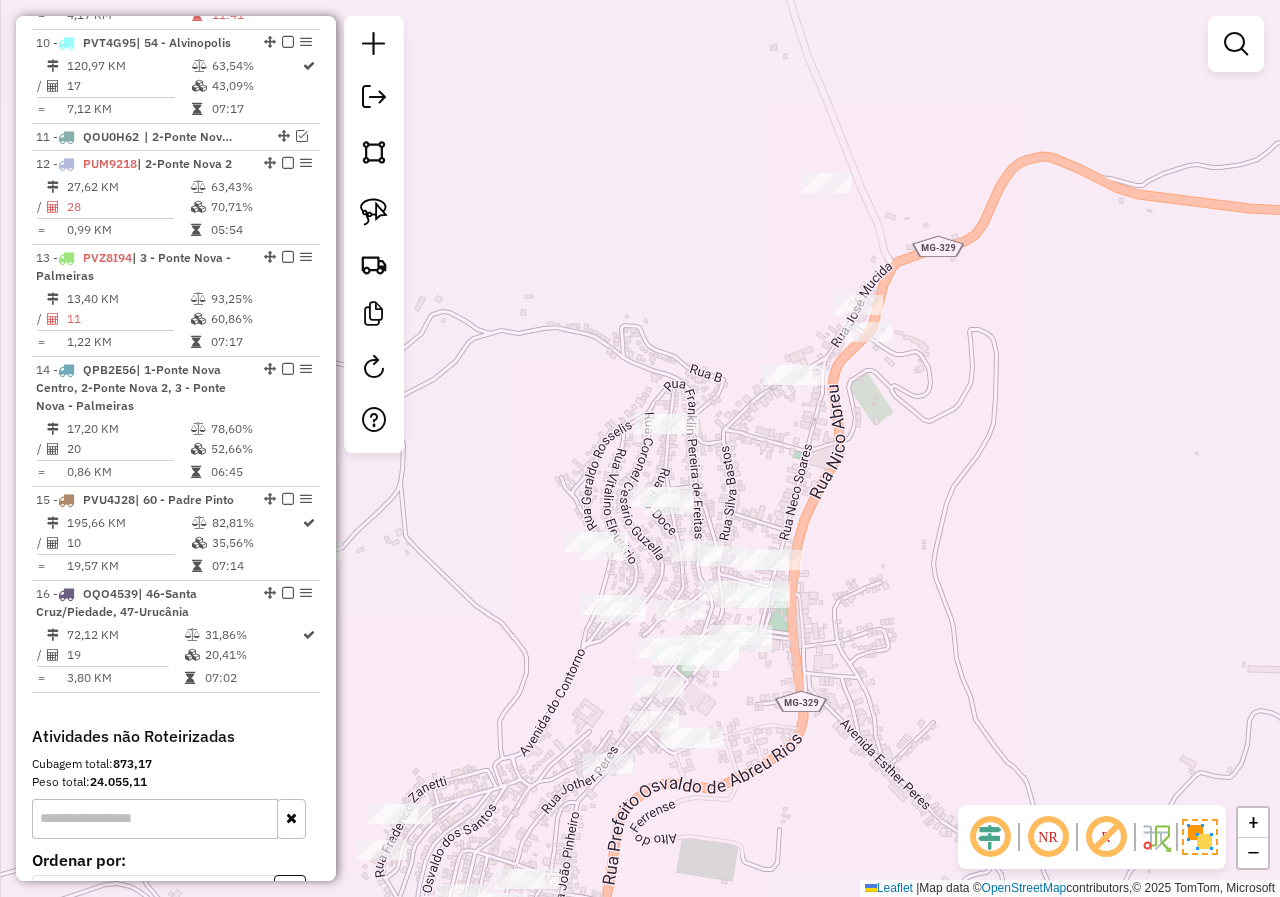 drag, startPoint x: 805, startPoint y: 603, endPoint x: 817, endPoint y: 692, distance: 89.80534 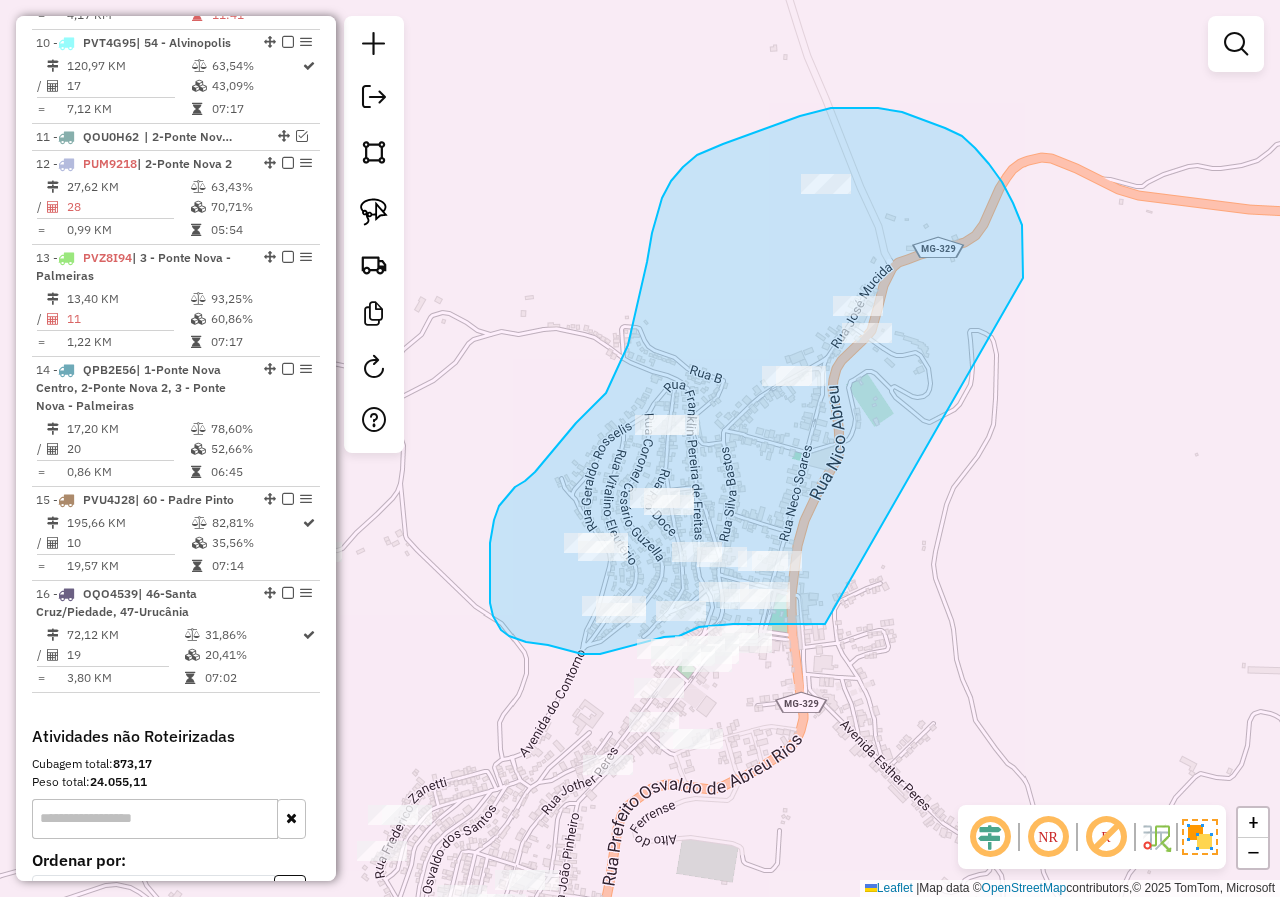 drag, startPoint x: 1023, startPoint y: 265, endPoint x: 883, endPoint y: 614, distance: 376.03323 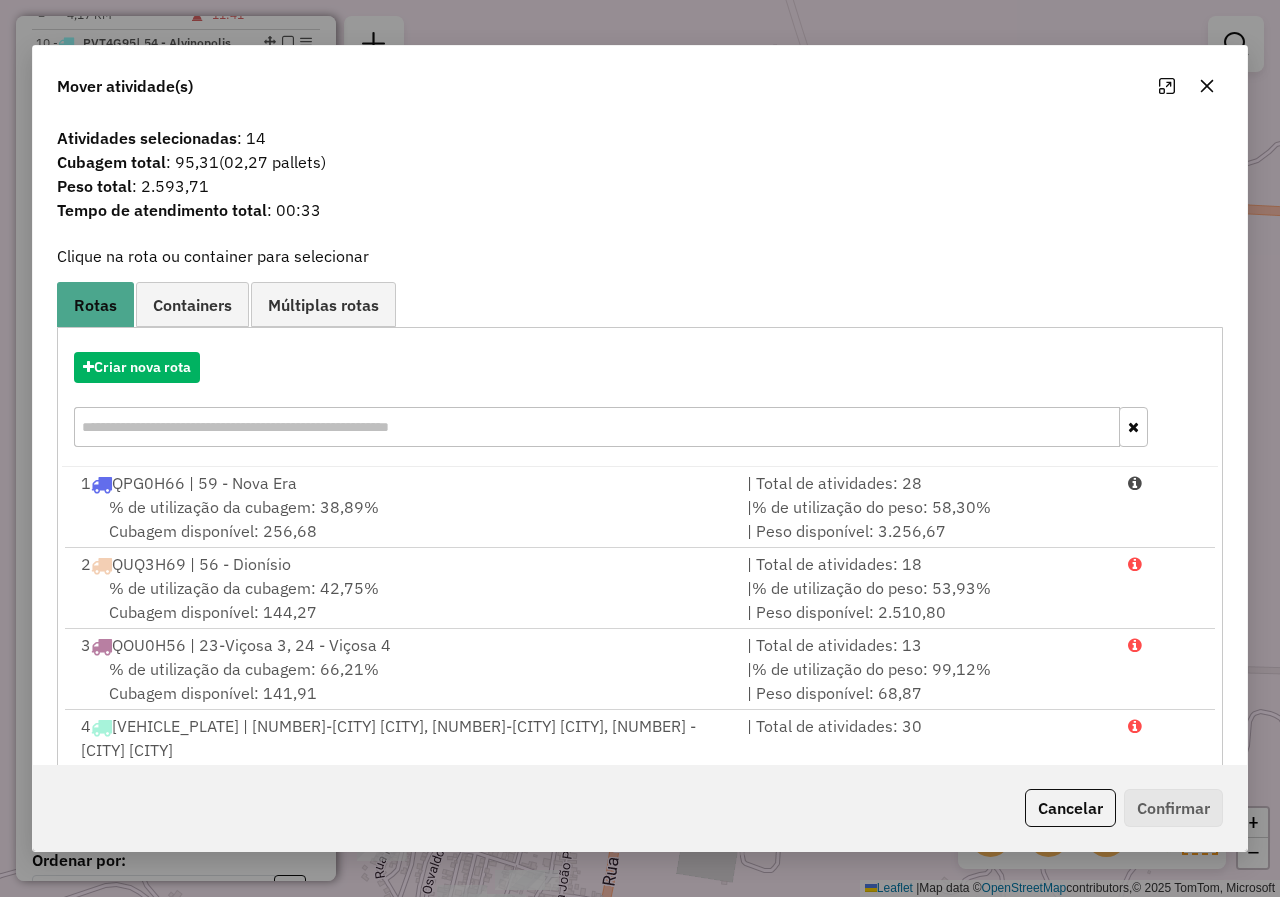 click 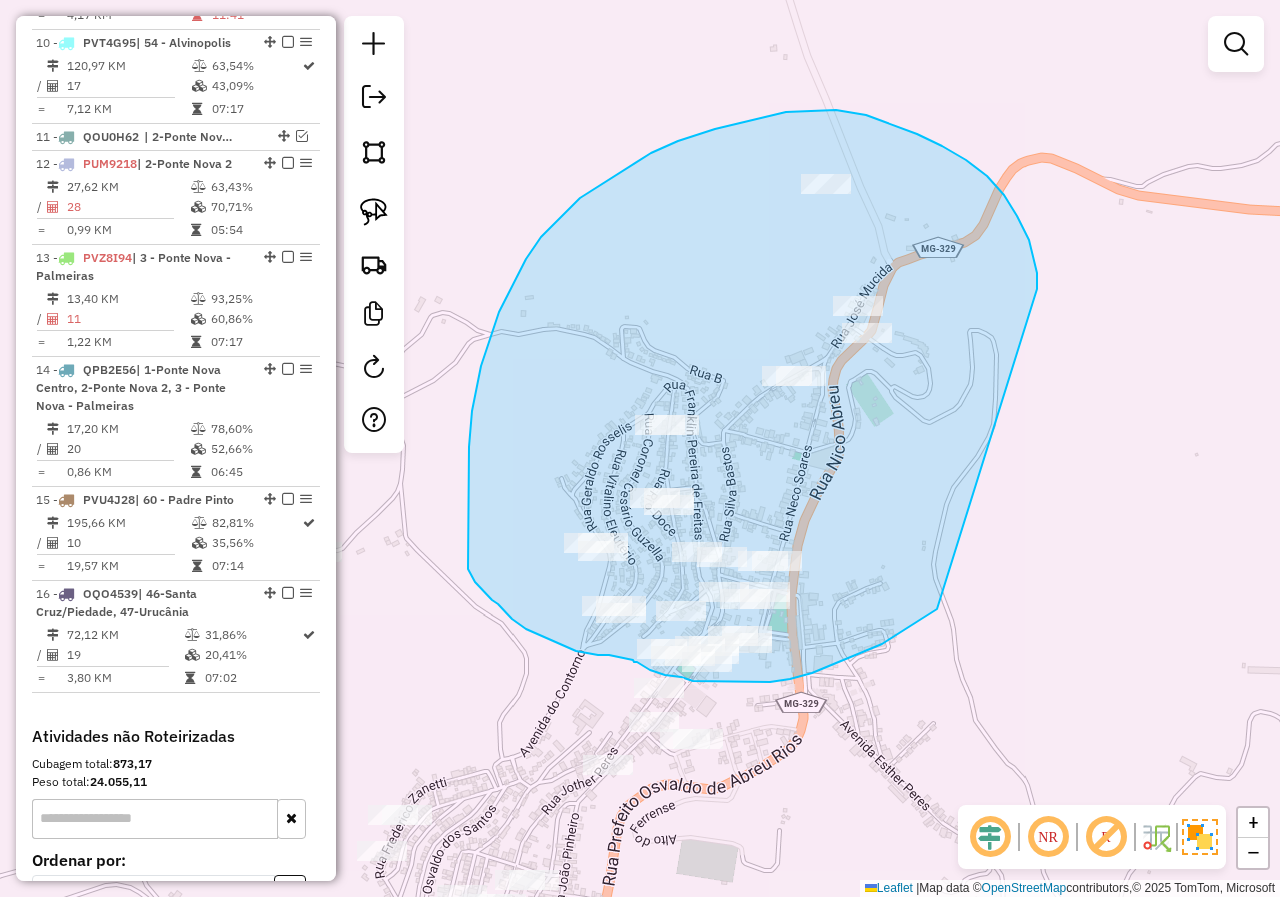 drag, startPoint x: 1037, startPoint y: 289, endPoint x: 976, endPoint y: 591, distance: 308.099 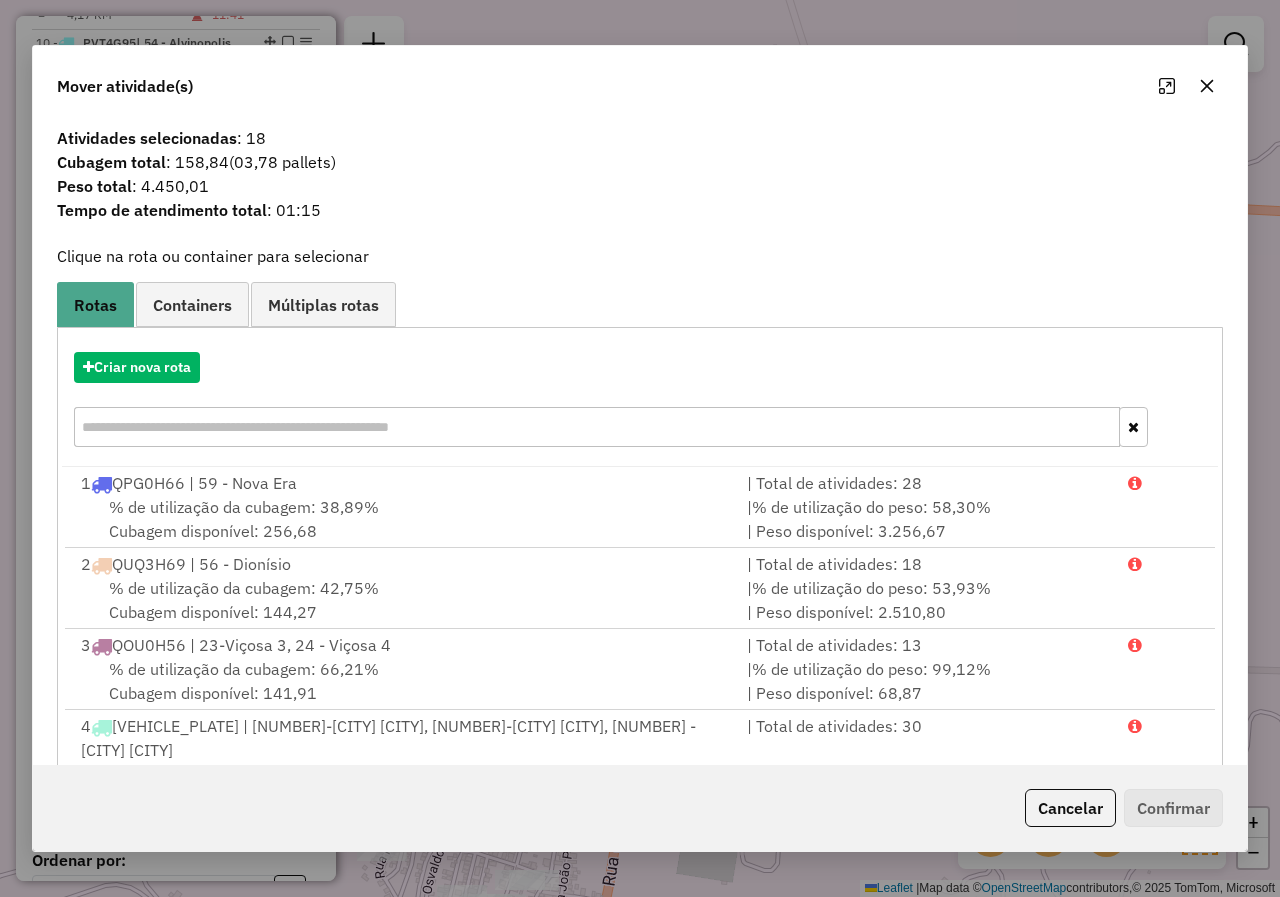 click on "Criar nova rota" at bounding box center (640, 367) 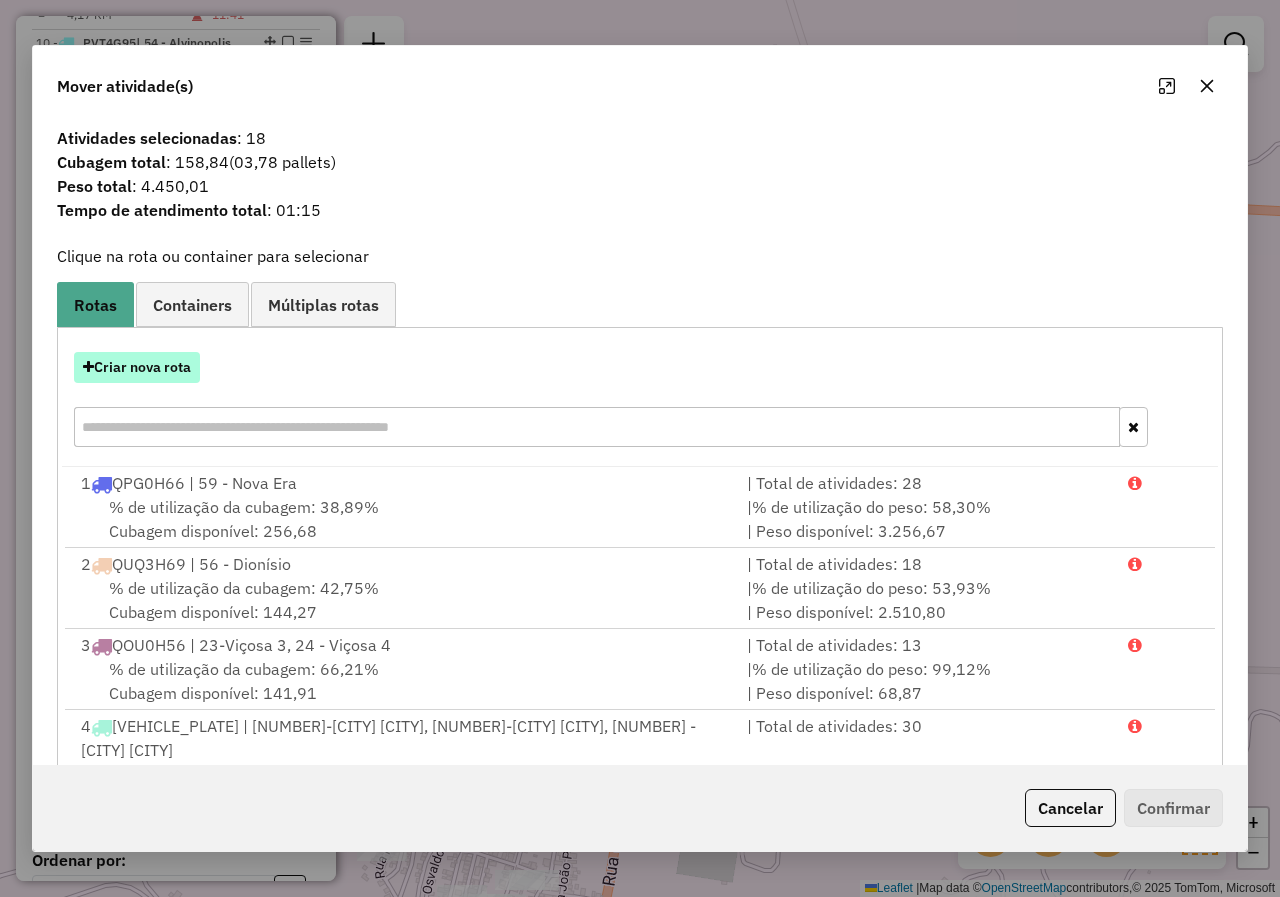 click on "Criar nova rota" at bounding box center [137, 367] 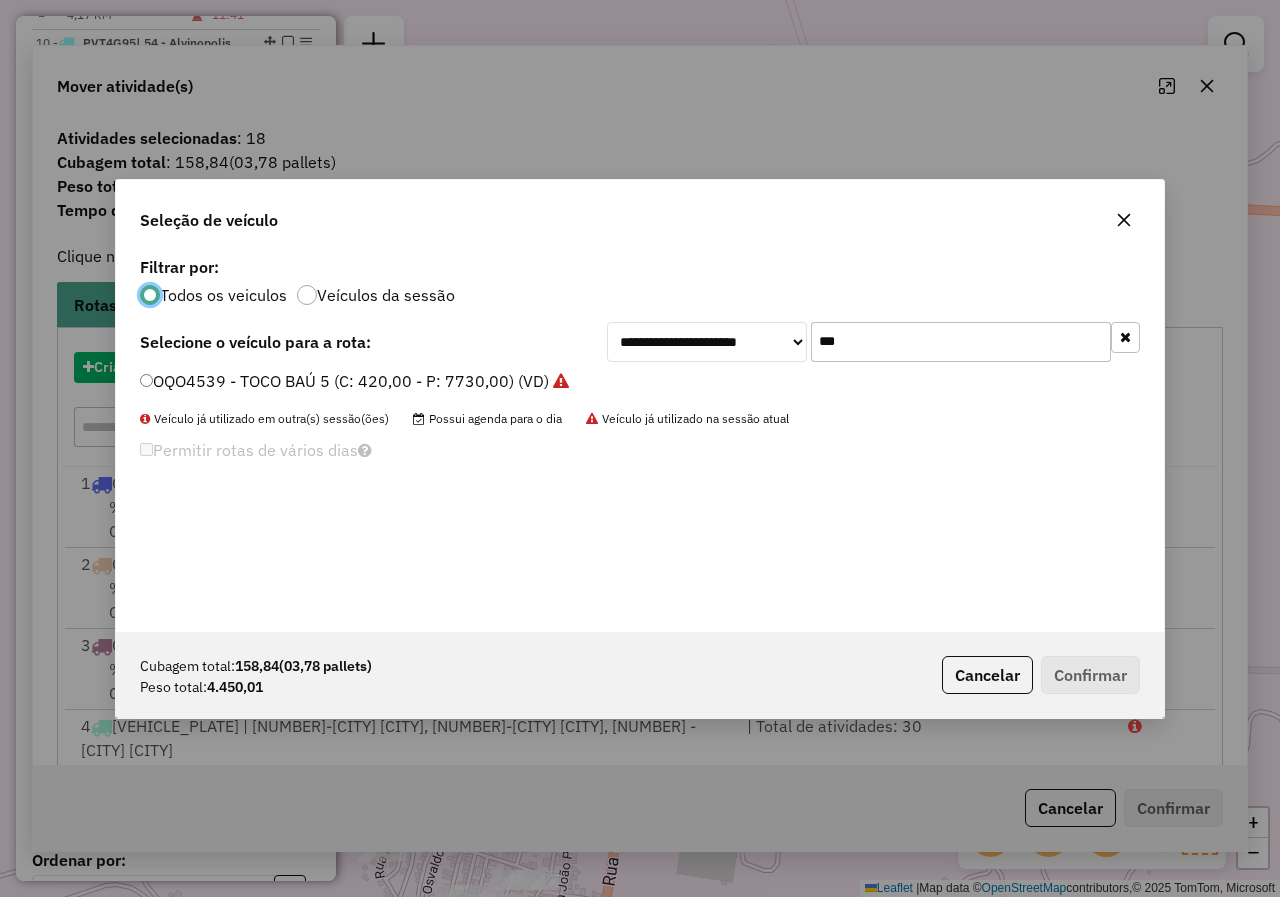 scroll, scrollTop: 11, scrollLeft: 6, axis: both 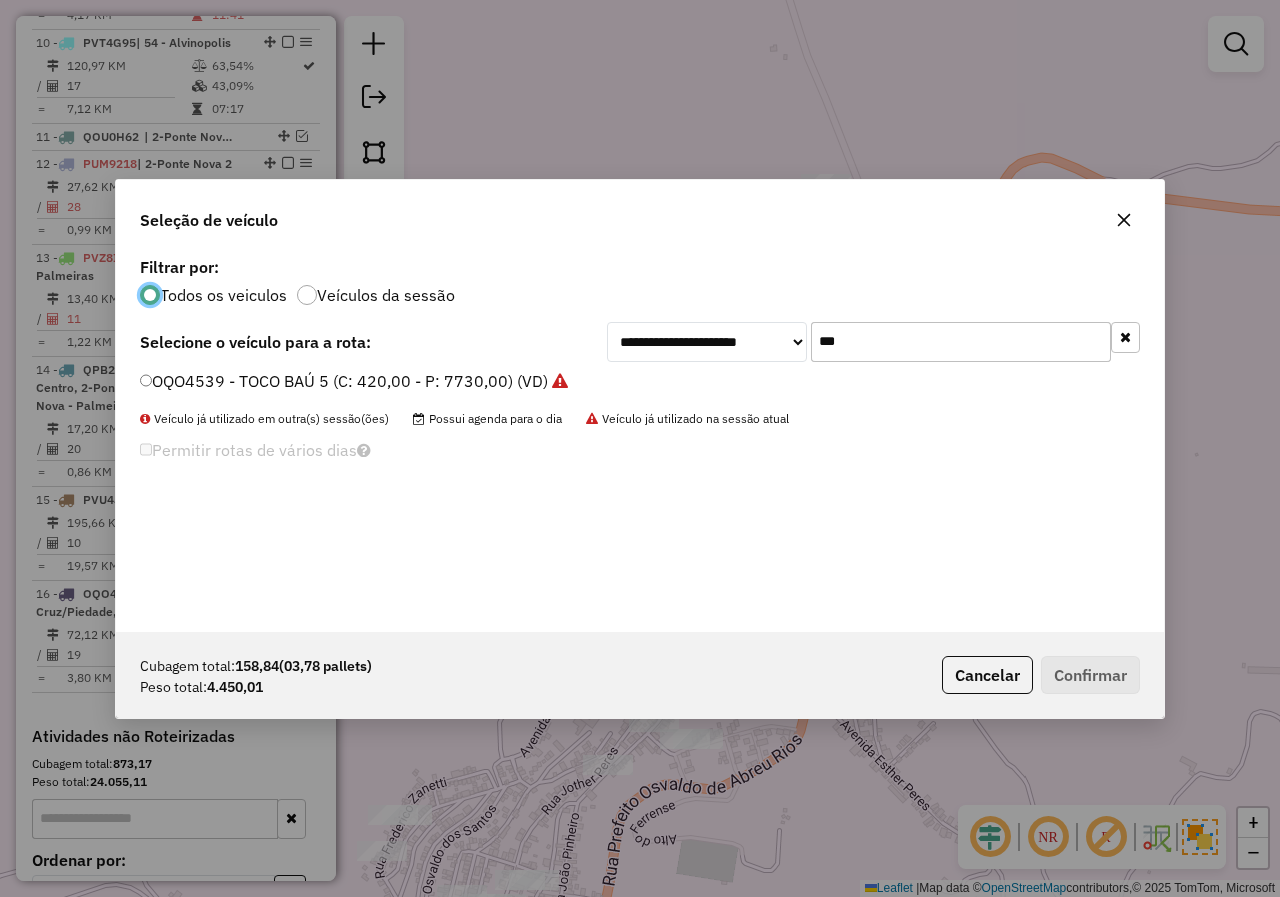 drag, startPoint x: 758, startPoint y: 352, endPoint x: 662, endPoint y: 352, distance: 96 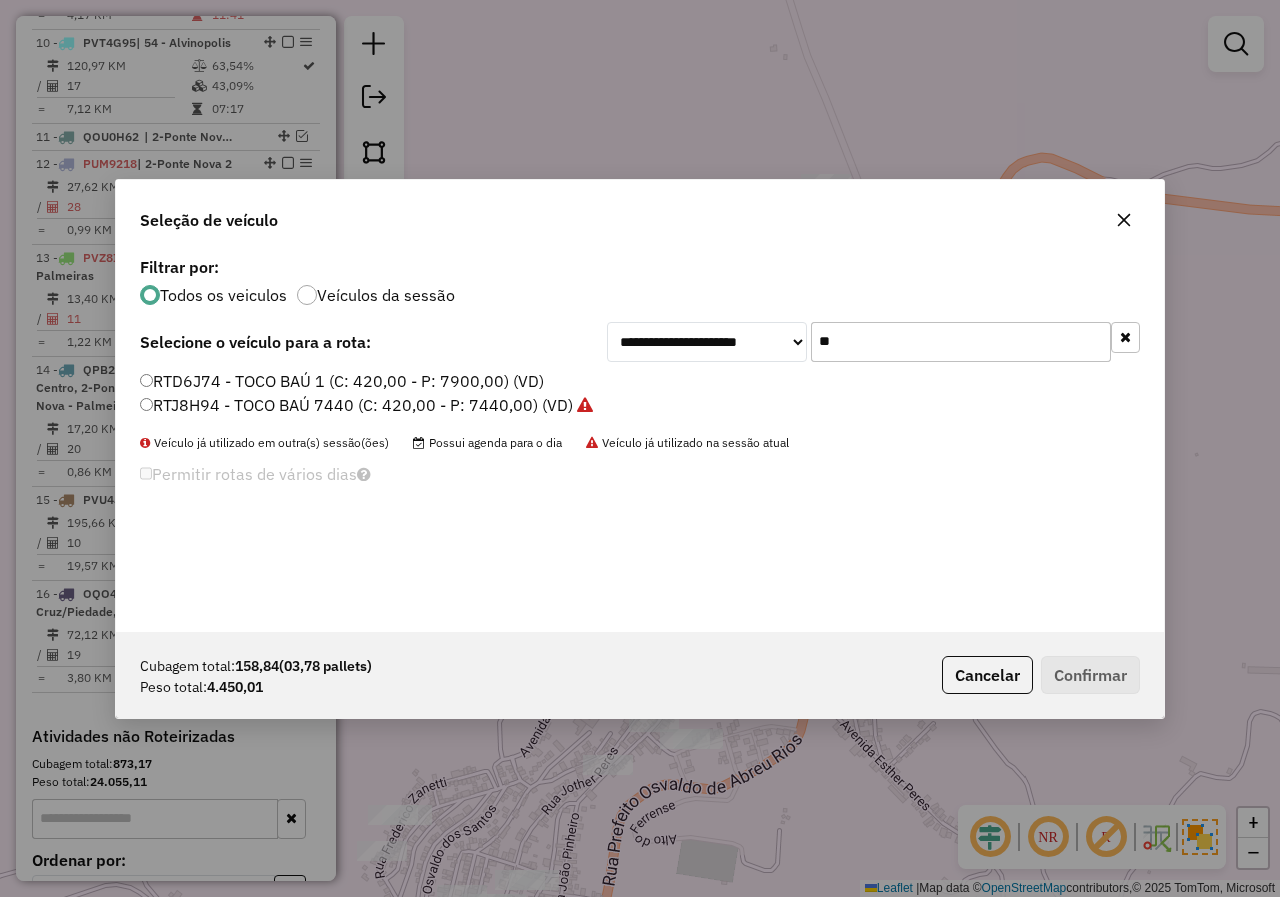 type on "***" 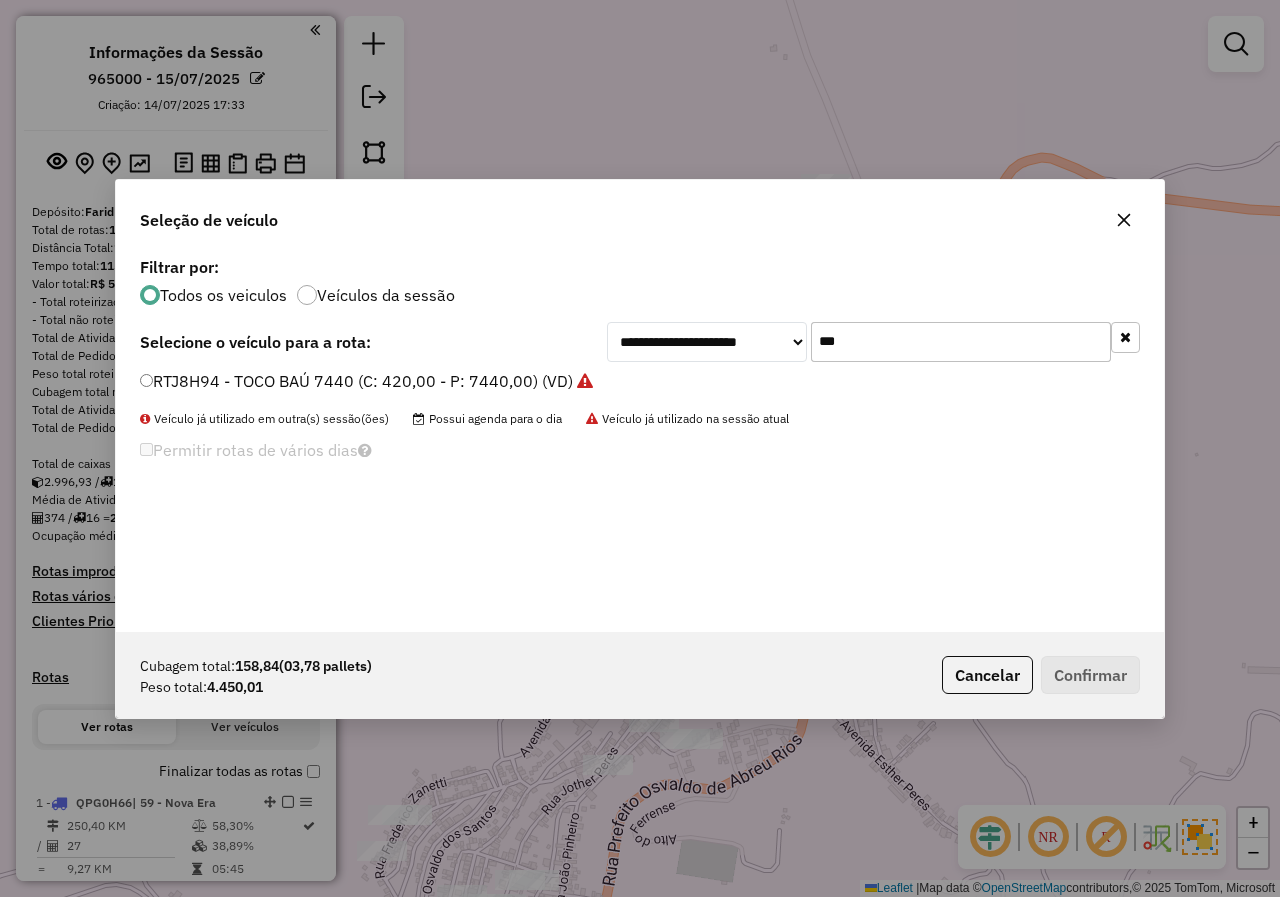 click on "RTJ8H94 - TOCO BAÚ 7440 (C: 420,00 - P: 7440,00) (VD)" 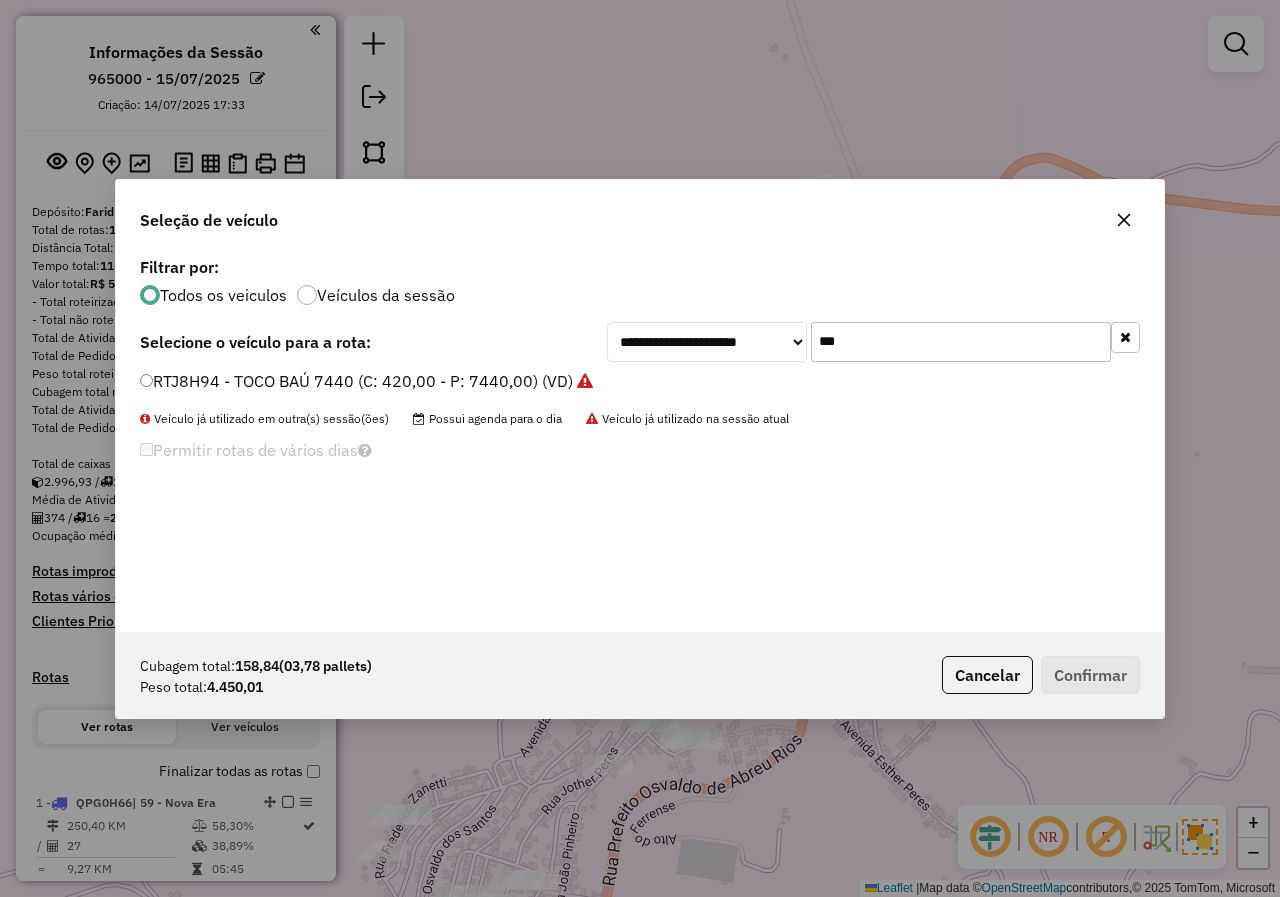 scroll, scrollTop: 0, scrollLeft: 0, axis: both 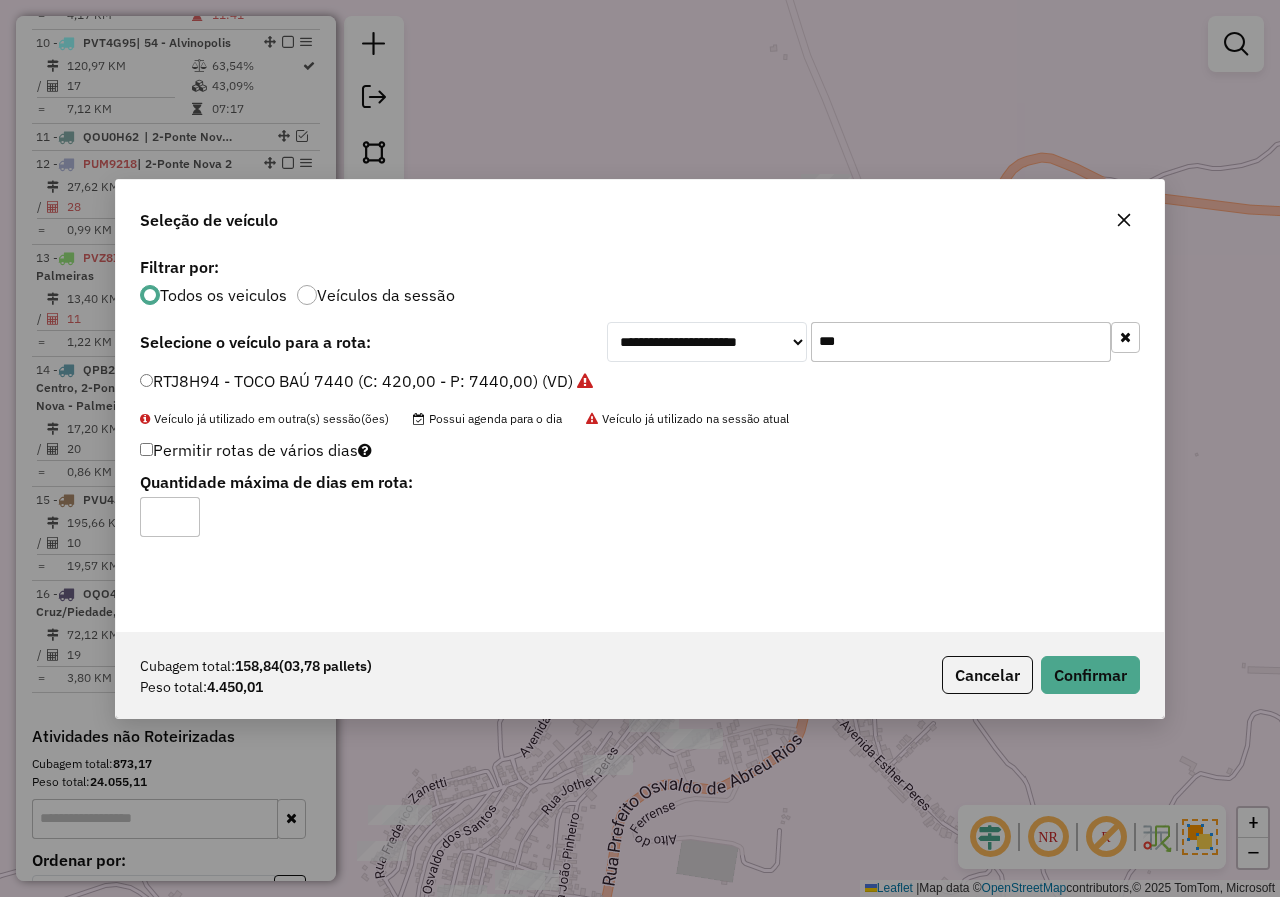 drag, startPoint x: 918, startPoint y: 338, endPoint x: 666, endPoint y: 343, distance: 252.04959 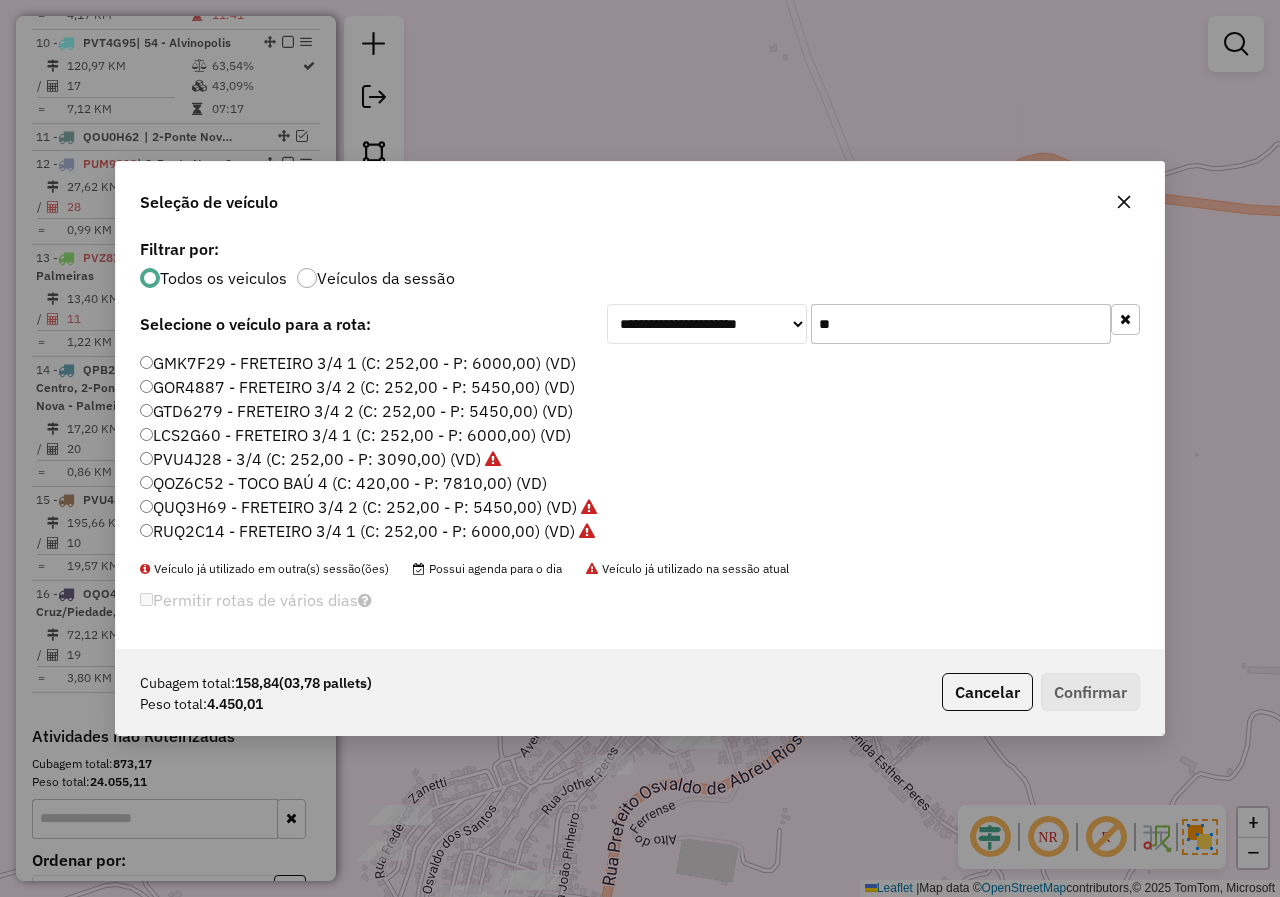 type on "**" 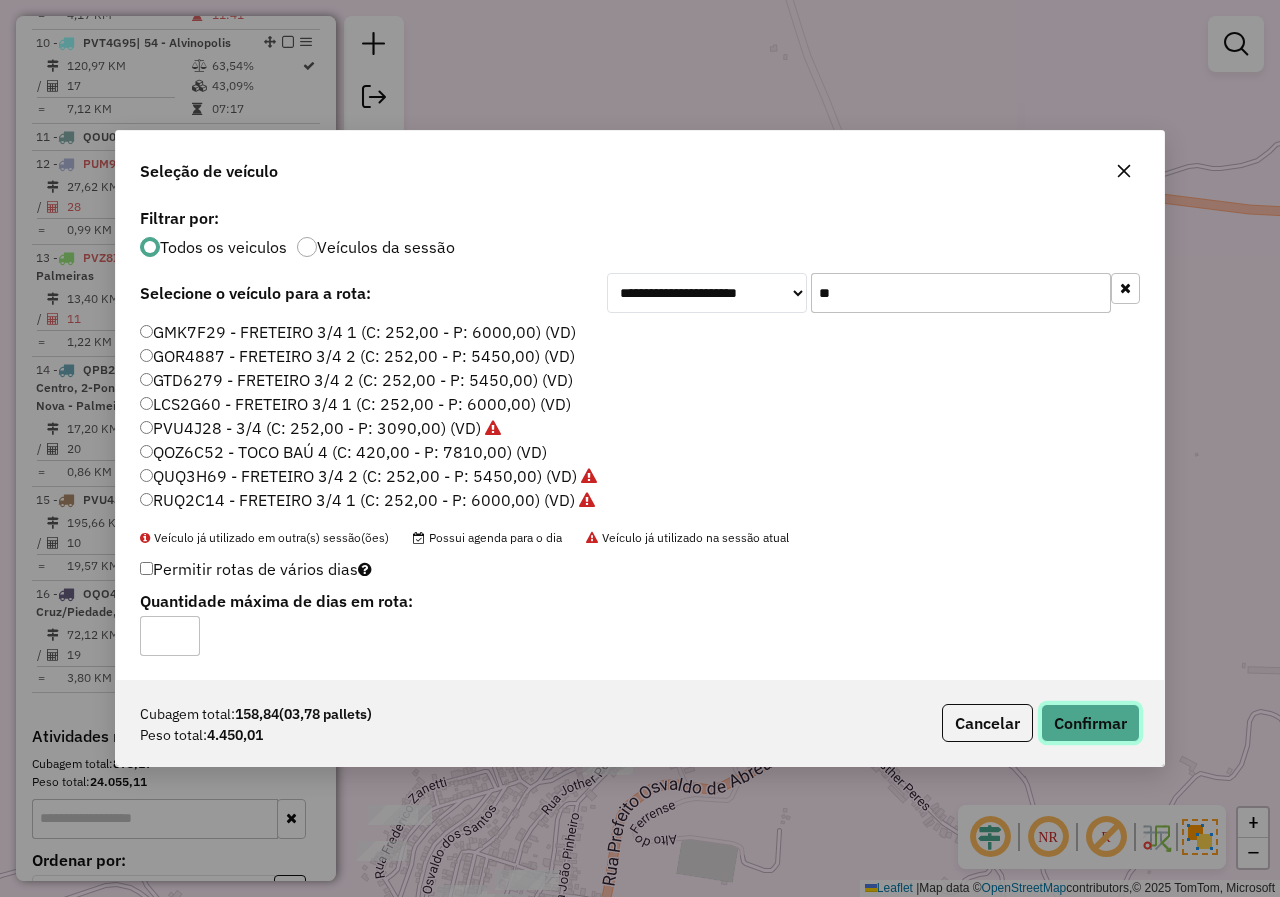 click on "Confirmar" 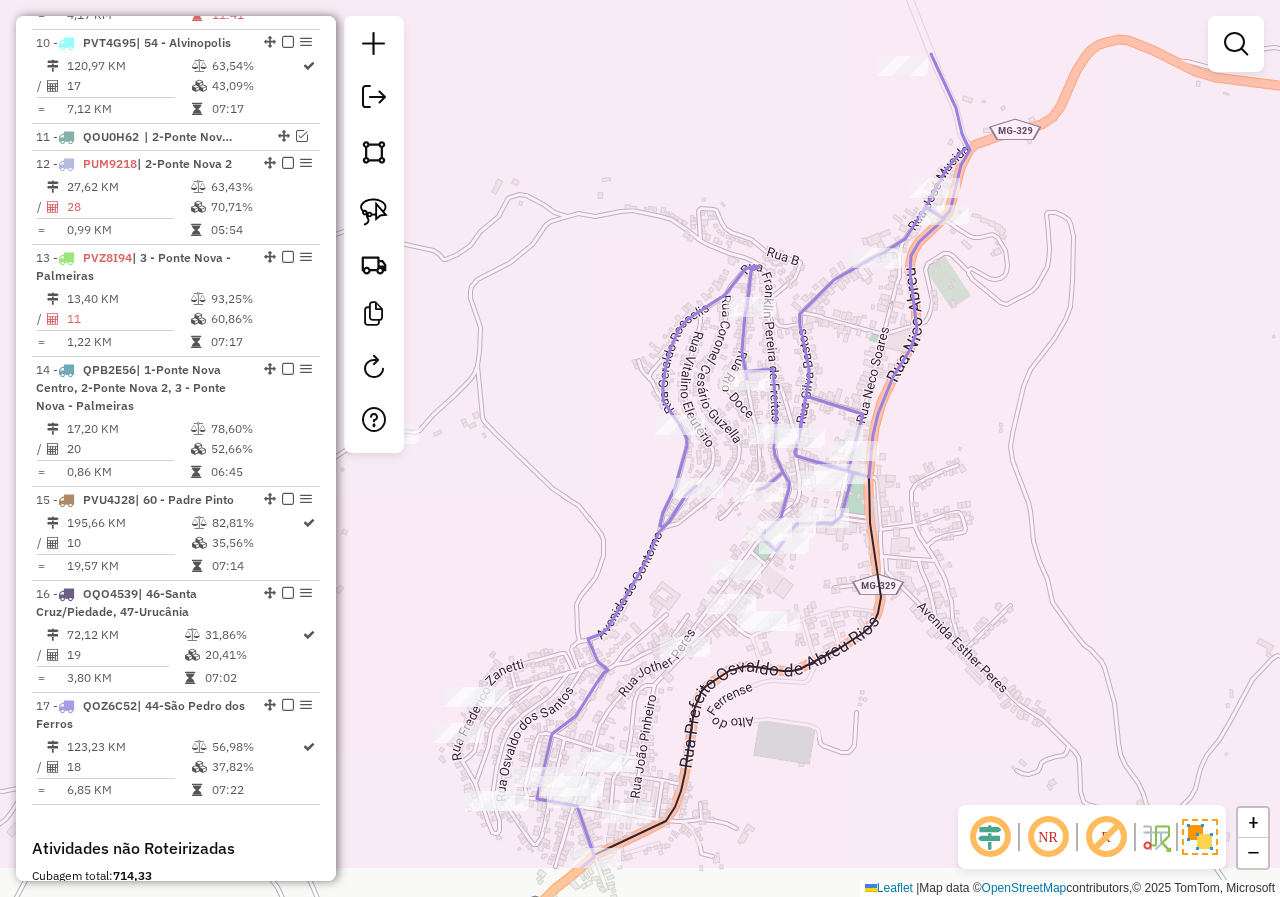 drag, startPoint x: 774, startPoint y: 769, endPoint x: 995, endPoint y: 324, distance: 496.8561 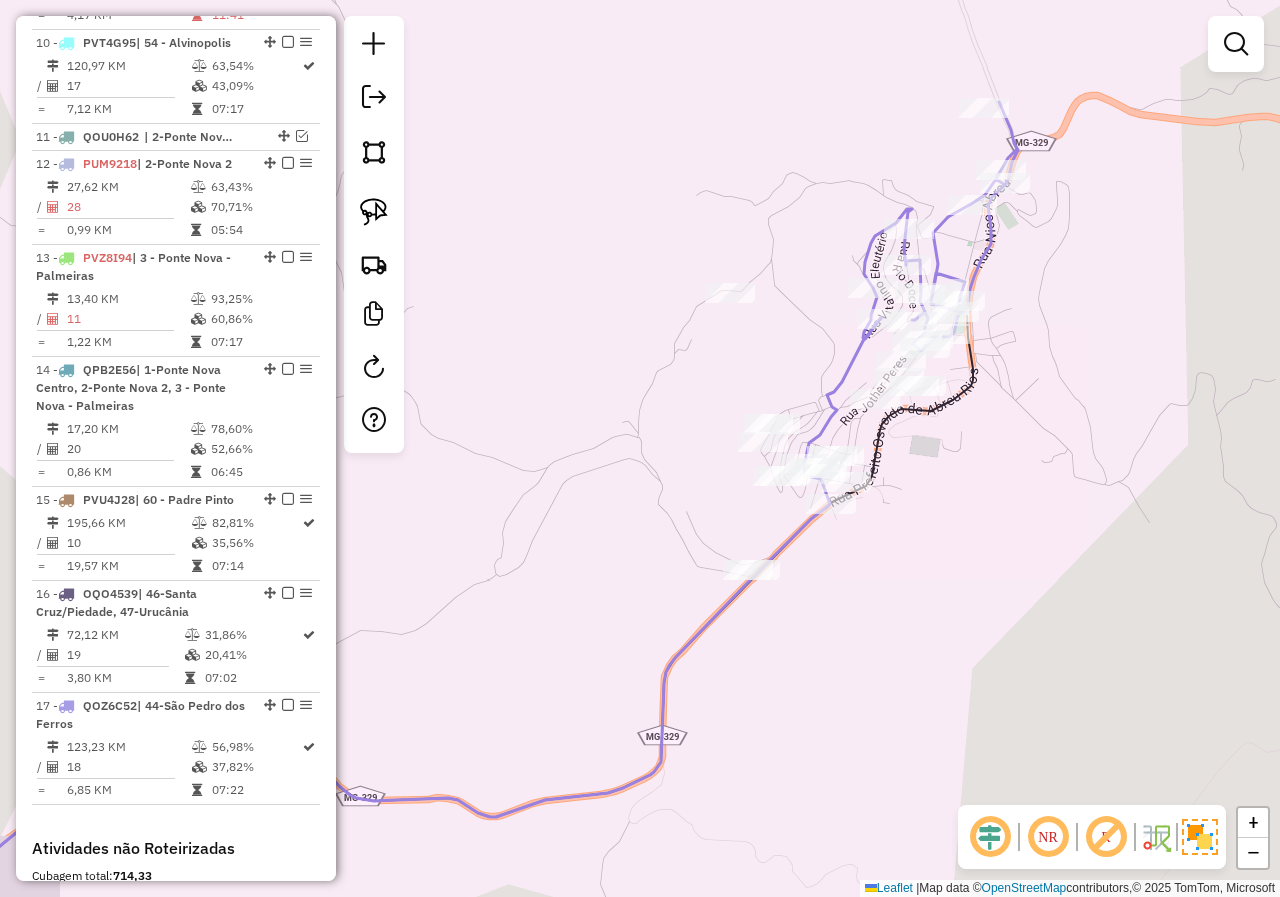 drag, startPoint x: 926, startPoint y: 418, endPoint x: 914, endPoint y: 465, distance: 48.507732 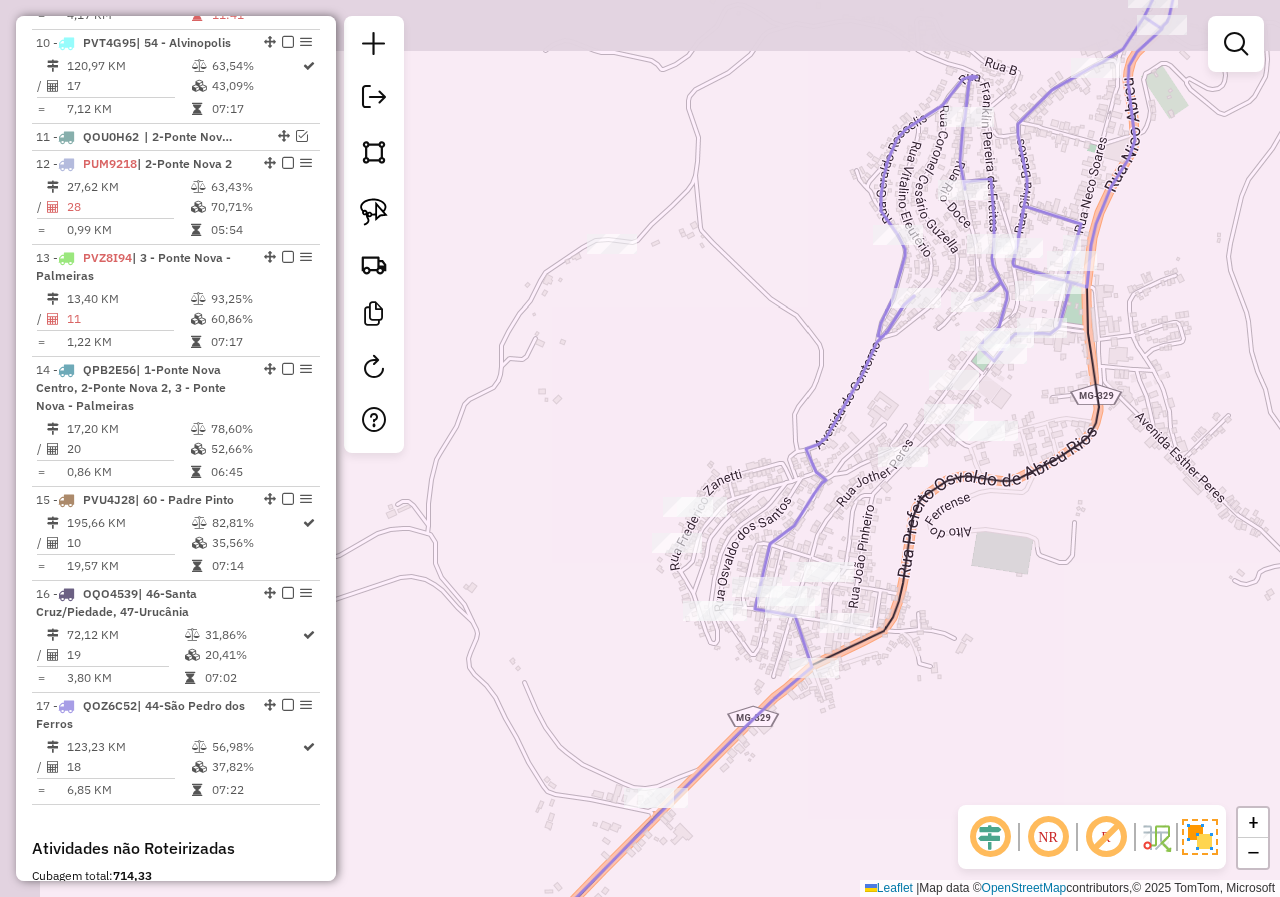 drag, startPoint x: 915, startPoint y: 490, endPoint x: 991, endPoint y: 554, distance: 99.35794 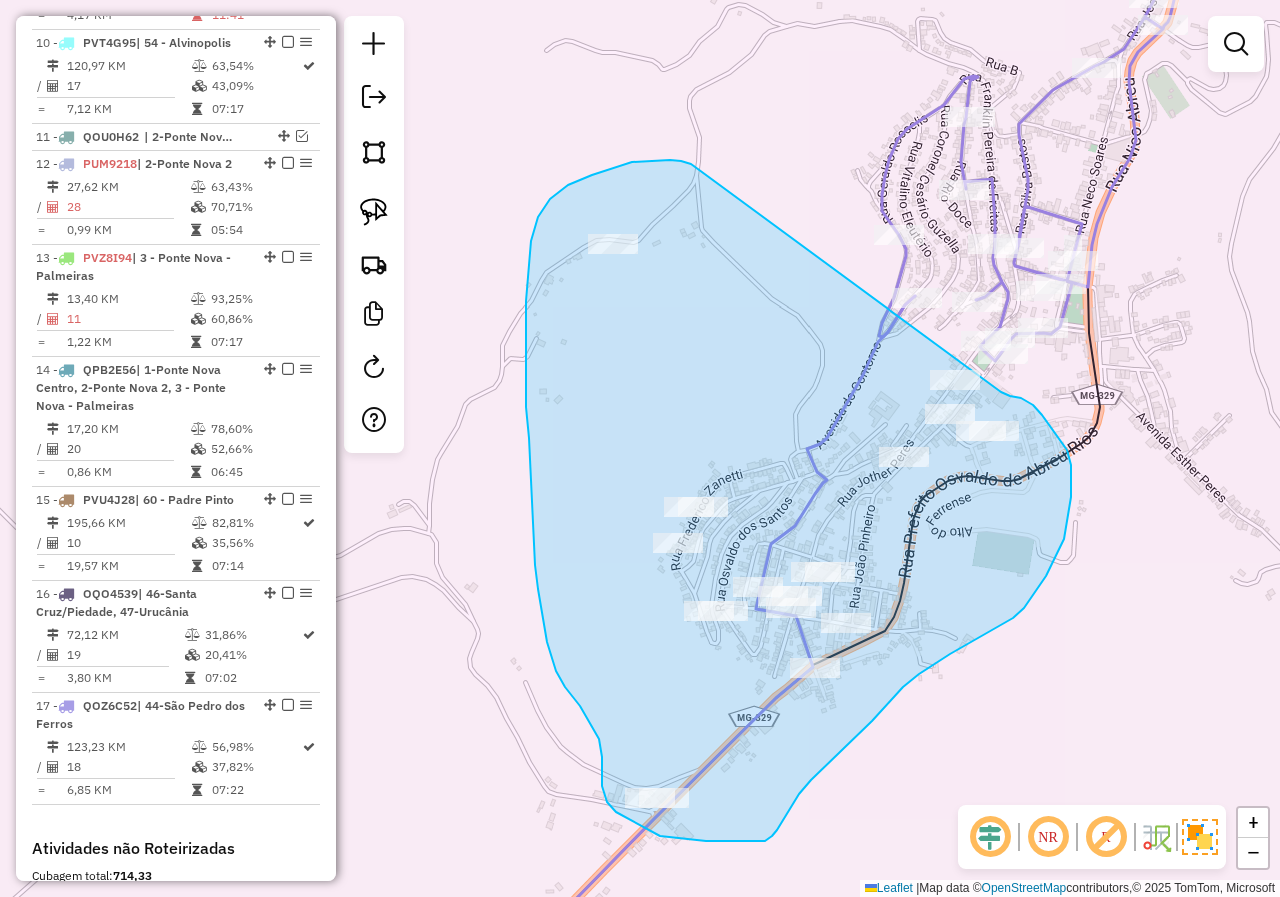 drag, startPoint x: 670, startPoint y: 160, endPoint x: 1001, endPoint y: 392, distance: 404.2091 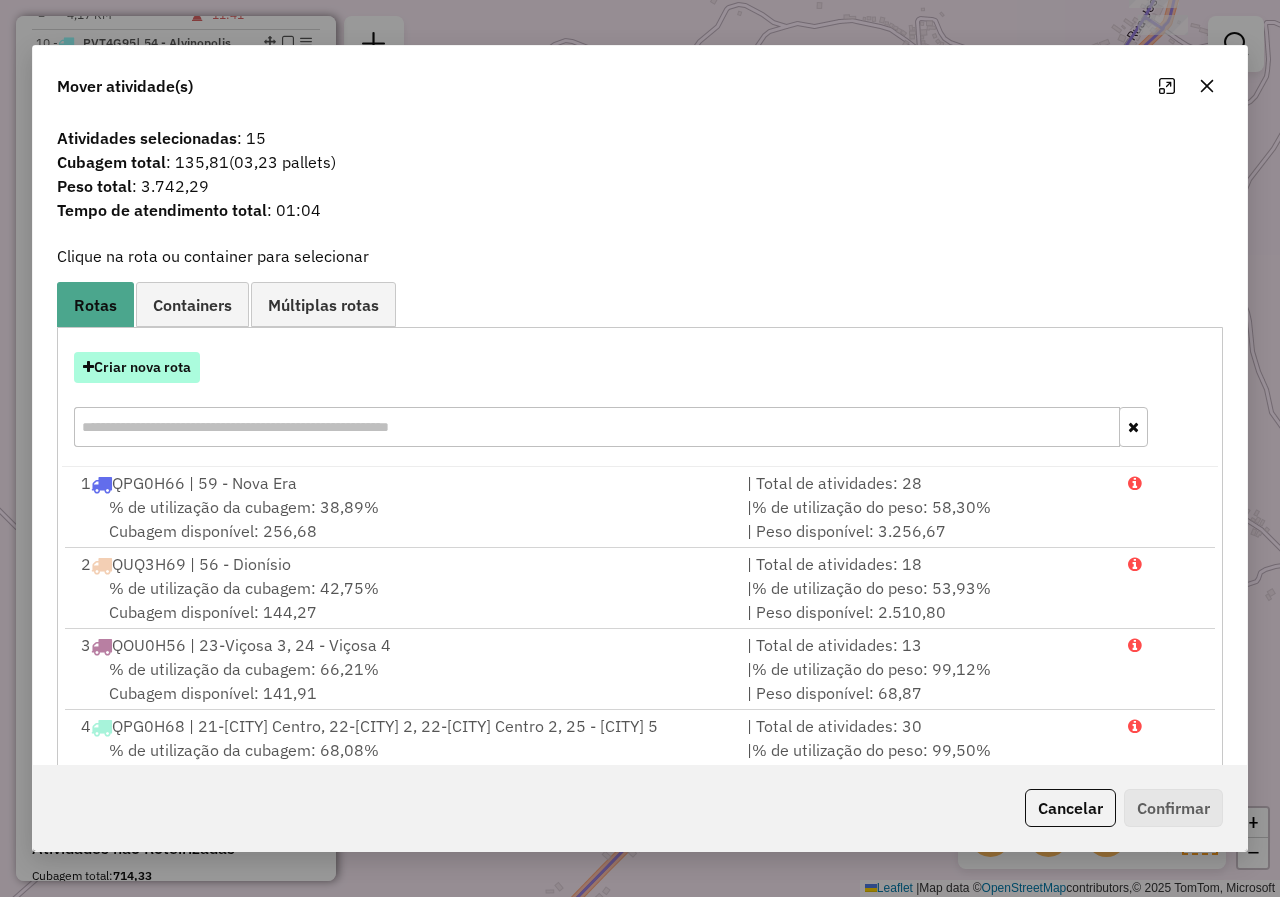 click on "Criar nova rota" at bounding box center [137, 367] 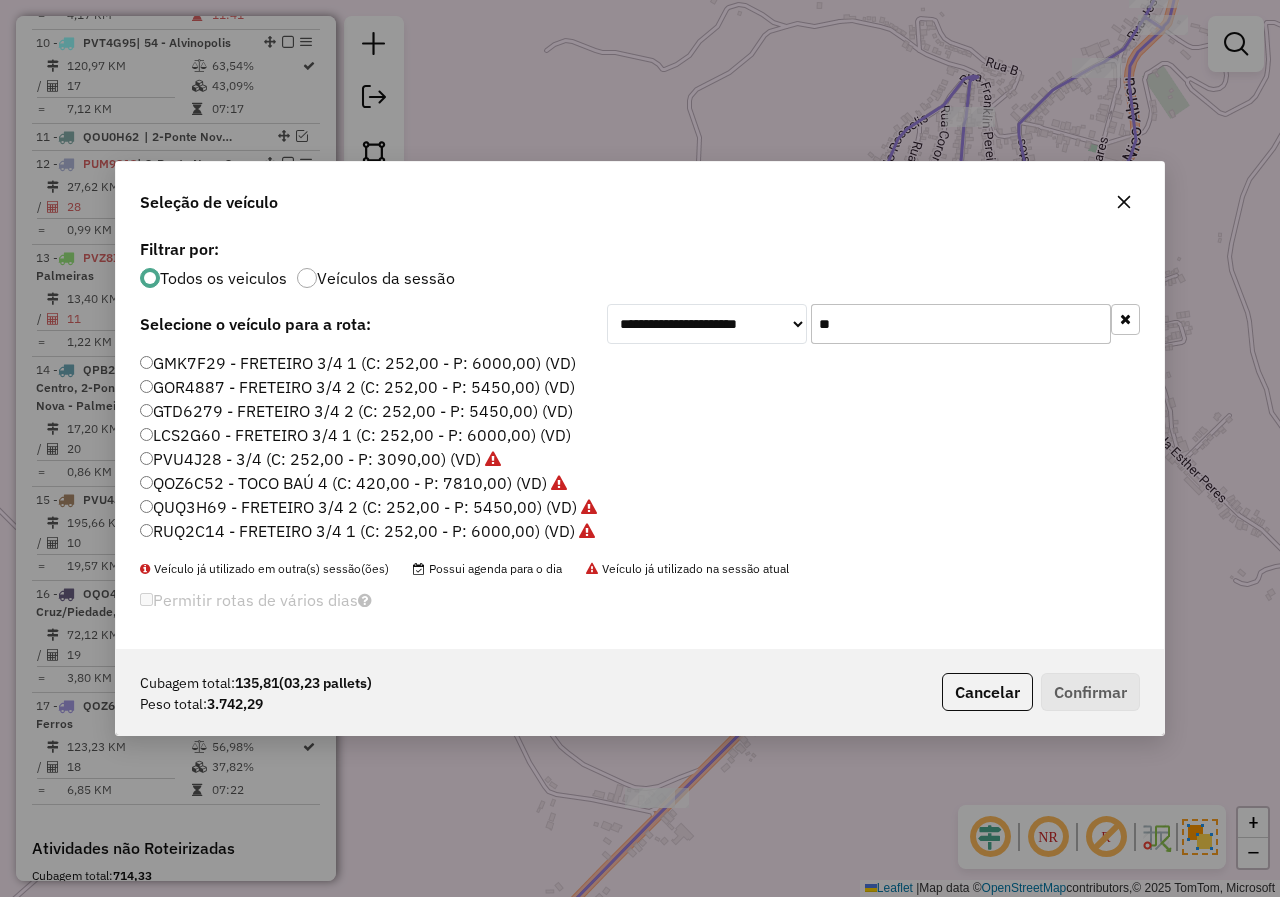 scroll, scrollTop: 11, scrollLeft: 6, axis: both 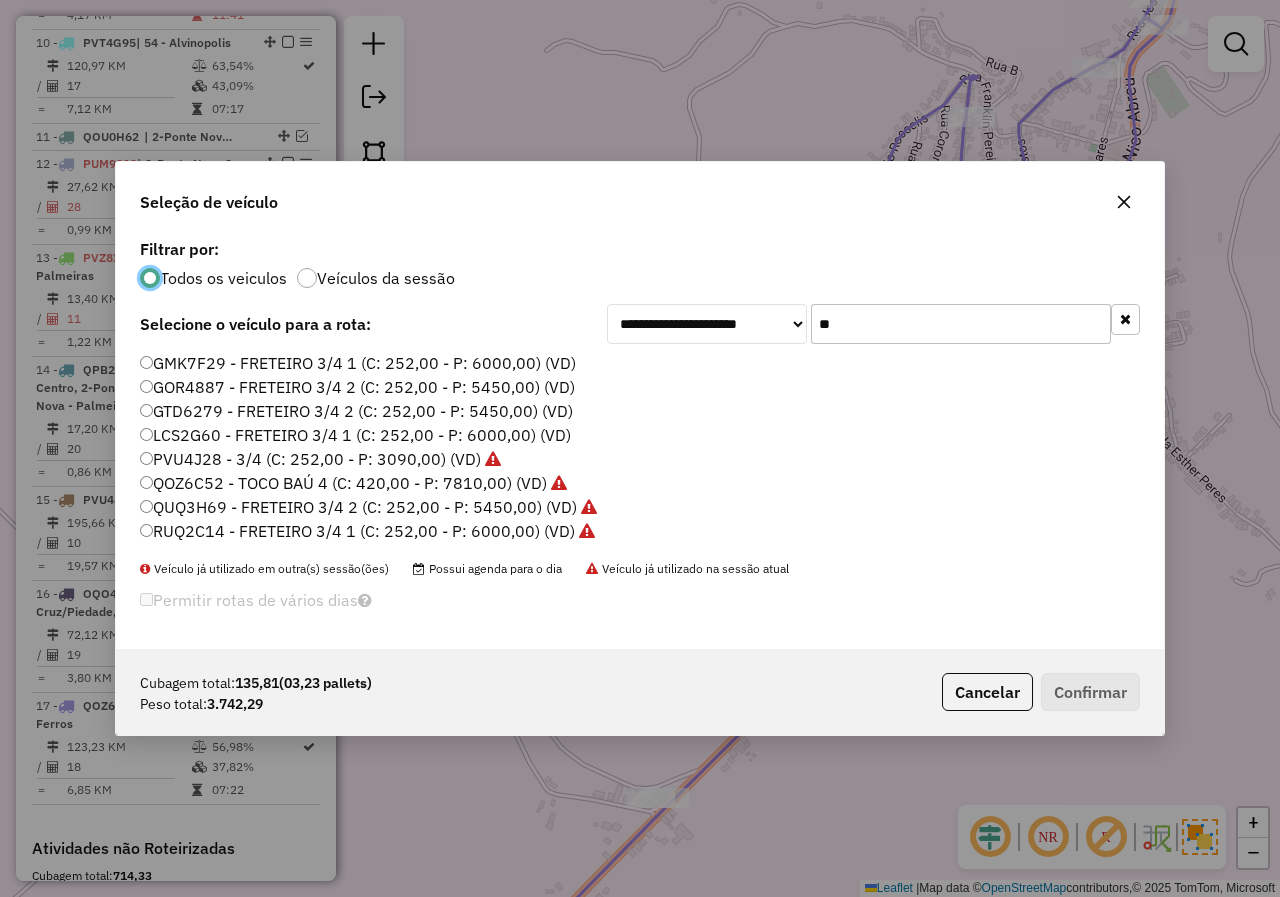drag, startPoint x: 723, startPoint y: 296, endPoint x: 686, endPoint y: 295, distance: 37.01351 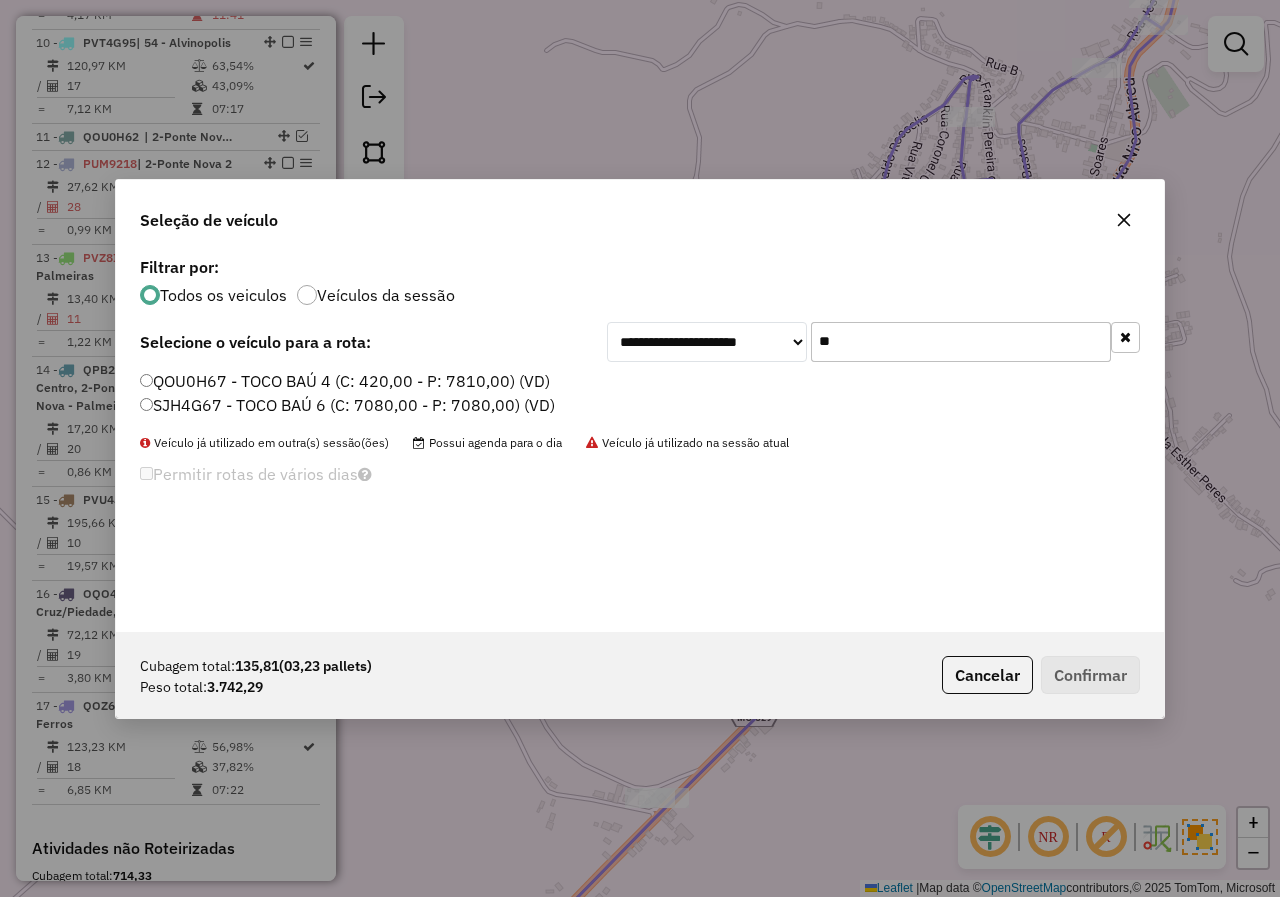 type on "**" 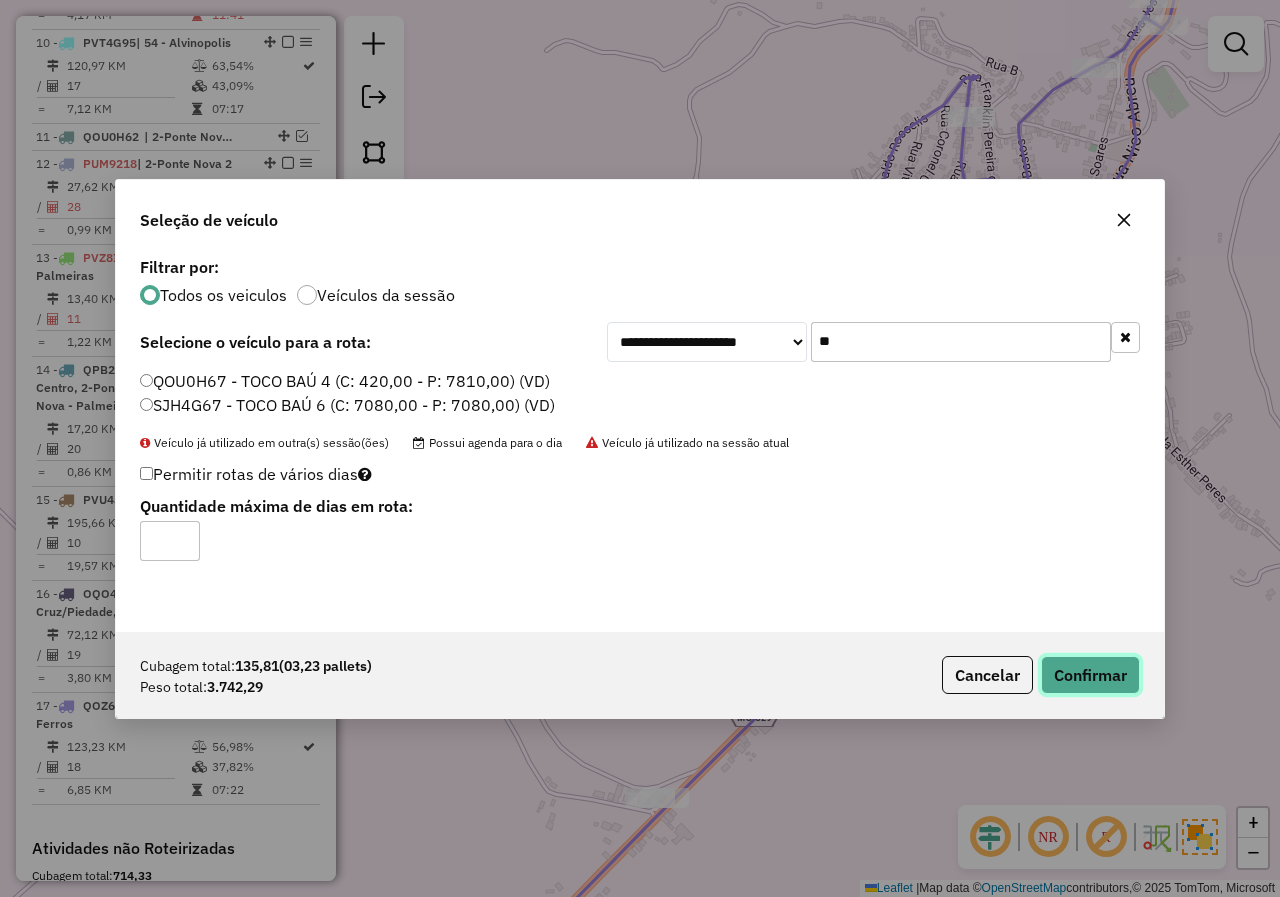 click on "Confirmar" 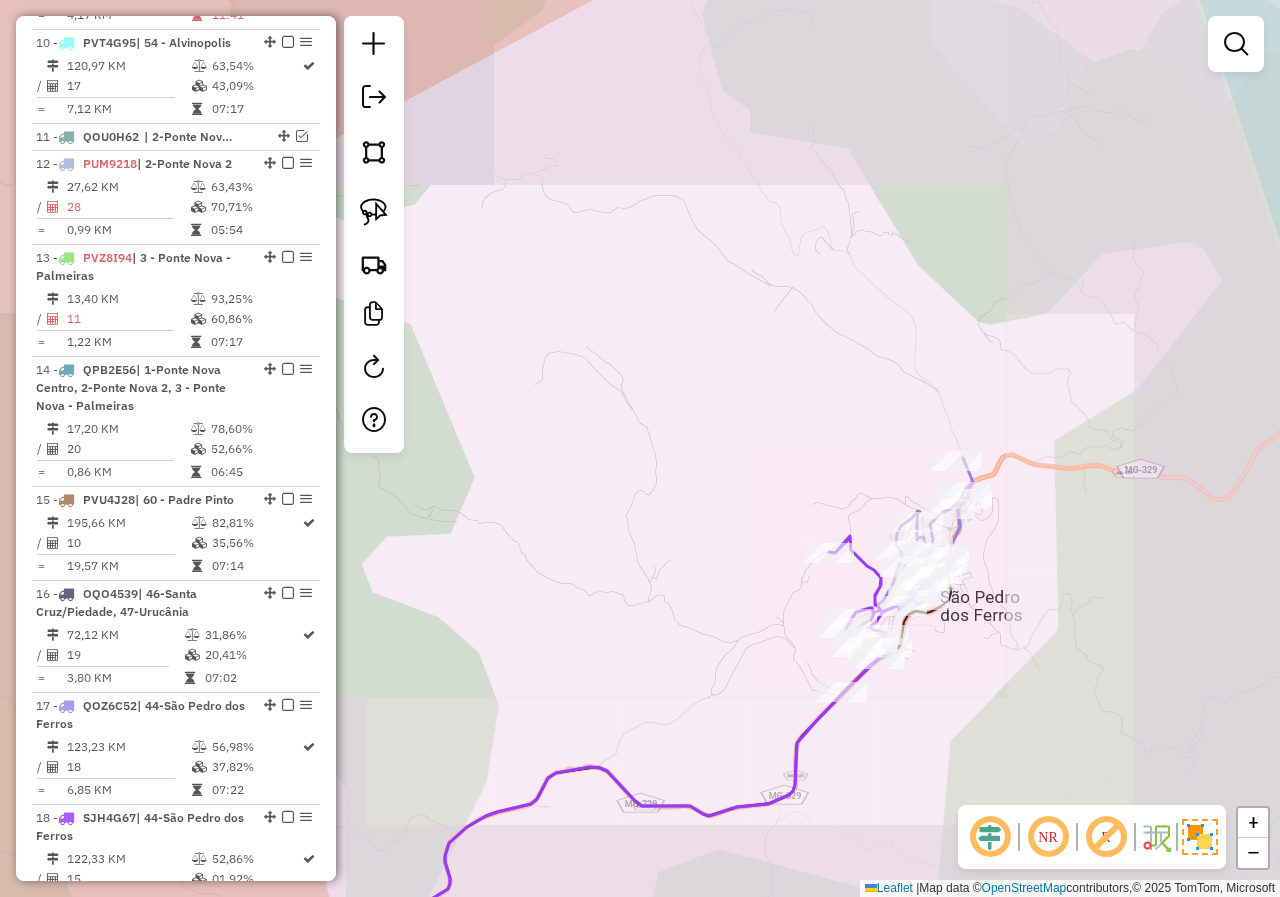 drag, startPoint x: 895, startPoint y: 771, endPoint x: 933, endPoint y: 638, distance: 138.32208 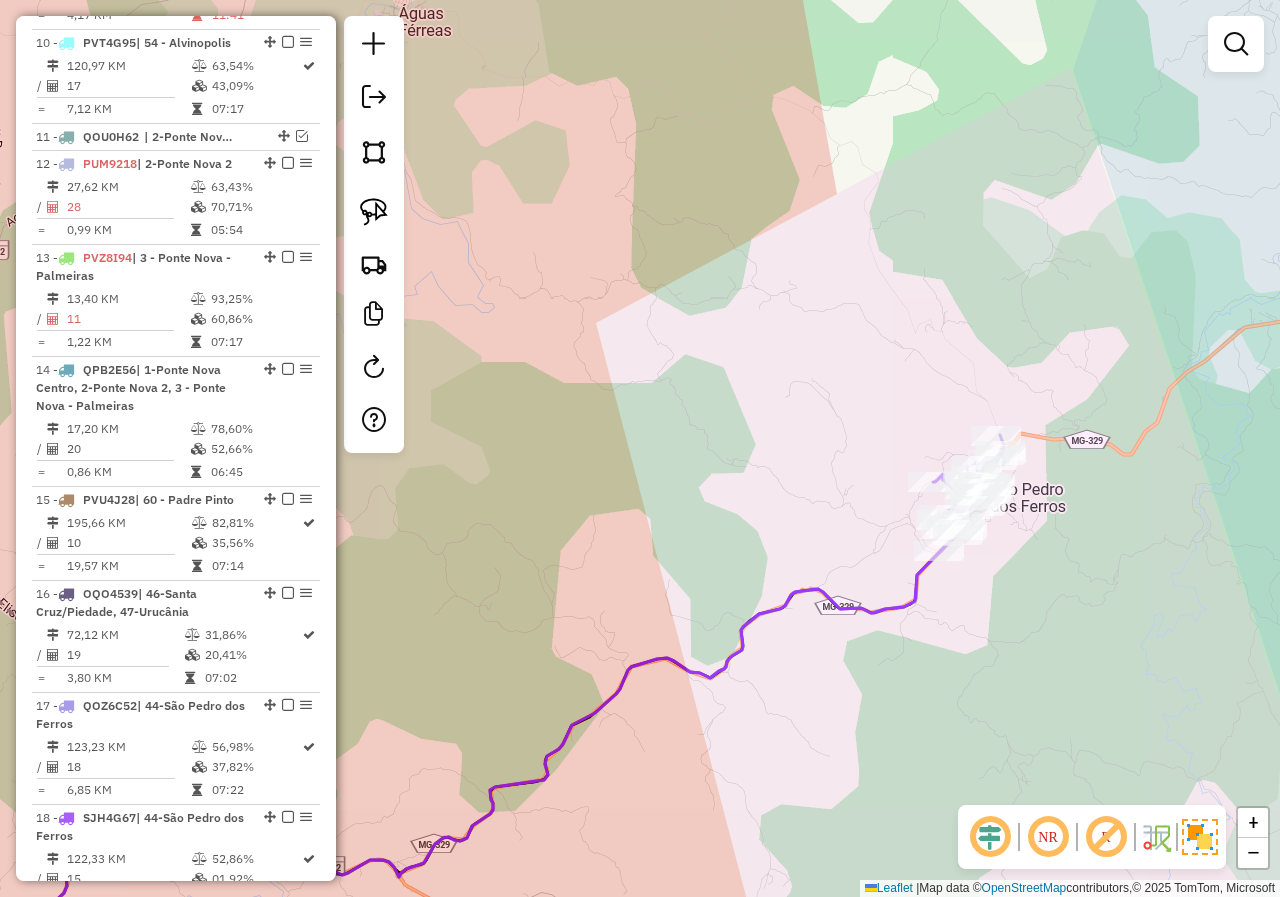 drag, startPoint x: 829, startPoint y: 728, endPoint x: 962, endPoint y: 572, distance: 205 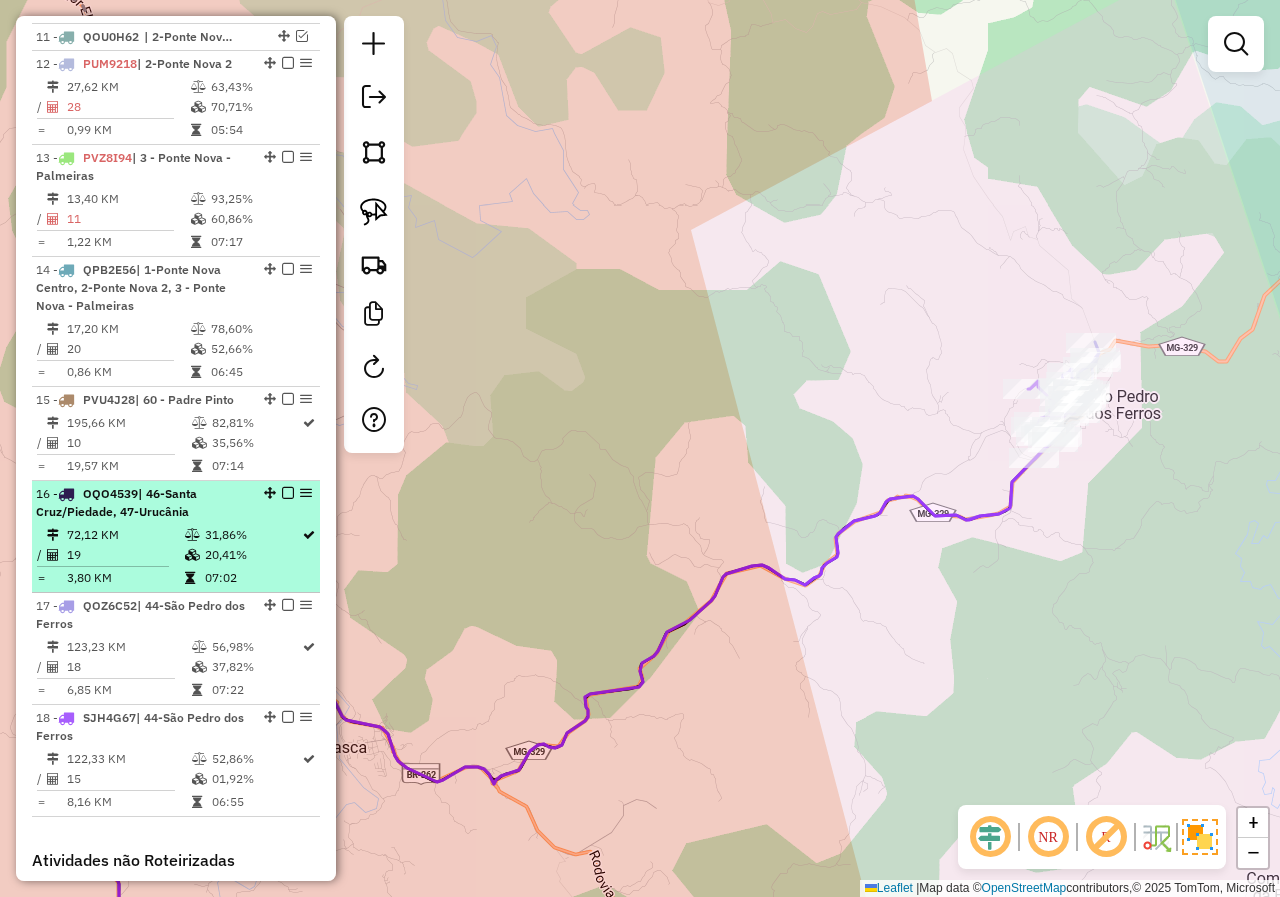 scroll, scrollTop: 1896, scrollLeft: 0, axis: vertical 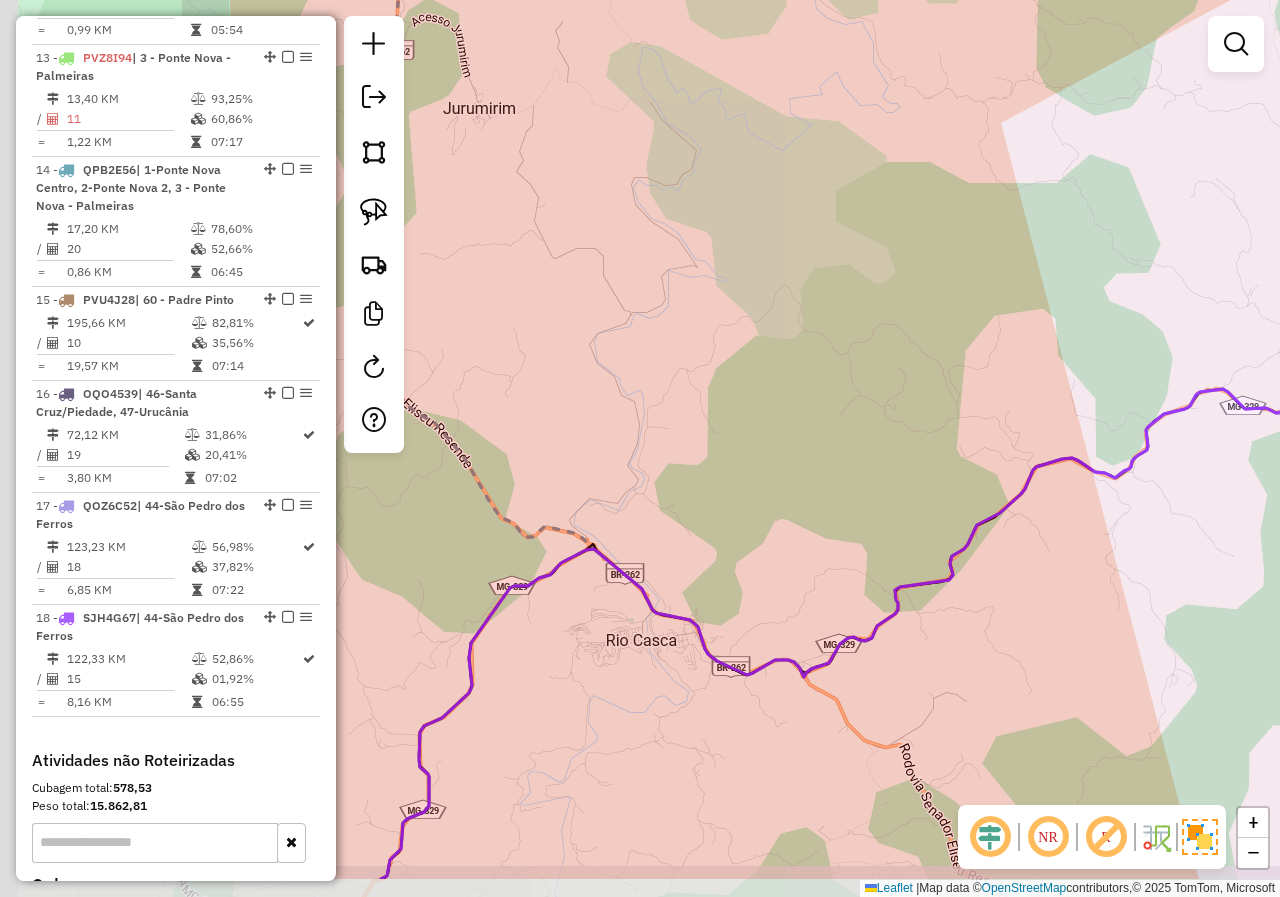 drag, startPoint x: 621, startPoint y: 739, endPoint x: 933, endPoint y: 632, distance: 329.83783 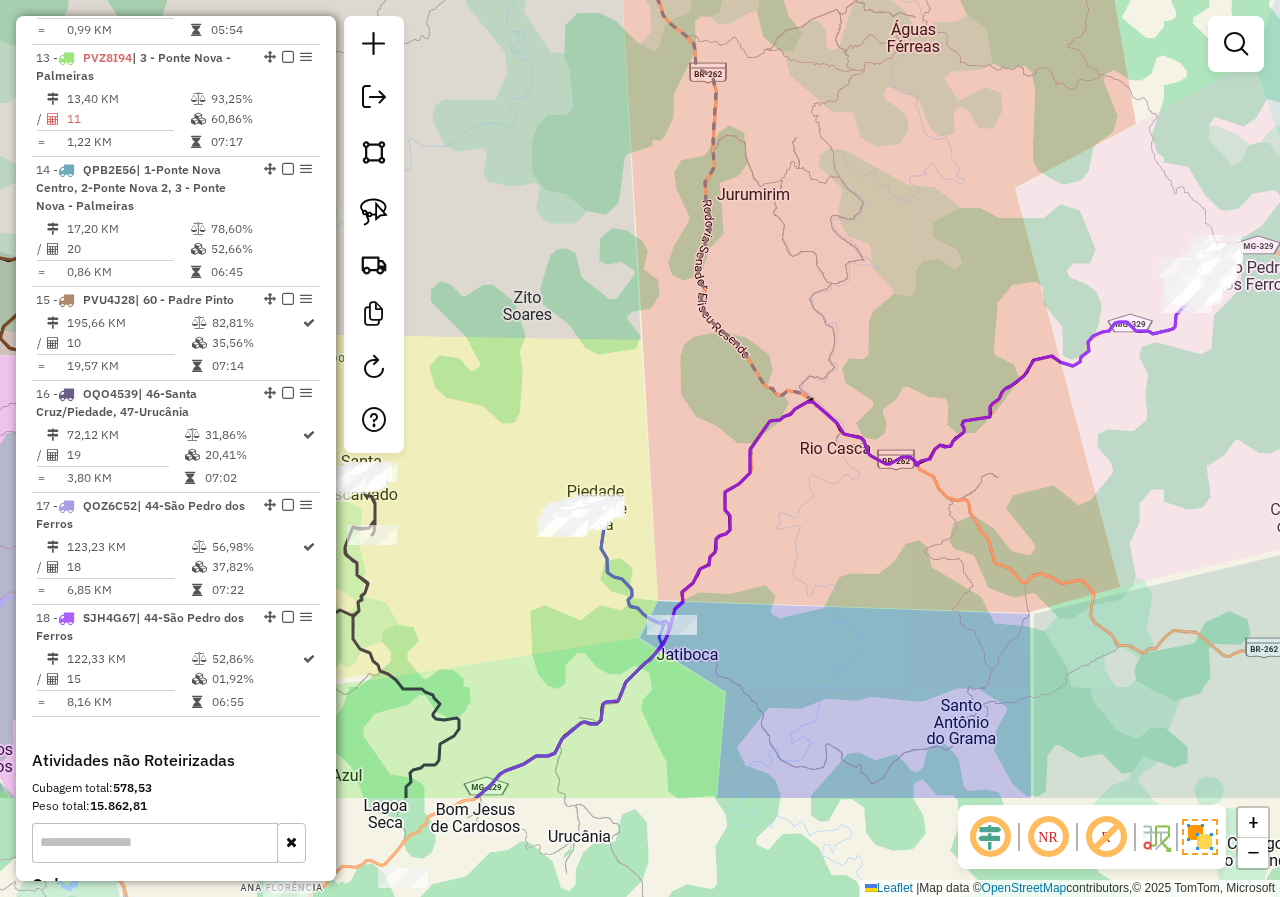 drag, startPoint x: 747, startPoint y: 711, endPoint x: 808, endPoint y: 480, distance: 238.9184 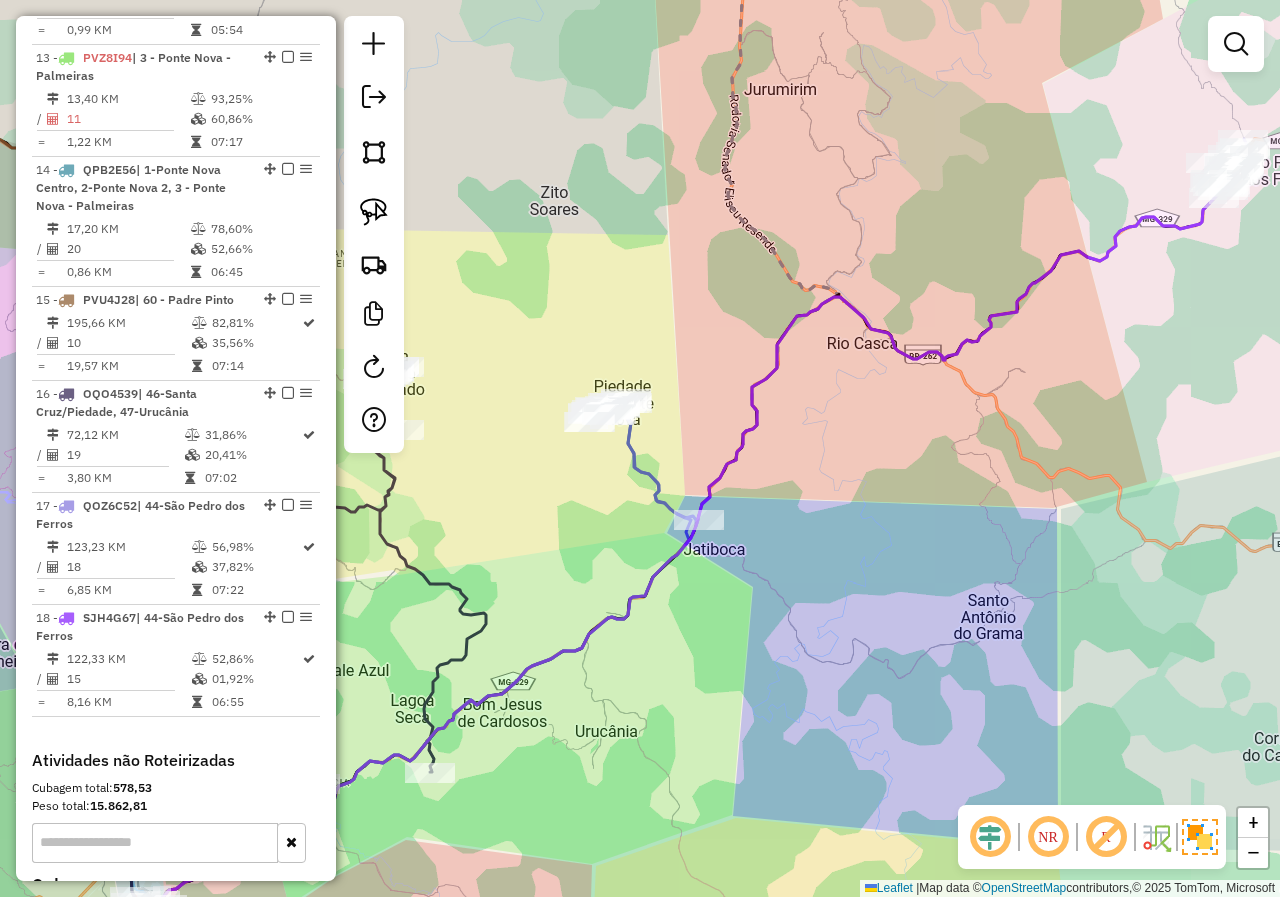drag, startPoint x: 784, startPoint y: 640, endPoint x: 810, endPoint y: 463, distance: 178.89941 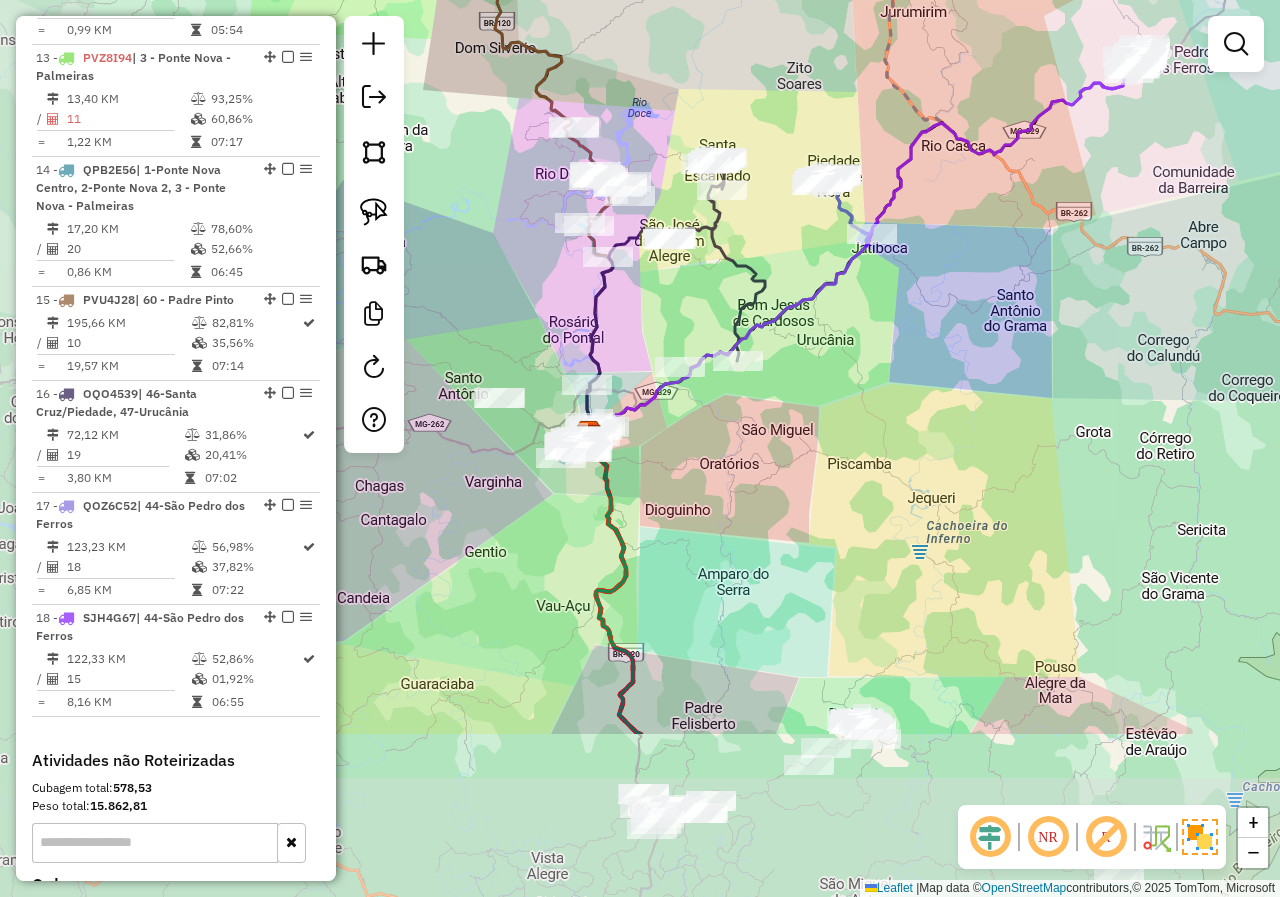 drag, startPoint x: 714, startPoint y: 670, endPoint x: 800, endPoint y: 364, distance: 317.85532 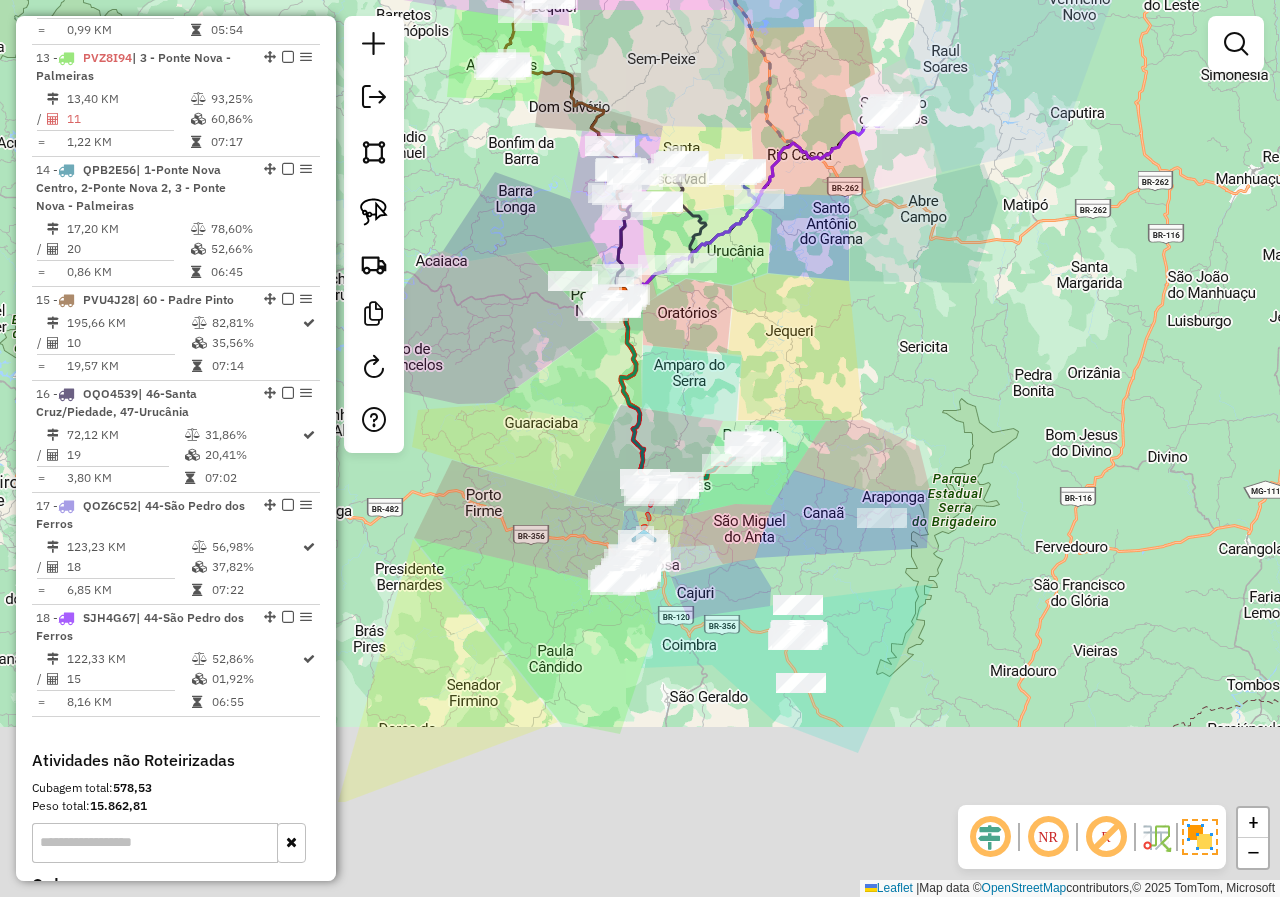 drag, startPoint x: 952, startPoint y: 620, endPoint x: 843, endPoint y: 436, distance: 213.8621 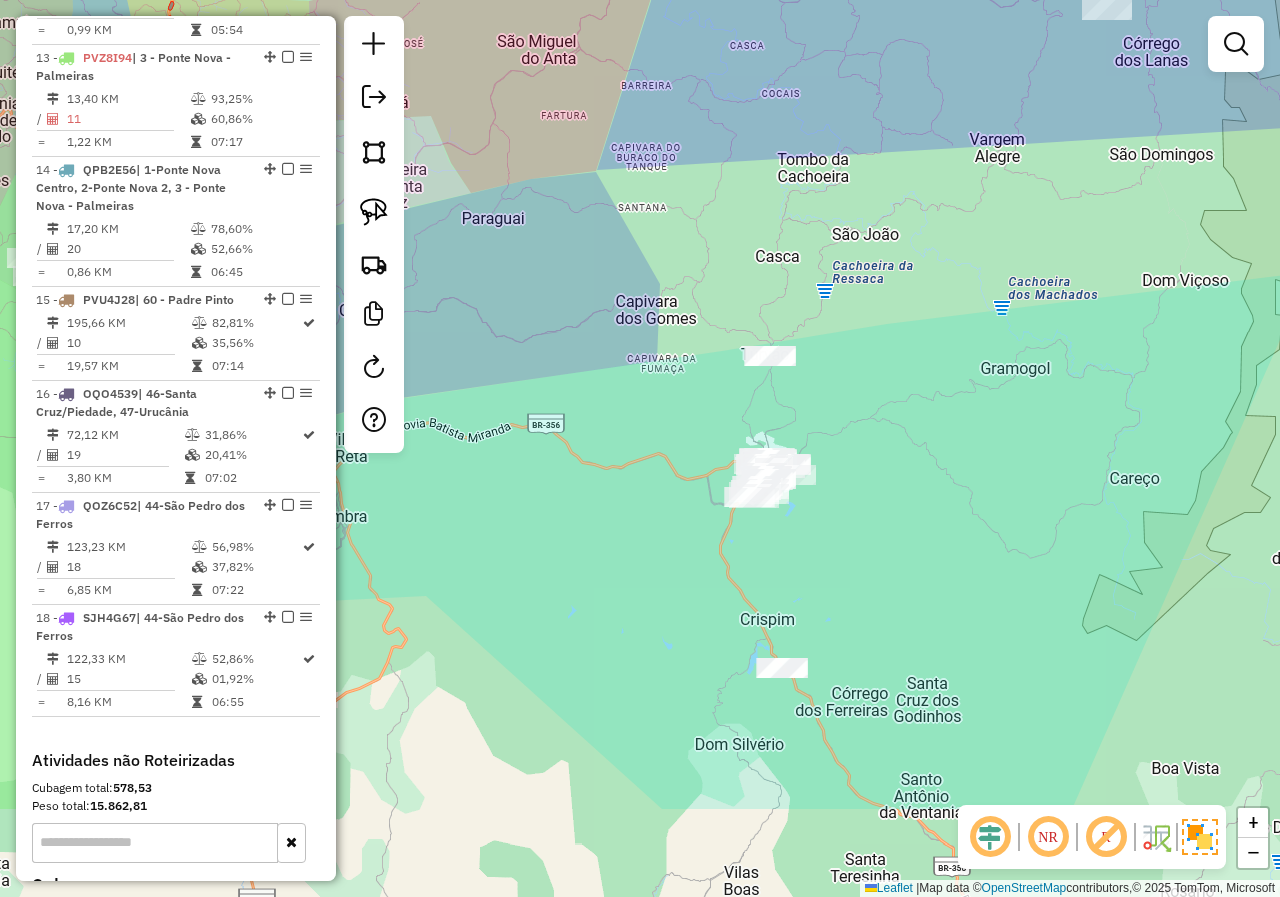 drag, startPoint x: 731, startPoint y: 668, endPoint x: 671, endPoint y: 513, distance: 166.2077 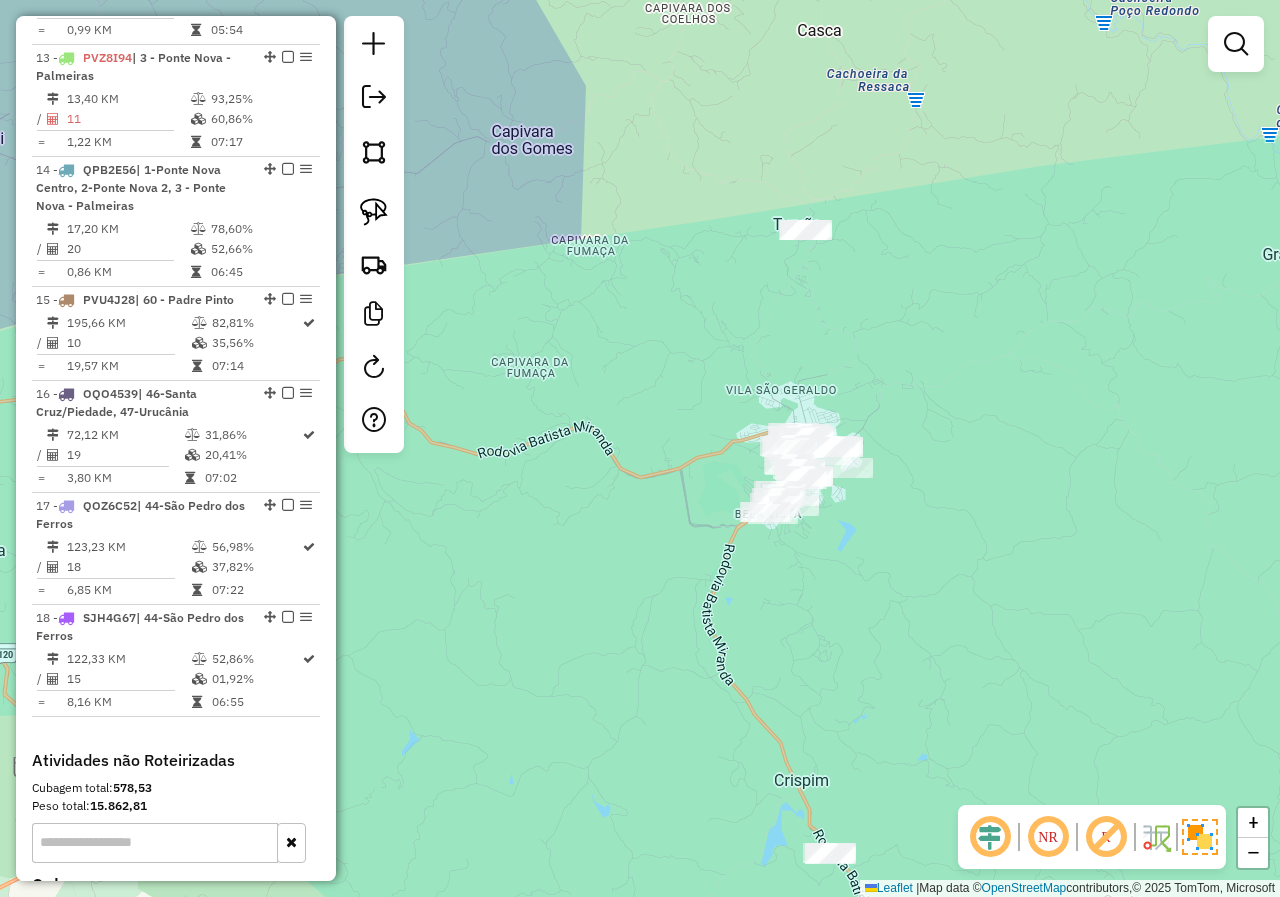 drag, startPoint x: 782, startPoint y: 534, endPoint x: 725, endPoint y: 600, distance: 87.20665 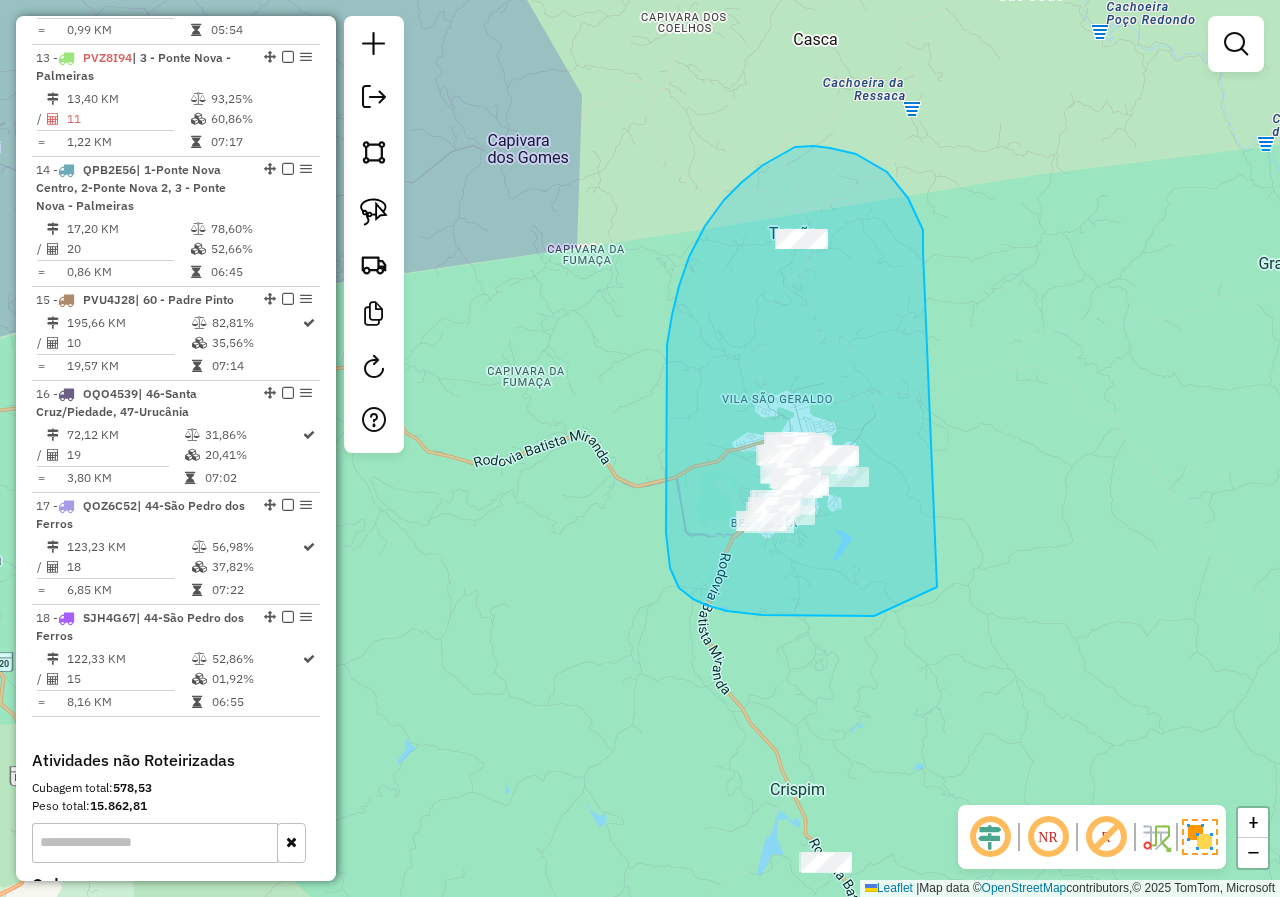 drag, startPoint x: 923, startPoint y: 243, endPoint x: 938, endPoint y: 586, distance: 343.32782 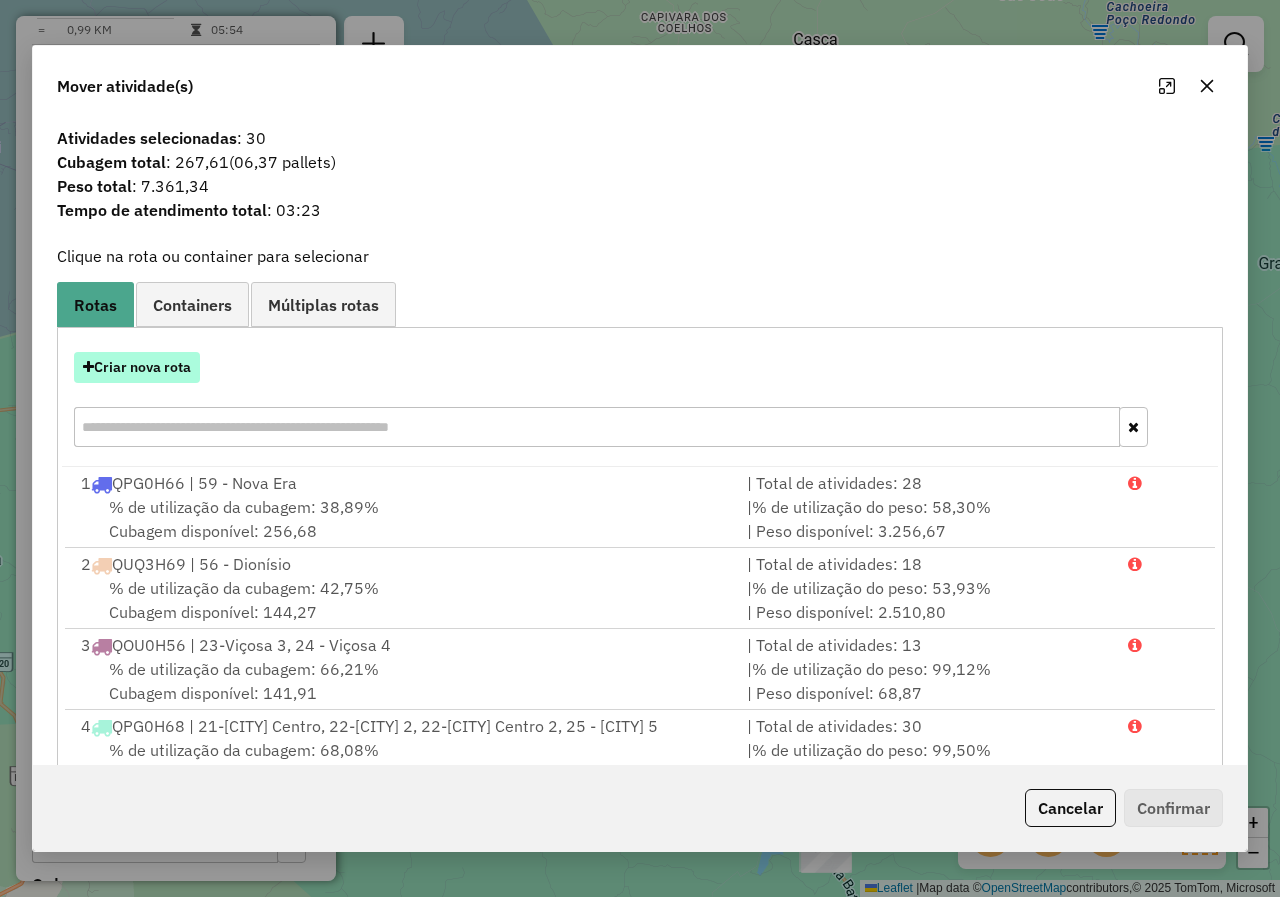click on "Criar nova rota" at bounding box center (137, 367) 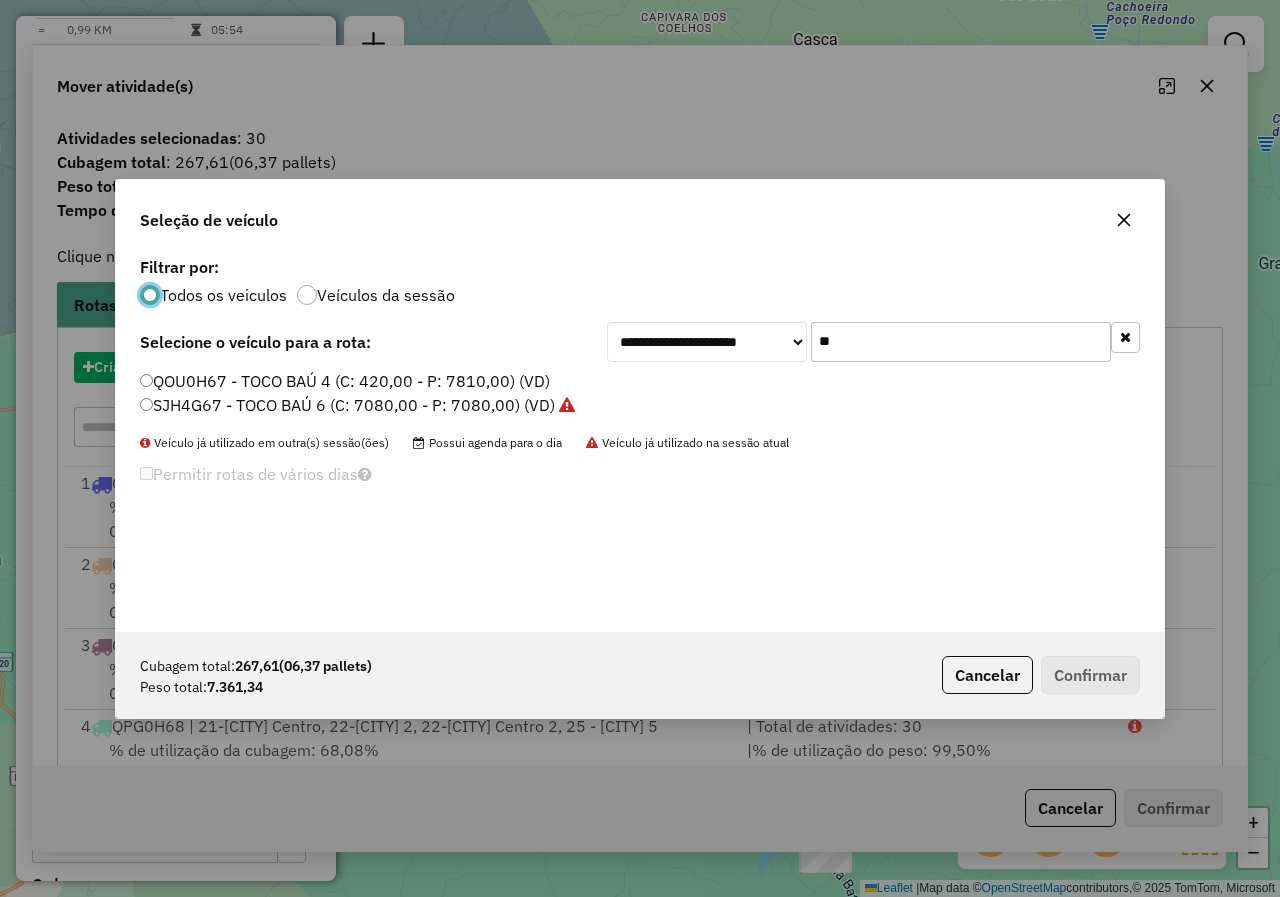 scroll, scrollTop: 11, scrollLeft: 6, axis: both 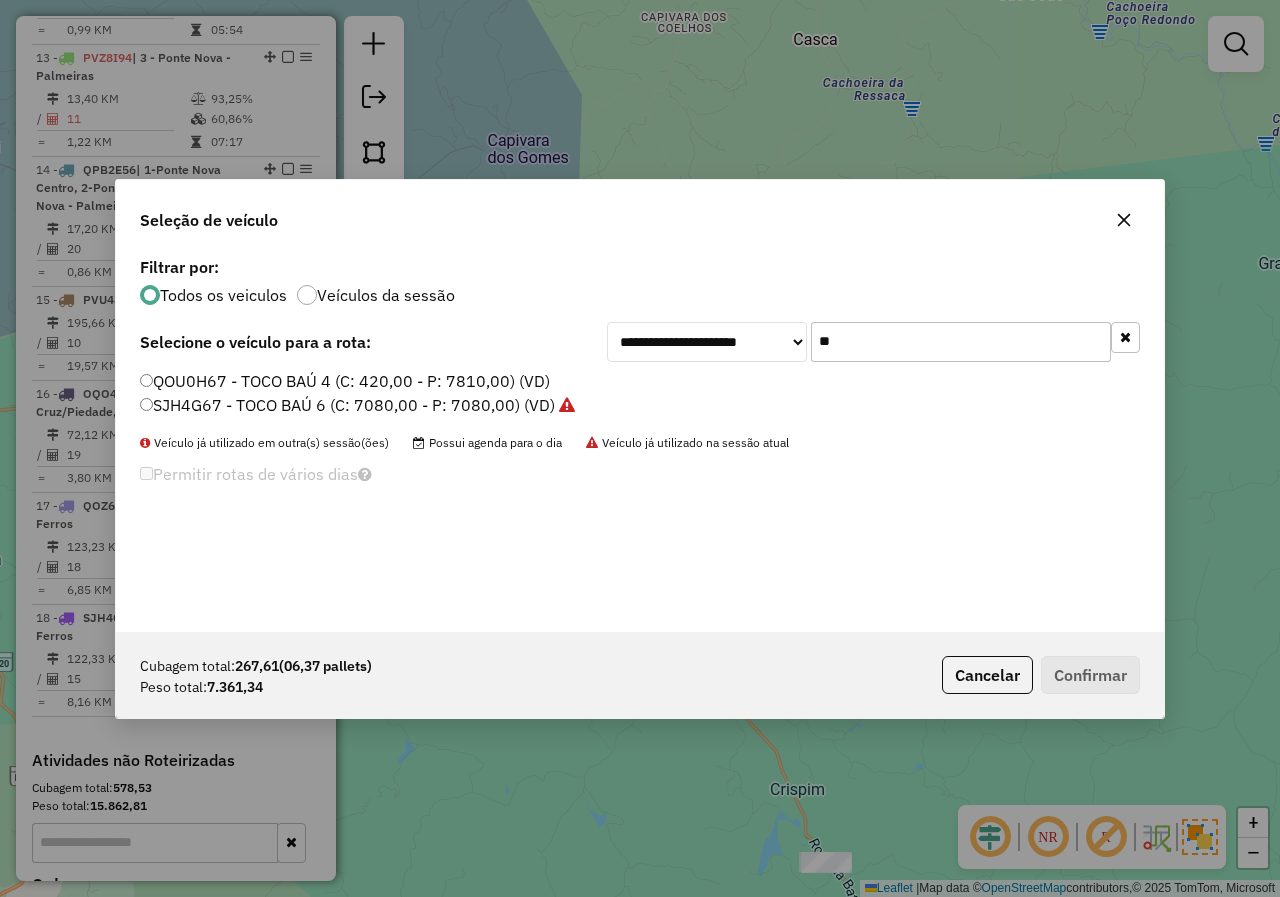 drag, startPoint x: 968, startPoint y: 347, endPoint x: 656, endPoint y: 346, distance: 312.00162 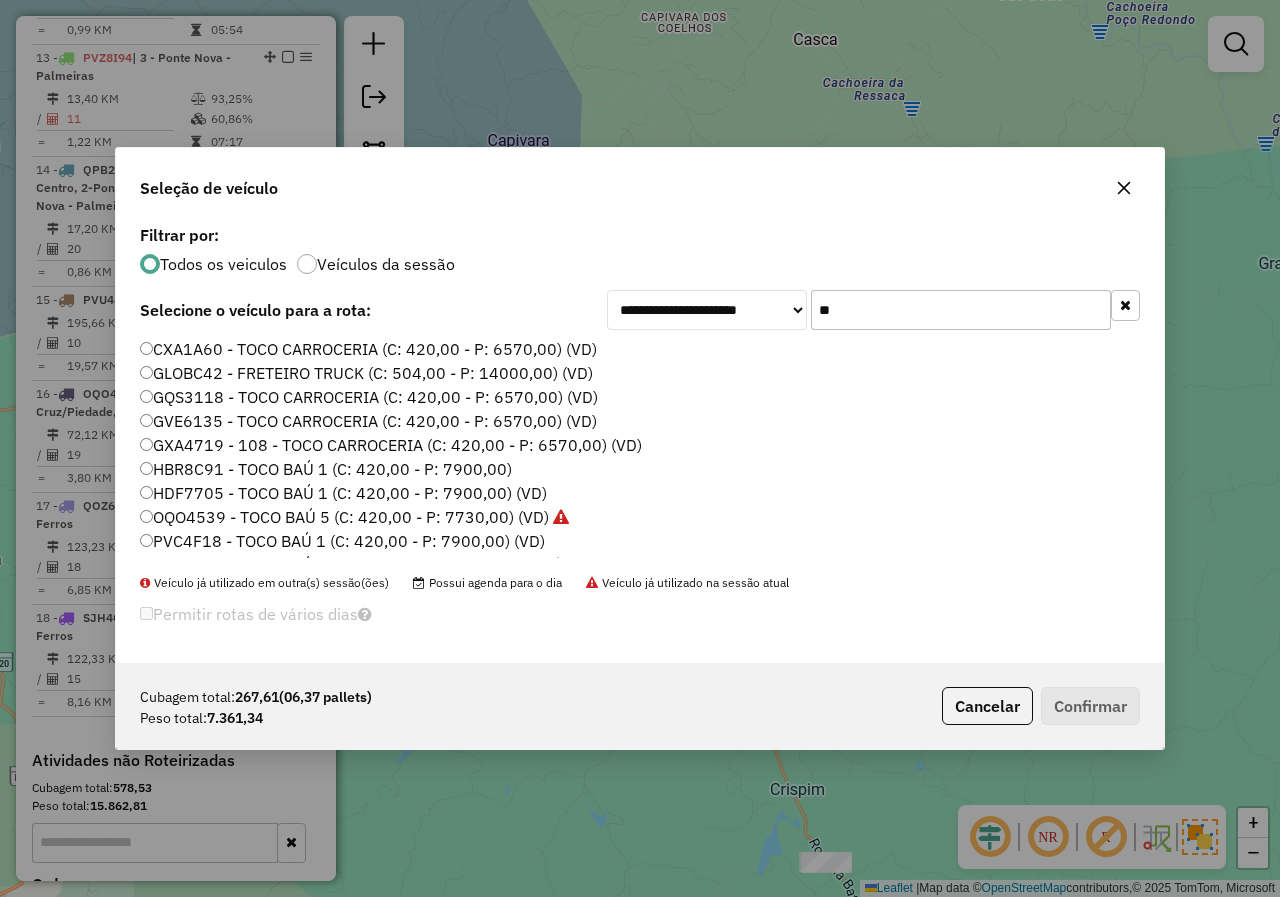 type on "*" 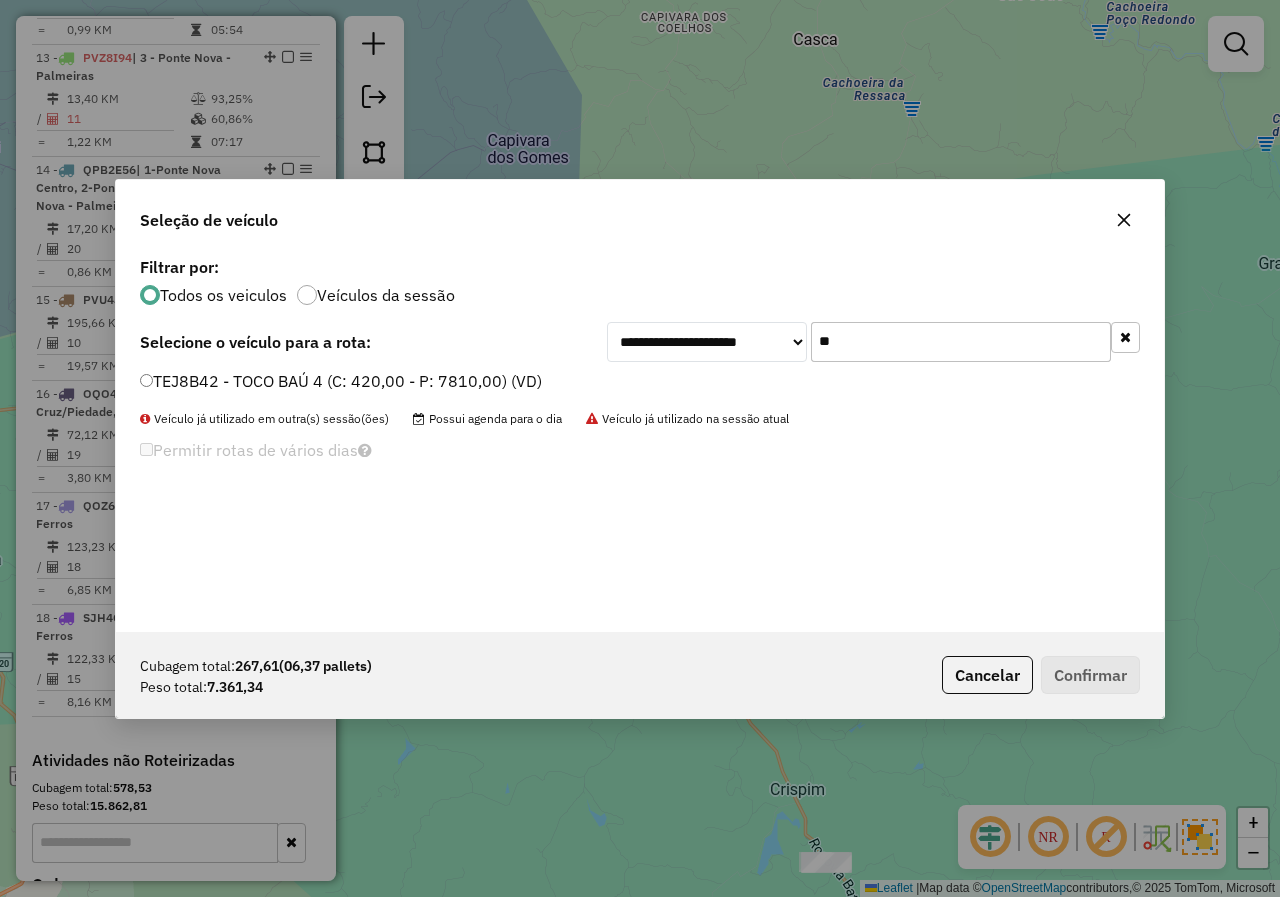 type on "**" 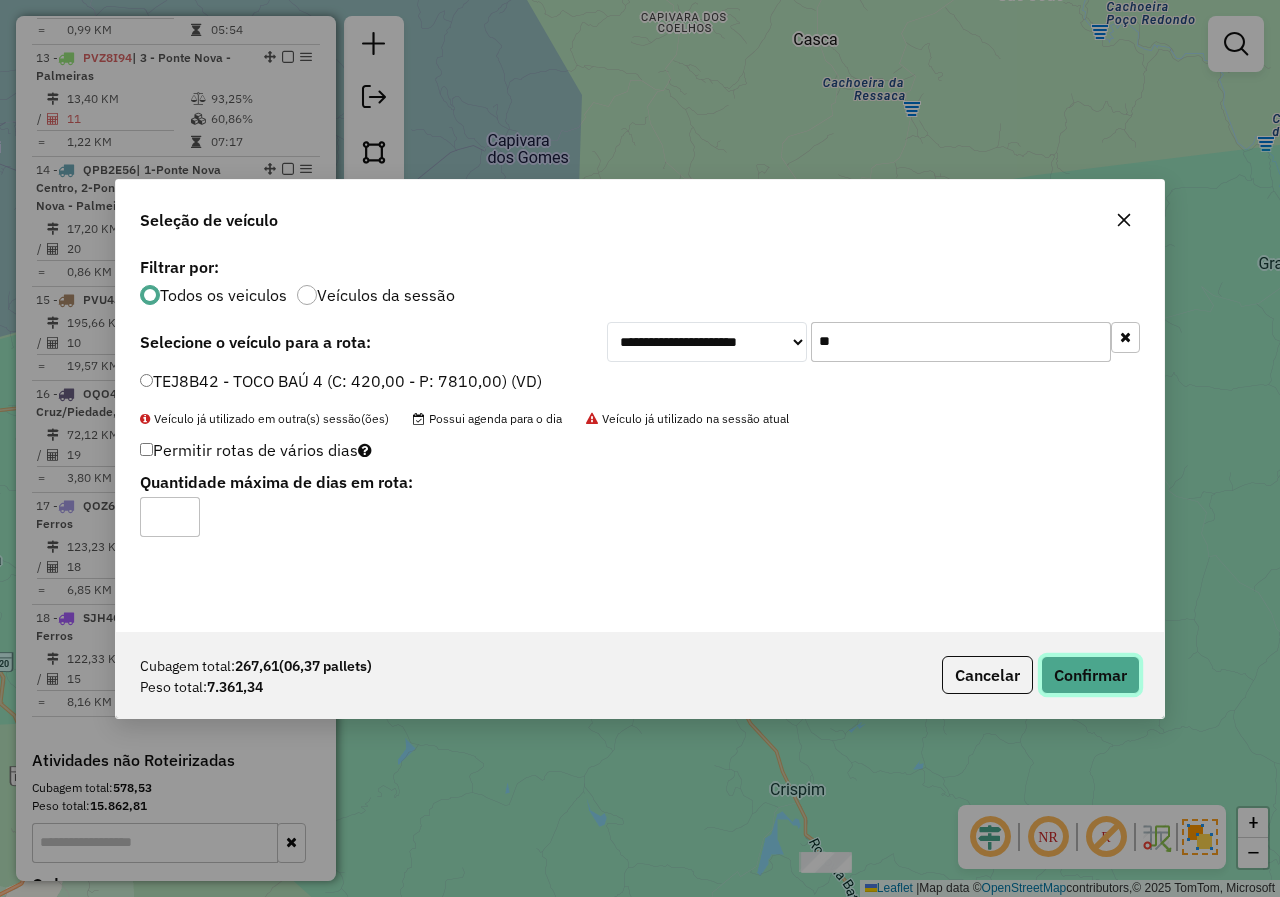 click on "Confirmar" 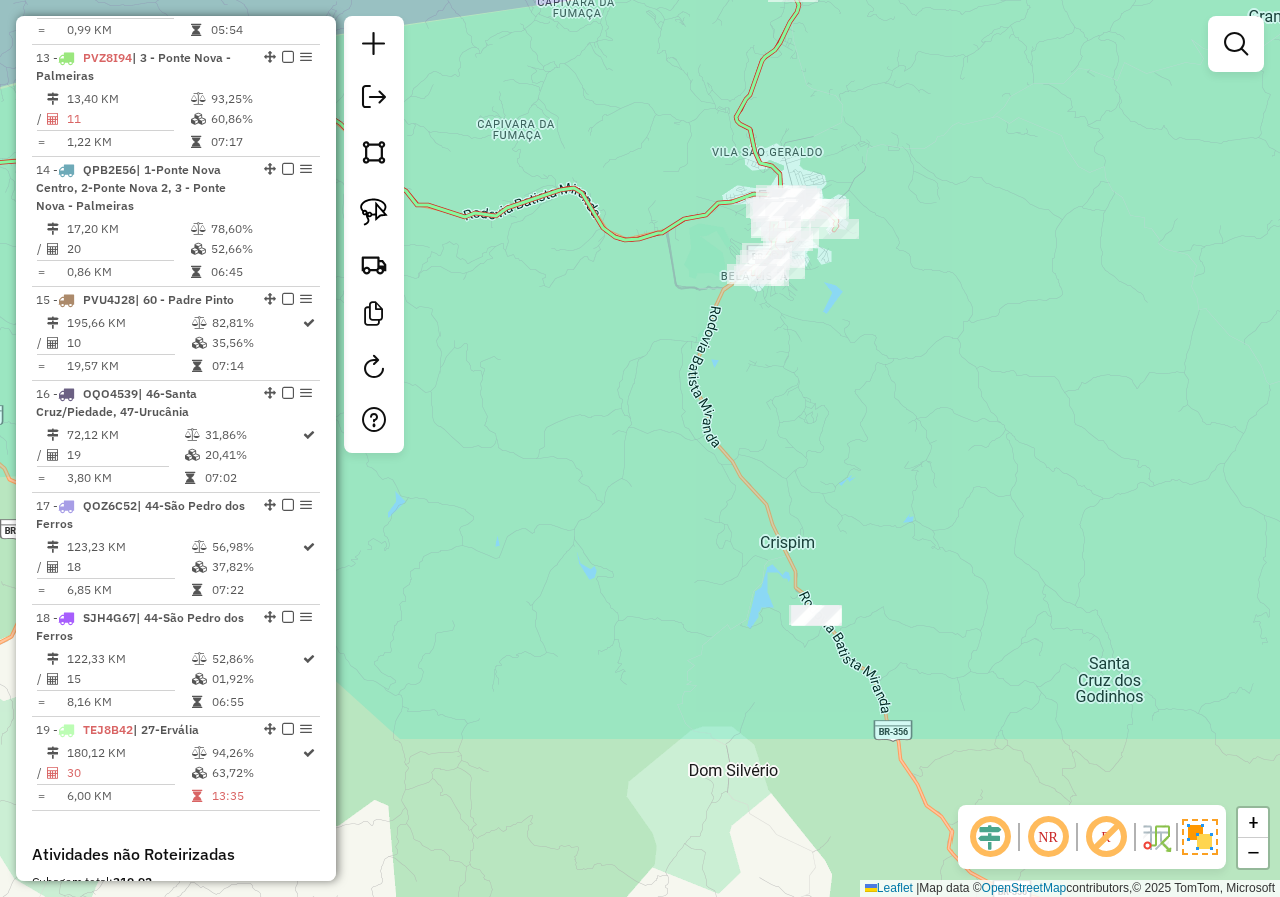 drag, startPoint x: 807, startPoint y: 631, endPoint x: 795, endPoint y: 465, distance: 166.43317 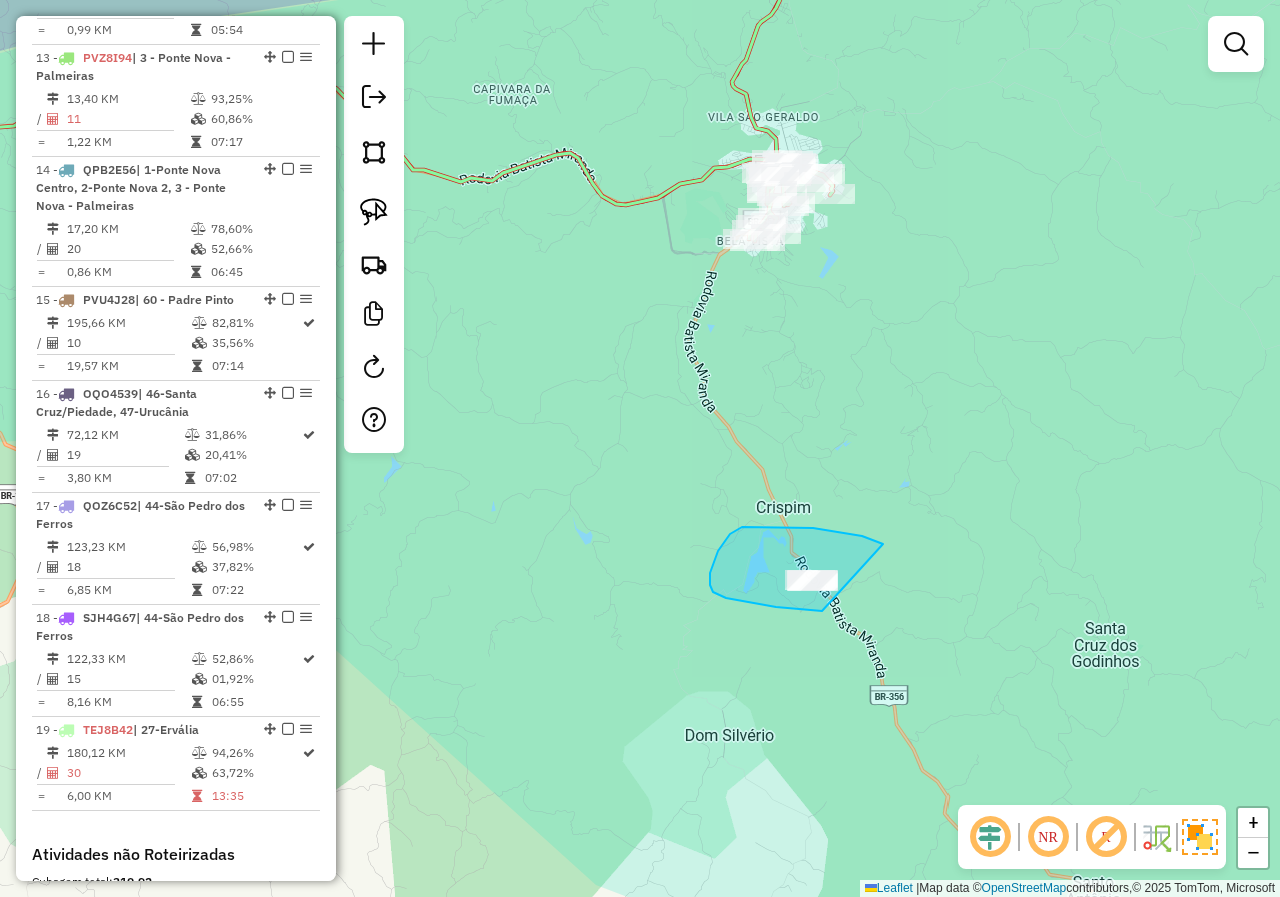 drag, startPoint x: 792, startPoint y: 527, endPoint x: 946, endPoint y: 618, distance: 178.87706 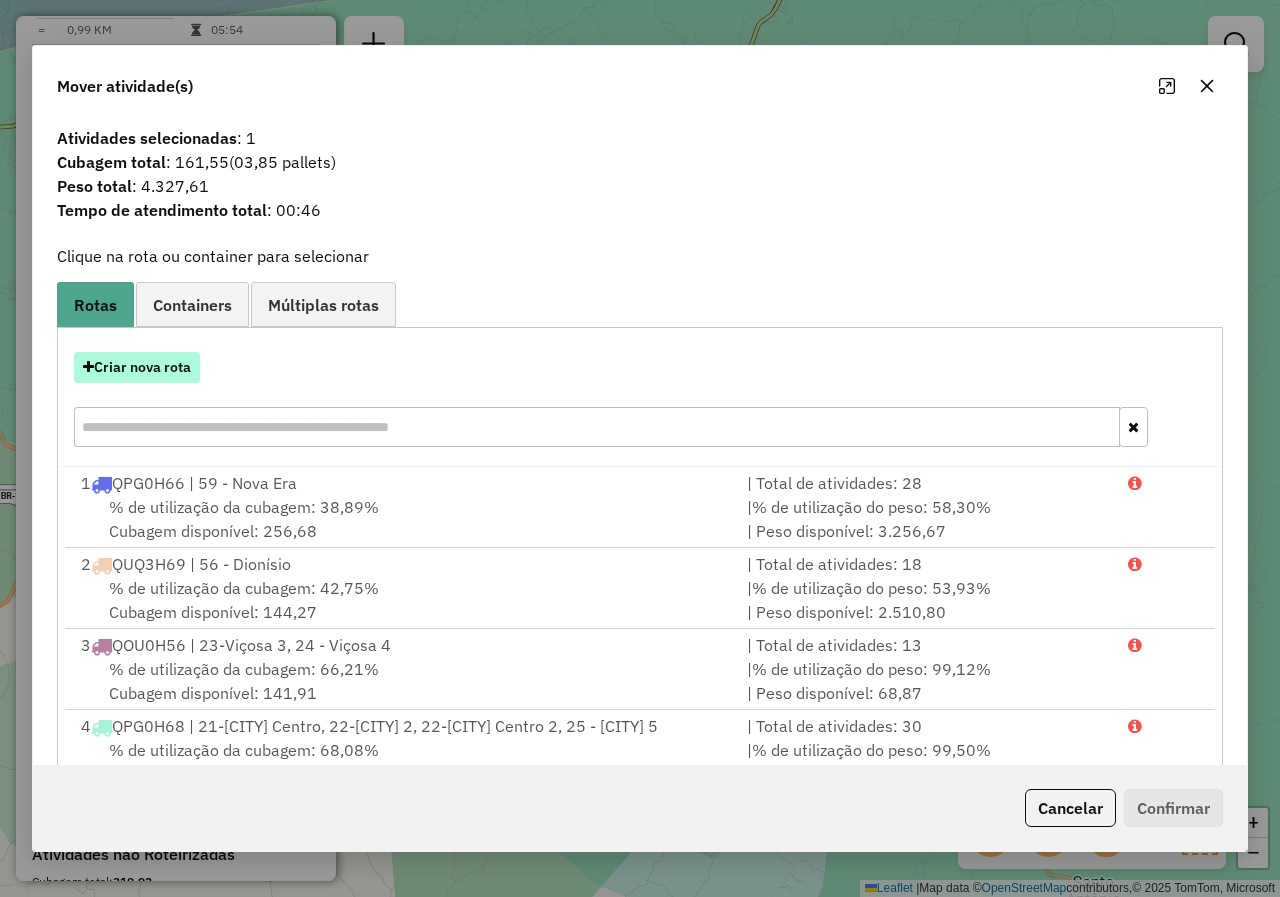 click on "Criar nova rota" at bounding box center (137, 367) 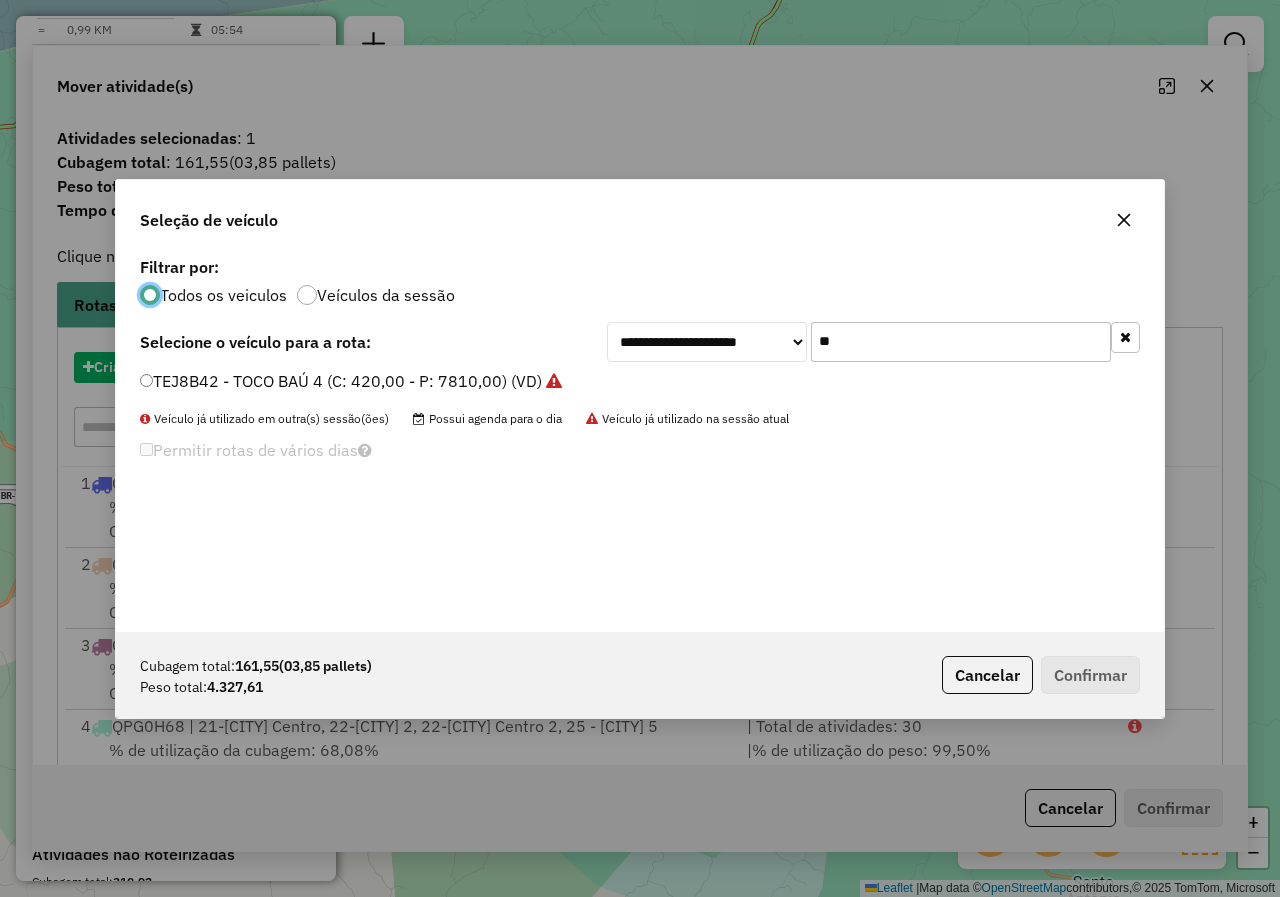 scroll, scrollTop: 11, scrollLeft: 6, axis: both 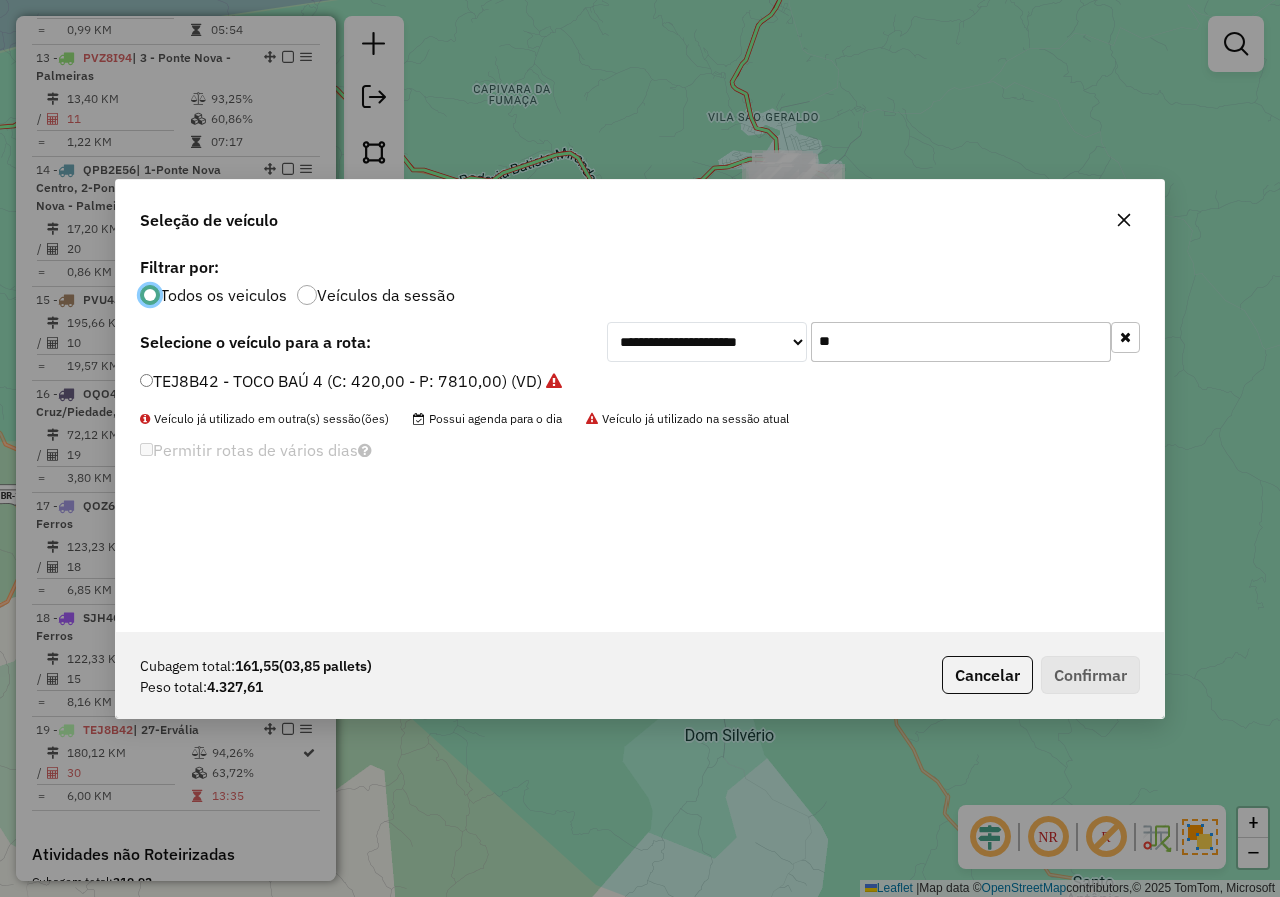 click on "**********" 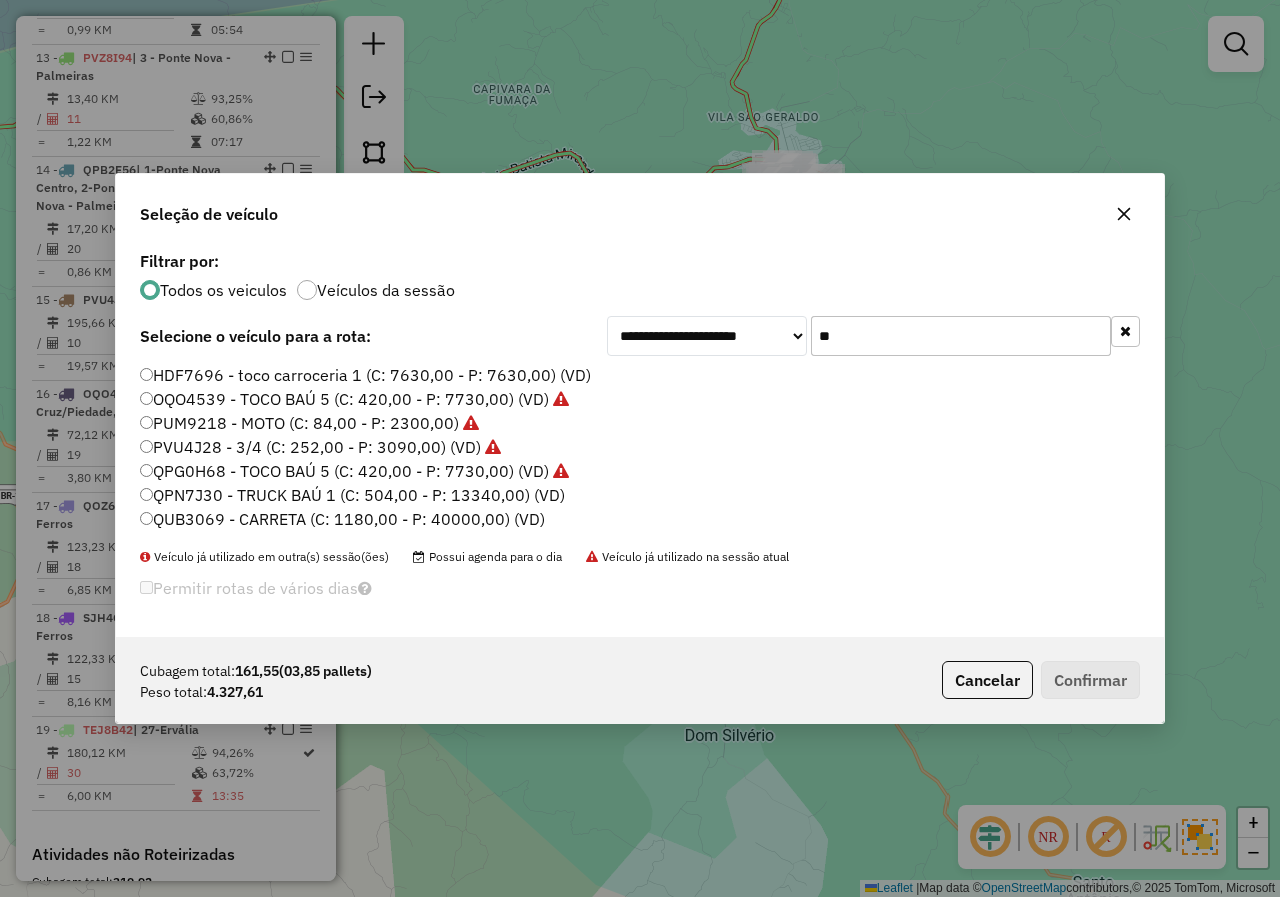 type on "**" 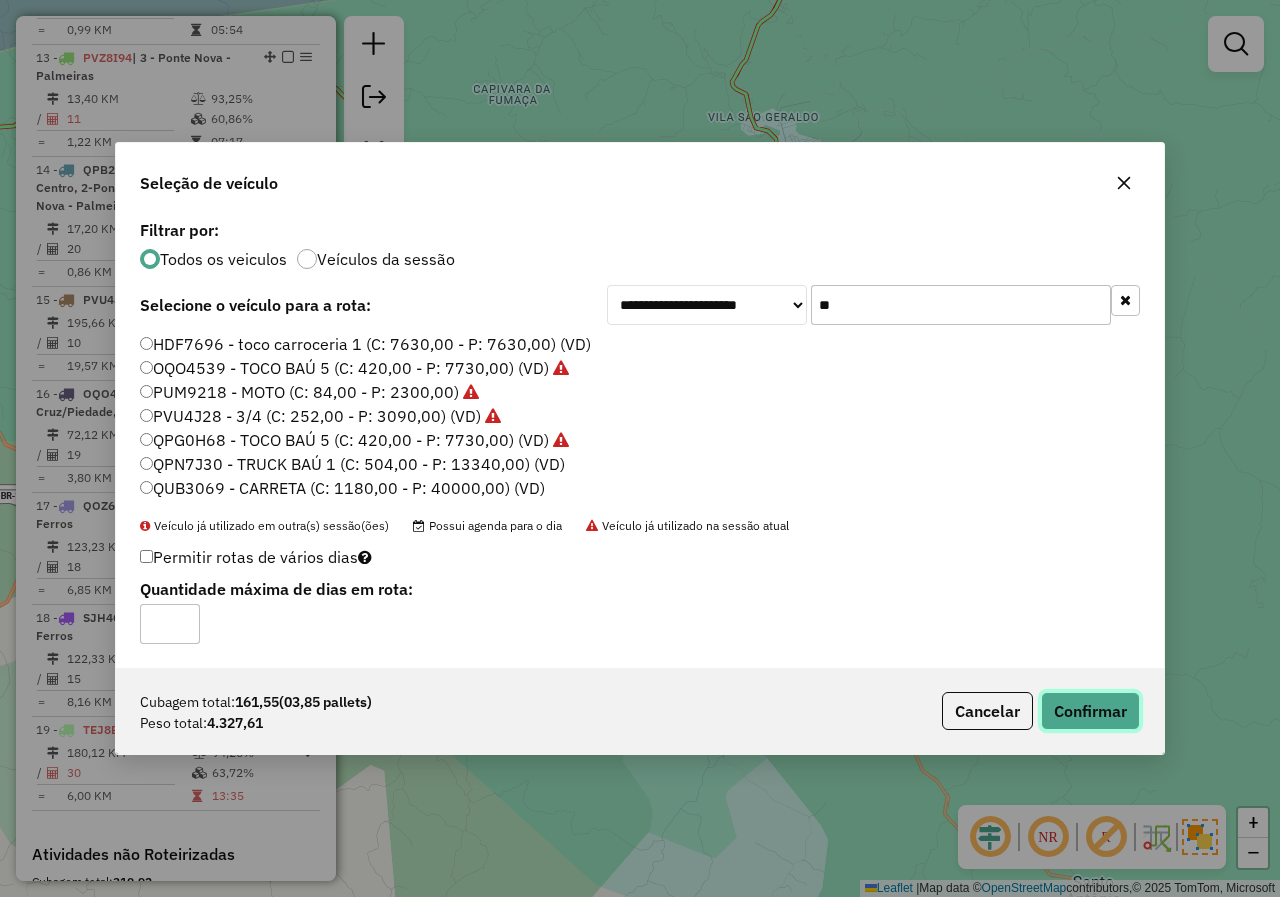 click on "Confirmar" 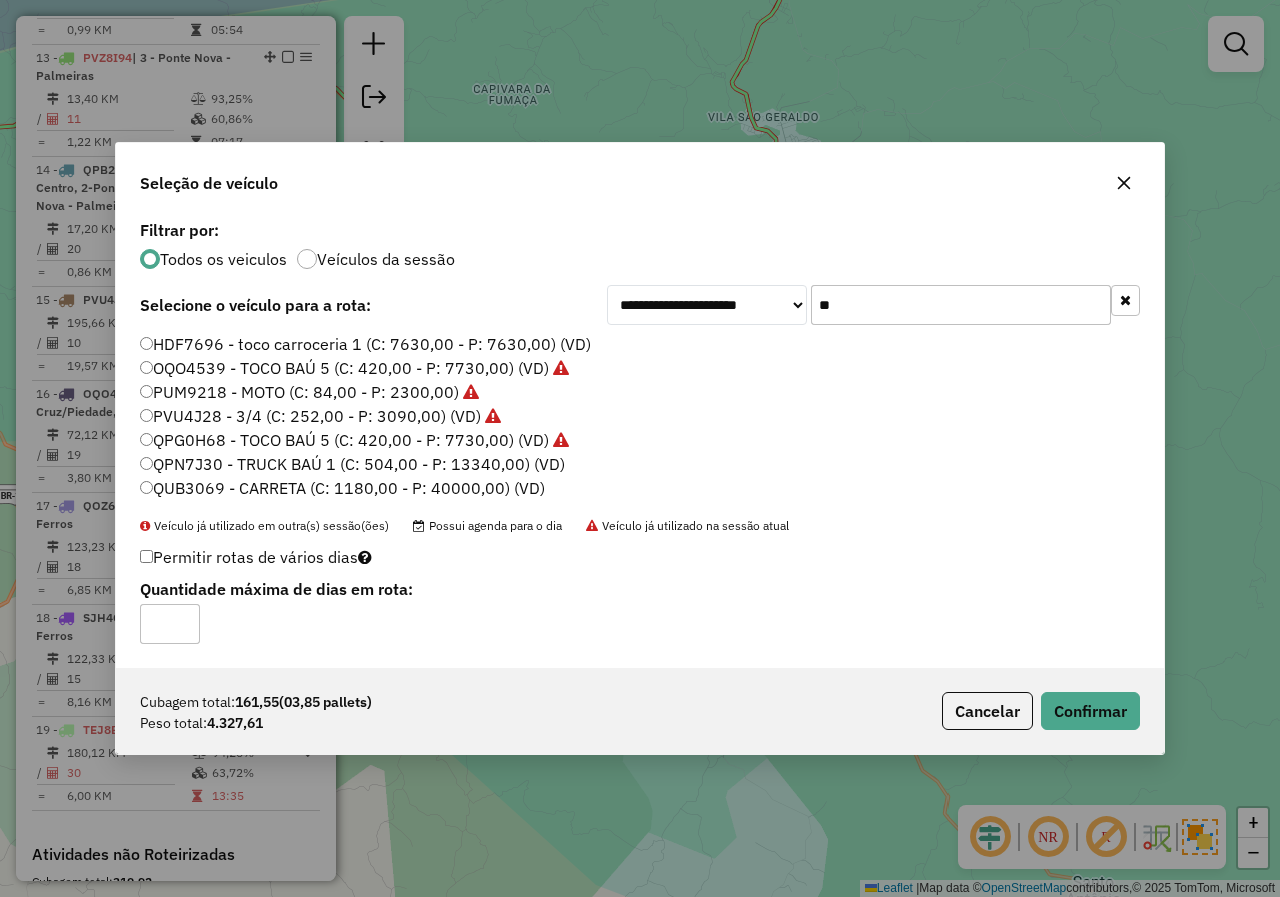 click 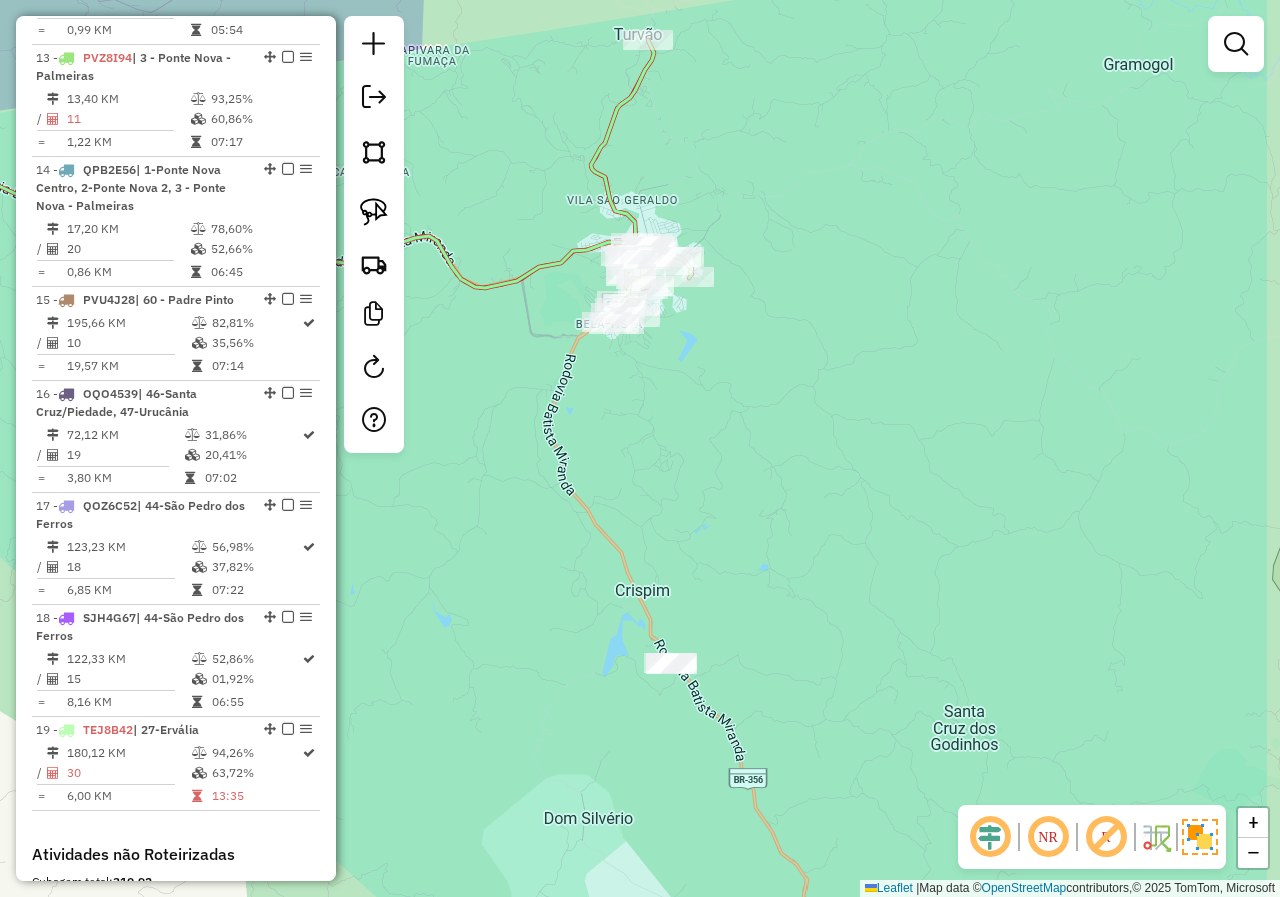 drag, startPoint x: 906, startPoint y: 524, endPoint x: 793, endPoint y: 495, distance: 116.6619 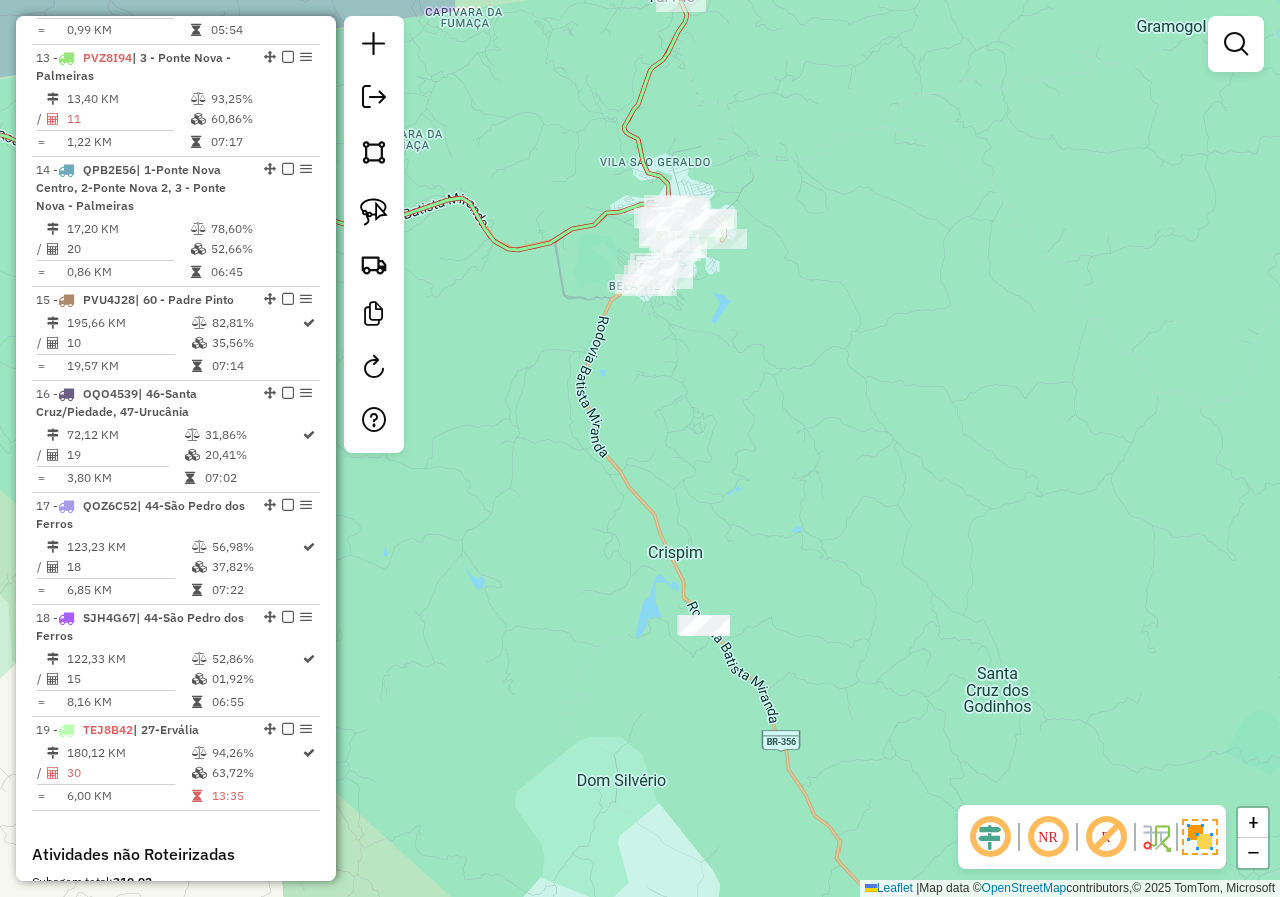 drag, startPoint x: 793, startPoint y: 480, endPoint x: 856, endPoint y: 495, distance: 64.7611 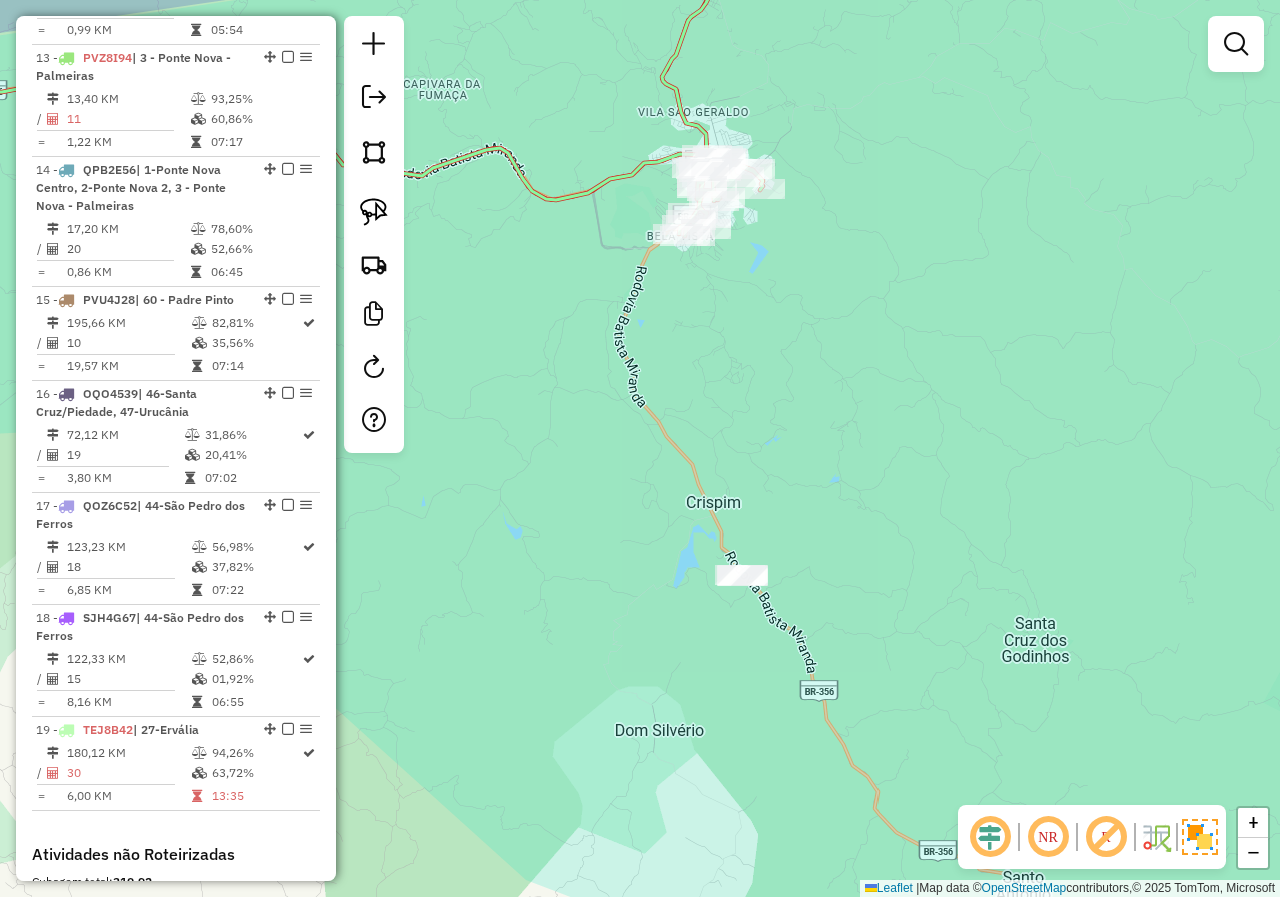 click on "Janela de atendimento Grade de atendimento Capacidade Transportadoras Veículos Cliente Pedidos  Rotas Selecione os dias de semana para filtrar as janelas de atendimento  Seg   Ter   Qua   Qui   Sex   Sáb   Dom  Informe o período da janela de atendimento: De: Até:  Filtrar exatamente a janela do cliente  Considerar janela de atendimento padrão  Selecione os dias de semana para filtrar as grades de atendimento  Seg   Ter   Qua   Qui   Sex   Sáb   Dom   Considerar clientes sem dia de atendimento cadastrado  Clientes fora do dia de atendimento selecionado Filtrar as atividades entre os valores definidos abaixo:  Peso mínimo:   Peso máximo:   Cubagem mínima:   Cubagem máxima:   De:   Até:  Filtrar as atividades entre o tempo de atendimento definido abaixo:  De:   Até:   Considerar capacidade total dos clientes não roteirizados Transportadora: Selecione um ou mais itens Tipo de veículo: Selecione um ou mais itens Veículo: Selecione um ou mais itens Motorista: Selecione um ou mais itens Nome: Rótulo:" 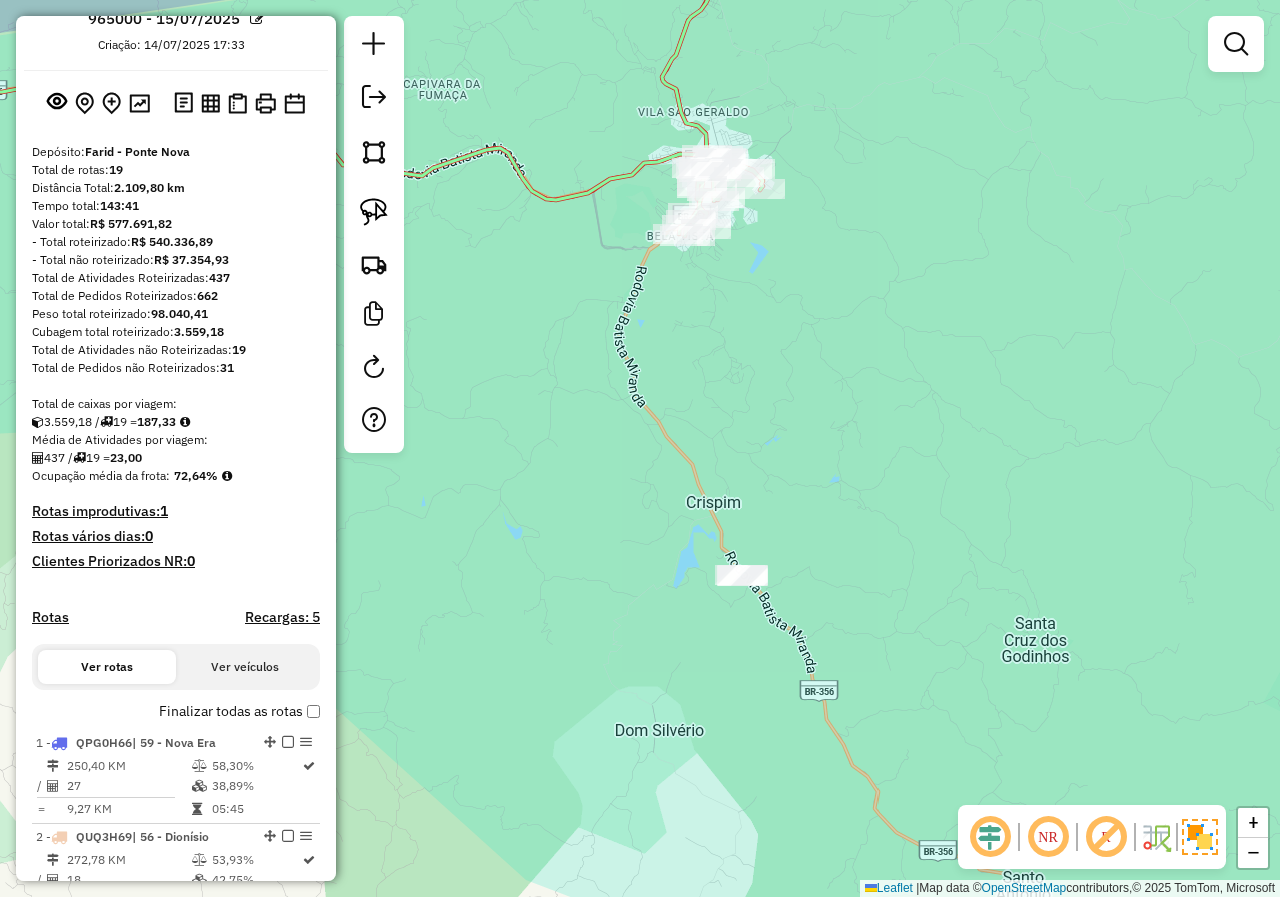 scroll, scrollTop: 0, scrollLeft: 0, axis: both 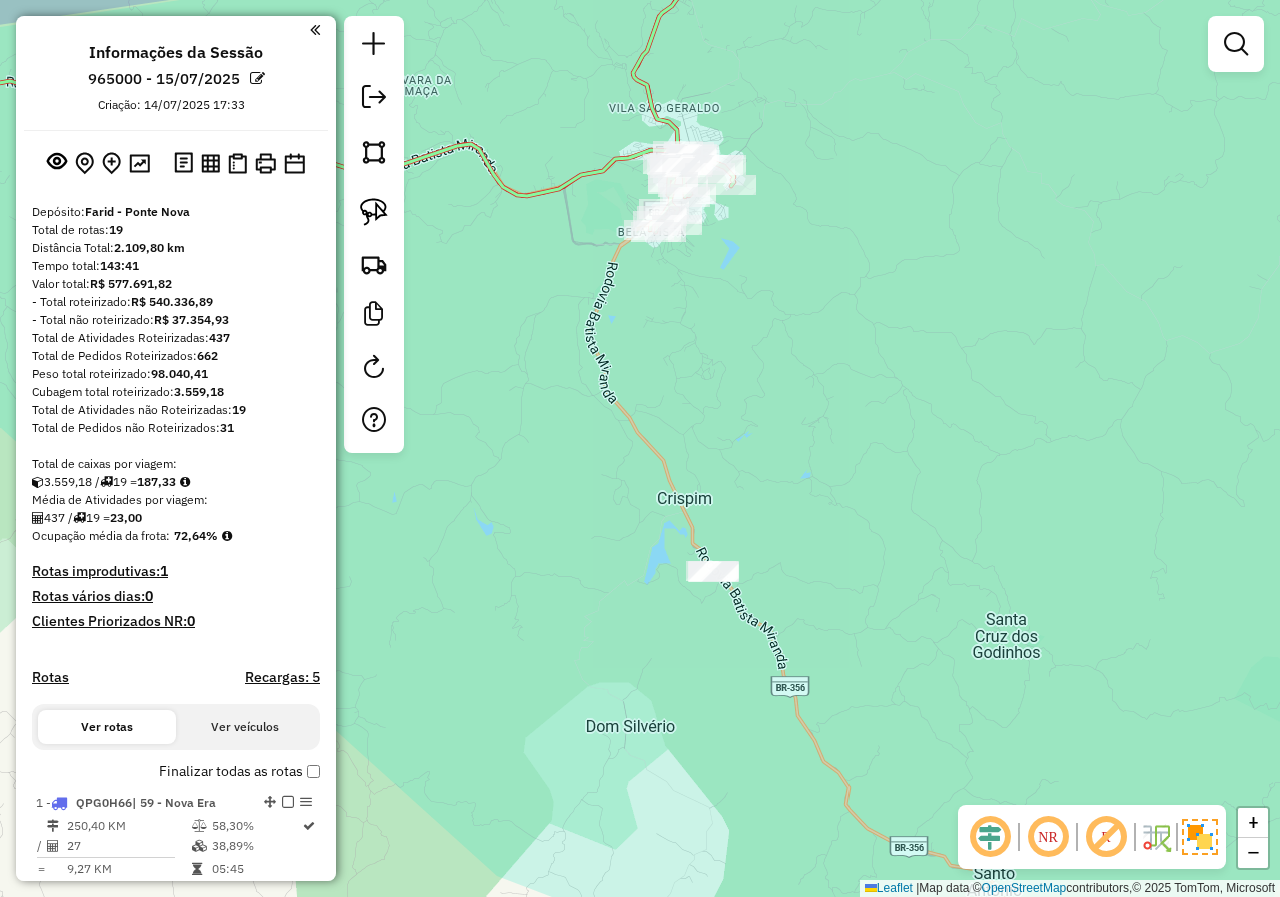 drag, startPoint x: 896, startPoint y: 500, endPoint x: 877, endPoint y: 499, distance: 19.026299 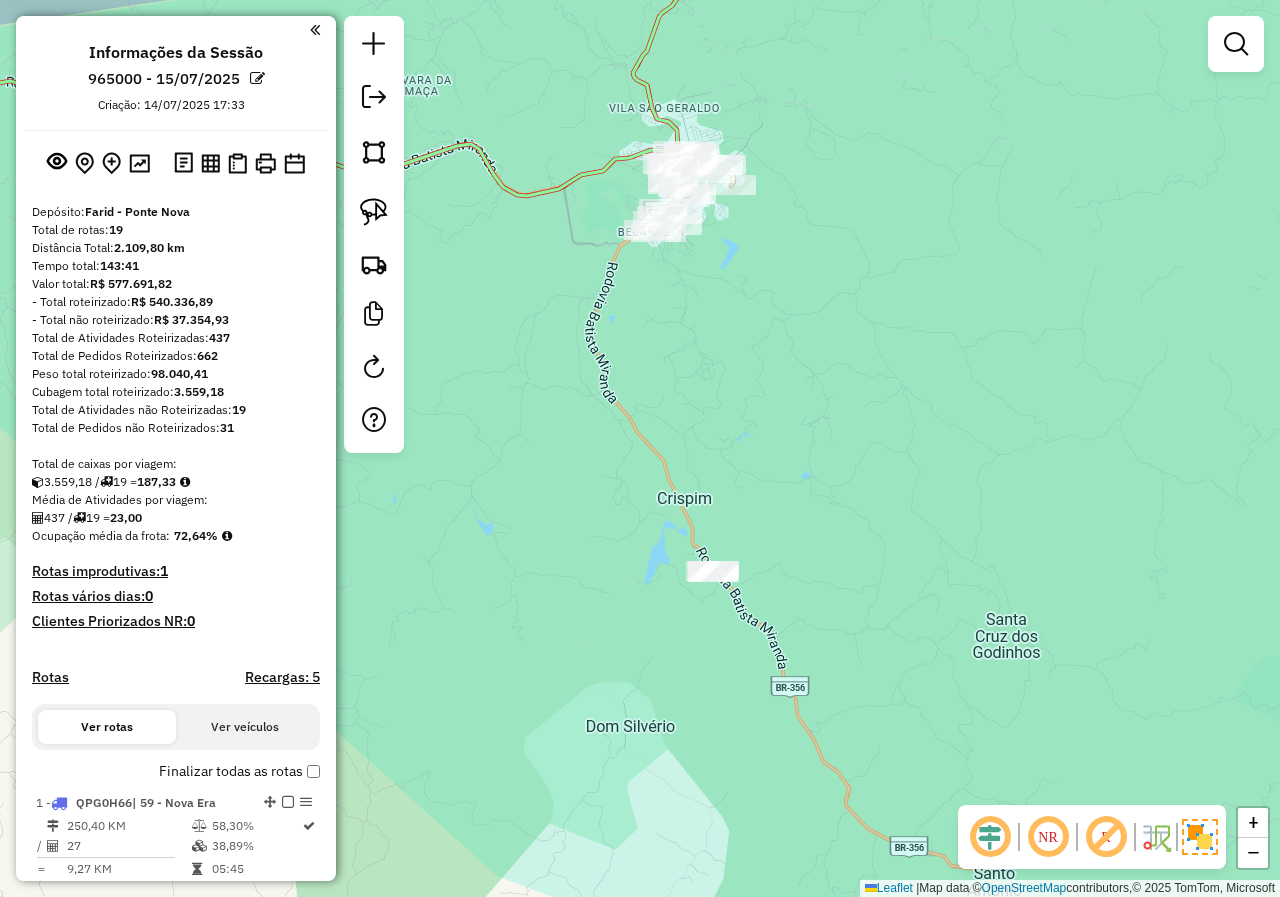 click on "Janela de atendimento Grade de atendimento Capacidade Transportadoras Veículos Cliente Pedidos  Rotas Selecione os dias de semana para filtrar as janelas de atendimento  Seg   Ter   Qua   Qui   Sex   Sáb   Dom  Informe o período da janela de atendimento: De: Até:  Filtrar exatamente a janela do cliente  Considerar janela de atendimento padrão  Selecione os dias de semana para filtrar as grades de atendimento  Seg   Ter   Qua   Qui   Sex   Sáb   Dom   Considerar clientes sem dia de atendimento cadastrado  Clientes fora do dia de atendimento selecionado Filtrar as atividades entre os valores definidos abaixo:  Peso mínimo:   Peso máximo:   Cubagem mínima:   Cubagem máxima:   De:   Até:  Filtrar as atividades entre o tempo de atendimento definido abaixo:  De:   Até:   Considerar capacidade total dos clientes não roteirizados Transportadora: Selecione um ou mais itens Tipo de veículo: Selecione um ou mais itens Veículo: Selecione um ou mais itens Motorista: Selecione um ou mais itens Nome: Rótulo:" 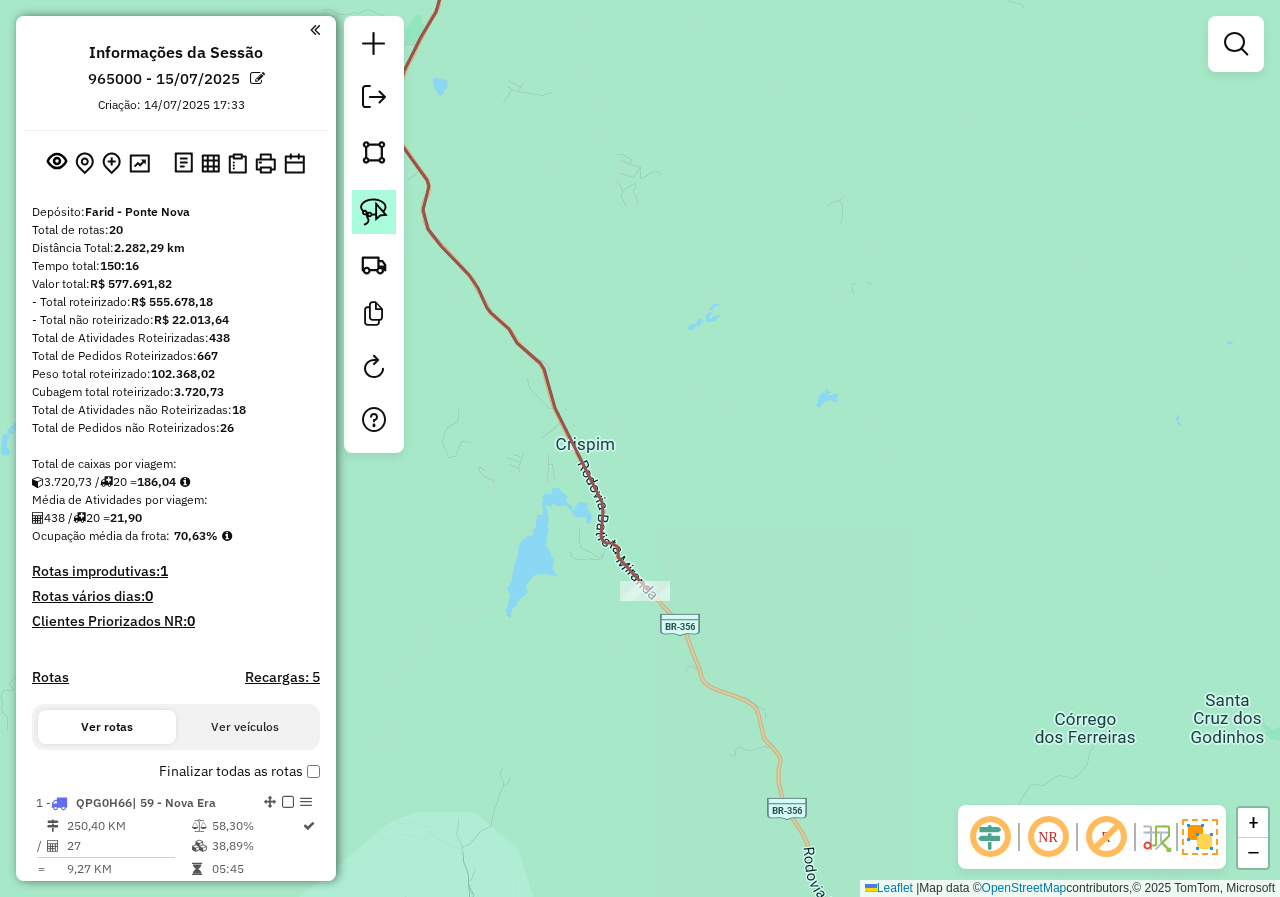 click 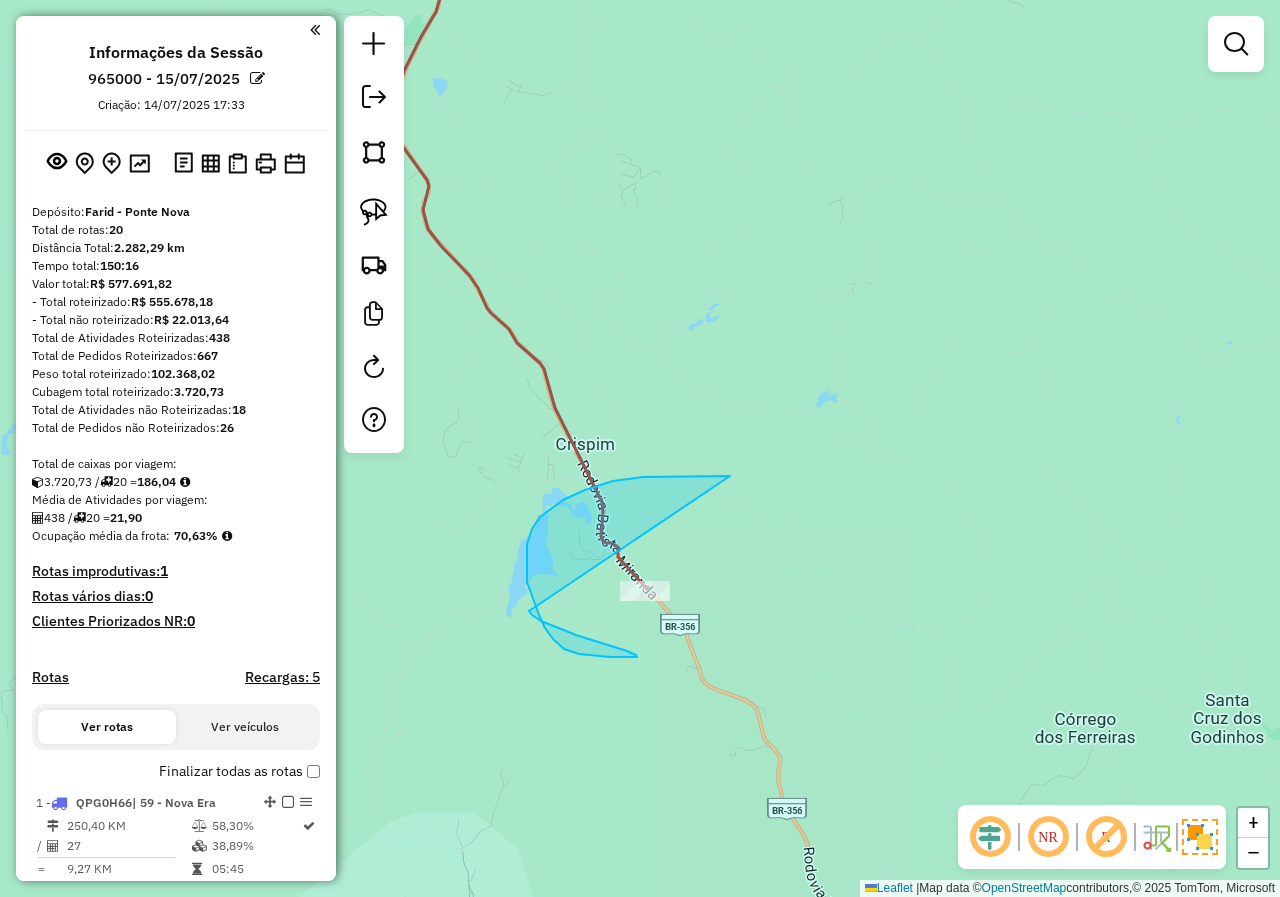 drag, startPoint x: 730, startPoint y: 476, endPoint x: 525, endPoint y: 516, distance: 208.86598 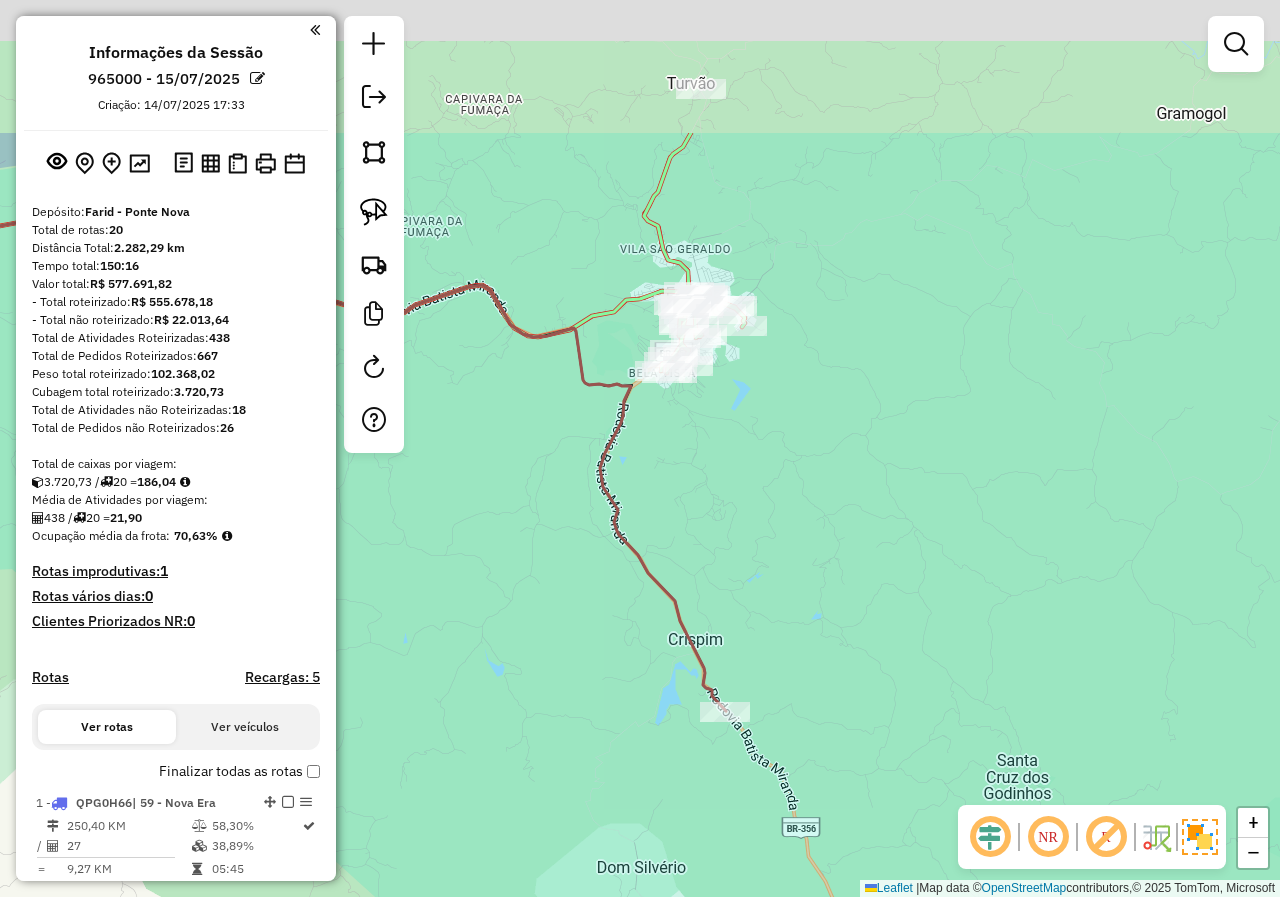 drag, startPoint x: 671, startPoint y: 316, endPoint x: 721, endPoint y: 496, distance: 186.81541 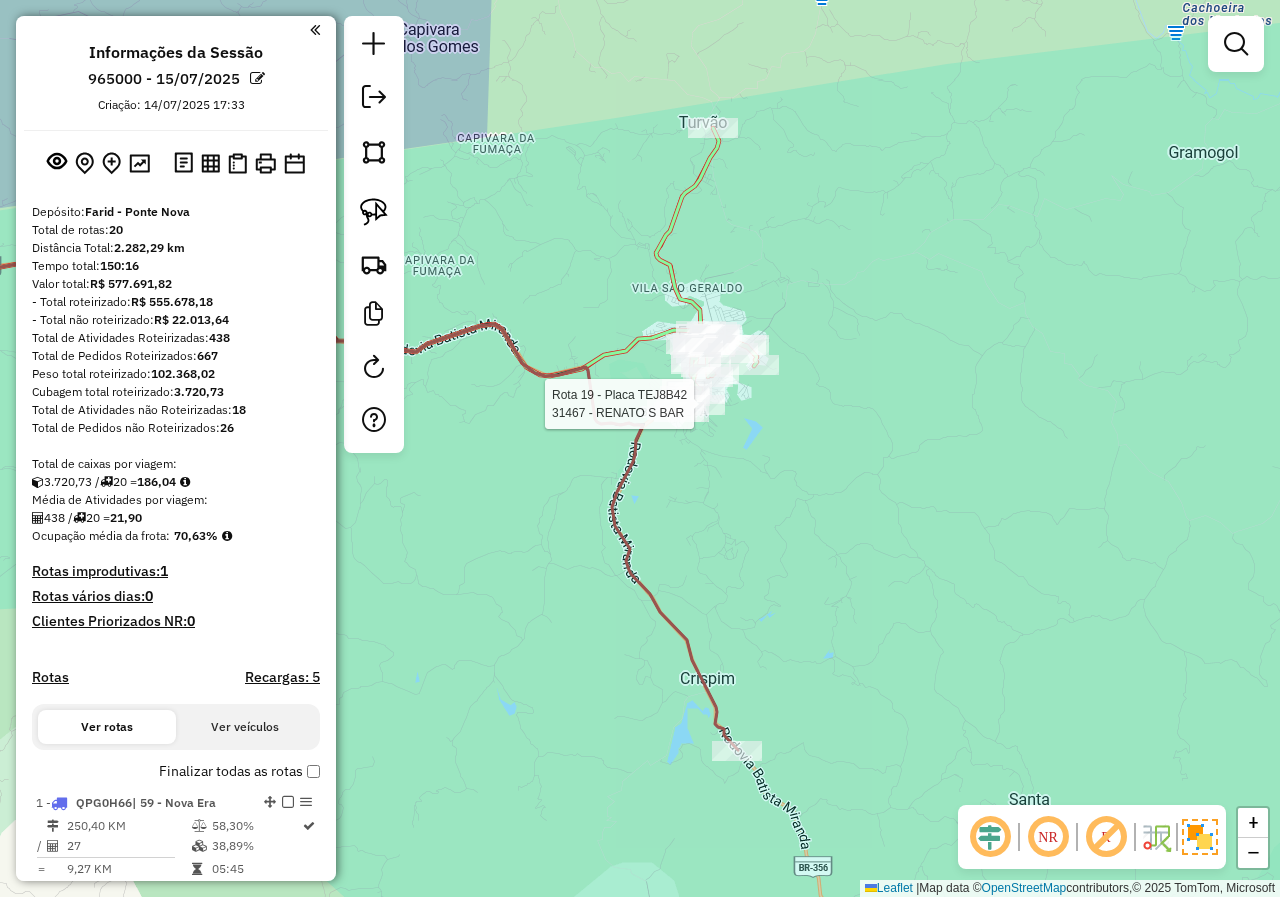 select on "*********" 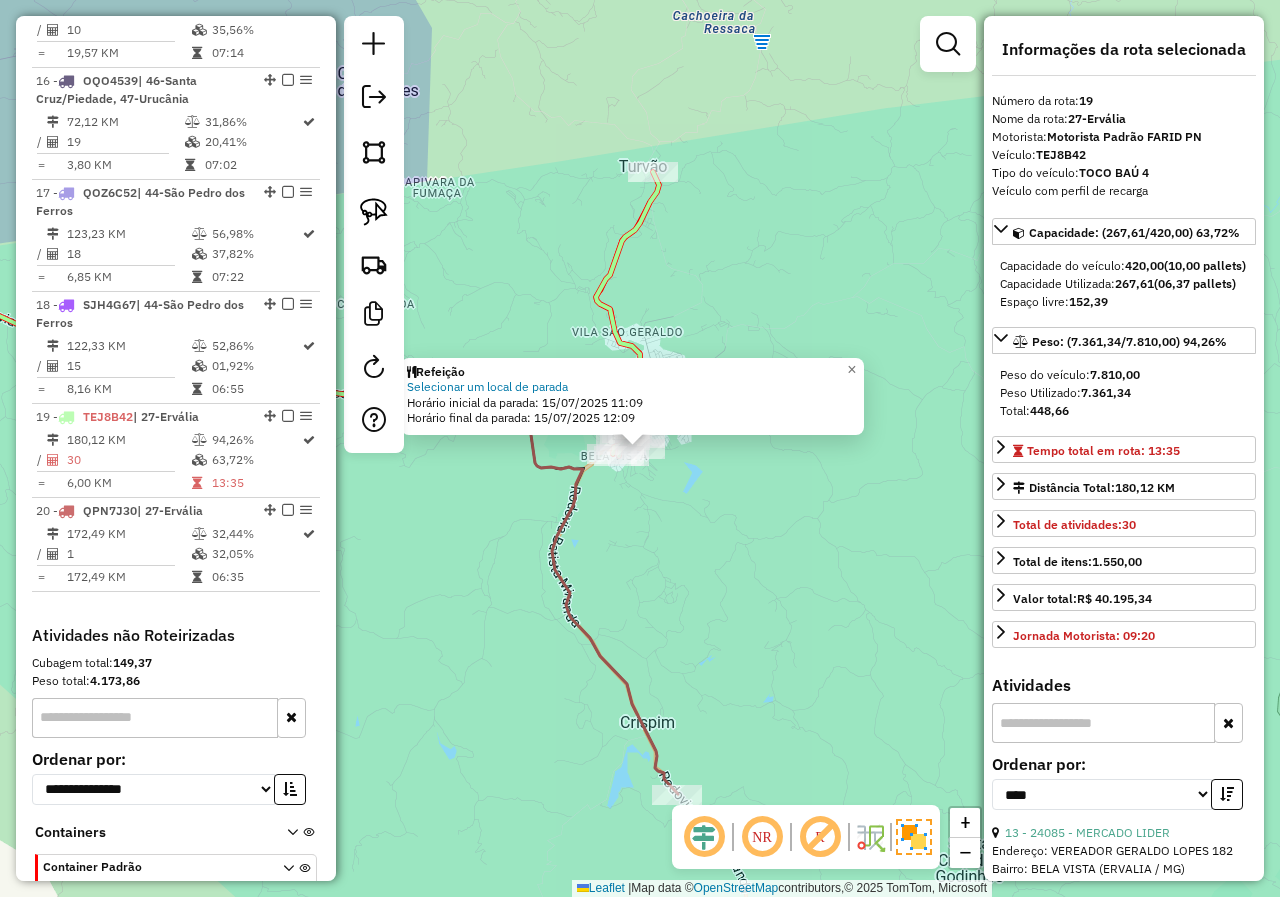 scroll, scrollTop: 2314, scrollLeft: 0, axis: vertical 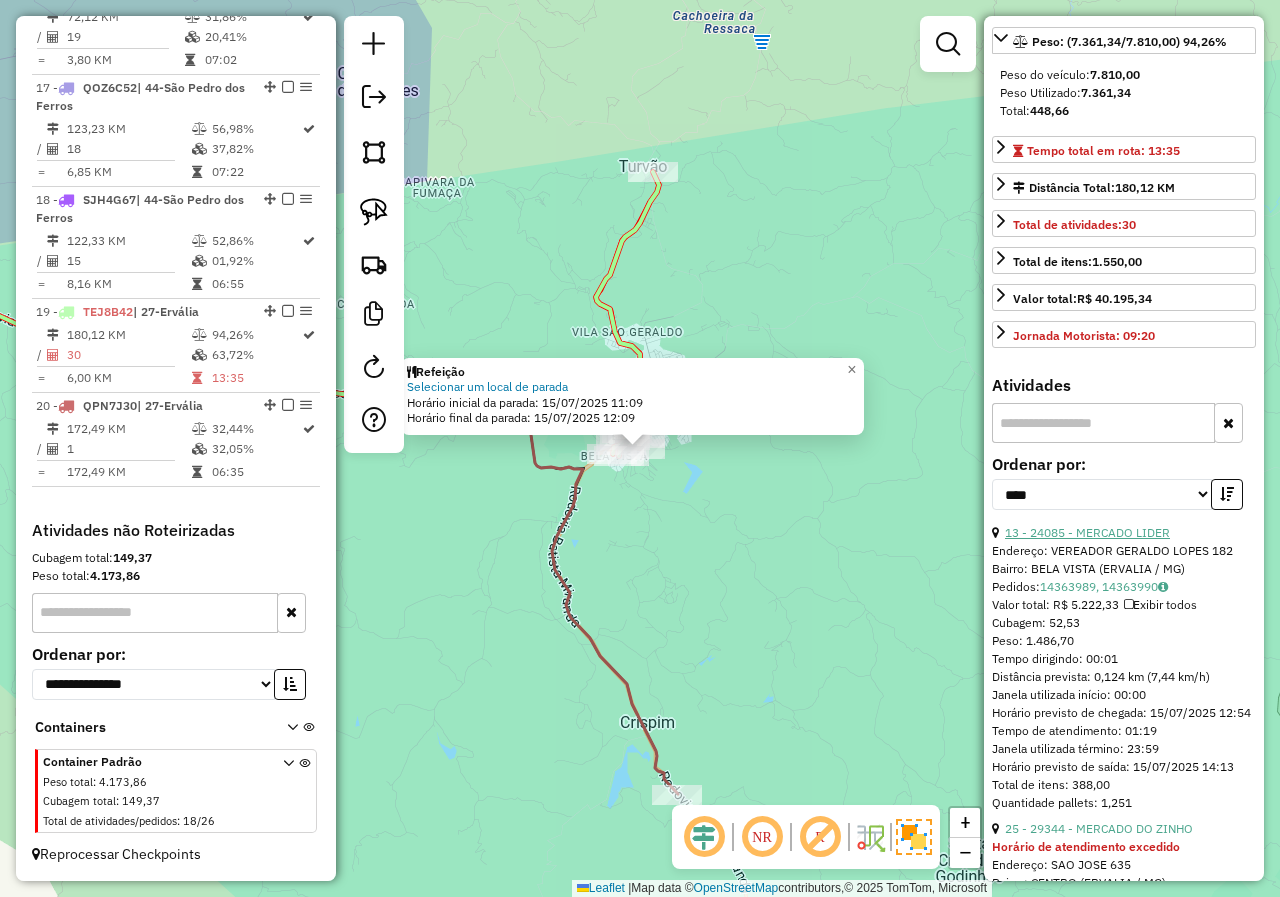click on "13 - 24085 - MERCADO LIDER" at bounding box center (1087, 532) 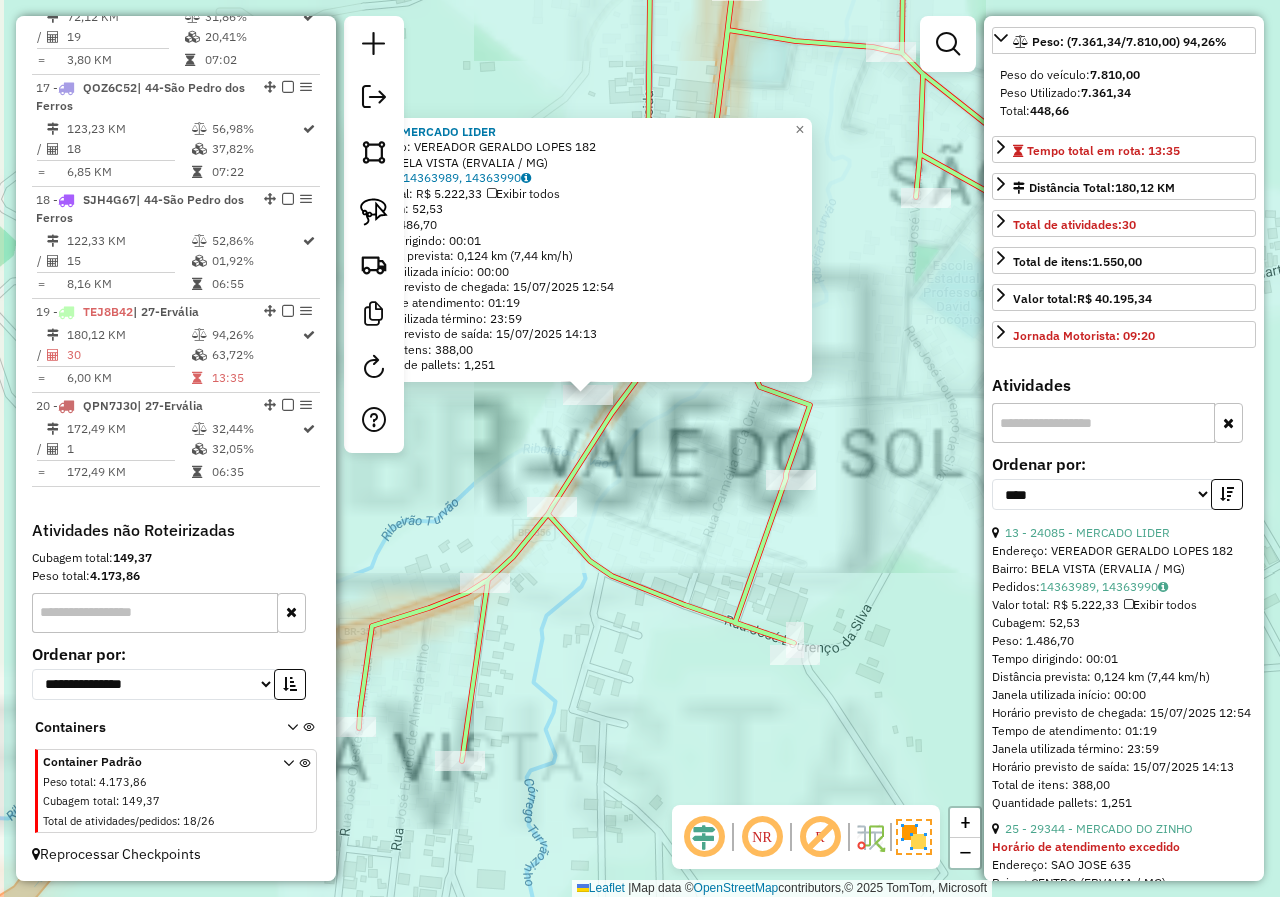 drag, startPoint x: 667, startPoint y: 477, endPoint x: 765, endPoint y: 510, distance: 103.40696 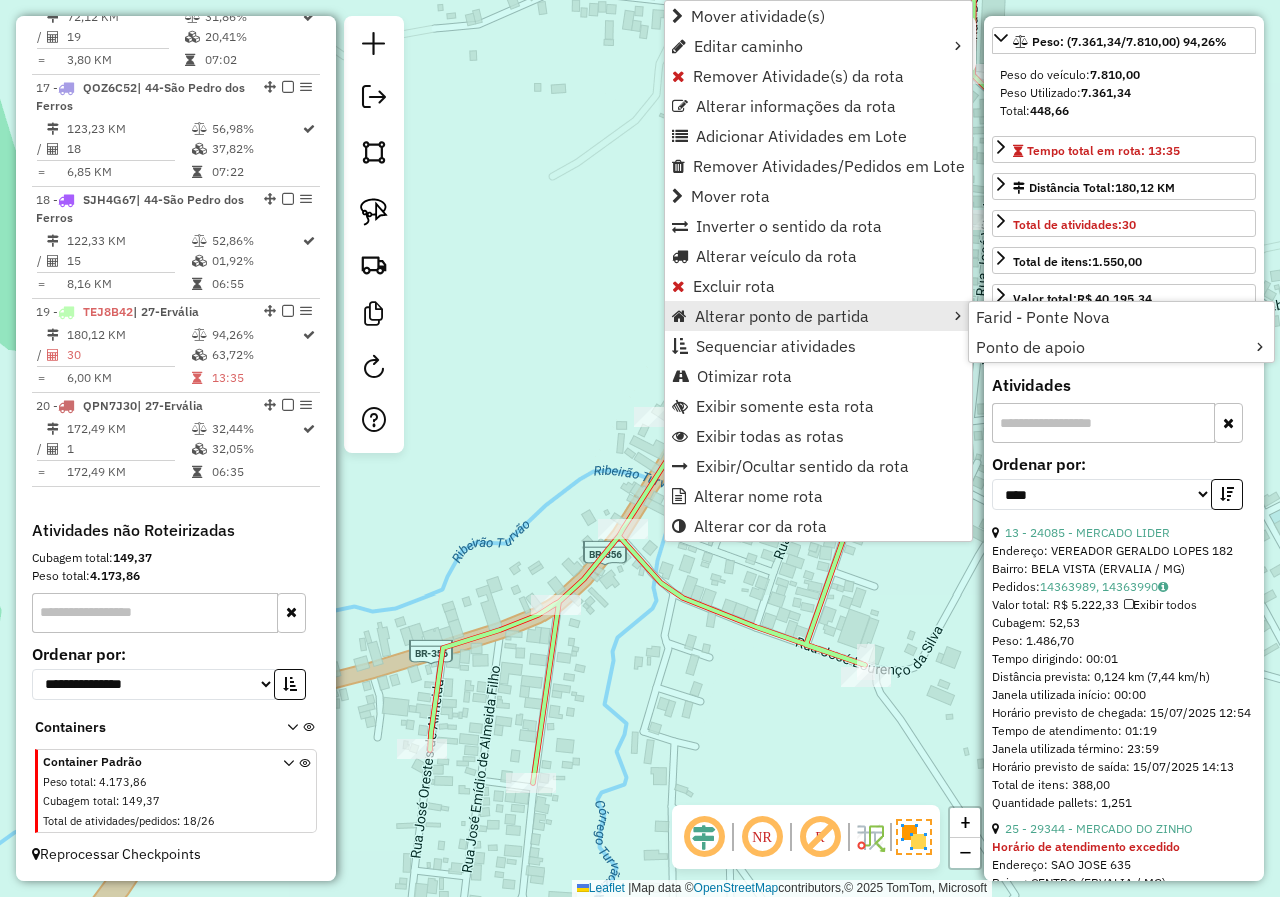 click on "Janela de atendimento Grade de atendimento Capacidade Transportadoras Veículos Cliente Pedidos  Rotas Selecione os dias de semana para filtrar as janelas de atendimento  Seg   Ter   Qua   Qui   Sex   Sáb   Dom  Informe o período da janela de atendimento: De: Até:  Filtrar exatamente a janela do cliente  Considerar janela de atendimento padrão  Selecione os dias de semana para filtrar as grades de atendimento  Seg   Ter   Qua   Qui   Sex   Sáb   Dom   Considerar clientes sem dia de atendimento cadastrado  Clientes fora do dia de atendimento selecionado Filtrar as atividades entre os valores definidos abaixo:  Peso mínimo:   Peso máximo:   Cubagem mínima:   Cubagem máxima:   De:   Até:  Filtrar as atividades entre o tempo de atendimento definido abaixo:  De:   Até:   Considerar capacidade total dos clientes não roteirizados Transportadora: Selecione um ou mais itens Tipo de veículo: Selecione um ou mais itens Veículo: Selecione um ou mais itens Motorista: Selecione um ou mais itens Nome: Rótulo:" 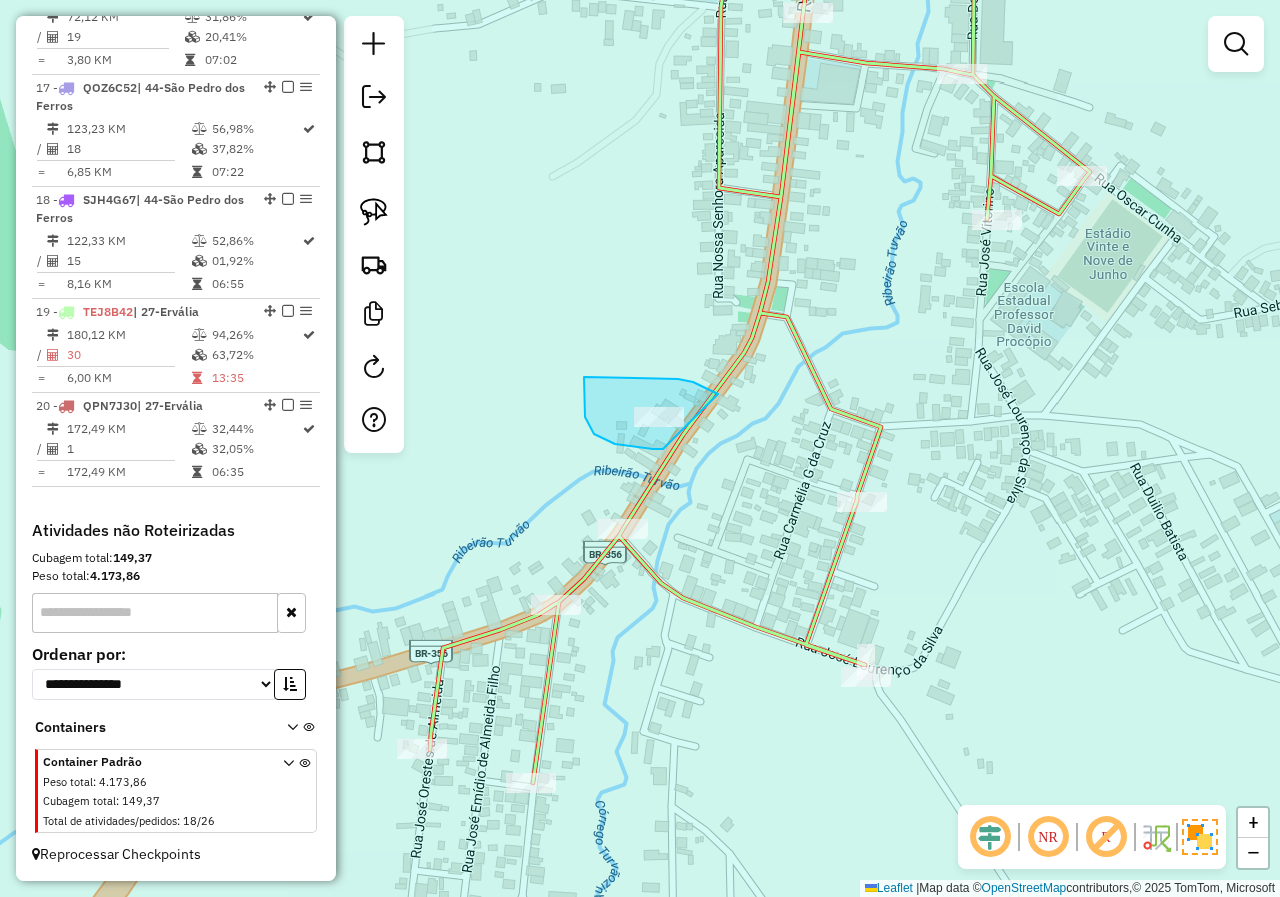 drag, startPoint x: 718, startPoint y: 394, endPoint x: 667, endPoint y: 449, distance: 75.00667 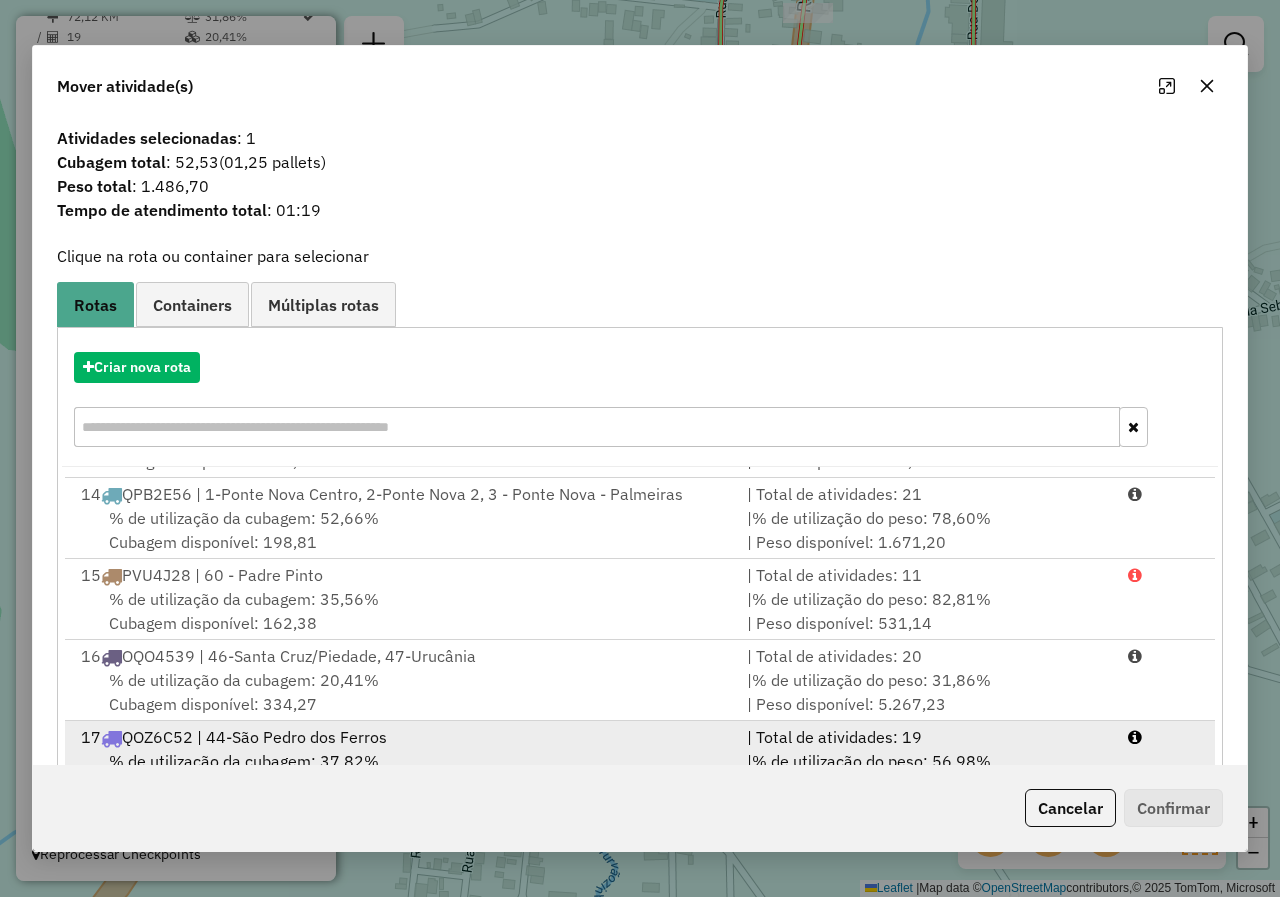 scroll, scrollTop: 1058, scrollLeft: 0, axis: vertical 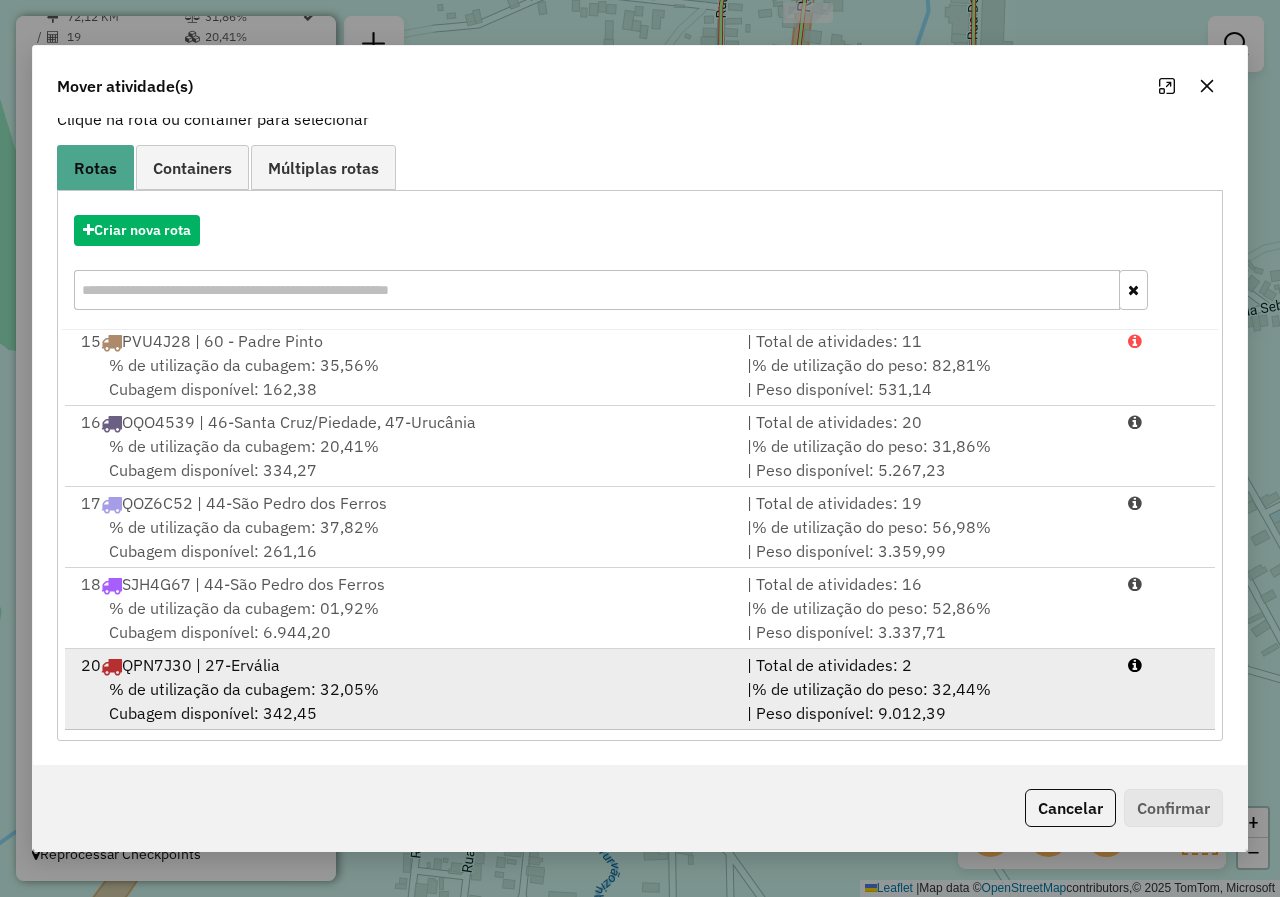 click on "% de utilização da cubagem: 32,05%  Cubagem disponível: 342,45" at bounding box center [402, 701] 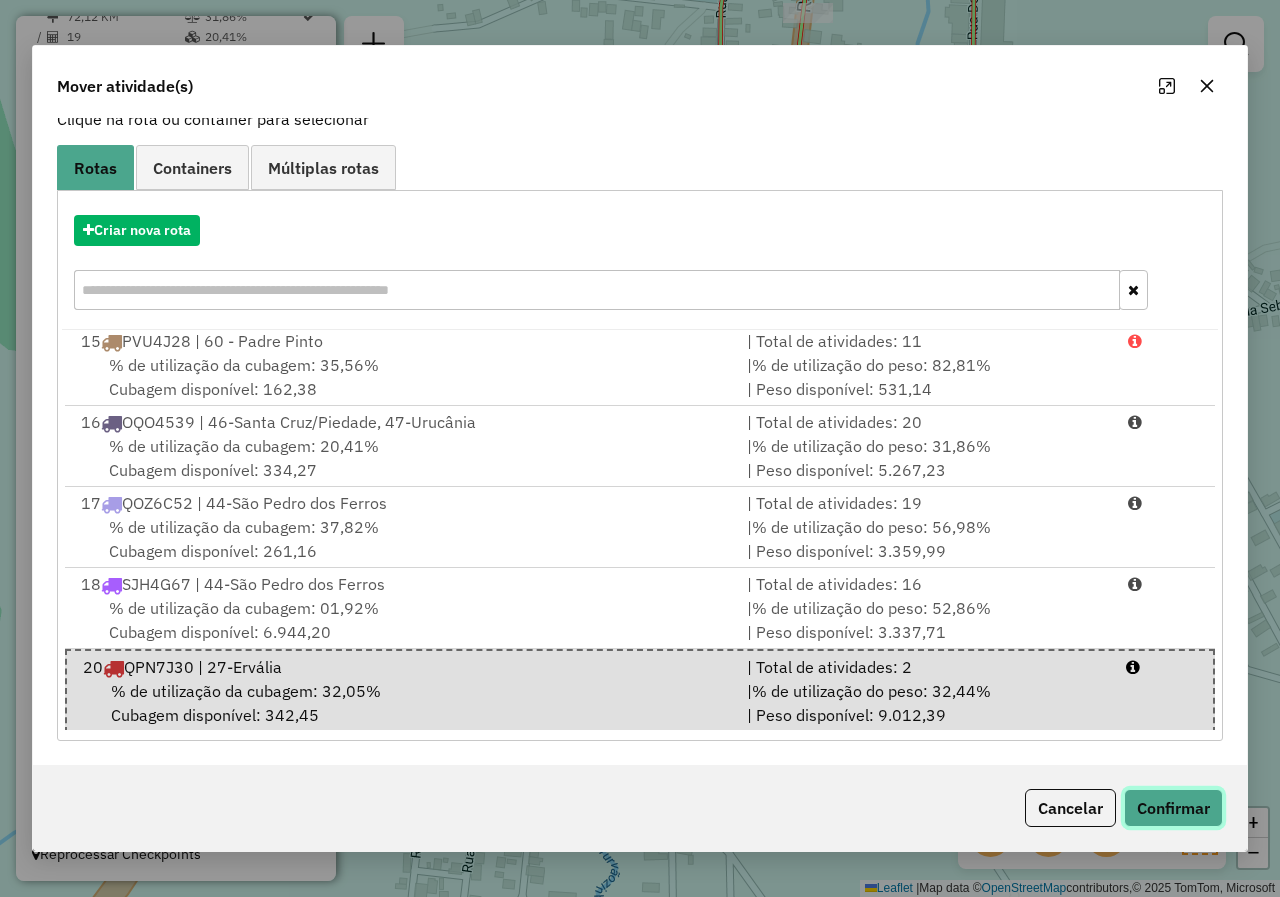click on "Confirmar" 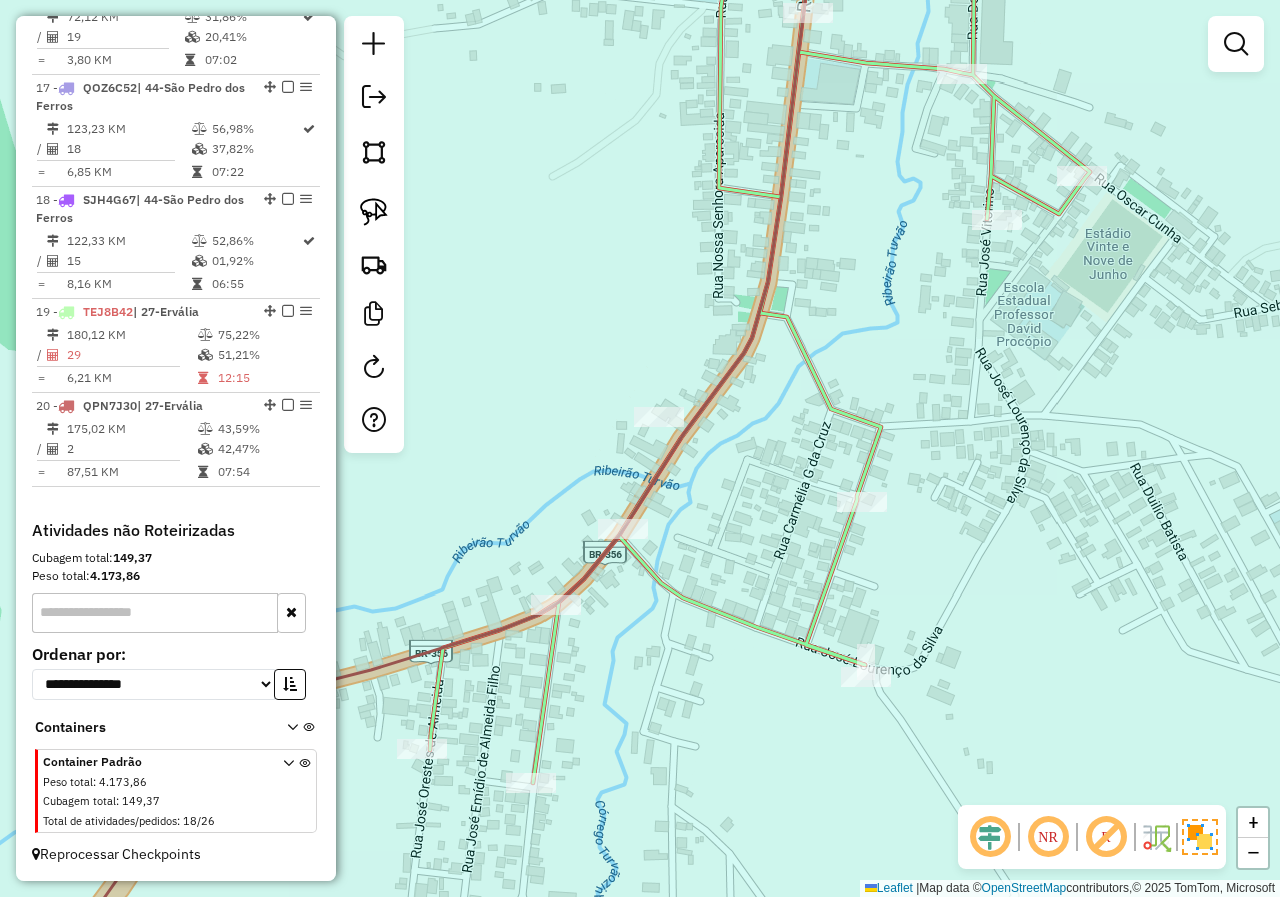 scroll, scrollTop: 0, scrollLeft: 0, axis: both 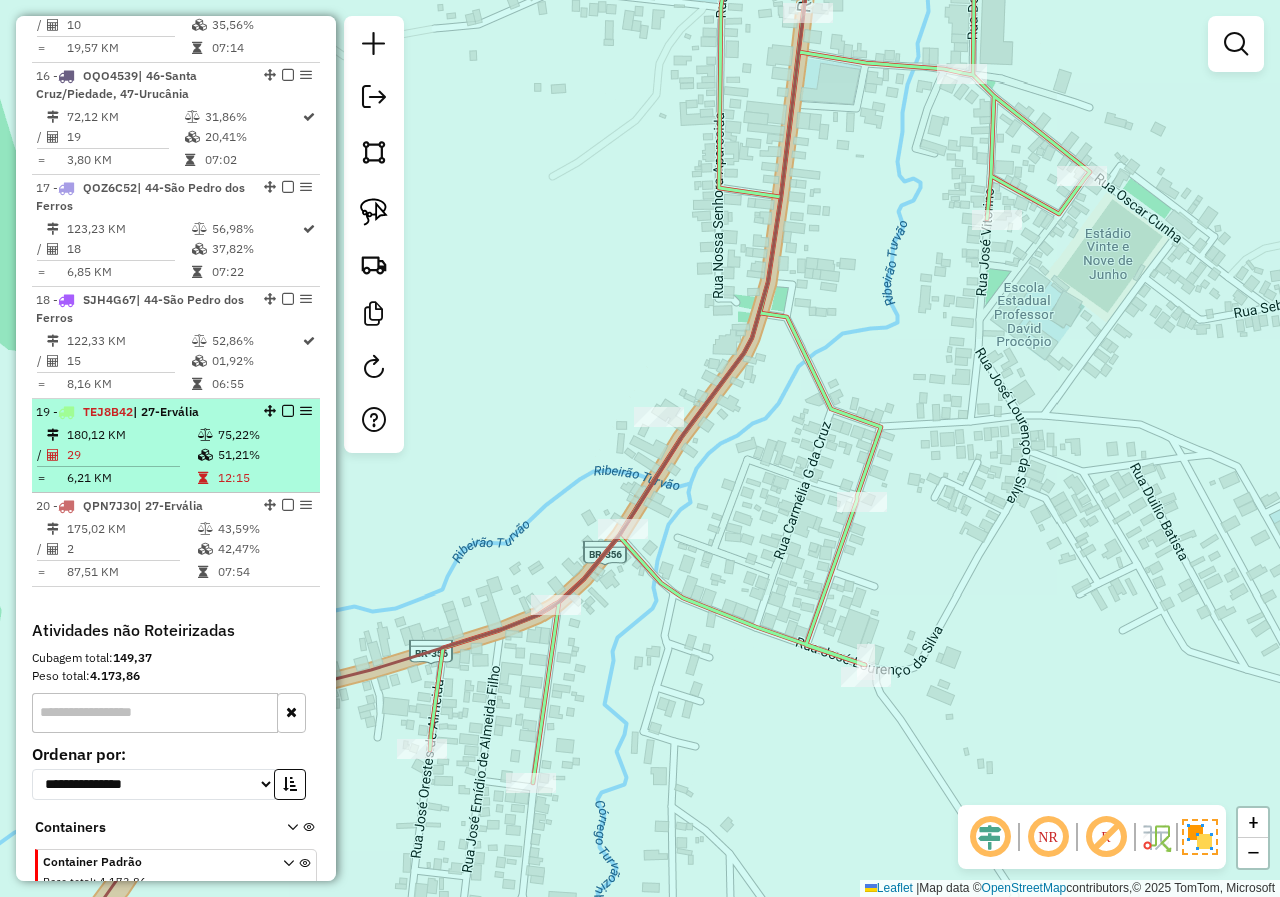 click on "51,21%" at bounding box center [264, 455] 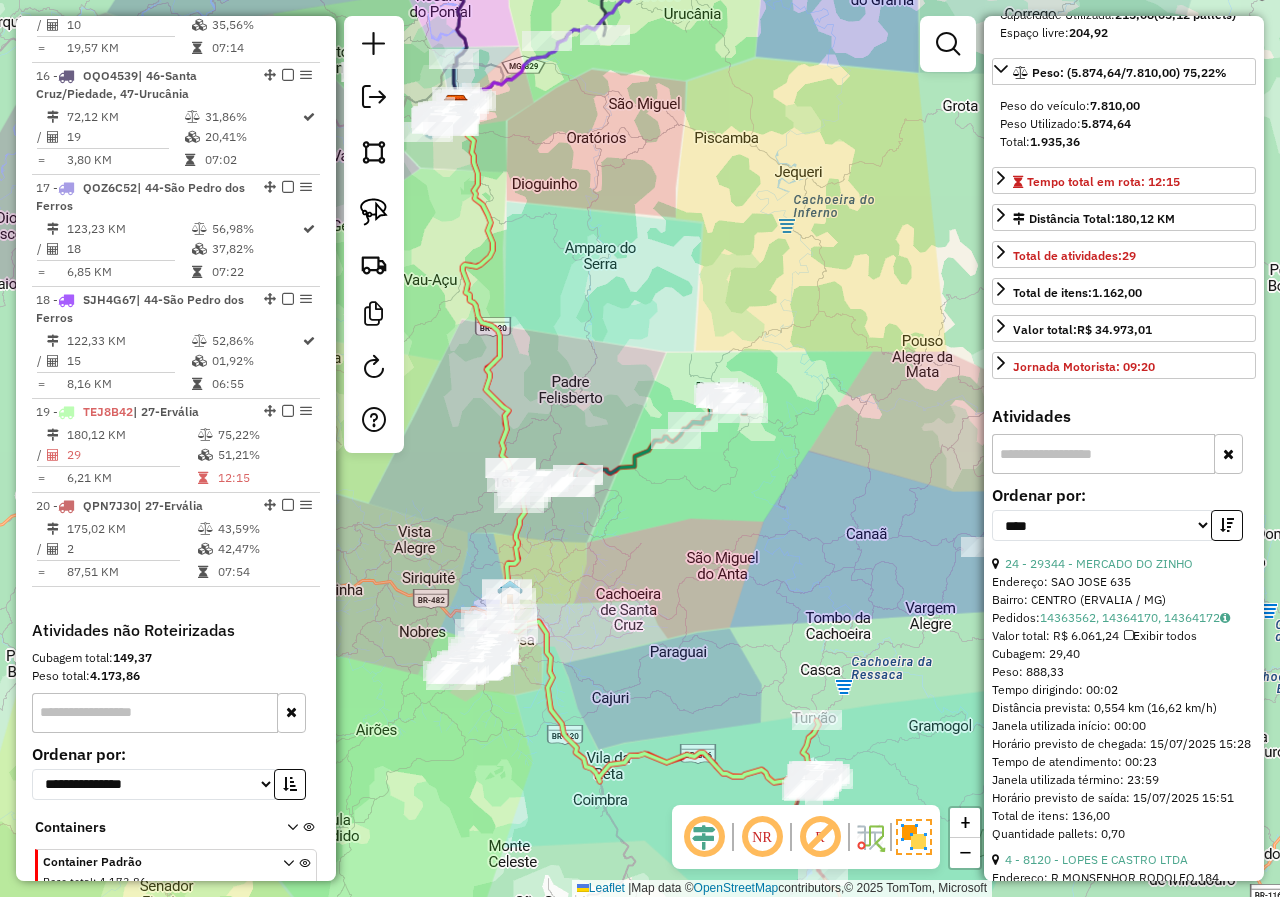 scroll, scrollTop: 400, scrollLeft: 0, axis: vertical 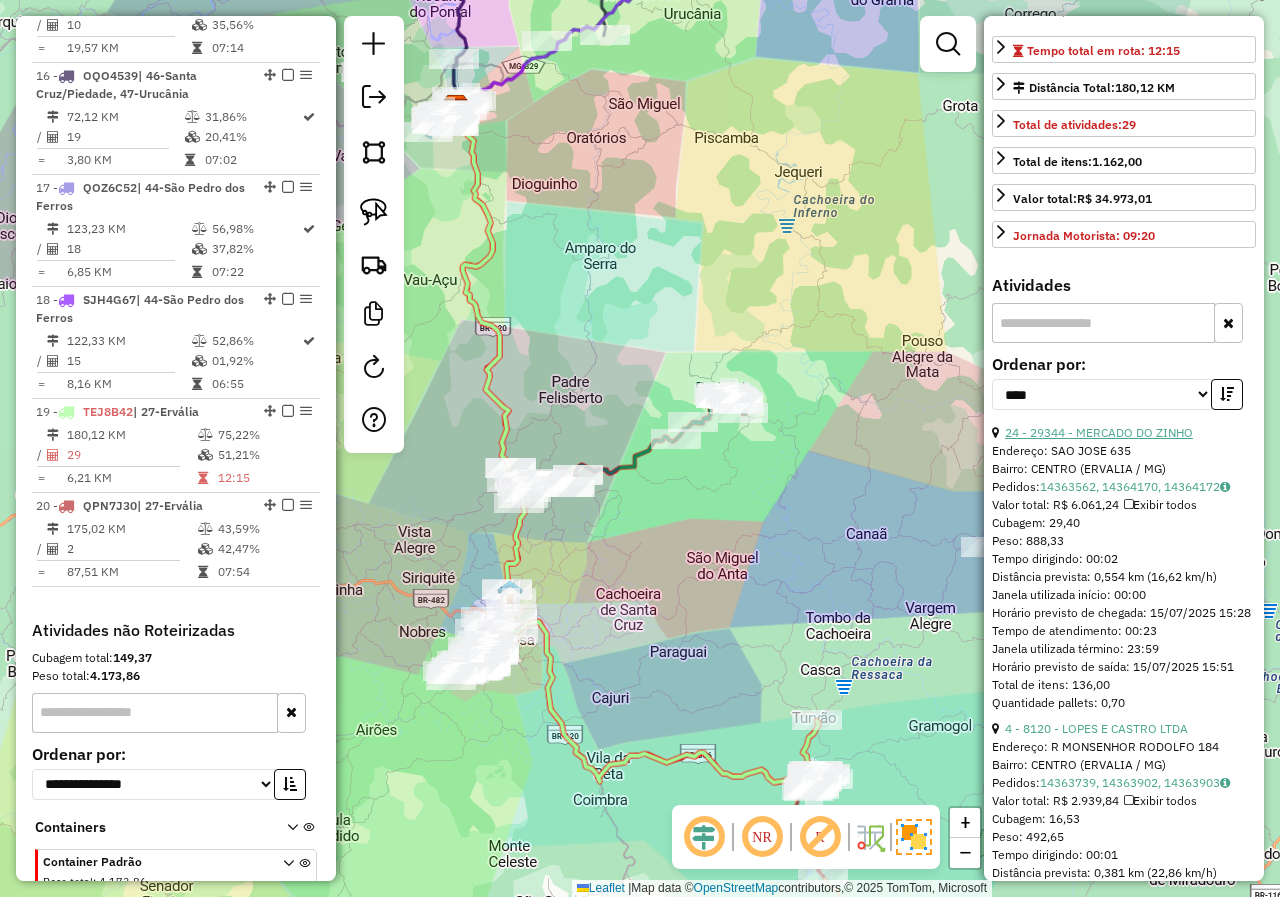 click on "24 - 29344 - MERCADO DO ZINHO" at bounding box center [1099, 432] 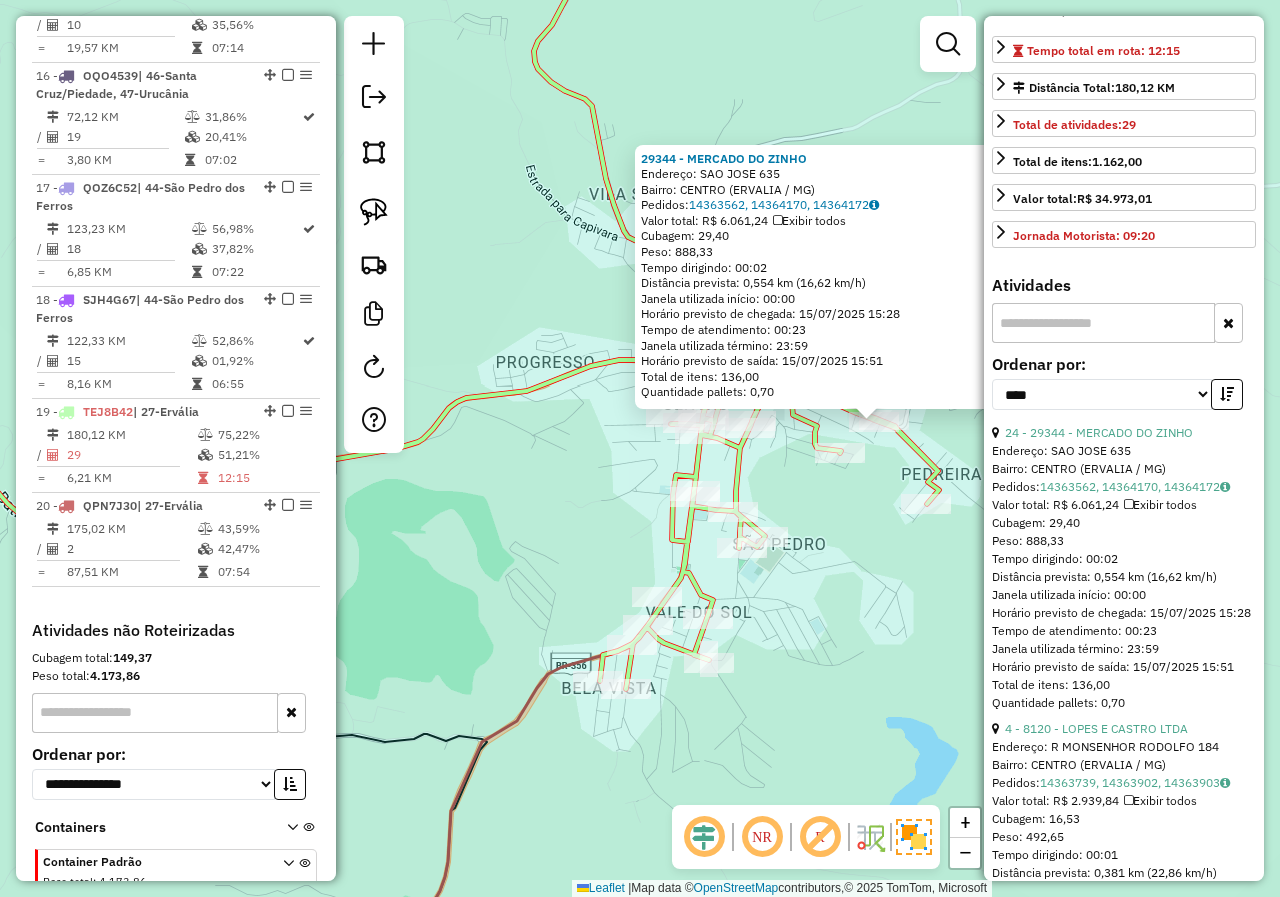 drag, startPoint x: 838, startPoint y: 602, endPoint x: 838, endPoint y: 545, distance: 57 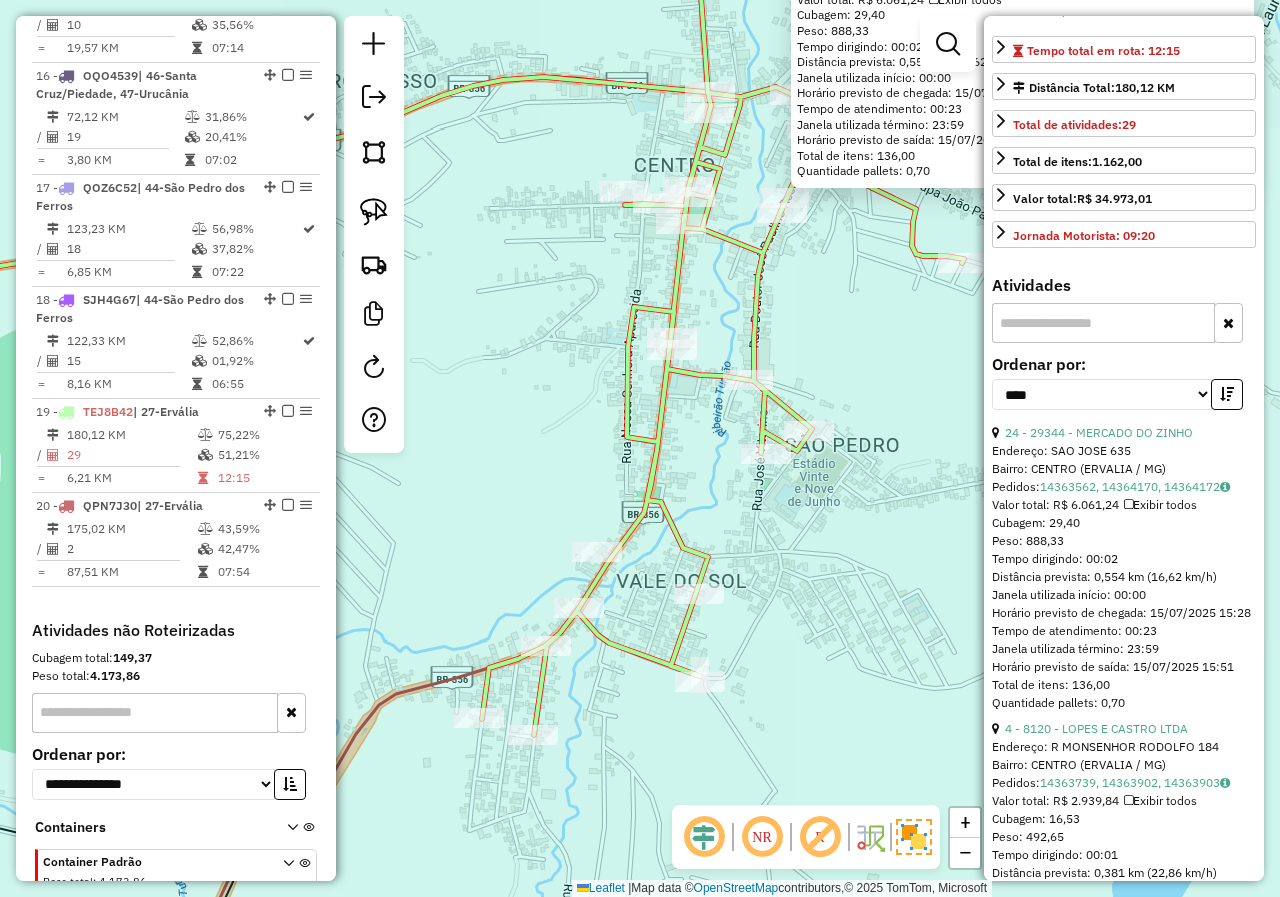 drag, startPoint x: 681, startPoint y: 547, endPoint x: 687, endPoint y: 486, distance: 61.294373 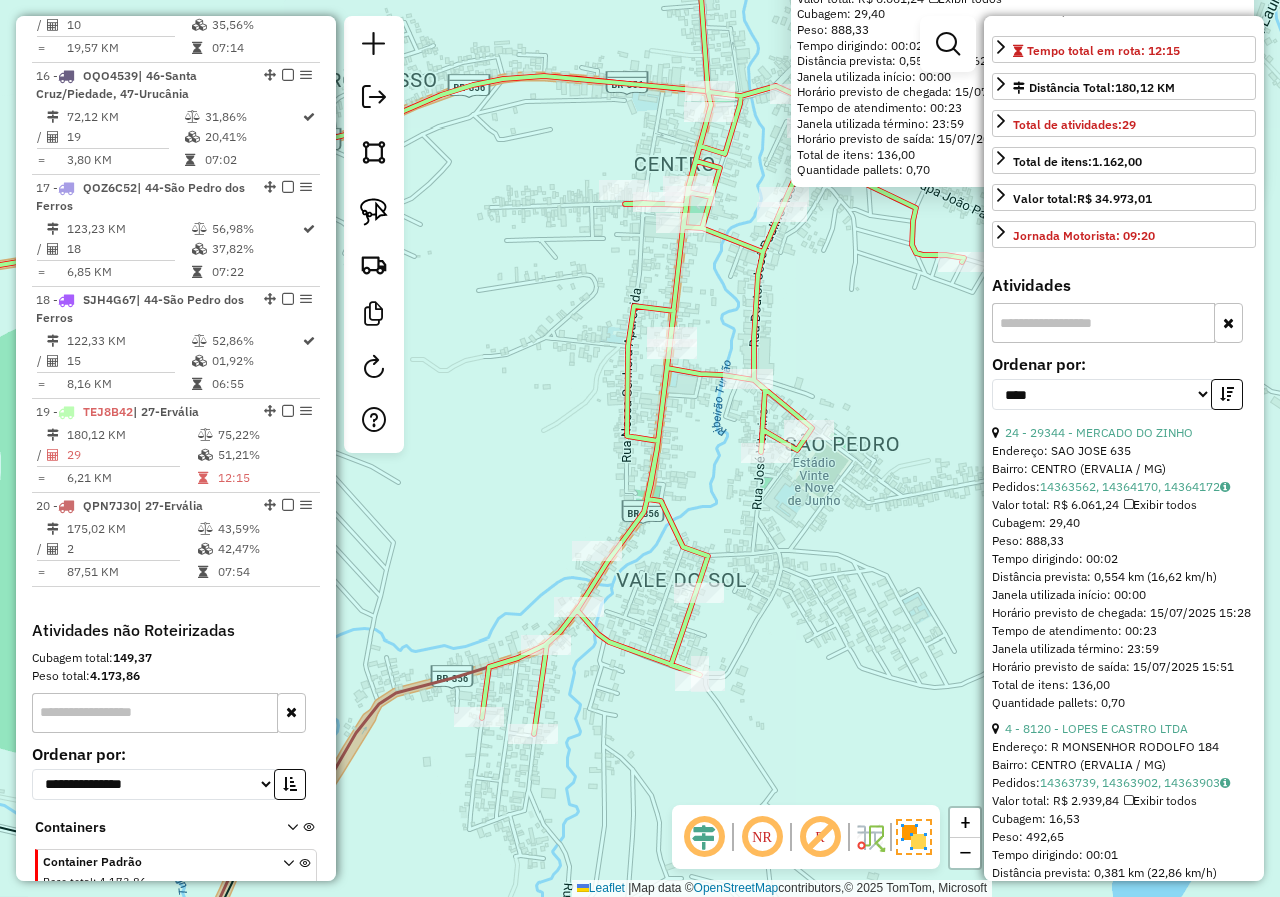 click on "29344 - MERCADO DO ZINHO  Endereço:  SAO JOSE 635   Bairro: CENTRO (ERVALIA / MG)   Pedidos:  14363562, 14364170, 14364172   Valor total: R$ 6.061,24   Exibir todos   Cubagem: 29,40  Peso: 888,33  Tempo dirigindo: 00:02   Distância prevista: 0,554 km (16,62 km/h)   Janela utilizada início: 00:00   Horário previsto de chegada: 15/07/2025 15:28   Tempo de atendimento: 00:23   Janela utilizada término: 23:59   Horário previsto de saída: 15/07/2025 15:51   Total de itens: 136,00   Quantidade pallets: 0,70  × Janela de atendimento Grade de atendimento Capacidade Transportadoras Veículos Cliente Pedidos  Rotas Selecione os dias de semana para filtrar as janelas de atendimento  Seg   Ter   Qua   Qui   Sex   Sáb   Dom  Informe o período da janela de atendimento: De: Até:  Filtrar exatamente a janela do cliente  Considerar janela de atendimento padrão  Selecione os dias de semana para filtrar as grades de atendimento  Seg   Ter   Qua   Qui   Sex   Sáb   Dom   Peso mínimo:   Peso máximo:   De:   Até:" 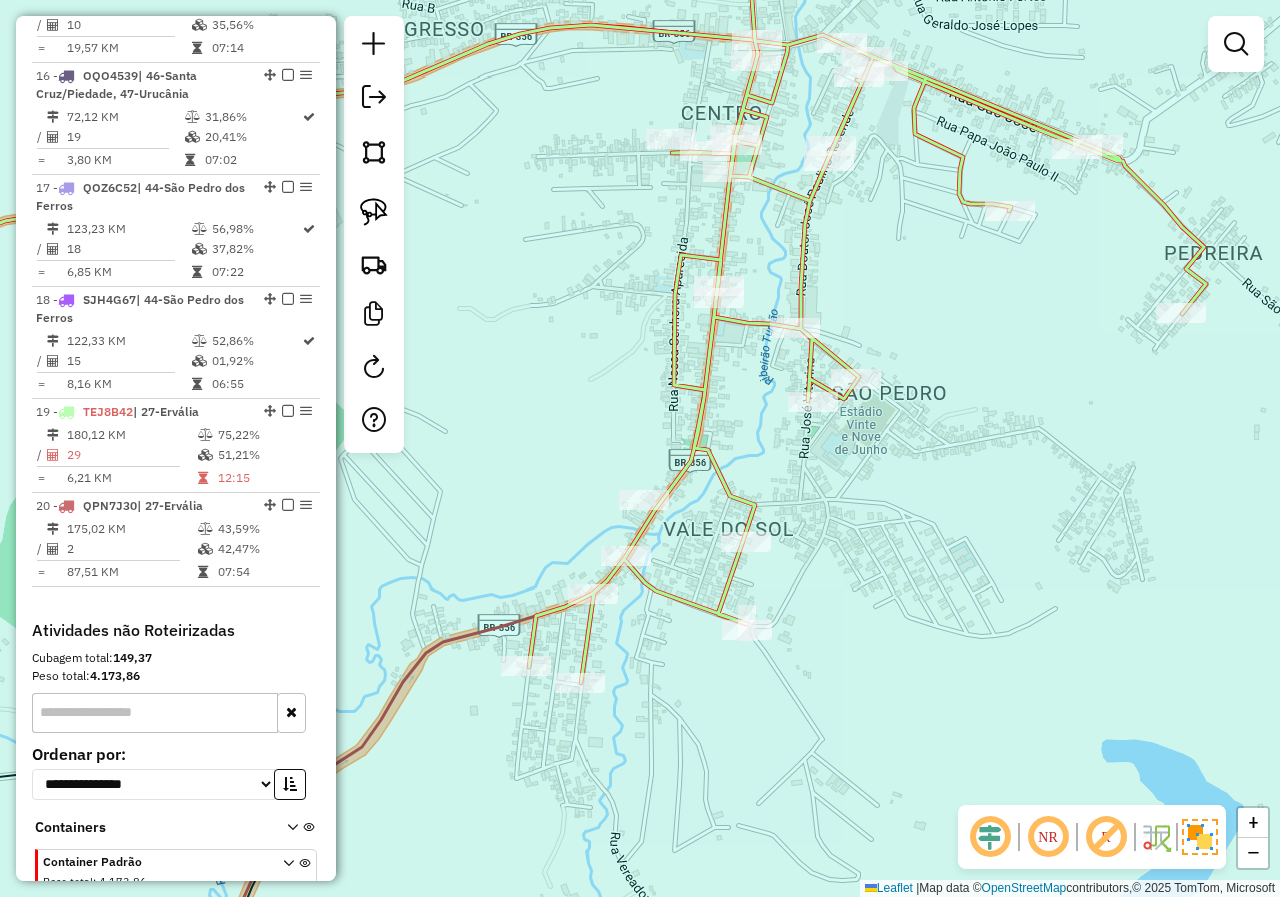 drag, startPoint x: 600, startPoint y: 774, endPoint x: 657, endPoint y: 715, distance: 82.036575 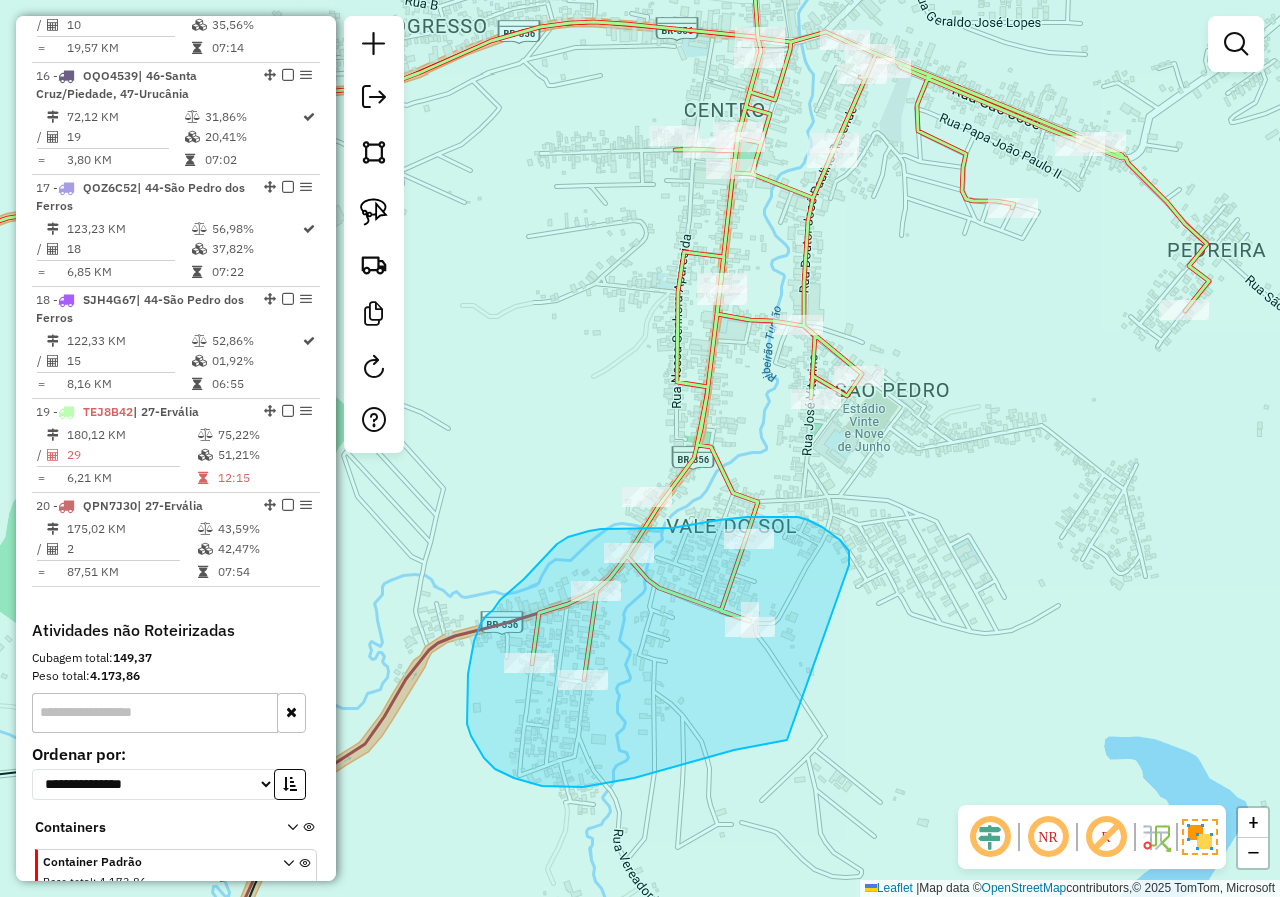 drag, startPoint x: 840, startPoint y: 540, endPoint x: 872, endPoint y: 723, distance: 185.77675 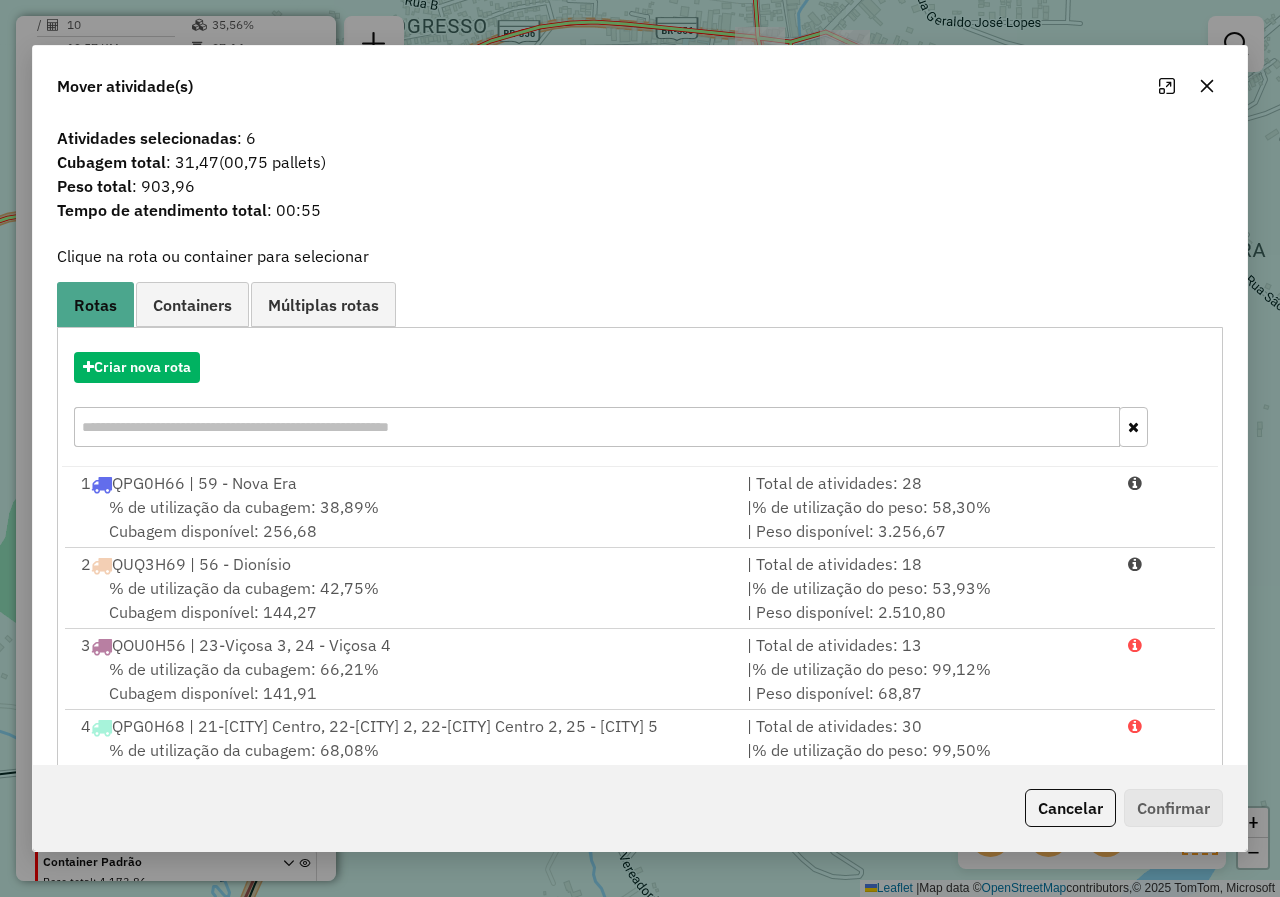 click 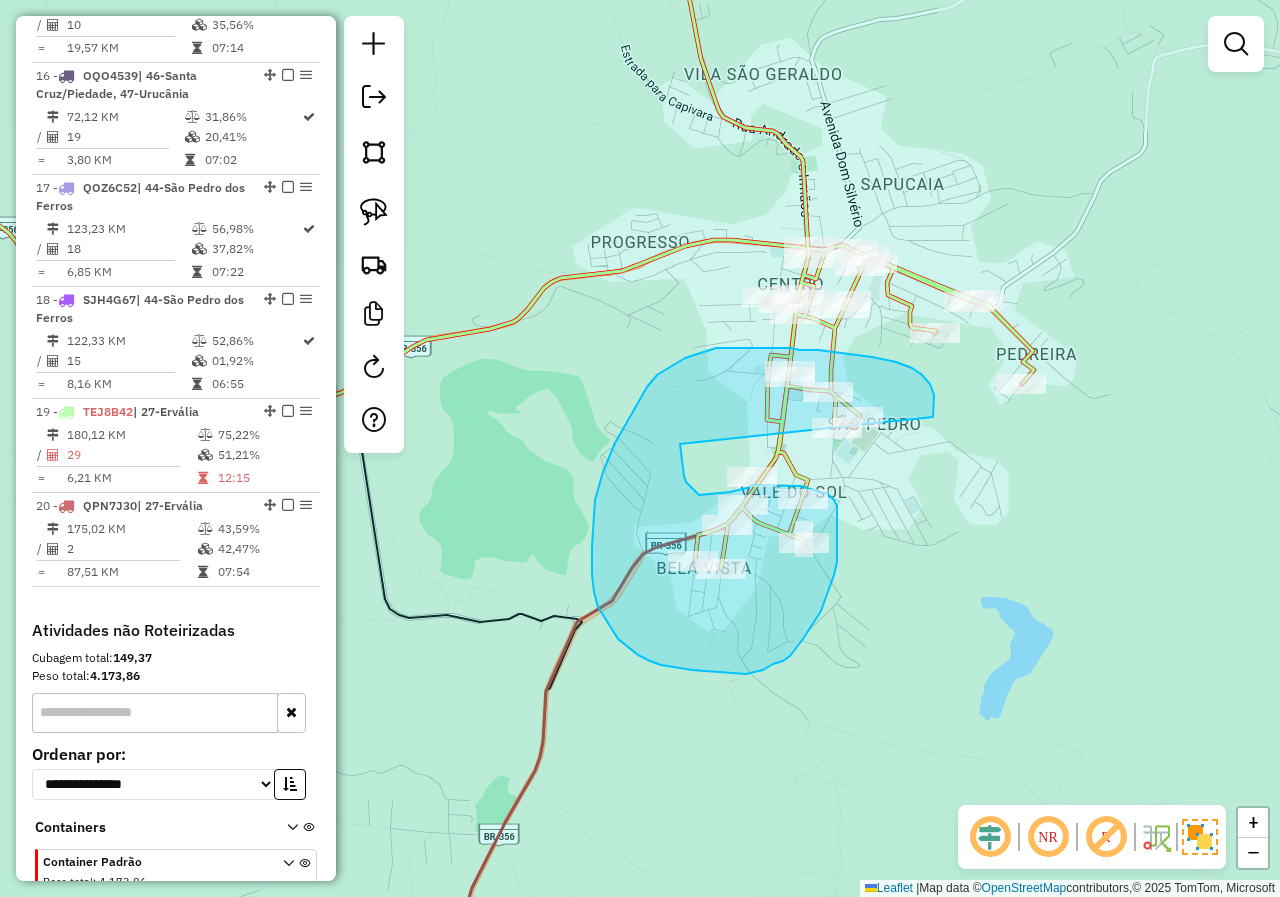 drag, startPoint x: 933, startPoint y: 417, endPoint x: 680, endPoint y: 443, distance: 254.33246 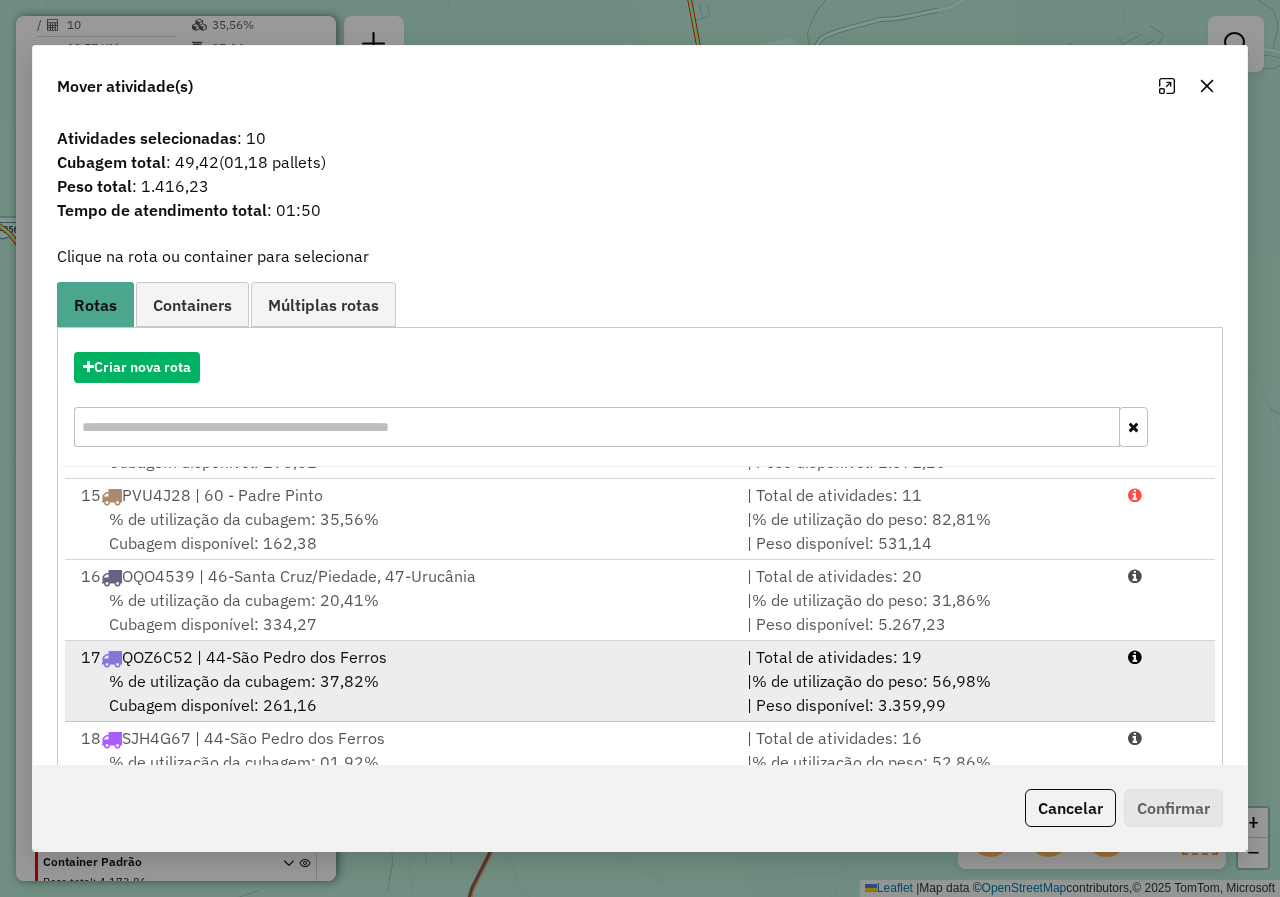 scroll, scrollTop: 1058, scrollLeft: 0, axis: vertical 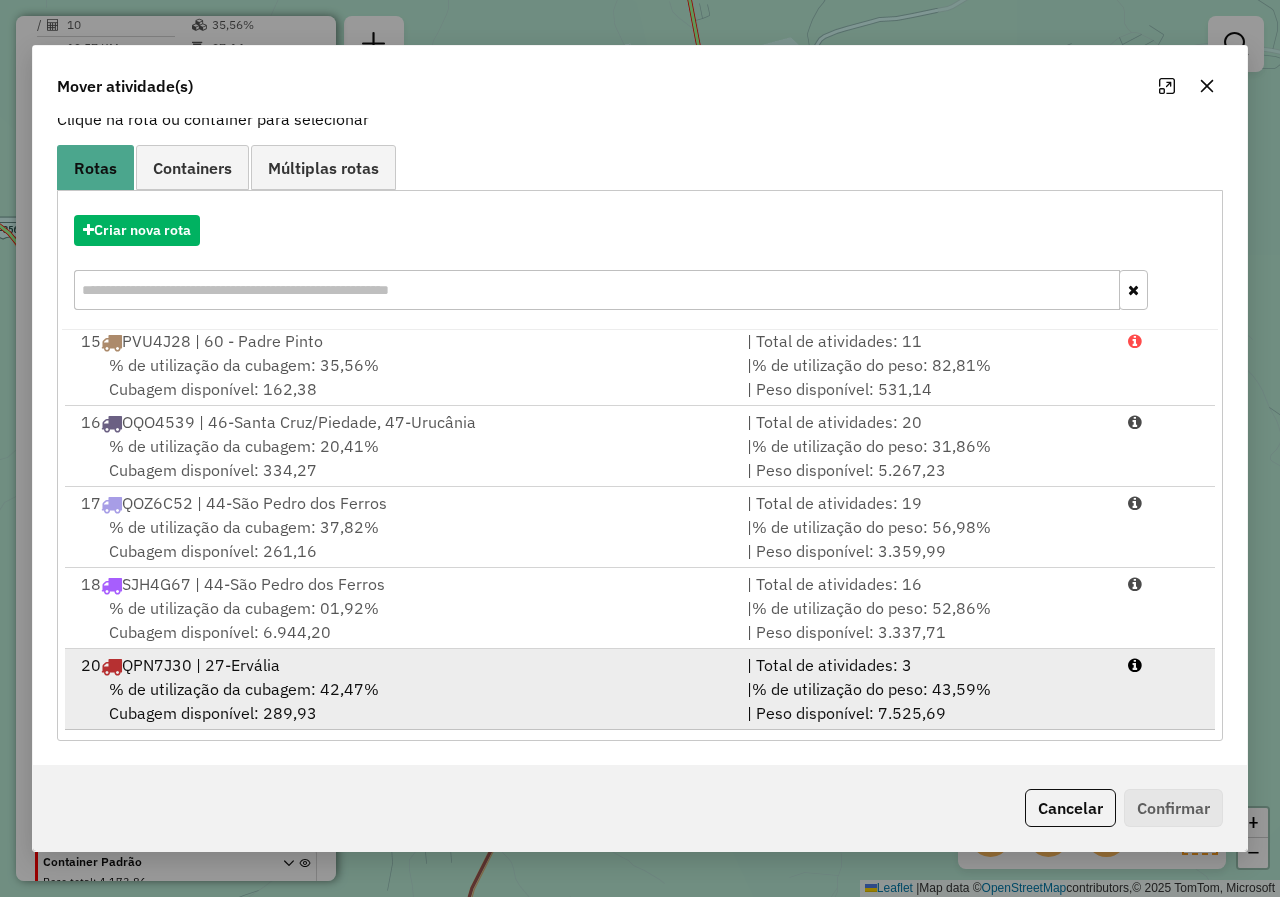 click on "% de utilização da cubagem: 42,47%  Cubagem disponível: 289,93" at bounding box center (402, 701) 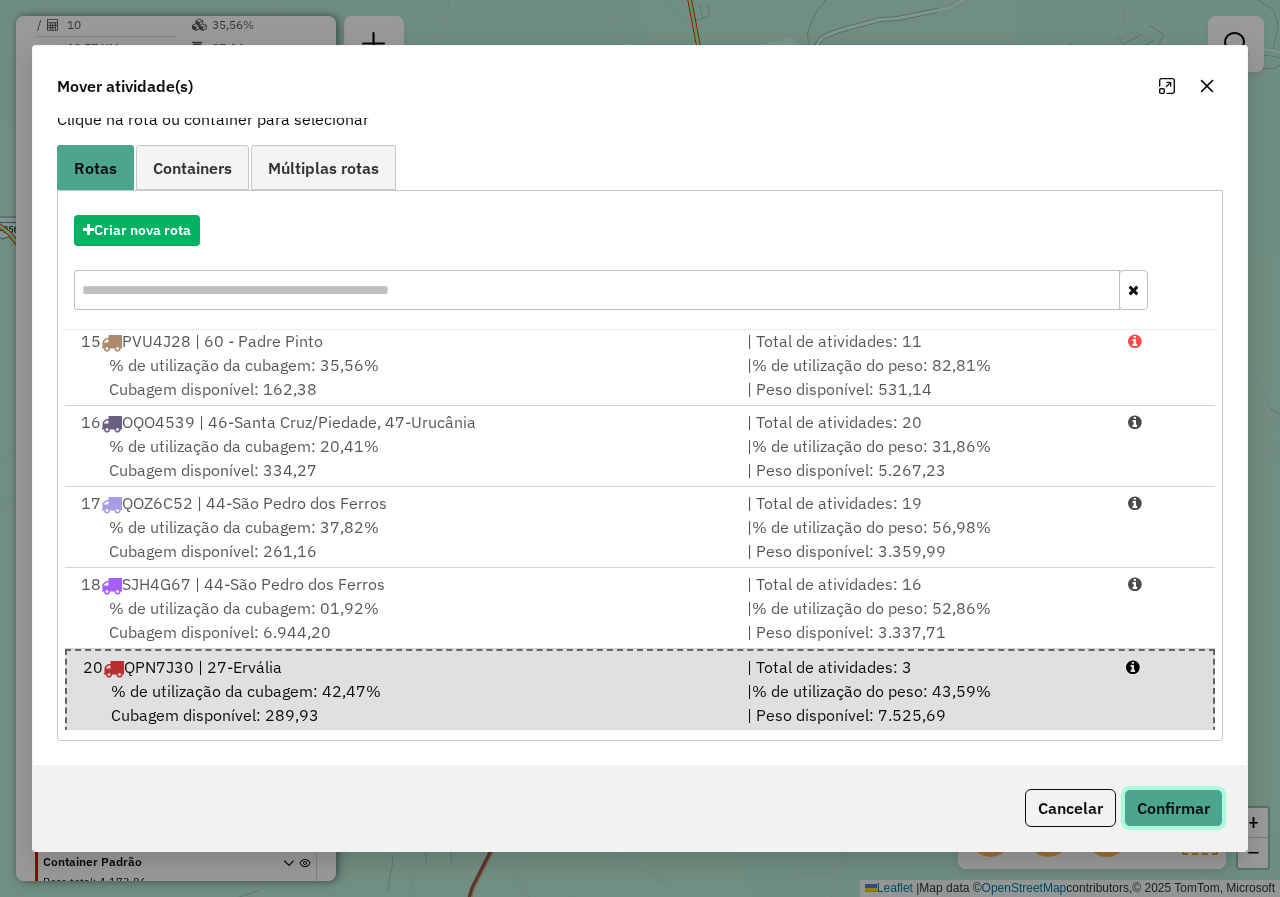 click on "Confirmar" 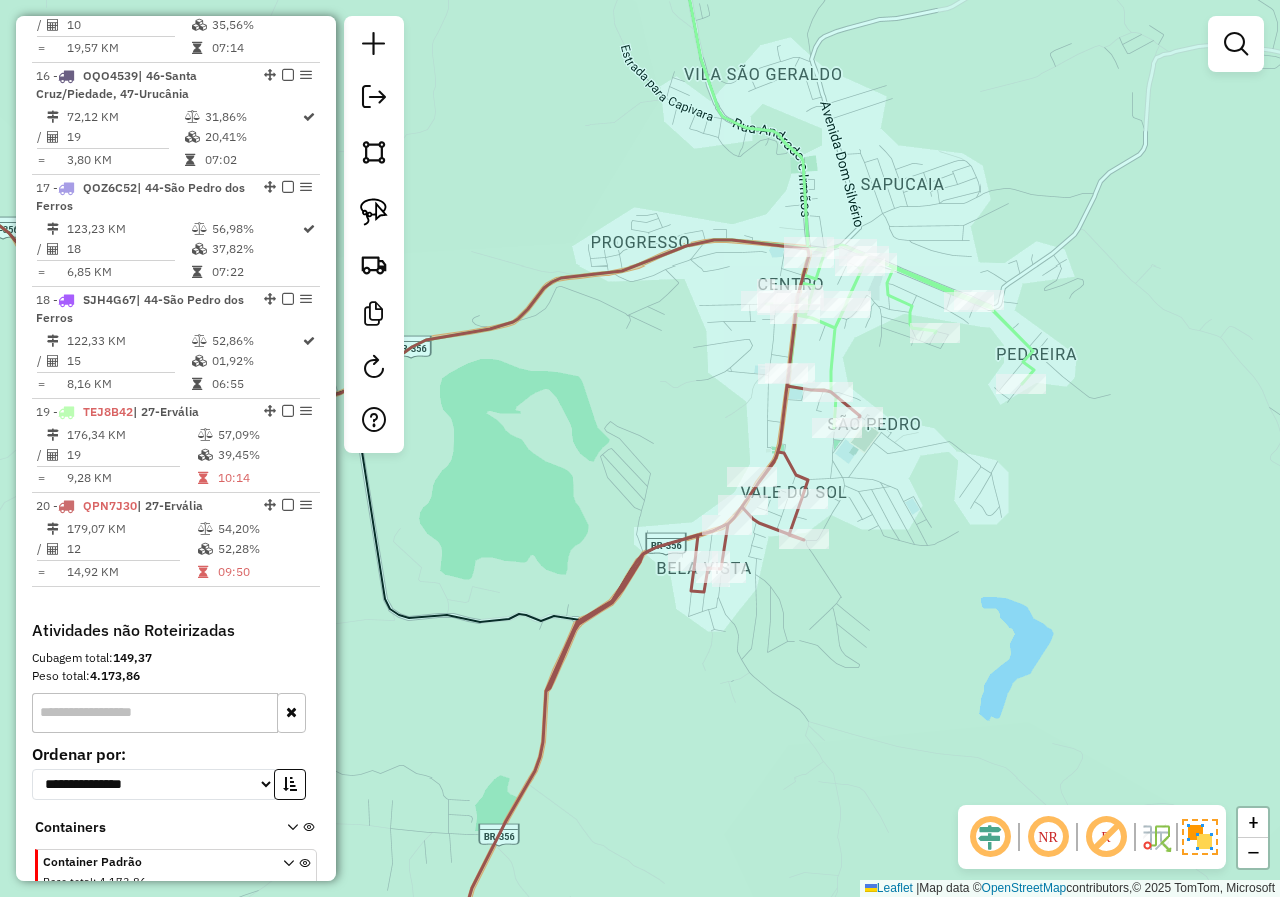 scroll, scrollTop: 0, scrollLeft: 0, axis: both 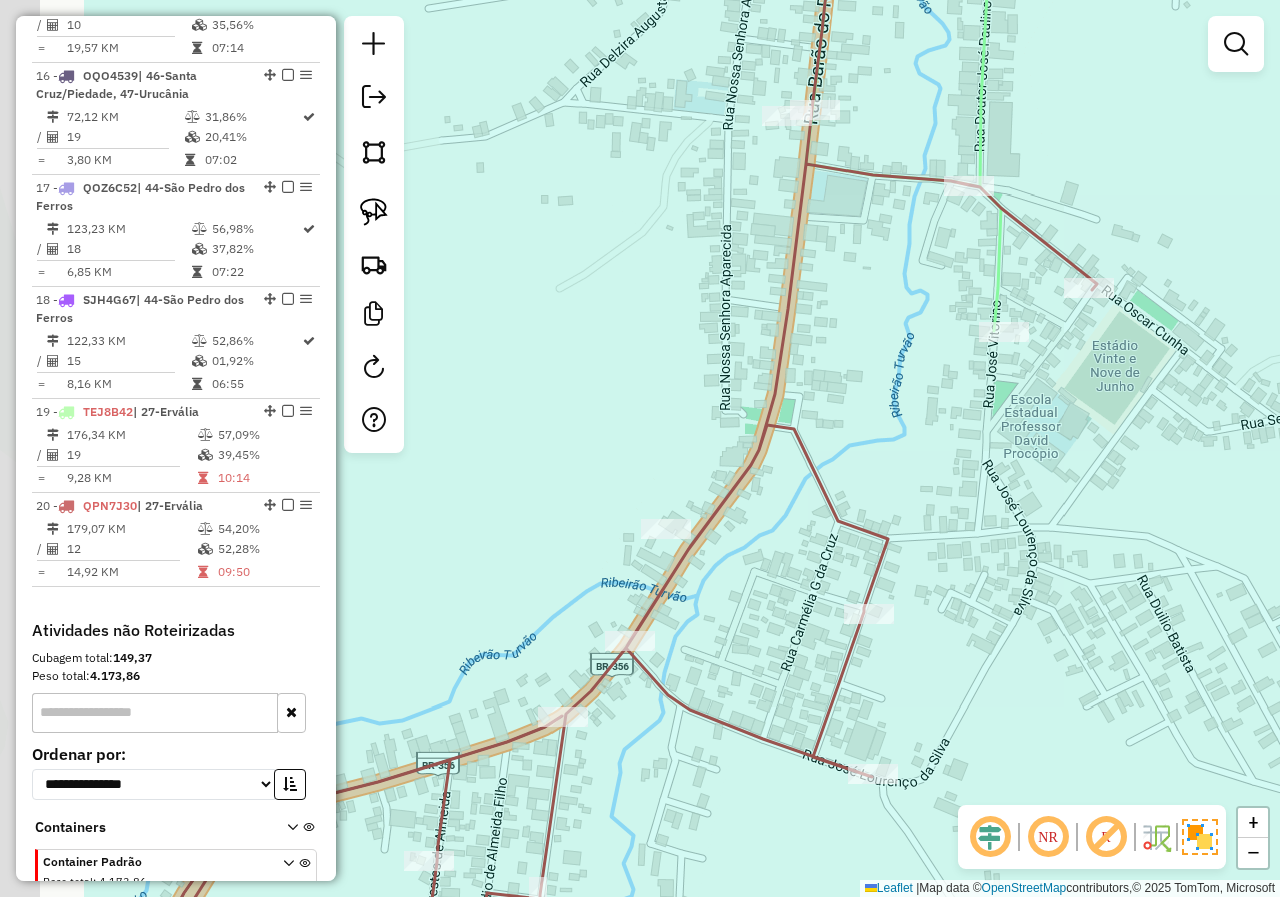 drag, startPoint x: 773, startPoint y: 474, endPoint x: 987, endPoint y: 421, distance: 220.46542 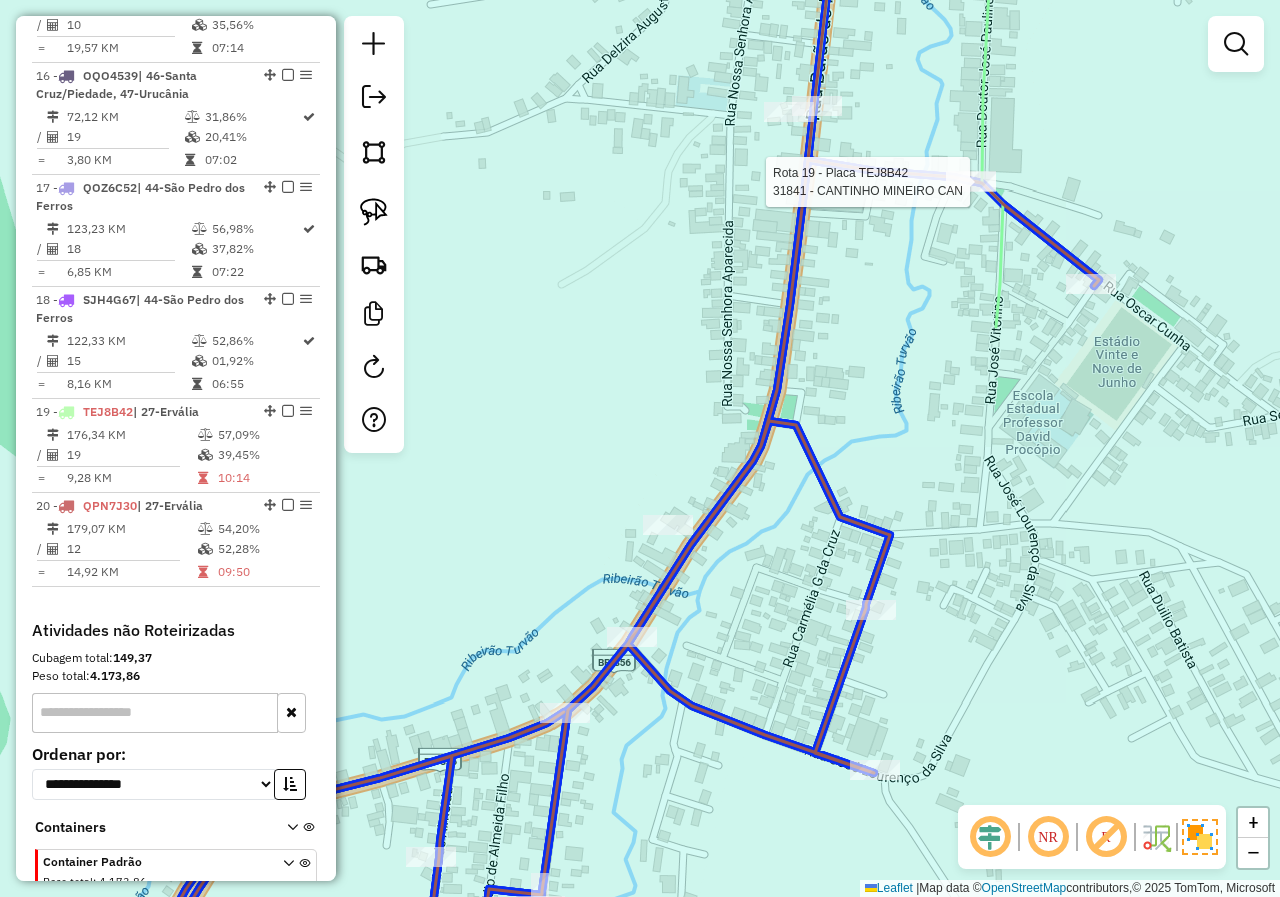 click 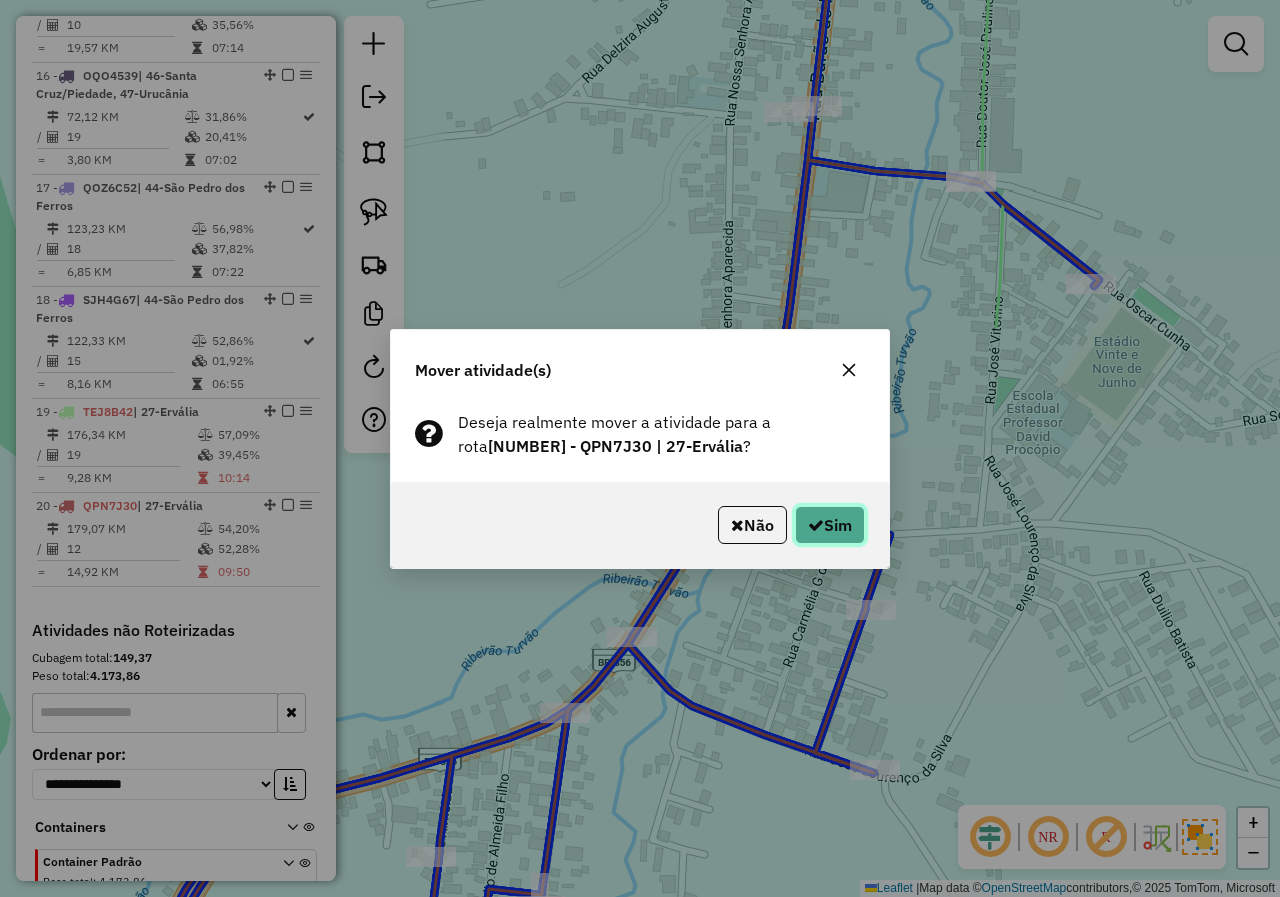 click on "Sim" 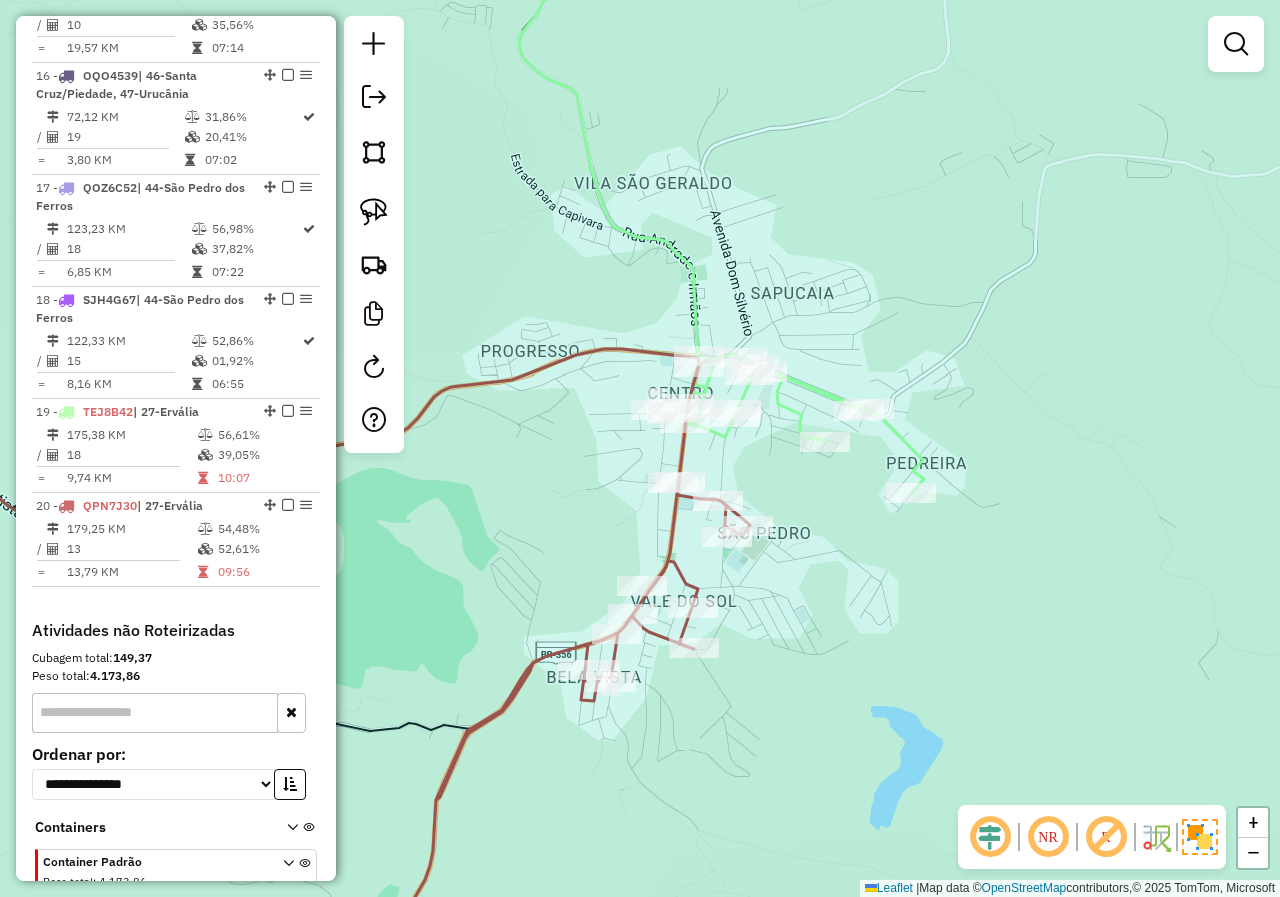 drag, startPoint x: 874, startPoint y: 623, endPoint x: 839, endPoint y: 648, distance: 43.011627 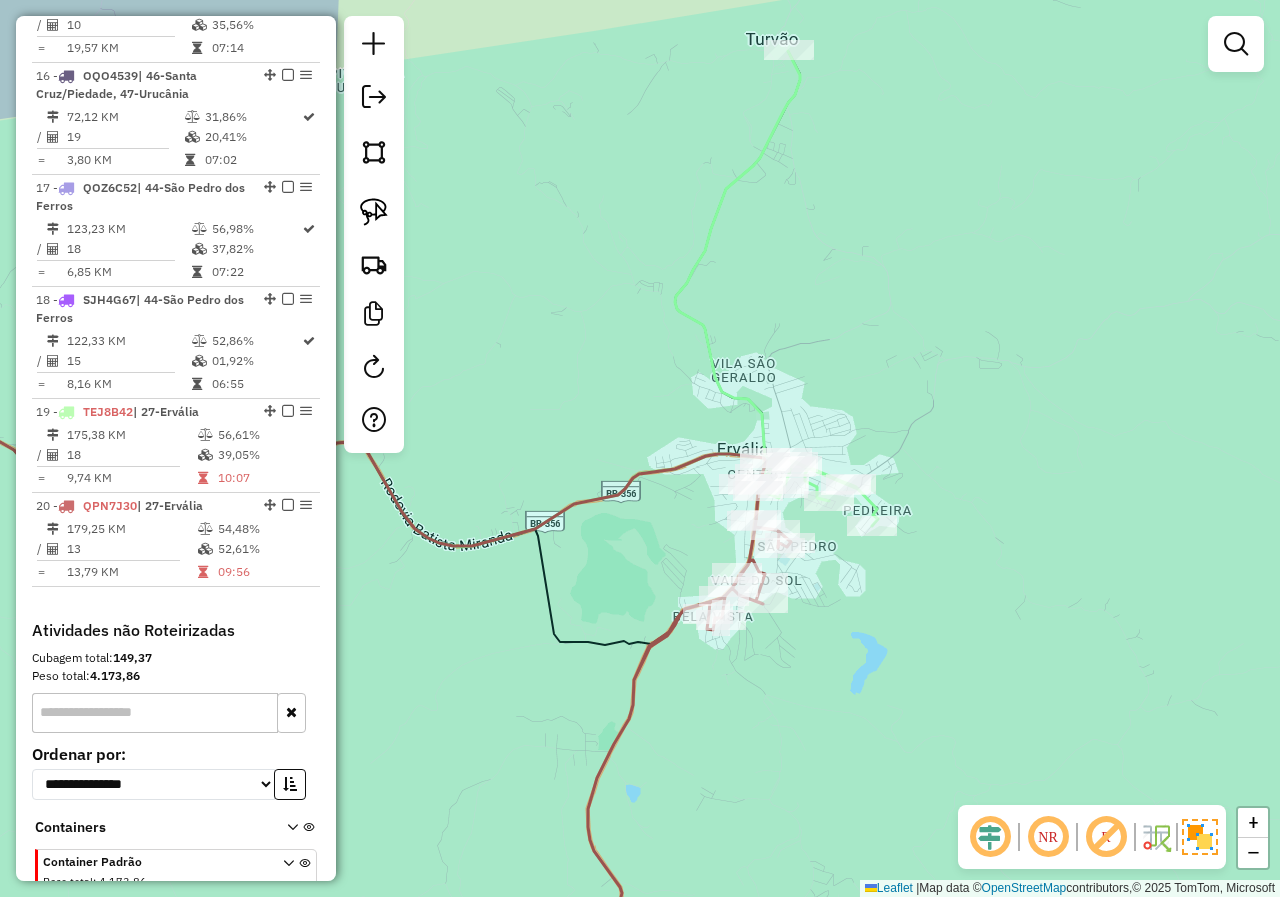 drag, startPoint x: 837, startPoint y: 670, endPoint x: 845, endPoint y: 600, distance: 70.45566 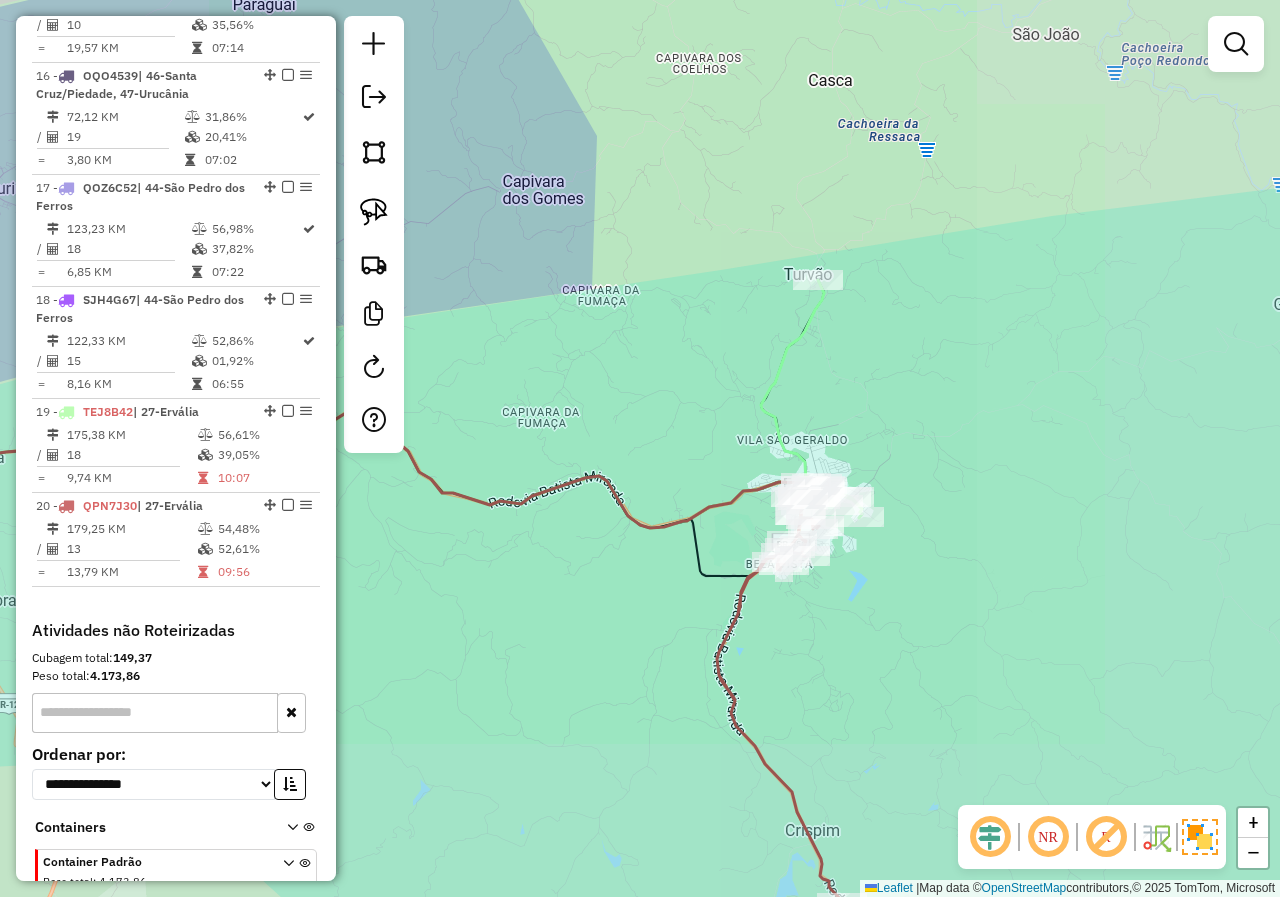drag, startPoint x: 839, startPoint y: 683, endPoint x: 858, endPoint y: 404, distance: 279.6462 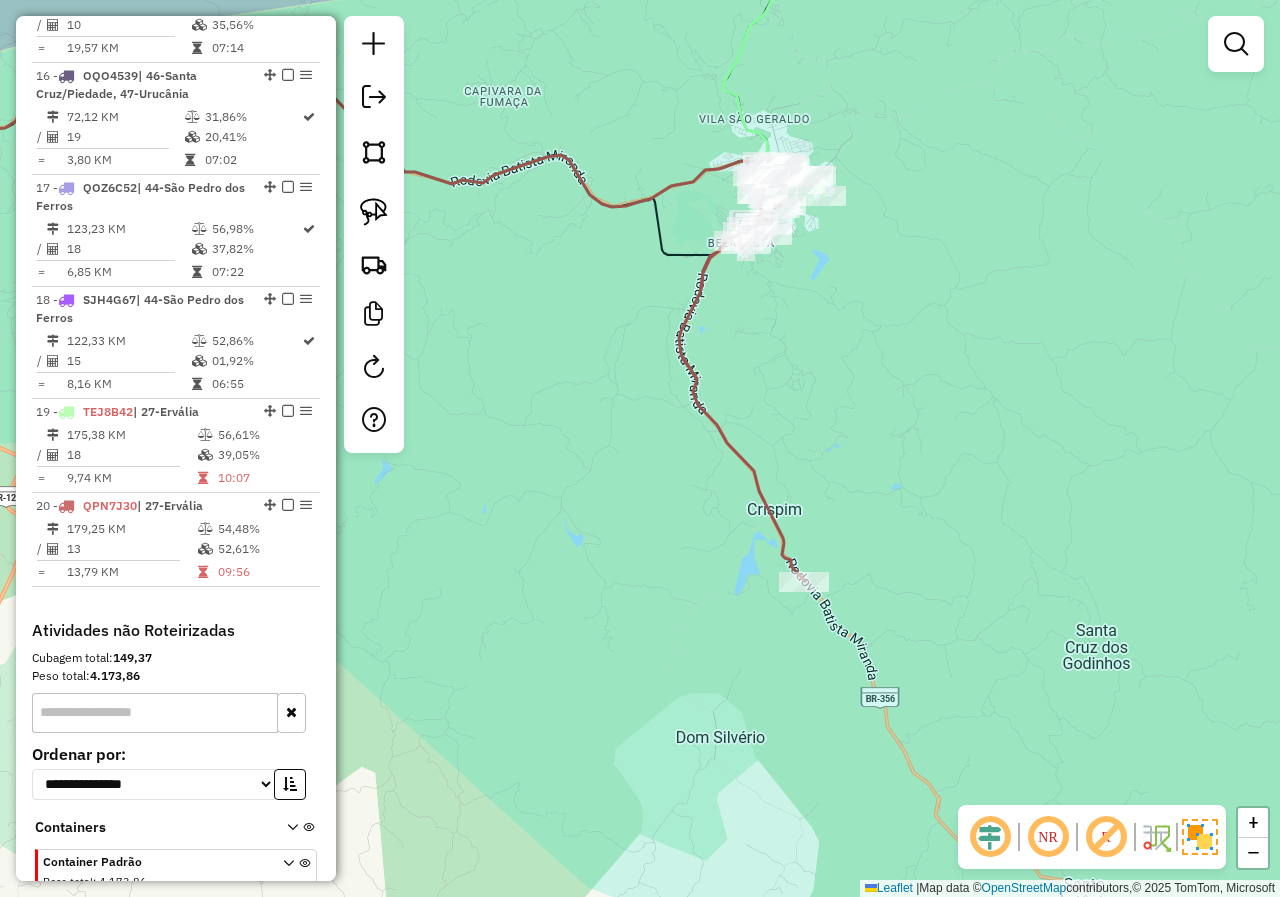 drag, startPoint x: 882, startPoint y: 542, endPoint x: 1082, endPoint y: 556, distance: 200.4894 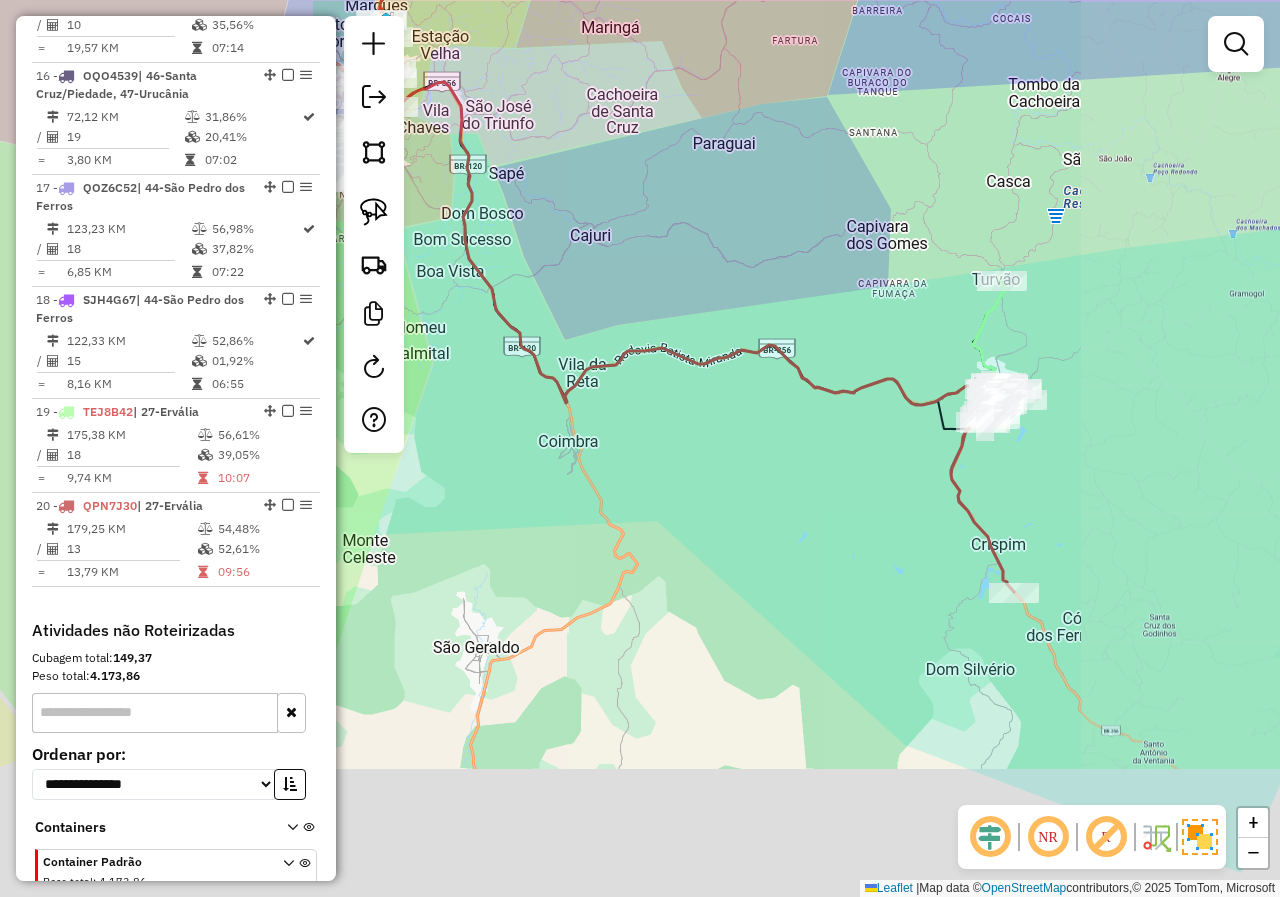 drag, startPoint x: 745, startPoint y: 531, endPoint x: 958, endPoint y: 530, distance: 213.00235 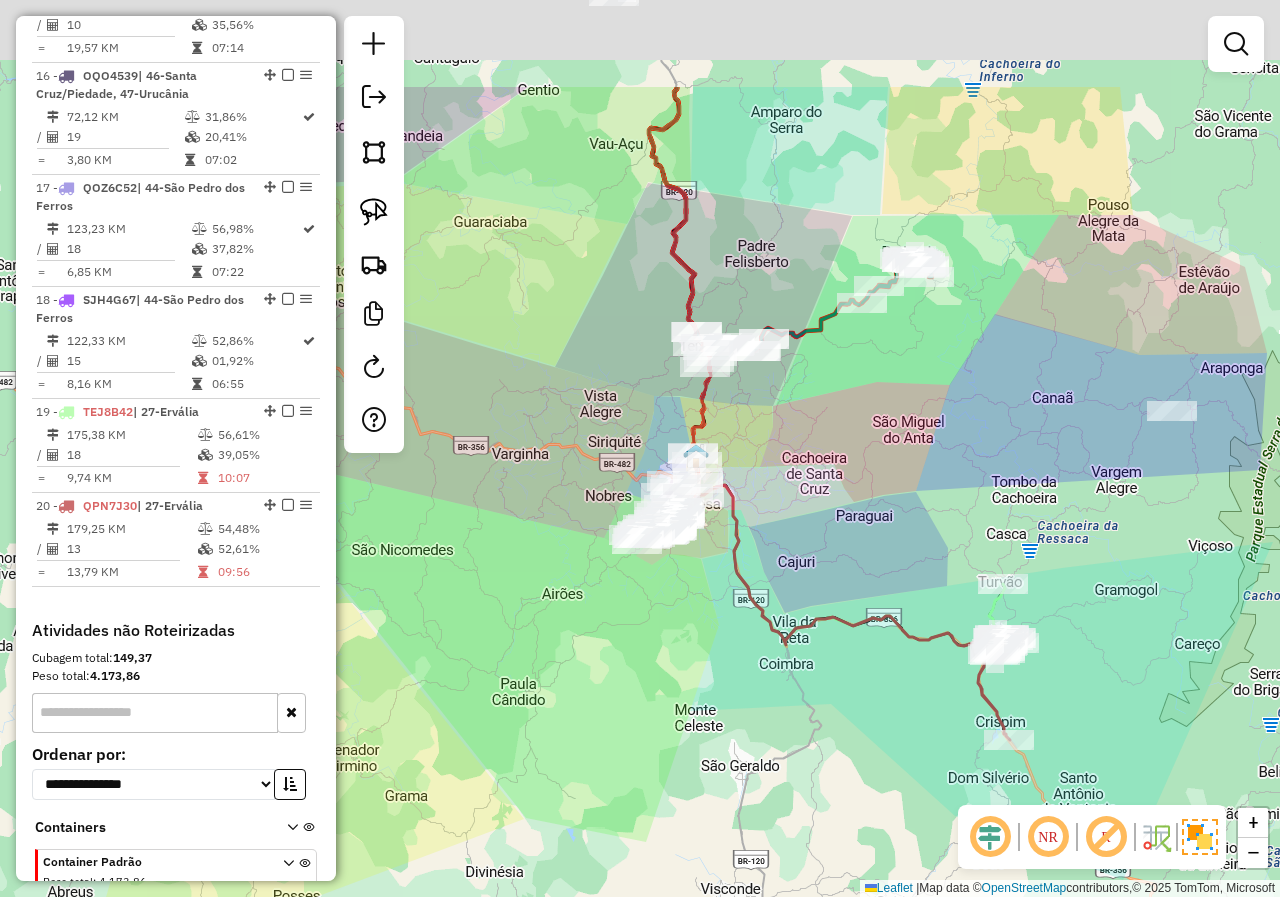 drag, startPoint x: 675, startPoint y: 490, endPoint x: 684, endPoint y: 642, distance: 152.26622 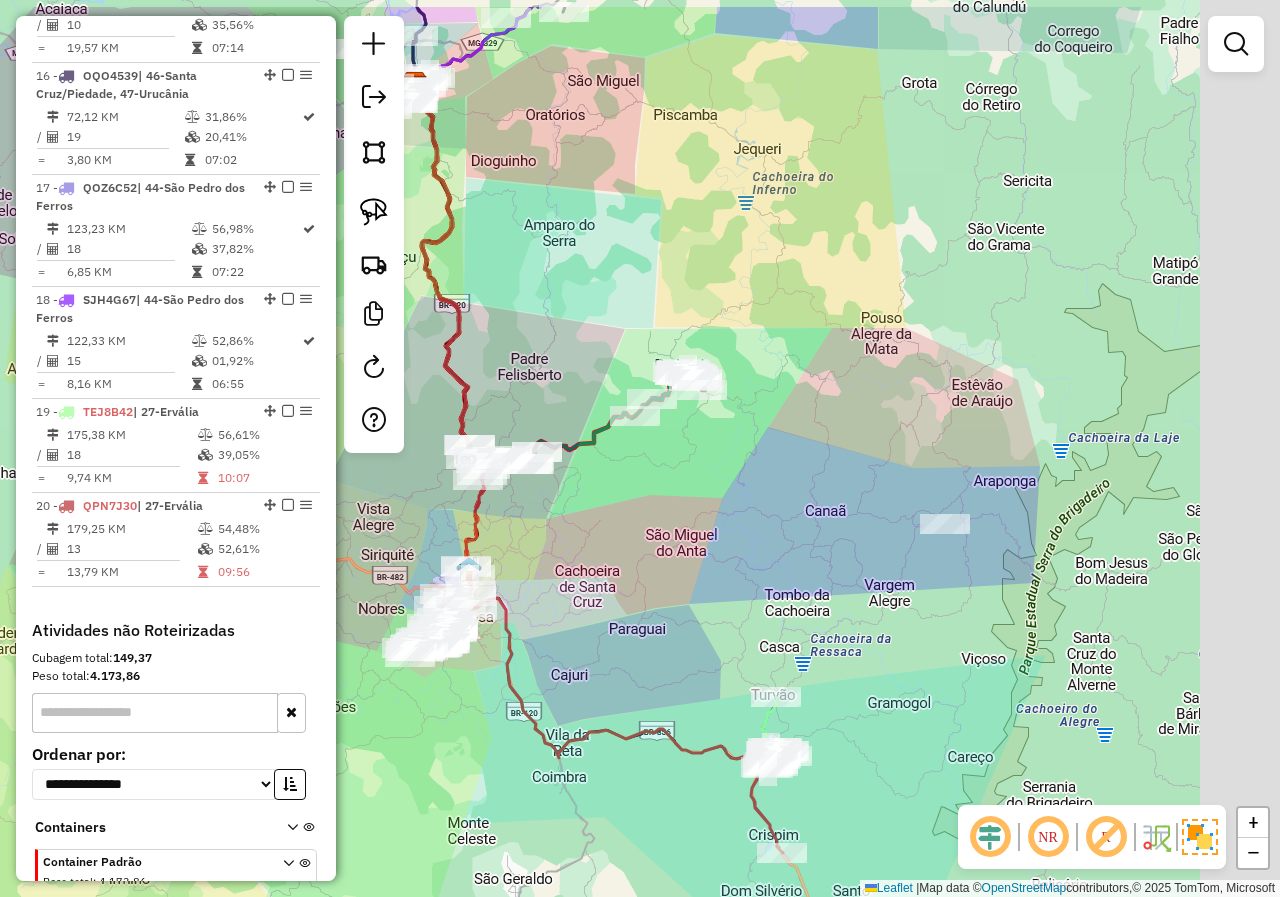 drag, startPoint x: 889, startPoint y: 472, endPoint x: 717, endPoint y: 586, distance: 206.34921 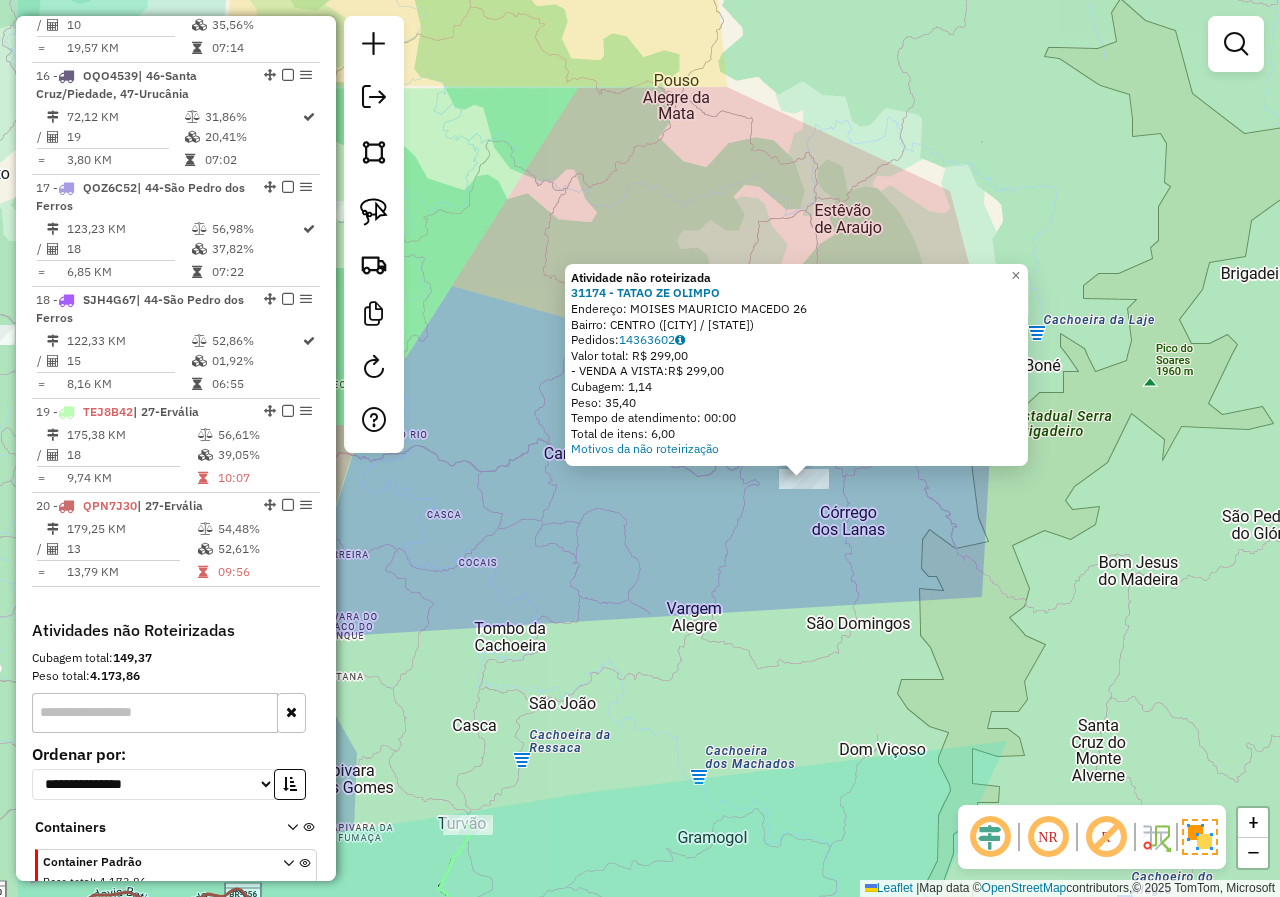 drag, startPoint x: 621, startPoint y: 478, endPoint x: 767, endPoint y: 537, distance: 157.47063 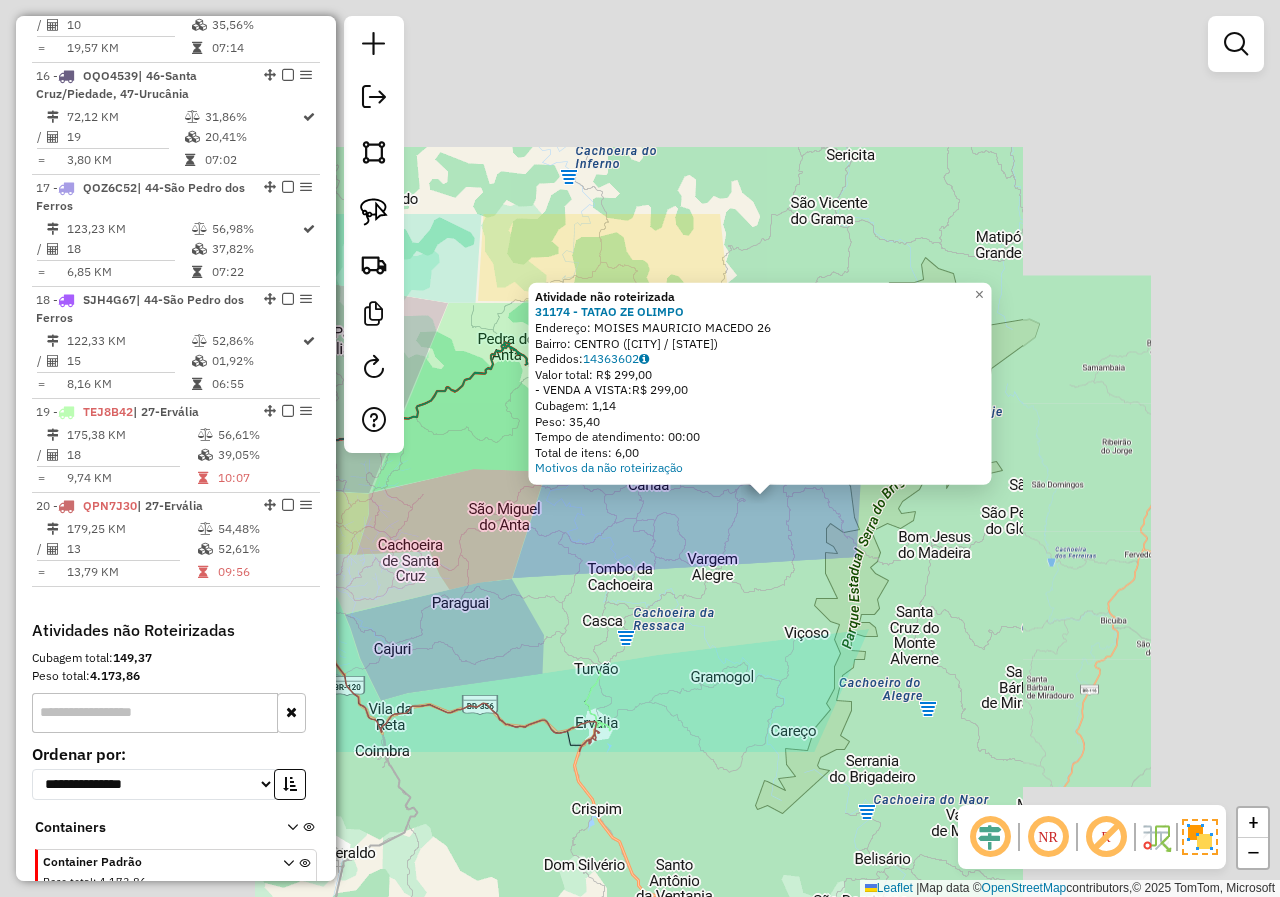 click on "Atividade não roteirizada 31174 - TATAO ZE OLIMPO  Endereço:  MOISES MAURICIO MACEDO 26   Bairro: CENTRO (ARAPONGA / MG)   Pedidos:  14363602   Valor total: R$ 299,00   - VENDA A VISTA:  R$ 299,00   Cubagem: 1,14   Peso: 35,40   Tempo de atendimento: 00:00   Total de itens: 6,00  Motivos da não roteirização × Janela de atendimento Grade de atendimento Capacidade Transportadoras Veículos Cliente Pedidos  Rotas Selecione os dias de semana para filtrar as janelas de atendimento  Seg   Ter   Qua   Qui   Sex   Sáb   Dom  Informe o período da janela de atendimento: De: Até:  Filtrar exatamente a janela do cliente  Considerar janela de atendimento padrão  Selecione os dias de semana para filtrar as grades de atendimento  Seg   Ter   Qua   Qui   Sex   Sáb   Dom   Considerar clientes sem dia de atendimento cadastrado  Clientes fora do dia de atendimento selecionado Filtrar as atividades entre os valores definidos abaixo:  Peso mínimo:   Peso máximo:   Cubagem mínima:   Cubagem máxima:   De:   Até:  +" 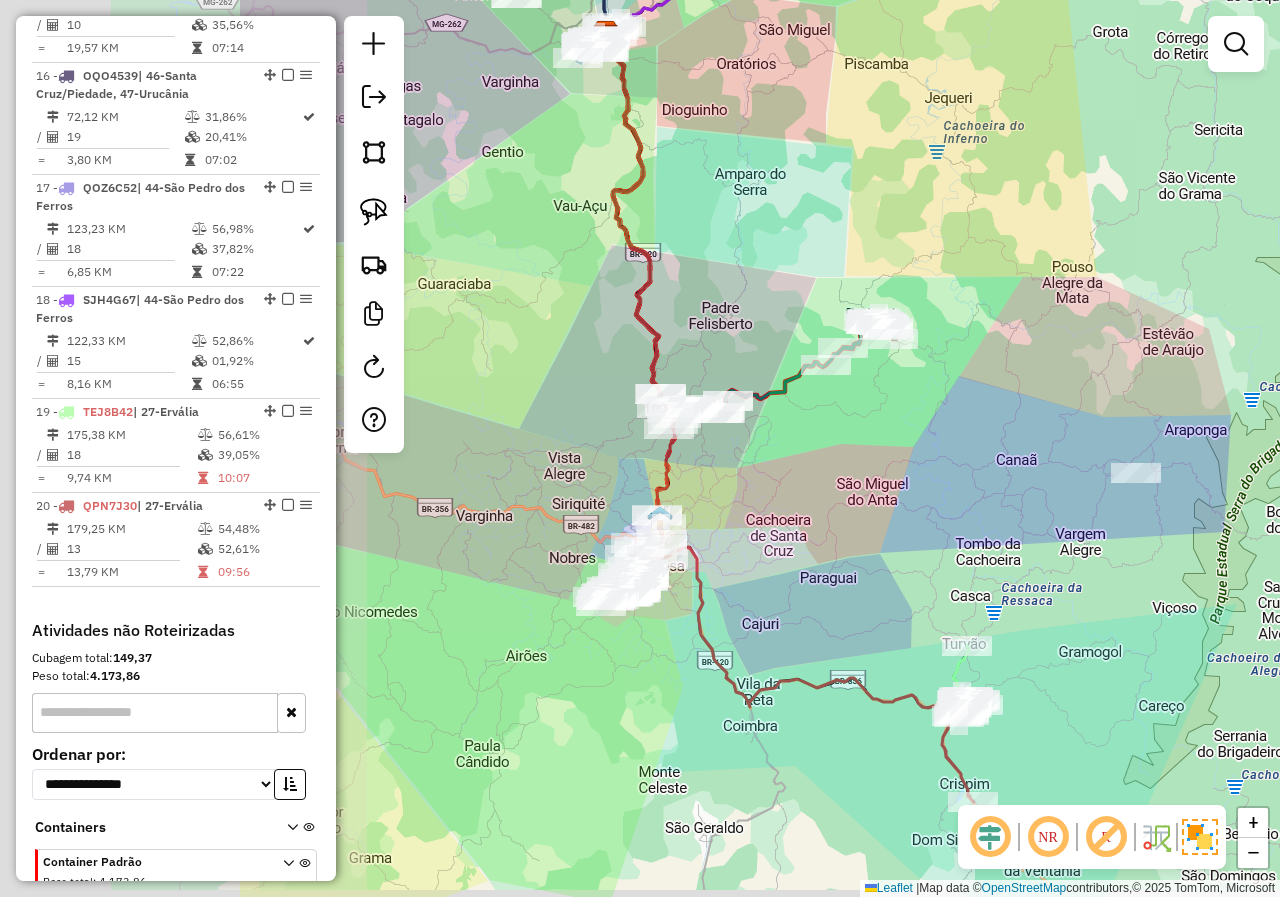 drag, startPoint x: 524, startPoint y: 562, endPoint x: 986, endPoint y: 502, distance: 465.87982 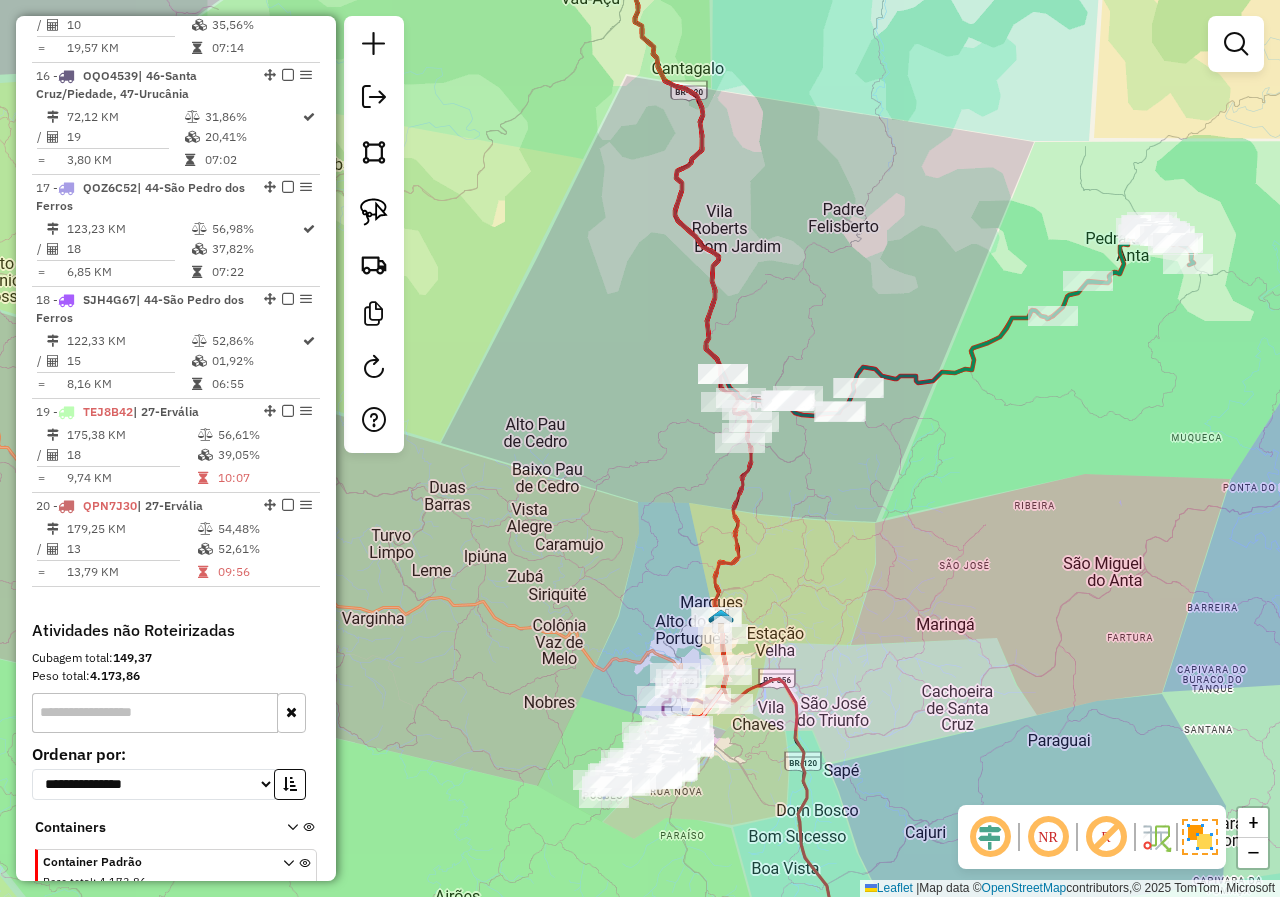 drag, startPoint x: 735, startPoint y: 387, endPoint x: 705, endPoint y: 474, distance: 92.02717 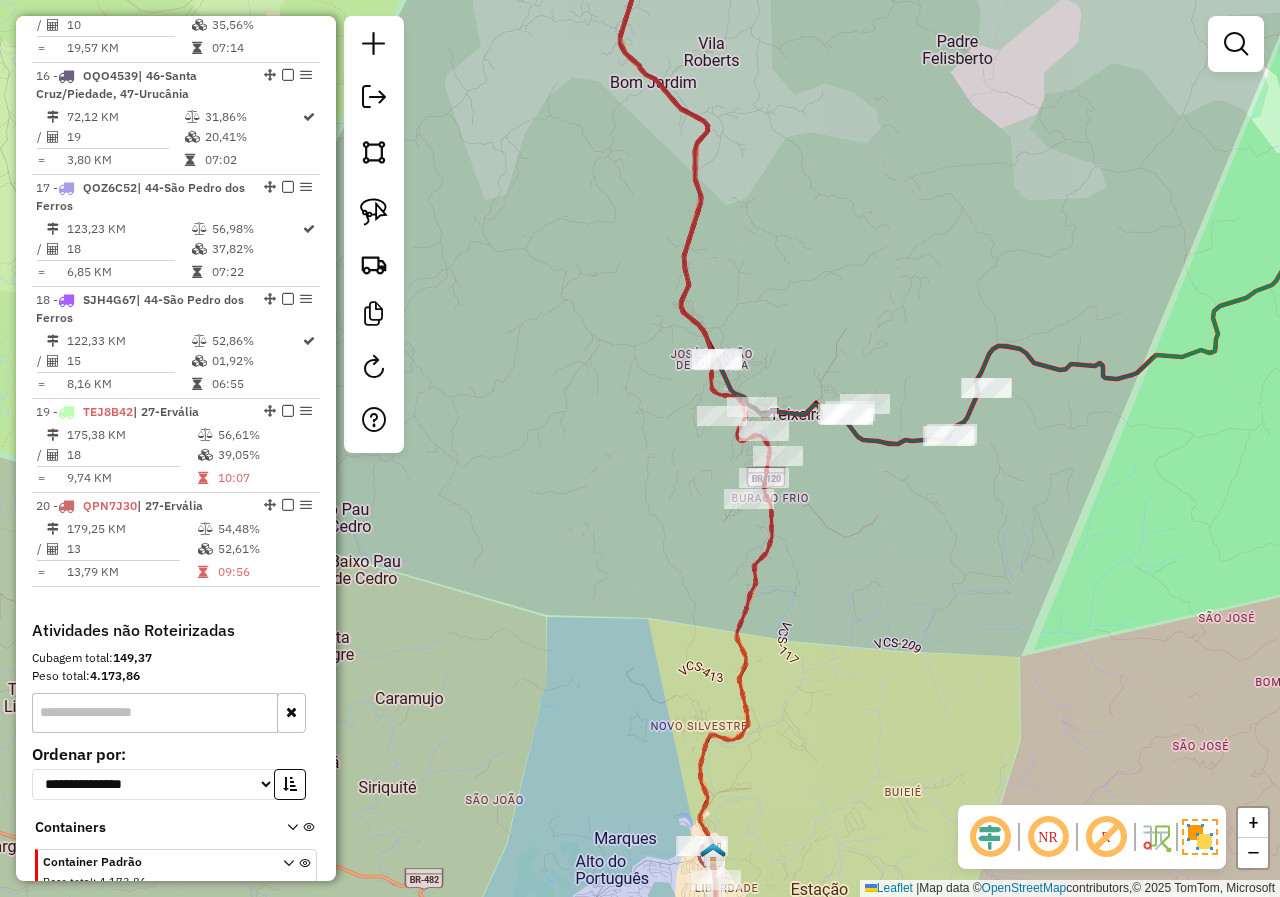 drag, startPoint x: 704, startPoint y: 455, endPoint x: 685, endPoint y: 497, distance: 46.09772 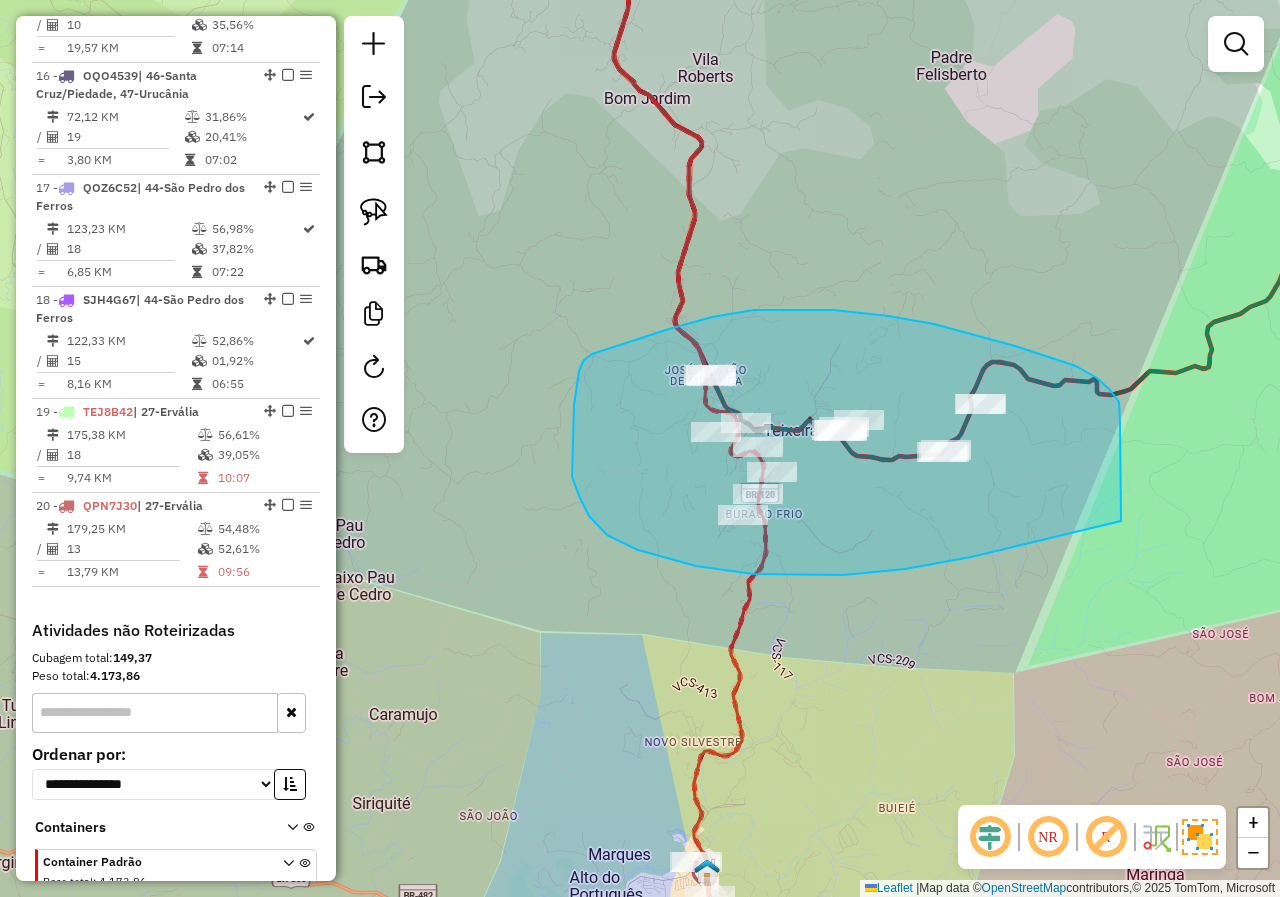 drag, startPoint x: 1120, startPoint y: 422, endPoint x: 1172, endPoint y: 503, distance: 96.25487 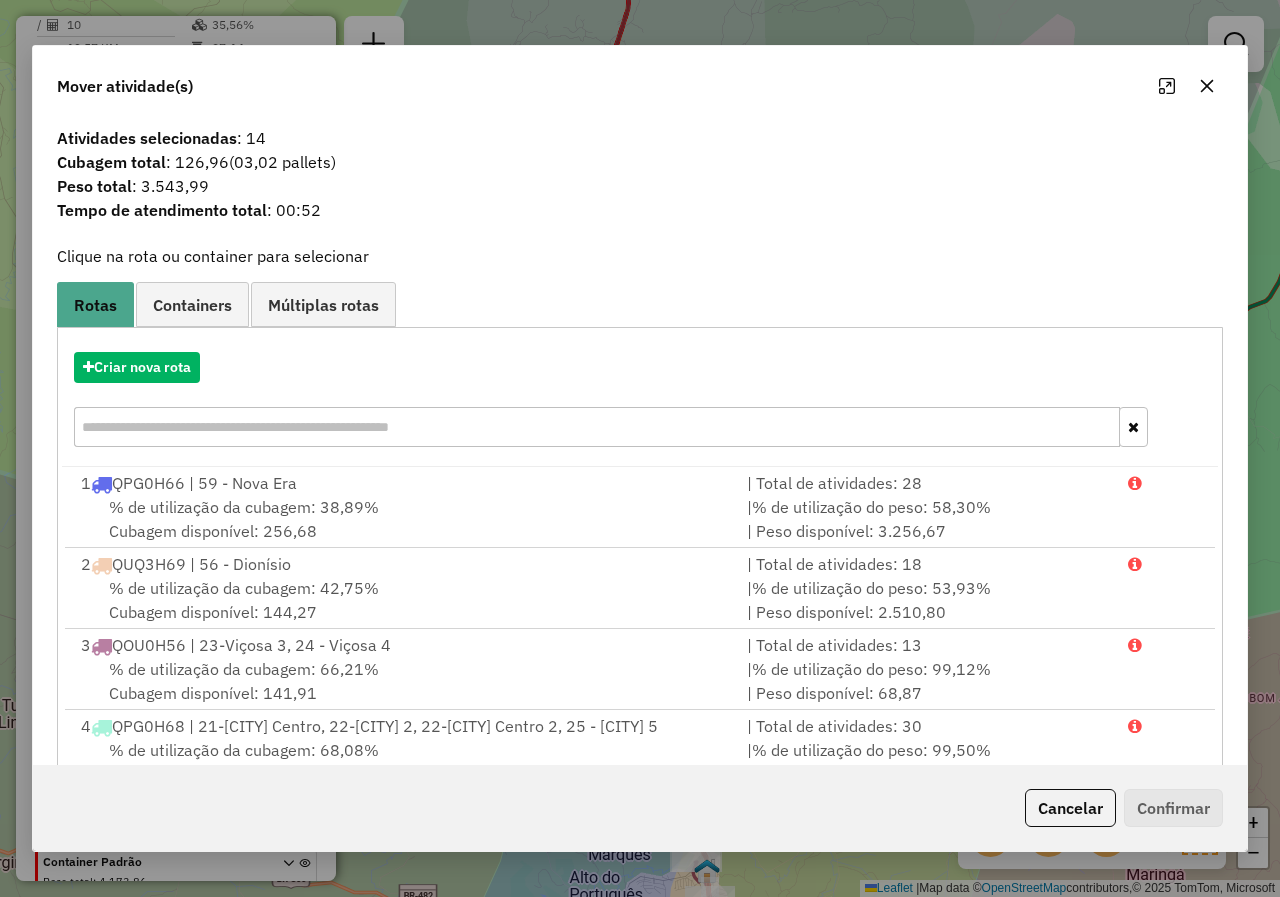 click 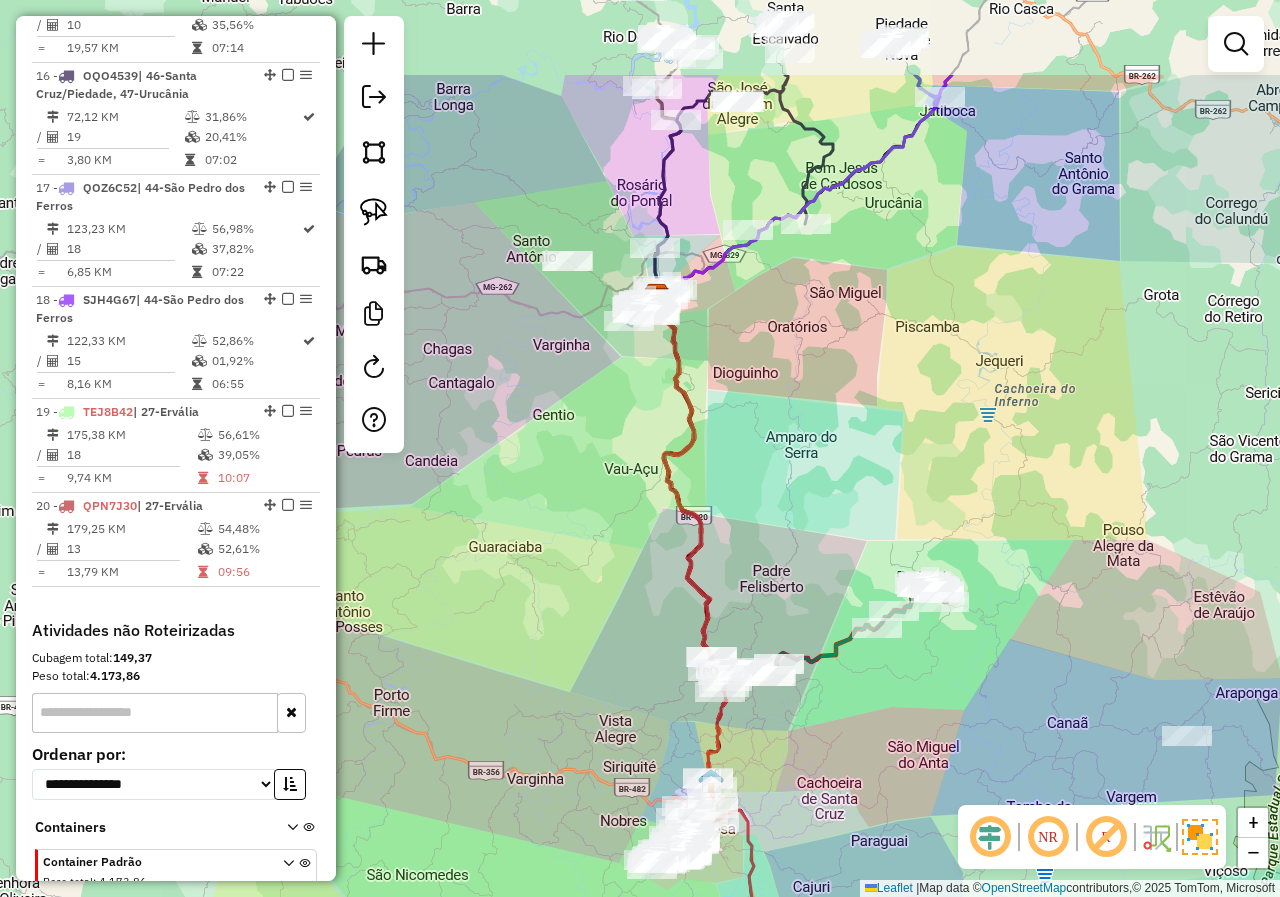 drag, startPoint x: 915, startPoint y: 568, endPoint x: 812, endPoint y: 733, distance: 194.50964 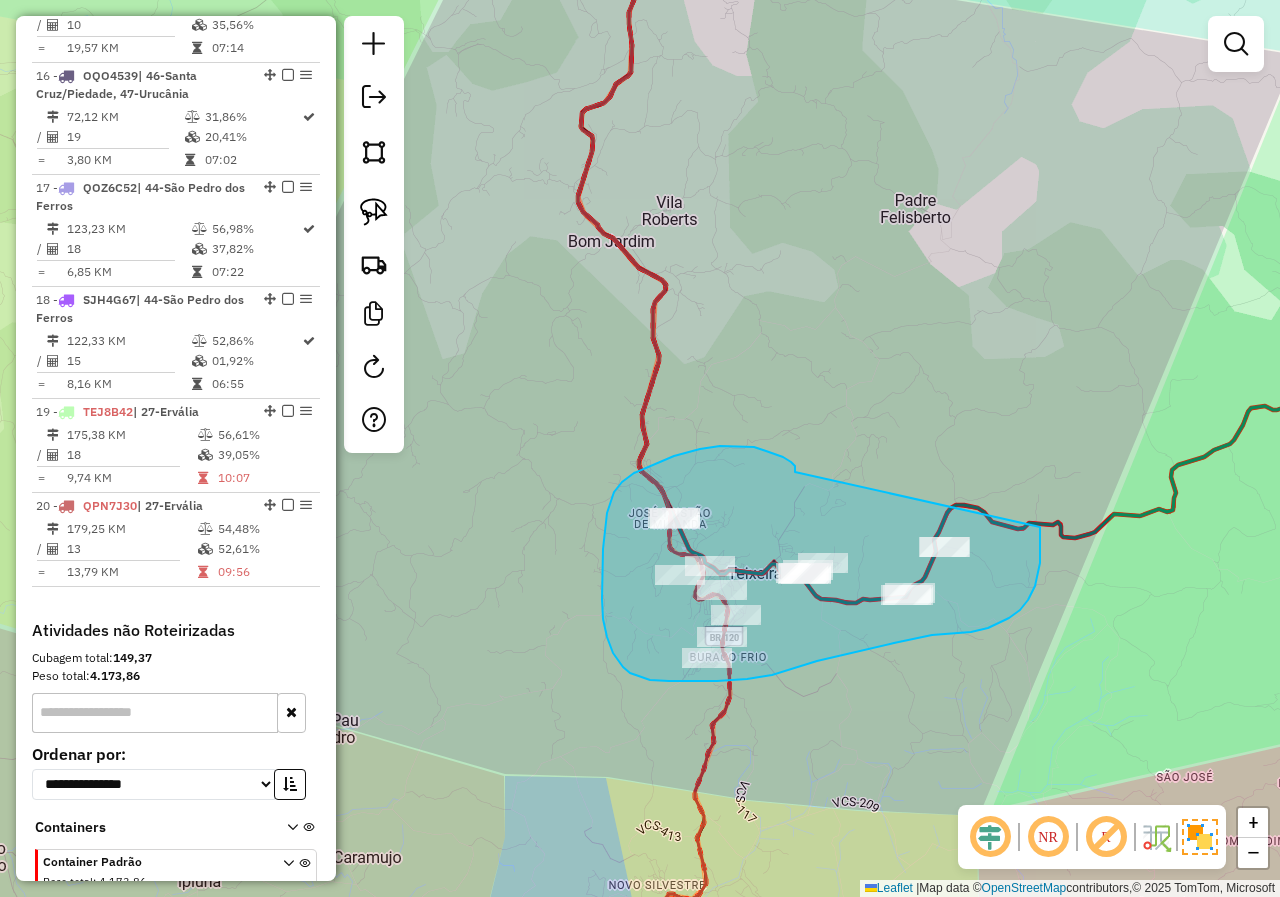 drag, startPoint x: 795, startPoint y: 472, endPoint x: 1040, endPoint y: 527, distance: 251.0976 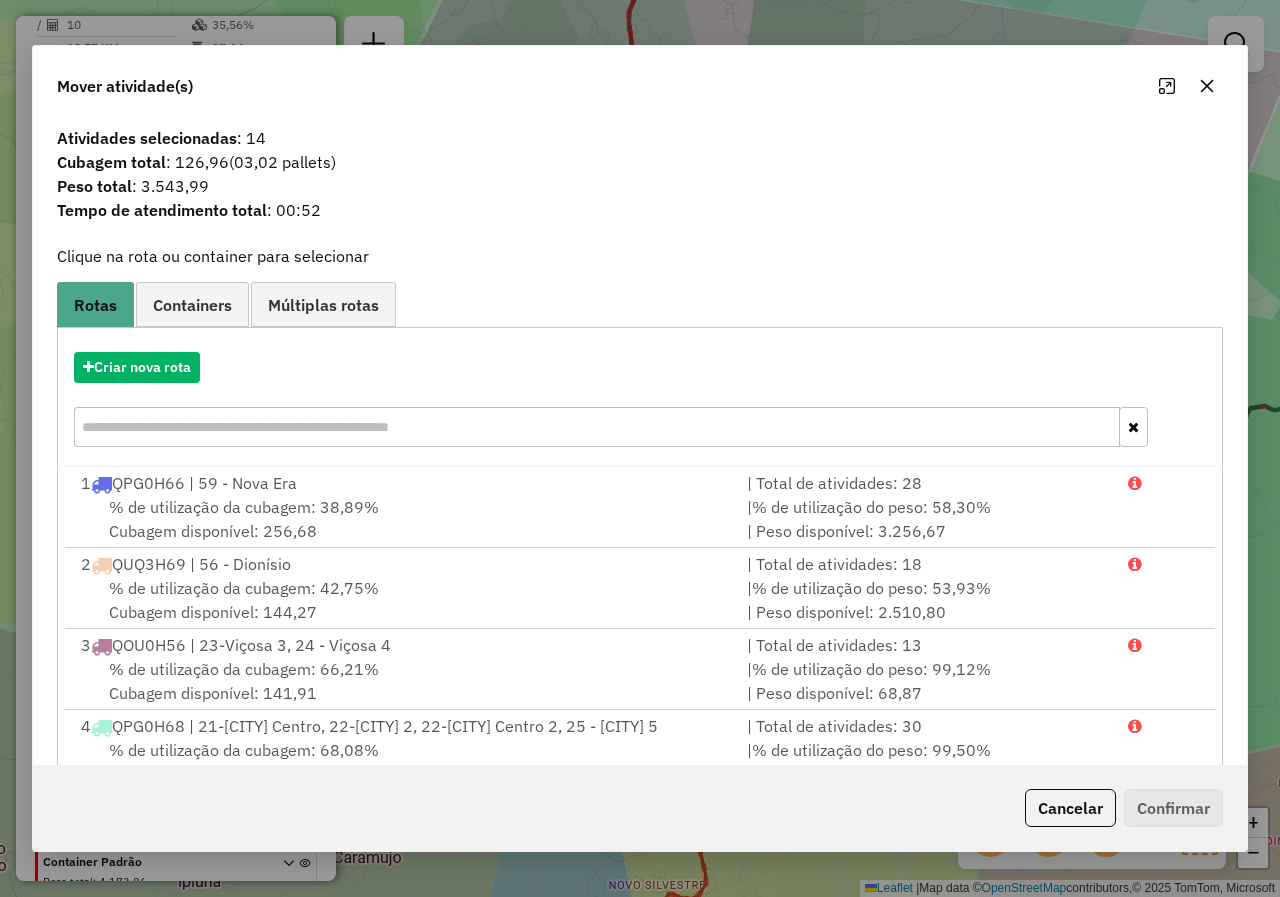 click 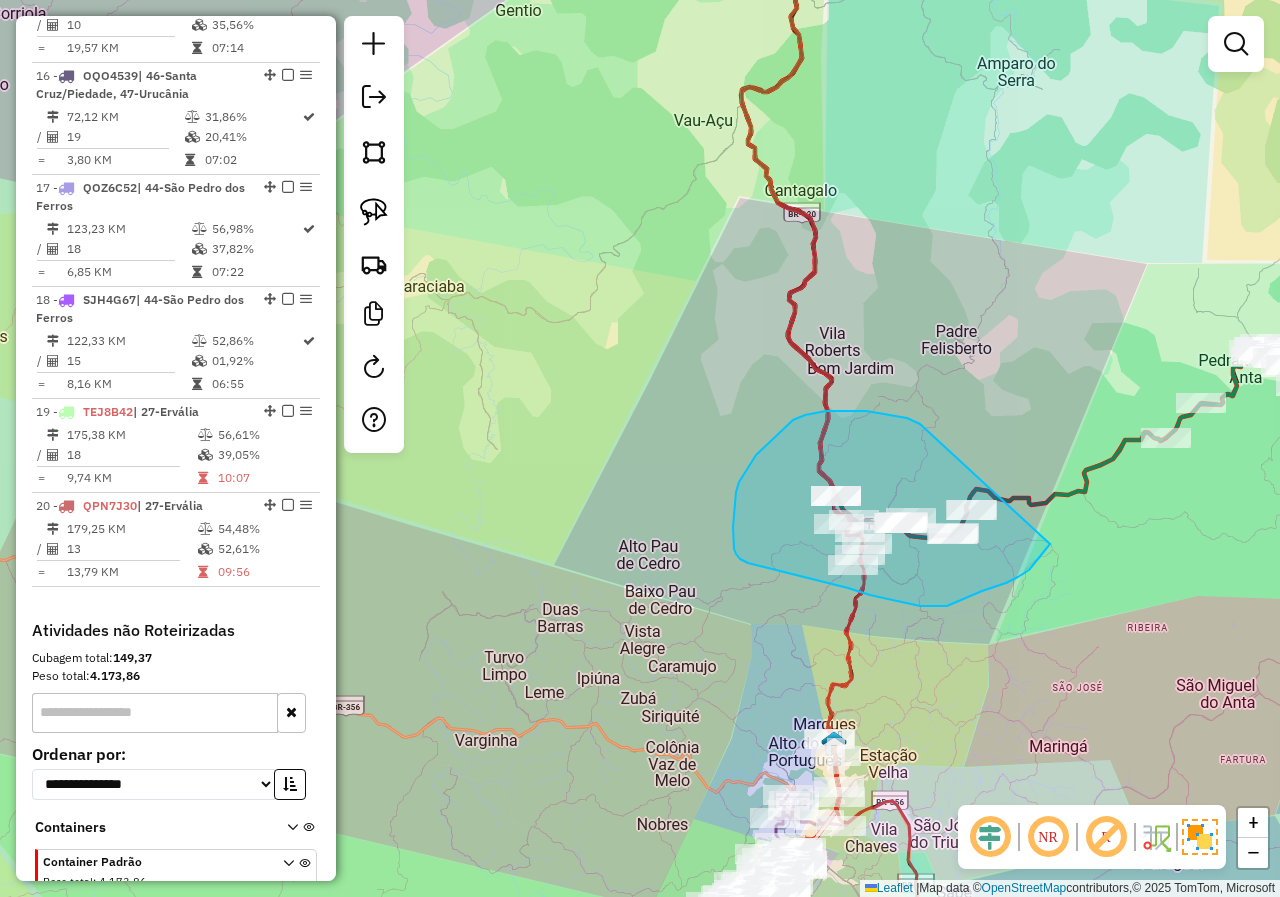 drag, startPoint x: 918, startPoint y: 422, endPoint x: 1068, endPoint y: 510, distance: 173.90802 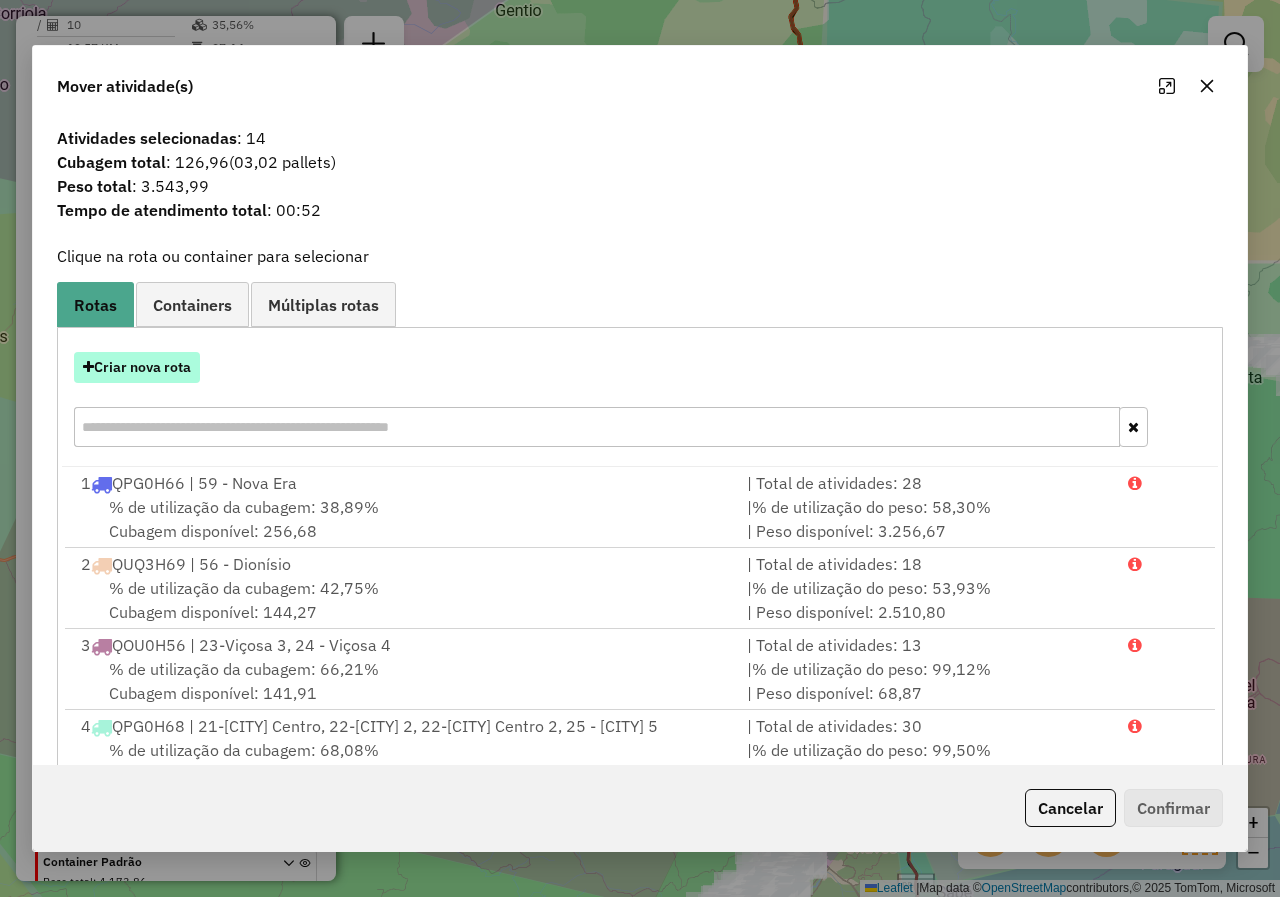 click on "Criar nova rota" at bounding box center [137, 367] 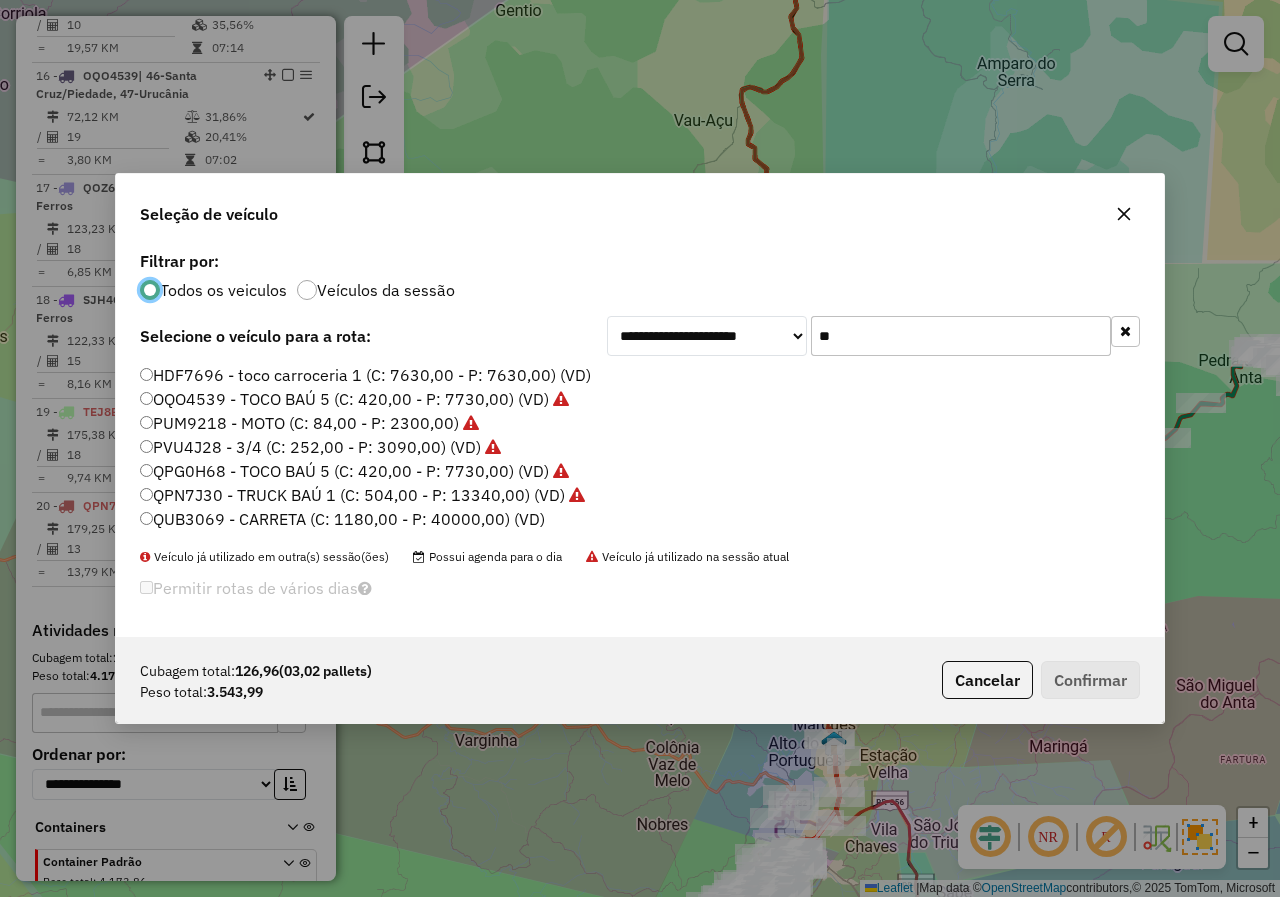 scroll, scrollTop: 12, scrollLeft: 6, axis: both 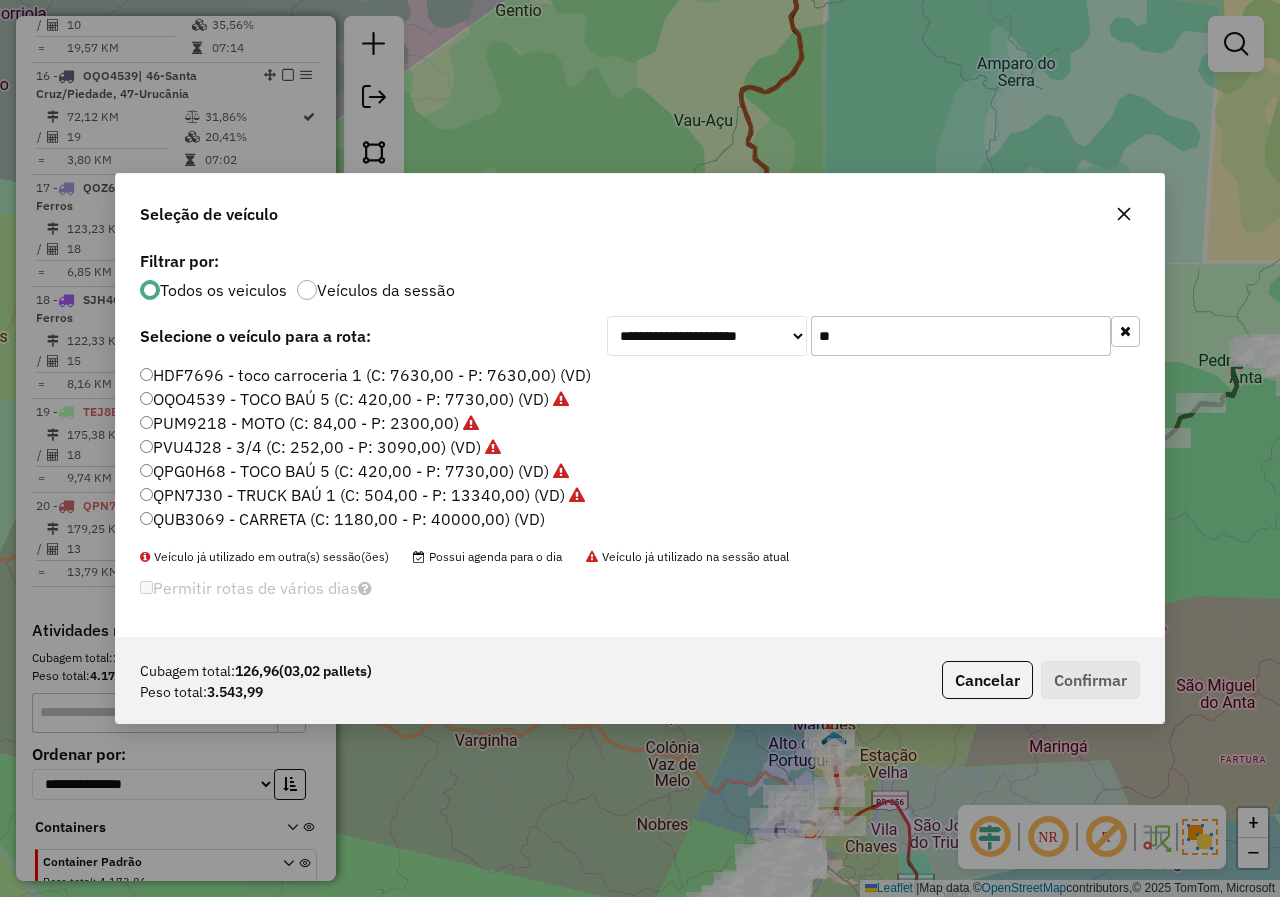 drag, startPoint x: 802, startPoint y: 332, endPoint x: 606, endPoint y: 333, distance: 196.00255 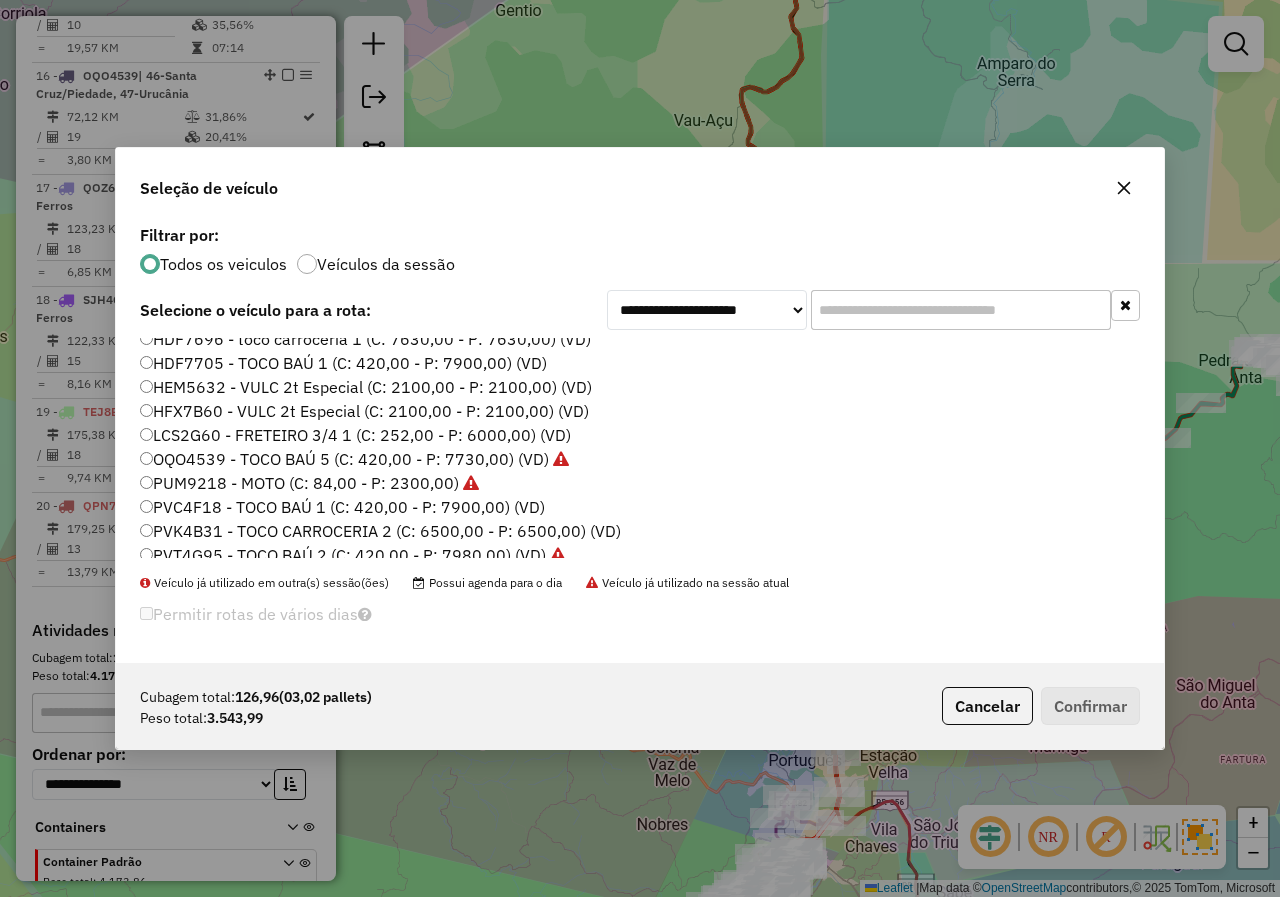 scroll, scrollTop: 300, scrollLeft: 0, axis: vertical 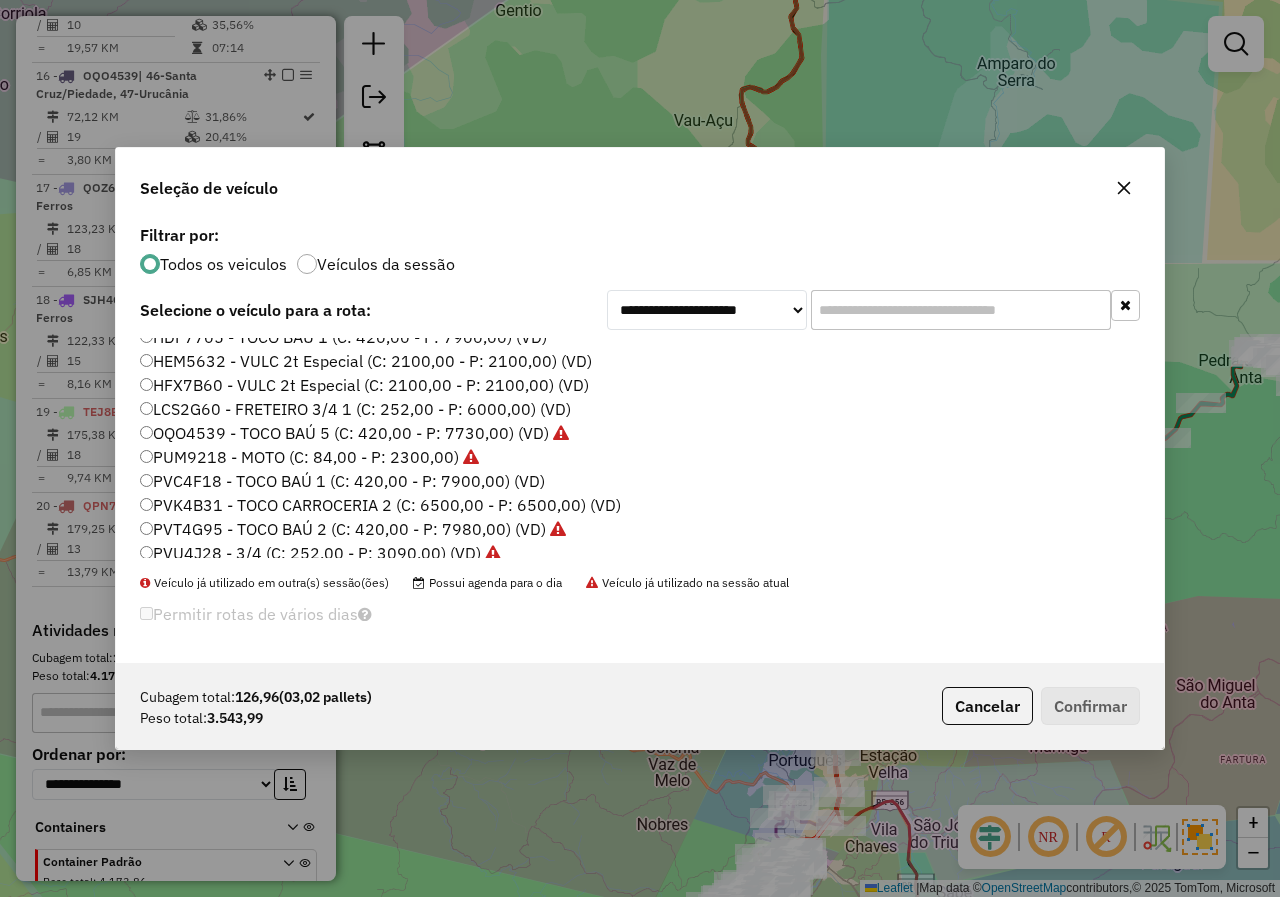 type 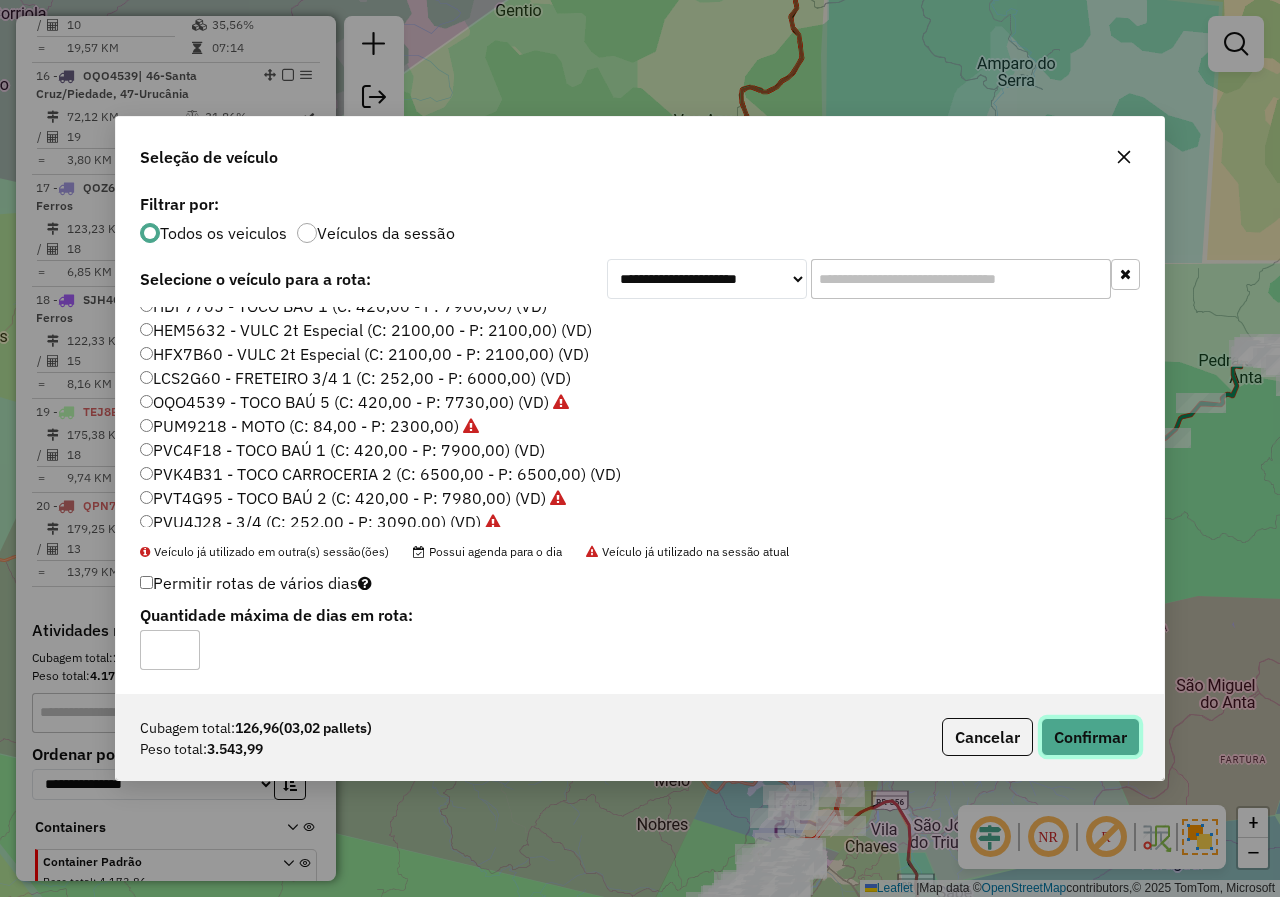 click on "Confirmar" 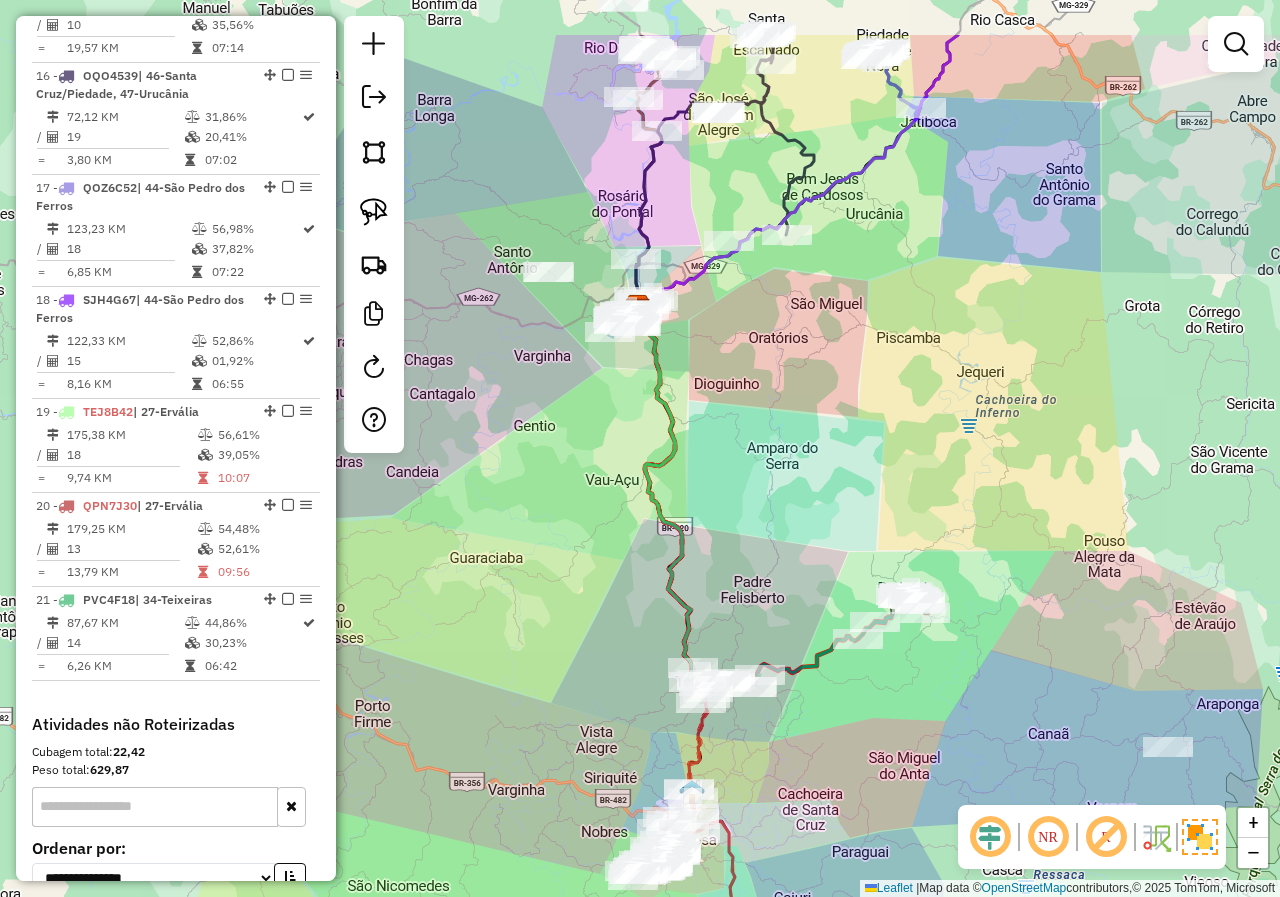 drag, startPoint x: 581, startPoint y: 452, endPoint x: 577, endPoint y: 626, distance: 174.04597 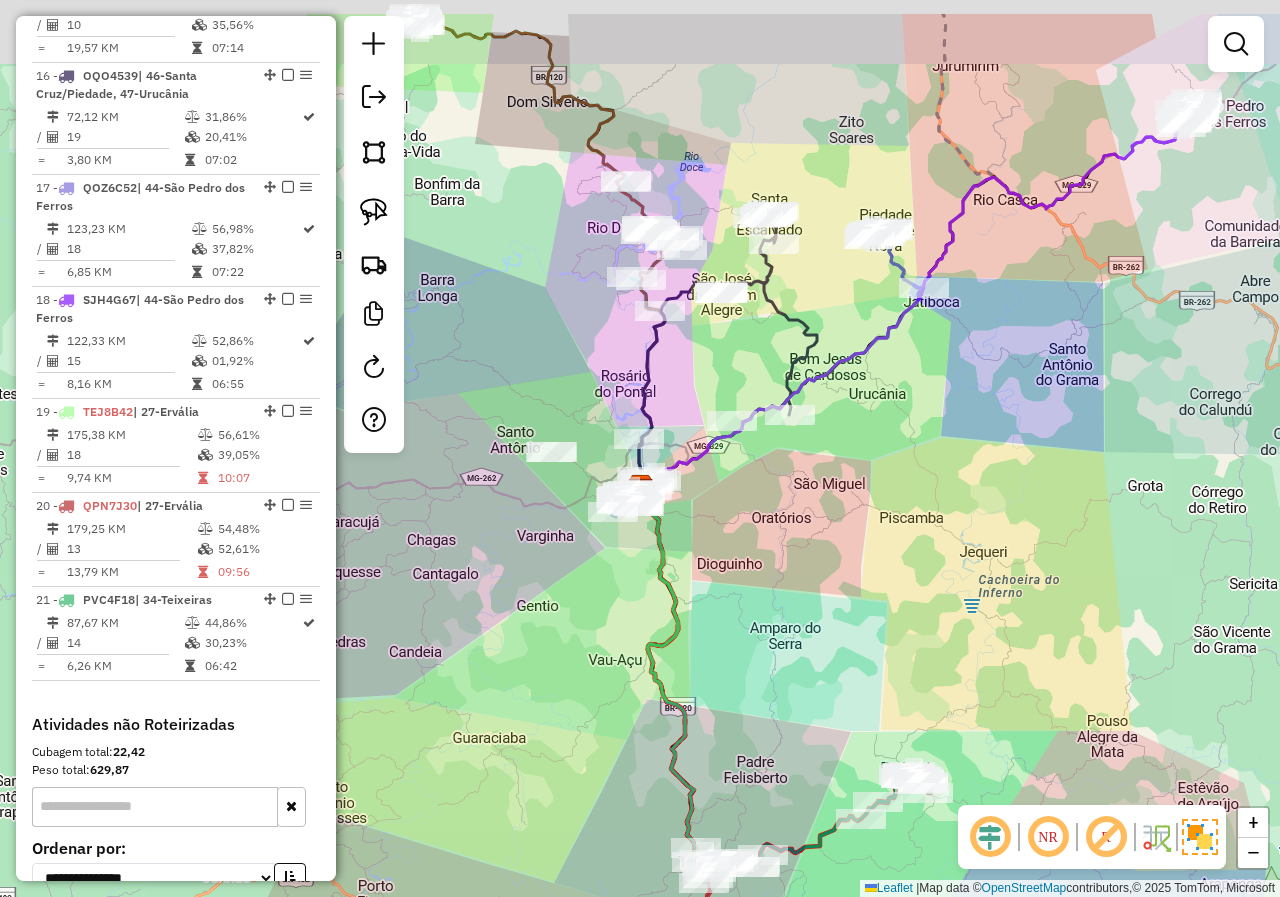 drag, startPoint x: 579, startPoint y: 498, endPoint x: 582, endPoint y: 582, distance: 84.05355 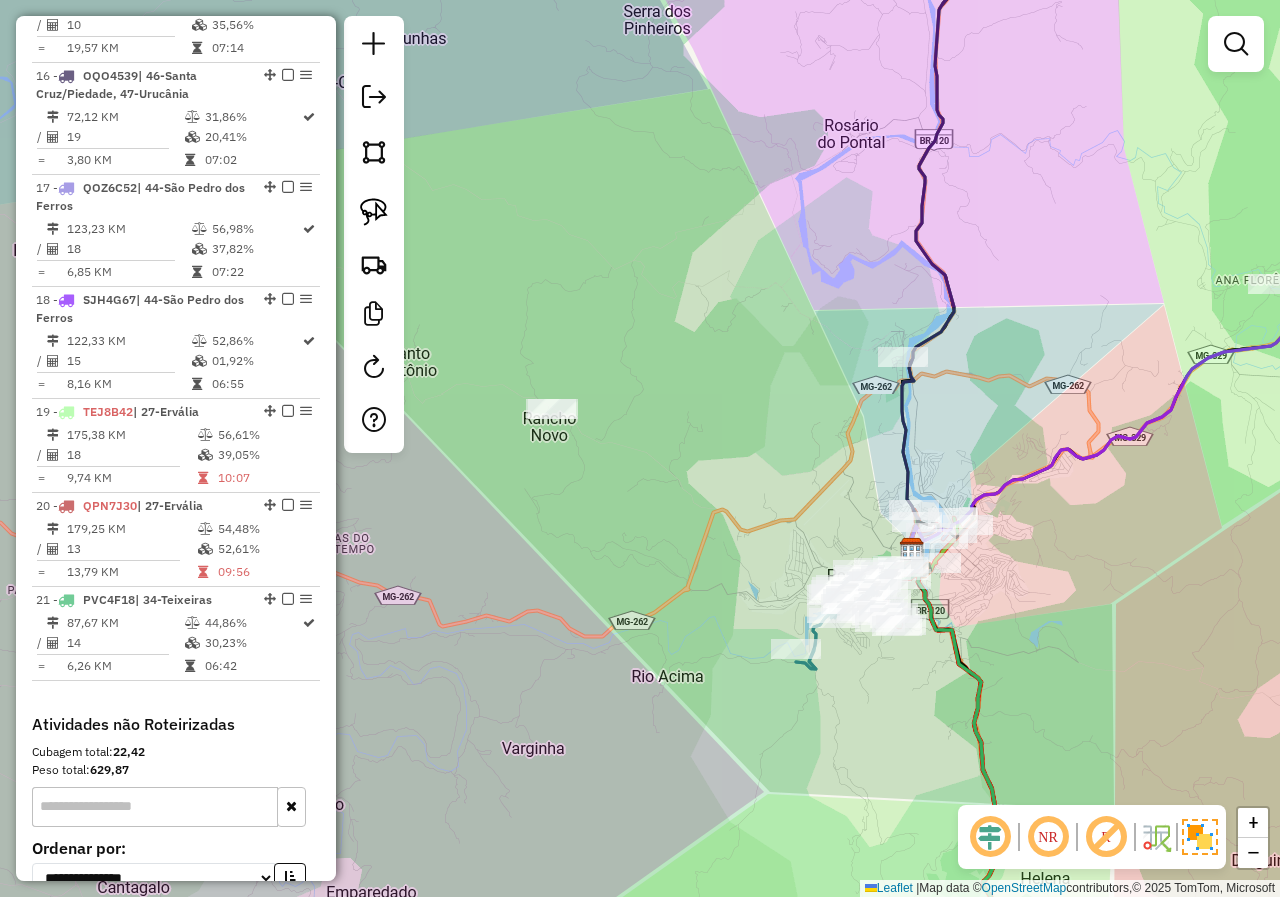 drag, startPoint x: 645, startPoint y: 441, endPoint x: 740, endPoint y: 477, distance: 101.59232 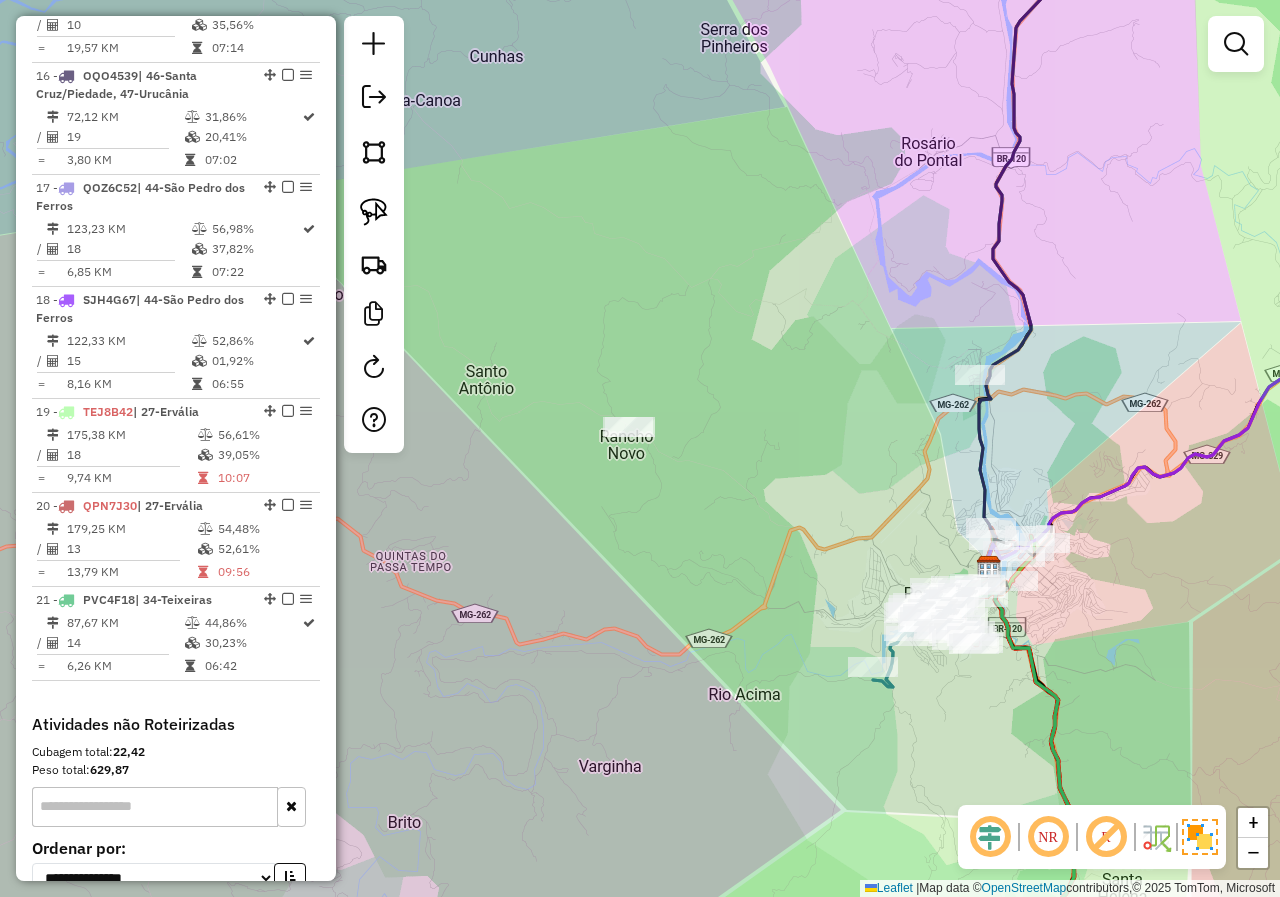 drag, startPoint x: 562, startPoint y: 502, endPoint x: 639, endPoint y: 520, distance: 79.07591 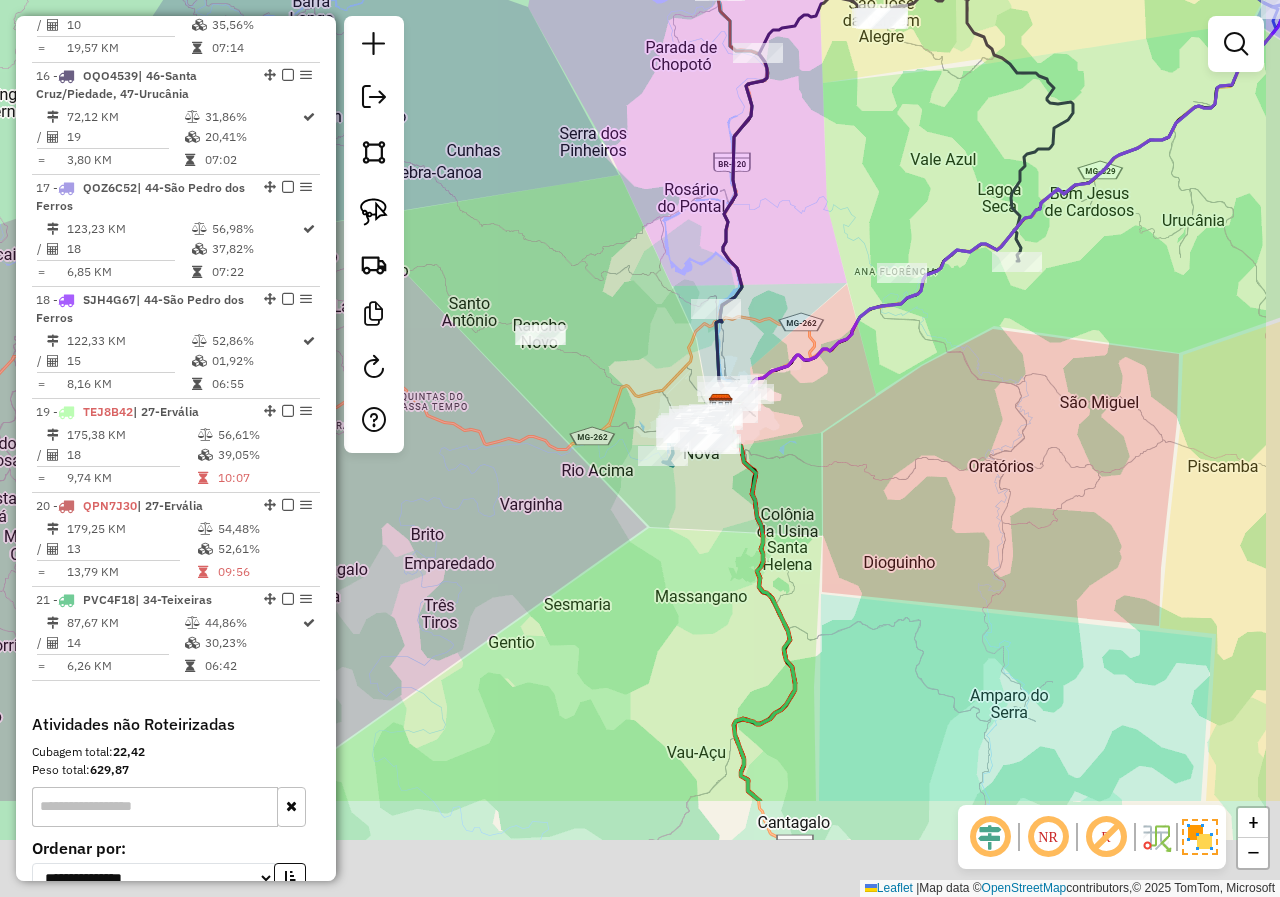 drag, startPoint x: 655, startPoint y: 748, endPoint x: 558, endPoint y: 397, distance: 364.15656 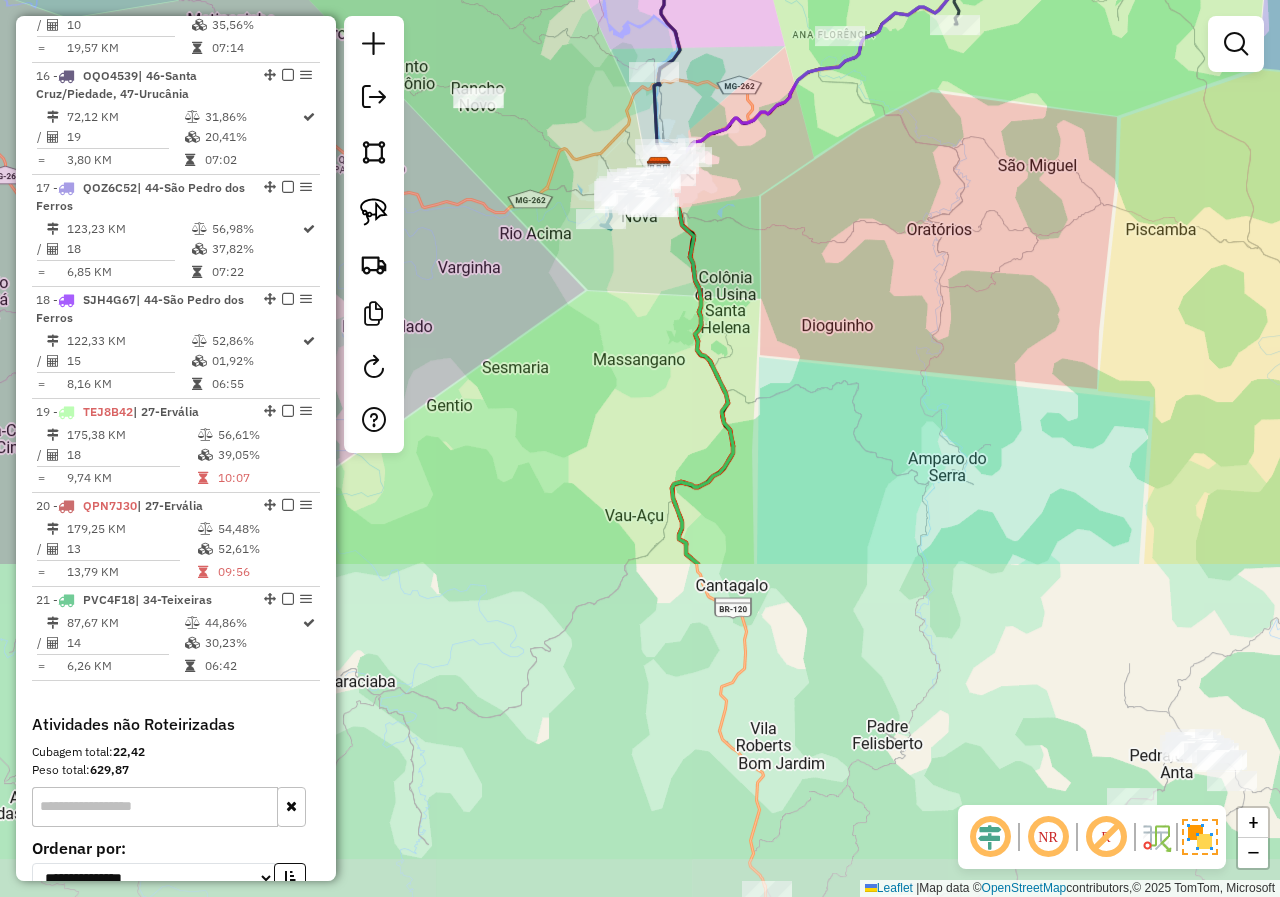 drag, startPoint x: 608, startPoint y: 611, endPoint x: 547, endPoint y: 389, distance: 230.22815 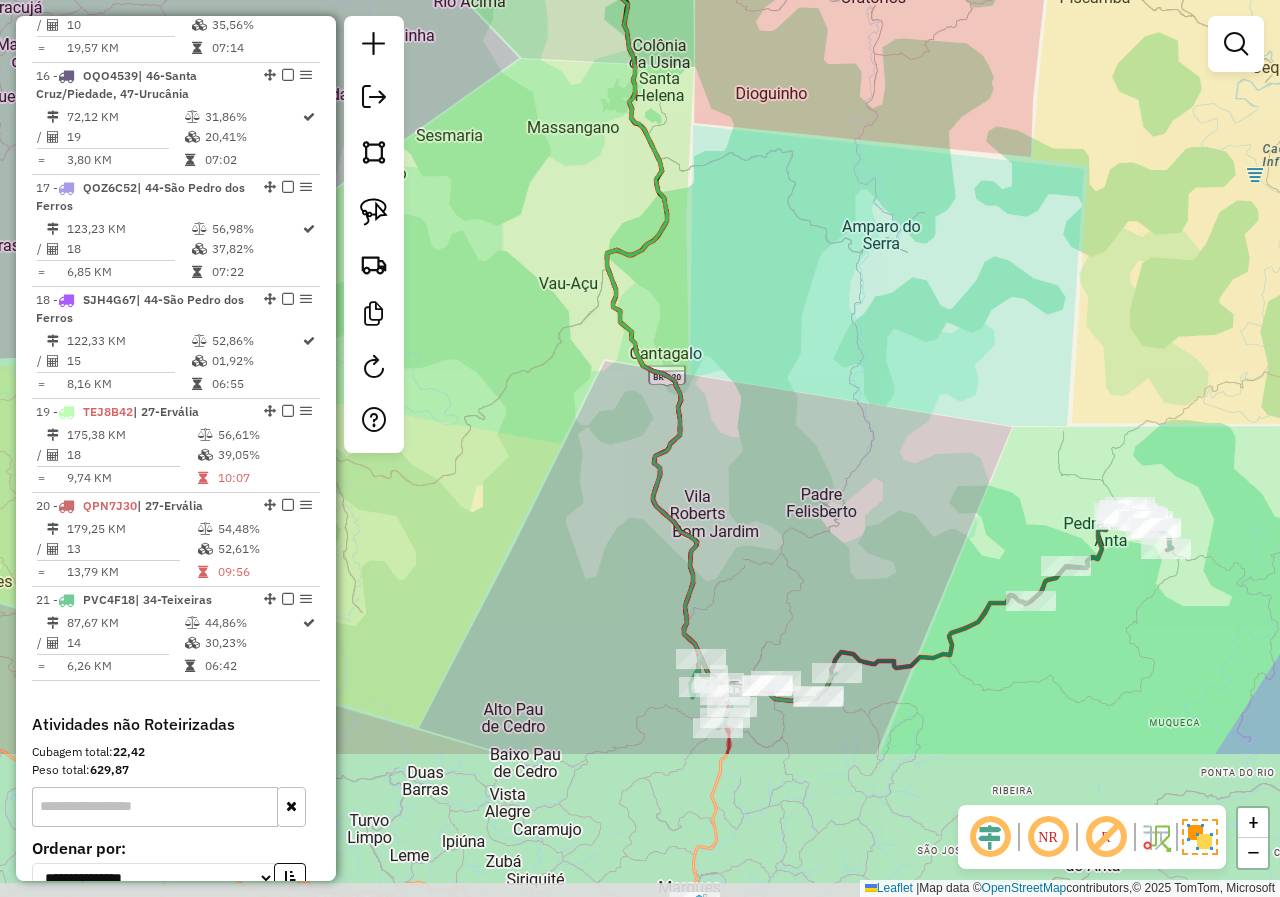 click on "Janela de atendimento Grade de atendimento Capacidade Transportadoras Veículos Cliente Pedidos  Rotas Selecione os dias de semana para filtrar as janelas de atendimento  Seg   Ter   Qua   Qui   Sex   Sáb   Dom  Informe o período da janela de atendimento: De: Até:  Filtrar exatamente a janela do cliente  Considerar janela de atendimento padrão  Selecione os dias de semana para filtrar as grades de atendimento  Seg   Ter   Qua   Qui   Sex   Sáb   Dom   Considerar clientes sem dia de atendimento cadastrado  Clientes fora do dia de atendimento selecionado Filtrar as atividades entre os valores definidos abaixo:  Peso mínimo:   Peso máximo:   Cubagem mínima:   Cubagem máxima:   De:   Até:  Filtrar as atividades entre o tempo de atendimento definido abaixo:  De:   Até:   Considerar capacidade total dos clientes não roteirizados Transportadora: Selecione um ou mais itens Tipo de veículo: Selecione um ou mais itens Veículo: Selecione um ou mais itens Motorista: Selecione um ou mais itens Nome: Rótulo:" 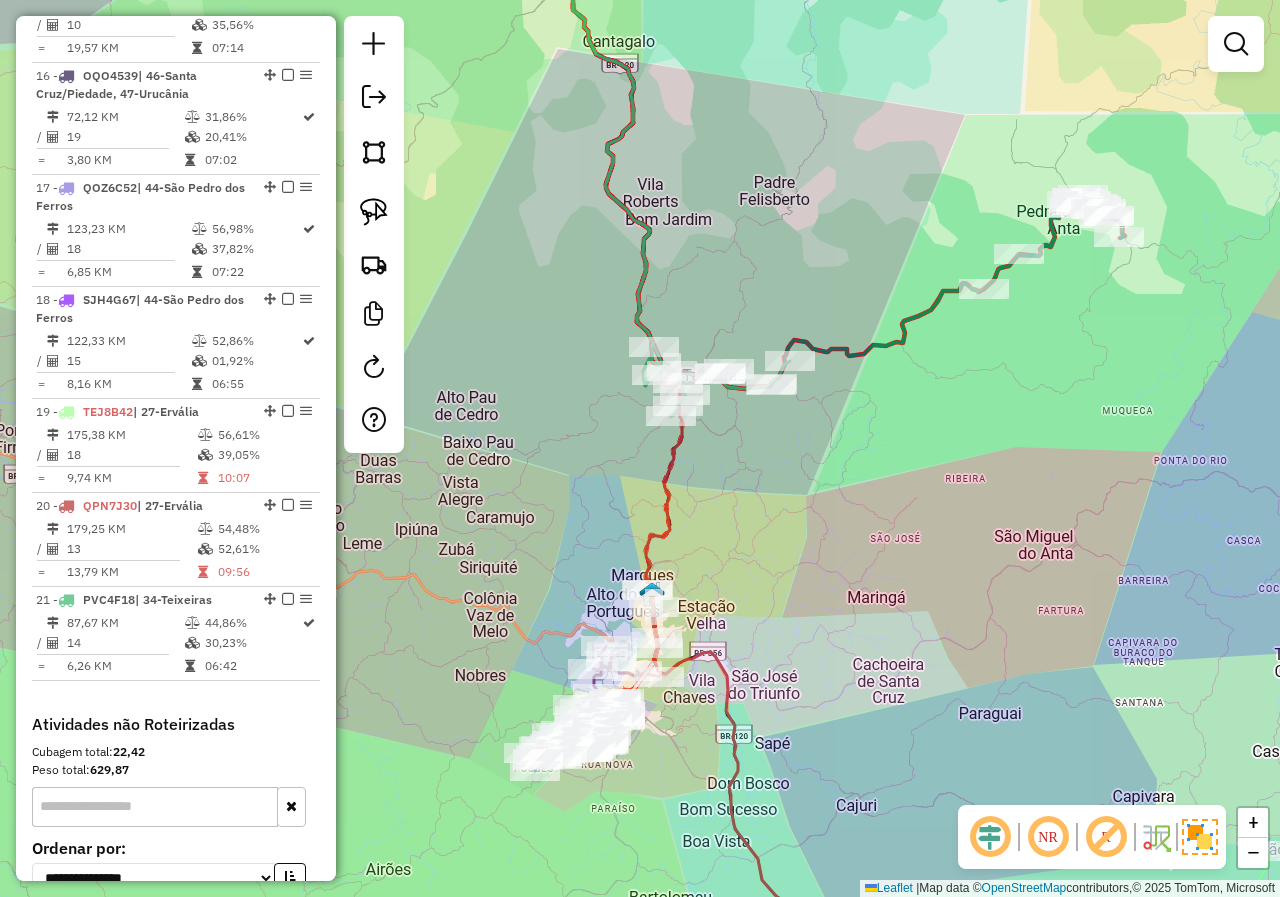 drag, startPoint x: 505, startPoint y: 535, endPoint x: 511, endPoint y: 411, distance: 124.14507 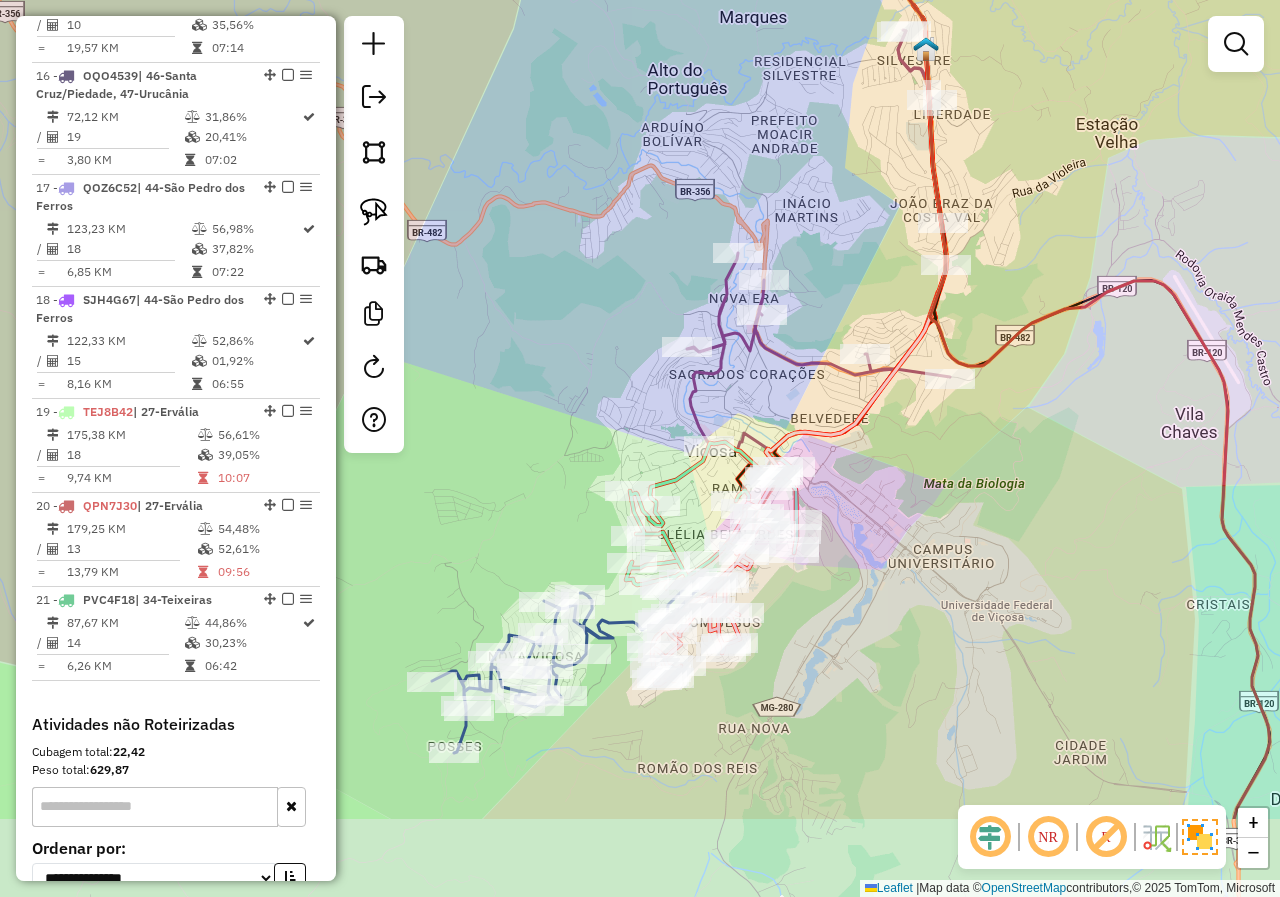 drag, startPoint x: 626, startPoint y: 673, endPoint x: 572, endPoint y: 537, distance: 146.3284 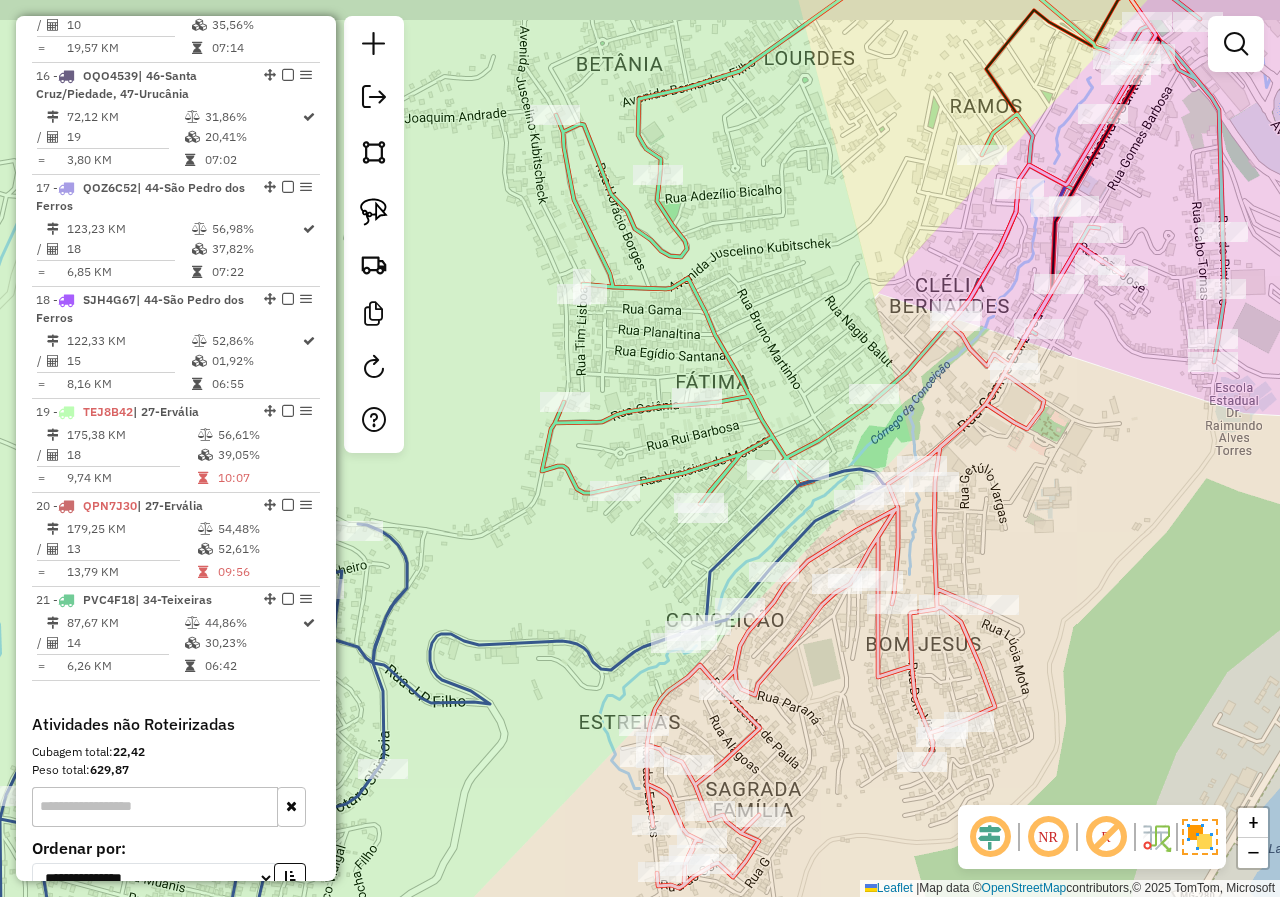 drag, startPoint x: 878, startPoint y: 656, endPoint x: 809, endPoint y: 713, distance: 89.498604 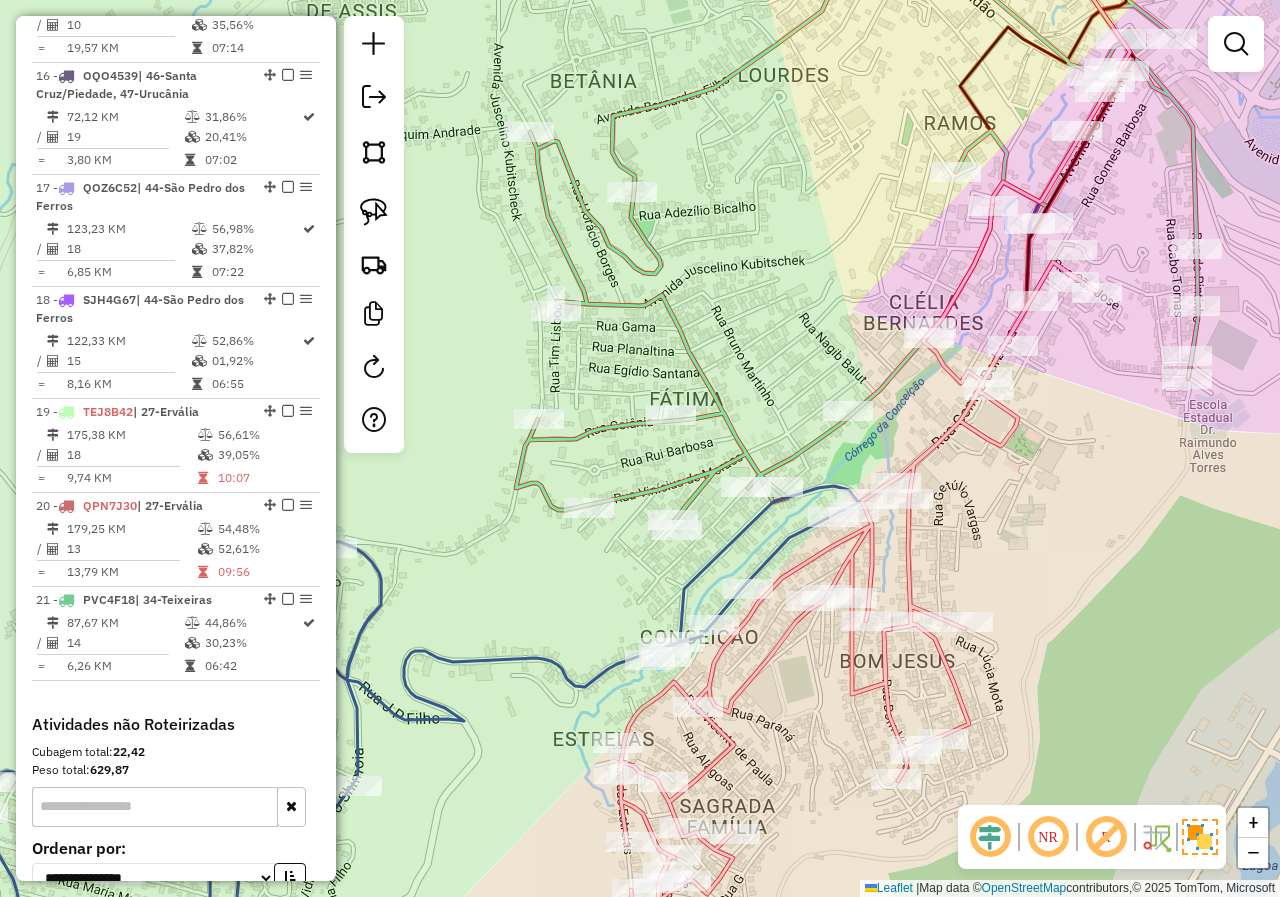 drag, startPoint x: 816, startPoint y: 739, endPoint x: 851, endPoint y: 643, distance: 102.18121 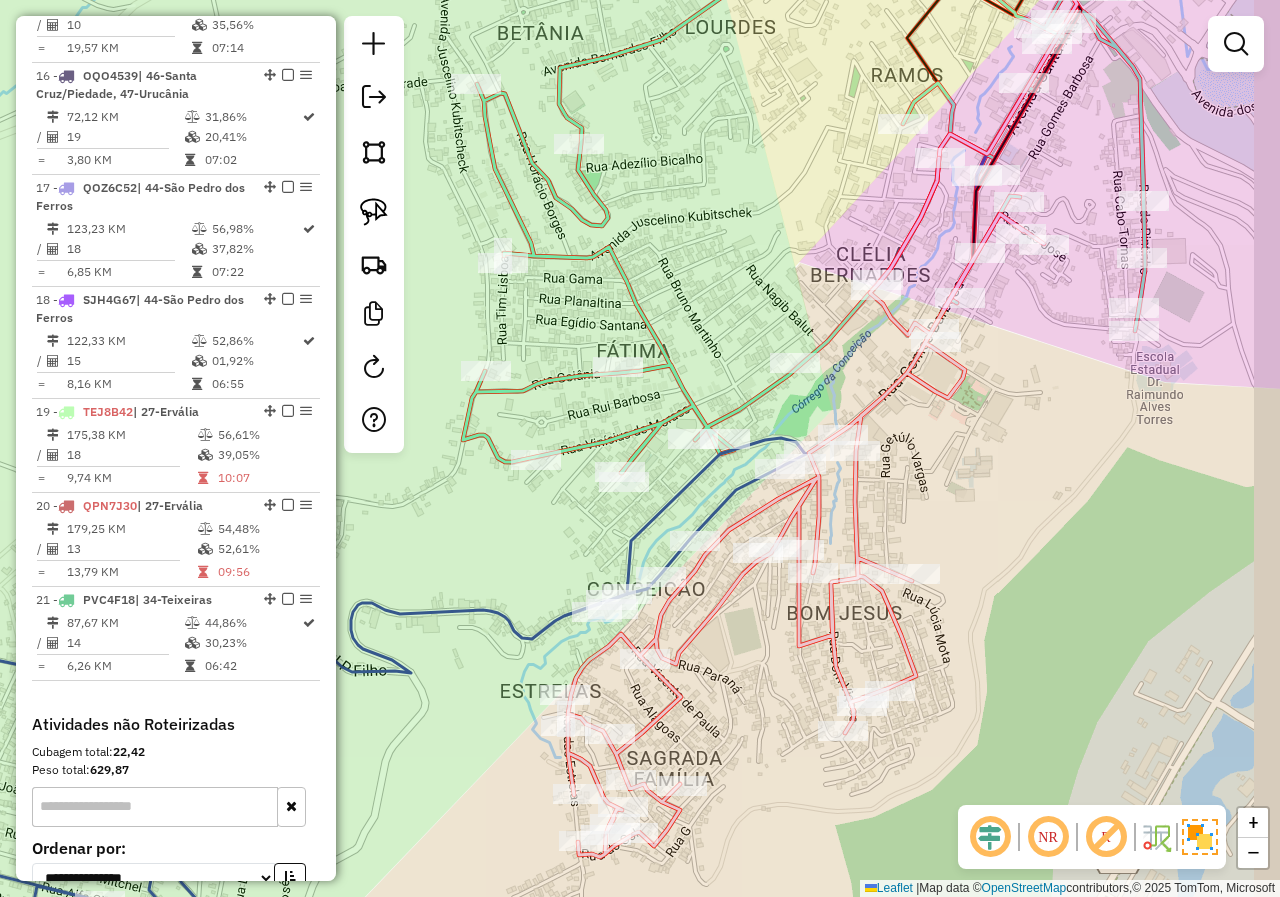 drag, startPoint x: 855, startPoint y: 586, endPoint x: 745, endPoint y: 674, distance: 140.86873 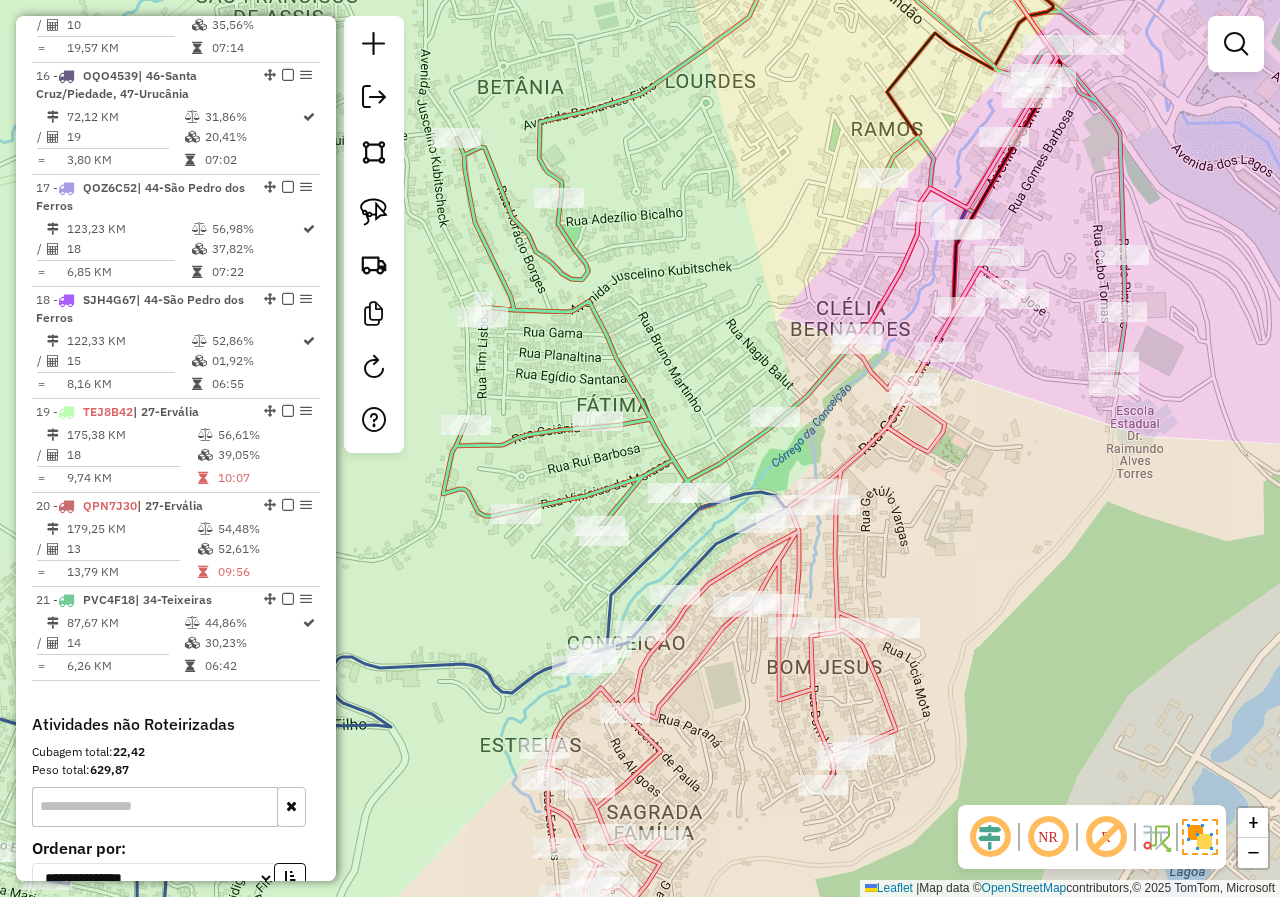 drag, startPoint x: 950, startPoint y: 473, endPoint x: 962, endPoint y: 470, distance: 12.369317 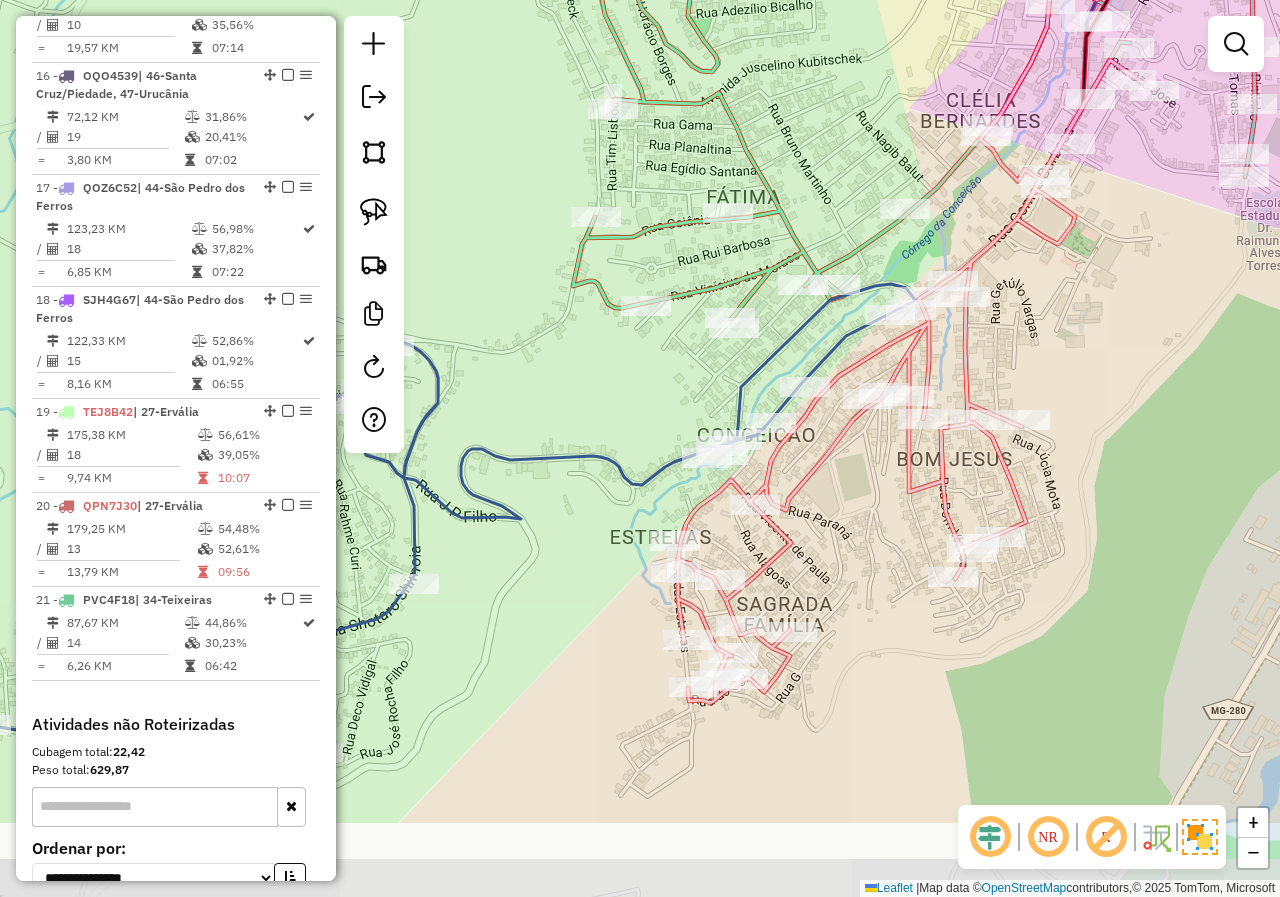 drag, startPoint x: 787, startPoint y: 683, endPoint x: 890, endPoint y: 520, distance: 192.81598 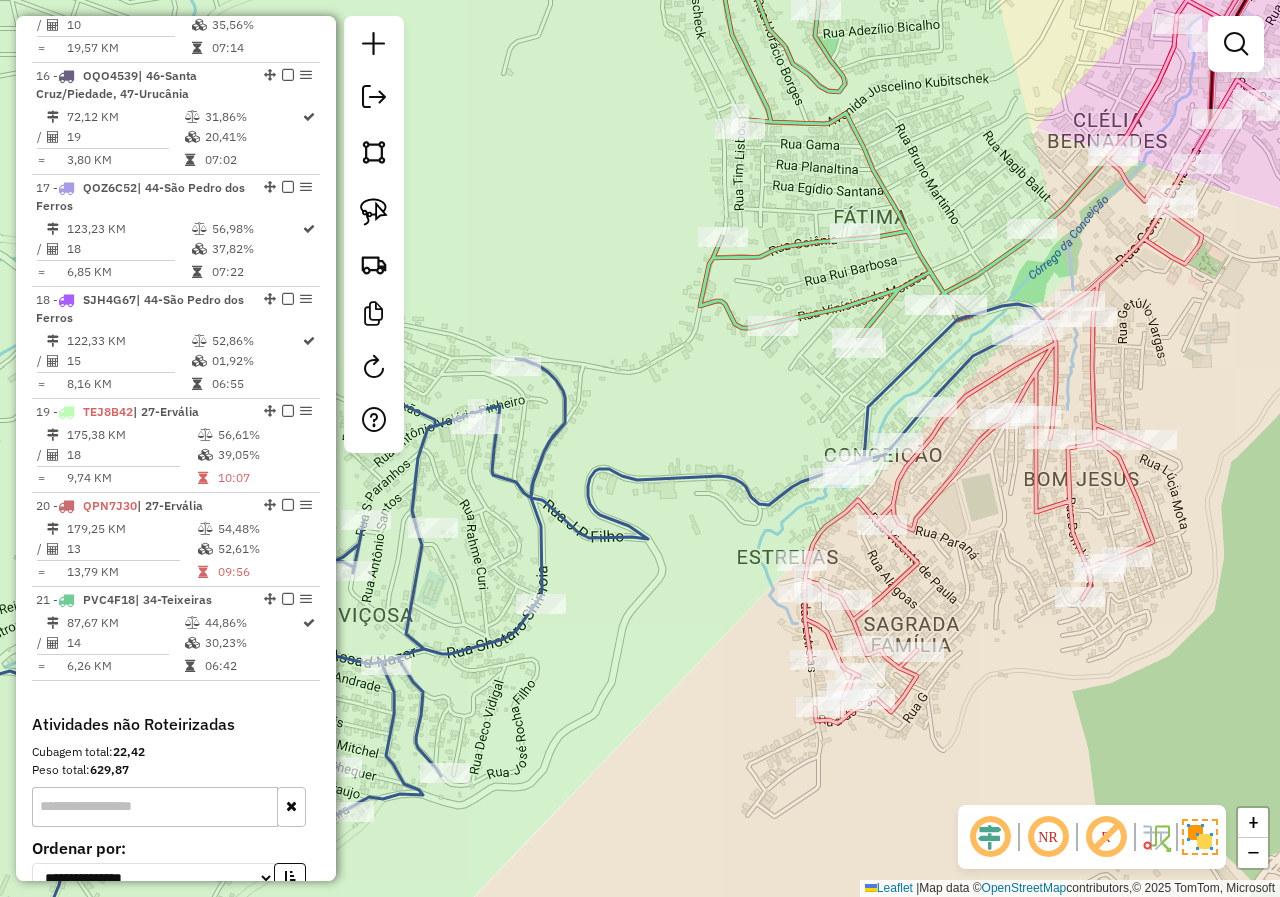 drag, startPoint x: 603, startPoint y: 637, endPoint x: 740, endPoint y: 659, distance: 138.75517 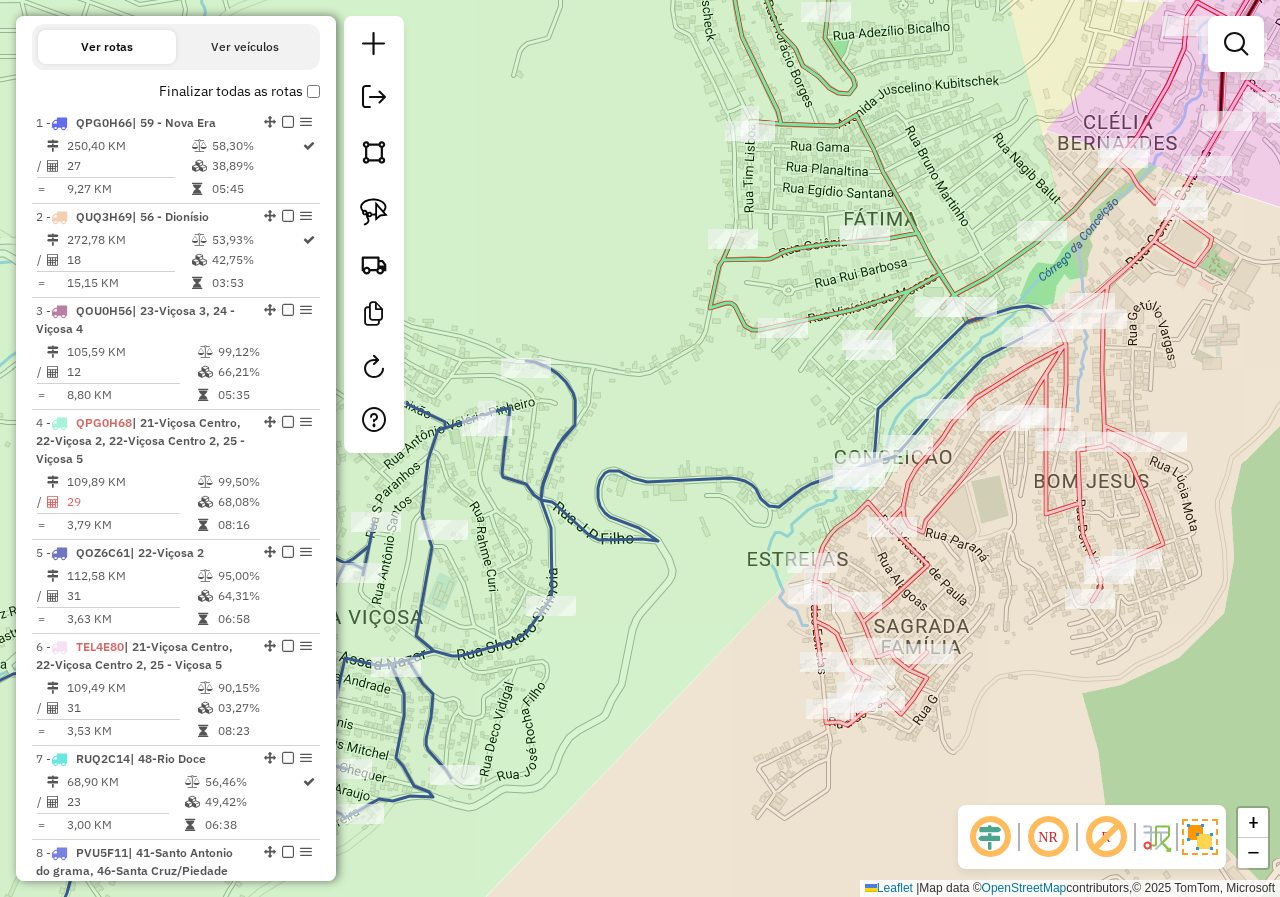 scroll, scrollTop: 714, scrollLeft: 0, axis: vertical 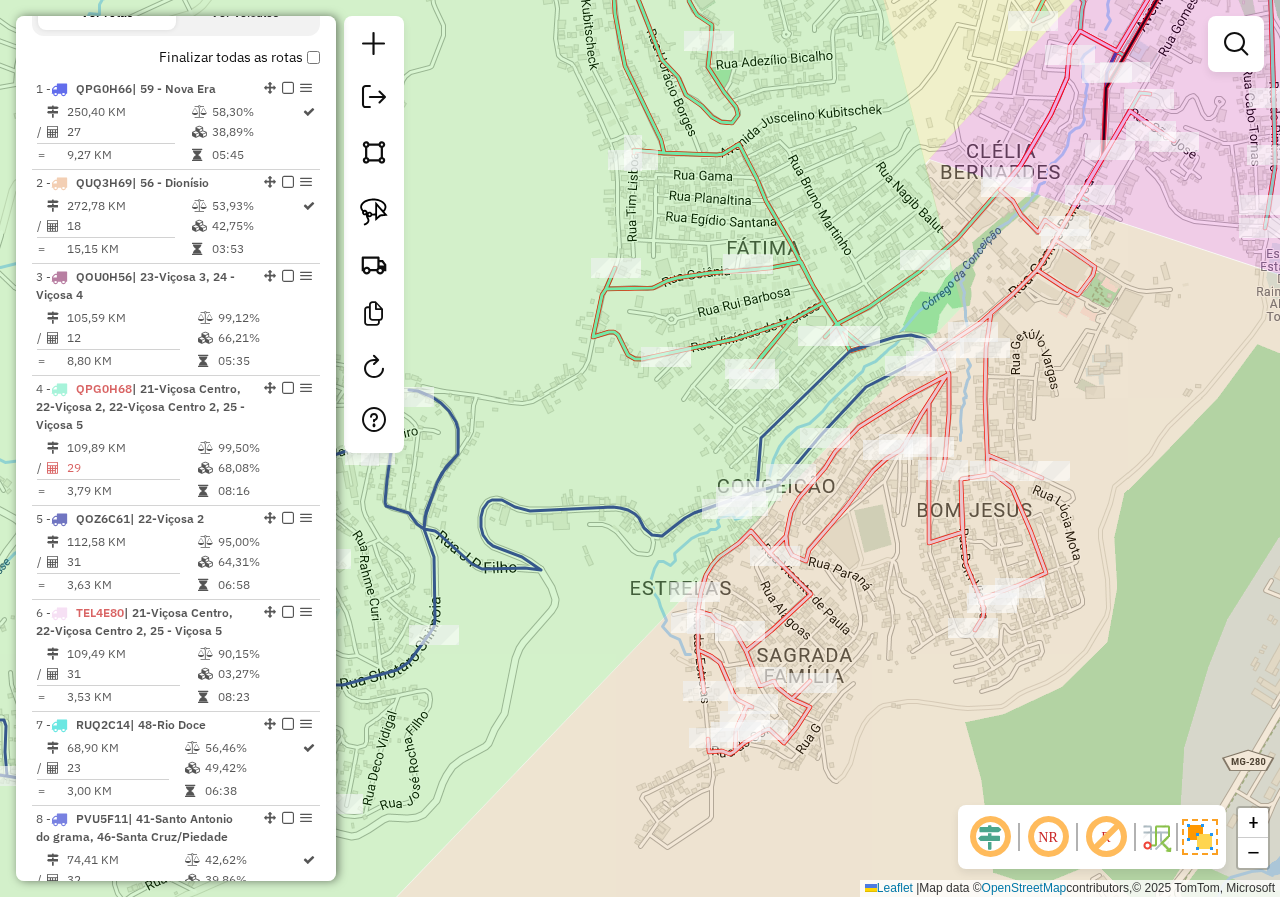 drag, startPoint x: 647, startPoint y: 721, endPoint x: 502, endPoint y: 762, distance: 150.6851 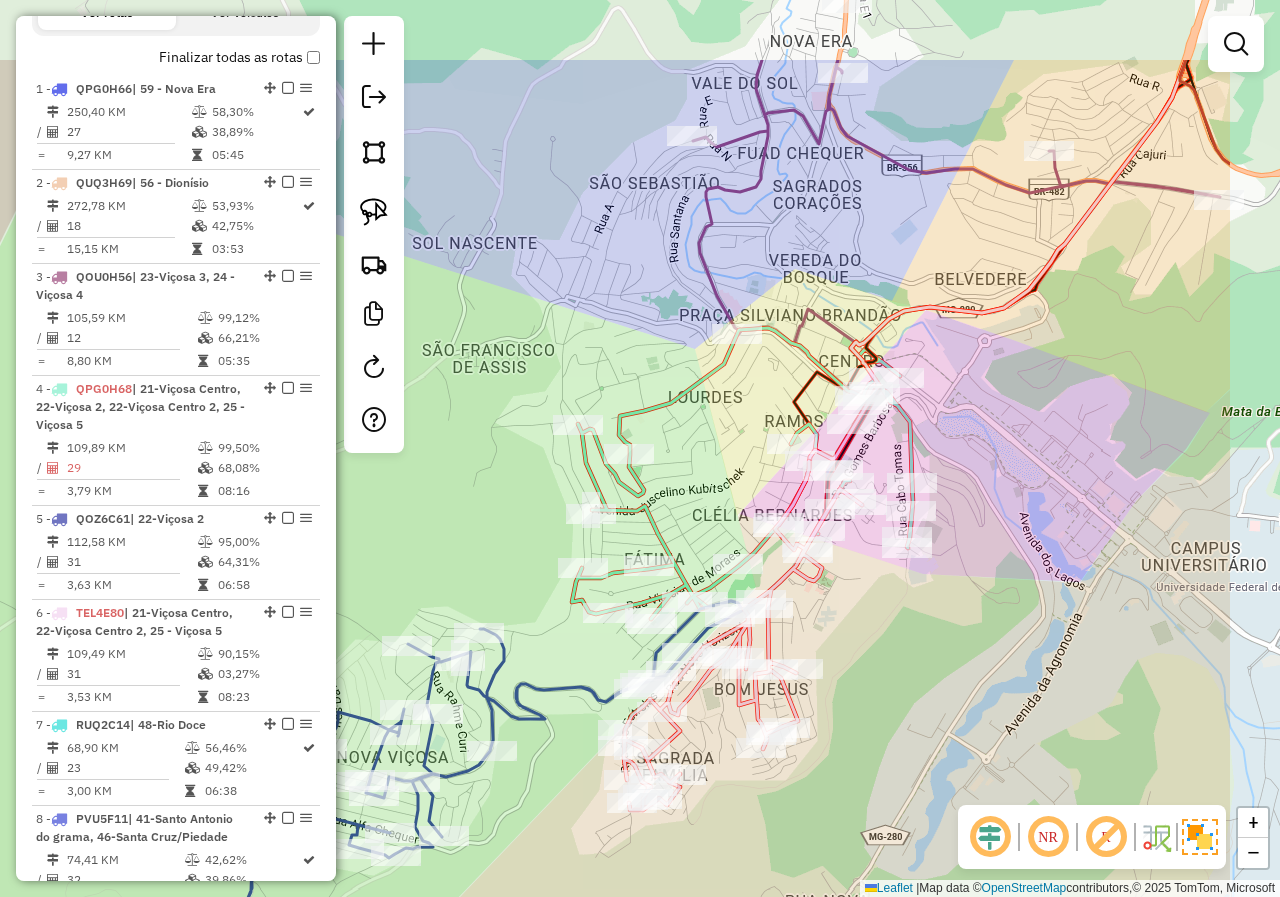 drag, startPoint x: 1060, startPoint y: 543, endPoint x: 882, endPoint y: 688, distance: 229.58441 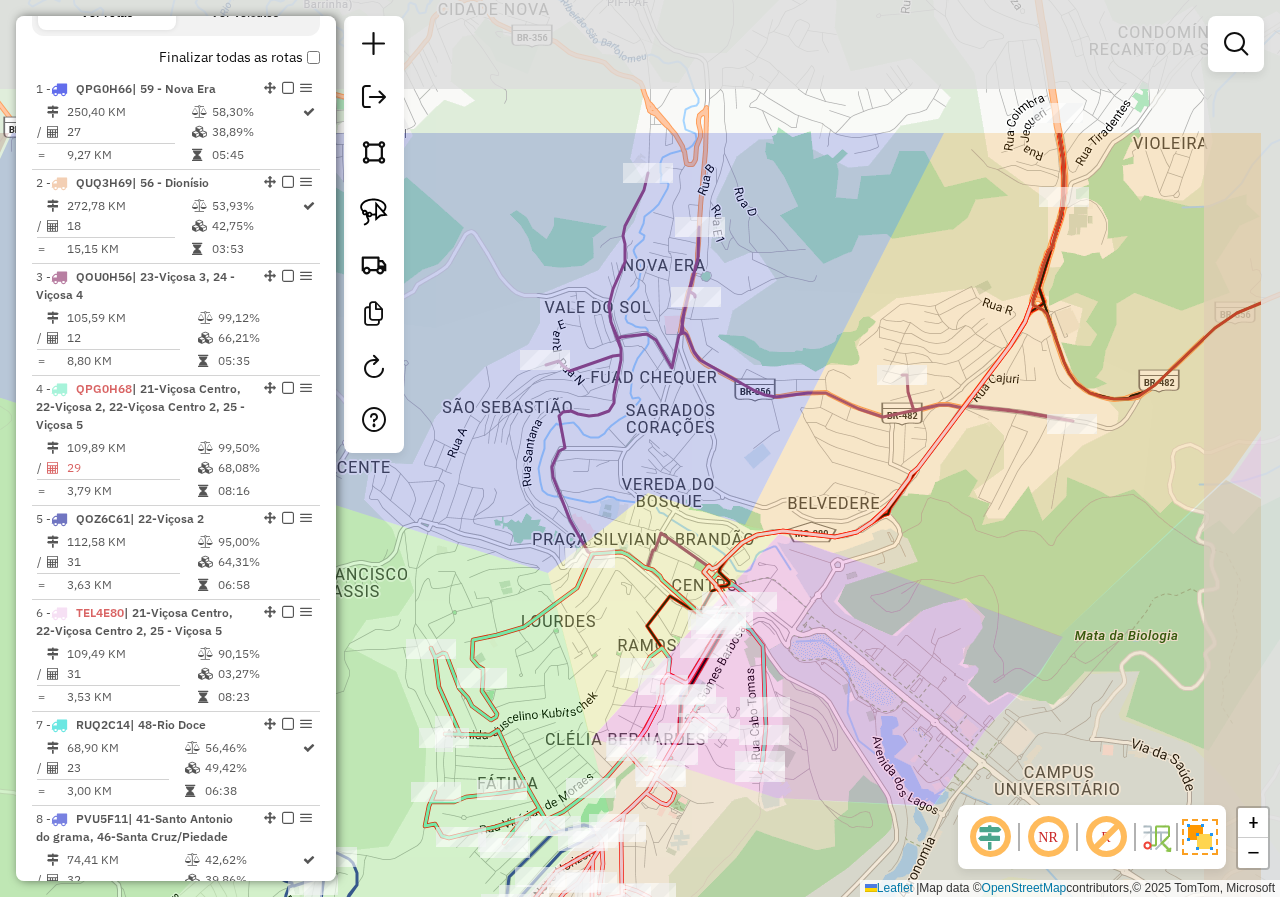 drag, startPoint x: 1064, startPoint y: 491, endPoint x: 917, endPoint y: 714, distance: 267.09174 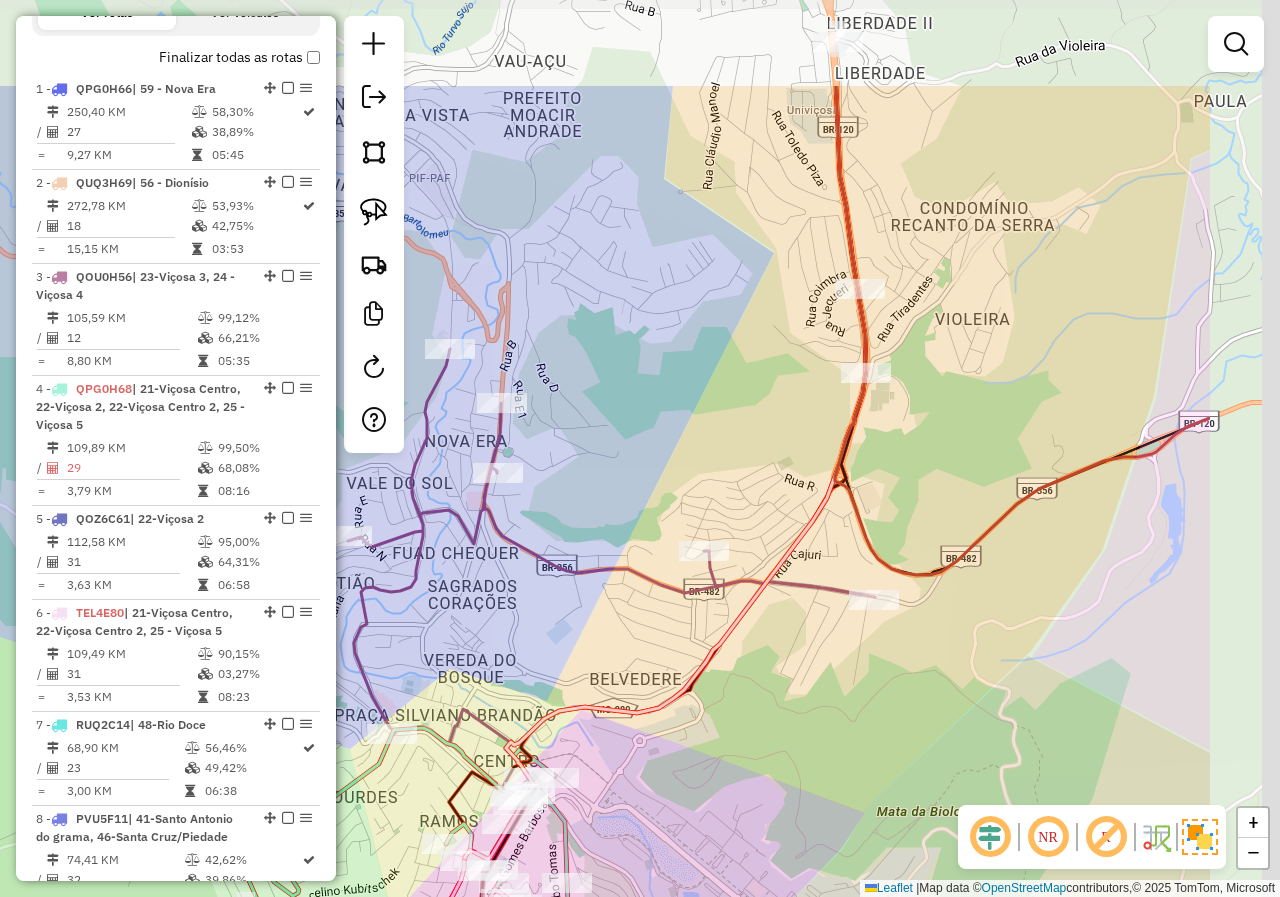 drag, startPoint x: 862, startPoint y: 642, endPoint x: 742, endPoint y: 725, distance: 145.9075 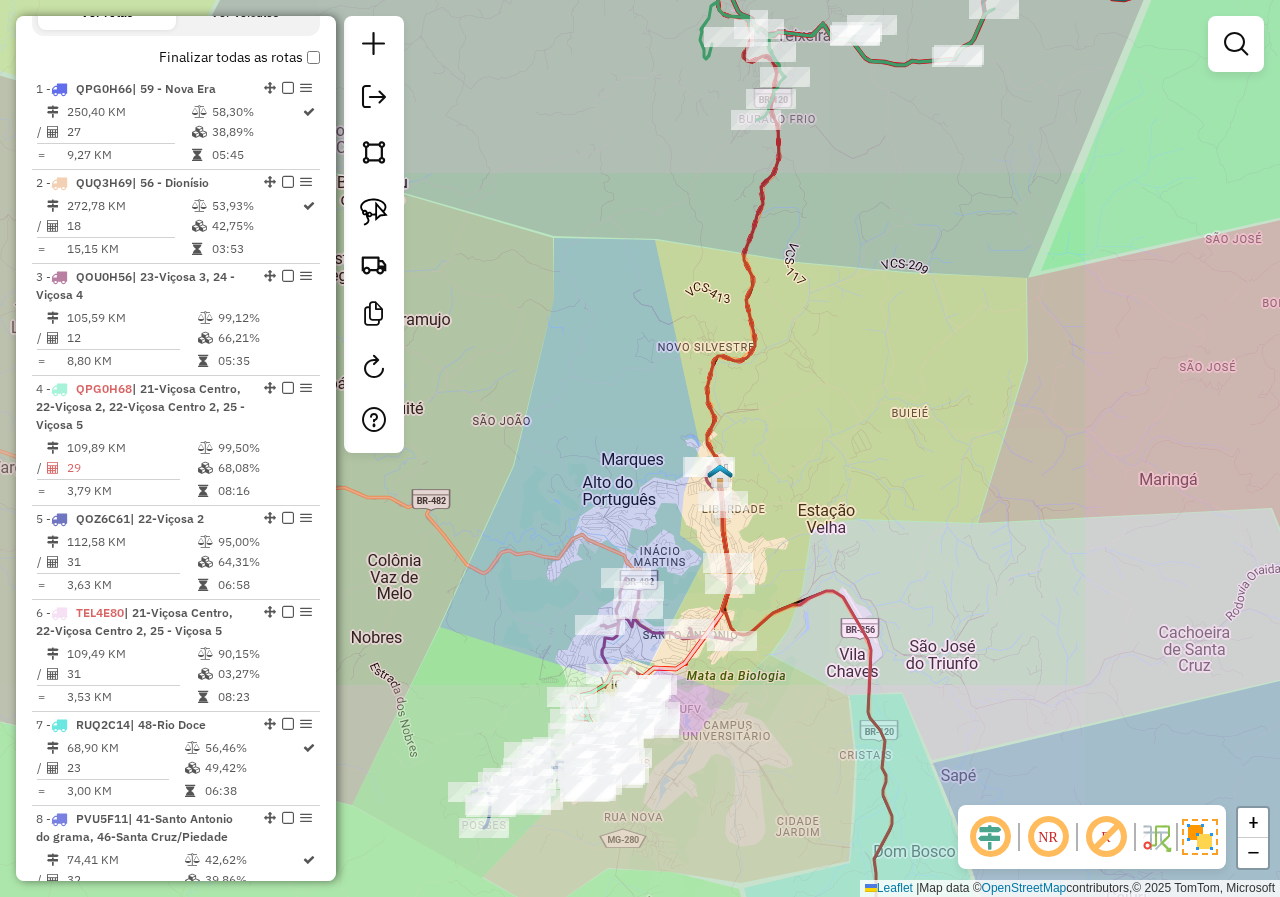 drag, startPoint x: 854, startPoint y: 444, endPoint x: 878, endPoint y: 639, distance: 196.47137 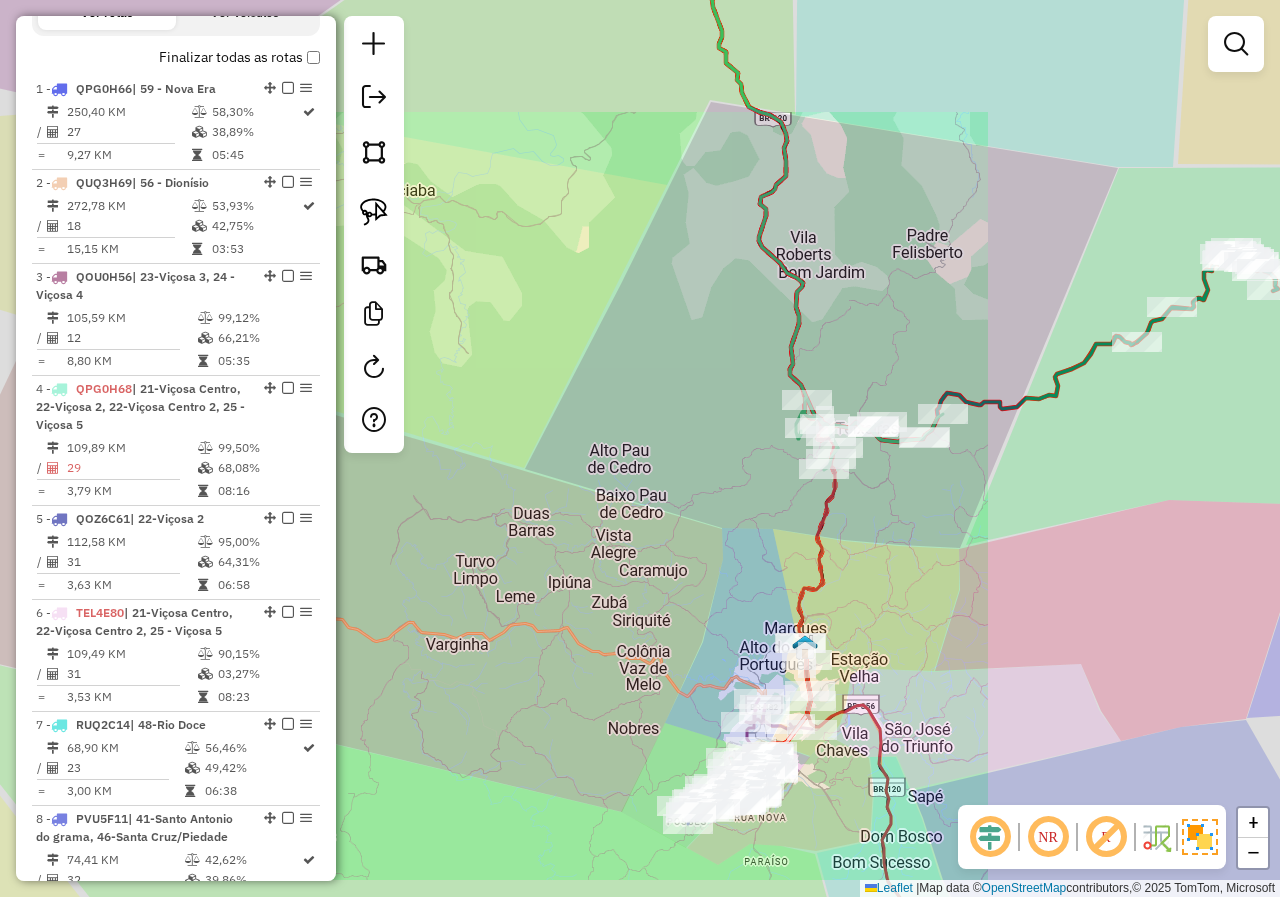 drag, startPoint x: 696, startPoint y: 502, endPoint x: 692, endPoint y: 636, distance: 134.0597 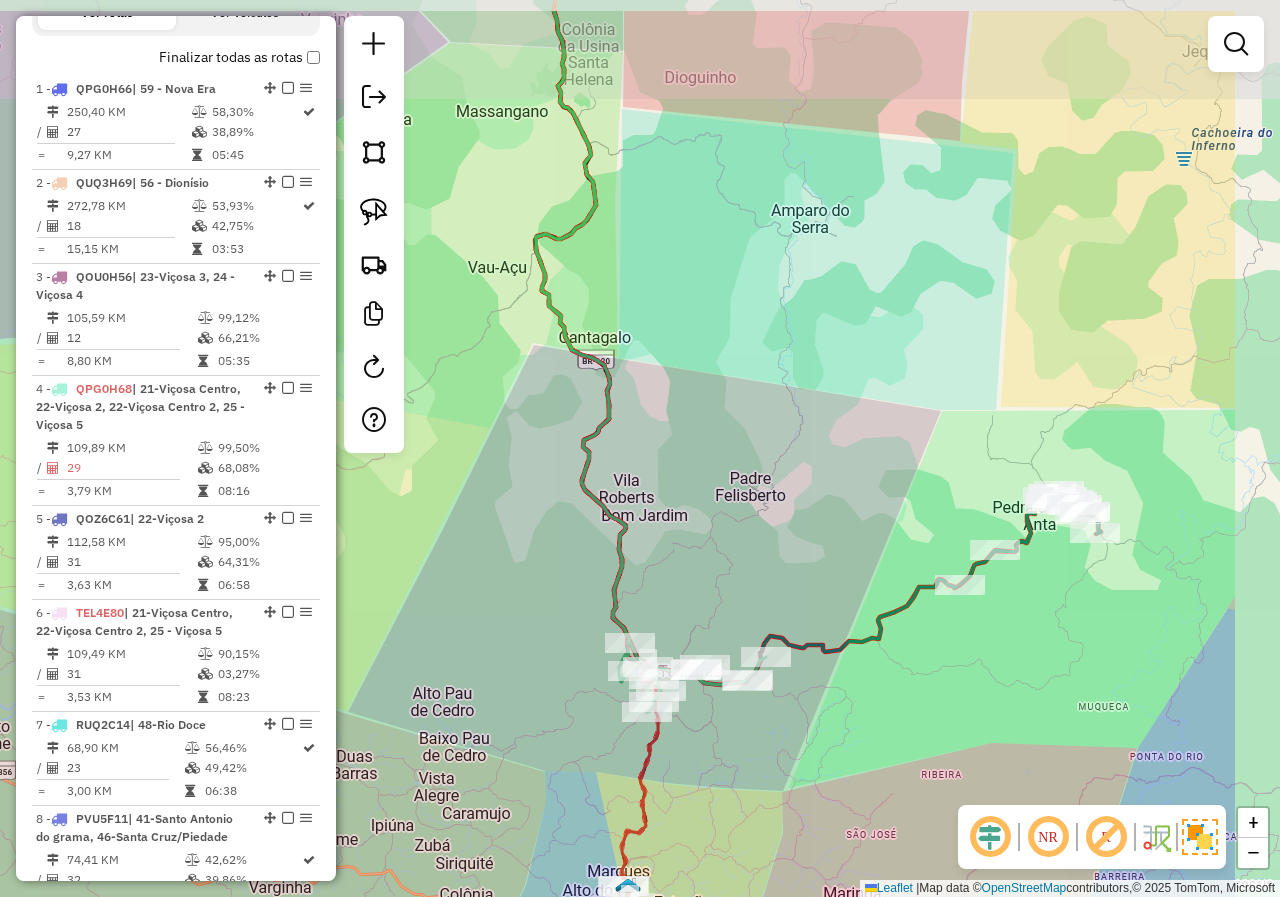 drag, startPoint x: 655, startPoint y: 509, endPoint x: 511, endPoint y: 704, distance: 242.40668 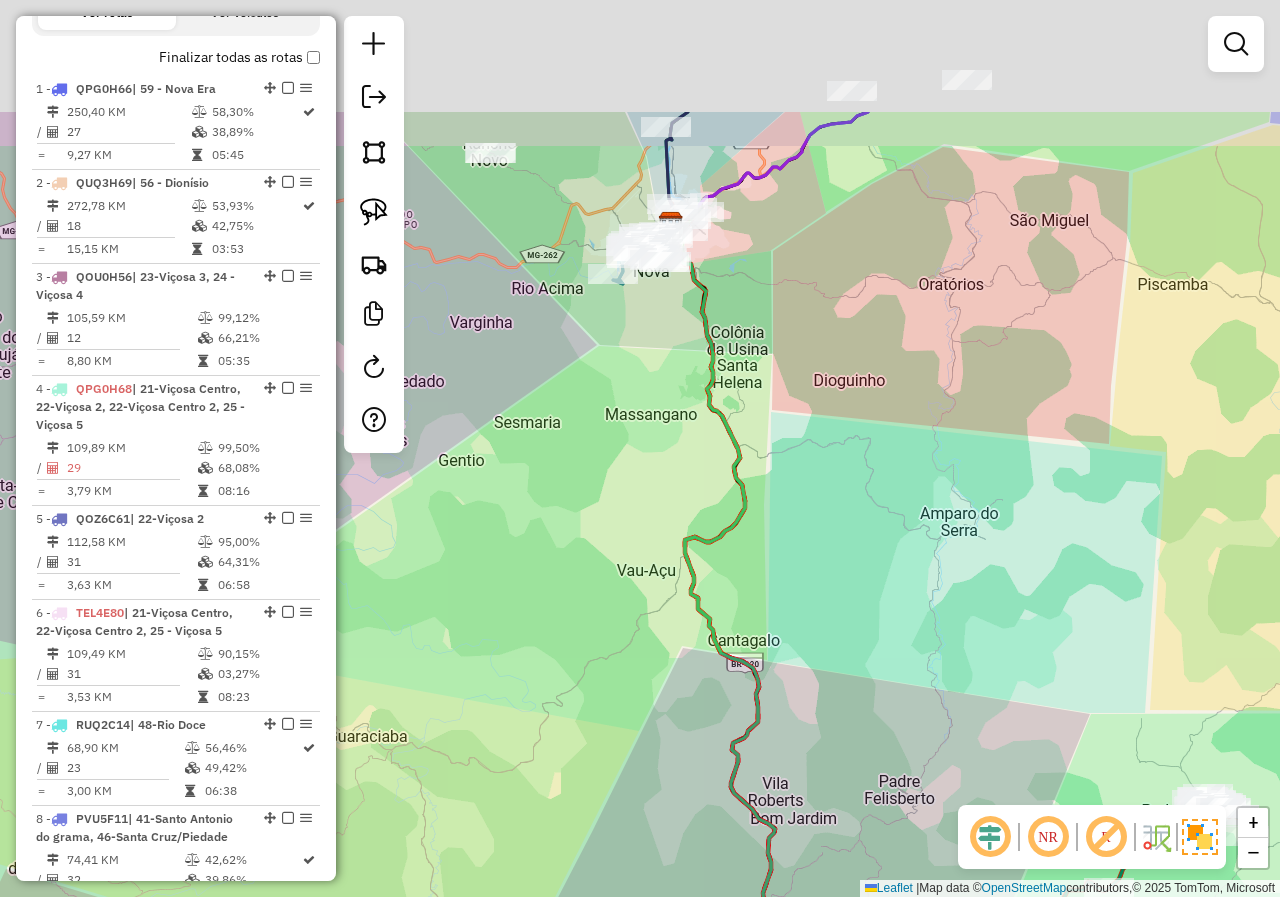 drag, startPoint x: 497, startPoint y: 540, endPoint x: 633, endPoint y: 737, distance: 239.38463 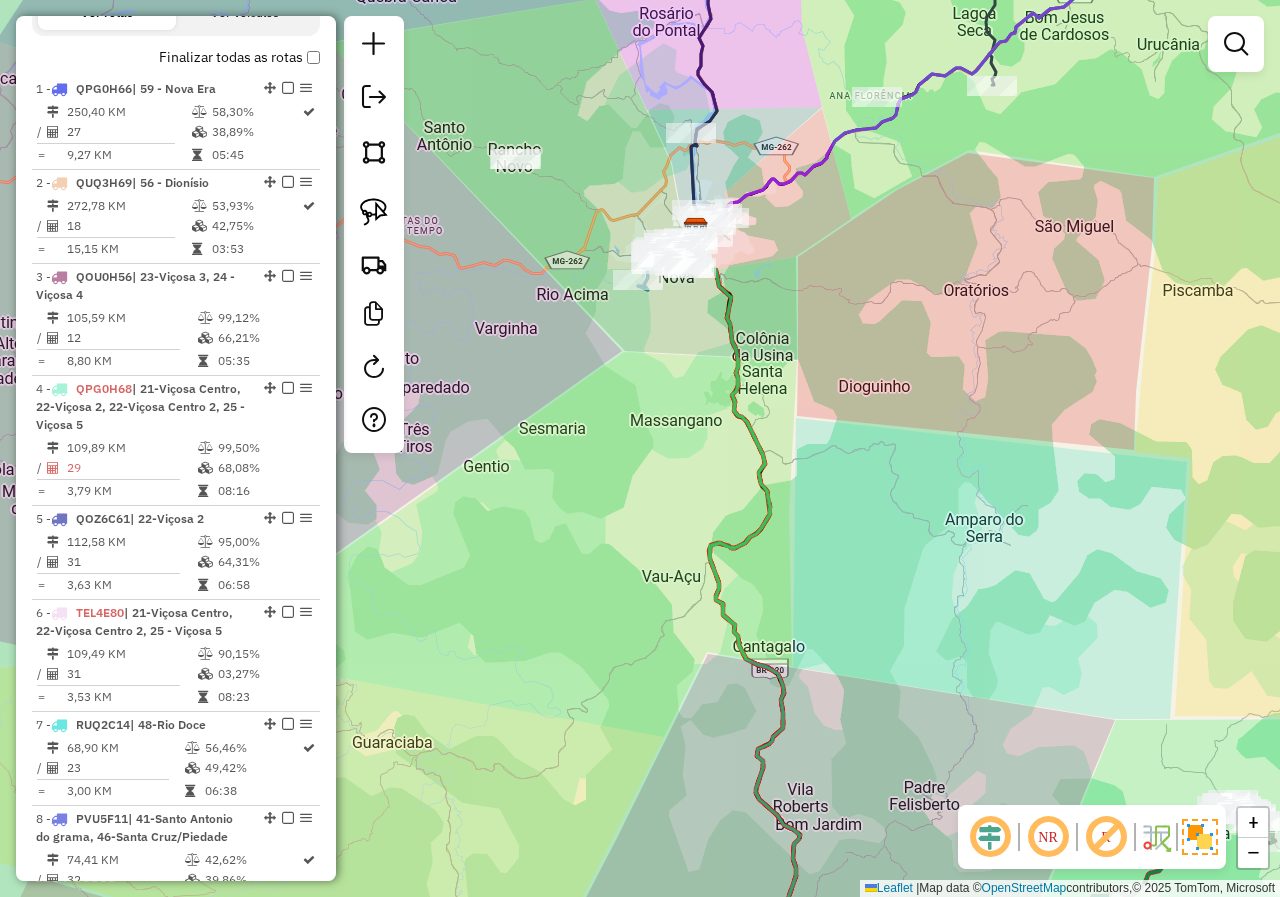 drag, startPoint x: 589, startPoint y: 522, endPoint x: 573, endPoint y: 723, distance: 201.6358 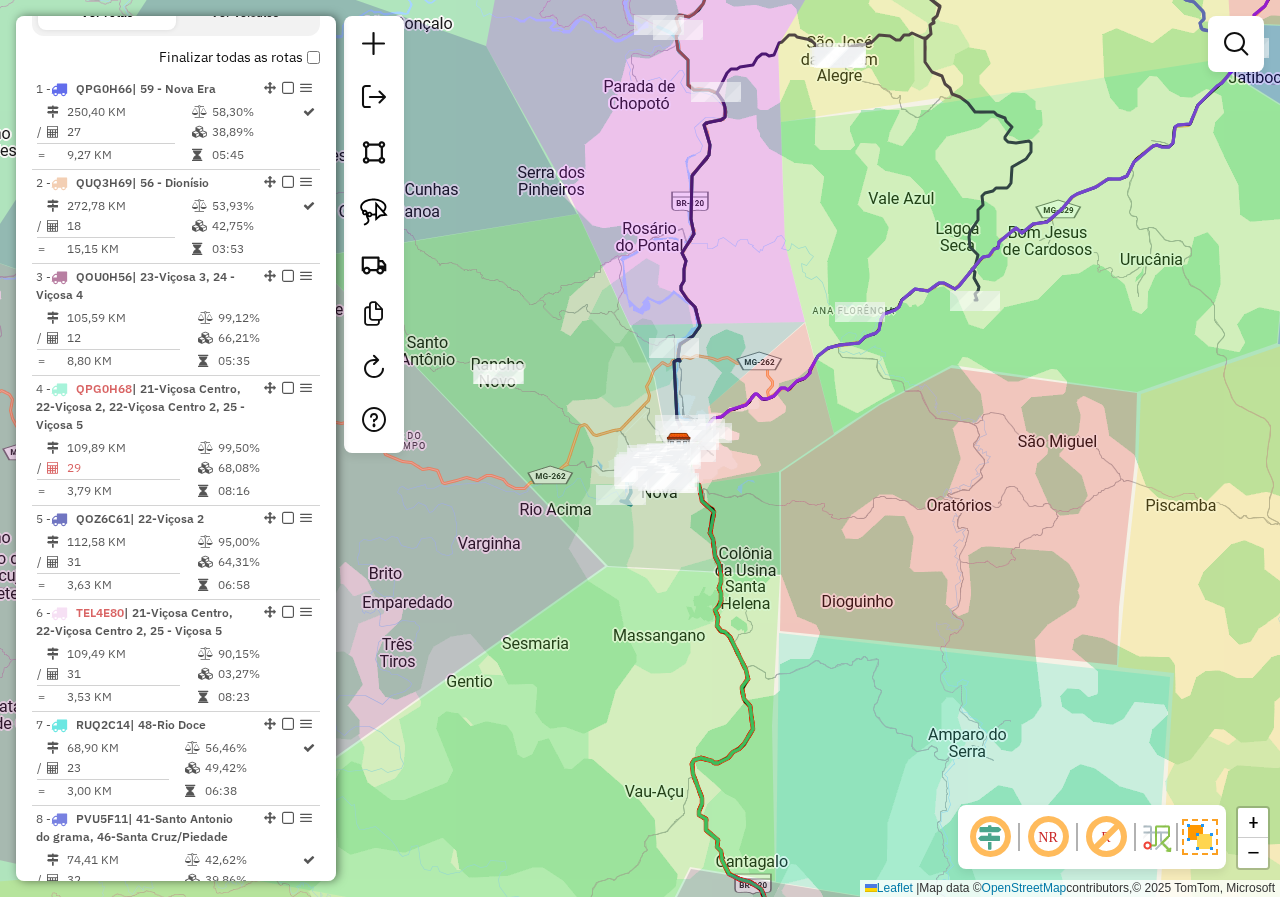 drag, startPoint x: 583, startPoint y: 587, endPoint x: 594, endPoint y: 693, distance: 106.56923 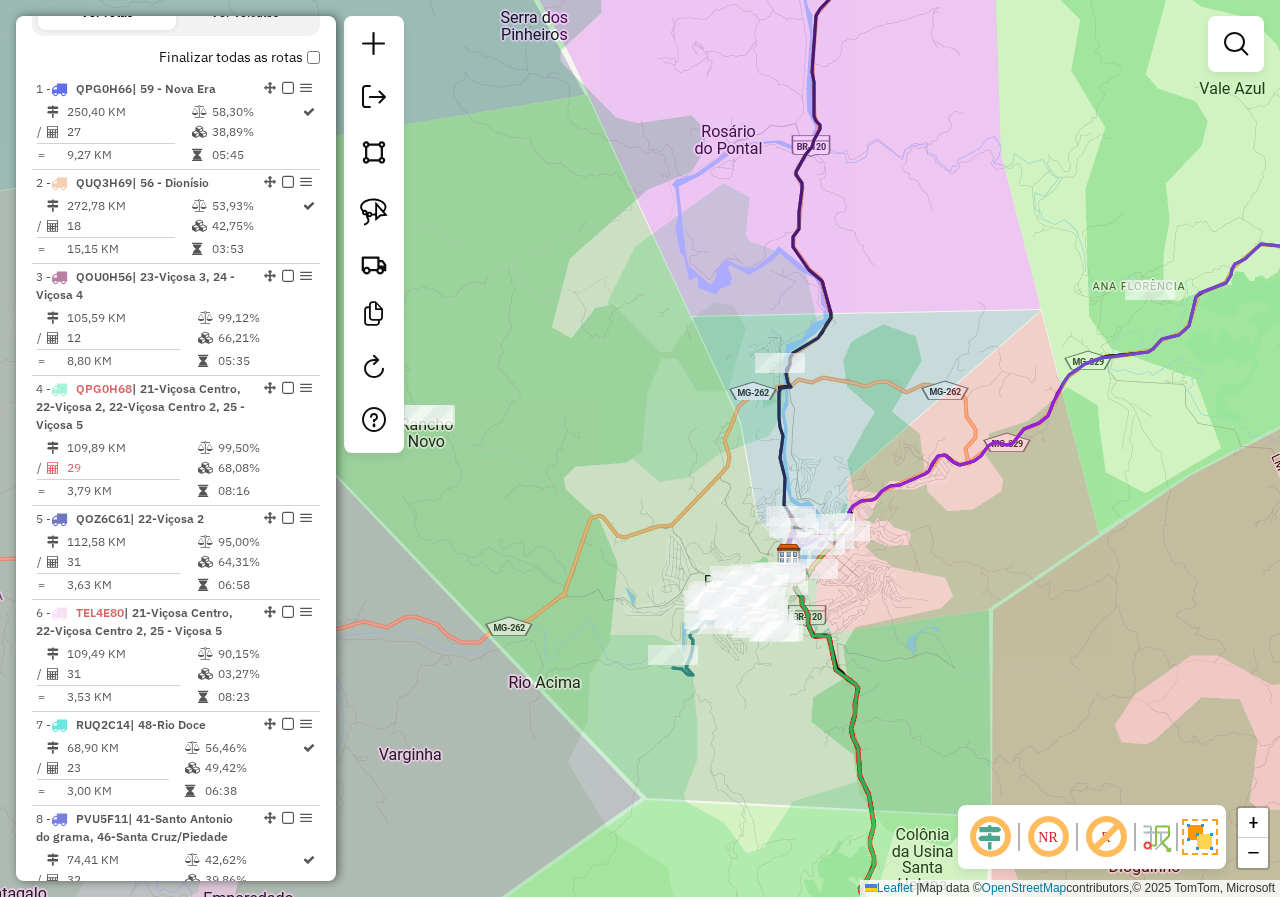 drag, startPoint x: 571, startPoint y: 539, endPoint x: 554, endPoint y: 519, distance: 26.24881 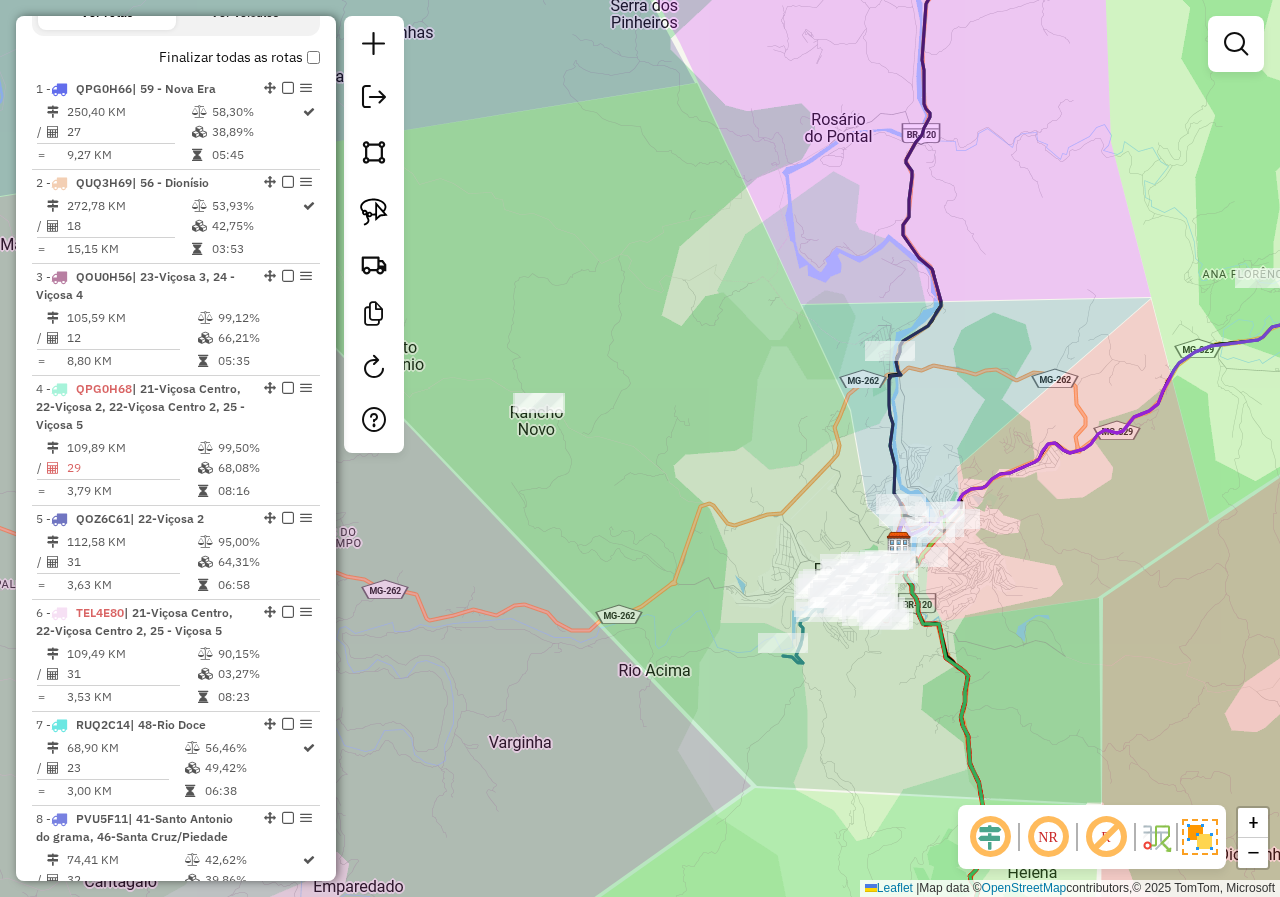 drag, startPoint x: 643, startPoint y: 519, endPoint x: 727, endPoint y: 423, distance: 127.56175 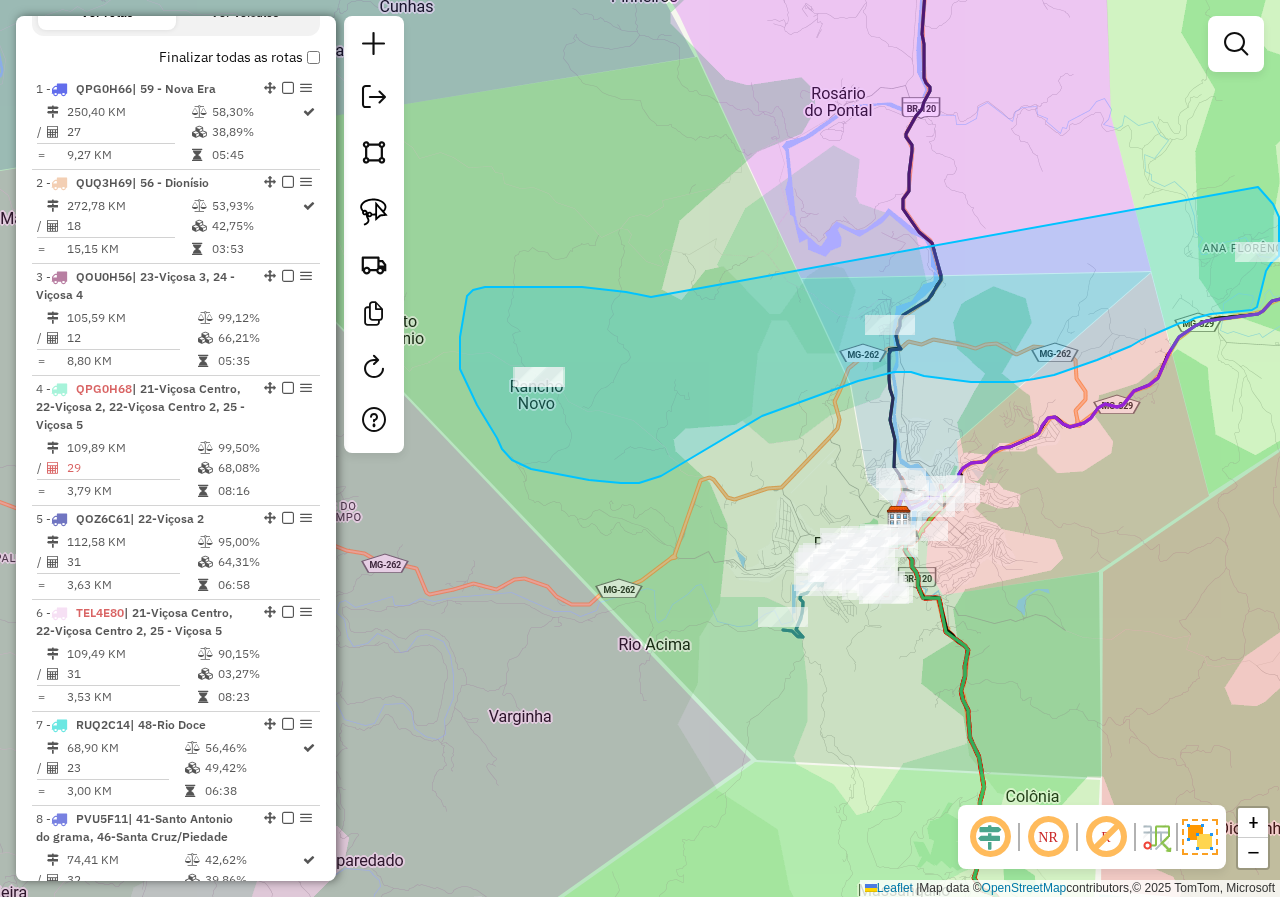drag, startPoint x: 647, startPoint y: 296, endPoint x: 1253, endPoint y: 185, distance: 616.082 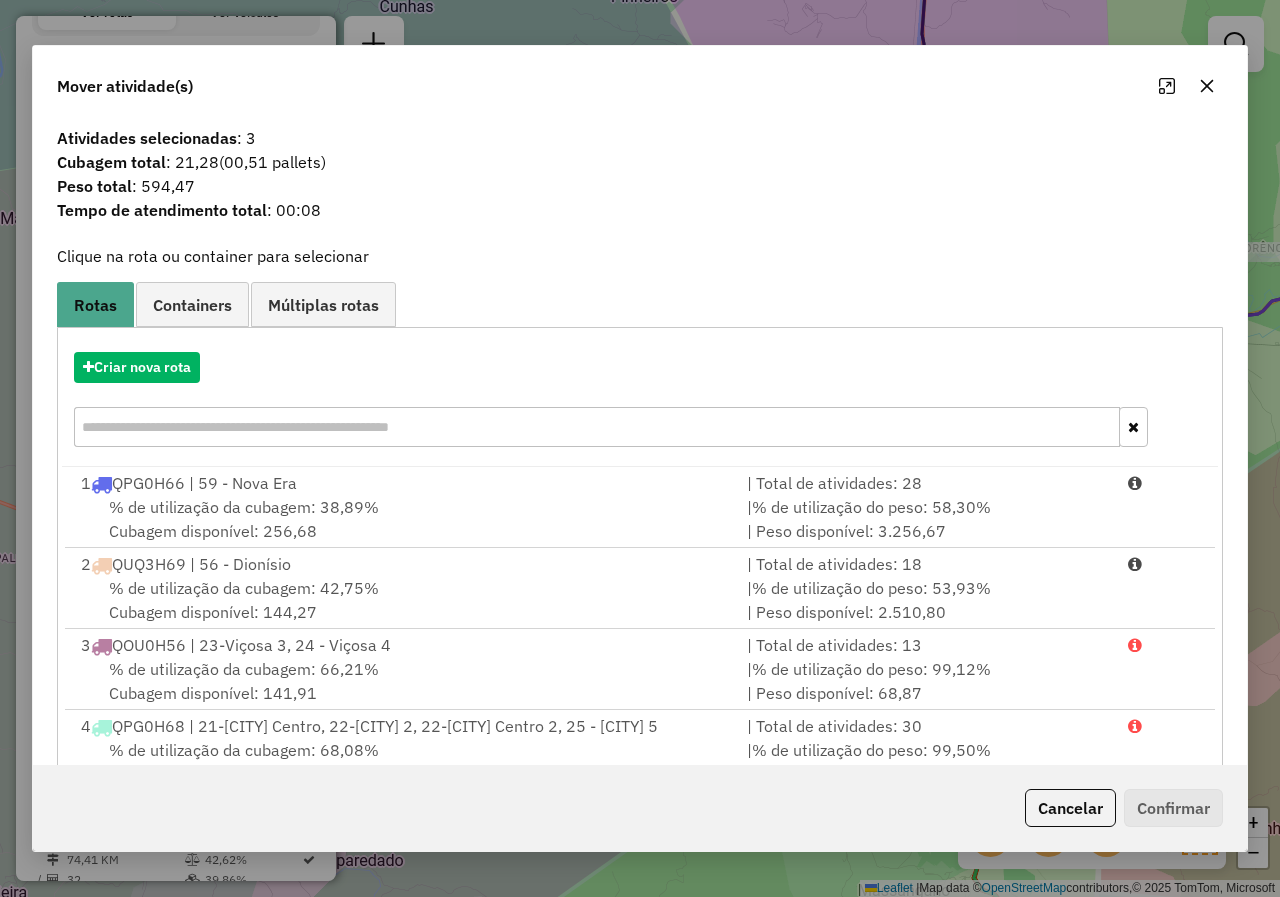 click 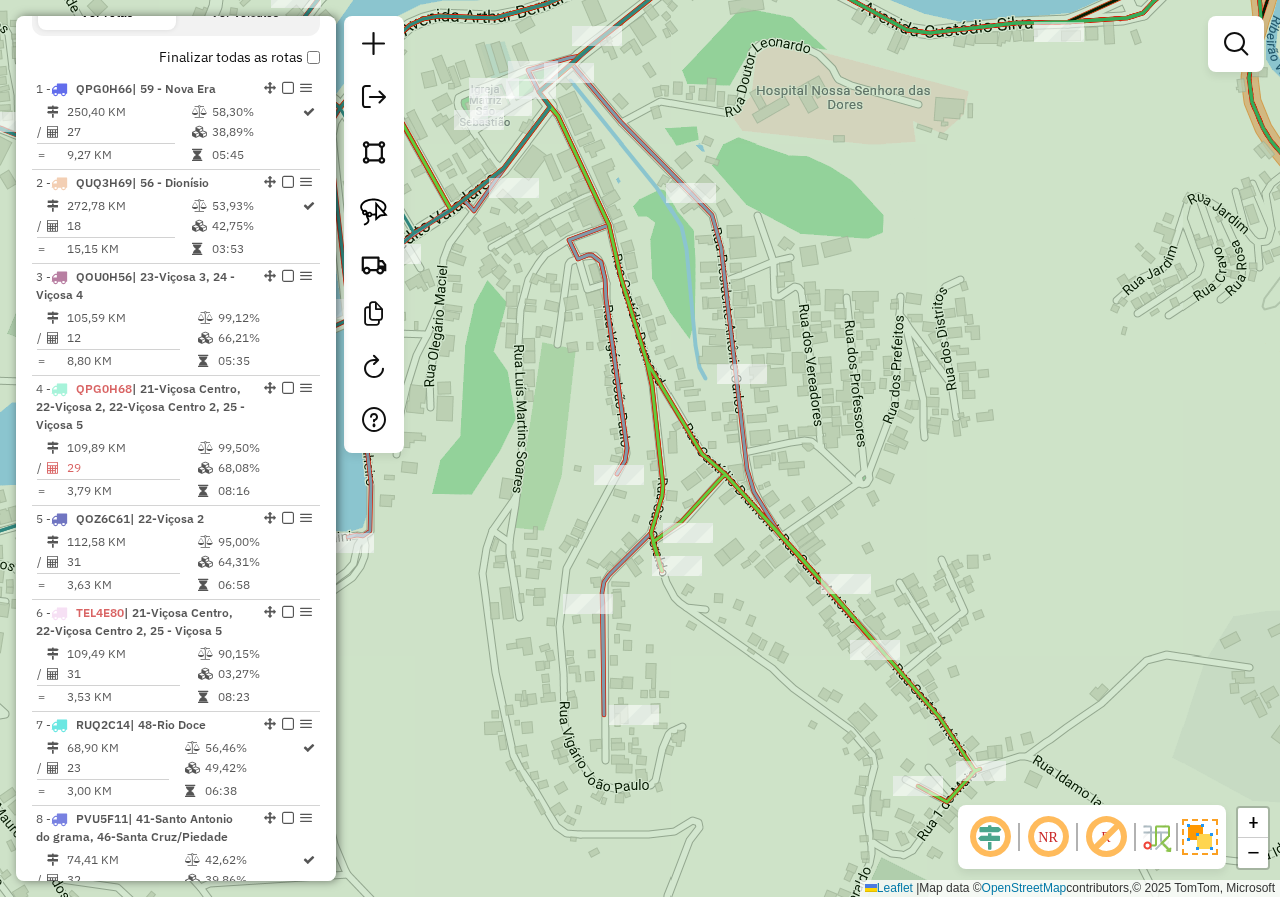 drag, startPoint x: 826, startPoint y: 523, endPoint x: 842, endPoint y: 501, distance: 27.202942 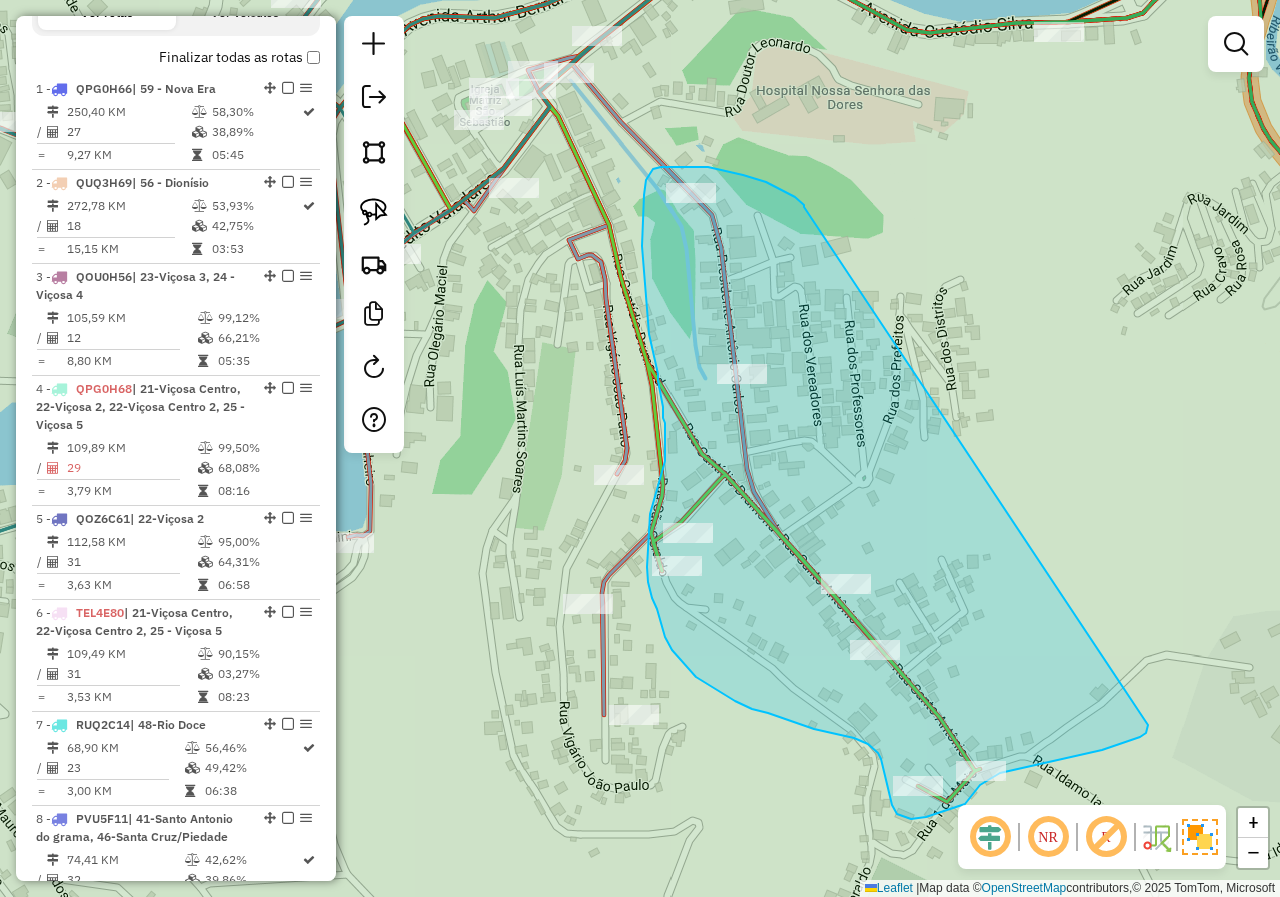 drag, startPoint x: 804, startPoint y: 207, endPoint x: 1149, endPoint y: 708, distance: 608.2976 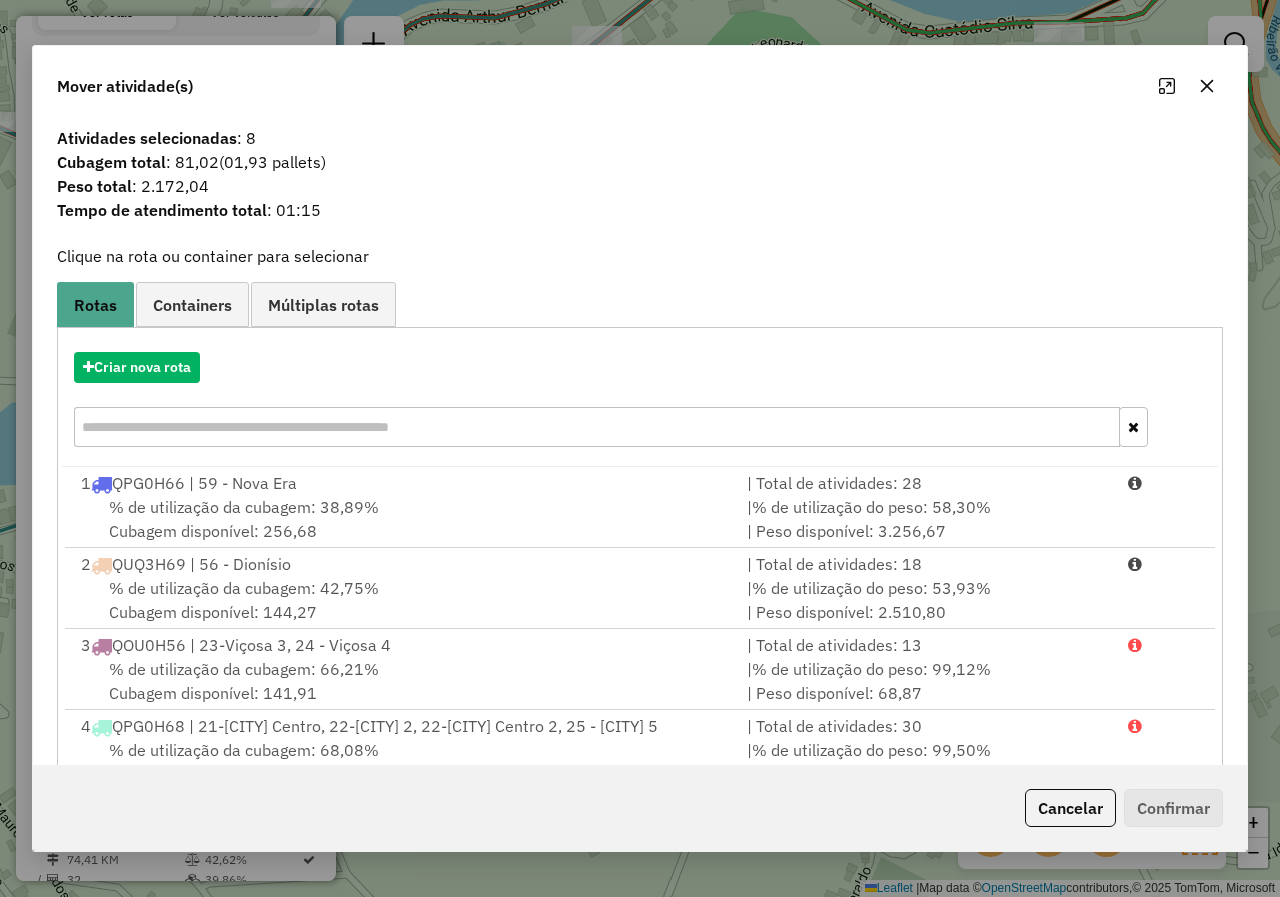 click 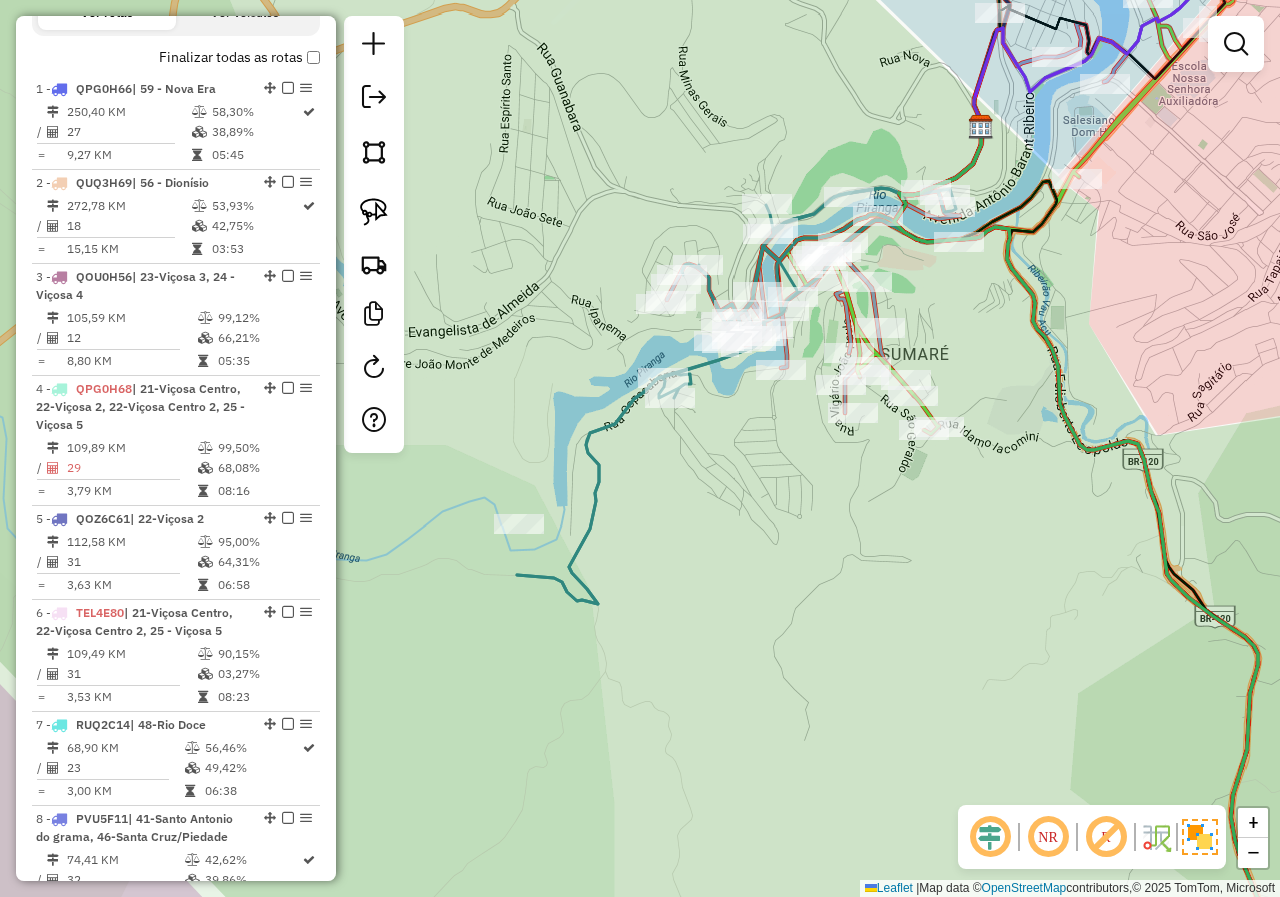 drag, startPoint x: 978, startPoint y: 339, endPoint x: 831, endPoint y: 336, distance: 147.03061 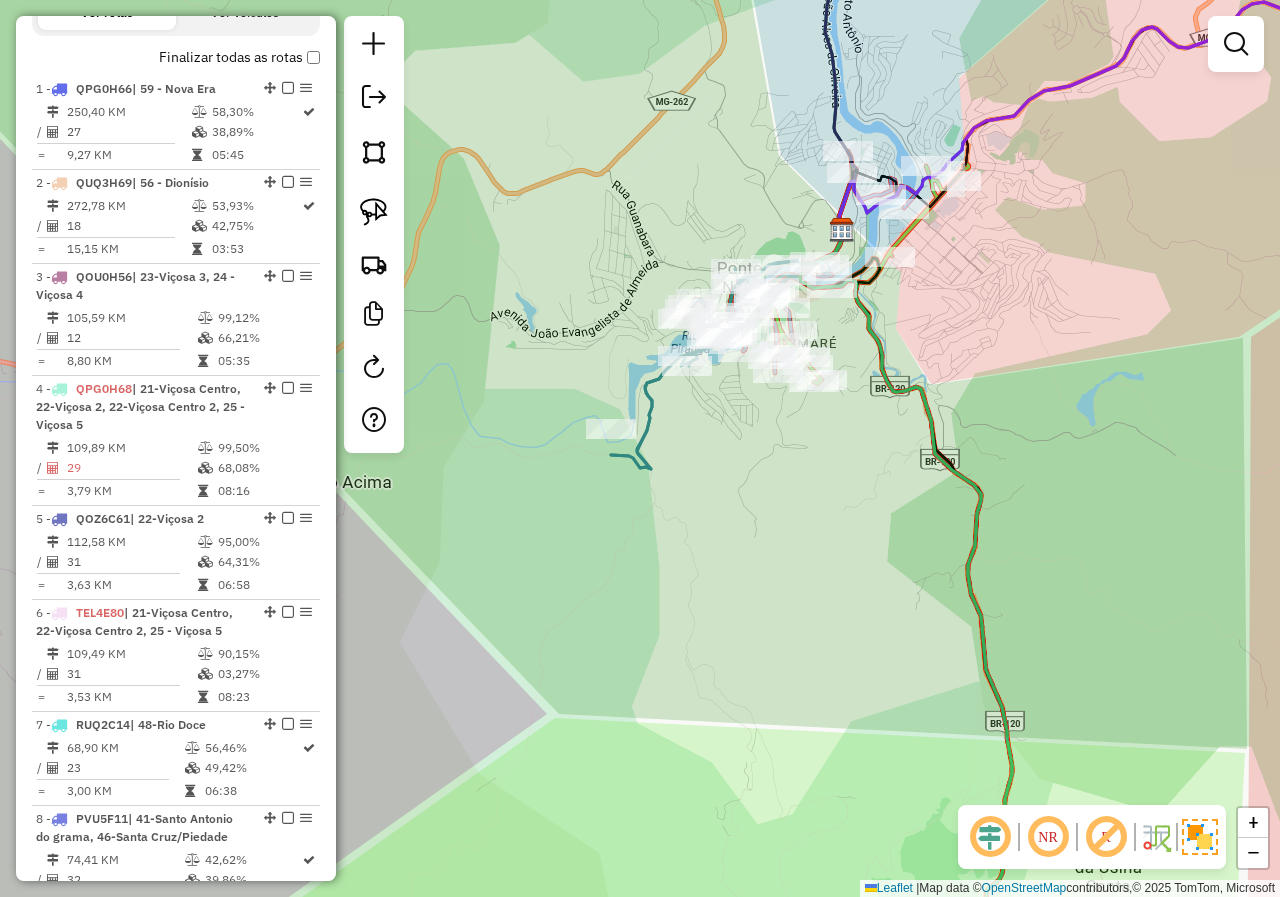 drag, startPoint x: 993, startPoint y: 311, endPoint x: 774, endPoint y: 314, distance: 219.02055 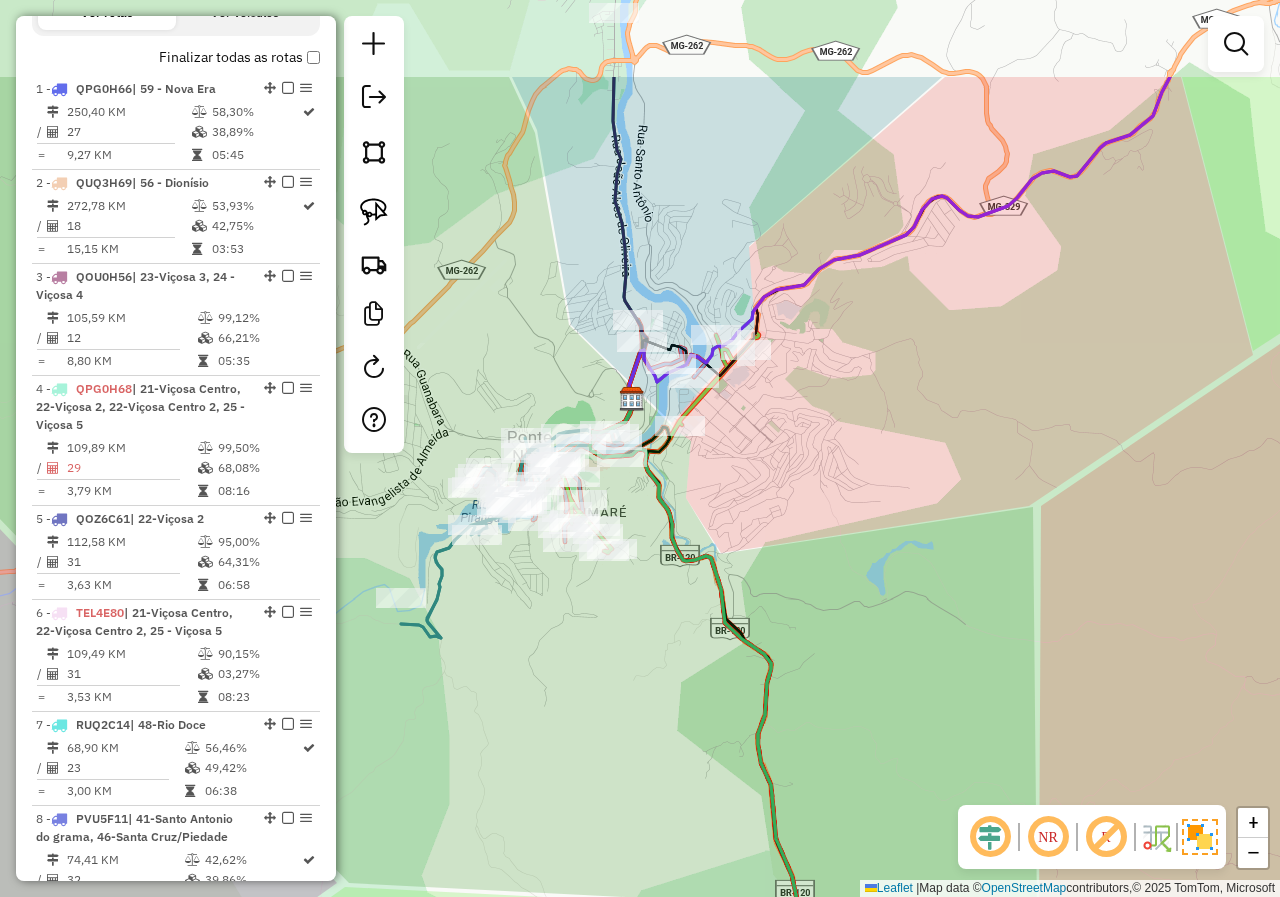 drag, startPoint x: 859, startPoint y: 329, endPoint x: 865, endPoint y: 471, distance: 142.12671 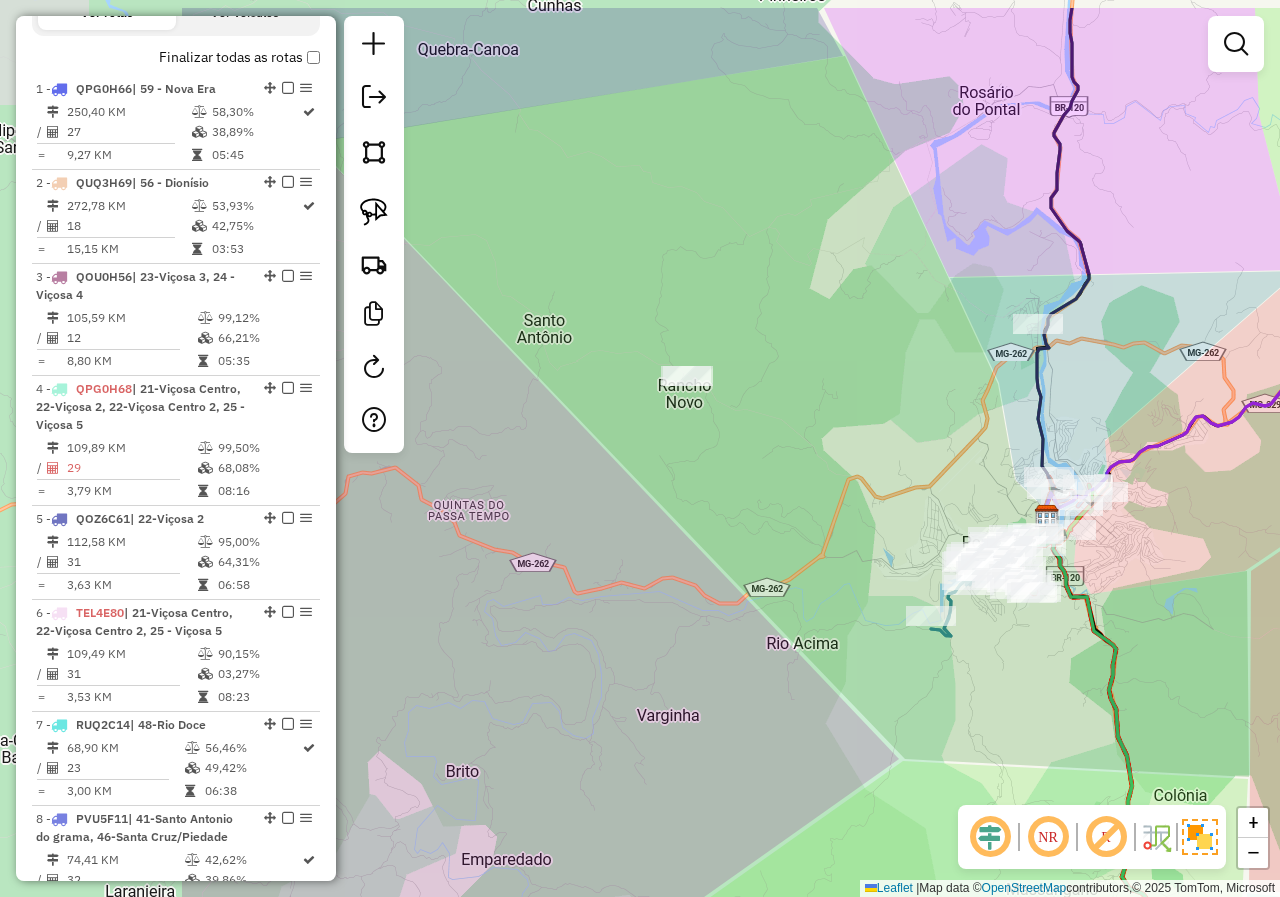drag, startPoint x: 585, startPoint y: 350, endPoint x: 713, endPoint y: 558, distance: 244.2294 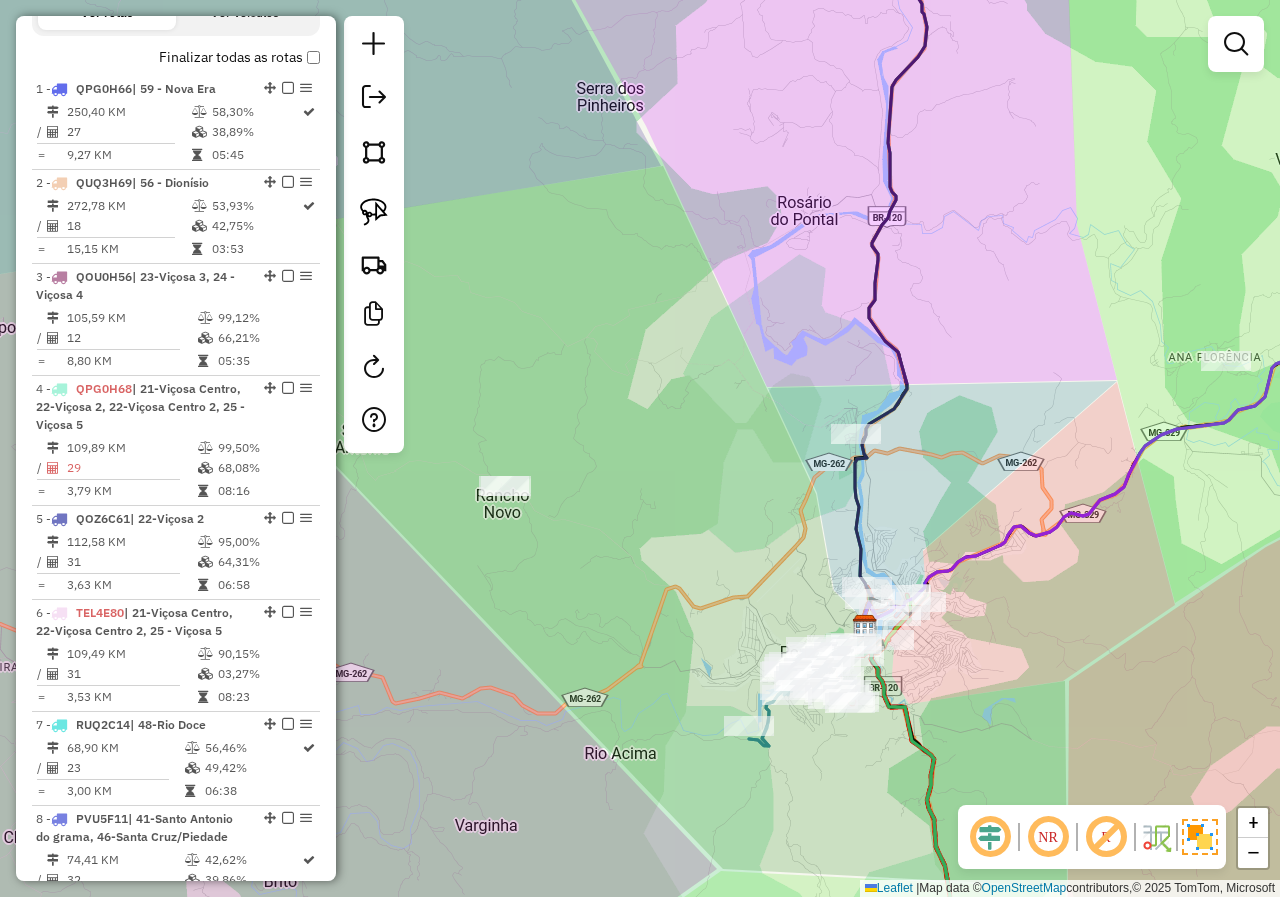 drag, startPoint x: 696, startPoint y: 317, endPoint x: 697, endPoint y: 497, distance: 180.00278 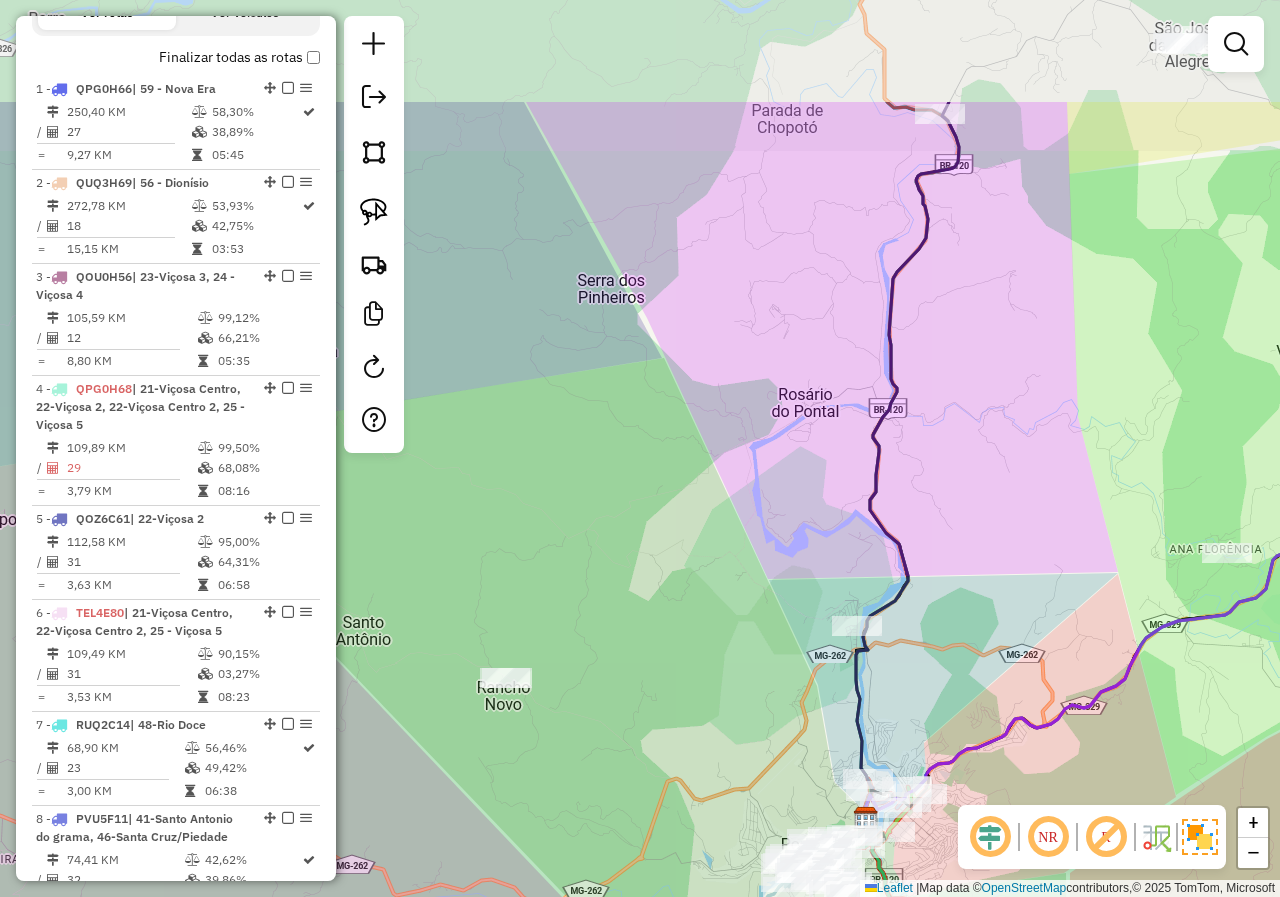 drag, startPoint x: 704, startPoint y: 429, endPoint x: 707, endPoint y: 472, distance: 43.104523 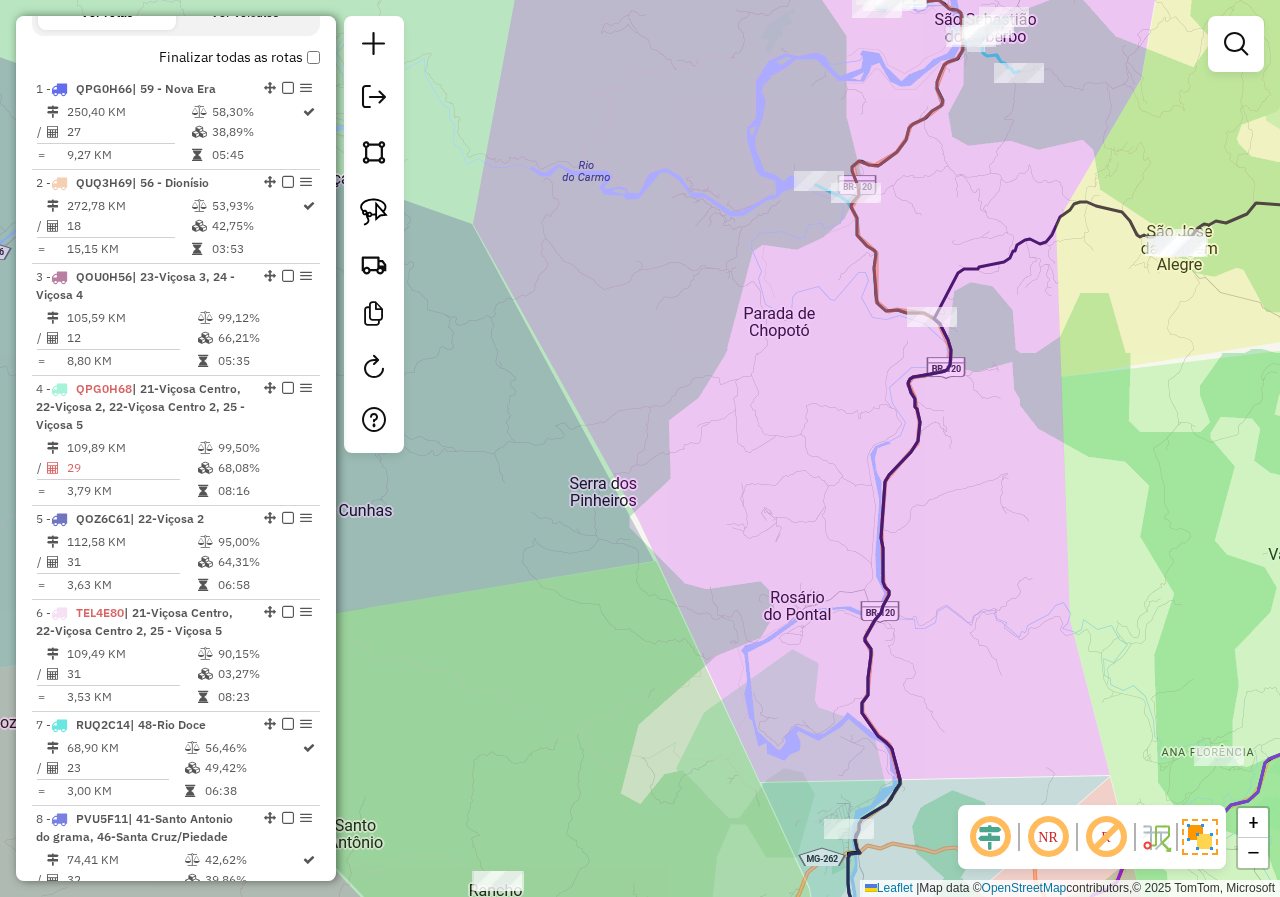drag, startPoint x: 714, startPoint y: 453, endPoint x: 674, endPoint y: 490, distance: 54.48853 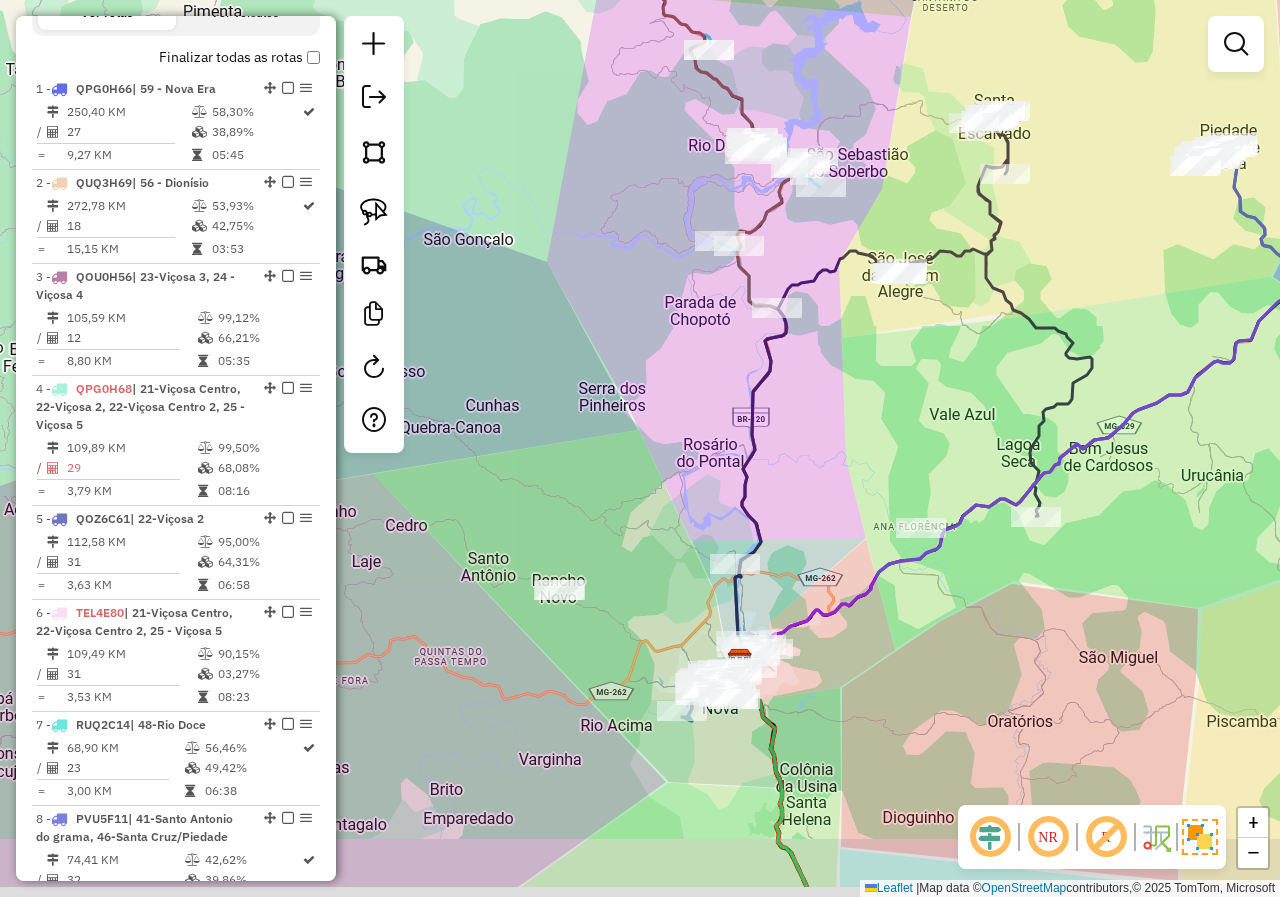 drag, startPoint x: 664, startPoint y: 498, endPoint x: 623, endPoint y: 309, distance: 193.39597 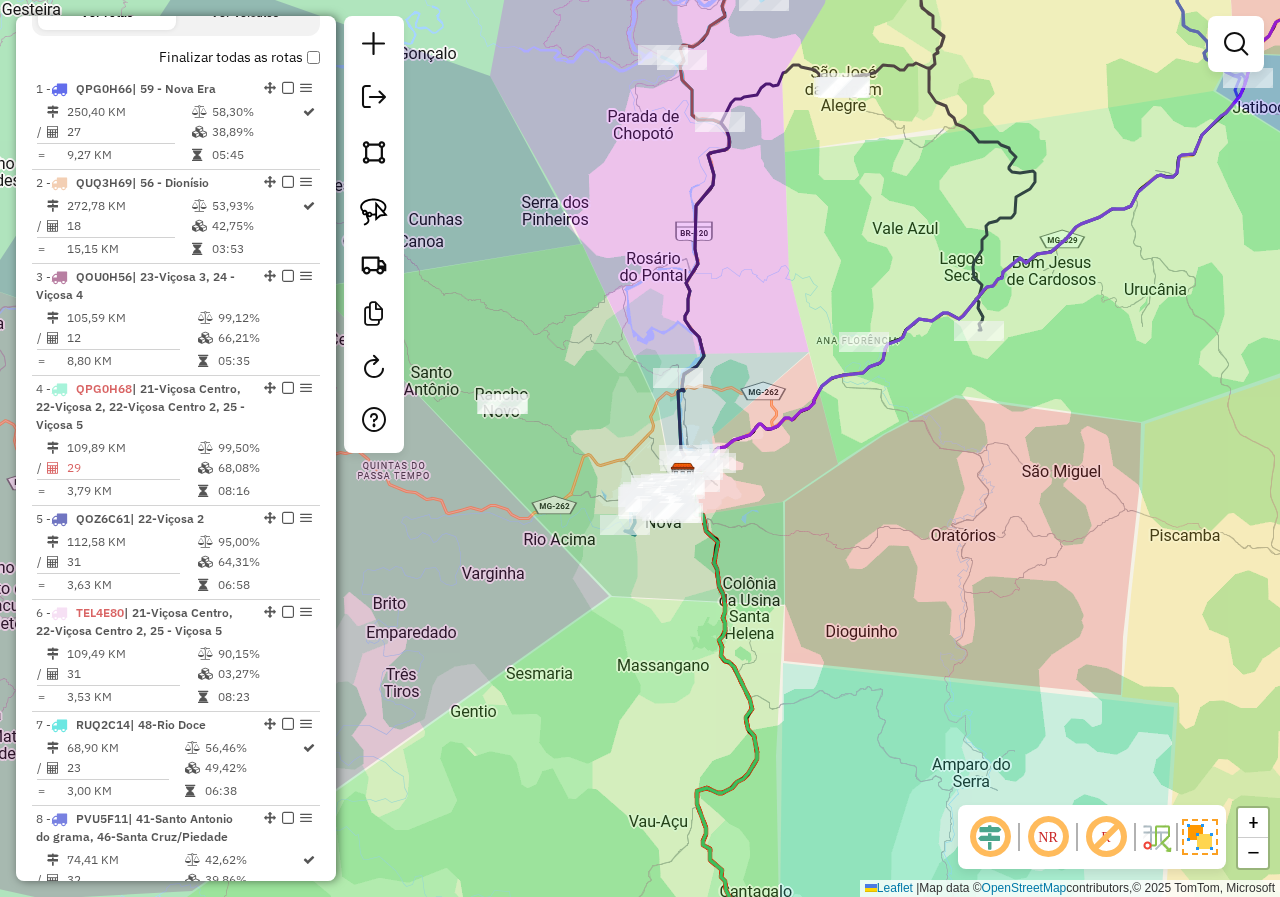 click on "Rota 12 - Placa PUM9218  28970 - LAFORGATTA HAMBURGUE Janela de atendimento Grade de atendimento Capacidade Transportadoras Veículos Cliente Pedidos  Rotas Selecione os dias de semana para filtrar as janelas de atendimento  Seg   Ter   Qua   Qui   Sex   Sáb   Dom  Informe o período da janela de atendimento: De: Até:  Filtrar exatamente a janela do cliente  Considerar janela de atendimento padrão  Selecione os dias de semana para filtrar as grades de atendimento  Seg   Ter   Qua   Qui   Sex   Sáb   Dom   Considerar clientes sem dia de atendimento cadastrado  Clientes fora do dia de atendimento selecionado Filtrar as atividades entre os valores definidos abaixo:  Peso mínimo:   Peso máximo:   Cubagem mínima:   Cubagem máxima:   De:   Até:  Filtrar as atividades entre o tempo de atendimento definido abaixo:  De:   Até:   Considerar capacidade total dos clientes não roteirizados Transportadora: Selecione um ou mais itens Tipo de veículo: Selecione um ou mais itens Veículo: Motorista: Nome: Rótulo:" 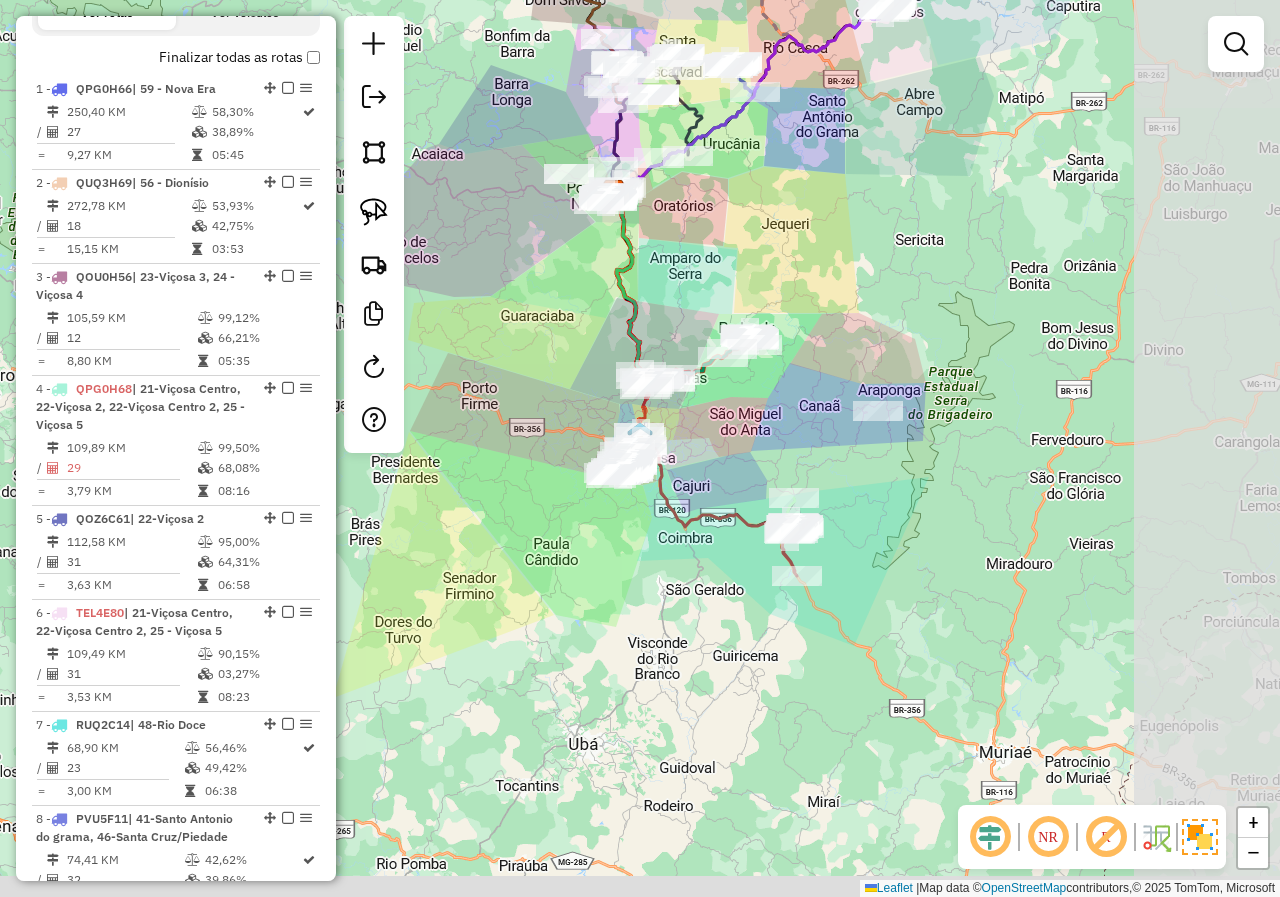 drag, startPoint x: 1054, startPoint y: 460, endPoint x: 832, endPoint y: 253, distance: 303.53418 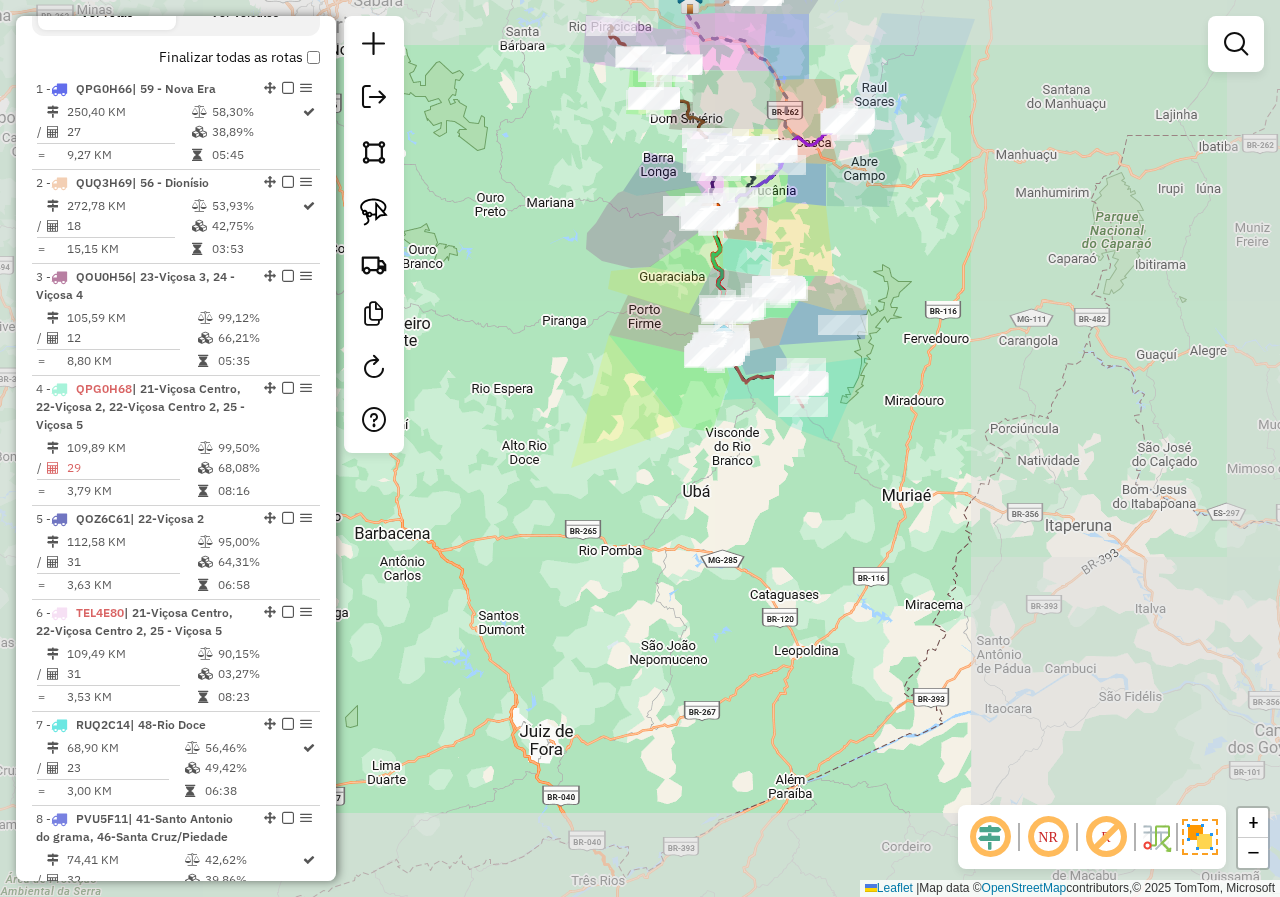 drag, startPoint x: 843, startPoint y: 242, endPoint x: 842, endPoint y: 388, distance: 146.00342 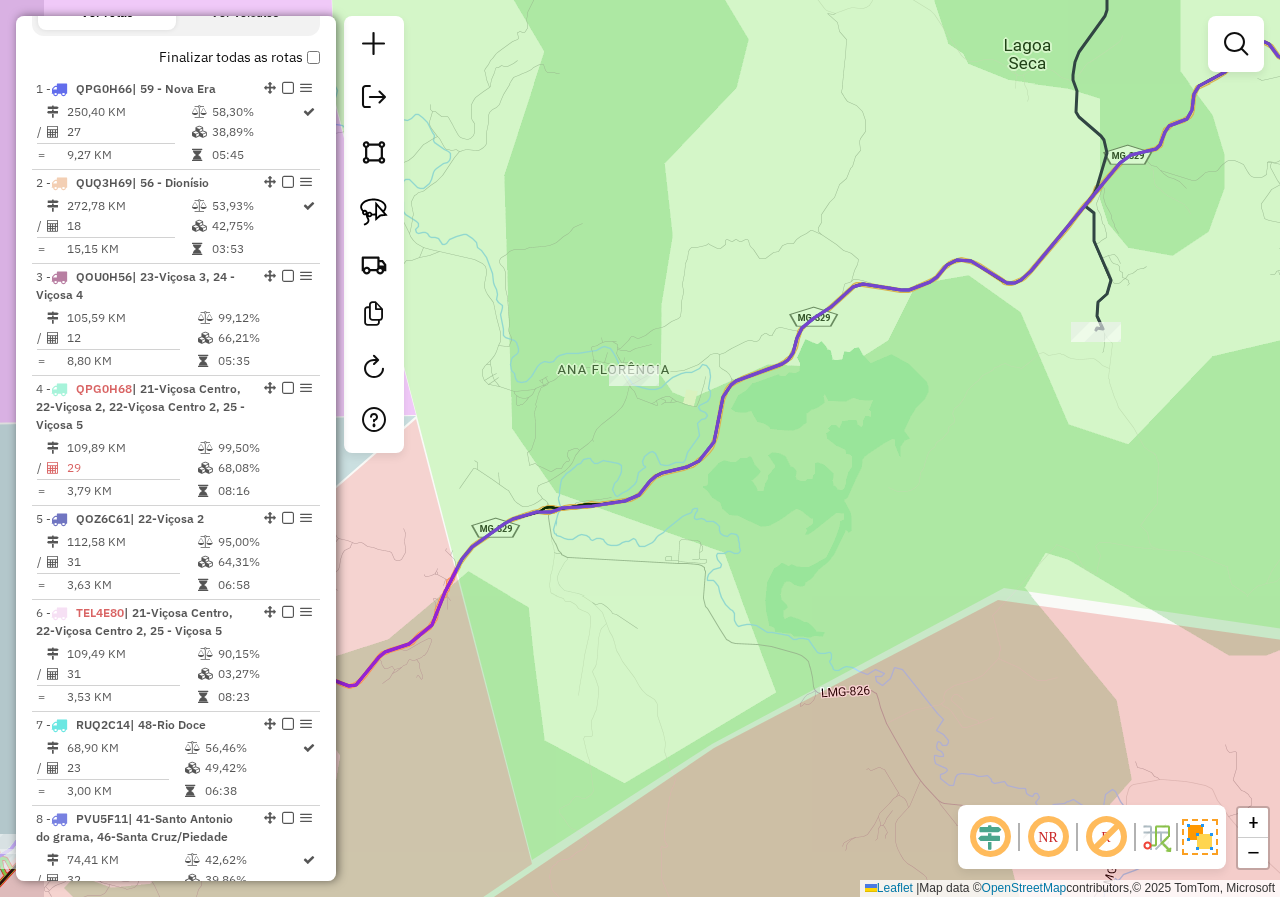 drag, startPoint x: 734, startPoint y: 415, endPoint x: 958, endPoint y: 418, distance: 224.0201 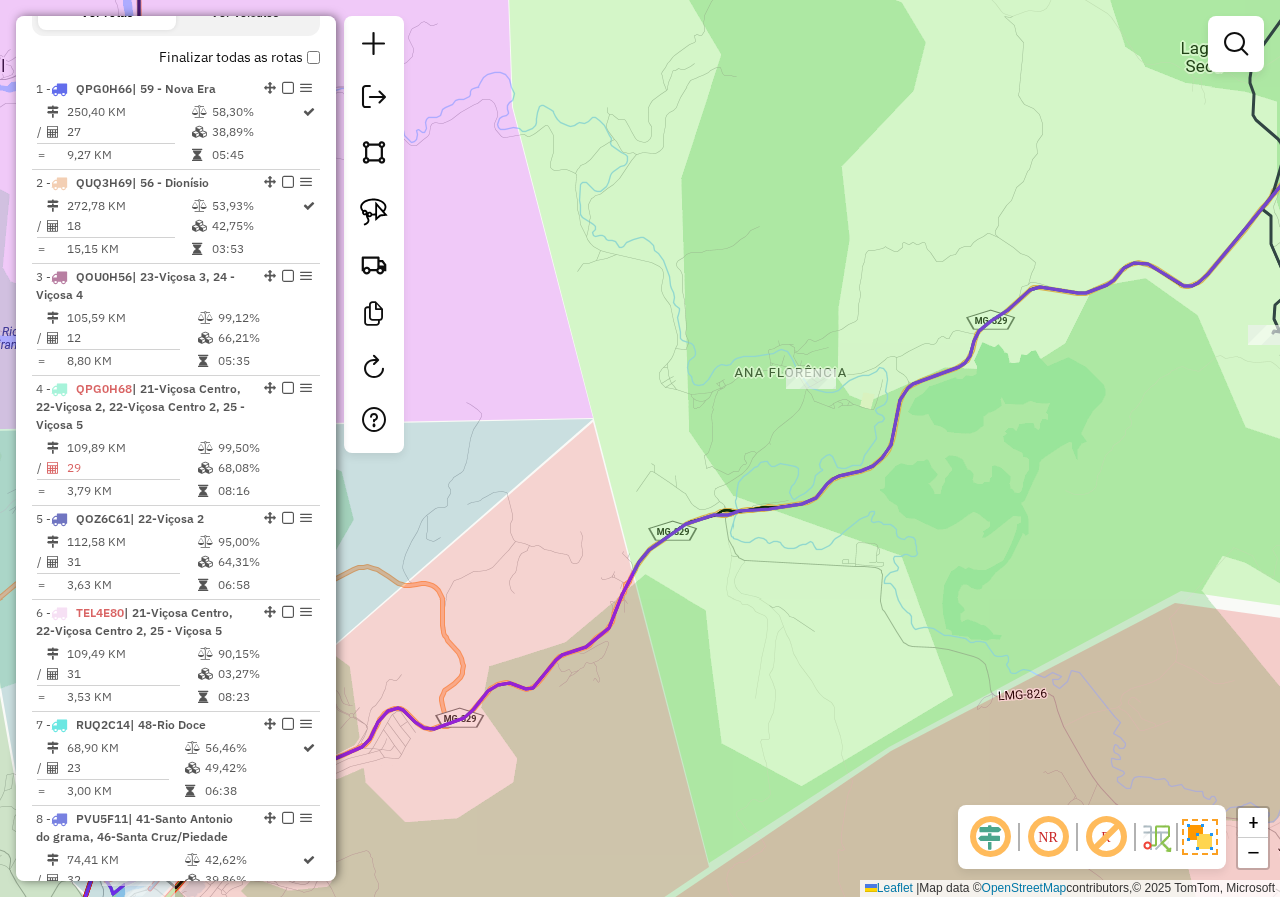 click on "Janela de atendimento Grade de atendimento Capacidade Transportadoras Veículos Cliente Pedidos  Rotas Selecione os dias de semana para filtrar as janelas de atendimento  Seg   Ter   Qua   Qui   Sex   Sáb   Dom  Informe o período da janela de atendimento: De: Até:  Filtrar exatamente a janela do cliente  Considerar janela de atendimento padrão  Selecione os dias de semana para filtrar as grades de atendimento  Seg   Ter   Qua   Qui   Sex   Sáb   Dom   Considerar clientes sem dia de atendimento cadastrado  Clientes fora do dia de atendimento selecionado Filtrar as atividades entre os valores definidos abaixo:  Peso mínimo:   Peso máximo:   Cubagem mínima:   Cubagem máxima:   De:   Até:  Filtrar as atividades entre o tempo de atendimento definido abaixo:  De:   Até:   Considerar capacidade total dos clientes não roteirizados Transportadora: Selecione um ou mais itens Tipo de veículo: Selecione um ou mais itens Veículo: Selecione um ou mais itens Motorista: Selecione um ou mais itens Nome: Rótulo:" 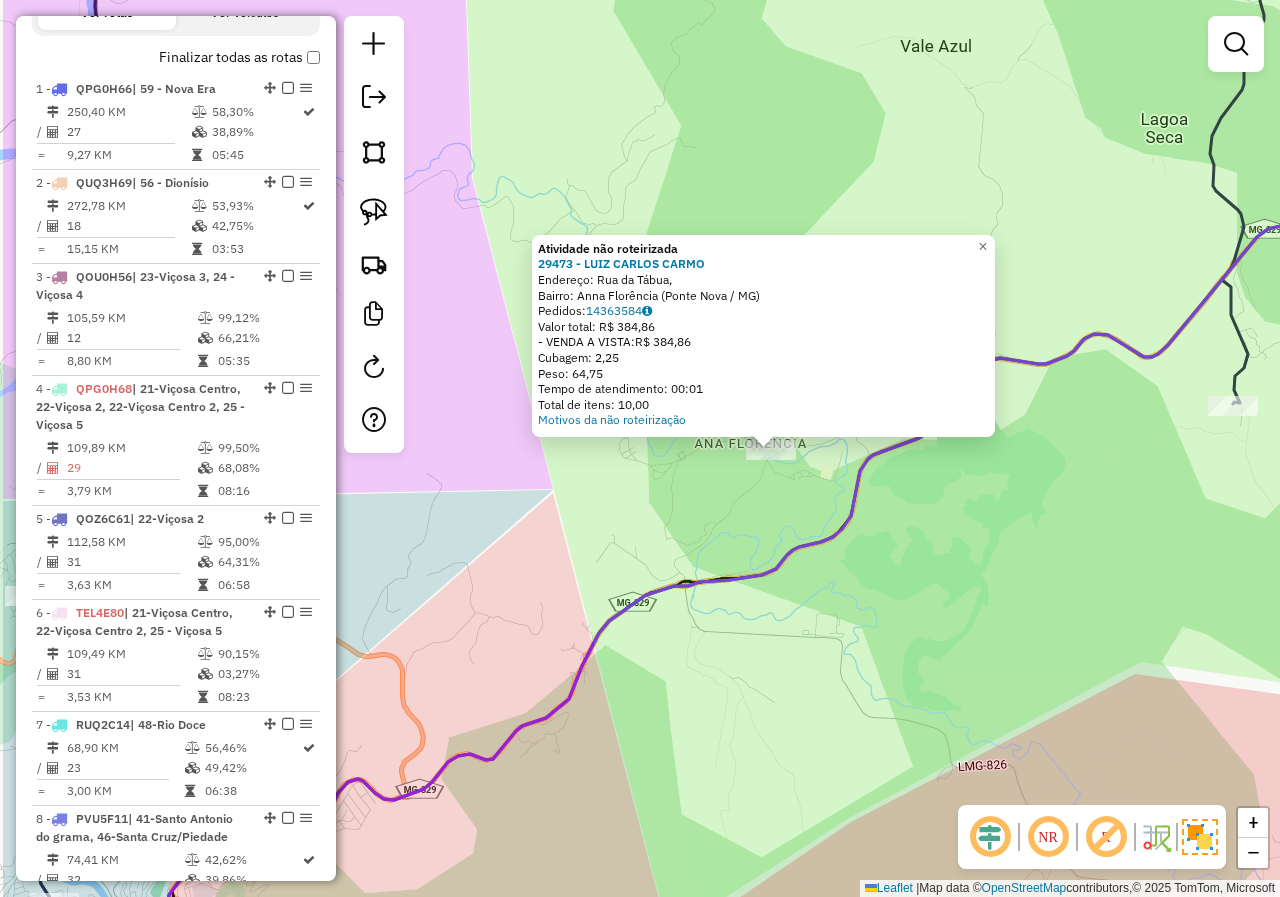 drag, startPoint x: 839, startPoint y: 478, endPoint x: 970, endPoint y: 480, distance: 131.01526 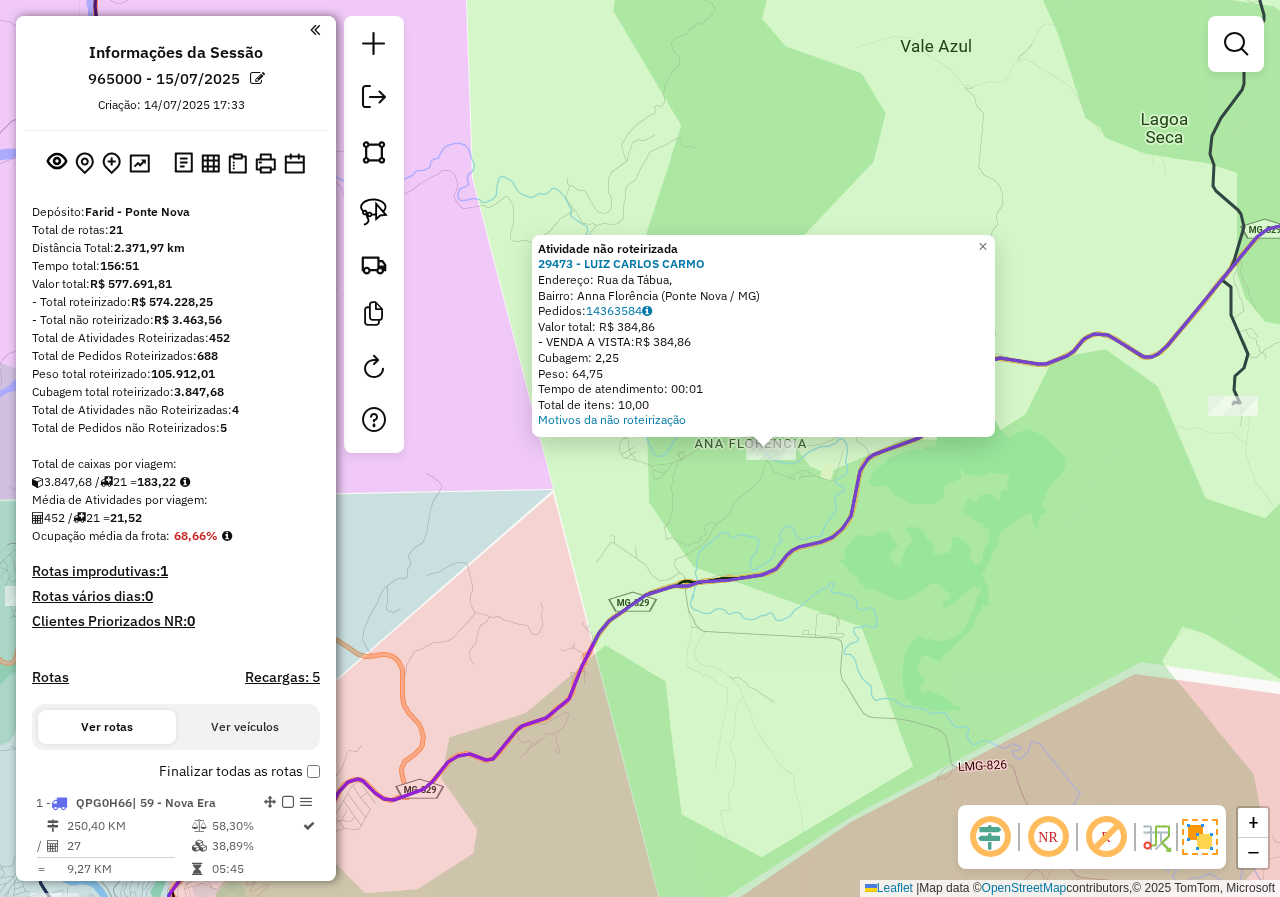scroll, scrollTop: 0, scrollLeft: 0, axis: both 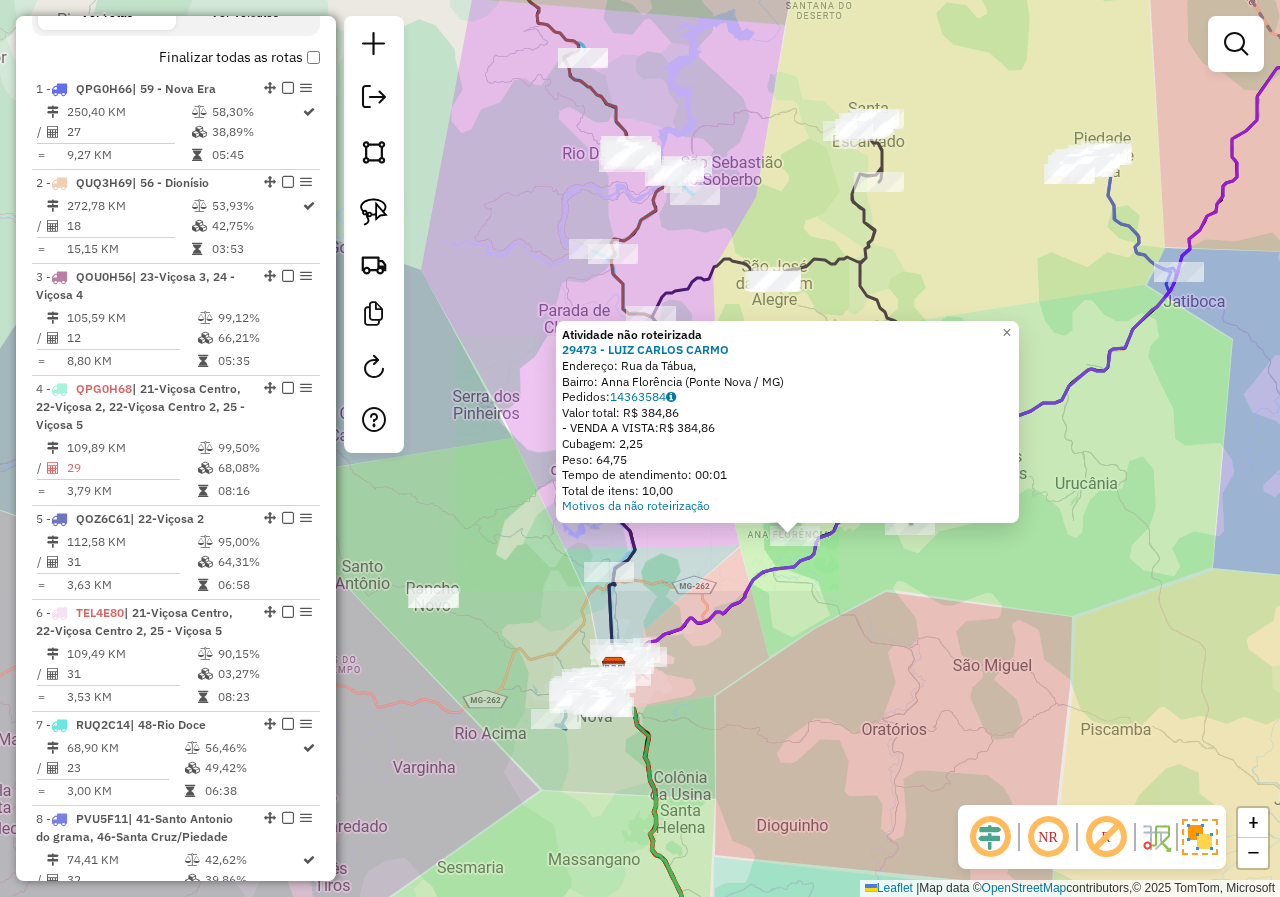 click on "Atividade não roteirizada 29473 - [FIRST] [LAST]  Endereço: [STREET],    Bairro: [NEIGHBORHOOD] ([CITY] / [STATE])   Pedidos:  14363584   Valor total: R$ 384,86   - VENDA A VISTA:  R$ 384,86   Cubagem: 2,25   Peso: 64,75   Tempo de atendimento: 00:01   Total de itens: 10,00  Motivos da não roteirização × Janela de atendimento Grade de atendimento Capacidade Transportadoras Veículos Cliente Pedidos  Rotas Selecione os dias de semana para filtrar as janelas de atendimento  Seg   Ter   Qua   Qui   Sex   Sáb   Dom  Informe o período da janela de atendimento: De: Até:  Filtrar exatamente a janela do cliente  Considerar janela de atendimento padrão  Selecione os dias de semana para filtrar as grades de atendimento  Seg   Ter   Qua   Qui   Sex   Sáb   Dom   Considerar clientes sem dia de atendimento cadastrado  Clientes fora do dia de atendimento selecionado Filtrar as atividades entre os valores definidos abaixo:  Peso mínimo:   Peso máximo:   Cubagem mínima:   Cubagem máxima:   De:   Até:" 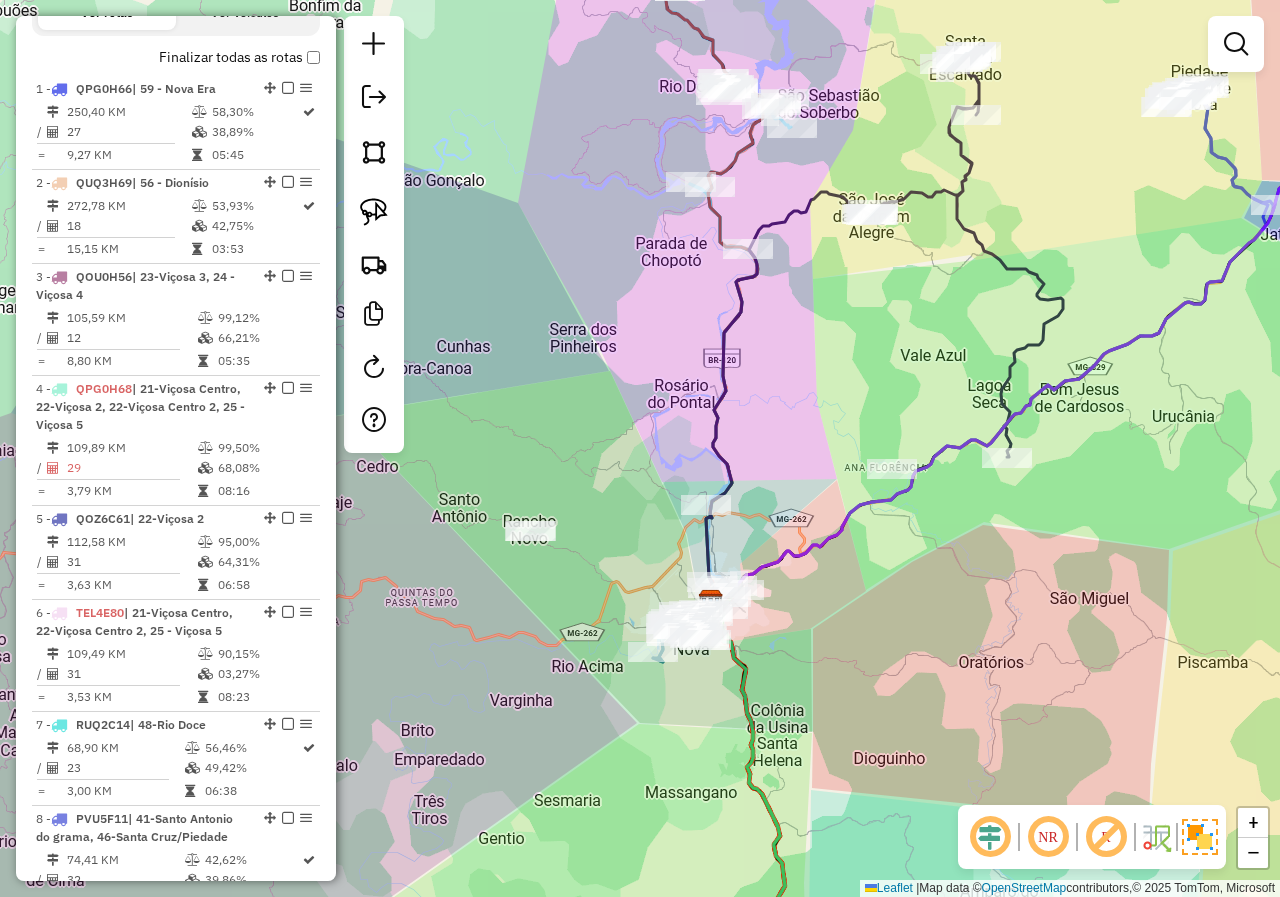 drag, startPoint x: 761, startPoint y: 626, endPoint x: 874, endPoint y: 522, distance: 153.57408 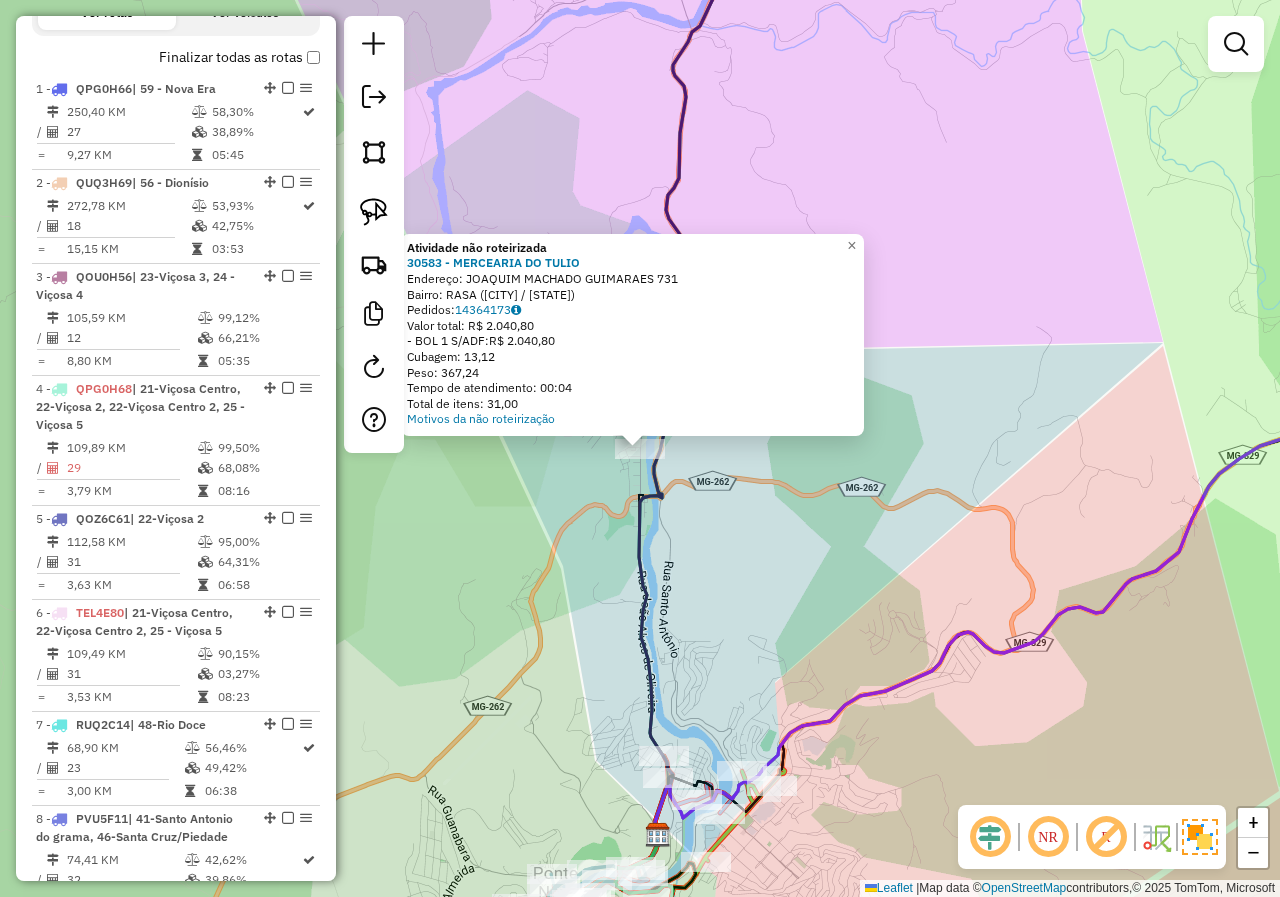 click on "Atividade não roteirizada 30583 - MERCEARIA DO TULIO  Endereço:  JOAQUIM MACHADO GUIMARAES 731   Bairro: RASA ([CITY] / [STATE])   Pedidos:  14364173   Valor total: R$ 2.040,80   -BOL 1 S/ADF:  R$ 2.040,80   Cubagem: 13,12   Peso: 367,24   Tempo de atendimento: 00:04   Total de itens: 31,00  Motivos da não roteirização × Janela de atendimento Grade de atendimento Capacidade Transportadoras Veículos Cliente Pedidos  Rotas Selecione os dias de semana para filtrar as janelas de atendimento  Seg   Ter   Qua   Qui   Sex   Sáb   Dom  Informe o período da janela de atendimento: De: Até:  Filtrar exatamente a janela do cliente  Considerar janela de atendimento padrão  Selecione os dias de semana para filtrar as grades de atendimento  Seg   Ter   Qua   Qui   Sex   Sáb   Dom   Considerar clientes sem dia de atendimento cadastrado  Clientes fora do dia de atendimento selecionado Filtrar as atividades entre os valores definidos abaixo:  Peso mínimo:   Peso máximo:   Cubagem mínima:   Cubagem máxima:  De:" 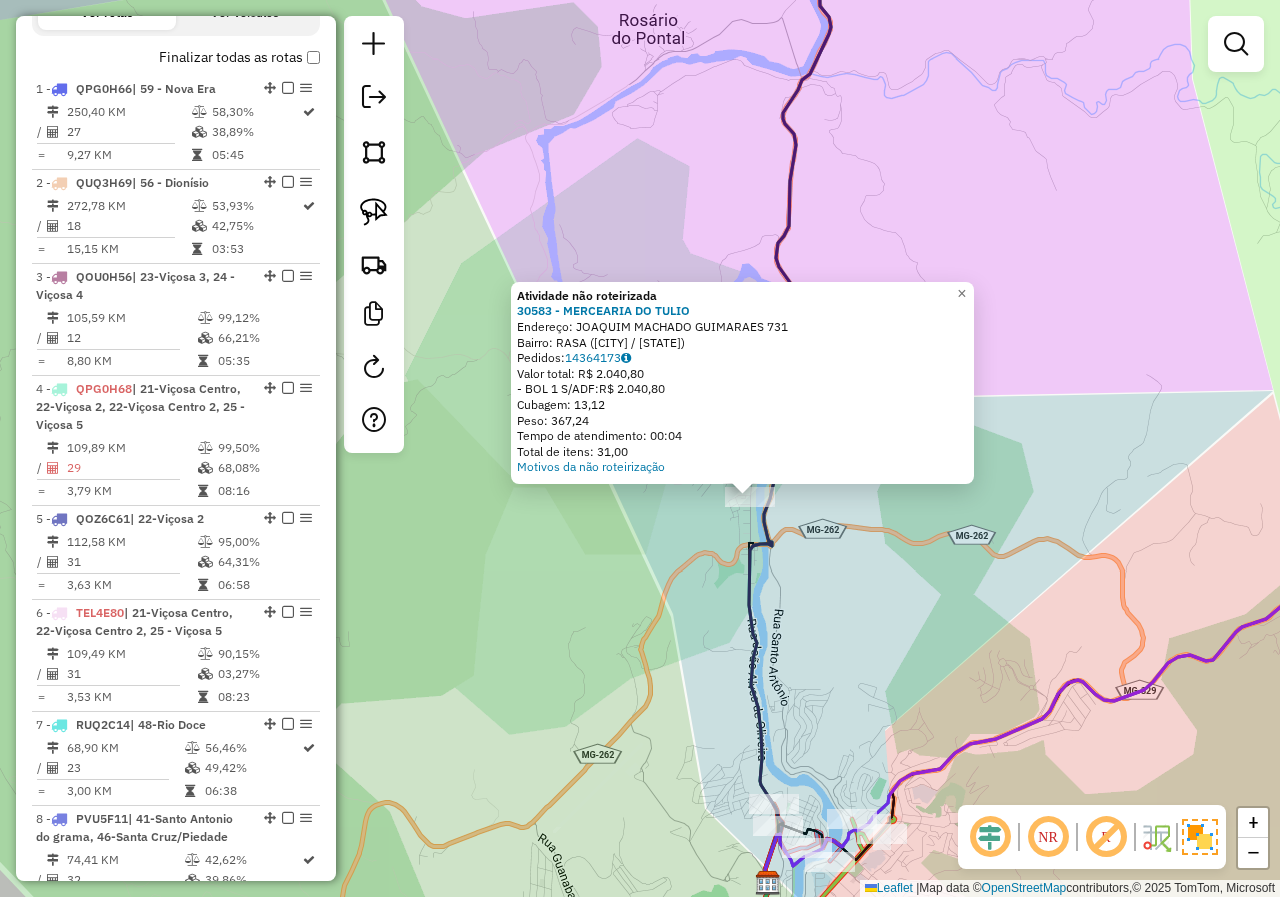 drag, startPoint x: 766, startPoint y: 556, endPoint x: 800, endPoint y: 571, distance: 37.161808 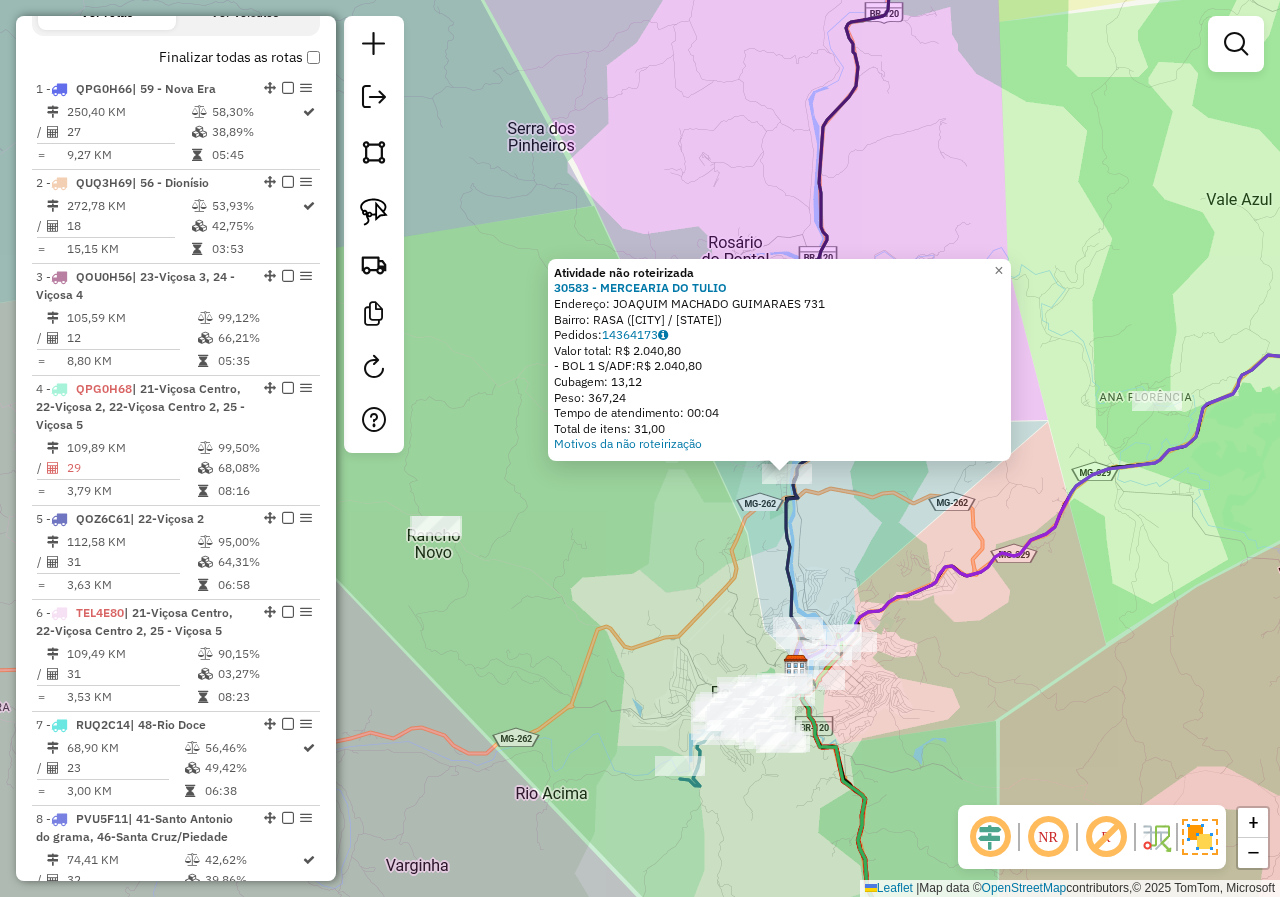 drag, startPoint x: 640, startPoint y: 706, endPoint x: 616, endPoint y: 476, distance: 231.24878 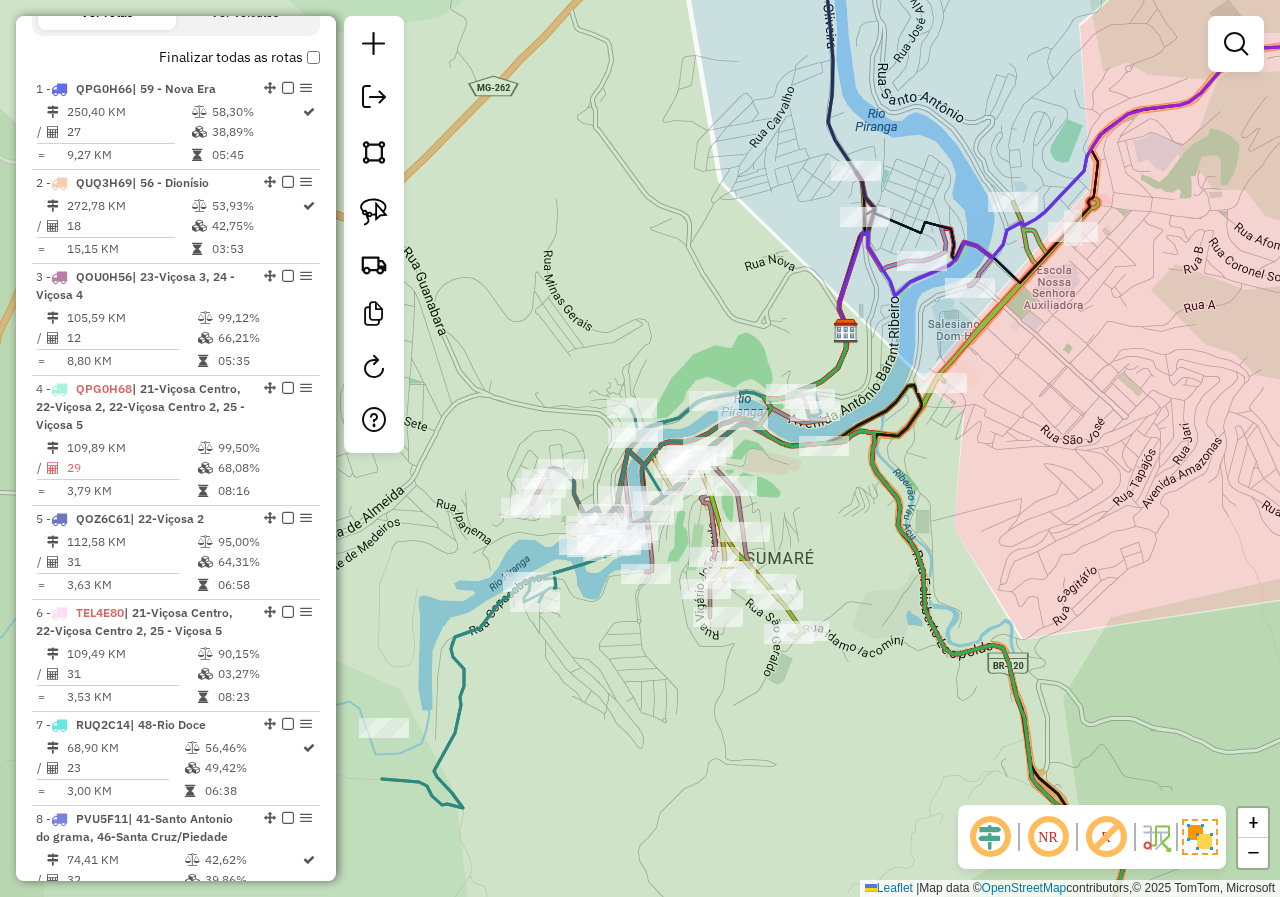 drag, startPoint x: 885, startPoint y: 476, endPoint x: 883, endPoint y: 518, distance: 42.047592 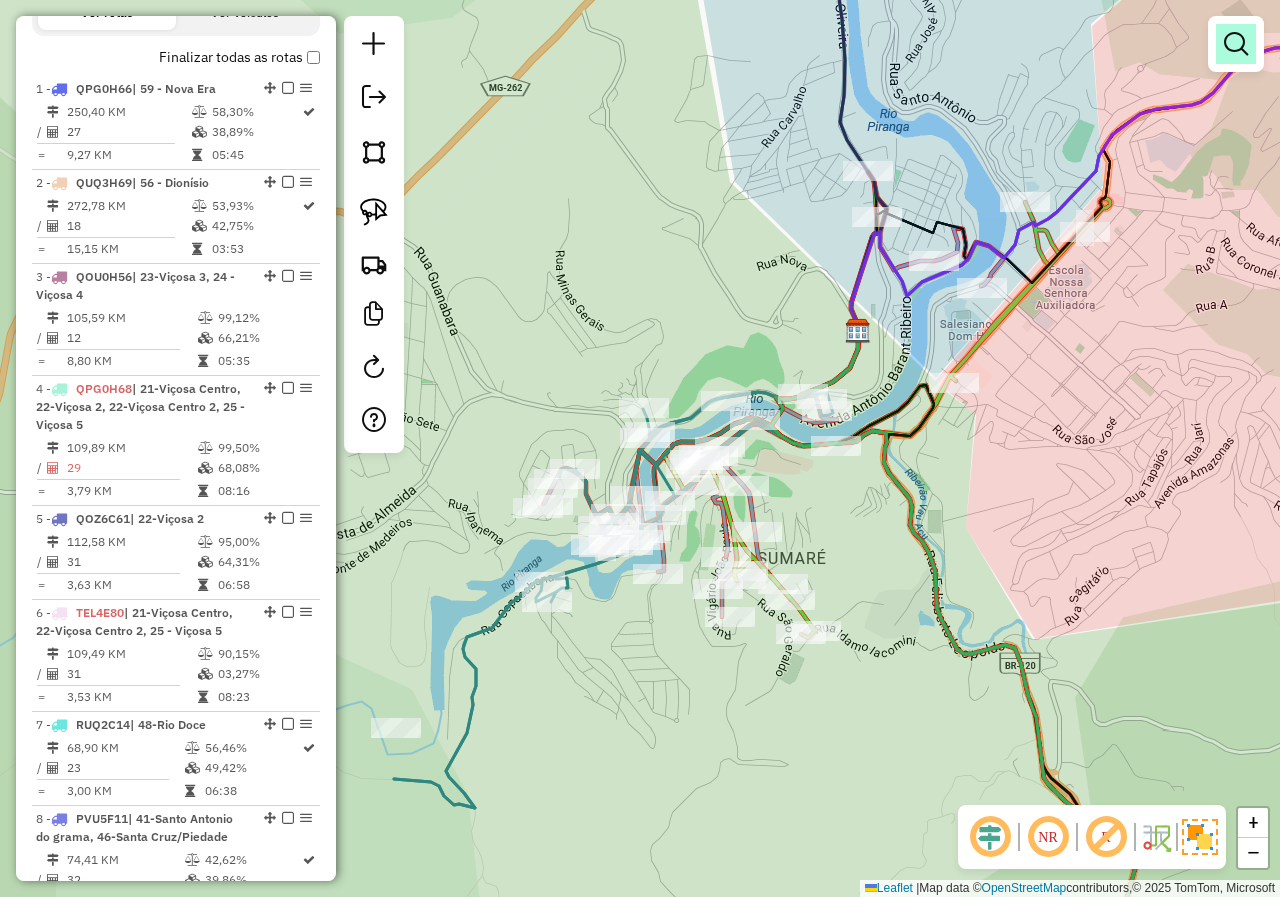 click at bounding box center (1236, 44) 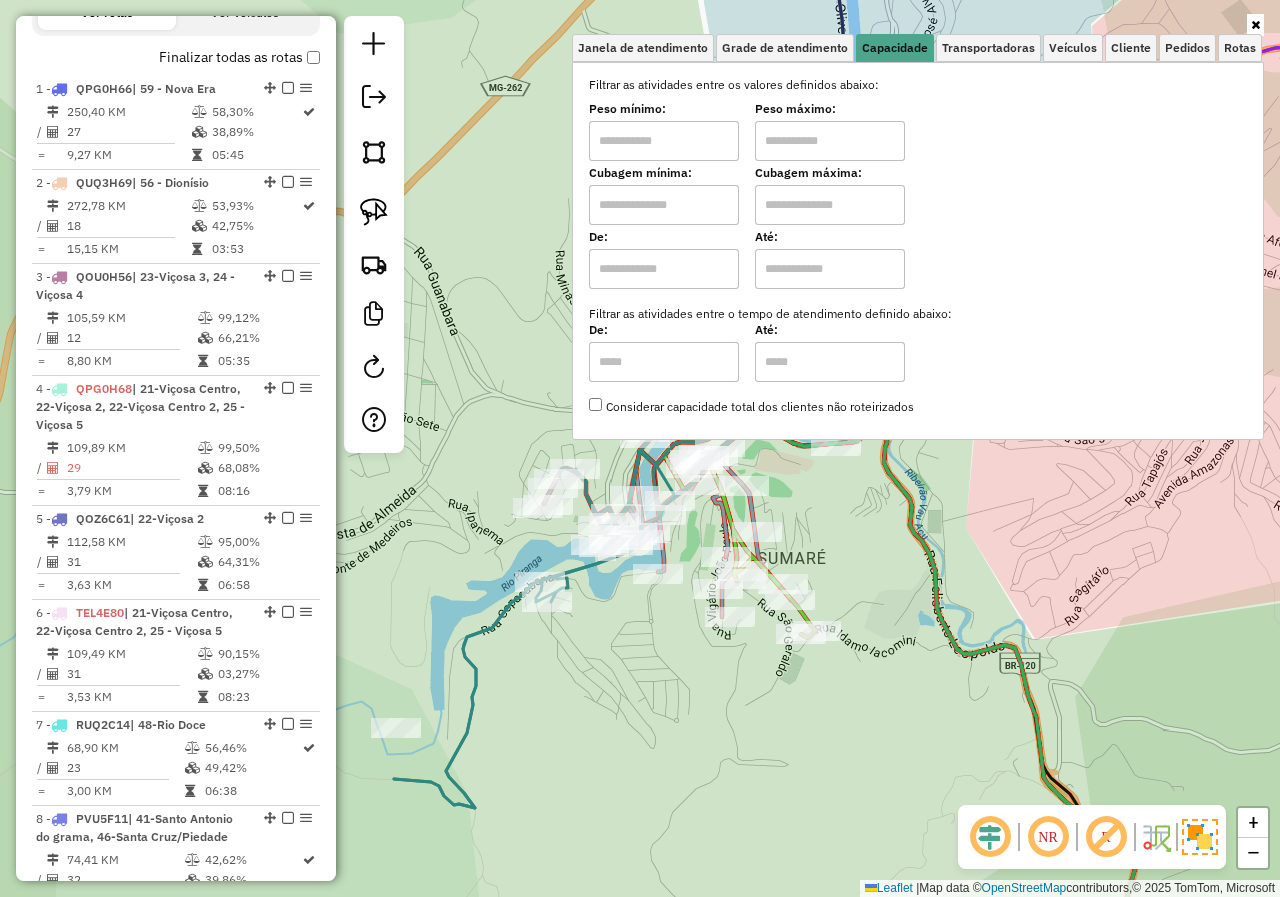 drag, startPoint x: 650, startPoint y: 138, endPoint x: 651, endPoint y: 148, distance: 10.049875 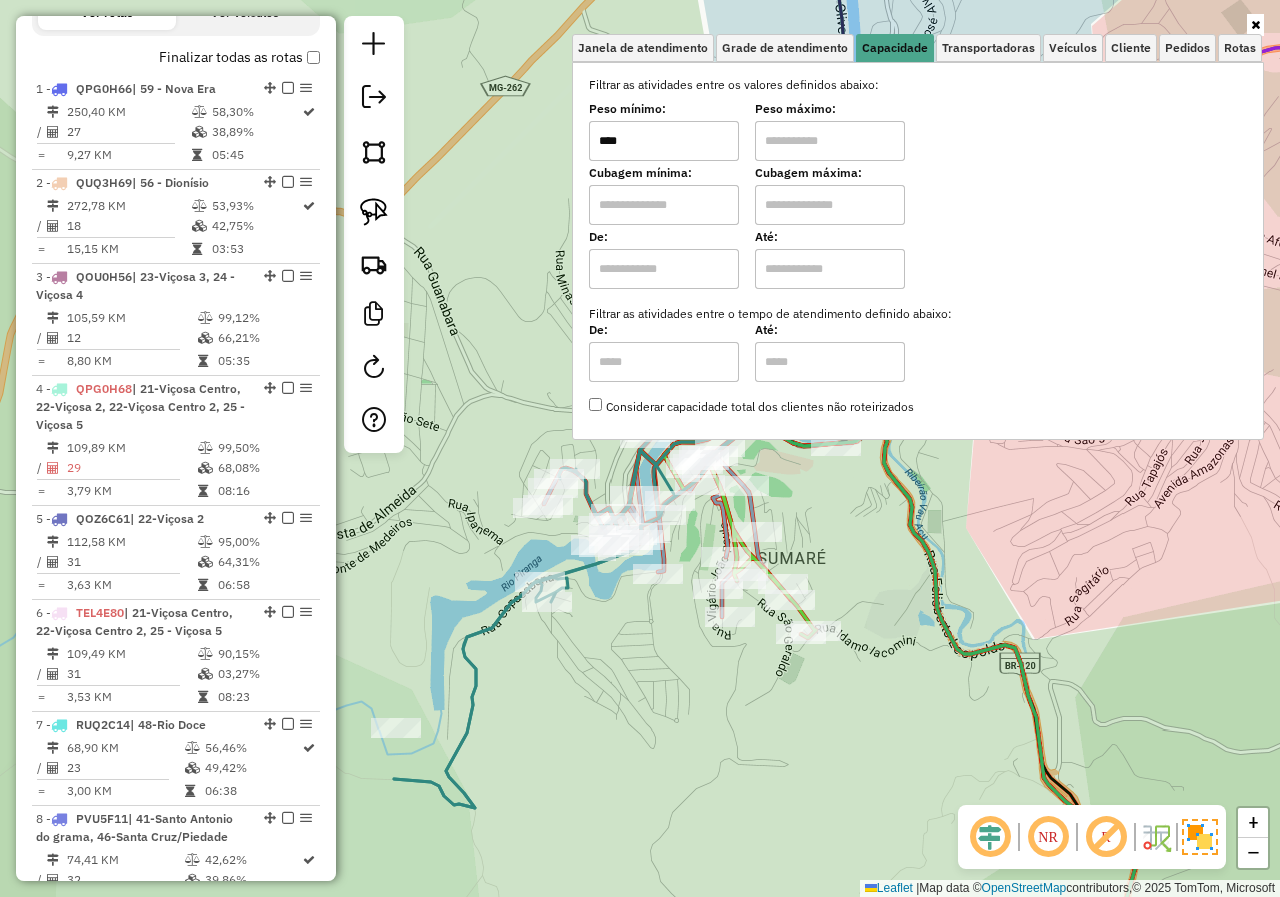 drag, startPoint x: 783, startPoint y: 132, endPoint x: 789, endPoint y: 141, distance: 10.816654 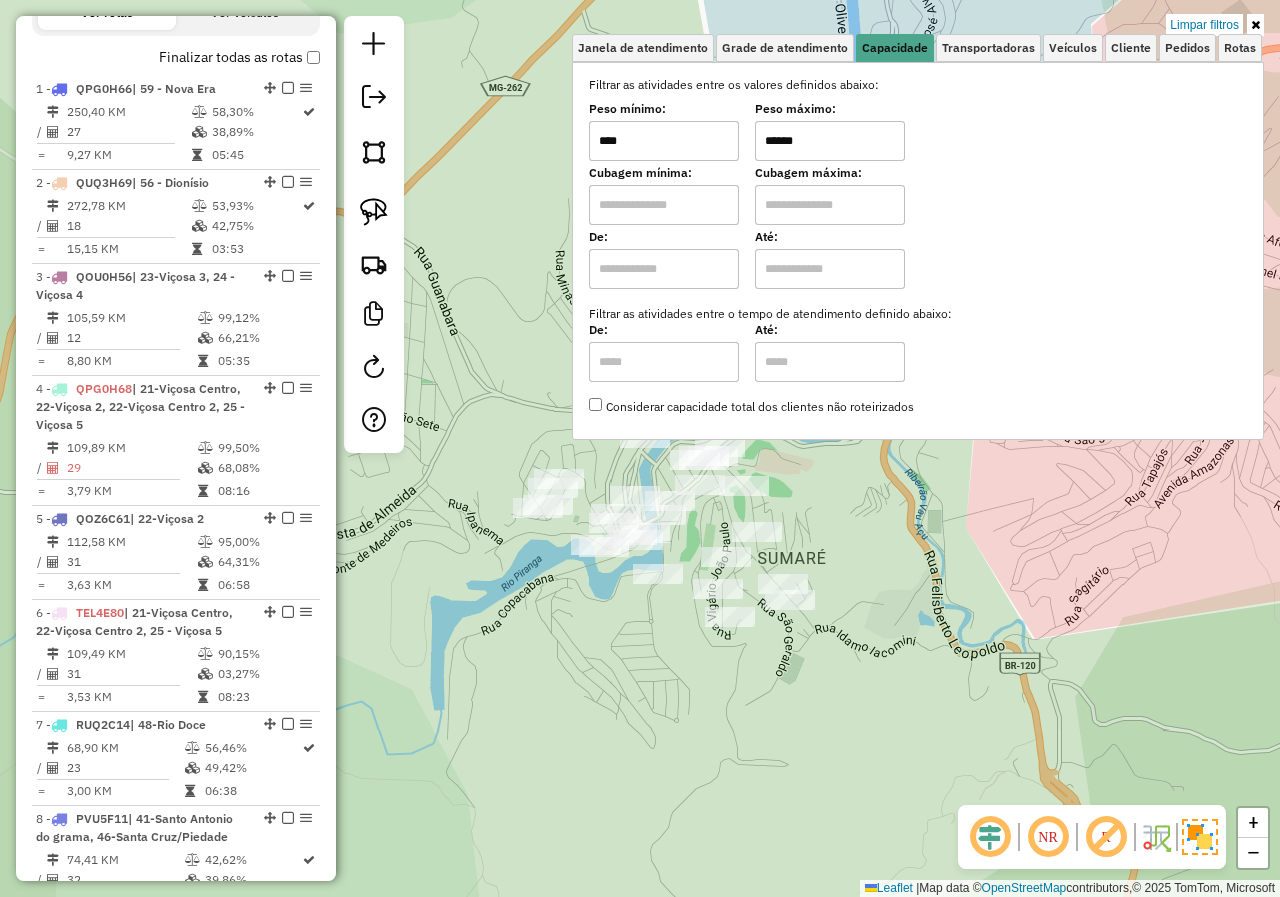 click on "Atividade não roteirizada [NUMBER] - [NAME]  Endereço:  [STREET] [NUMBER]   Bairro: [NEIGHBORHOOD] ([CITY] / [STATE])   Pedidos:  [ORDER_ID]   Valor total: R$ 2.040,80   -BOL 1 S/ADF:  R$ 2.040,80   Cubagem: 13,12   Peso: 367,24   Tempo de atendimento: 00:04   Total de itens: 31,00  Motivos da não roteirização × Limpar filtros Janela de atendimento Grade de atendimento Capacidade Transportadoras Veículos Cliente Pedidos  Rotas Selecione os dias de semana para filtrar as janelas de atendimento  Seg   Ter   Qua   Qui   Sex   Sáb   Dom  Informe o período da janela de atendimento: De: Até:  Filtrar exatamente a janela do cliente  Considerar janela de atendimento padrão  Selecione os dias de semana para filtrar as grades de atendimento  Seg   Ter   Qua   Qui   Sex   Sáb   Dom   Considerar clientes sem dia de atendimento cadastrado  Clientes fora do dia de atendimento selecionado Filtrar as atividades entre os valores definidos abaixo:  Peso mínimo:  ****  Peso máximo:  ******  De:   Até:  +" 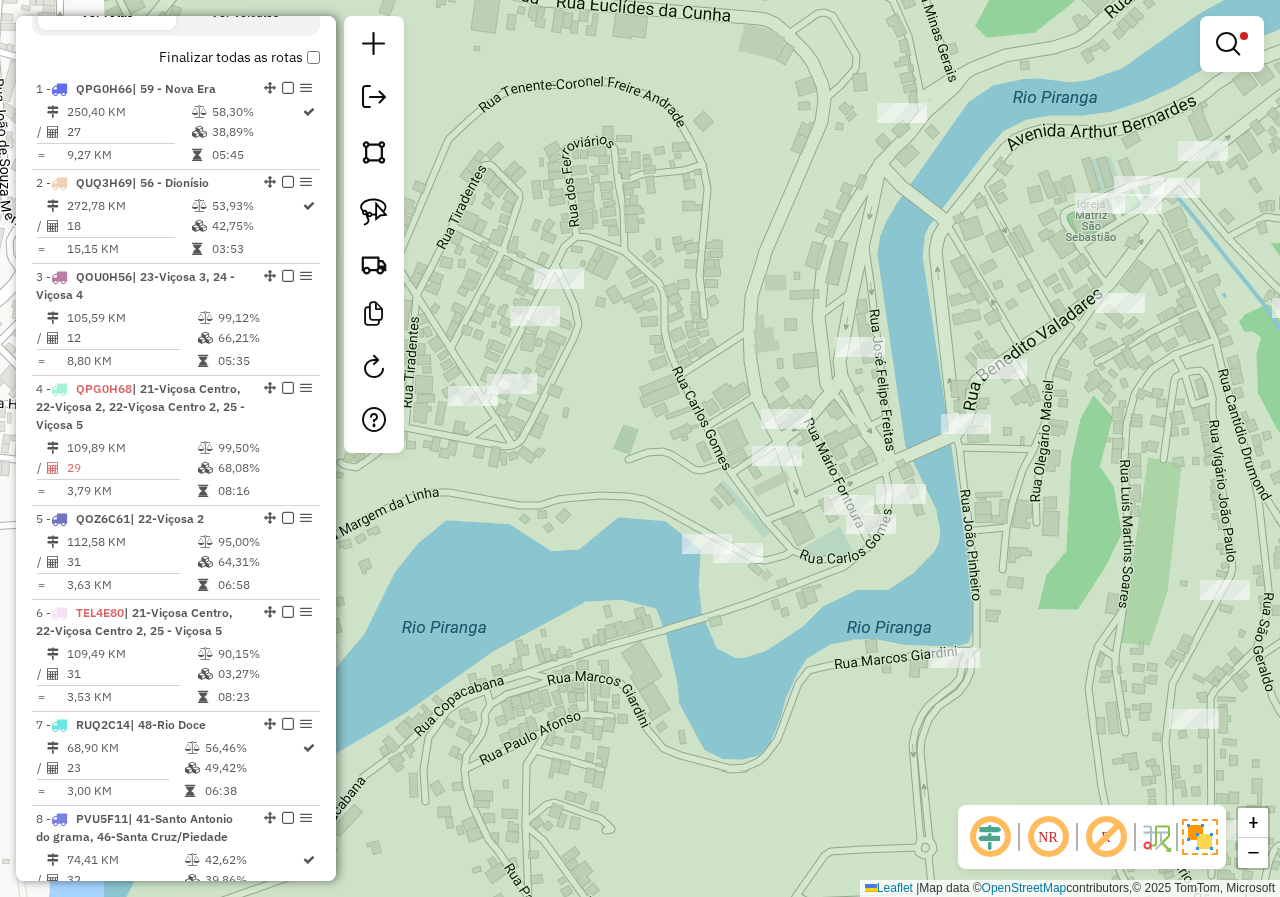 drag, startPoint x: 559, startPoint y: 445, endPoint x: 664, endPoint y: 439, distance: 105.17129 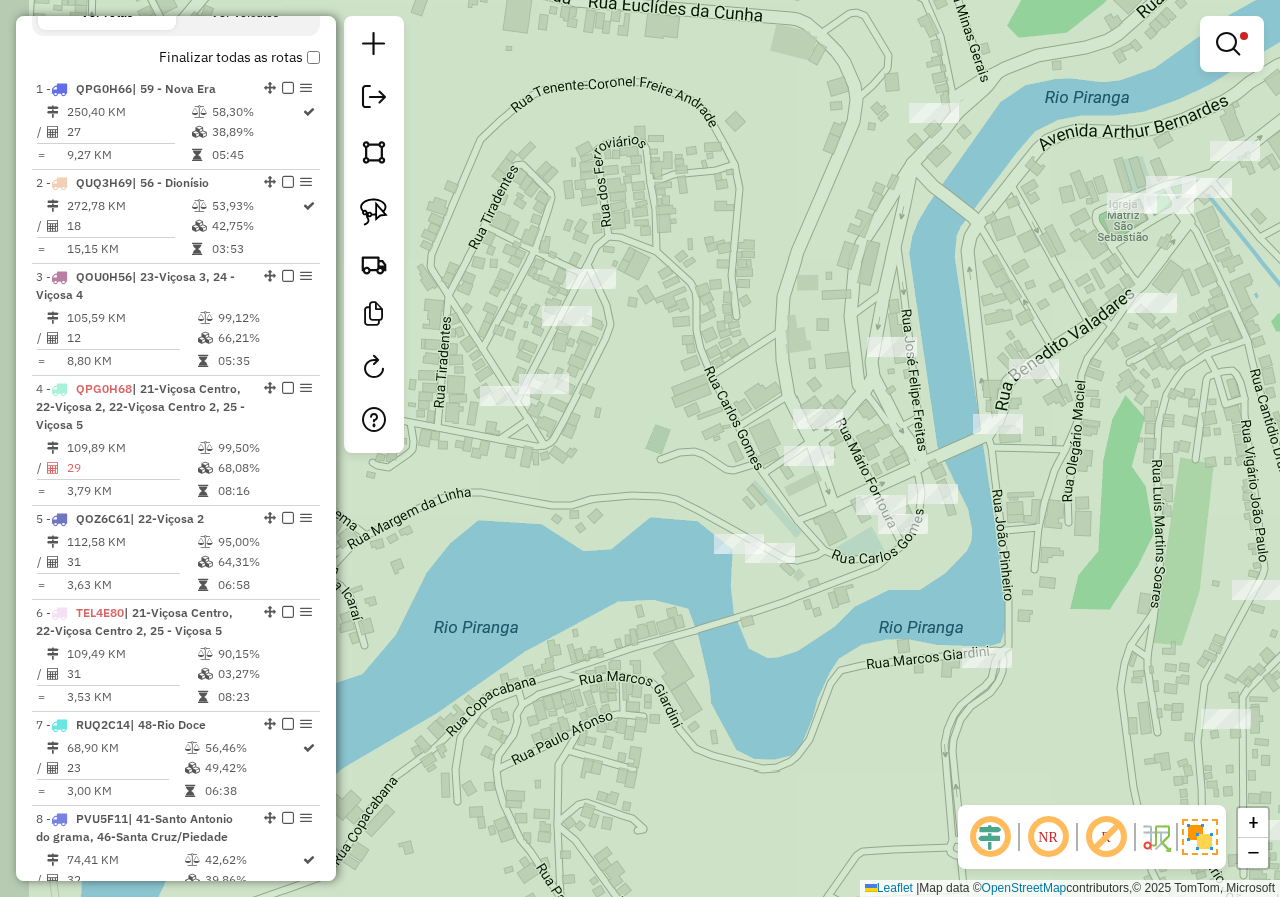 drag, startPoint x: 693, startPoint y: 341, endPoint x: 736, endPoint y: 356, distance: 45.54119 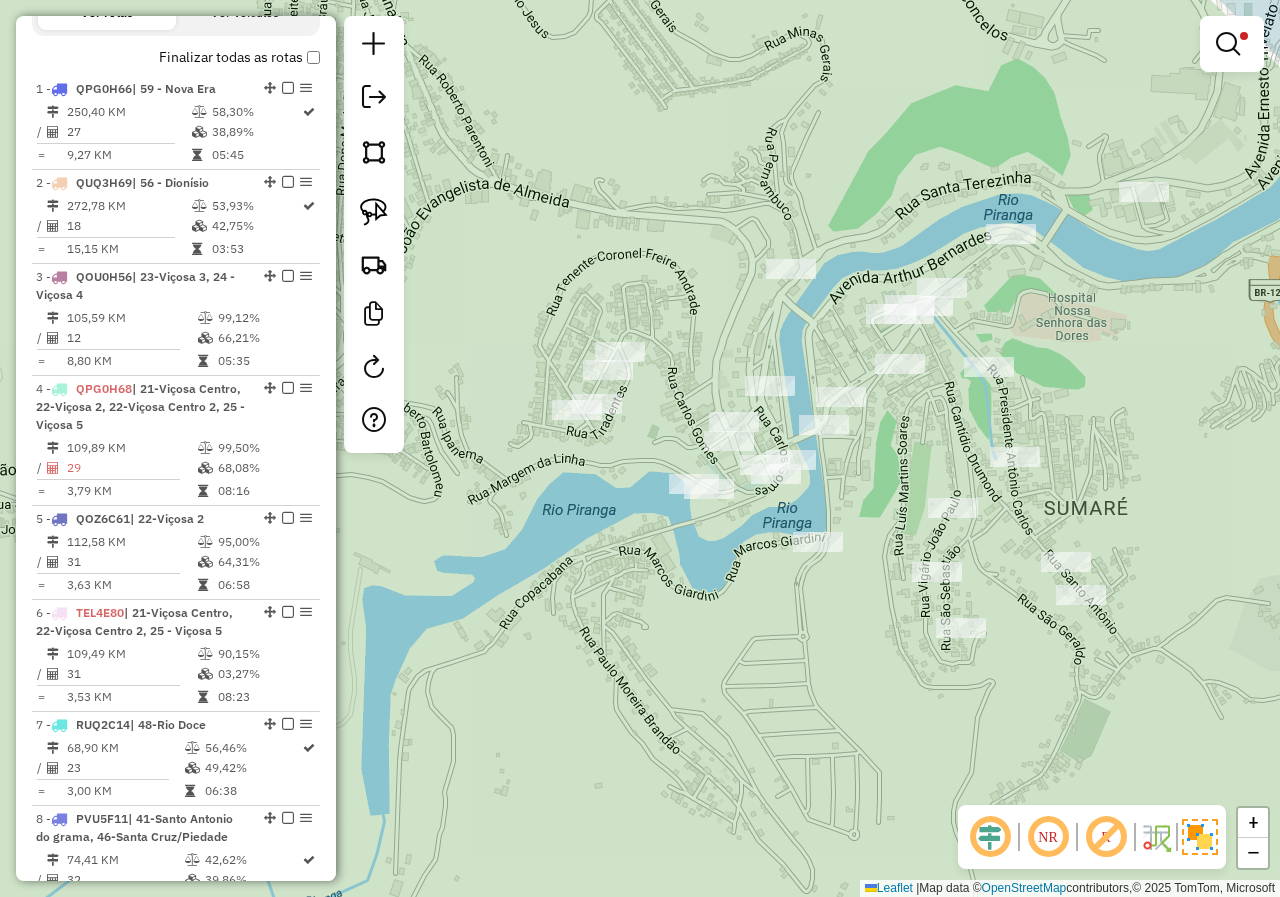 drag, startPoint x: 727, startPoint y: 367, endPoint x: 682, endPoint y: 402, distance: 57.00877 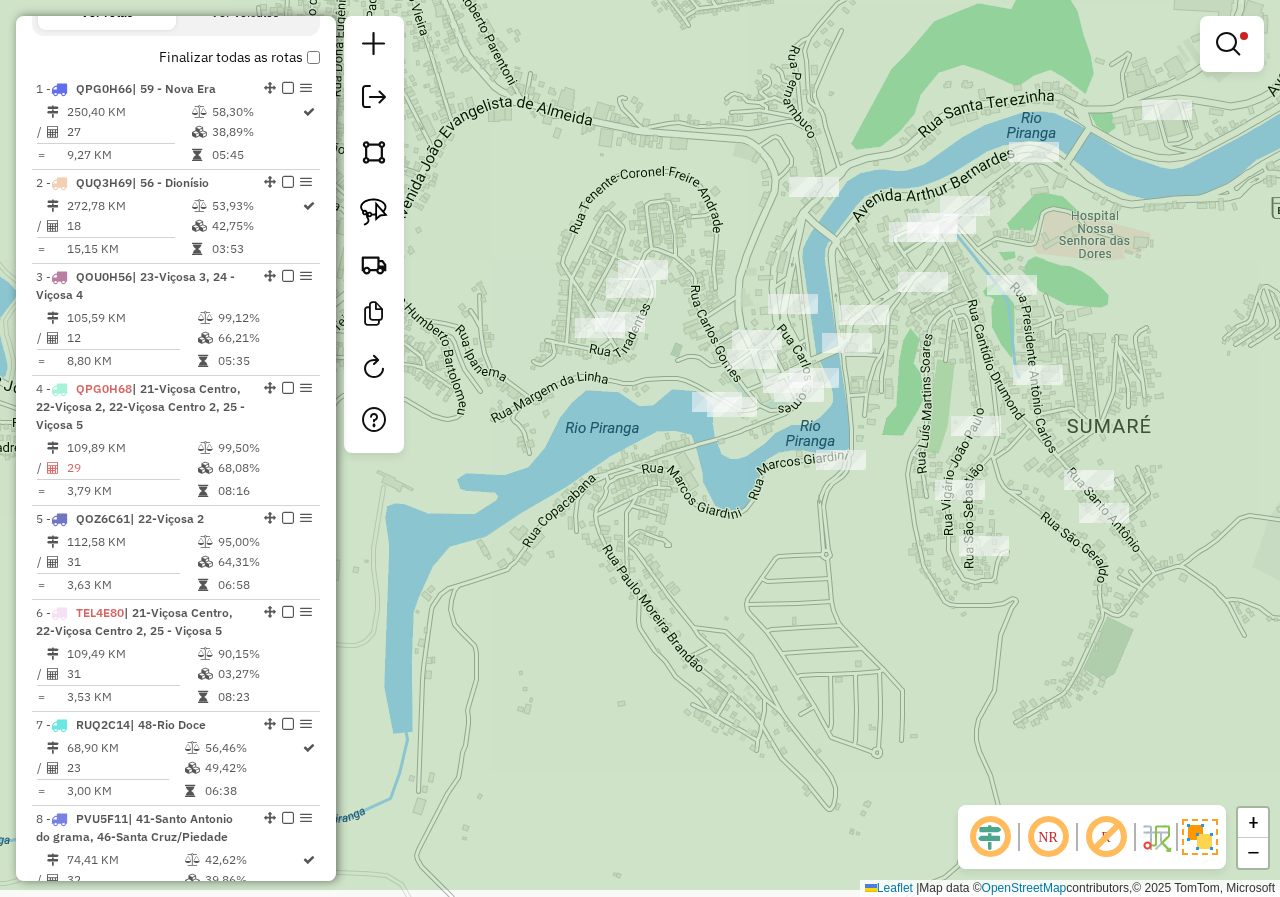 drag, startPoint x: 609, startPoint y: 598, endPoint x: 749, endPoint y: 324, distance: 307.69464 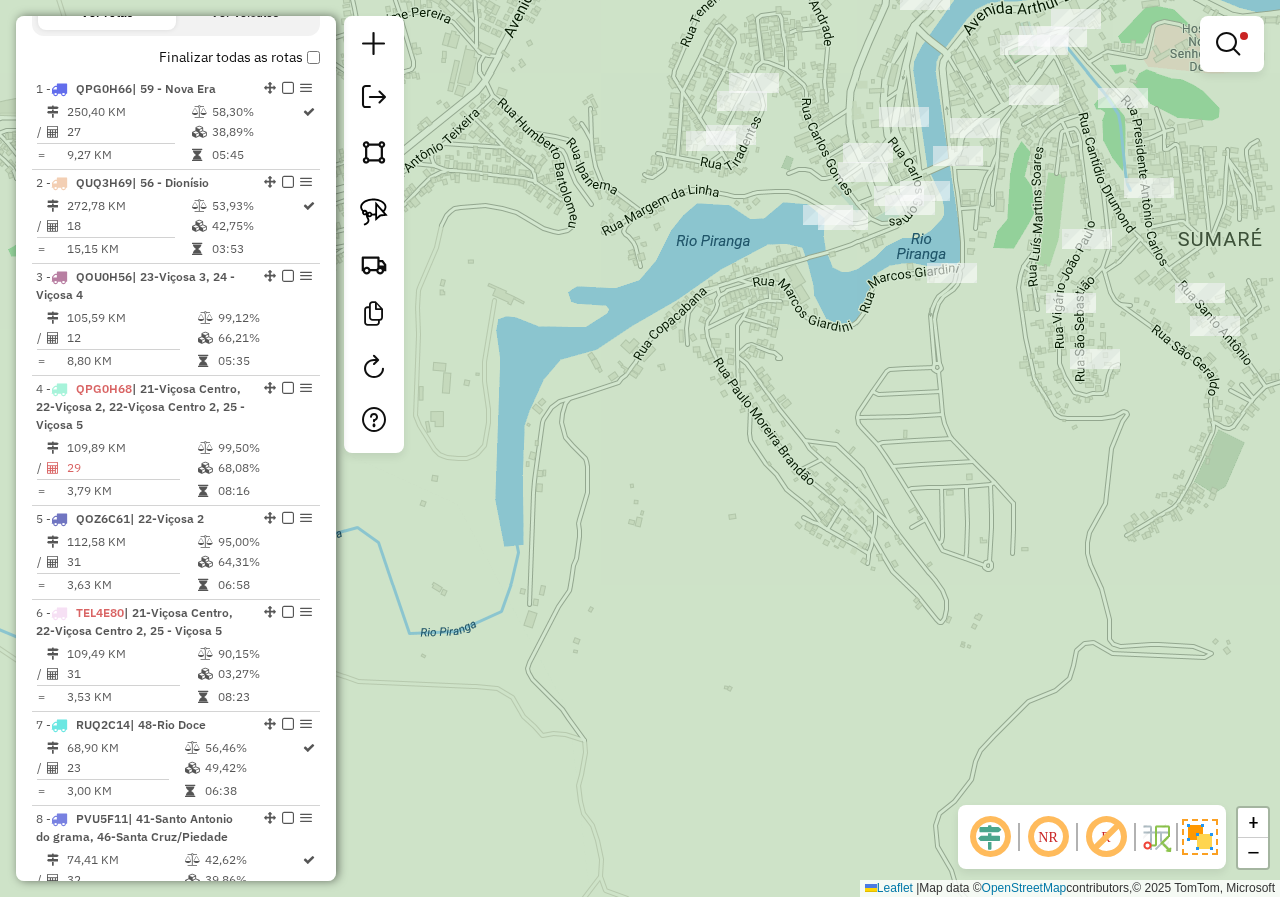drag, startPoint x: 653, startPoint y: 569, endPoint x: 927, endPoint y: 328, distance: 364.90683 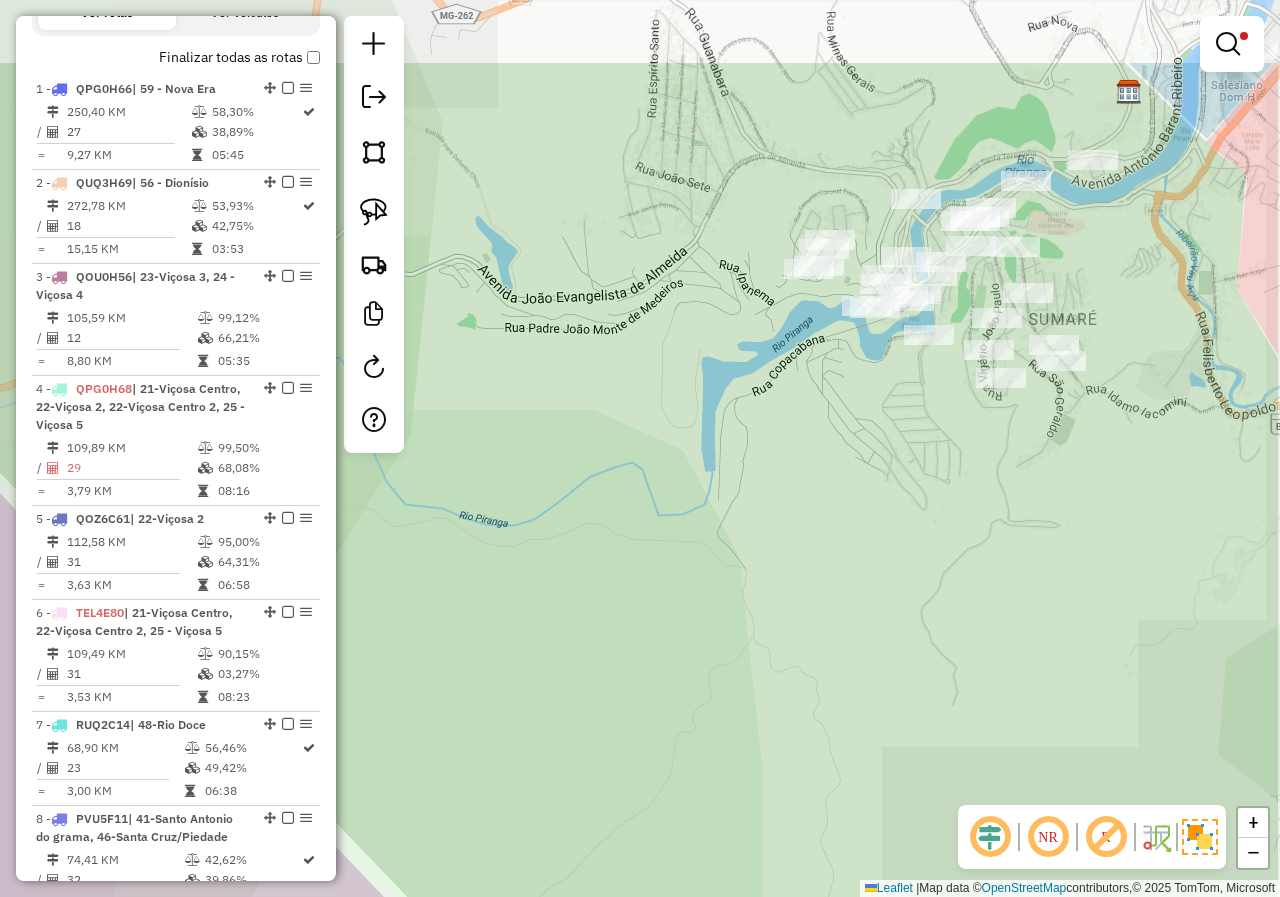 drag, startPoint x: 878, startPoint y: 353, endPoint x: 747, endPoint y: 497, distance: 194.67152 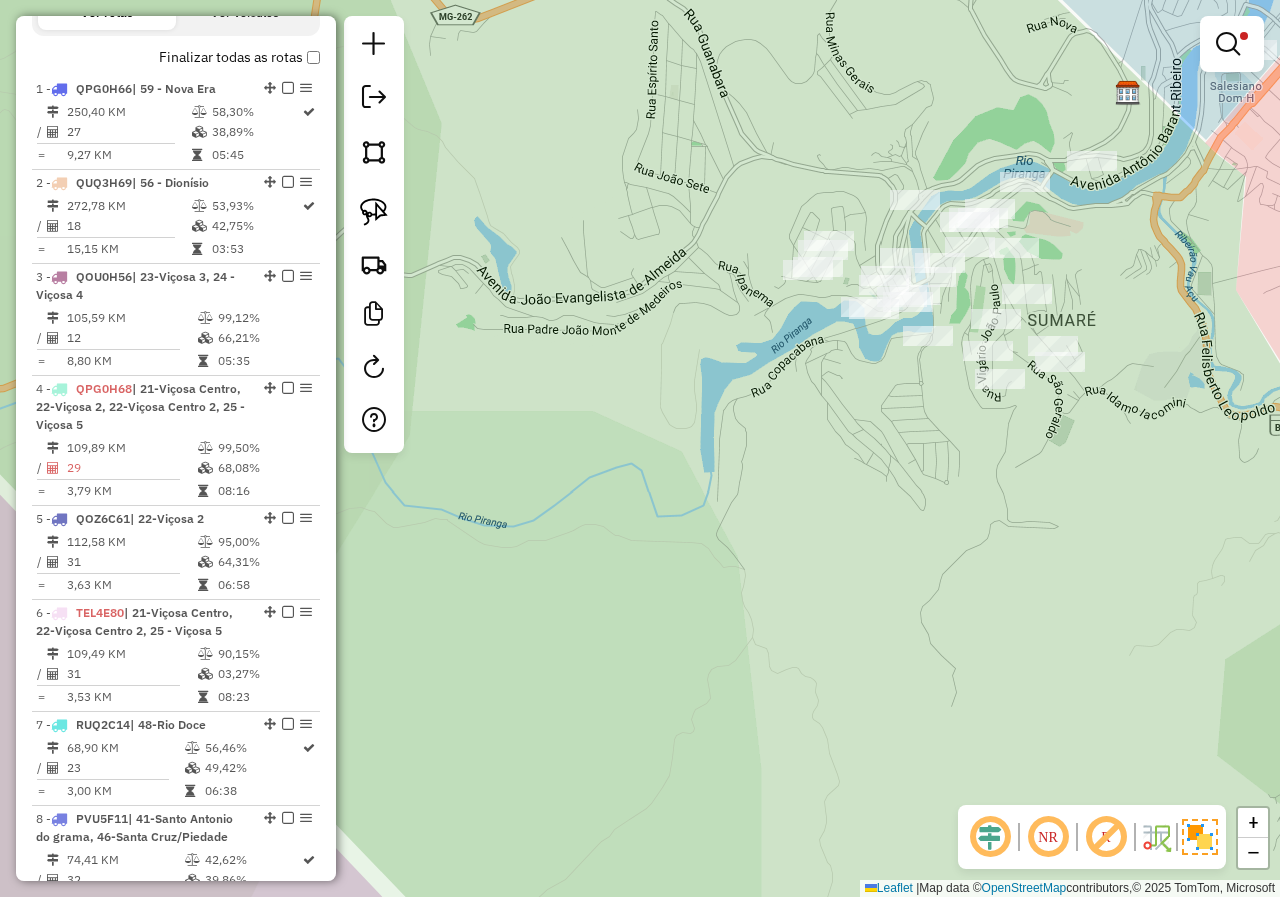 click on "Limpar filtros Janela de atendimento Grade de atendimento Capacidade Transportadoras Veículos Cliente Pedidos  Rotas Selecione os dias de semana para filtrar as janelas de atendimento  Seg   Ter   Qua   Qui   Sex   Sáb   Dom  Informe o período da janela de atendimento: De: Até:  Filtrar exatamente a janela do cliente  Considerar janela de atendimento padrão  Selecione os dias de semana para filtrar as grades de atendimento  Seg   Ter   Qua   Qui   Sex   Sáb   Dom   Considerar clientes sem dia de atendimento cadastrado  Clientes fora do dia de atendimento selecionado Filtrar as atividades entre os valores definidos abaixo:  Peso mínimo:  ****  Peso máximo:  ******  Cubagem mínima:   Cubagem máxima:   De:   Até:  Filtrar as atividades entre o tempo de atendimento definido abaixo:  De:   Até:   Considerar capacidade total dos clientes não roteirizados Transportadora: Selecione um ou mais itens Tipo de veículo: Selecione um ou mais itens Veículo: Selecione um ou mais itens Motorista: Nome: Rótulo:" 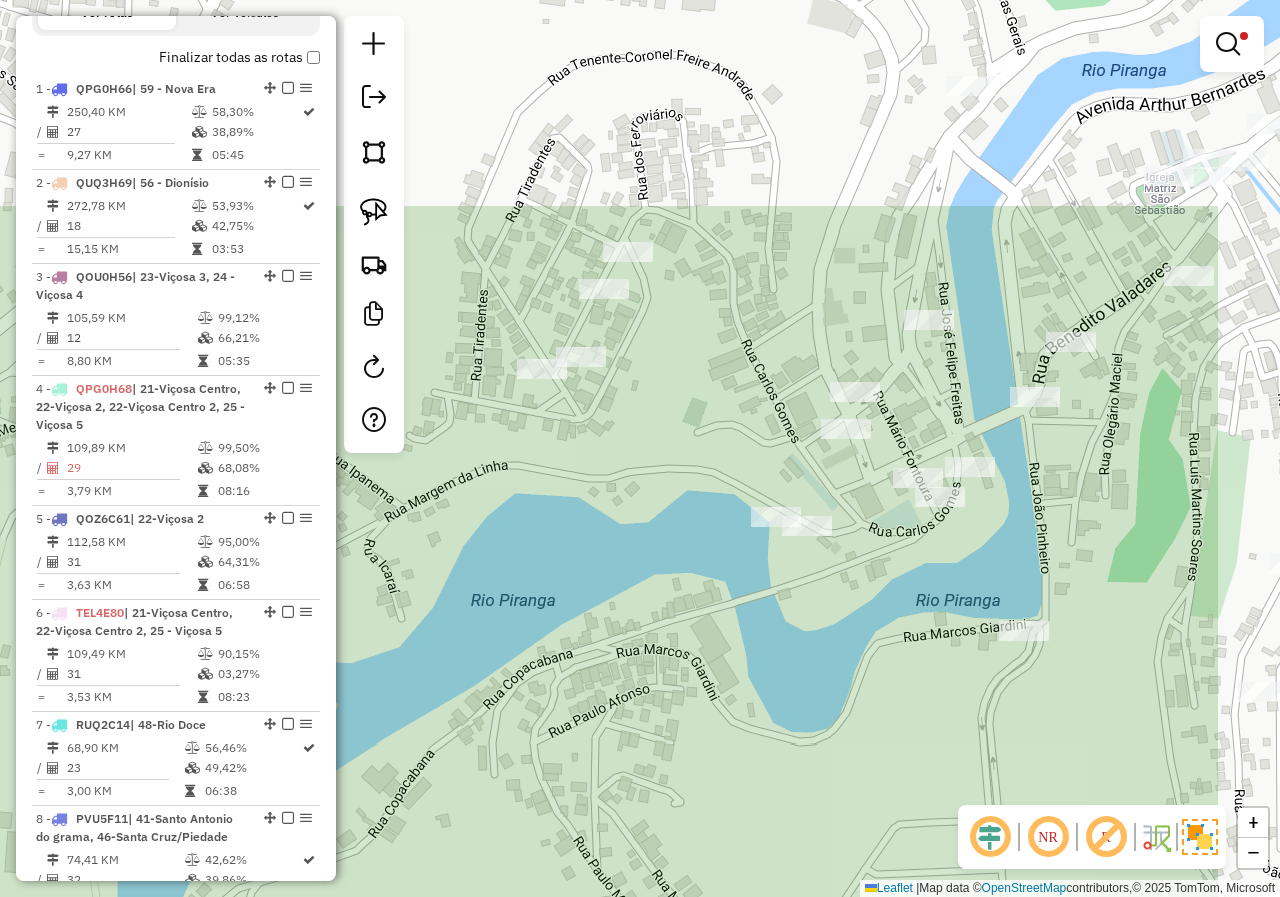 drag, startPoint x: 878, startPoint y: 302, endPoint x: 688, endPoint y: 598, distance: 351.73285 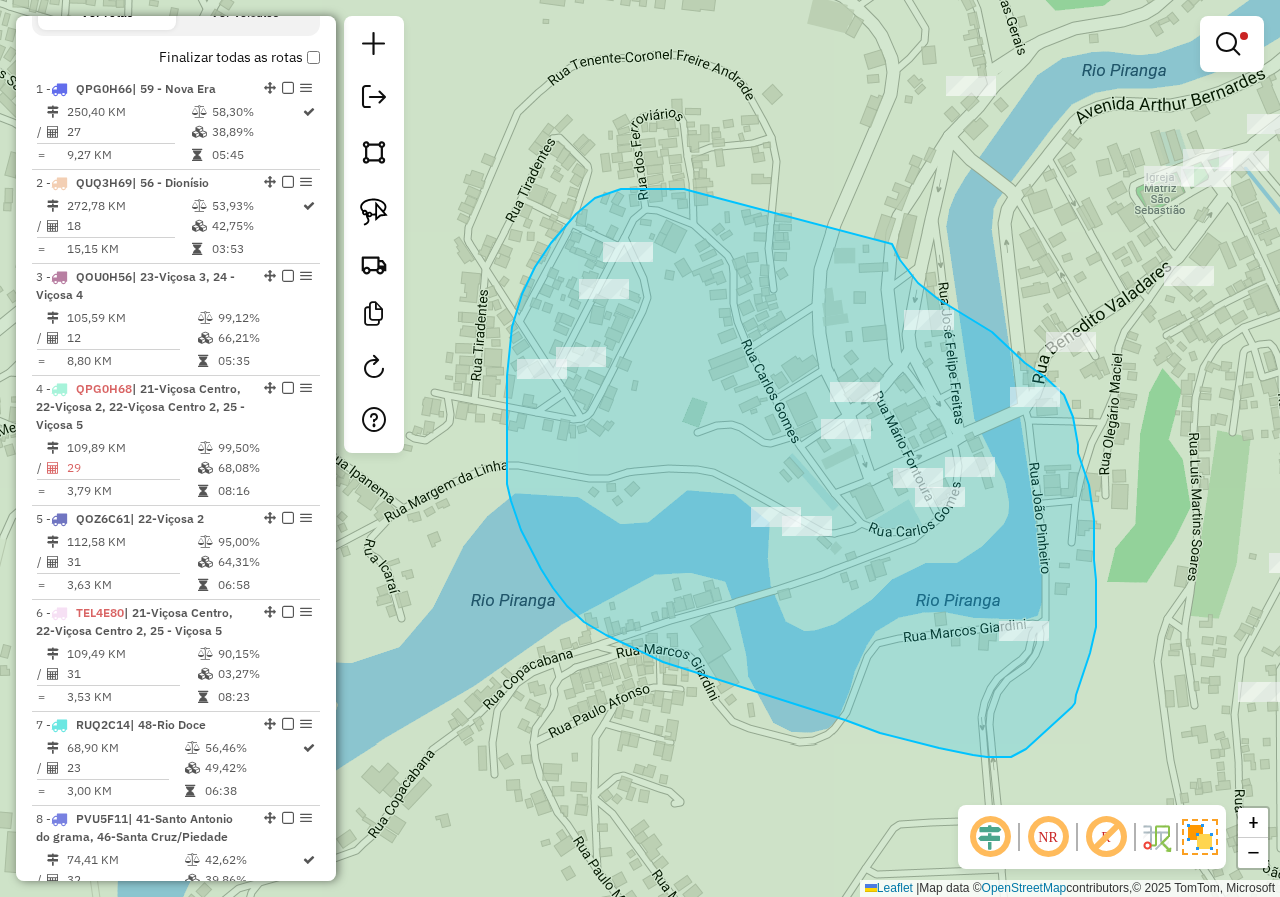 drag, startPoint x: 695, startPoint y: 192, endPoint x: 890, endPoint y: 243, distance: 201.55893 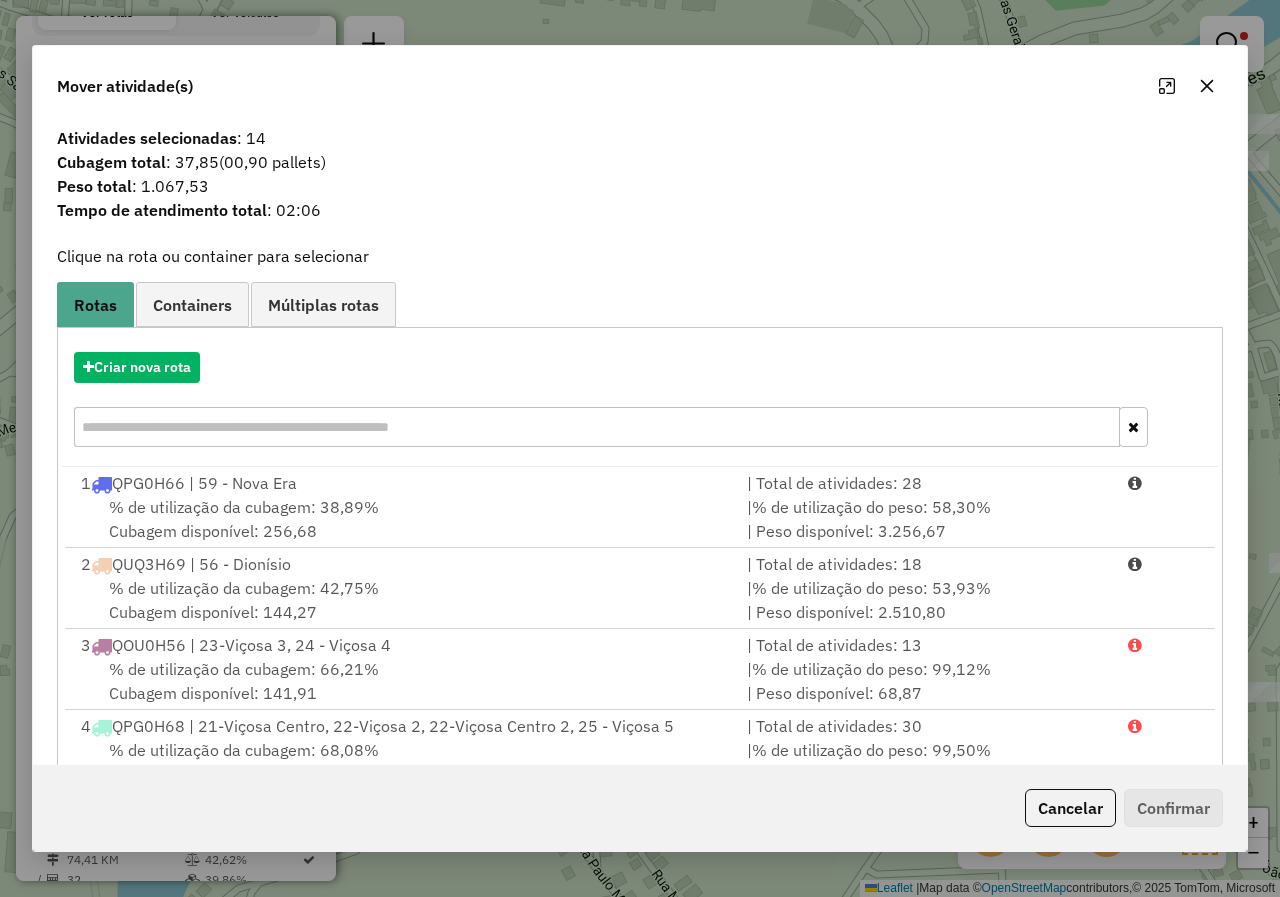 click 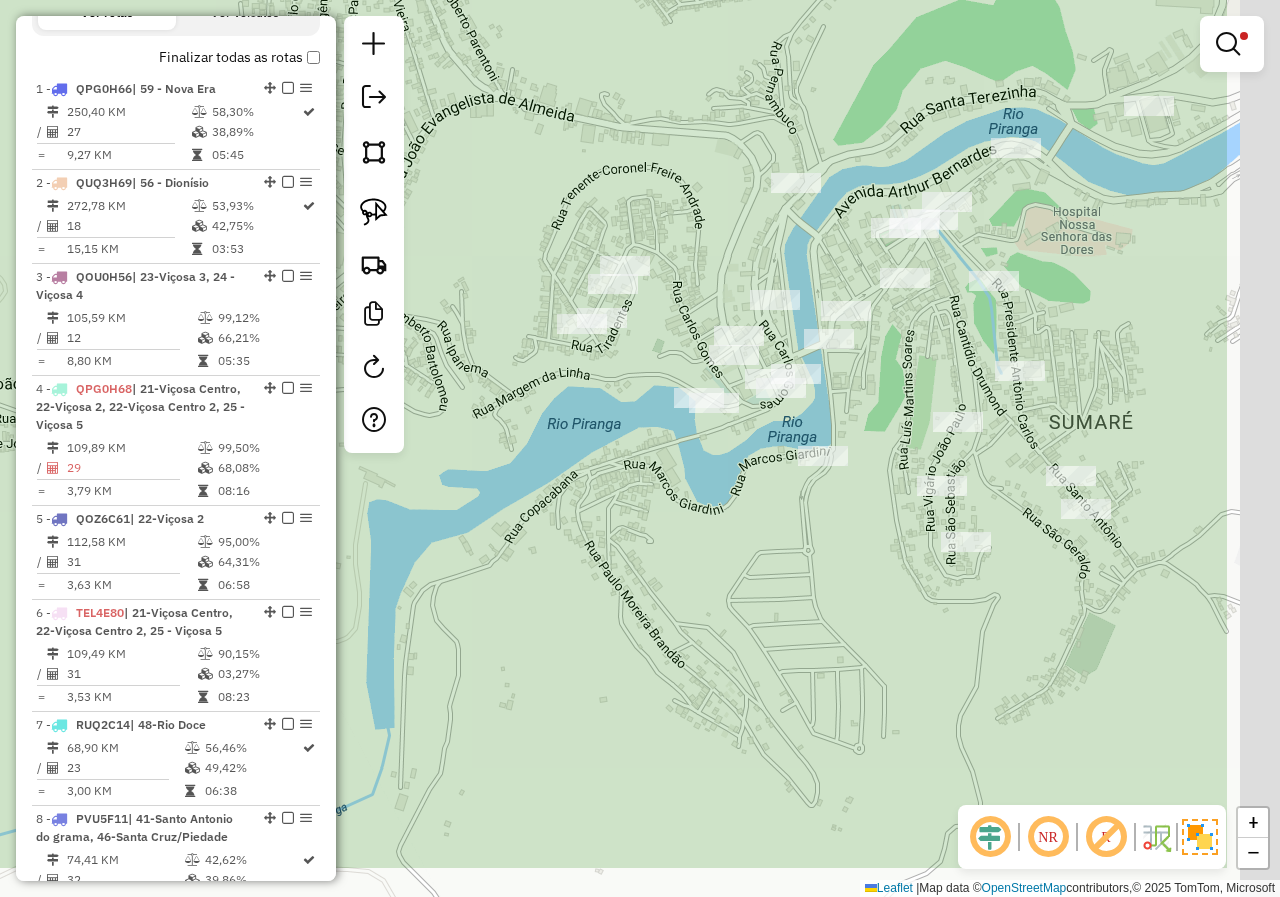drag, startPoint x: 946, startPoint y: 647, endPoint x: 765, endPoint y: 529, distance: 216.06712 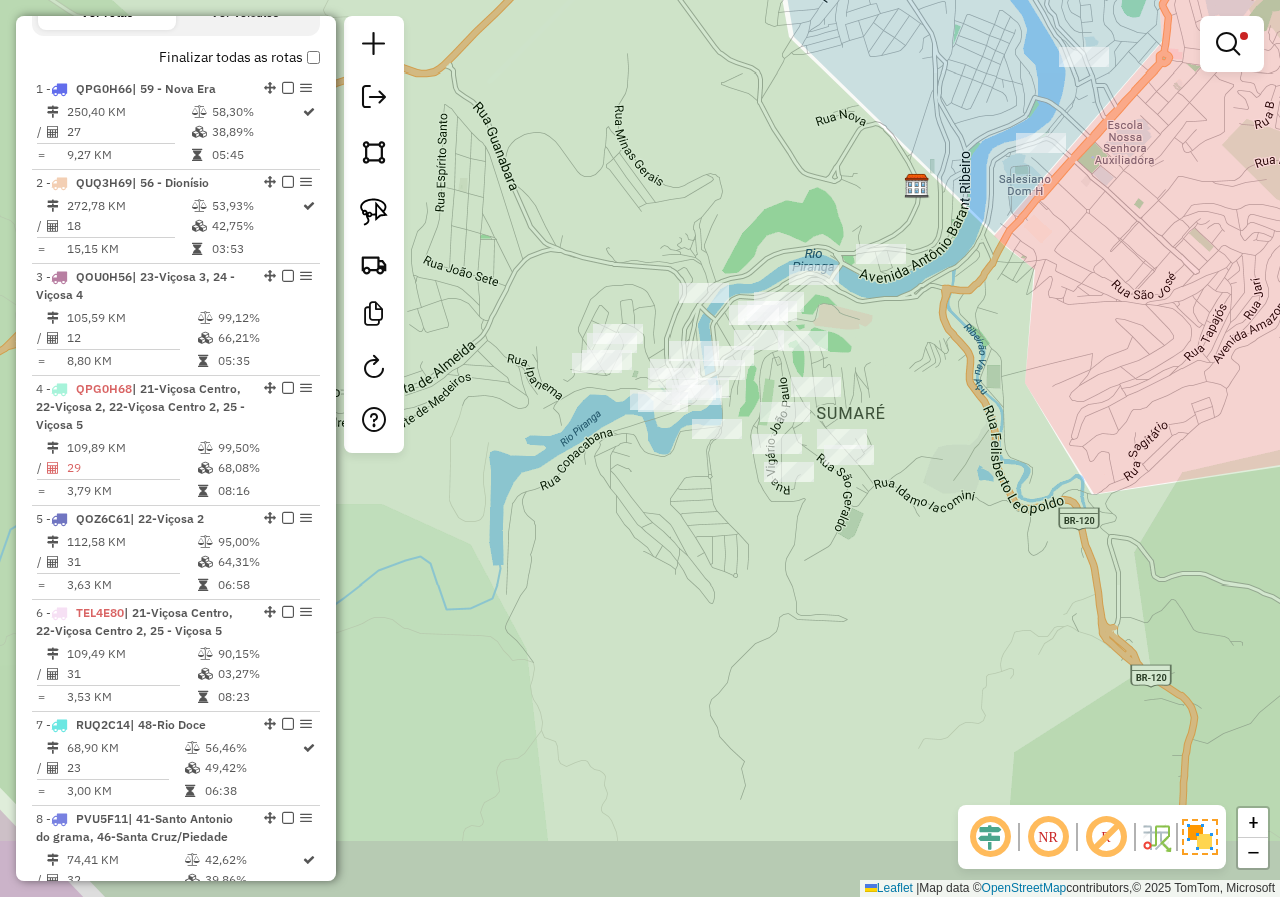 drag, startPoint x: 765, startPoint y: 571, endPoint x: 686, endPoint y: 502, distance: 104.89042 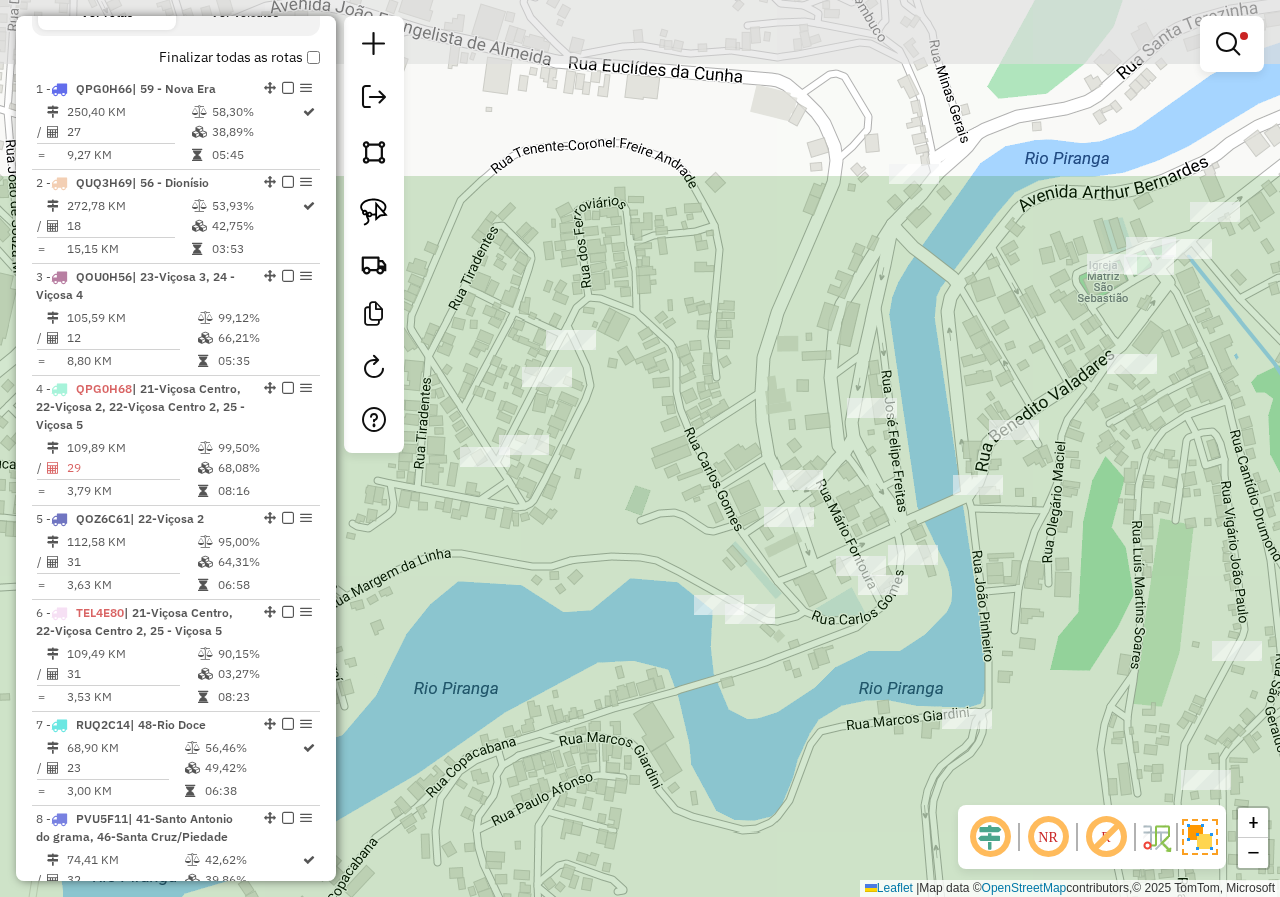 drag, startPoint x: 640, startPoint y: 351, endPoint x: 661, endPoint y: 618, distance: 267.82455 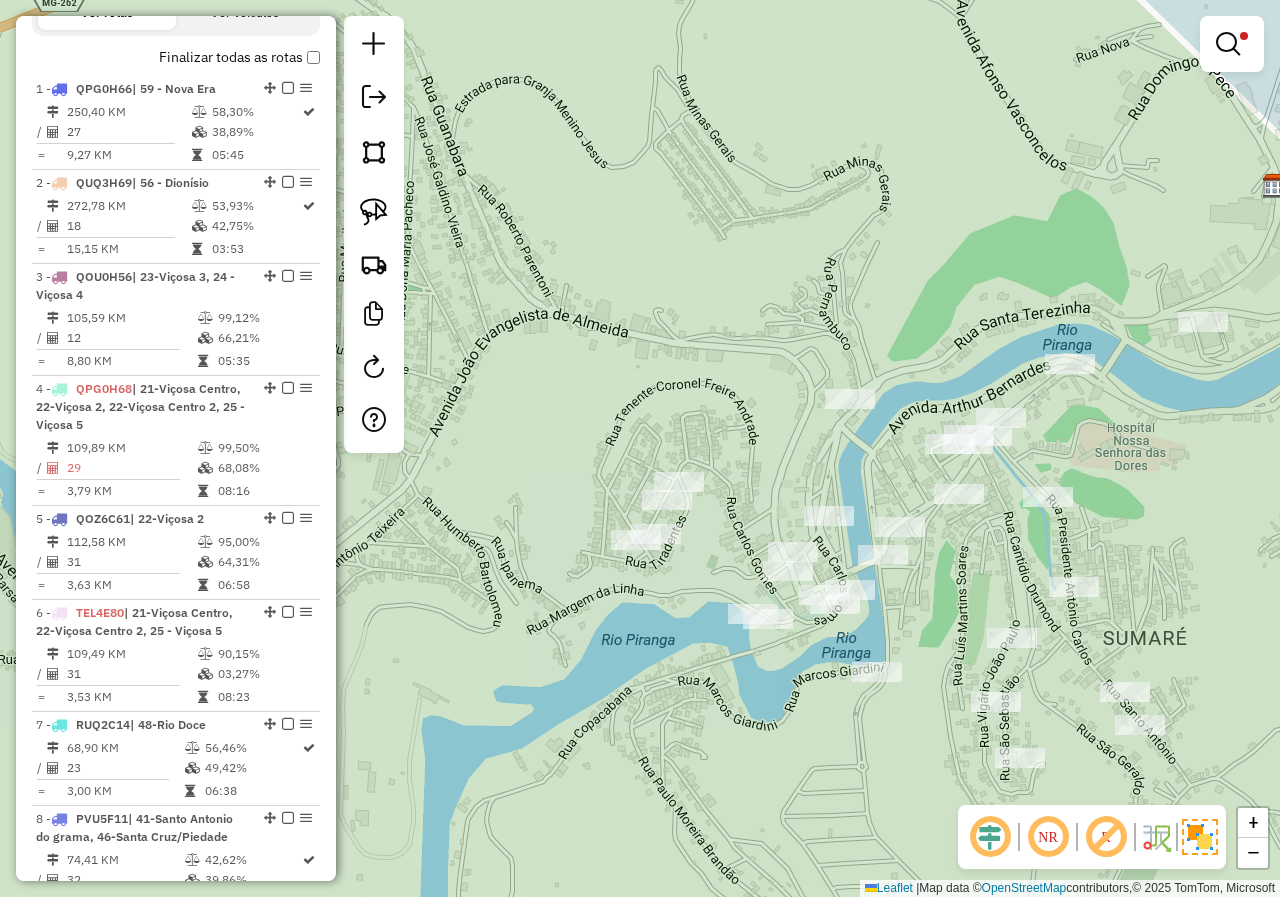 drag, startPoint x: 582, startPoint y: 606, endPoint x: 645, endPoint y: 606, distance: 63 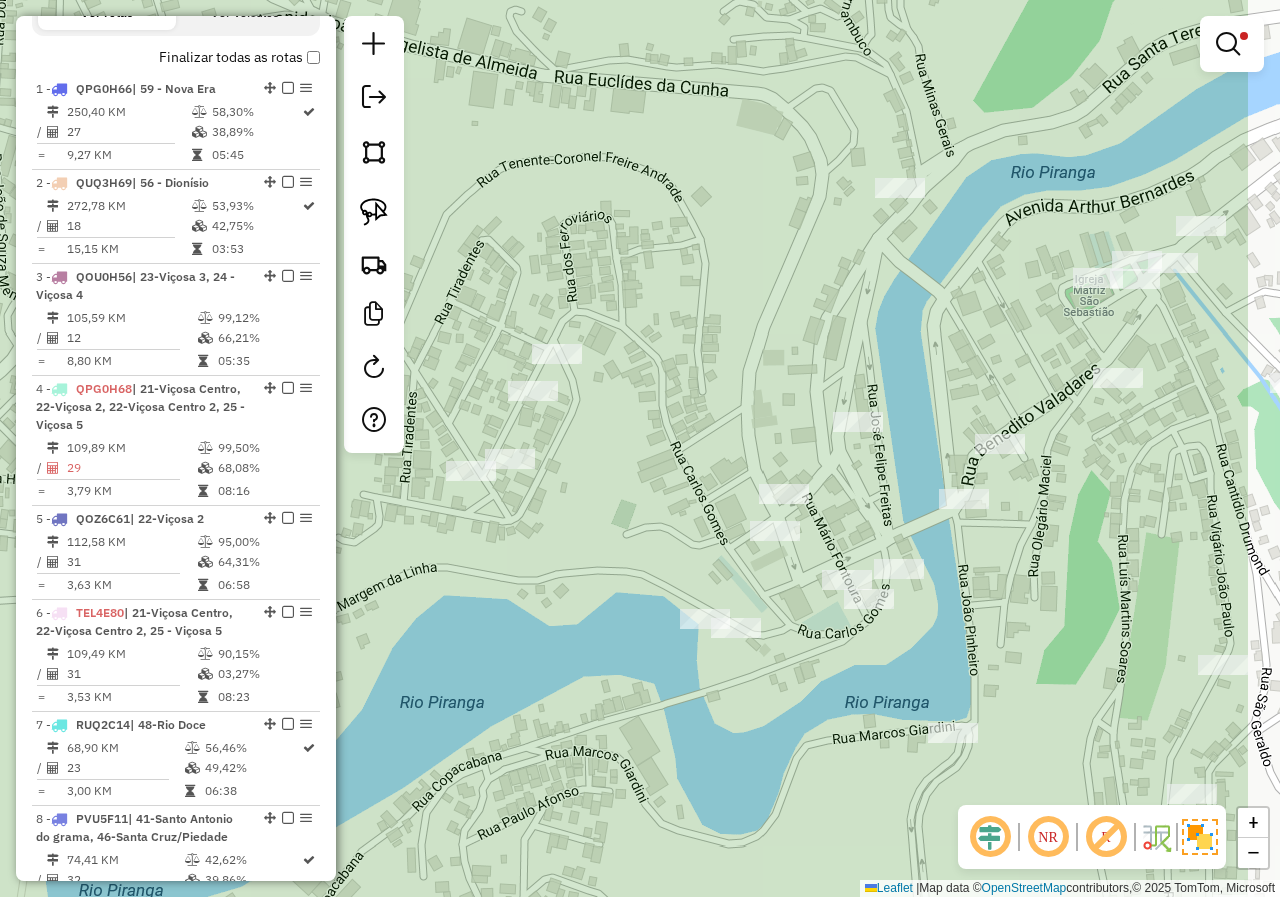 drag, startPoint x: 814, startPoint y: 452, endPoint x: 678, endPoint y: 406, distance: 143.5688 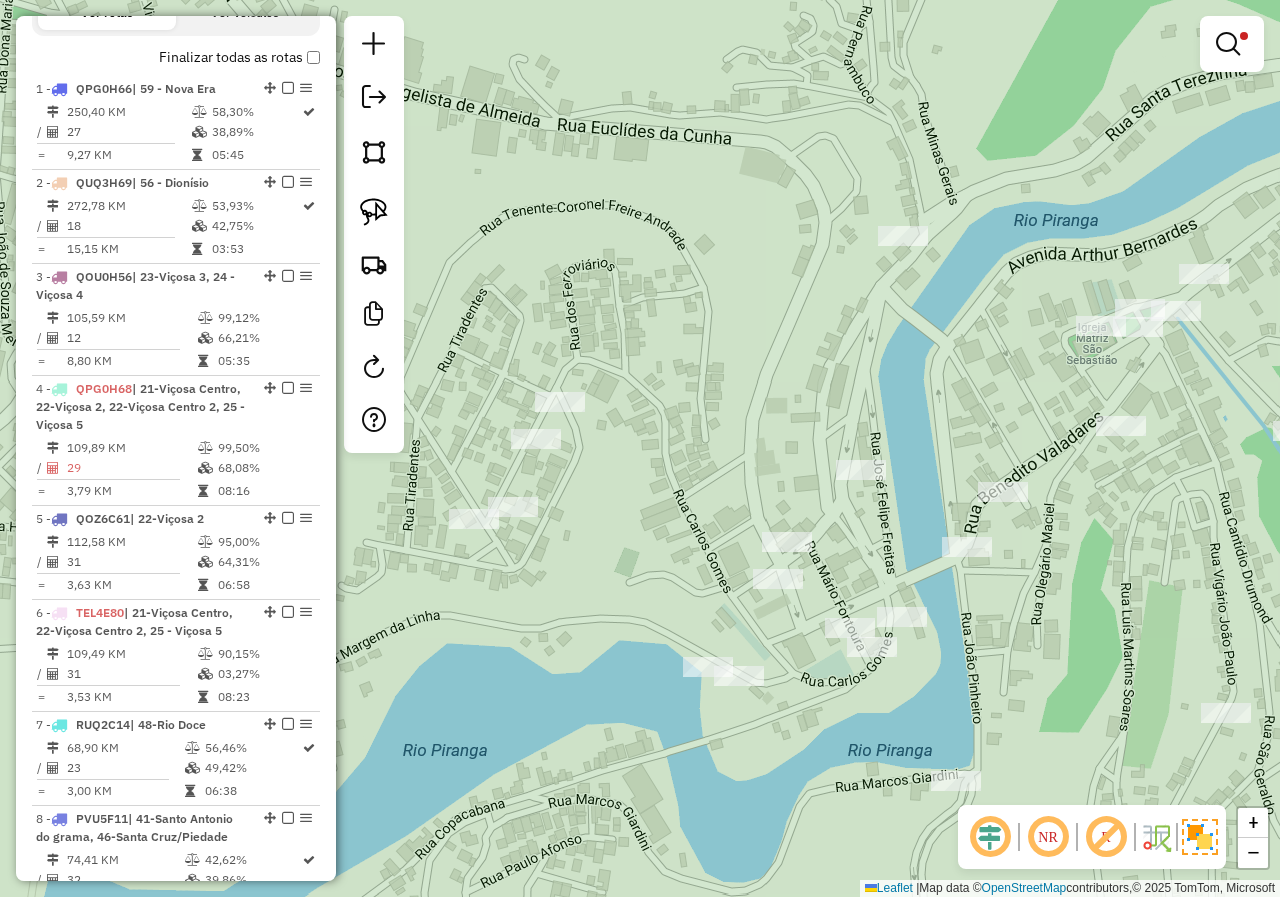 drag, startPoint x: 682, startPoint y: 434, endPoint x: 684, endPoint y: 445, distance: 11.18034 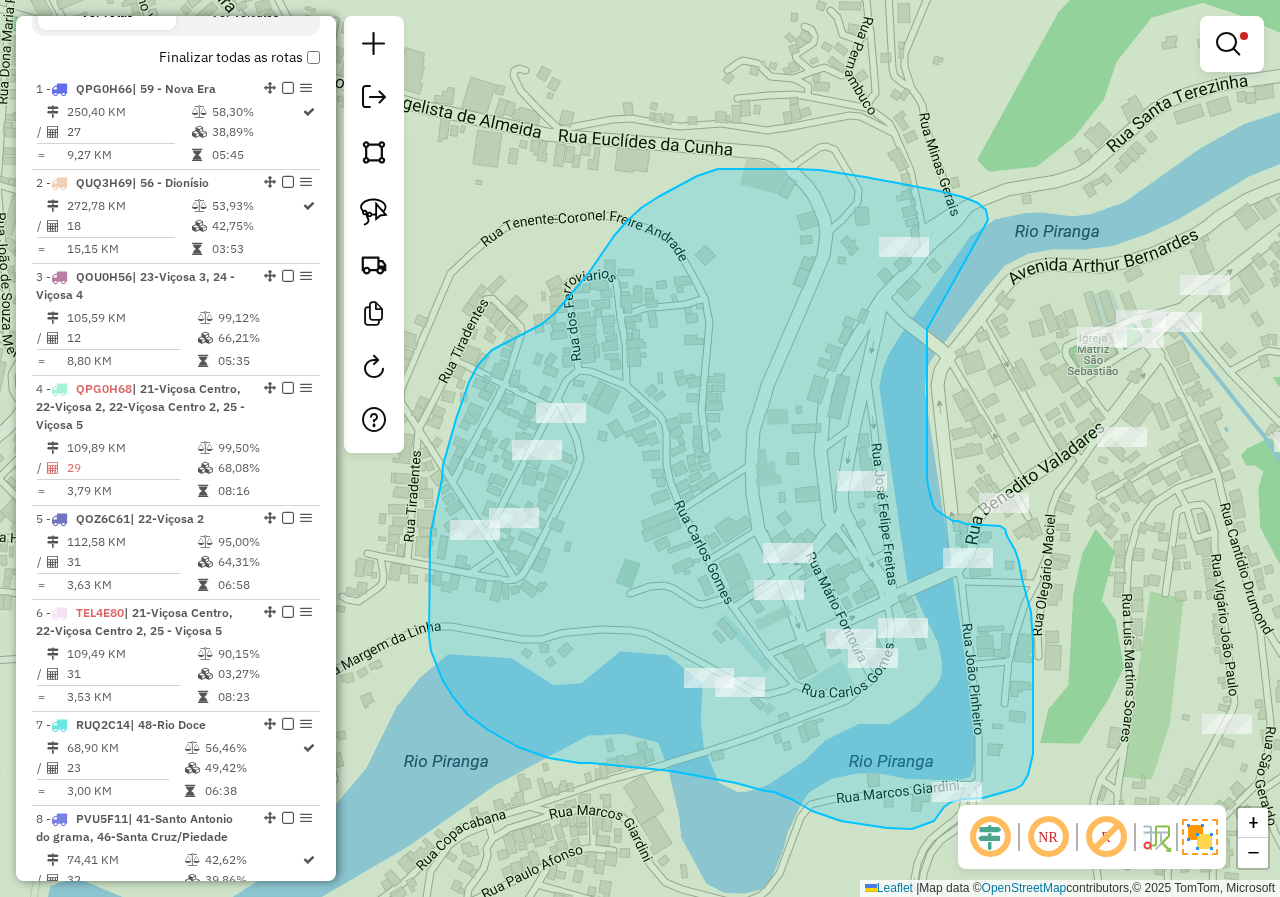 drag, startPoint x: 988, startPoint y: 218, endPoint x: 927, endPoint y: 329, distance: 126.65702 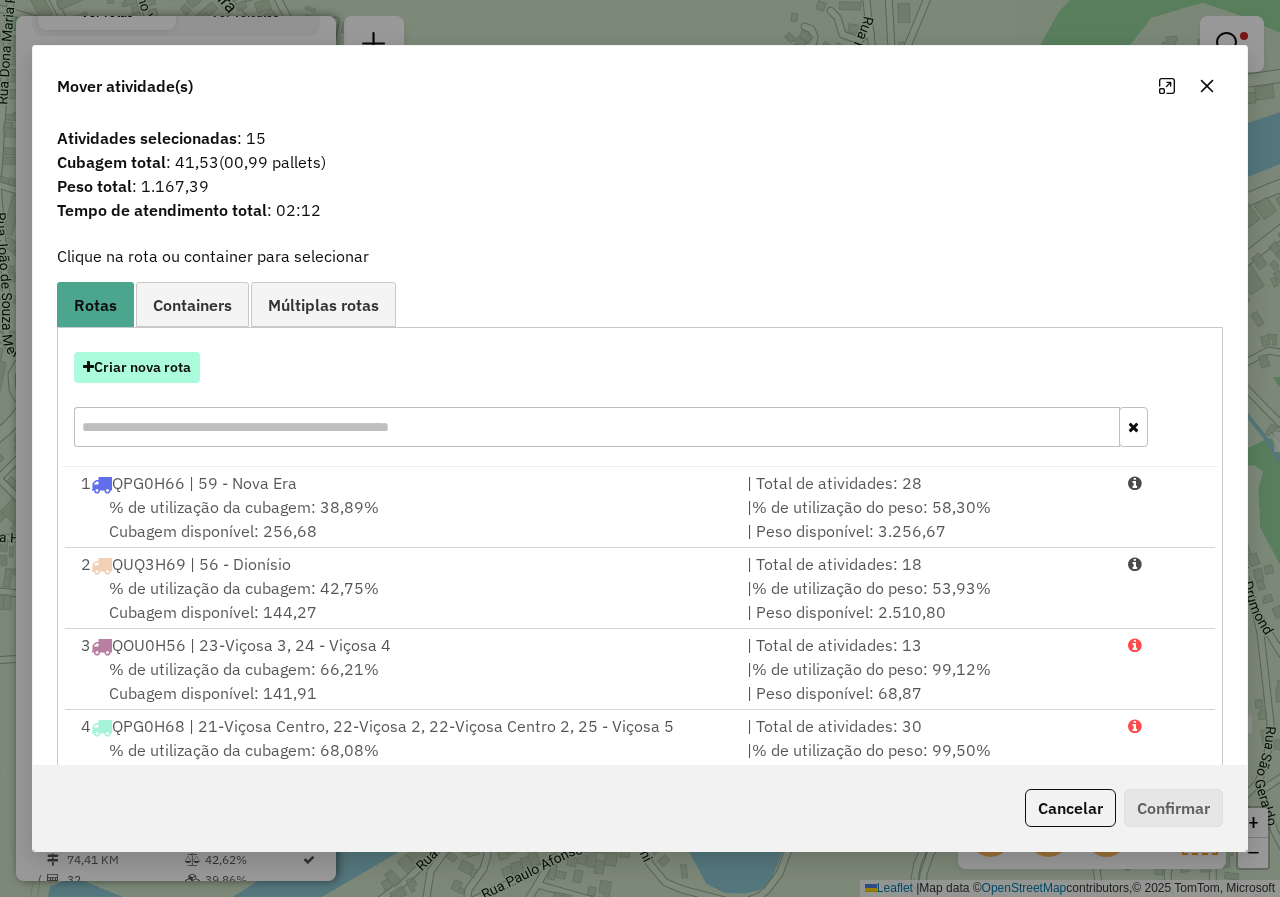 click on "Criar nova rota" at bounding box center [137, 367] 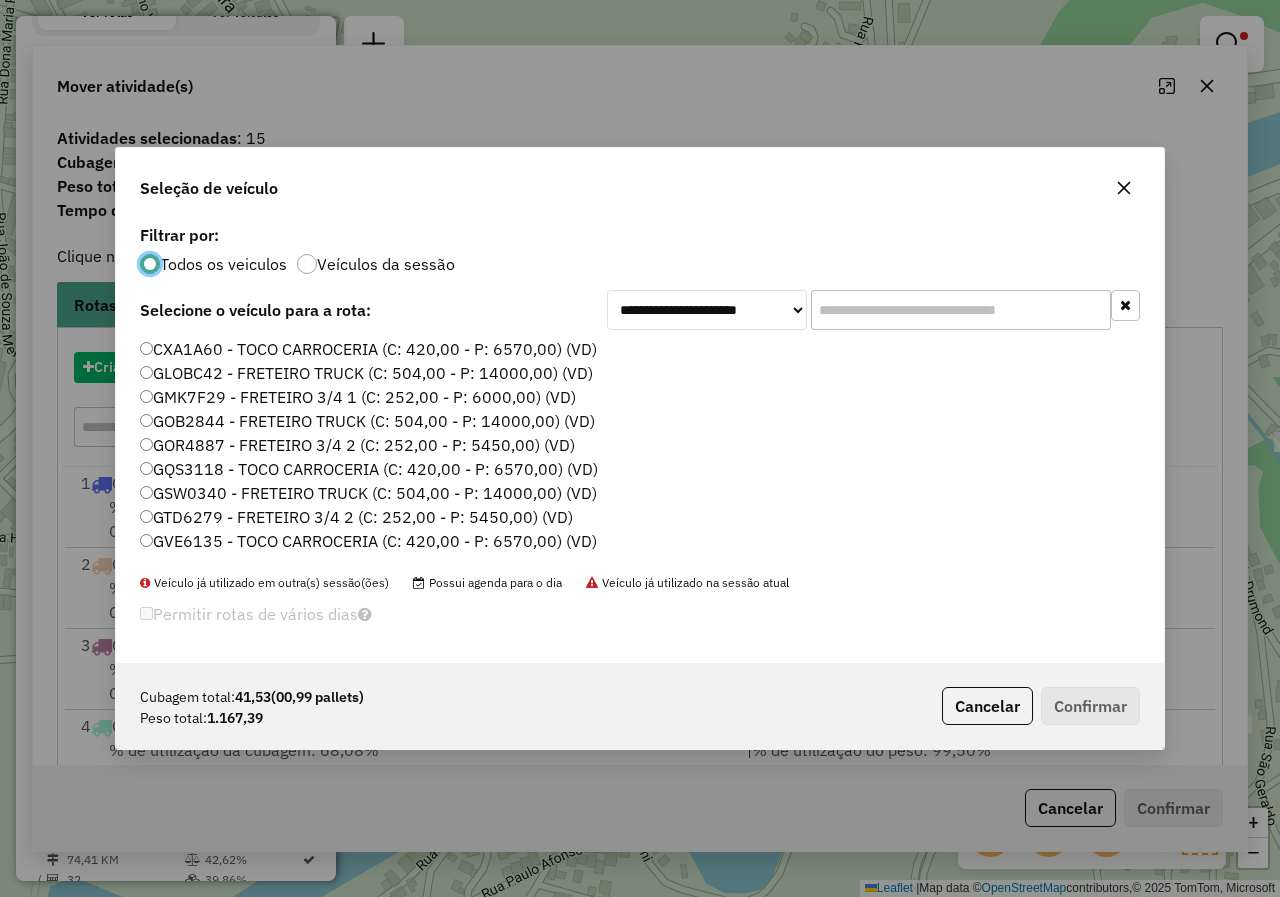 scroll, scrollTop: 11, scrollLeft: 6, axis: both 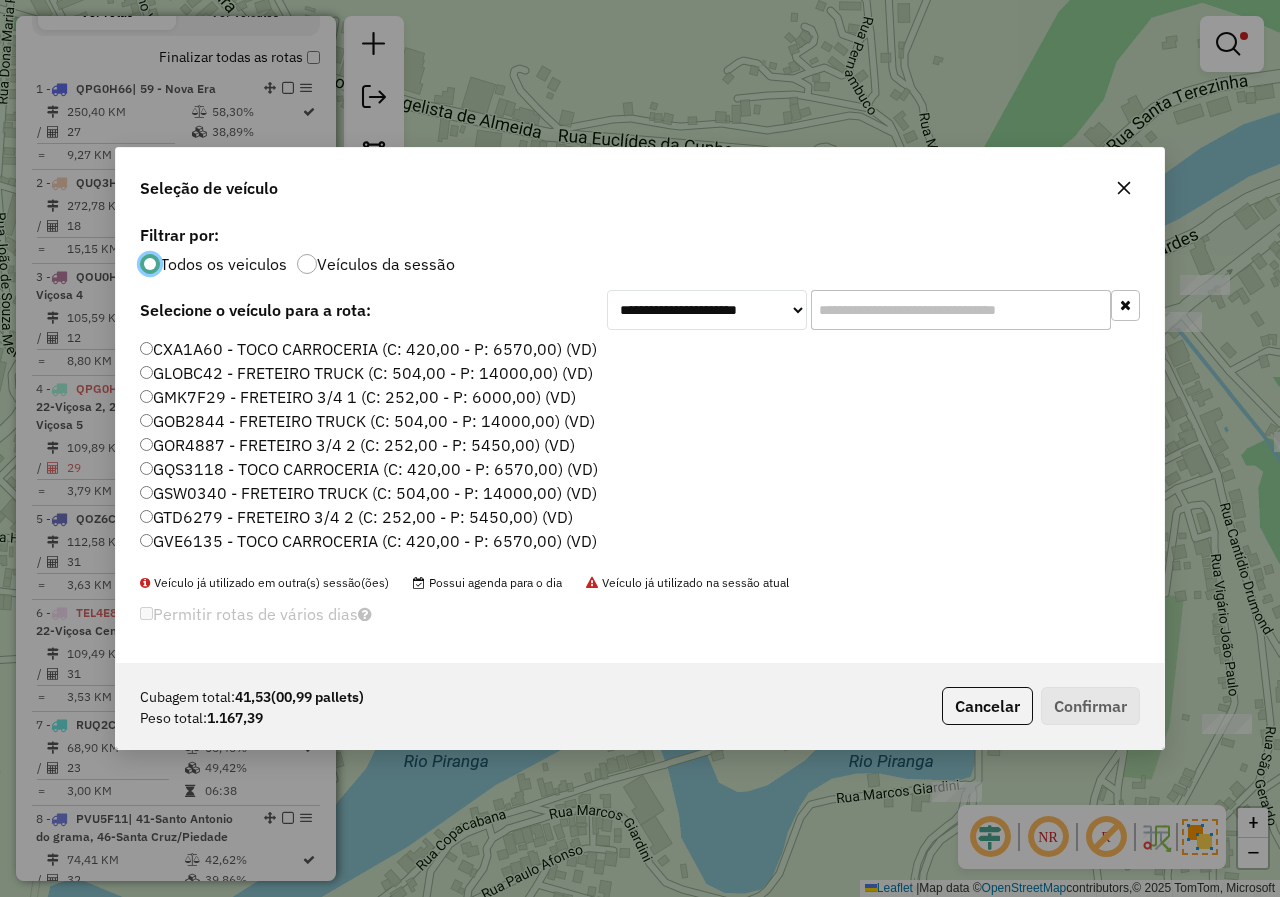 drag, startPoint x: 930, startPoint y: 317, endPoint x: 563, endPoint y: 274, distance: 369.5105 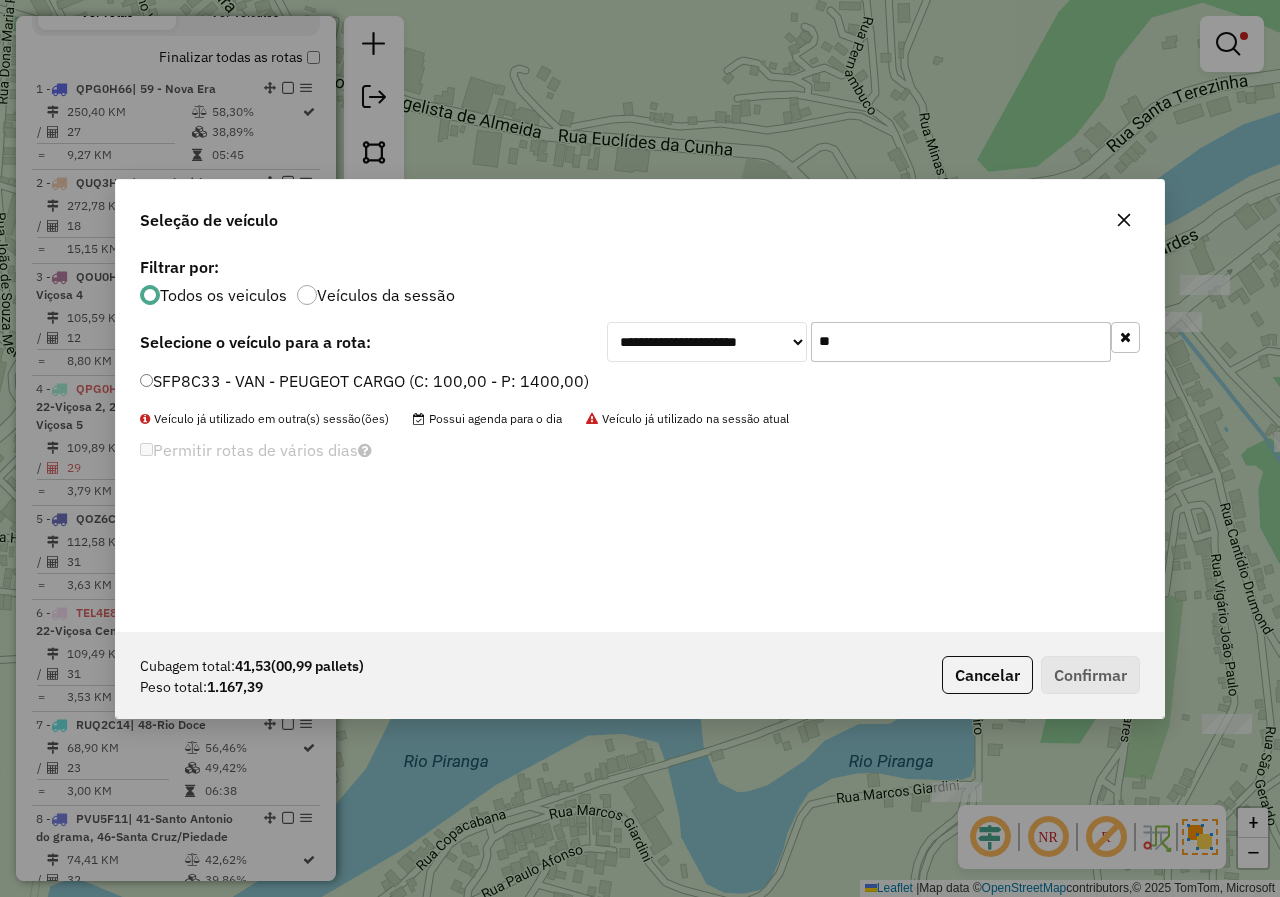 type on "**" 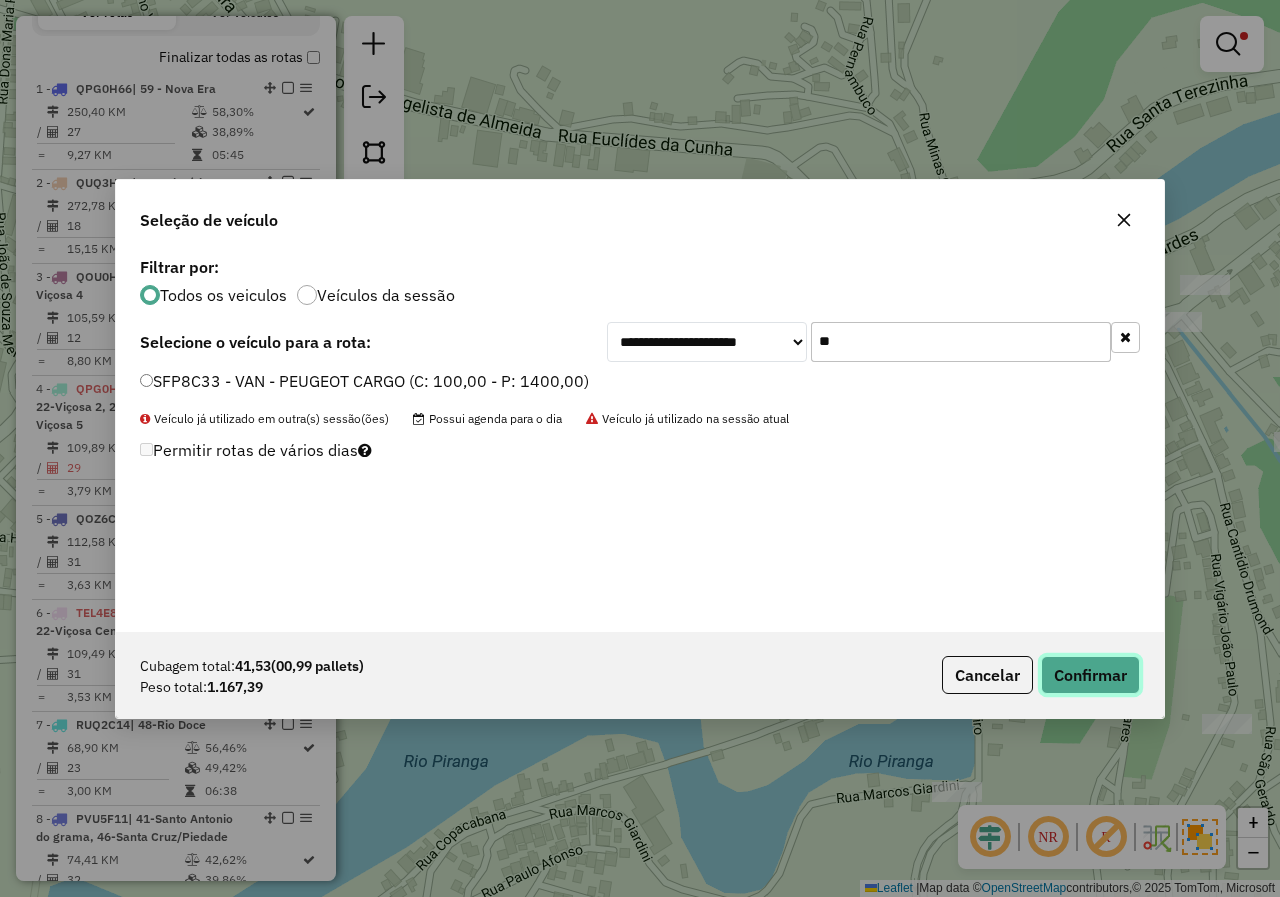 click on "Confirmar" 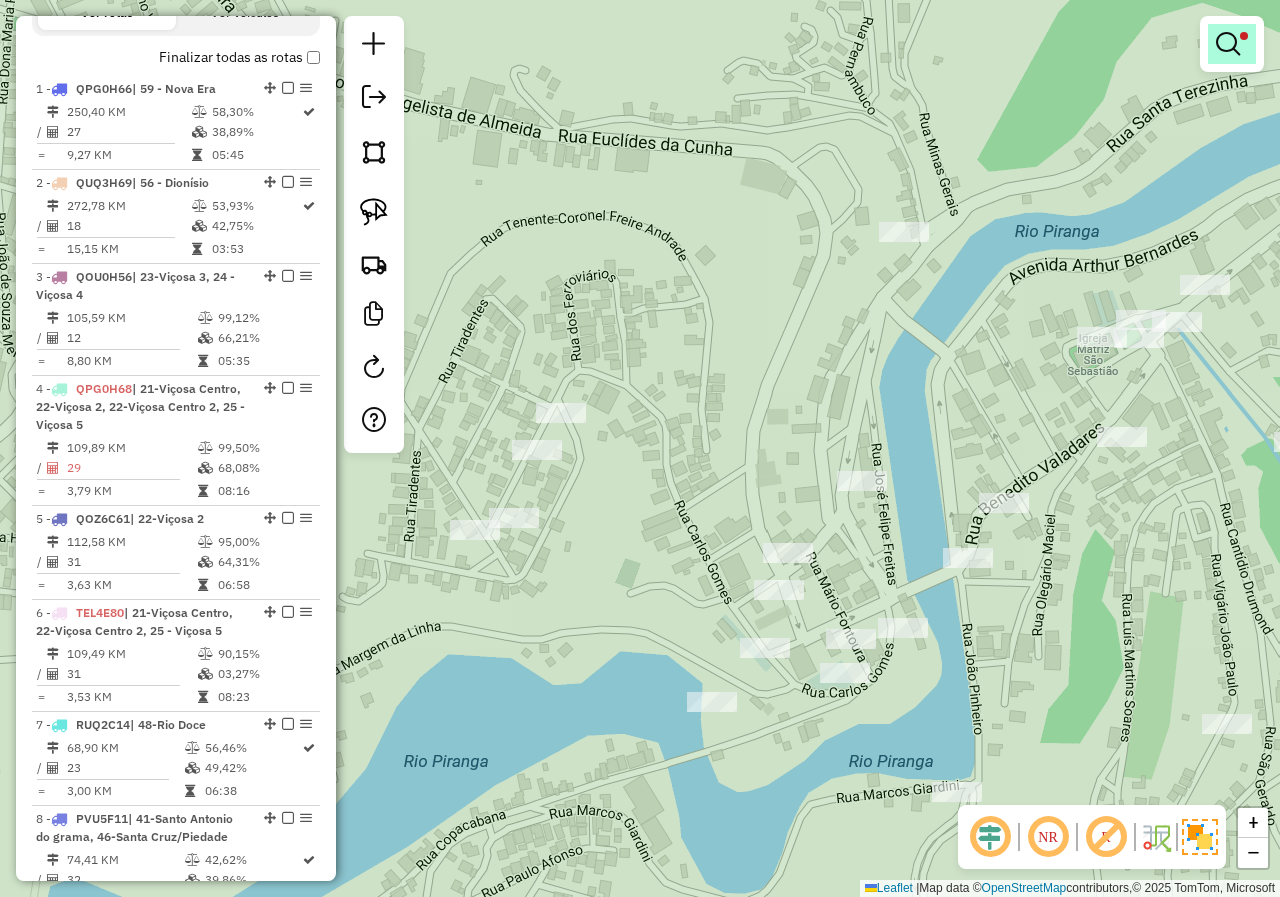 click at bounding box center [1232, 44] 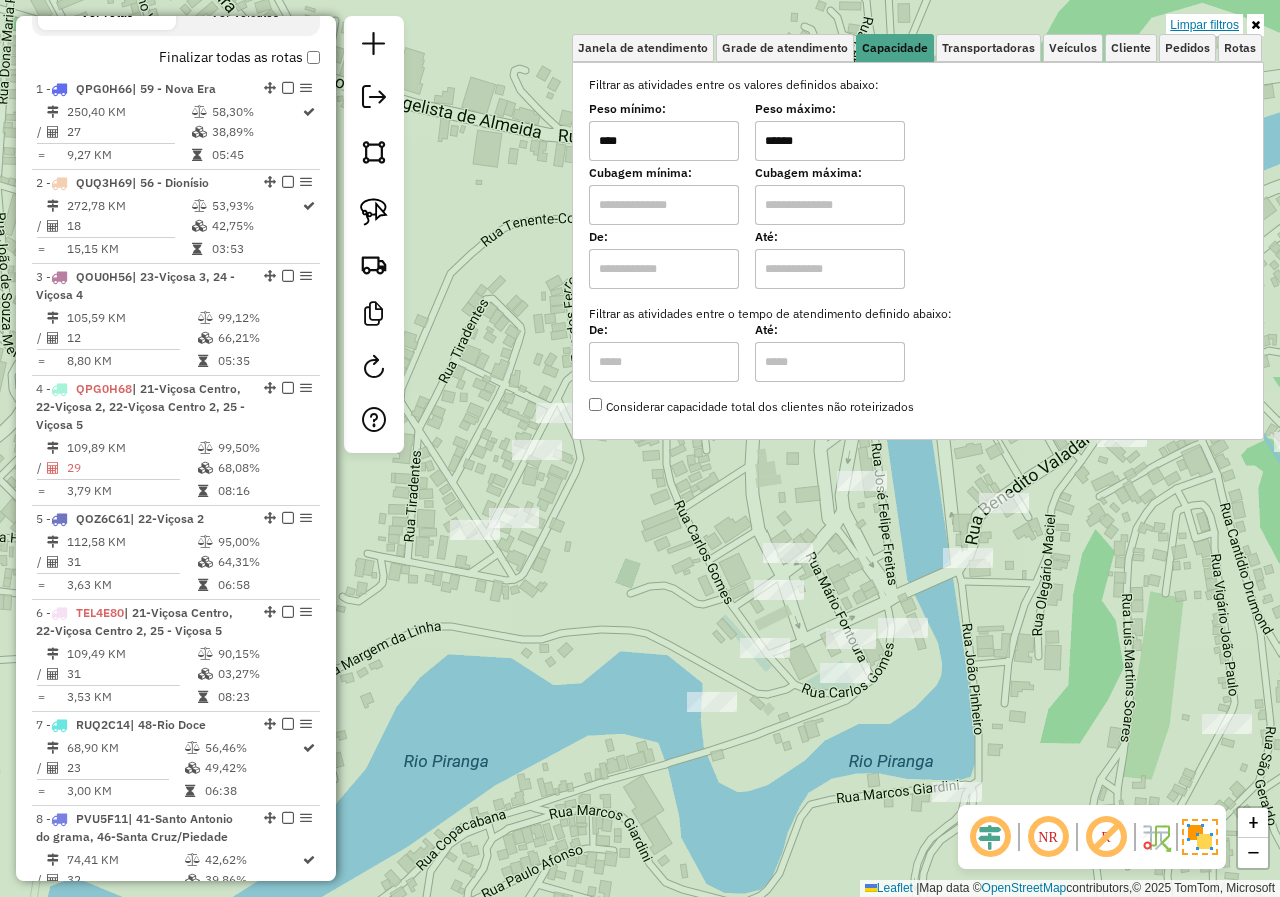 click on "Limpar filtros" at bounding box center (1204, 25) 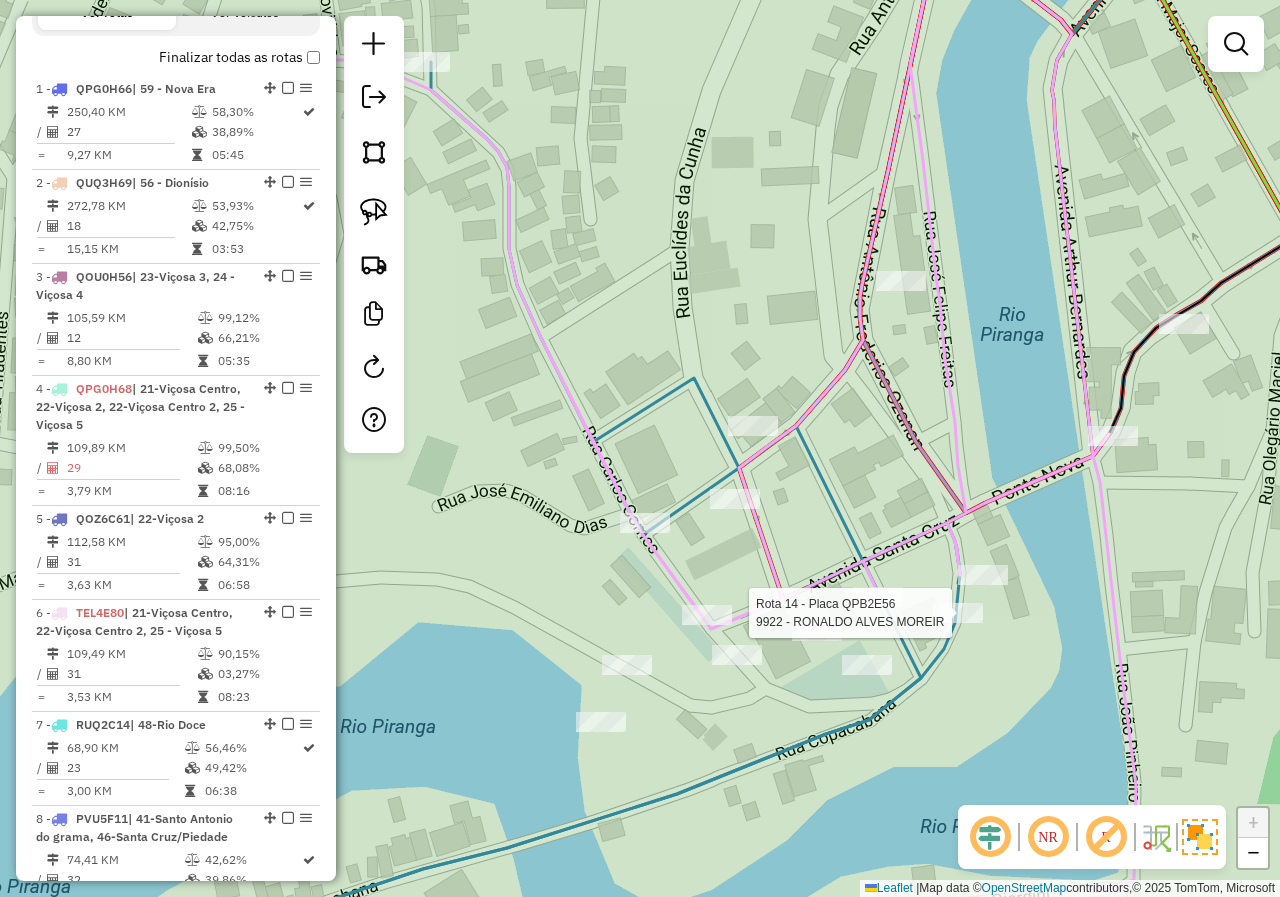 click 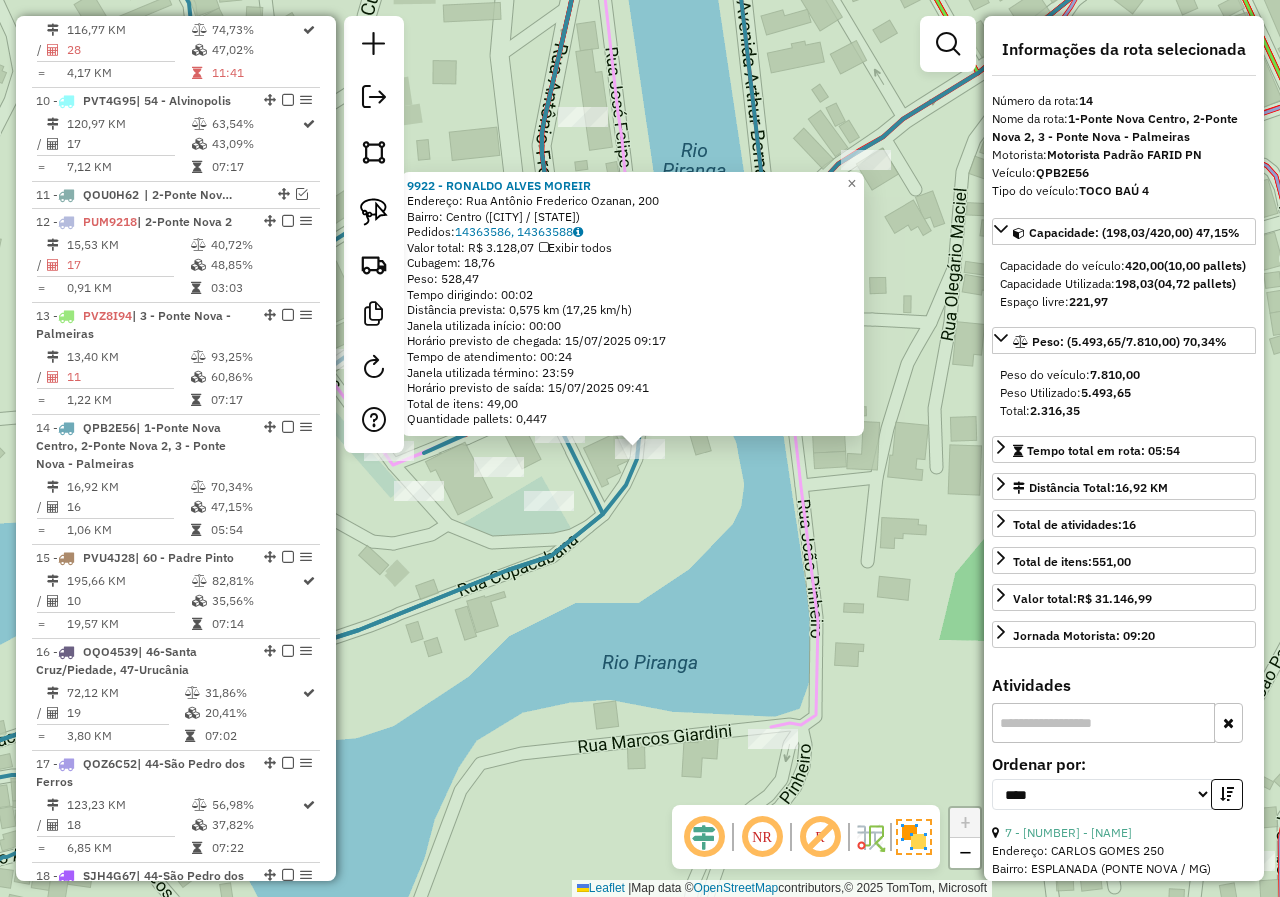 scroll, scrollTop: 2037, scrollLeft: 0, axis: vertical 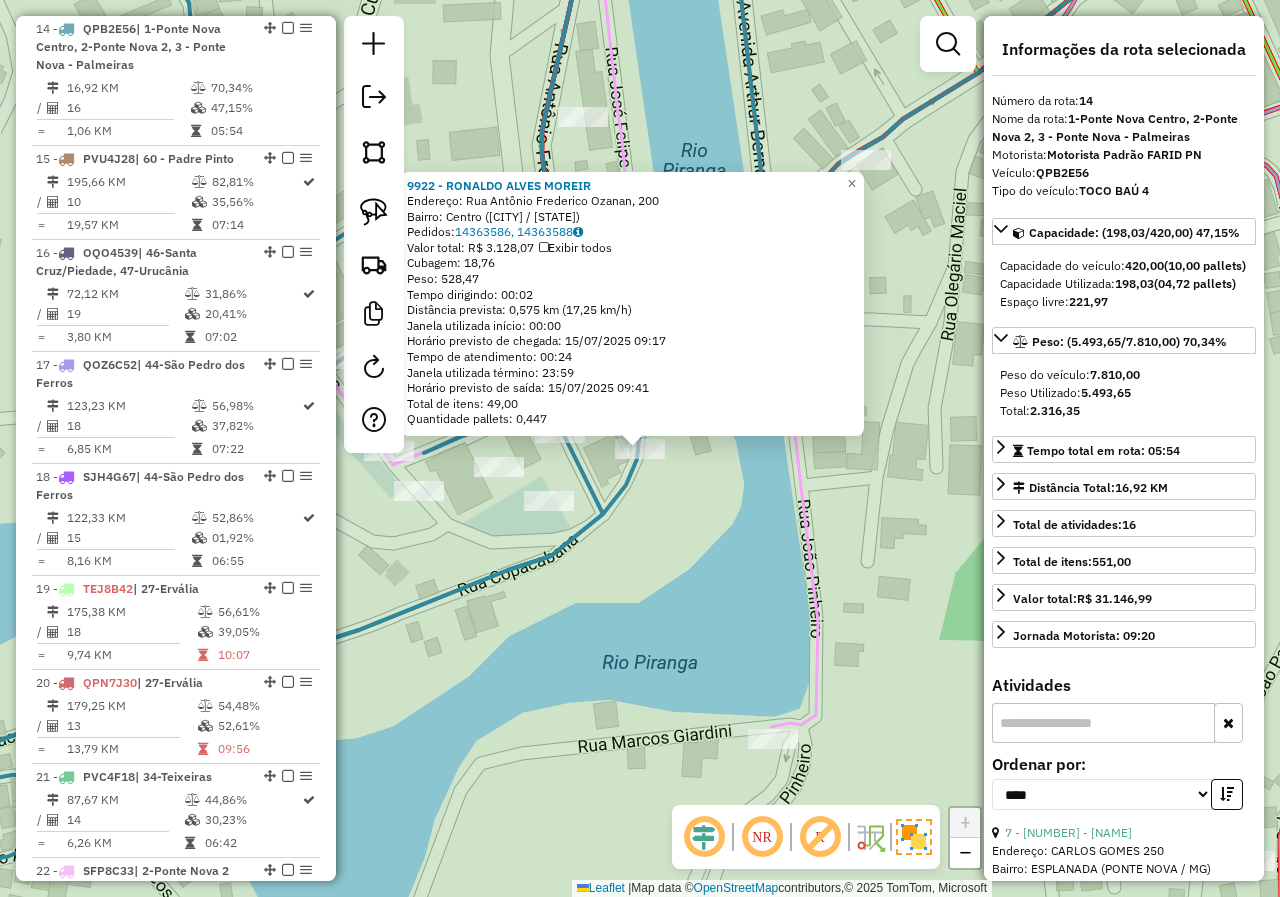 click on "9922 - [FIRST] [LAST]  Endereço: Rua Antônio Frederico Ozanan, 200   Bairro: Centro ([CITY] / [STATE])   Pedidos:  14363586, 14363588   Valor total: R$ 3.128,07   Exibir todos   Cubagem: 18,76  Peso: 528,47  Tempo dirigindo: 00:02   Distância prevista: 0,575 km (17,25 km/h)   Janela utilizada início: 00:00   Horário previsto de chegada: 15/07/2025 09:17   Tempo de atendimento: 00:24   Janela utilizada término: 23:59   Horário previsto de saída: 15/07/2025 09:41   Total de itens: 49,00   Quantidade pallets: 0,447  × Janela de atendimento Grade de atendimento Capacidade Transportadoras Veículos Cliente Pedidos  Rotas Selecione os dias de semana para filtrar as janelas de atendimento  Seg   Ter   Qua   Qui   Sex   Sáb   Dom  Informe o período da janela de atendimento: De: Até:  Filtrar exatamente a janela do cliente  Considerar janela de atendimento padrão  Selecione os dias de semana para filtrar as grades de atendimento  Seg   Ter   Qua   Qui   Sex   Sáb   Dom   Peso mínimo:   De:   Até:" 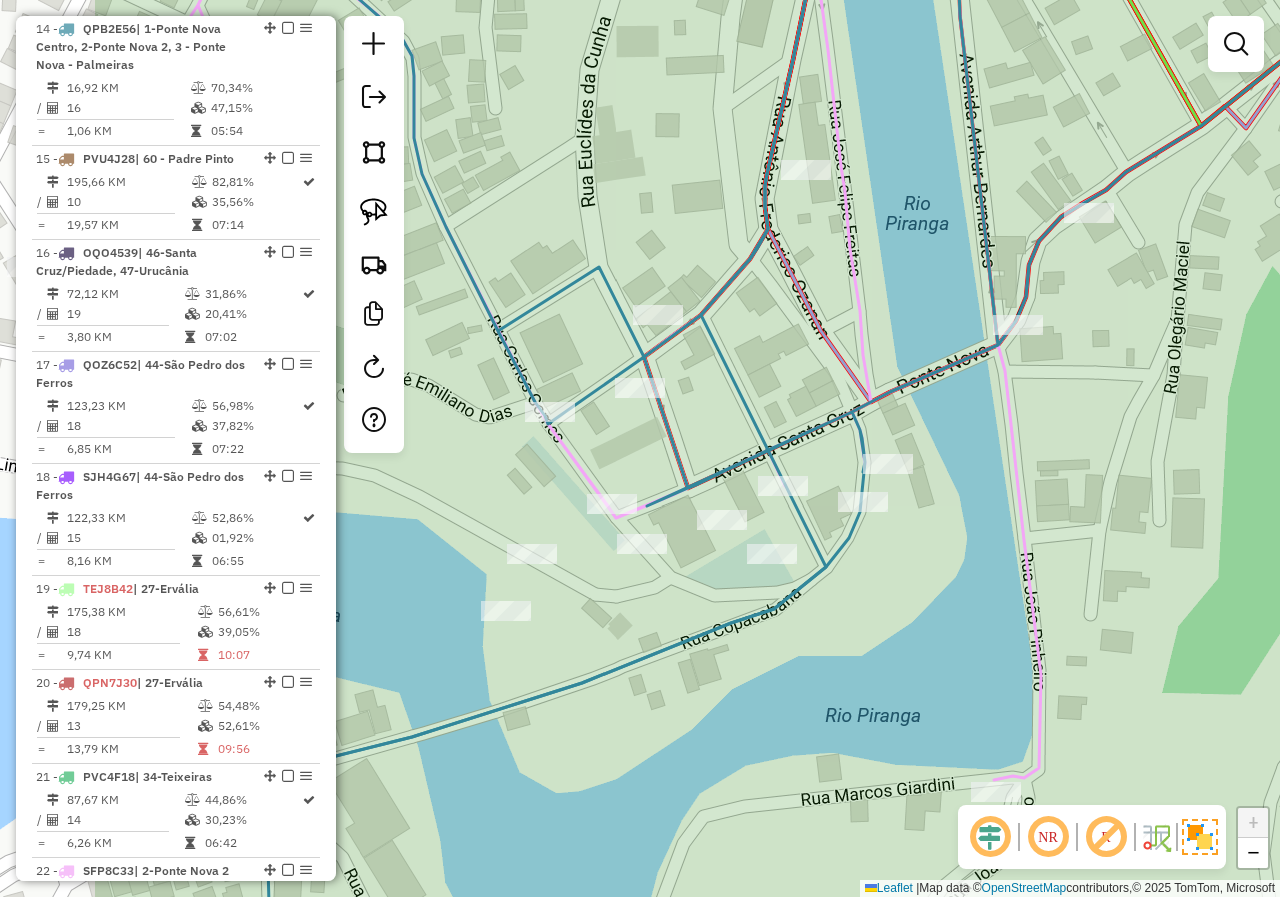 drag, startPoint x: 602, startPoint y: 556, endPoint x: 845, endPoint y: 612, distance: 249.3692 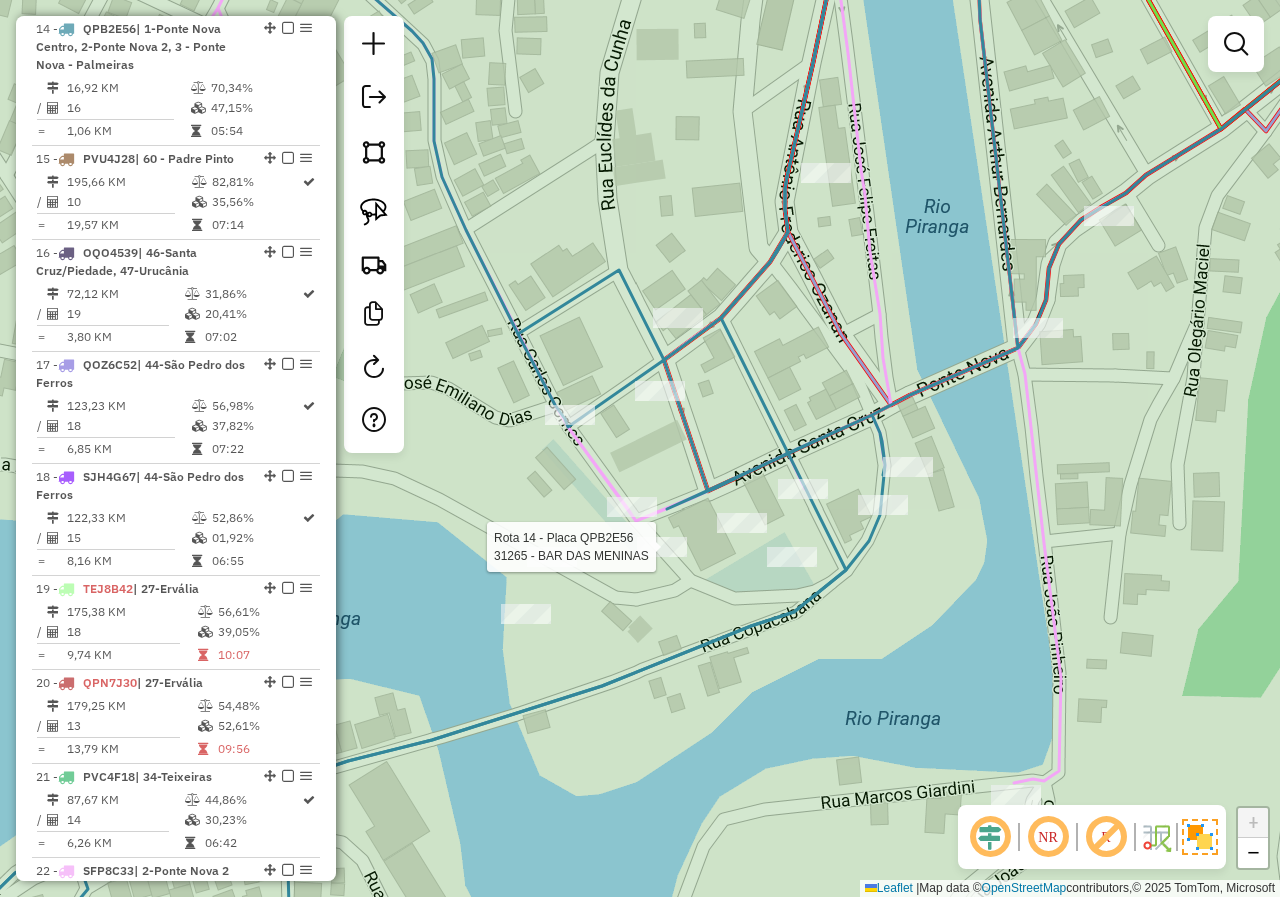 select on "*********" 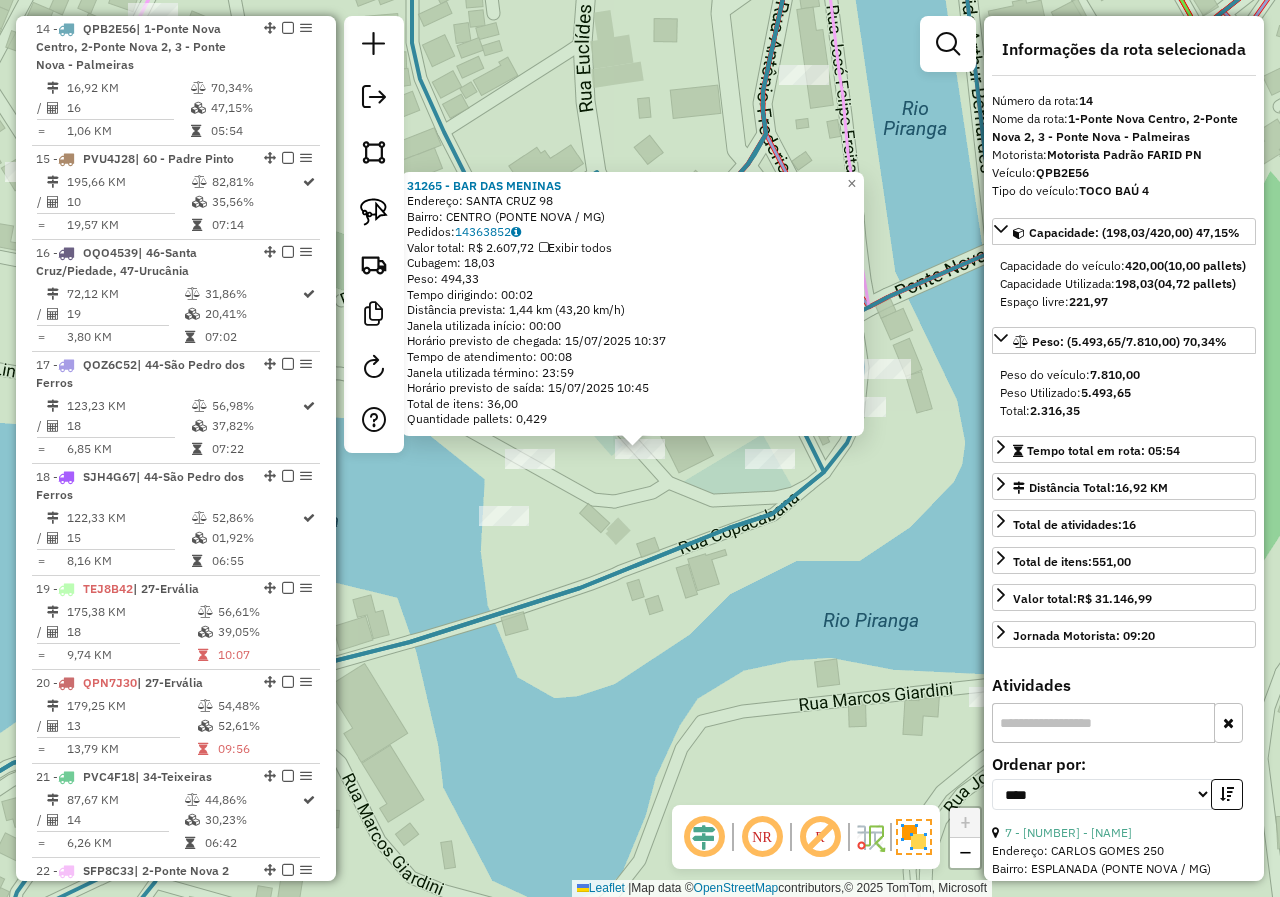 click on "[NUMBER] - [NAME]  Endereço:  [STREET] [NUMBER]   Bairro: [NEIGHBORHOOD] ([CITY] / [STATE])   Pedidos:  [ORDER_ID]   Valor total: R$ 2.607,72   Exibir todos   Cubagem: 18,03  Peso: 494,33  Tempo dirigindo: 00:02   Distância prevista: 1,44 km (43,20 km/h)   Janela utilizada início: 00:00   Horário previsto de chegada: 15/07/2025 10:37   Tempo de atendimento: 00:08   Janela utilizada término: 23:59   Horário previsto de saída: 15/07/2025 10:45   Total de itens: 36,00   Quantidade pallets: 0,429  × Janela de atendimento Grade de atendimento Capacidade Transportadoras Veículos Cliente Pedidos  Rotas Selecione os dias de semana para filtrar as janelas de atendimento  Seg   Ter   Qua   Qui   Sex   Sáb   Dom  Informe o período da janela de atendimento: De: Até:  Filtrar exatamente a janela do cliente  Considerar janela de atendimento padrão  Selecione os dias de semana para filtrar as grades de atendimento  Seg   Ter   Qua   Qui   Sex   Sáb   Dom   Considerar clientes sem dia de atendimento cadastrado  Clientes fora do dia de atendimento selecionado Filtrar as atividades entre os valores definidos abaixo:  Peso mínimo:  ****  Peso máximo:  ******  De:   Até:  +" 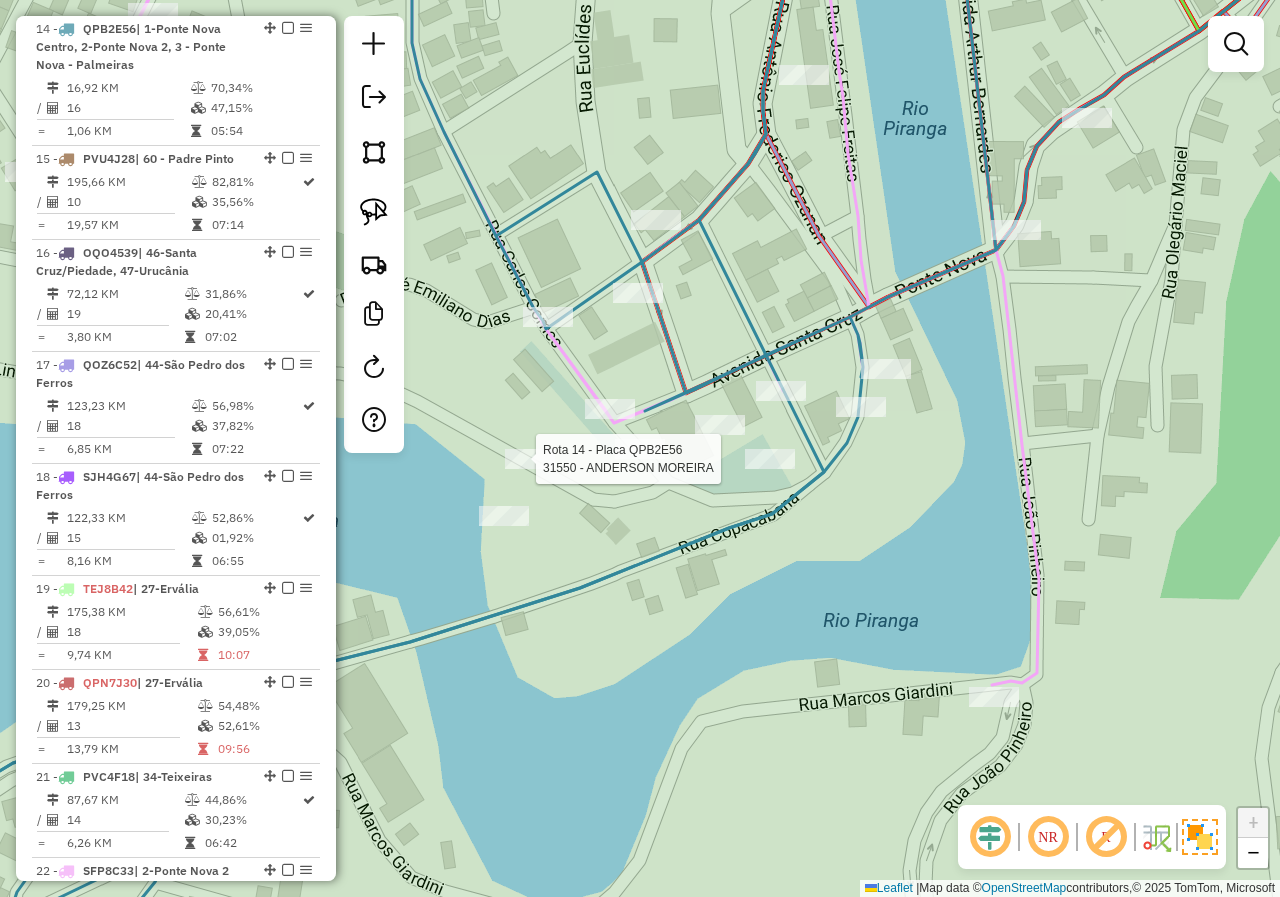 select on "*********" 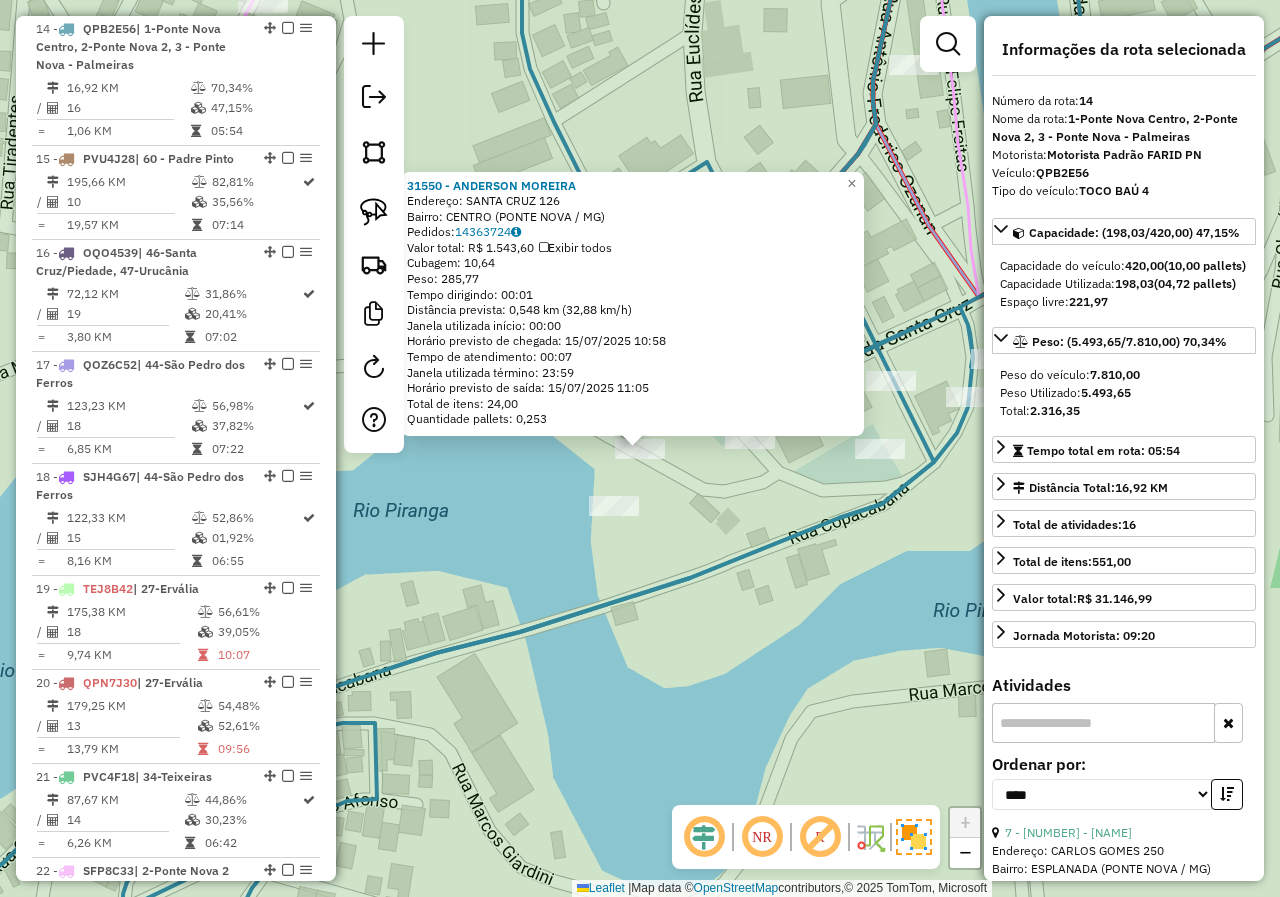 click on "[NUMBER] - [NAME]  Endereço:  [STREET] [NUMBER]   Bairro: [NEIGHBORHOOD] ([CITY] / [STATE])   Pedidos:  [ORDER_ID]   Valor total: R$ 1.543,60   Exibir todos   Cubagem: 10,64  Peso: 285,77  Tempo dirigindo: 00:01   Distância prevista: 0,548 km (32,88 km/h)   Janela utilizada início: 00:00   Horário previsto de chegada: 15/07/2025 10:58   Tempo de atendimento: 00:07   Janela utilizada término: 23:59   Horário previsto de saída: 15/07/2025 11:05   Total de itens: 24,00   Quantidade pallets: 0,253  × Janela de atendimento Grade de atendimento Capacidade Transportadoras Veículos Cliente Pedidos  Rotas Selecione os dias de semana para filtrar as janelas de atendimento  Seg   Ter   Qua   Qui   Sex   Sáb   Dom  Informe o período da janela de atendimento: De: Até:  Filtrar exatamente a janela do cliente  Considerar janela de atendimento padrão  Selecione os dias de semana para filtrar as grades de atendimento  Seg   Ter   Qua   Qui   Sex   Sáb   Dom   Considerar clientes sem dia de atendimento cadastrado  De:" 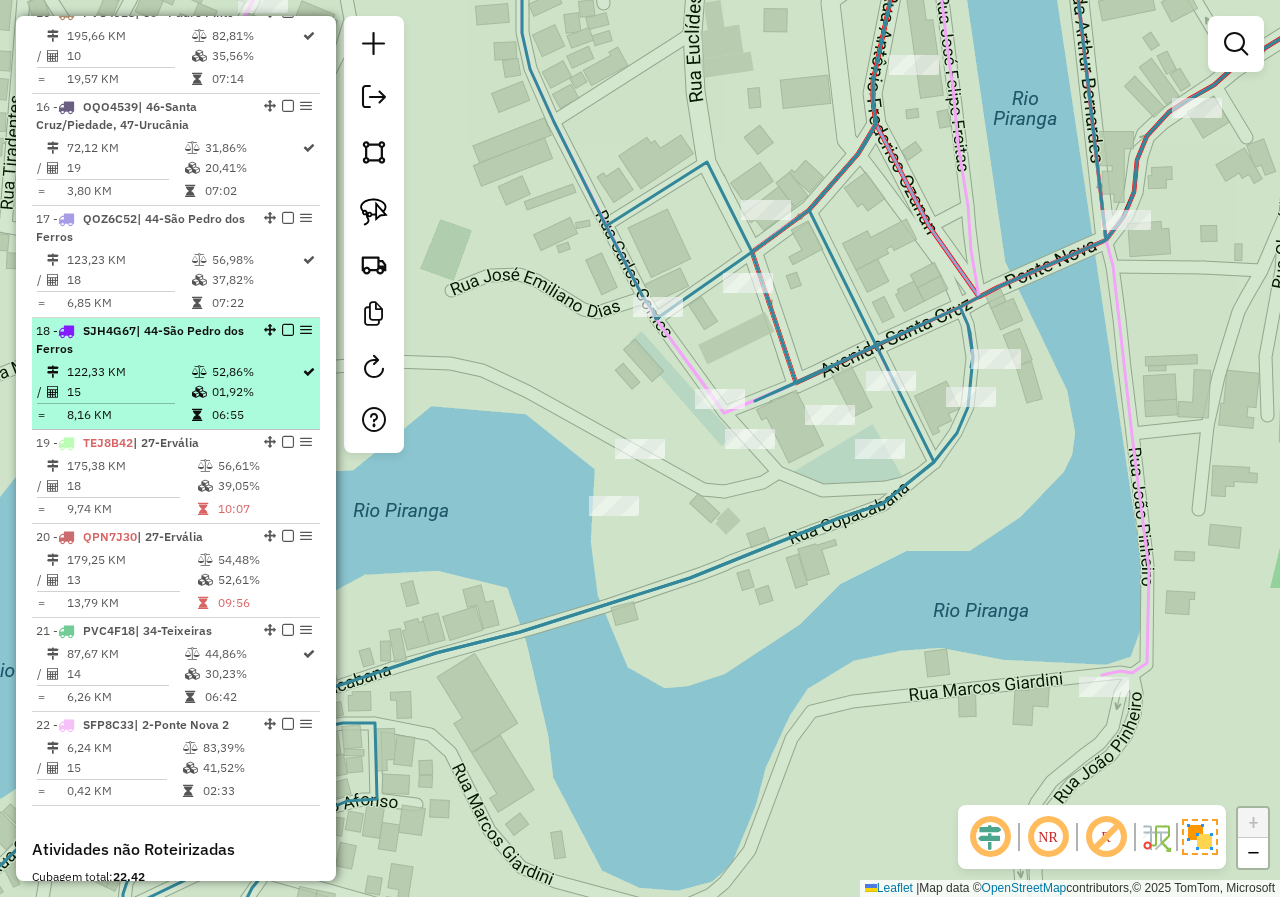 scroll, scrollTop: 2437, scrollLeft: 0, axis: vertical 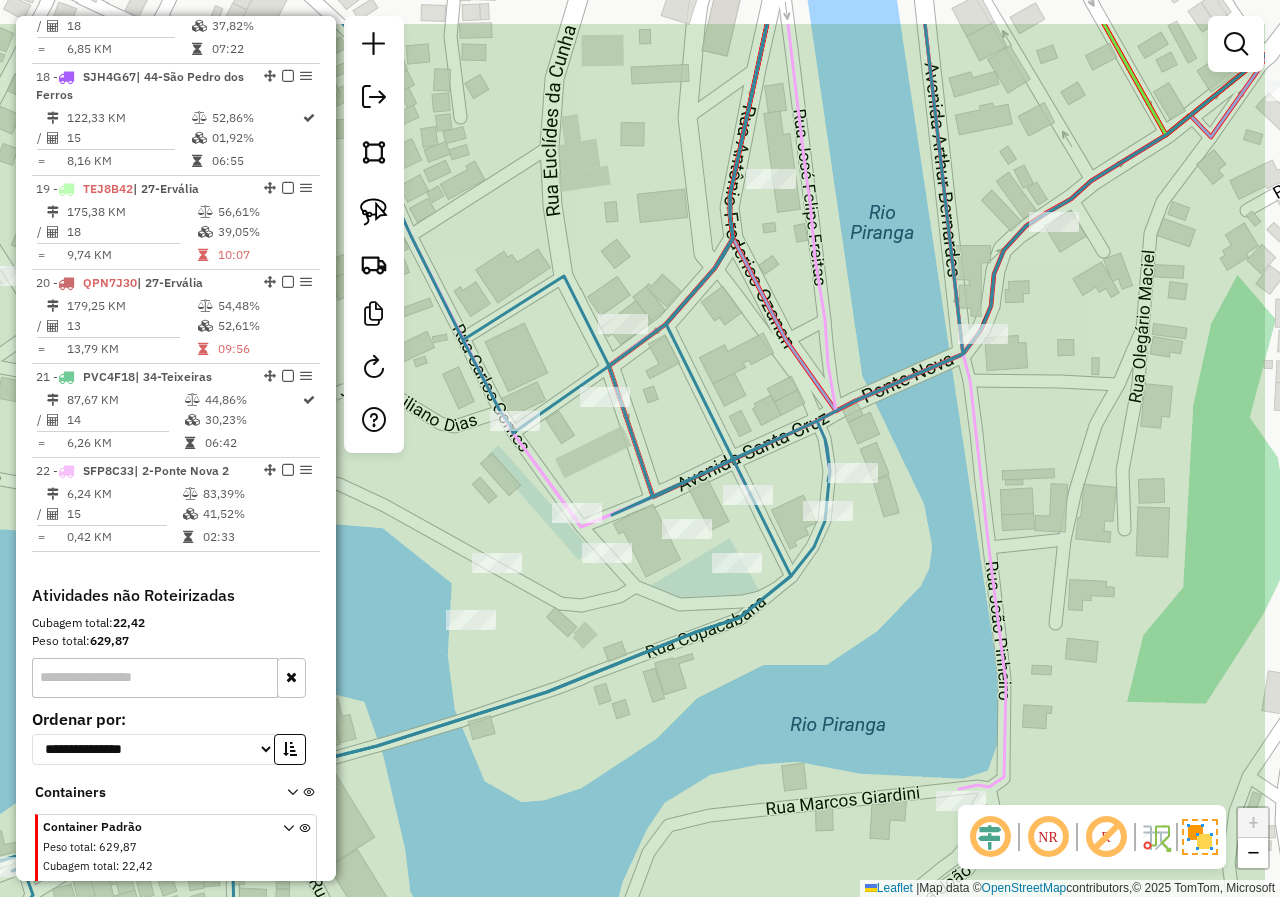 drag, startPoint x: 705, startPoint y: 514, endPoint x: 589, endPoint y: 620, distance: 157.13689 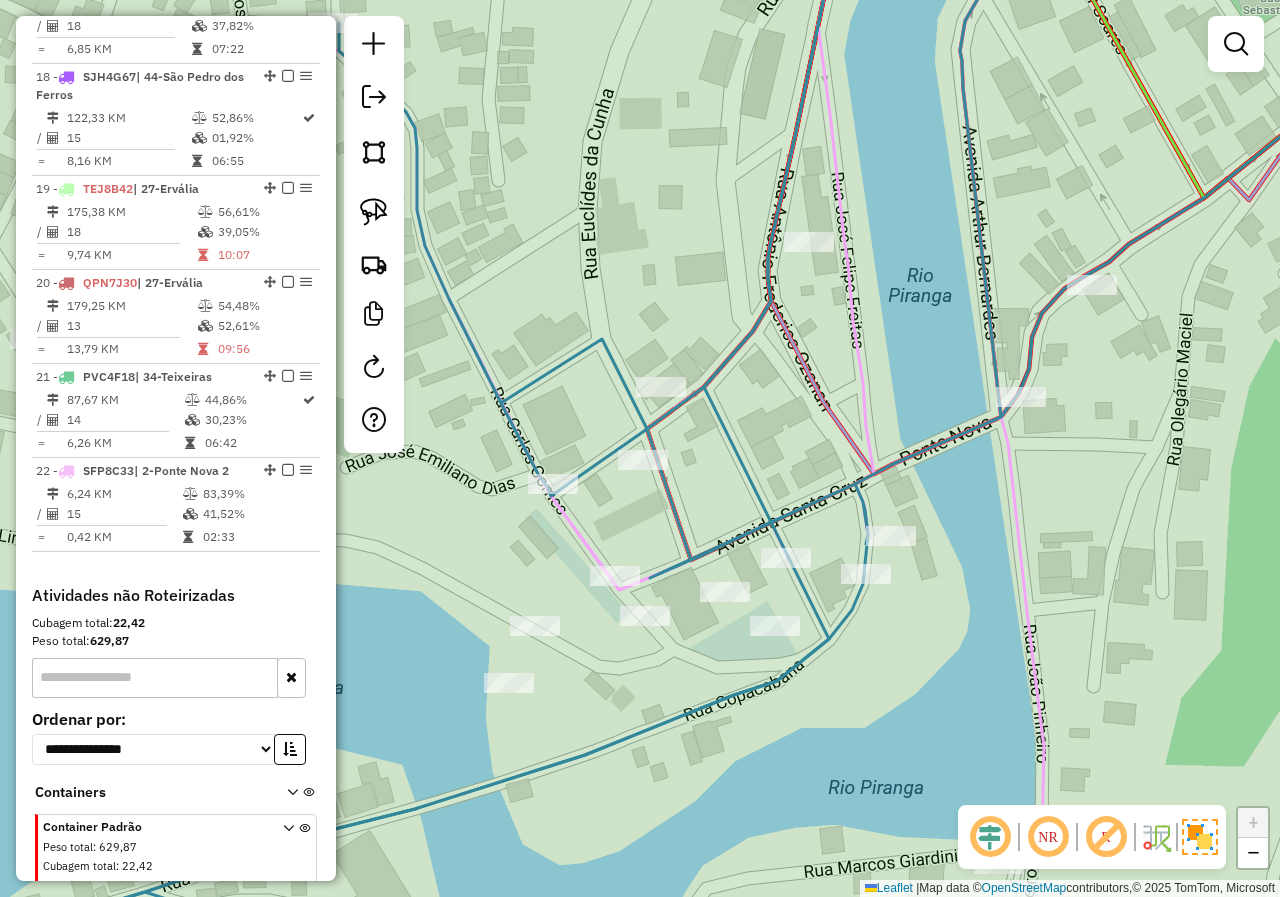 drag, startPoint x: 766, startPoint y: 437, endPoint x: 751, endPoint y: 480, distance: 45.54119 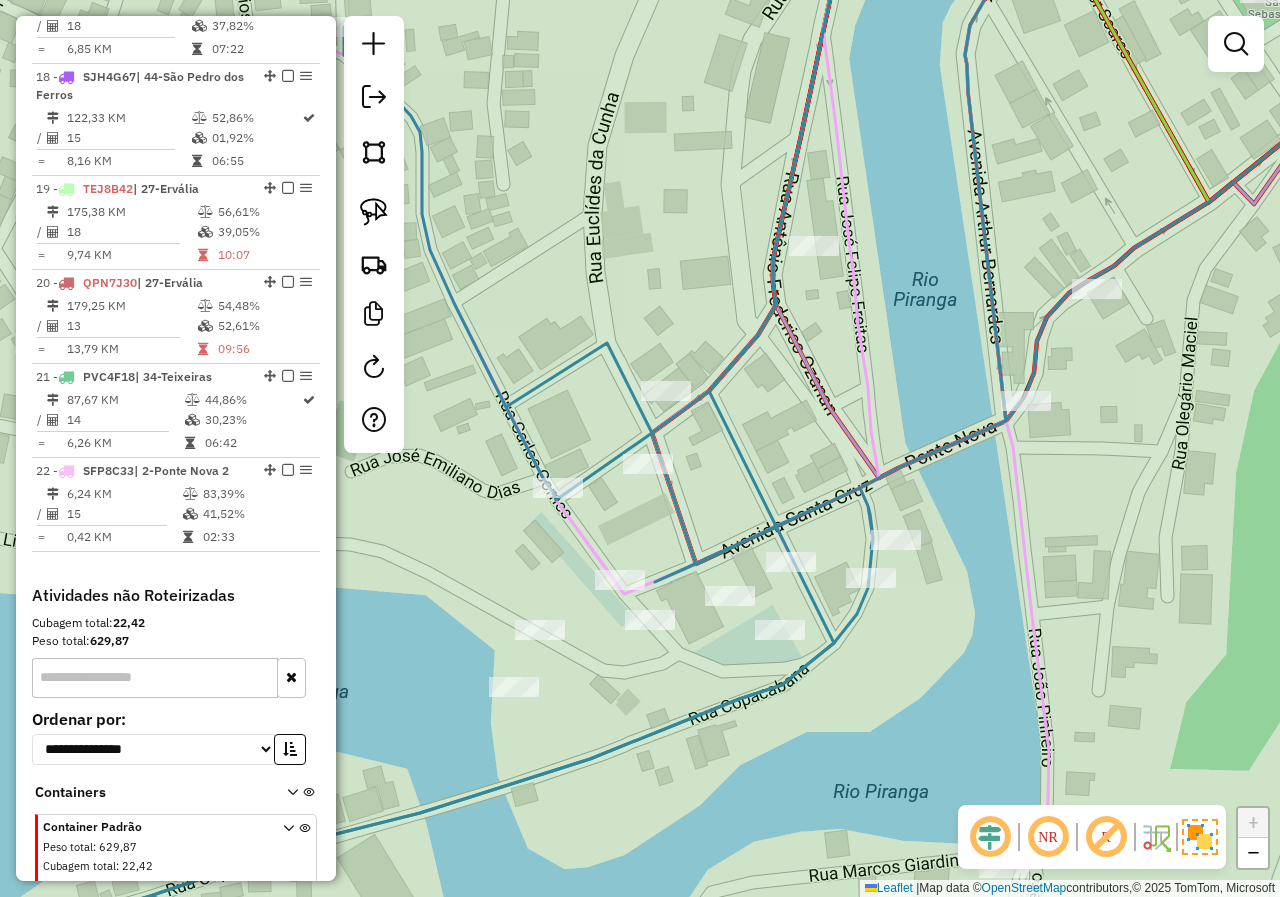 click on "Rota 22 - Placa SFP8C33  50360 - HOTEL BEIRA RIO LTDA Janela de atendimento Grade de atendimento Capacidade Transportadoras Veículos Cliente Pedidos  Rotas Selecione os dias de semana para filtrar as janelas de atendimento  Seg   Ter   Qua   Qui   Sex   Sáb   Dom  Informe o período da janela de atendimento: De: Até:  Filtrar exatamente a janela do cliente  Considerar janela de atendimento padrão  Selecione os dias de semana para filtrar as grades de atendimento  Seg   Ter   Qua   Qui   Sex   Sáb   Dom   Considerar clientes sem dia de atendimento cadastrado  Clientes fora do dia de atendimento selecionado Filtrar as atividades entre os valores definidos abaixo:  Peso mínimo:   Peso máximo:   Cubagem mínima:   Cubagem máxima:   De:   Até:  Filtrar as atividades entre o tempo de atendimento definido abaixo:  De:   Até:   Considerar capacidade total dos clientes não roteirizados Transportadora: Selecione um ou mais itens Tipo de veículo: Selecione um ou mais itens Veículo: Motorista: Nome: Rótulo:" 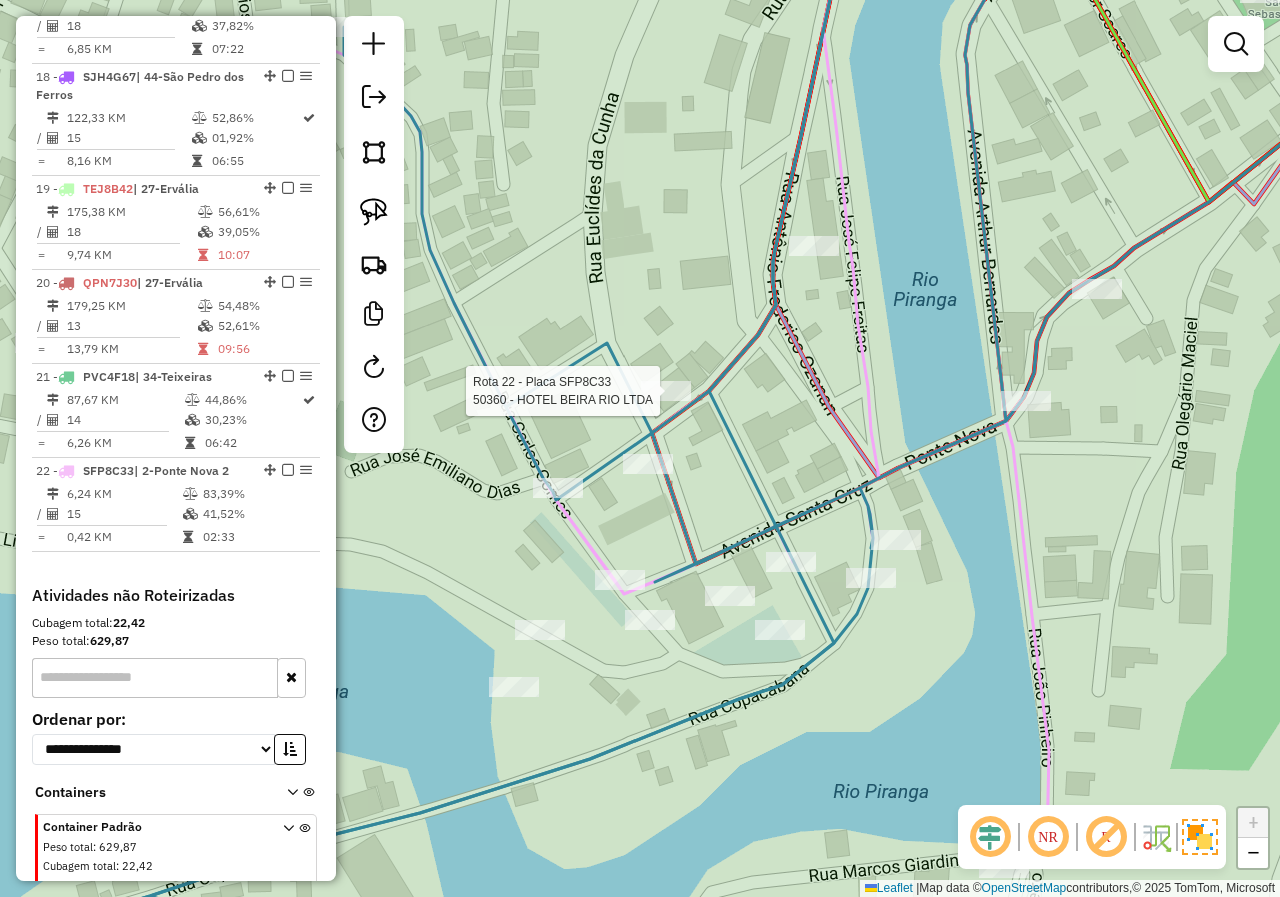 click 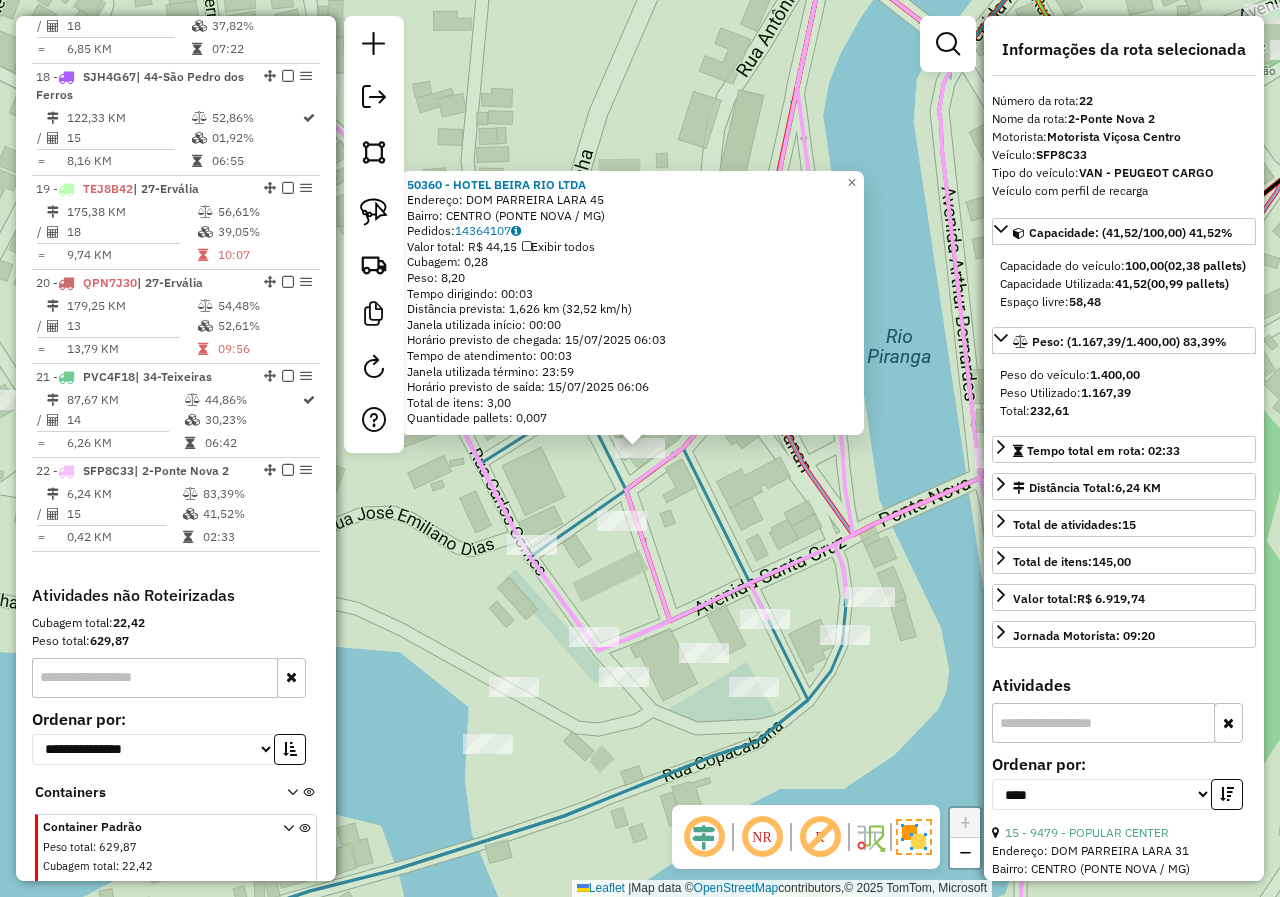 scroll, scrollTop: 2502, scrollLeft: 0, axis: vertical 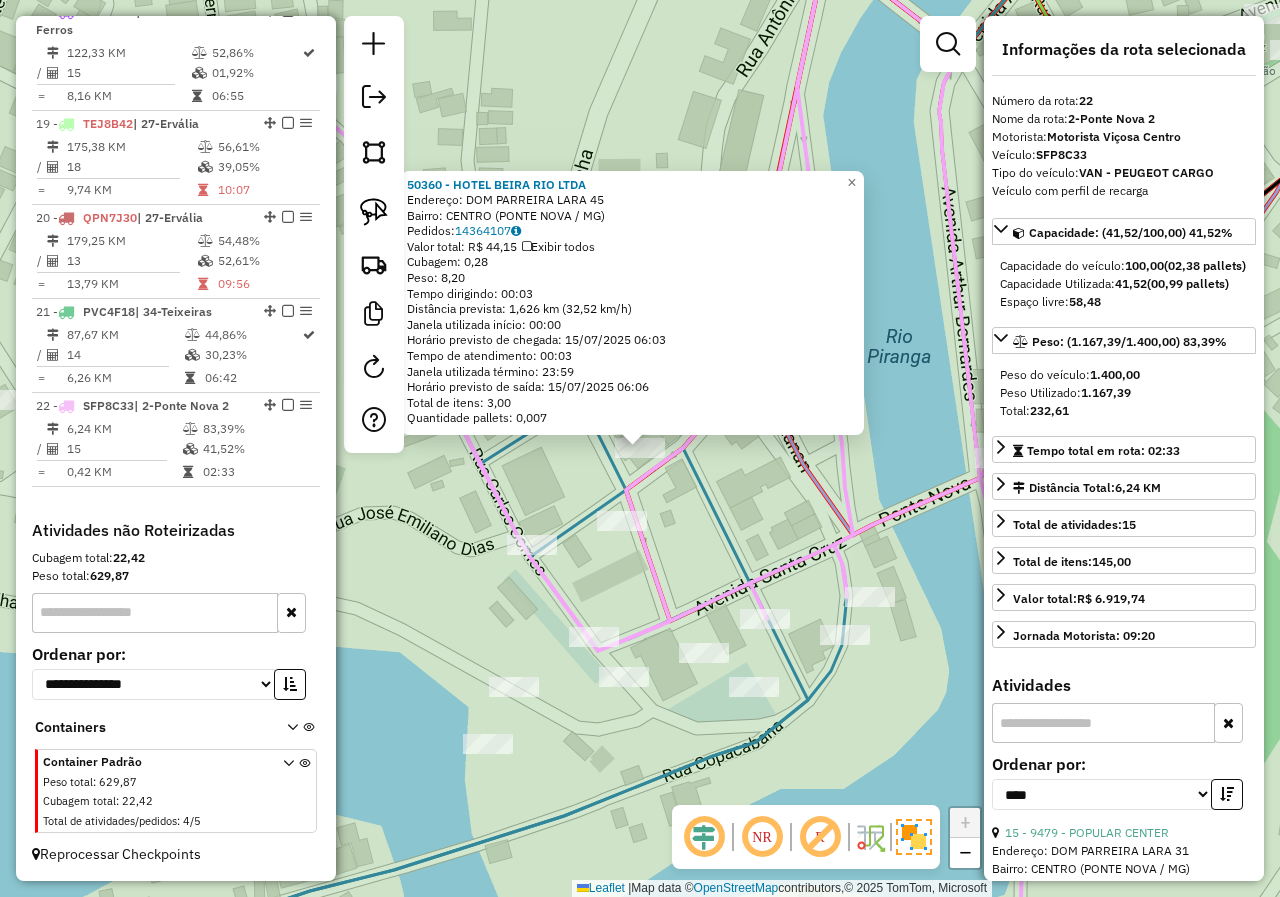 click 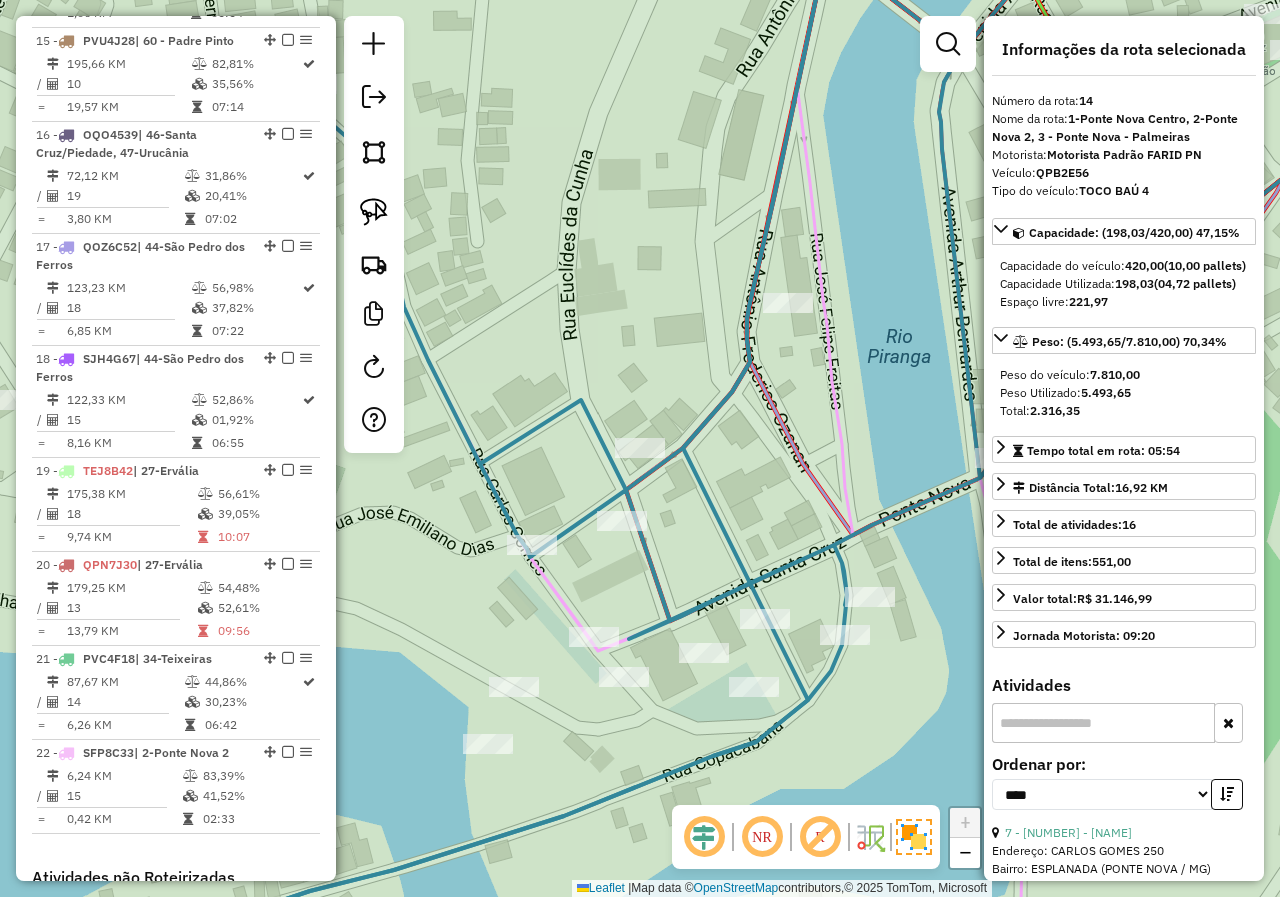 scroll, scrollTop: 2037, scrollLeft: 0, axis: vertical 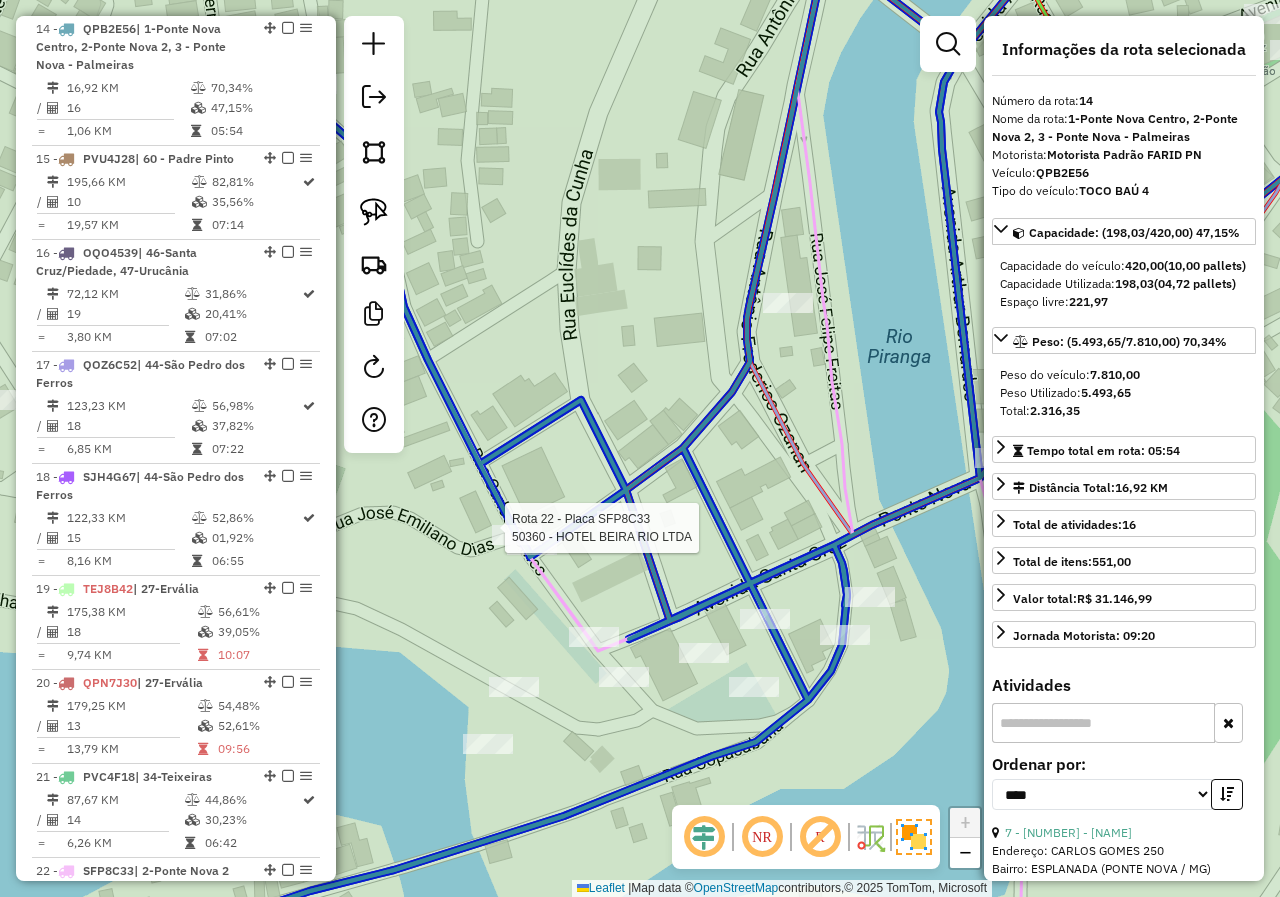 click on "Rota 22 - Placa SFP8C33  50360 - HOTEL BEIRA RIO LTDA" 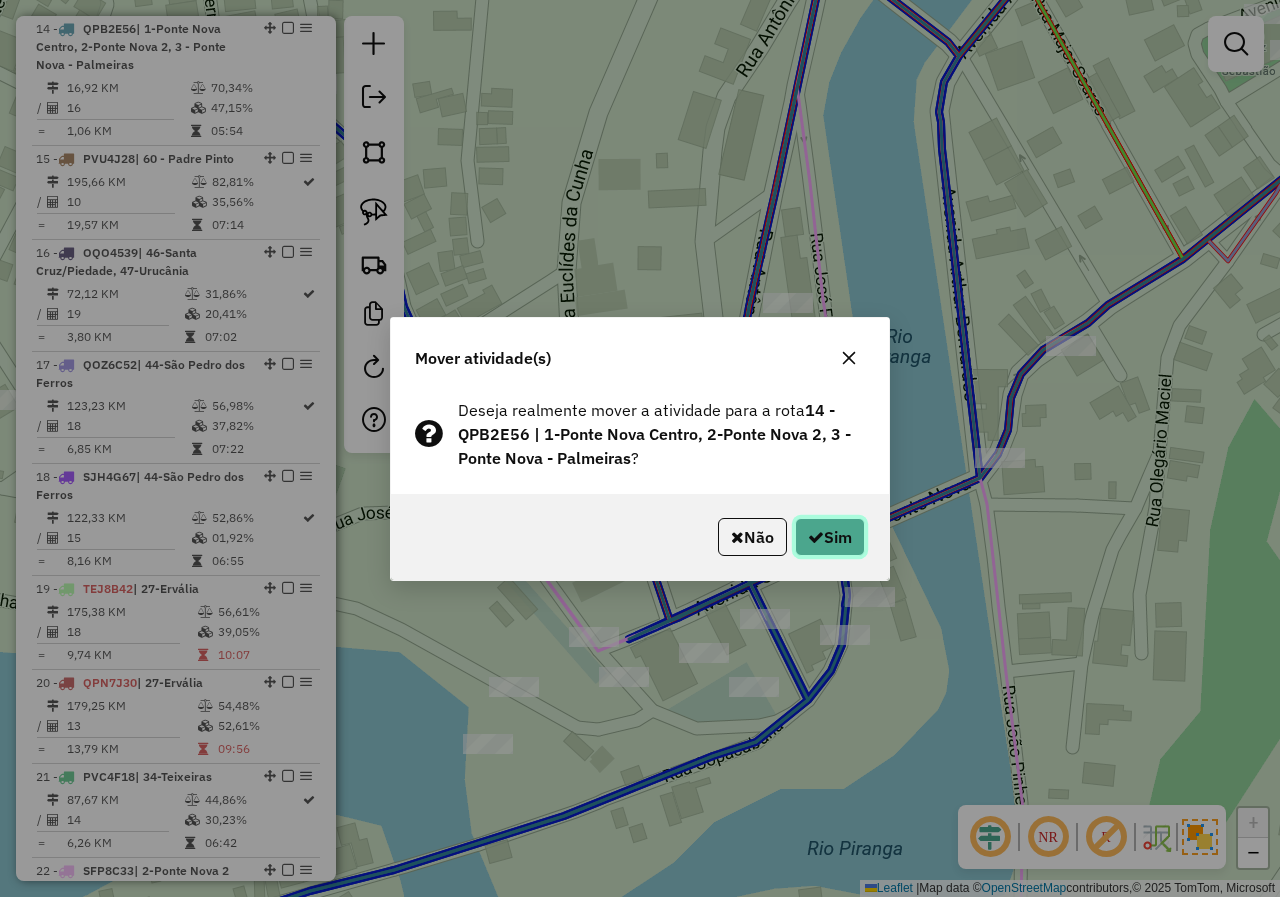 click on "Sim" 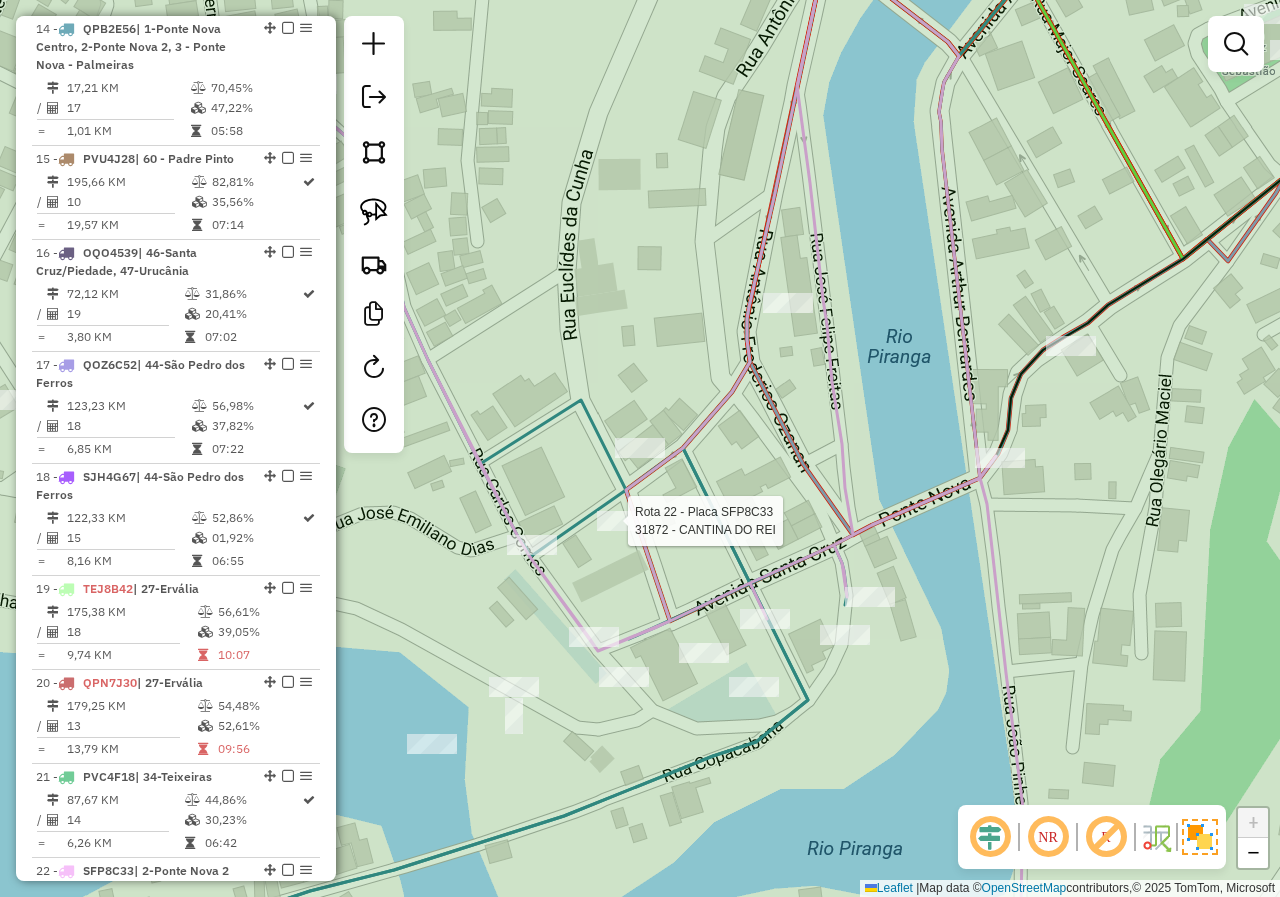 select on "*********" 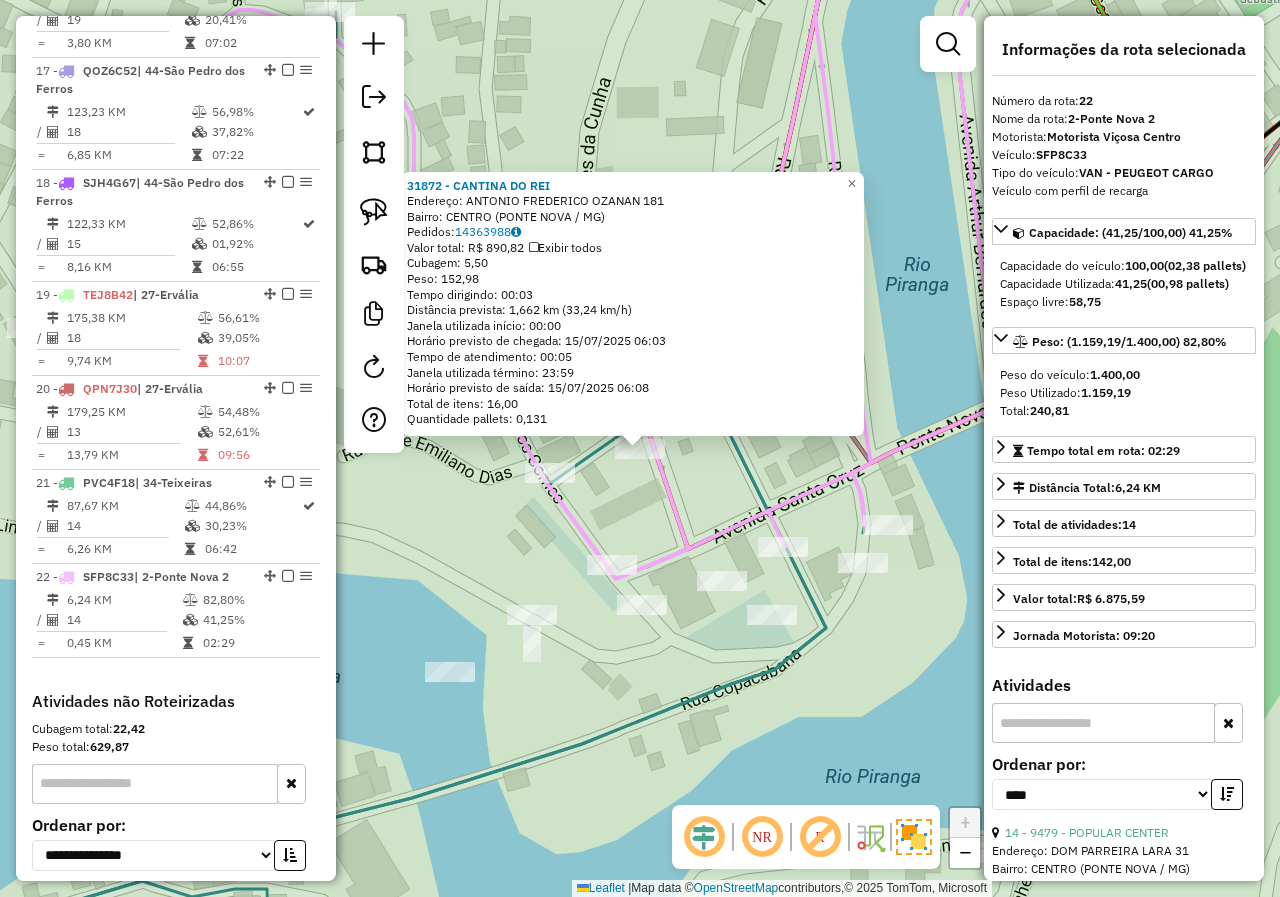 scroll, scrollTop: 2502, scrollLeft: 0, axis: vertical 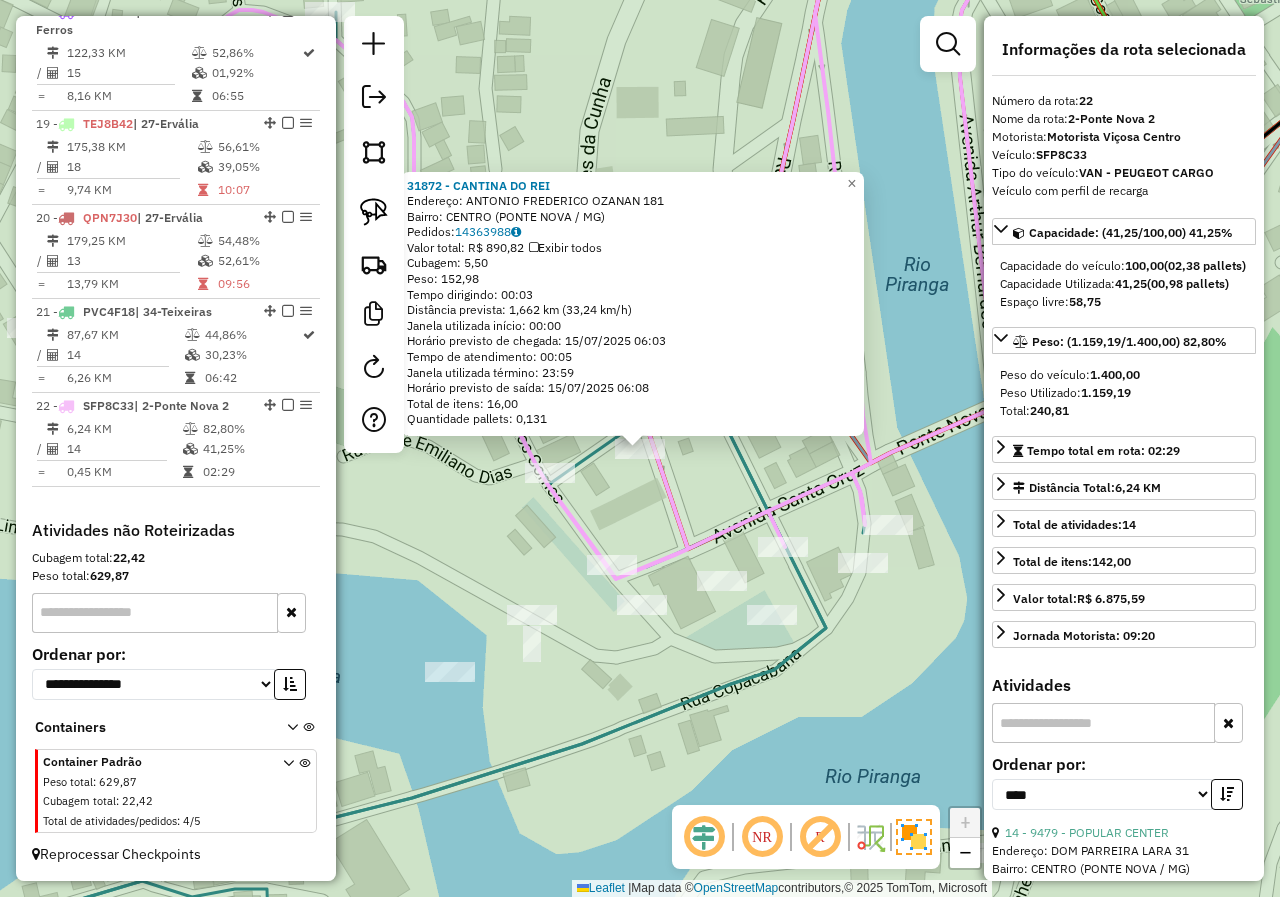 click on "31872 - CANTINA DO REI  Endereço:  ANTONIO FREDERICO OZANAN 181   Bairro: CENTRO ([CITY] / [STATE])   Pedidos:  14363988   Valor total: R$ 890,82   Exibir todos   Cubagem: 5,50  Peso: 152,98  Tempo dirigindo: 00:03   Distância prevista: 1,662 km (33,24 km/h)   Janela utilizada início: 00:00   Horário previsto de chegada: 15/07/2025 06:03   Tempo de atendimento: 00:05   Janela utilizada término: 23:59   Horário previsto de saída: 15/07/2025 06:08   Total de itens: 16,00   Quantidade pallets: 0,131  × Janela de atendimento Grade de atendimento Capacidade Transportadoras Veículos Cliente Pedidos  Rotas Selecione os dias de semana para filtrar as janelas de atendimento  Seg   Ter   Qua   Qui   Sex   Sáb   Dom  Informe o período da janela de atendimento: De: Até:  Filtrar exatamente a janela do cliente  Considerar janela de atendimento padrão  Selecione os dias de semana para filtrar as grades de atendimento  Seg   Ter   Qua   Qui   Sex   Sáb   Dom   Clientes fora do dia de atendimento selecionado De:" 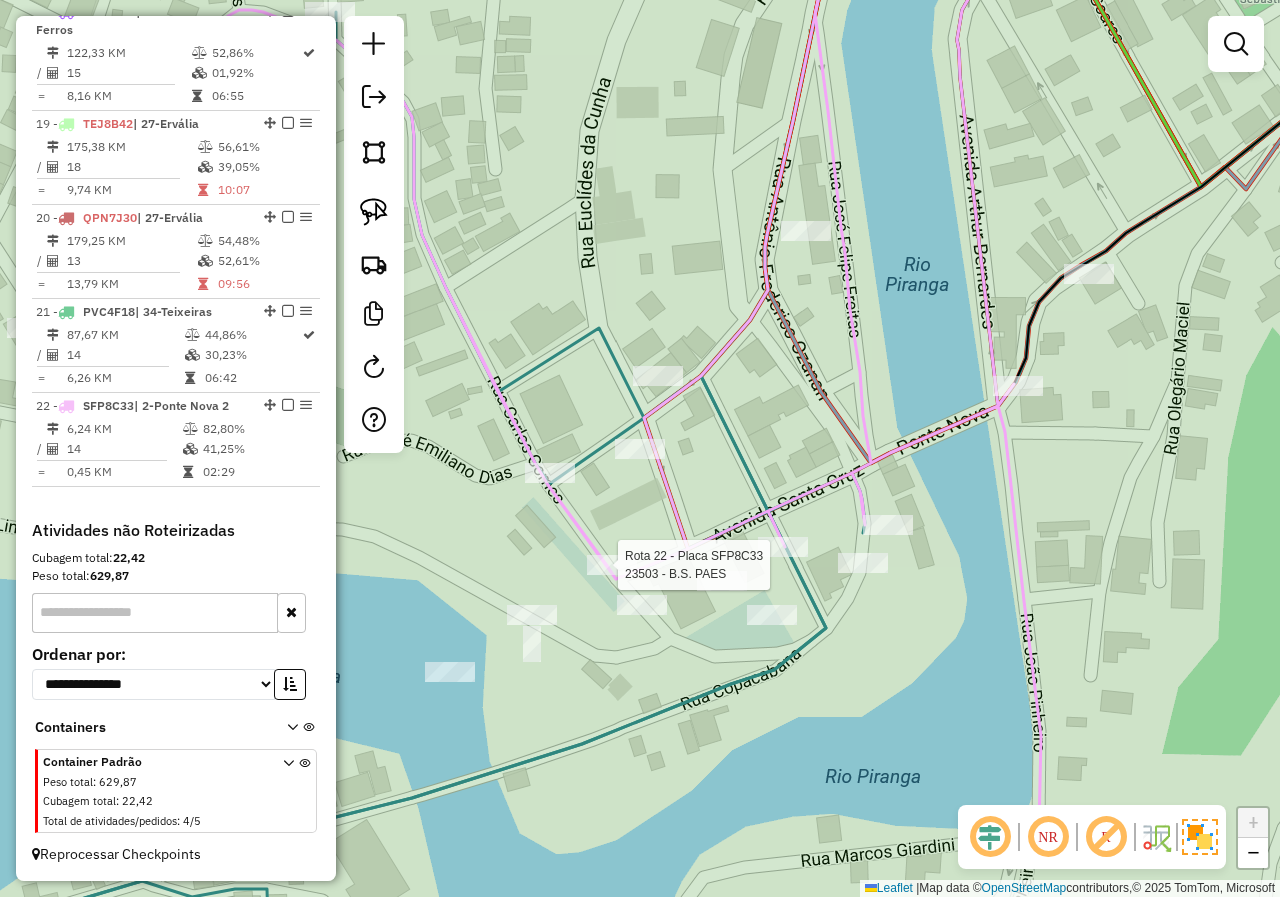 select on "*********" 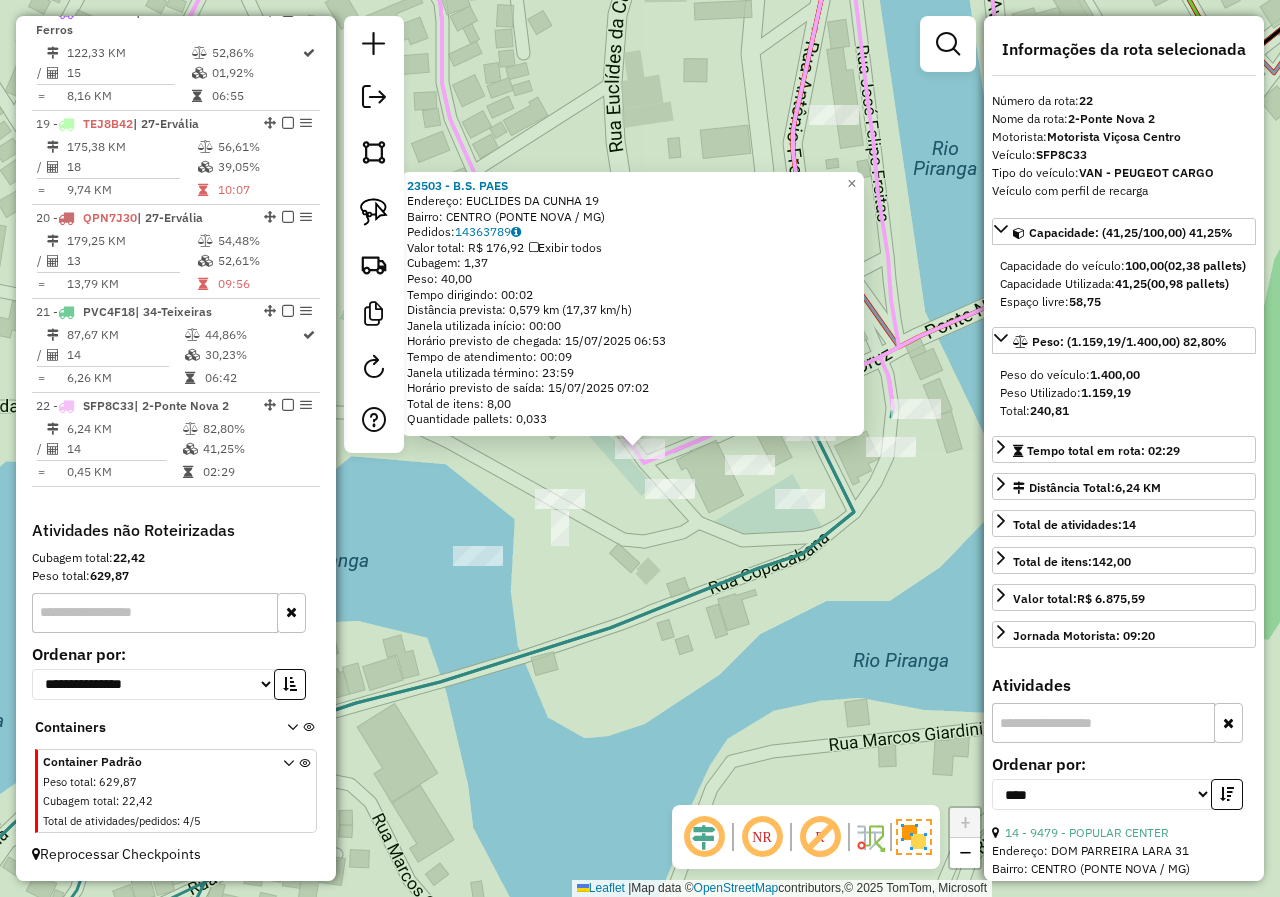 click on "23503 - B.S. PAES  Endereço:  EUCLIDES DA CUNHA 19   Bairro: CENTRO ([CITY] / [STATE])   Pedidos:  14363789   Valor total: R$ 176,92   Exibir todos   Cubagem: 1,37  Peso: 40,00  Tempo dirigindo: 00:02   Distância prevista: 0,579 km (17,37 km/h)   Janela utilizada início: 00:00   Horário previsto de chegada: 15/07/2025 06:53   Tempo de atendimento: 00:09   Janela utilizada término: 23:59   Horário previsto de saída: 15/07/2025 07:02   Total de itens: 8,00   Quantidade pallets: 0,033  × Janela de atendimento Grade de atendimento Capacidade Transportadoras Veículos Cliente Pedidos  Rotas Selecione os dias de semana para filtrar as janelas de atendimento  Seg   Ter   Qua   Qui   Sex   Sáb   Dom  Informe o período da janela de atendimento: De: Até:  Filtrar exatamente a janela do cliente  Considerar janela de atendimento padrão  Selecione os dias de semana para filtrar as grades de atendimento  Seg   Ter   Qua   Qui   Sex   Sáb   Dom   Considerar clientes sem dia de atendimento cadastrado  De:   De:" 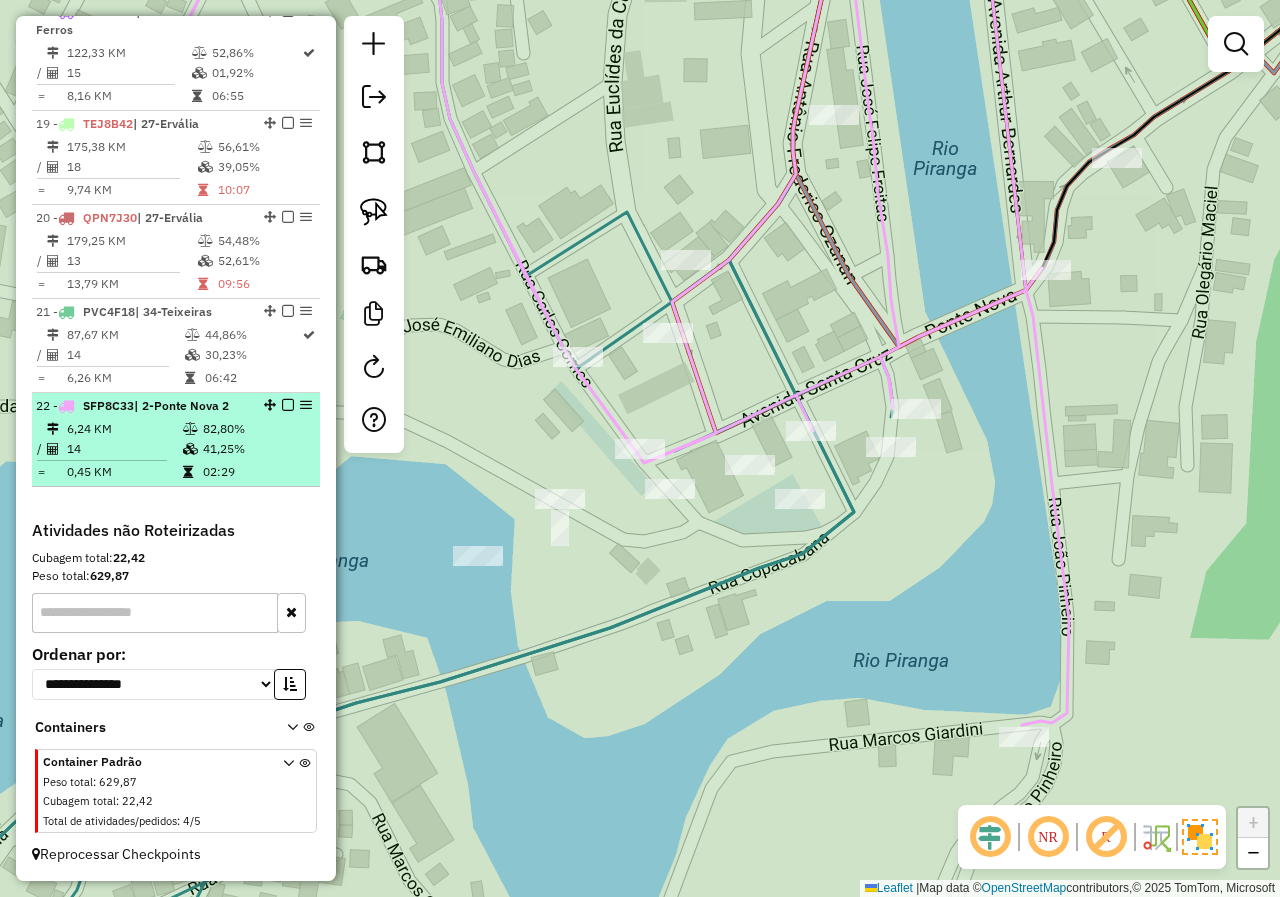 click on "22 -       SFP8C33   | 2-Ponte Nova 2  6,24 KM   82,80%  /  14   41,25%     =  0,45 KM   02:29" at bounding box center [176, 440] 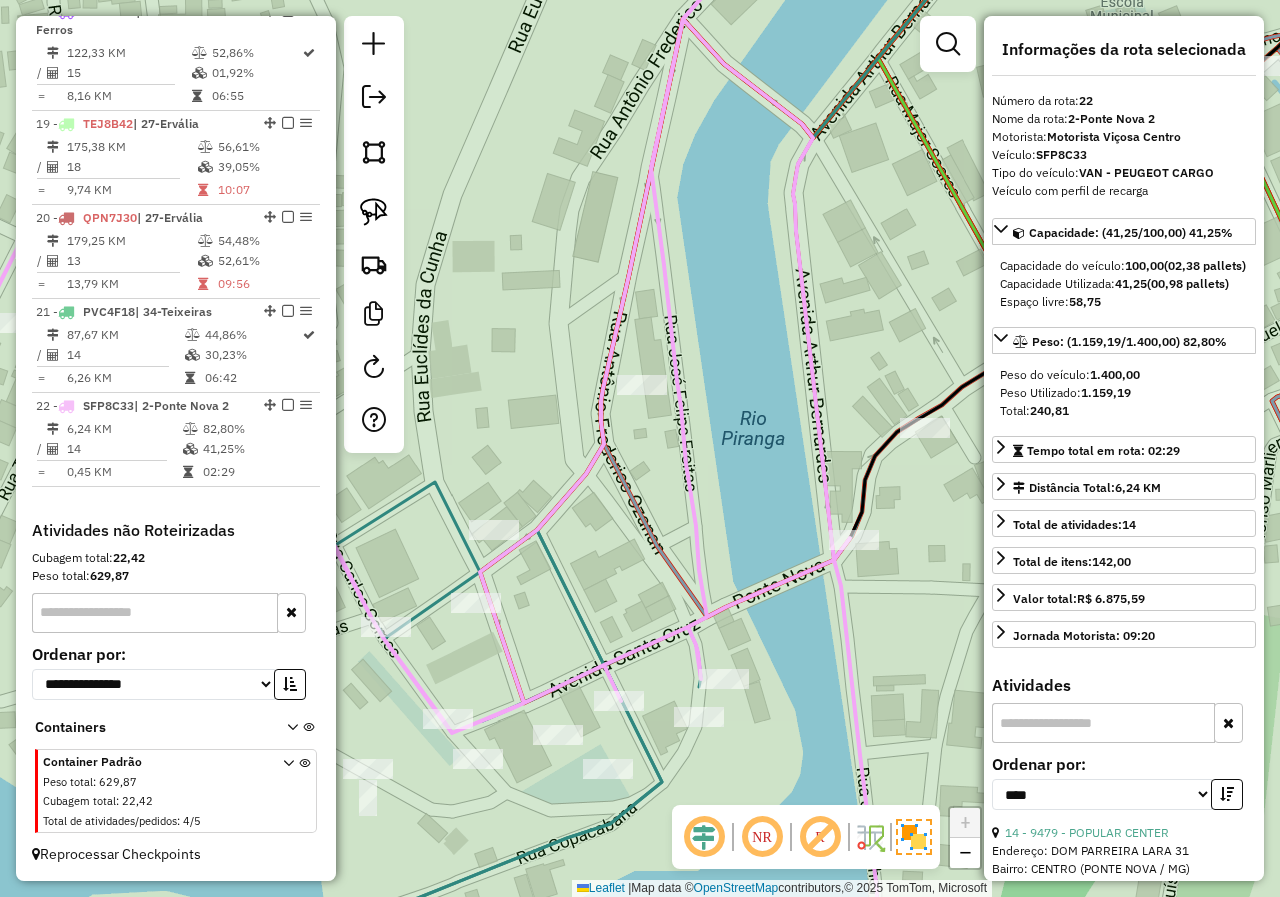 drag, startPoint x: 491, startPoint y: 587, endPoint x: 609, endPoint y: 512, distance: 139.81773 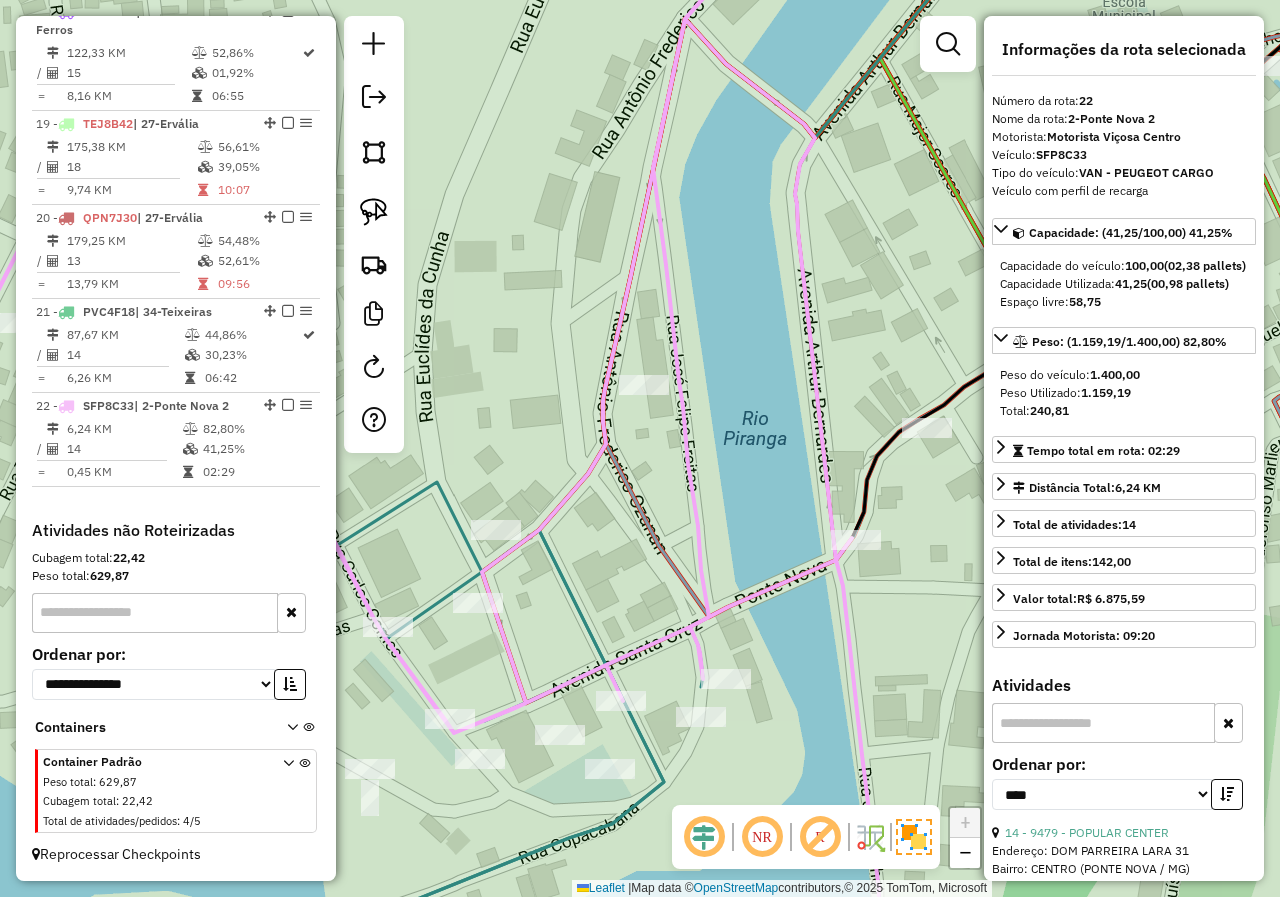 click on "Janela de atendimento Grade de atendimento Capacidade Transportadoras Veículos Cliente Pedidos  Rotas Selecione os dias de semana para filtrar as janelas de atendimento  Seg   Ter   Qua   Qui   Sex   Sáb   Dom  Informe o período da janela de atendimento: De: Até:  Filtrar exatamente a janela do cliente  Considerar janela de atendimento padrão  Selecione os dias de semana para filtrar as grades de atendimento  Seg   Ter   Qua   Qui   Sex   Sáb   Dom   Considerar clientes sem dia de atendimento cadastrado  Clientes fora do dia de atendimento selecionado Filtrar as atividades entre os valores definidos abaixo:  Peso mínimo:   Peso máximo:   Cubagem mínima:   Cubagem máxima:   De:   Até:  Filtrar as atividades entre o tempo de atendimento definido abaixo:  De:   Até:   Considerar capacidade total dos clientes não roteirizados Transportadora: Selecione um ou mais itens Tipo de veículo: Selecione um ou mais itens Veículo: Selecione um ou mais itens Motorista: Selecione um ou mais itens Nome: Rótulo:" 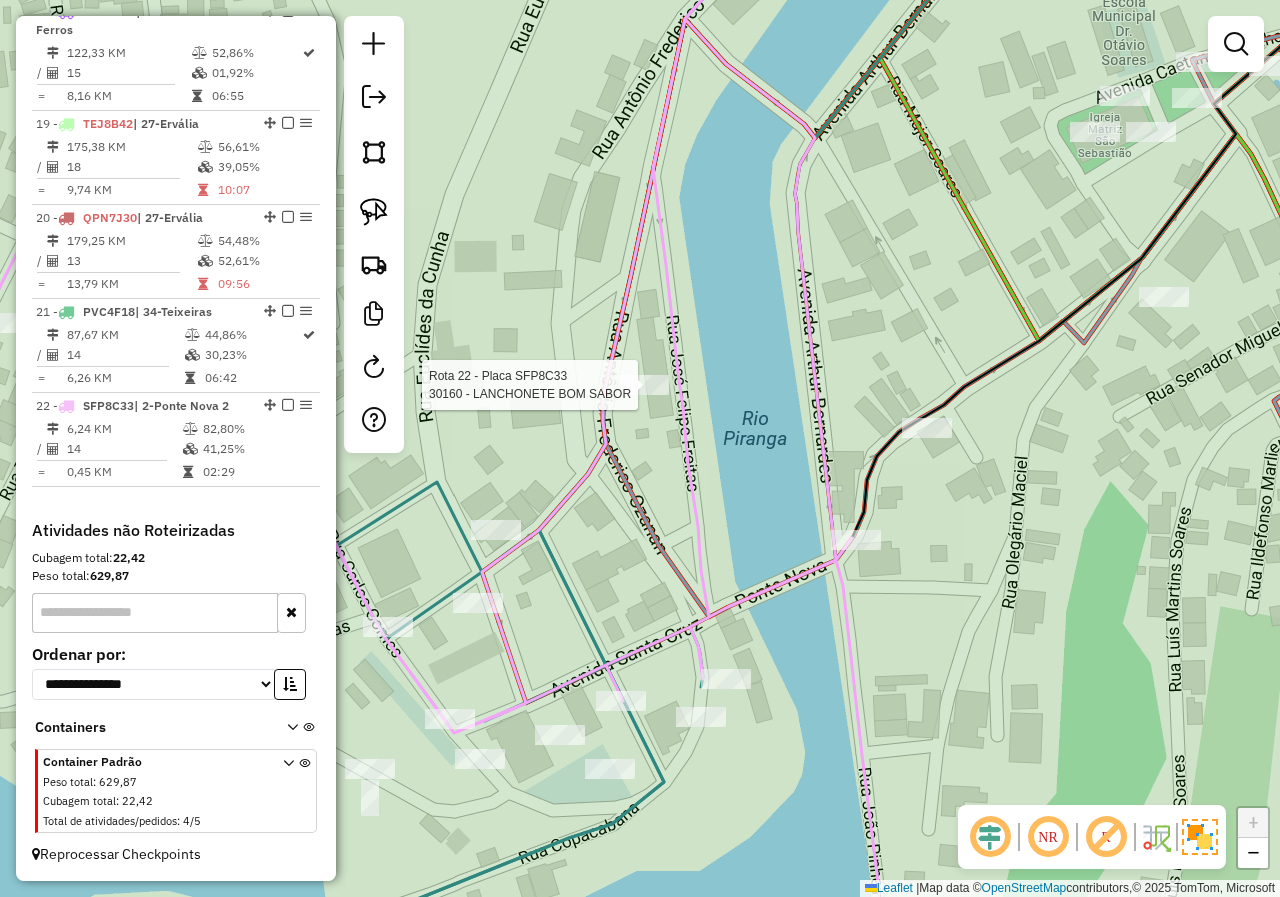 select on "*********" 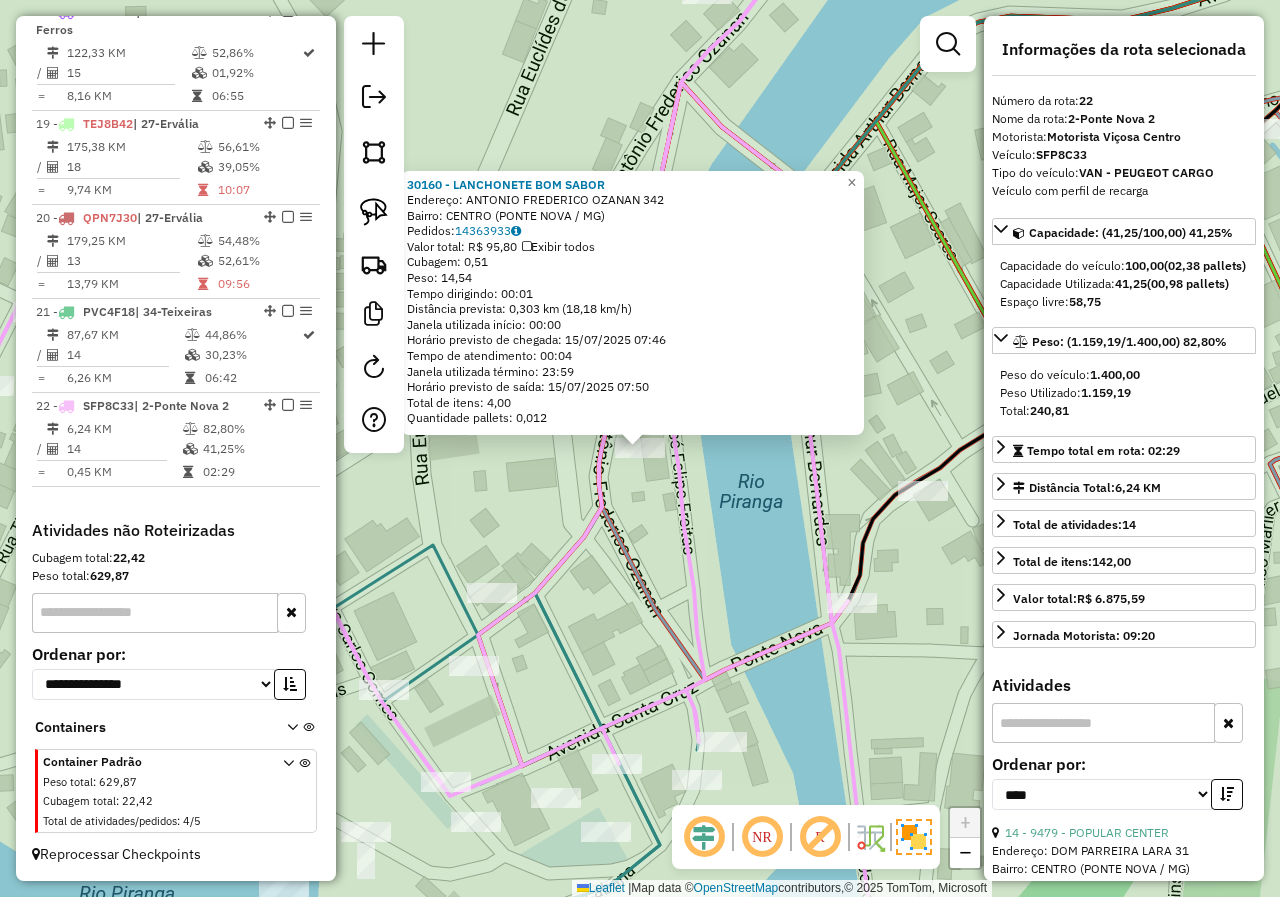 drag, startPoint x: 565, startPoint y: 579, endPoint x: 621, endPoint y: 501, distance: 96.02083 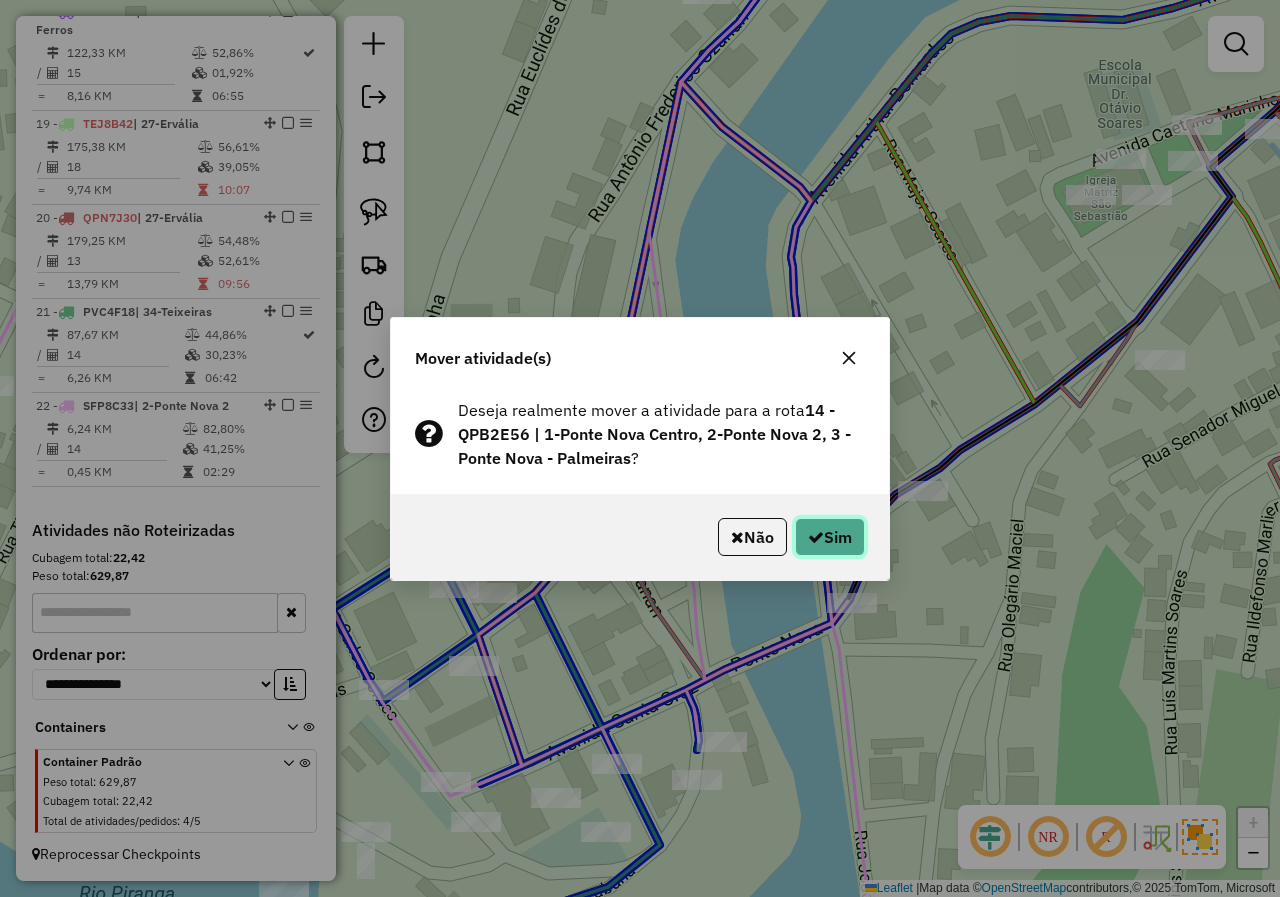 click on "Sim" 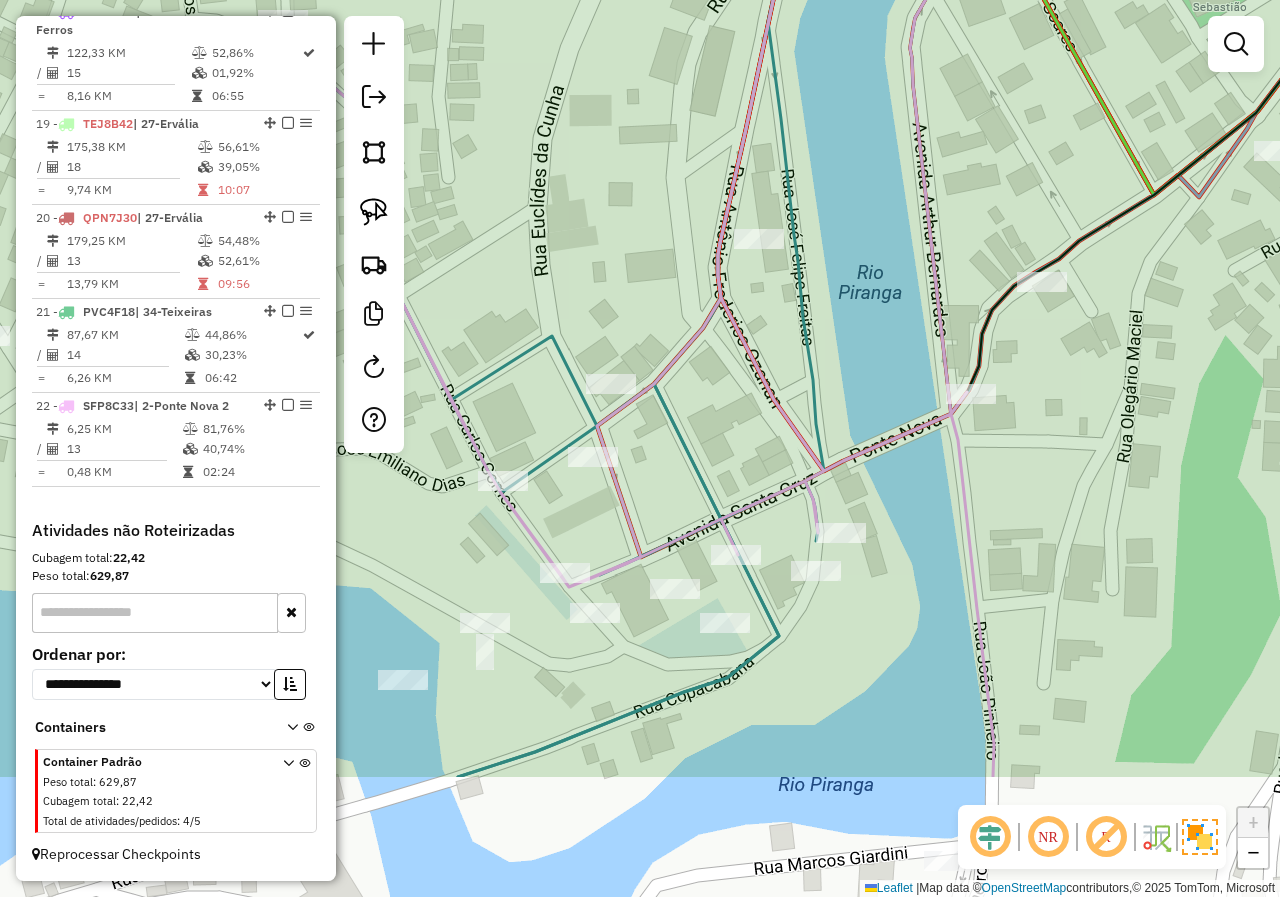 drag, startPoint x: 623, startPoint y: 670, endPoint x: 742, endPoint y: 461, distance: 240.50363 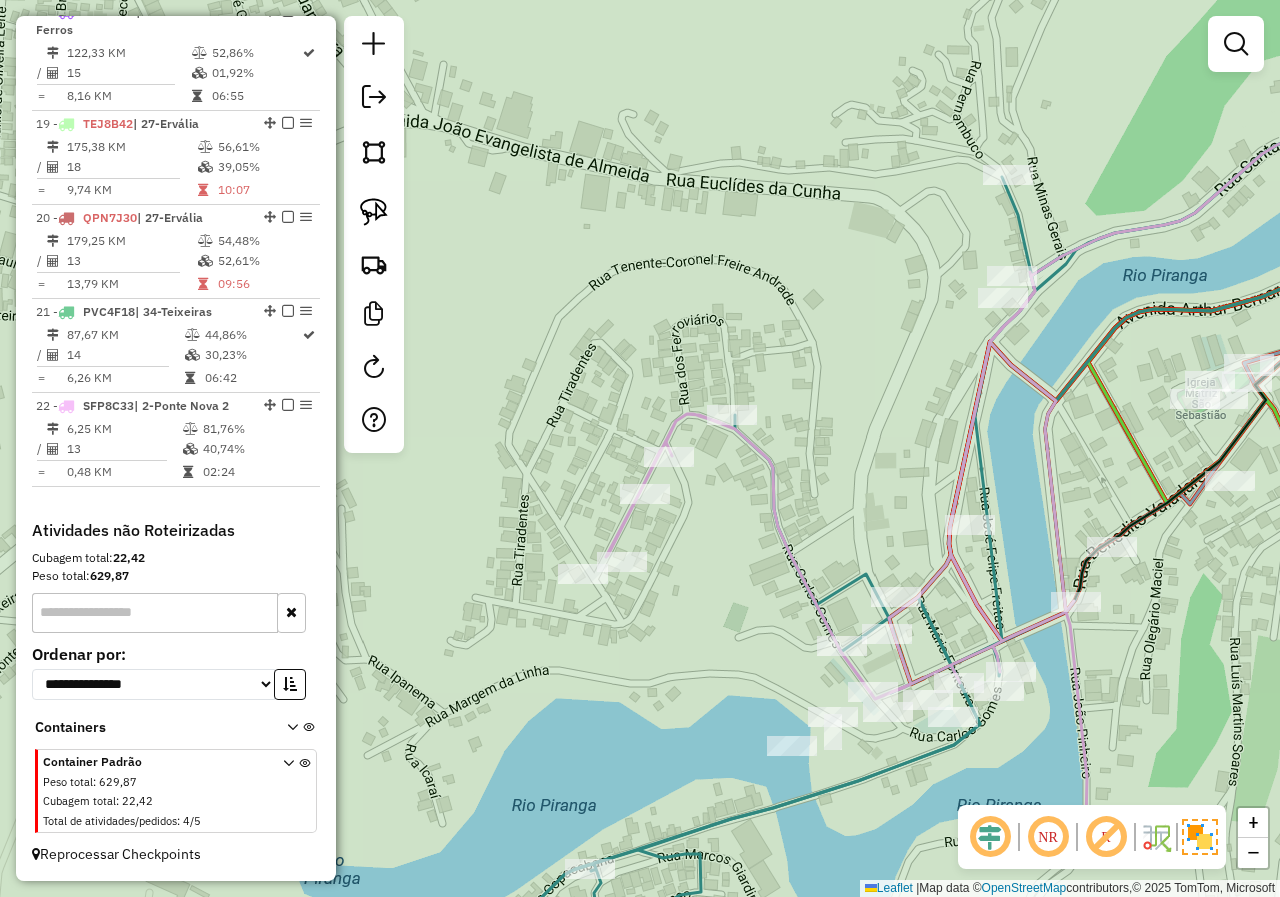 drag, startPoint x: 667, startPoint y: 517, endPoint x: 671, endPoint y: 608, distance: 91.08787 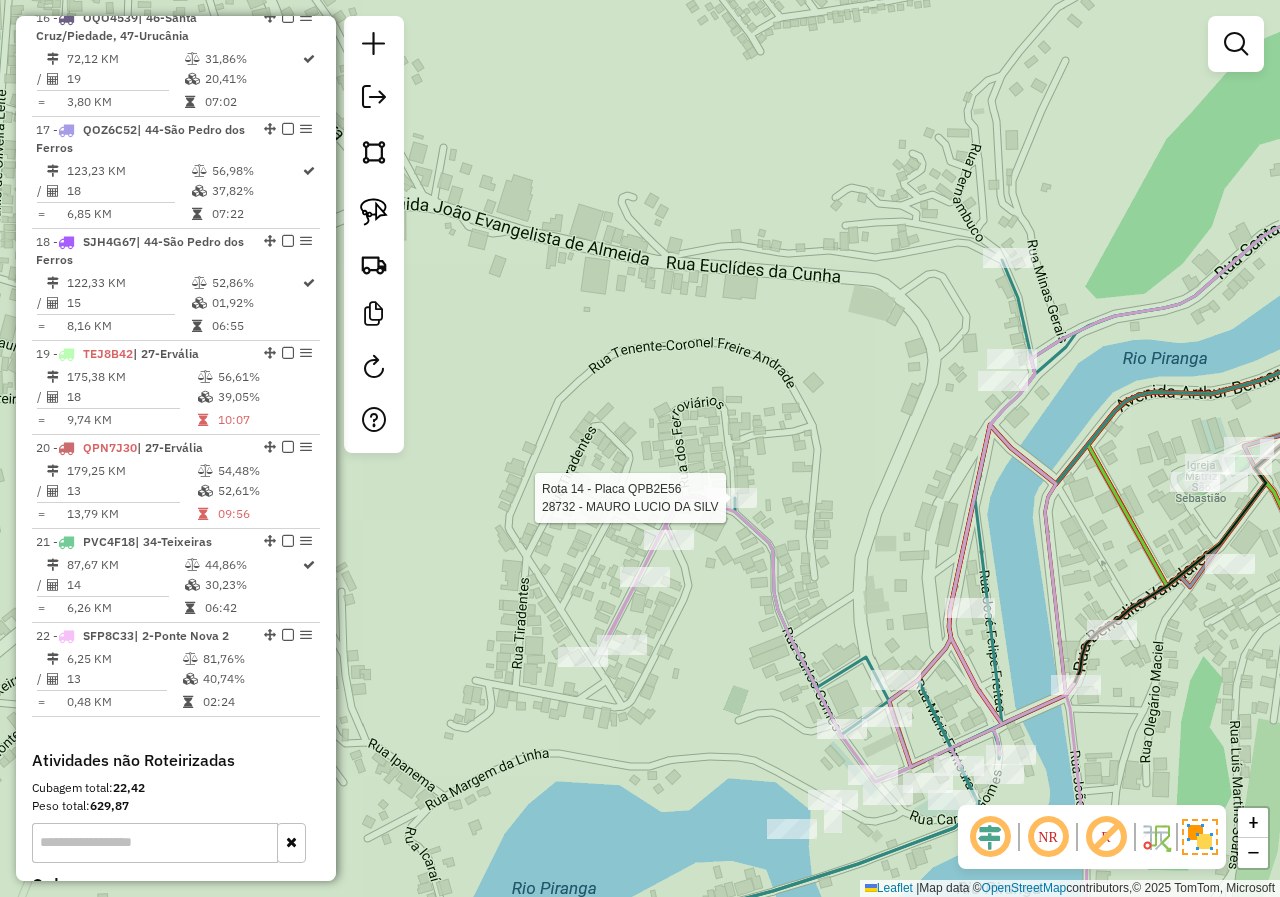 select on "*********" 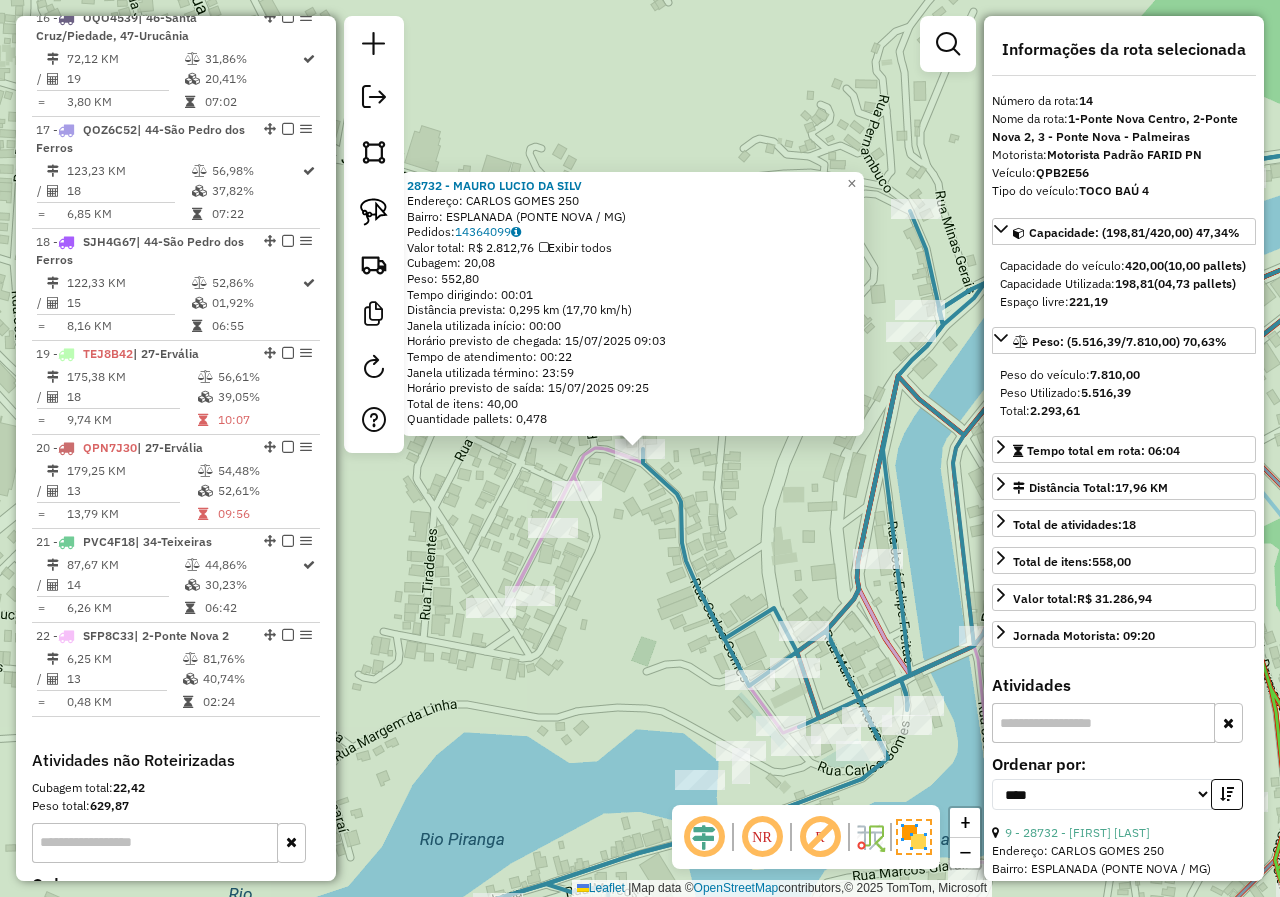 scroll, scrollTop: 2037, scrollLeft: 0, axis: vertical 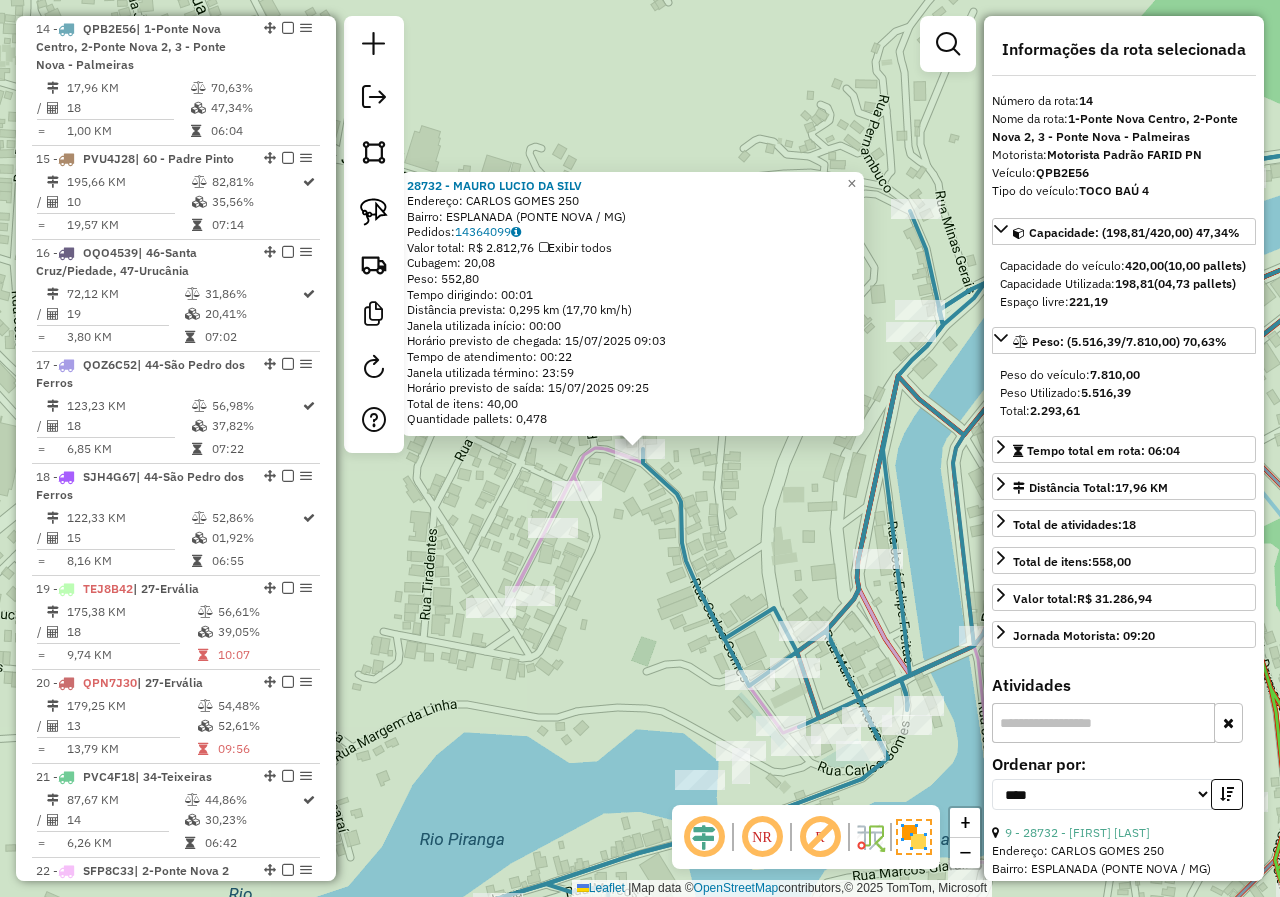 click on "[NUMBER] - [NAME]  Endereço:  [STREET] [NUMBER]   Bairro: [NEIGHBORHOOD] ([CITY] / [STATE])   Pedidos:  [ORDER_ID]   Valor total: R$ 2.812,76   Exibir todos   Cubagem: 20,08  Peso: 552,80  Tempo dirigindo: 00:01   Distância prevista: 0,295 km (17,70 km/h)   Janela utilizada início: 00:00   Horário previsto de chegada: 15/07/2025 09:03   Tempo de atendimento: 00:22   Janela utilizada término: 23:59   Horário previsto de saída: 15/07/2025 09:25   Total de itens: 40,00   Quantidade pallets: 0,478  × Janela de atendimento Grade de atendimento Capacidade Transportadoras Veículos Cliente Pedidos  Rotas Selecione os dias de semana para filtrar as janelas de atendimento  Seg   Ter   Qua   Qui   Sex   Sáb   Dom  Informe o período da janela de atendimento: De: Até:  Filtrar exatamente a janela do cliente  Considerar janela de atendimento padrão  Selecione os dias de semana para filtrar as grades de atendimento  Seg   Ter   Qua   Qui   Sex   Sáb   Dom   Clientes fora do dia de atendimento selecionado De:" 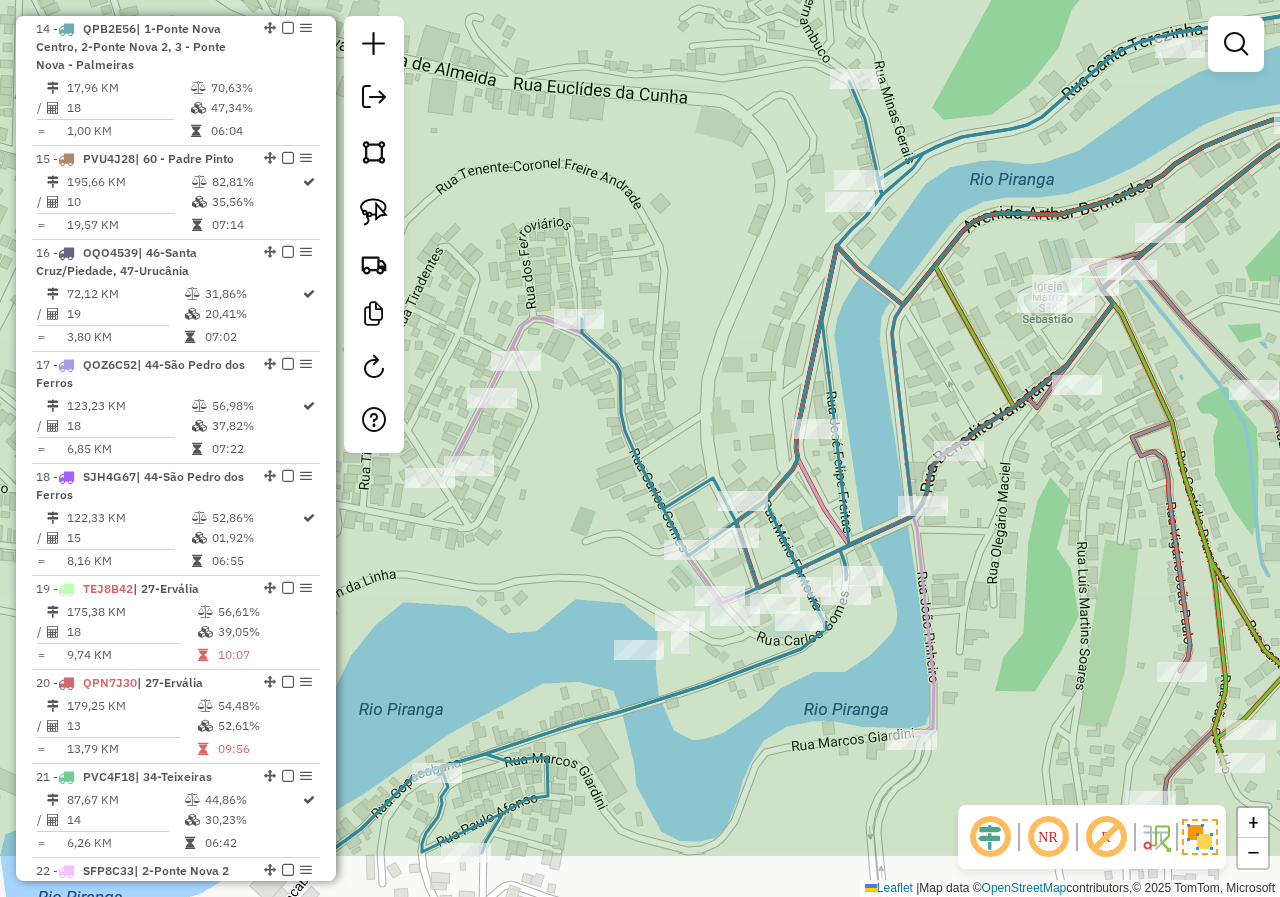 drag, startPoint x: 684, startPoint y: 652, endPoint x: 623, endPoint y: 520, distance: 145.41321 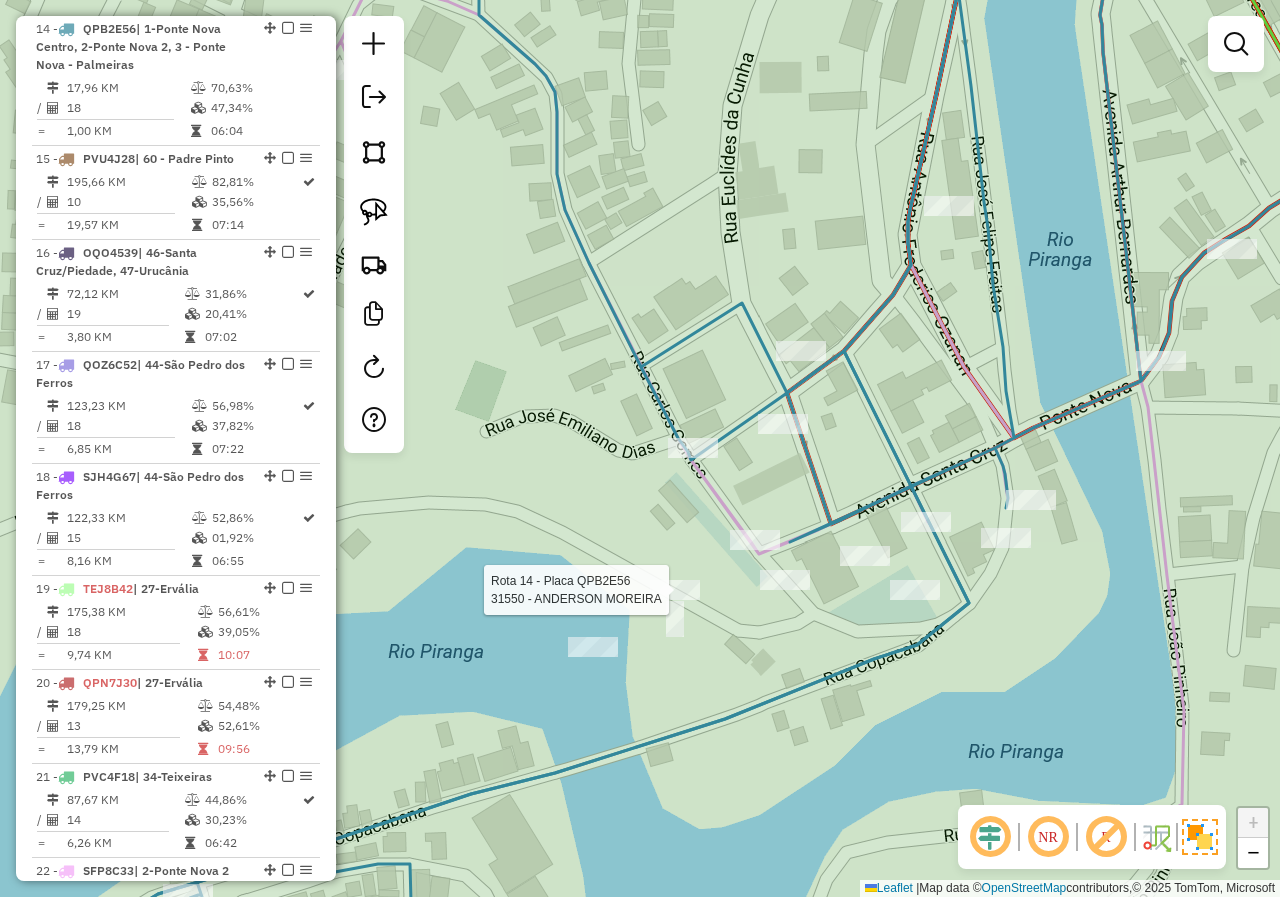 select on "*********" 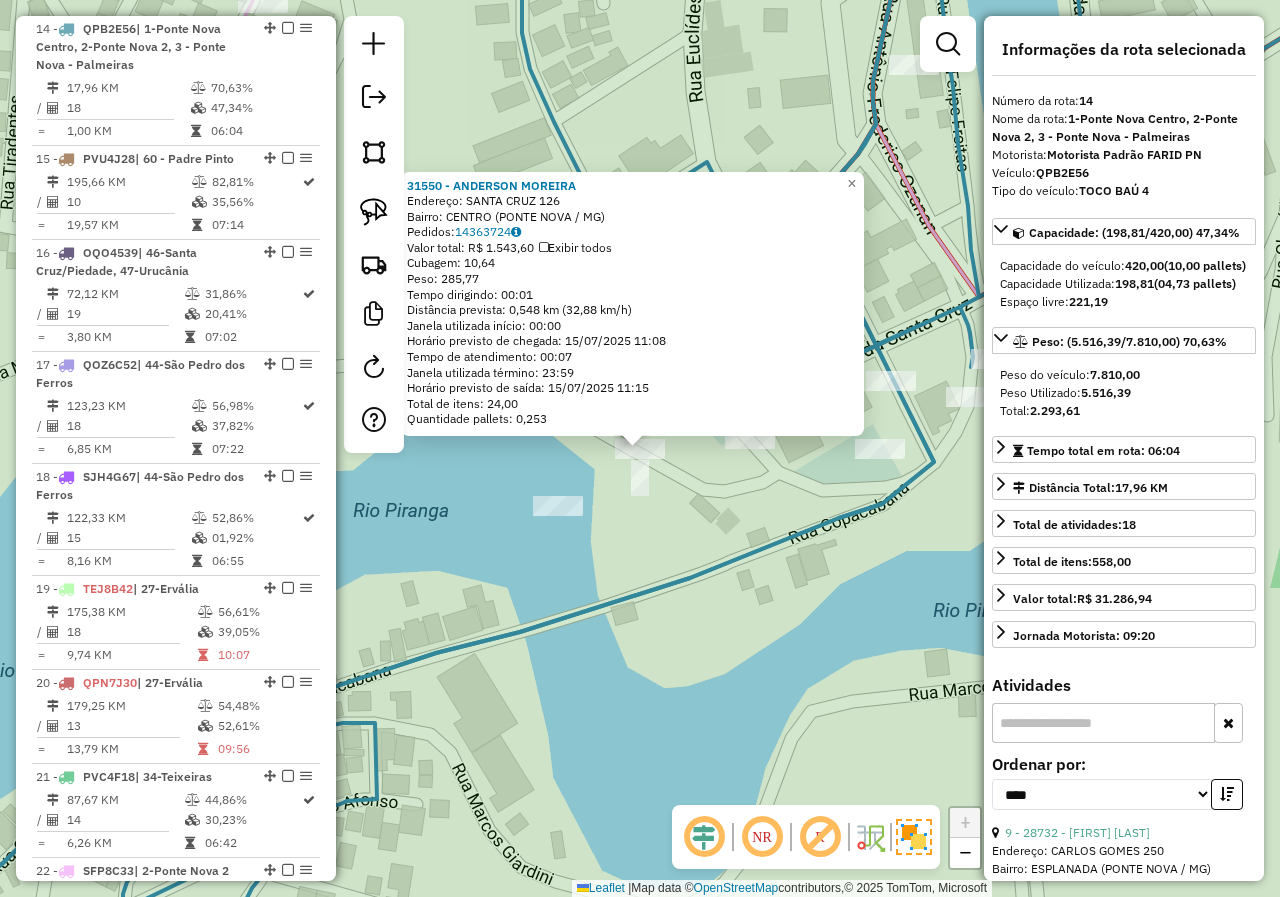 click on "31550 - [FIRST] [LAST]  Endereço:  SANTA CRUZ 126   Bairro: CENTRO ([CITY] / [STATE])   Pedidos:  14363724   Valor total: R$ 1.543,60   Exibir todos   Cubagem: 10,64  Peso: 285,77  Tempo dirigindo: 00:01   Distância prevista: 0,548 km (32,88 km/h)   Janela utilizada início: 00:00   Horário previsto de chegada: 15/07/2025 11:08   Tempo de atendimento: 00:07   Janela utilizada término: 23:59   Horário previsto de saída: 15/07/2025 11:15   Total de itens: 24,00   Quantidade pallets: 0,253  × Janela de atendimento Grade de atendimento Capacidade Transportadoras Veículos Cliente Pedidos  Rotas Selecione os dias de semana para filtrar as janelas de atendimento  Seg   Ter   Qua   Qui   Sex   Sáb   Dom  Informe o período da janela de atendimento: De: Até:  Filtrar exatamente a janela do cliente  Considerar janela de atendimento padrão  Selecione os dias de semana para filtrar as grades de atendimento  Seg   Ter   Qua   Qui   Sex   Sáb   Dom   Considerar clientes sem dia de atendimento cadastrado  De:" 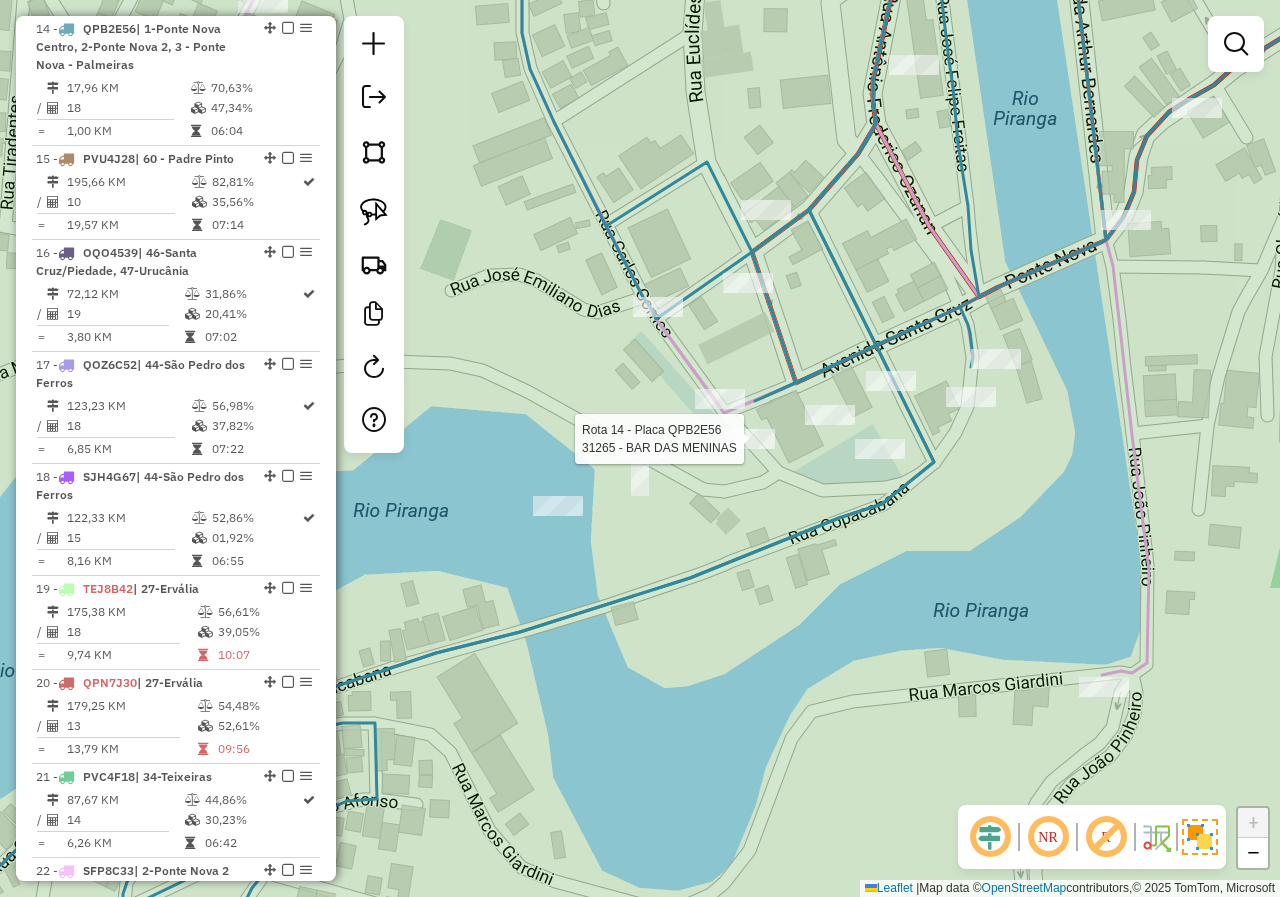 select on "*********" 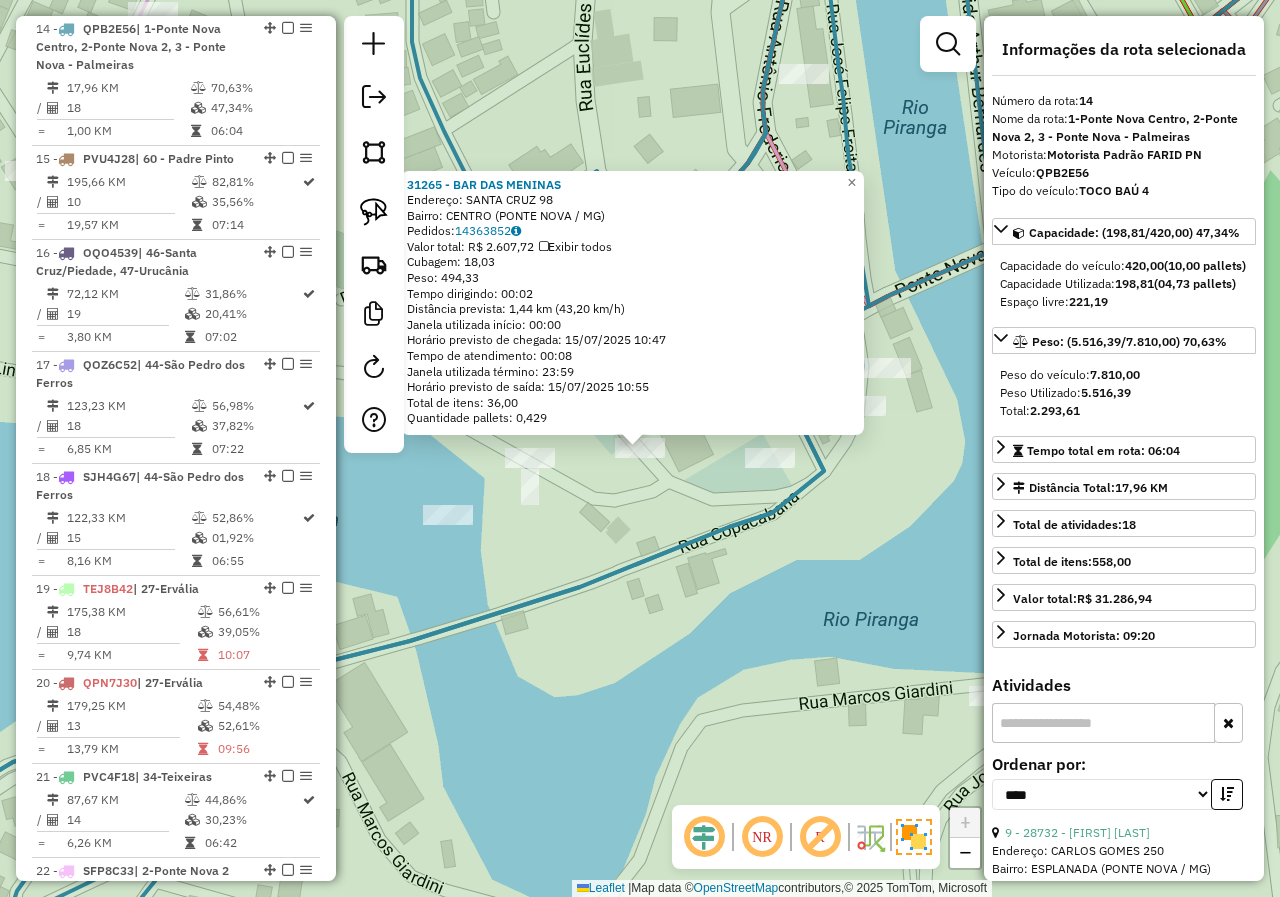 click on "31265 - BAR DAS MENINAS  Endereço:  SANTA CRUZ 98   Bairro: CENTRO ([CITY] / [STATE])   Pedidos:  14363852   Valor total: R$ 2.607,72   Exibir todos   Cubagem: 18,03  Peso: 494,33  Tempo dirigindo: 00:02   Distância prevista: 1,44 km (43,20 km/h)   Janela utilizada início: 00:00   Horário previsto de chegada: 15/07/2025 10:47   Tempo de atendimento: 00:08   Janela utilizada término: 23:59   Horário previsto de saída: 15/07/2025 10:55   Total de itens: 36,00   Quantidade pallets: 0,429  × Janela de atendimento Grade de atendimento Capacidade Transportadoras Veículos Cliente Pedidos  Rotas Selecione os dias de semana para filtrar as janelas de atendimento  Seg   Ter   Qua   Qui   Sex   Sáb   Dom  Informe o período da janela de atendimento: De: Até:  Filtrar exatamente a janela do cliente  Considerar janela de atendimento padrão  Selecione os dias de semana para filtrar as grades de atendimento  Seg   Ter   Qua   Qui   Sex   Sáb   Dom   Considerar clientes sem dia de atendimento cadastrado  De:  De:" 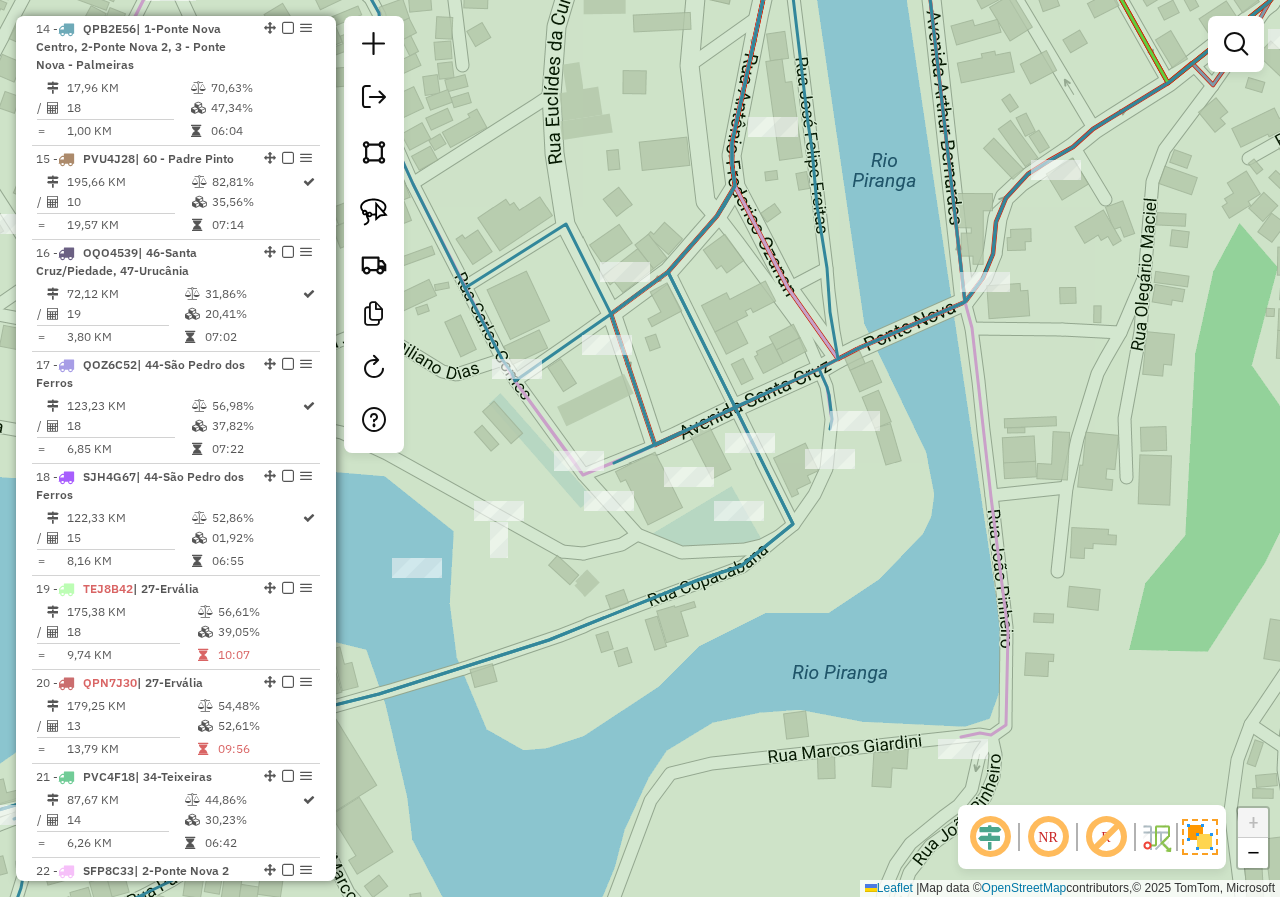 drag, startPoint x: 659, startPoint y: 500, endPoint x: 624, endPoint y: 555, distance: 65.192024 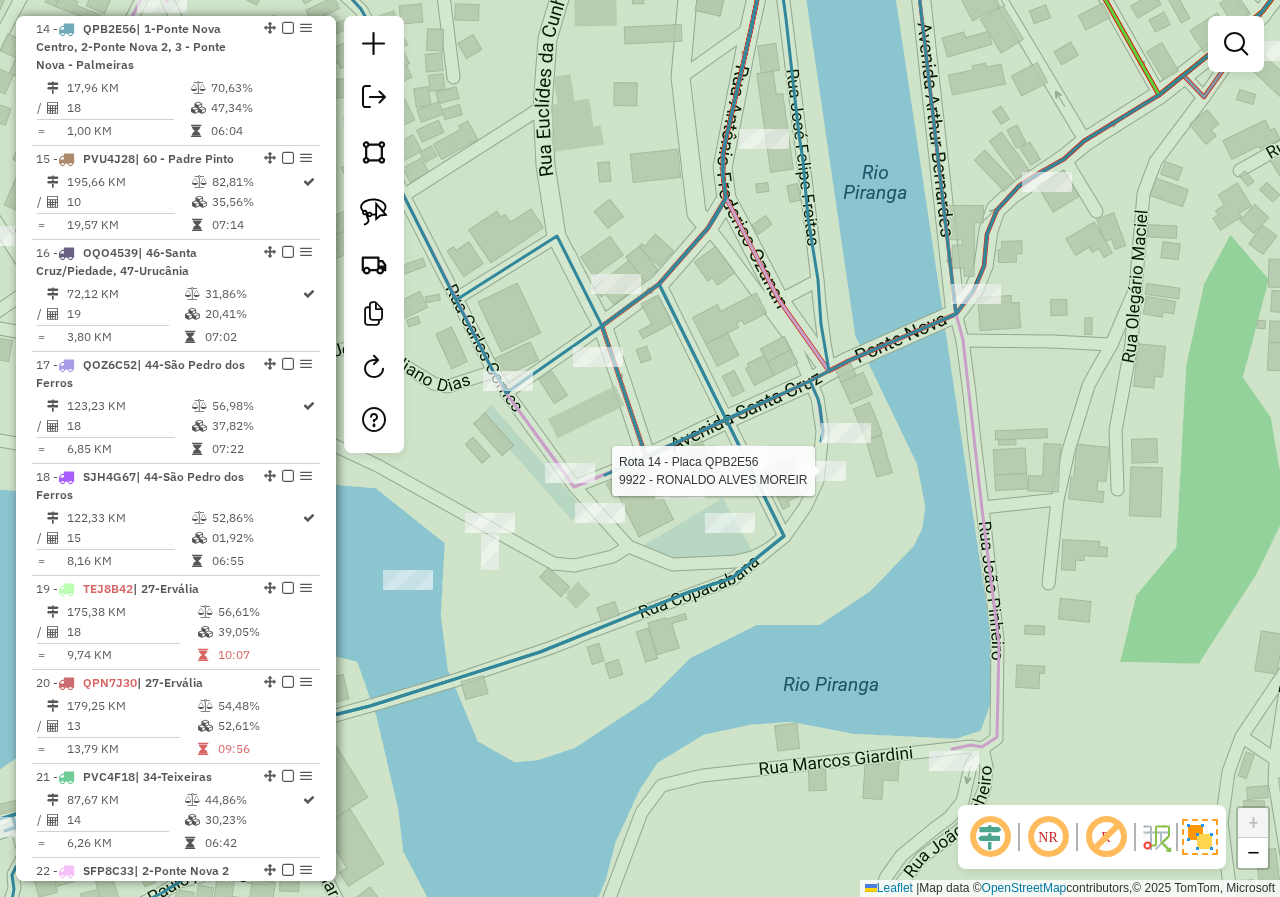 select on "*********" 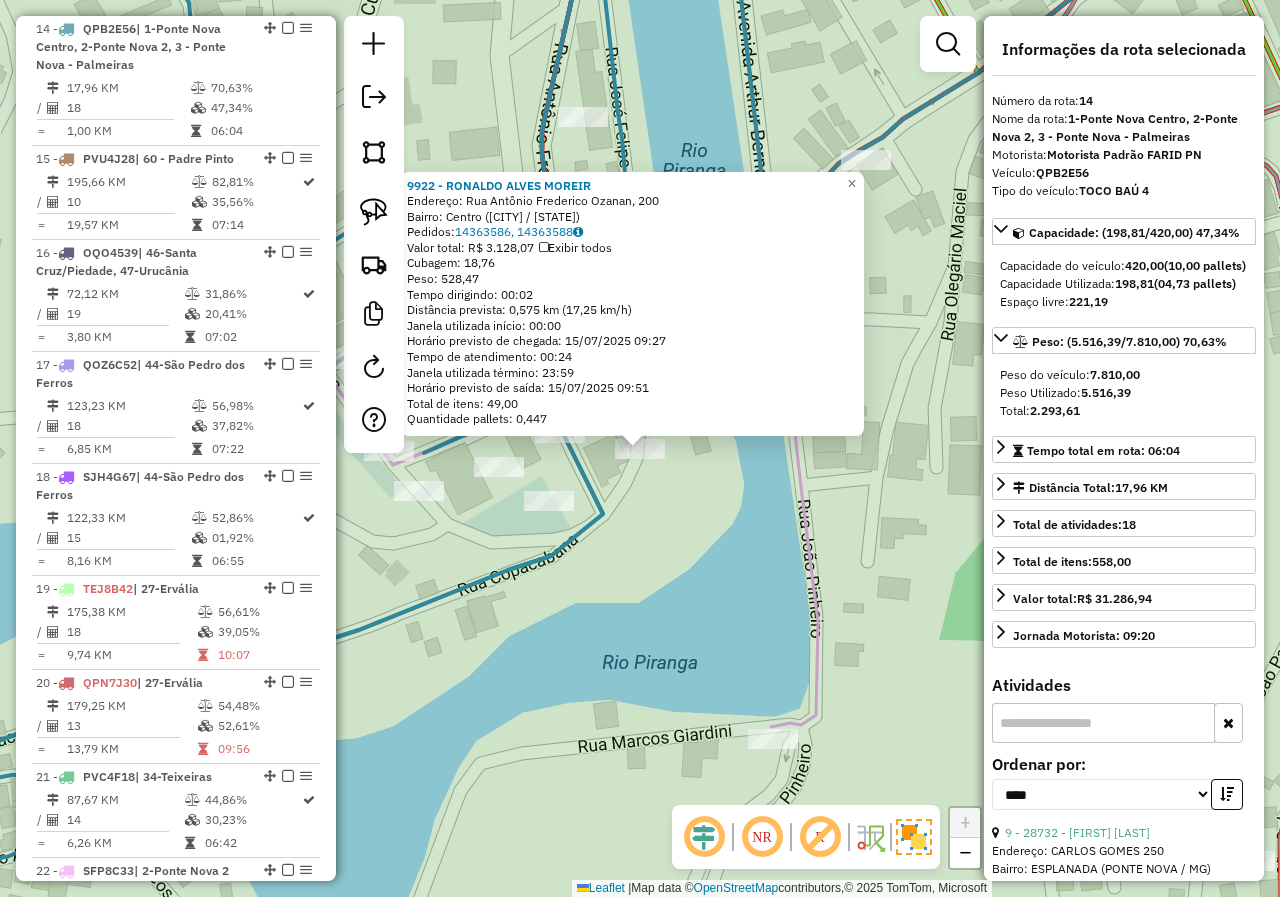 click on "[NUMBER] - [NAME]  Endereço: [STREET], [NUMBER]   Bairro: [NEIGHBORHOOD] ([CITY] / [STATE])   Pedidos:  [ORDER_ID], [ORDER_ID]   Valor total: R$ 3.128,07   Exibir todos   Cubagem: 18,76  Peso: 528,47  Tempo dirigindo: 00:02   Distância prevista: 0,575 km (17,25 km/h)   Janela utilizada início: 00:00   Horário previsto de chegada: 15/07/2025 09:27   Tempo de atendimento: 00:24   Janela utilizada término: 23:59   Horário previsto de saída: 15/07/2025 09:51   Total de itens: 49,00   Quantidade pallets: 0,447  × Janela de atendimento Grade de atendimento Capacidade Transportadoras Veículos Cliente Pedidos  Rotas Selecione os dias de semana para filtrar as janelas de atendimento  Seg   Ter   Qua   Qui   Sex   Sáb   Dom  Informe o período da janela de atendimento: De: Até:  Filtrar exatamente a janela do cliente  Considerar janela de atendimento padrão  Selecione os dias de semana para filtrar as grades de atendimento  Seg   Ter   Qua   Qui   Sex   Sáb   Dom   Peso mínimo:   De:   Até:" 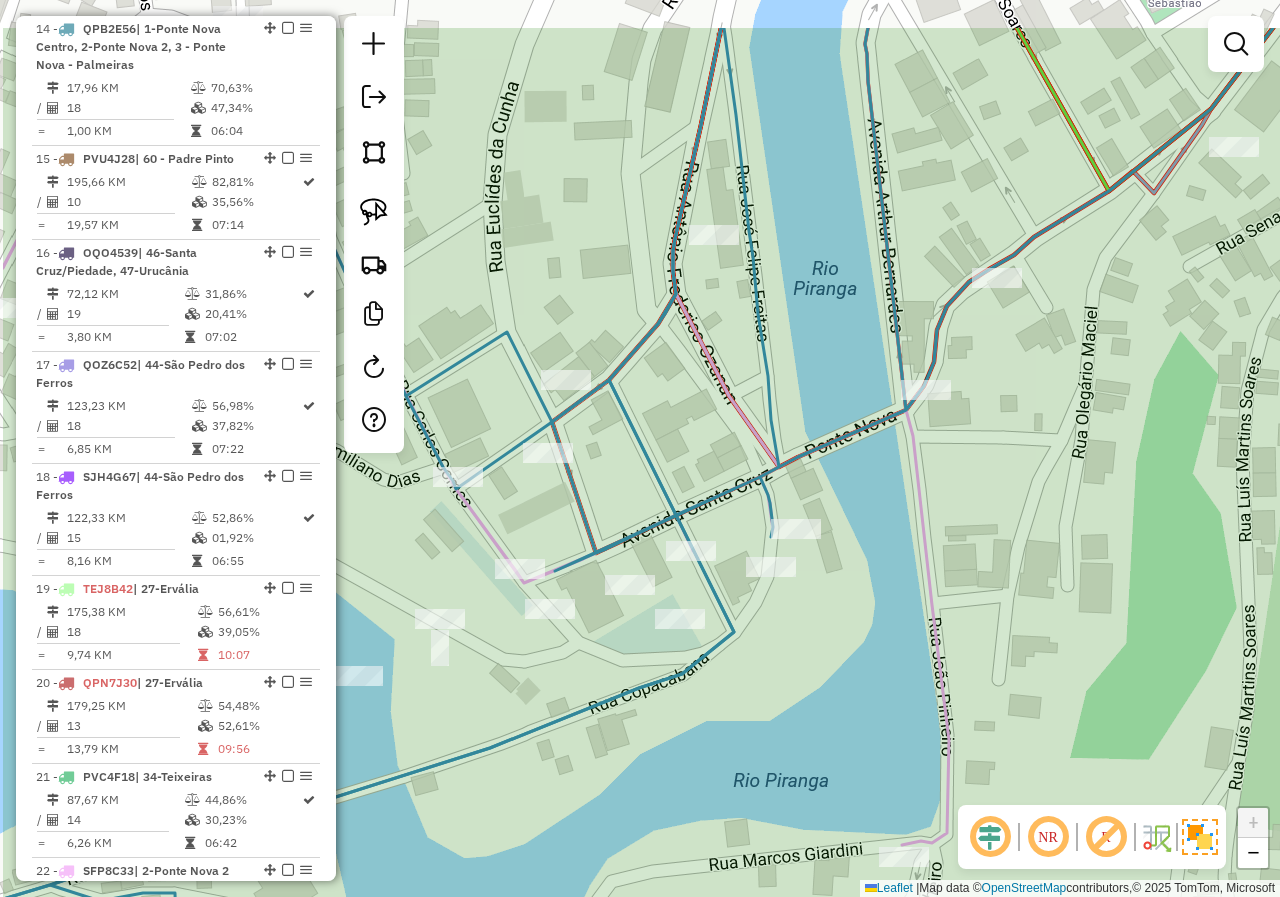 drag, startPoint x: 673, startPoint y: 512, endPoint x: 813, endPoint y: 627, distance: 181.17671 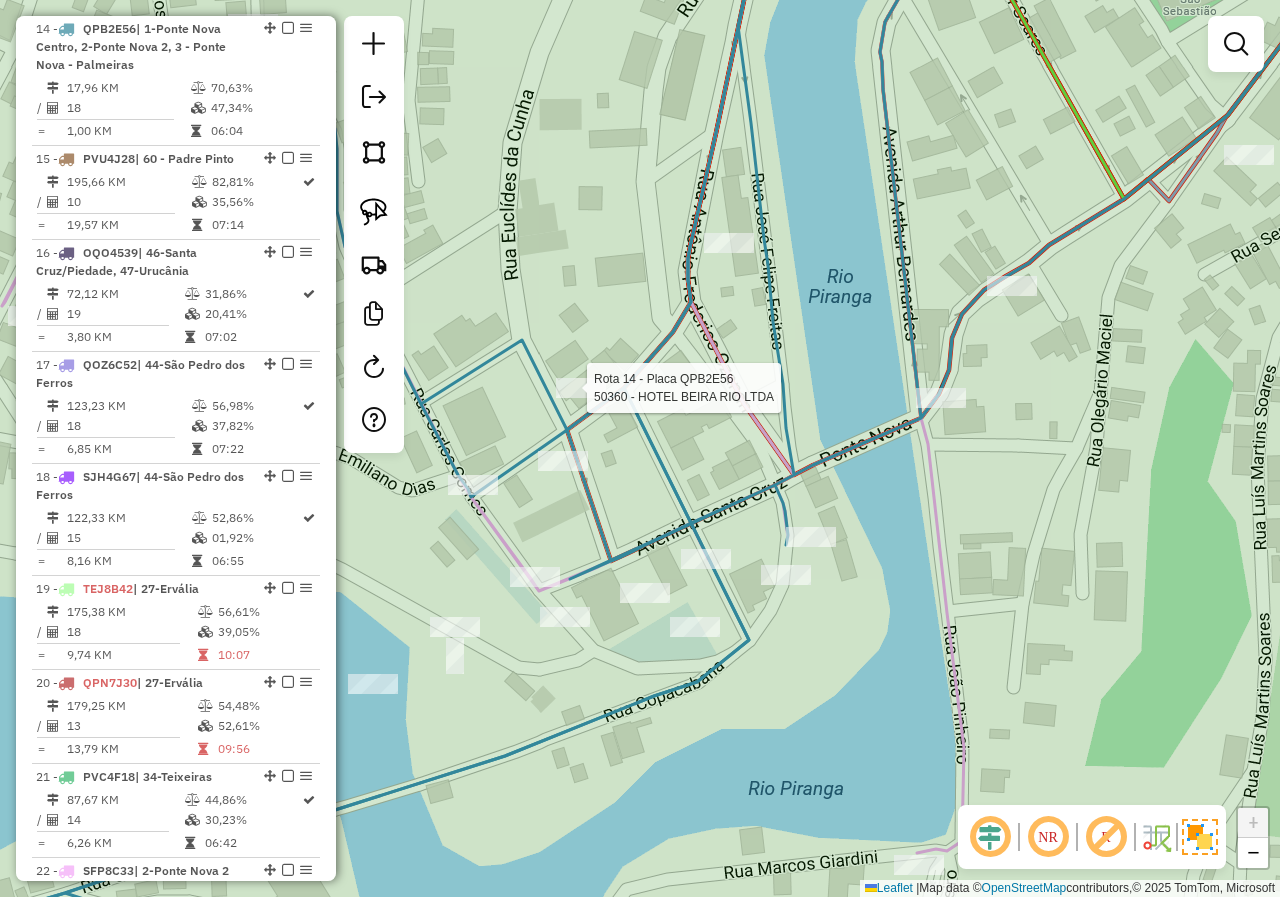 select on "*********" 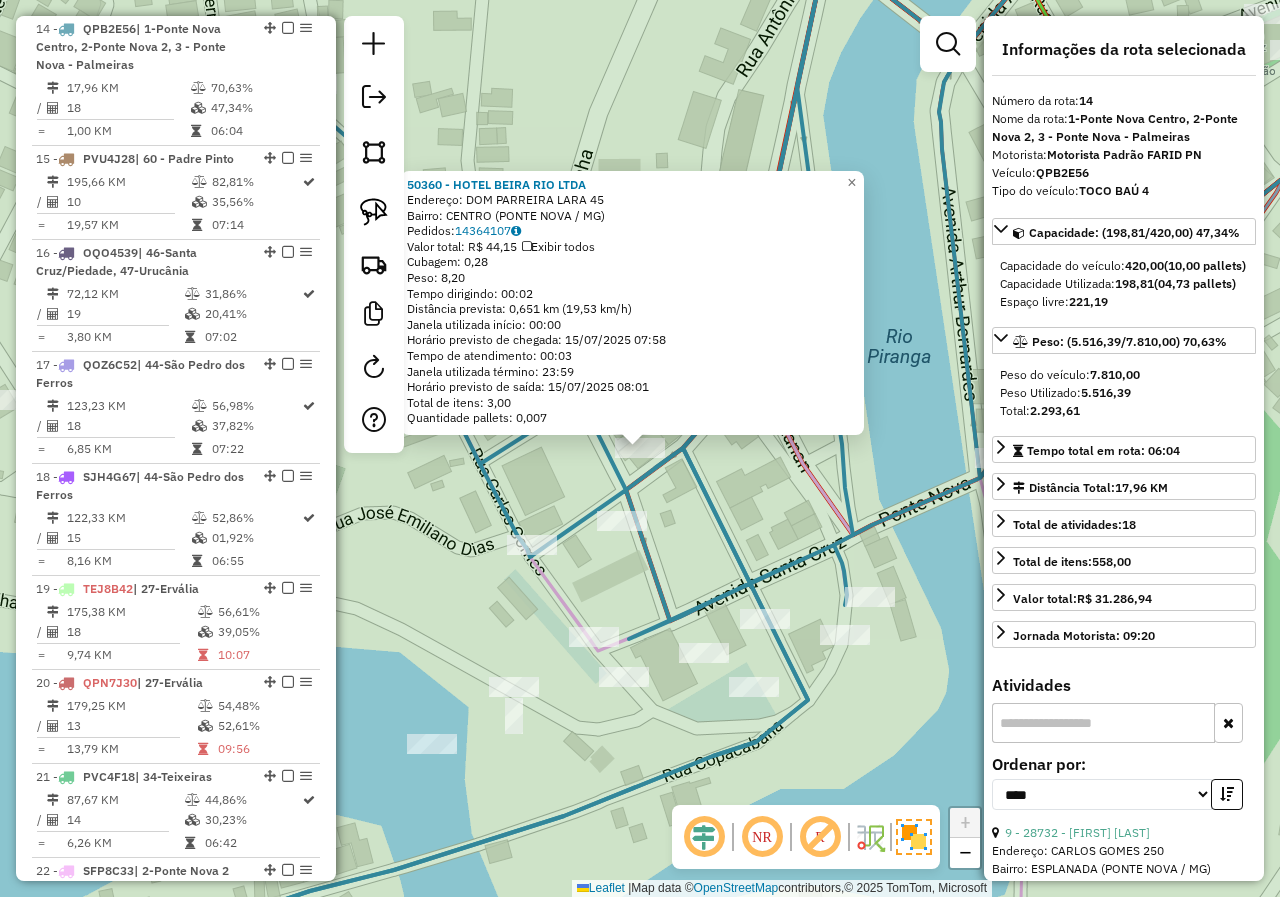 click on "[NUMBER] - [NAME]  Endereço:  [STREET] [NUMBER]   Bairro: [NEIGHBORHOOD] ([CITY] / [STATE])   Pedidos:  [ORDER_ID]   Valor total: R$ 44,15   Exibir todos   Cubagem: 0,28  Peso: 8,20  Tempo dirigindo: 00:02   Distância prevista: 0,651 km (19,53 km/h)   Janela utilizada início: 00:00   Horário previsto de chegada: 15/07/2025 07:58   Tempo de atendimento: 00:03   Janela utilizada término: 23:59   Horário previsto de saída: 15/07/2025 08:01   Total de itens: 3,00   Quantidade pallets: 0,007  × Janela de atendimento Grade de atendimento Capacidade Transportadoras Veículos Cliente Pedidos  Rotas Selecione os dias de semana para filtrar as janelas de atendimento  Seg   Ter   Qua   Qui   Sex   Sáb   Dom  Informe o período da janela de atendimento: De: Até:  Filtrar exatamente a janela do cliente  Considerar janela de atendimento padrão  Selecione os dias de semana para filtrar as grades de atendimento  Seg   Ter   Qua   Qui   Sex   Sáb   Dom   Considerar clientes sem dia de atendimento cadastrado De:" 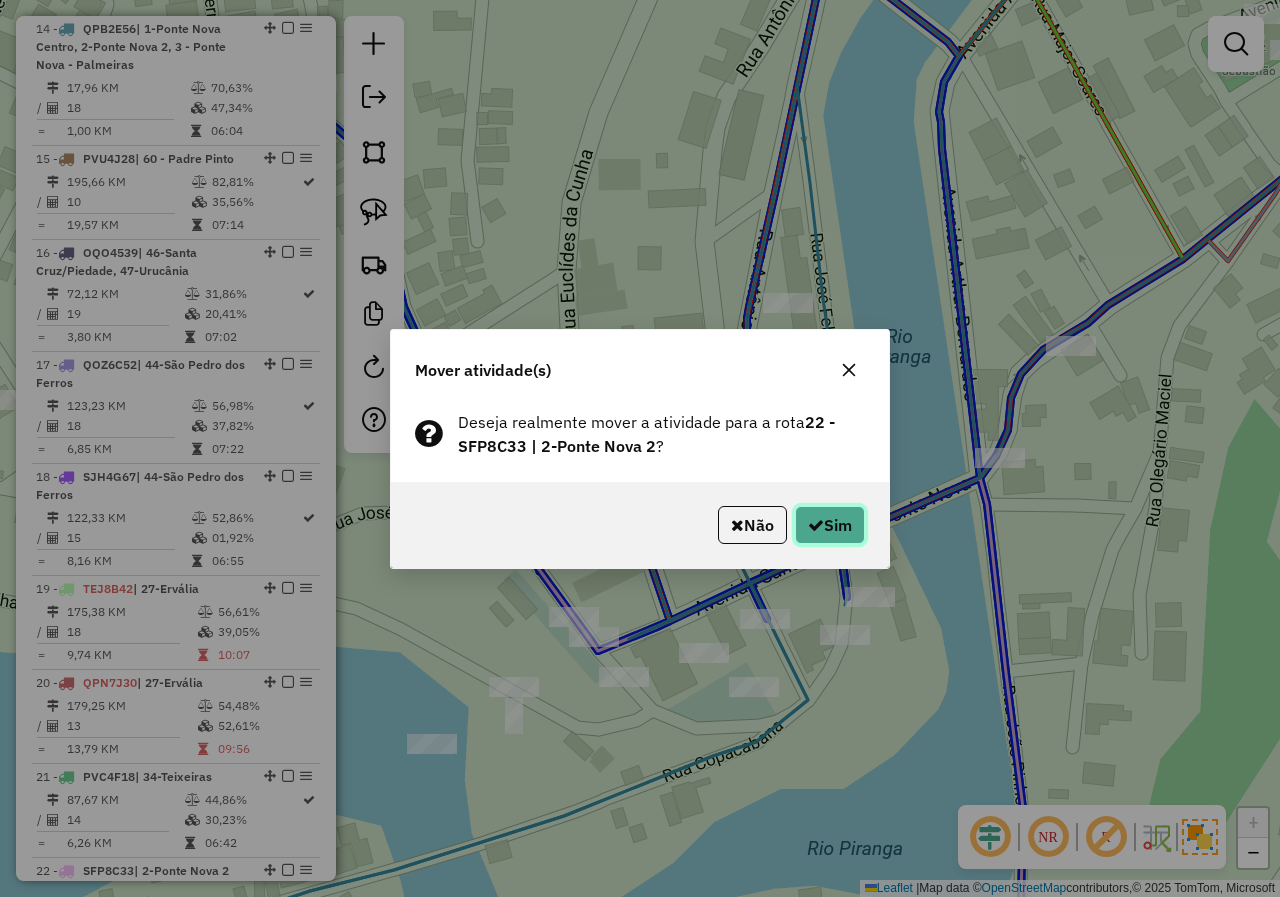 click on "Sim" 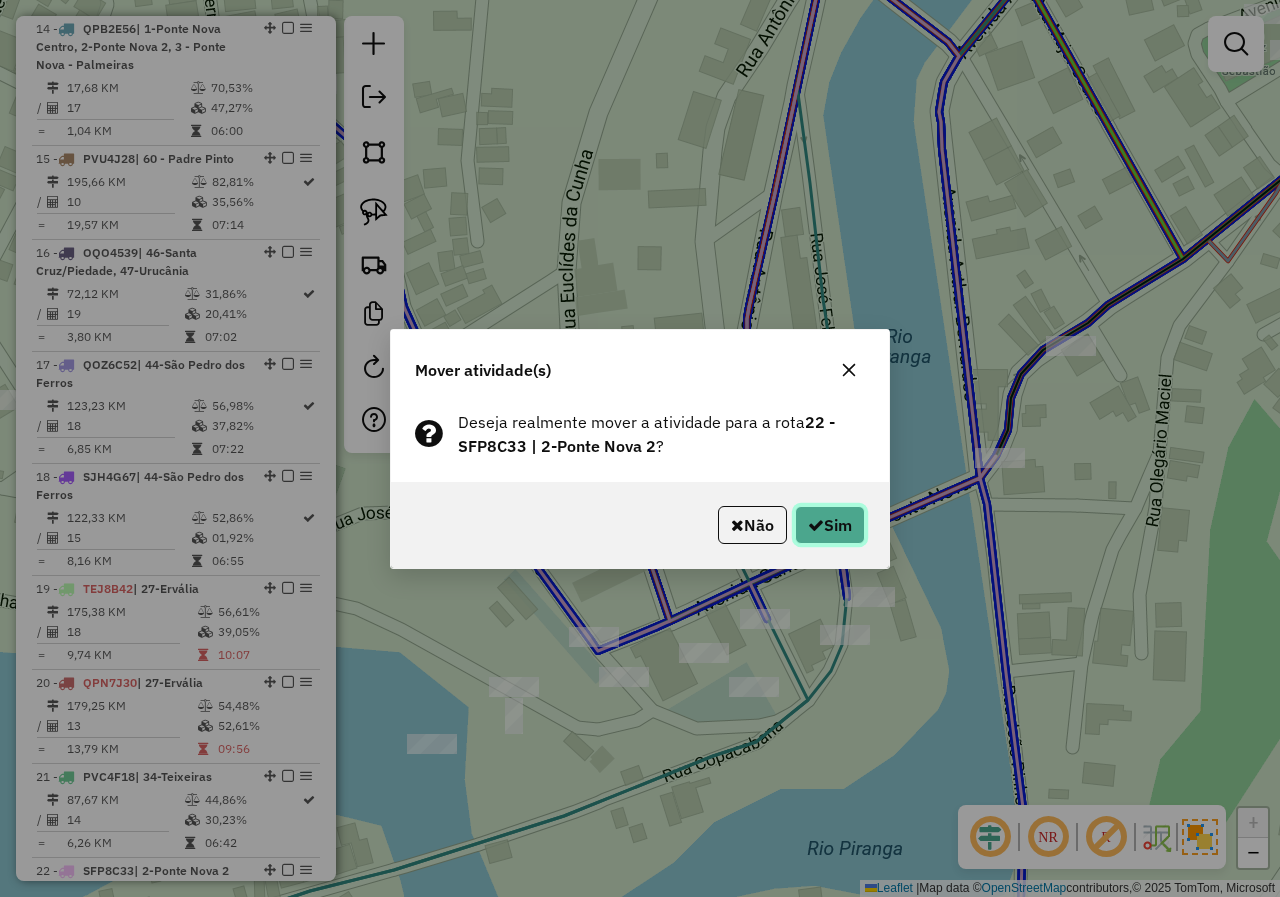 click 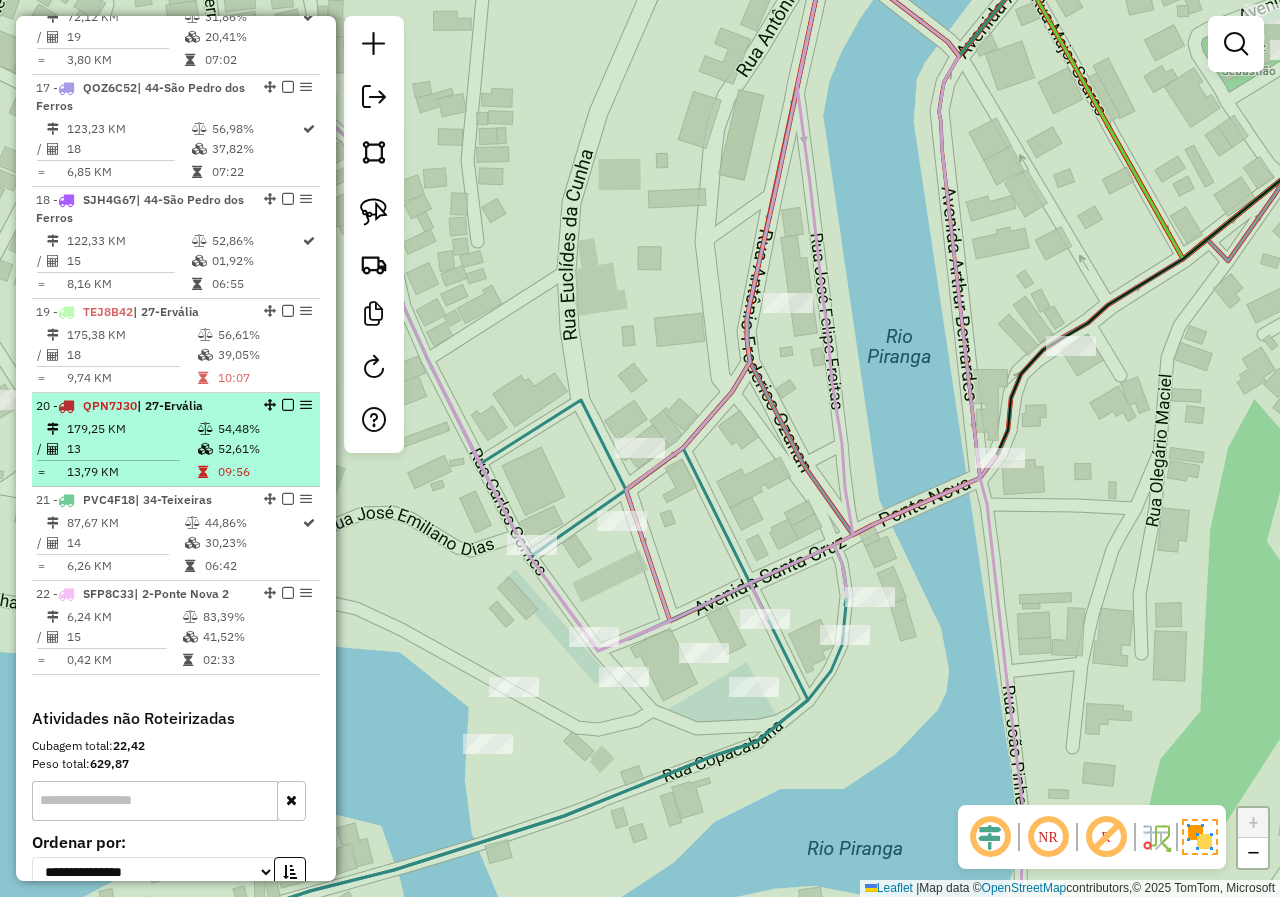 scroll, scrollTop: 2337, scrollLeft: 0, axis: vertical 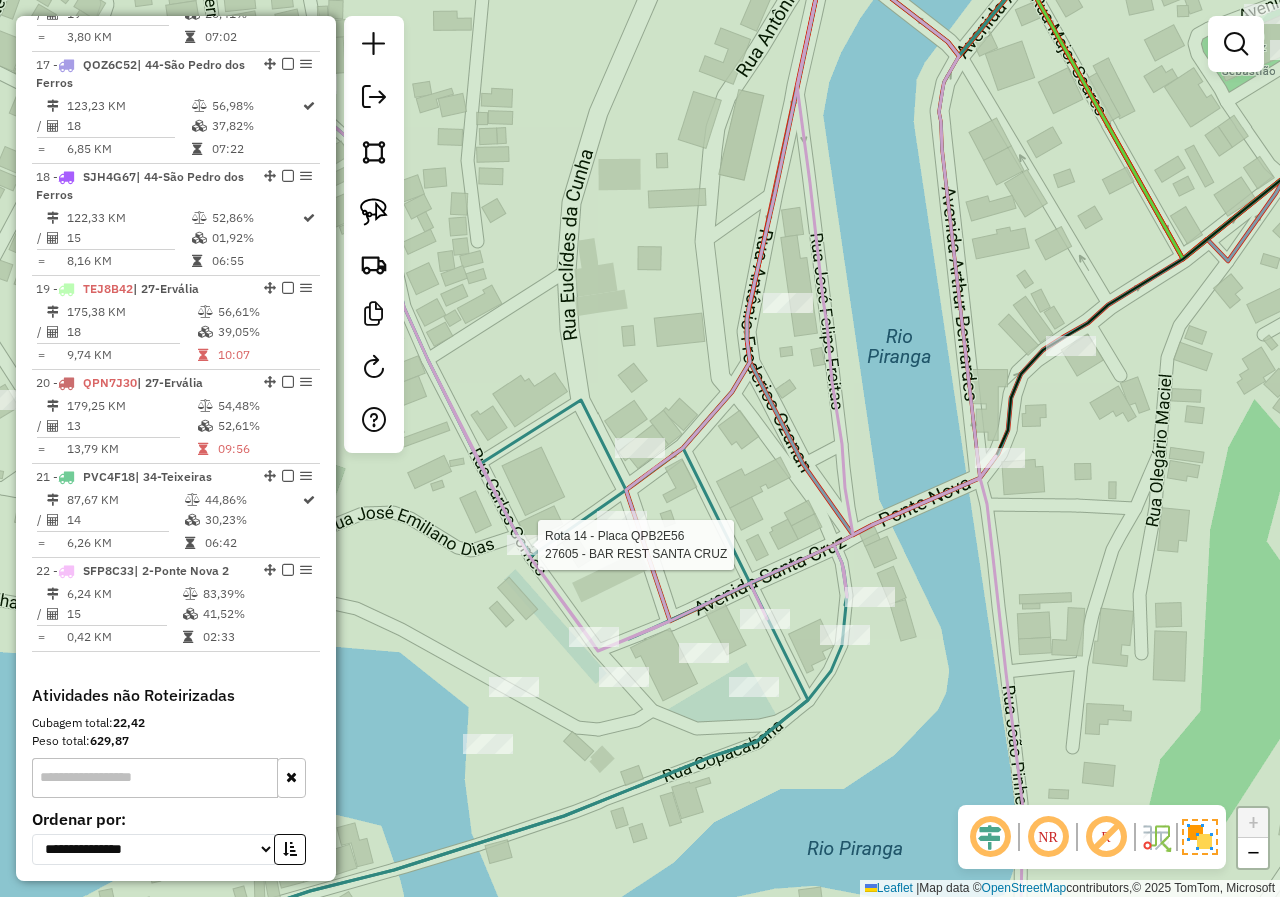 select on "*********" 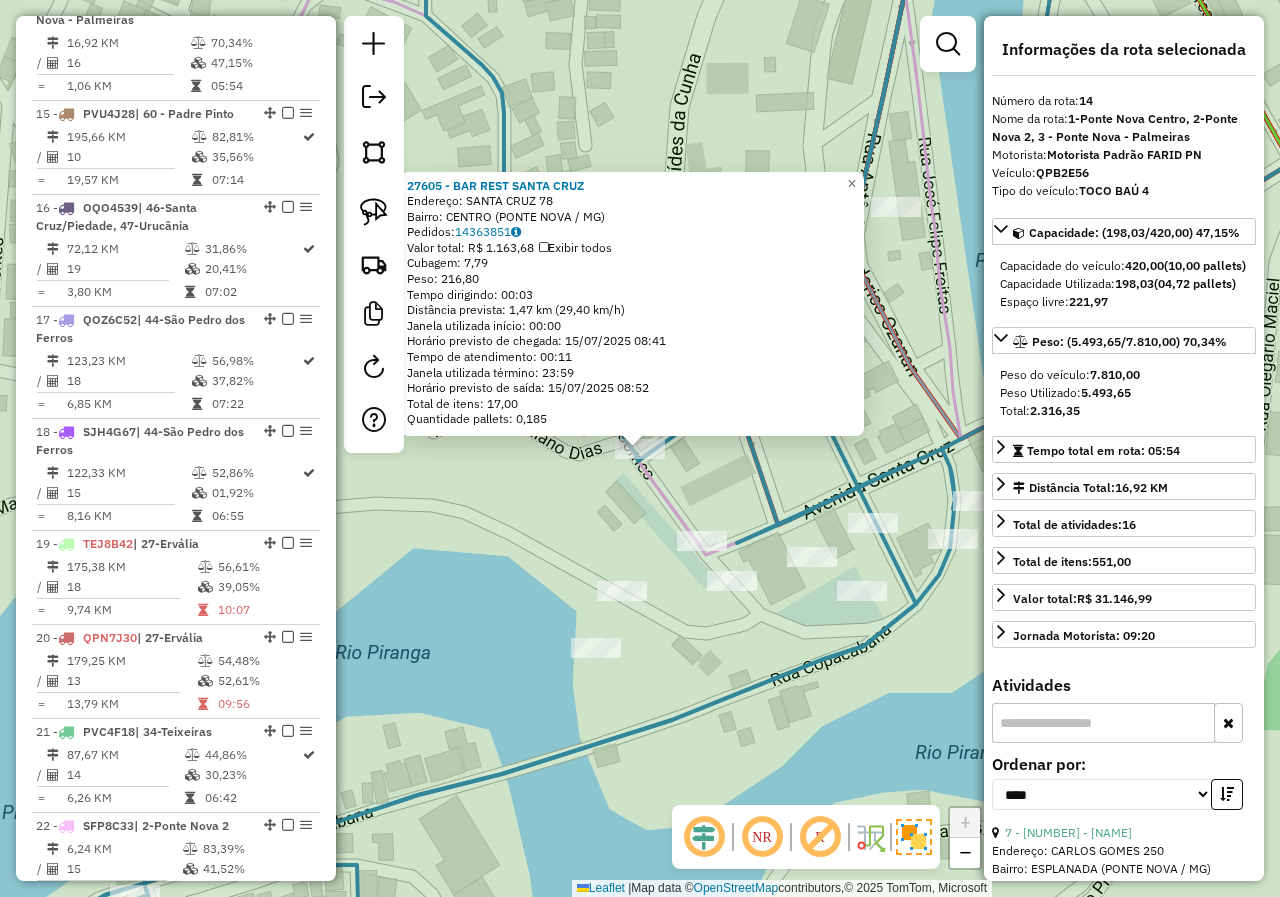 scroll, scrollTop: 2037, scrollLeft: 0, axis: vertical 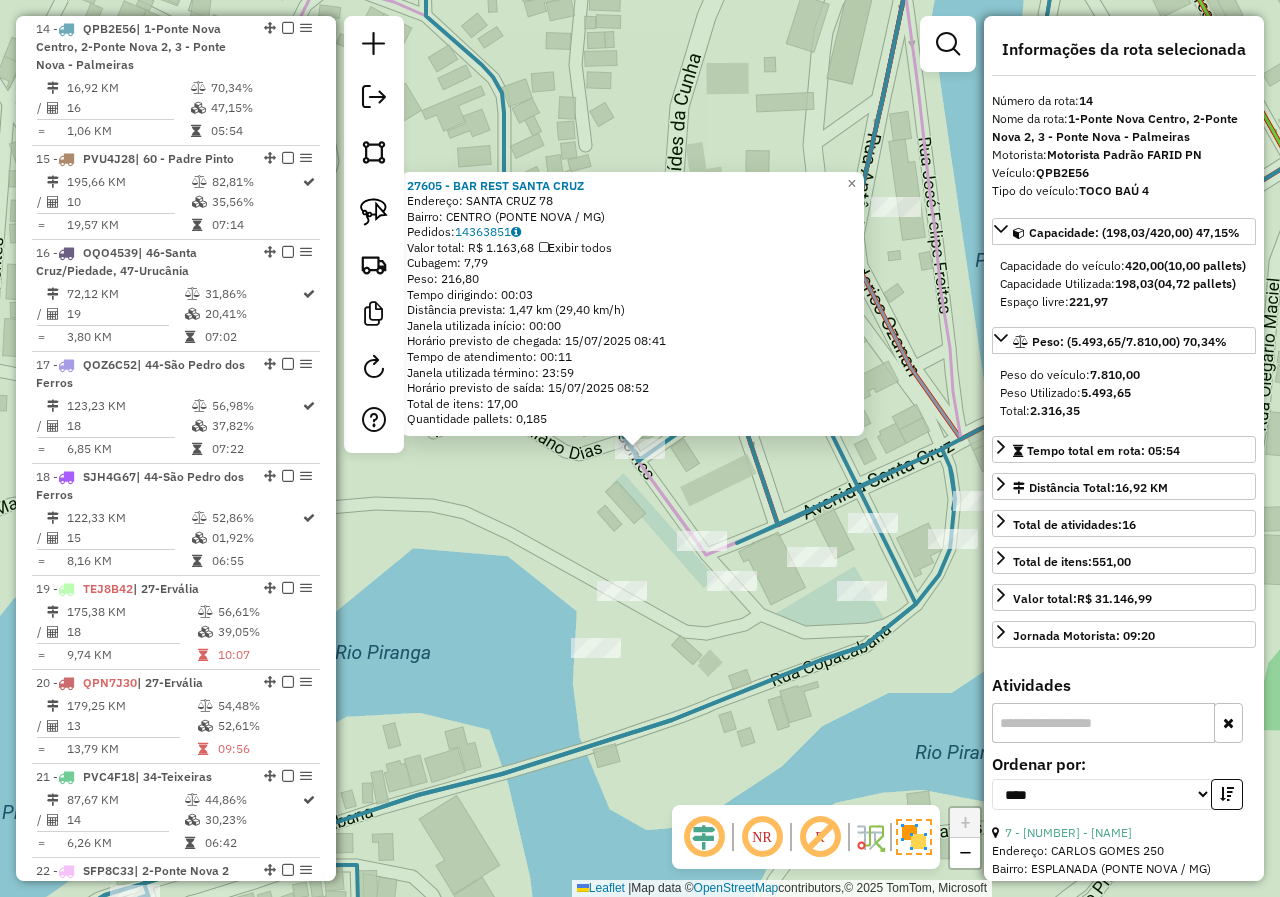 click on "[NUMBER] - [NAME]  Endereço:  [STREET] [NUMBER]   Bairro: [NEIGHBORHOOD] ([CITY] / [STATE])   Pedidos:  [ORDER_ID]   Valor total: R$ 1.163,68   Exibir todos   Cubagem: 7,79  Peso: 216,80  Tempo dirigindo: 00:03   Distância prevista: 1,47 km (29,40 km/h)   Janela utilizada início: 00:00   Horário previsto de chegada: 15/07/2025 08:41   Tempo de atendimento: 00:11   Janela utilizada término: 23:59   Horário previsto de saída: 15/07/2025 08:52   Total de itens: 17,00   Quantidade pallets: 0,185  × Janela de atendimento Grade de atendimento Capacidade Transportadoras Veículos Cliente Pedidos  Rotas Selecione os dias de semana para filtrar as janelas de atendimento  Seg   Ter   Qua   Qui   Sex   Sáb   Dom  Informe o período da janela de atendimento: De: Até:  Filtrar exatamente a janela do cliente  Considerar janela de atendimento padrão  Selecione os dias de semana para filtrar as grades de atendimento  Seg   Ter   Qua   Qui   Sex   Sáb   Dom   Considerar clientes sem dia de atendimento cadastrado  De:" 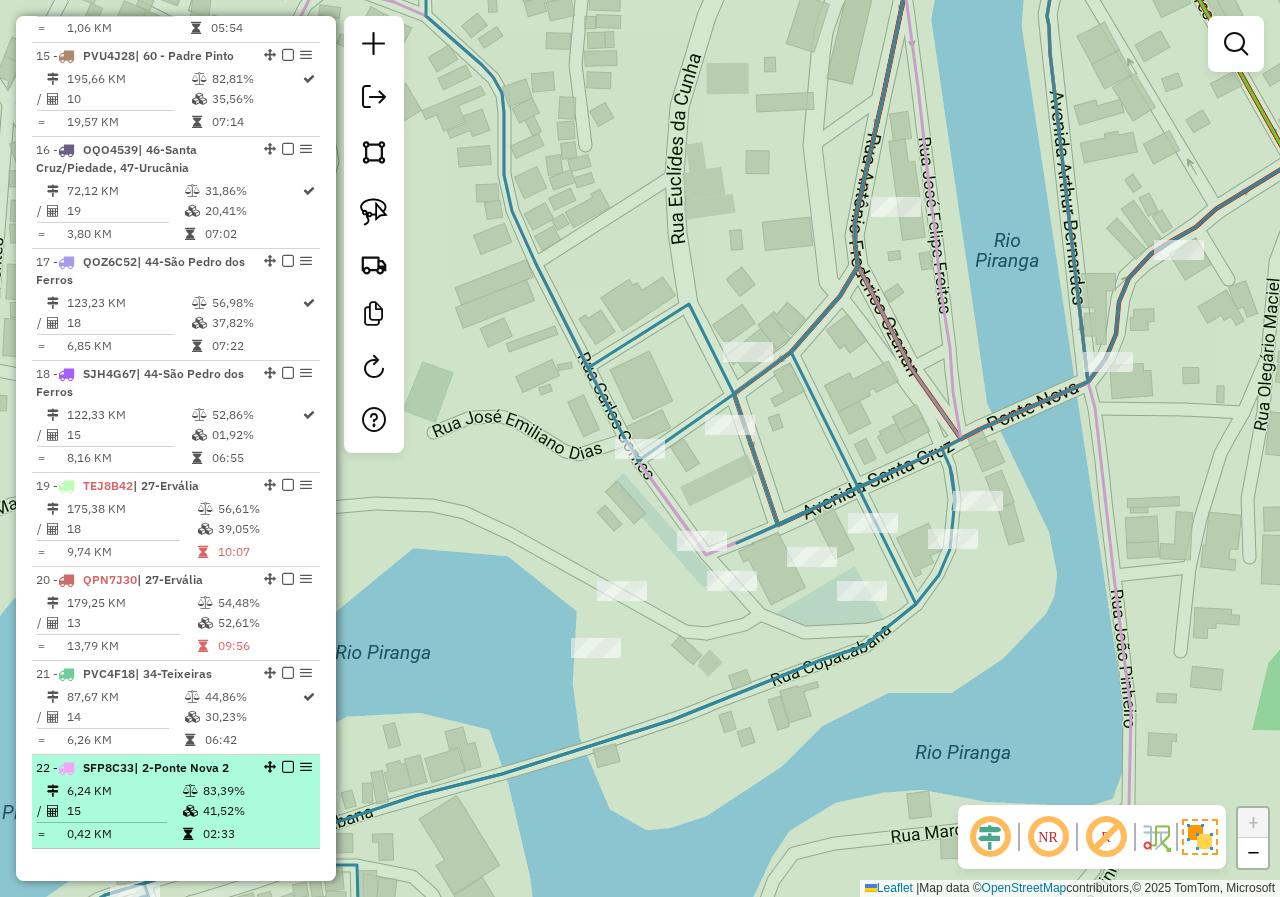 scroll, scrollTop: 2237, scrollLeft: 0, axis: vertical 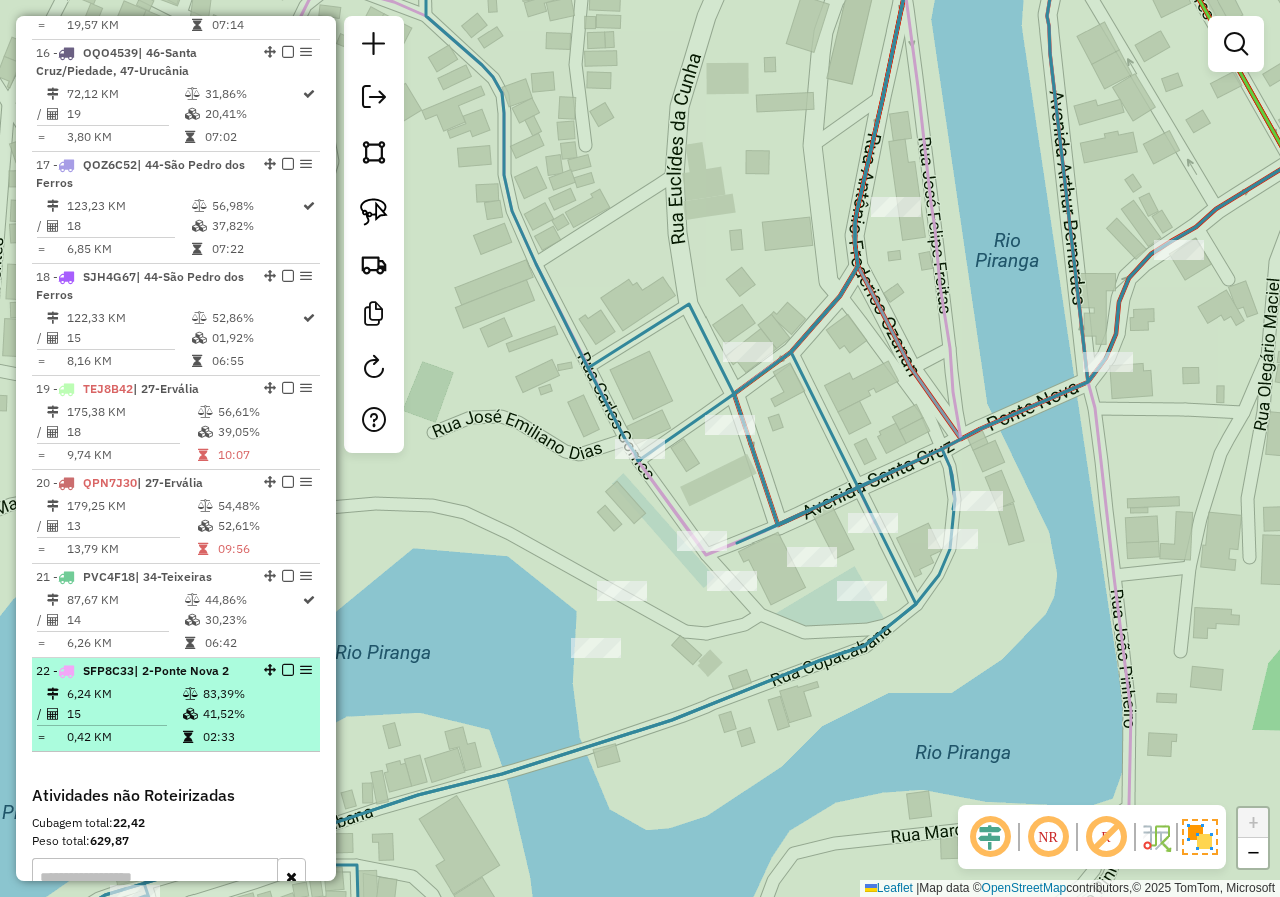 click at bounding box center [190, 714] 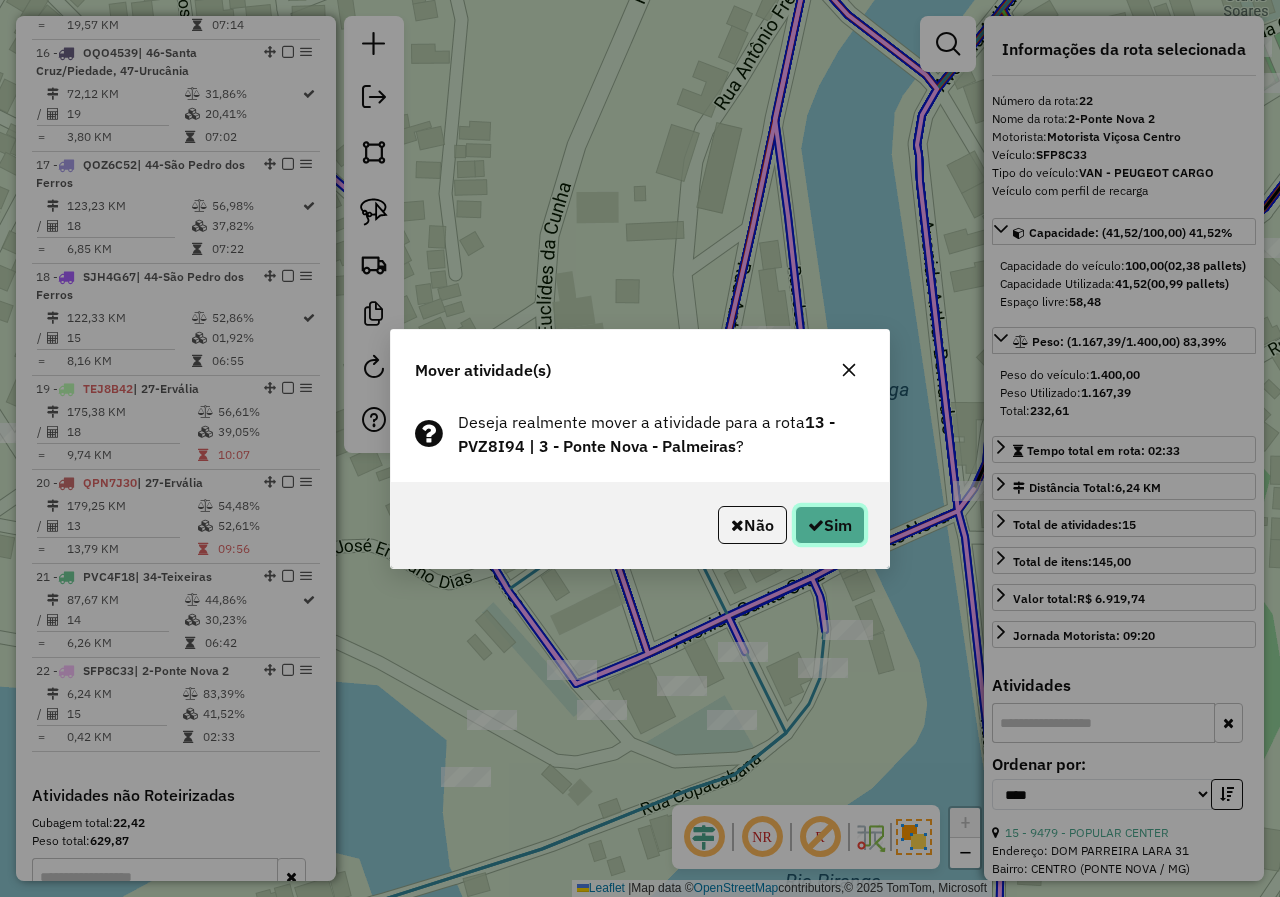 click on "Sim" 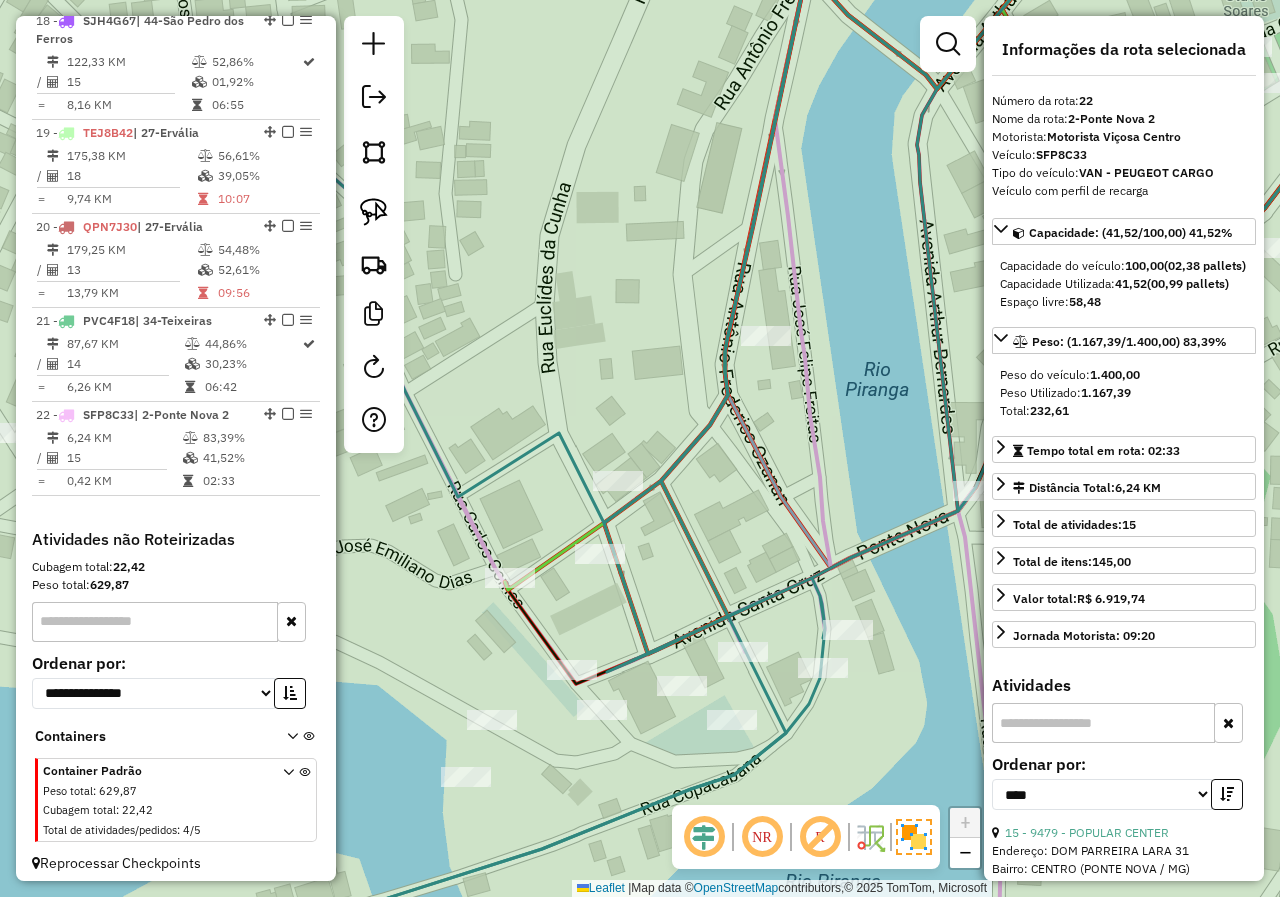 scroll, scrollTop: 2502, scrollLeft: 0, axis: vertical 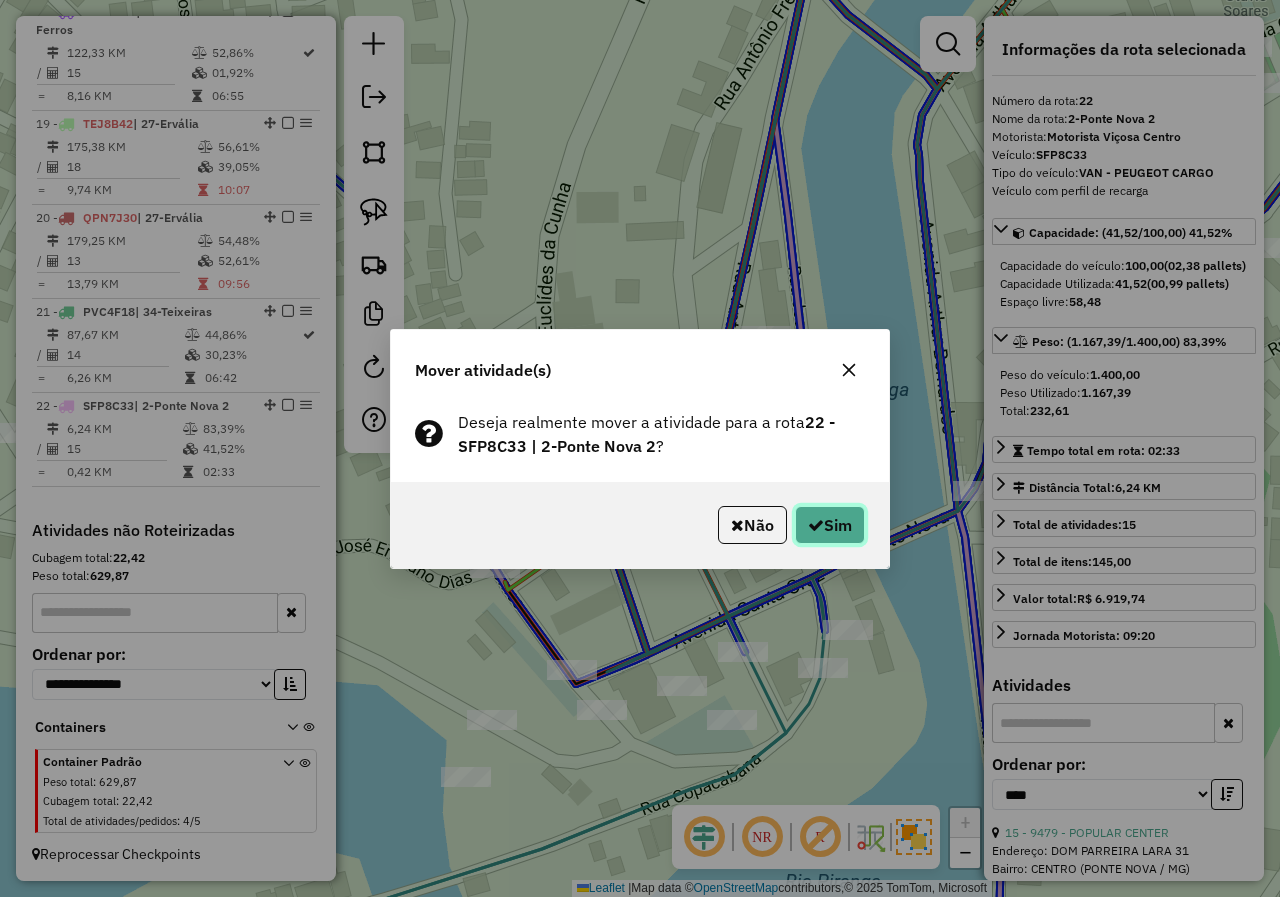 click on "Sim" 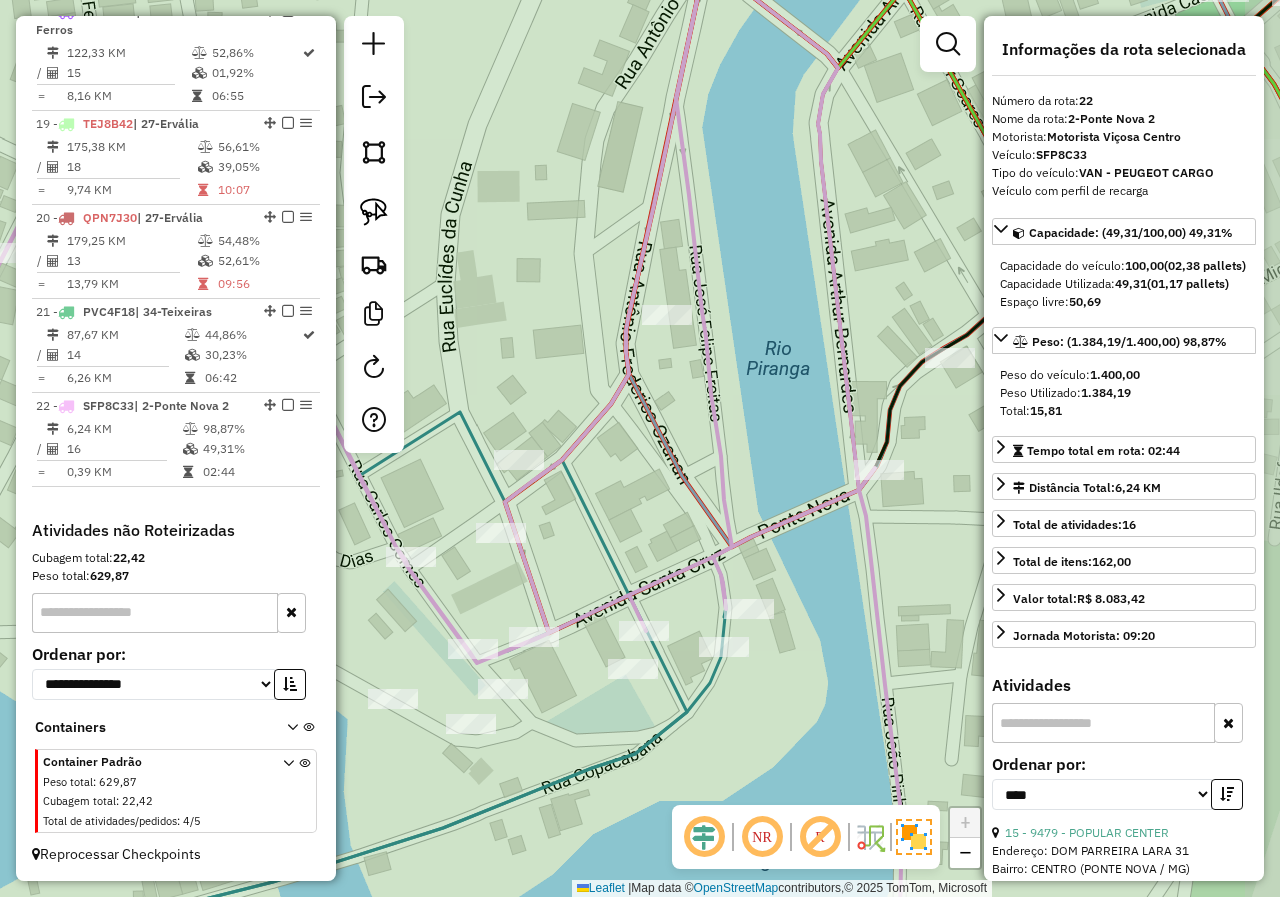 drag, startPoint x: 685, startPoint y: 708, endPoint x: 585, endPoint y: 687, distance: 102.18121 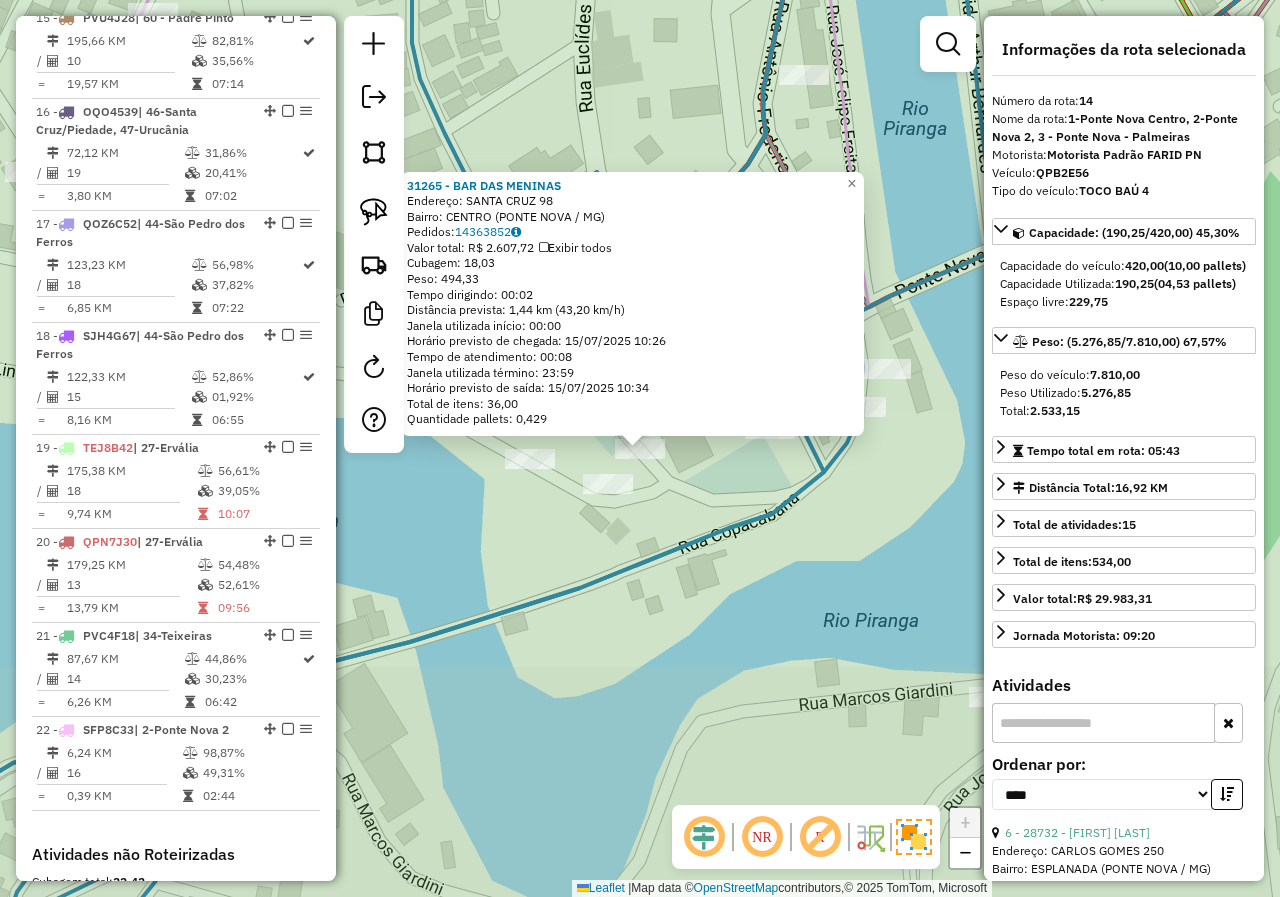 scroll, scrollTop: 2037, scrollLeft: 0, axis: vertical 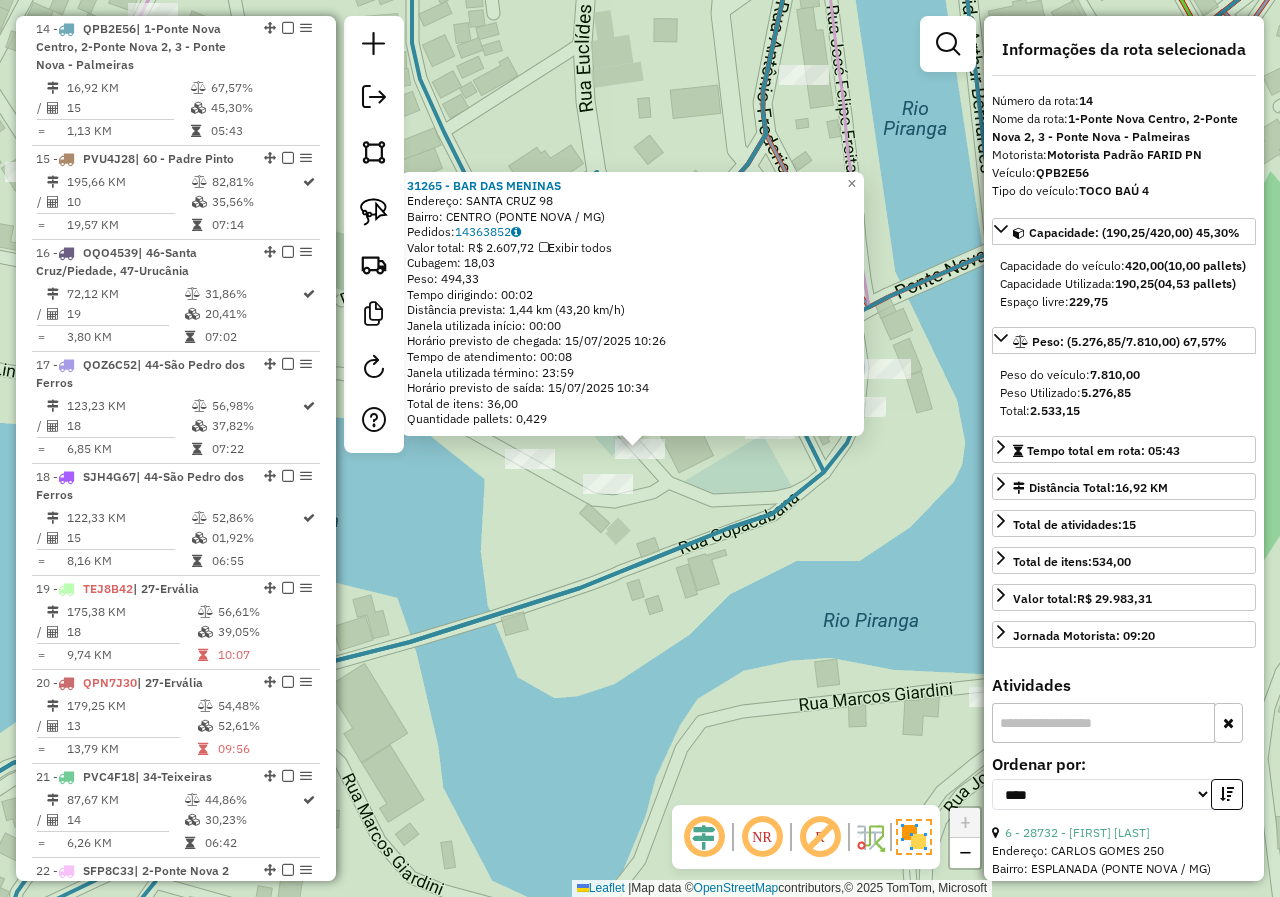 click on "31265 - BAR DAS MENINAS  Endereço:  SANTA CRUZ 98   Bairro: CENTRO ([CITY] / [STATE])   Pedidos:  14363852   Valor total: R$ 2.607,72   Exibir todos   Cubagem: 18,03  Peso: 494,33  Tempo dirigindo: 00:02   Distância prevista: 1,44 km (43,20 km/h)   Janela utilizada início: 00:00   Horário previsto de chegada: 15/07/2025 10:26   Tempo de atendimento: 00:08   Janela utilizada término: 23:59   Horário previsto de saída: 15/07/2025 10:34   Total de itens: 36,00   Quantidade pallets: 0,429  × Janela de atendimento Grade de atendimento Capacidade Transportadoras Veículos Cliente Pedidos  Rotas Selecione os dias de semana para filtrar as janelas de atendimento  Seg   Ter   Qua   Qui   Sex   Sáb   Dom  Informe o período da janela de atendimento: De: Até:  Filtrar exatamente a janela do cliente  Considerar janela de atendimento padrão  Selecione os dias de semana para filtrar as grades de atendimento  Seg   Ter   Qua   Qui   Sex   Sáb   Dom   Considerar clientes sem dia de atendimento cadastrado  De:  De:" 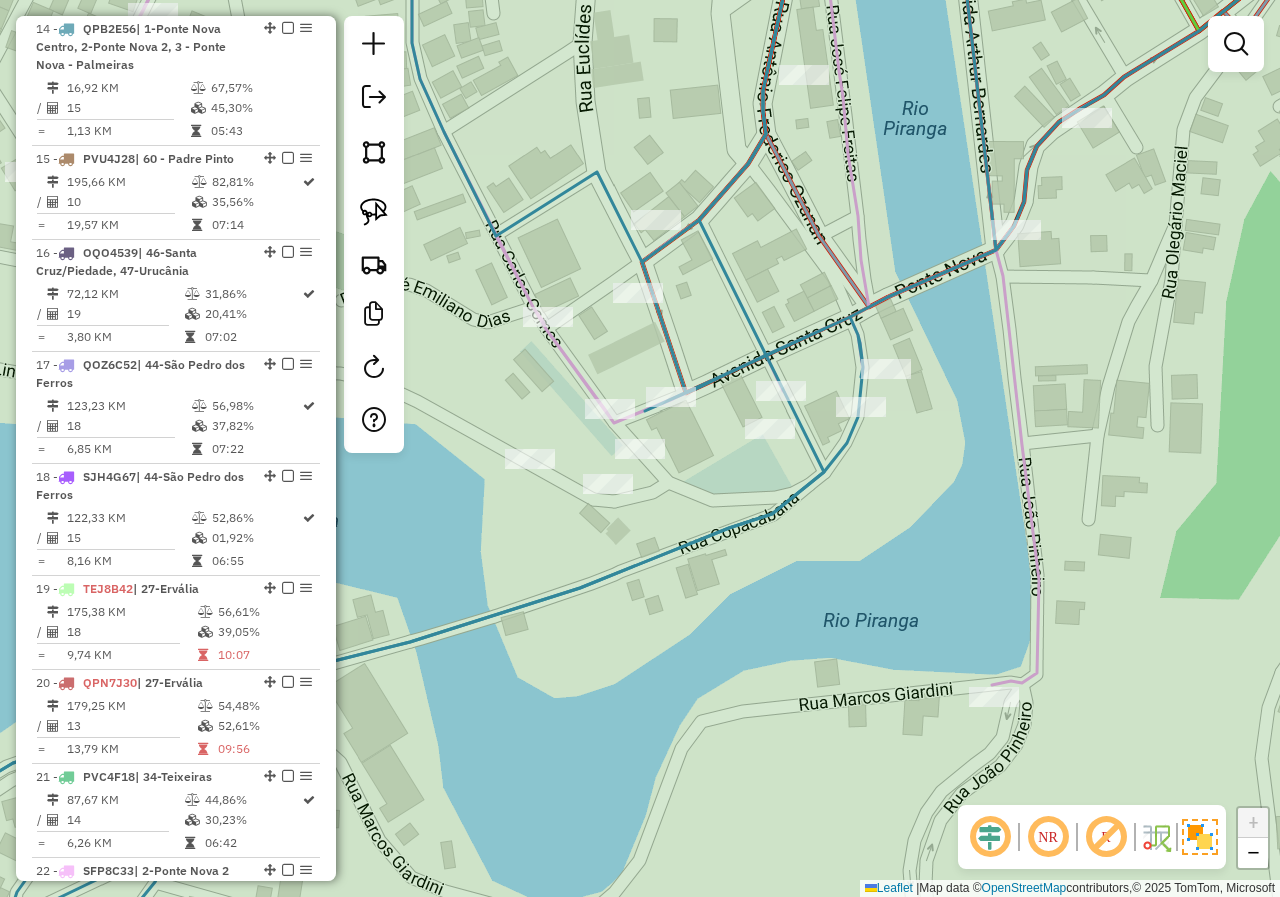 select on "*********" 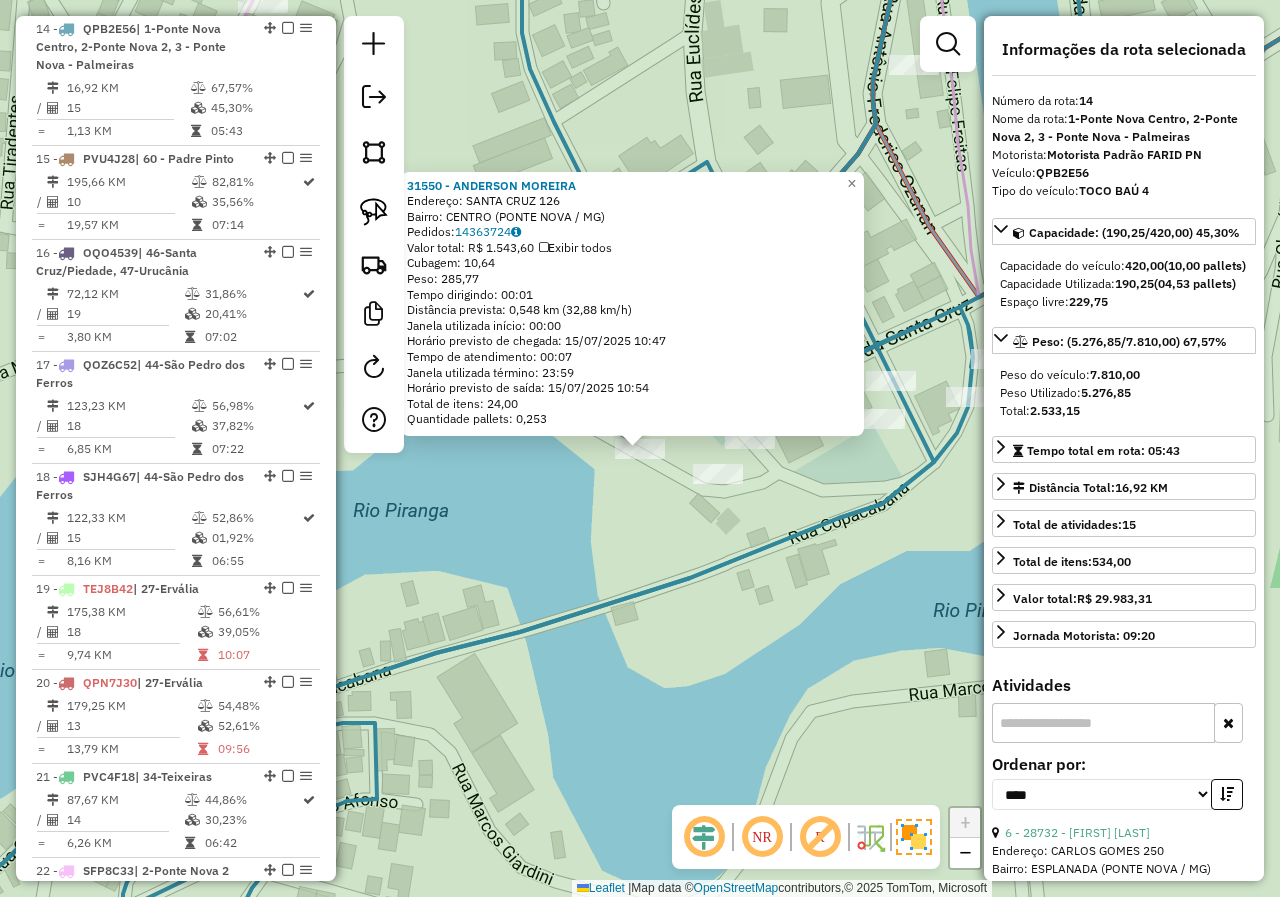 click on "[NUMBER] - [NAME]  Endereço:  [STREET] [NUMBER]   Bairro: [NEIGHBORHOOD] ([CITY] / [STATE])   Pedidos:  [ORDER_ID]   Valor total: R$ 1.543,60   Exibir todos   Cubagem: 10,64  Peso: 285,77  Tempo dirigindo: 00:01   Distância prevista: 0,548 km (32,88 km/h)   Janela utilizada início: 00:00   Horário previsto de chegada: 15/07/2025 10:47   Tempo de atendimento: 00:07   Janela utilizada término: 23:59   Horário previsto de saída: 15/07/2025 10:54   Total de itens: 24,00   Quantidade pallets: 0,253  × Janela de atendimento Grade de atendimento Capacidade Transportadoras Veículos Cliente Pedidos  Rotas Selecione os dias de semana para filtrar as janelas de atendimento  Seg   Ter   Qua   Qui   Sex   Sáb   Dom  Informe o período da janela de atendimento: De: Até:  Filtrar exatamente a janela do cliente  Considerar janela de atendimento padrão  Selecione os dias de semana para filtrar as grades de atendimento  Seg   Ter   Qua   Qui   Sex   Sáb   Dom   Considerar clientes sem dia de atendimento cadastrado  De:" 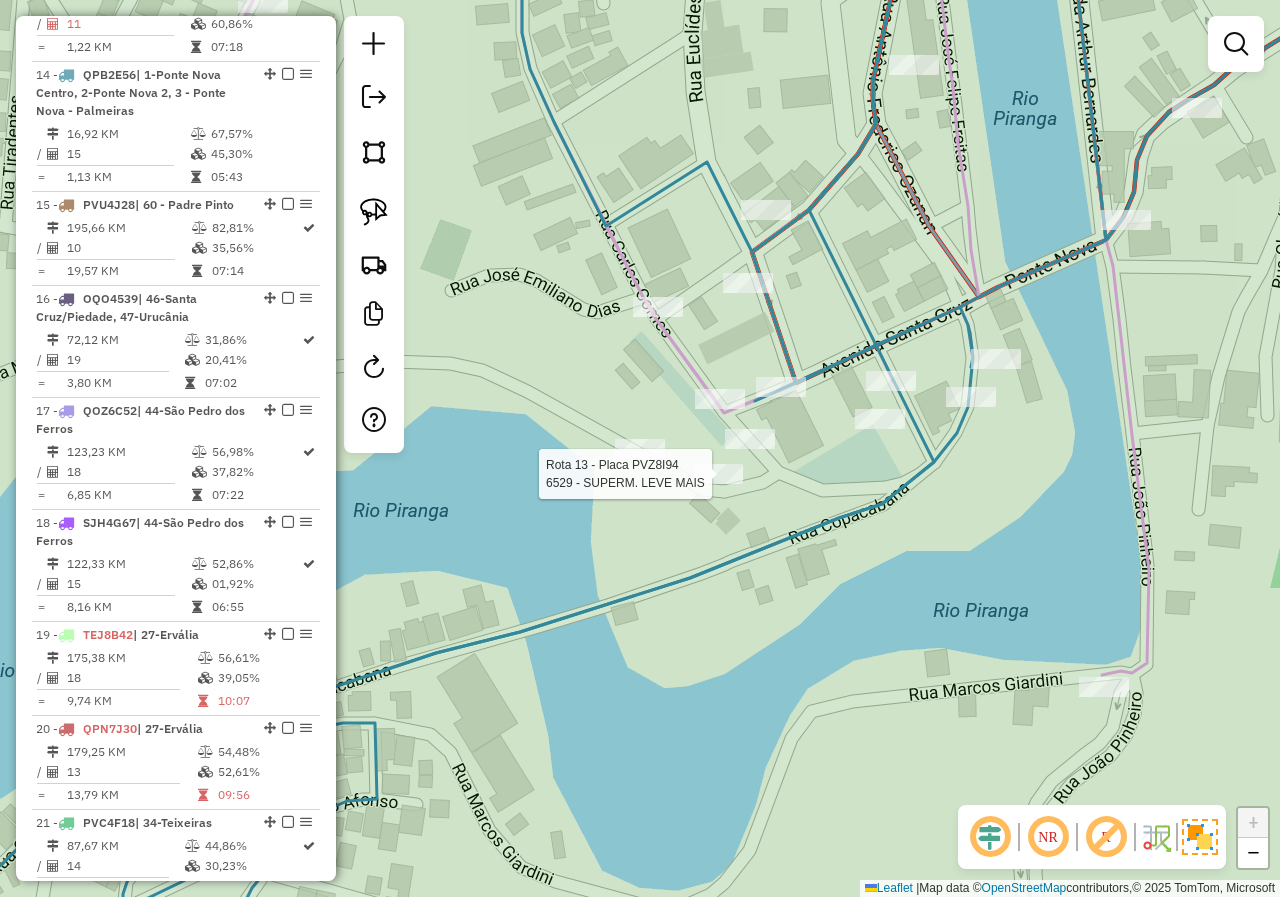 select on "*********" 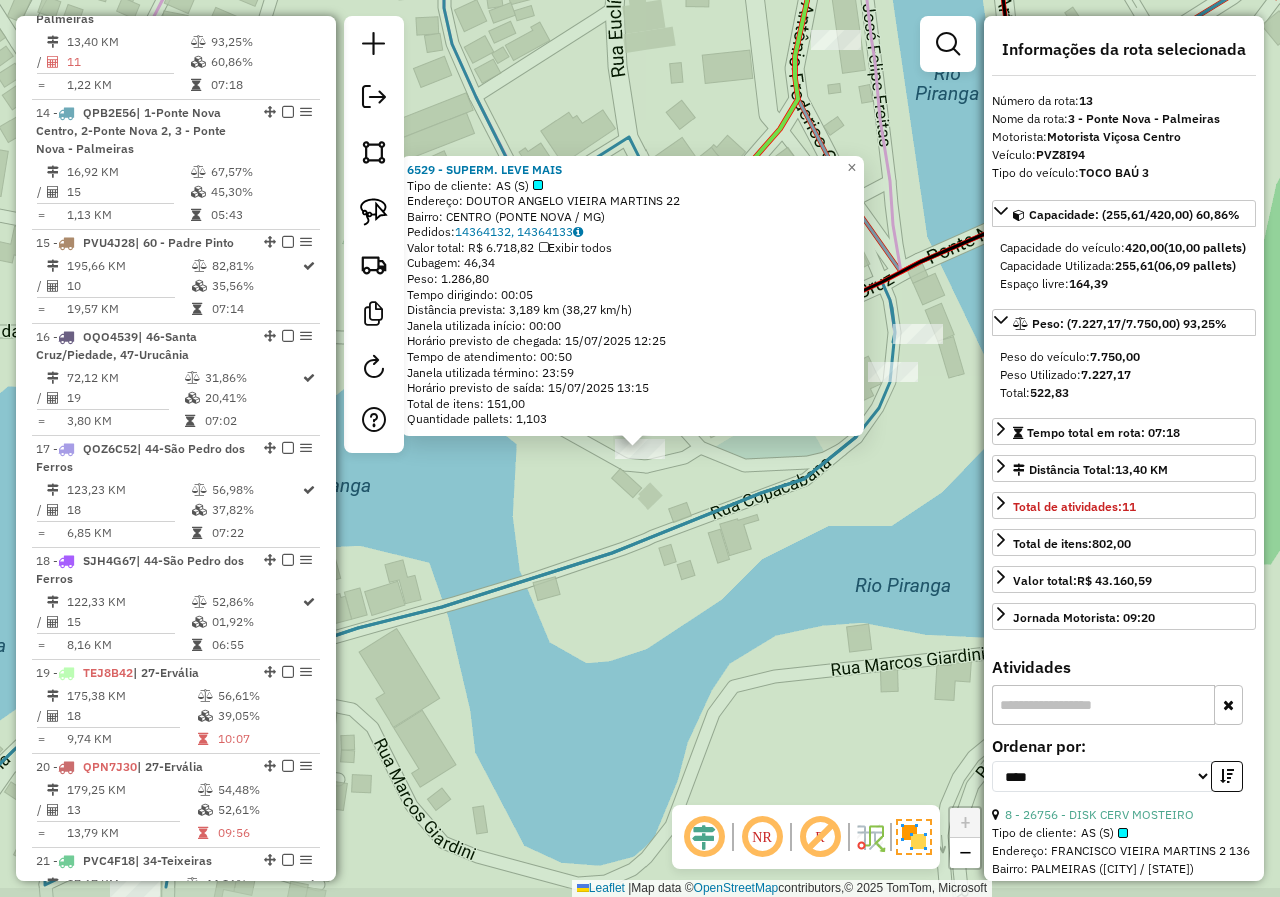 scroll, scrollTop: 1925, scrollLeft: 0, axis: vertical 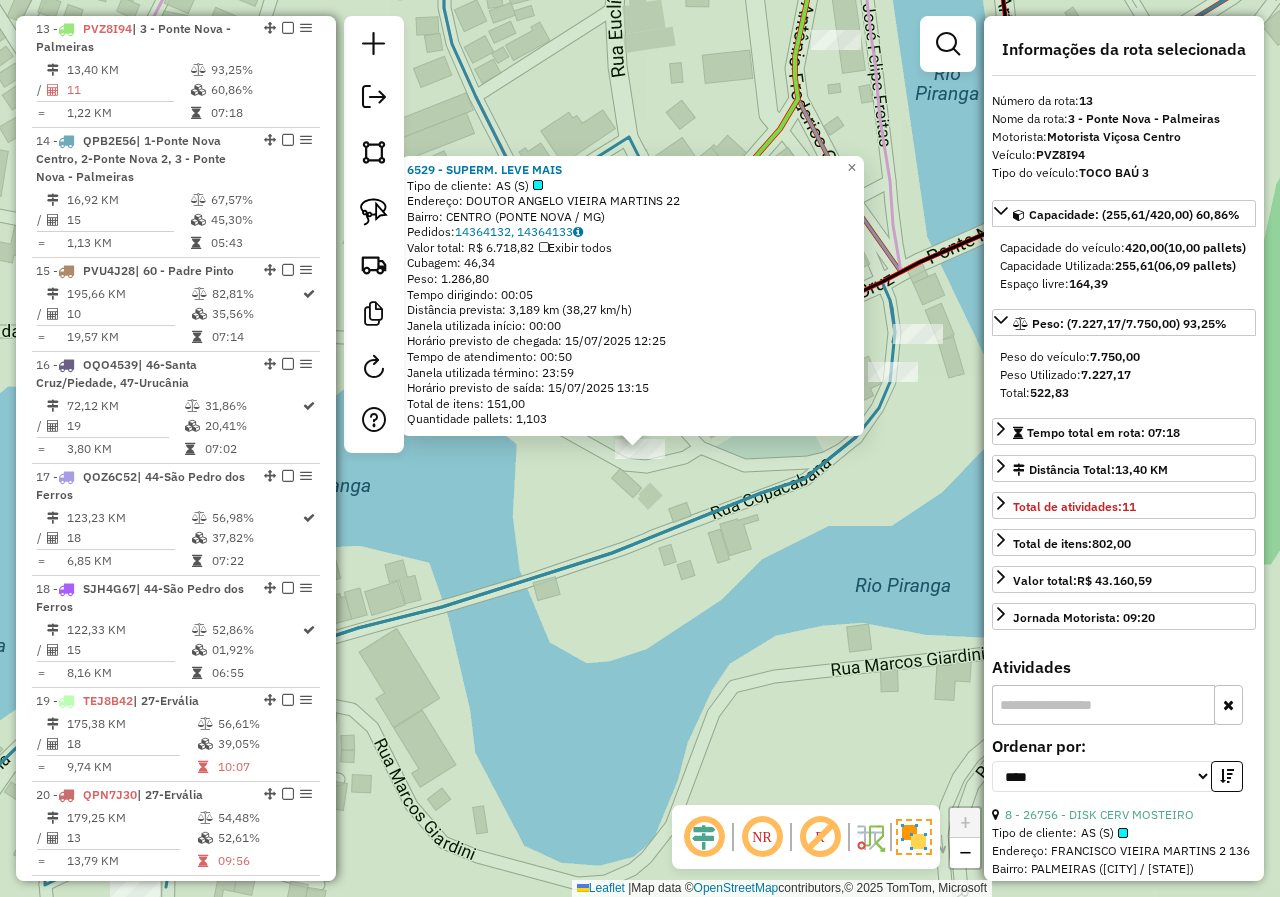 click 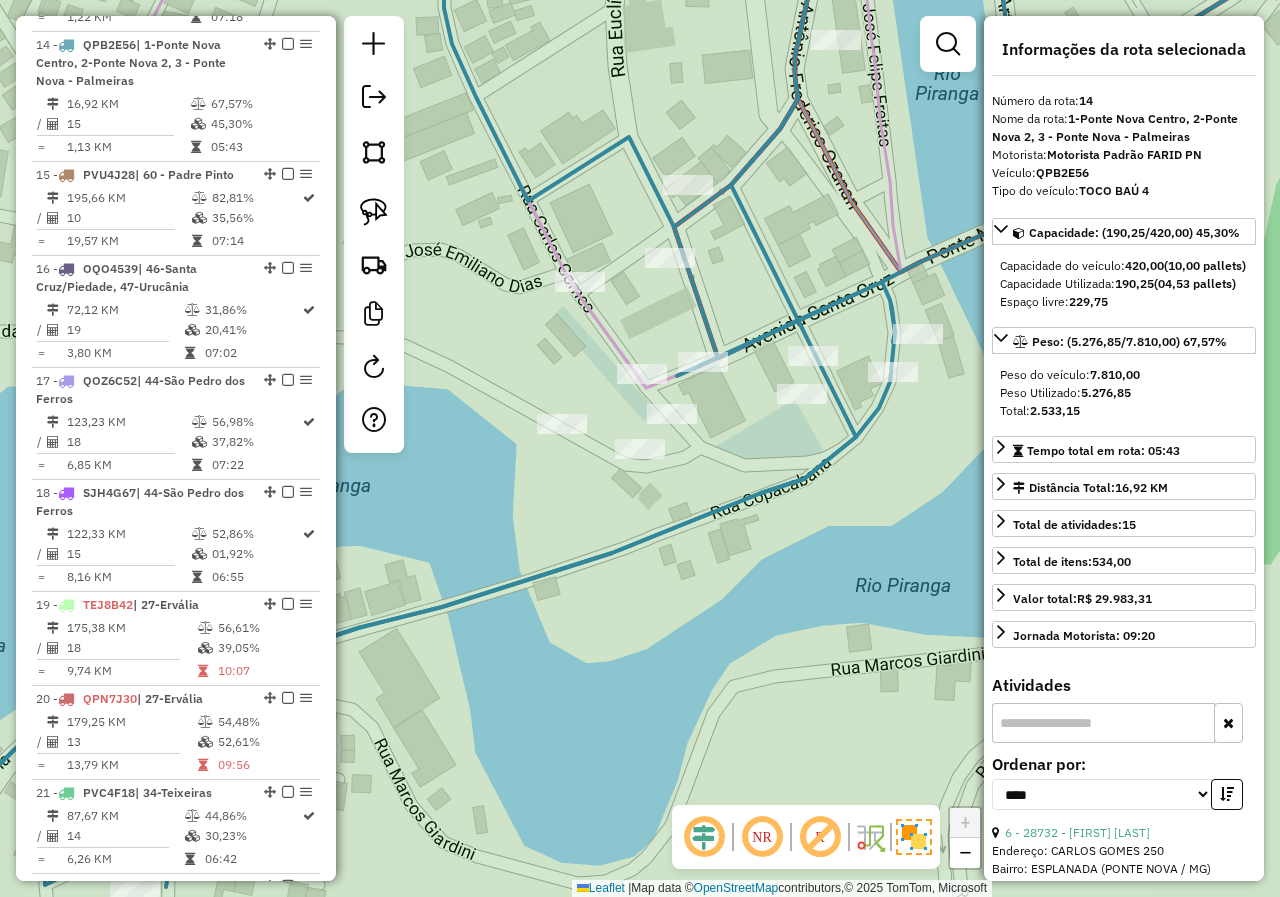 scroll, scrollTop: 2037, scrollLeft: 0, axis: vertical 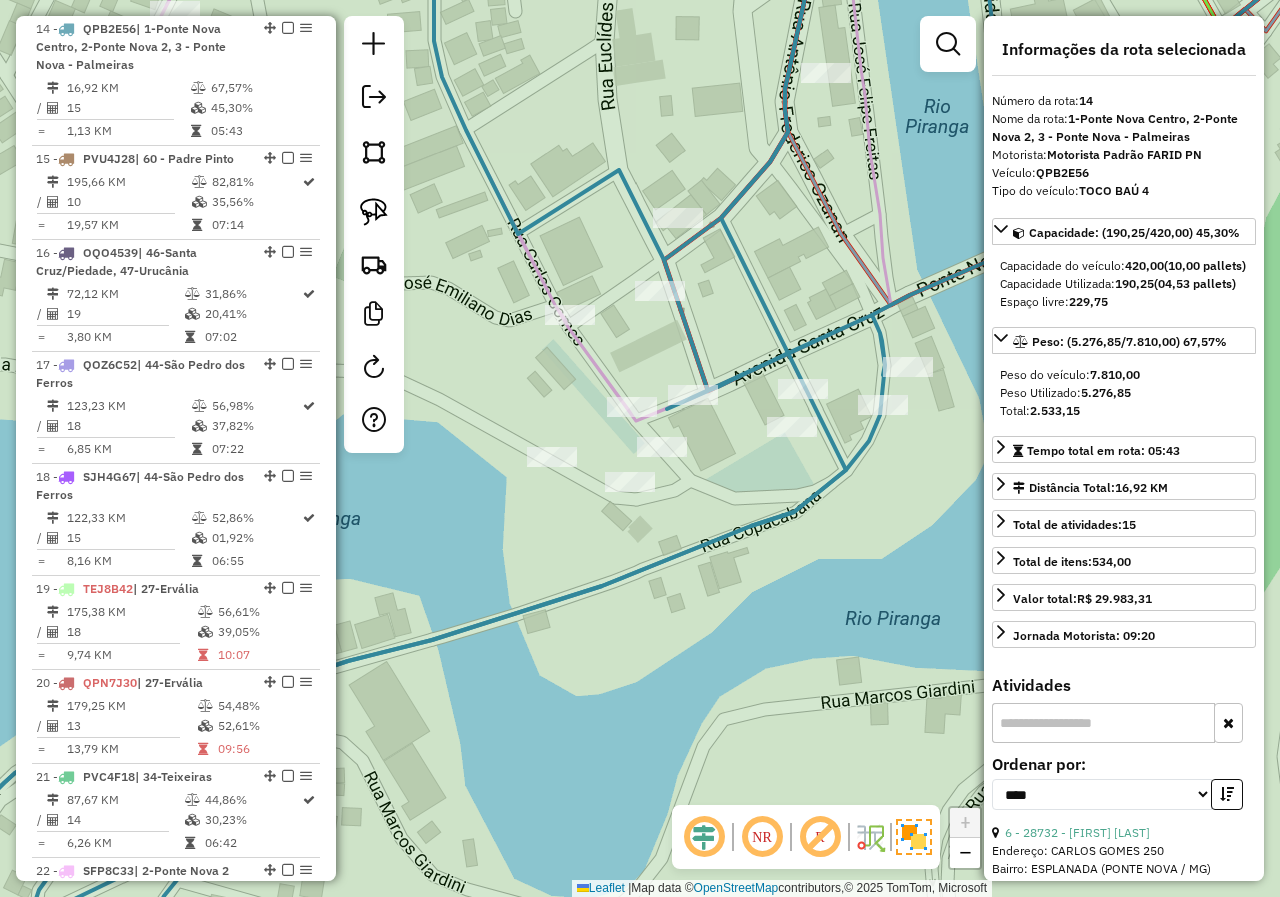drag, startPoint x: 598, startPoint y: 474, endPoint x: 588, endPoint y: 508, distance: 35.44009 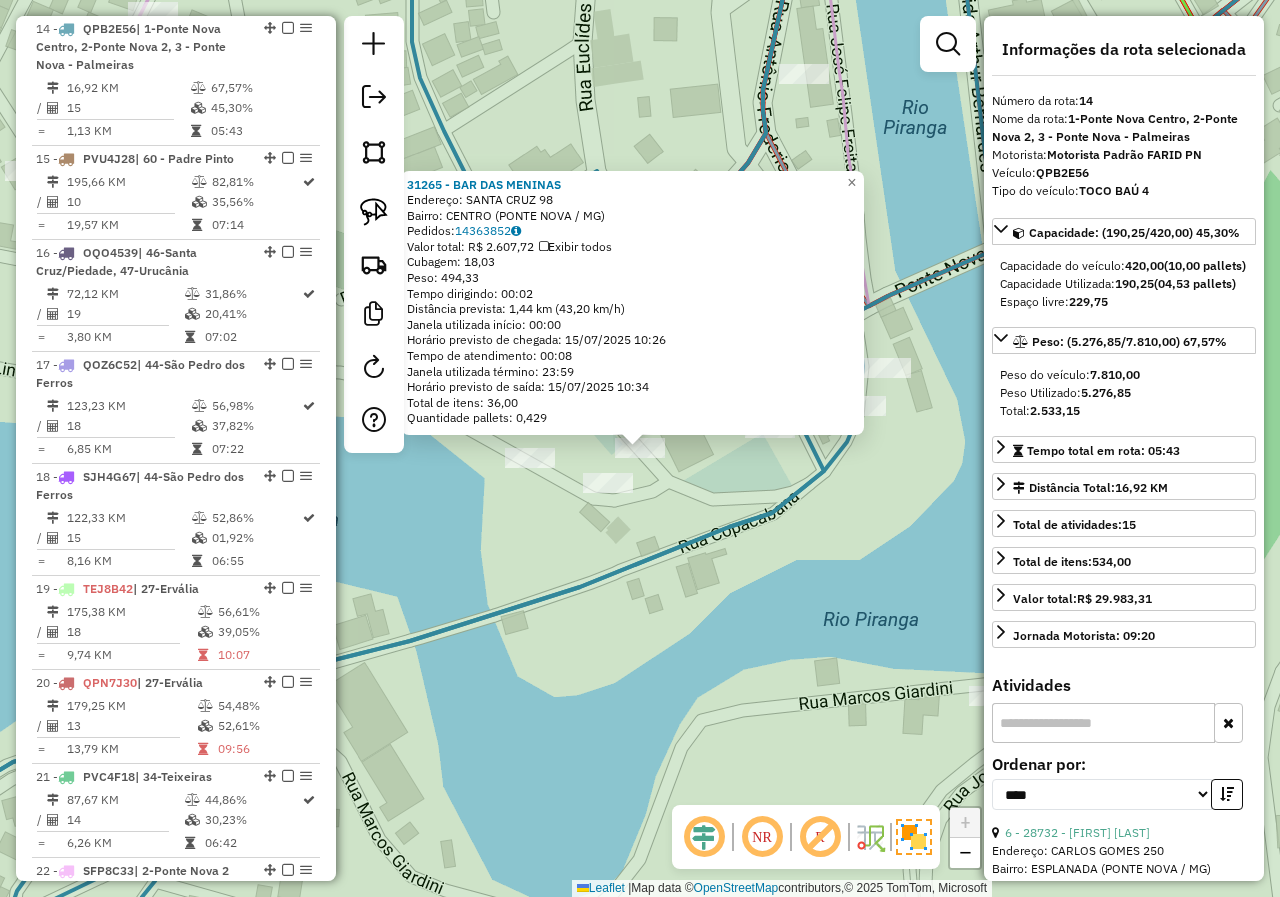 click on "Rota 13 - Placa PVZ8I94  6529 - SUPERM.  LEVE MAIS 31265 - BAR DAS MENINAS  Endereço:  SANTA CRUZ 98   Bairro: CENTRO ([CITY] / [STATE])   Pedidos:  14363852   Valor total: R$ 2.607,72   Exibir todos   Cubagem: 18,03  Peso: 494,33  Tempo dirigindo: 00:02   Distância prevista: 1,44 km (43,20 km/h)   Janela utilizada início: 00:00   Horário previsto de chegada: 15/07/2025 10:26   Tempo de atendimento: 00:08   Janela utilizada término: 23:59   Horário previsto de saída: 15/07/2025 10:34   Total de itens: 36,00   Quantidade pallets: 0,429  × Janela de atendimento Grade de atendimento Capacidade Transportadoras Veículos Cliente Pedidos  Rotas Selecione os dias de semana para filtrar as janelas de atendimento  Seg   Ter   Qua   Qui   Sex   Sáb   Dom  Informe o período da janela de atendimento: De: Até:  Filtrar exatamente a janela do cliente  Considerar janela de atendimento padrão  Selecione os dias de semana para filtrar as grades de atendimento  Seg   Ter   Qua   Qui   Sex   Sáb   Dom   De:   Até:" 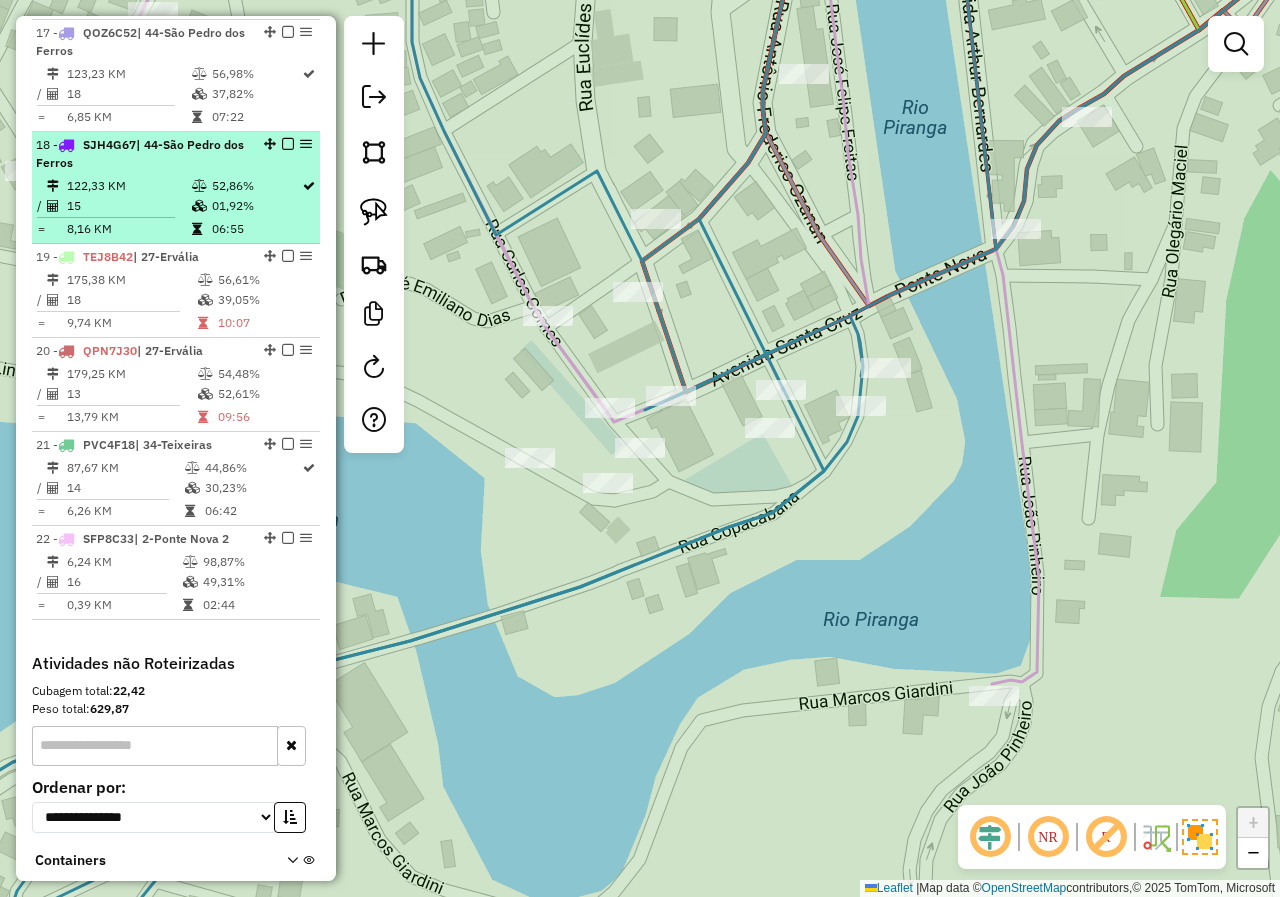 scroll, scrollTop: 2337, scrollLeft: 0, axis: vertical 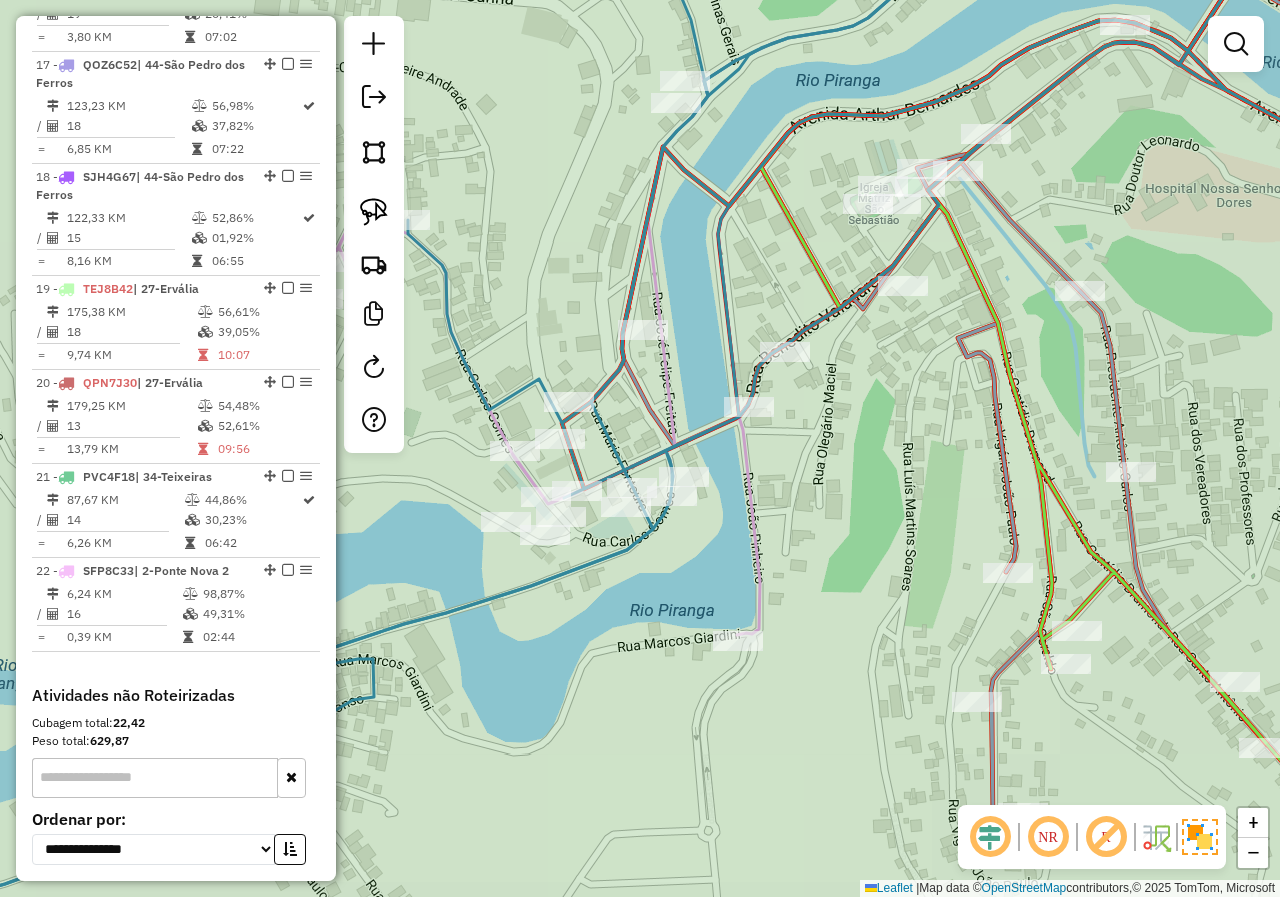 drag, startPoint x: 538, startPoint y: 613, endPoint x: 477, endPoint y: 643, distance: 67.977936 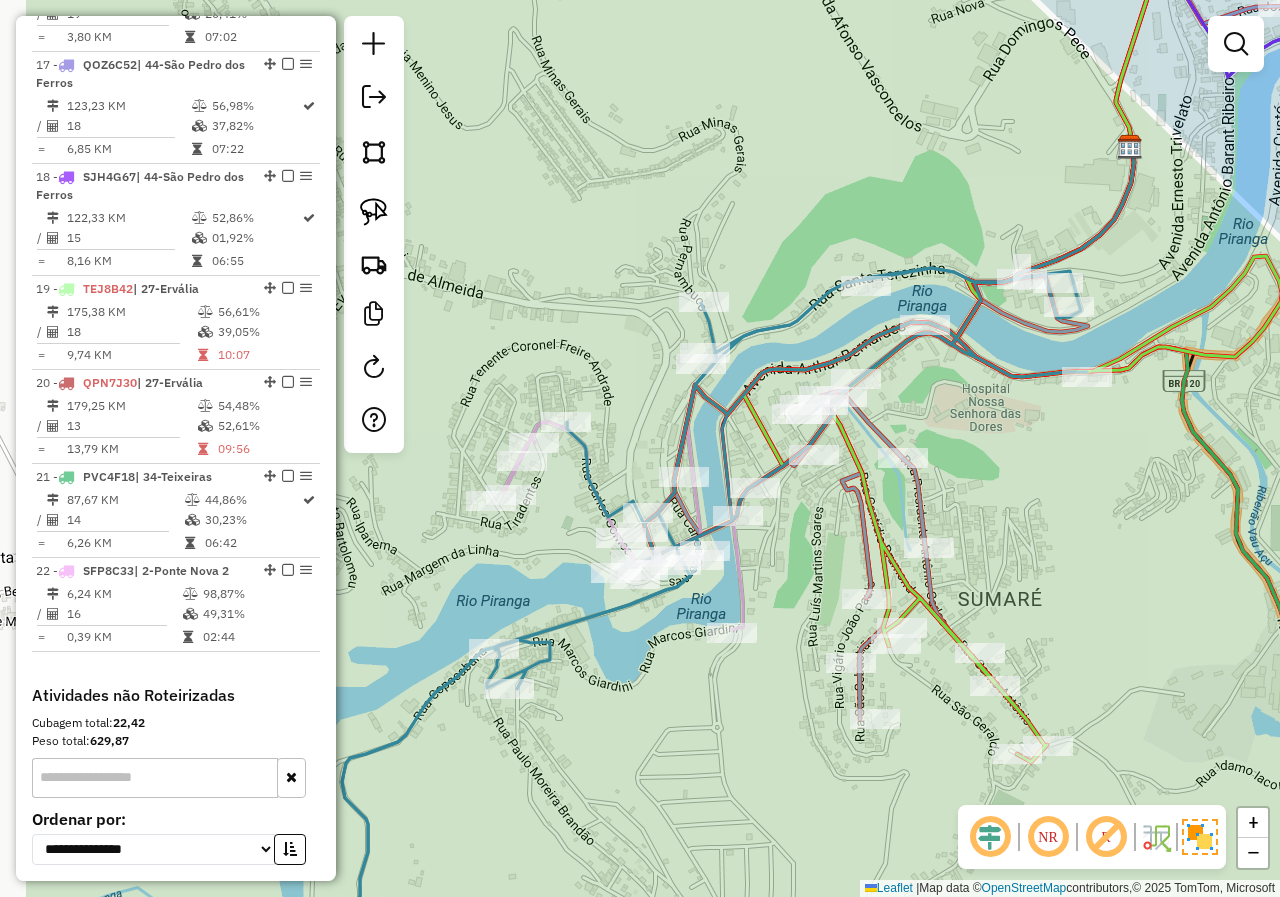 drag, startPoint x: 532, startPoint y: 725, endPoint x: 647, endPoint y: 698, distance: 118.12705 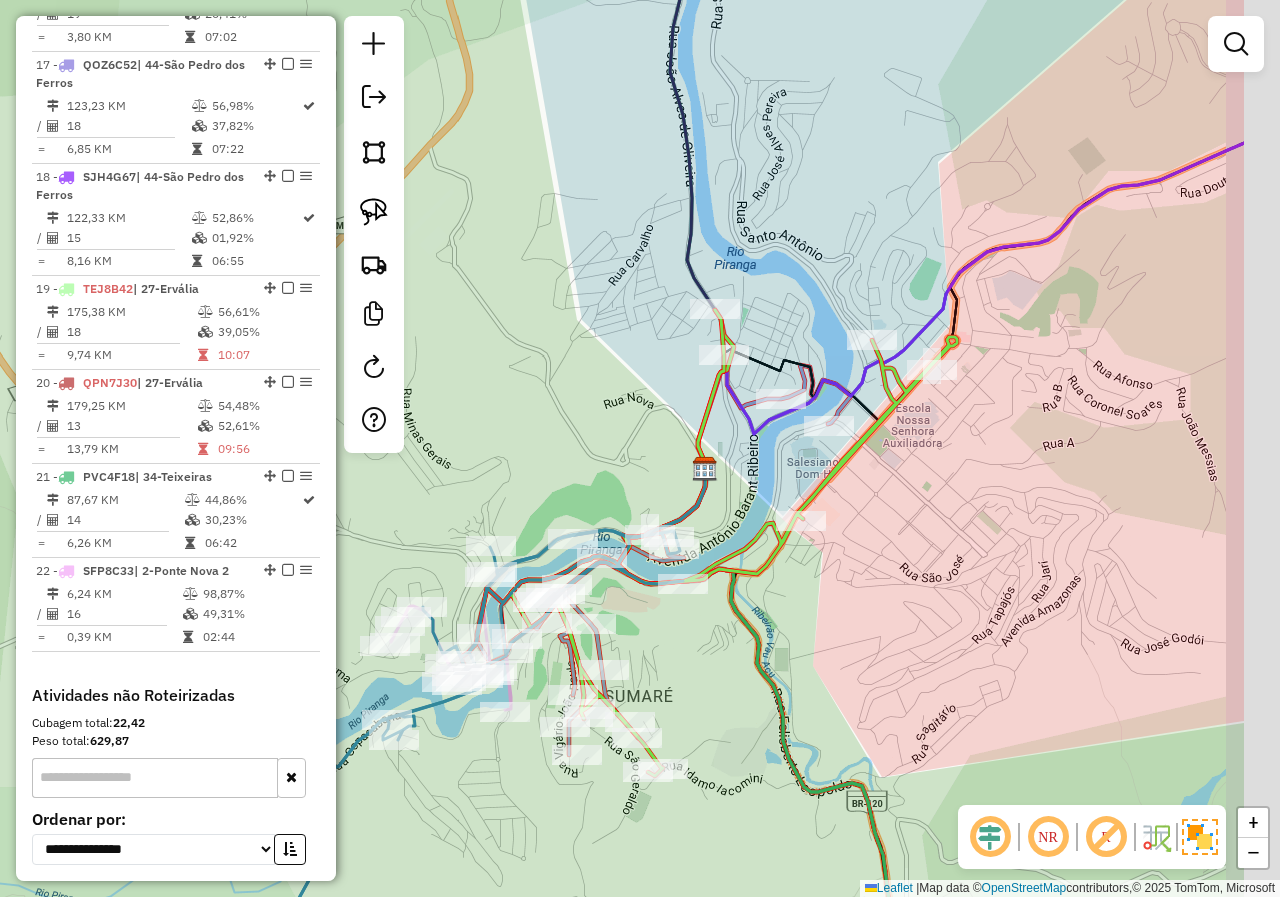 drag, startPoint x: 1001, startPoint y: 591, endPoint x: 774, endPoint y: 665, distance: 238.7572 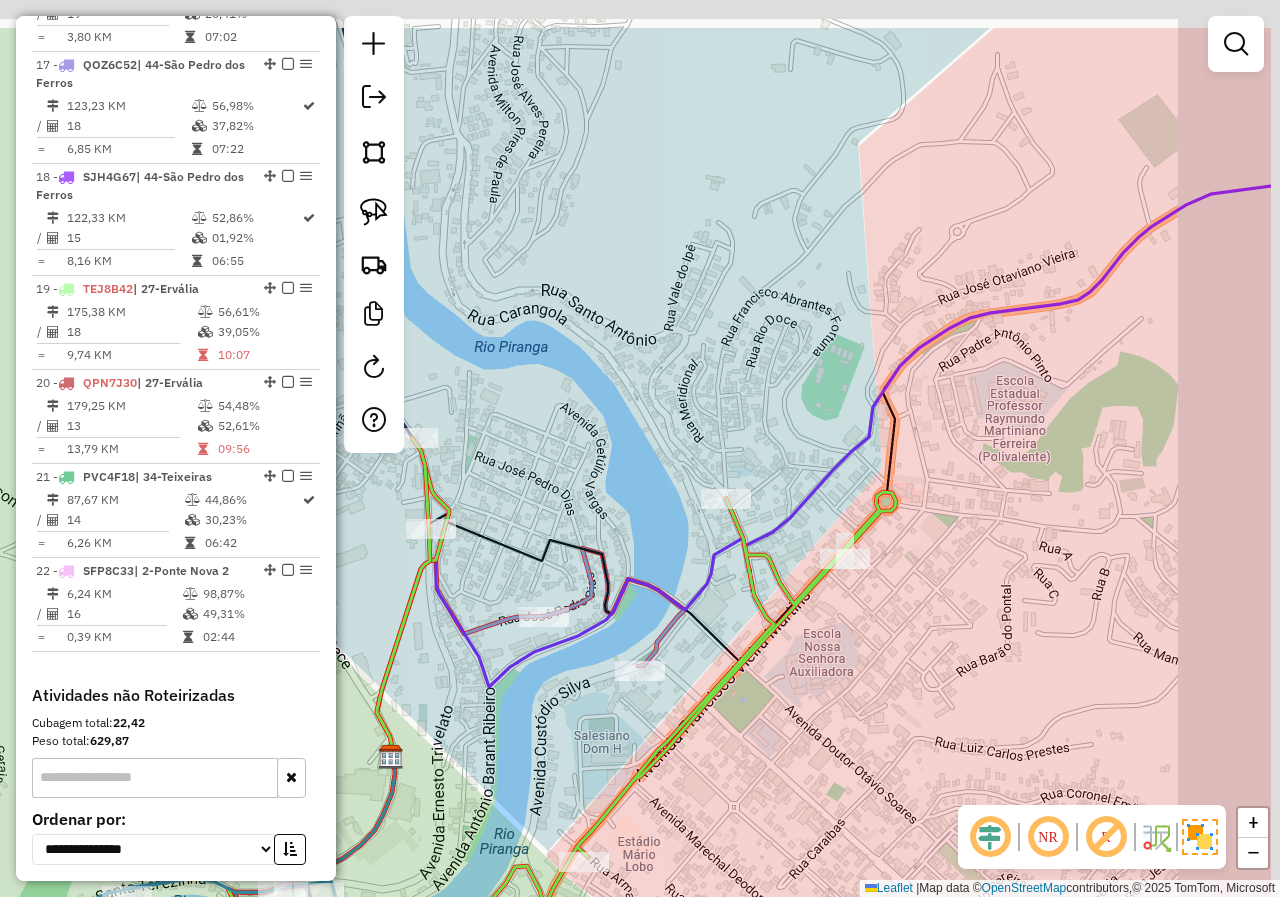 drag, startPoint x: 910, startPoint y: 573, endPoint x: 773, endPoint y: 691, distance: 180.81206 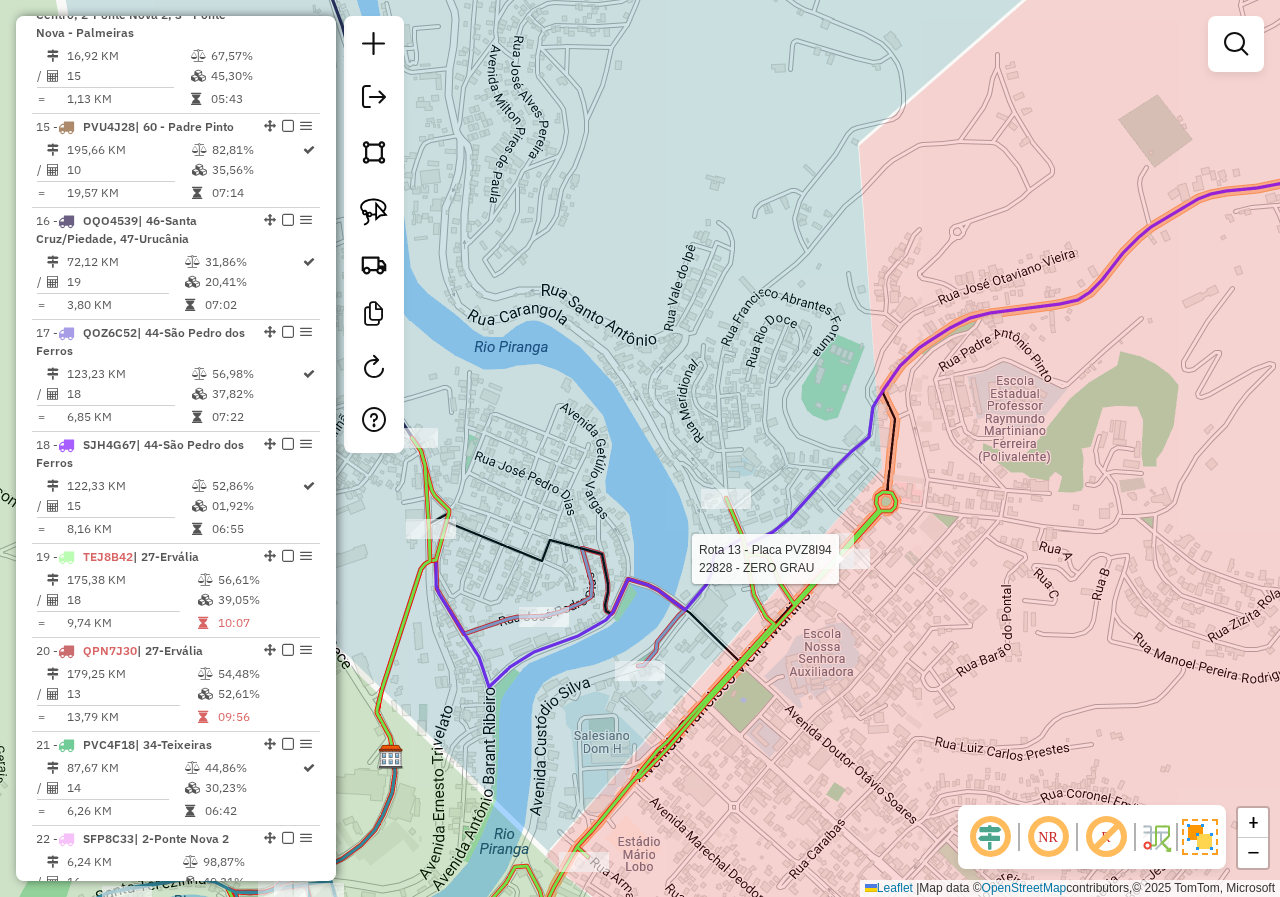 select on "*********" 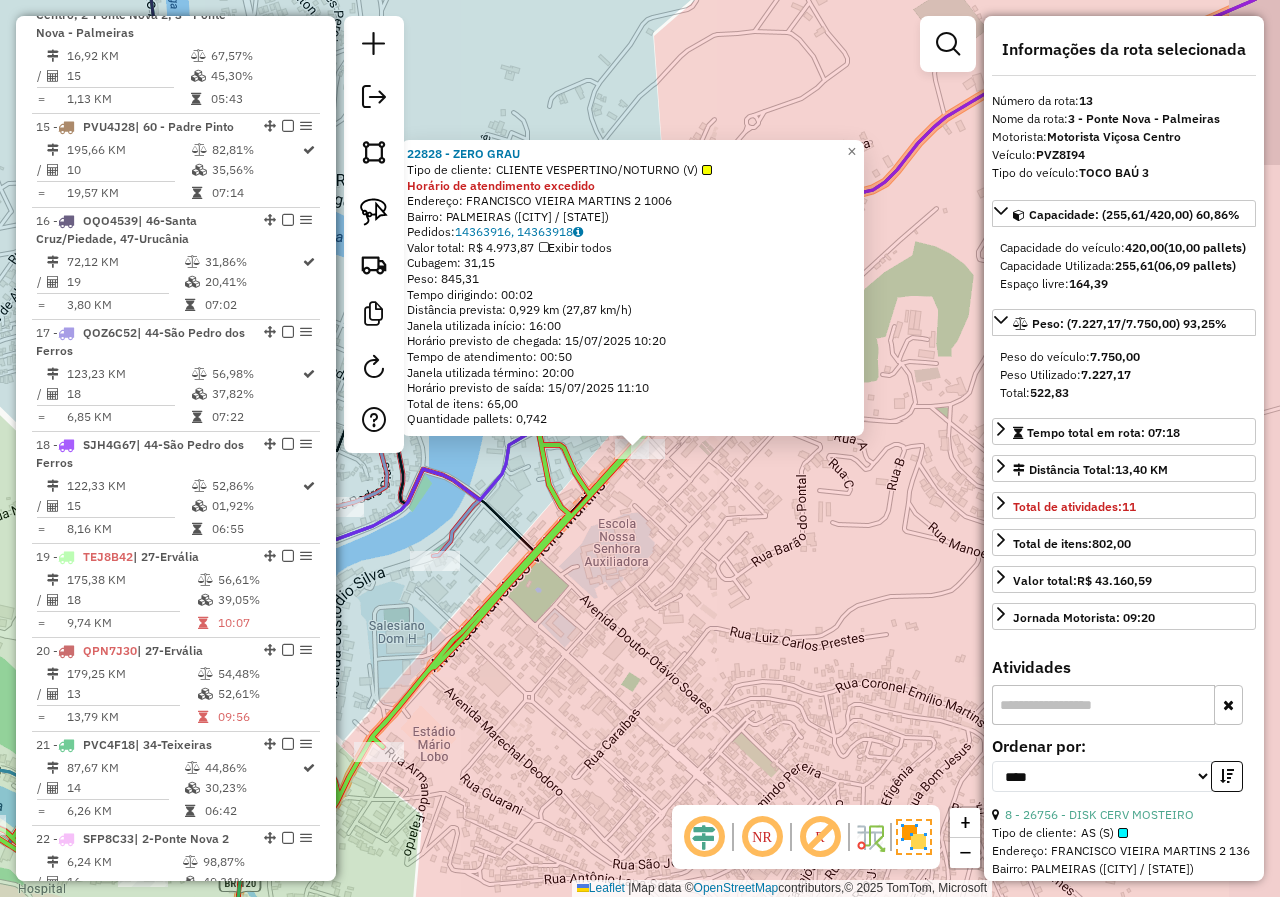 scroll, scrollTop: 1925, scrollLeft: 0, axis: vertical 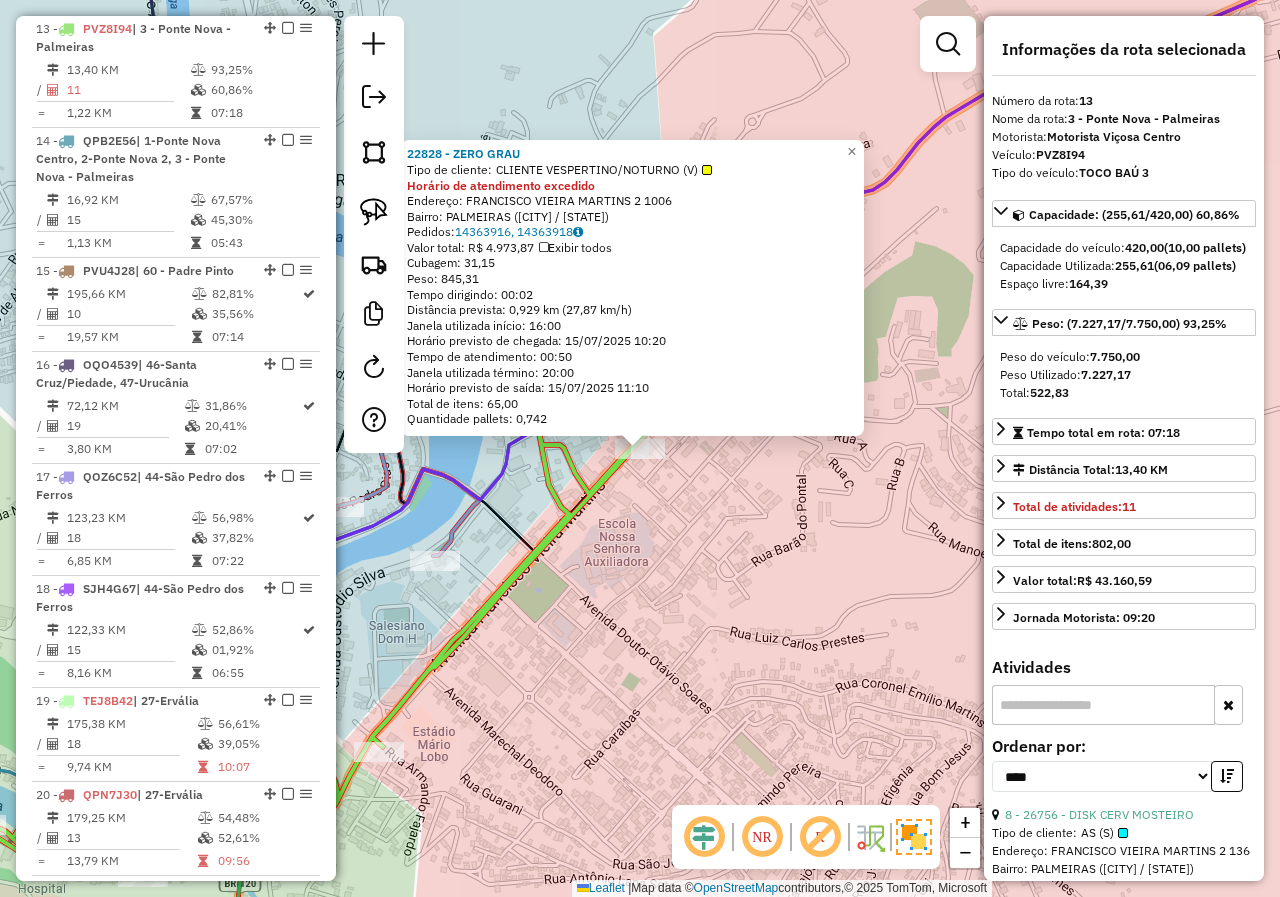 click on "22828 - ZERO GRAU  Tipo de cliente:   CLIENTE VESPERTINO/NOTURNO (V)  Horário de atendimento excedido  Endereço:  FRANCISCO VIEIRA MARTINS 2 1006   Bairro: PALMEIRAS ([CITY] / [STATE])   Pedidos:  14363916, 14363918   Valor total: R$ 4.973,87   Exibir todos   Cubagem: 31,15  Peso: 845,31  Tempo dirigindo: 00:02   Distância prevista: 0,929 km (27,87 km/h)   Janela utilizada início: 16:00   Horário previsto de chegada: 15/07/2025 10:20   Tempo de atendimento: 00:50   Janela utilizada término: 20:00   Horário previsto de saída: 15/07/2025 11:10   Total de itens: 65,00   Quantidade pallets: 0,742  × Janela de atendimento Grade de atendimento Capacidade Transportadoras Veículos Cliente Pedidos  Rotas Selecione os dias de semana para filtrar as janelas de atendimento  Seg   Ter   Qua   Qui   Sex   Sáb   Dom  Informe o período da janela de atendimento: De: Até:  Filtrar exatamente a janela do cliente  Considerar janela de atendimento padrão   Seg   Ter   Qua   Qui   Sex   Sáb   Dom   Peso mínimo:  De:" 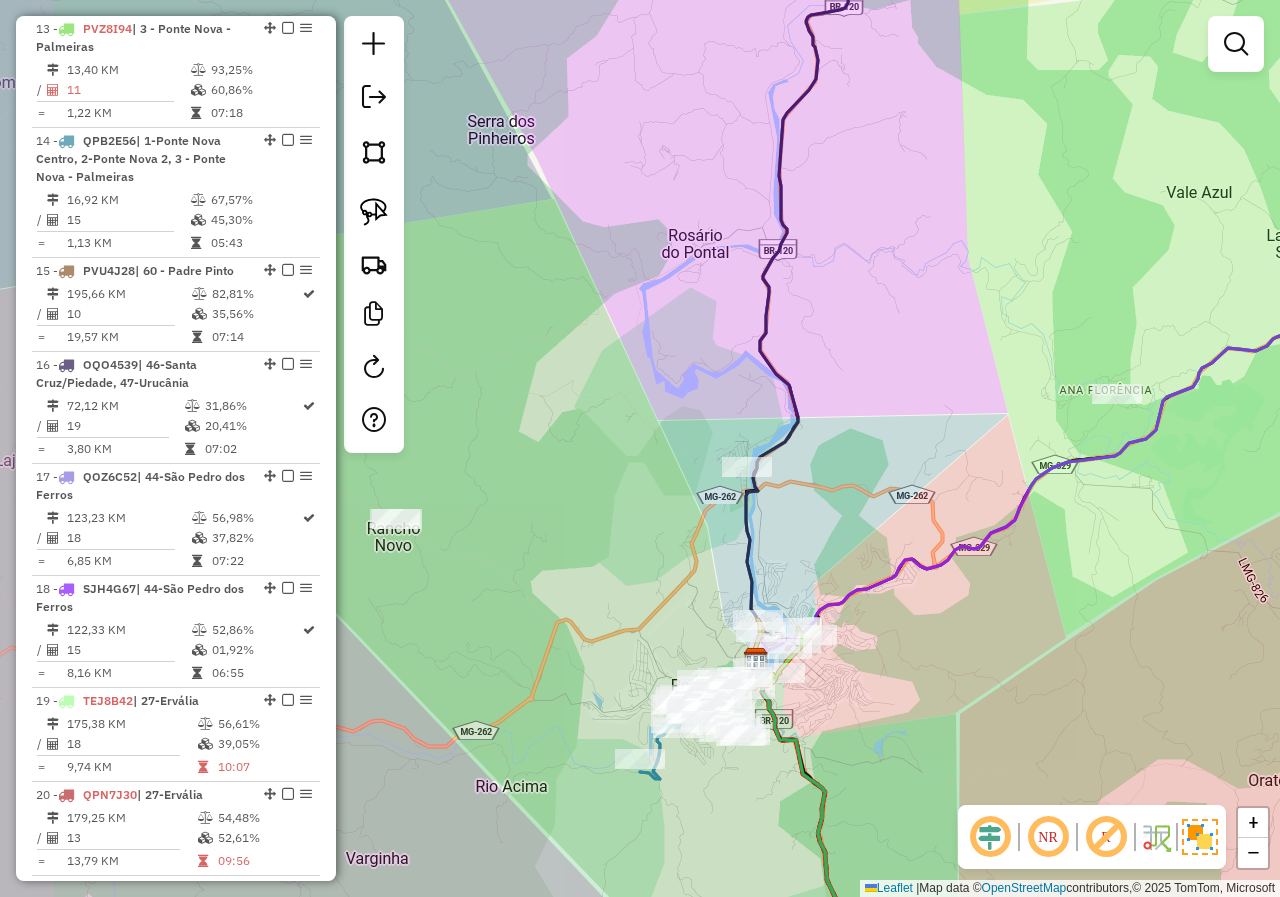 drag, startPoint x: 701, startPoint y: 669, endPoint x: 811, endPoint y: 689, distance: 111.8034 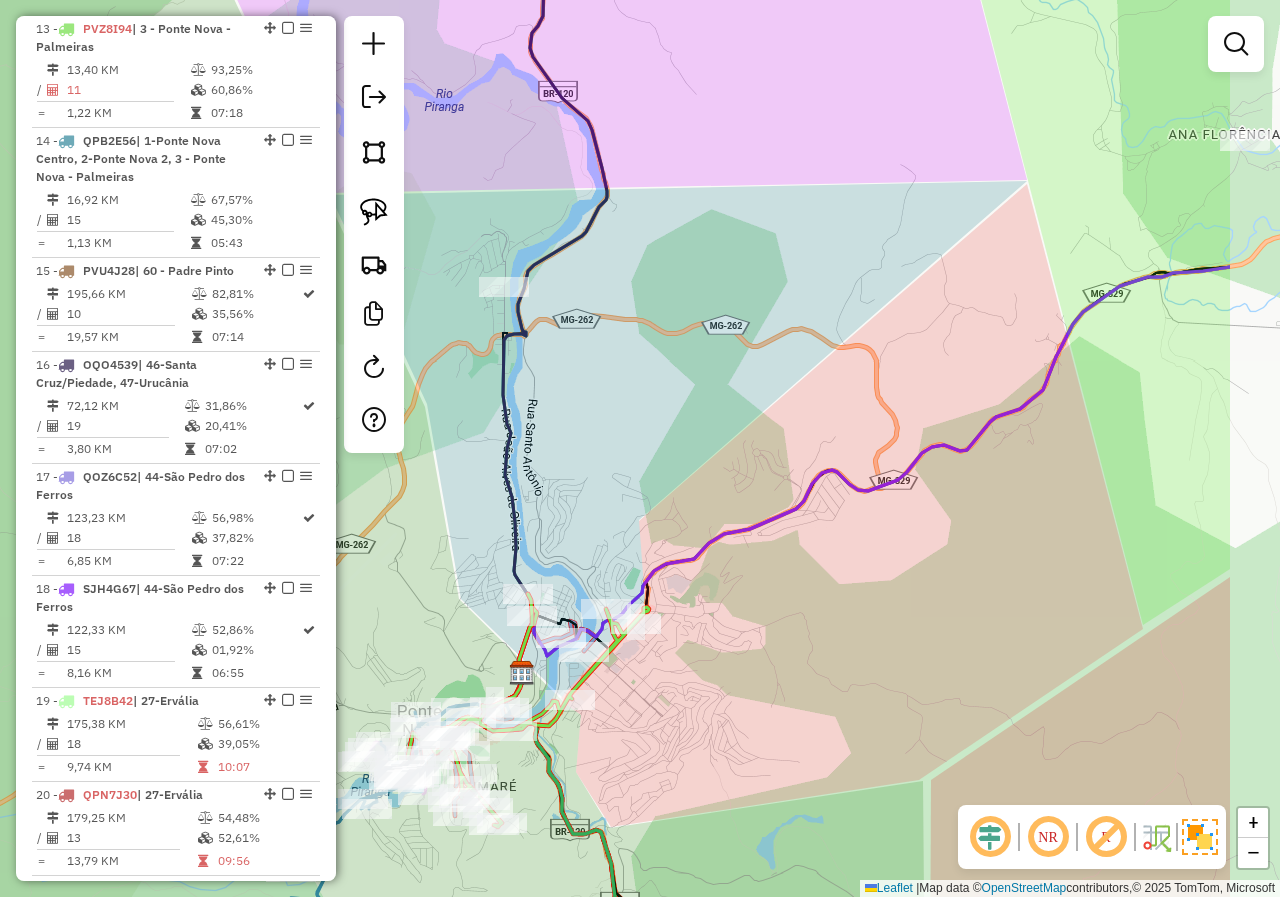drag, startPoint x: 570, startPoint y: 596, endPoint x: 392, endPoint y: 623, distance: 180.0361 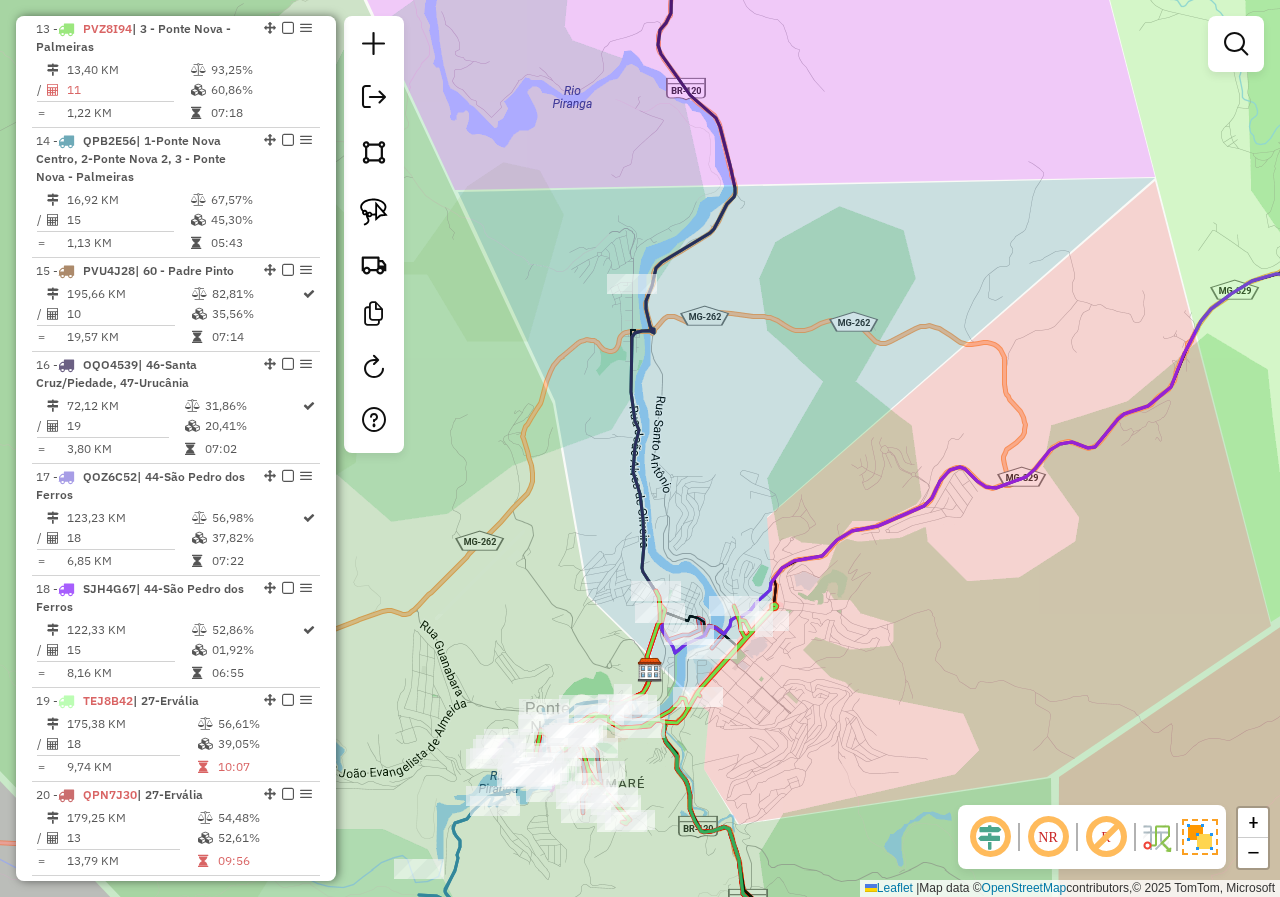 drag, startPoint x: 379, startPoint y: 569, endPoint x: 511, endPoint y: 560, distance: 132.30646 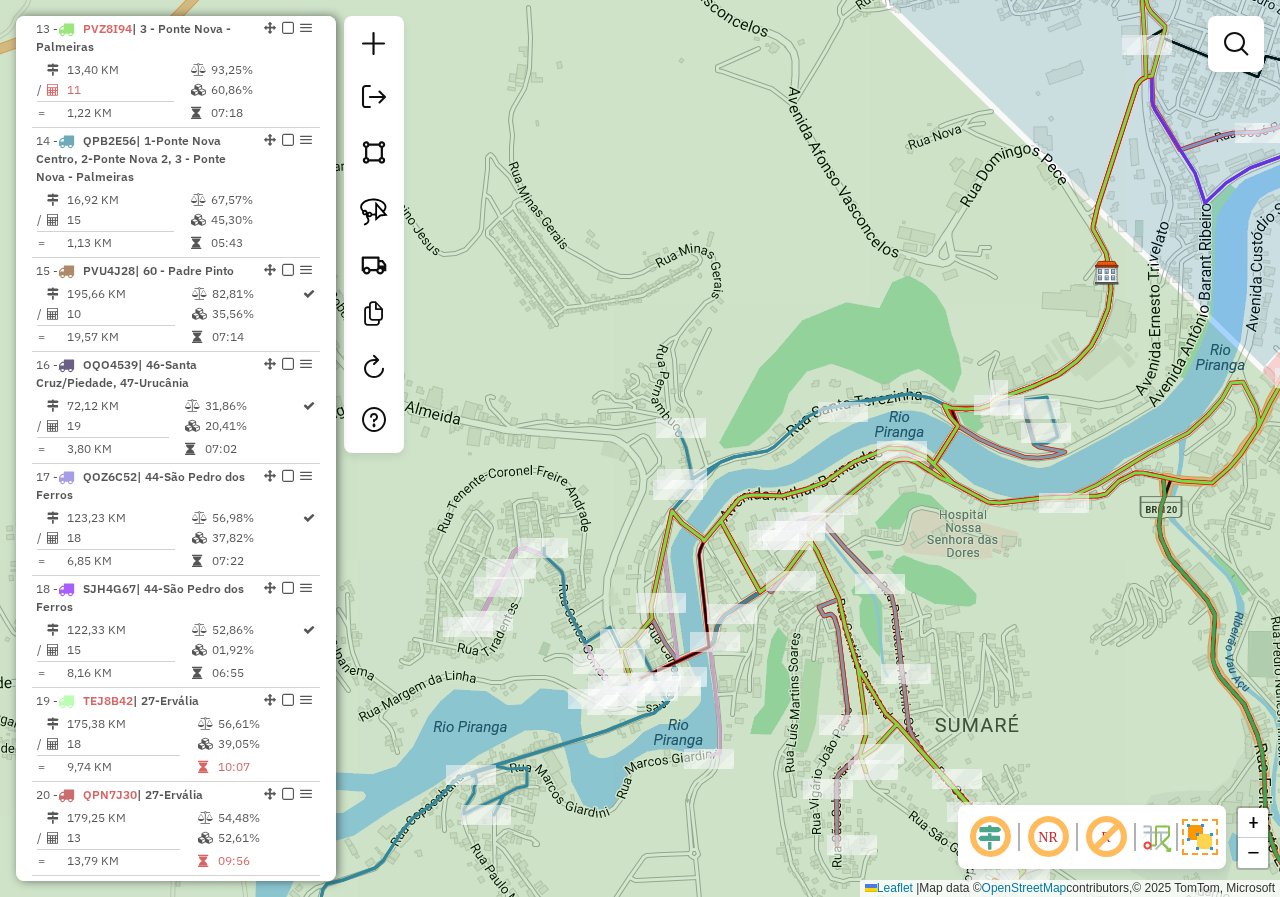 drag, startPoint x: 542, startPoint y: 827, endPoint x: 663, endPoint y: 634, distance: 227.79376 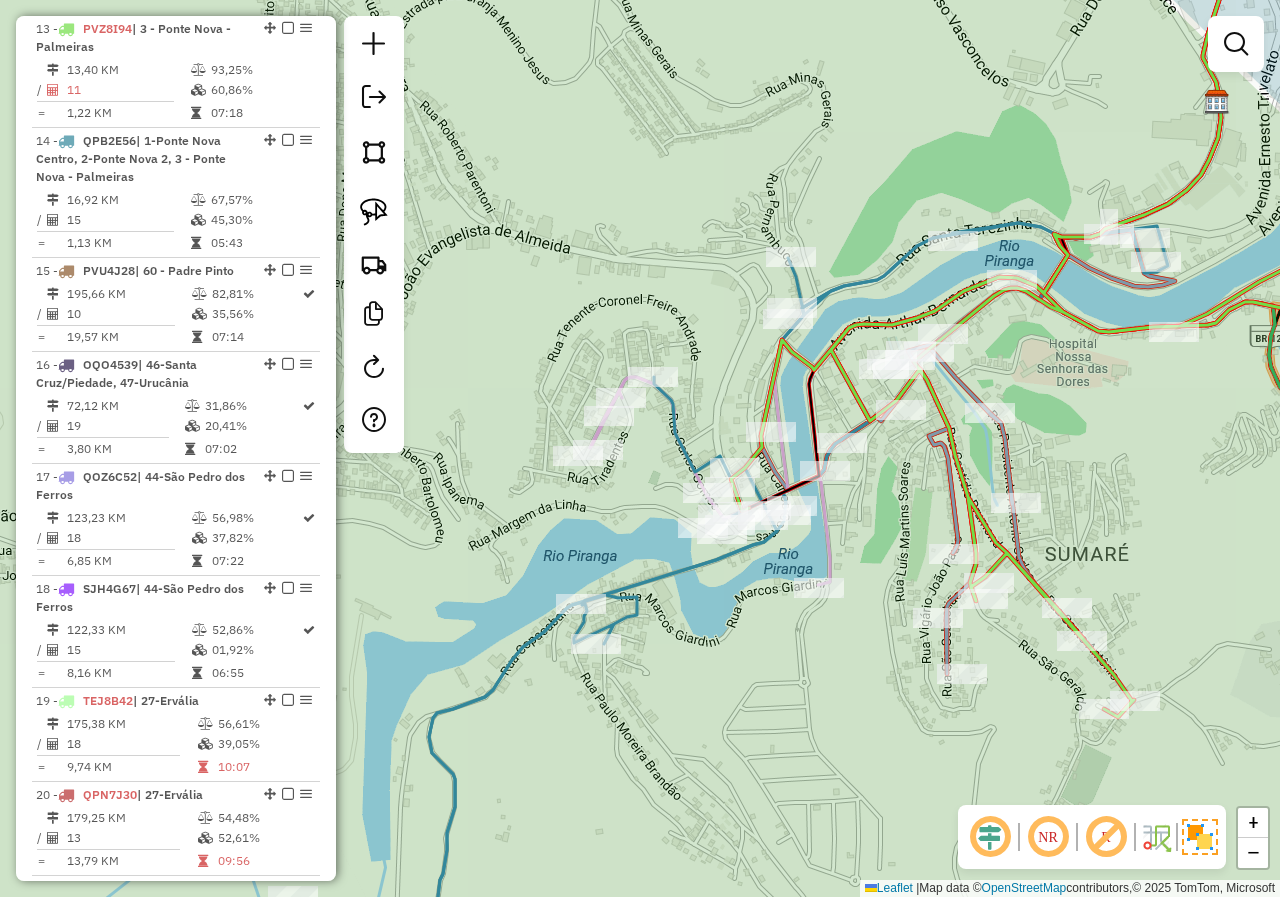 drag, startPoint x: 544, startPoint y: 802, endPoint x: 676, endPoint y: 607, distance: 235.47612 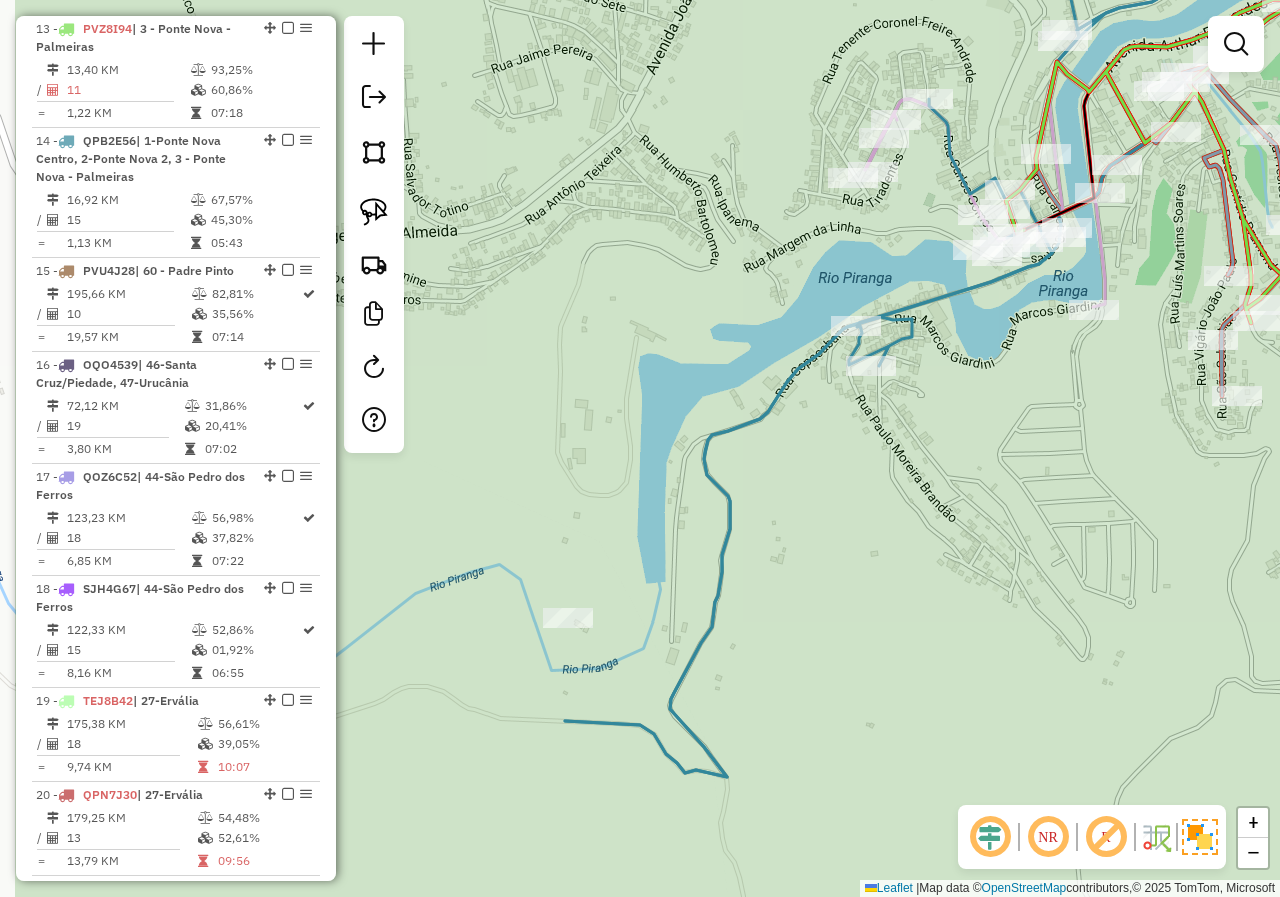 drag, startPoint x: 425, startPoint y: 760, endPoint x: 368, endPoint y: 809, distance: 75.16648 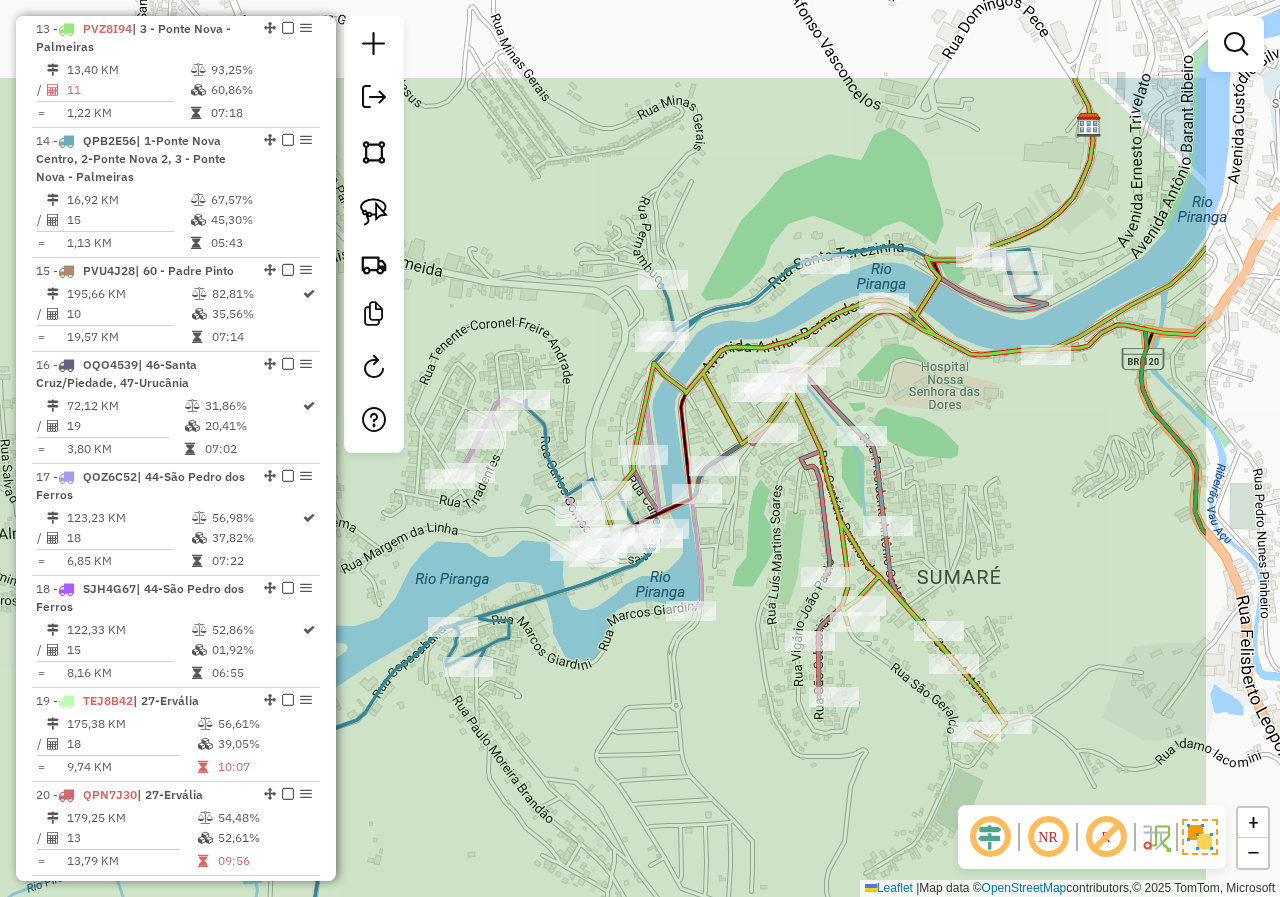 drag, startPoint x: 679, startPoint y: 636, endPoint x: 477, endPoint y: 804, distance: 262.7318 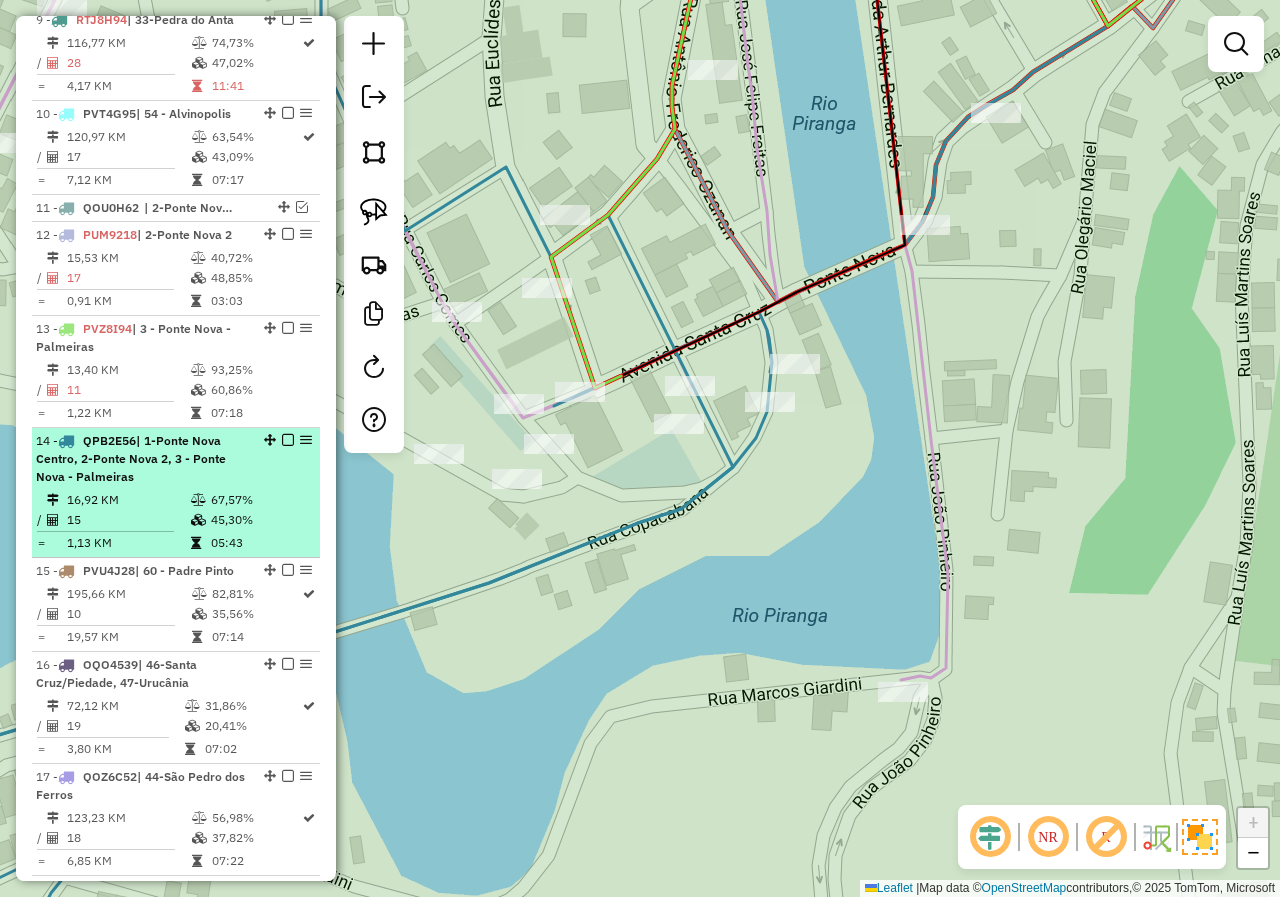 scroll, scrollTop: 1425, scrollLeft: 0, axis: vertical 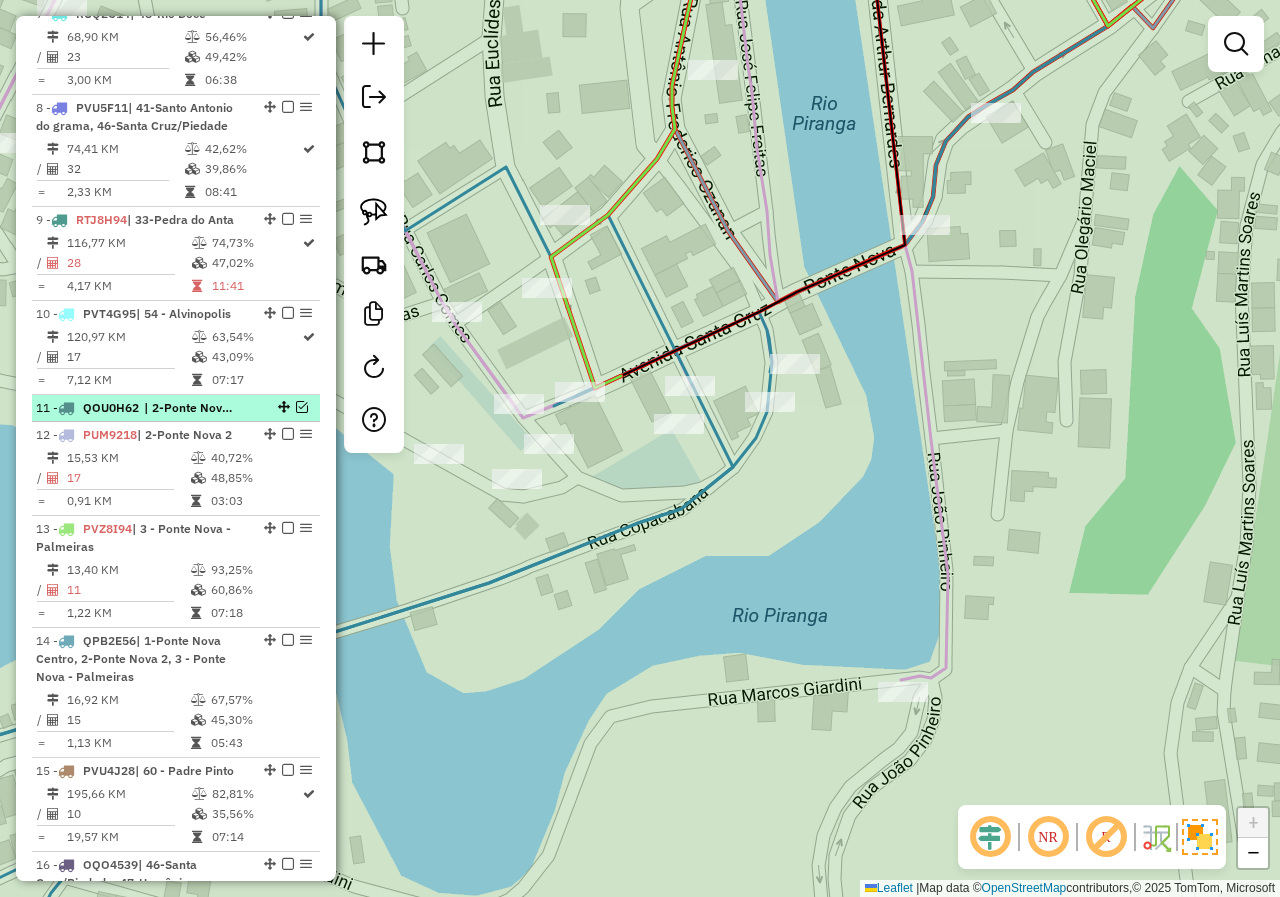 click at bounding box center (302, 407) 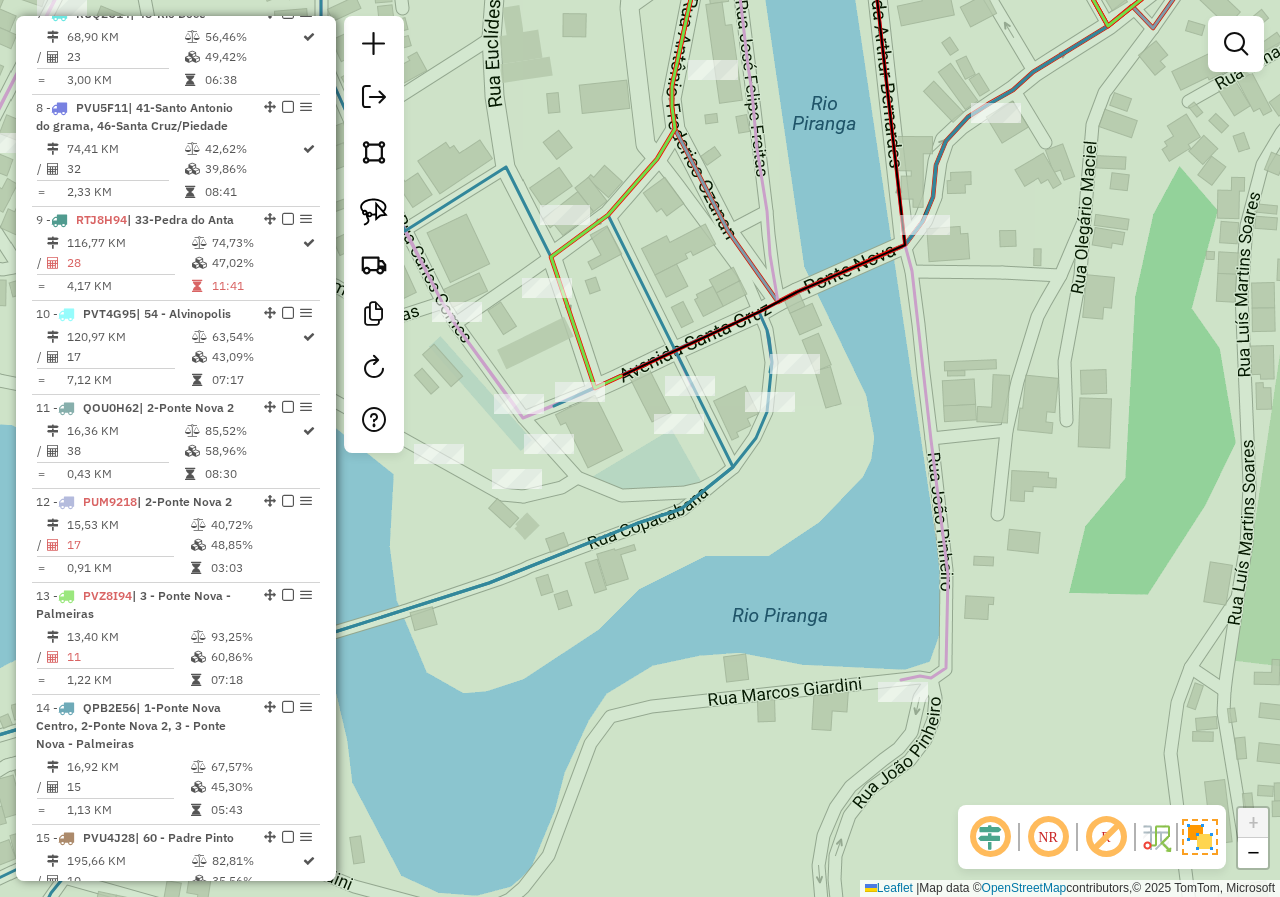 drag, startPoint x: 437, startPoint y: 556, endPoint x: 835, endPoint y: 710, distance: 426.7552 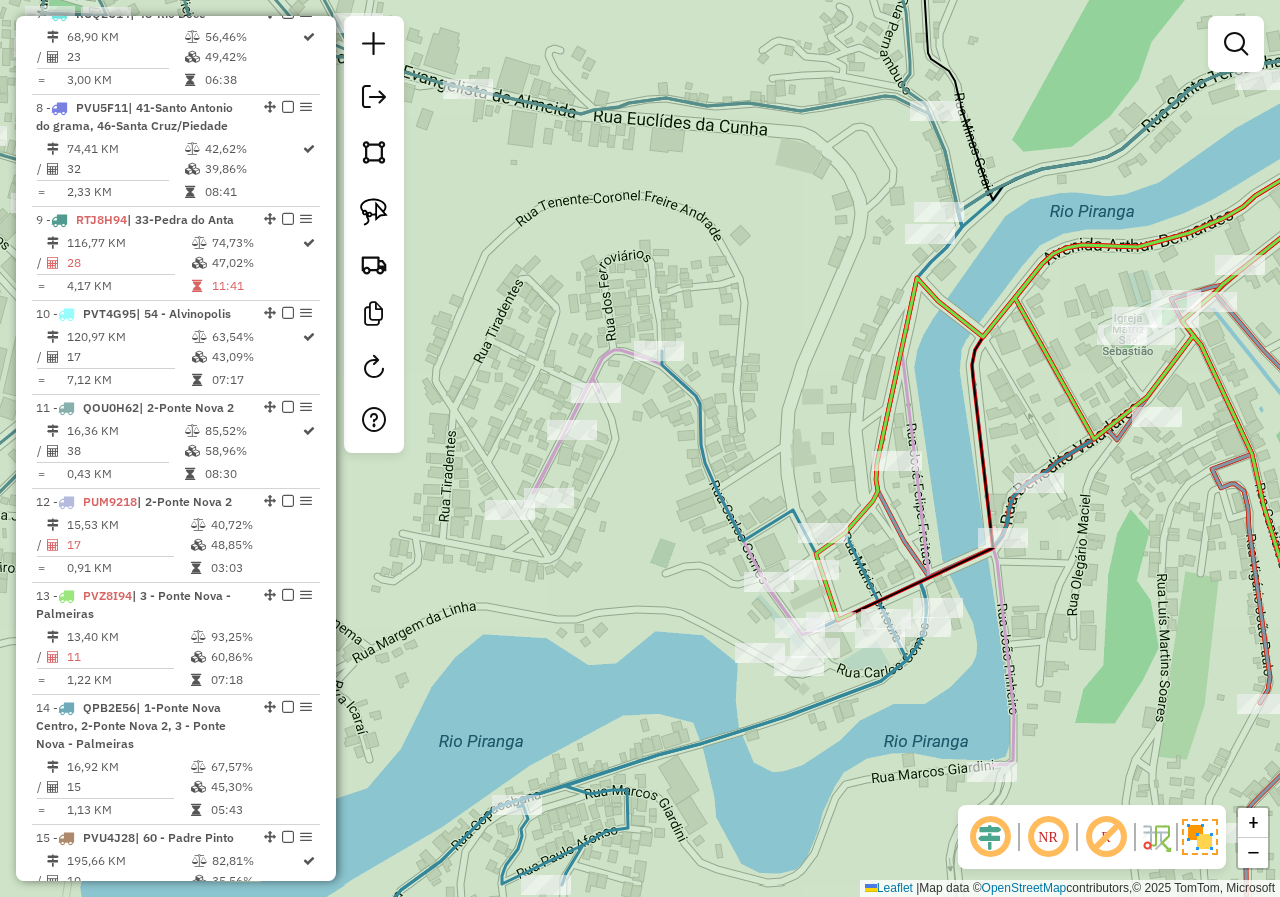 drag, startPoint x: 538, startPoint y: 526, endPoint x: 591, endPoint y: 573, distance: 70.837845 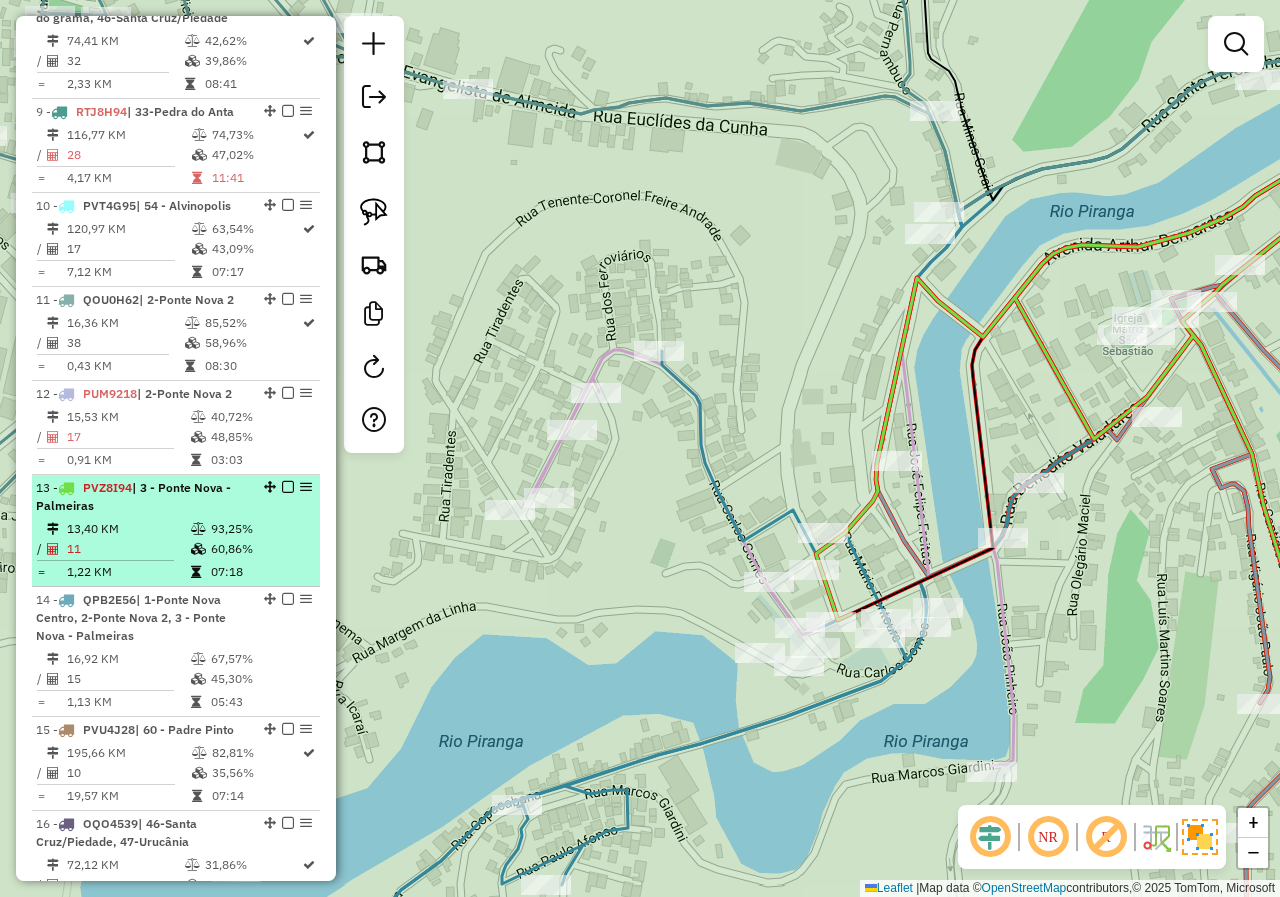 scroll, scrollTop: 1625, scrollLeft: 0, axis: vertical 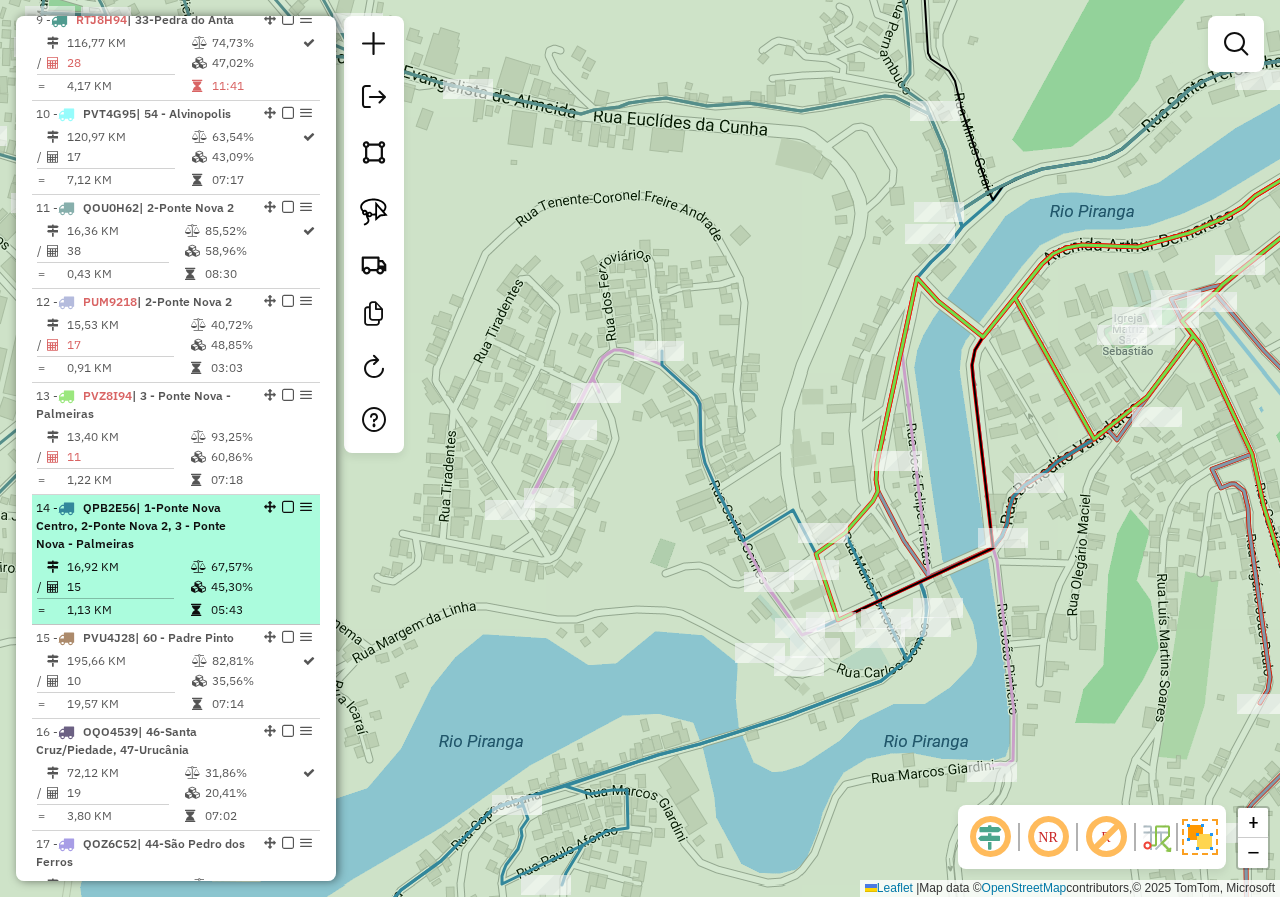 click on "15" at bounding box center (128, 587) 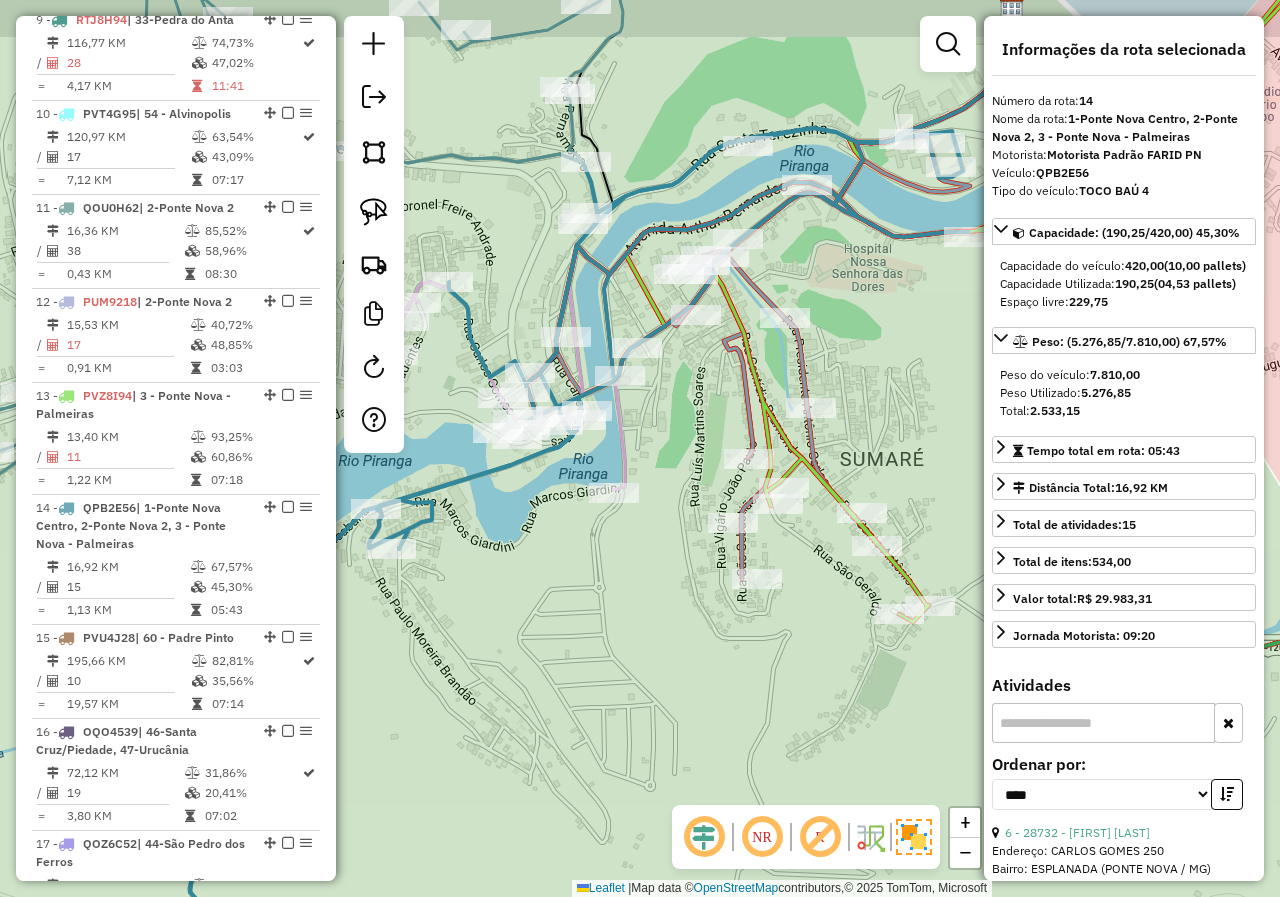drag, startPoint x: 613, startPoint y: 527, endPoint x: 530, endPoint y: 705, distance: 196.4001 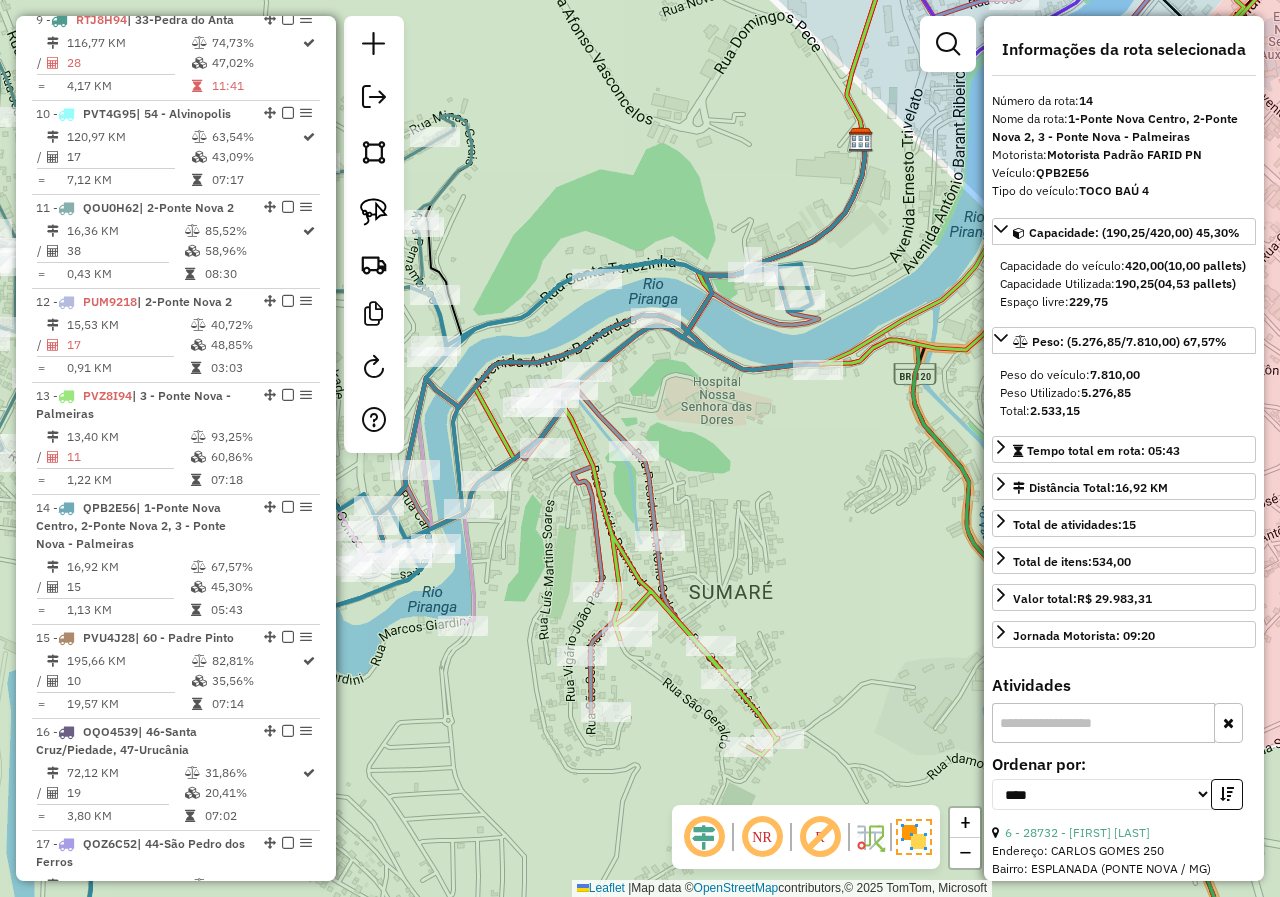 drag, startPoint x: 534, startPoint y: 675, endPoint x: 355, endPoint y: 756, distance: 196.47392 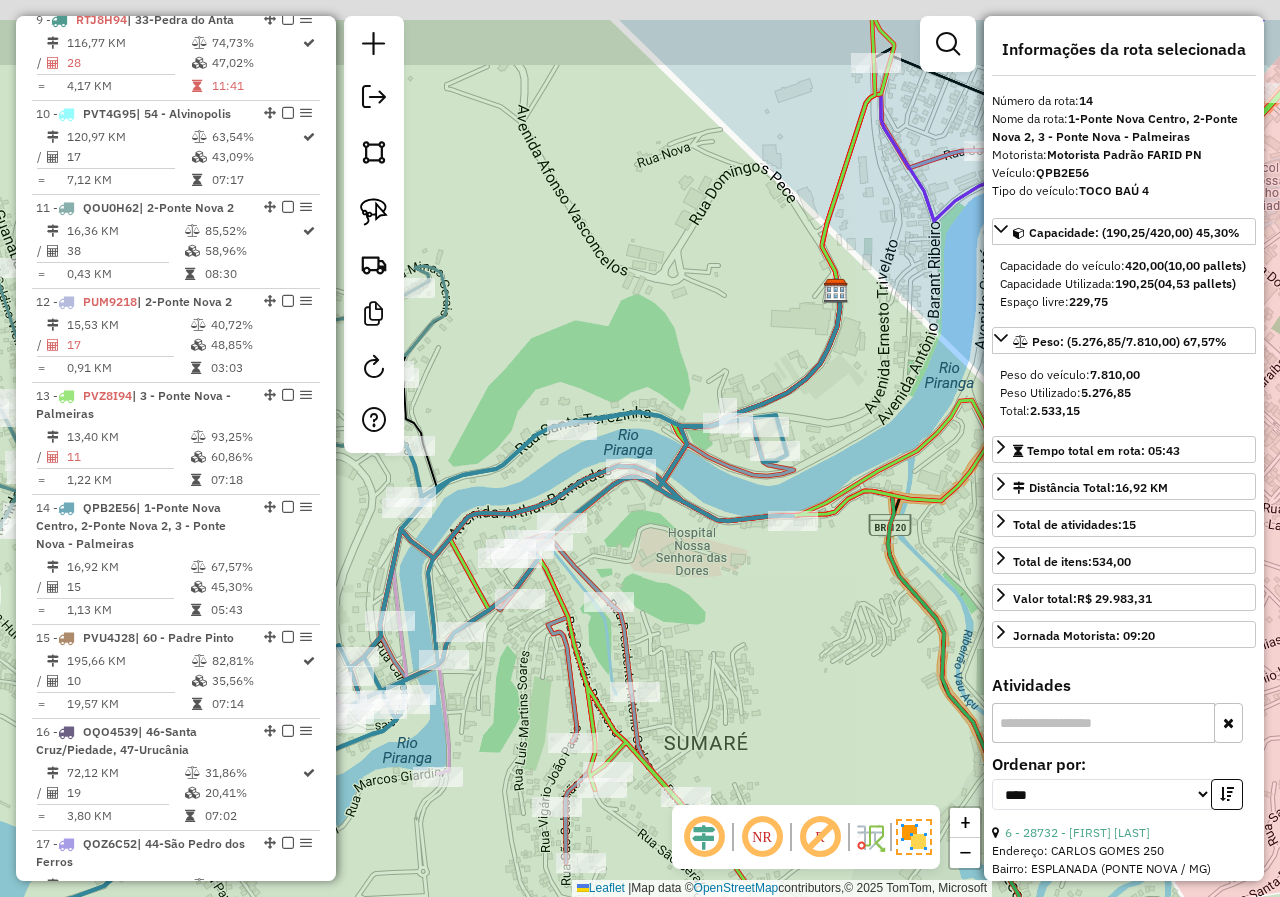 drag, startPoint x: 652, startPoint y: 534, endPoint x: 704, endPoint y: 646, distance: 123.482796 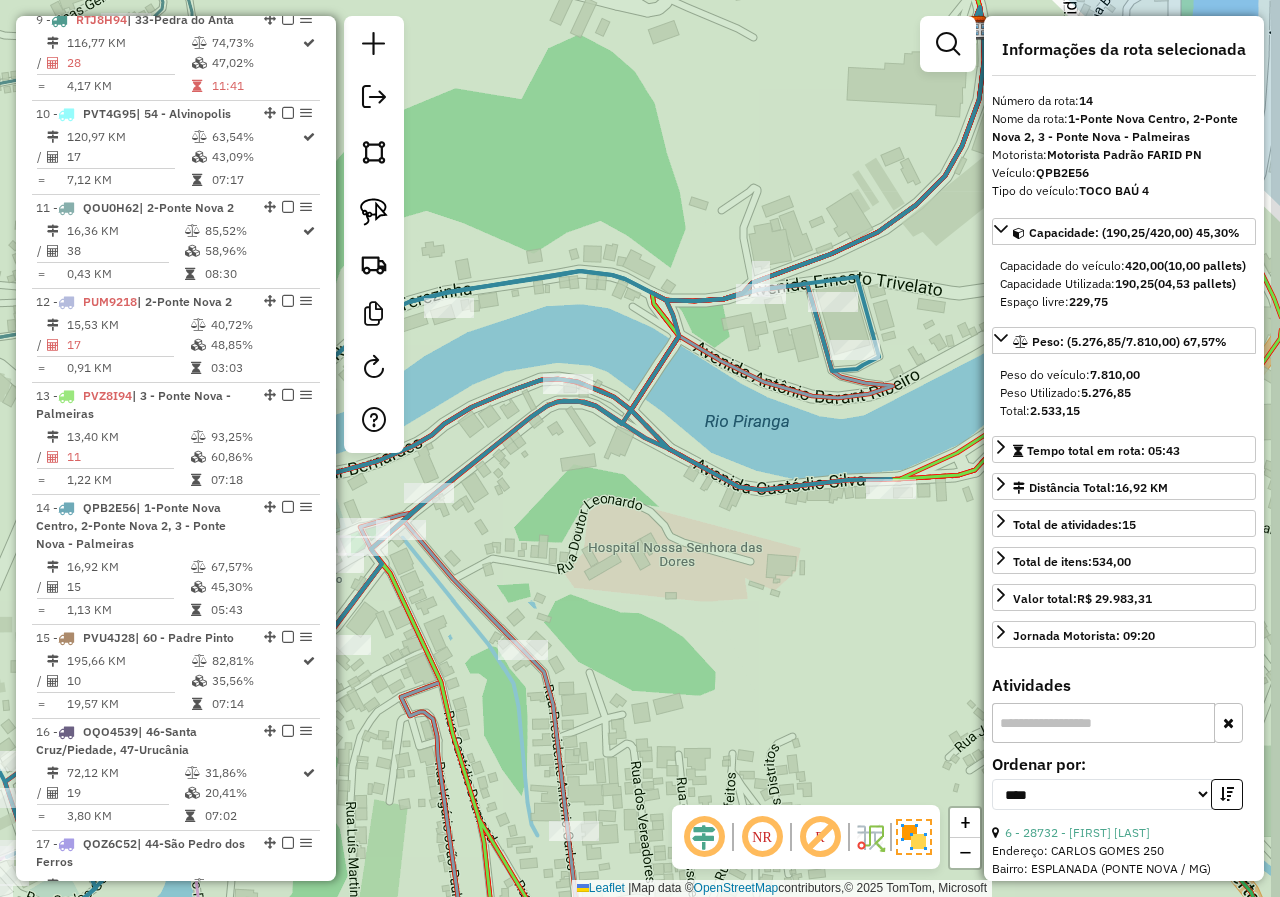 drag, startPoint x: 681, startPoint y: 536, endPoint x: 544, endPoint y: 548, distance: 137.52454 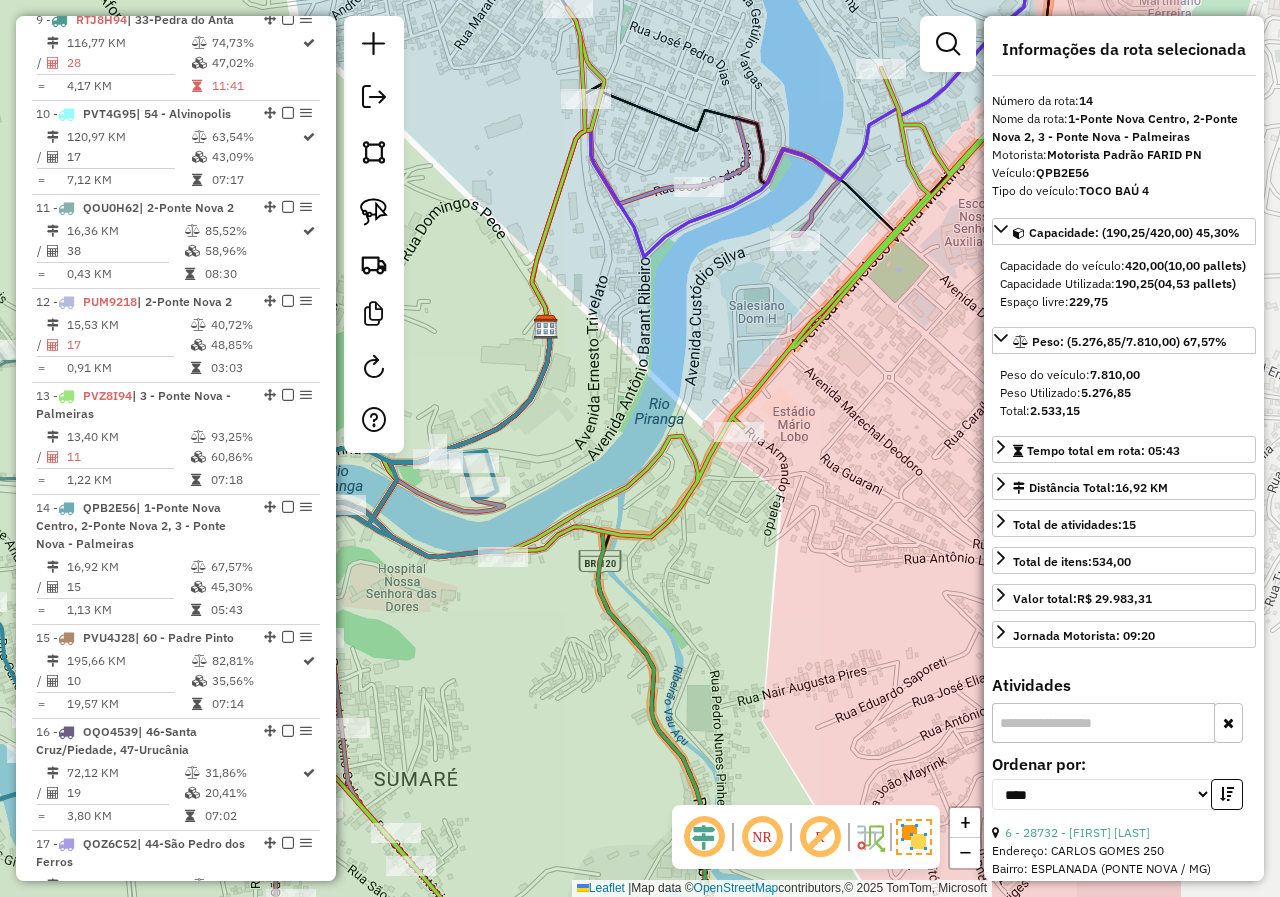 drag, startPoint x: 691, startPoint y: 578, endPoint x: 473, endPoint y: 616, distance: 221.28714 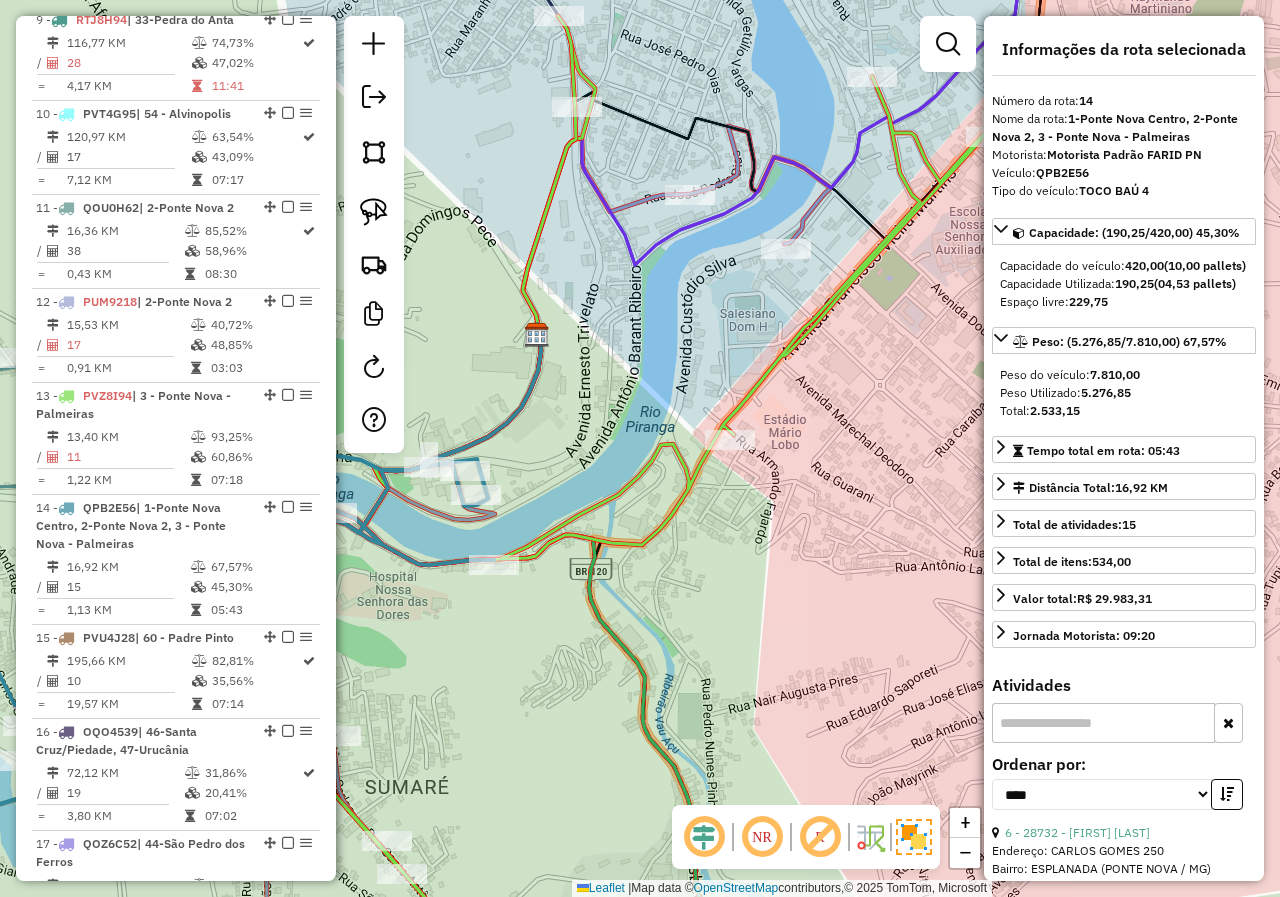 drag, startPoint x: 741, startPoint y: 571, endPoint x: 688, endPoint y: 694, distance: 133.93282 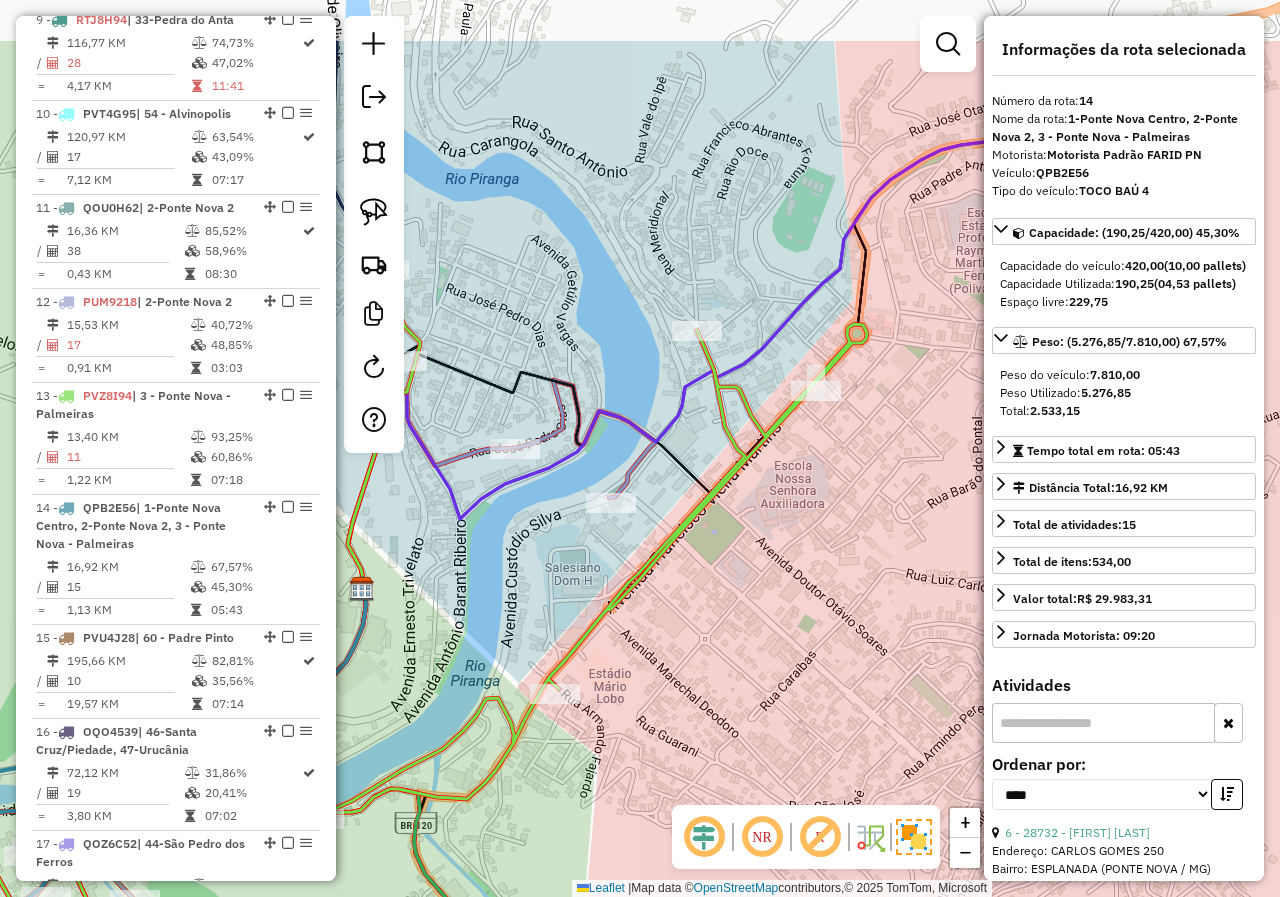 drag, startPoint x: 725, startPoint y: 669, endPoint x: 584, endPoint y: 743, distance: 159.23882 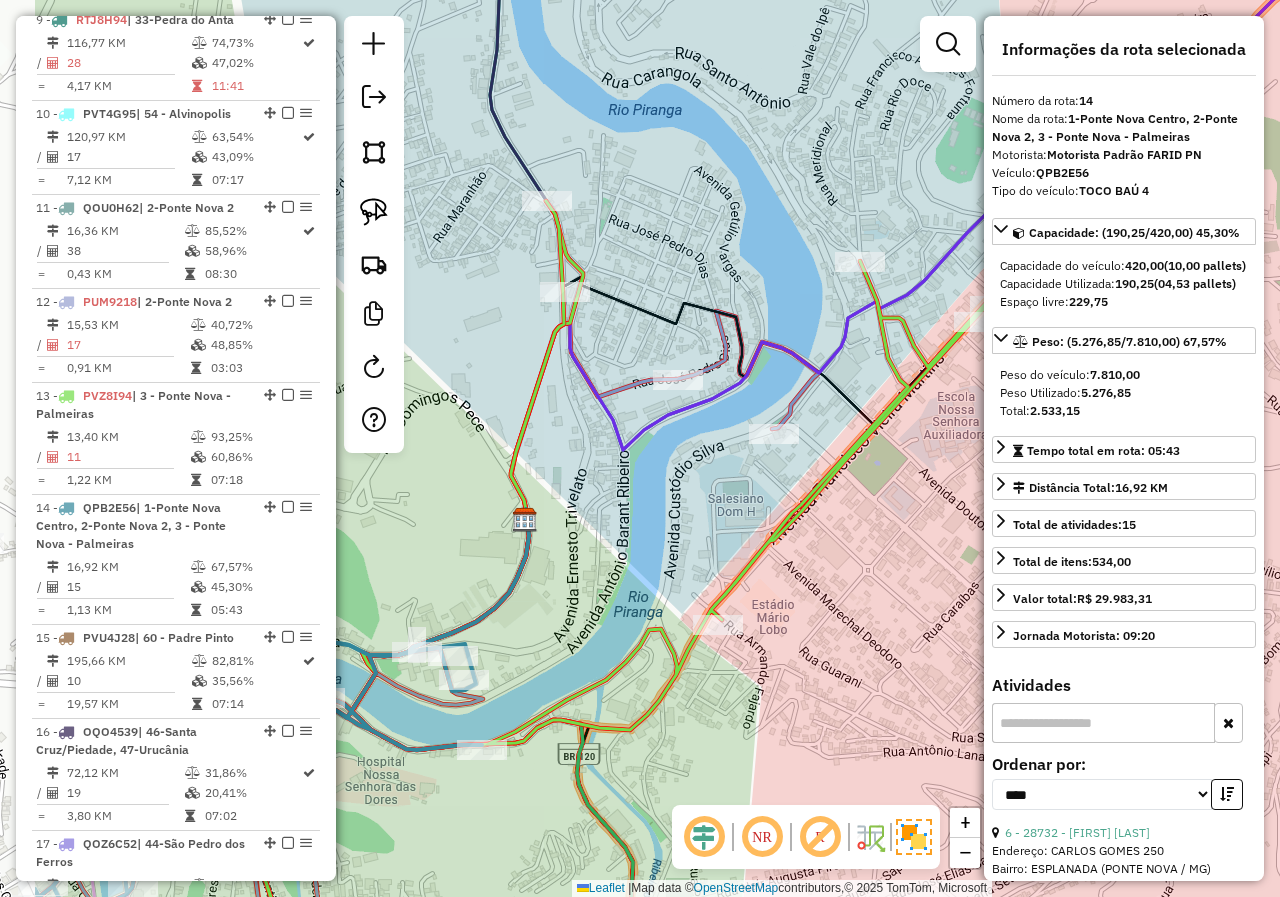 drag, startPoint x: 681, startPoint y: 699, endPoint x: 748, endPoint y: 622, distance: 102.0686 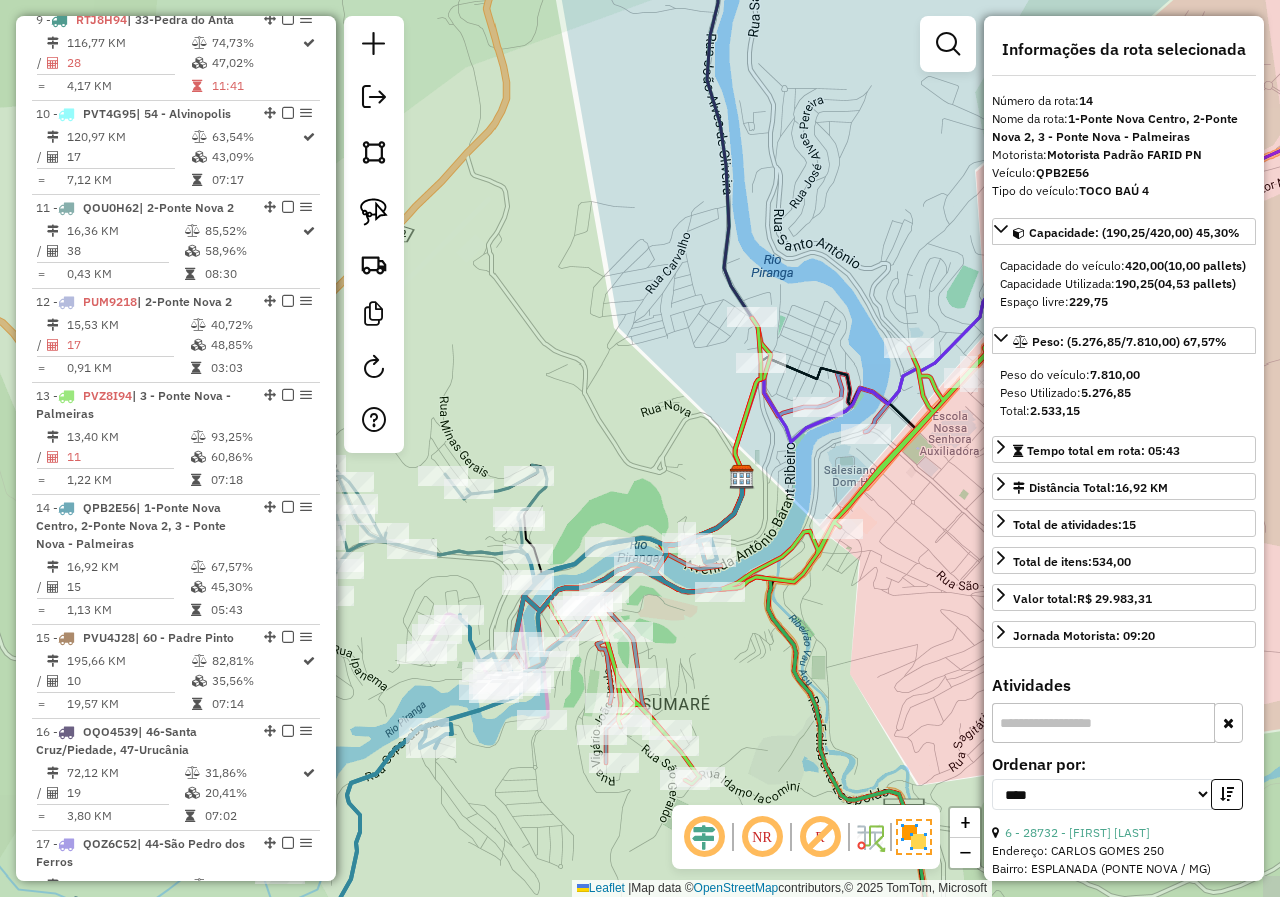 drag, startPoint x: 611, startPoint y: 723, endPoint x: 725, endPoint y: 637, distance: 142.80057 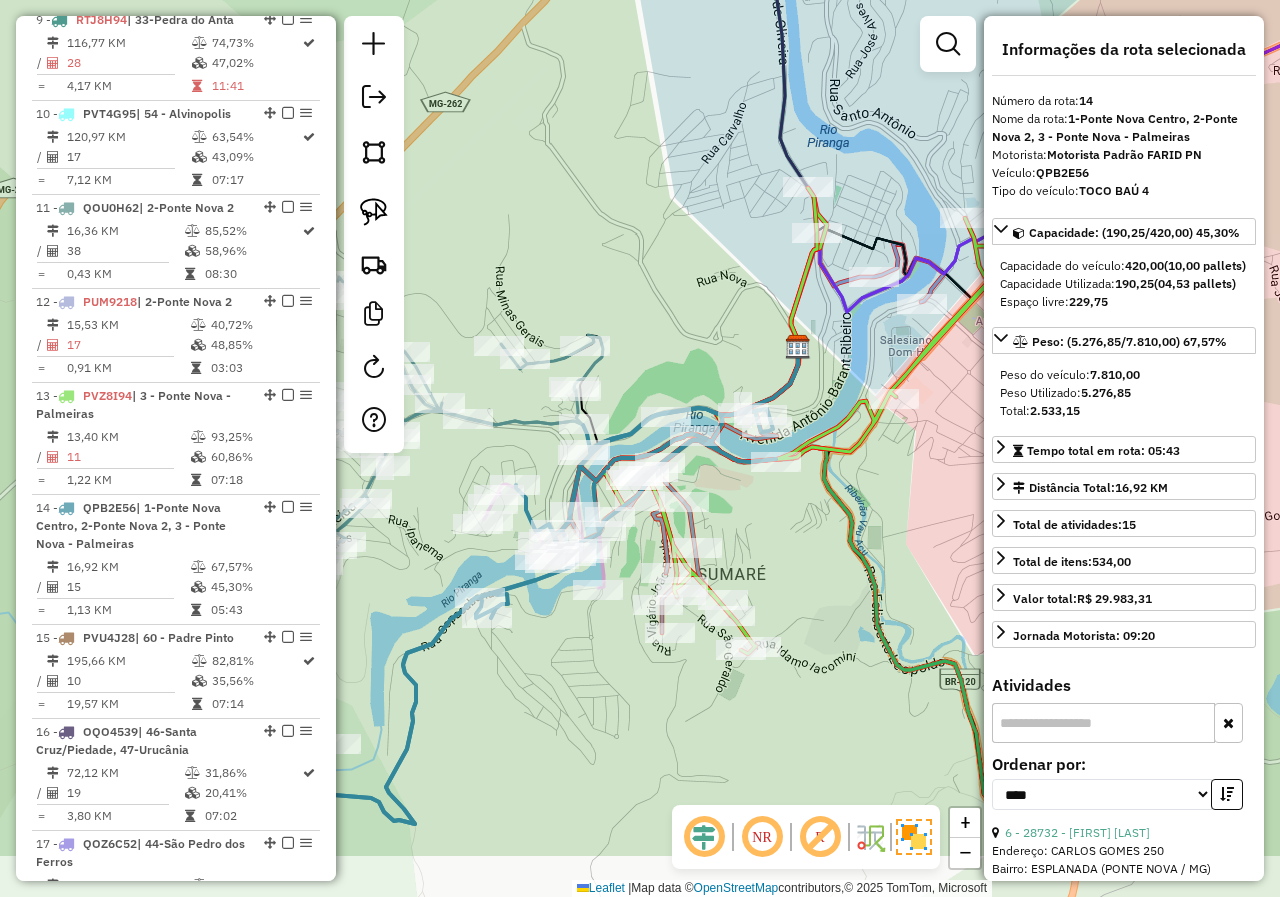 drag, startPoint x: 789, startPoint y: 663, endPoint x: 796, endPoint y: 533, distance: 130.18832 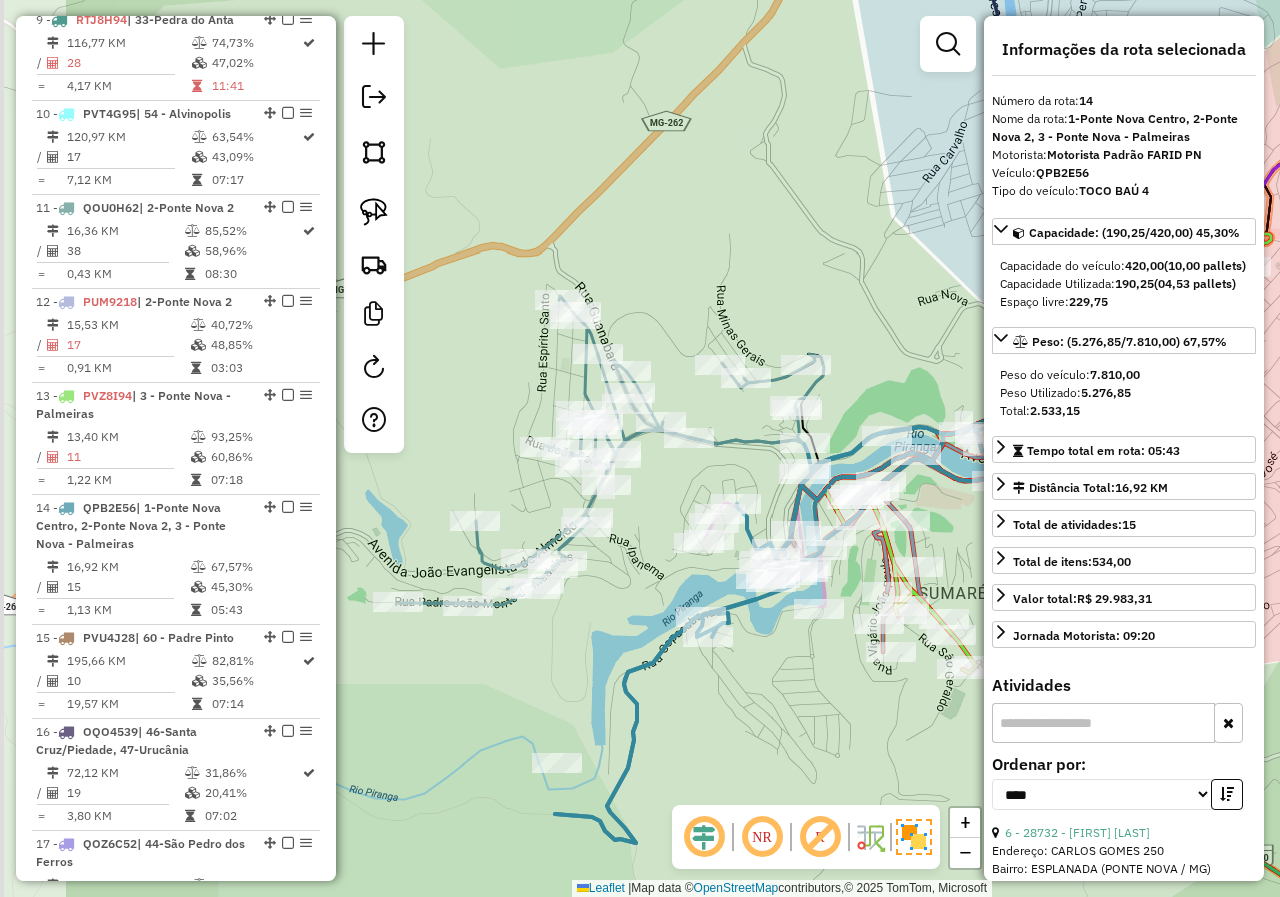 drag, startPoint x: 558, startPoint y: 671, endPoint x: 724, endPoint y: 714, distance: 171.47887 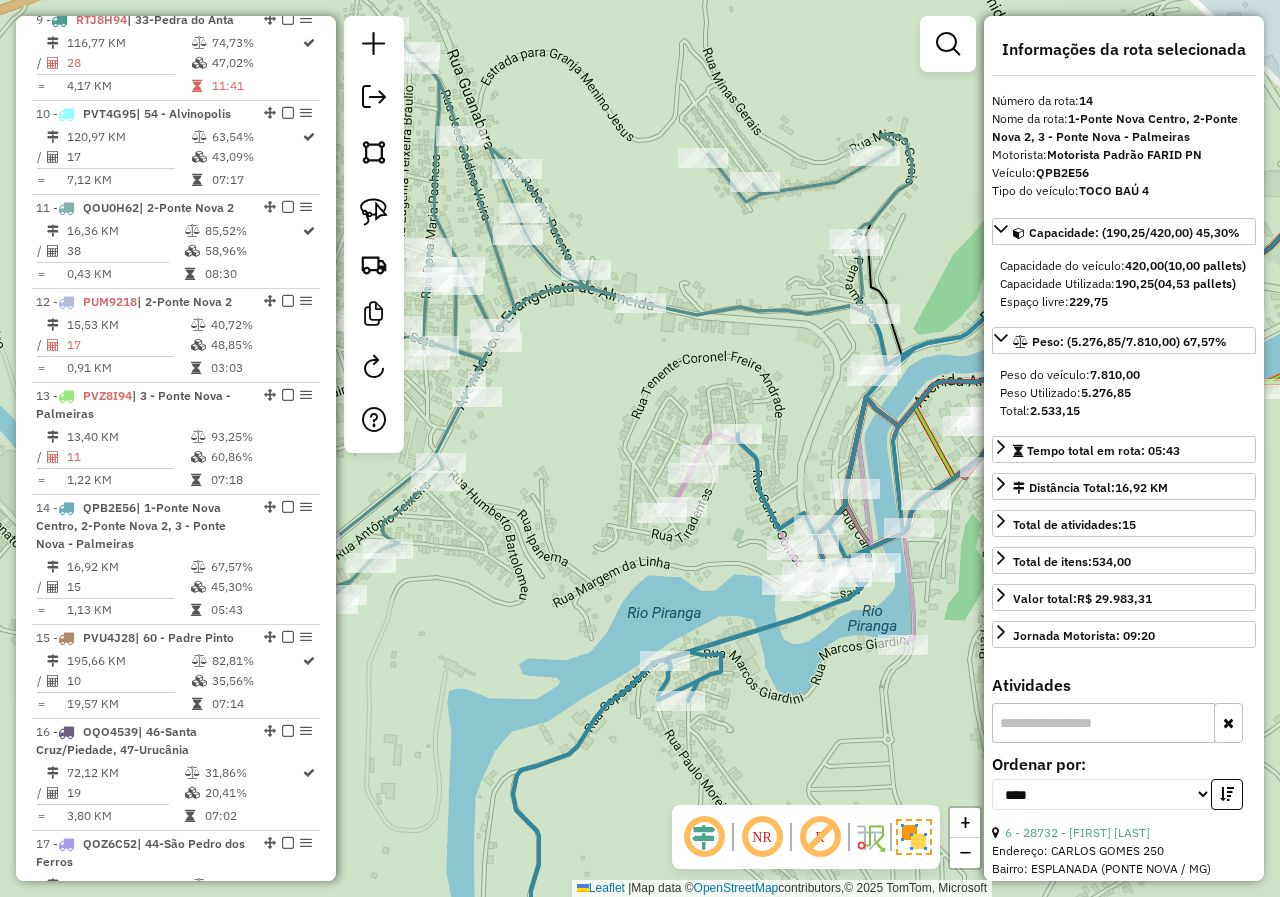 drag, startPoint x: 633, startPoint y: 607, endPoint x: 503, endPoint y: 661, distance: 140.76932 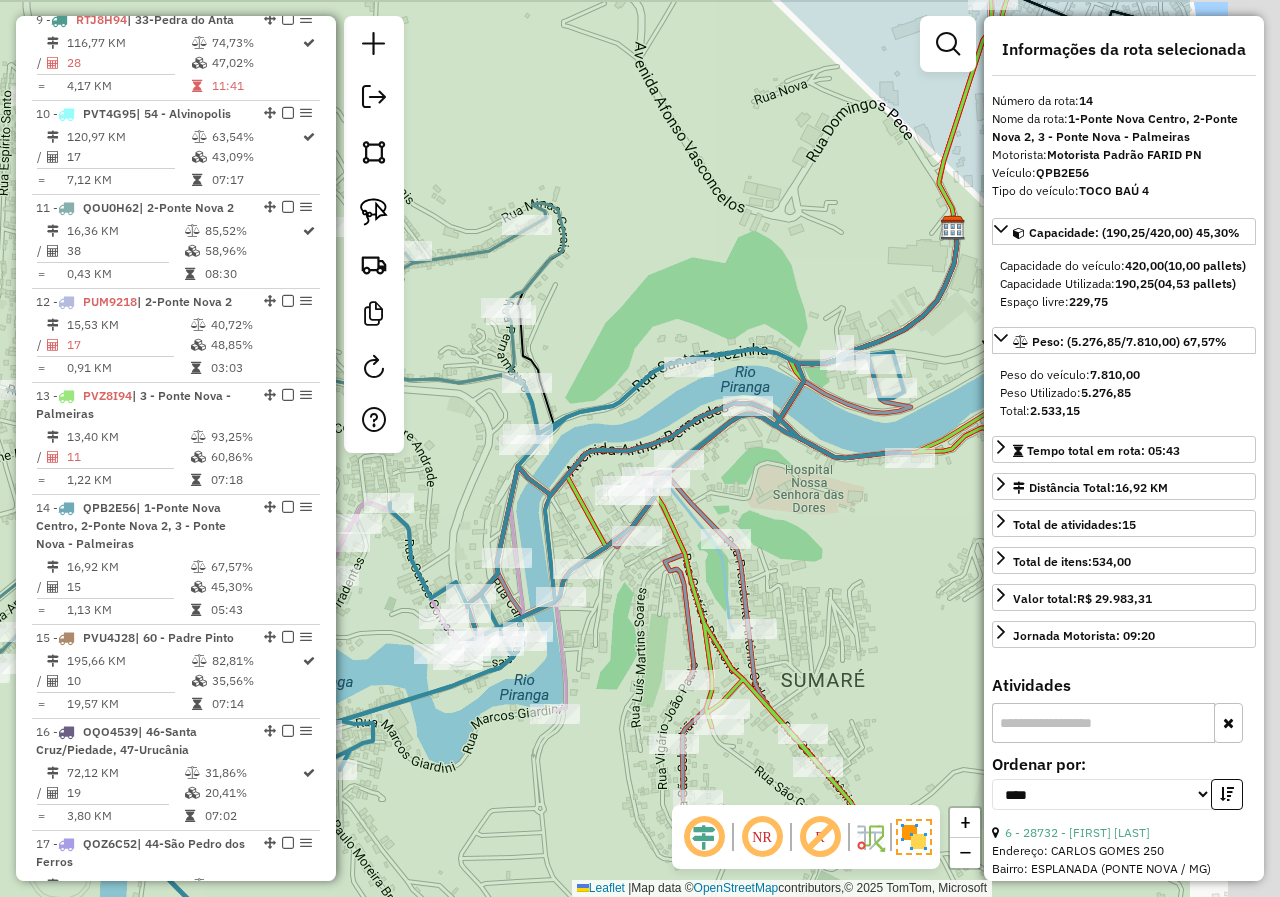 drag, startPoint x: 836, startPoint y: 669, endPoint x: 618, endPoint y: 684, distance: 218.51544 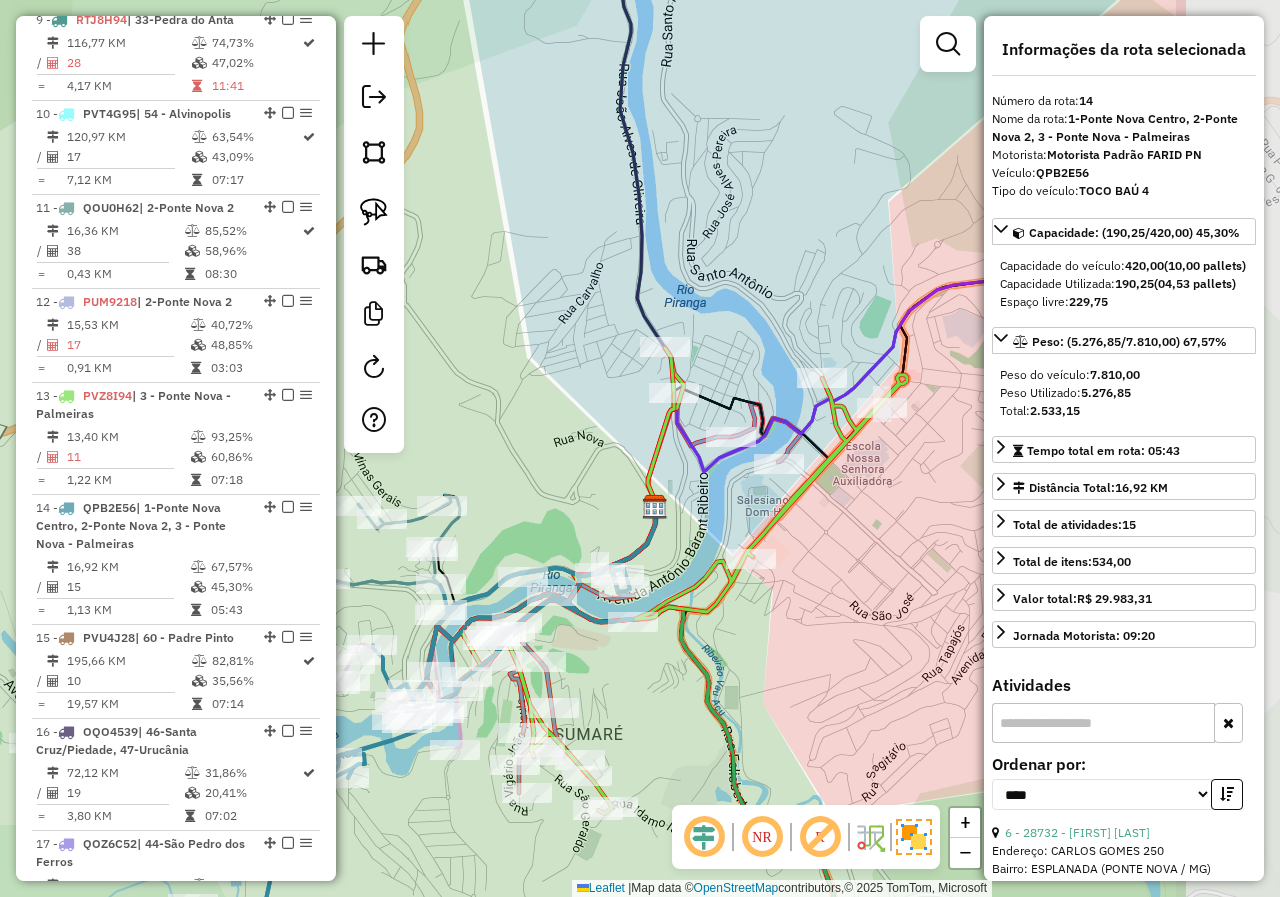 drag, startPoint x: 868, startPoint y: 592, endPoint x: 645, endPoint y: 675, distance: 237.94537 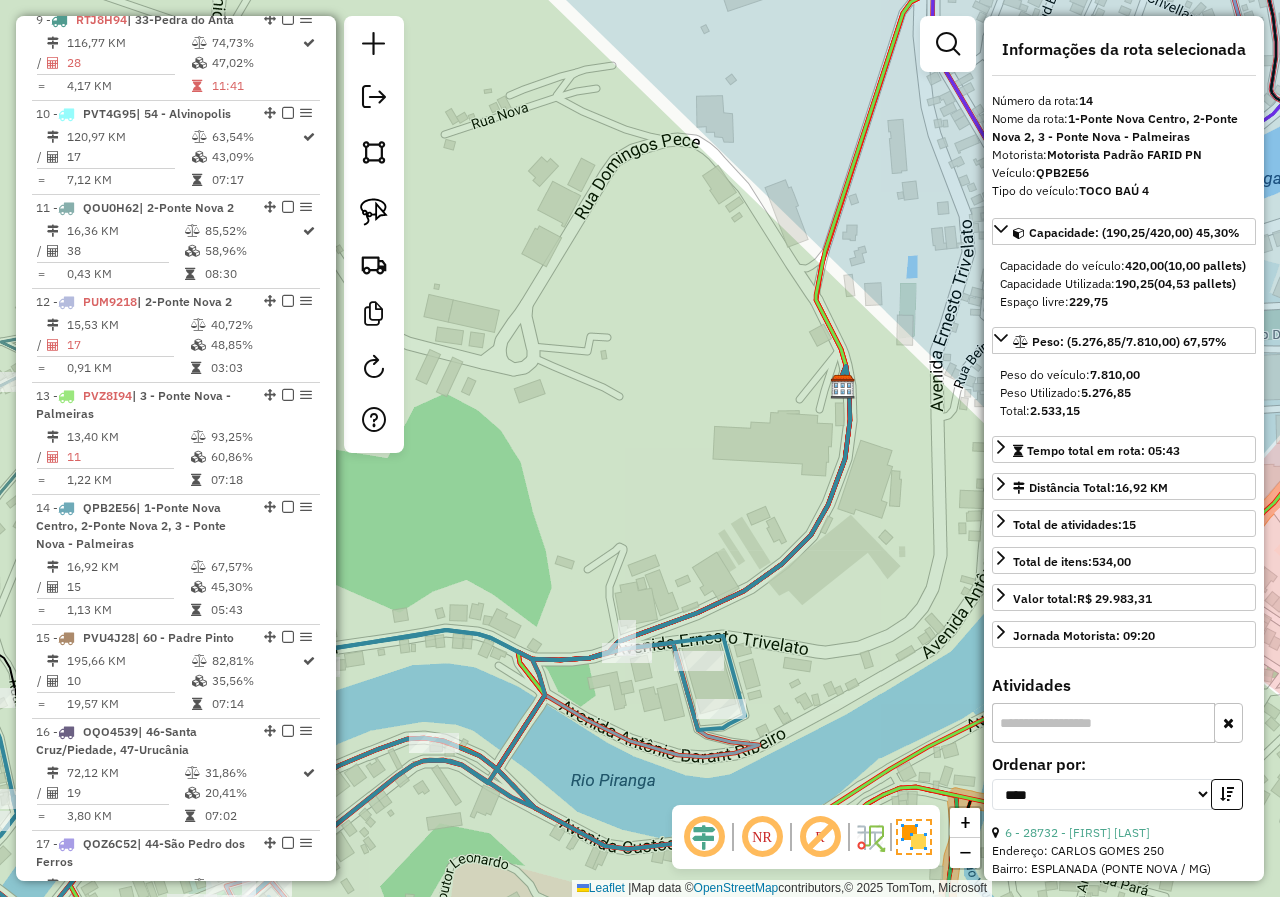 drag, startPoint x: 529, startPoint y: 572, endPoint x: 474, endPoint y: 439, distance: 143.92358 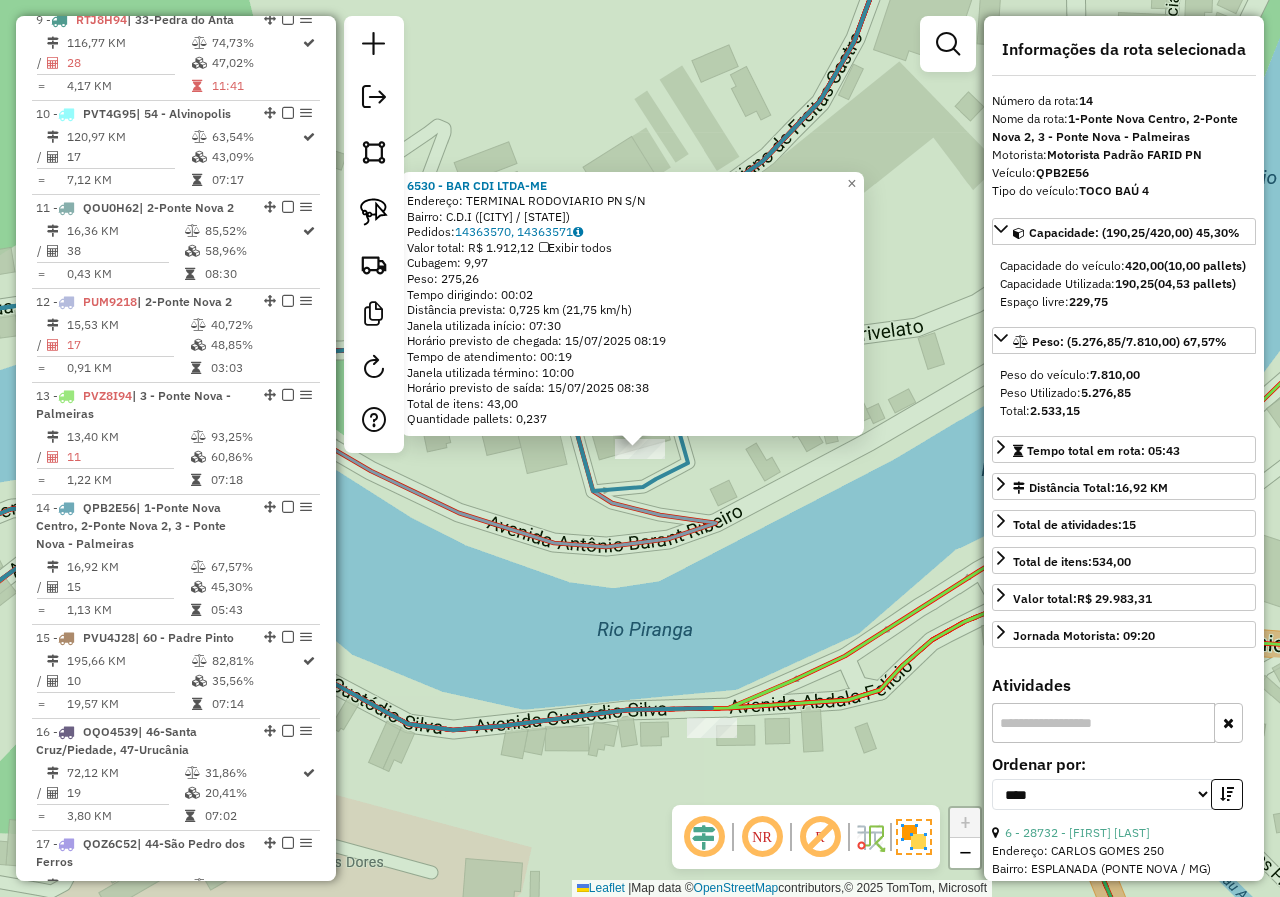 scroll, scrollTop: 2104, scrollLeft: 0, axis: vertical 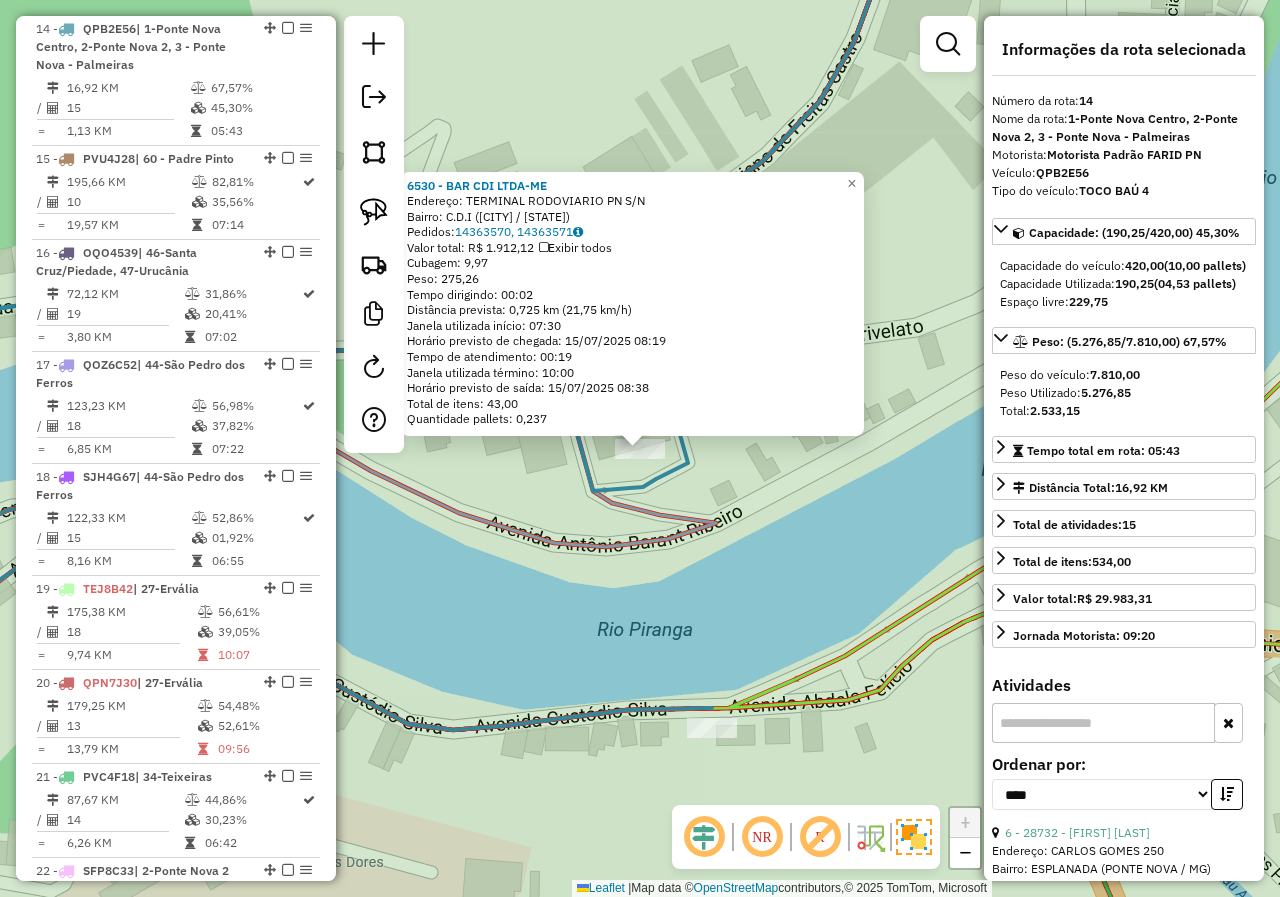 click on "6530 - BAR CDI LTDA-ME  Endereço:  TERMINAL RODOVIARIO PN S/N   Bairro: C.D.I ([CITY] / [STATE])   Pedidos:  14363570, 14363571   Valor total: R$ 1.912,12   Exibir todos   Cubagem: 9,97  Peso: 275,26  Tempo dirigindo: 00:02   Distância prevista: 0,725 km (21,75 km/h)   Janela utilizada início: 07:30   Horário previsto de chegada: 15/07/2025 08:19   Tempo de atendimento: 00:19   Janela utilizada término: 10:00   Horário previsto de saída: 15/07/2025 08:38   Total de itens: 43,00   Quantidade pallets: 0,237  × Janela de atendimento Grade de atendimento Capacidade Transportadoras Veículos Cliente Pedidos  Rotas Selecione os dias de semana para filtrar as janelas de atendimento  Seg   Ter   Qua   Qui   Sex   Sáb   Dom  Informe o período da janela de atendimento: De: Até:  Filtrar exatamente a janela do cliente  Considerar janela de atendimento padrão  Selecione os dias de semana para filtrar as grades de atendimento  Seg   Ter   Qua   Qui   Sex   Sáb   Dom   Peso mínimo:   Peso máximo:   De:   De:" 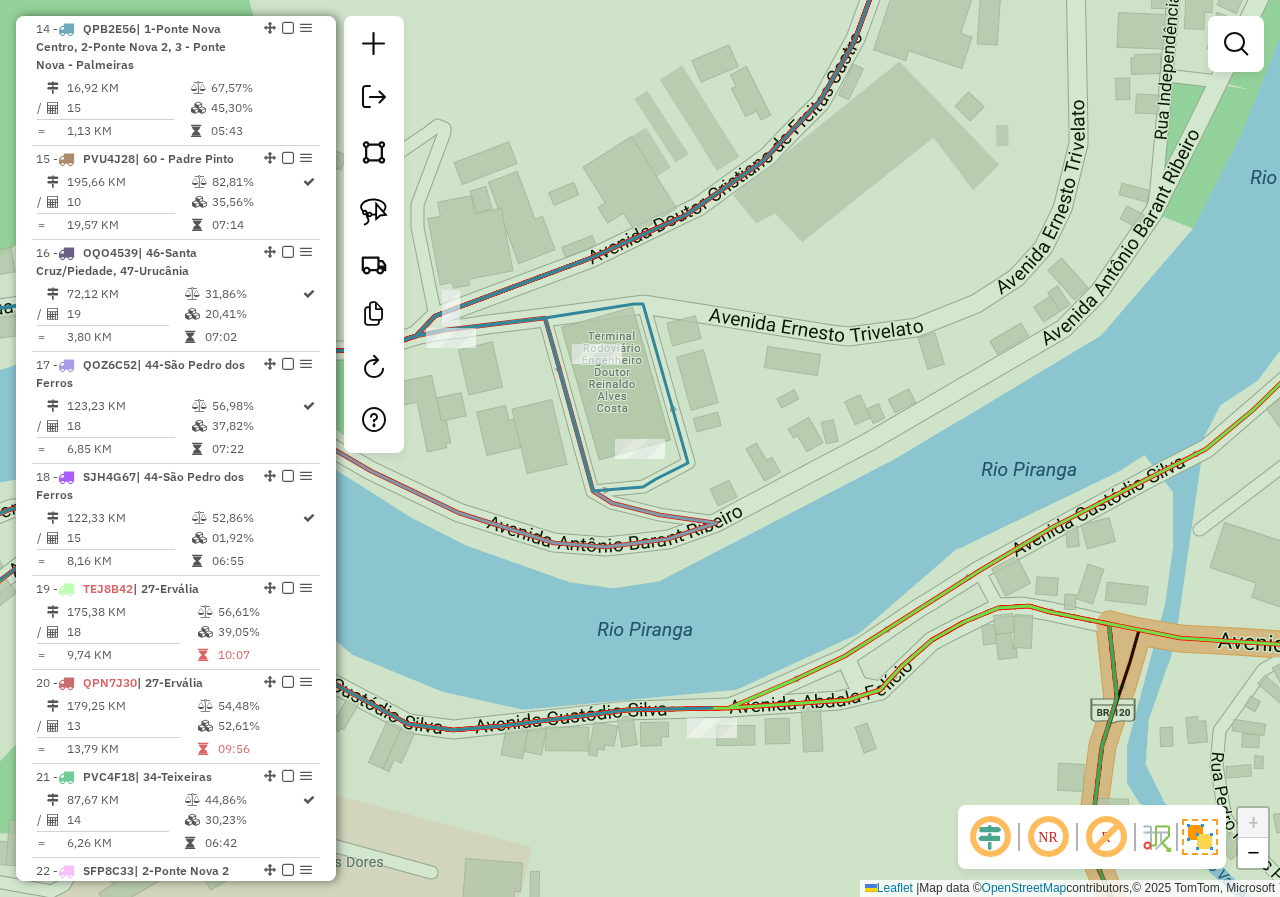 select on "*********" 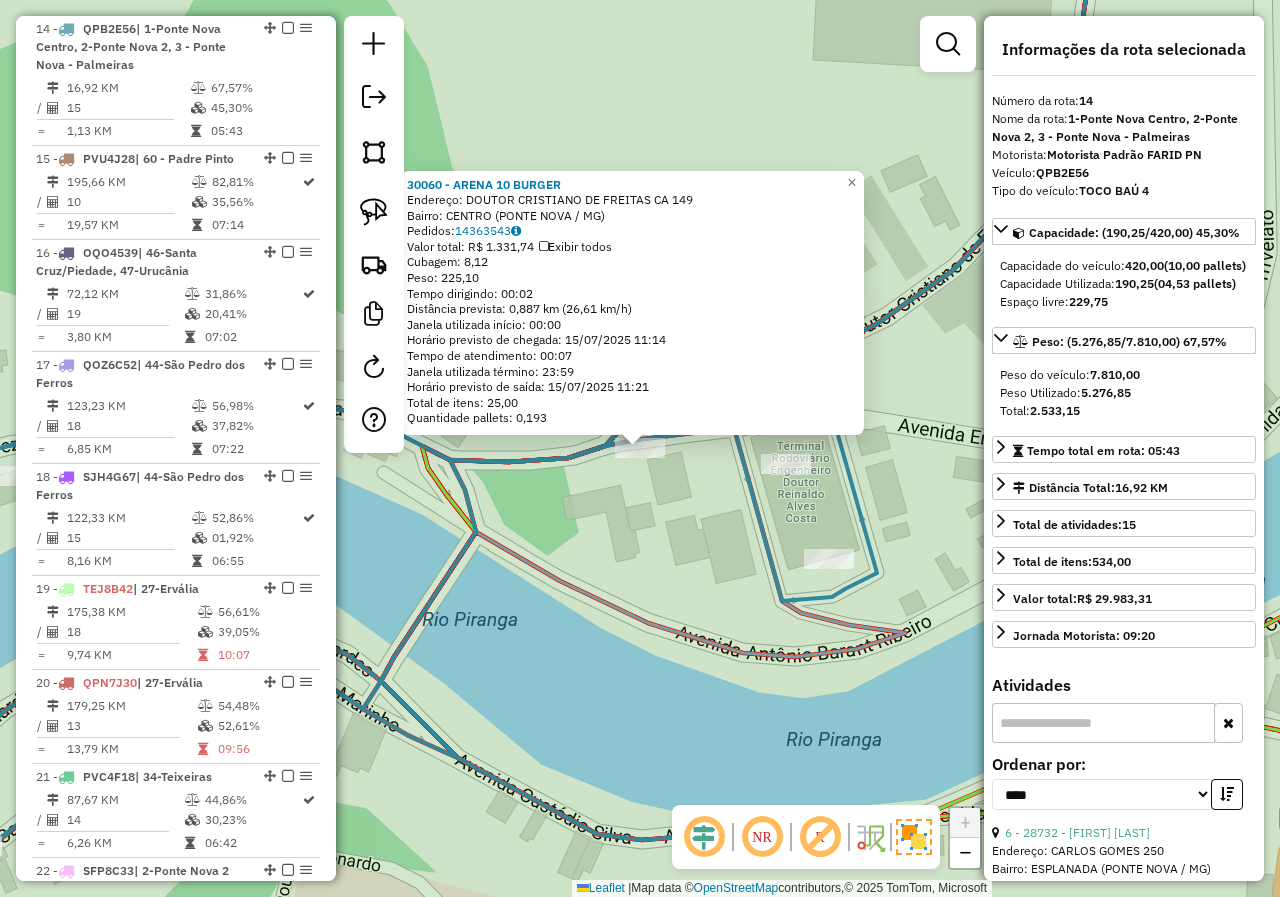 click on "[NUMBER] - [NAME]  Endereço:  [STREET] [NUMBER]   Bairro: [NEIGHBORHOOD] ([CITY] / [STATE])   Pedidos:  [ORDER_ID]   Valor total: R$ 1.331,74   Exibir todos   Cubagem: 8,12  Peso: 225,10  Tempo dirigindo: 00:02   Distância prevista: 0,887 km (26,61 km/h)   Janela utilizada início: 00:00   Horário previsto de chegada: 15/07/2025 11:14   Tempo de atendimento: 00:07   Janela utilizada término: 23:59   Horário previsto de saída: 15/07/2025 11:21   Total de itens: 25,00   Quantidade pallets: 0,193  × Janela de atendimento Grade de atendimento Capacidade Transportadoras Veículos Cliente Pedidos  Rotas Selecione os dias de semana para filtrar as janelas de atendimento  Seg   Ter   Qua   Qui   Sex   Sáb   Dom  Informe o período da janela de atendimento: De: Até:  Filtrar exatamente a janela do cliente  Considerar janela de atendimento padrão  Selecione os dias de semana para filtrar as grades de atendimento  Seg   Ter   Qua   Qui   Sex   Sáb   Dom   Peso mínimo:   Peso máximo:   De:   De:" 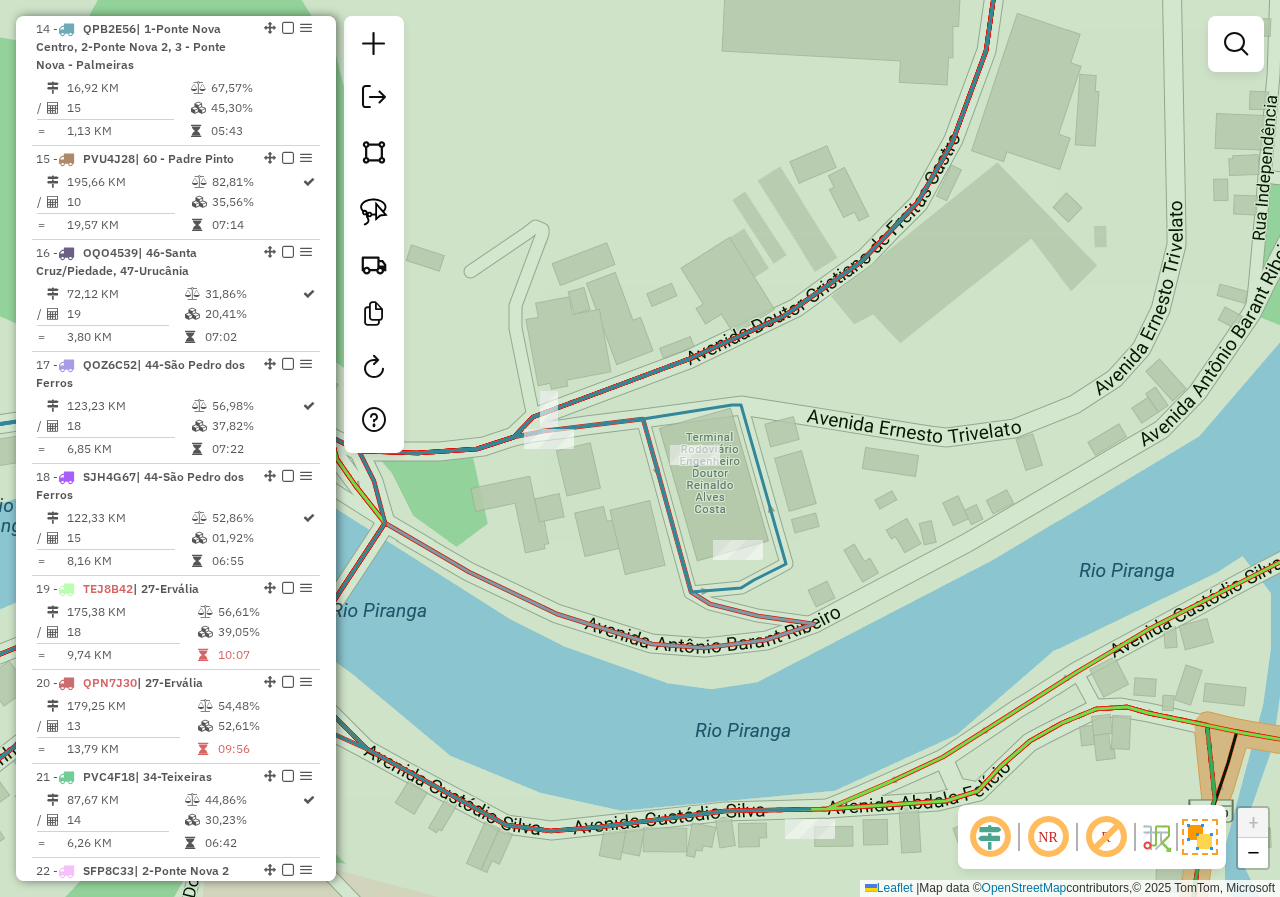 drag, startPoint x: 674, startPoint y: 548, endPoint x: 573, endPoint y: 539, distance: 101.4002 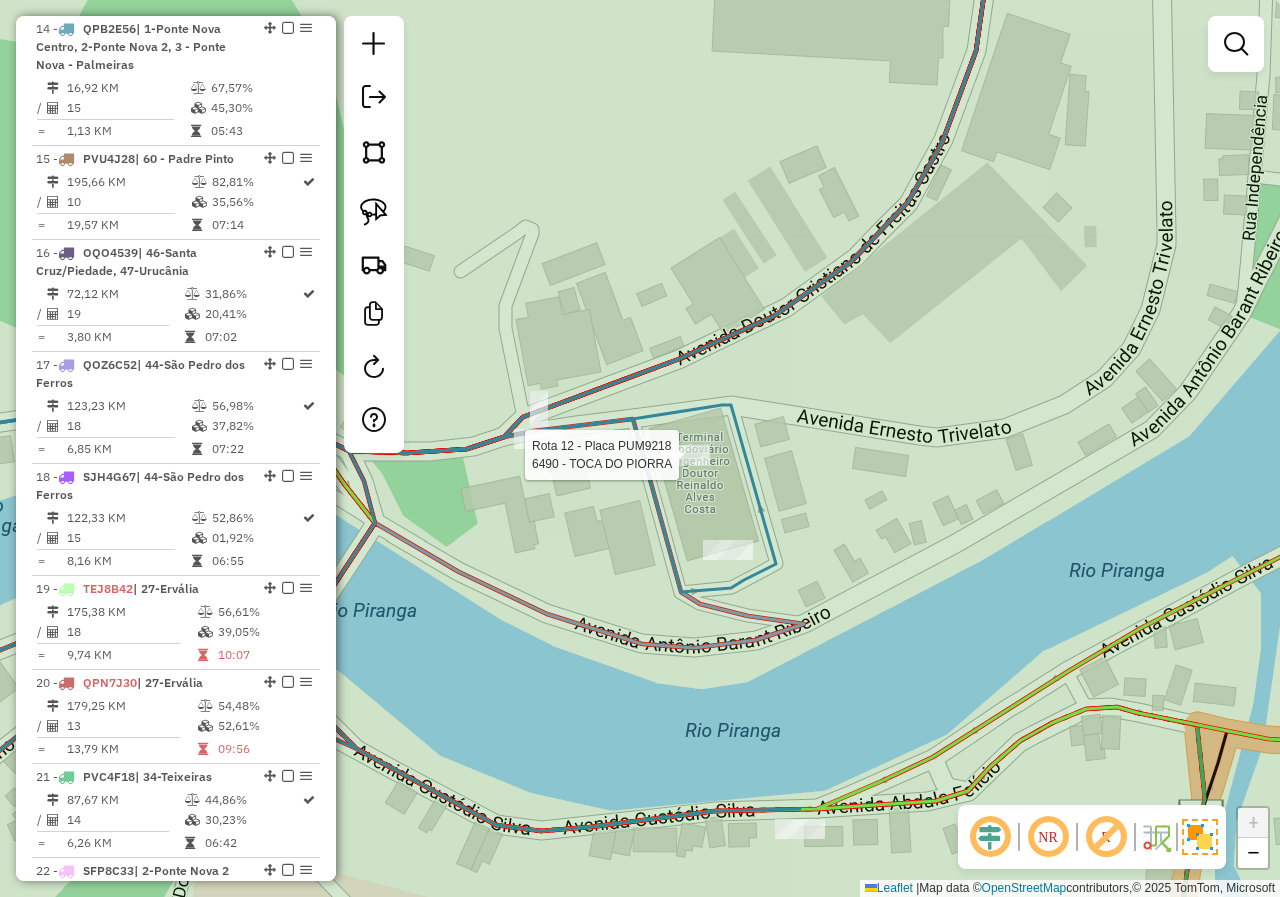 select on "*********" 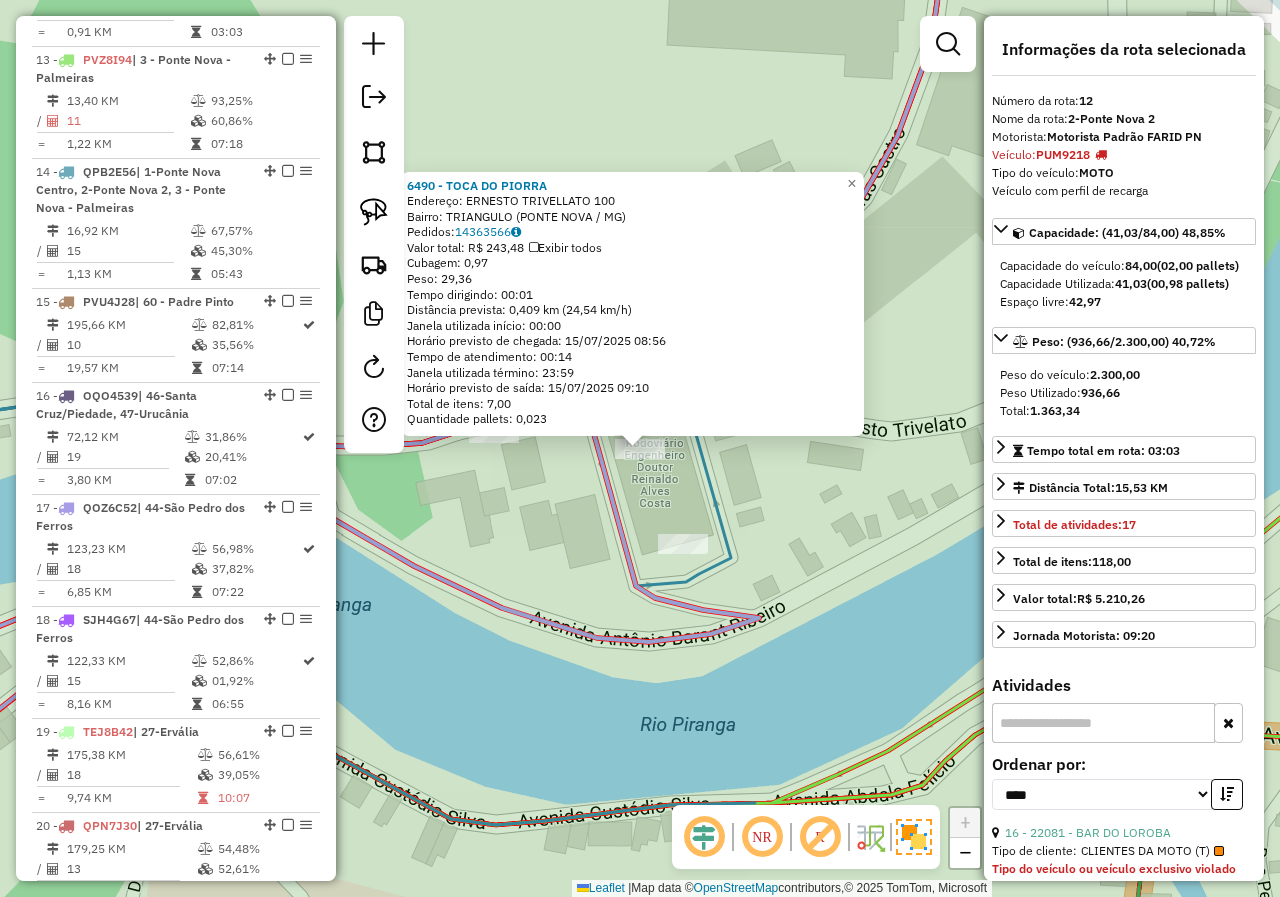 scroll, scrollTop: 1898, scrollLeft: 0, axis: vertical 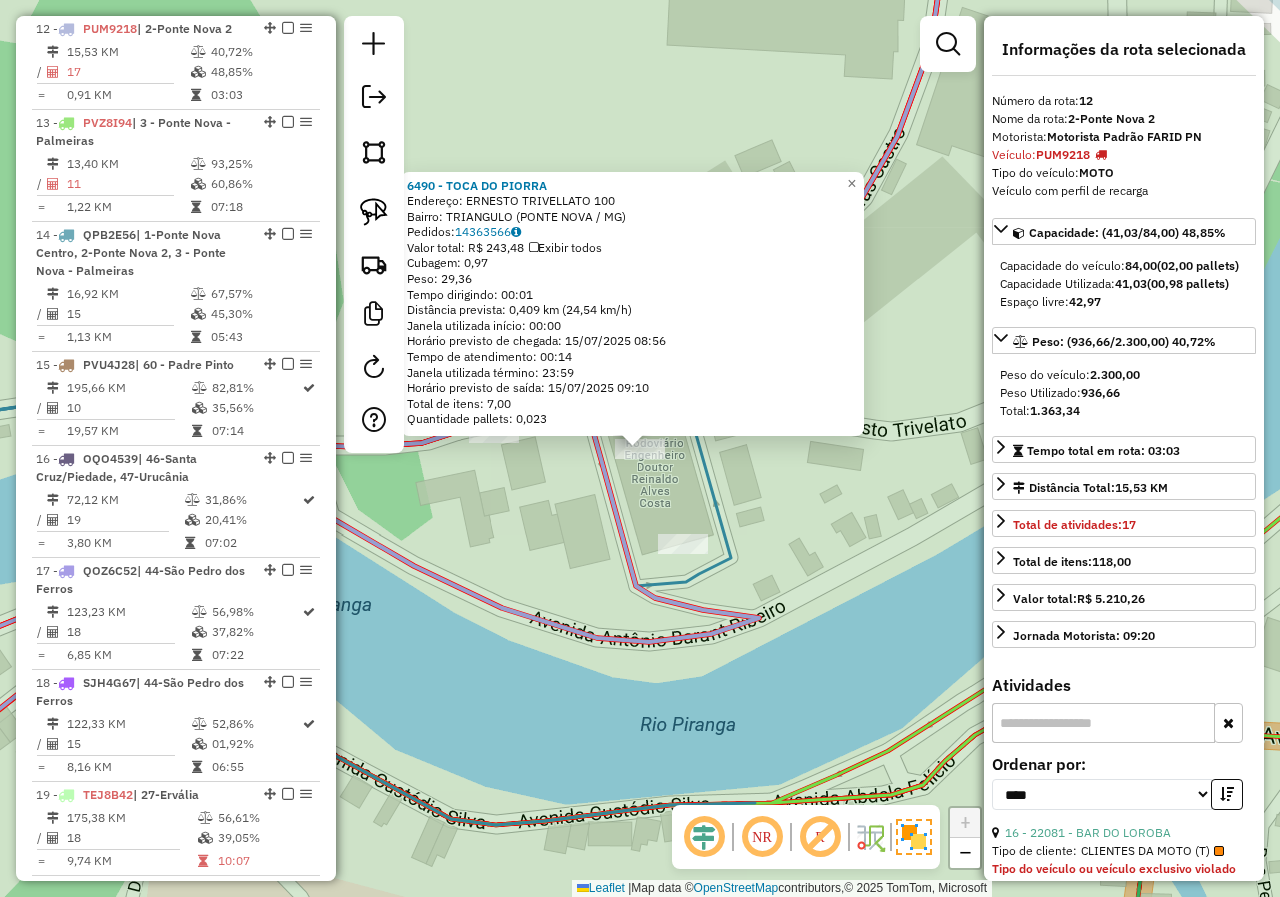 click on "6490 - TOCA DO PIORRA  Endereço:  ERNESTO TRIVELLATO 100   Bairro: TRIANGULO ([CITY] / [STATE])   Pedidos:  14363566   Valor total: R$ 243,48   Exibir todos   Cubagem: 0,97  Peso: 29,36  Tempo dirigindo: 00:01   Distância prevista: 0,409 km (24,54 km/h)   Janela utilizada início: 00:00   Horário previsto de chegada: 15/07/2025 08:56   Tempo de atendimento: 00:14   Janela utilizada término: 23:59   Horário previsto de saída: 15/07/2025 09:10   Total de itens: 7,00   Quantidade pallets: 0,023  × Janela de atendimento Grade de atendimento Capacidade Transportadoras Veículos Cliente Pedidos  Rotas Selecione os dias de semana para filtrar as janelas de atendimento  Seg   Ter   Qua   Qui   Sex   Sáb   Dom  Informe o período da janela de atendimento: De: Até:  Filtrar exatamente a janela do cliente  Considerar janela de atendimento padrão  Selecione os dias de semana para filtrar as grades de atendimento  Seg   Ter   Qua   Qui   Sex   Sáb   Dom   Considerar clientes sem dia de atendimento cadastrado De:" 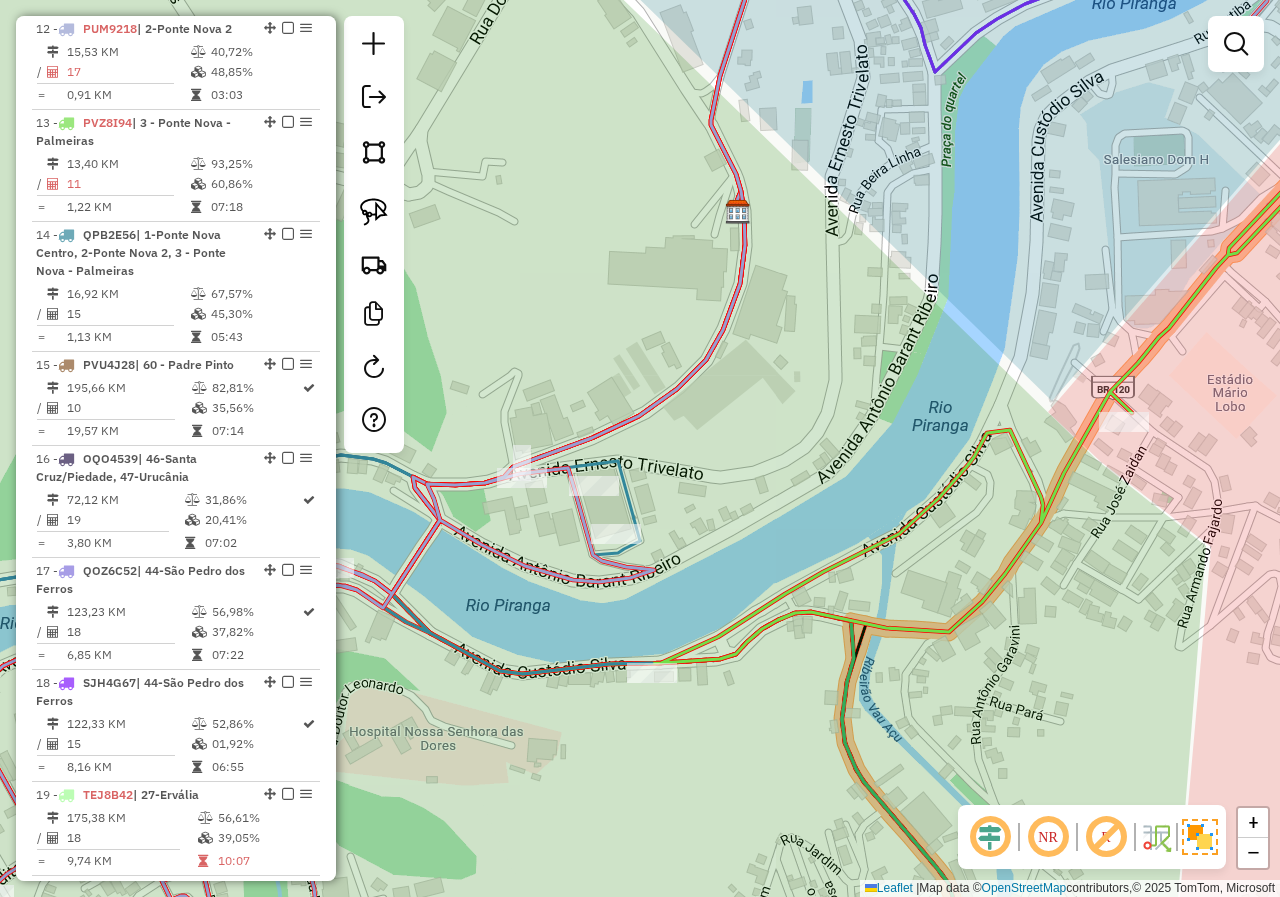 drag, startPoint x: 764, startPoint y: 455, endPoint x: 578, endPoint y: 485, distance: 188.40382 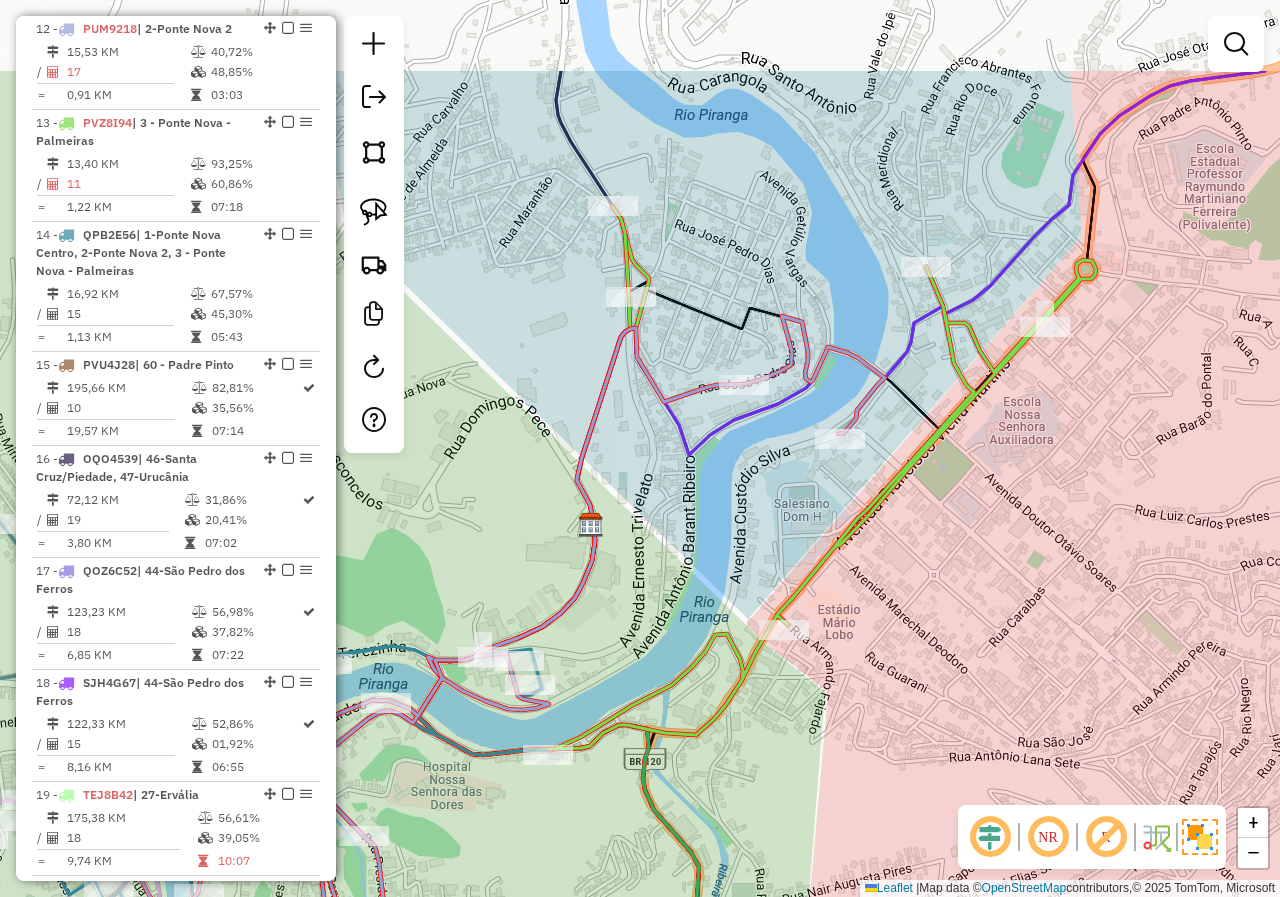 drag, startPoint x: 652, startPoint y: 409, endPoint x: 693, endPoint y: 491, distance: 91.67879 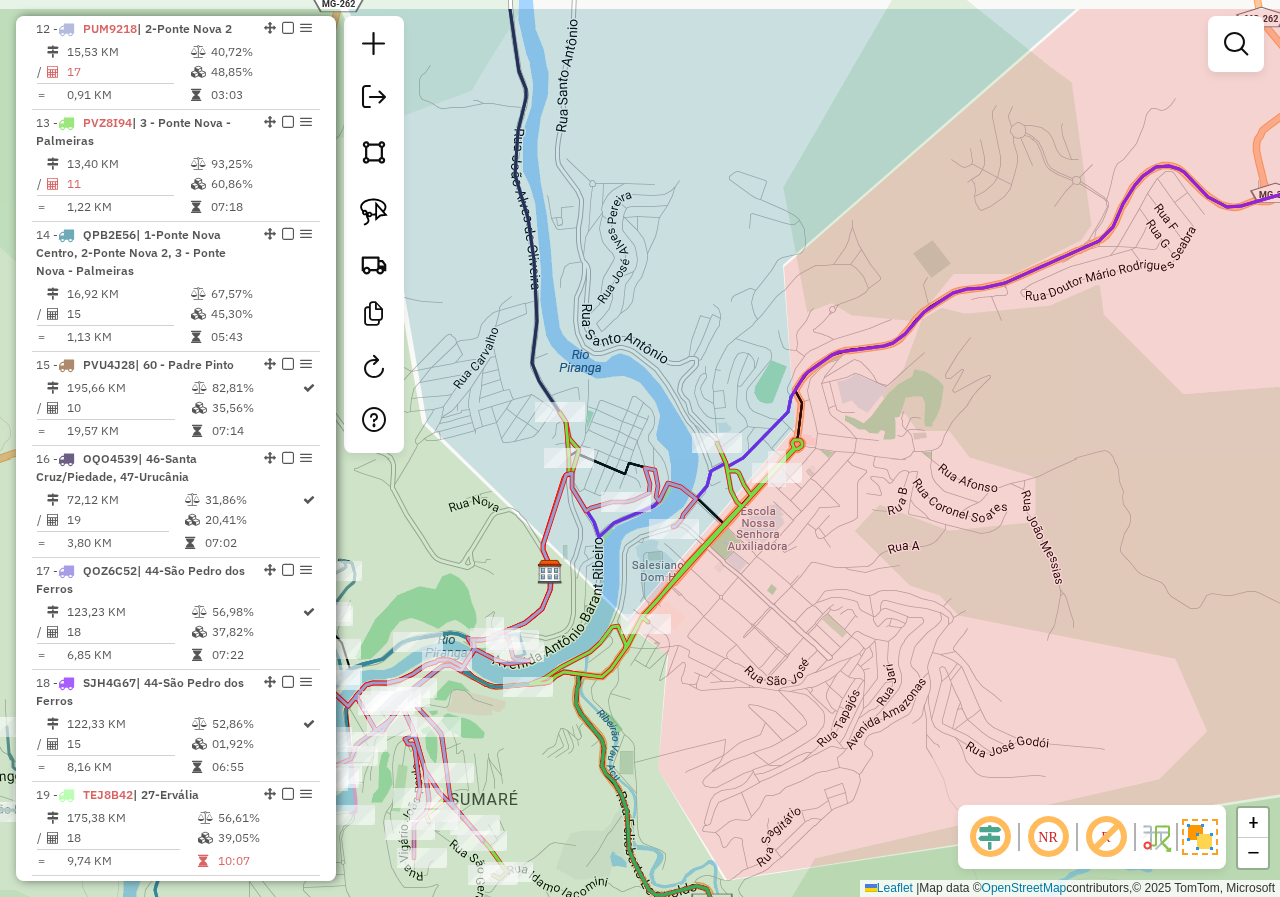 drag, startPoint x: 582, startPoint y: 649, endPoint x: 461, endPoint y: 705, distance: 133.33041 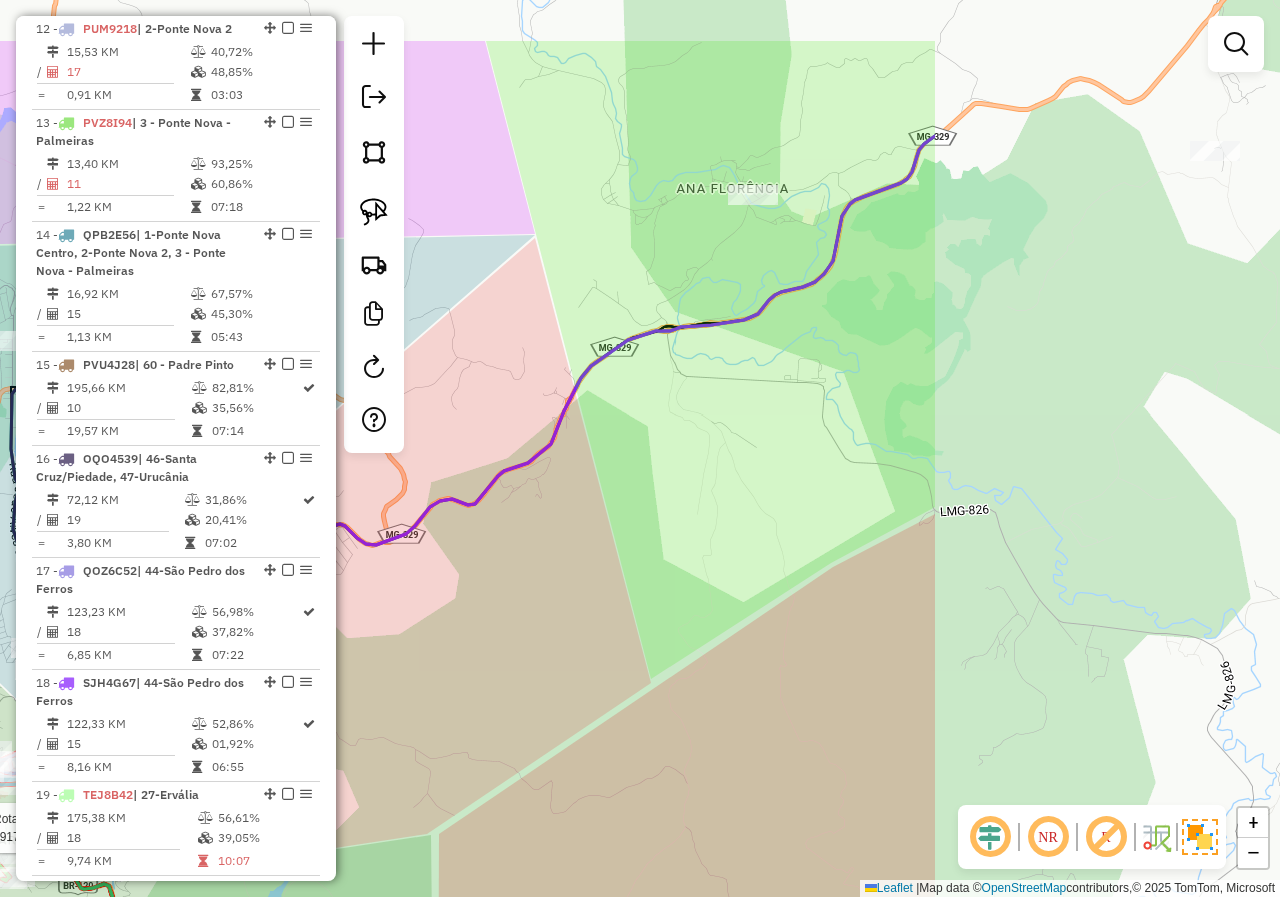 drag, startPoint x: 914, startPoint y: 609, endPoint x: 438, endPoint y: 744, distance: 494.77368 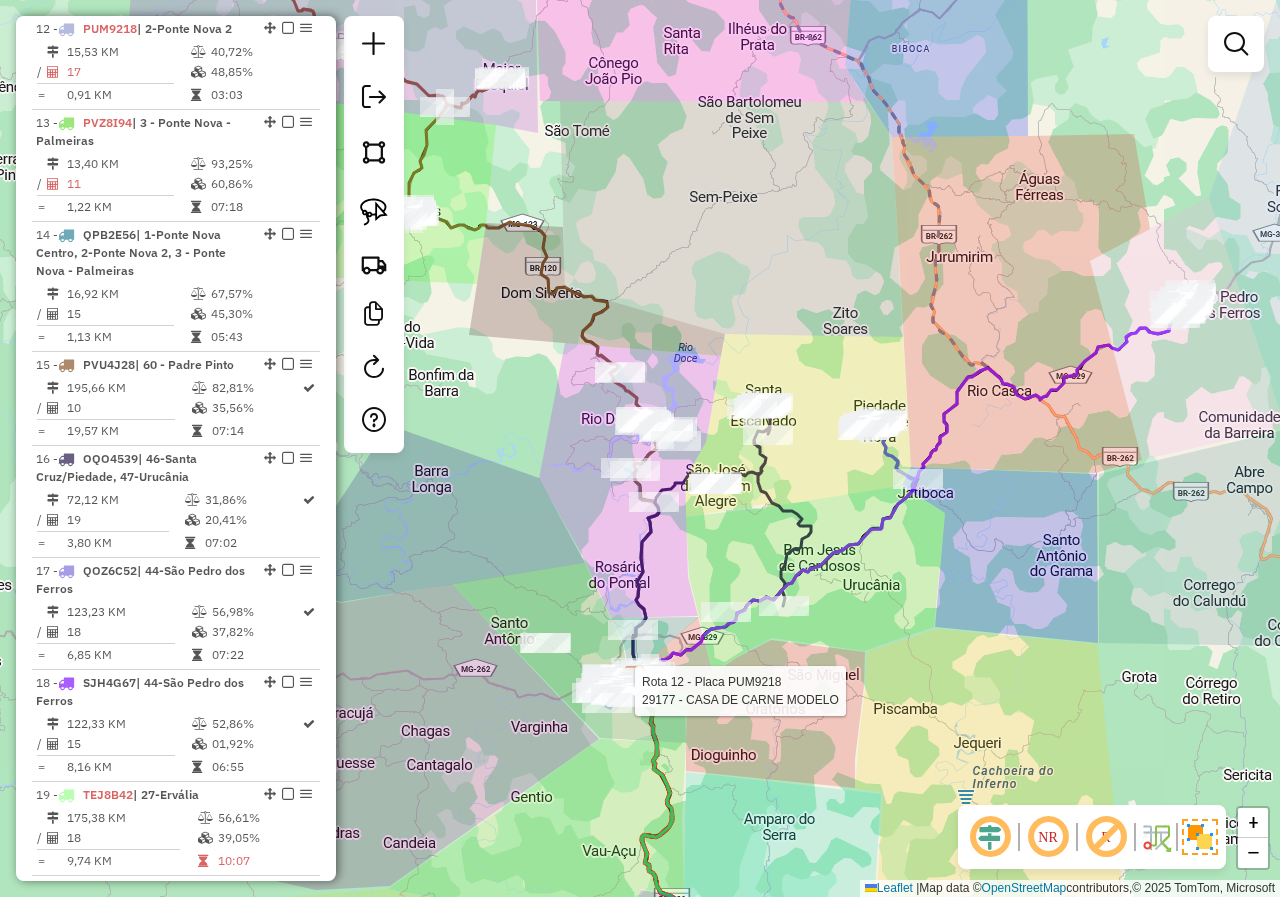 drag, startPoint x: 842, startPoint y: 638, endPoint x: 953, endPoint y: 582, distance: 124.32619 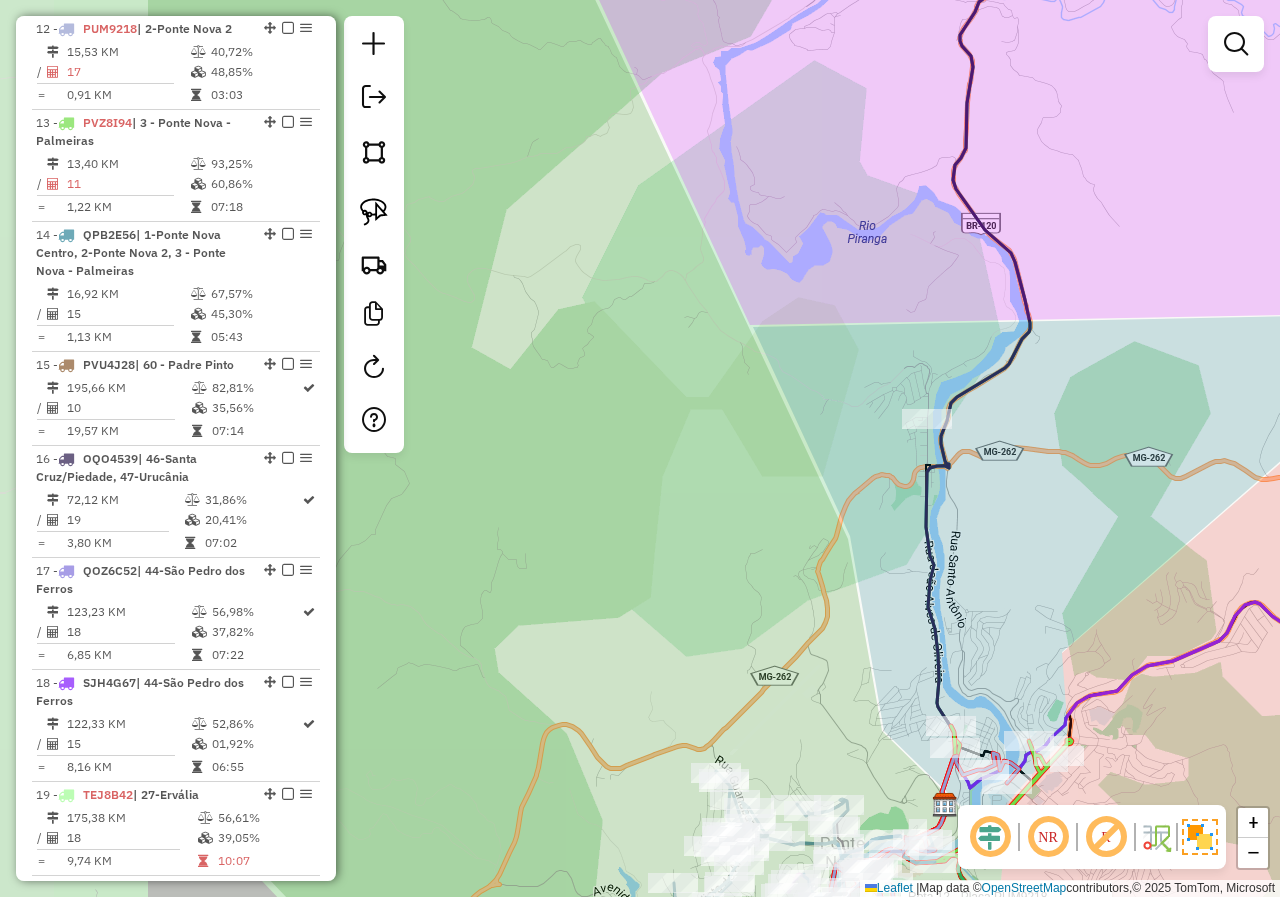 drag, startPoint x: 587, startPoint y: 603, endPoint x: 863, endPoint y: 639, distance: 278.33792 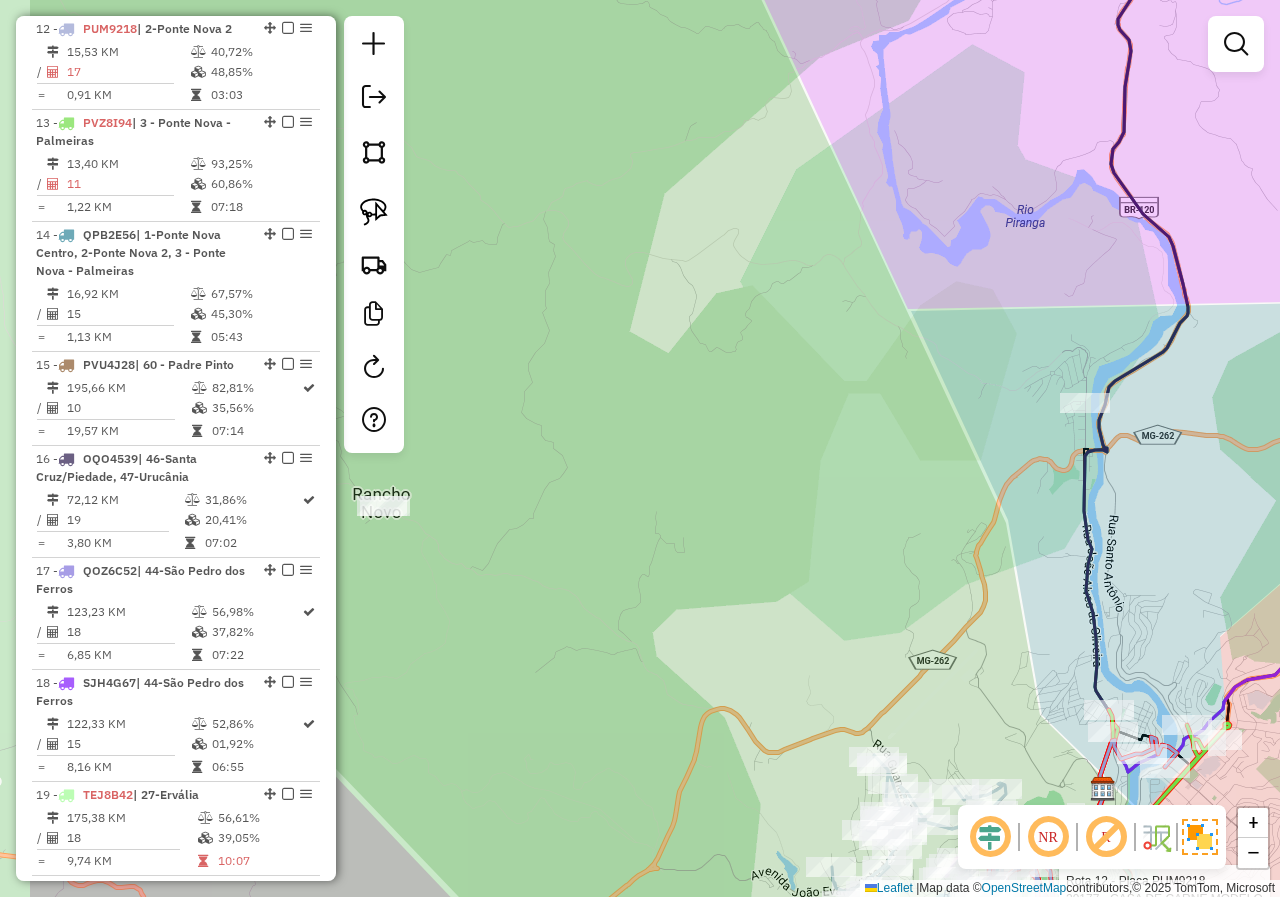 drag, startPoint x: 680, startPoint y: 631, endPoint x: 825, endPoint y: 606, distance: 147.13939 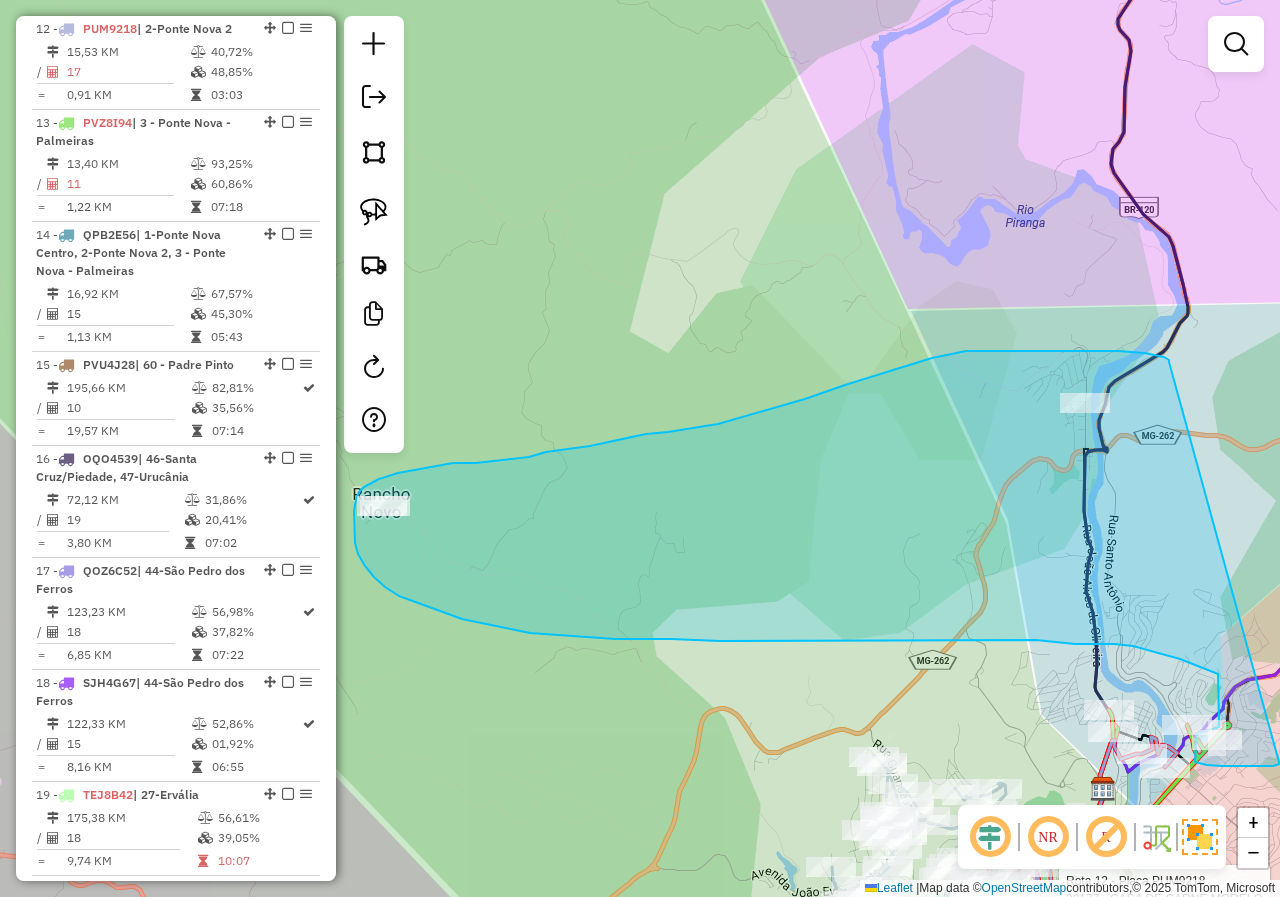 drag, startPoint x: 1169, startPoint y: 362, endPoint x: 1279, endPoint y: 762, distance: 414.84937 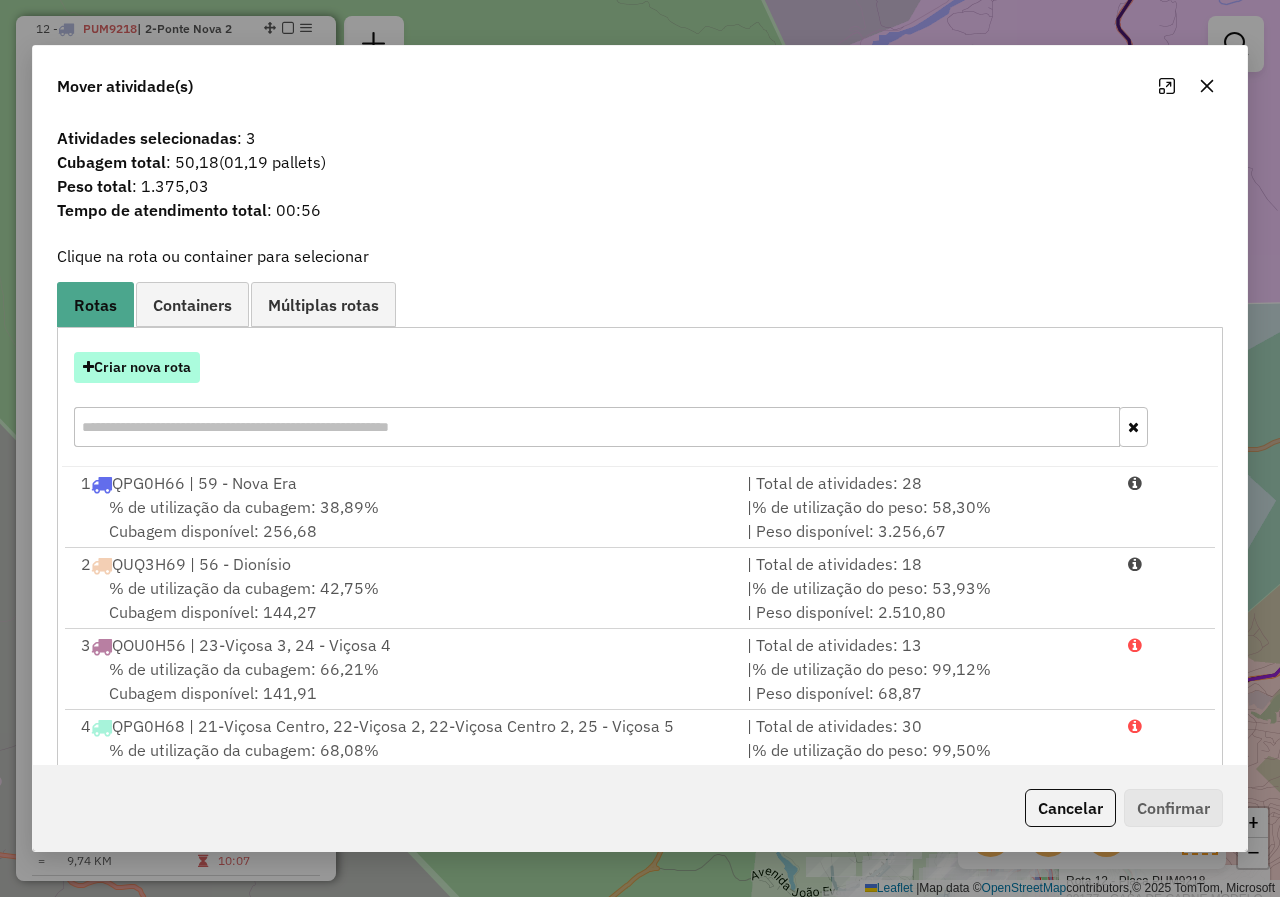 click on "Criar nova rota" at bounding box center [137, 367] 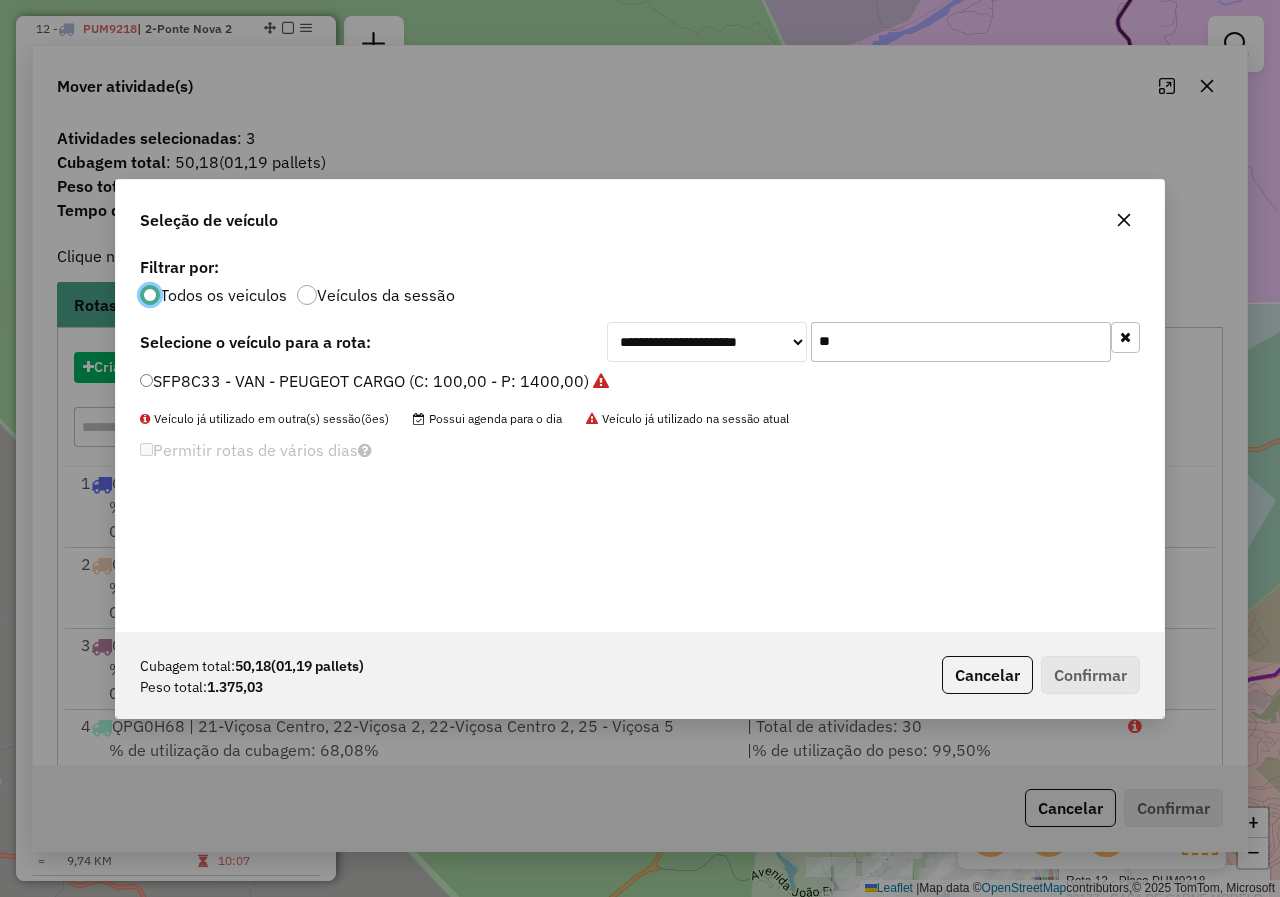 scroll, scrollTop: 11, scrollLeft: 6, axis: both 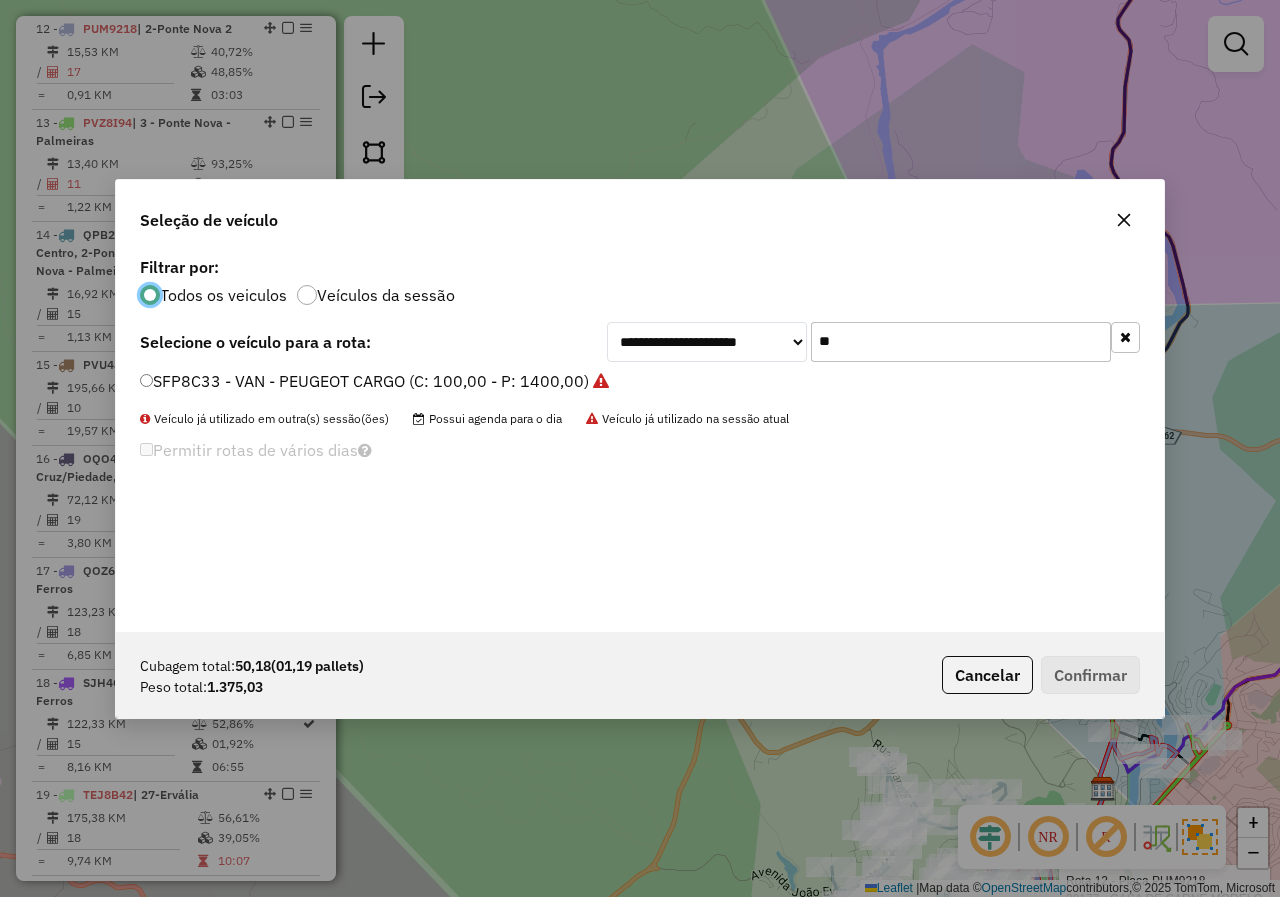 drag, startPoint x: 922, startPoint y: 350, endPoint x: 830, endPoint y: 343, distance: 92.26592 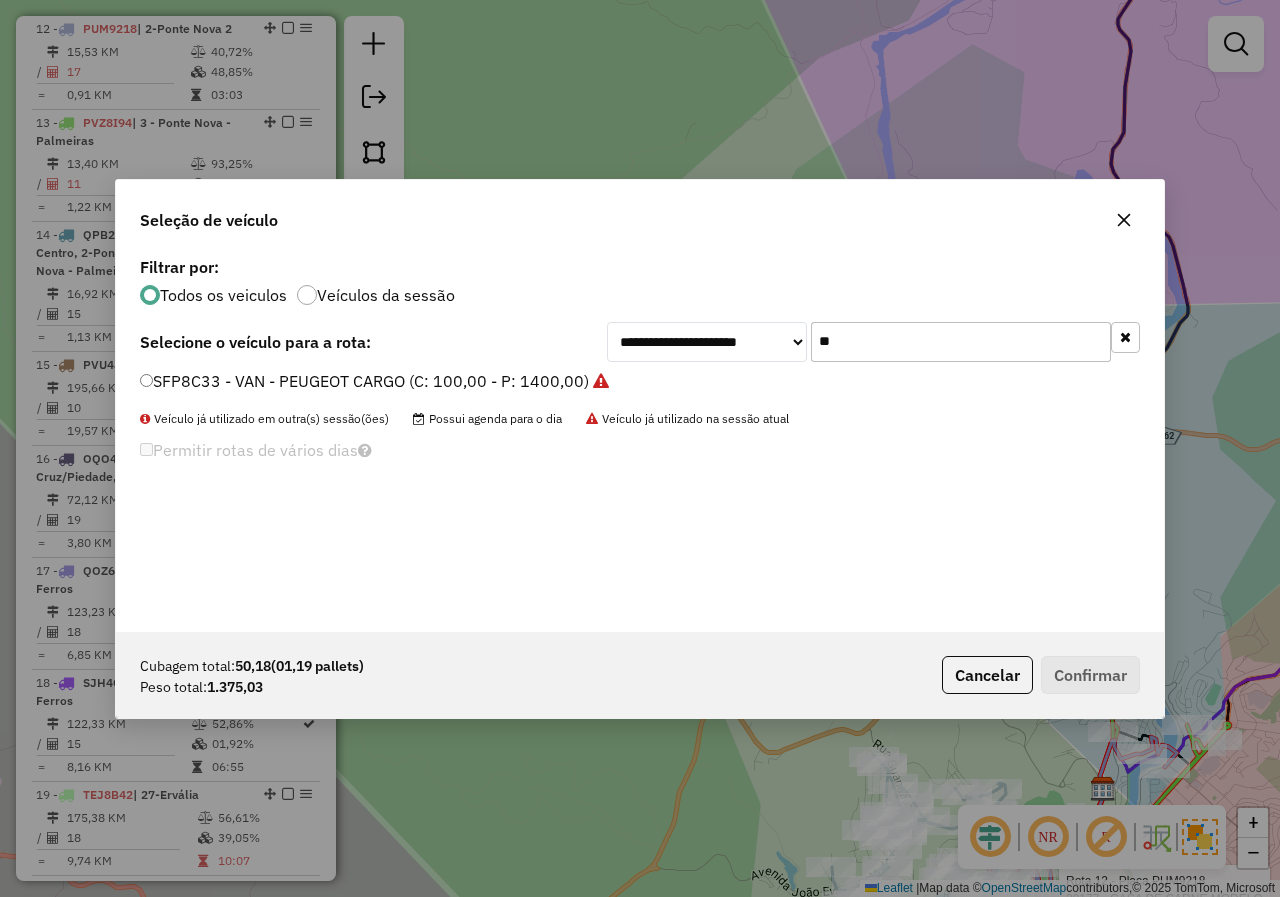 drag, startPoint x: 432, startPoint y: 372, endPoint x: 728, endPoint y: 433, distance: 302.22012 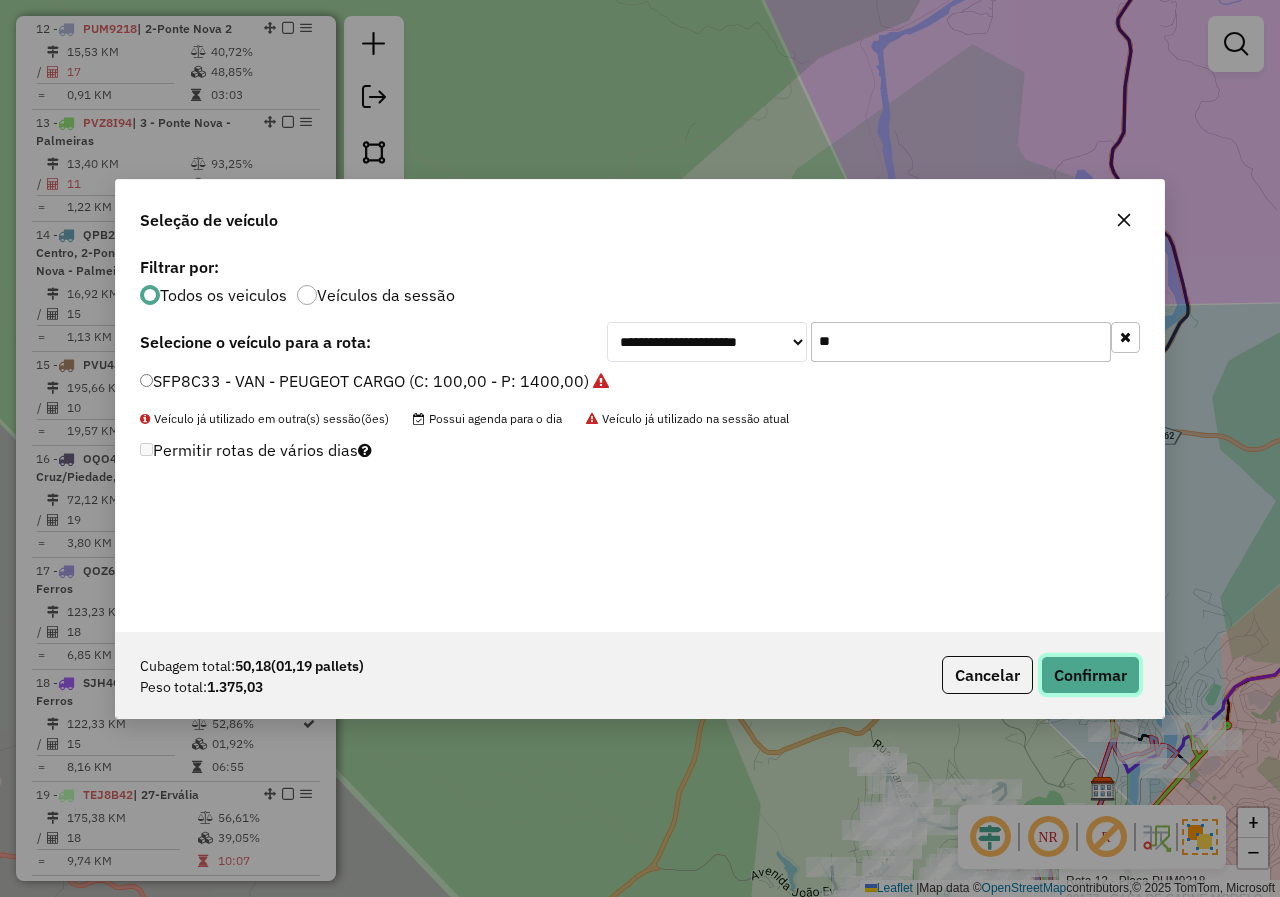 click on "Confirmar" 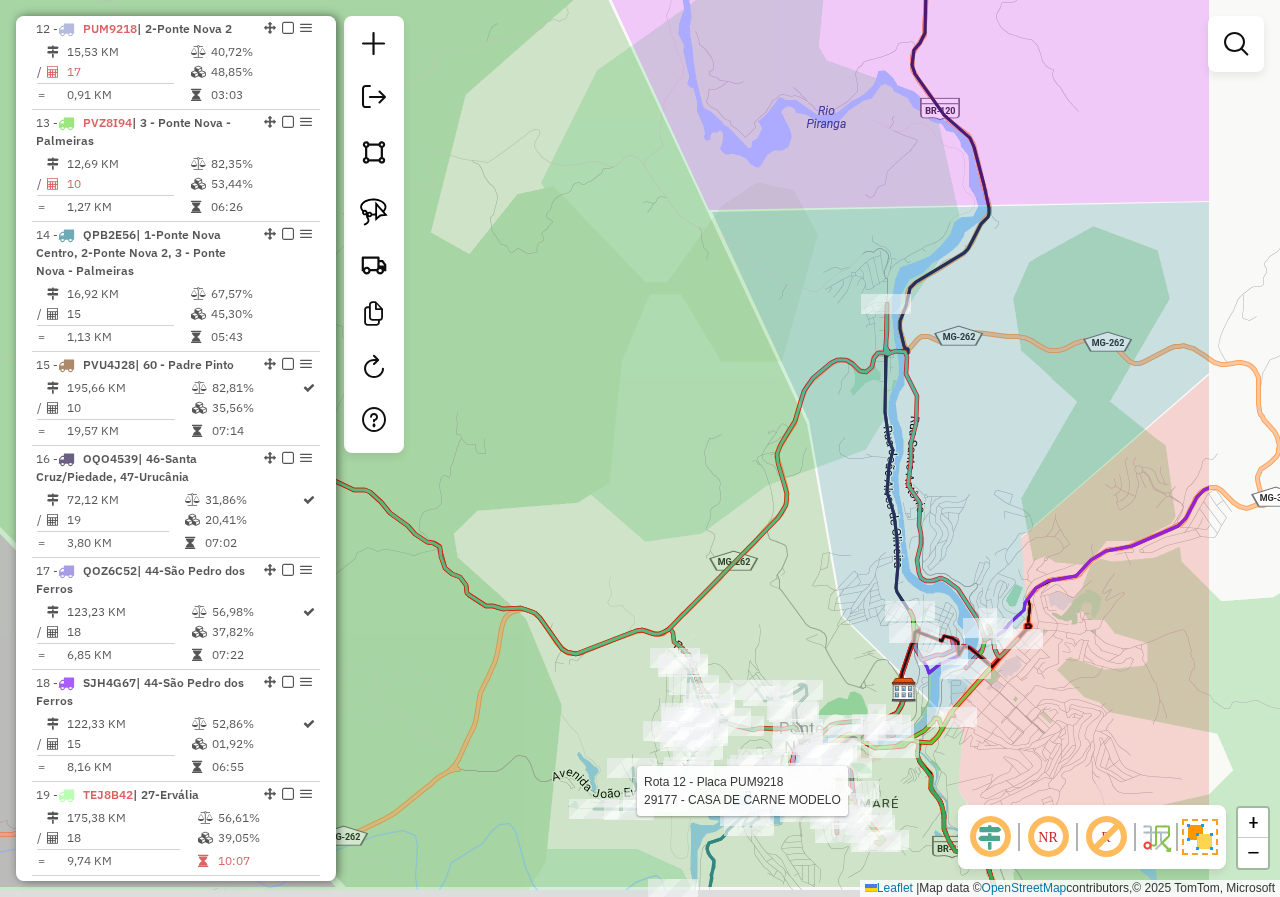drag, startPoint x: 1066, startPoint y: 667, endPoint x: 852, endPoint y: 567, distance: 236.21178 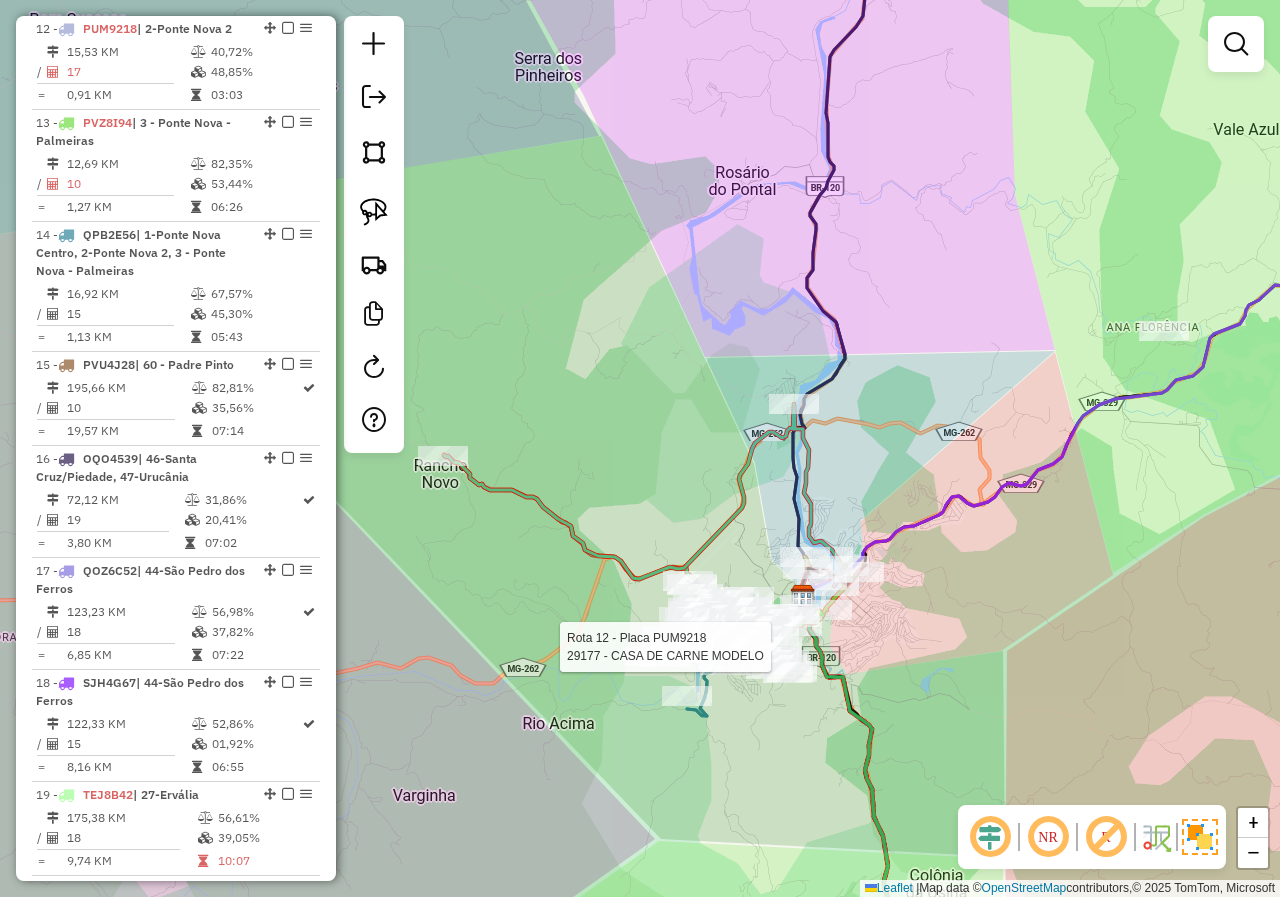 drag, startPoint x: 682, startPoint y: 496, endPoint x: 614, endPoint y: 466, distance: 74.323616 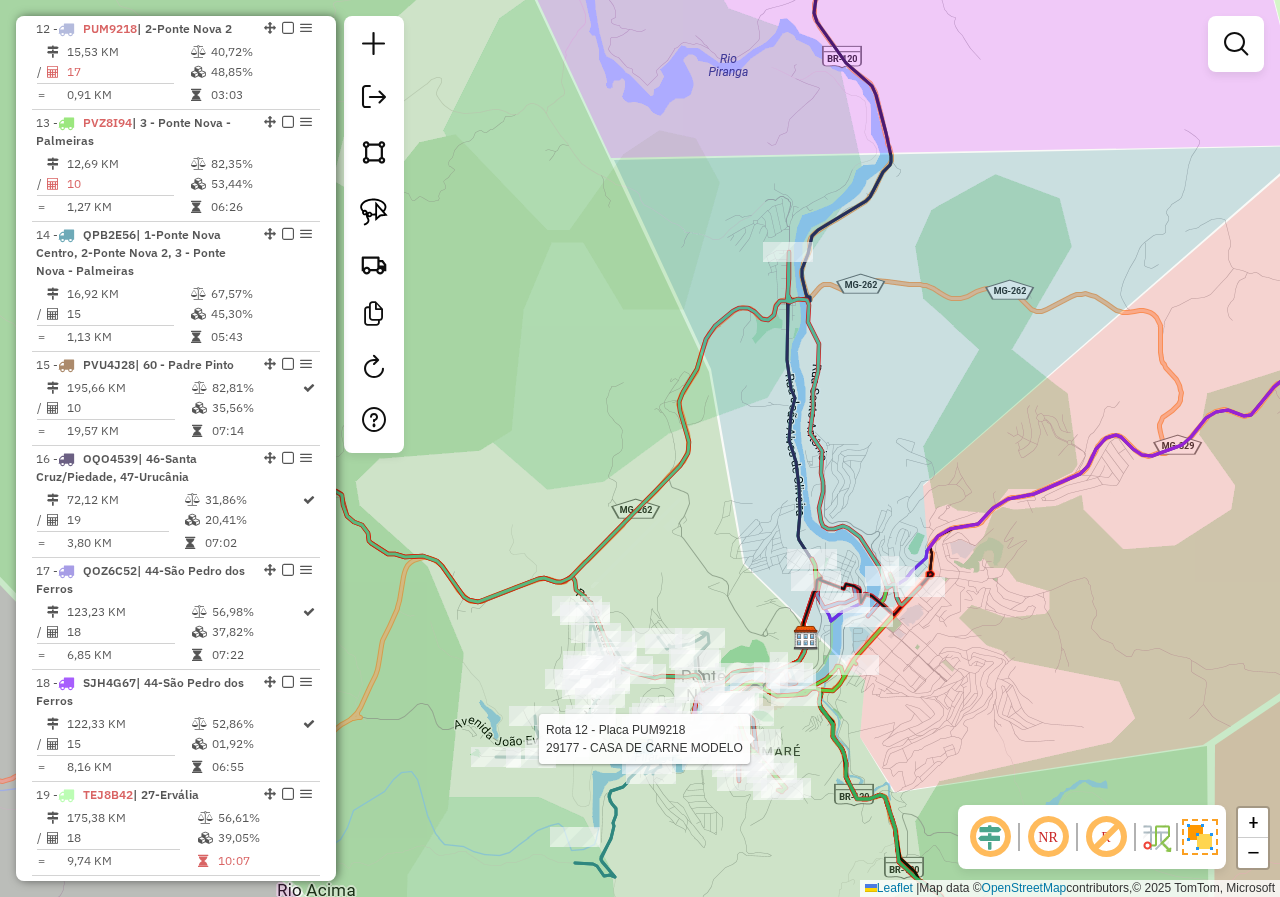 drag, startPoint x: 797, startPoint y: 569, endPoint x: 742, endPoint y: 543, distance: 60.835846 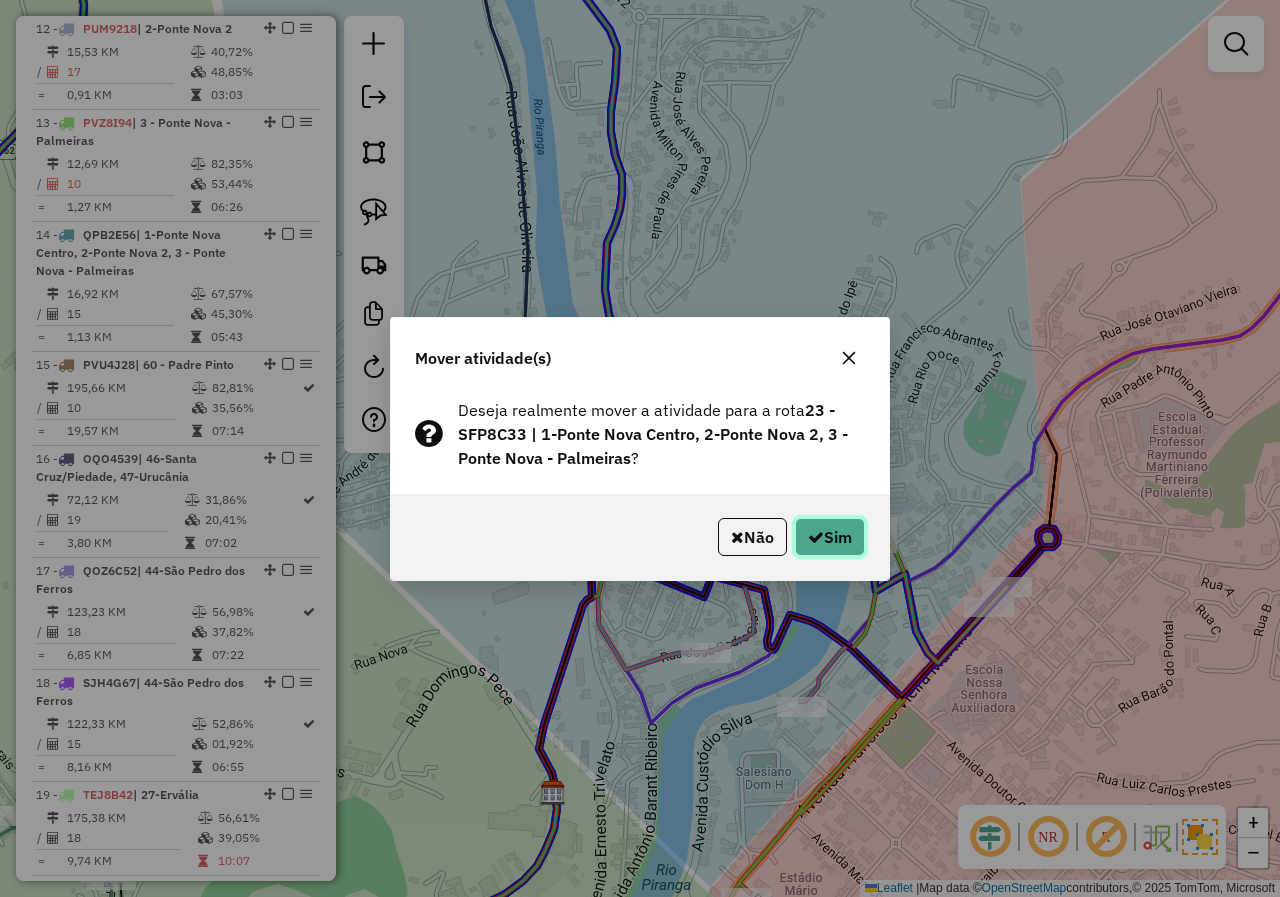 click on "Sim" 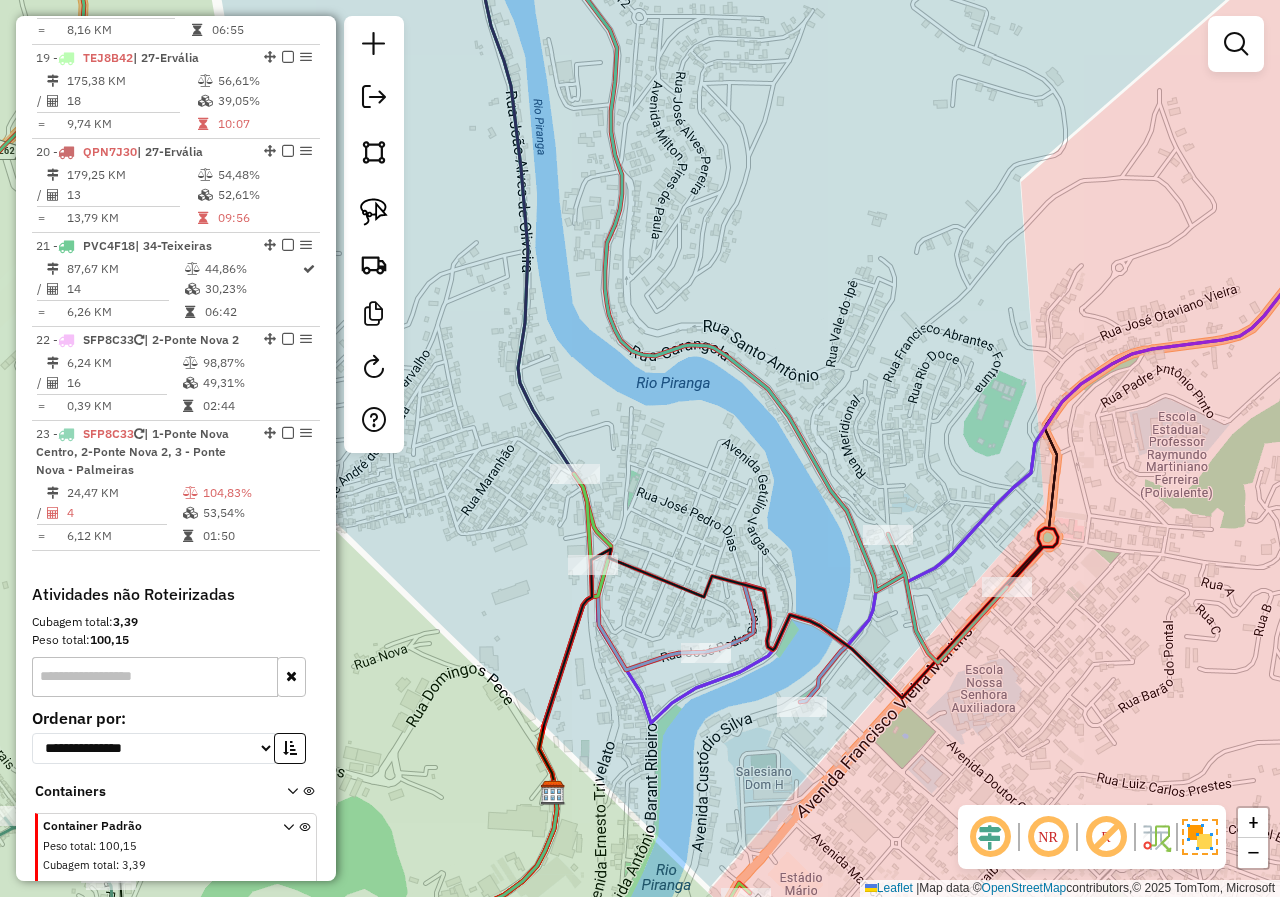 scroll, scrollTop: 2598, scrollLeft: 0, axis: vertical 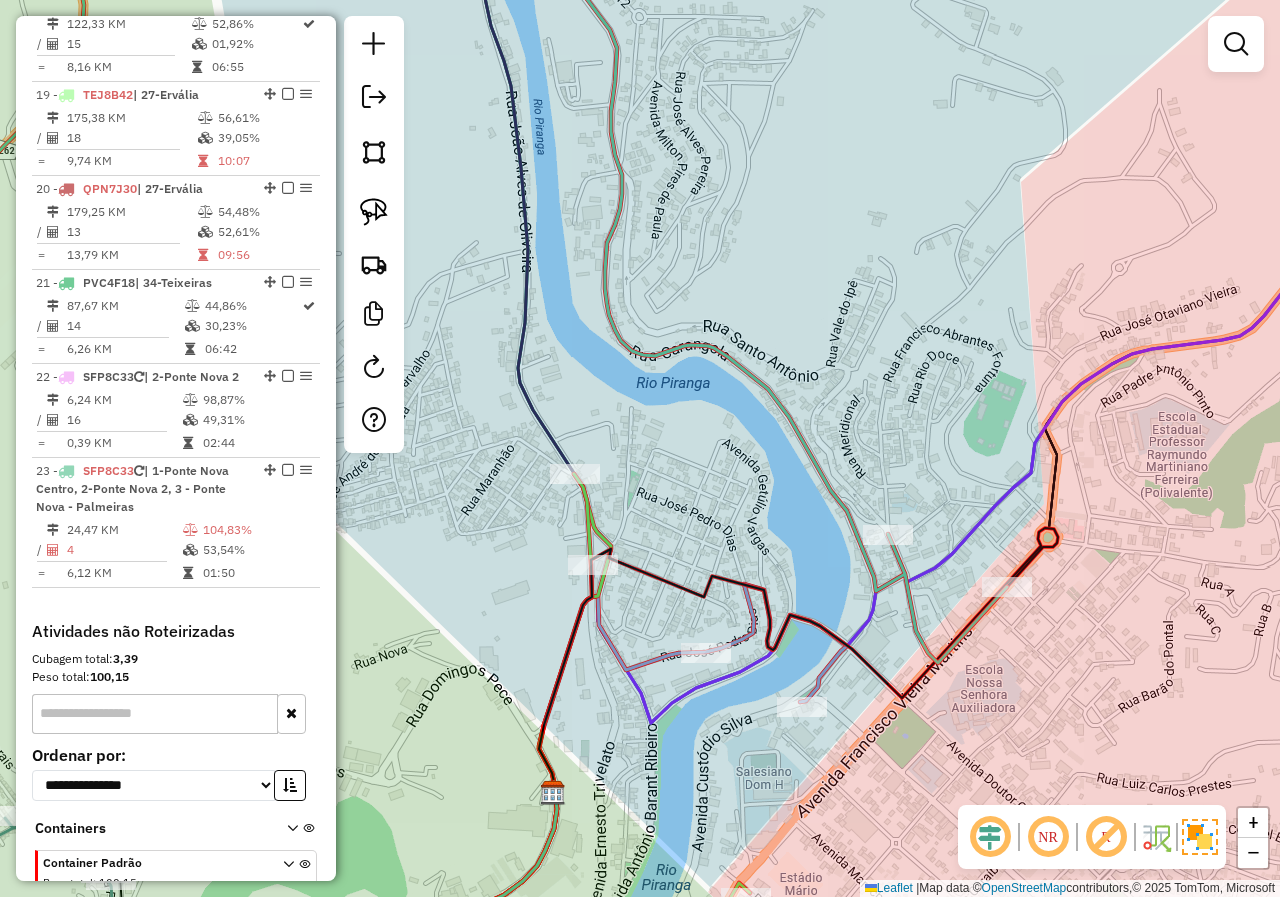 click on "104,83%" at bounding box center [257, 530] 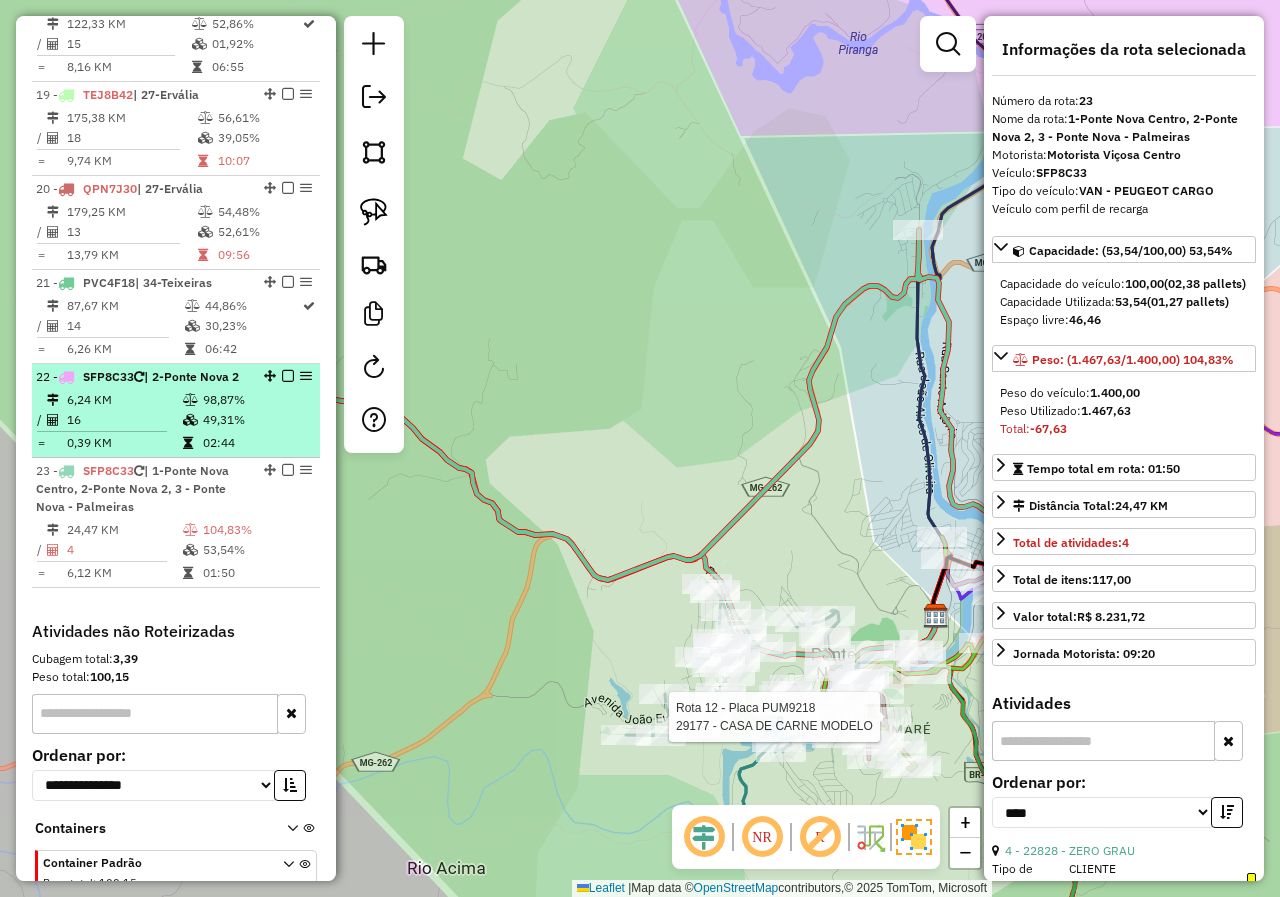 click on "0,39 KM" at bounding box center (124, 443) 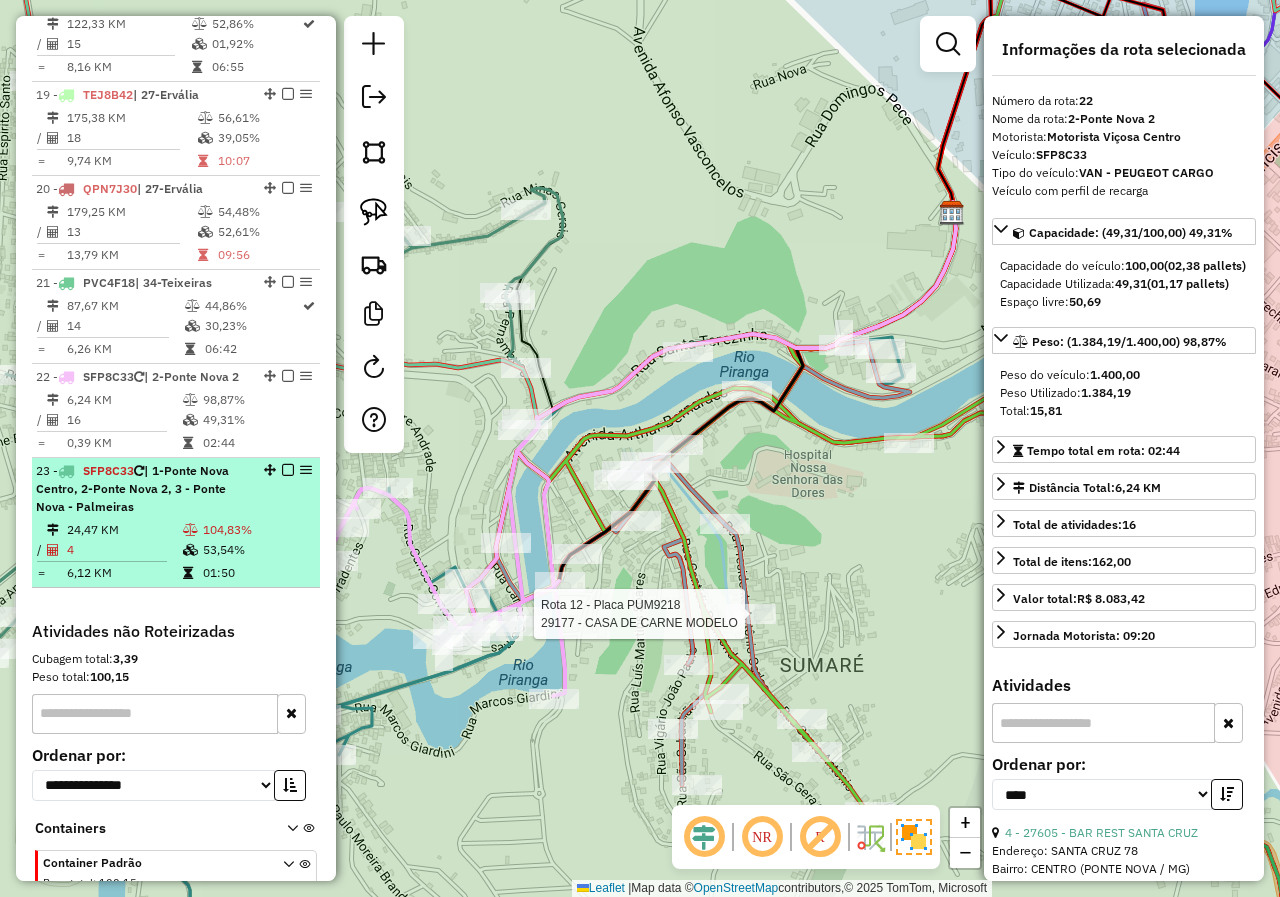 click on "23 -       SFP8C33   | 1-Ponte Nova Centro, 2-Ponte Nova 2, 3 - Ponte Nova - Palmeiras" at bounding box center [142, 489] 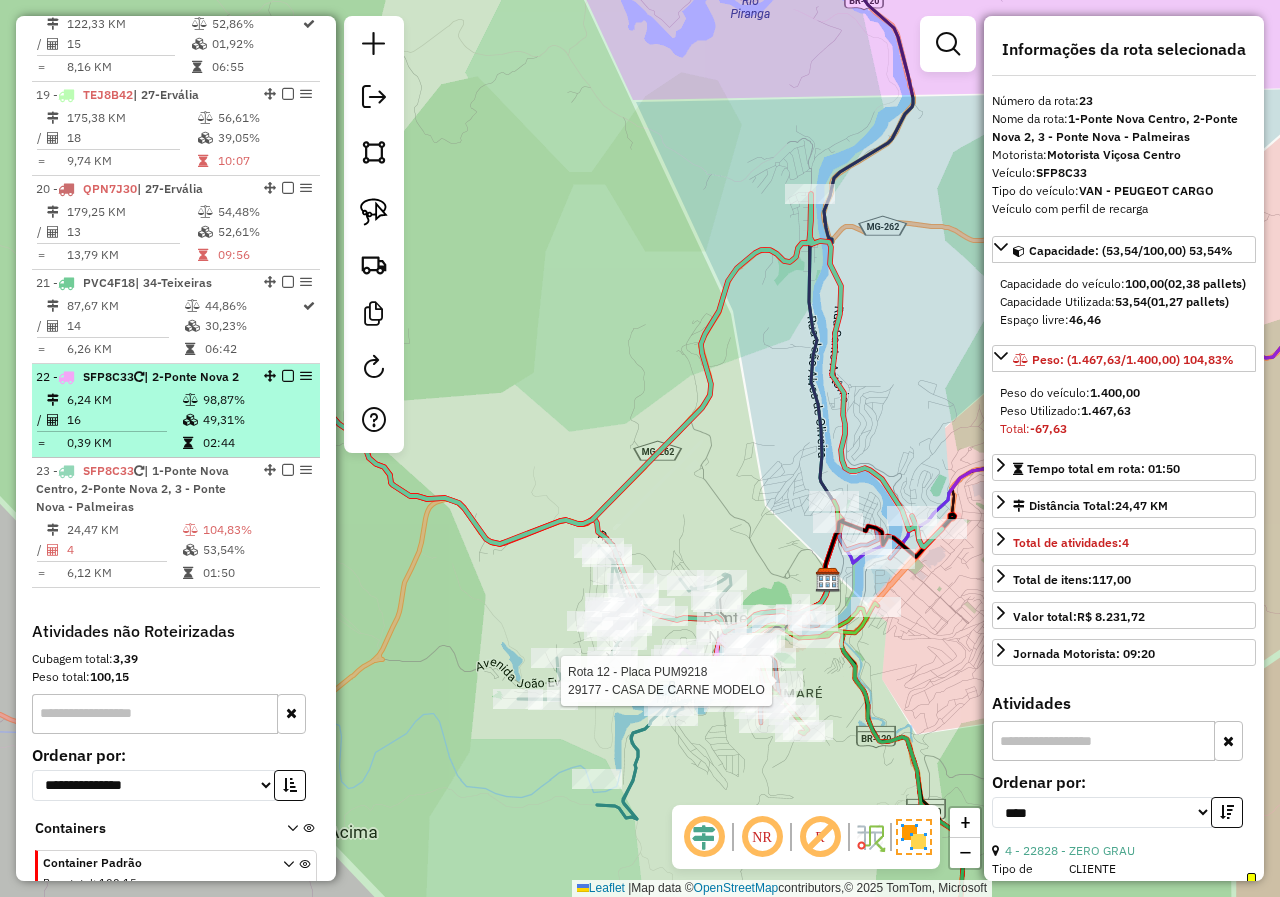 drag, startPoint x: 434, startPoint y: 550, endPoint x: 234, endPoint y: 411, distance: 243.55902 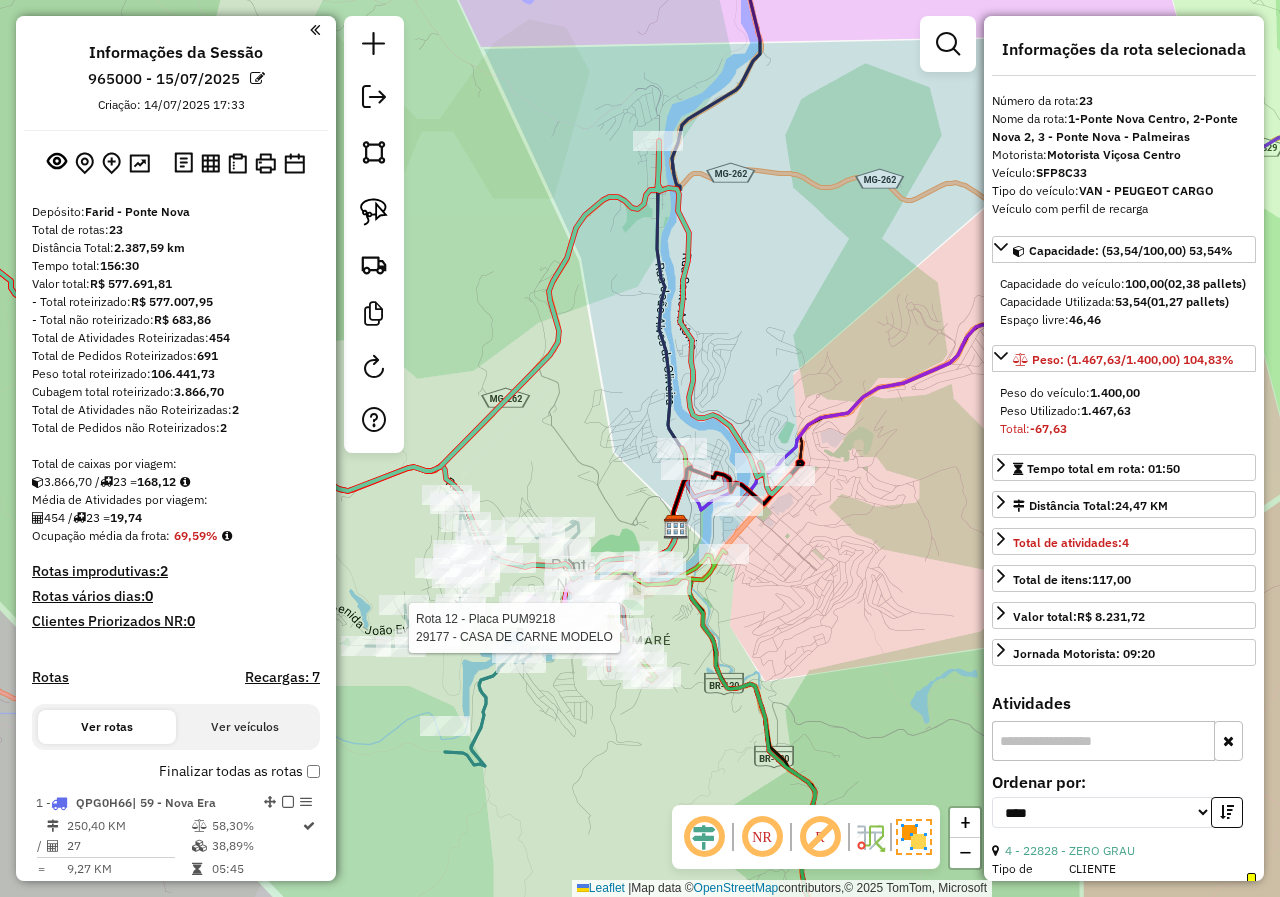 select on "*********" 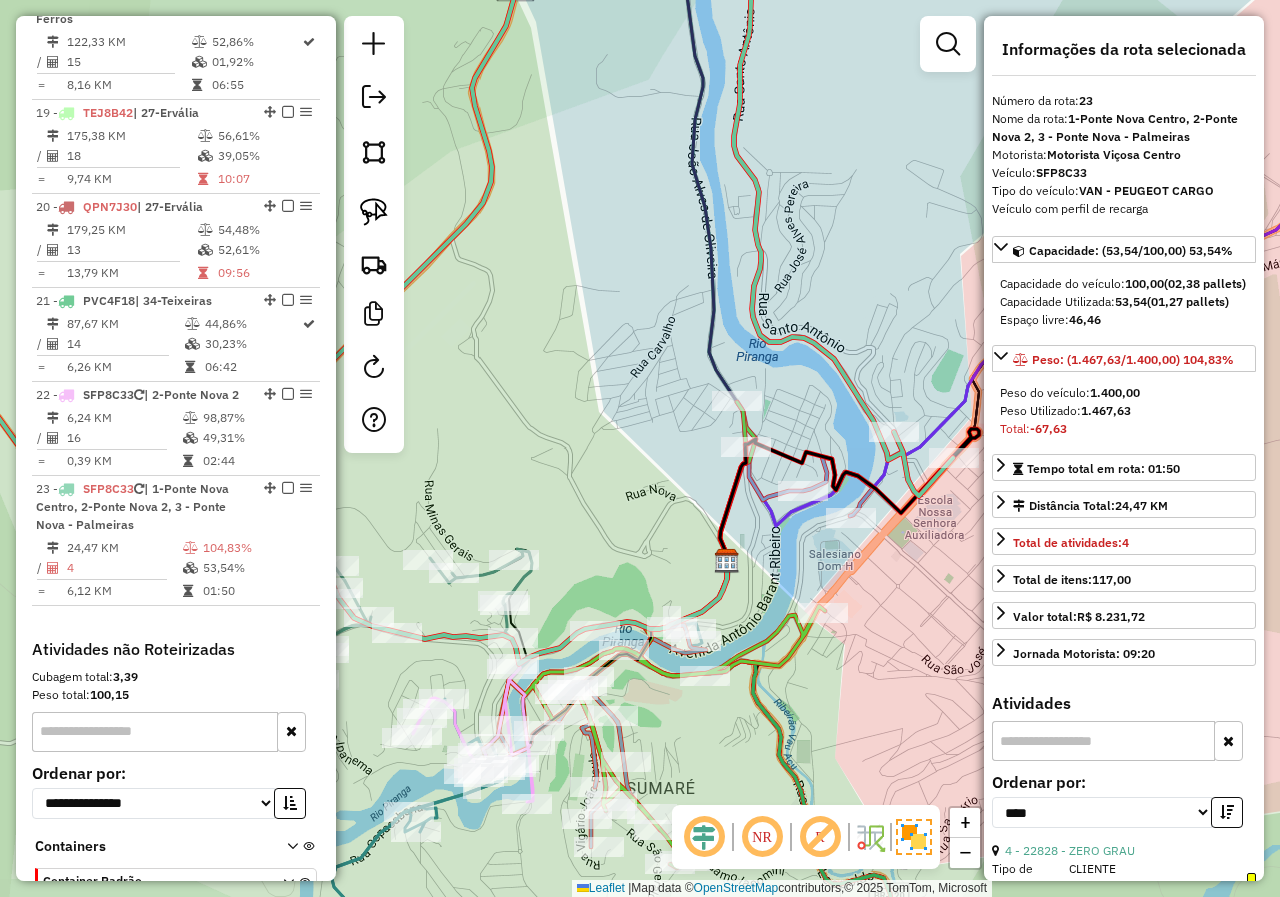 drag, startPoint x: 554, startPoint y: 564, endPoint x: 630, endPoint y: 539, distance: 80.00625 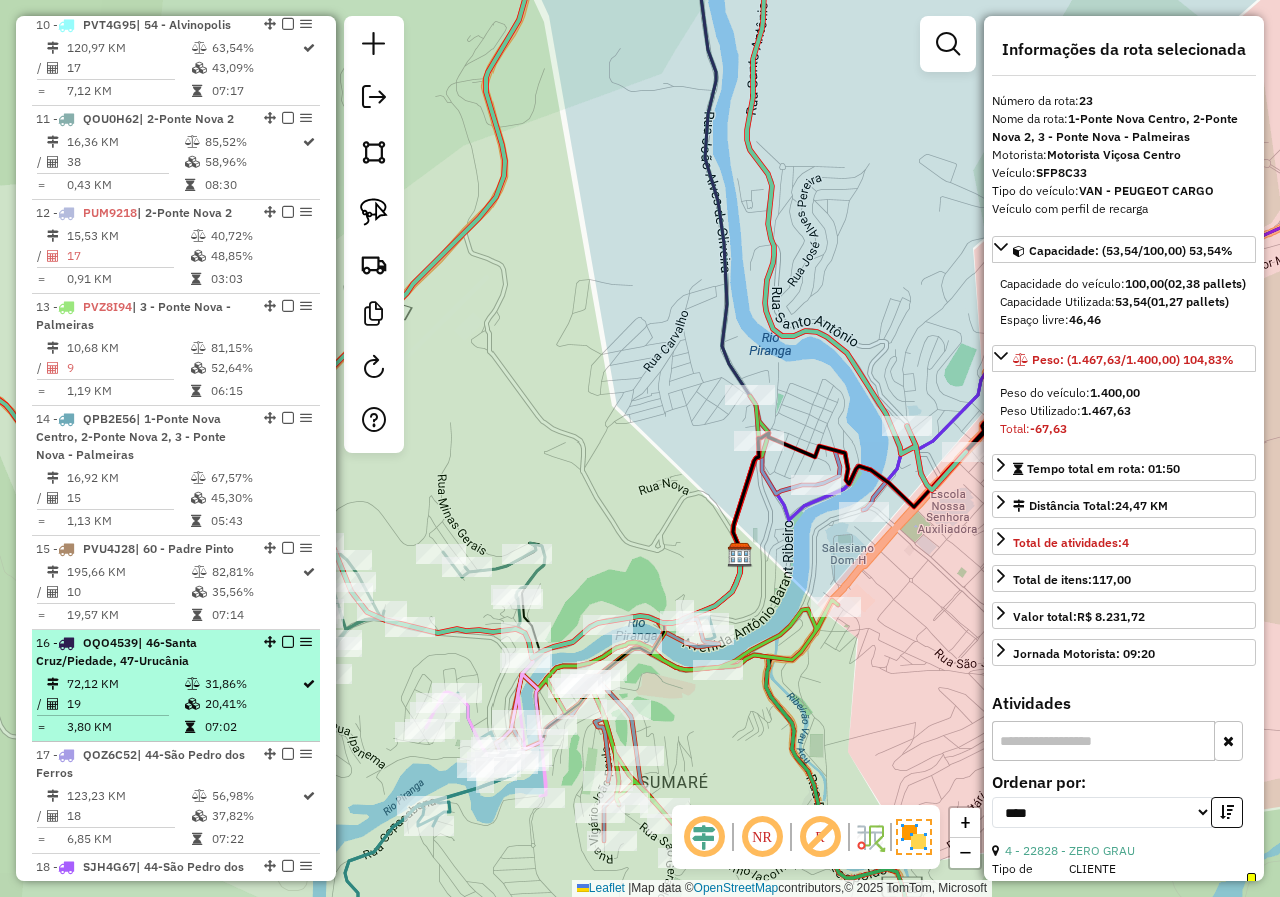 scroll, scrollTop: 1698, scrollLeft: 0, axis: vertical 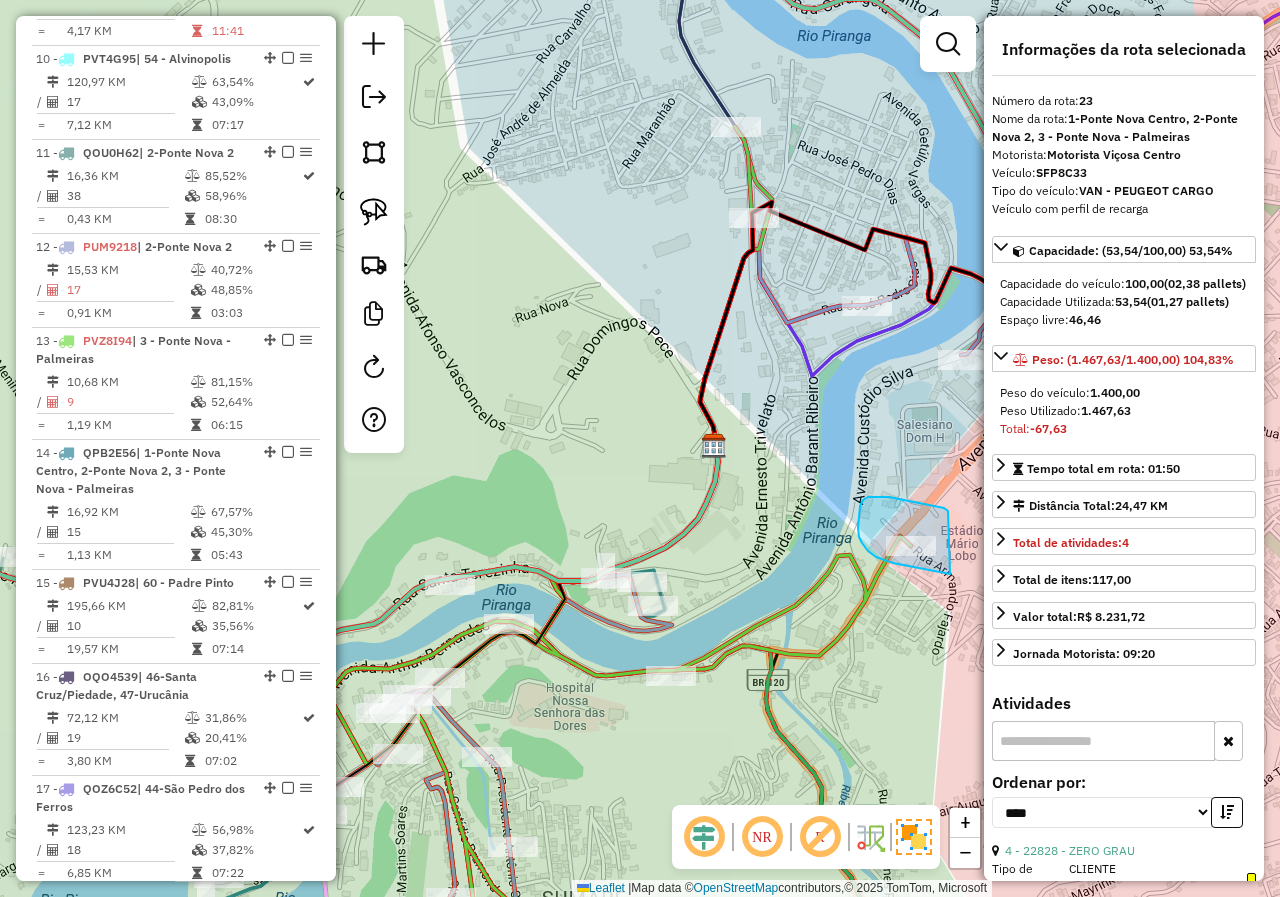 drag, startPoint x: 889, startPoint y: 497, endPoint x: 957, endPoint y: 574, distance: 102.7278 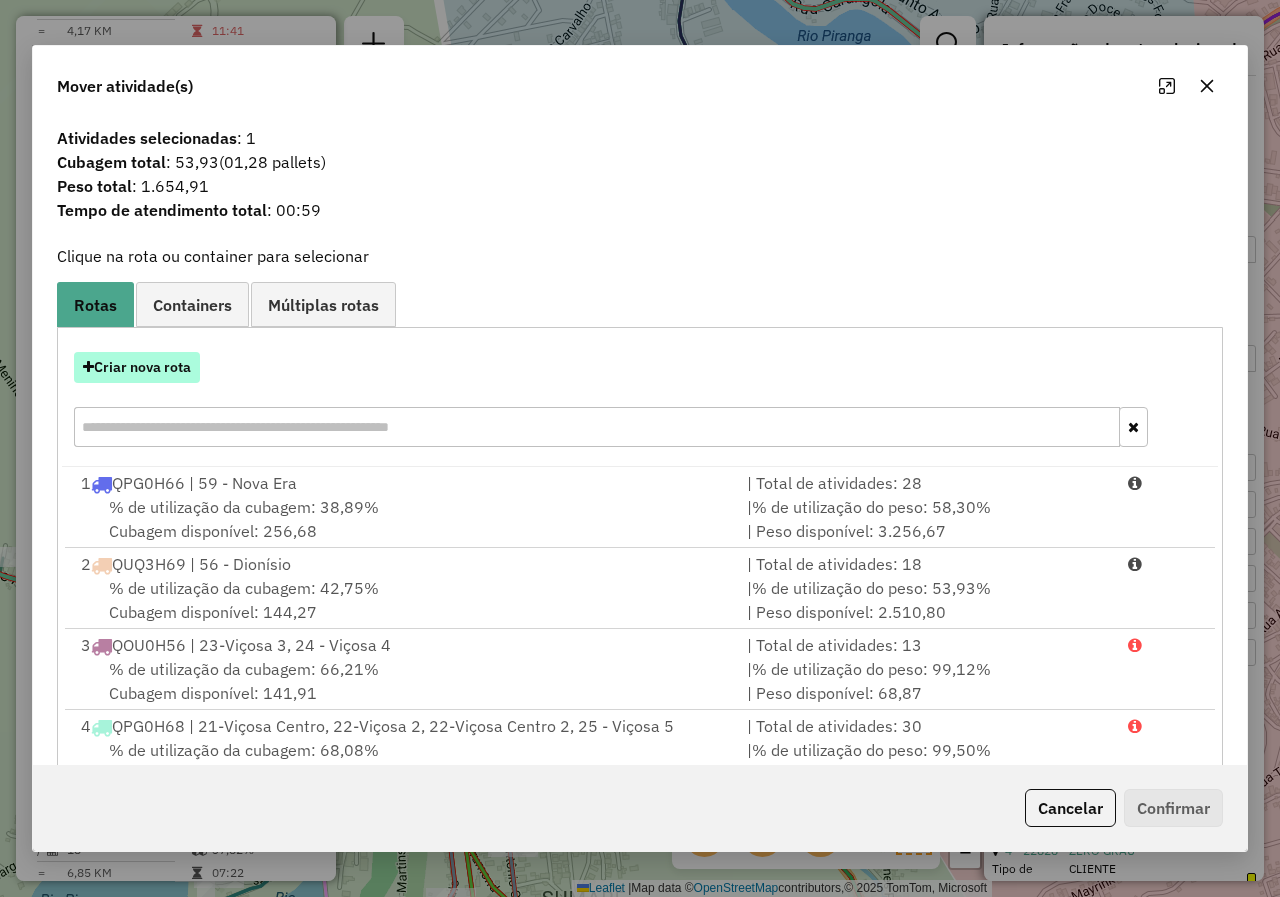click on "Criar nova rota" at bounding box center (137, 367) 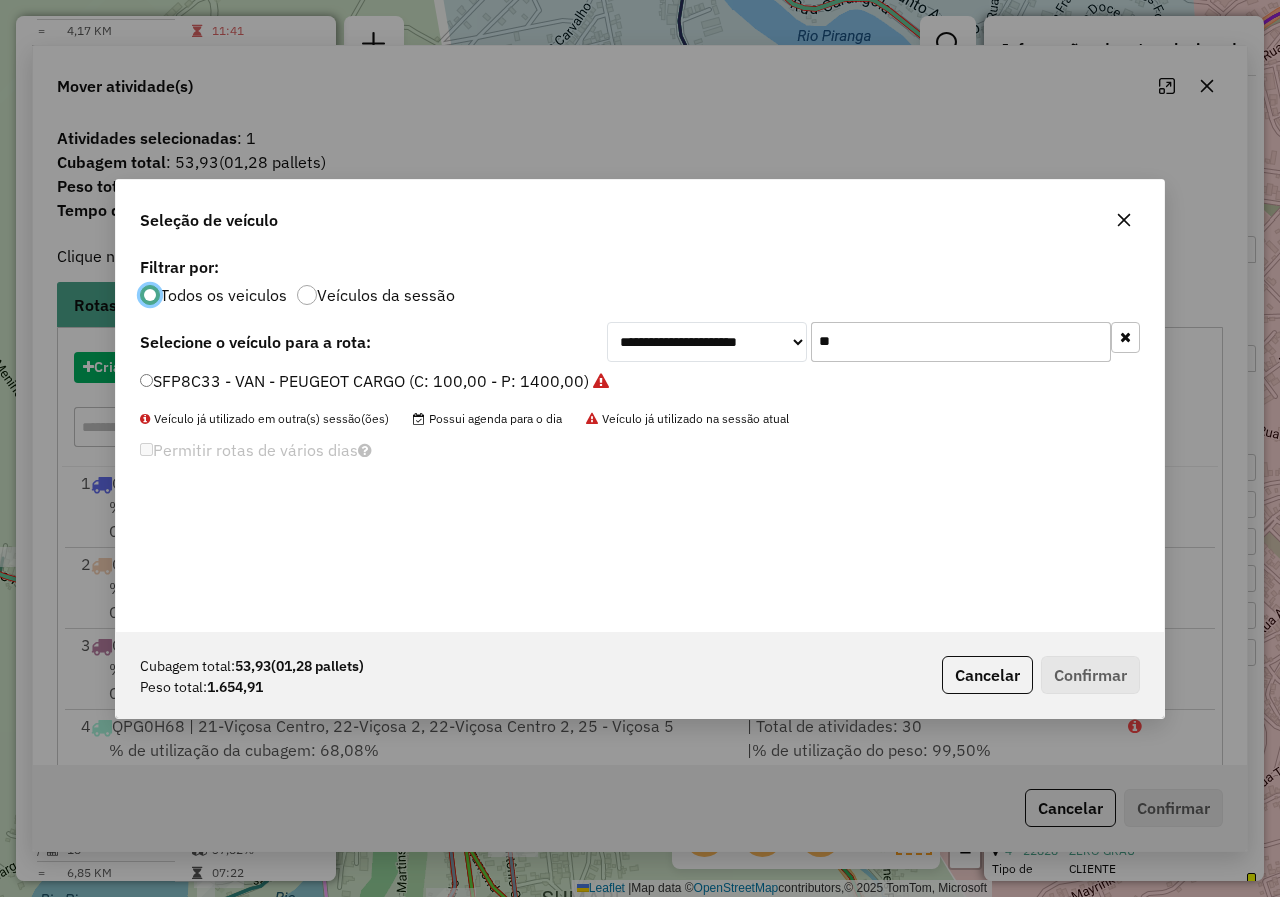scroll, scrollTop: 11, scrollLeft: 6, axis: both 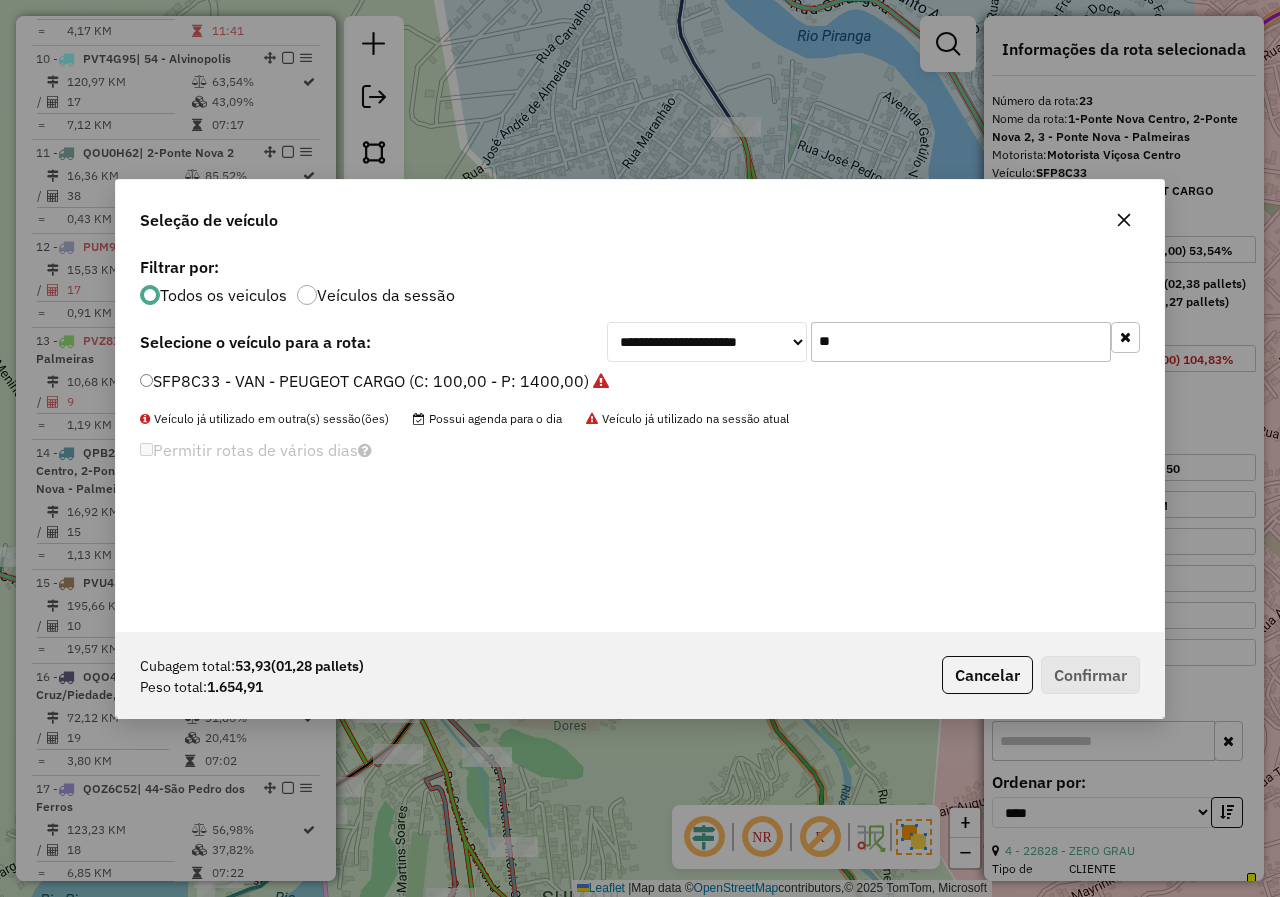 drag, startPoint x: 952, startPoint y: 348, endPoint x: 519, endPoint y: 340, distance: 433.07388 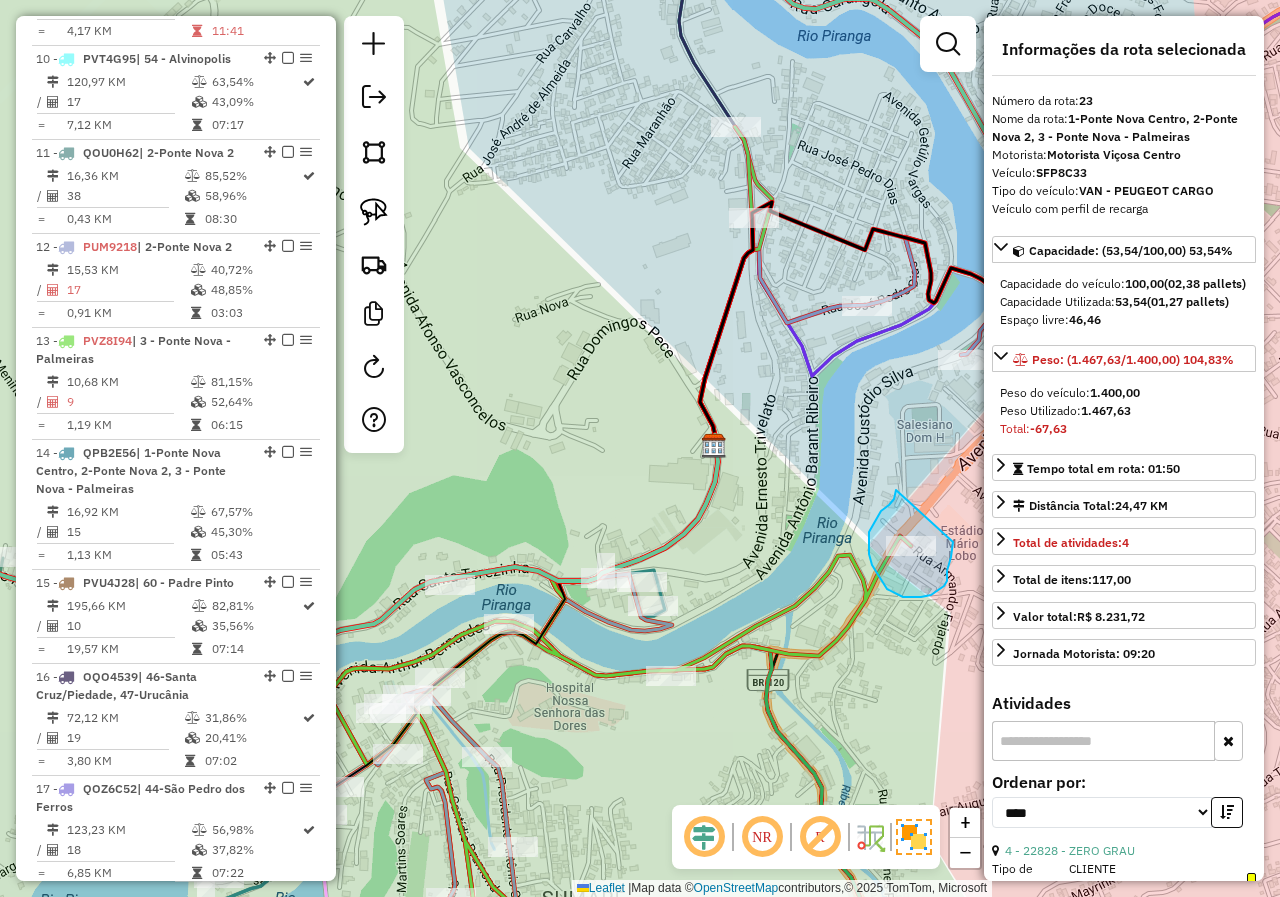 drag, startPoint x: 894, startPoint y: 499, endPoint x: 953, endPoint y: 539, distance: 71.281136 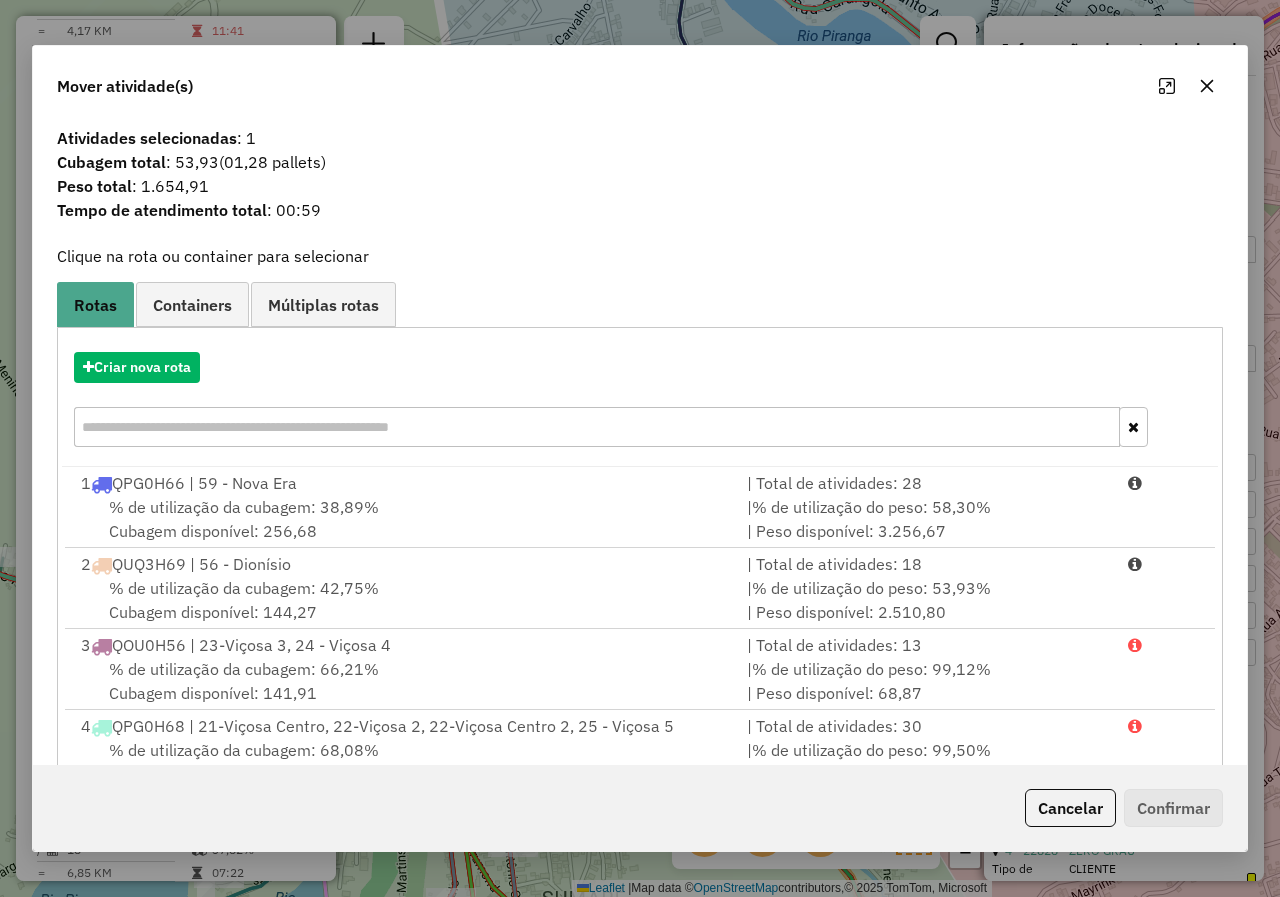 click at bounding box center [597, 427] 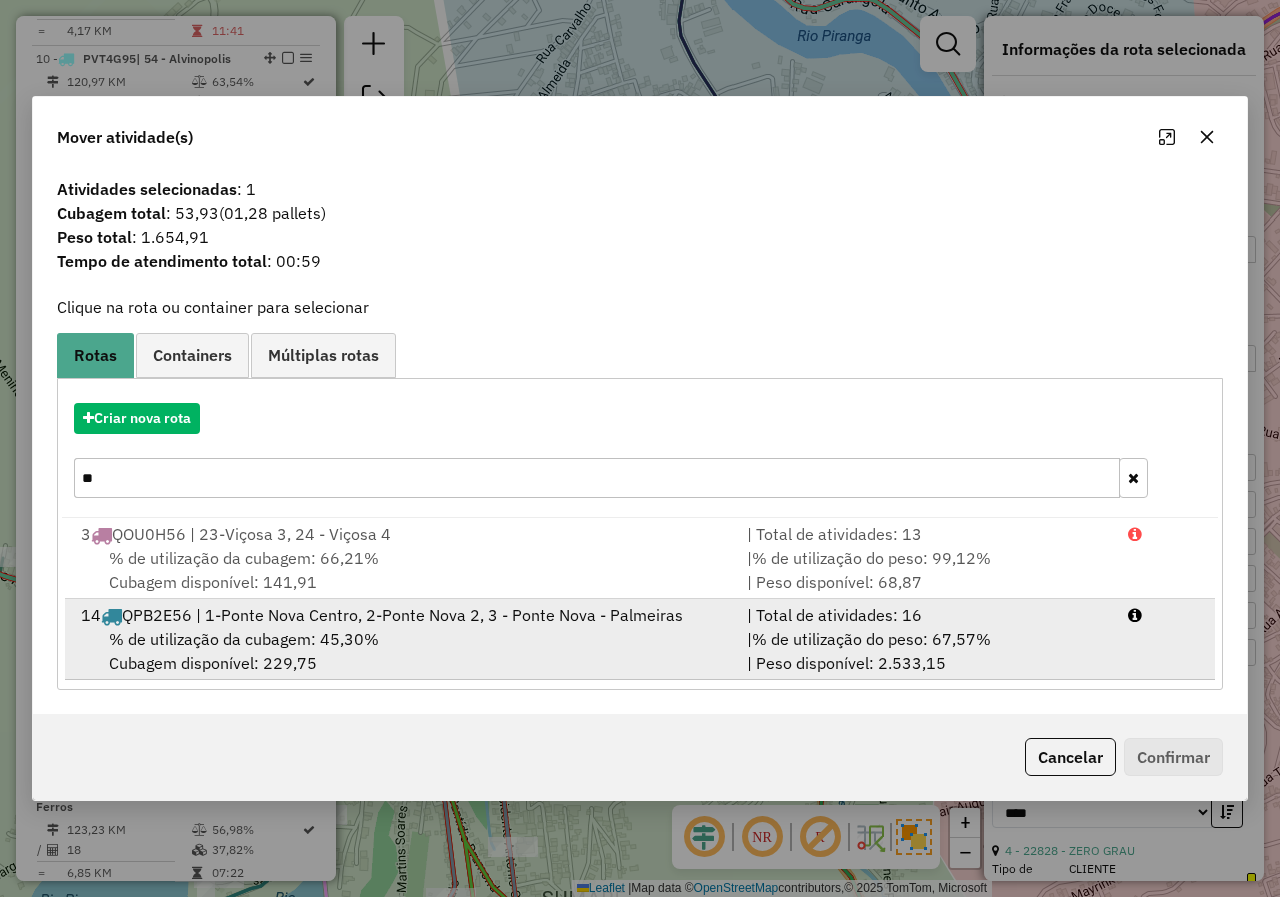 type on "**" 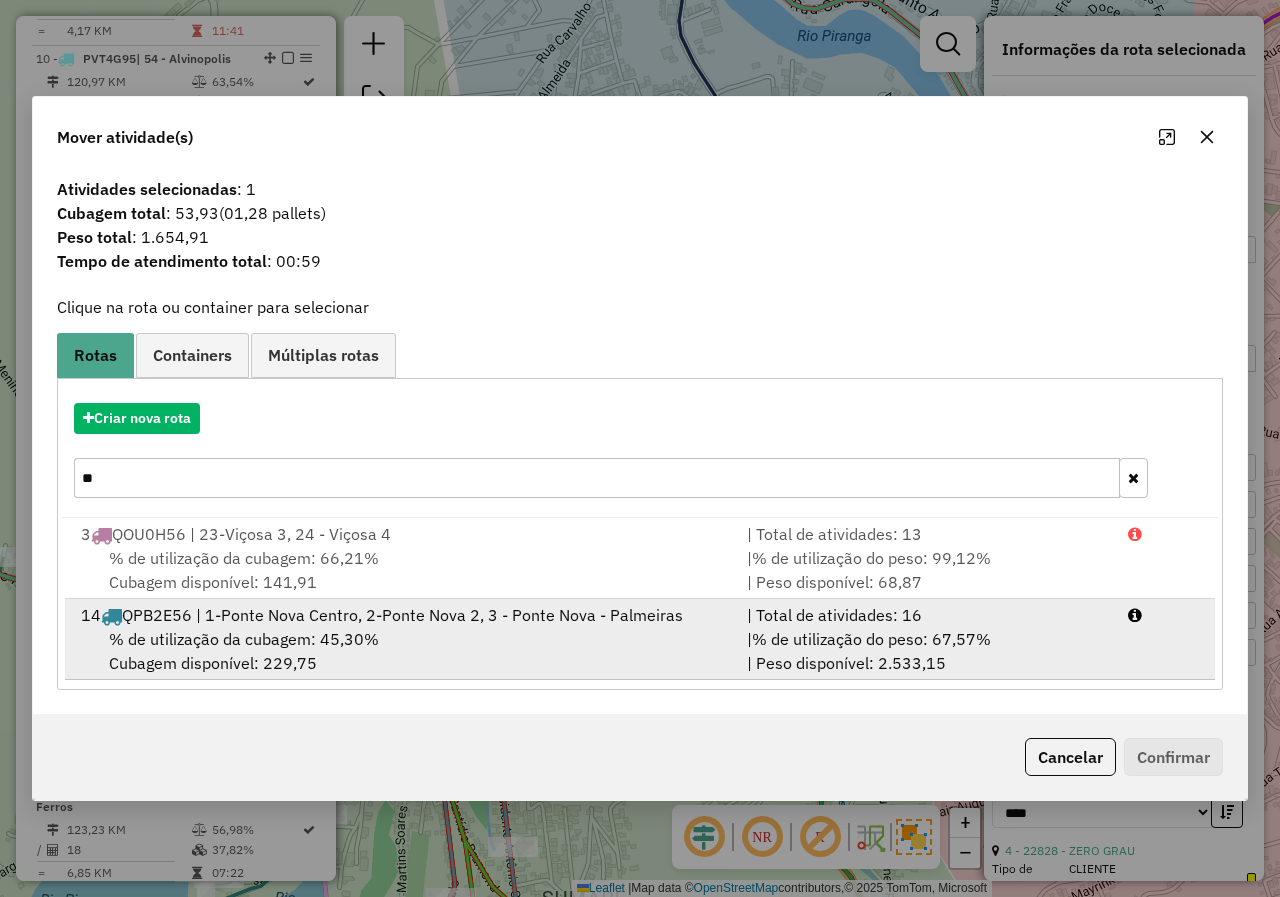click on "% de utilização da cubagem: 45,30%" at bounding box center [244, 639] 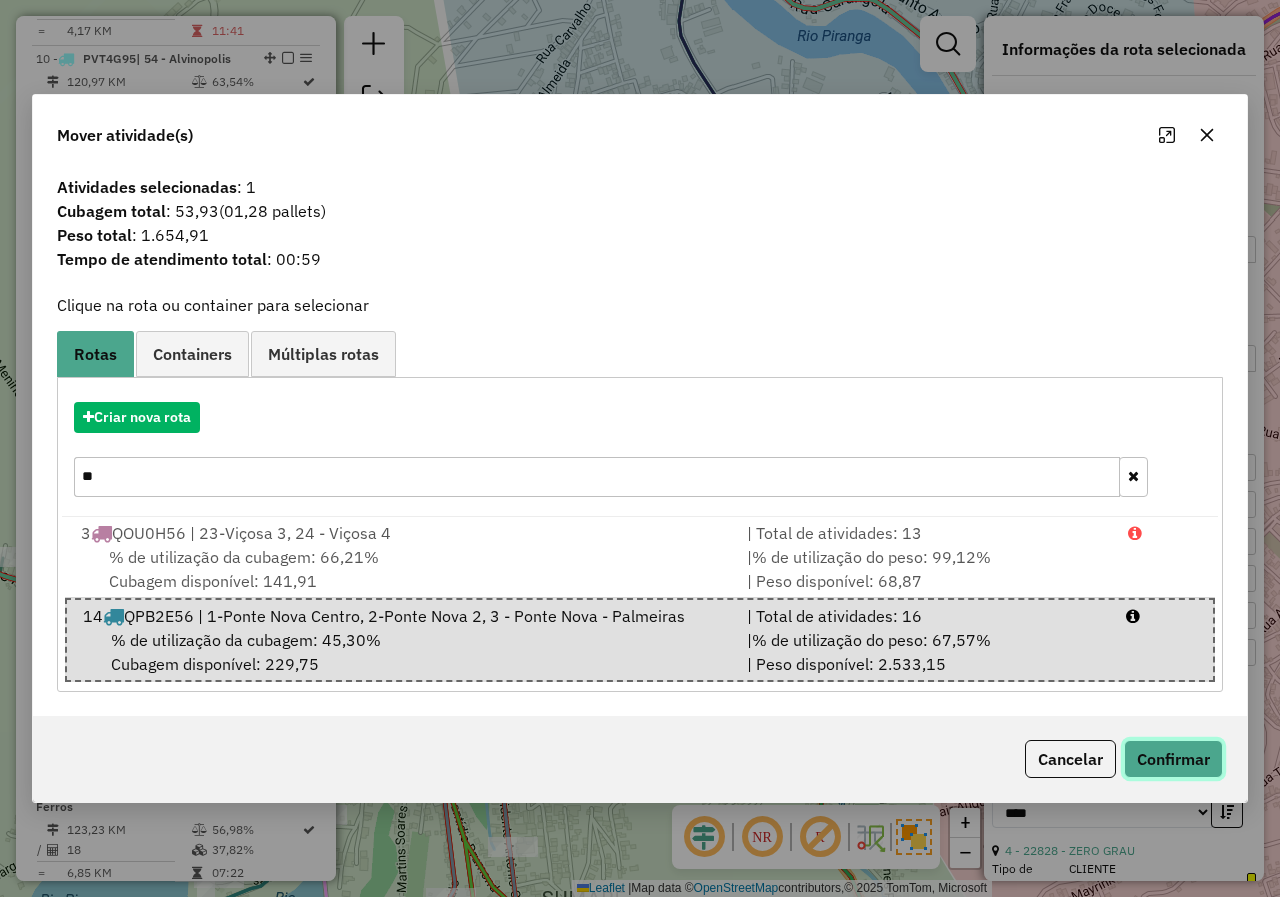 click on "Confirmar" 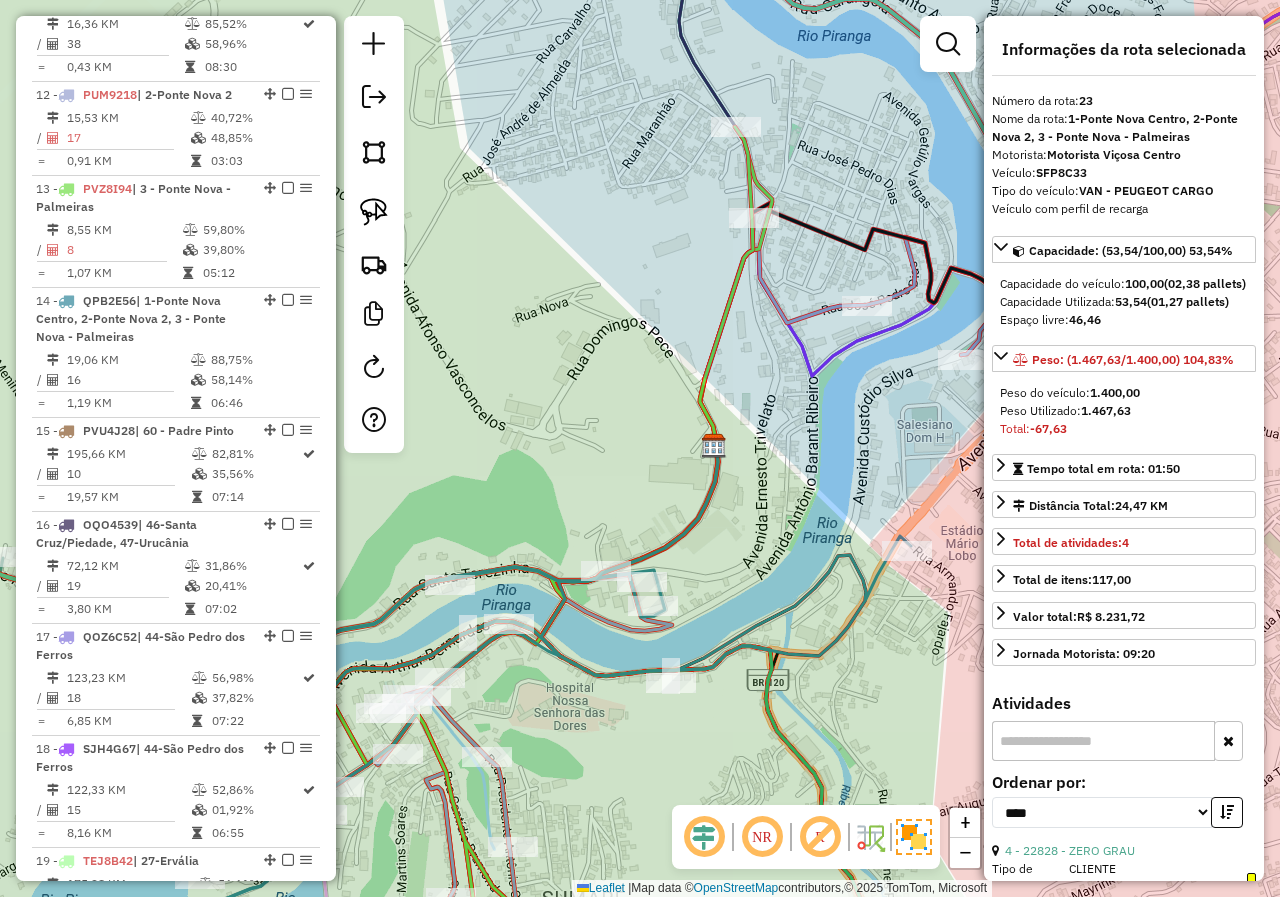 scroll, scrollTop: 1817, scrollLeft: 0, axis: vertical 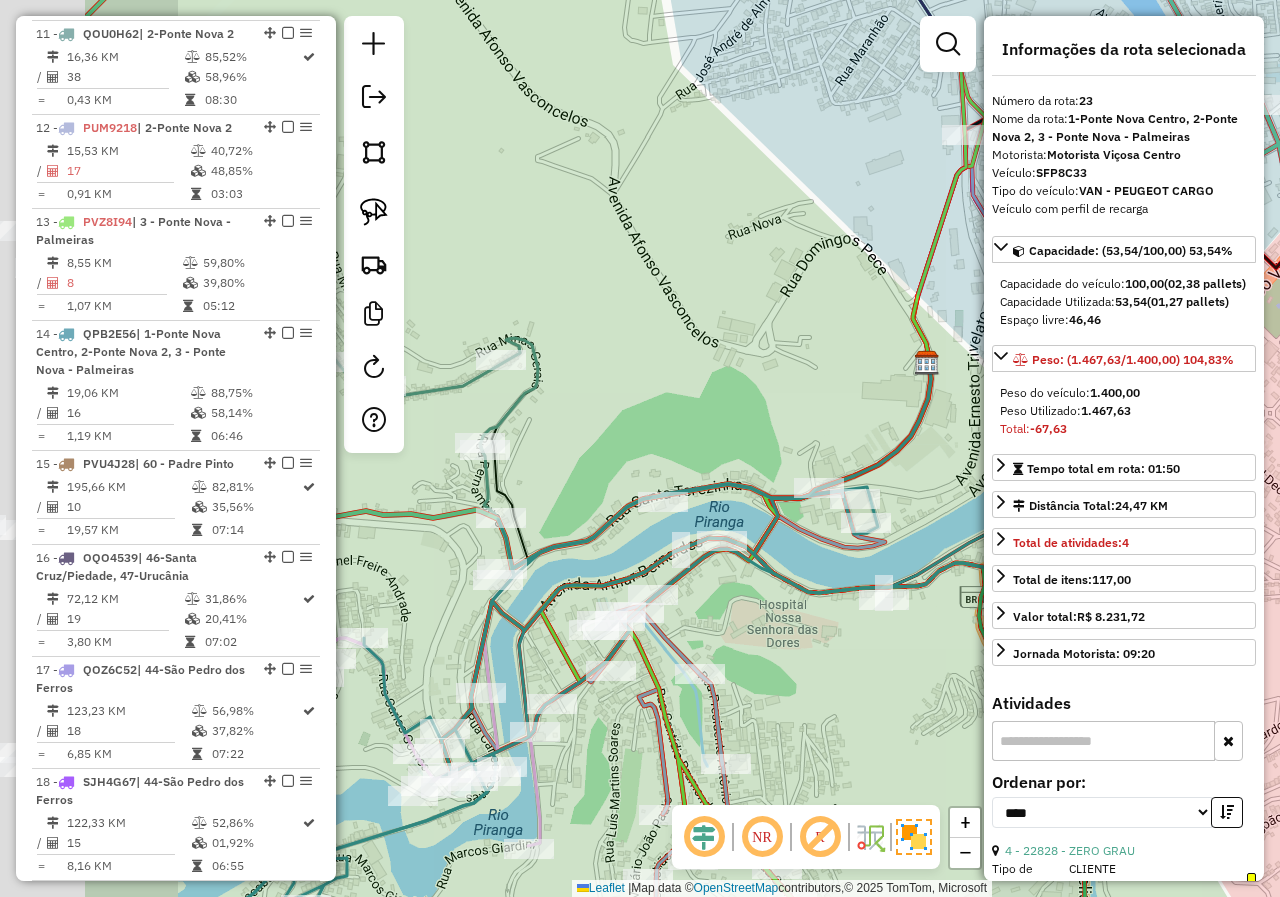 drag, startPoint x: 572, startPoint y: 459, endPoint x: 823, endPoint y: 339, distance: 278.21036 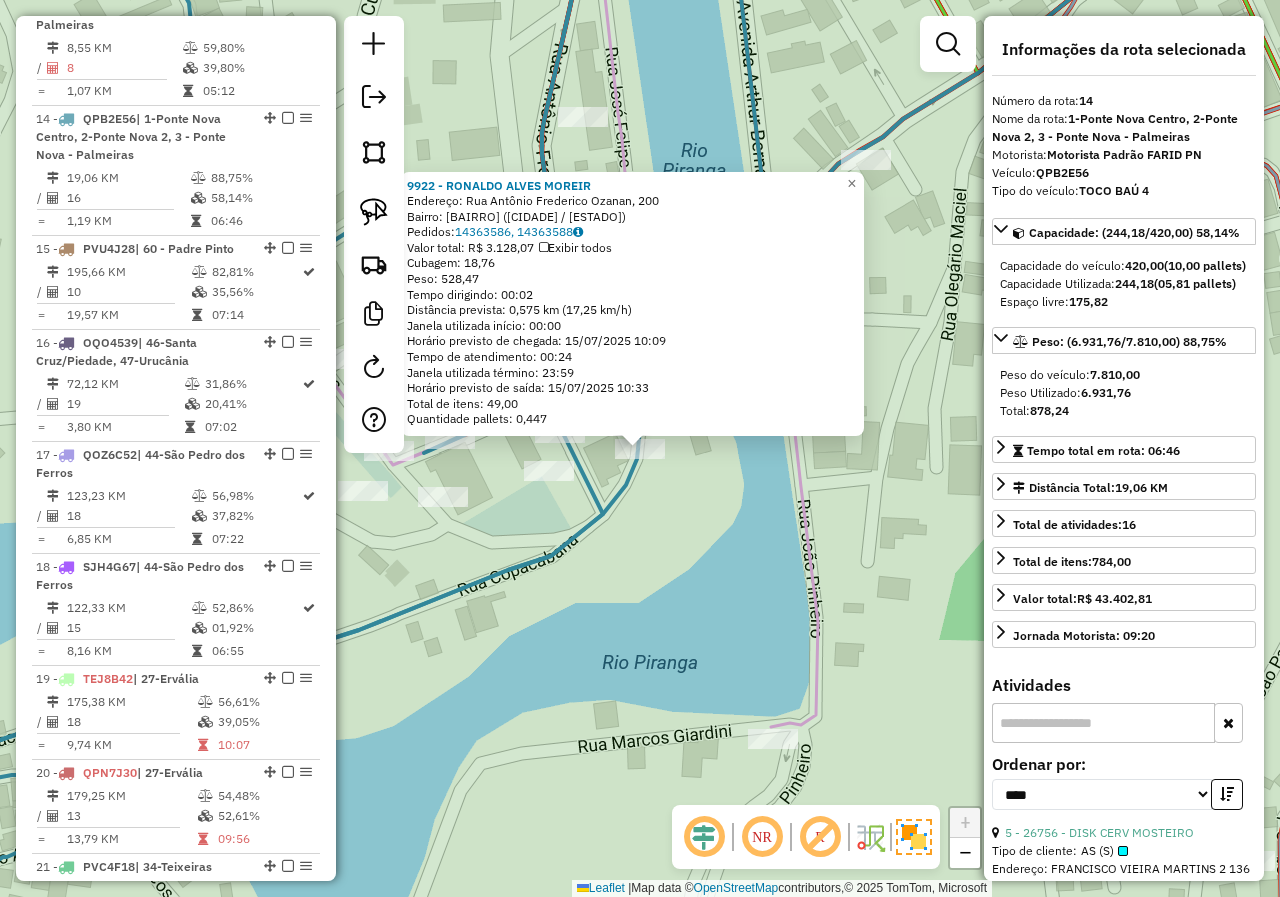 scroll, scrollTop: 2104, scrollLeft: 0, axis: vertical 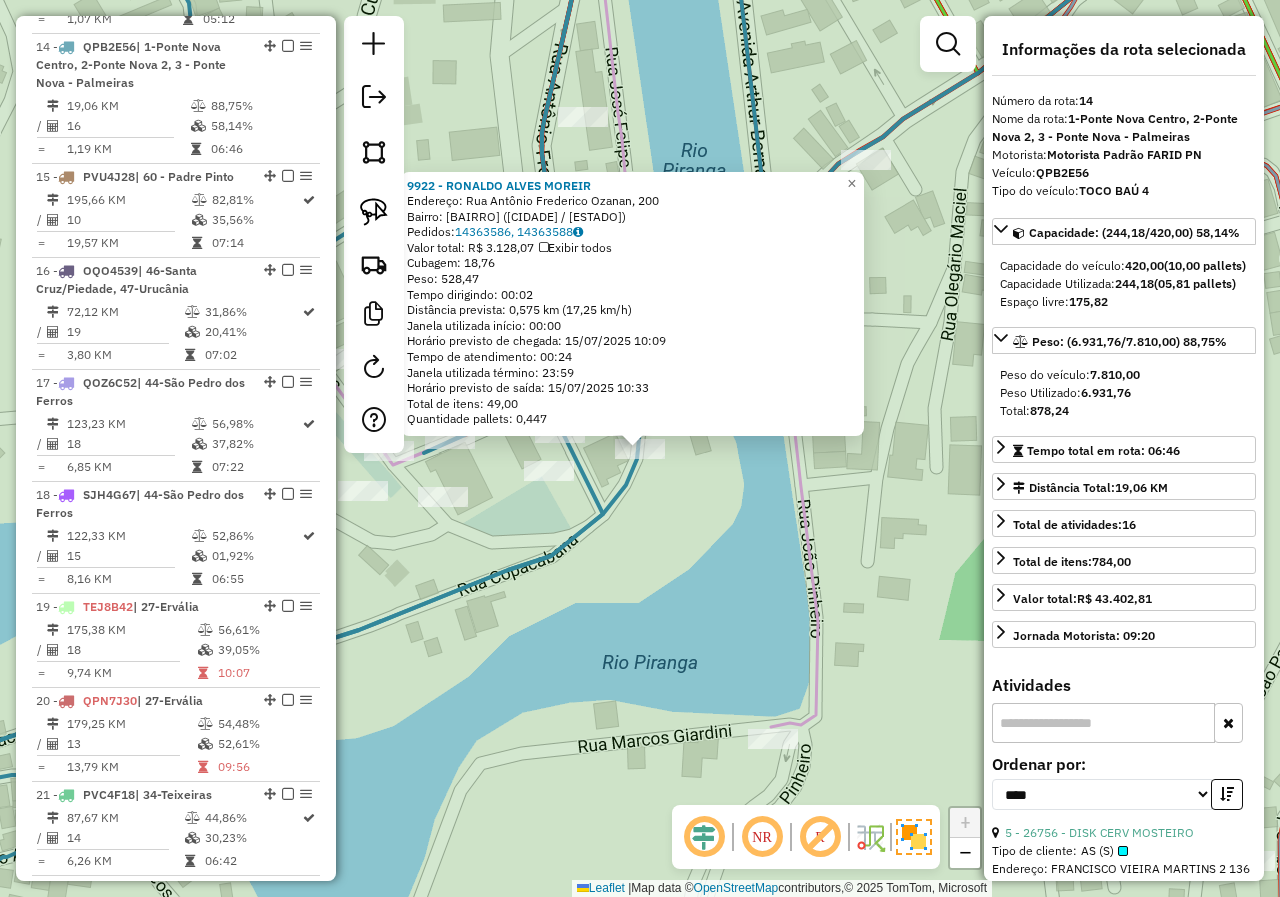 click on "9922 - RONALDO ALVES MOREIR  Endereço: Rua Antônio Frederico Ozanan, 200   Bairro: Centro (Ponte Nova / MG)   Pedidos:  14363586, 14363588   Valor total: R$ 3.128,07   Exibir todos   Cubagem: 18,76  Peso: 528,47  Tempo dirigindo: 00:02   Distância prevista: 0,575 km (17,25 km/h)   Janela utilizada início: 00:00   Horário previsto de chegada: 15/07/2025 10:09   Tempo de atendimento: 00:24   Janela utilizada término: 23:59   Horário previsto de saída: 15/07/2025 10:33   Total de itens: 49,00   Quantidade pallets: 0,447  × Janela de atendimento Grade de atendimento Capacidade Transportadoras Veículos Cliente Pedidos  Rotas Selecione os dias de semana para filtrar as janelas de atendimento  Seg   Ter   Qua   Qui   Sex   Sáb   Dom  Informe o período da janela de atendimento: De: Até:  Filtrar exatamente a janela do cliente  Considerar janela de atendimento padrão  Selecione os dias de semana para filtrar as grades de atendimento  Seg   Ter   Qua   Qui   Sex   Sáb   Dom   Peso mínimo:   De:   Até:" 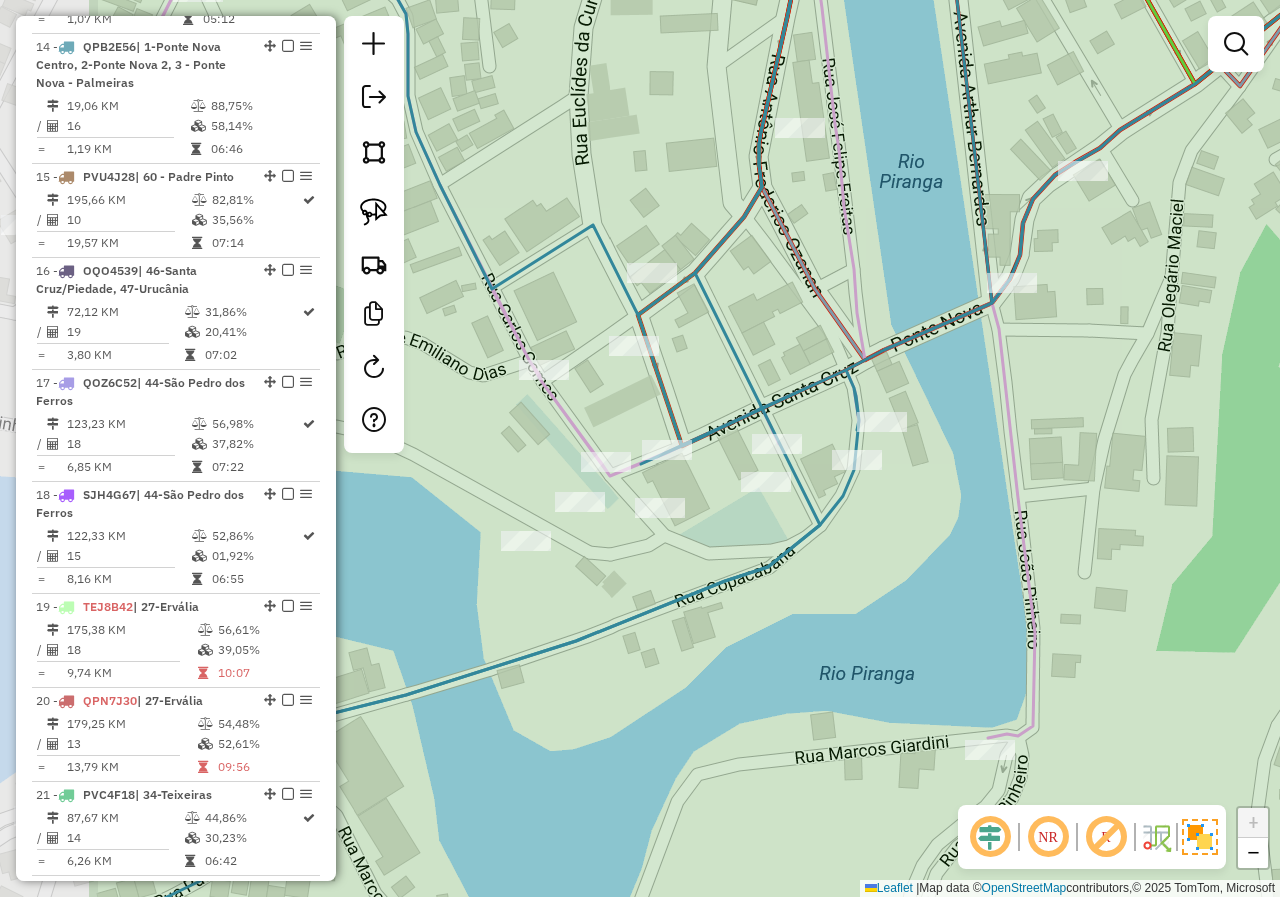 drag, startPoint x: 663, startPoint y: 550, endPoint x: 880, endPoint y: 561, distance: 217.27863 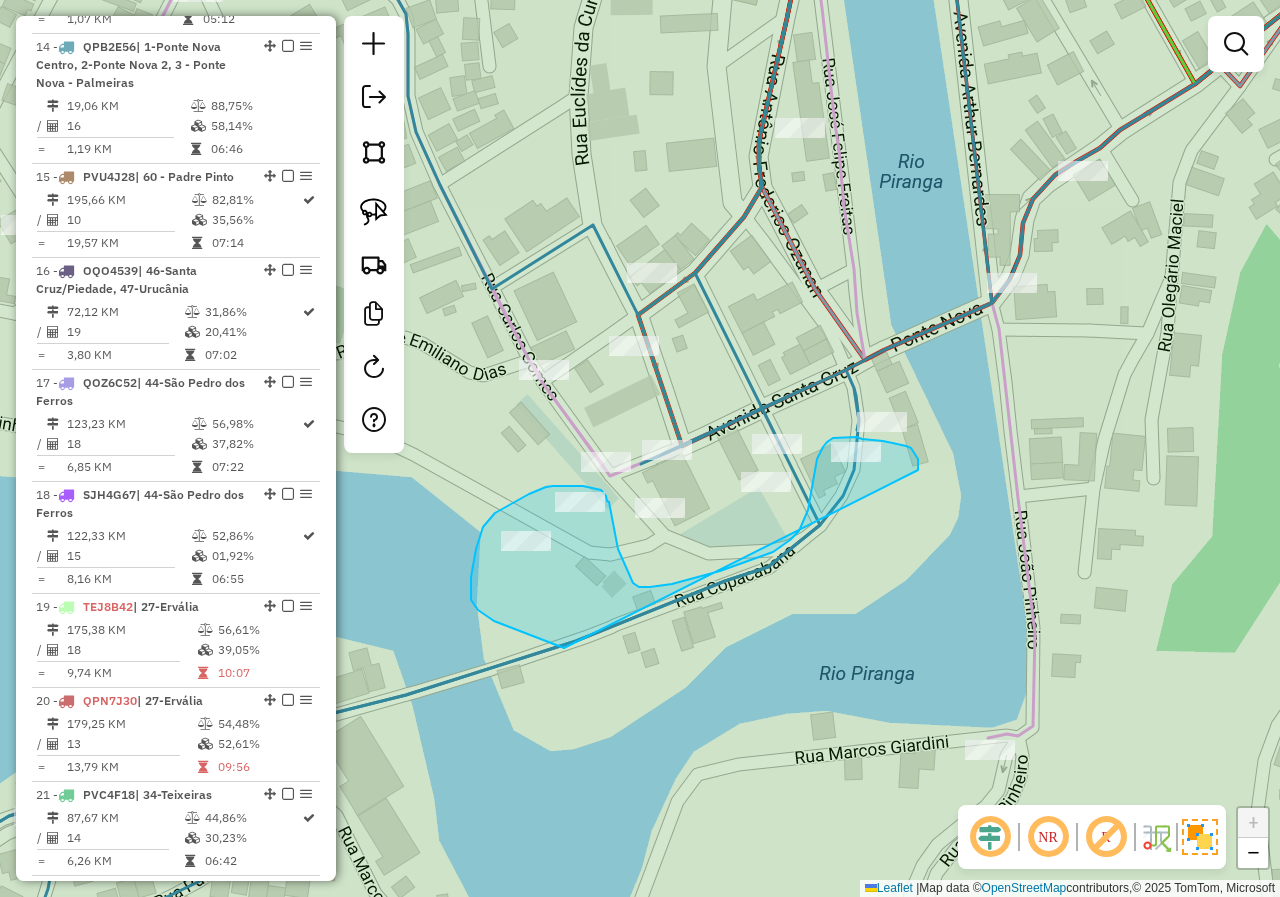 drag, startPoint x: 918, startPoint y: 470, endPoint x: 574, endPoint y: 659, distance: 392.50095 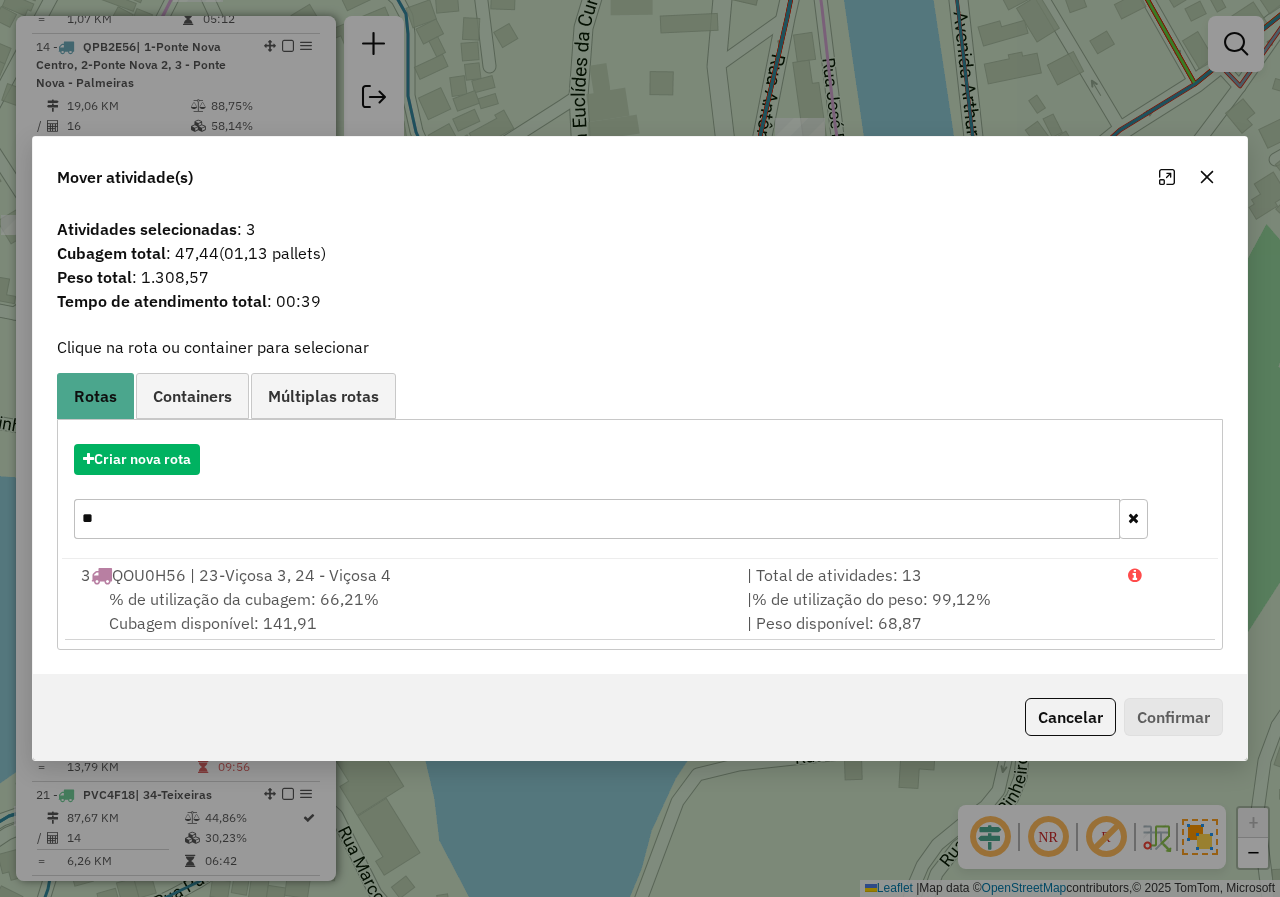 drag, startPoint x: 149, startPoint y: 515, endPoint x: 55, endPoint y: 512, distance: 94.04786 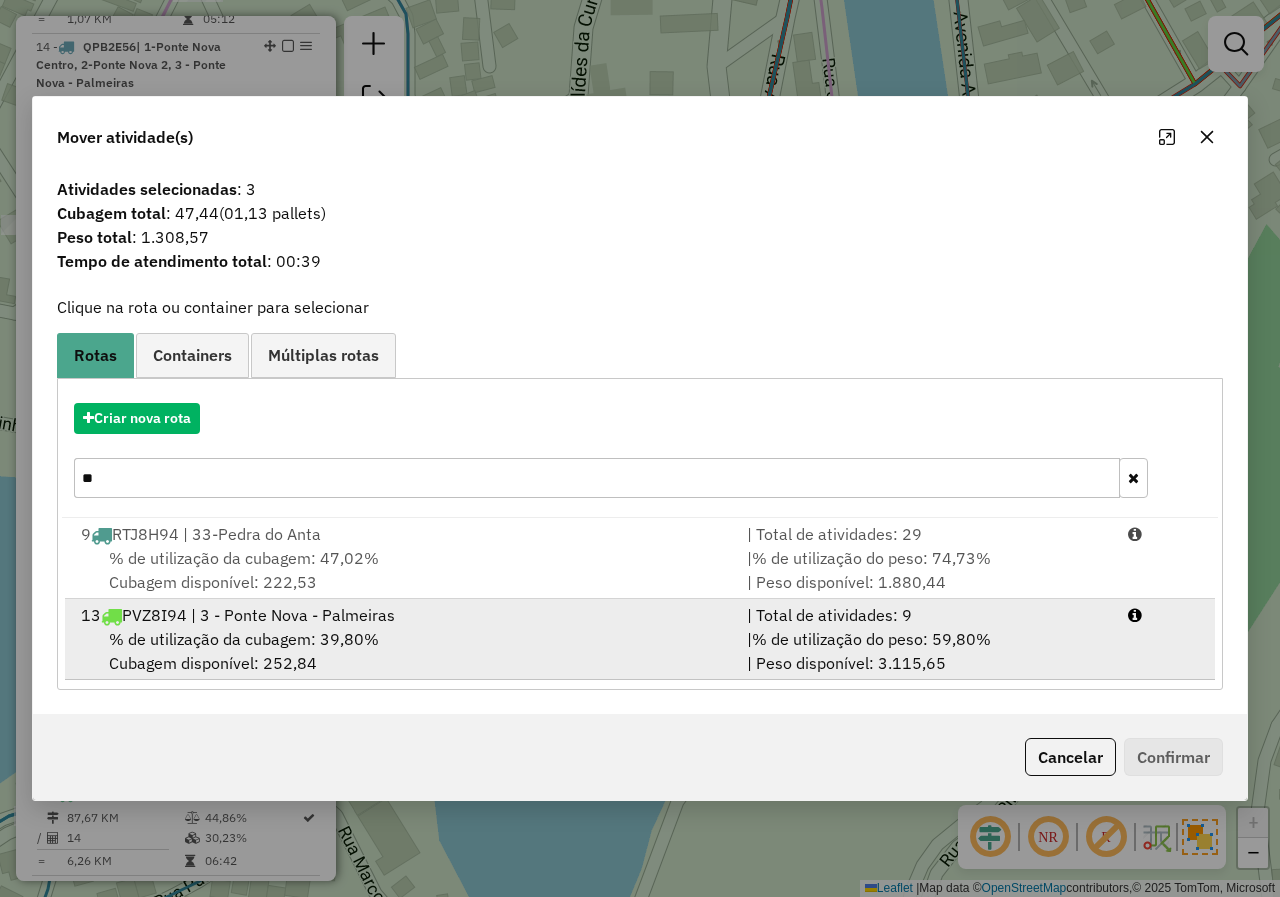 type on "**" 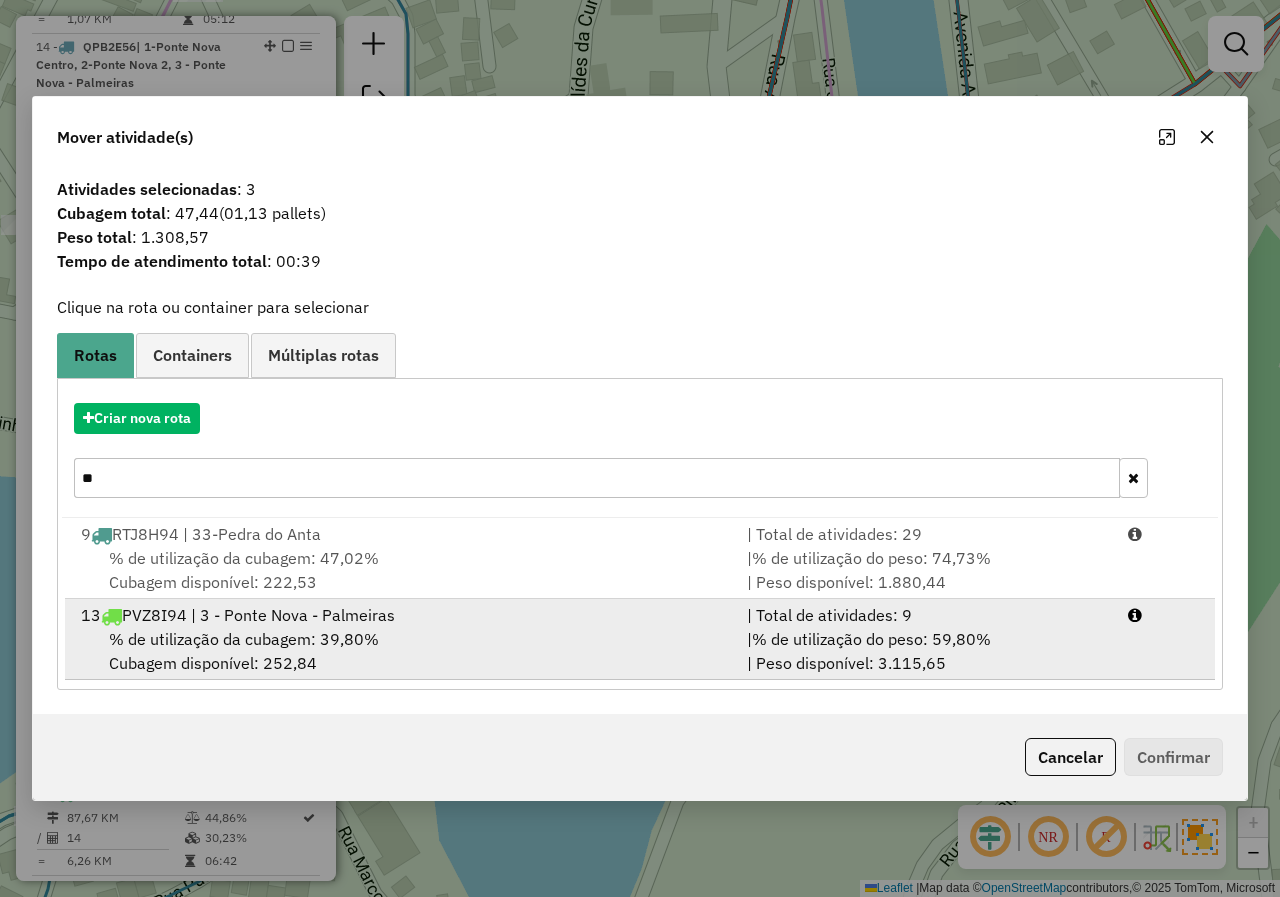 click on "13  PVZ8I94 | 3 - Ponte Nova - Palmeiras" at bounding box center [402, 615] 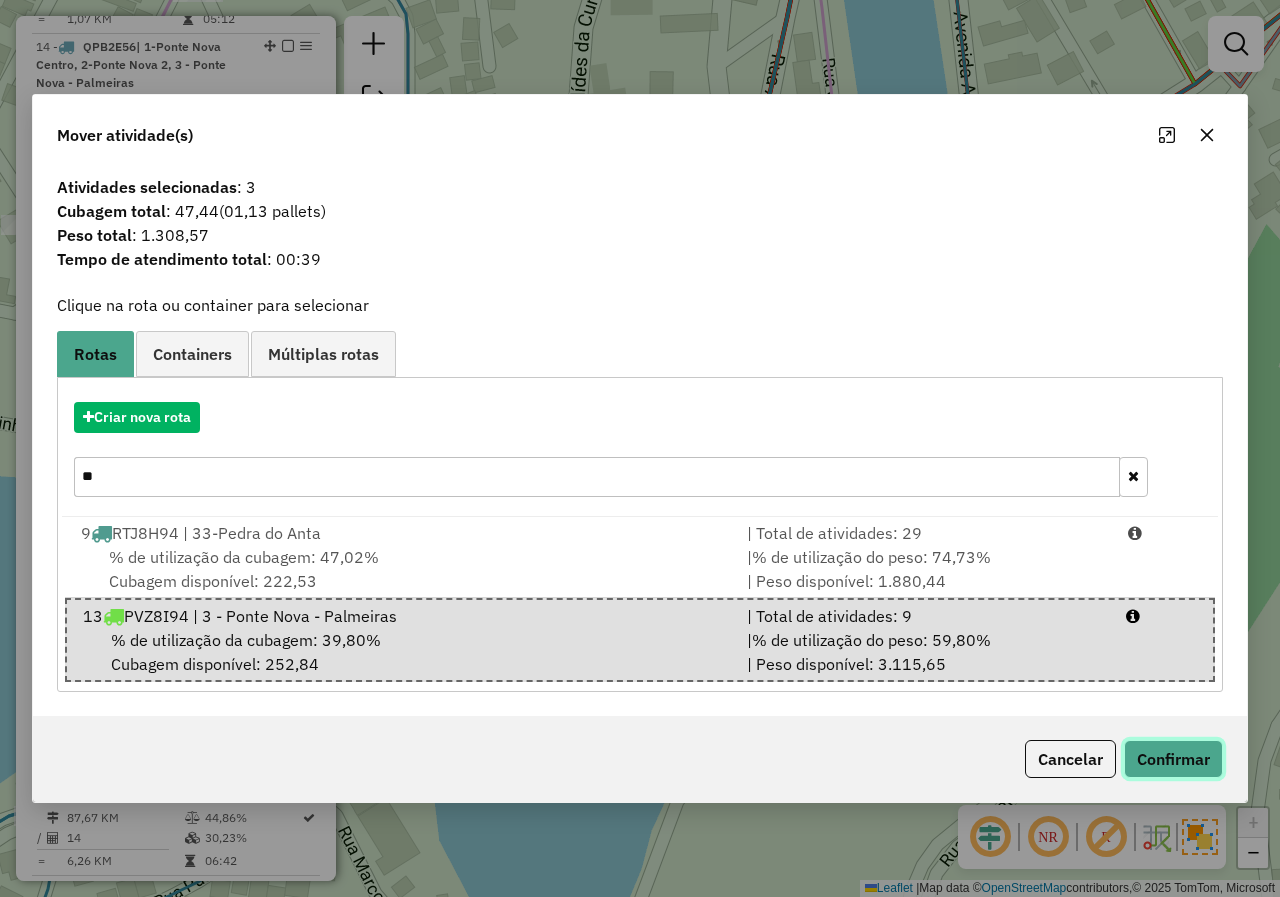 click on "Confirmar" 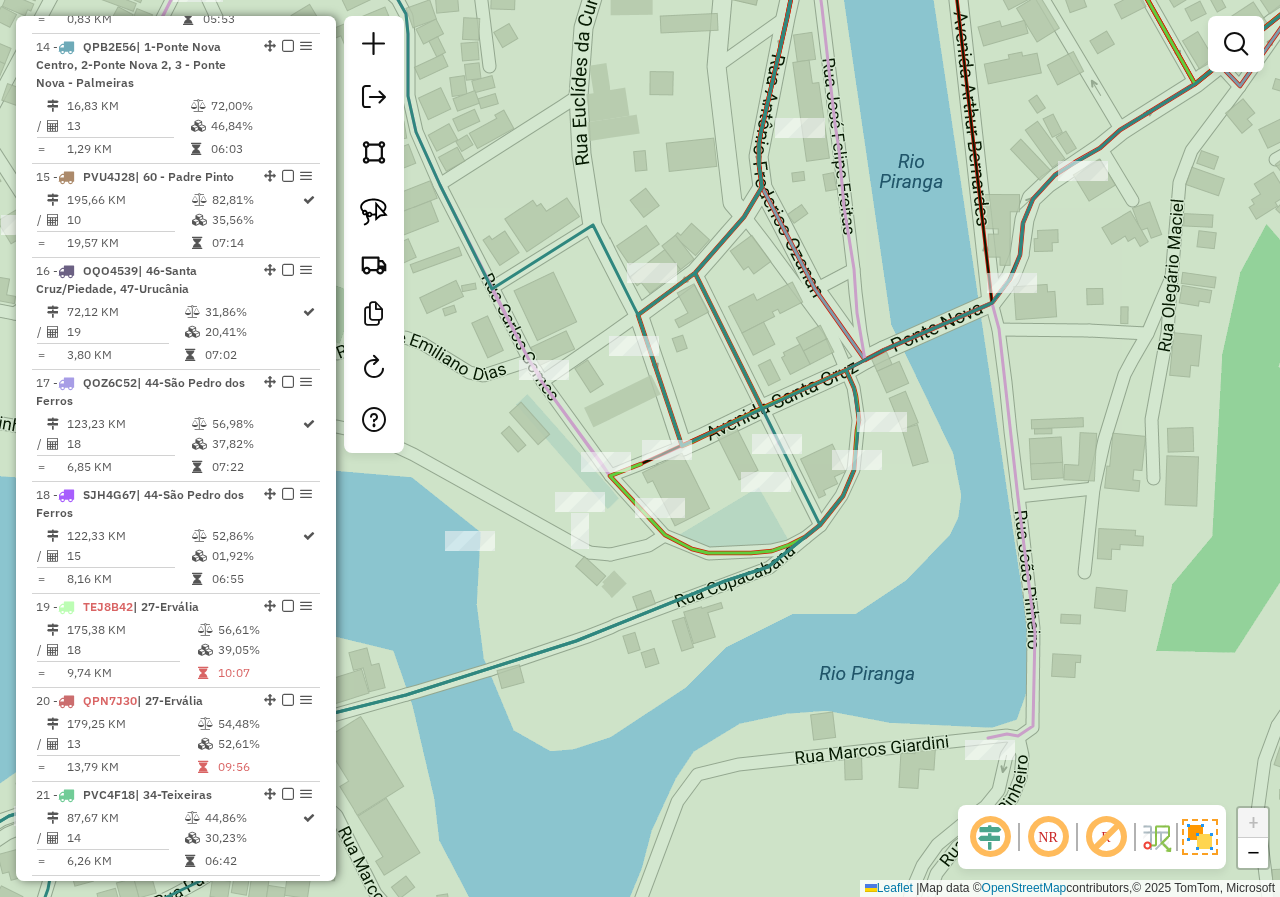 scroll, scrollTop: 1862, scrollLeft: 0, axis: vertical 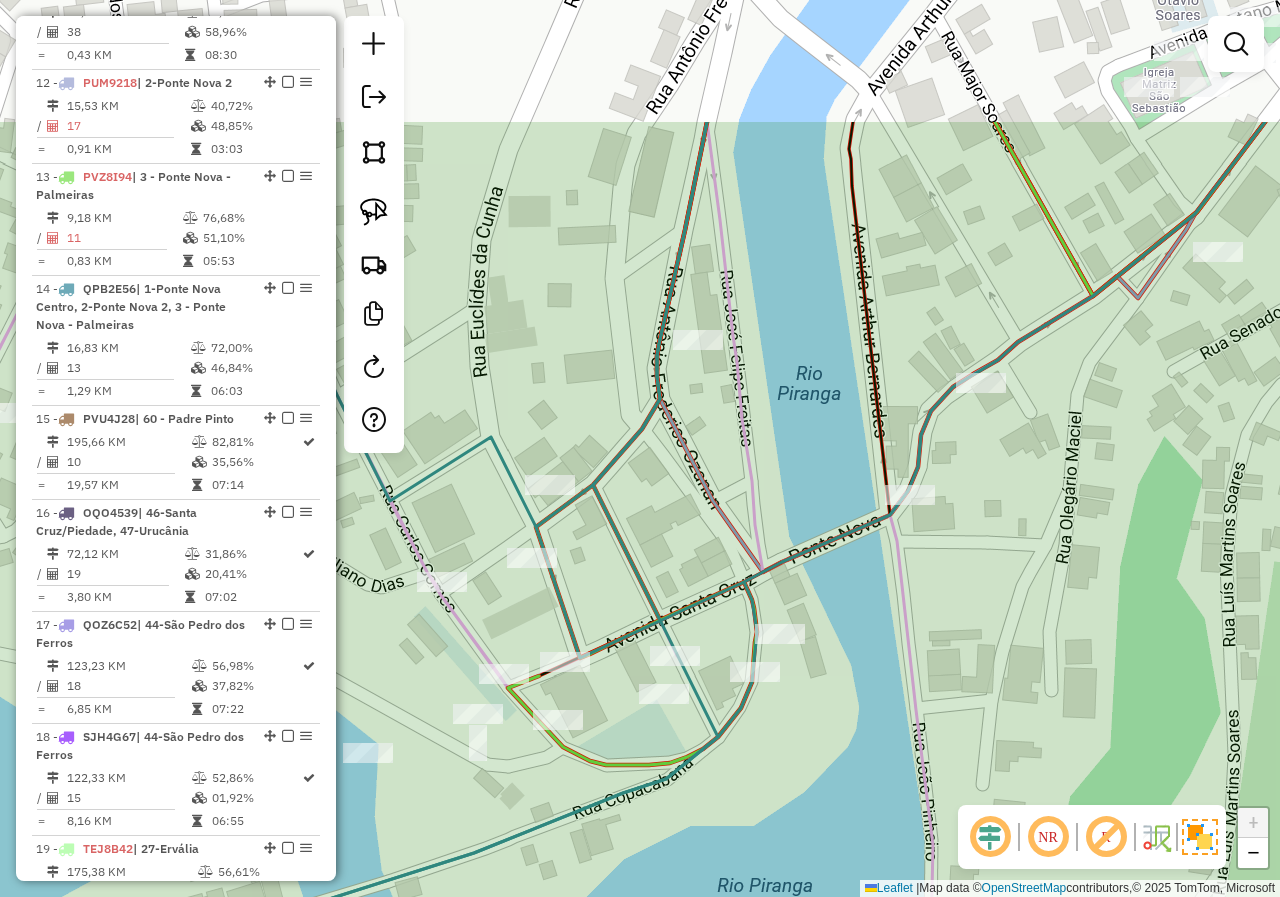drag, startPoint x: 1079, startPoint y: 378, endPoint x: 971, endPoint y: 617, distance: 262.26895 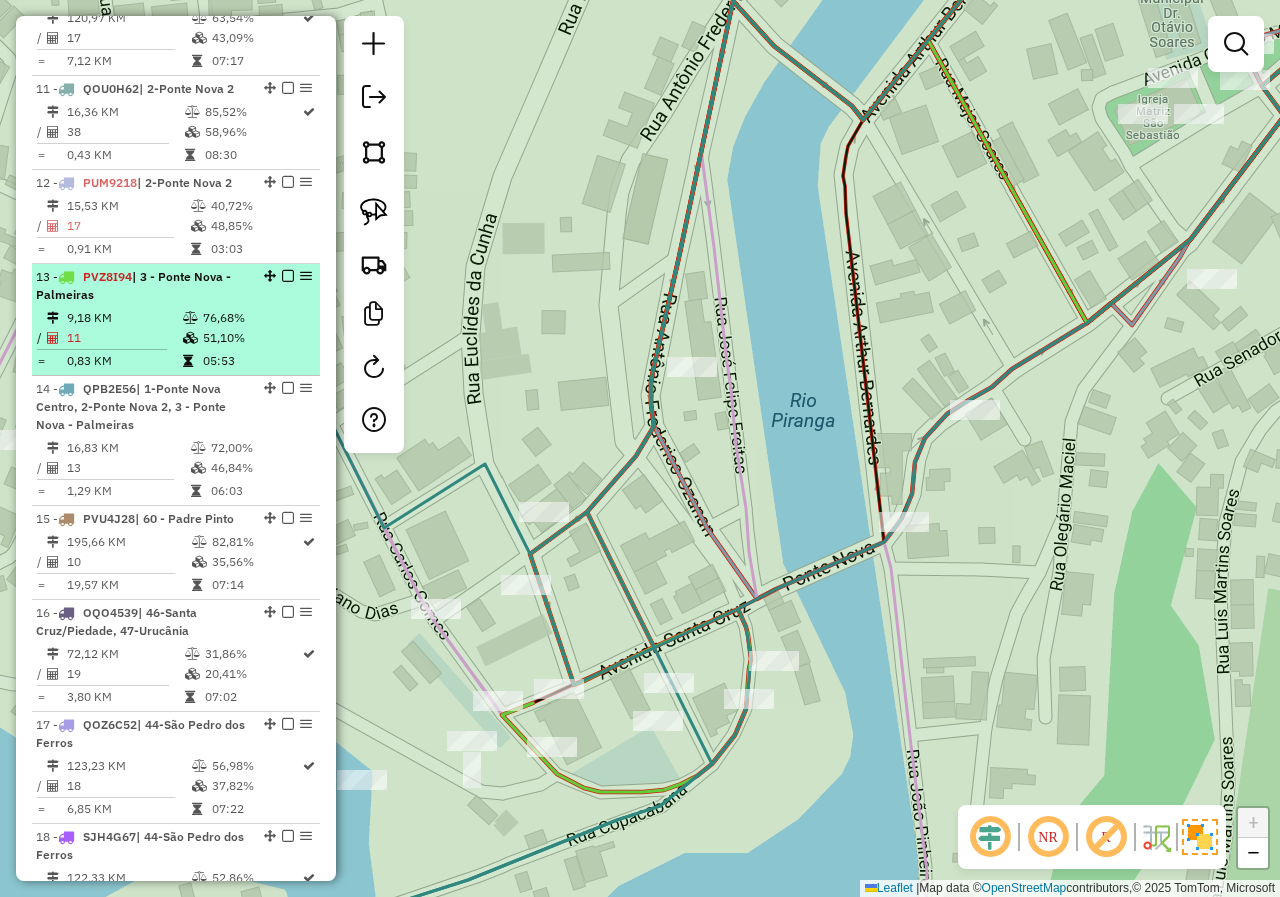 scroll, scrollTop: 1662, scrollLeft: 0, axis: vertical 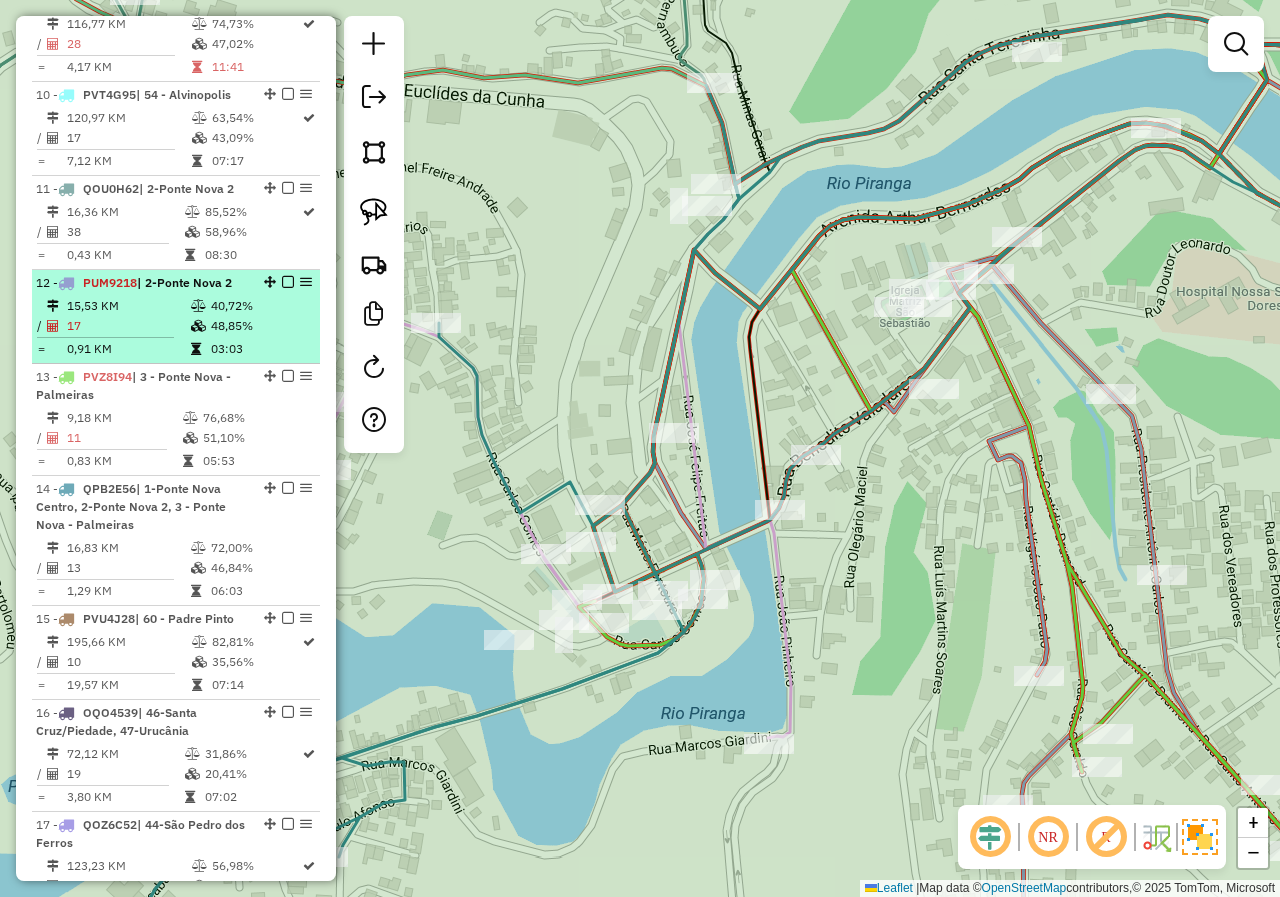 click at bounding box center [198, 306] 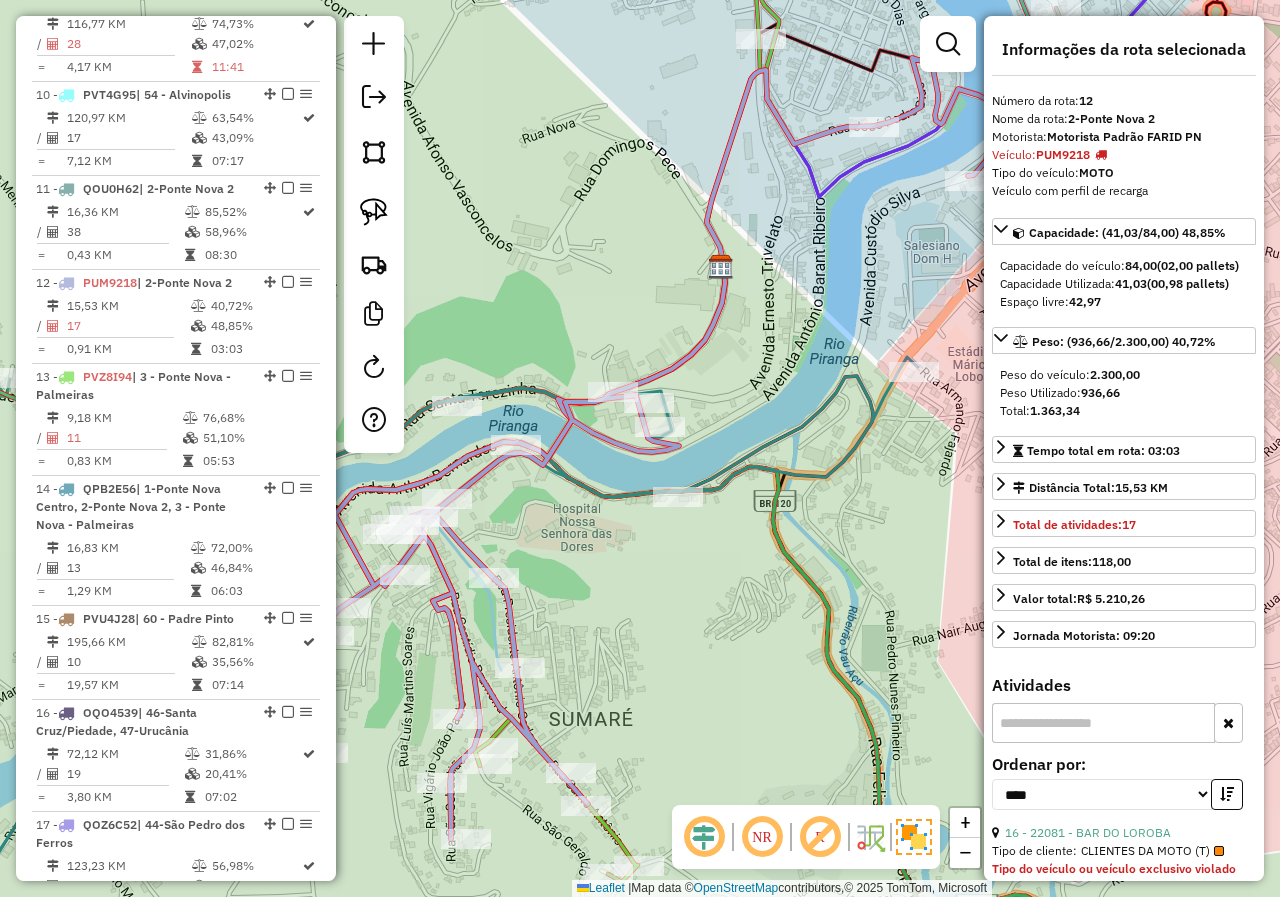 drag, startPoint x: 694, startPoint y: 626, endPoint x: 657, endPoint y: 628, distance: 37.054016 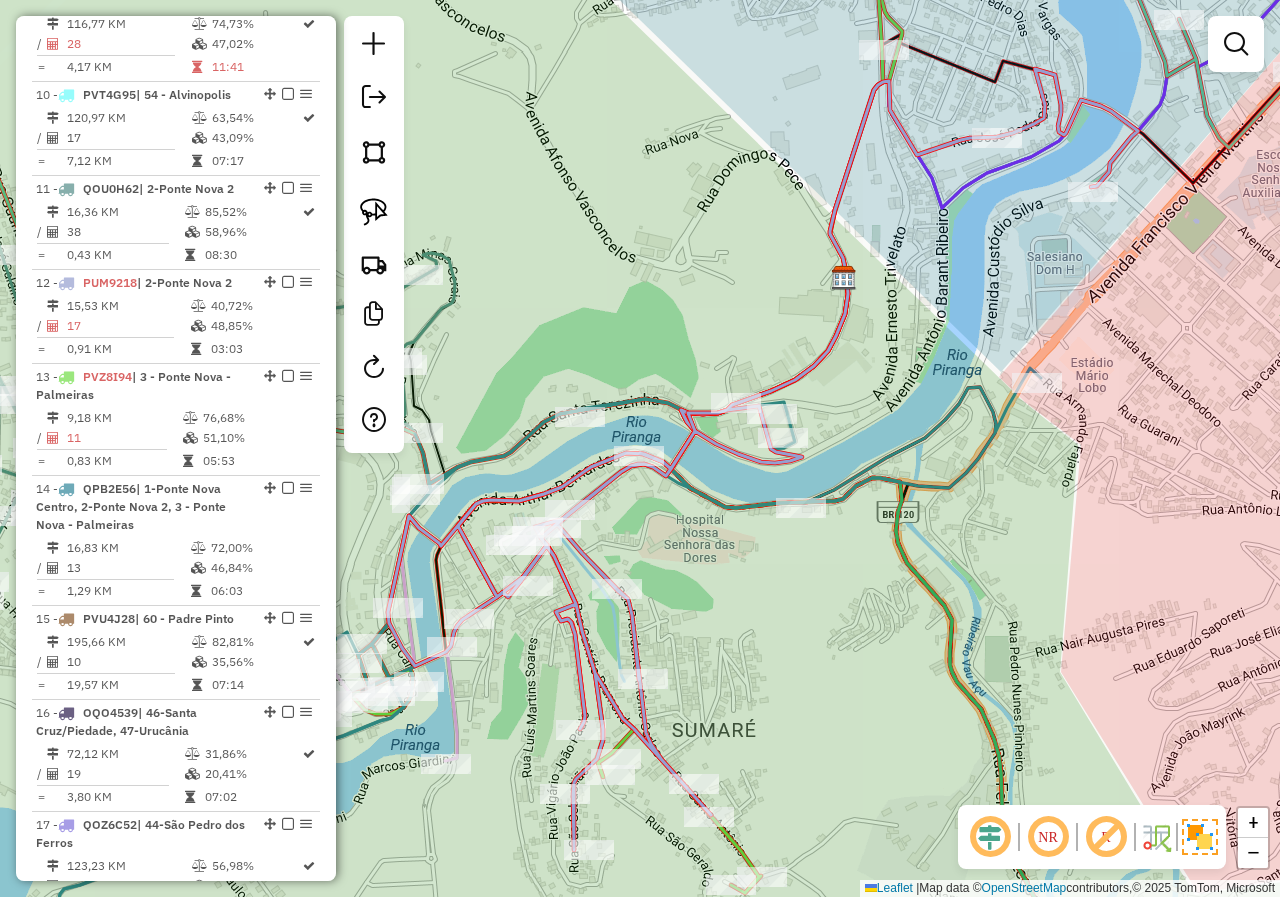 drag, startPoint x: 640, startPoint y: 628, endPoint x: 763, endPoint y: 639, distance: 123.49089 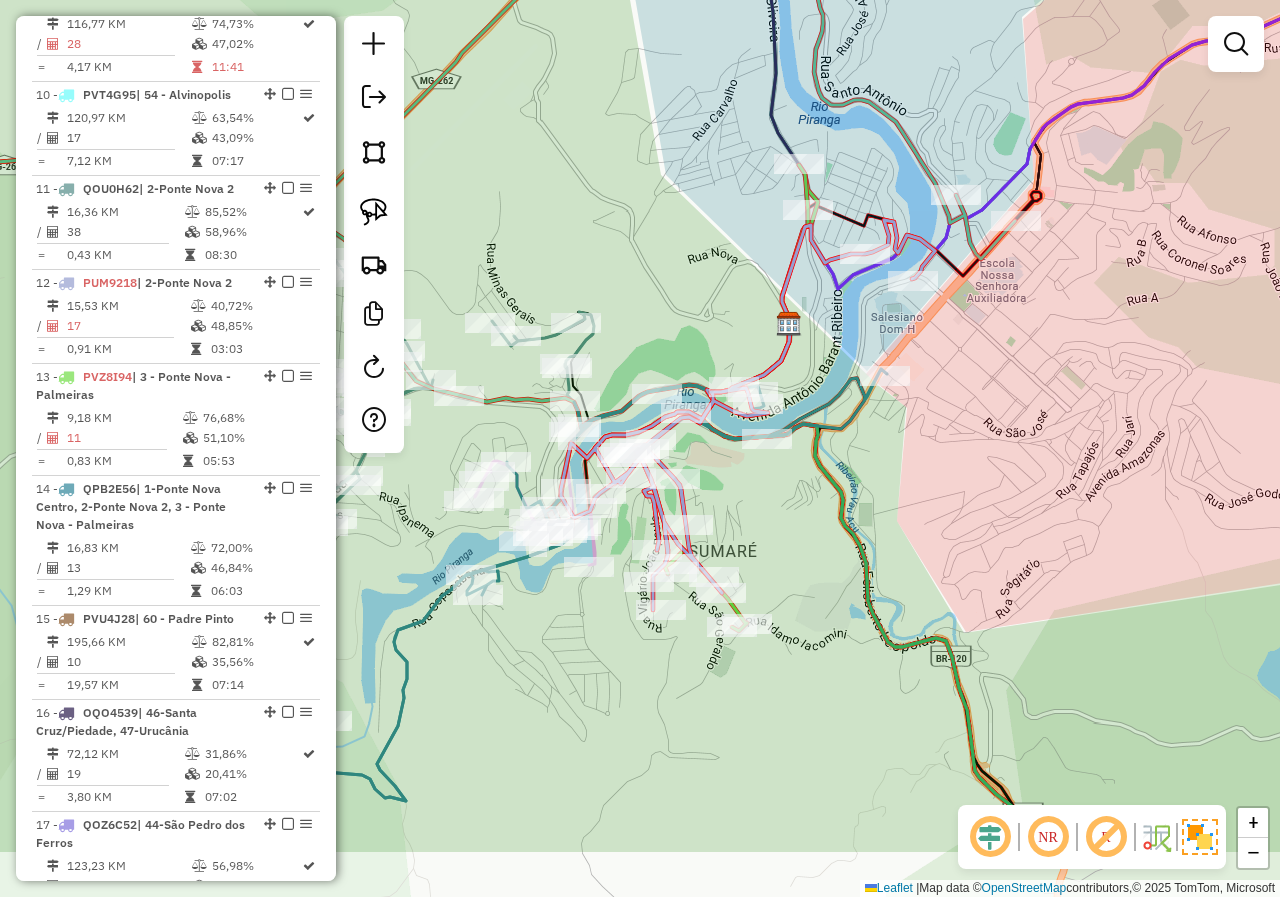 drag, startPoint x: 763, startPoint y: 639, endPoint x: 702, endPoint y: 541, distance: 115.43397 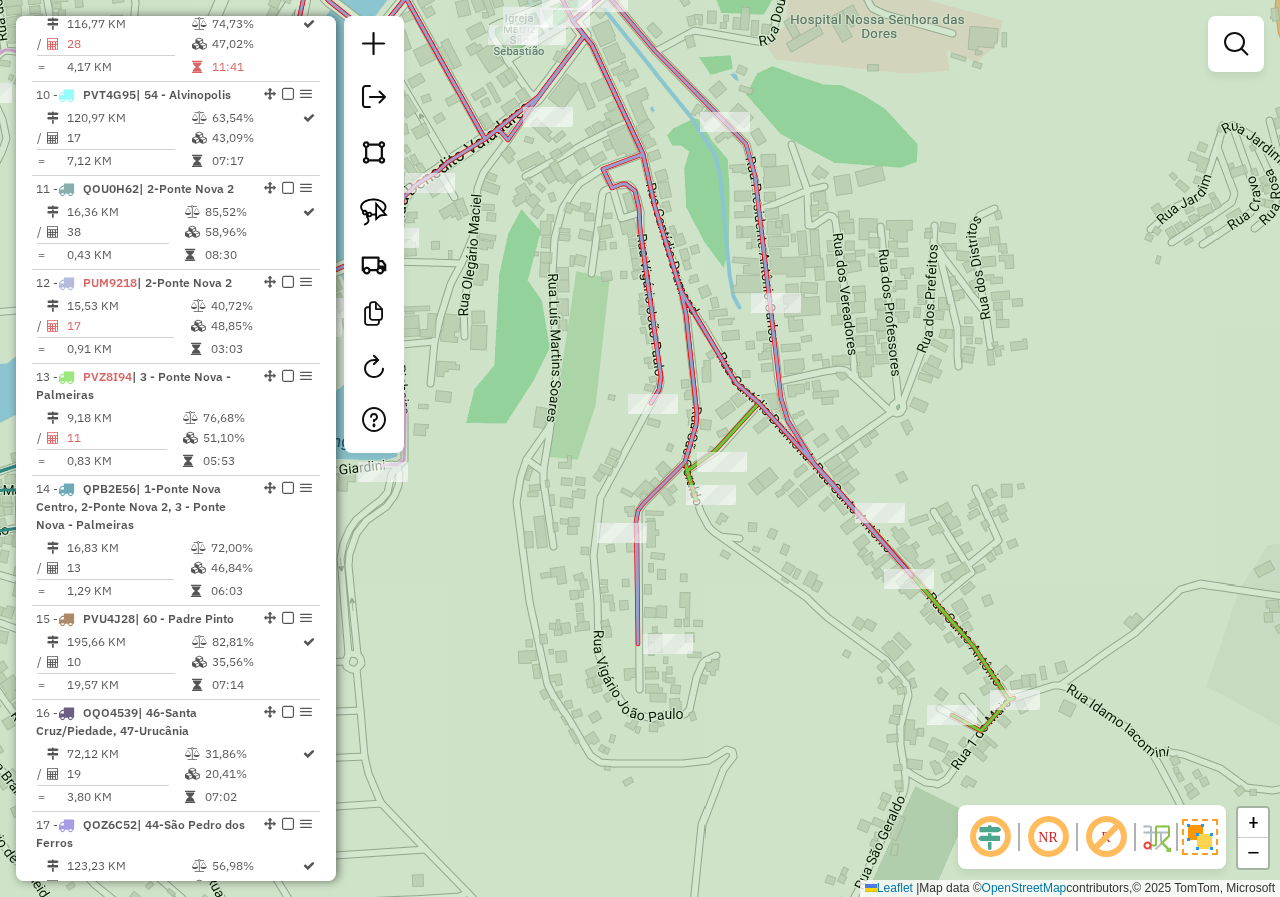 drag, startPoint x: 862, startPoint y: 632, endPoint x: 819, endPoint y: 609, distance: 48.76474 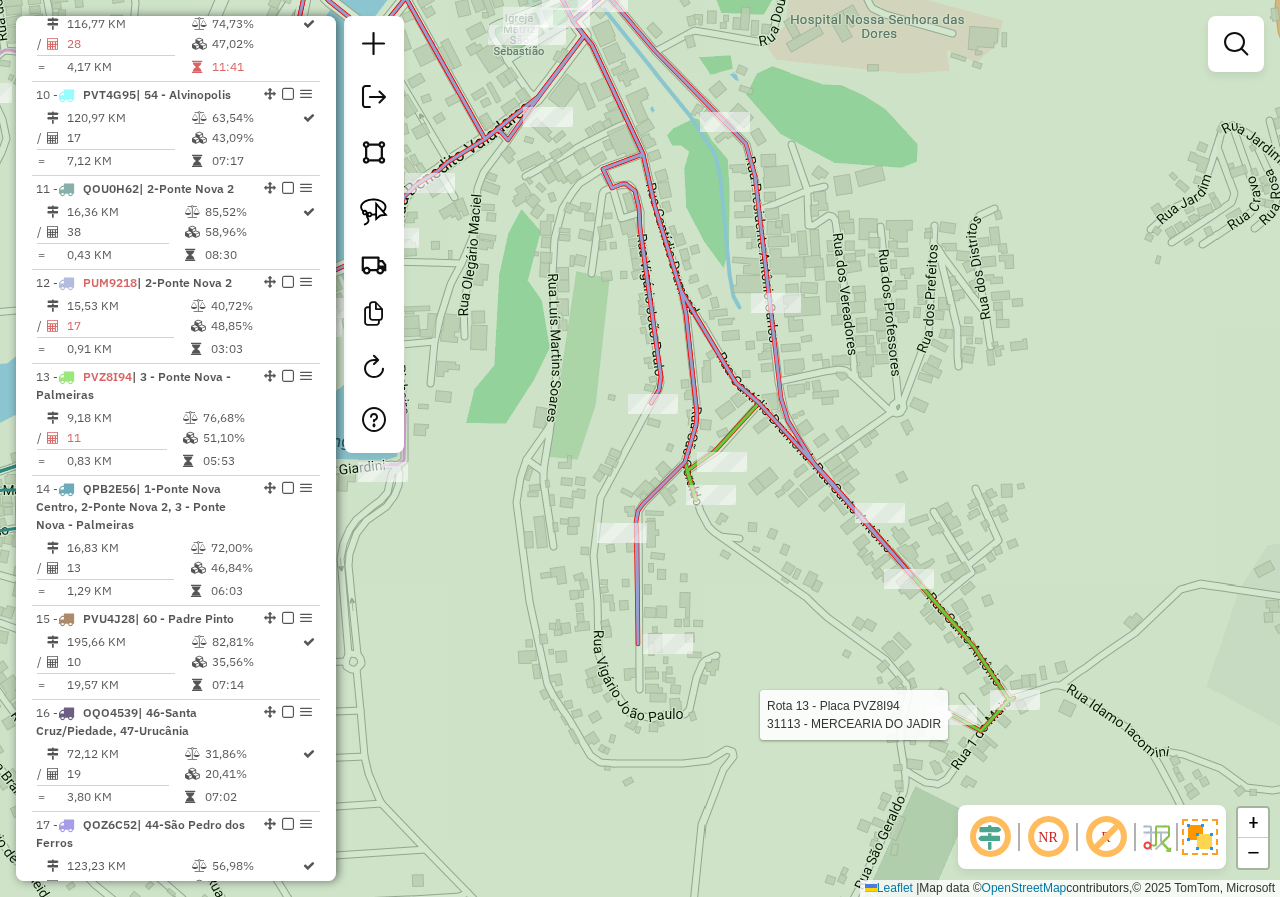 select on "*********" 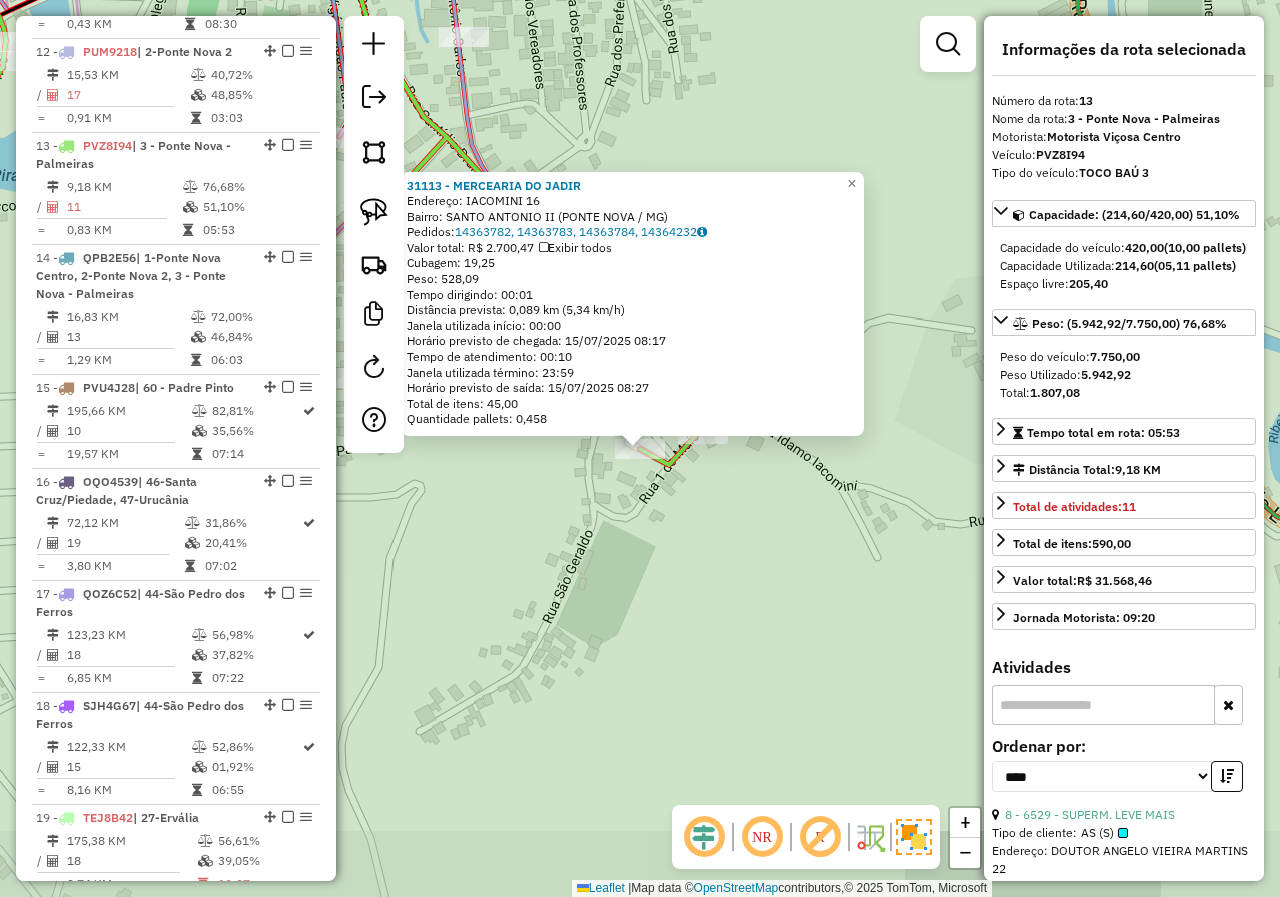 scroll, scrollTop: 1992, scrollLeft: 0, axis: vertical 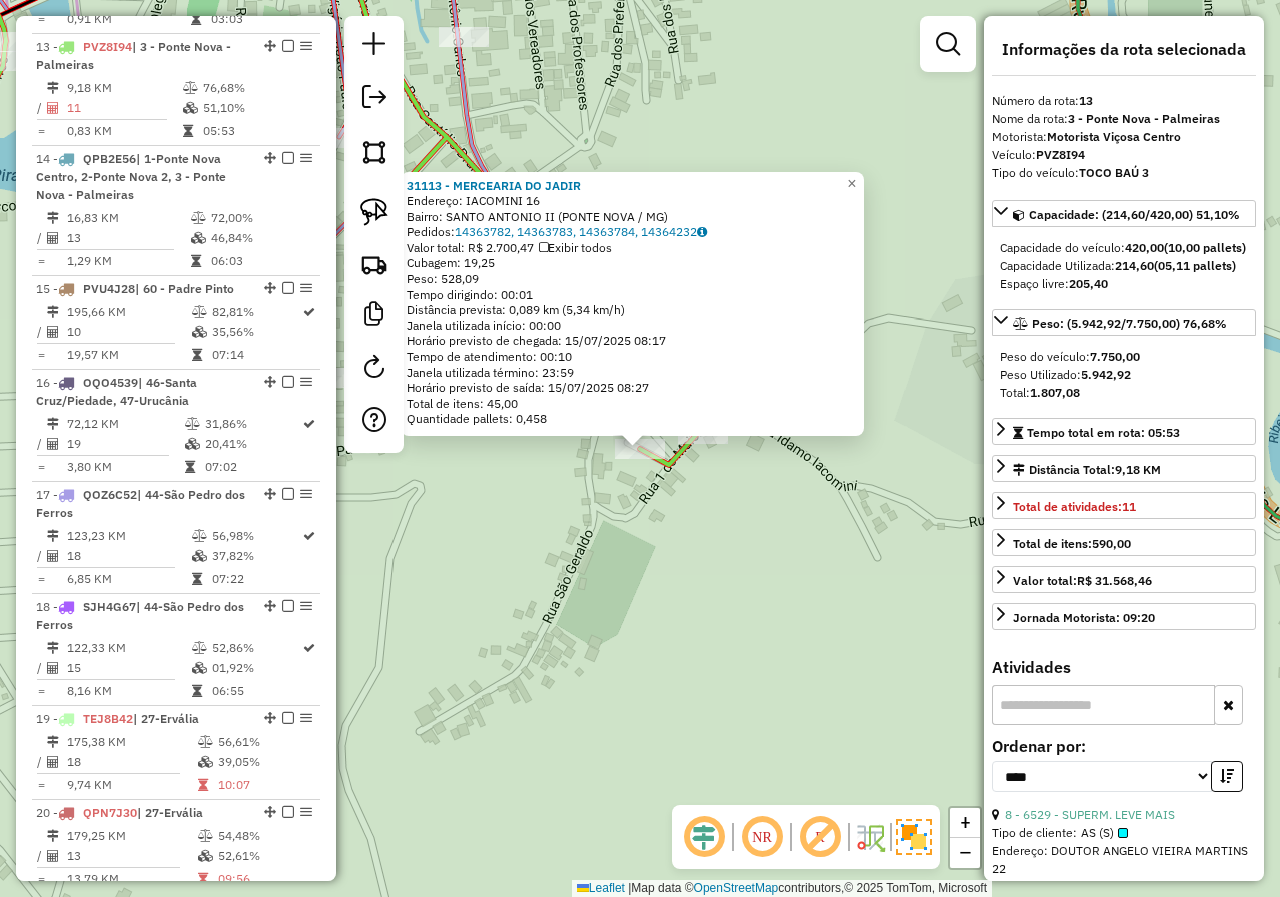 click on "31113 - MERCEARIA DO JADIR  Endereço:  IACOMINI 16   Bairro: SANTO ANTONIO II (PONTE NOVA / MG)   Pedidos:  14363782, 14363783, 14363784, 14364232   Valor total: R$ 2.700,47   Exibir todos   Cubagem: 19,25  Peso: 528,09  Tempo dirigindo: 00:01   Distância prevista: 0,089 km (5,34 km/h)   Janela utilizada início: 00:00   Horário previsto de chegada: 15/07/2025 08:17   Tempo de atendimento: 00:10   Janela utilizada término: 23:59   Horário previsto de saída: 15/07/2025 08:27   Total de itens: 45,00   Quantidade pallets: 0,458  × Janela de atendimento Grade de atendimento Capacidade Transportadoras Veículos Cliente Pedidos  Rotas Selecione os dias de semana para filtrar as janelas de atendimento  Seg   Ter   Qua   Qui   Sex   Sáb   Dom  Informe o período da janela de atendimento: De: Até:  Filtrar exatamente a janela do cliente  Considerar janela de atendimento padrão  Selecione os dias de semana para filtrar as grades de atendimento  Seg   Ter   Qua   Qui   Sex   Sáb   Dom   Peso mínimo:   De:  +" 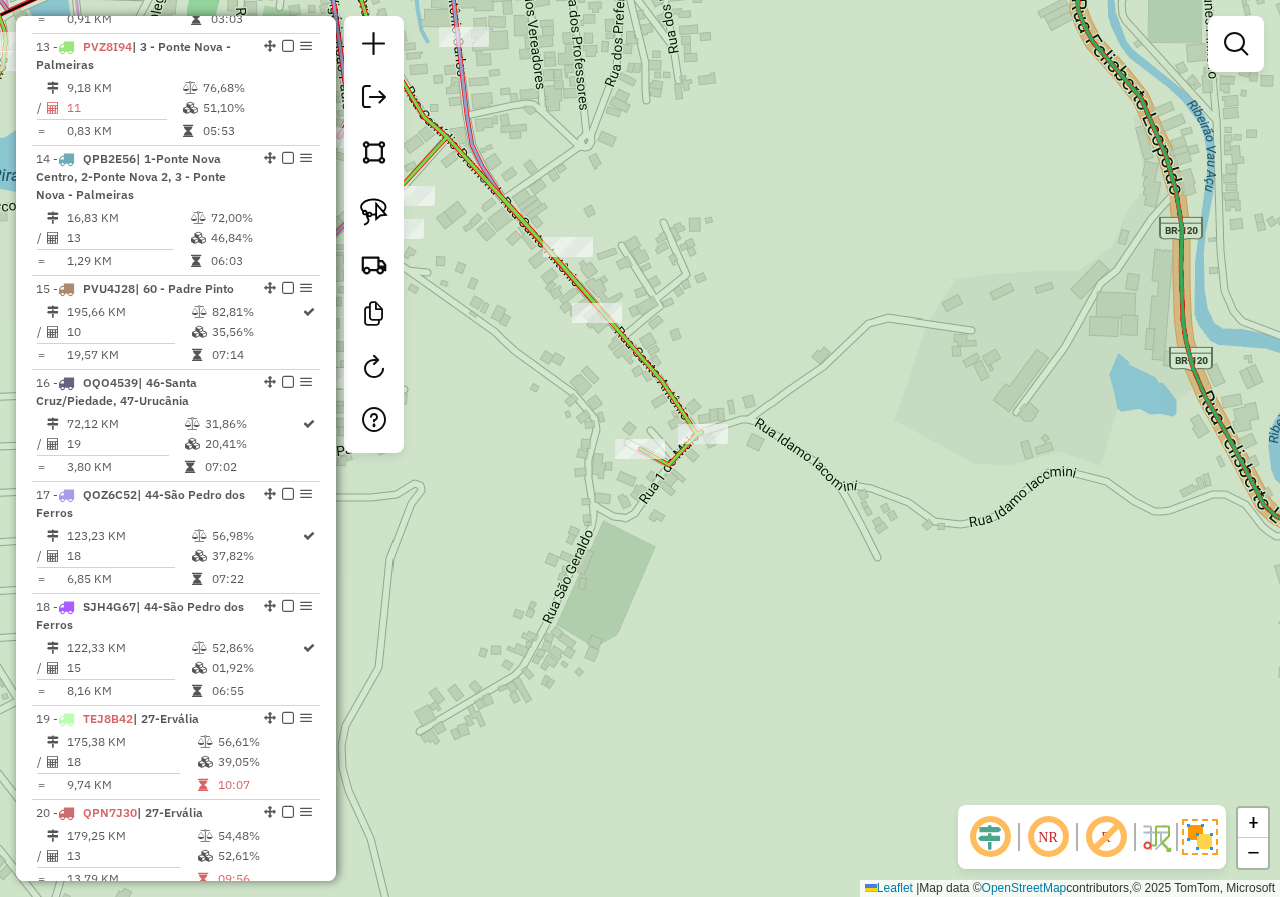 drag, startPoint x: 536, startPoint y: 551, endPoint x: 536, endPoint y: 604, distance: 53 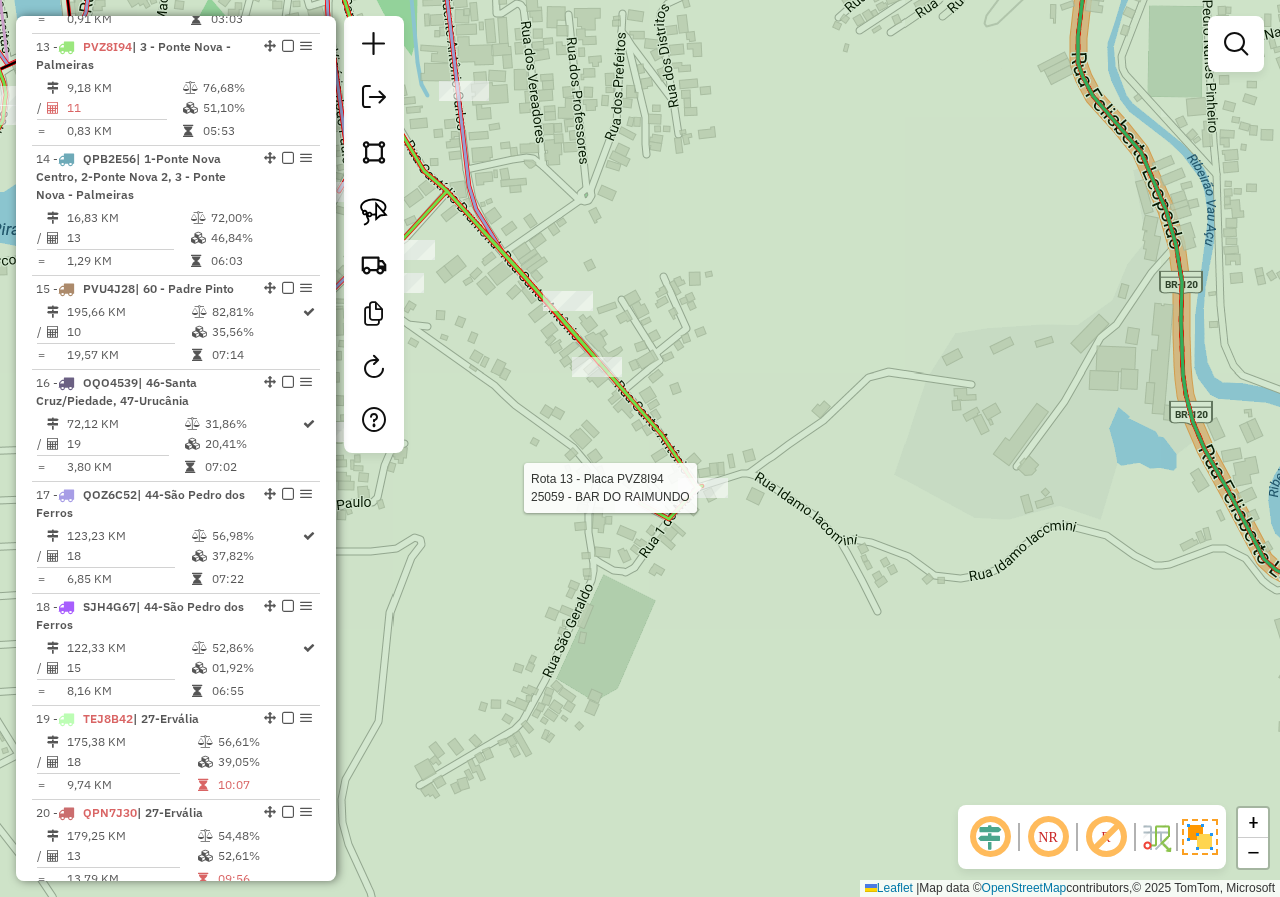 select on "*********" 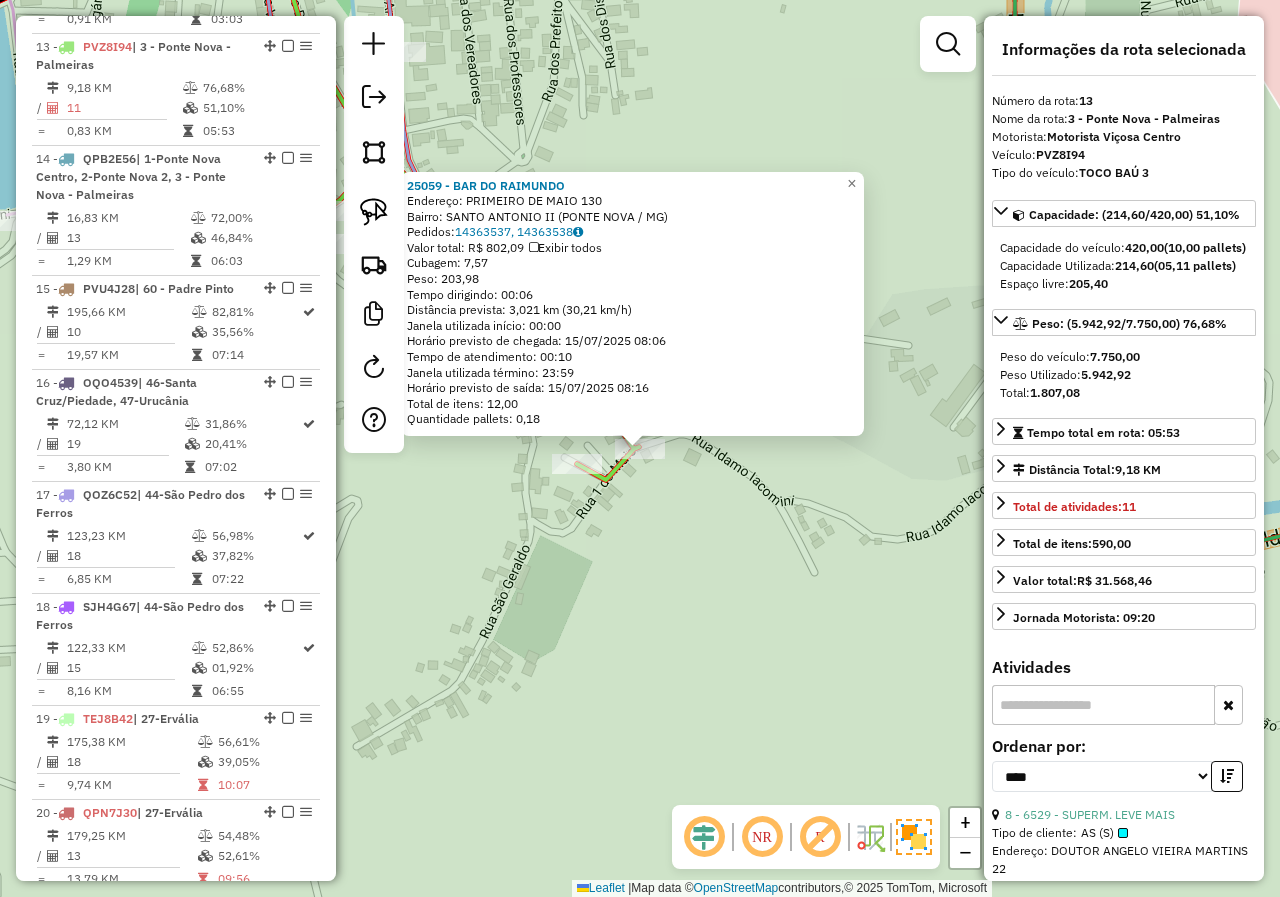 click on "25059 - BAR DO RAIMUNDO  Endereço:  PRIMEIRO DE MAIO 130   Bairro: SANTO ANTONIO II (PONTE NOVA / MG)   Pedidos:  14363537, 14363538   Valor total: R$ 802,09   Exibir todos   Cubagem: 7,57  Peso: 203,98  Tempo dirigindo: 00:06   Distância prevista: 3,021 km (30,21 km/h)   Janela utilizada início: 00:00   Horário previsto de chegada: 15/07/2025 08:06   Tempo de atendimento: 00:10   Janela utilizada término: 23:59   Horário previsto de saída: 15/07/2025 08:16   Total de itens: 12,00   Quantidade pallets: 0,18  × Janela de atendimento Grade de atendimento Capacidade Transportadoras Veículos Cliente Pedidos  Rotas Selecione os dias de semana para filtrar as janelas de atendimento  Seg   Ter   Qua   Qui   Sex   Sáb   Dom  Informe o período da janela de atendimento: De: Até:  Filtrar exatamente a janela do cliente  Considerar janela de atendimento padrão  Selecione os dias de semana para filtrar as grades de atendimento  Seg   Ter   Qua   Qui   Sex   Sáb   Dom   Peso mínimo:   Peso máximo:   De:  +" 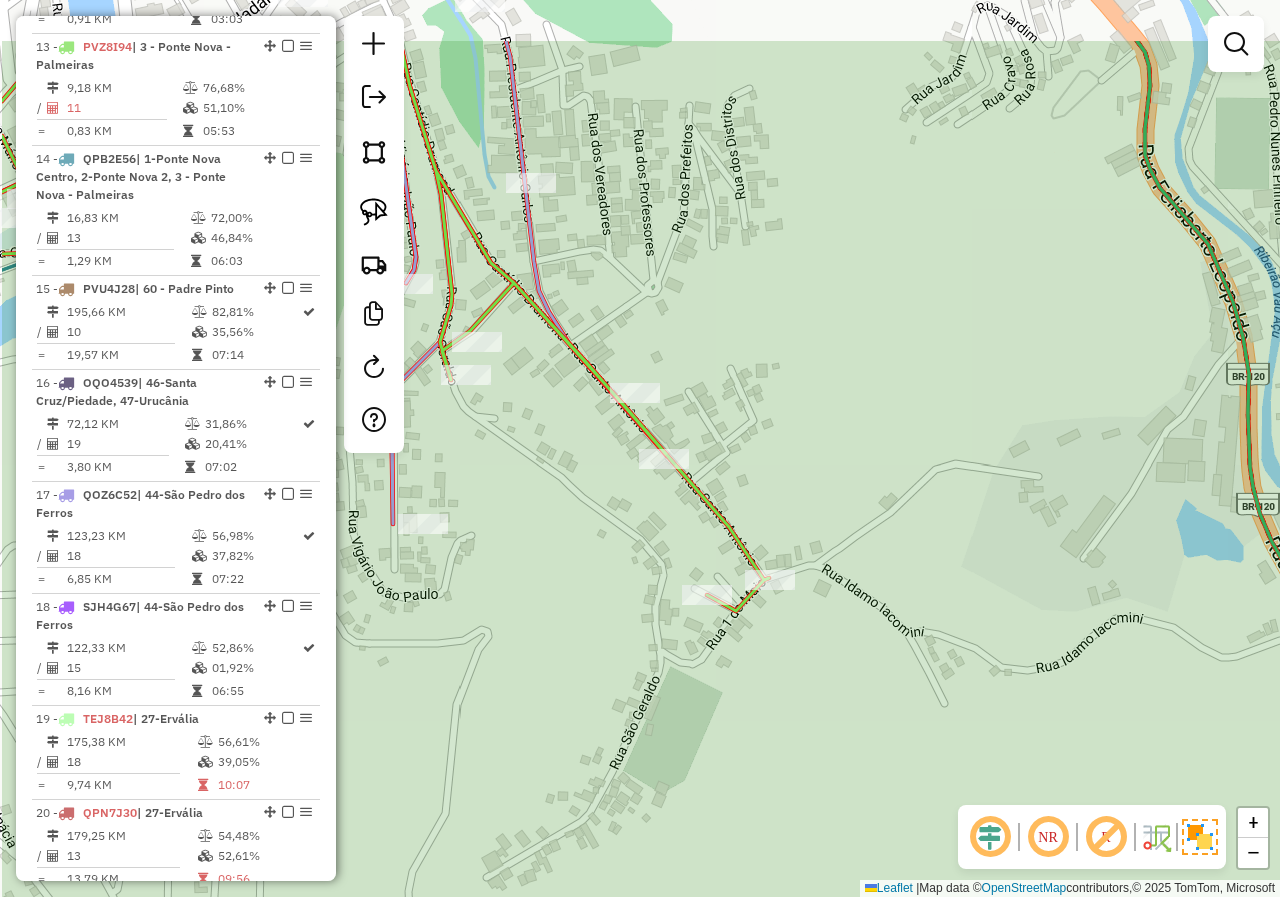 drag, startPoint x: 475, startPoint y: 507, endPoint x: 798, endPoint y: 708, distance: 380.43396 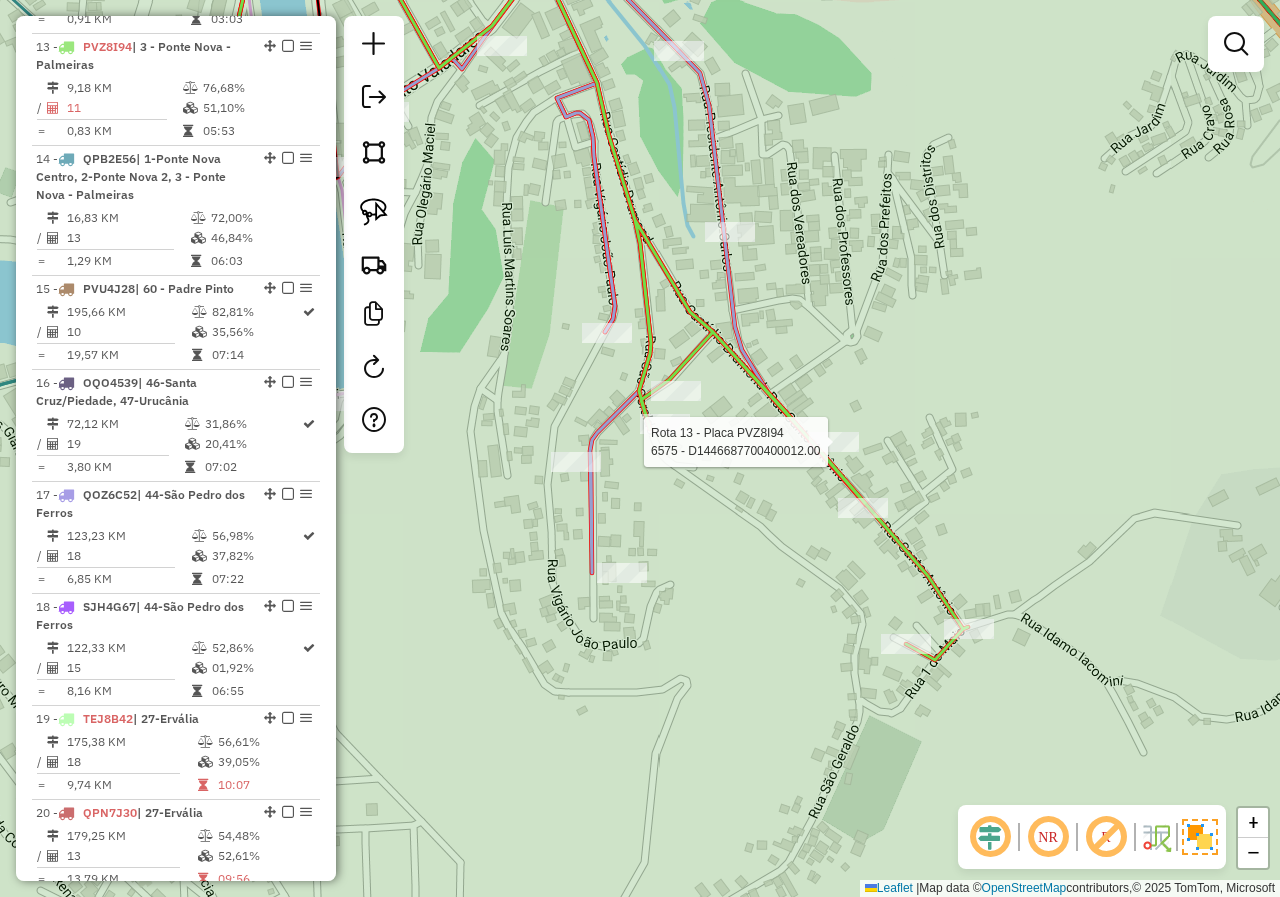 select on "*********" 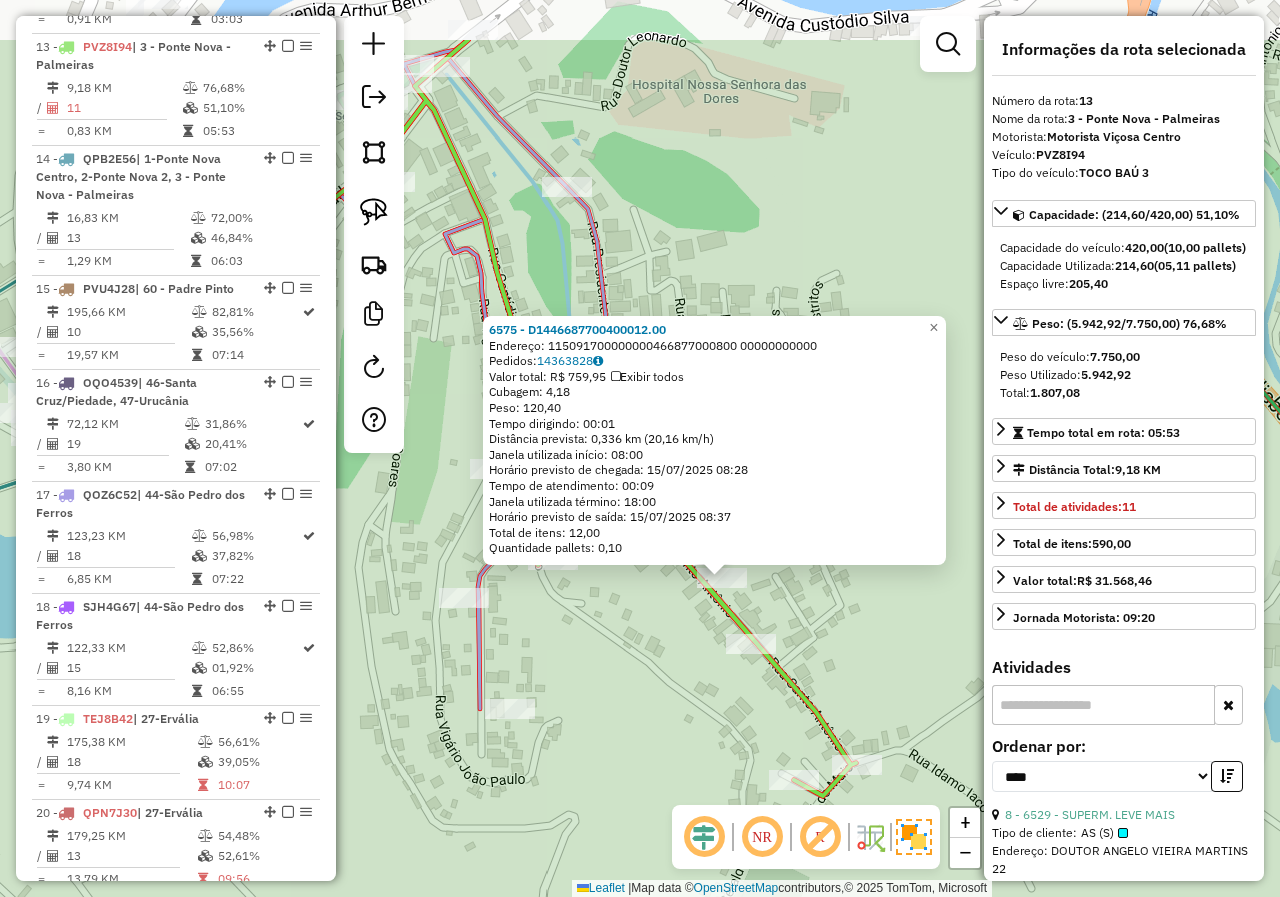 drag, startPoint x: 554, startPoint y: 543, endPoint x: 636, endPoint y: 673, distance: 153.701 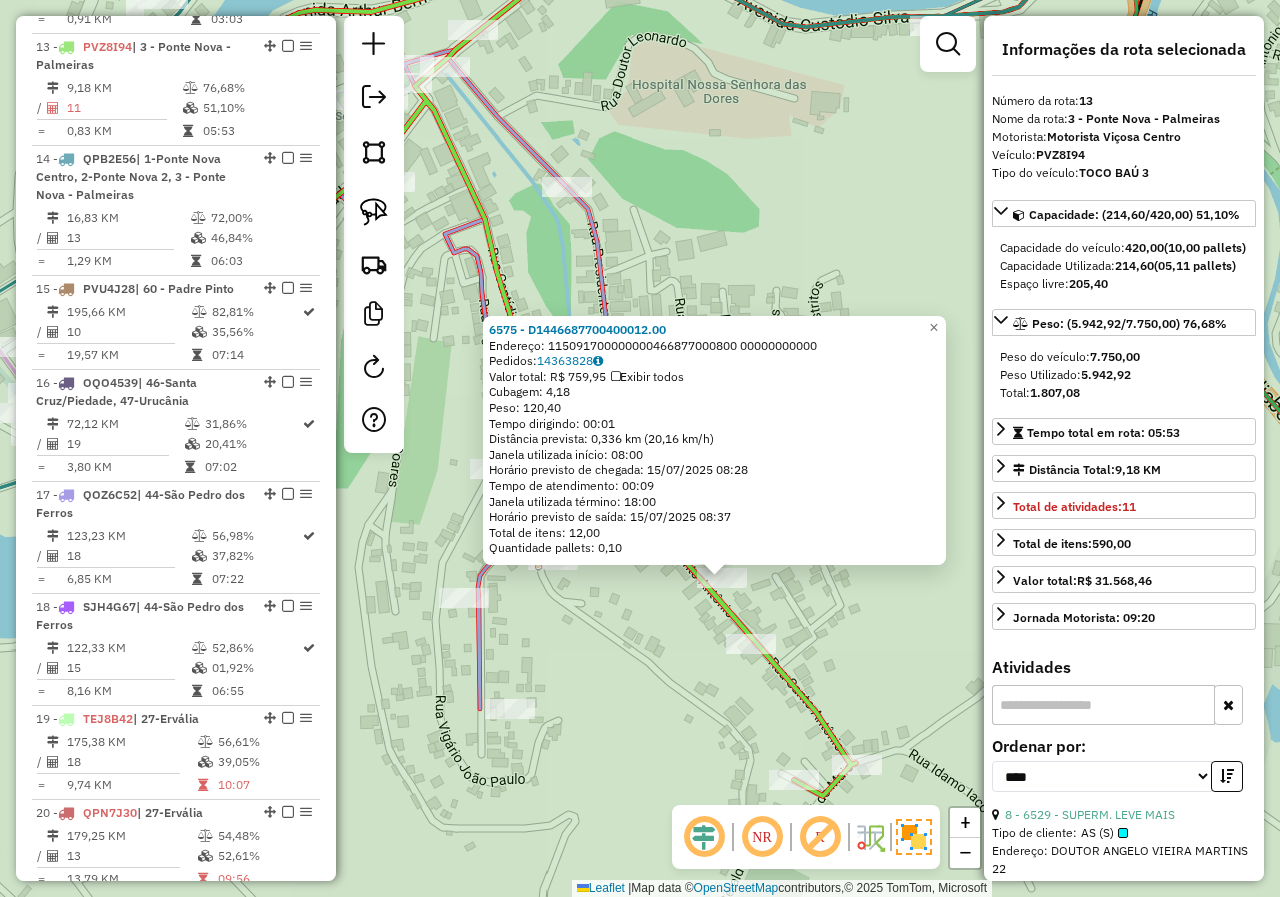 drag, startPoint x: 639, startPoint y: 668, endPoint x: 667, endPoint y: 648, distance: 34.4093 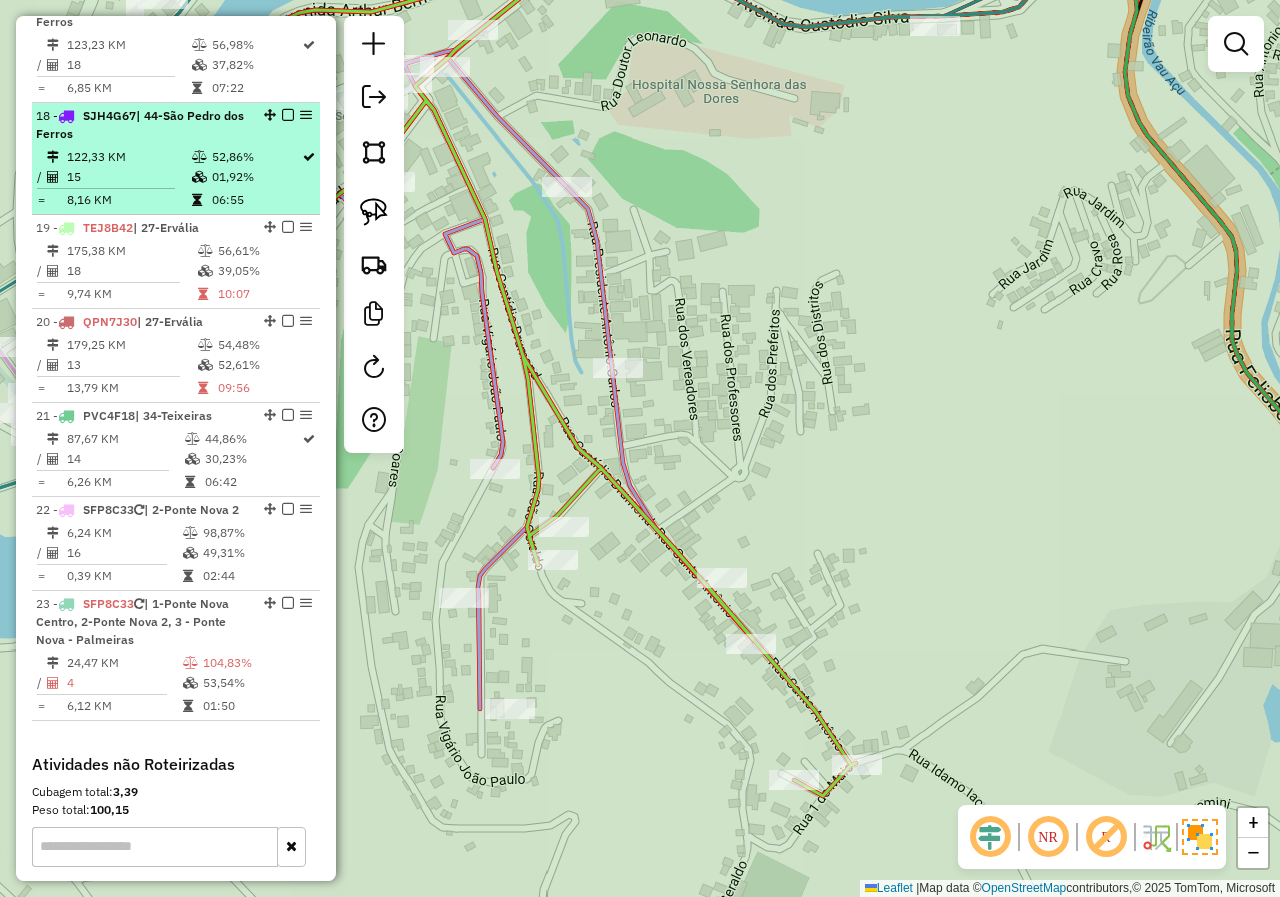 scroll, scrollTop: 2492, scrollLeft: 0, axis: vertical 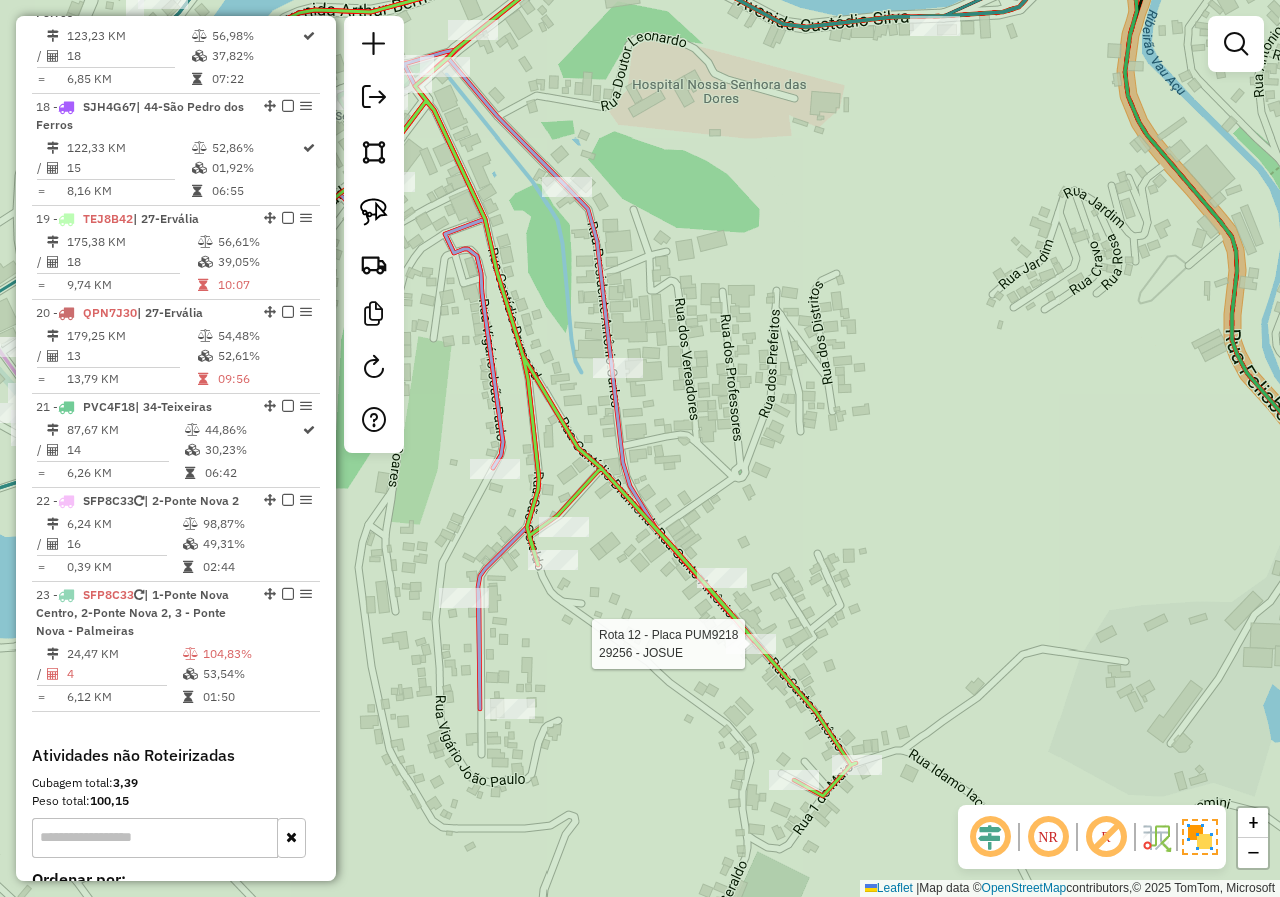 select on "*********" 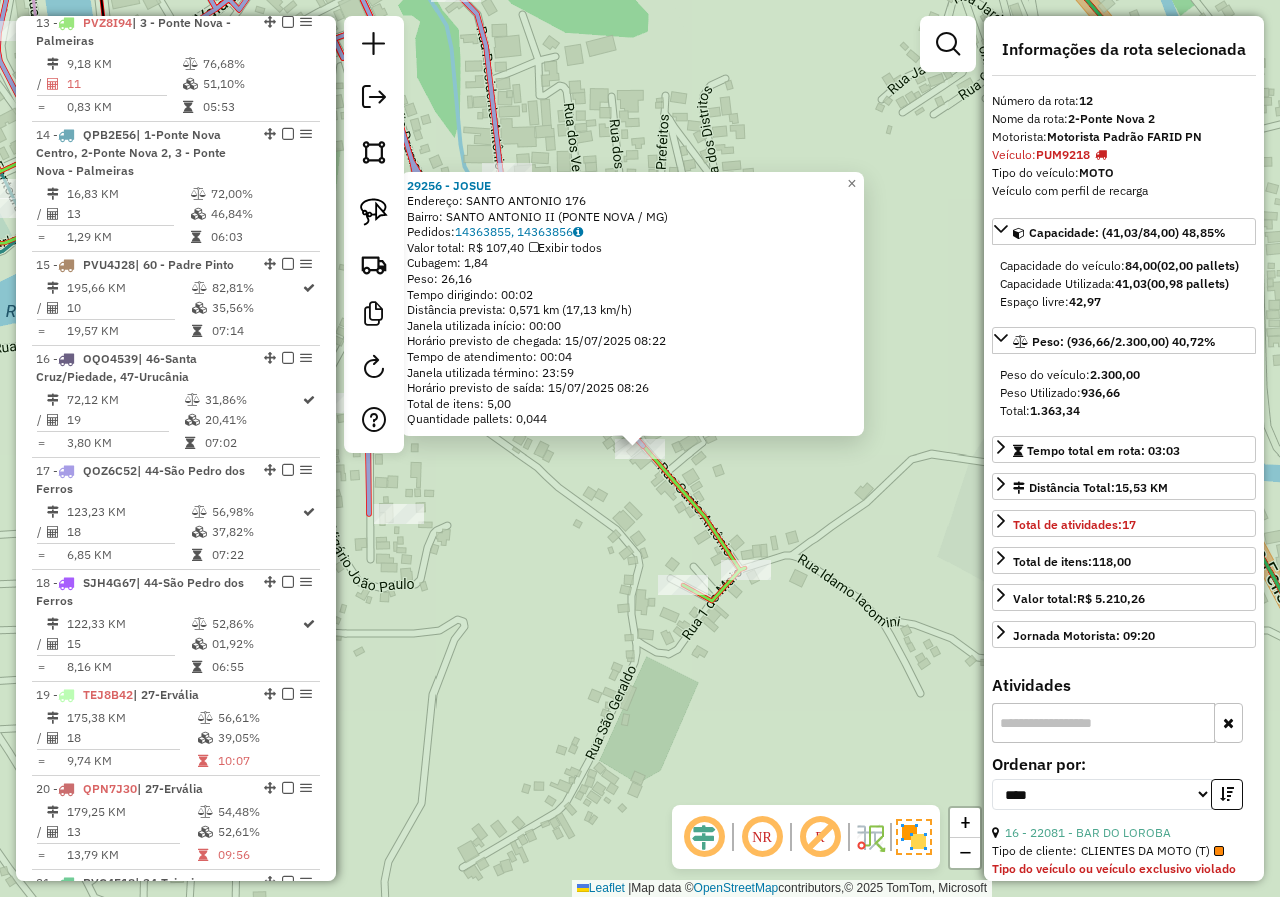 scroll, scrollTop: 1898, scrollLeft: 0, axis: vertical 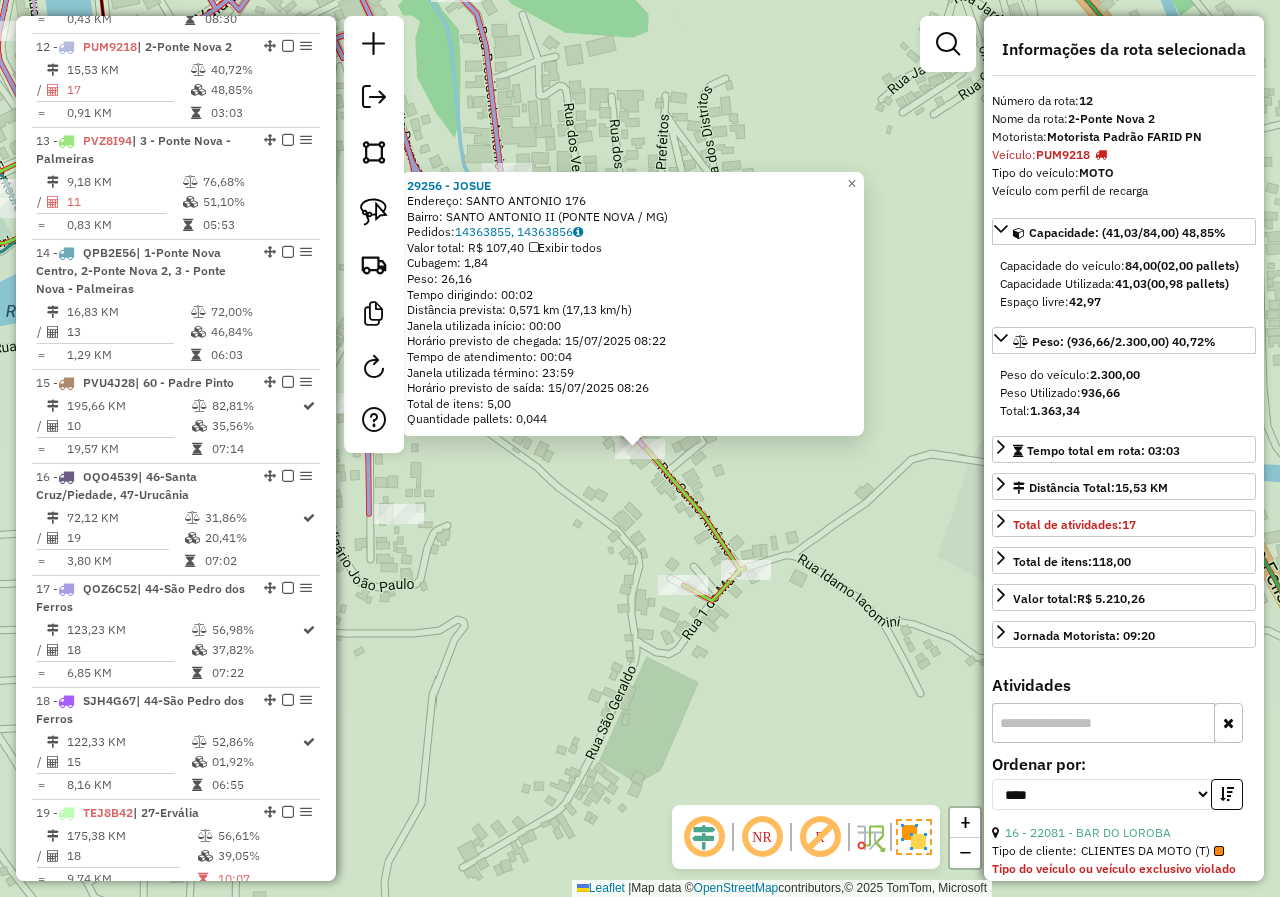 click on "29256 - JOSUE  Endereço:  SANTO ANTONIO 176   Bairro: SANTO ANTONIO II (PONTE NOVA / MG)   Pedidos:  14363855, 14363856   Valor total: R$ 107,40   Exibir todos   Cubagem: 1,84  Peso: 26,16  Tempo dirigindo: 00:02   Distância prevista: 0,571 km (17,13 km/h)   Janela utilizada início: 00:00   Horário previsto de chegada: 15/07/2025 08:22   Tempo de atendimento: 00:04   Janela utilizada término: 23:59   Horário previsto de saída: 15/07/2025 08:26   Total de itens: 5,00   Quantidade pallets: 0,044  × Janela de atendimento Grade de atendimento Capacidade Transportadoras Veículos Cliente Pedidos  Rotas Selecione os dias de semana para filtrar as janelas de atendimento  Seg   Ter   Qua   Qui   Sex   Sáb   Dom  Informe o período da janela de atendimento: De: Até:  Filtrar exatamente a janela do cliente  Considerar janela de atendimento padrão  Selecione os dias de semana para filtrar as grades de atendimento  Seg   Ter   Qua   Qui   Sex   Sáb   Dom   Considerar clientes sem dia de atendimento cadastrado" 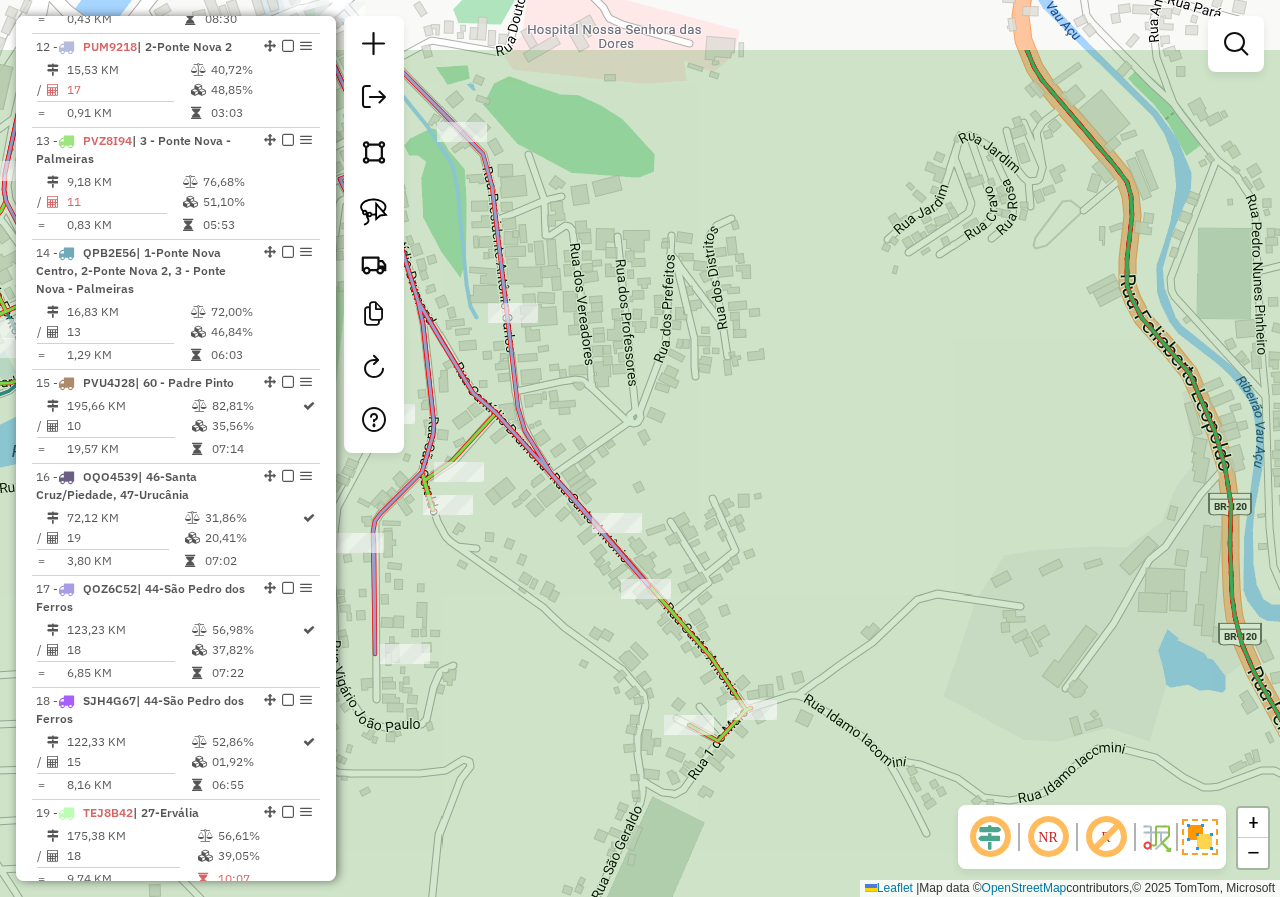 drag, startPoint x: 560, startPoint y: 549, endPoint x: 566, endPoint y: 691, distance: 142.12671 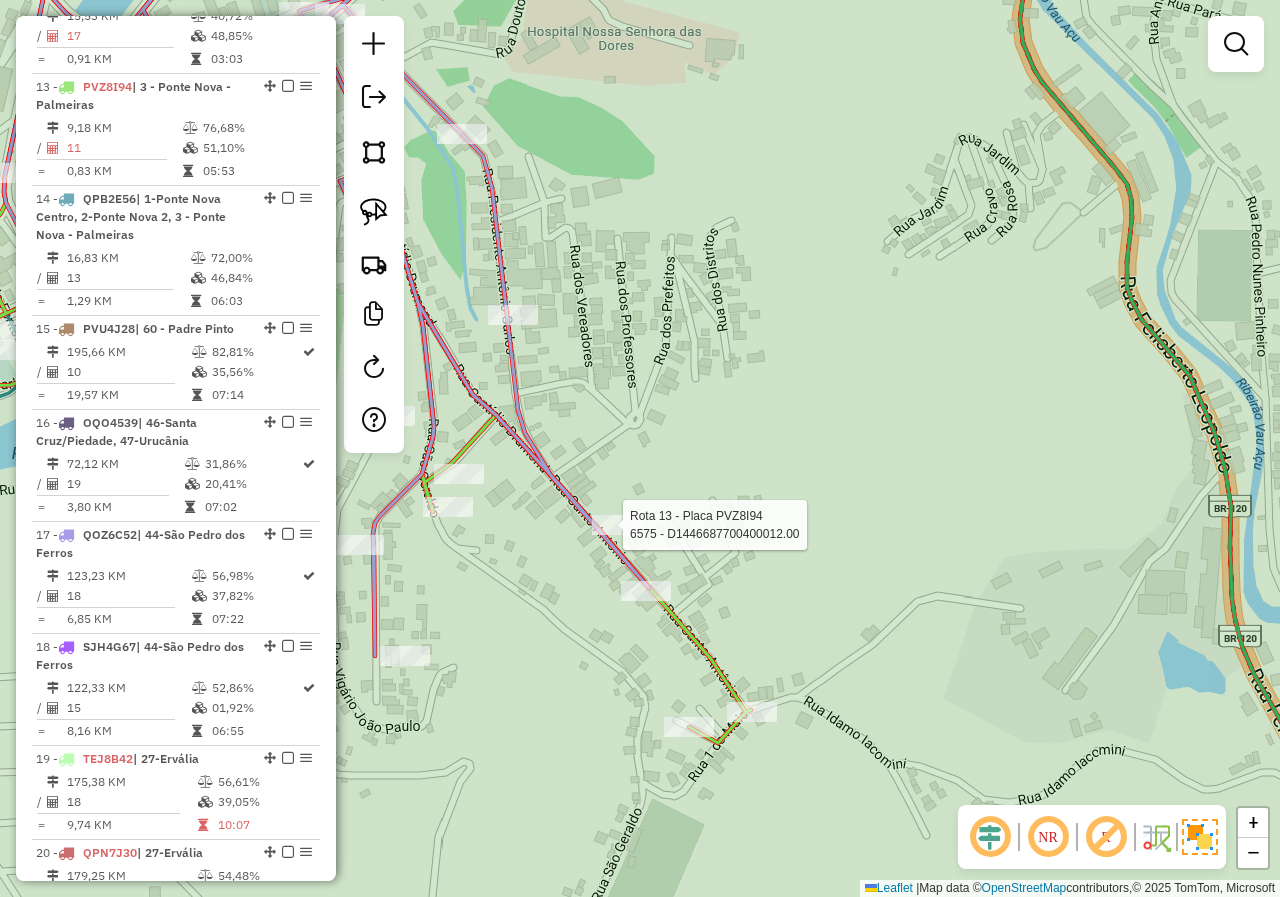 select on "*********" 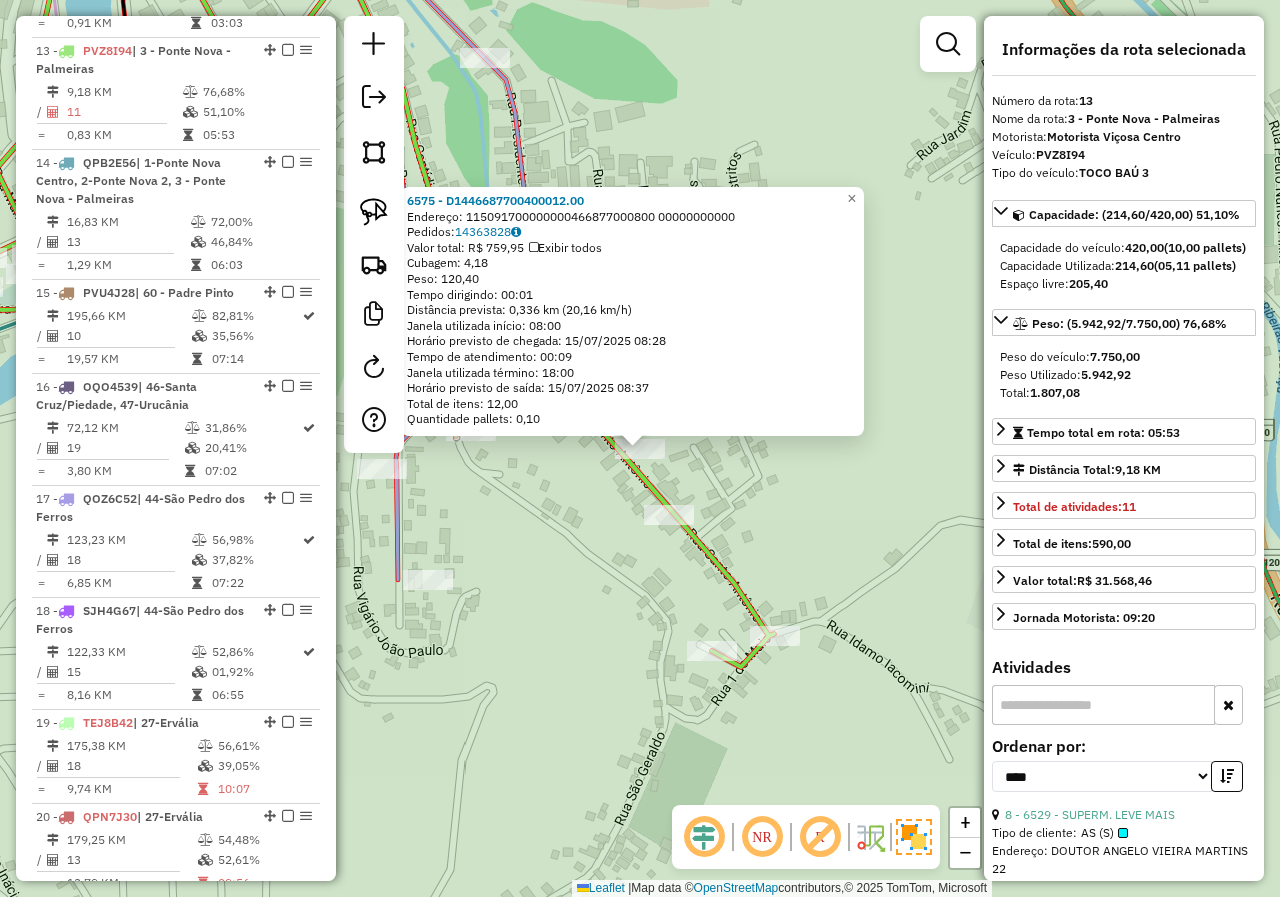 scroll, scrollTop: 1992, scrollLeft: 0, axis: vertical 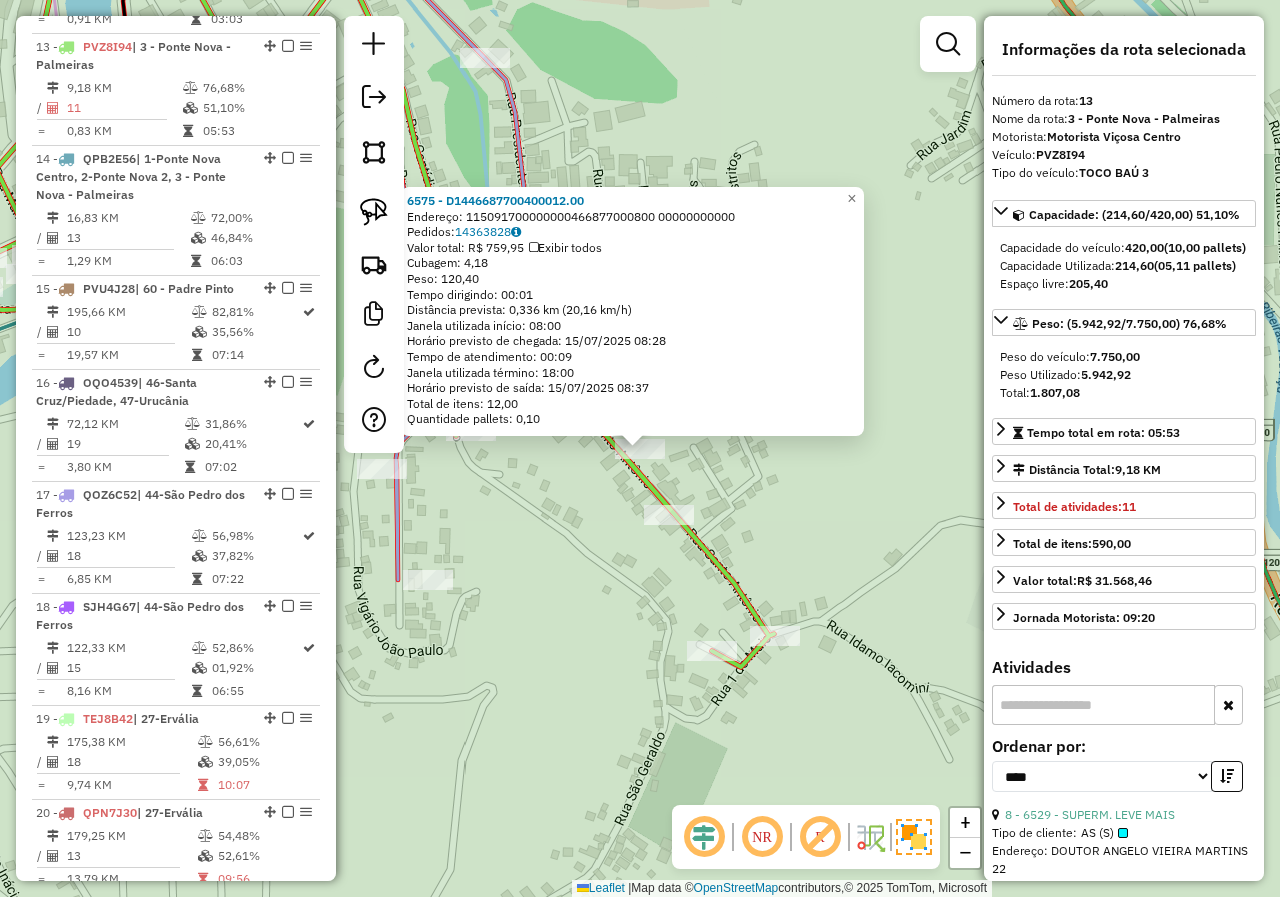 click on "6575 - D1446687700400012.00  Endereço: 115091700000000466877000800          00000000000   Pedidos:  14363828   Valor total: R$ 759,95   Exibir todos   Cubagem: 4,18  Peso: 120,40  Tempo dirigindo: 00:01   Distância prevista: 0,336 km (20,16 km/h)   Janela utilizada início: 08:00   Horário previsto de chegada: 15/07/2025 08:28   Tempo de atendimento: 00:09   Janela utilizada término: 18:00   Horário previsto de saída: 15/07/2025 08:37   Total de itens: 12,00   Quantidade pallets: 0,10  × Janela de atendimento Grade de atendimento Capacidade Transportadoras Veículos Cliente Pedidos  Rotas Selecione os dias de semana para filtrar as janelas de atendimento  Seg   Ter   Qua   Qui   Sex   Sáb   Dom  Informe o período da janela de atendimento: De: Até:  Filtrar exatamente a janela do cliente  Considerar janela de atendimento padrão  Selecione os dias de semana para filtrar as grades de atendimento  Seg   Ter   Qua   Qui   Sex   Sáb   Dom   Considerar clientes sem dia de atendimento cadastrado  De:  De:" 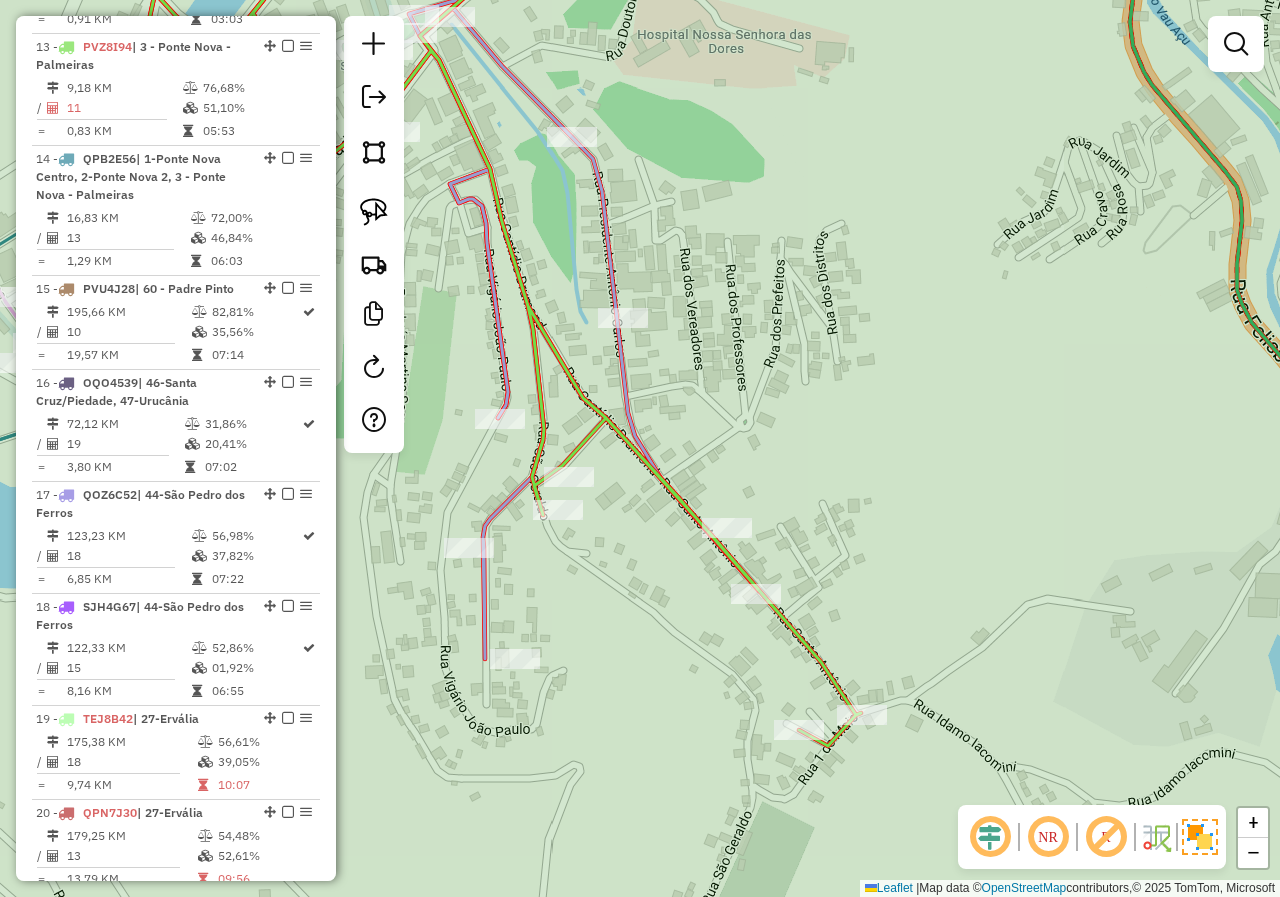 drag, startPoint x: 610, startPoint y: 587, endPoint x: 655, endPoint y: 617, distance: 54.08327 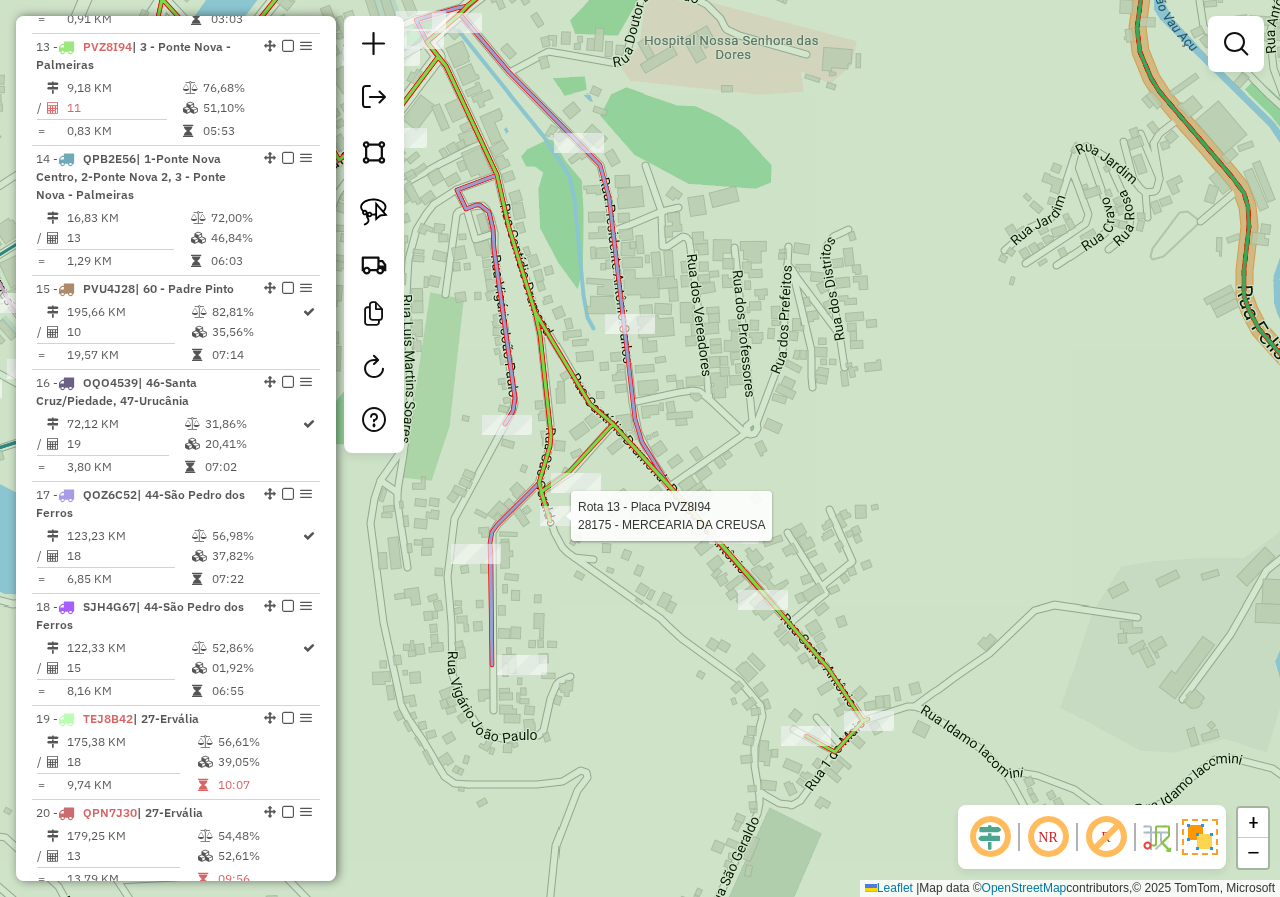 select on "*********" 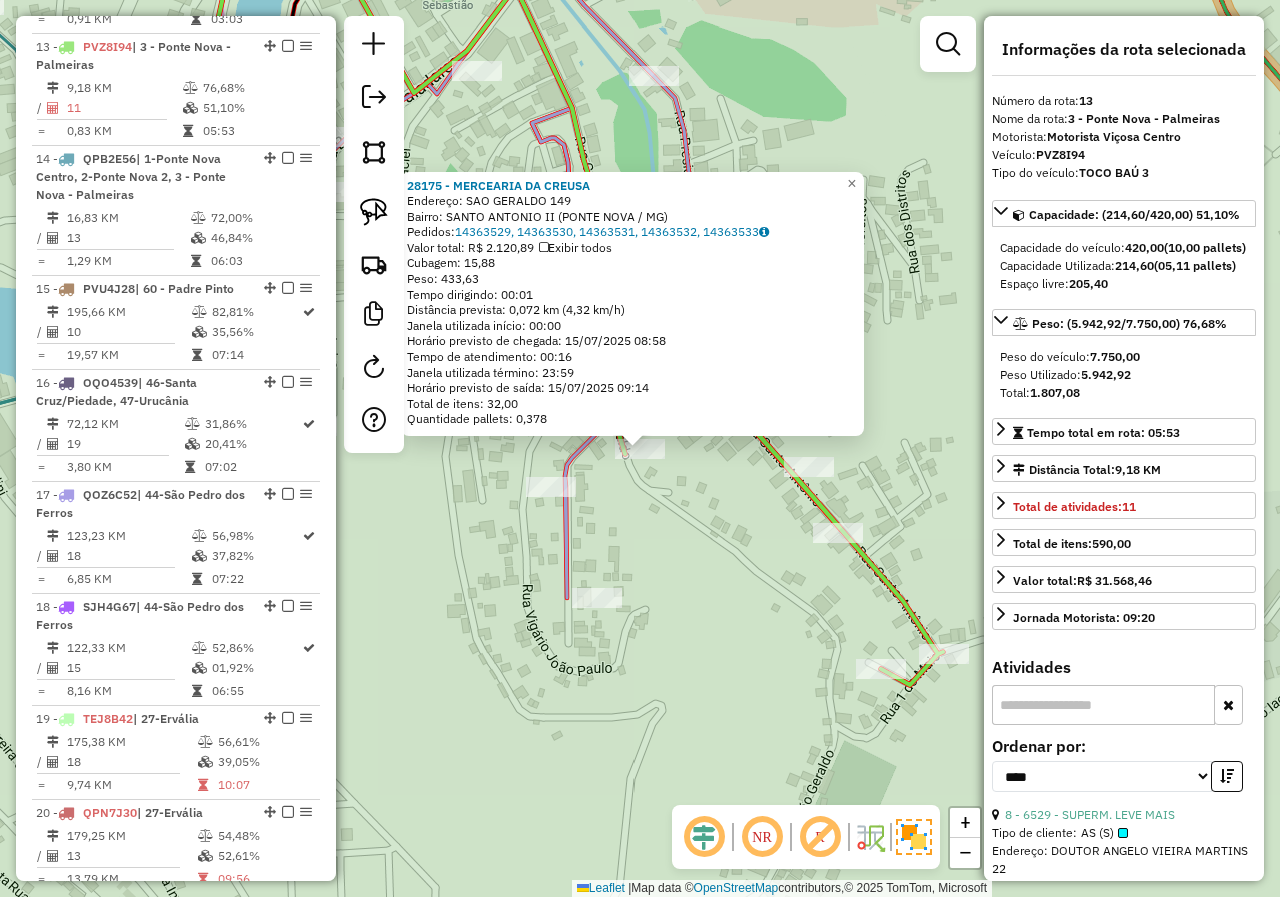 click on "28175 - MERCEARIA DA CREUSA  Endereço:  SAO GERALDO 149   Bairro: SANTO ANTONIO II (PONTE NOVA / MG)   Pedidos:  14363529, 14363530, 14363531, 14363532, 14363533   Valor total: R$ 2.120,89   Exibir todos   Cubagem: 15,88  Peso: 433,63  Tempo dirigindo: 00:01   Distância prevista: 0,072 km (4,32 km/h)   Janela utilizada início: 00:00   Horário previsto de chegada: 15/07/2025 08:58   Tempo de atendimento: 00:16   Janela utilizada término: 23:59   Horário previsto de saída: 15/07/2025 09:14   Total de itens: 32,00   Quantidade pallets: 0,378  × Janela de atendimento Grade de atendimento Capacidade Transportadoras Veículos Cliente Pedidos  Rotas Selecione os dias de semana para filtrar as janelas de atendimento  Seg   Ter   Qua   Qui   Sex   Sáb   Dom  Informe o período da janela de atendimento: De: Até:  Filtrar exatamente a janela do cliente  Considerar janela de atendimento padrão  Selecione os dias de semana para filtrar as grades de atendimento  Seg   Ter   Qua   Qui   Sex   Sáb   Dom   De:  +" 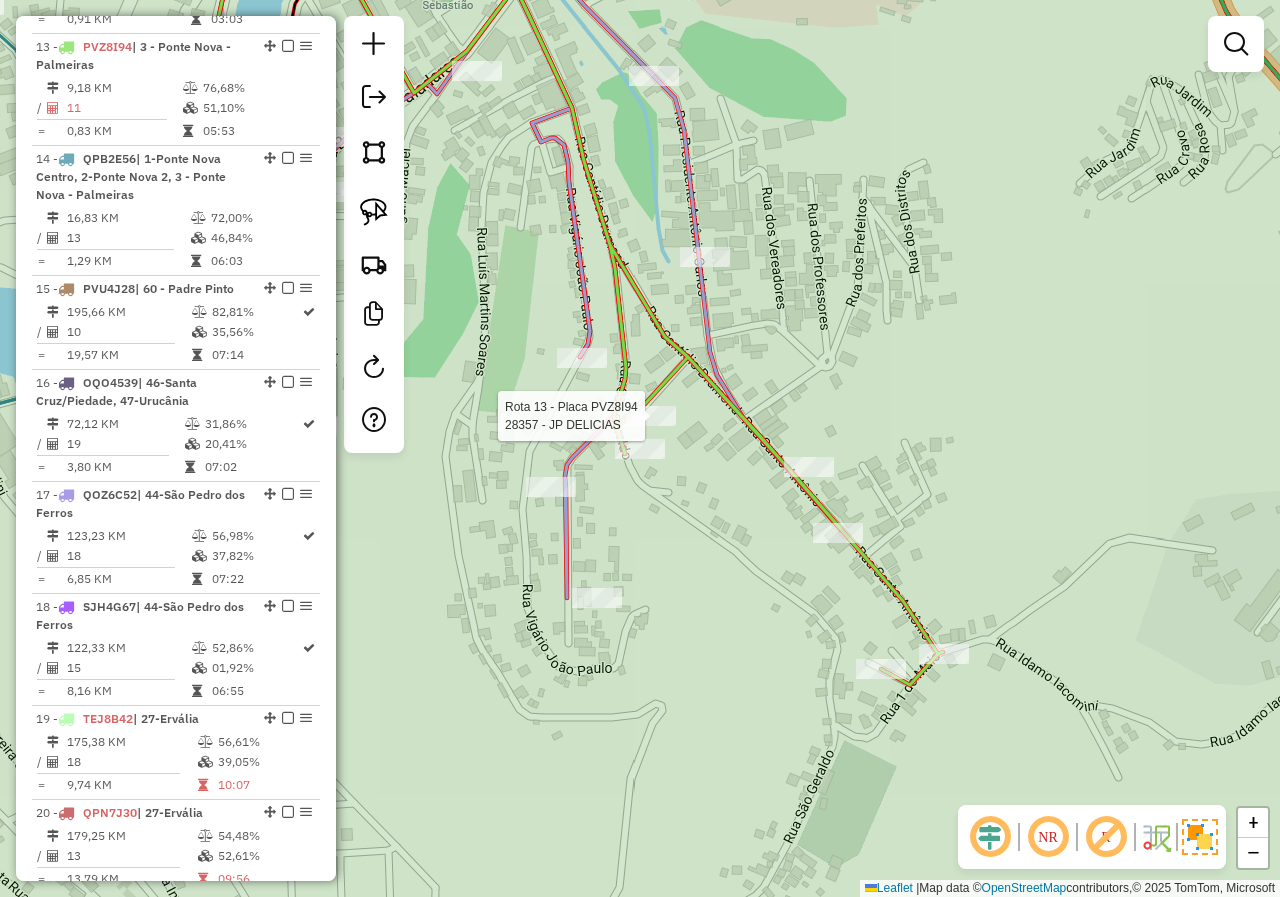 select on "*********" 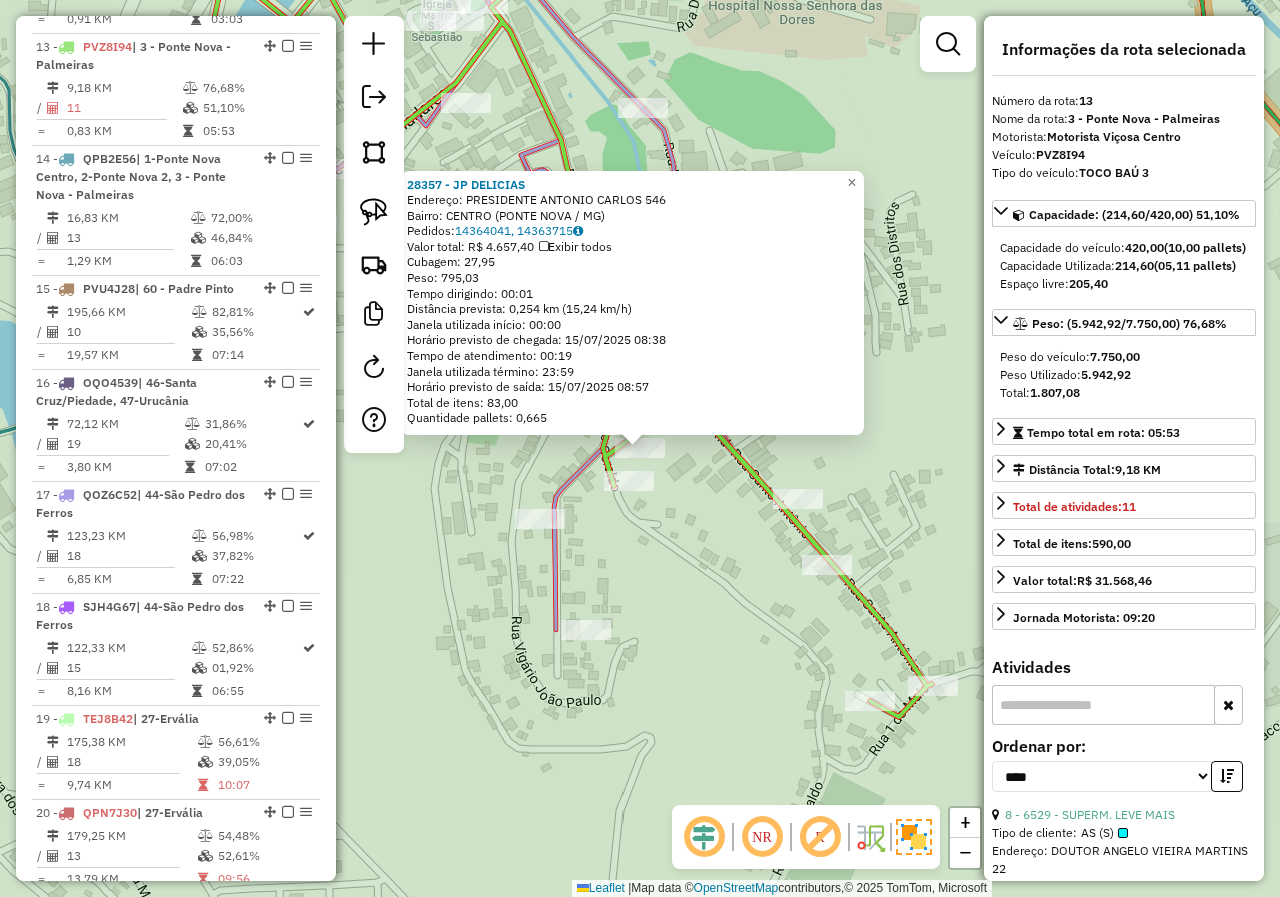 click on "28357 - JP DELICIAS  Endereço:  PRESIDENTE ANTONIO CARLOS 546   Bairro: CENTRO (PONTE NOVA / MG)   Pedidos:  14364041, 14363715   Valor total: R$ 4.657,40   Exibir todos   Cubagem: 27,95  Peso: 795,03  Tempo dirigindo: 00:01   Distância prevista: 0,254 km (15,24 km/h)   Janela utilizada início: 00:00   Horário previsto de chegada: 15/07/2025 08:38   Tempo de atendimento: 00:19   Janela utilizada término: 23:59   Horário previsto de saída: 15/07/2025 08:57   Total de itens: 83,00   Quantidade pallets: 0,665  × Janela de atendimento Grade de atendimento Capacidade Transportadoras Veículos Cliente Pedidos  Rotas Selecione os dias de semana para filtrar as janelas de atendimento  Seg   Ter   Qua   Qui   Sex   Sáb   Dom  Informe o período da janela de atendimento: De: Até:  Filtrar exatamente a janela do cliente  Considerar janela de atendimento padrão  Selecione os dias de semana para filtrar as grades de atendimento  Seg   Ter   Qua   Qui   Sex   Sáb   Dom   Peso mínimo:   Peso máximo:   De:  De:" 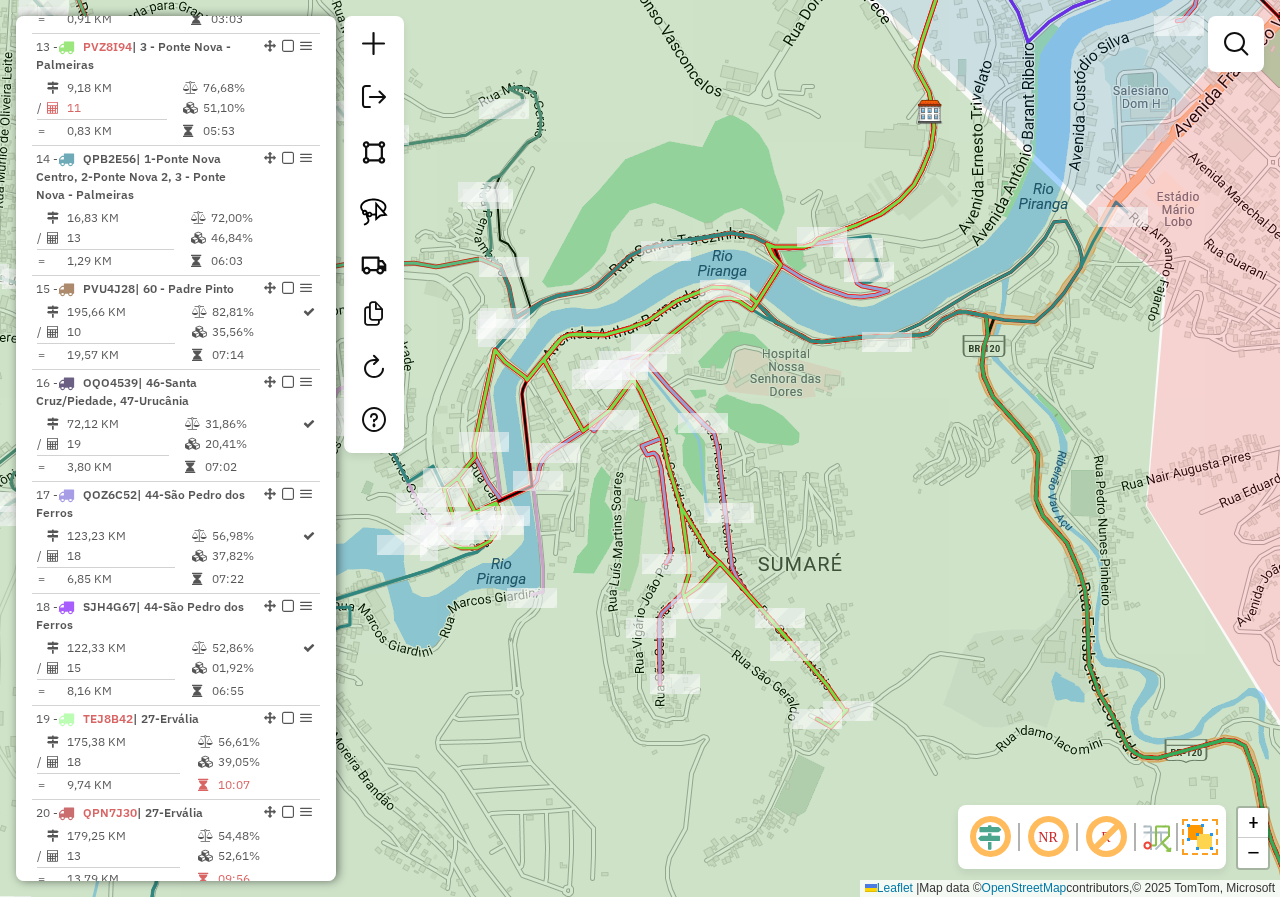 drag, startPoint x: 814, startPoint y: 435, endPoint x: 855, endPoint y: 521, distance: 95.27329 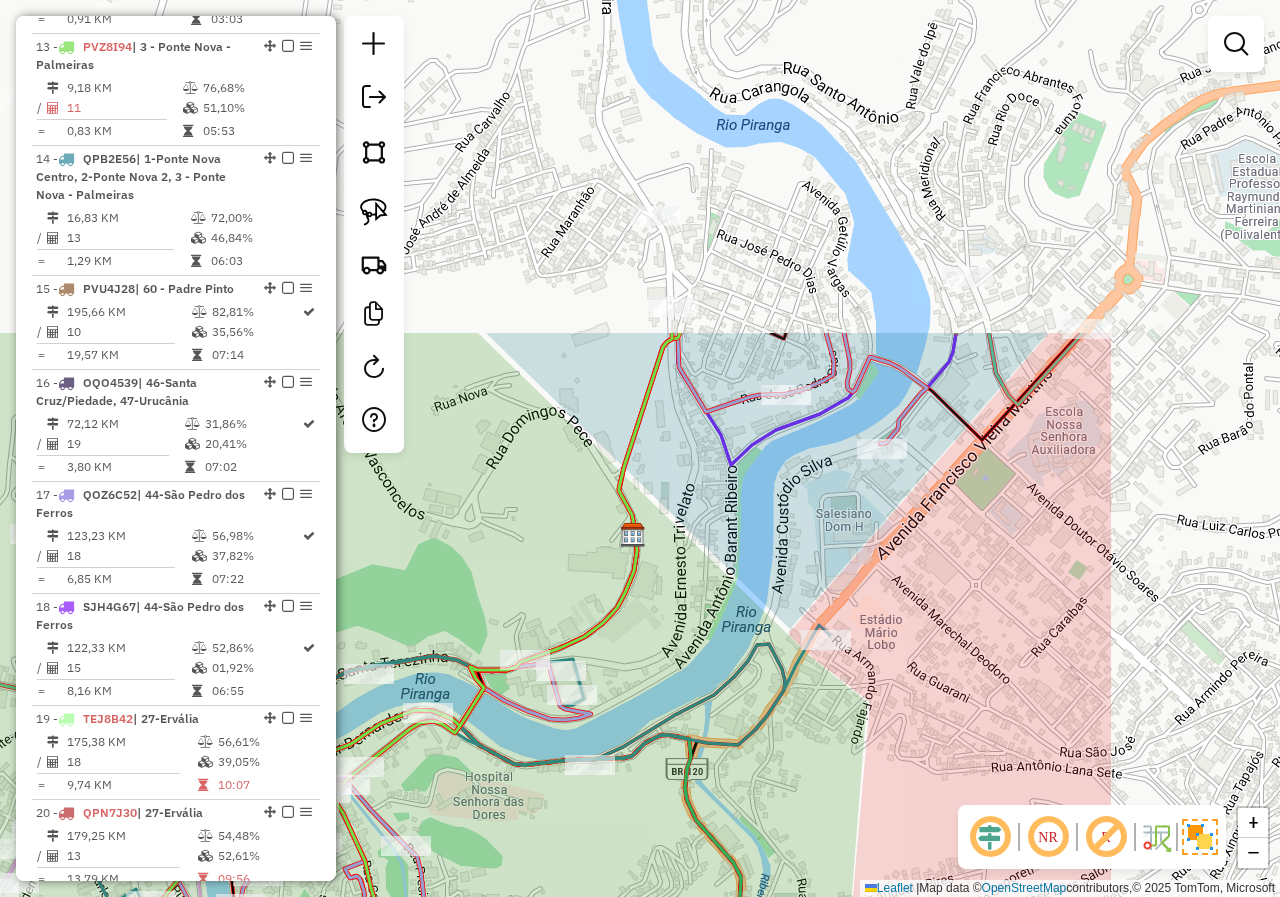 drag, startPoint x: 872, startPoint y: 433, endPoint x: 559, endPoint y: 868, distance: 535.90485 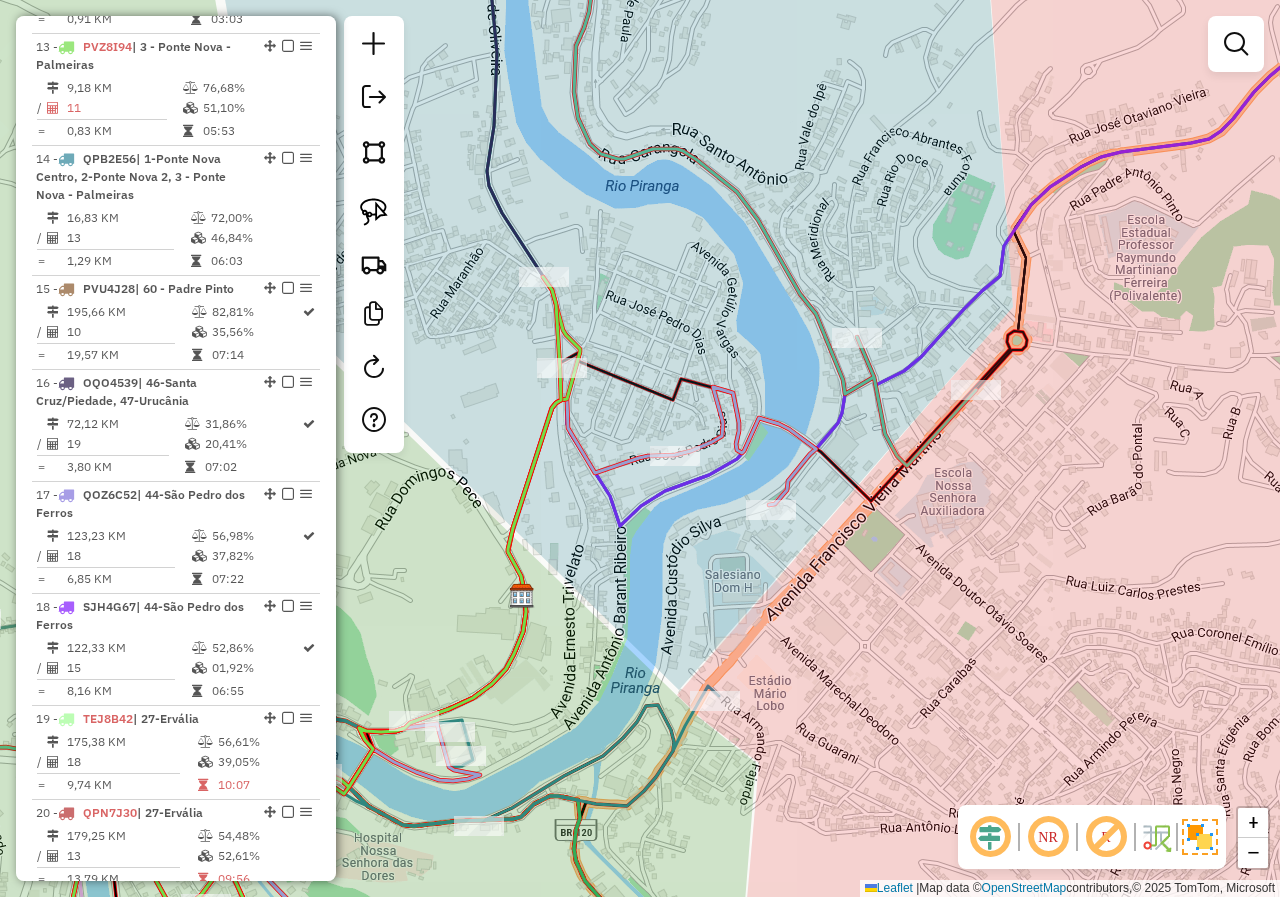 drag, startPoint x: 994, startPoint y: 505, endPoint x: 871, endPoint y: 566, distance: 137.2953 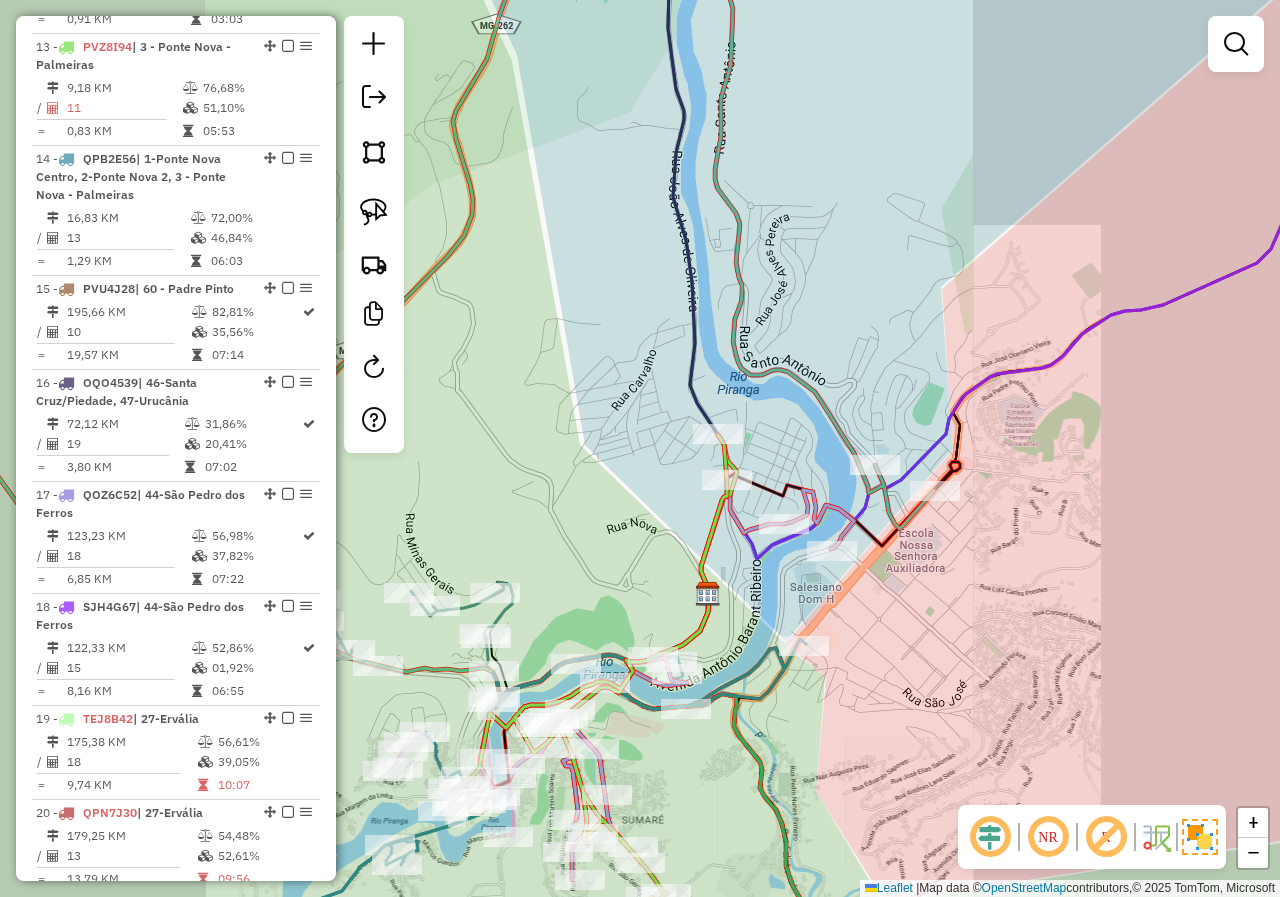 drag, startPoint x: 1008, startPoint y: 609, endPoint x: 781, endPoint y: 643, distance: 229.53214 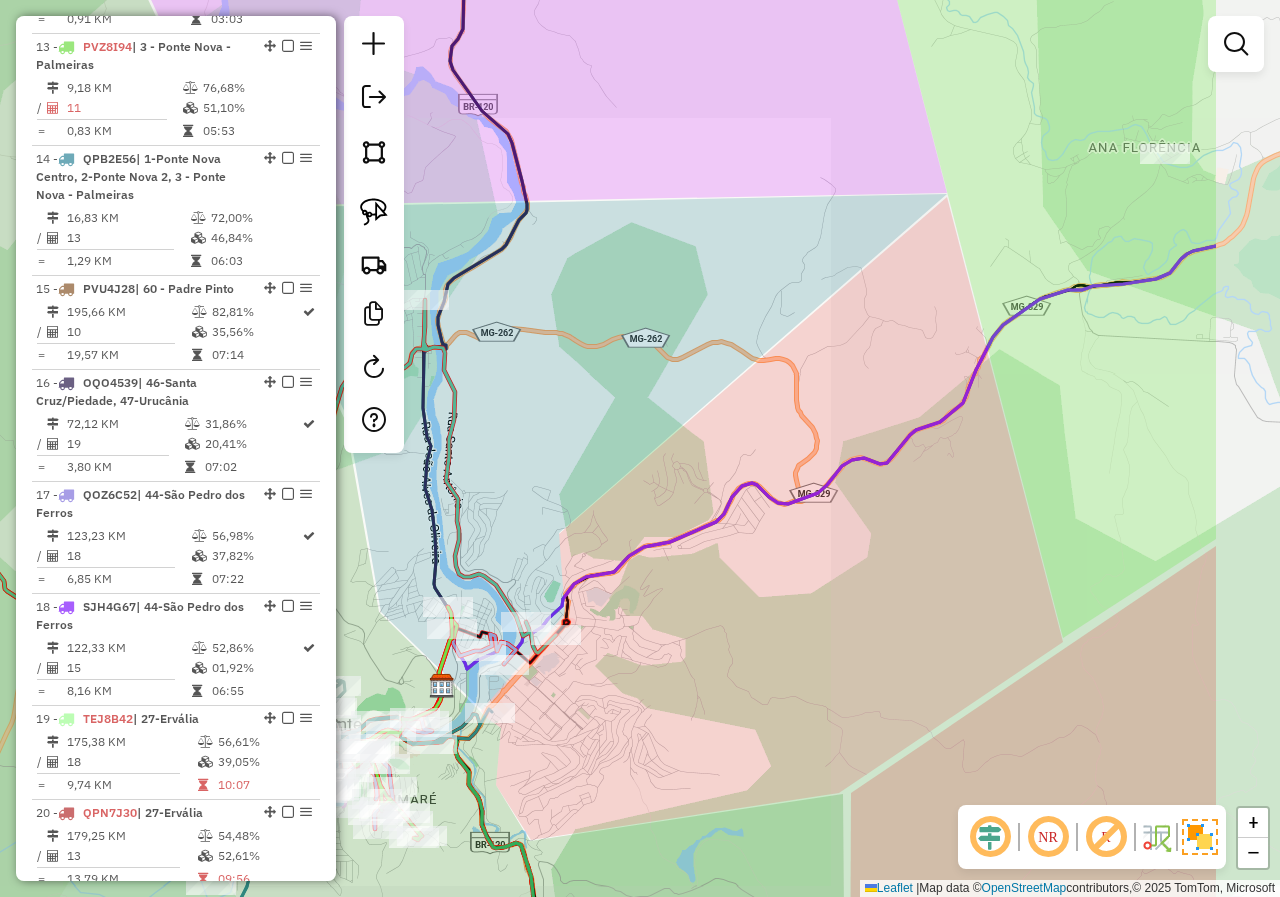 drag, startPoint x: 925, startPoint y: 605, endPoint x: 720, endPoint y: 659, distance: 211.99292 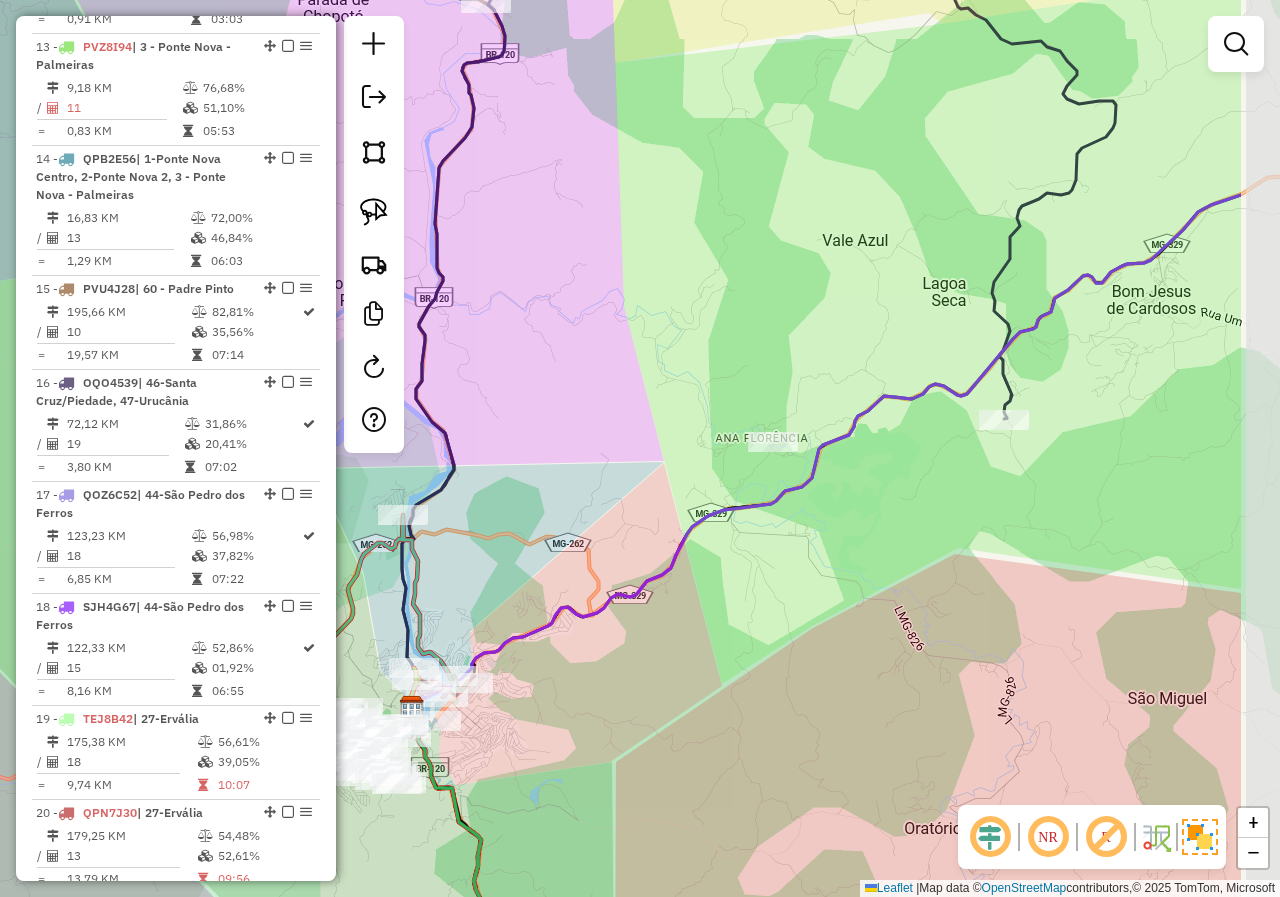 drag, startPoint x: 856, startPoint y: 634, endPoint x: 677, endPoint y: 685, distance: 186.12361 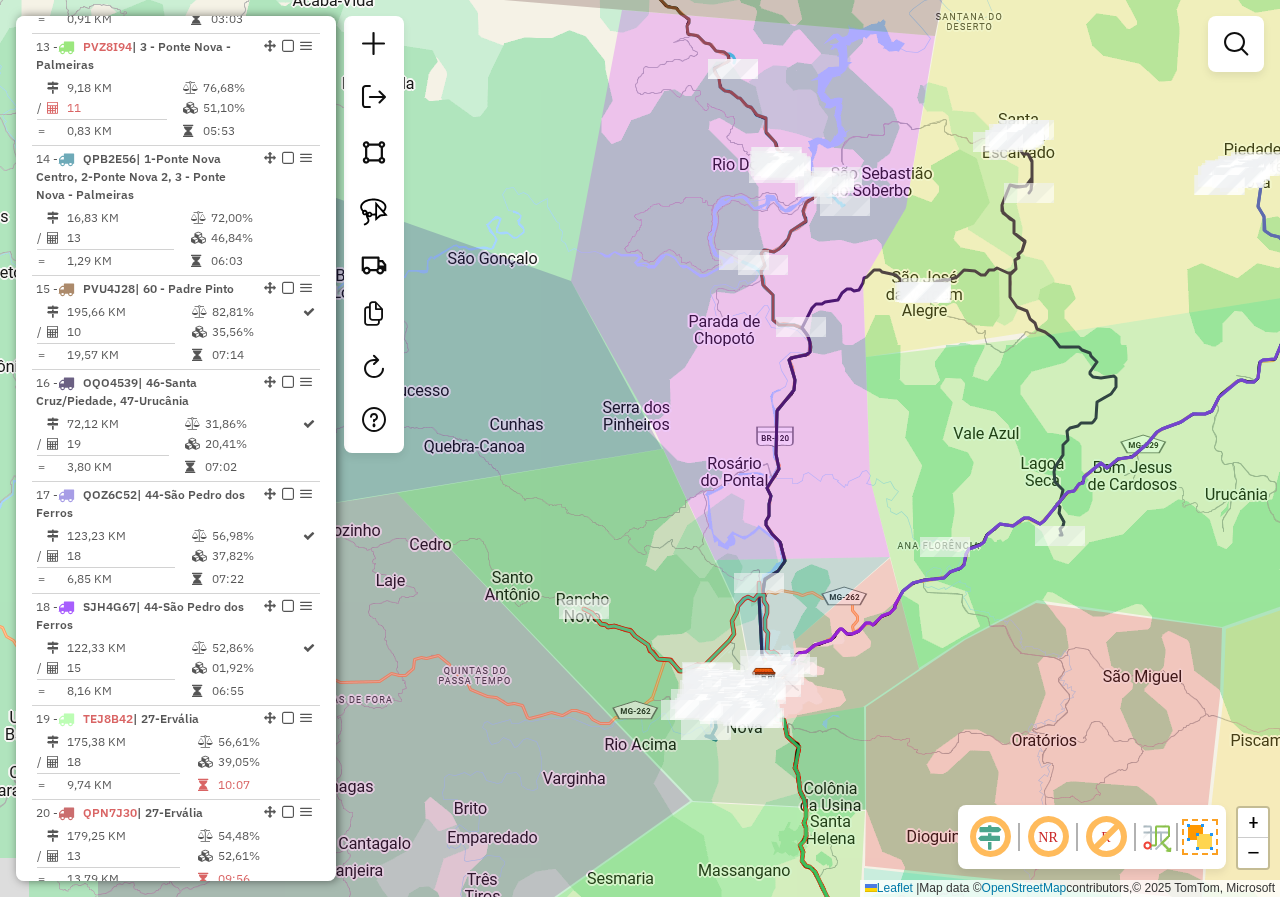 drag, startPoint x: 711, startPoint y: 692, endPoint x: 937, endPoint y: 644, distance: 231.04112 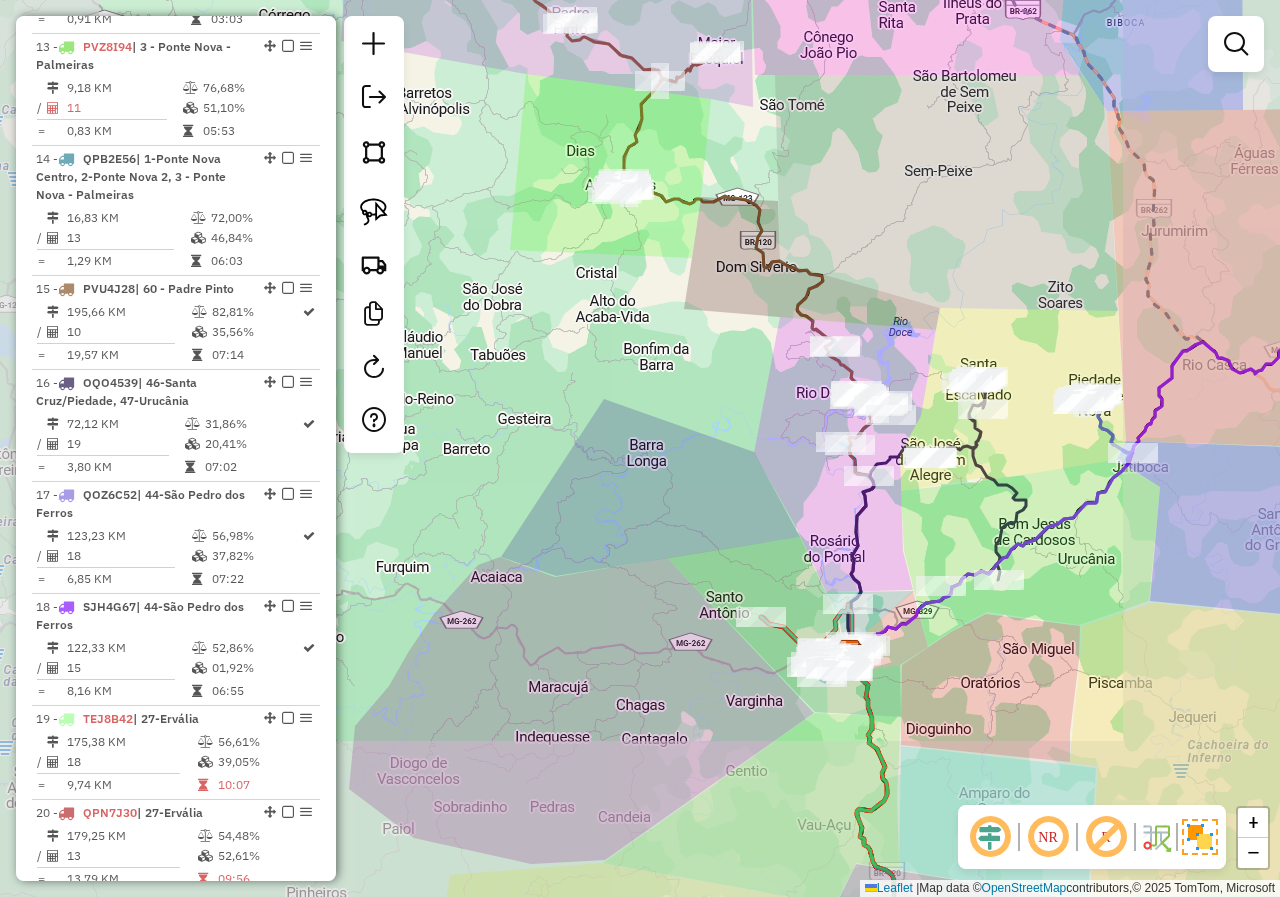 drag, startPoint x: 986, startPoint y: 683, endPoint x: 854, endPoint y: 541, distance: 193.87625 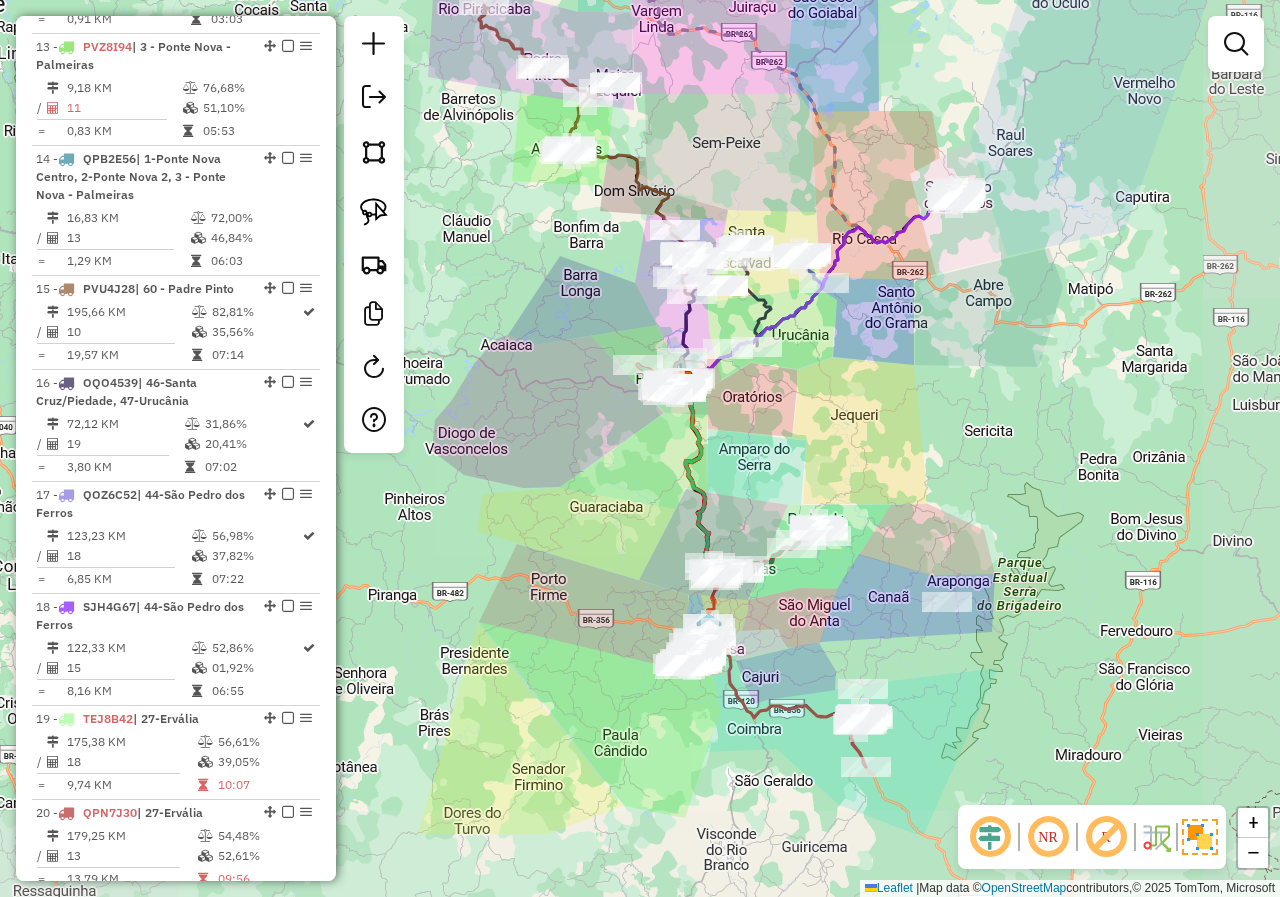 drag, startPoint x: 989, startPoint y: 595, endPoint x: 884, endPoint y: 435, distance: 191.37659 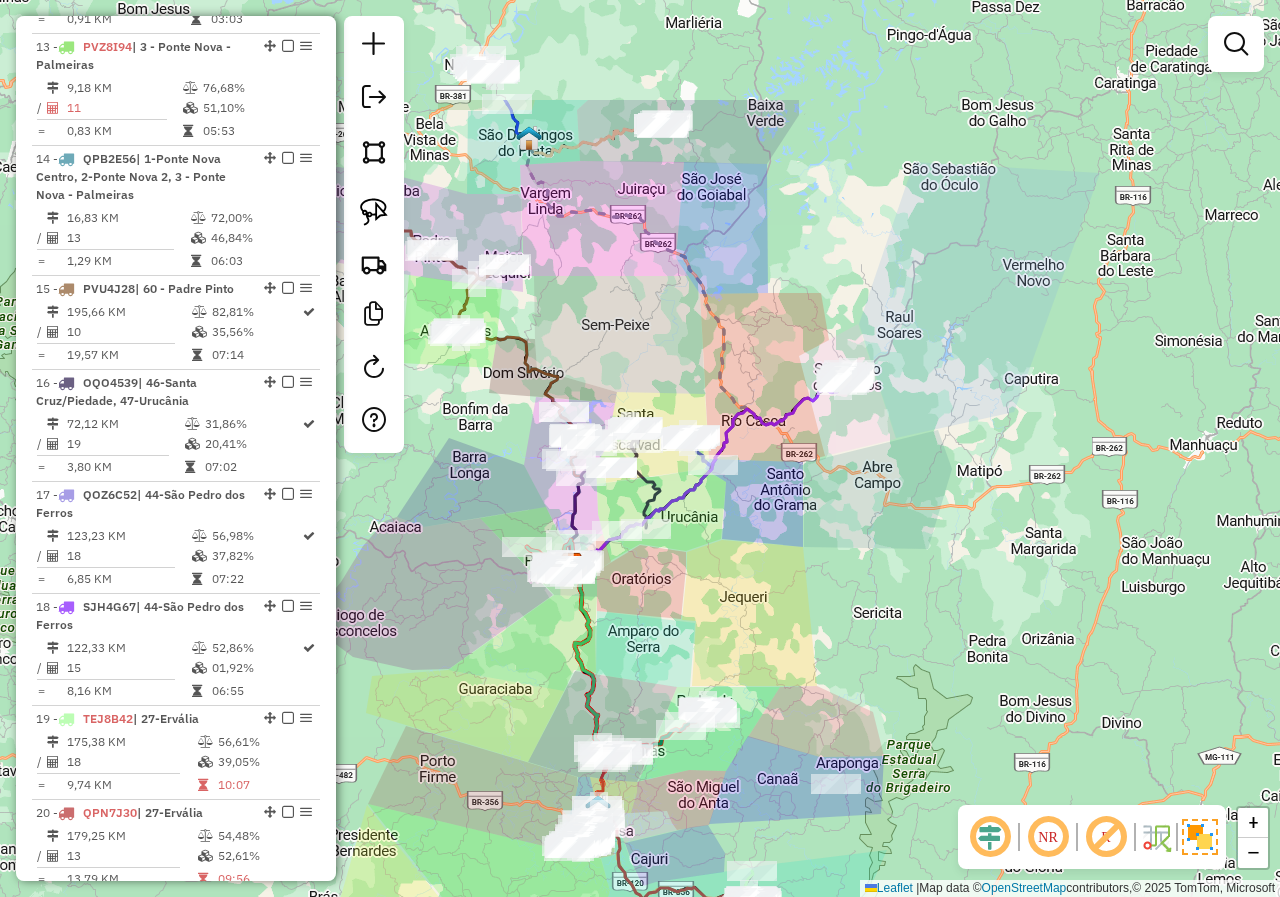 drag, startPoint x: 872, startPoint y: 528, endPoint x: 759, endPoint y: 734, distance: 234.95744 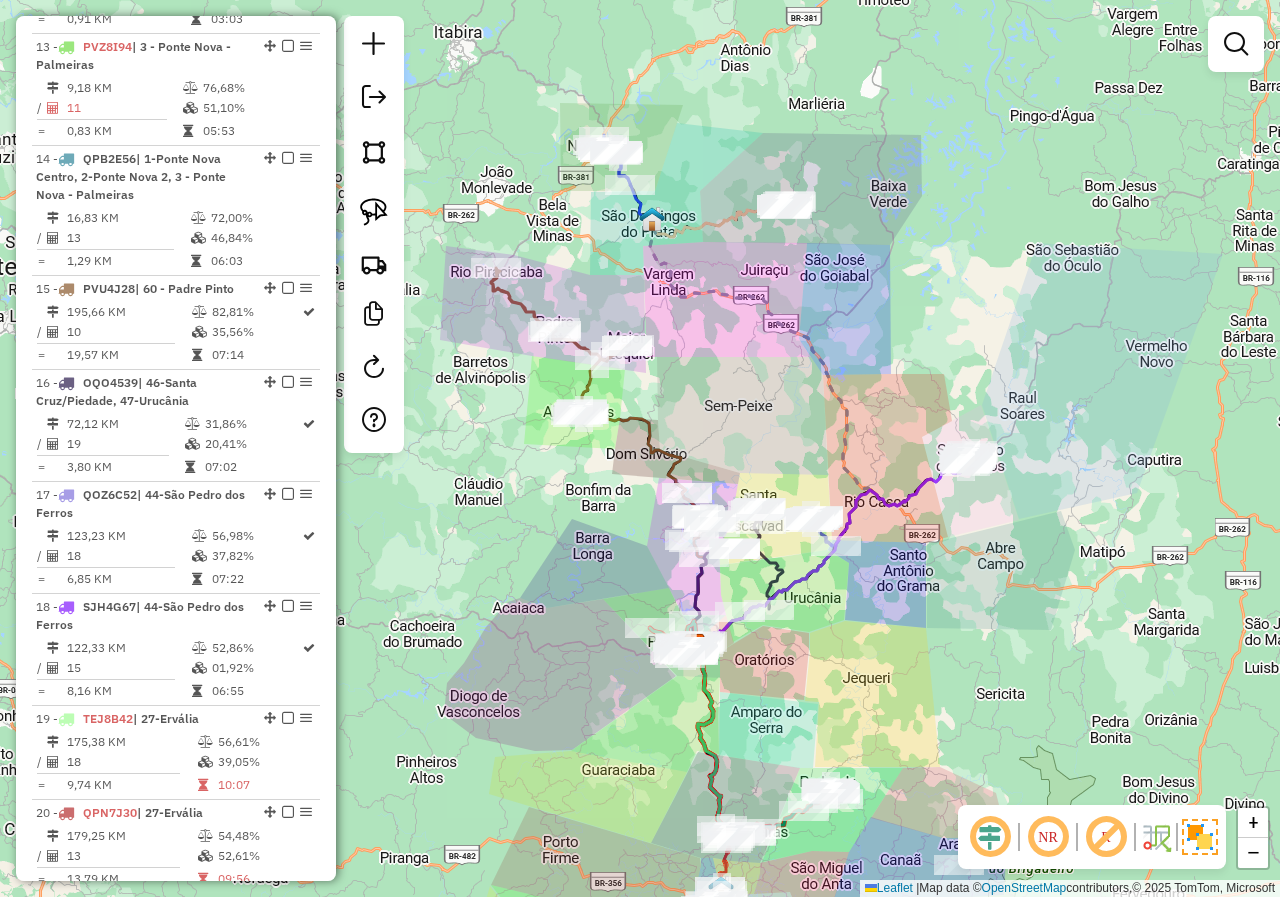 drag, startPoint x: 810, startPoint y: 548, endPoint x: 932, endPoint y: 600, distance: 132.61975 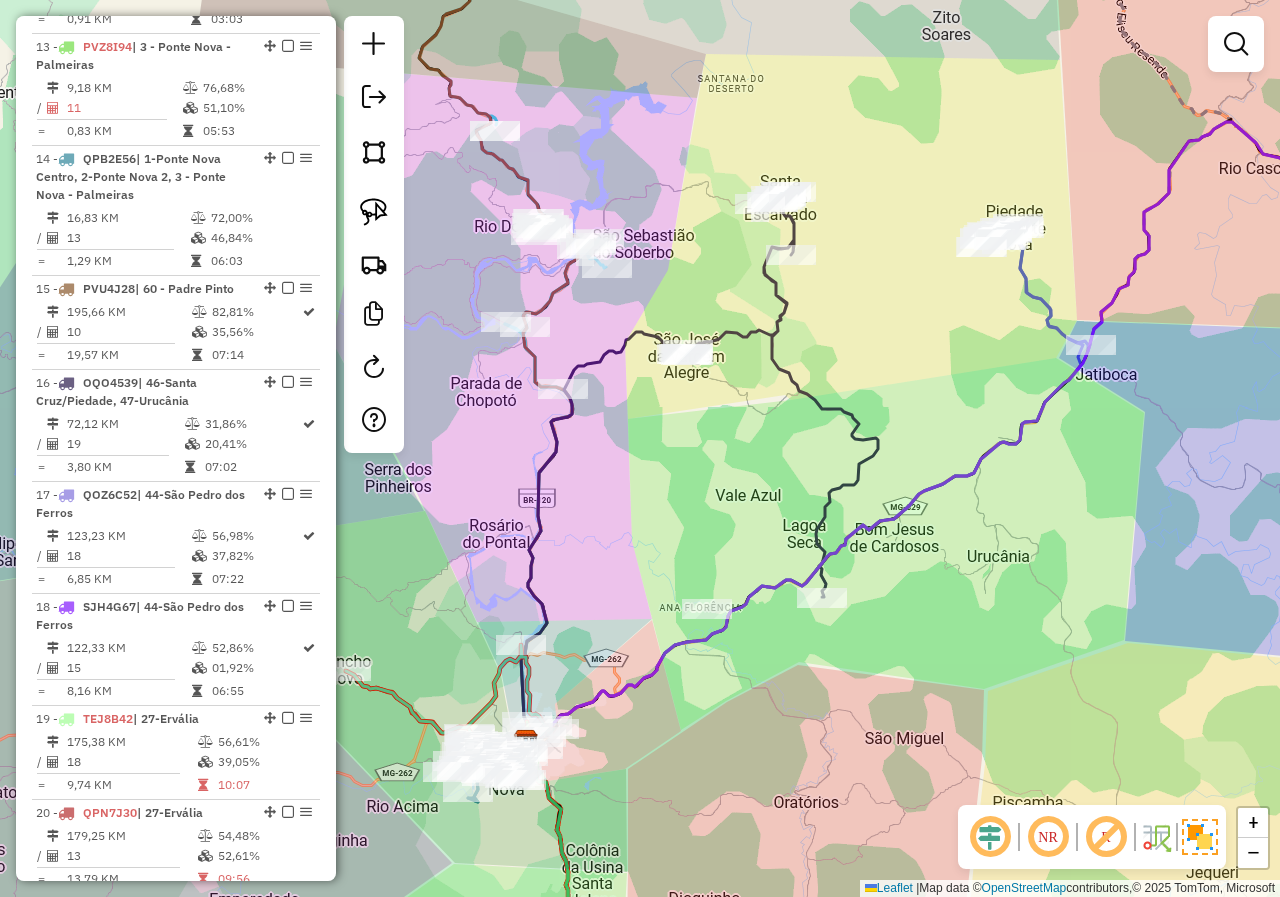 drag, startPoint x: 711, startPoint y: 713, endPoint x: 832, endPoint y: 610, distance: 158.90248 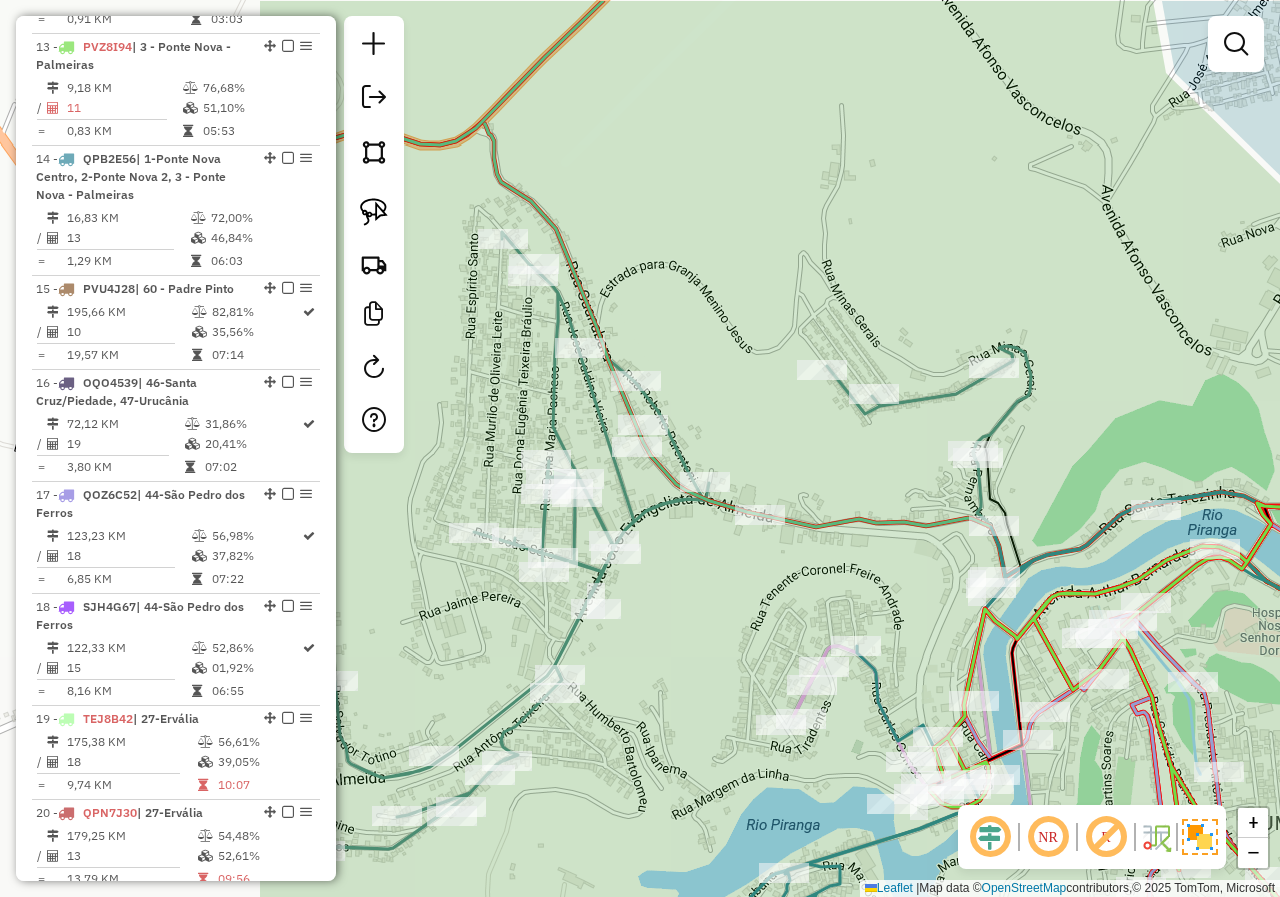 drag, startPoint x: 505, startPoint y: 528, endPoint x: 893, endPoint y: 619, distance: 398.52853 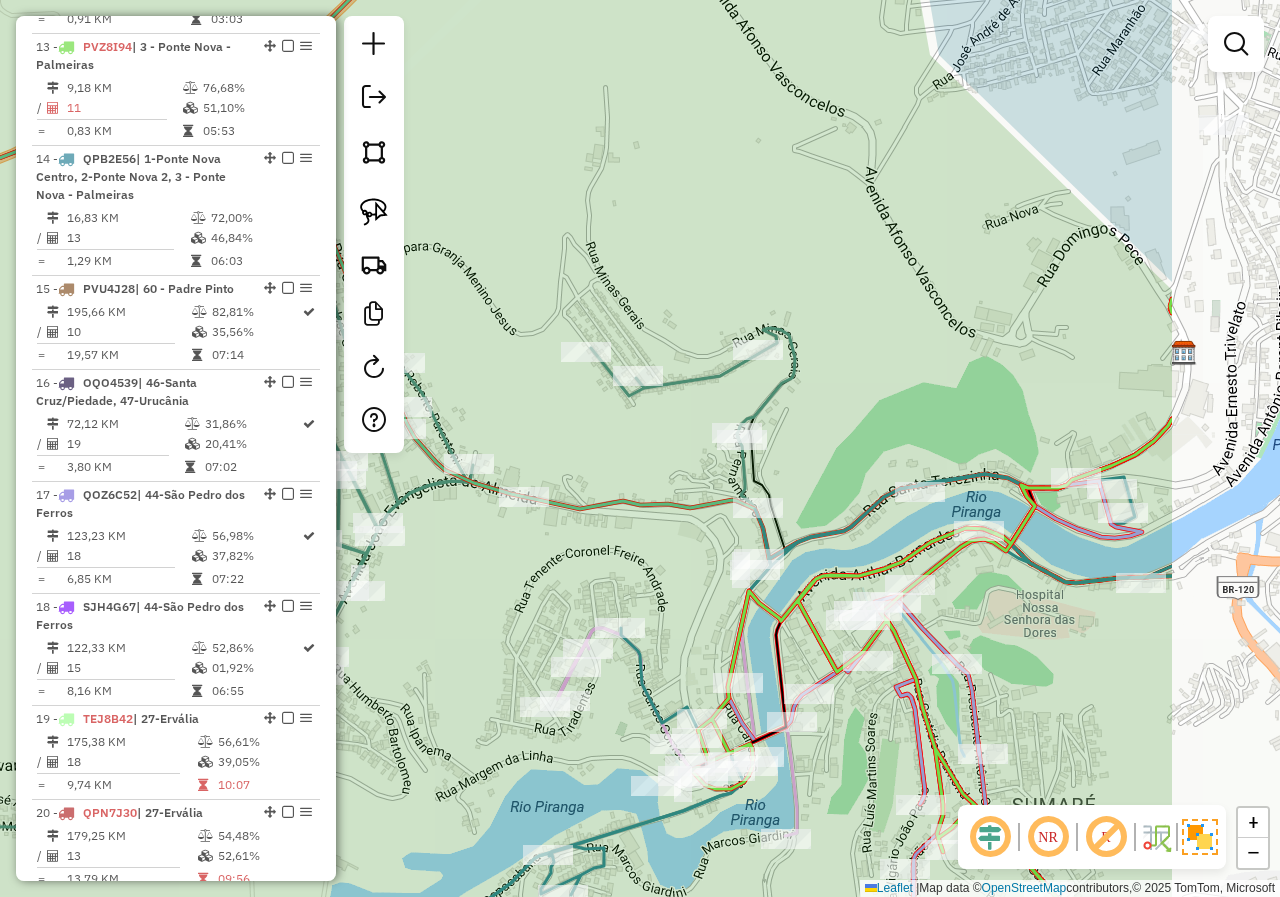 drag, startPoint x: 785, startPoint y: 586, endPoint x: 549, endPoint y: 568, distance: 236.68544 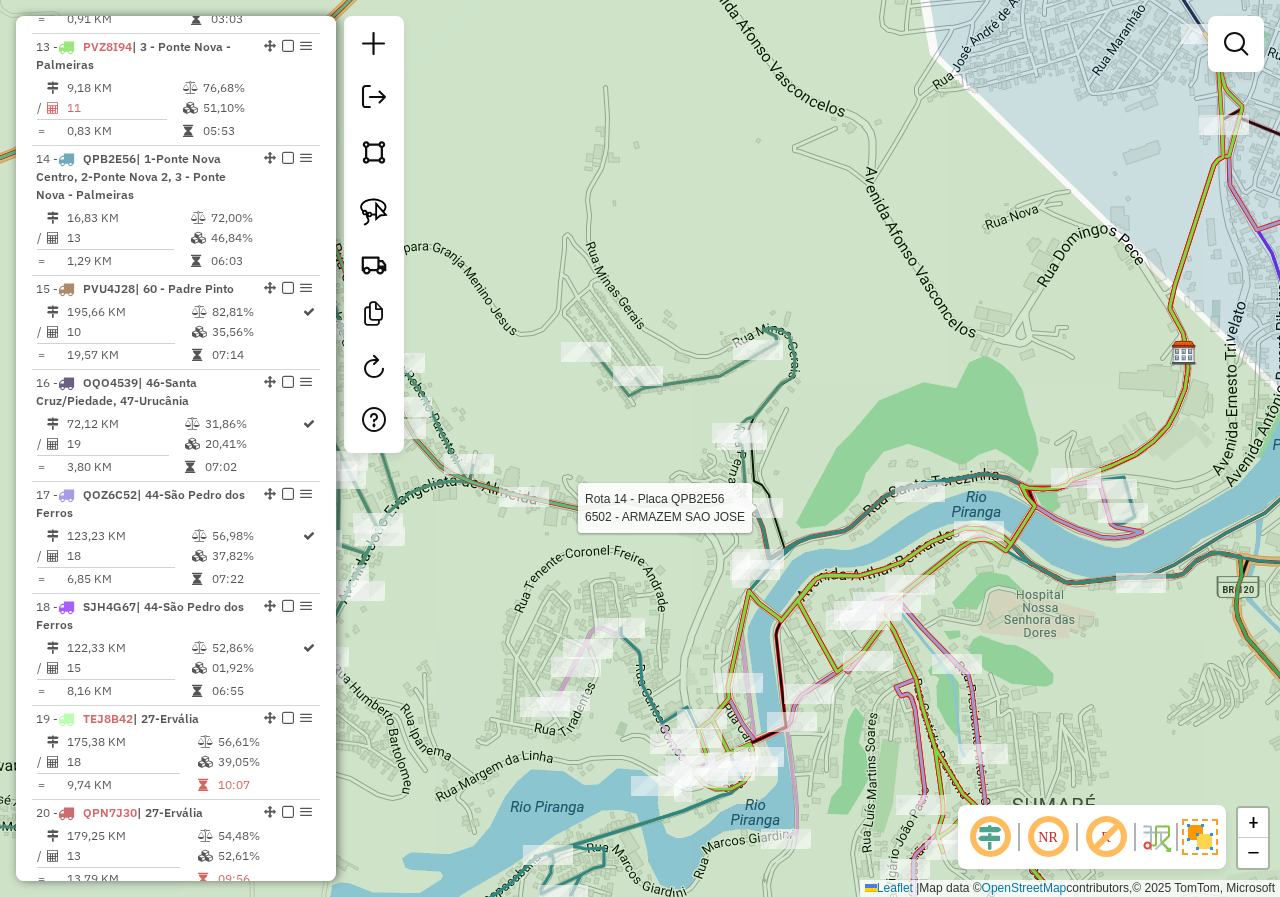select on "*********" 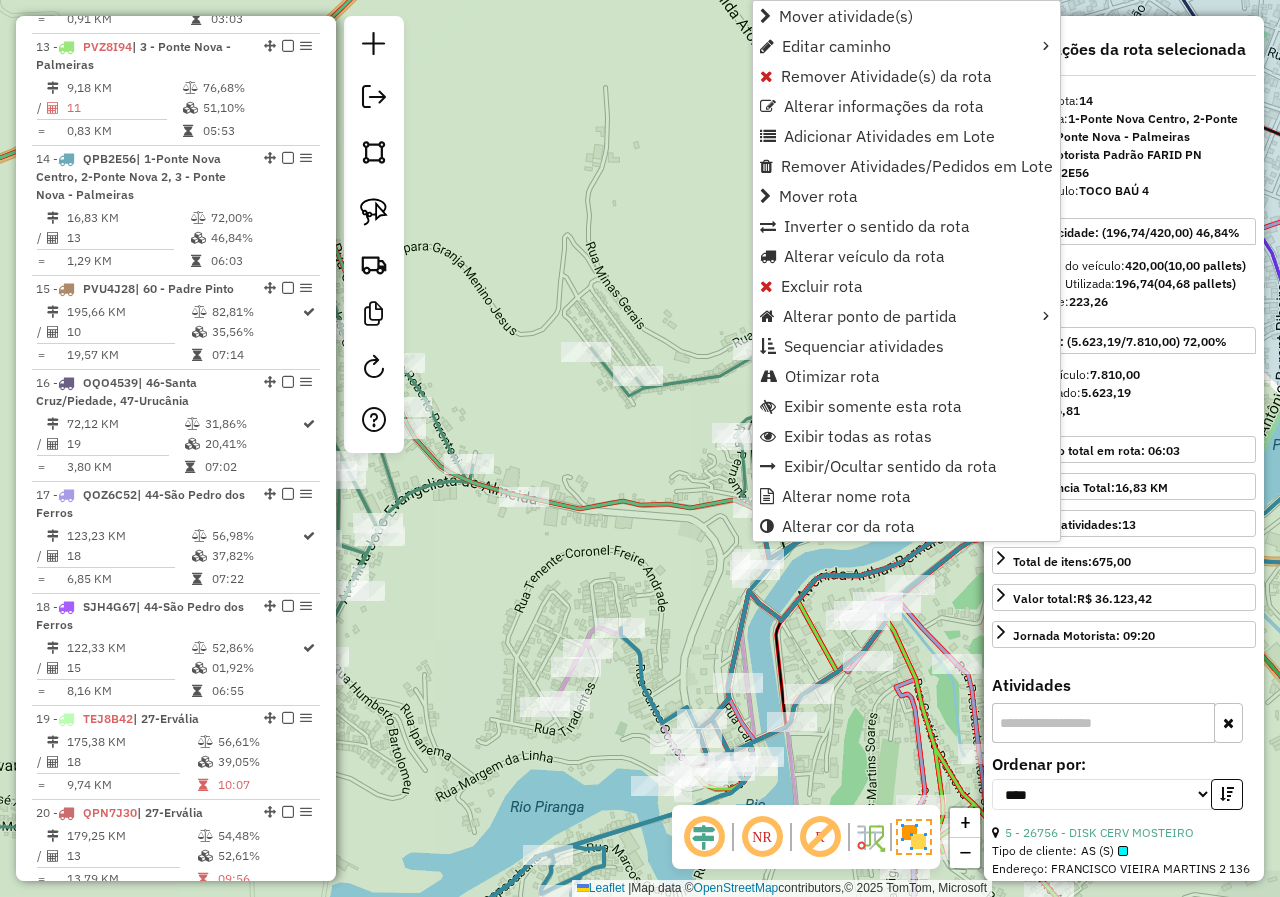 scroll, scrollTop: 2104, scrollLeft: 0, axis: vertical 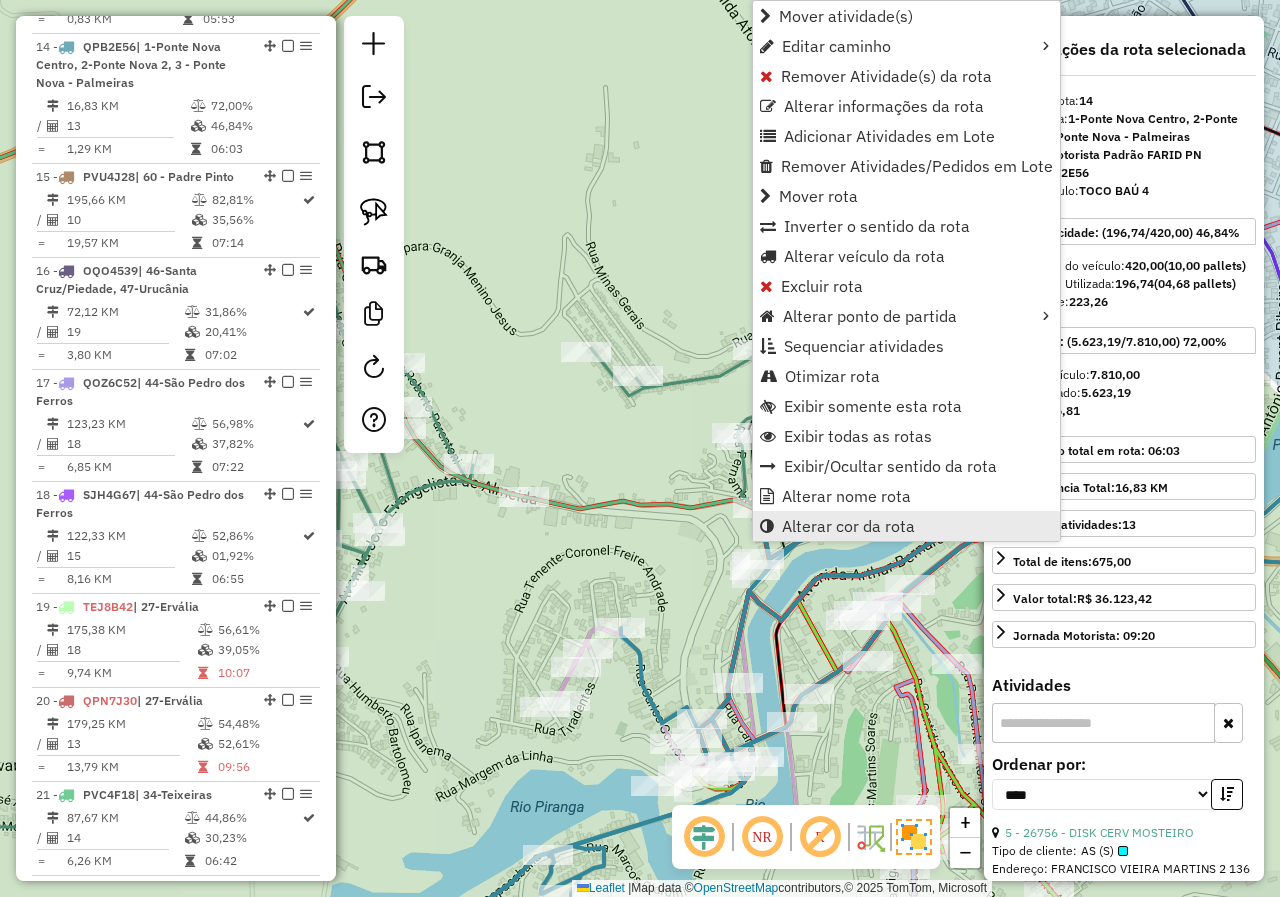 click on "Alterar cor da rota" at bounding box center [848, 526] 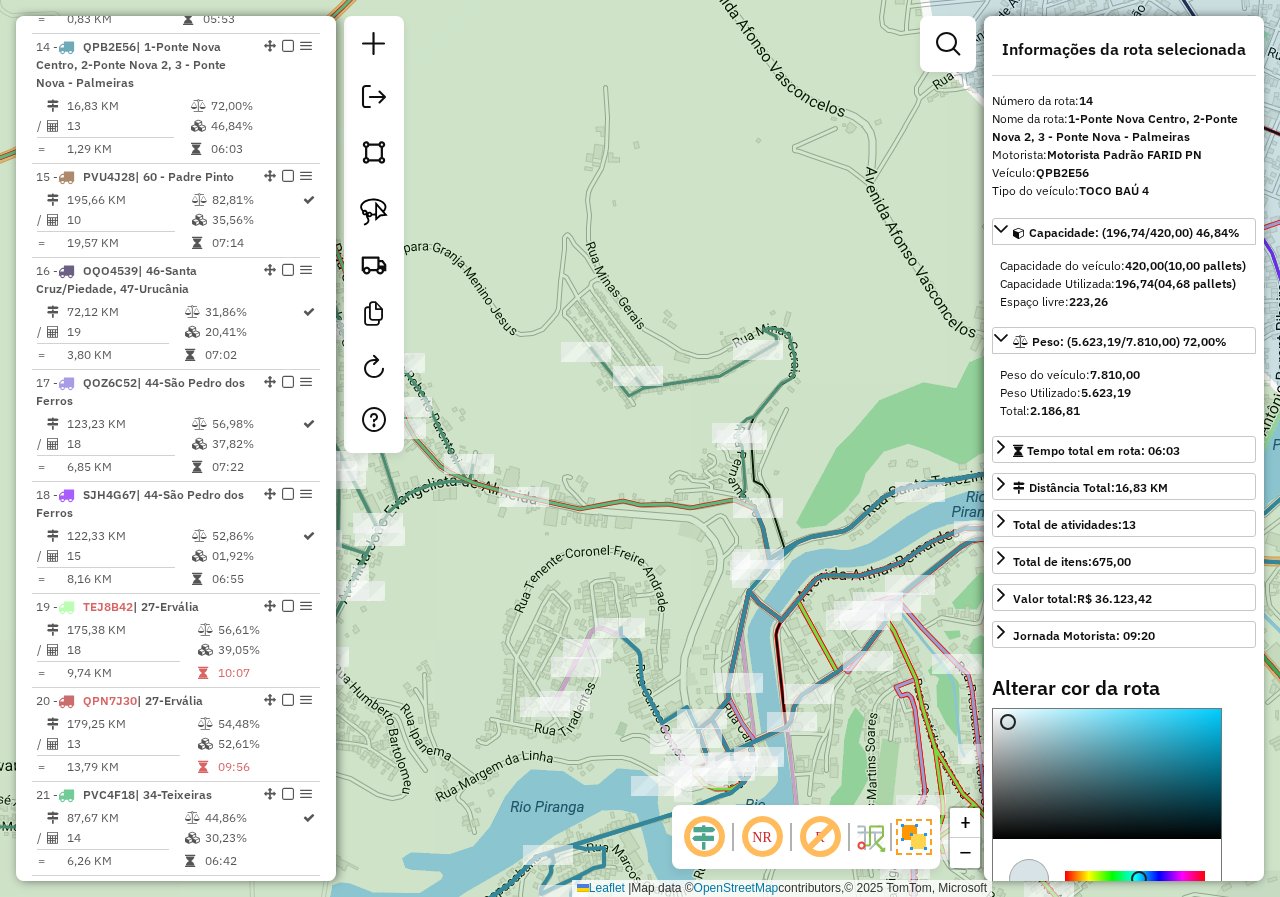 type on "*******" 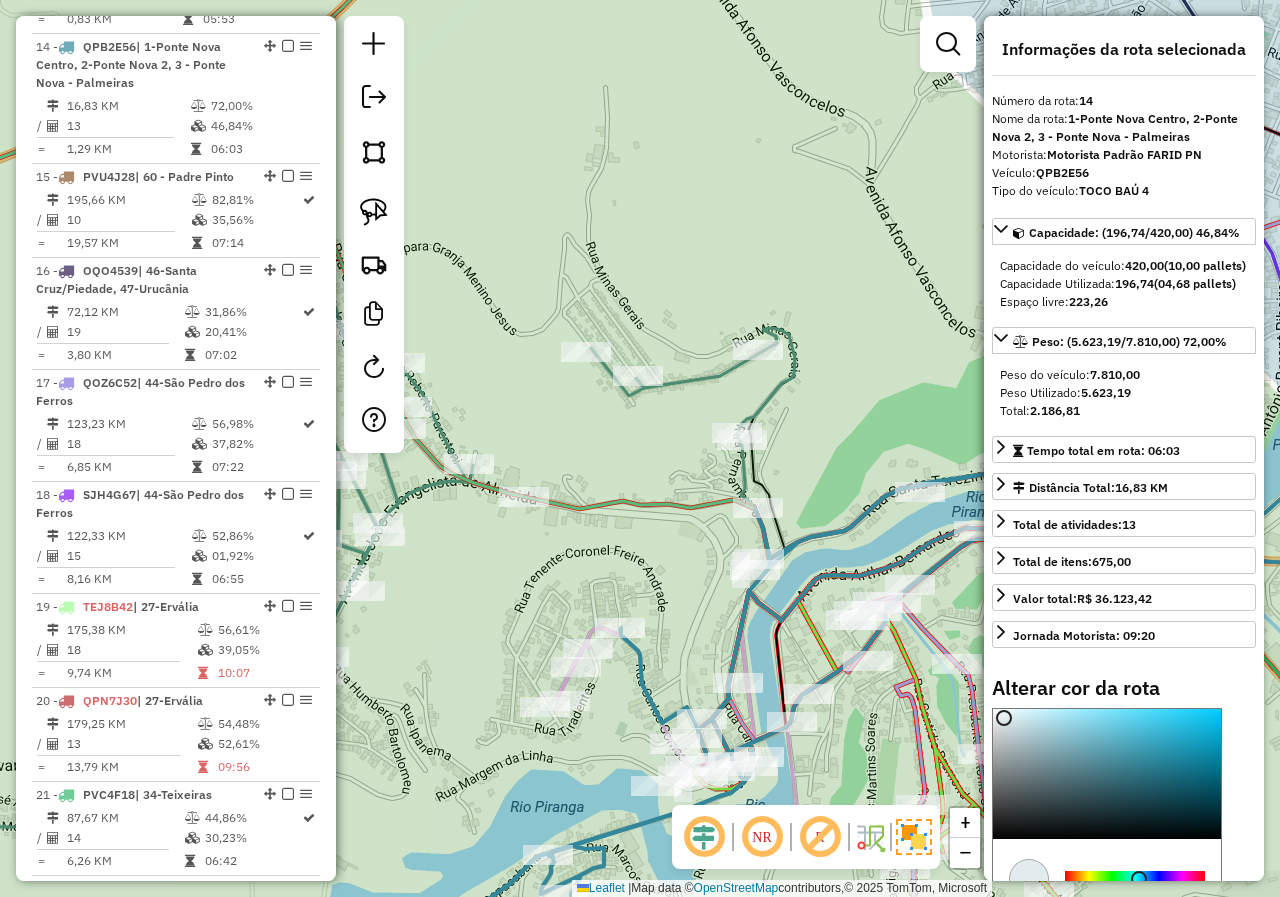 drag, startPoint x: 1146, startPoint y: 793, endPoint x: 1004, endPoint y: 754, distance: 147.25827 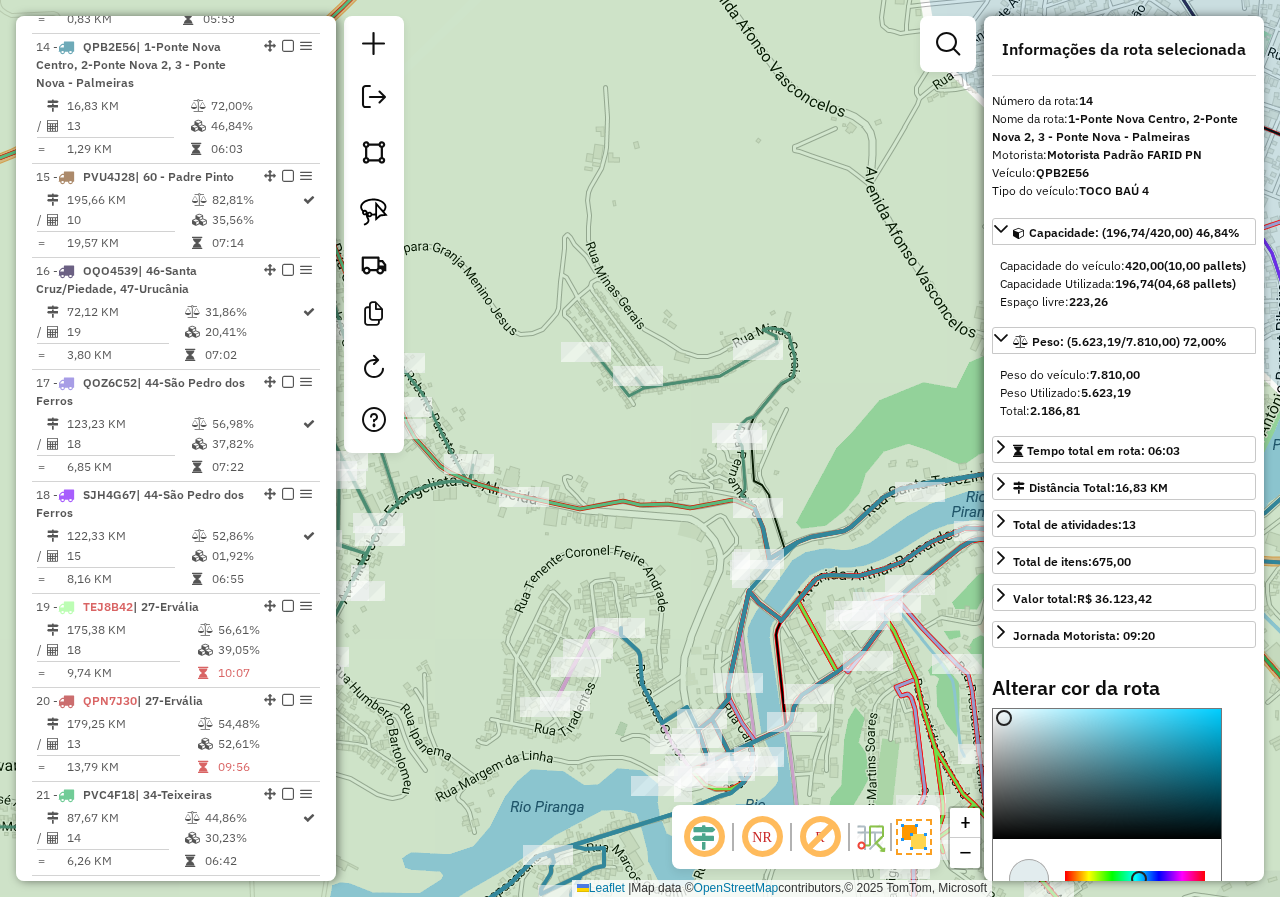 click at bounding box center [1004, 718] 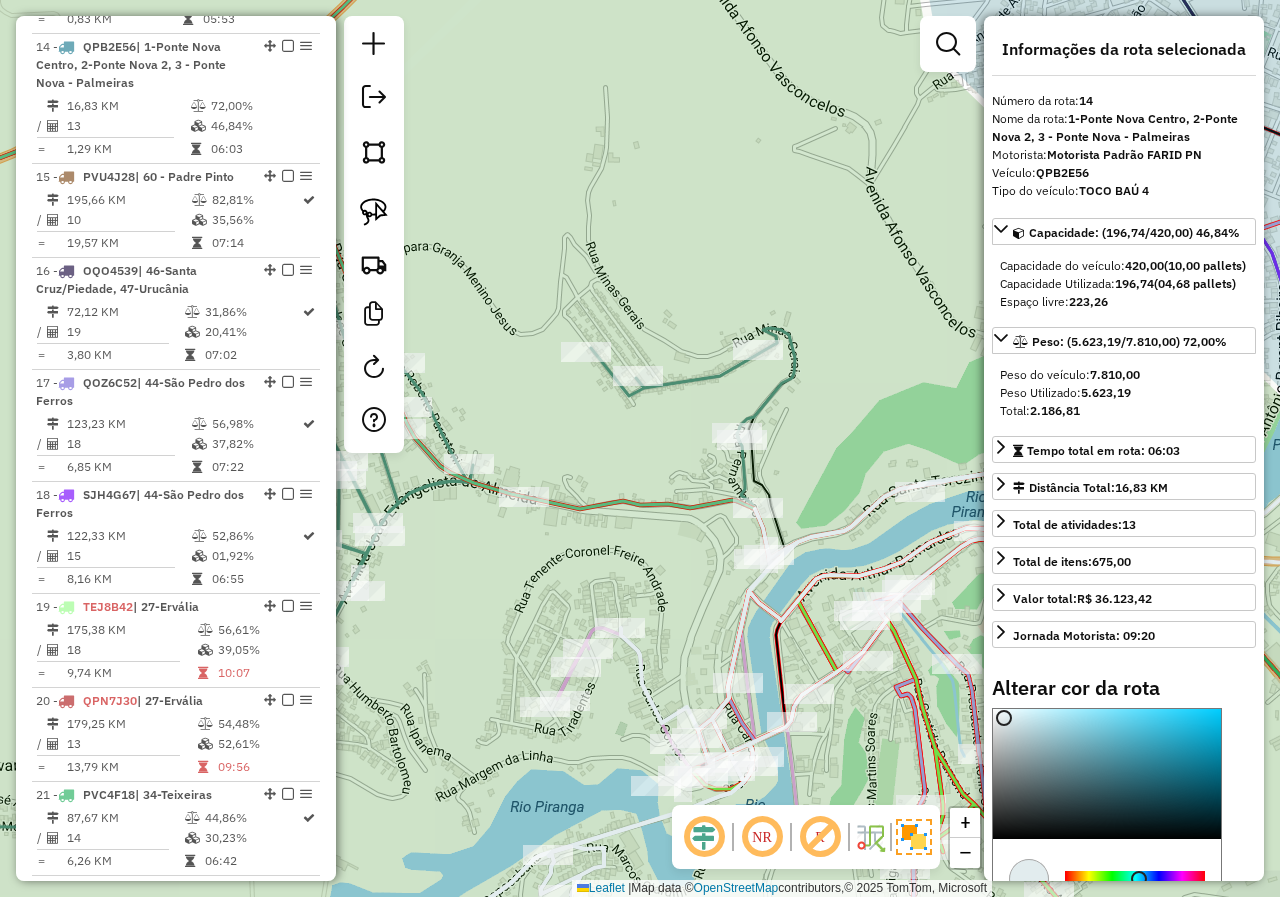 click on "Janela de atendimento Grade de atendimento Capacidade Transportadoras Veículos Cliente Pedidos  Rotas Selecione os dias de semana para filtrar as janelas de atendimento  Seg   Ter   Qua   Qui   Sex   Sáb   Dom  Informe o período da janela de atendimento: De: Até:  Filtrar exatamente a janela do cliente  Considerar janela de atendimento padrão  Selecione os dias de semana para filtrar as grades de atendimento  Seg   Ter   Qua   Qui   Sex   Sáb   Dom   Considerar clientes sem dia de atendimento cadastrado  Clientes fora do dia de atendimento selecionado Filtrar as atividades entre os valores definidos abaixo:  Peso mínimo:   Peso máximo:   Cubagem mínima:   Cubagem máxima:   De:   Até:  Filtrar as atividades entre o tempo de atendimento definido abaixo:  De:   Até:   Considerar capacidade total dos clientes não roteirizados Transportadora: Selecione um ou mais itens Tipo de veículo: Selecione um ou mais itens Veículo: Selecione um ou mais itens Motorista: Selecione um ou mais itens Nome: Rótulo:" 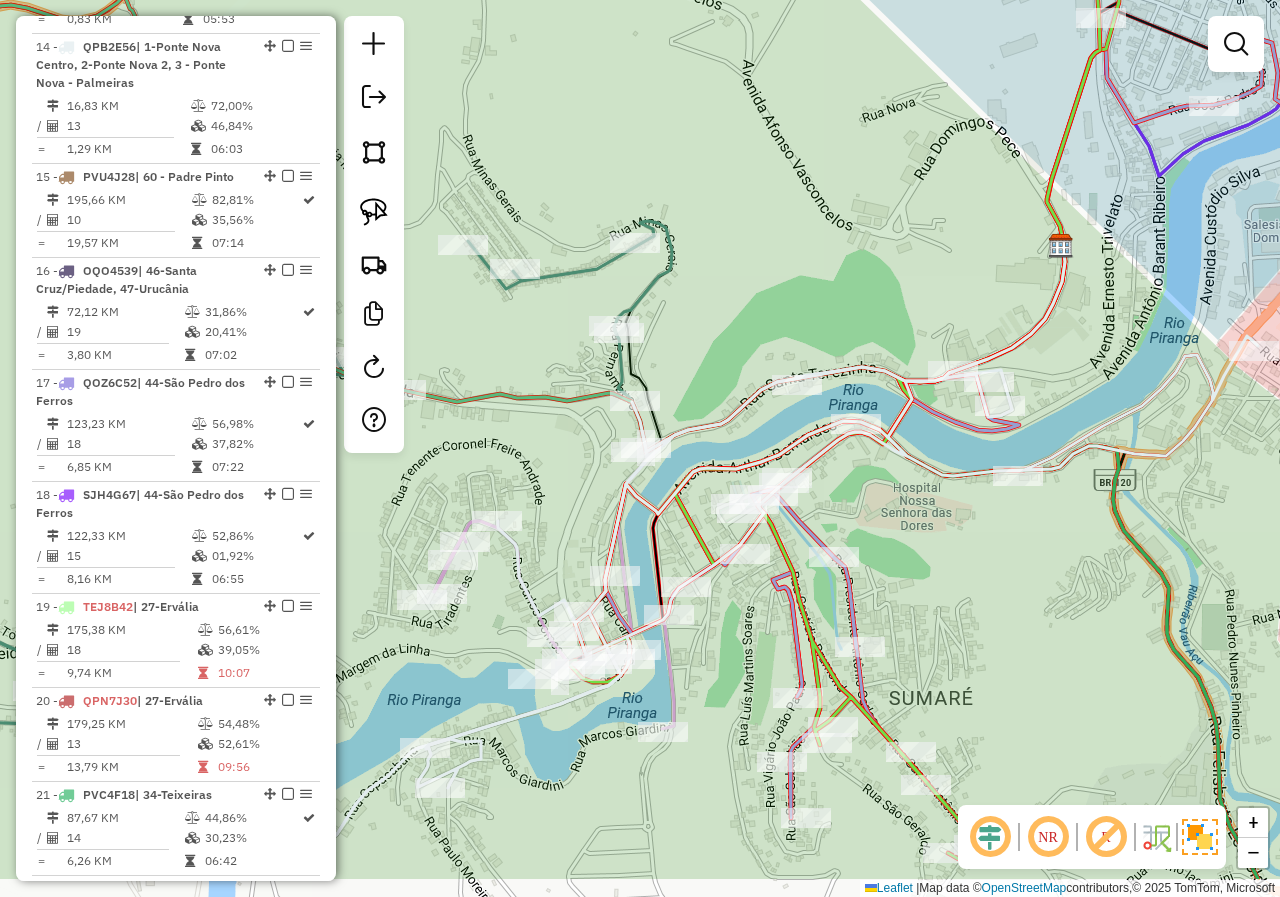 drag, startPoint x: 675, startPoint y: 540, endPoint x: 549, endPoint y: 422, distance: 172.62677 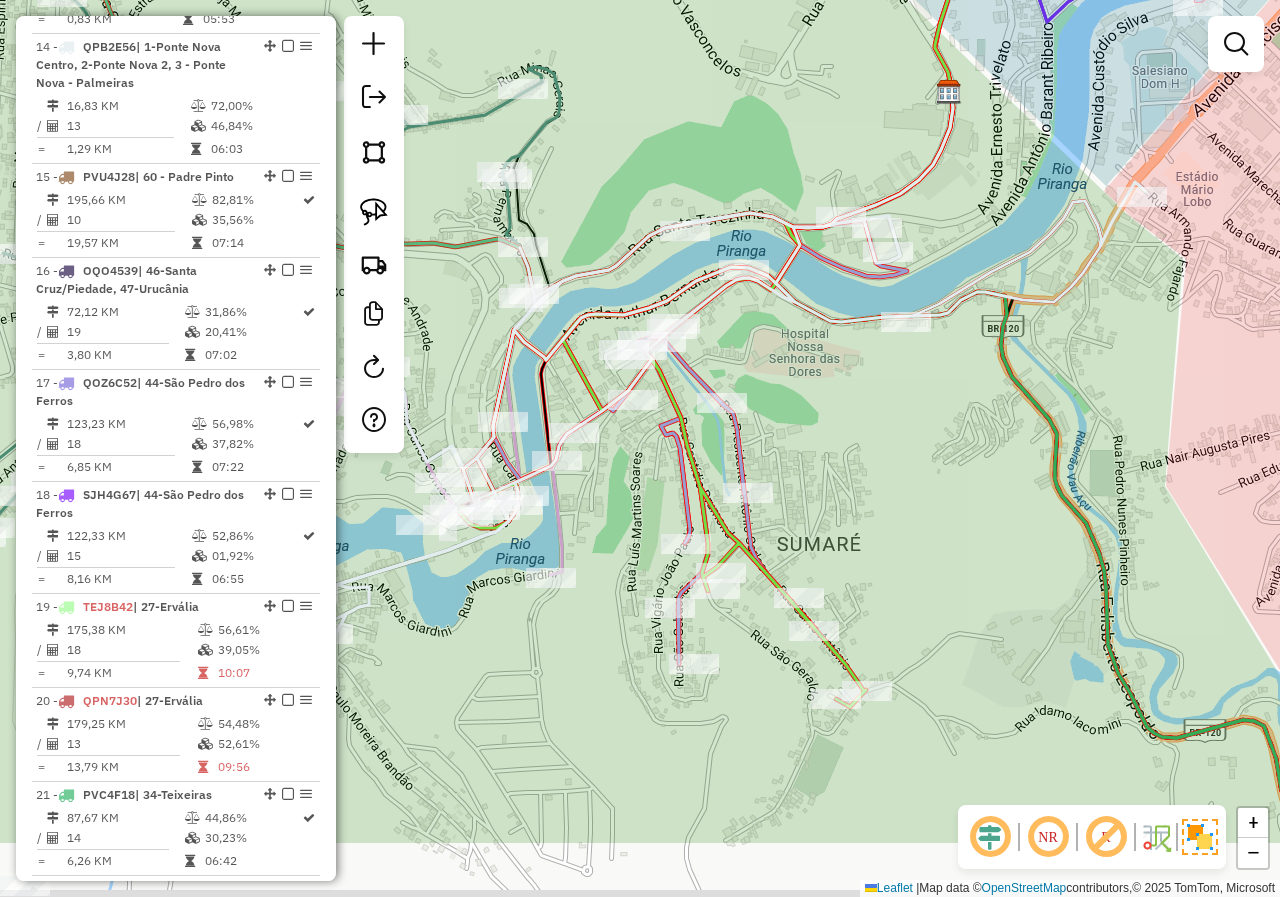drag, startPoint x: 934, startPoint y: 527, endPoint x: 821, endPoint y: 366, distance: 196.69774 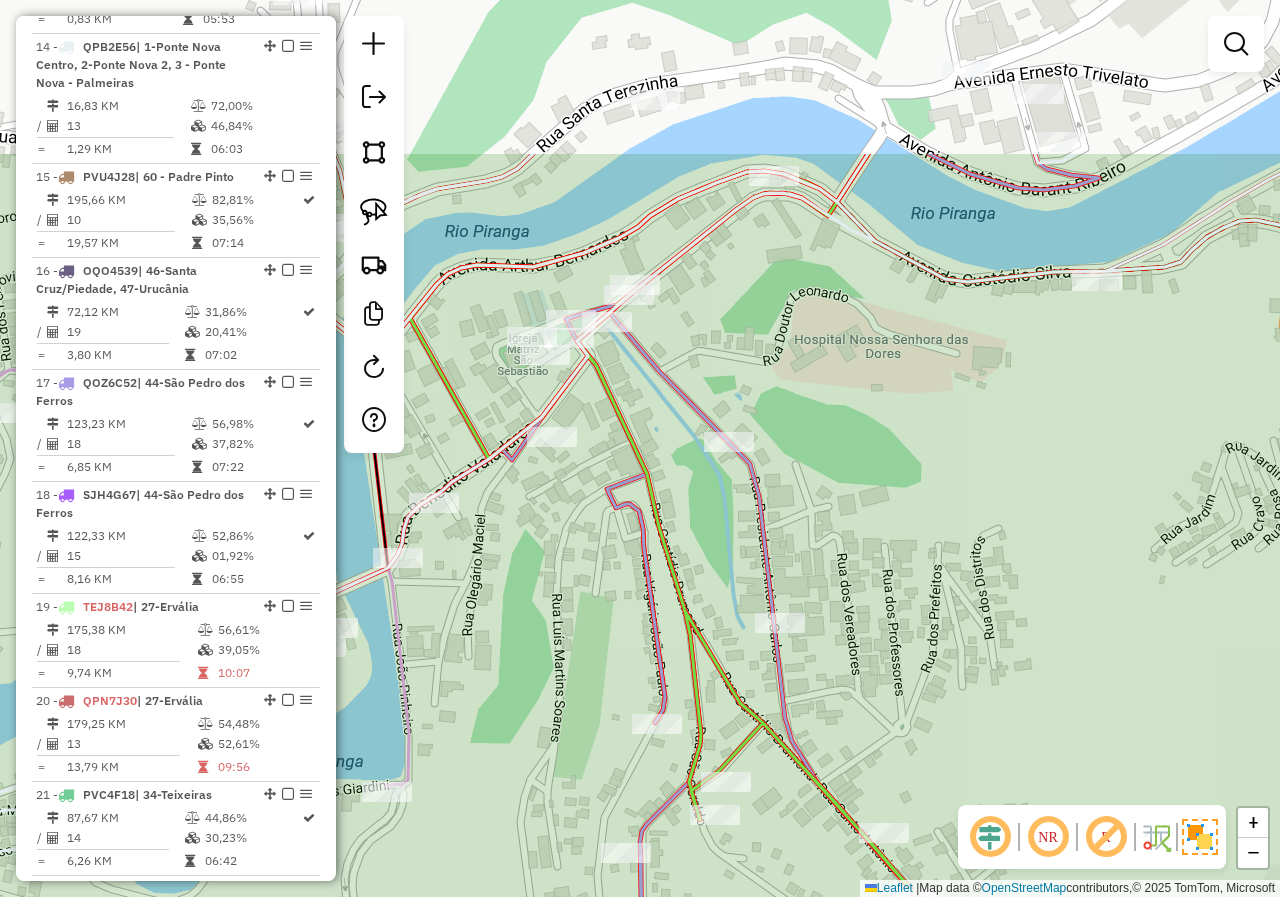 drag, startPoint x: 804, startPoint y: 435, endPoint x: 903, endPoint y: 738, distance: 318.76324 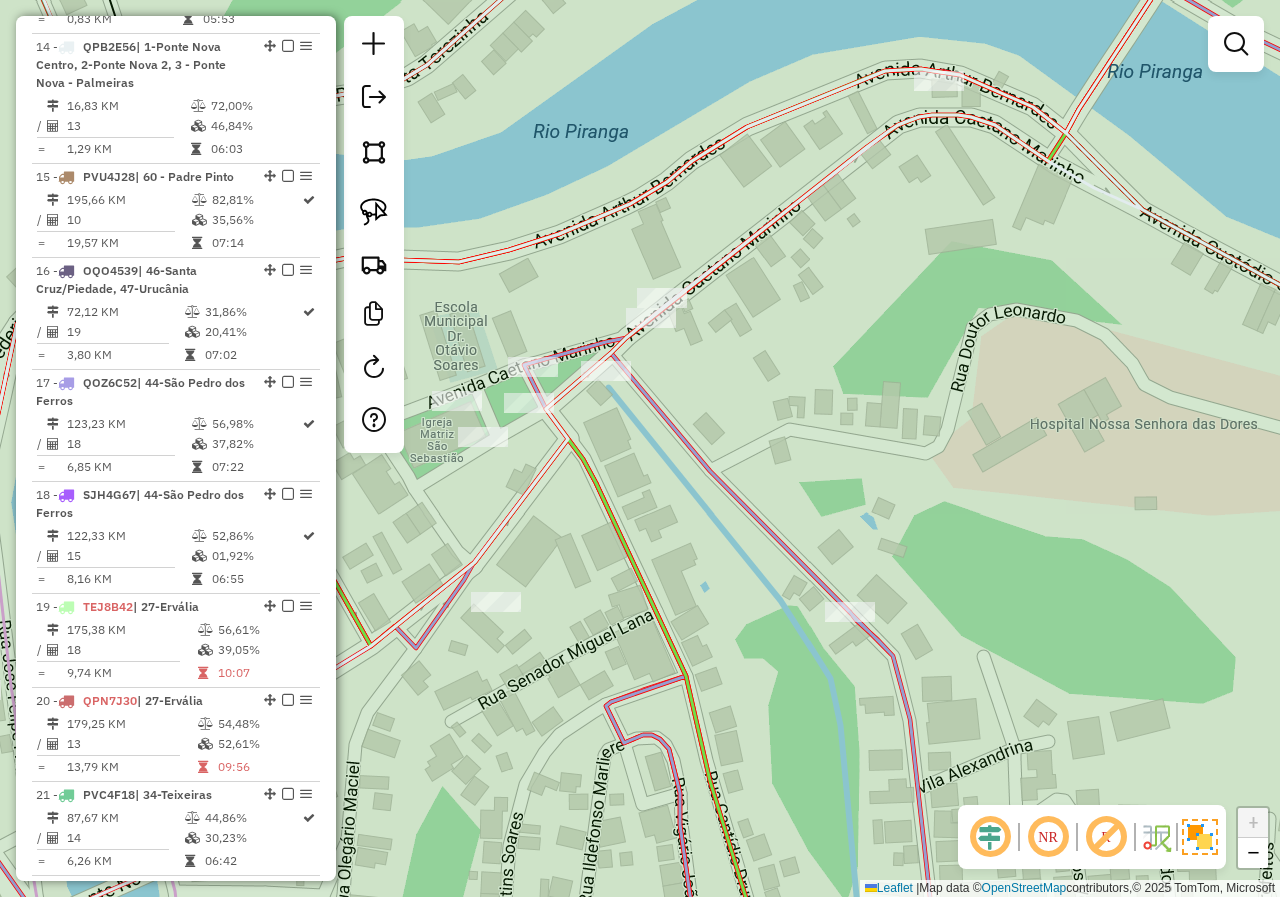 drag, startPoint x: 838, startPoint y: 359, endPoint x: 792, endPoint y: 370, distance: 47.296936 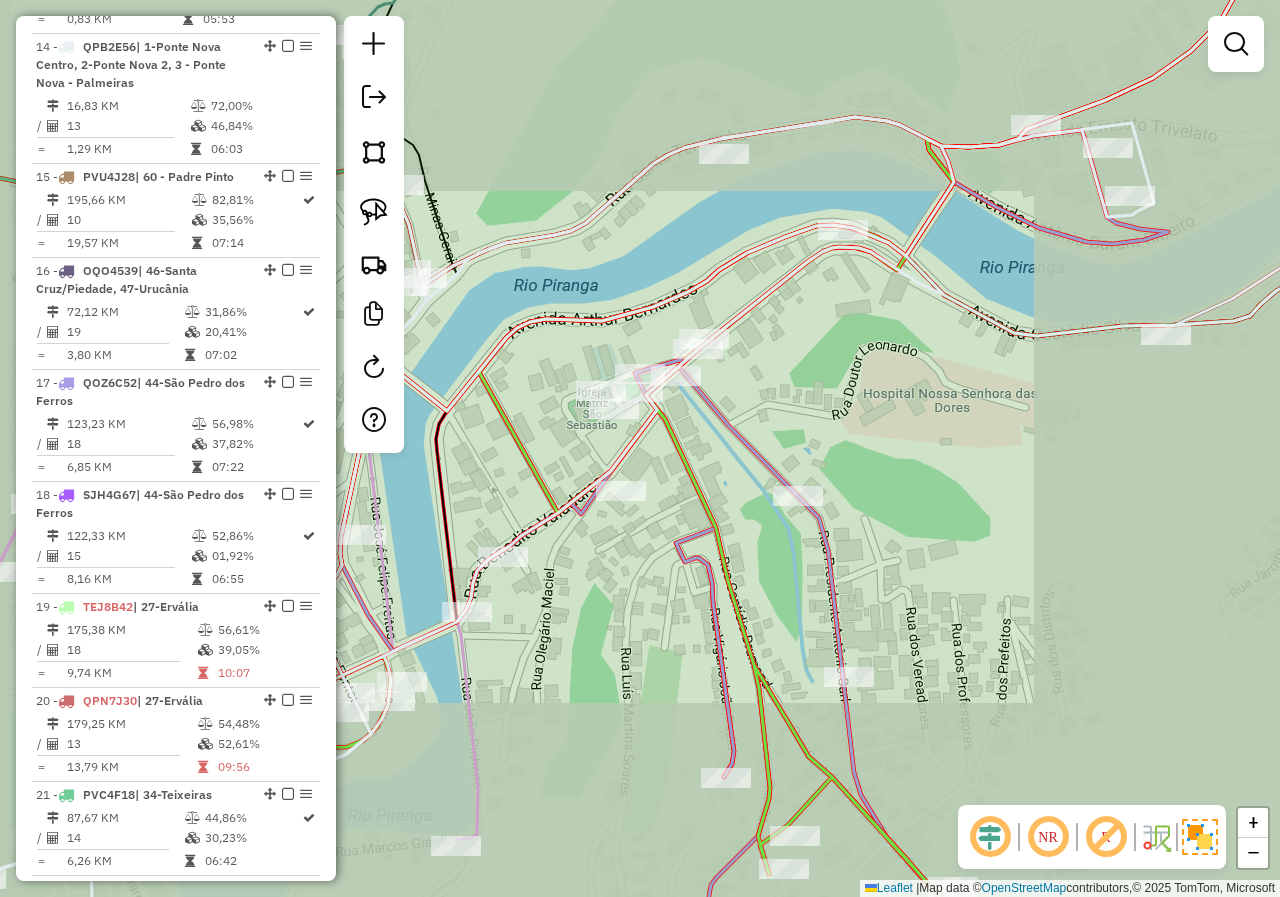 drag, startPoint x: 969, startPoint y: 414, endPoint x: 843, endPoint y: 408, distance: 126.14278 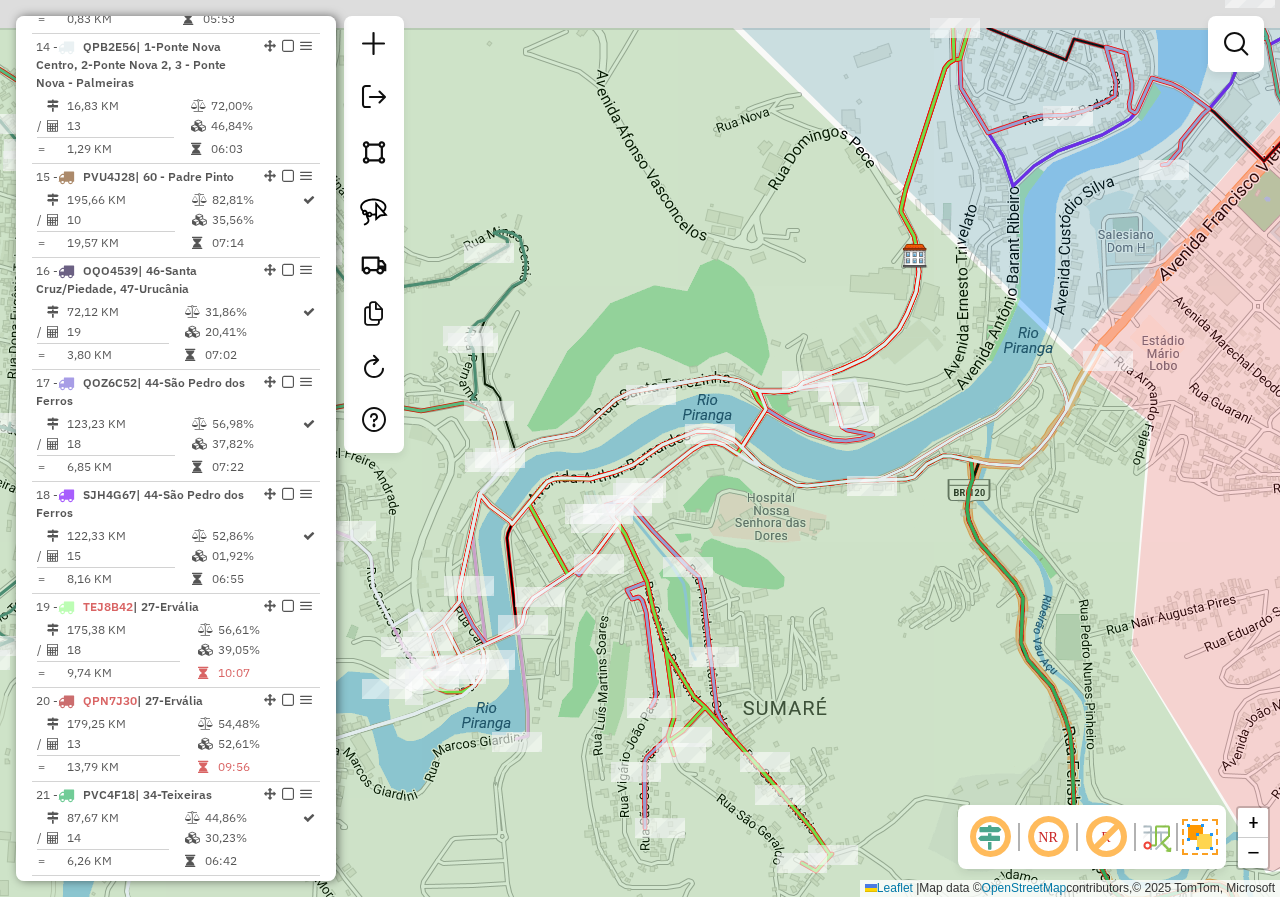 drag, startPoint x: 917, startPoint y: 445, endPoint x: 846, endPoint y: 568, distance: 142.02112 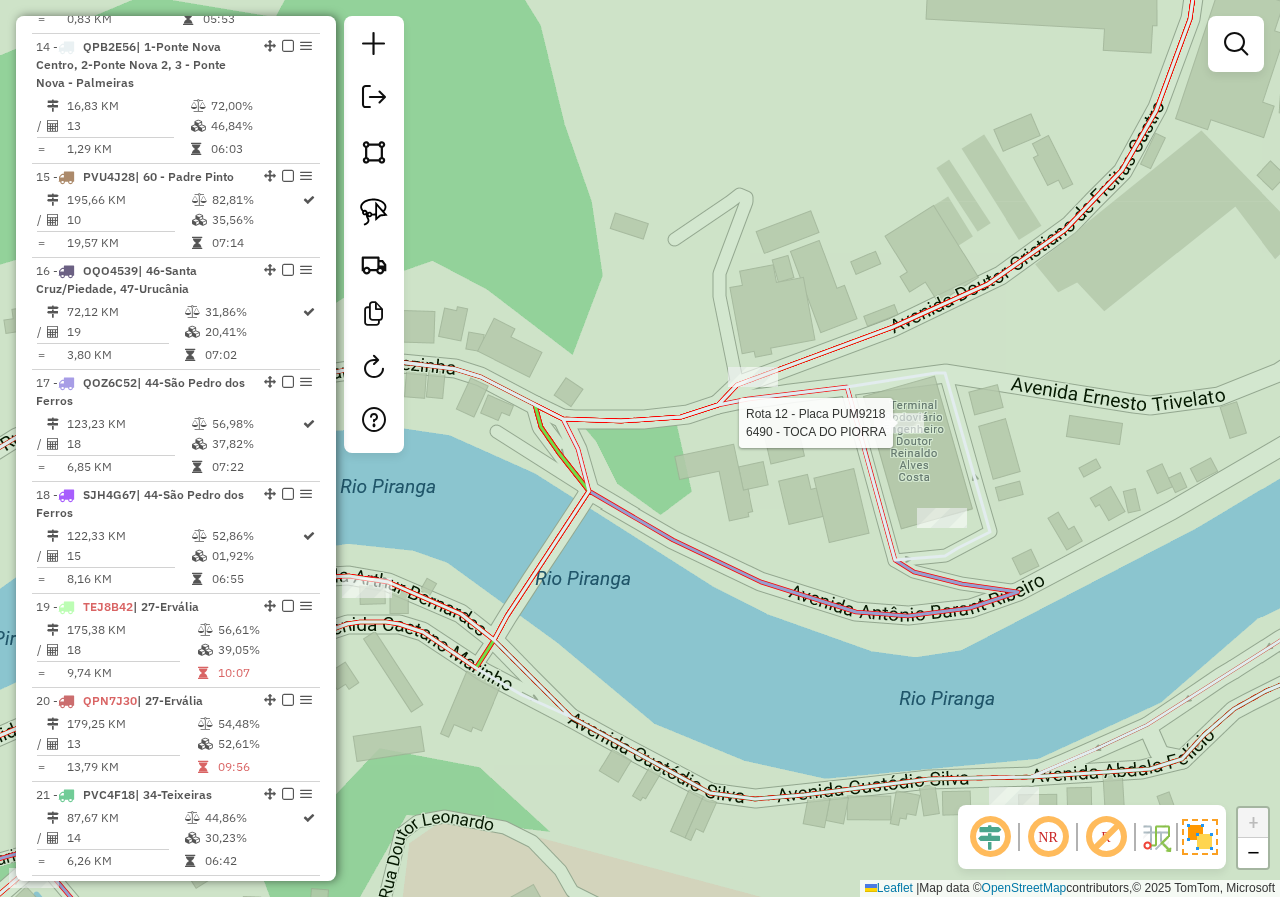 select on "*********" 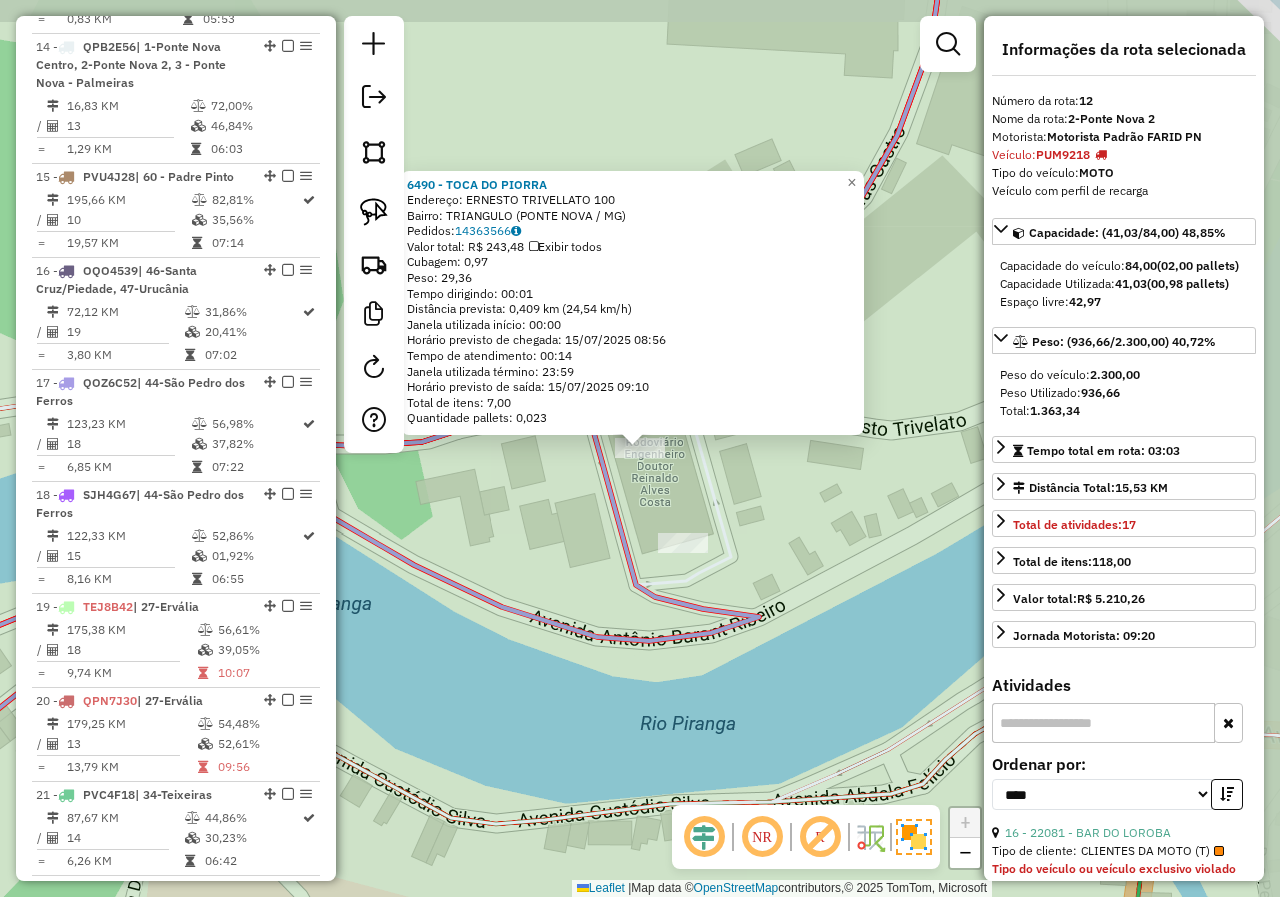 scroll, scrollTop: 1898, scrollLeft: 0, axis: vertical 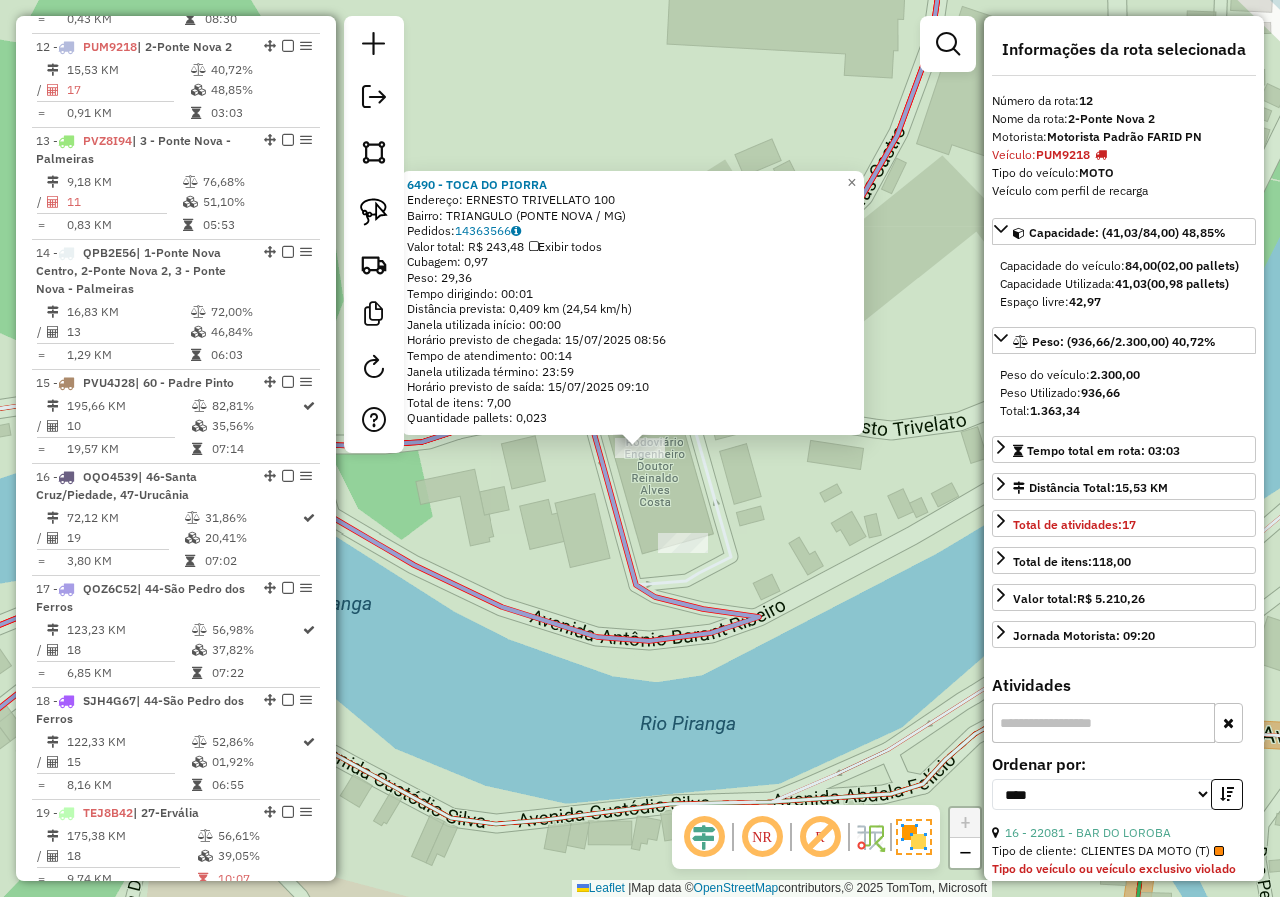 click on "6490 - TOCA DO PIORRA  Endereço:  ERNESTO TRIVELLATO 100   Bairro: TRIANGULO (PONTE NOVA / MG)   Pedidos:  14363566   Valor total: R$ 243,48   Exibir todos   Cubagem: 0,97  Peso: 29,36  Tempo dirigindo: 00:01   Distância prevista: 0,409 km (24,54 km/h)   Janela utilizada início: 00:00   Horário previsto de chegada: 15/07/2025 08:56   Tempo de atendimento: 00:14   Janela utilizada término: 23:59   Horário previsto de saída: 15/07/2025 09:10   Total de itens: 7,00   Quantidade pallets: 0,023  × Janela de atendimento Grade de atendimento Capacidade Transportadoras Veículos Cliente Pedidos  Rotas Selecione os dias de semana para filtrar as janelas de atendimento  Seg   Ter   Qua   Qui   Sex   Sáb   Dom  Informe o período da janela de atendimento: De: Até:  Filtrar exatamente a janela do cliente  Considerar janela de atendimento padrão  Selecione os dias de semana para filtrar as grades de atendimento  Seg   Ter   Qua   Qui   Sex   Sáb   Dom   Considerar clientes sem dia de atendimento cadastrado De:" 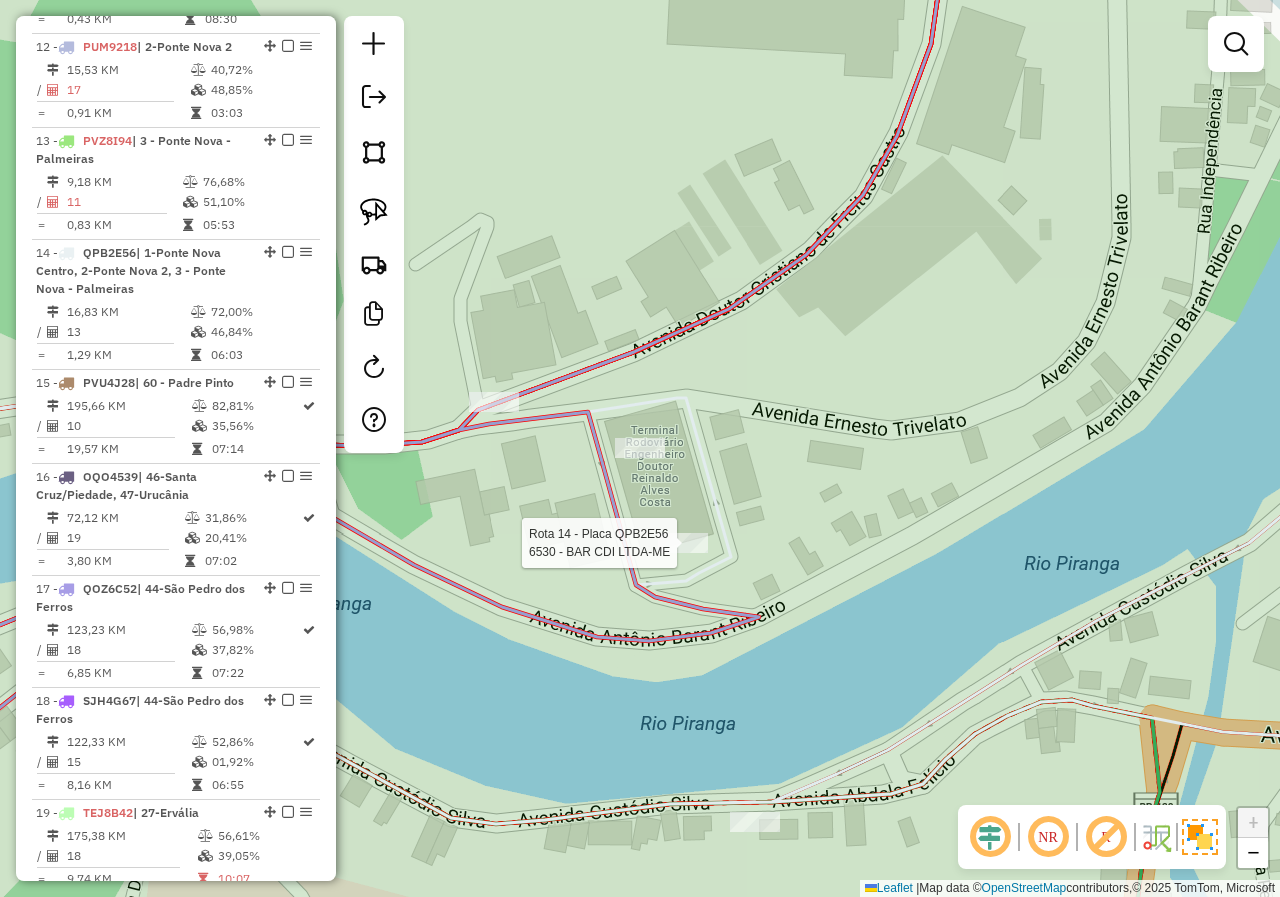 select on "*********" 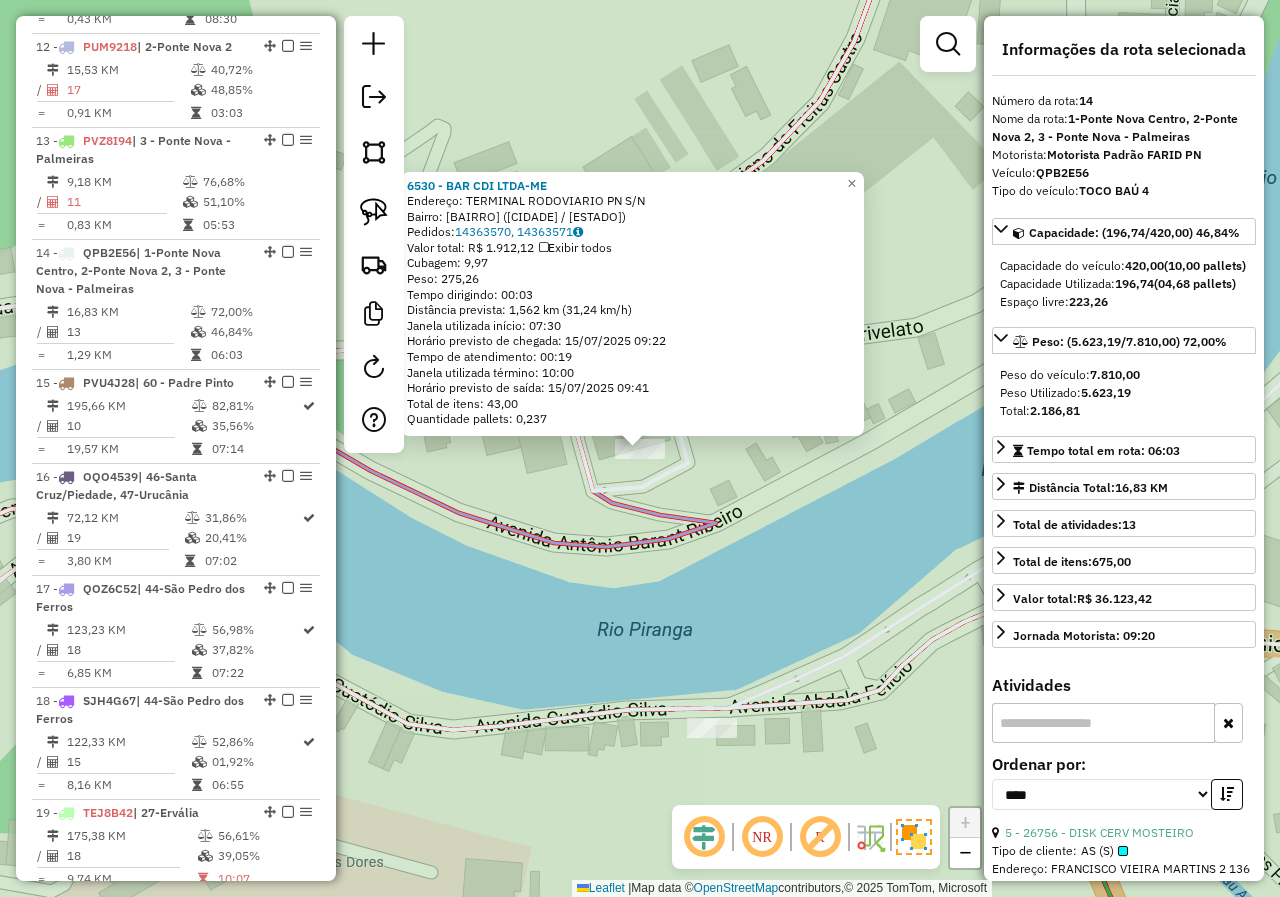 scroll, scrollTop: 2104, scrollLeft: 0, axis: vertical 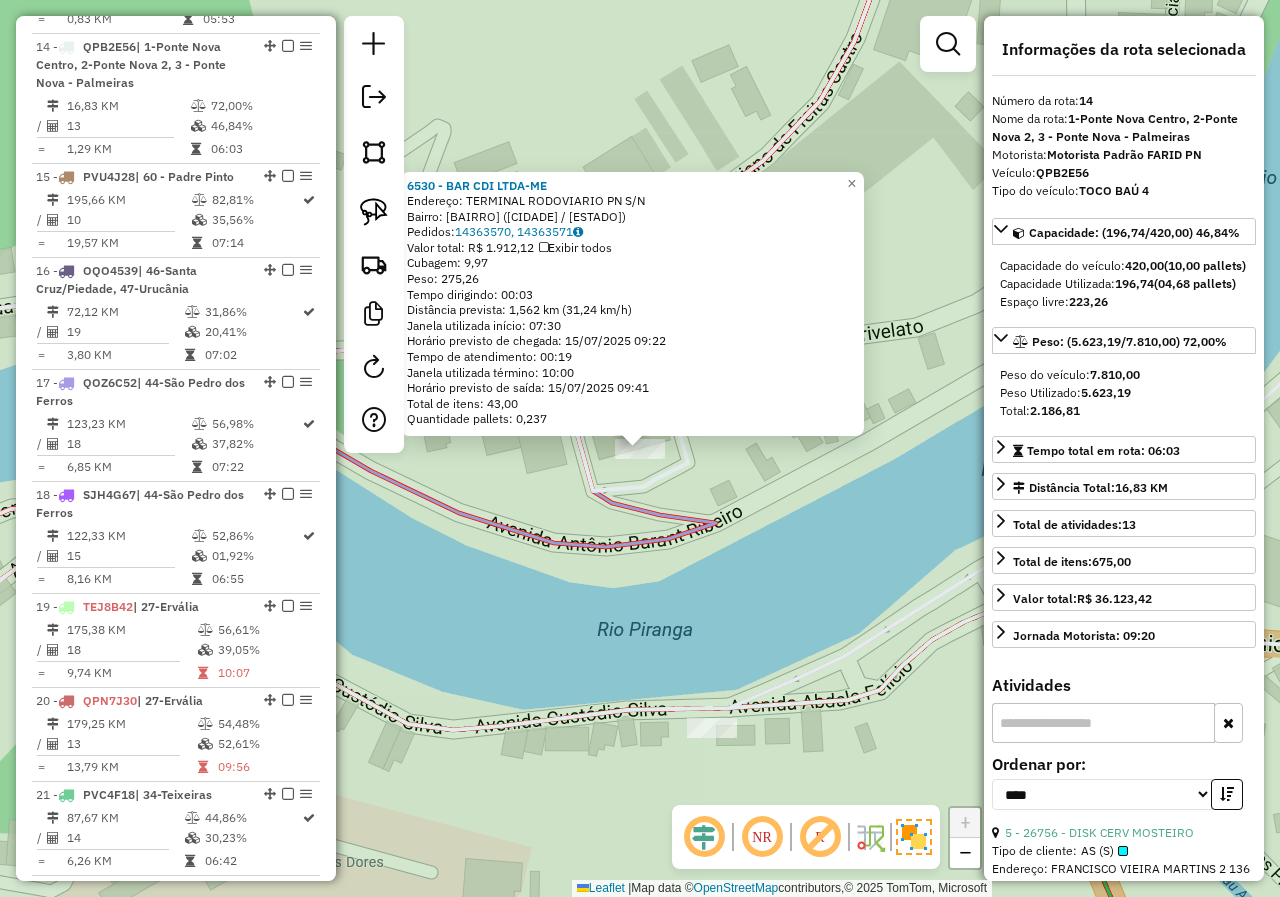 click on "6530 - BAR CDI LTDA-ME  Endereço:  TERMINAL RODOVIARIO PN S/N   Bairro: C.D.I (PONTE NOVA / MG)   Pedidos:  14363570, 14363571   Valor total: R$ 1.912,12   Exibir todos   Cubagem: 9,97  Peso: 275,26  Tempo dirigindo: 00:03   Distância prevista: 1,562 km (31,24 km/h)   Janela utilizada início: 07:30   Horário previsto de chegada: 15/07/2025 09:22   Tempo de atendimento: 00:19   Janela utilizada término: 10:00   Horário previsto de saída: 15/07/2025 09:41   Total de itens: 43,00   Quantidade pallets: 0,237  × Janela de atendimento Grade de atendimento Capacidade Transportadoras Veículos Cliente Pedidos  Rotas Selecione os dias de semana para filtrar as janelas de atendimento  Seg   Ter   Qua   Qui   Sex   Sáb   Dom  Informe o período da janela de atendimento: De: Até:  Filtrar exatamente a janela do cliente  Considerar janela de atendimento padrão  Selecione os dias de semana para filtrar as grades de atendimento  Seg   Ter   Qua   Qui   Sex   Sáb   Dom   Peso mínimo:   Peso máximo:   De:   De:" 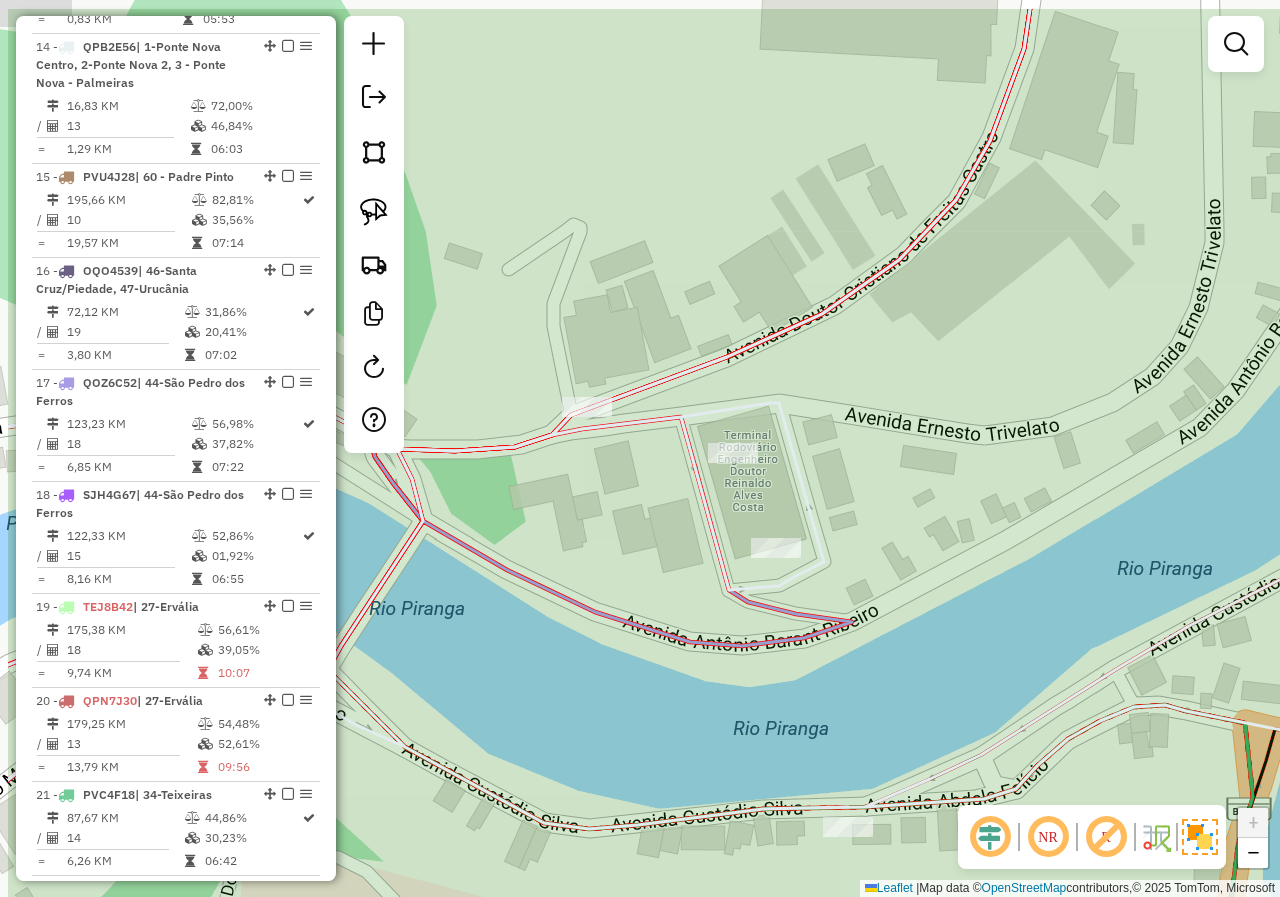 drag, startPoint x: 516, startPoint y: 447, endPoint x: 685, endPoint y: 551, distance: 198.43639 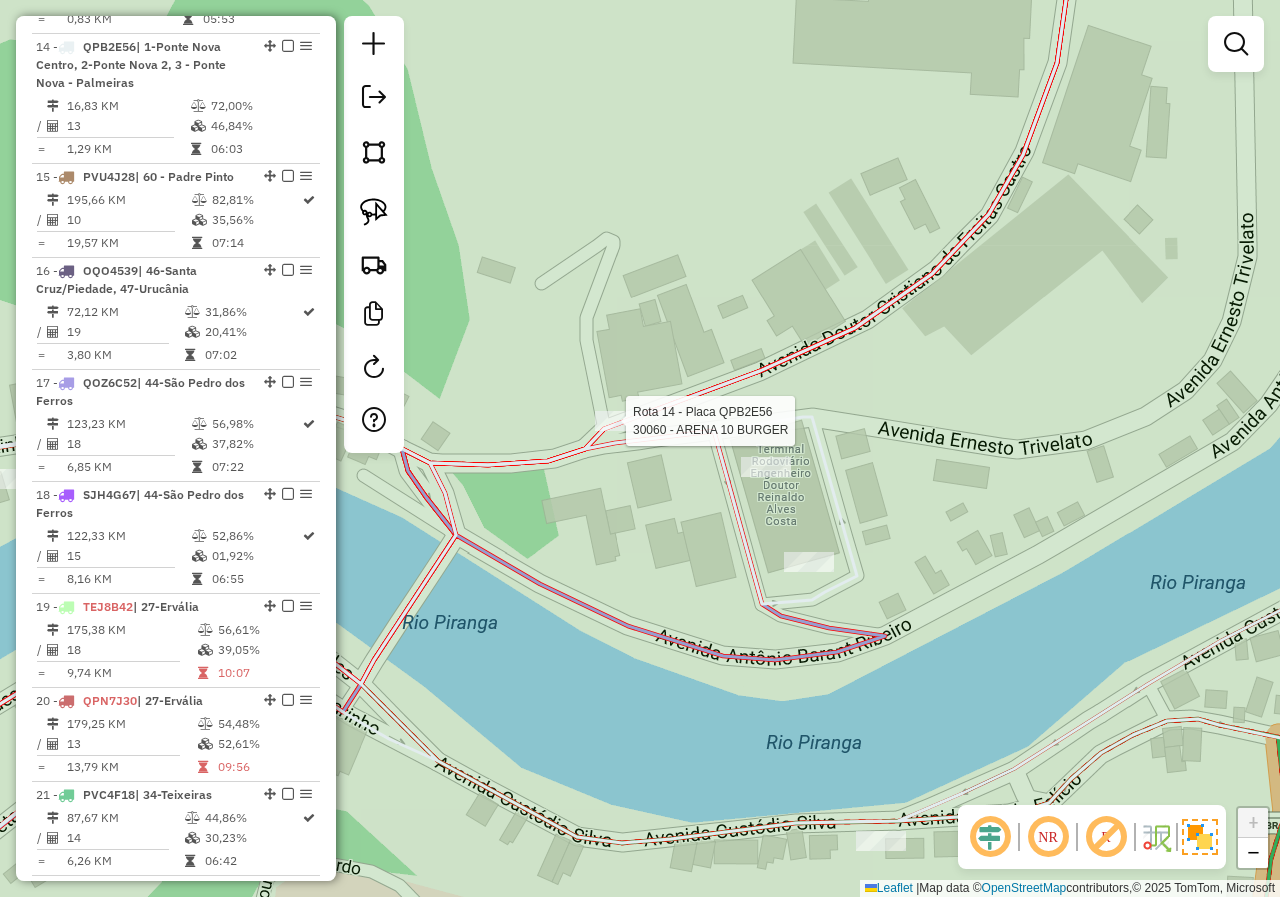 select on "*********" 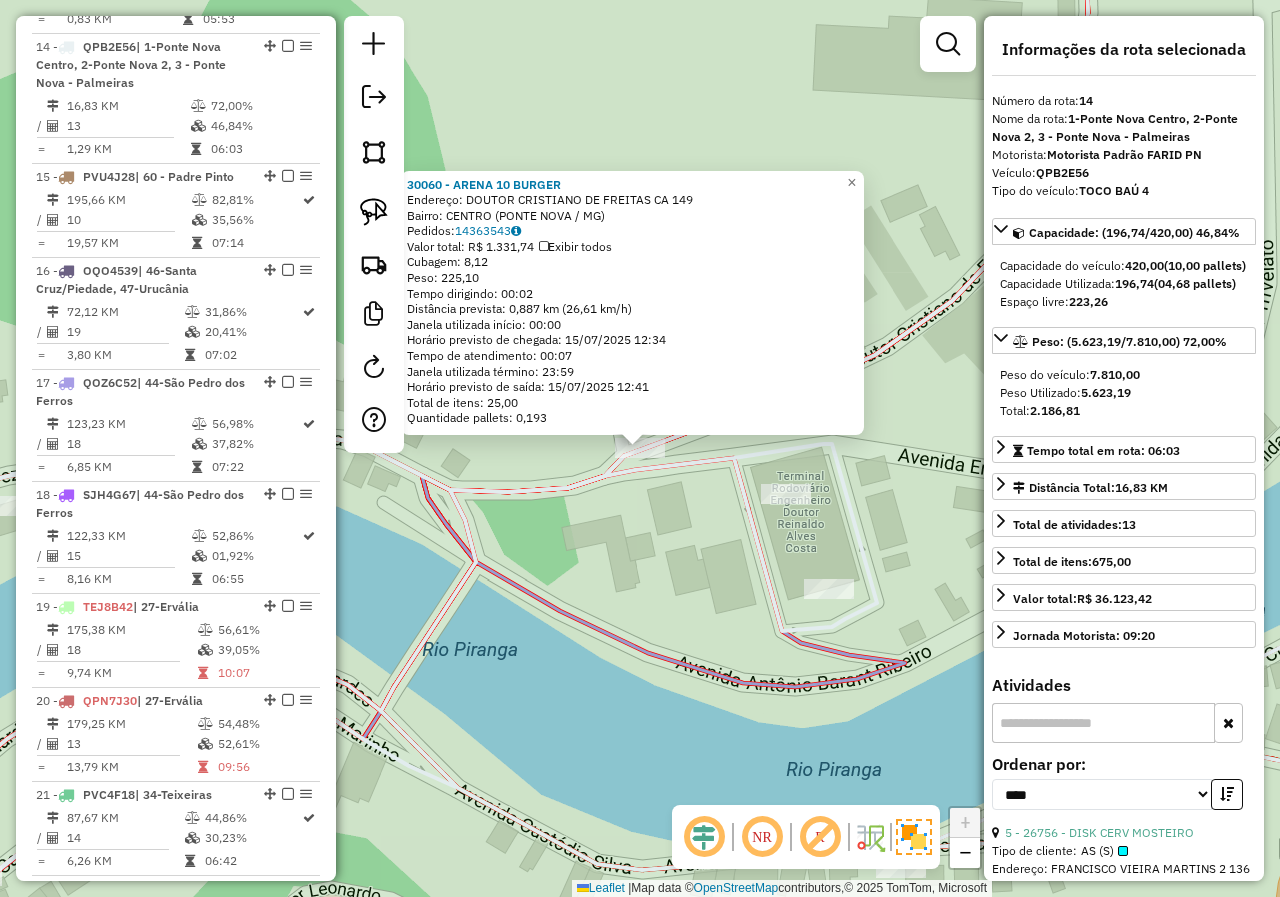 click on "30060 - ARENA 10 BURGER  Endereço:  DOUTOR CRISTIANO DE FREITAS CA 149   Bairro: CENTRO (PONTE NOVA / MG)   Pedidos:  14363543   Valor total: R$ 1.331,74   Exibir todos   Cubagem: 8,12  Peso: 225,10  Tempo dirigindo: 00:02   Distância prevista: 0,887 km (26,61 km/h)   Janela utilizada início: 00:00   Horário previsto de chegada: 15/07/2025 12:34   Tempo de atendimento: 00:07   Janela utilizada término: 23:59   Horário previsto de saída: 15/07/2025 12:41   Total de itens: 25,00   Quantidade pallets: 0,193  × Janela de atendimento Grade de atendimento Capacidade Transportadoras Veículos Cliente Pedidos  Rotas Selecione os dias de semana para filtrar as janelas de atendimento  Seg   Ter   Qua   Qui   Sex   Sáb   Dom  Informe o período da janela de atendimento: De: Até:  Filtrar exatamente a janela do cliente  Considerar janela de atendimento padrão  Selecione os dias de semana para filtrar as grades de atendimento  Seg   Ter   Qua   Qui   Sex   Sáb   Dom   Peso mínimo:   Peso máximo:   De:   De:" 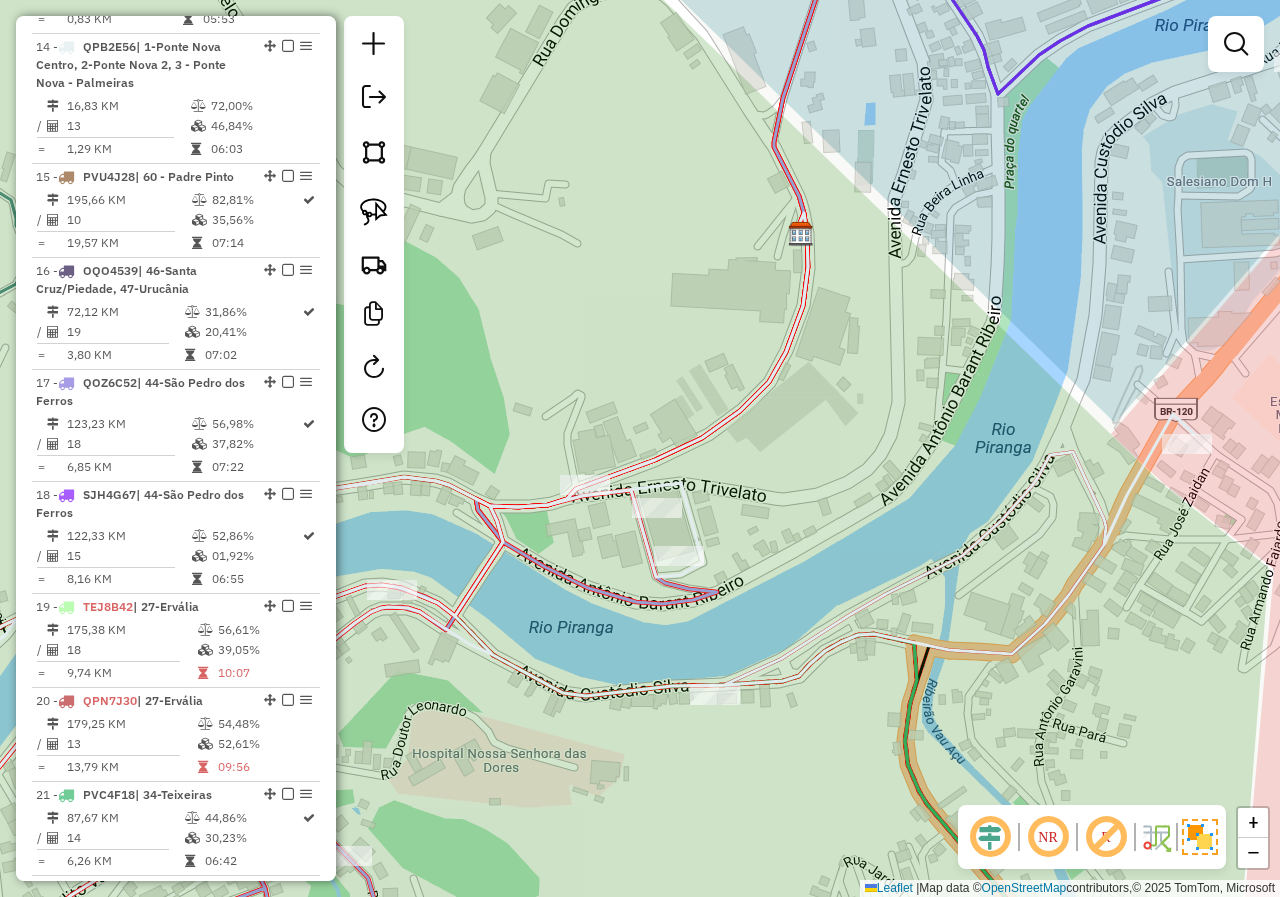 drag, startPoint x: 941, startPoint y: 505, endPoint x: 857, endPoint y: 505, distance: 84 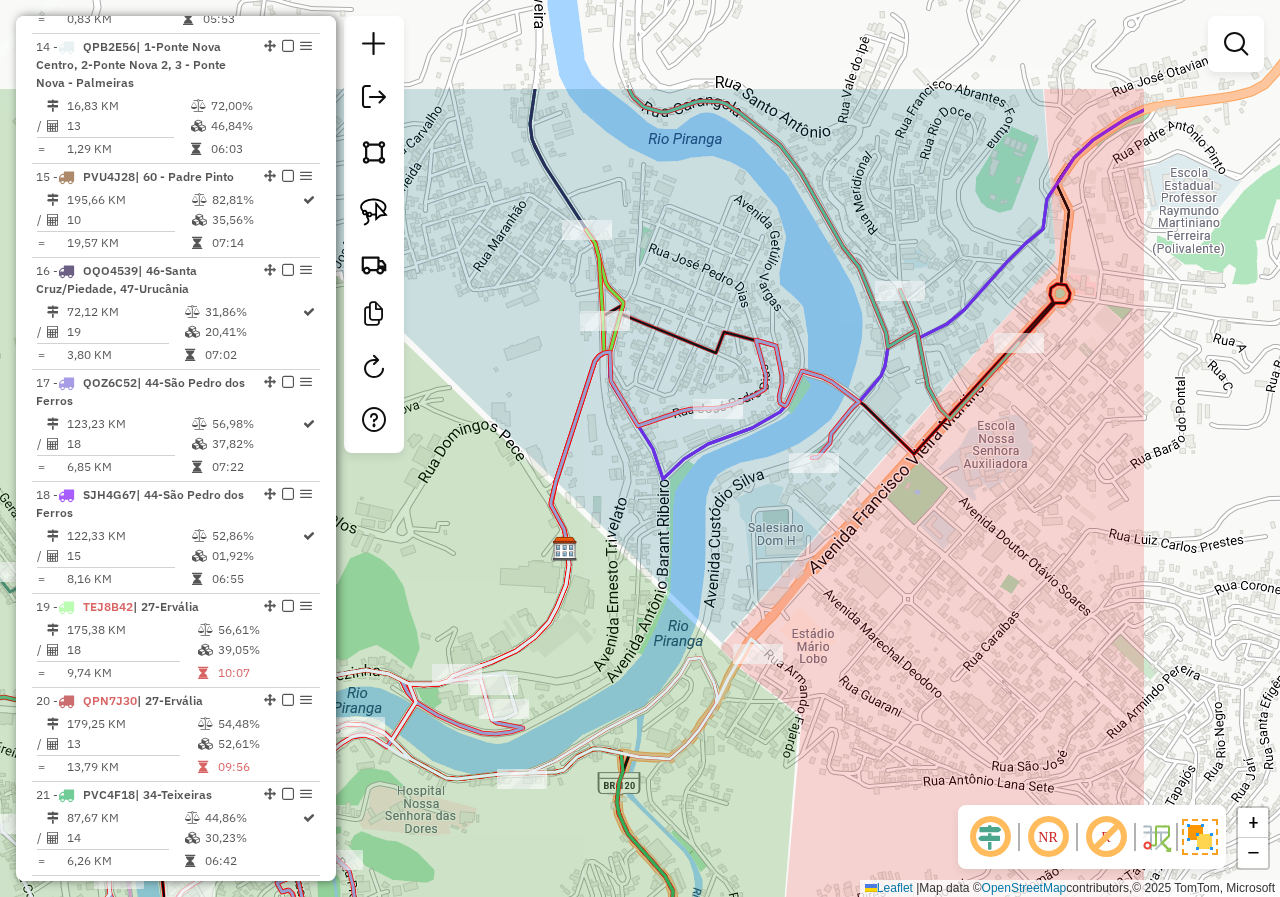 drag, startPoint x: 937, startPoint y: 499, endPoint x: 666, endPoint y: 685, distance: 328.68982 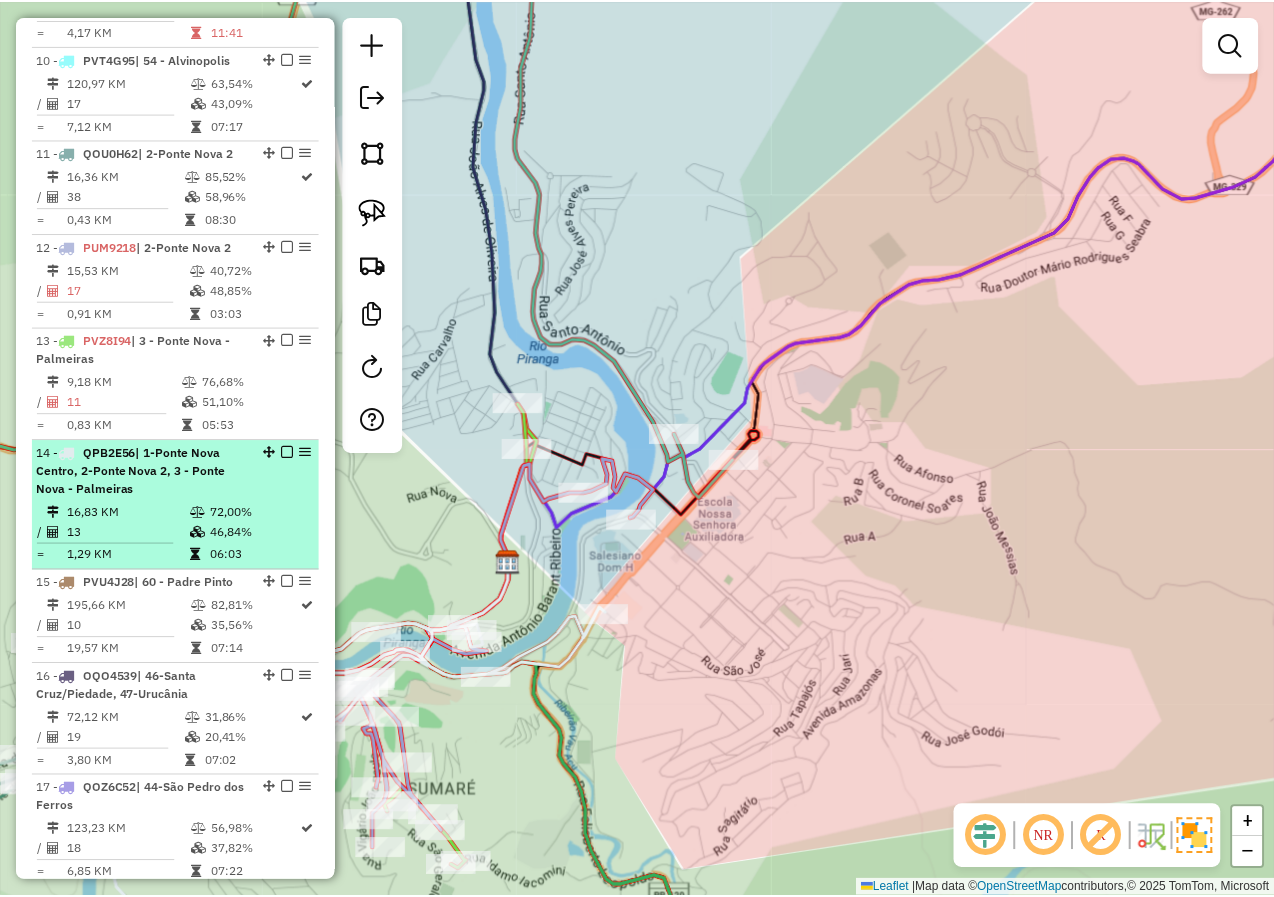 scroll, scrollTop: 1717, scrollLeft: 0, axis: vertical 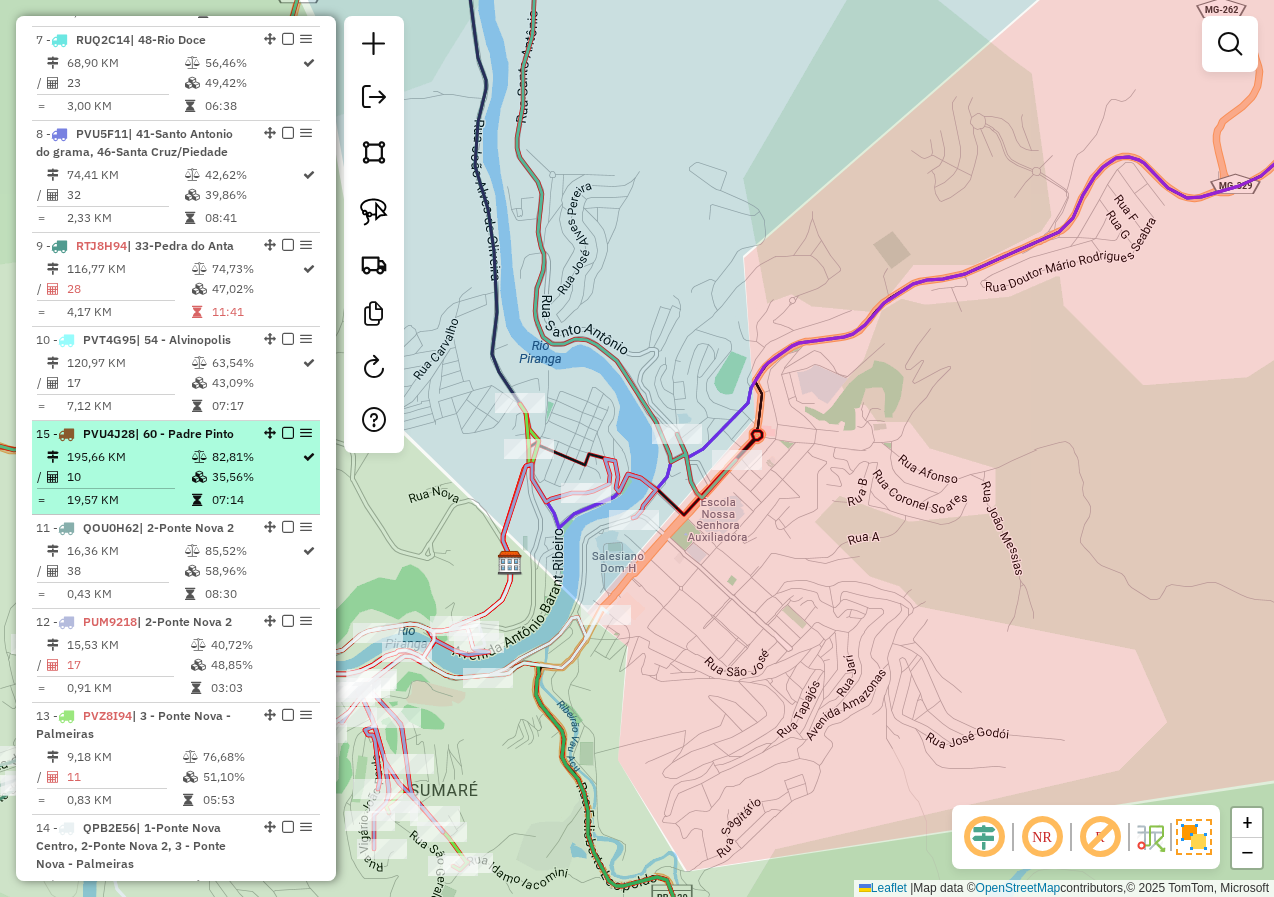 drag, startPoint x: 260, startPoint y: 543, endPoint x: 232, endPoint y: 425, distance: 121.27654 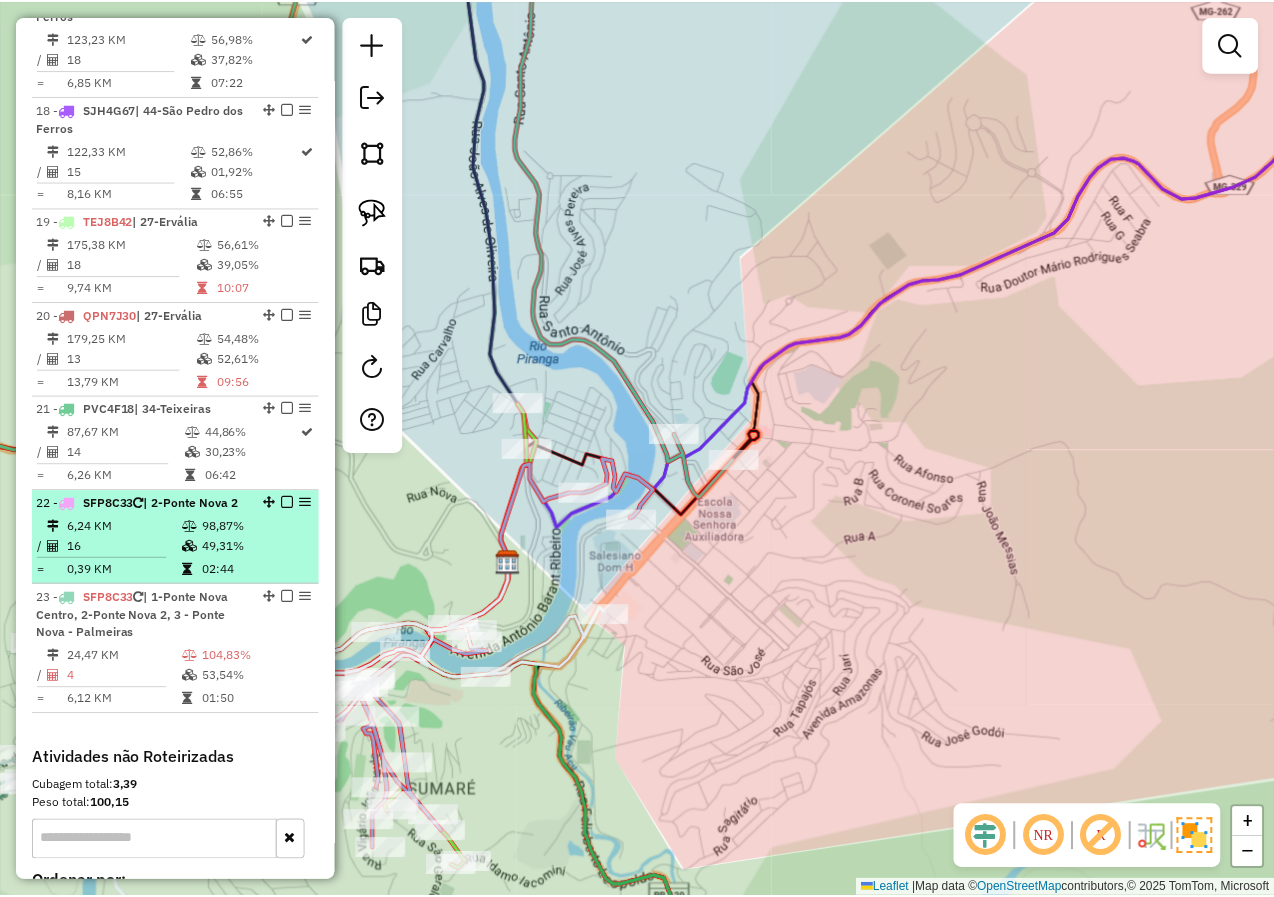 scroll, scrollTop: 2517, scrollLeft: 0, axis: vertical 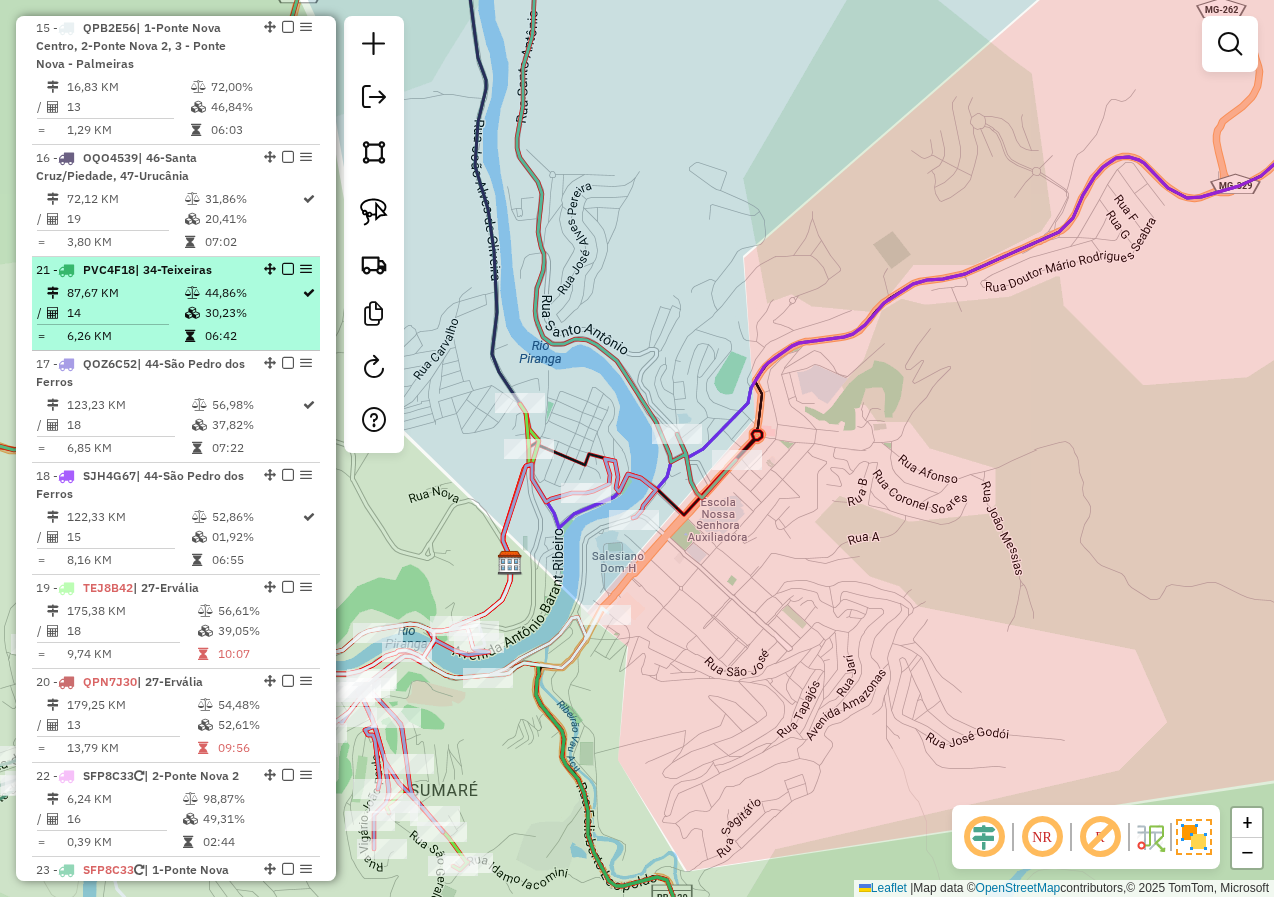drag, startPoint x: 266, startPoint y: 361, endPoint x: 259, endPoint y: 252, distance: 109.22454 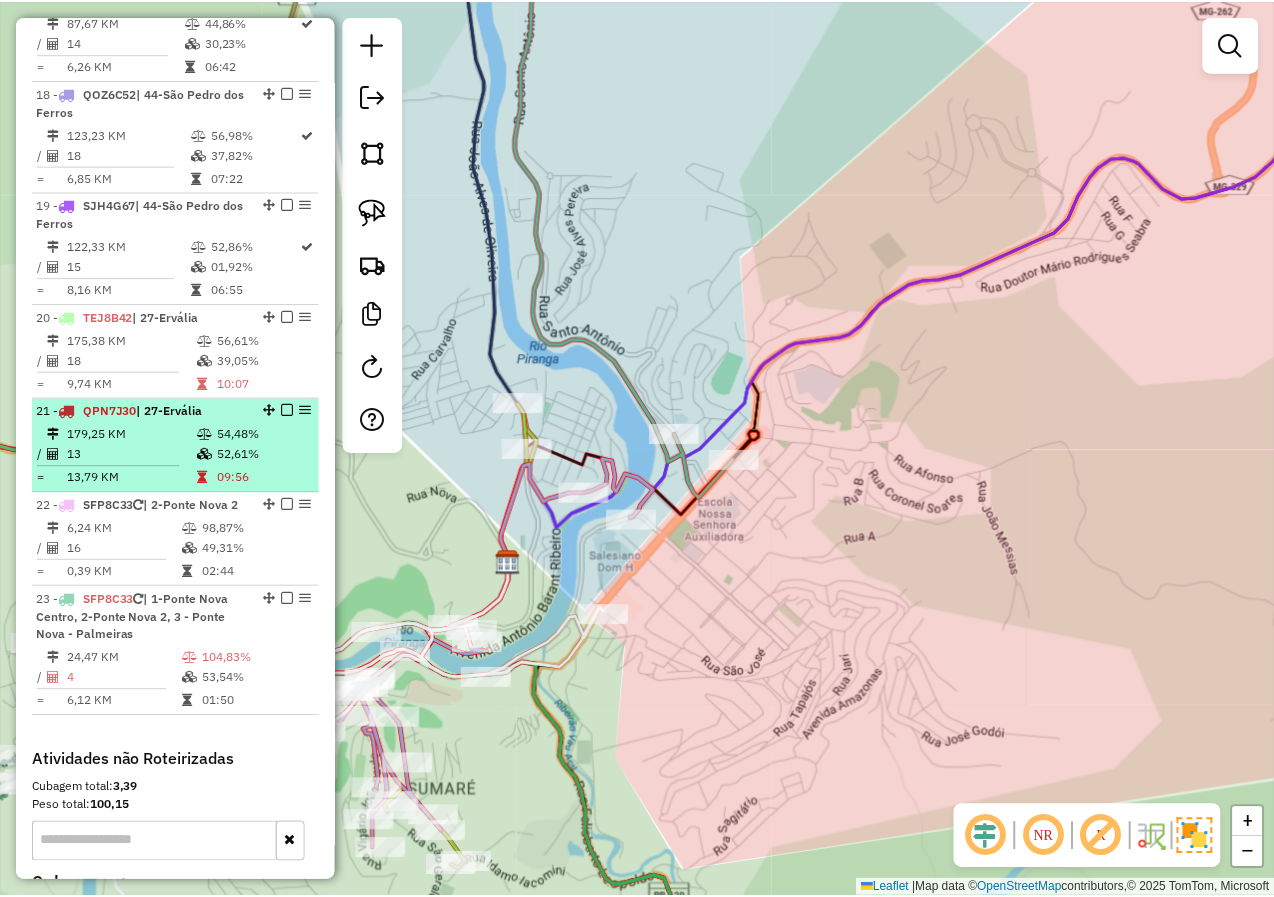 scroll, scrollTop: 2517, scrollLeft: 0, axis: vertical 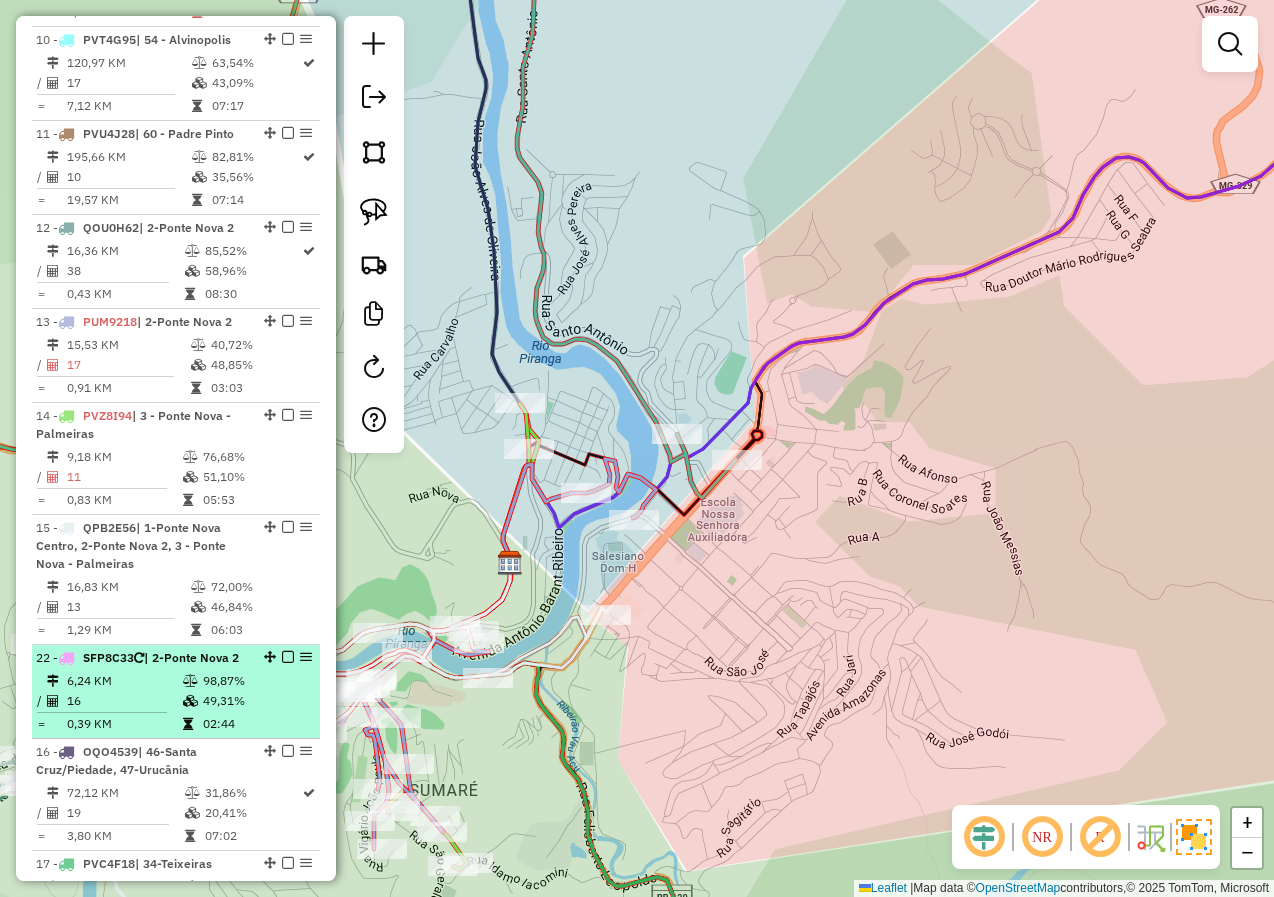 drag, startPoint x: 262, startPoint y: 458, endPoint x: 228, endPoint y: 686, distance: 230.52115 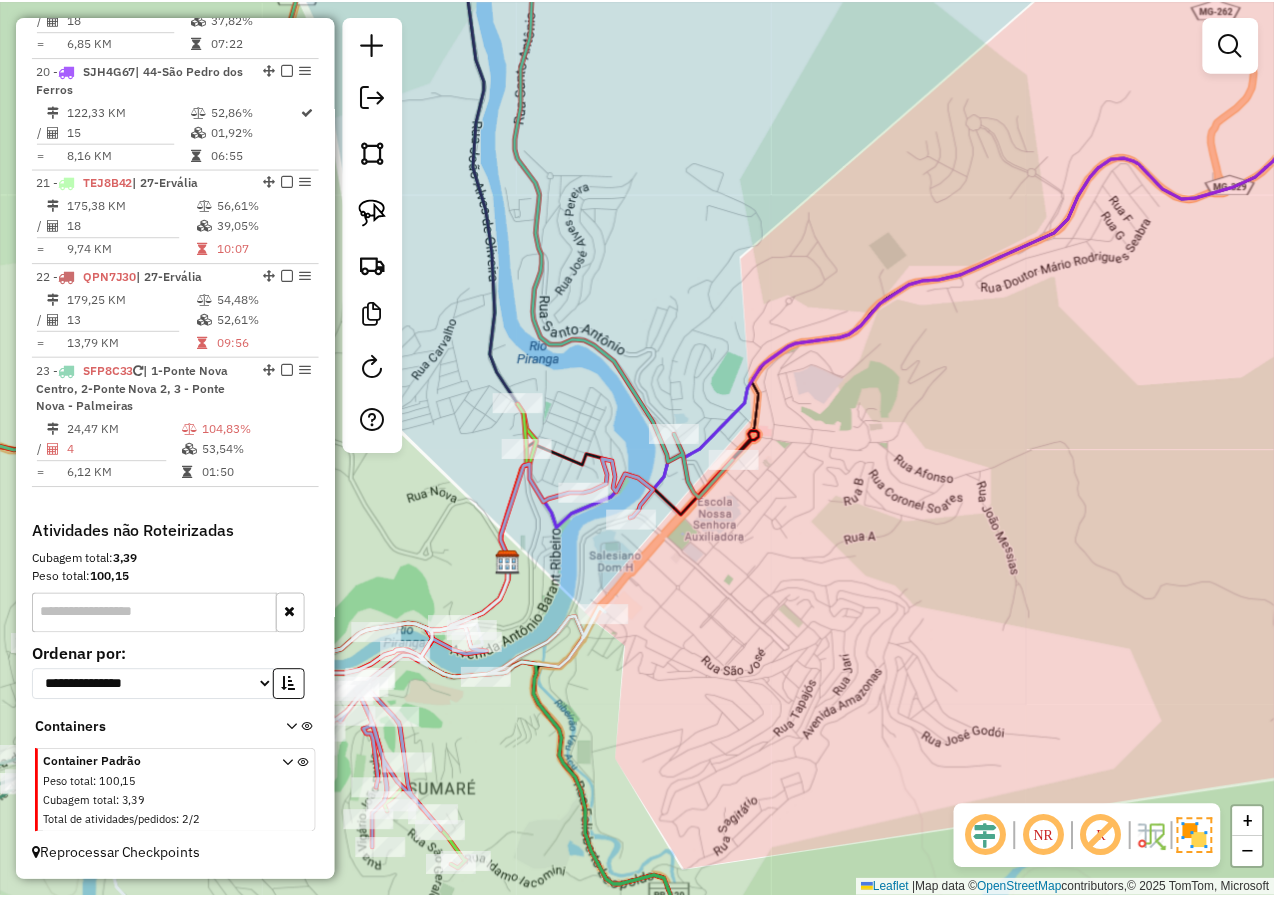 scroll, scrollTop: 2617, scrollLeft: 0, axis: vertical 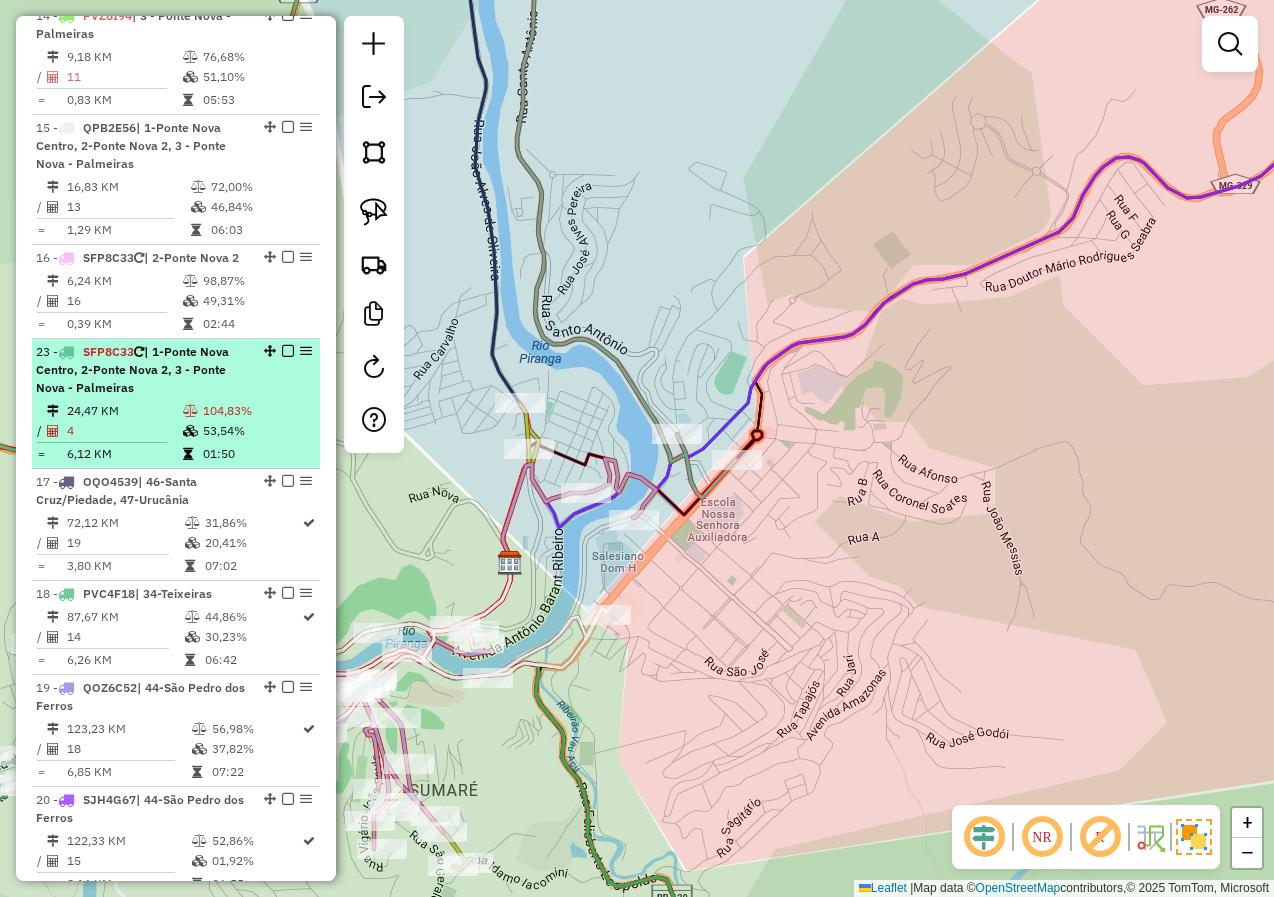 drag, startPoint x: 265, startPoint y: 472, endPoint x: 255, endPoint y: 372, distance: 100.49876 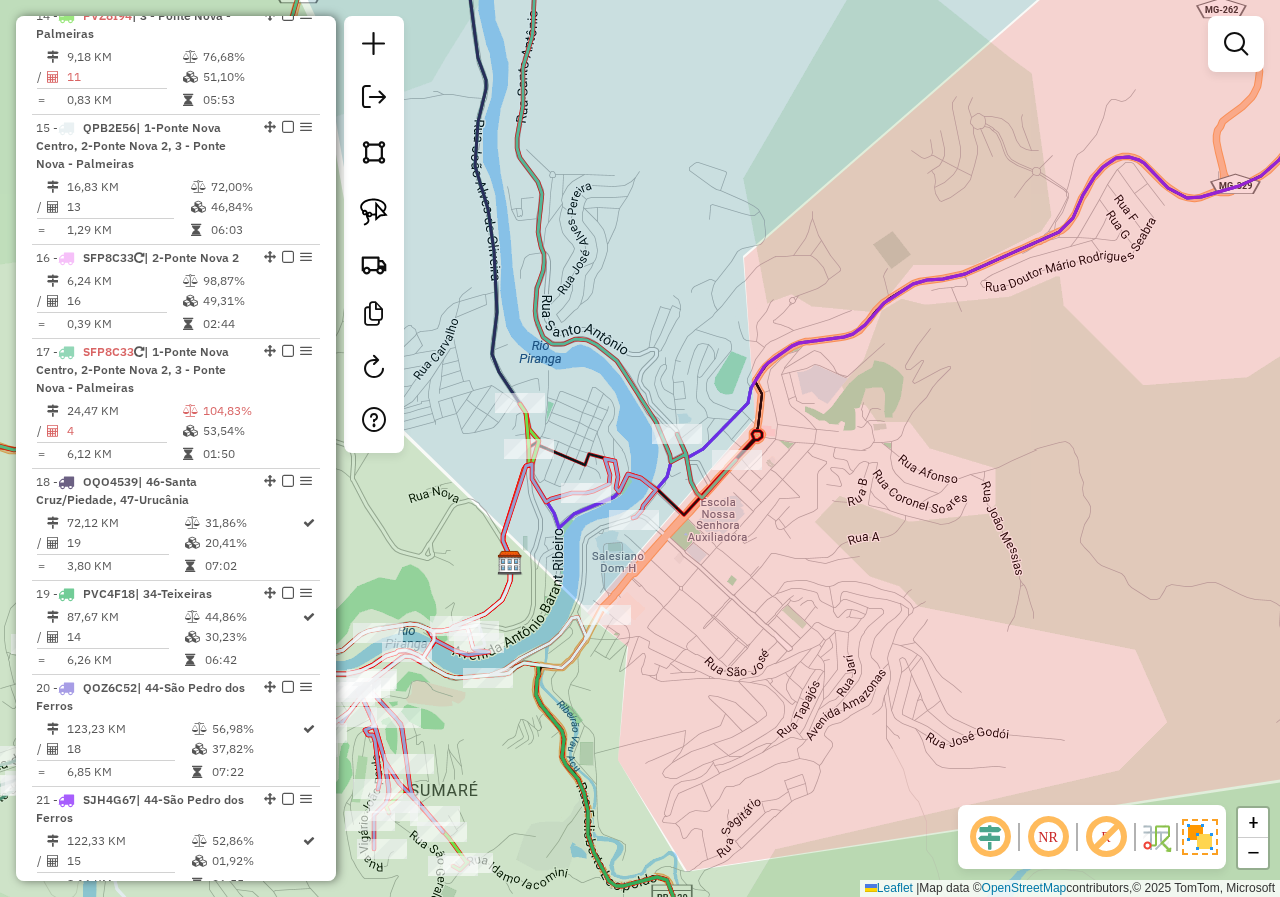 drag, startPoint x: 656, startPoint y: 702, endPoint x: 907, endPoint y: 491, distance: 327.9055 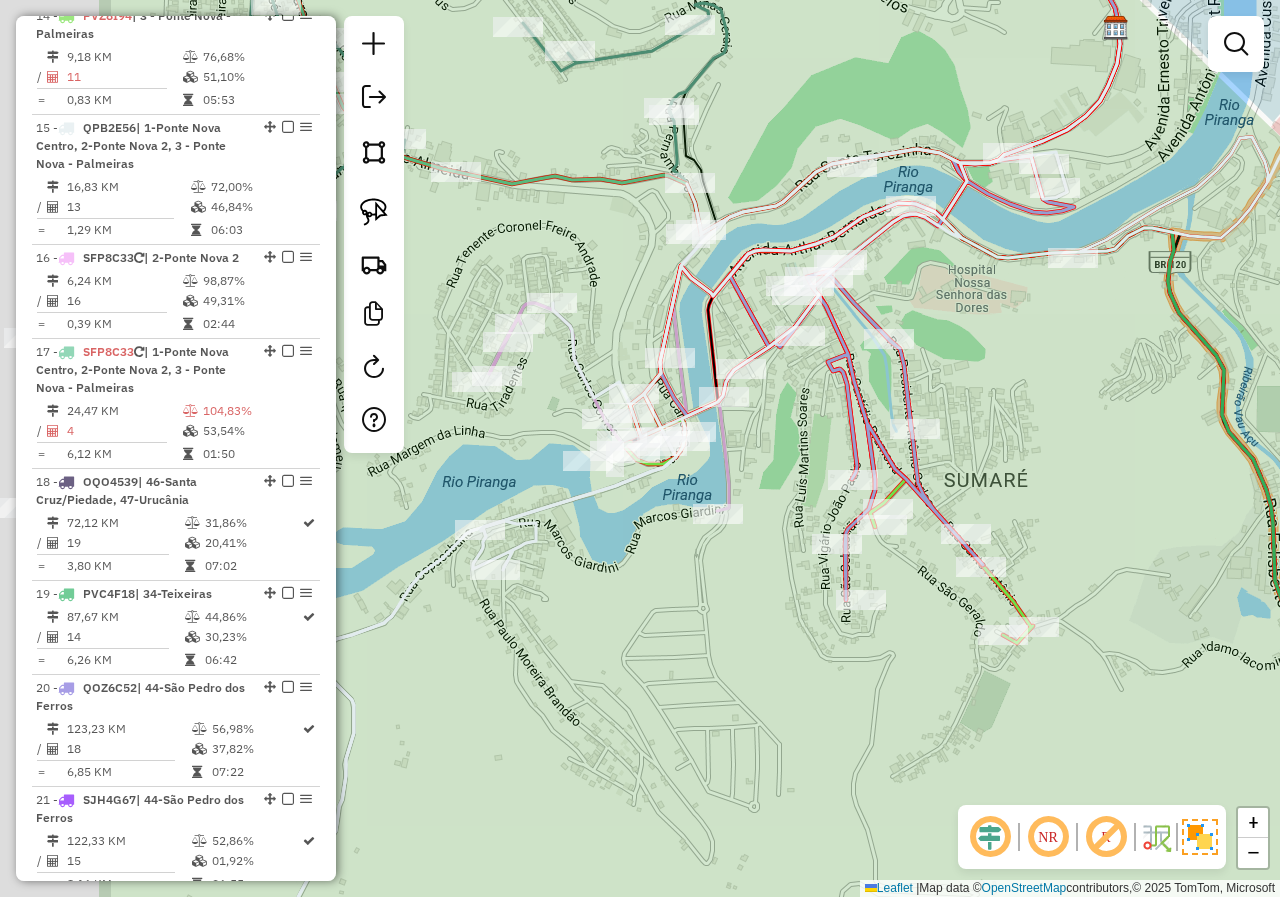 drag, startPoint x: 557, startPoint y: 634, endPoint x: 827, endPoint y: 582, distance: 274.96182 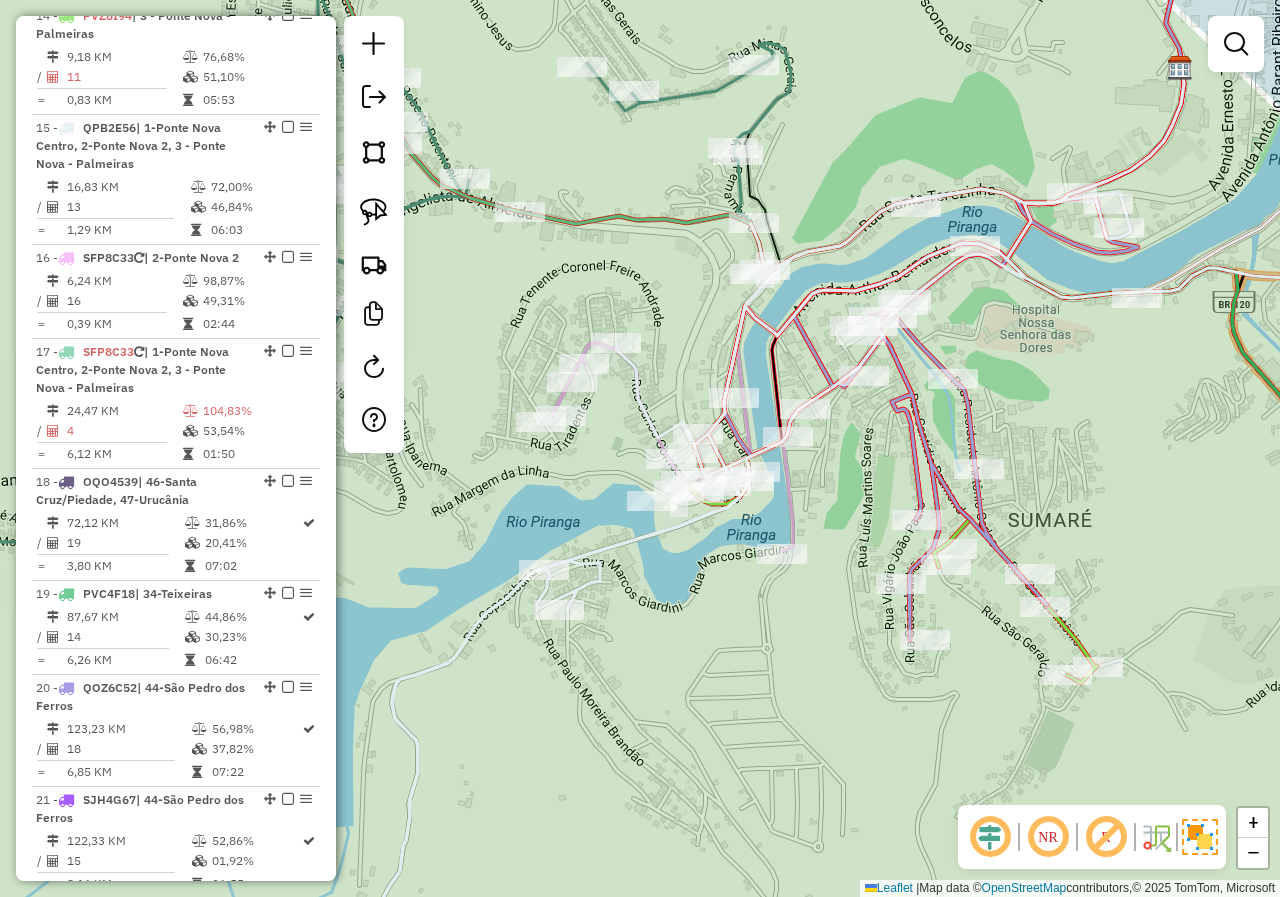 drag, startPoint x: 665, startPoint y: 617, endPoint x: 782, endPoint y: 783, distance: 203.08865 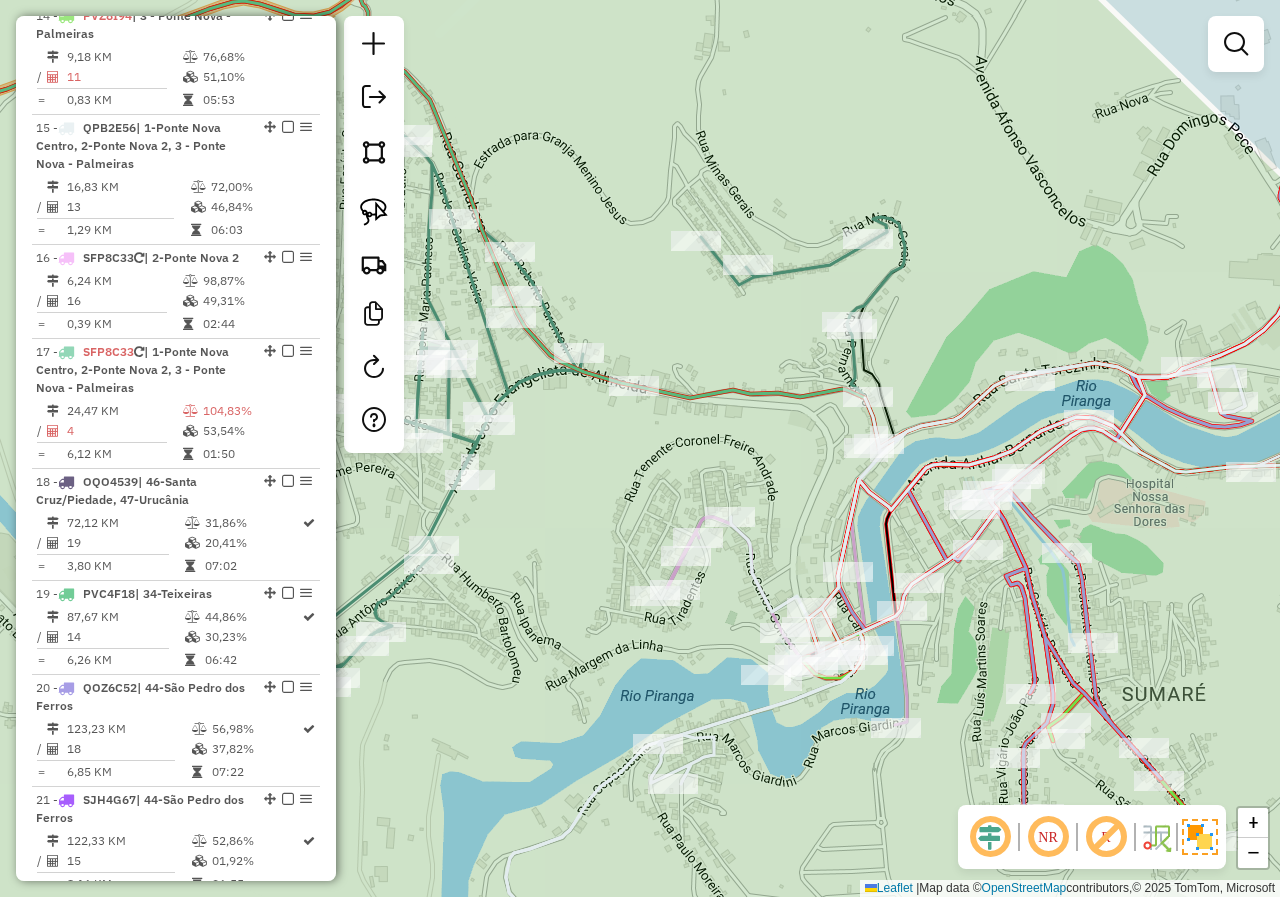 drag, startPoint x: 560, startPoint y: 593, endPoint x: 733, endPoint y: 553, distance: 177.56407 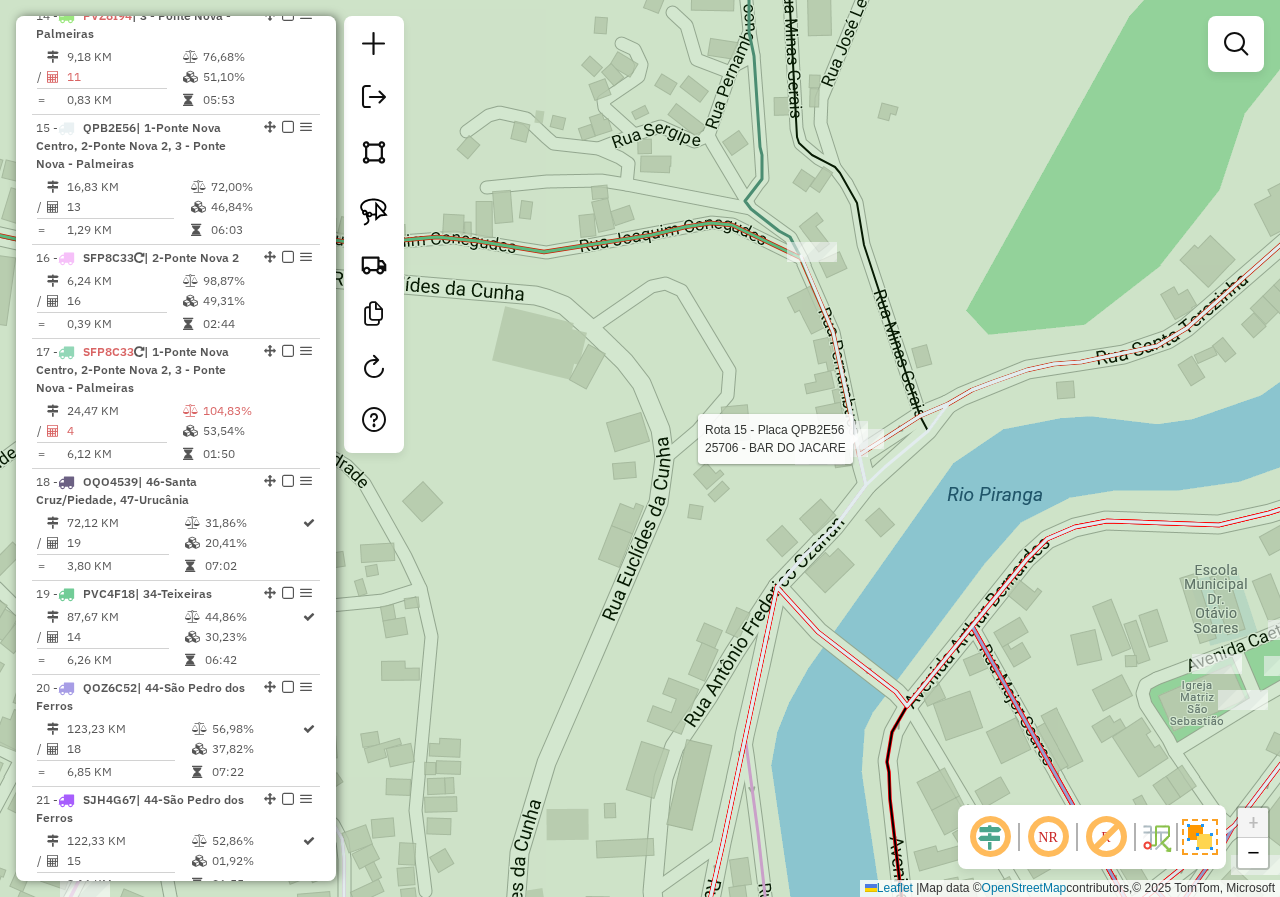 select on "*********" 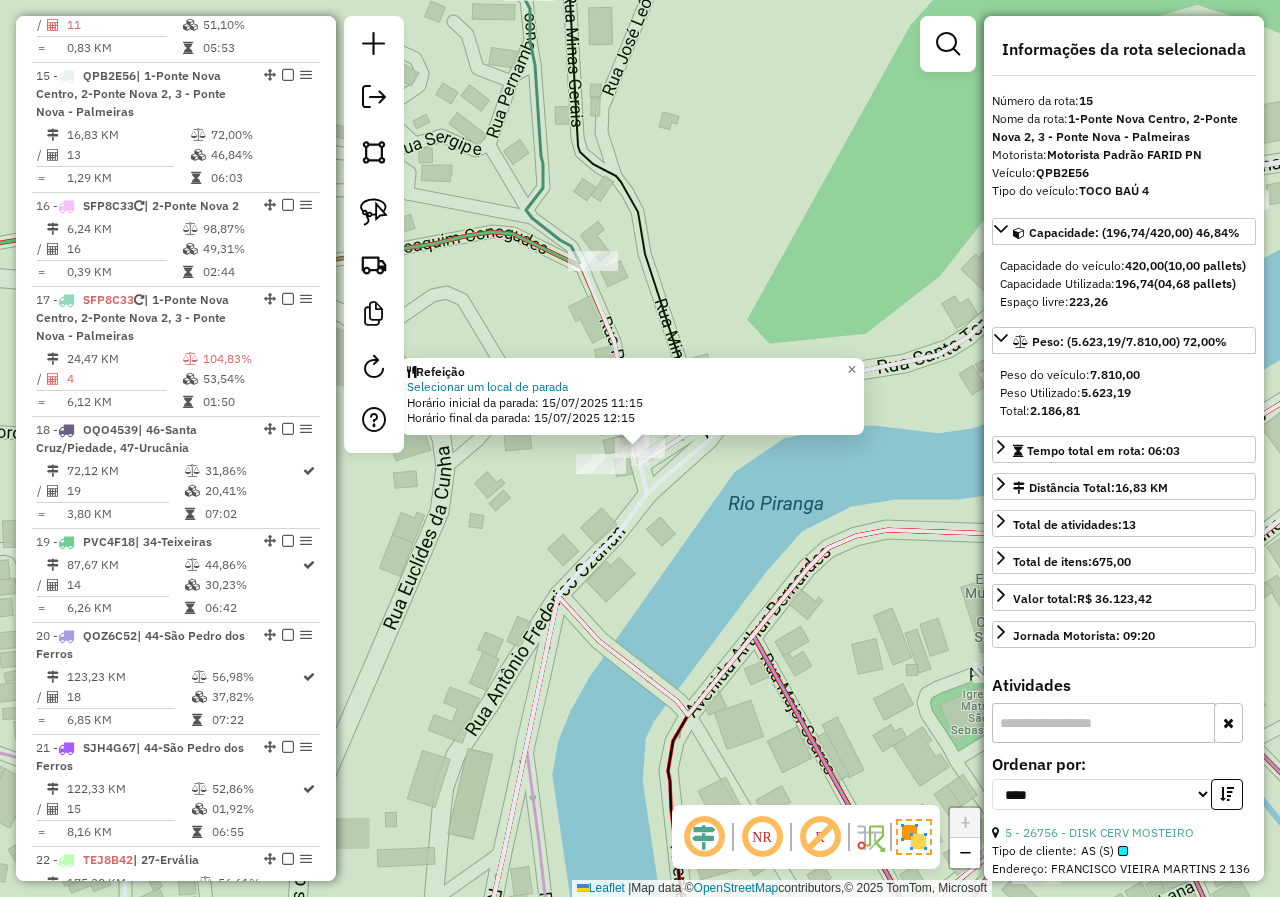 scroll, scrollTop: 2198, scrollLeft: 0, axis: vertical 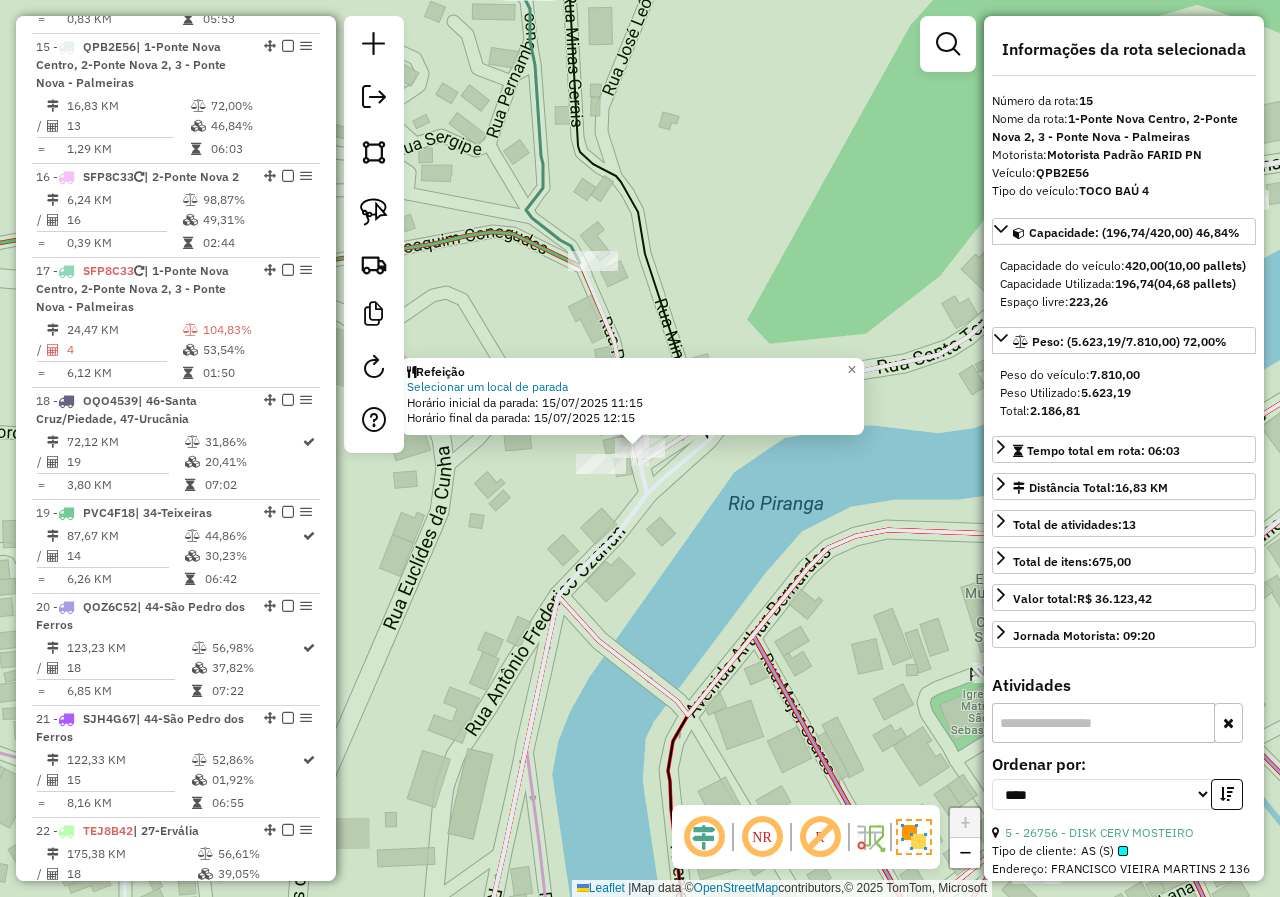 click on "Refeição Selecionar um local de parada  Horário inicial da parada: 15/07/2025 11:15   Horário final da parada: 15/07/2025 12:15  × Janela de atendimento Grade de atendimento Capacidade Transportadoras Veículos Cliente Pedidos  Rotas Selecione os dias de semana para filtrar as janelas de atendimento  Seg   Ter   Qua   Qui   Sex   Sáb   Dom  Informe o período da janela de atendimento: De: Até:  Filtrar exatamente a janela do cliente  Considerar janela de atendimento padrão  Selecione os dias de semana para filtrar as grades de atendimento  Seg   Ter   Qua   Qui   Sex   Sáb   Dom   Considerar clientes sem dia de atendimento cadastrado  Clientes fora do dia de atendimento selecionado Filtrar as atividades entre os valores definidos abaixo:  Peso mínimo:   Peso máximo:   Cubagem mínima:   Cubagem máxima:   De:   Até:  Filtrar as atividades entre o tempo de atendimento definido abaixo:  De:   Até:   Considerar capacidade total dos clientes não roteirizados Transportadora: Tipo de veículo: Nome:" 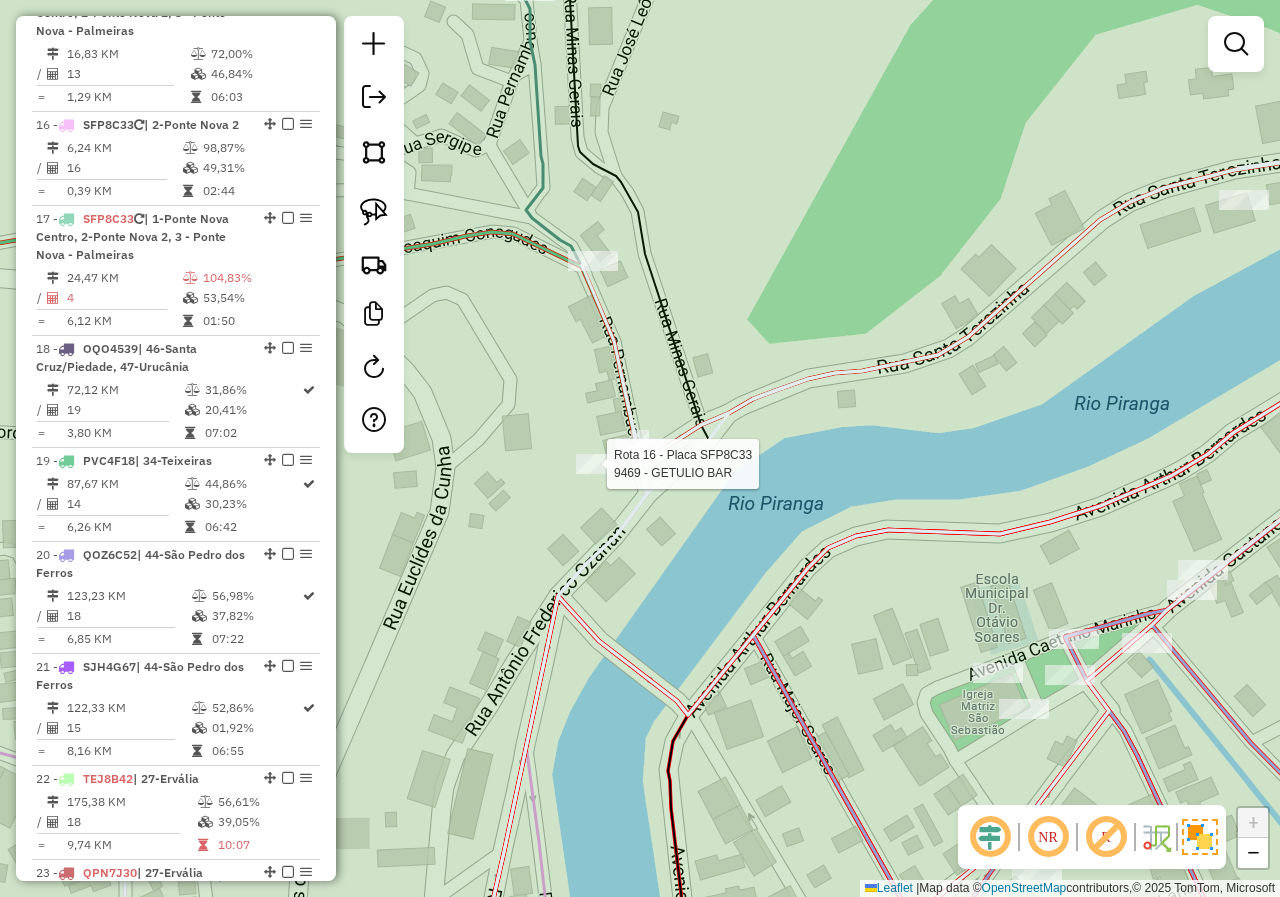 select on "*********" 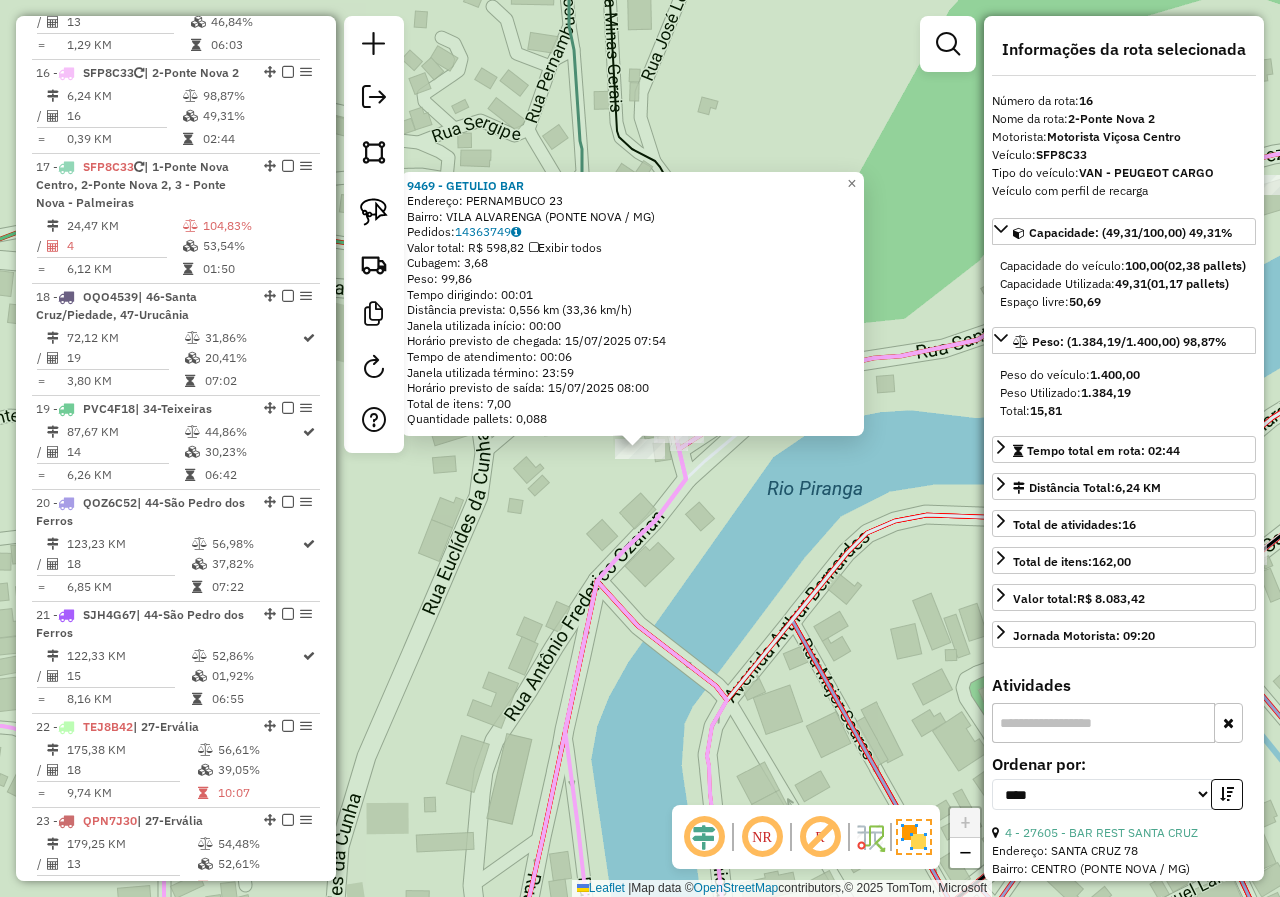 scroll, scrollTop: 2328, scrollLeft: 0, axis: vertical 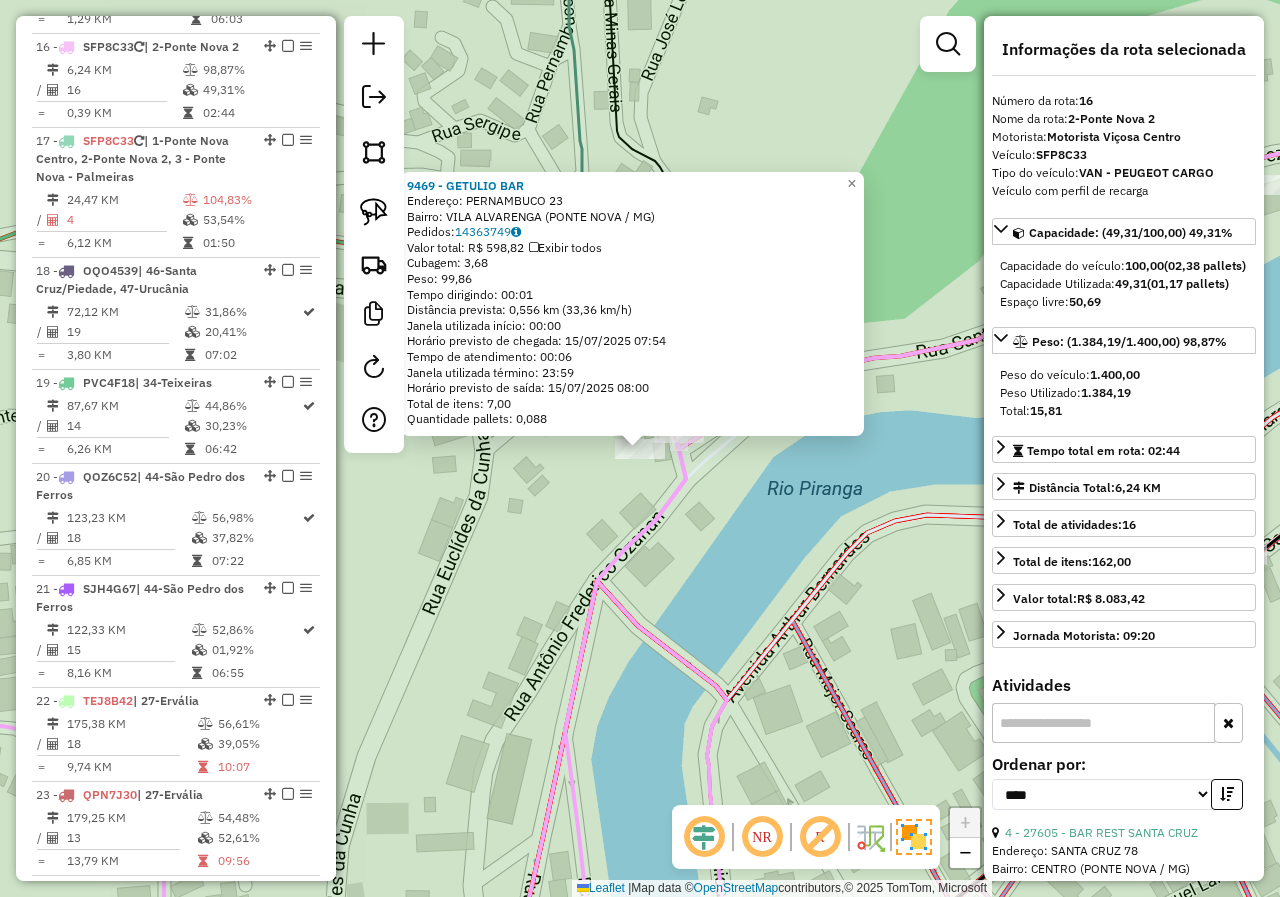 click on "9469 - GETULIO BAR  Endereço:  PERNAMBUCO 23   Bairro: VILA ALVARENGA (PONTE NOVA / MG)   Pedidos:  14363749   Valor total: R$ 598,82   Exibir todos   Cubagem: 3,68  Peso: 99,86  Tempo dirigindo: 00:01   Distância prevista: 0,556 km (33,36 km/h)   Janela utilizada início: 00:00   Horário previsto de chegada: 15/07/2025 07:54   Tempo de atendimento: 00:06   Janela utilizada término: 23:59   Horário previsto de saída: 15/07/2025 08:00   Total de itens: 7,00   Quantidade pallets: 0,088  × Janela de atendimento Grade de atendimento Capacidade Transportadoras Veículos Cliente Pedidos  Rotas Selecione os dias de semana para filtrar as janelas de atendimento  Seg   Ter   Qua   Qui   Sex   Sáb   Dom  Informe o período da janela de atendimento: De: Até:  Filtrar exatamente a janela do cliente  Considerar janela de atendimento padrão  Selecione os dias de semana para filtrar as grades de atendimento  Seg   Ter   Qua   Qui   Sex   Sáb   Dom   Considerar clientes sem dia de atendimento cadastrado  De:  De:" 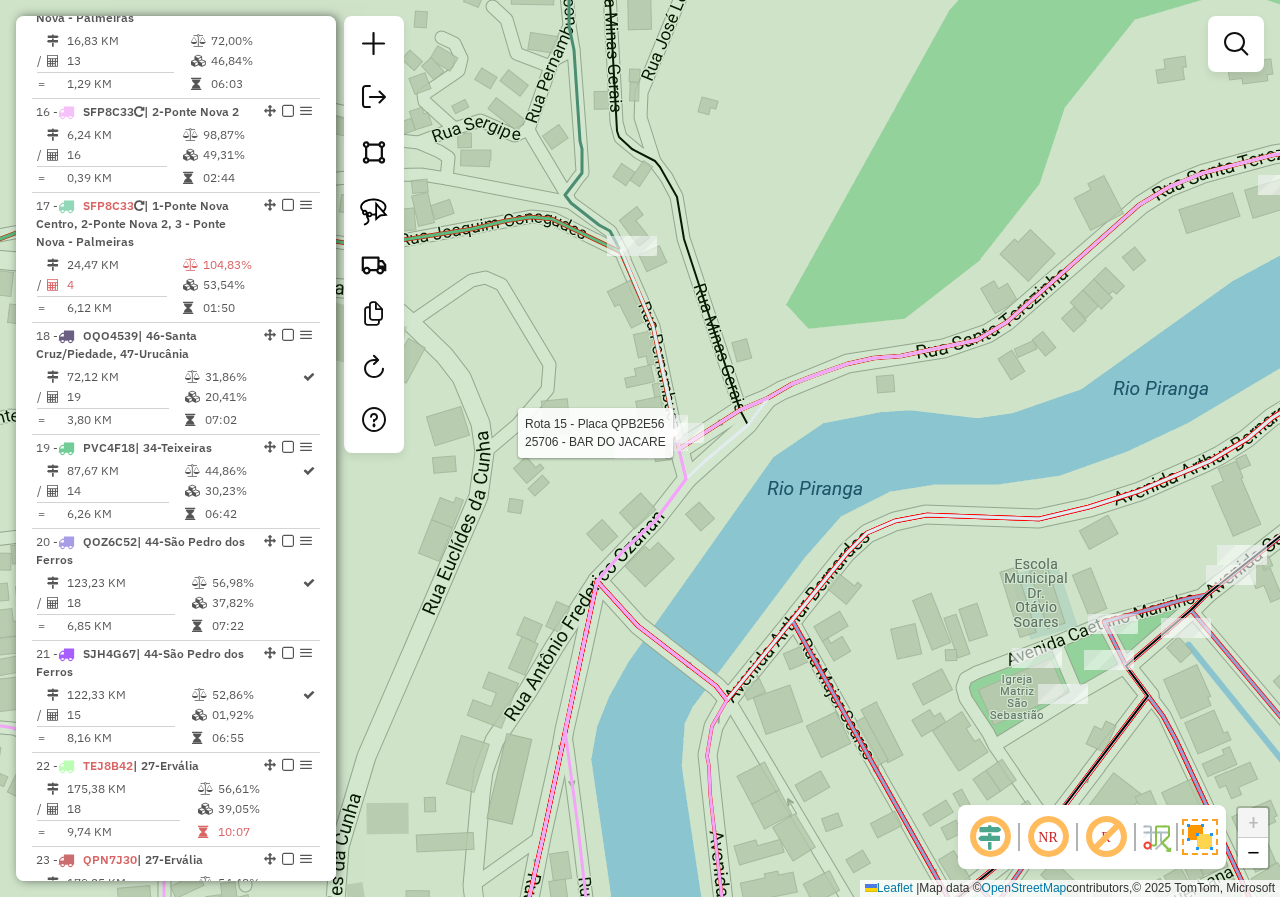 select on "*********" 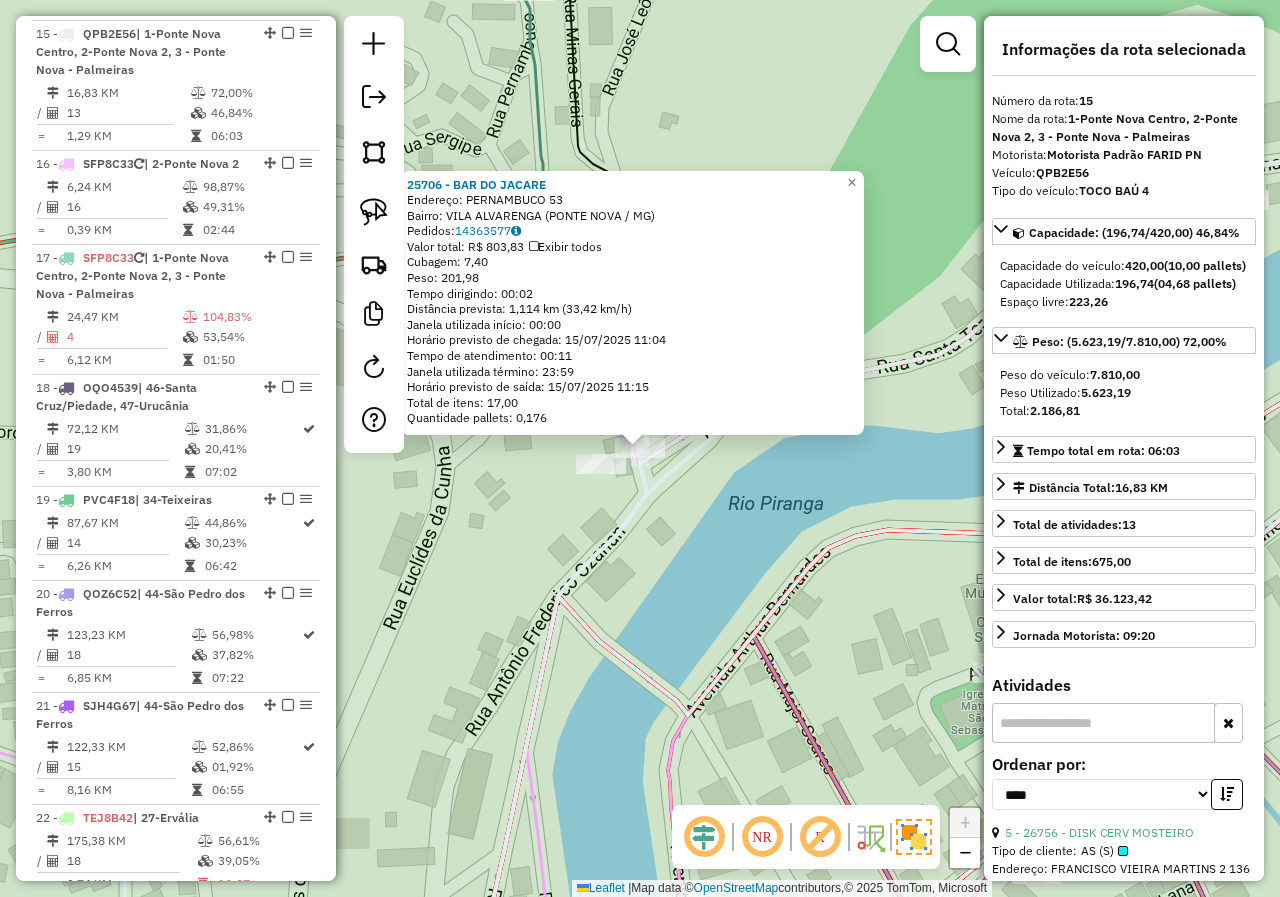 scroll, scrollTop: 2198, scrollLeft: 0, axis: vertical 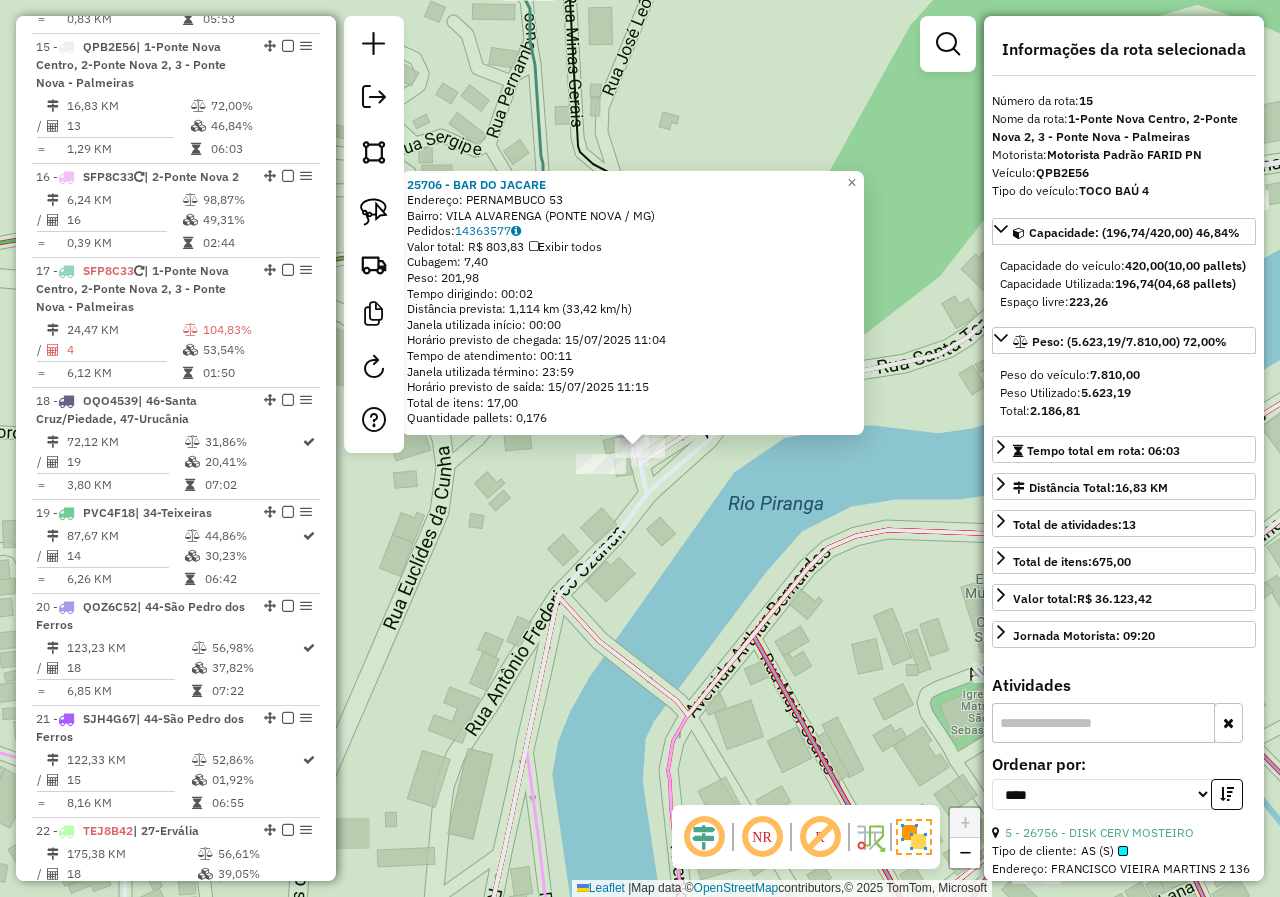 click on "25706 - BAR DO JACARE  Endereço:  PERNAMBUCO 53   Bairro: VILA ALVARENGA (PONTE NOVA / MG)   Pedidos:  14363577   Valor total: R$ 803,83   Exibir todos   Cubagem: 7,40  Peso: 201,98  Tempo dirigindo: 00:02   Distância prevista: 1,114 km (33,42 km/h)   Janela utilizada início: 00:00   Horário previsto de chegada: 15/07/2025 11:04   Tempo de atendimento: 00:11   Janela utilizada término: 23:59   Horário previsto de saída: 15/07/2025 11:15   Total de itens: 17,00   Quantidade pallets: 0,176  × Janela de atendimento Grade de atendimento Capacidade Transportadoras Veículos Cliente Pedidos  Rotas Selecione os dias de semana para filtrar as janelas de atendimento  Seg   Ter   Qua   Qui   Sex   Sáb   Dom  Informe o período da janela de atendimento: De: Até:  Filtrar exatamente a janela do cliente  Considerar janela de atendimento padrão  Selecione os dias de semana para filtrar as grades de atendimento  Seg   Ter   Qua   Qui   Sex   Sáb   Dom   Considerar clientes sem dia de atendimento cadastrado  De:" 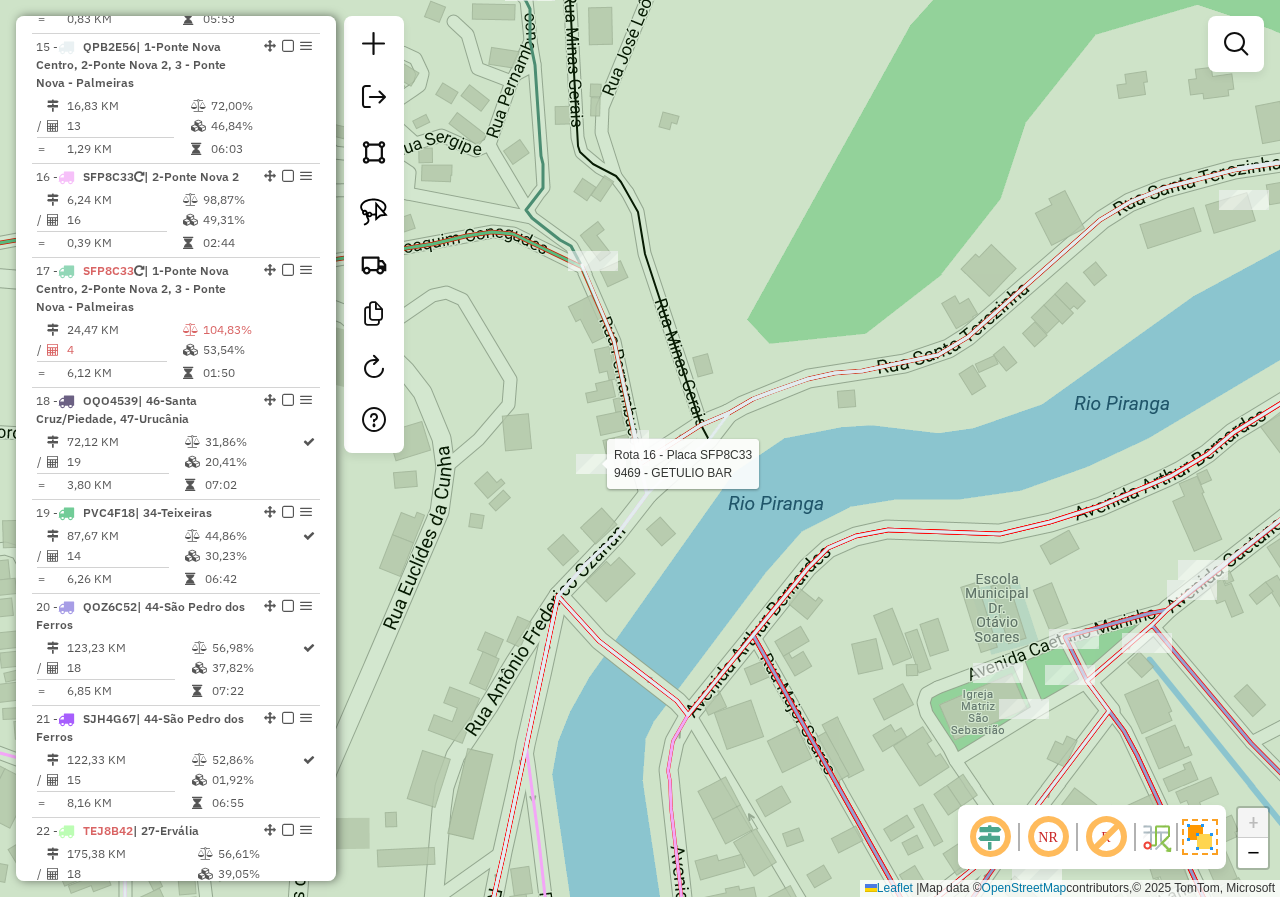select on "*********" 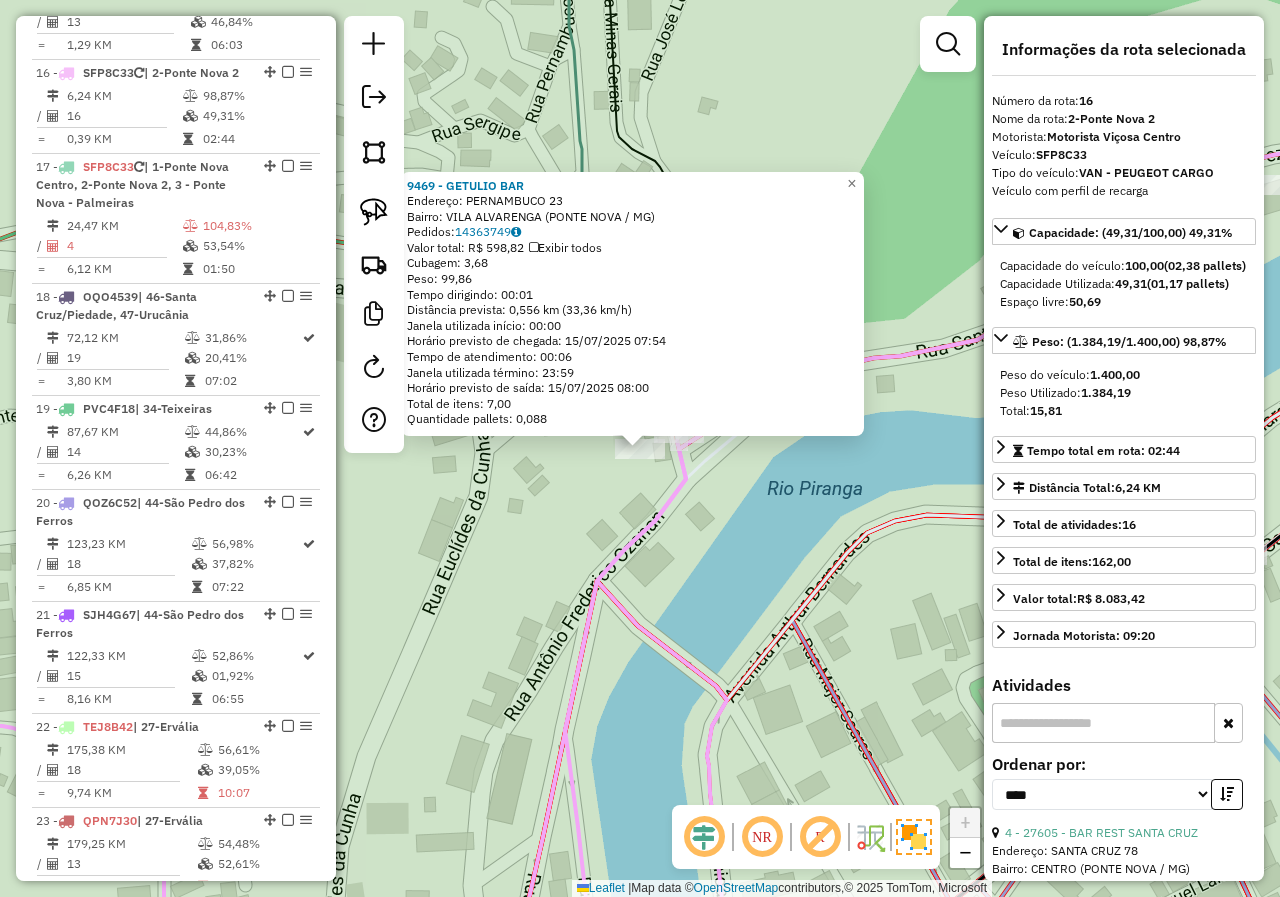 scroll, scrollTop: 2328, scrollLeft: 0, axis: vertical 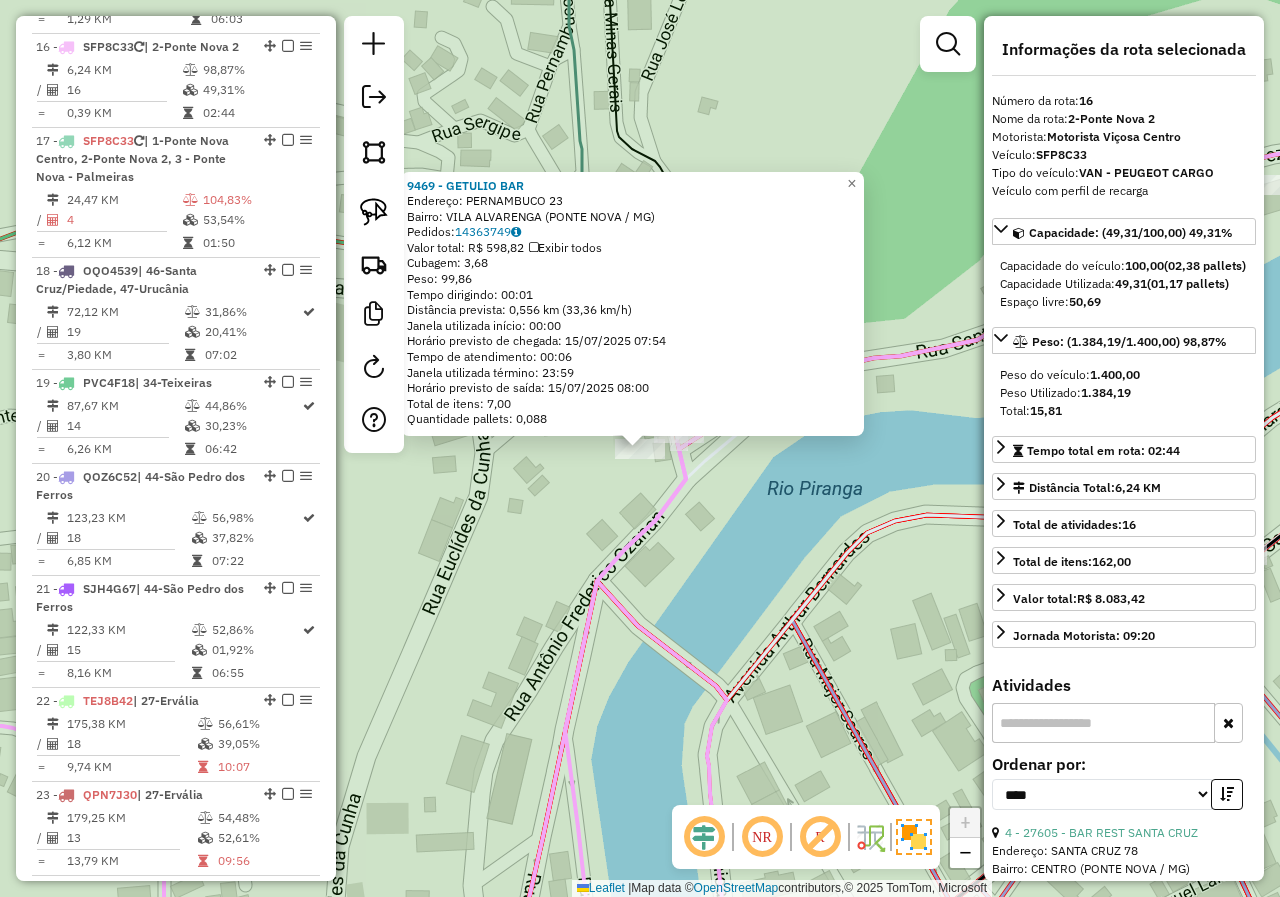 click on "9469 - GETULIO BAR  Endereço:  PERNAMBUCO 23   Bairro: VILA ALVARENGA (PONTE NOVA / MG)   Pedidos:  14363749   Valor total: R$ 598,82   Exibir todos   Cubagem: 3,68  Peso: 99,86  Tempo dirigindo: 00:01   Distância prevista: 0,556 km (33,36 km/h)   Janela utilizada início: 00:00   Horário previsto de chegada: 15/07/2025 07:54   Tempo de atendimento: 00:06   Janela utilizada término: 23:59   Horário previsto de saída: 15/07/2025 08:00   Total de itens: 7,00   Quantidade pallets: 0,088  × Janela de atendimento Grade de atendimento Capacidade Transportadoras Veículos Cliente Pedidos  Rotas Selecione os dias de semana para filtrar as janelas de atendimento  Seg   Ter   Qua   Qui   Sex   Sáb   Dom  Informe o período da janela de atendimento: De: Até:  Filtrar exatamente a janela do cliente  Considerar janela de atendimento padrão  Selecione os dias de semana para filtrar as grades de atendimento  Seg   Ter   Qua   Qui   Sex   Sáb   Dom   Considerar clientes sem dia de atendimento cadastrado  De:  De:" 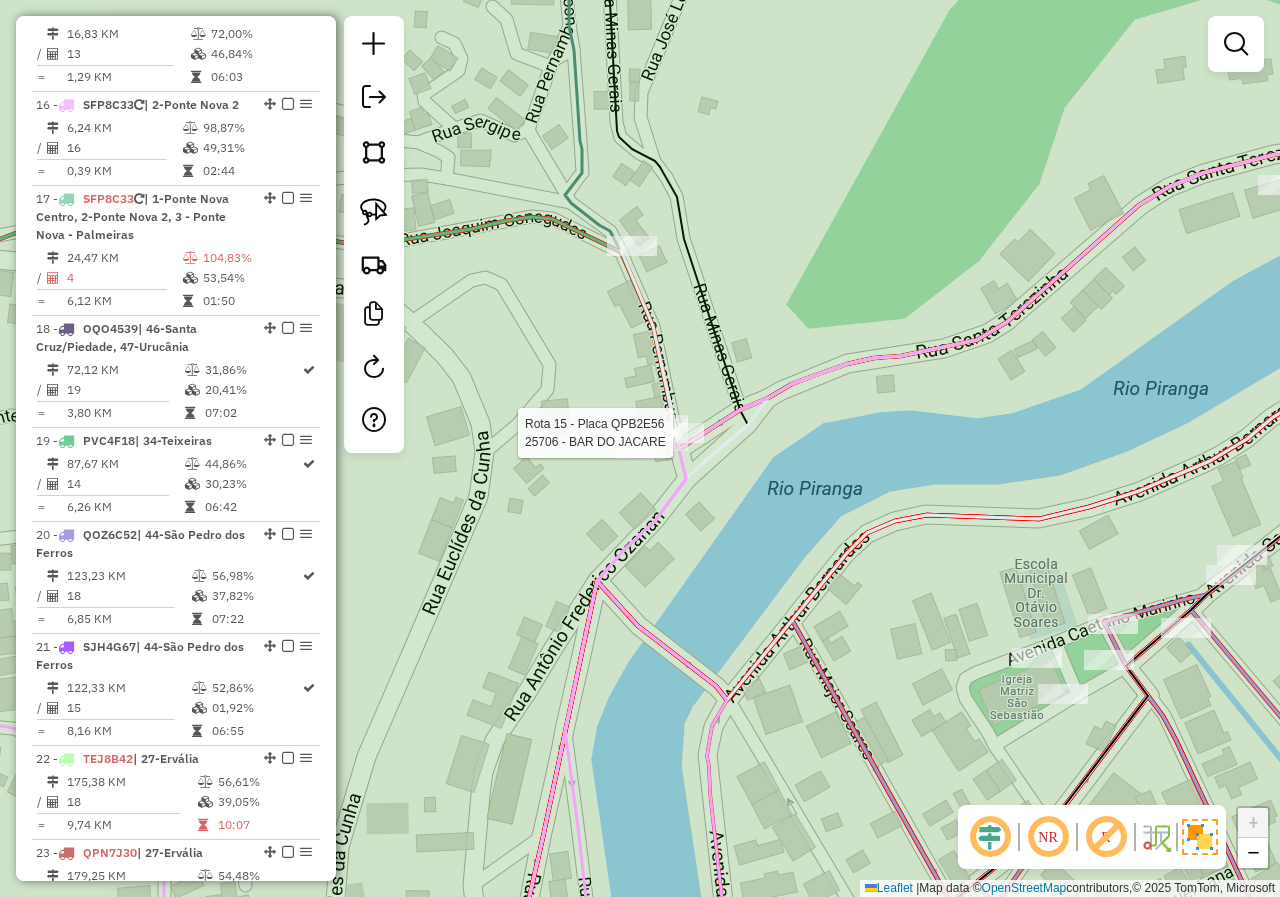 select on "*********" 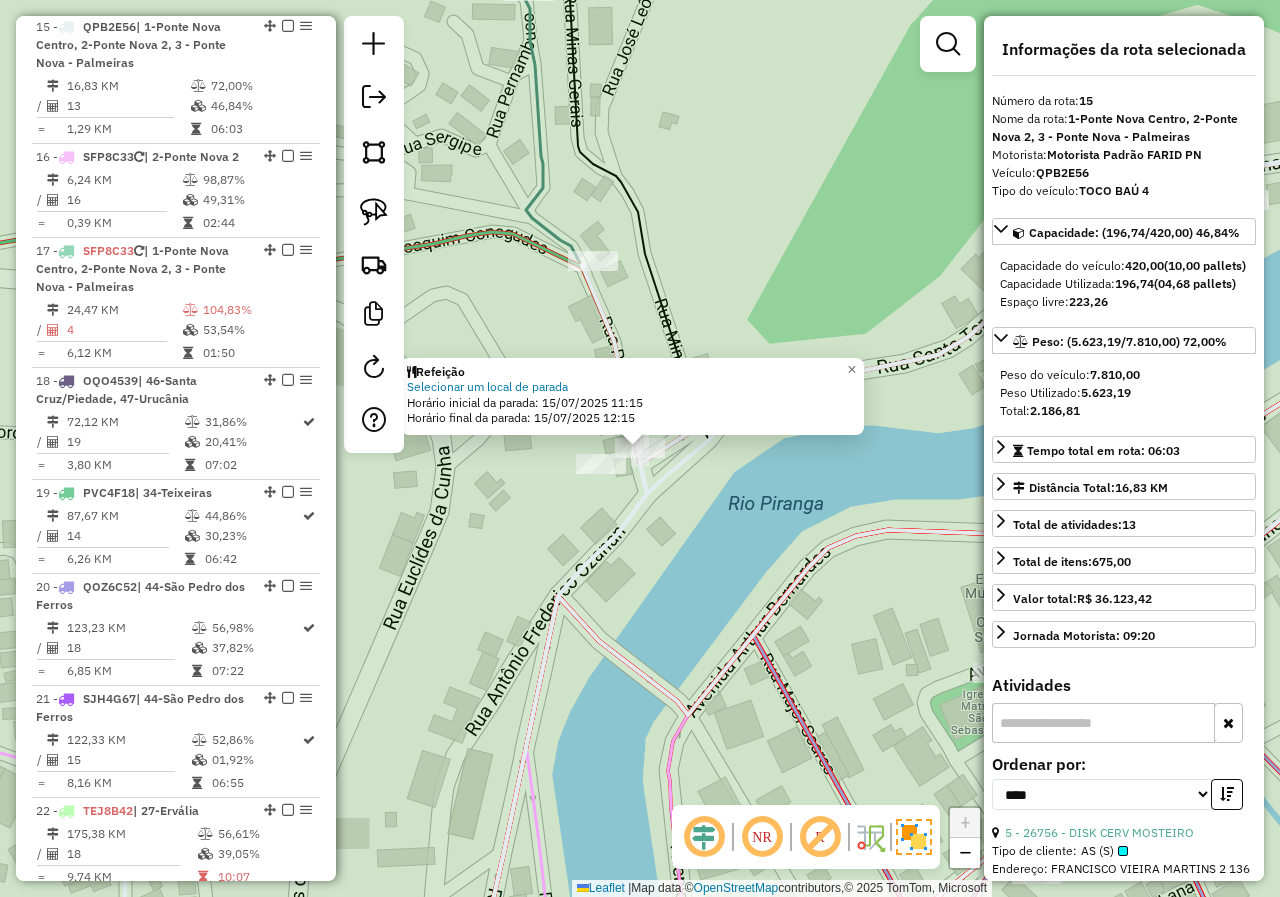 scroll, scrollTop: 2198, scrollLeft: 0, axis: vertical 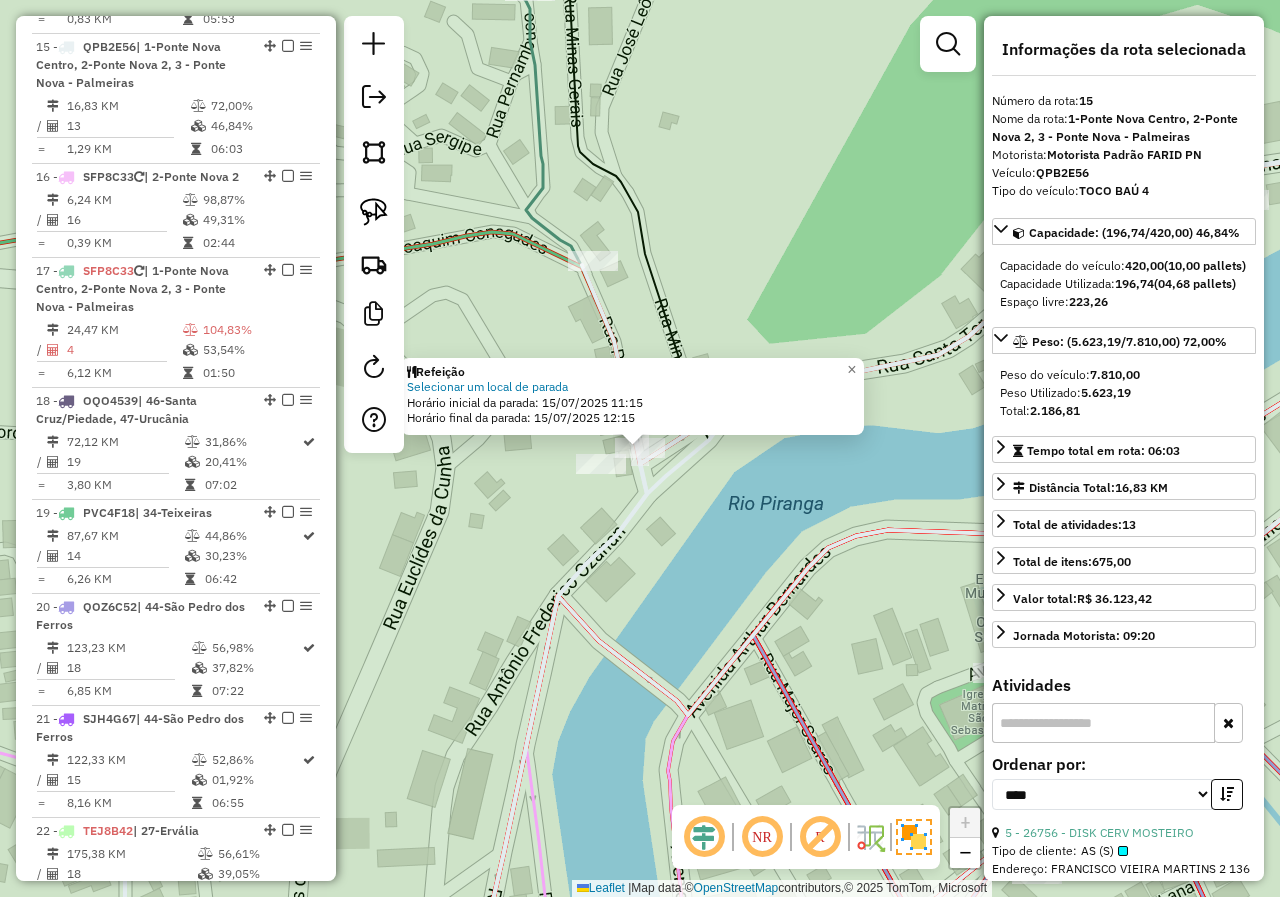 click on "Refeição Selecionar um local de parada  Horário inicial da parada: 15/07/2025 11:15   Horário final da parada: 15/07/2025 12:15  × Janela de atendimento Grade de atendimento Capacidade Transportadoras Veículos Cliente Pedidos  Rotas Selecione os dias de semana para filtrar as janelas de atendimento  Seg   Ter   Qua   Qui   Sex   Sáb   Dom  Informe o período da janela de atendimento: De: Até:  Filtrar exatamente a janela do cliente  Considerar janela de atendimento padrão  Selecione os dias de semana para filtrar as grades de atendimento  Seg   Ter   Qua   Qui   Sex   Sáb   Dom   Considerar clientes sem dia de atendimento cadastrado  Clientes fora do dia de atendimento selecionado Filtrar as atividades entre os valores definidos abaixo:  Peso mínimo:   Peso máximo:   Cubagem mínima:   Cubagem máxima:   De:   Até:  Filtrar as atividades entre o tempo de atendimento definido abaixo:  De:   Até:   Considerar capacidade total dos clientes não roteirizados Transportadora: Tipo de veículo: Nome:" 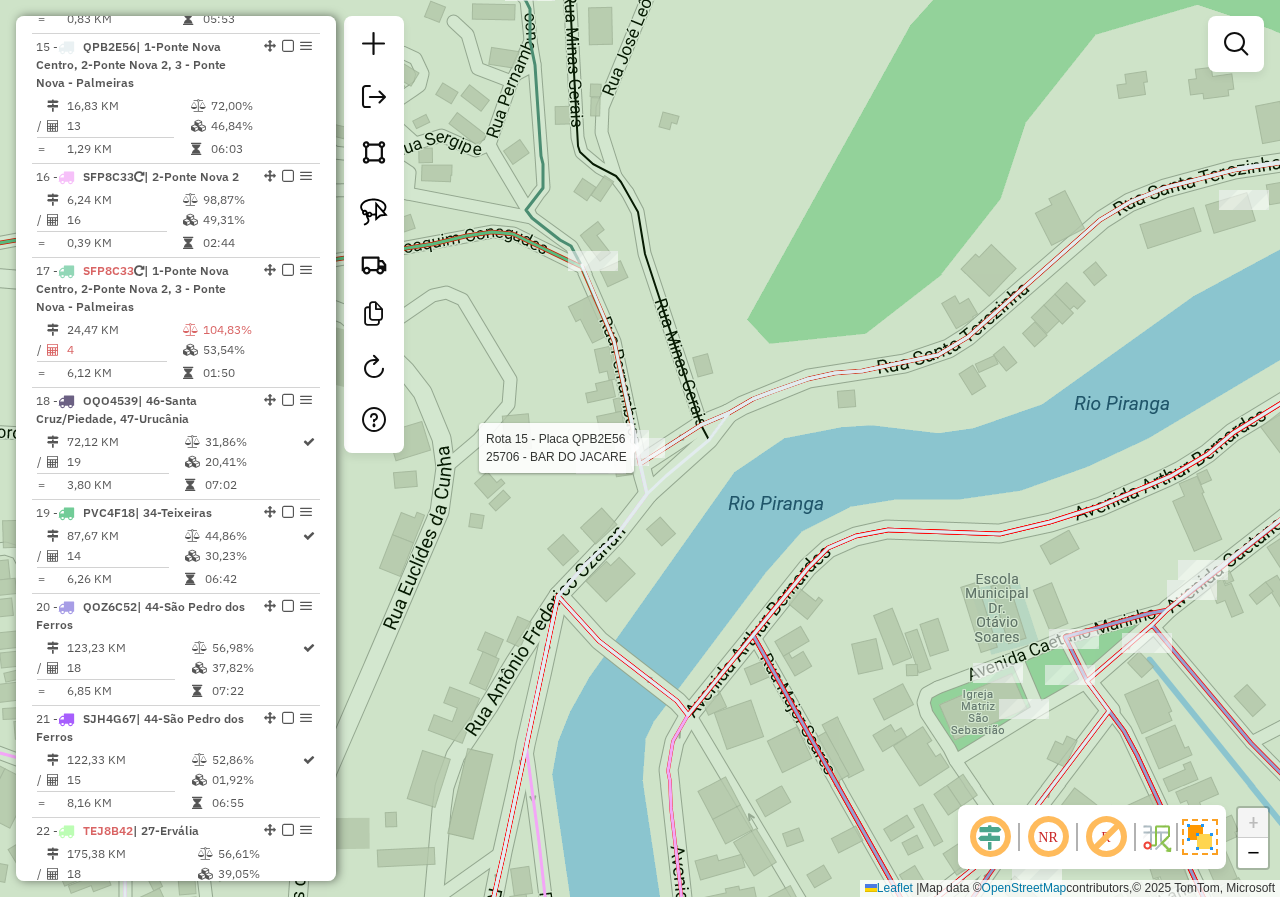 select on "*********" 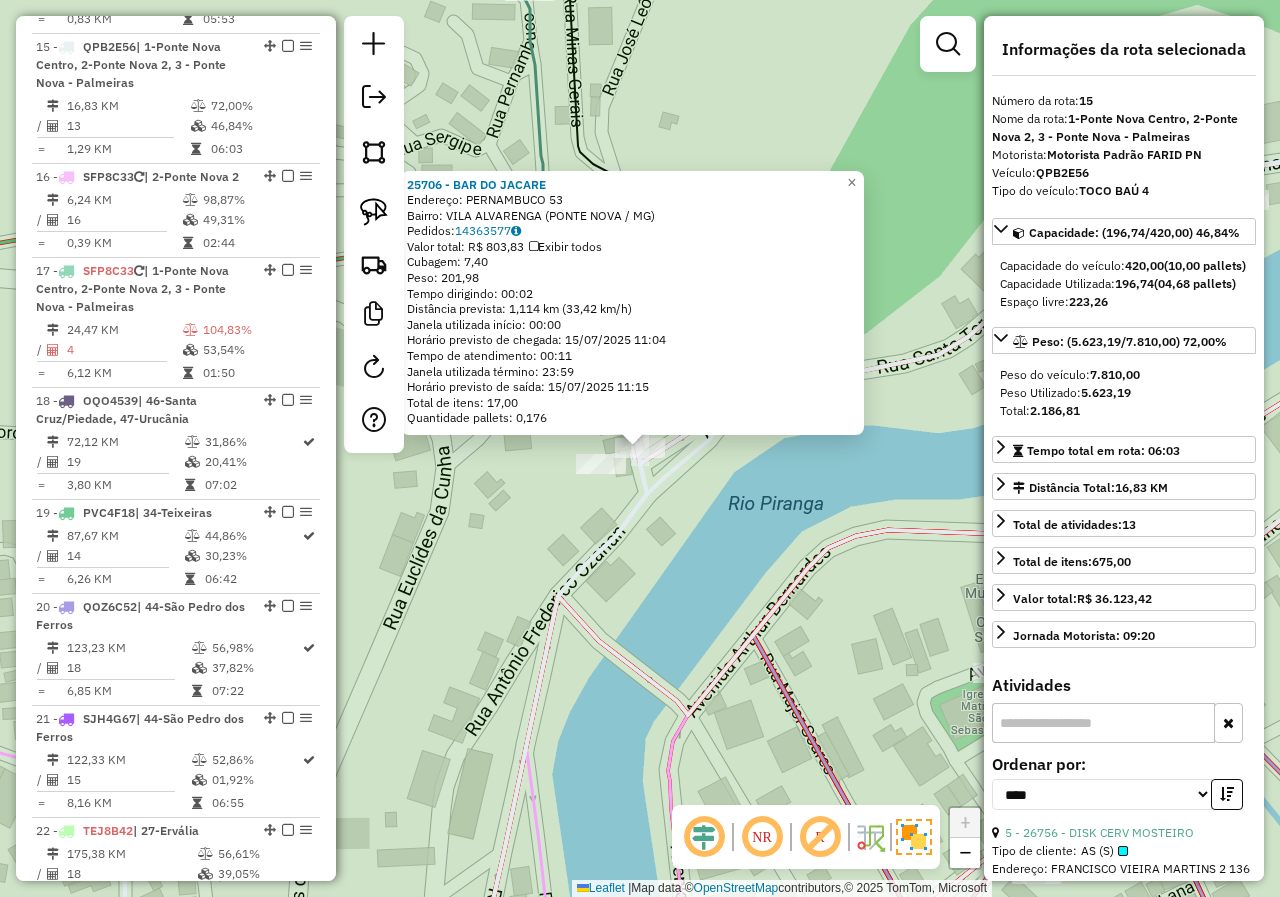 click 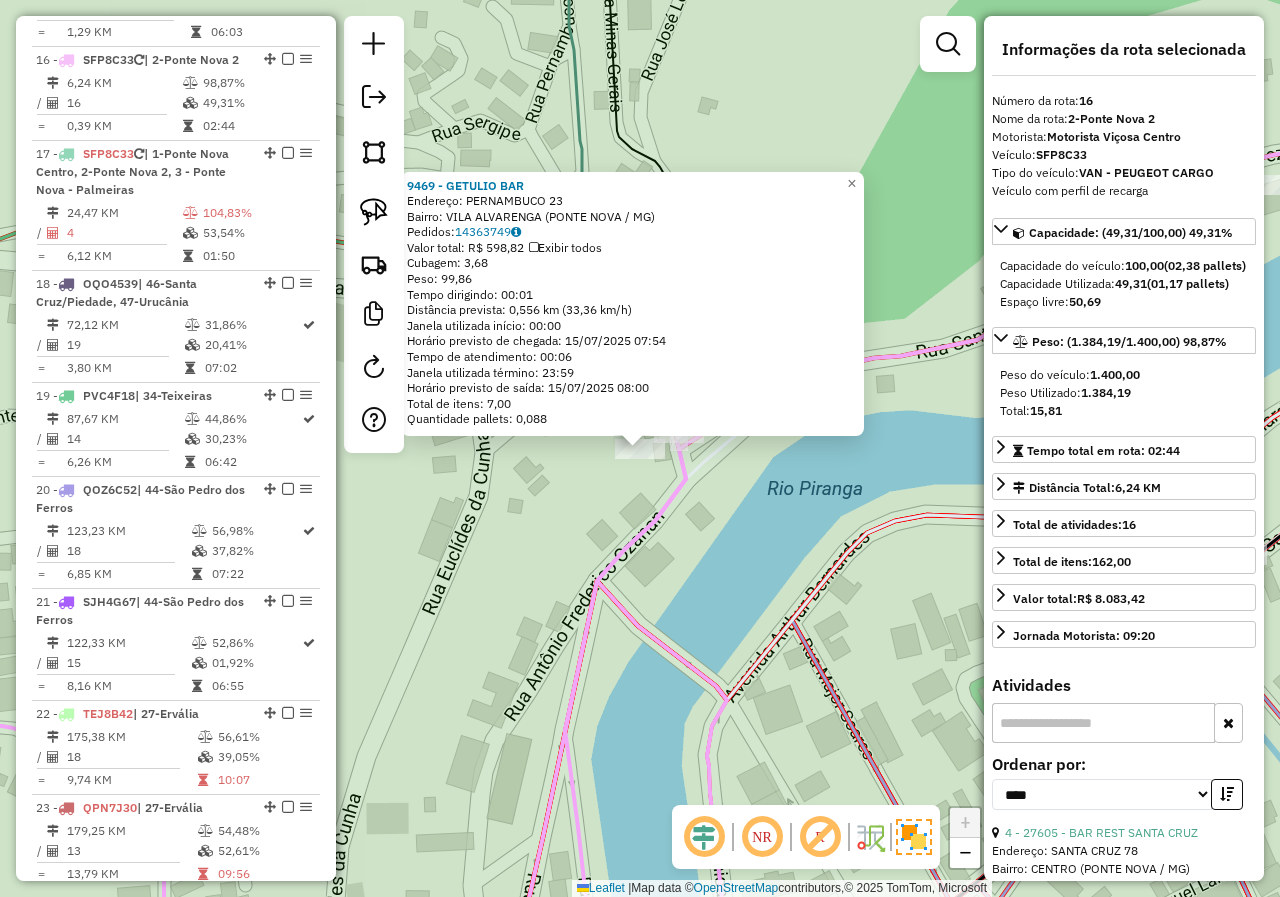 scroll, scrollTop: 2328, scrollLeft: 0, axis: vertical 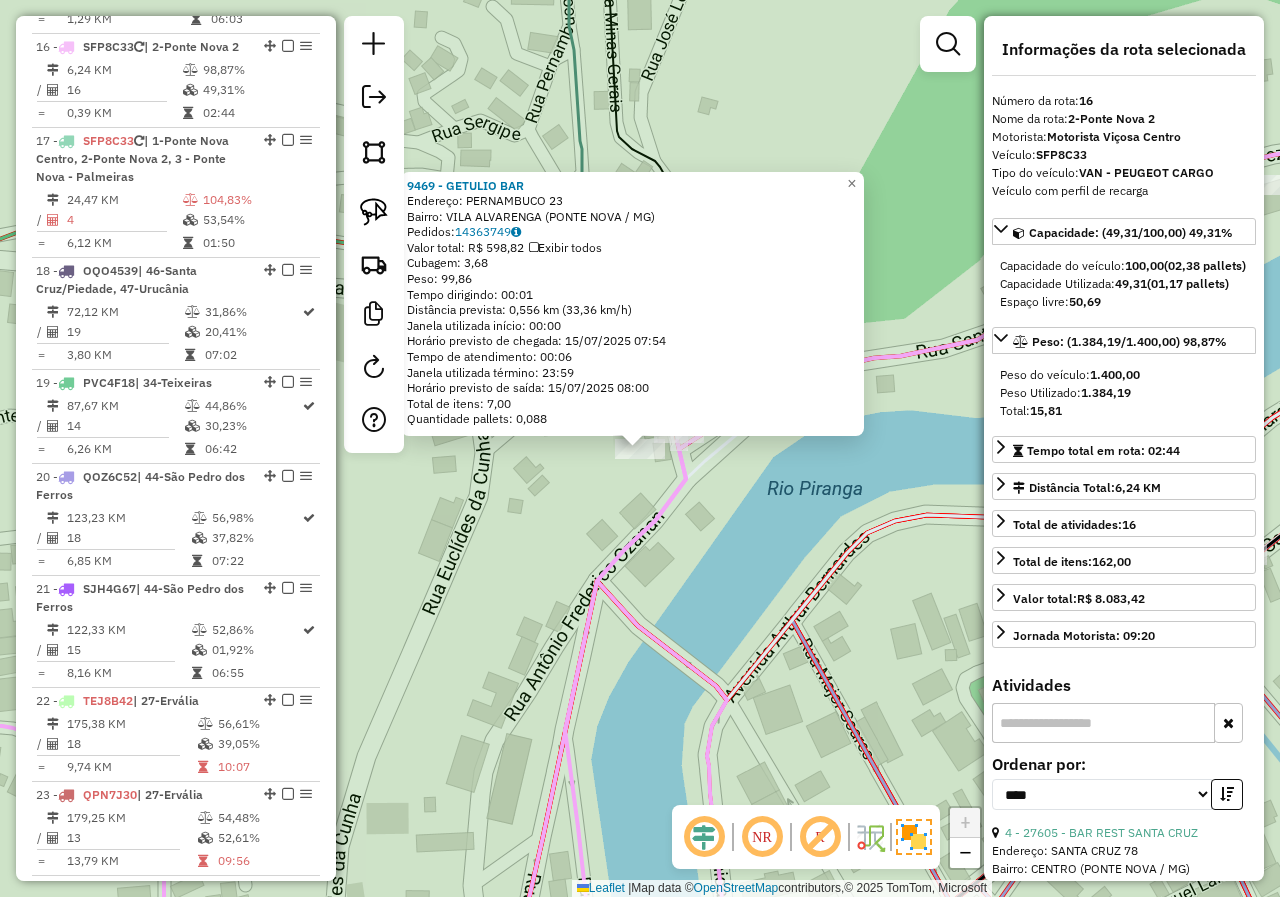click on "9469 - GETULIO BAR  Endereço:  PERNAMBUCO 23   Bairro: VILA ALVARENGA (PONTE NOVA / MG)   Pedidos:  14363749   Valor total: R$ 598,82   Exibir todos   Cubagem: 3,68  Peso: 99,86  Tempo dirigindo: 00:01   Distância prevista: 0,556 km (33,36 km/h)   Janela utilizada início: 00:00   Horário previsto de chegada: 15/07/2025 07:54   Tempo de atendimento: 00:06   Janela utilizada término: 23:59   Horário previsto de saída: 15/07/2025 08:00   Total de itens: 7,00   Quantidade pallets: 0,088  × Janela de atendimento Grade de atendimento Capacidade Transportadoras Veículos Cliente Pedidos  Rotas Selecione os dias de semana para filtrar as janelas de atendimento  Seg   Ter   Qua   Qui   Sex   Sáb   Dom  Informe o período da janela de atendimento: De: Até:  Filtrar exatamente a janela do cliente  Considerar janela de atendimento padrão  Selecione os dias de semana para filtrar as grades de atendimento  Seg   Ter   Qua   Qui   Sex   Sáb   Dom   Considerar clientes sem dia de atendimento cadastrado  De:  De:" 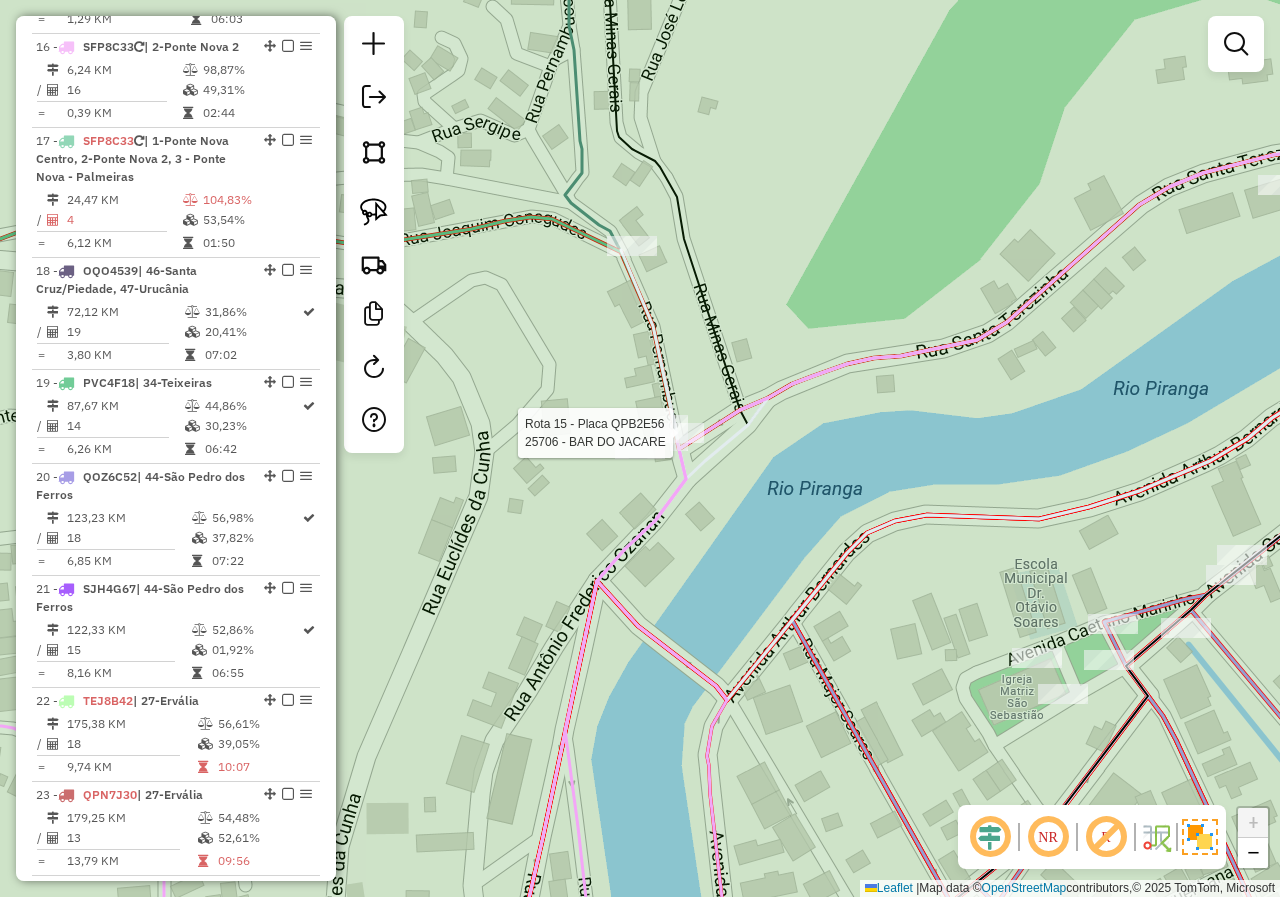 select on "*********" 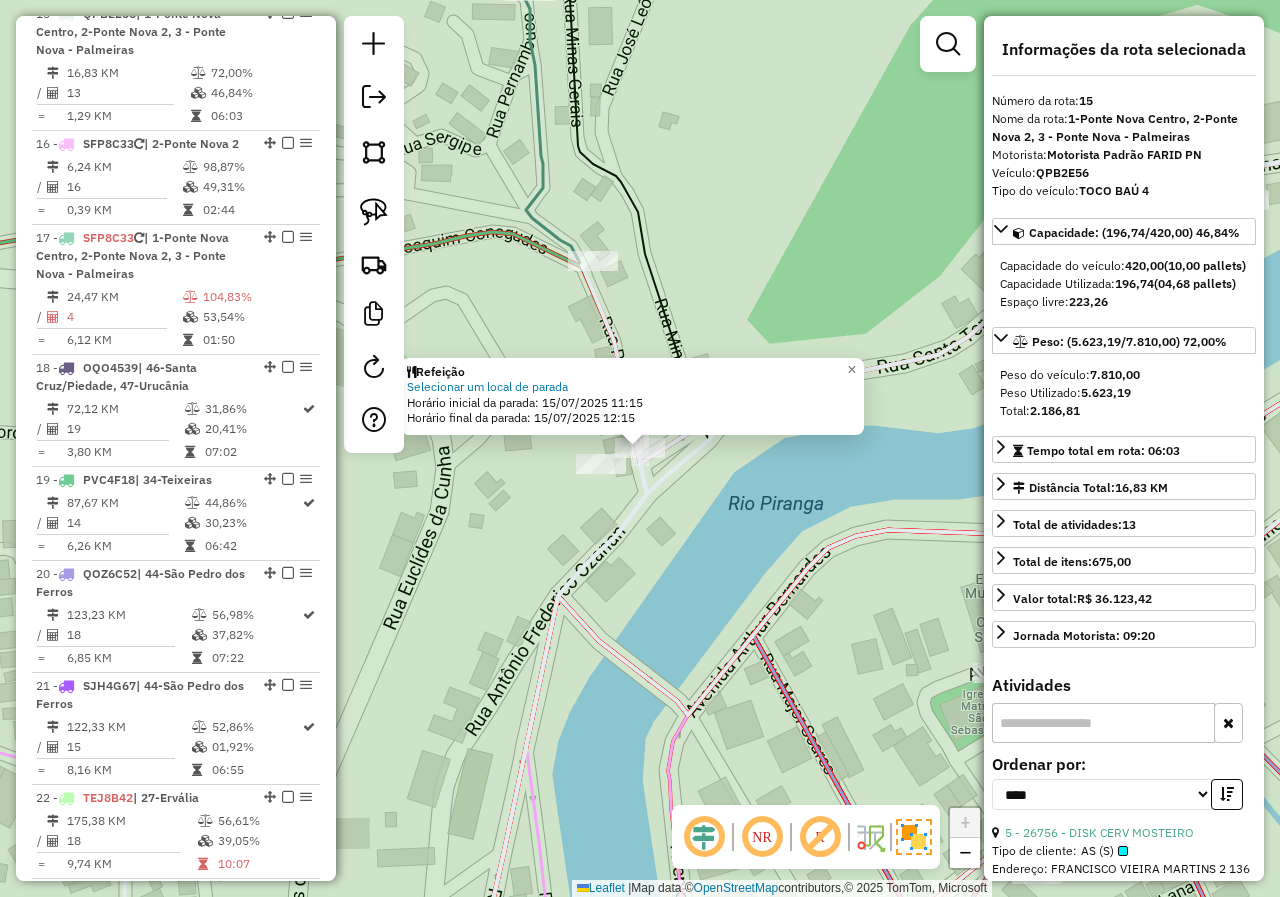 scroll, scrollTop: 2198, scrollLeft: 0, axis: vertical 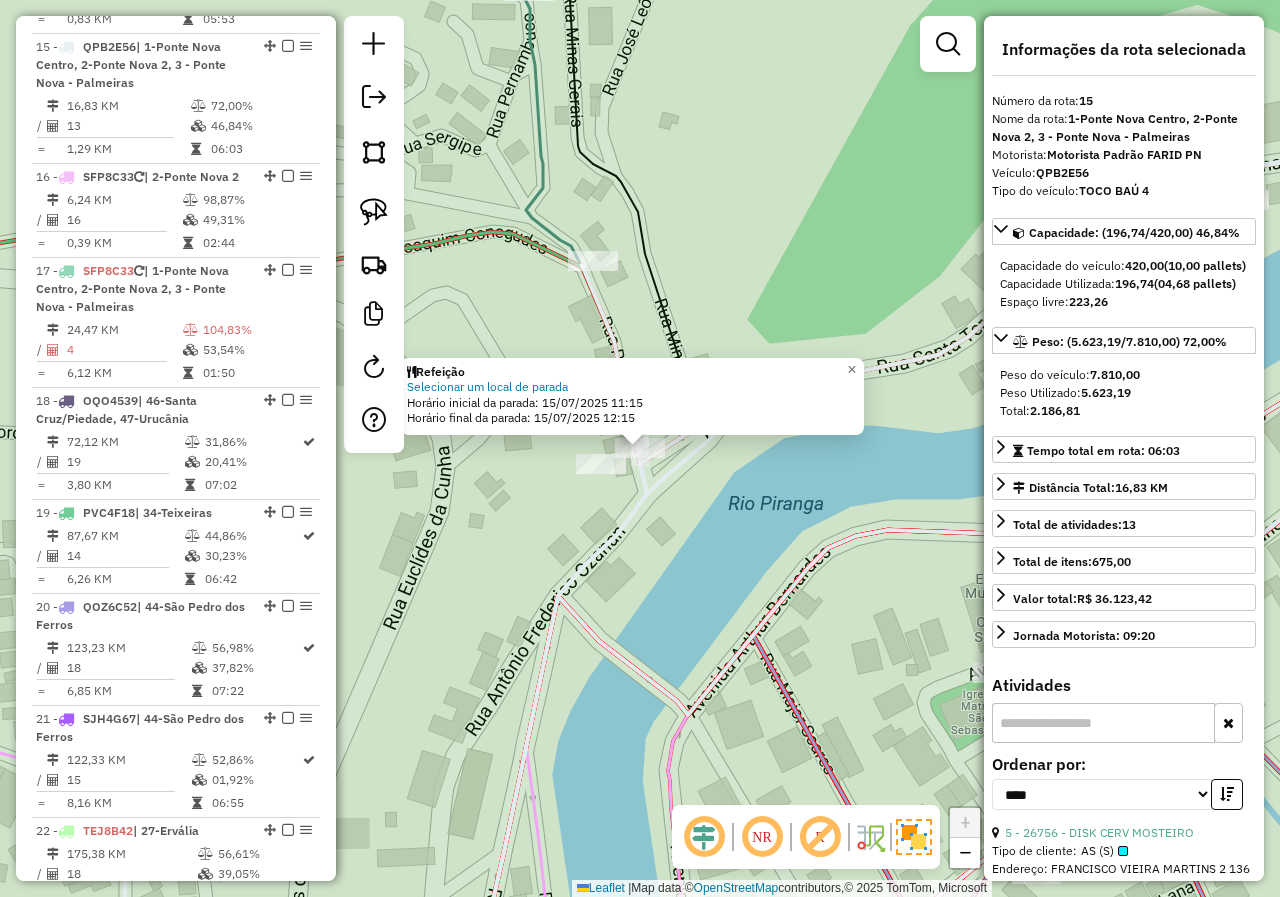 click on "Refeição Selecionar um local de parada  Horário inicial da parada: 15/07/2025 11:15   Horário final da parada: 15/07/2025 12:15  × Janela de atendimento Grade de atendimento Capacidade Transportadoras Veículos Cliente Pedidos  Rotas Selecione os dias de semana para filtrar as janelas de atendimento  Seg   Ter   Qua   Qui   Sex   Sáb   Dom  Informe o período da janela de atendimento: De: Até:  Filtrar exatamente a janela do cliente  Considerar janela de atendimento padrão  Selecione os dias de semana para filtrar as grades de atendimento  Seg   Ter   Qua   Qui   Sex   Sáb   Dom   Considerar clientes sem dia de atendimento cadastrado  Clientes fora do dia de atendimento selecionado Filtrar as atividades entre os valores definidos abaixo:  Peso mínimo:   Peso máximo:   Cubagem mínima:   Cubagem máxima:   De:   Até:  Filtrar as atividades entre o tempo de atendimento definido abaixo:  De:   Até:   Considerar capacidade total dos clientes não roteirizados Transportadora: Tipo de veículo: Nome:" 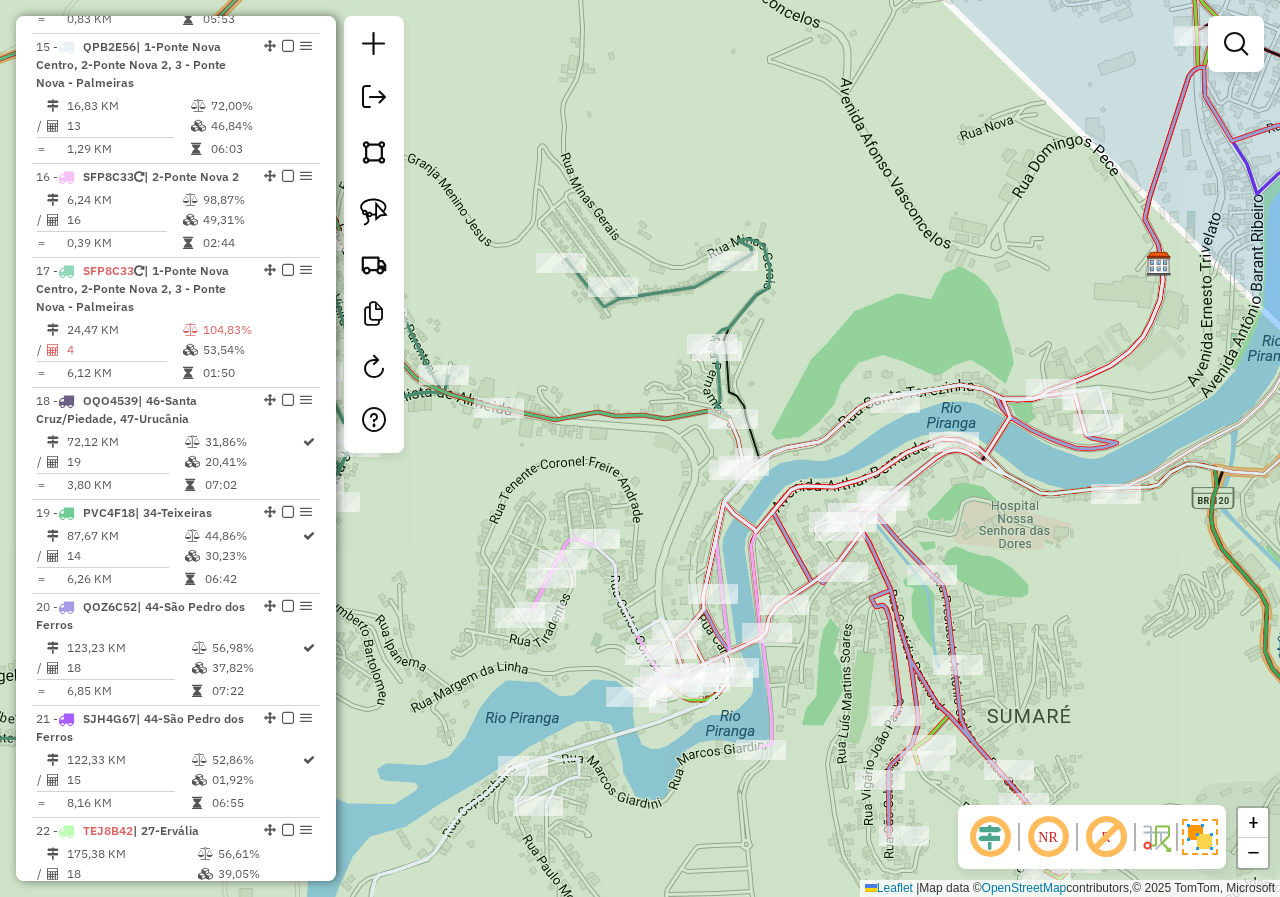 drag, startPoint x: 1056, startPoint y: 564, endPoint x: 896, endPoint y: 450, distance: 196.45865 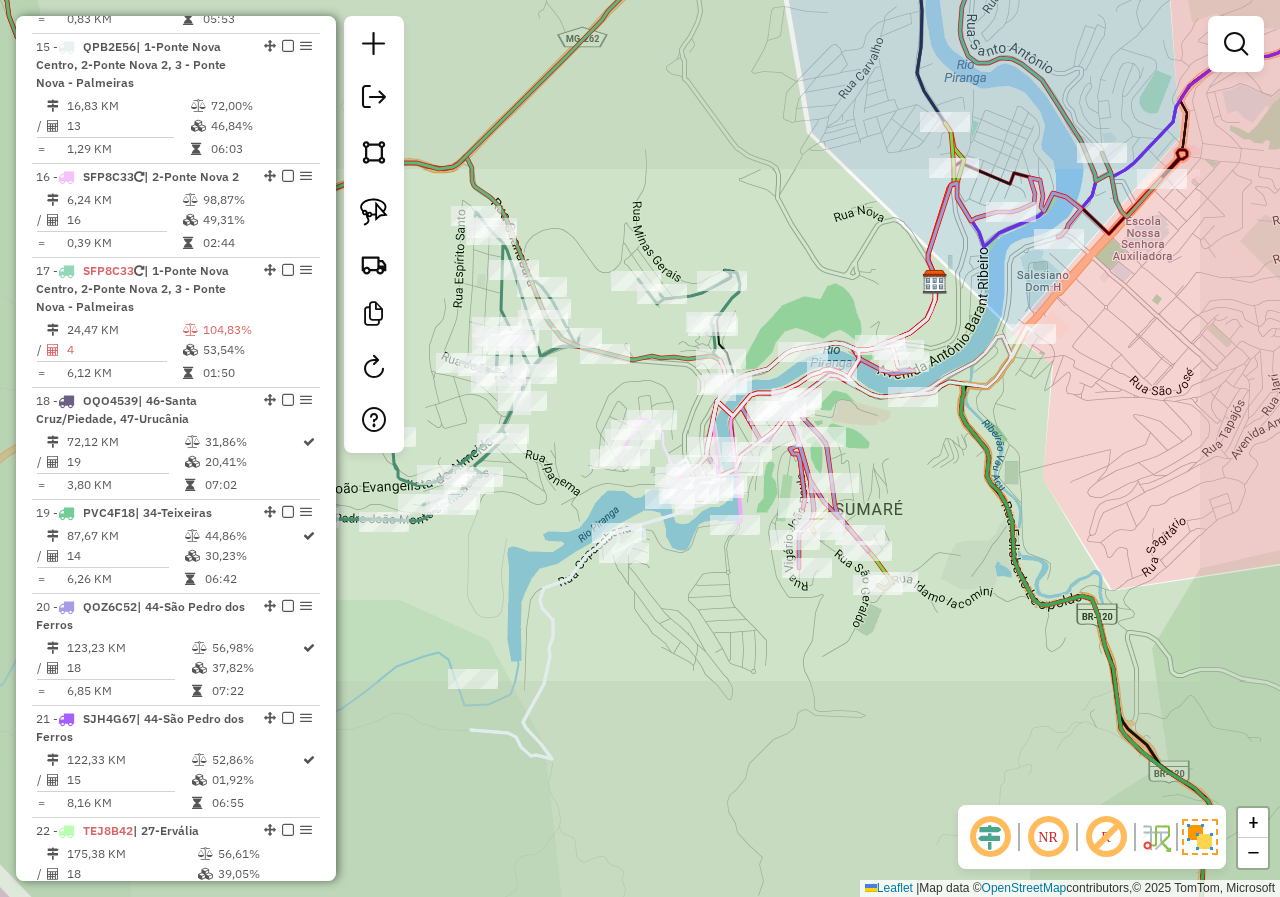 drag, startPoint x: 1070, startPoint y: 469, endPoint x: 927, endPoint y: 438, distance: 146.32156 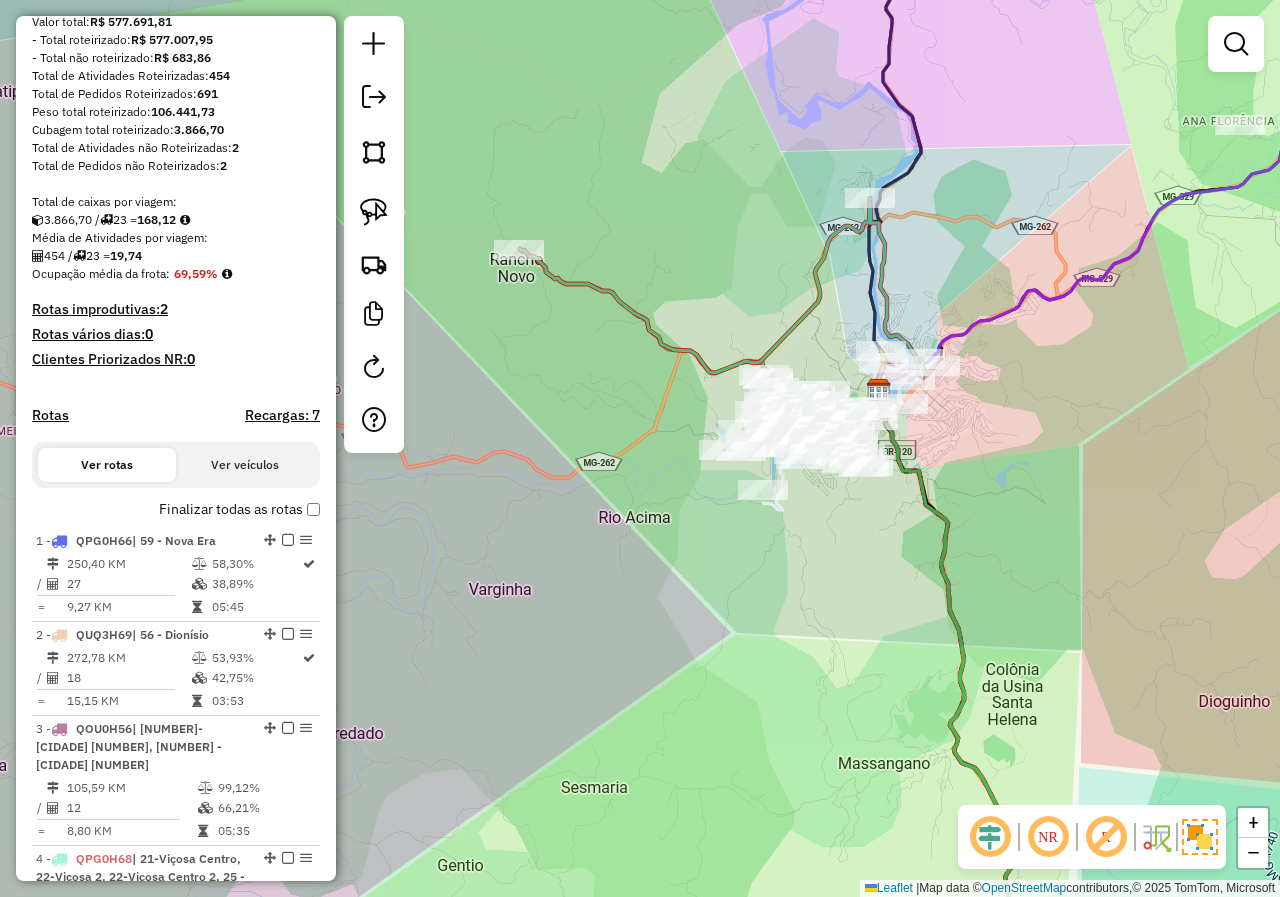 scroll, scrollTop: 98, scrollLeft: 0, axis: vertical 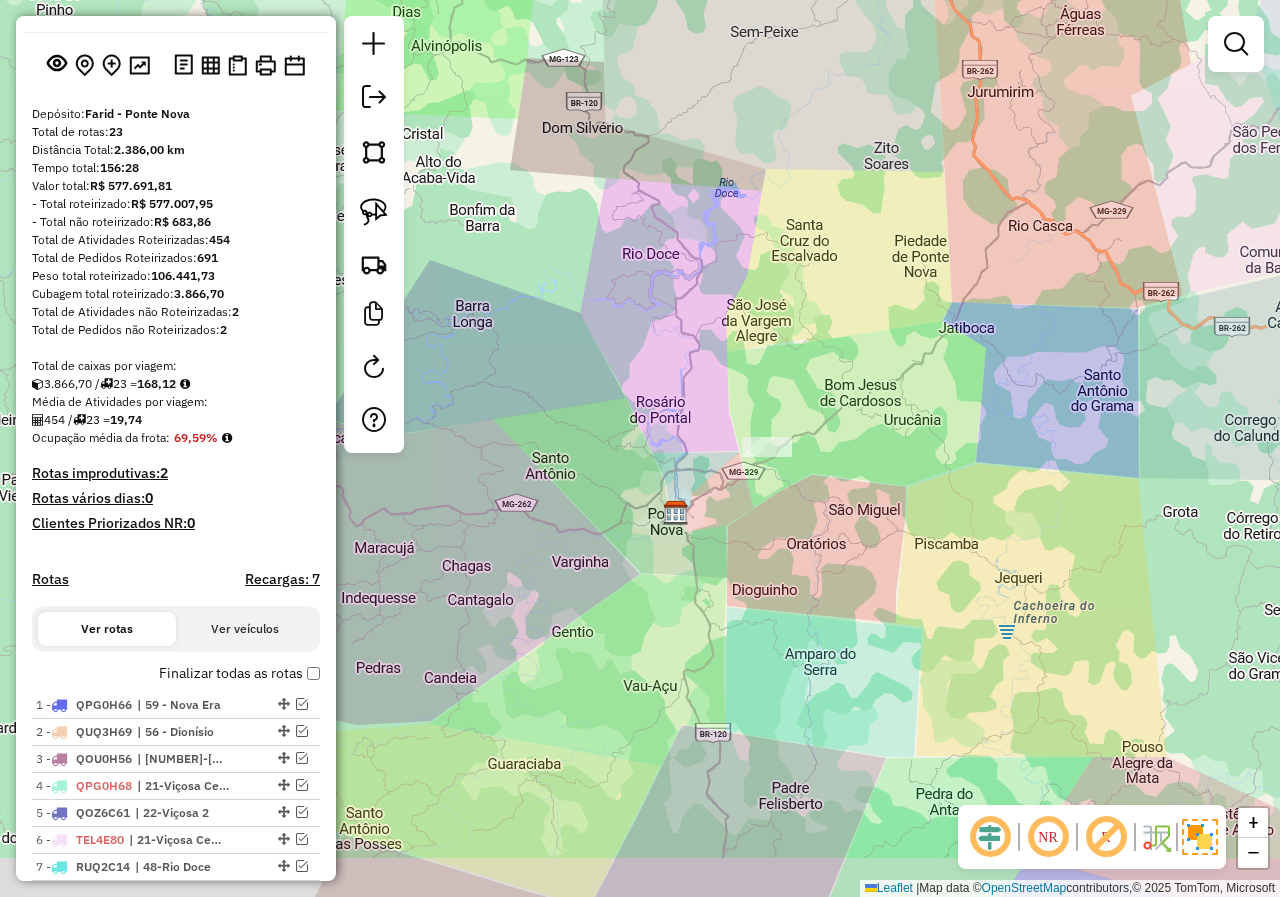drag, startPoint x: 655, startPoint y: 639, endPoint x: 599, endPoint y: 474, distance: 174.24408 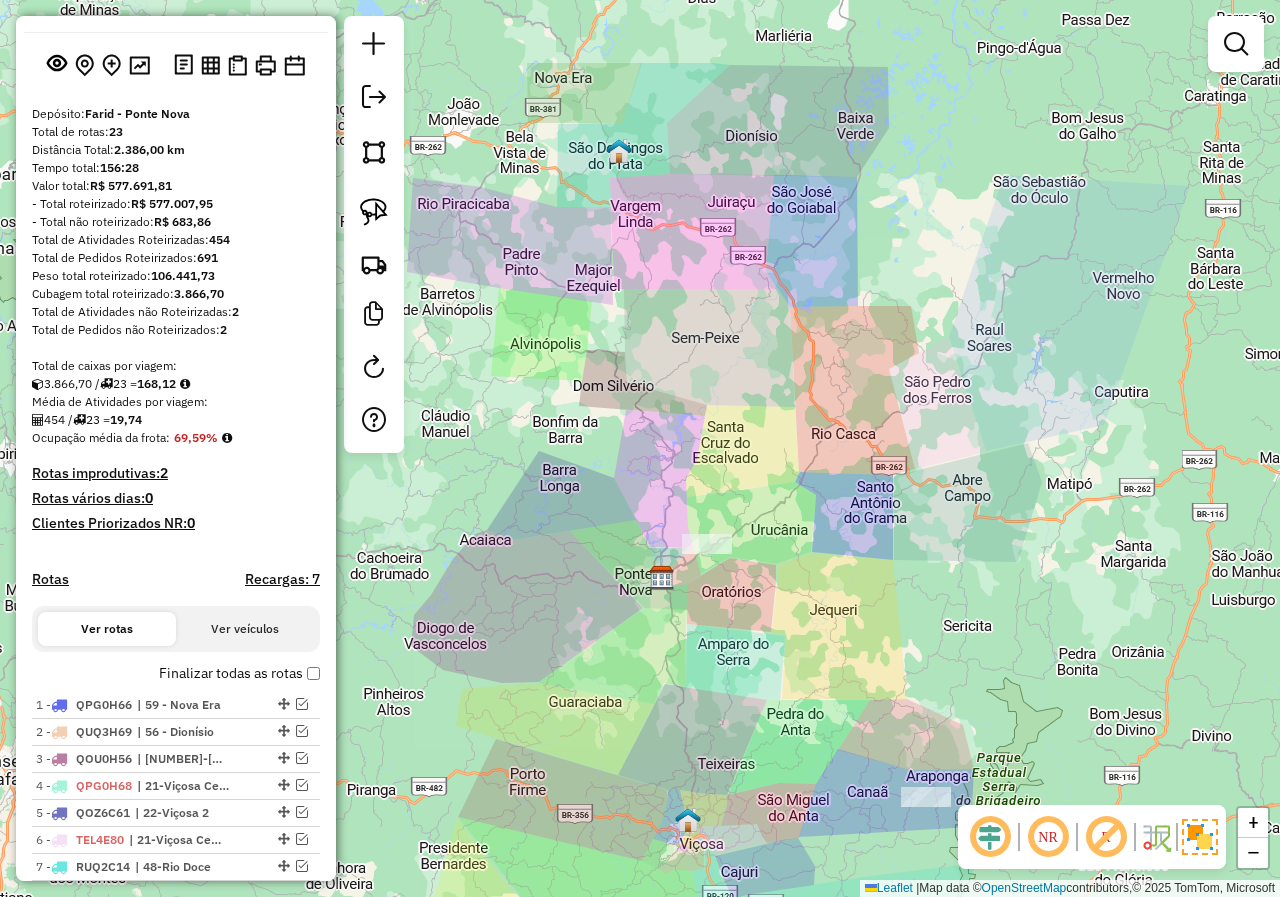 drag, startPoint x: 594, startPoint y: 494, endPoint x: 635, endPoint y: 647, distance: 158.39824 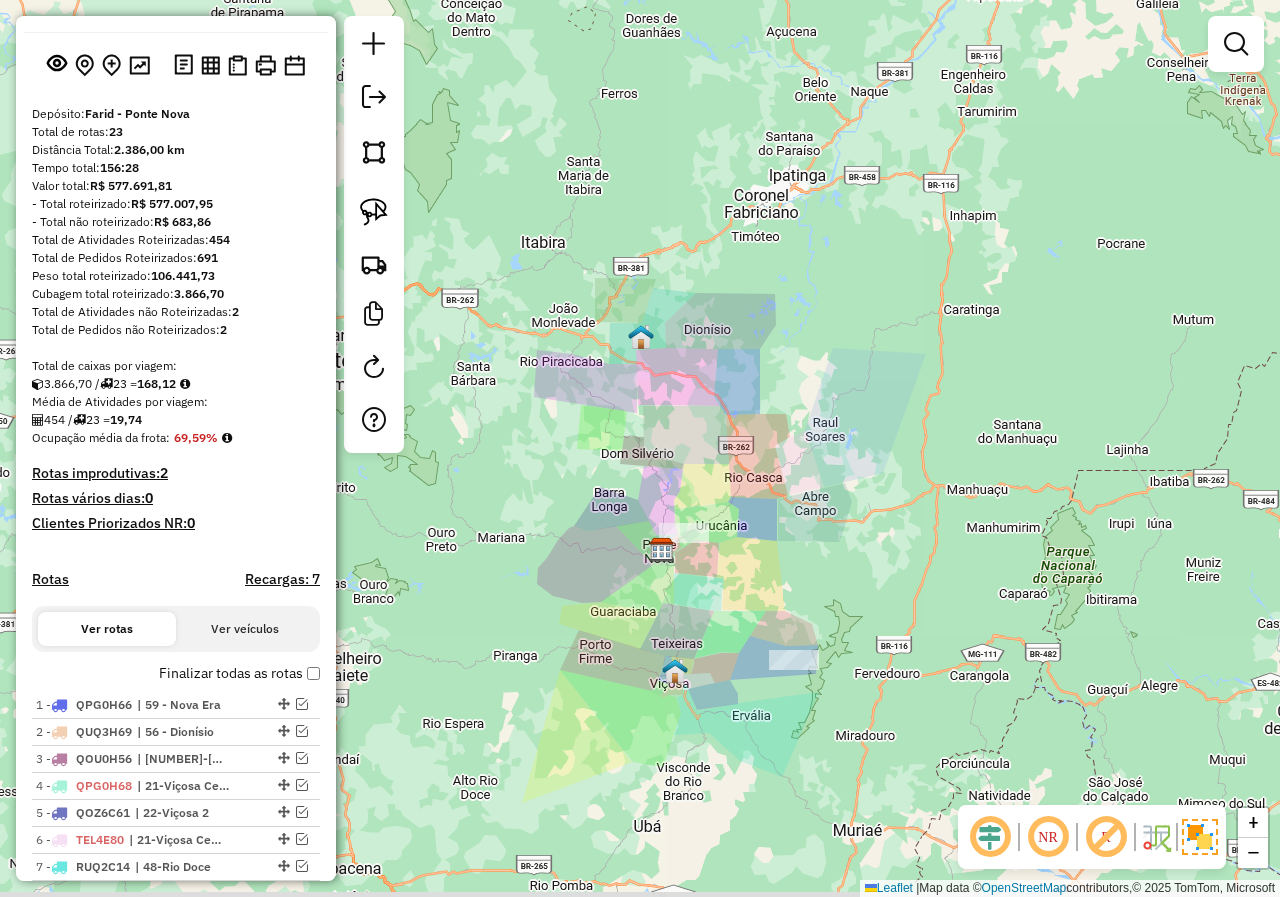 drag, startPoint x: 575, startPoint y: 516, endPoint x: 604, endPoint y: 480, distance: 46.227695 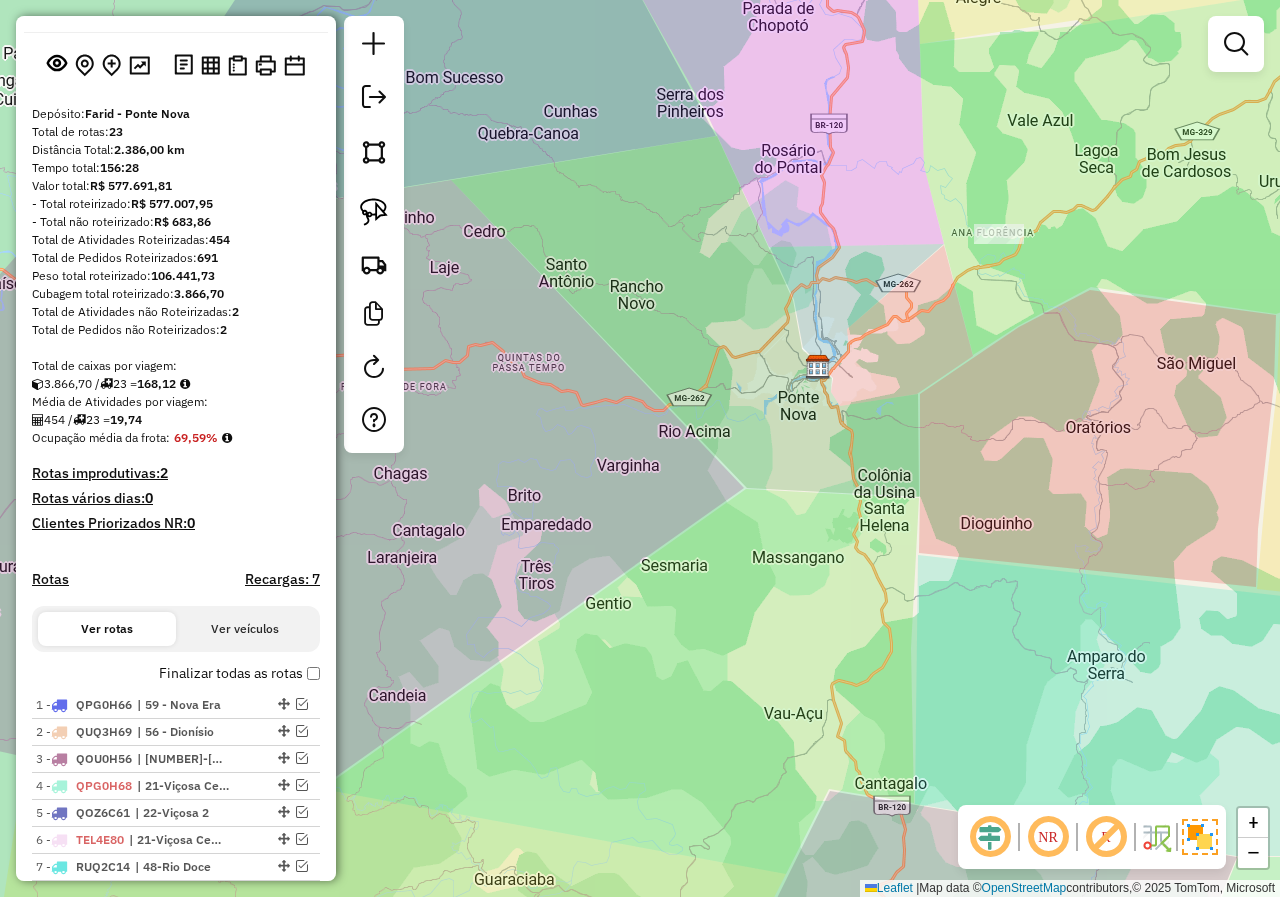 drag, startPoint x: 775, startPoint y: 607, endPoint x: 661, endPoint y: 500, distance: 156.34897 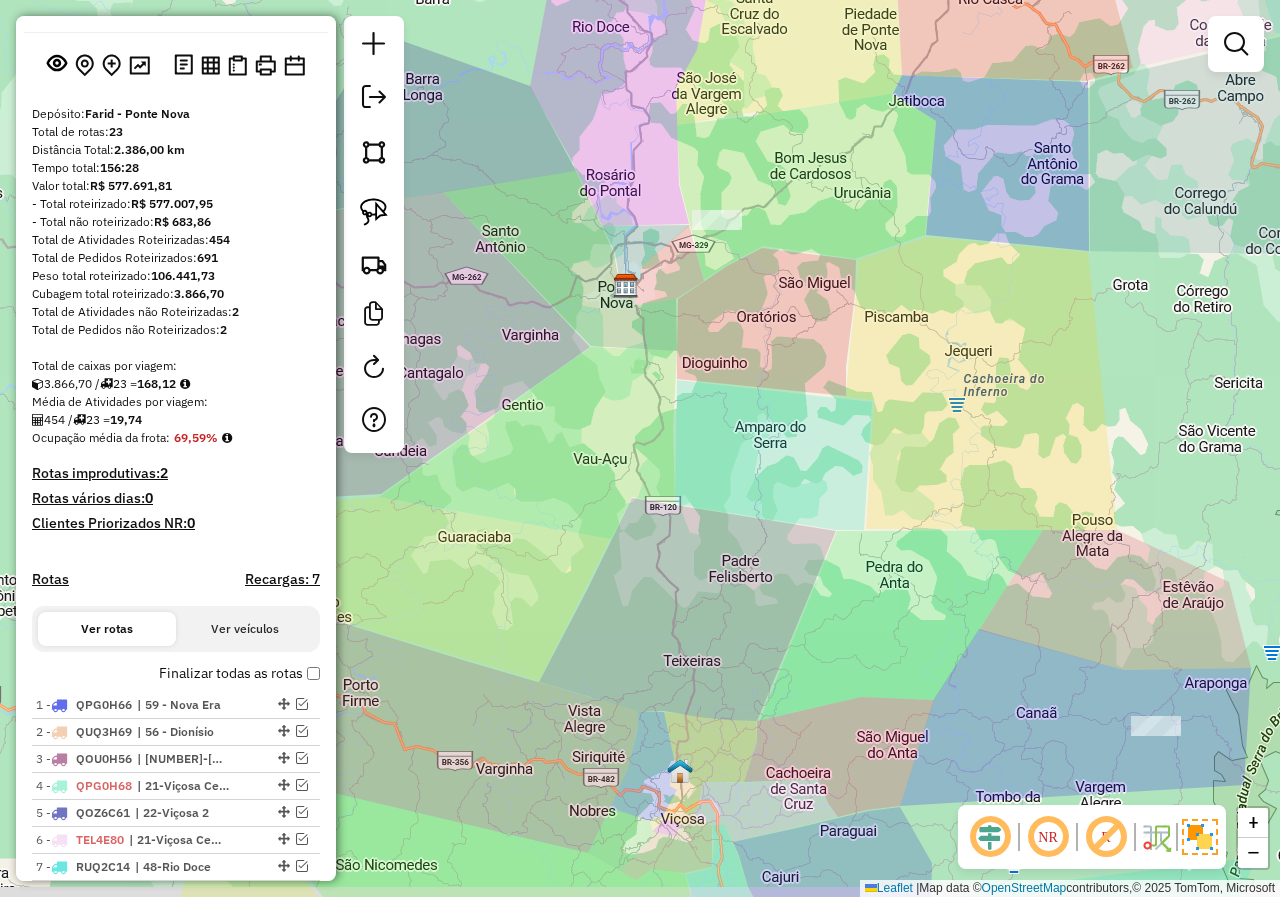 drag, startPoint x: 653, startPoint y: 468, endPoint x: 573, endPoint y: 318, distance: 170 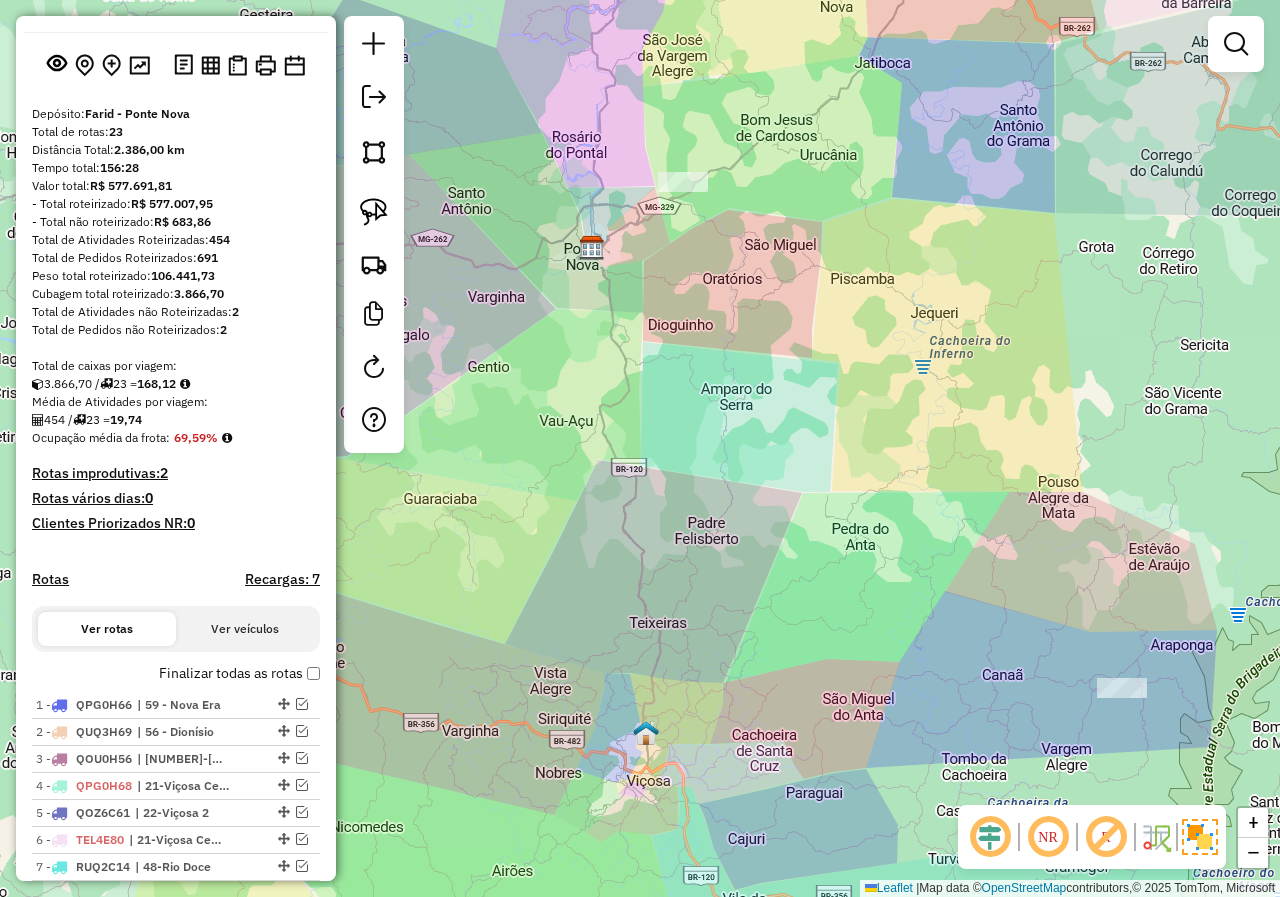 drag, startPoint x: 643, startPoint y: 376, endPoint x: 716, endPoint y: 560, distance: 197.95201 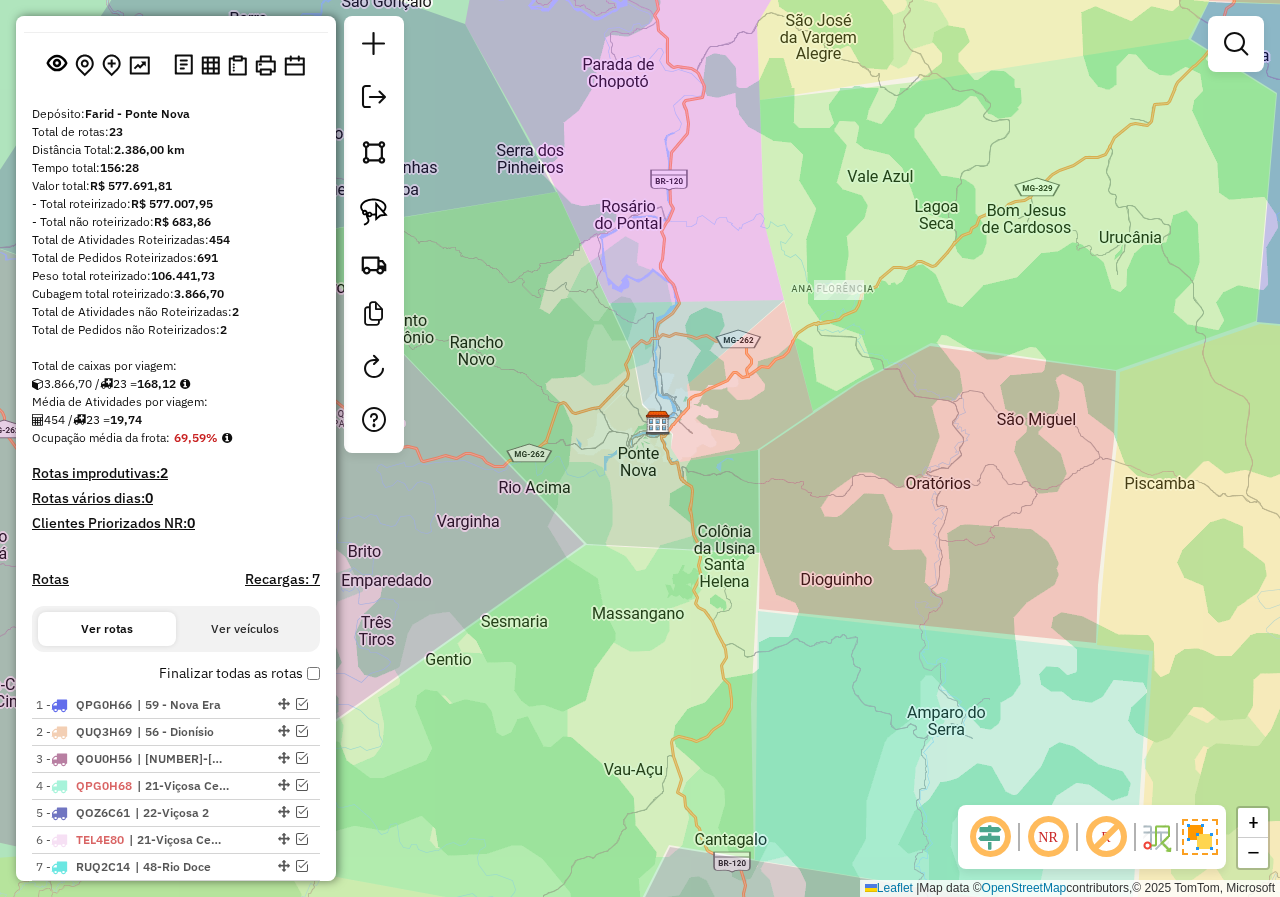drag, startPoint x: 693, startPoint y: 372, endPoint x: 647, endPoint y: 407, distance: 57.801384 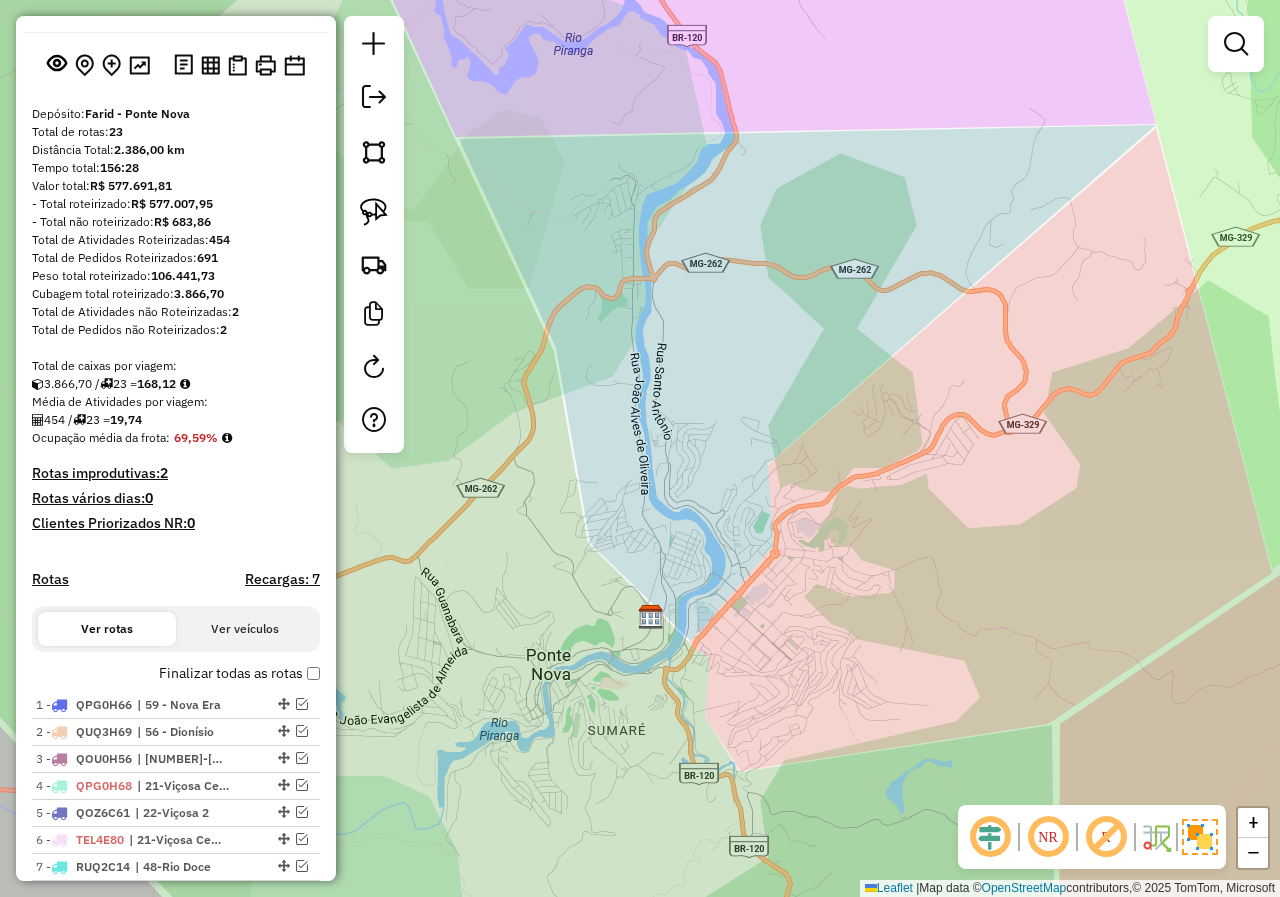 drag, startPoint x: 703, startPoint y: 405, endPoint x: 647, endPoint y: 405, distance: 56 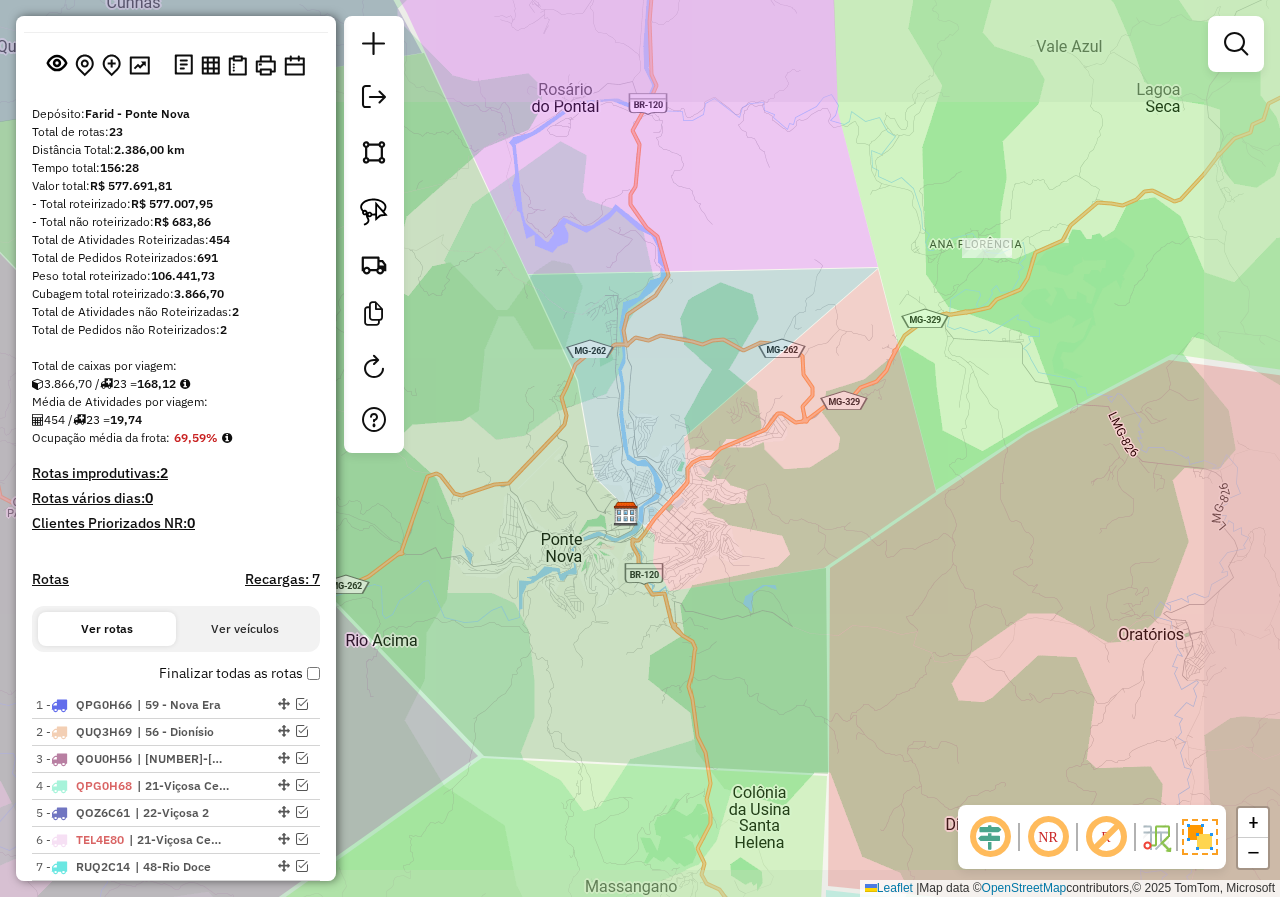 drag, startPoint x: 881, startPoint y: 444, endPoint x: 779, endPoint y: 433, distance: 102.59142 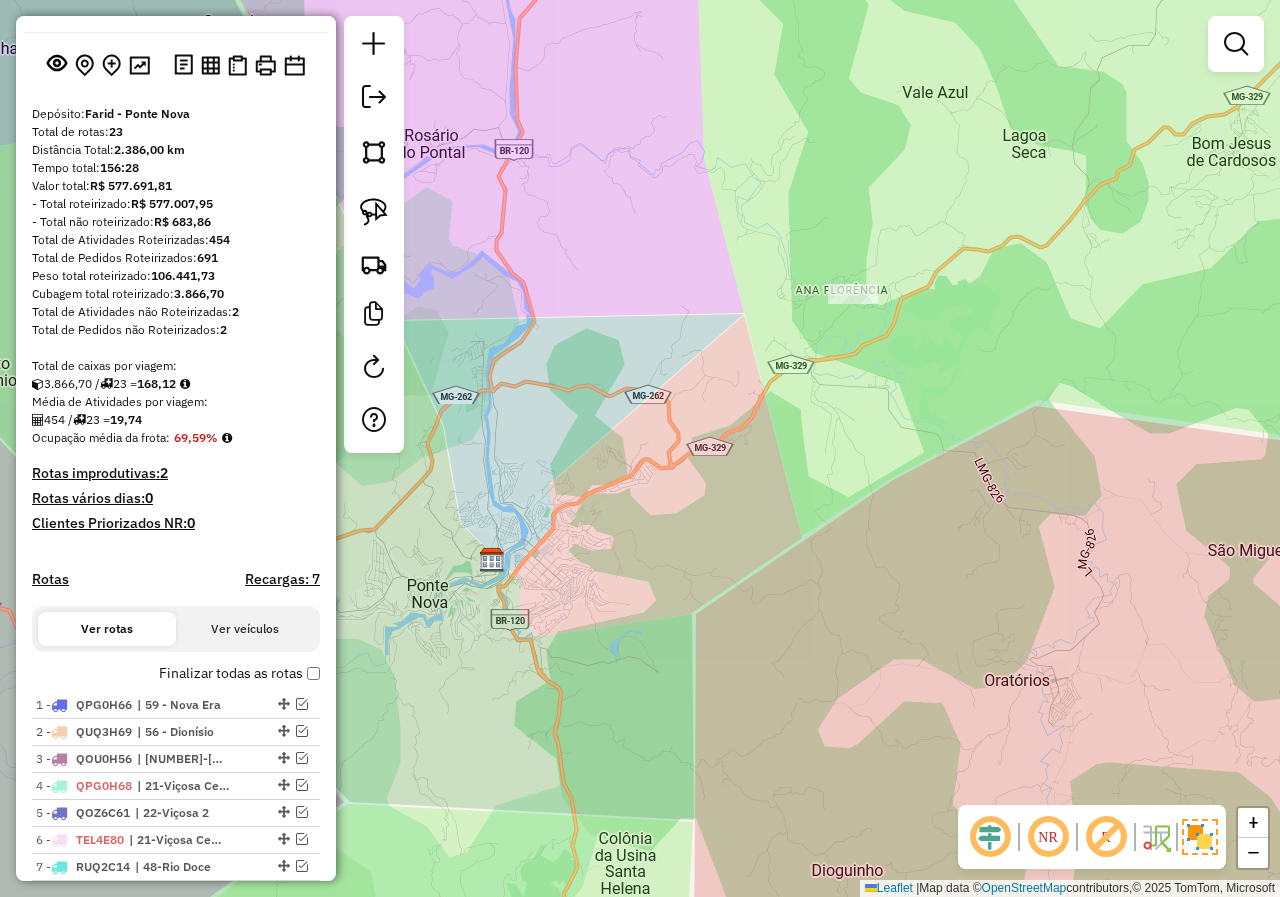 drag, startPoint x: 828, startPoint y: 316, endPoint x: 768, endPoint y: 429, distance: 127.94139 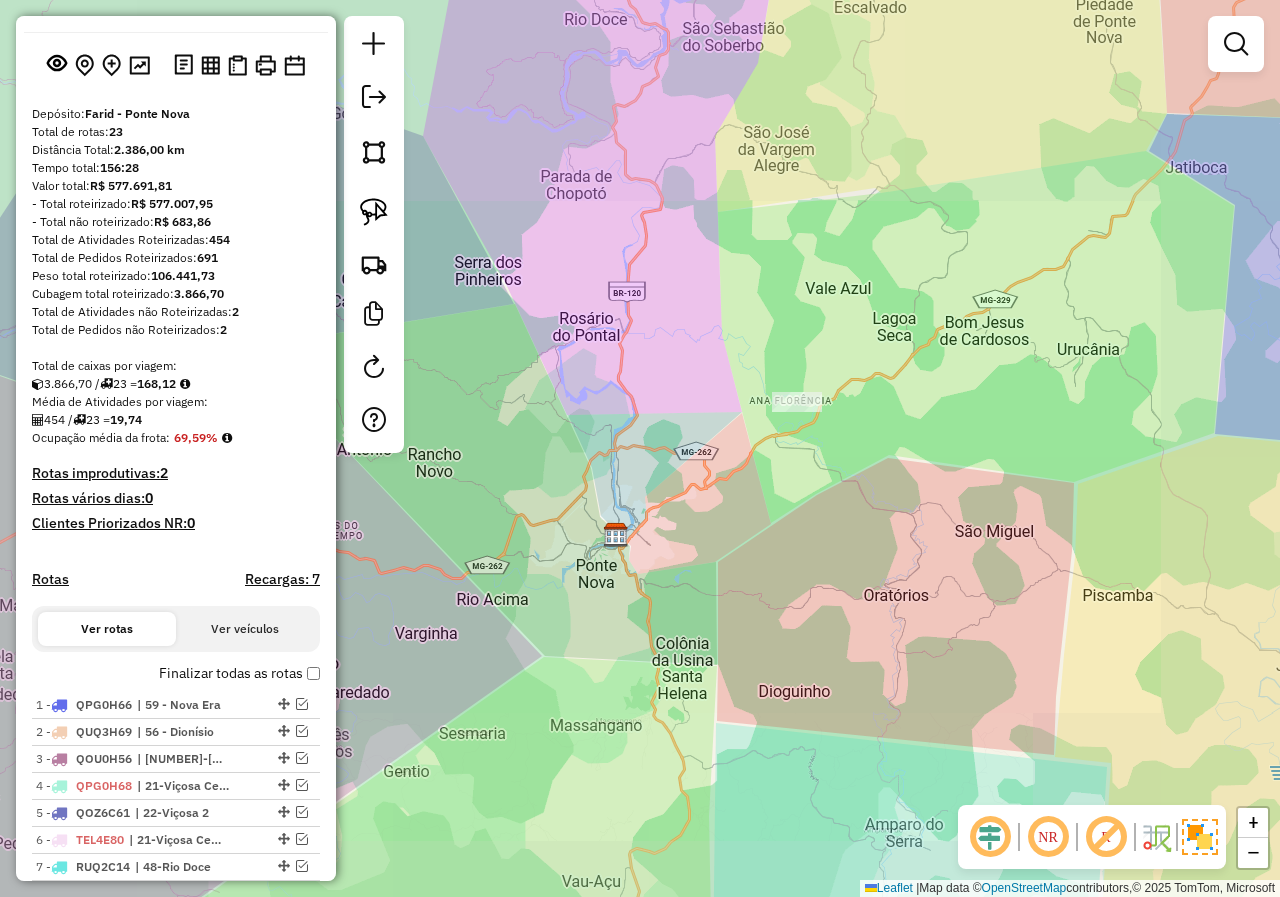 drag, startPoint x: 784, startPoint y: 555, endPoint x: 645, endPoint y: 376, distance: 226.63187 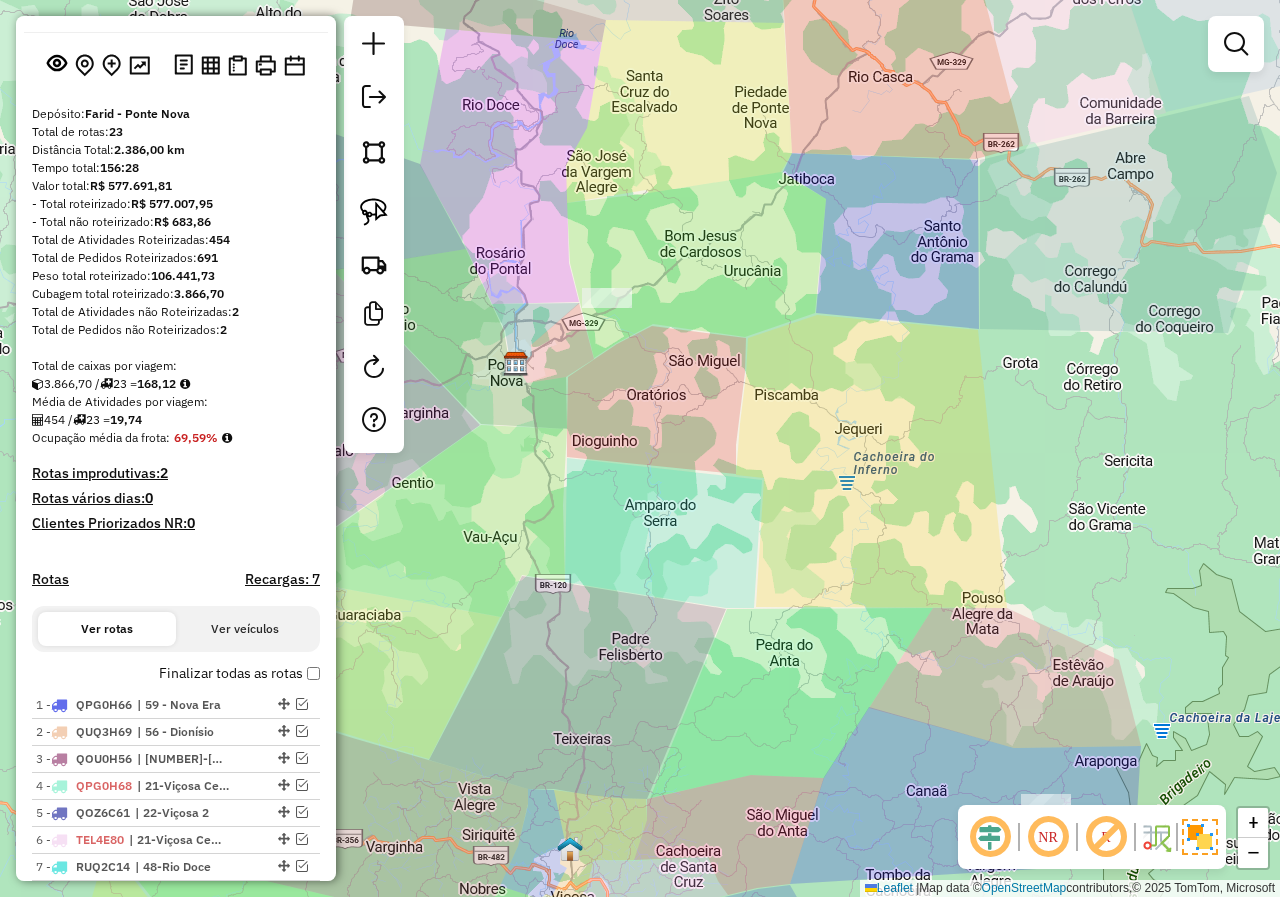 click on "Janela de atendimento Grade de atendimento Capacidade Transportadoras Veículos Cliente Pedidos  Rotas Selecione os dias de semana para filtrar as janelas de atendimento  Seg   Ter   Qua   Qui   Sex   Sáb   Dom  Informe o período da janela de atendimento: De: Até:  Filtrar exatamente a janela do cliente  Considerar janela de atendimento padrão  Selecione os dias de semana para filtrar as grades de atendimento  Seg   Ter   Qua   Qui   Sex   Sáb   Dom   Considerar clientes sem dia de atendimento cadastrado  Clientes fora do dia de atendimento selecionado Filtrar as atividades entre os valores definidos abaixo:  Peso mínimo:   Peso máximo:   Cubagem mínima:   Cubagem máxima:   De:   Até:  Filtrar as atividades entre o tempo de atendimento definido abaixo:  De:   Até:   Considerar capacidade total dos clientes não roteirizados Transportadora: Selecione um ou mais itens Tipo de veículo: Selecione um ou mais itens Veículo: Selecione um ou mais itens Motorista: Selecione um ou mais itens Nome: Rótulo:" 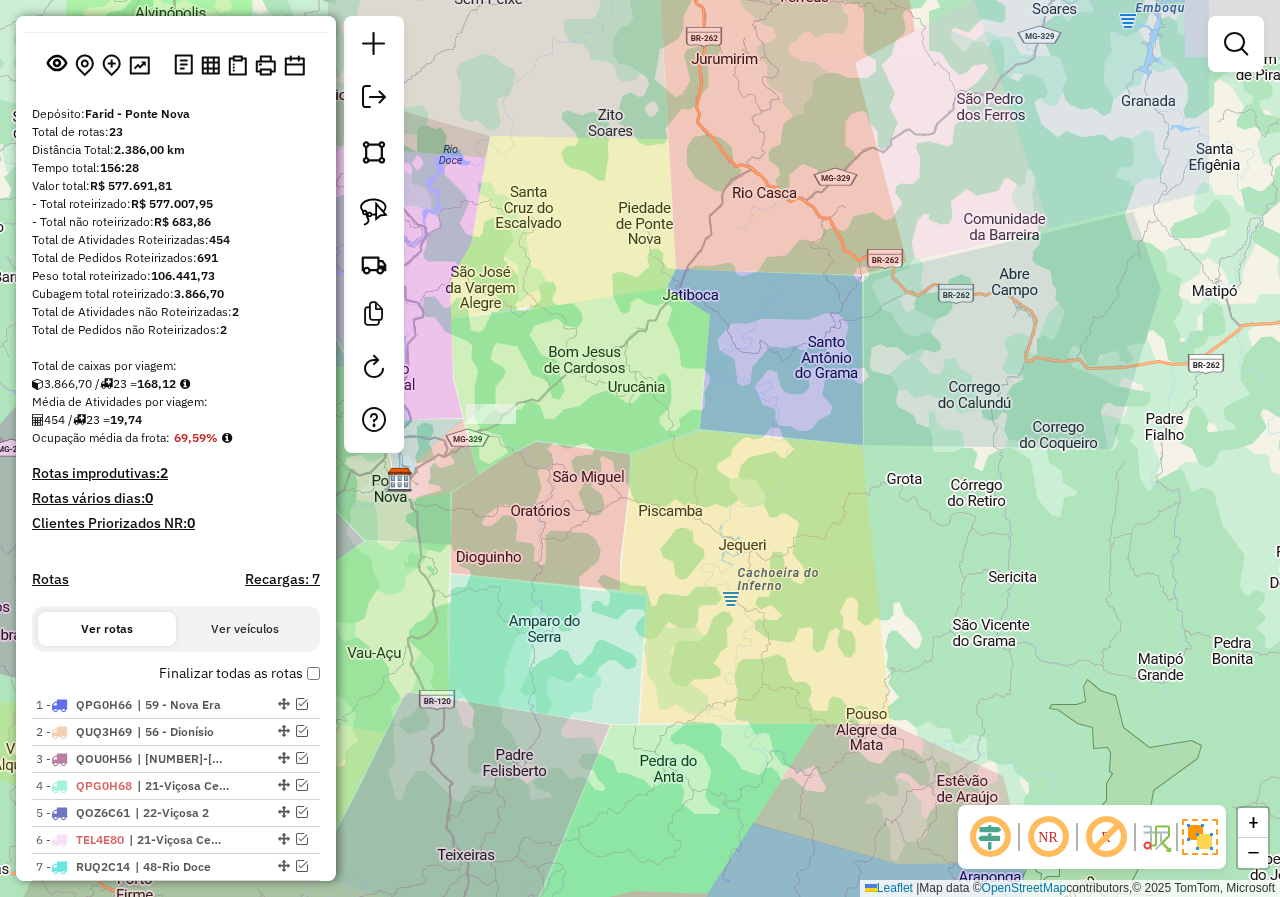 drag, startPoint x: 724, startPoint y: 497, endPoint x: 527, endPoint y: 522, distance: 198.57996 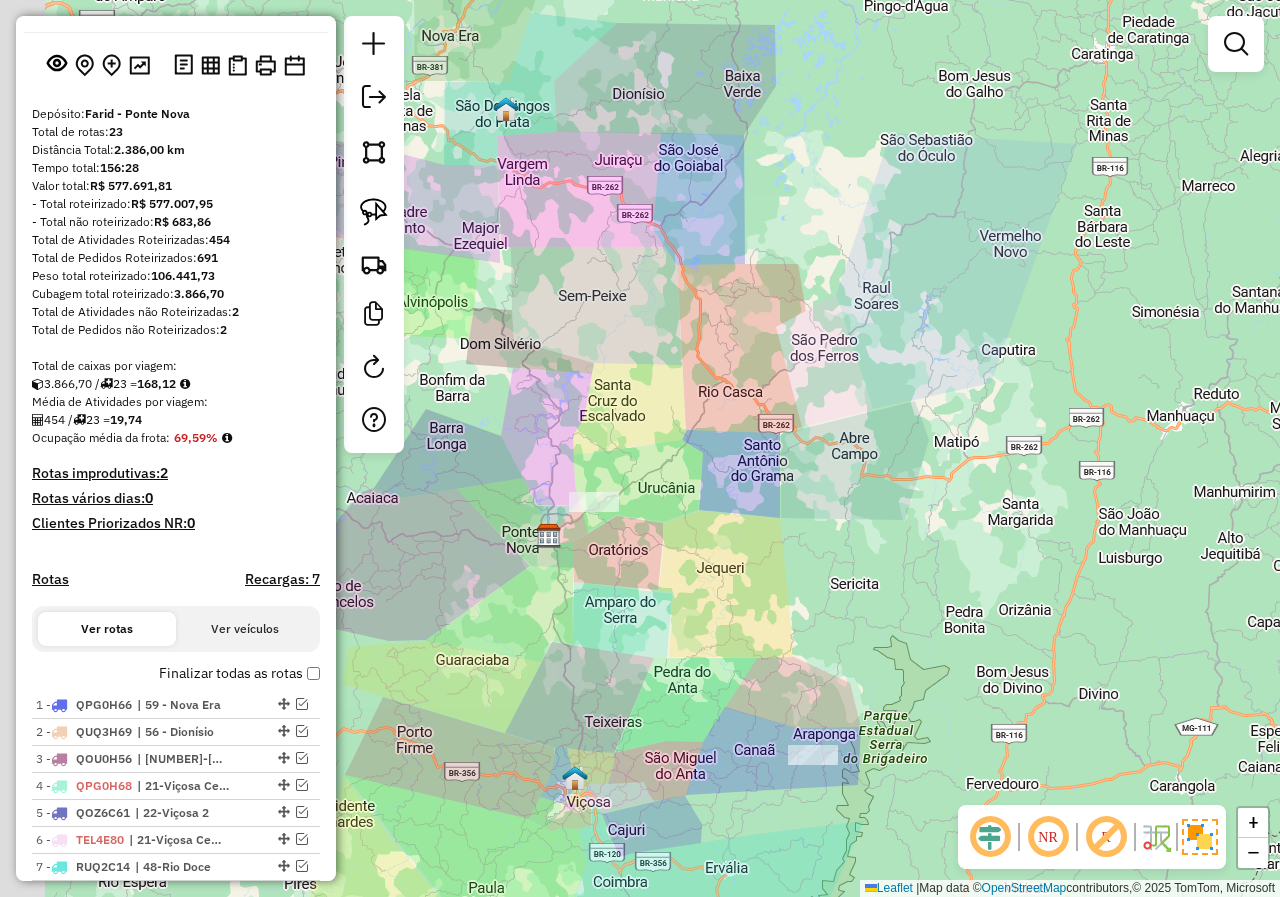 drag, startPoint x: 681, startPoint y: 463, endPoint x: 677, endPoint y: 435, distance: 28.284271 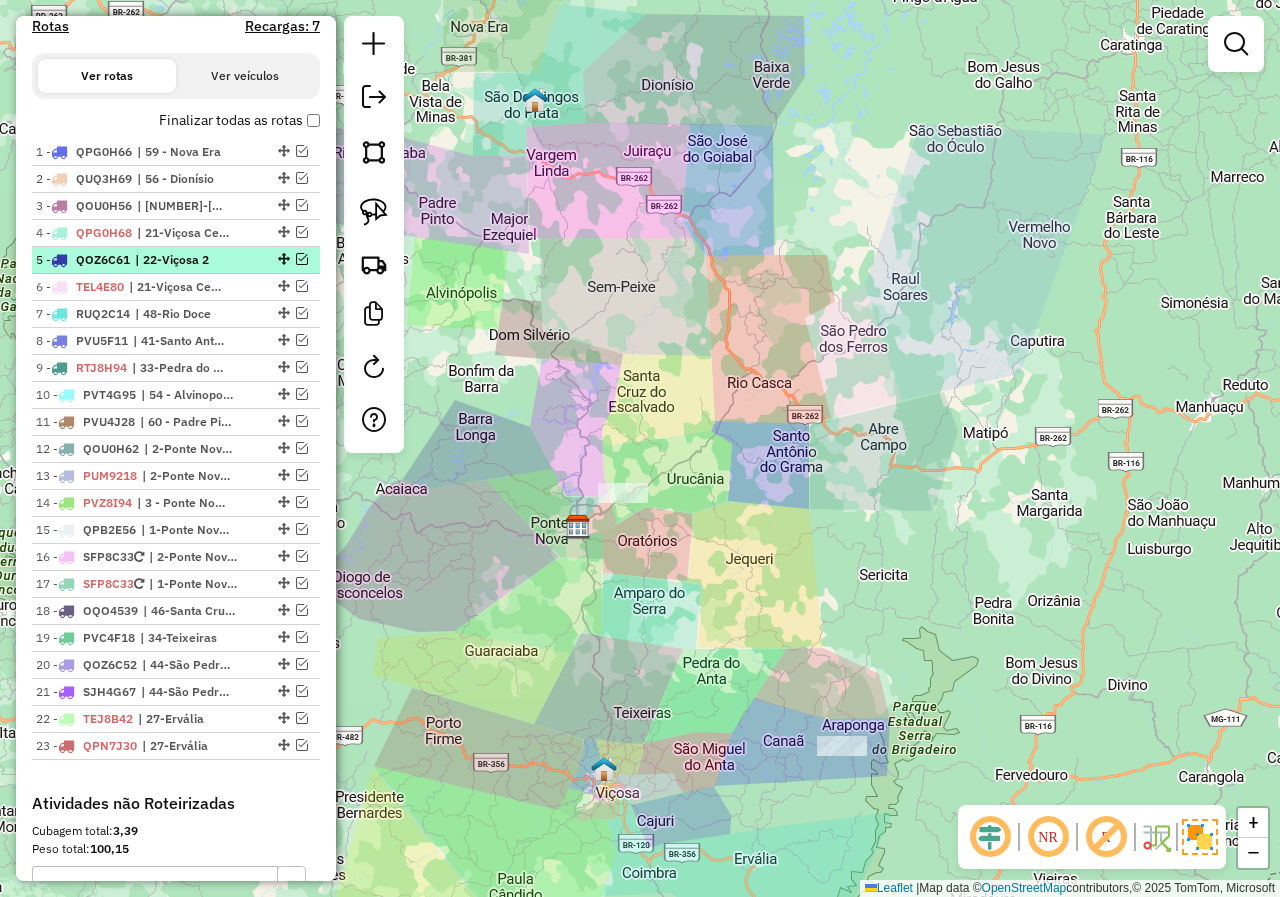 scroll, scrollTop: 698, scrollLeft: 0, axis: vertical 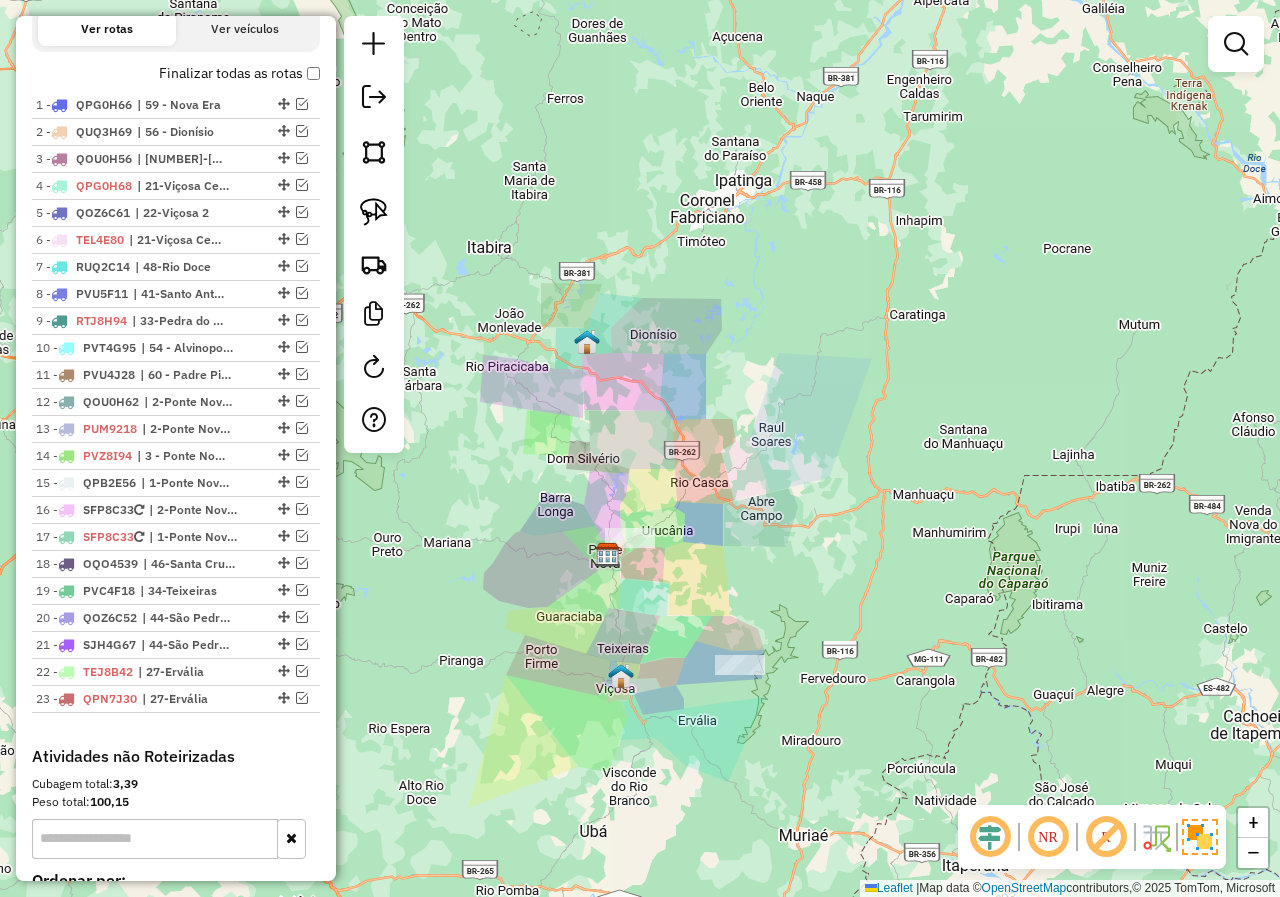 drag, startPoint x: 592, startPoint y: 664, endPoint x: 616, endPoint y: 642, distance: 32.55764 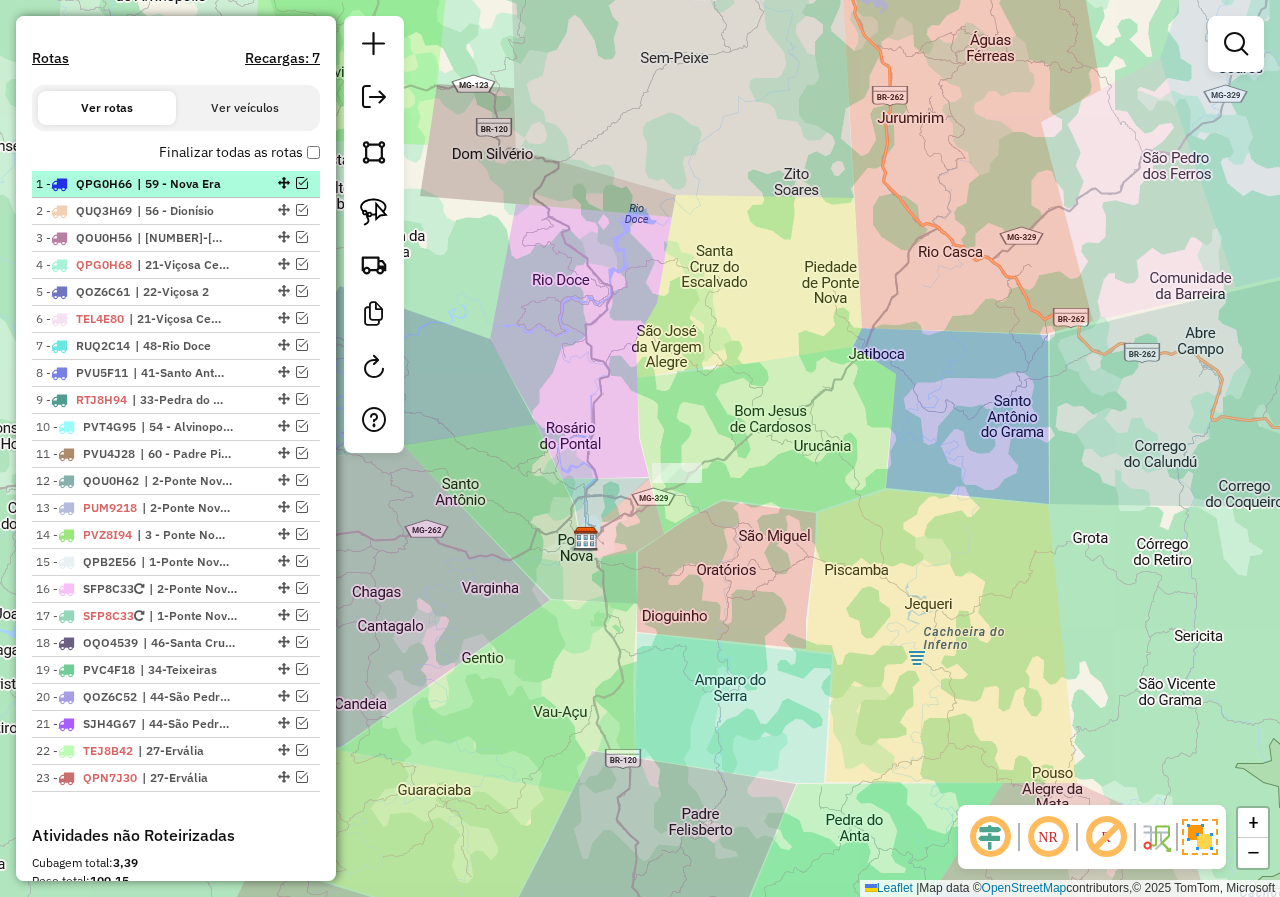 scroll, scrollTop: 498, scrollLeft: 0, axis: vertical 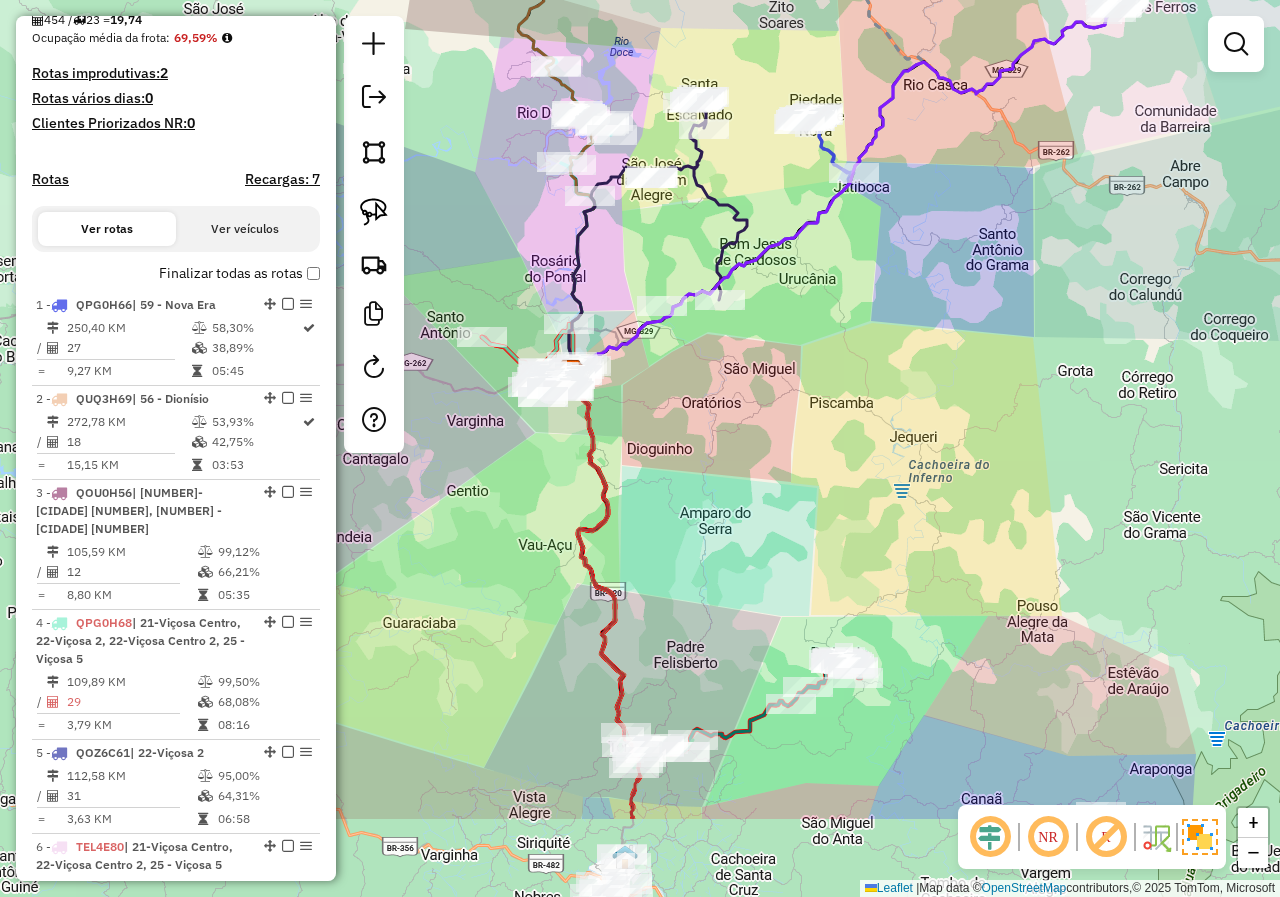 drag, startPoint x: 771, startPoint y: 637, endPoint x: 747, endPoint y: 326, distance: 311.92468 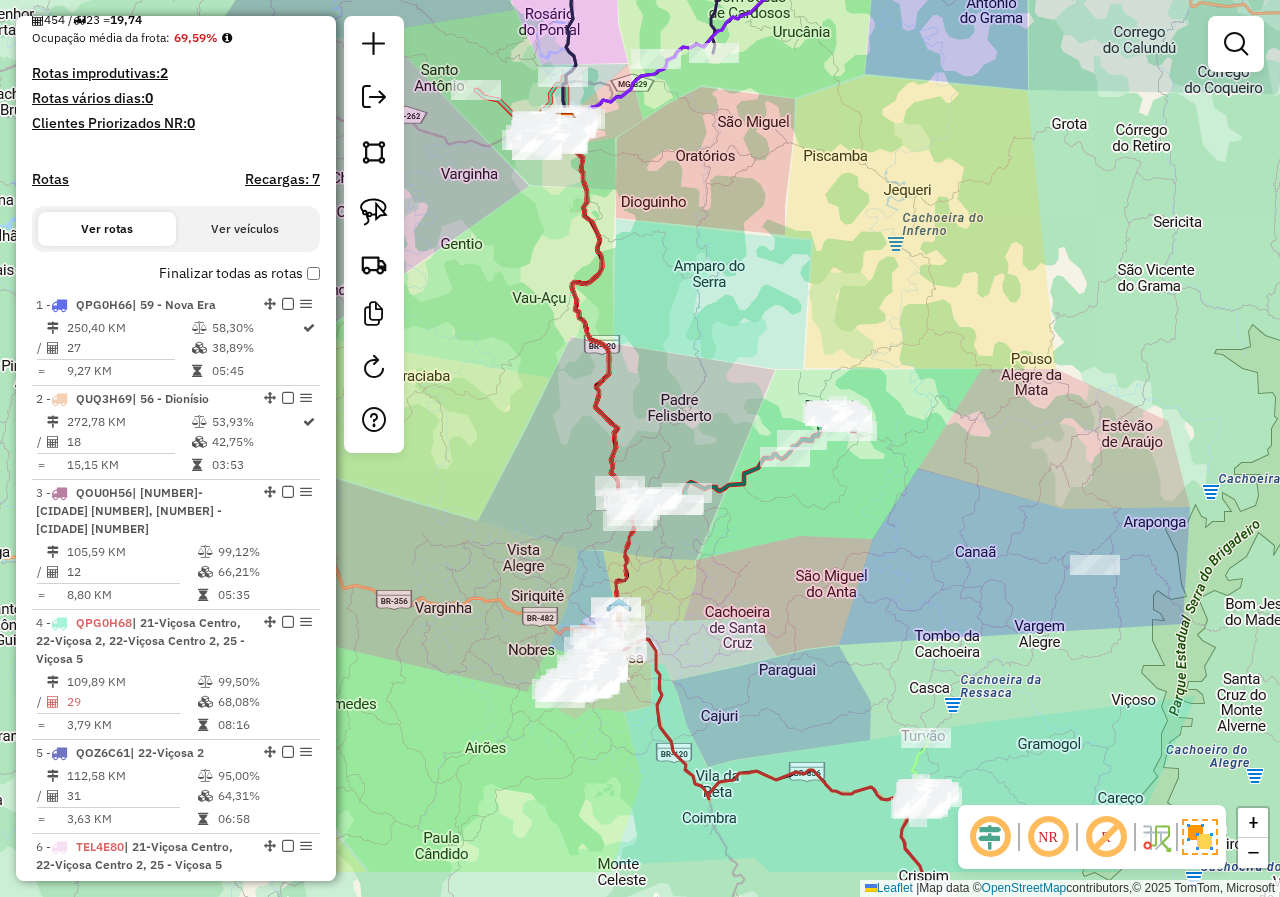 drag, startPoint x: 709, startPoint y: 727, endPoint x: 715, endPoint y: 555, distance: 172.10461 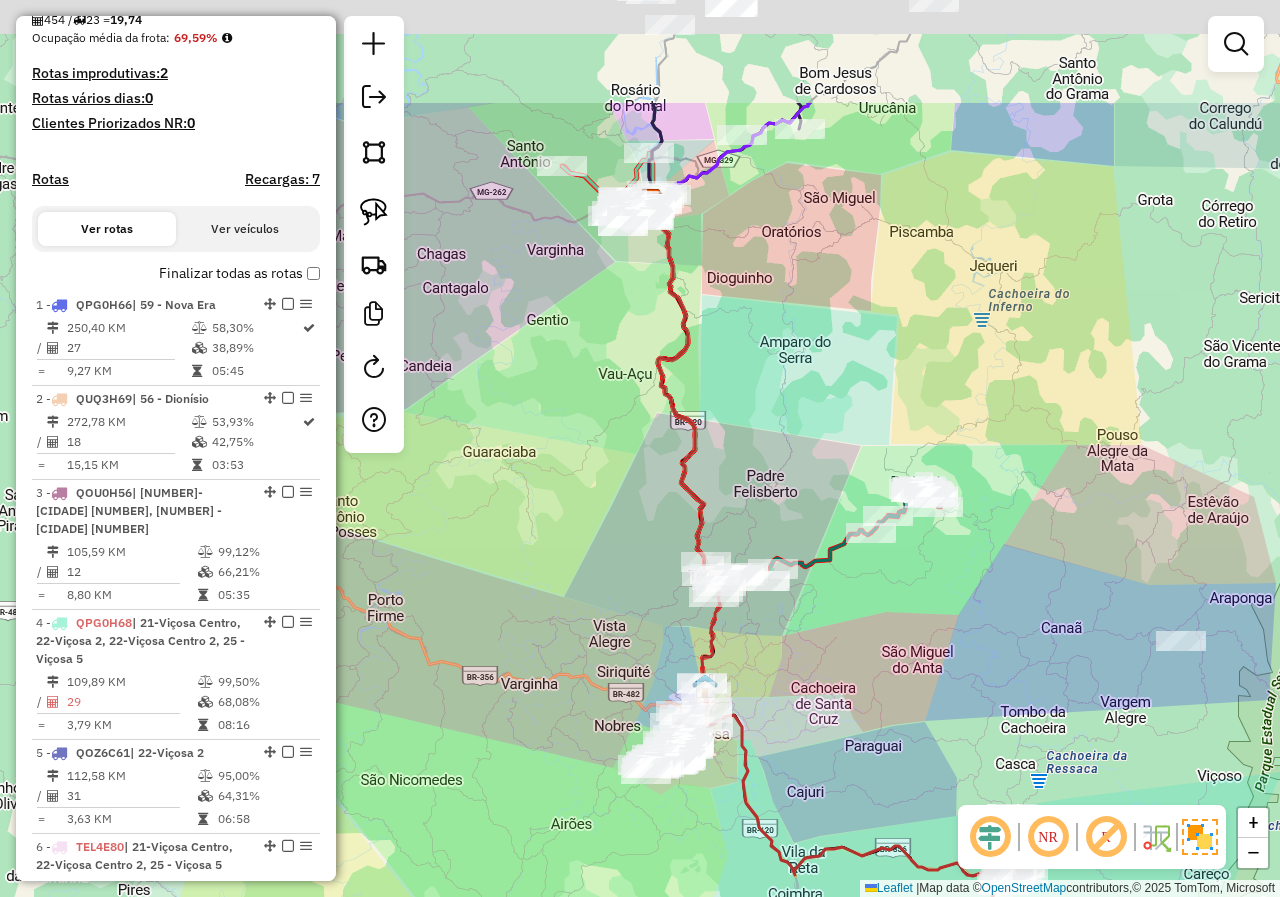 drag, startPoint x: 776, startPoint y: 246, endPoint x: 791, endPoint y: 414, distance: 168.66832 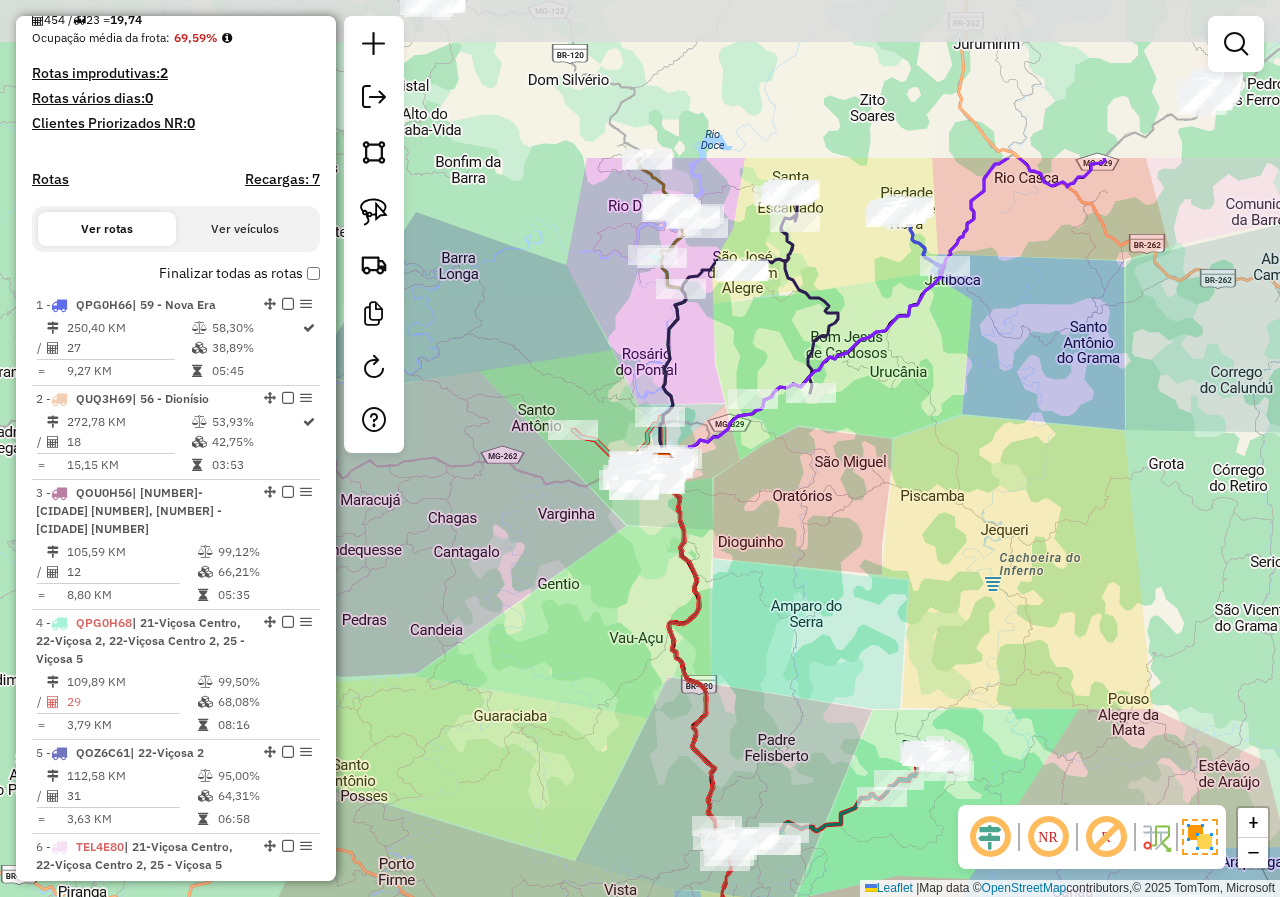 drag, startPoint x: 776, startPoint y: 313, endPoint x: 784, endPoint y: 561, distance: 248.129 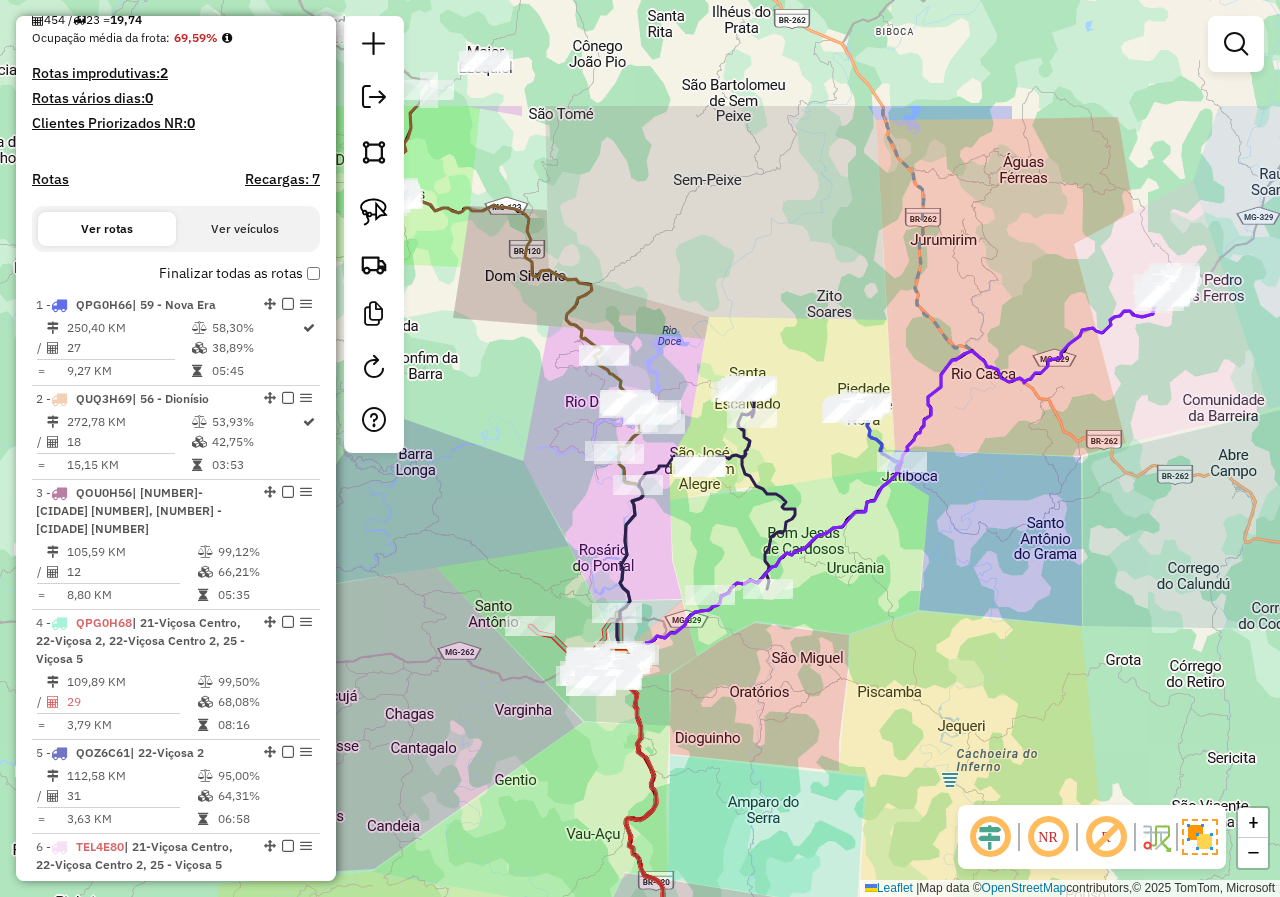 drag, startPoint x: 781, startPoint y: 492, endPoint x: 871, endPoint y: 653, distance: 184.44783 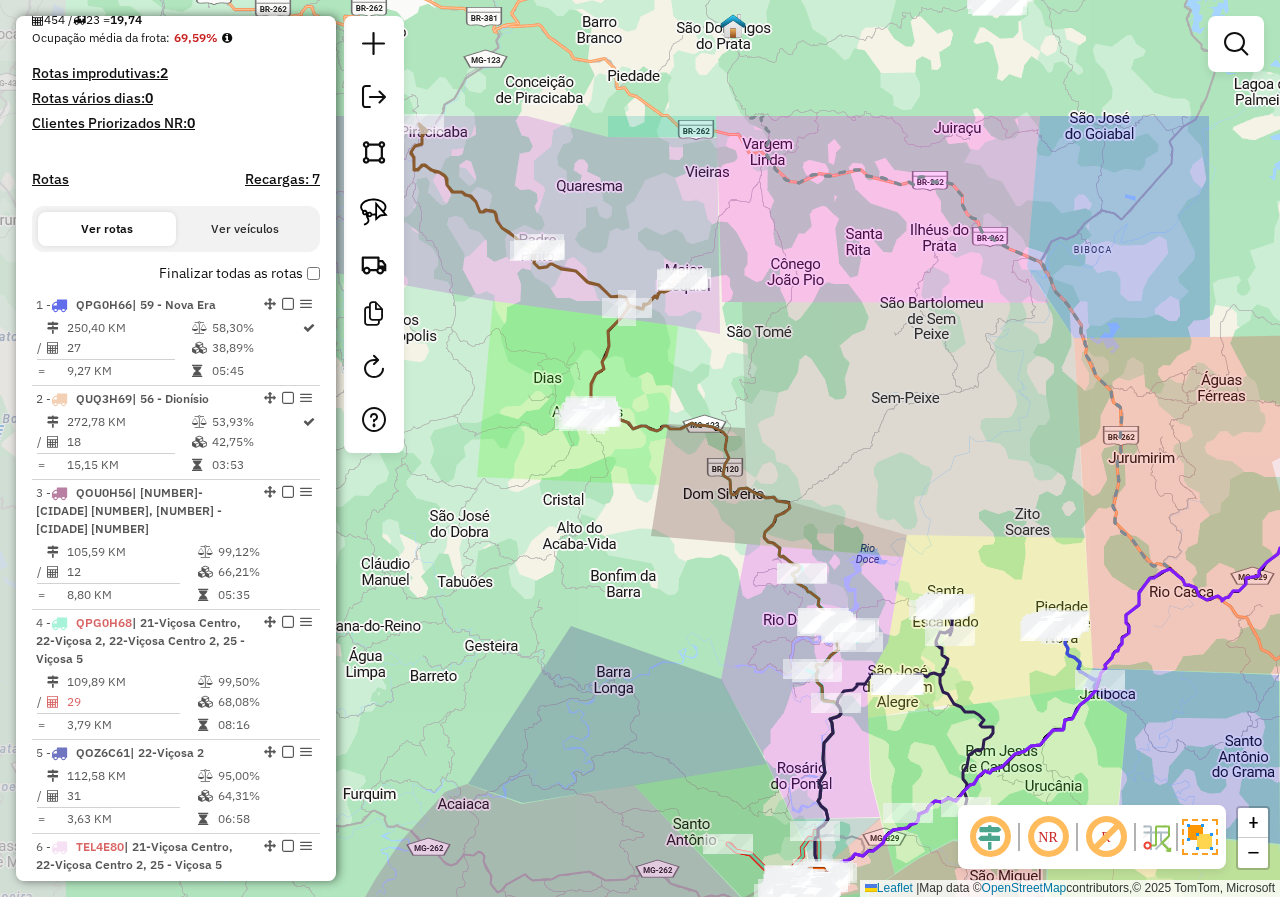drag, startPoint x: 545, startPoint y: 429, endPoint x: 605, endPoint y: 592, distance: 173.69226 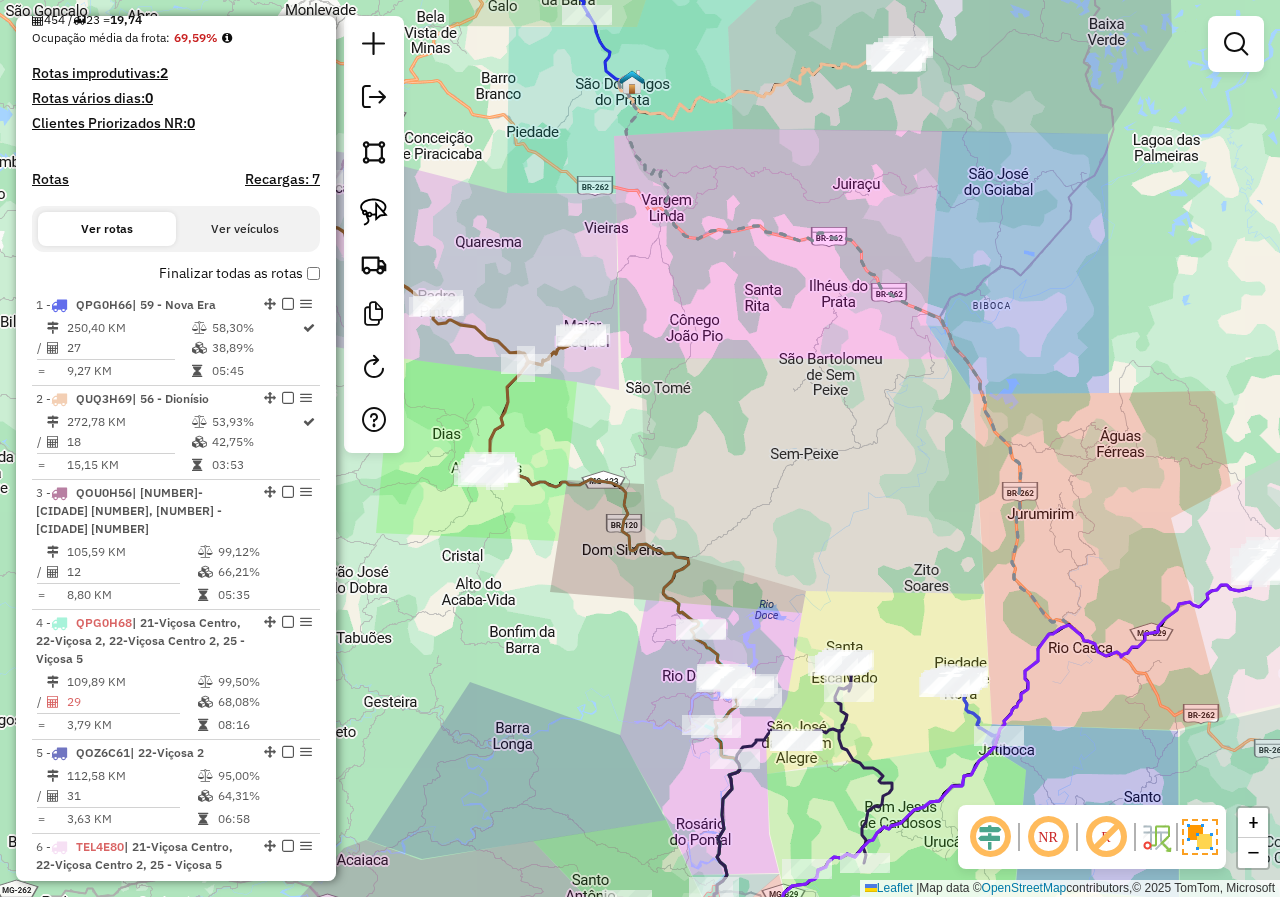 drag, startPoint x: 516, startPoint y: 405, endPoint x: 484, endPoint y: 656, distance: 253.03162 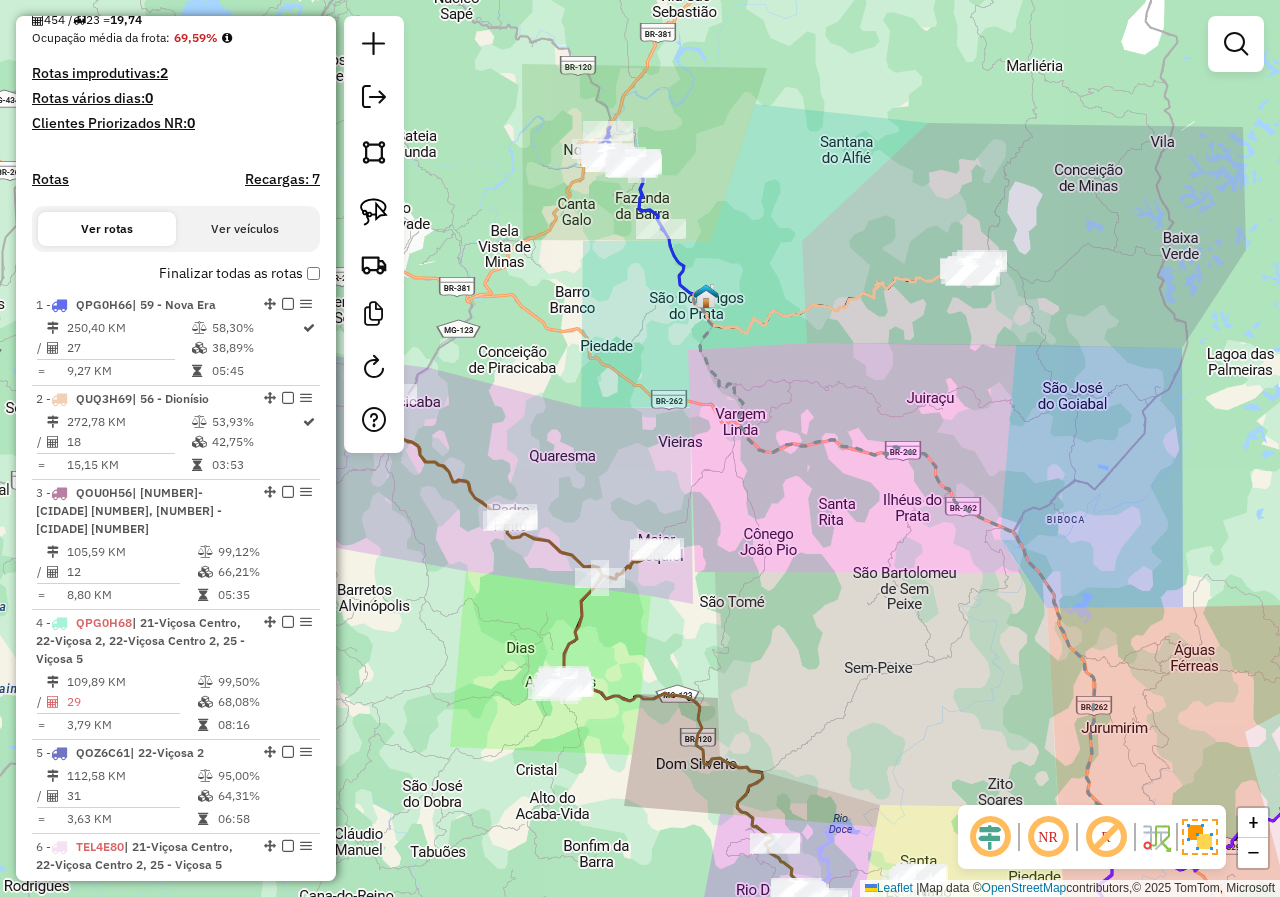 drag, startPoint x: 539, startPoint y: 769, endPoint x: 398, endPoint y: 367, distance: 426.01056 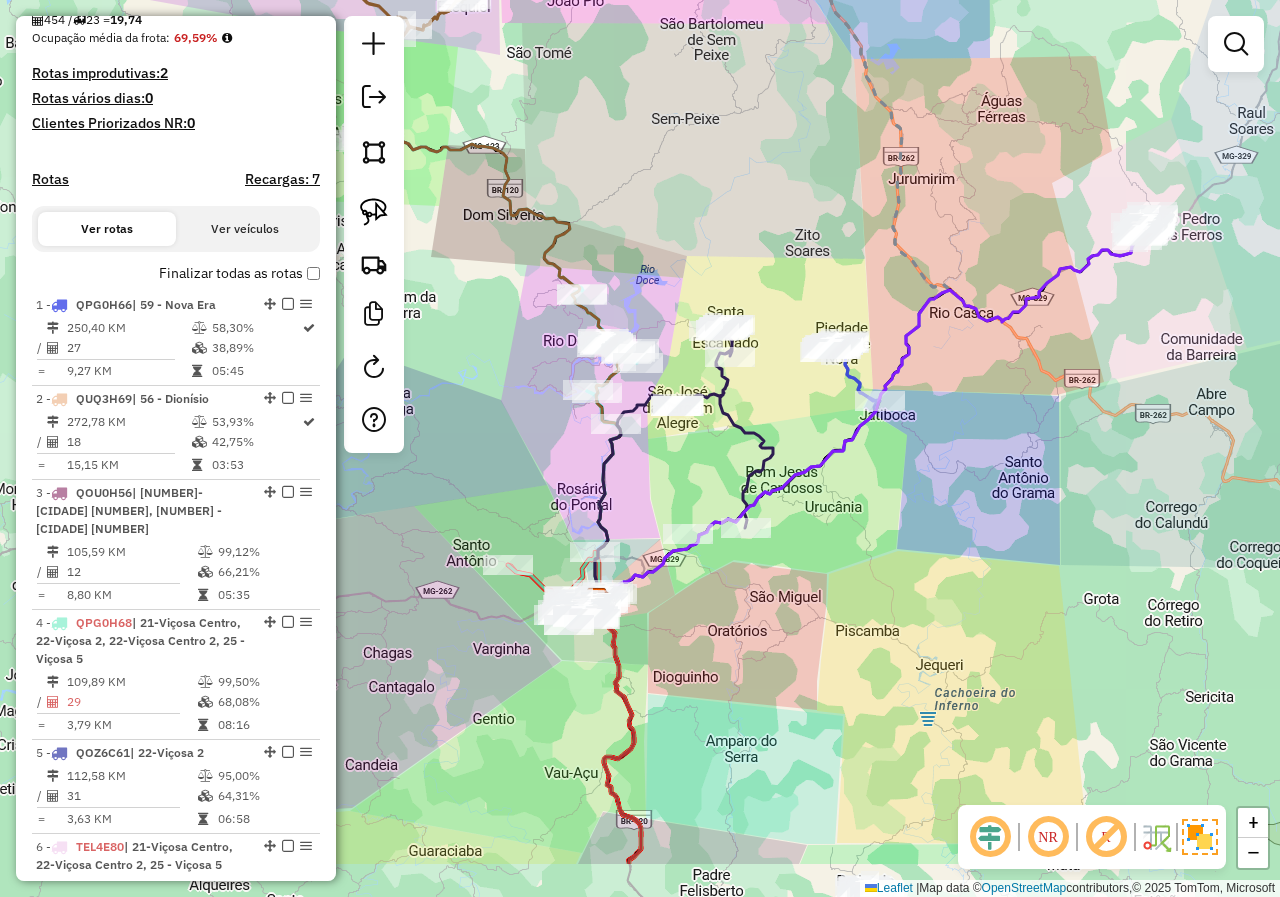 drag, startPoint x: 519, startPoint y: 554, endPoint x: 459, endPoint y: 371, distance: 192.58505 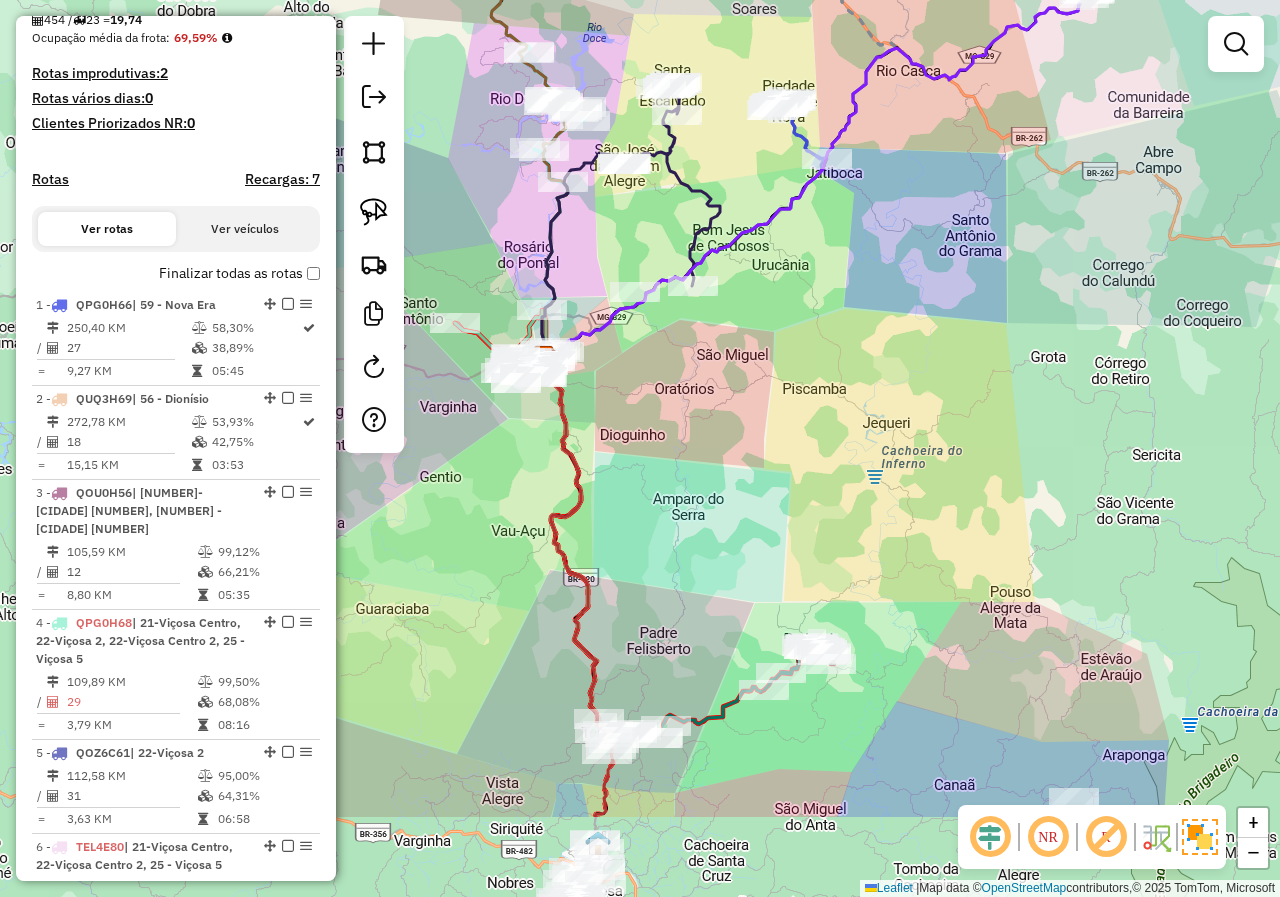 drag, startPoint x: 707, startPoint y: 613, endPoint x: 657, endPoint y: 364, distance: 253.97047 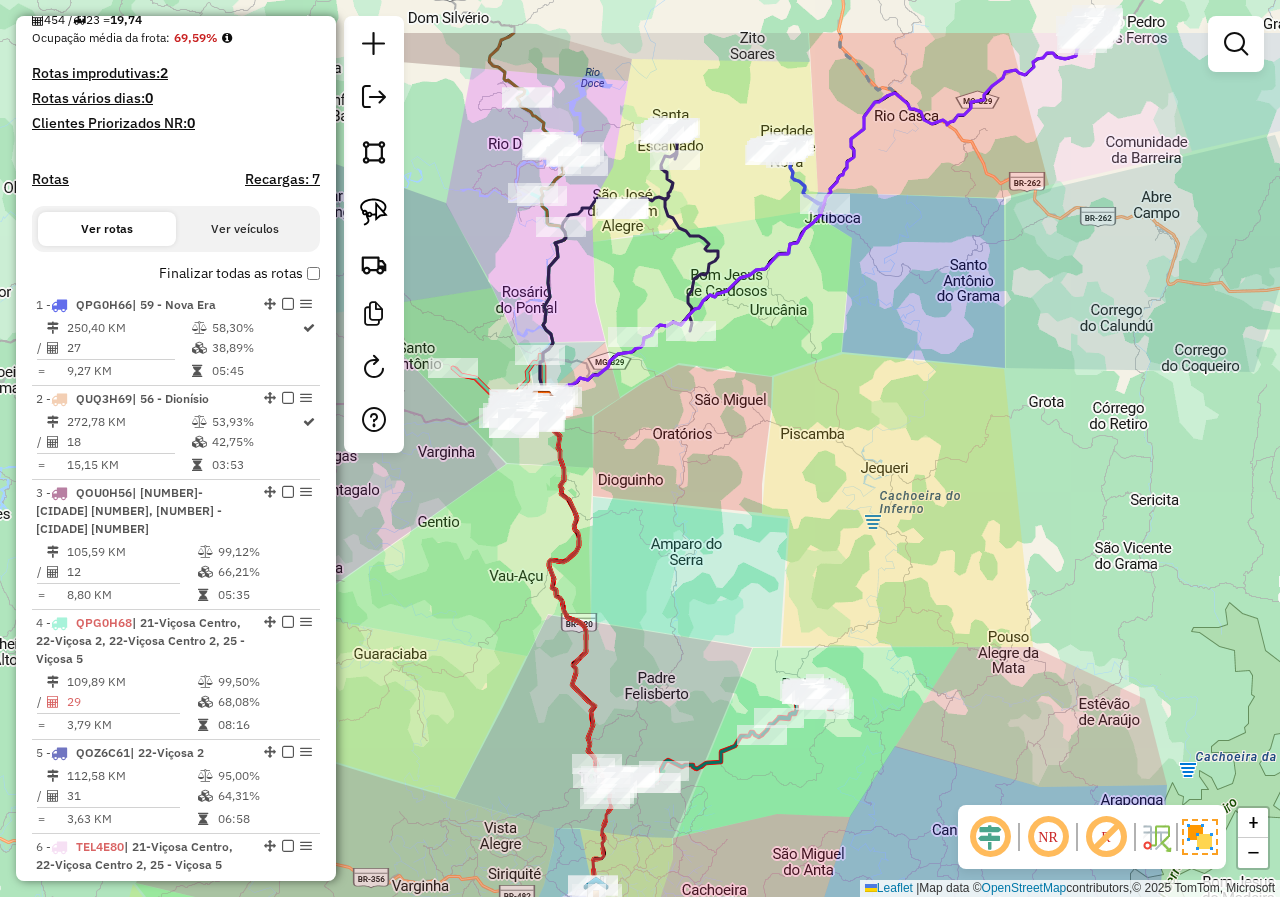 drag, startPoint x: 654, startPoint y: 327, endPoint x: 688, endPoint y: 558, distance: 233.48875 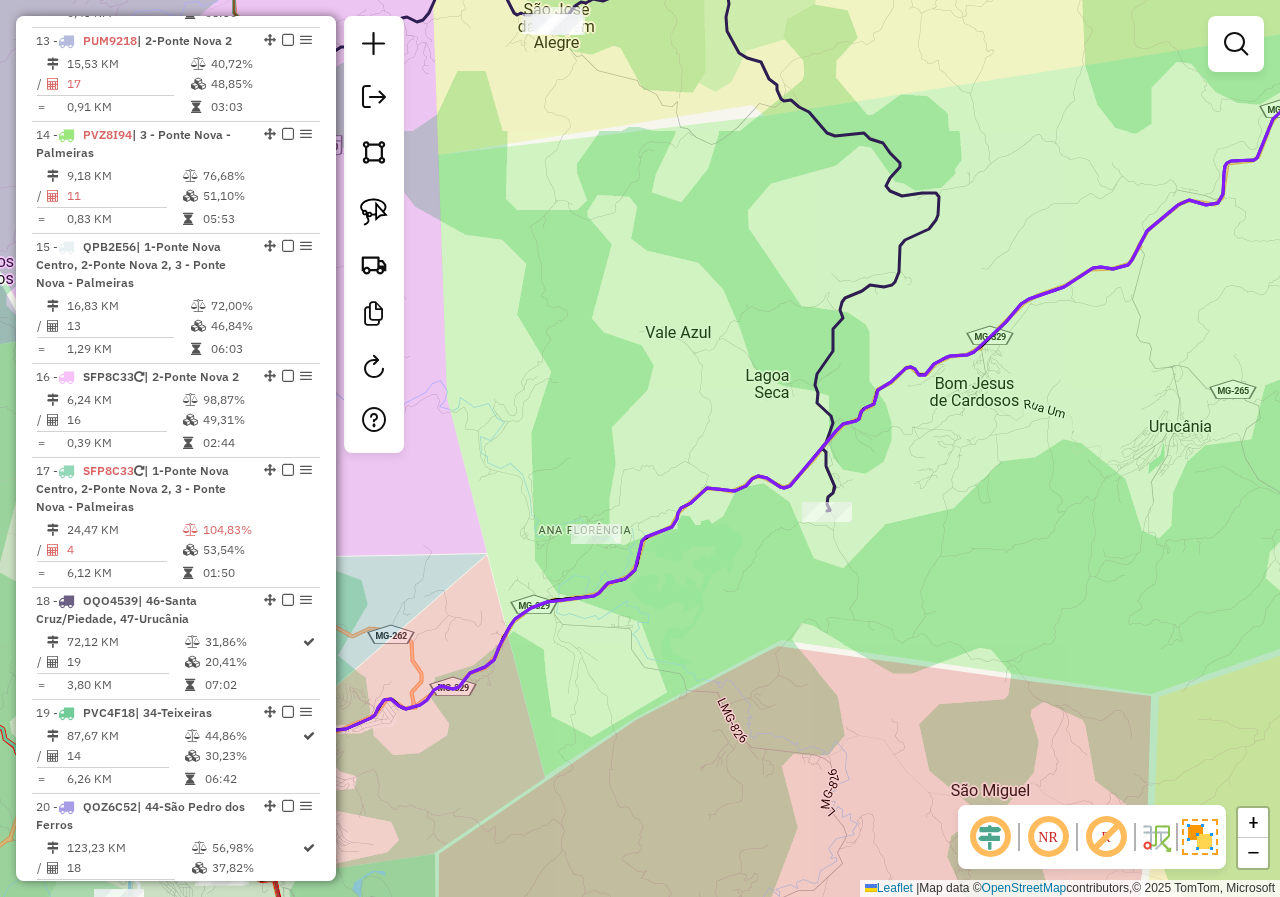scroll, scrollTop: 2098, scrollLeft: 0, axis: vertical 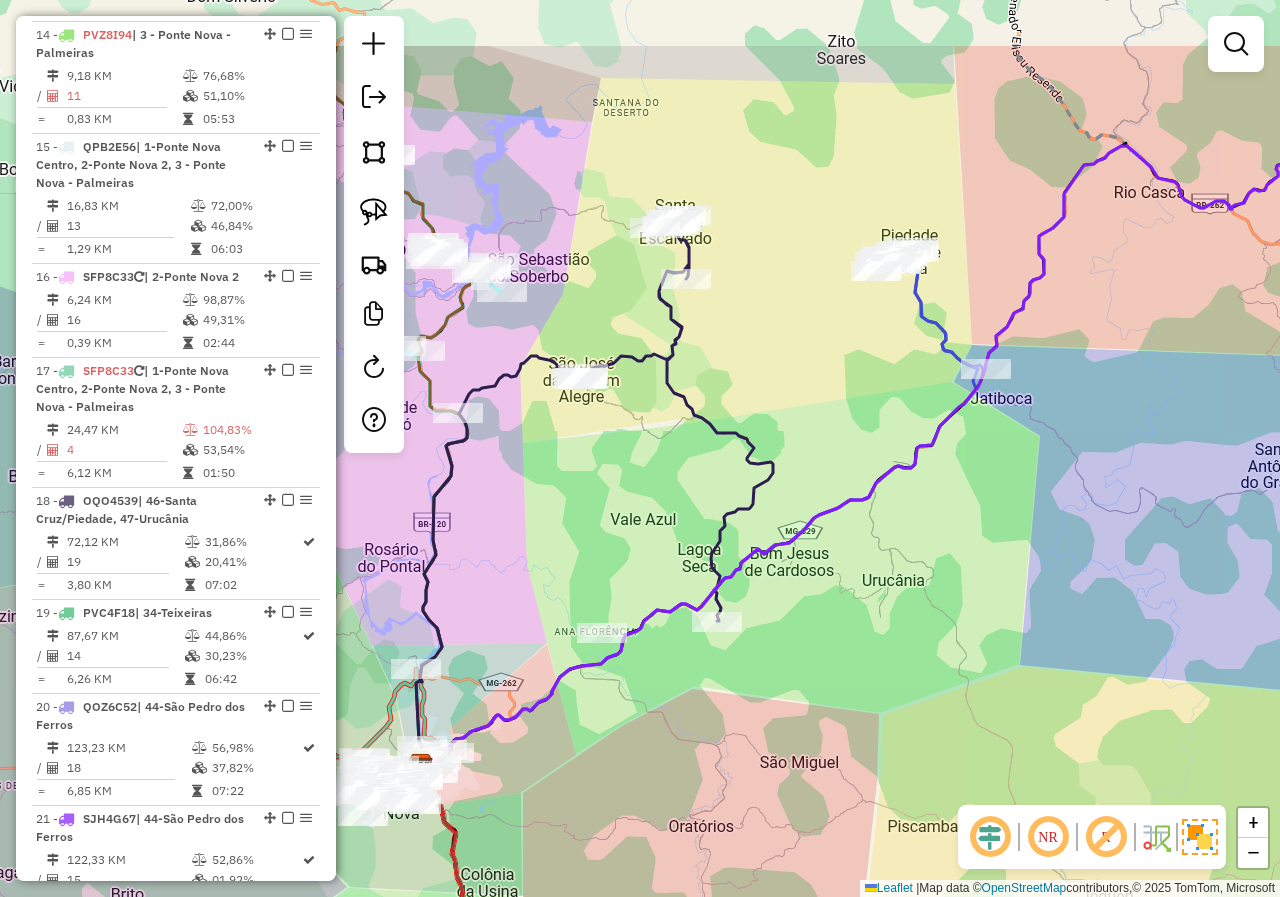 drag, startPoint x: 581, startPoint y: 386, endPoint x: 595, endPoint y: 349, distance: 39.56008 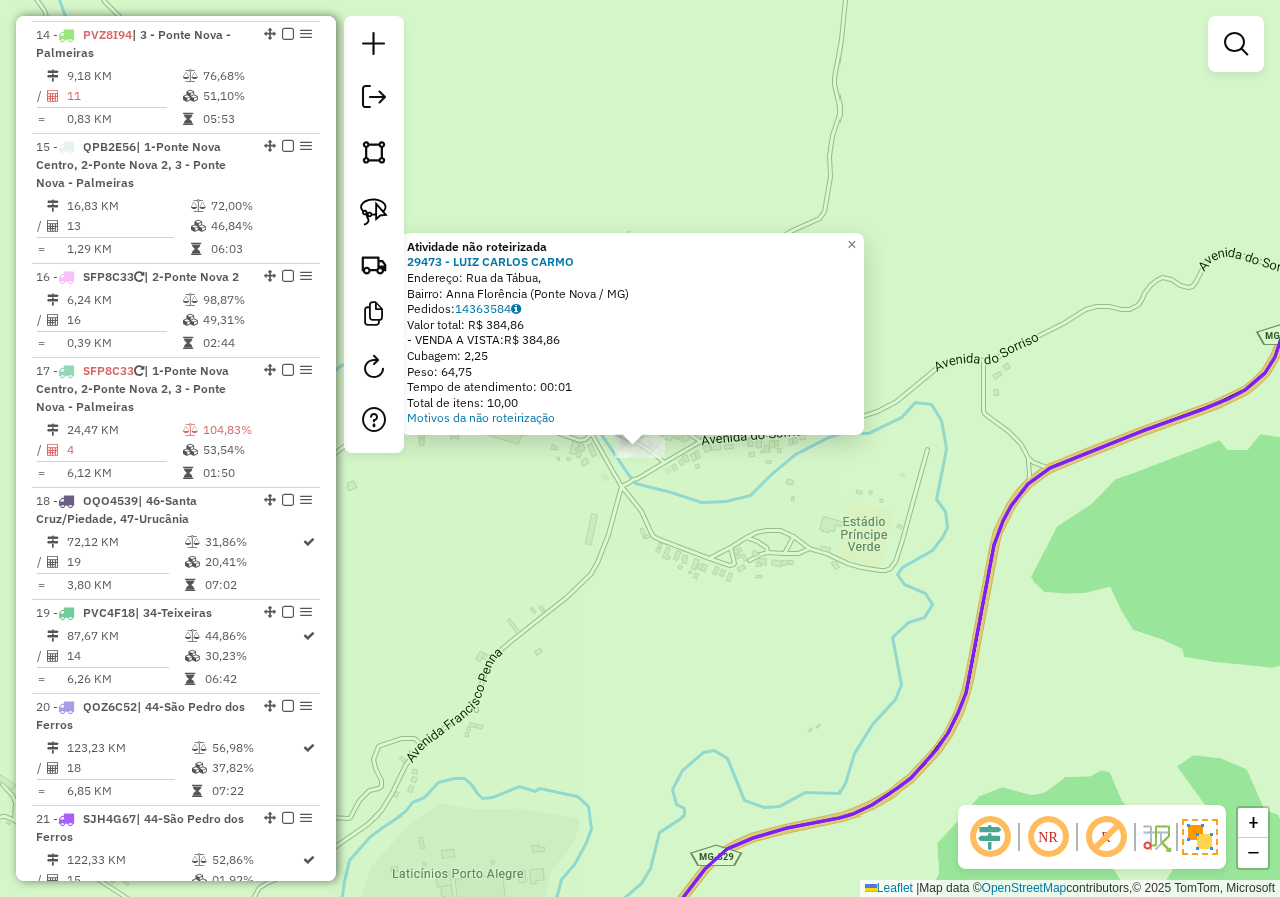 click on "Atividade não roteirizada 29473 - LUIZ CARLOS CARMO  Endereço: Rua da Tábua,    Bairro: Anna Florência (Ponte Nova / MG)   Pedidos:  14363584   Valor total: R$ 384,86   - VENDA A VISTA:  R$ 384,86   Cubagem: 2,25   Peso: 64,75   Tempo de atendimento: 00:01   Total de itens: 10,00  Motivos da não roteirização × Janela de atendimento Grade de atendimento Capacidade Transportadoras Veículos Cliente Pedidos  Rotas Selecione os dias de semana para filtrar as janelas de atendimento  Seg   Ter   Qua   Qui   Sex   Sáb   Dom  Informe o período da janela de atendimento: De: Até:  Filtrar exatamente a janela do cliente  Considerar janela de atendimento padrão  Selecione os dias de semana para filtrar as grades de atendimento  Seg   Ter   Qua   Qui   Sex   Sáb   Dom   Considerar clientes sem dia de atendimento cadastrado  Clientes fora do dia de atendimento selecionado Filtrar as atividades entre os valores definidos abaixo:  Peso mínimo:   Peso máximo:   Cubagem mínima:   Cubagem máxima:   De:   Até:" 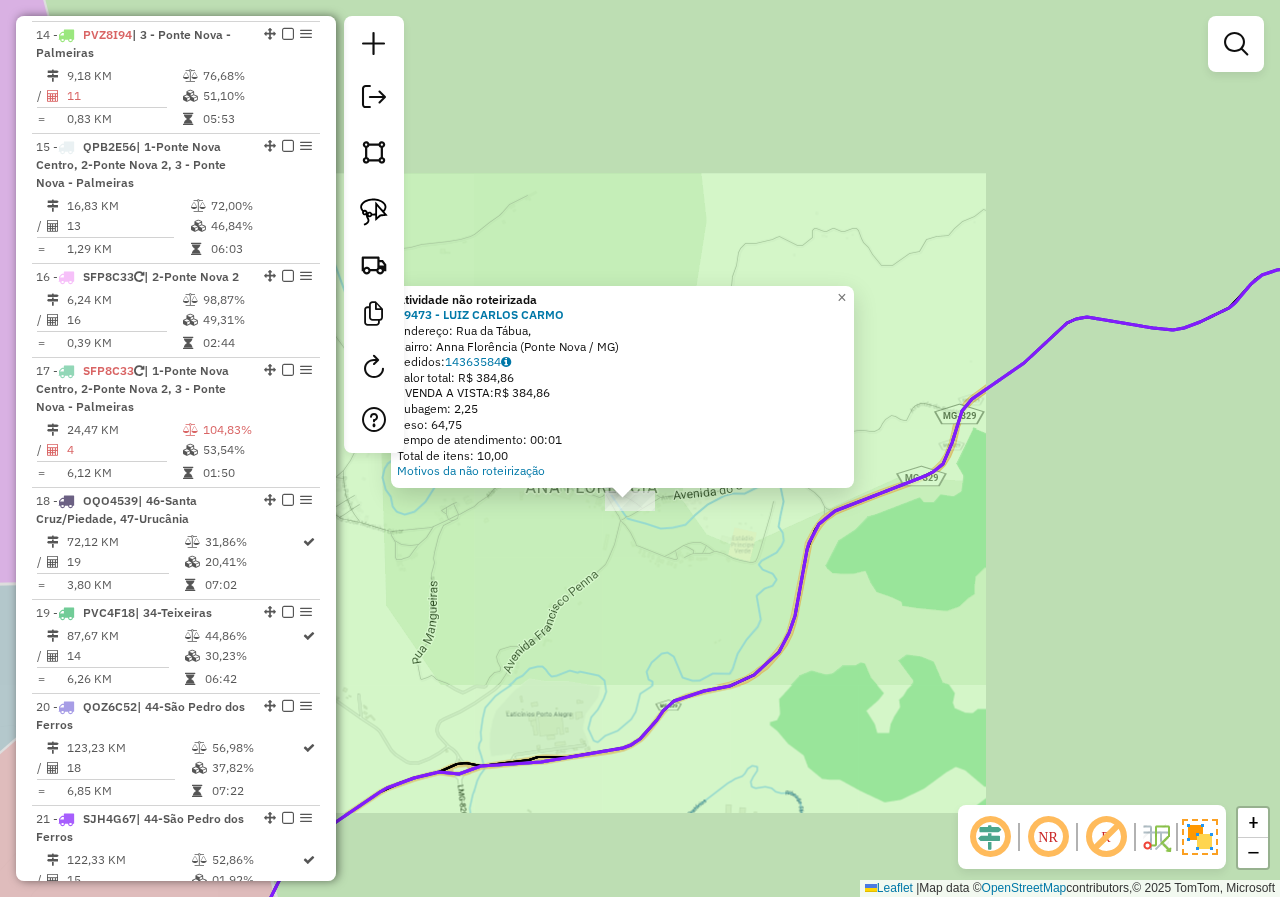 click on "Atividade não roteirizada 29473 - LUIZ CARLOS CARMO  Endereço: Rua da Tábua,    Bairro: Anna Florência (Ponte Nova / MG)   Pedidos:  14363584   Valor total: R$ 384,86   - VENDA A VISTA:  R$ 384,86   Cubagem: 2,25   Peso: 64,75   Tempo de atendimento: 00:01   Total de itens: 10,00  Motivos da não roteirização × Janela de atendimento Grade de atendimento Capacidade Transportadoras Veículos Cliente Pedidos  Rotas Selecione os dias de semana para filtrar as janelas de atendimento  Seg   Ter   Qua   Qui   Sex   Sáb   Dom  Informe o período da janela de atendimento: De: Até:  Filtrar exatamente a janela do cliente  Considerar janela de atendimento padrão  Selecione os dias de semana para filtrar as grades de atendimento  Seg   Ter   Qua   Qui   Sex   Sáb   Dom   Considerar clientes sem dia de atendimento cadastrado  Clientes fora do dia de atendimento selecionado Filtrar as atividades entre os valores definidos abaixo:  Peso mínimo:   Peso máximo:   Cubagem mínima:   Cubagem máxima:   De:   Até:" 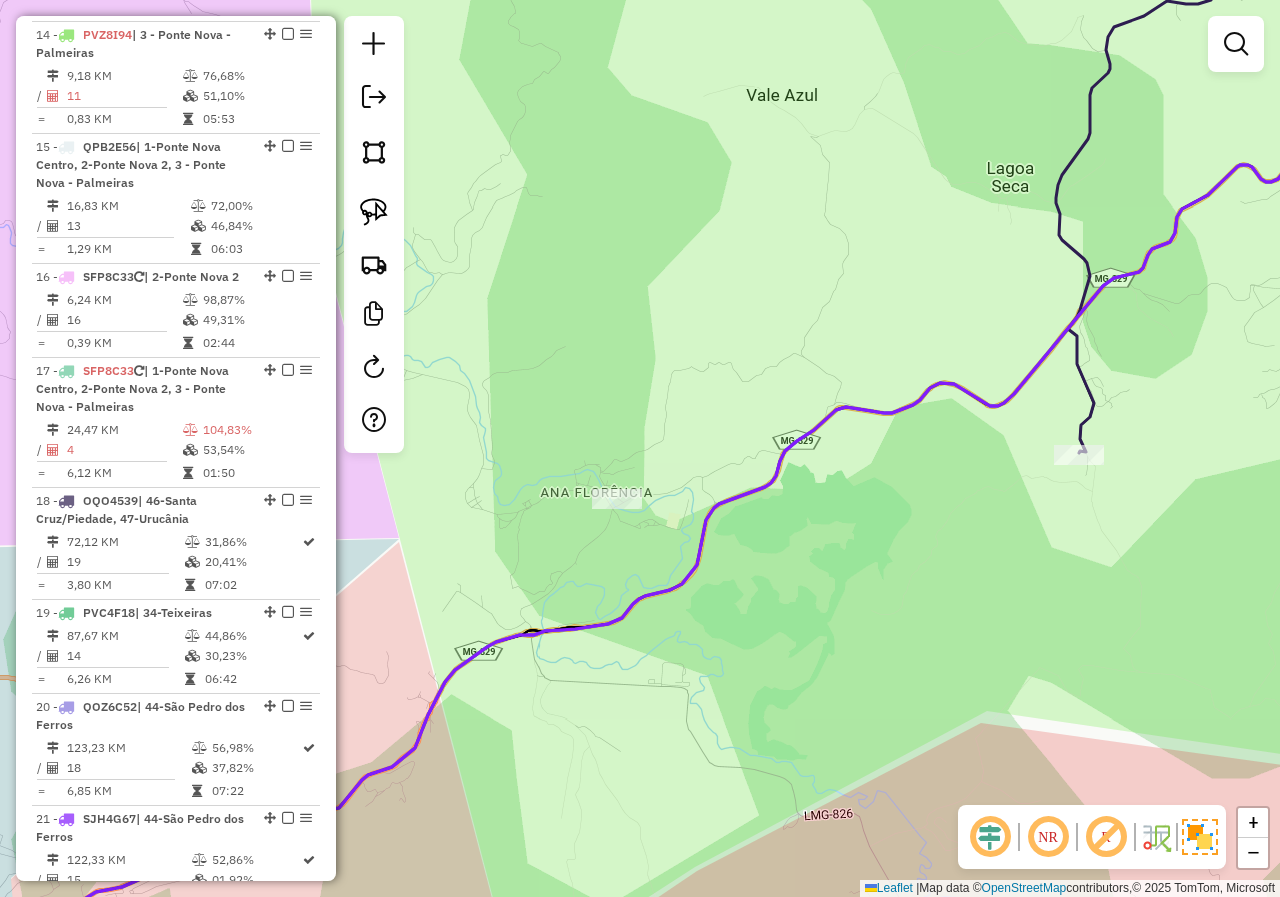 drag, startPoint x: 722, startPoint y: 685, endPoint x: 680, endPoint y: 500, distance: 189.70767 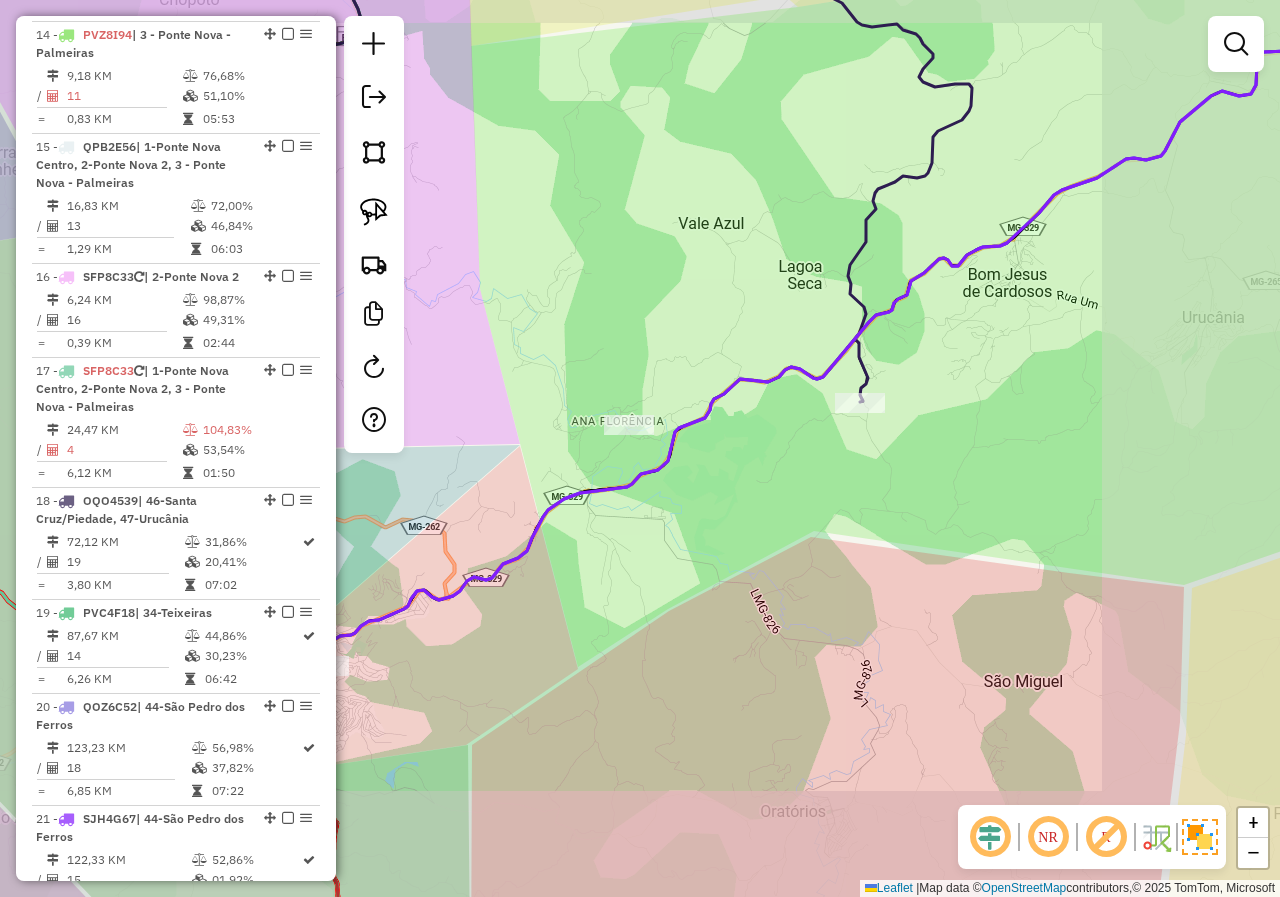 drag, startPoint x: 714, startPoint y: 635, endPoint x: 674, endPoint y: 450, distance: 189.27493 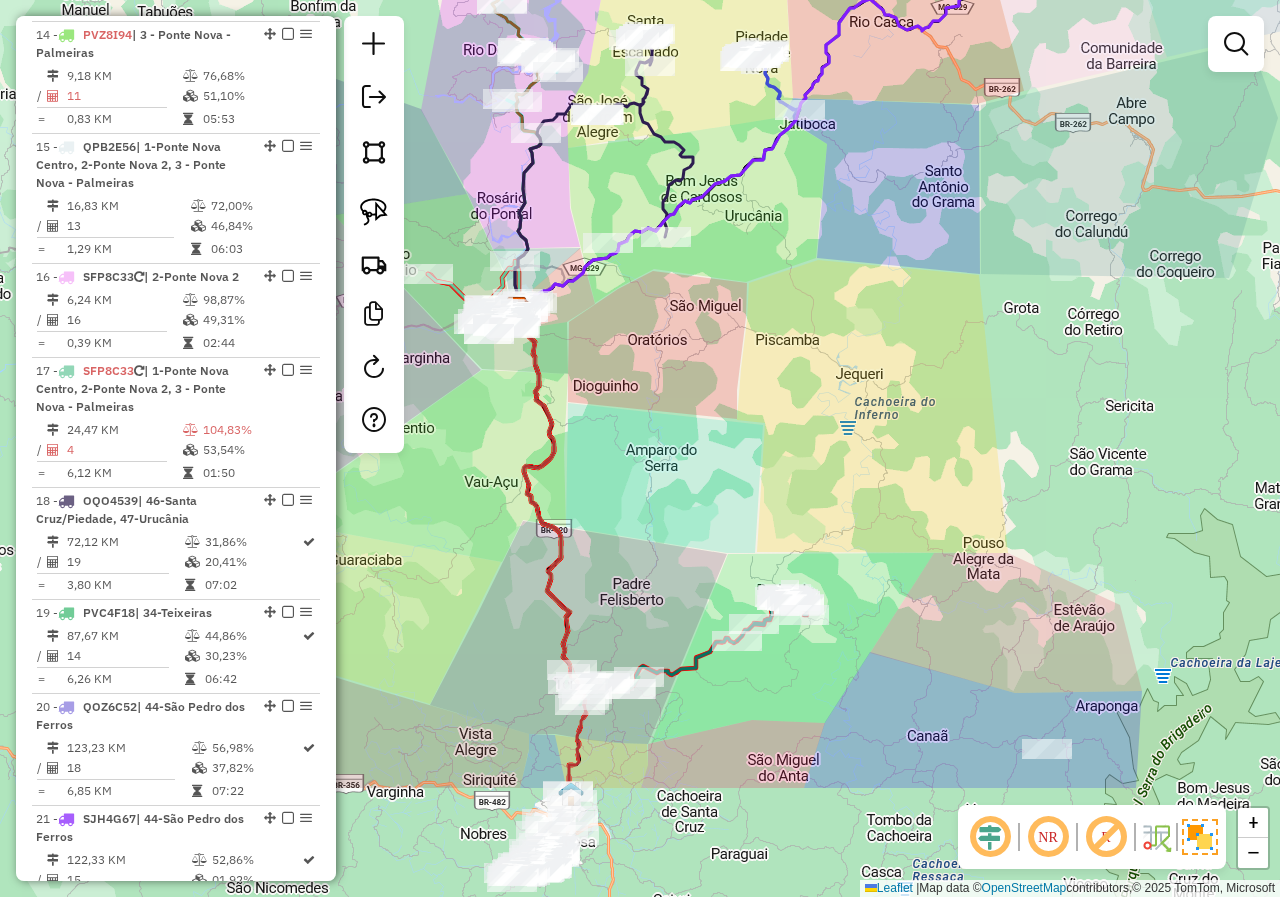 drag, startPoint x: 687, startPoint y: 533, endPoint x: 614, endPoint y: 323, distance: 222.32634 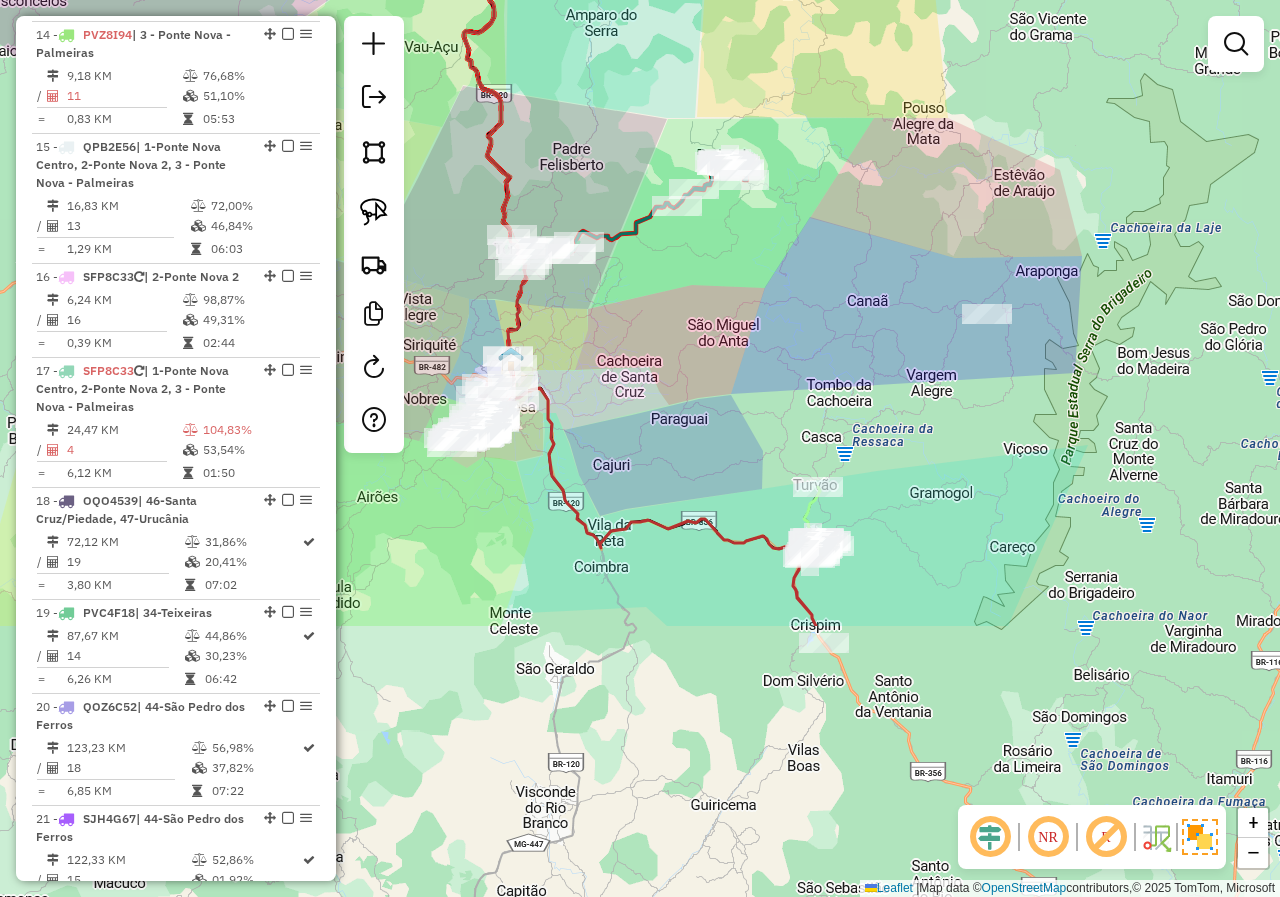 drag, startPoint x: 778, startPoint y: 696, endPoint x: 798, endPoint y: 517, distance: 180.11385 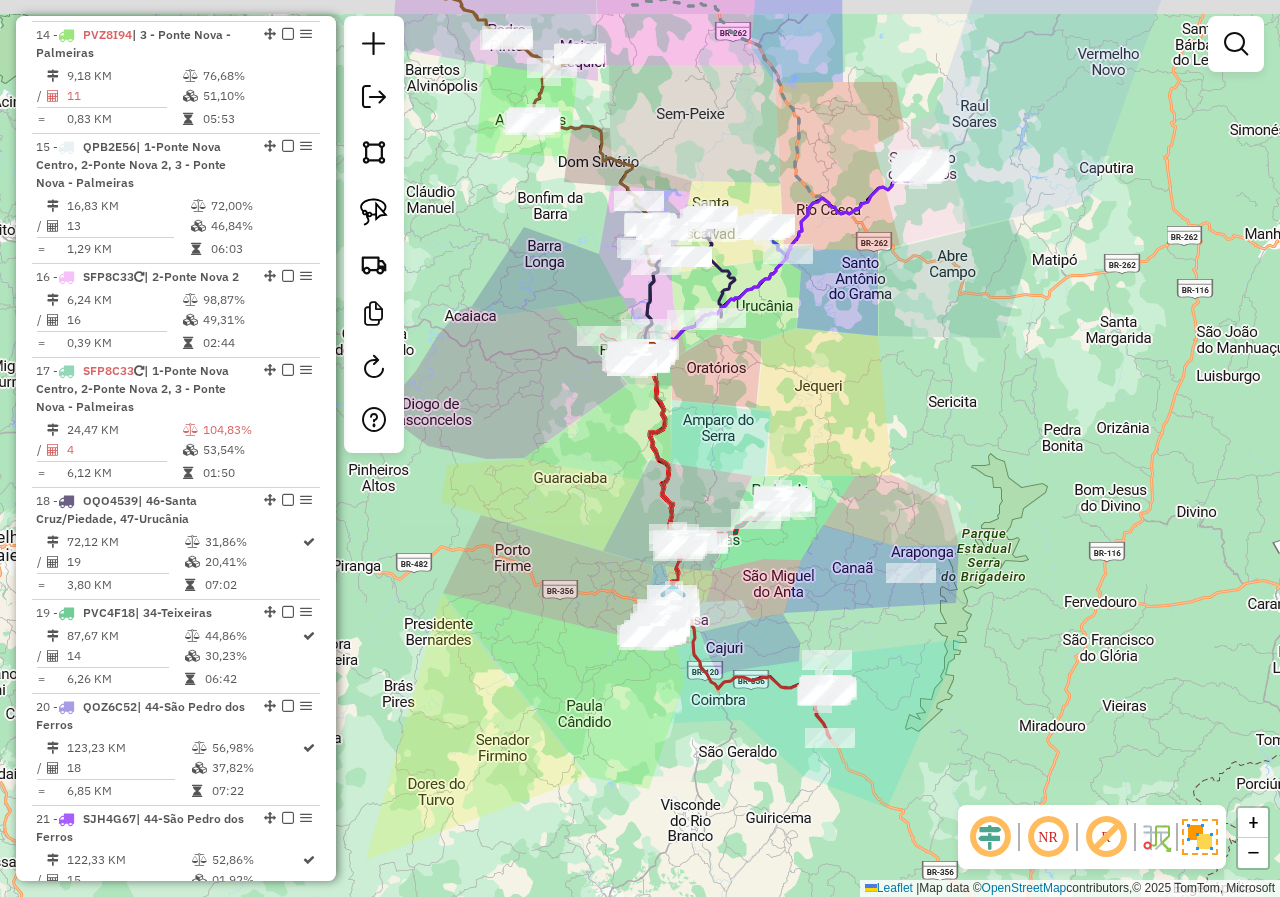 drag, startPoint x: 745, startPoint y: 367, endPoint x: 770, endPoint y: 476, distance: 111.83023 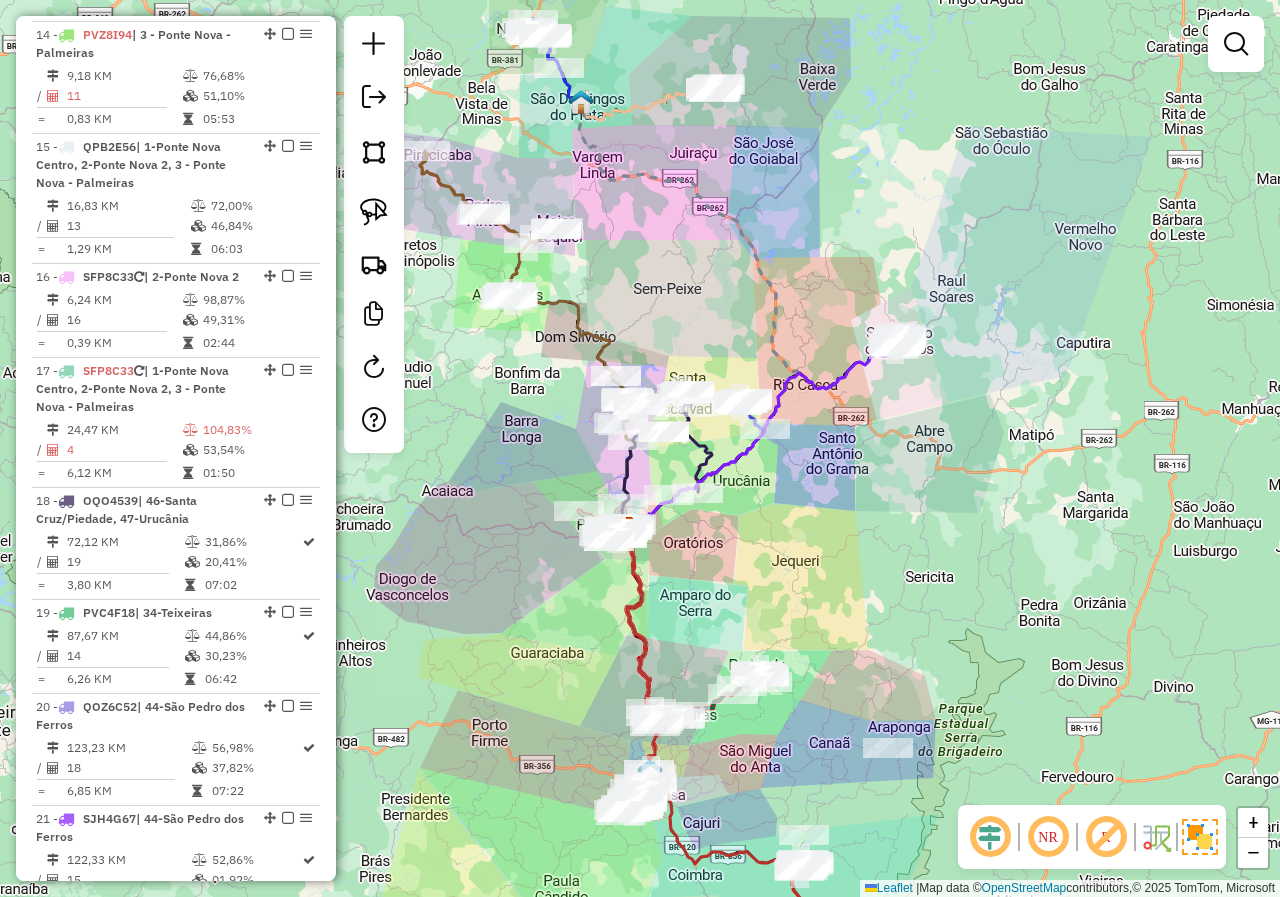 drag, startPoint x: 772, startPoint y: 456, endPoint x: 725, endPoint y: 543, distance: 98.88377 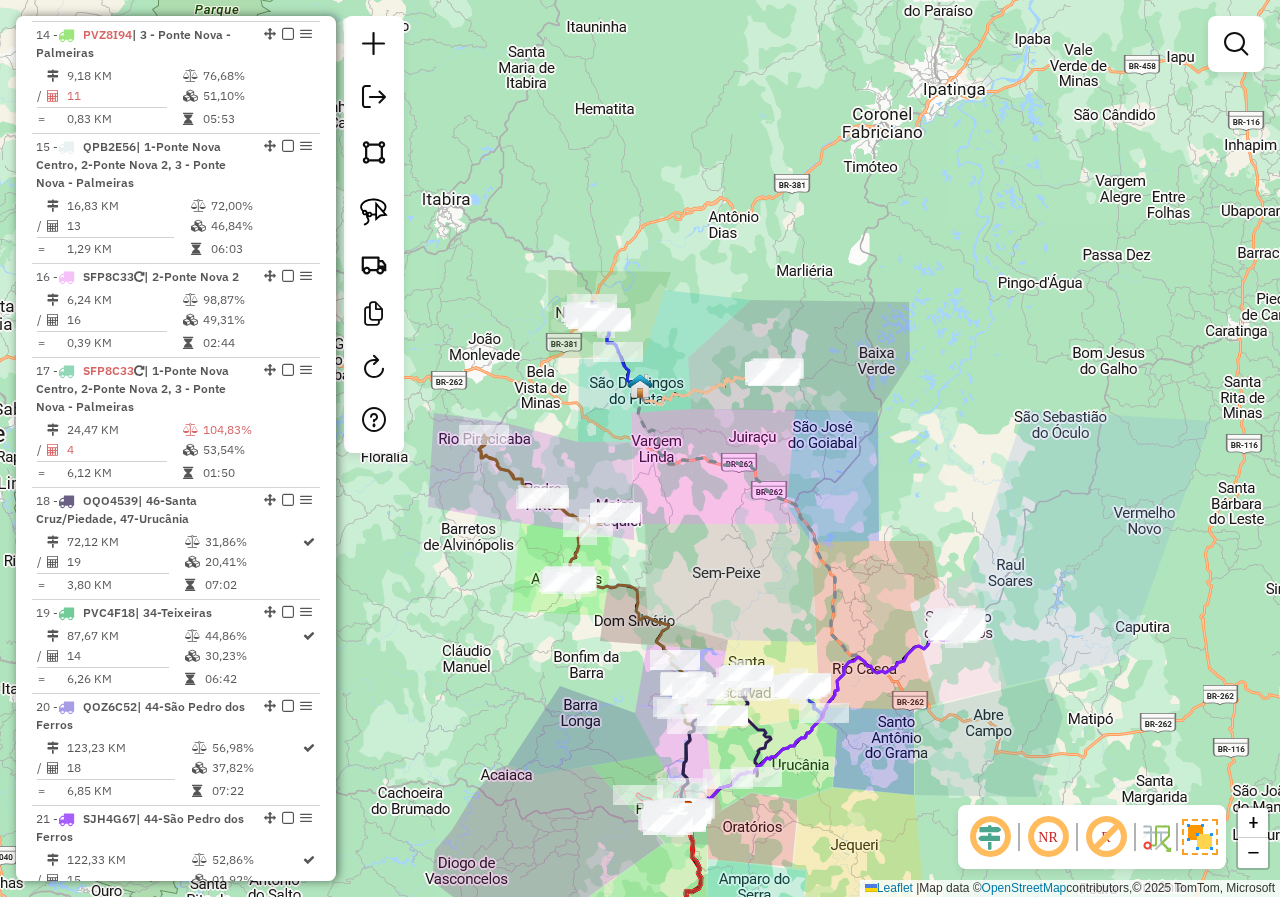 drag, startPoint x: 656, startPoint y: 341, endPoint x: 740, endPoint y: 540, distance: 216.00232 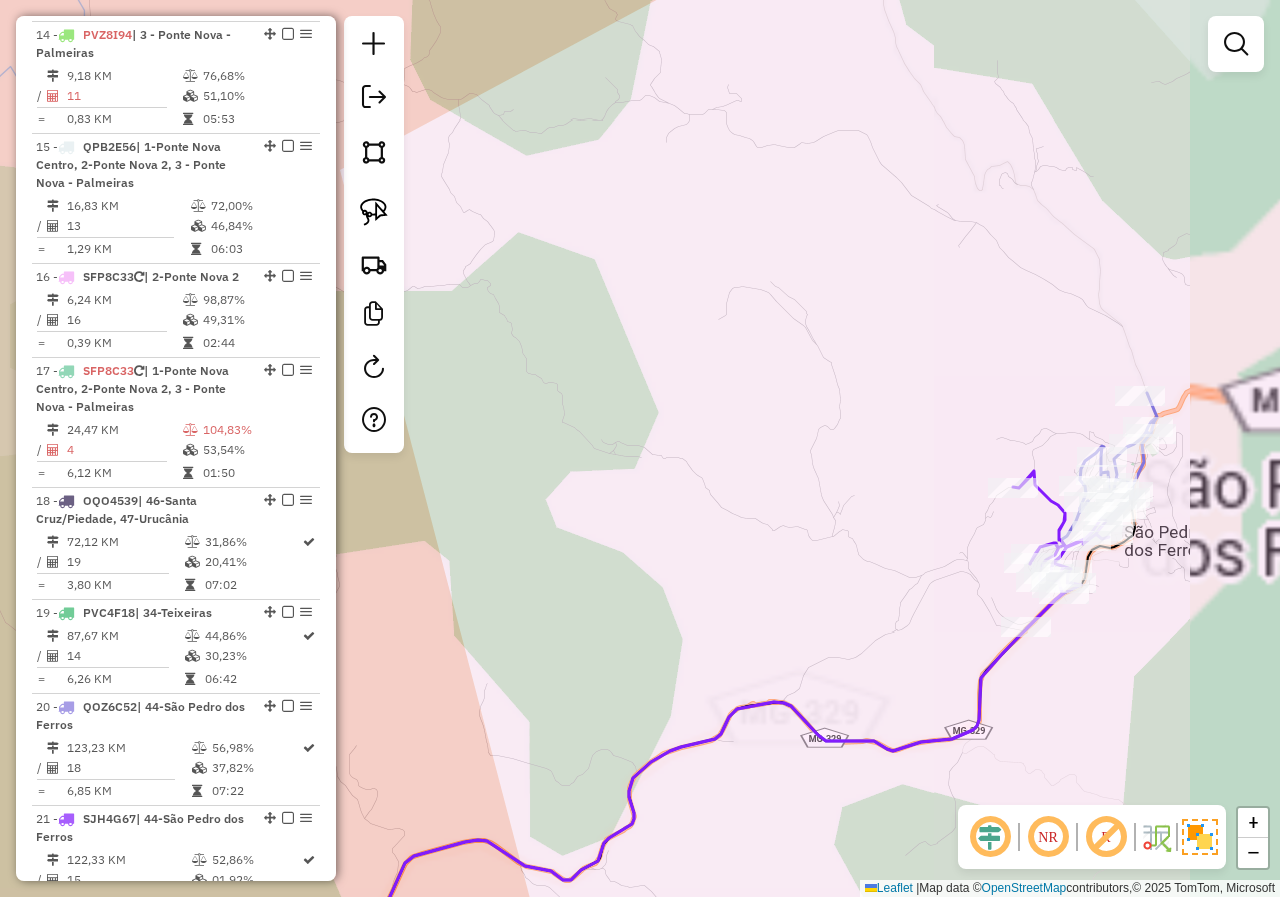 drag, startPoint x: 983, startPoint y: 589, endPoint x: 821, endPoint y: 583, distance: 162.11107 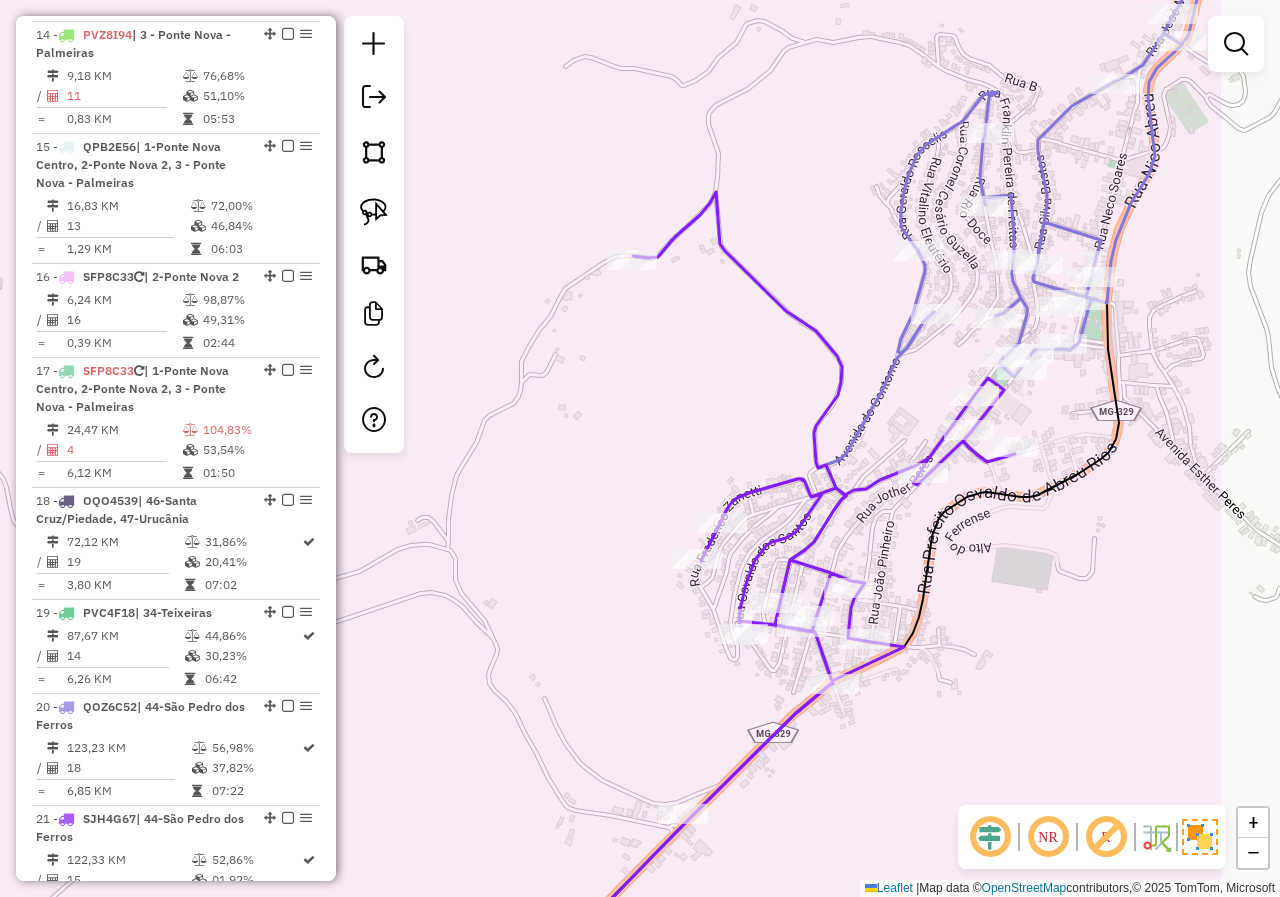 drag, startPoint x: 884, startPoint y: 396, endPoint x: 642, endPoint y: 499, distance: 263.0076 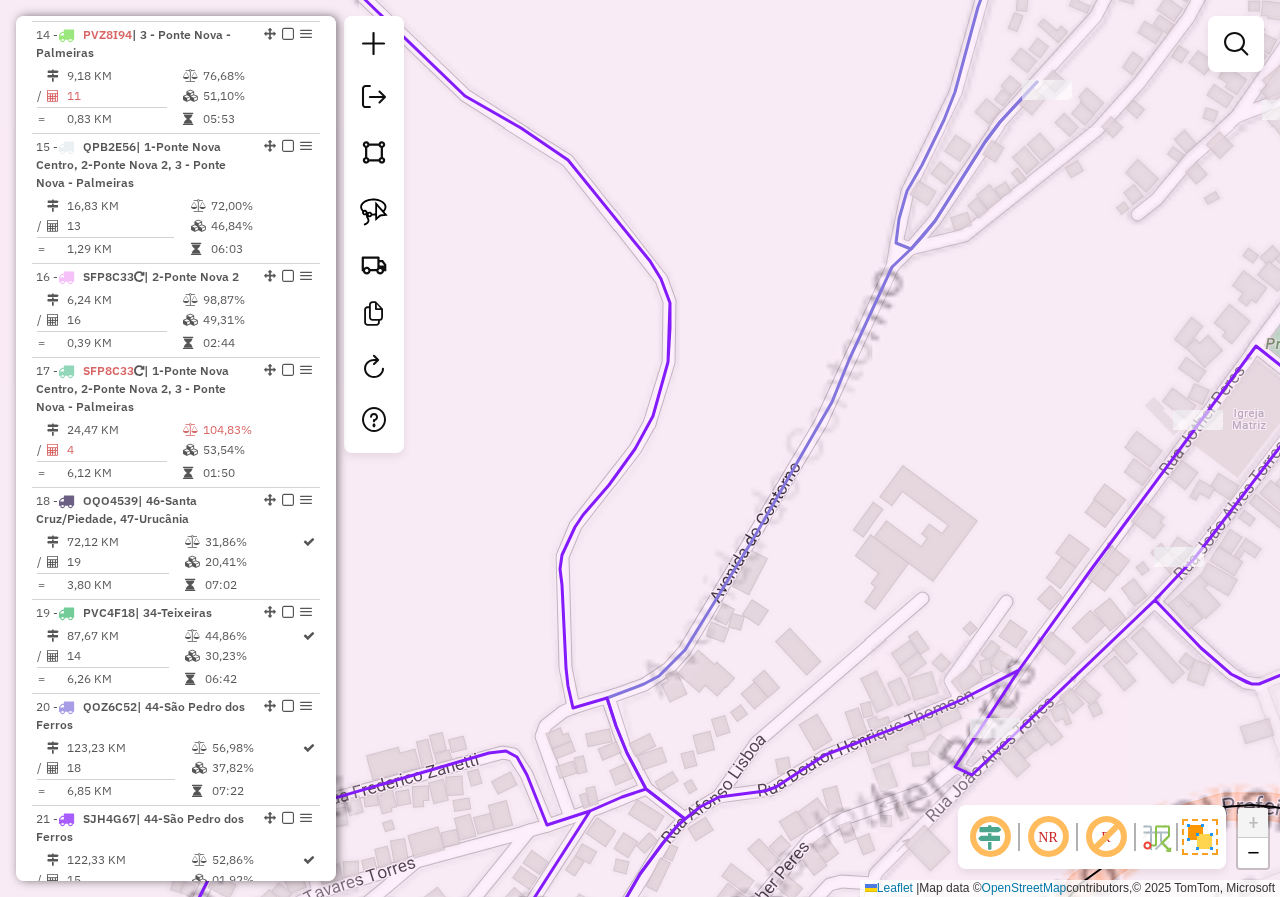drag, startPoint x: 902, startPoint y: 463, endPoint x: 682, endPoint y: 449, distance: 220.445 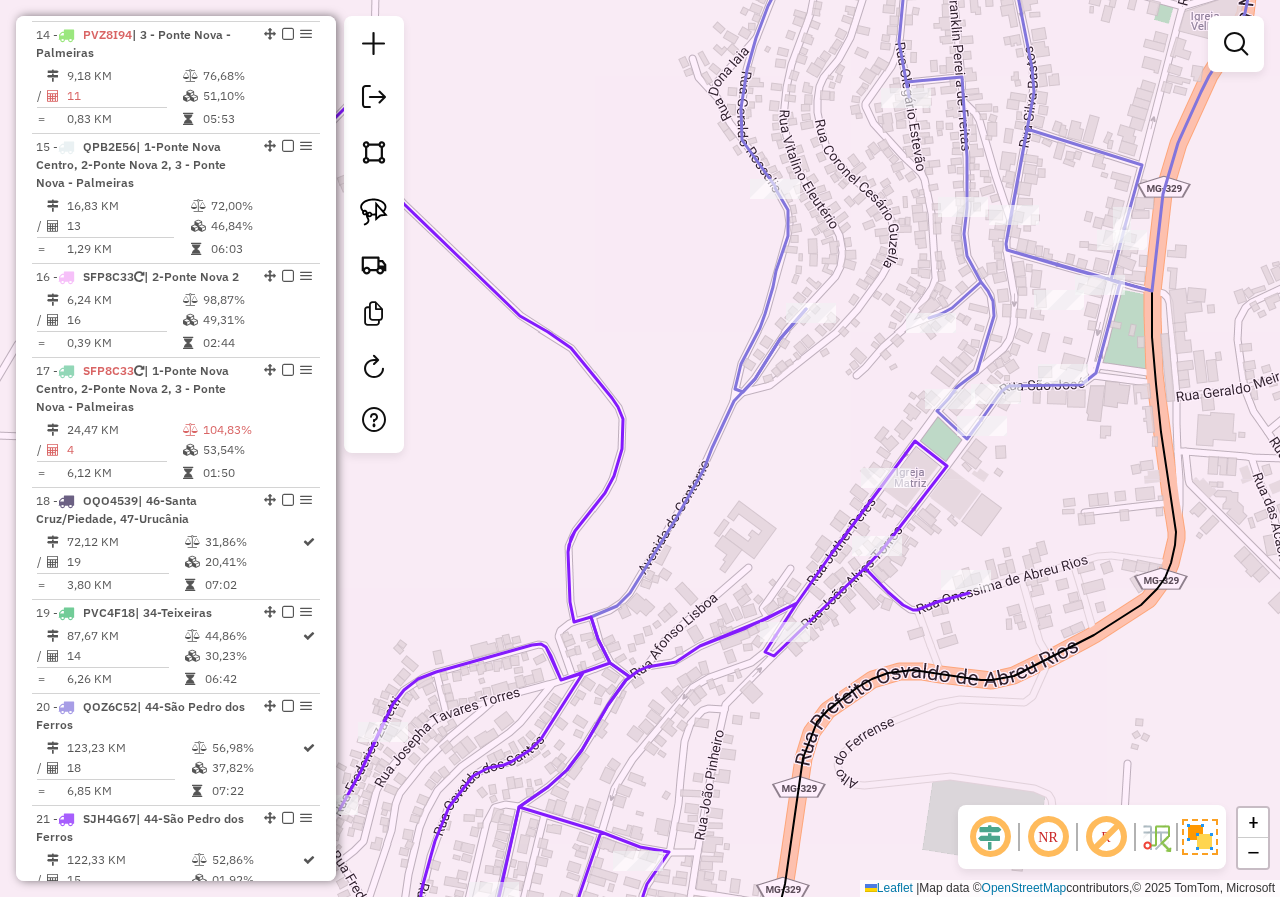 drag, startPoint x: 732, startPoint y: 446, endPoint x: 771, endPoint y: 499, distance: 65.802734 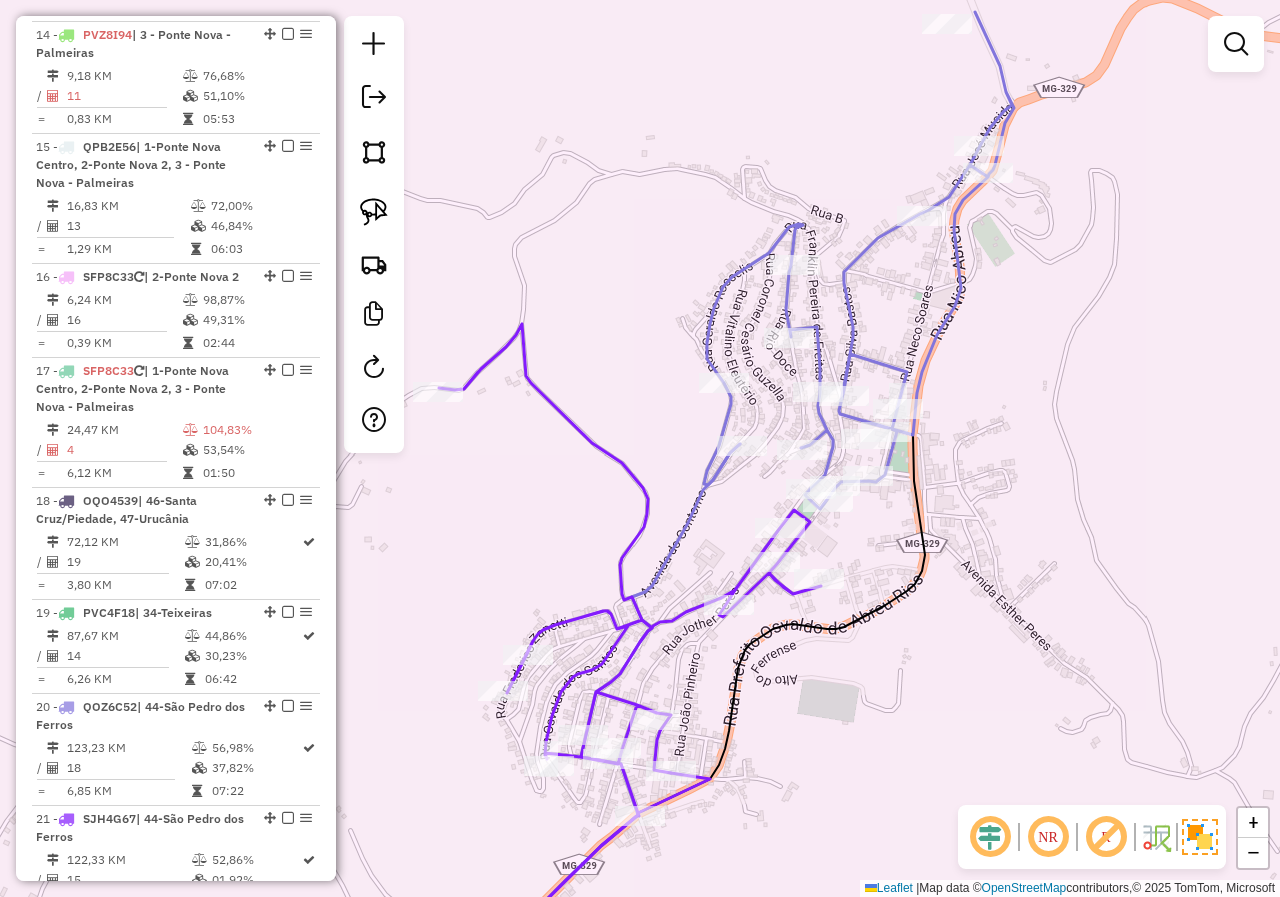 drag, startPoint x: 572, startPoint y: 491, endPoint x: 516, endPoint y: 551, distance: 82.073135 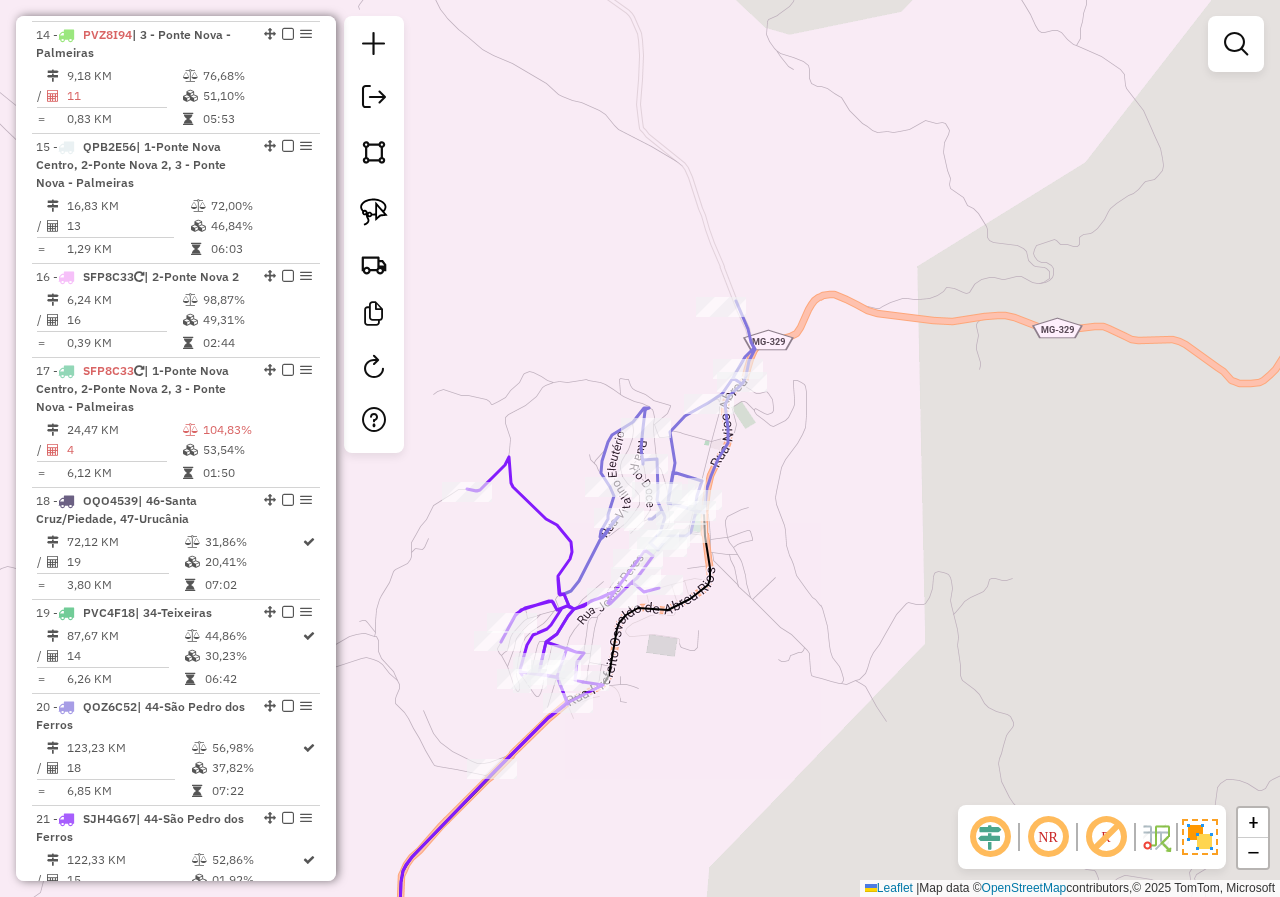drag, startPoint x: 484, startPoint y: 501, endPoint x: 511, endPoint y: 439, distance: 67.62396 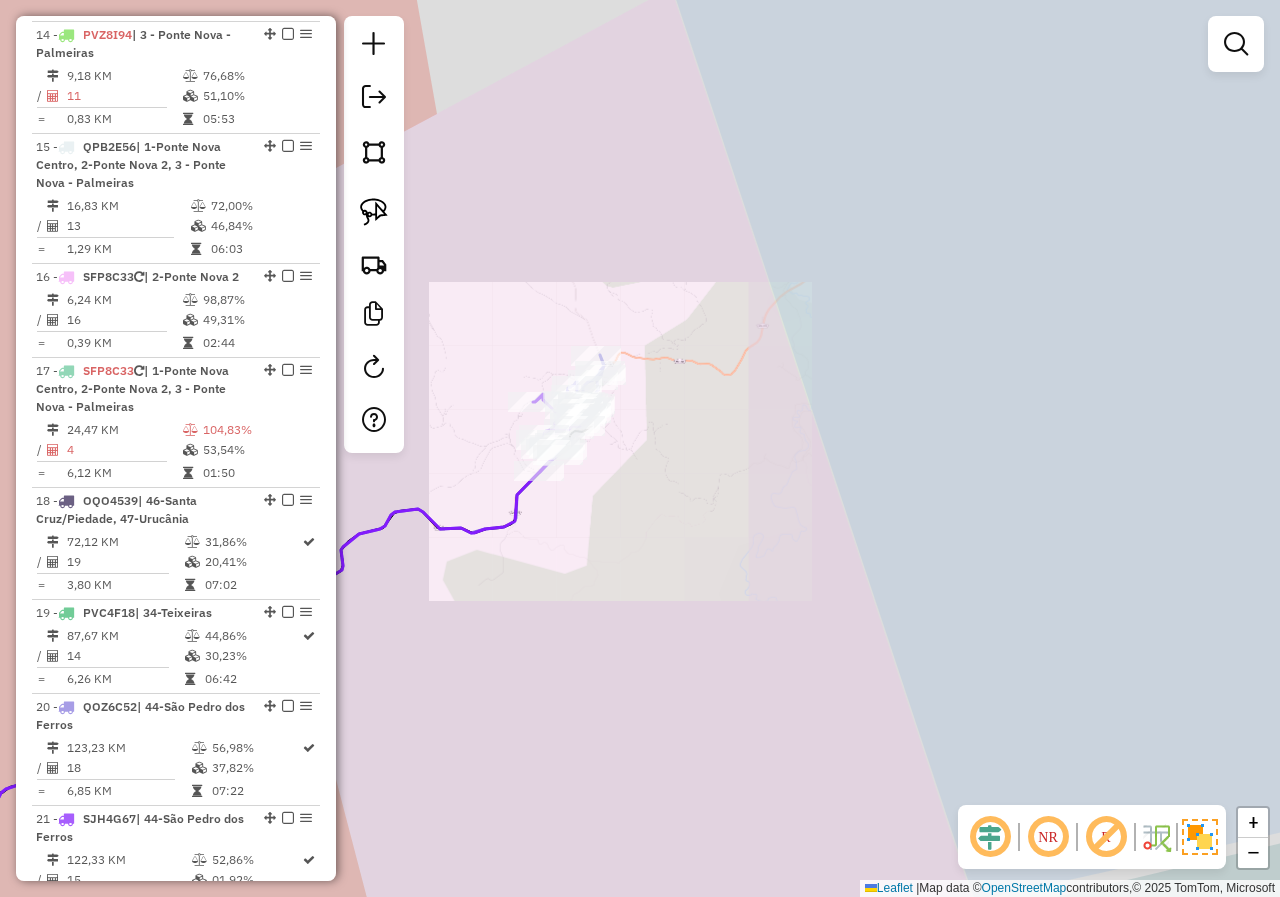 click on "Janela de atendimento Grade de atendimento Capacidade Transportadoras Veículos Cliente Pedidos  Rotas Selecione os dias de semana para filtrar as janelas de atendimento  Seg   Ter   Qua   Qui   Sex   Sáb   Dom  Informe o período da janela de atendimento: De: Até:  Filtrar exatamente a janela do cliente  Considerar janela de atendimento padrão  Selecione os dias de semana para filtrar as grades de atendimento  Seg   Ter   Qua   Qui   Sex   Sáb   Dom   Considerar clientes sem dia de atendimento cadastrado  Clientes fora do dia de atendimento selecionado Filtrar as atividades entre os valores definidos abaixo:  Peso mínimo:   Peso máximo:   Cubagem mínima:   Cubagem máxima:   De:   Até:  Filtrar as atividades entre o tempo de atendimento definido abaixo:  De:   Até:   Considerar capacidade total dos clientes não roteirizados Transportadora: Selecione um ou mais itens Tipo de veículo: Selecione um ou mais itens Veículo: Selecione um ou mais itens Motorista: Selecione um ou mais itens Nome: Rótulo:" 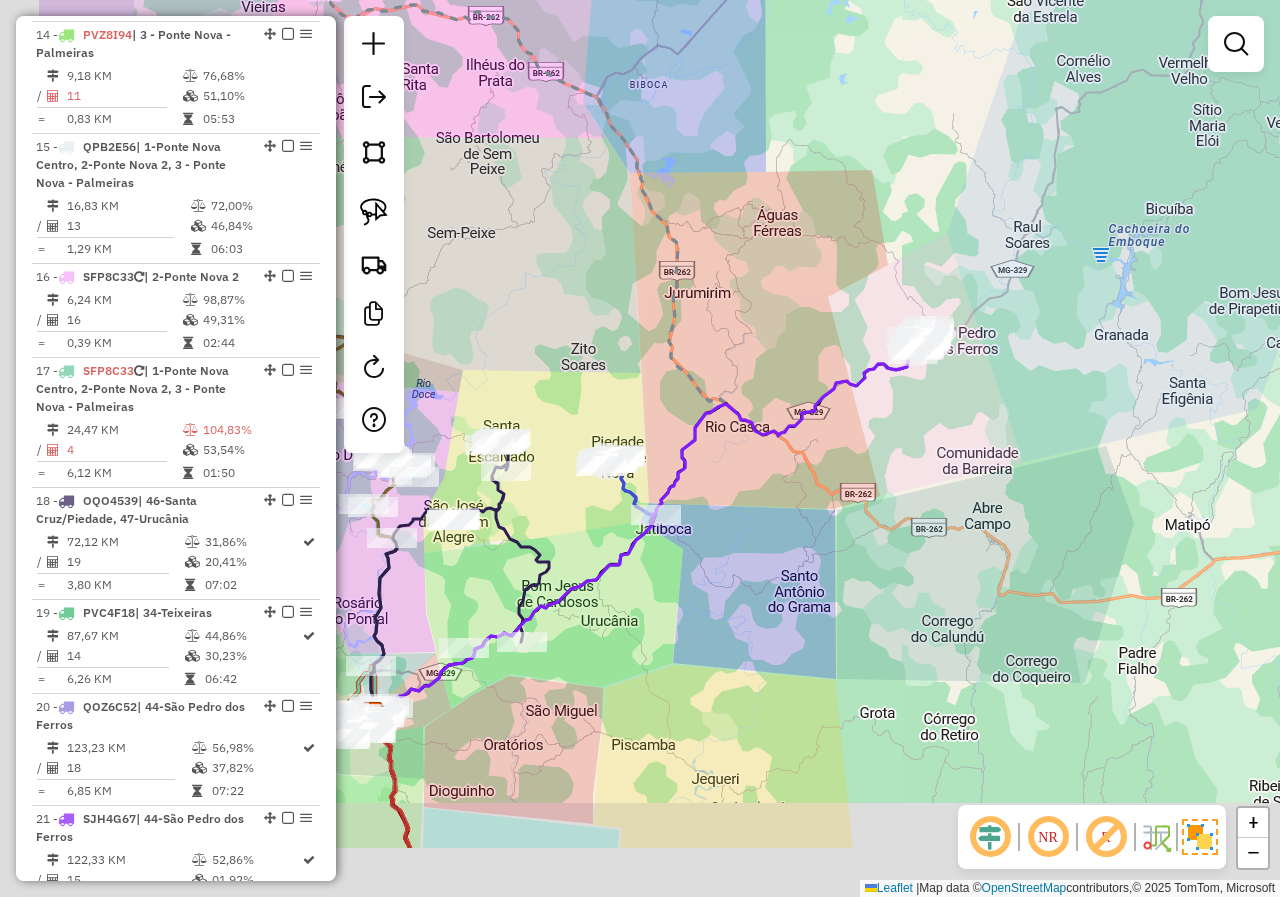 drag, startPoint x: 672, startPoint y: 627, endPoint x: 855, endPoint y: 470, distance: 241.11823 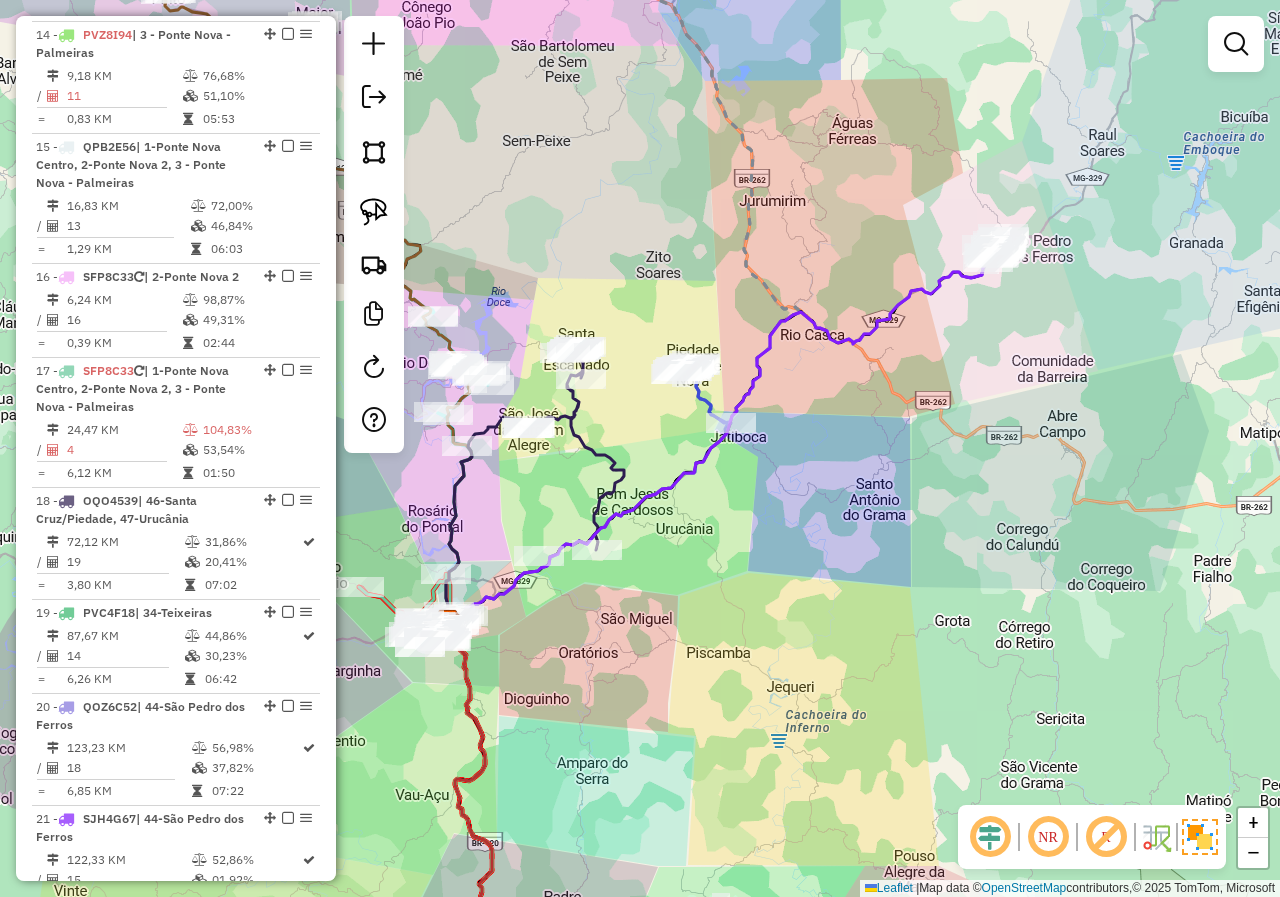 drag, startPoint x: 726, startPoint y: 621, endPoint x: 859, endPoint y: 453, distance: 214.2732 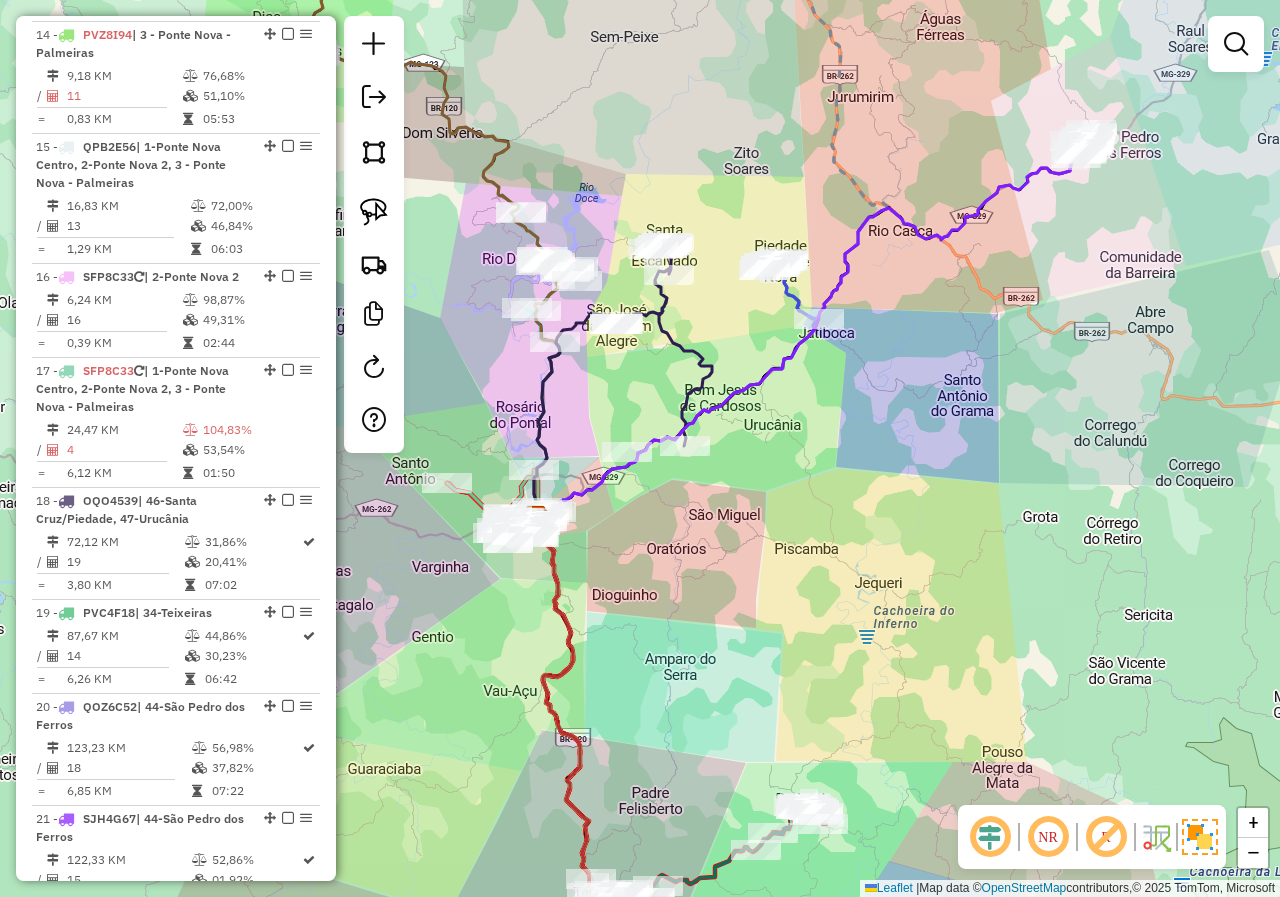 drag, startPoint x: 742, startPoint y: 555, endPoint x: 819, endPoint y: 323, distance: 244.44427 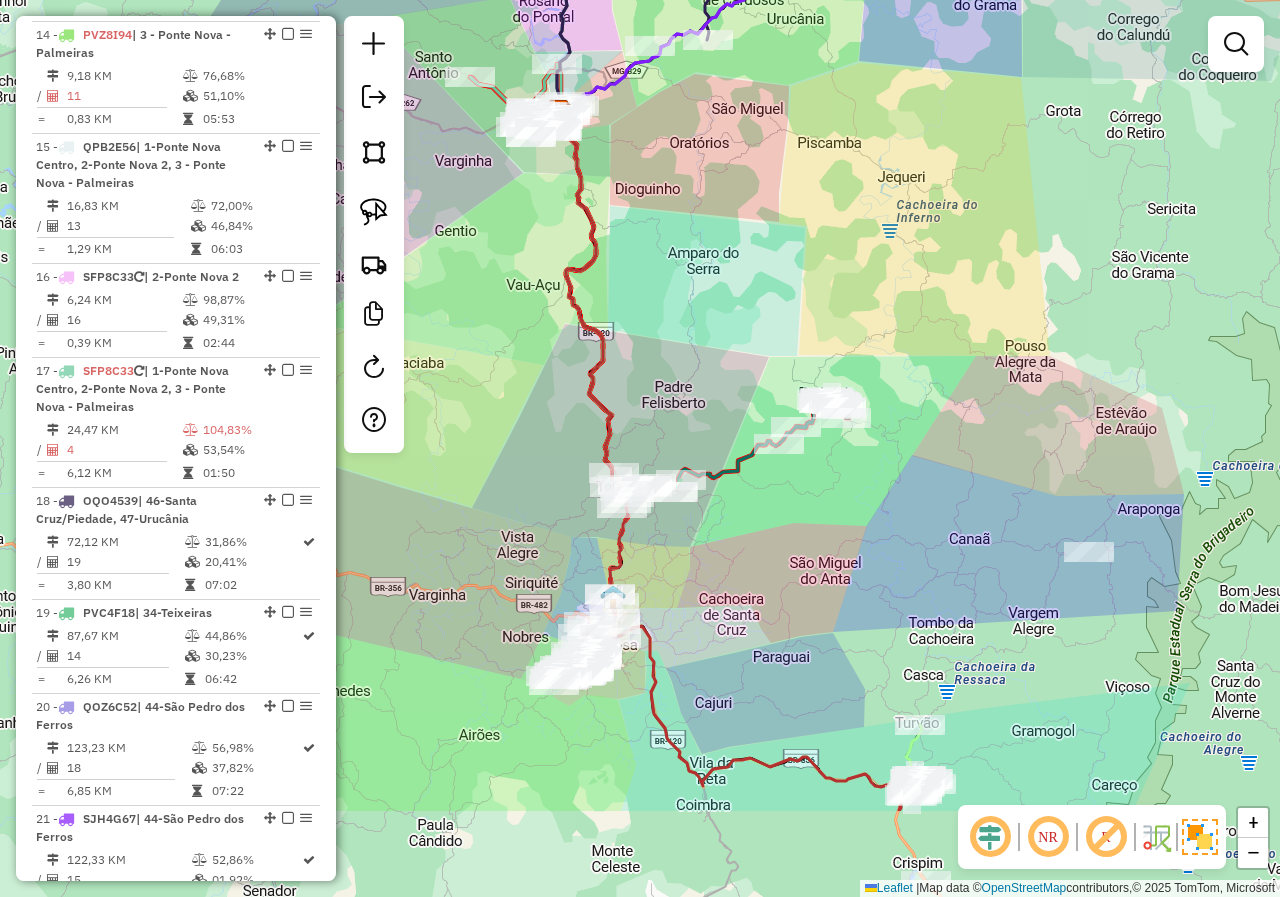 drag, startPoint x: 786, startPoint y: 462, endPoint x: 732, endPoint y: 287, distance: 183.14203 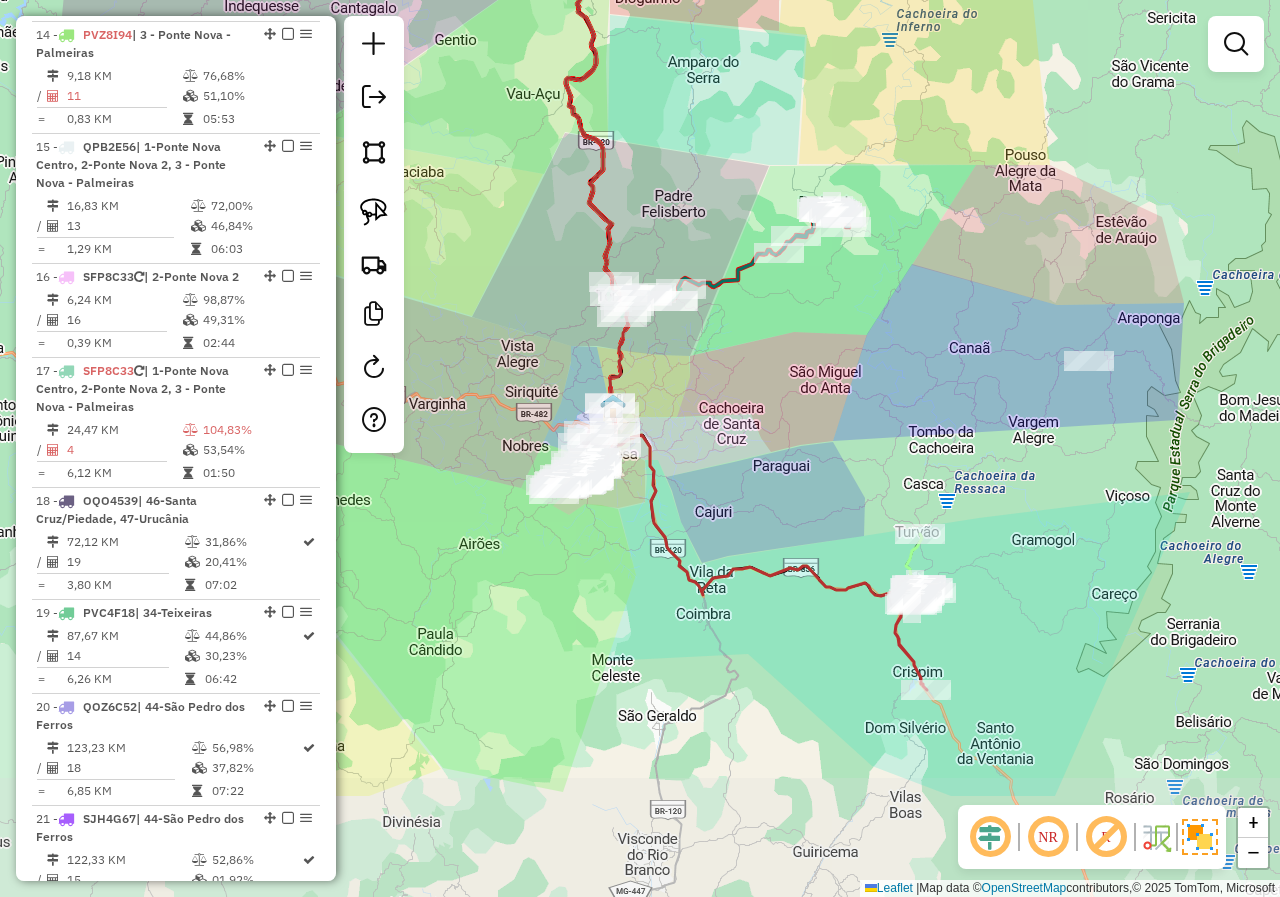 drag, startPoint x: 748, startPoint y: 649, endPoint x: 732, endPoint y: 420, distance: 229.55827 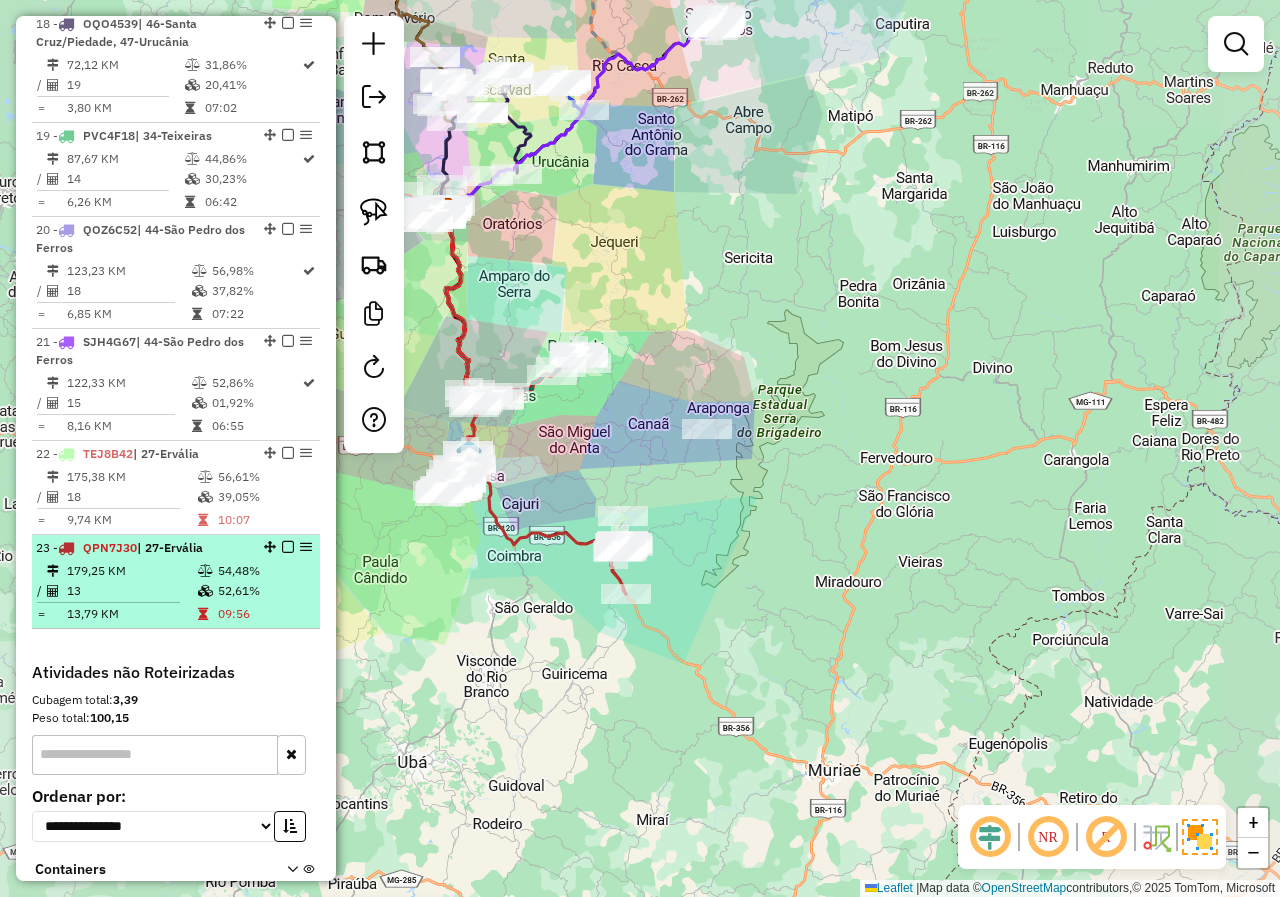 scroll, scrollTop: 2698, scrollLeft: 0, axis: vertical 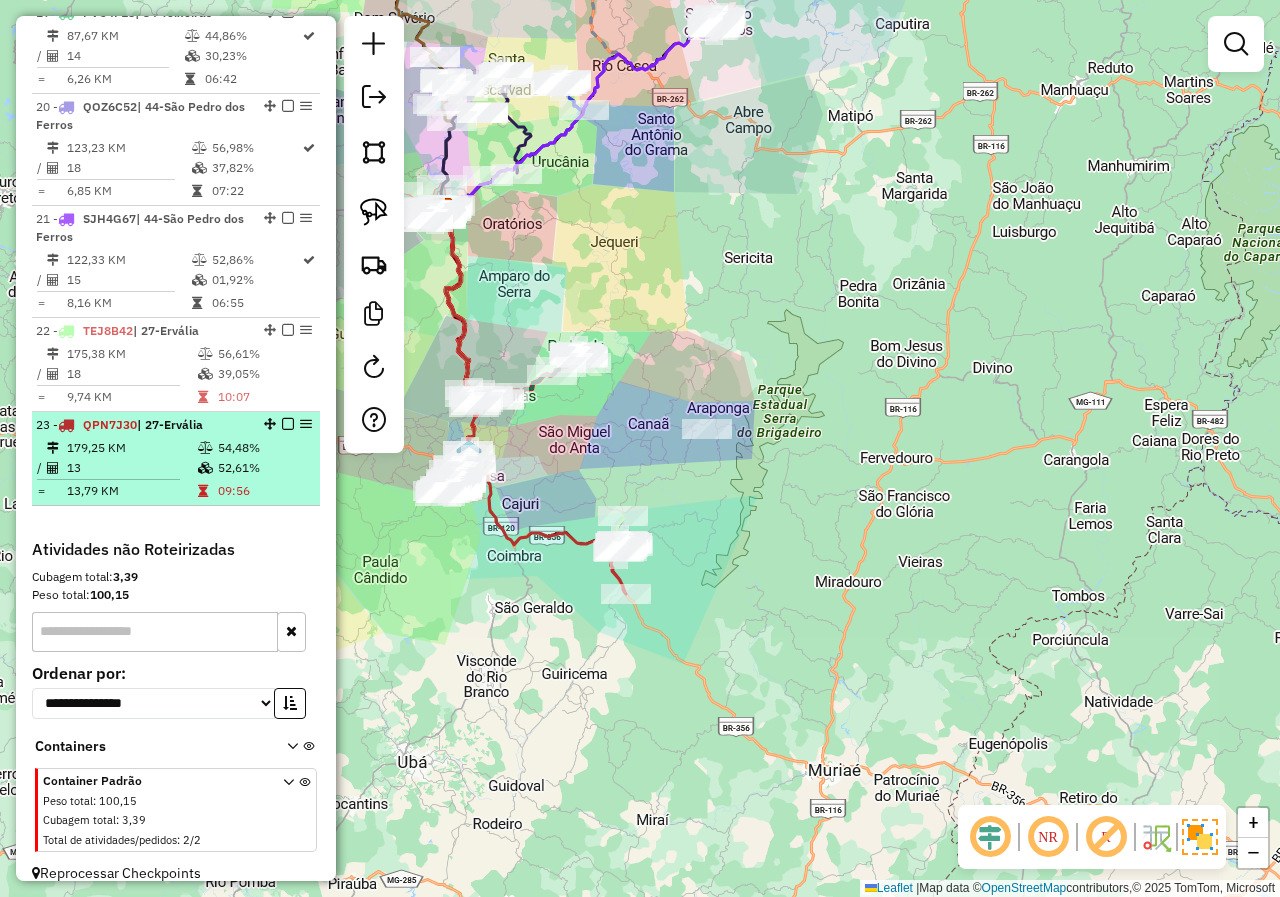 click on "13" at bounding box center (131, 468) 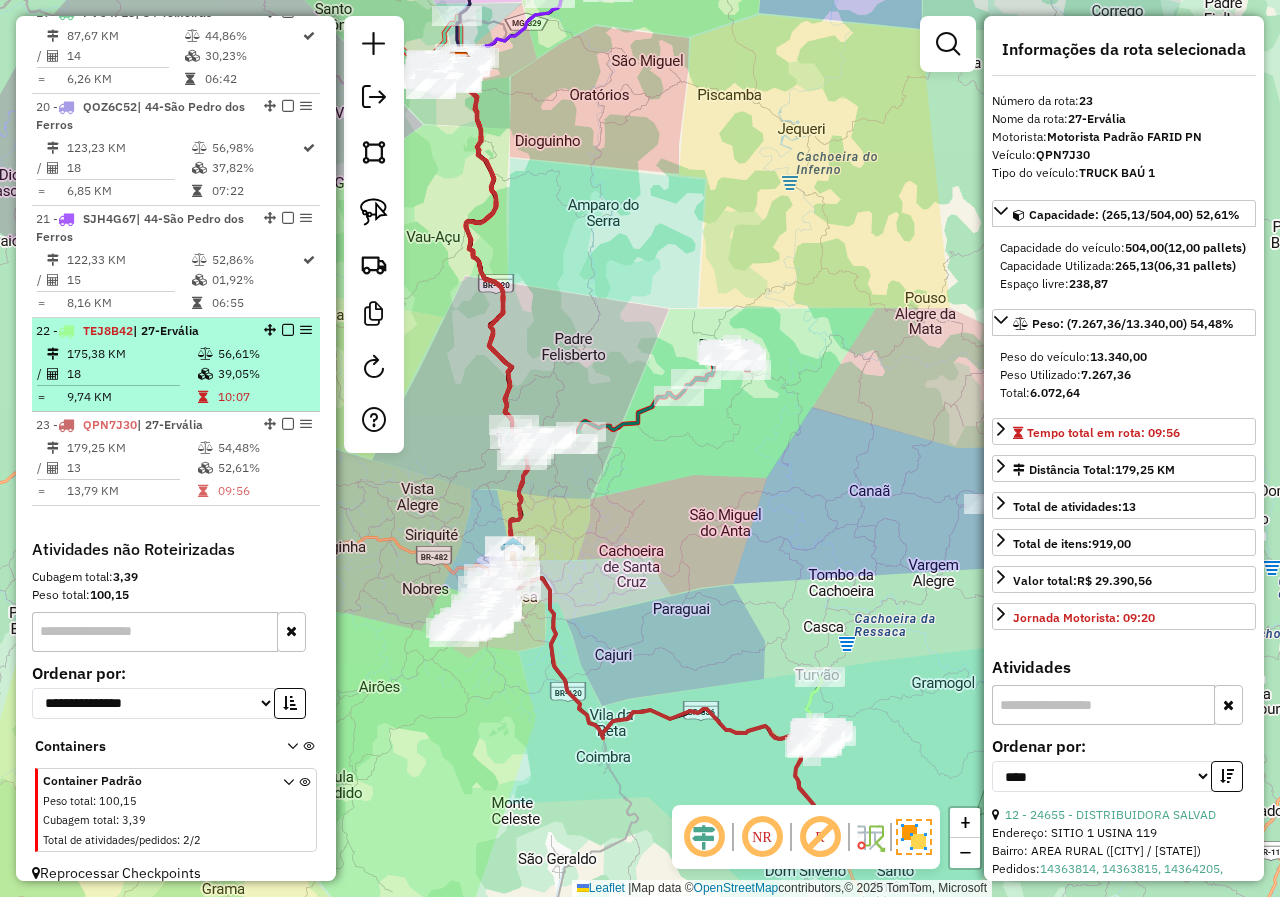 click on "9,74 KM" at bounding box center (131, 397) 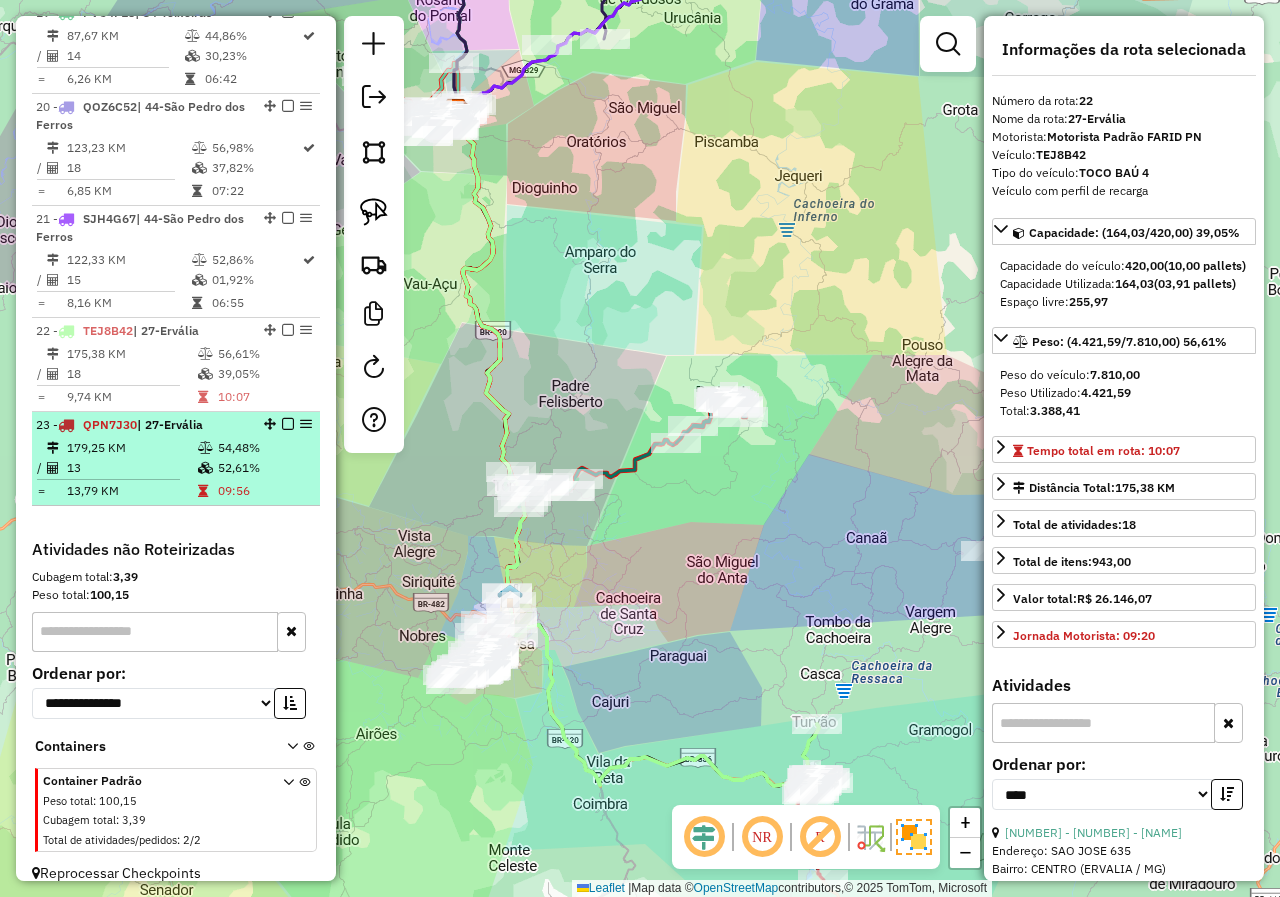 scroll, scrollTop: 2498, scrollLeft: 0, axis: vertical 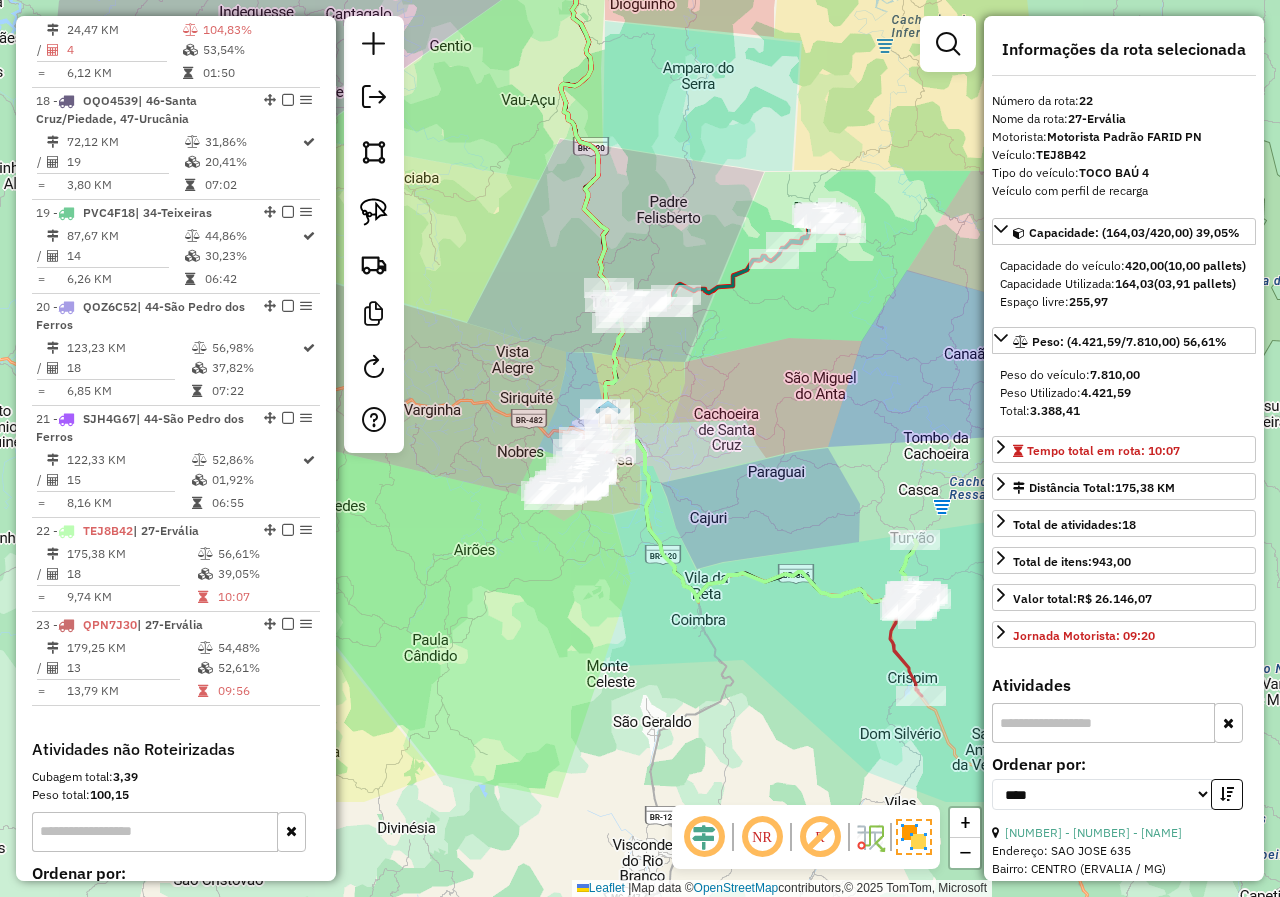 drag, startPoint x: 601, startPoint y: 377, endPoint x: 709, endPoint y: 188, distance: 217.68095 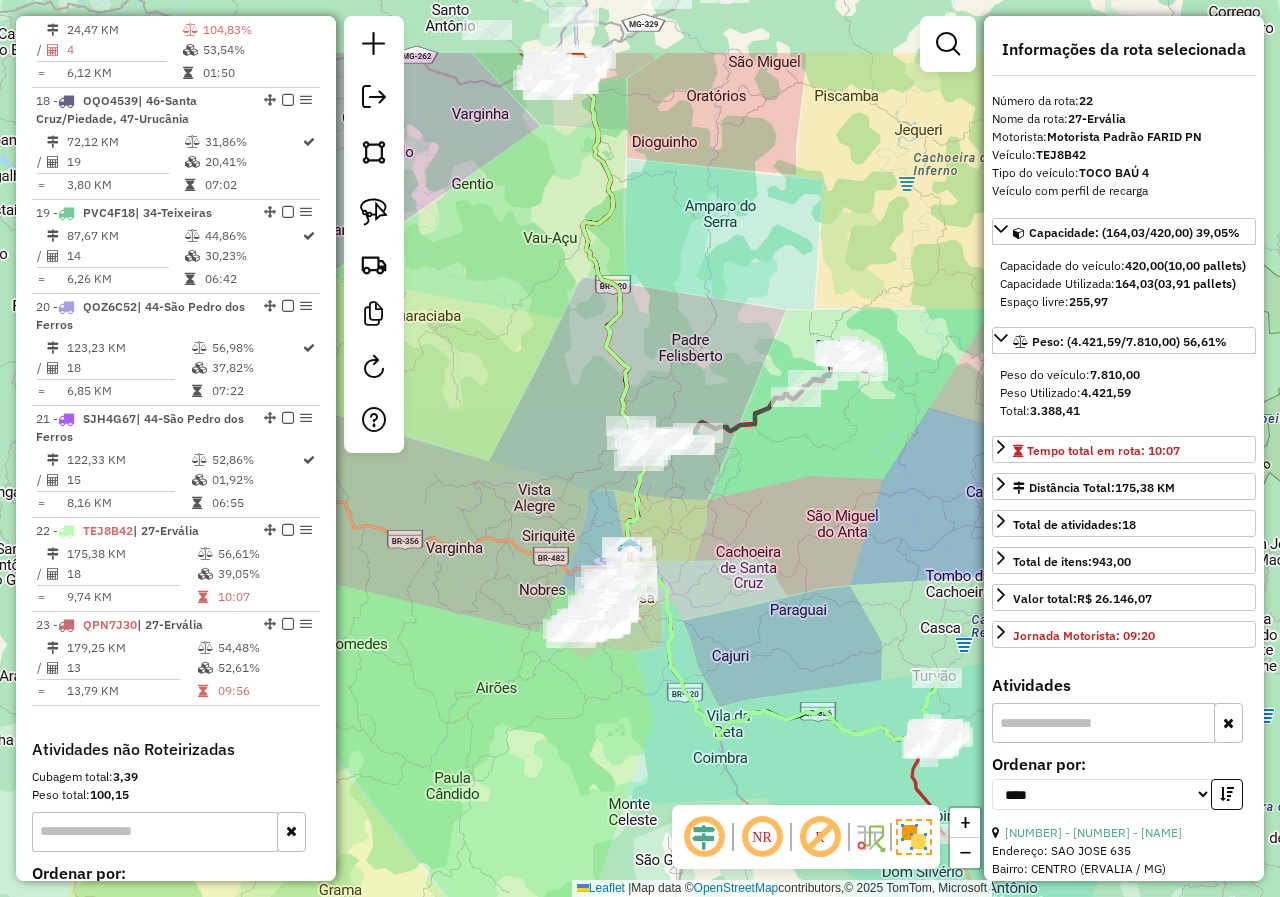 drag, startPoint x: 684, startPoint y: 181, endPoint x: 700, endPoint y: 369, distance: 188.67963 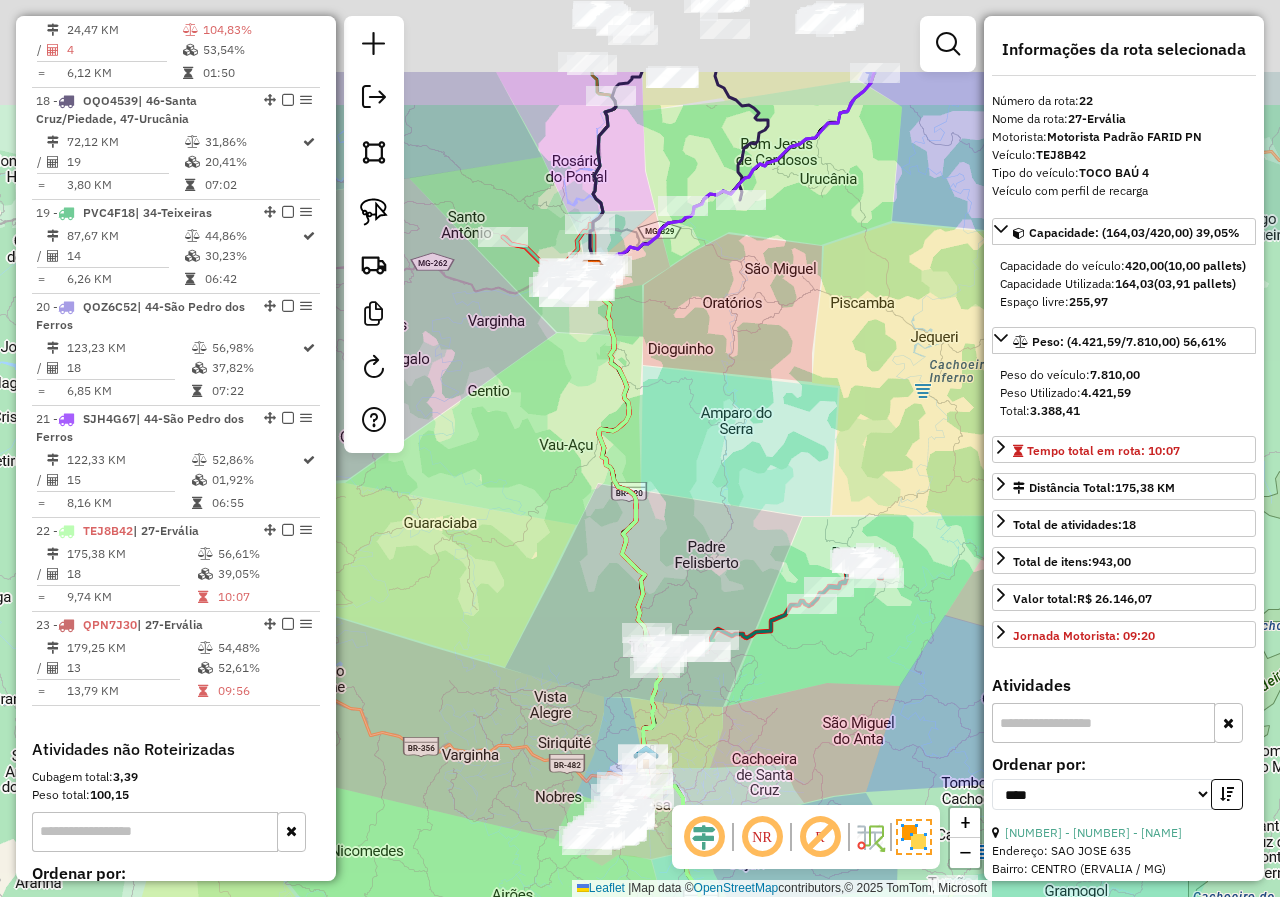 drag, startPoint x: 700, startPoint y: 341, endPoint x: 699, endPoint y: 457, distance: 116.00431 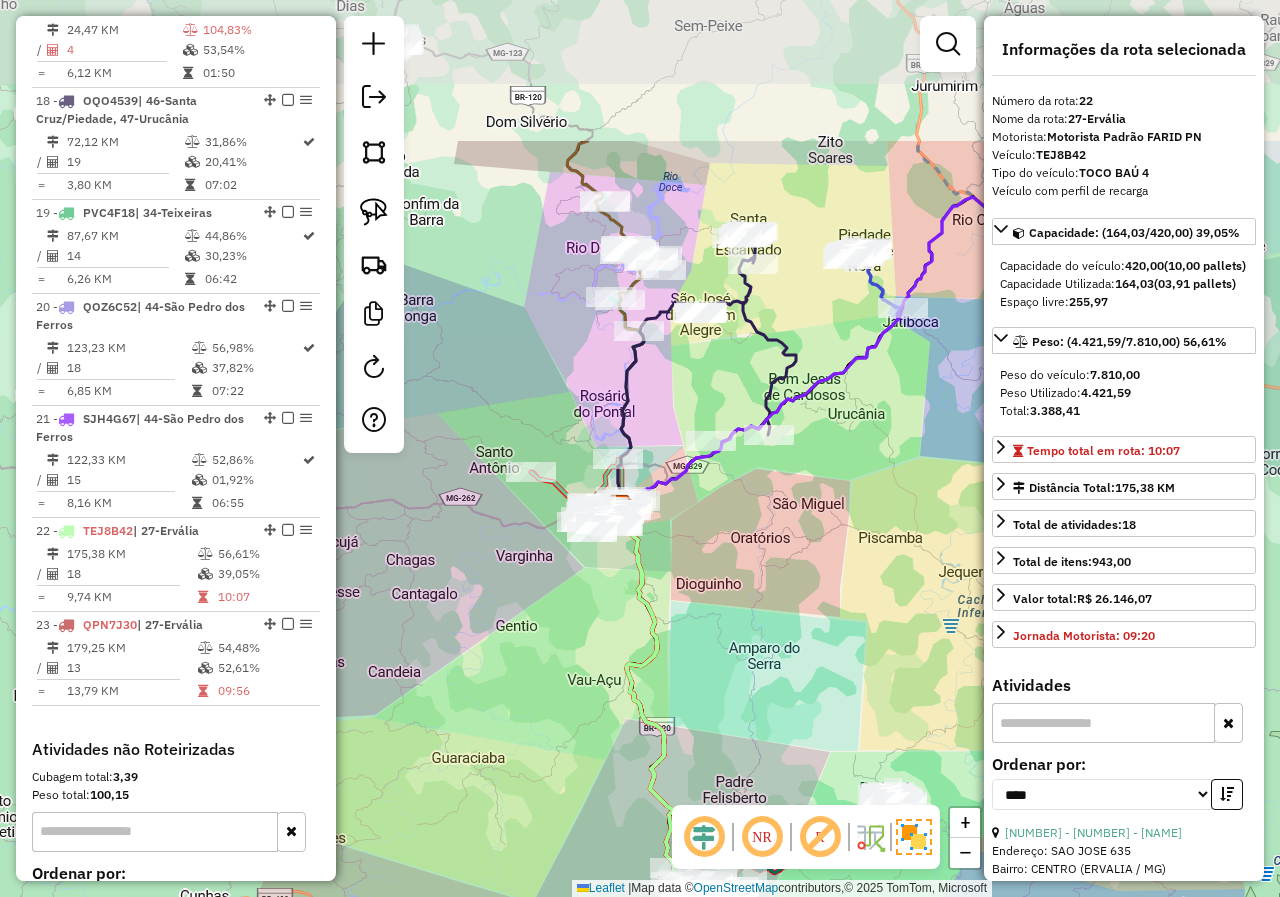 drag, startPoint x: 683, startPoint y: 400, endPoint x: 708, endPoint y: 651, distance: 252.24194 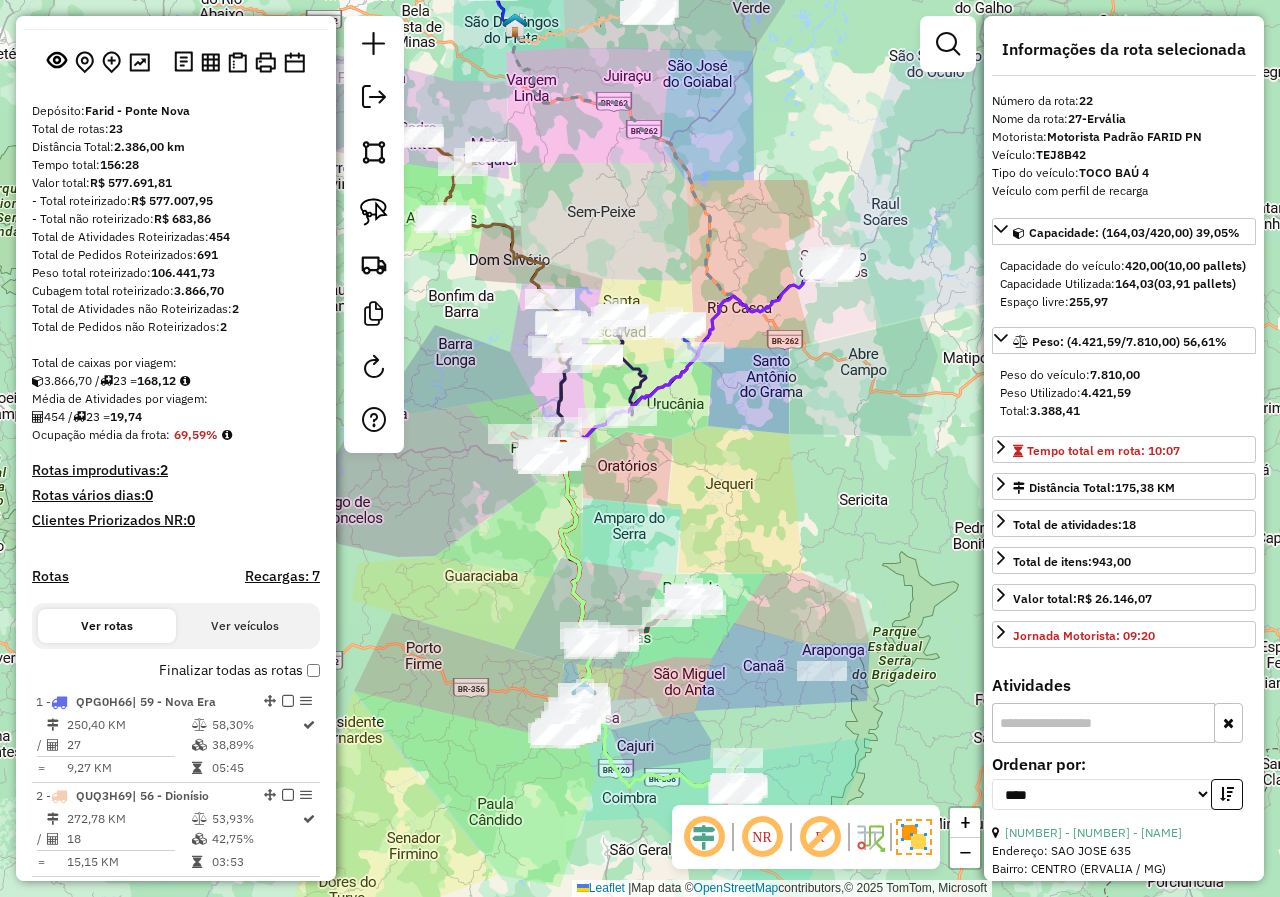 scroll, scrollTop: 0, scrollLeft: 0, axis: both 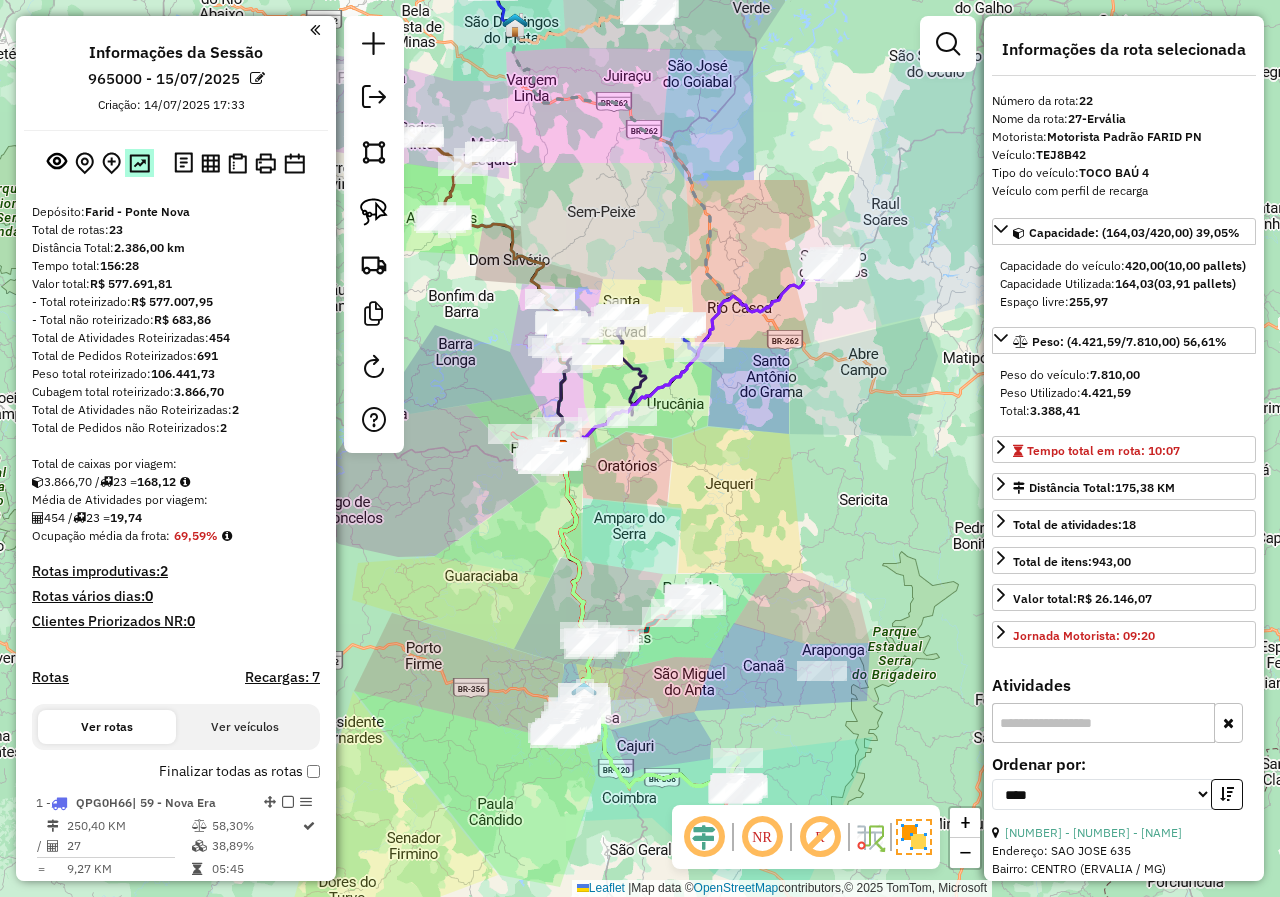 click at bounding box center [139, 163] 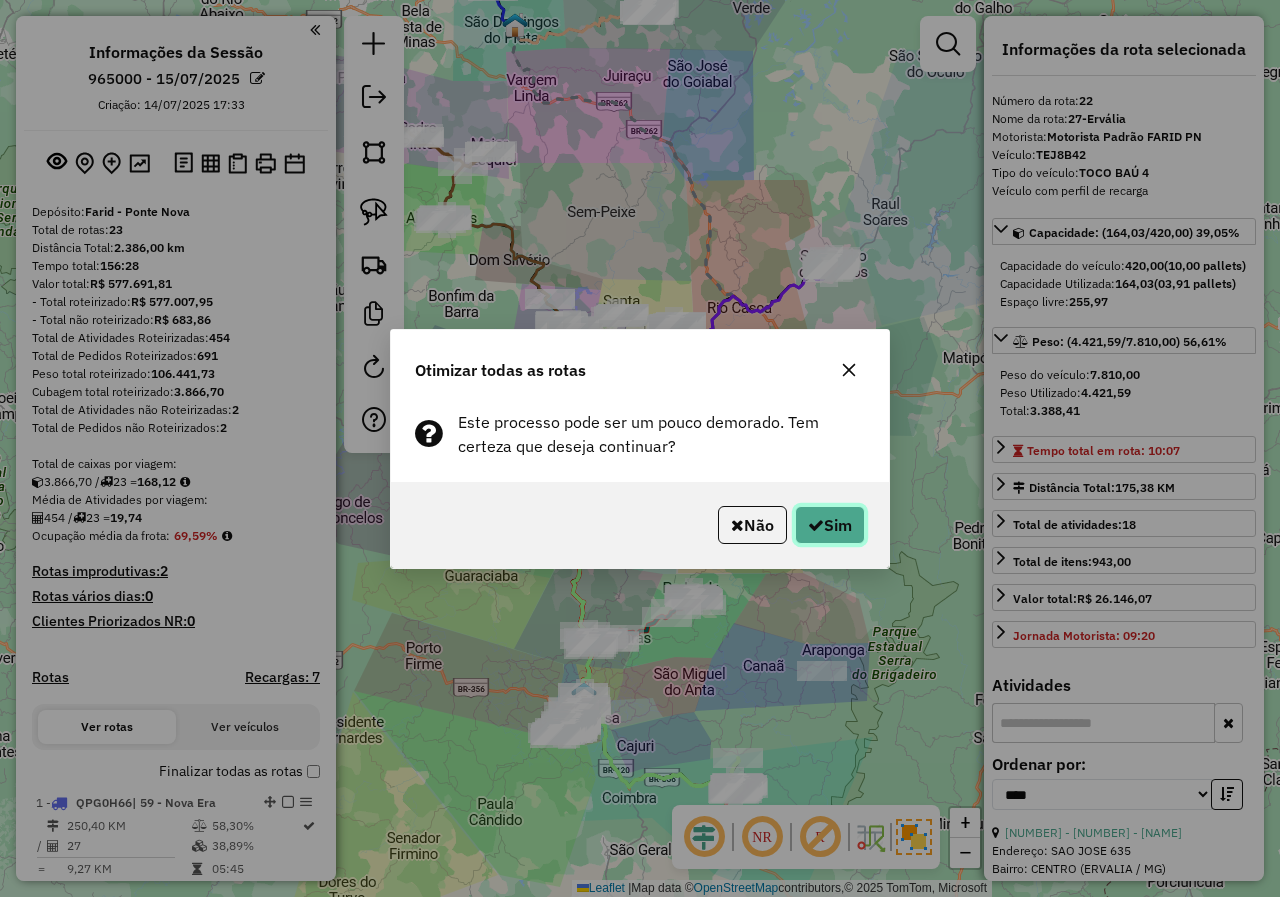 click 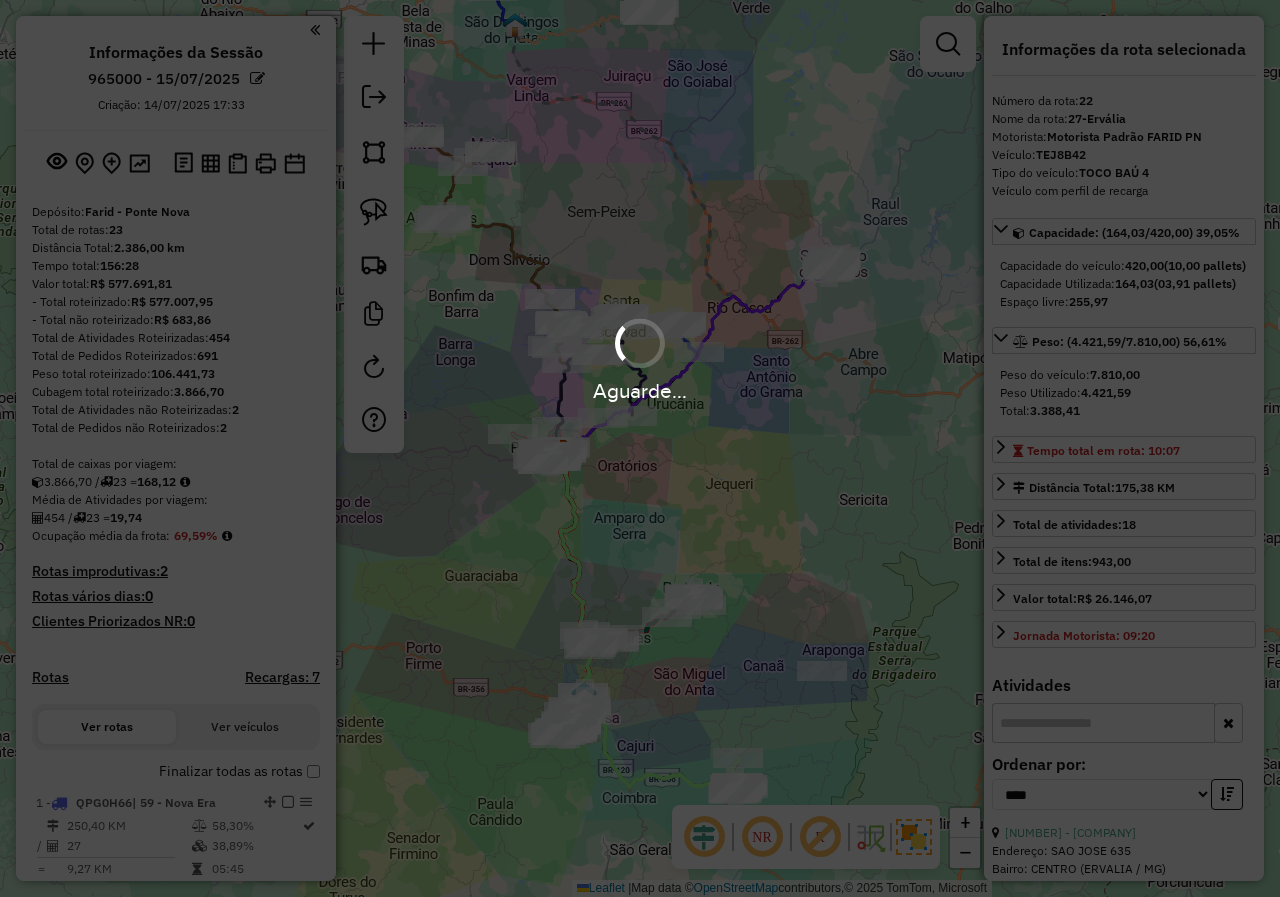 select on "*********" 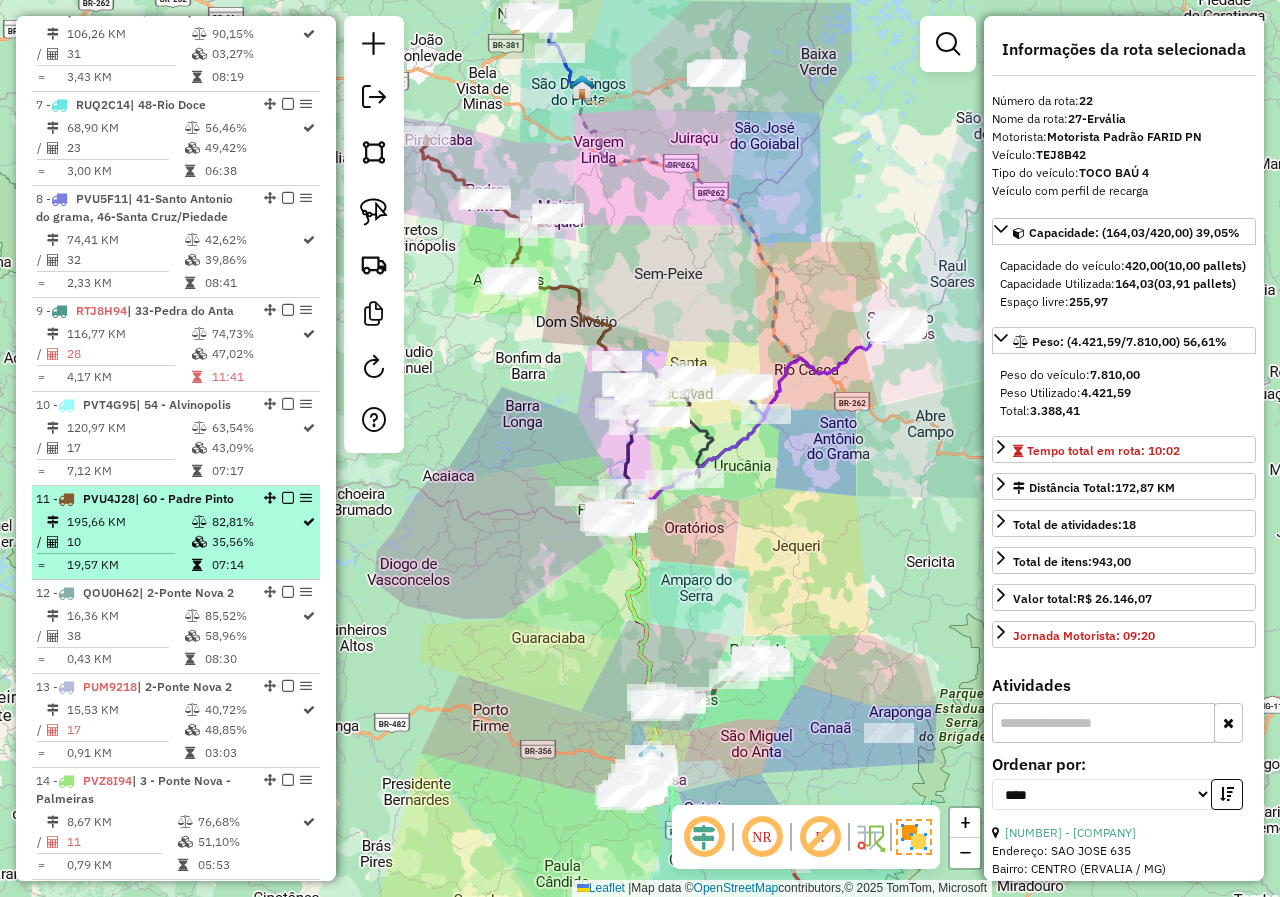 scroll, scrollTop: 1317, scrollLeft: 0, axis: vertical 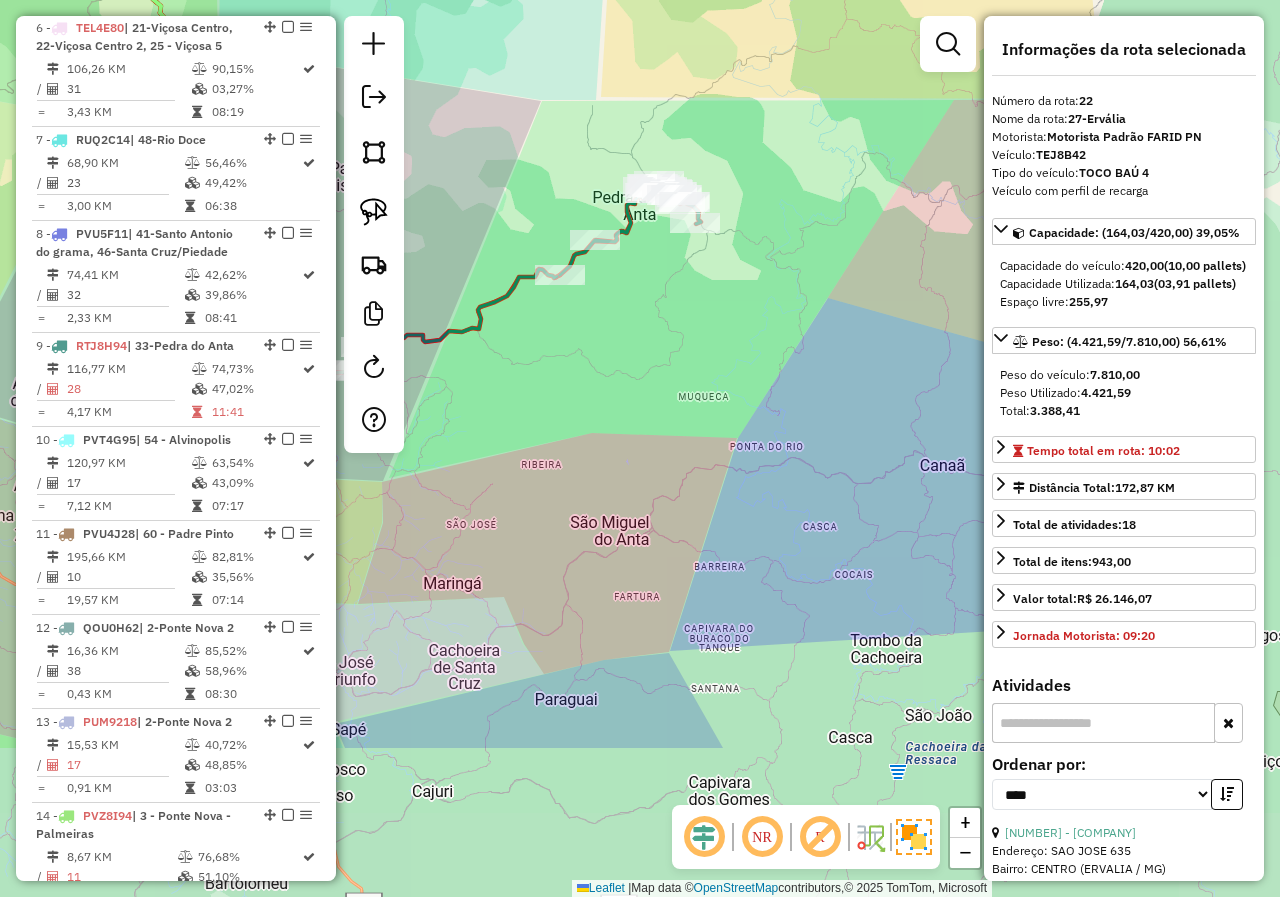drag, startPoint x: 693, startPoint y: 674, endPoint x: 515, endPoint y: 463, distance: 276.05252 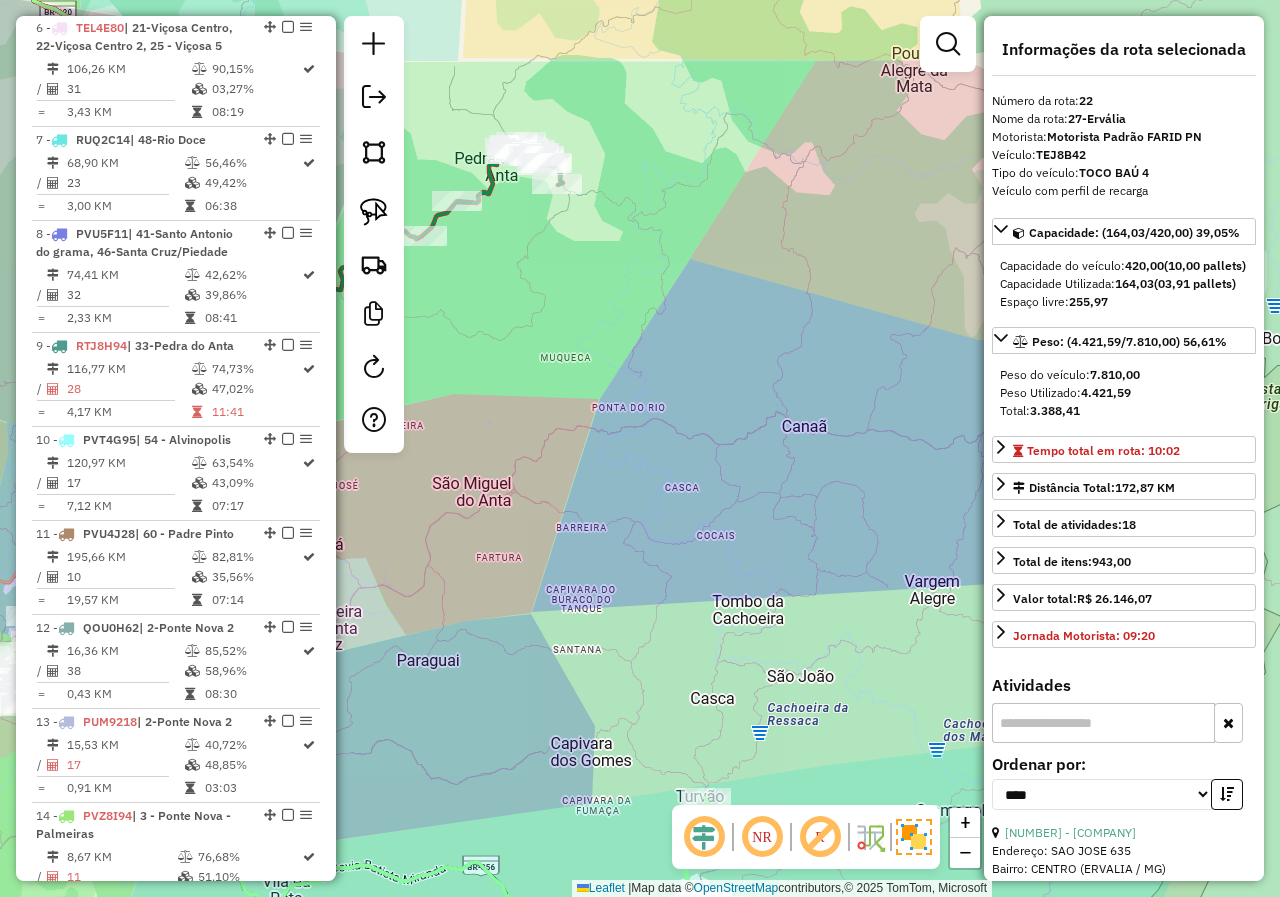 drag, startPoint x: 718, startPoint y: 584, endPoint x: 480, endPoint y: 517, distance: 247.25089 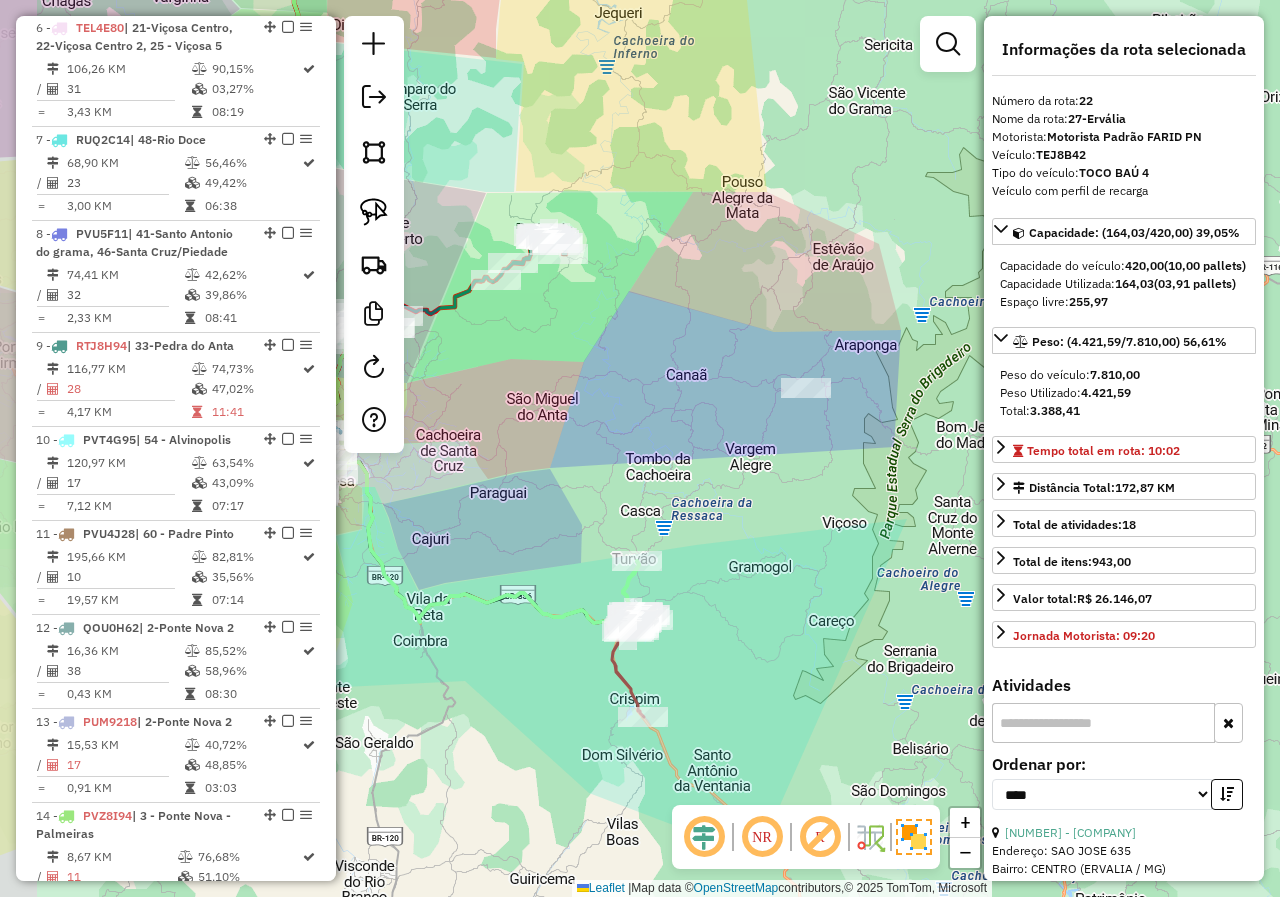 drag, startPoint x: 527, startPoint y: 533, endPoint x: 882, endPoint y: 640, distance: 370.77487 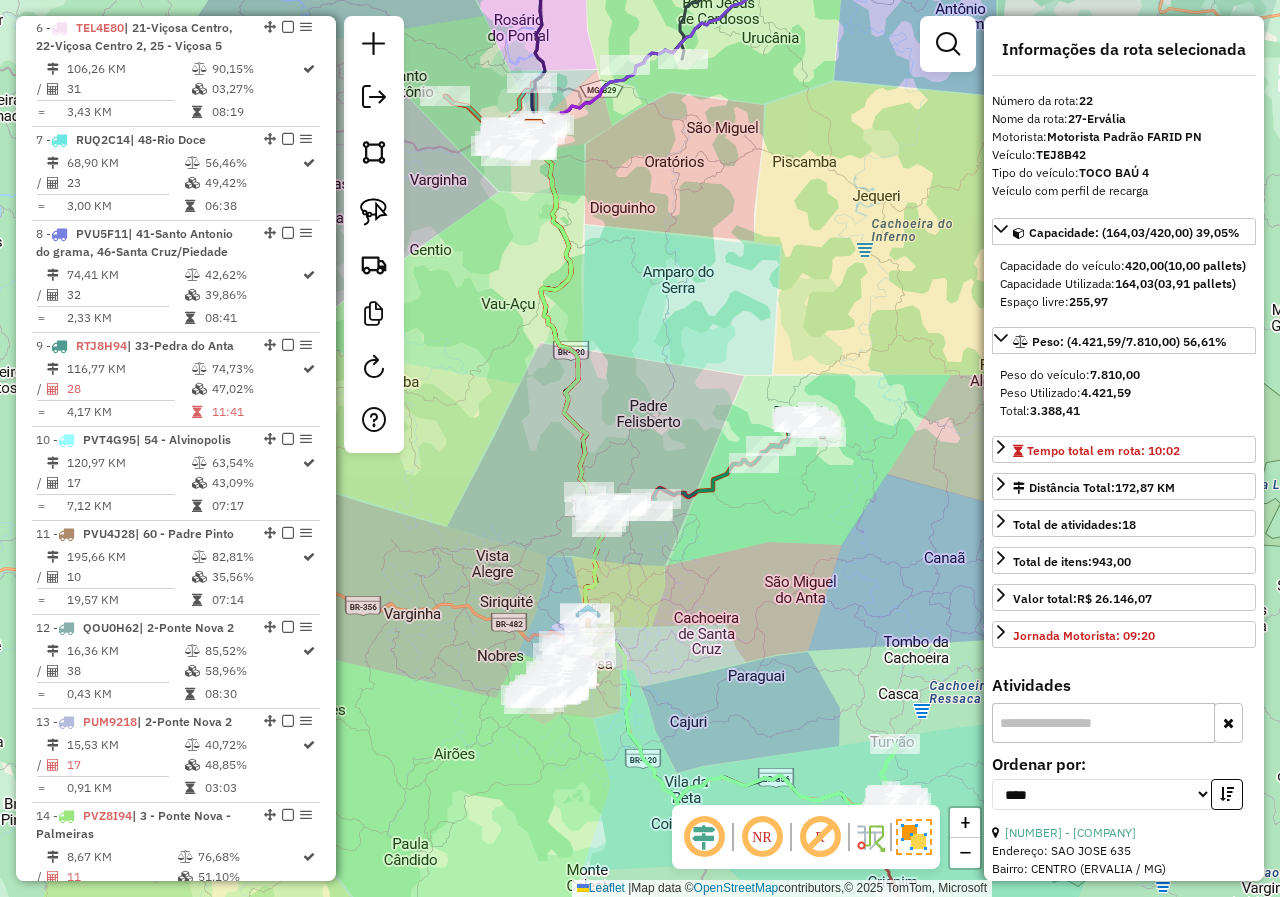 drag, startPoint x: 726, startPoint y: 349, endPoint x: 756, endPoint y: 531, distance: 184.45596 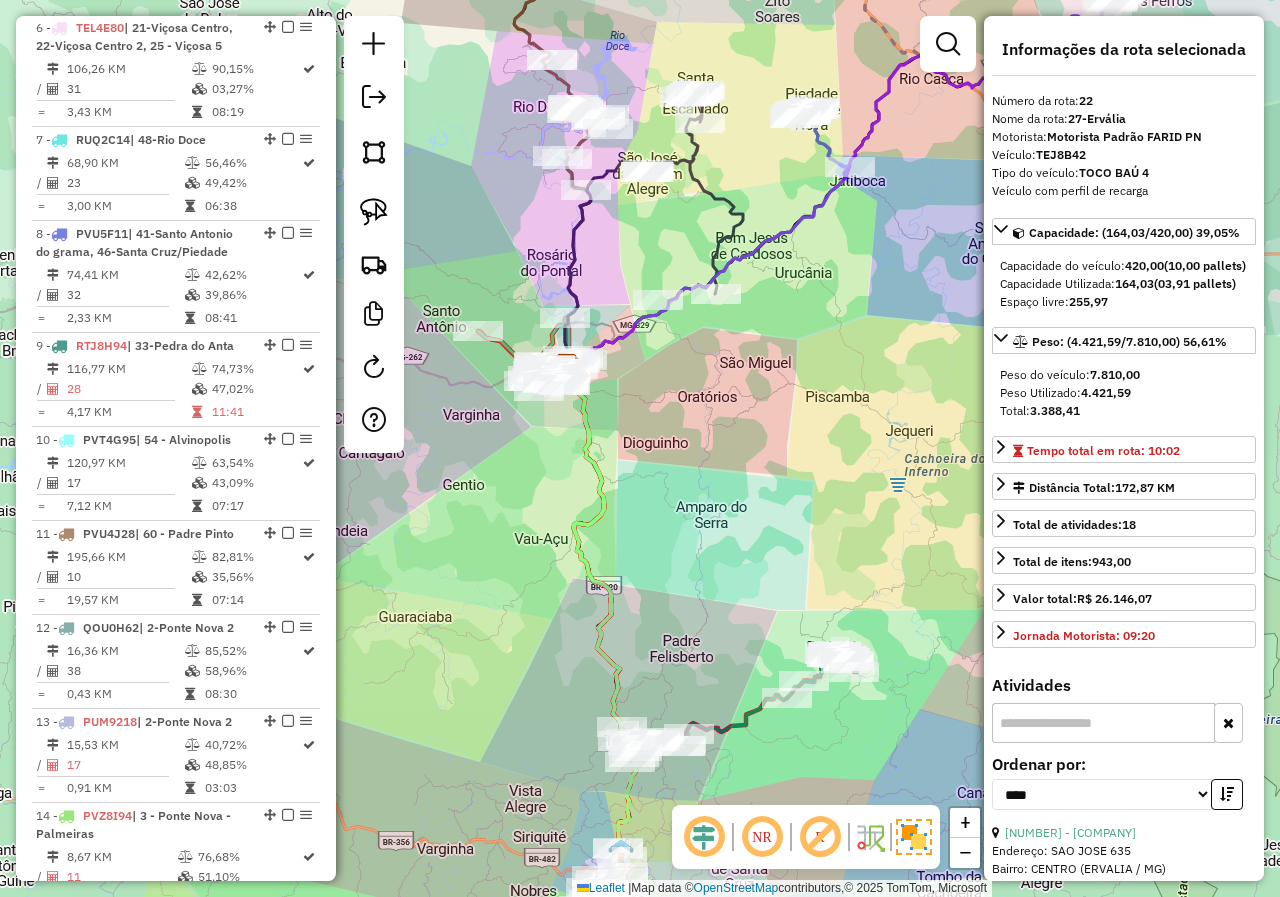 drag, startPoint x: 702, startPoint y: 453, endPoint x: 760, endPoint y: 624, distance: 180.56854 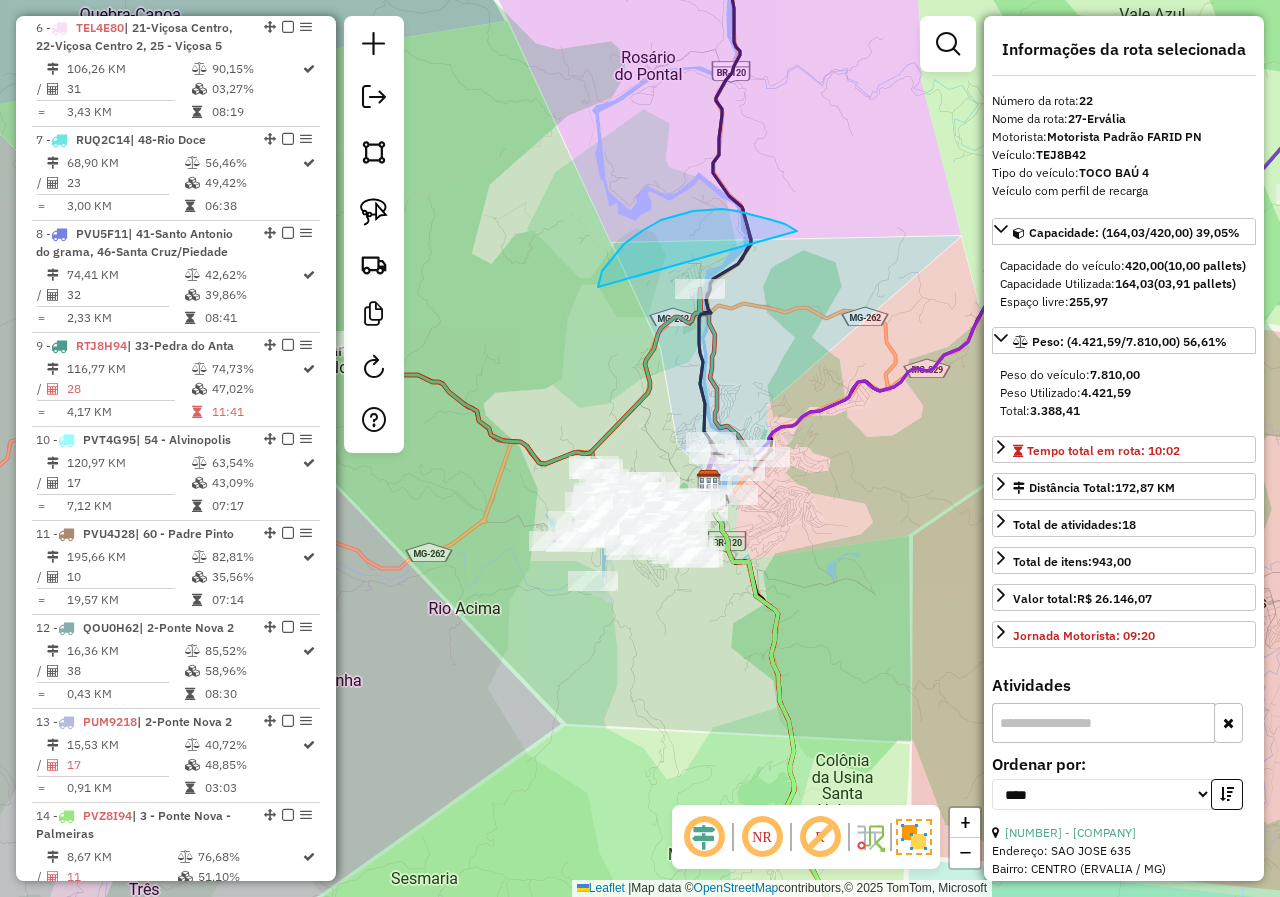 drag, startPoint x: 797, startPoint y: 231, endPoint x: 726, endPoint y: 346, distance: 135.15176 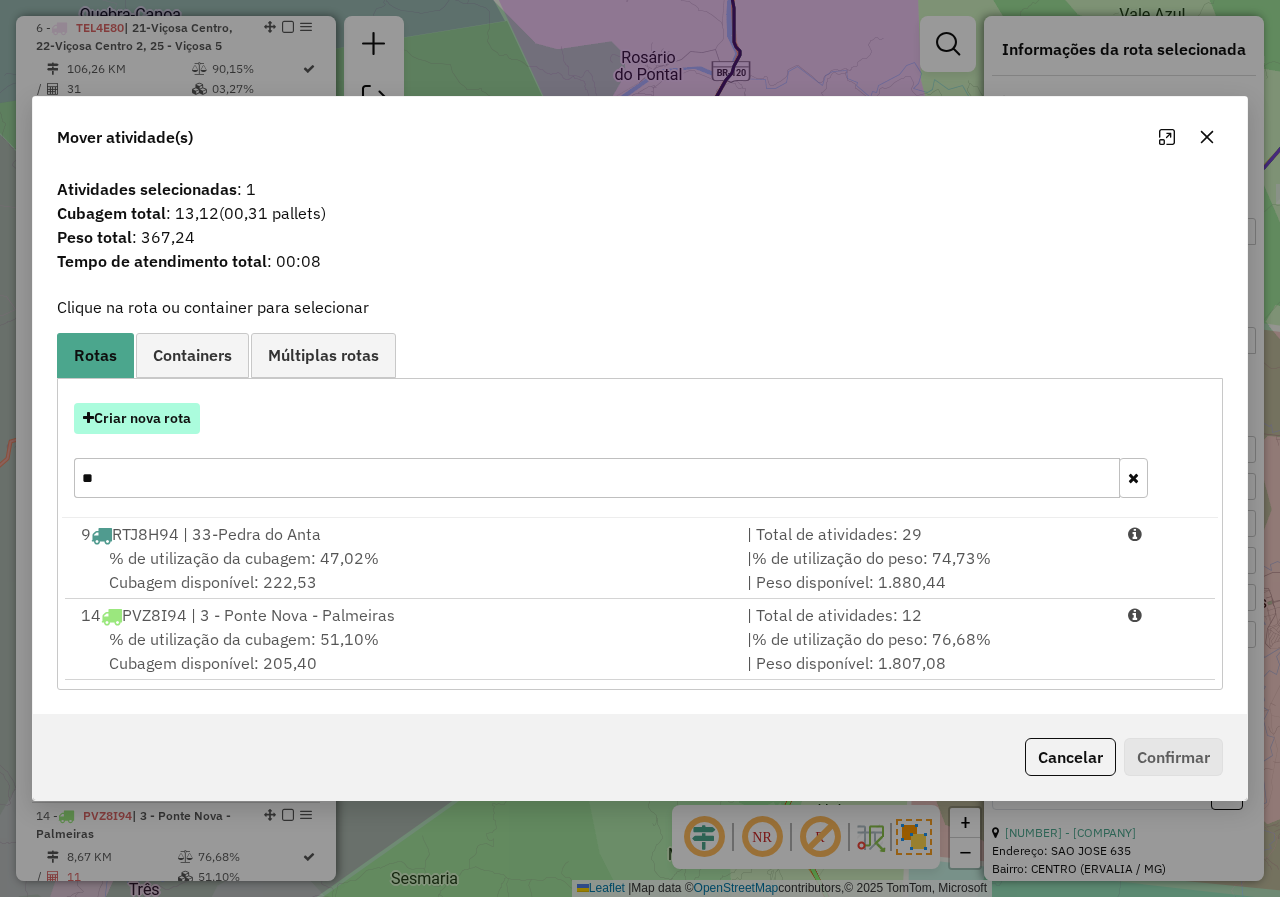 click on "Criar nova rota" at bounding box center (137, 418) 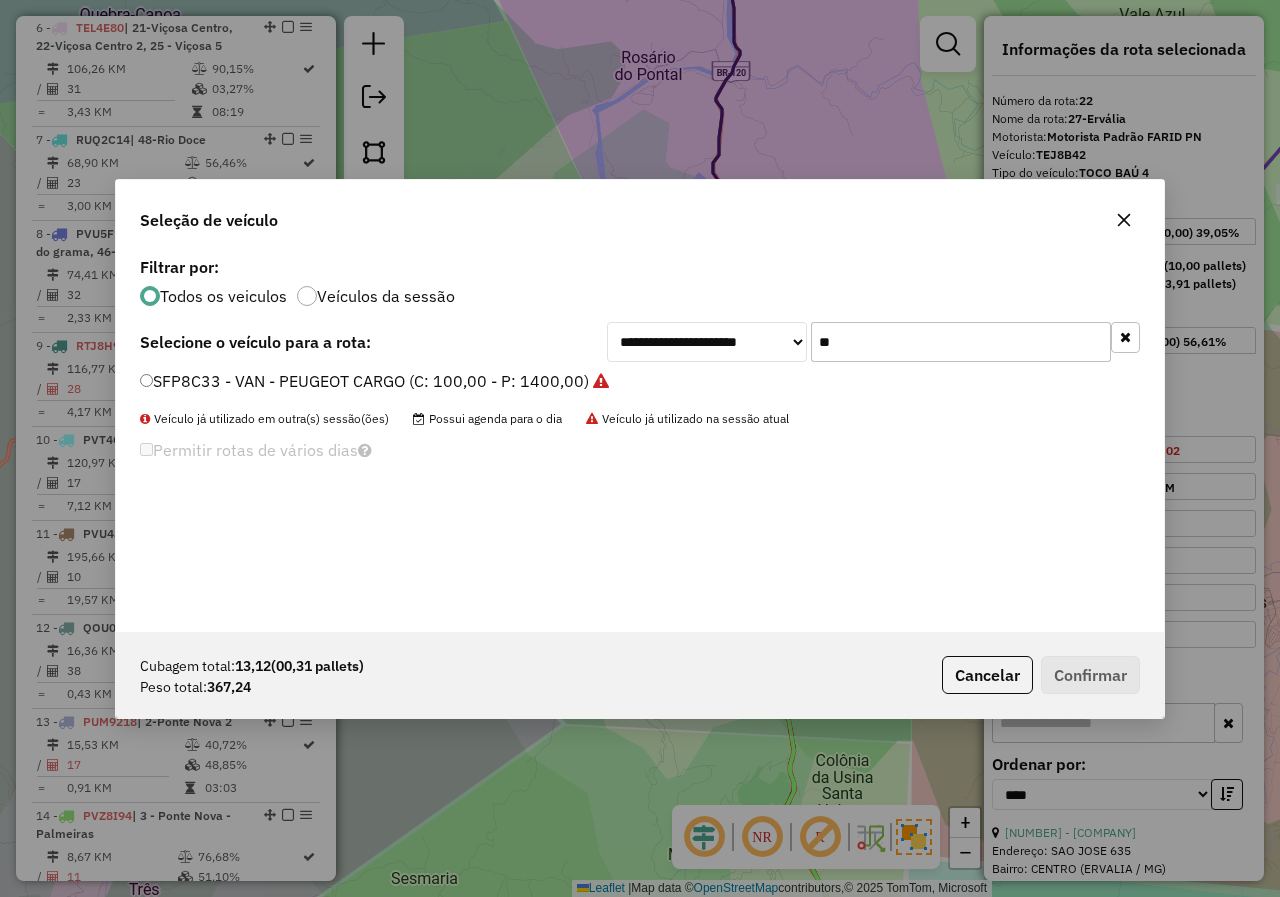 scroll, scrollTop: 11, scrollLeft: 6, axis: both 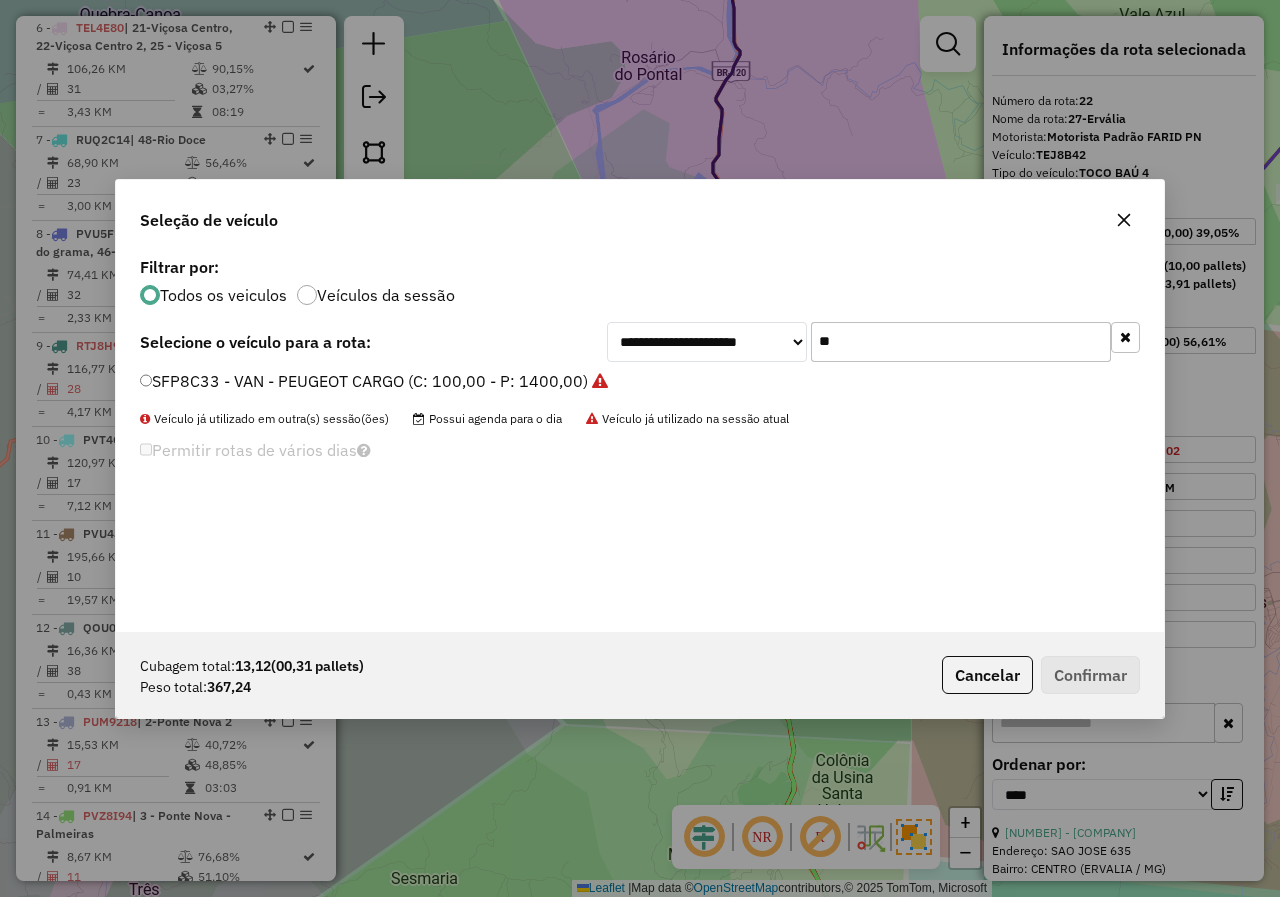 drag, startPoint x: 969, startPoint y: 343, endPoint x: 543, endPoint y: 322, distance: 426.5173 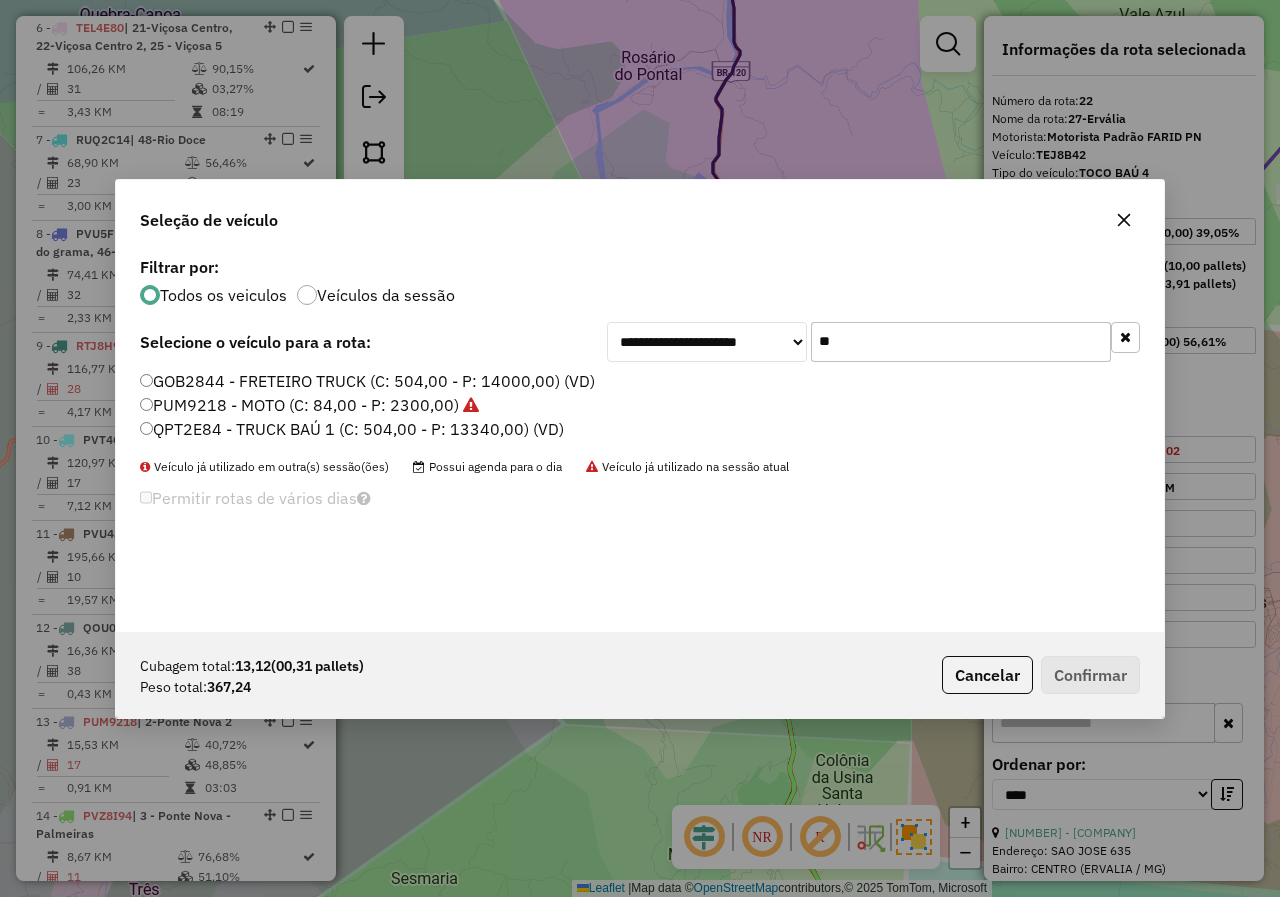 drag, startPoint x: 903, startPoint y: 334, endPoint x: 530, endPoint y: 336, distance: 373.00537 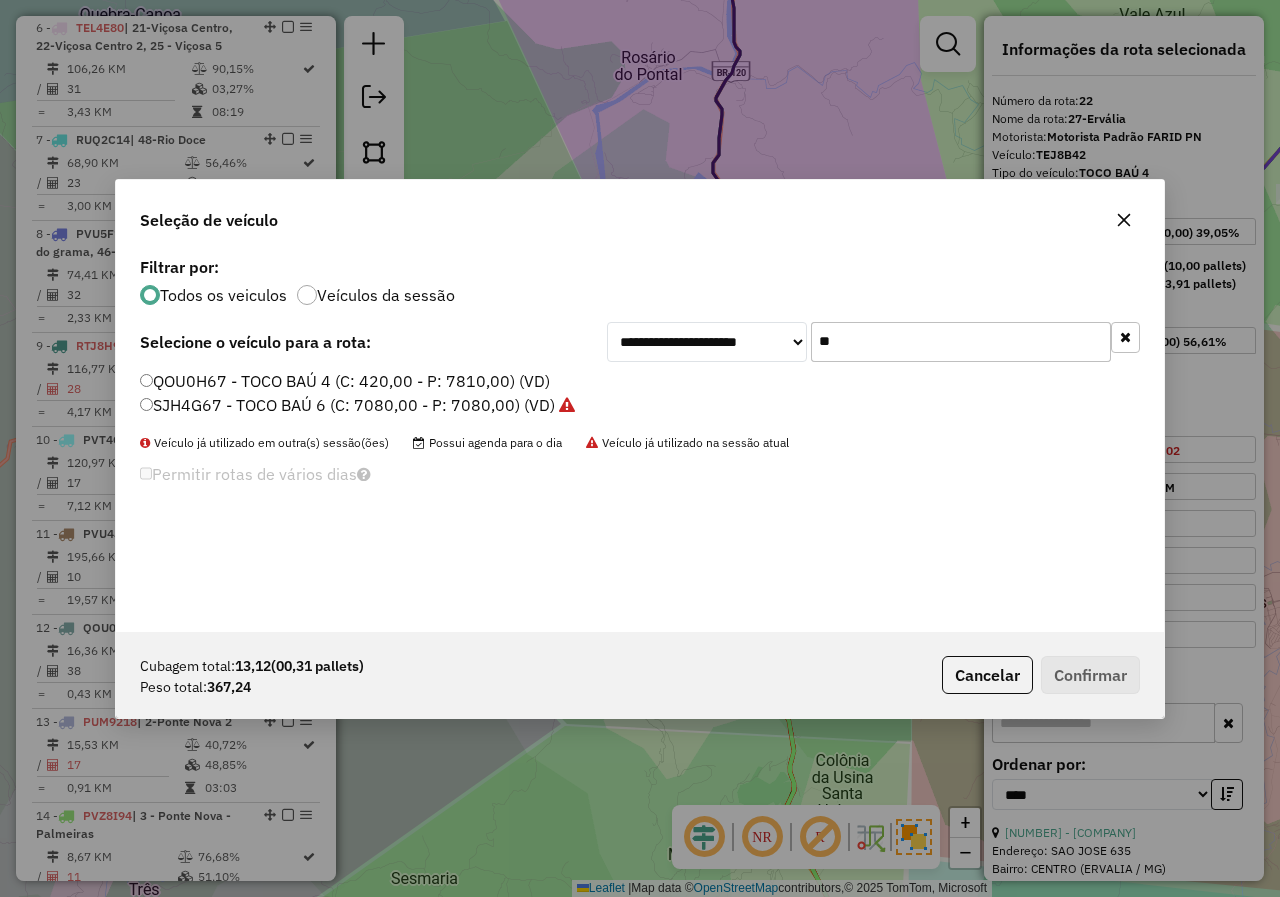 type on "**" 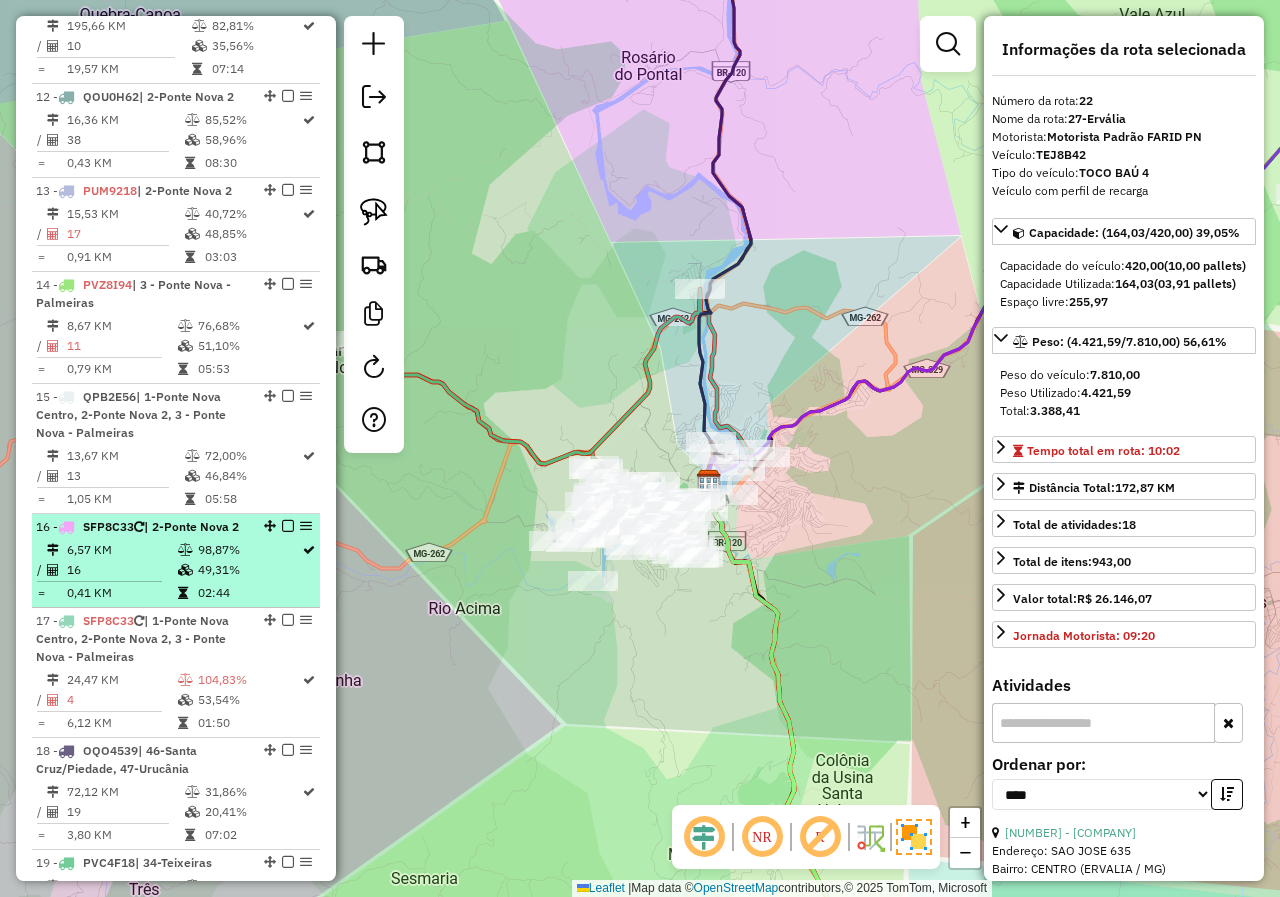 scroll, scrollTop: 1817, scrollLeft: 0, axis: vertical 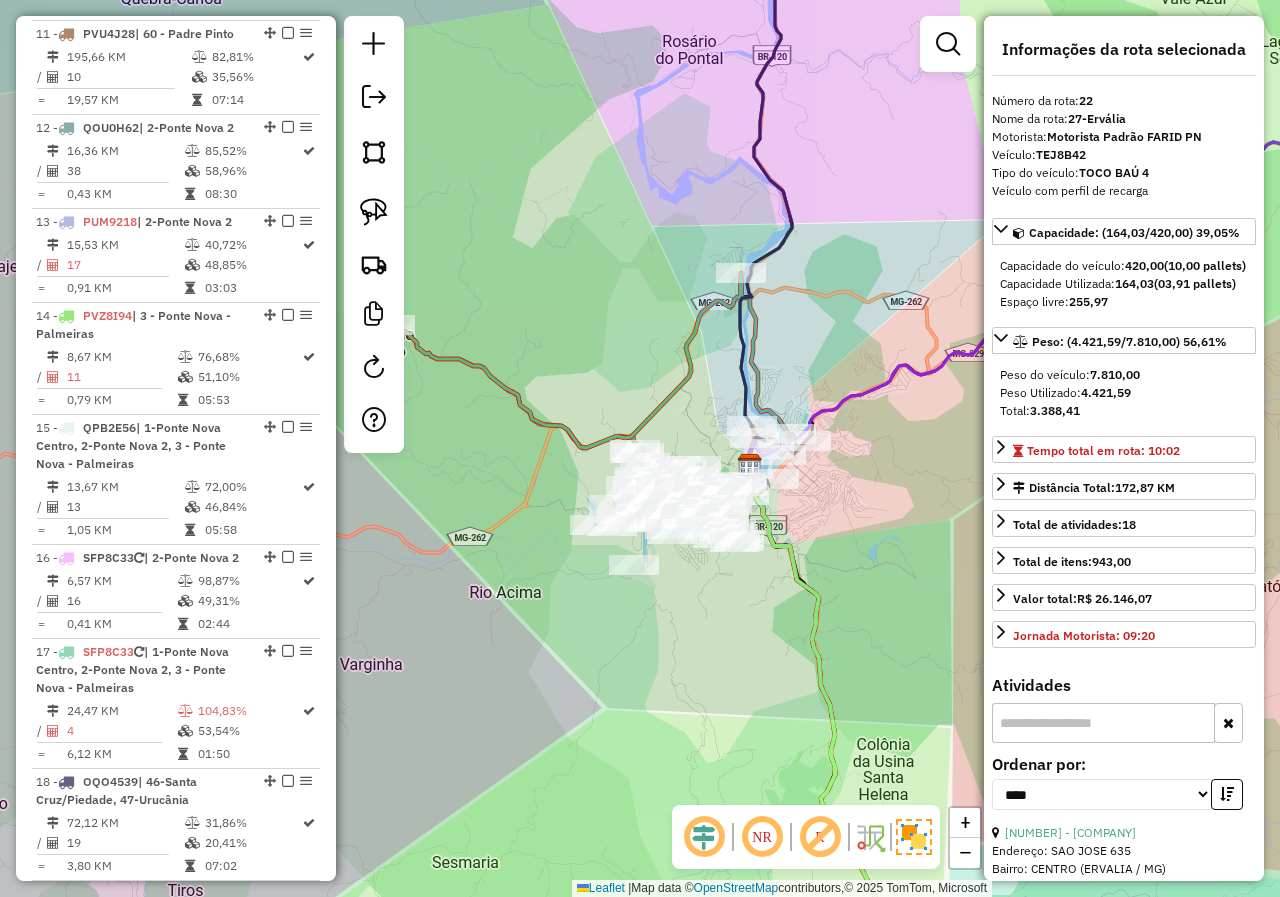 drag, startPoint x: 492, startPoint y: 471, endPoint x: 570, endPoint y: 482, distance: 78.77182 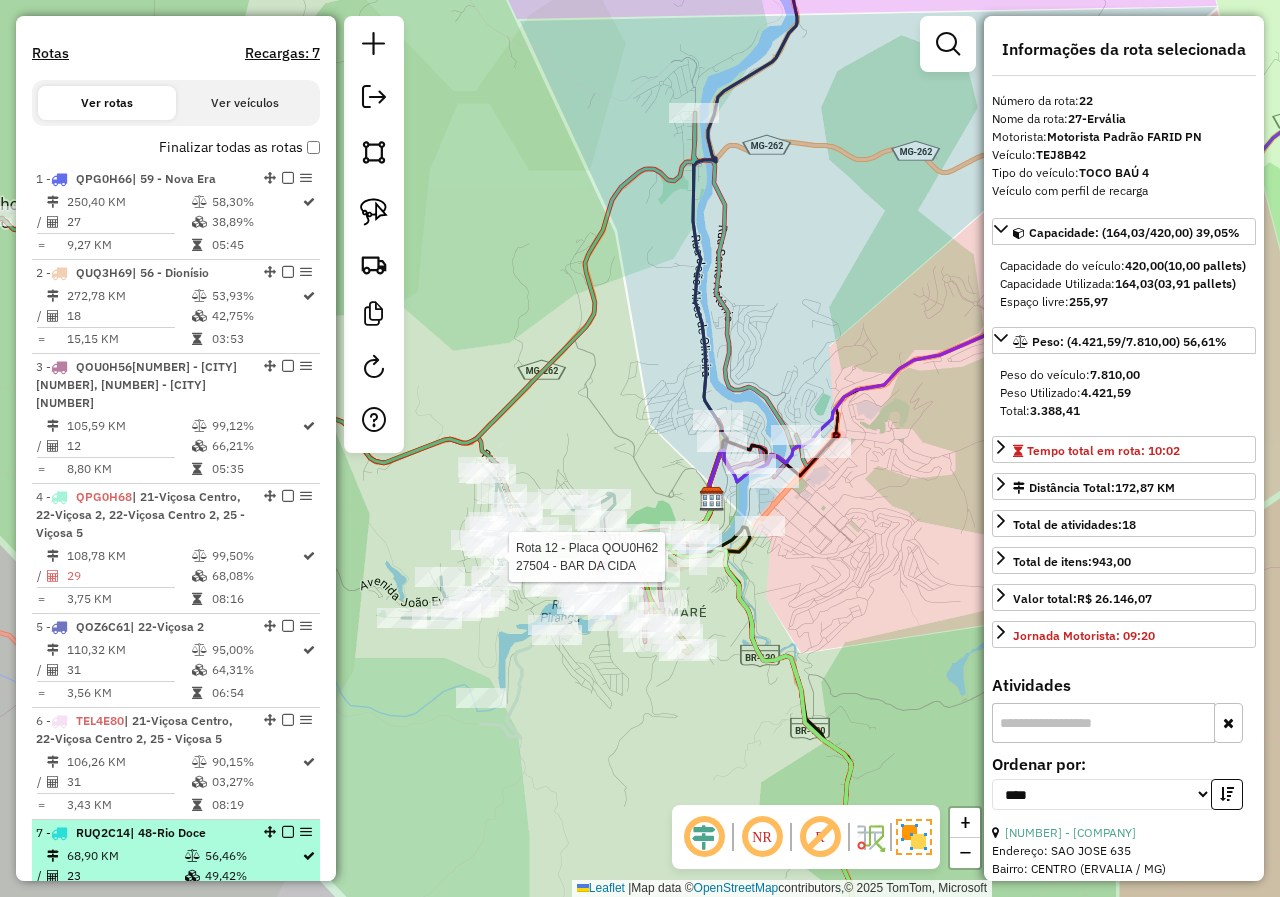 scroll, scrollTop: 617, scrollLeft: 0, axis: vertical 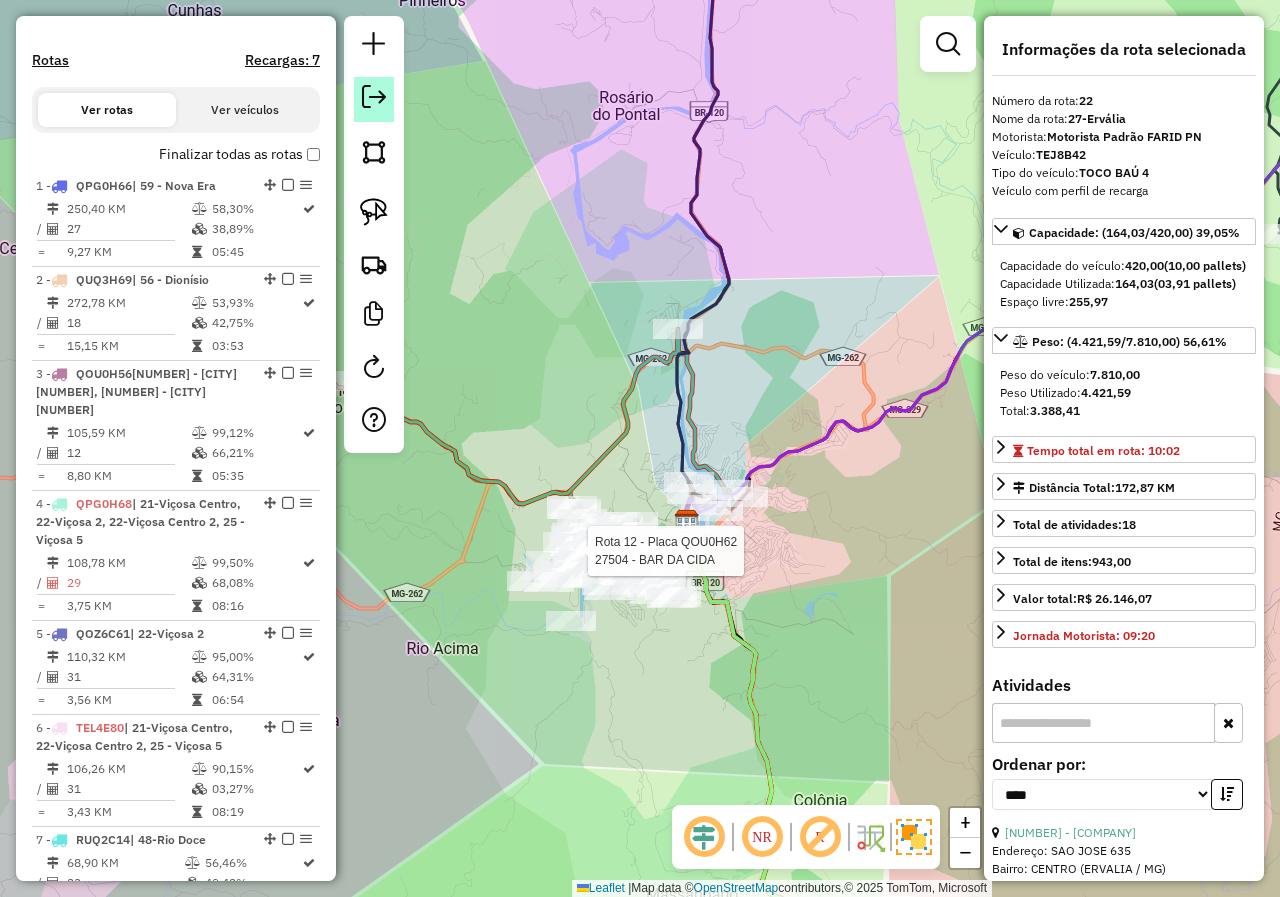 click 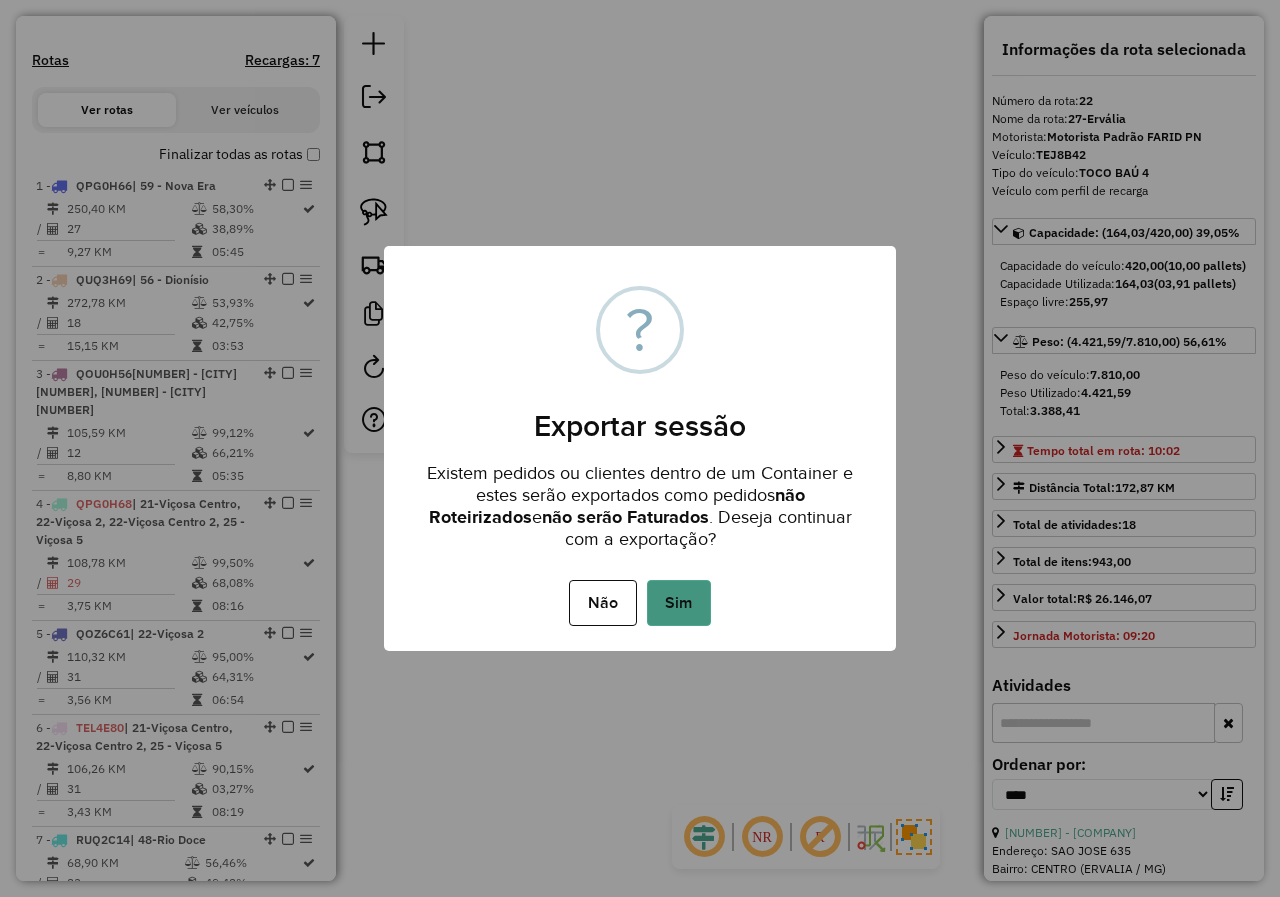 click on "Sim" at bounding box center [679, 603] 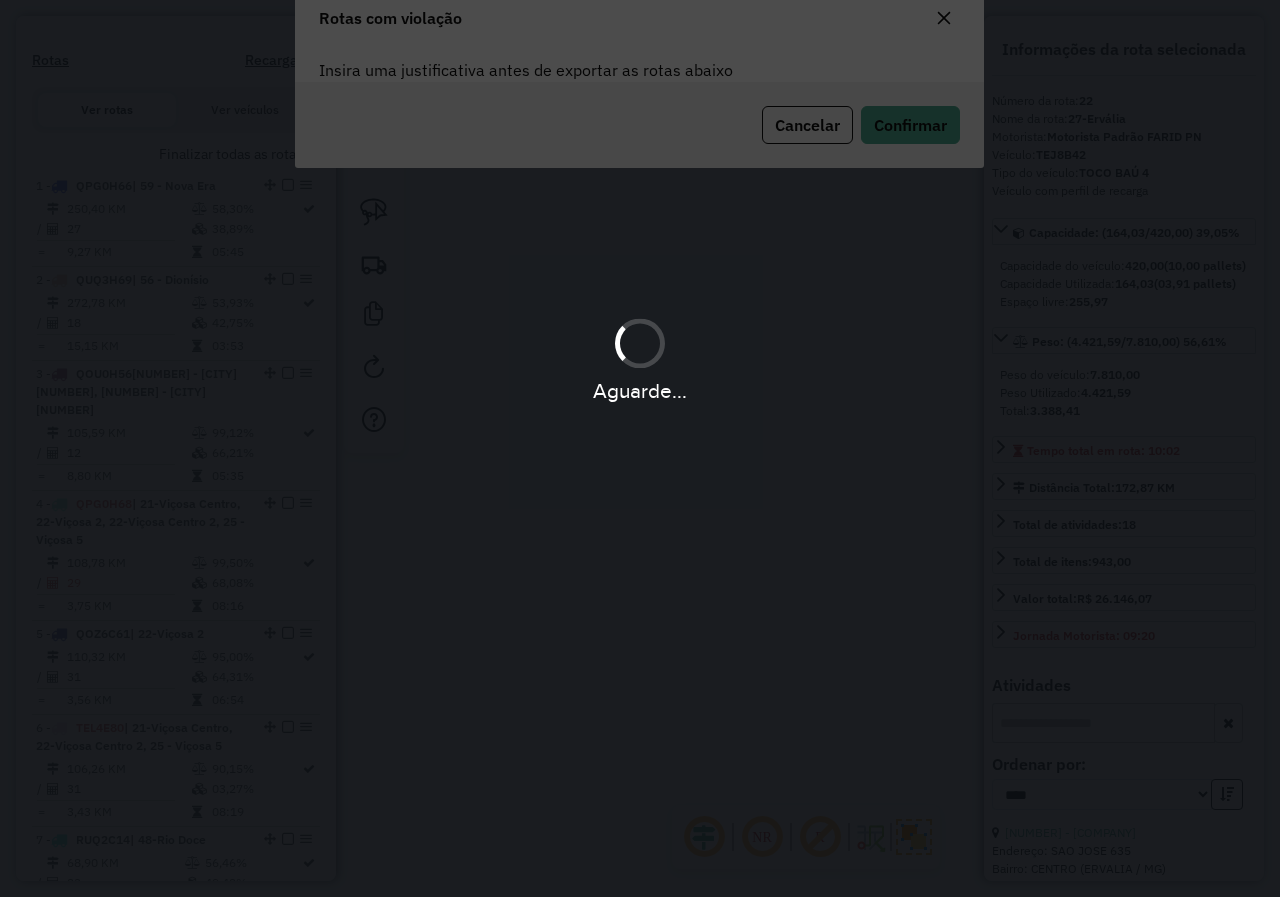 scroll, scrollTop: 108, scrollLeft: 0, axis: vertical 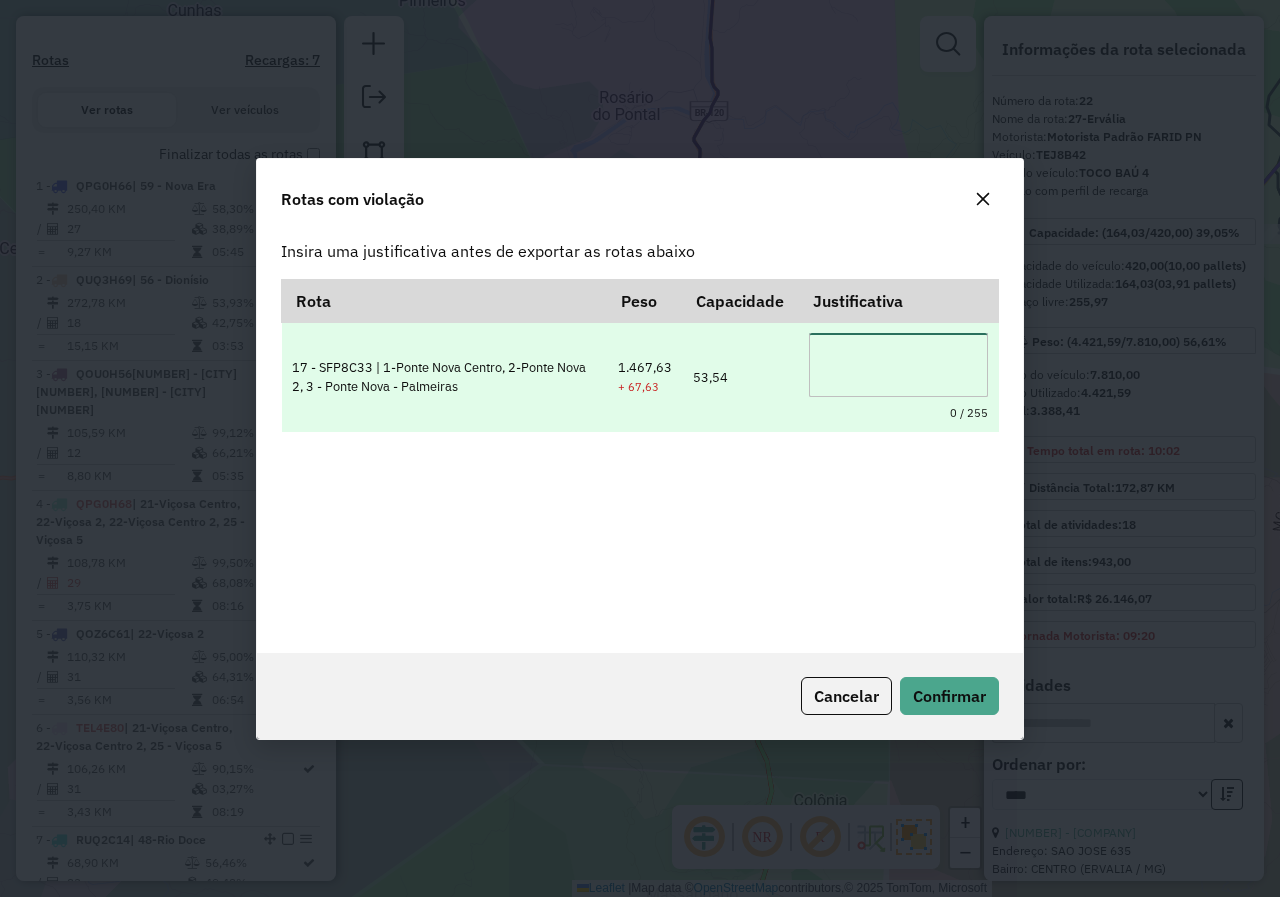 click at bounding box center [898, 365] 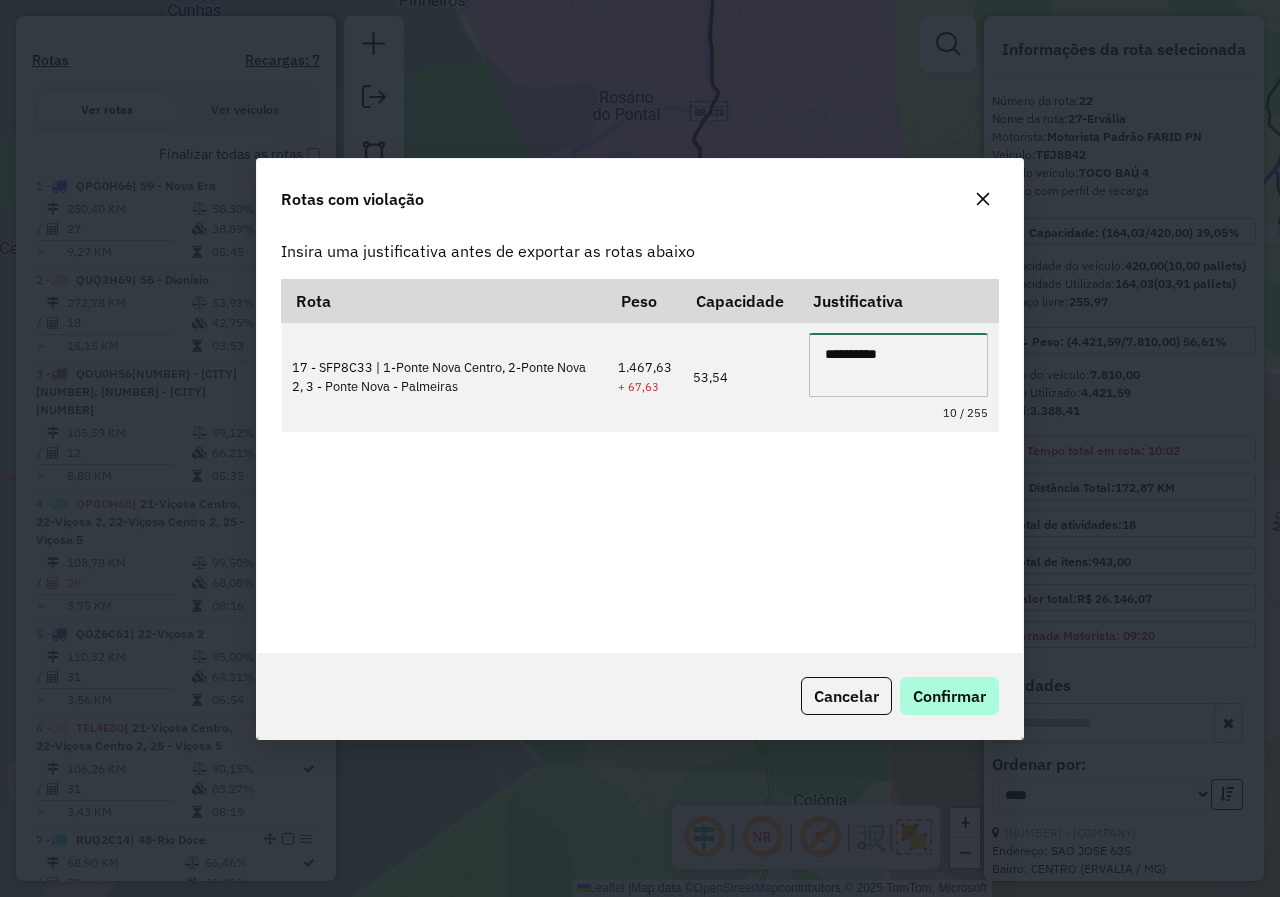 type on "**********" 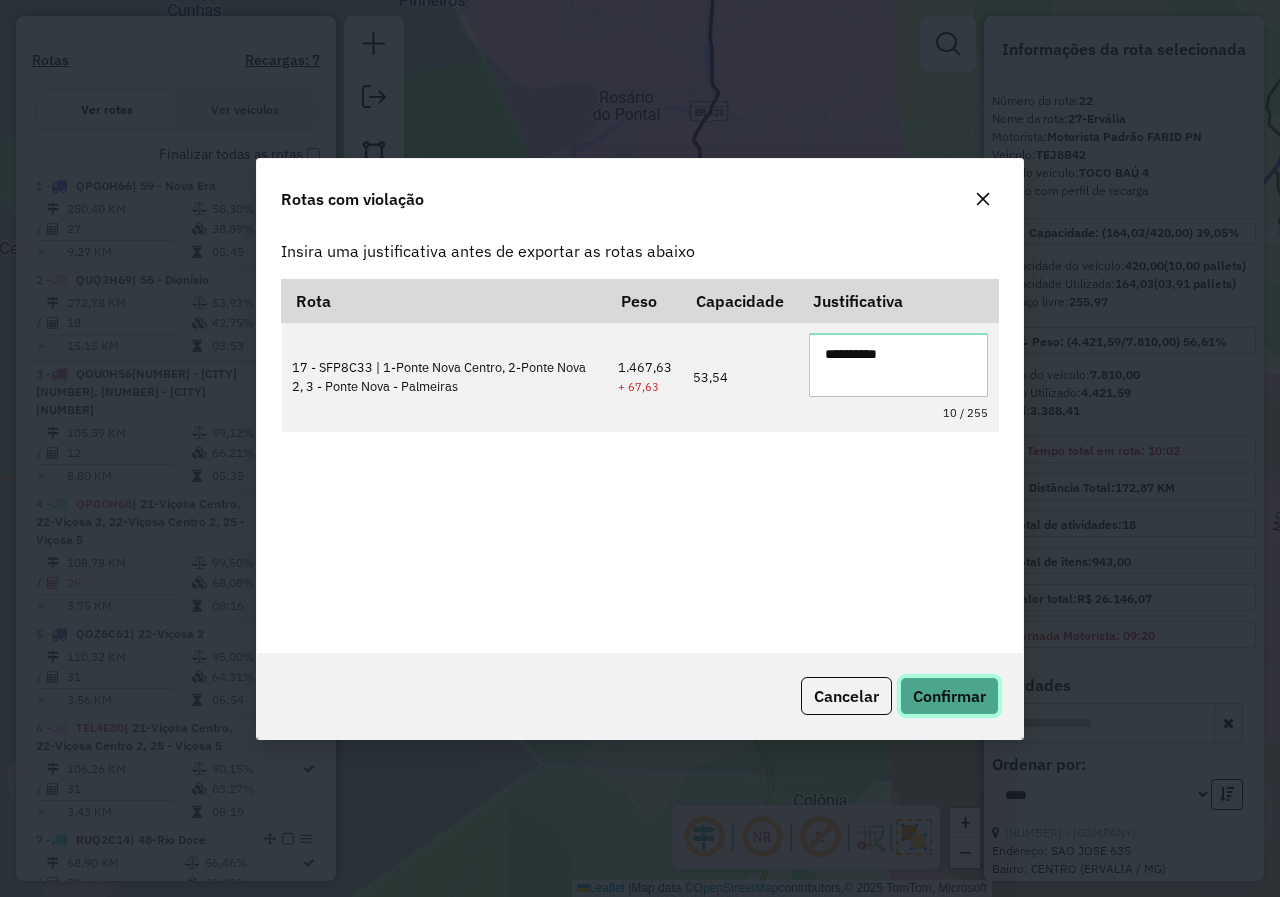 click on "Confirmar" 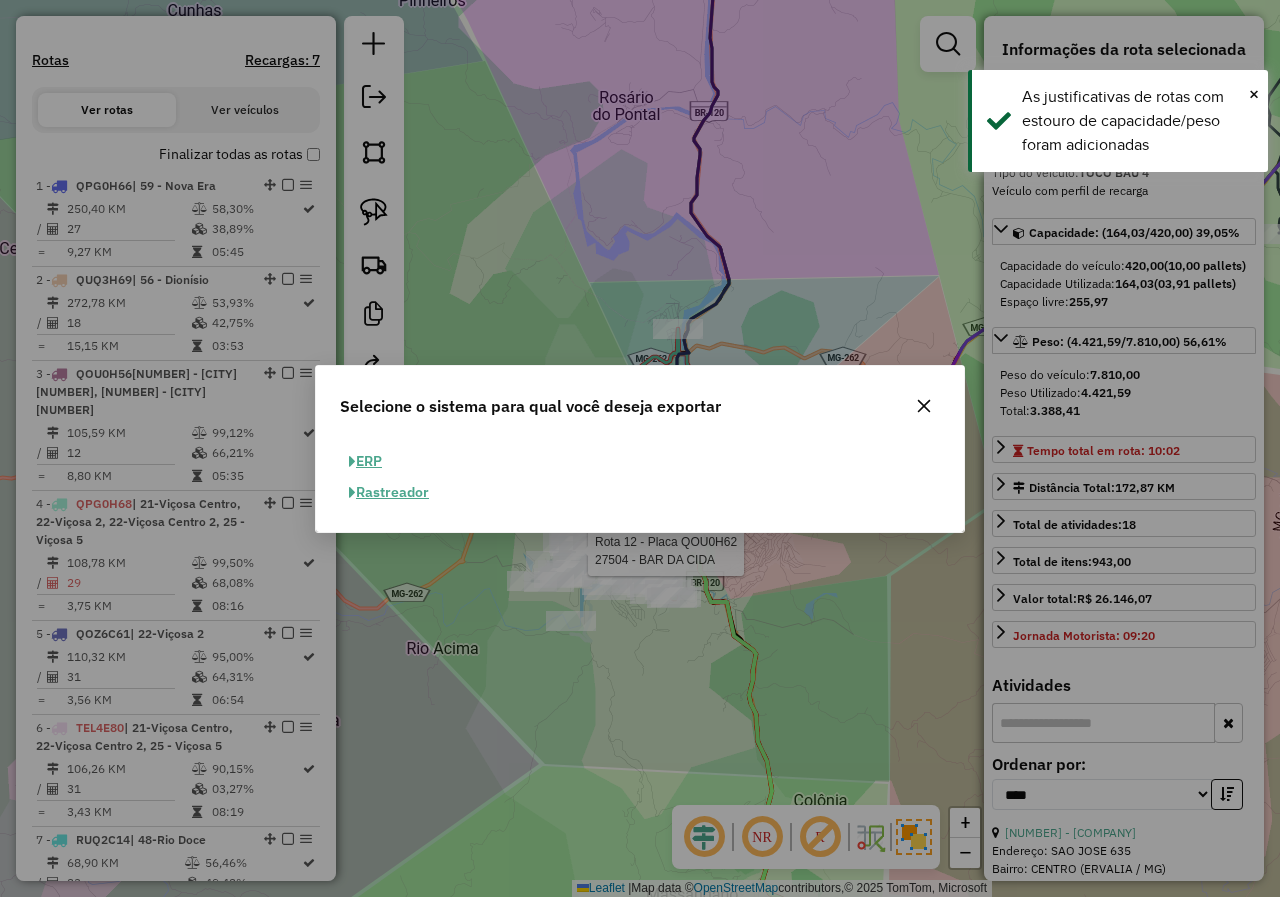 click on "ERP" 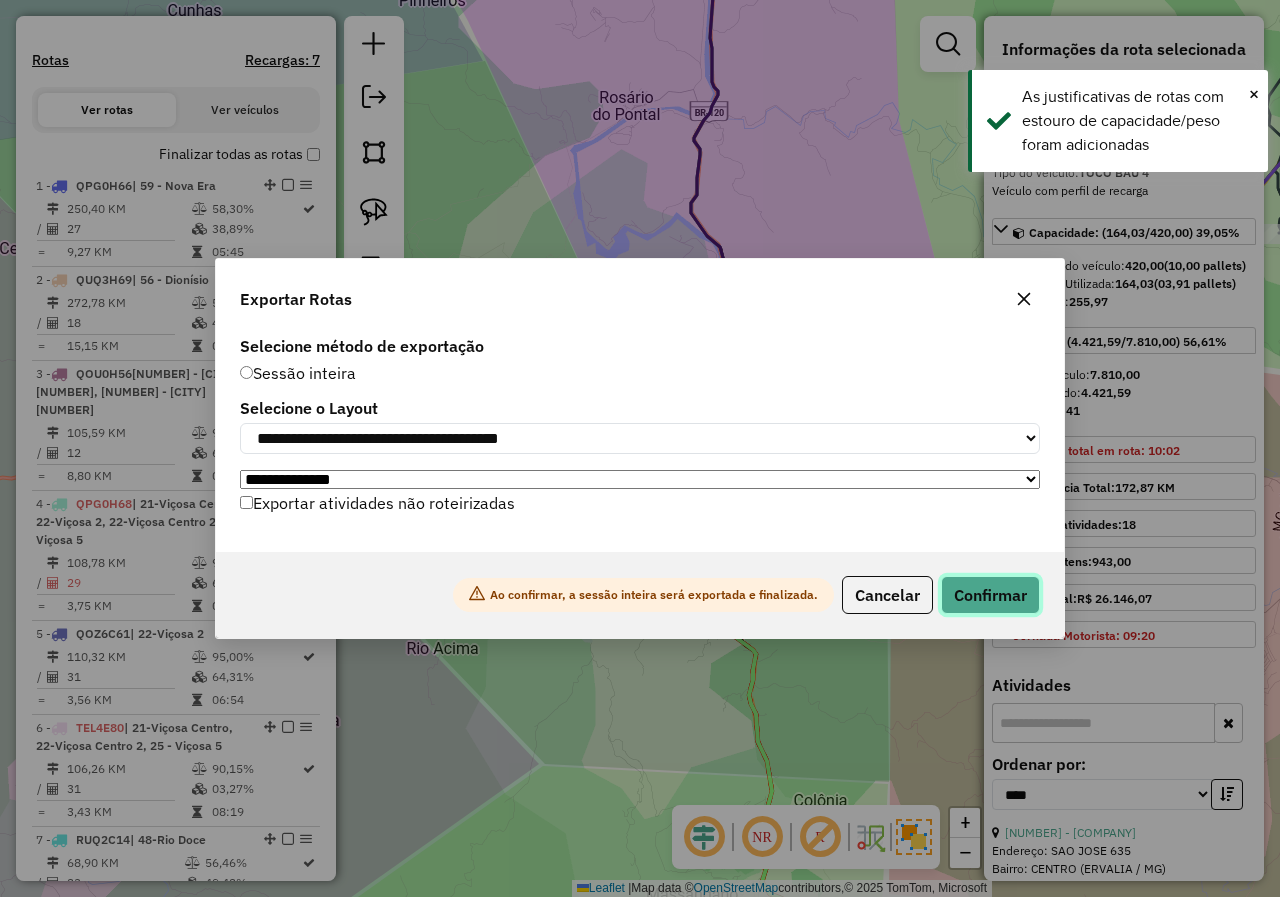 click on "Confirmar" 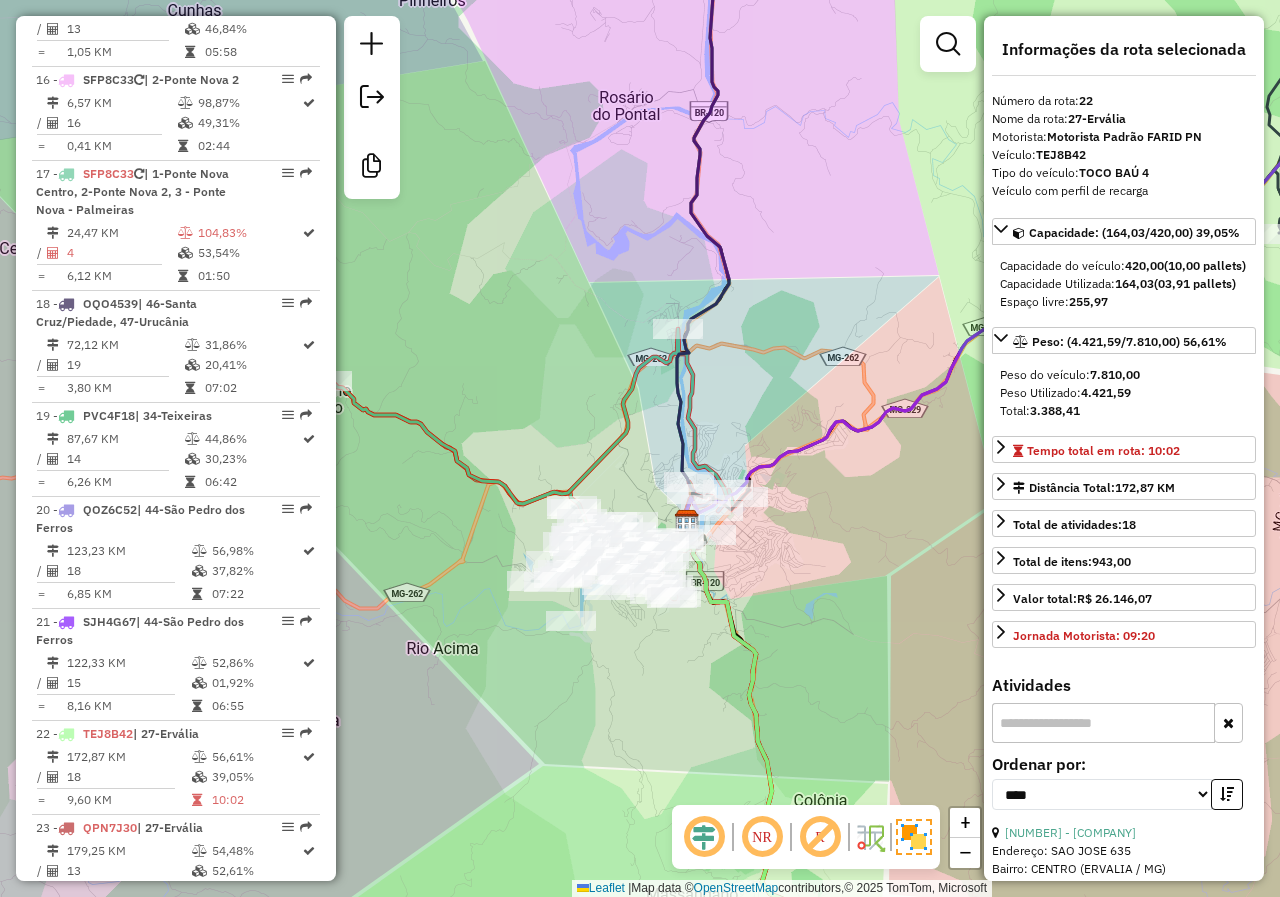 scroll, scrollTop: 2686, scrollLeft: 0, axis: vertical 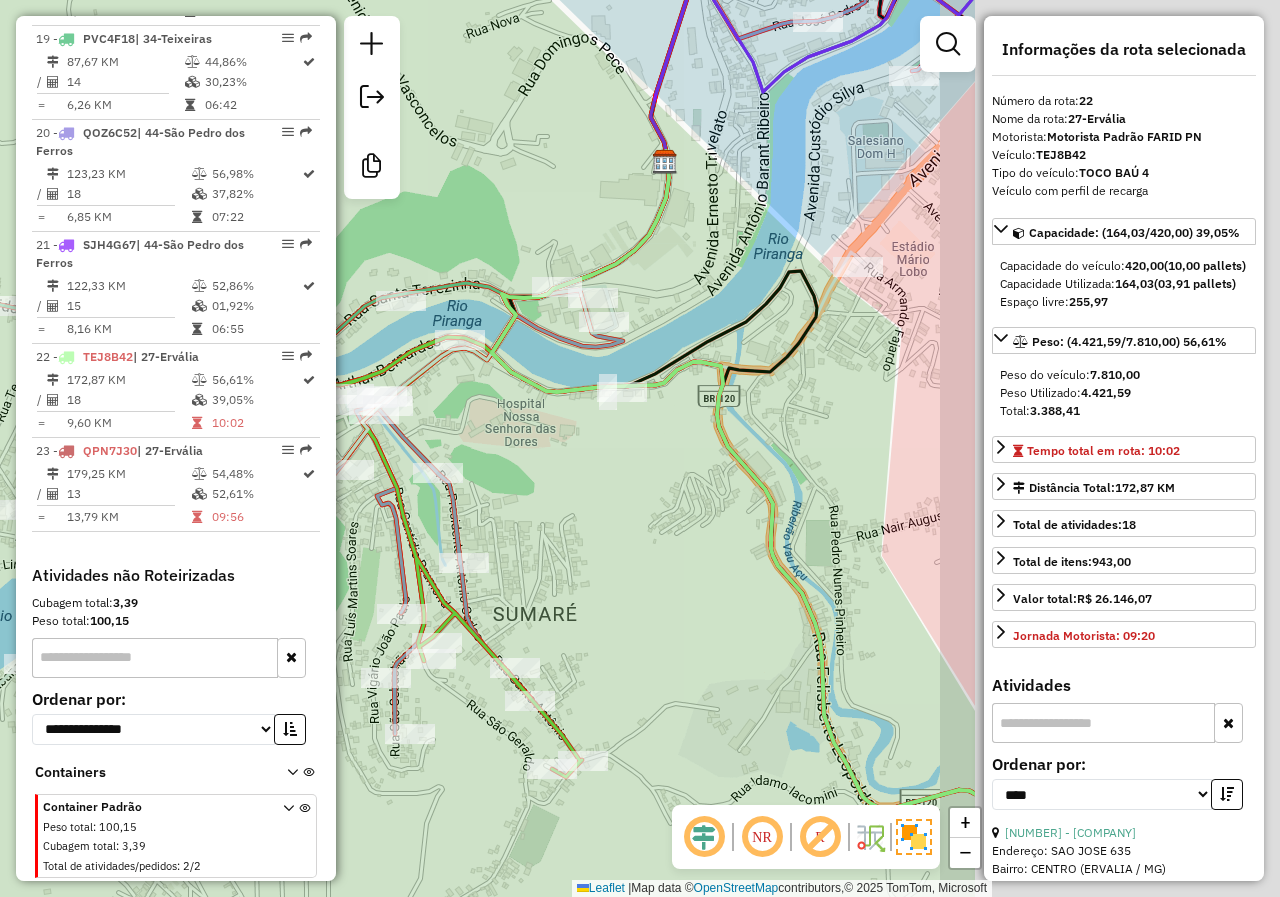 drag, startPoint x: 935, startPoint y: 479, endPoint x: 418, endPoint y: 470, distance: 517.0783 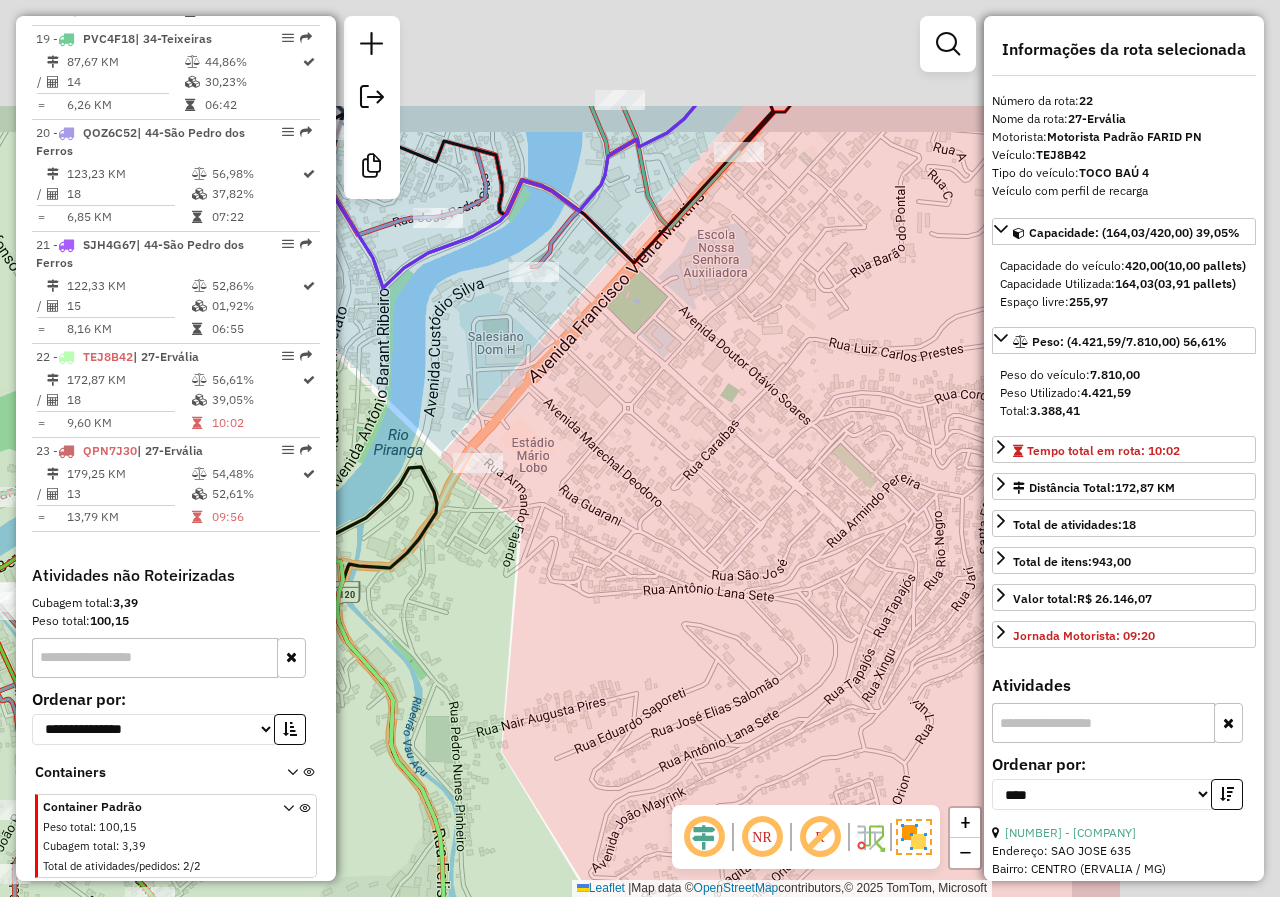 drag, startPoint x: 754, startPoint y: 446, endPoint x: 457, endPoint y: 653, distance: 362.01935 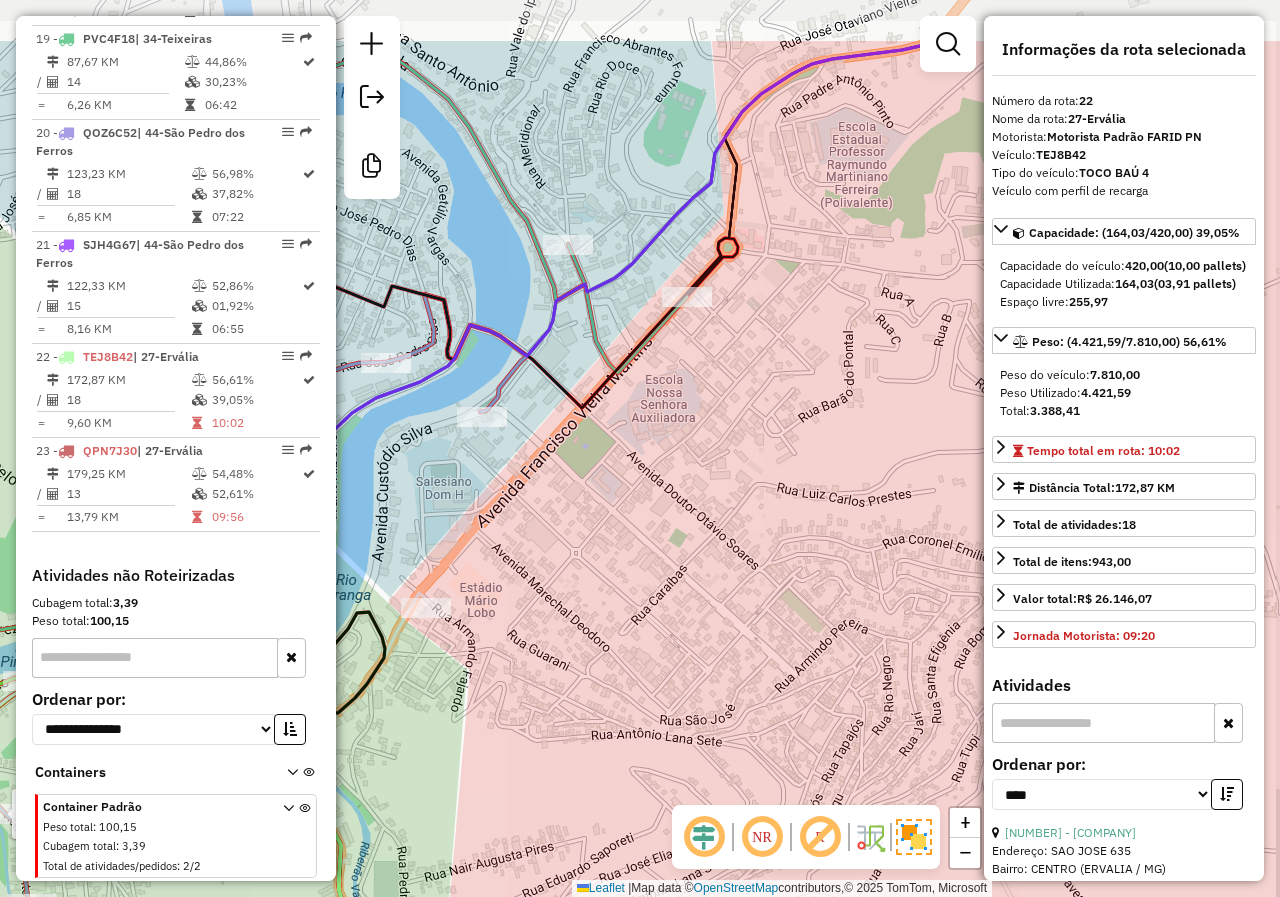 drag, startPoint x: 667, startPoint y: 559, endPoint x: 630, endPoint y: 690, distance: 136.12494 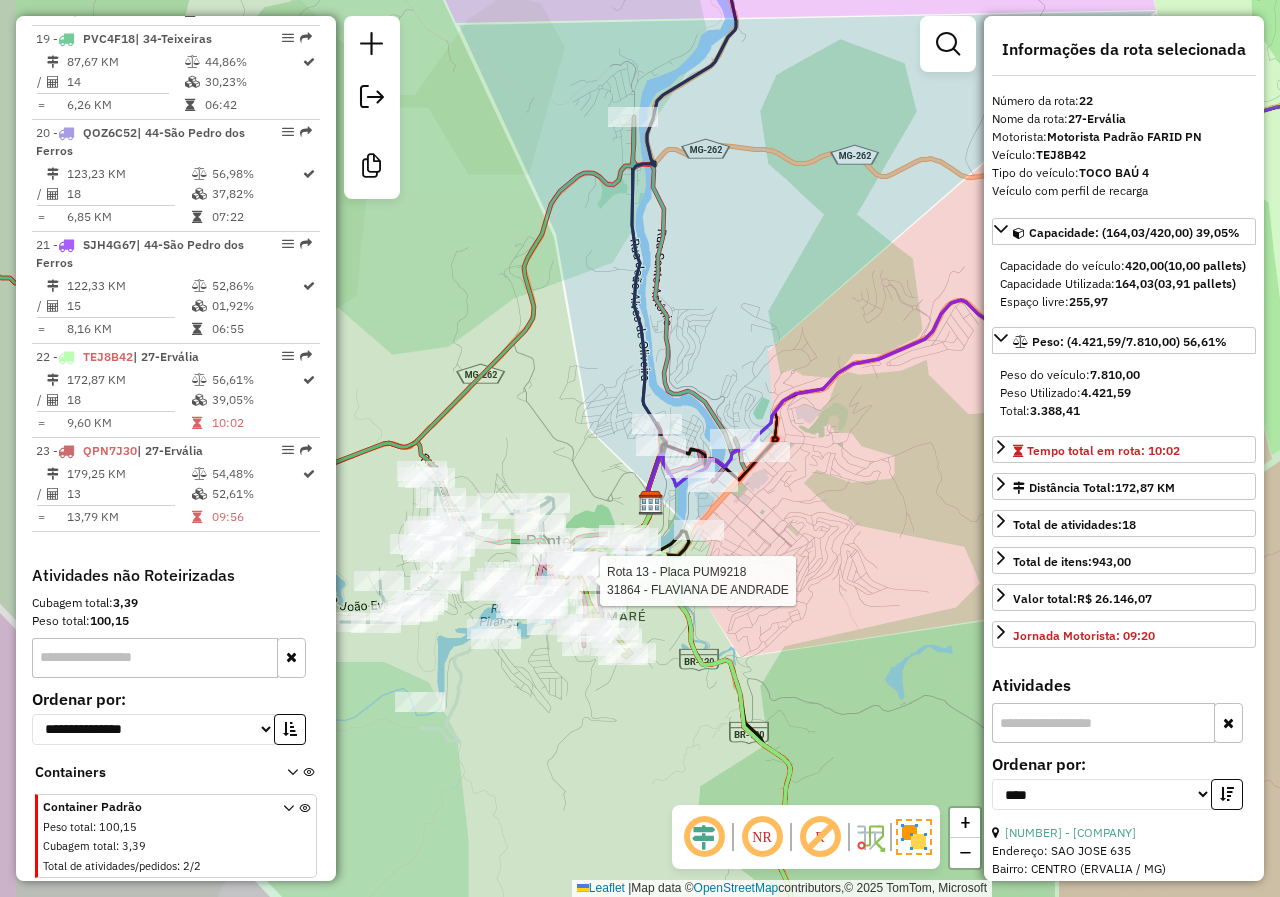 drag, startPoint x: 652, startPoint y: 745, endPoint x: 762, endPoint y: 658, distance: 140.24622 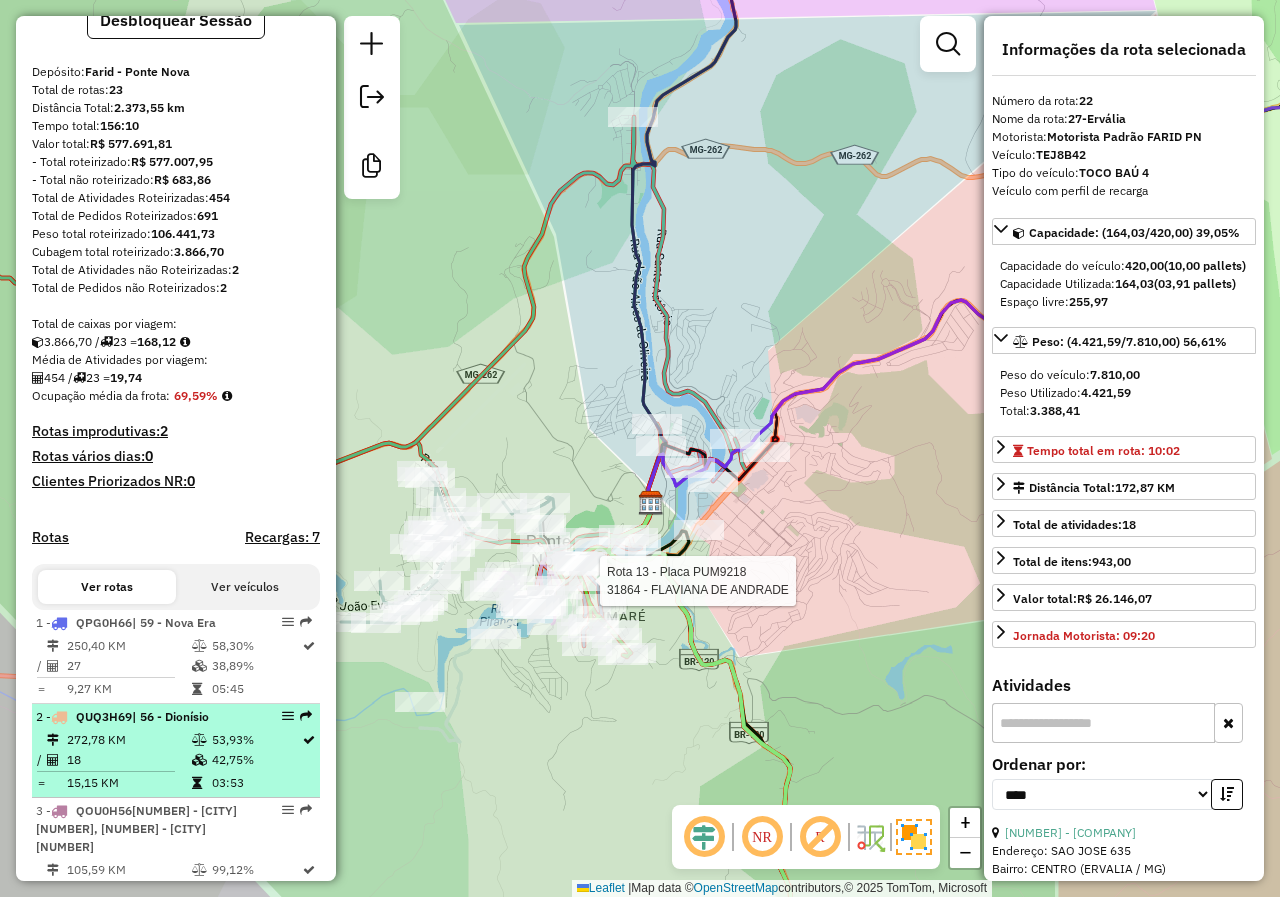 scroll, scrollTop: 500, scrollLeft: 0, axis: vertical 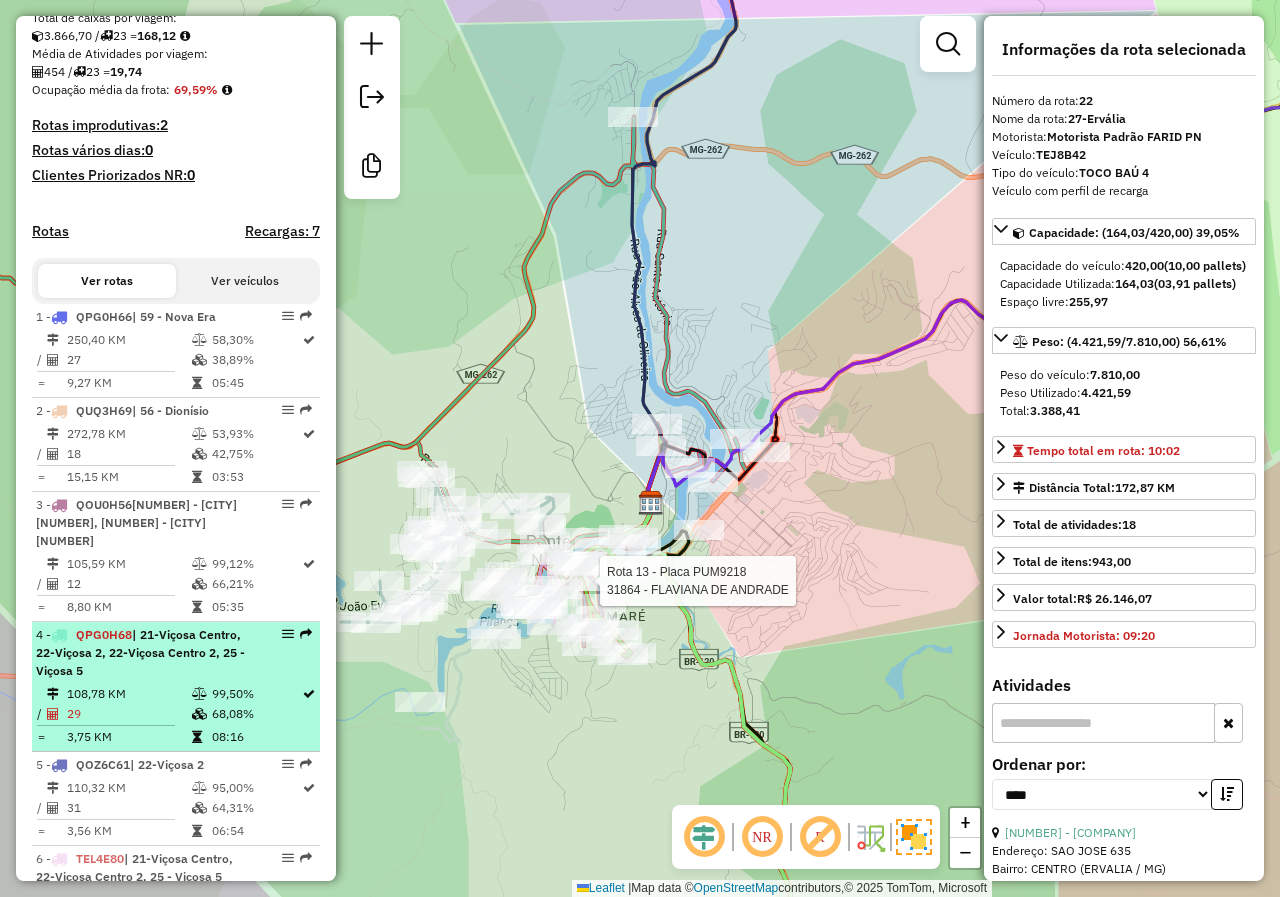 click on "[NUMBER]   [PLATE]   | [NUMBER]-[CITY] [NEIGHBORHOOD], [NUMBER]-[CITY] [NUMBER], [NUMBER] - [CITY] [NUMBER]" at bounding box center [142, 653] 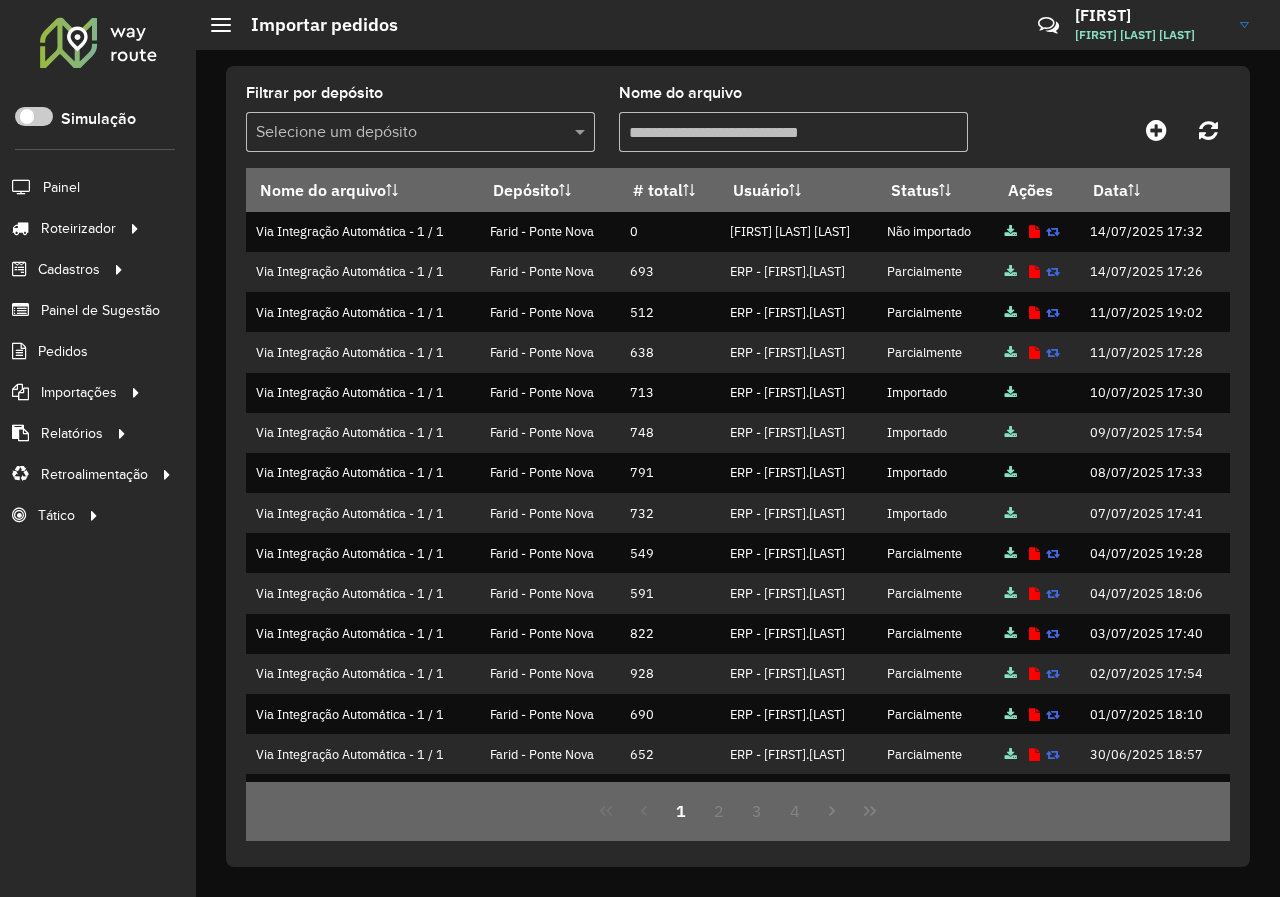 scroll, scrollTop: 0, scrollLeft: 0, axis: both 